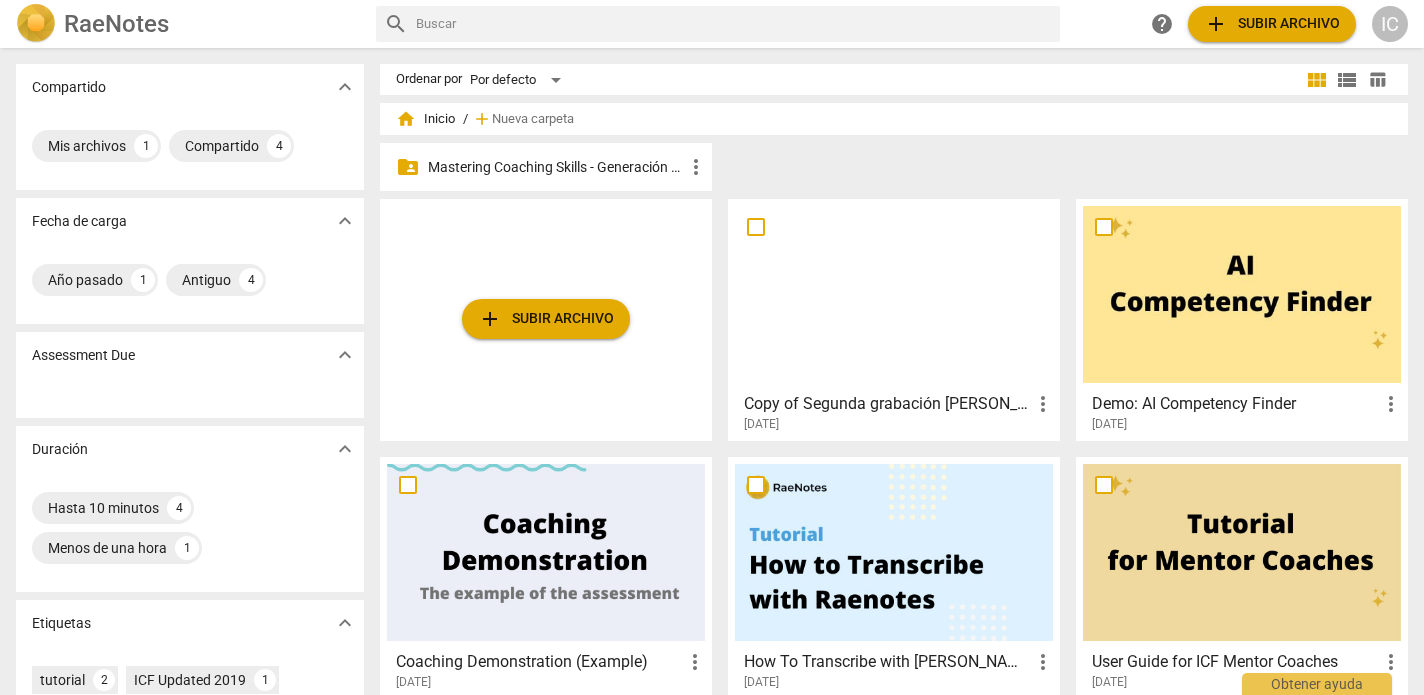 scroll, scrollTop: 0, scrollLeft: 0, axis: both 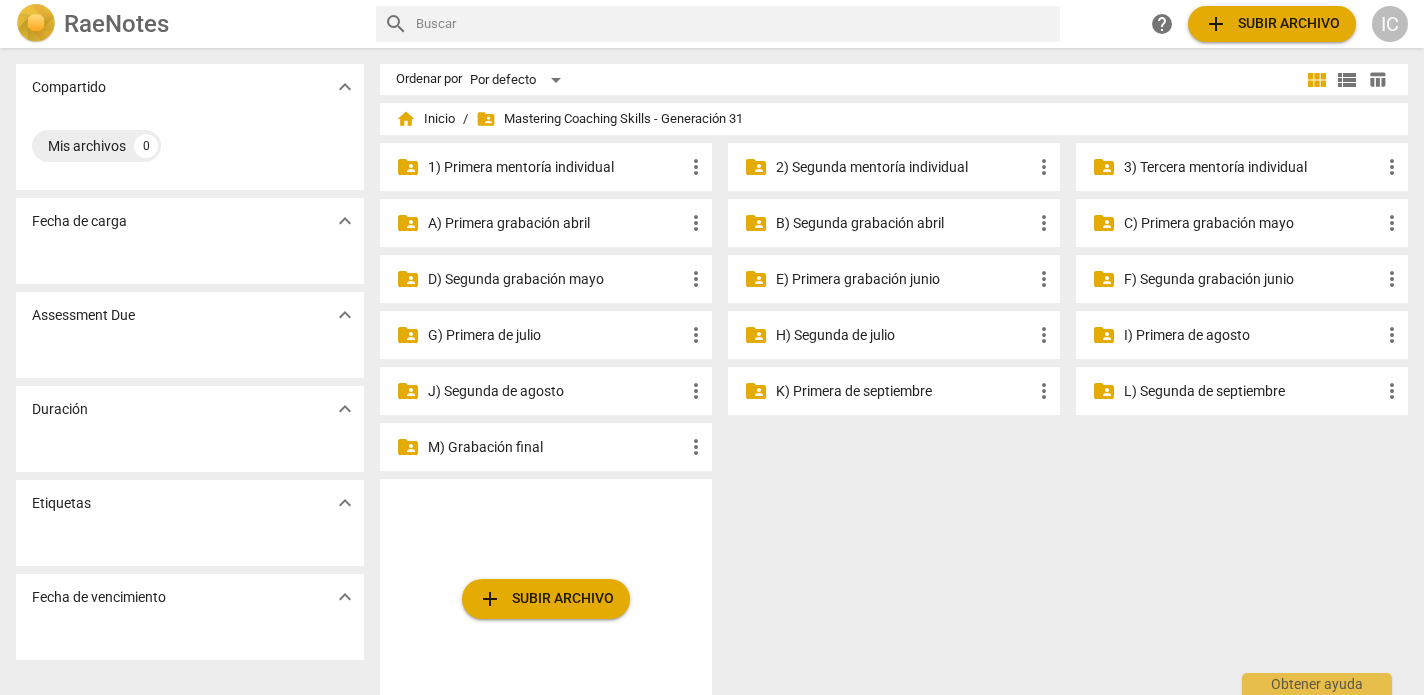 click on "2) Segunda mentoría individual" at bounding box center [904, 167] 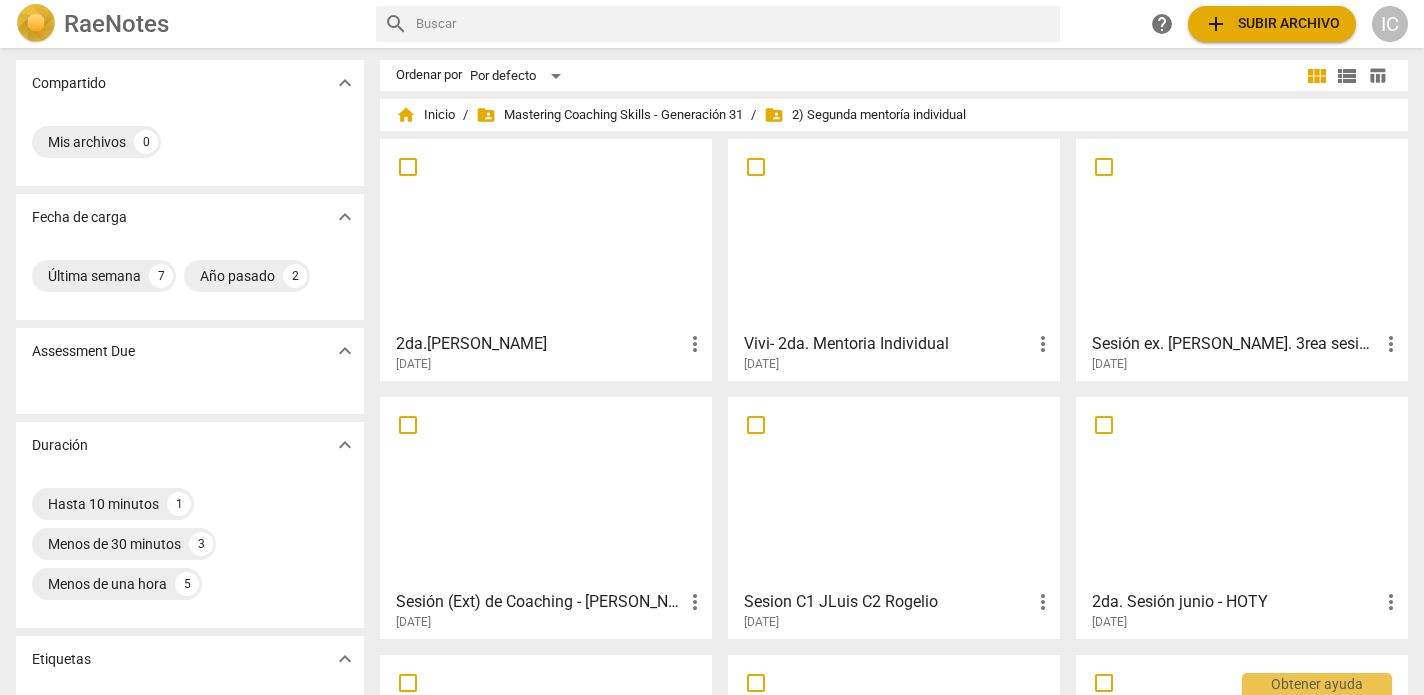 scroll, scrollTop: 0, scrollLeft: 0, axis: both 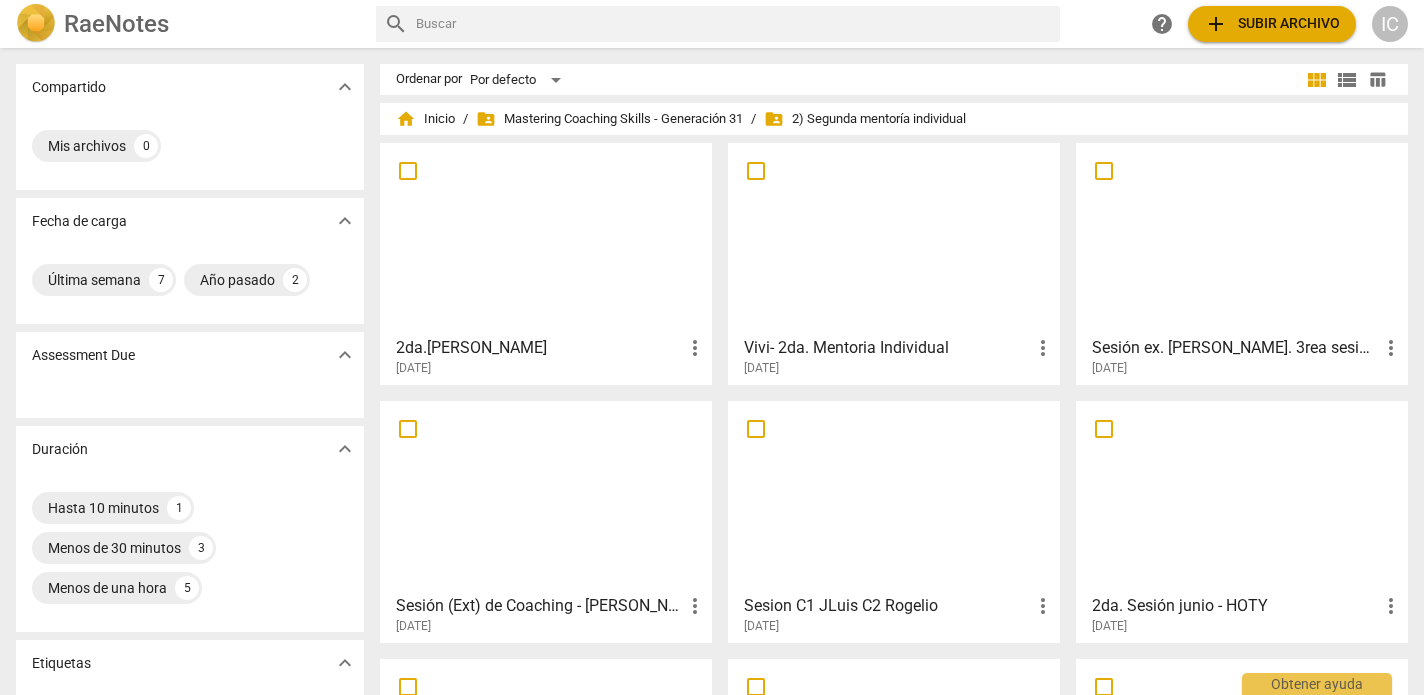 click at bounding box center (1242, 238) 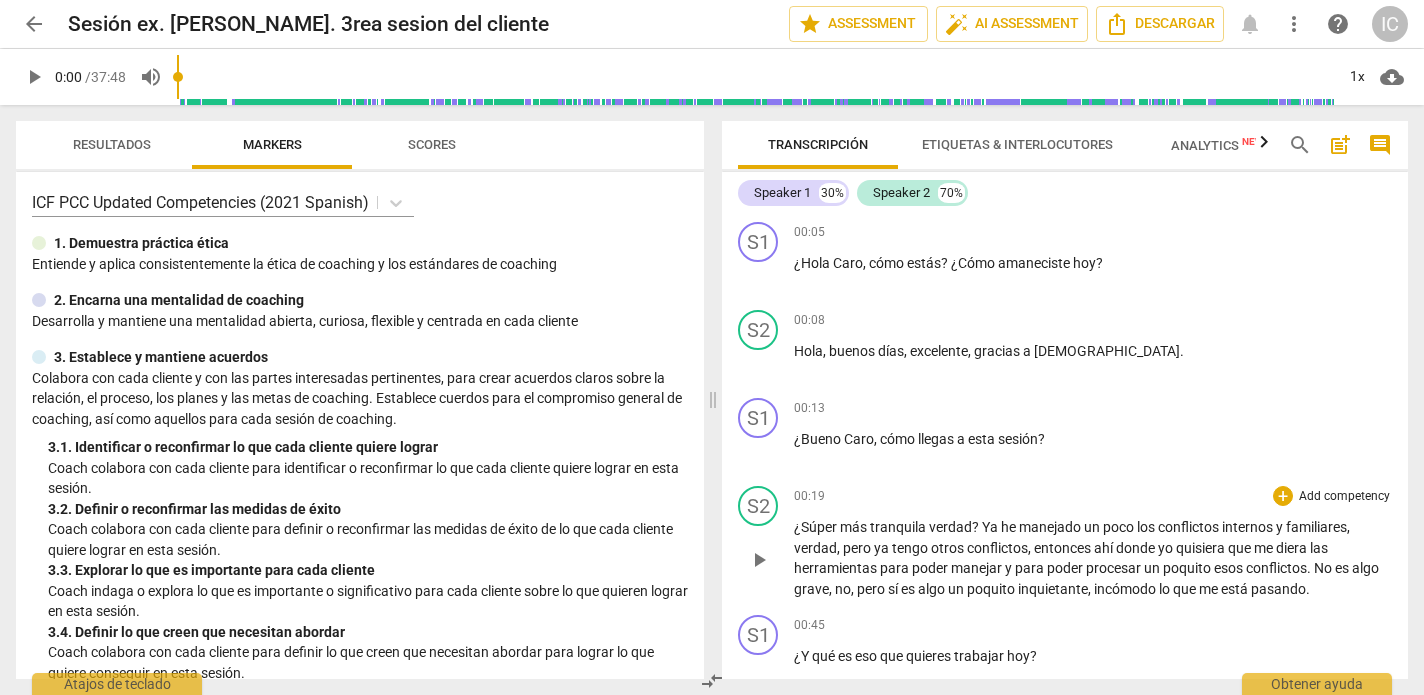 click on "S2 play_arrow pause 00:19 + Add competency keyboard_arrow_right ¿Súper   más   tranquila   verdad ?   Ya   he   manejado   un   poco   los   conflictos   internos   y   familiares ,   verdad ,   pero   ya   tengo   otros   conflictos ,   entonces   ahí   donde   yo   quisiera   que   me   diera   las   herramientas   para   poder   manejar   y   para   poder   procesar   un   poquito   esos   conflictos .   No   es   algo   grave ,   no ,   pero   sí   es   algo   un   poquito   inquietante ,   incómodo   lo   que   me   está   pasando ." at bounding box center (1065, 542) 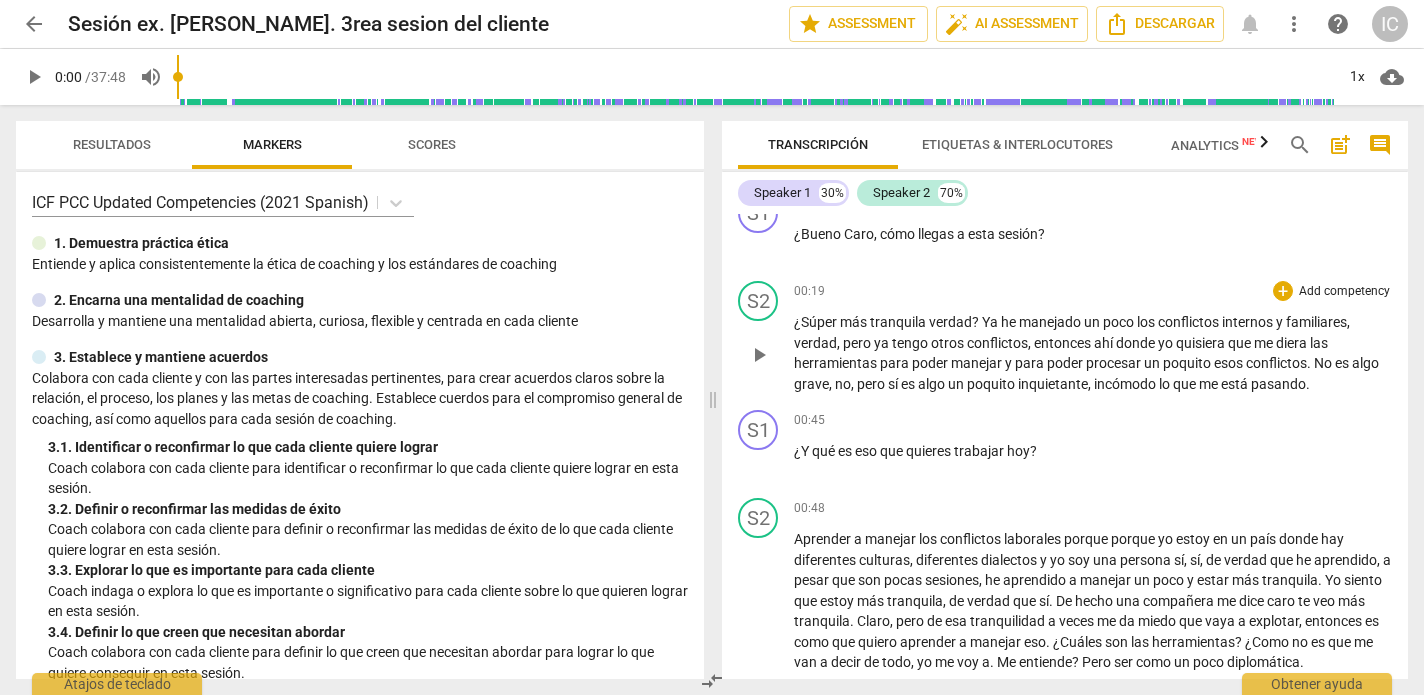scroll, scrollTop: 209, scrollLeft: 0, axis: vertical 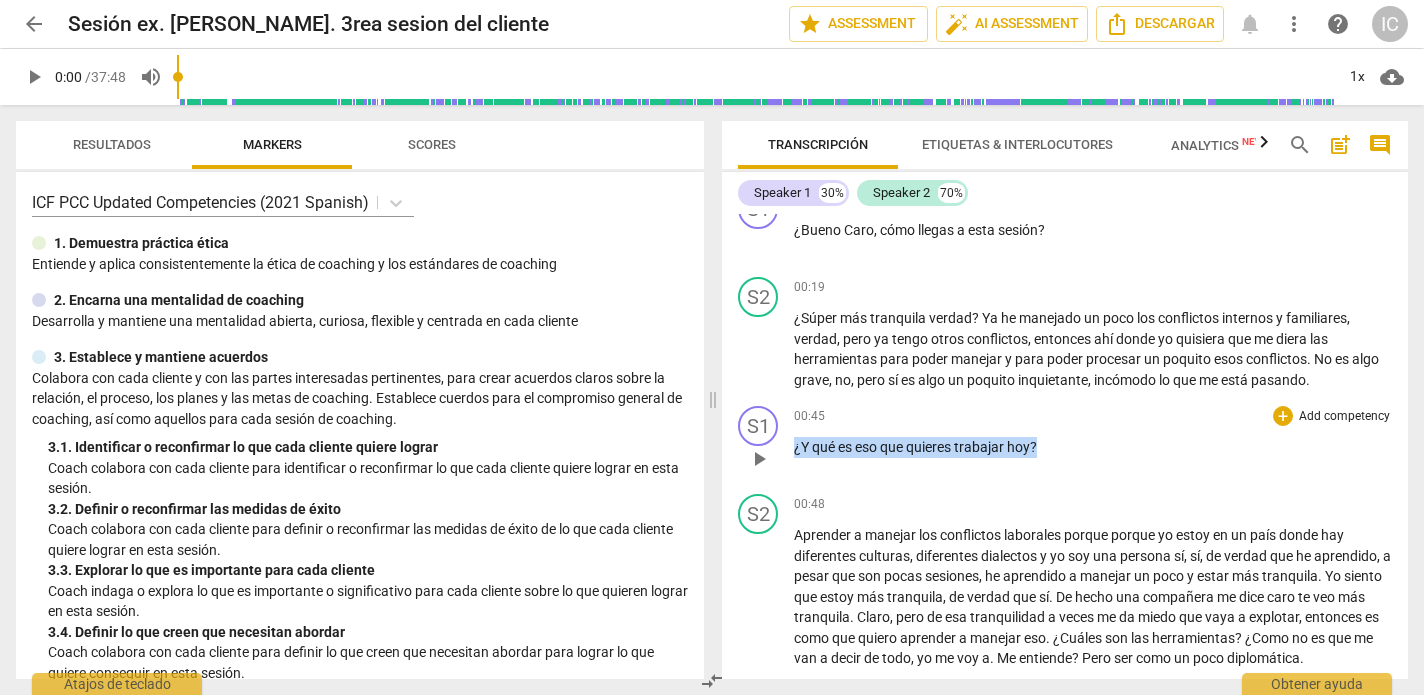 drag, startPoint x: 1048, startPoint y: 440, endPoint x: 776, endPoint y: 437, distance: 272.01654 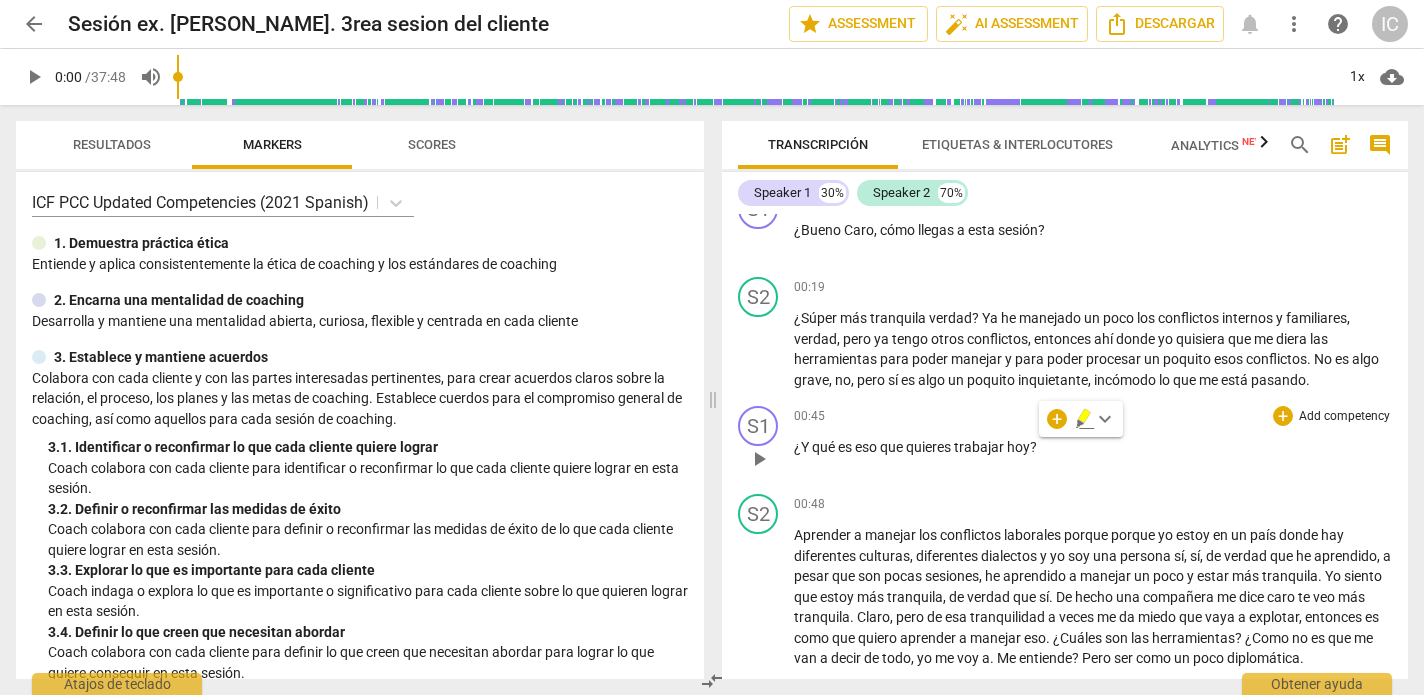click on "Add competency" at bounding box center (1344, 417) 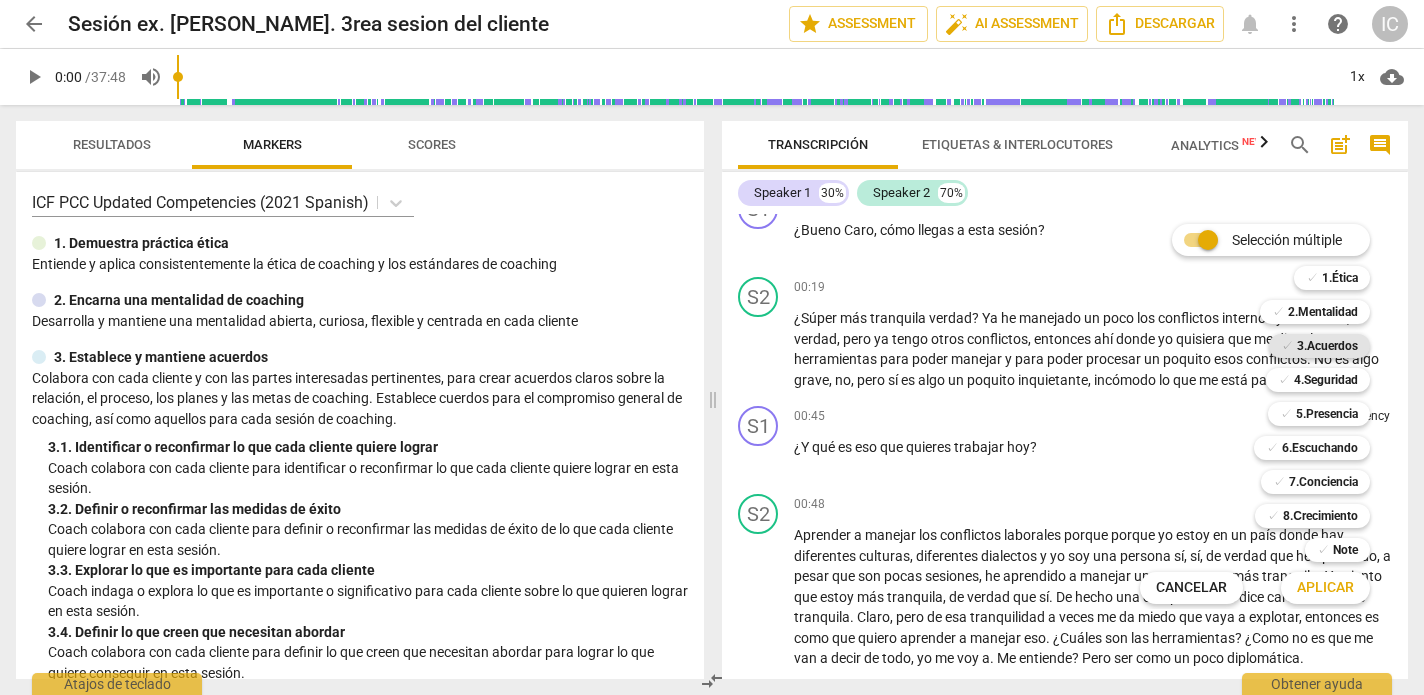 click on "3.Acuerdos" at bounding box center [1327, 346] 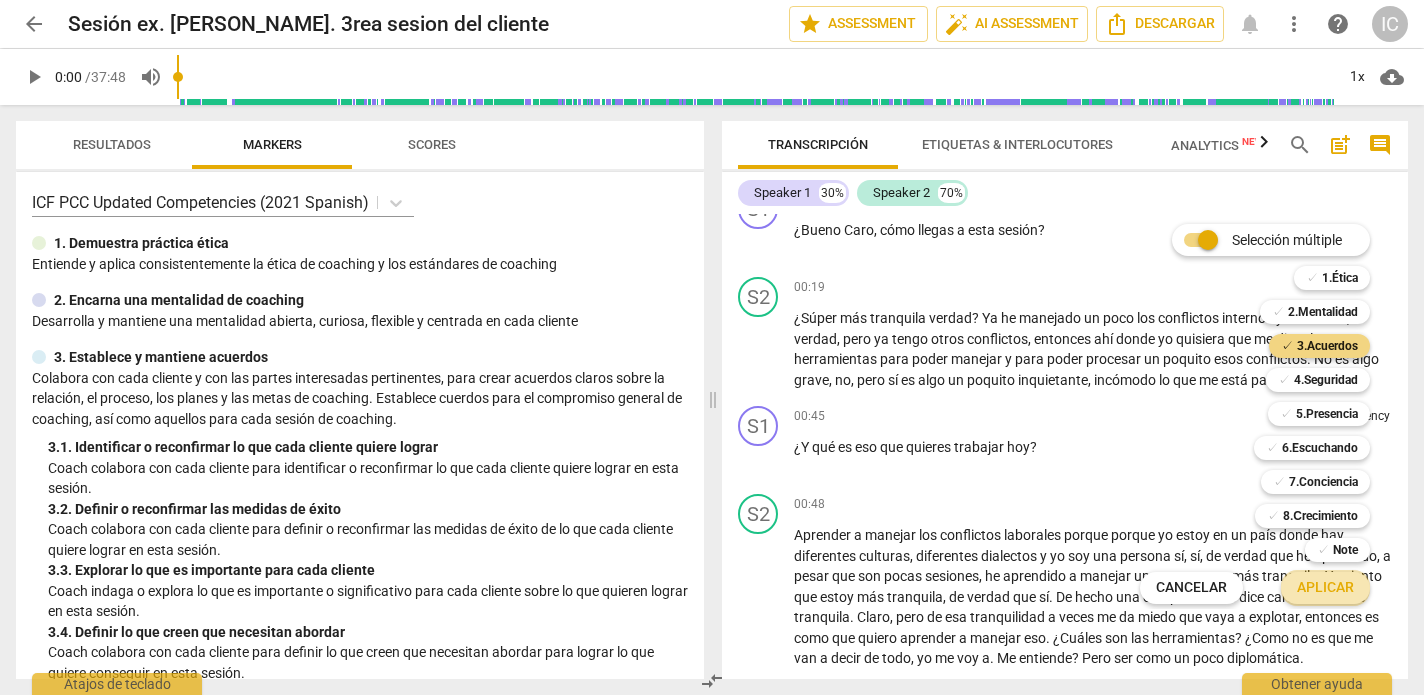 click on "Aplicar" at bounding box center [1325, 588] 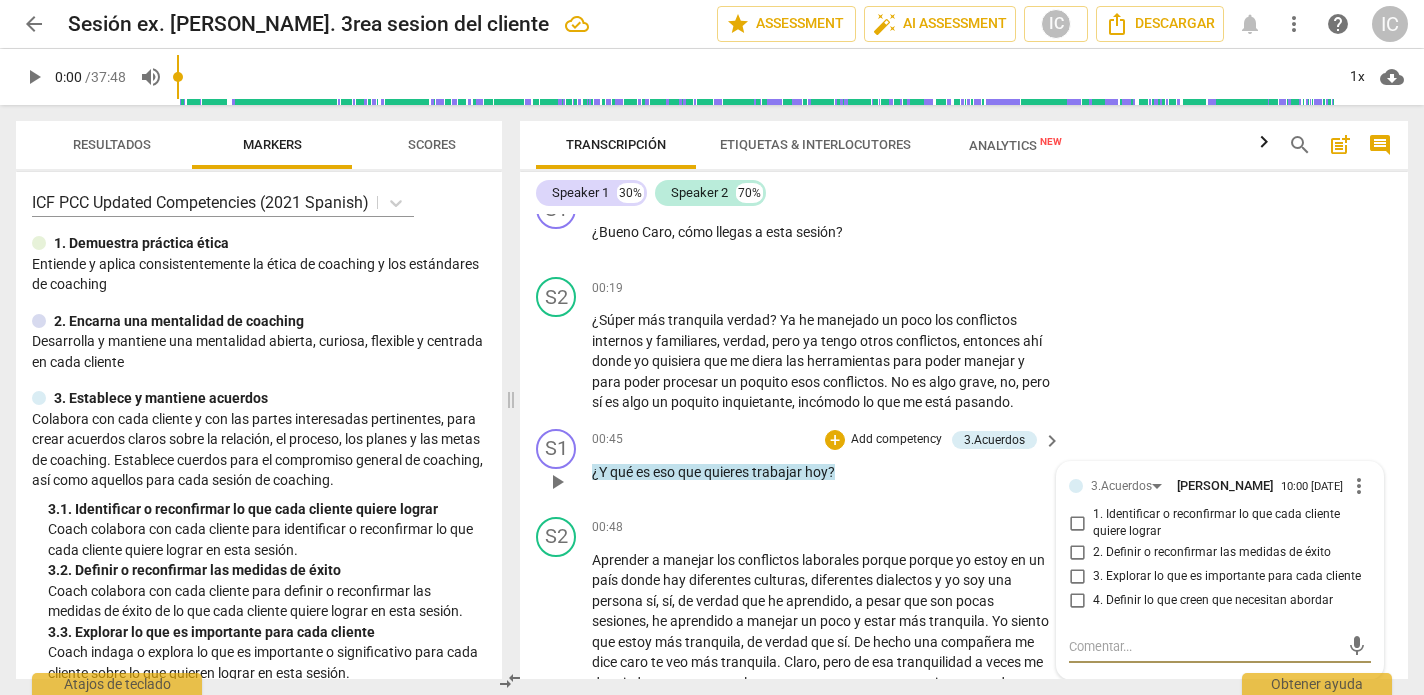 click on "1. Identificar o reconfirmar lo que cada cliente quiere lograr" at bounding box center (1077, 523) 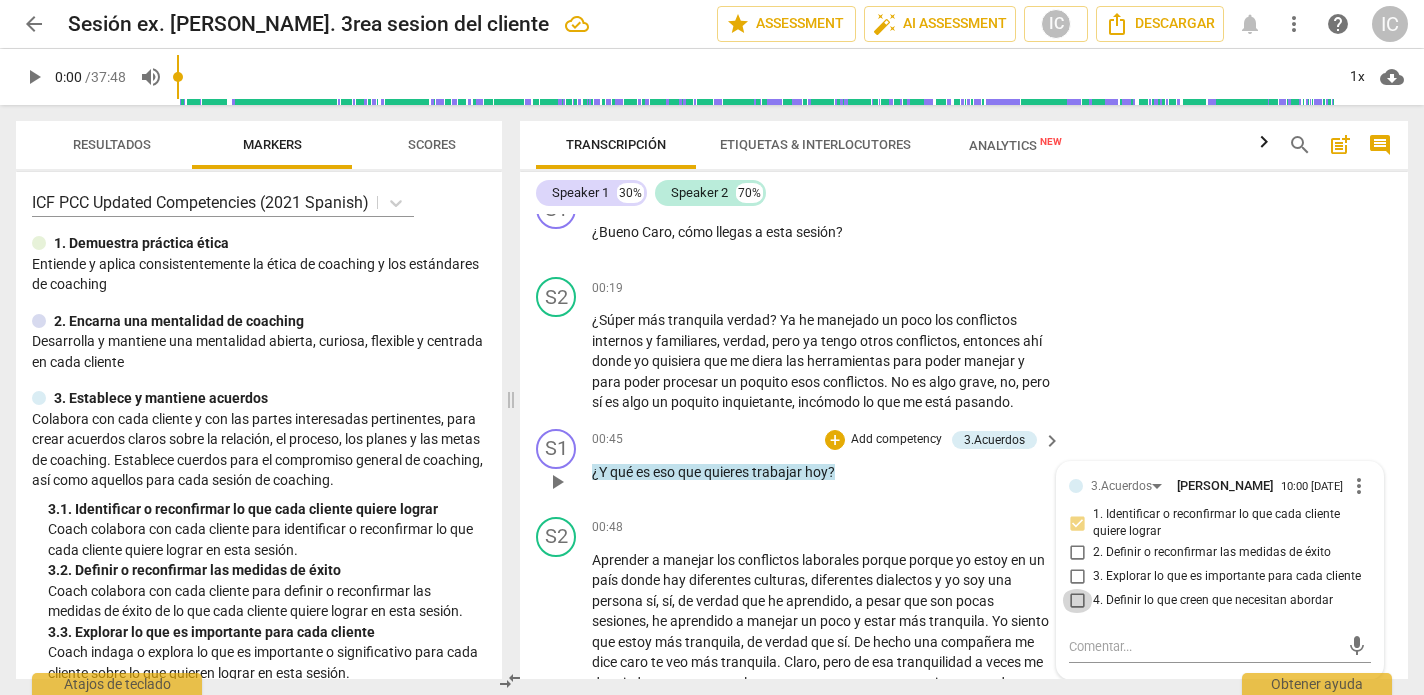 click on "4. Definir lo que creen que necesitan abordar" at bounding box center [1077, 601] 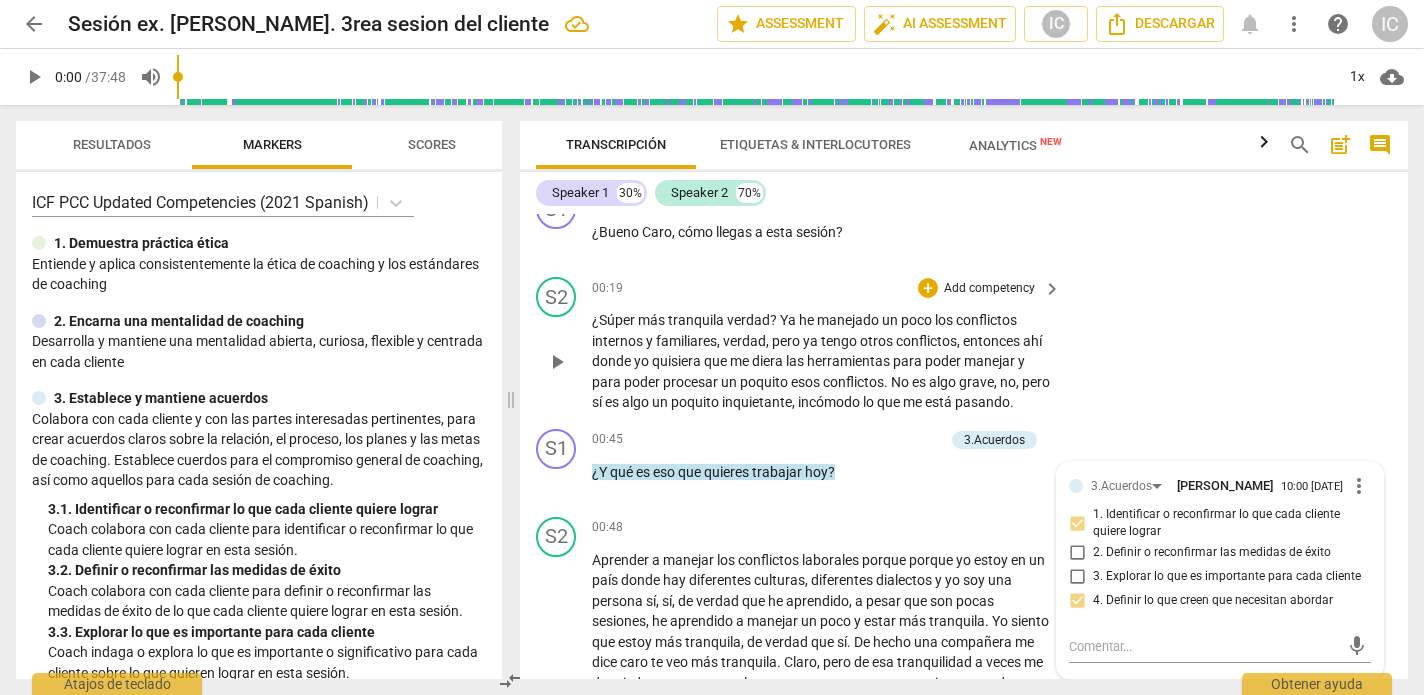 click on "S2 play_arrow pause 00:19 + Add competency keyboard_arrow_right ¿Súper   más   tranquila   verdad ?   Ya   he   manejado   un   poco   los   conflictos   internos   y   familiares ,   verdad ,   pero   ya   tengo   otros   conflictos ,   entonces   ahí   donde   yo   quisiera   que   me   diera   las   herramientas   para   poder   manejar   y   para   poder   procesar   un   poquito   esos   conflictos .   No   es   algo   grave ,   no ,   pero   sí   es   algo   un   poquito   inquietante ,   incómodo   lo   que   me   está   pasando ." at bounding box center [964, 345] 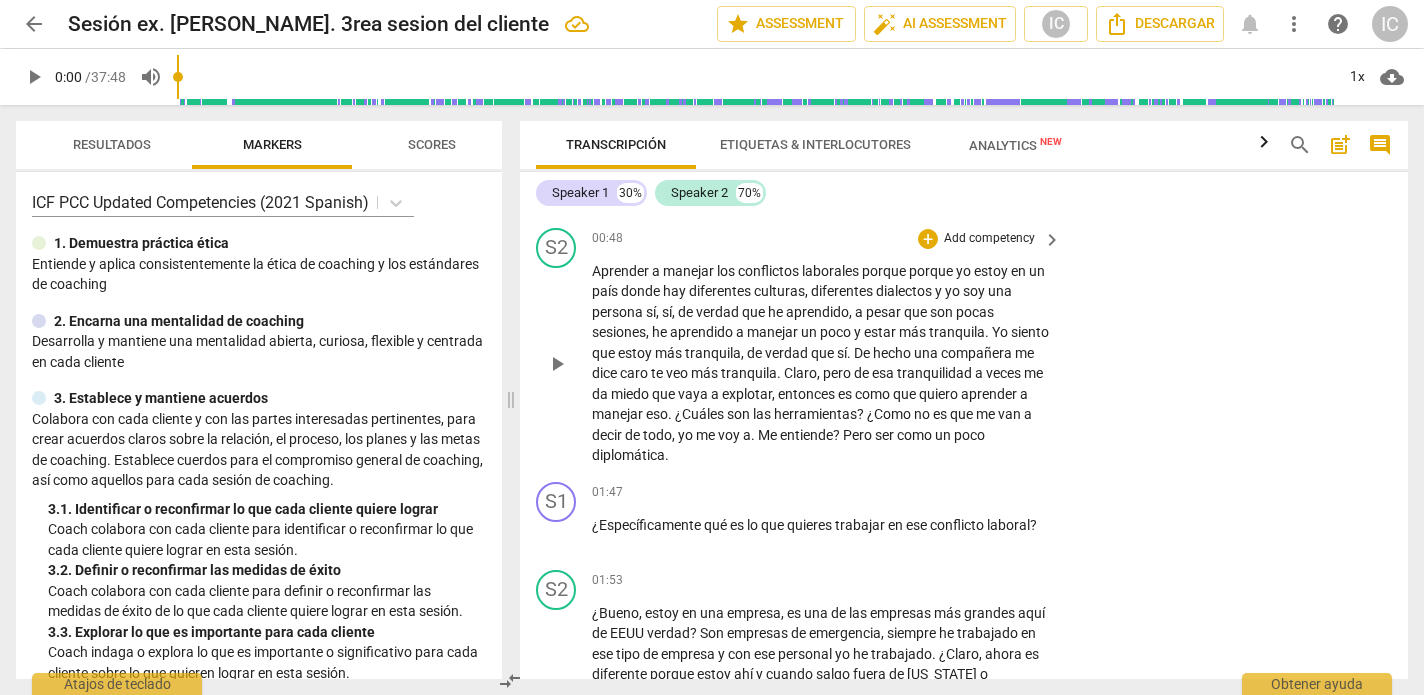 scroll, scrollTop: 584, scrollLeft: 0, axis: vertical 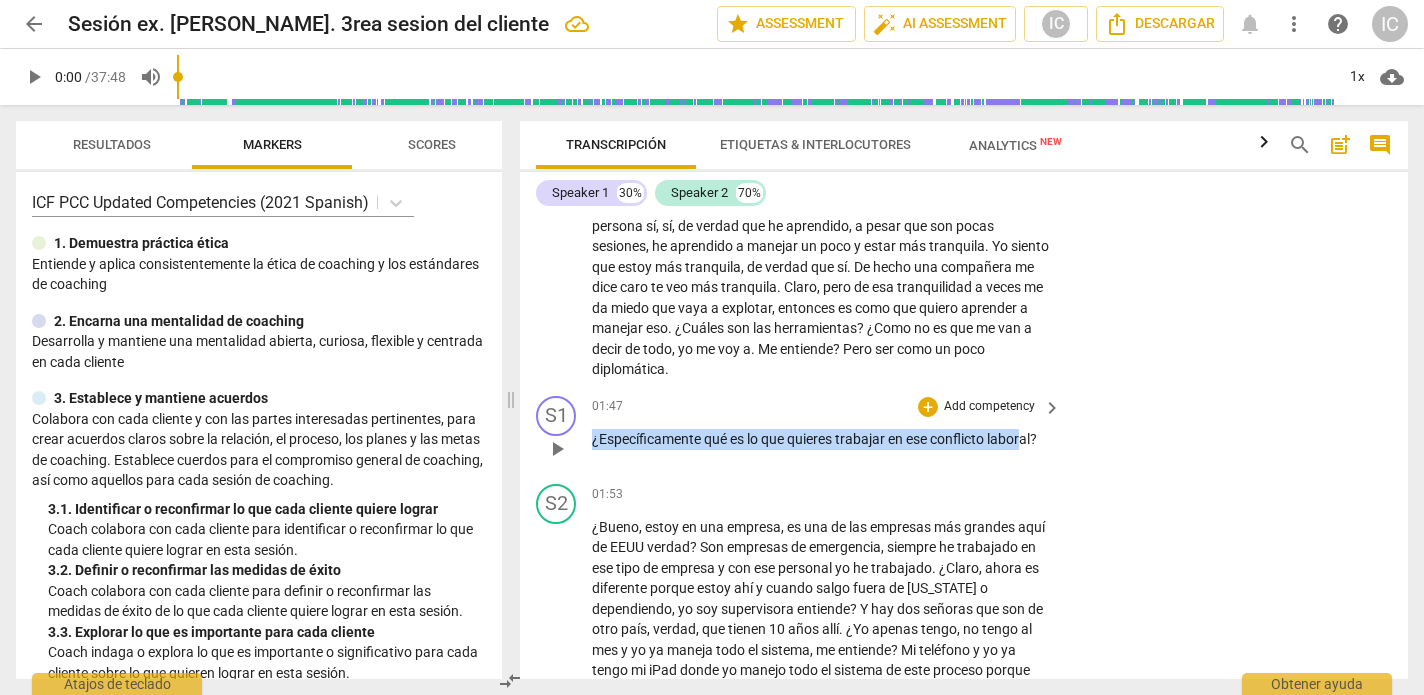 drag, startPoint x: 1075, startPoint y: 448, endPoint x: 858, endPoint y: 451, distance: 217.02074 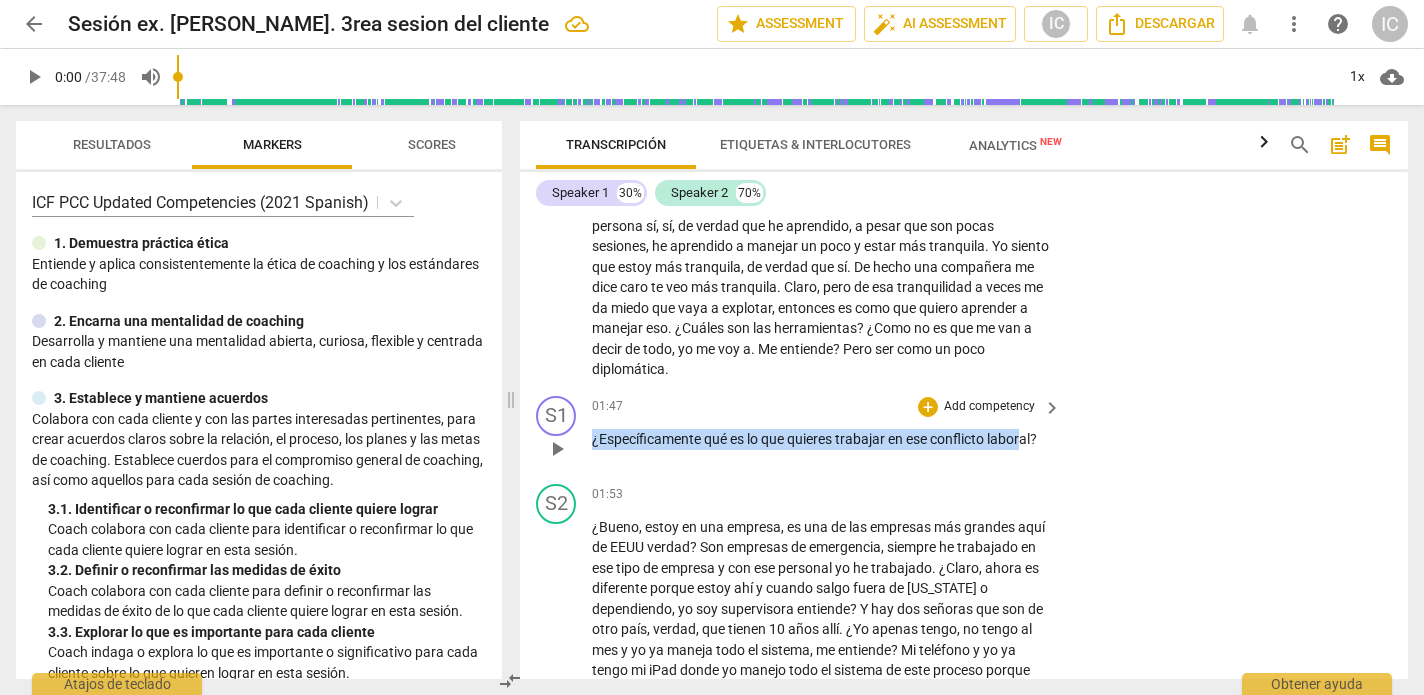 click on "S1 play_arrow pause 01:47 + Add competency keyboard_arrow_right ¿Específicamente   qué   es   lo   que   quieres   trabajar   en   ese   conflicto   laboral ?" at bounding box center (964, 432) 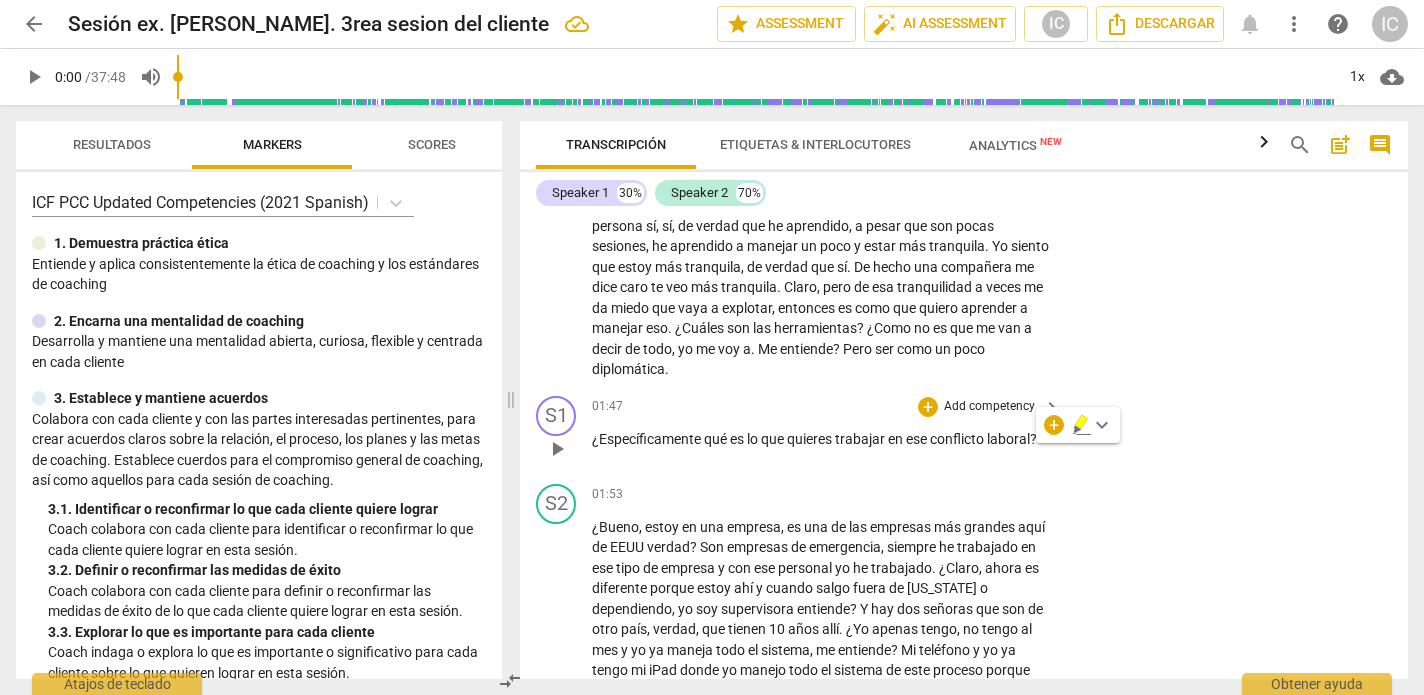 click on "Add competency" at bounding box center [989, 407] 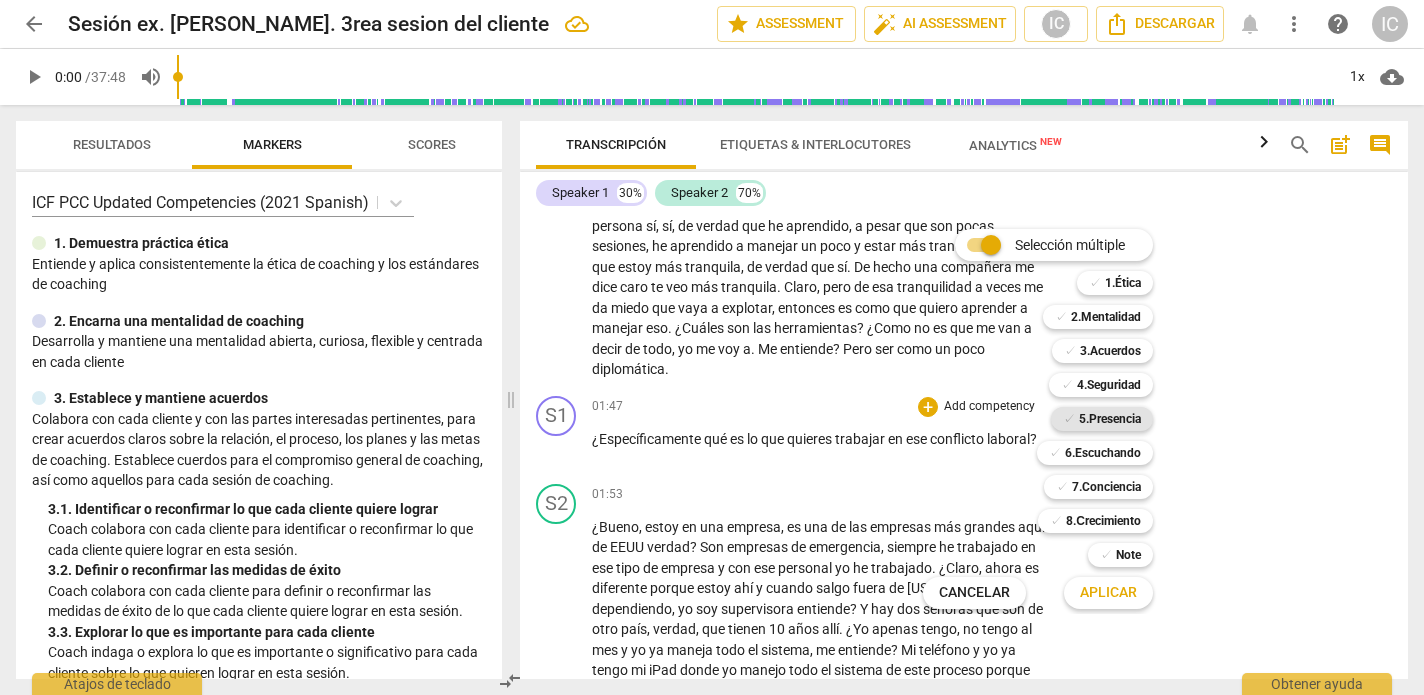 click on "✓ 5.Presencia" at bounding box center [1102, 419] 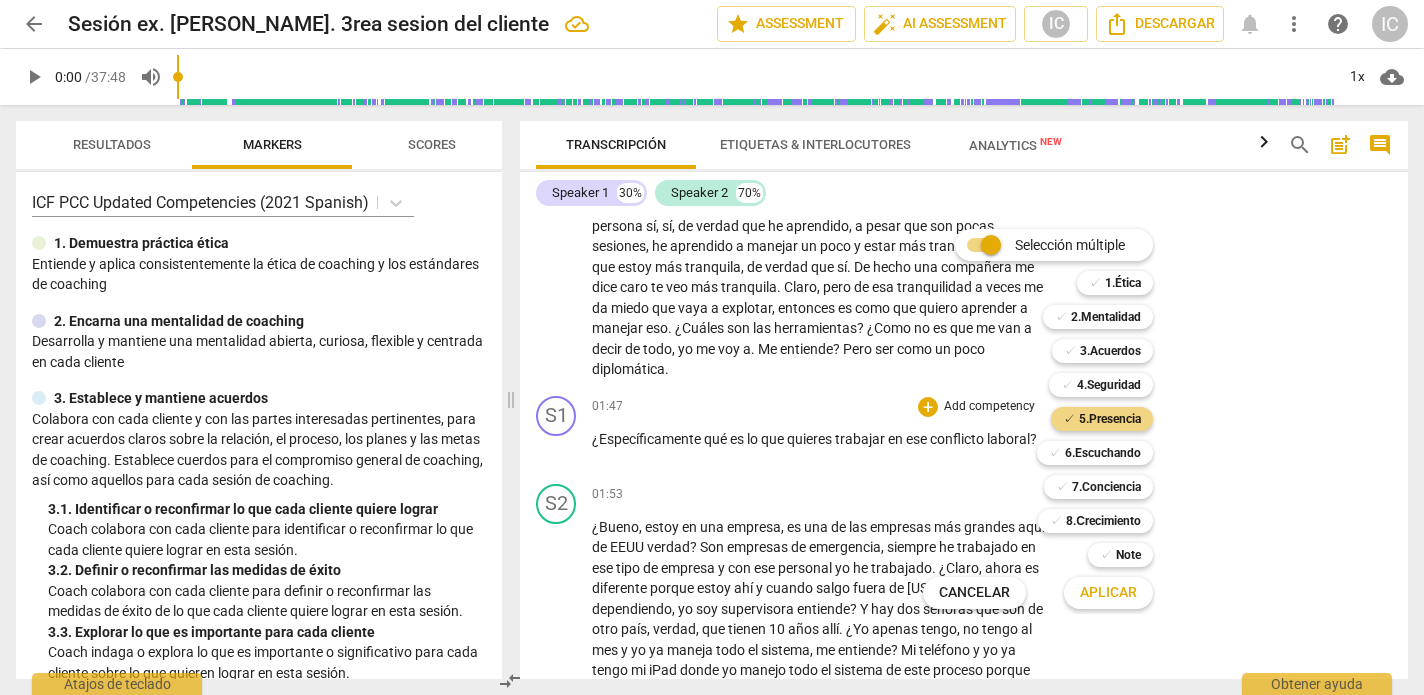 click on "Aplicar" at bounding box center [1108, 593] 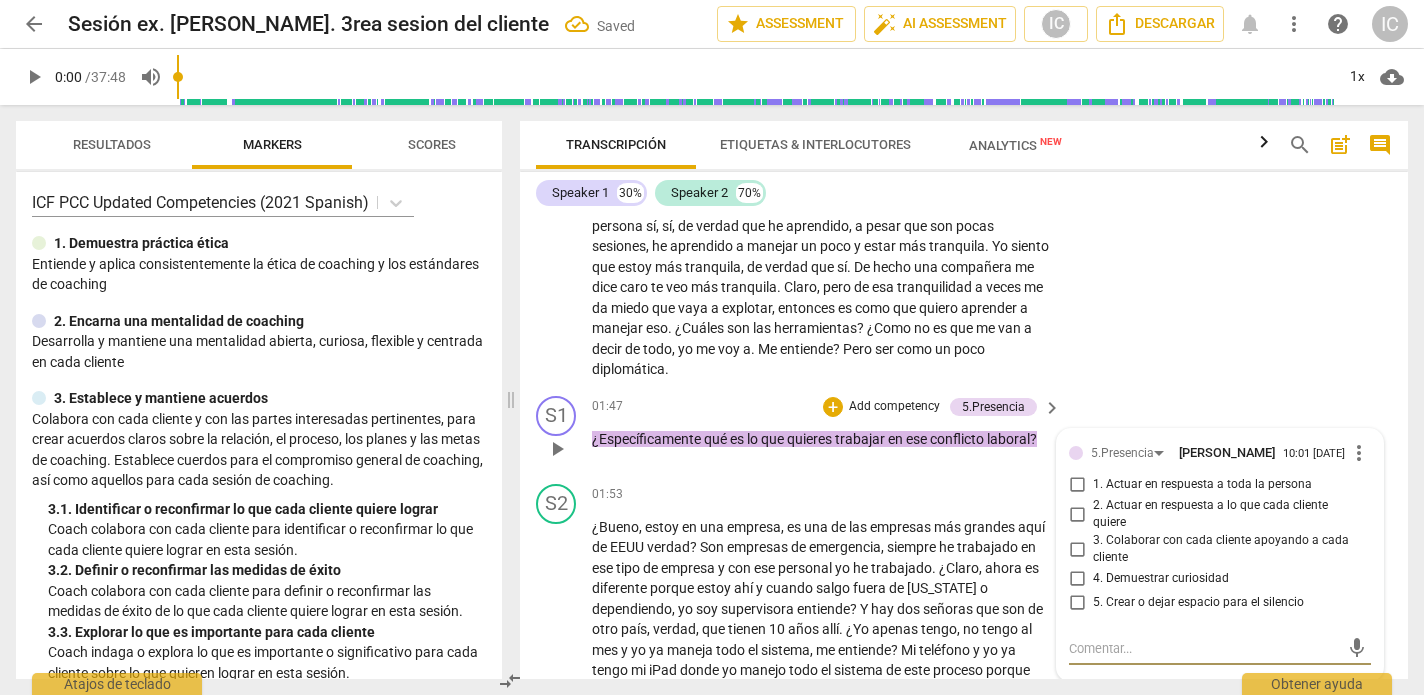 drag, startPoint x: 1071, startPoint y: 591, endPoint x: 1115, endPoint y: 611, distance: 48.332184 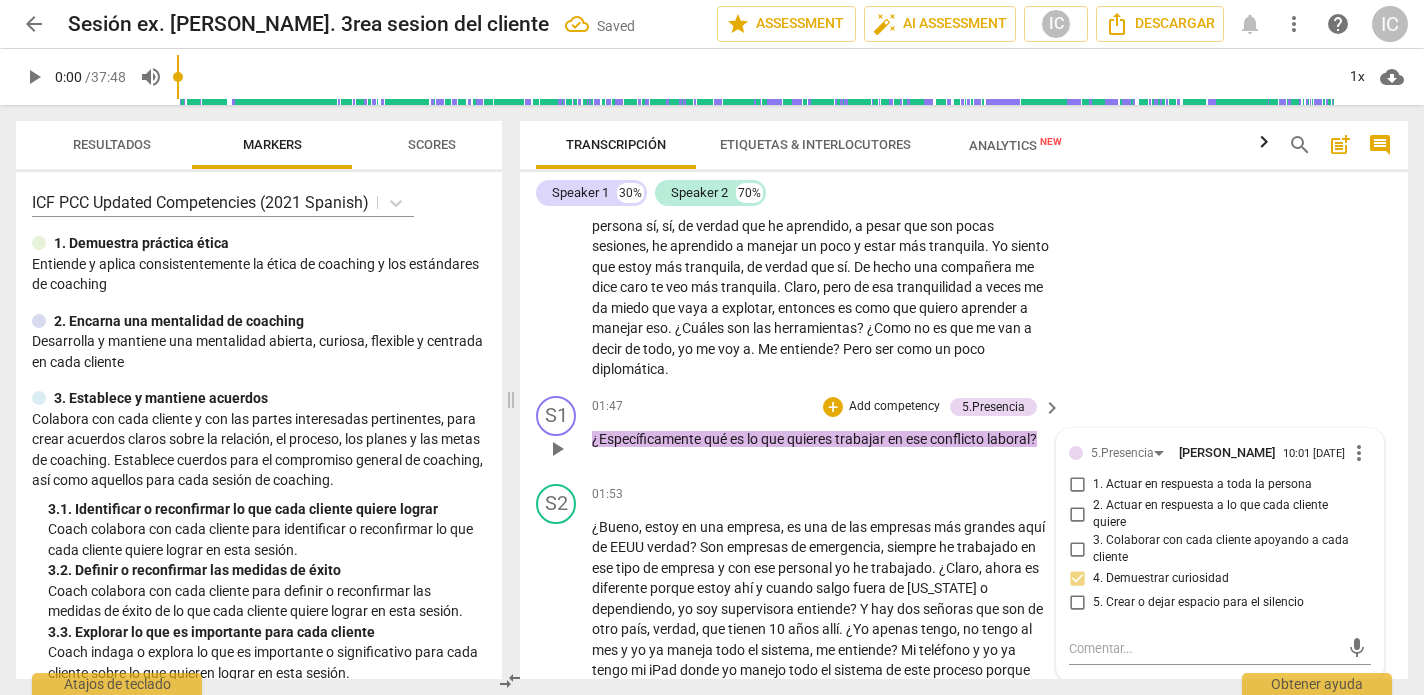 drag, startPoint x: 1075, startPoint y: 570, endPoint x: 1120, endPoint y: 571, distance: 45.01111 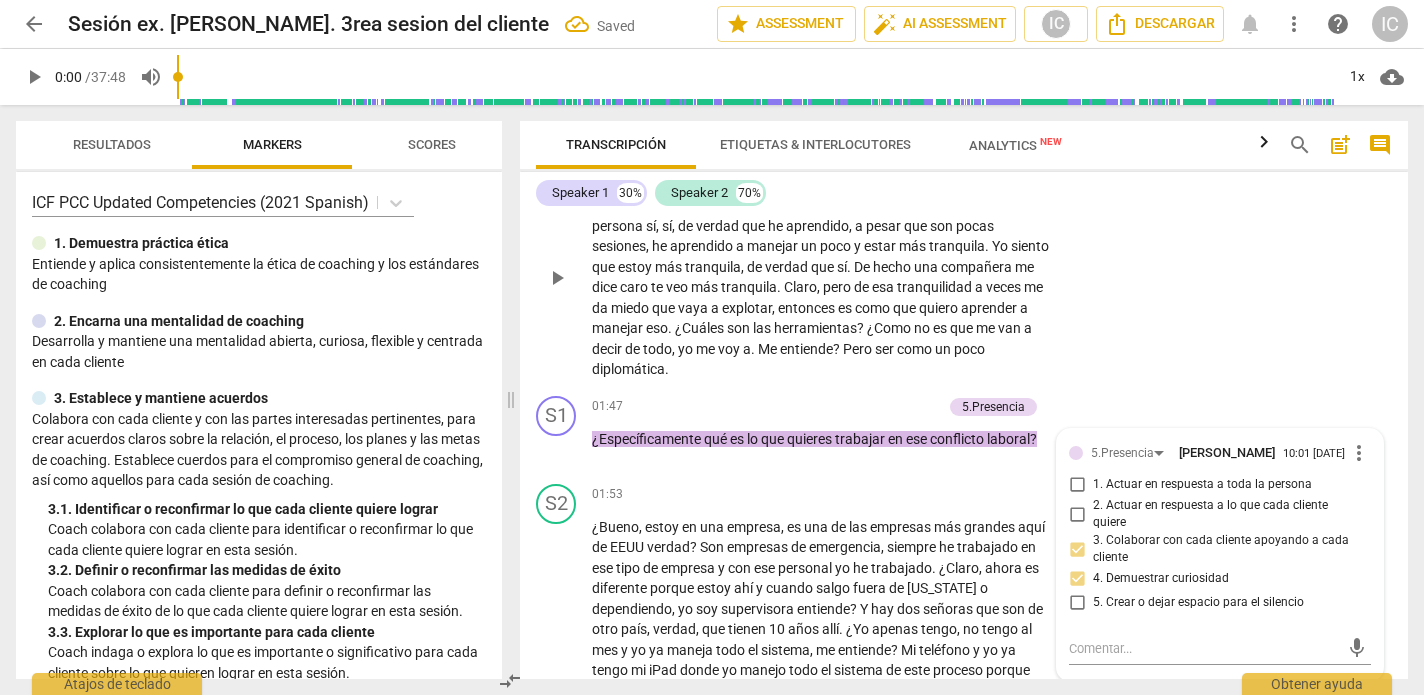click on "S2 play_arrow pause 00:48 + Add competency keyboard_arrow_right Aprender   a   manejar   los   conflictos   laborales   porque   porque   yo   estoy   en   un   país   donde   hay   diferentes   culturas ,   diferentes   dialectos   y   yo   soy   una   persona   sí ,   sí ,   de   verdad   que   he   aprendido ,   a   pesar   que   son   pocas   sesiones ,   he   aprendido   a   manejar   un   poco   y   estar   más   tranquila .   Yo   siento   que   estoy   más   tranquila ,   de   verdad   que   sí .   De   hecho   una   compañera   me   dice   caro   te   veo   más   tranquila .   [PERSON_NAME] ,   pero   de   esa   tranquilidad   a   veces   me   da   miedo   que   vaya   a   explotar ,   entonces   es   como   que   quiero   aprender   a   manejar   eso .   ¿Cuáles   son   las   herramientas ?   ¿Como   no   es   que   me   van   a   decir   de   todo ,   yo   me   voy   a .   Me   entiende ?   Pero   ser   como   un   poco   diplomática ." at bounding box center (964, 261) 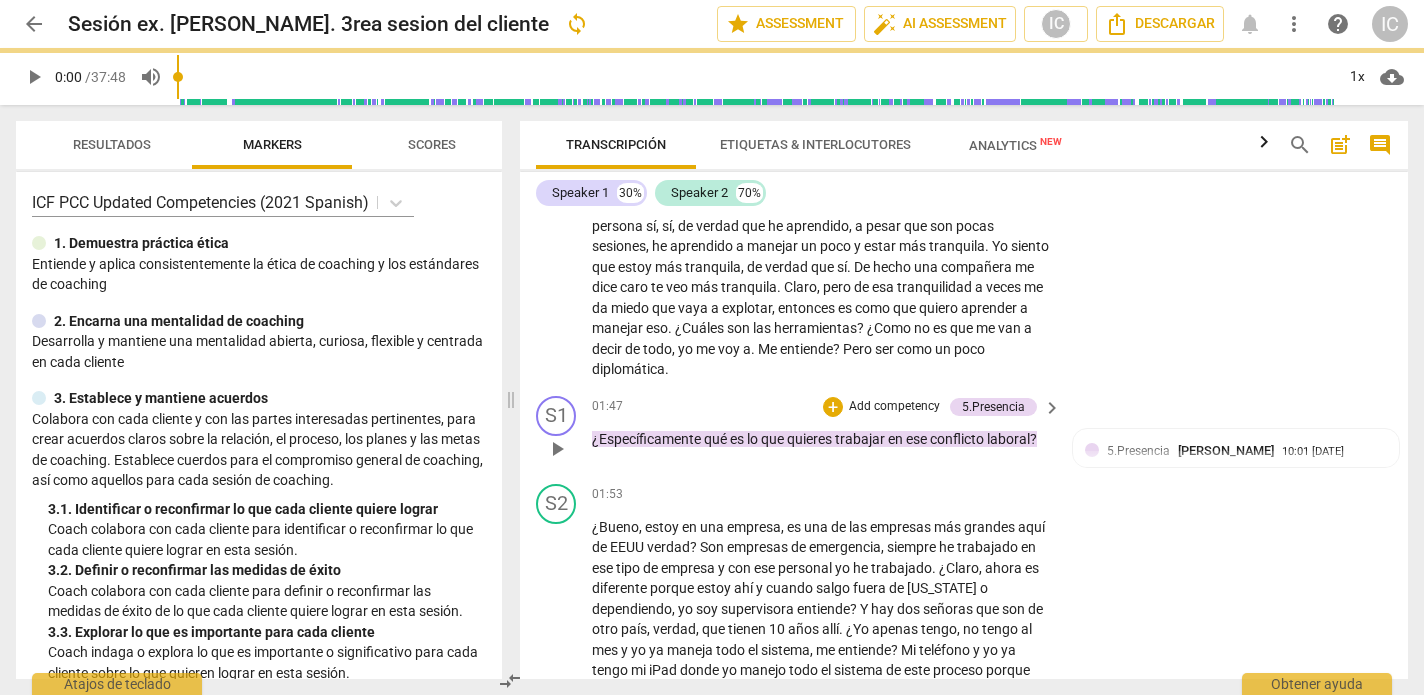 click on "Add competency" at bounding box center [894, 407] 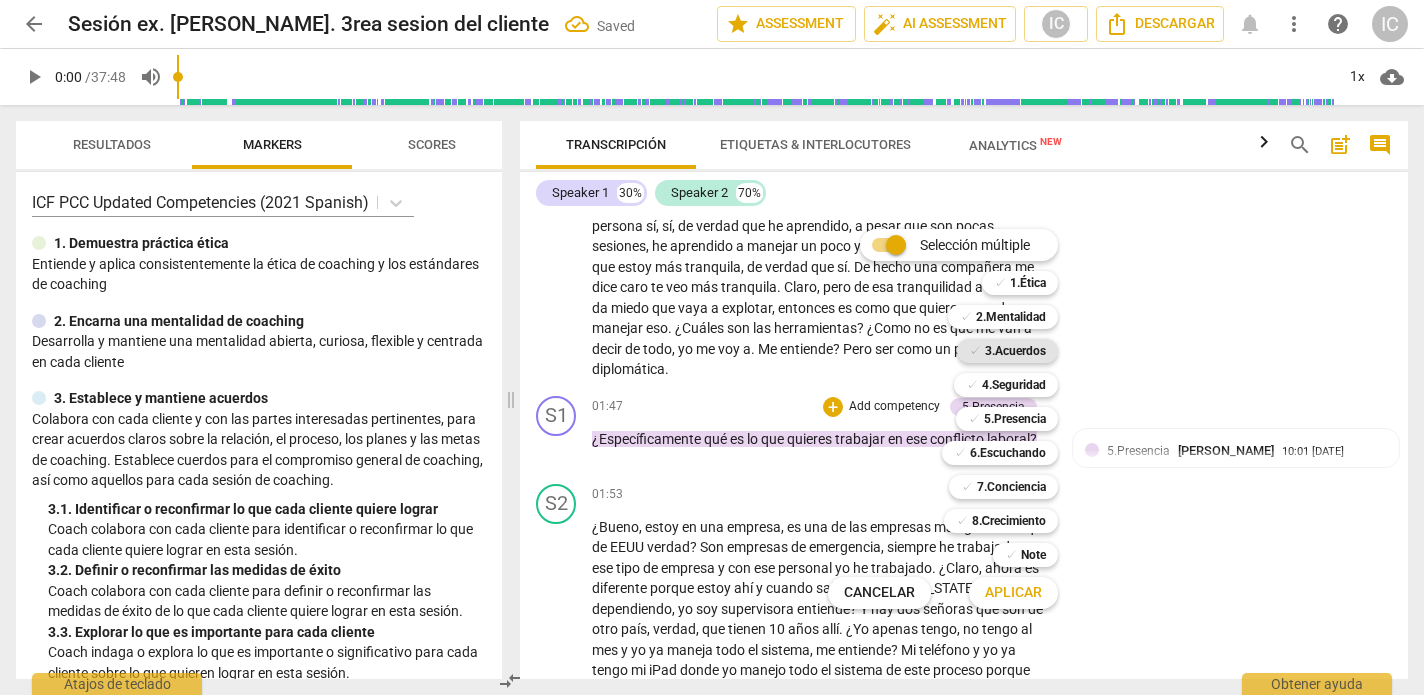 click on "3.Acuerdos" at bounding box center [1015, 351] 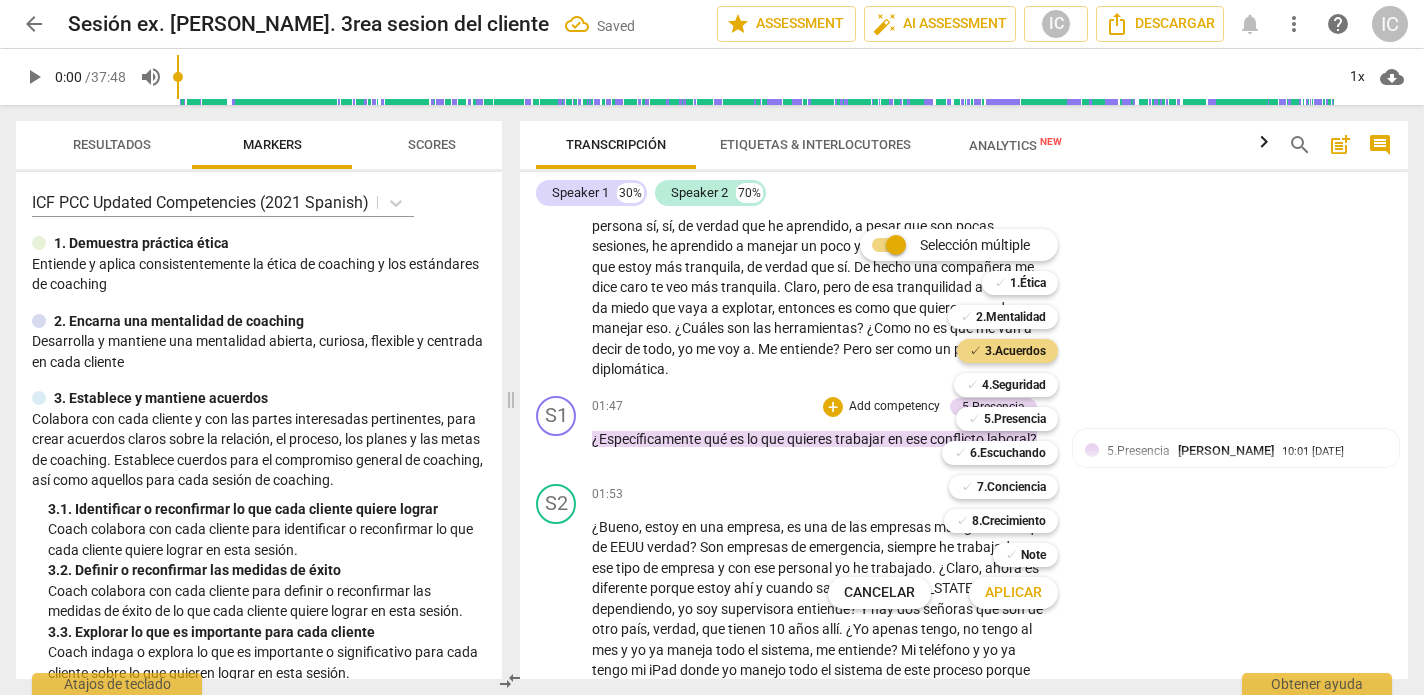 click on "Aplicar" at bounding box center (1013, 593) 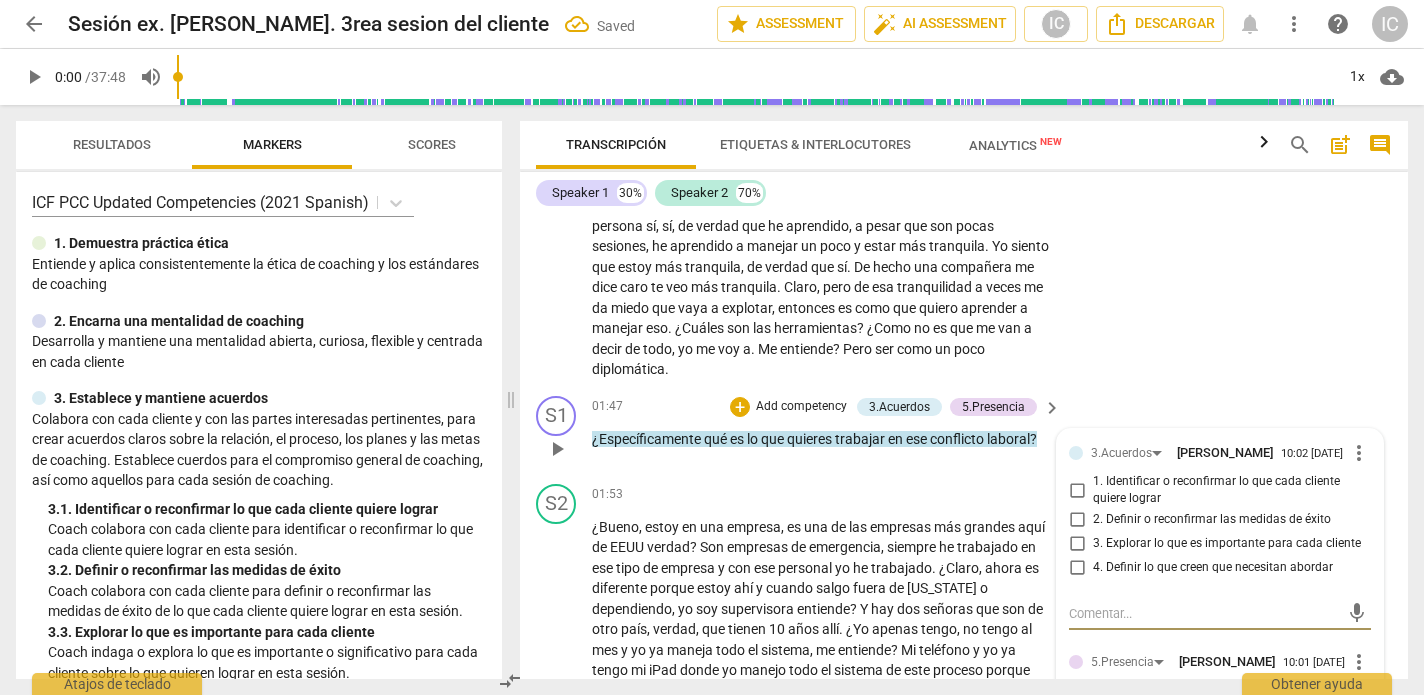click on "4. Definir lo que creen que necesitan abordar" at bounding box center (1077, 568) 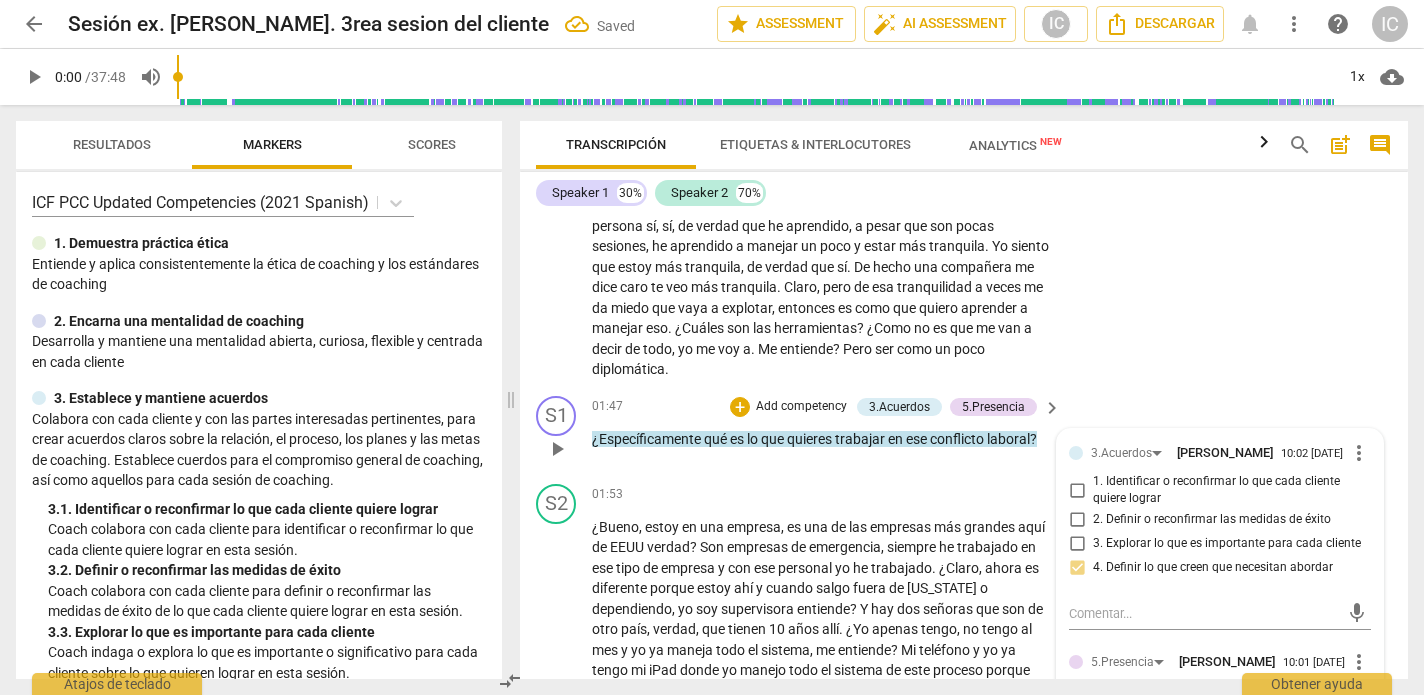click on "3. Explorar lo que es importante para cada cliente" at bounding box center (1077, 544) 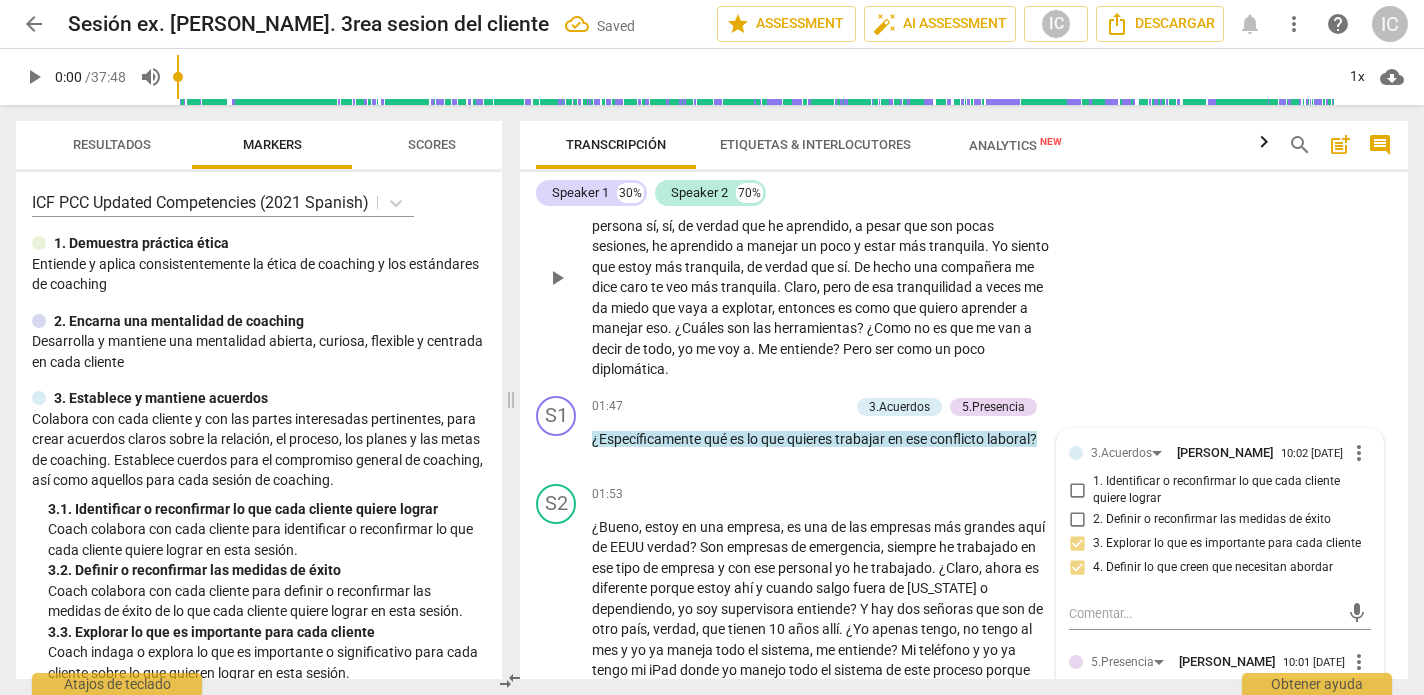 click on "S2 play_arrow pause 00:48 + Add competency keyboard_arrow_right Aprender   a   manejar   los   conflictos   laborales   porque   porque   yo   estoy   en   un   país   donde   hay   diferentes   culturas ,   diferentes   dialectos   y   yo   soy   una   persona   sí ,   sí ,   de   verdad   que   he   aprendido ,   a   pesar   que   son   pocas   sesiones ,   he   aprendido   a   manejar   un   poco   y   estar   más   tranquila .   Yo   siento   que   estoy   más   tranquila ,   de   verdad   que   sí .   De   hecho   una   compañera   me   dice   caro   te   veo   más   tranquila .   [PERSON_NAME] ,   pero   de   esa   tranquilidad   a   veces   me   da   miedo   que   vaya   a   explotar ,   entonces   es   como   que   quiero   aprender   a   manejar   eso .   ¿Cuáles   son   las   herramientas ?   ¿Como   no   es   que   me   van   a   decir   de   todo ,   yo   me   voy   a .   Me   entiende ?   Pero   ser   como   un   poco   diplomática ." at bounding box center (964, 261) 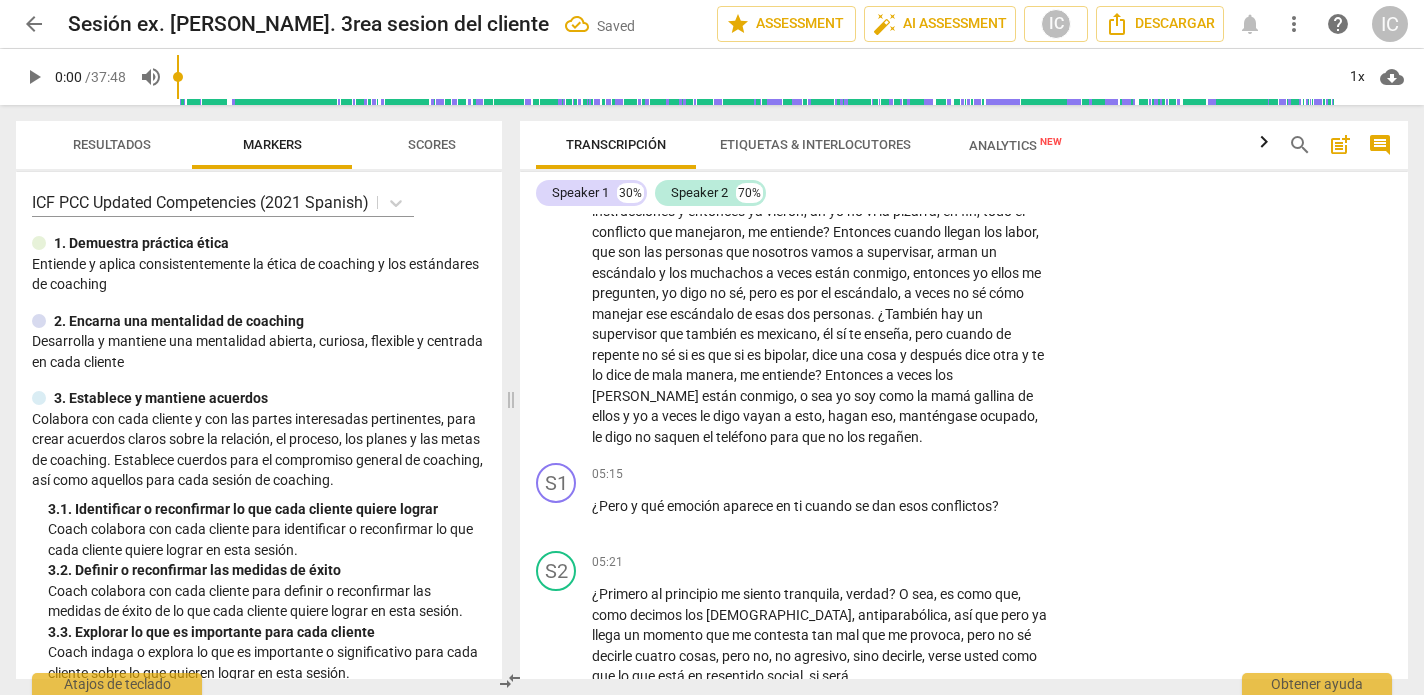 scroll, scrollTop: 1513, scrollLeft: 0, axis: vertical 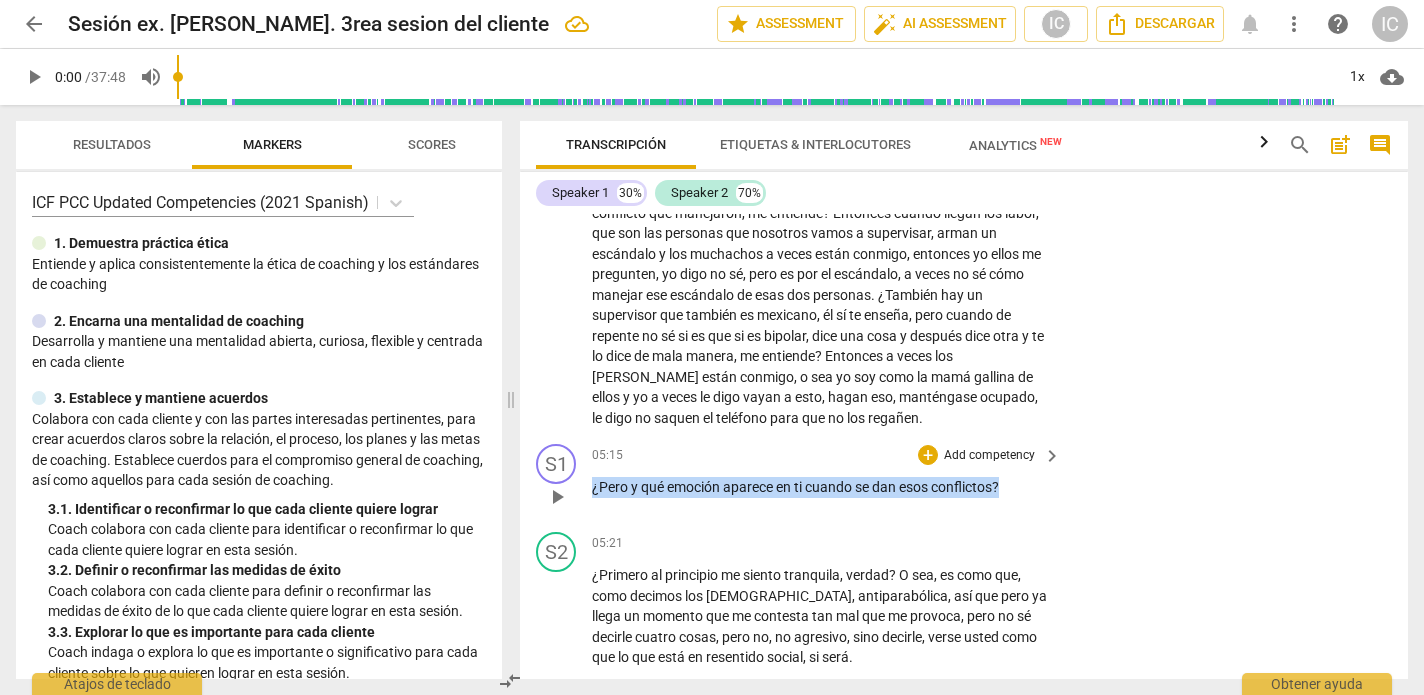 drag, startPoint x: 1025, startPoint y: 481, endPoint x: 917, endPoint y: 487, distance: 108.16654 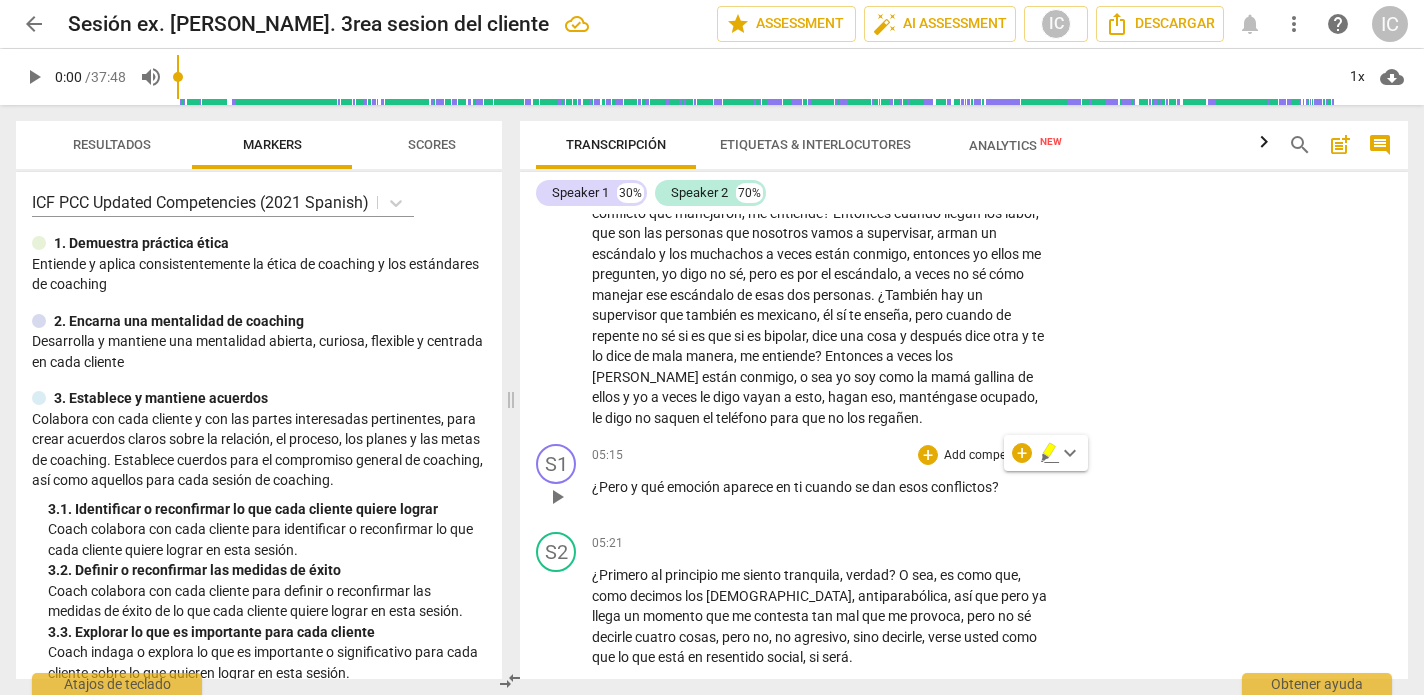 click on "Add competency" at bounding box center [989, 456] 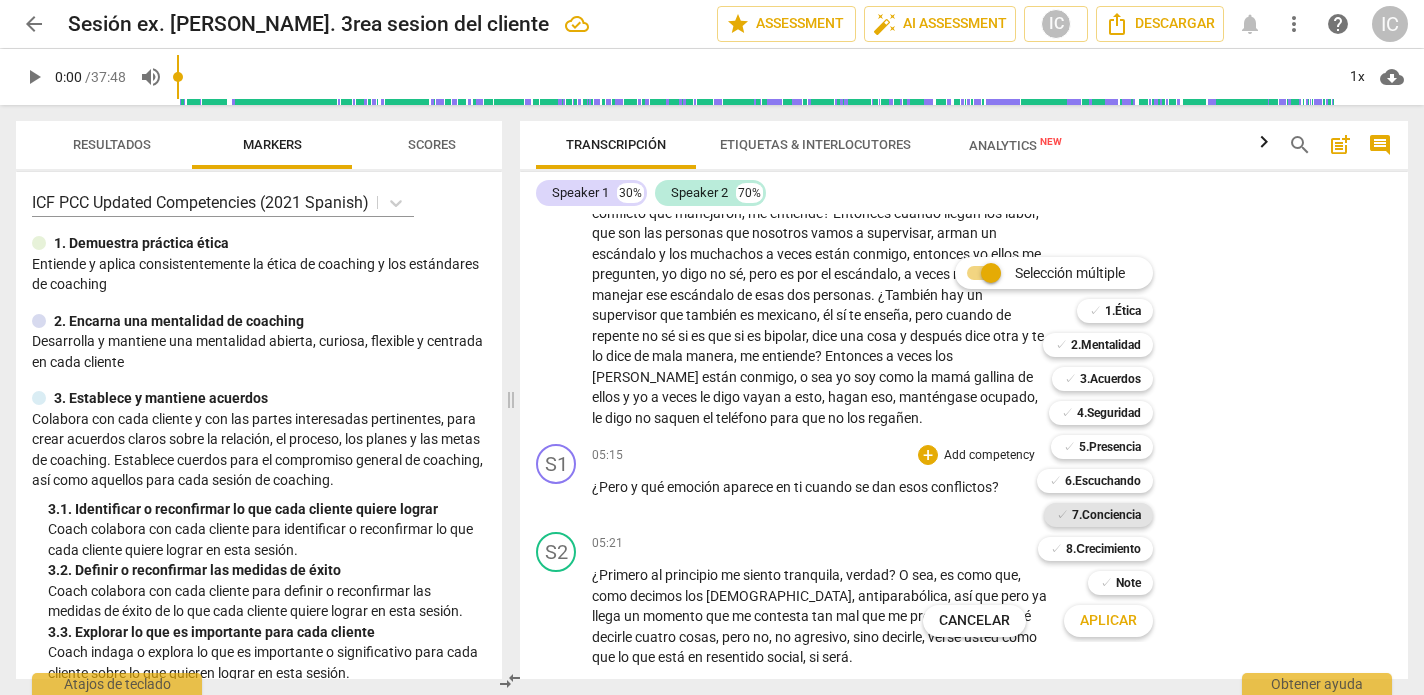 click on "7.Conciencia" at bounding box center (1106, 515) 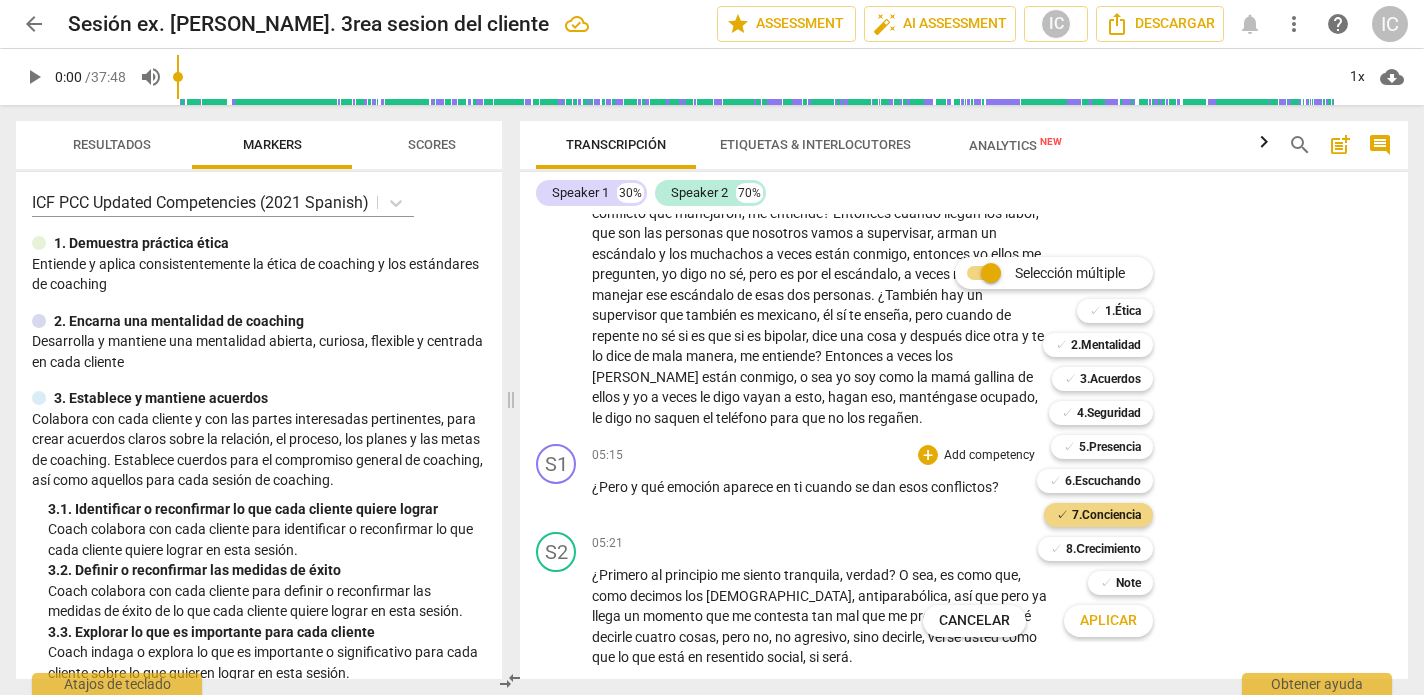 click on "Aplicar" at bounding box center (1108, 621) 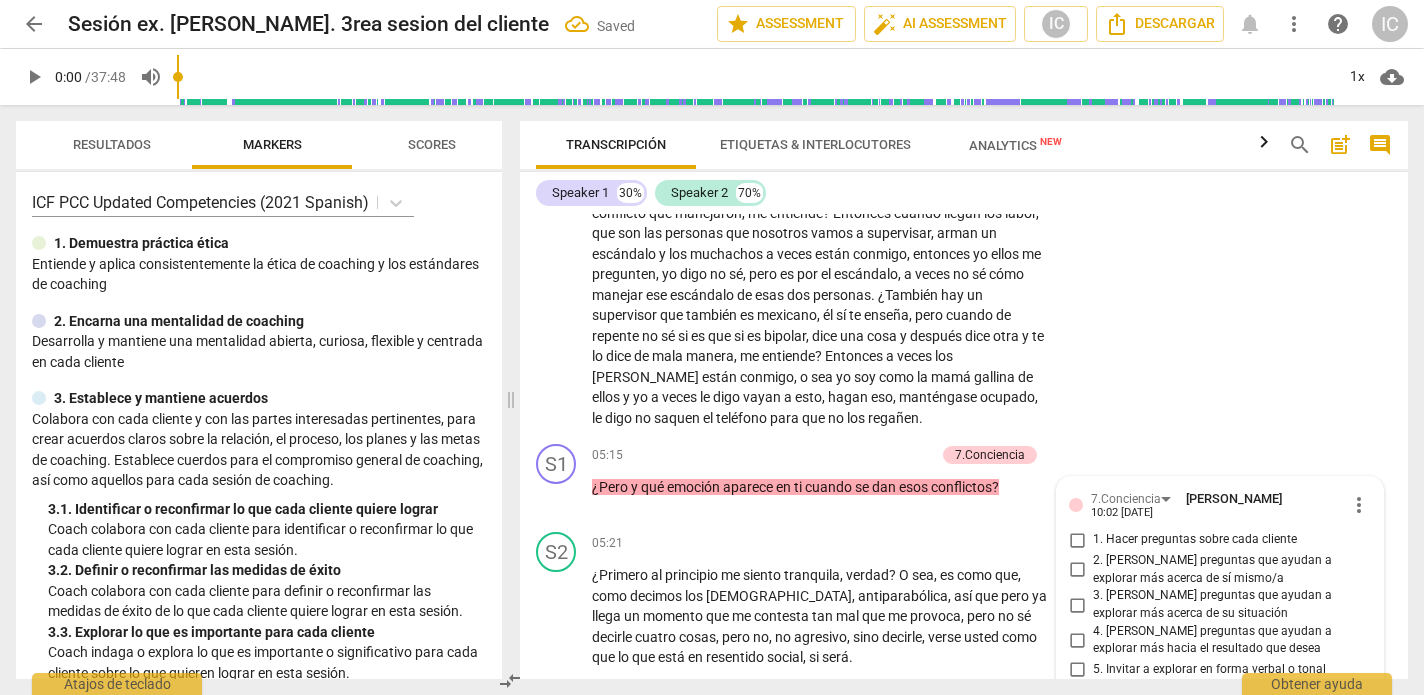 scroll, scrollTop: 1871, scrollLeft: 0, axis: vertical 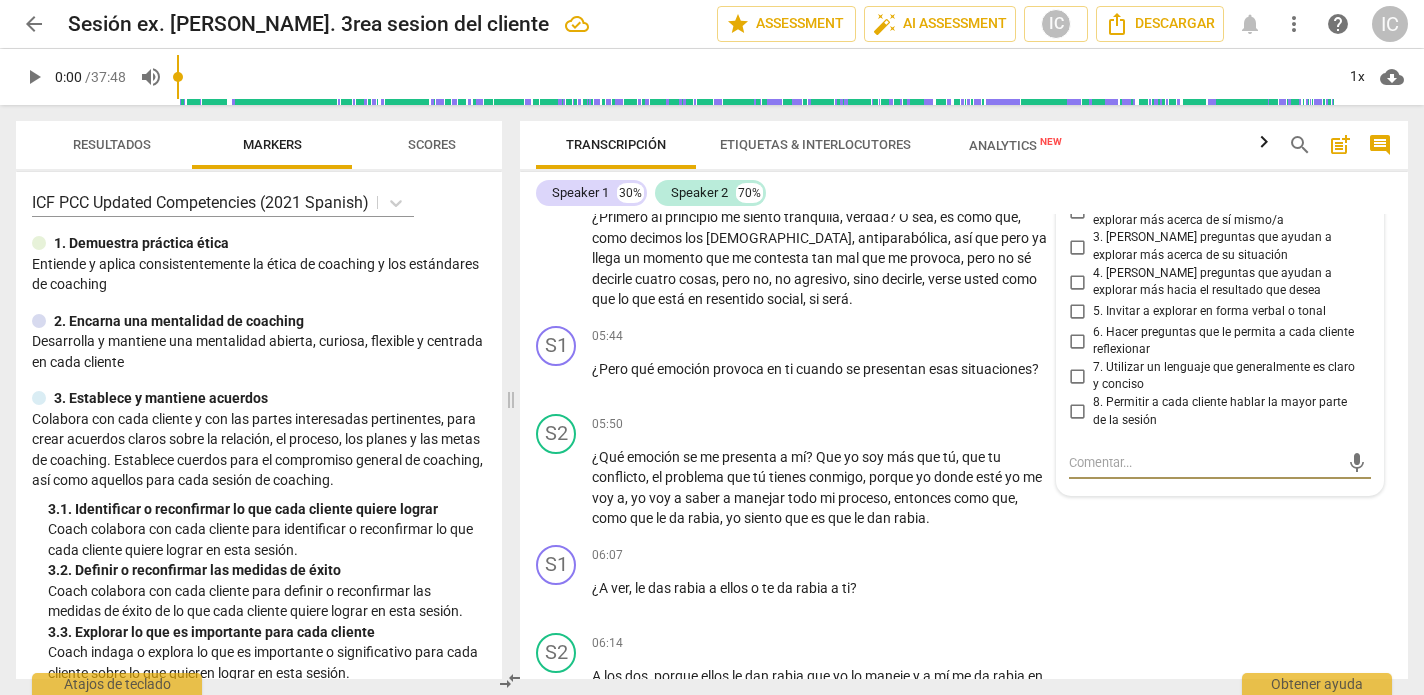 click on "7. Utilizar un lenguaje que generalmente es claro y conciso" at bounding box center [1077, 376] 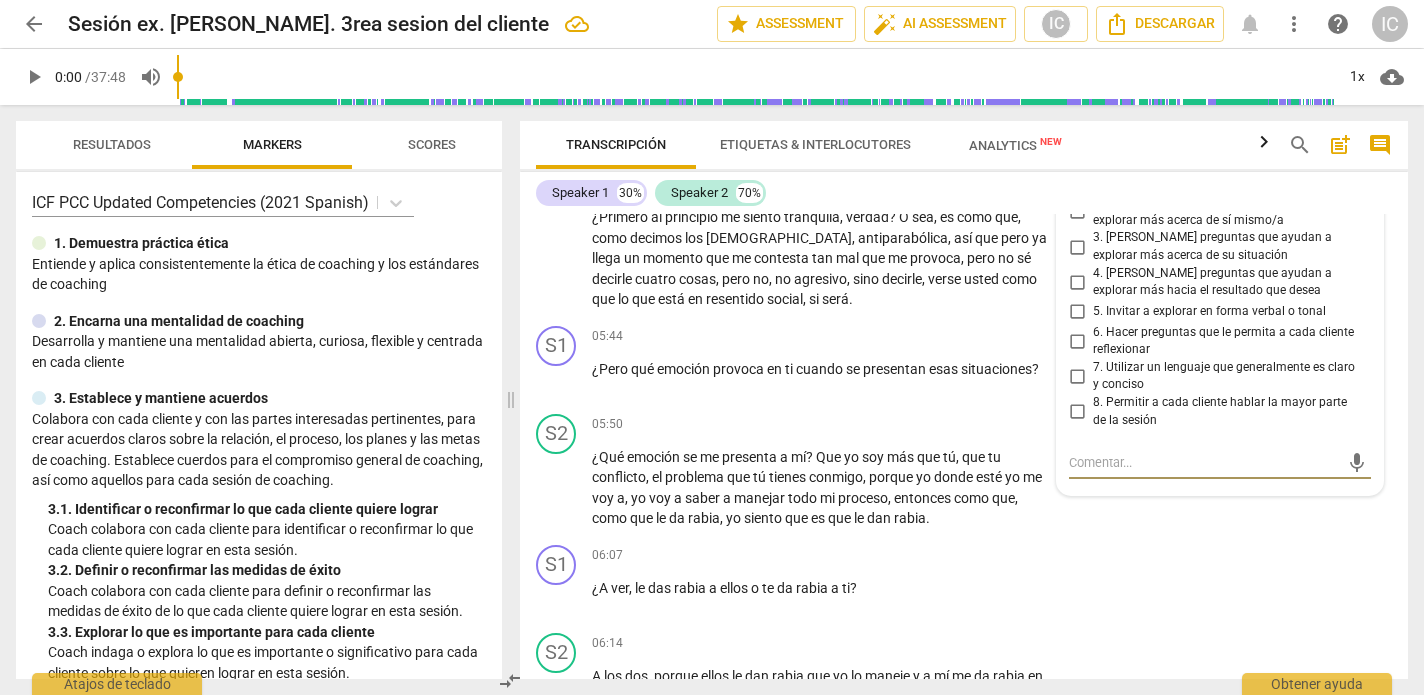 checkbox on "true" 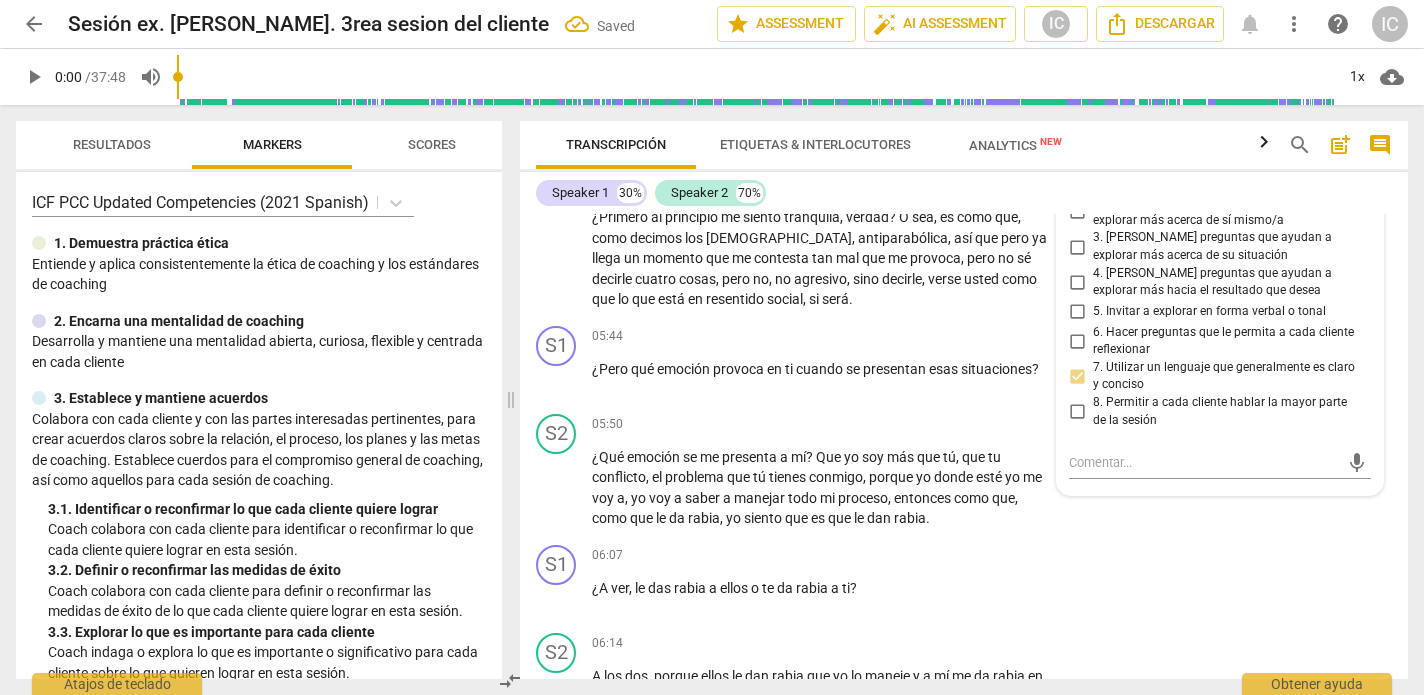 click on "6. Hacer preguntas que le permita a cada cliente reflexionar" at bounding box center [1077, 341] 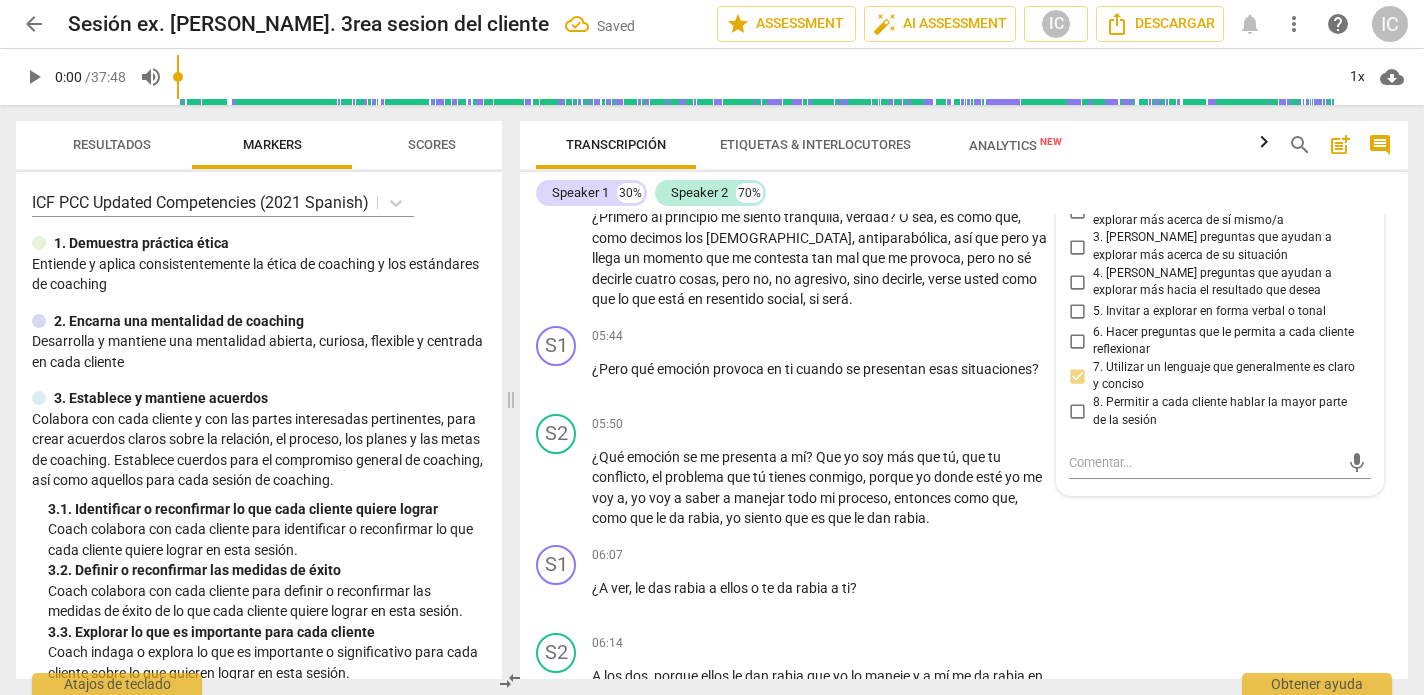 checkbox on "true" 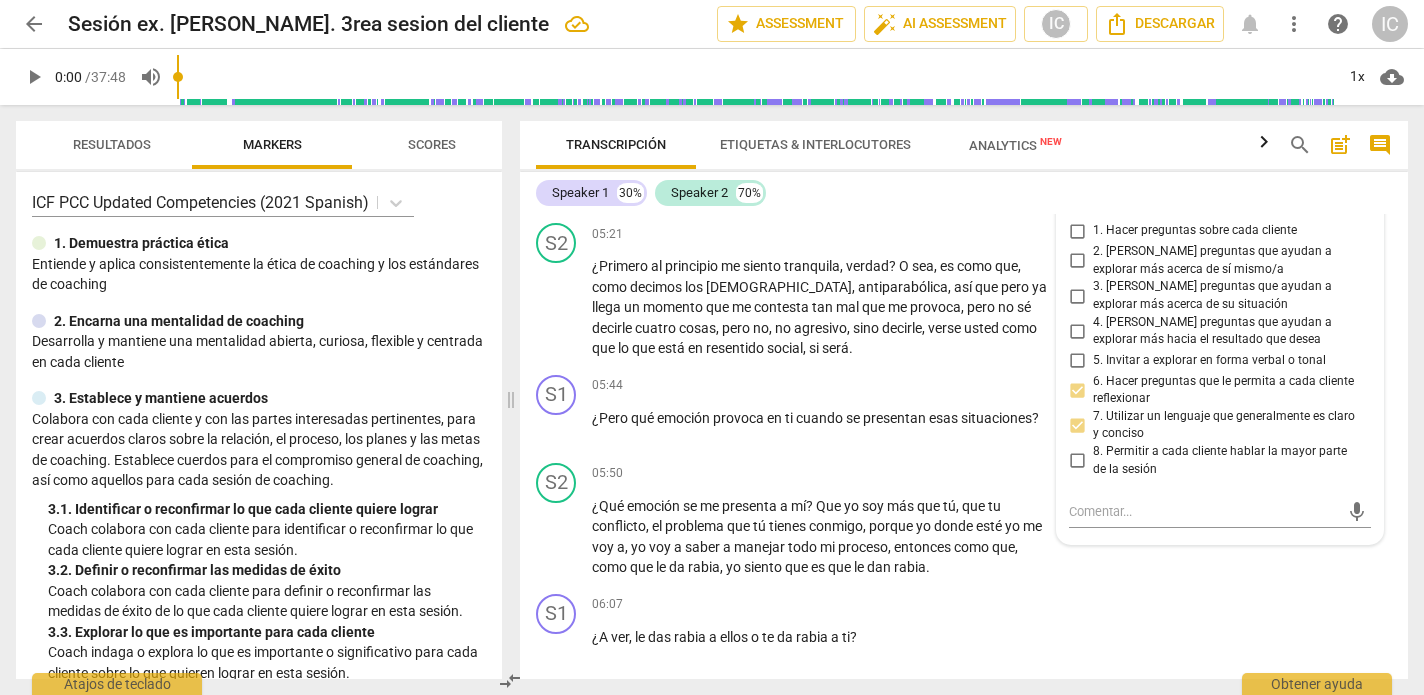 scroll, scrollTop: 1811, scrollLeft: 0, axis: vertical 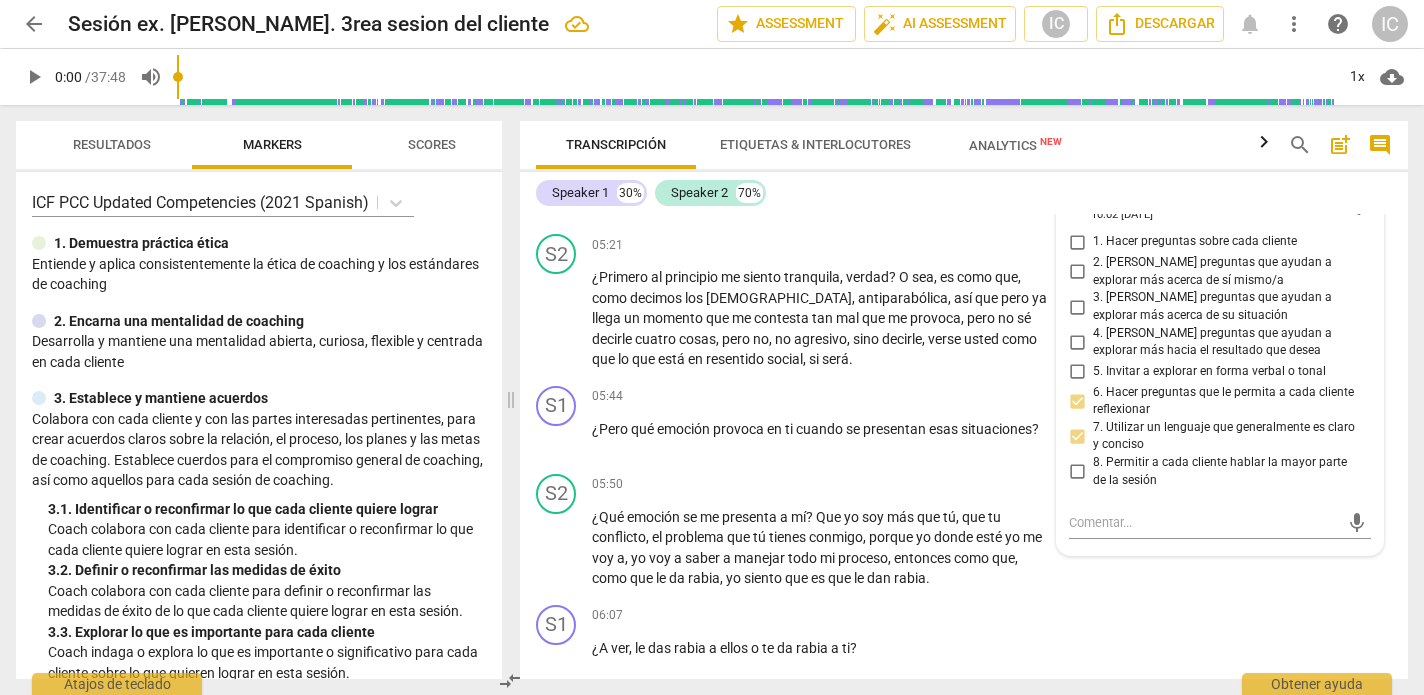 click on "2. [PERSON_NAME] preguntas que ayudan a explorar más acerca de sí mismo/a" at bounding box center [1077, 272] 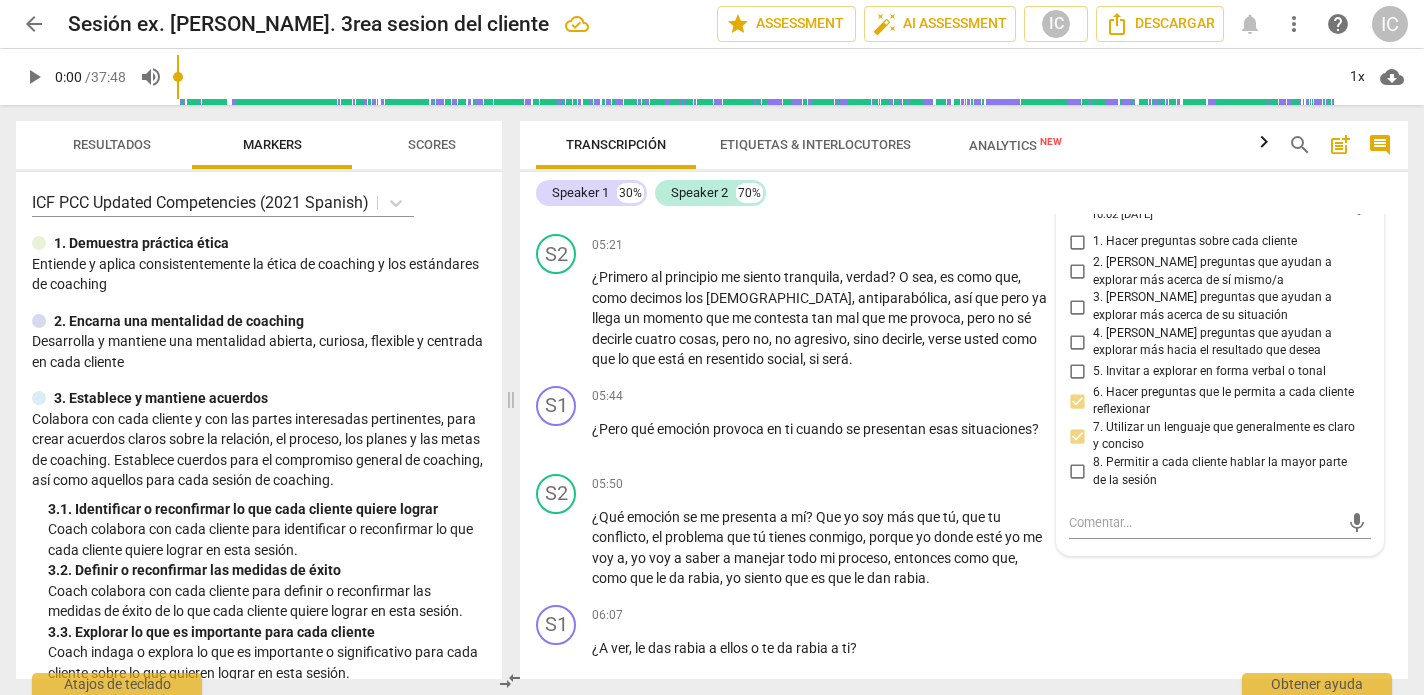 checkbox on "true" 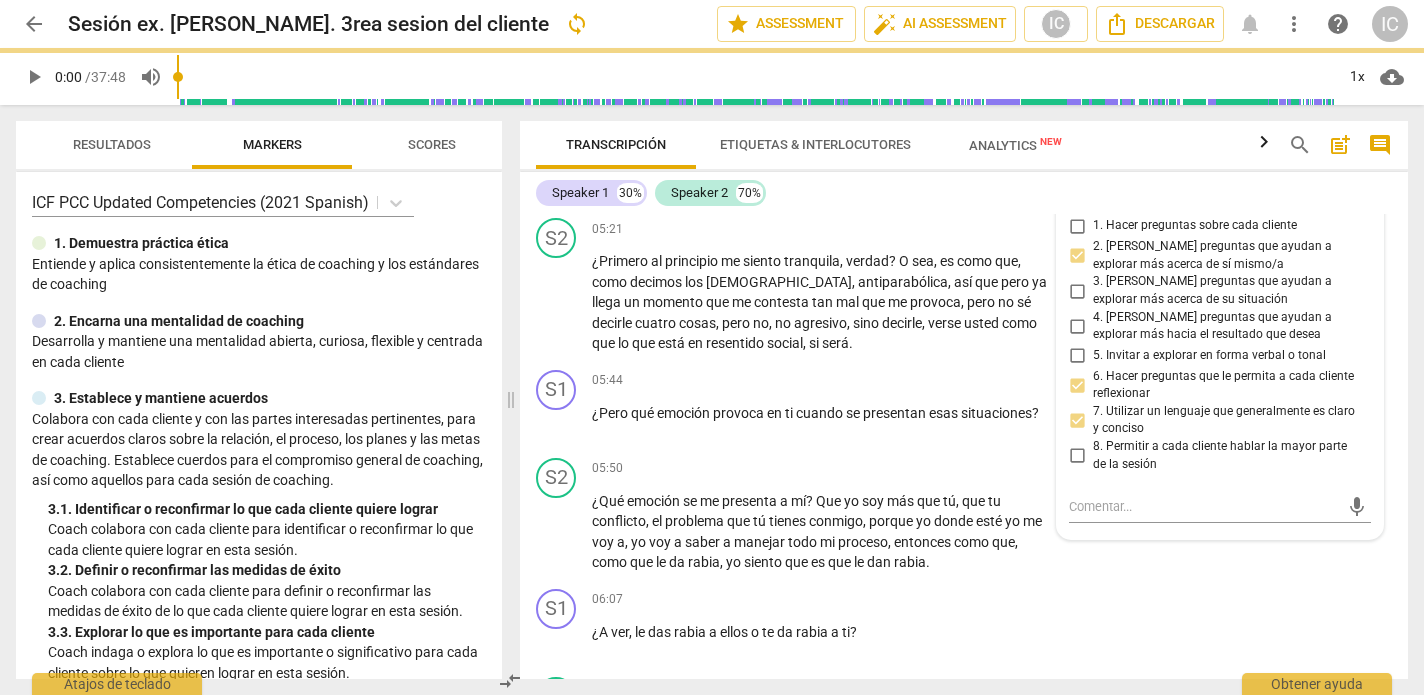 click on "4. [PERSON_NAME] preguntas que ayudan a explorar más hacia el resultado que desea" at bounding box center [1077, 326] 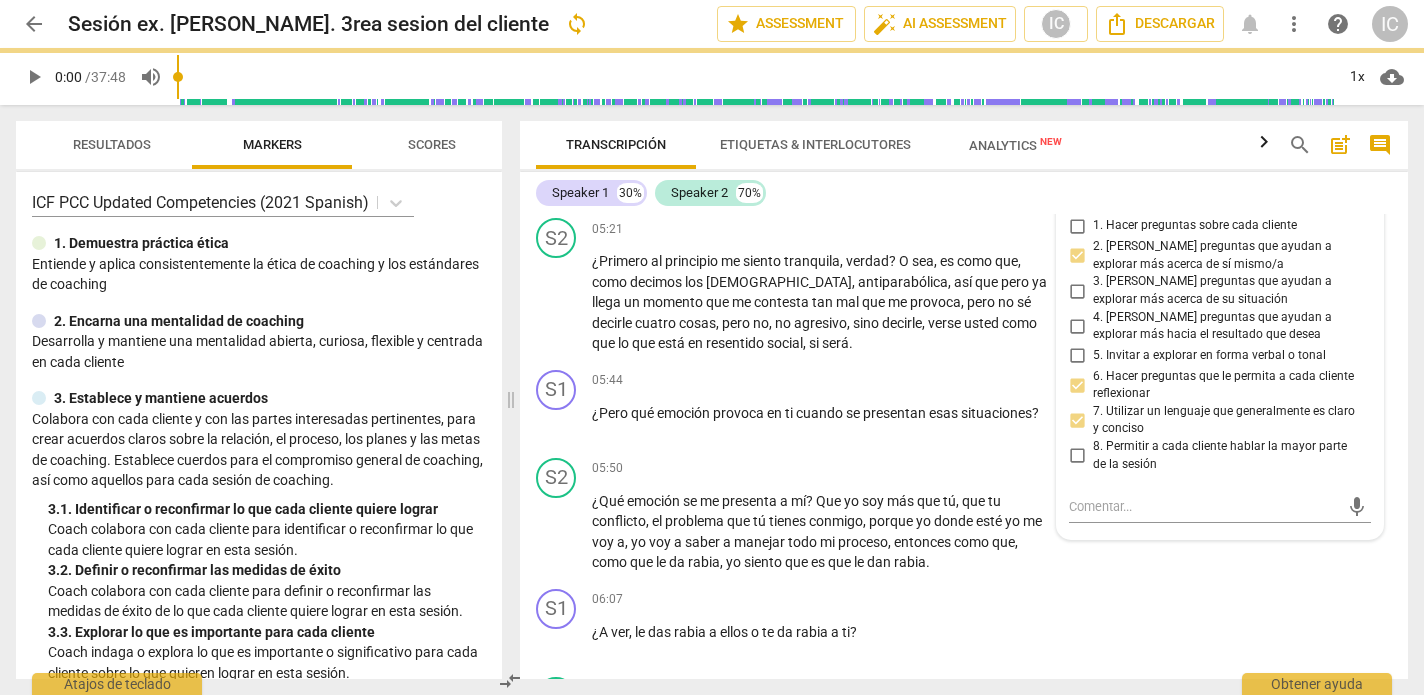 scroll, scrollTop: 1835, scrollLeft: 0, axis: vertical 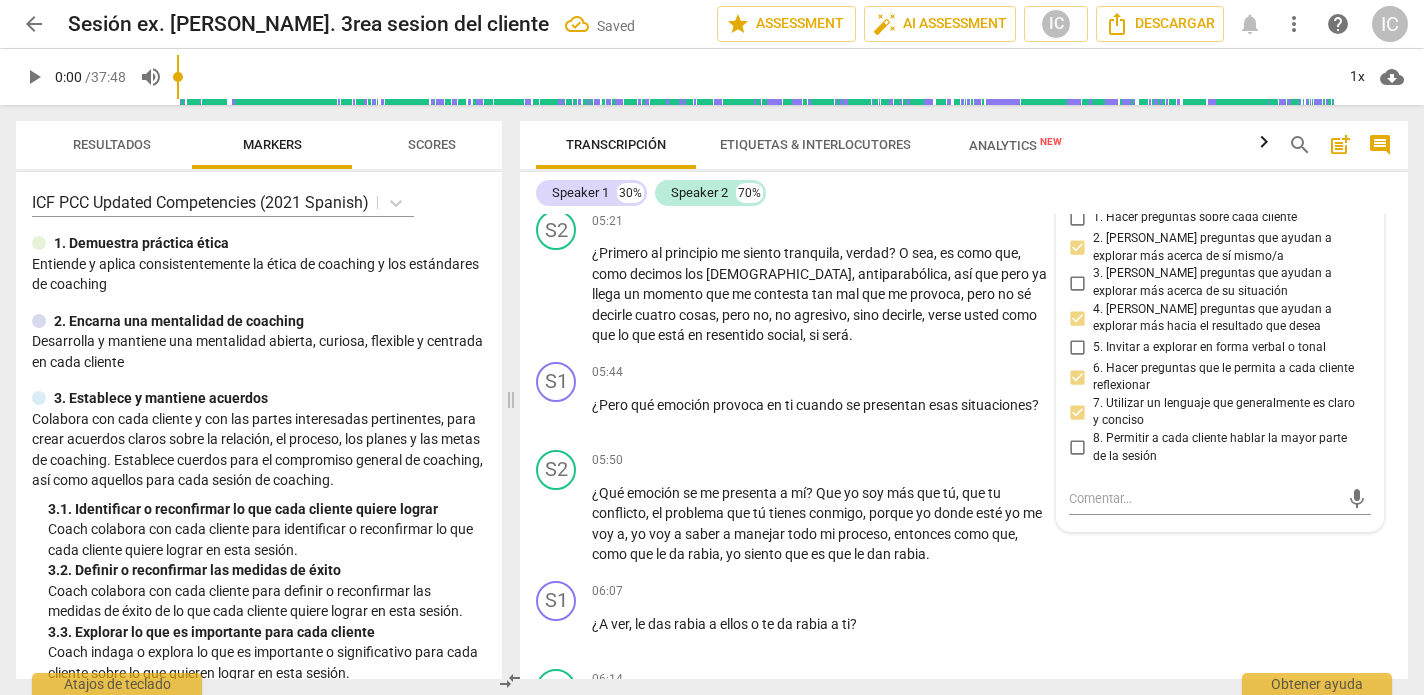 click on "4. [PERSON_NAME] preguntas que ayudan a explorar más hacia el resultado que desea" at bounding box center (1077, 318) 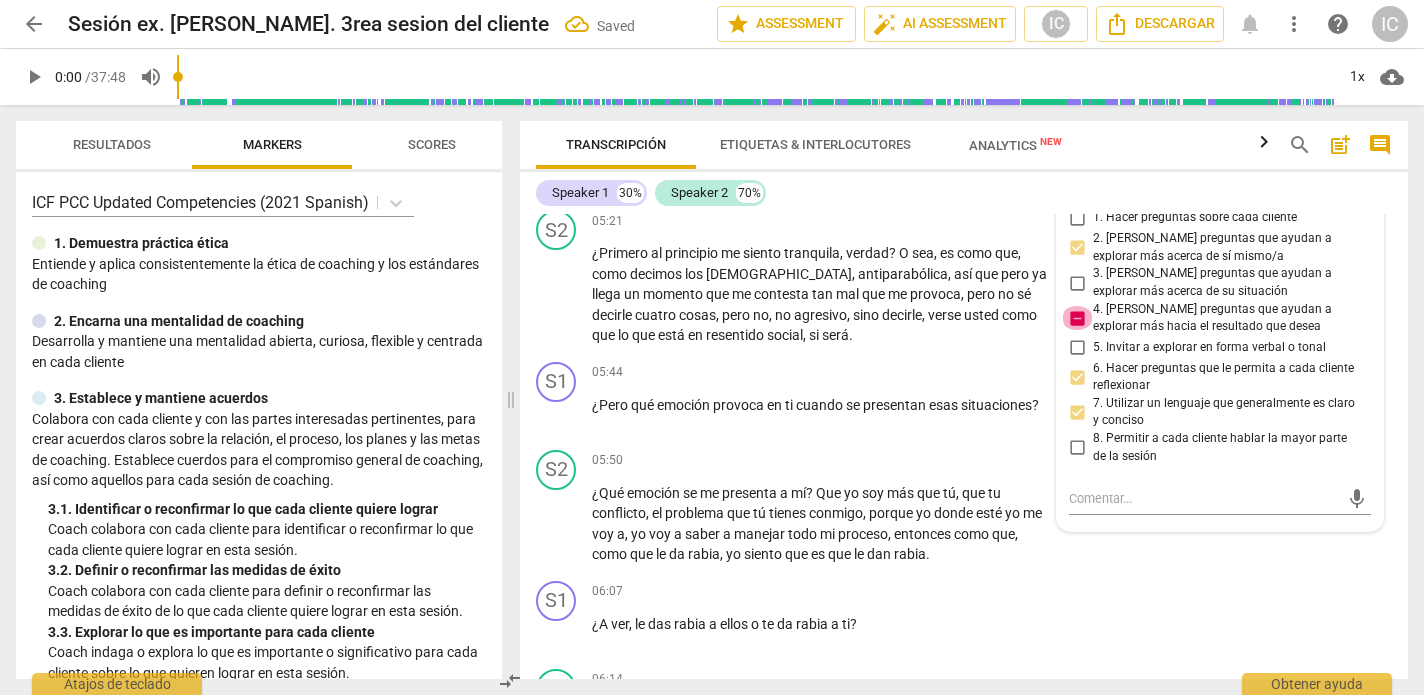 click on "4. [PERSON_NAME] preguntas que ayudan a explorar más hacia el resultado que desea" at bounding box center (1077, 318) 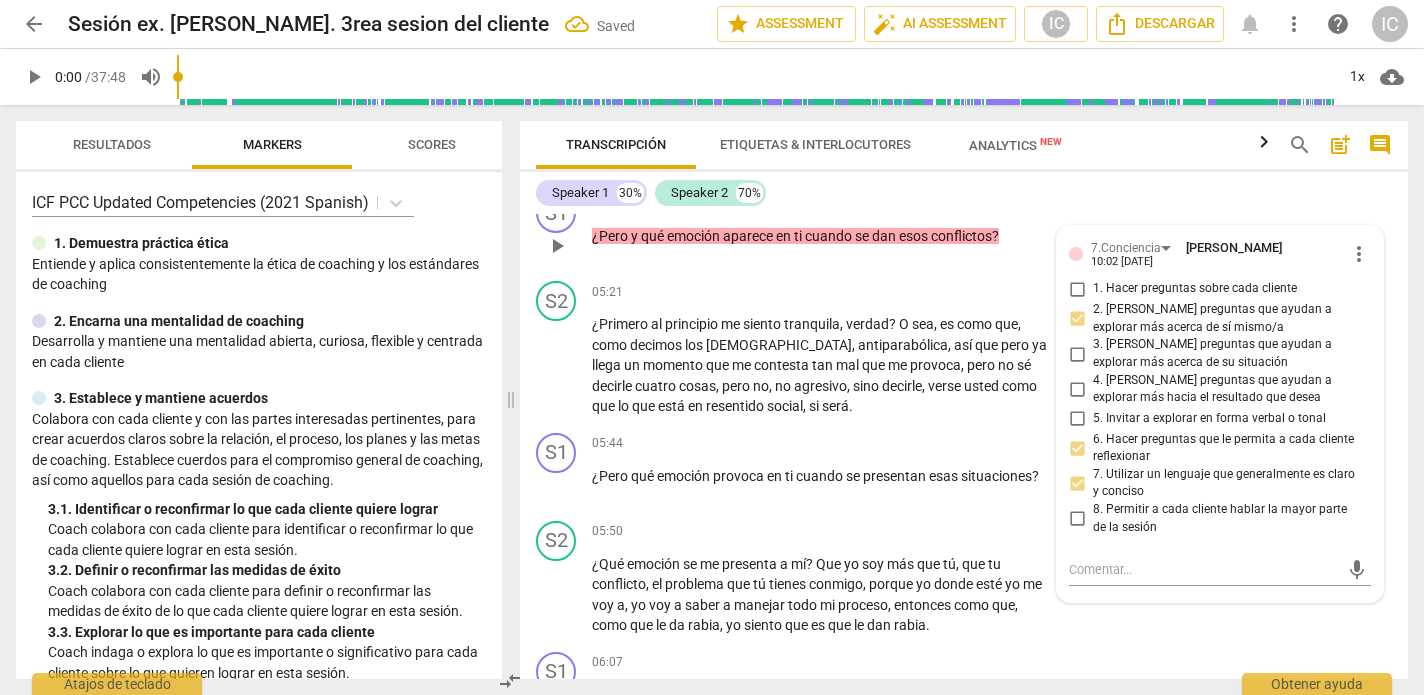 scroll, scrollTop: 1763, scrollLeft: 0, axis: vertical 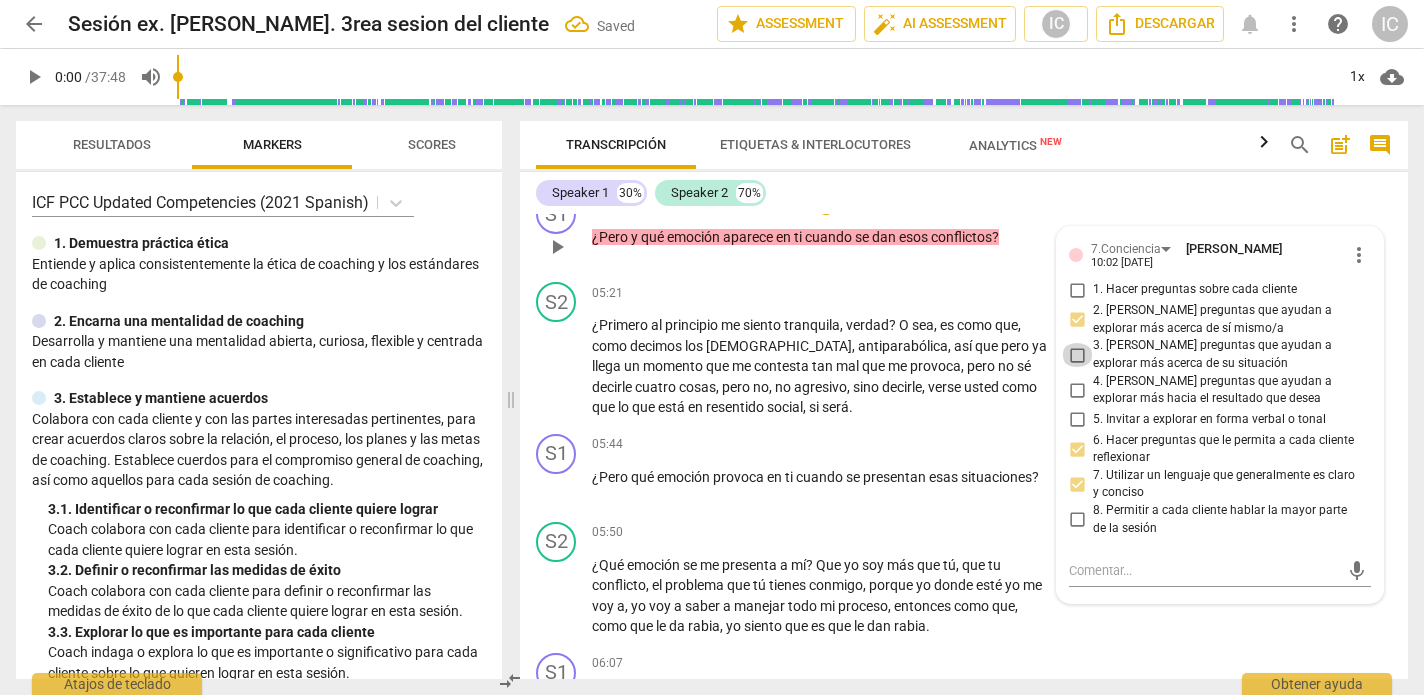 click on "3. [PERSON_NAME] preguntas que ayudan a explorar más acerca de su situación" at bounding box center [1077, 355] 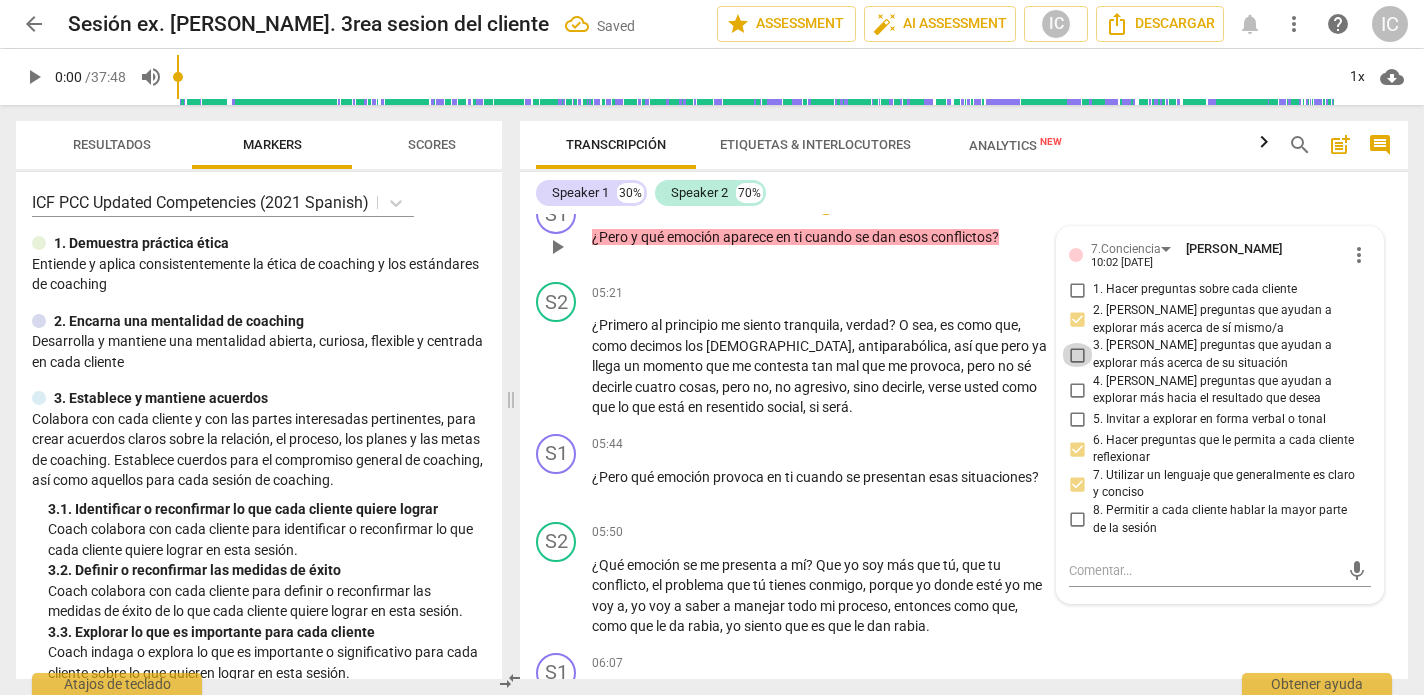 checkbox on "true" 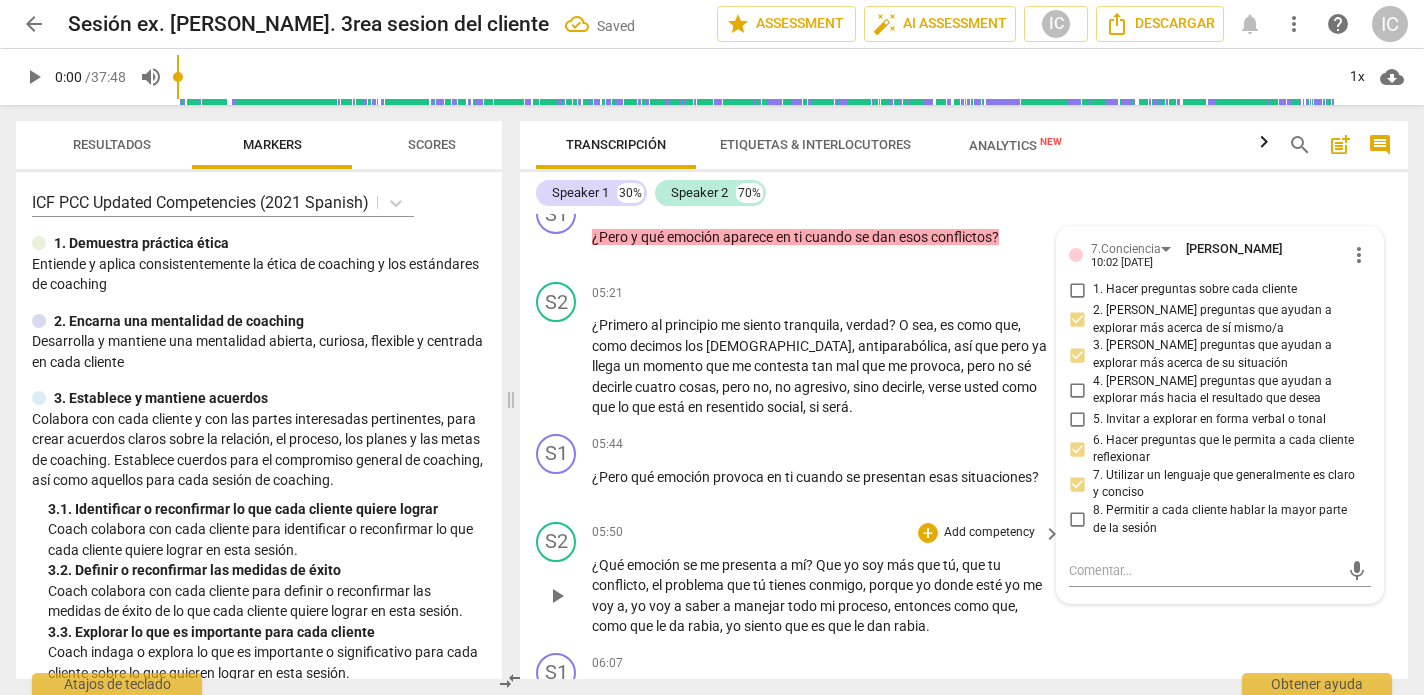 click on "S2 play_arrow pause 05:50 + Add competency keyboard_arrow_right ¿Qué   emoción   se   me   presenta   a   mí ?   Que   yo   soy   más   que   tú ,   que   tu   conflicto ,   el   problema   que   tú   tienes   conmigo ,   porque   yo   donde   esté   yo   me   voy   a ,   yo   voy   a   saber   a   manejar   todo   mi   proceso ,   entonces   como   que ,   como   que   le   da   rabia ,   yo   siento   que   es   que   le   dan   rabia ." at bounding box center [964, 579] 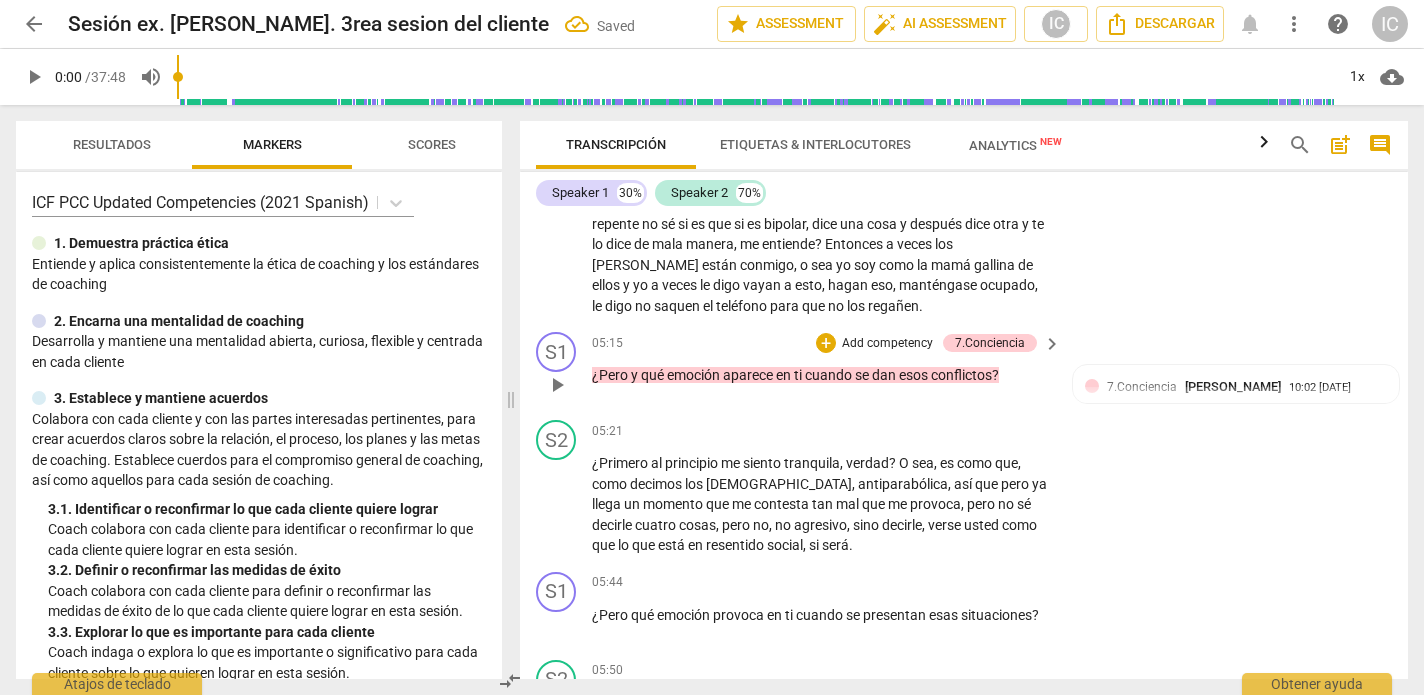 scroll, scrollTop: 1630, scrollLeft: 0, axis: vertical 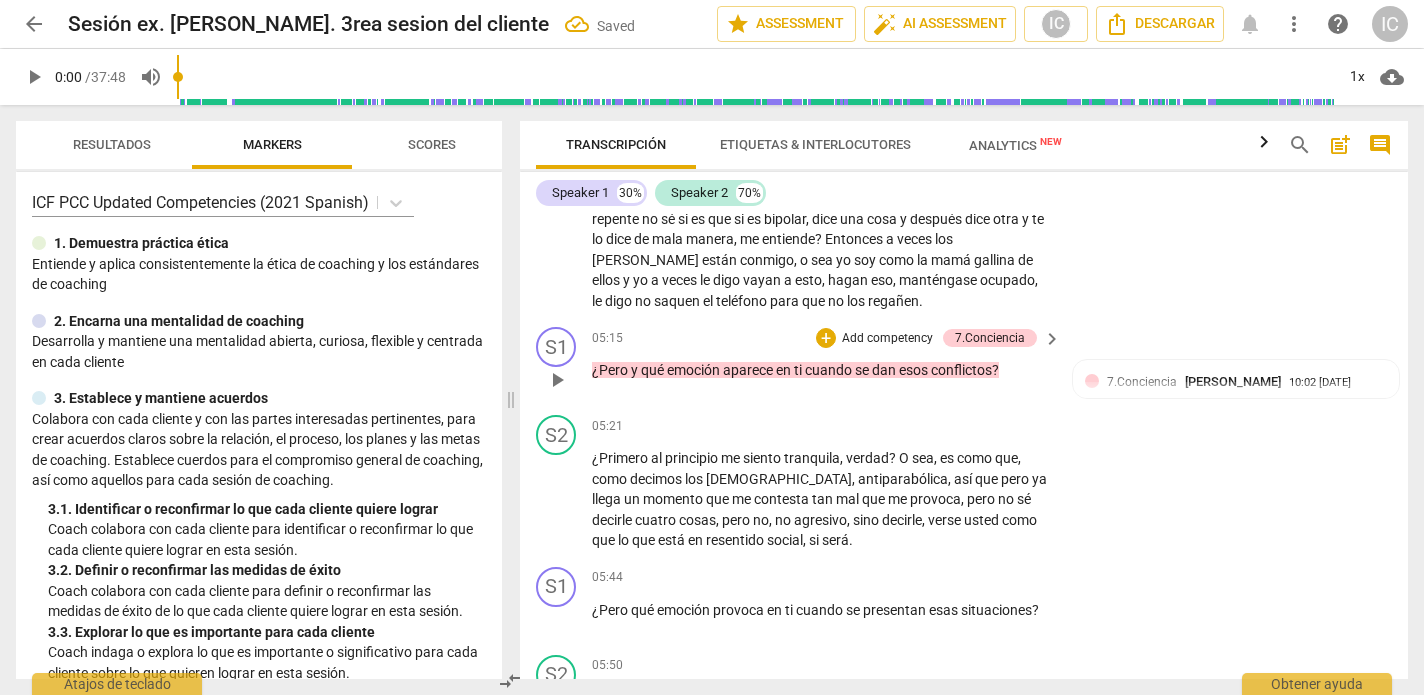 click on "Add competency" at bounding box center (887, 339) 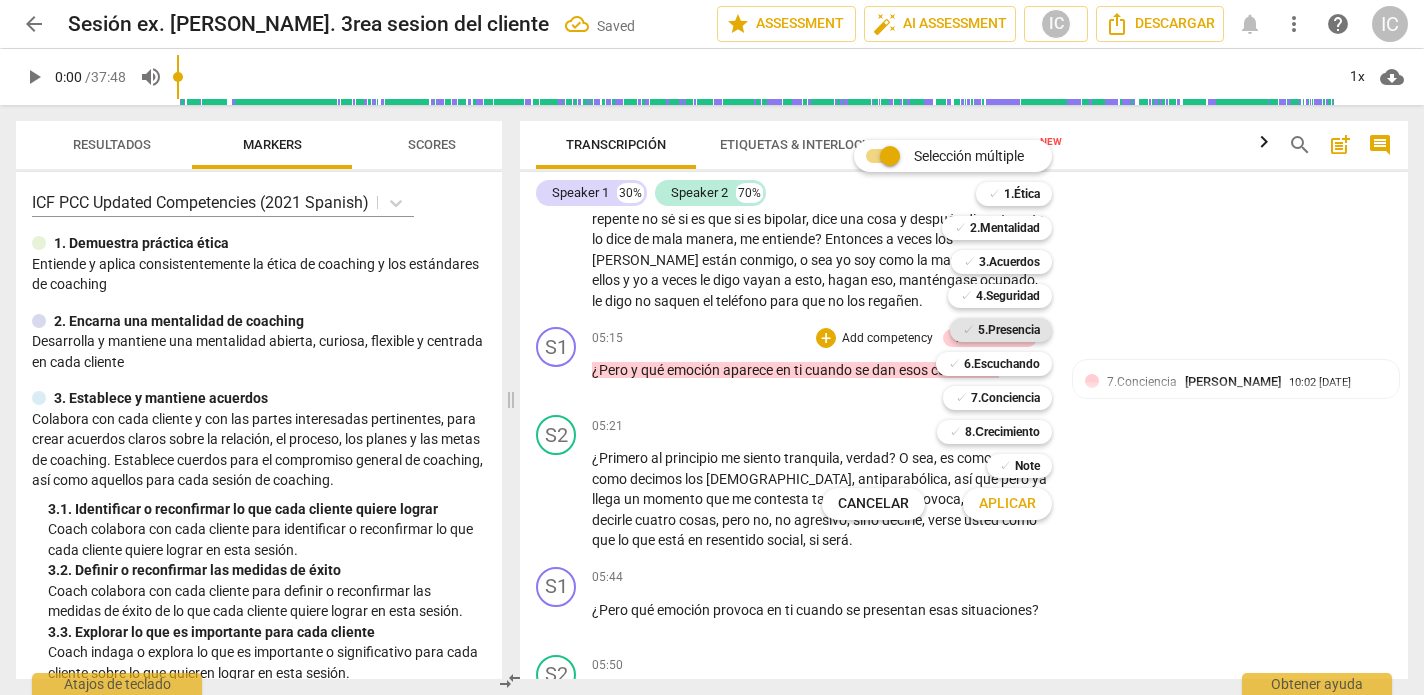 click on "✓" at bounding box center (968, 330) 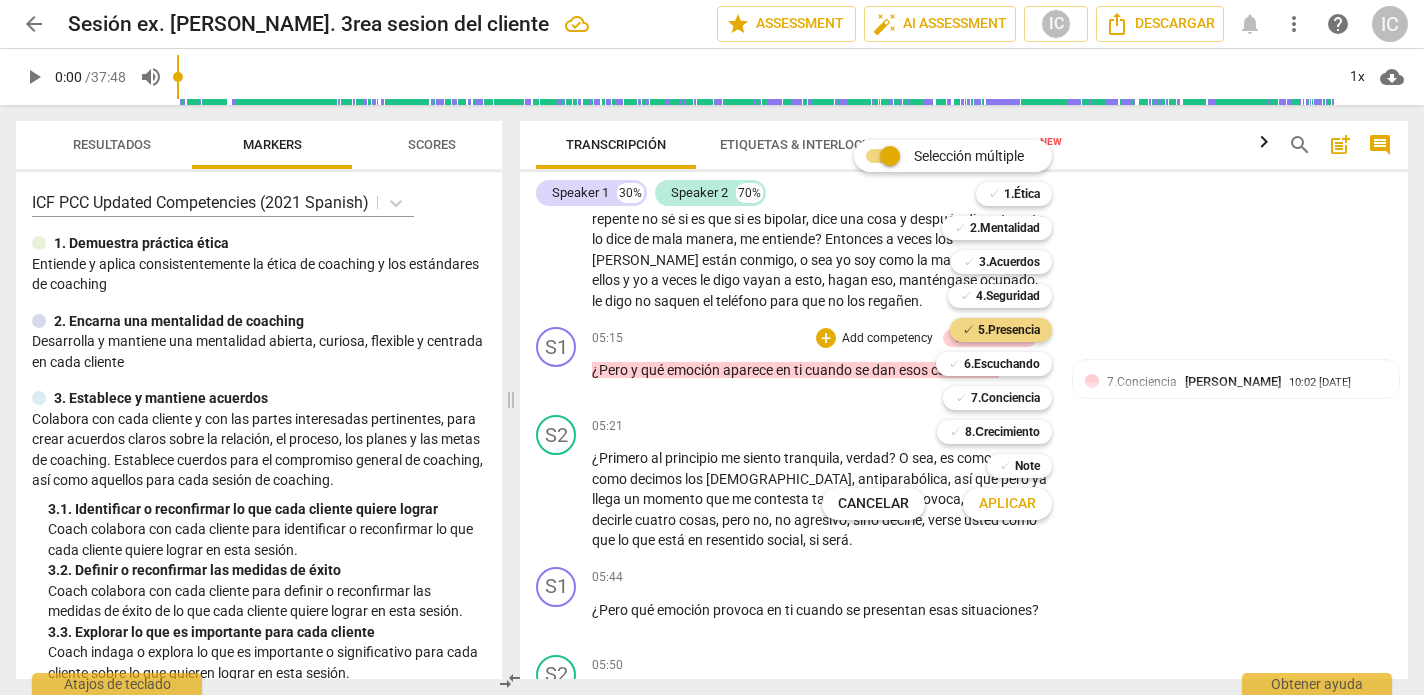 click on "Aplicar" at bounding box center (1007, 504) 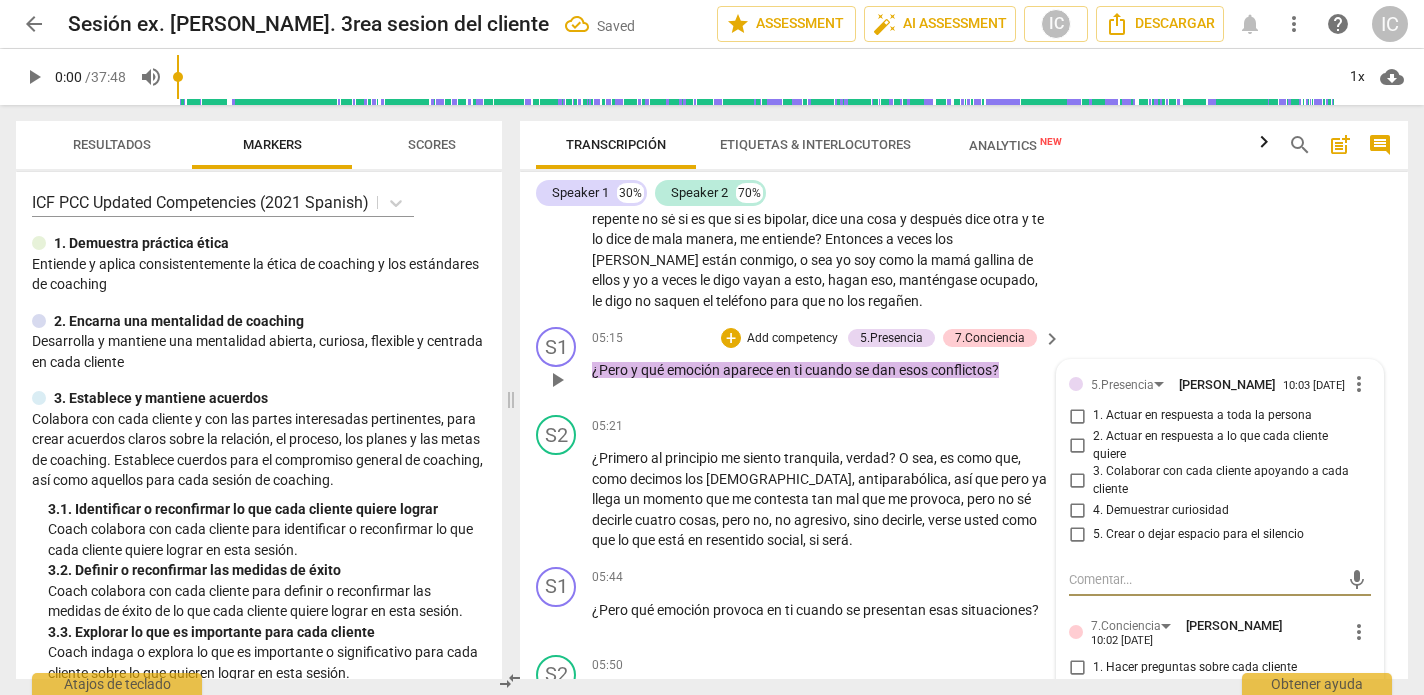 click on "4. Demuestrar curiosidad" at bounding box center [1077, 510] 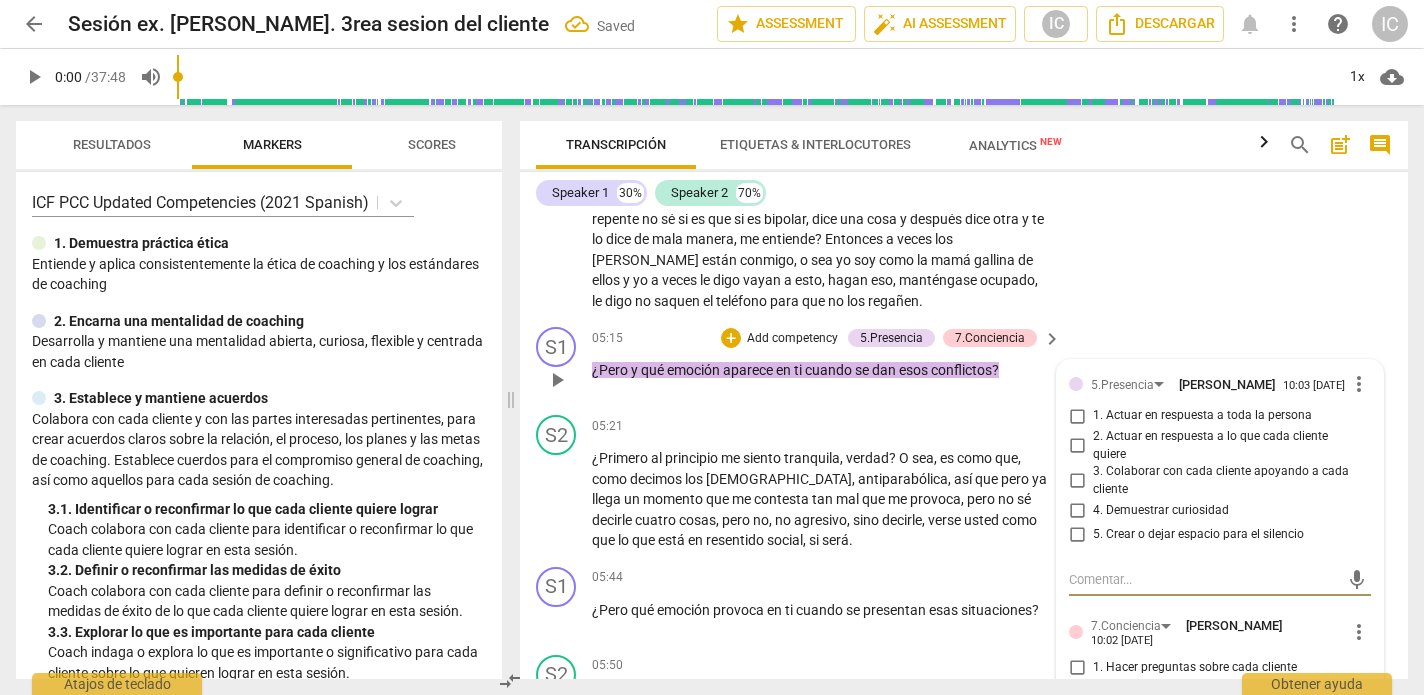 checkbox on "true" 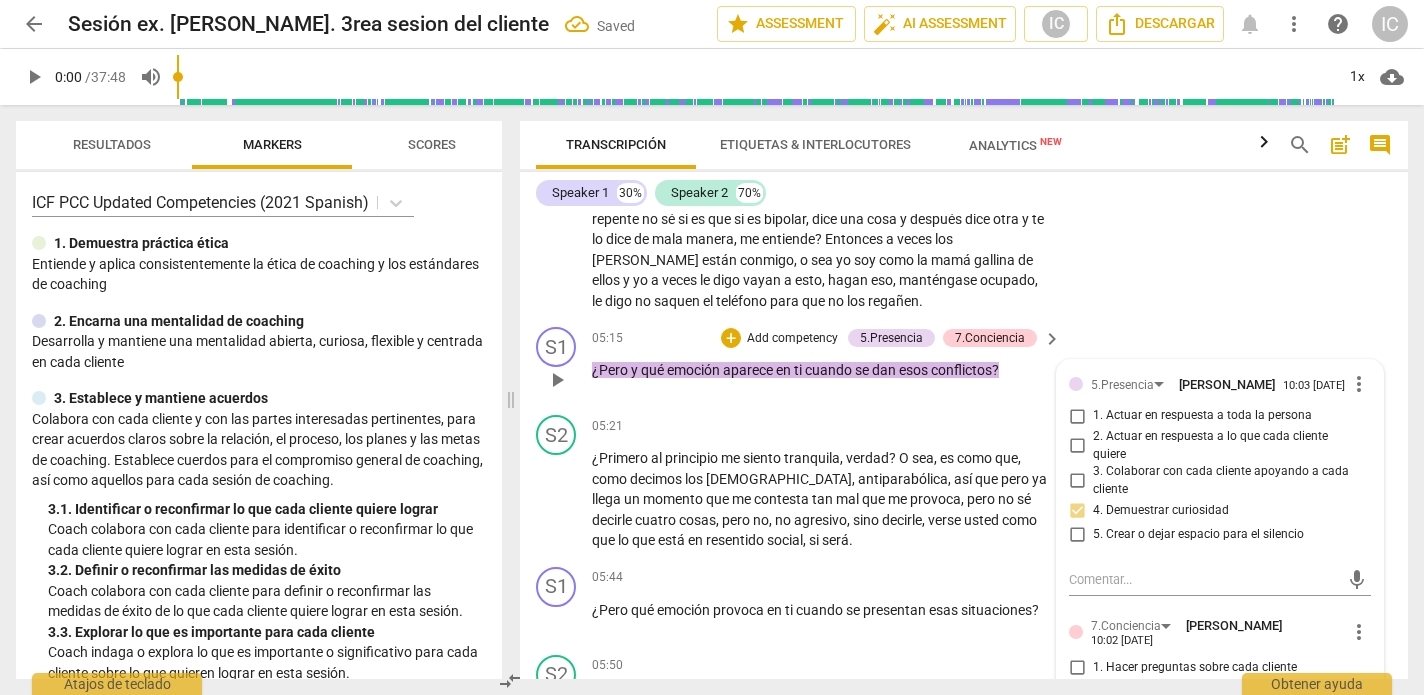 click on "3. Colaborar con cada cliente apoyando a cada cliente" at bounding box center (1077, 481) 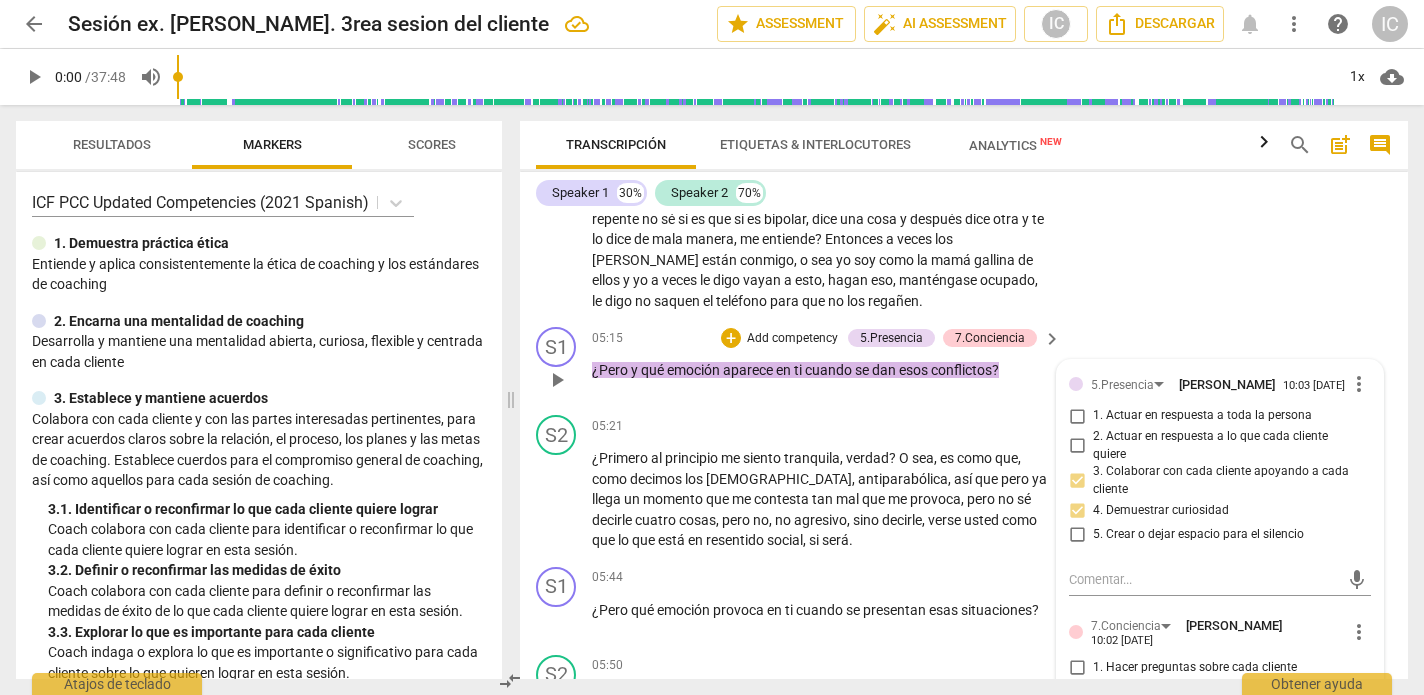 click on "3. Colaborar con cada cliente apoyando a cada cliente" at bounding box center [1077, 481] 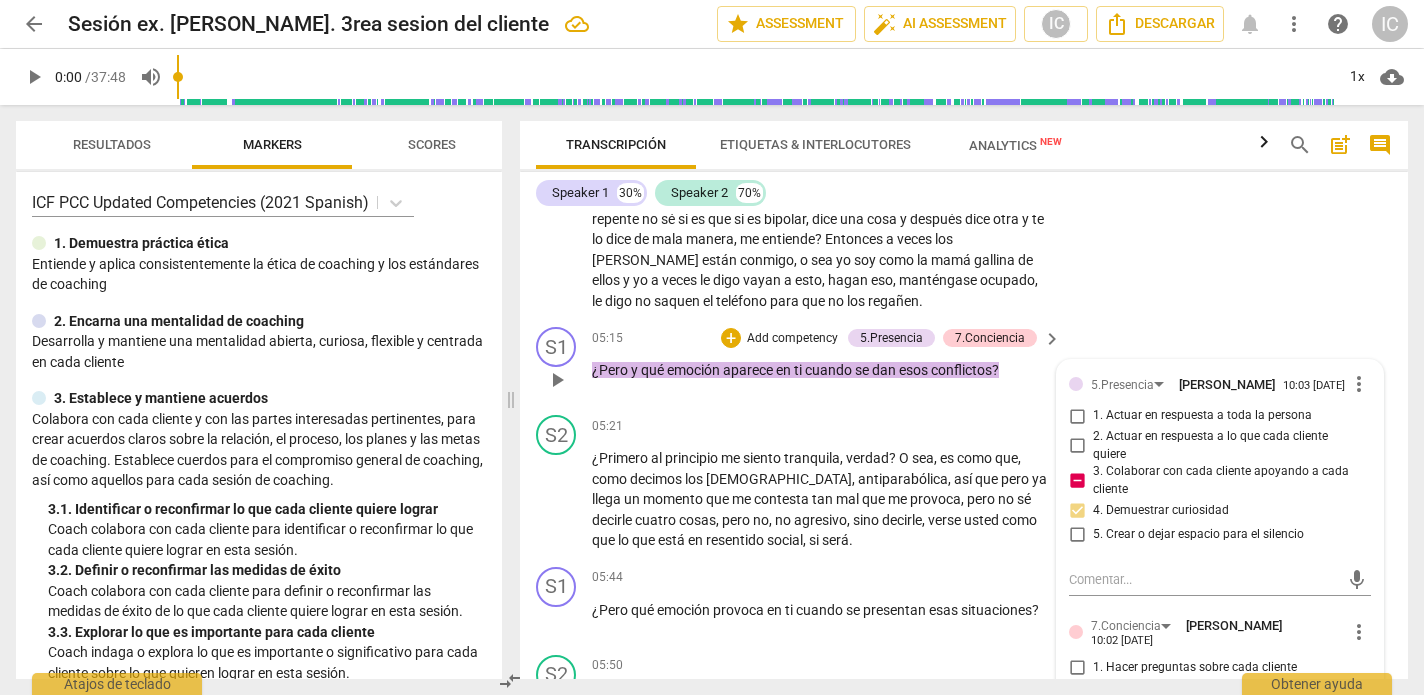 click on "3. Colaborar con cada cliente apoyando a cada cliente" at bounding box center (1077, 481) 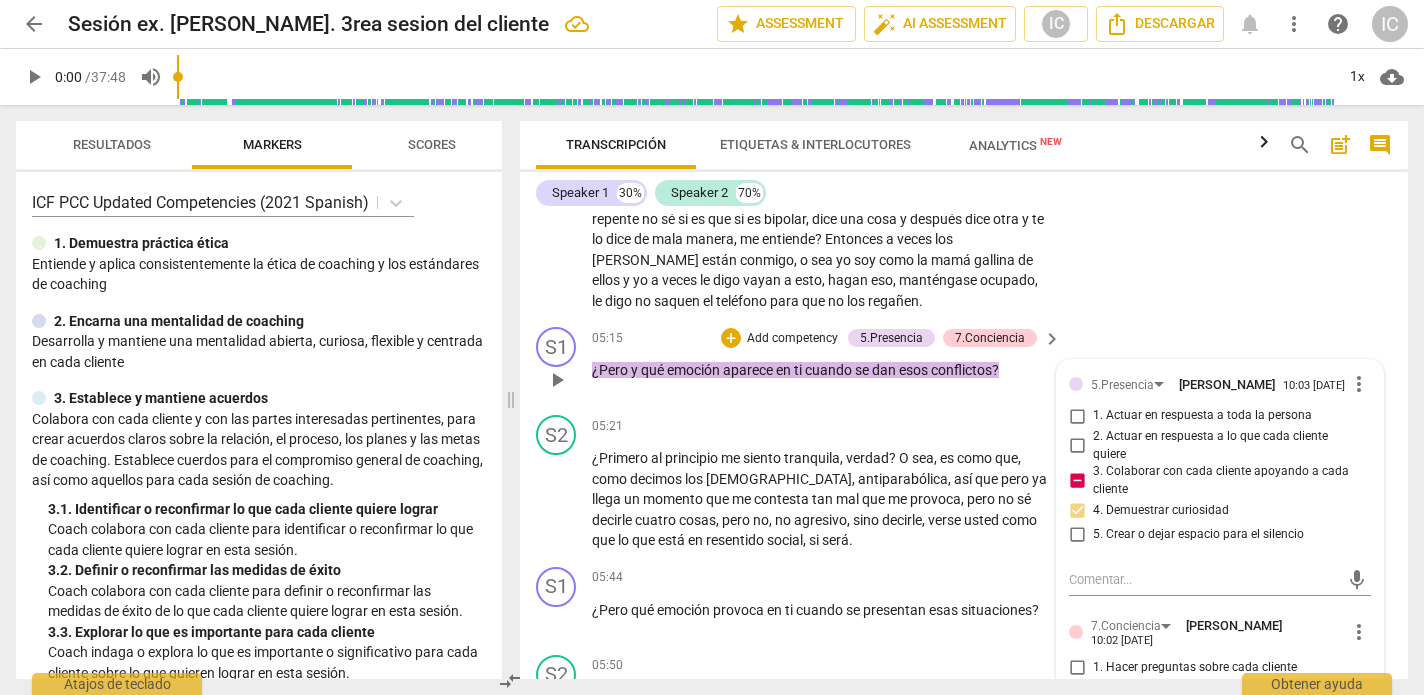 checkbox on "false" 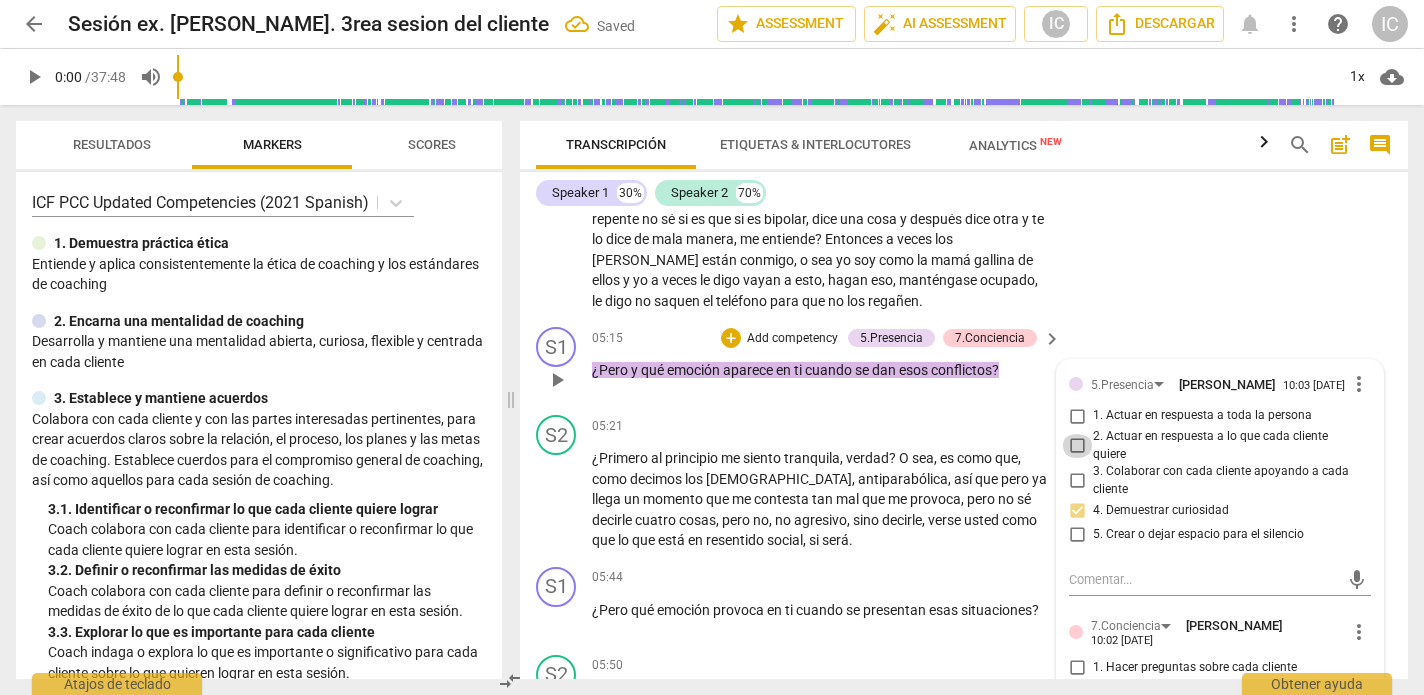 click on "2. Actuar en respuesta a lo que cada cliente quiere" at bounding box center (1077, 446) 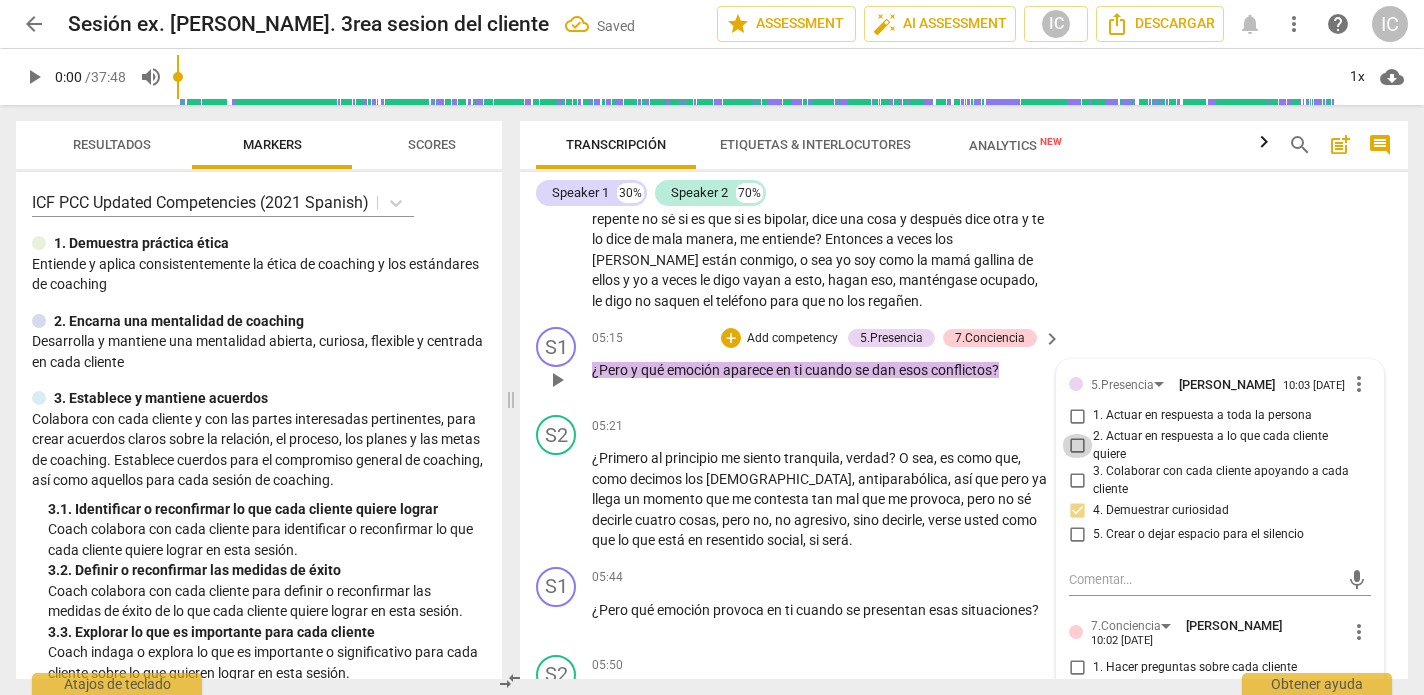 checkbox on "true" 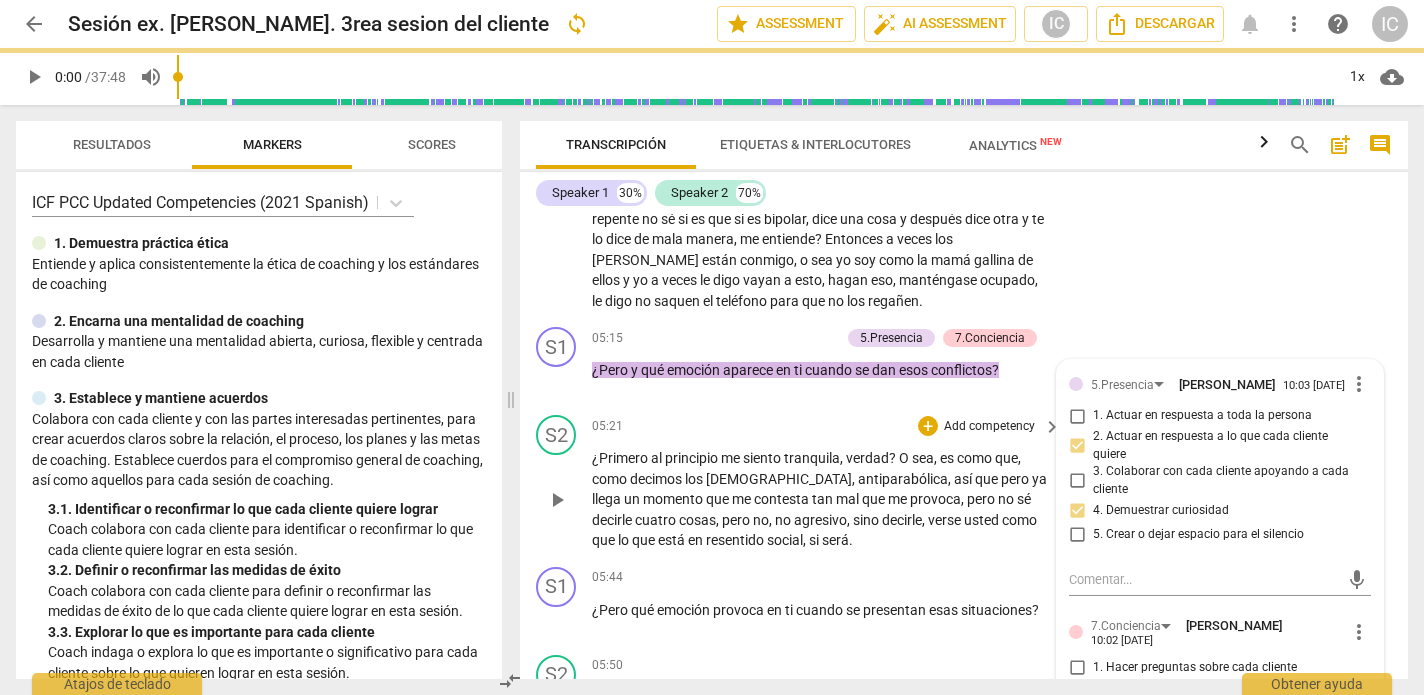 click on "S2 play_arrow pause 05:21 + Add competency keyboard_arrow_right ¿Primero   al   principio   me   siento   tranquila ,   verdad ?   O   sea ,   es   como   que ,   como   decimos   los   [DEMOGRAPHIC_DATA] ,   antiparabólica ,   así   que   pero   ya   llega   un   momento   que   me   contesta   tan   mal   que   me   provoca ,   pero   no   sé   decirle   cuatro   cosas ,   pero   no ,   no   agresivo ,   sino   decirle ,   verse   usted   como   que   lo   que   está   en   resentido   social ,   si   será ." at bounding box center [964, 483] 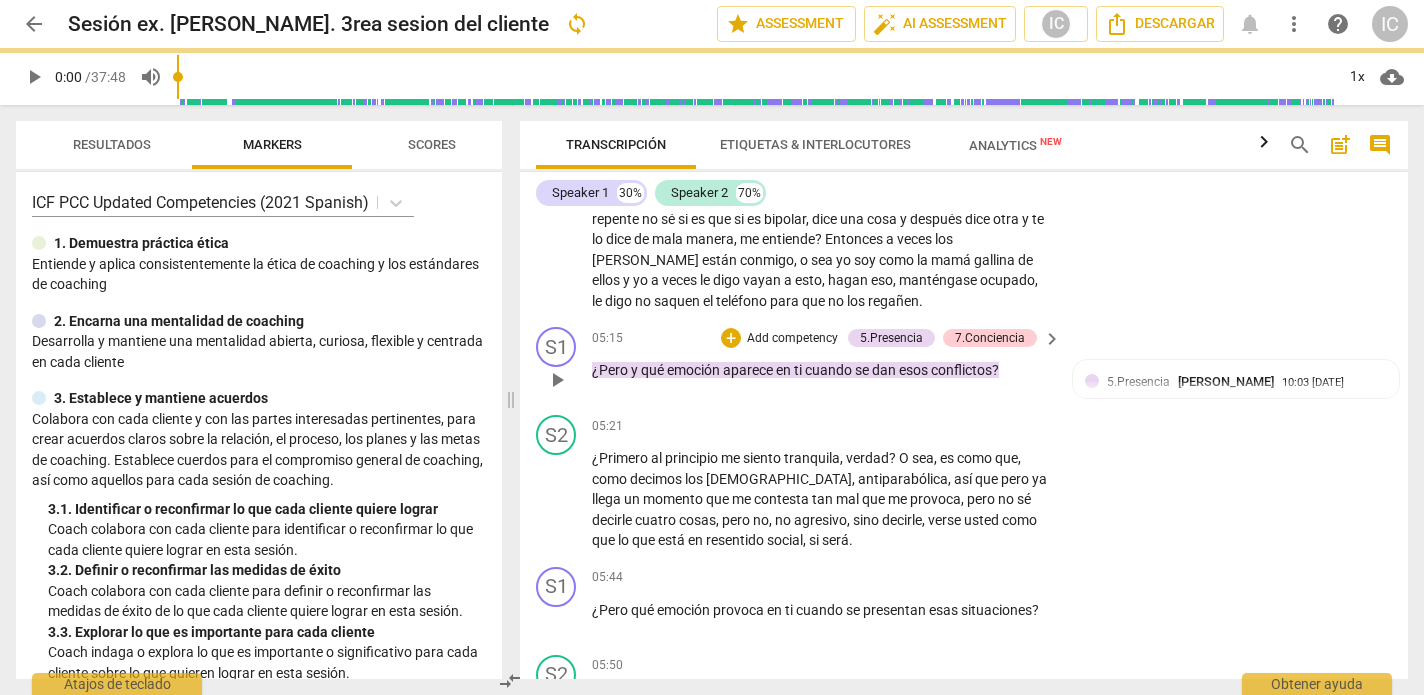 click on "Add competency" at bounding box center [792, 339] 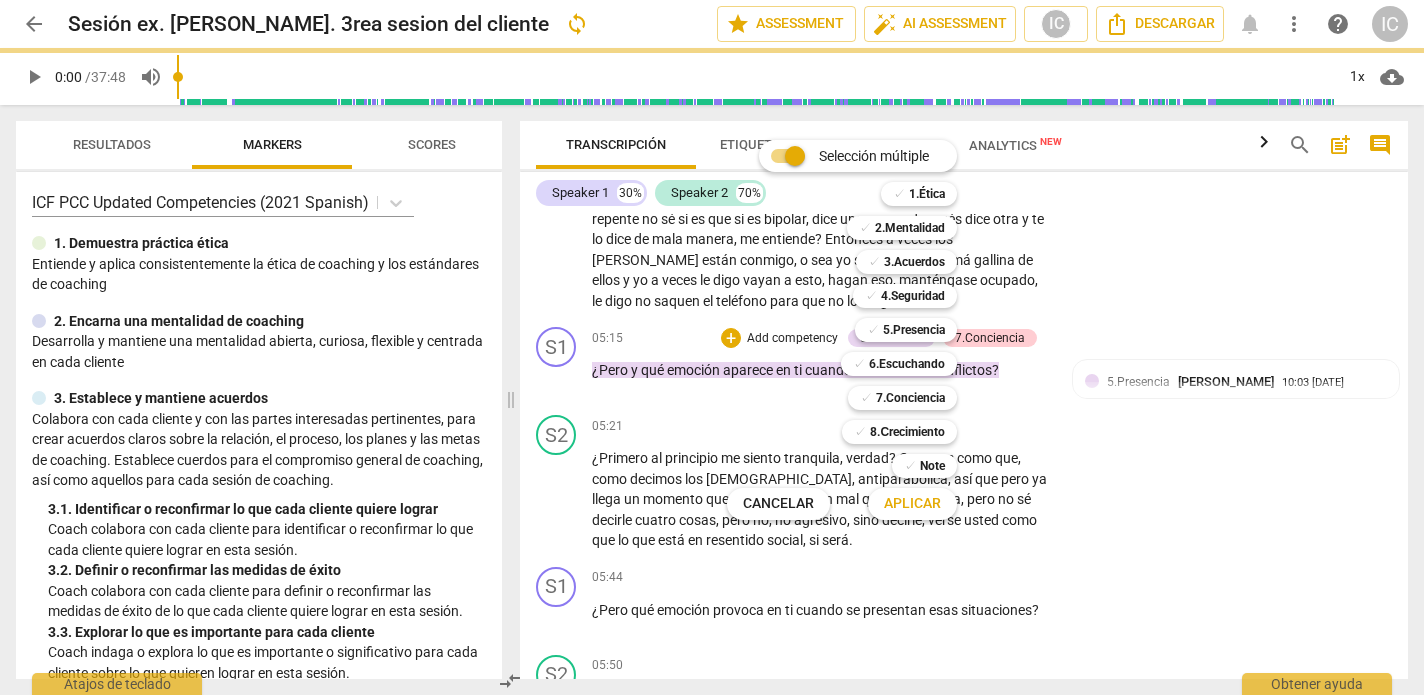 drag, startPoint x: 920, startPoint y: 368, endPoint x: 923, endPoint y: 381, distance: 13.341664 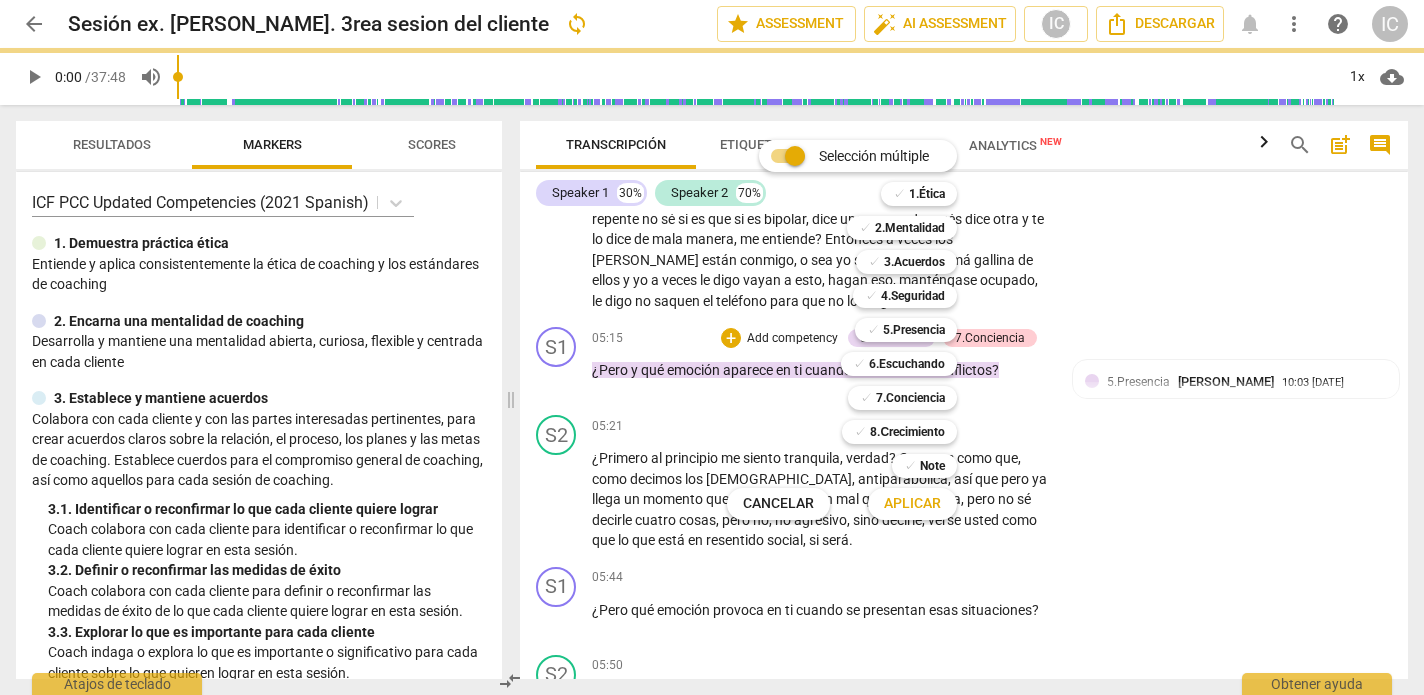 click on "6.Escuchando" at bounding box center (907, 364) 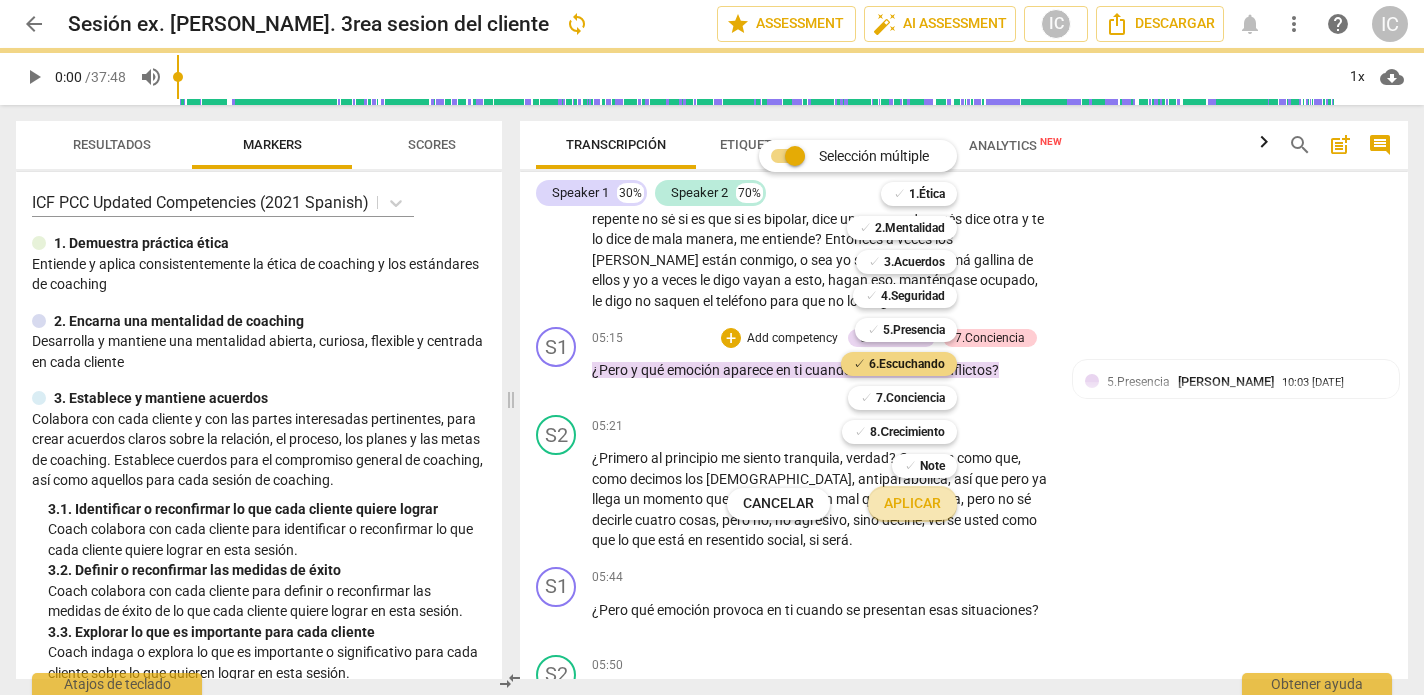 click on "Aplicar" at bounding box center [912, 504] 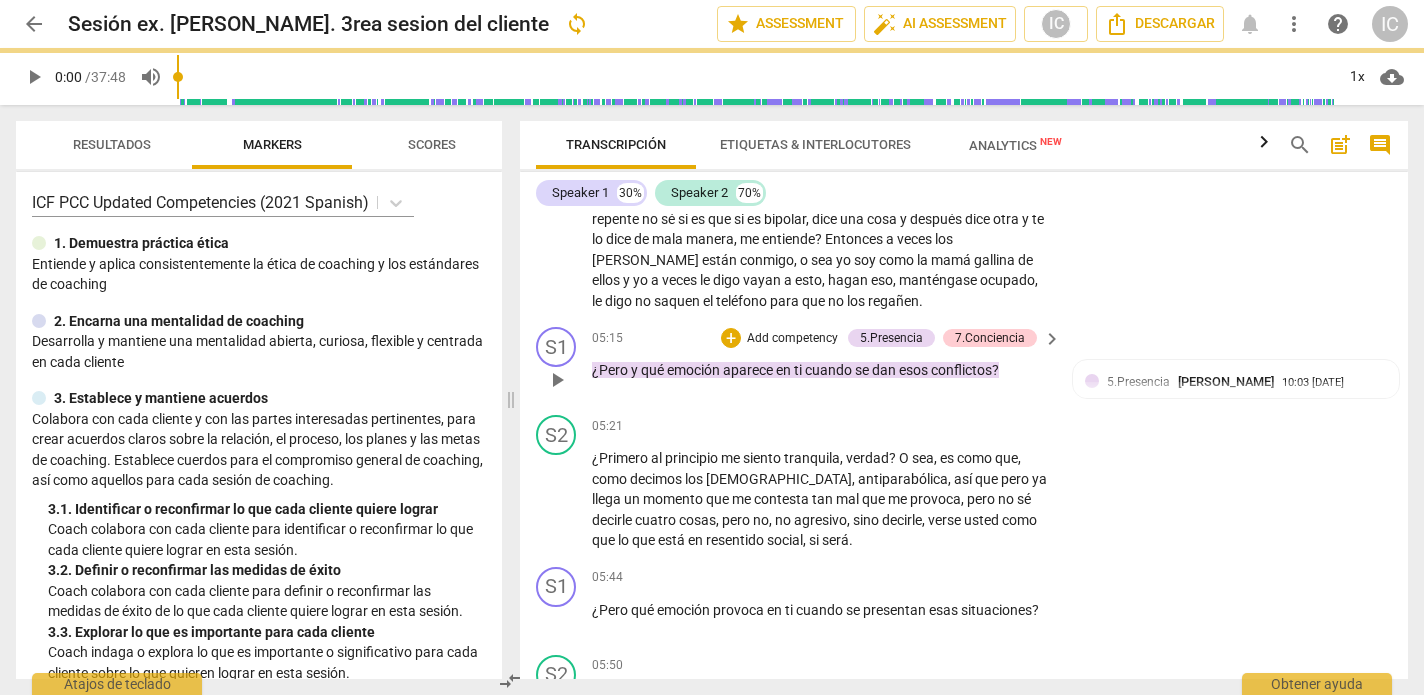 click on "Add competency" at bounding box center (792, 339) 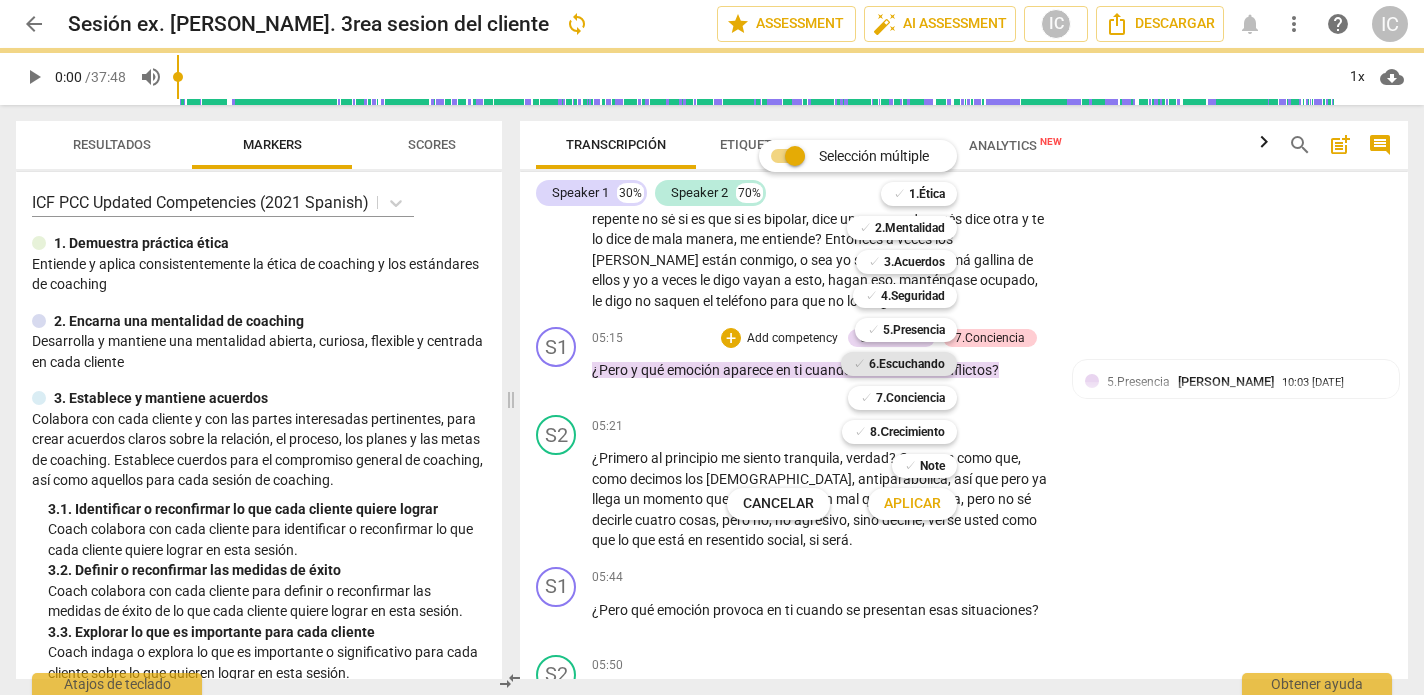 click on "6.Escuchando" at bounding box center (907, 364) 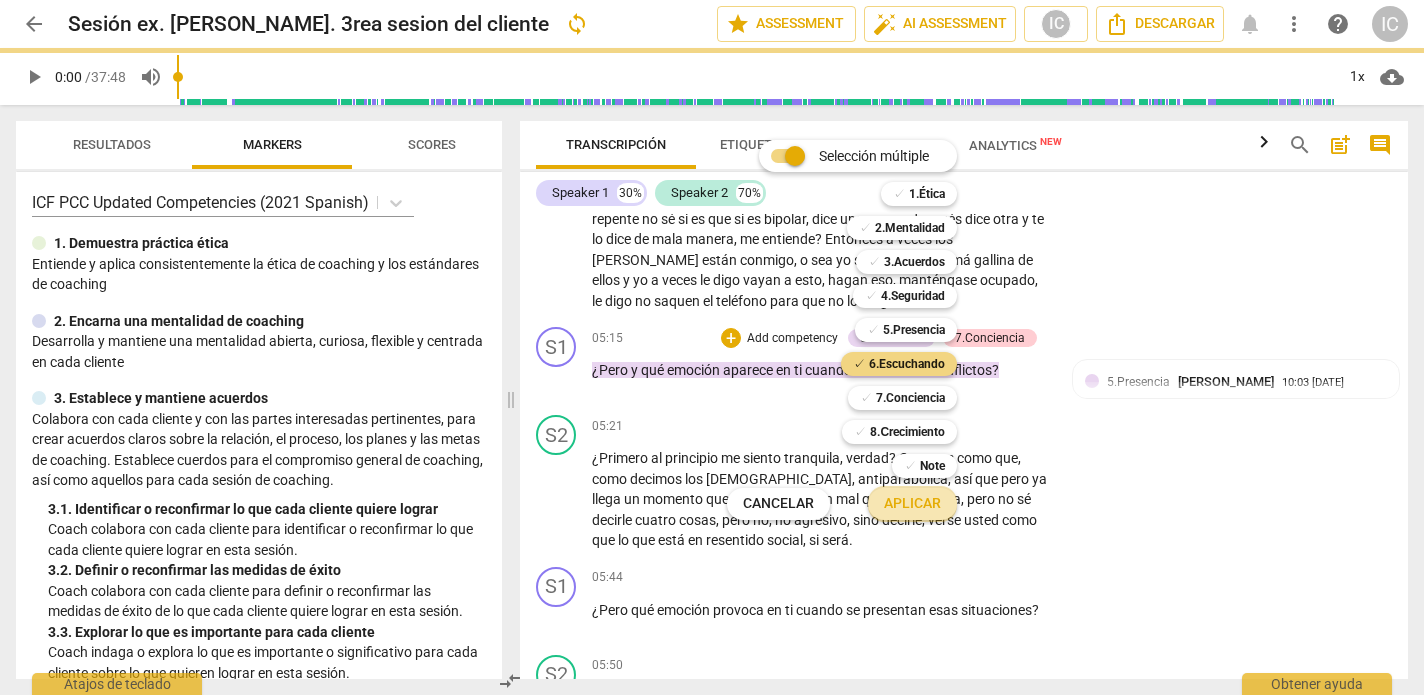 click on "Aplicar" at bounding box center [912, 504] 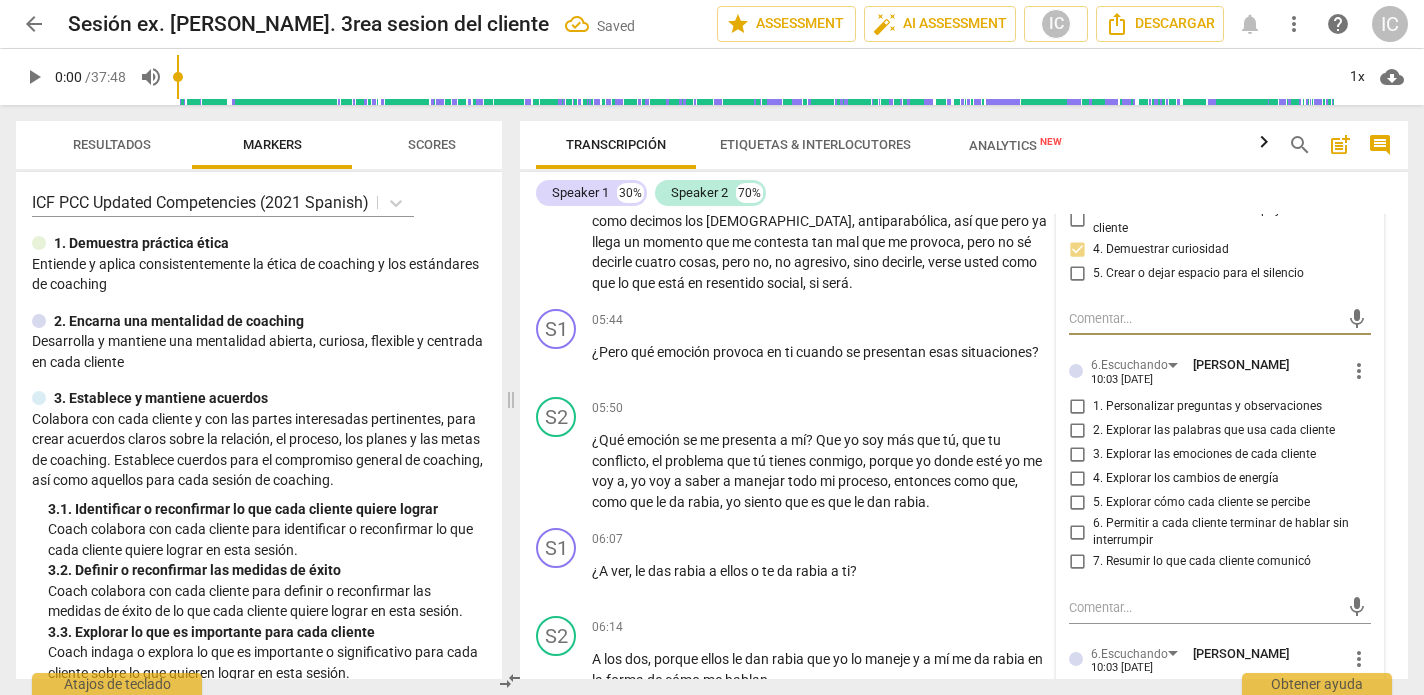 scroll, scrollTop: 1896, scrollLeft: 0, axis: vertical 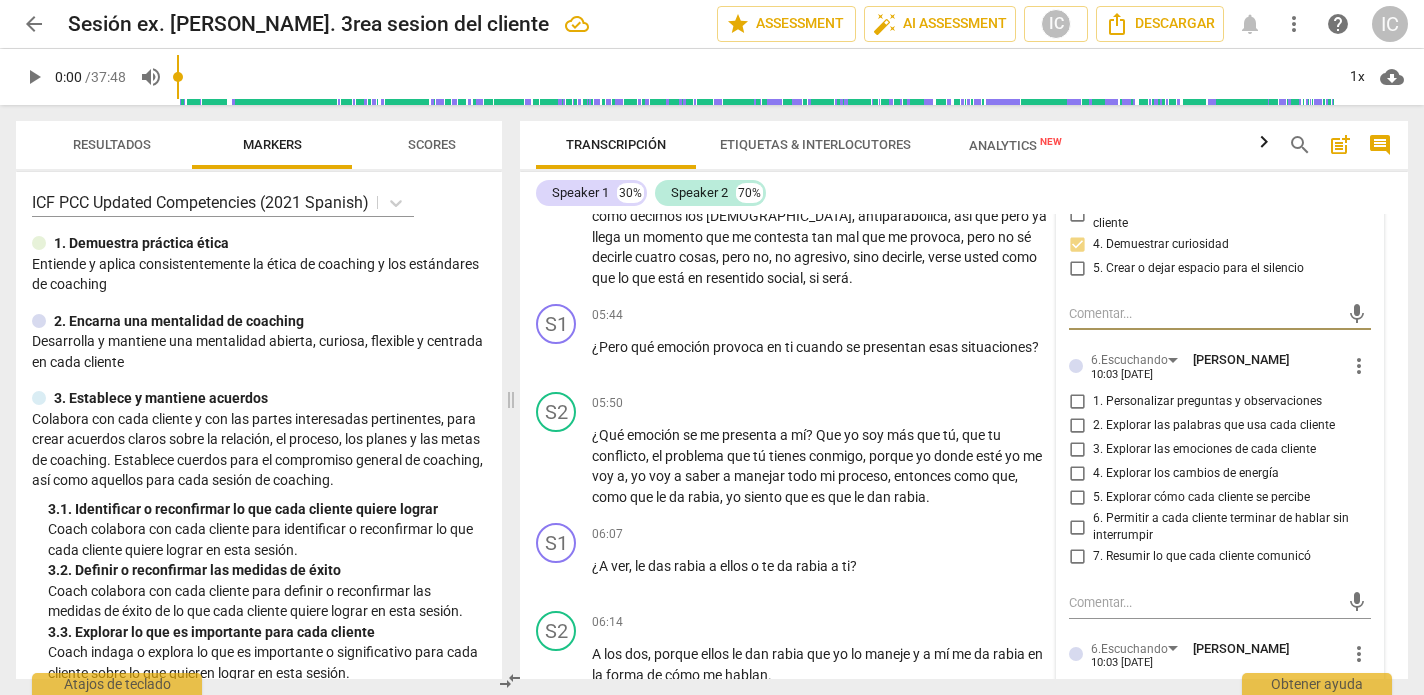click on "3. Explorar las emociones de cada cliente" at bounding box center (1077, 450) 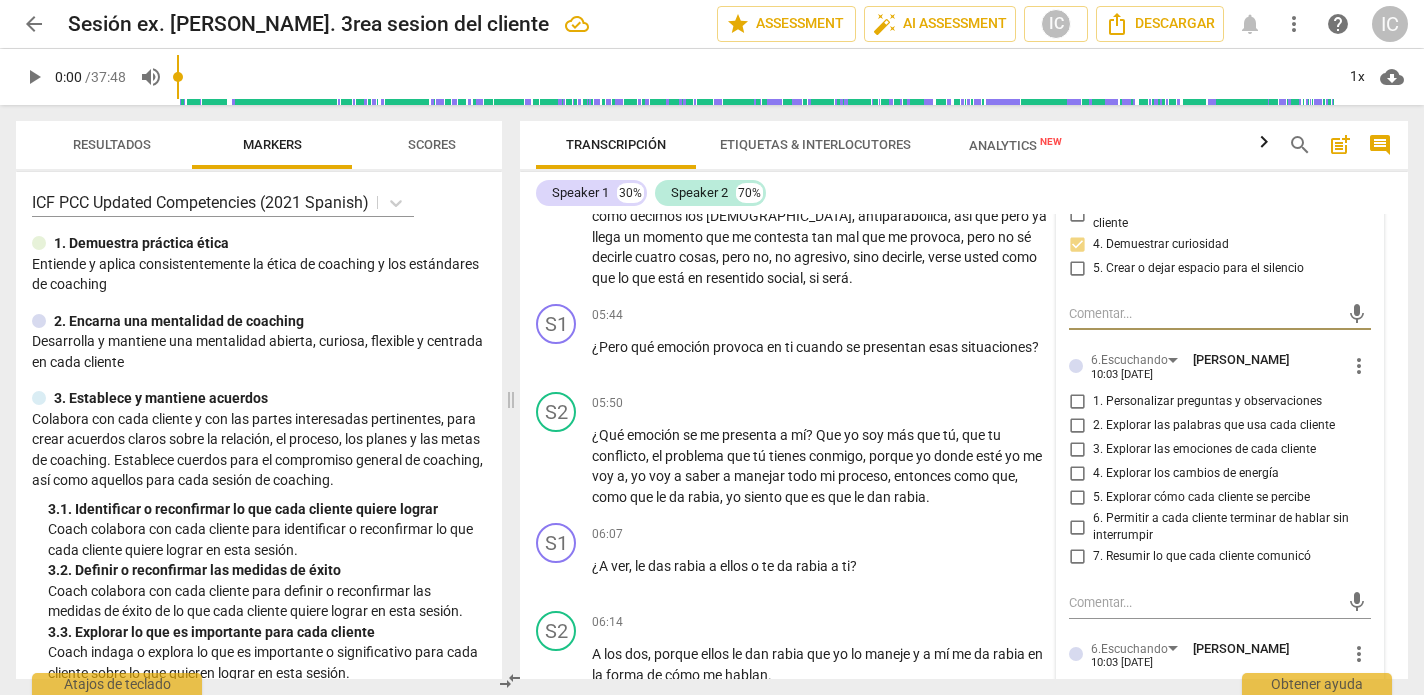 checkbox on "true" 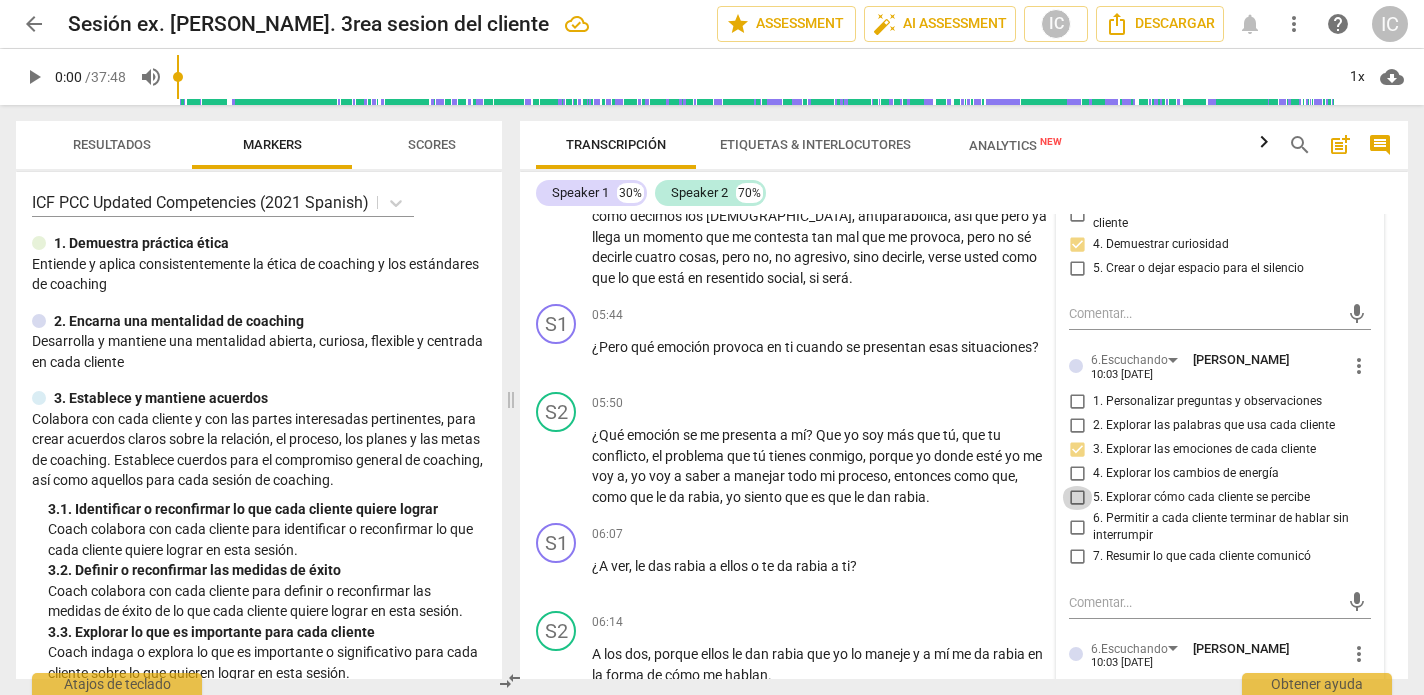 click on "5. Explorar cómo cada cliente se percibe" at bounding box center (1077, 498) 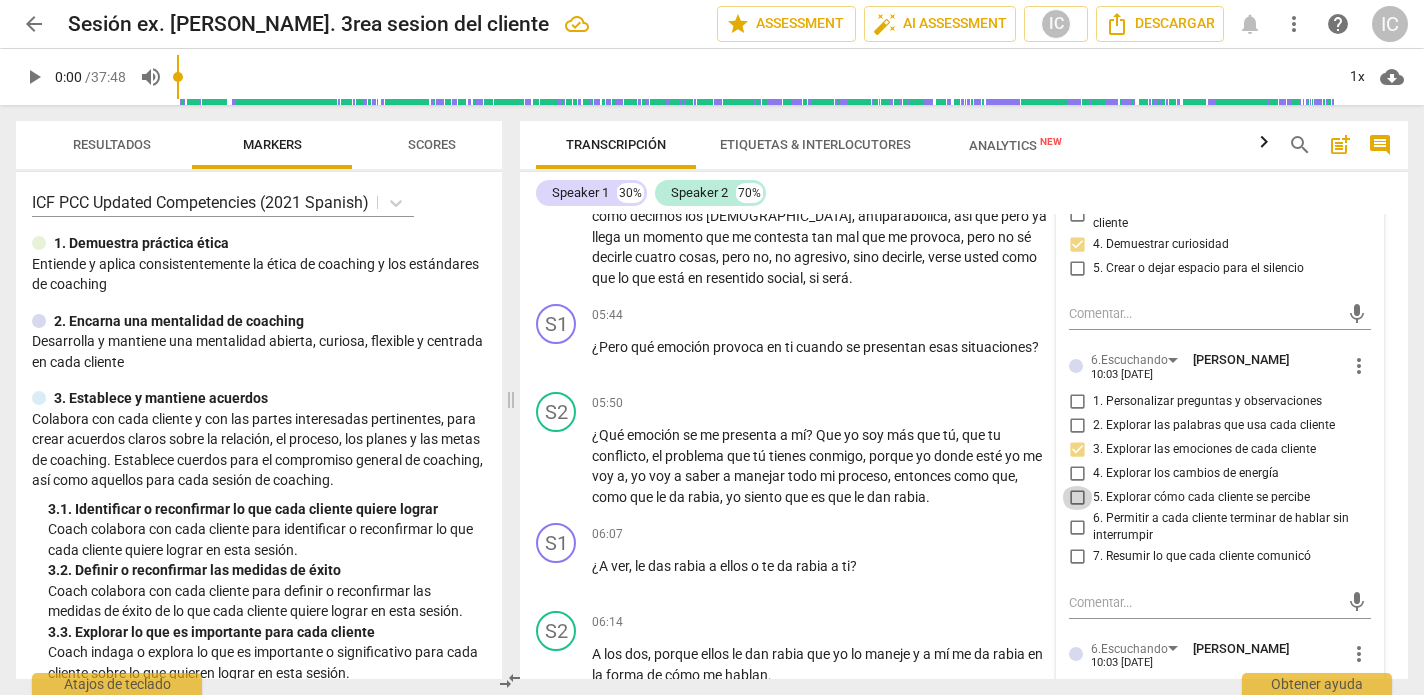 checkbox on "true" 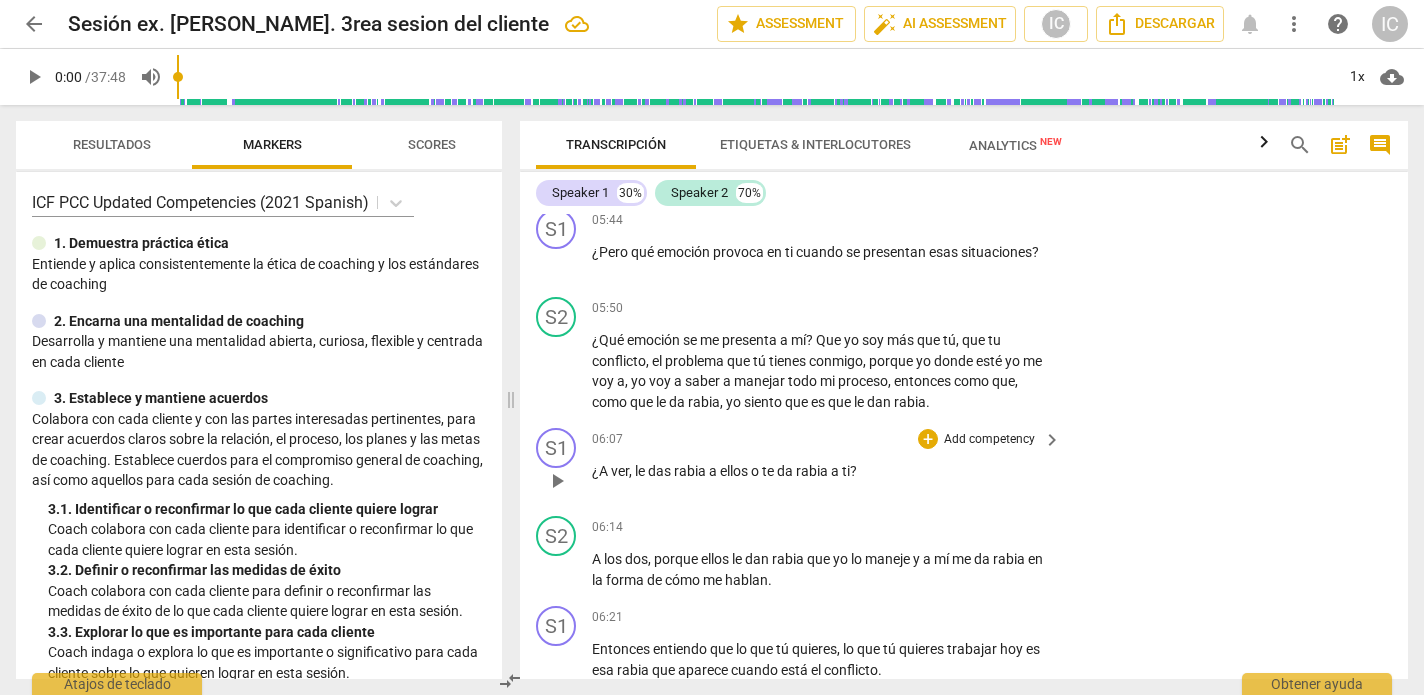 scroll, scrollTop: 1997, scrollLeft: 0, axis: vertical 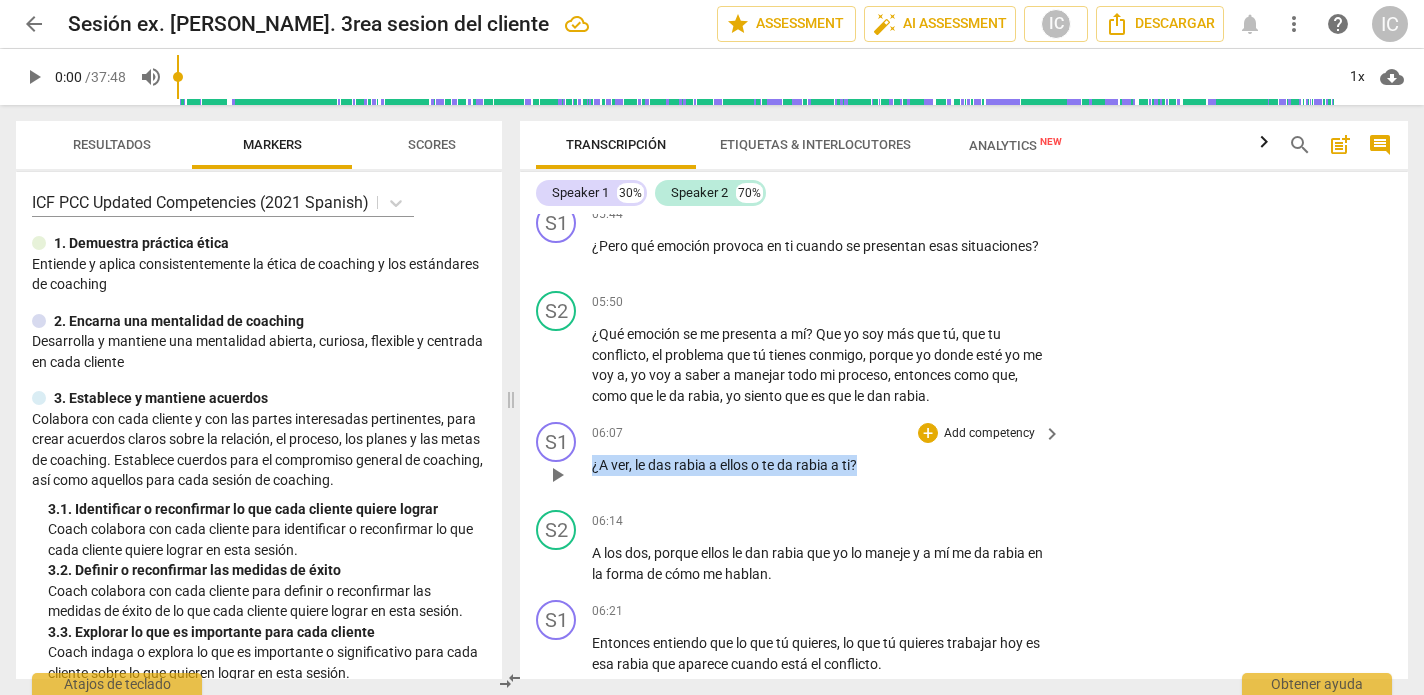 drag, startPoint x: 882, startPoint y: 447, endPoint x: 661, endPoint y: 437, distance: 221.22614 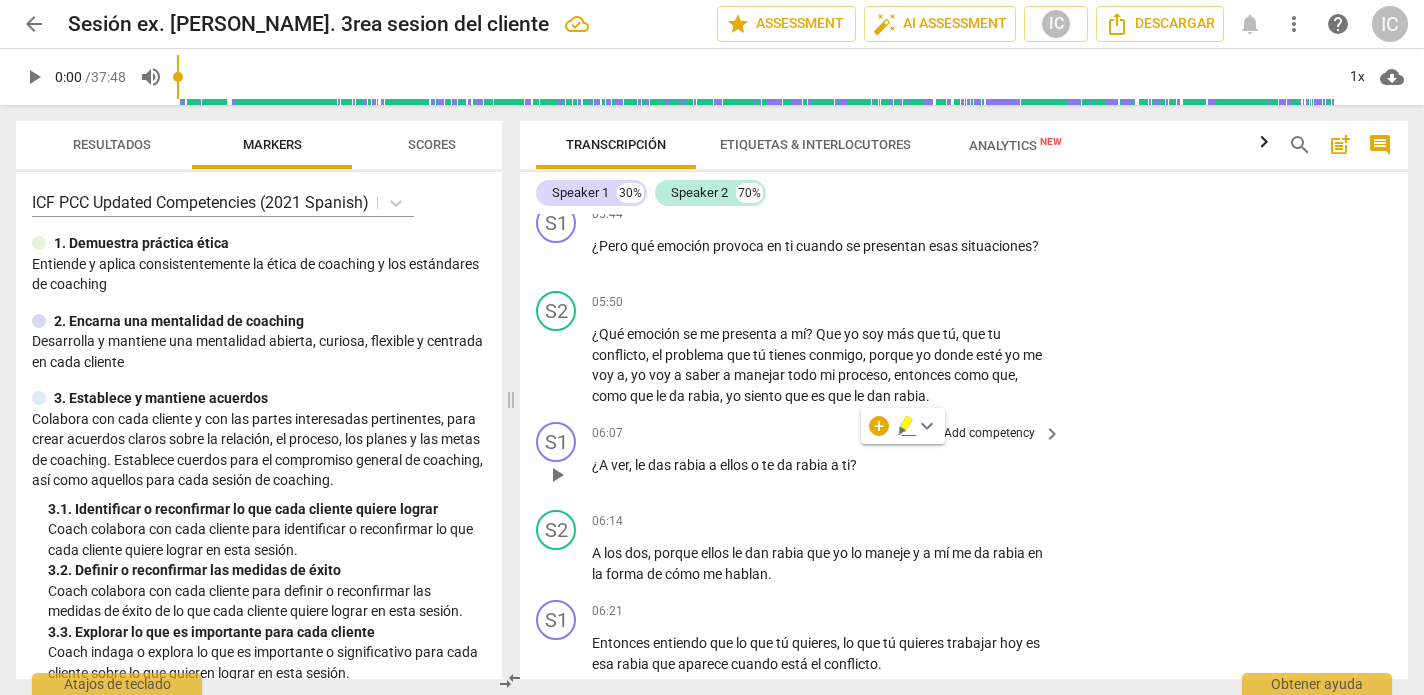 click on "Add competency" at bounding box center (989, 434) 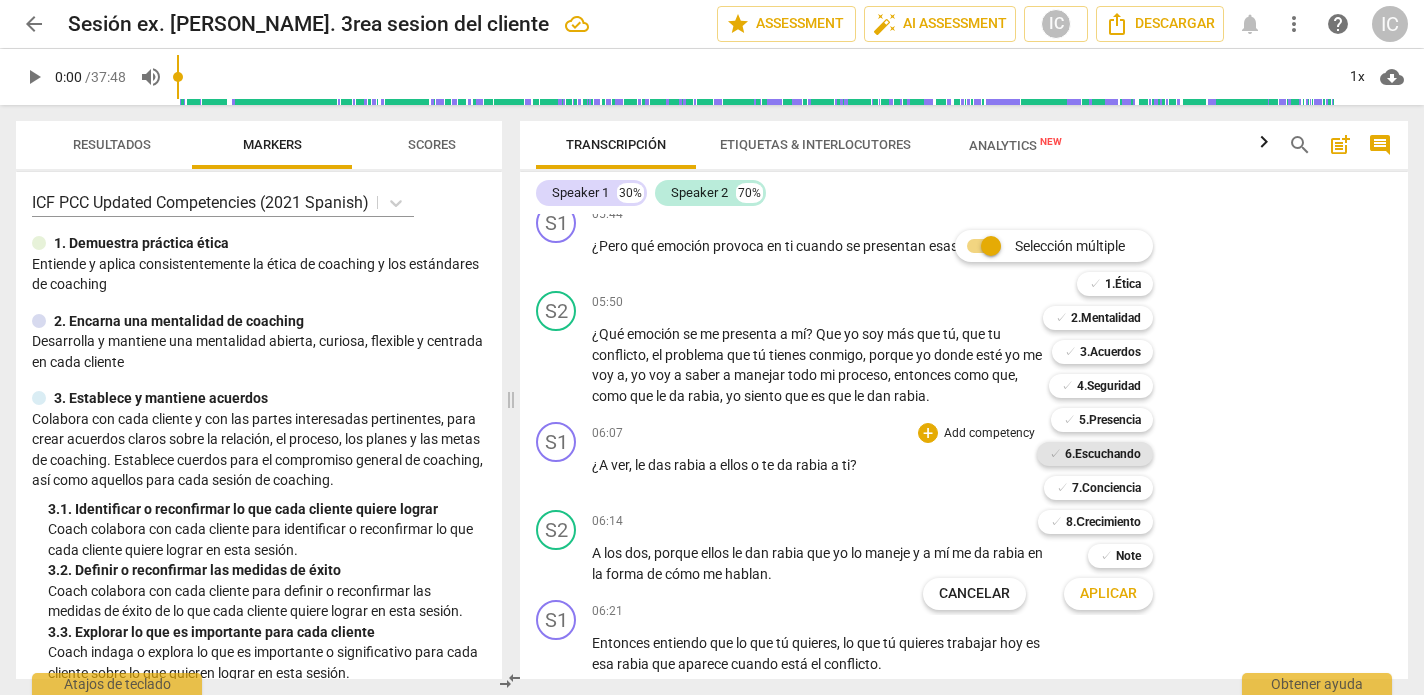 click on "6.Escuchando" at bounding box center [1103, 454] 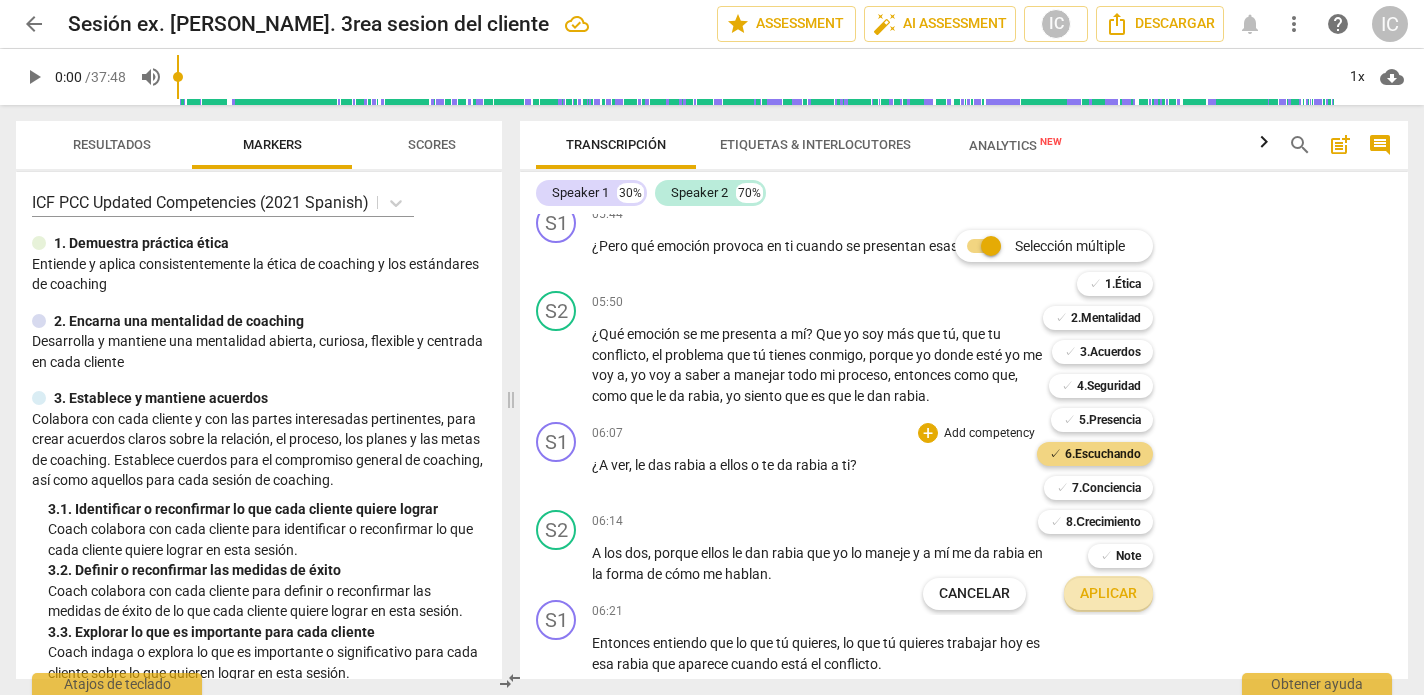 click on "Aplicar" at bounding box center (1108, 594) 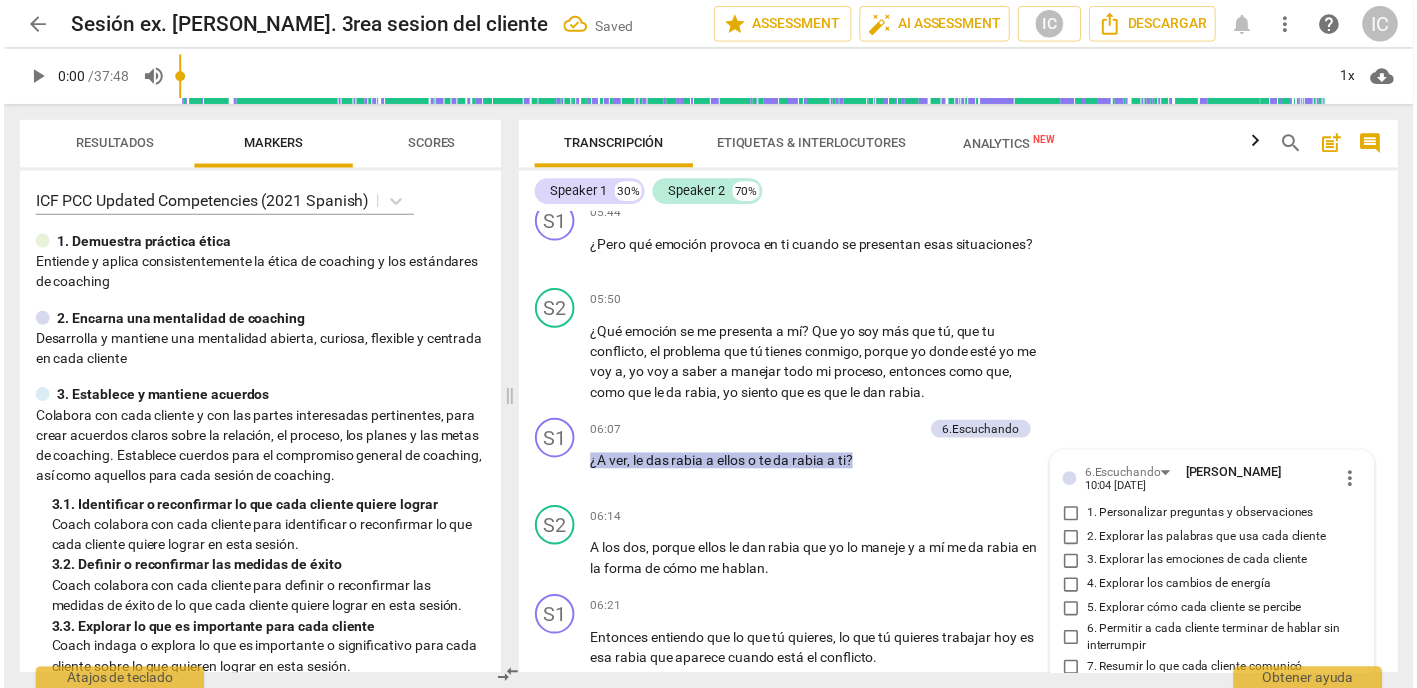 scroll, scrollTop: 2254, scrollLeft: 0, axis: vertical 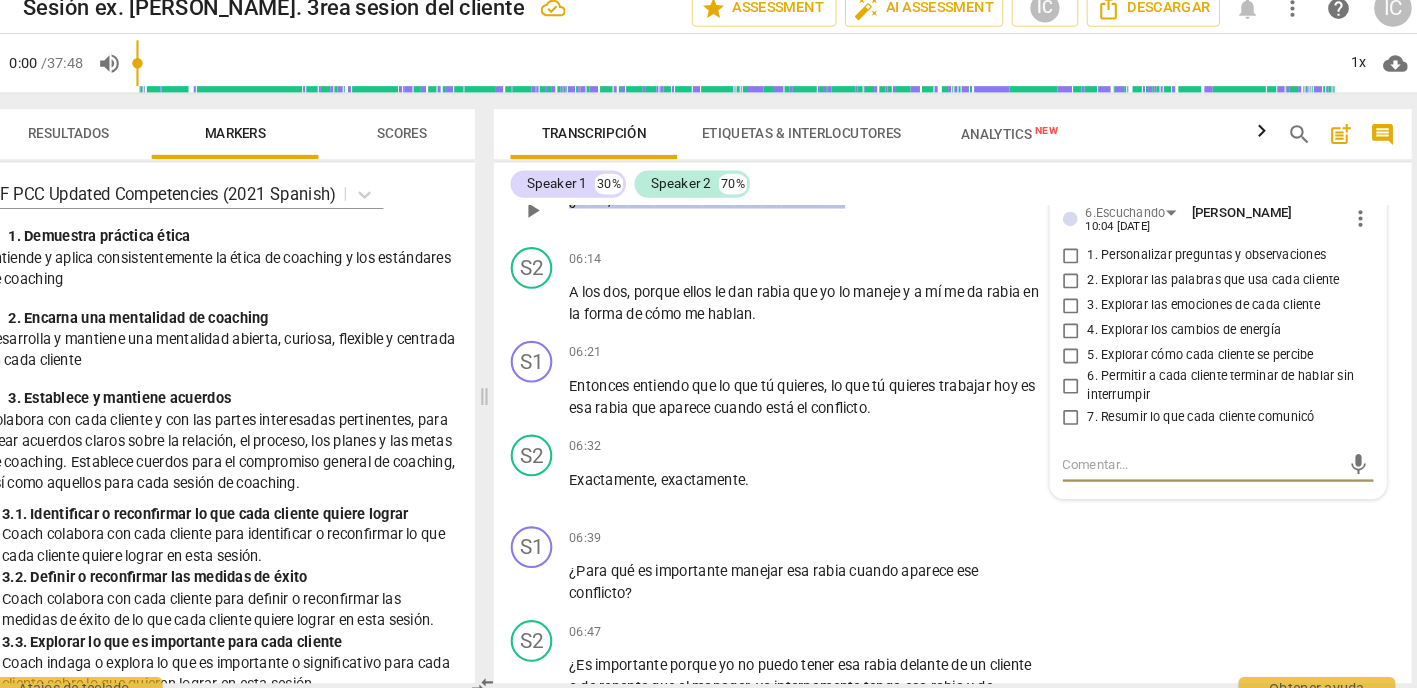 click on "3. Explorar las emociones de cada cliente" at bounding box center [1074, 309] 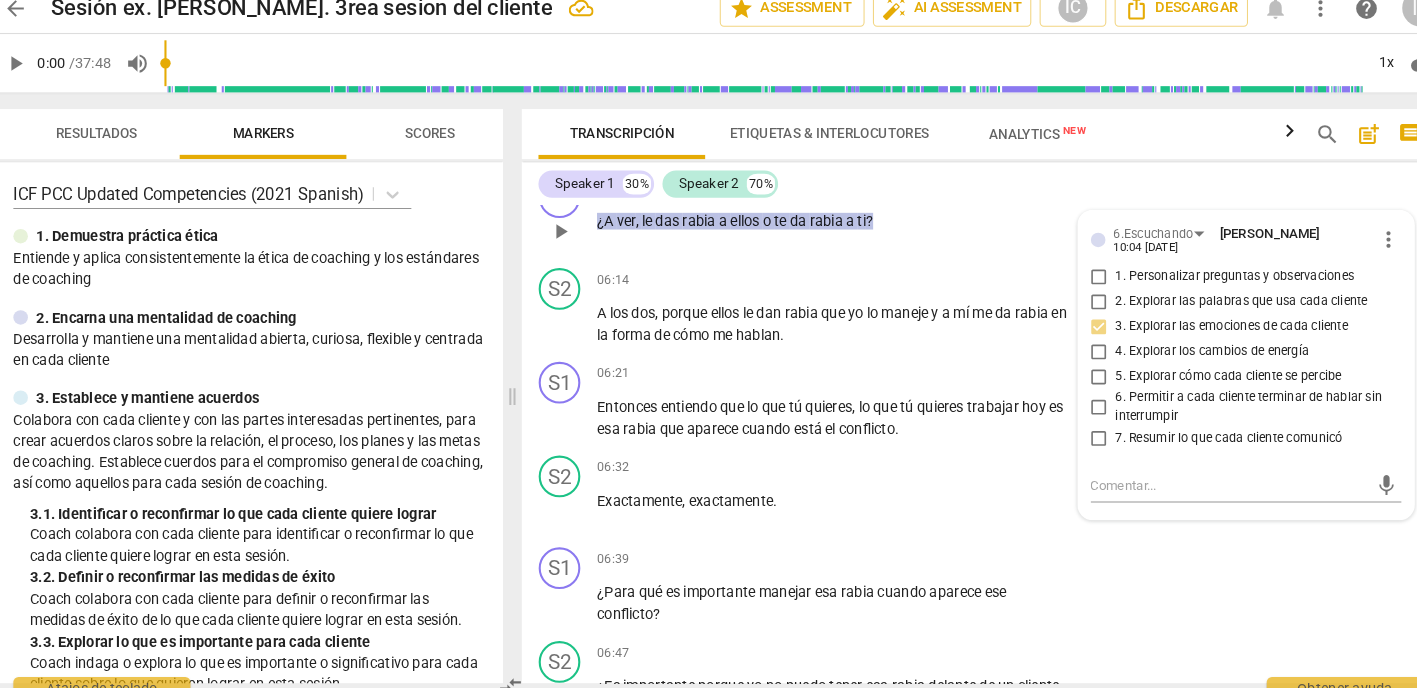 scroll, scrollTop: 2235, scrollLeft: 0, axis: vertical 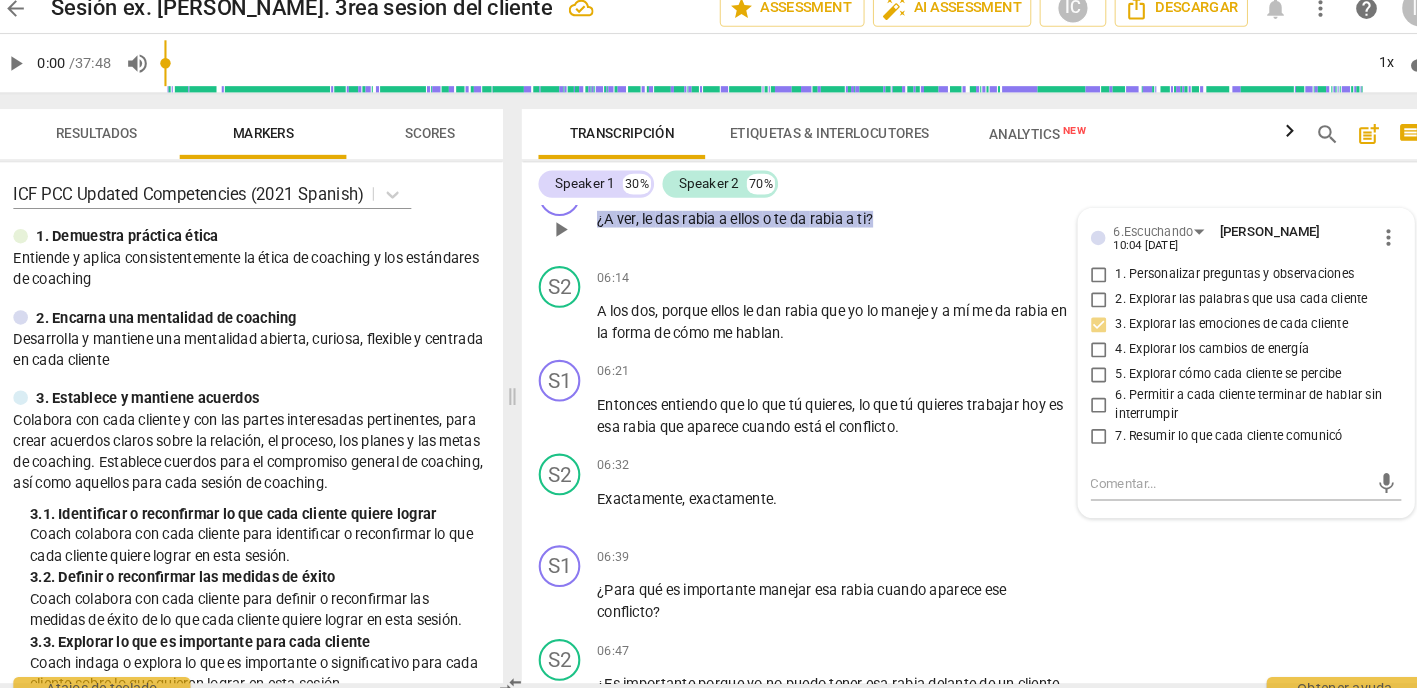 click on "5. Explorar cómo cada cliente se percibe" at bounding box center [1074, 376] 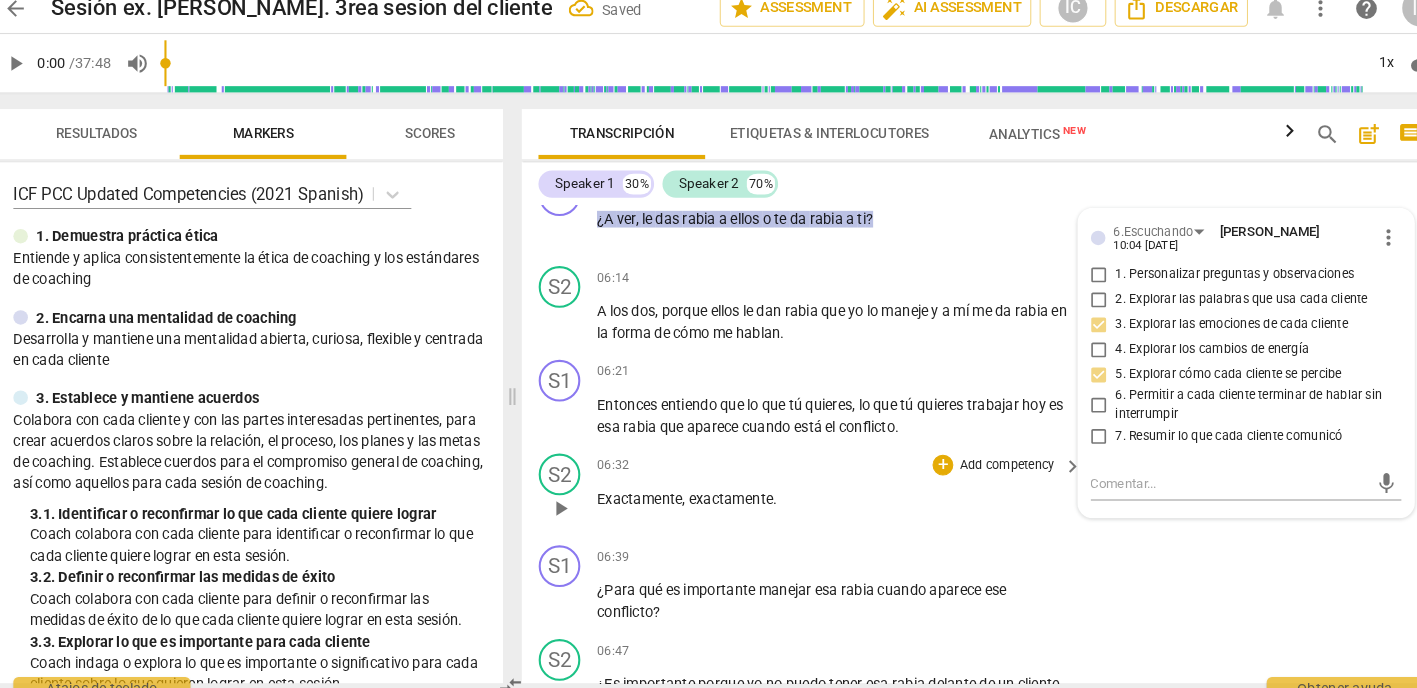 click on "S2 play_arrow pause 06:32 + Add competency keyboard_arrow_right Exactamente ,   exactamente ." at bounding box center [960, 488] 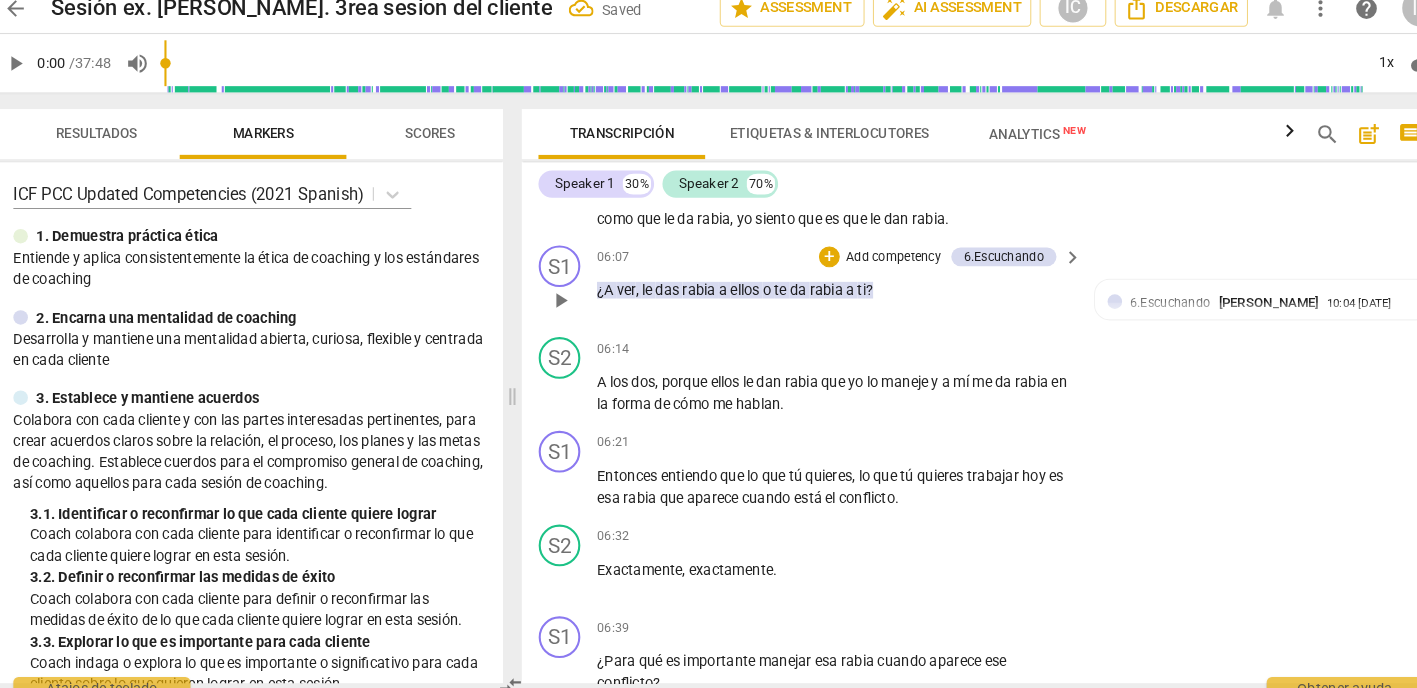 scroll, scrollTop: 2162, scrollLeft: 0, axis: vertical 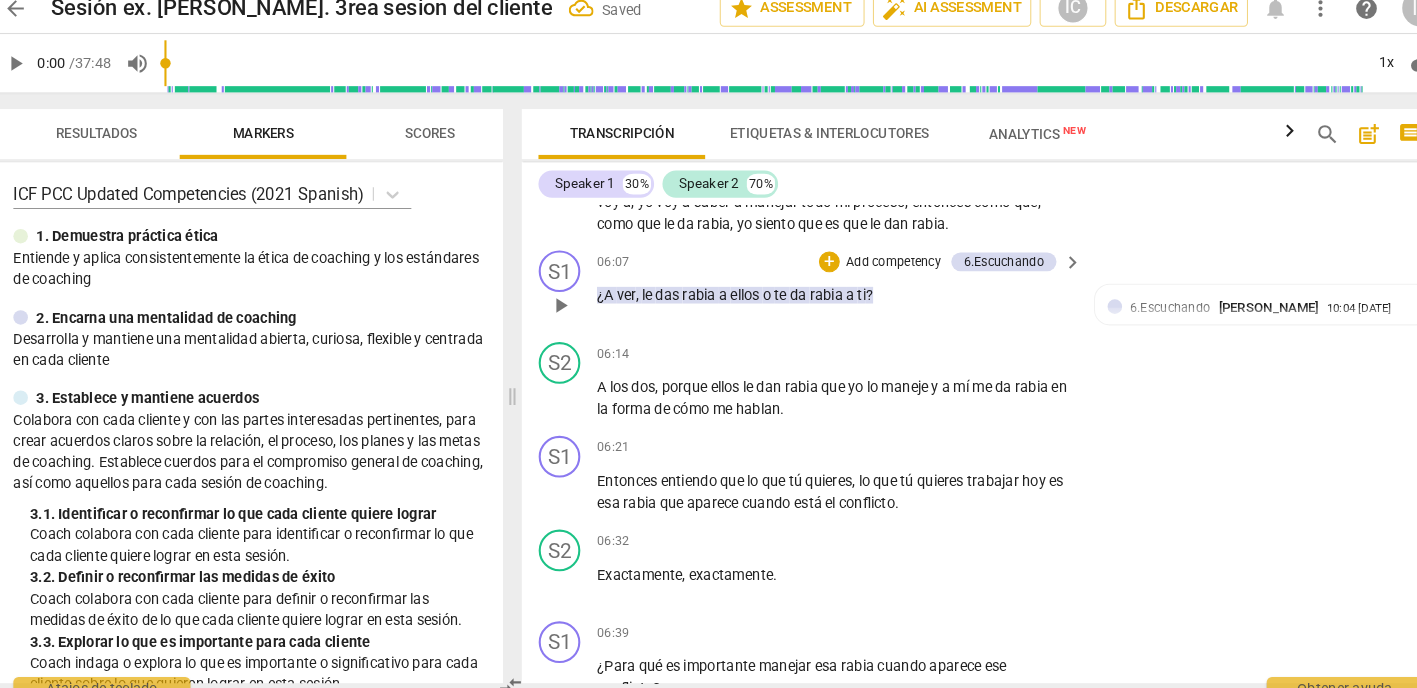 click on "Add competency" at bounding box center (876, 269) 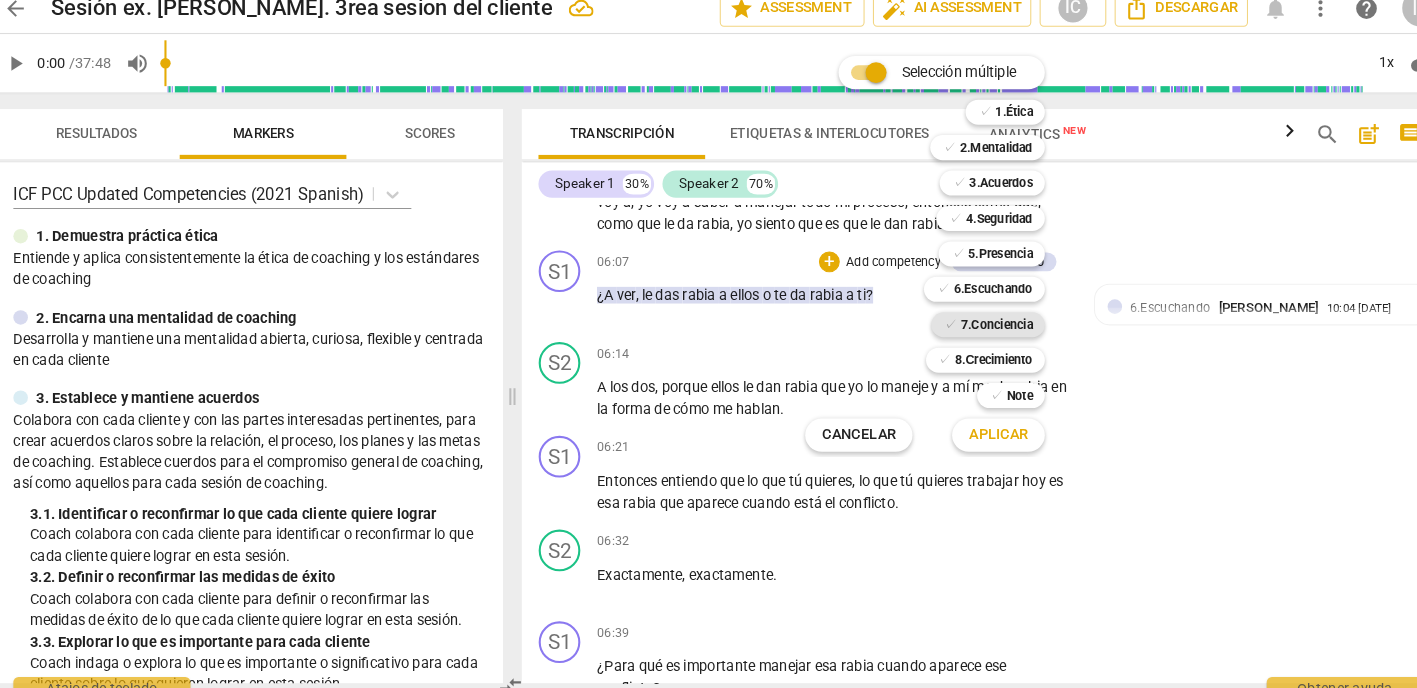 click on "7.Conciencia" at bounding box center [975, 328] 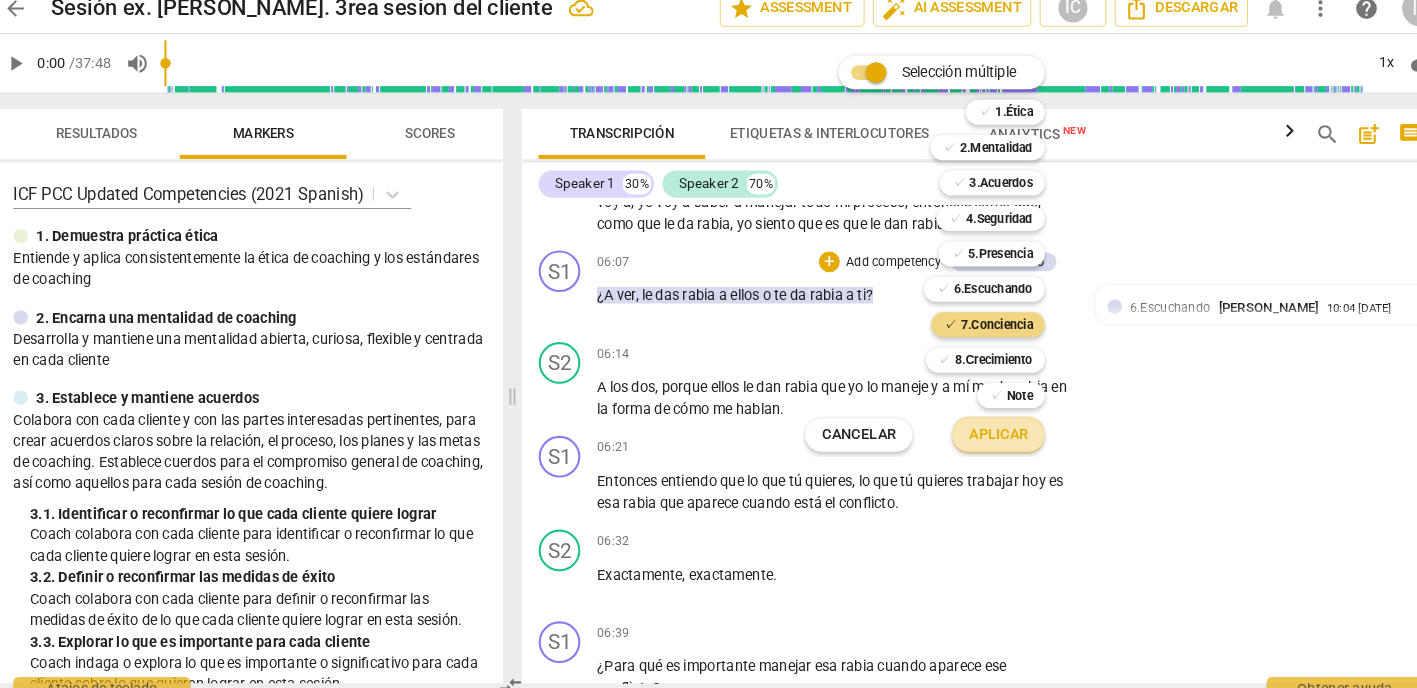 click on "Aplicar" at bounding box center [977, 434] 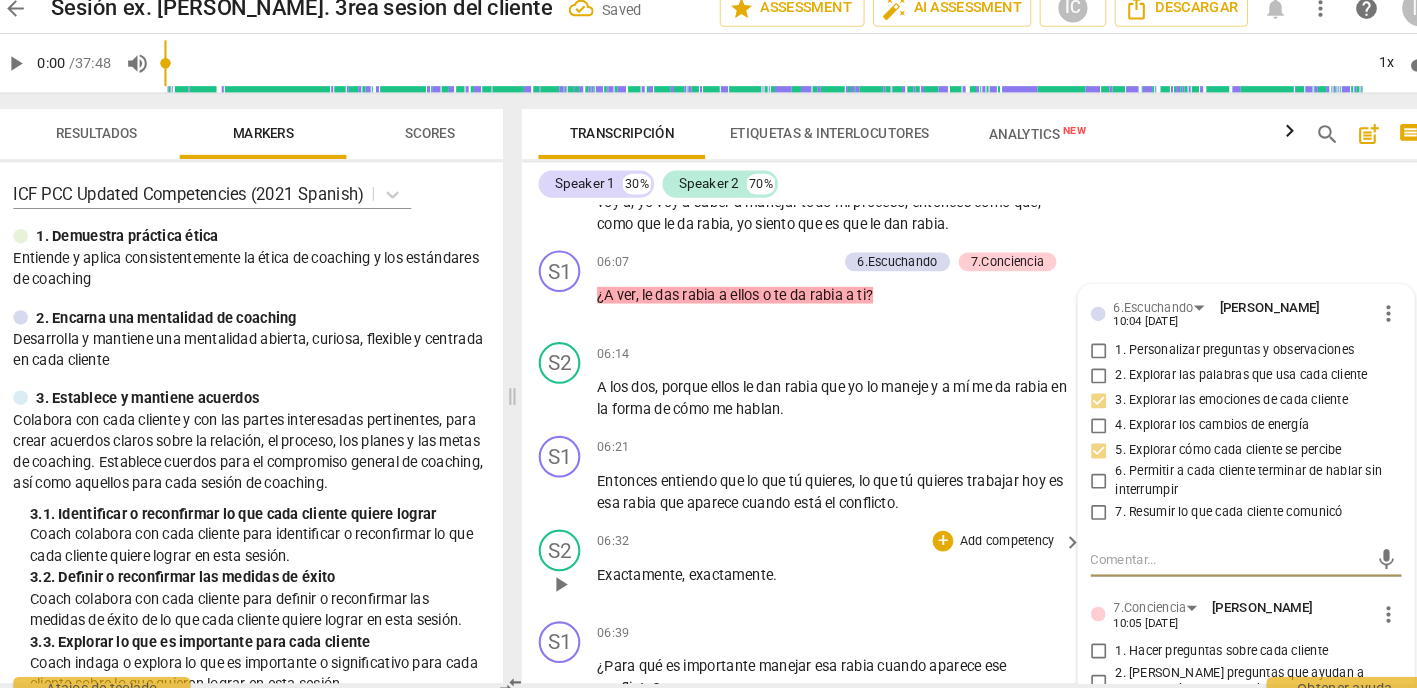 click on "06:32 + Add competency keyboard_arrow_right Exactamente ,   exactamente ." at bounding box center [825, 561] 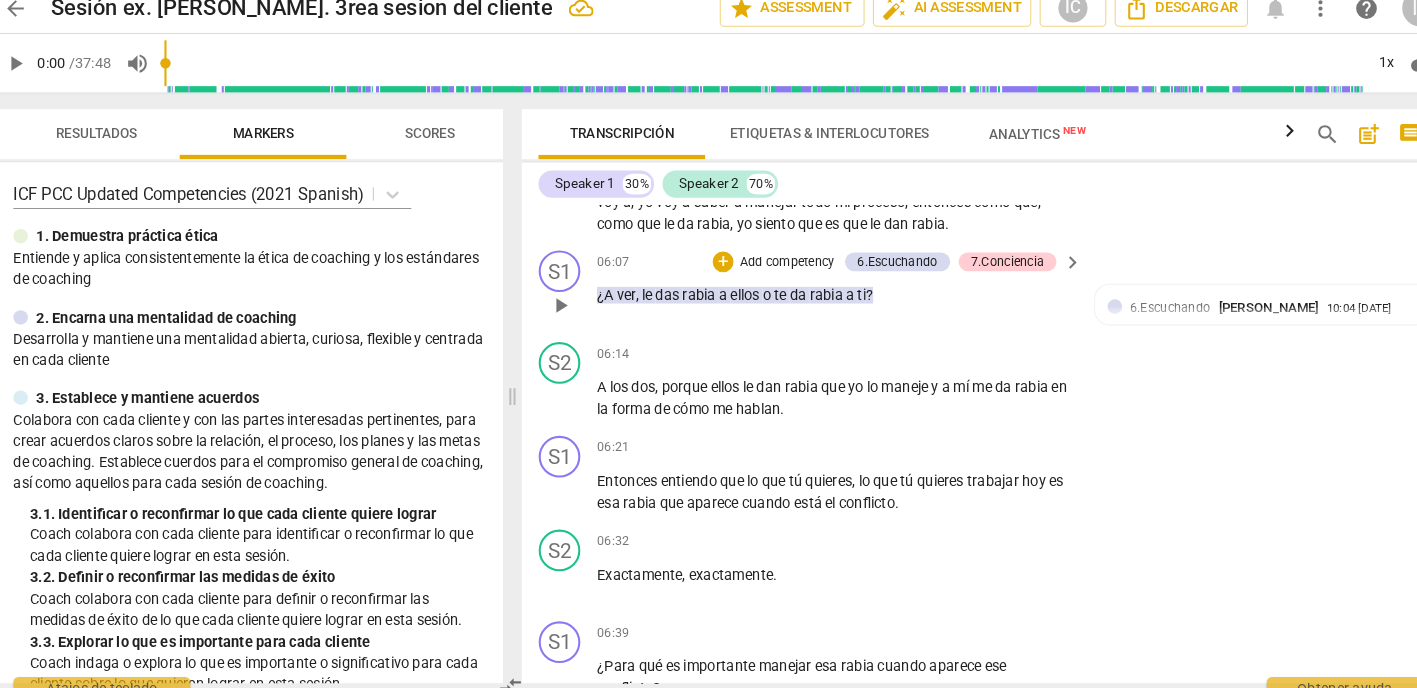 click on "Add competency" at bounding box center (774, 269) 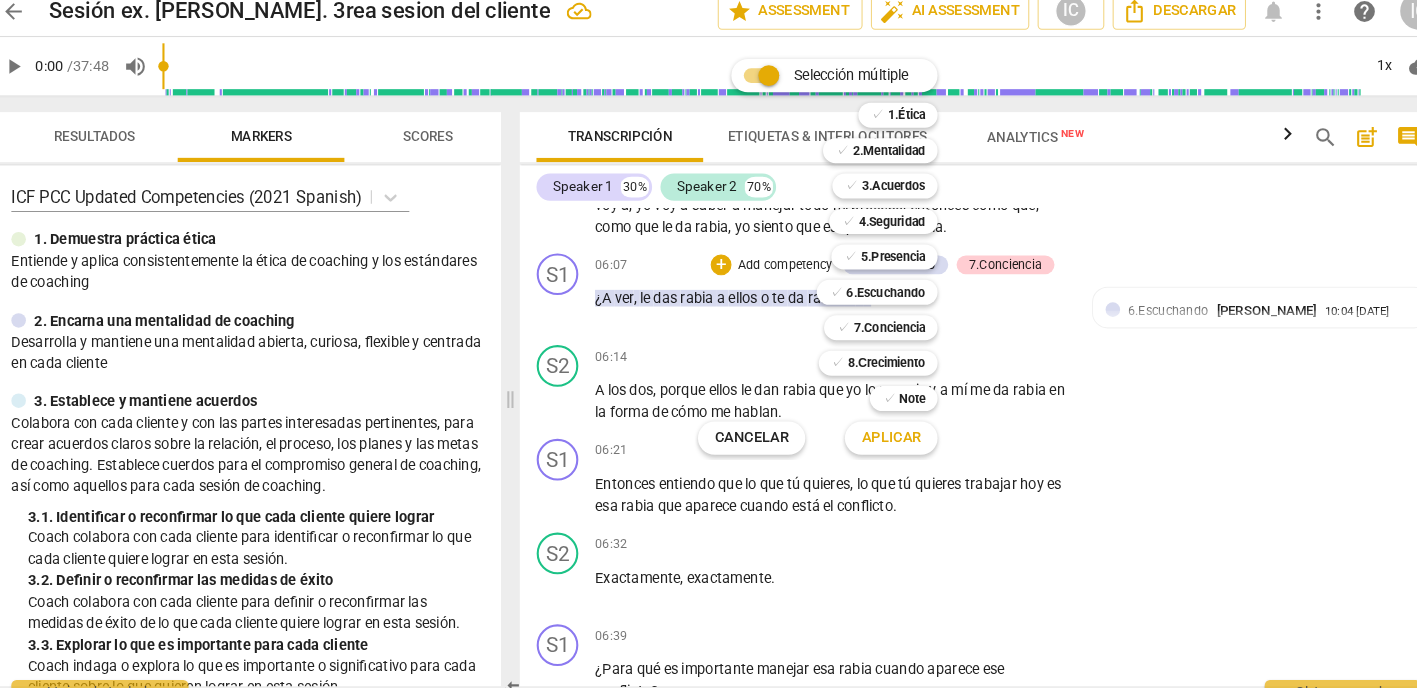 click on "✓ 5.Presencia 5" at bounding box center [881, 260] 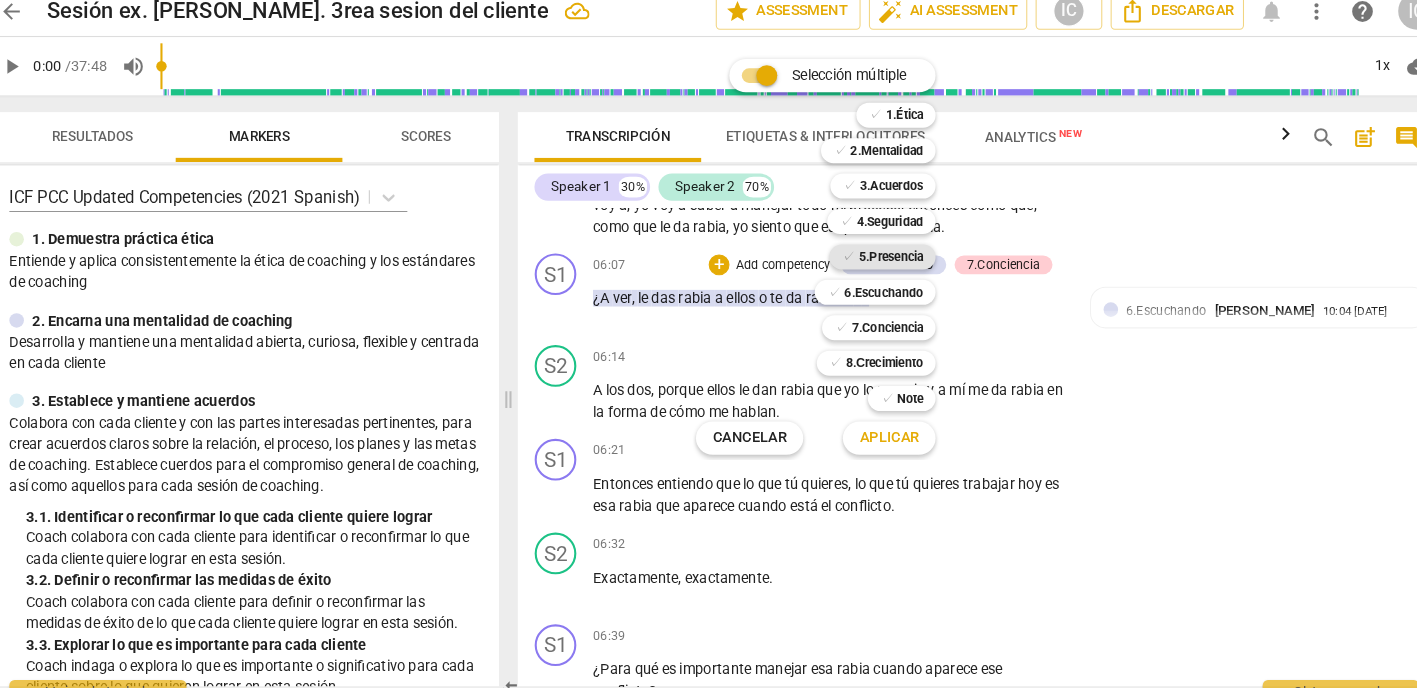 click on "5.Presencia" at bounding box center [878, 260] 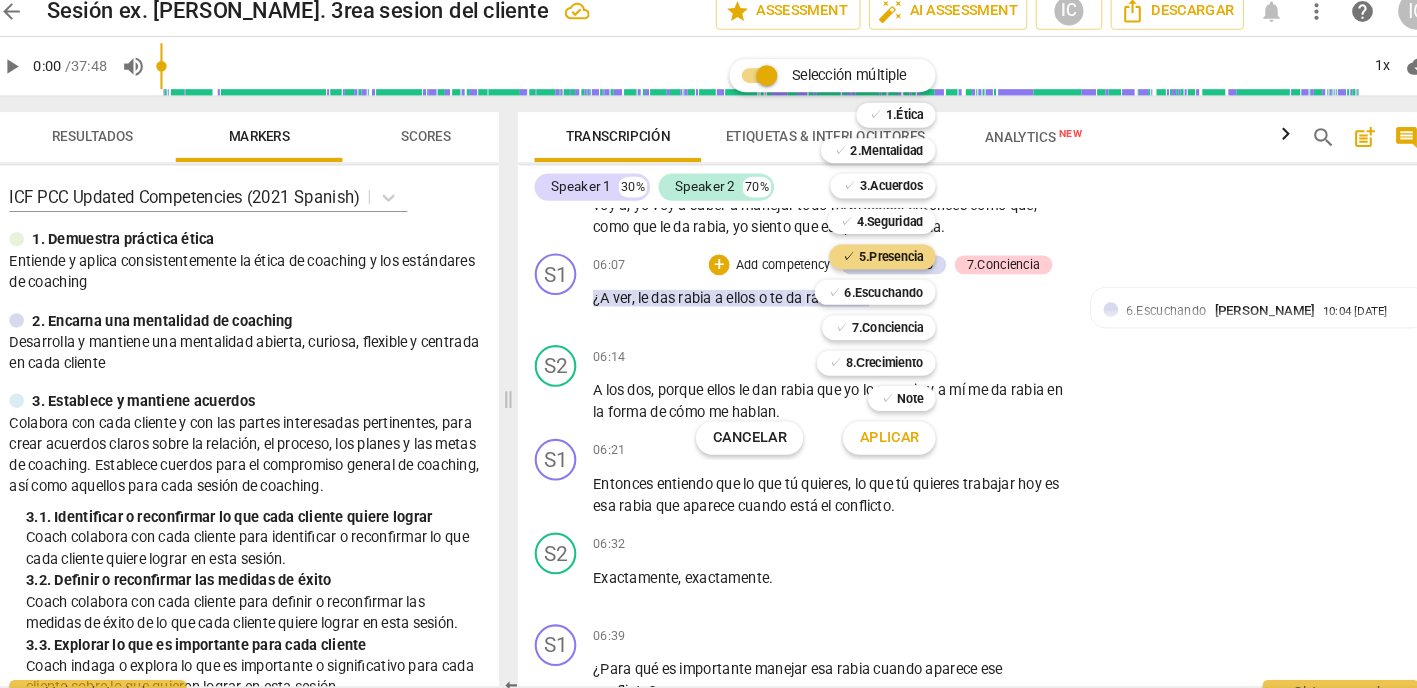 click on "Aplicar" at bounding box center (876, 434) 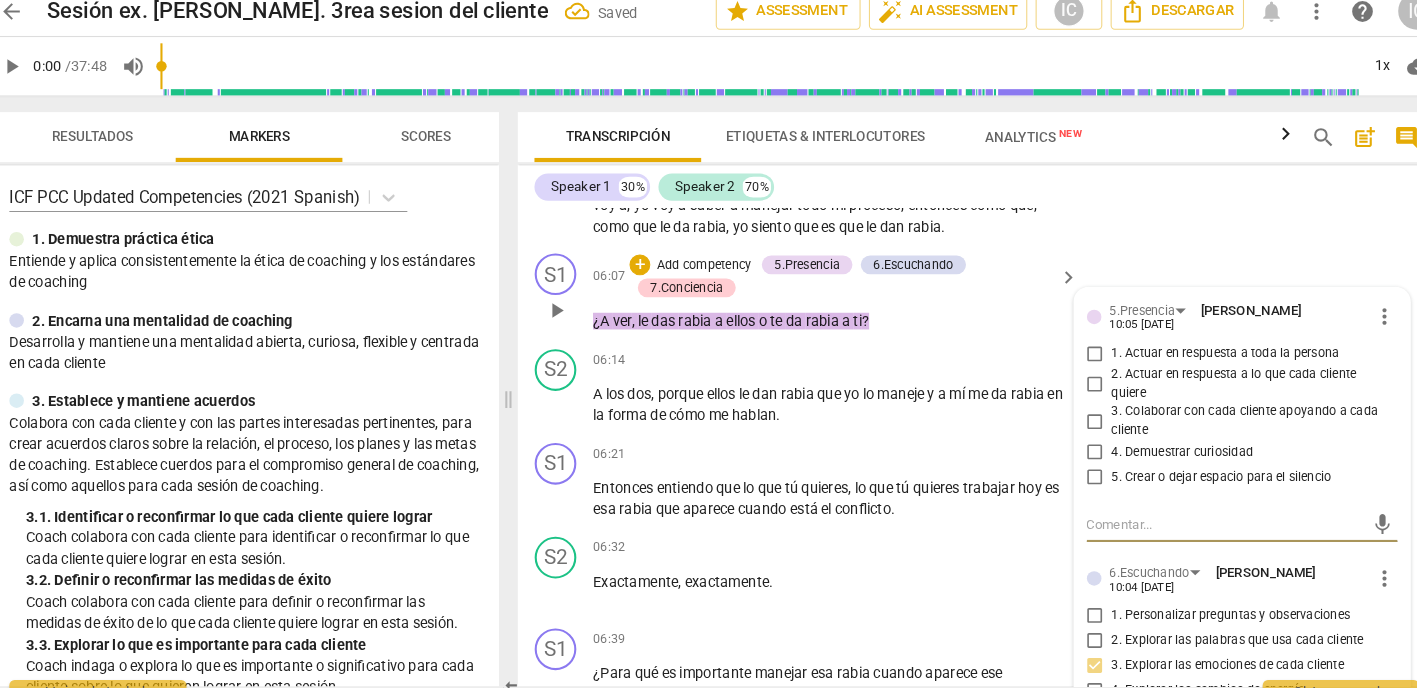 click on "4. Demuestrar curiosidad" at bounding box center (1074, 448) 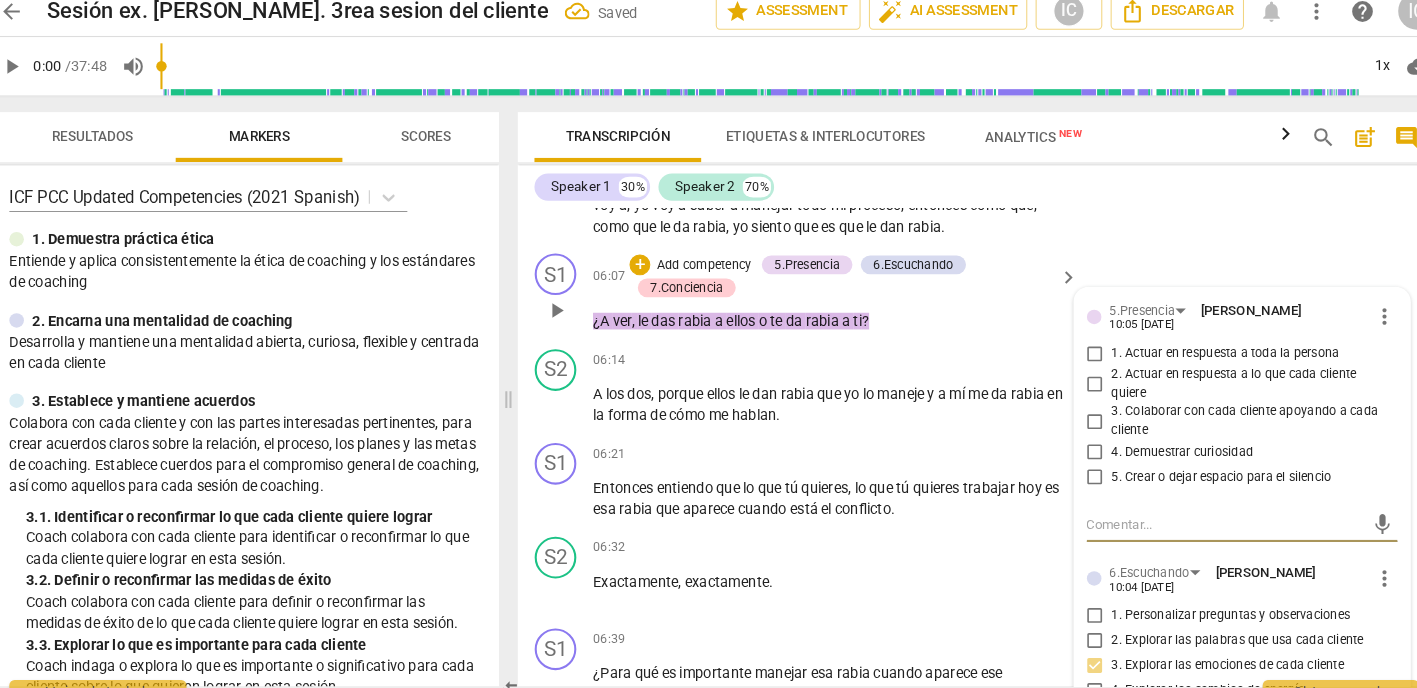 checkbox on "true" 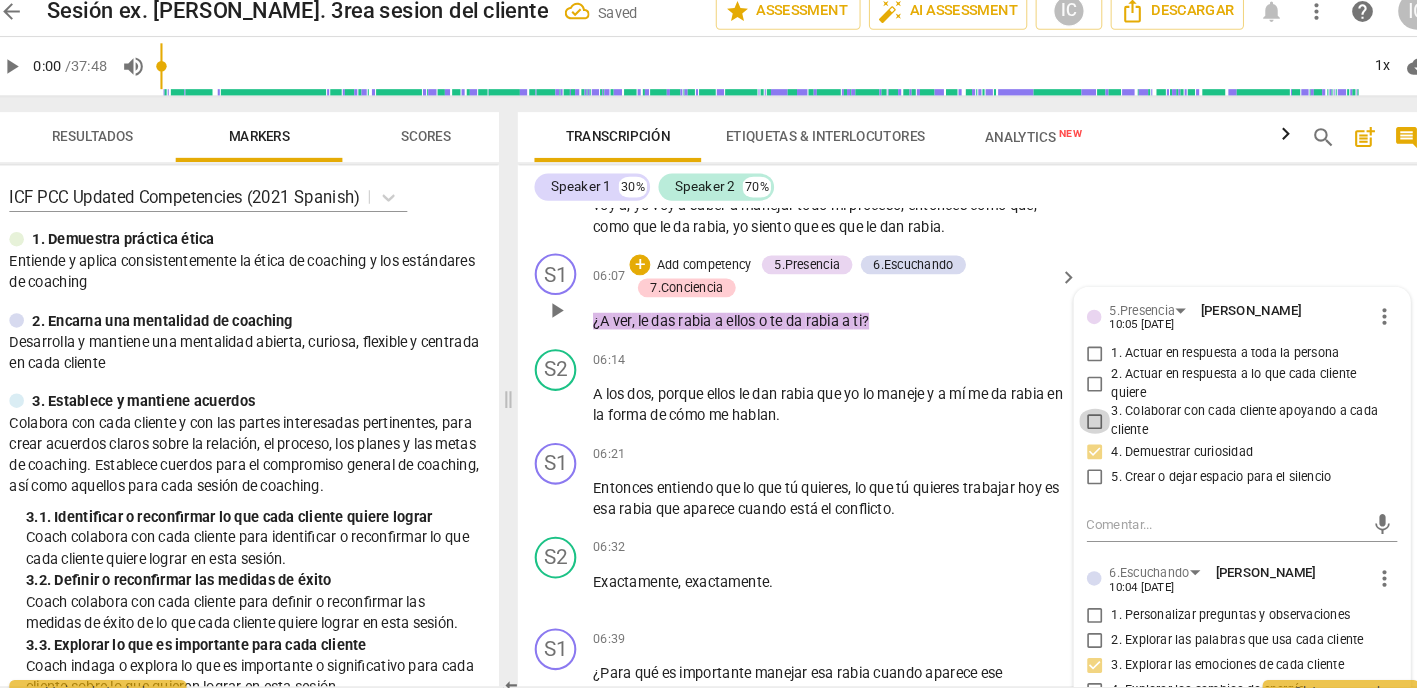 click on "3. Colaborar con cada cliente apoyando a cada cliente" at bounding box center [1074, 418] 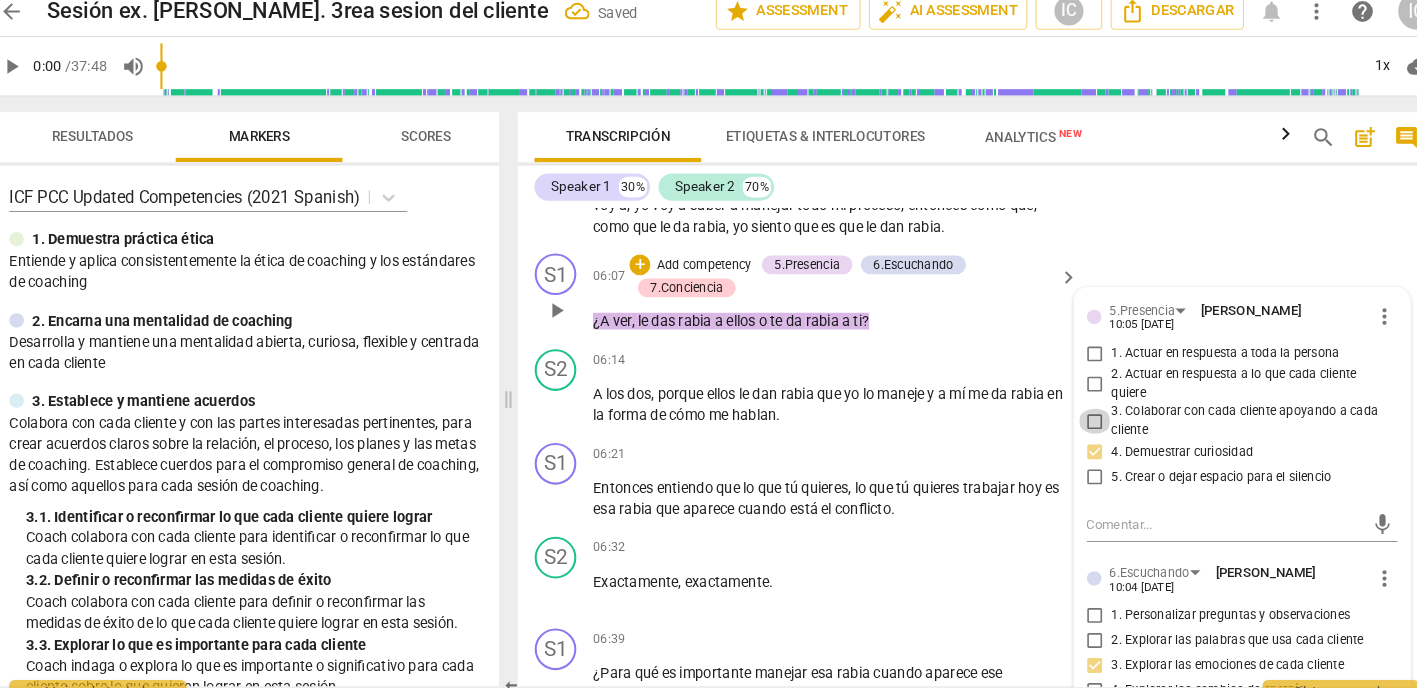 checkbox on "true" 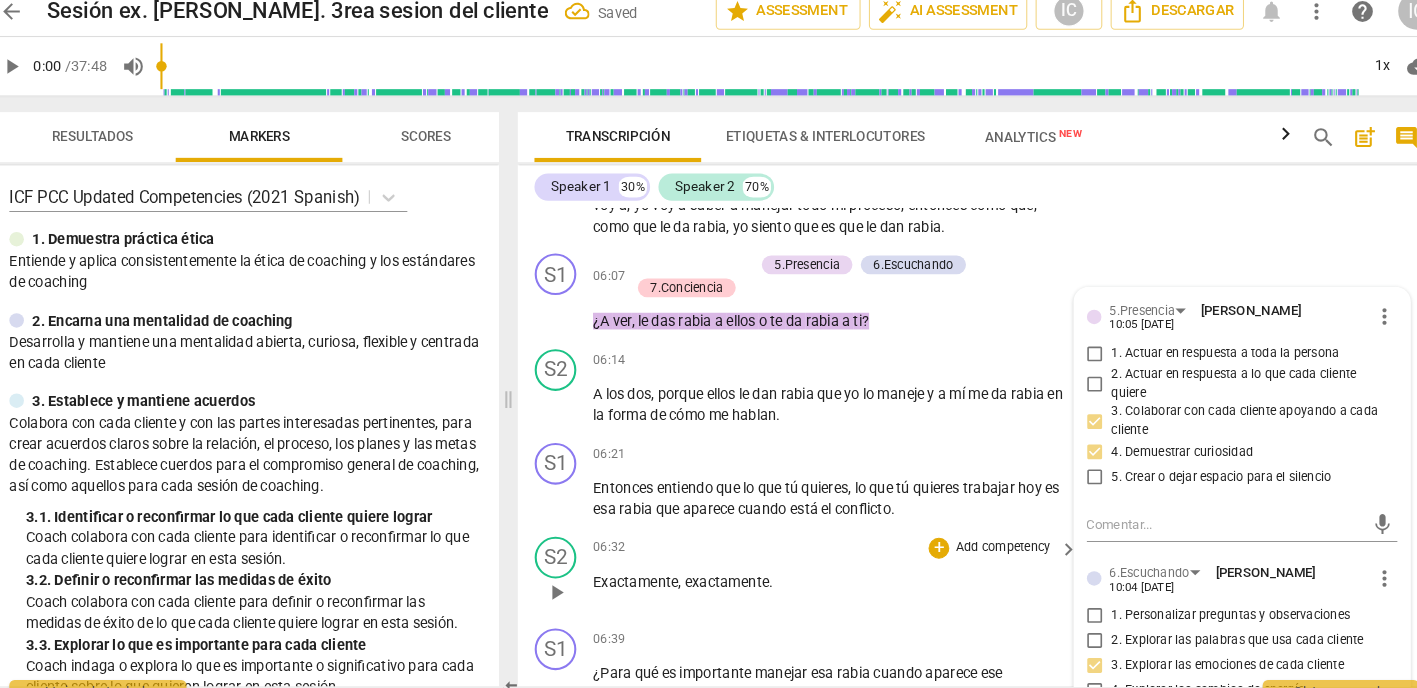 click on "06:32 + Add competency keyboard_arrow_right Exactamente ,   exactamente ." at bounding box center [825, 565] 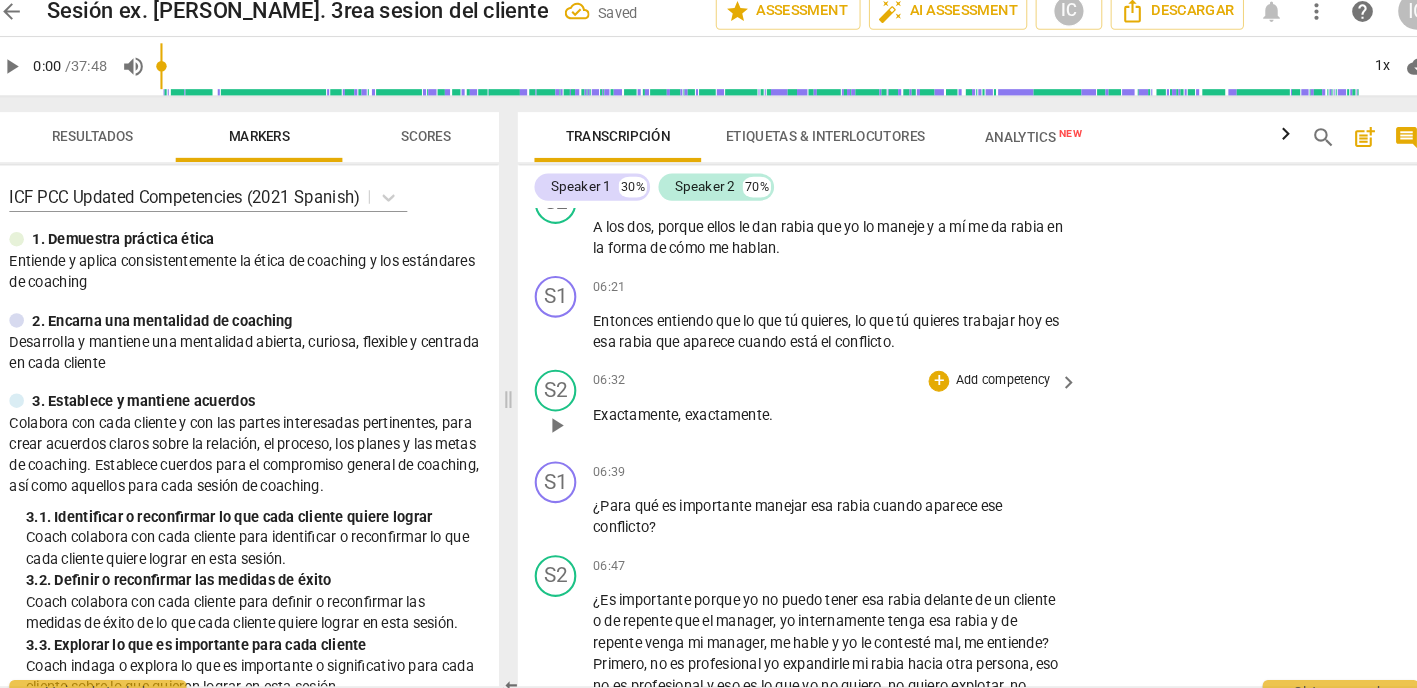 scroll, scrollTop: 2333, scrollLeft: 0, axis: vertical 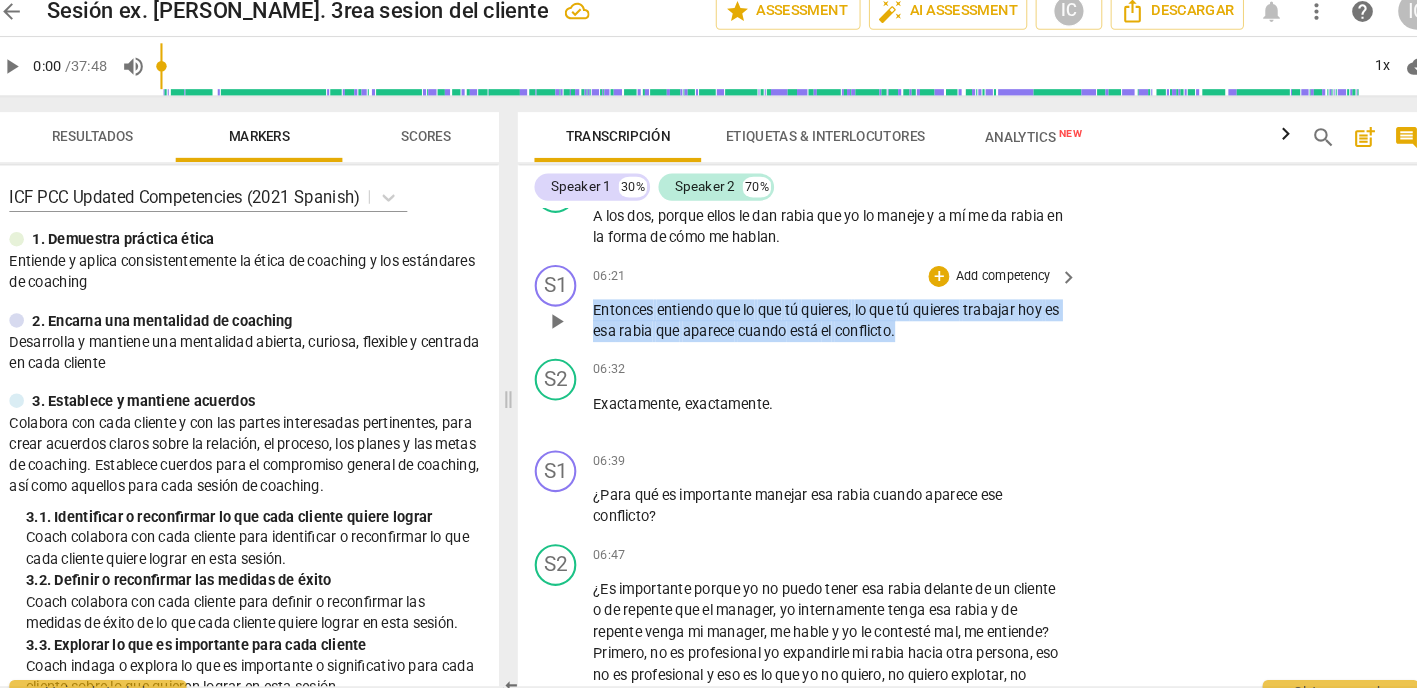 drag, startPoint x: 927, startPoint y: 326, endPoint x: 631, endPoint y: 314, distance: 296.24313 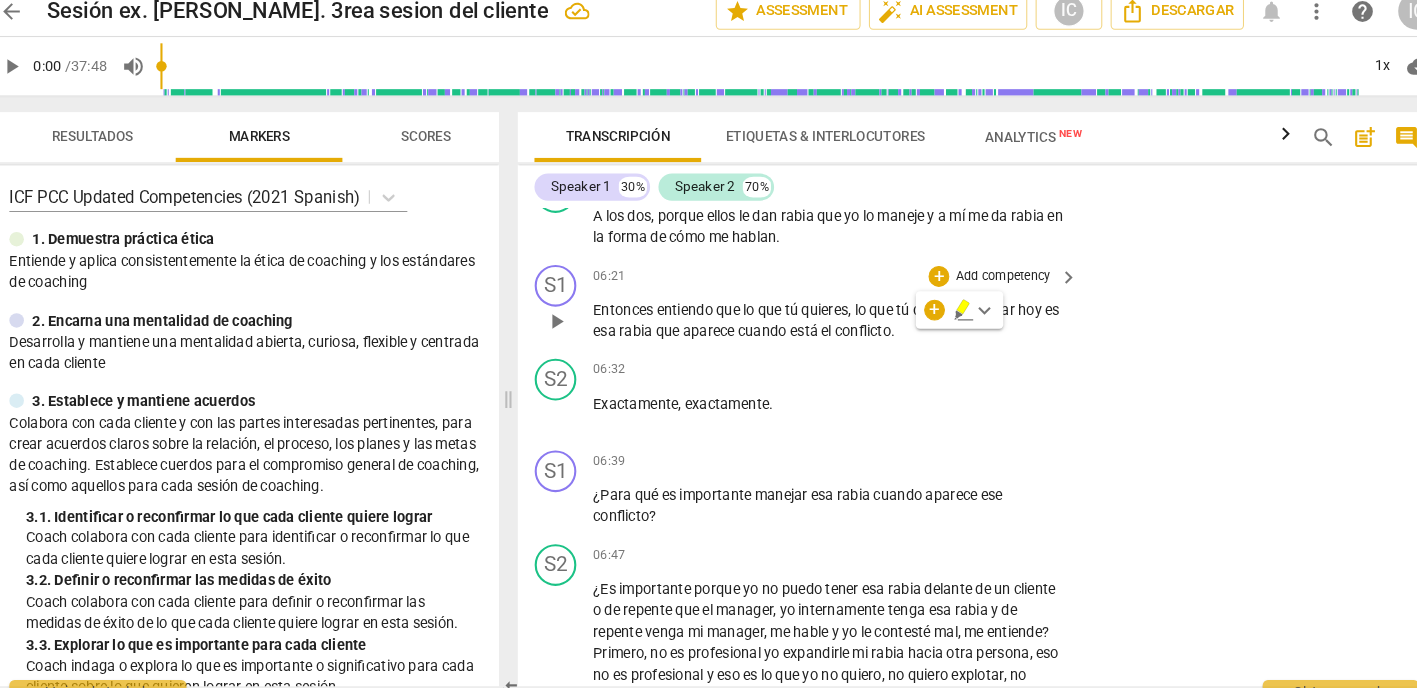 click on "Add competency" at bounding box center (985, 279) 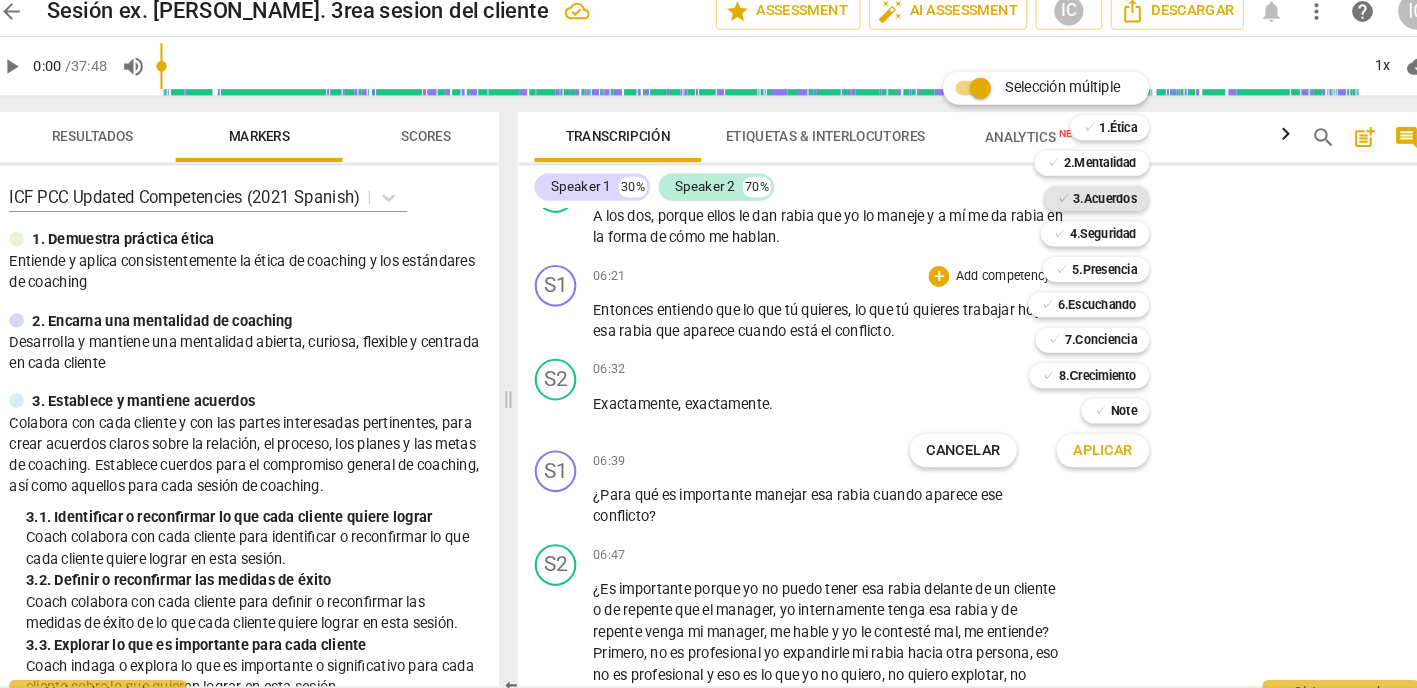 click on "3.Acuerdos" at bounding box center (1083, 204) 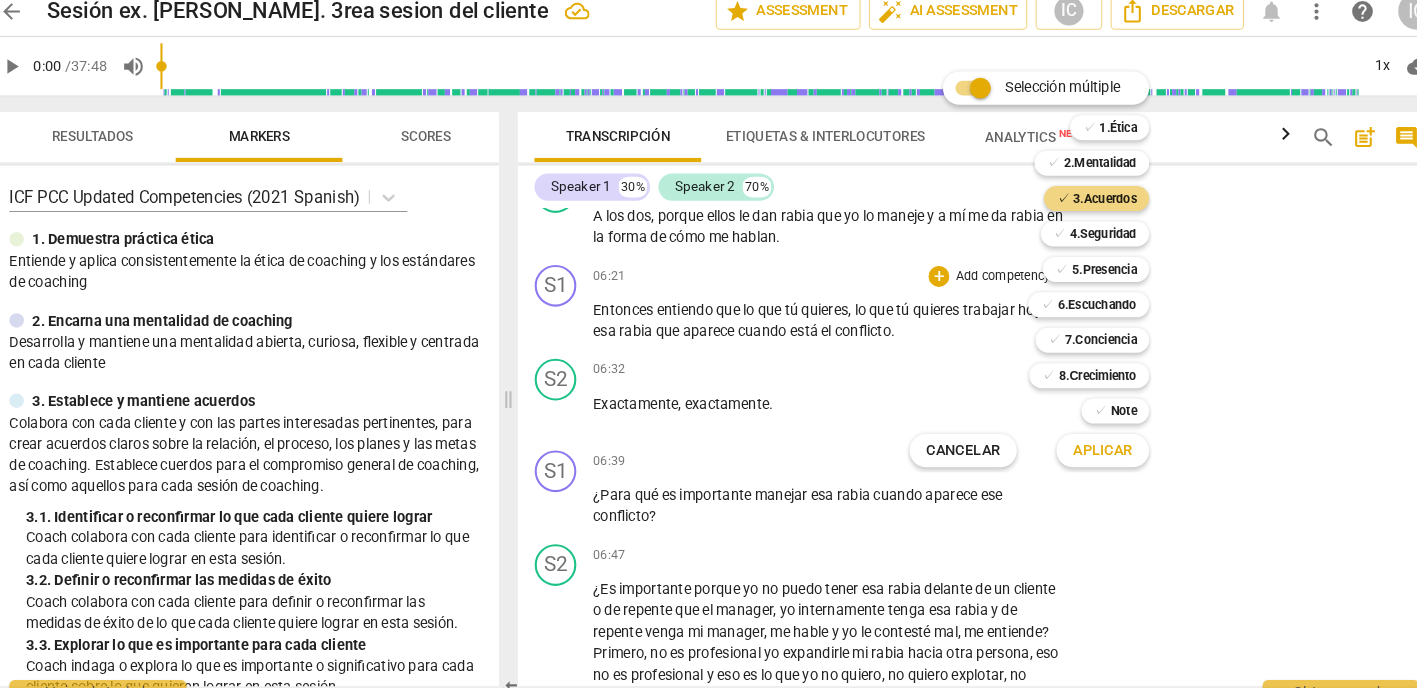 click on "Aplicar" at bounding box center [1081, 446] 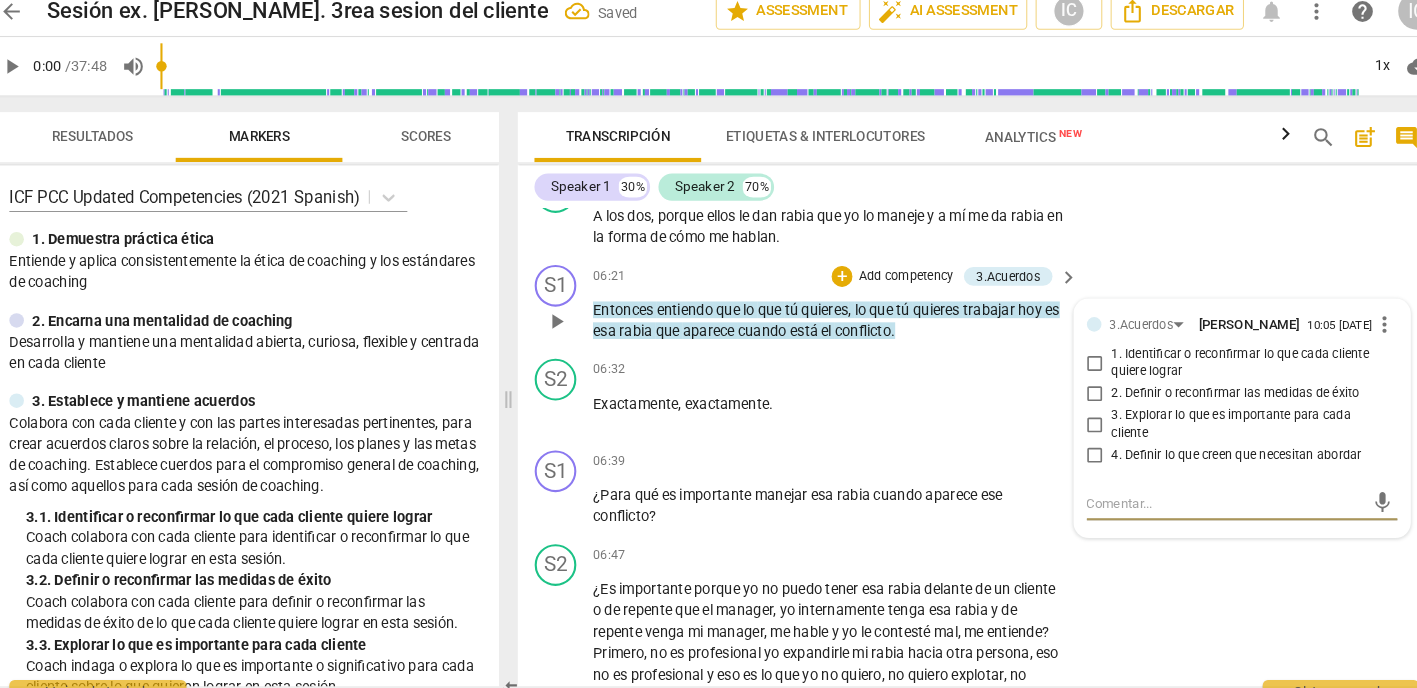 click on "1. Identificar o reconfirmar lo que cada cliente quiere lograr" at bounding box center [1074, 362] 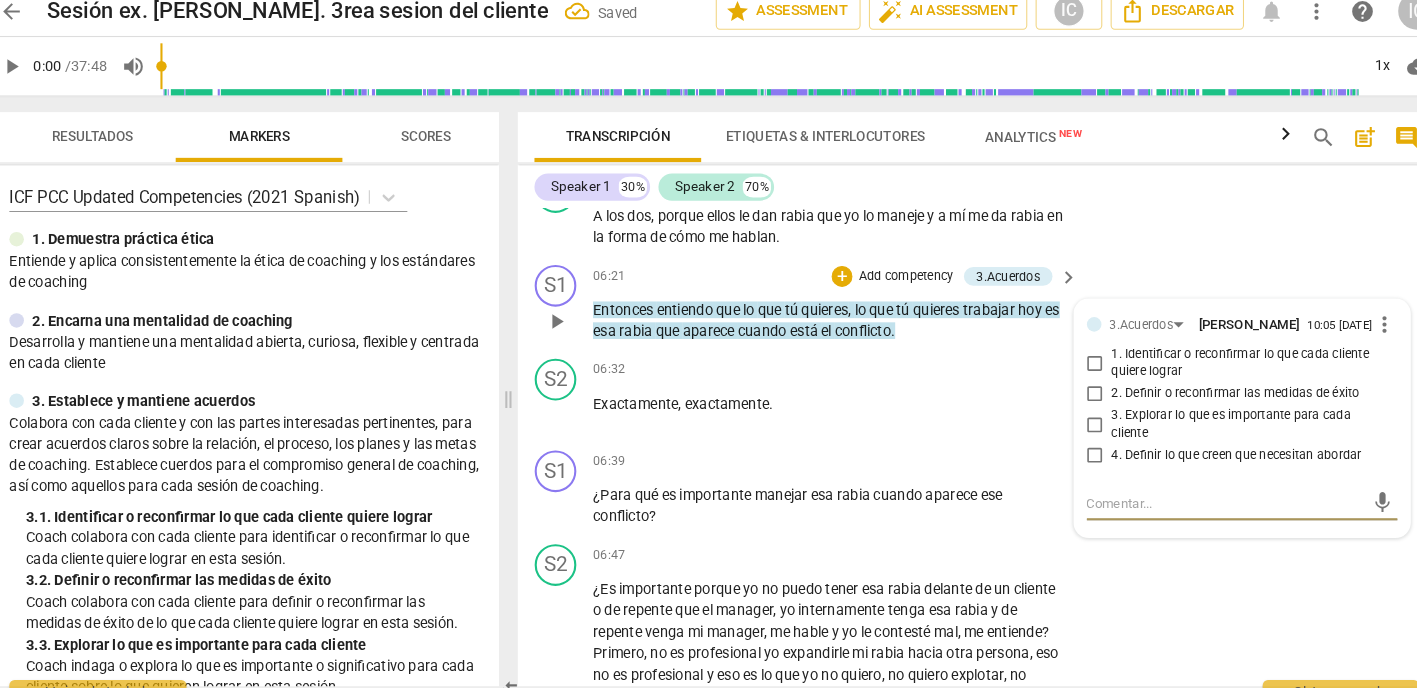checkbox on "true" 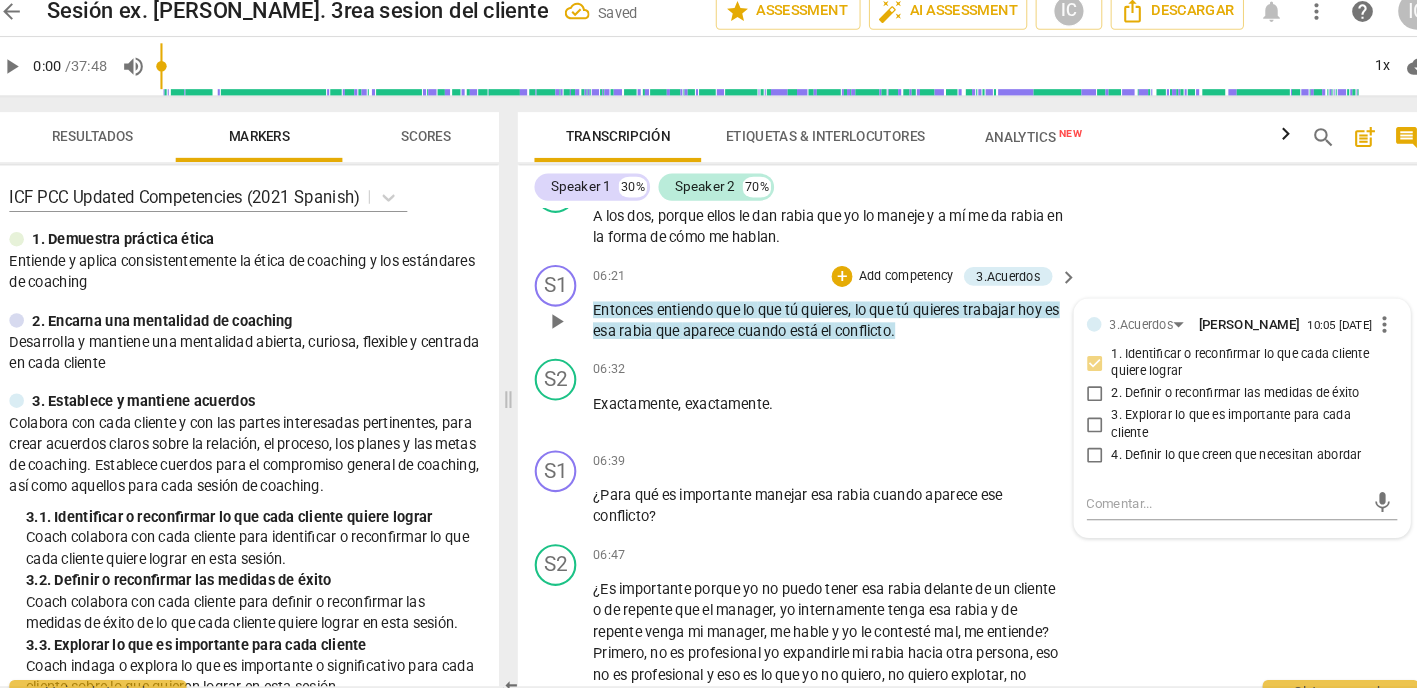 drag, startPoint x: 1050, startPoint y: 442, endPoint x: 1059, endPoint y: 453, distance: 14.21267 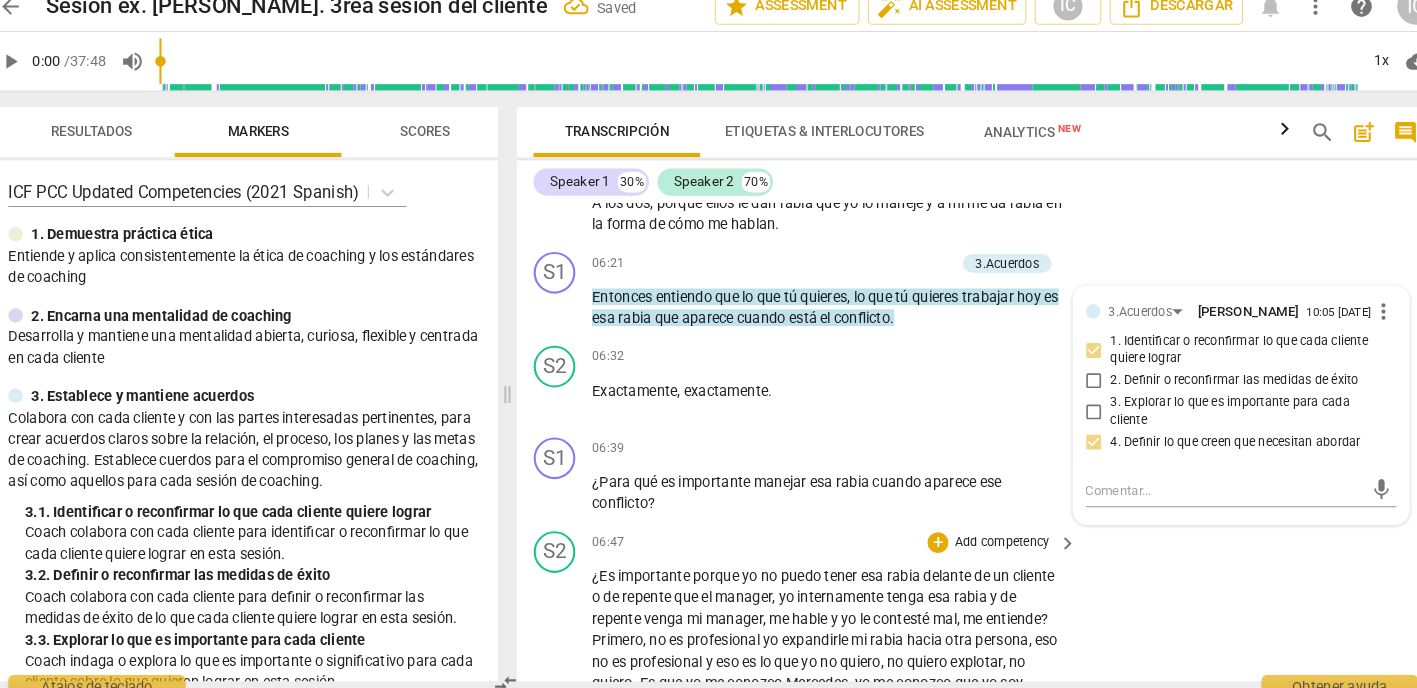 scroll, scrollTop: 2343, scrollLeft: 0, axis: vertical 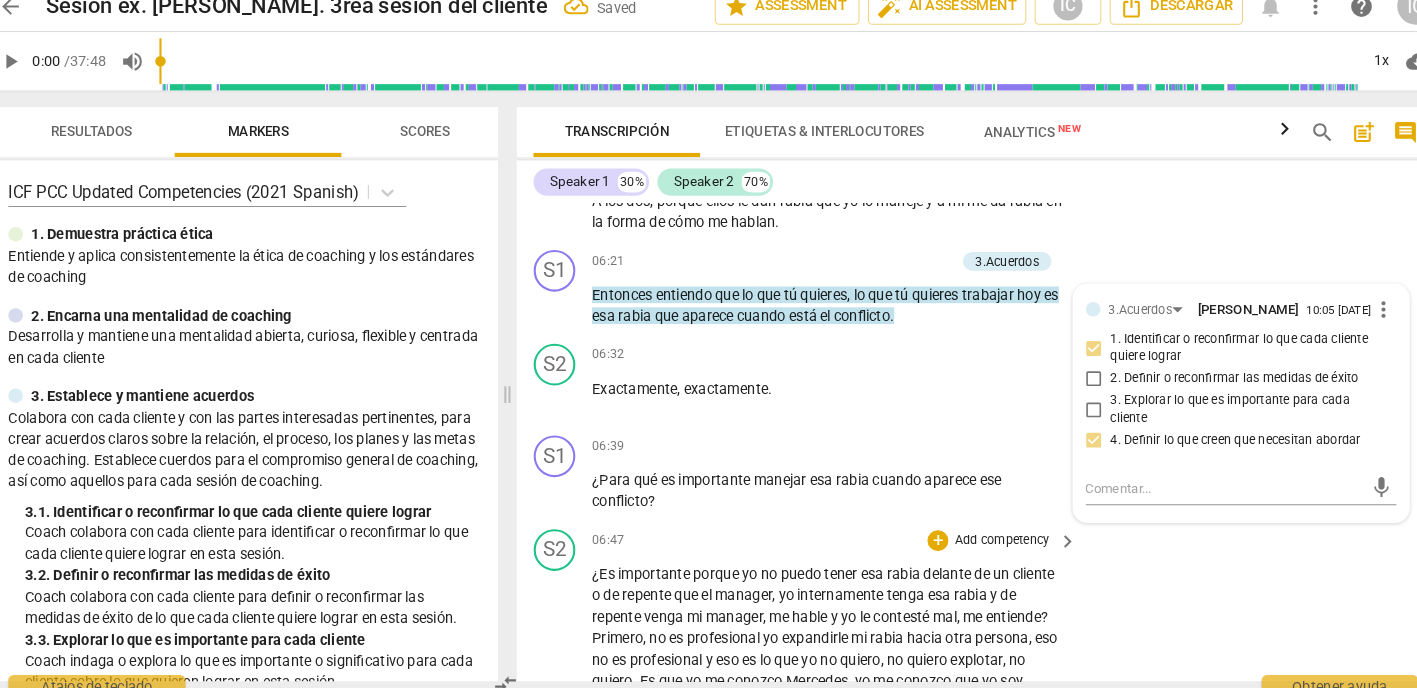 click on "S2 play_arrow pause 06:47 + Add competency keyboard_arrow_right ¿Es   importante   porque   yo   no   puedo   tener   esa   rabia   delante   de   un   cliente   o   de   repente   que   el   manager ,   yo   internamente   tenga   esa   rabia   y   de   repente   venga   mi   manager ,   me   hable   y   yo   le   contesté   mal ,   me   entiende ?   Primero ,   no   es   profesional   yo   expandirle   mi   rabia   hacia   otra   persona ,   eso   no   es   profesional   y   eso   es   lo   que   yo   no   quiero ,   no   quiero   explotar ,   no   quiero .   Es   que   yo   me   conozco   Mercedes ,   yo   me   conozco   que   yo   soy   explosiva ,   entonces   yo   todos   estos   días   trato   de   manejar   esa   rabia ,   hacerme   la   loca ,   no   decir   nada ,   estar   callada ,   pero   me   da   miedo   es   que   yo   explote   y   empiece   a   gritar   y   le   diga   cuatro   cosas   y   no   es   ético ,   primero   no   es   ético   y   segundo ,   a   lo   mejor   me   bota   y" at bounding box center [960, 706] 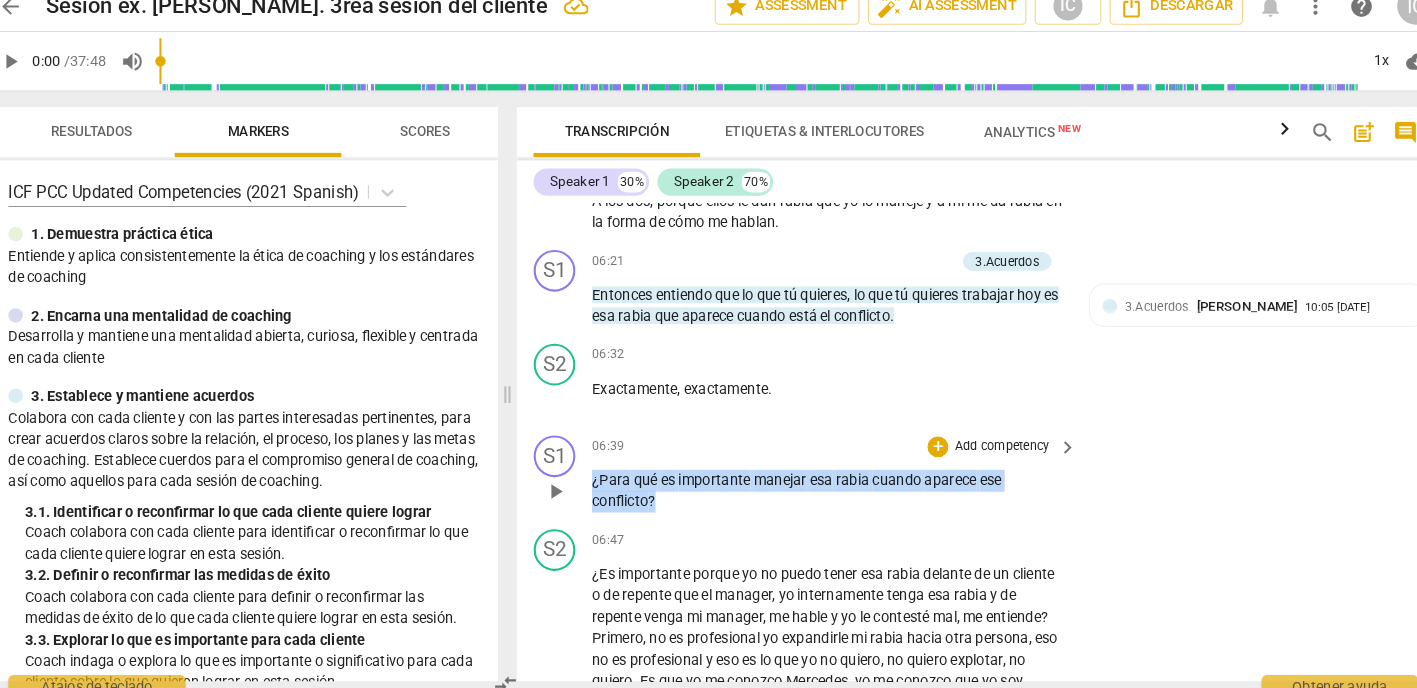 drag, startPoint x: 601, startPoint y: 477, endPoint x: 541, endPoint y: 463, distance: 61.611687 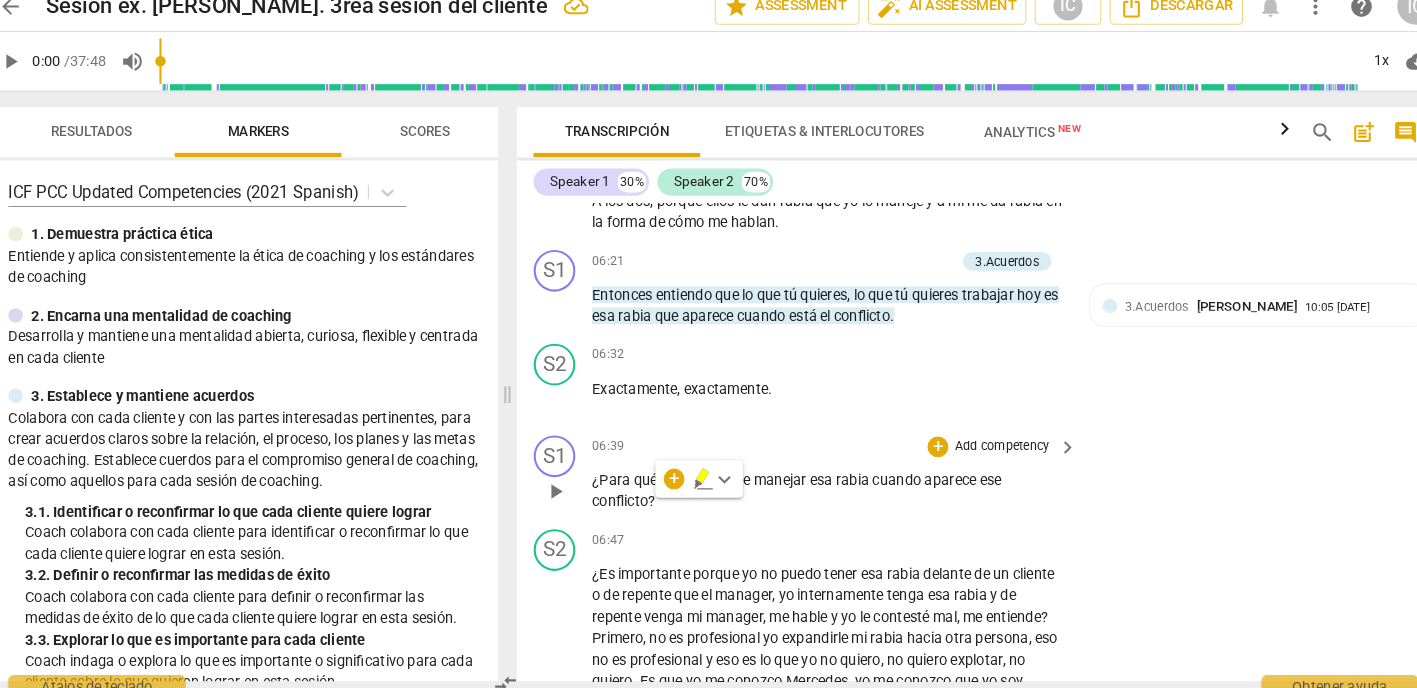 click on "Add competency" at bounding box center (985, 447) 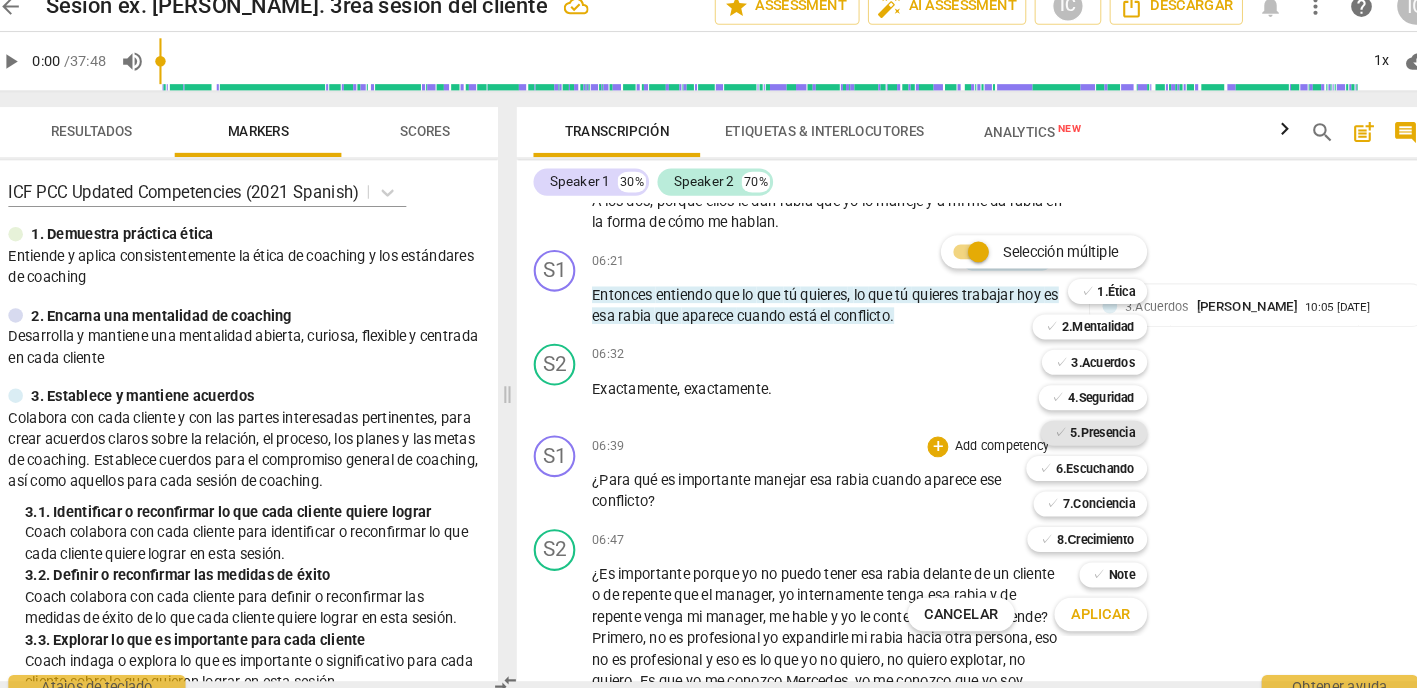 click on "5.Presencia" at bounding box center (1082, 434) 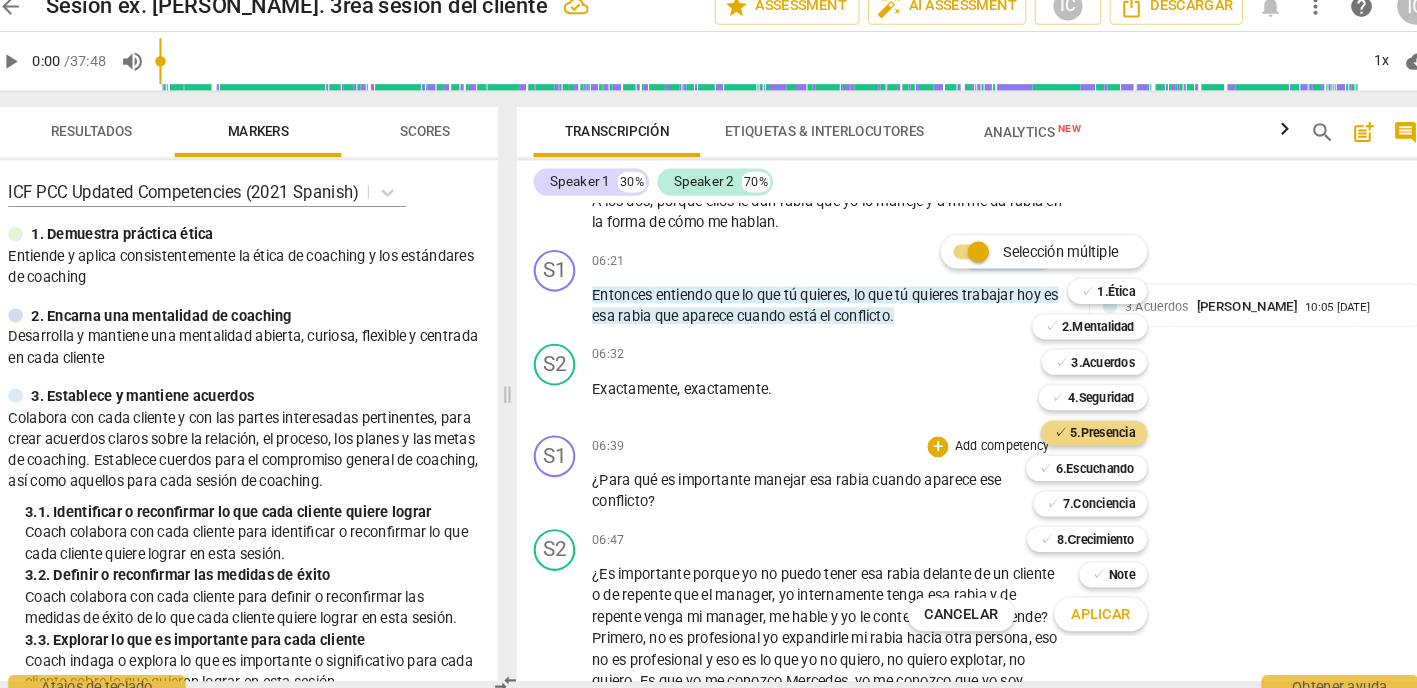 click on "Aplicar" at bounding box center (1080, 608) 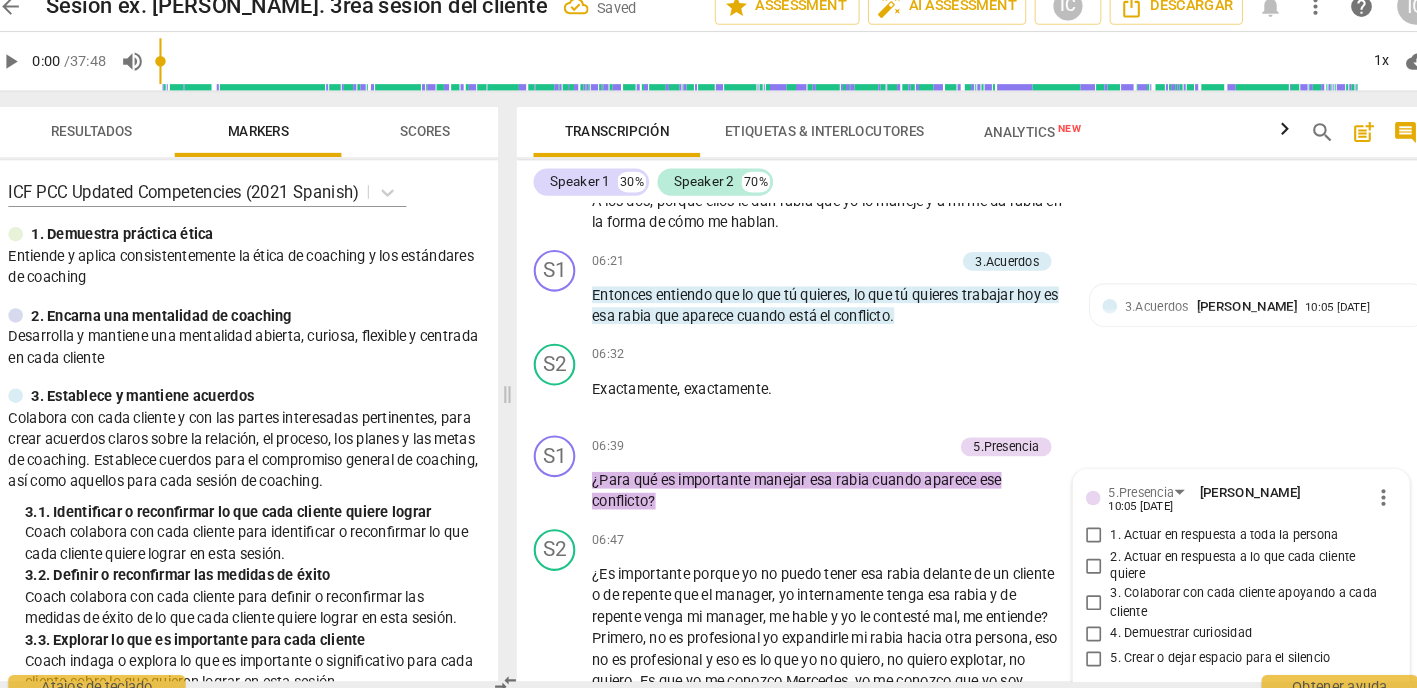 scroll, scrollTop: 2598, scrollLeft: 0, axis: vertical 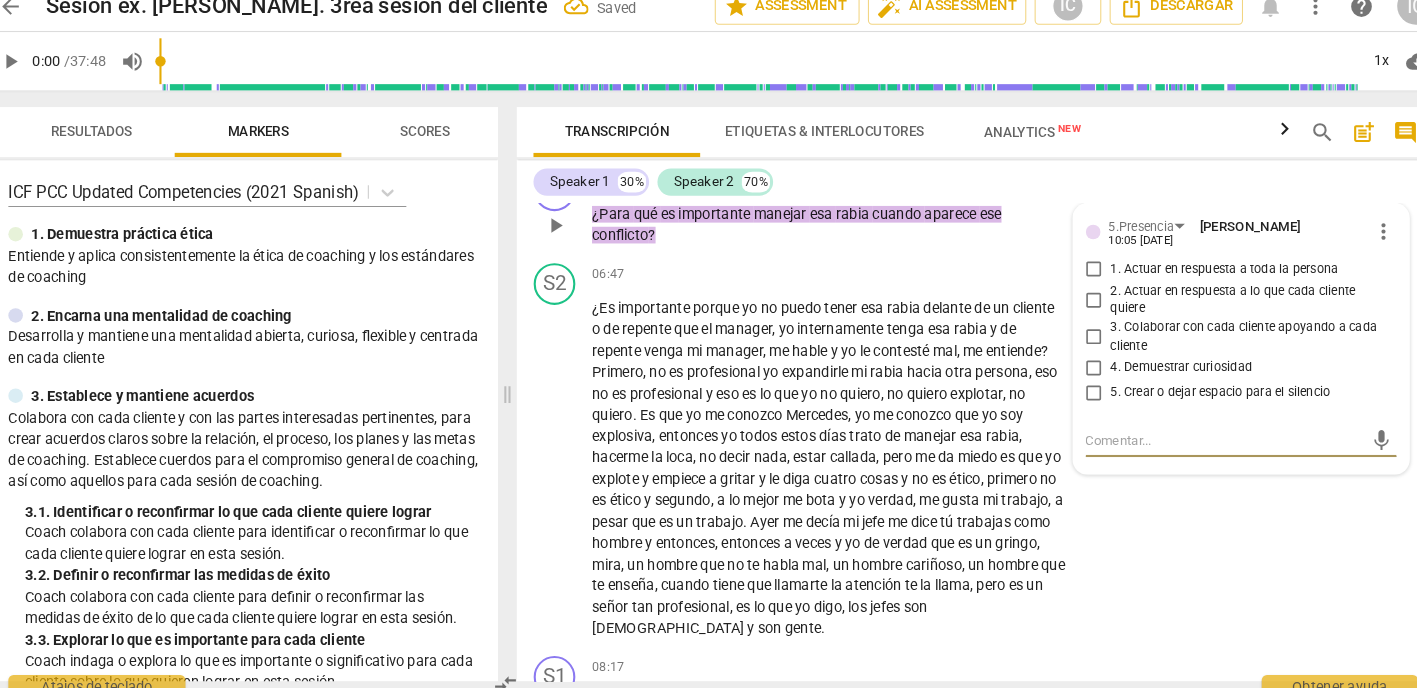 click on "4. Demuestrar curiosidad" at bounding box center (1158, 371) 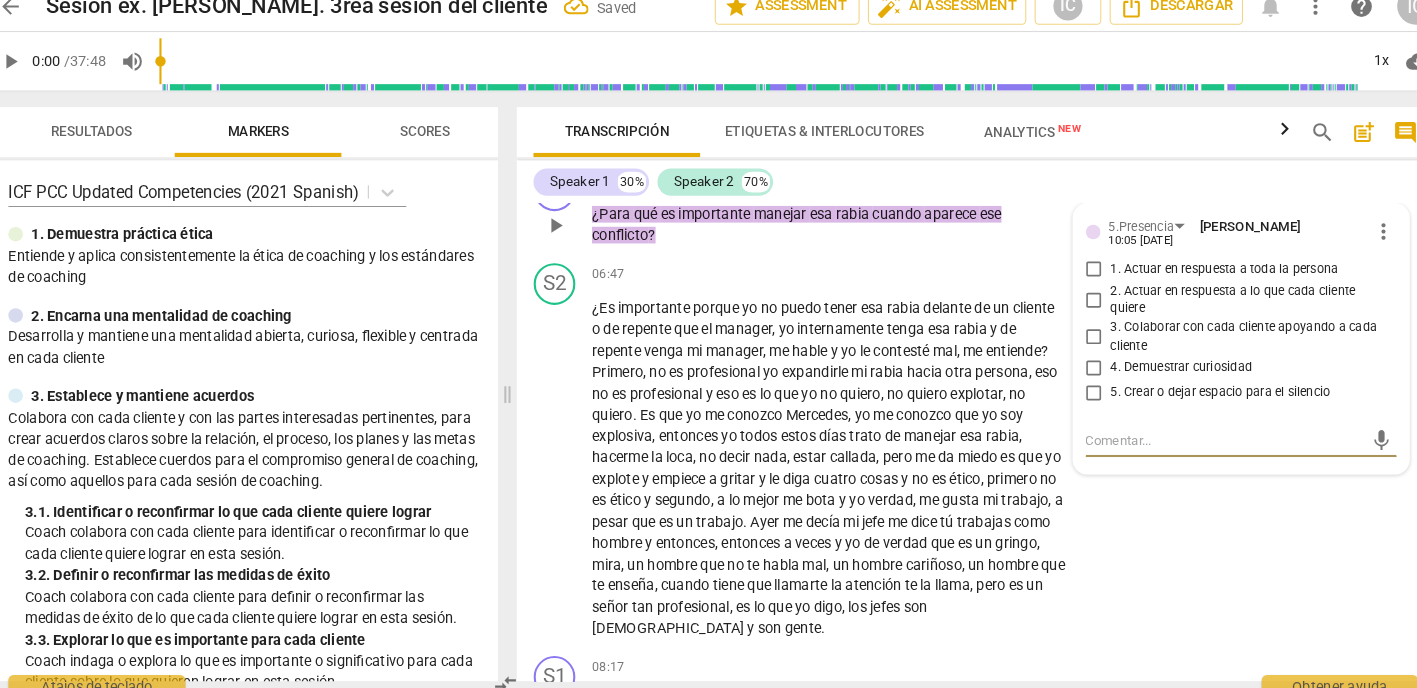 click on "4. Demuestrar curiosidad" at bounding box center [1074, 371] 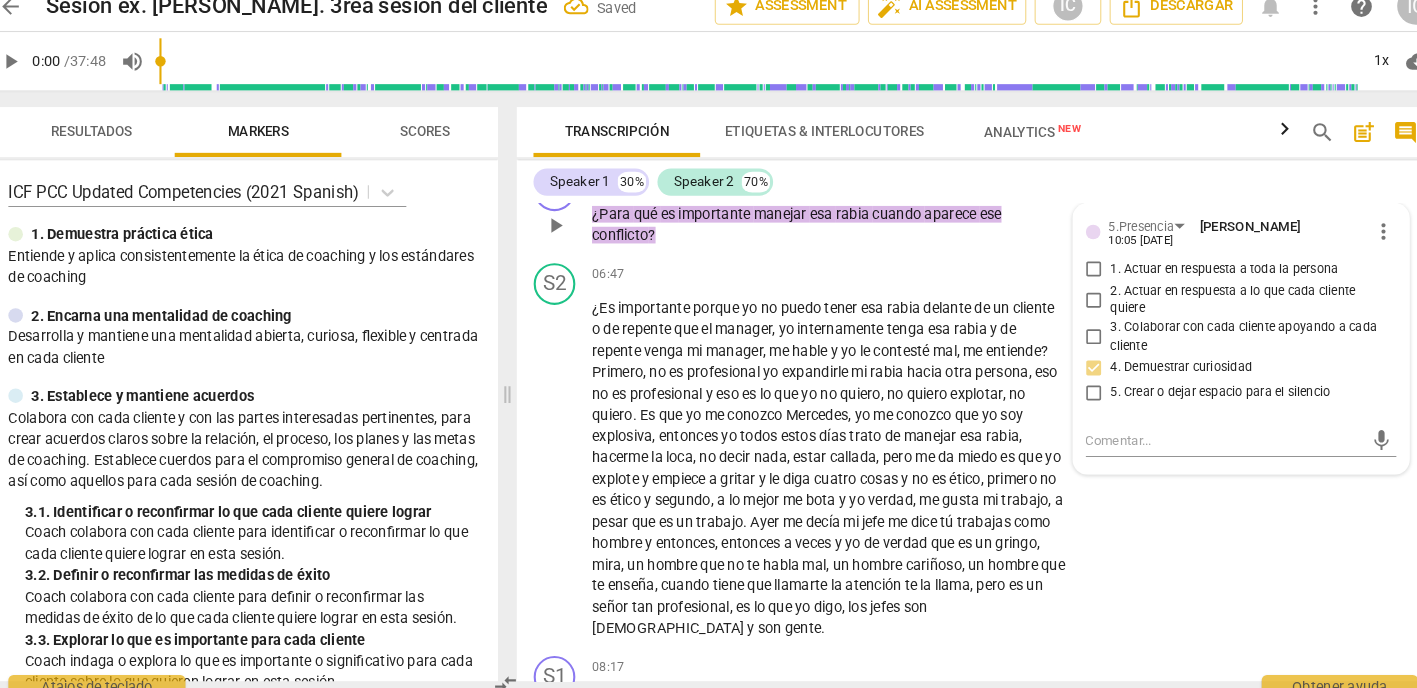 click on "3. Colaborar con cada cliente apoyando a cada cliente" at bounding box center [1074, 342] 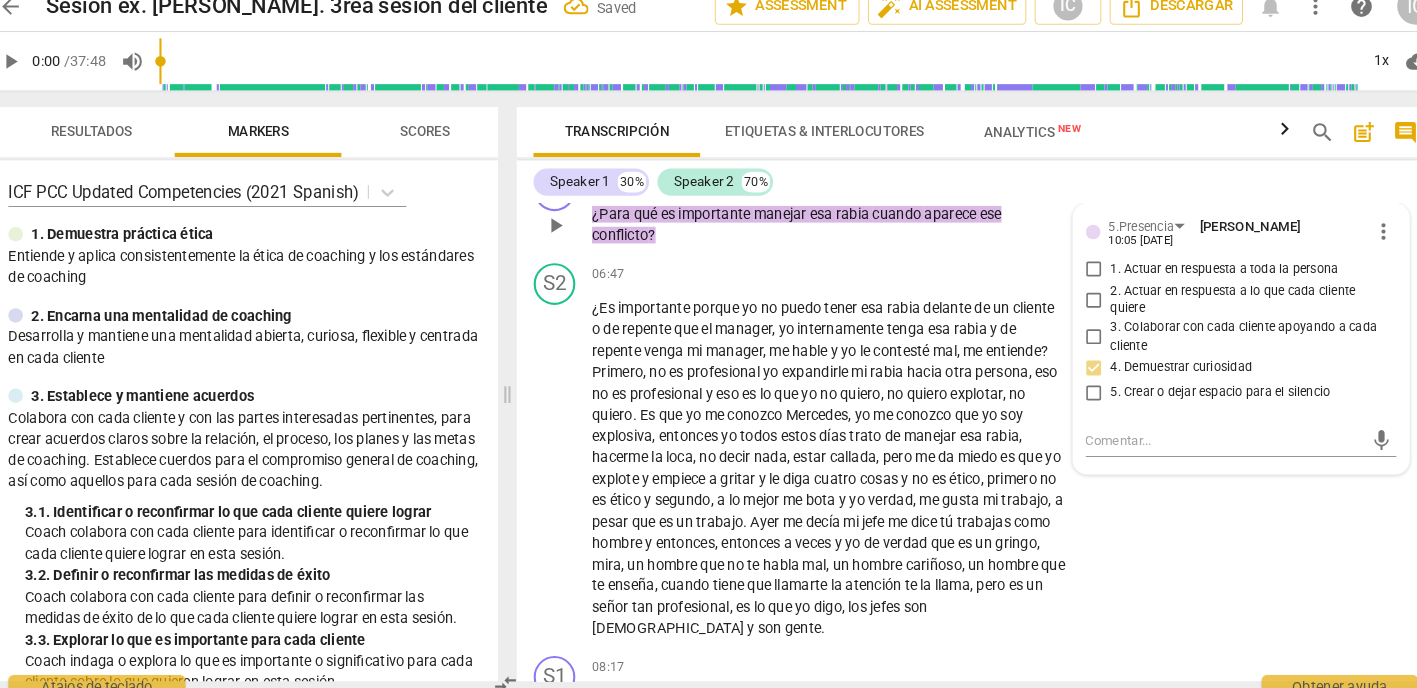 checkbox on "true" 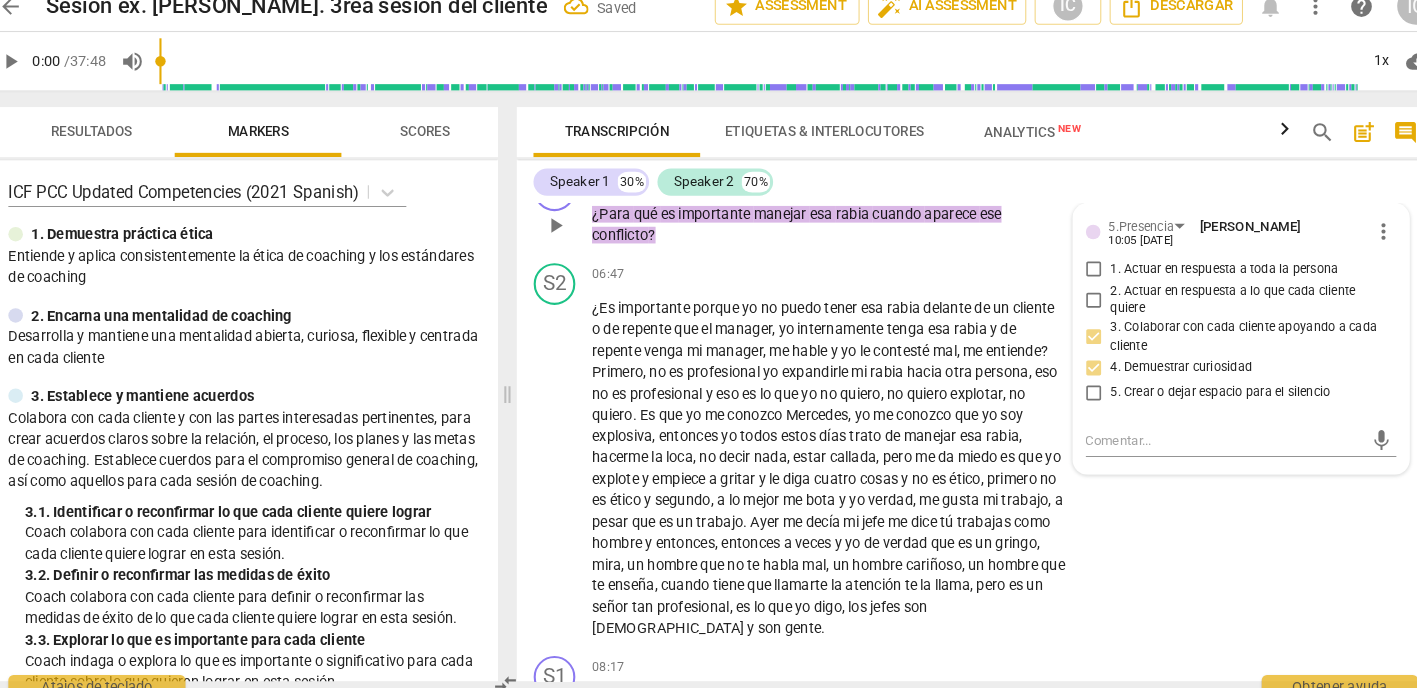 click on "1. Actuar en respuesta a toda la persona" at bounding box center [1074, 277] 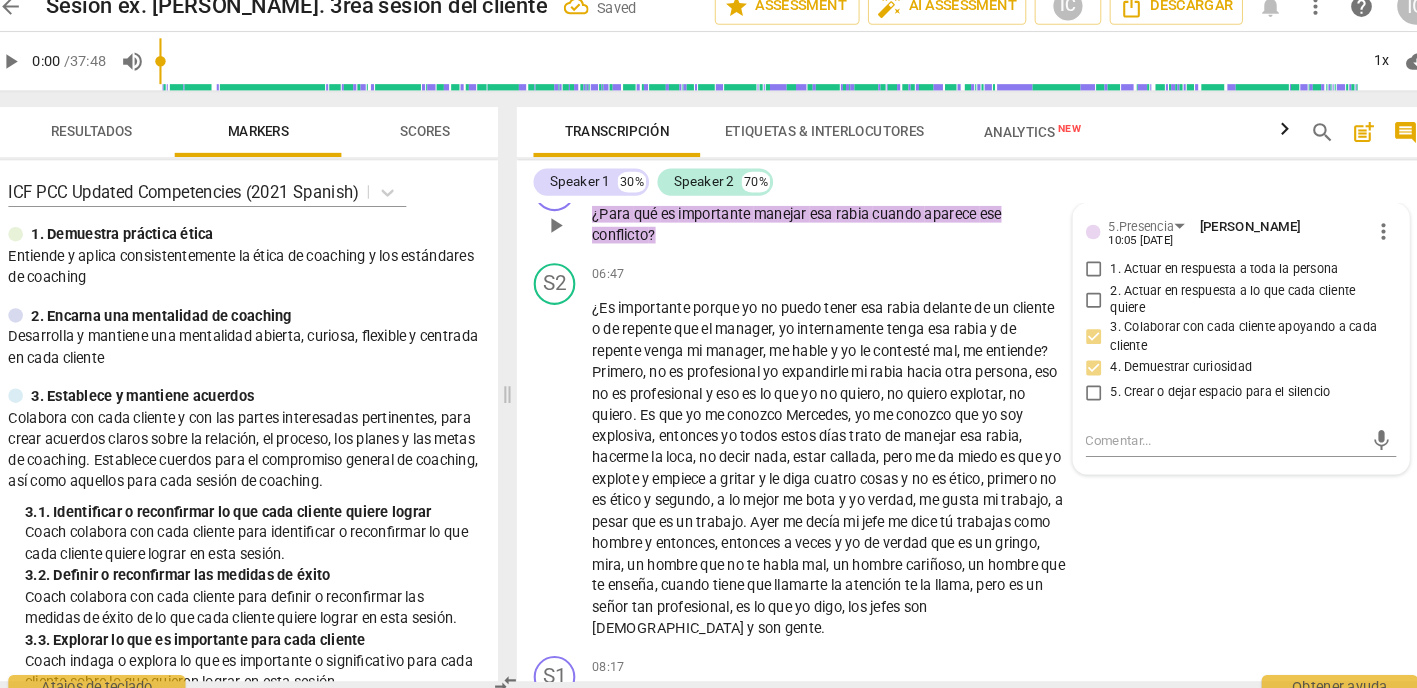checkbox on "true" 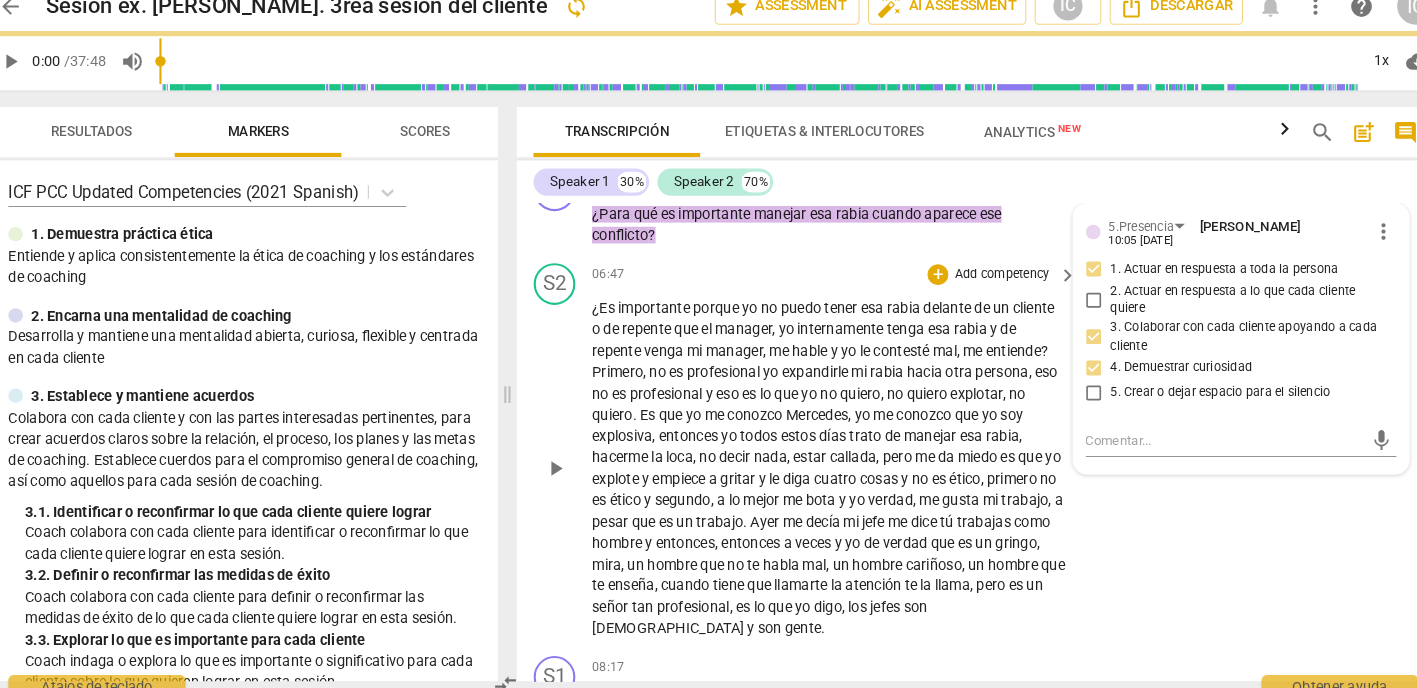 click on "S2 play_arrow pause 06:47 + Add competency keyboard_arrow_right ¿Es   importante   porque   yo   no   puedo   tener   esa   rabia   delante   de   un   cliente   o   de   repente   que   el   manager ,   yo   internamente   tenga   esa   rabia   y   de   repente   venga   mi   manager ,   me   hable   y   yo   le   contesté   mal ,   me   entiende ?   Primero ,   no   es   profesional   yo   expandirle   mi   rabia   hacia   otra   persona ,   eso   no   es   profesional   y   eso   es   lo   que   yo   no   quiero ,   no   quiero   explotar ,   no   quiero .   Es   que   yo   me   conozco   Mercedes ,   yo   me   conozco   que   yo   soy   explosiva ,   entonces   yo   todos   estos   días   trato   de   manejar   esa   rabia ,   hacerme   la   loca ,   no   decir   nada ,   estar   callada ,   pero   me   da   miedo   es   que   yo   explote   y   empiece   a   gritar   y   le   diga   cuatro   cosas   y   no   es   ético ,   primero   no   es   ético   y   segundo ,   a   lo   mejor   me   bota   y" at bounding box center [960, 451] 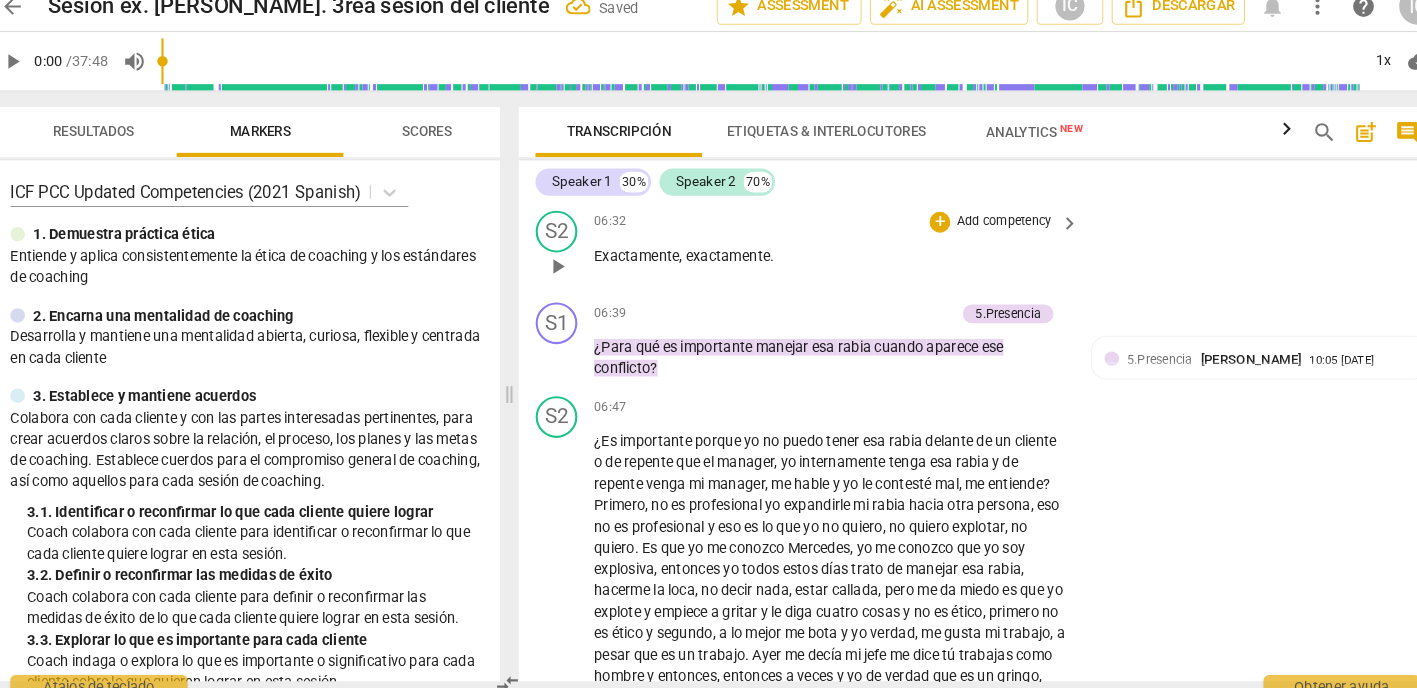 scroll, scrollTop: 2462, scrollLeft: 0, axis: vertical 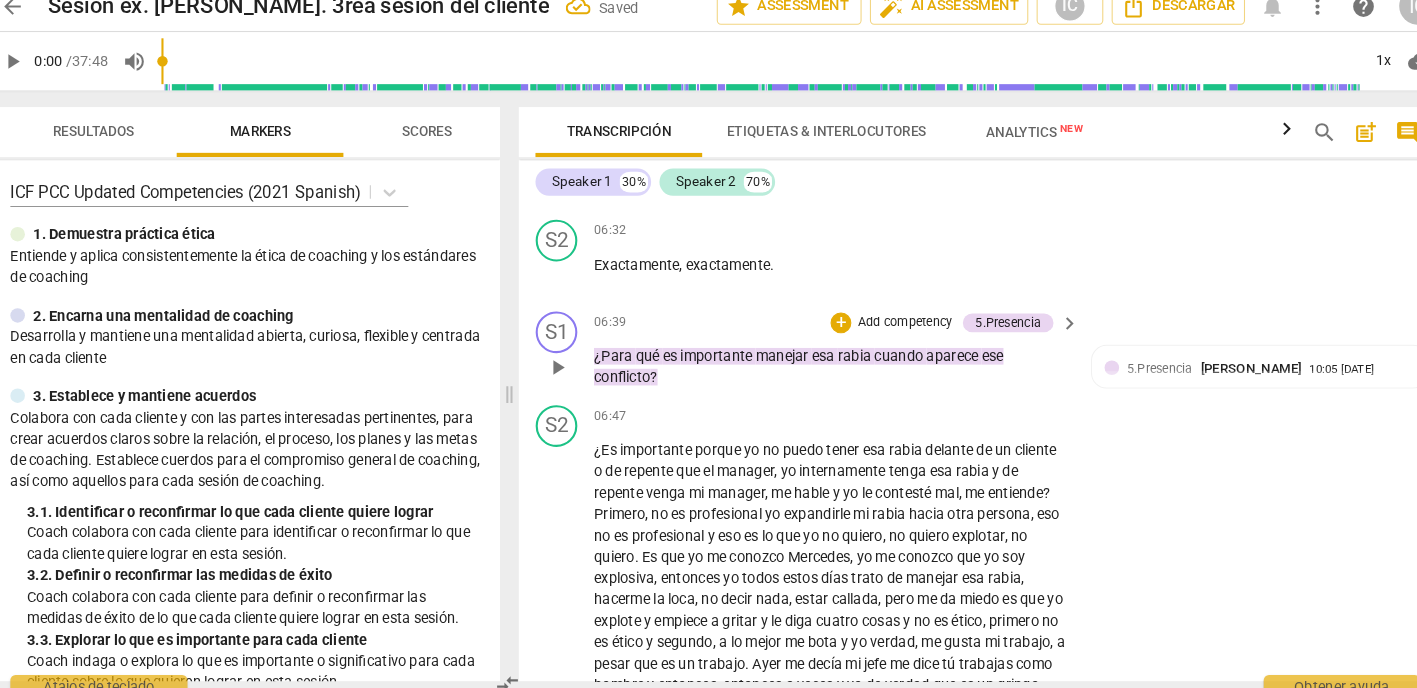 click on "Add competency" at bounding box center [890, 328] 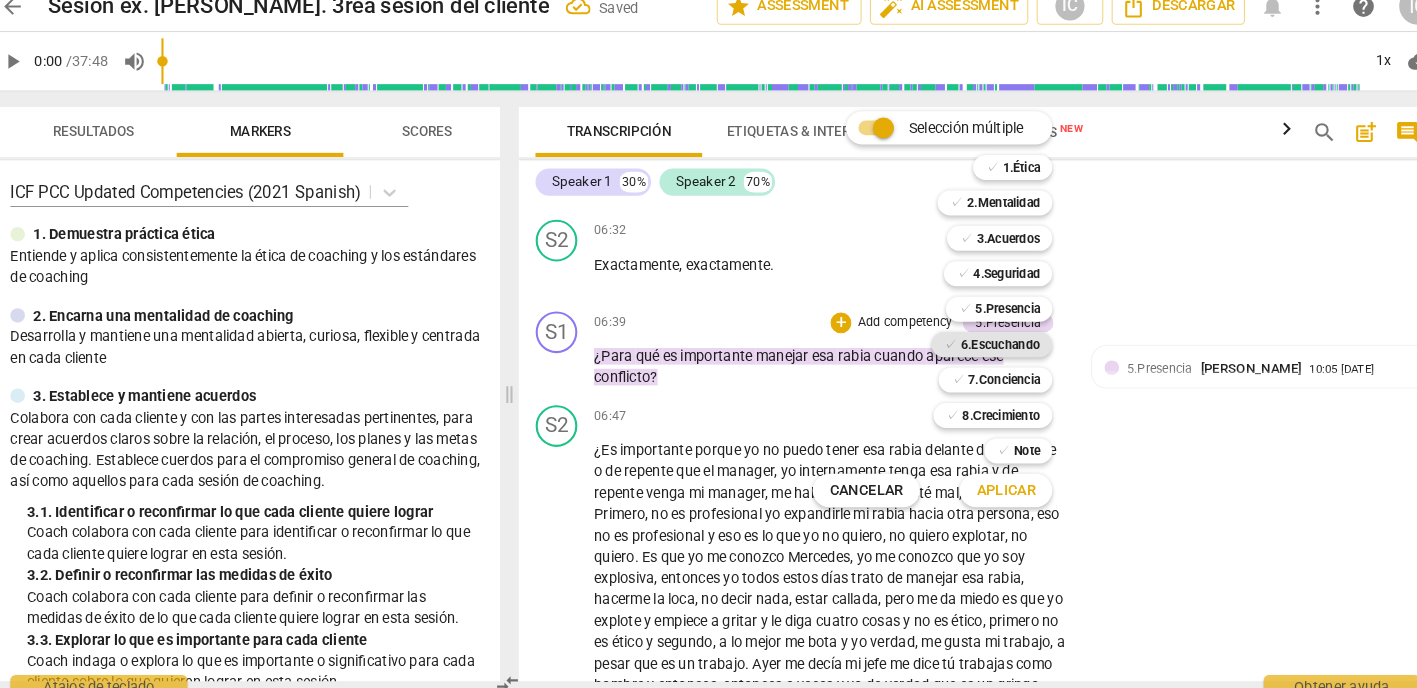 click on "6.Escuchando" at bounding box center [982, 349] 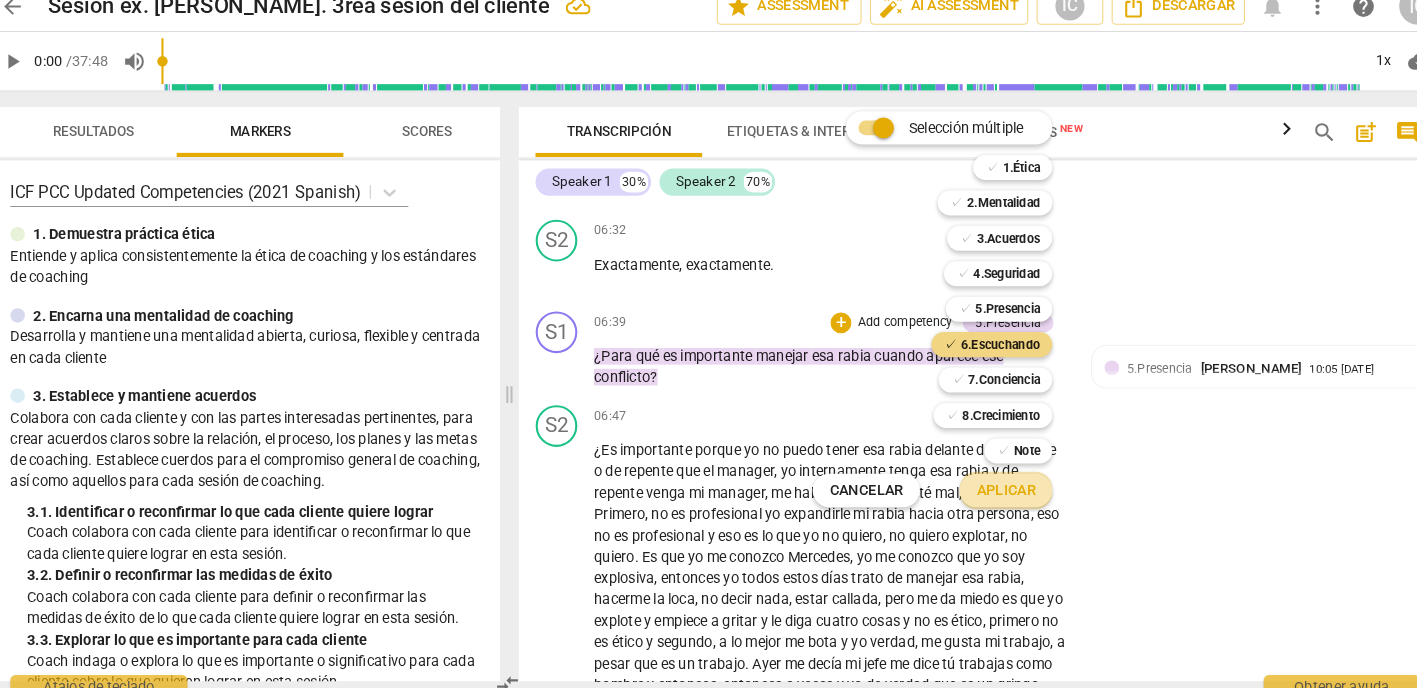click on "Aplicar" at bounding box center [987, 489] 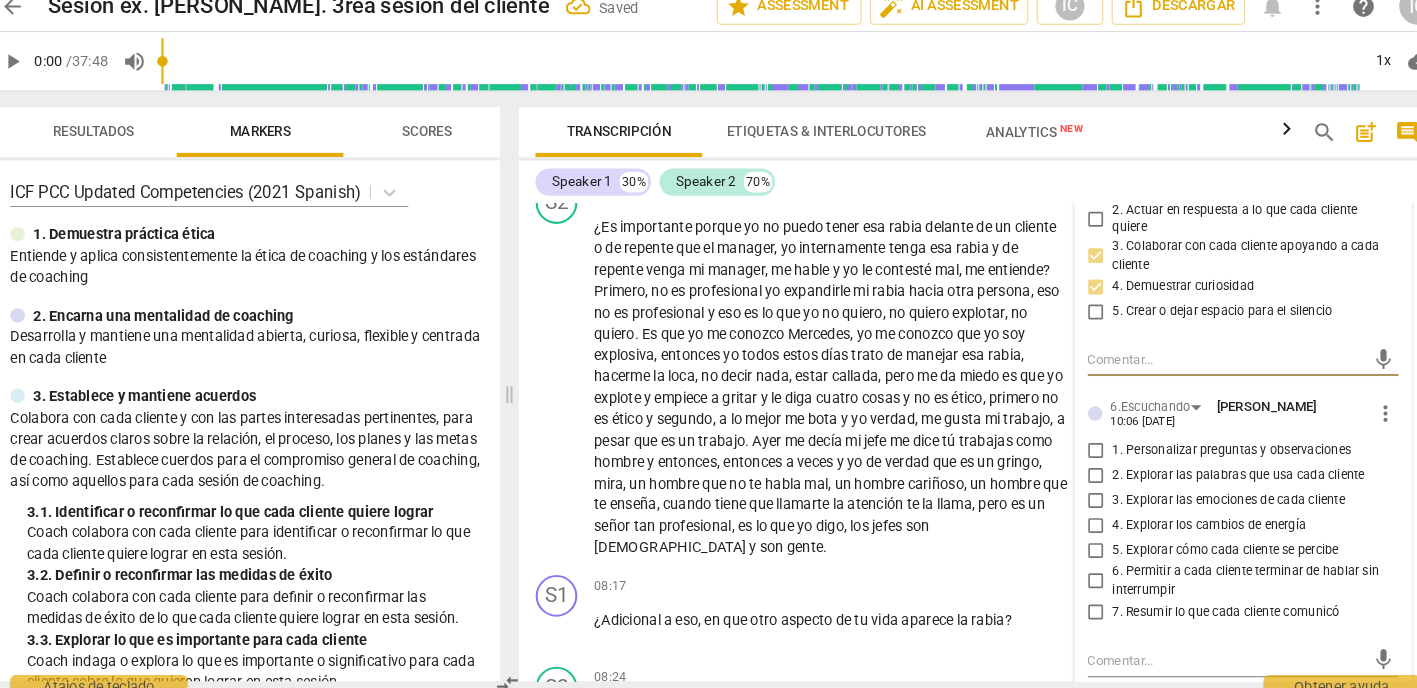 scroll, scrollTop: 2691, scrollLeft: 0, axis: vertical 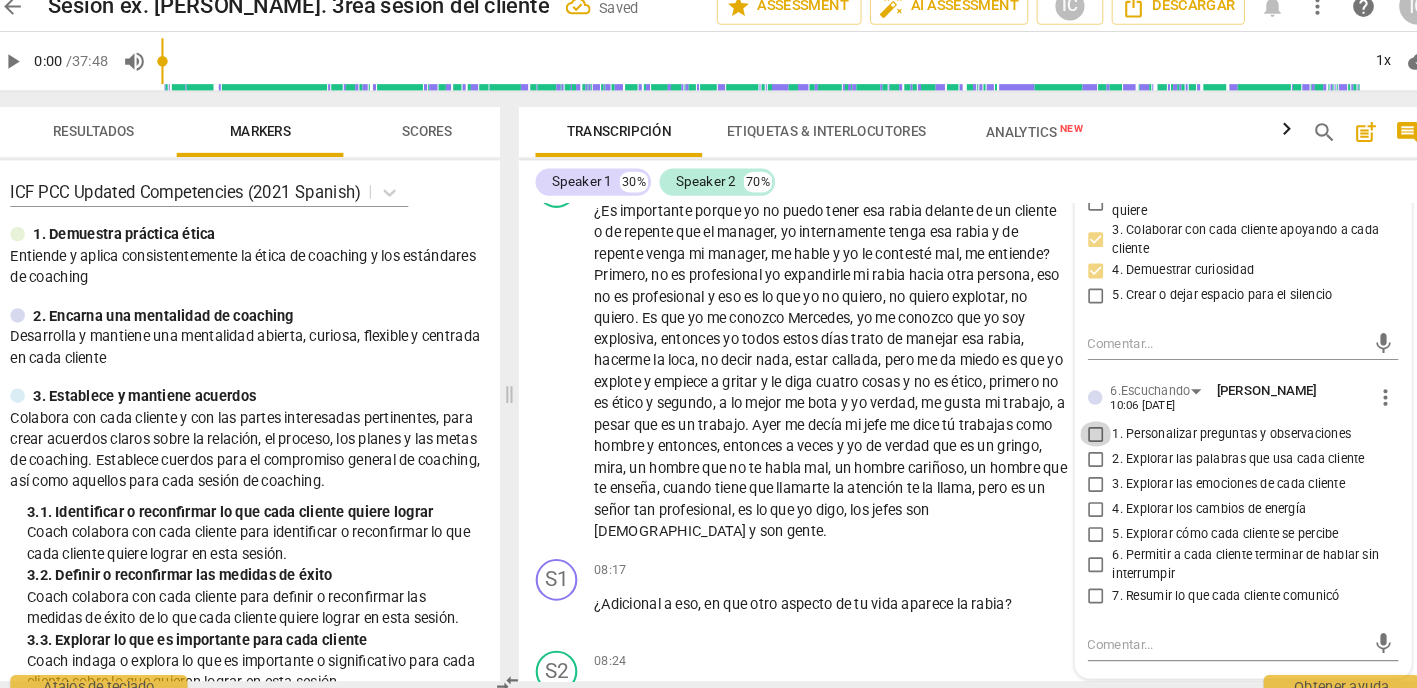 click on "1. Personalizar preguntas y observaciones" at bounding box center (1074, 435) 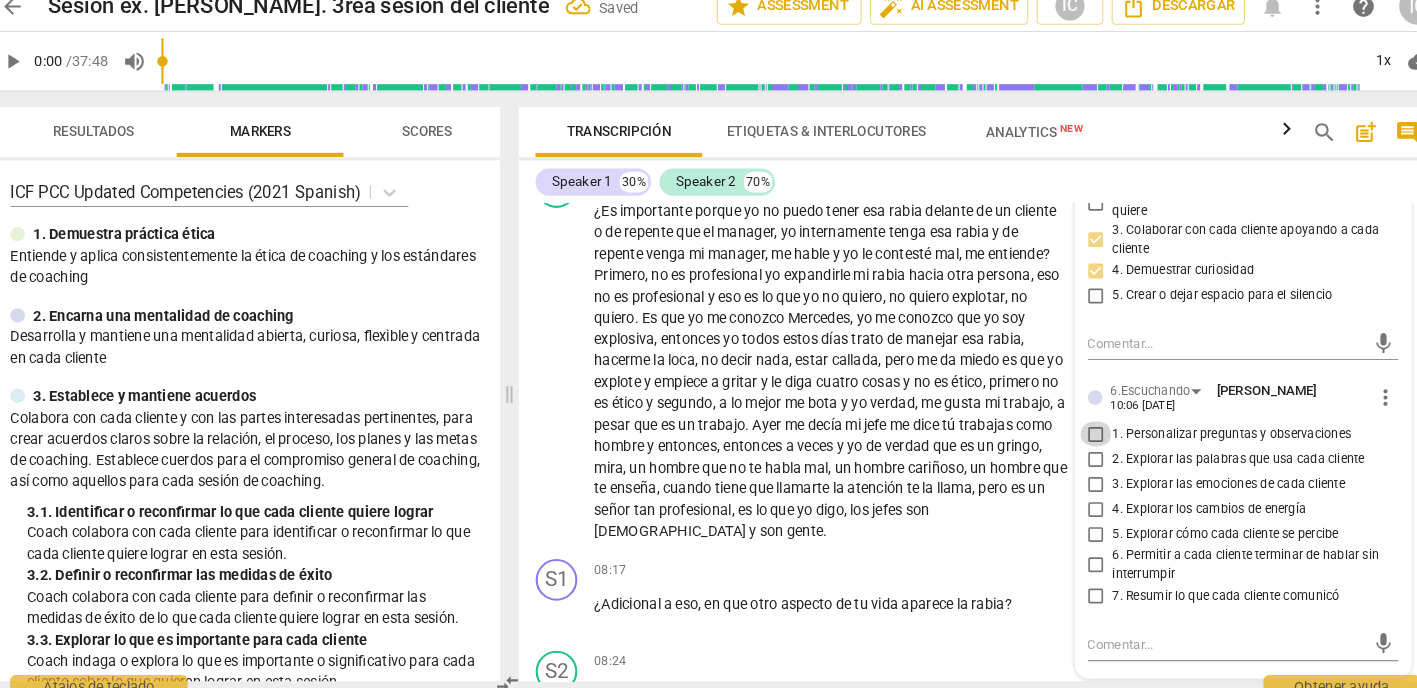 checkbox on "true" 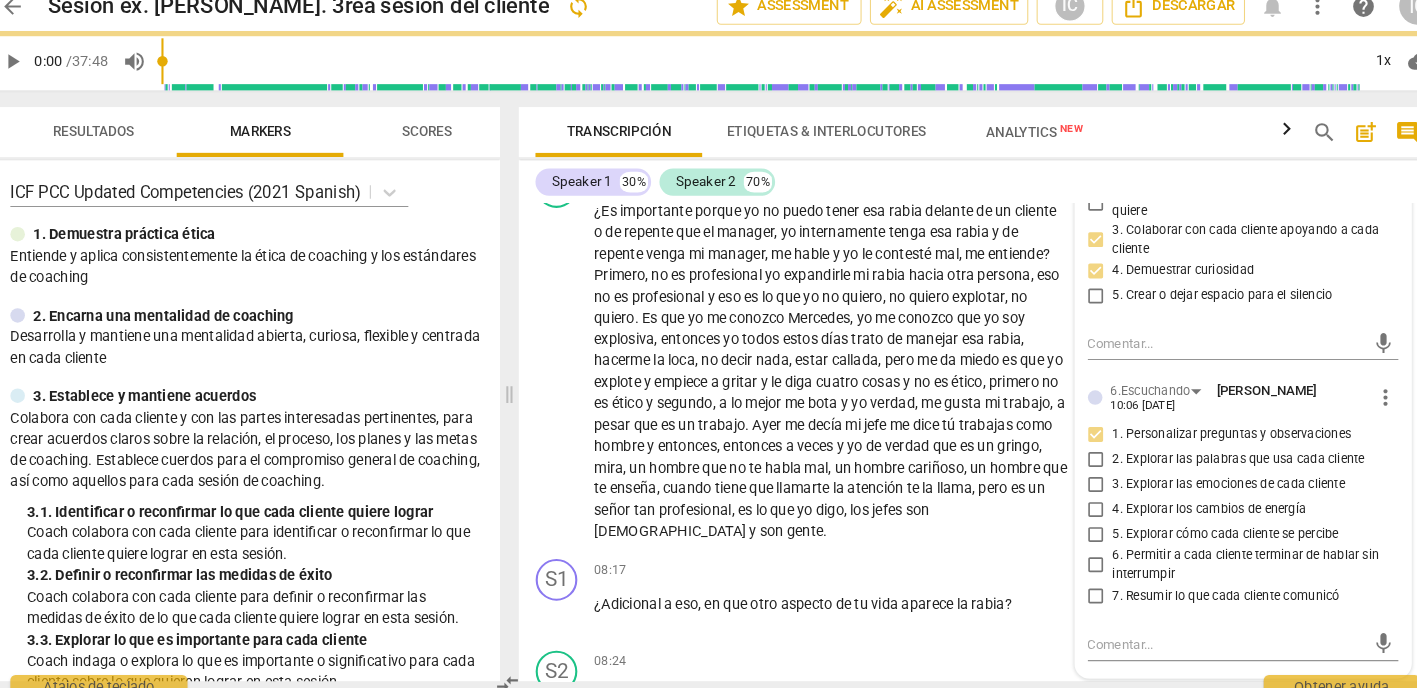 click on "2. Explorar las palabras que usa cada cliente" at bounding box center (1074, 459) 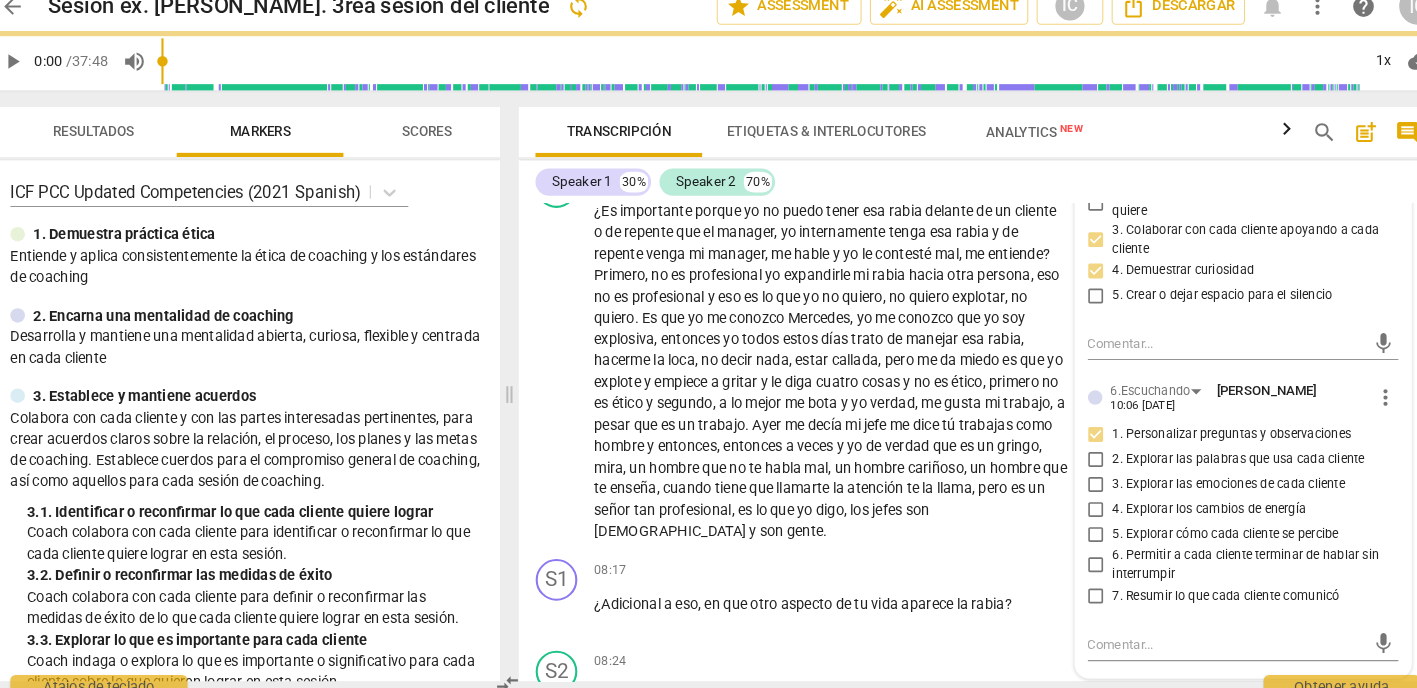 checkbox on "true" 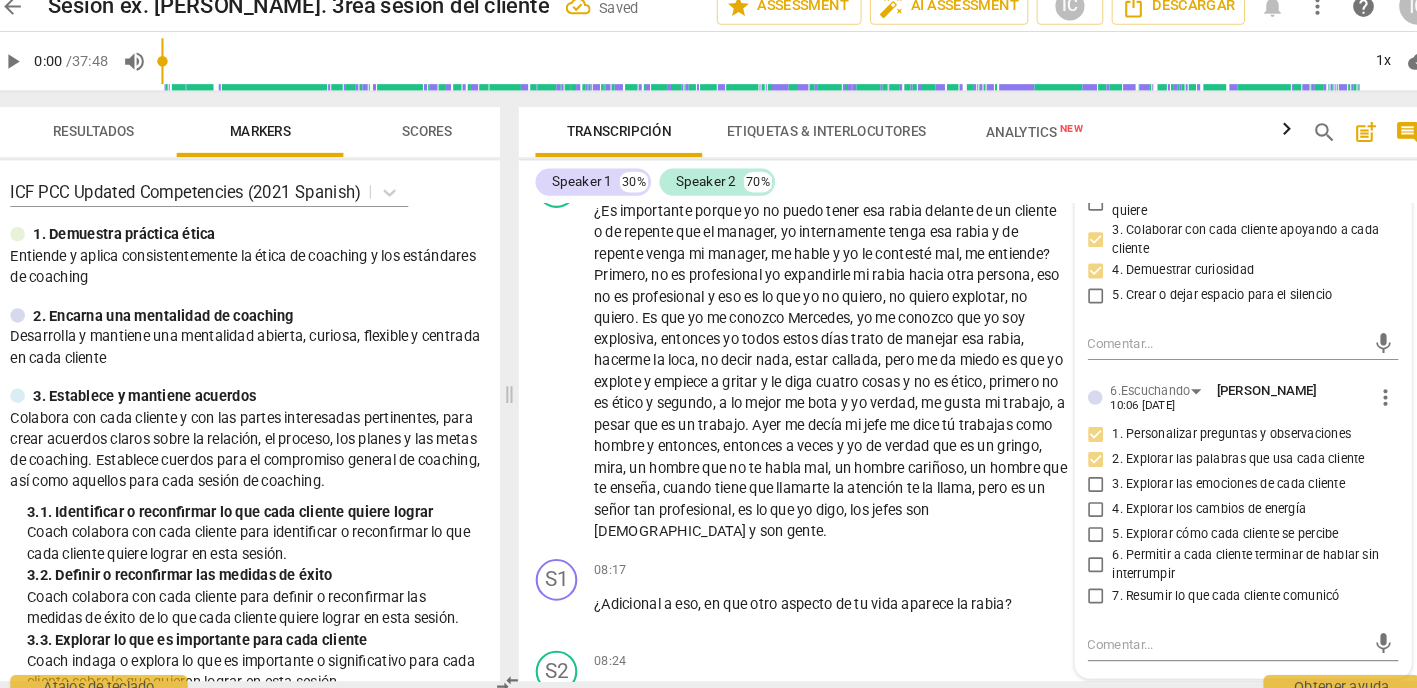 click on "3. Explorar las emociones de cada cliente" at bounding box center [1074, 483] 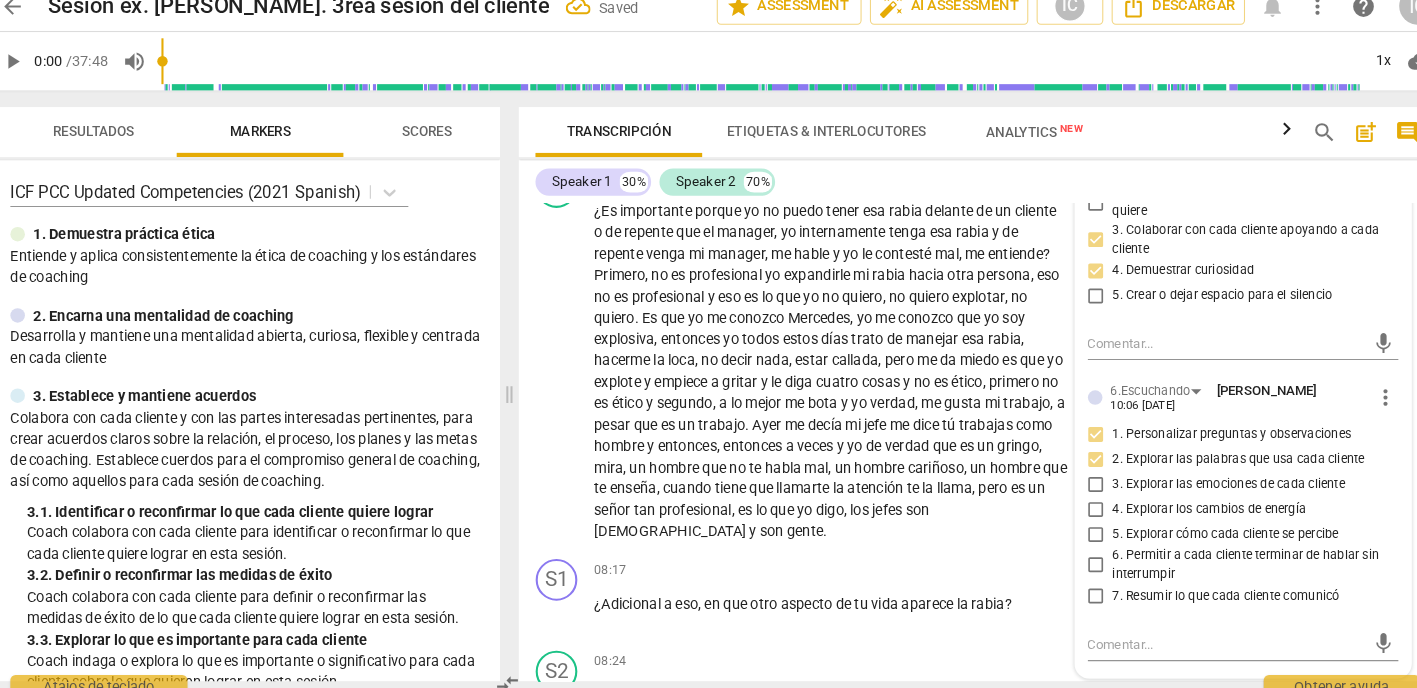 checkbox on "true" 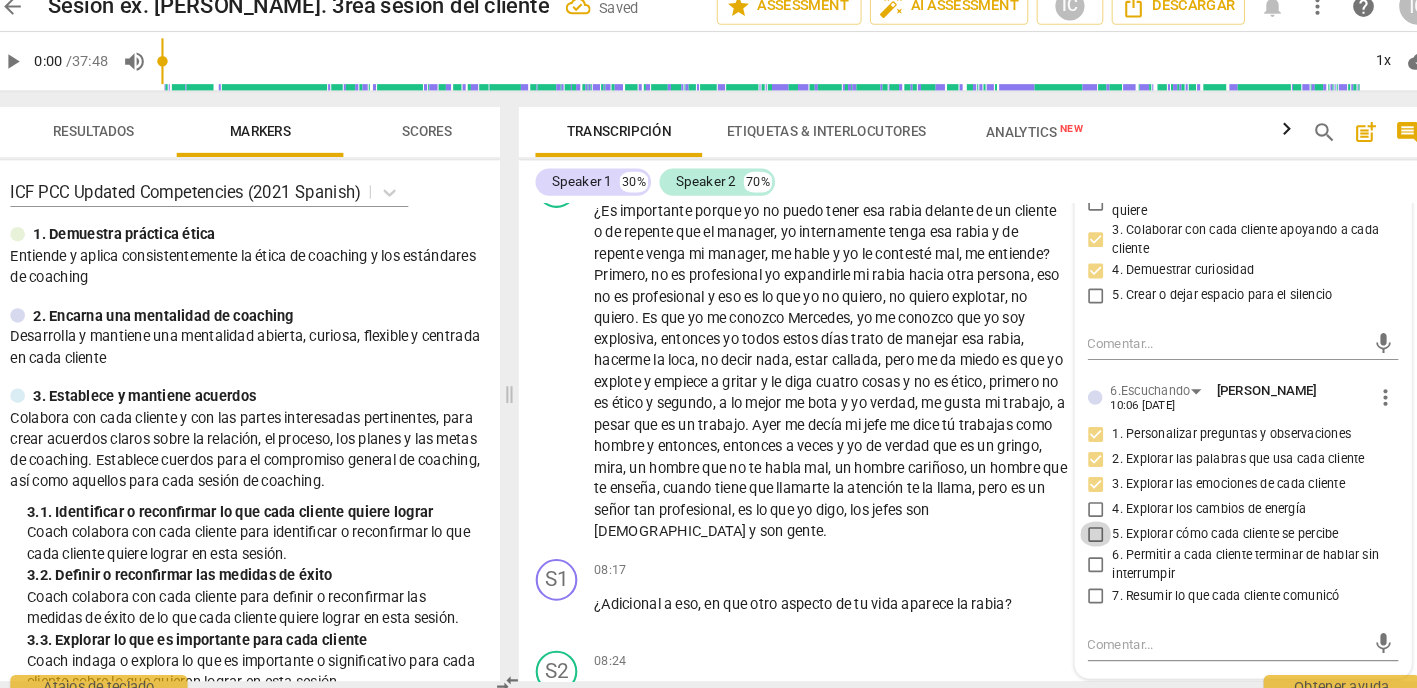 click on "5. Explorar cómo cada cliente se percibe" at bounding box center [1074, 531] 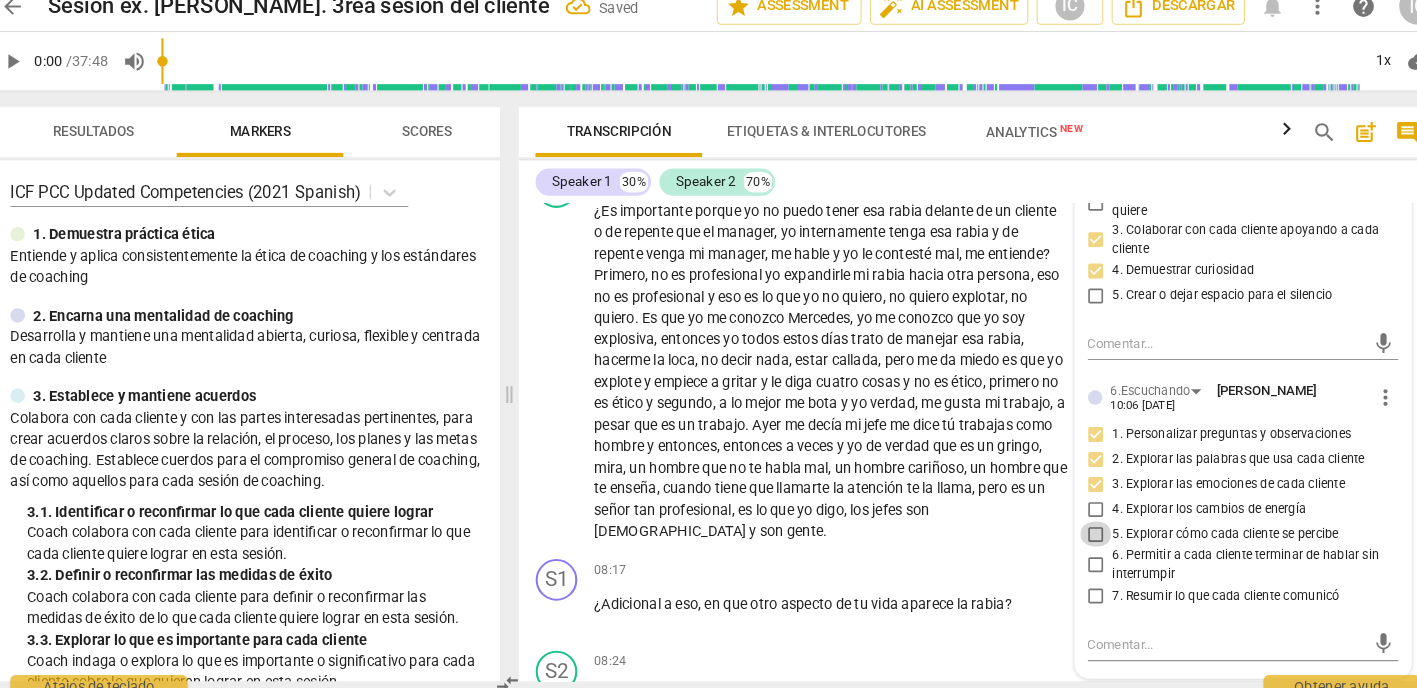 checkbox on "true" 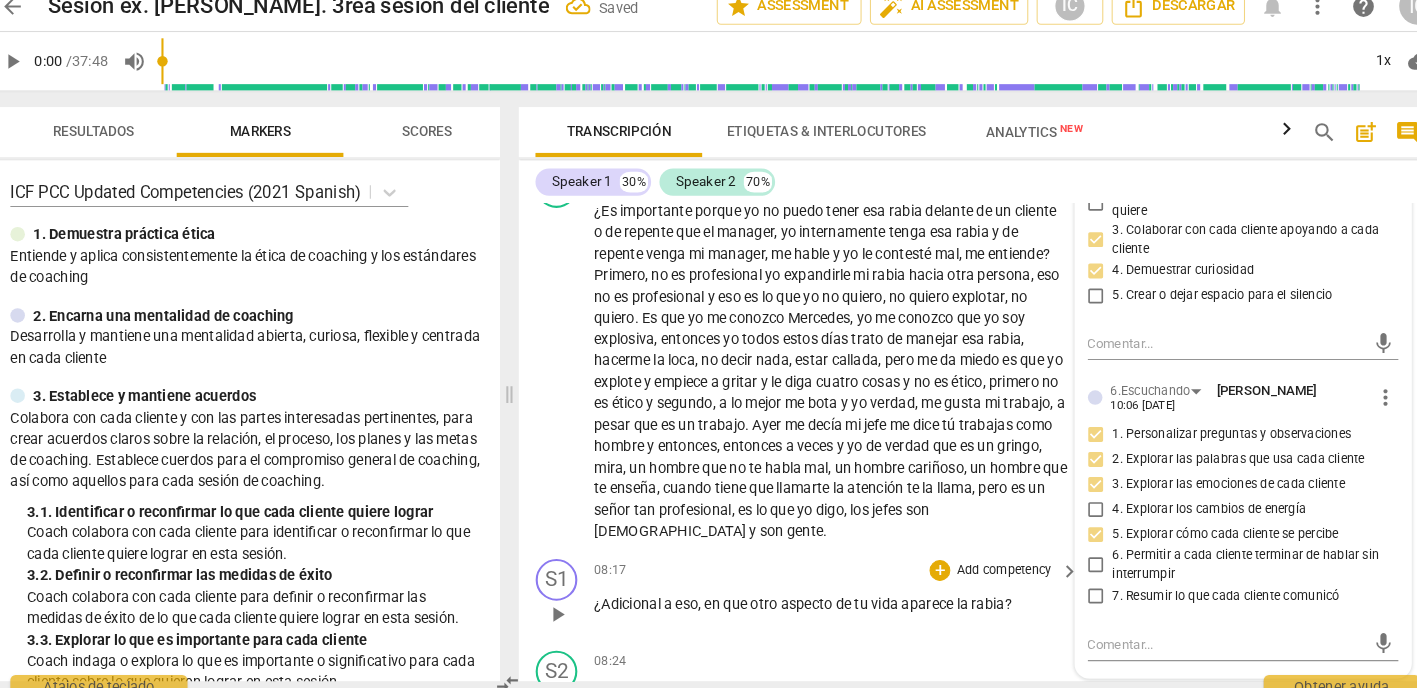 click on "S1 play_arrow pause 08:17 + Add competency keyboard_arrow_right ¿Adicional   a   eso ,   en   que   otro   aspecto   de   tu   vida   aparece   la   rabia ?" at bounding box center (960, 591) 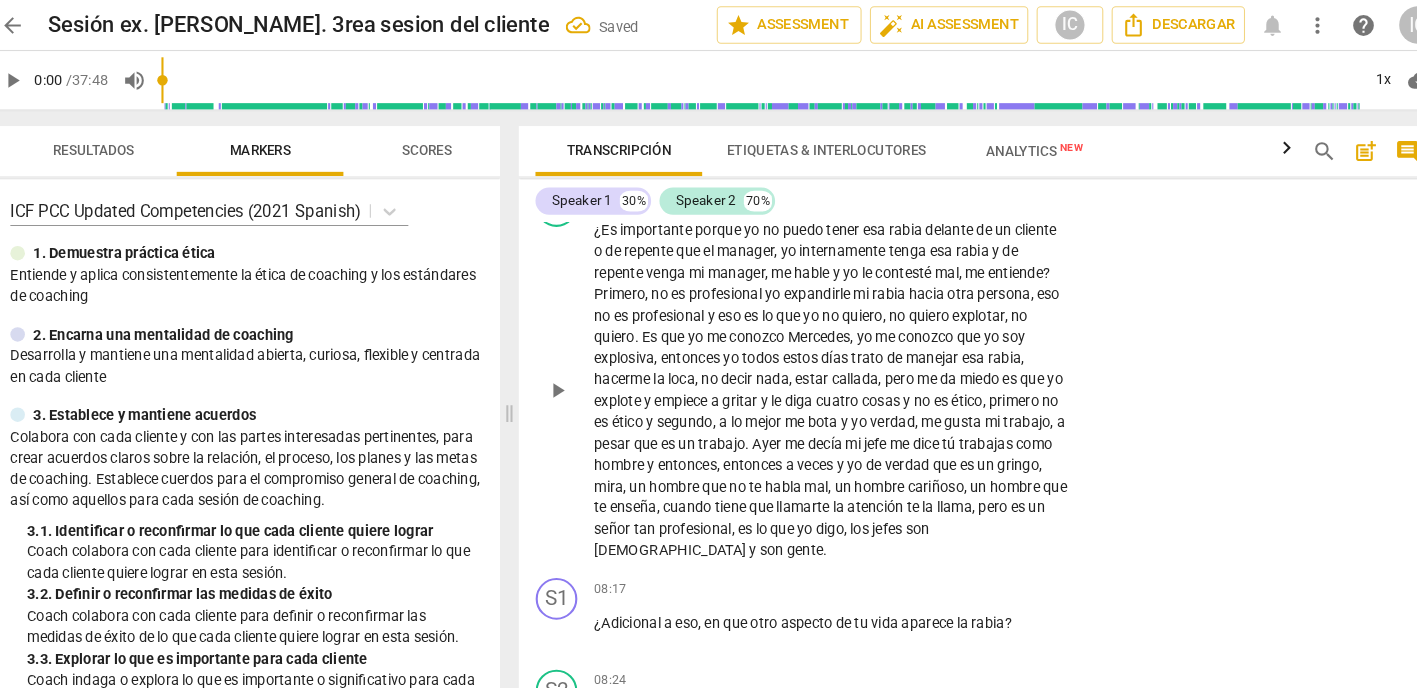 scroll, scrollTop: 0, scrollLeft: 0, axis: both 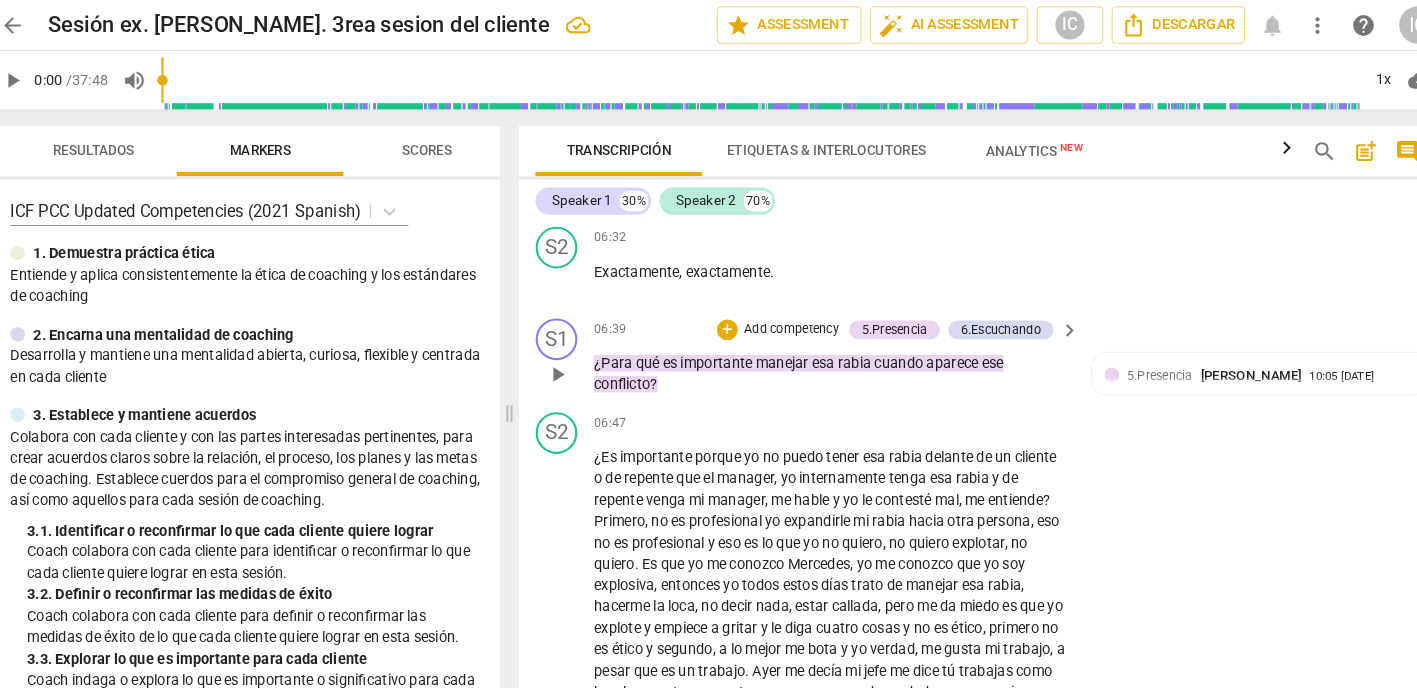 click on "Add competency" at bounding box center (781, 317) 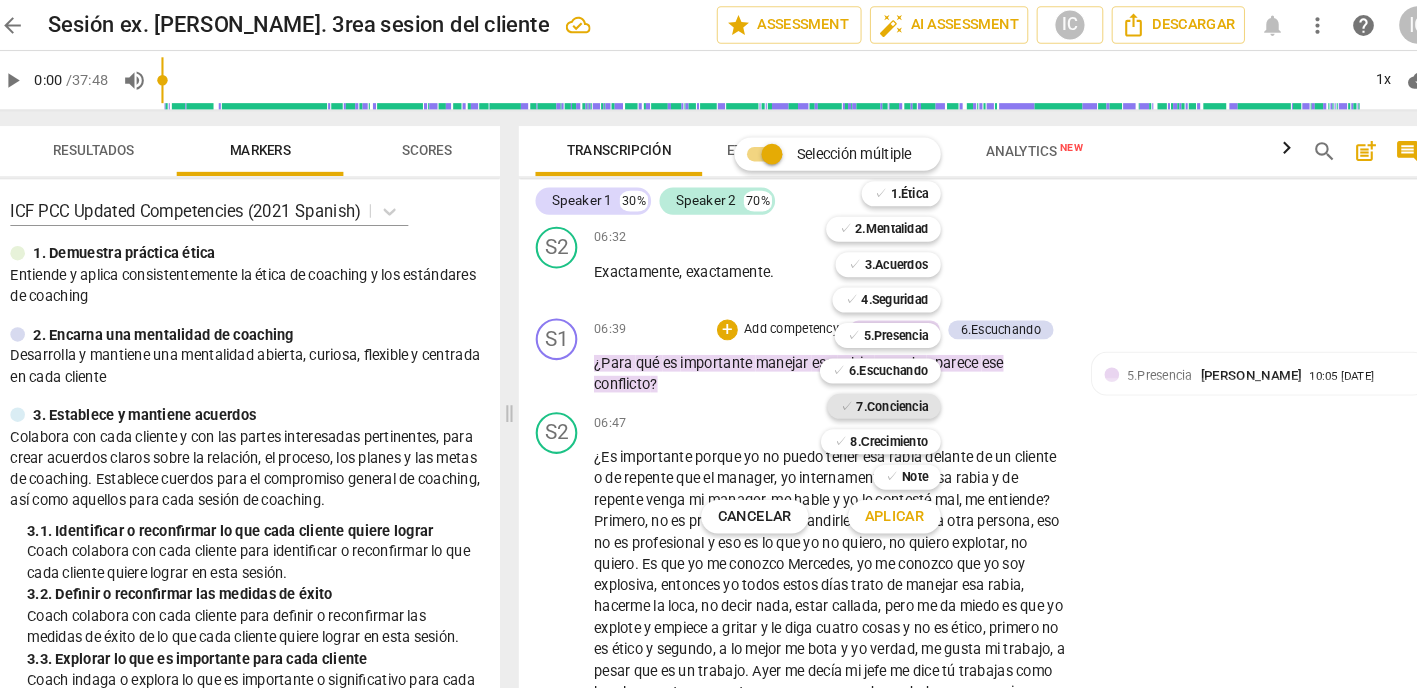 click on "7.Conciencia" at bounding box center (878, 390) 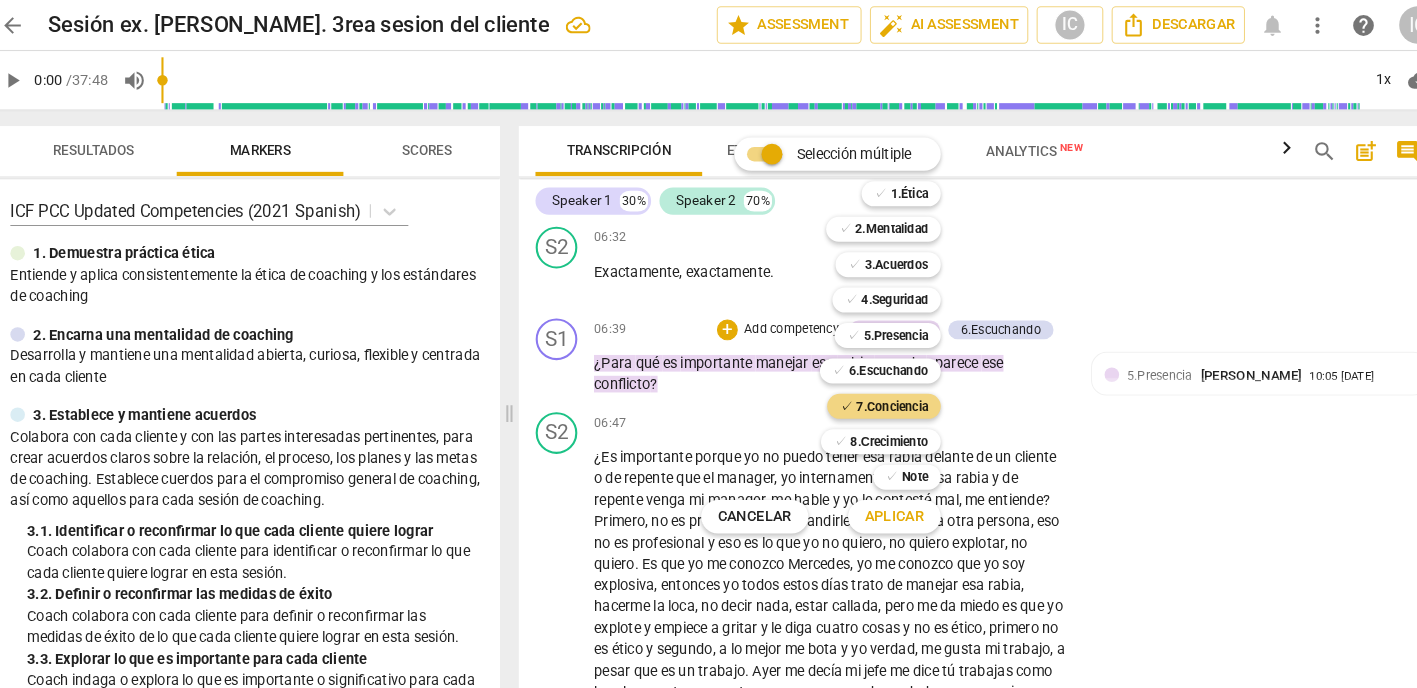 click on "Aplicar" at bounding box center (880, 496) 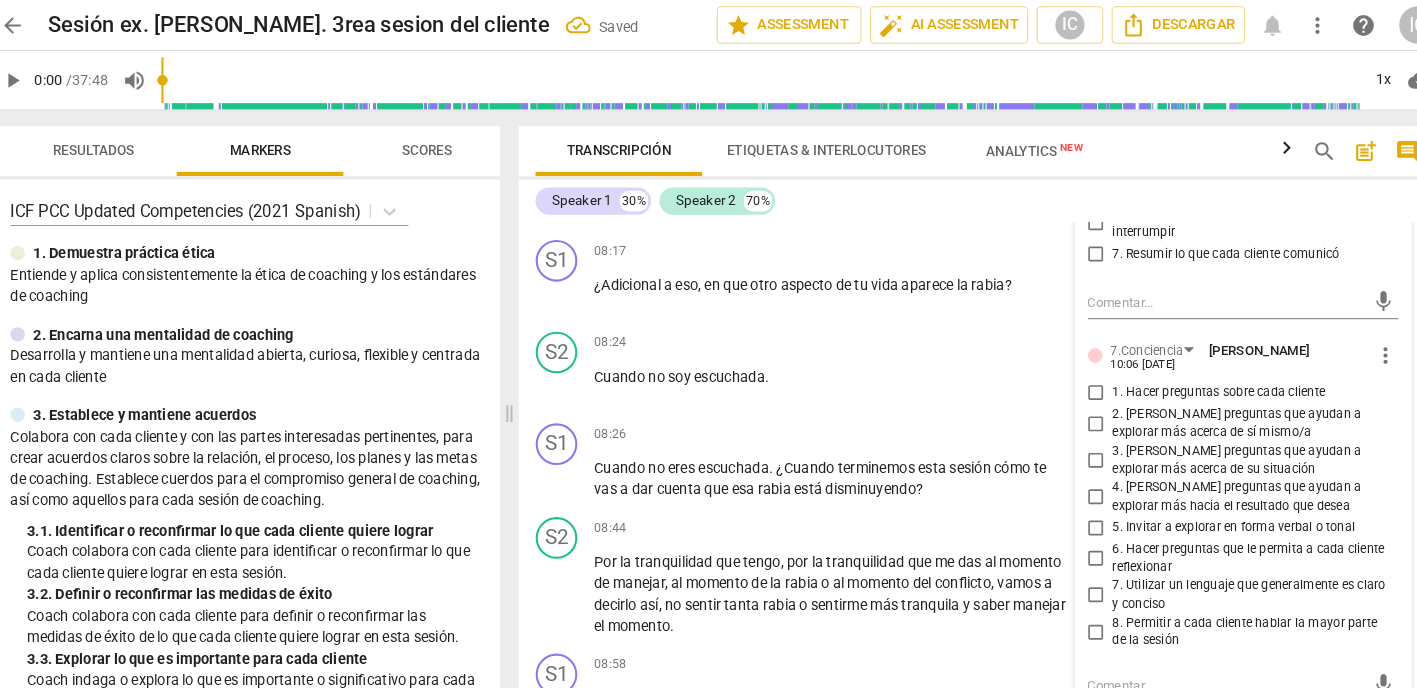 scroll, scrollTop: 3057, scrollLeft: 0, axis: vertical 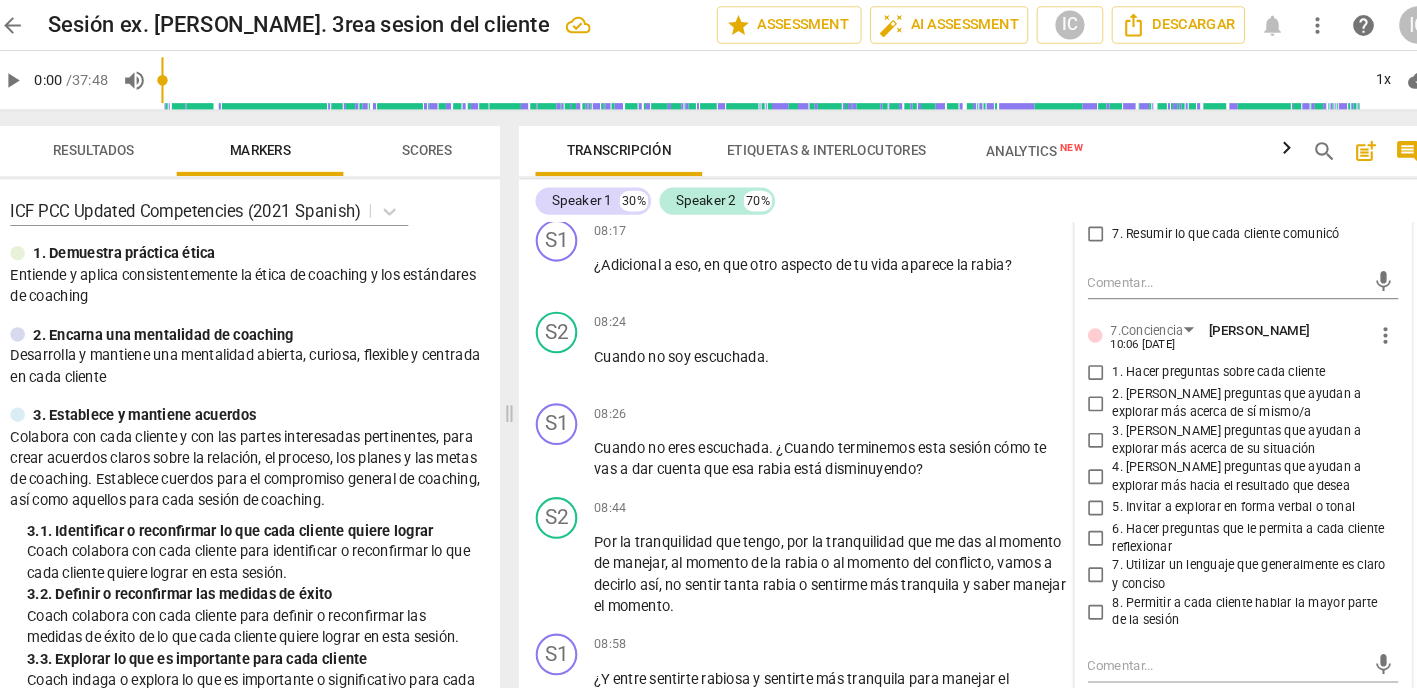 click on "2. [PERSON_NAME] preguntas que ayudan a explorar más acerca de sí mismo/a" at bounding box center [1074, 387] 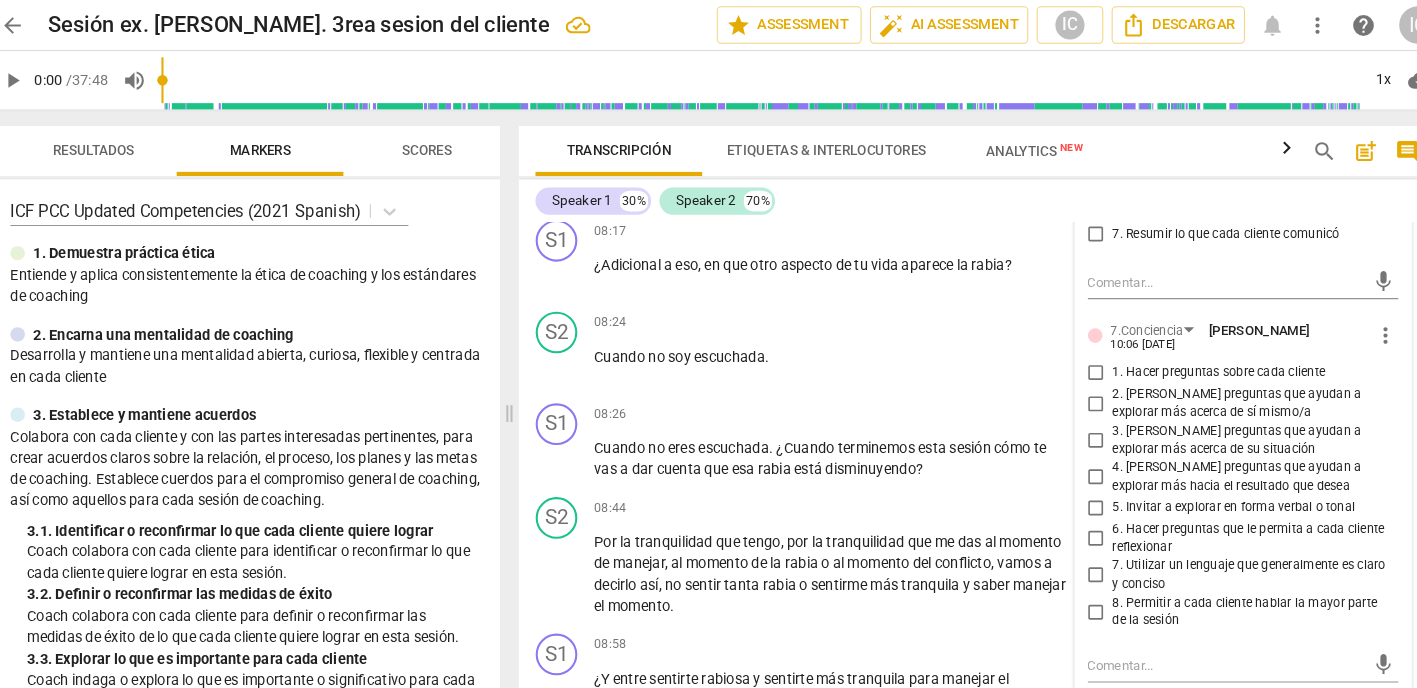 checkbox on "true" 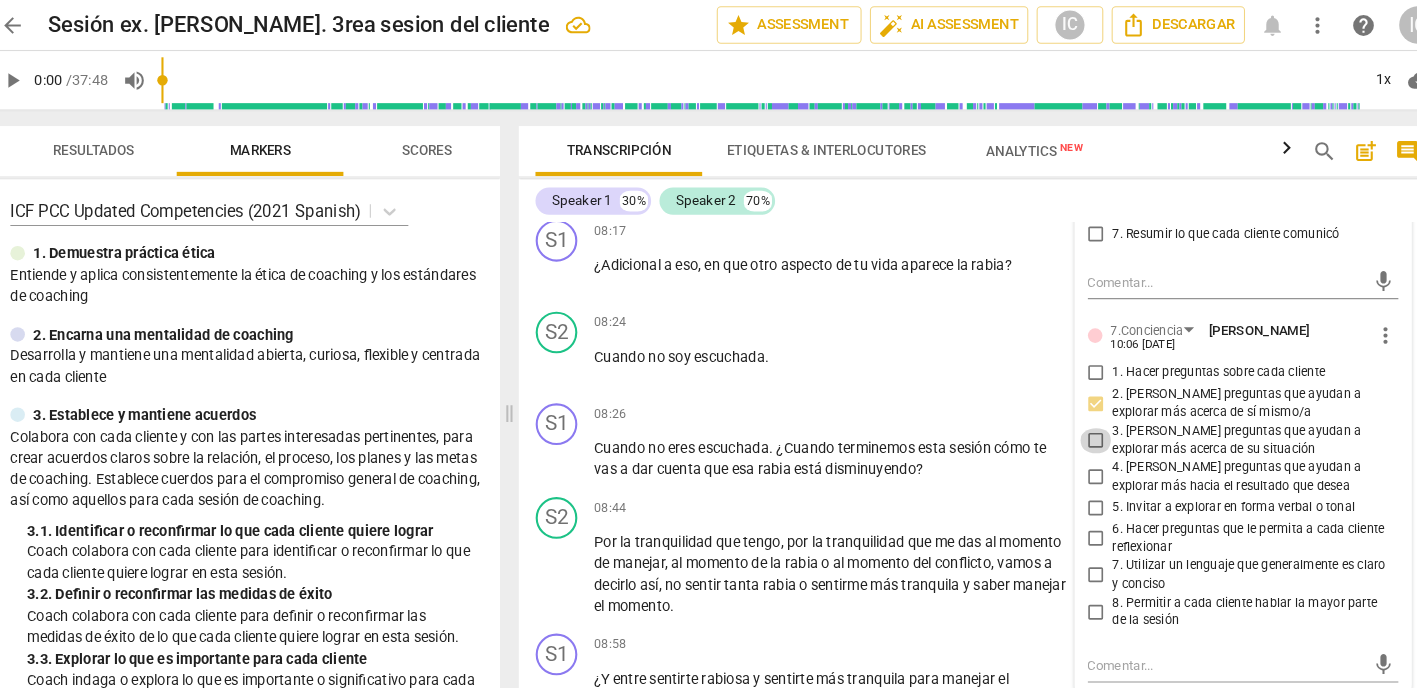 click on "3. [PERSON_NAME] preguntas que ayudan a explorar más acerca de su situación" at bounding box center (1074, 423) 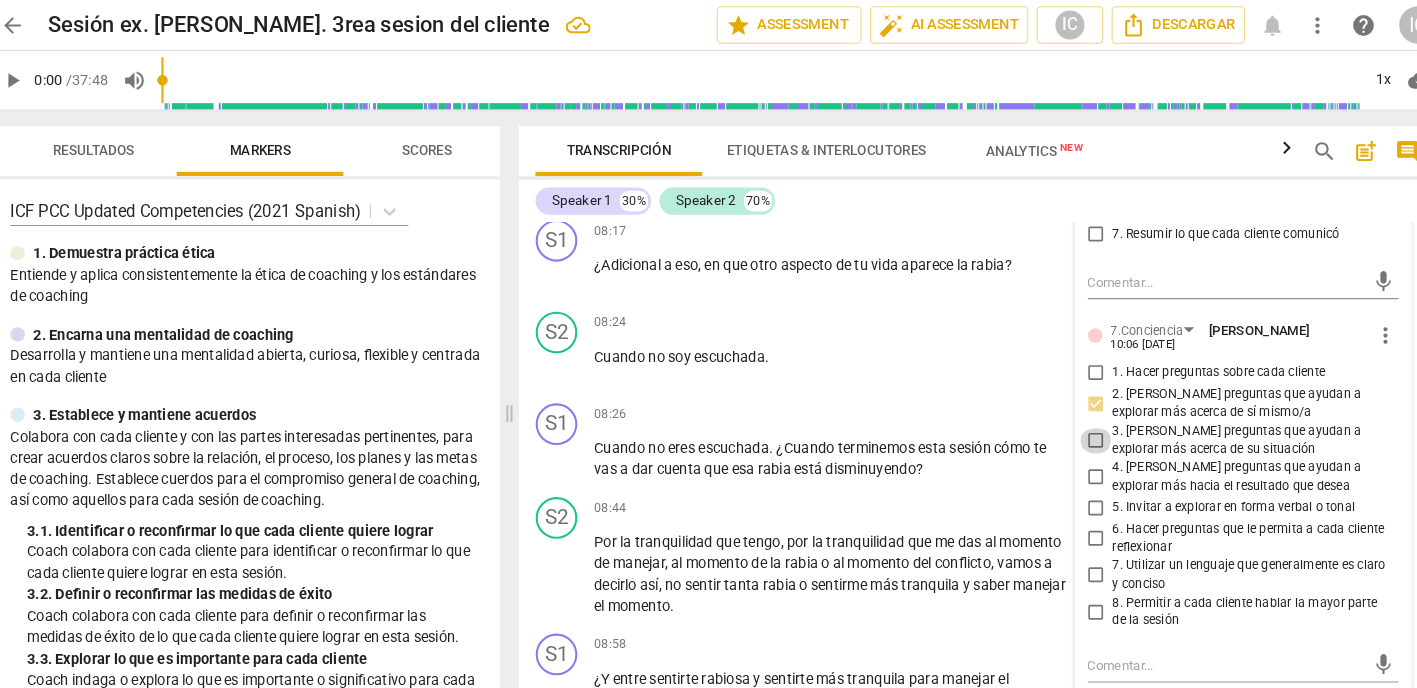checkbox on "true" 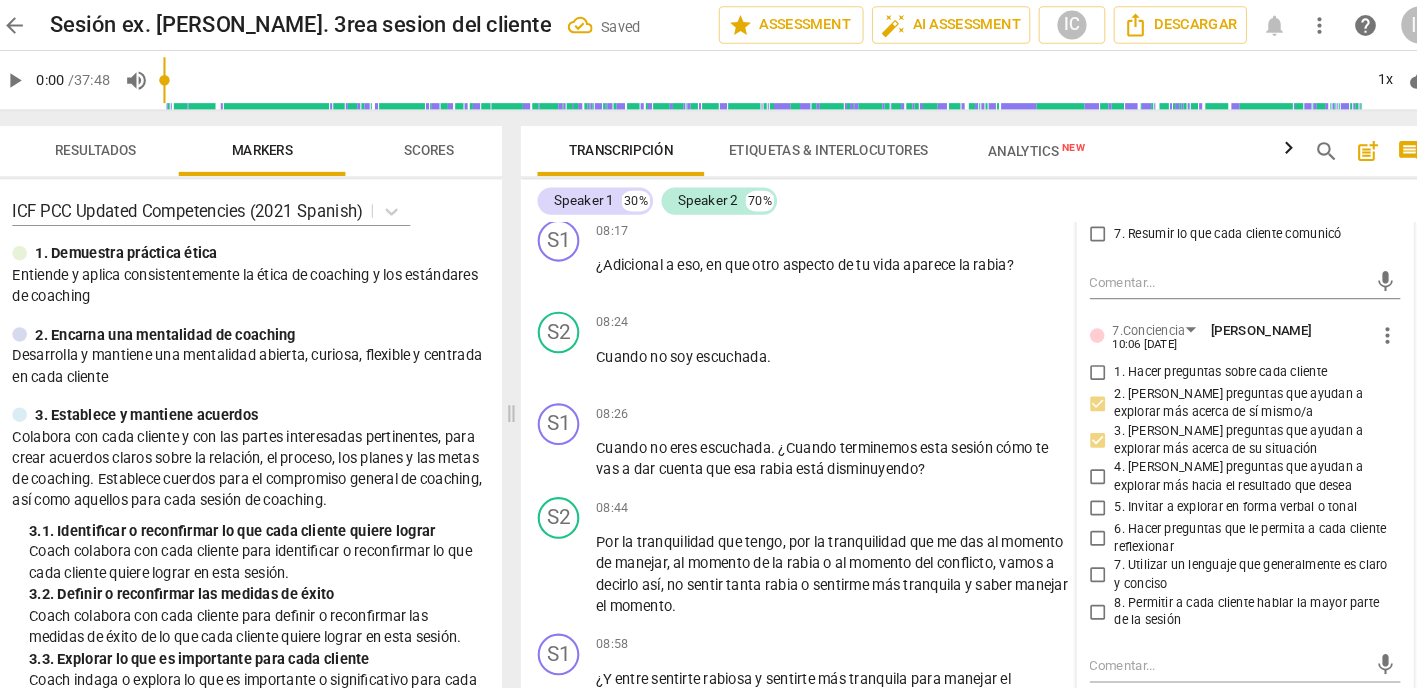 click on "4. [PERSON_NAME] preguntas que ayudan a explorar más hacia el resultado que desea" at bounding box center [1074, 458] 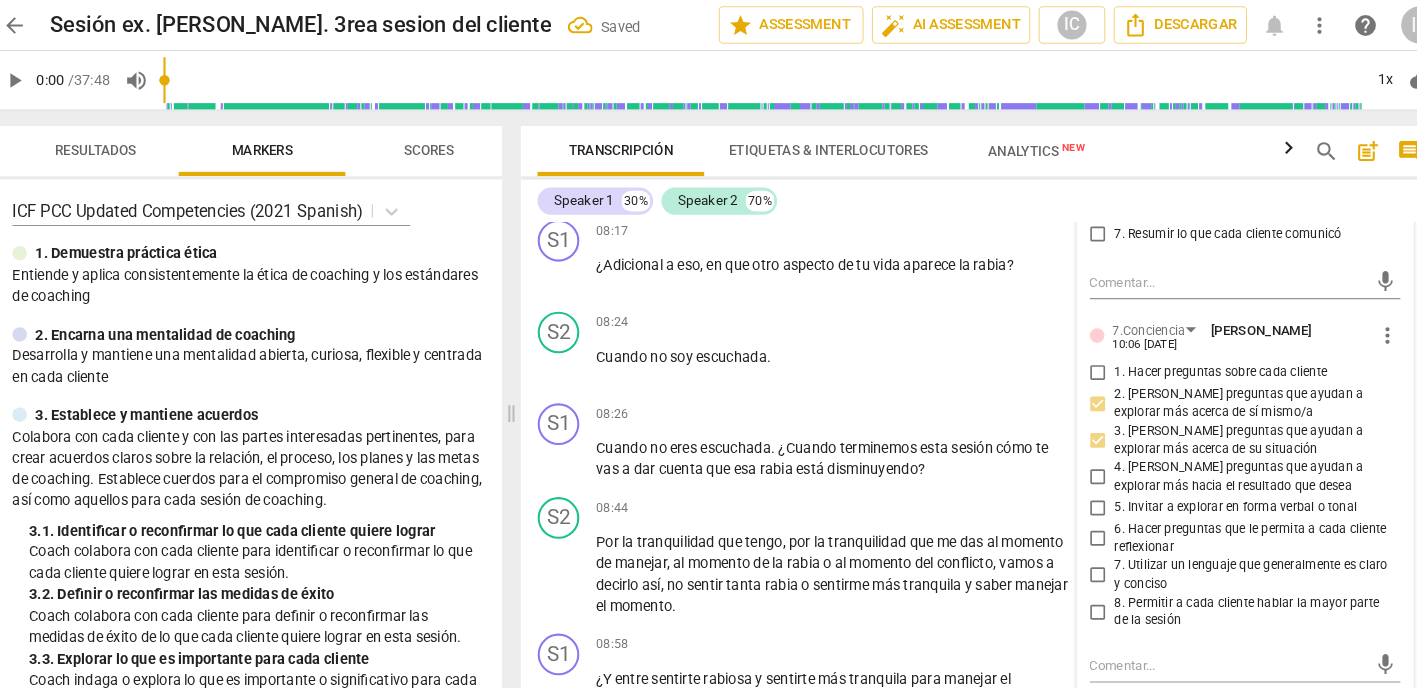 checkbox on "true" 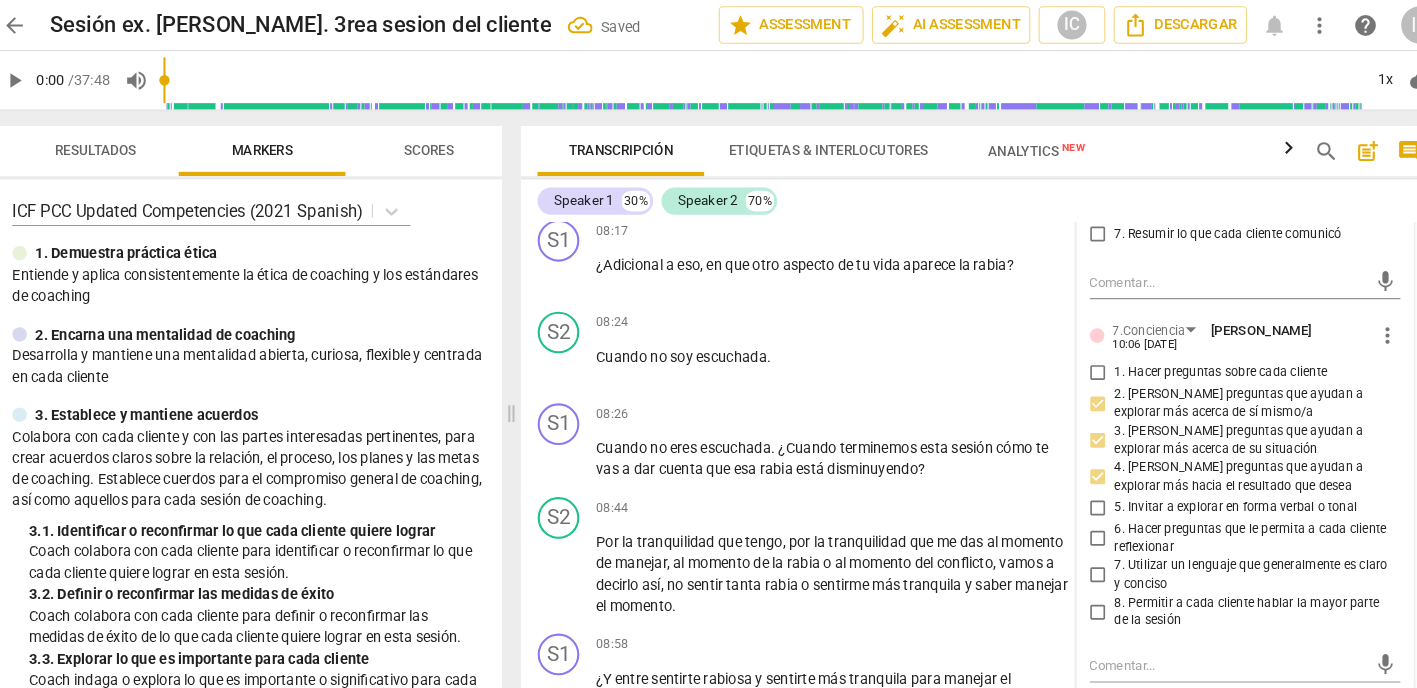 click on "6. Hacer preguntas que le permita a cada cliente reflexionar" at bounding box center [1074, 517] 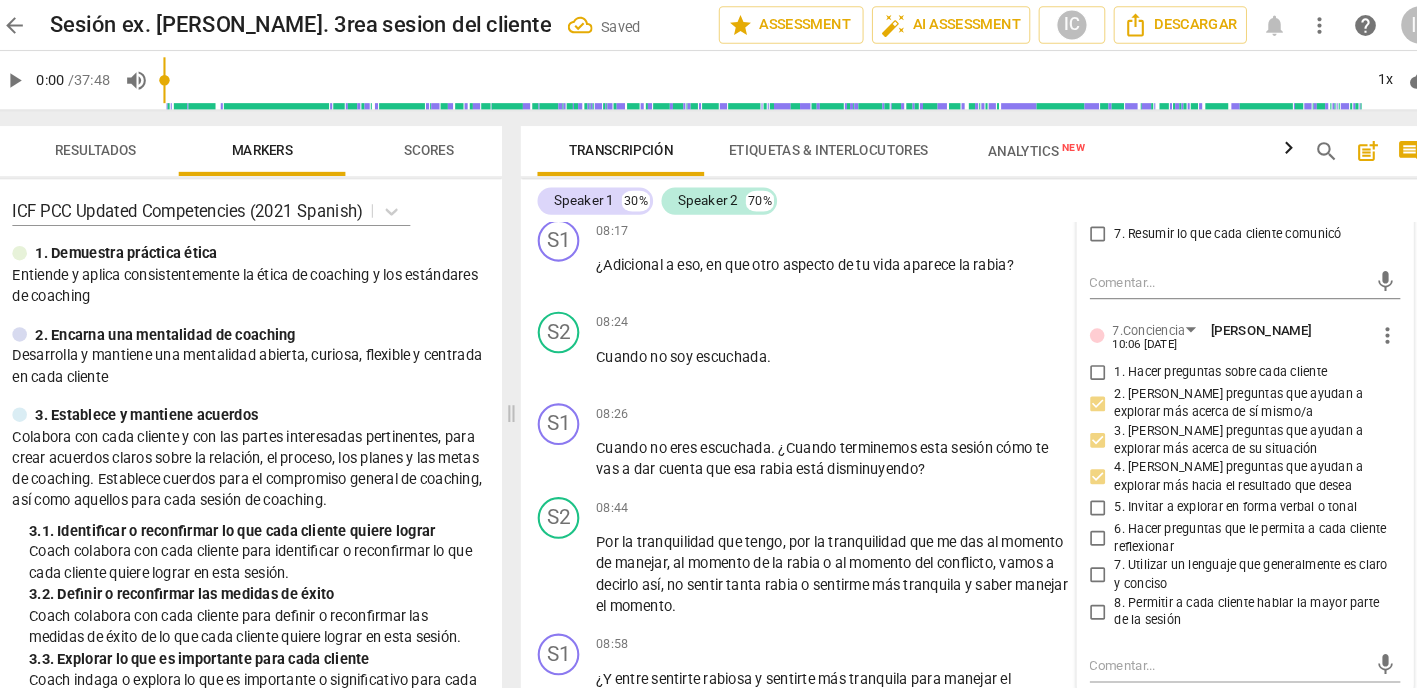 checkbox on "true" 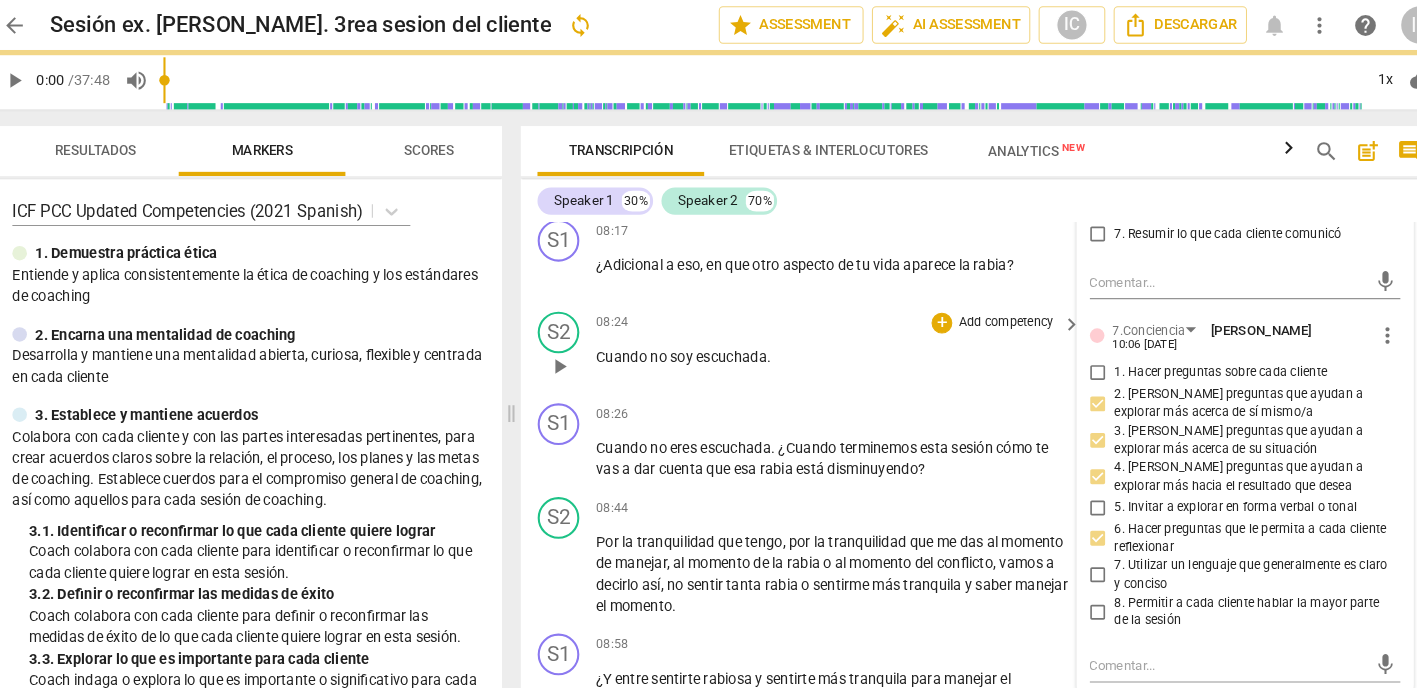 click on "Cuando   no   soy   escuchada ." at bounding box center [819, 342] 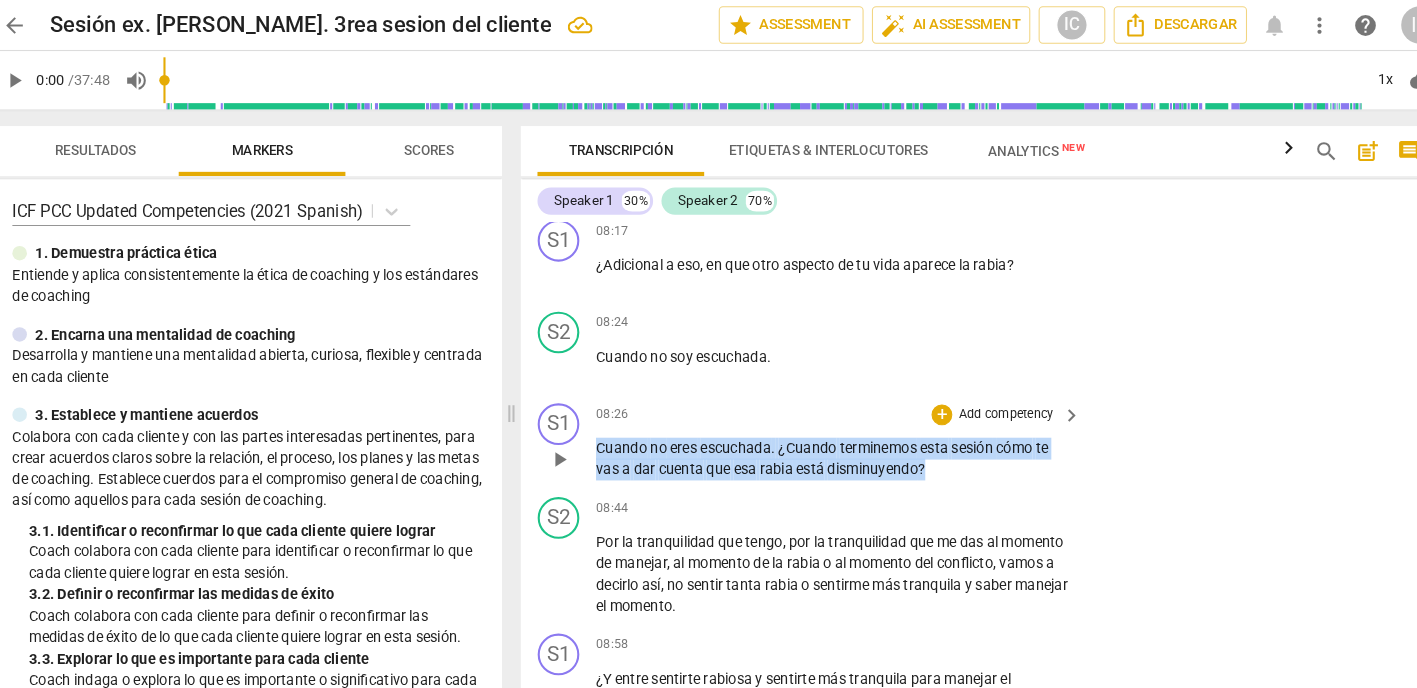 drag, startPoint x: 905, startPoint y: 453, endPoint x: 531, endPoint y: 433, distance: 374.53436 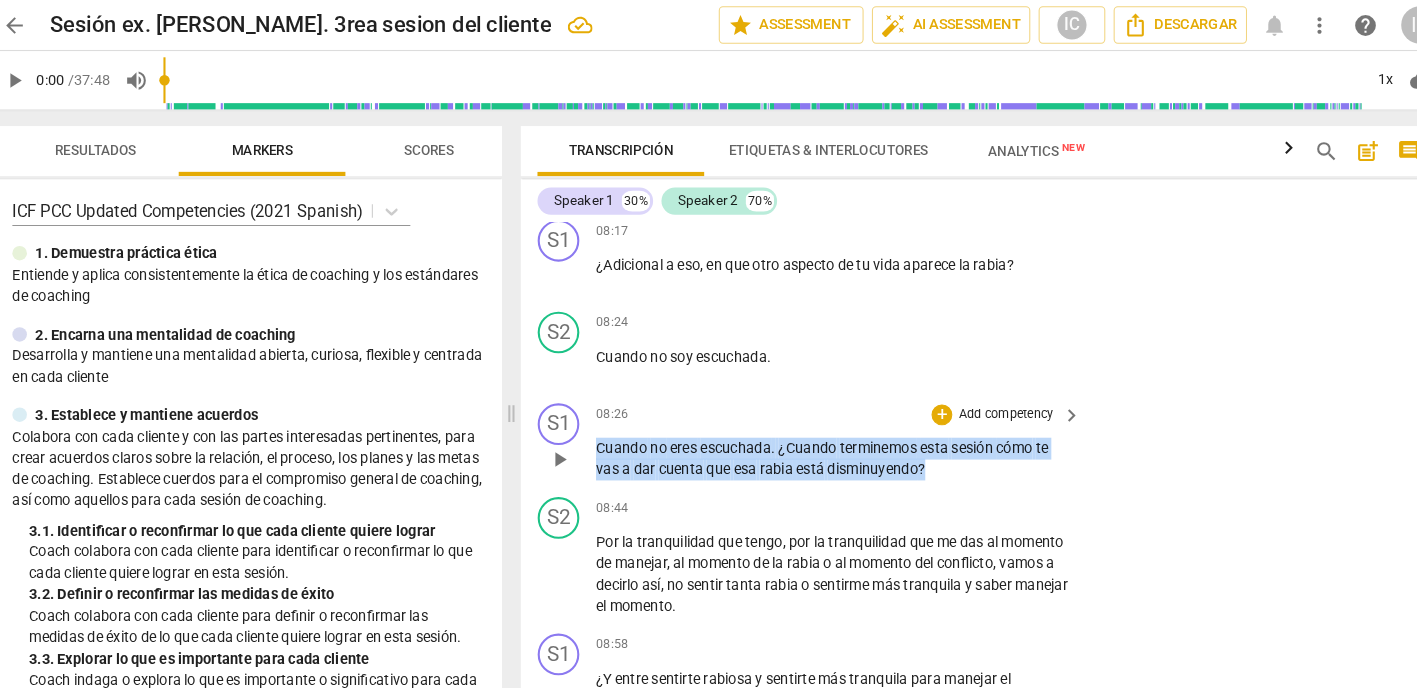 click on "S1 play_arrow pause 08:26 + Add competency keyboard_arrow_right Cuando   no   eres   escuchada .   ¿Cuando   terminemos   esta   sesión   cómo   te   vas   a   dar   cuenta   que   esa   rabia   está   disminuyendo ?" at bounding box center (960, 424) 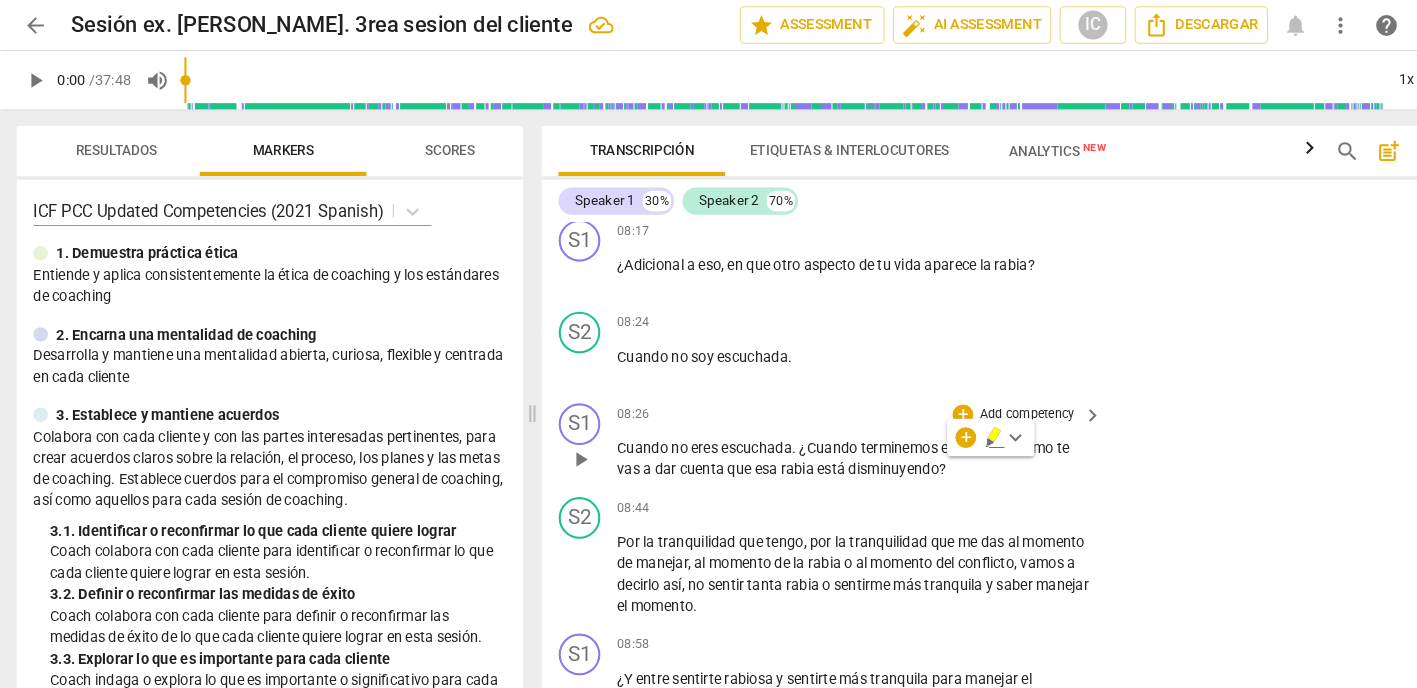 click on "Add competency" at bounding box center (985, 398) 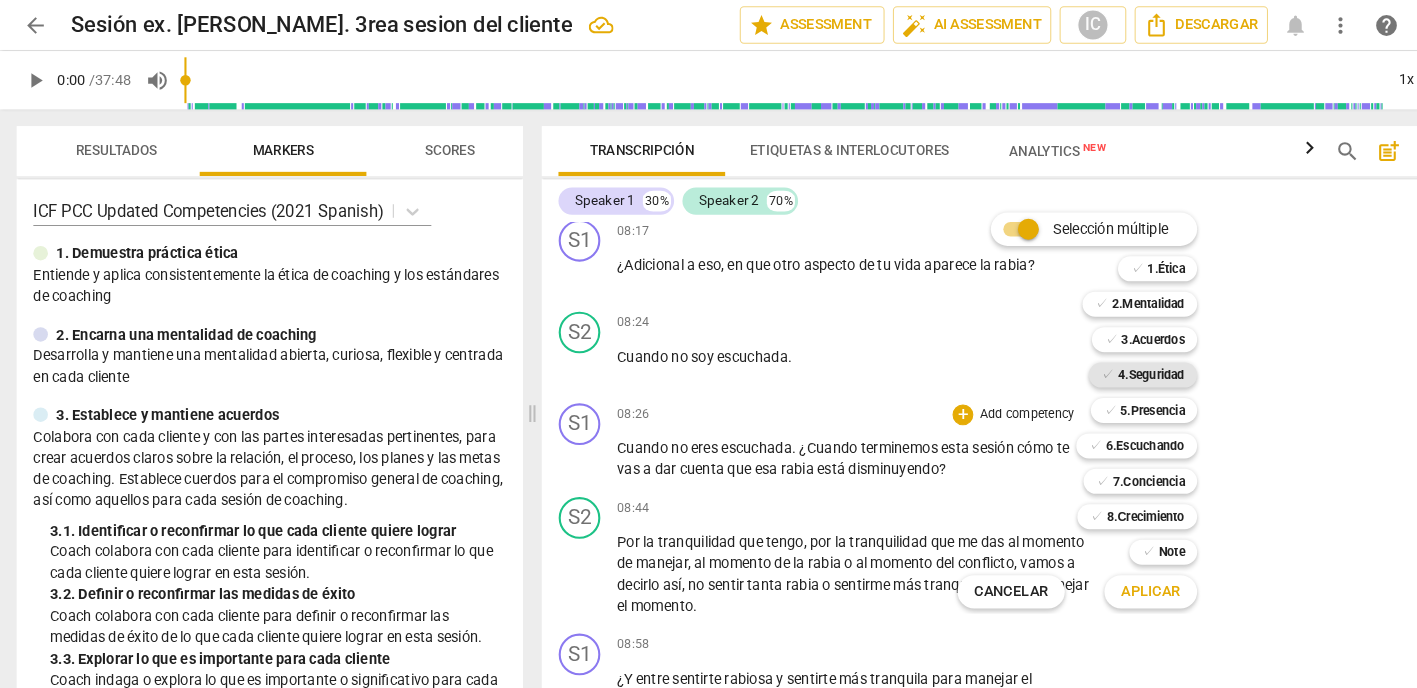 click on "4.Seguridad" at bounding box center [1105, 360] 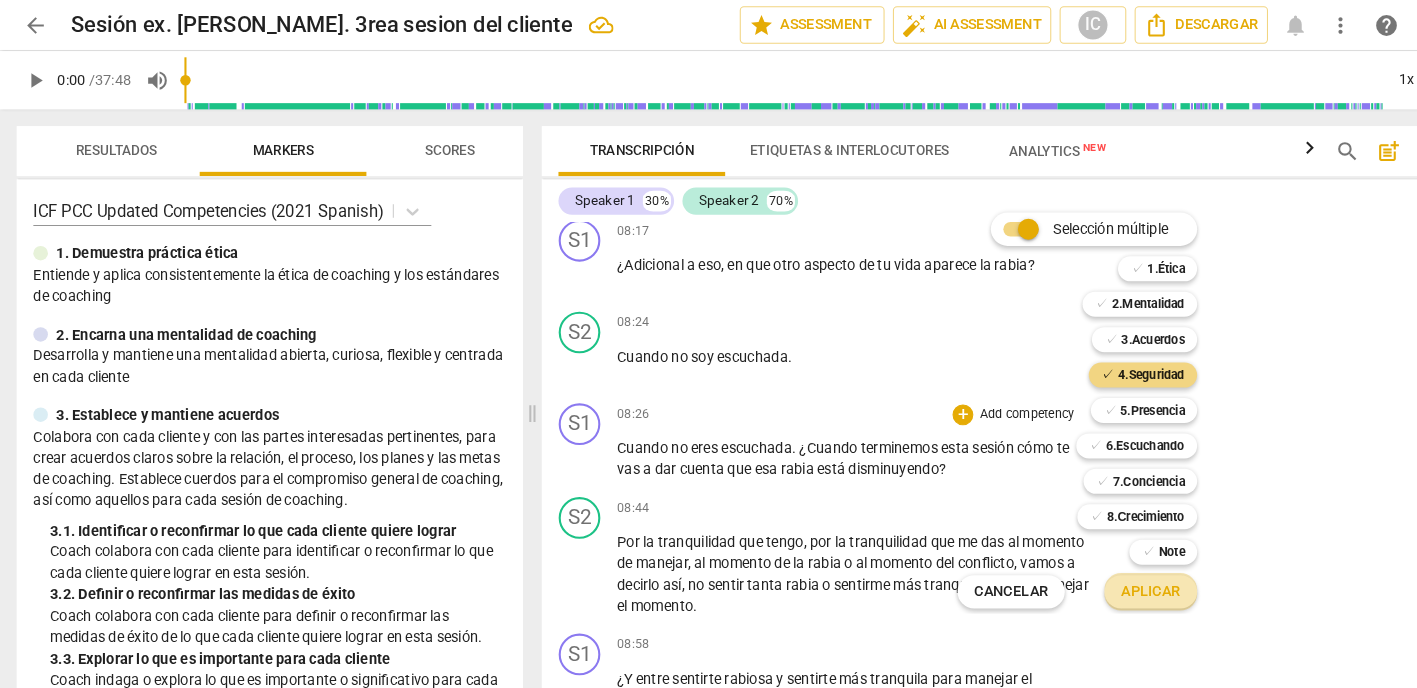 click on "Aplicar" at bounding box center [1104, 568] 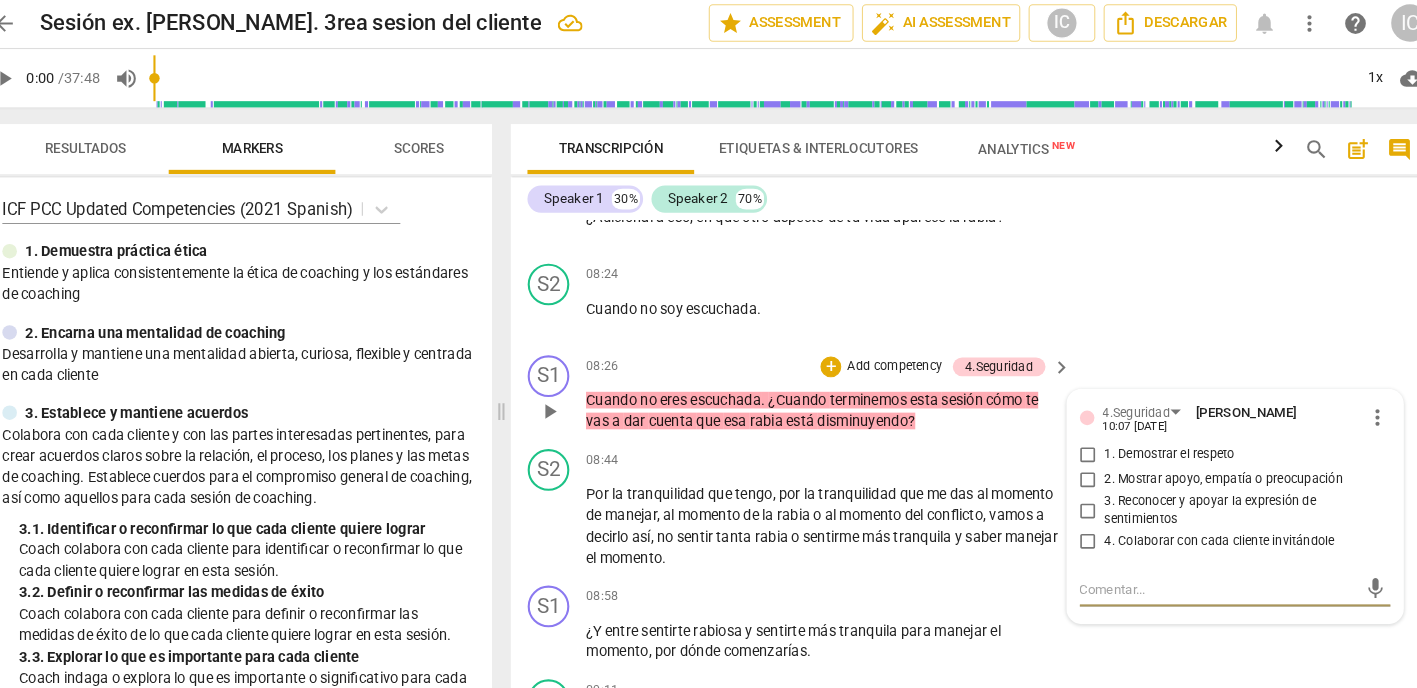 scroll, scrollTop: 3103, scrollLeft: 0, axis: vertical 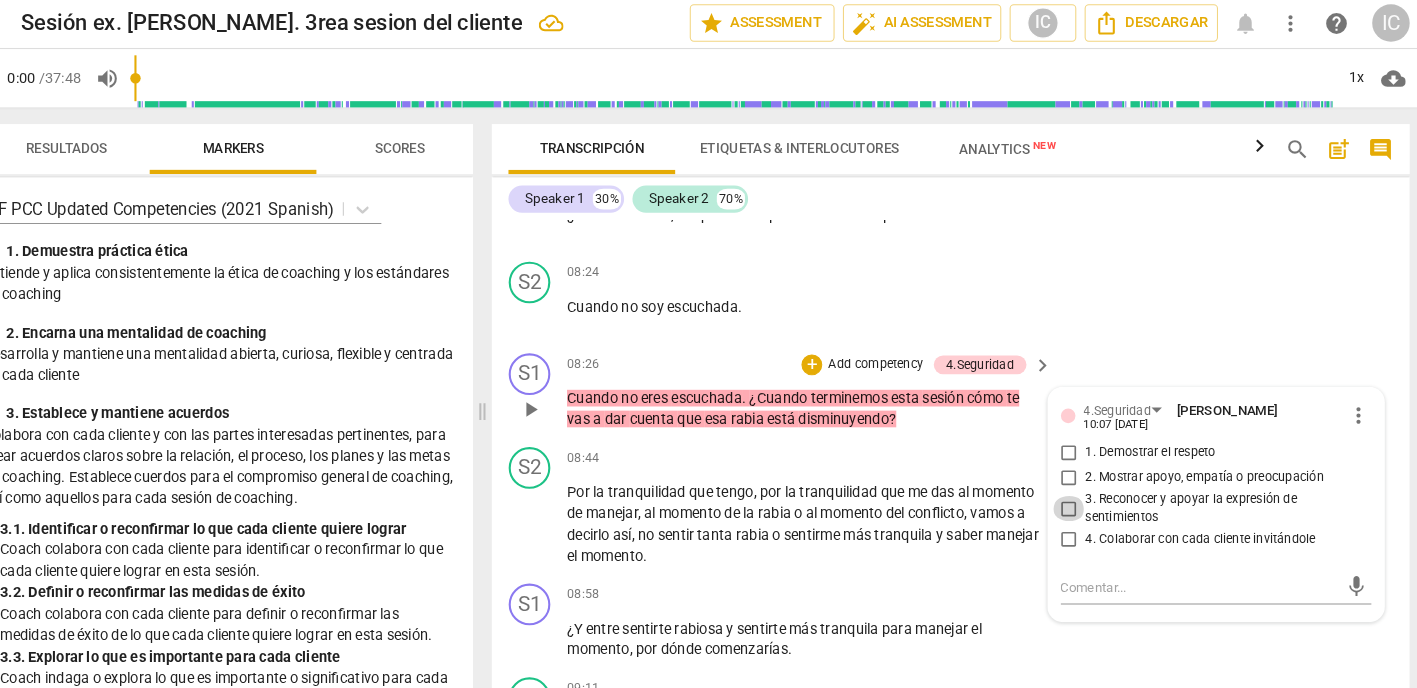click on "3. Reconocer y apoyar la expresión de sentimientos" at bounding box center (1074, 490) 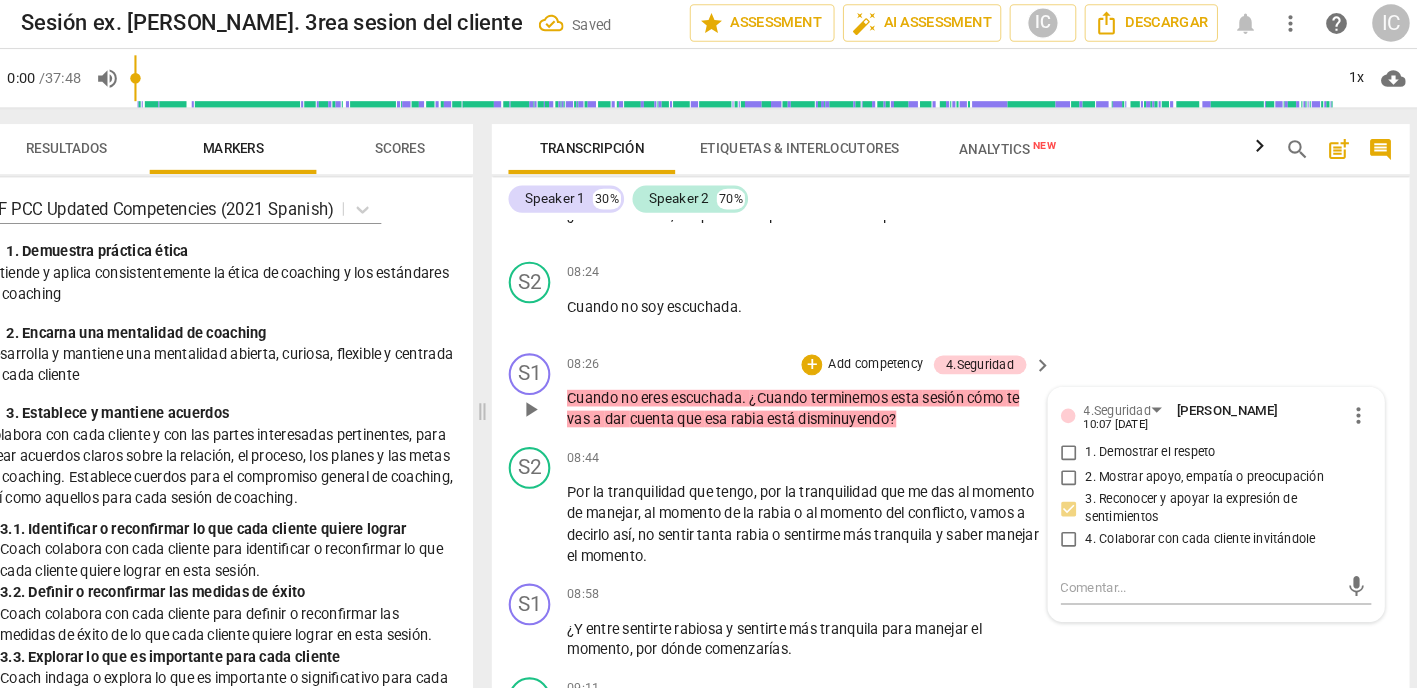 click on "4. Colaborar con cada cliente invitándole" at bounding box center [1074, 520] 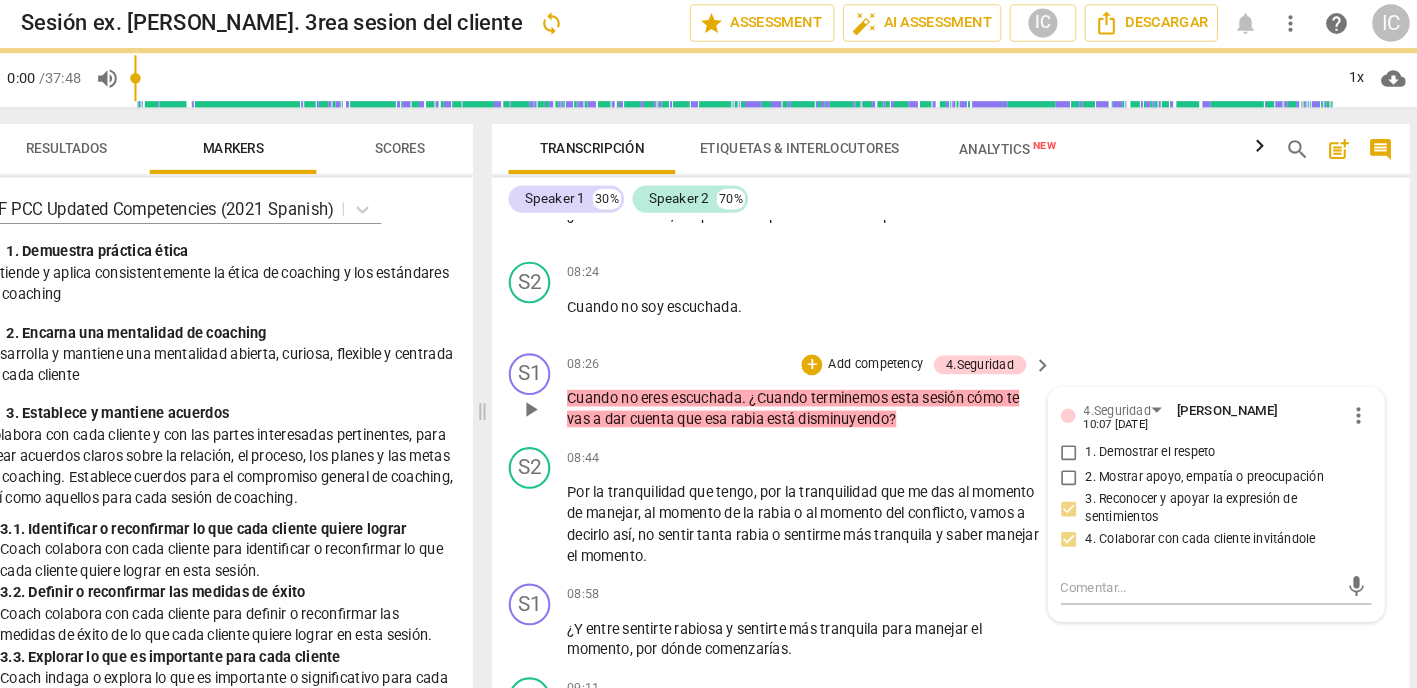 click on "Add competency" at bounding box center [888, 352] 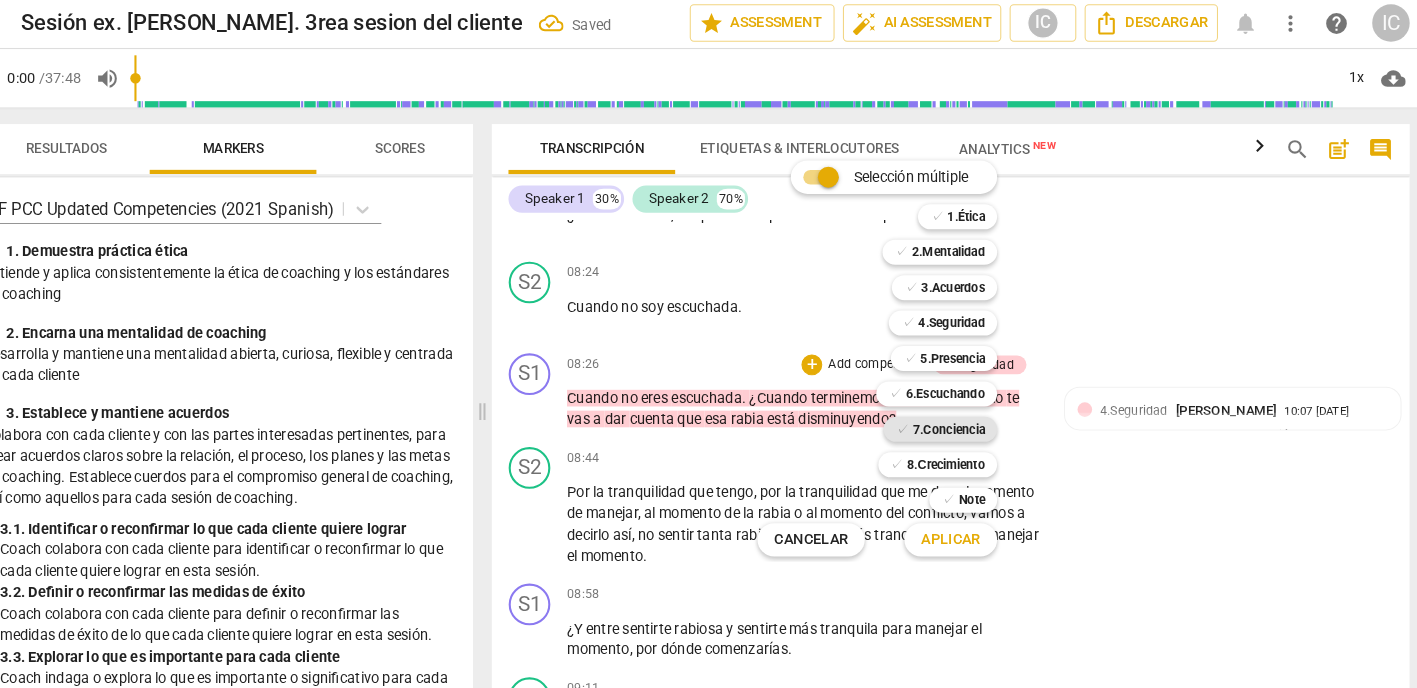 click on "7.Conciencia" at bounding box center (958, 414) 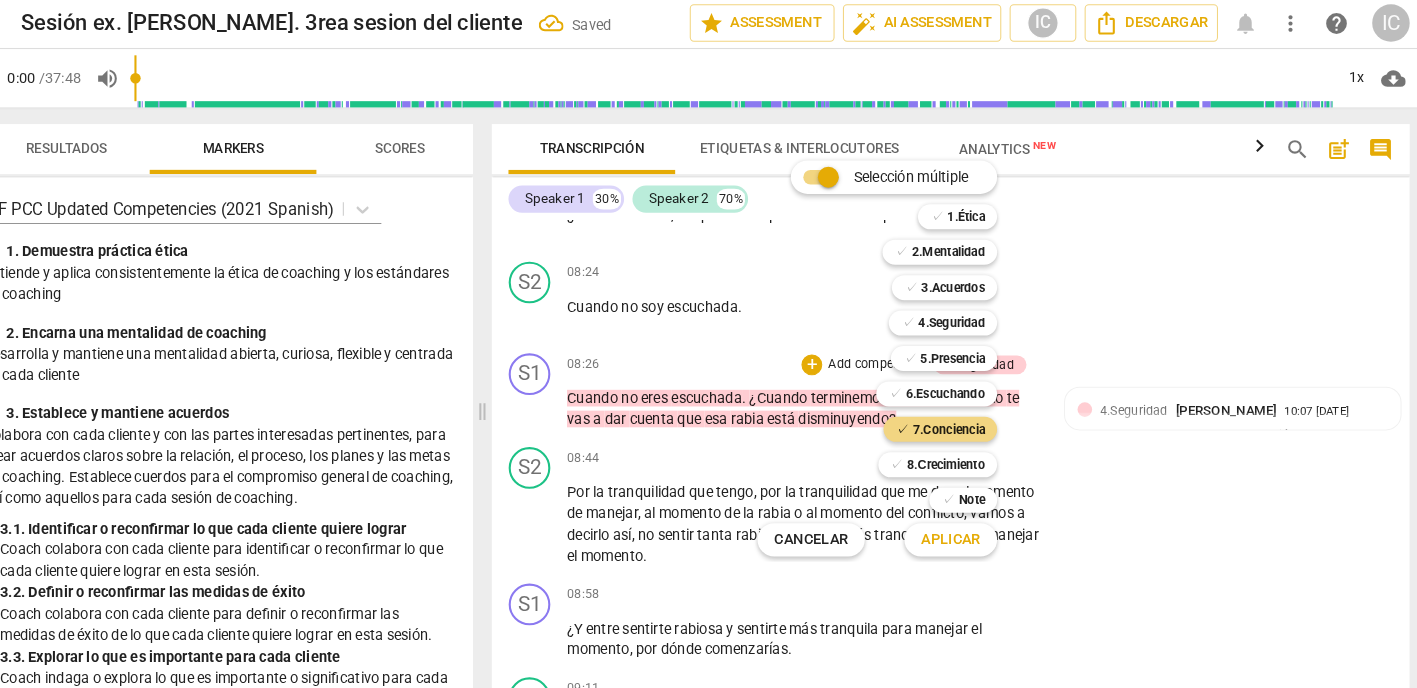 click on "Aplicar" at bounding box center (960, 520) 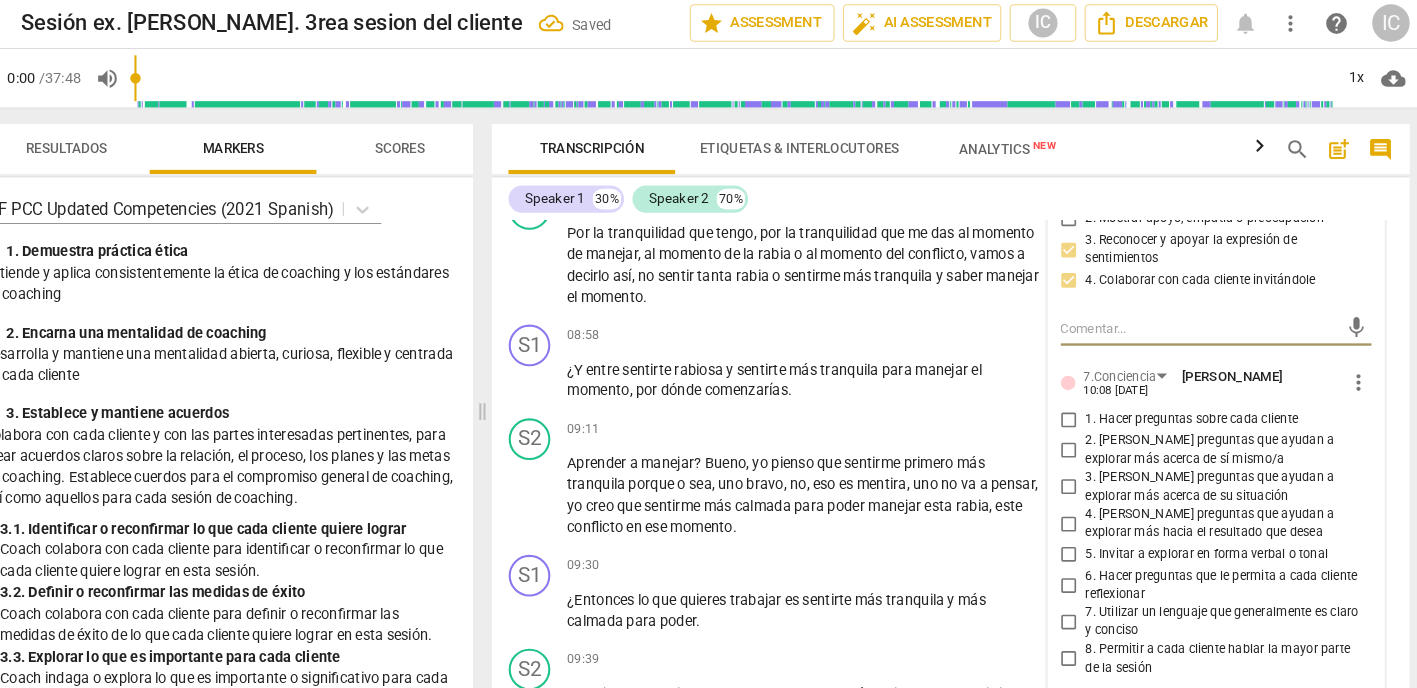 scroll, scrollTop: 3357, scrollLeft: 0, axis: vertical 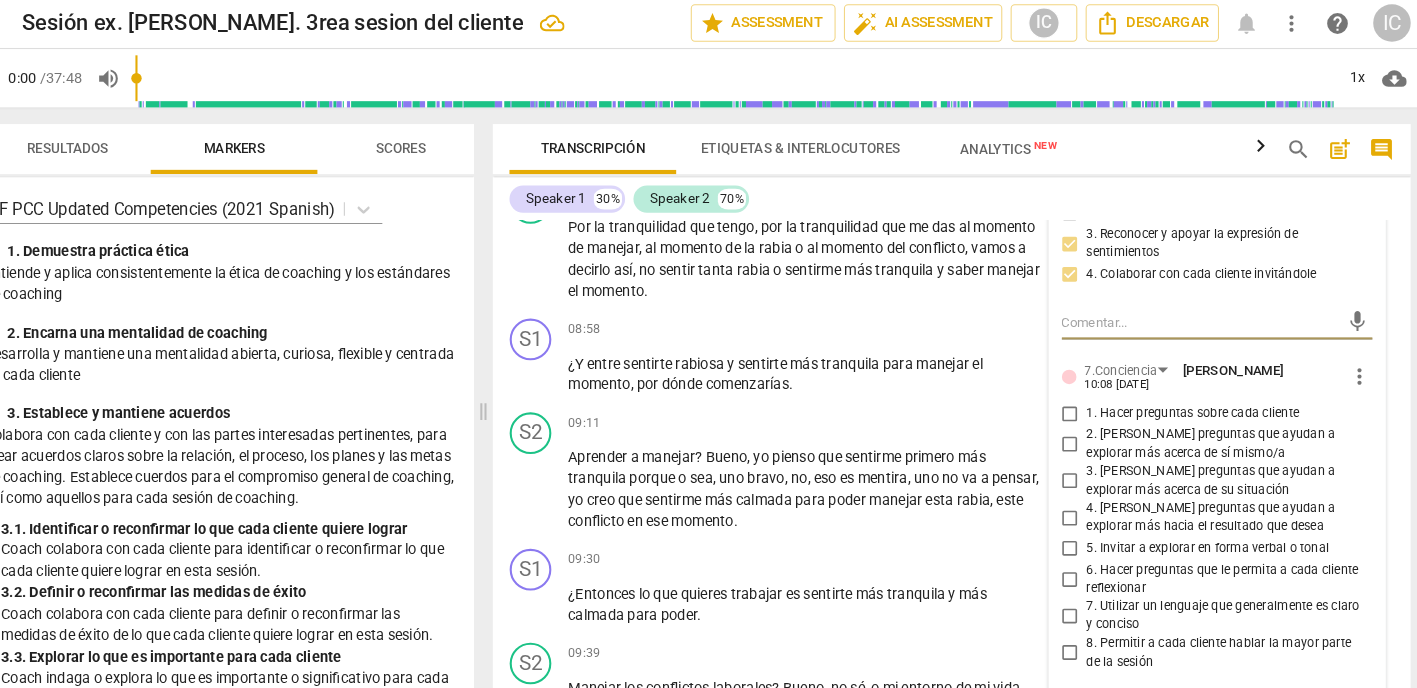 click on "2. [PERSON_NAME] preguntas que ayudan a explorar más acerca de sí mismo/a" at bounding box center (1074, 429) 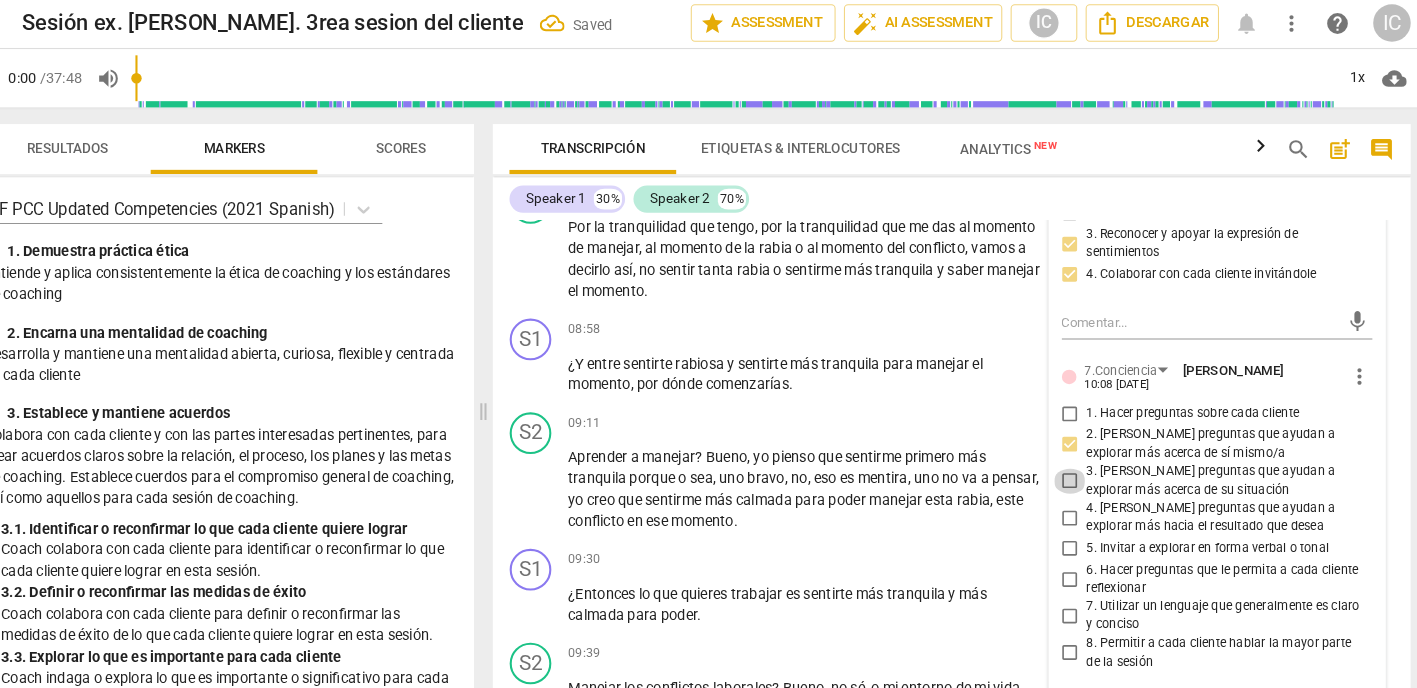 click on "3. [PERSON_NAME] preguntas que ayudan a explorar más acerca de su situación" at bounding box center [1074, 464] 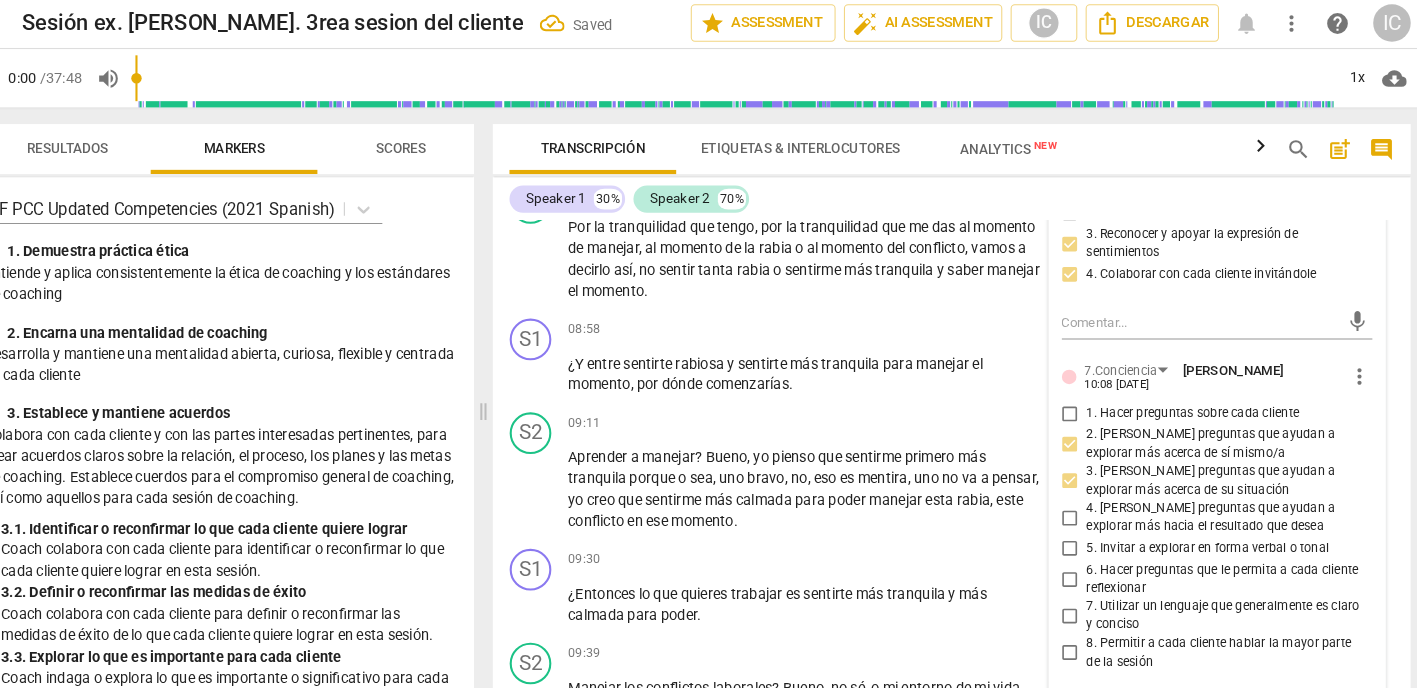 click on "6. Hacer preguntas que le permita a cada cliente reflexionar" at bounding box center (1074, 558) 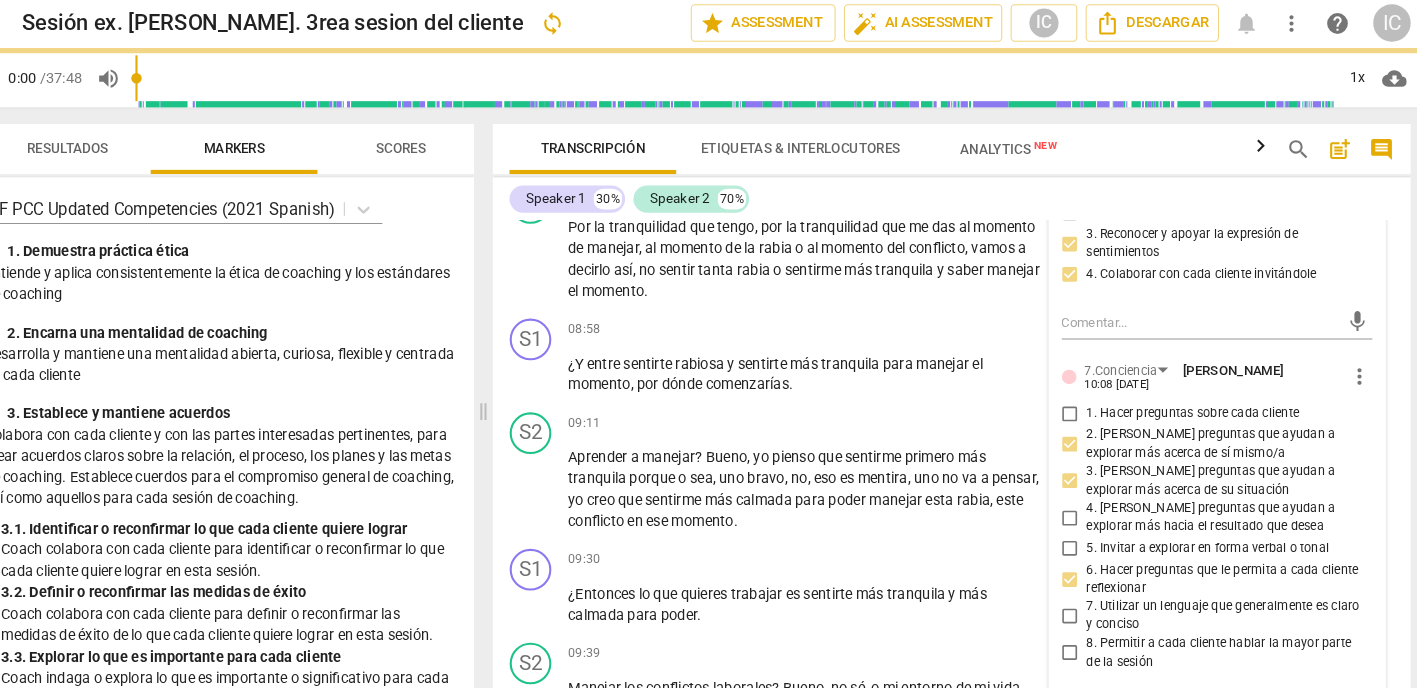 drag, startPoint x: 1021, startPoint y: 579, endPoint x: 1006, endPoint y: 577, distance: 15.132746 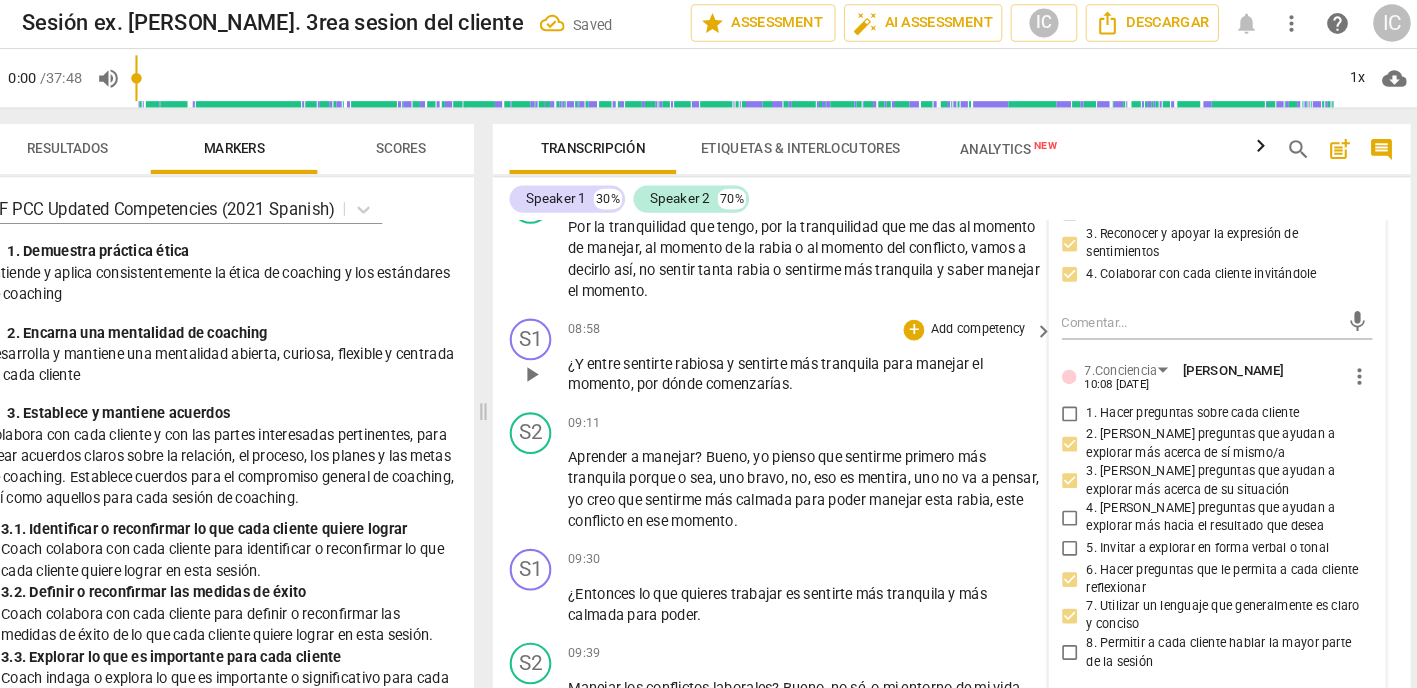 click on "S1 play_arrow pause 08:58 + Add competency keyboard_arrow_right ¿Y   entre   sentirte   rabiosa   y   sentirte   más   tranquila   para   manejar   el   momento ,   por   dónde   comenzarías ." at bounding box center (960, 345) 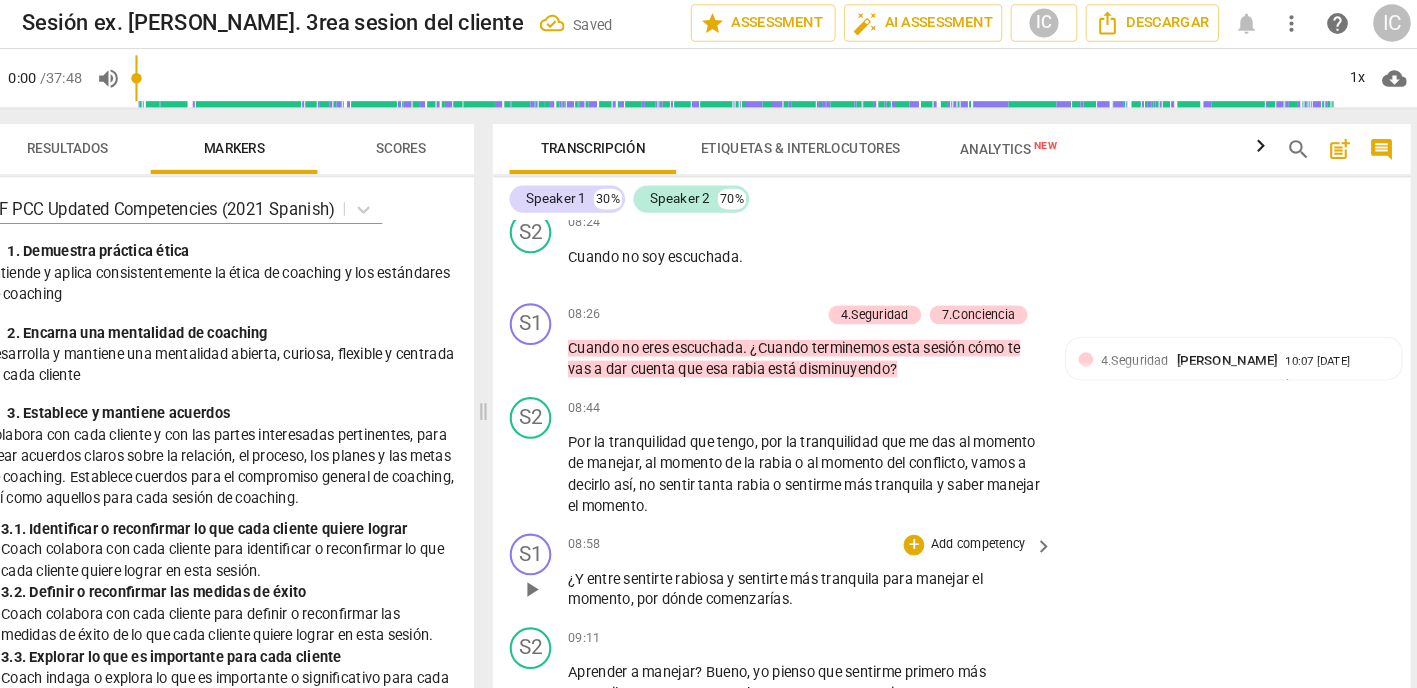 scroll, scrollTop: 3149, scrollLeft: 0, axis: vertical 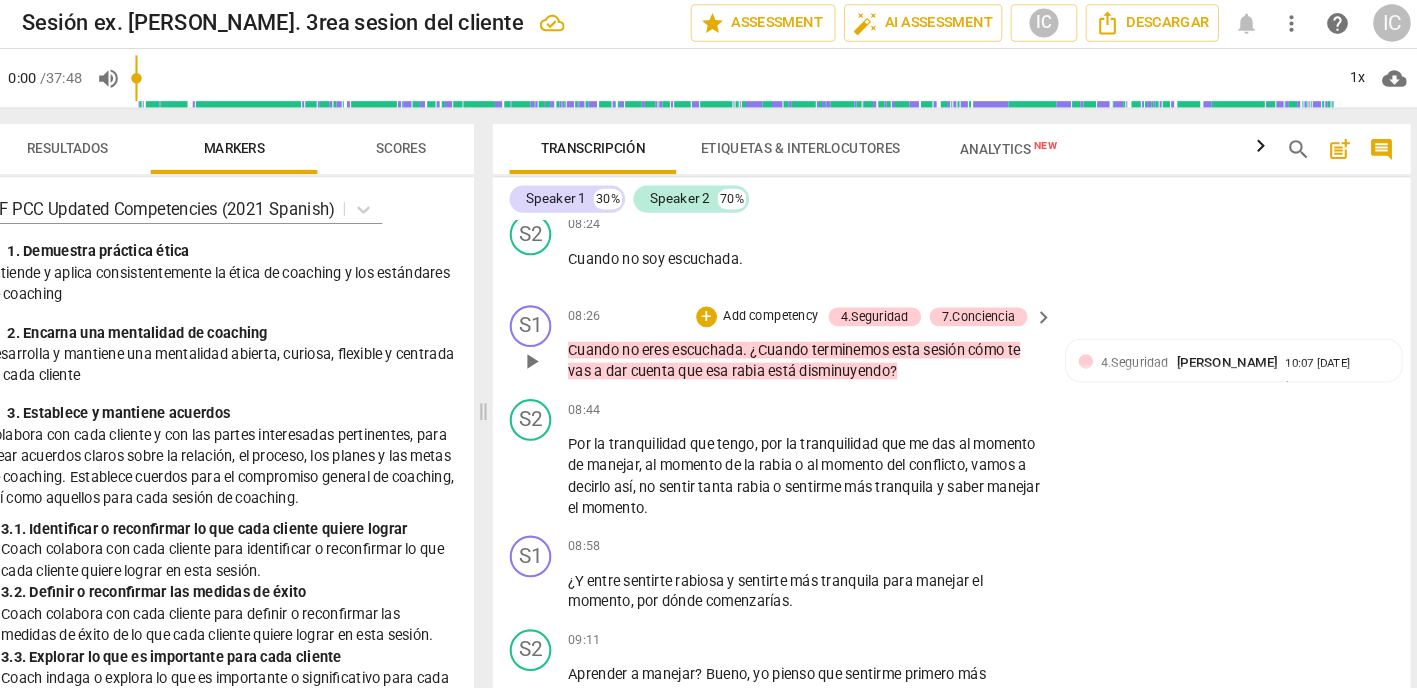 click on "Add competency" at bounding box center [786, 306] 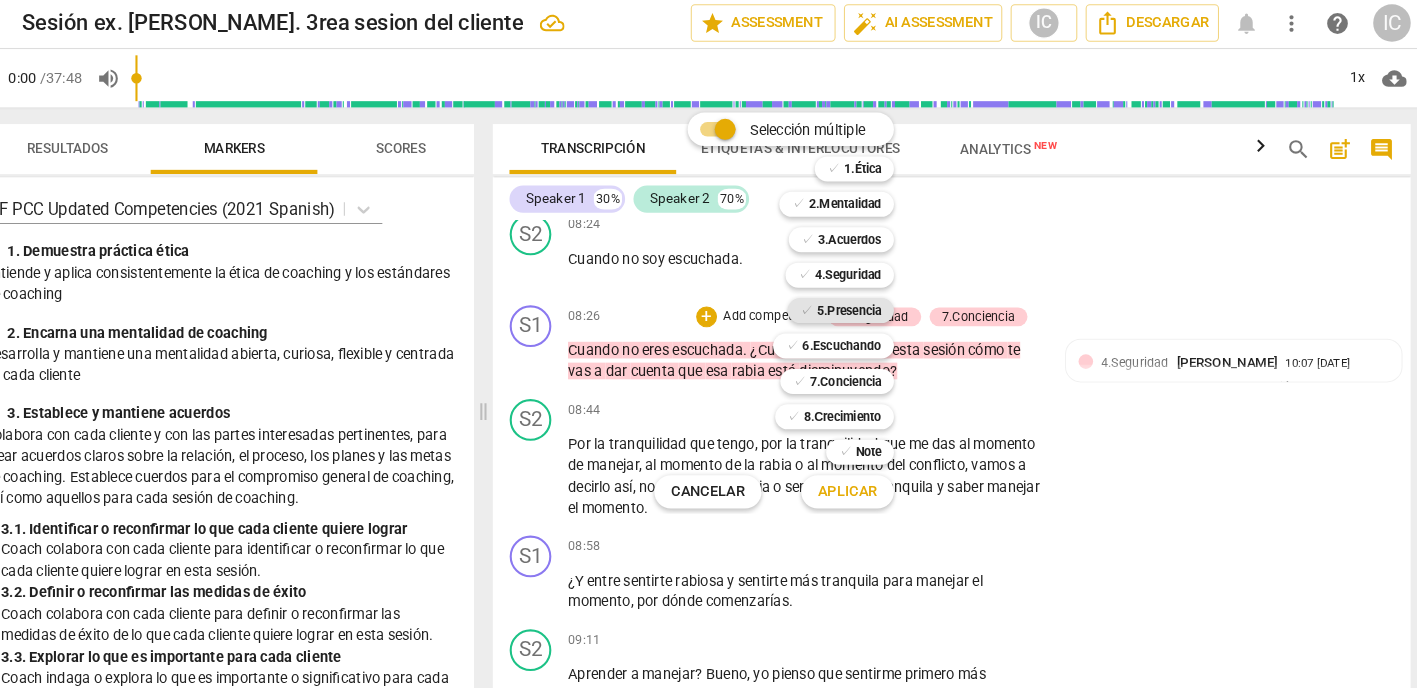 click on "✓ 5.Presencia" at bounding box center (854, 300) 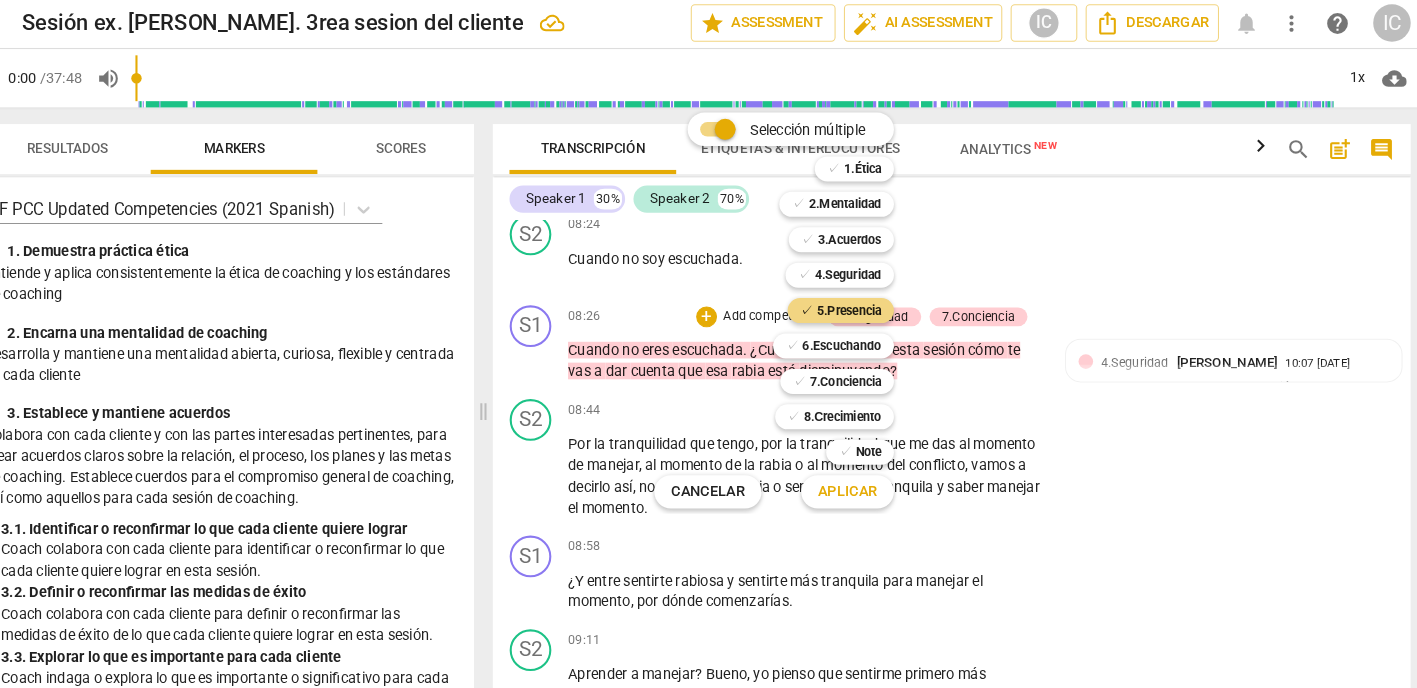 click on "Aplicar" at bounding box center [860, 474] 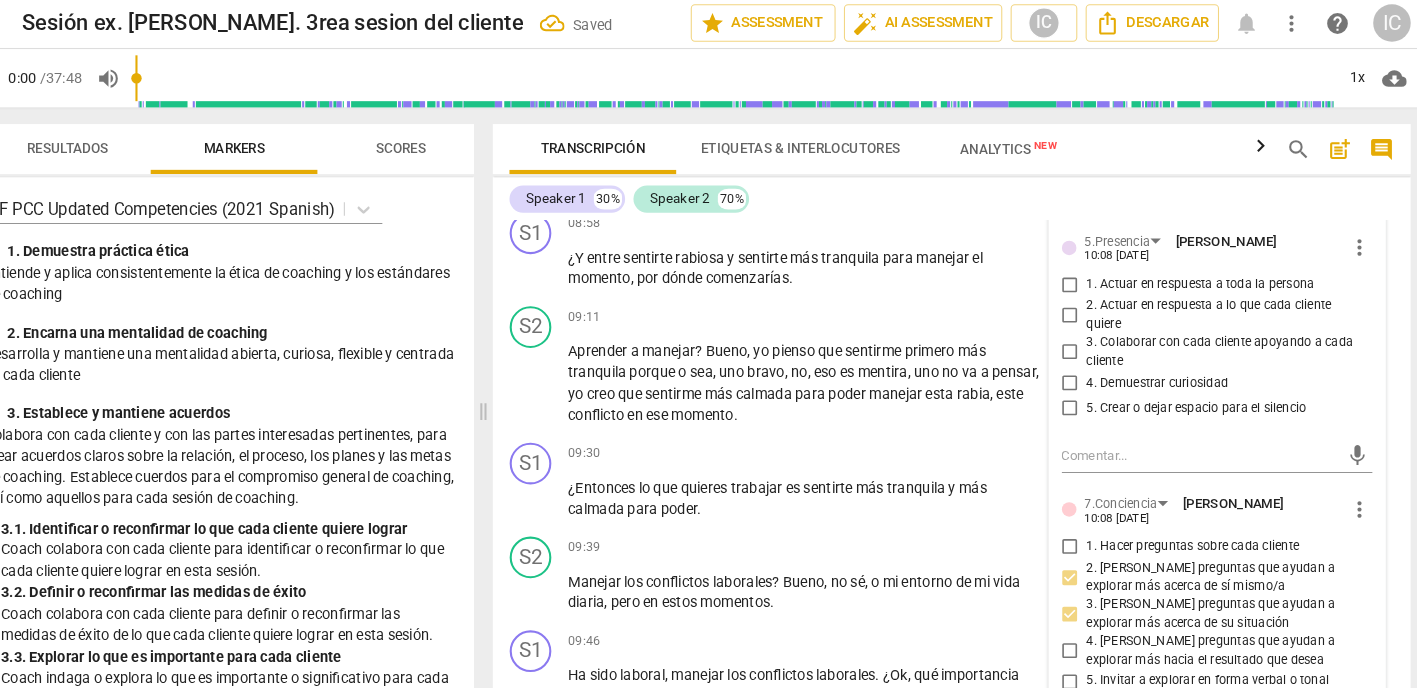 scroll, scrollTop: 3480, scrollLeft: 0, axis: vertical 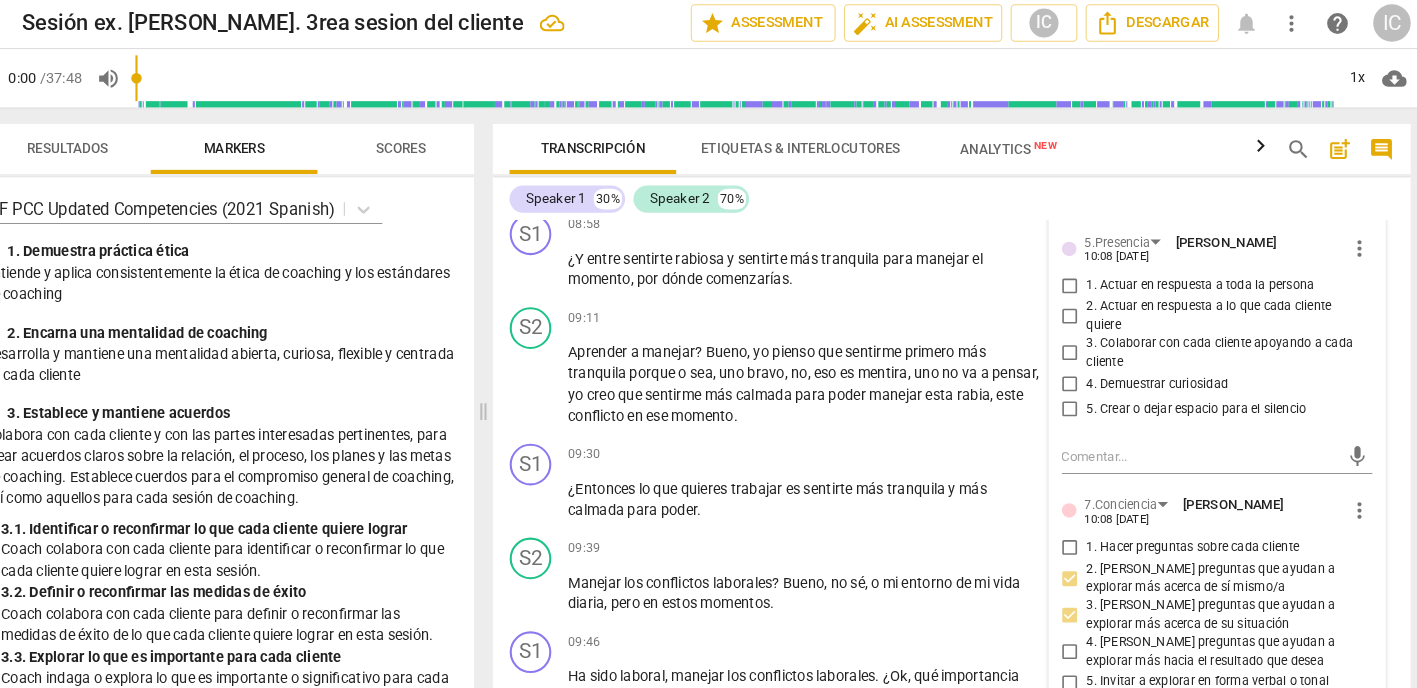 click on "4. Demuestrar curiosidad" at bounding box center [1074, 371] 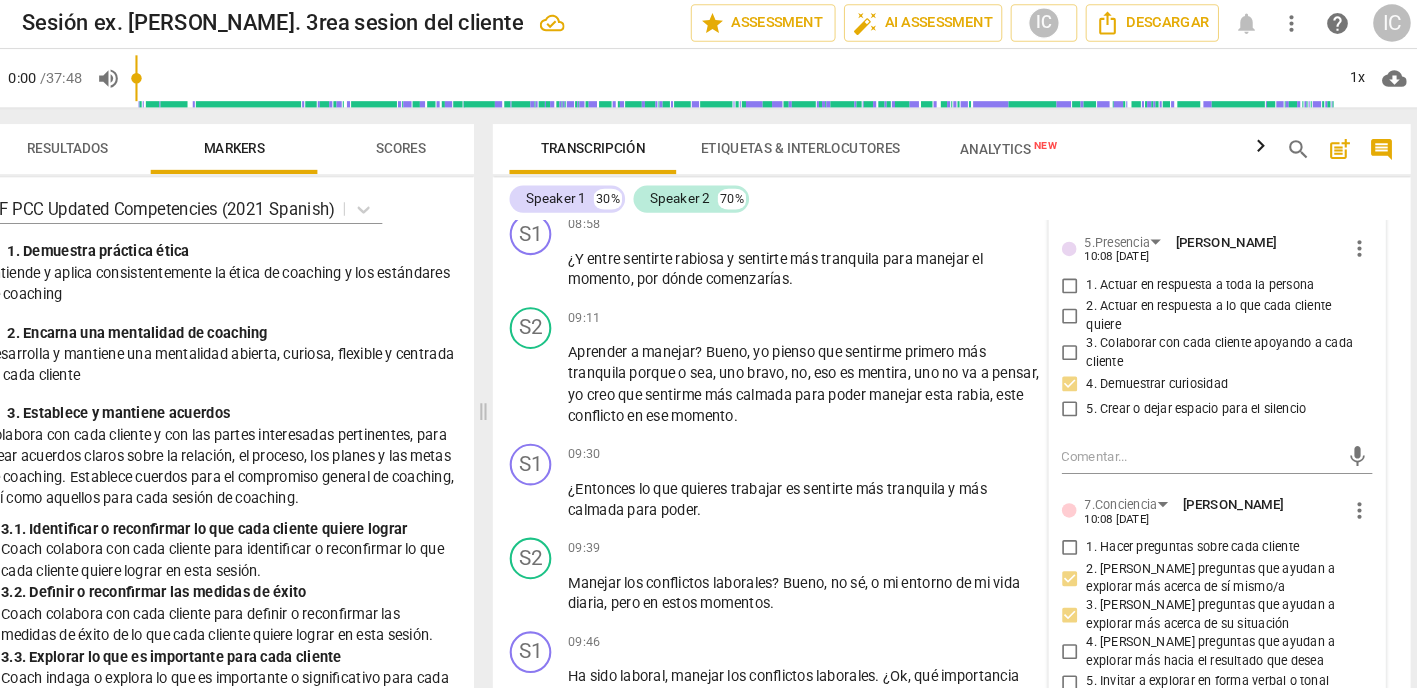 click on "3. Colaborar con cada cliente apoyando a cada cliente" at bounding box center (1074, 341) 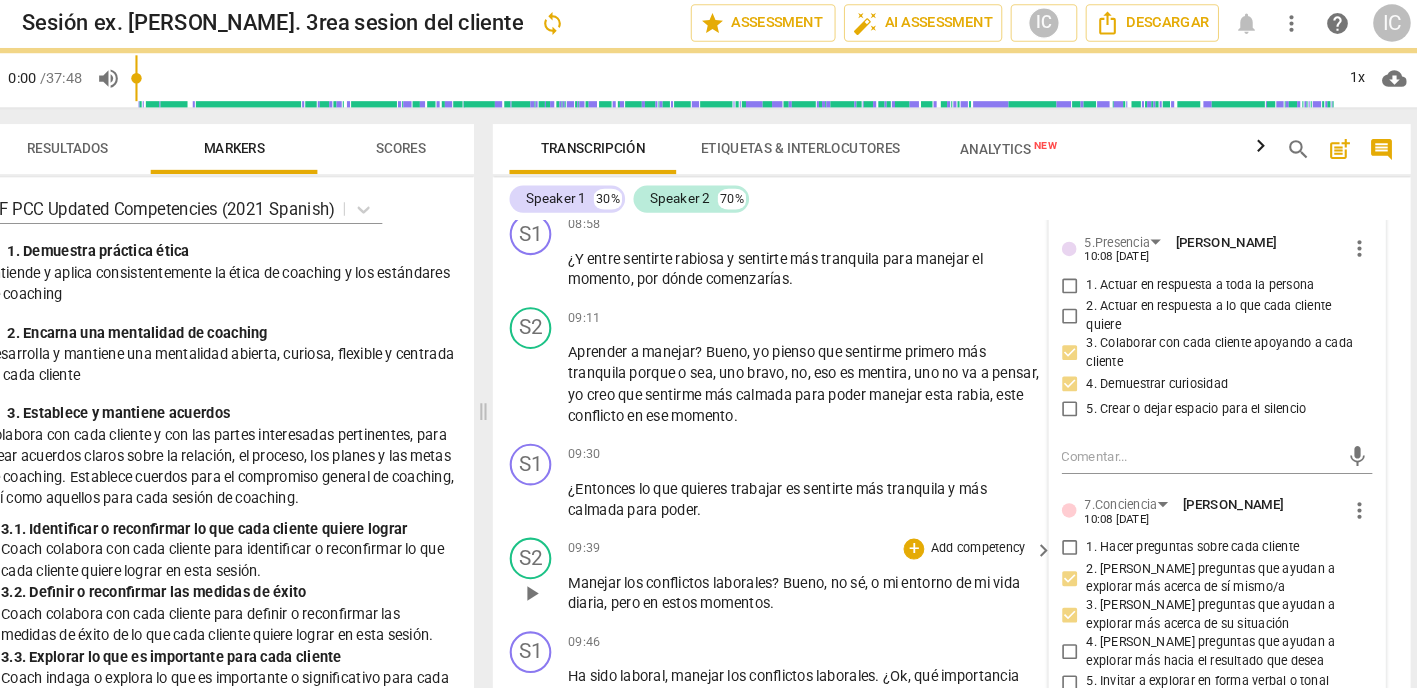 click on "S2 play_arrow pause 09:39 + Add competency keyboard_arrow_right Manejar   los   conflictos   laborales ?   [PERSON_NAME] ,   no   sé ,   o   mi   entorno   de   mi   vida   diaria ,   pero   en   estos   momentos ." at bounding box center (960, 555) 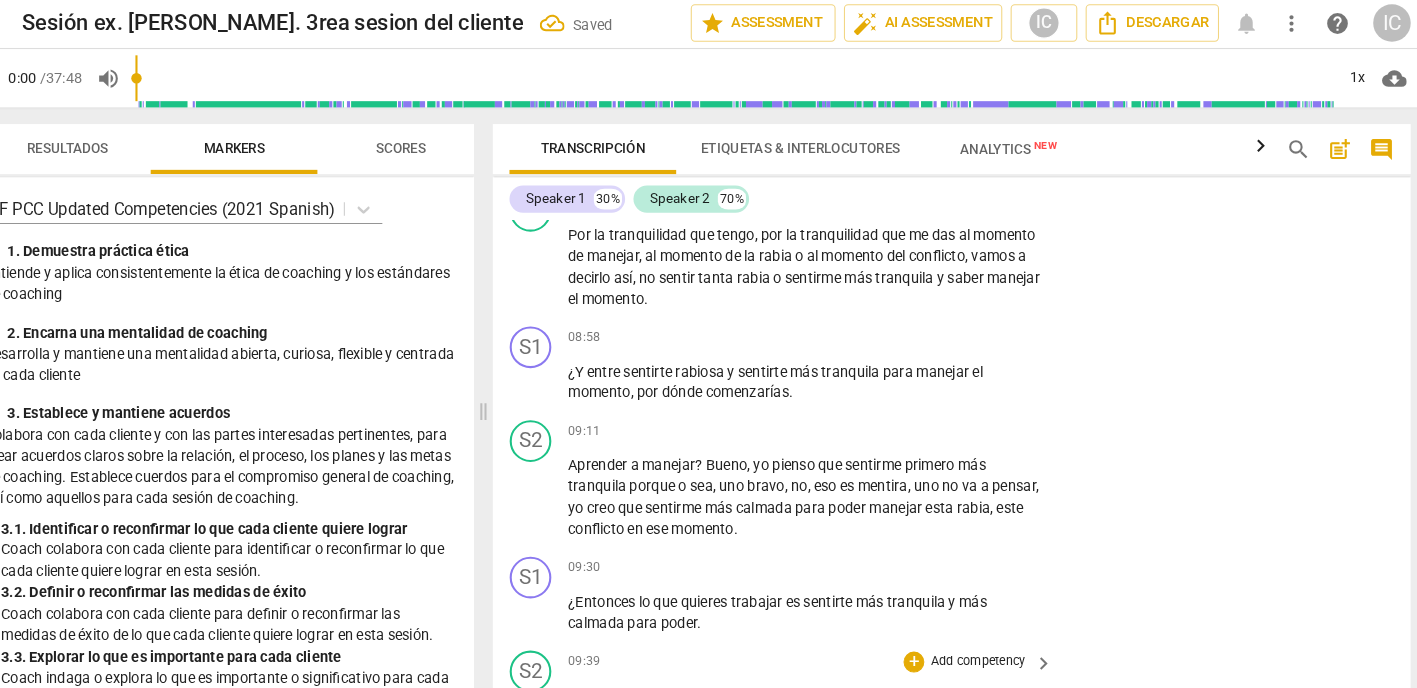 scroll, scrollTop: 3367, scrollLeft: 0, axis: vertical 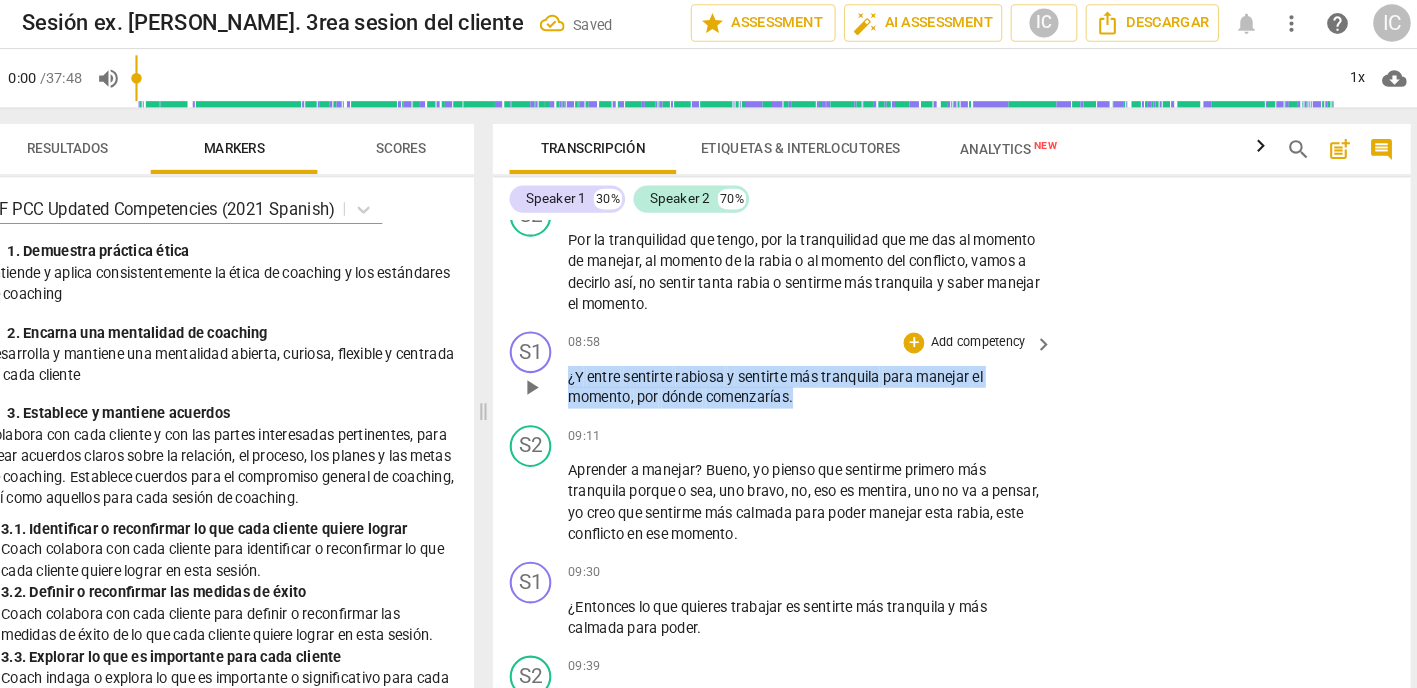 drag, startPoint x: 805, startPoint y: 379, endPoint x: 501, endPoint y: 353, distance: 305.1098 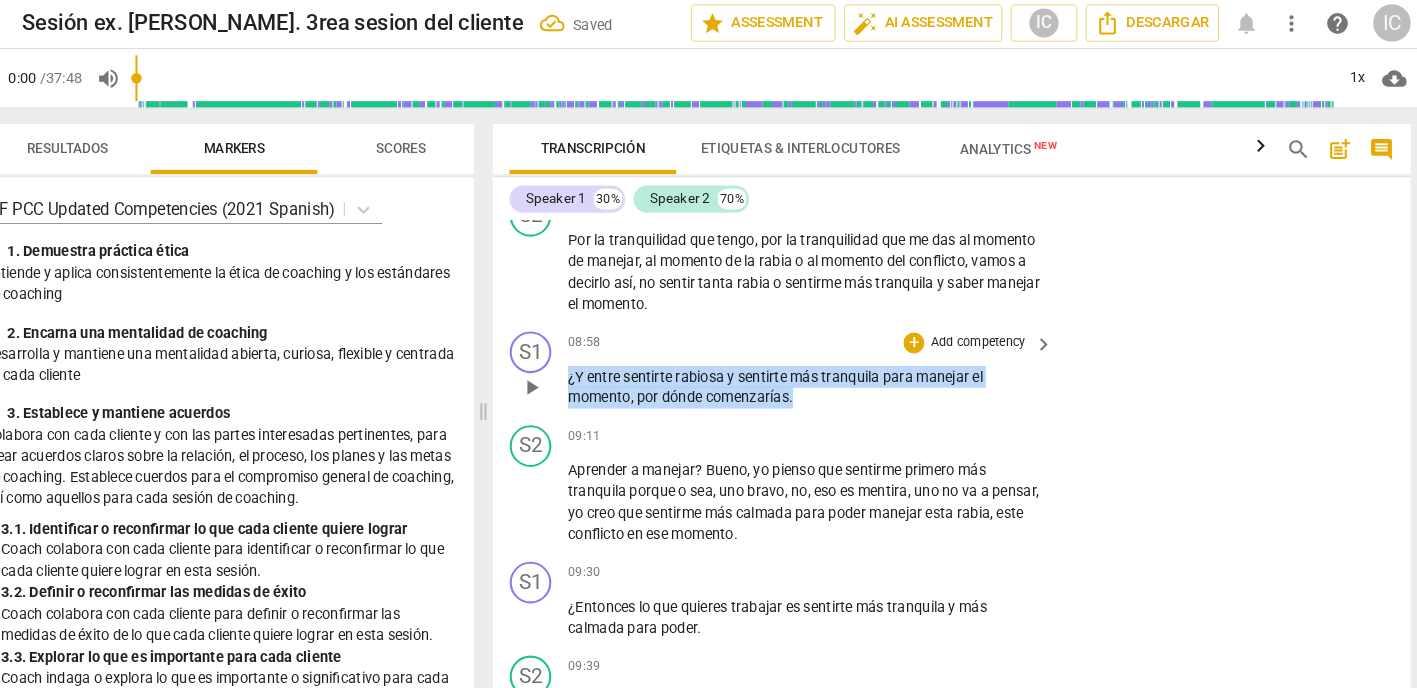 click on "S1 play_arrow pause 08:58 + Add competency keyboard_arrow_right ¿Y   entre   sentirte   rabiosa   y   sentirte   más   tranquila   para   manejar   el   momento ,   por   dónde   comenzarías ." at bounding box center [960, 357] 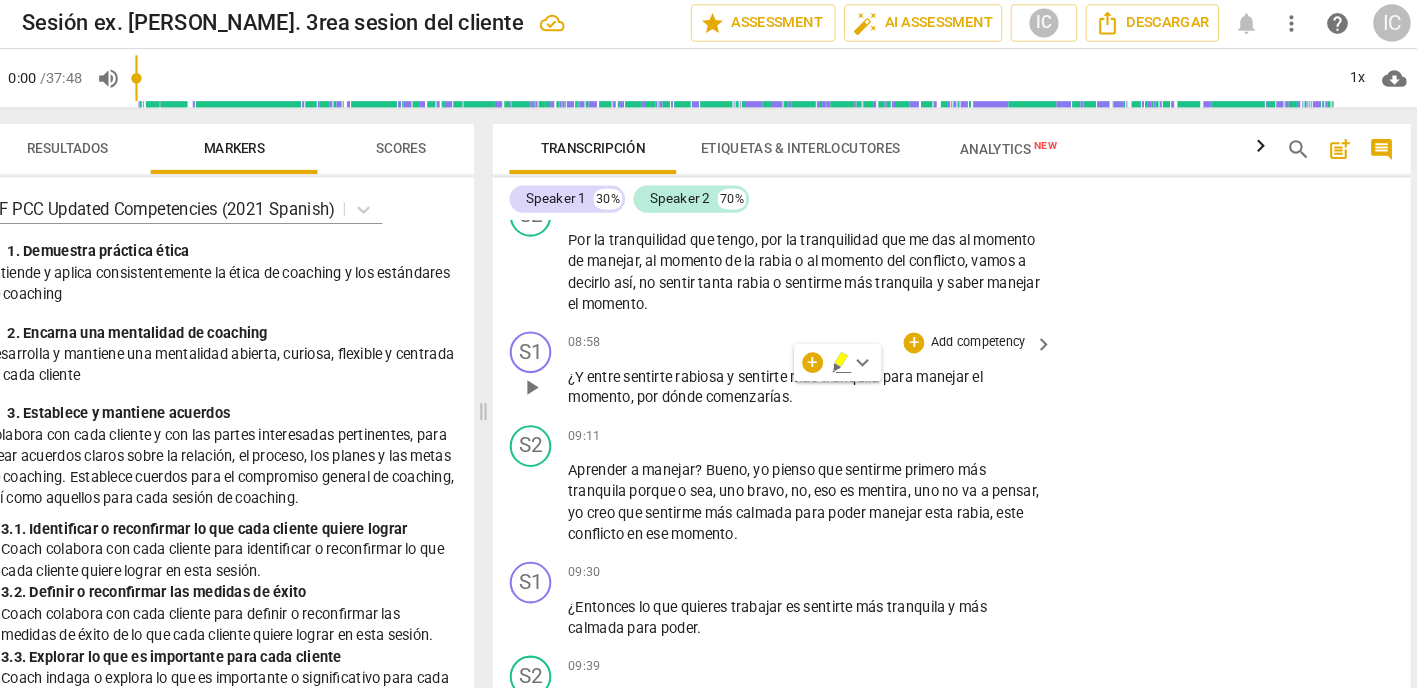 click on "S1 play_arrow pause 08:58 + Add competency keyboard_arrow_right ¿Y   entre   sentirte   rabiosa   y   sentirte   más   tranquila   para   manejar   el   momento ,   por   dónde   comenzarías ." at bounding box center (960, 357) 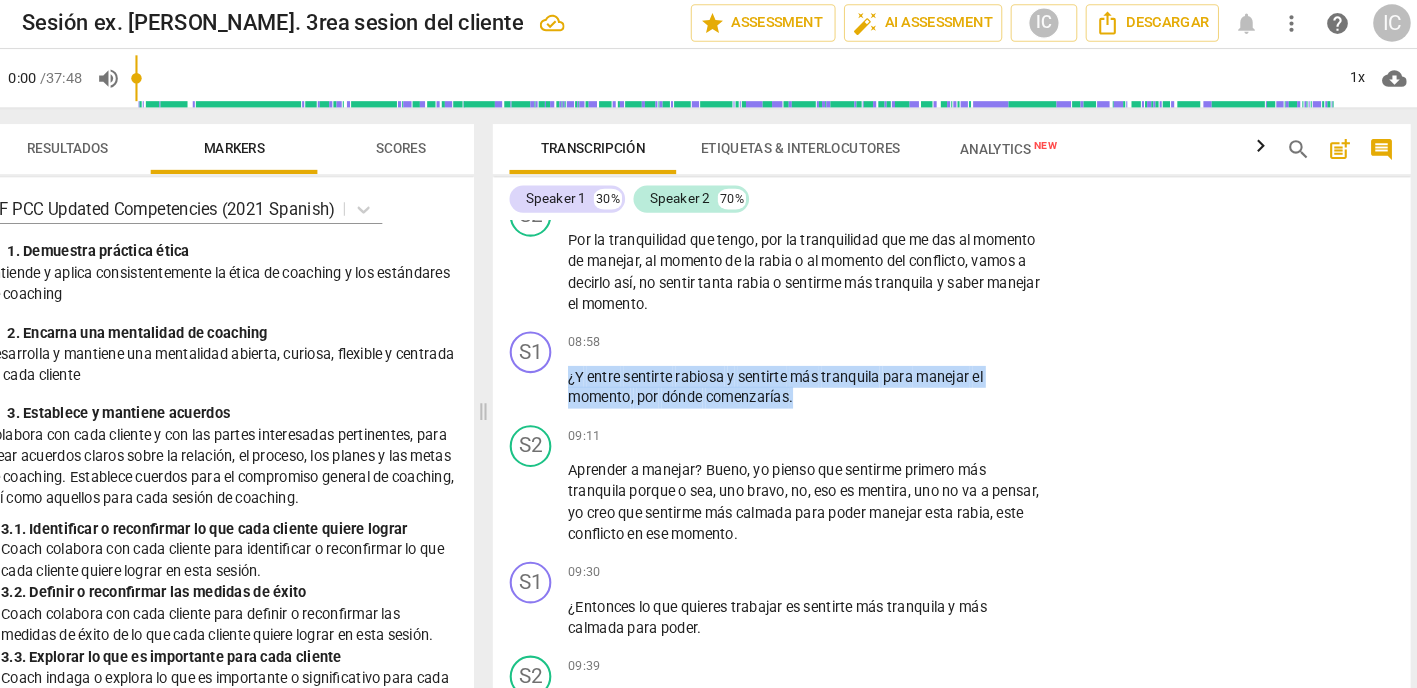 drag, startPoint x: 786, startPoint y: 374, endPoint x: 429, endPoint y: 346, distance: 358.09634 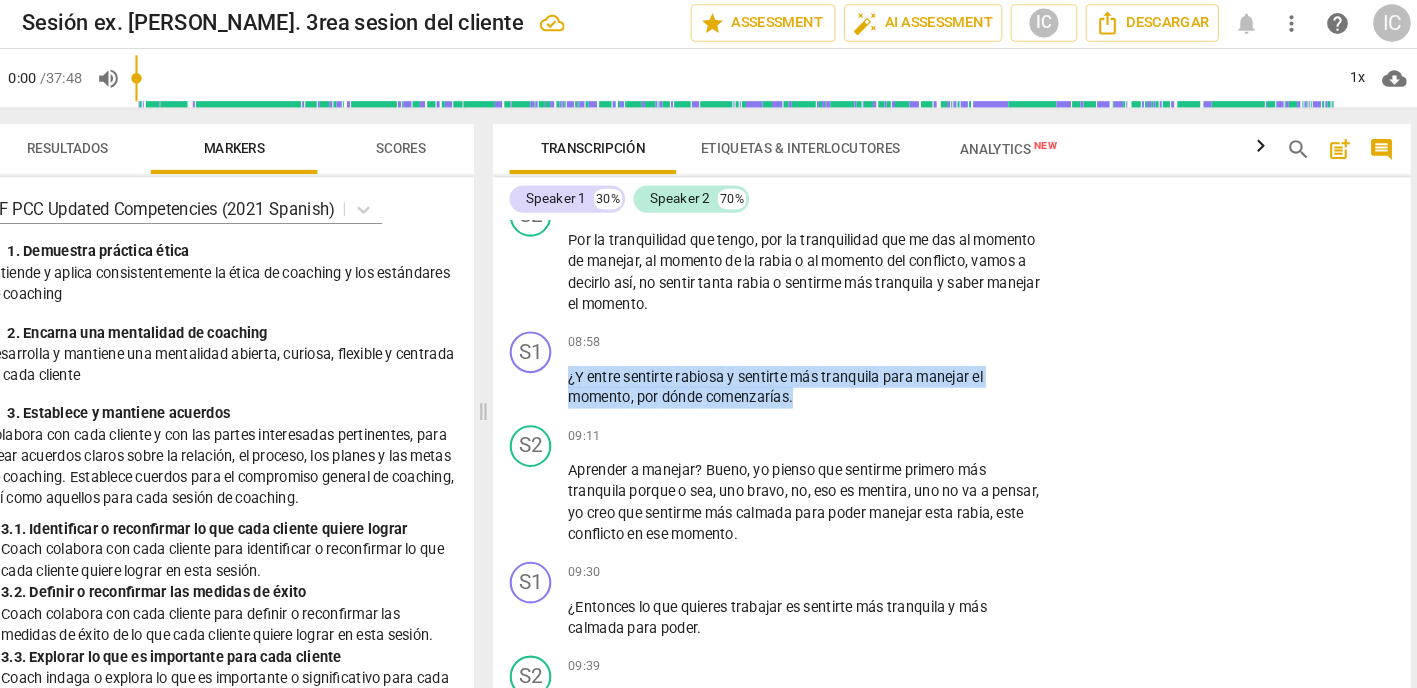 click on "Resultados Markers Scores ICF PCC Updated Competencies (2021 Spanish) 1. Demuestra práctica ética Entiende y aplica consistentemente la ética de coaching y los estándares de coaching 2. Encarna una mentalidad de coaching Desarrolla y mantiene una mentalidad abierta, curiosa, flexible y centrada en cada cliente 3. Establece y mantiene acuerdos Colabora con cada cliente y con las partes interesadas pertinentes, para crear acuerdos claros sobre la relación, el proceso, los planes y las metas de coaching. Establece  cuerdos para el compromiso general de coaching, así como aquellos para cada sesión de coaching. 3. 1. Identificar o reconfirmar lo que cada cliente quiere lograr  Coach colabora con cada cliente para identificar o reconfirmar lo que cada cliente quiere lograr en esta sesión. 3. 2. Definir o reconfirmar las medidas de éxito  Coach colabora con cada cliente para definir o reconfirmar las medidas de éxito de lo que cada cliente quiere lograr en esta sesión. 3. 3. 4. 4. 4. 4. 5. 5. 5. 5." at bounding box center [708, 396] 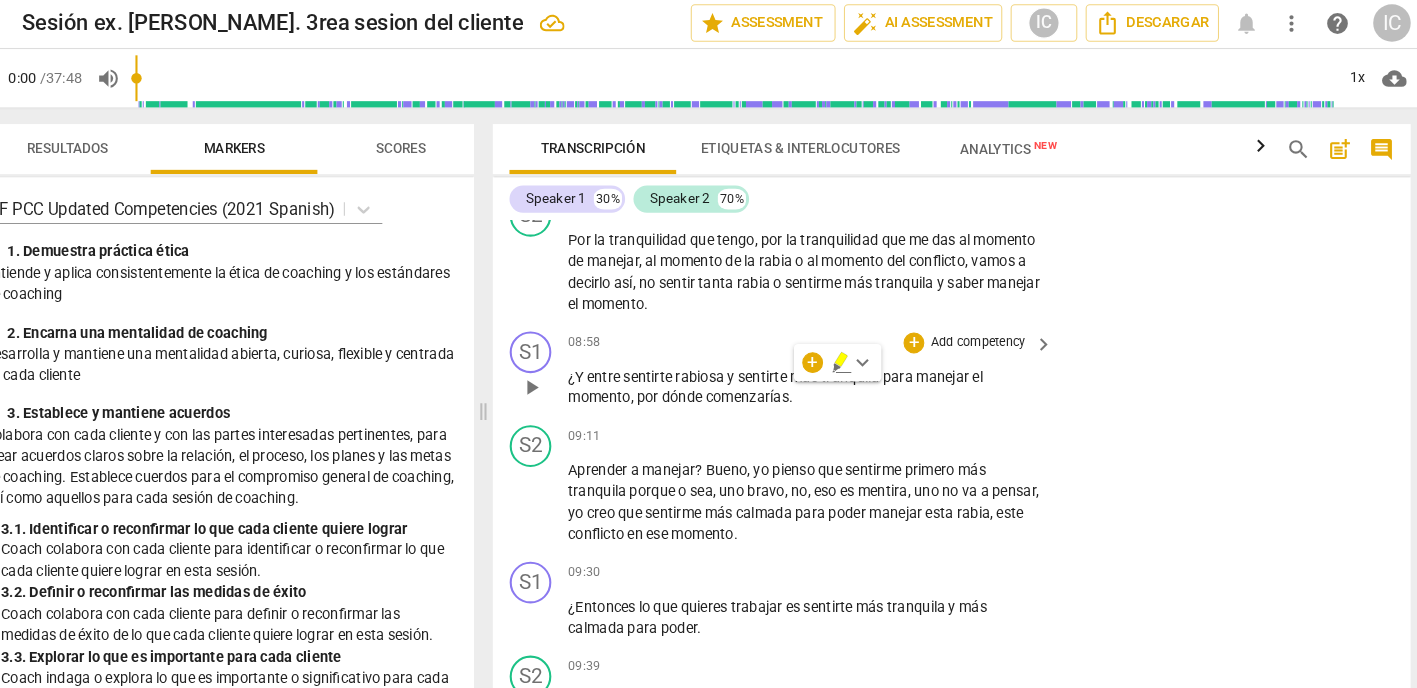 click on "Add competency" at bounding box center [985, 331] 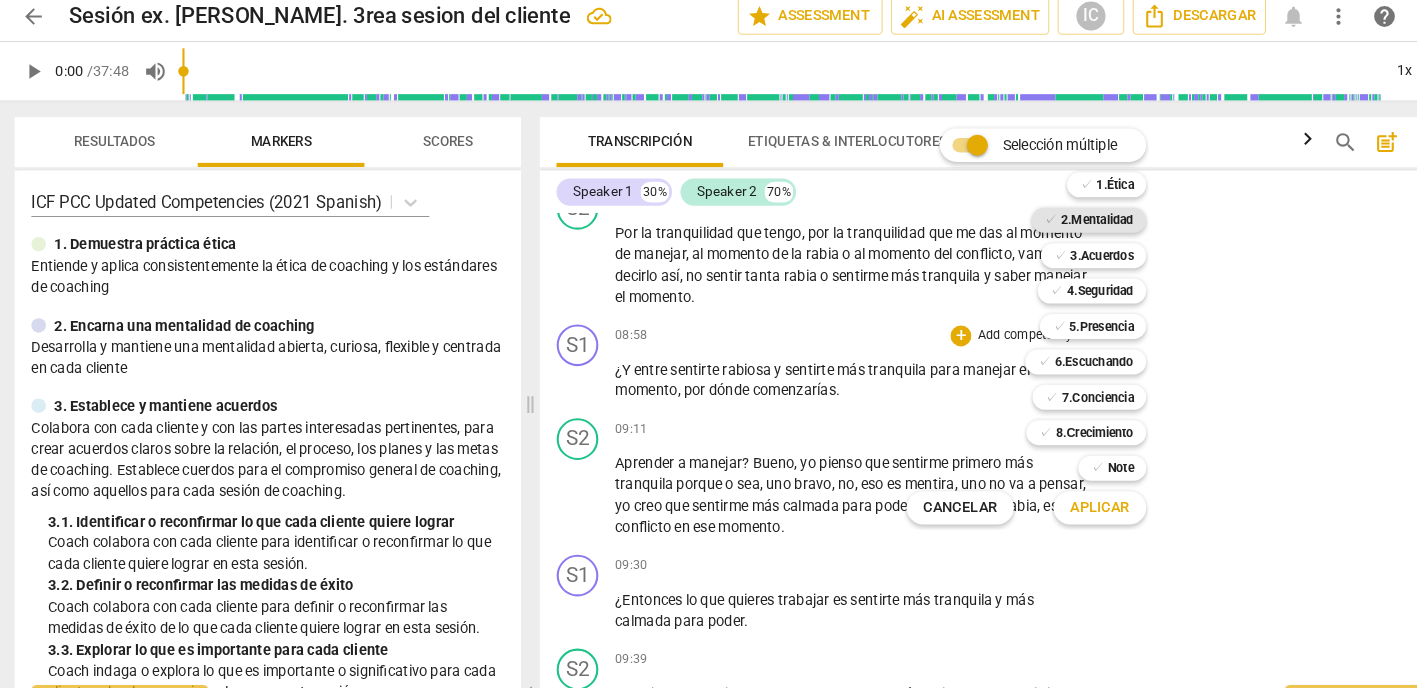 click on "2.Mentalidad" at bounding box center [1055, 220] 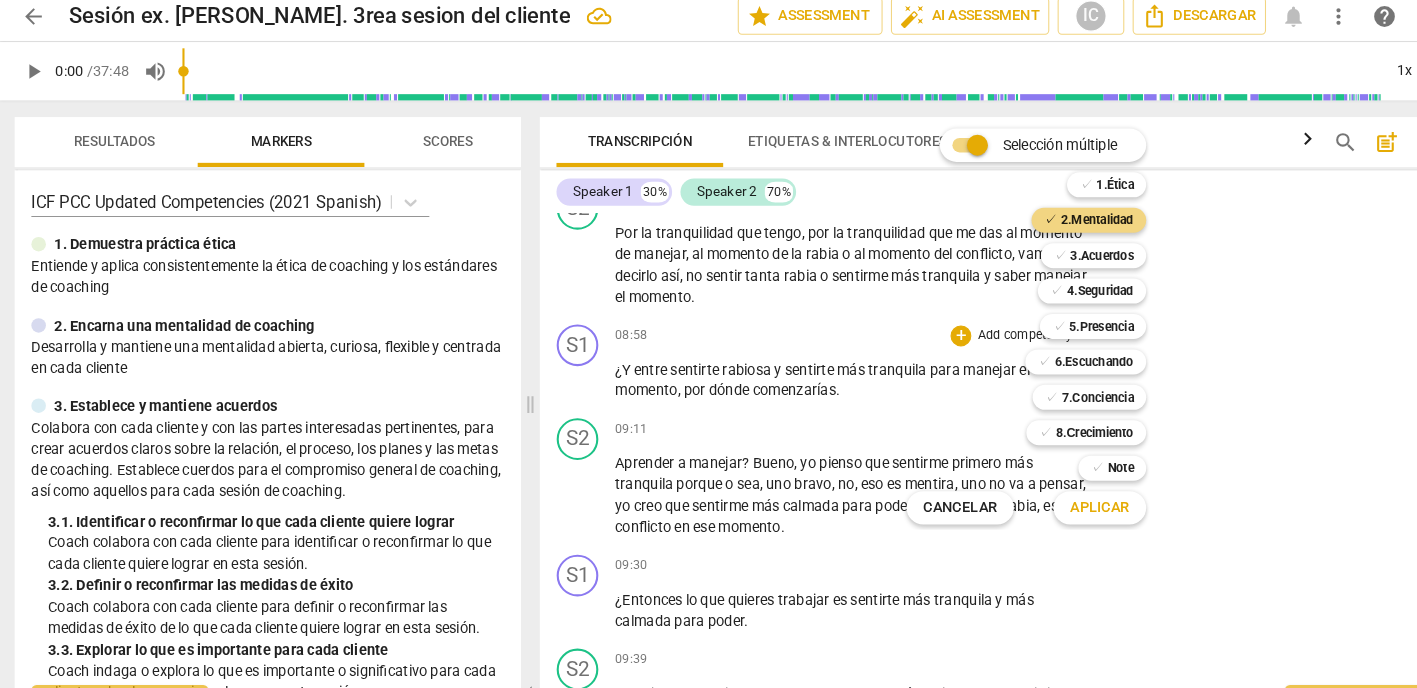 click on "Aplicar" at bounding box center [1057, 496] 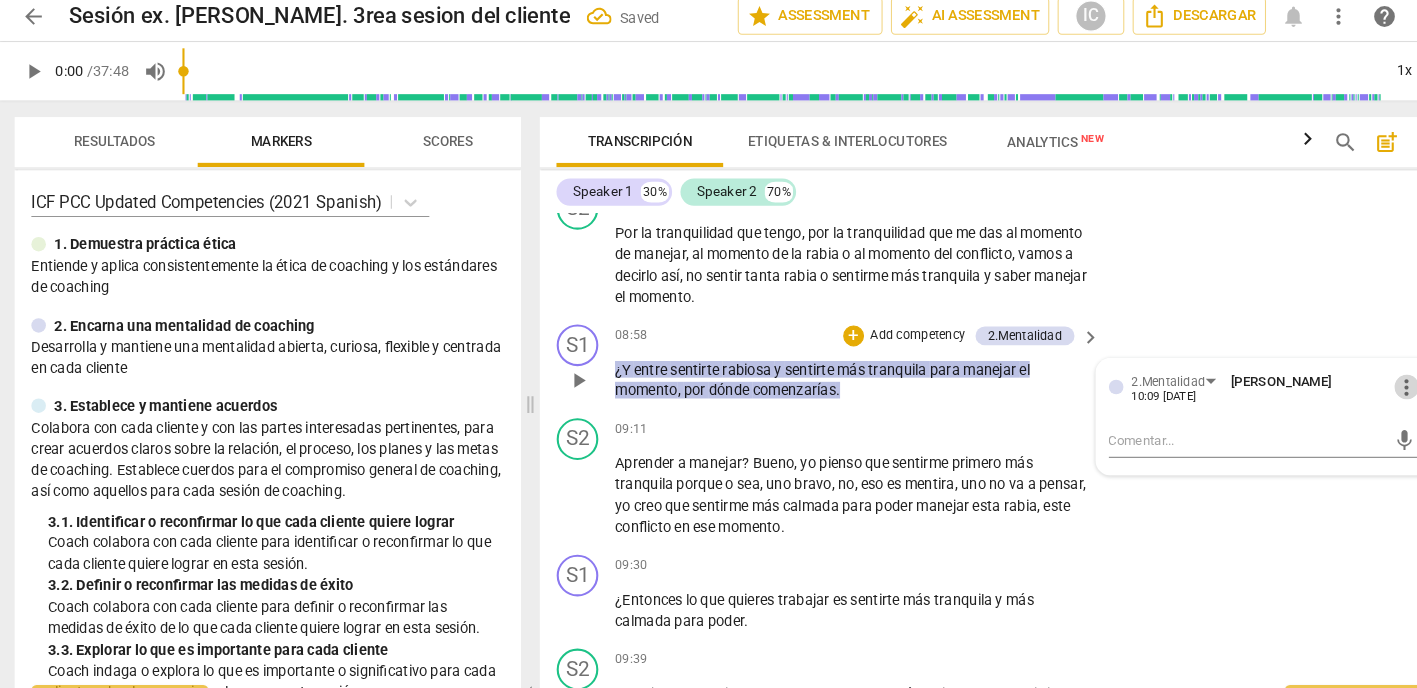 click on "more_vert" at bounding box center [1352, 380] 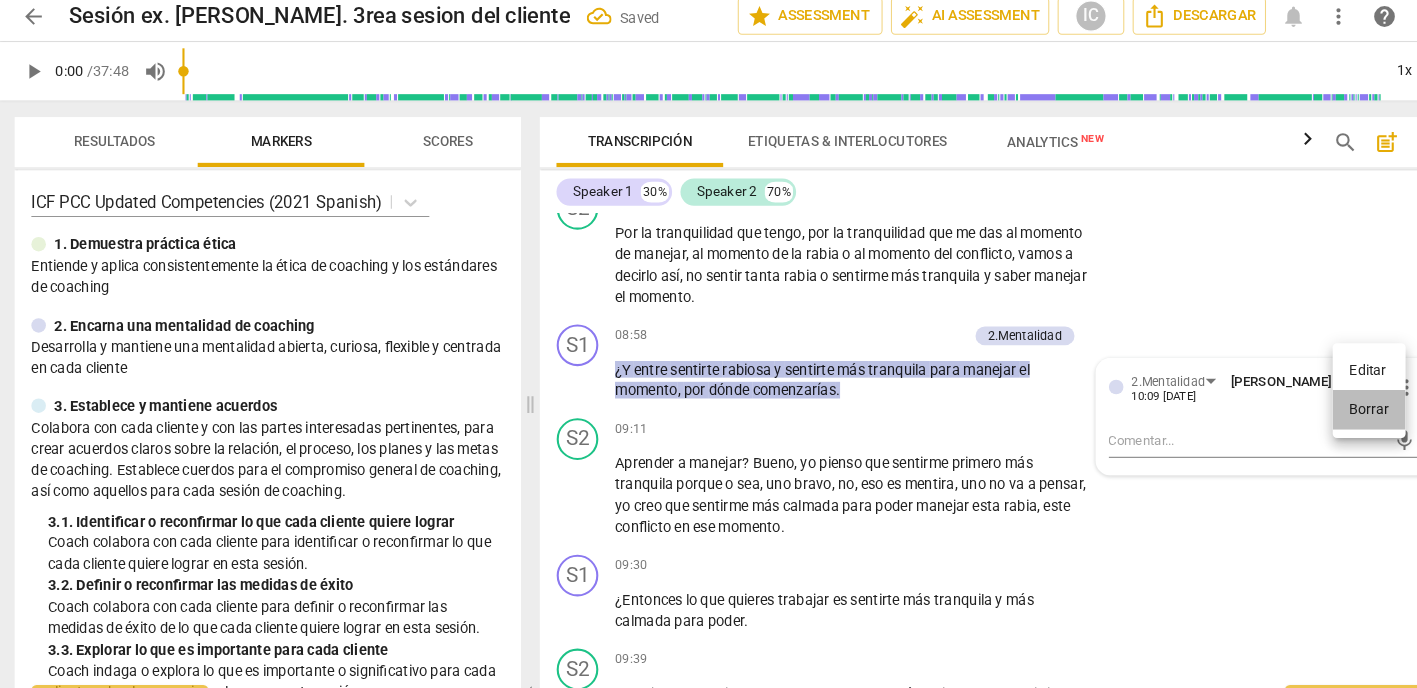 click on "Borrar" at bounding box center (1316, 402) 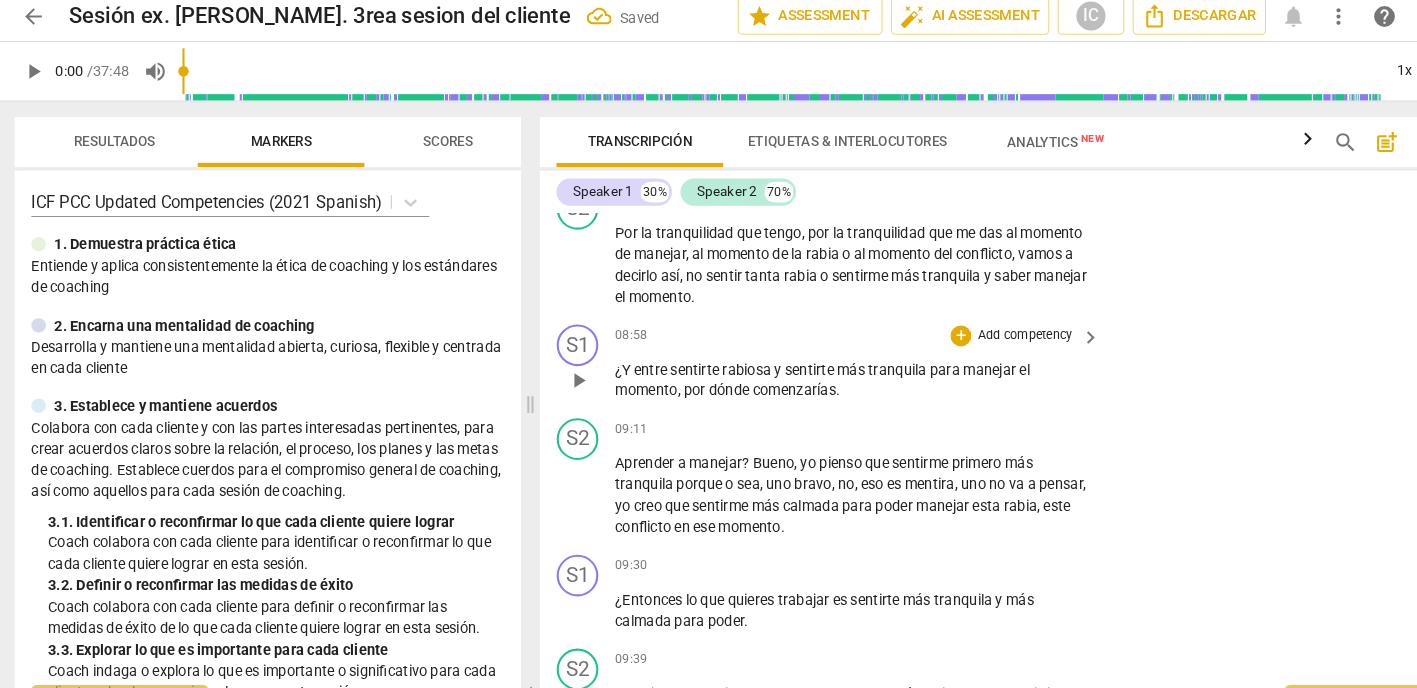 click on "Add competency" at bounding box center (985, 331) 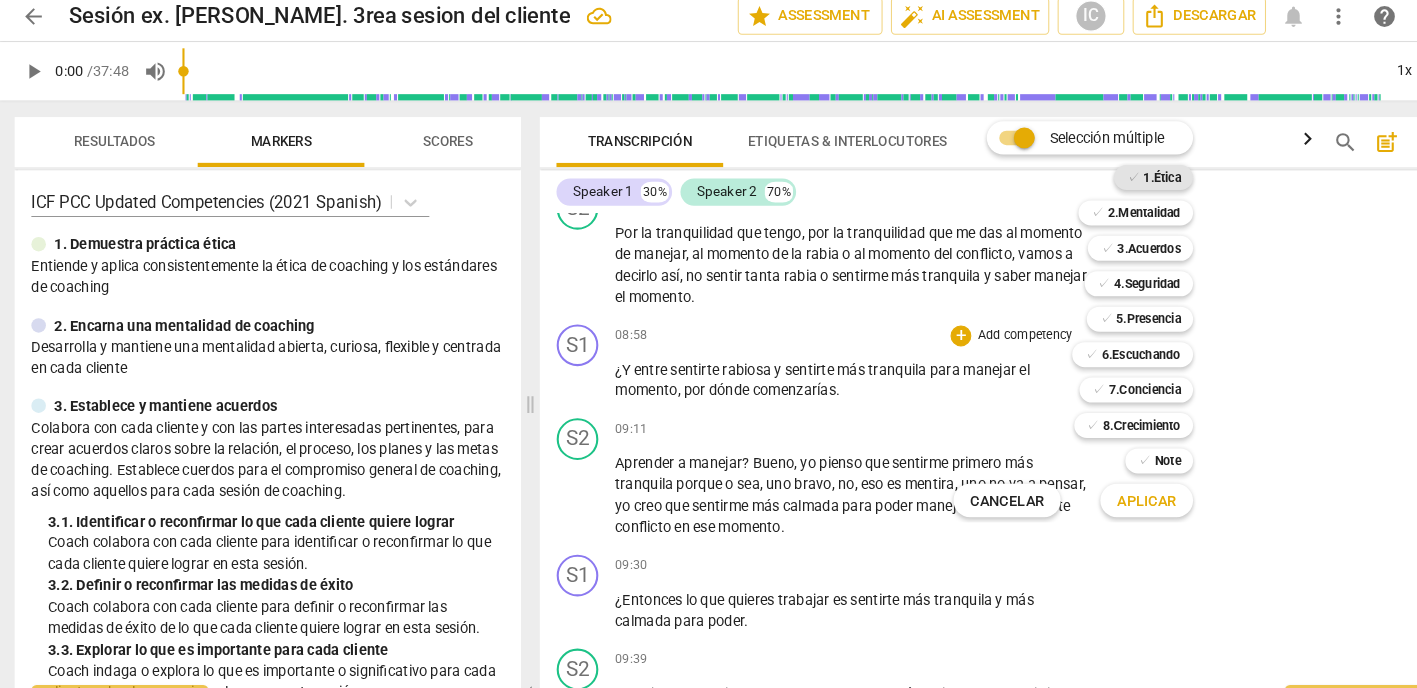 click on "1.Ética" at bounding box center (1117, 179) 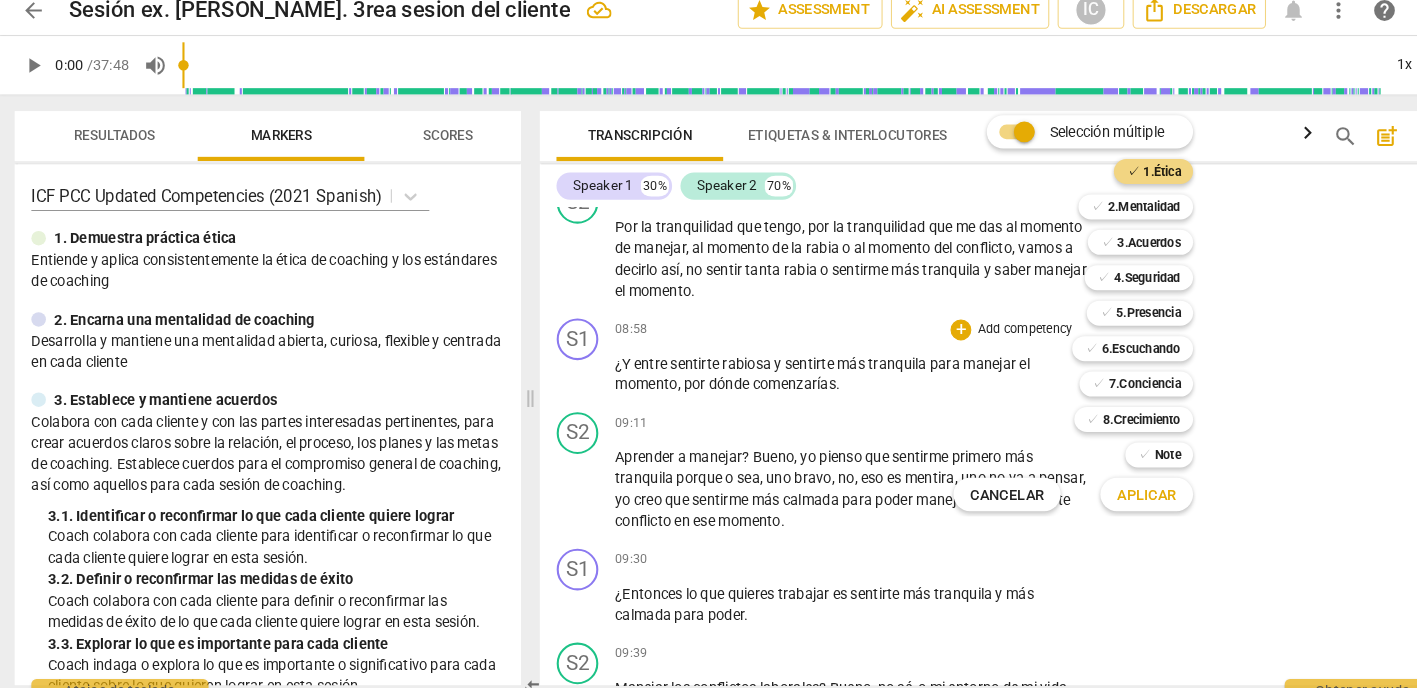 click on "Aplicar" at bounding box center [1102, 490] 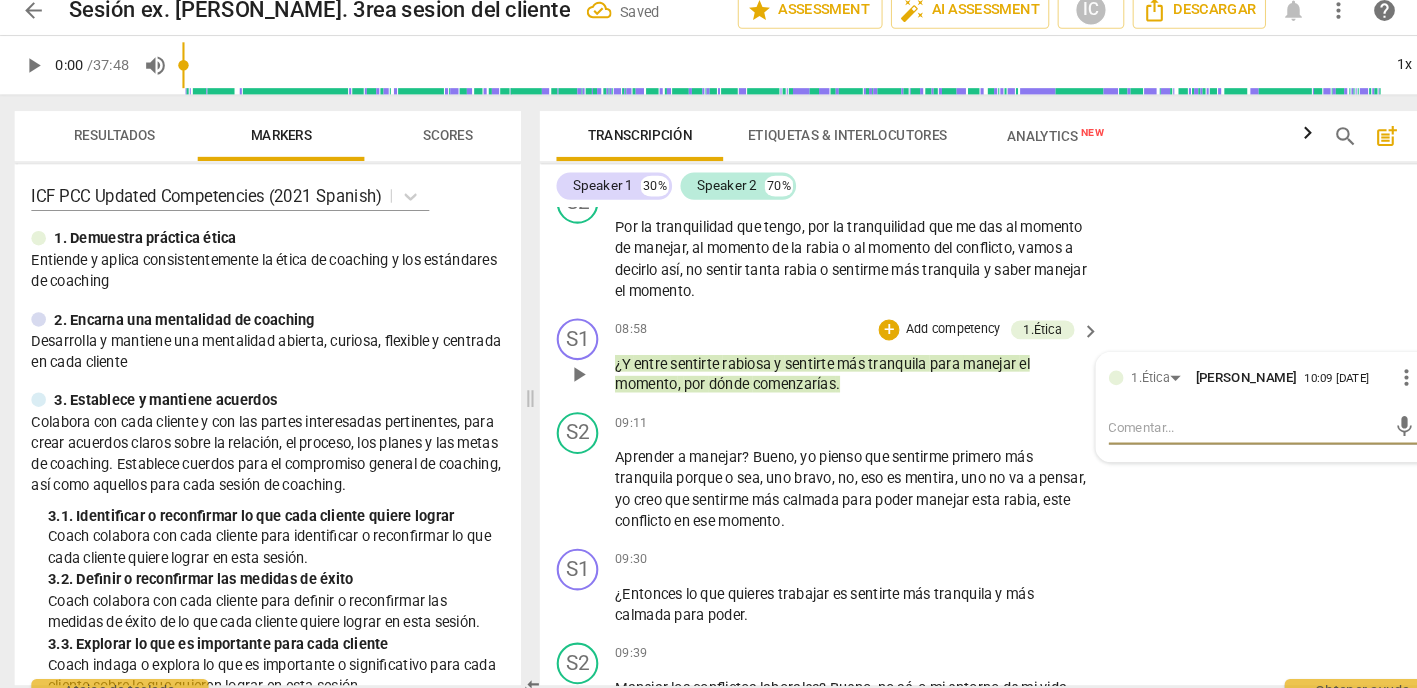 click on "more_vert" at bounding box center [1352, 377] 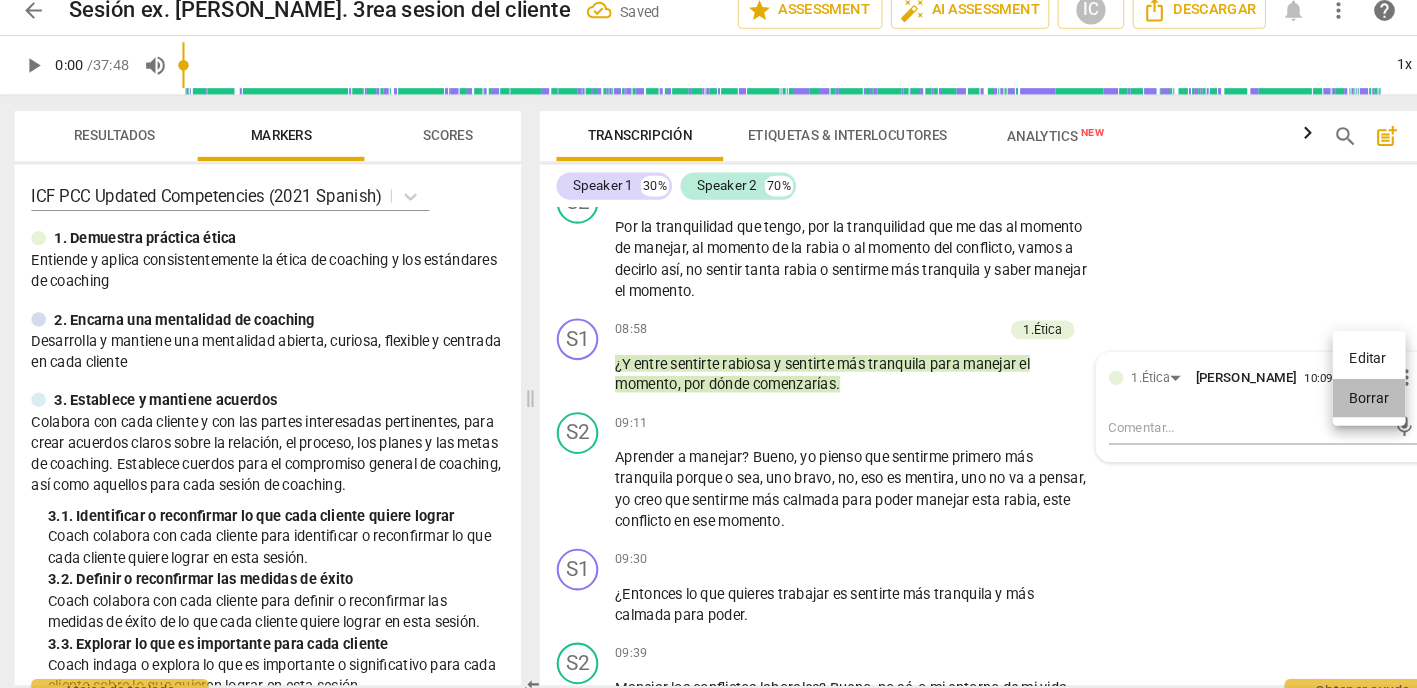 click on "Borrar" at bounding box center [1316, 397] 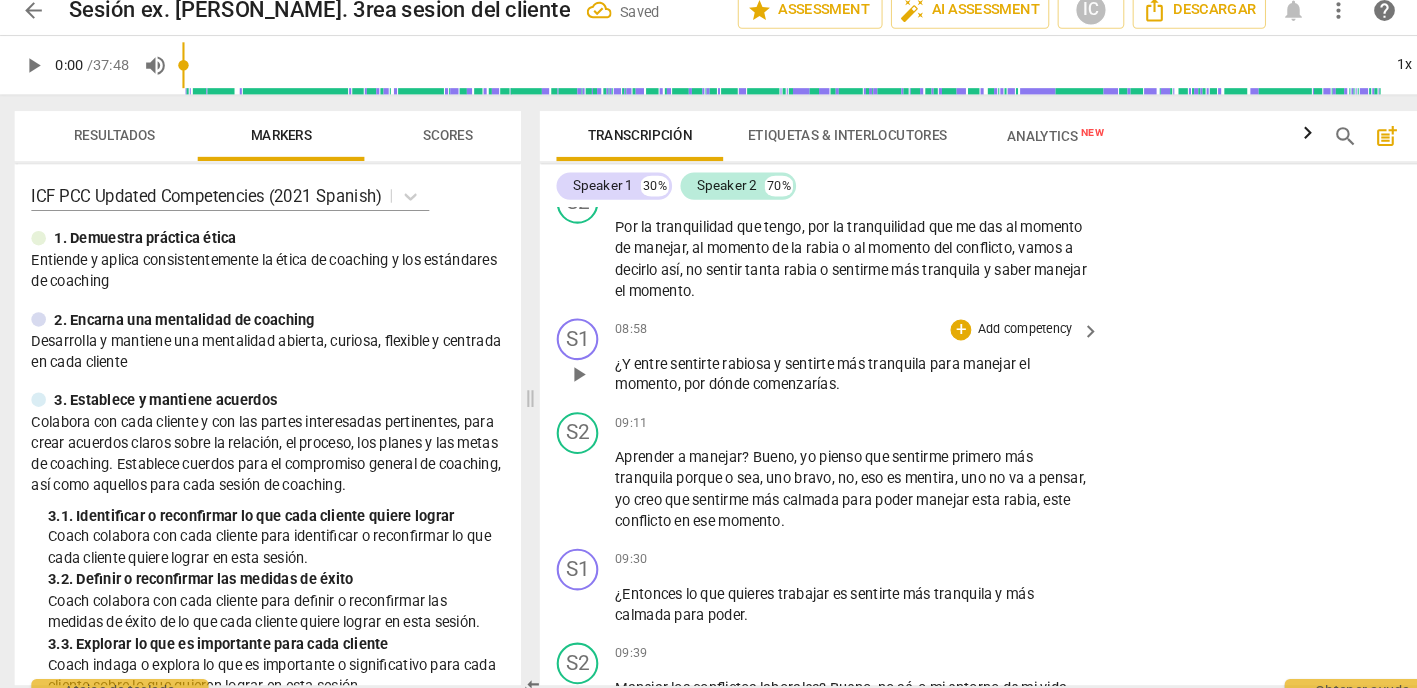 click on "Add competency" at bounding box center [985, 331] 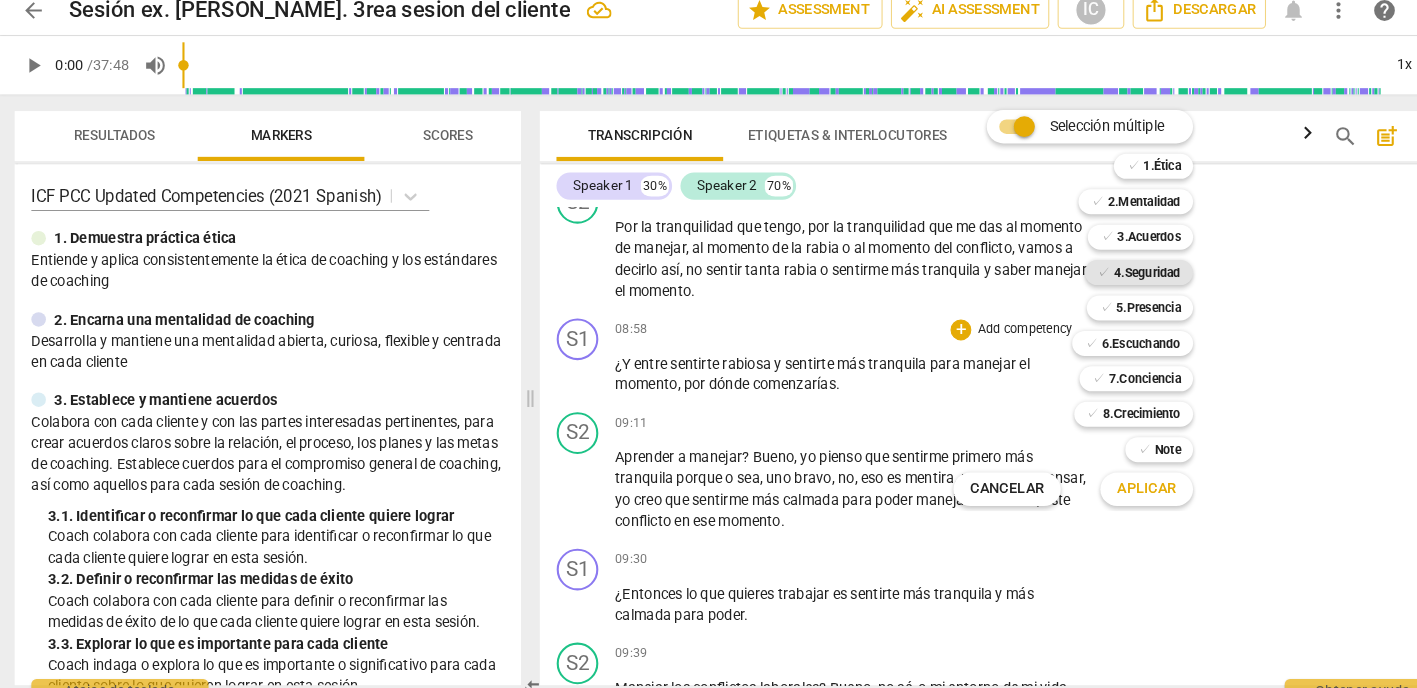 click on "4.Seguridad" at bounding box center [1103, 276] 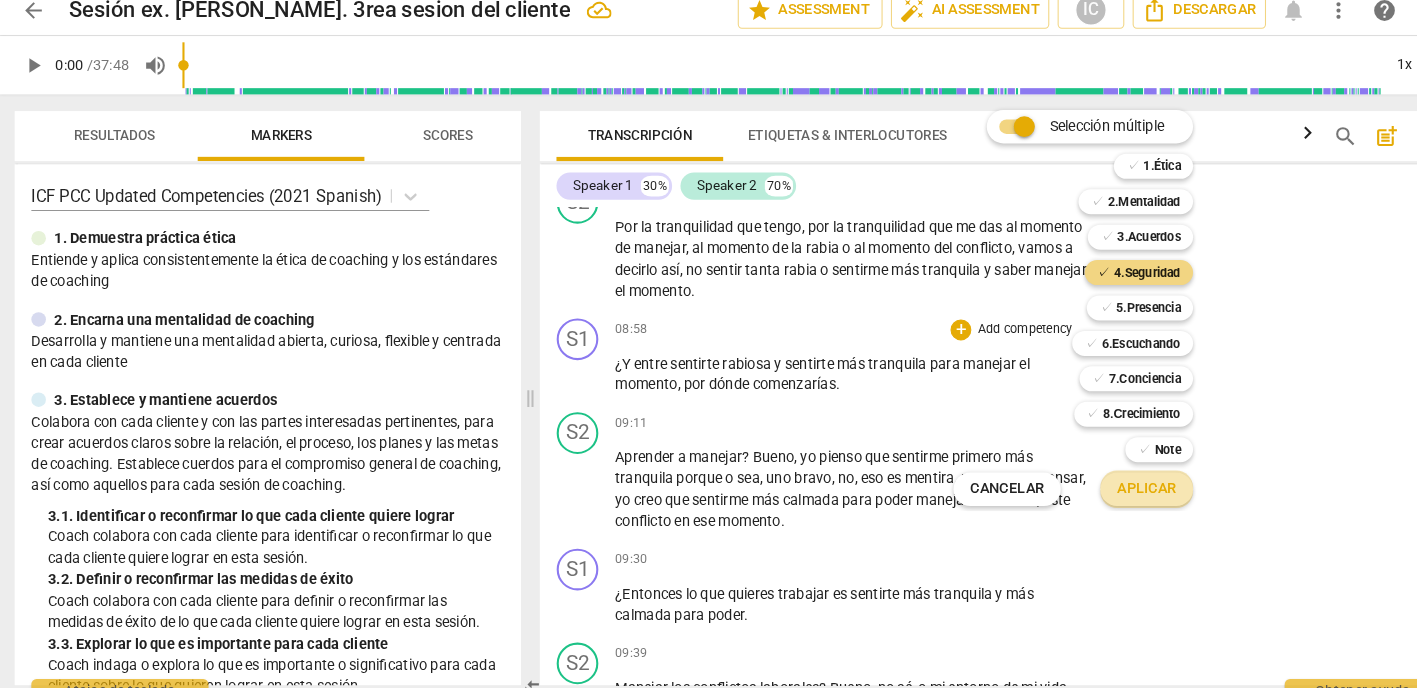 click on "Aplicar" at bounding box center (1102, 484) 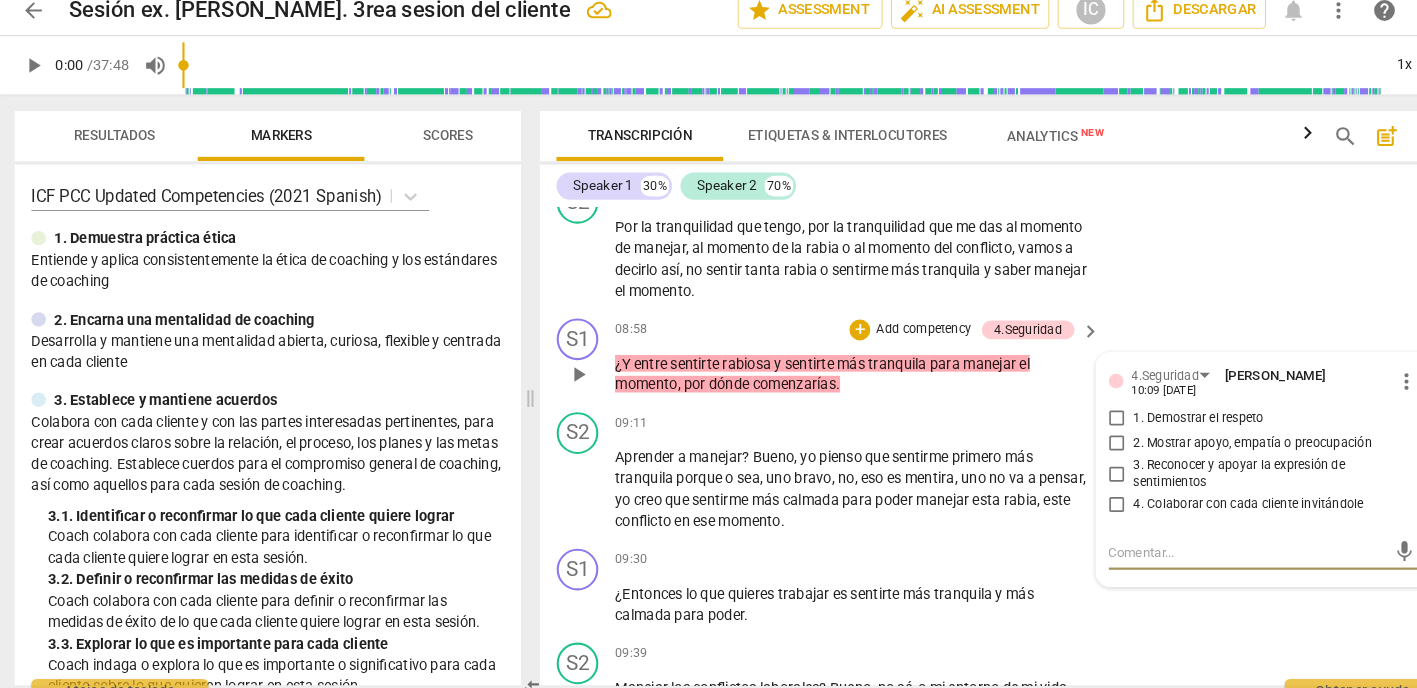 click on "3. Reconocer y apoyar la expresión de sentimientos" at bounding box center [1074, 469] 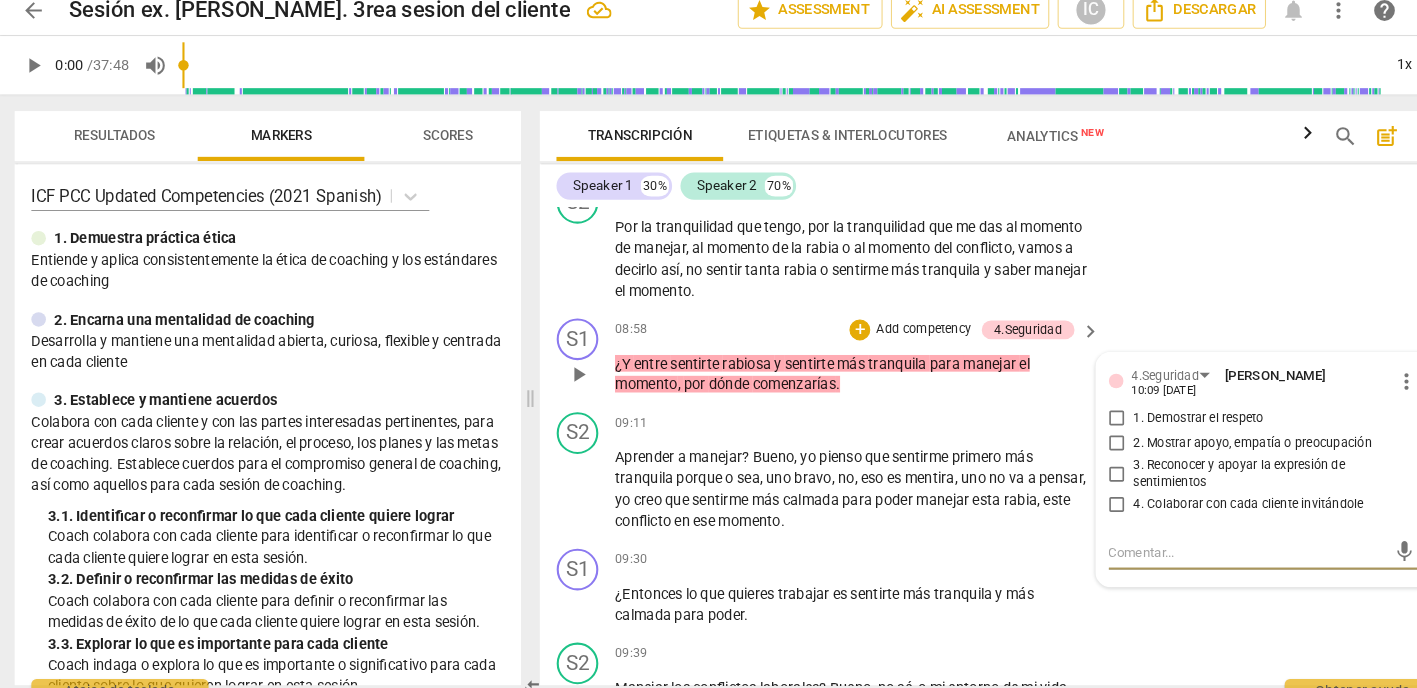 checkbox on "true" 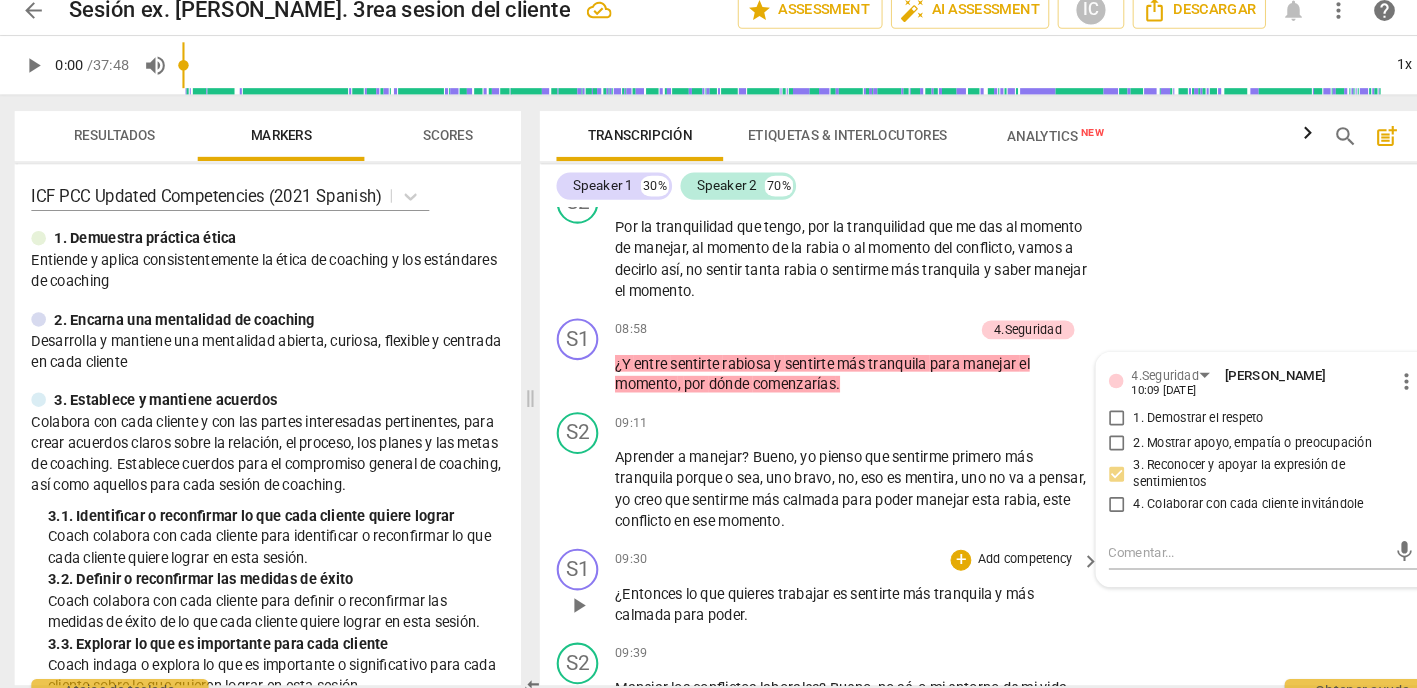 click on "S1 play_arrow pause 09:30 + Add competency keyboard_arrow_right ¿Entonces   lo   que   quieres   trabajar   es   sentirte   más   tranquila   y   más   calmada   para   poder ." at bounding box center [960, 578] 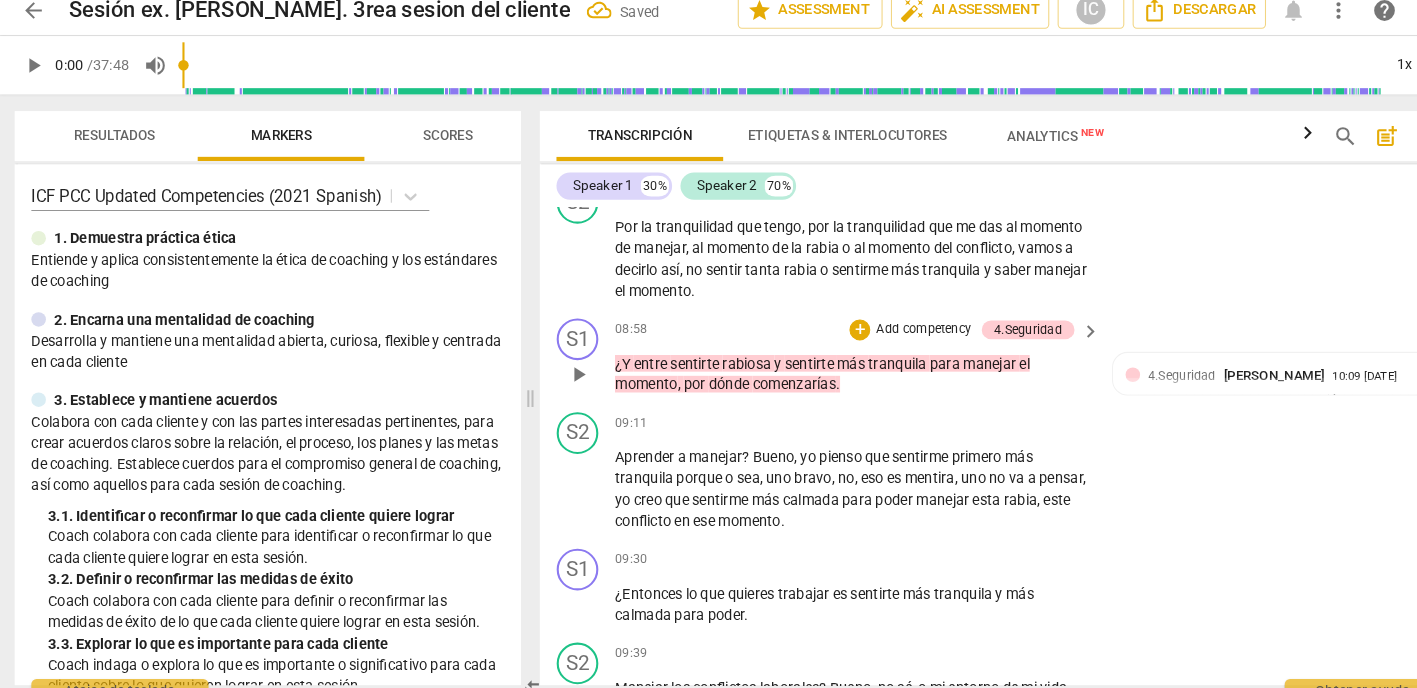 click on "Add competency" at bounding box center [888, 331] 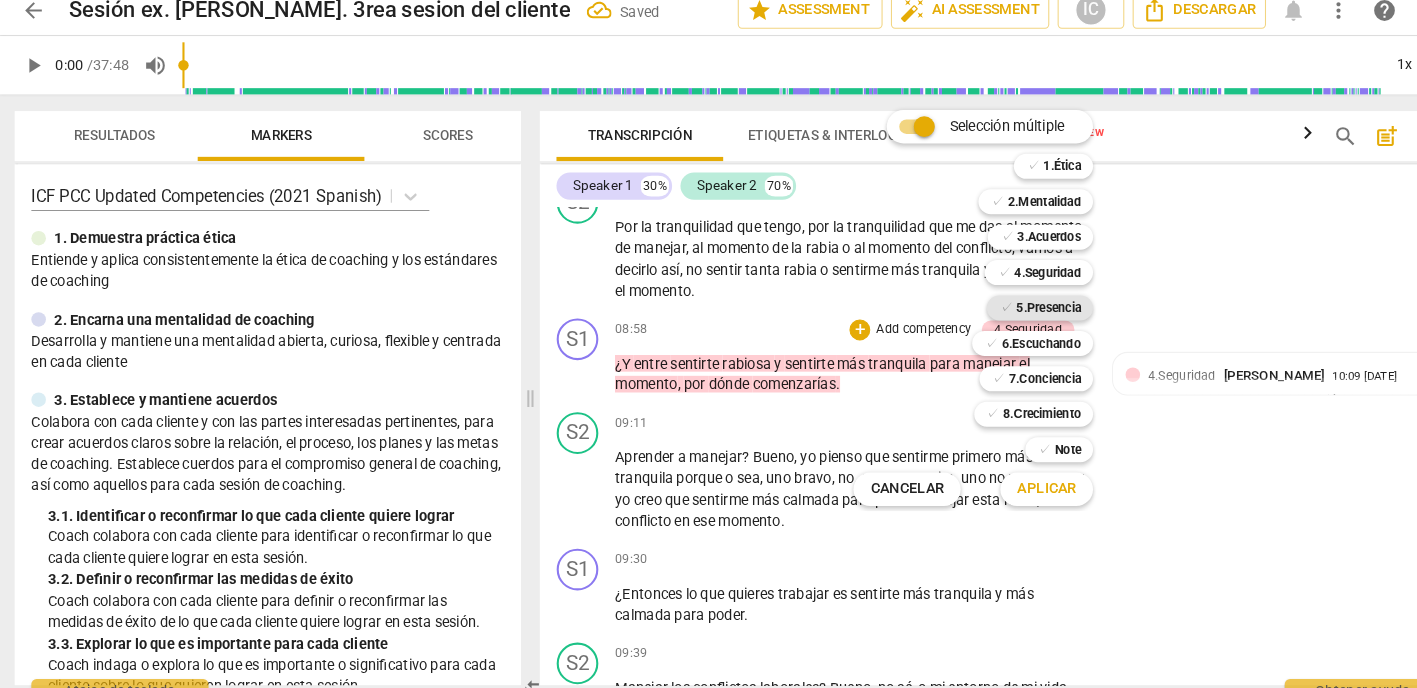 click on "5.Presencia" at bounding box center [1008, 310] 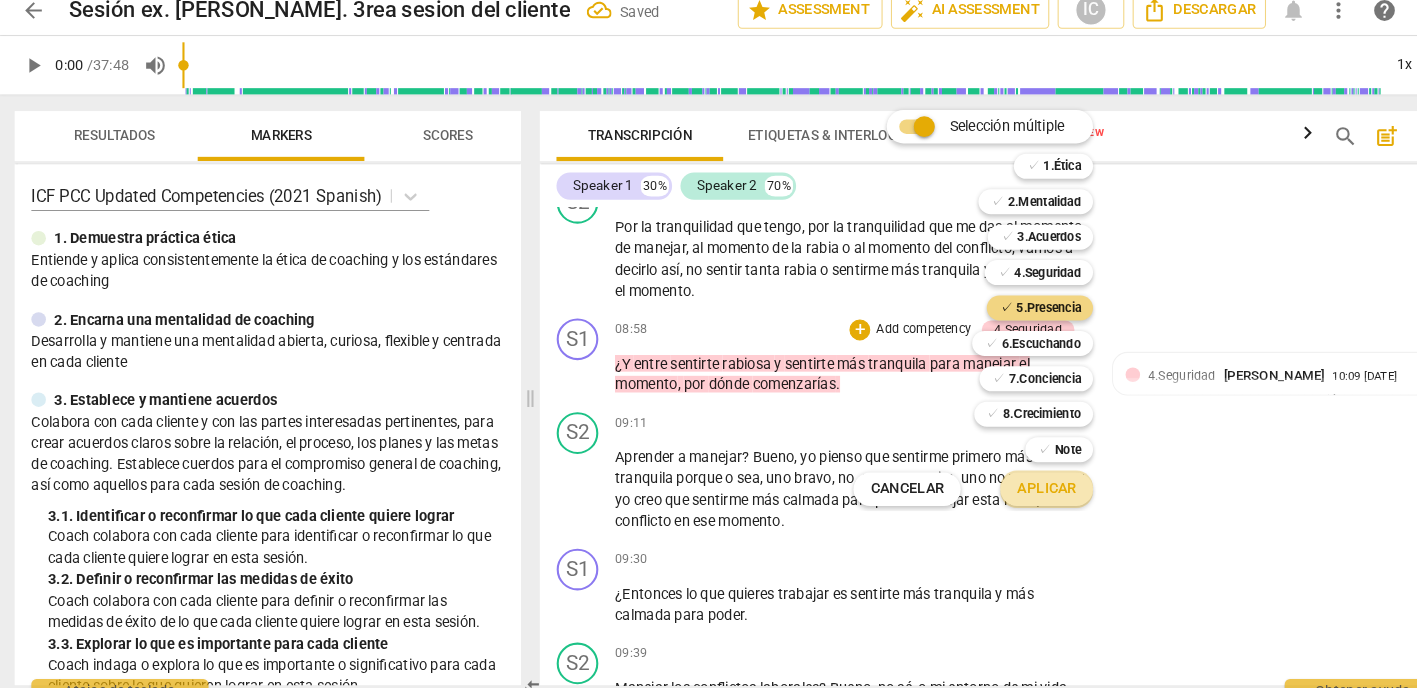 click on "Aplicar" at bounding box center [1006, 484] 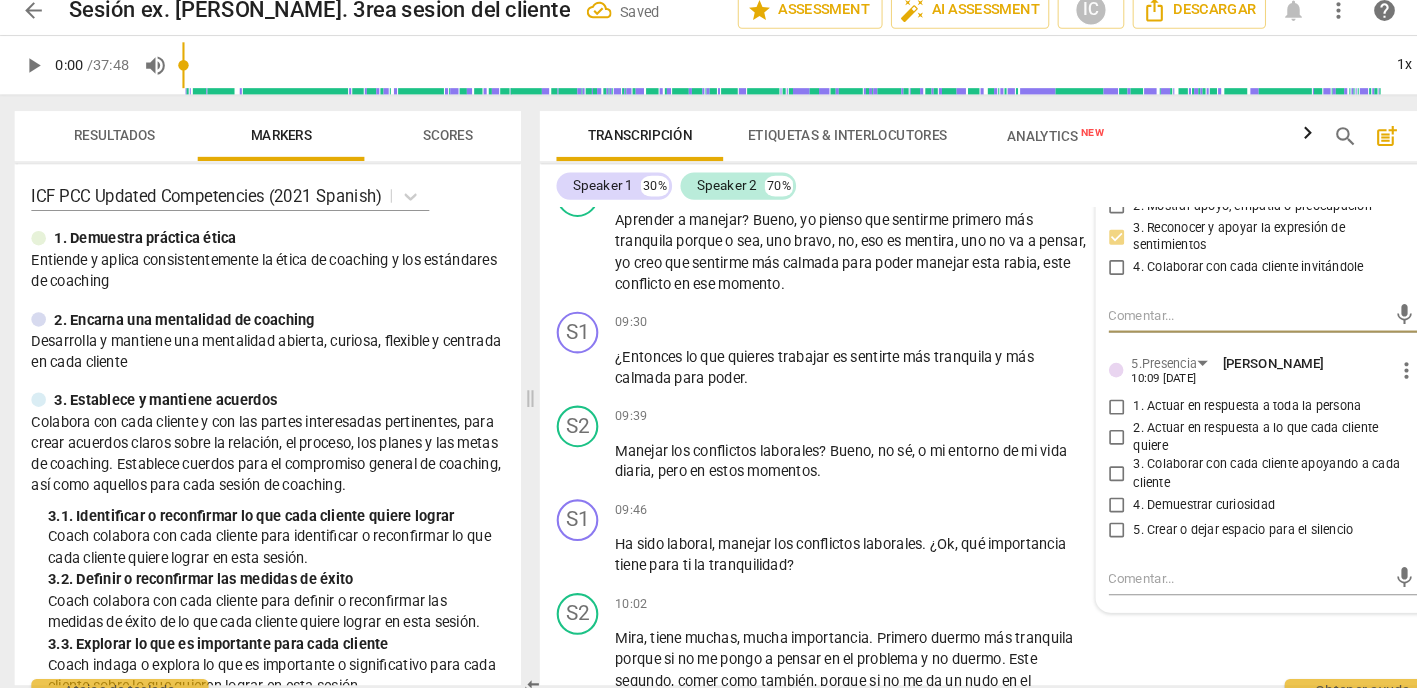 scroll, scrollTop: 3597, scrollLeft: 0, axis: vertical 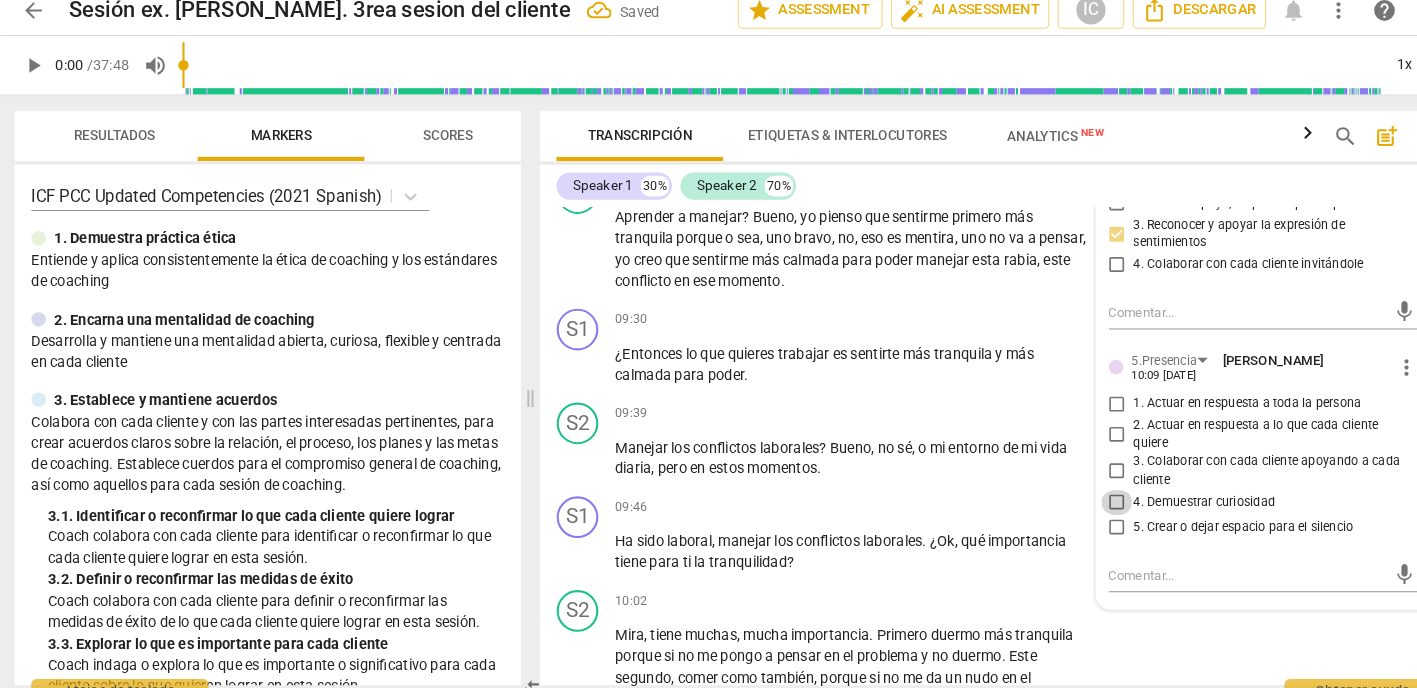 click on "4. Demuestrar curiosidad" at bounding box center [1074, 497] 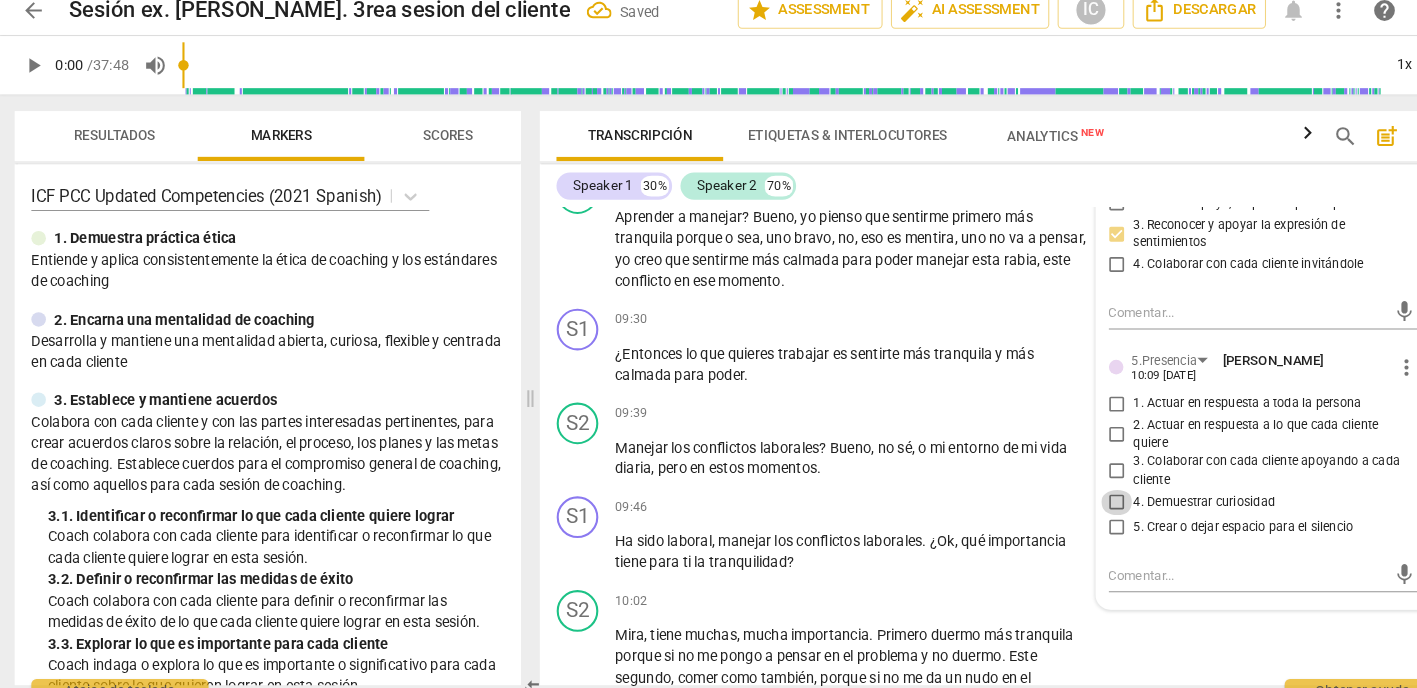 checkbox on "true" 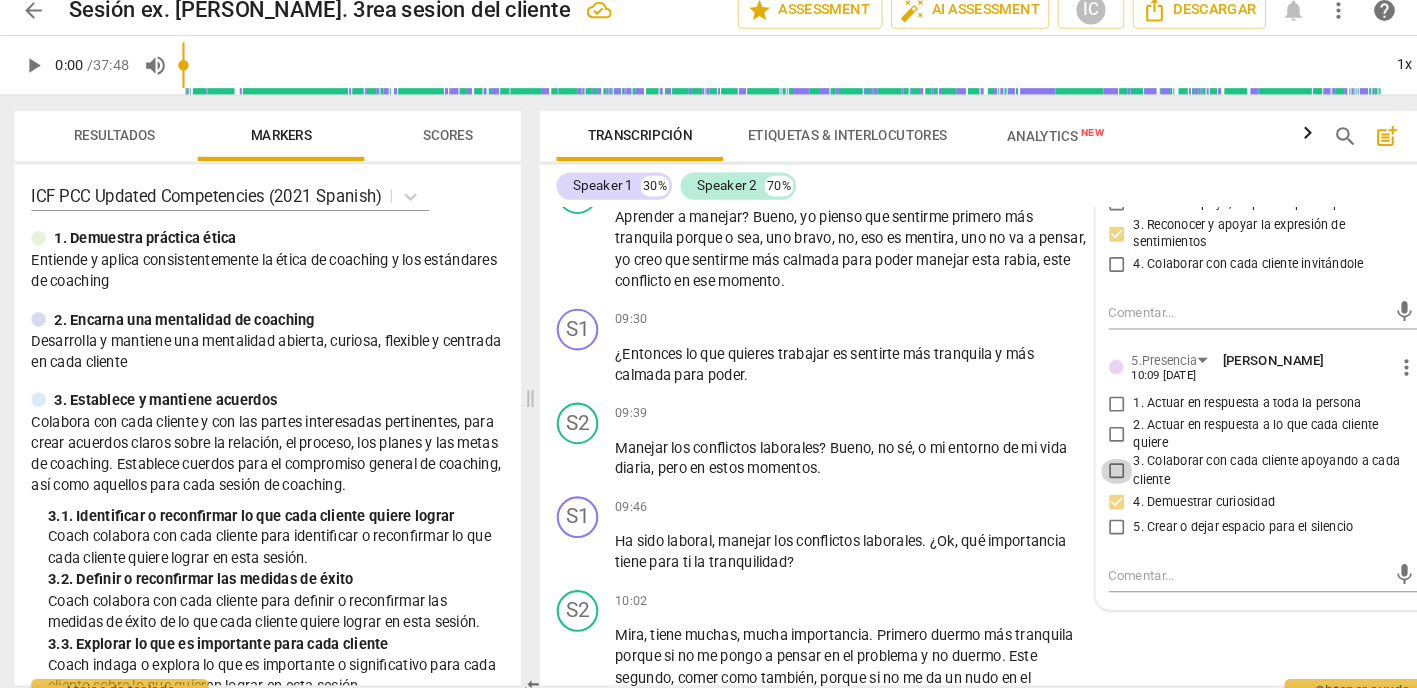 click on "3. Colaborar con cada cliente apoyando a cada cliente" at bounding box center (1074, 467) 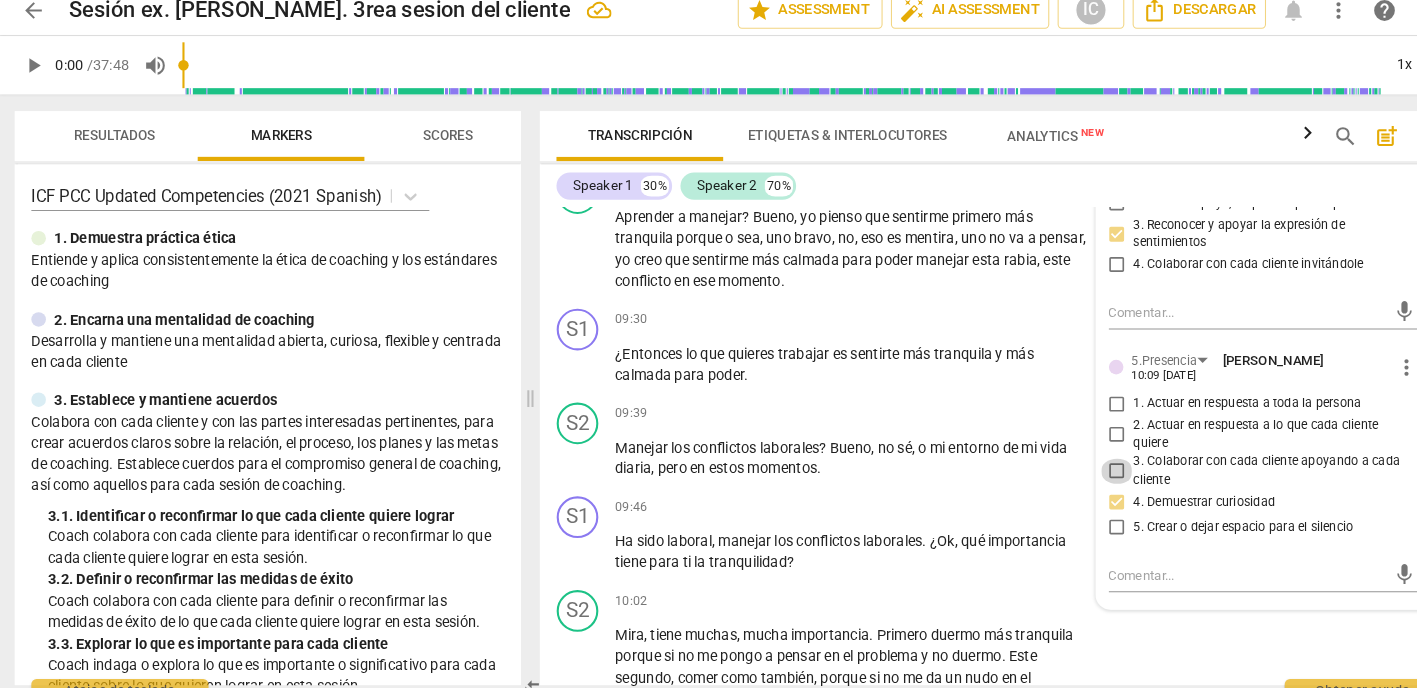 checkbox on "true" 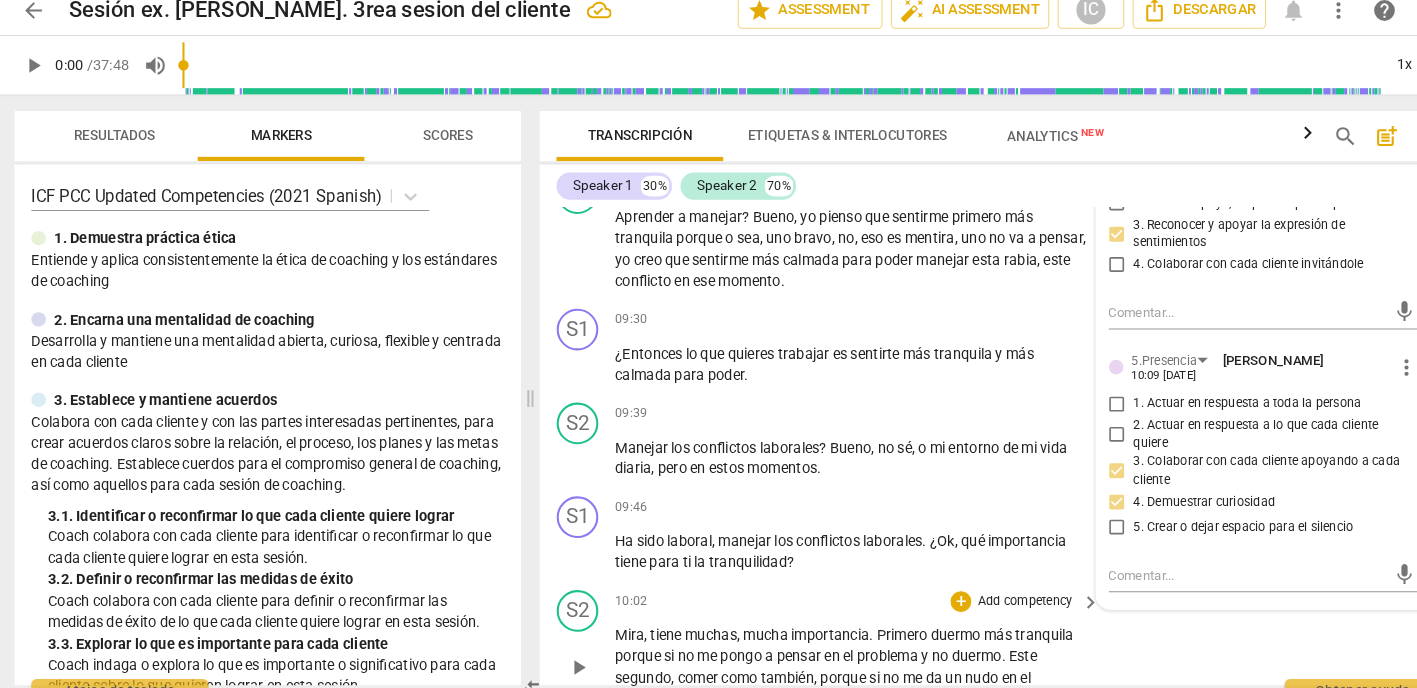 click on "S2 play_arrow pause 10:02 + Add competency keyboard_arrow_right Mira ,   tiene   muchas ,   mucha   importancia .   Primero   duermo   más   tranquila   porque   si   no   me   pongo   a   pensar   en   el   problema   y   no   duermo .   Este   segundo ,   comer   como   también ,   porque   si   no   me   da   un   nudo   en   el   estómago   y   no   como ." at bounding box center [960, 638] 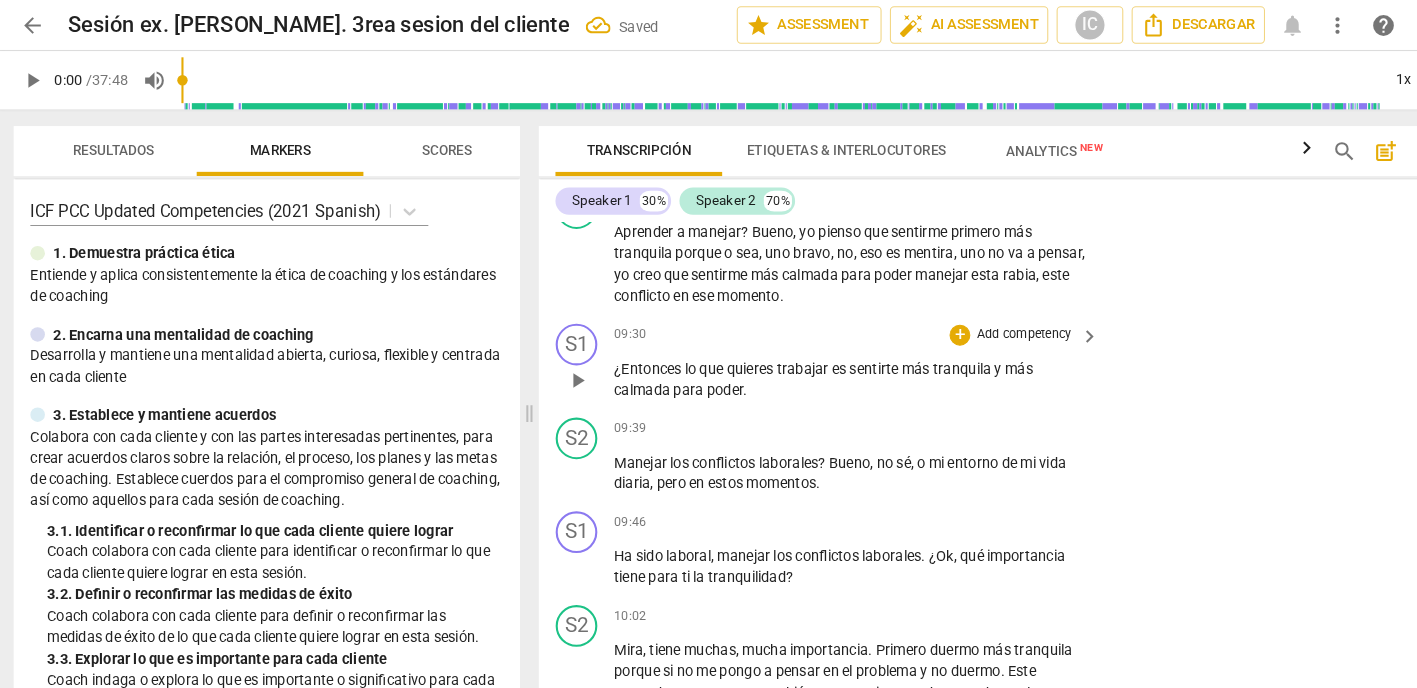 scroll, scrollTop: 0, scrollLeft: 0, axis: both 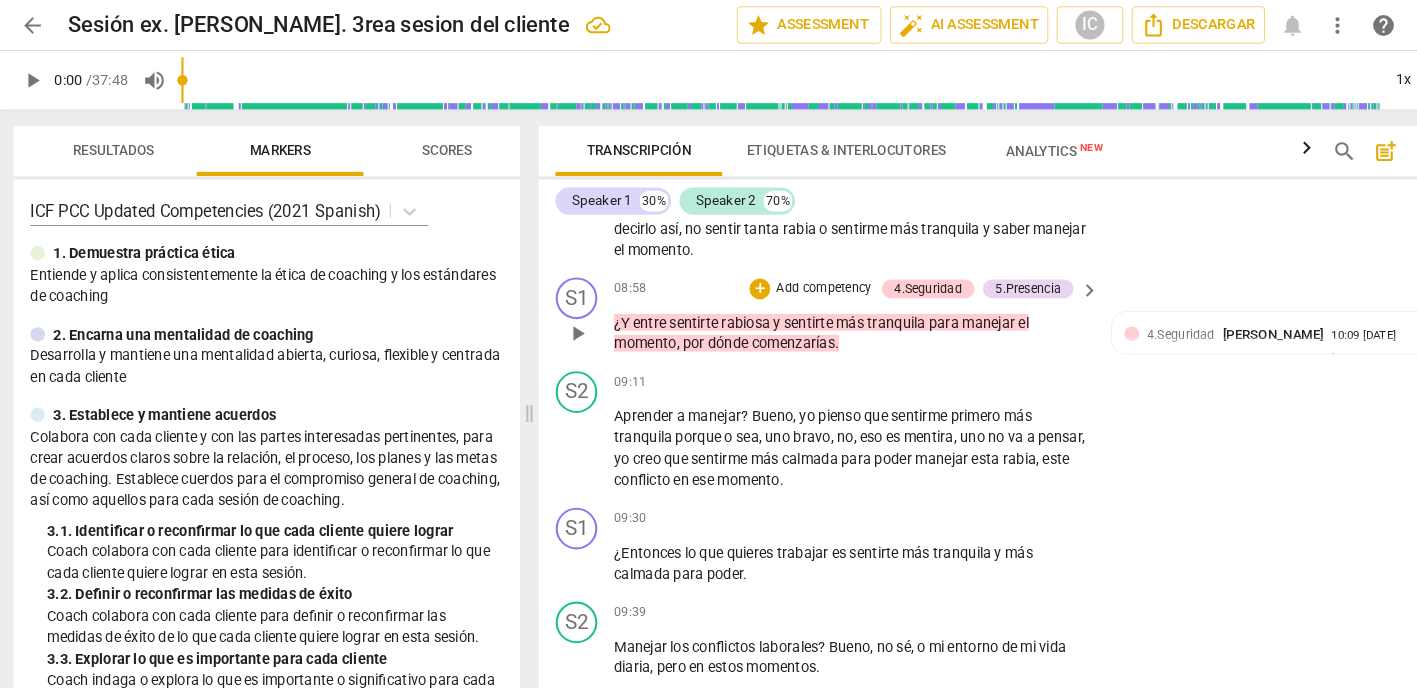 click on "Add competency" at bounding box center (793, 277) 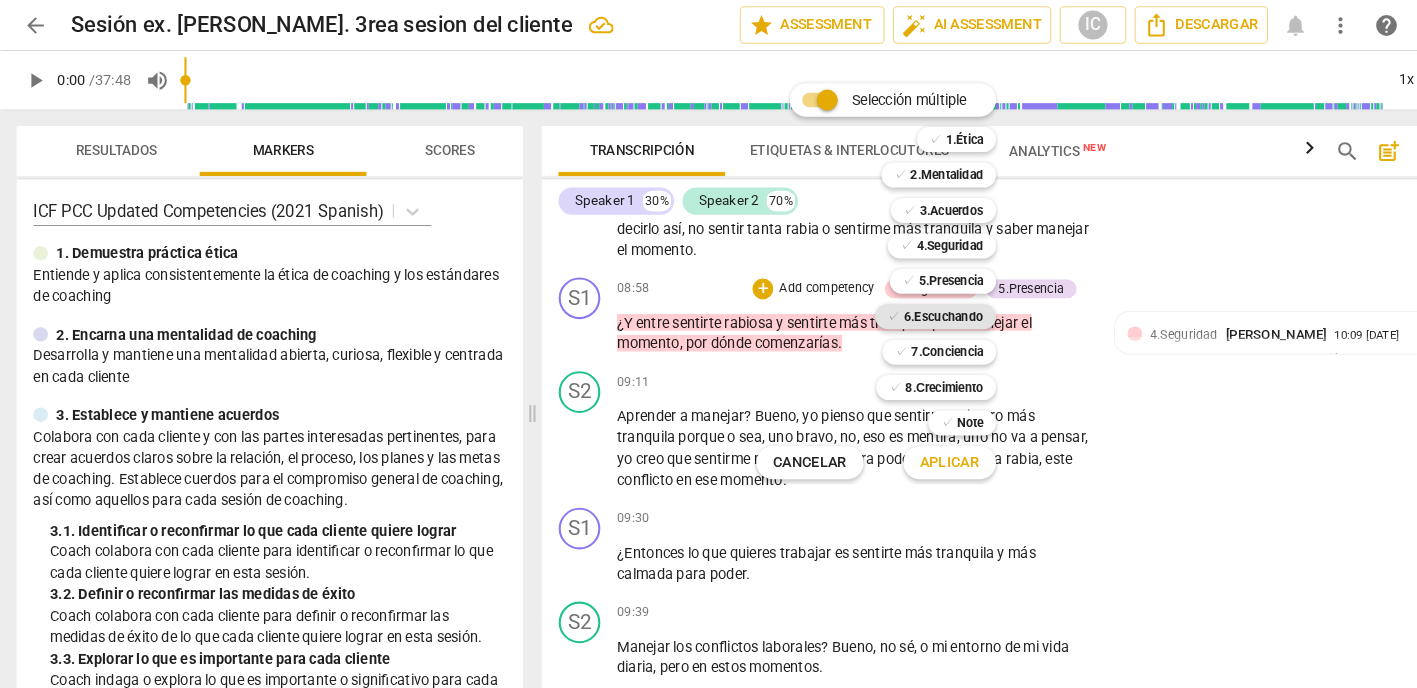 click on "6.Escuchando" at bounding box center [906, 304] 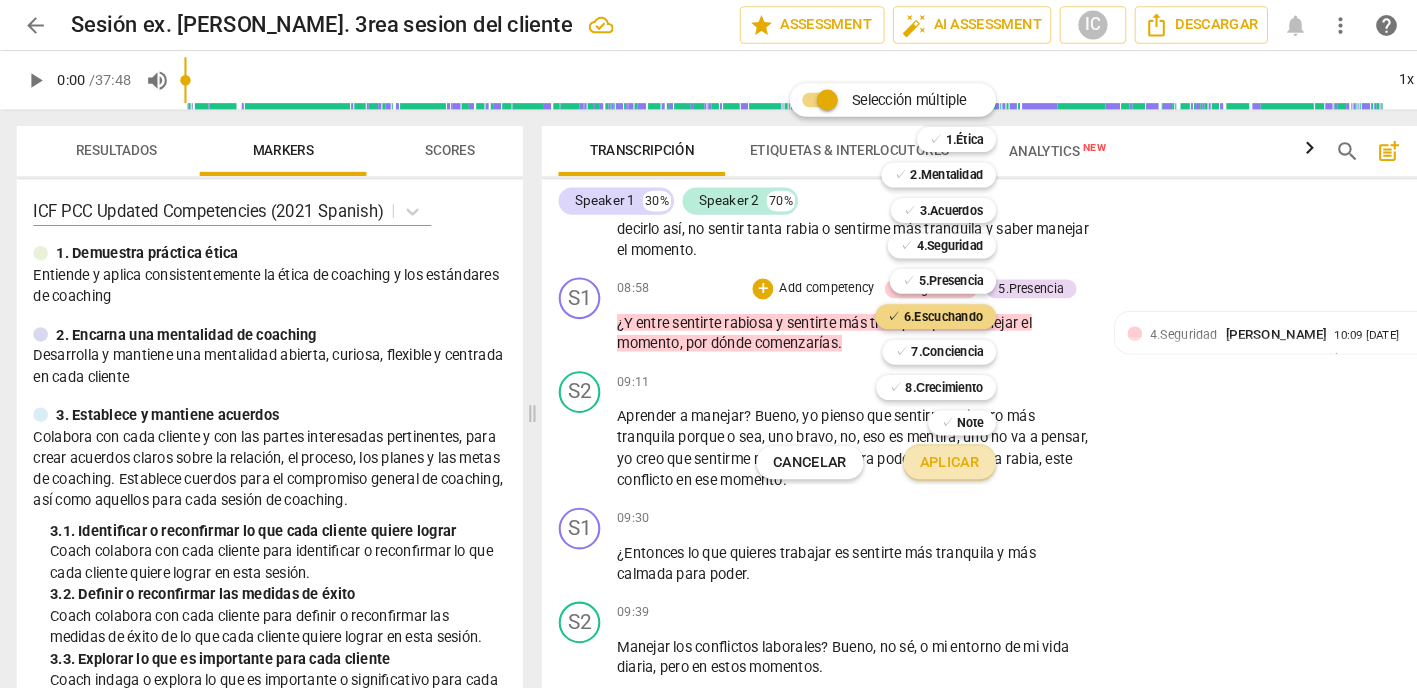 click on "Aplicar" at bounding box center [911, 444] 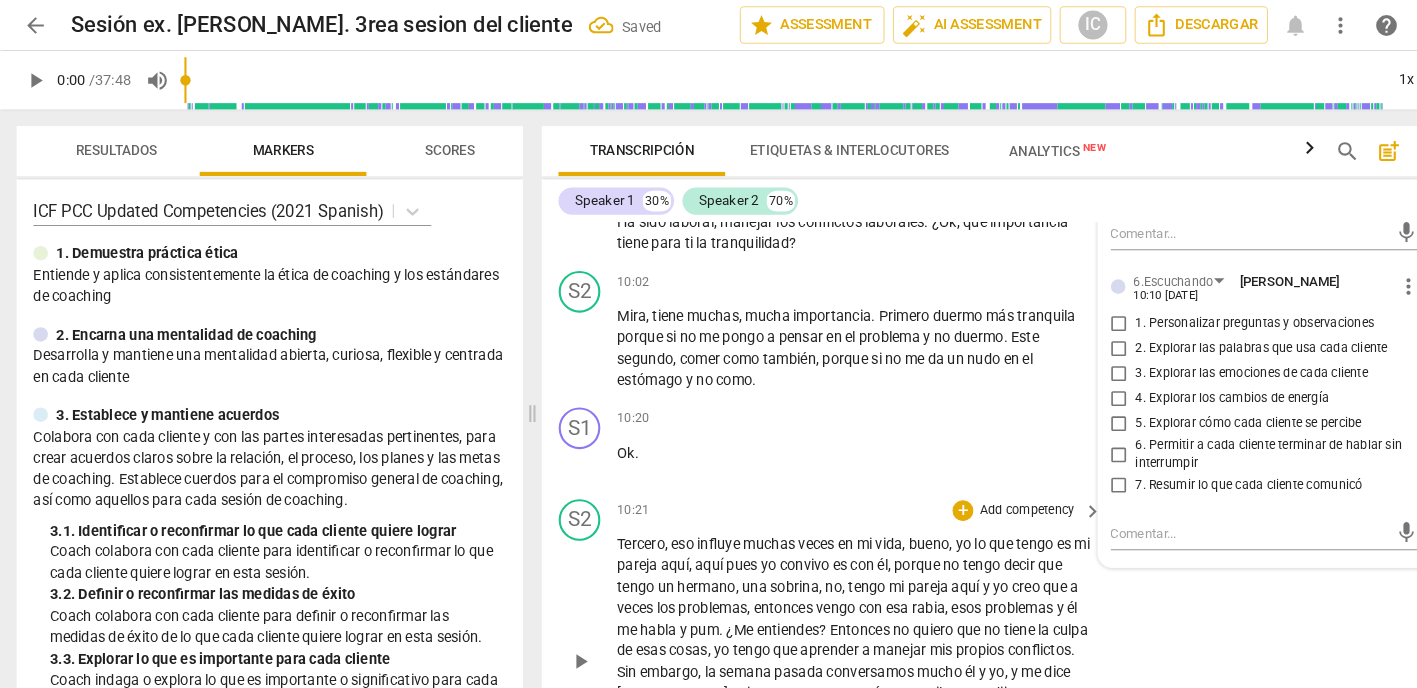 scroll, scrollTop: 3912, scrollLeft: 0, axis: vertical 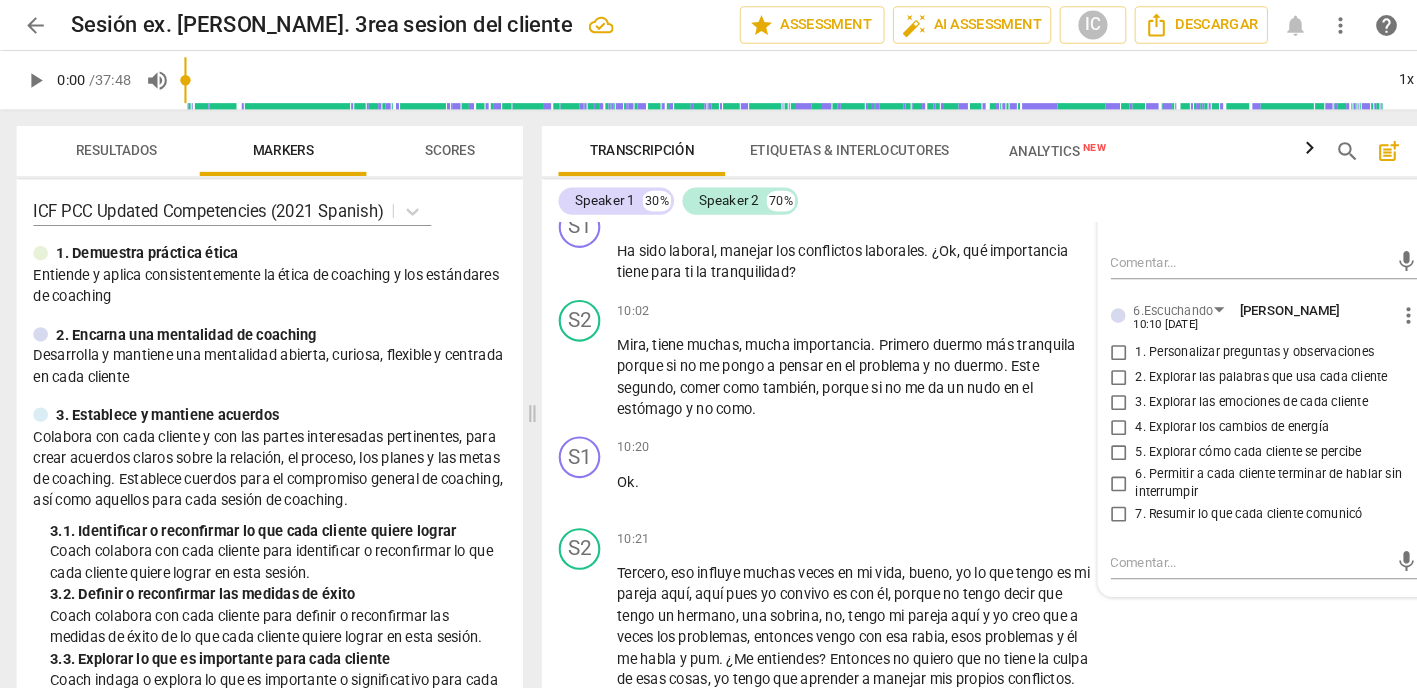 click on "3. Explorar las emociones de cada cliente" at bounding box center (1074, 387) 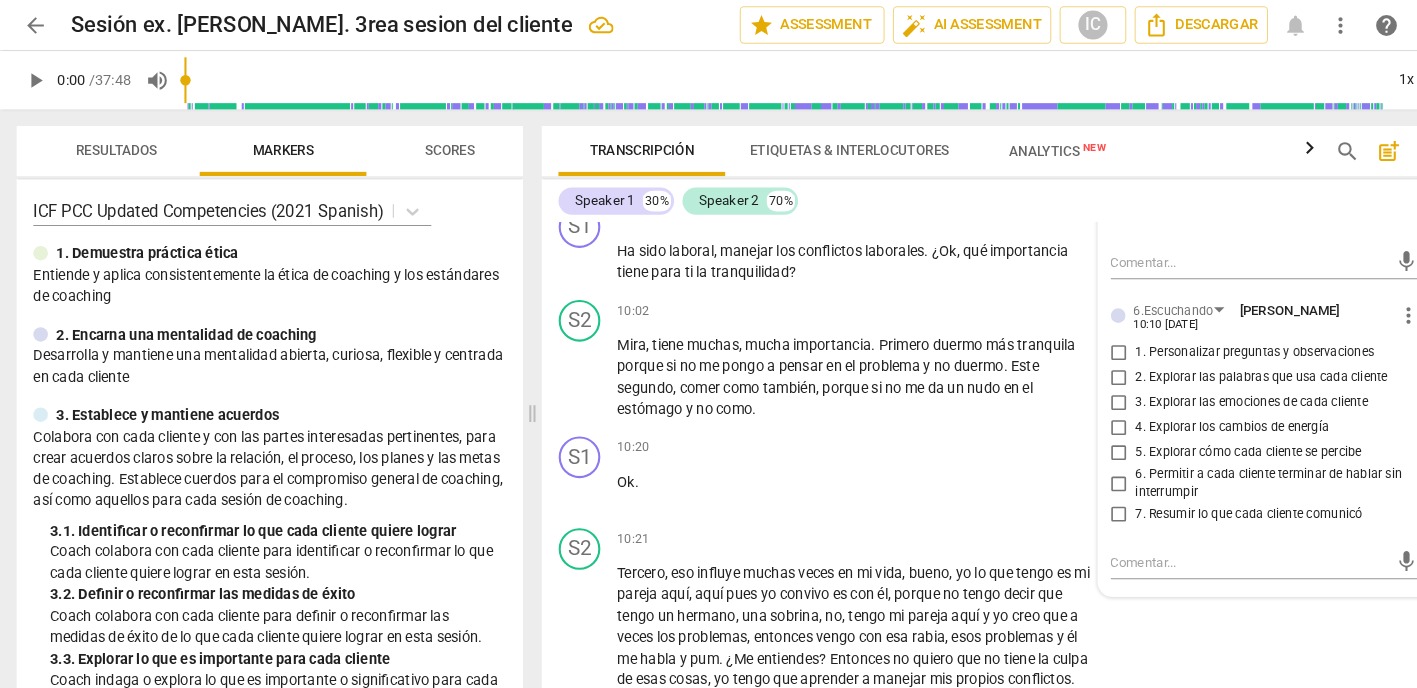 checkbox on "true" 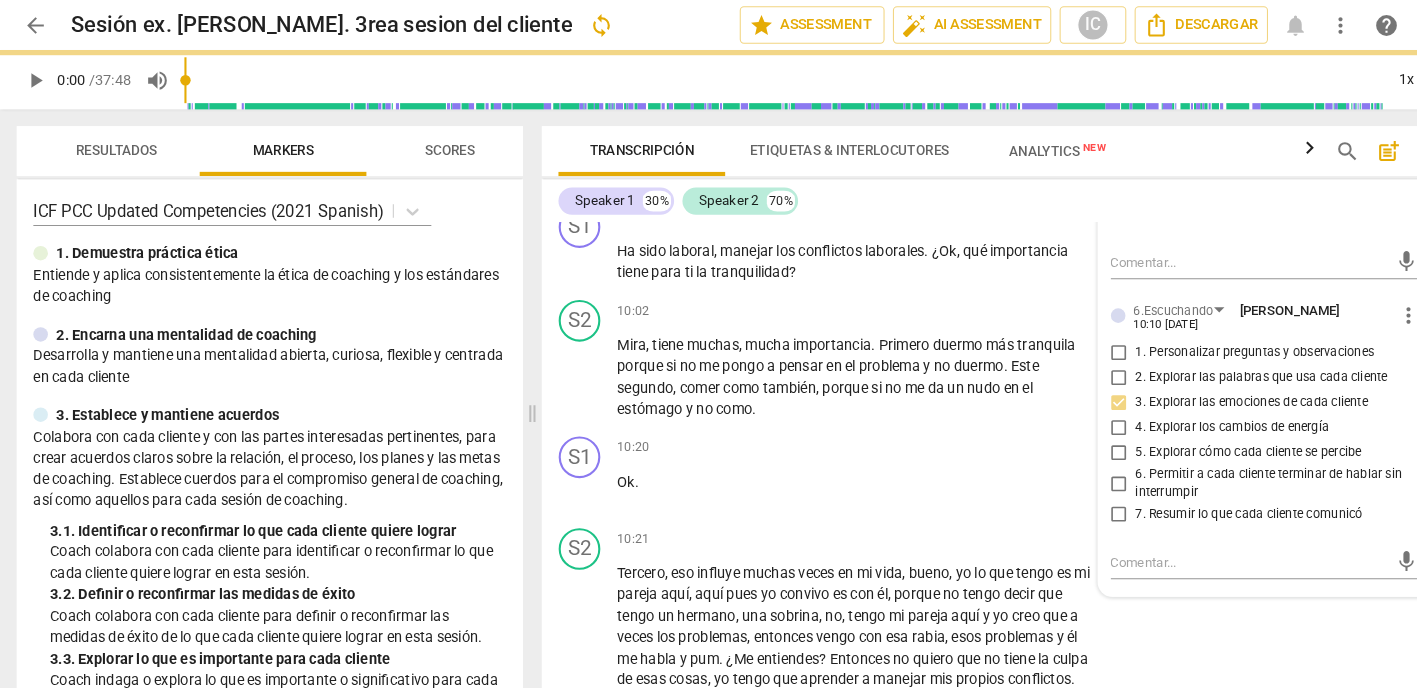 click on "2. Explorar las palabras que usa cada cliente" at bounding box center (1074, 363) 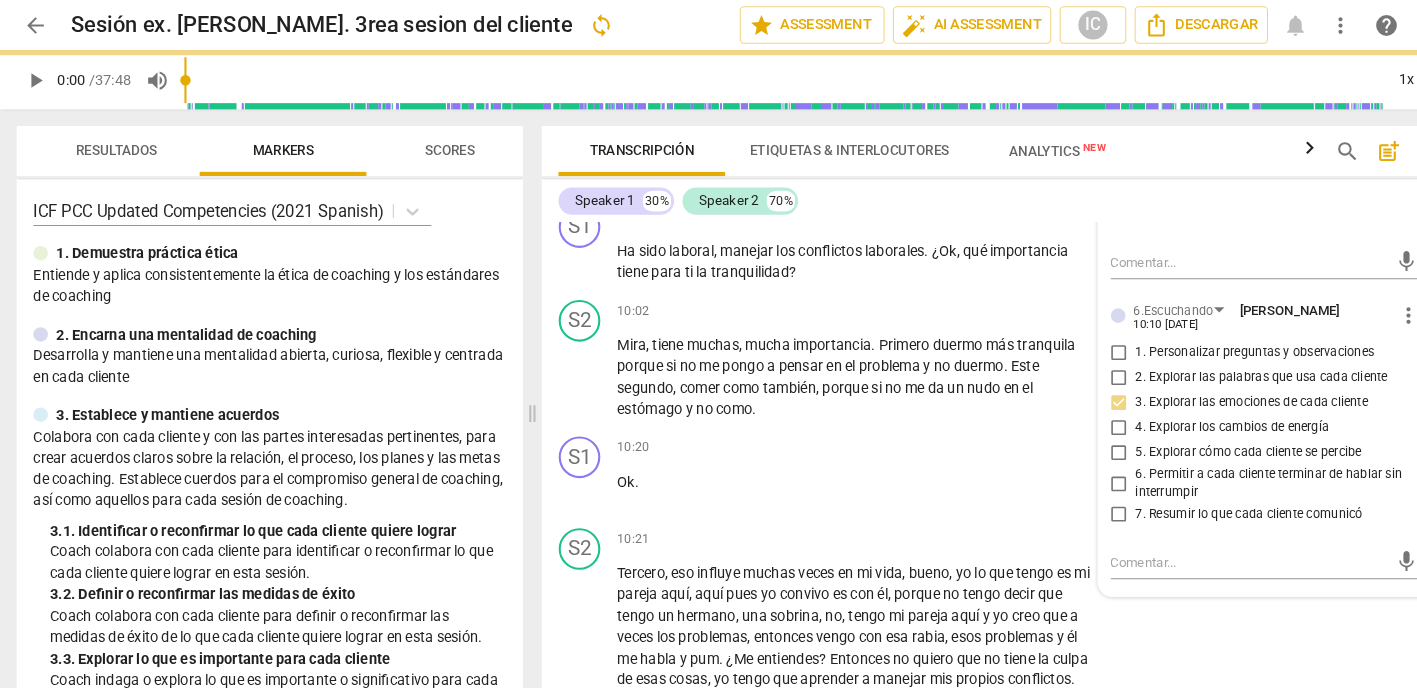 checkbox on "true" 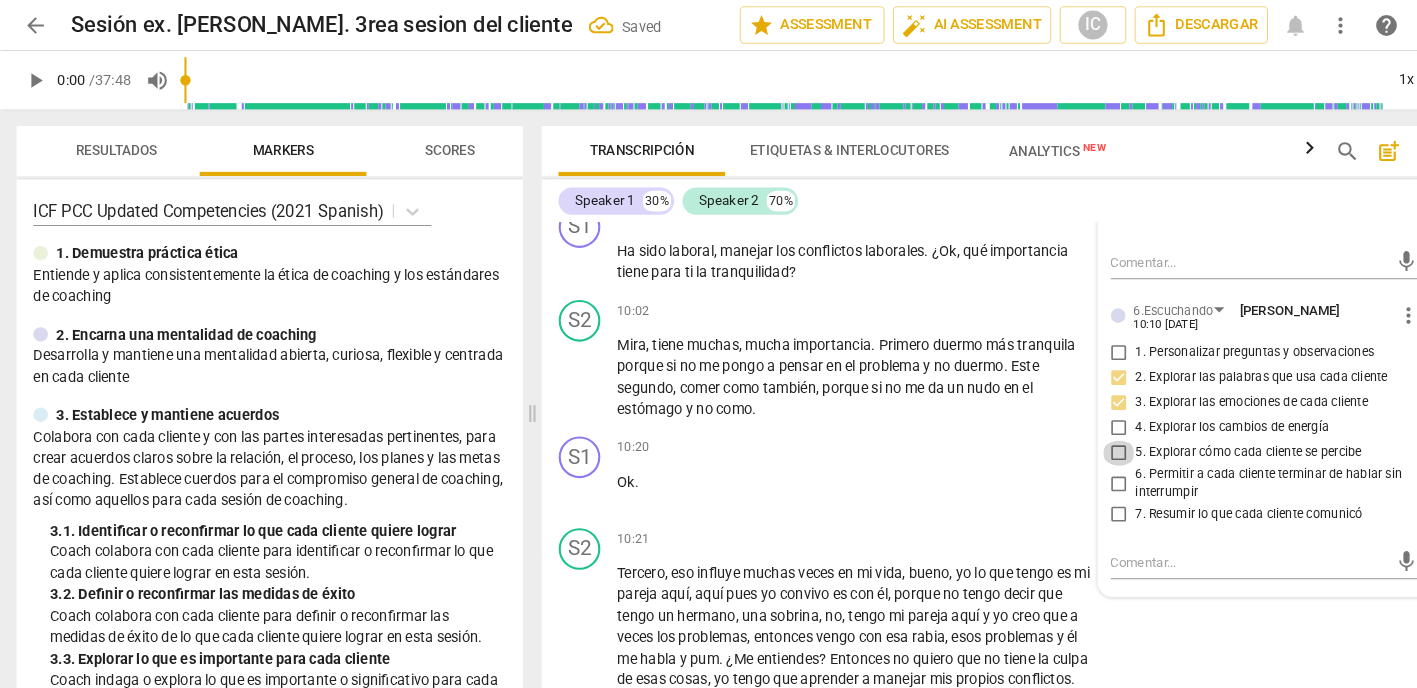 drag, startPoint x: 1066, startPoint y: 417, endPoint x: 1105, endPoint y: 473, distance: 68.24222 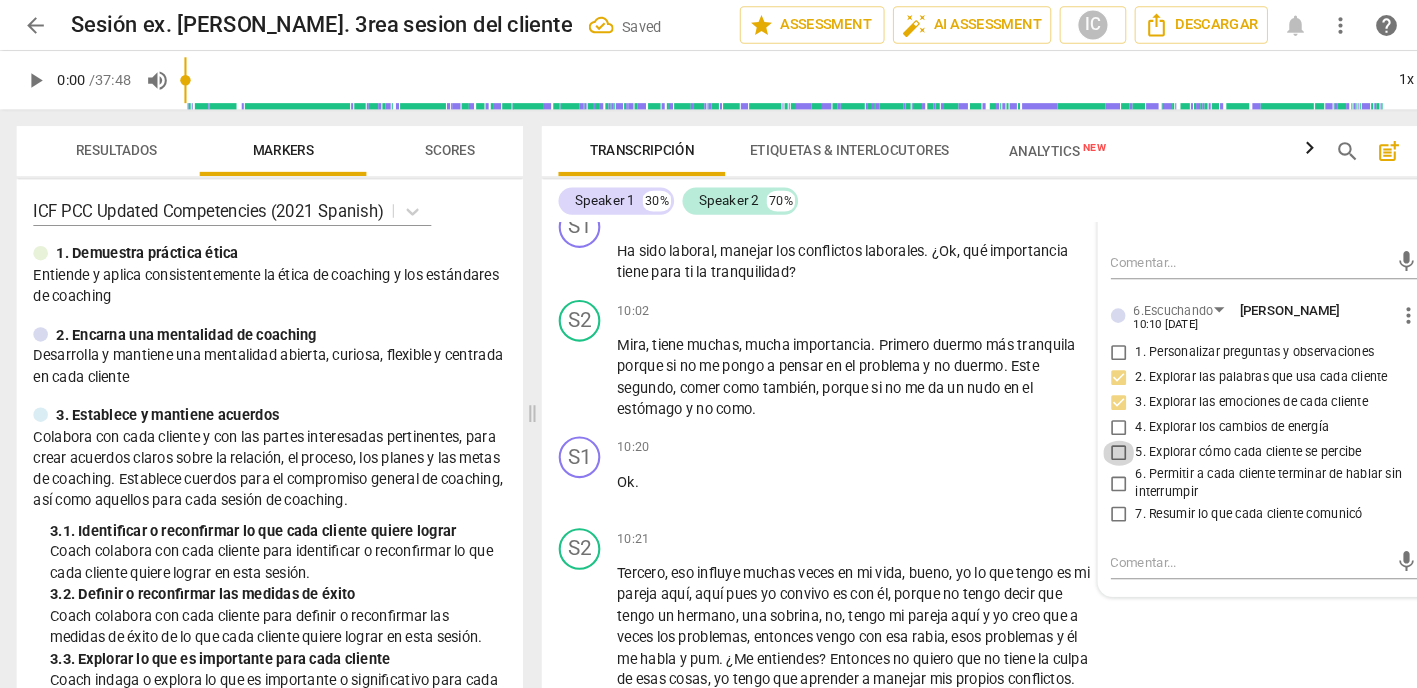 click on "5. Explorar cómo cada cliente se percibe" at bounding box center (1074, 435) 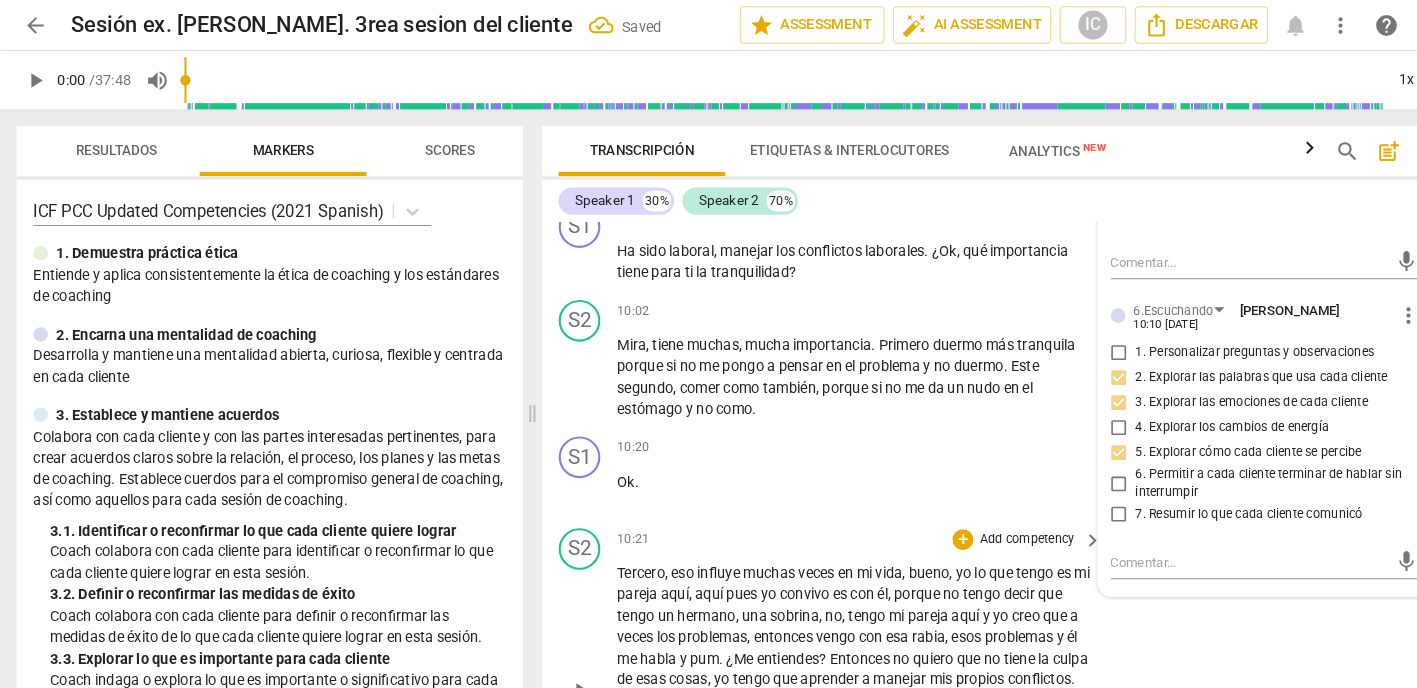 click on "S2 play_arrow pause 10:21 + Add competency keyboard_arrow_right Tercero ,   eso   influye   muchas   veces   en   mi   vida ,   bueno ,   yo   lo   que   tengo   es   mi   pareja   aquí ,   aquí   pues   yo   convivo   es   con   él ,   porque   no   tengo   decir   que   tengo   un   hermano ,   una   sobrina ,   no ,   tengo   mi   pareja   aquí   y   yo   creo   que   a   veces   los   problemas ,   entonces   vengo   con   esa   rabia ,   esos   problemas   y   él   me   habla   y   pum .   ¿Me   entiendes ?   Entonces   no   quiero   que   no   tiene   la   culpa   de   esas   cosas ,   yo   tengo   que   aprender   a   manejar   mis   propios   conflictos .   Sin   embargo ,   la   semana   pasada   conversamos   mucho   él   y   yo ,   y   me   dice   [PERSON_NAME] ,   mi   amor ,   yo   te   noto   más   tranquila .   Y   me   dijo   estoy   asombrado   y   yo   siento   que   ahora   no   peleamos   tanto   como   antes .   Antes   peleamos   demasiado .   [PERSON_NAME] ,   yo   nosotros   peleamos" at bounding box center (960, 646) 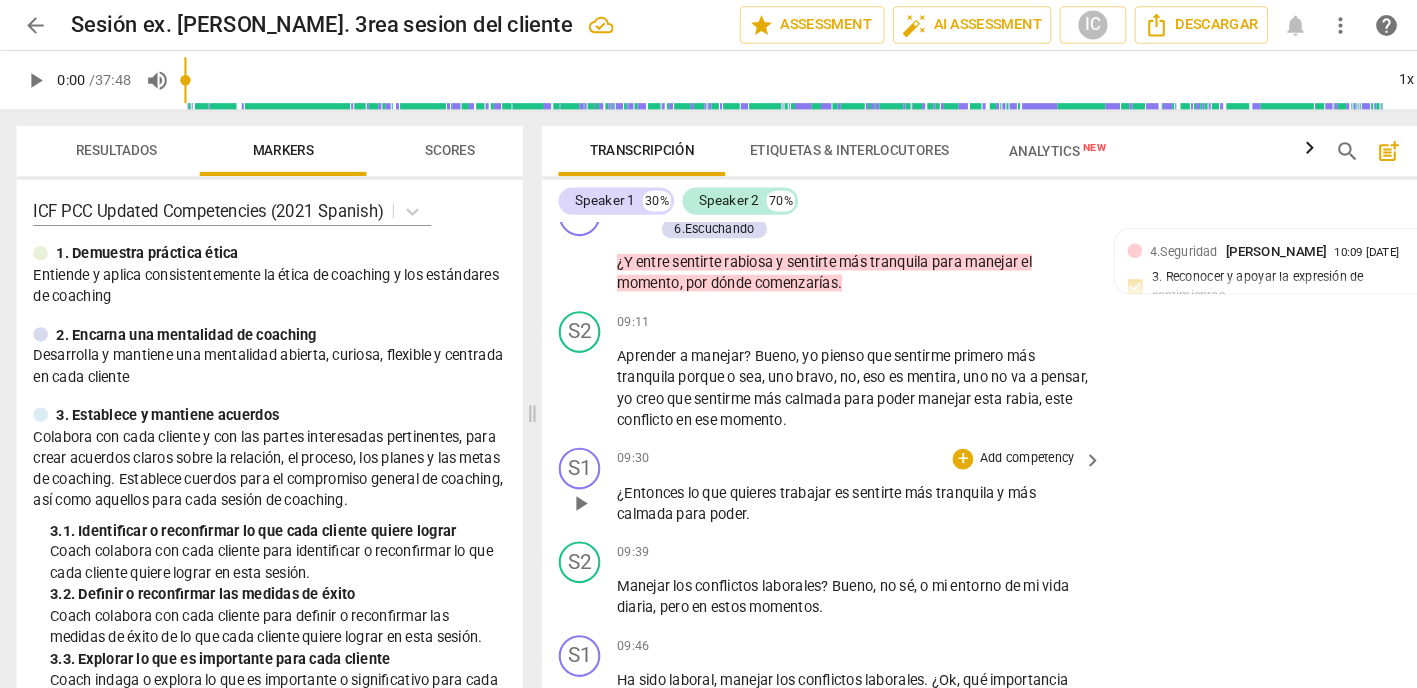 scroll, scrollTop: 3493, scrollLeft: 0, axis: vertical 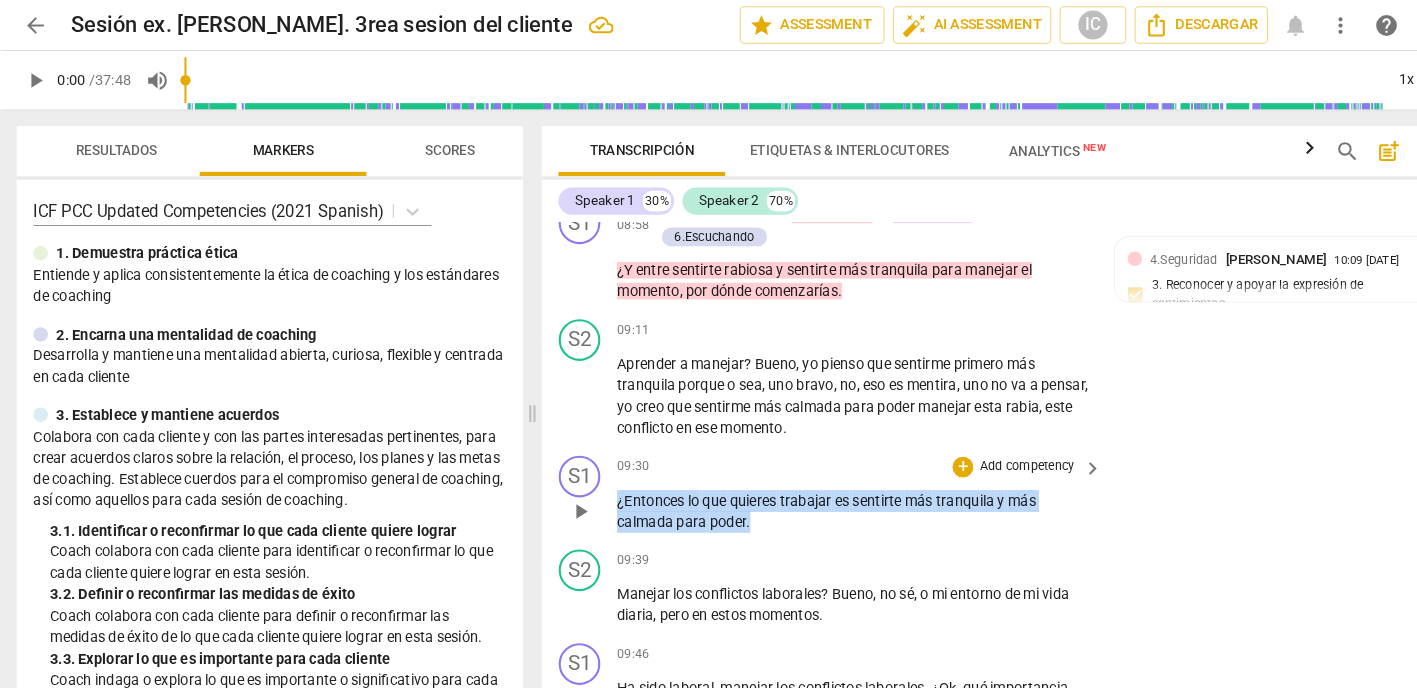 drag, startPoint x: 745, startPoint y: 495, endPoint x: 545, endPoint y: 476, distance: 200.90047 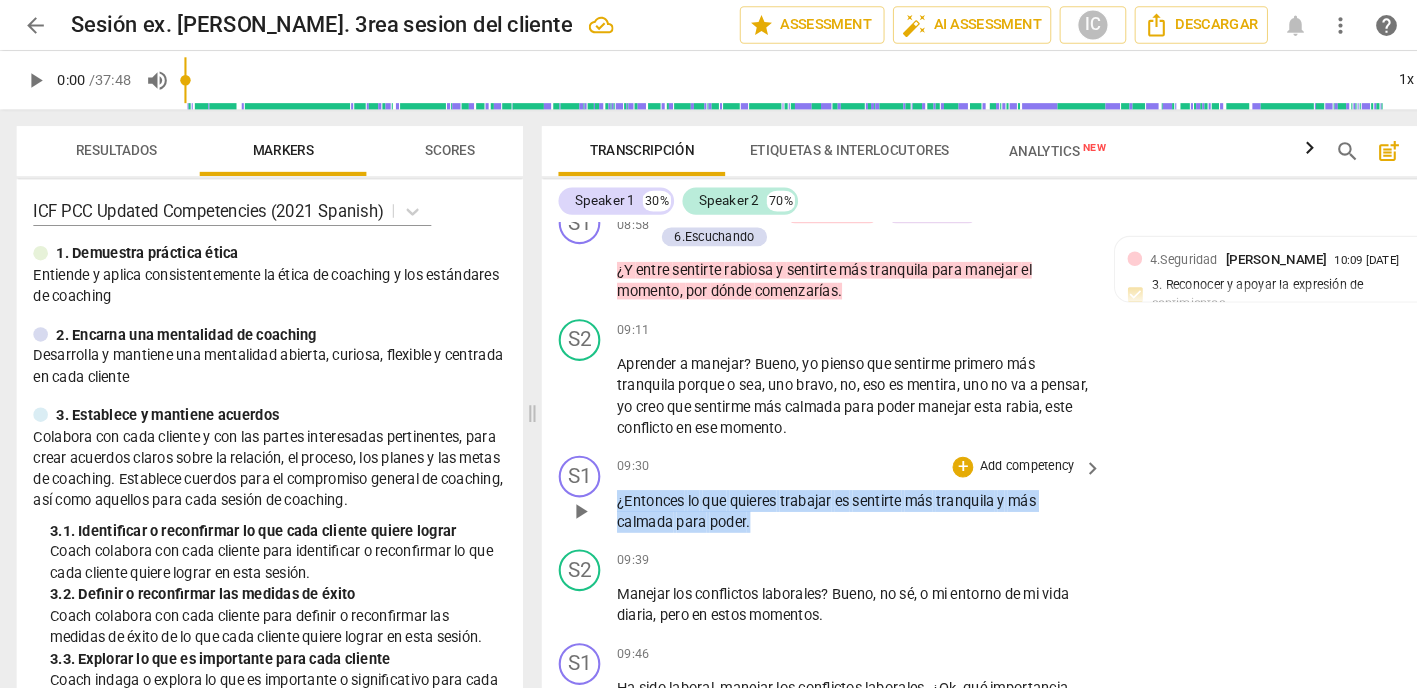 click on "S1 play_arrow pause 09:30 + Add competency keyboard_arrow_right ¿Entonces   lo   que   quieres   trabajar   es   sentirte   más   tranquila   y   más   calmada   para   poder ." at bounding box center (960, 474) 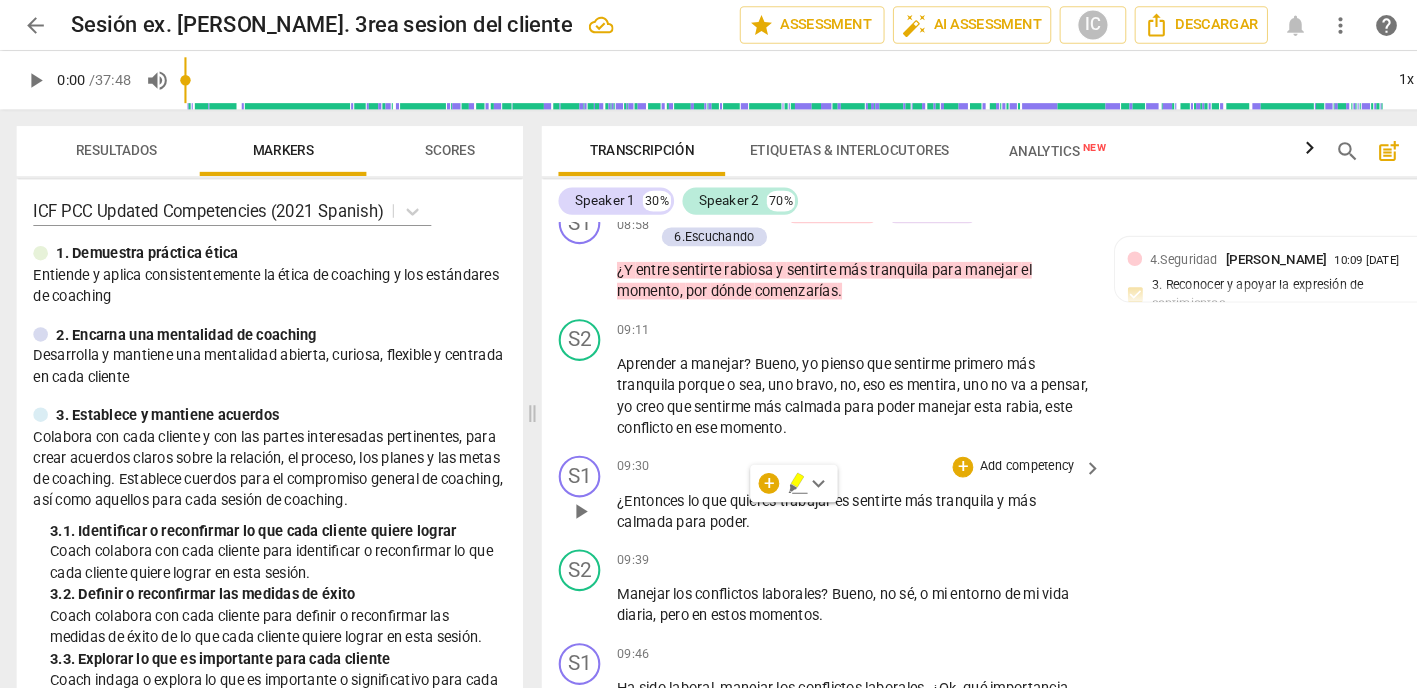 click on "Add competency" at bounding box center [985, 448] 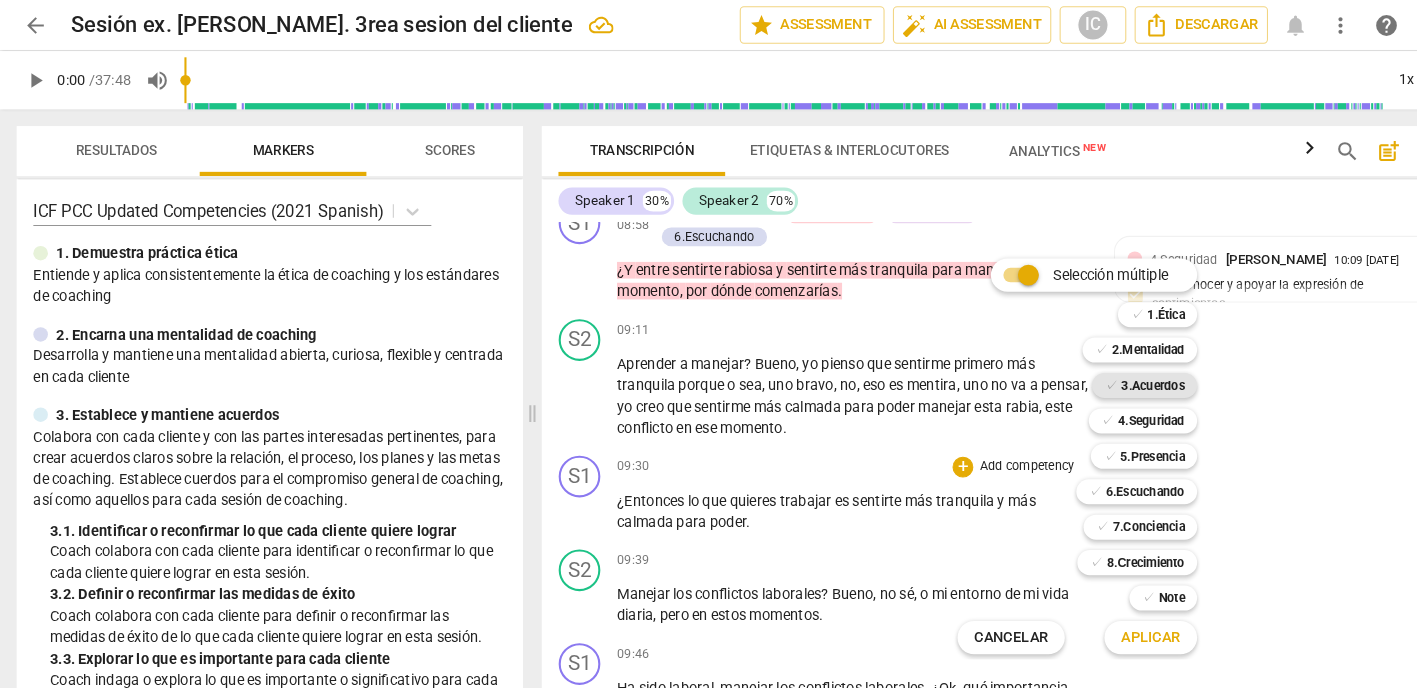 click on "3.Acuerdos" at bounding box center (1106, 370) 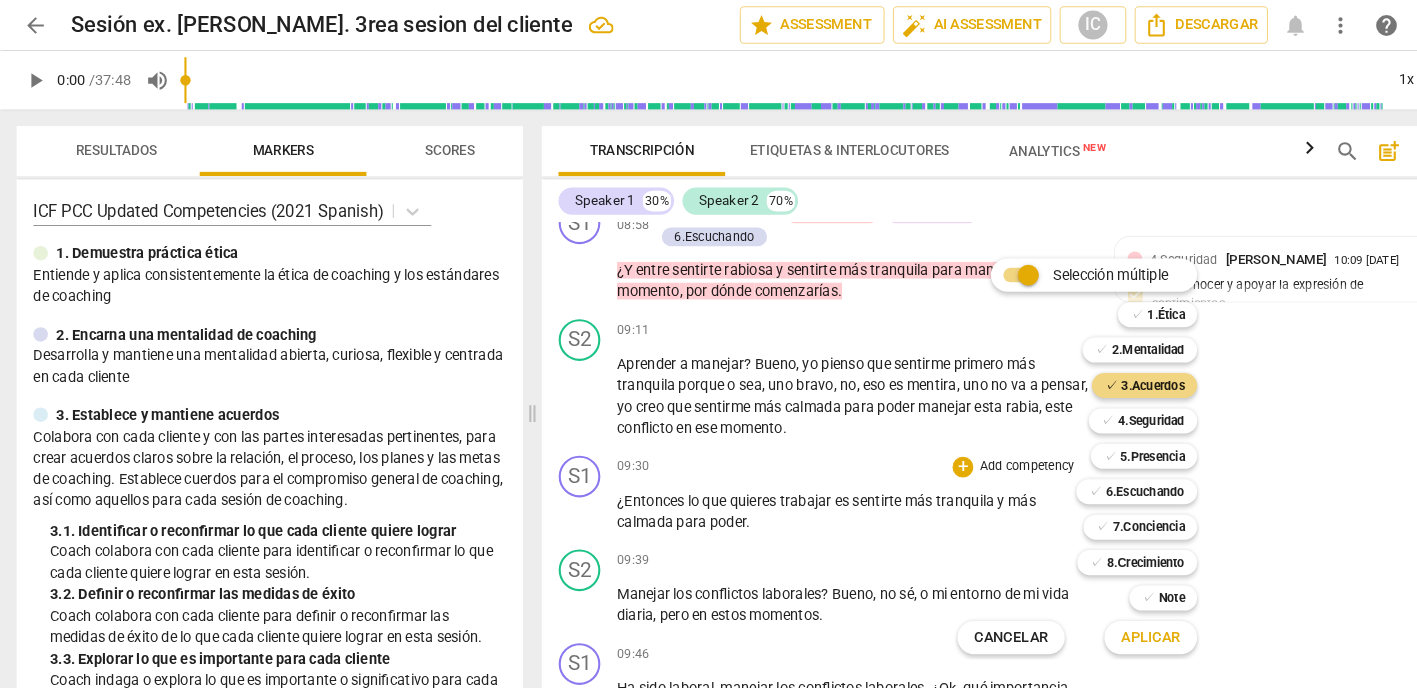 click on "Aplicar" at bounding box center [1104, 612] 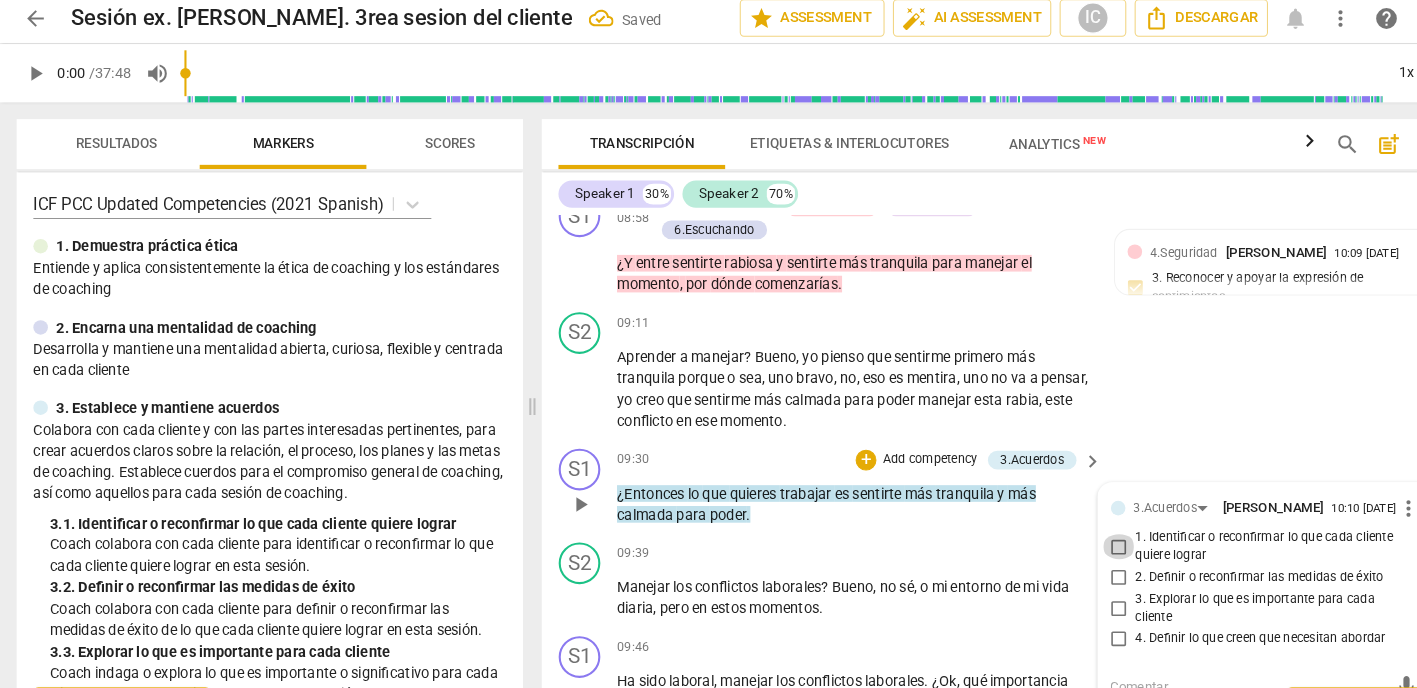 click on "1. Identificar o reconfirmar lo que cada cliente quiere lograr" at bounding box center (1074, 531) 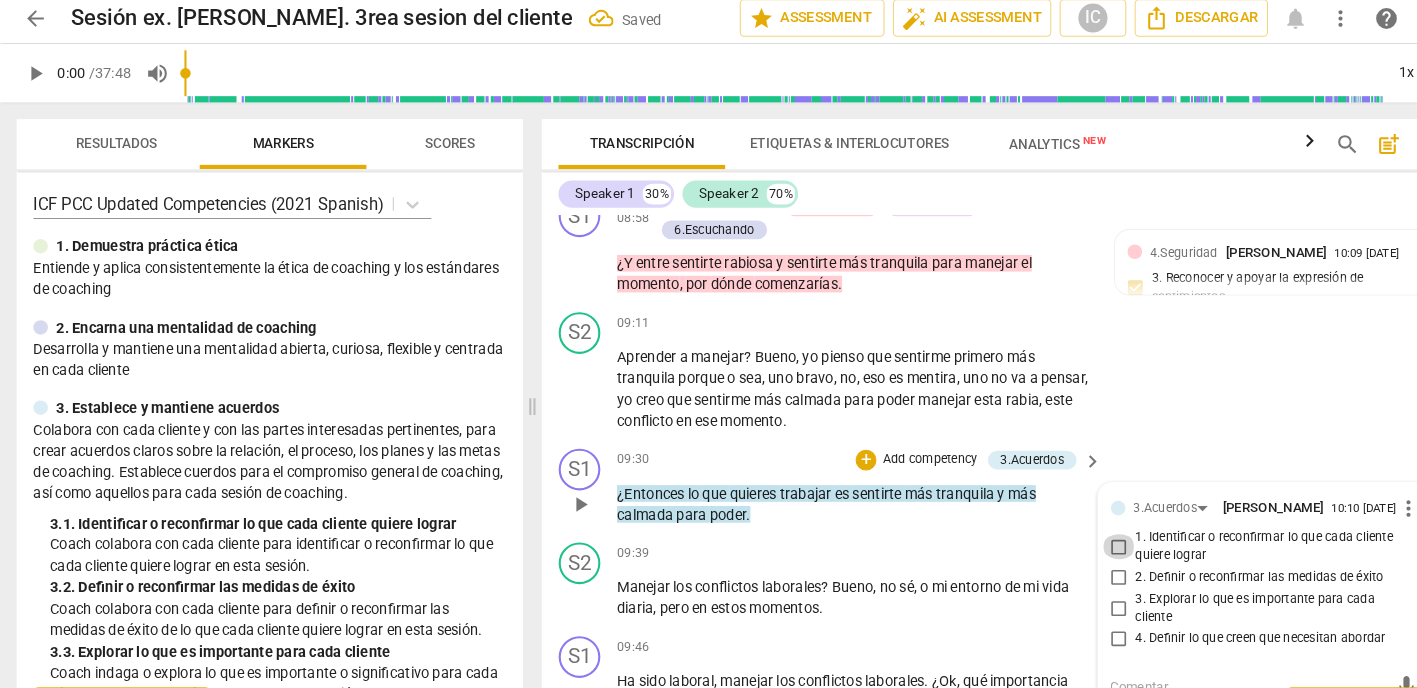 checkbox on "true" 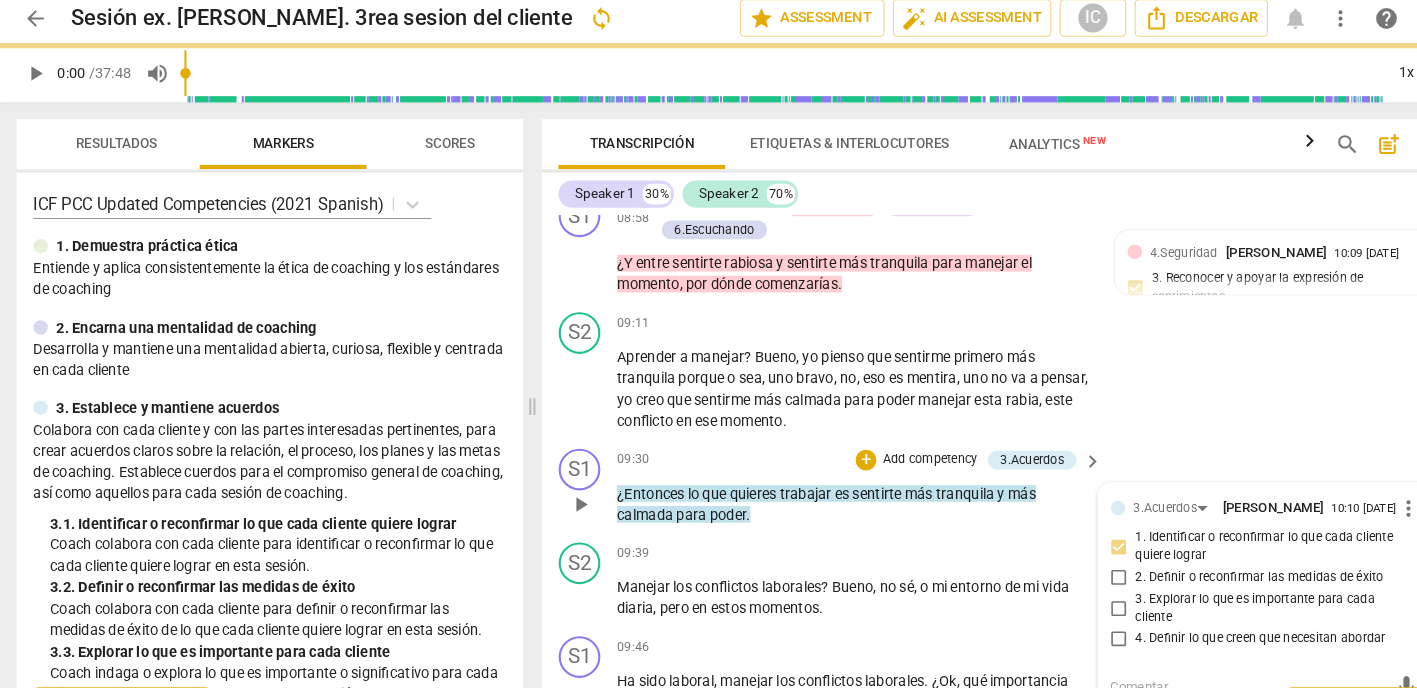 click on "2. Definir o reconfirmar las medidas de éxito" at bounding box center [1074, 561] 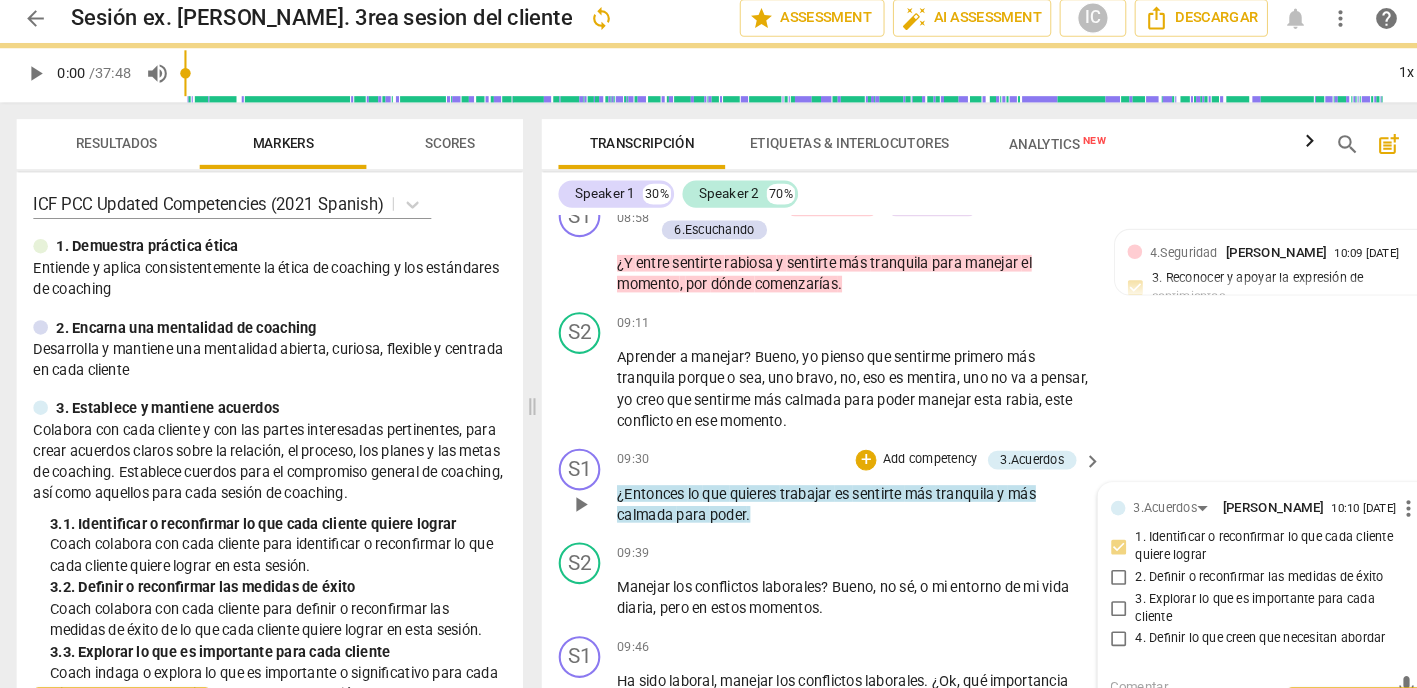 checkbox on "true" 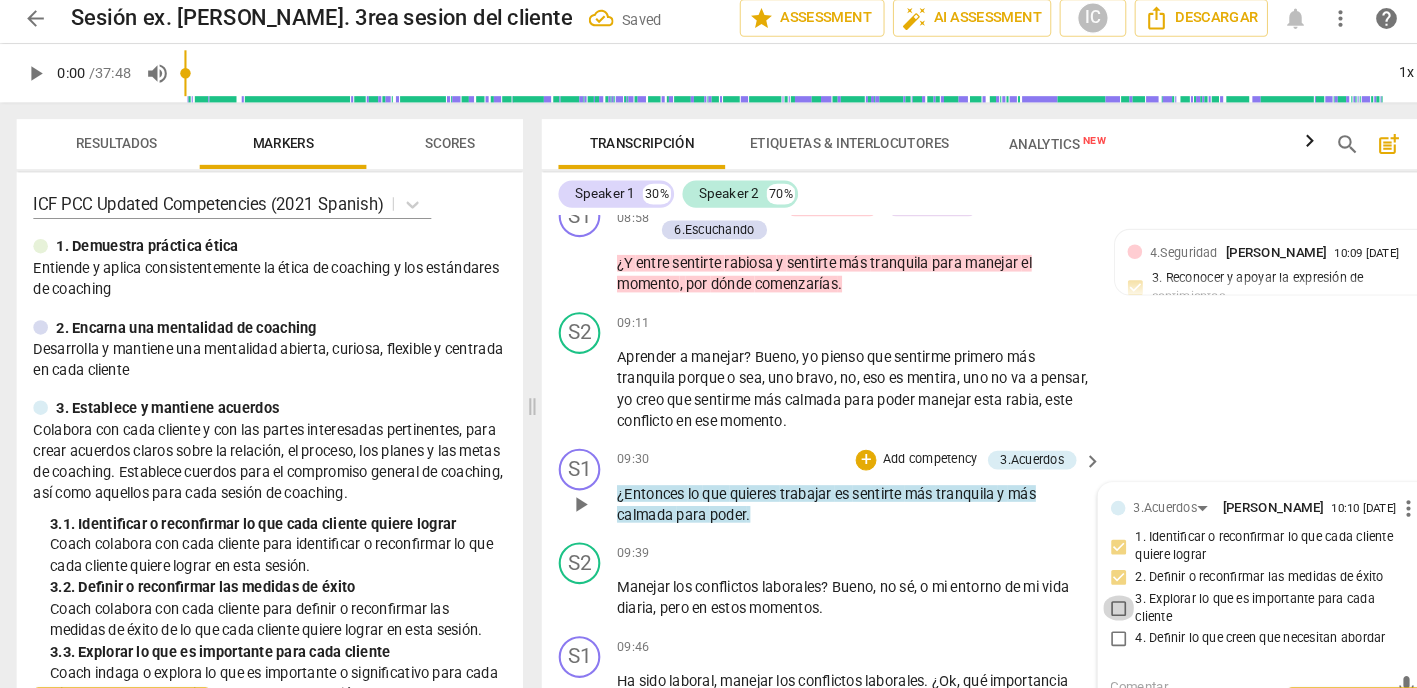 click on "3. Explorar lo que es importante para cada cliente" at bounding box center [1074, 590] 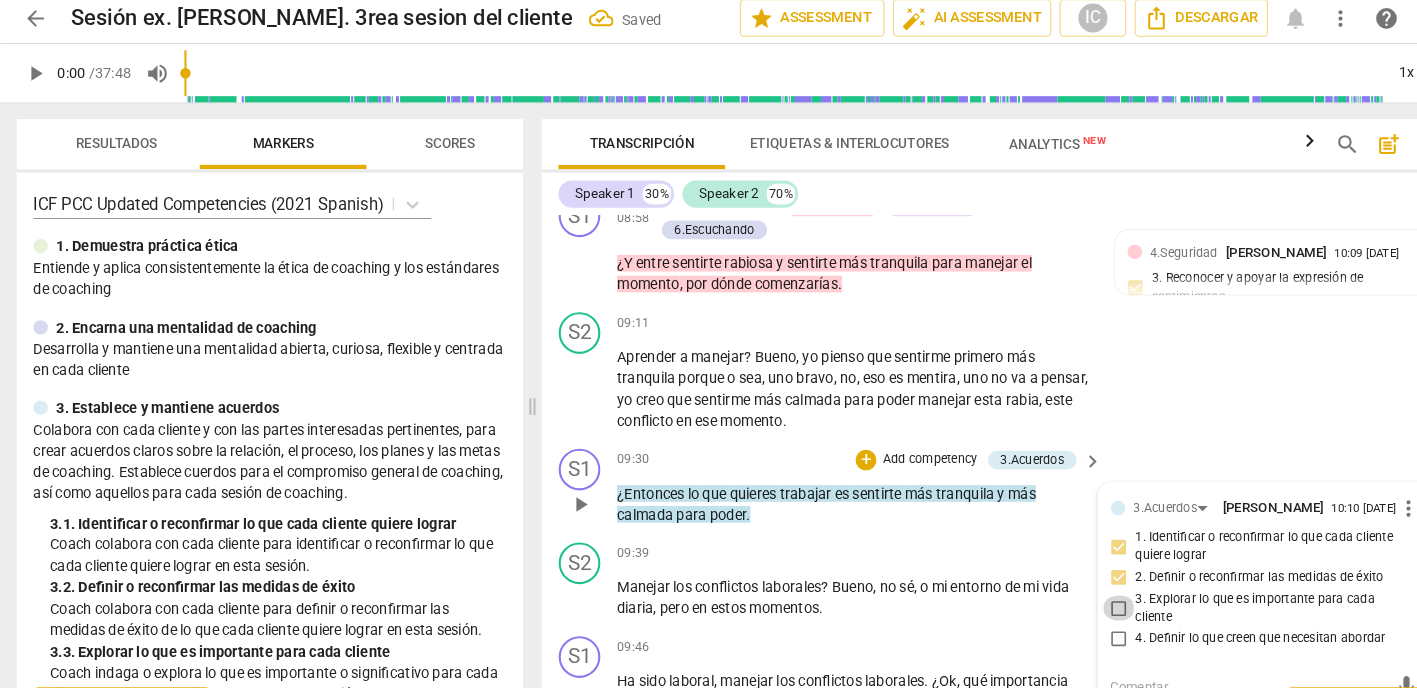 checkbox on "true" 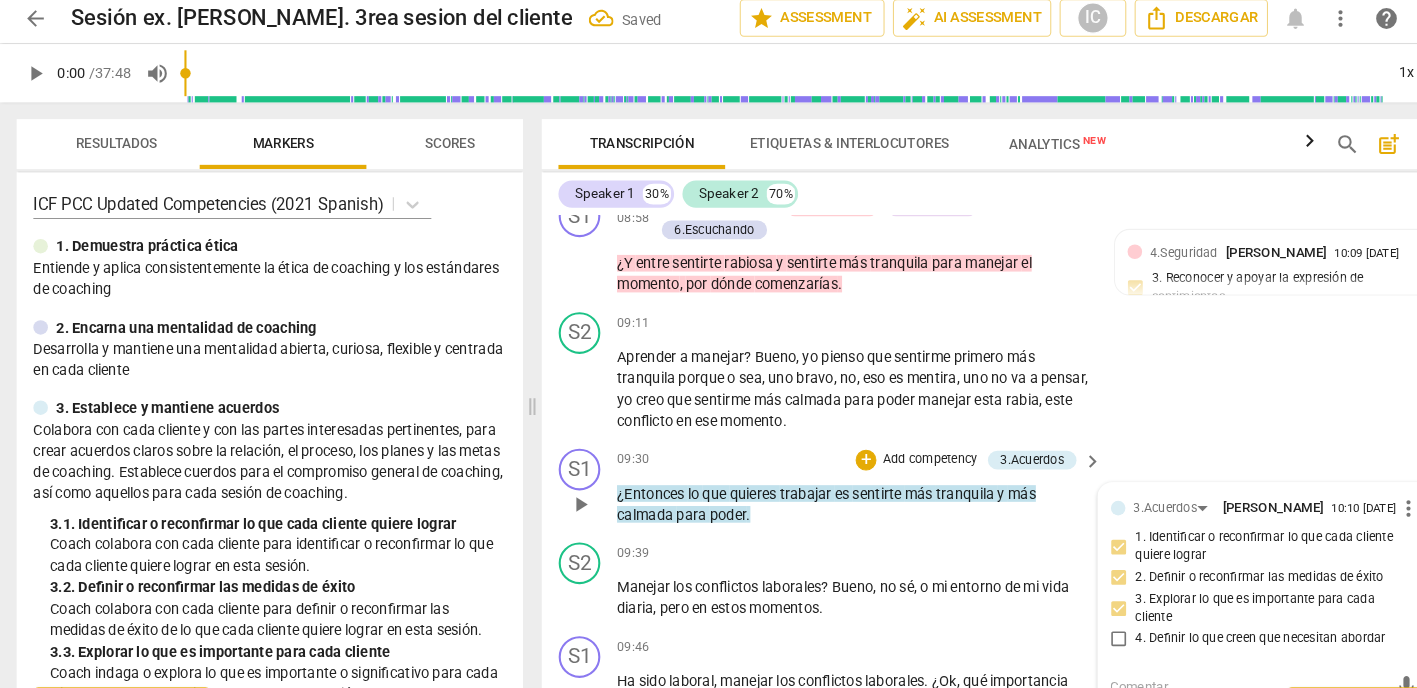 scroll, scrollTop: 3543, scrollLeft: 0, axis: vertical 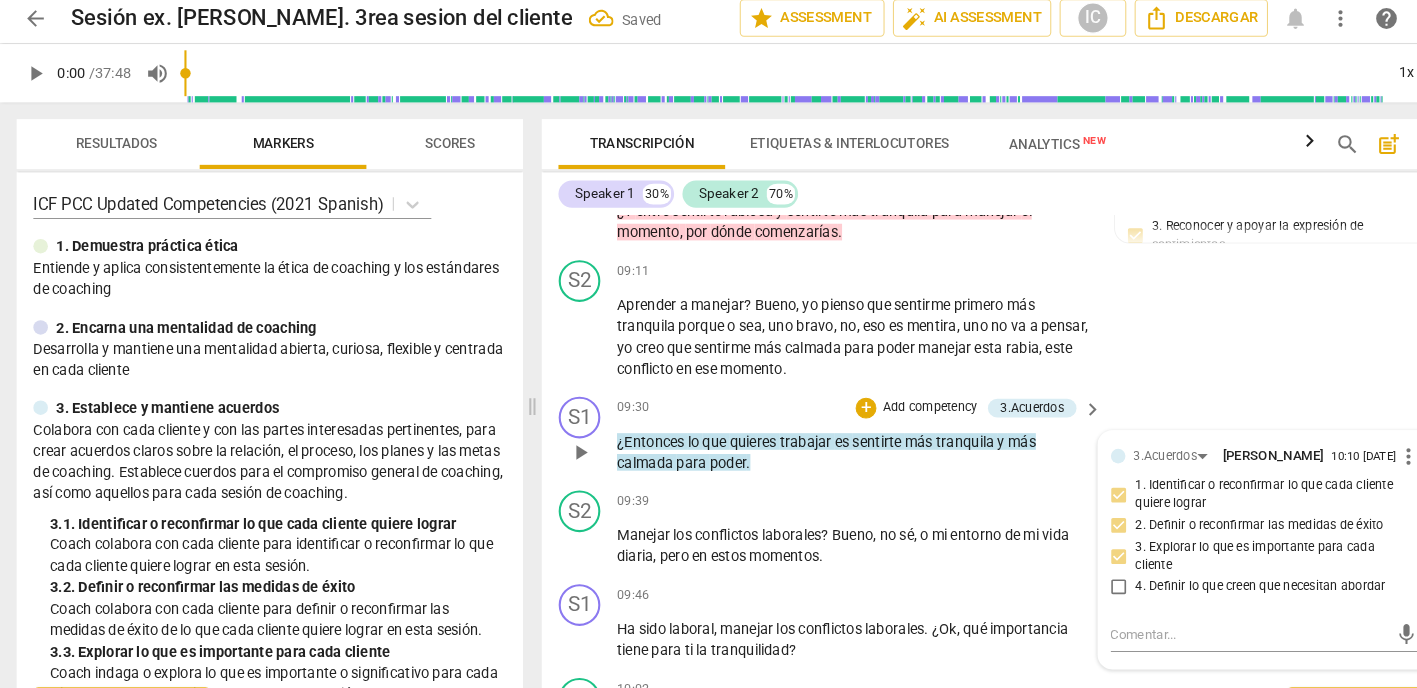click on "4. Definir lo que creen que necesitan abordar" at bounding box center [1074, 570] 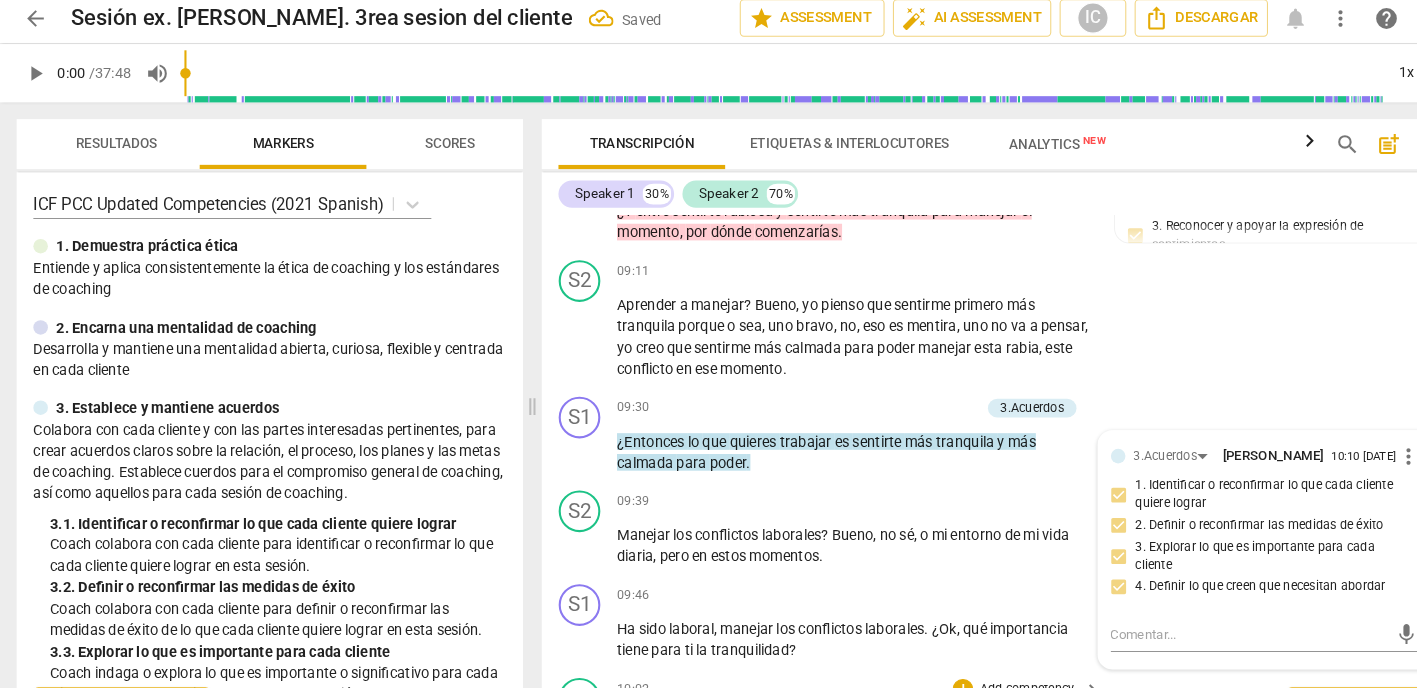 click on "S2 play_arrow pause 10:02 + Add competency keyboard_arrow_right Mira ,   tiene   muchas ,   mucha   importancia .   Primero   duermo   más   tranquila   porque   si   no   me   pongo   a   pensar   en   el   problema   y   no   duermo .   Este   segundo ,   comer   como   también ,   porque   si   no   me   da   un   nudo   en   el   estómago   y   no   como ." at bounding box center [960, 714] 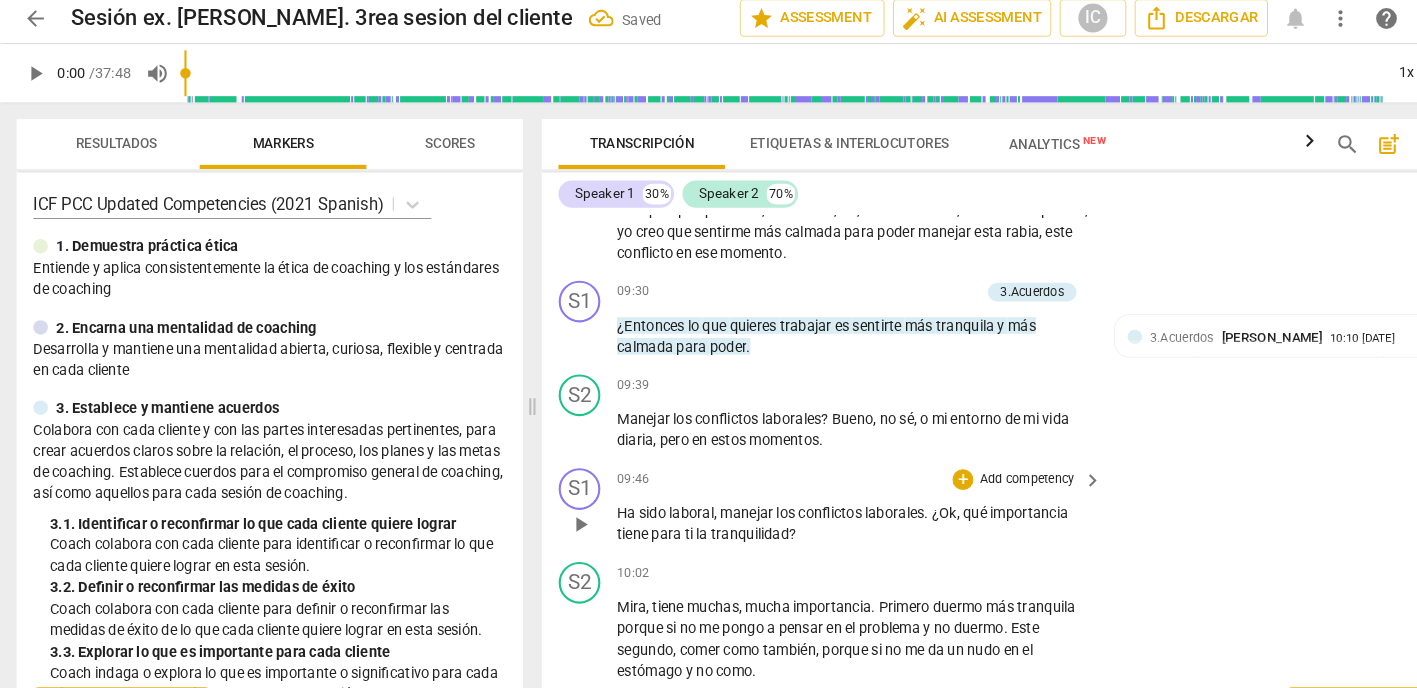 scroll, scrollTop: 3655, scrollLeft: 0, axis: vertical 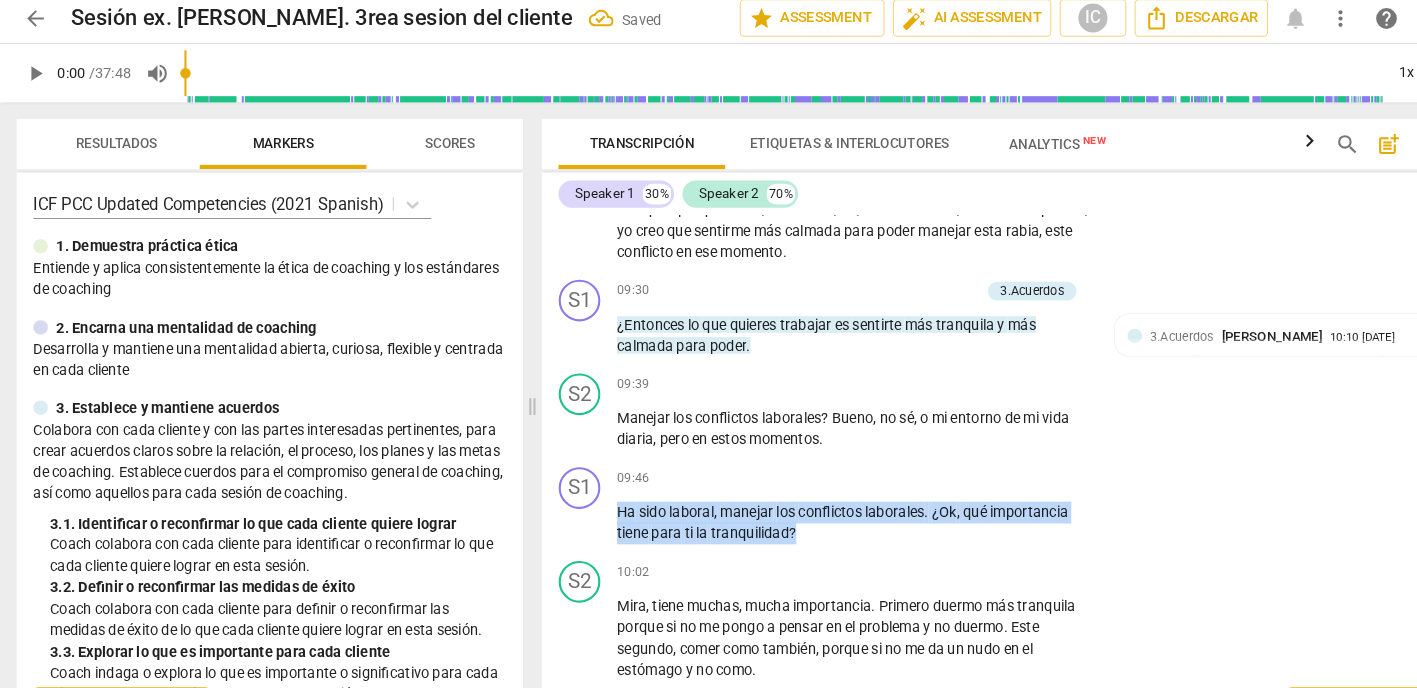 drag, startPoint x: 800, startPoint y: 503, endPoint x: 492, endPoint y: 477, distance: 309.09546 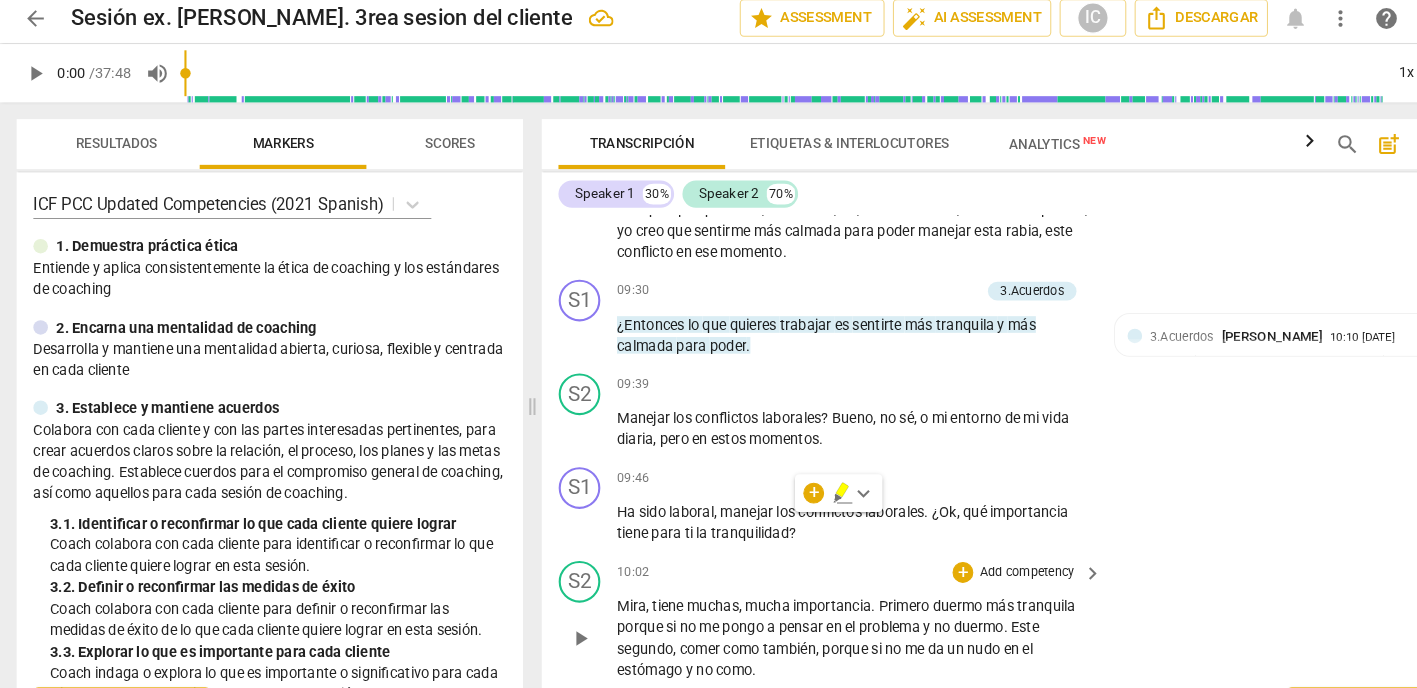 click on "S2 play_arrow pause 10:02 + Add competency keyboard_arrow_right Mira ,   tiene   muchas ,   mucha   importancia .   Primero   duermo   más   tranquila   porque   si   no   me   pongo   a   pensar   en   el   problema   y   no   duermo .   Este   segundo ,   comer   como   también ,   porque   si   no   me   da   un   nudo   en   el   estómago   y   no   como ." at bounding box center (960, 602) 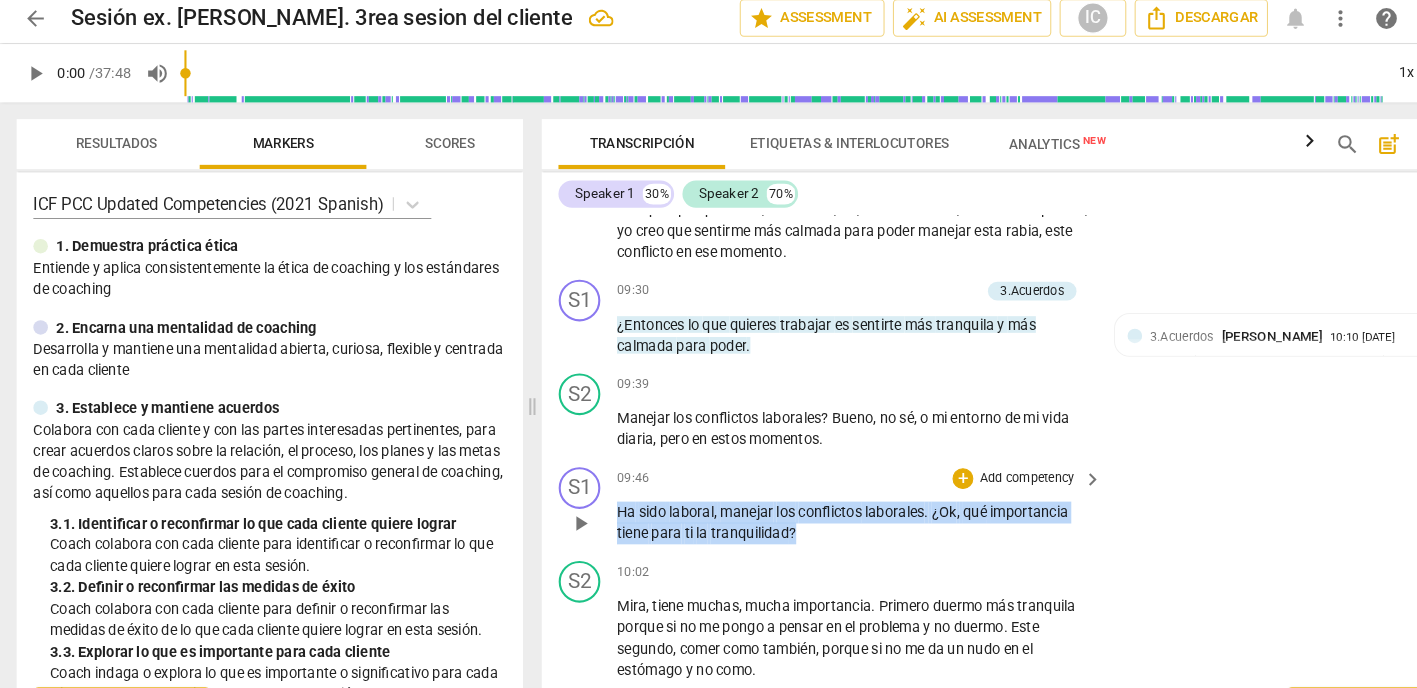 drag, startPoint x: 793, startPoint y: 503, endPoint x: 583, endPoint y: 485, distance: 210.77002 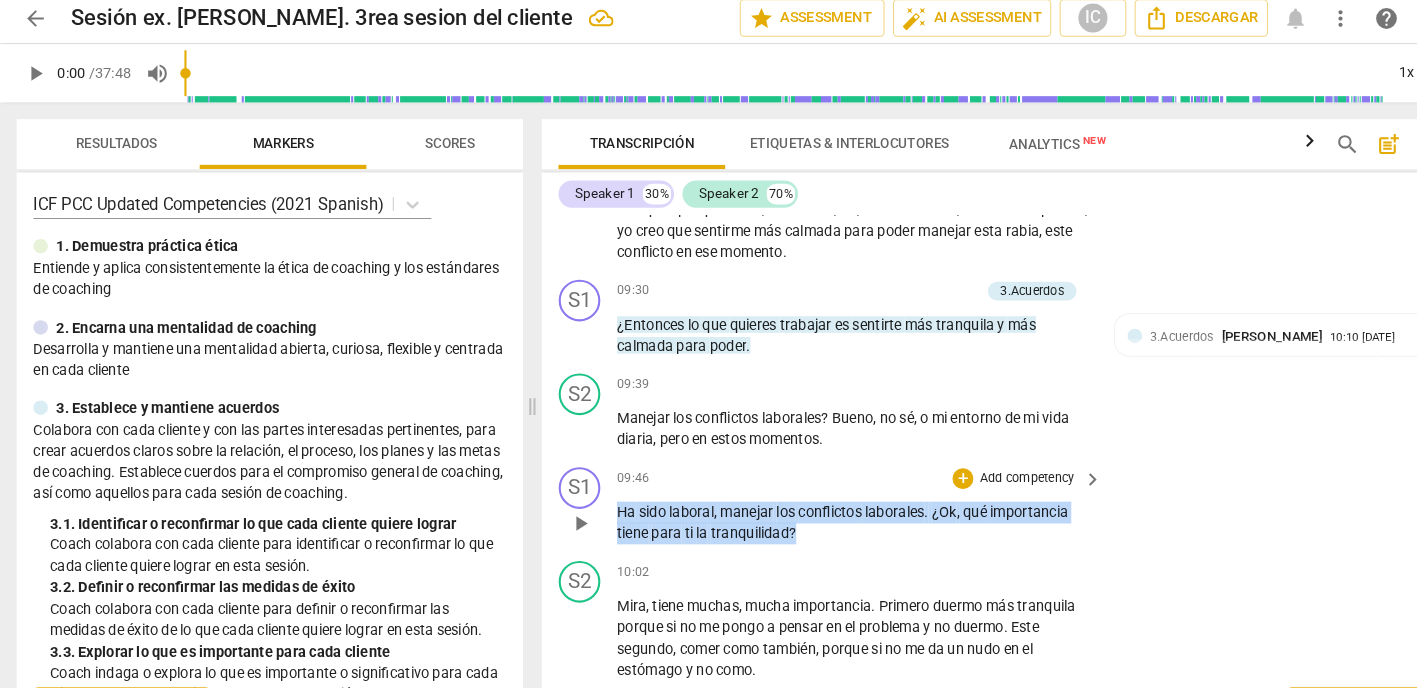 click on "S1 play_arrow pause 09:46 + Add competency keyboard_arrow_right Ha   sido   laboral ,   manejar   los   conflictos   laborales .   ¿Ok ,   qué   importancia   tiene   para   ti   la   tranquilidad ?" at bounding box center (960, 492) 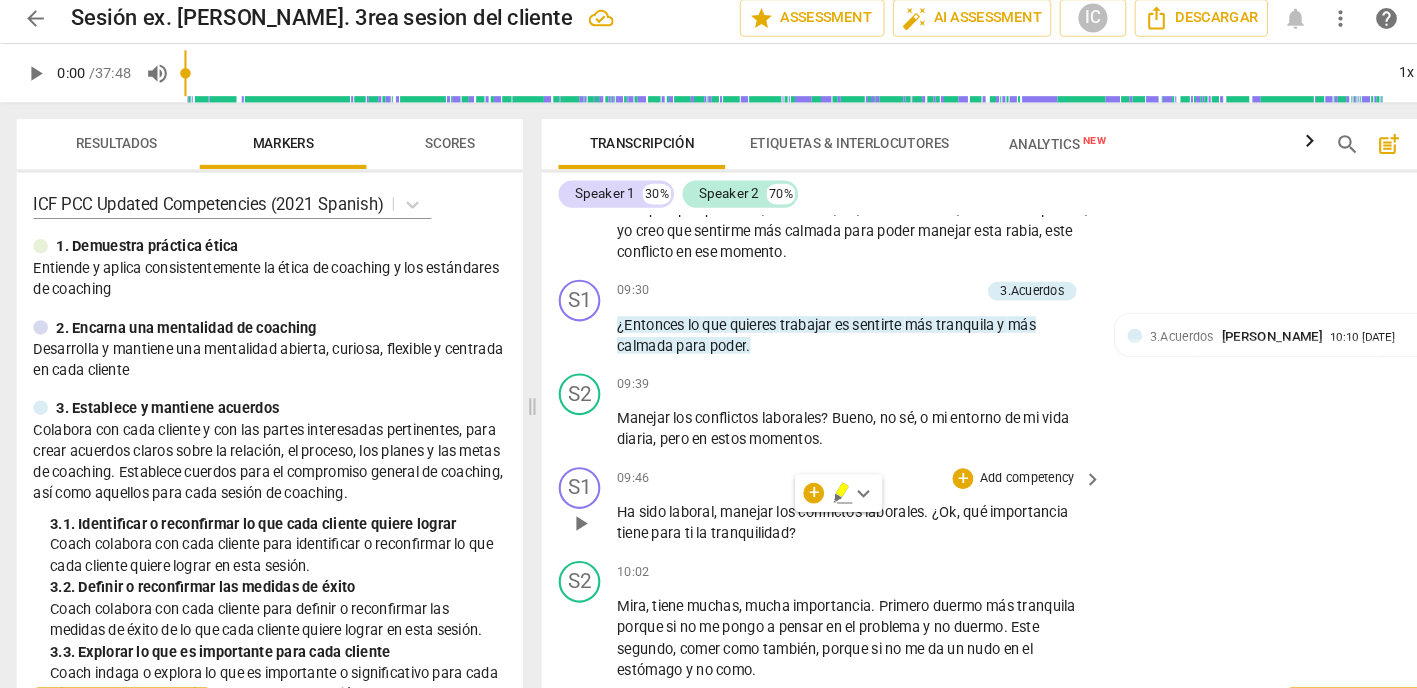 click on "Add competency" at bounding box center (985, 466) 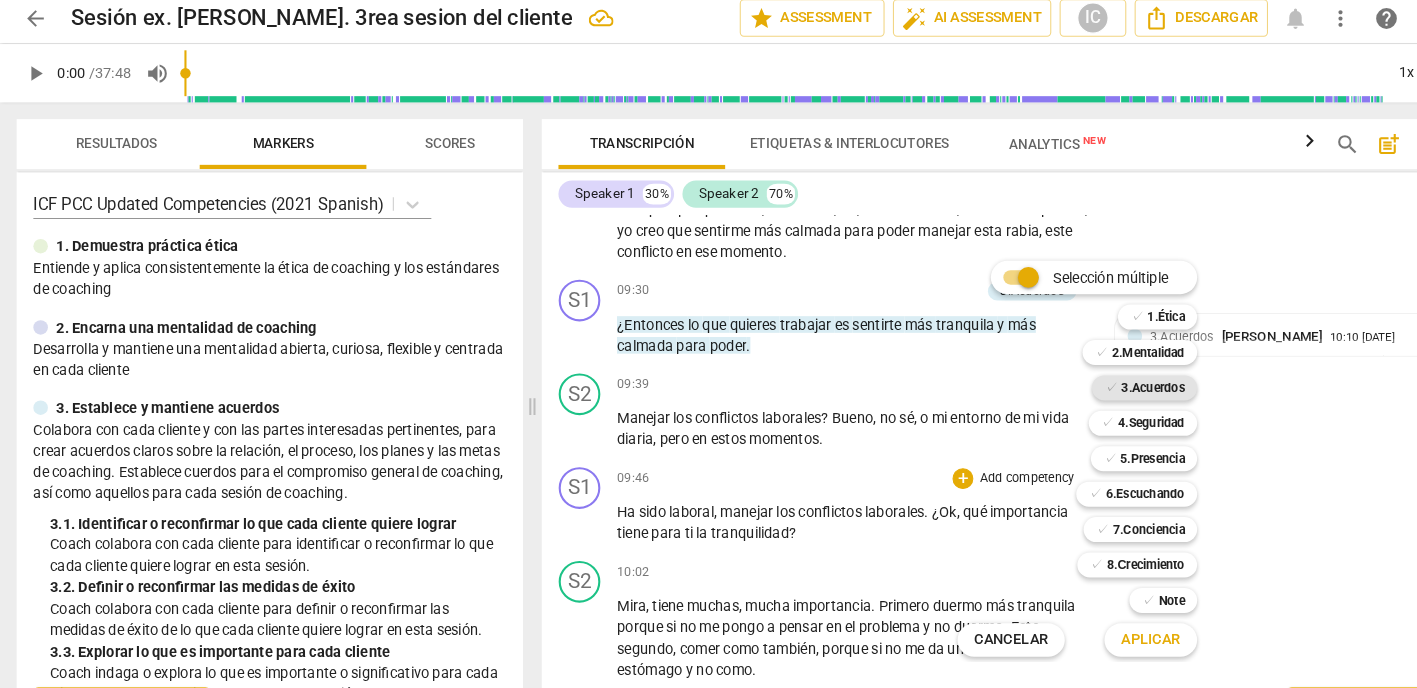 click on "3.Acuerdos" at bounding box center (1106, 379) 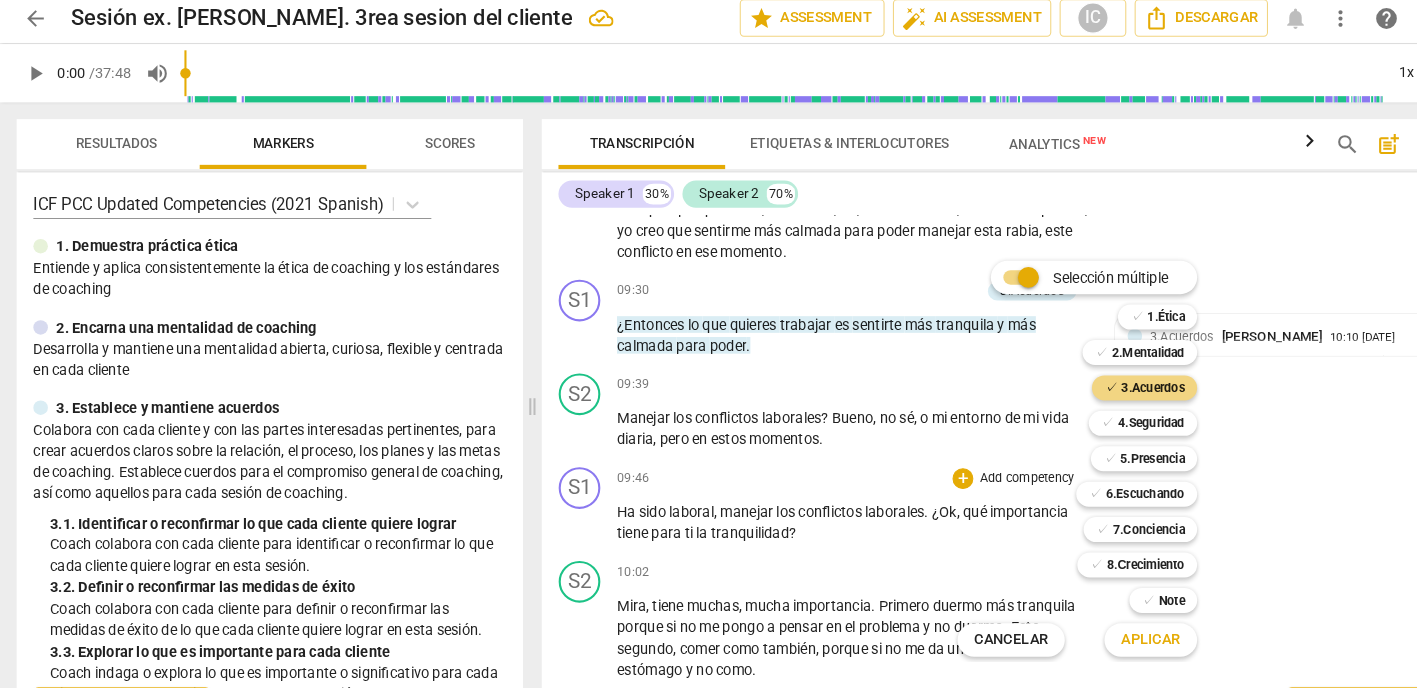 click on "Aplicar" at bounding box center [1104, 621] 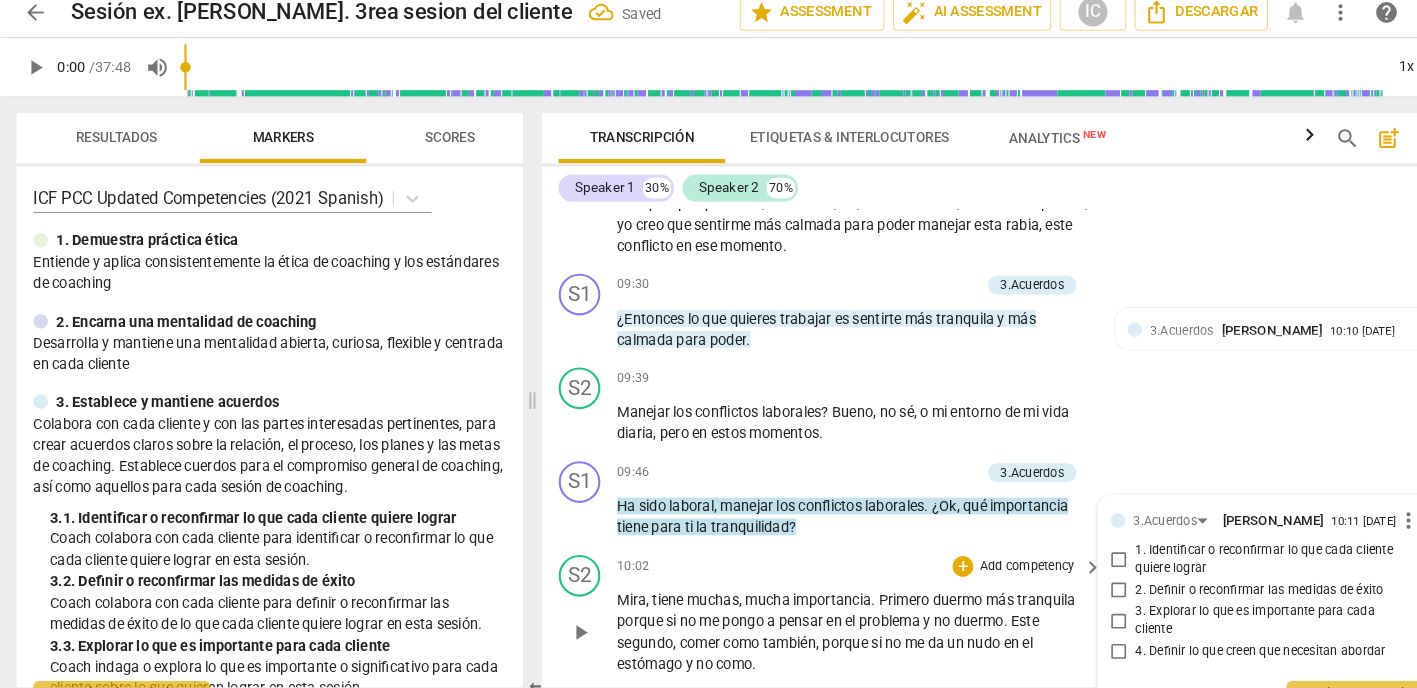 scroll, scrollTop: 3666, scrollLeft: 0, axis: vertical 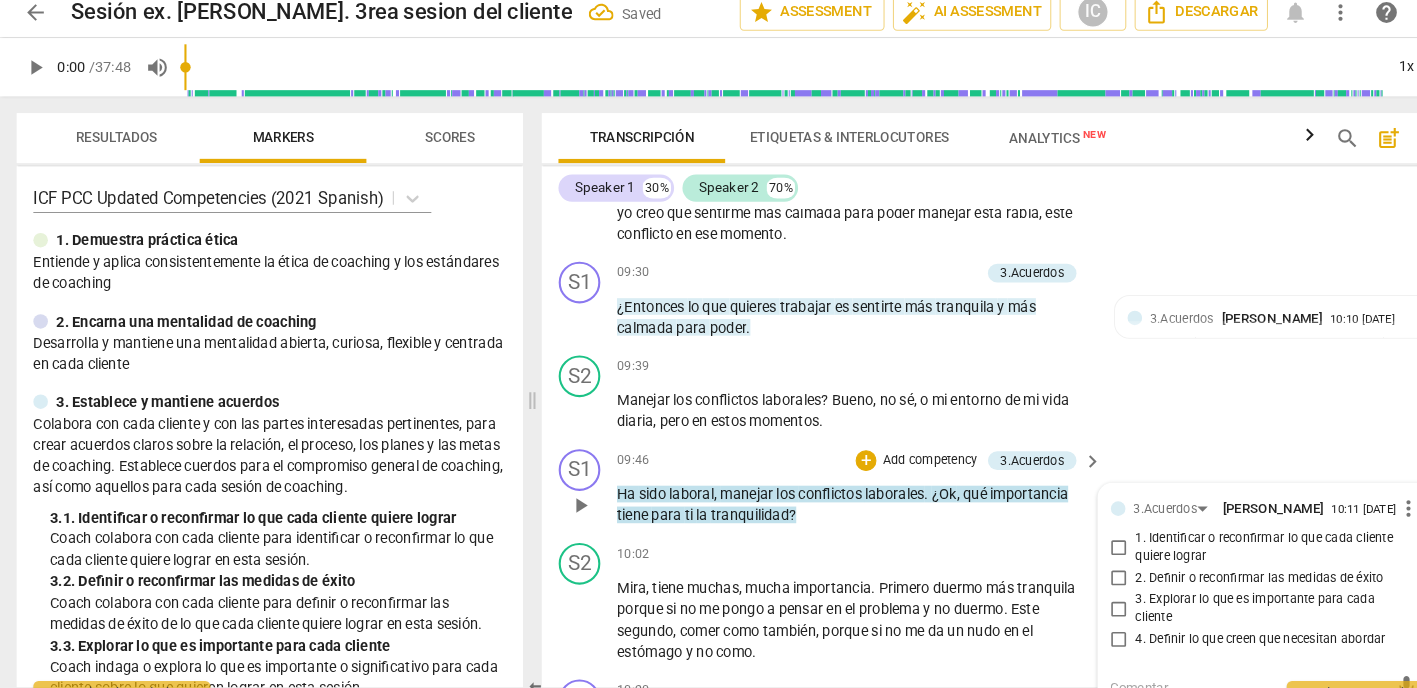 drag, startPoint x: 1073, startPoint y: 606, endPoint x: 1074, endPoint y: 617, distance: 11.045361 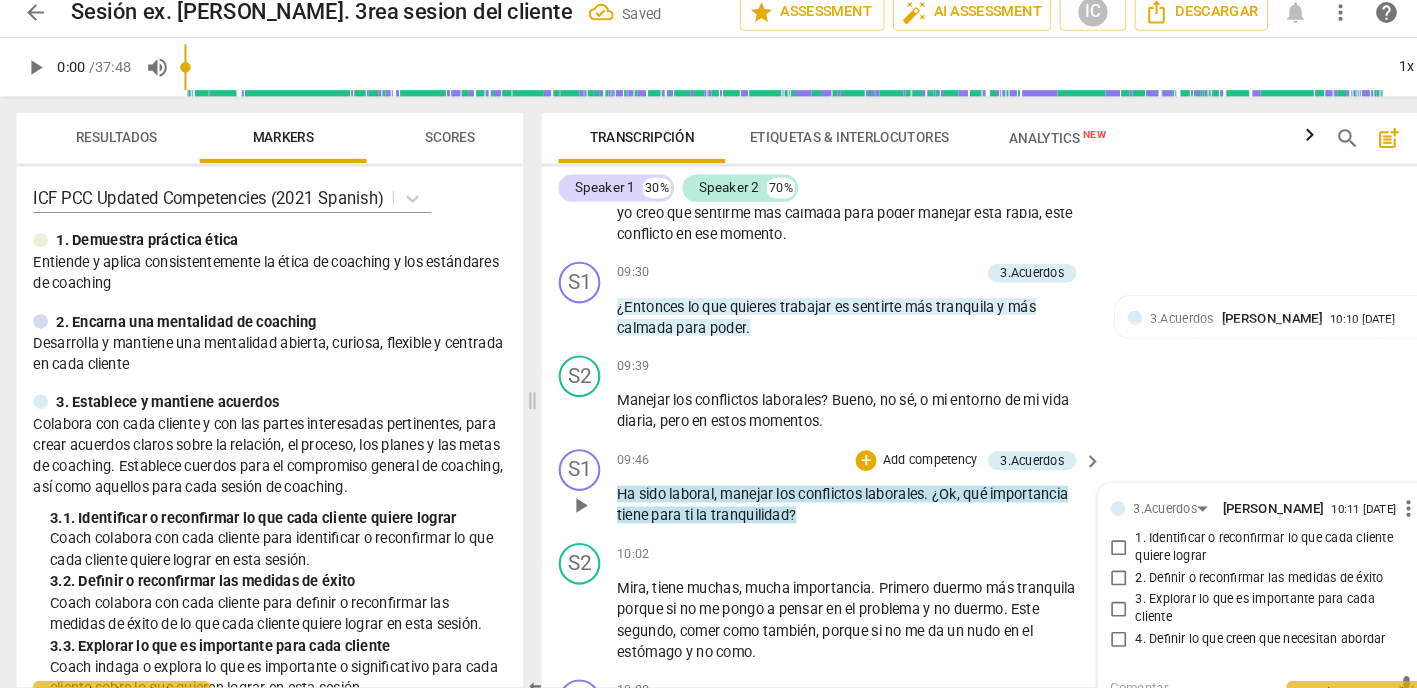 click on "4. Definir lo que creen que necesitan abordar" at bounding box center [1074, 627] 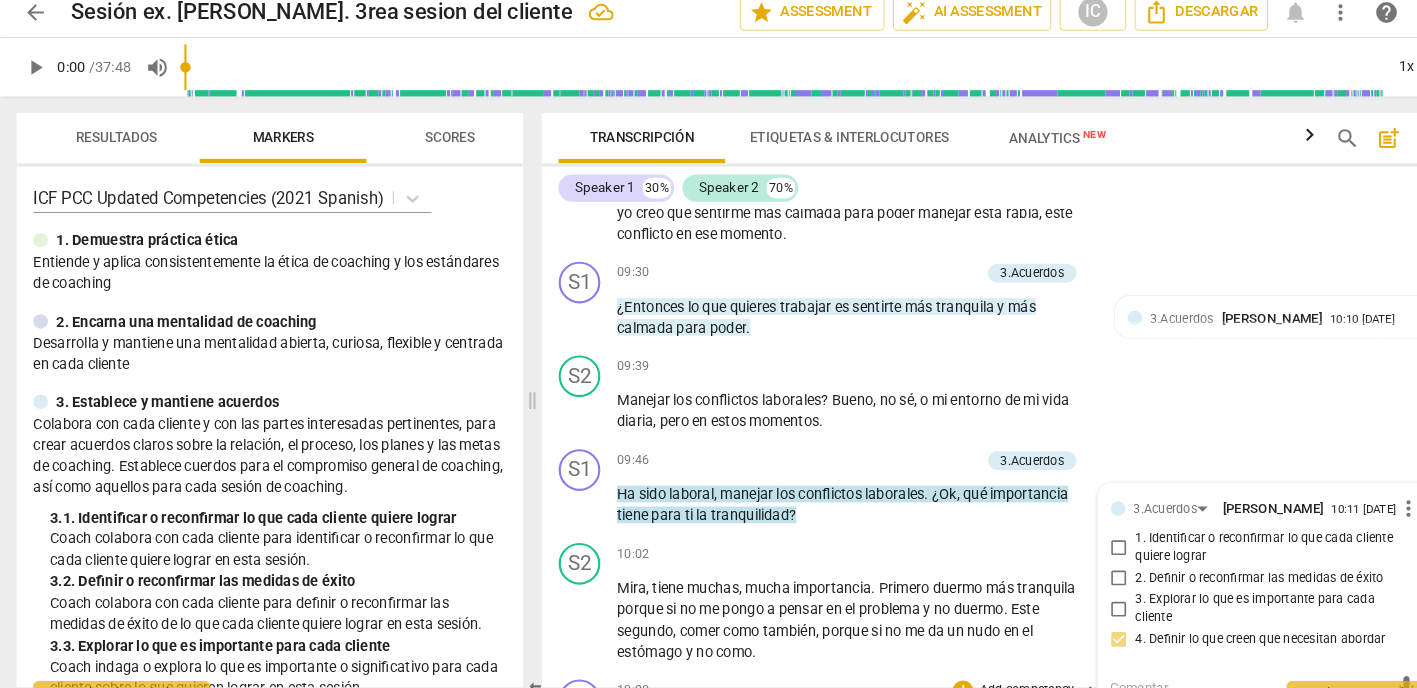 click on "S1 play_arrow pause 10:20 + Add competency keyboard_arrow_right Ok ." at bounding box center [960, 701] 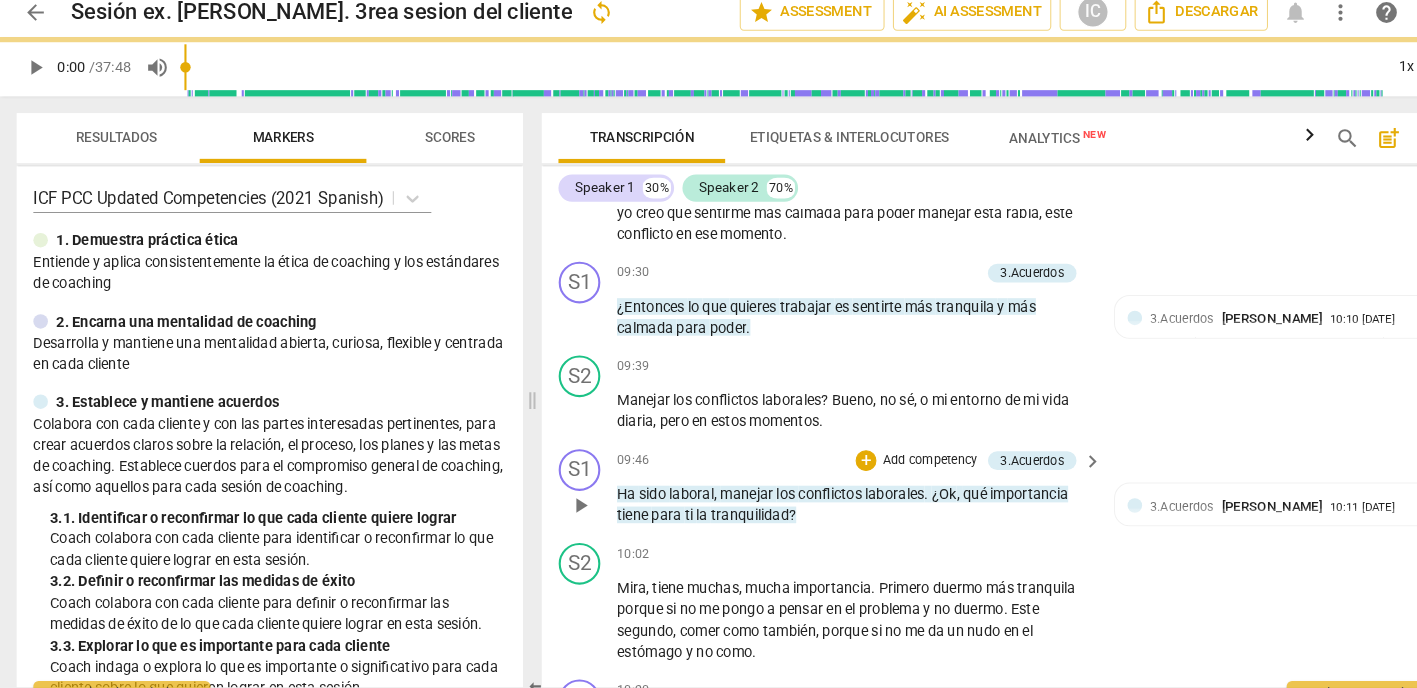 click on "Add competency" at bounding box center (892, 455) 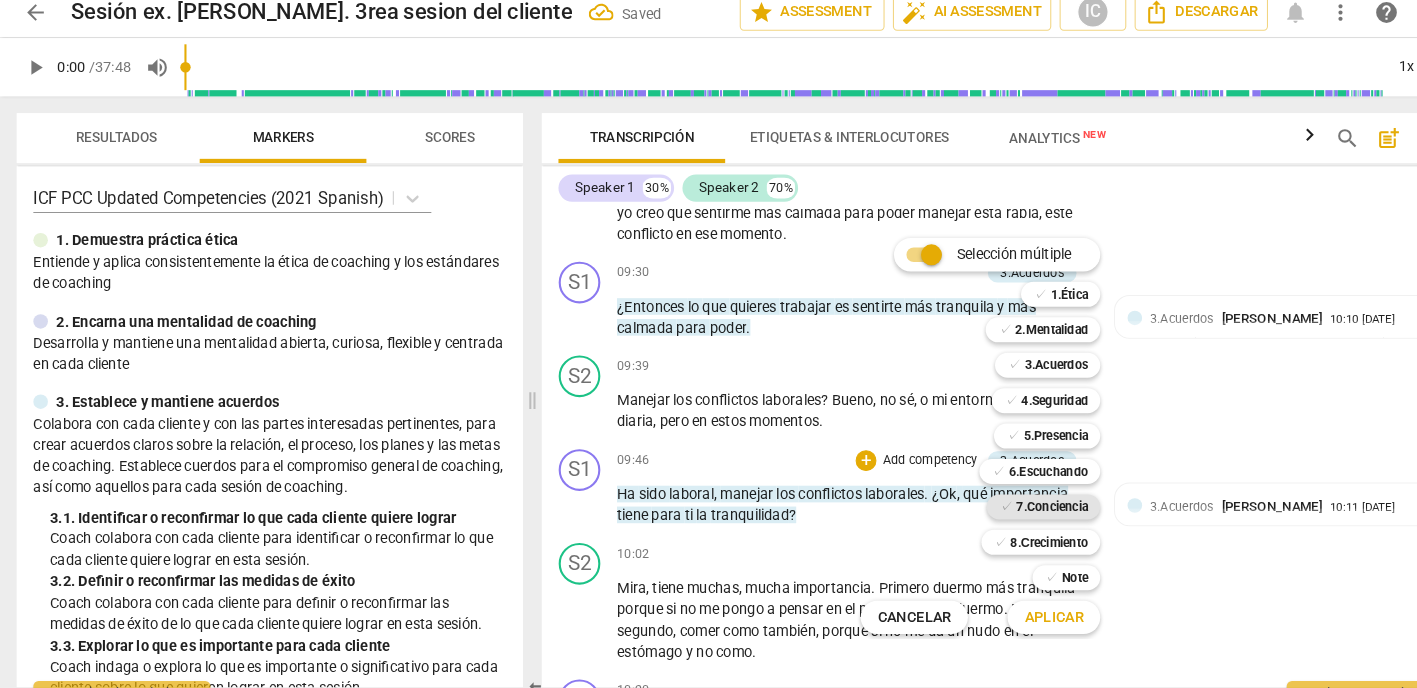 click on "7.Conciencia" at bounding box center [1009, 499] 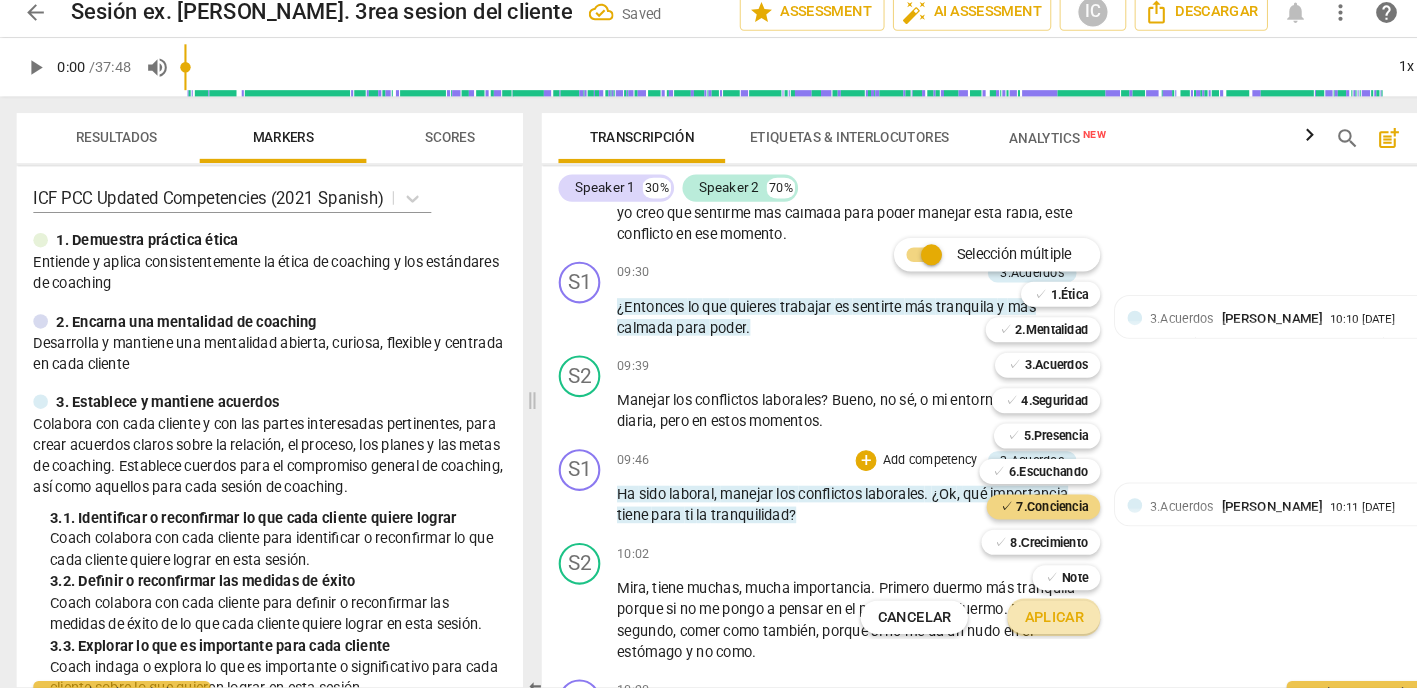 click on "Aplicar" at bounding box center [1011, 605] 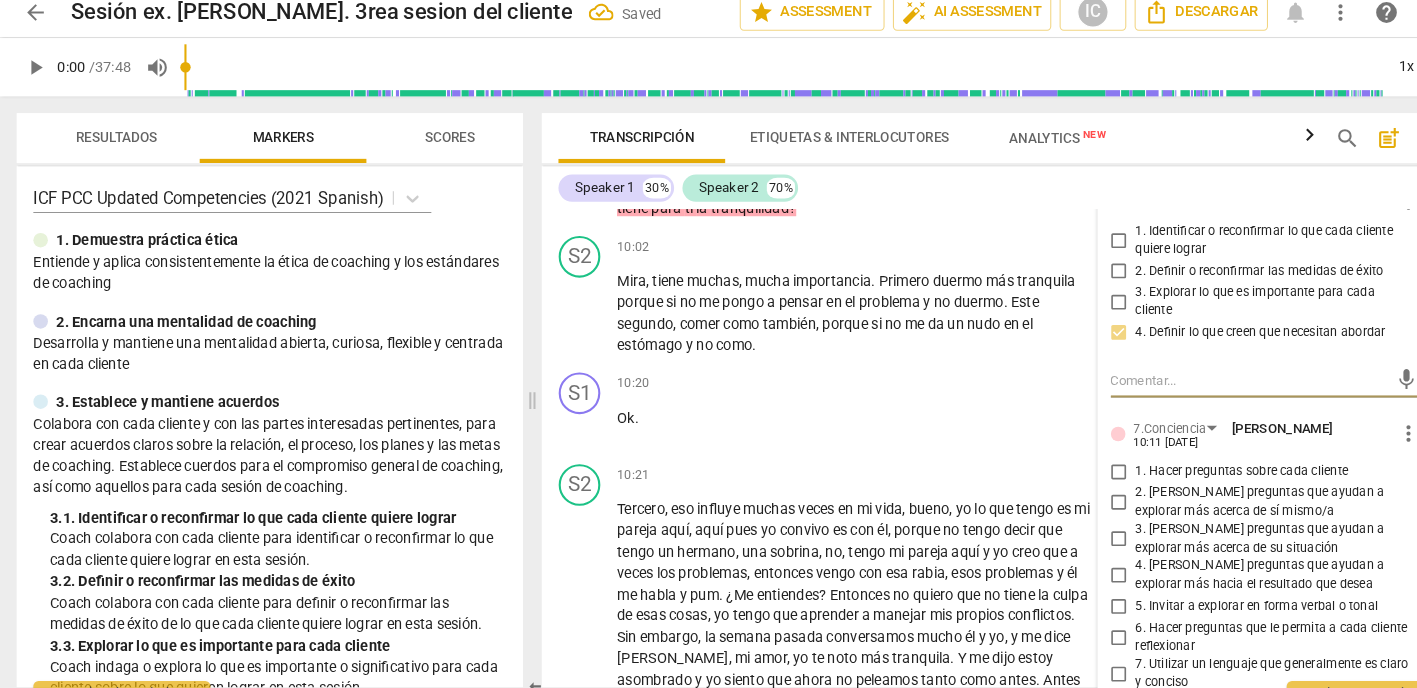 scroll, scrollTop: 3969, scrollLeft: 0, axis: vertical 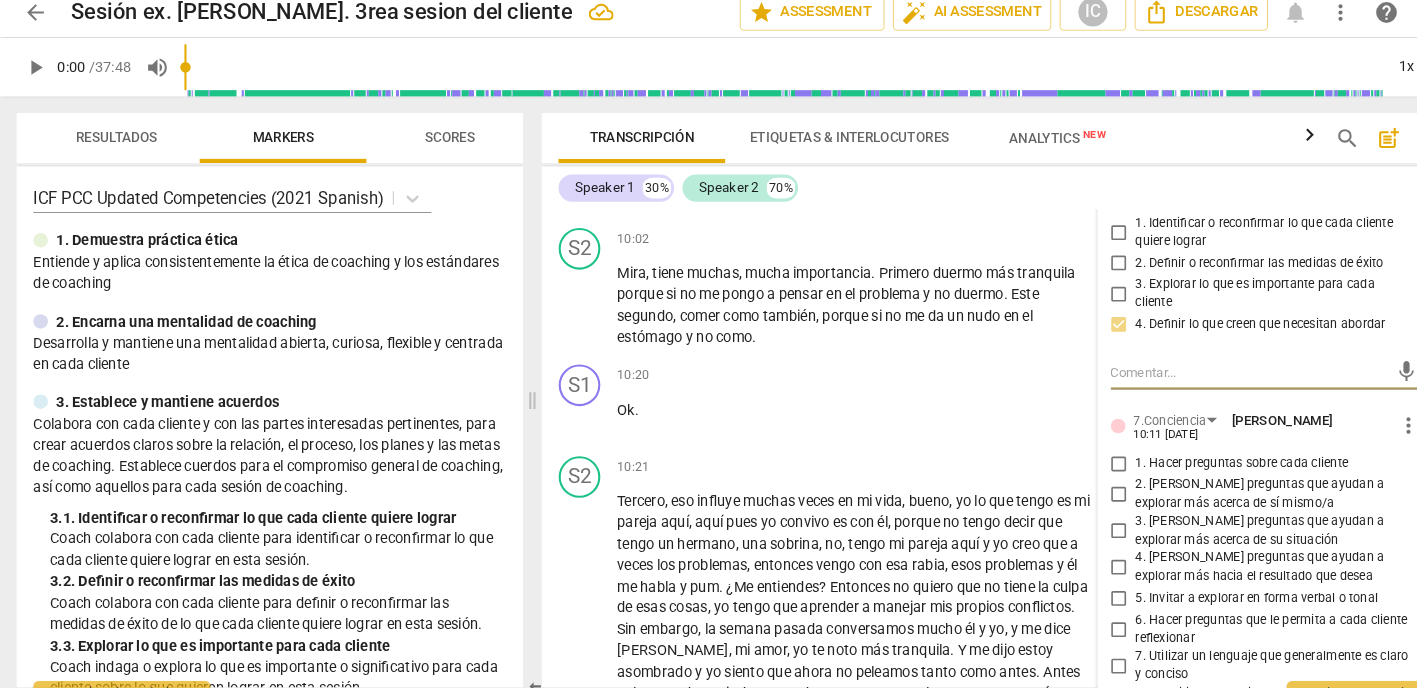 click on "2. [PERSON_NAME] preguntas que ayudan a explorar más acerca de sí mismo/a" at bounding box center [1074, 487] 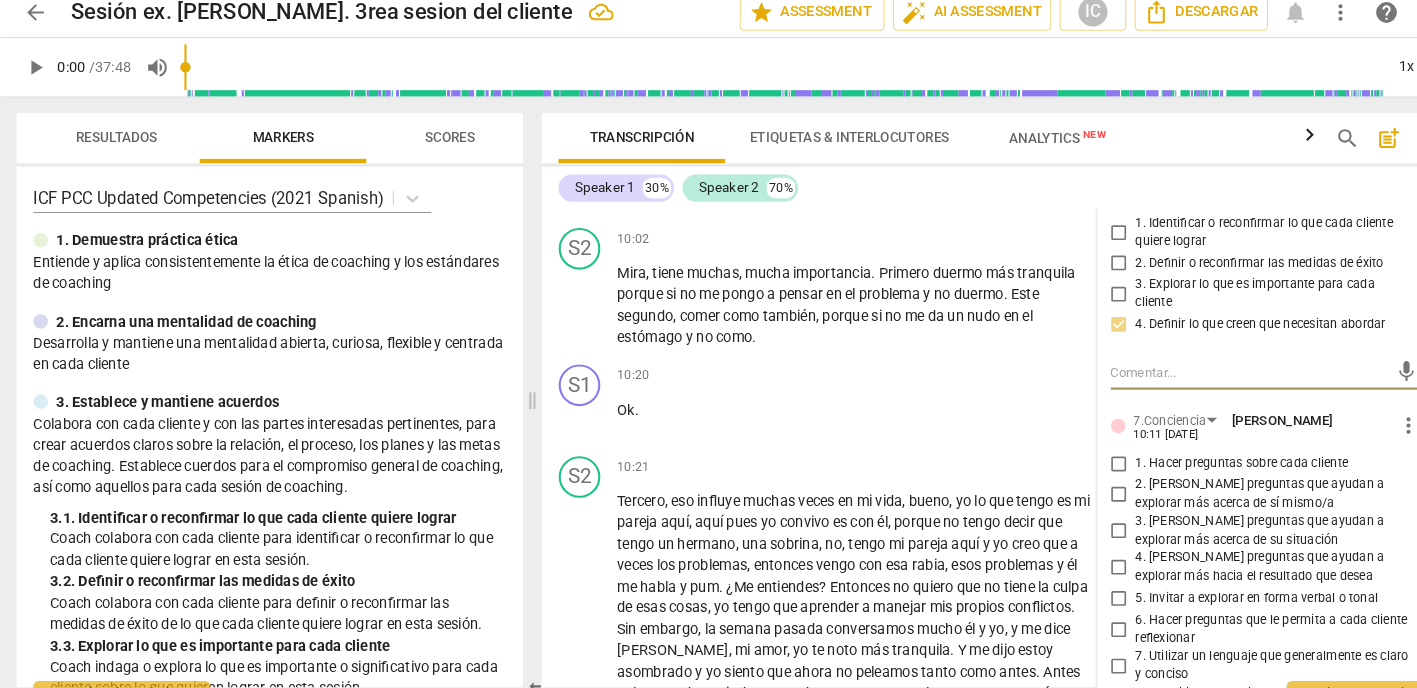 checkbox on "true" 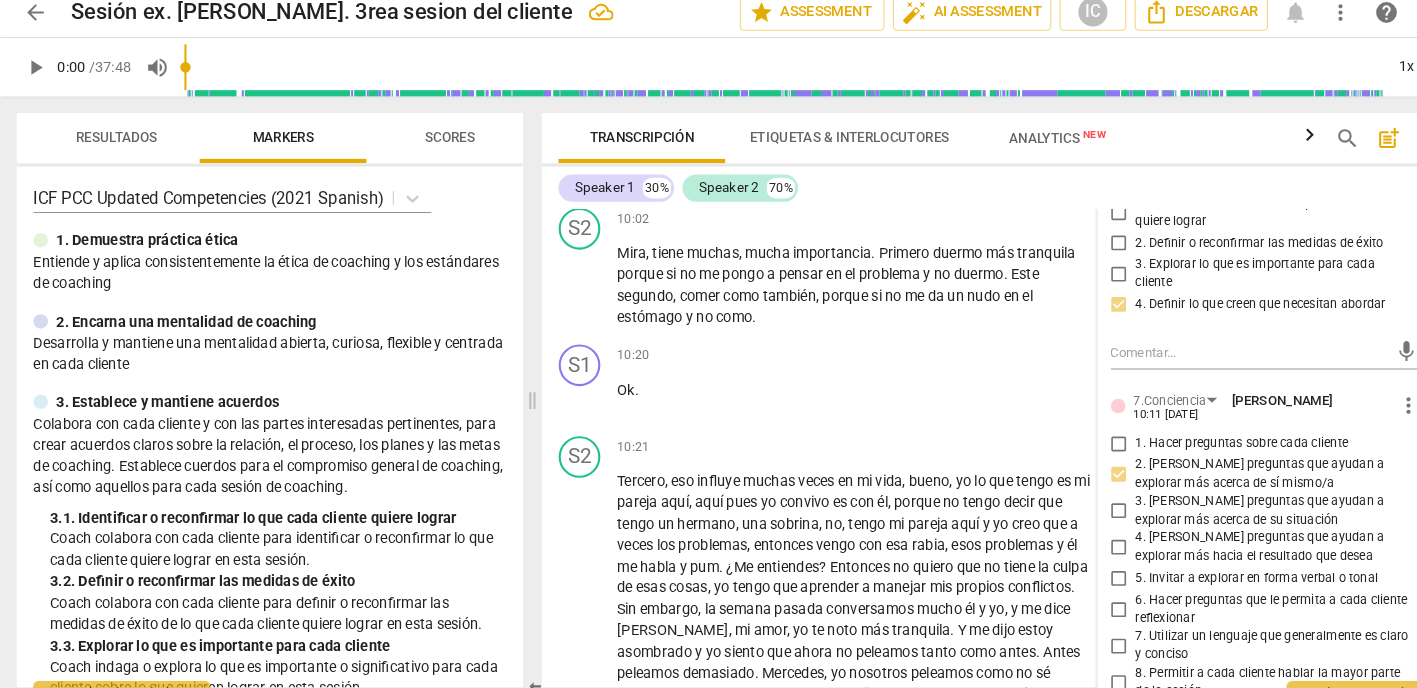scroll, scrollTop: 3989, scrollLeft: 0, axis: vertical 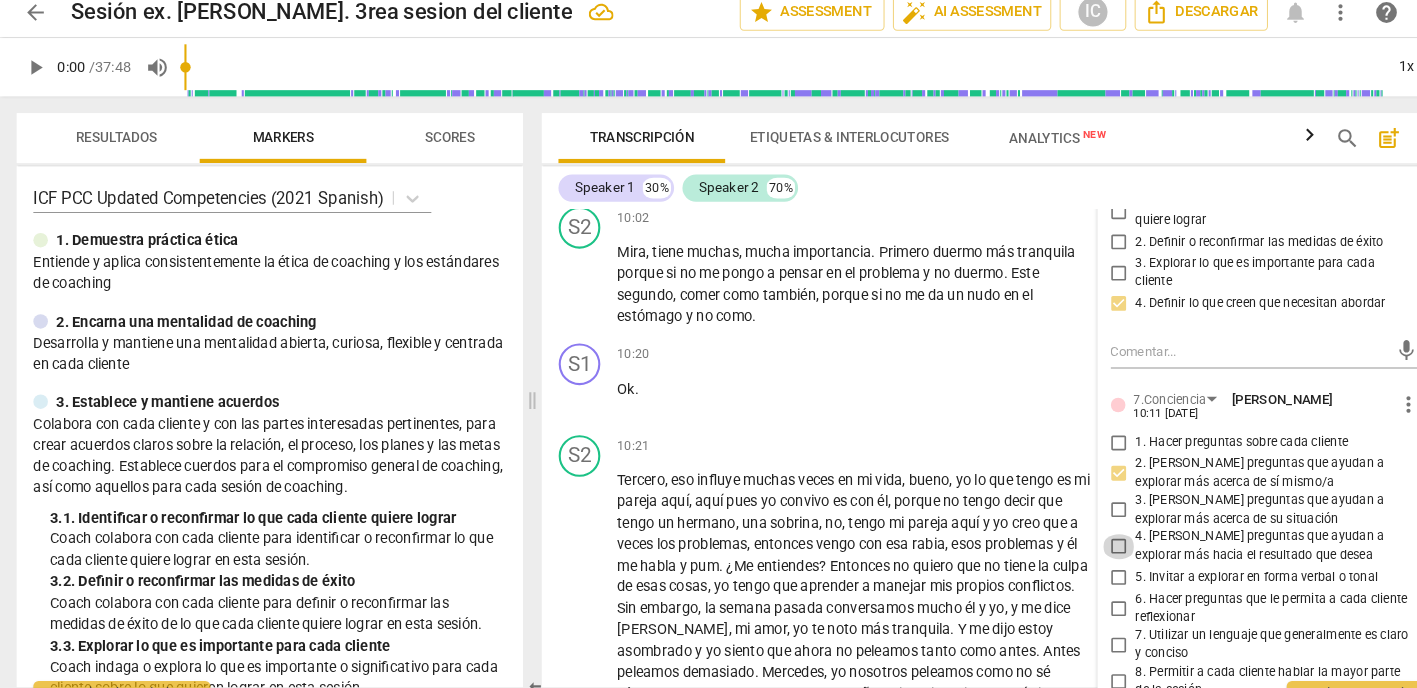 drag, startPoint x: 1068, startPoint y: 511, endPoint x: 1142, endPoint y: 531, distance: 76.655075 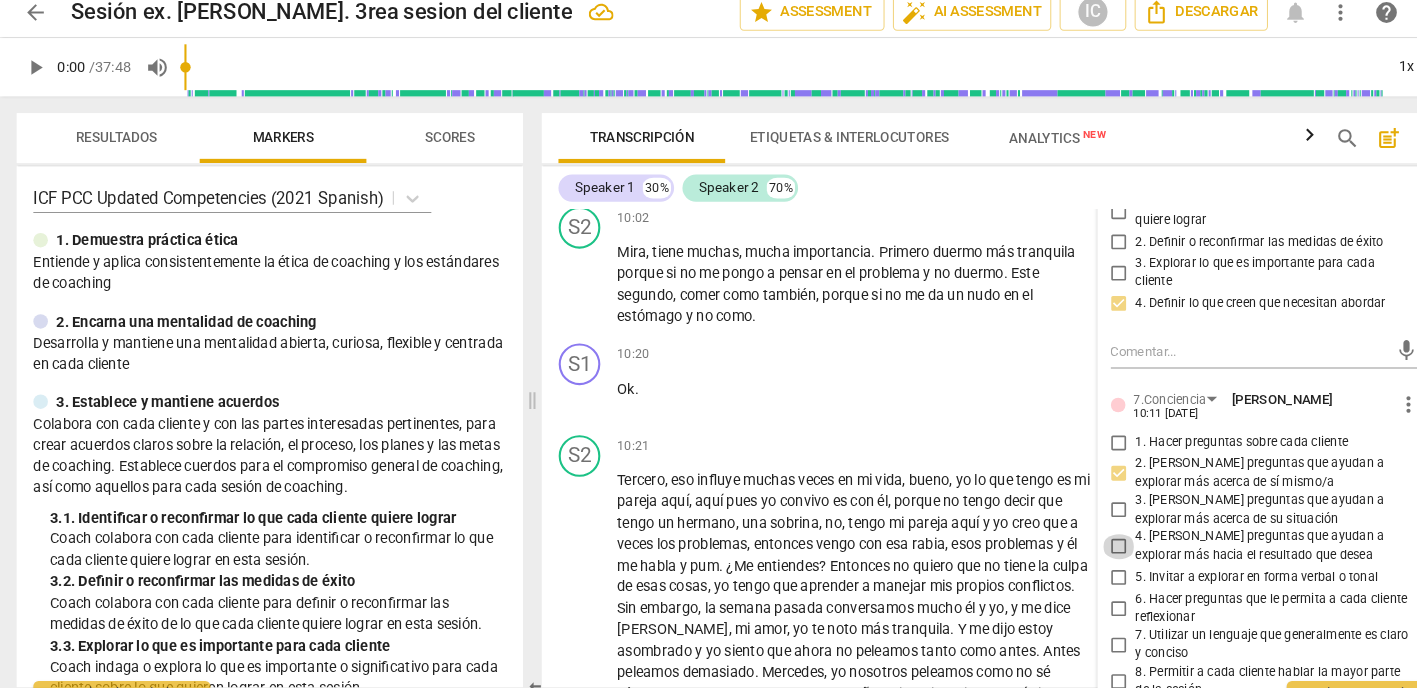 click on "4. [PERSON_NAME] preguntas que ayudan a explorar más hacia el resultado que desea" at bounding box center [1074, 537] 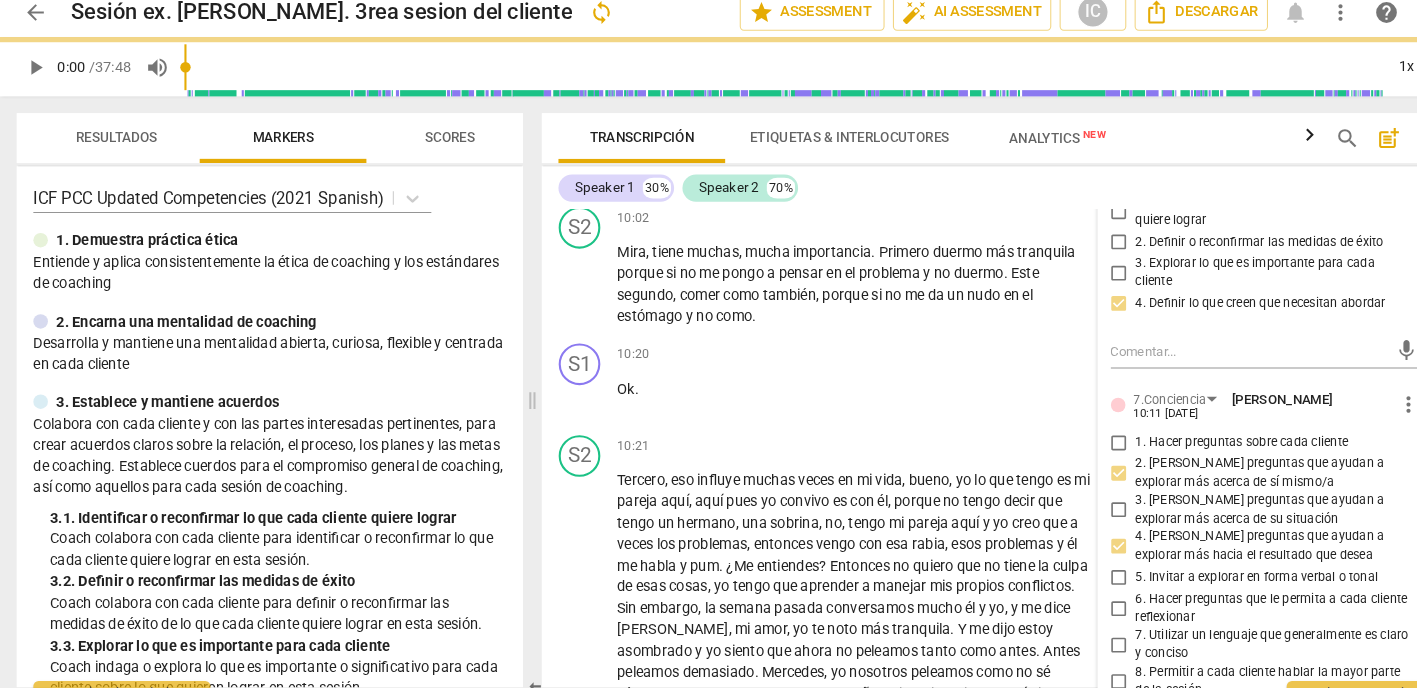 scroll, scrollTop: 4064, scrollLeft: 0, axis: vertical 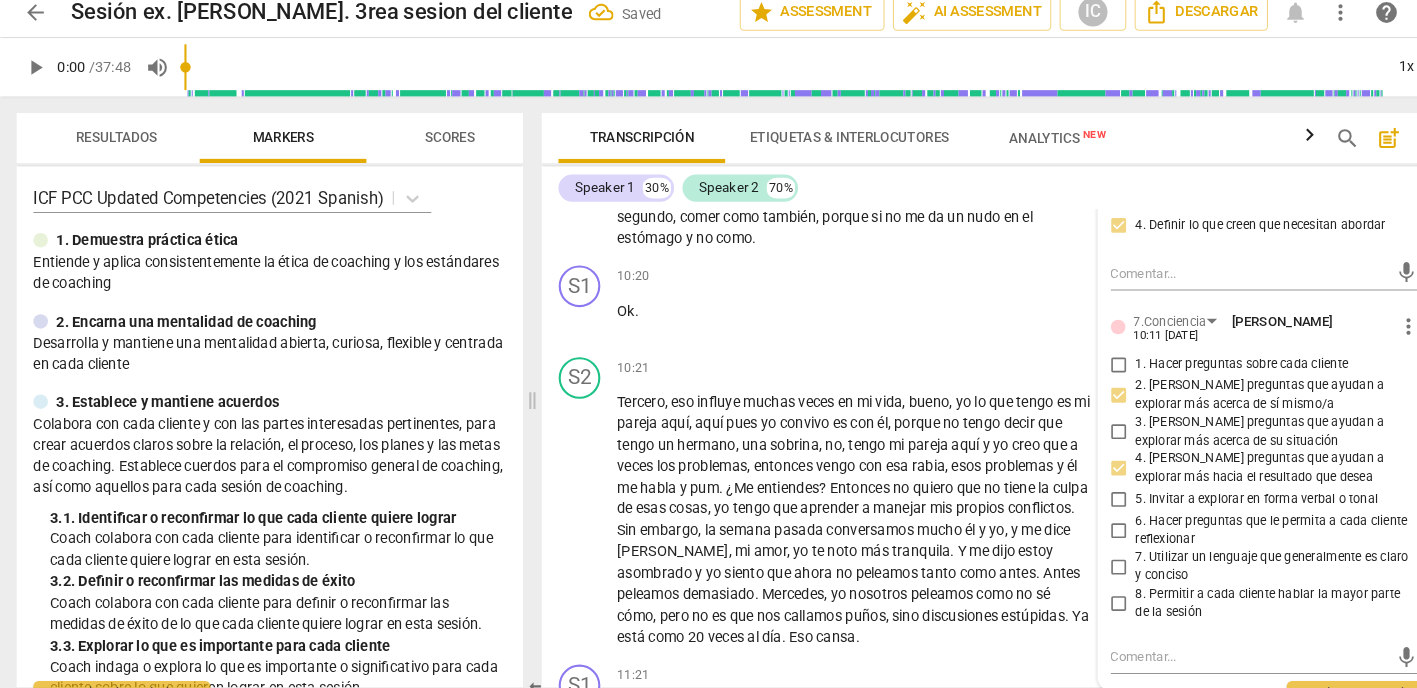 drag, startPoint x: 1070, startPoint y: 495, endPoint x: 1081, endPoint y: 512, distance: 20.248457 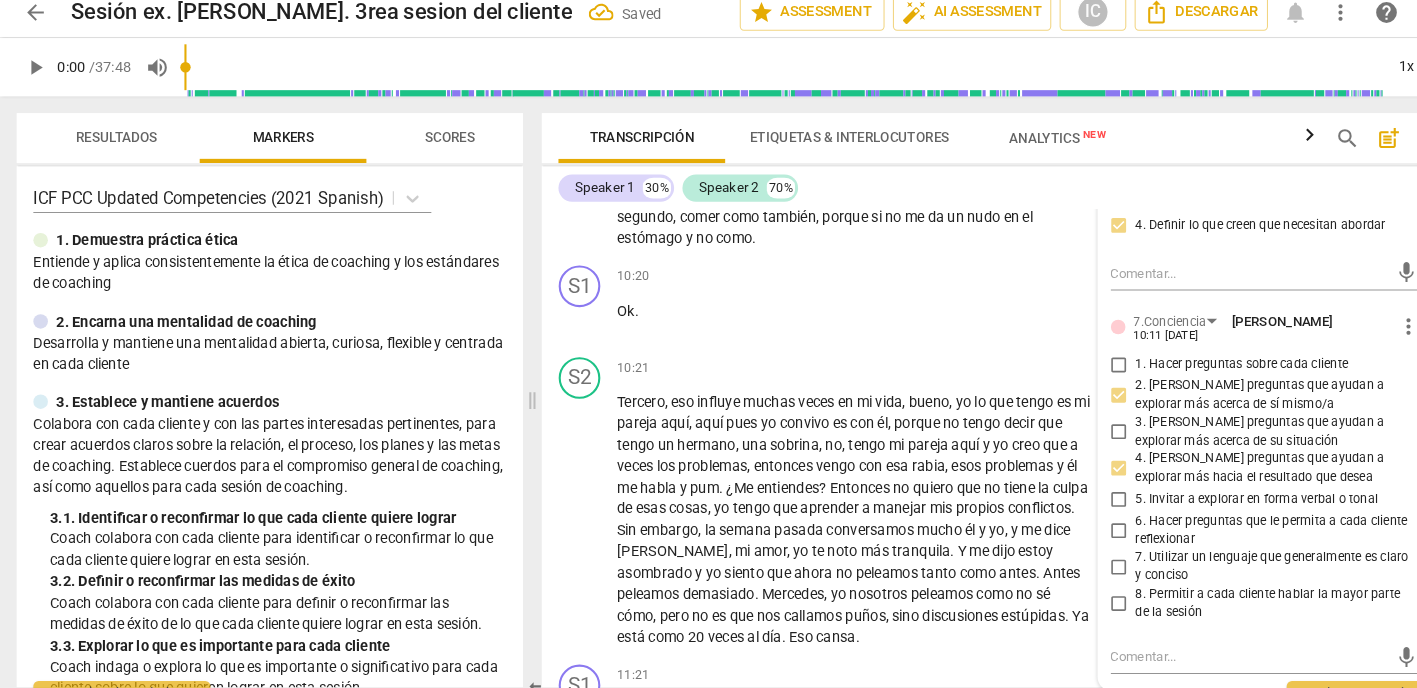 click on "6. Hacer preguntas que le permita a cada cliente reflexionar" at bounding box center [1074, 521] 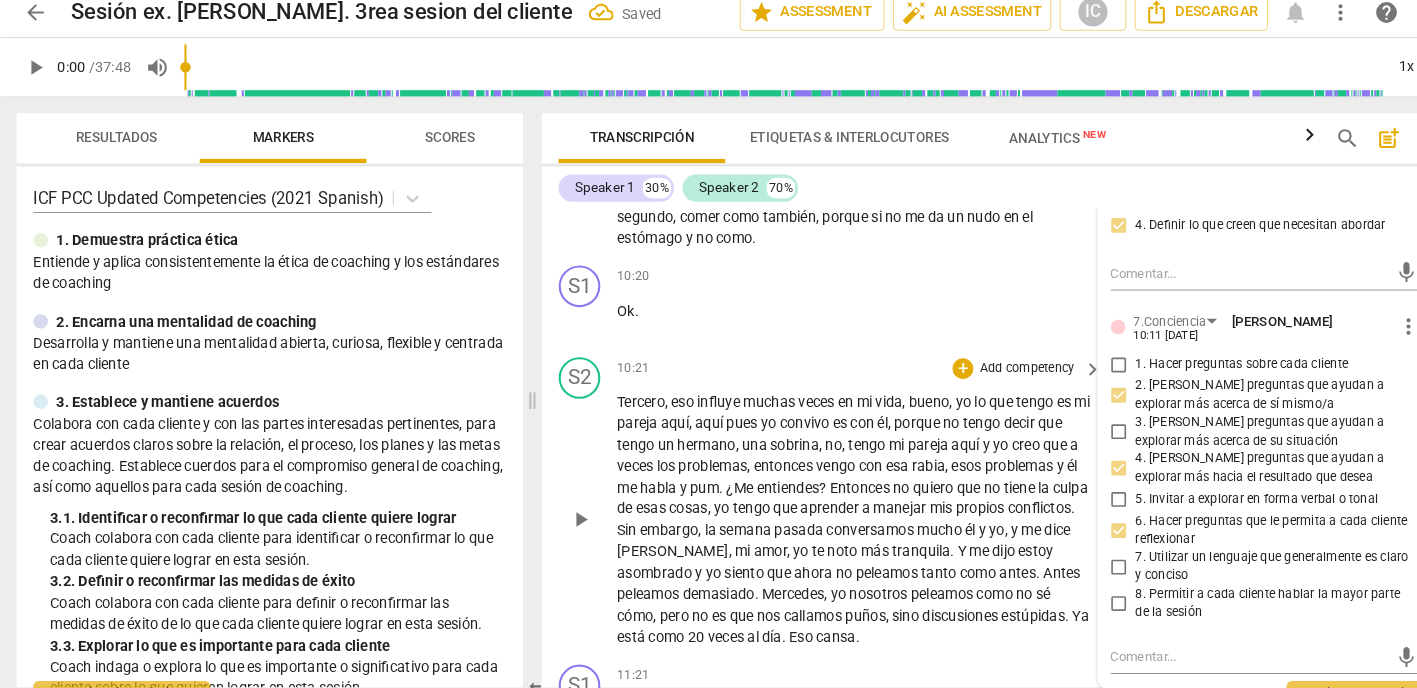 click on "S2 play_arrow pause 10:21 + Add competency keyboard_arrow_right Tercero ,   eso   influye   muchas   veces   en   mi   vida ,   bueno ,   yo   lo   que   tengo   es   mi   pareja   aquí ,   aquí   pues   yo   convivo   es   con   él ,   porque   no   tengo   decir   que   tengo   un   hermano ,   una   sobrina ,   no ,   tengo   mi   pareja   aquí   y   yo   creo   que   a   veces   los   problemas ,   entonces   vengo   con   esa   rabia ,   esos   problemas   y   él   me   habla   y   pum .   ¿Me   entiendes ?   Entonces   no   quiero   que   no   tiene   la   culpa   de   esas   cosas ,   yo   tengo   que   aprender   a   manejar   mis   propios   conflictos .   Sin   embargo ,   la   semana   pasada   conversamos   mucho   él   y   yo ,   y   me   dice   [PERSON_NAME] ,   mi   amor ,   yo   te   noto   más   tranquila .   Y   me   dijo   estoy   asombrado   y   yo   siento   que   ahora   no   peleamos   tanto   como   antes .   Antes   peleamos   demasiado .   [PERSON_NAME] ,   yo   nosotros   peleamos" at bounding box center (960, 494) 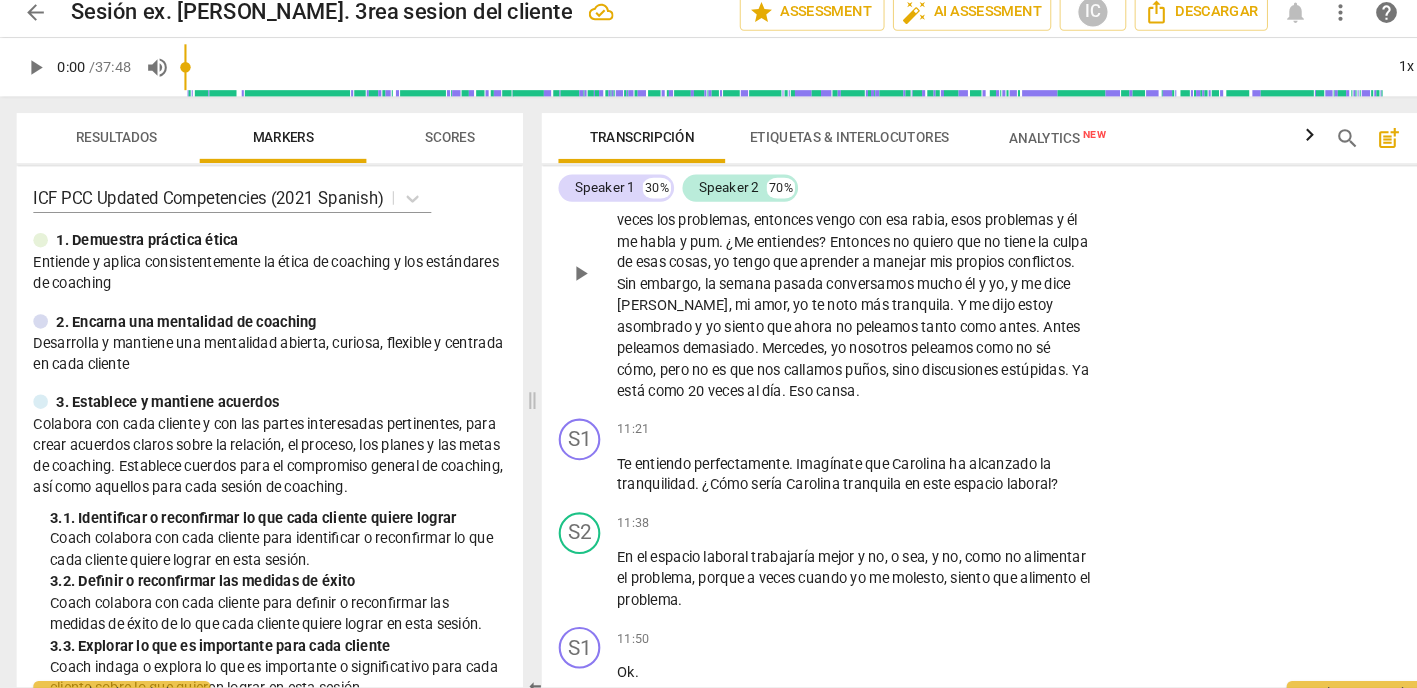 scroll, scrollTop: 4302, scrollLeft: 0, axis: vertical 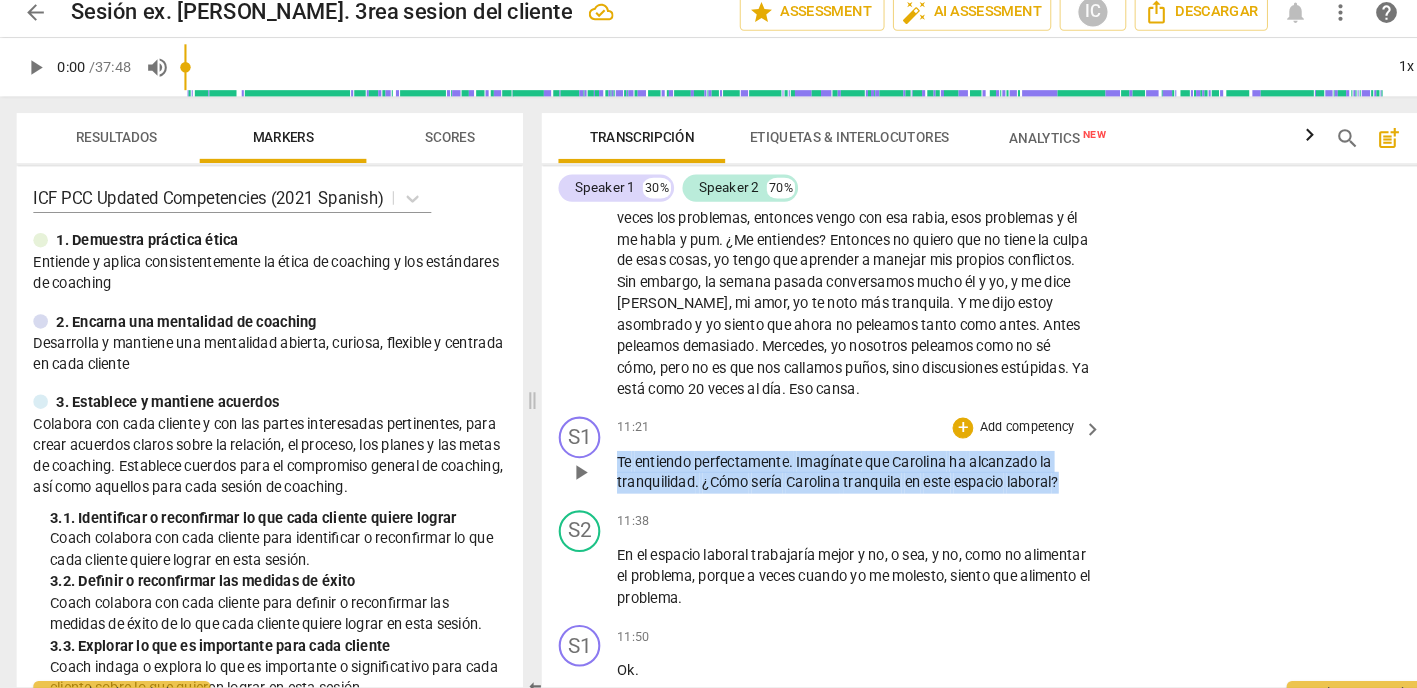 drag, startPoint x: 1049, startPoint y: 448, endPoint x: 855, endPoint y: 429, distance: 194.92819 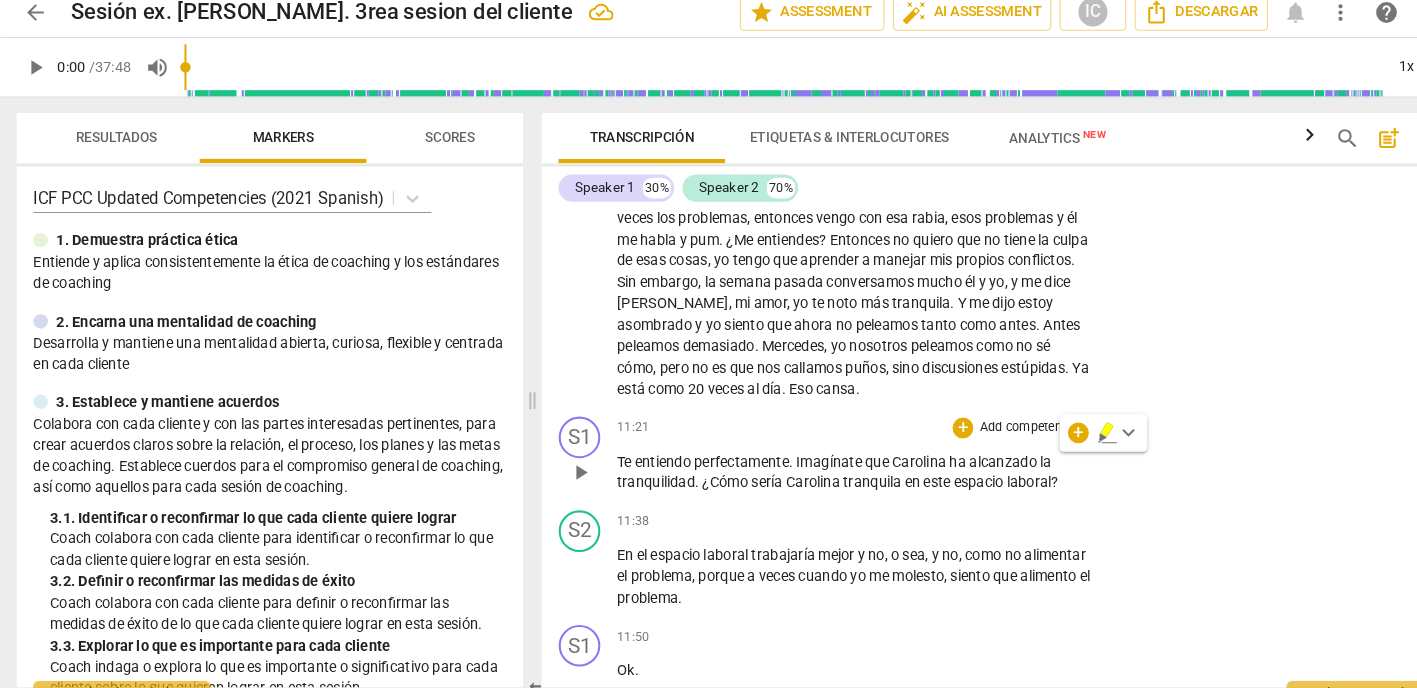 click on "Add competency" at bounding box center (985, 423) 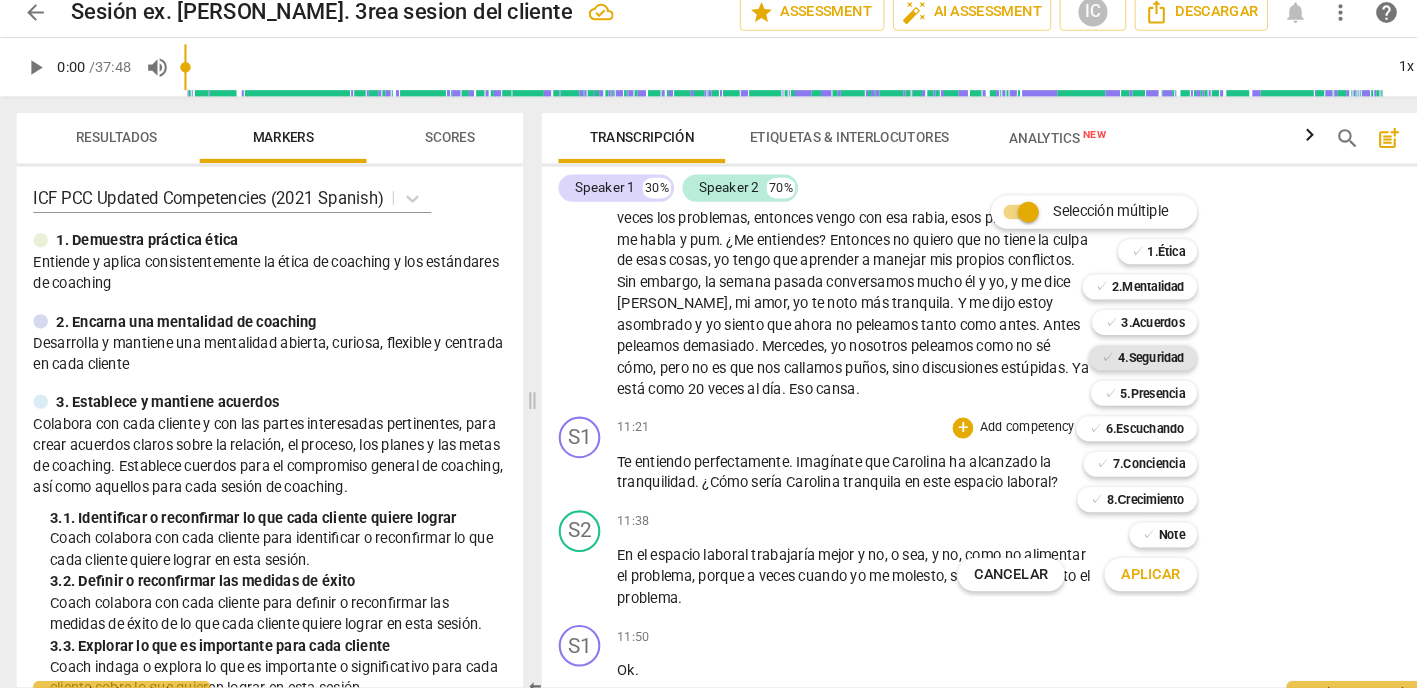 click on "4.Seguridad" at bounding box center (1105, 356) 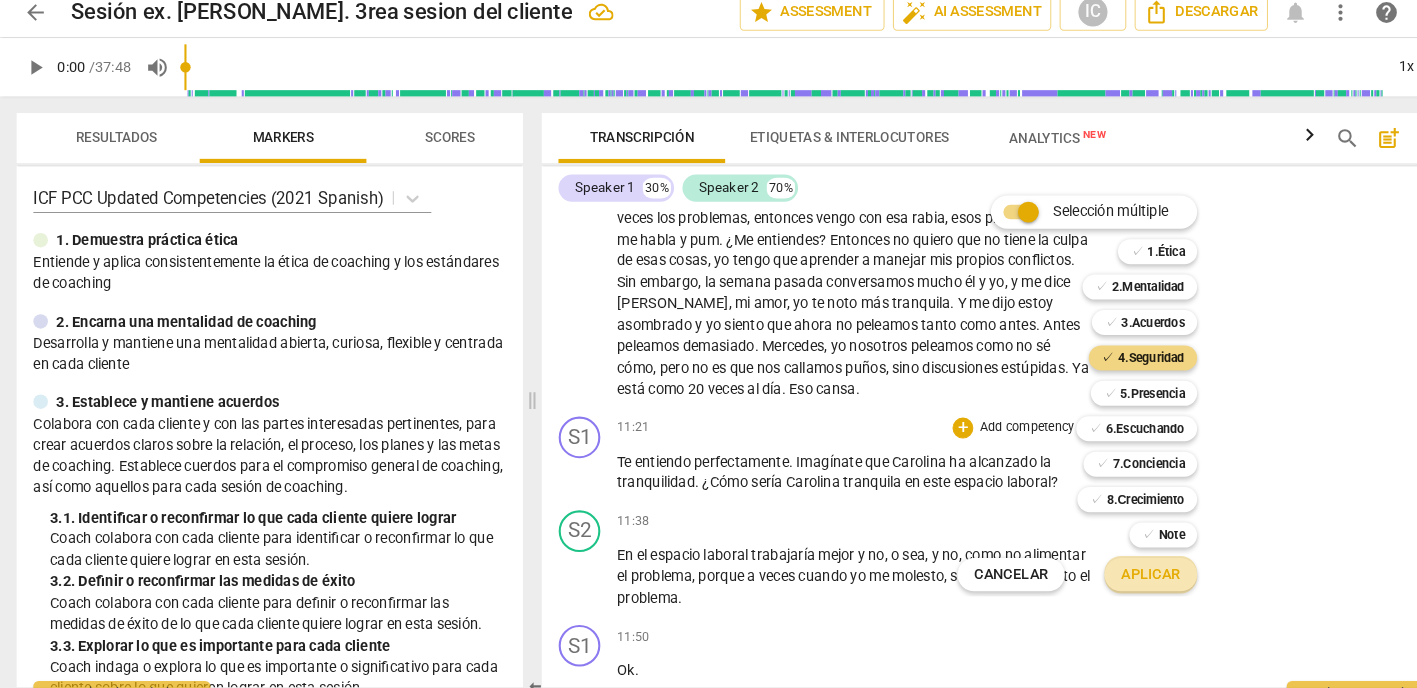 click on "Aplicar" at bounding box center (1104, 564) 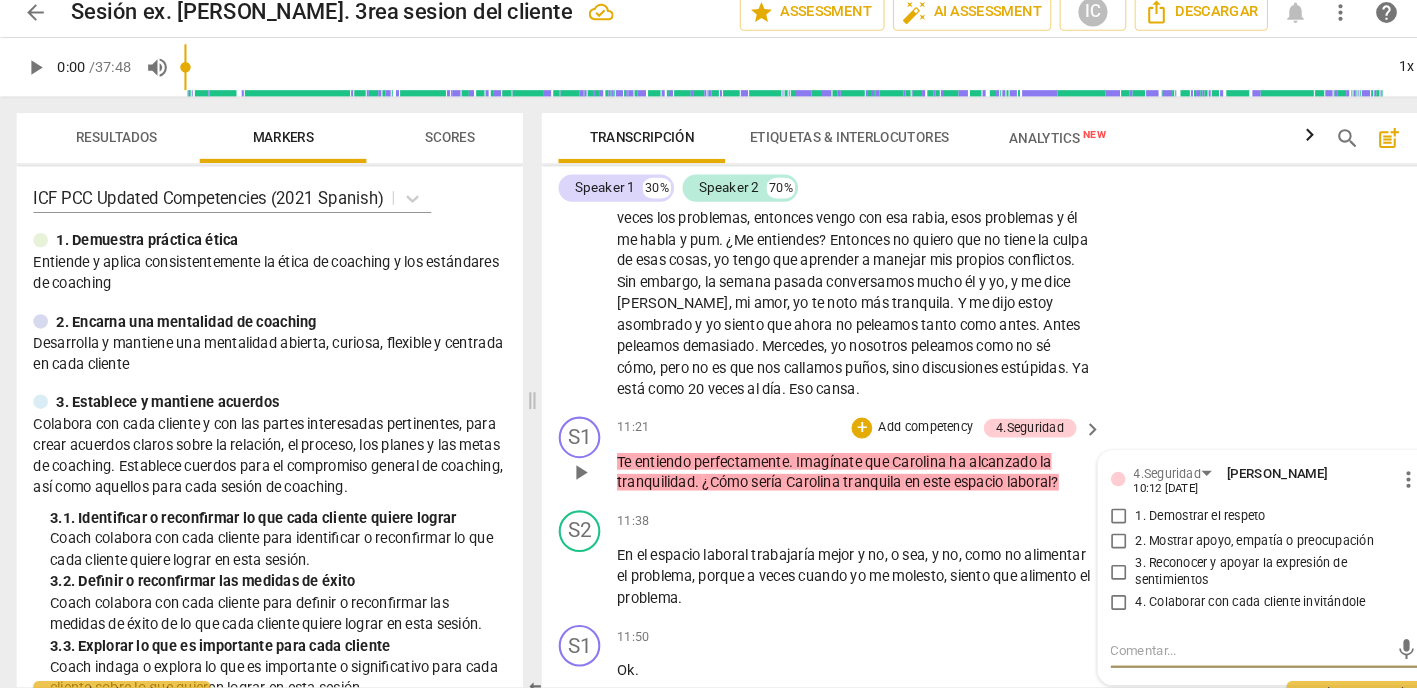 click on "2. Mostrar apoyo, empatía o preocupación" at bounding box center [1074, 532] 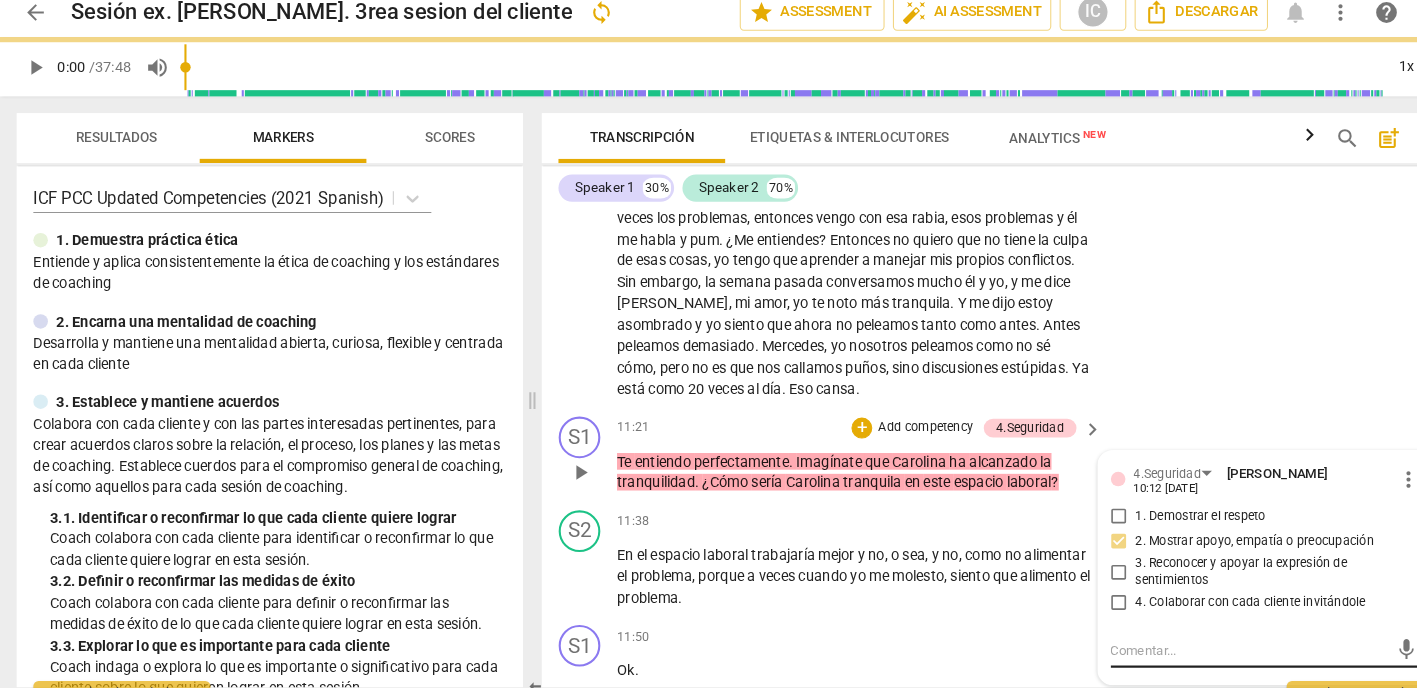 click on "3. Reconocer y apoyar la expresión de sentimientos" at bounding box center (1074, 561) 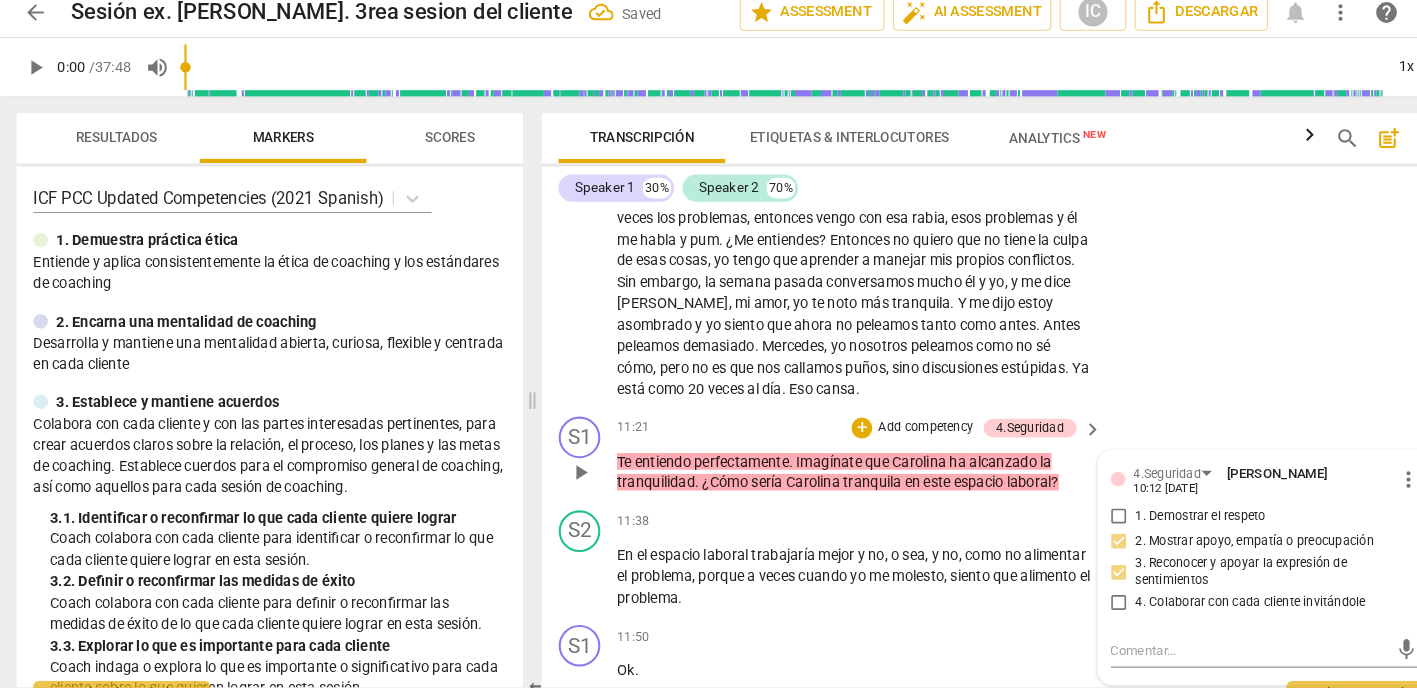 click on "4. Colaborar con cada cliente invitándole" at bounding box center [1074, 591] 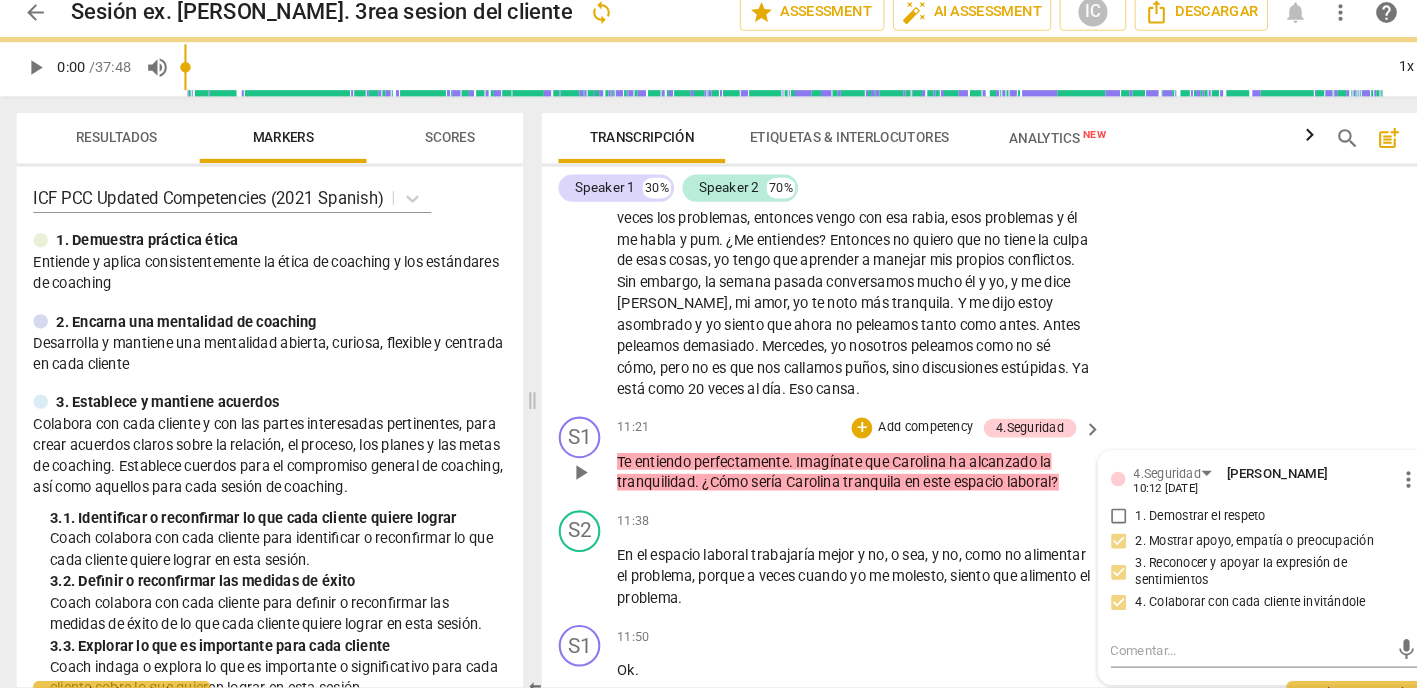 click on "Add competency" at bounding box center (888, 423) 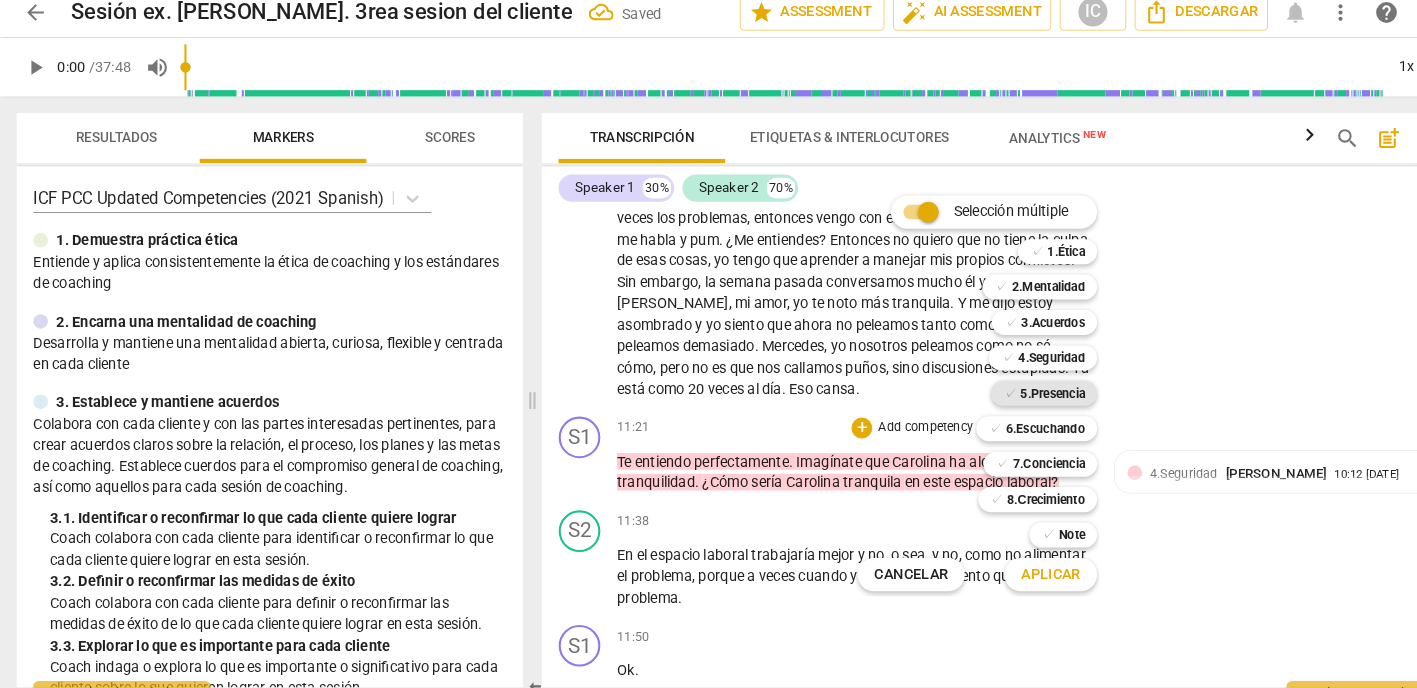click on "5.Presencia" at bounding box center [1010, 390] 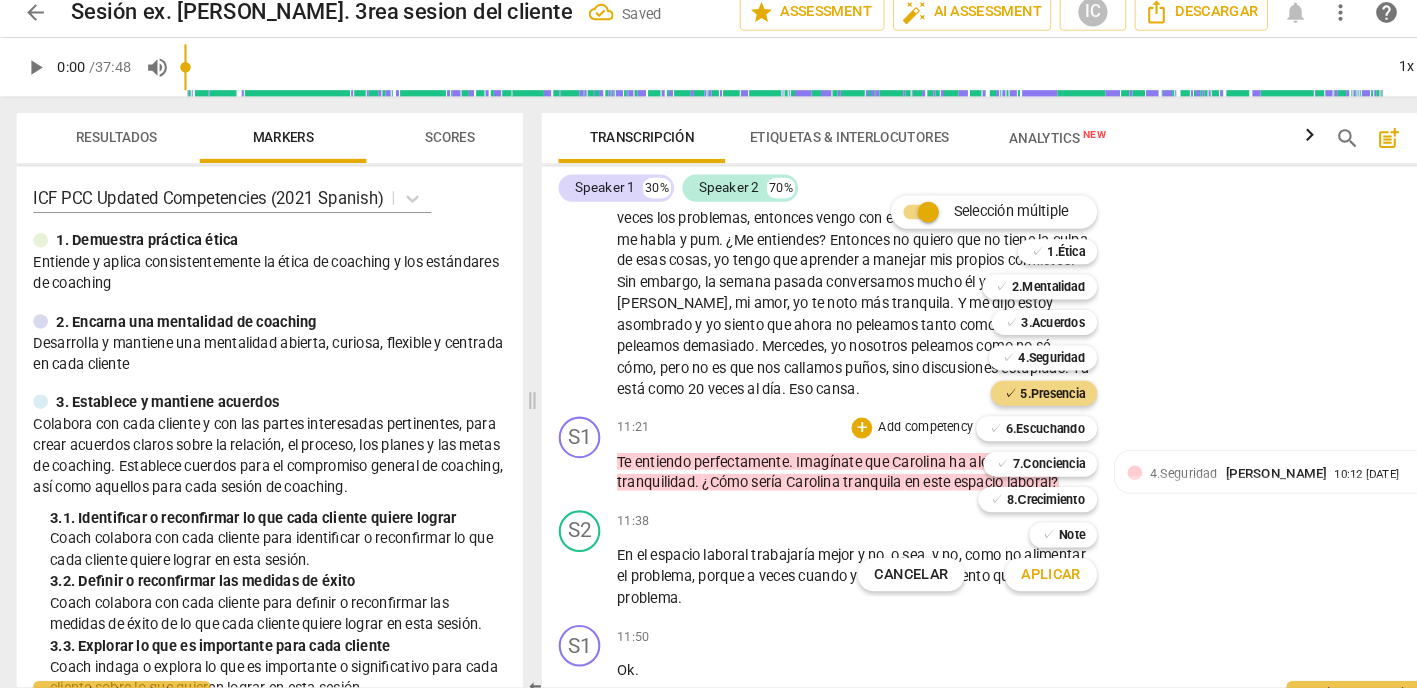 click on "Aplicar" at bounding box center (1008, 564) 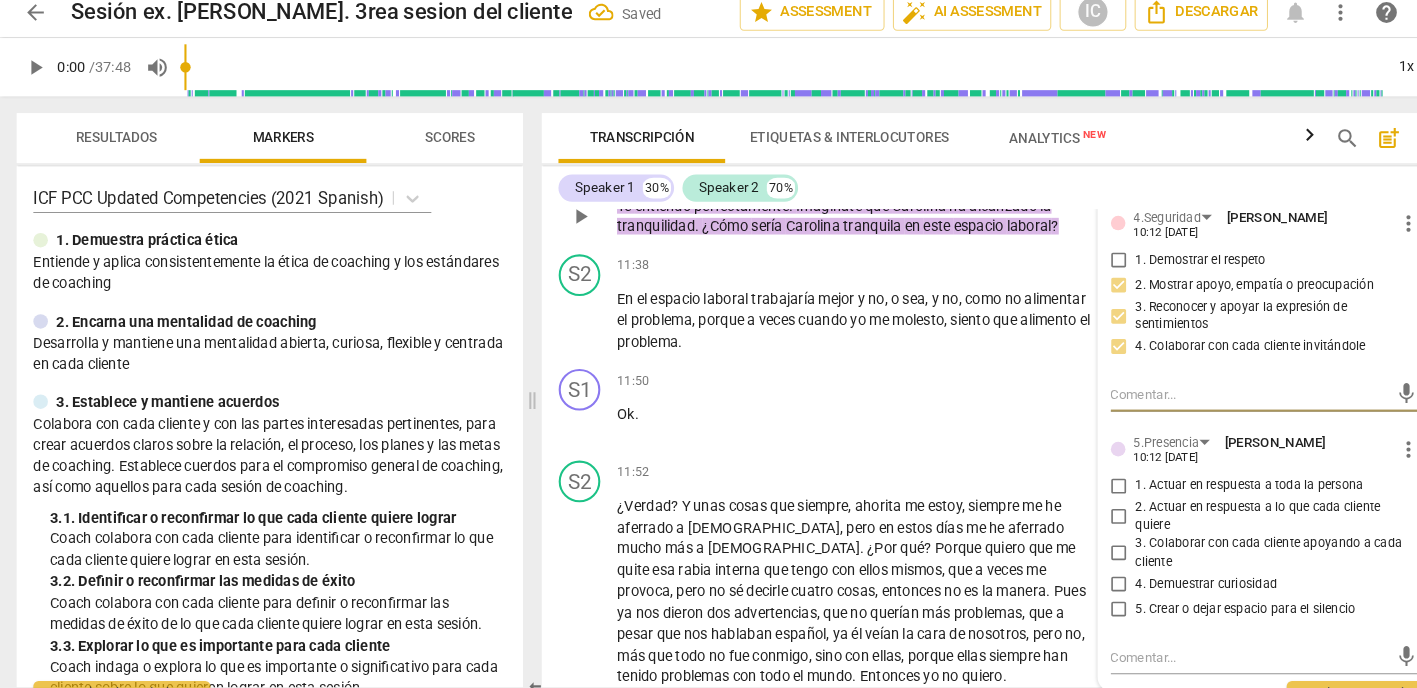 scroll, scrollTop: 4549, scrollLeft: 0, axis: vertical 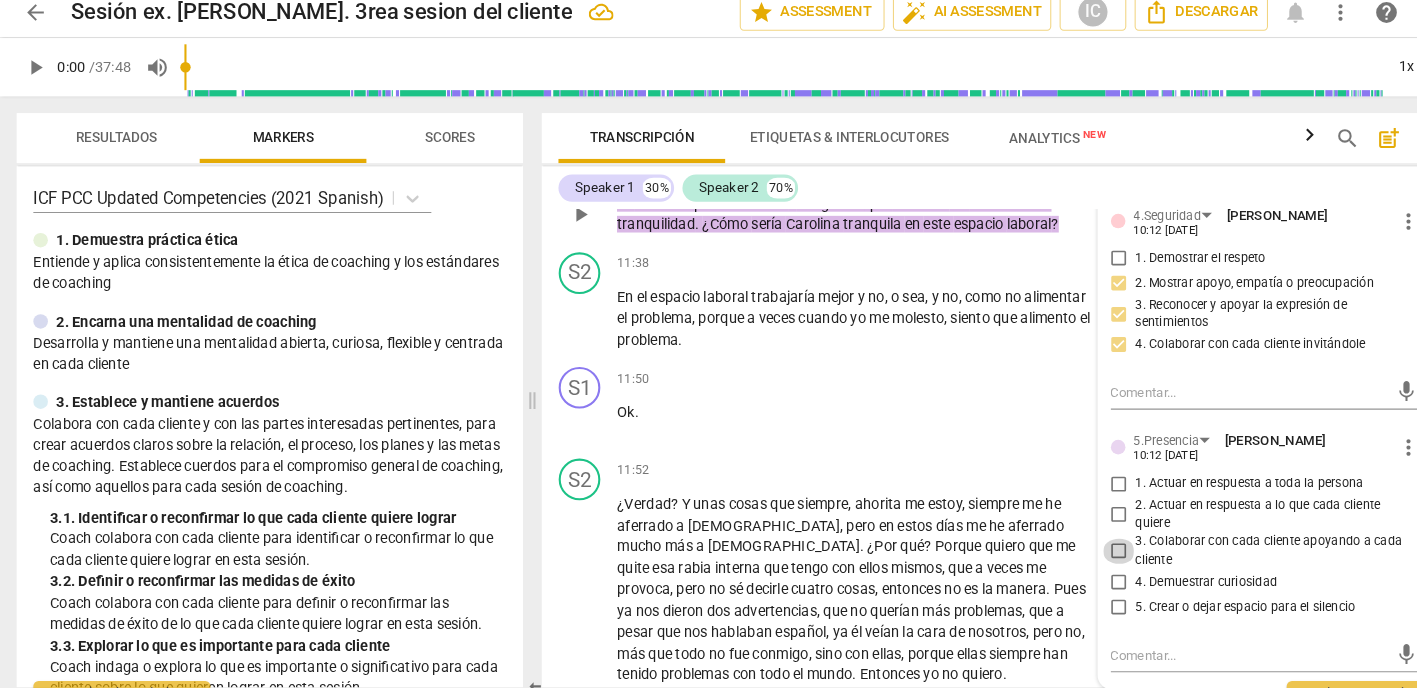 click on "3. Colaborar con cada cliente apoyando a cada cliente" at bounding box center (1074, 542) 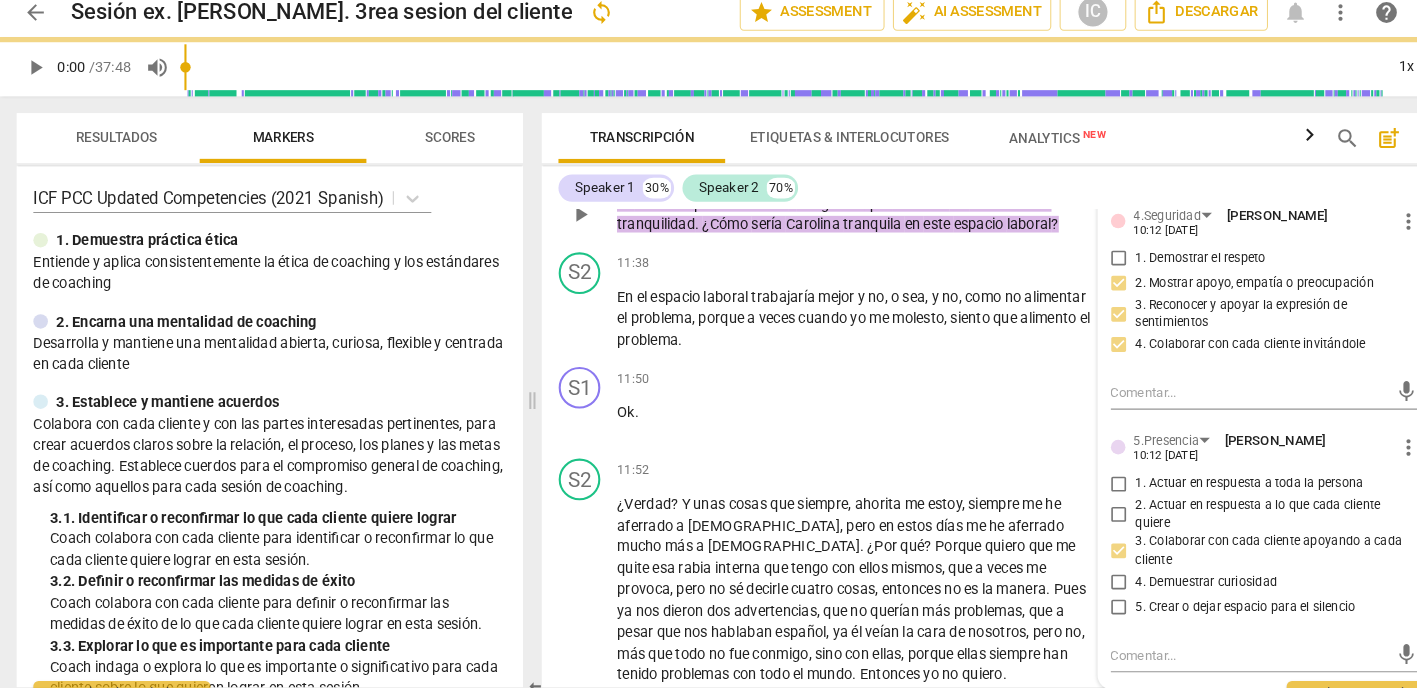 click on "4. Demuestrar curiosidad" at bounding box center [1074, 572] 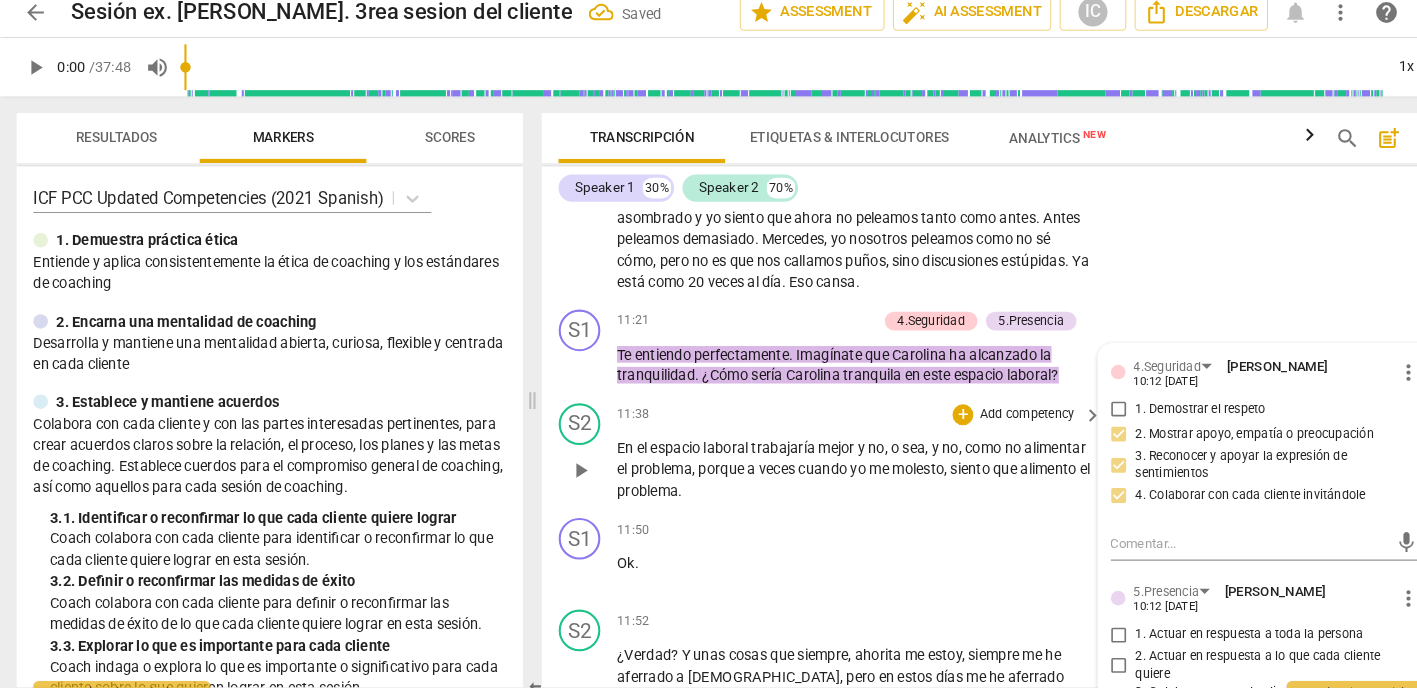 scroll, scrollTop: 4402, scrollLeft: 0, axis: vertical 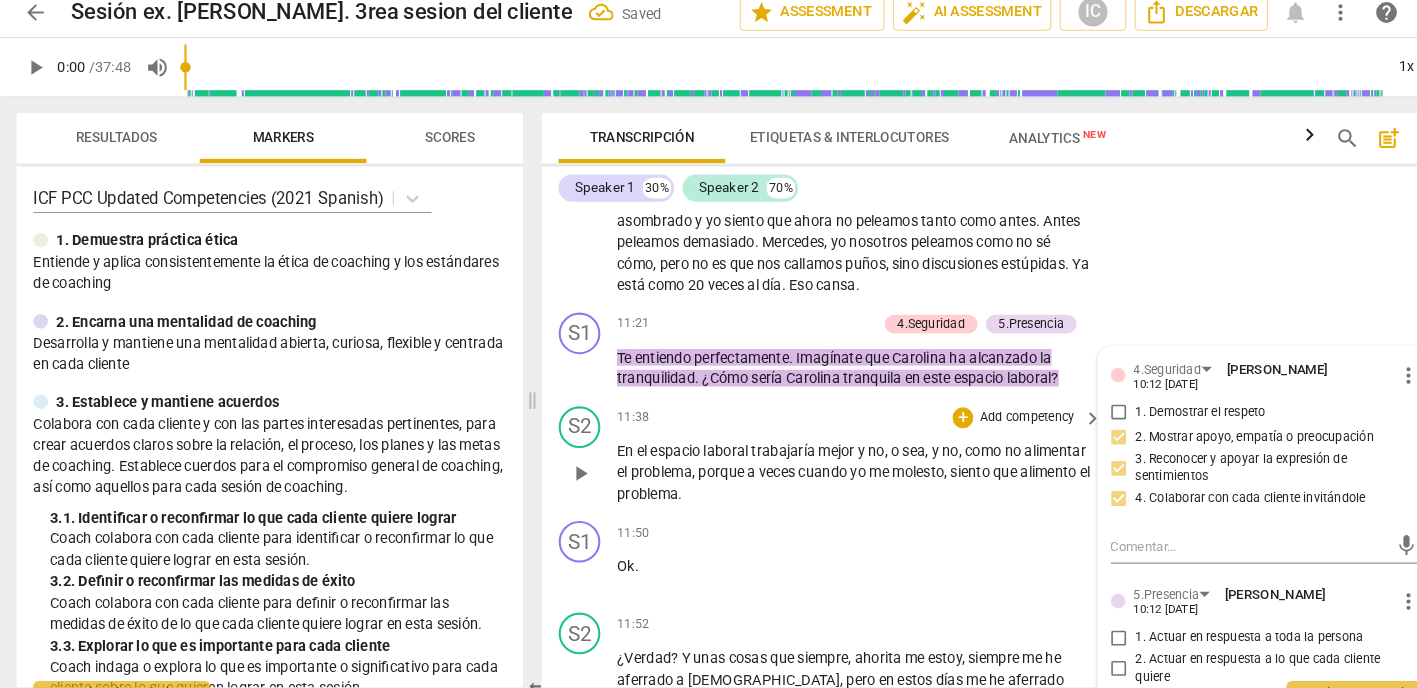 click on "S2 play_arrow pause 11:38 + Add competency keyboard_arrow_right En   el   espacio   laboral   trabajaría   mejor   y   no ,   o   sea ,   y   no ,   como   no   alimentar   el   problema ,   porque   a   veces   cuando   yo   me   molesto ,   siento   que   alimento   el   problema ." at bounding box center [960, 449] 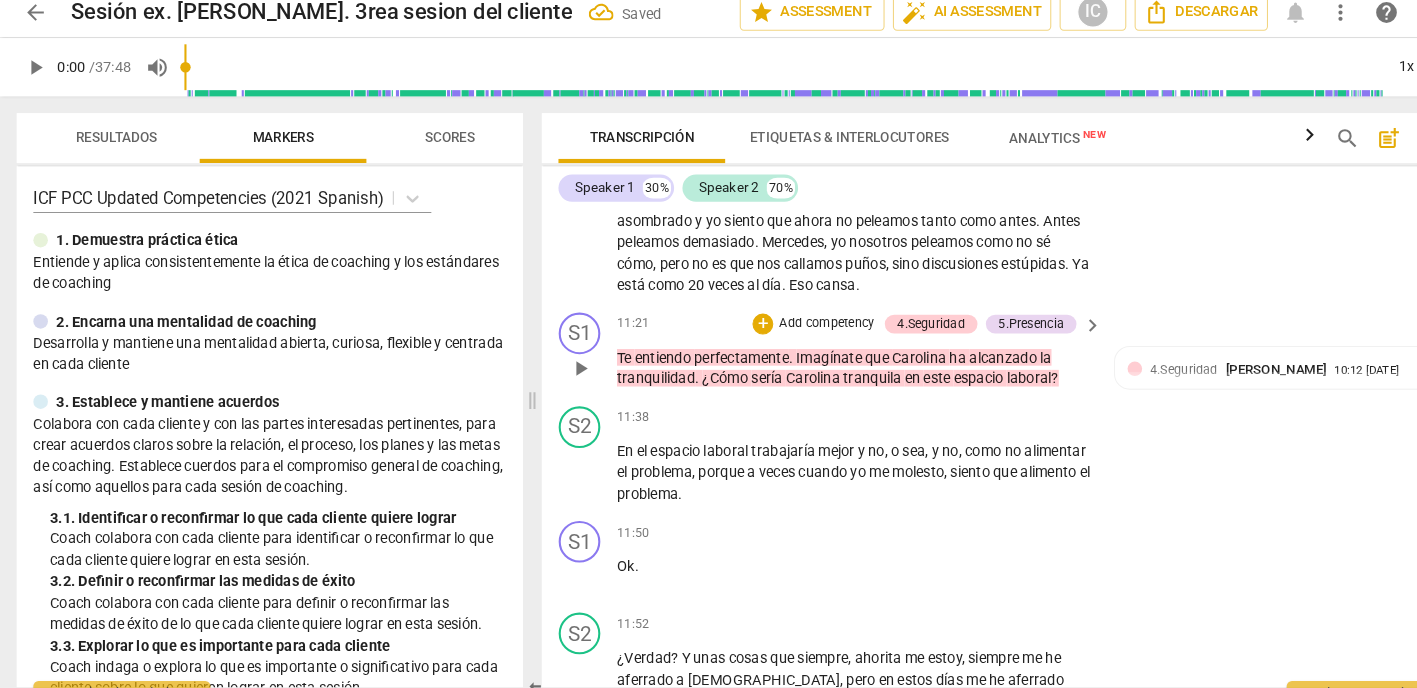 click on "+ Add competency" at bounding box center (781, 323) 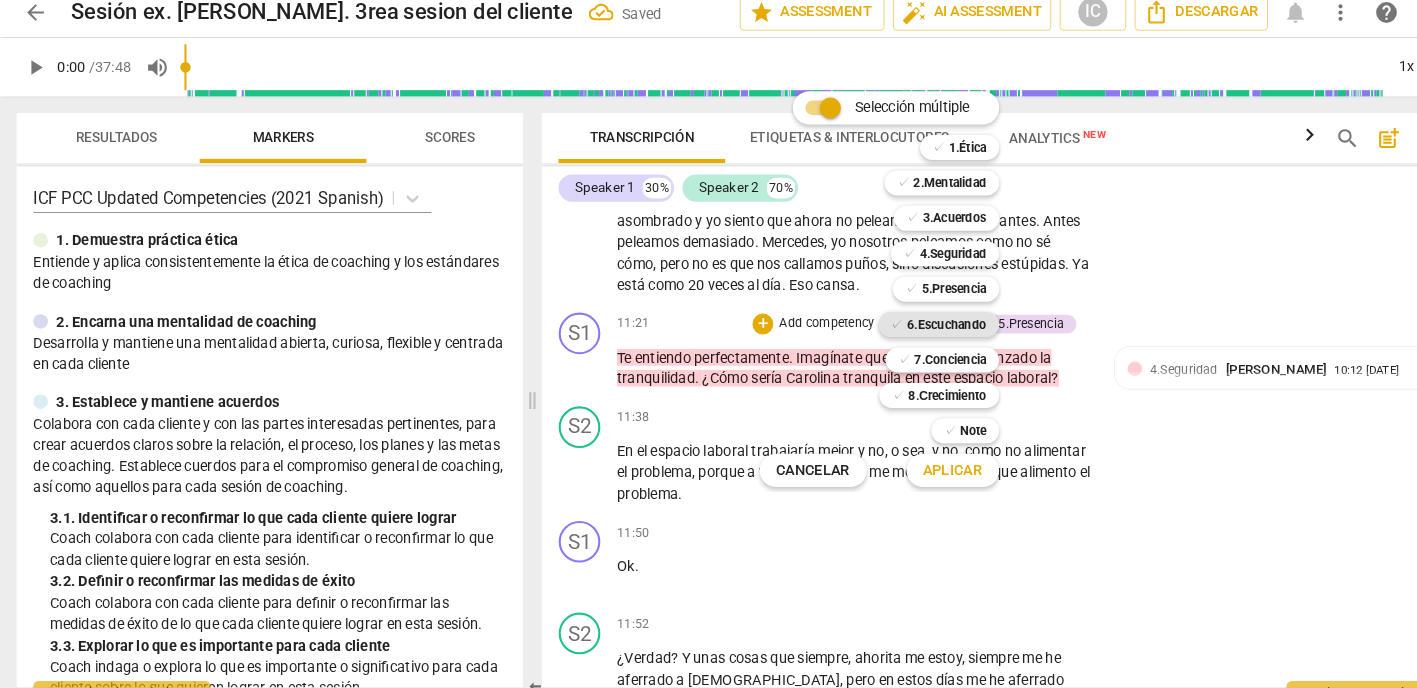 click on "6.Escuchando" at bounding box center [909, 324] 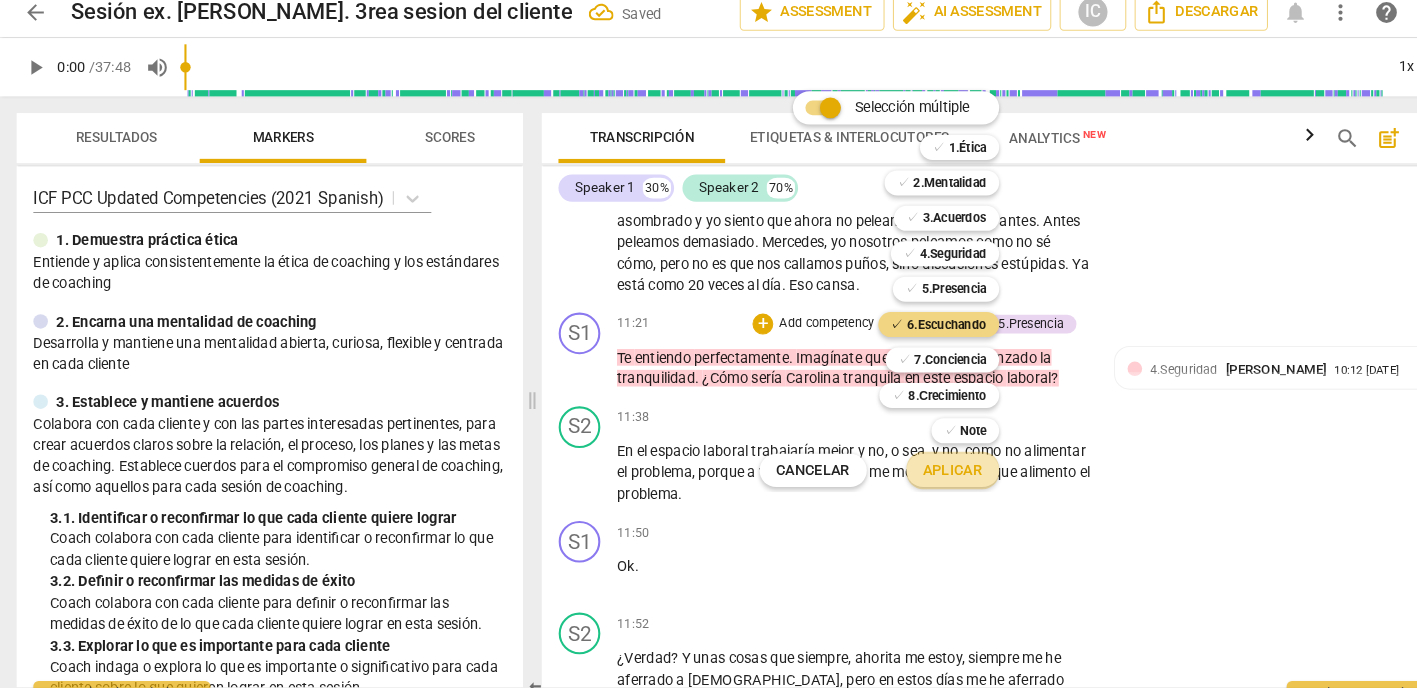 click on "Aplicar" at bounding box center [914, 464] 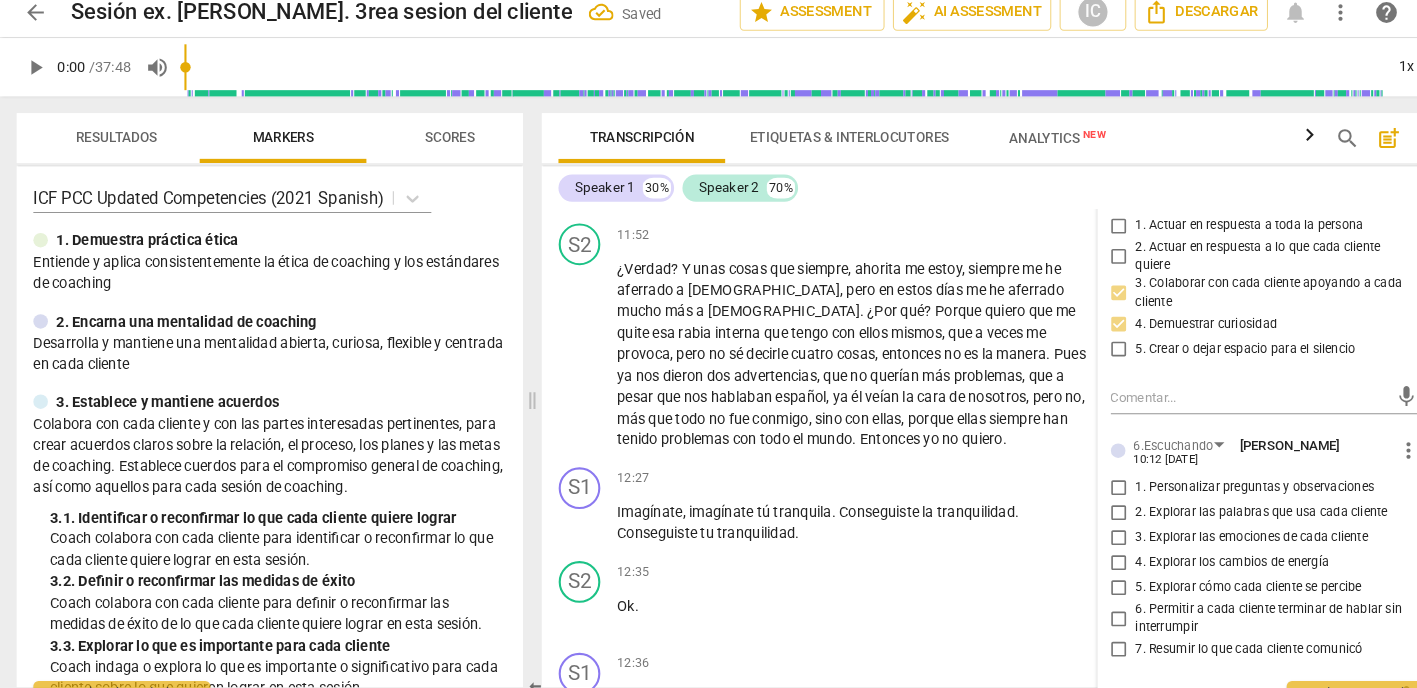 scroll, scrollTop: 4800, scrollLeft: 0, axis: vertical 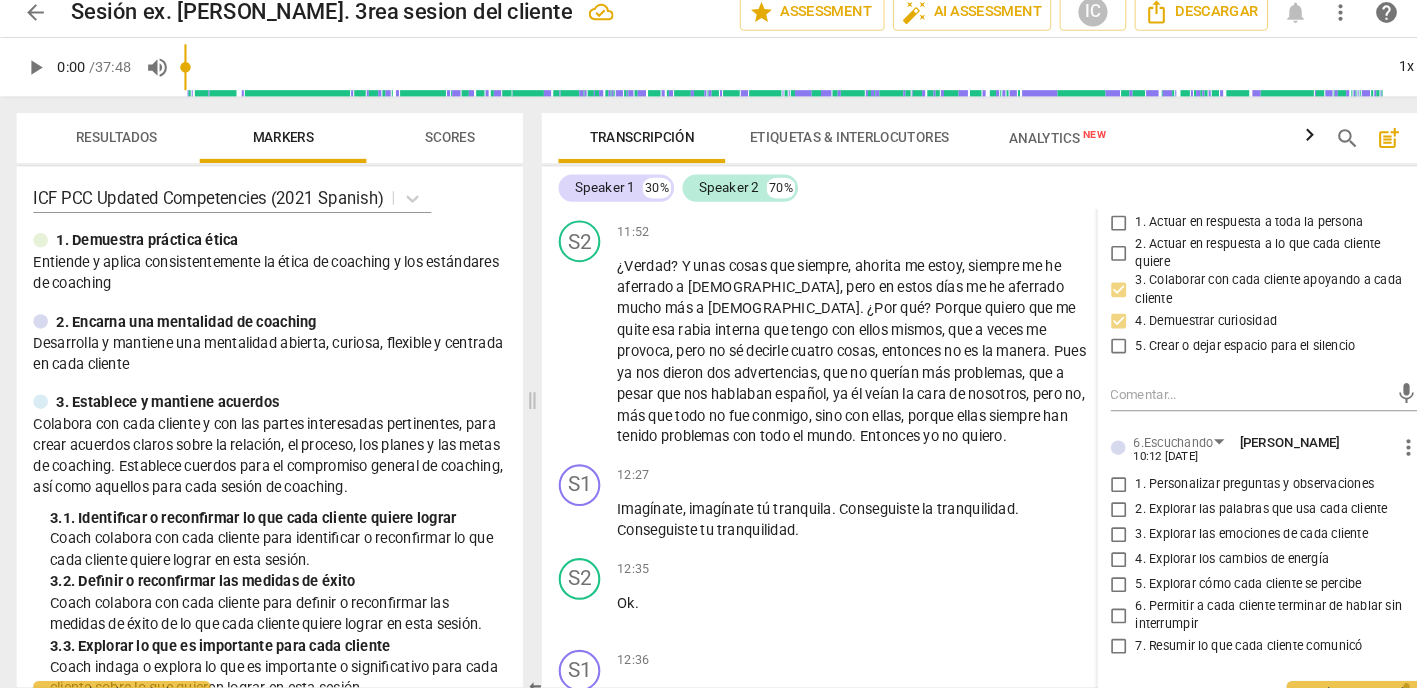 click on "2. Explorar las palabras que usa cada cliente" at bounding box center (1074, 502) 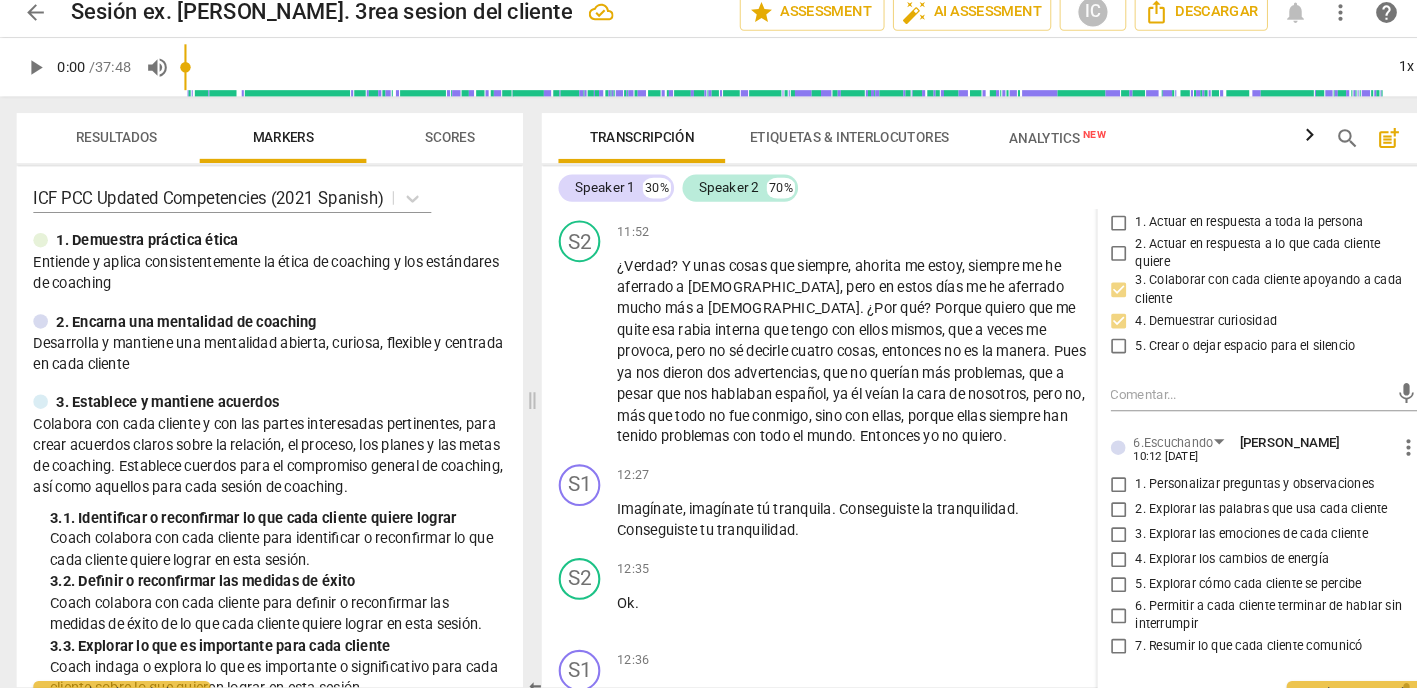 checkbox on "true" 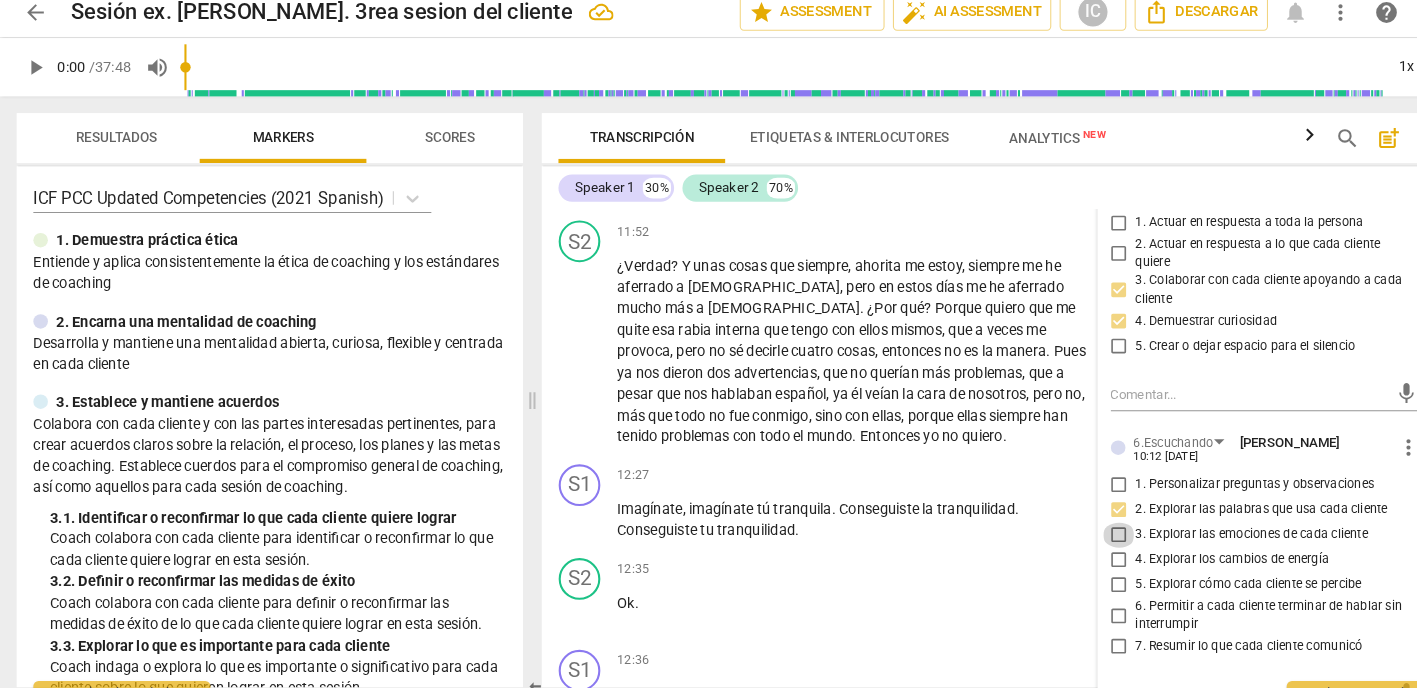 click on "3. Explorar las emociones de cada cliente" at bounding box center [1074, 526] 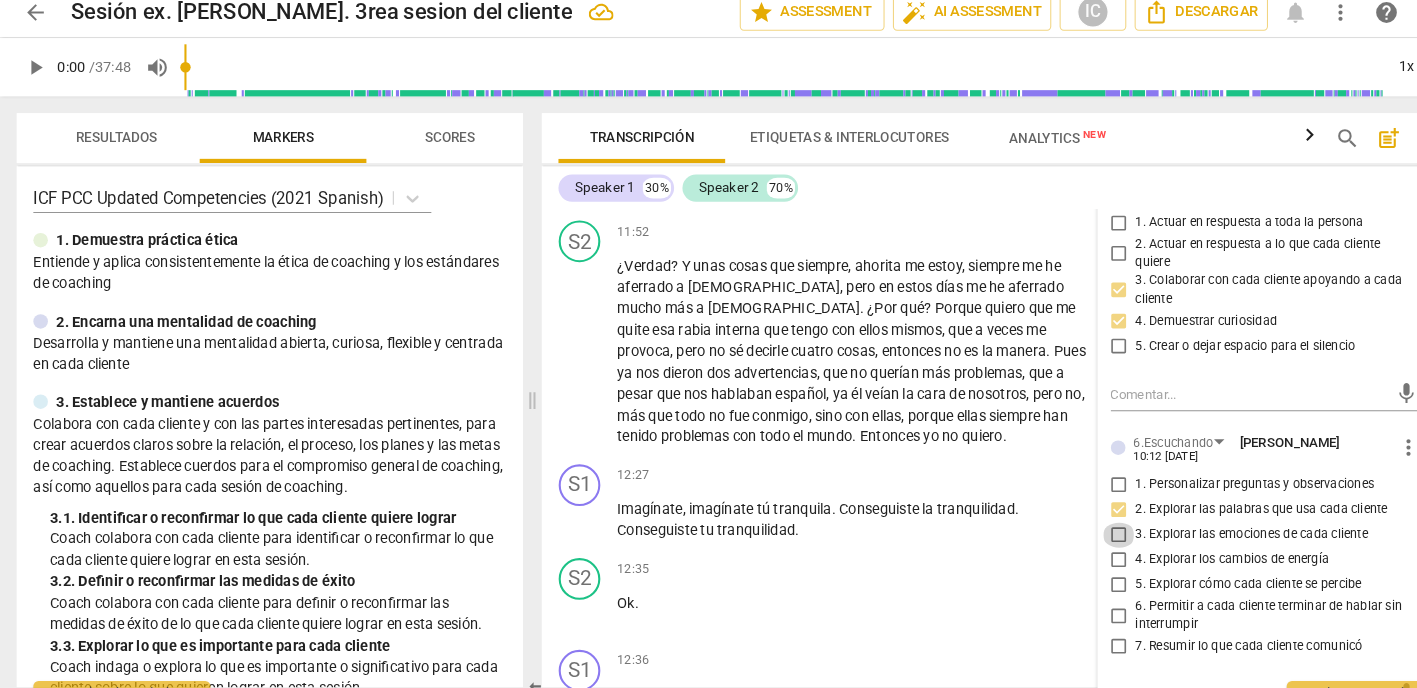 checkbox on "true" 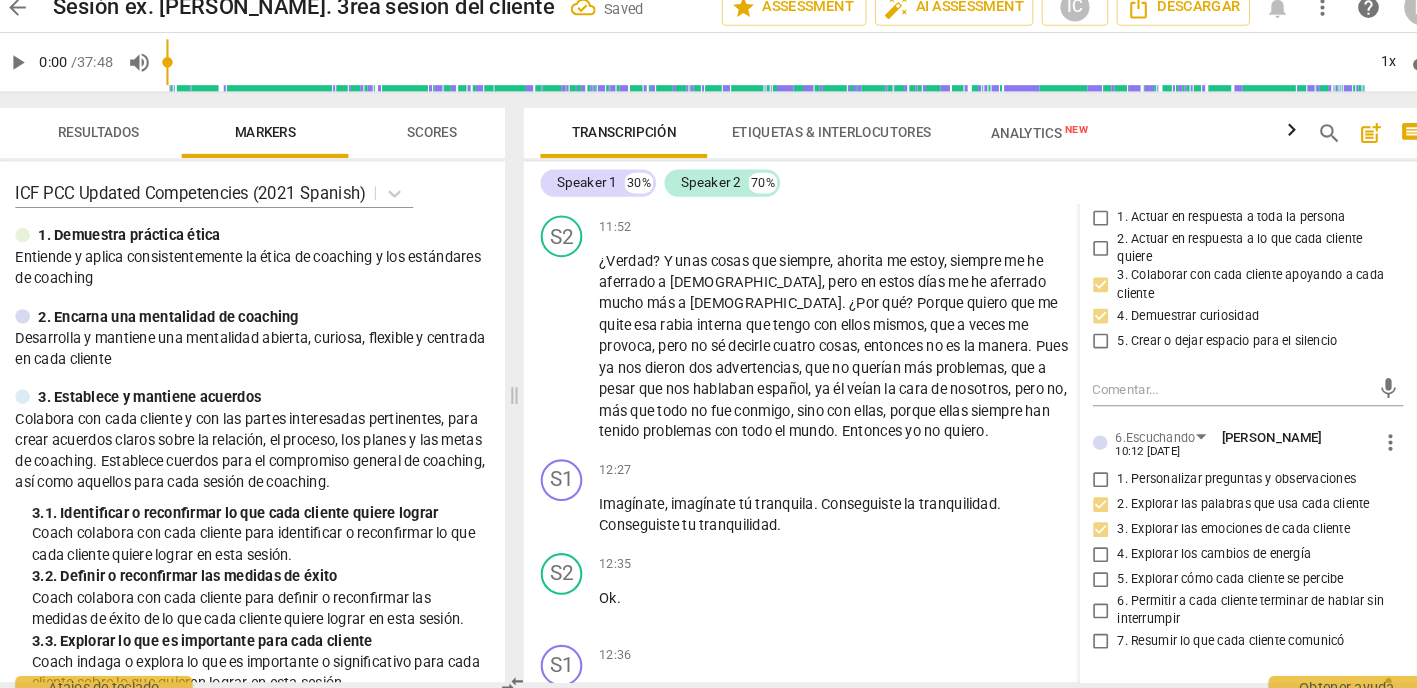 click on "5. Explorar cómo cada cliente se percibe" at bounding box center [1074, 574] 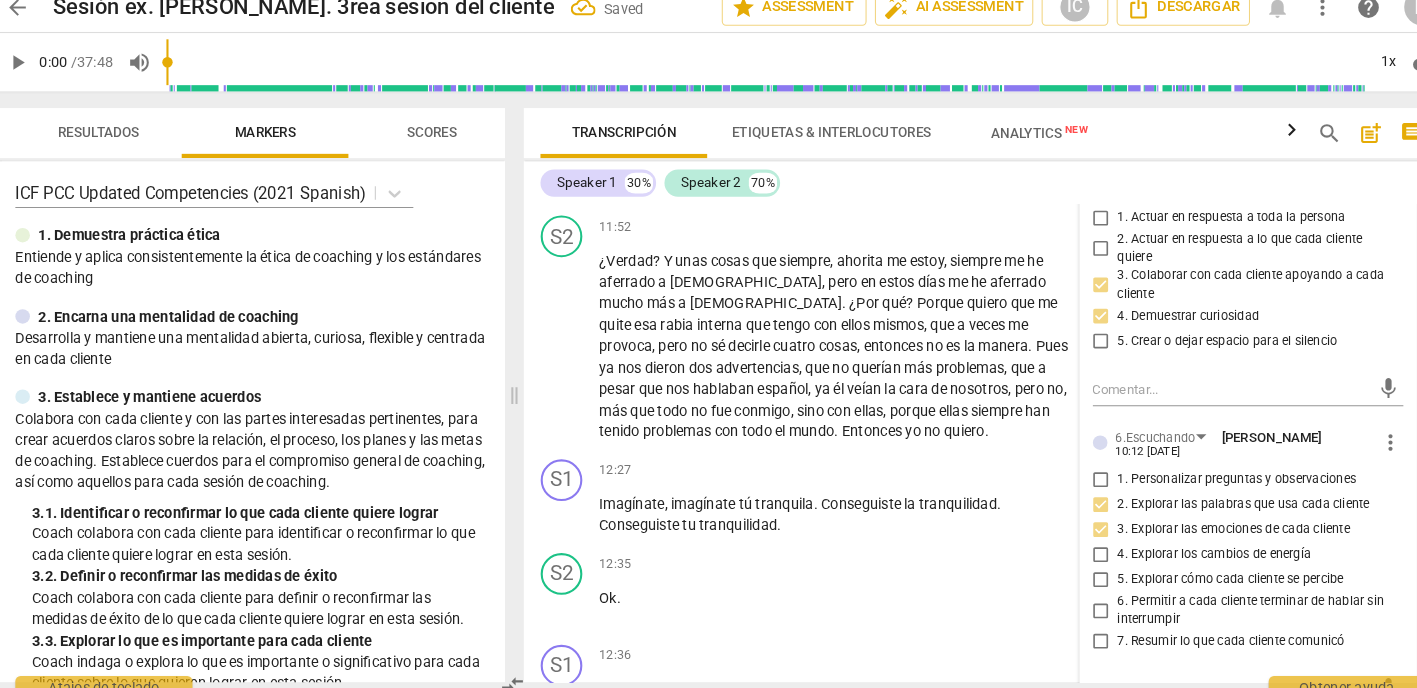 checkbox on "true" 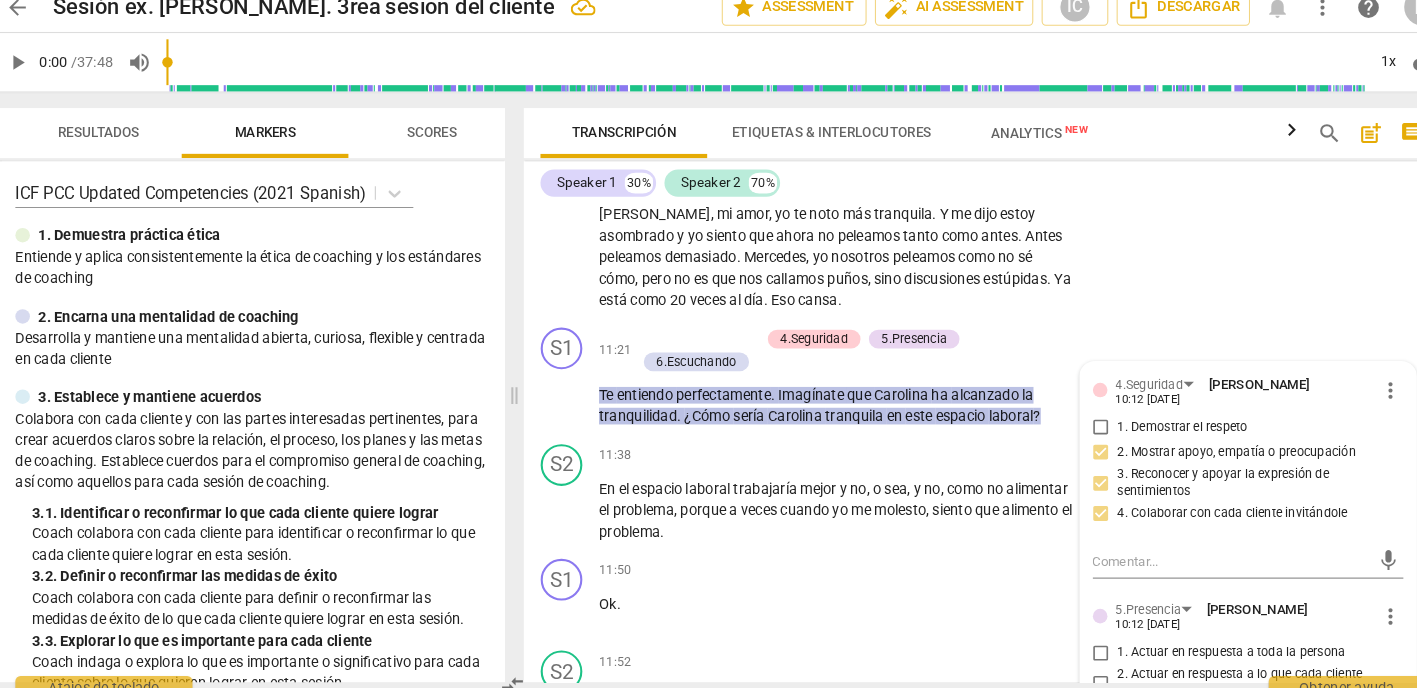 scroll, scrollTop: 4371, scrollLeft: 0, axis: vertical 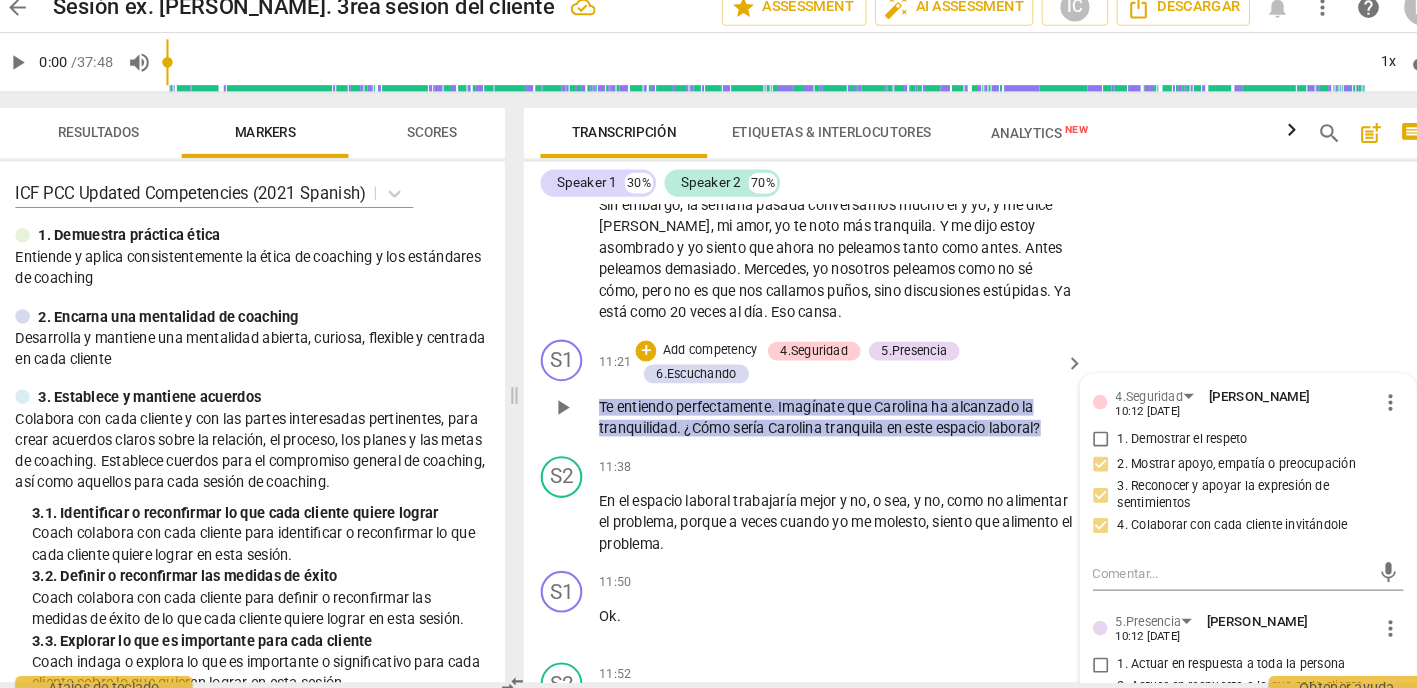 click on "Add competency" at bounding box center (698, 354) 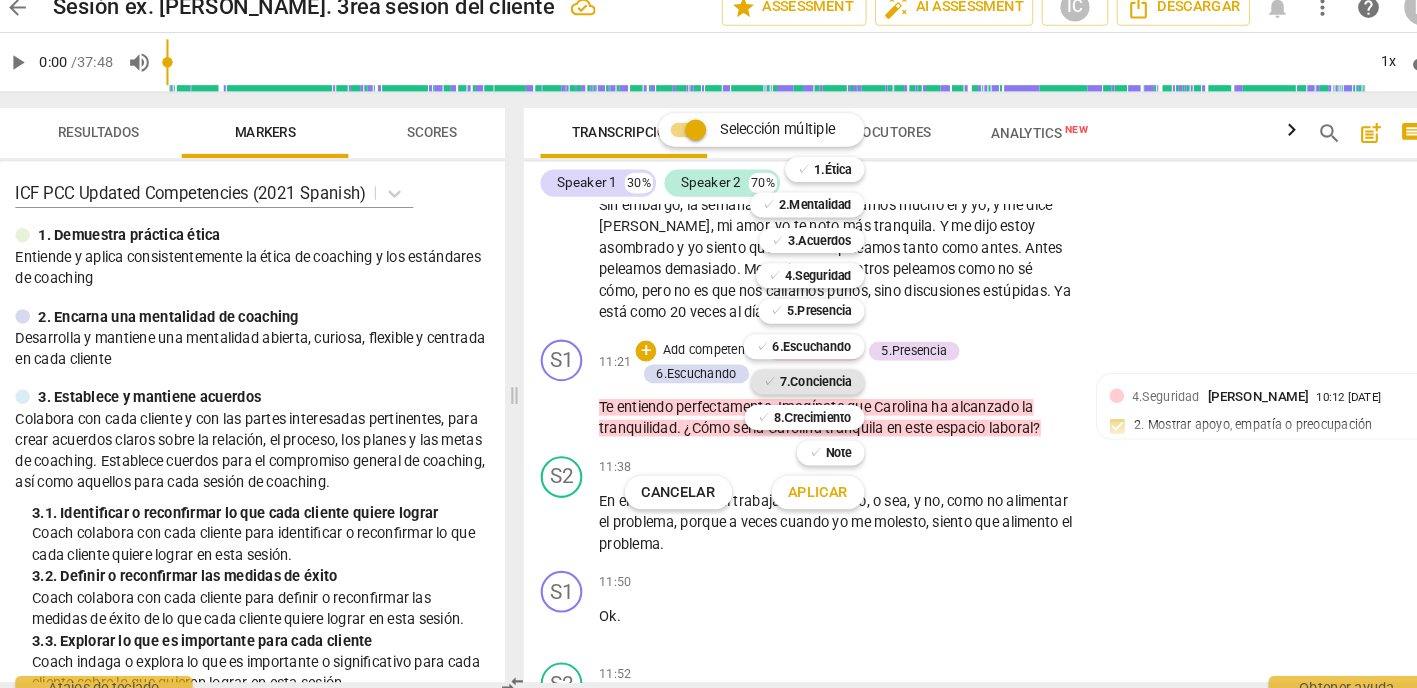 click on "7.Conciencia" at bounding box center (800, 384) 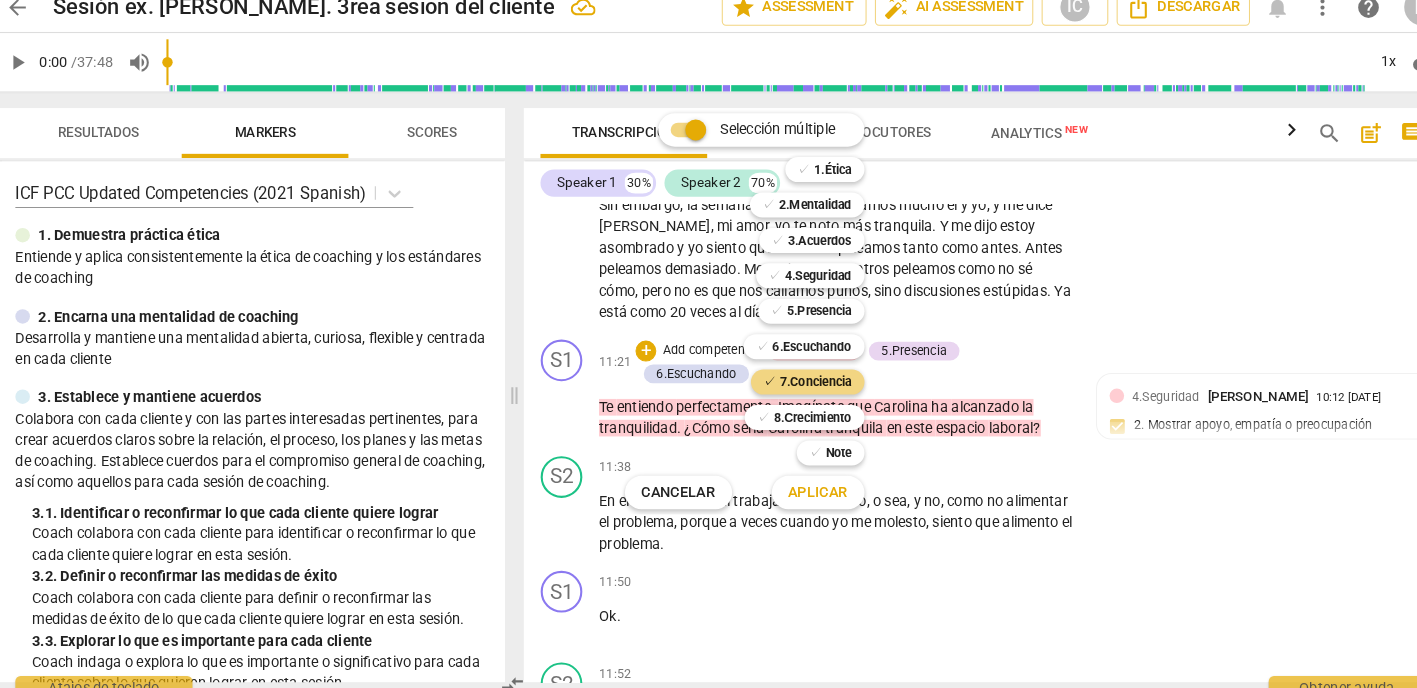 click on "Aplicar" at bounding box center [802, 490] 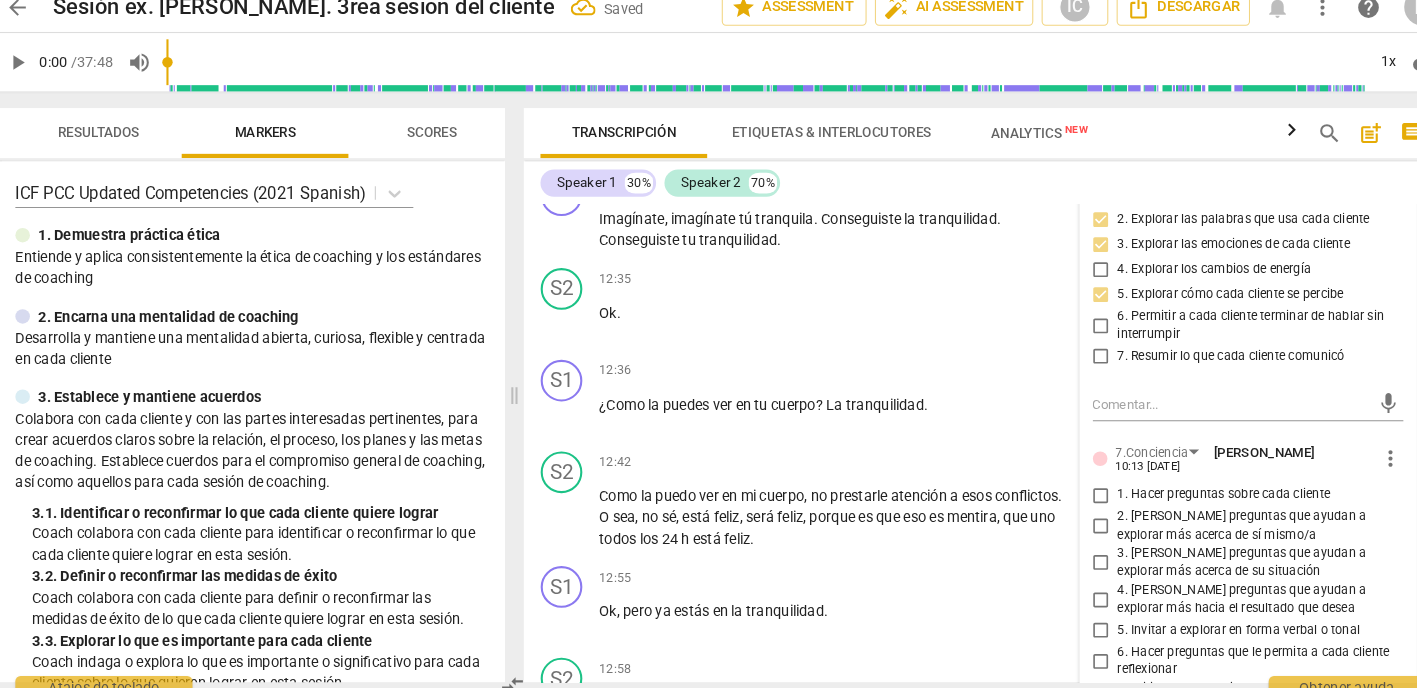 scroll, scrollTop: 5074, scrollLeft: 0, axis: vertical 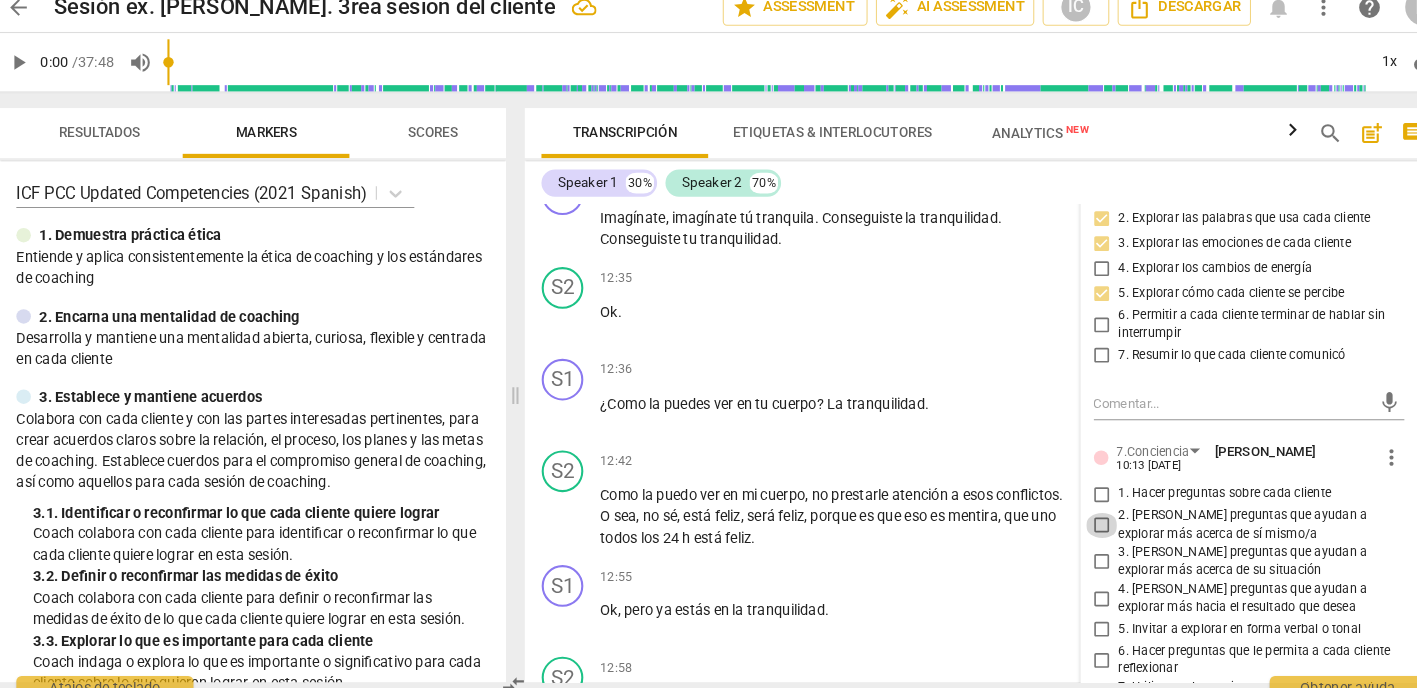 click on "2. [PERSON_NAME] preguntas que ayudan a explorar más acerca de sí mismo/a" at bounding box center [1074, 522] 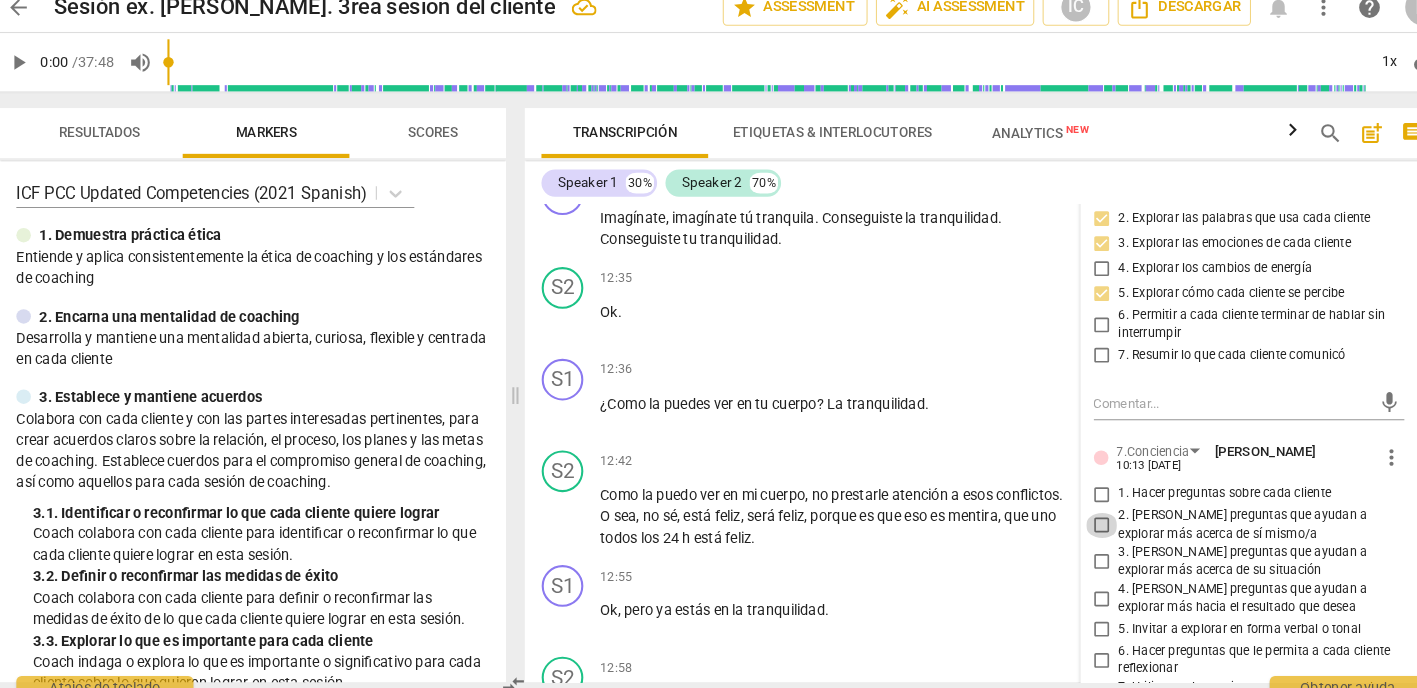 checkbox on "true" 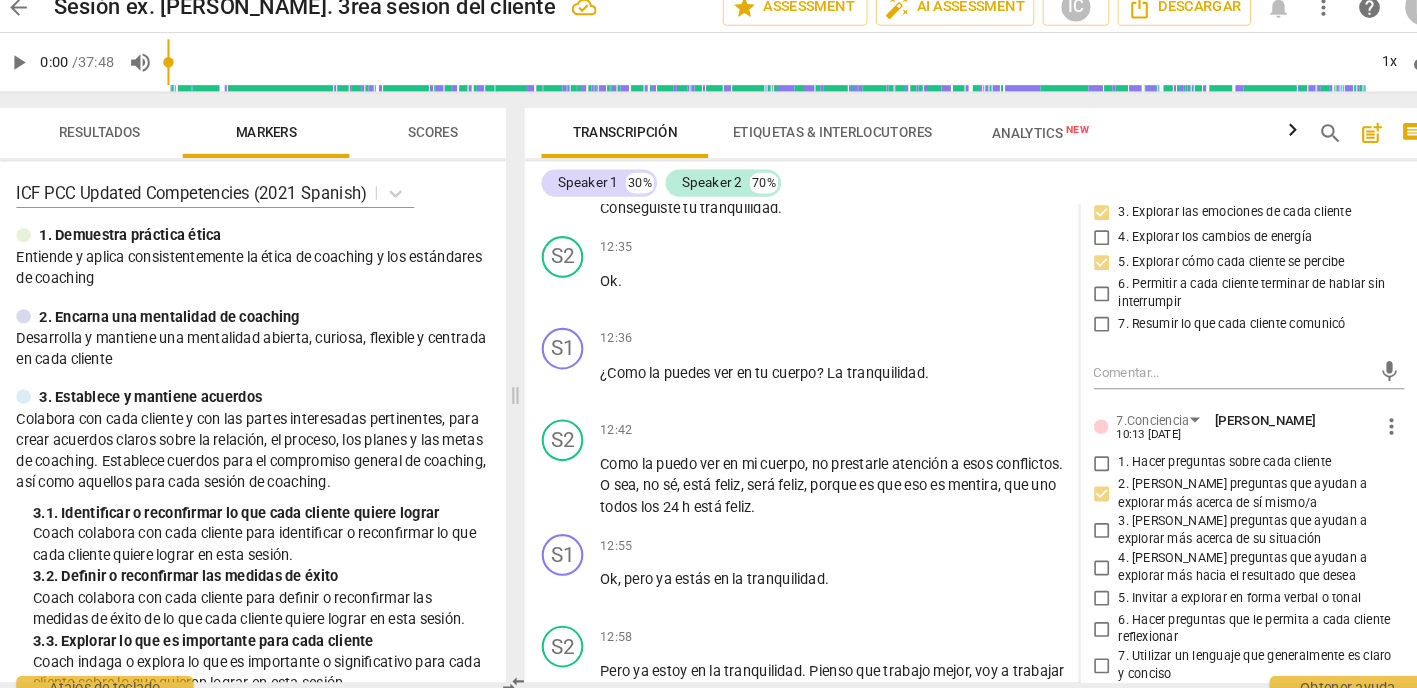 scroll, scrollTop: 5120, scrollLeft: 0, axis: vertical 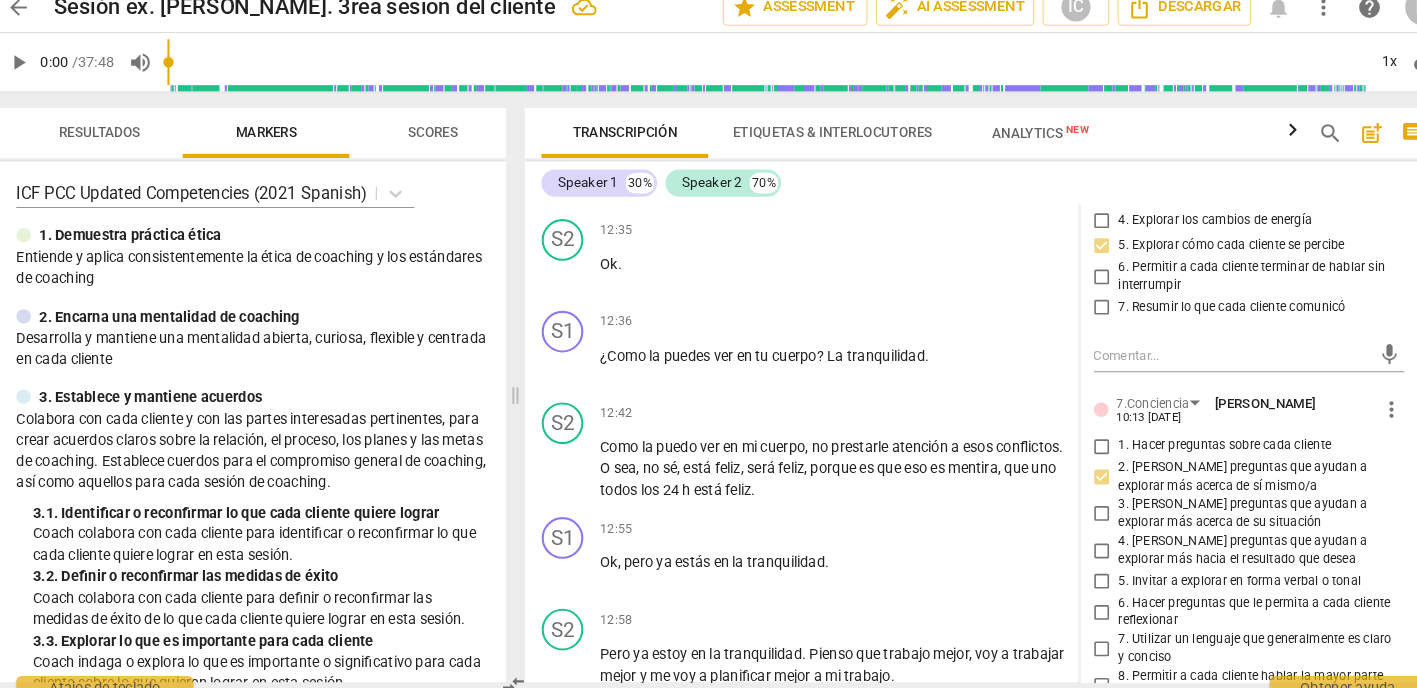 click on "3. [PERSON_NAME] preguntas que ayudan a explorar más acerca de su situación" at bounding box center [1074, 511] 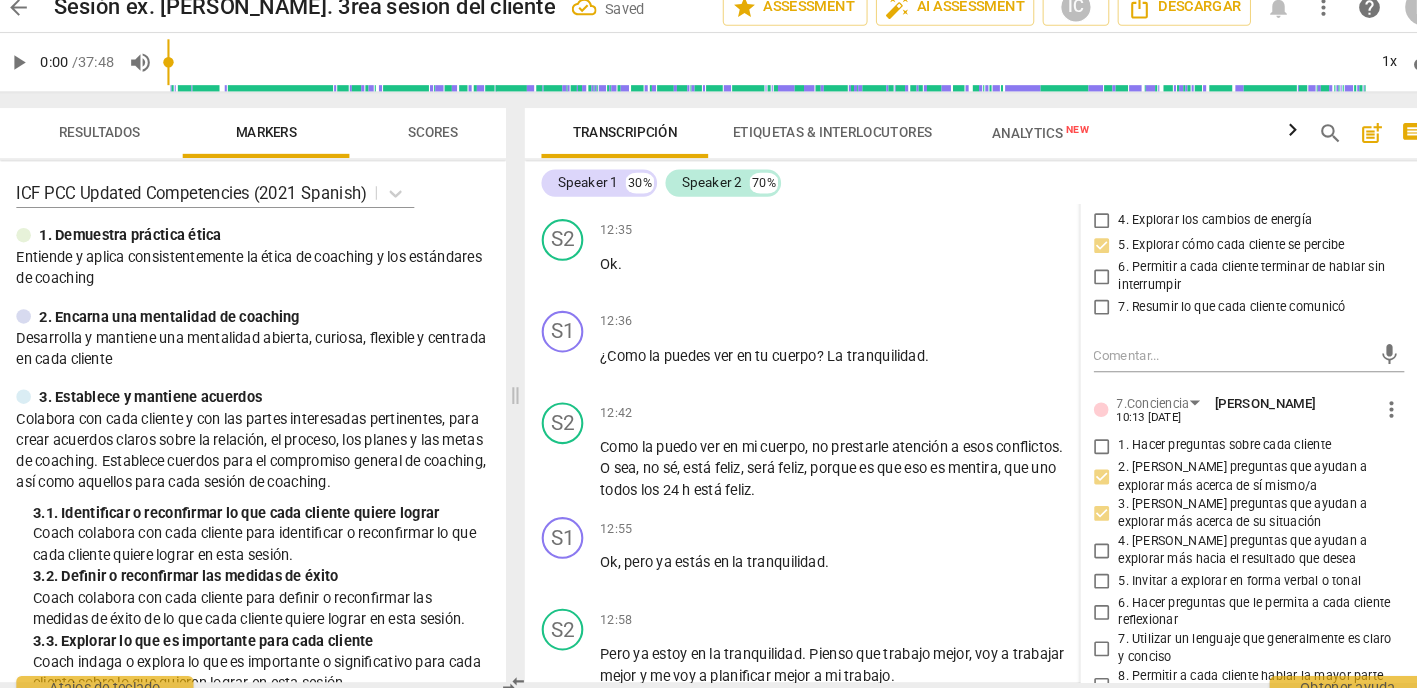 click on "4. [PERSON_NAME] preguntas que ayudan a explorar más hacia el resultado que desea" at bounding box center (1074, 546) 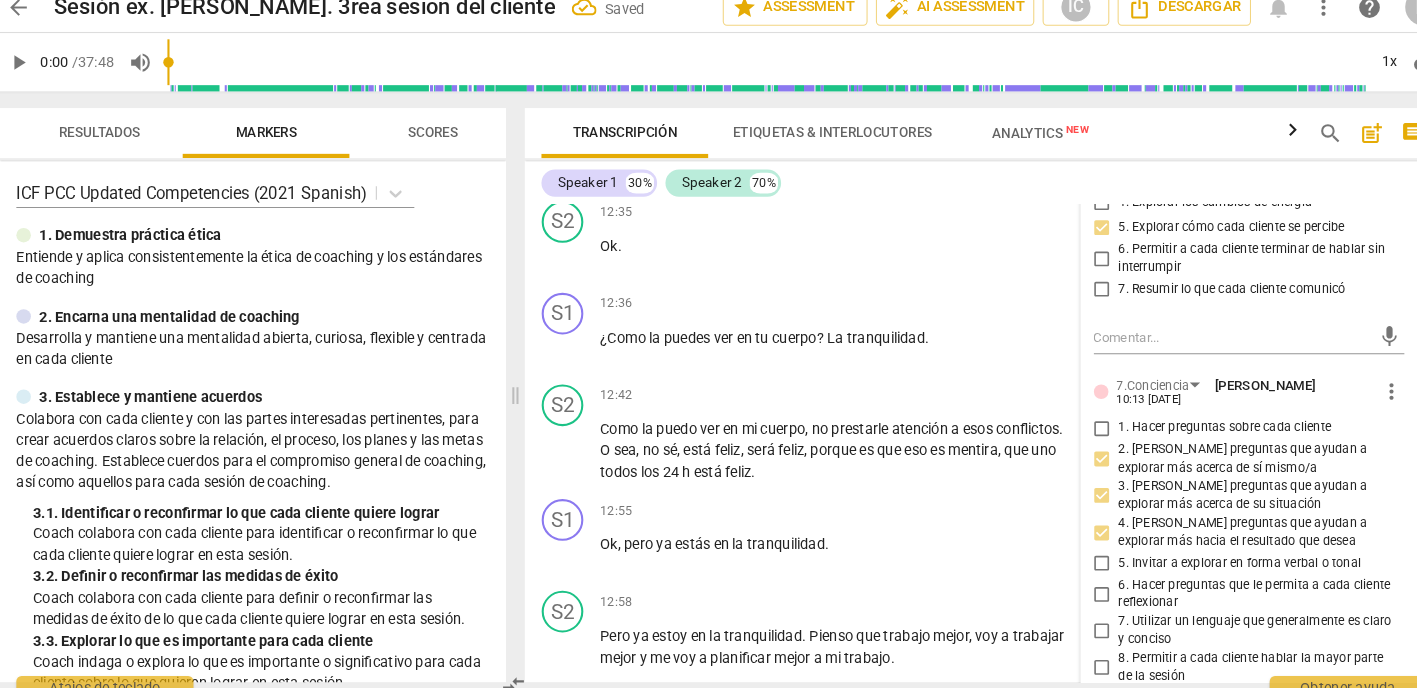 scroll, scrollTop: 5141, scrollLeft: 0, axis: vertical 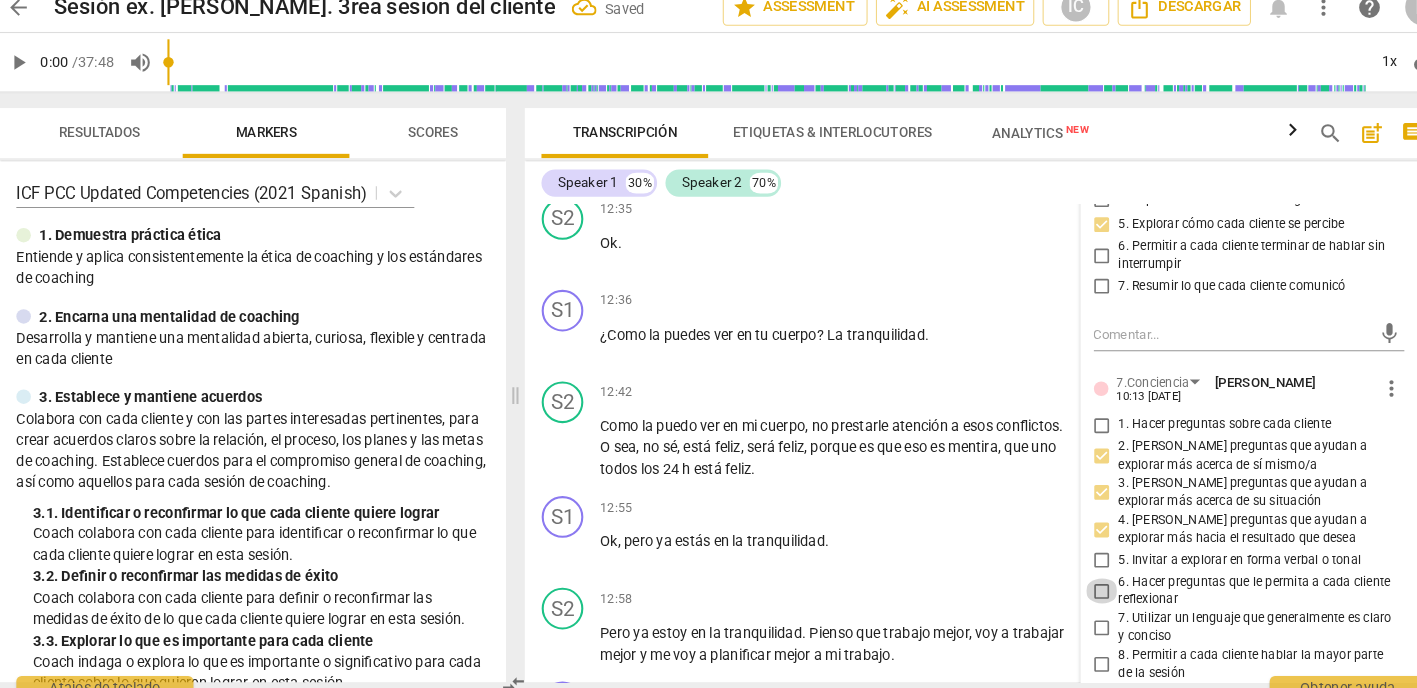 click on "6. Hacer preguntas que le permita a cada cliente reflexionar" at bounding box center [1074, 584] 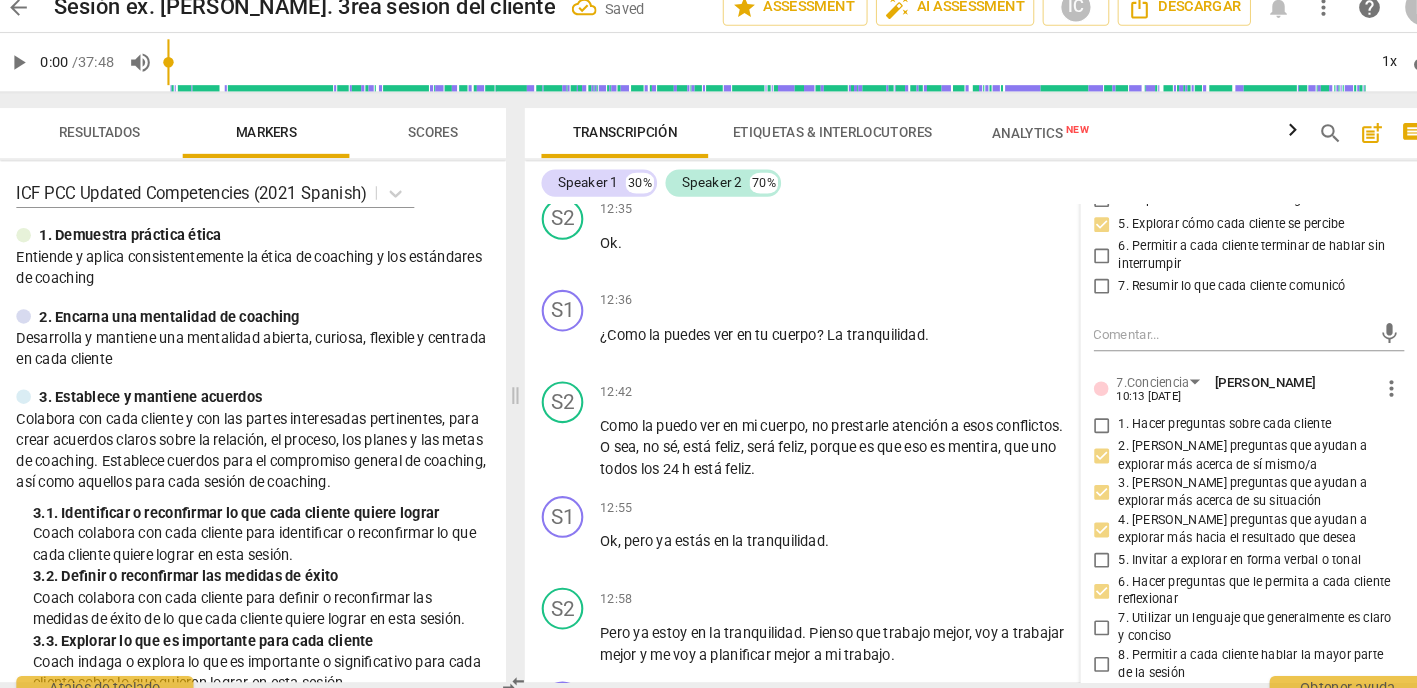 drag, startPoint x: 1053, startPoint y: 564, endPoint x: 1070, endPoint y: 595, distance: 35.35534 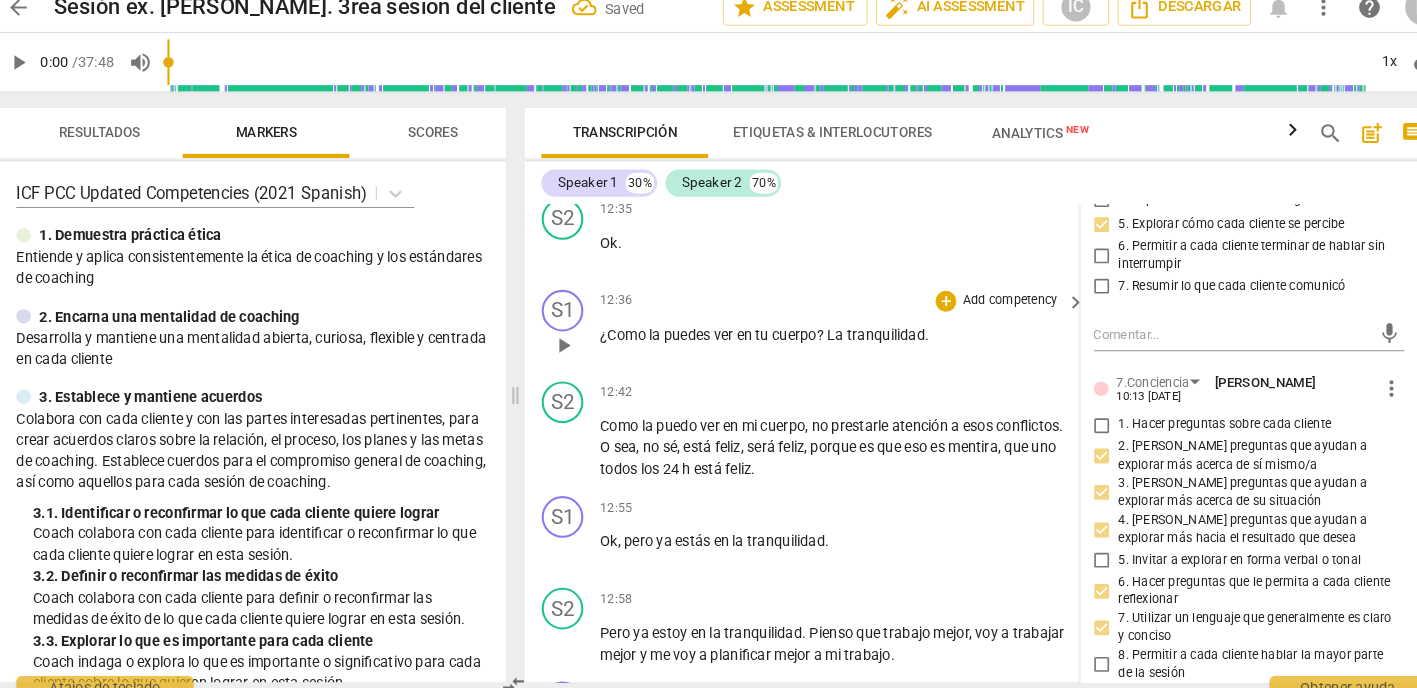 click on "12:36 + Add competency keyboard_arrow_right ¿Como   la   puedes   ver   en   tu   cuerpo ?   La   tranquilidad ." at bounding box center [825, 331] 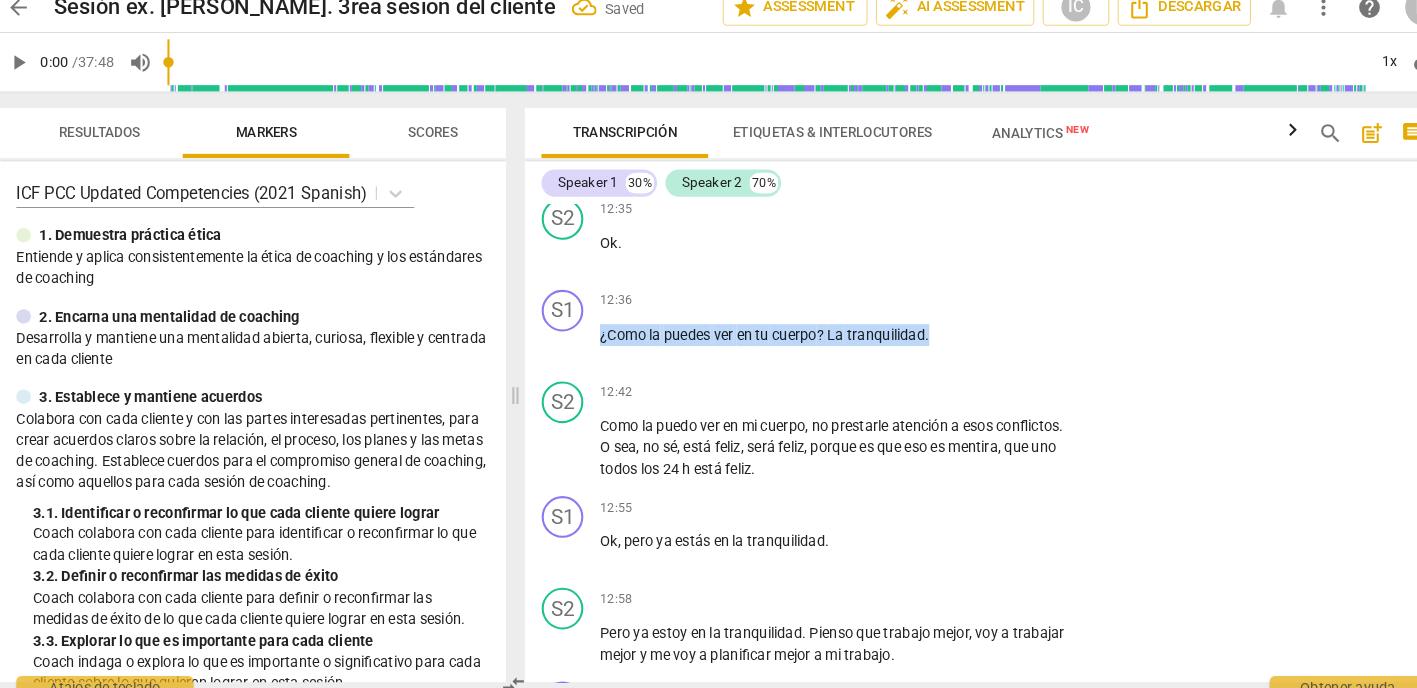 drag, startPoint x: 887, startPoint y: 291, endPoint x: 465, endPoint y: 253, distance: 423.70746 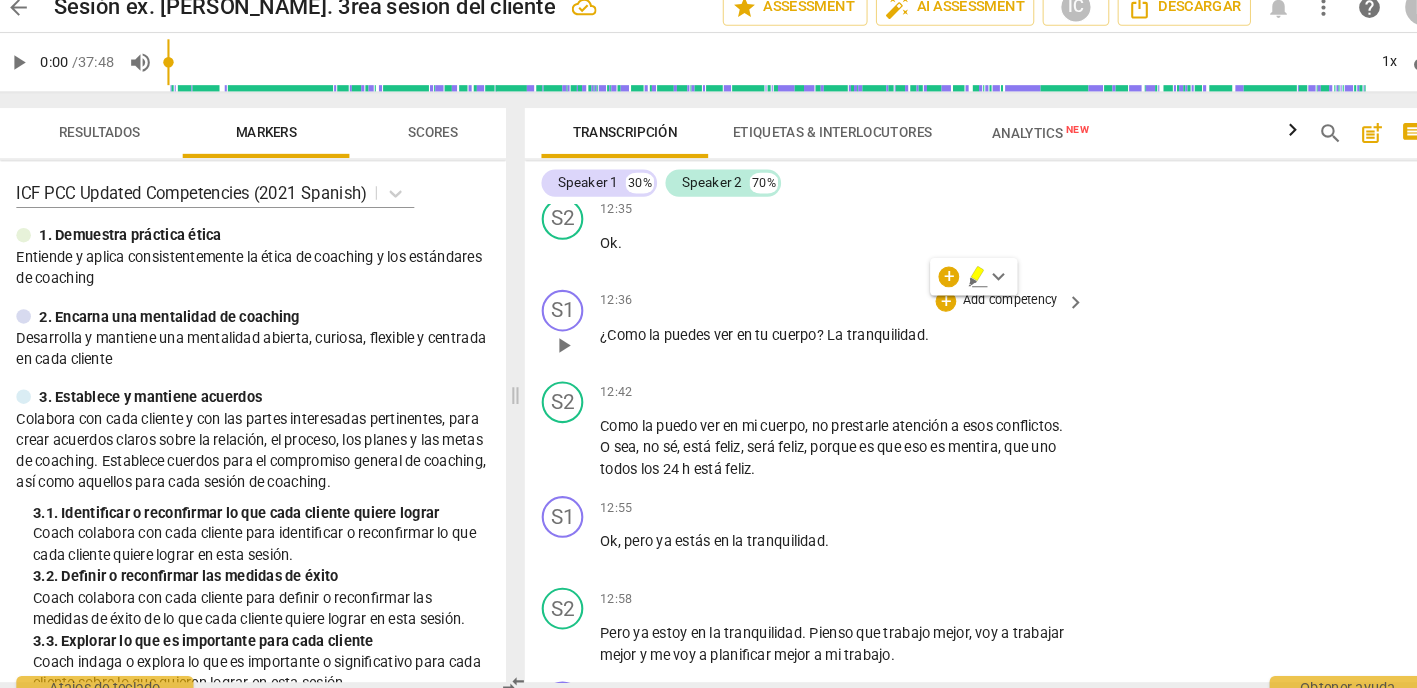 click on "Add competency" at bounding box center (985, 306) 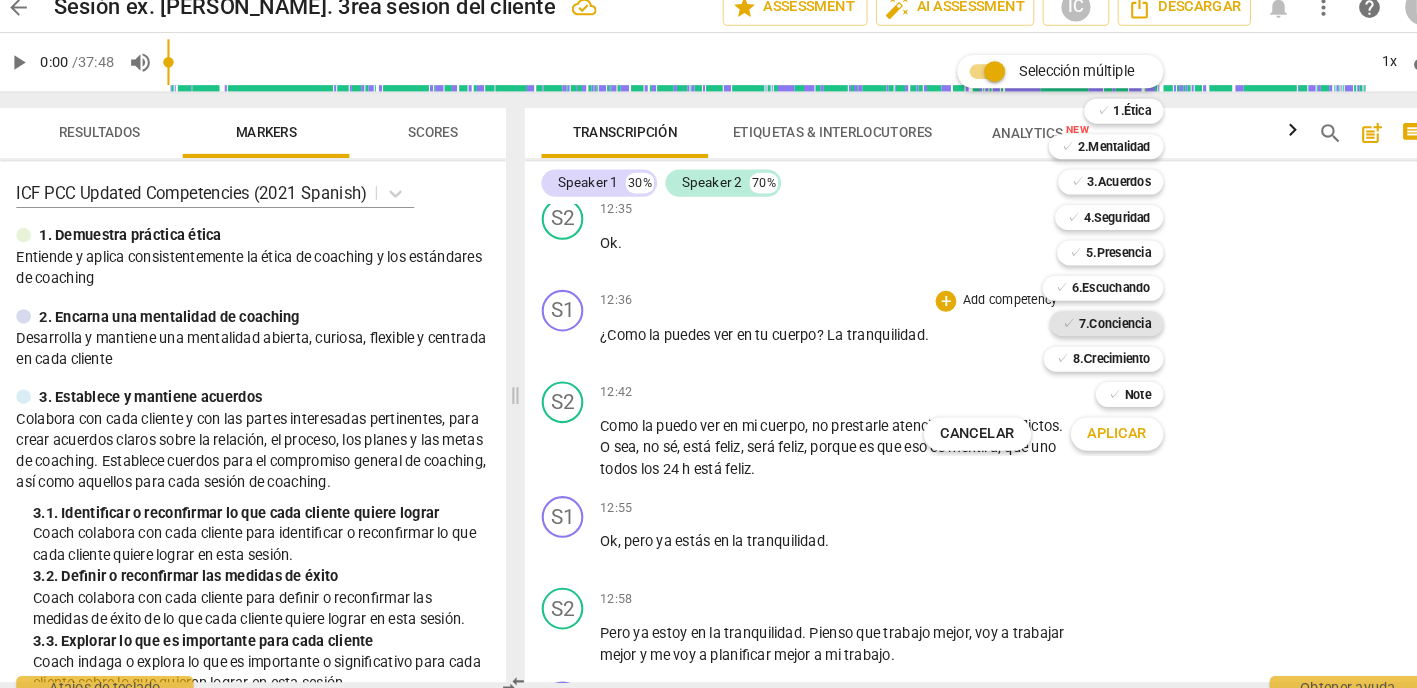 click on "7.Conciencia" at bounding box center [1086, 328] 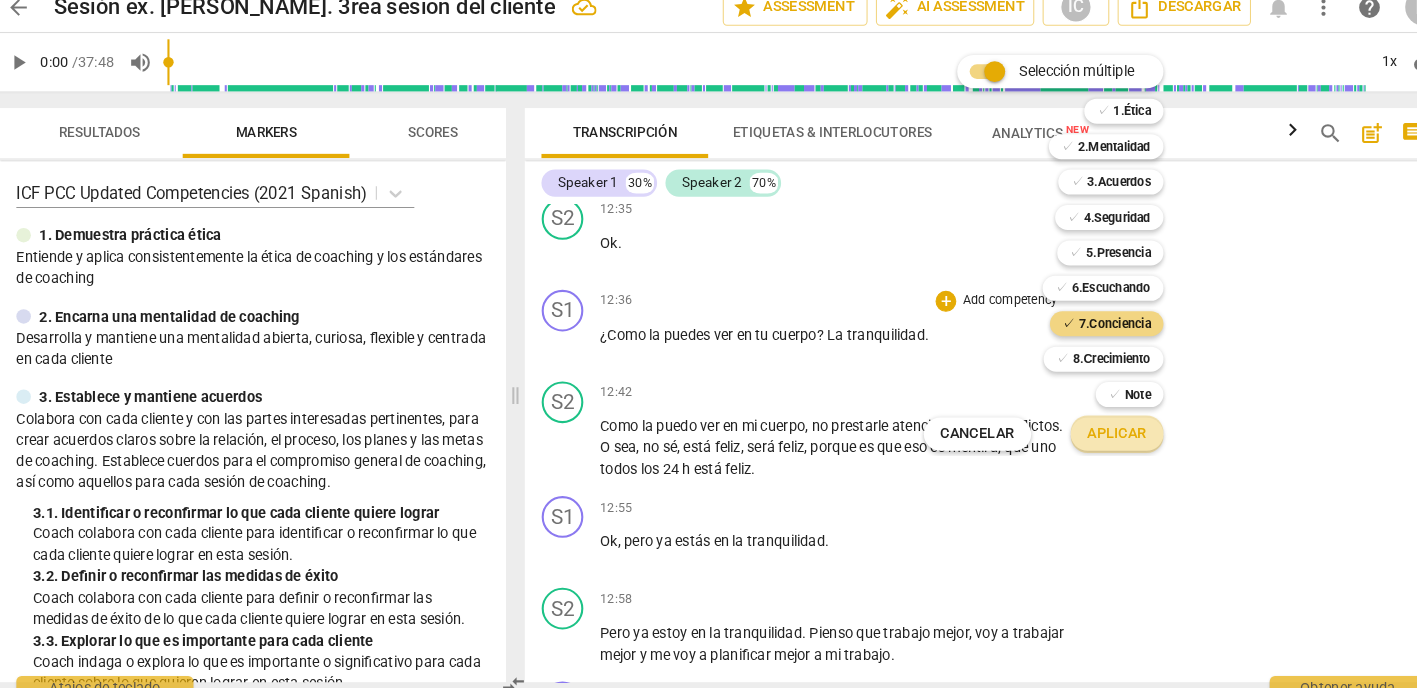 click on "Aplicar" at bounding box center (1088, 434) 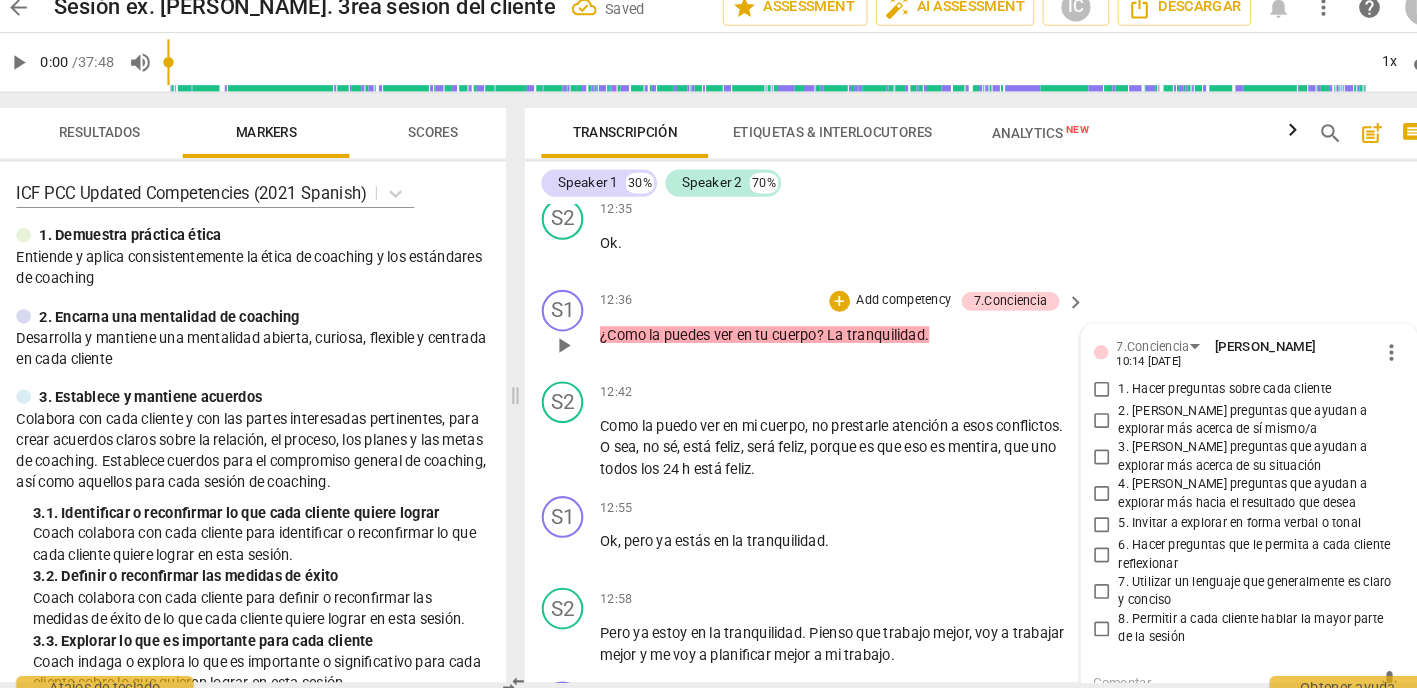 click on "2. [PERSON_NAME] preguntas que ayudan a explorar más acerca de sí mismo/a" at bounding box center [1074, 420] 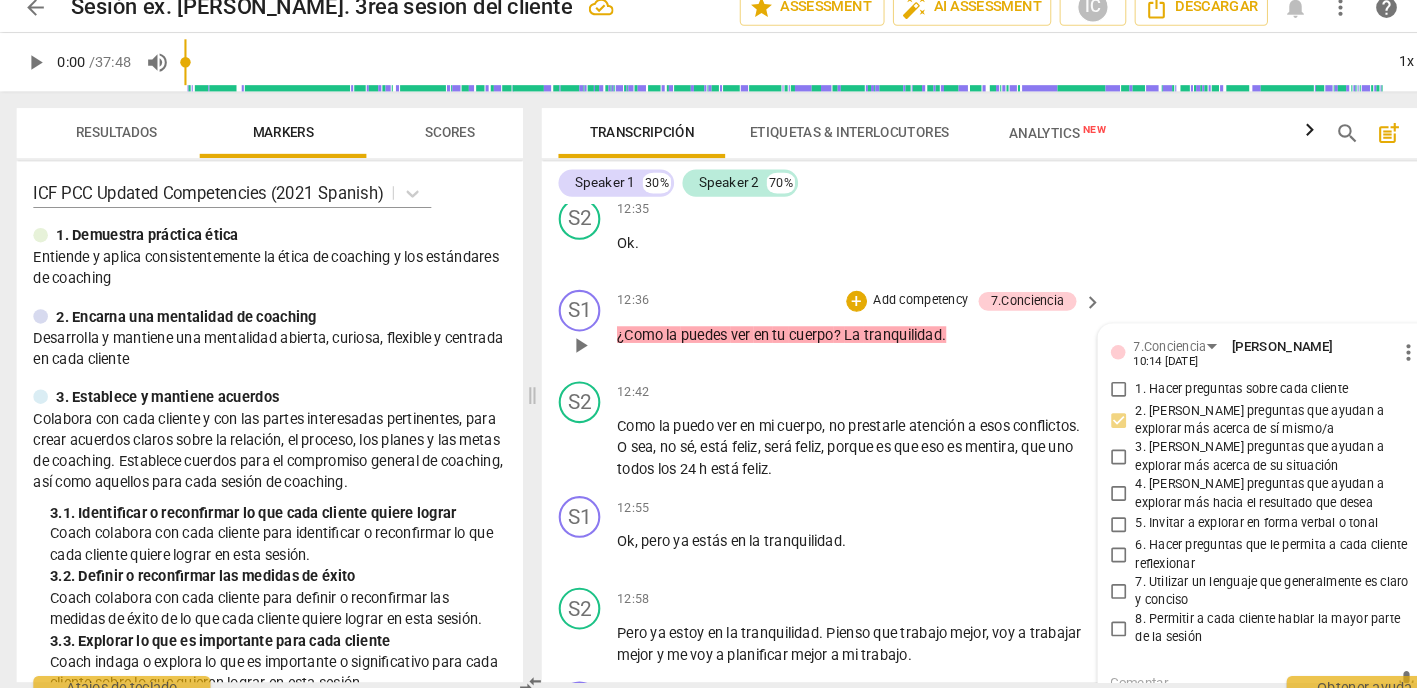 click on "6. Hacer preguntas que le permita a cada cliente reflexionar" at bounding box center [1074, 550] 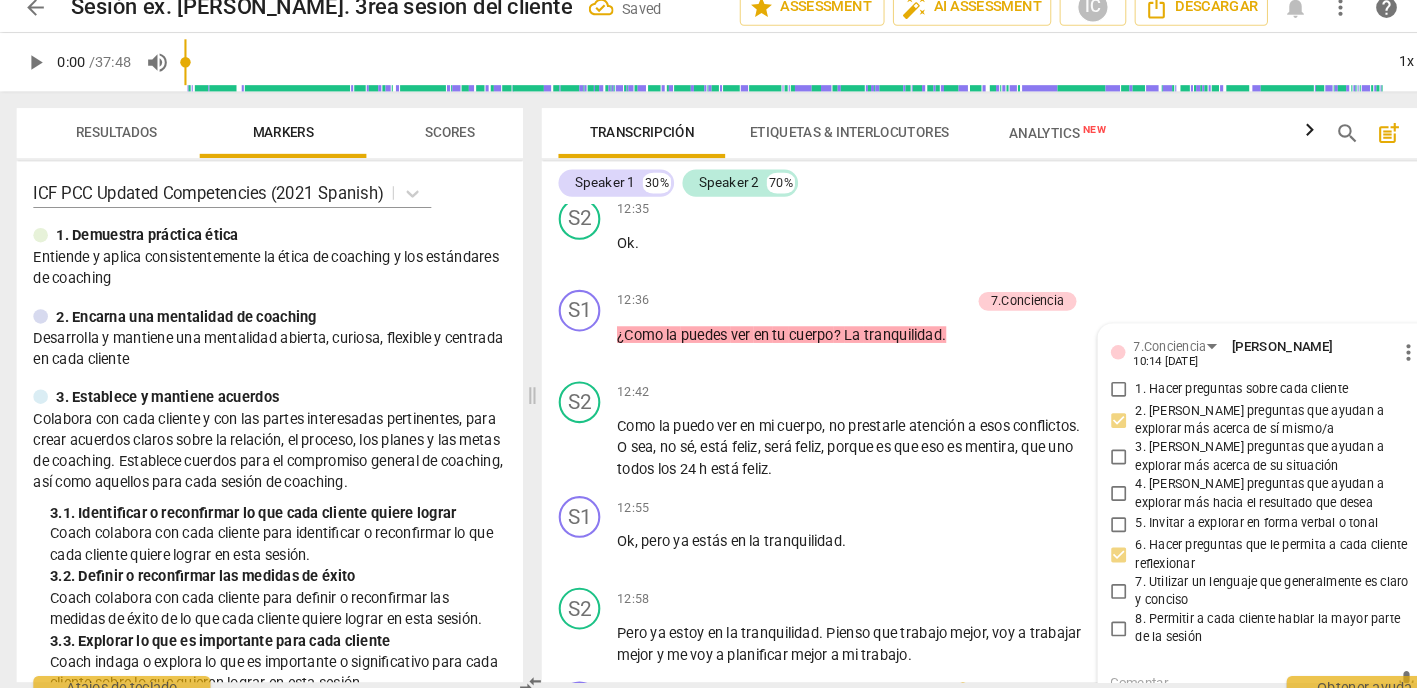click on "S1 play_arrow pause 13:06 + Add competency keyboard_arrow_right ¿Cuáles   serían ,   desde   esa   tranquilidad   de   tu   cuerpo ,   cómo   sentirías   la   tranquilidad   en   tu   cuerpo ?" at bounding box center [960, 708] 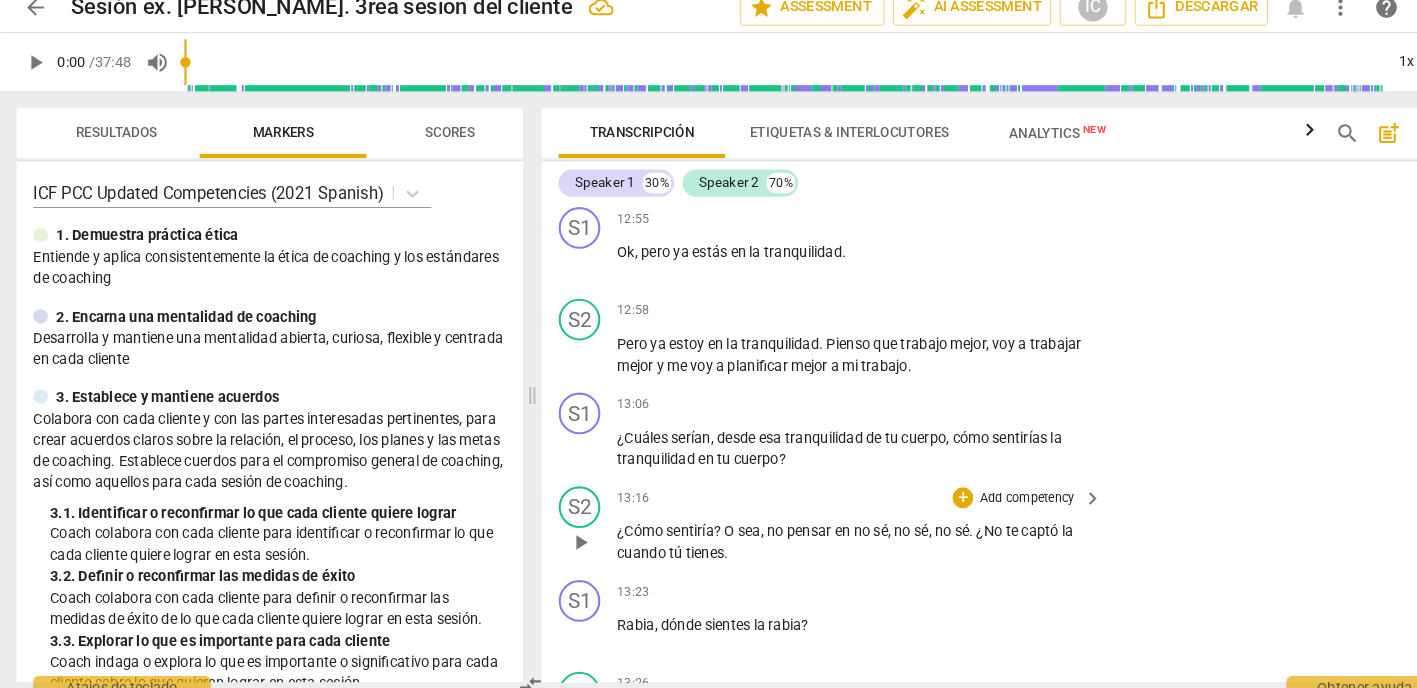 scroll, scrollTop: 5428, scrollLeft: 0, axis: vertical 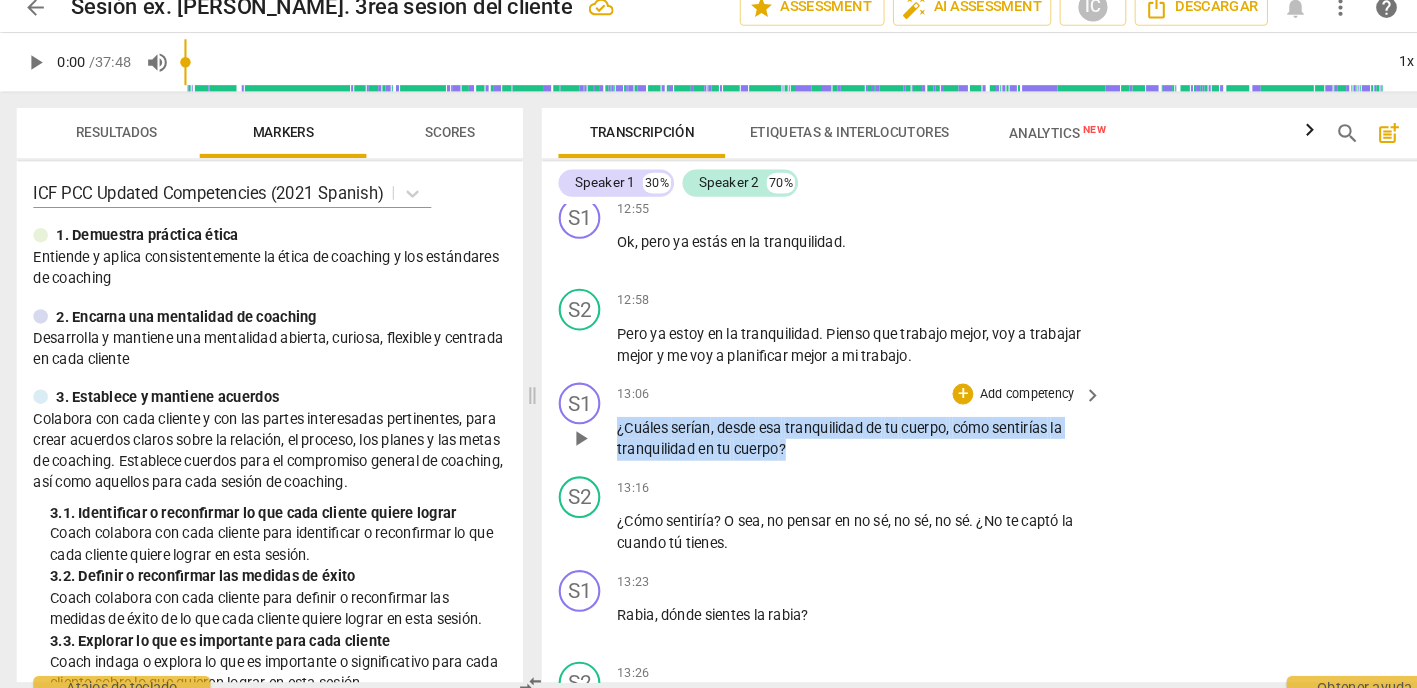 drag, startPoint x: 787, startPoint y: 401, endPoint x: 579, endPoint y: 380, distance: 209.0574 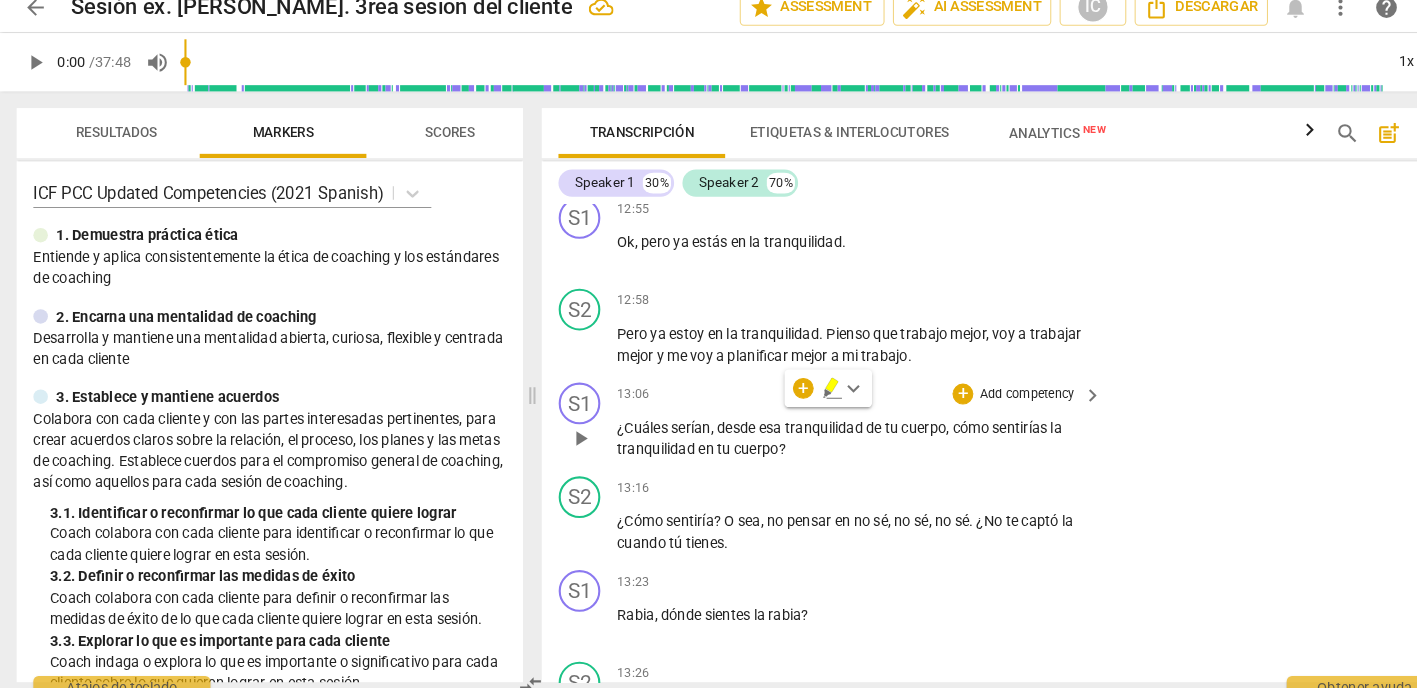 click on "Add competency" at bounding box center (985, 396) 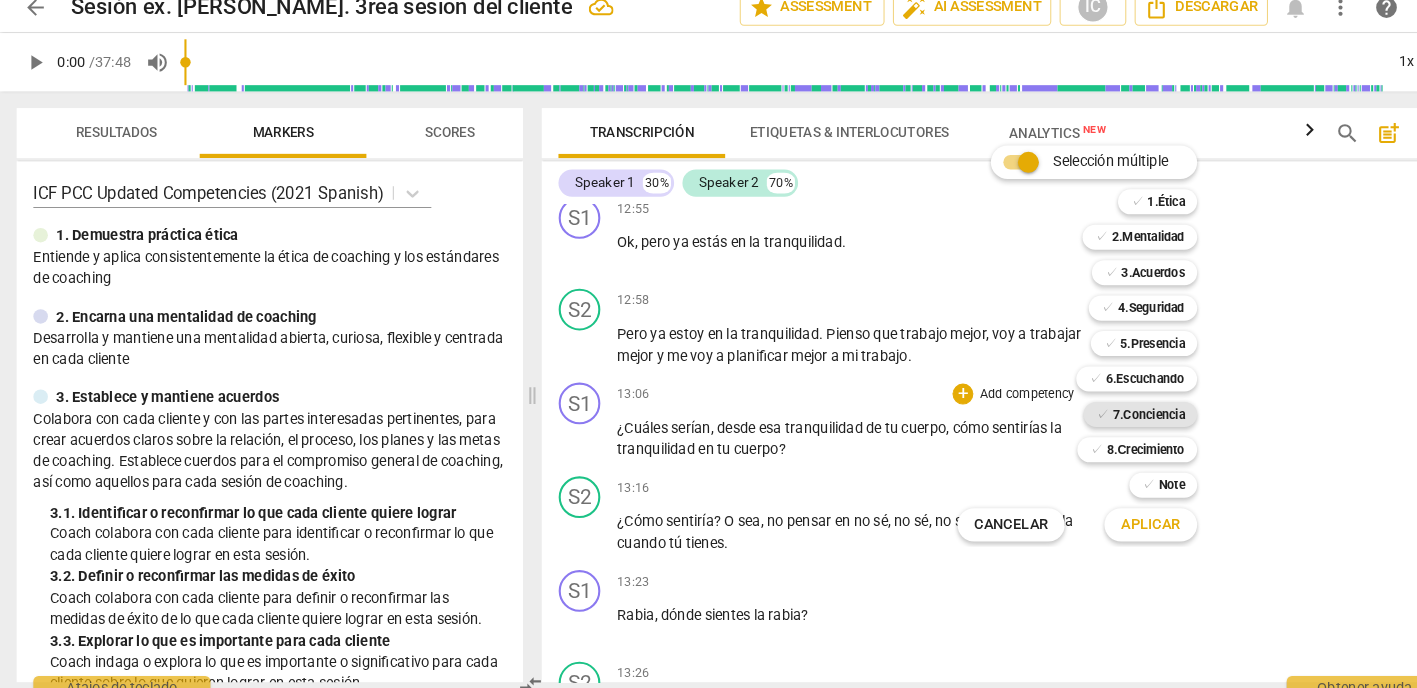 click on "7.Conciencia" at bounding box center (1102, 415) 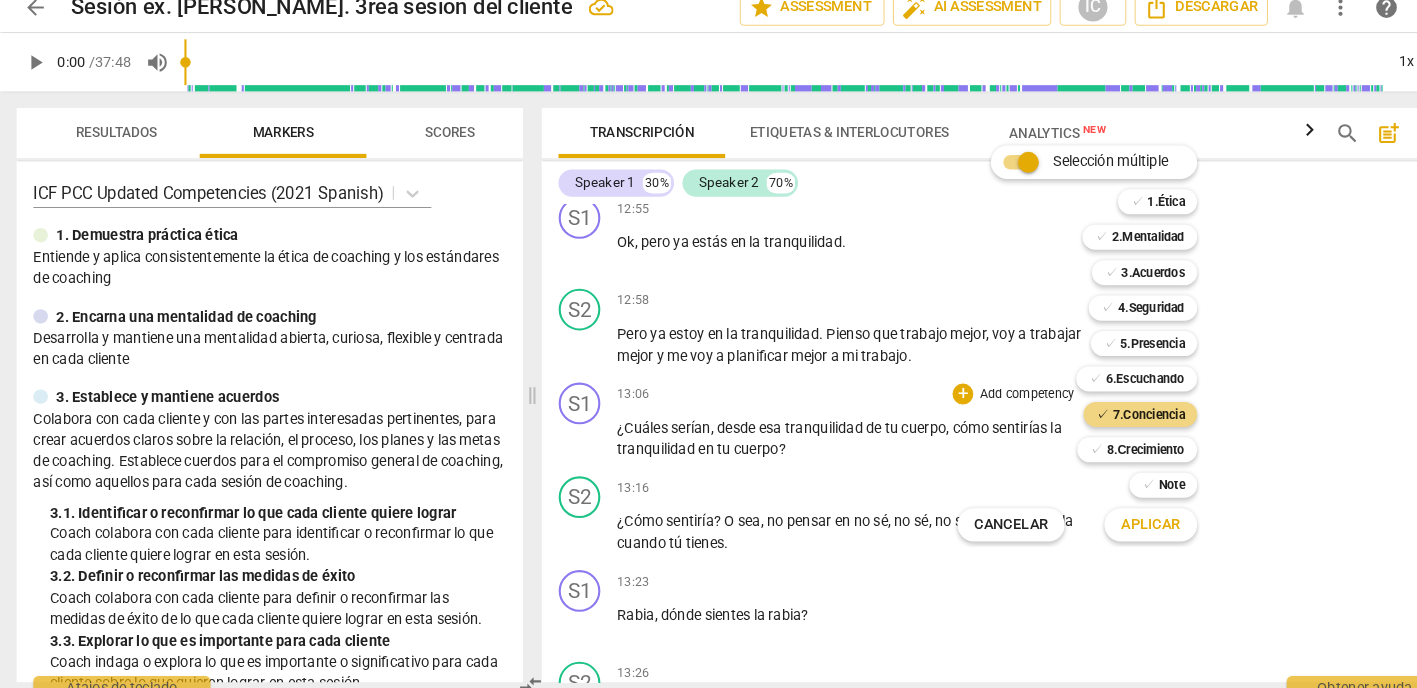click on "Aplicar" at bounding box center (1104, 521) 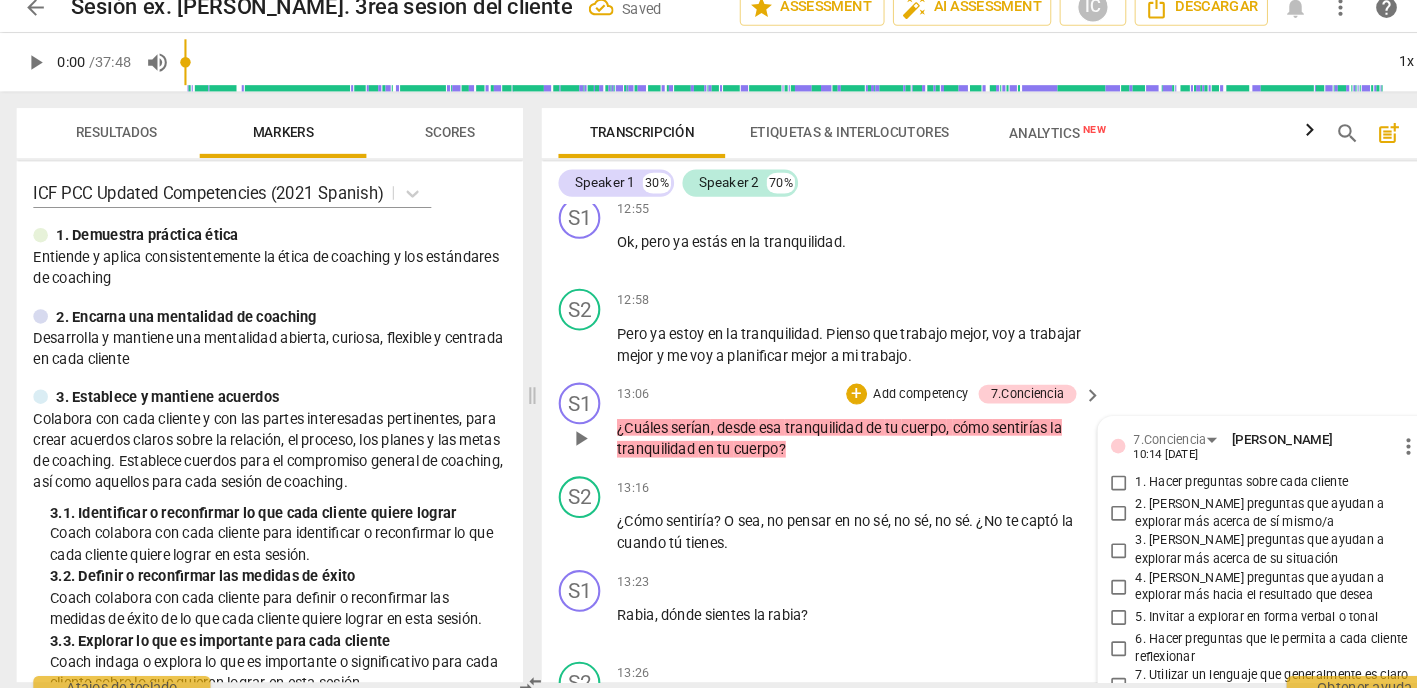 scroll, scrollTop: 5707, scrollLeft: 0, axis: vertical 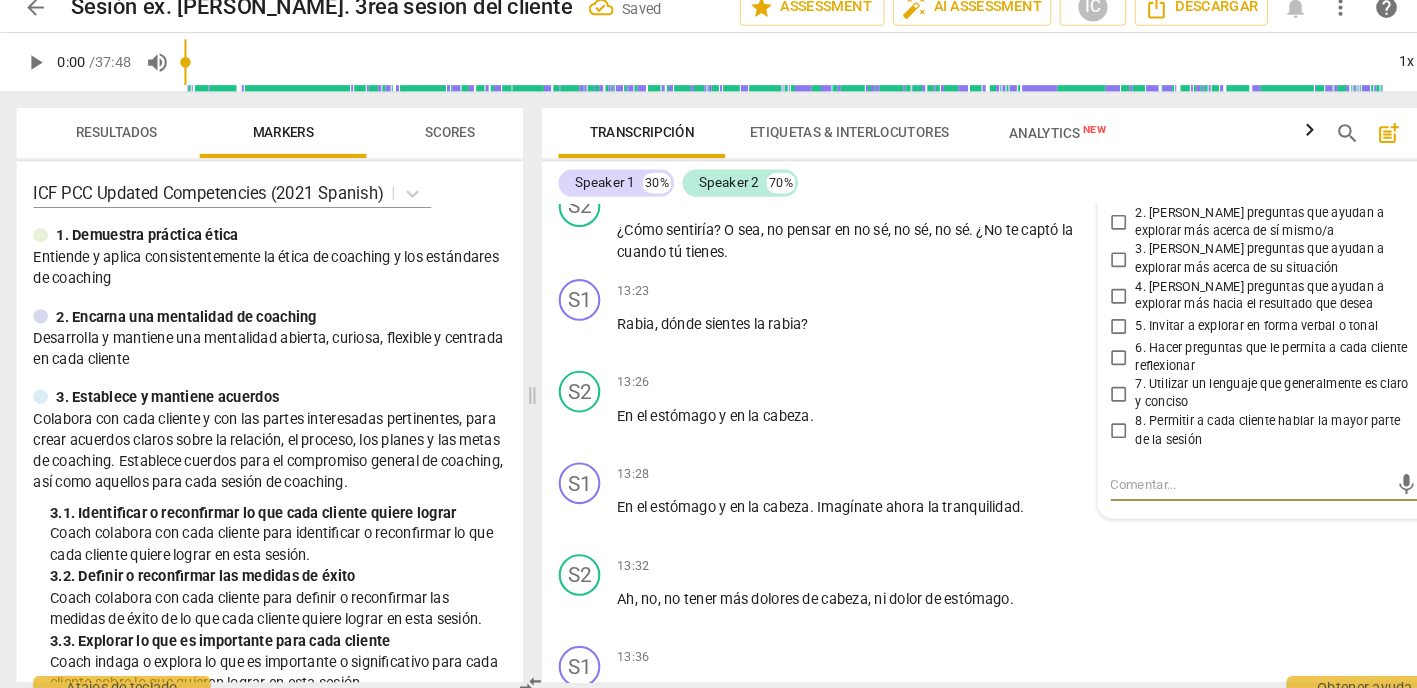 click on "6. Hacer preguntas que le permita a cada cliente reflexionar" at bounding box center (1074, 360) 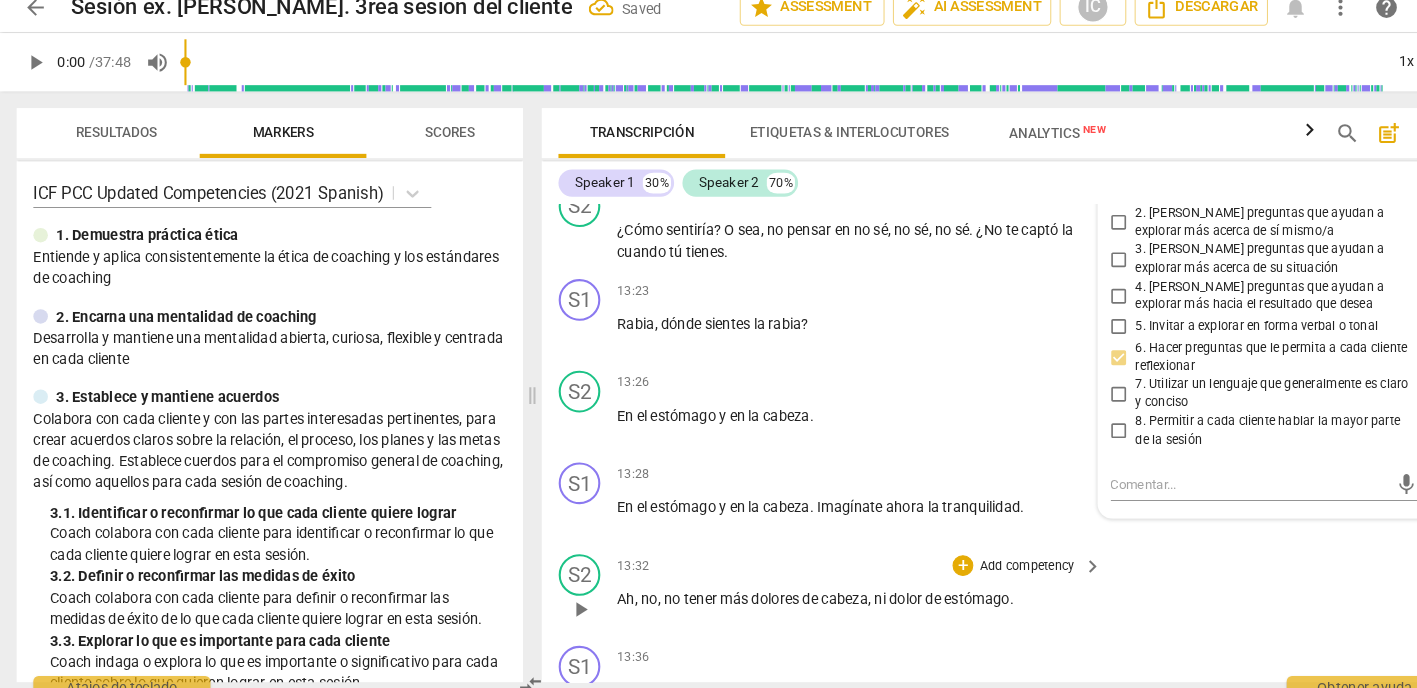 click on "S2 play_arrow pause 13:32 + Add competency keyboard_arrow_right Ah ,   no ,   no   tener   más   dolores   de   cabeza ,   ni   dolor   de   estómago ." at bounding box center (960, 585) 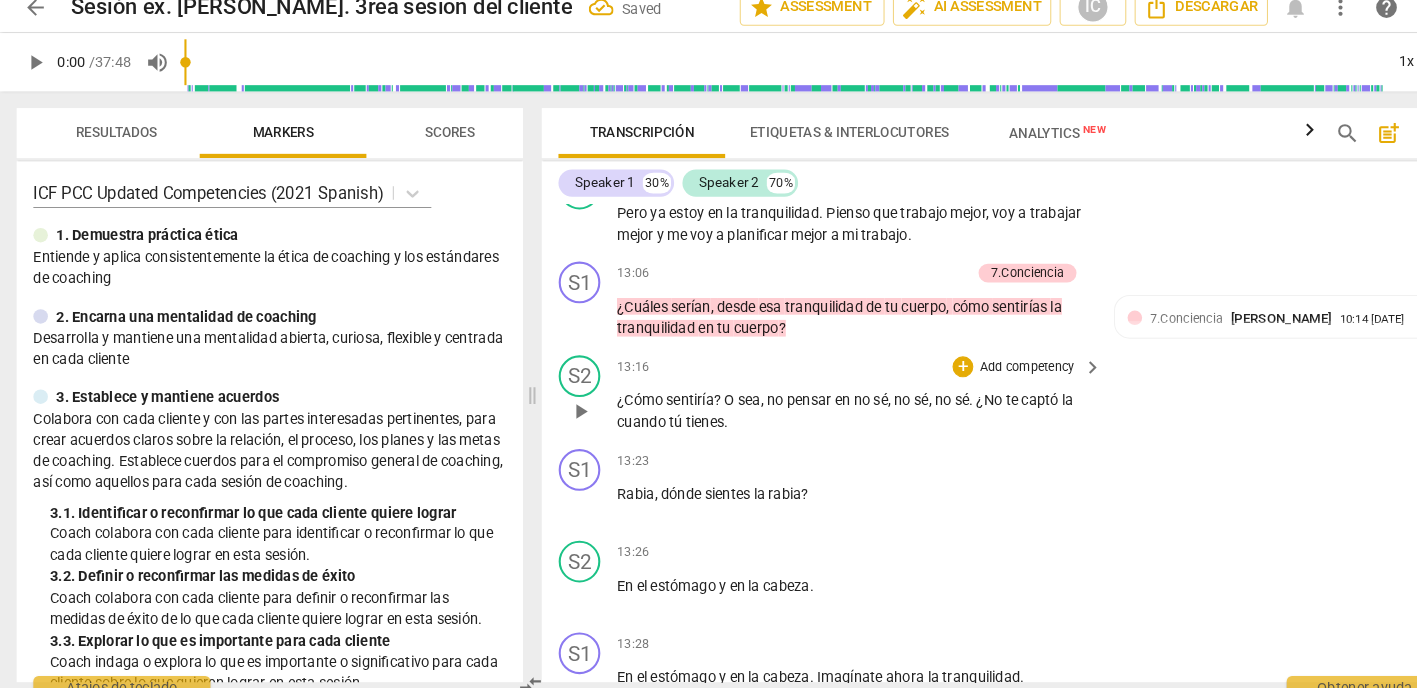 scroll, scrollTop: 5552, scrollLeft: 0, axis: vertical 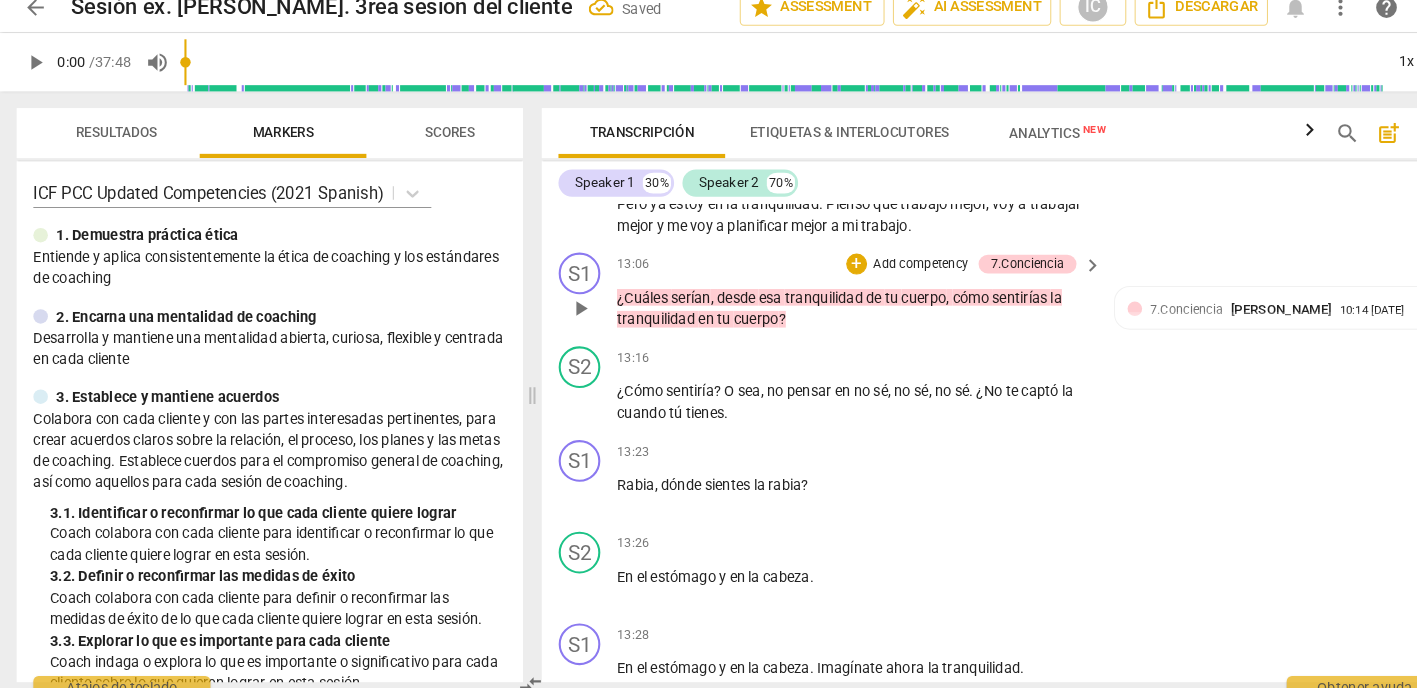 click on "Add competency" at bounding box center [883, 272] 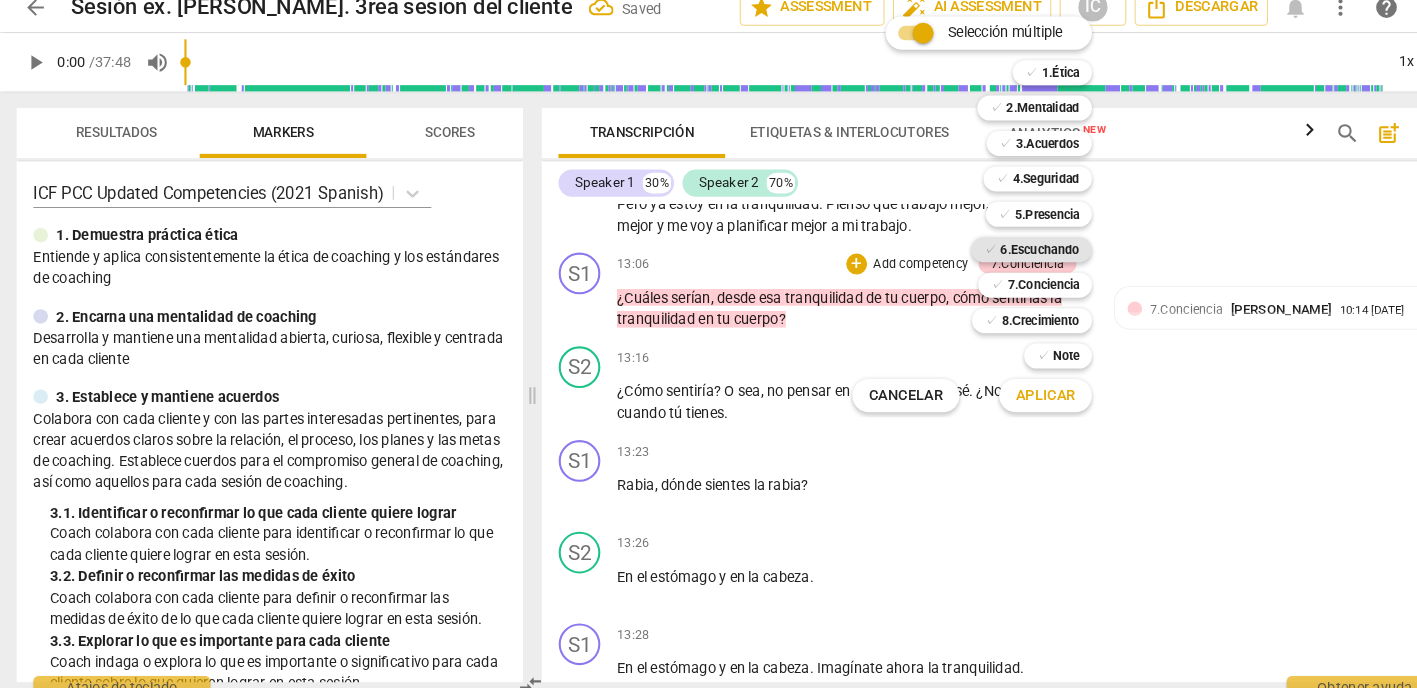 click on "6.Escuchando" at bounding box center (998, 257) 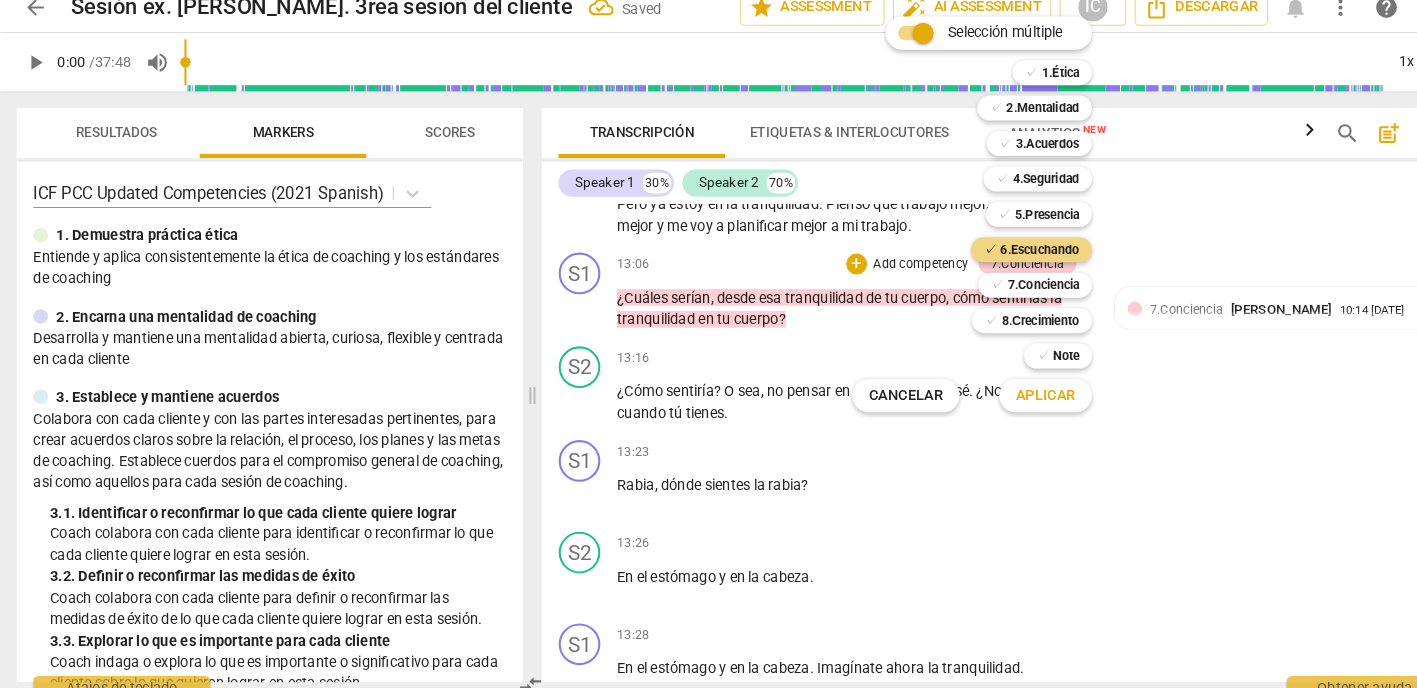 click on "Aplicar" at bounding box center (1003, 397) 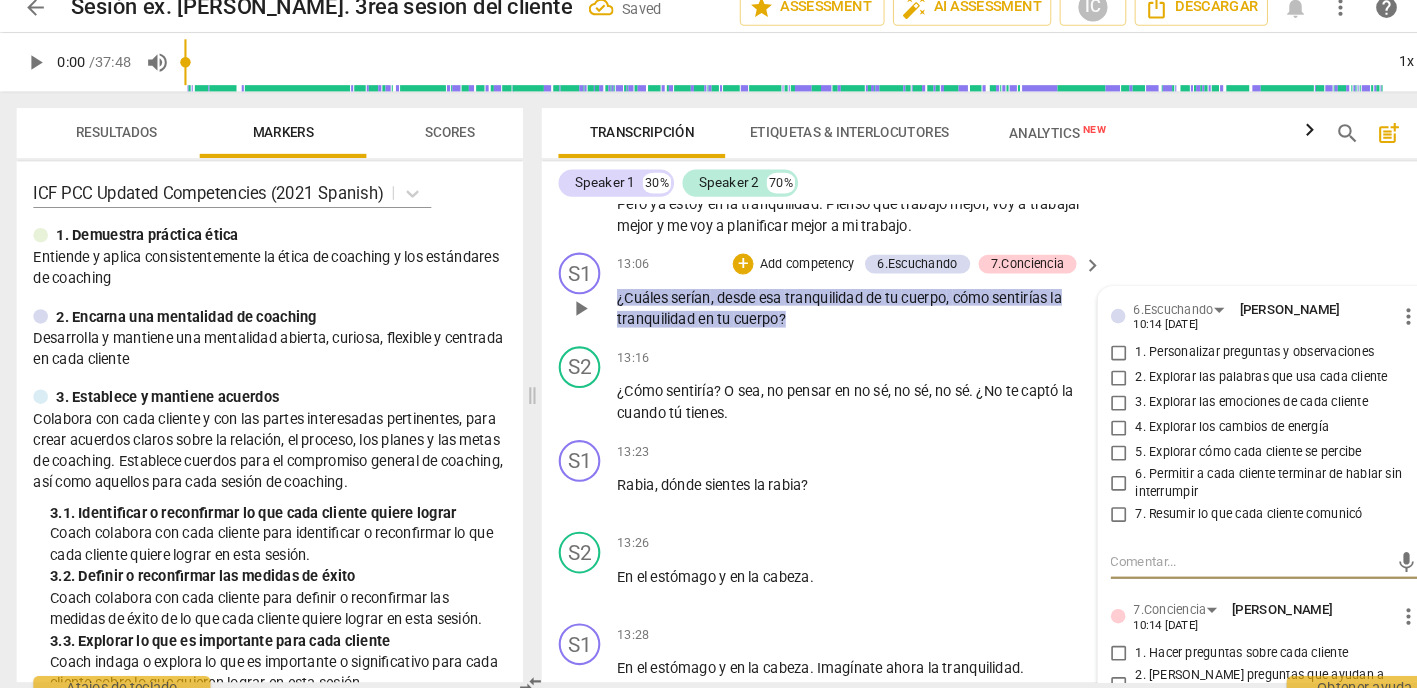 click on "1. Personalizar preguntas y observaciones" at bounding box center (1074, 356) 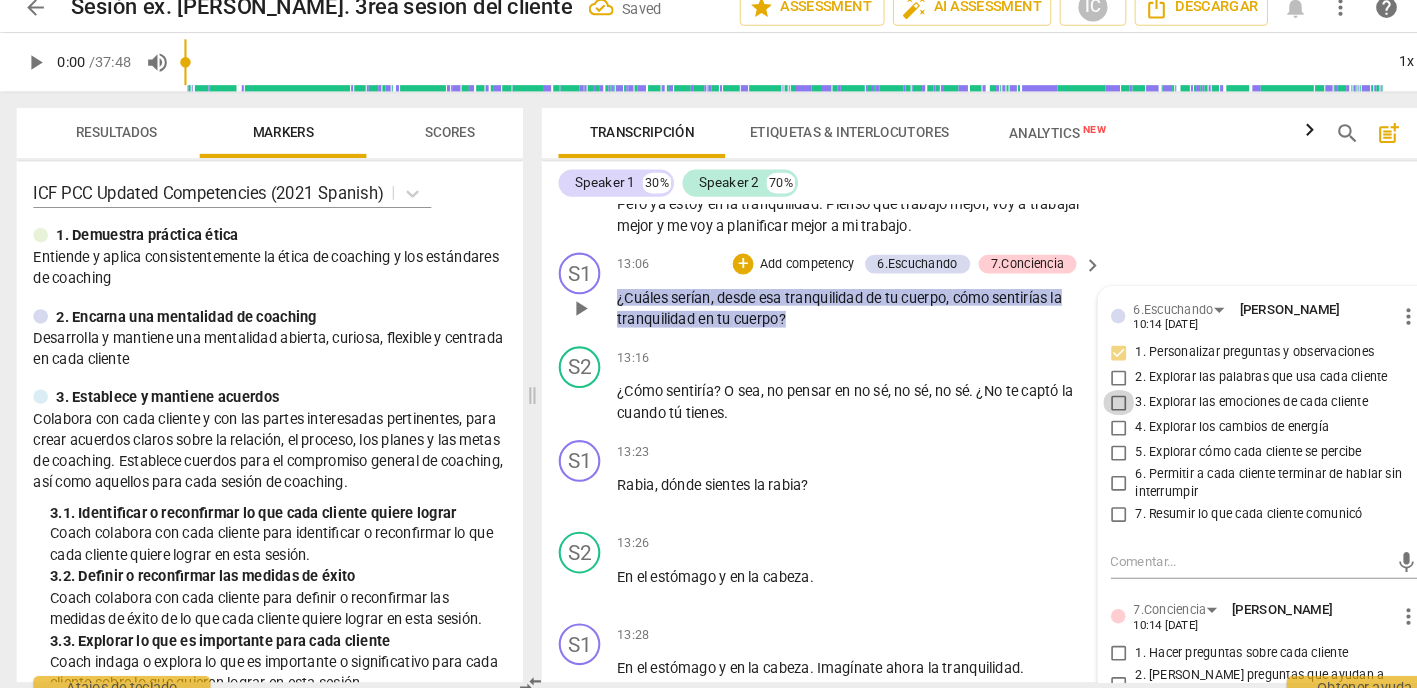 click on "3. Explorar las emociones de cada cliente" at bounding box center (1074, 404) 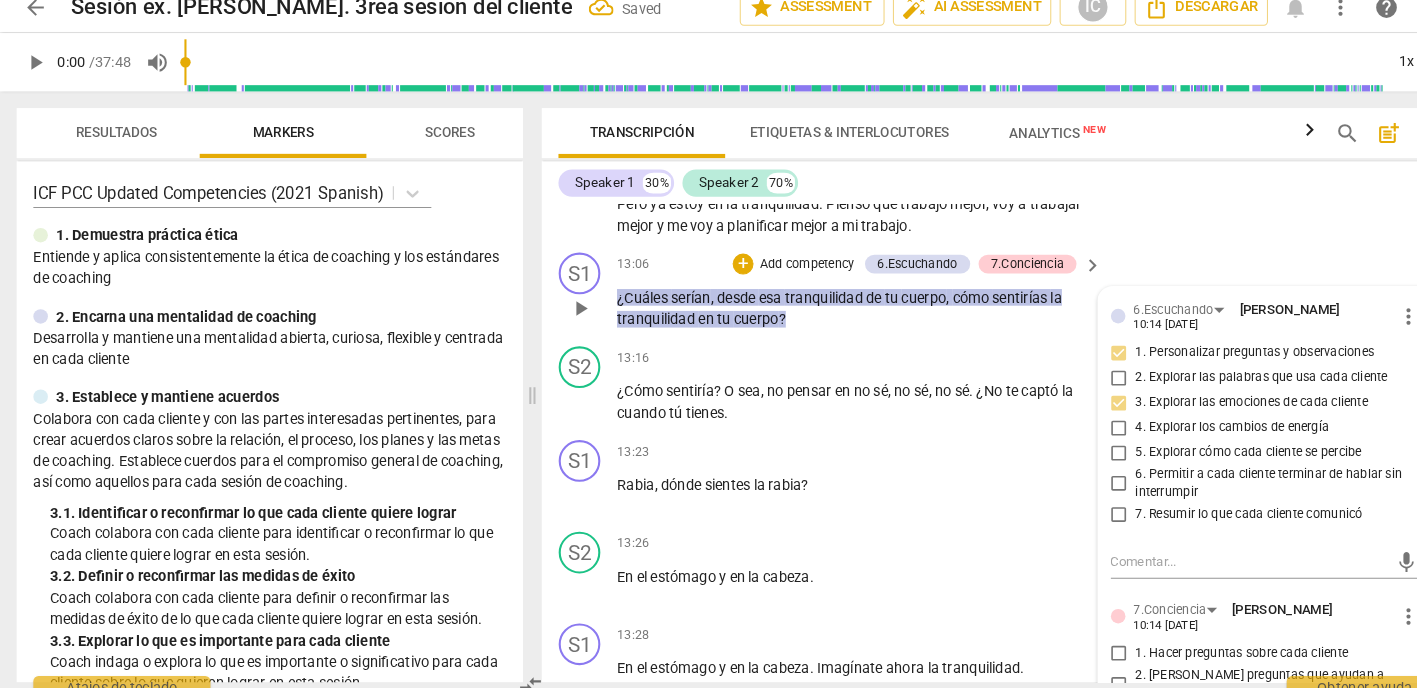 click on "4. Explorar los cambios de energía" at bounding box center (1074, 428) 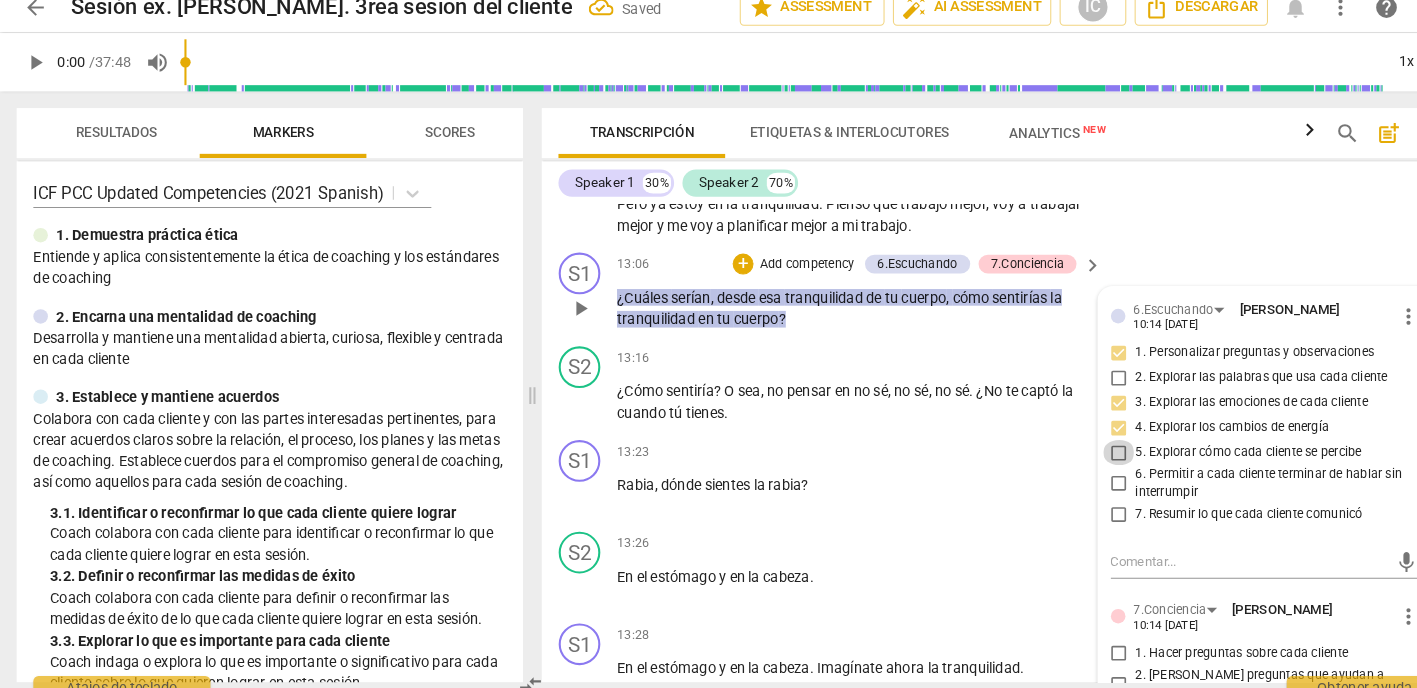 click on "5. Explorar cómo cada cliente se percibe" at bounding box center [1074, 452] 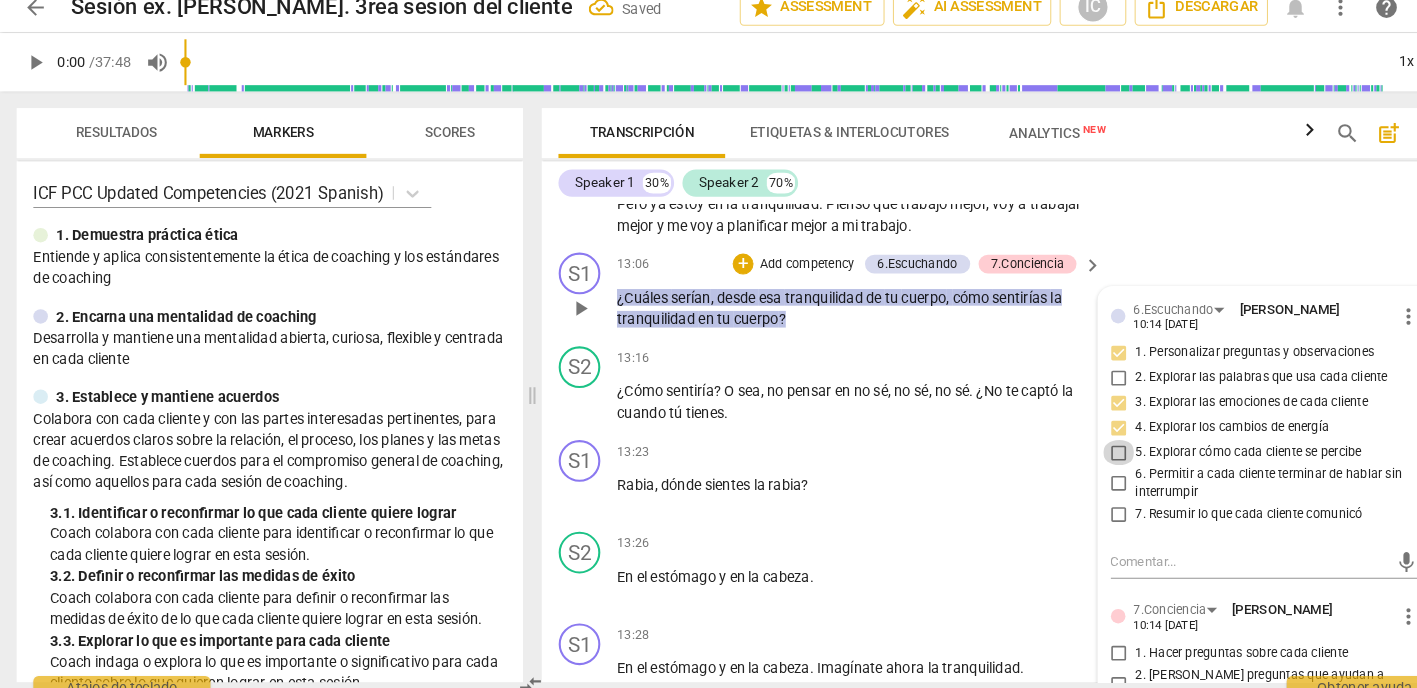 checkbox on "true" 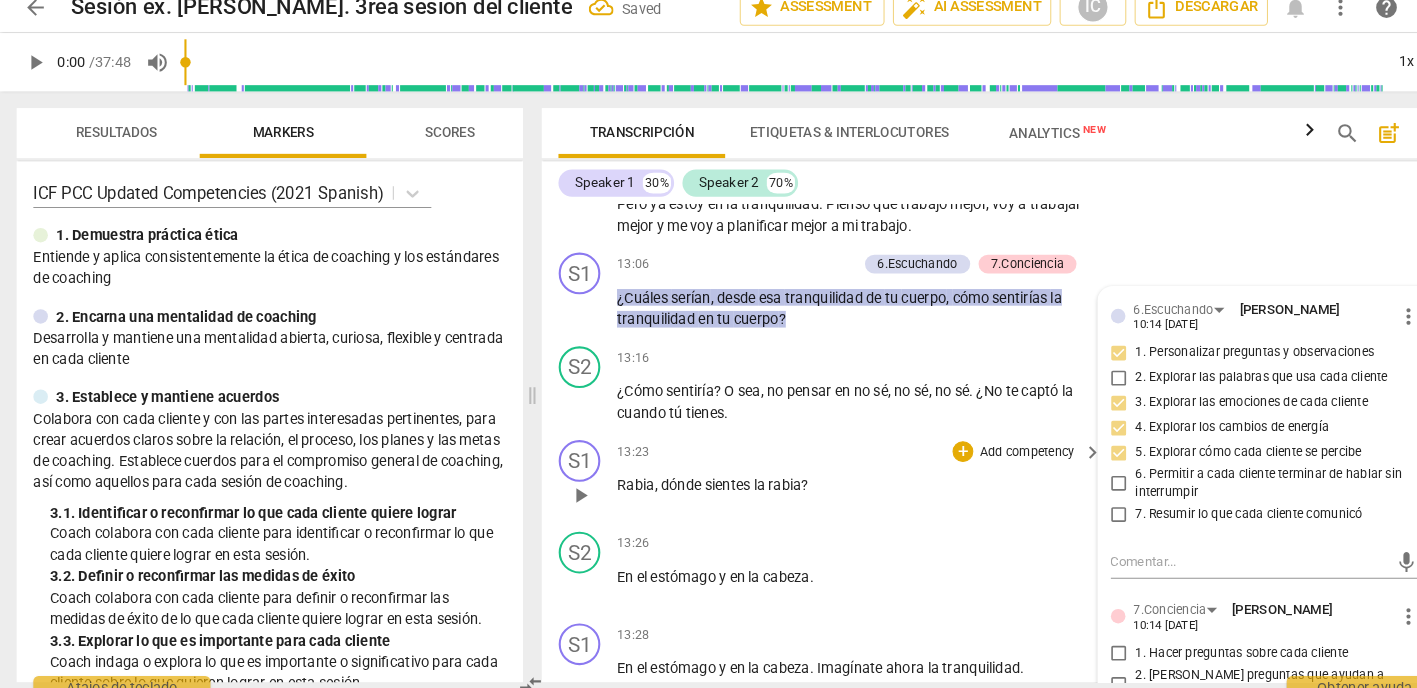 click on "[PERSON_NAME] ,   dónde   sientes   la   rabia ?" at bounding box center [819, 483] 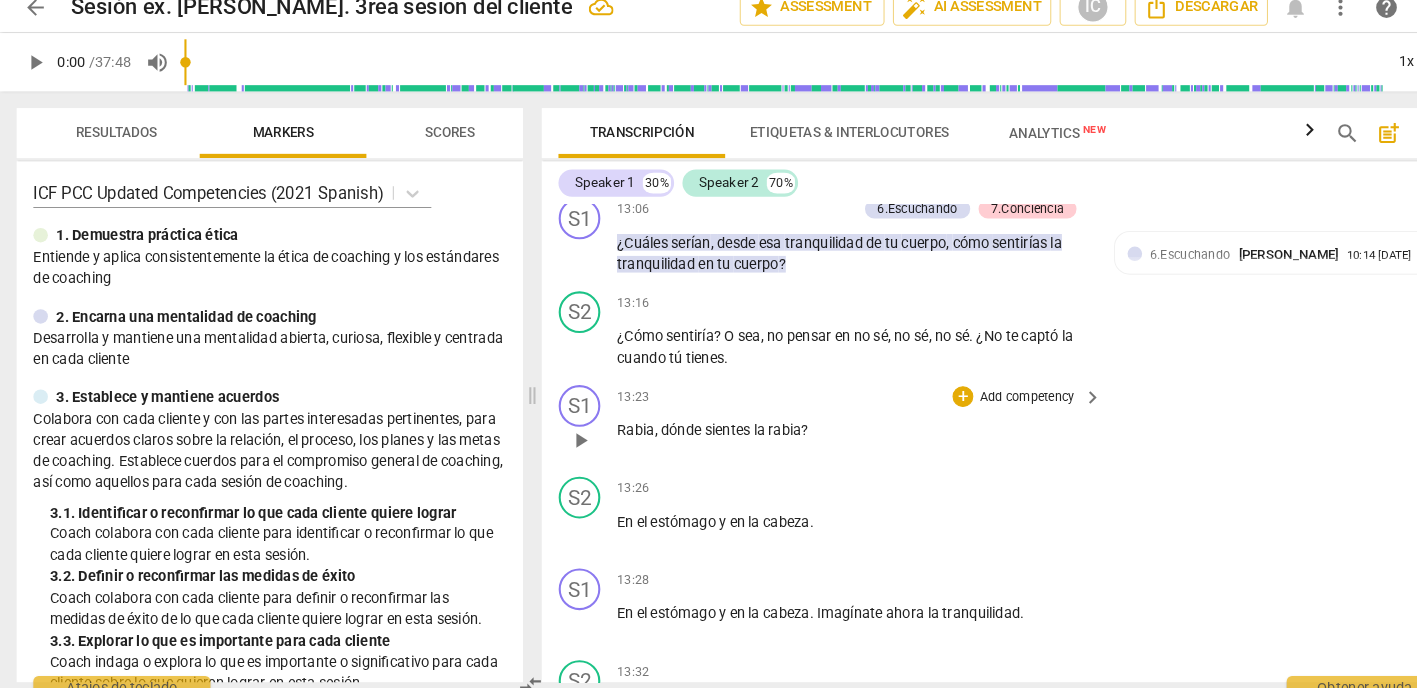 scroll, scrollTop: 5609, scrollLeft: 0, axis: vertical 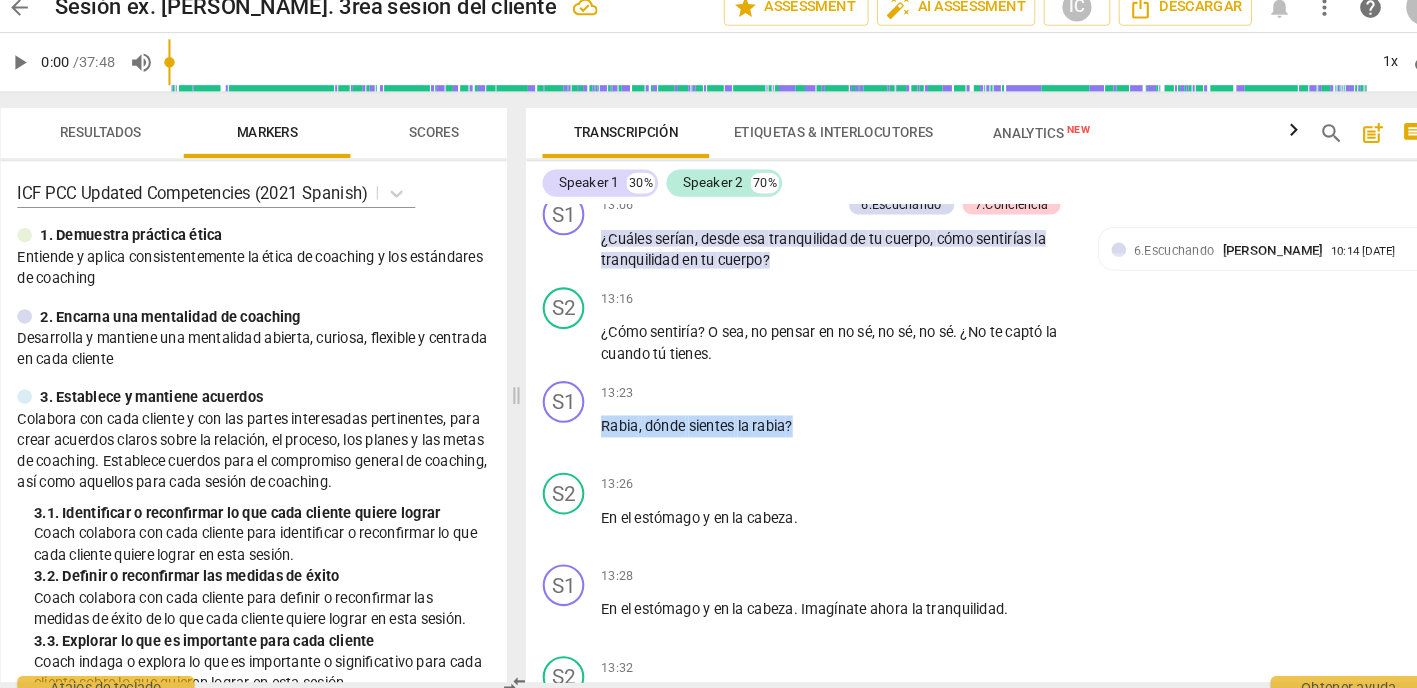 drag, startPoint x: 799, startPoint y: 381, endPoint x: 483, endPoint y: 372, distance: 316.12814 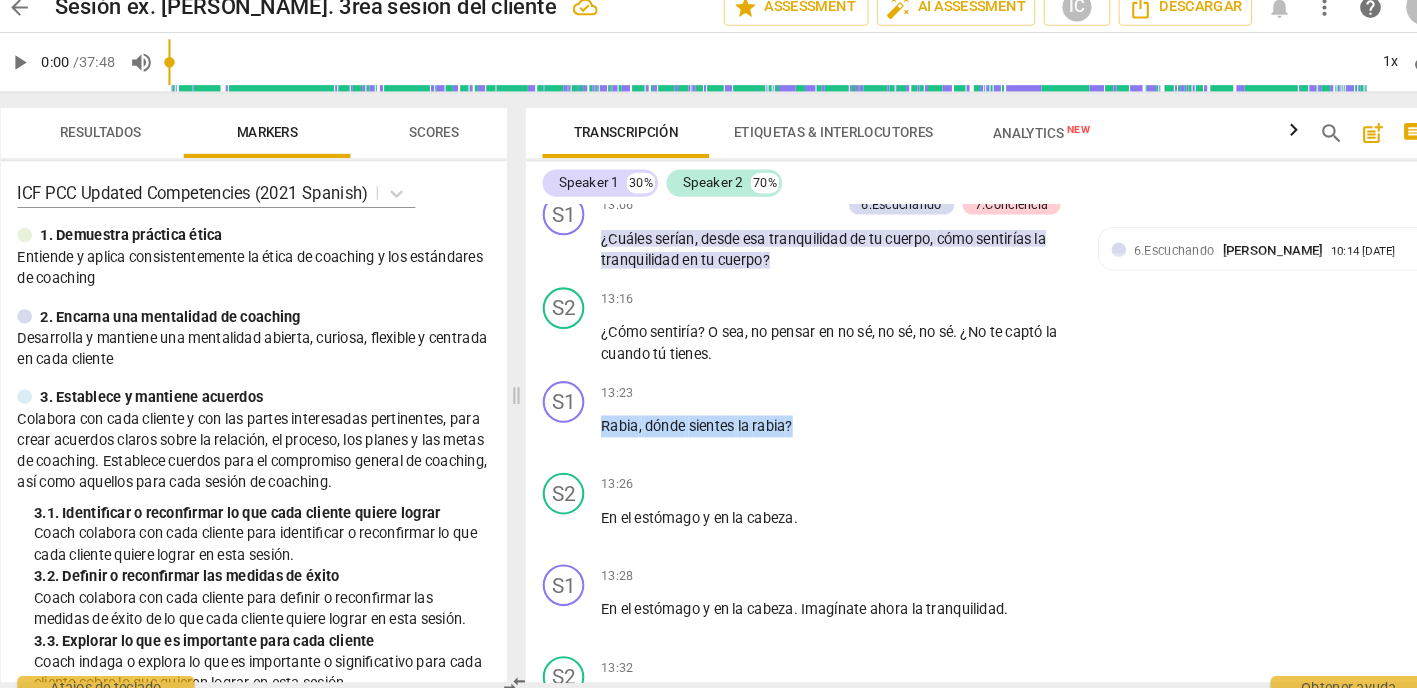 click on "Resultados Markers Scores ICF PCC Updated Competencies (2021 Spanish) 1. Demuestra práctica ética Entiende y aplica consistentemente la ética de coaching y los estándares de coaching 2. Encarna una mentalidad de coaching Desarrolla y mantiene una mentalidad abierta, curiosa, flexible y centrada en cada cliente 3. Establece y mantiene acuerdos Colabora con cada cliente y con las partes interesadas pertinentes, para crear acuerdos claros sobre la relación, el proceso, los planes y las metas de coaching. Establece  cuerdos para el compromiso general de coaching, así como aquellos para cada sesión de coaching. 3. 1. Identificar o reconfirmar lo que cada cliente quiere lograr  Coach colabora con cada cliente para identificar o reconfirmar lo que cada cliente quiere lograr en esta sesión. 3. 2. Definir o reconfirmar las medidas de éxito  Coach colabora con cada cliente para definir o reconfirmar las medidas de éxito de lo que cada cliente quiere lograr en esta sesión. 3. 3. 4. 4. 4. 4. 5. 5. 5. 5." at bounding box center [708, 396] 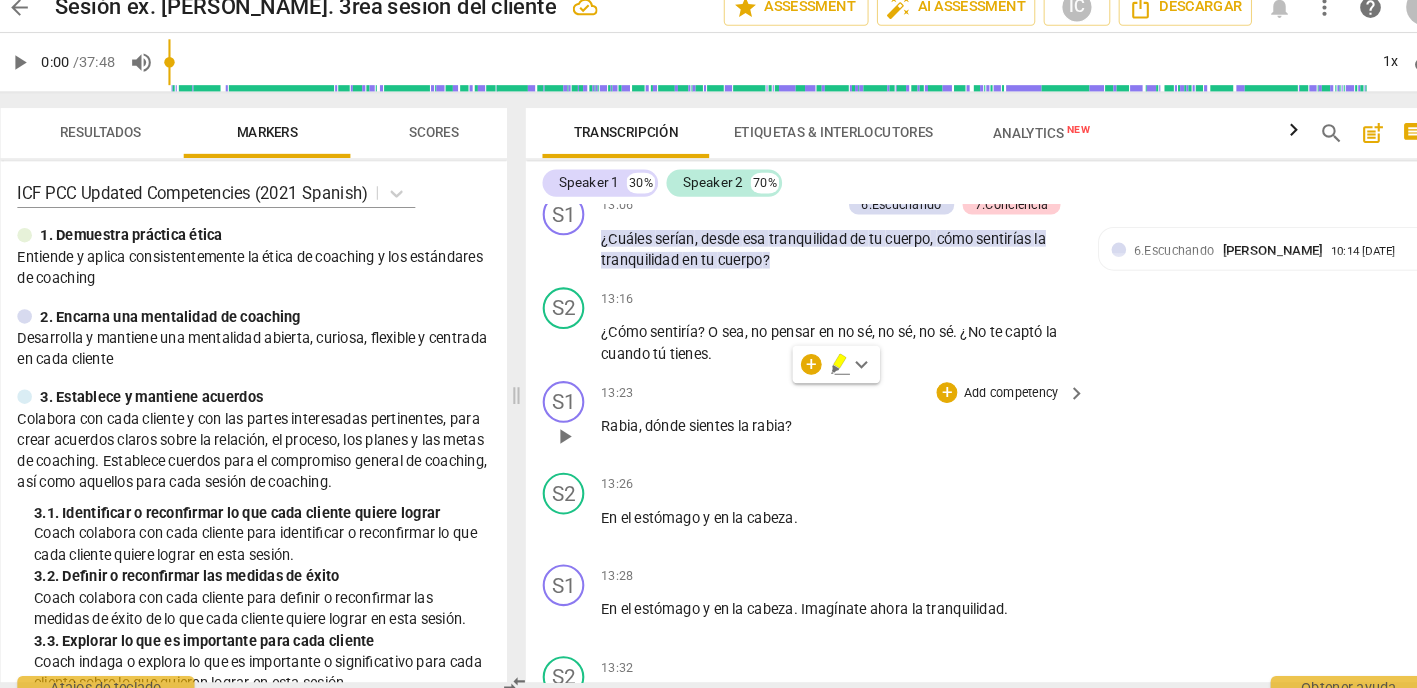 click on "Add competency" at bounding box center [985, 395] 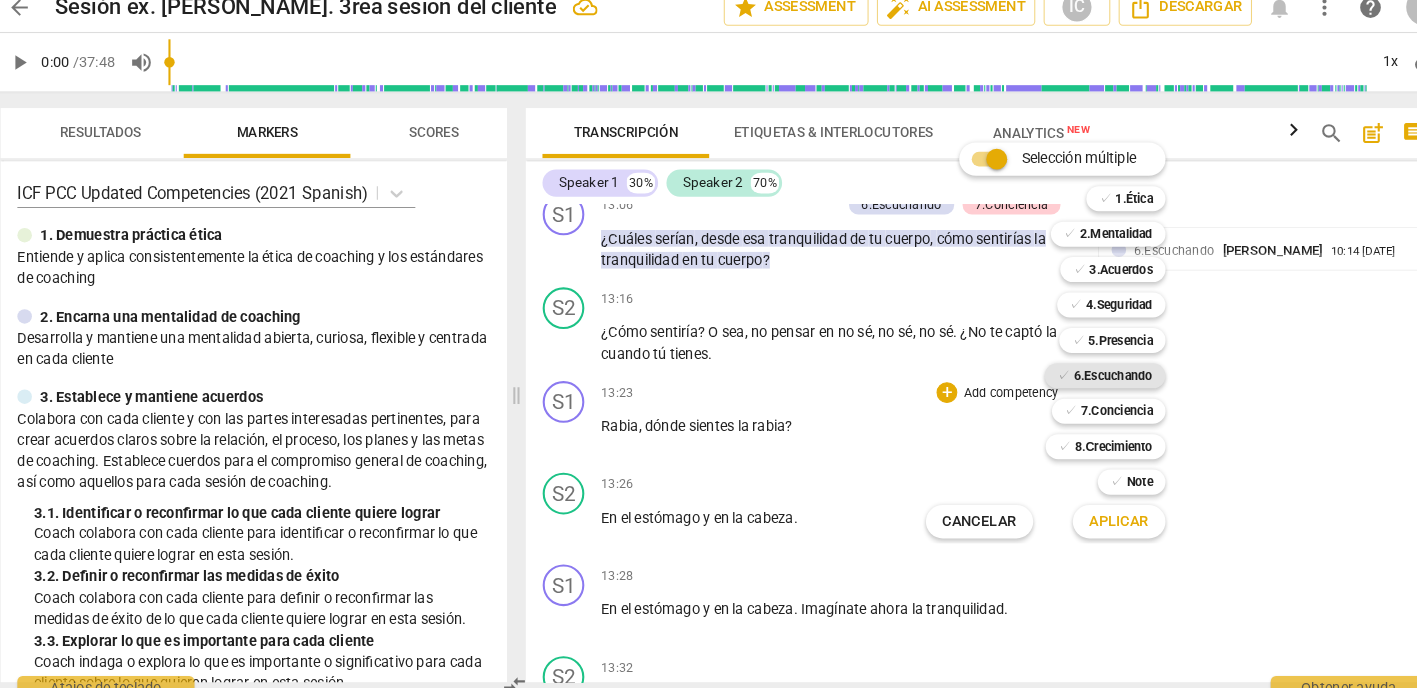 click on "6.Escuchando" at bounding box center [1084, 378] 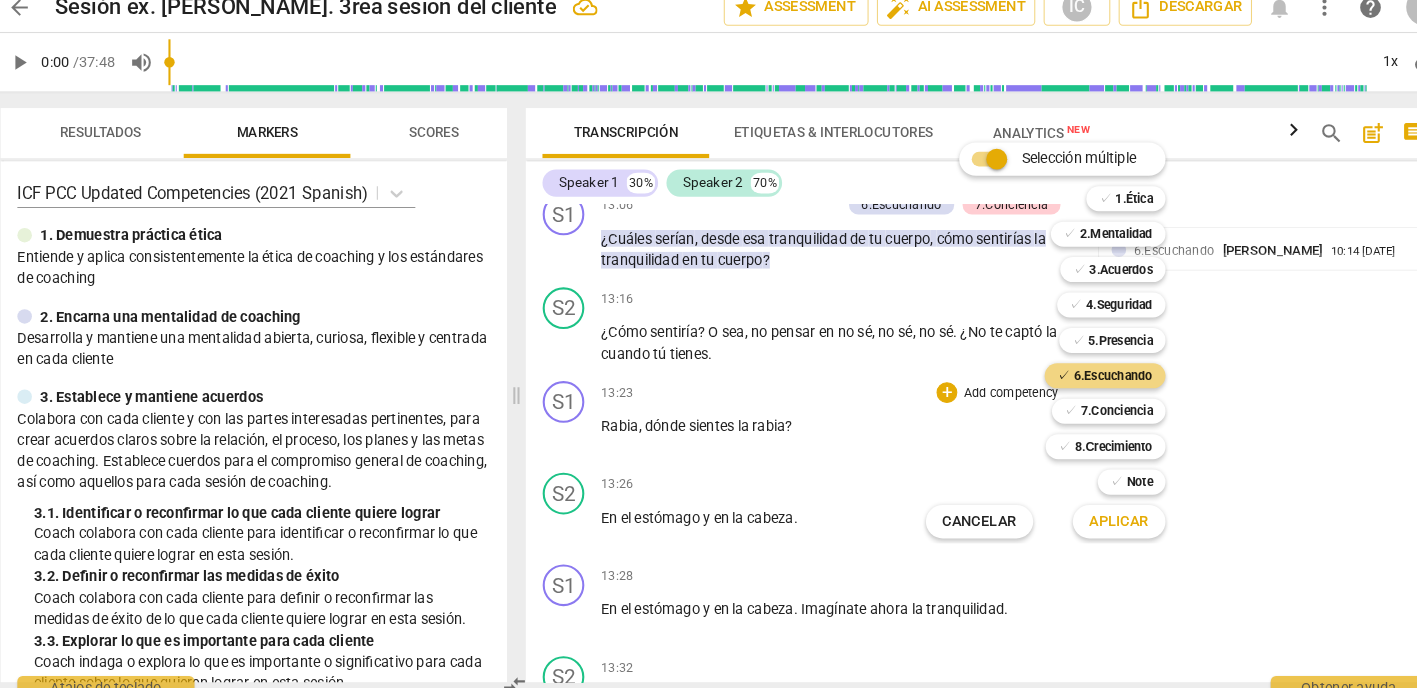 click on "Aplicar" at bounding box center (1089, 518) 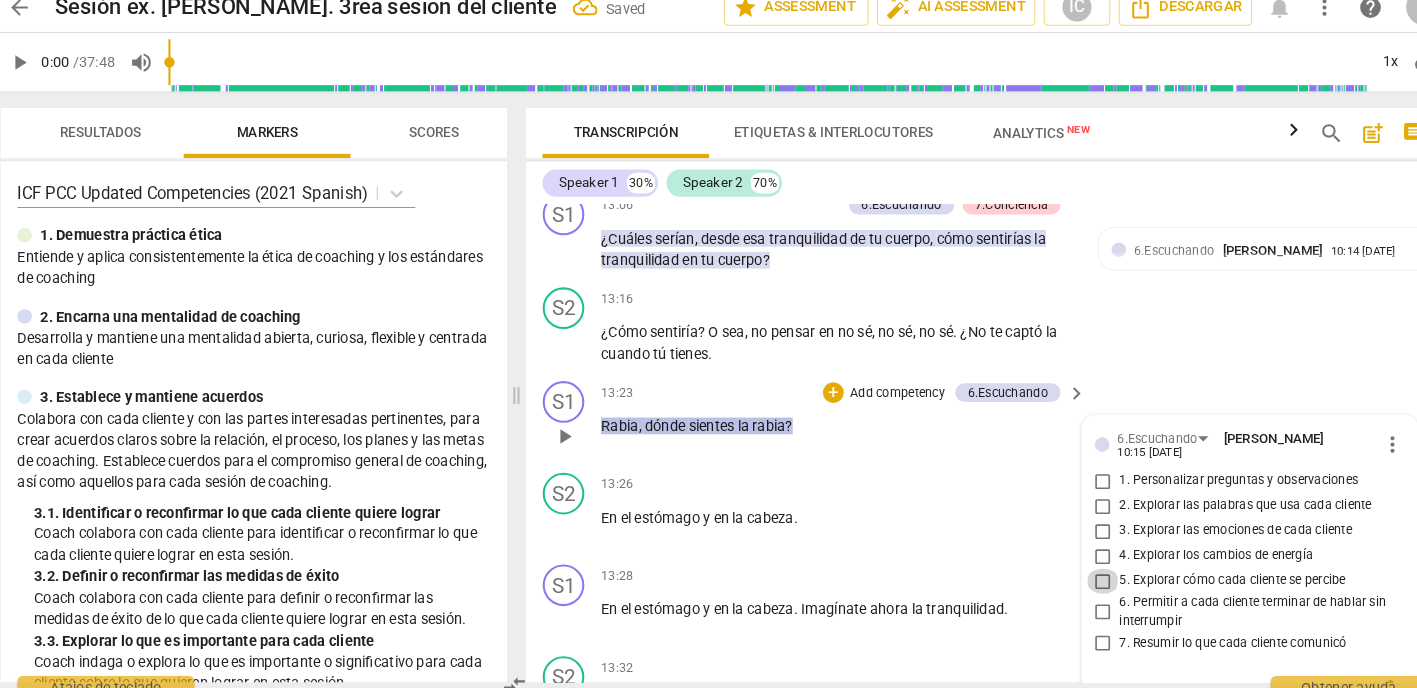 click on "5. Explorar cómo cada cliente se percibe" at bounding box center (1074, 575) 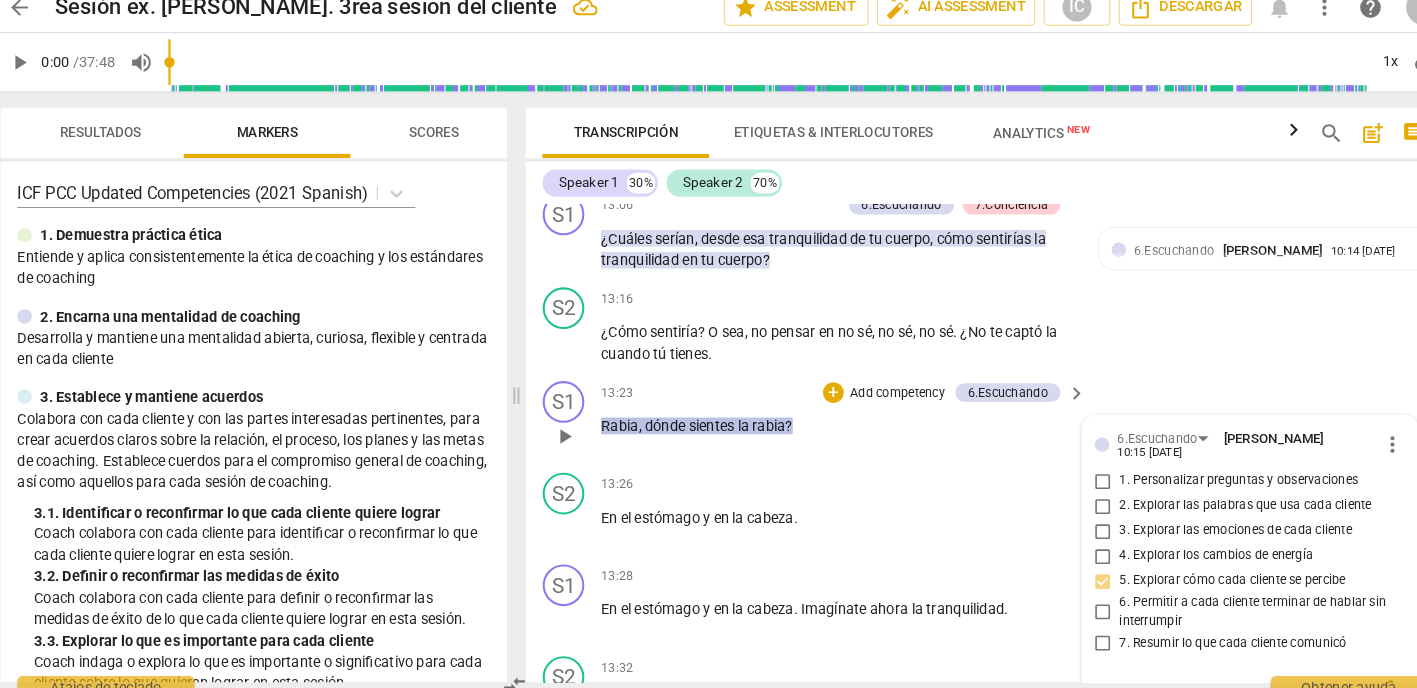 click on "4. Explorar los cambios de energía" at bounding box center (1074, 551) 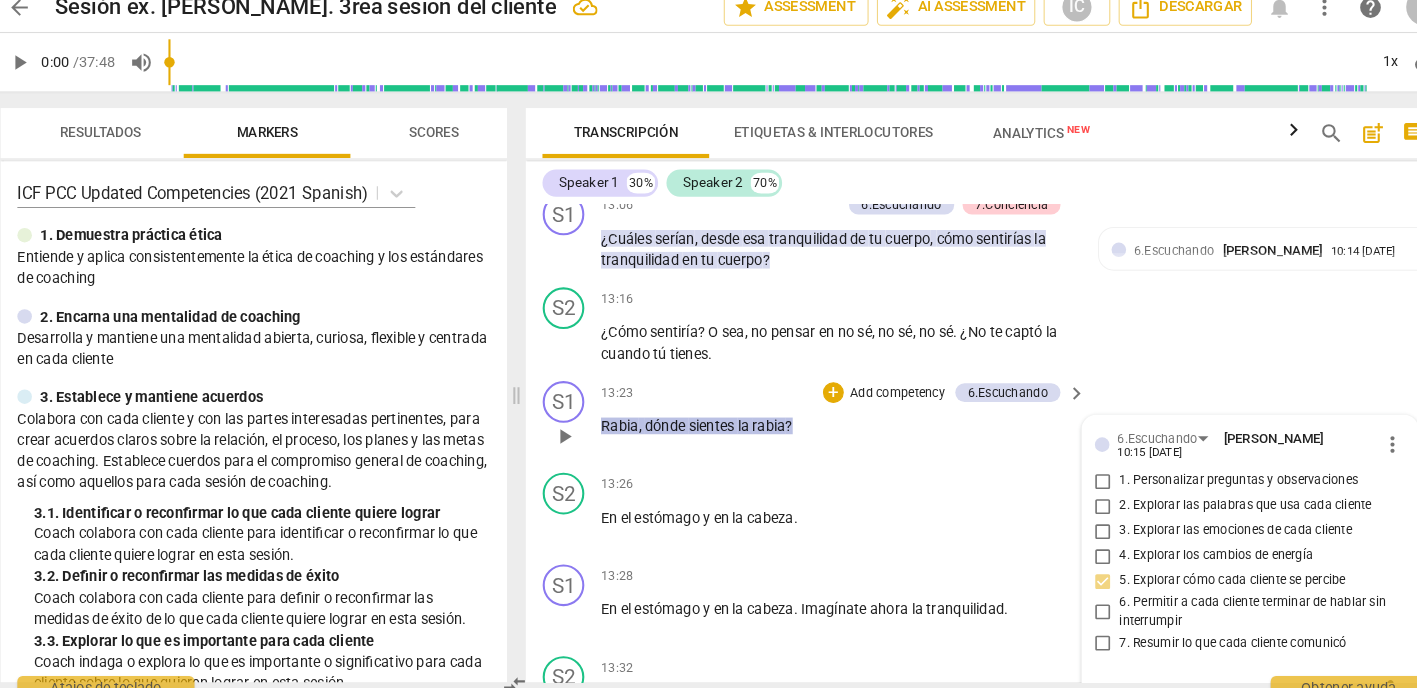 checkbox on "true" 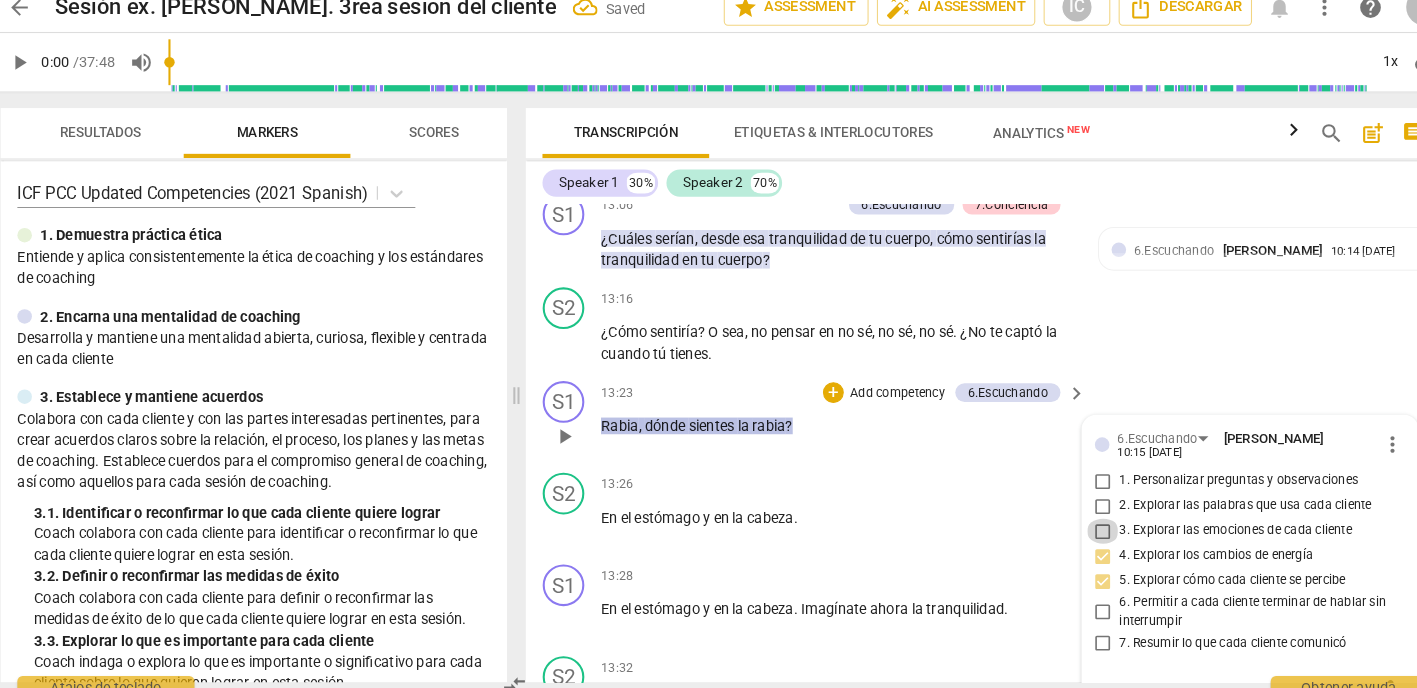 click on "3. Explorar las emociones de cada cliente" at bounding box center (1074, 527) 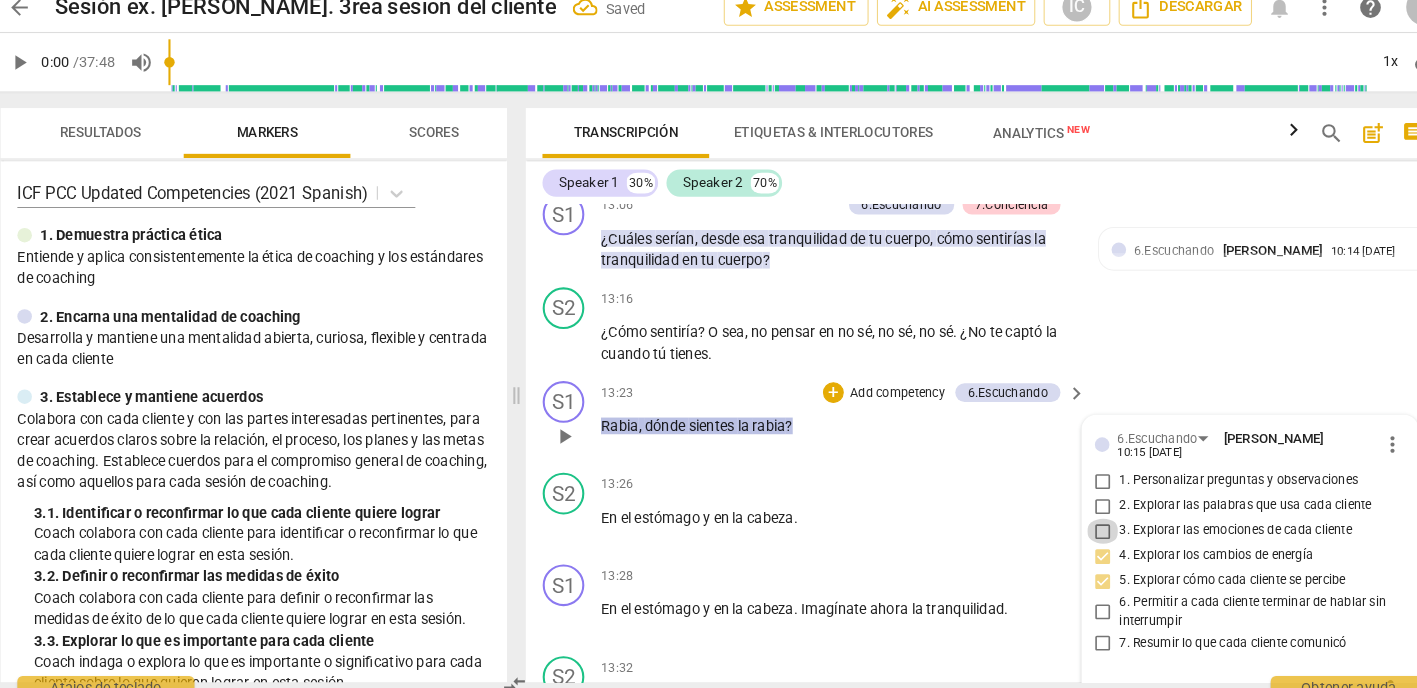 checkbox on "true" 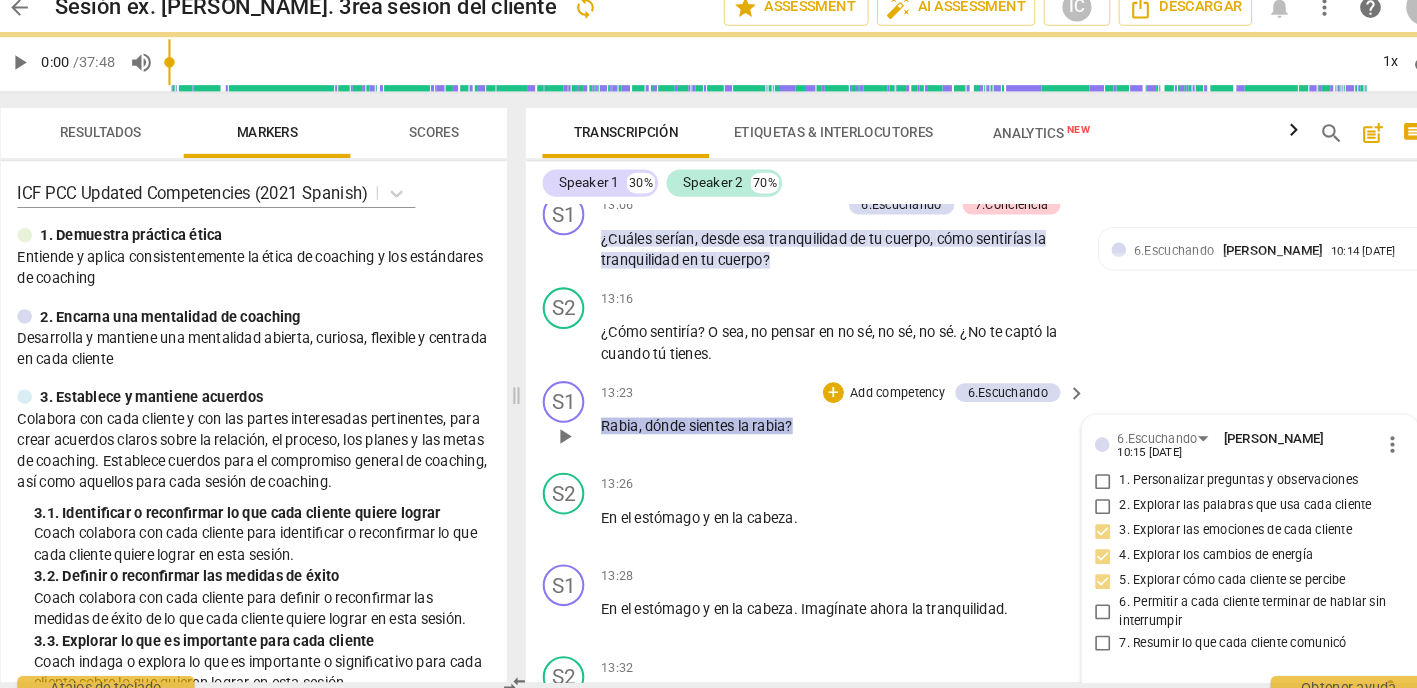 click on "2. Explorar las palabras que usa cada cliente" at bounding box center (1074, 503) 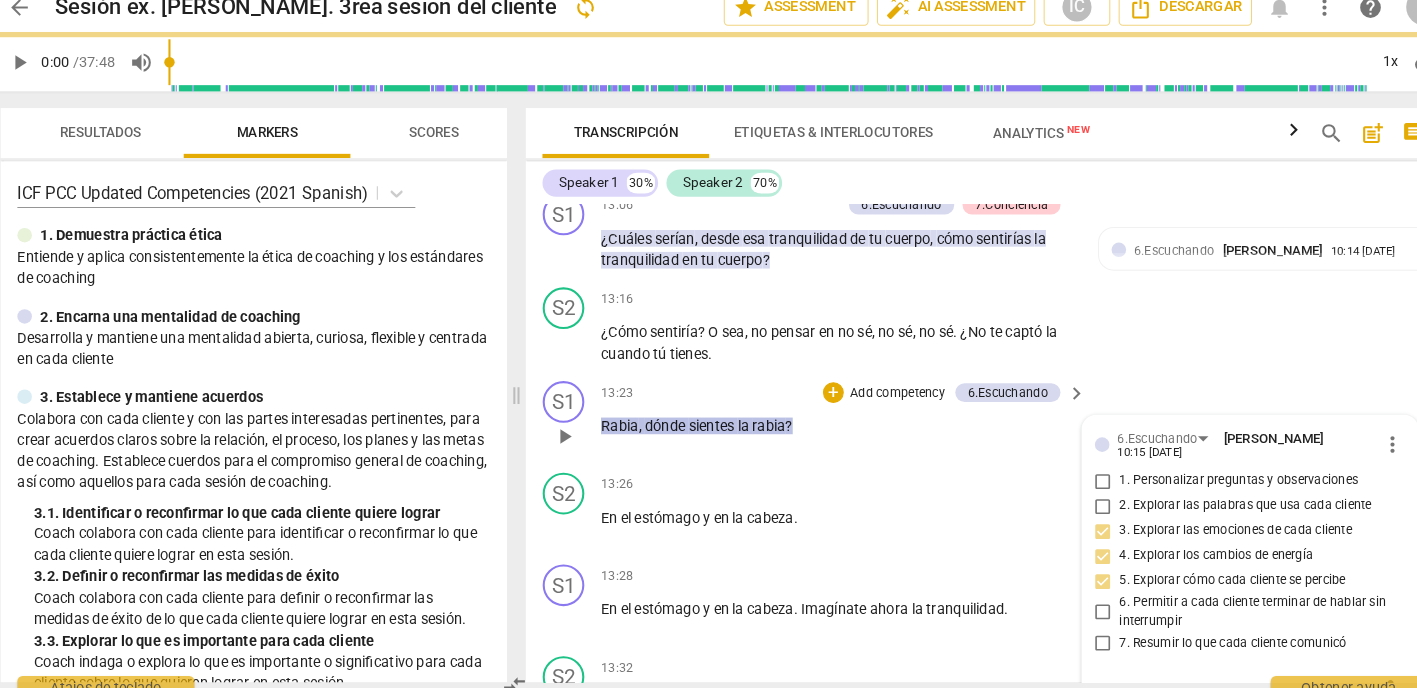 checkbox on "true" 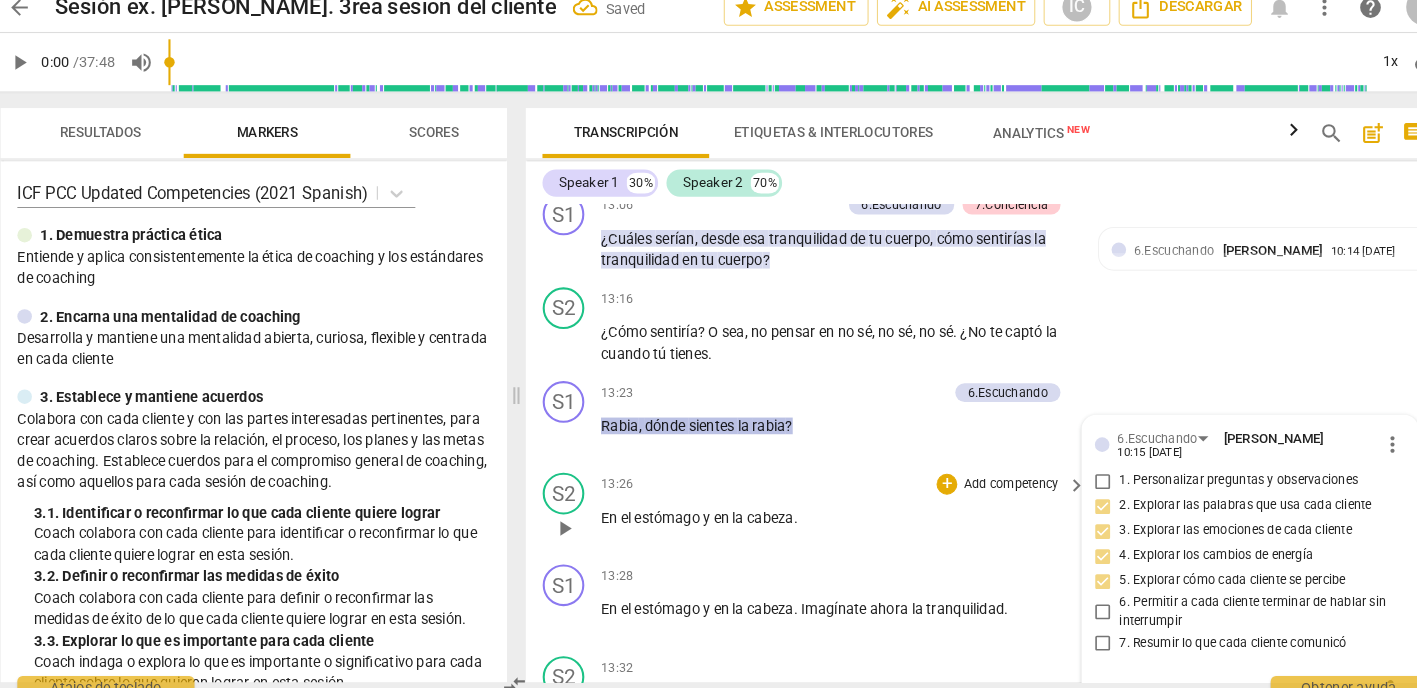click on "S2 play_arrow pause 13:26 + Add competency keyboard_arrow_right En   el   estómago   y   en   la   cabeza ." at bounding box center [960, 507] 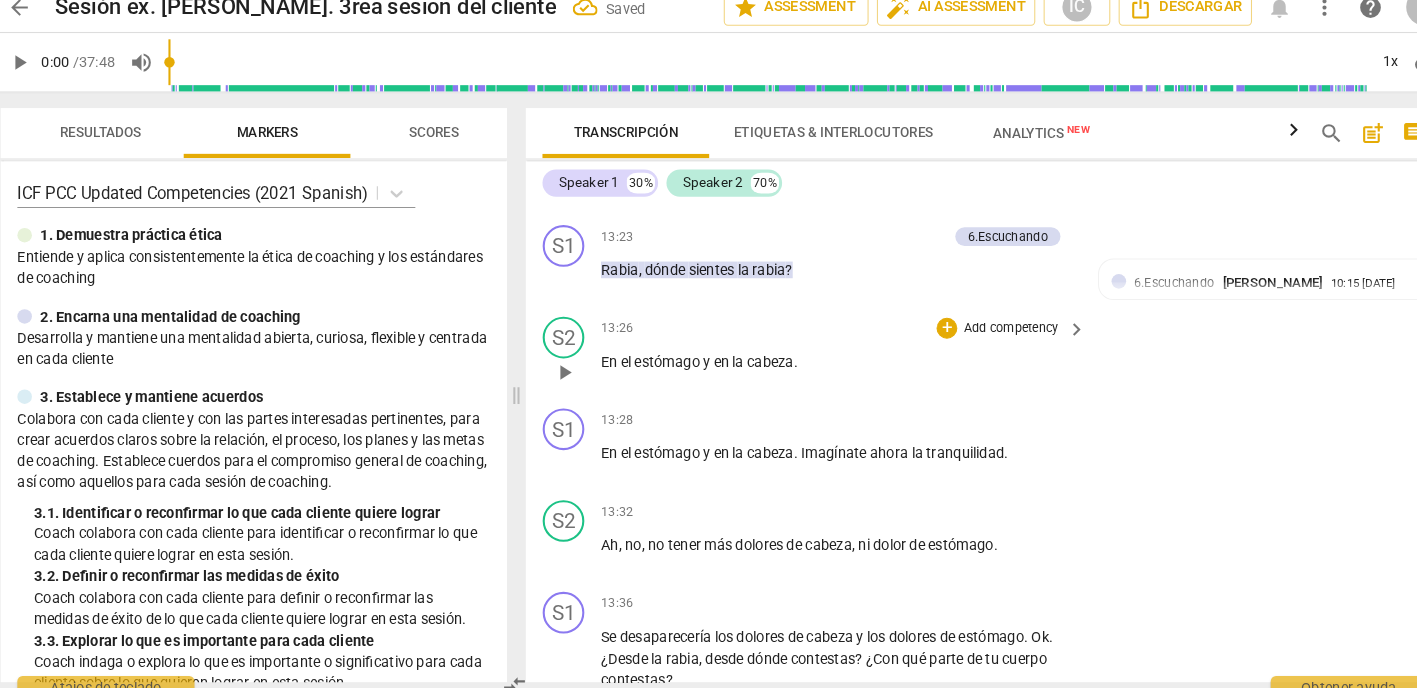 scroll, scrollTop: 5762, scrollLeft: 0, axis: vertical 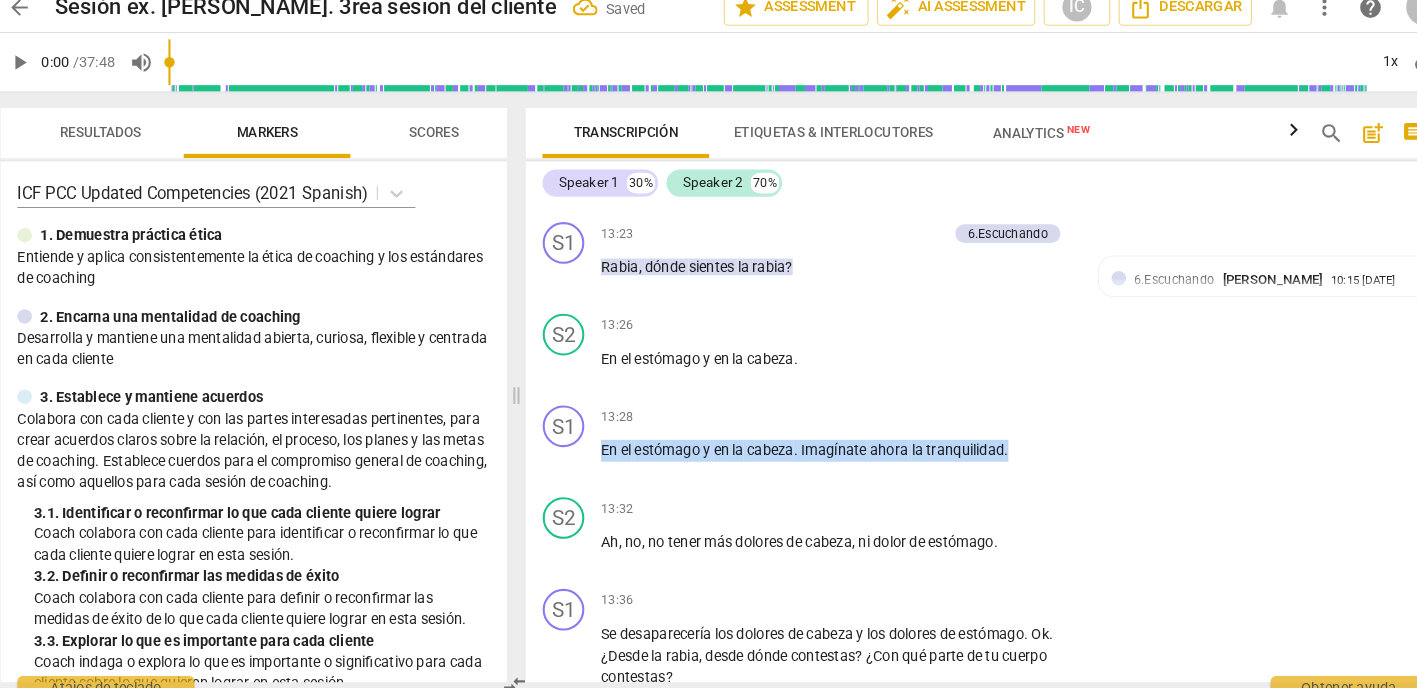 drag, startPoint x: 980, startPoint y: 402, endPoint x: 471, endPoint y: 389, distance: 509.166 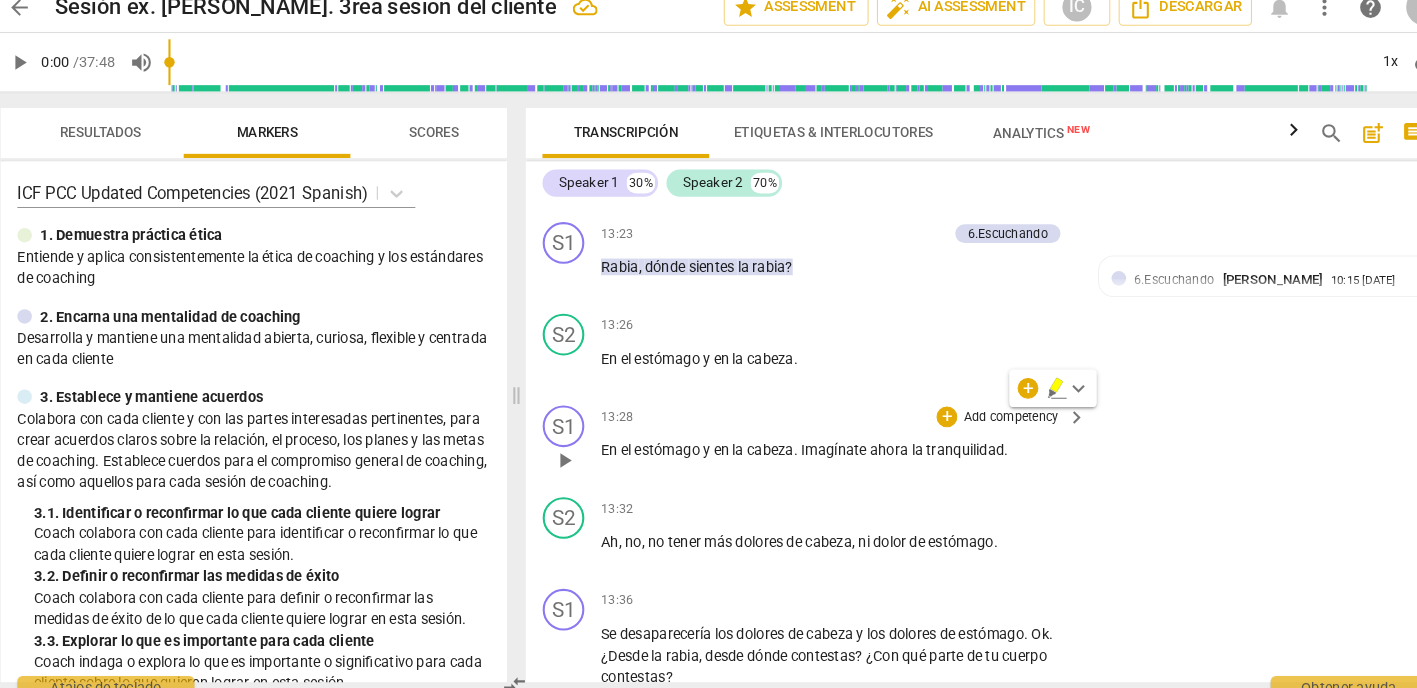 click on "Add competency" at bounding box center [985, 418] 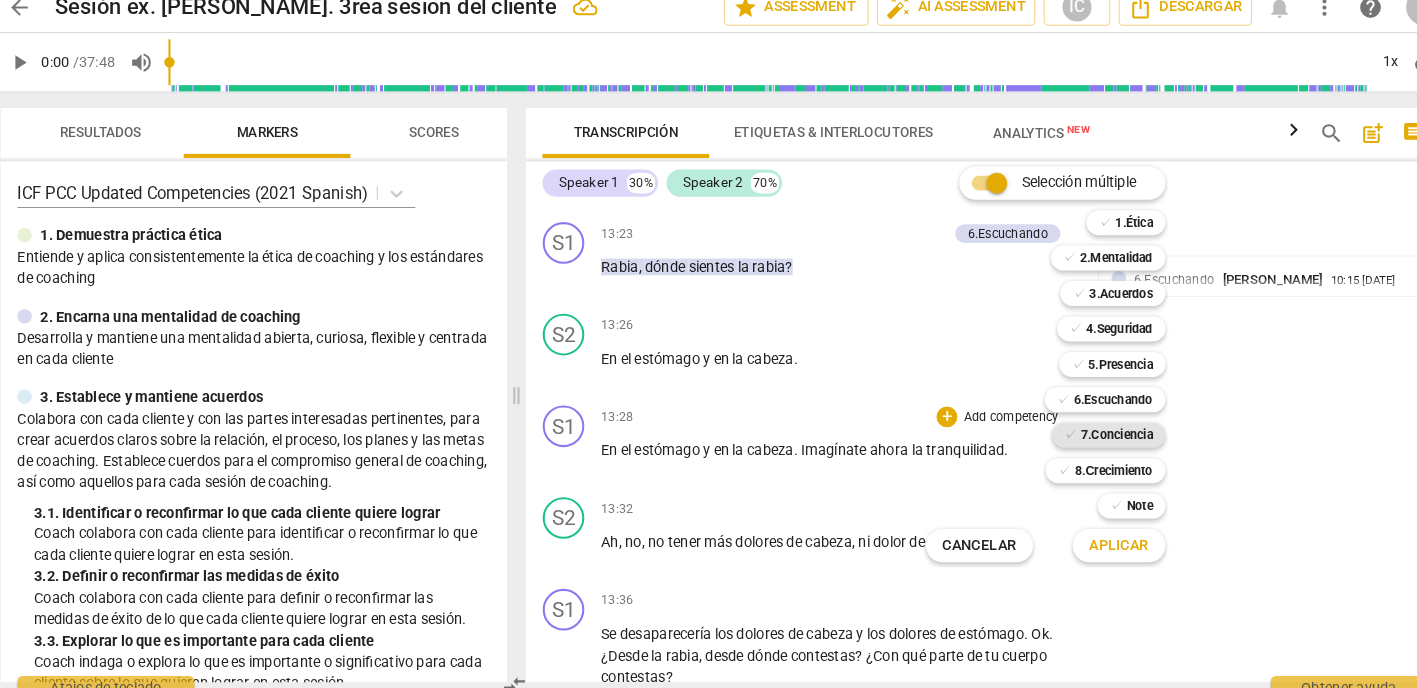 click on "7.Conciencia" at bounding box center (1087, 435) 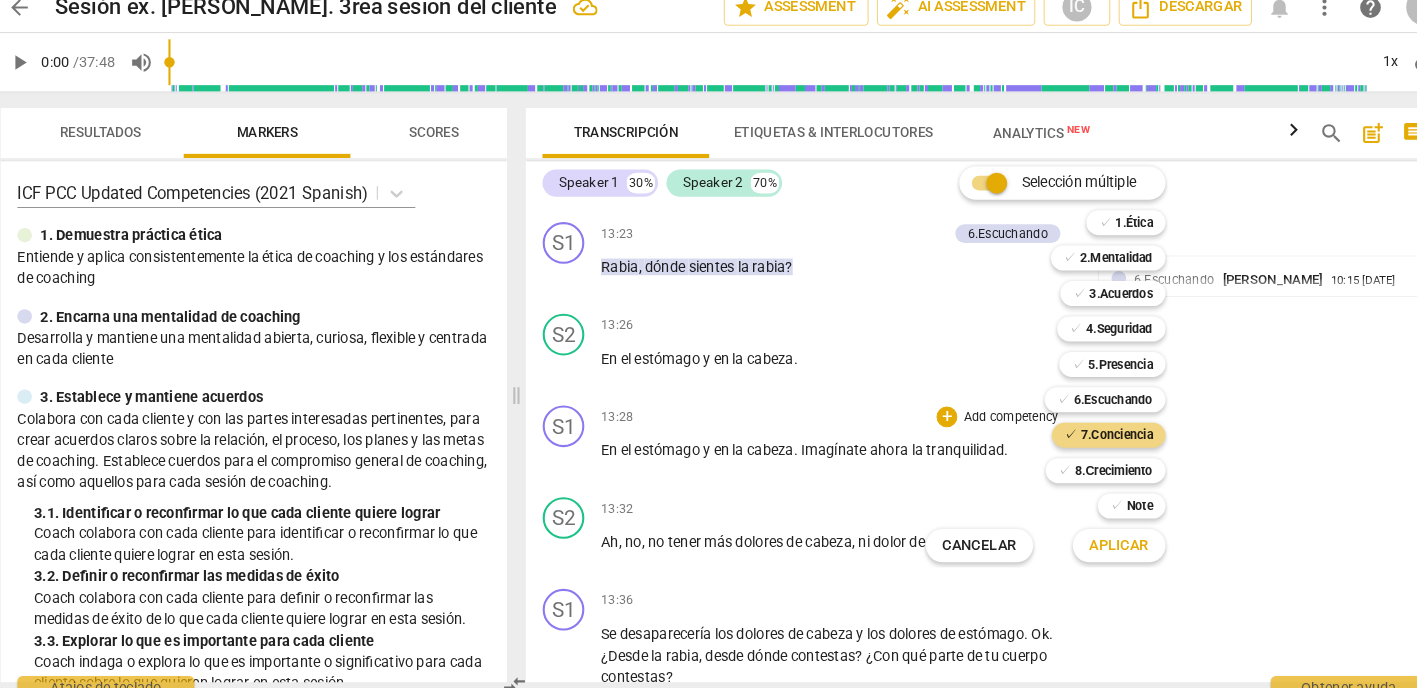 click on "Aplicar" at bounding box center (1089, 541) 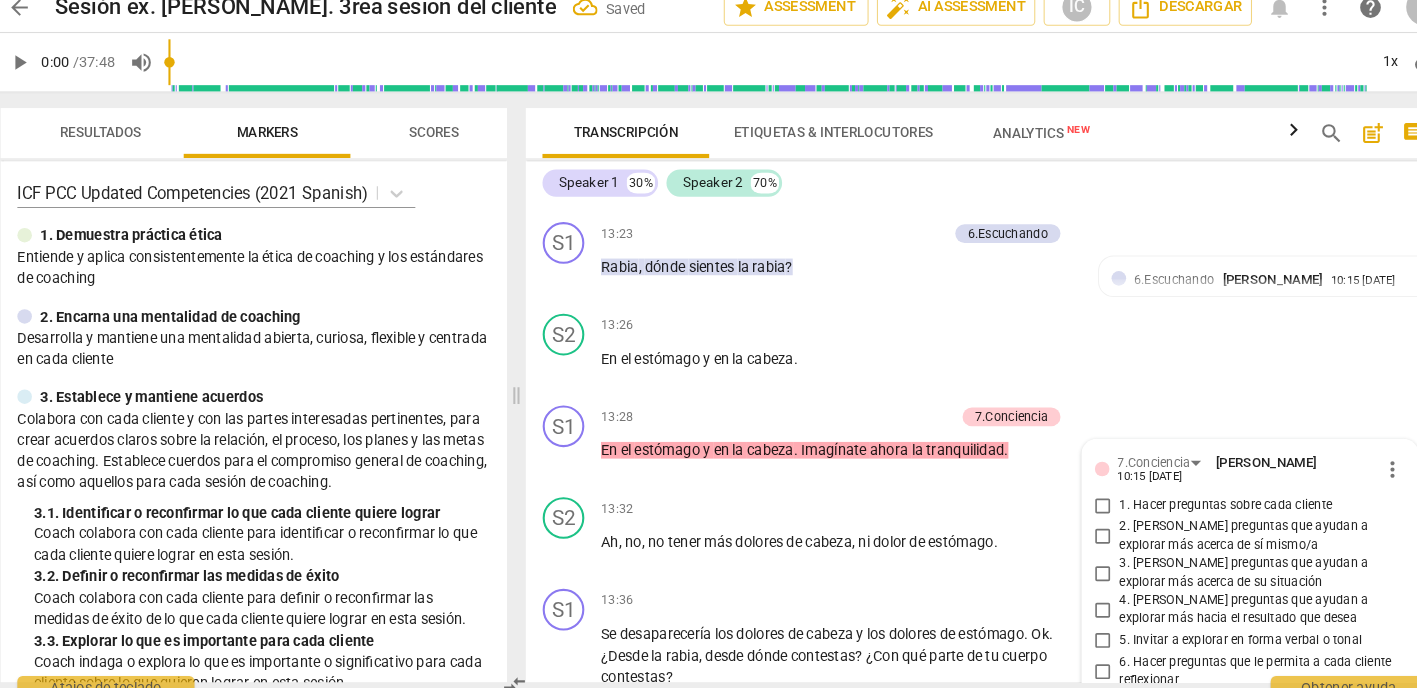 scroll, scrollTop: 6061, scrollLeft: 0, axis: vertical 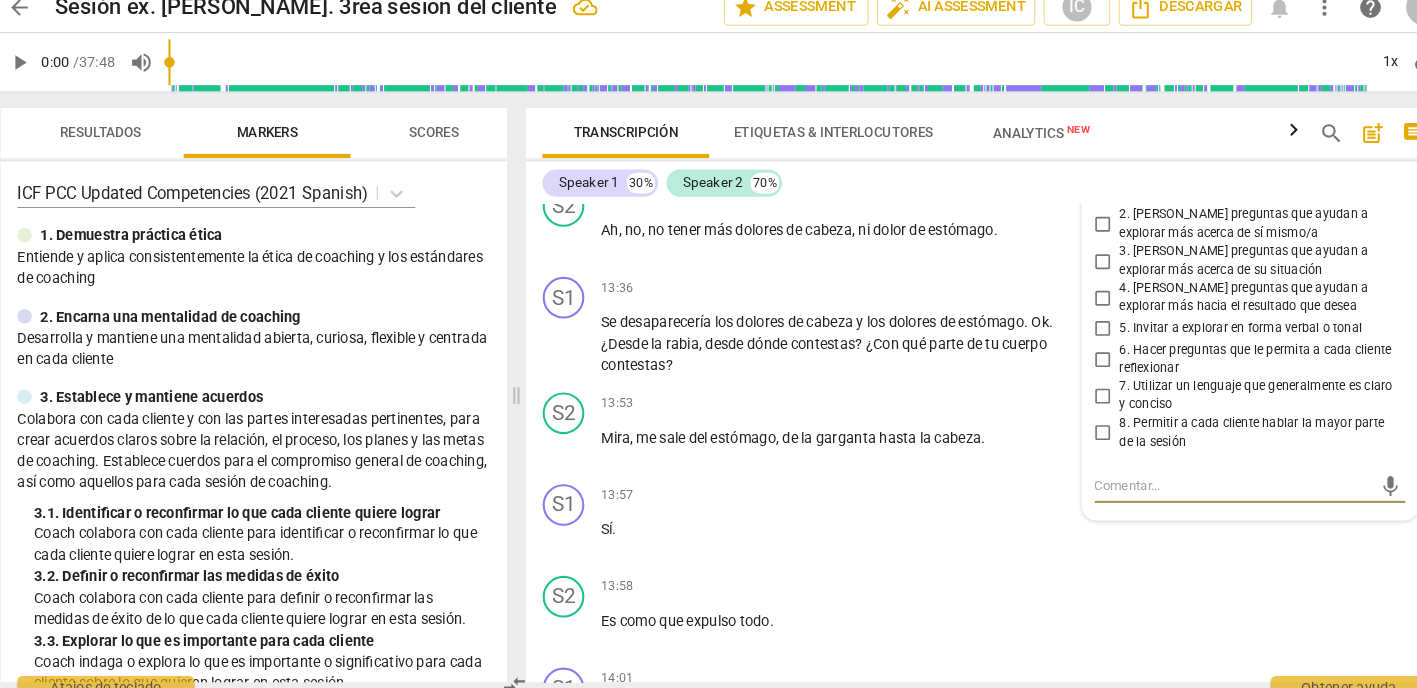 click on "6. Hacer preguntas que le permita a cada cliente reflexionar" at bounding box center [1074, 362] 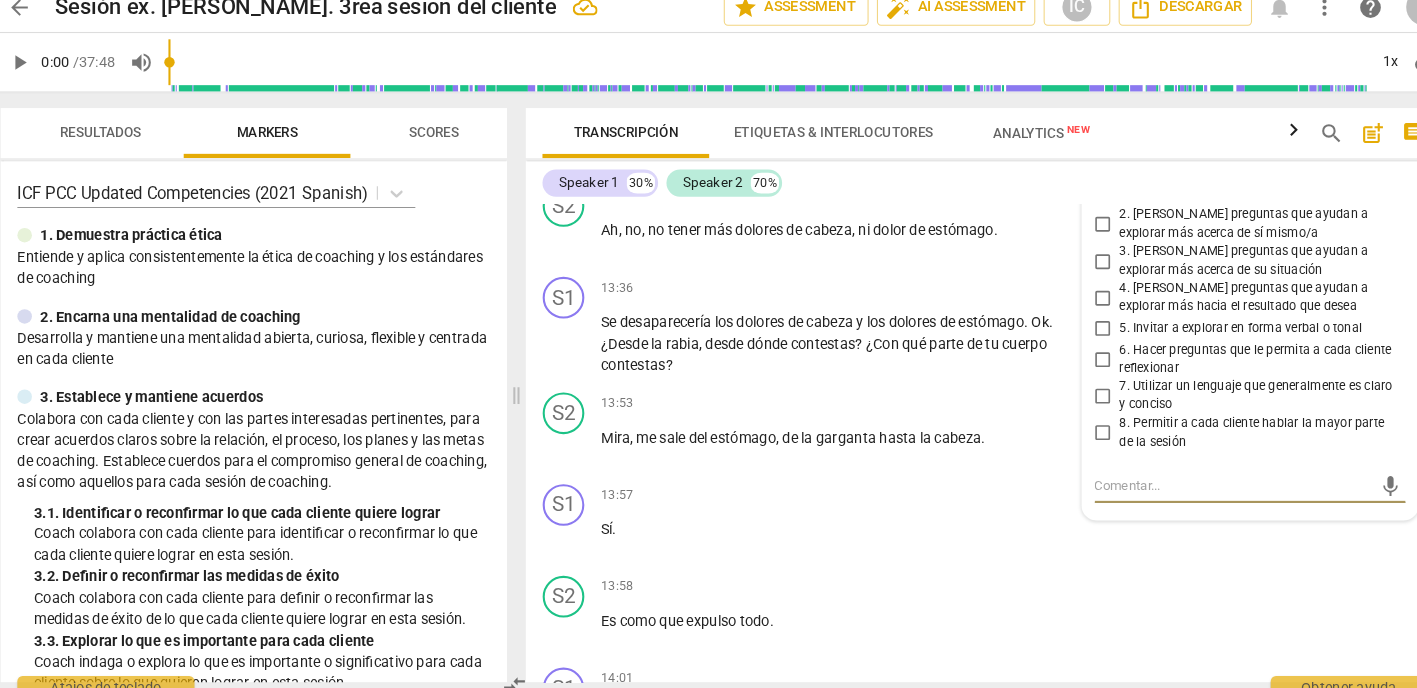checkbox on "true" 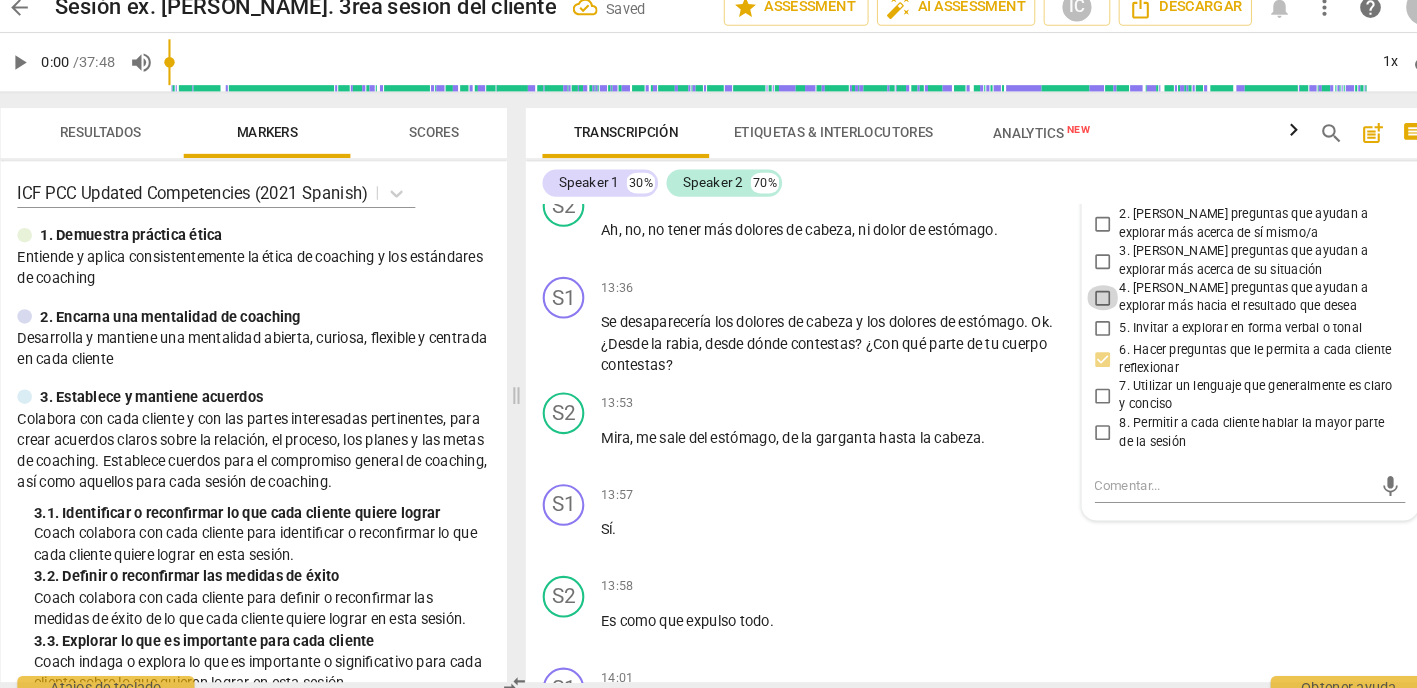 click on "4. [PERSON_NAME] preguntas que ayudan a explorar más hacia el resultado que desea" at bounding box center (1074, 303) 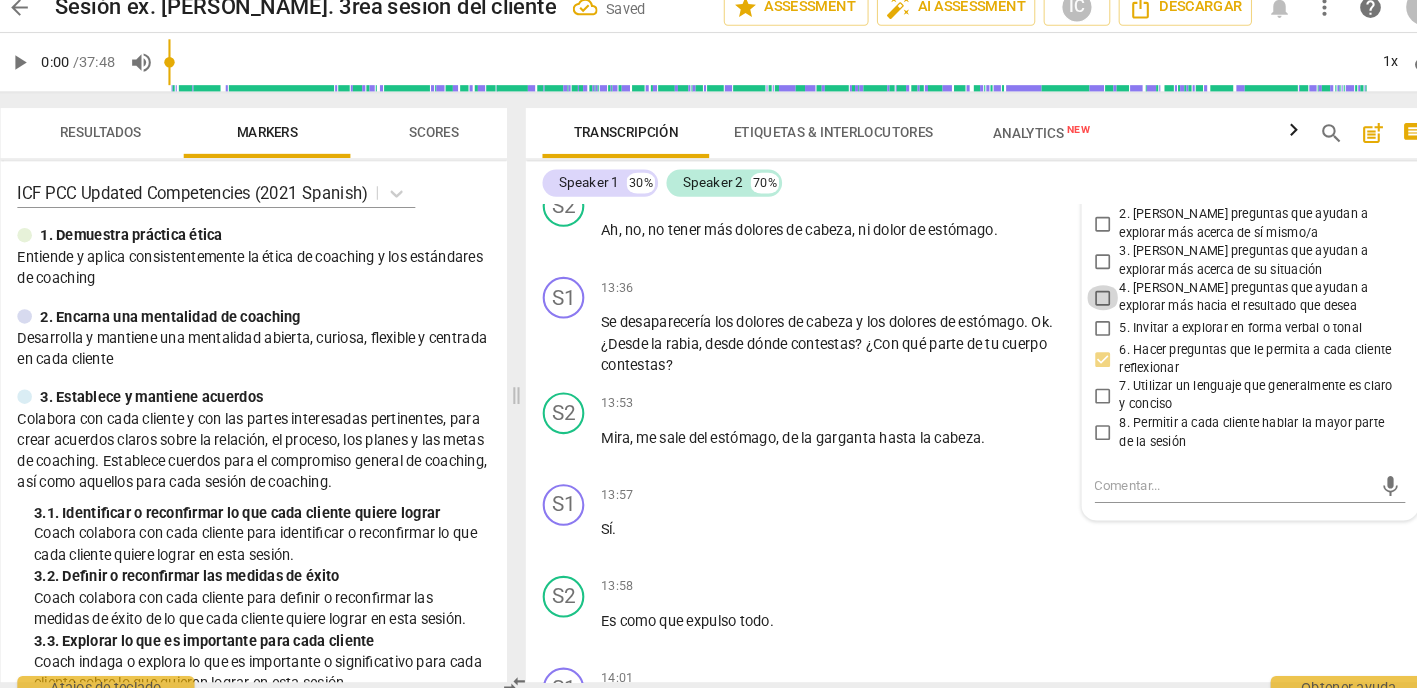 checkbox on "true" 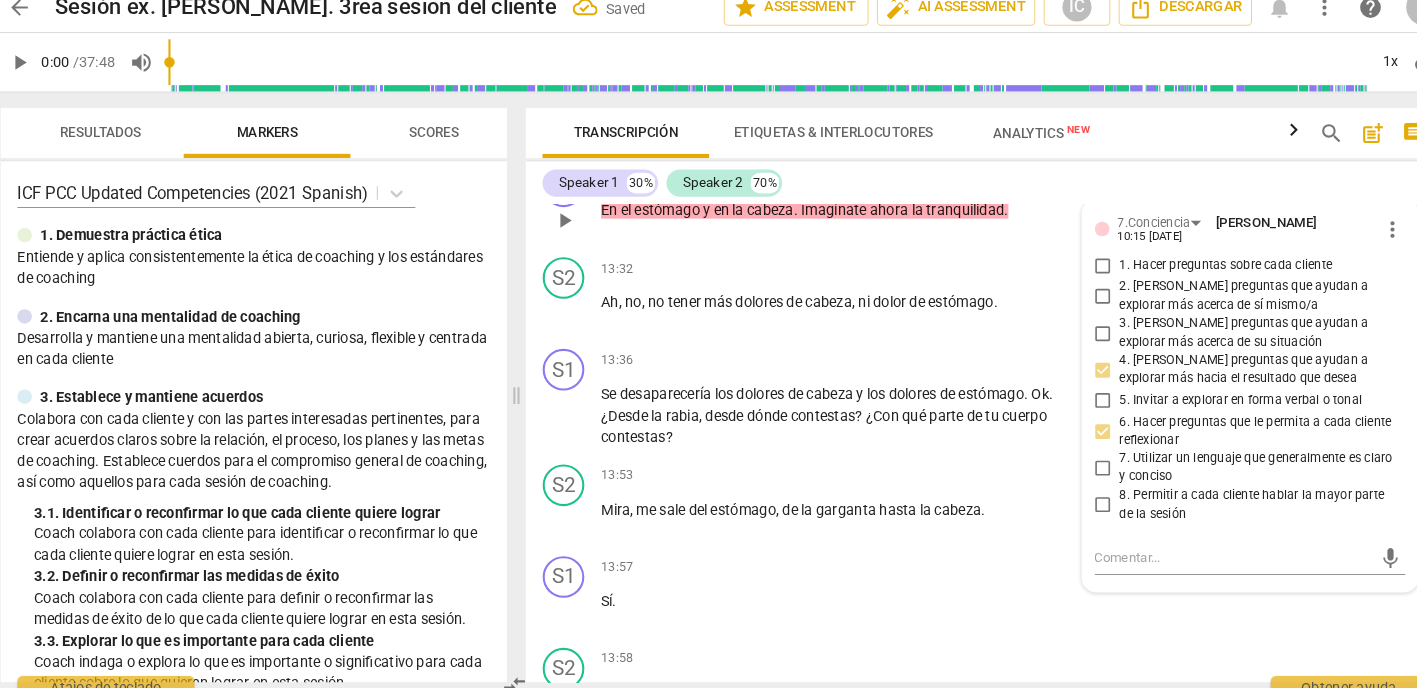 scroll, scrollTop: 5991, scrollLeft: 0, axis: vertical 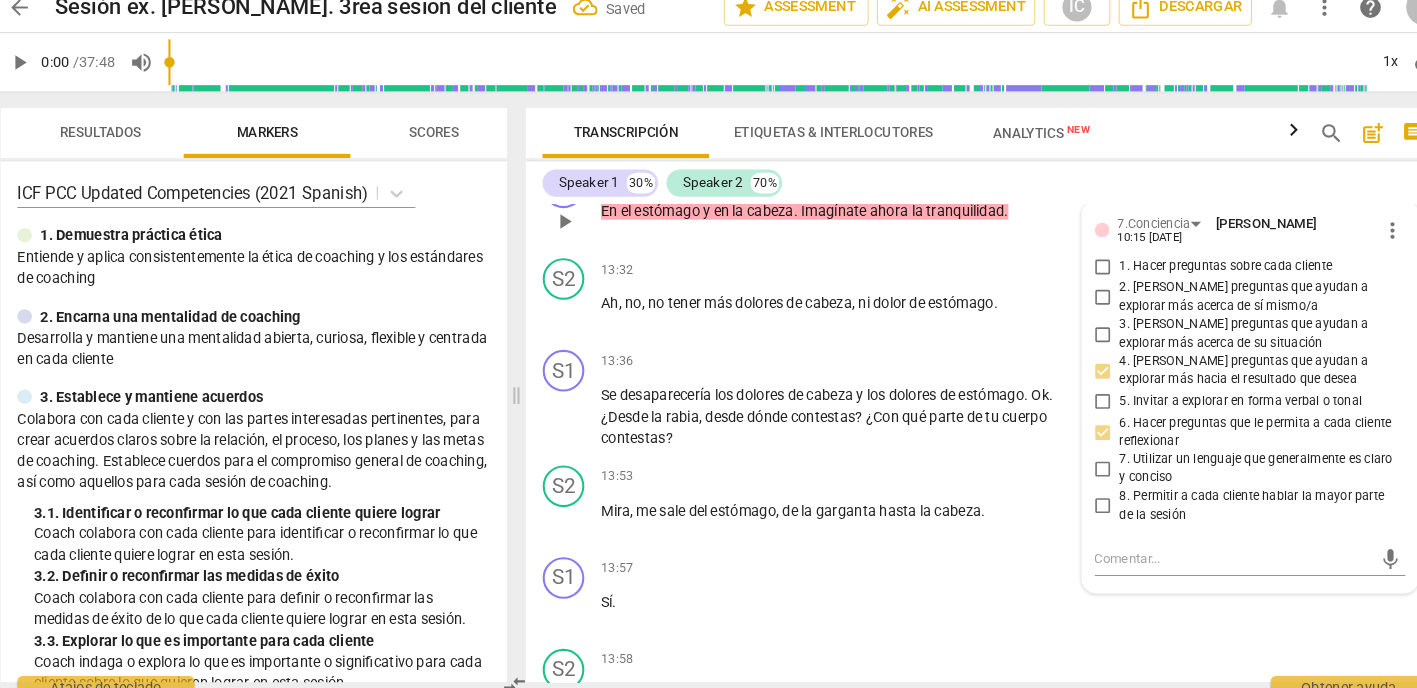 click on "2. [PERSON_NAME] preguntas que ayudan a explorar más acerca de sí mismo/a" at bounding box center [1074, 303] 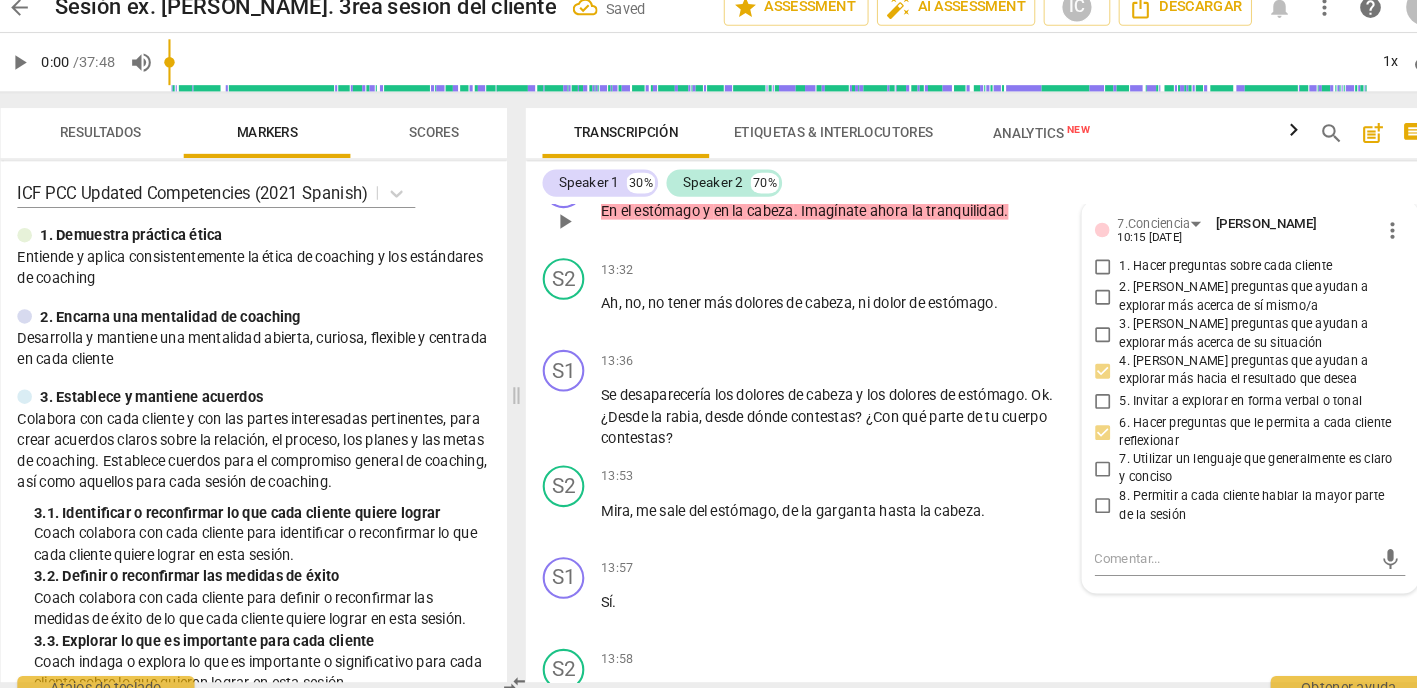 checkbox on "true" 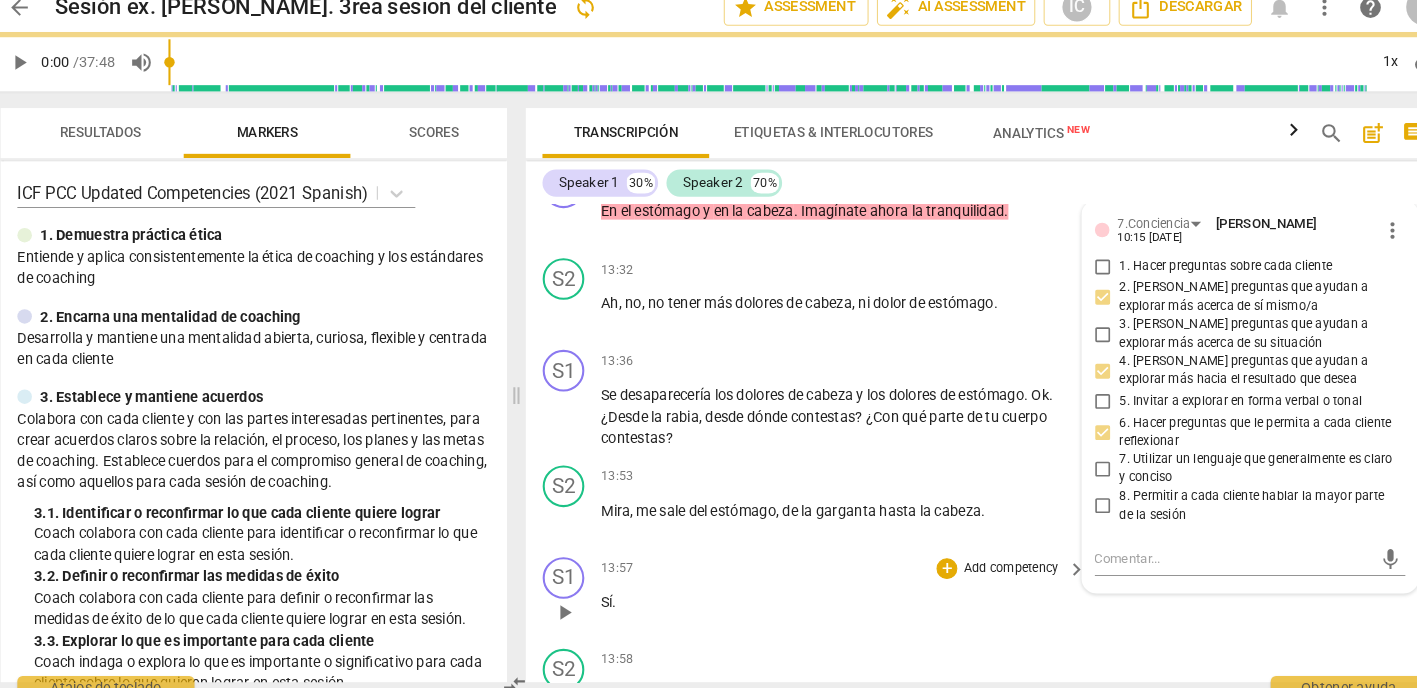 click on "Sí ." at bounding box center [819, 595] 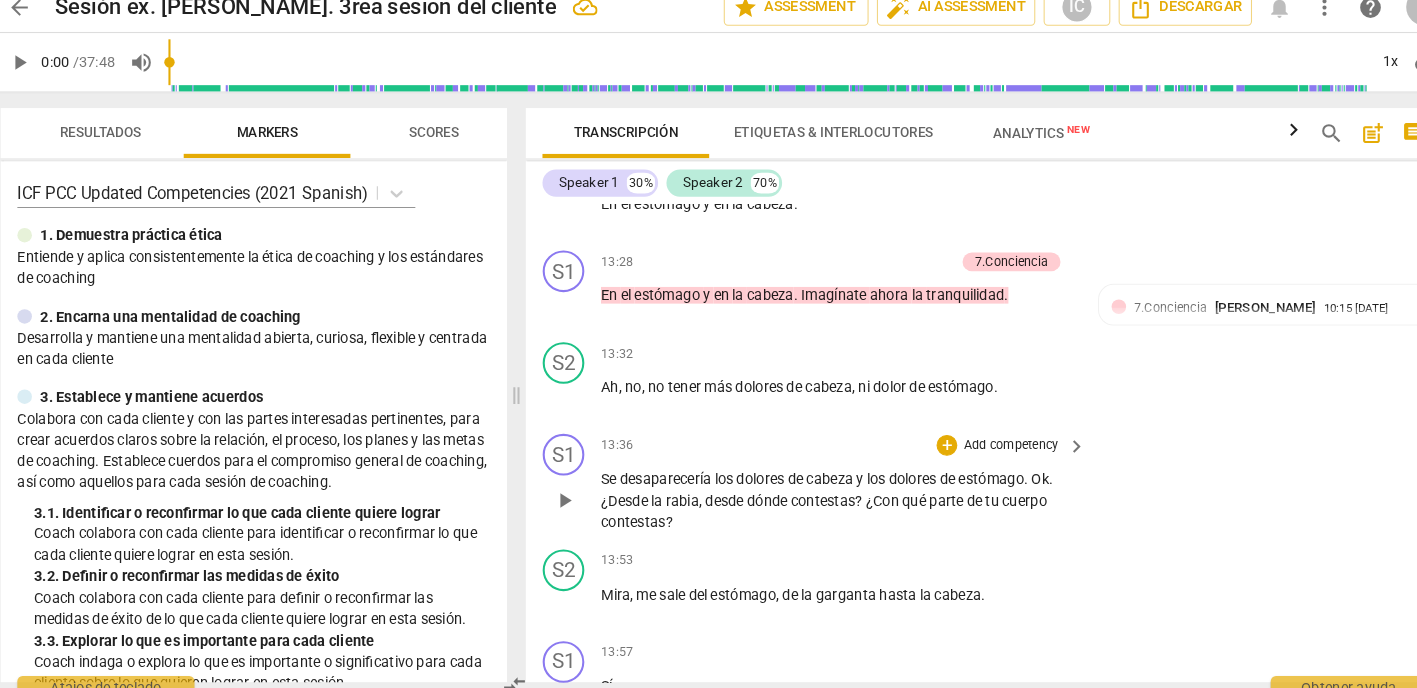 scroll, scrollTop: 5904, scrollLeft: 0, axis: vertical 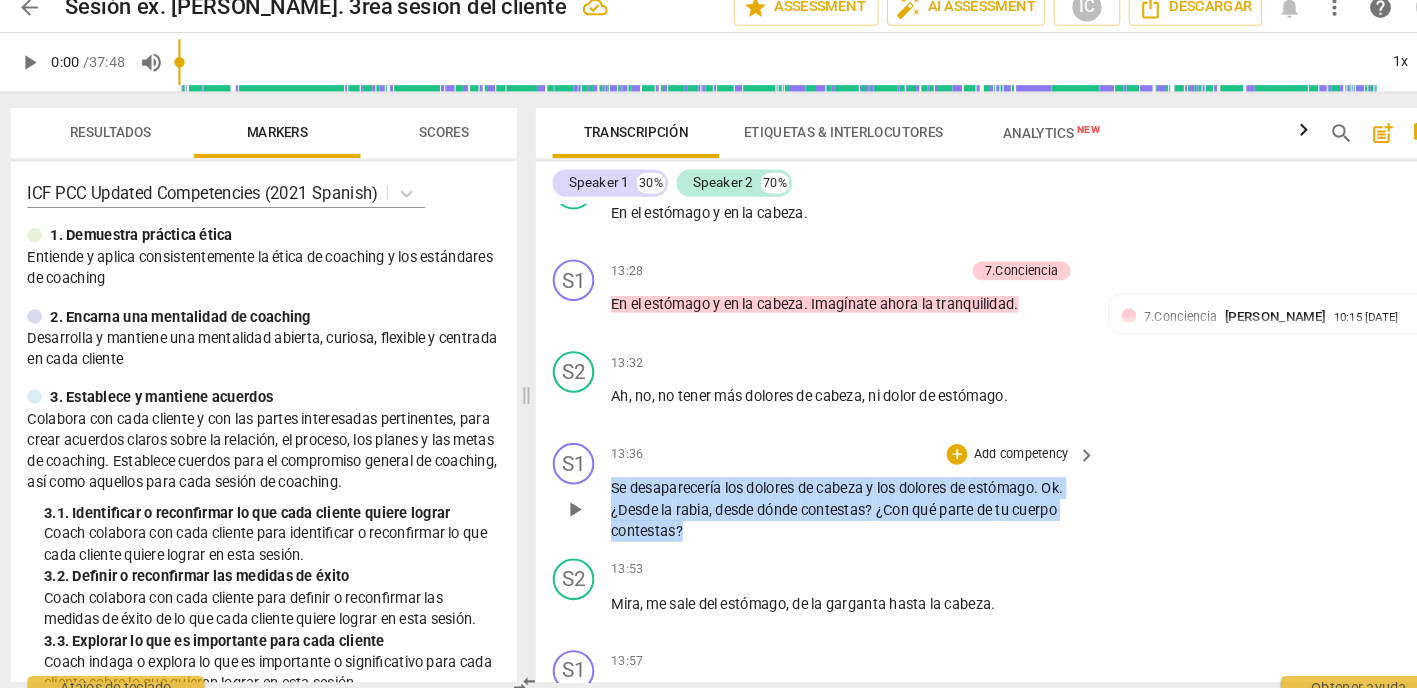drag, startPoint x: 673, startPoint y: 474, endPoint x: 569, endPoint y: 433, distance: 111.78998 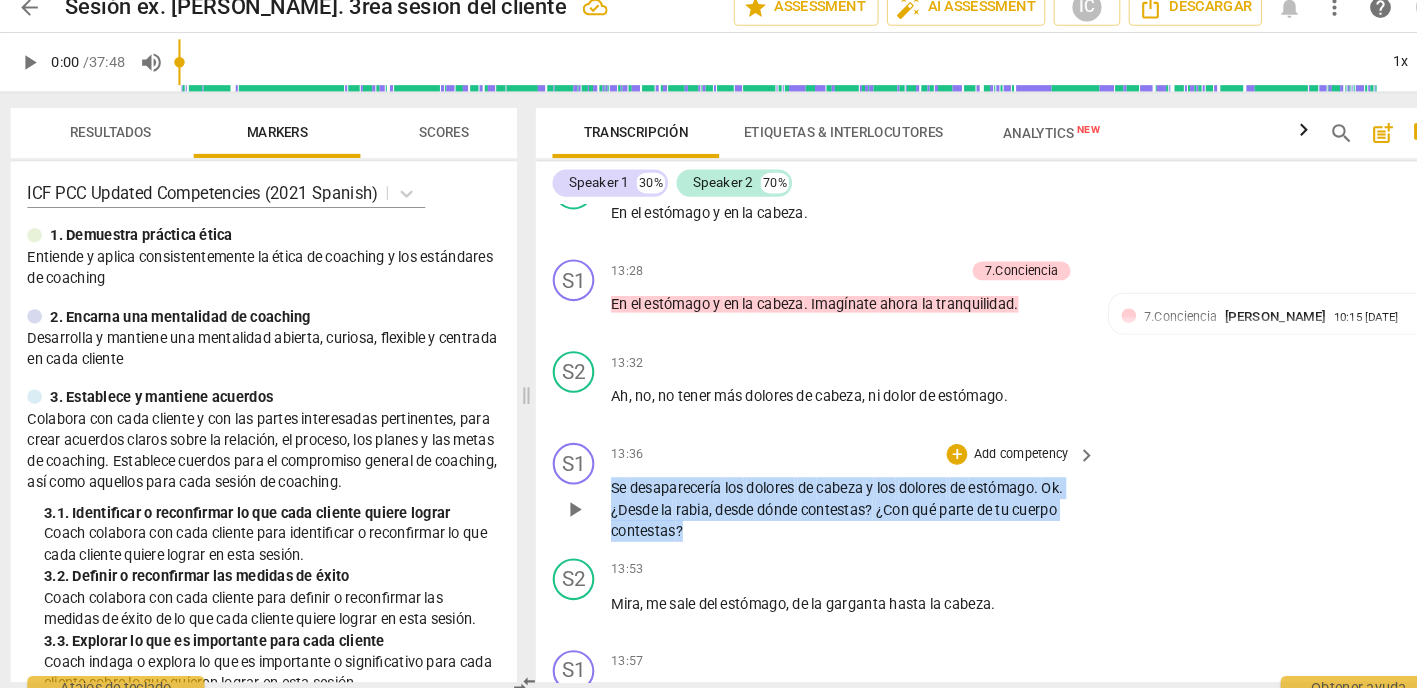 click on "S1 play_arrow pause 13:36 + Add competency keyboard_arrow_right Se   desaparecería   los   dolores   de   cabeza   y   los   dolores   de   estómago .   Ok .   ¿Desde   la   rabia ,   desde   dónde   contestas ?   ¿Con   qué   parte   de   tu   cuerpo   contestas ?" at bounding box center [960, 489] 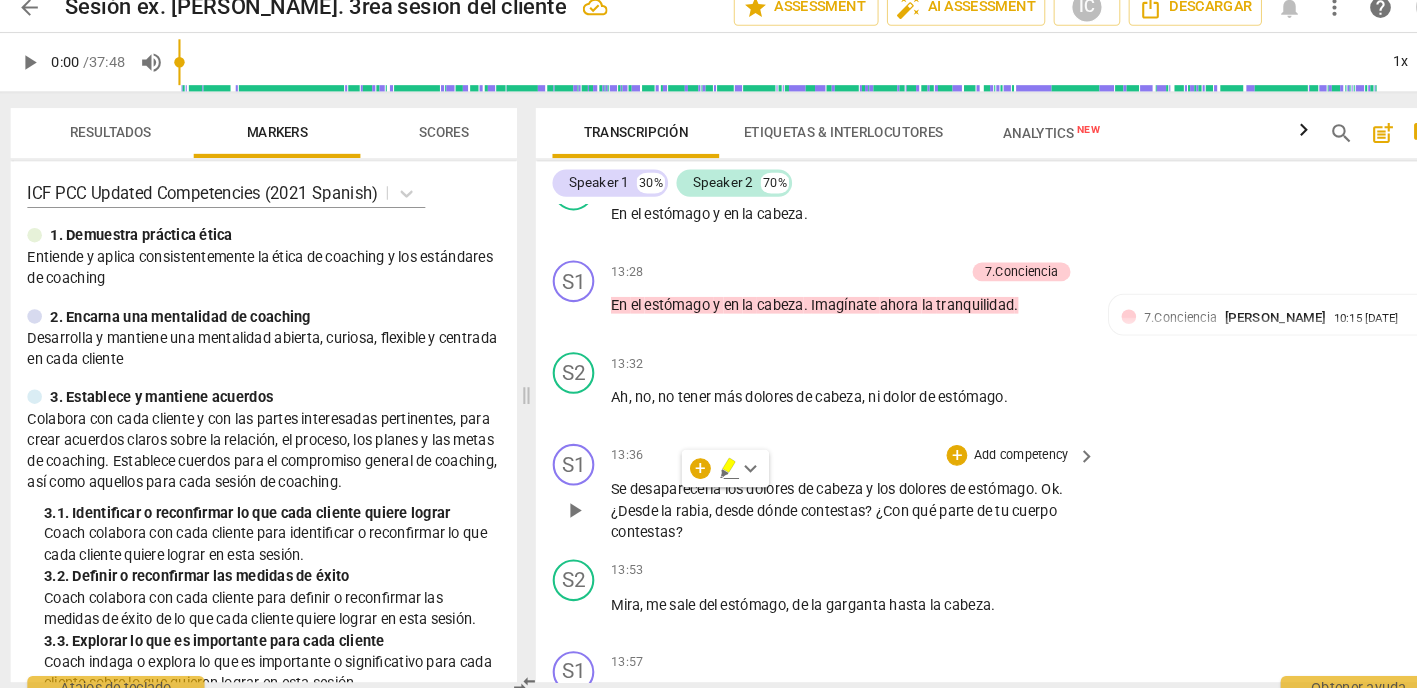 click on "Add competency" at bounding box center (985, 455) 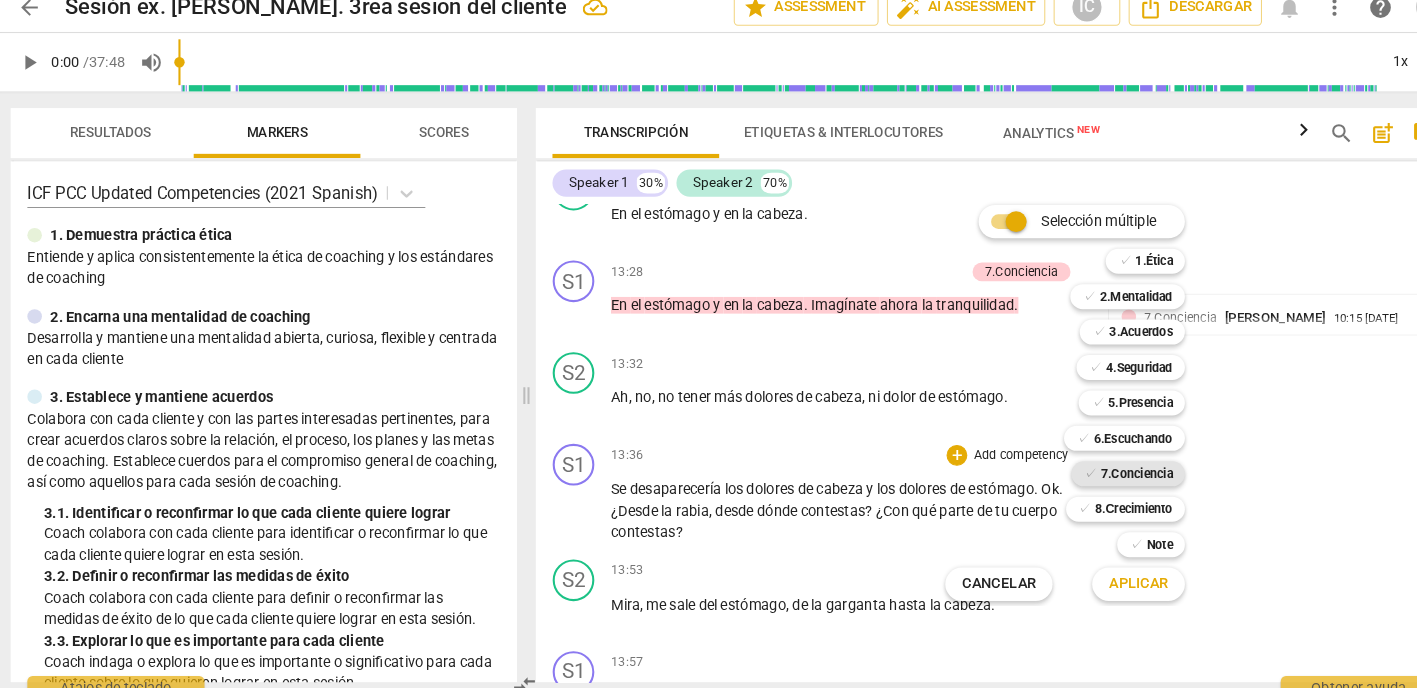 click on "7.Conciencia" at bounding box center (1096, 472) 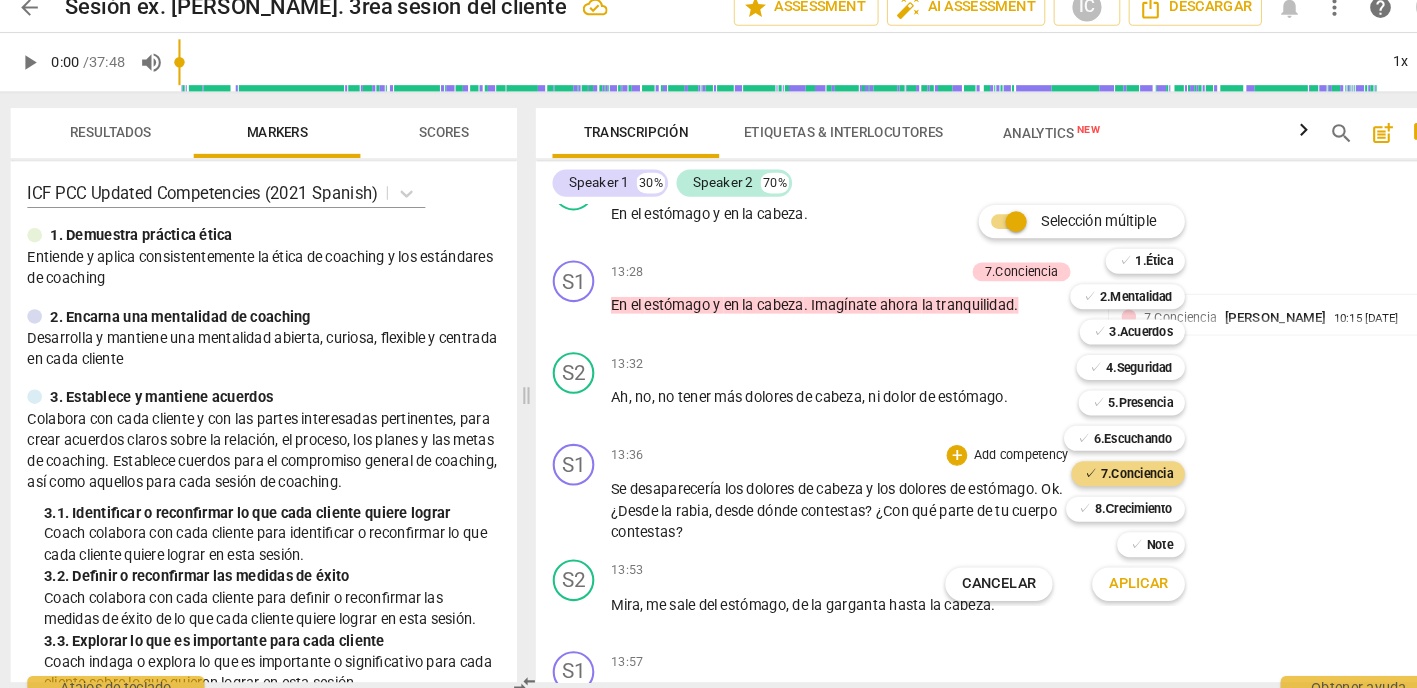 click on "Aplicar" at bounding box center (1098, 578) 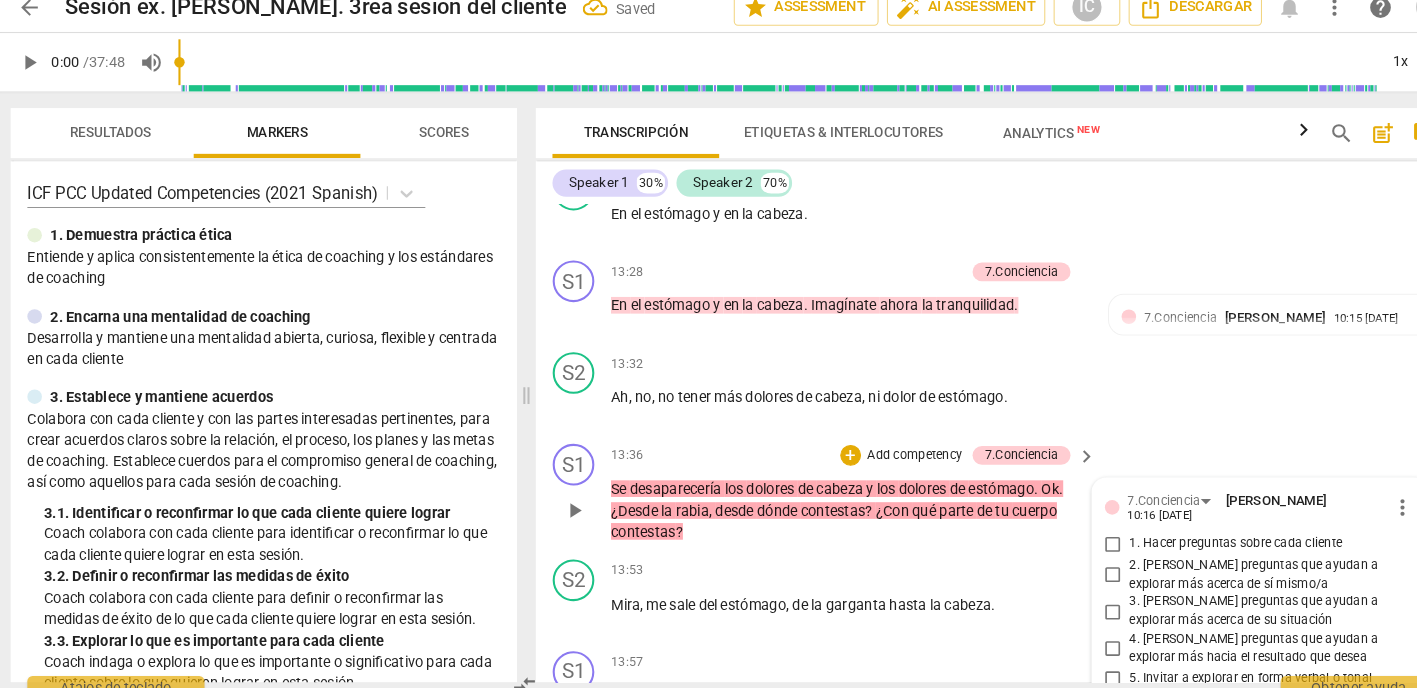 scroll, scrollTop: 6237, scrollLeft: 0, axis: vertical 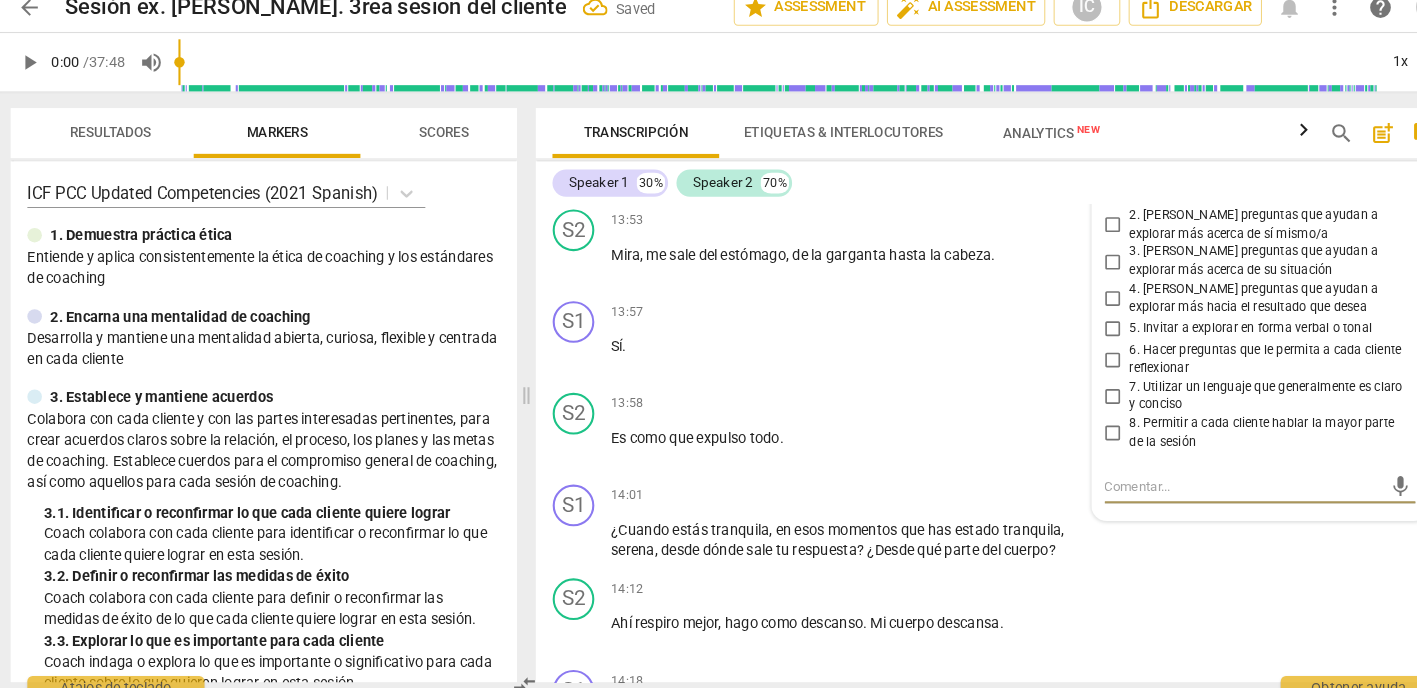 click on "6. Hacer preguntas que le permita a cada cliente reflexionar" at bounding box center (1074, 362) 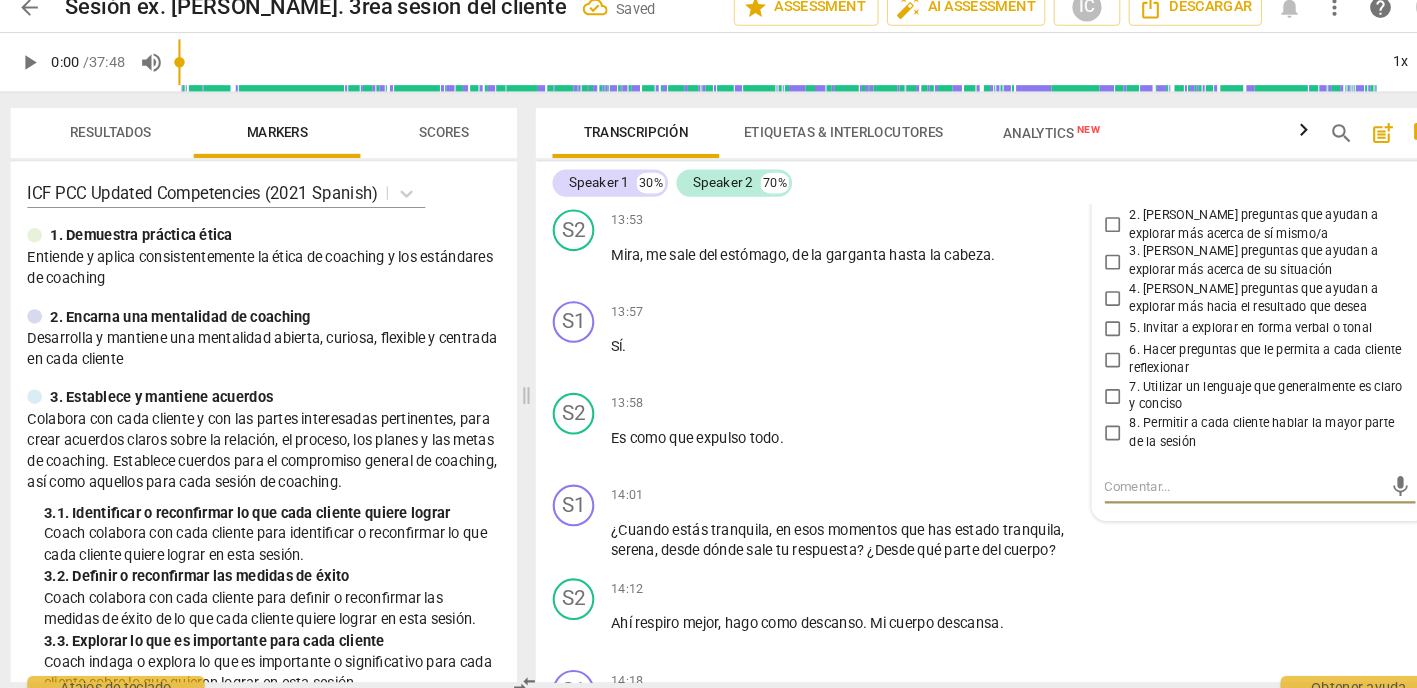 checkbox on "true" 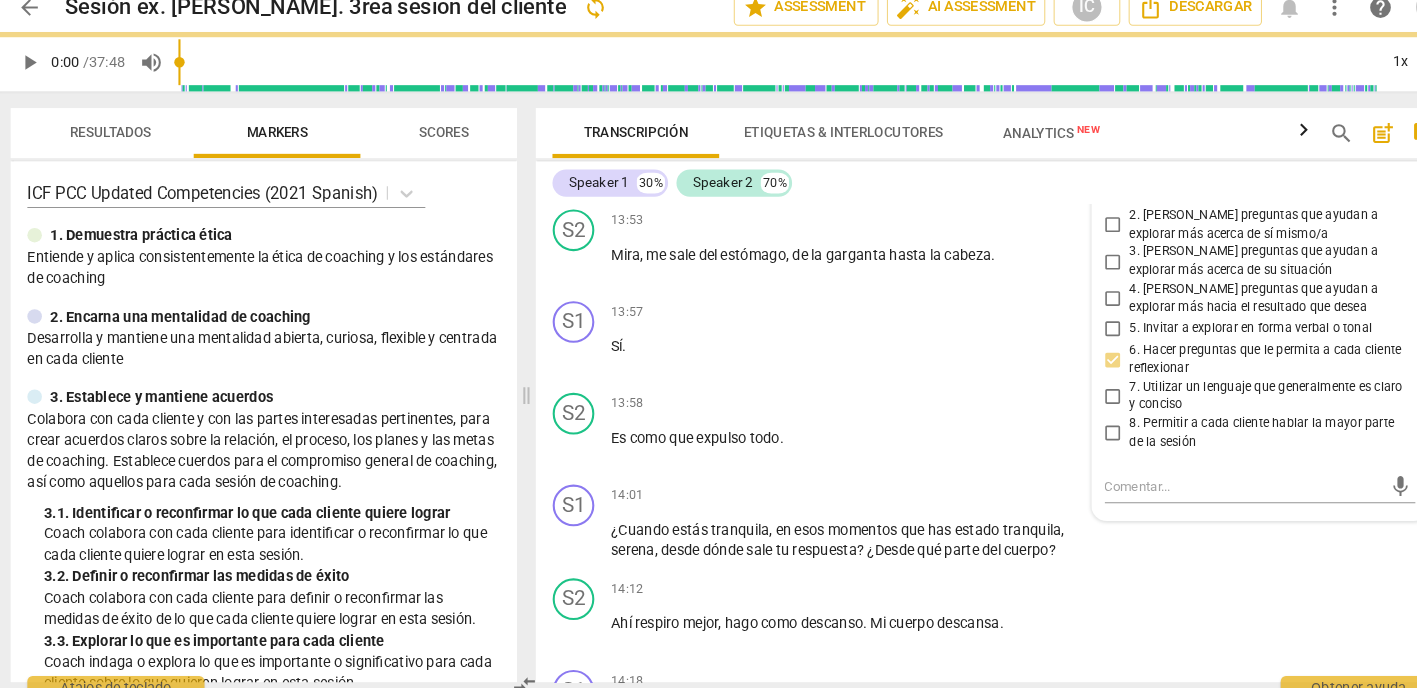 click on "5. Invitar a explorar en forma verbal o tonal" at bounding box center (1074, 333) 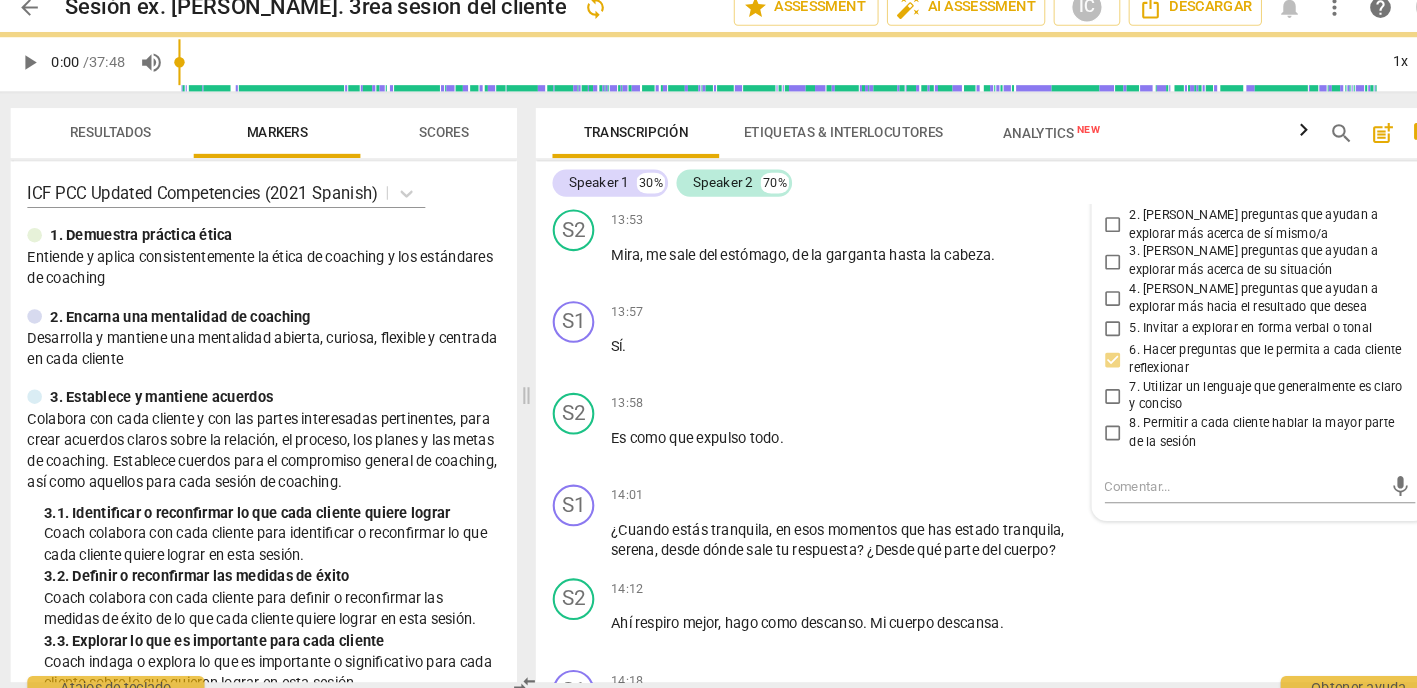checkbox on "true" 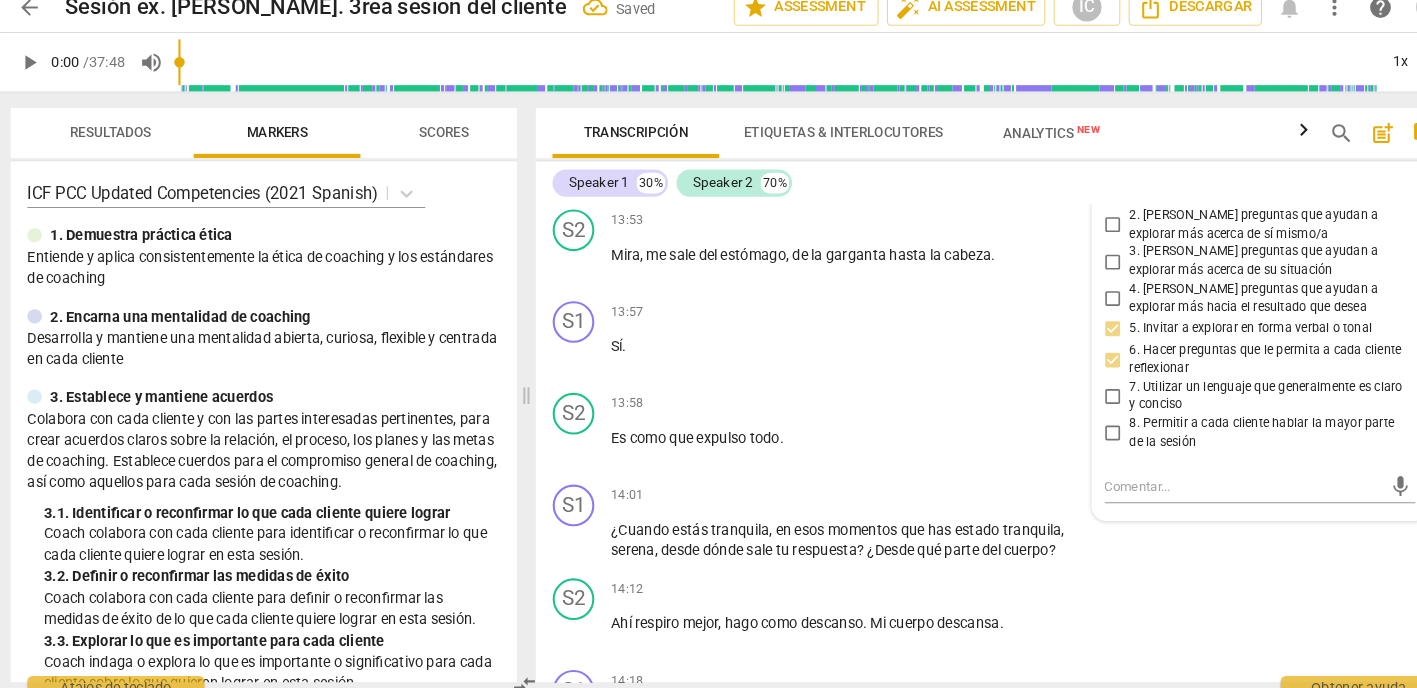 click on "4. [PERSON_NAME] preguntas que ayudan a explorar más hacia el resultado que desea" at bounding box center [1074, 303] 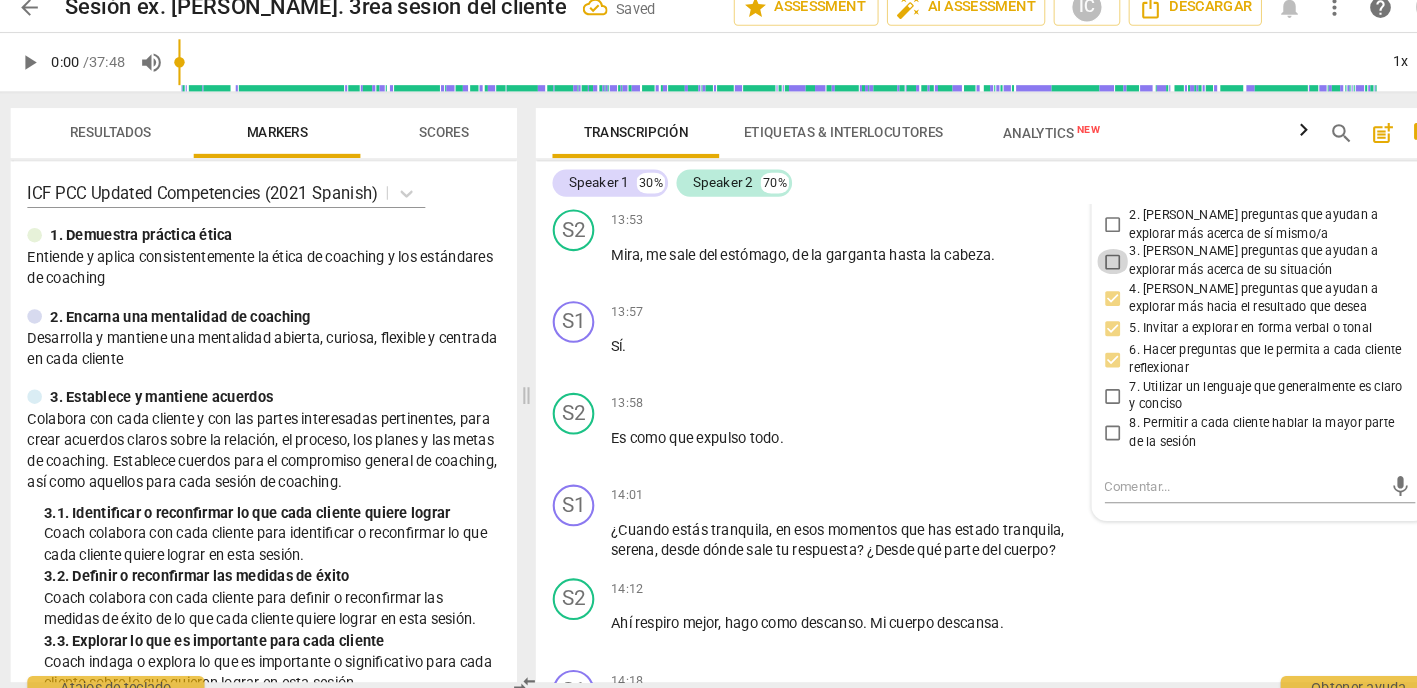 click on "3. [PERSON_NAME] preguntas que ayudan a explorar más acerca de su situación" at bounding box center (1074, 268) 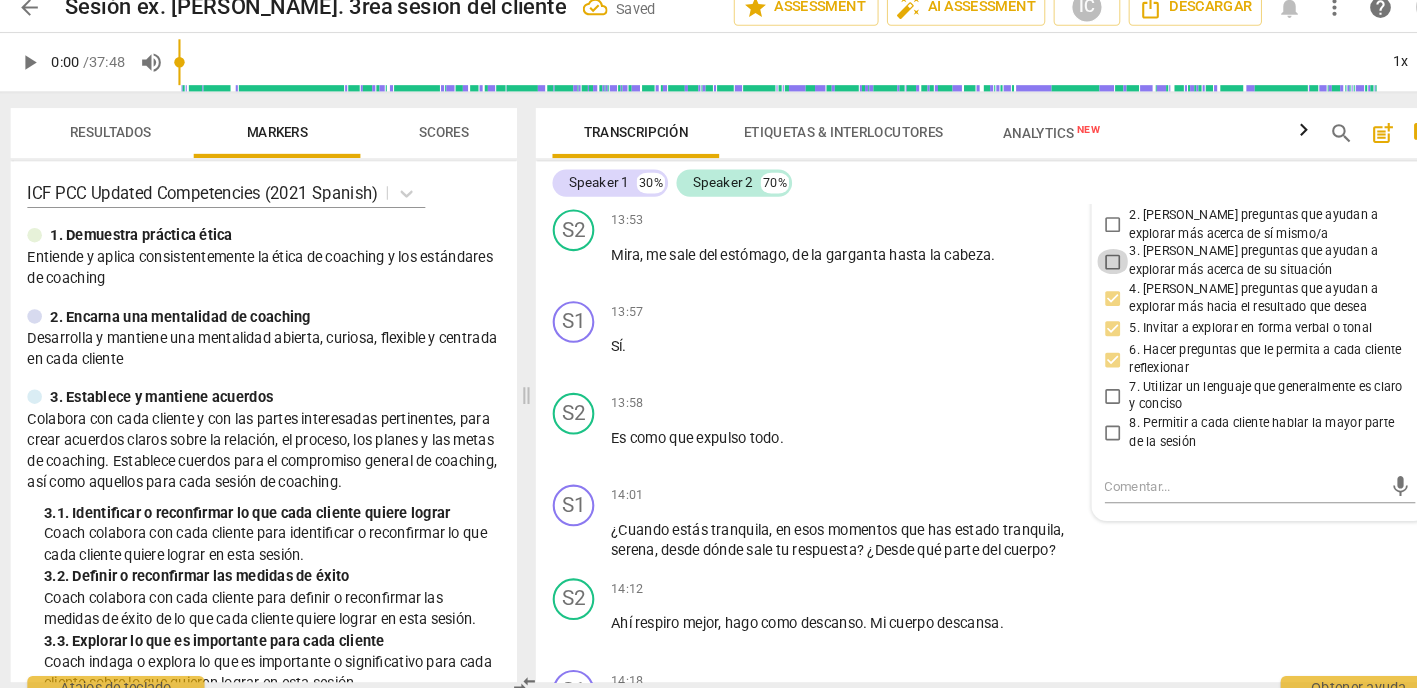 checkbox on "true" 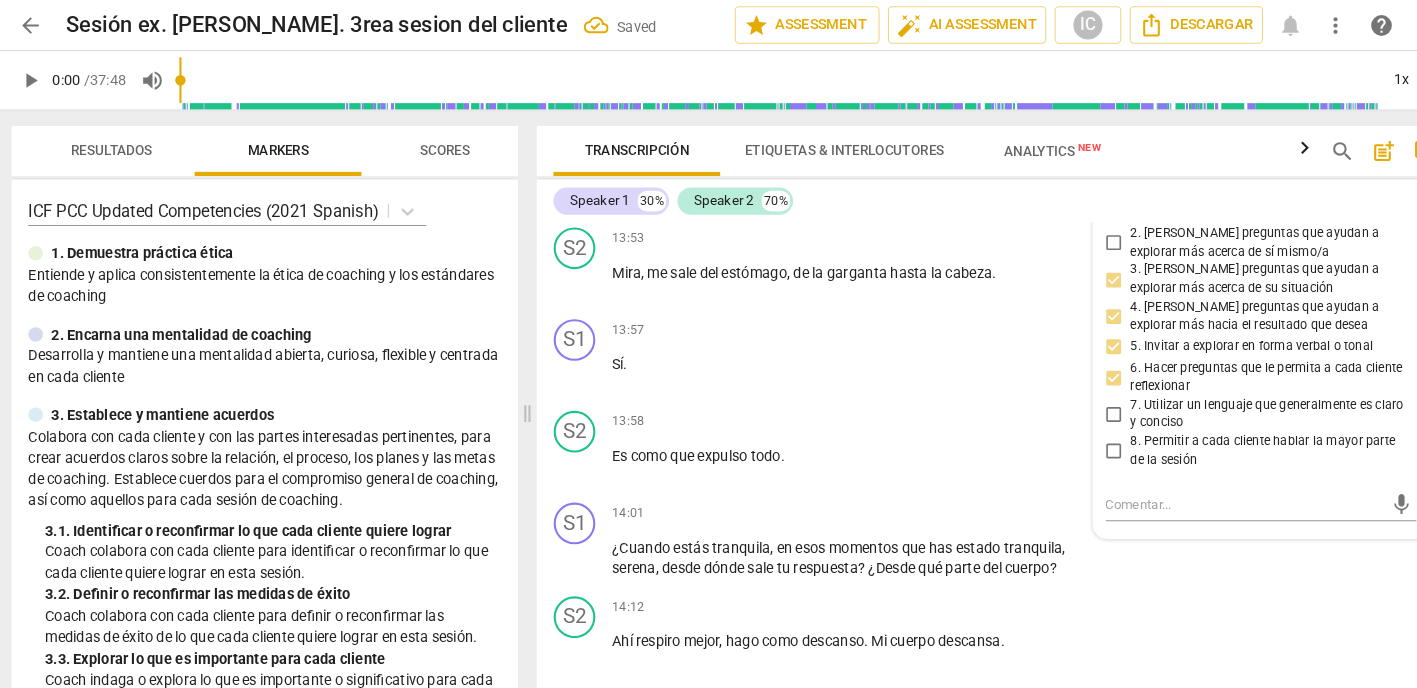 scroll, scrollTop: 0, scrollLeft: 0, axis: both 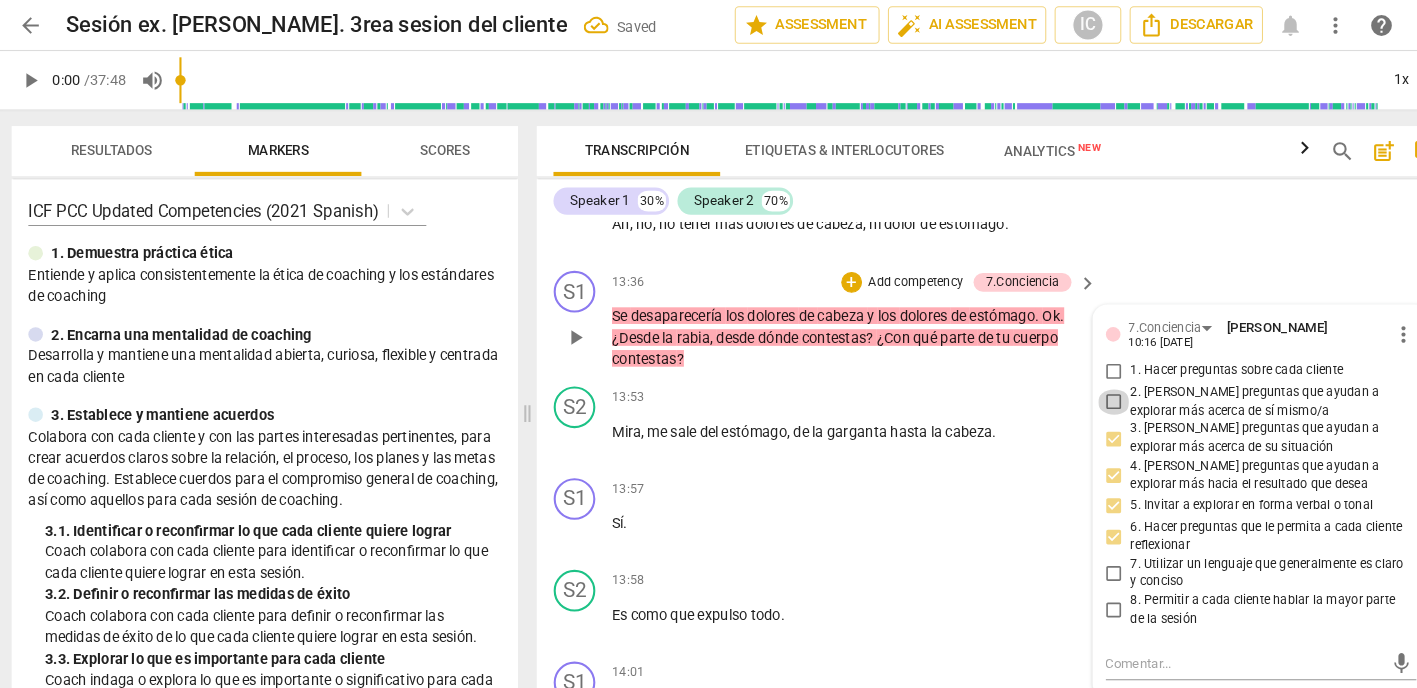 click on "2. [PERSON_NAME] preguntas que ayudan a explorar más acerca de sí mismo/a" at bounding box center (1074, 386) 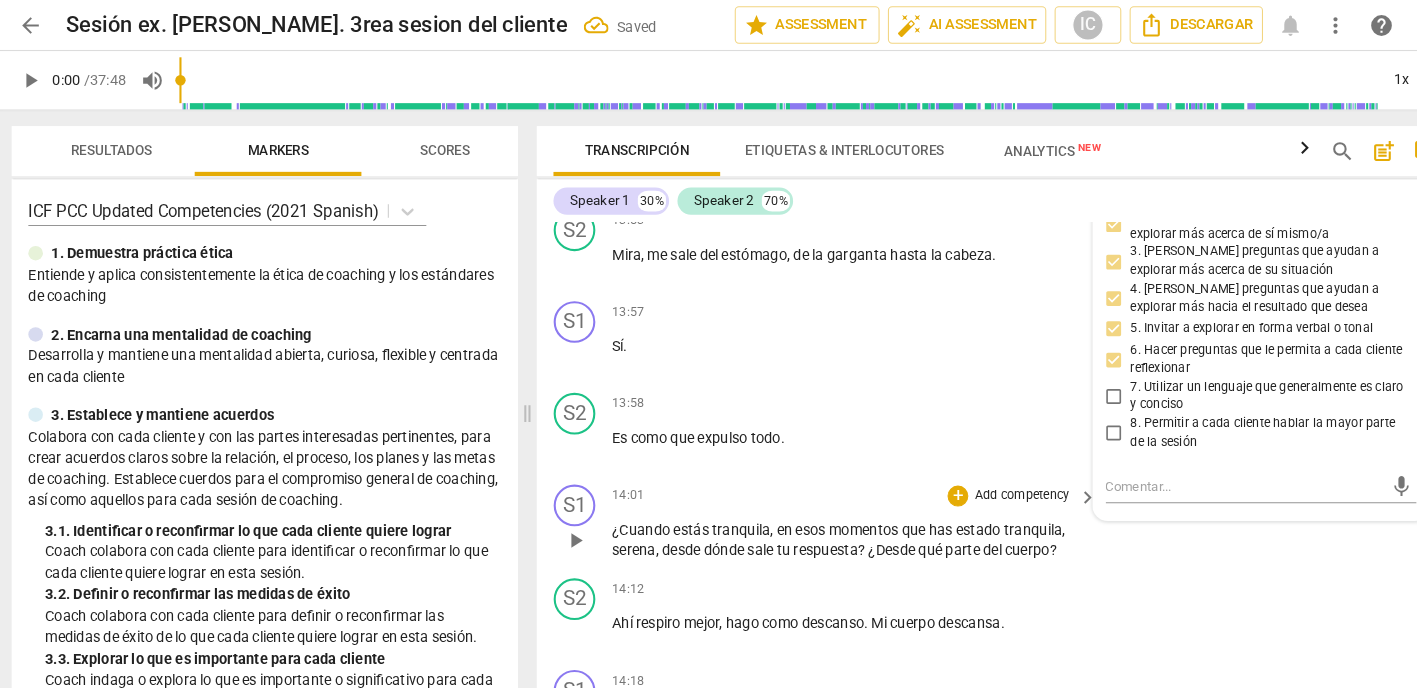 scroll, scrollTop: 6260, scrollLeft: 0, axis: vertical 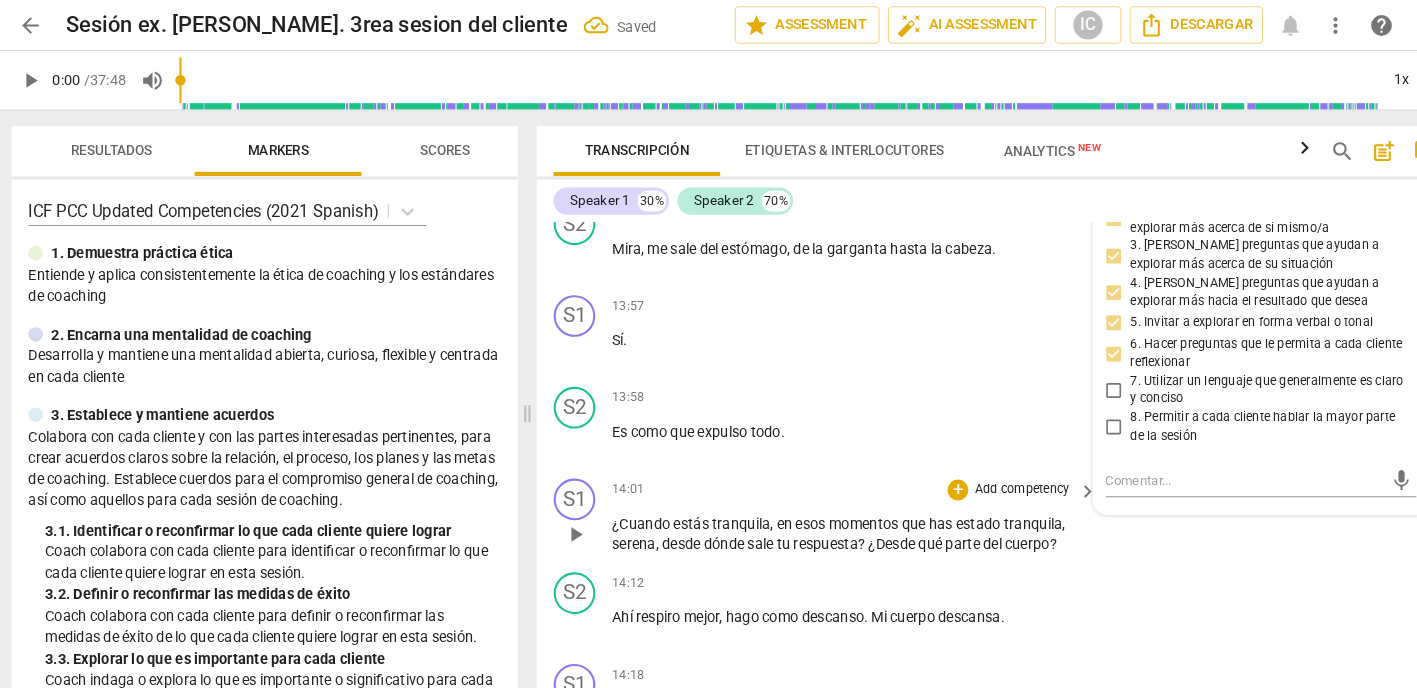 click on "S1 play_arrow pause 14:01 + Add competency keyboard_arrow_right ¿Cuando   estás   tranquila ,   en   esos   momentos   que   has   estado   tranquila ,   [PERSON_NAME] ,   desde   dónde   sale   tu   respuesta ?   ¿Desde   qué   parte   del   cuerpo ?" at bounding box center [960, 496] 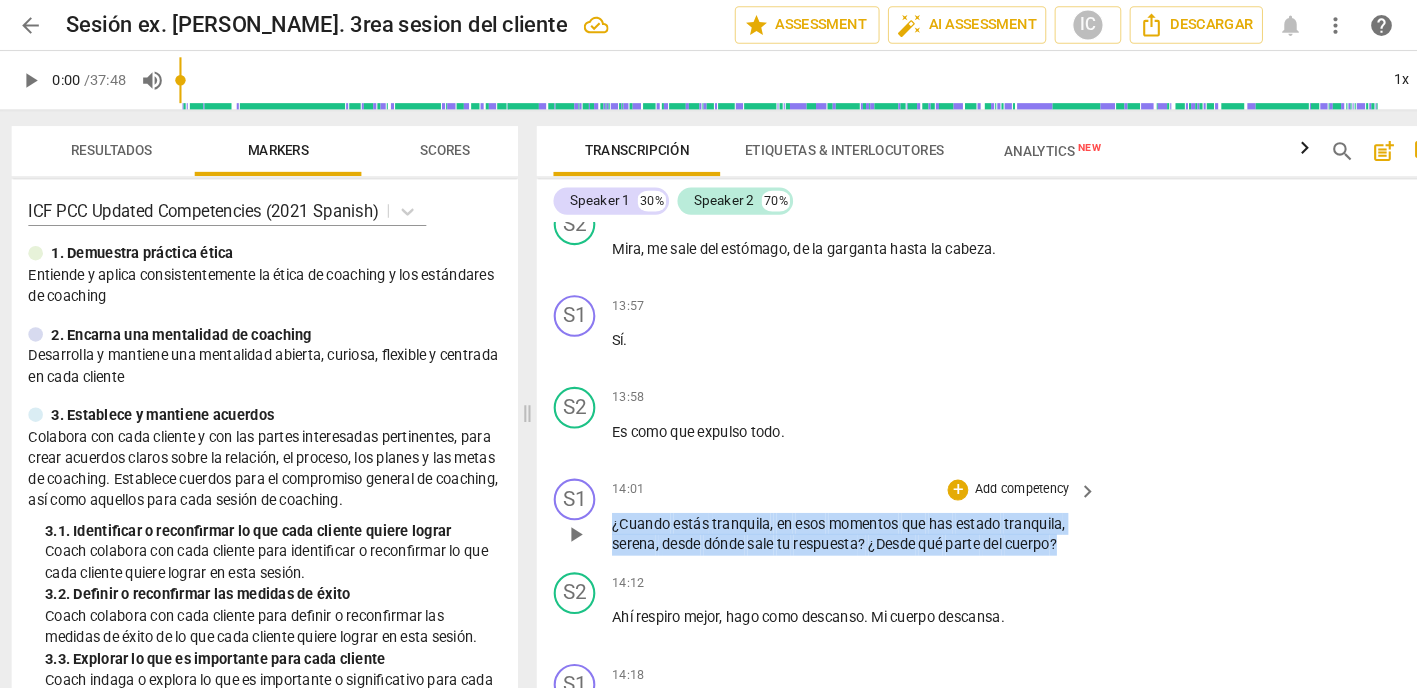 drag, startPoint x: 1065, startPoint y: 488, endPoint x: 559, endPoint y: 471, distance: 506.2855 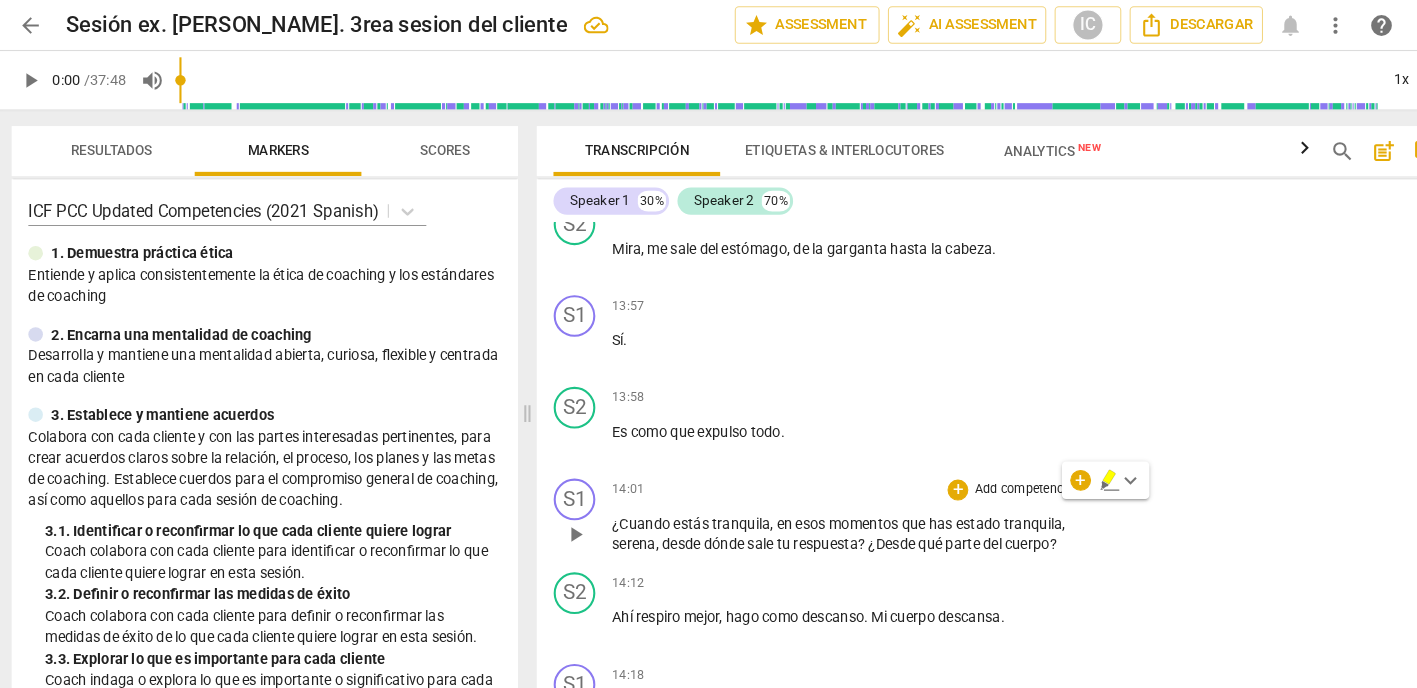 click on "Add competency" at bounding box center (985, 470) 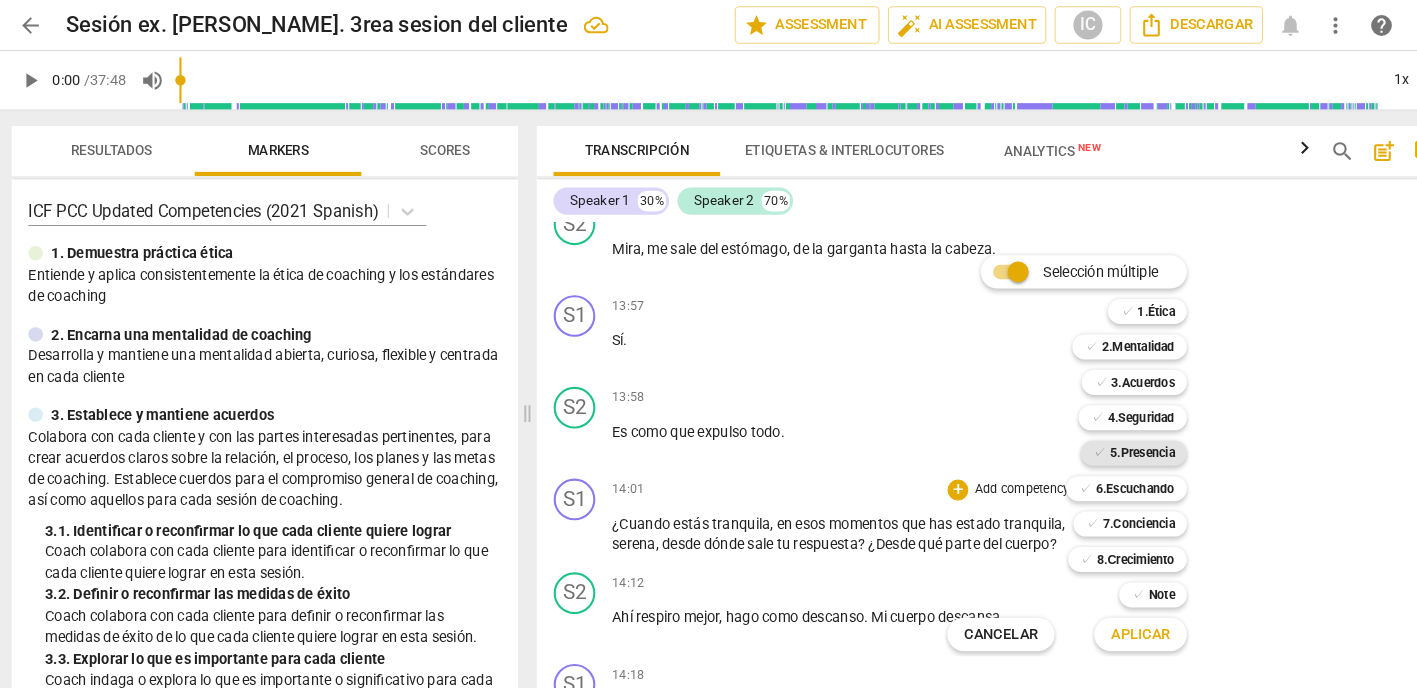 click on "5.Presencia" at bounding box center (1101, 435) 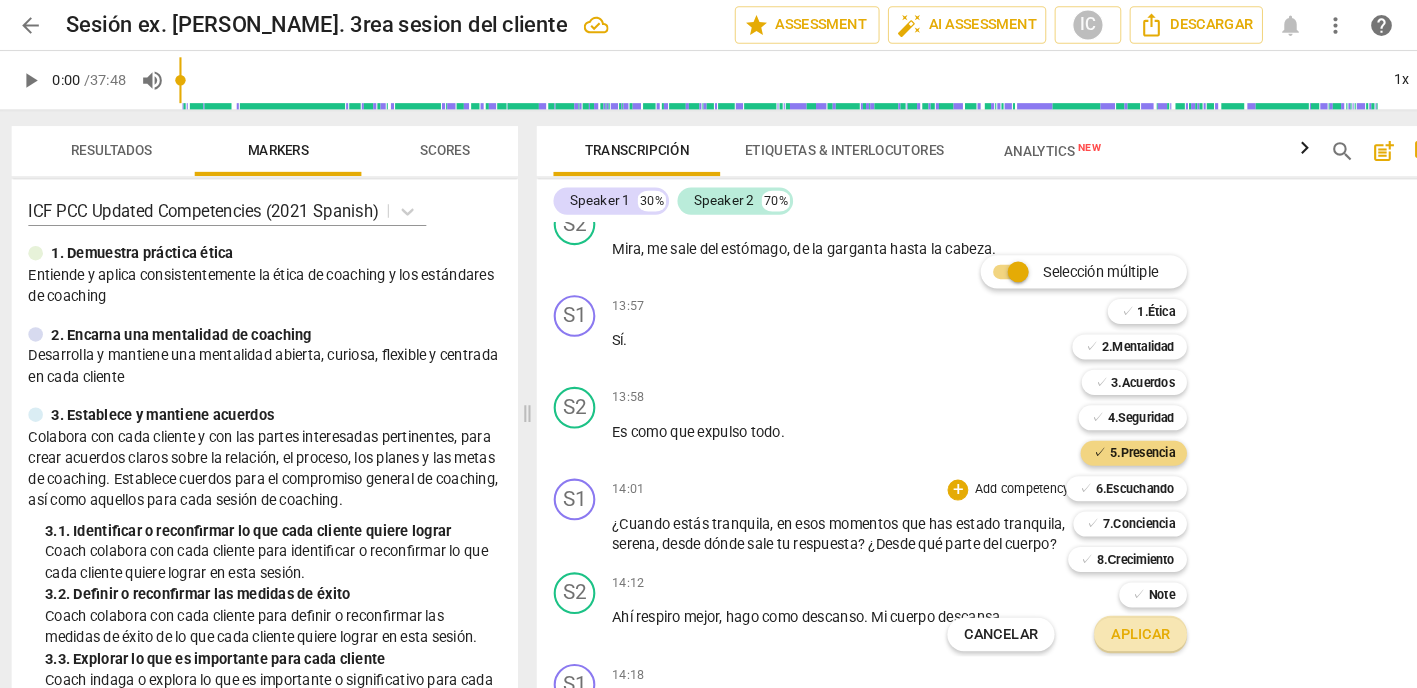 click on "Aplicar" at bounding box center (1099, 609) 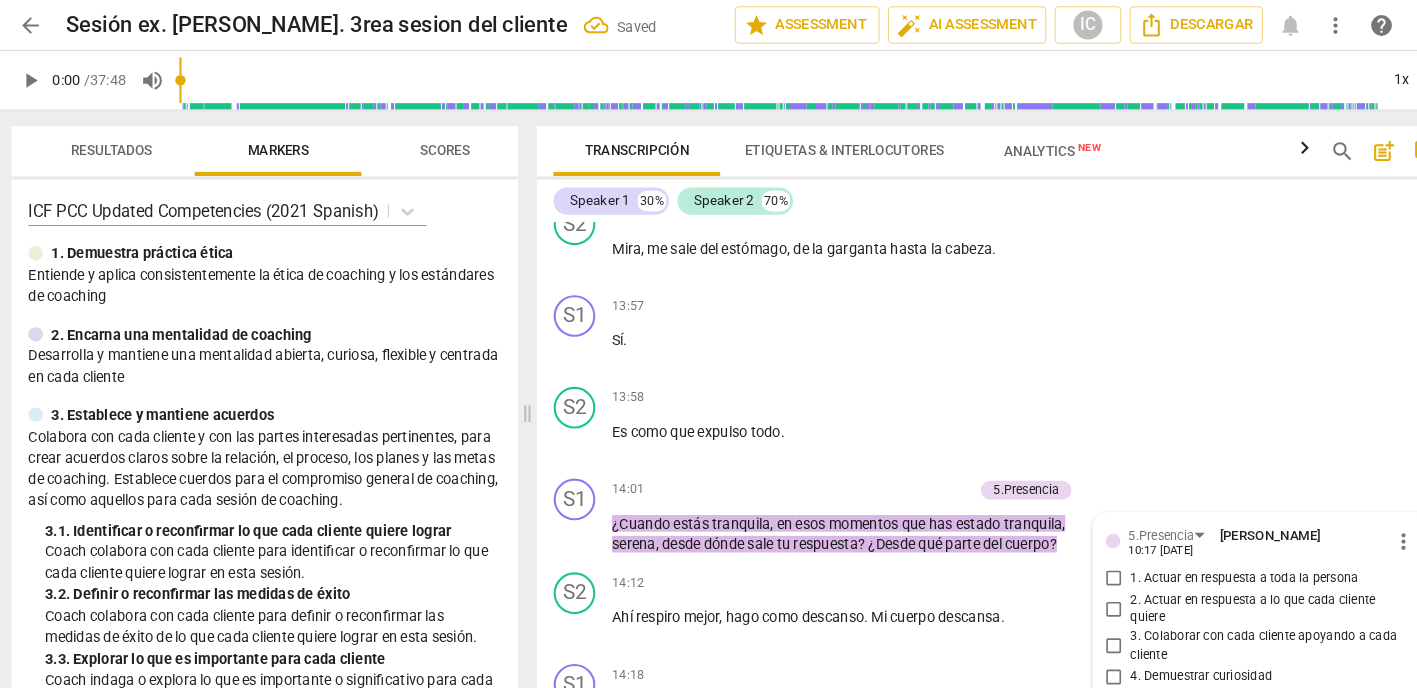 scroll, scrollTop: 6498, scrollLeft: 0, axis: vertical 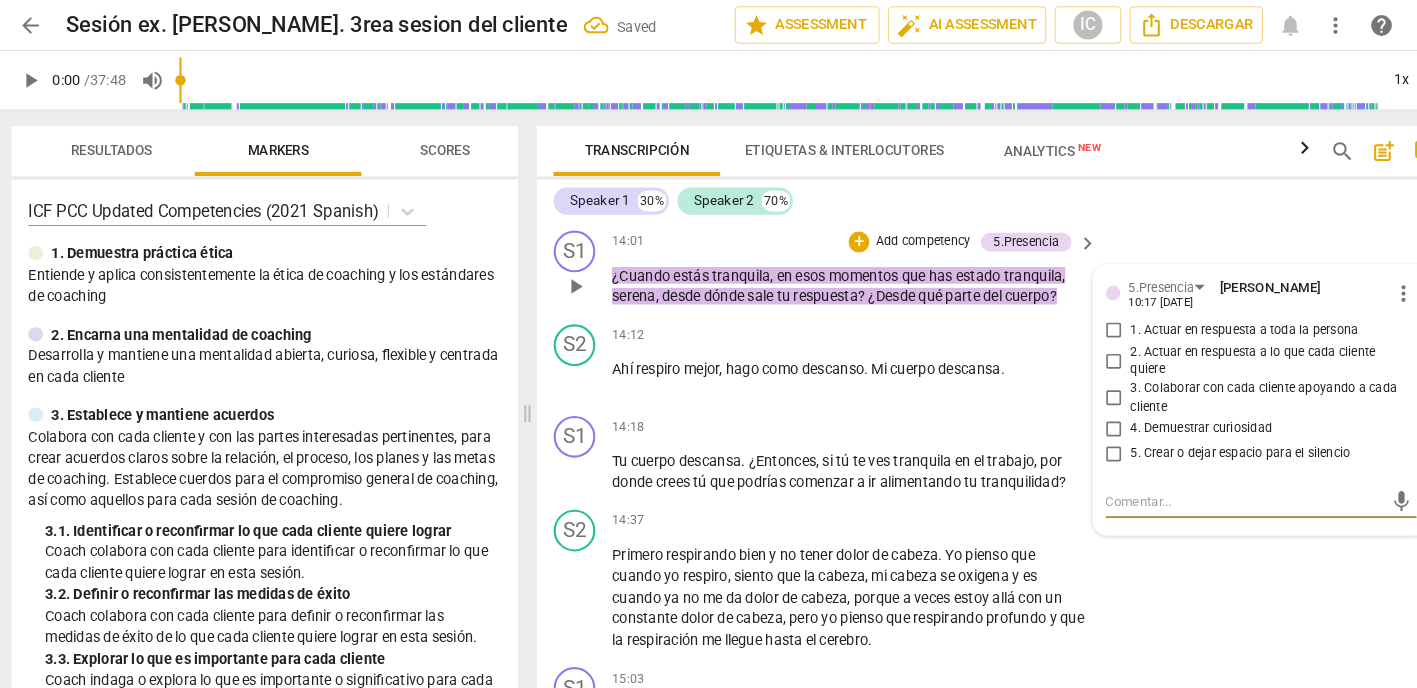 click on "4. Demuestrar curiosidad" at bounding box center [1158, 411] 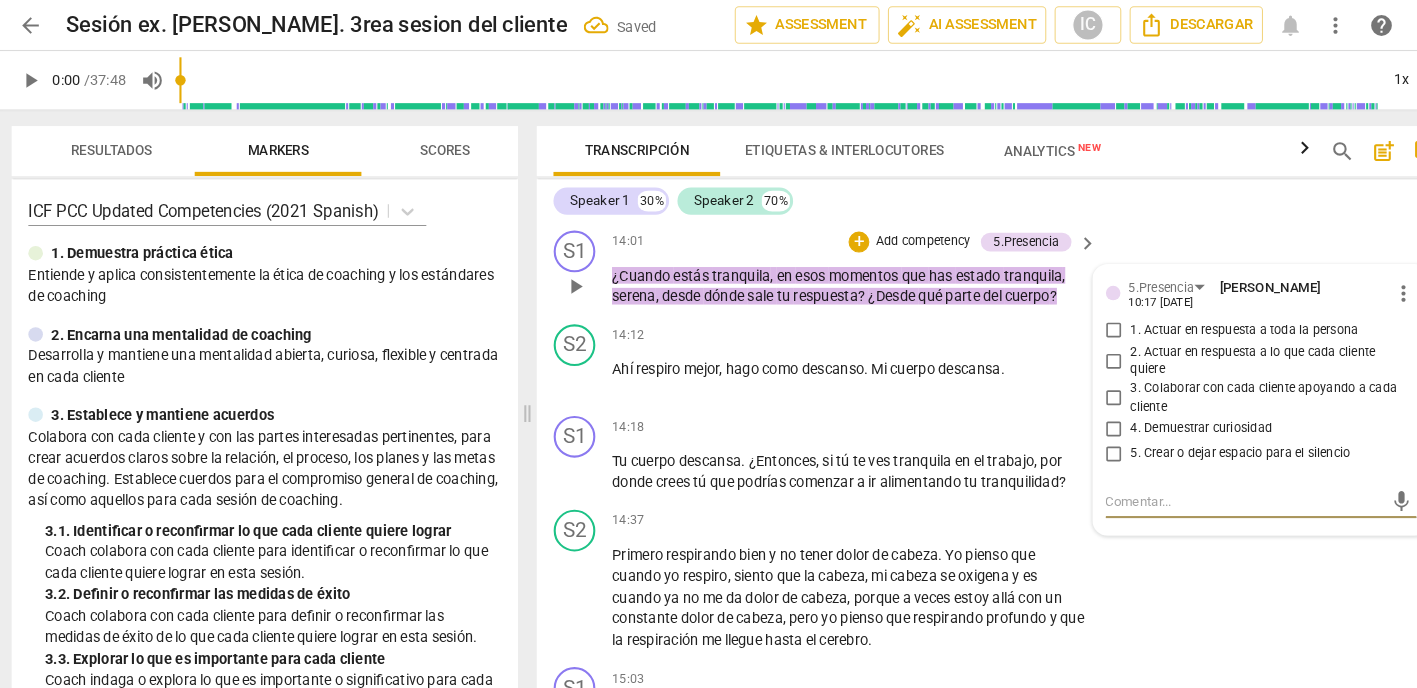 click on "4. Demuestrar curiosidad" at bounding box center (1074, 411) 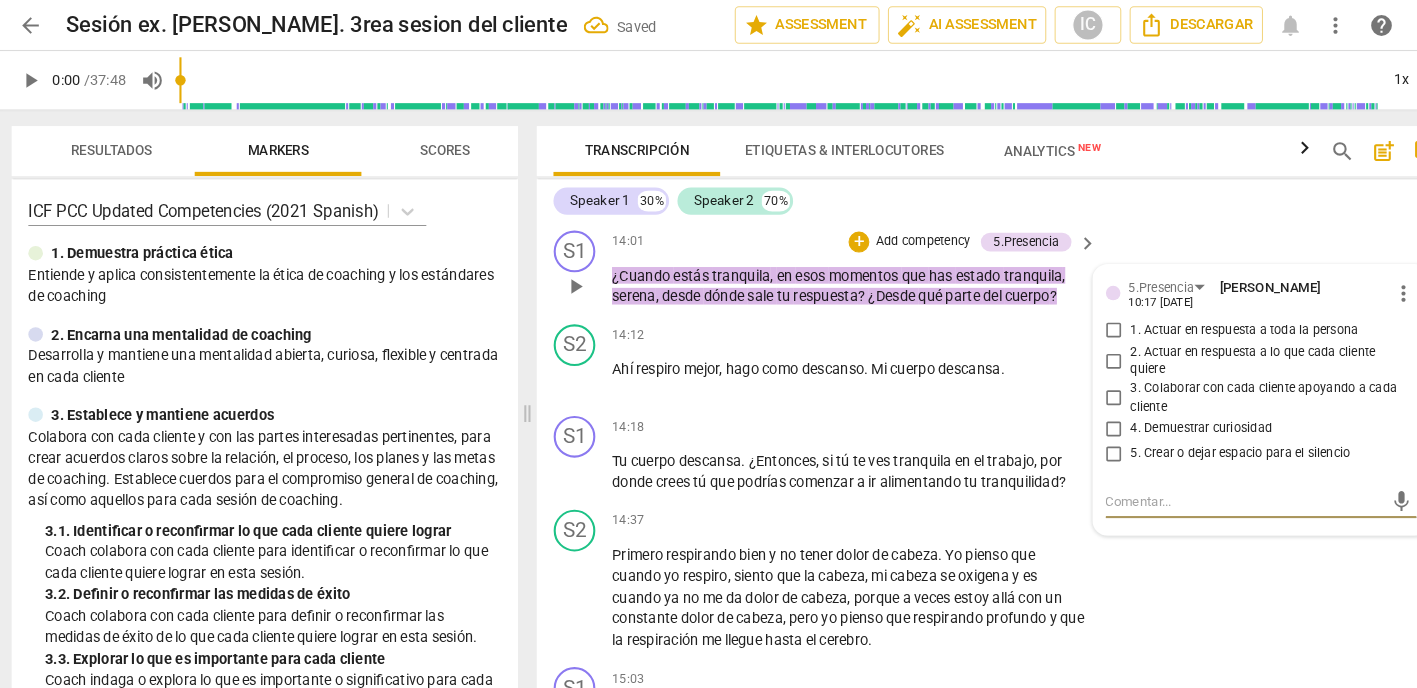 checkbox on "true" 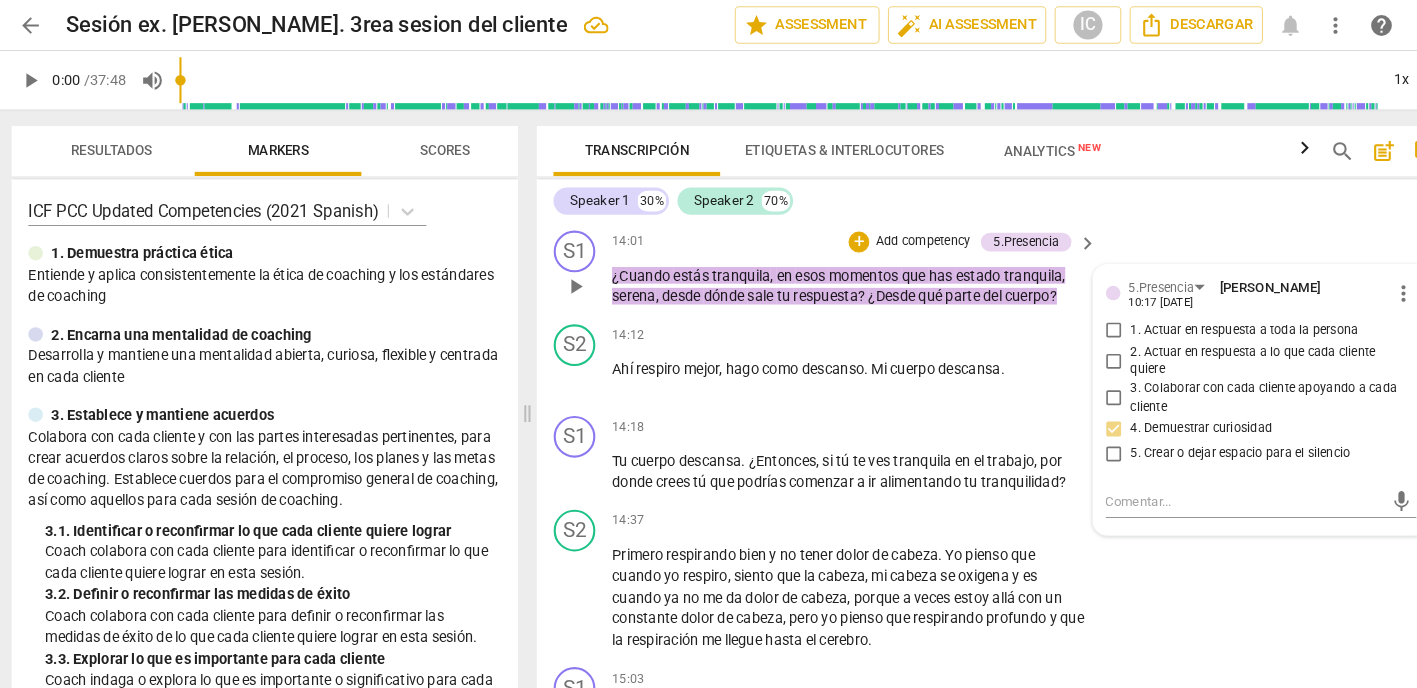 click on "3. Colaborar con cada cliente apoyando a cada cliente" at bounding box center (1074, 382) 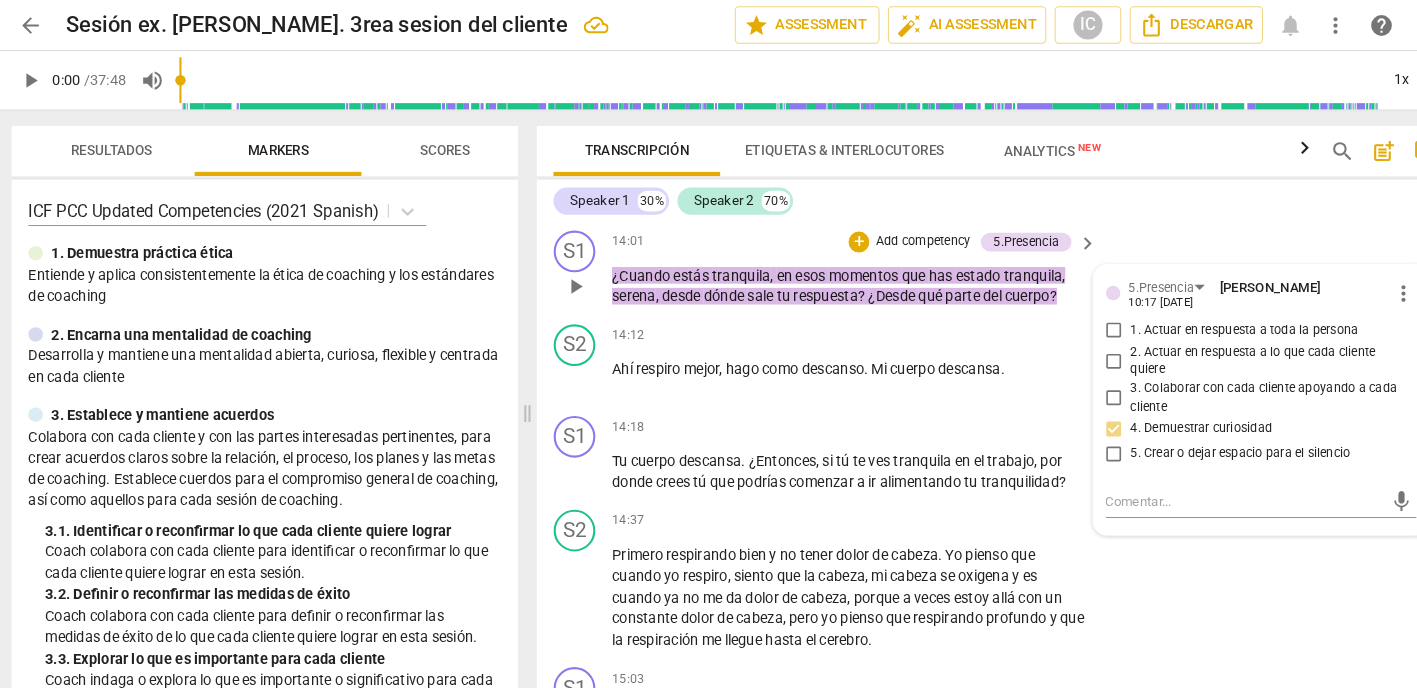 checkbox on "true" 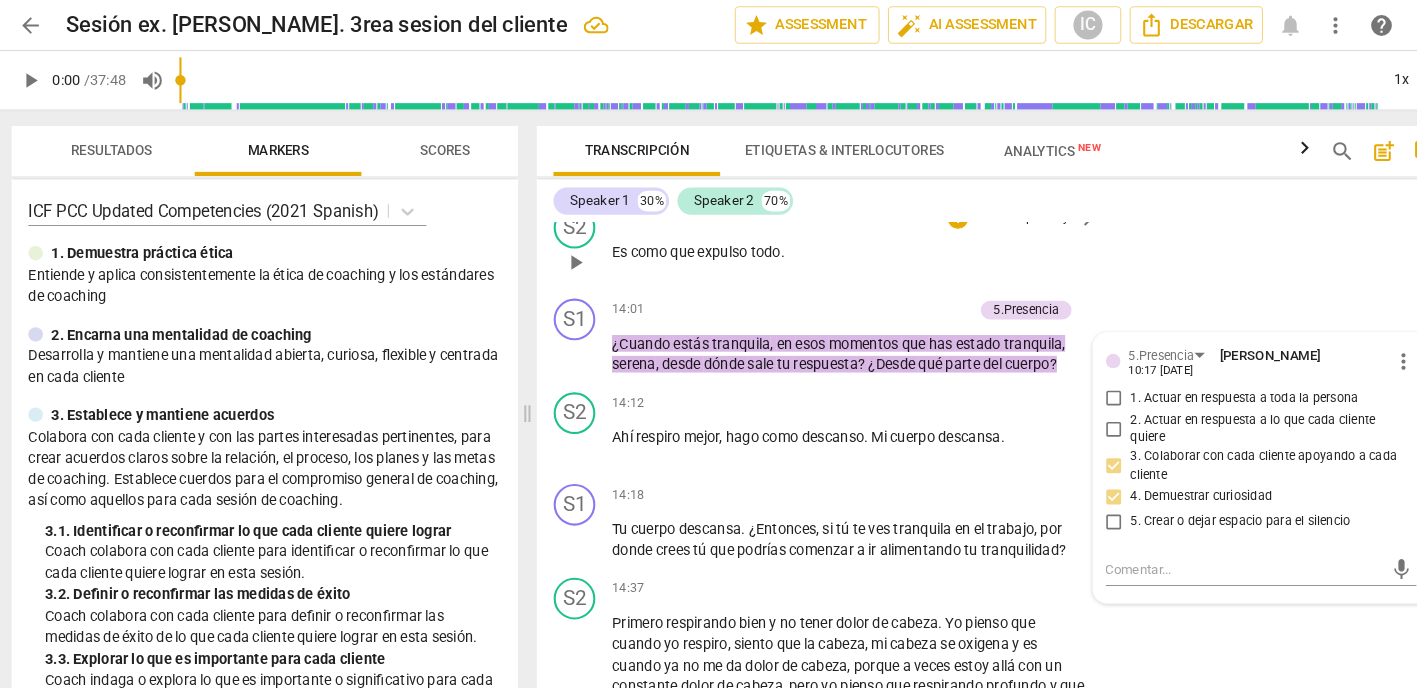 scroll, scrollTop: 6428, scrollLeft: 0, axis: vertical 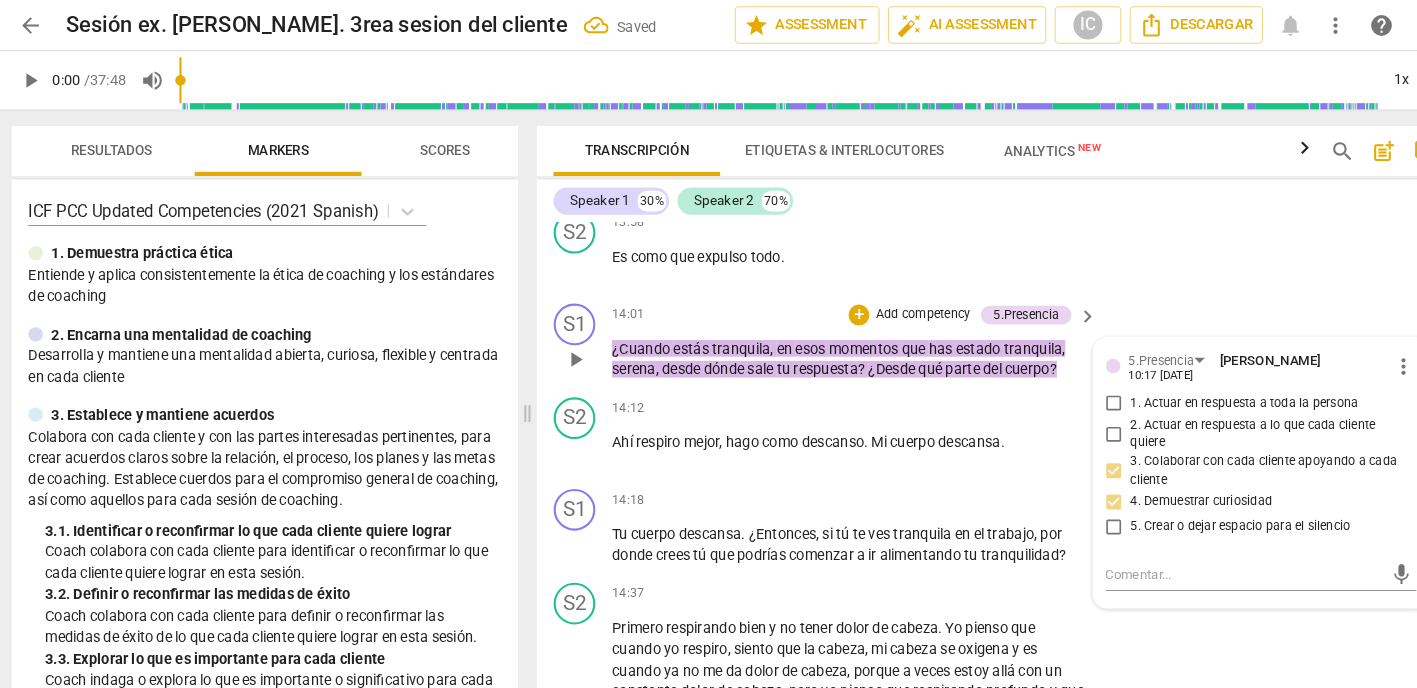 click on "Add competency" at bounding box center [890, 302] 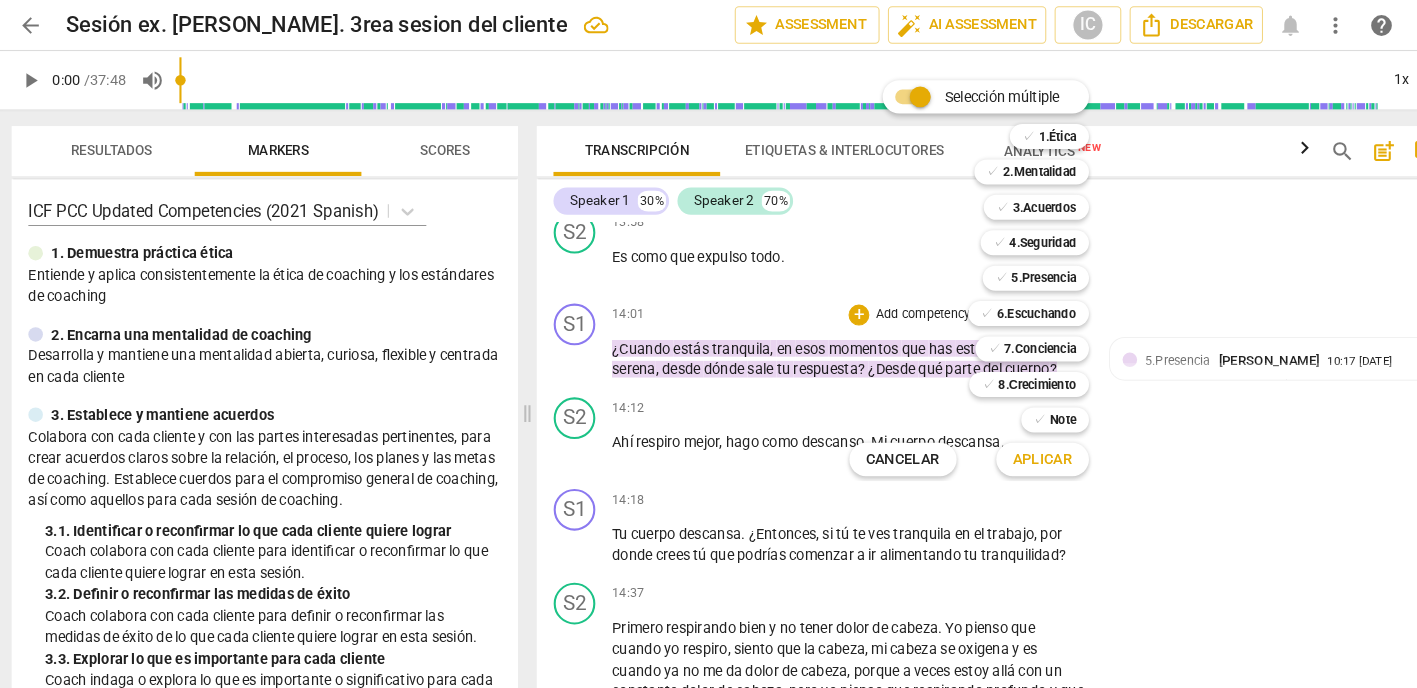 click at bounding box center [708, 344] 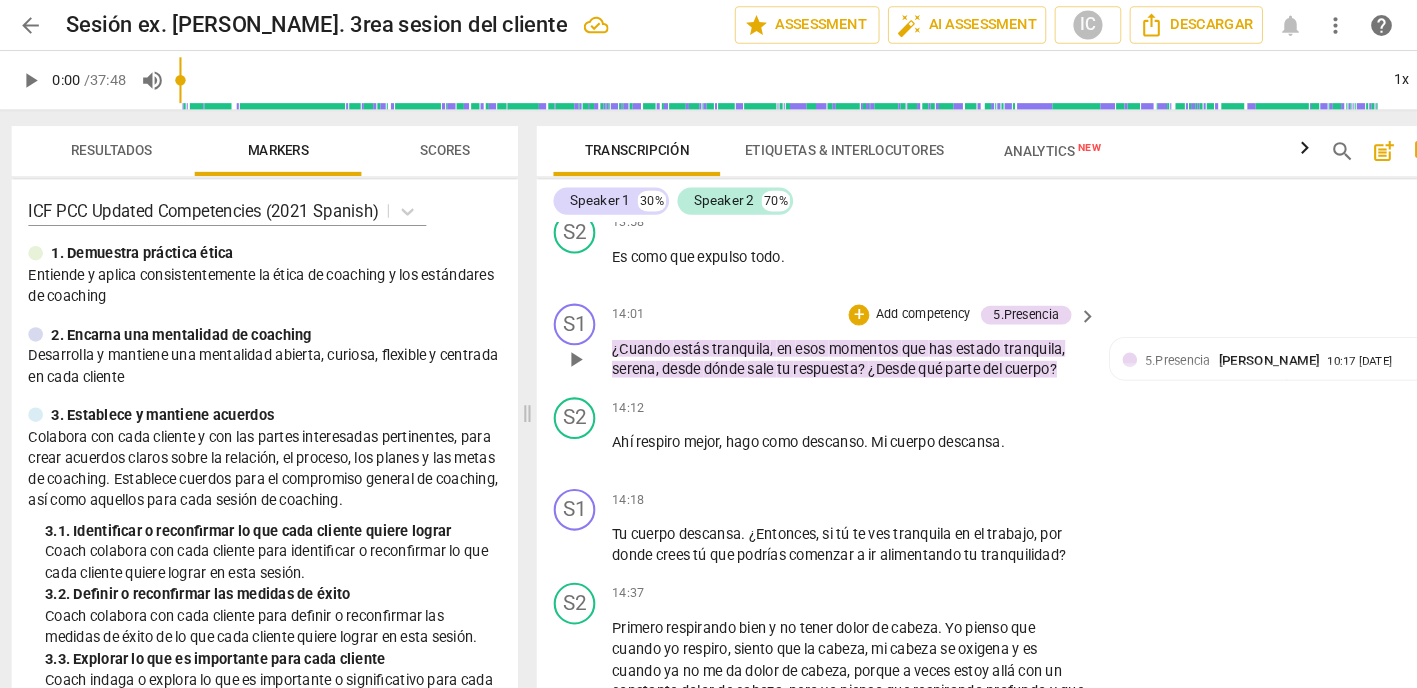 click on "Add competency" at bounding box center [890, 302] 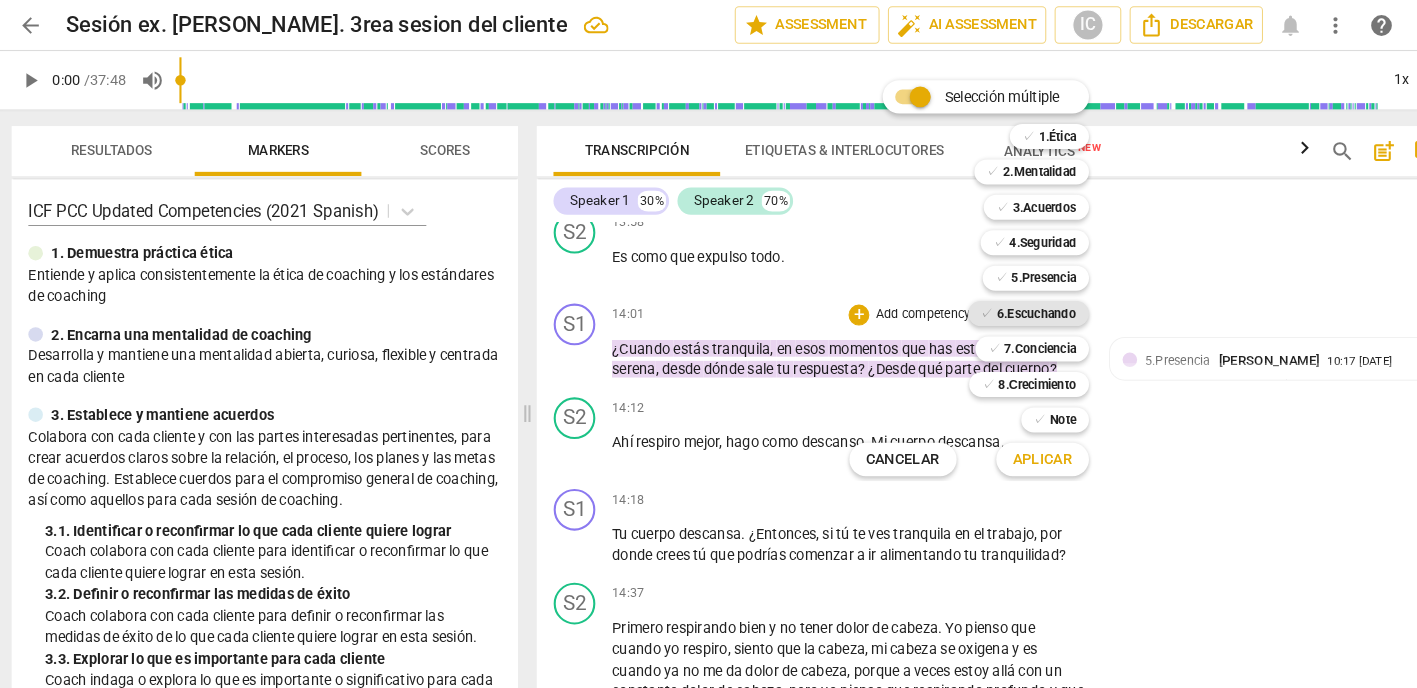 click on "6.Escuchando" at bounding box center (1000, 301) 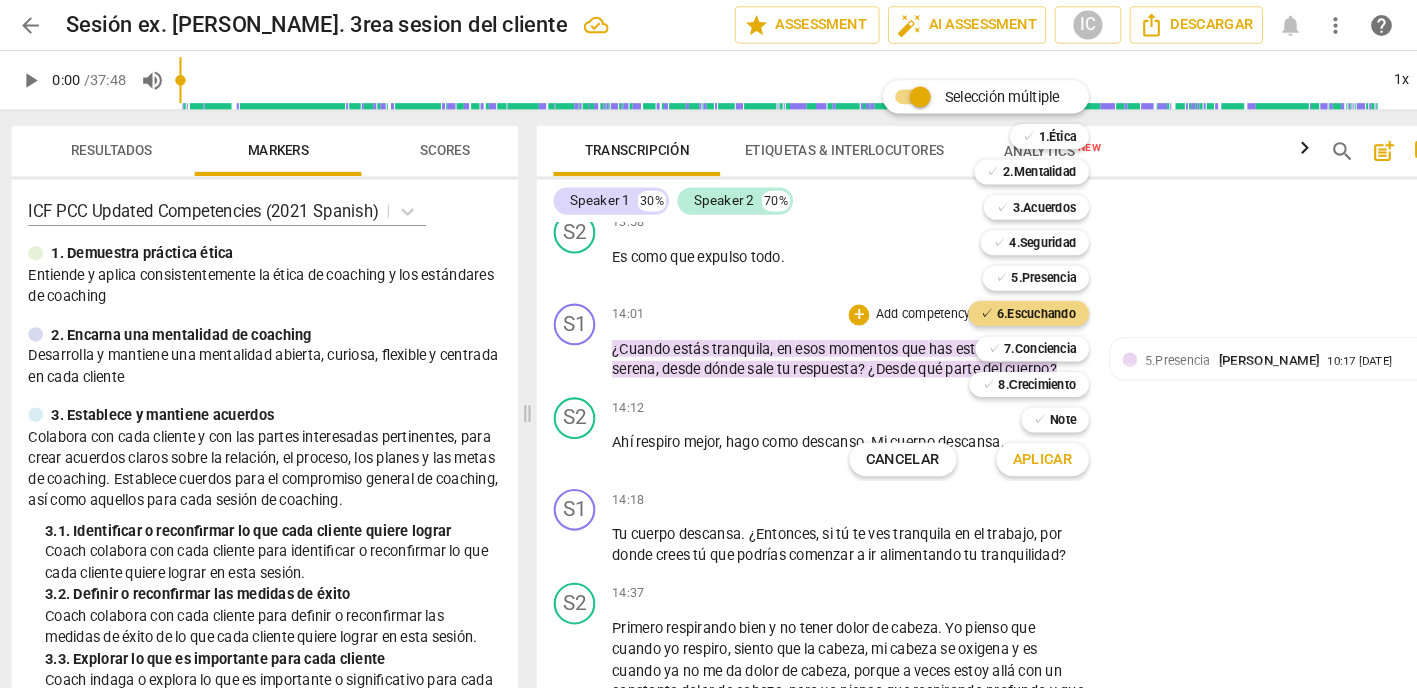 click on "Aplicar" at bounding box center (1005, 441) 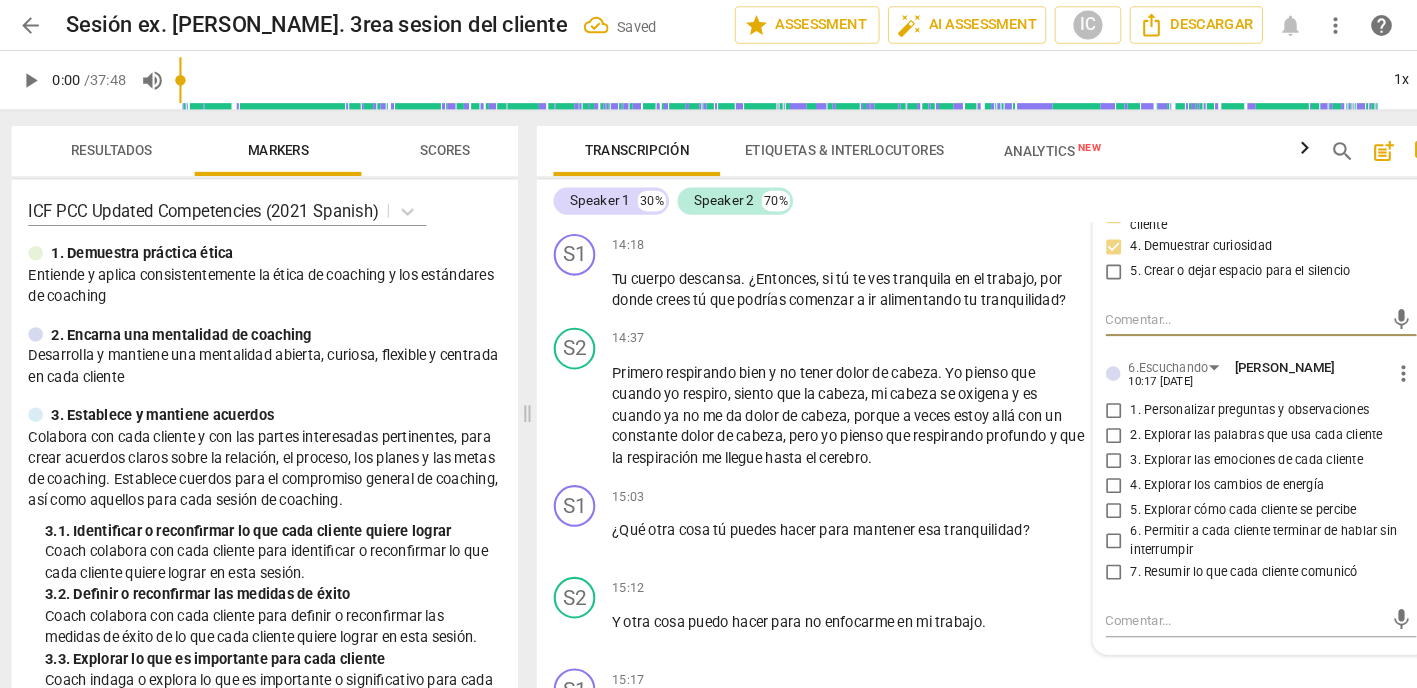 scroll, scrollTop: 6674, scrollLeft: 0, axis: vertical 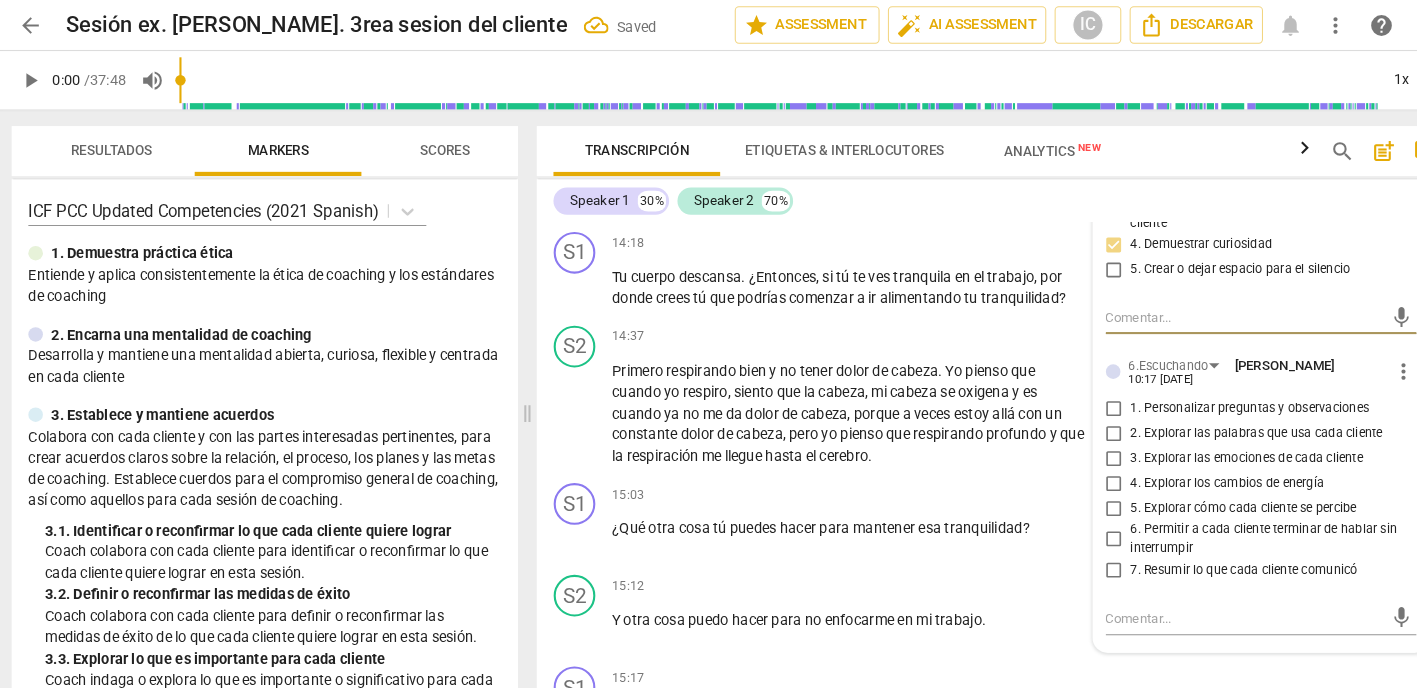 click on "5. Explorar cómo cada cliente se percibe" at bounding box center [1074, 488] 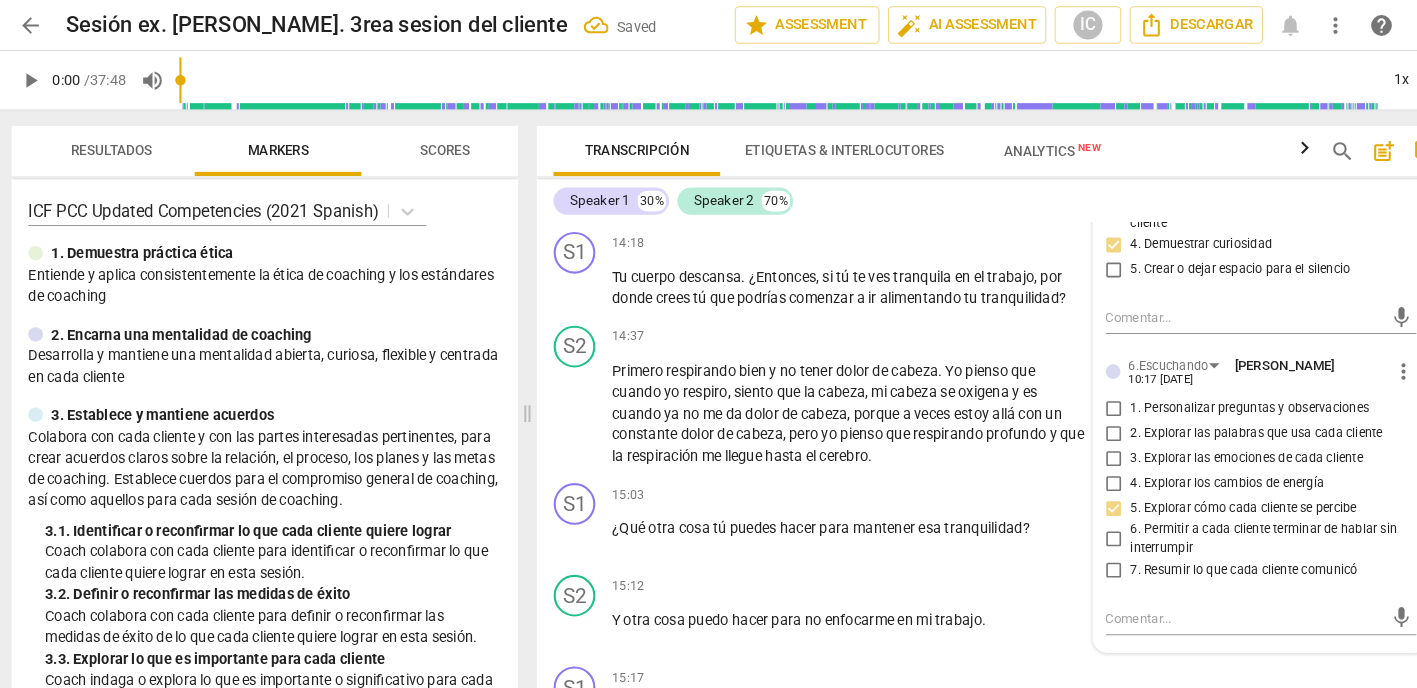 click on "3. Explorar las emociones de cada cliente" at bounding box center (1074, 440) 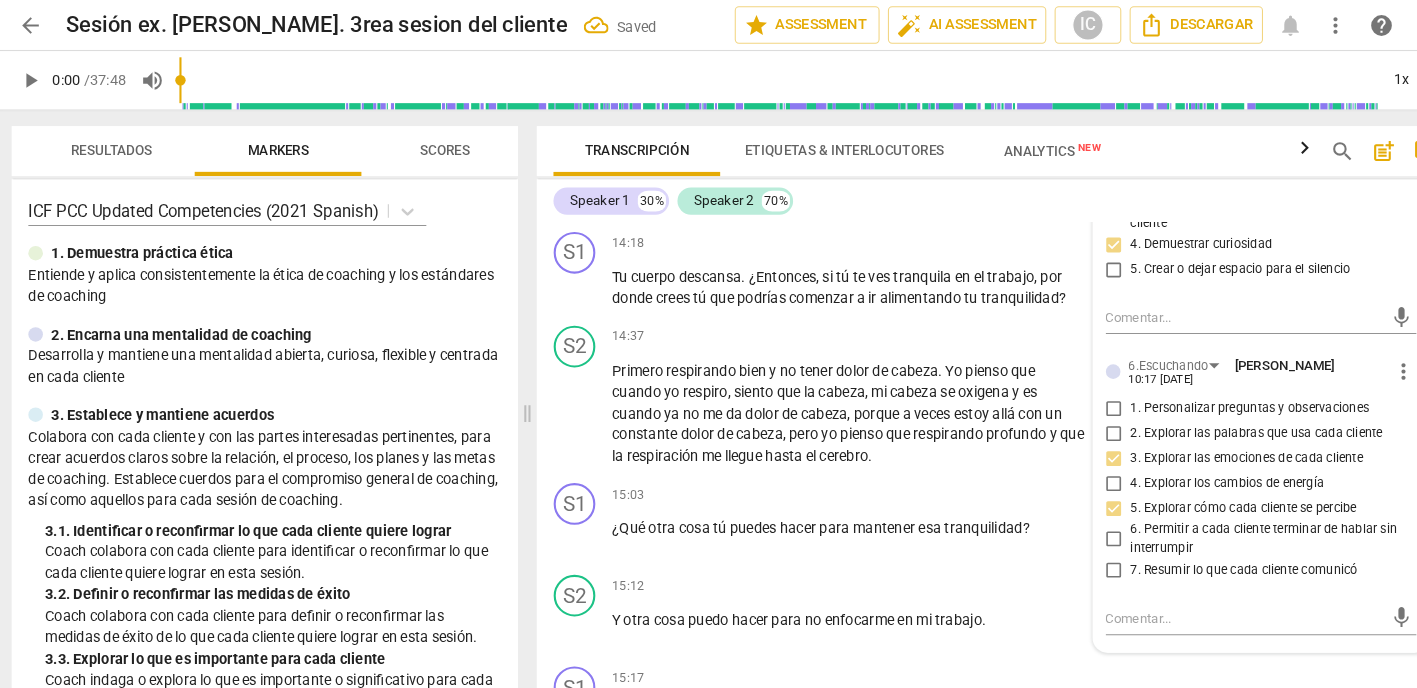 click on "2. Explorar las palabras que usa cada cliente" at bounding box center [1074, 416] 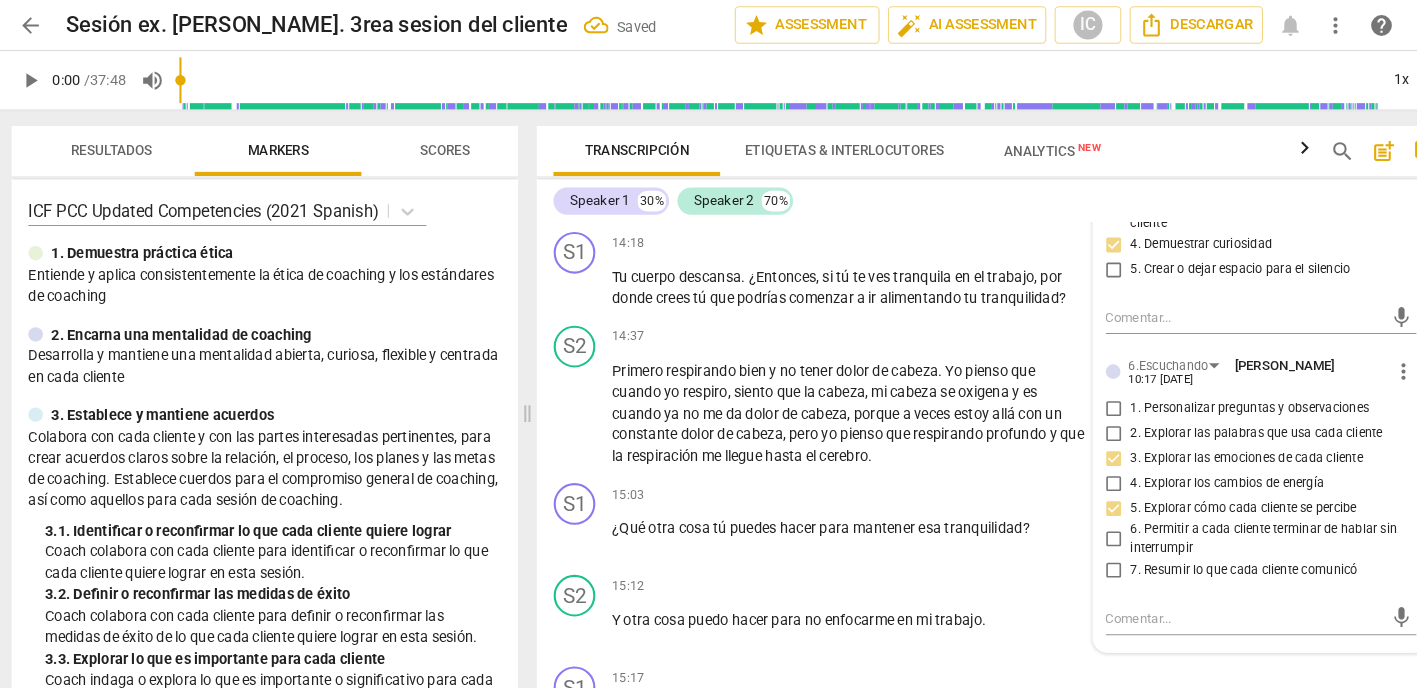 checkbox on "true" 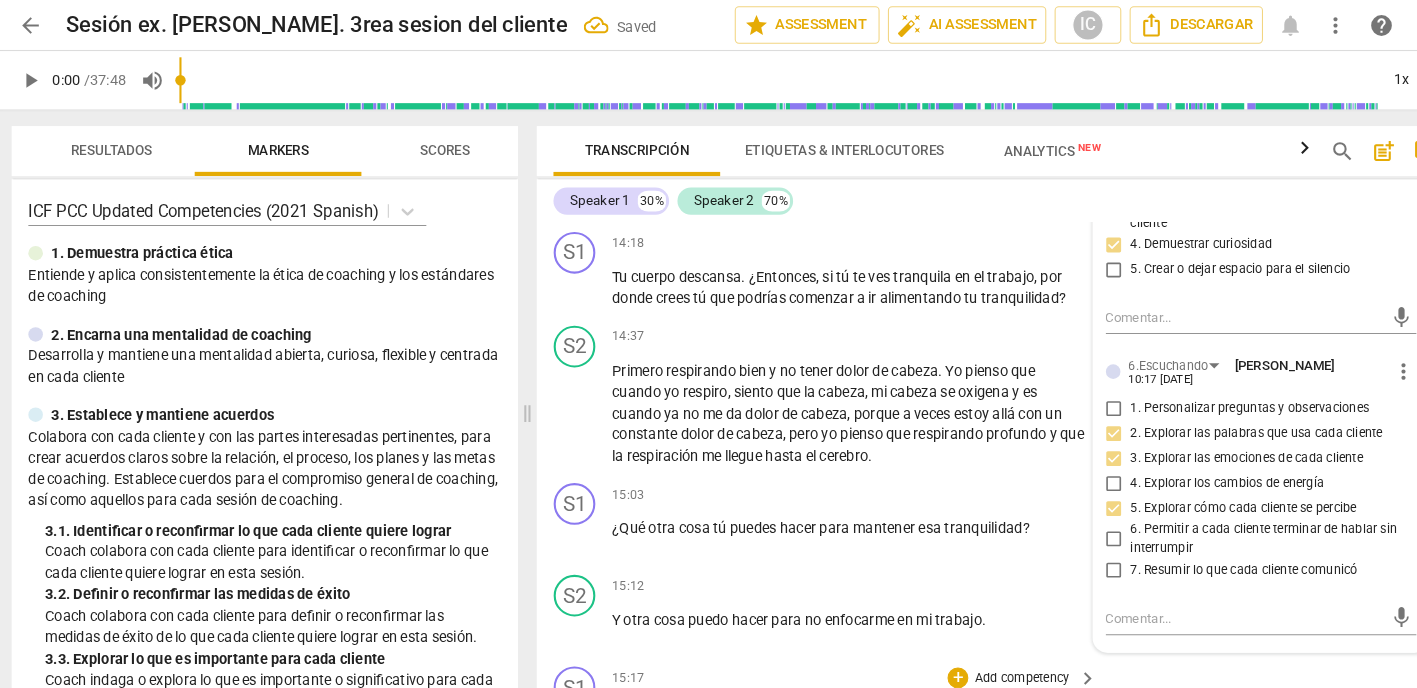click on "S1 play_arrow pause 15:17 + Add competency keyboard_arrow_right Enfocarte   en   tu   trabajo .   ¿Cómo   te   enfocarías   en   tu   trabajo   sin   perder   esa   tranquilidad ?" at bounding box center (960, 677) 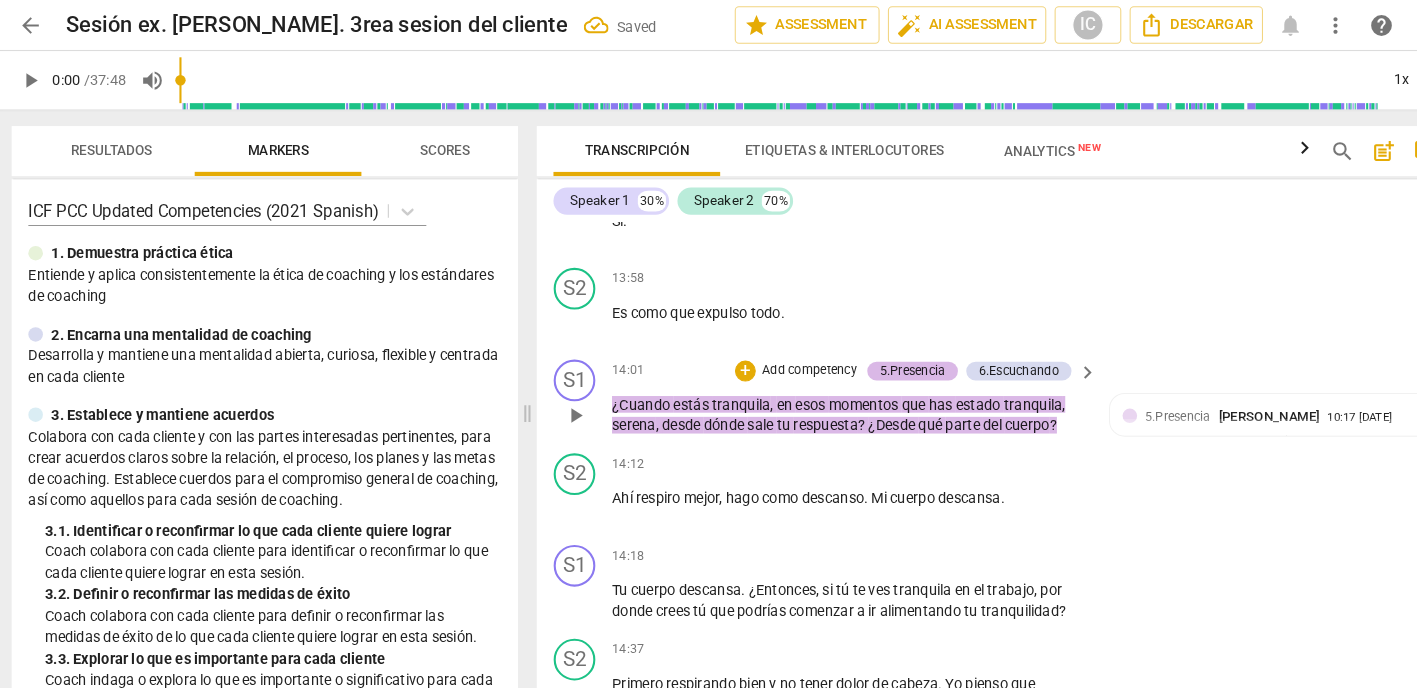 scroll, scrollTop: 6378, scrollLeft: 0, axis: vertical 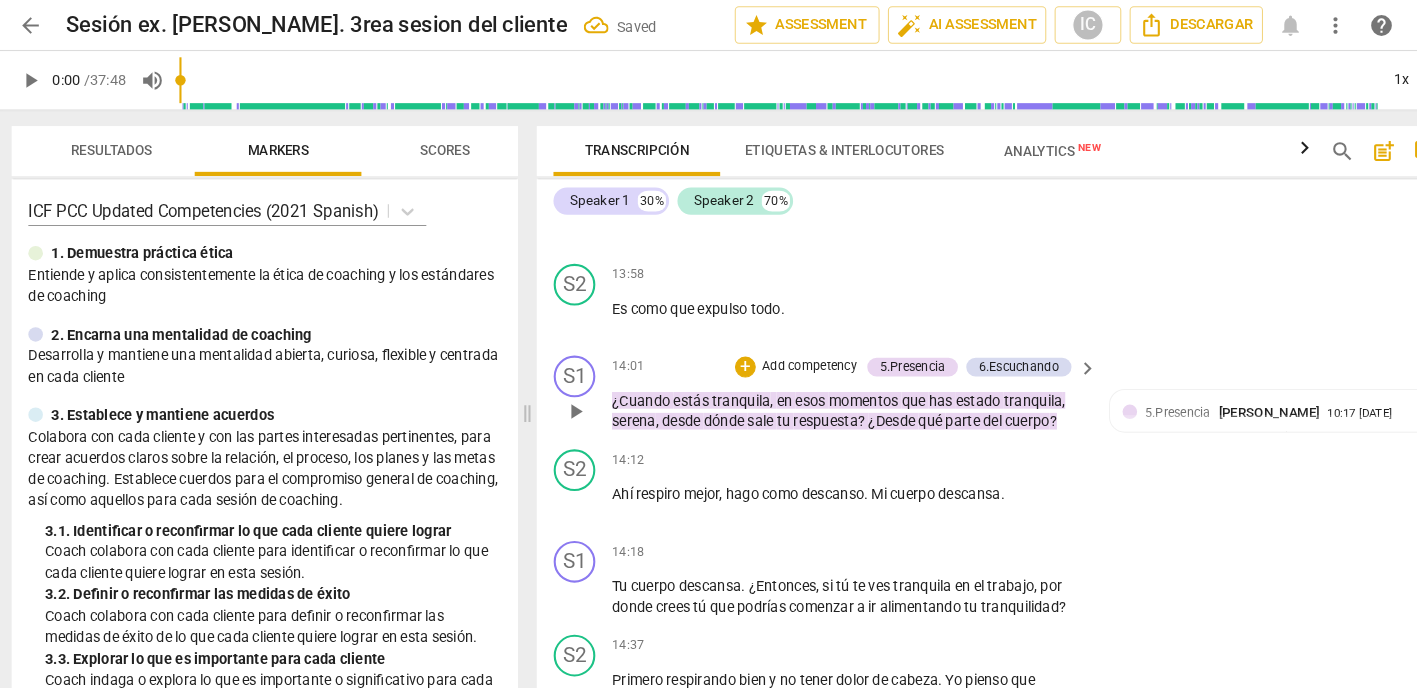 click on "Add competency" at bounding box center [781, 352] 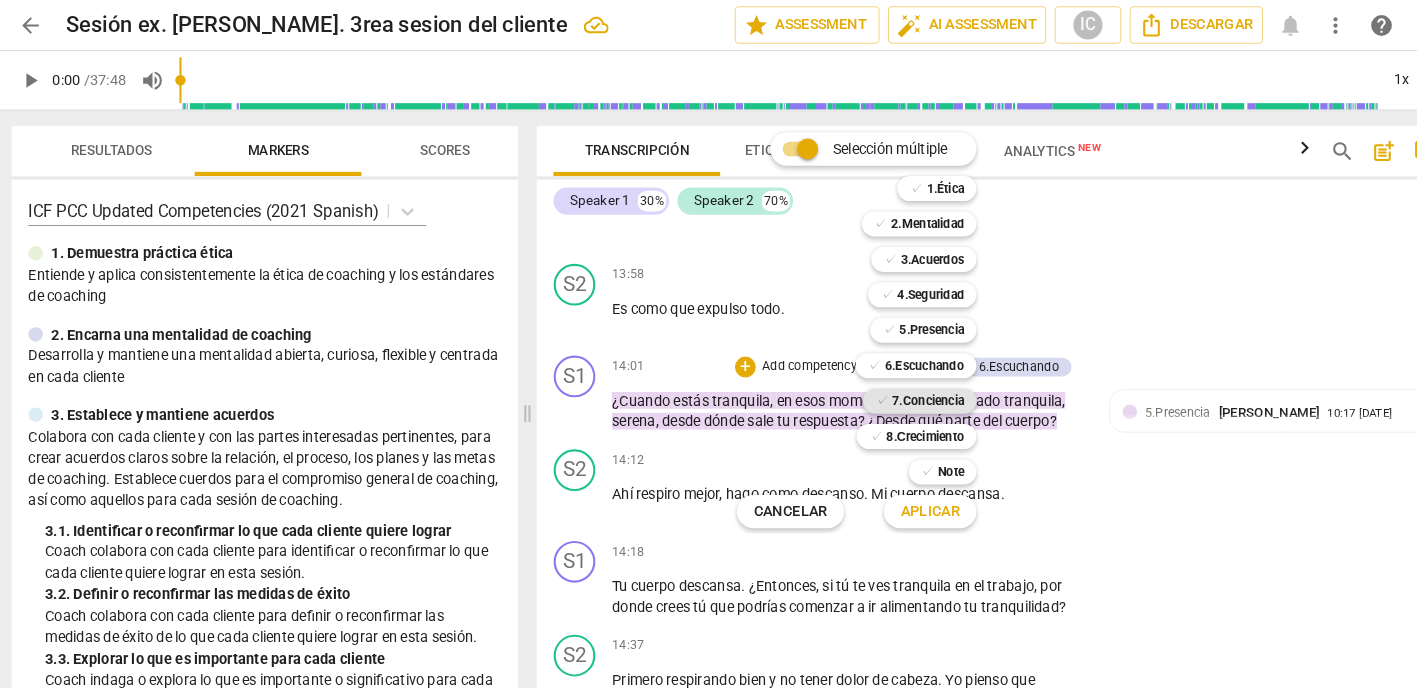 click on "7.Conciencia" at bounding box center [895, 385] 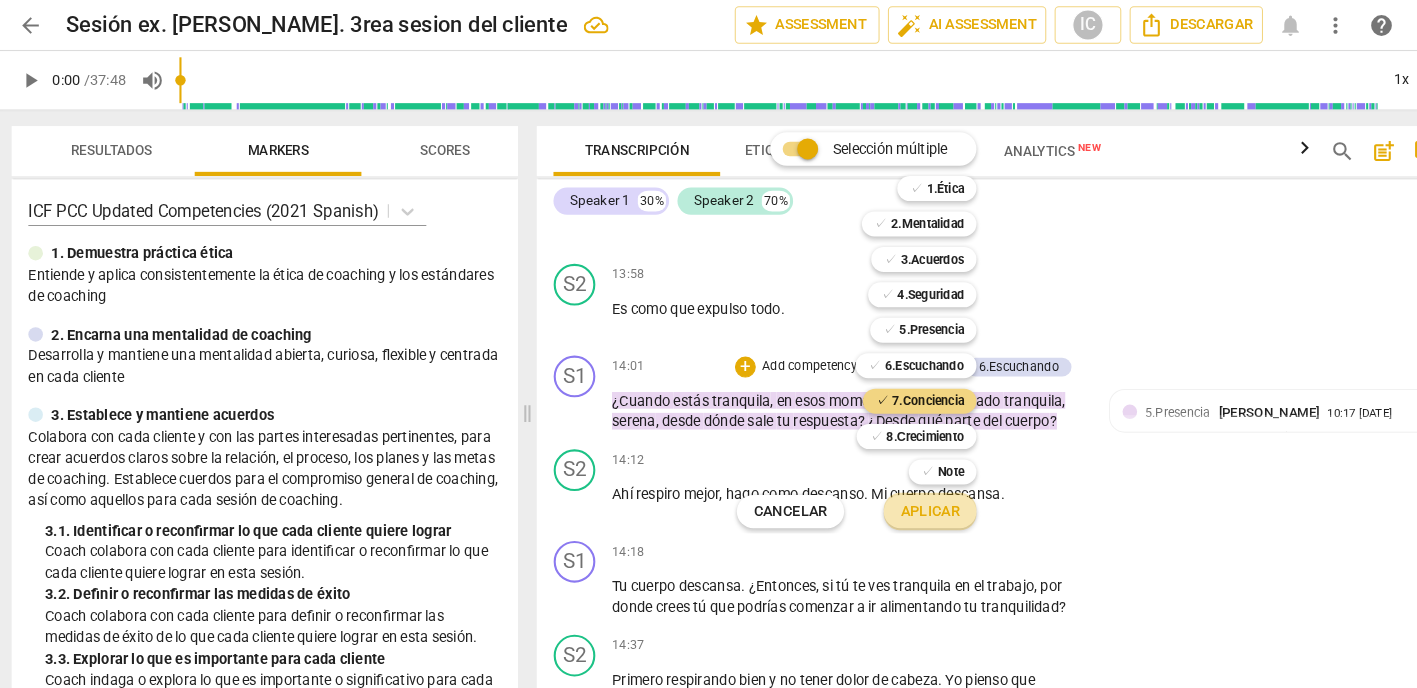 click on "Aplicar" at bounding box center [897, 491] 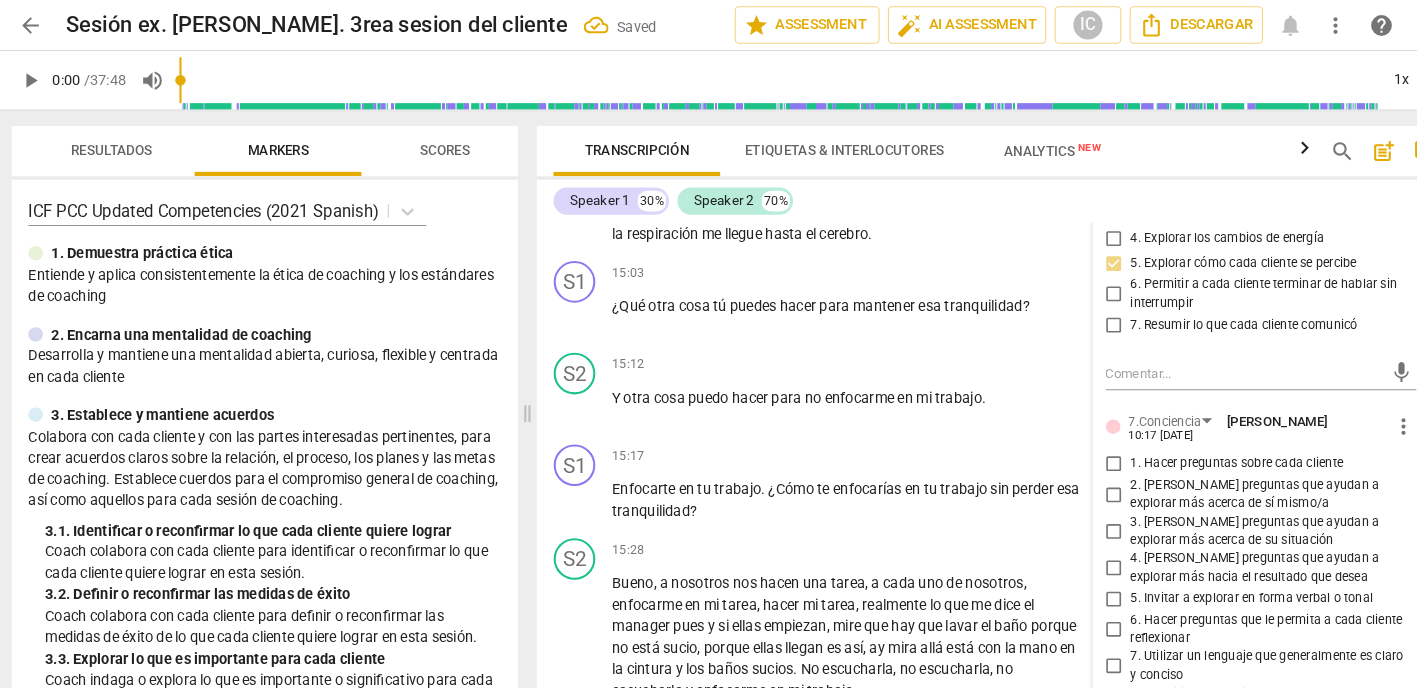 scroll, scrollTop: 6928, scrollLeft: 0, axis: vertical 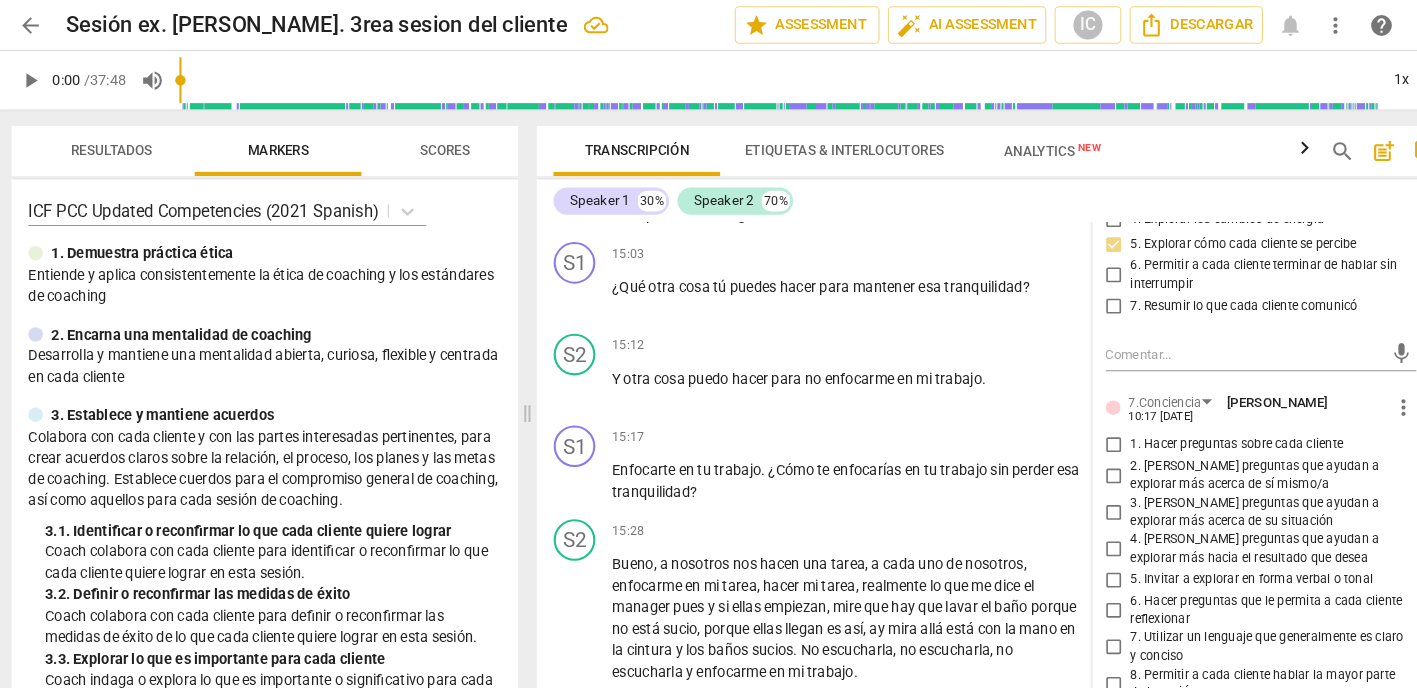 drag, startPoint x: 1062, startPoint y: 411, endPoint x: 1128, endPoint y: 446, distance: 74.70609 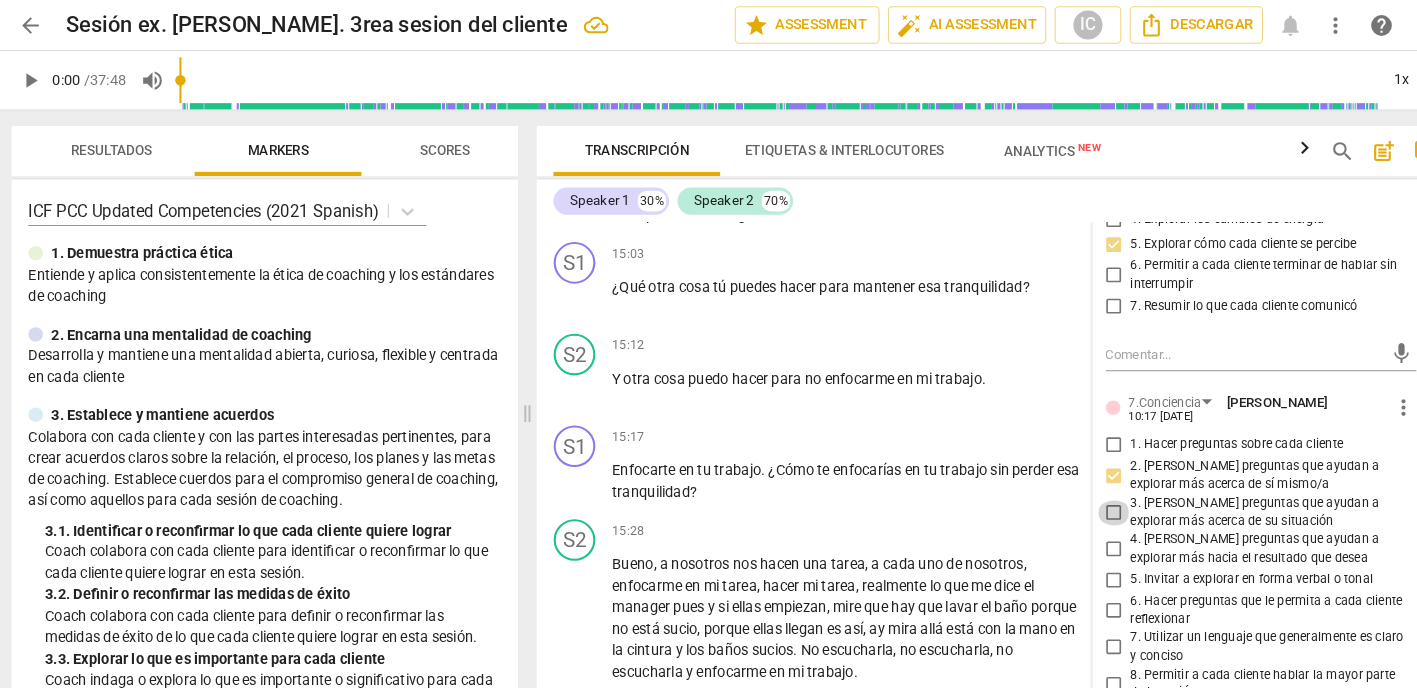 click on "3. [PERSON_NAME] preguntas que ayudan a explorar más acerca de su situación" at bounding box center [1074, 492] 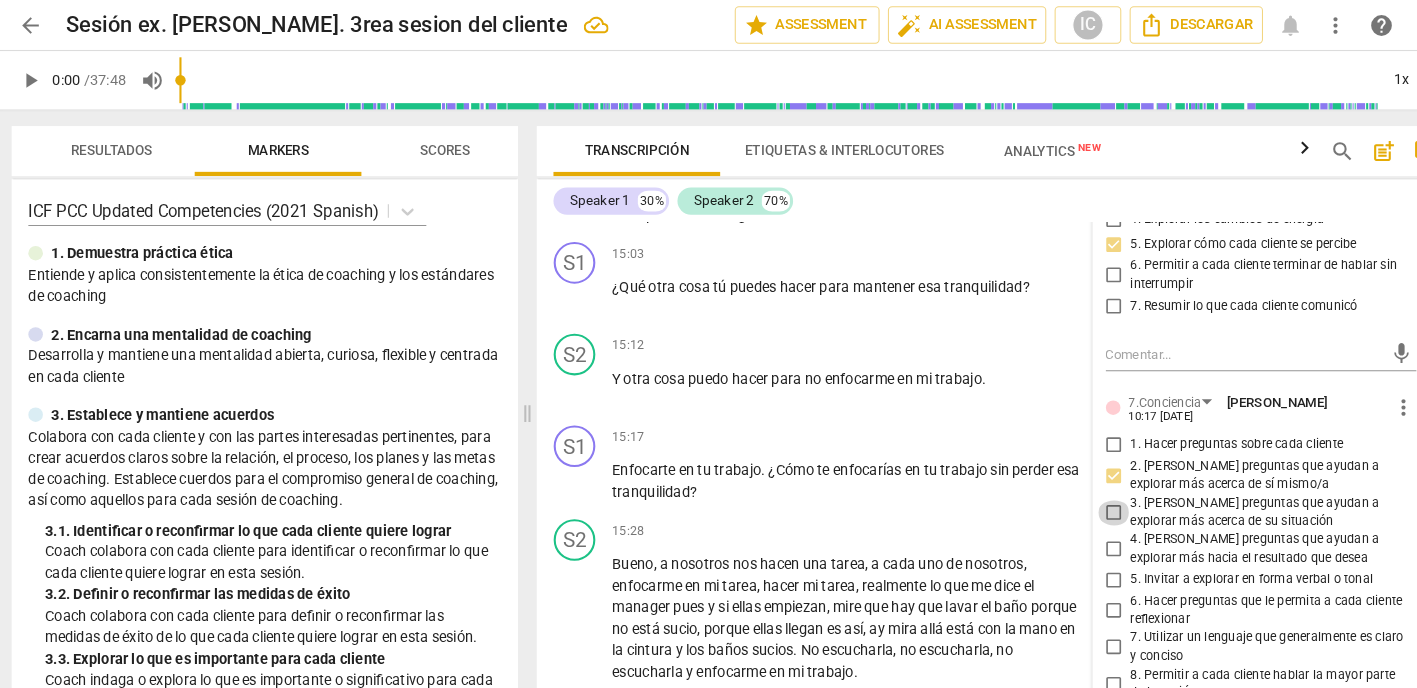 checkbox on "true" 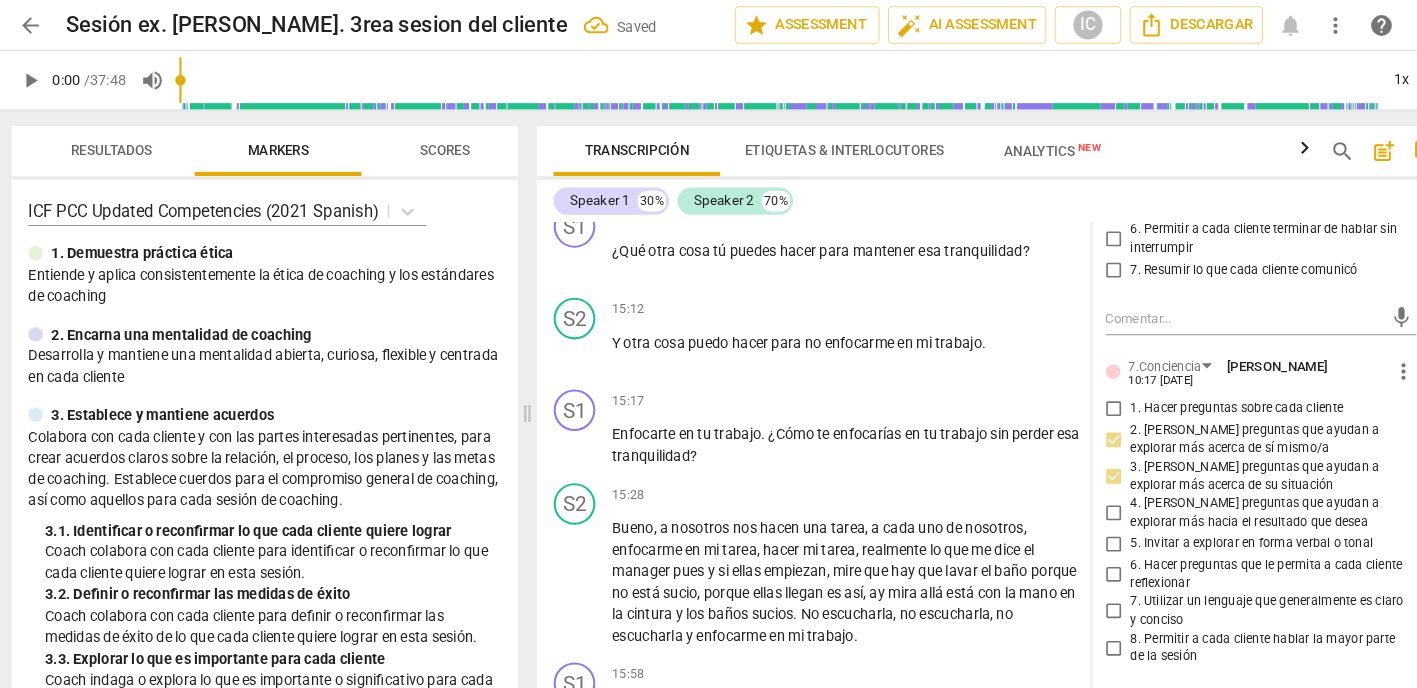 scroll, scrollTop: 6967, scrollLeft: 0, axis: vertical 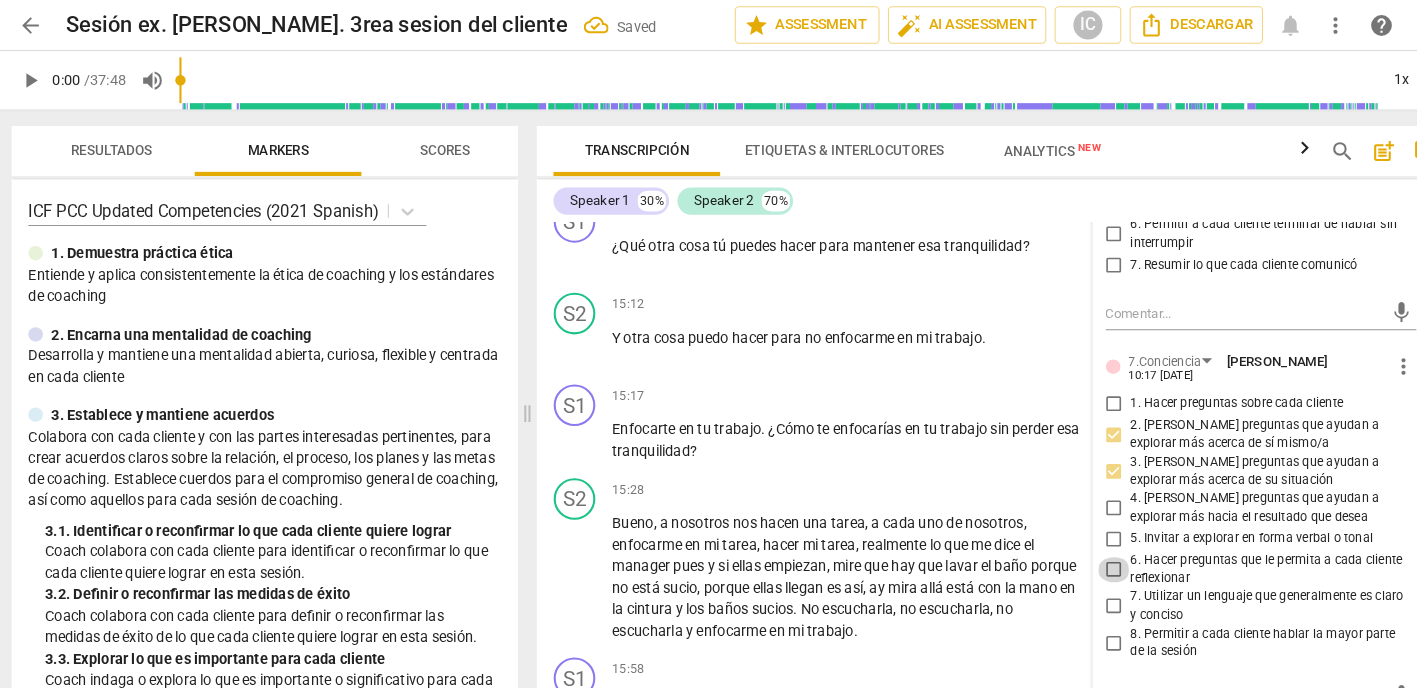 click on "6. Hacer preguntas que le permita a cada cliente reflexionar" at bounding box center (1074, 547) 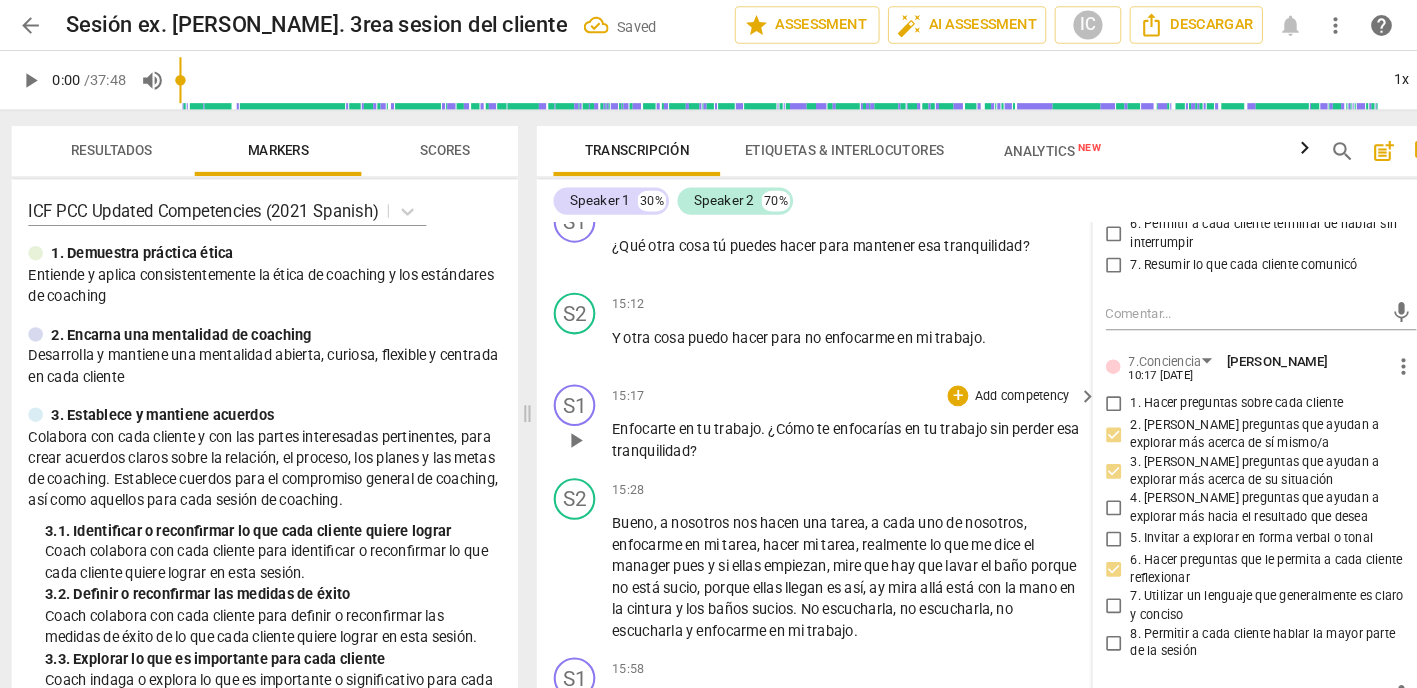 click on "S1 play_arrow pause 15:17 + Add competency keyboard_arrow_right Enfocarte   en   tu   trabajo .   ¿Cómo   te   enfocarías   en   tu   trabajo   sin   perder   esa   tranquilidad ?" at bounding box center [960, 406] 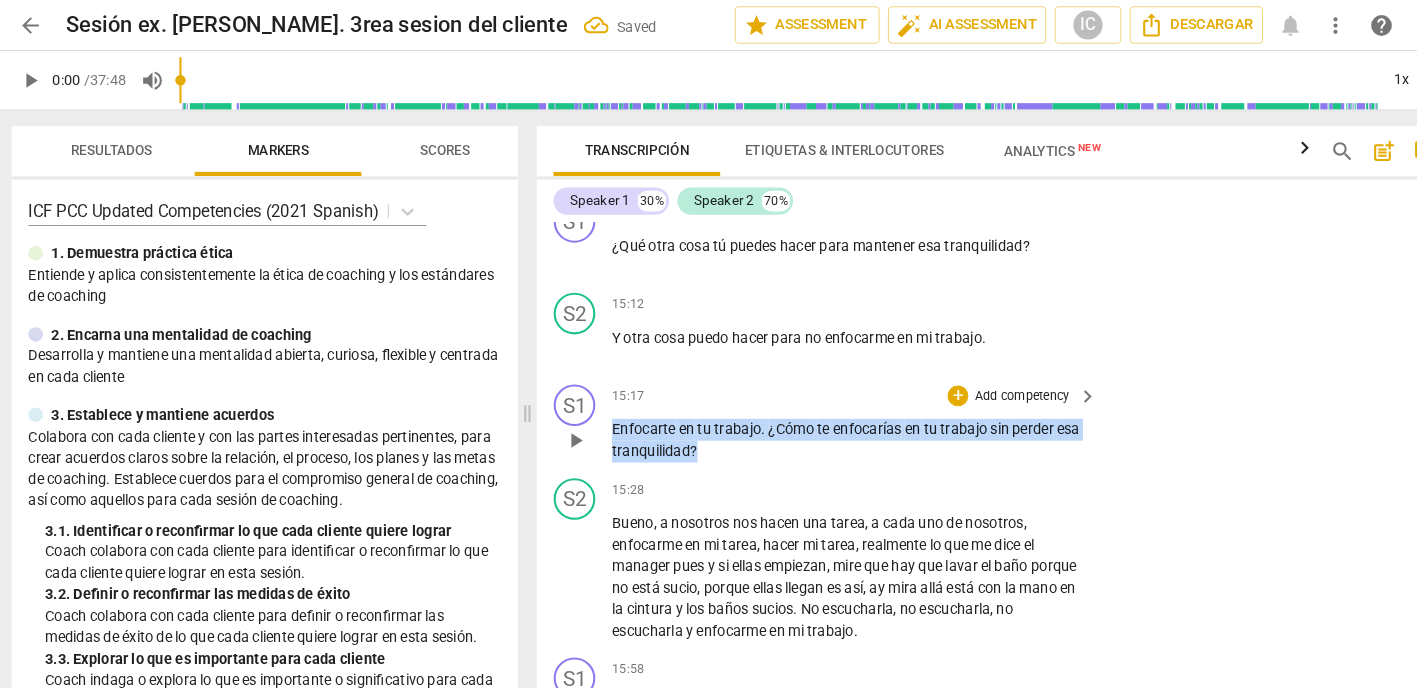 drag, startPoint x: 694, startPoint y: 399, endPoint x: 567, endPoint y: 377, distance: 128.89143 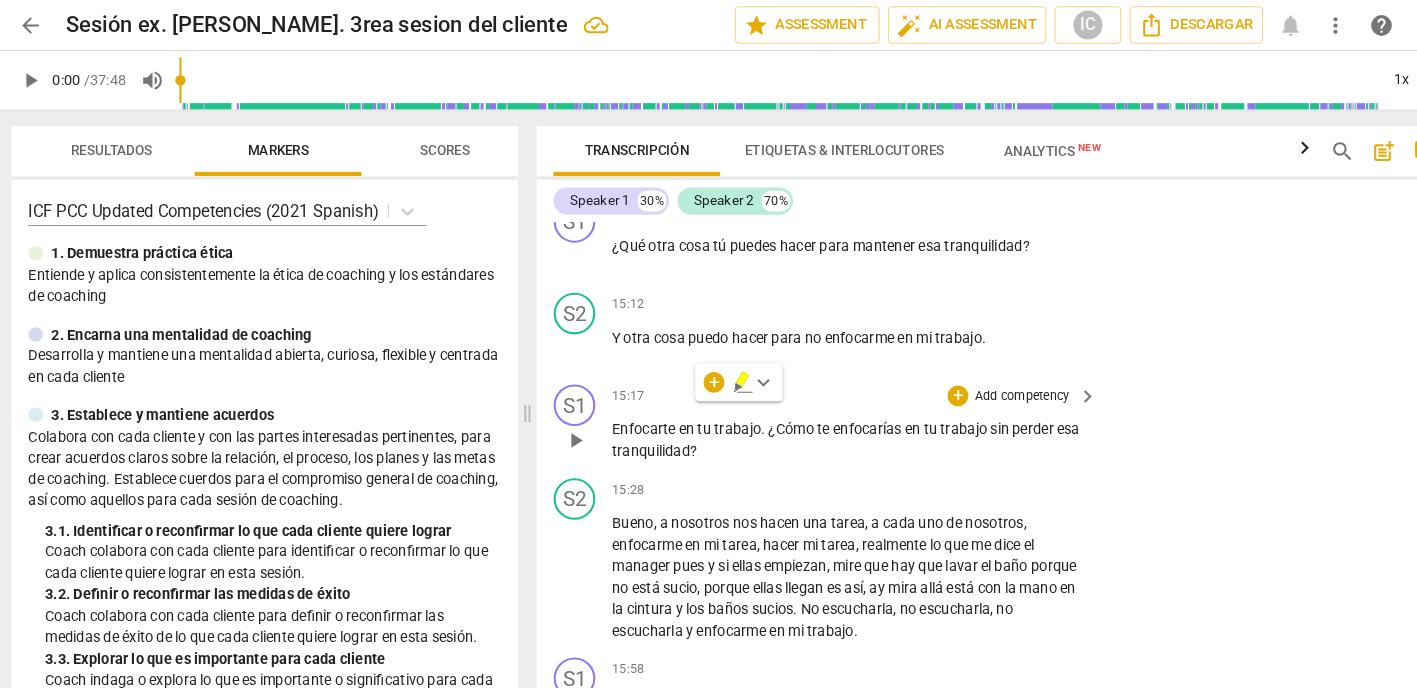 click on "Add competency" at bounding box center (985, 381) 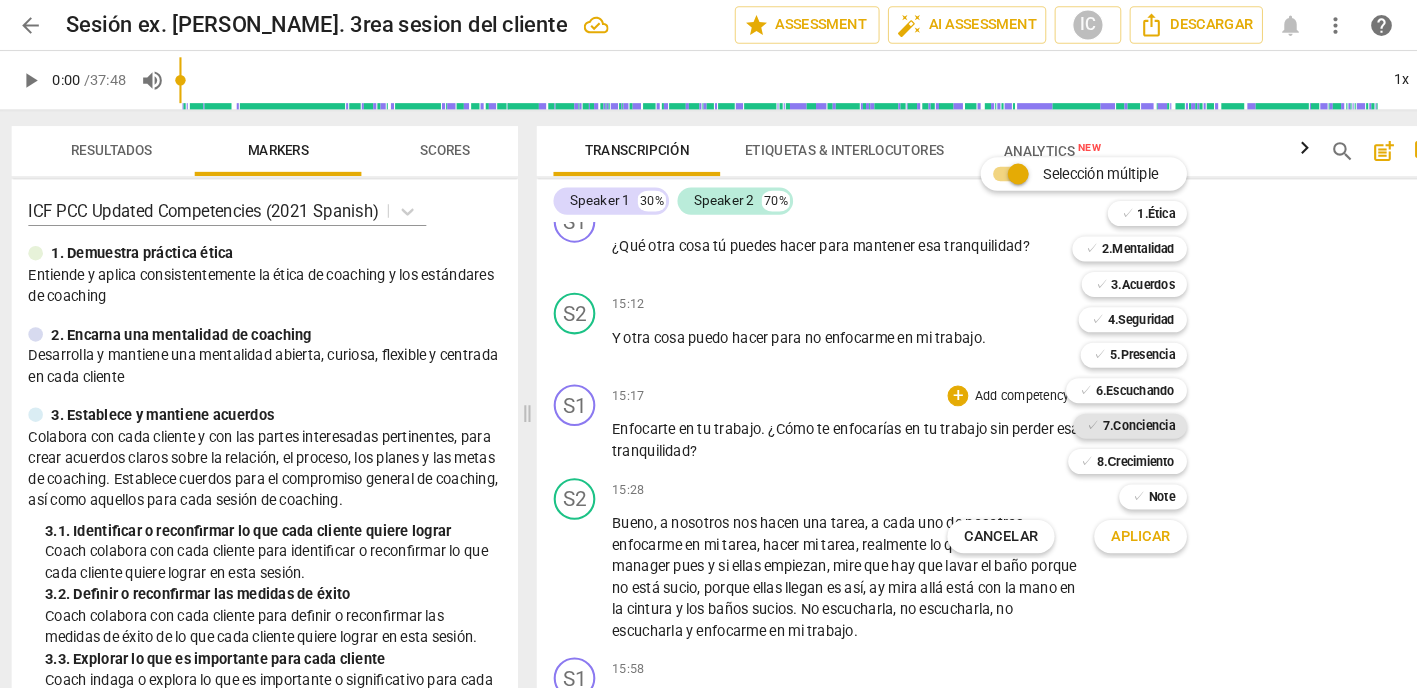 click on "7.Conciencia" at bounding box center [1097, 409] 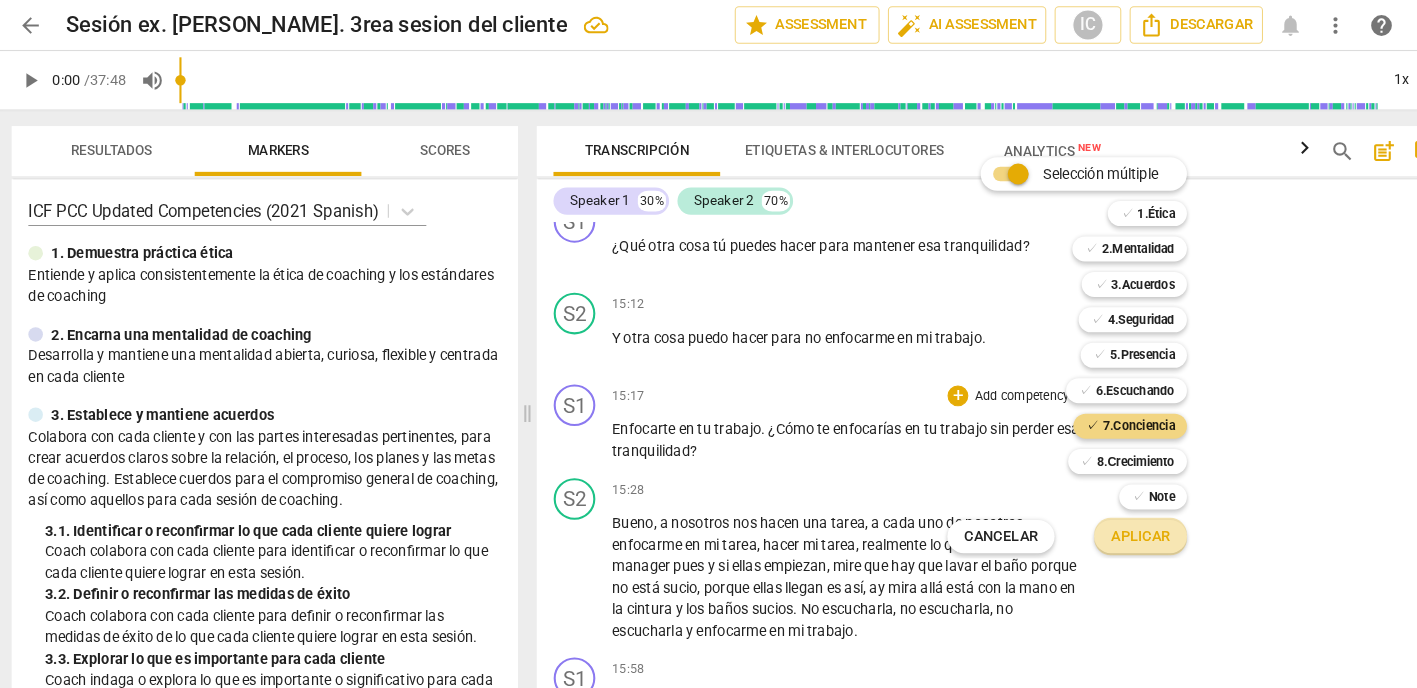 click on "Aplicar" at bounding box center [1099, 515] 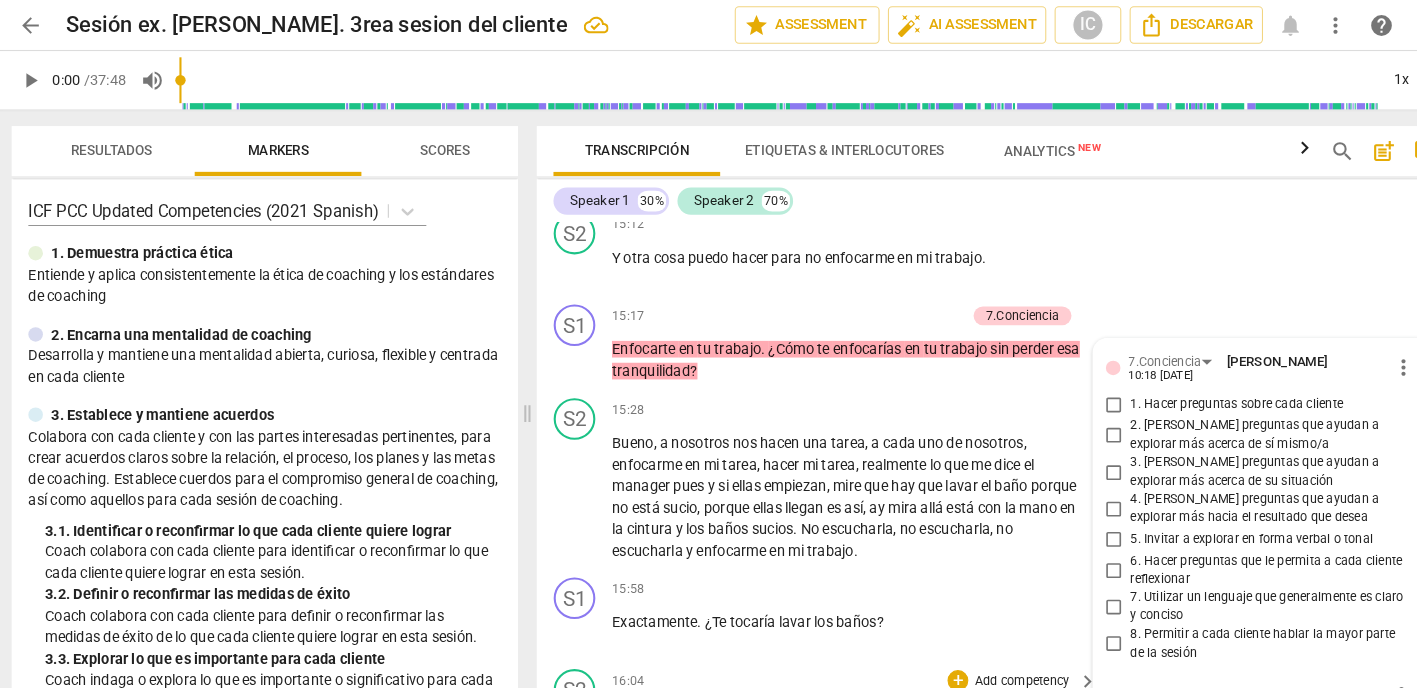 scroll, scrollTop: 7043, scrollLeft: 0, axis: vertical 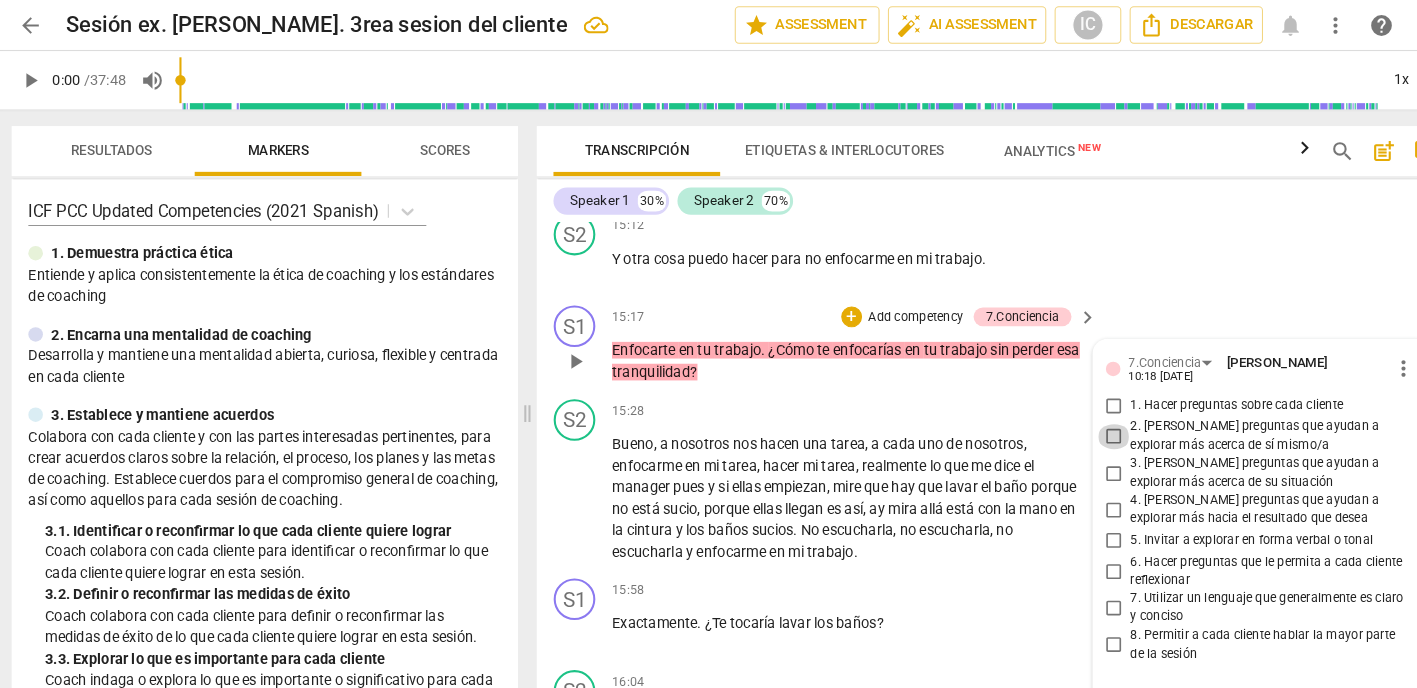 click on "2. [PERSON_NAME] preguntas que ayudan a explorar más acerca de sí mismo/a" at bounding box center (1074, 419) 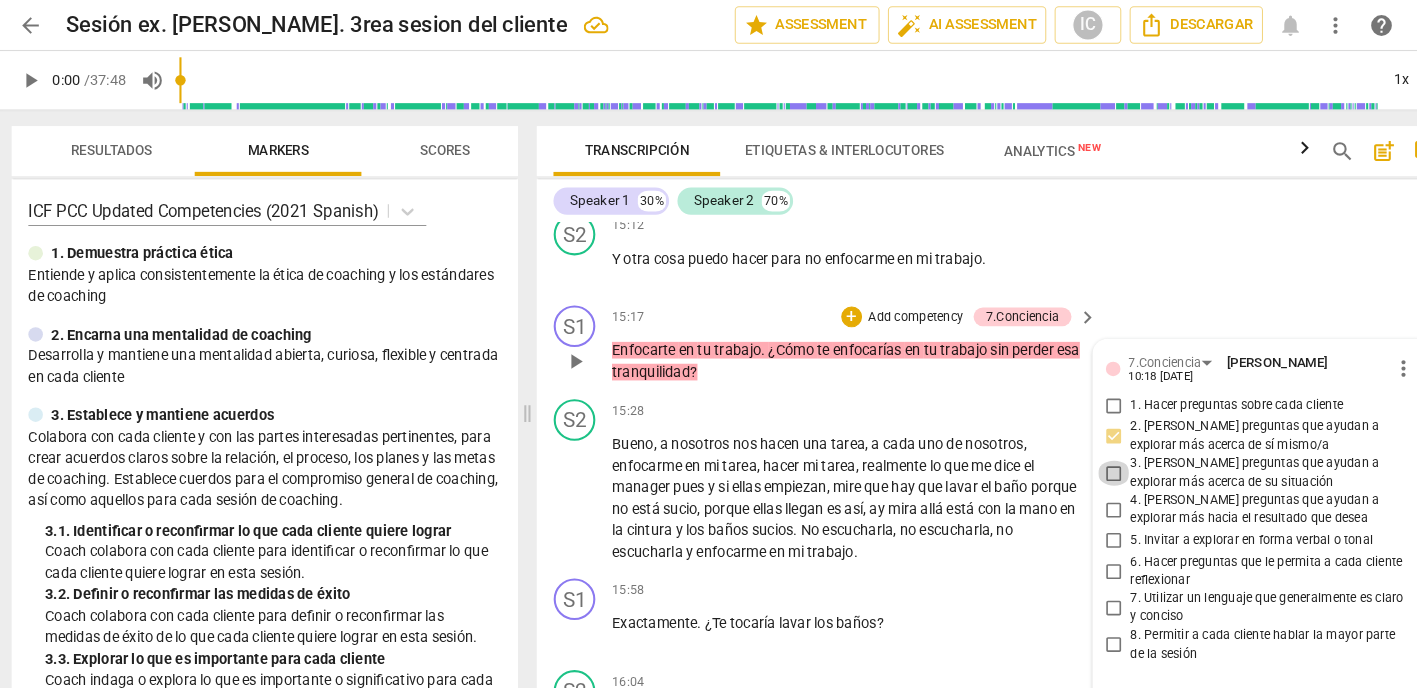 click on "3. [PERSON_NAME] preguntas que ayudan a explorar más acerca de su situación" at bounding box center [1074, 454] 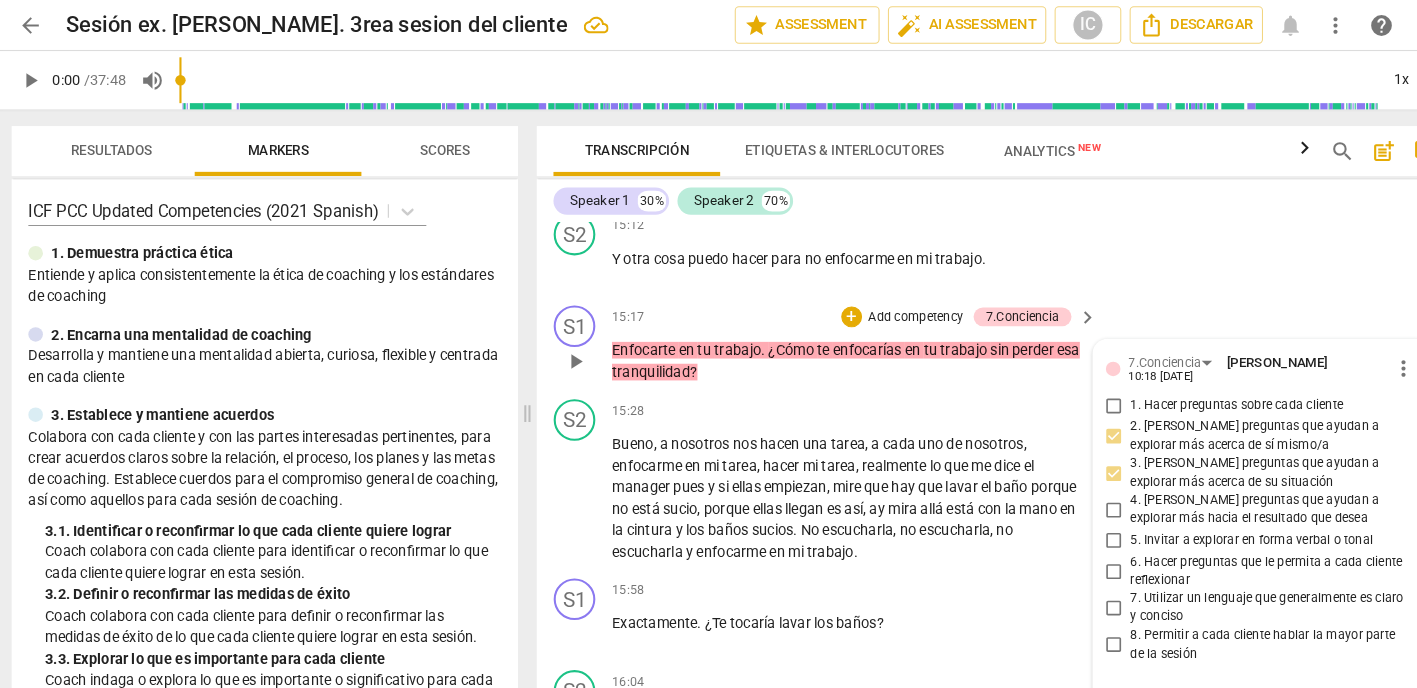 click on "4. [PERSON_NAME] preguntas que ayudan a explorar más hacia el resultado que desea" at bounding box center [1074, 489] 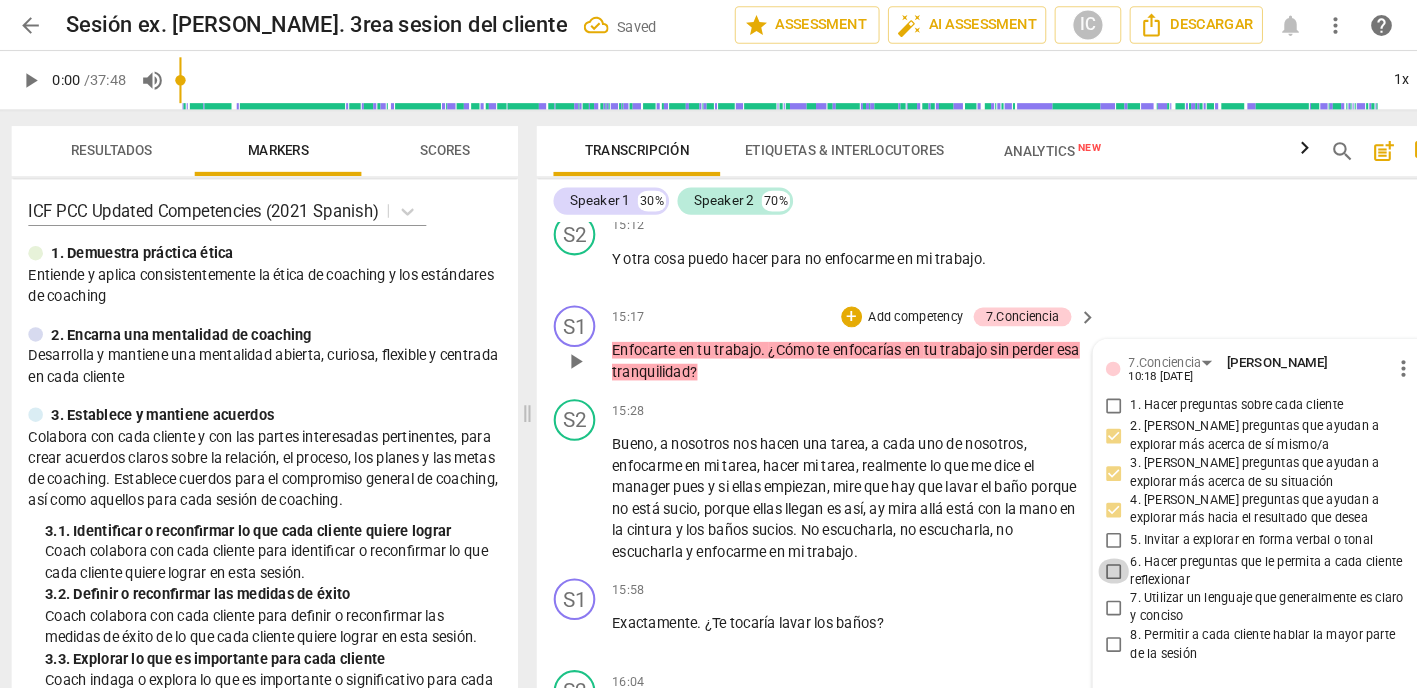 click on "6. Hacer preguntas que le permita a cada cliente reflexionar" at bounding box center (1074, 548) 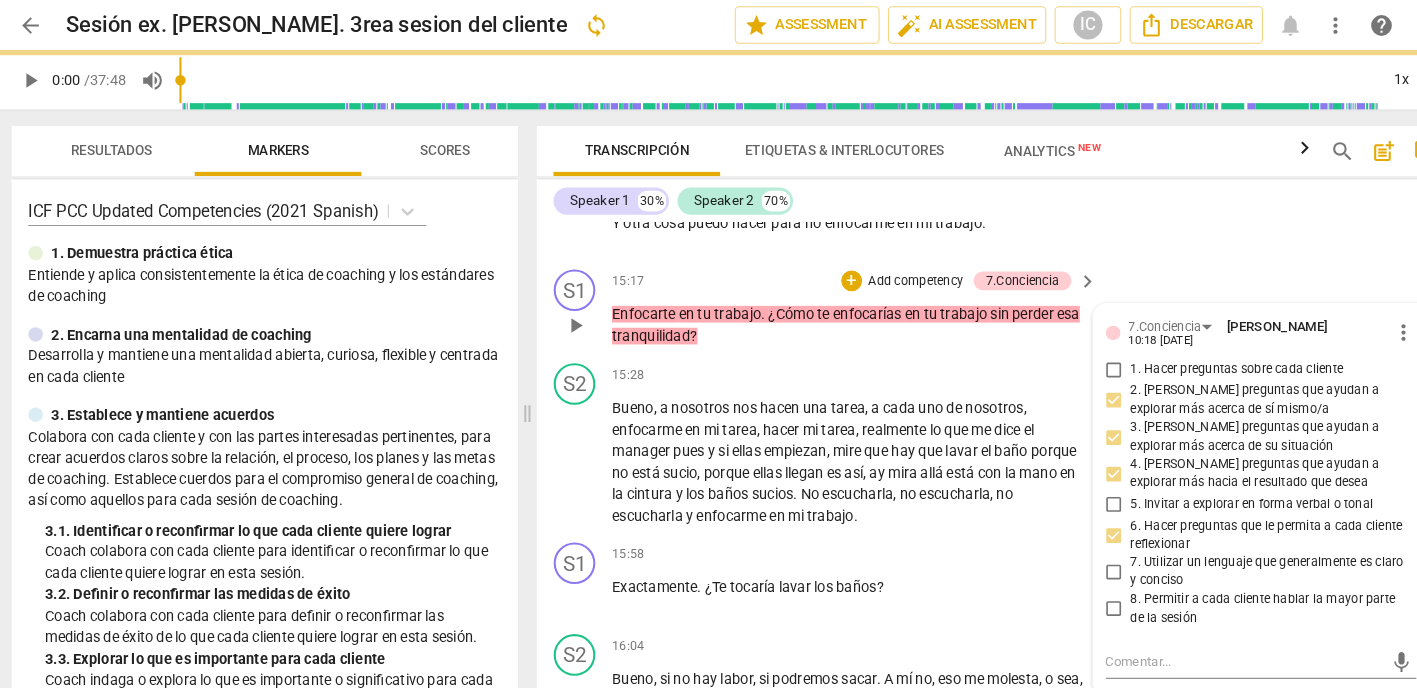 scroll, scrollTop: 7085, scrollLeft: 0, axis: vertical 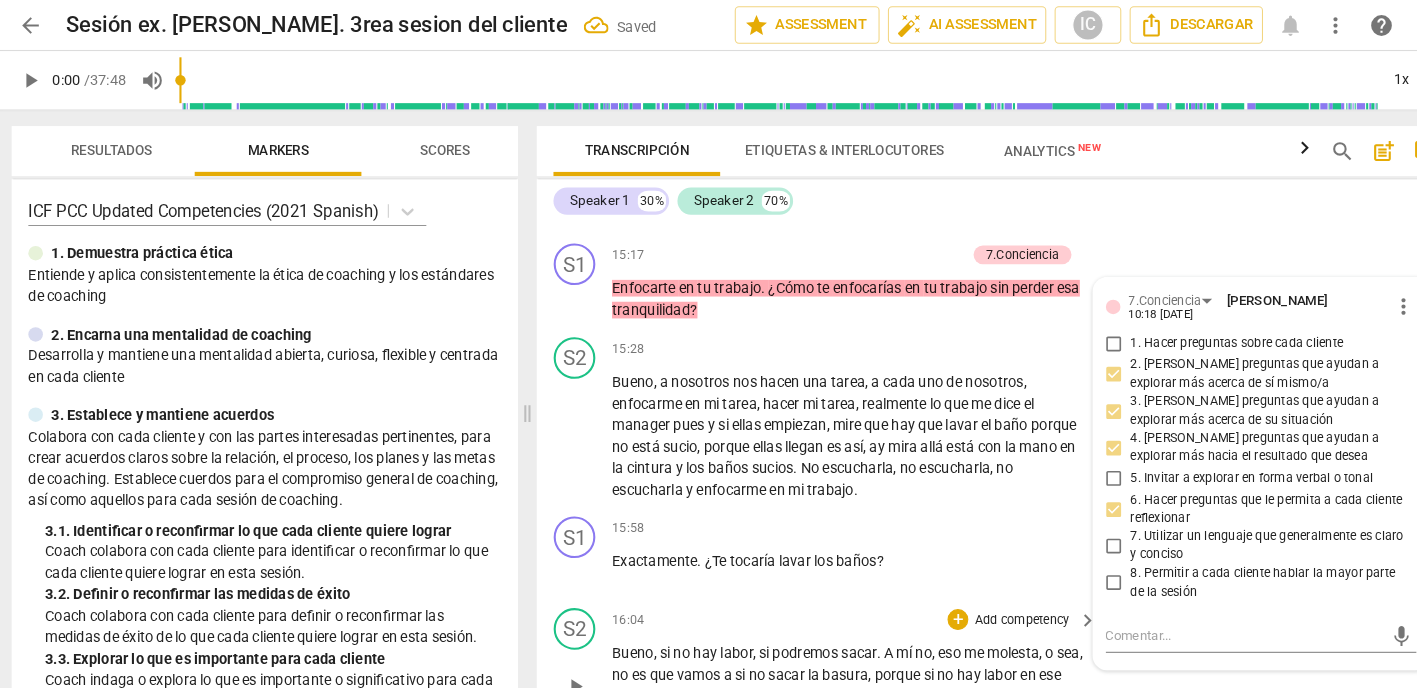 click on "16:04 + Add competency keyboard_arrow_right" at bounding box center (825, 595) 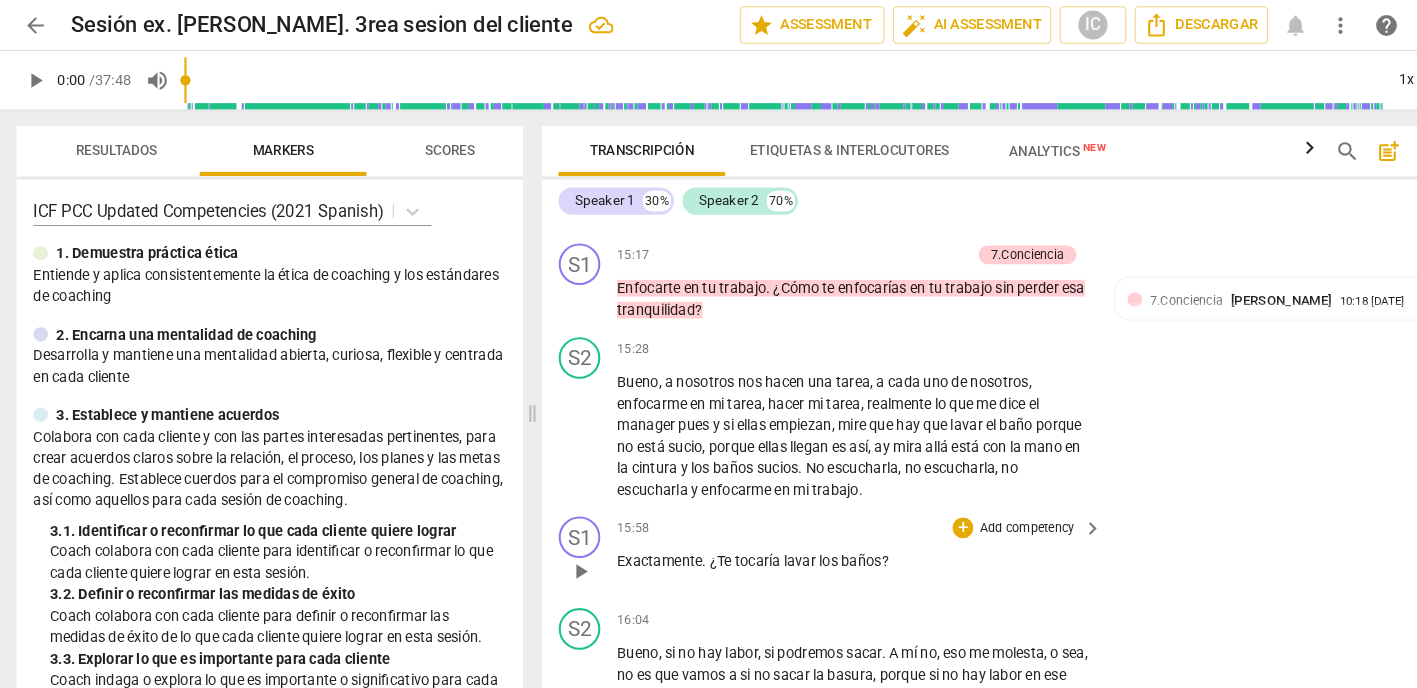 scroll, scrollTop: 0, scrollLeft: 0, axis: both 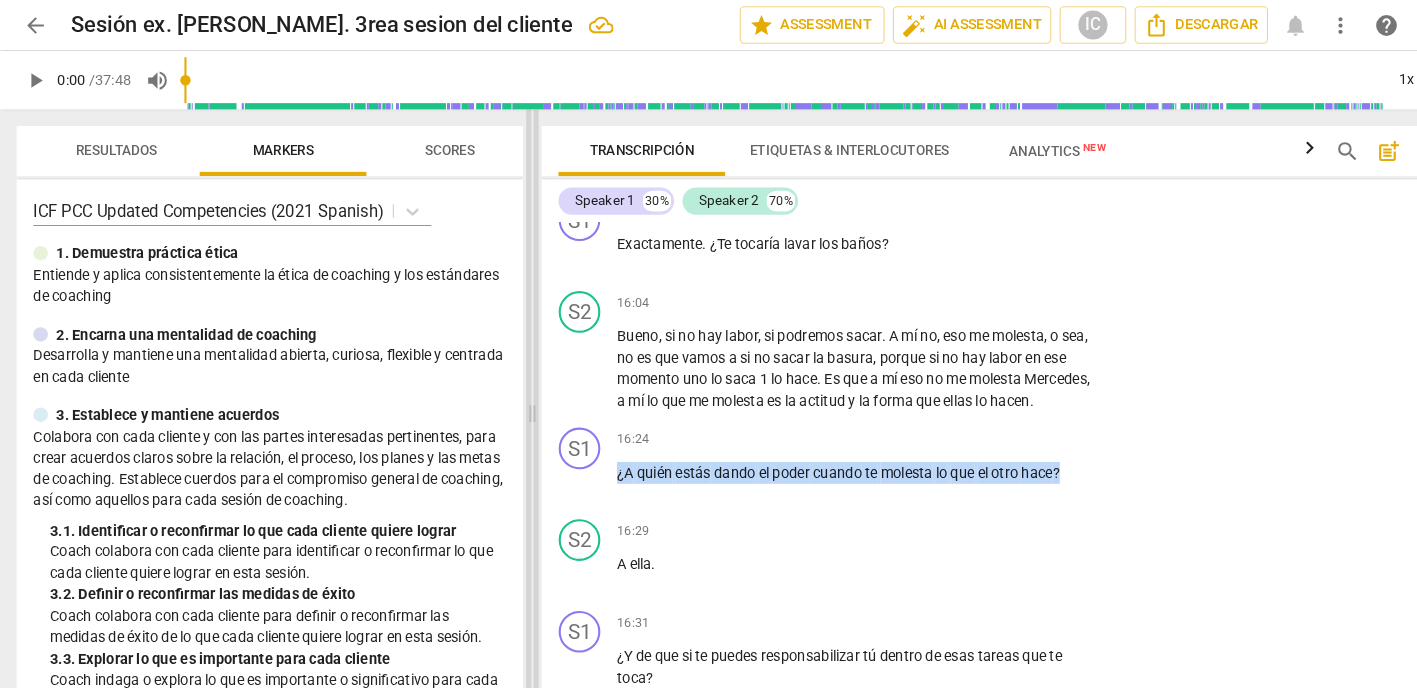 drag, startPoint x: 1041, startPoint y: 425, endPoint x: 509, endPoint y: 414, distance: 532.1137 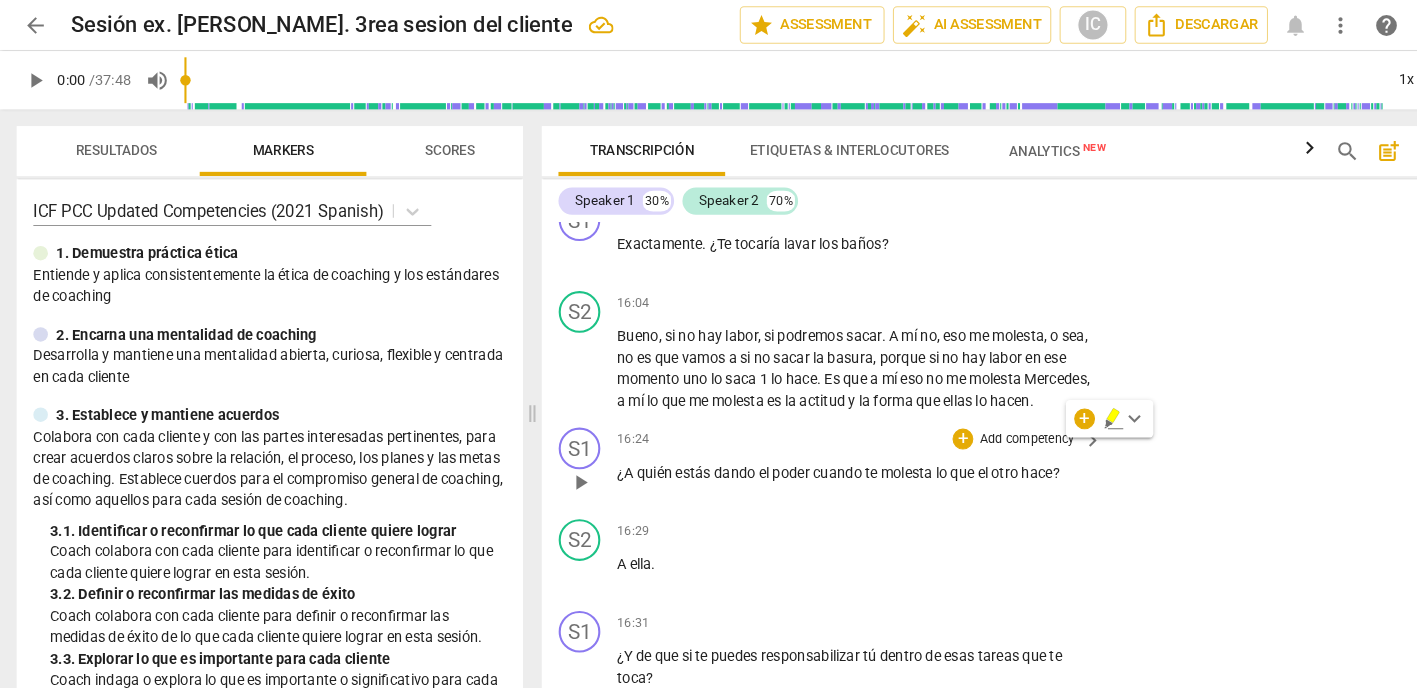 click on "Add competency" at bounding box center (985, 422) 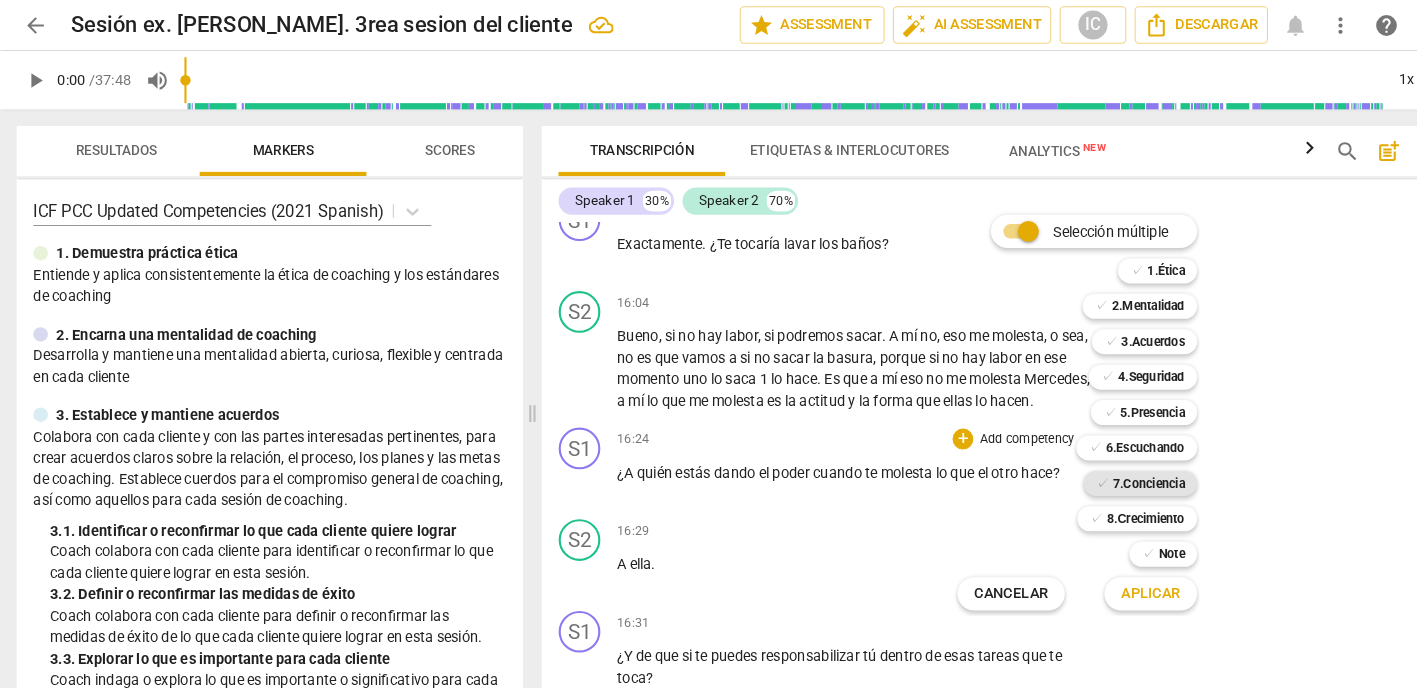 click on "7.Conciencia" at bounding box center (1102, 464) 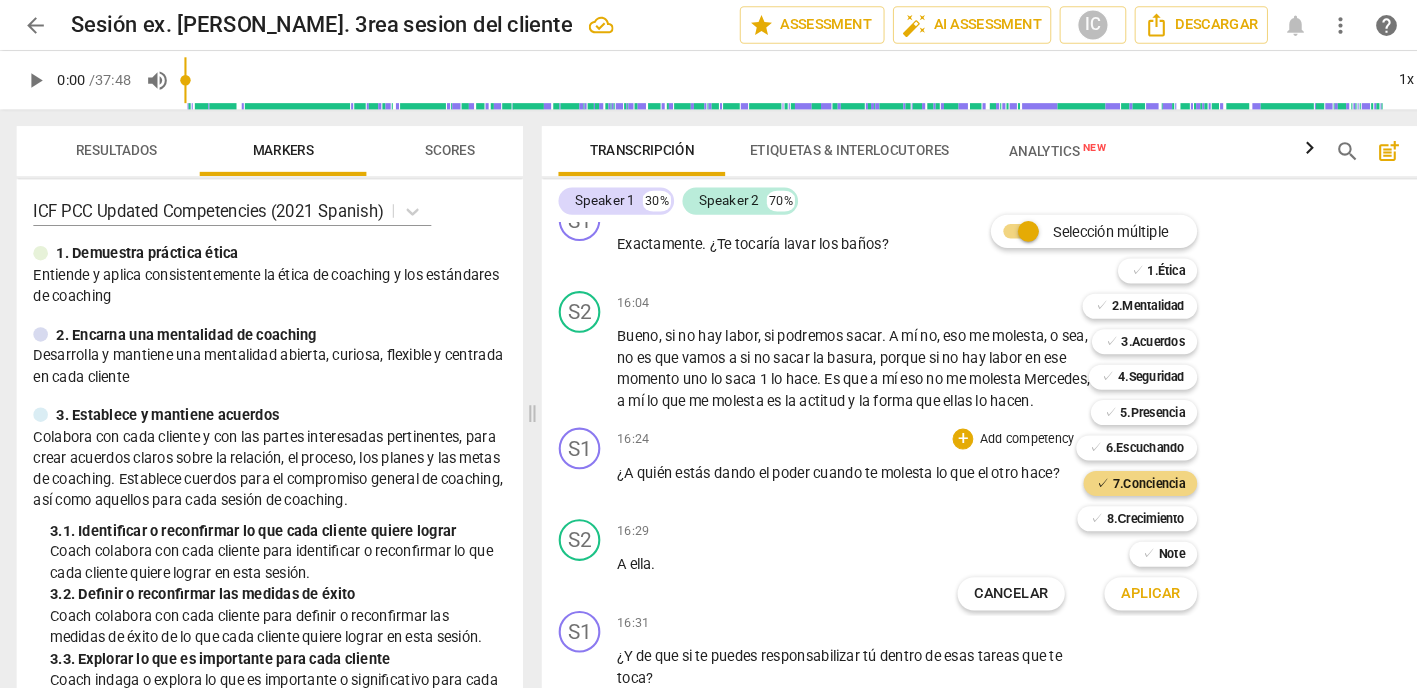 click on "Aplicar" at bounding box center (1104, 570) 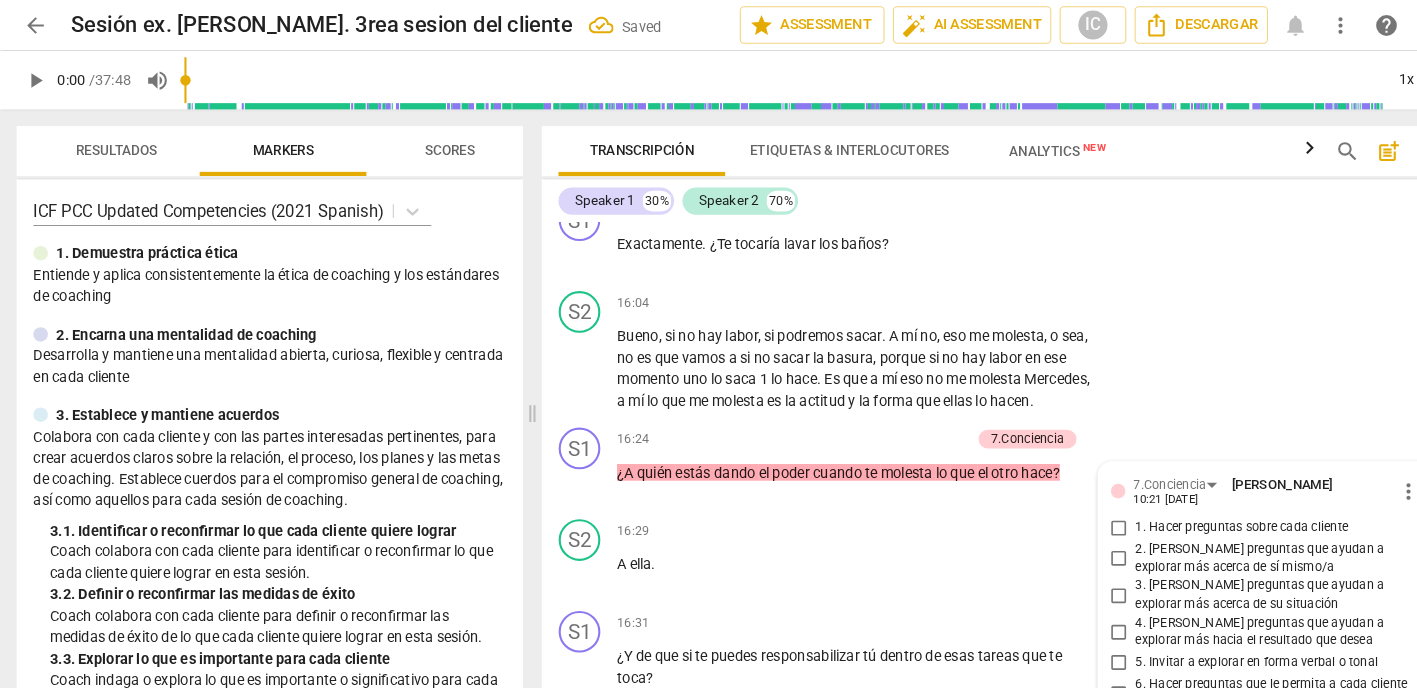 scroll, scrollTop: 7718, scrollLeft: 0, axis: vertical 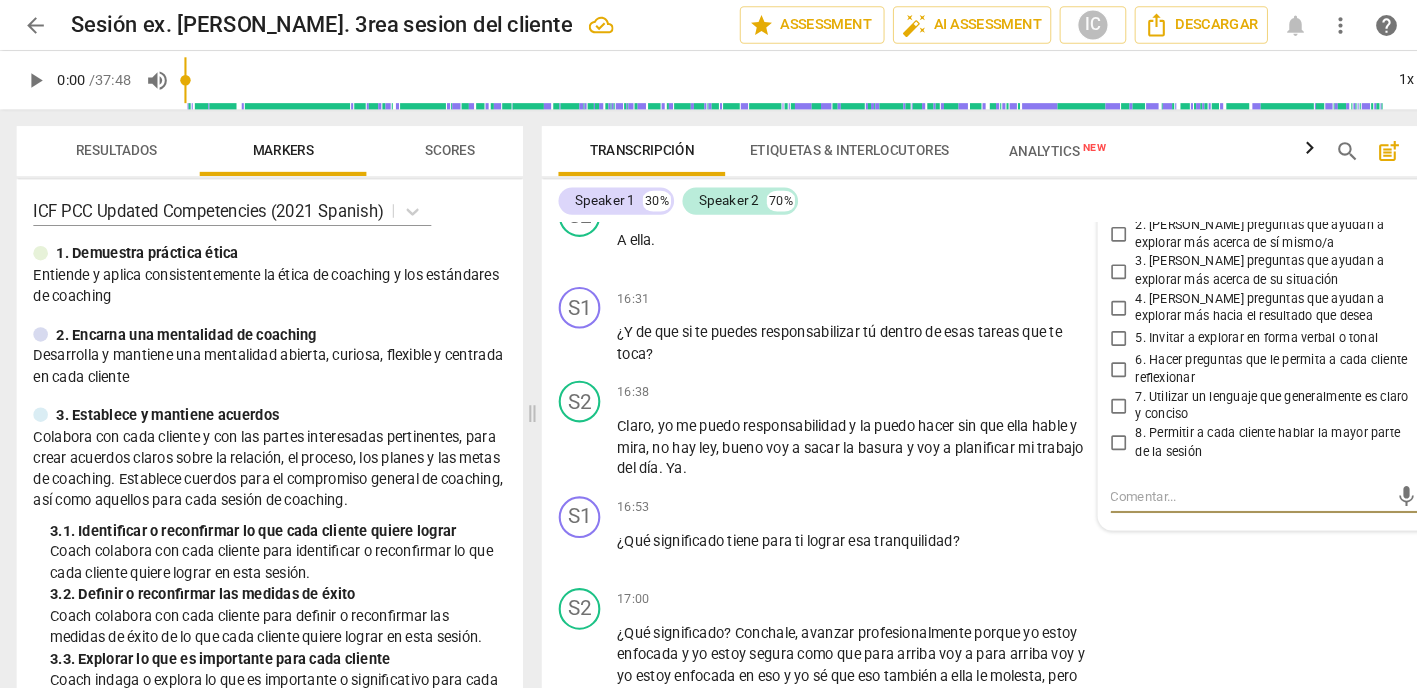 click on "6. Hacer preguntas que le permita a cada cliente reflexionar" at bounding box center (1074, 354) 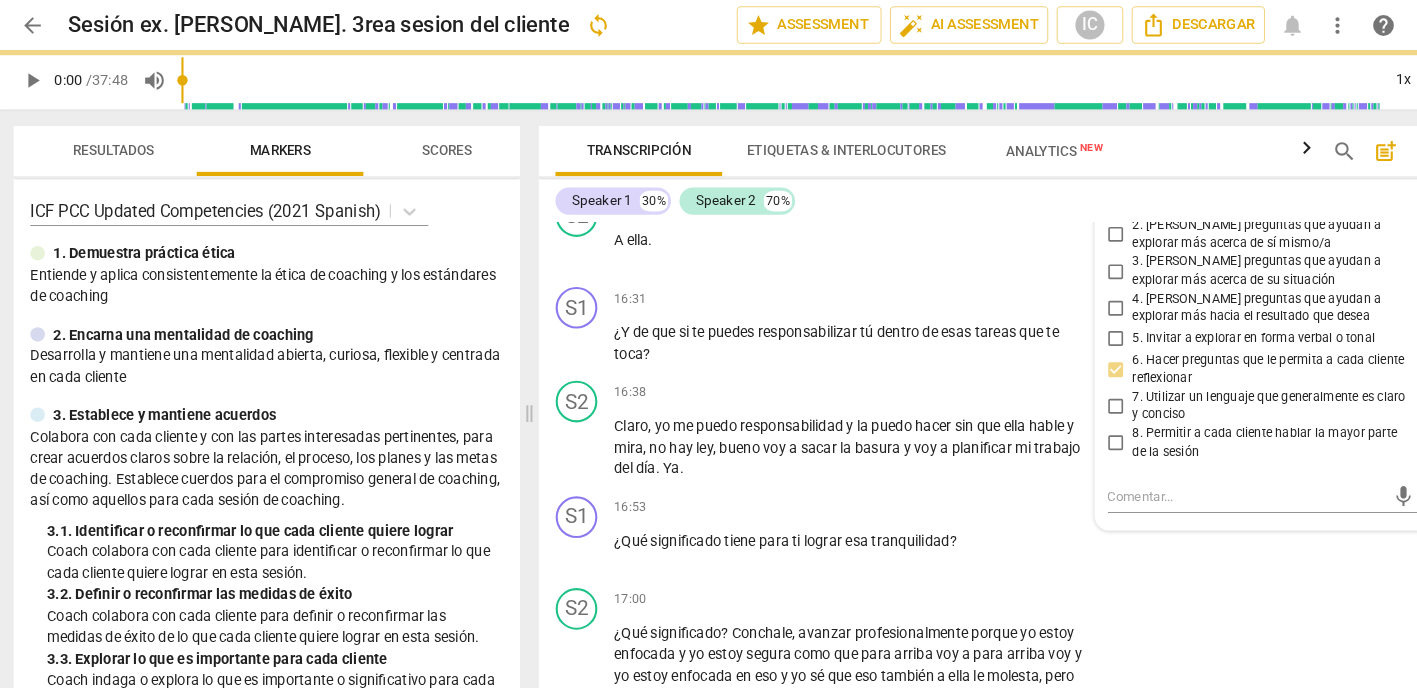 click on "4. [PERSON_NAME] preguntas que ayudan a explorar más hacia el resultado que desea" at bounding box center (1074, 295) 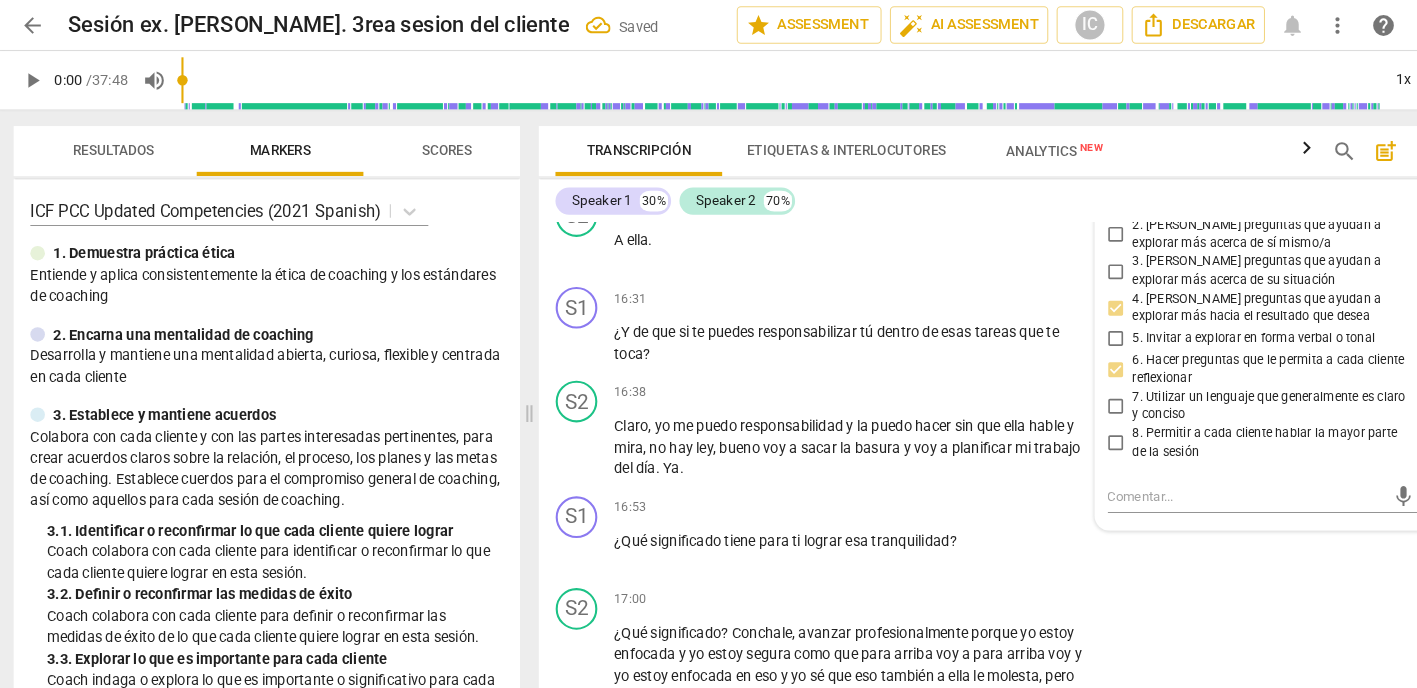 scroll, scrollTop: 0, scrollLeft: 0, axis: both 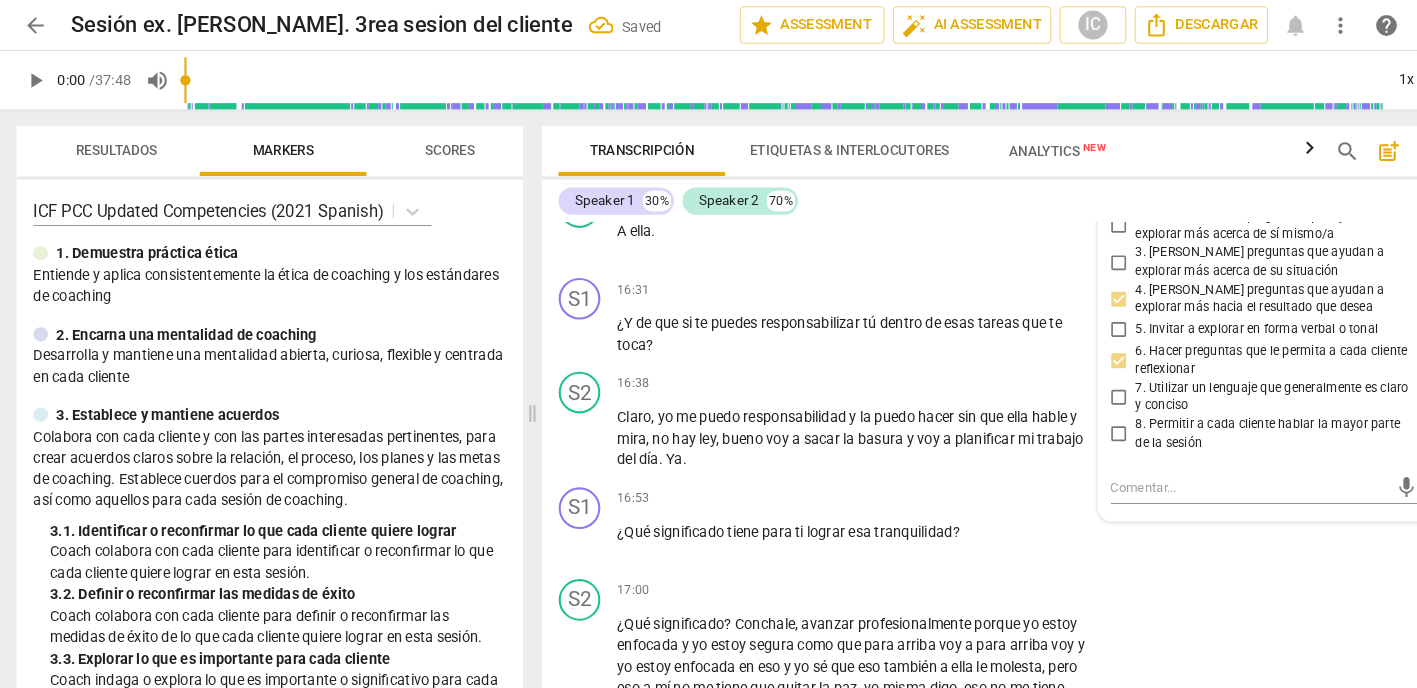click on "4. [PERSON_NAME] preguntas que ayudan a explorar más hacia el resultado que desea" at bounding box center [1074, 287] 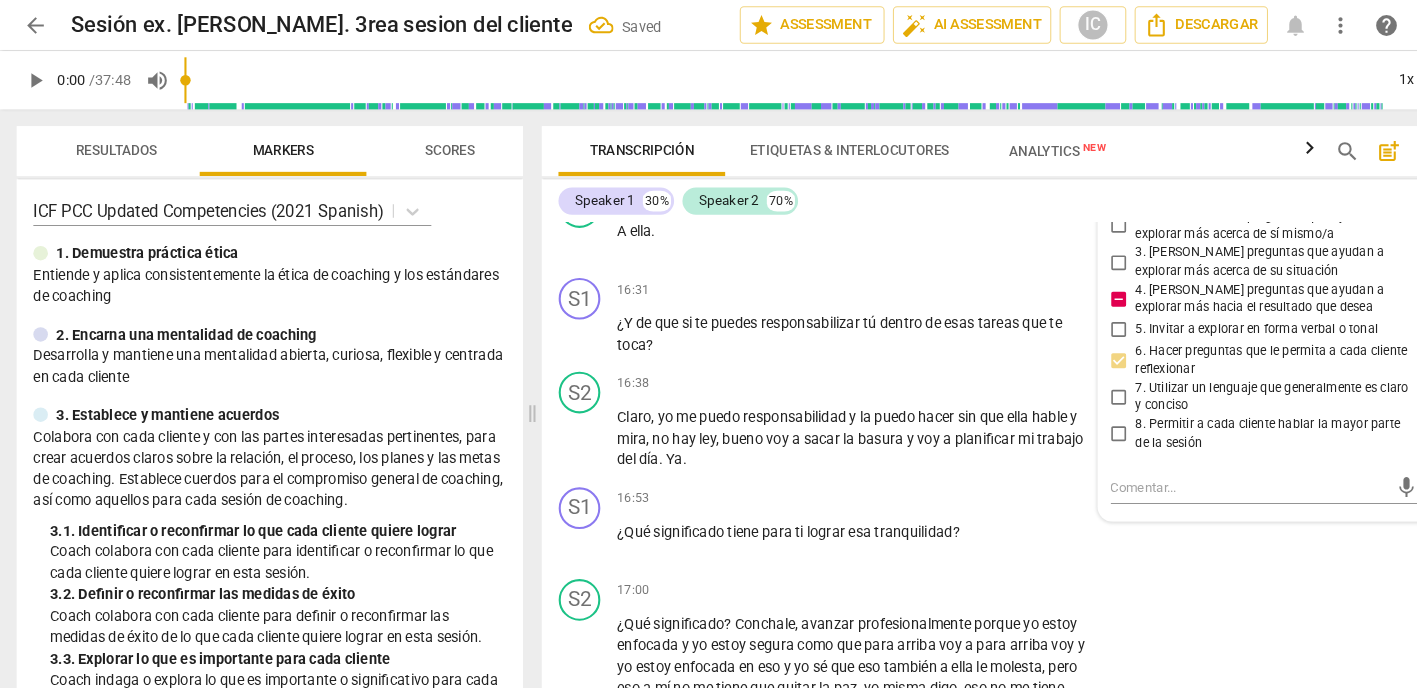 click on "4. [PERSON_NAME] preguntas que ayudan a explorar más hacia el resultado que desea" at bounding box center [1074, 287] 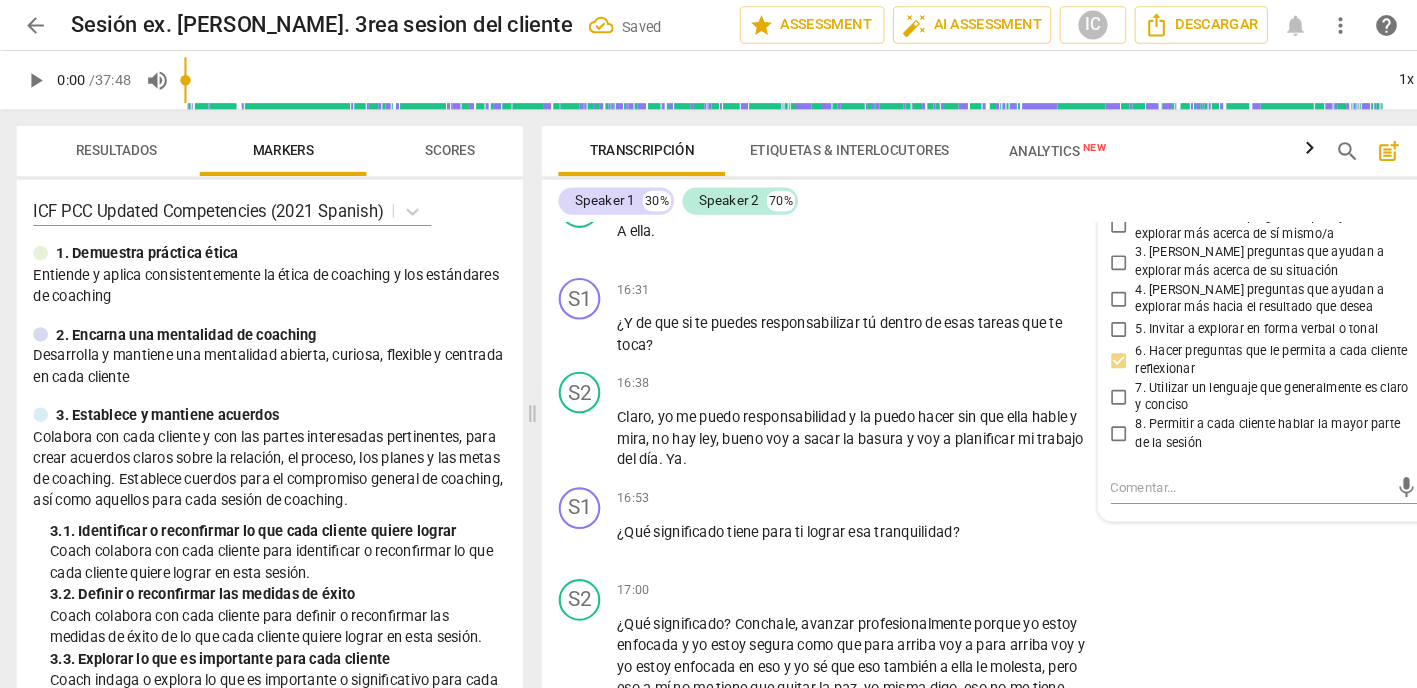 click on "3. [PERSON_NAME] preguntas que ayudan a explorar más acerca de su situación" at bounding box center (1074, 252) 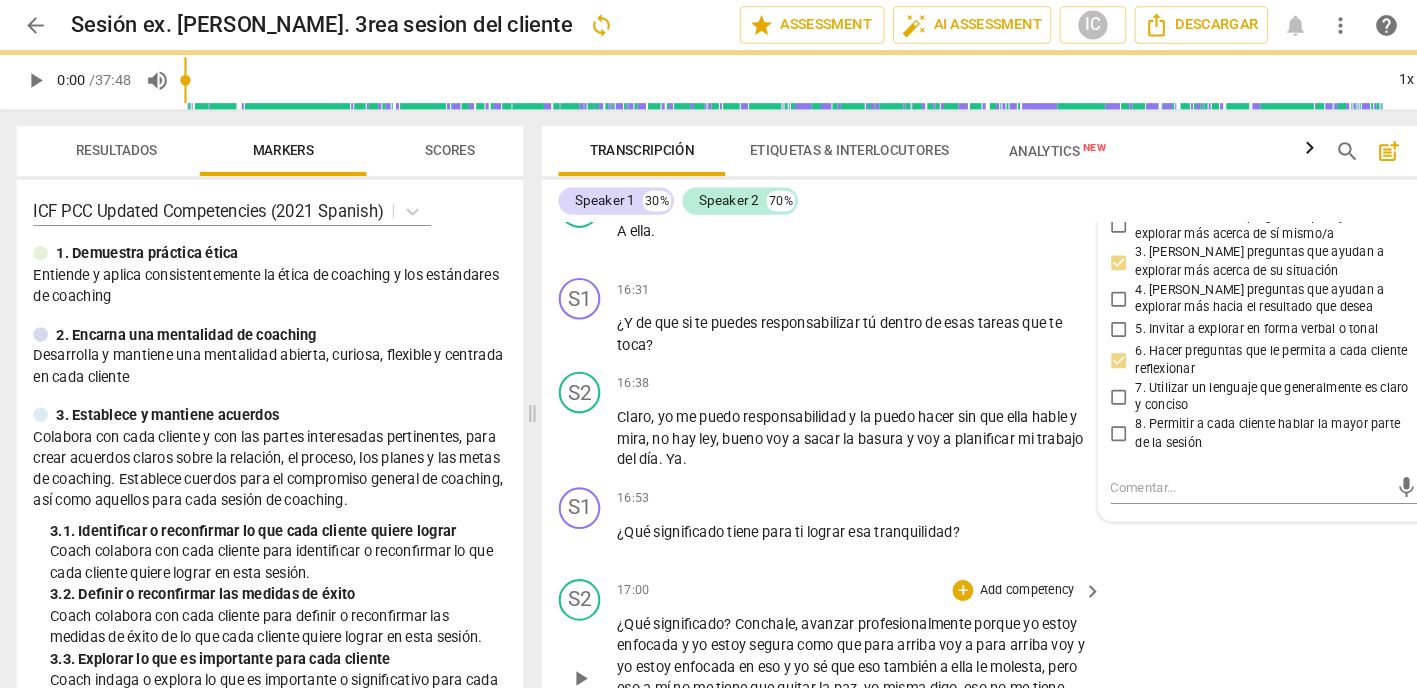 click on "S2 play_arrow pause 17:00 + Add competency keyboard_arrow_right ¿Qué   significado ?   [PERSON_NAME] ,   avanzar   profesionalmente   porque   yo   estoy   enfocada   y   yo   estoy   segura   como   que   para   arriba   voy   a   para   arriba   voy   y   yo   estoy   enfocada   en   eso   y   yo   sé   que   eso   también   a   ella   le   molesta ,   pero   eso   a   mí   no   me   tiene   que   quitar   la   paz ,   yo   misma   digo ,   eso   no   me   tiene   que   quitar   la   paz ,   yo   quiero   estar   tranquila ,   hago   mi   trabajo ,   me   planifico ,   hago   lo   que   tengo   que   hacer   y   ya ." at bounding box center (960, 634) 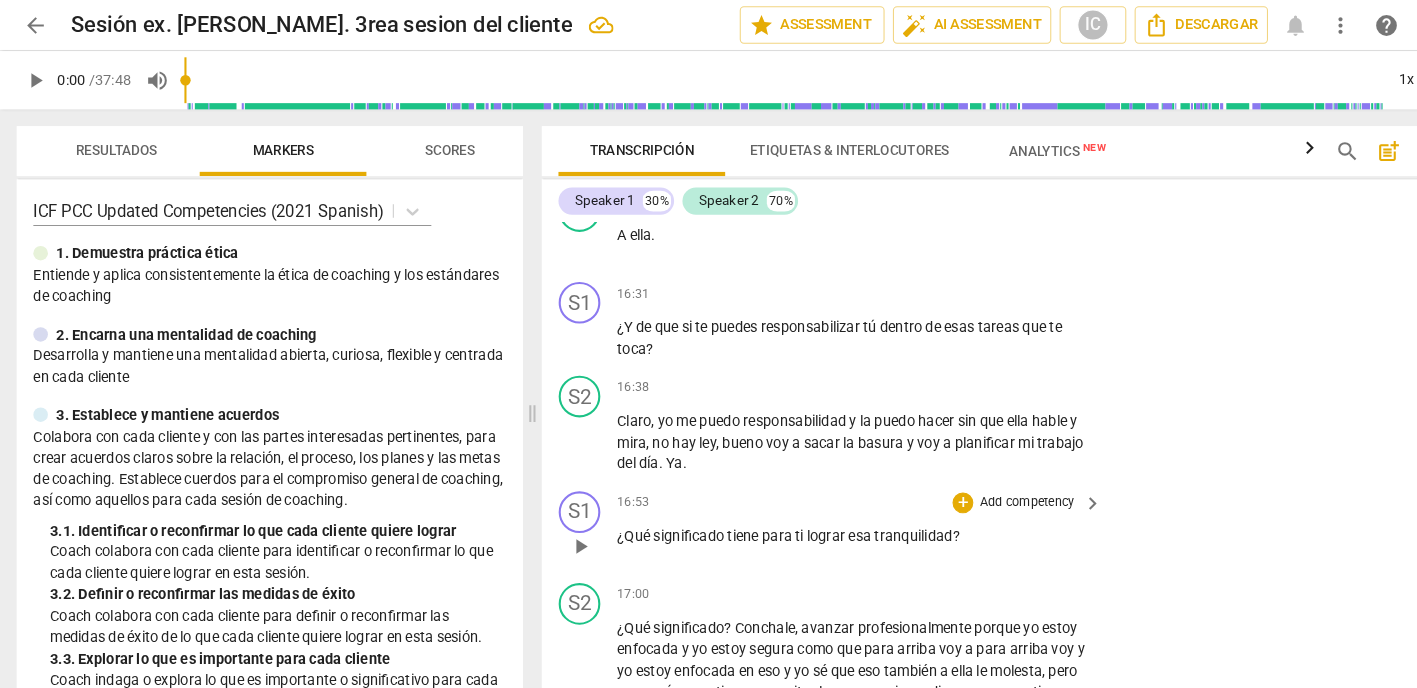 scroll, scrollTop: 7724, scrollLeft: 0, axis: vertical 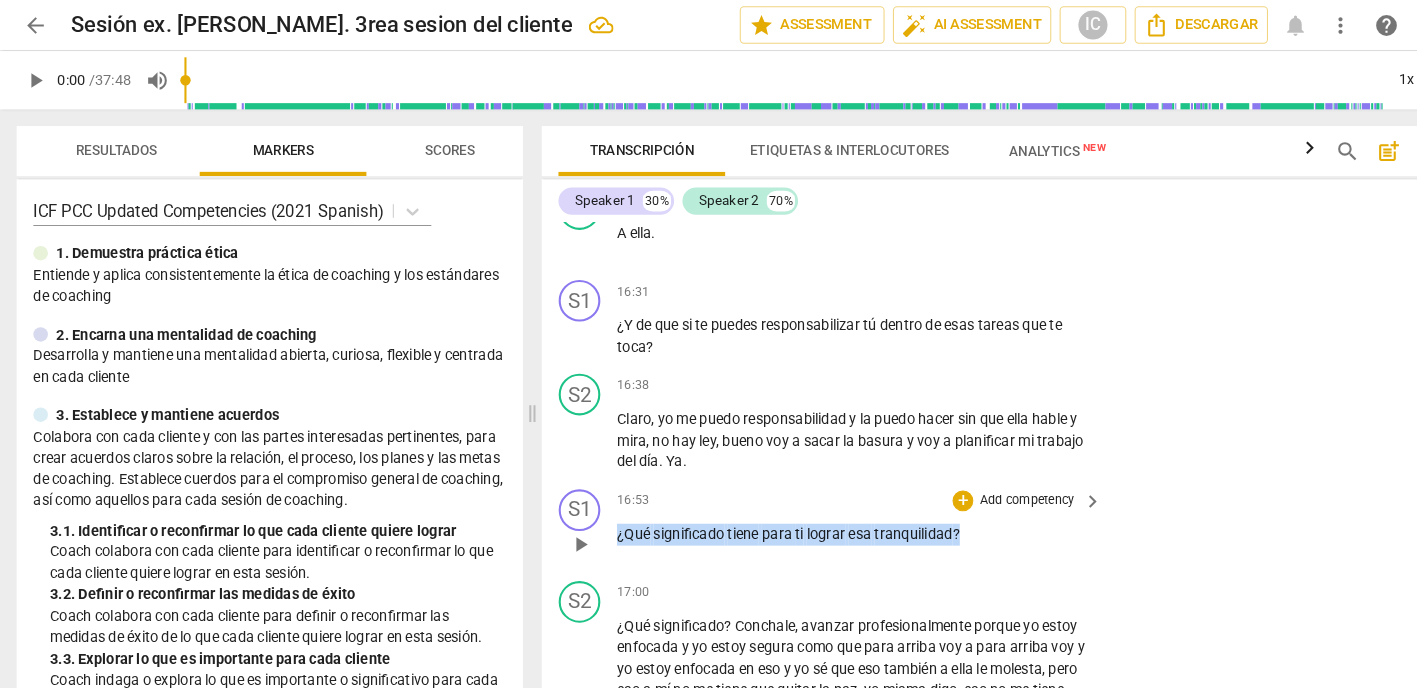 drag, startPoint x: 978, startPoint y: 479, endPoint x: 591, endPoint y: 478, distance: 387.00128 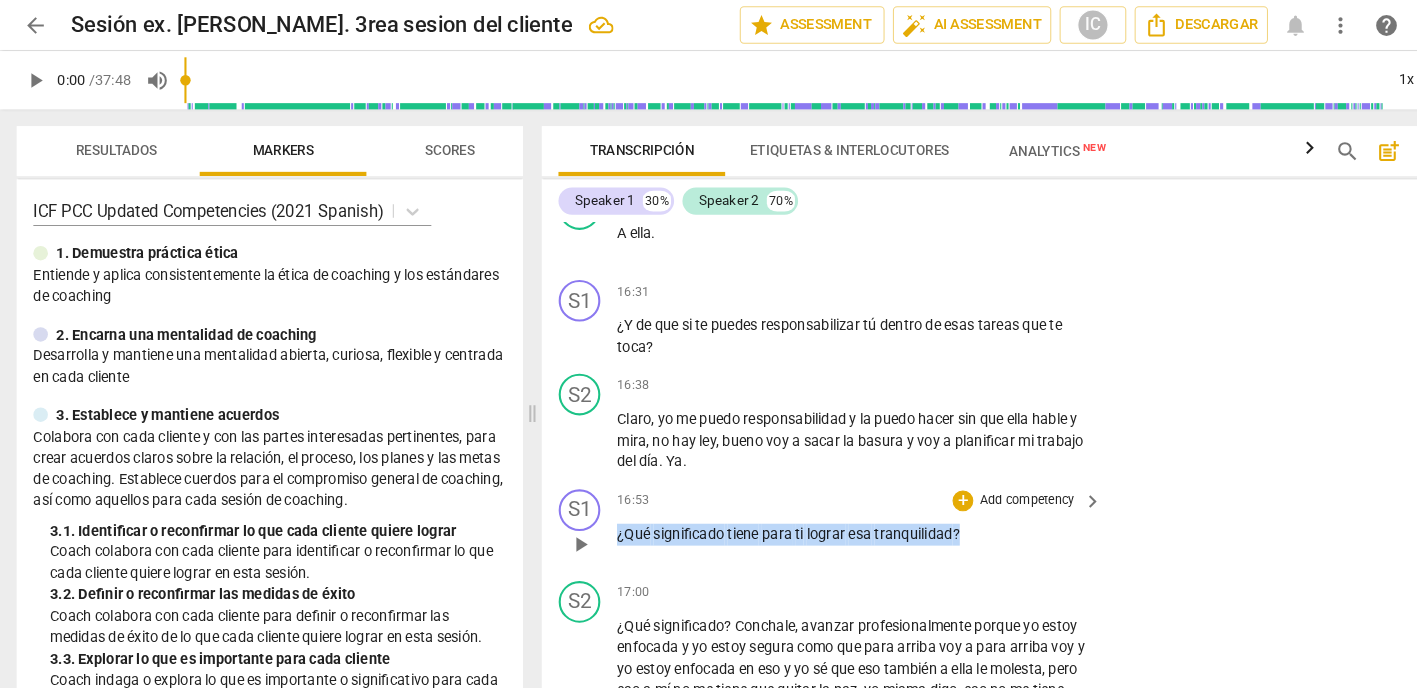 click on "Resultados Markers Scores ICF PCC Updated Competencies (2021 Spanish) 1. Demuestra práctica ética Entiende y aplica consistentemente la ética de coaching y los estándares de coaching 2. Encarna una mentalidad de coaching Desarrolla y mantiene una mentalidad abierta, curiosa, flexible y centrada en cada cliente 3. Establece y mantiene acuerdos Colabora con cada cliente y con las partes interesadas pertinentes, para crear acuerdos claros sobre la relación, el proceso, los planes y las metas de coaching. Establece  cuerdos para el compromiso general de coaching, así como aquellos para cada sesión de coaching. 3. 1. Identificar o reconfirmar lo que cada cliente quiere lograr  Coach colabora con cada cliente para identificar o reconfirmar lo que cada cliente quiere lograr en esta sesión. 3. 2. Definir o reconfirmar las medidas de éxito  Coach colabora con cada cliente para definir o reconfirmar las medidas de éxito de lo que cada cliente quiere lograr en esta sesión. 3. 3. 4. 4. 4. 4. 5. 5. 5. 5." at bounding box center [708, 396] 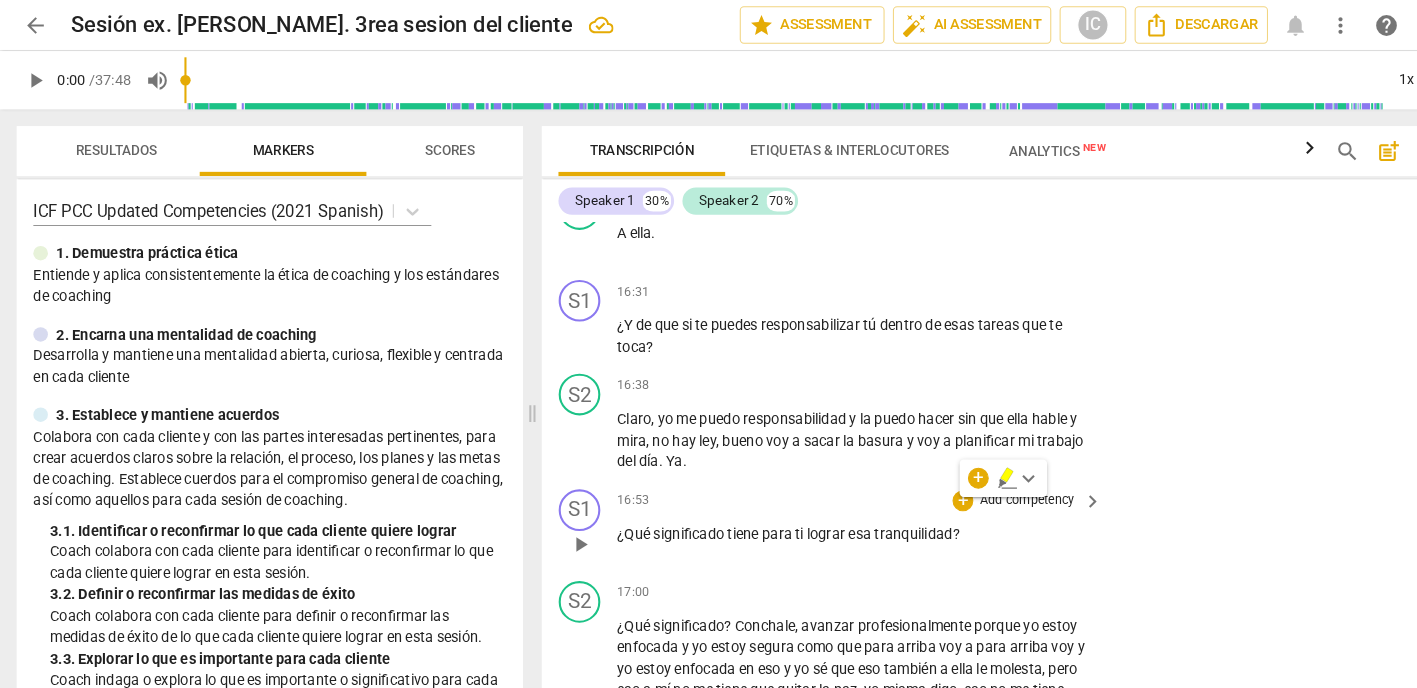 click on "Add competency" at bounding box center (985, 481) 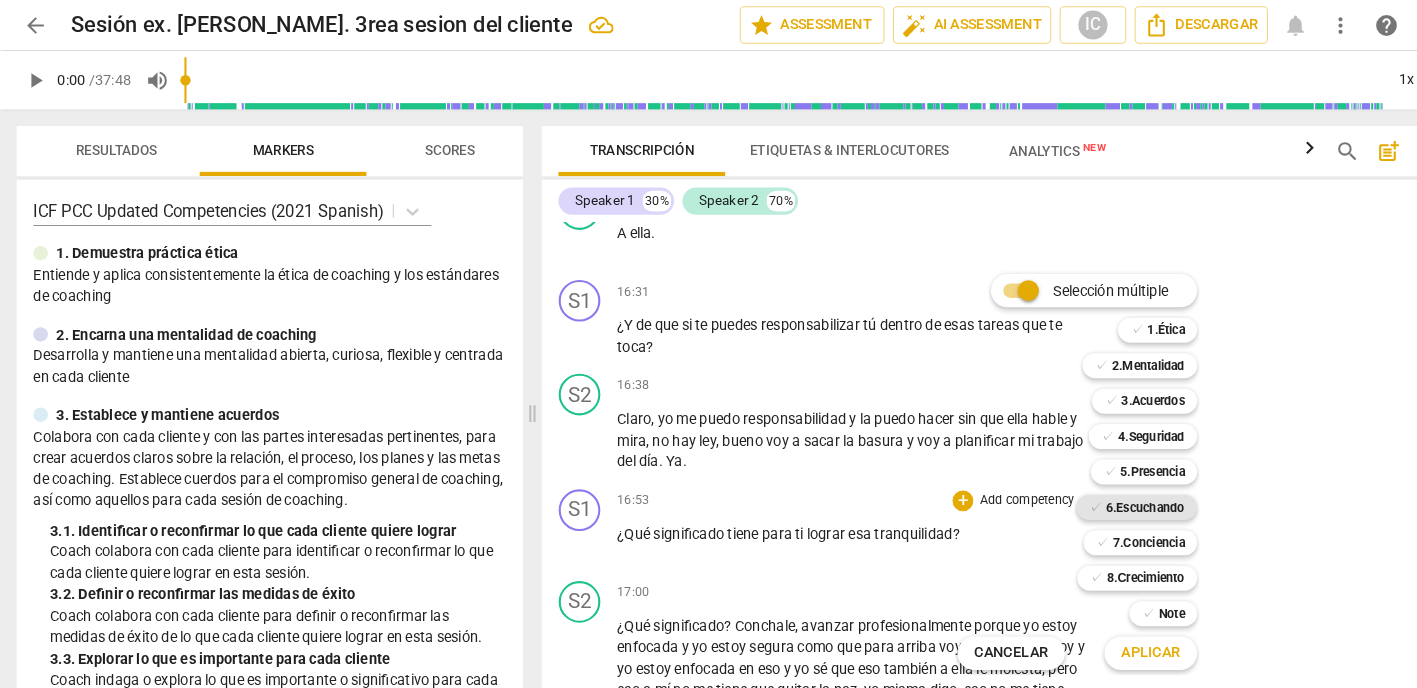 click on "6.Escuchando" at bounding box center (1099, 487) 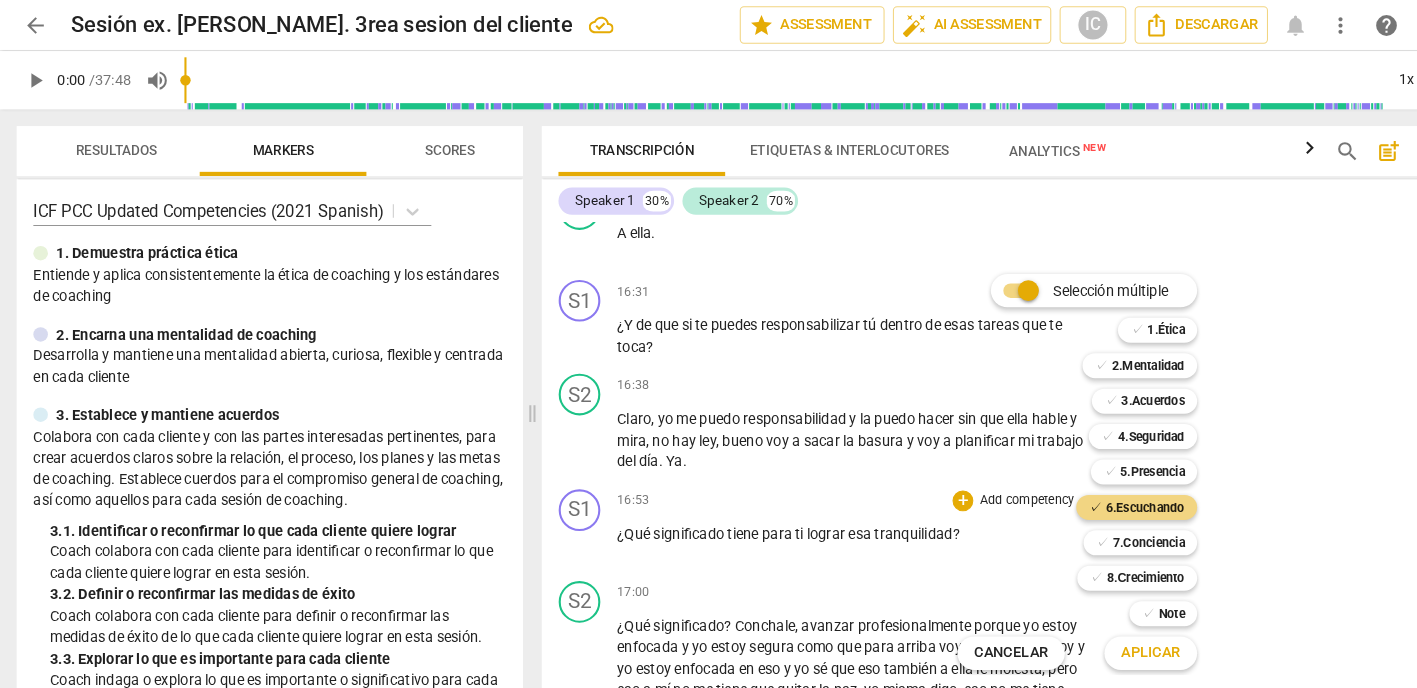 click on "Aplicar" at bounding box center [1104, 627] 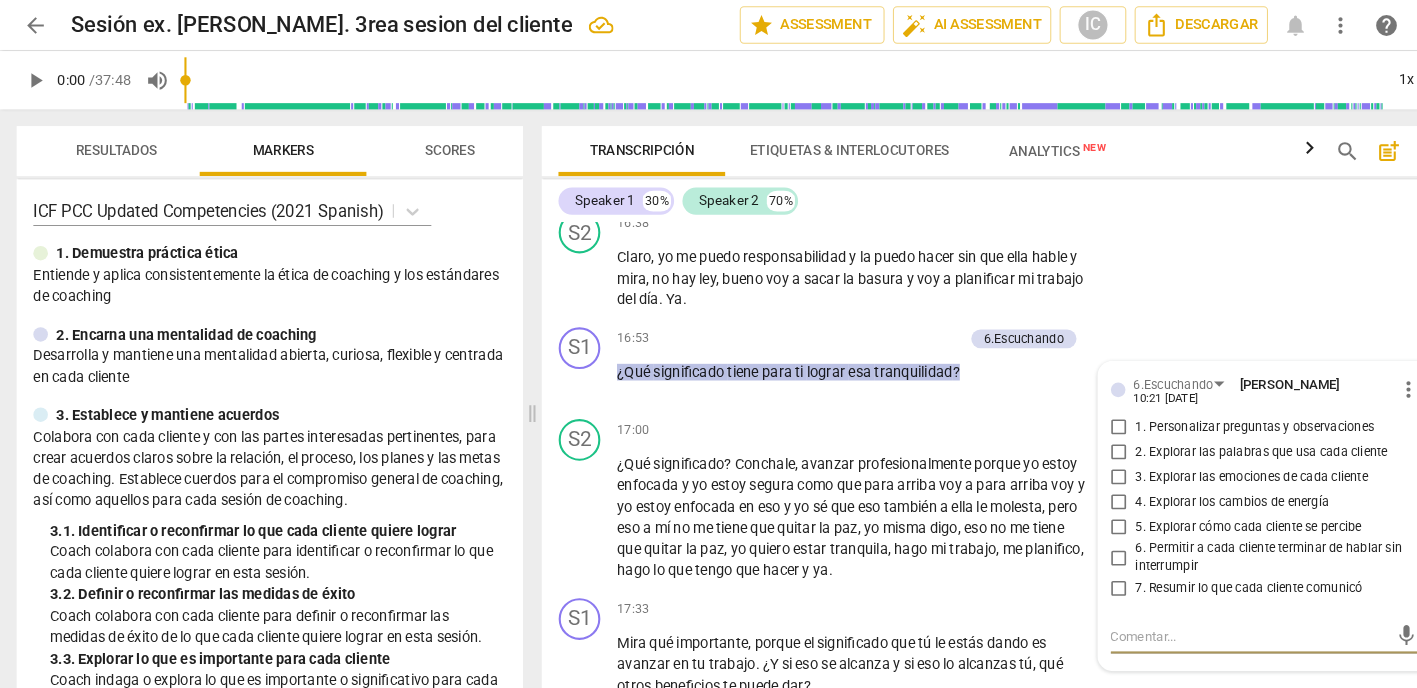 scroll, scrollTop: 7870, scrollLeft: 0, axis: vertical 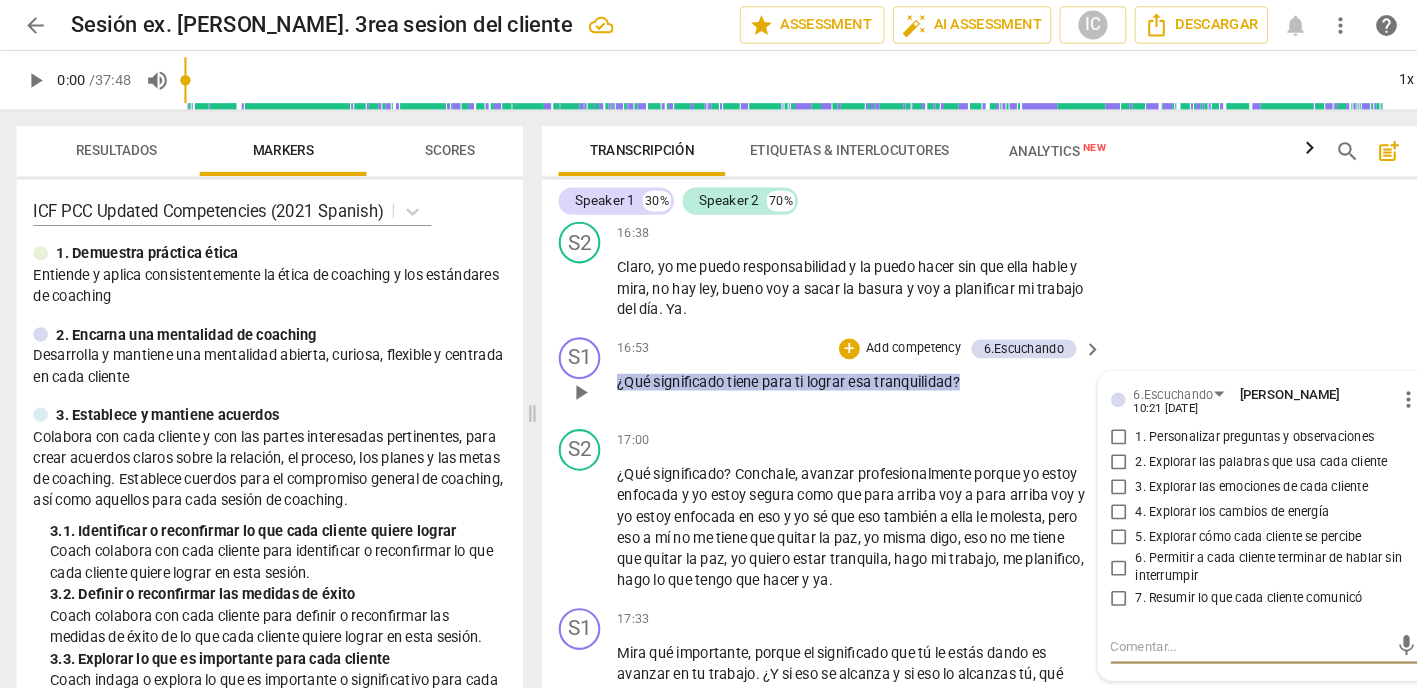 click on "3. Explorar las emociones de cada cliente" at bounding box center [1074, 468] 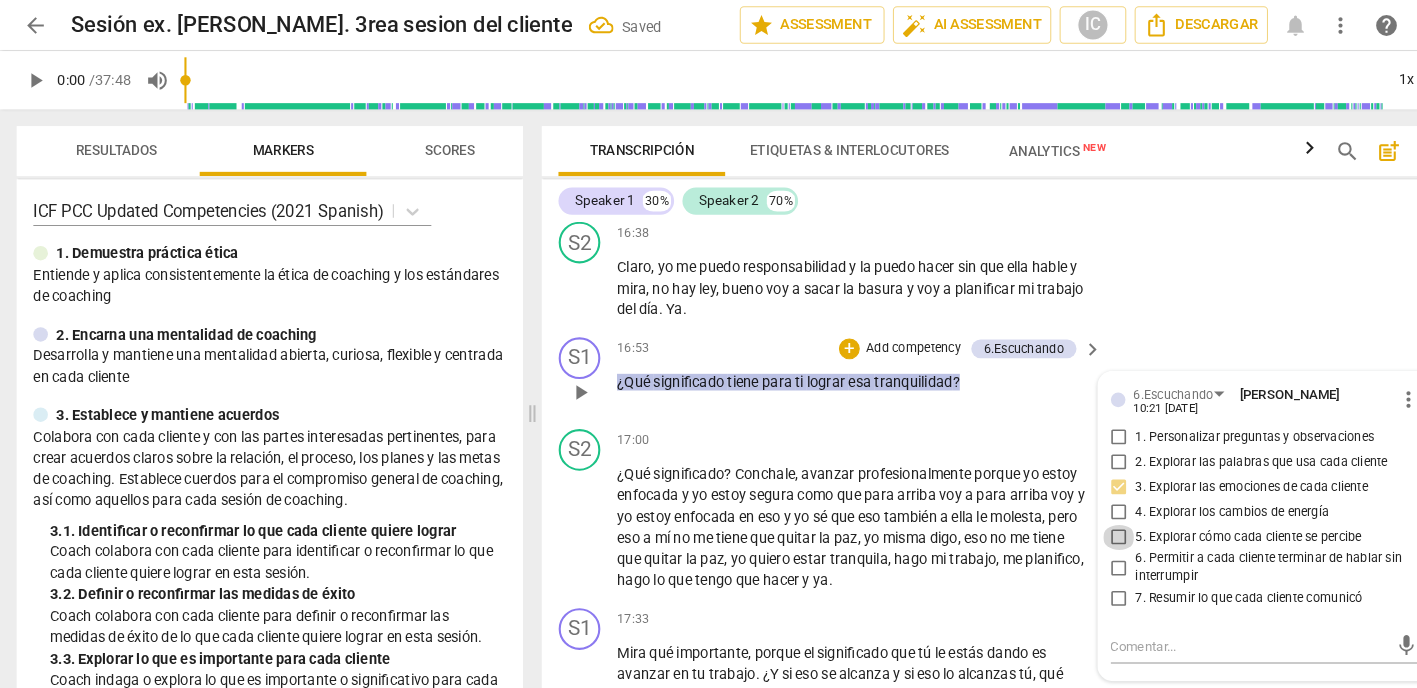 drag, startPoint x: 1064, startPoint y: 482, endPoint x: 1070, endPoint y: 492, distance: 11.661903 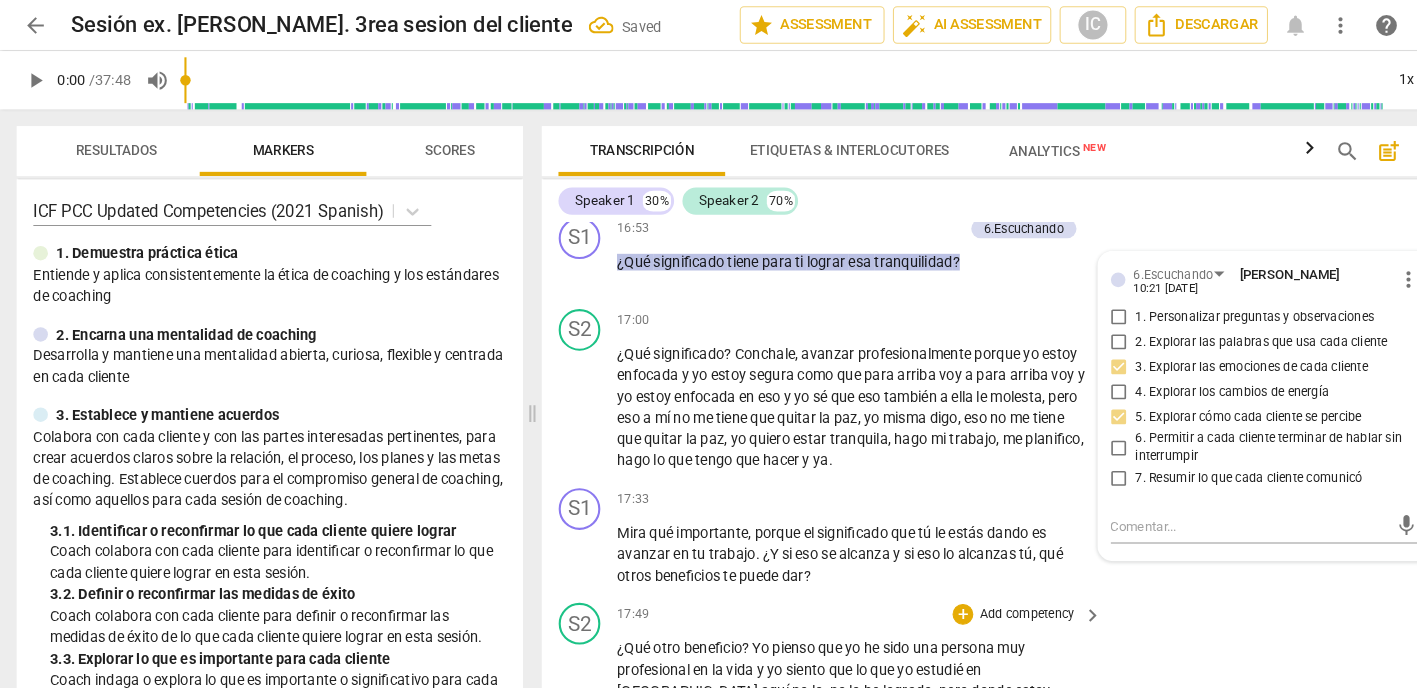 scroll, scrollTop: 7987, scrollLeft: 0, axis: vertical 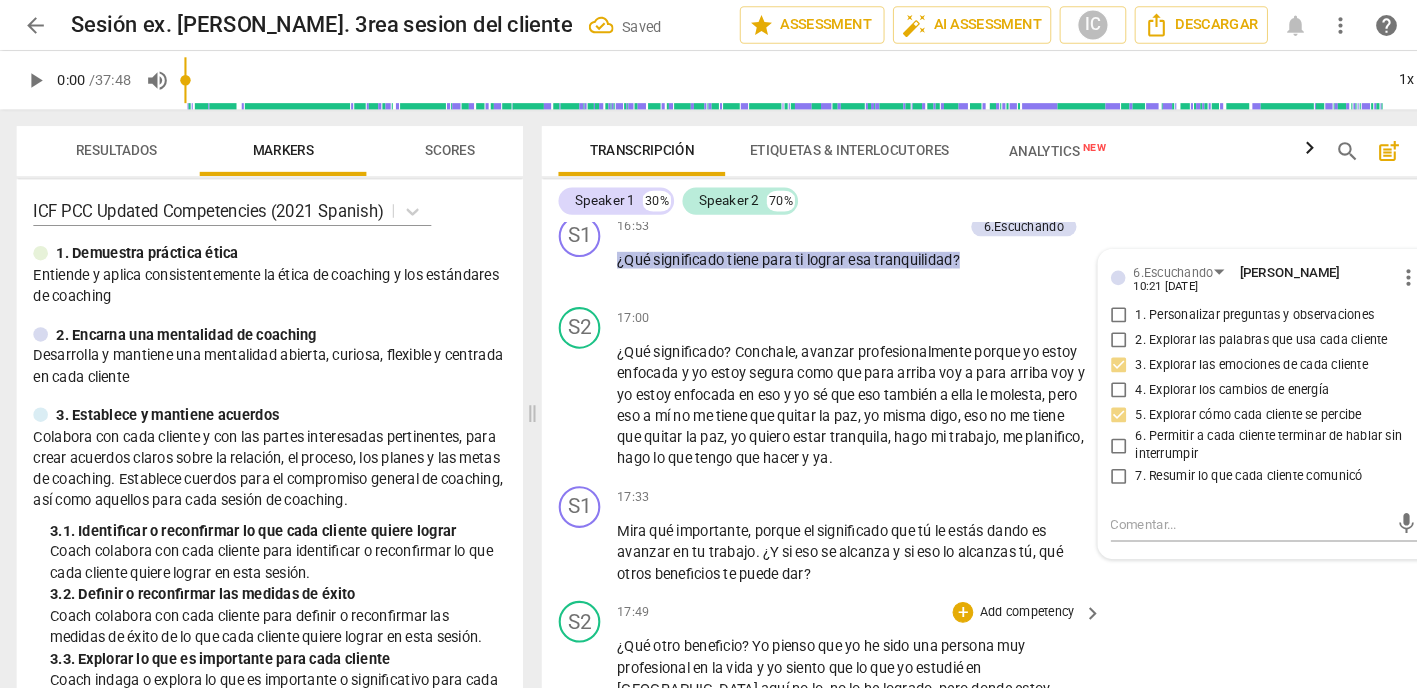 click on "S2 play_arrow pause 17:49 + Add competency keyboard_arrow_right ¿Qué   otro   beneficio ?   Yo   pienso   que   yo   he   sido   una   persona   muy   profesional   en   la   vida   y   yo   siento   que   lo   que   yo   estudié   en   [GEOGRAPHIC_DATA]   aquí   no   lo ,   no   lo   he   logrado ,   pero   donde   estoy   pienso   que   hay   gran   parte ,   si   lo   que   yo   estudié   yo   lo   estoy   proyectando   donde   yo   estoy .   ¿Cómo   es   la   planificación ,   la   estrategia ?   Yo   soy ,   yo   soy   licenciada   en   ciencias   gerenciales ,   yo   hice   un   posgrado   en   eso   y   yo   siento   que   dos   señoras   mayor   me   dijo ,   porque   puso   el   ejemplo   de   mi   compañera ,   me   dice   a   mí   me   encantó   como   tú   pusiste   a   las   labor .   Yo   le   digo   se   ve   que   tú   eres   una   mujer   estudiada ,   me   dice .   Yo   me   quedé   sorprendida .   Una   aspira   arriba ,   otra   abajo ,   otra   bota   a   la   basura ,   otra   me" at bounding box center (960, 716) 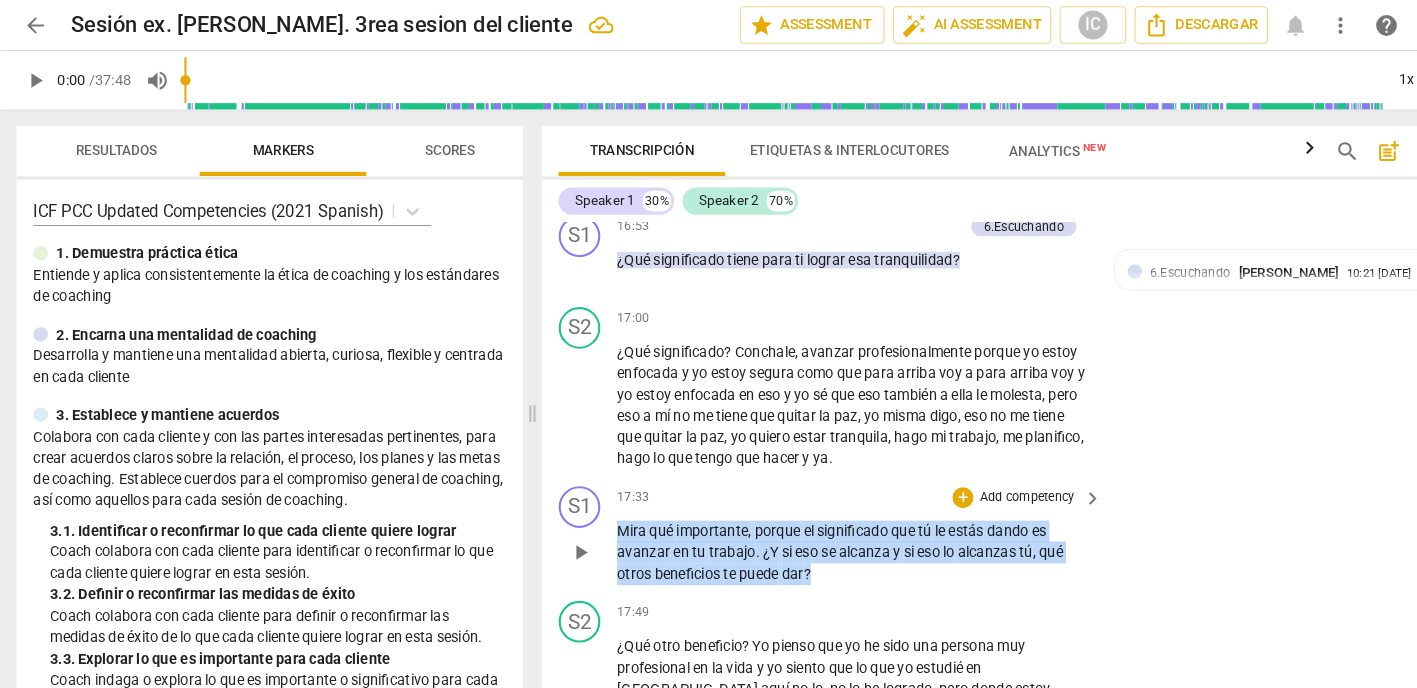 drag, startPoint x: 801, startPoint y: 521, endPoint x: 555, endPoint y: 478, distance: 249.72986 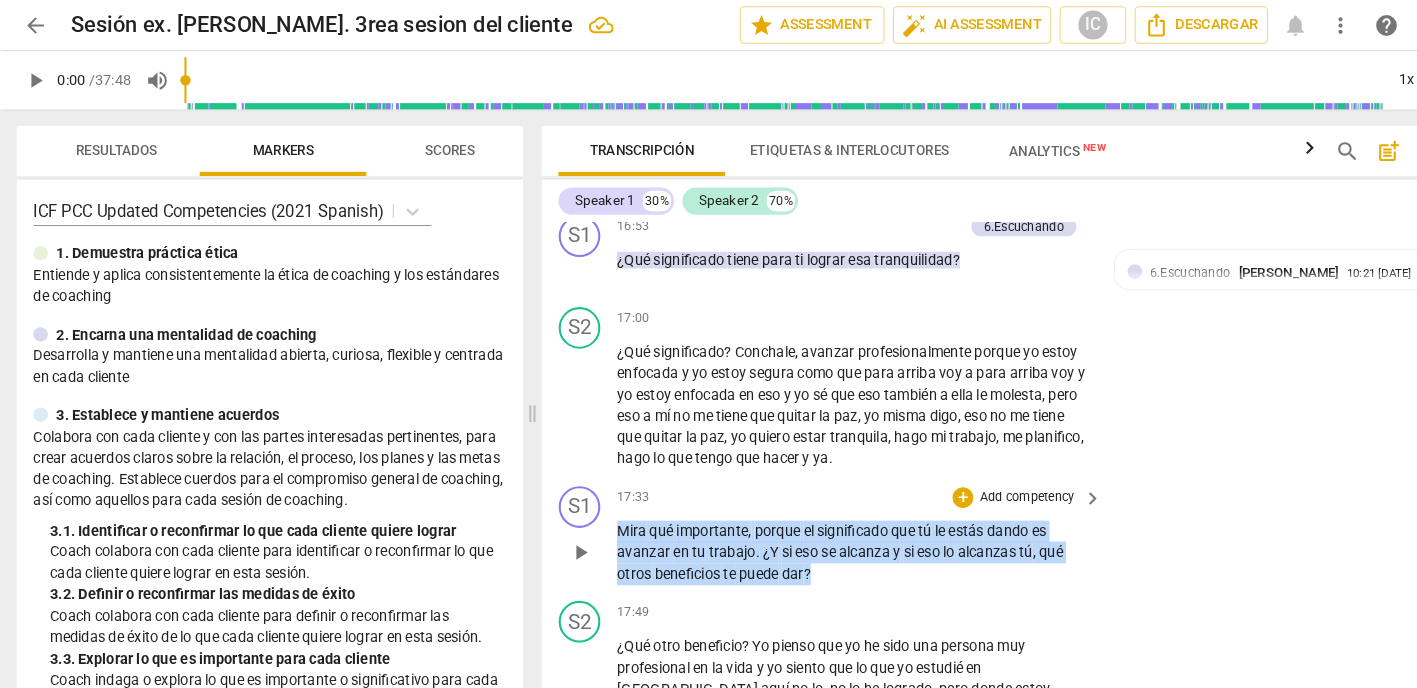 click on "S1 play_arrow pause 17:33 + Add competency keyboard_arrow_right Mira   qué   importante ,   porque   el   significado   que   tú   le   estás   dando   es   avanzar   en   tu   trabajo .   ¿Y   si   eso   se   alcanza   y   si   eso   lo   alcanzas   tú ,   qué   otros   beneficios   te   puede   dar ?" at bounding box center (960, 514) 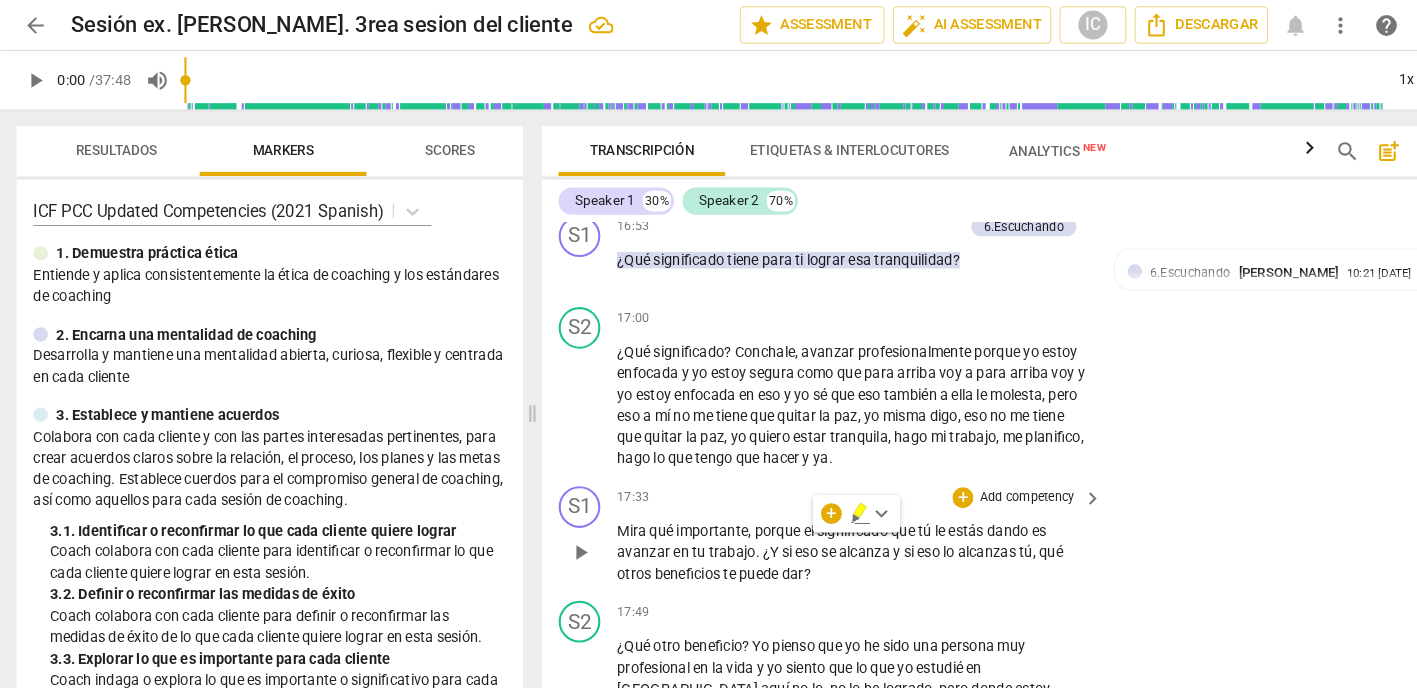 click on "Add competency" at bounding box center [985, 478] 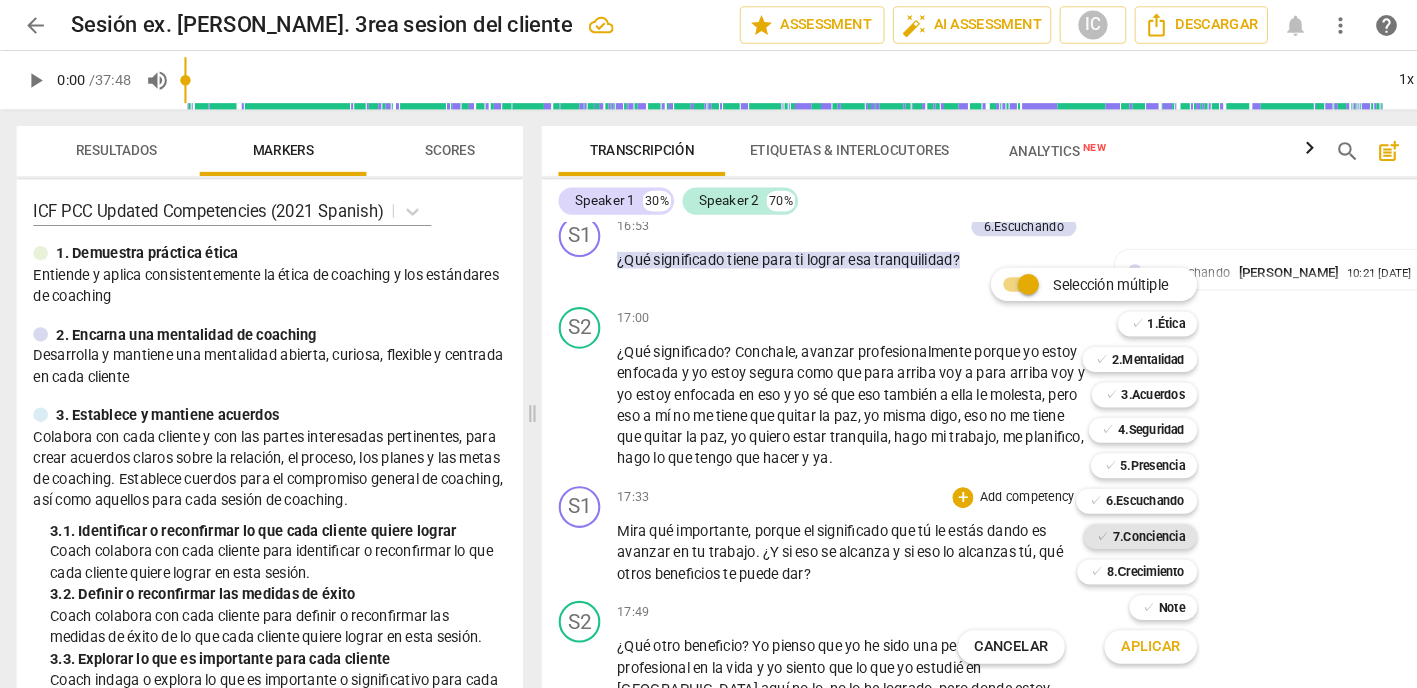 click on "7.Conciencia" at bounding box center (1102, 515) 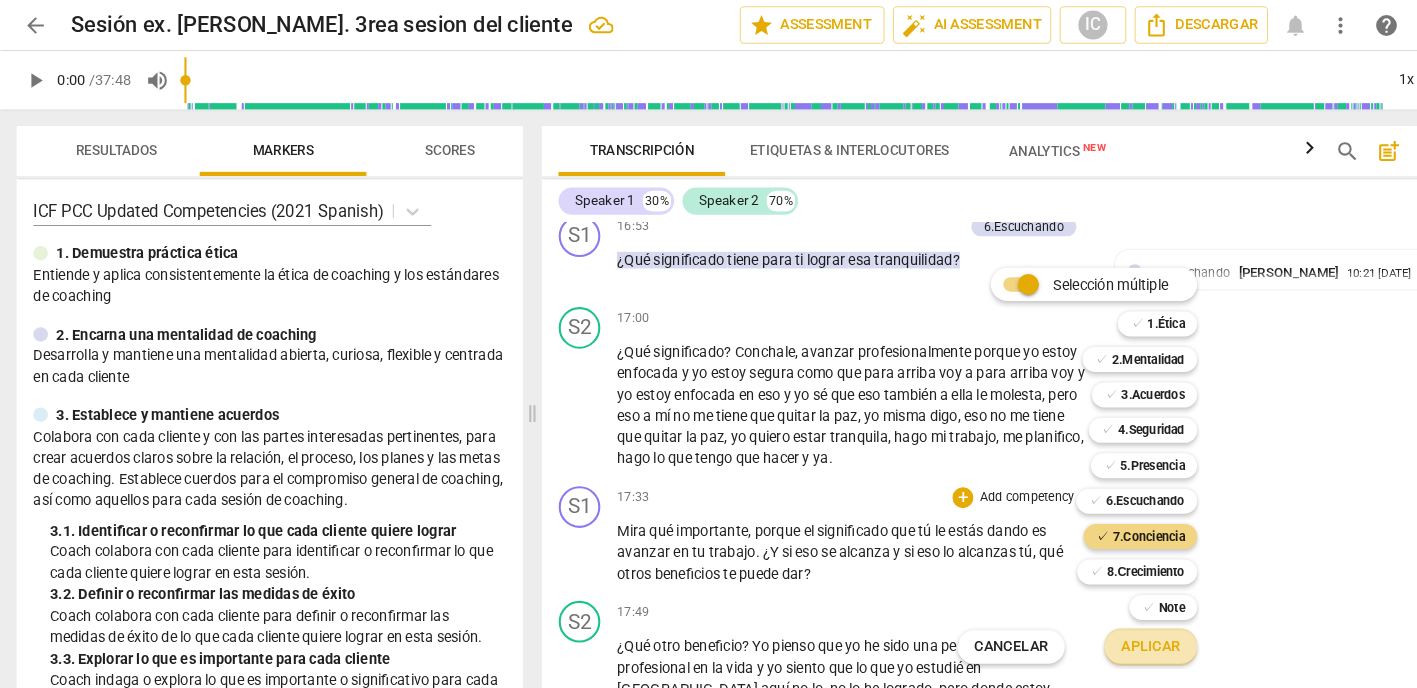 click on "Aplicar" at bounding box center (1104, 621) 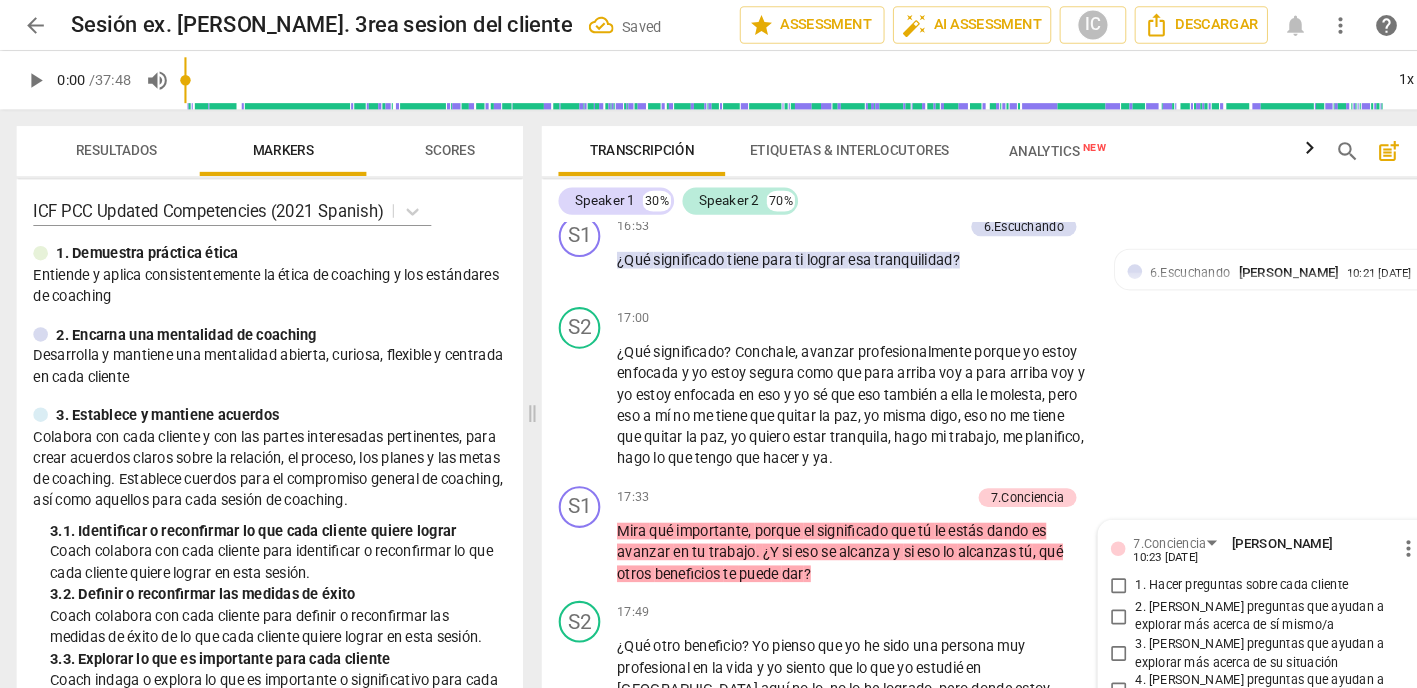 scroll, scrollTop: 8350, scrollLeft: 0, axis: vertical 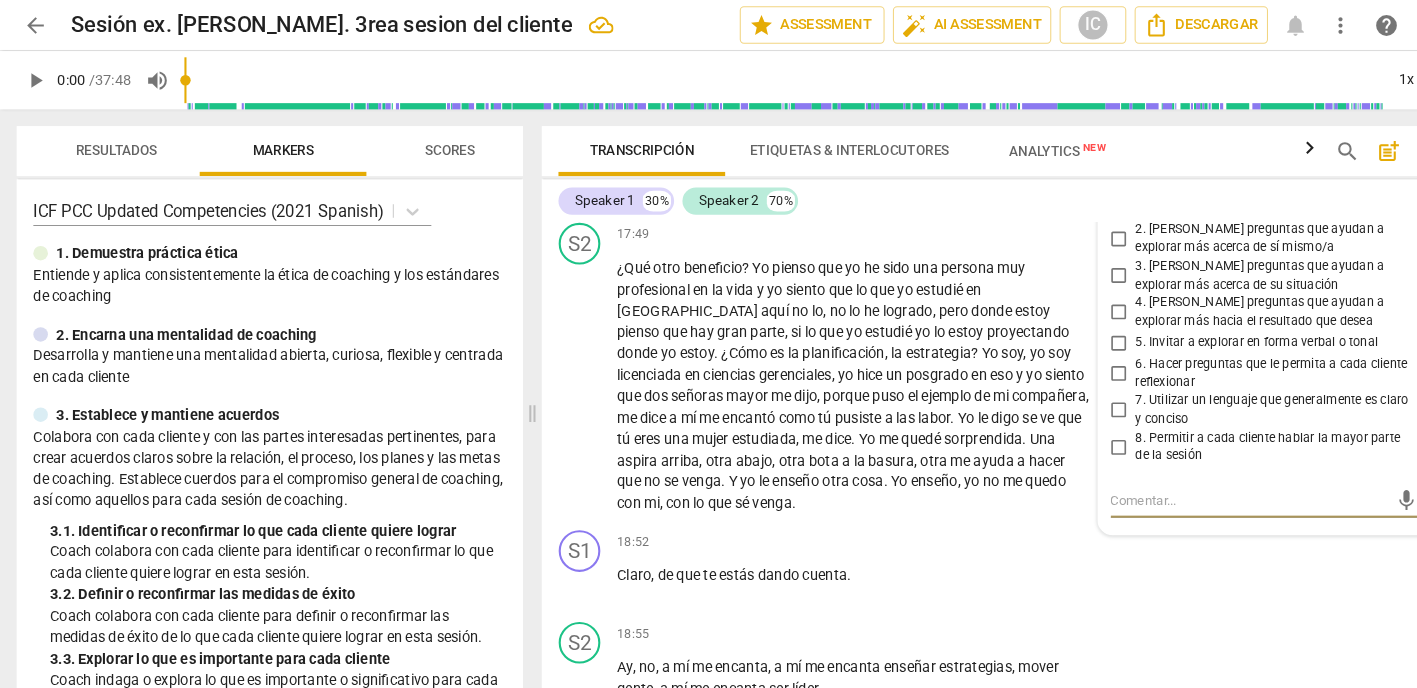 click on "6. Hacer preguntas que le permita a cada cliente reflexionar" at bounding box center (1074, 359) 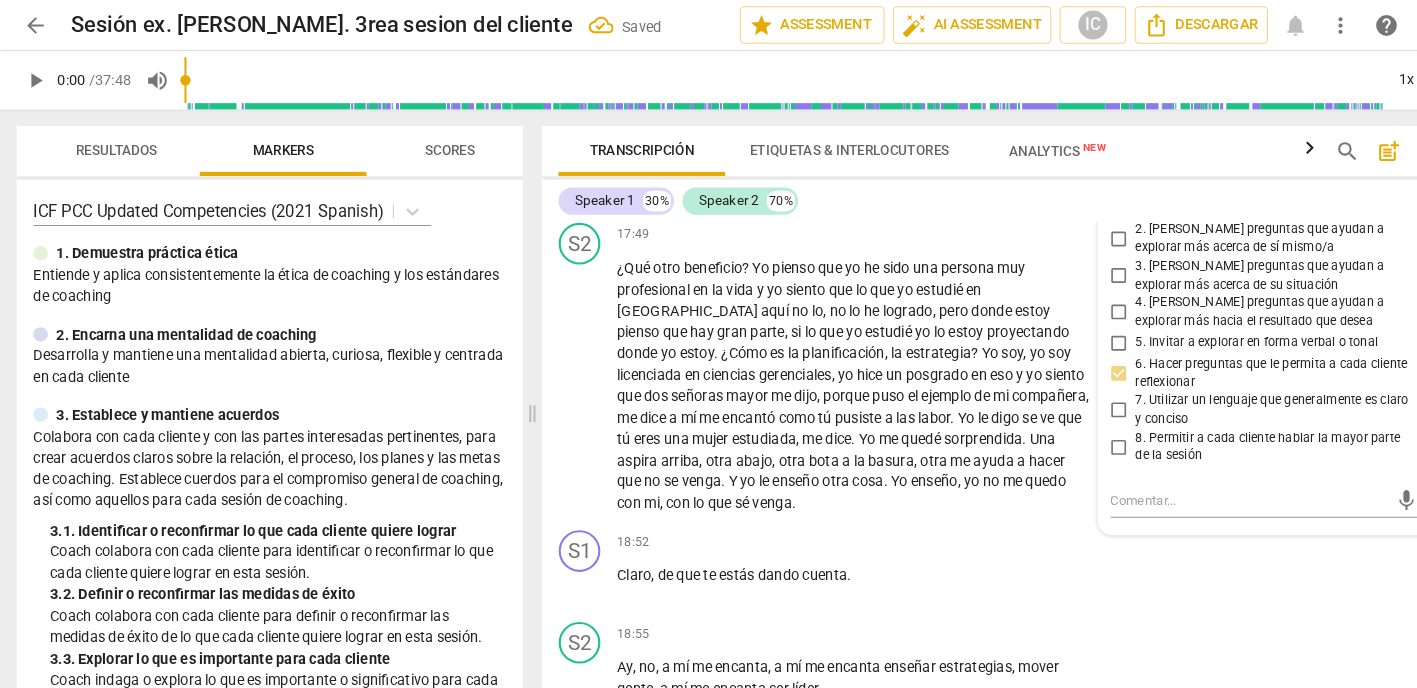 click on "4. [PERSON_NAME] preguntas que ayudan a explorar más hacia el resultado que desea" at bounding box center (1074, 300) 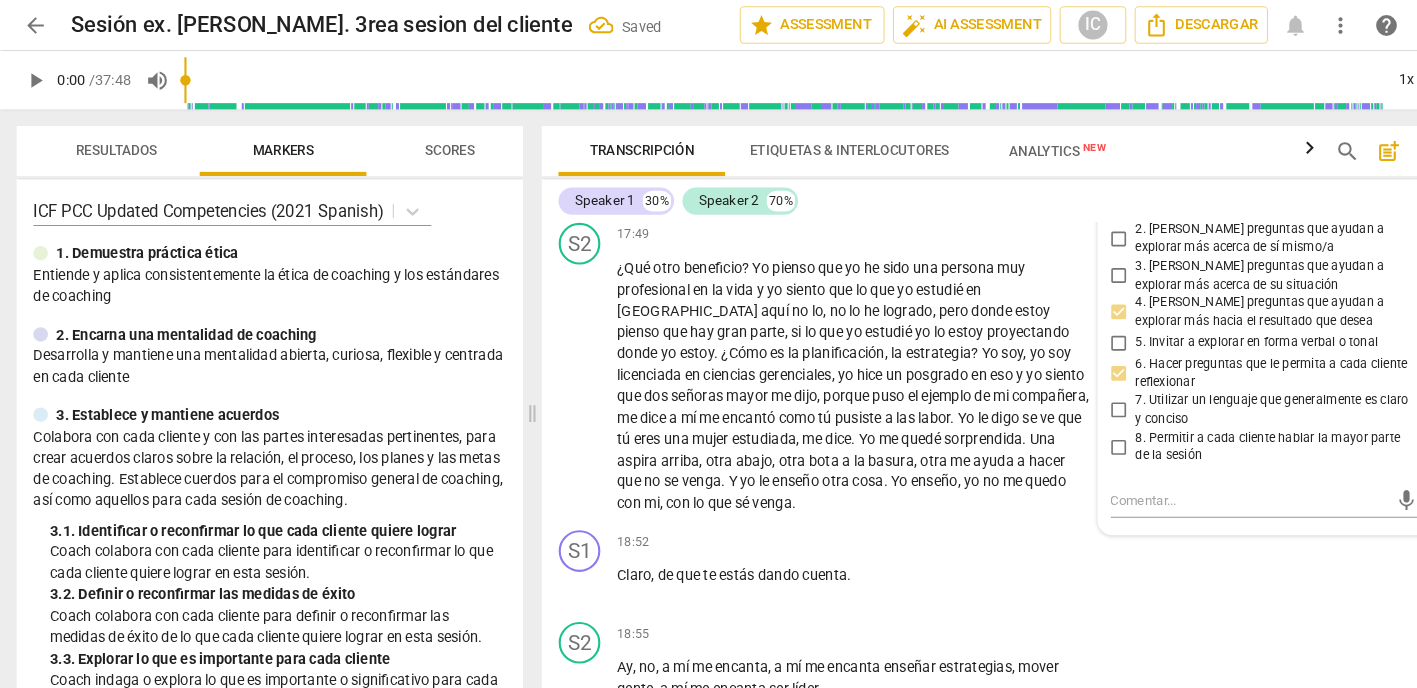click on "3. [PERSON_NAME] preguntas que ayudan a explorar más acerca de su situación" at bounding box center [1074, 265] 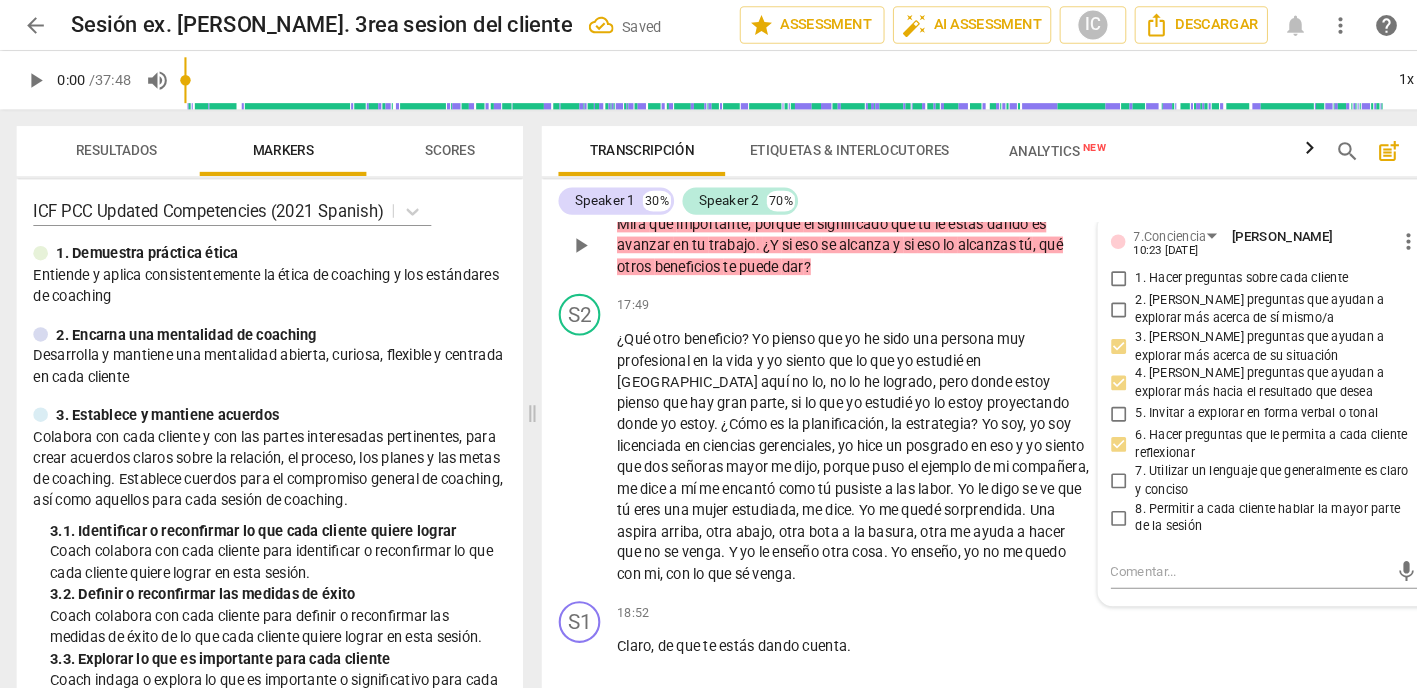 scroll, scrollTop: 8275, scrollLeft: 0, axis: vertical 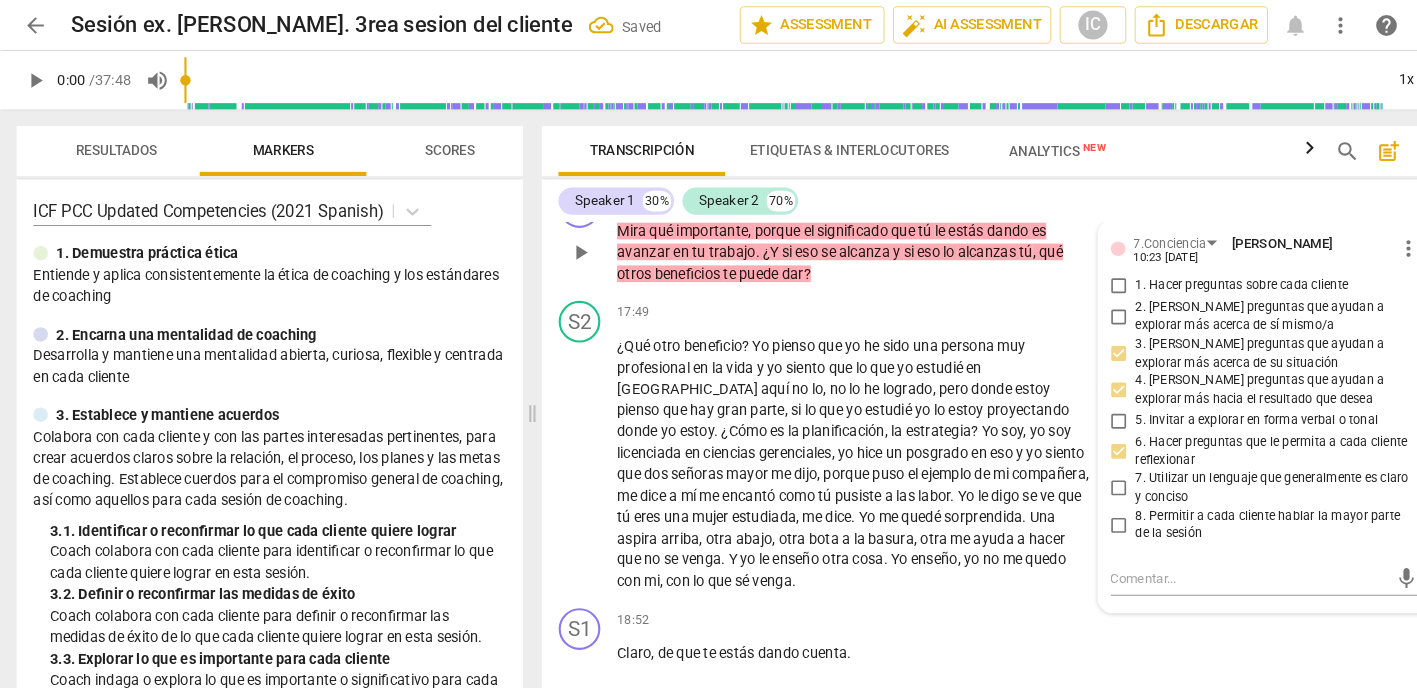 click on "2. [PERSON_NAME] preguntas que ayudan a explorar más acerca de sí mismo/a" at bounding box center (1074, 304) 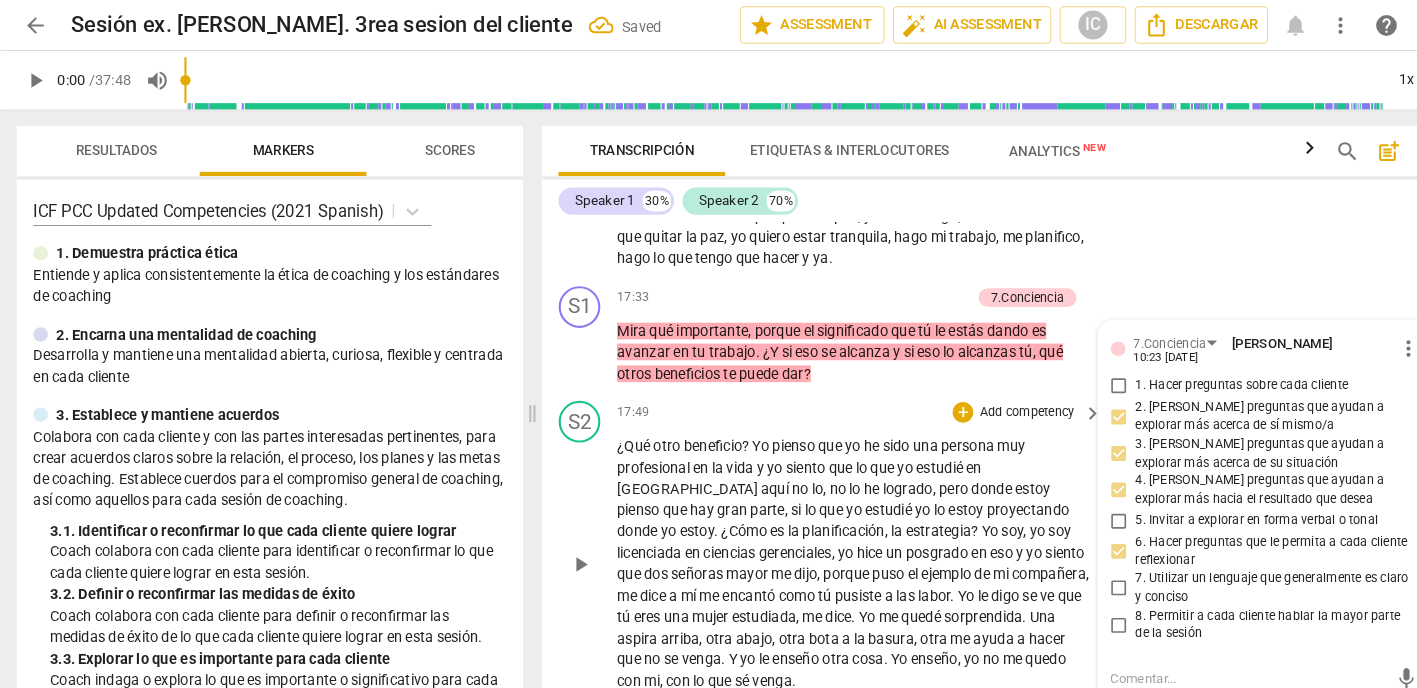scroll, scrollTop: 8181, scrollLeft: 0, axis: vertical 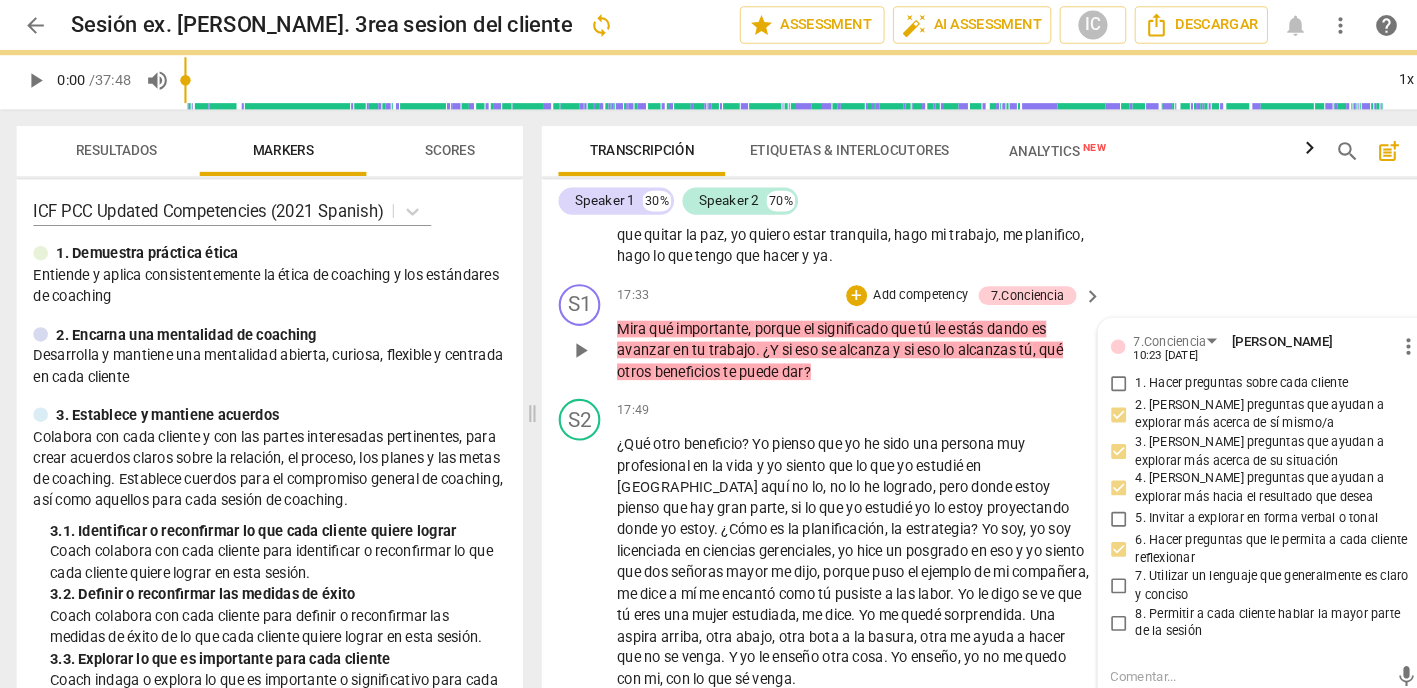 click on "Add competency" at bounding box center (883, 284) 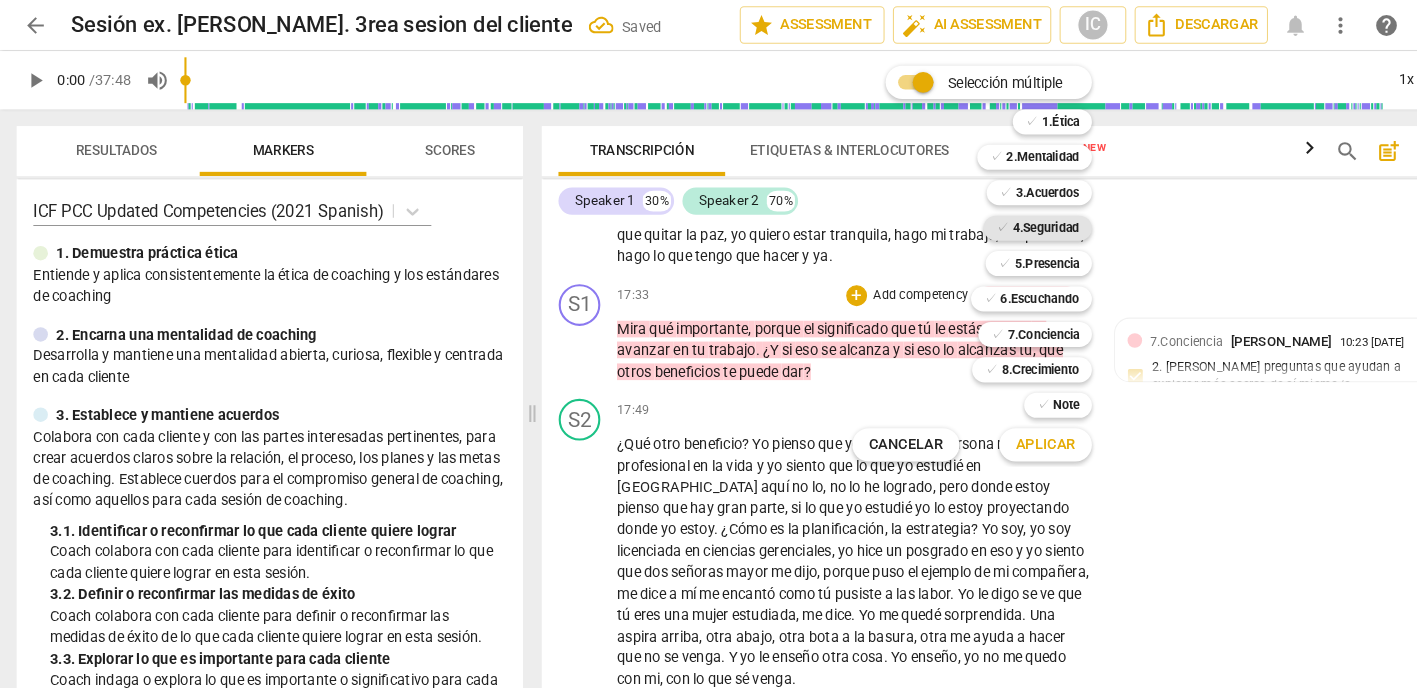 click on "4.Seguridad" at bounding box center (1004, 219) 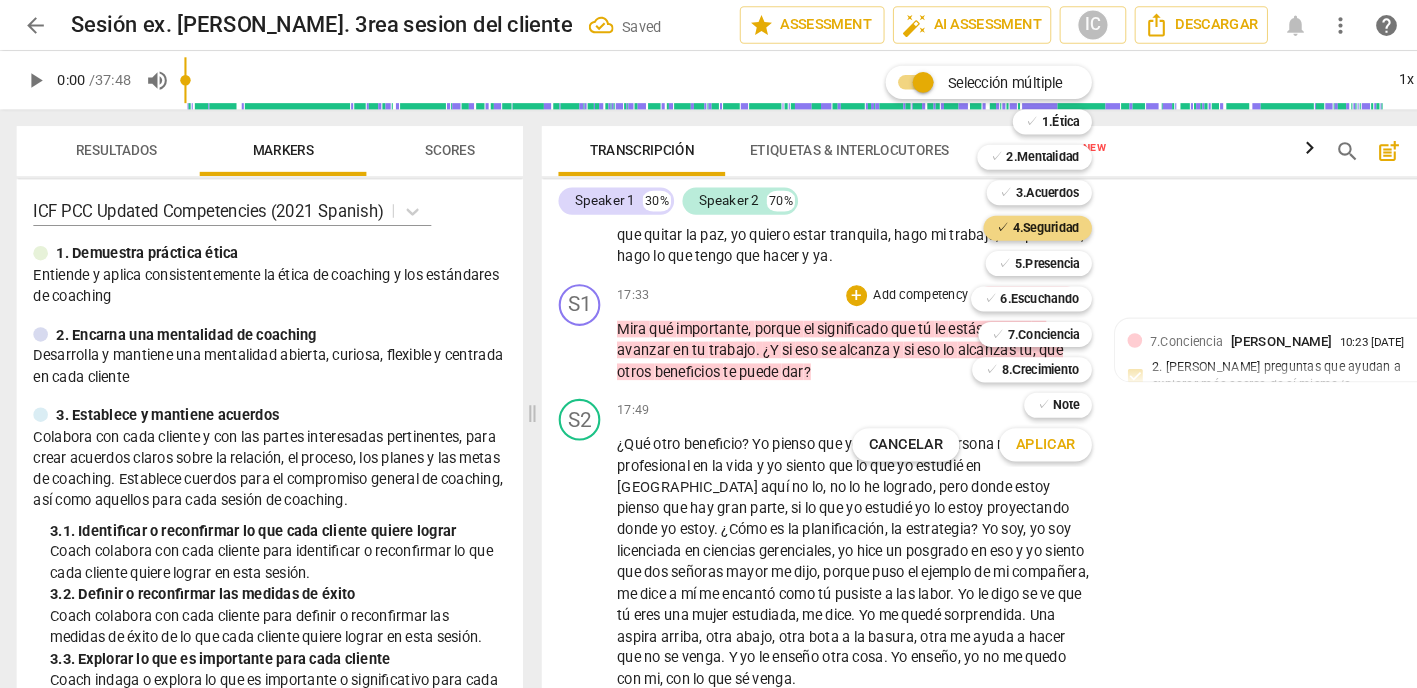click on "Aplicar" at bounding box center (1003, 427) 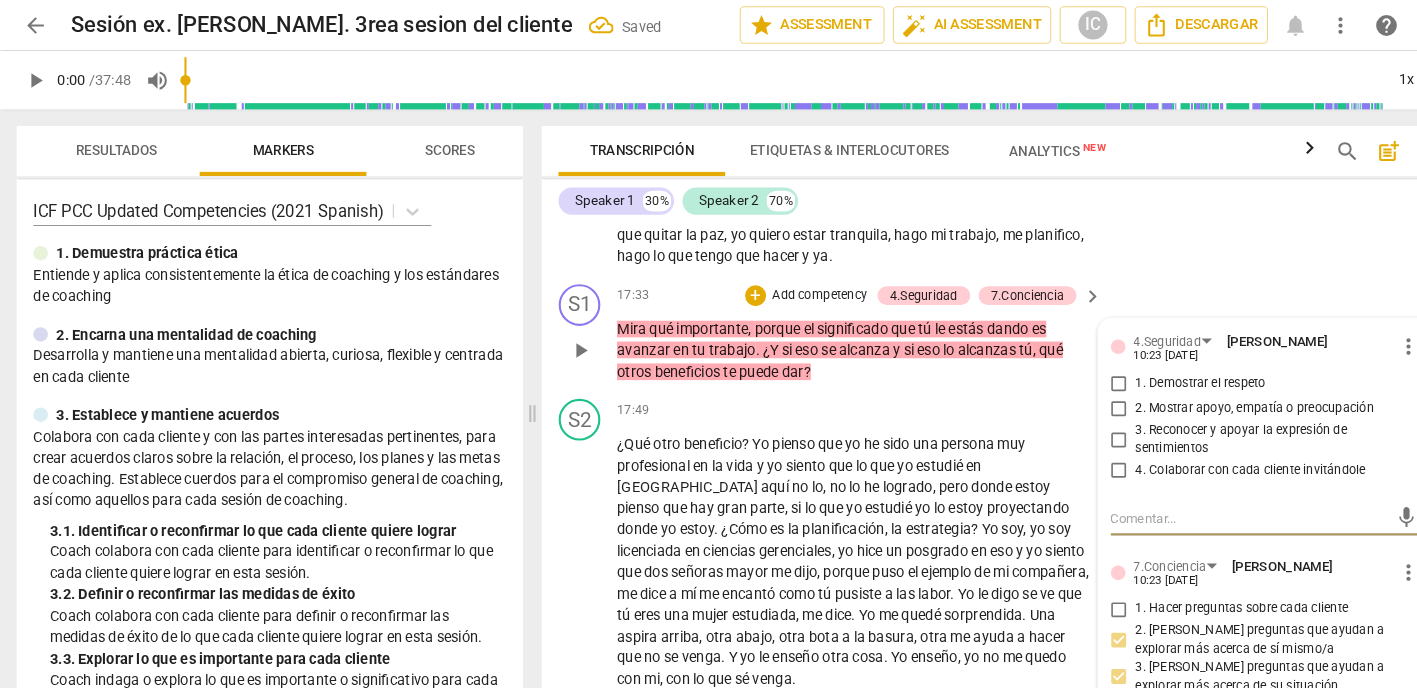 click on "2. Mostrar apoyo, empatía o preocupación" at bounding box center (1074, 393) 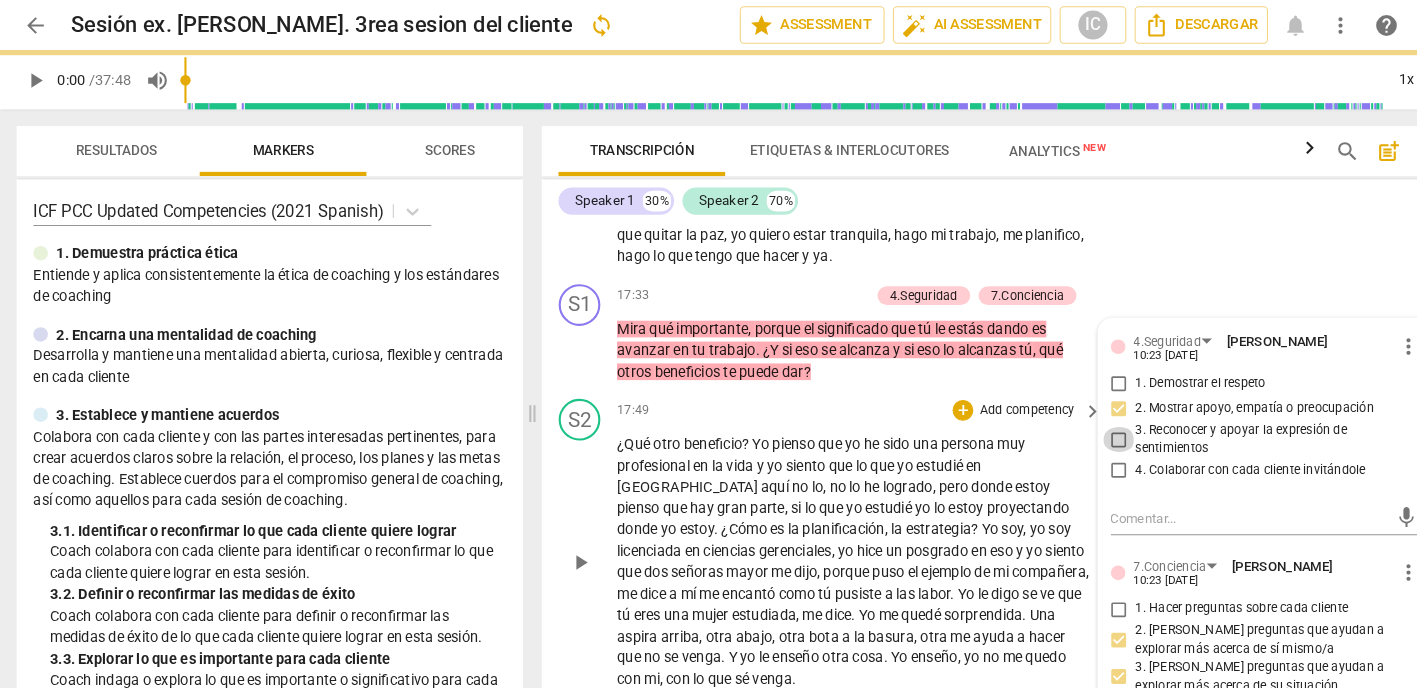drag, startPoint x: 1069, startPoint y: 384, endPoint x: 1010, endPoint y: 442, distance: 82.73451 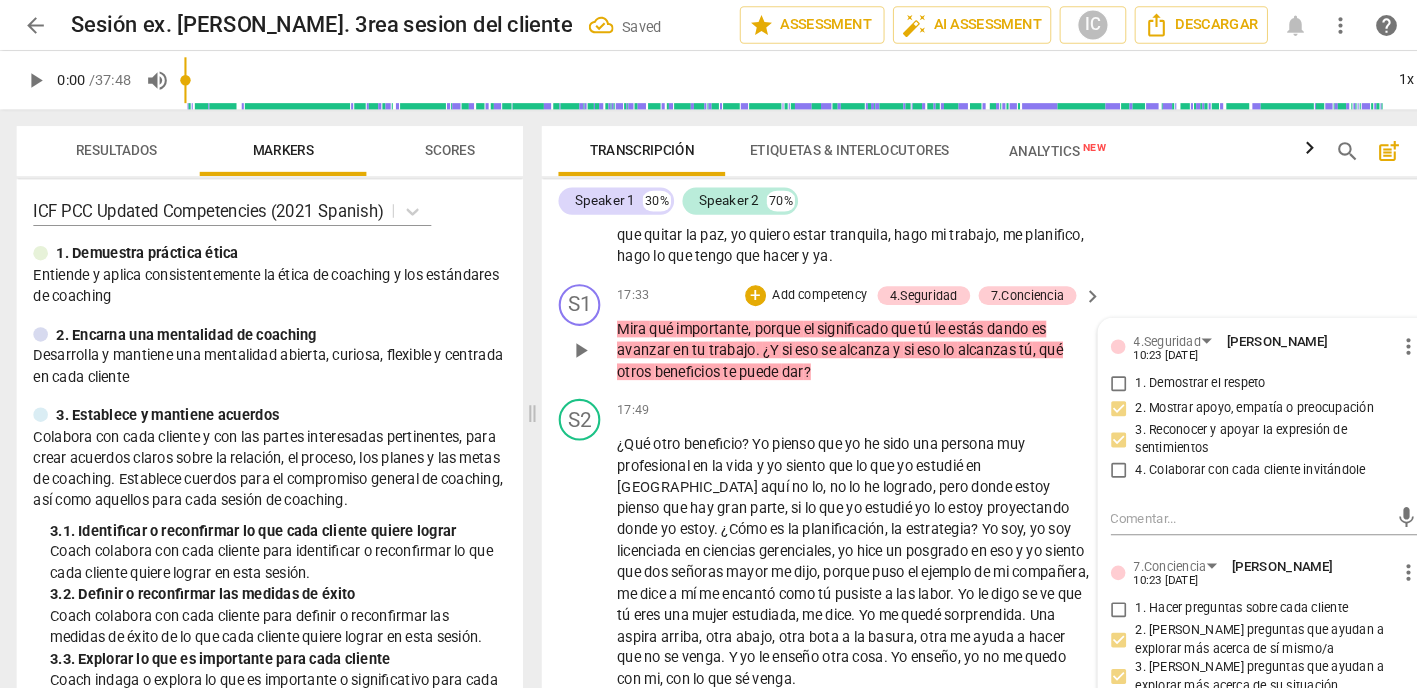click on "4. Colaborar con cada cliente invitándole" at bounding box center (1074, 452) 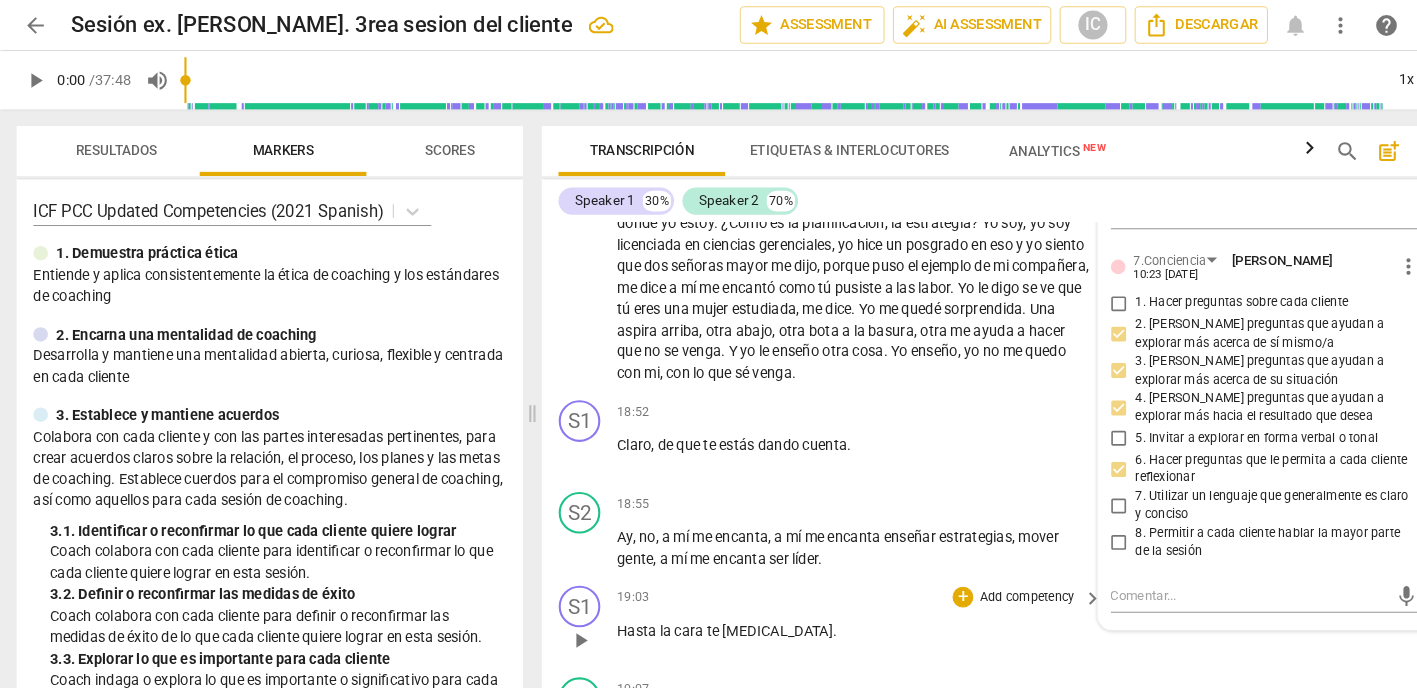scroll, scrollTop: 8478, scrollLeft: 0, axis: vertical 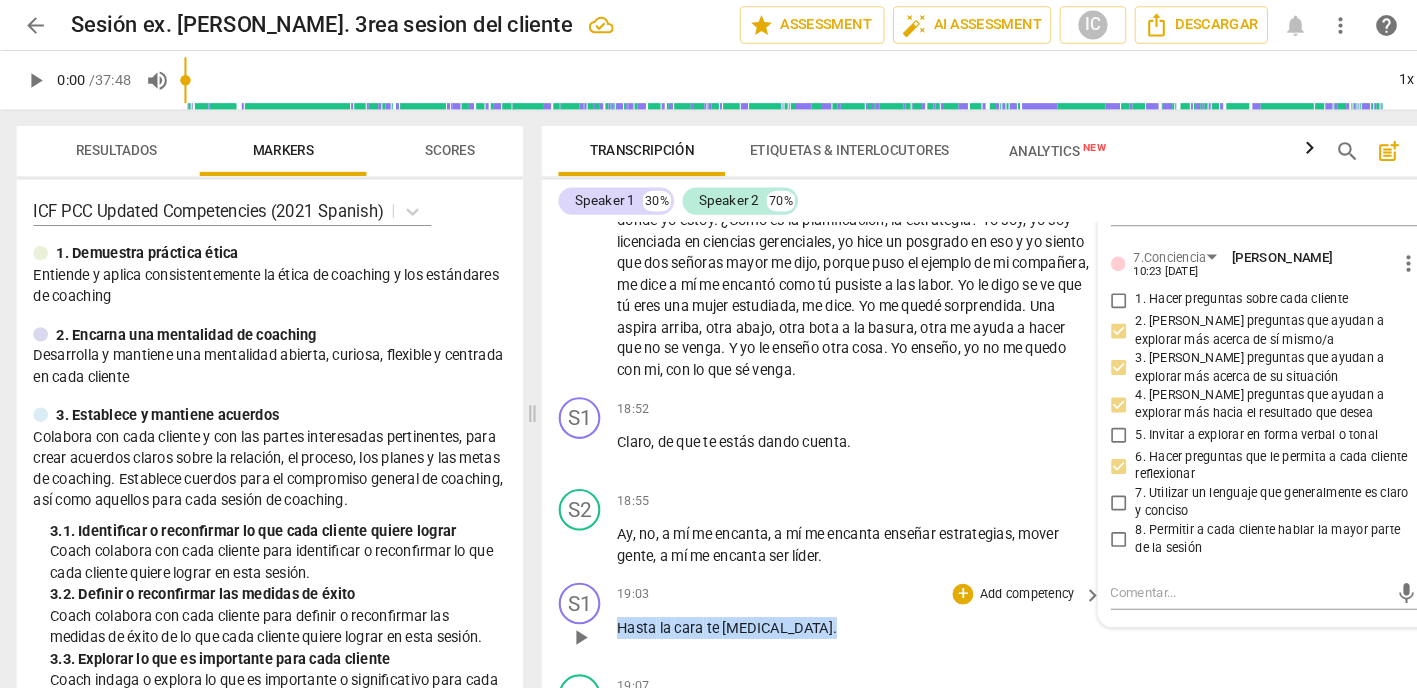 drag, startPoint x: 764, startPoint y: 562, endPoint x: 534, endPoint y: 562, distance: 230 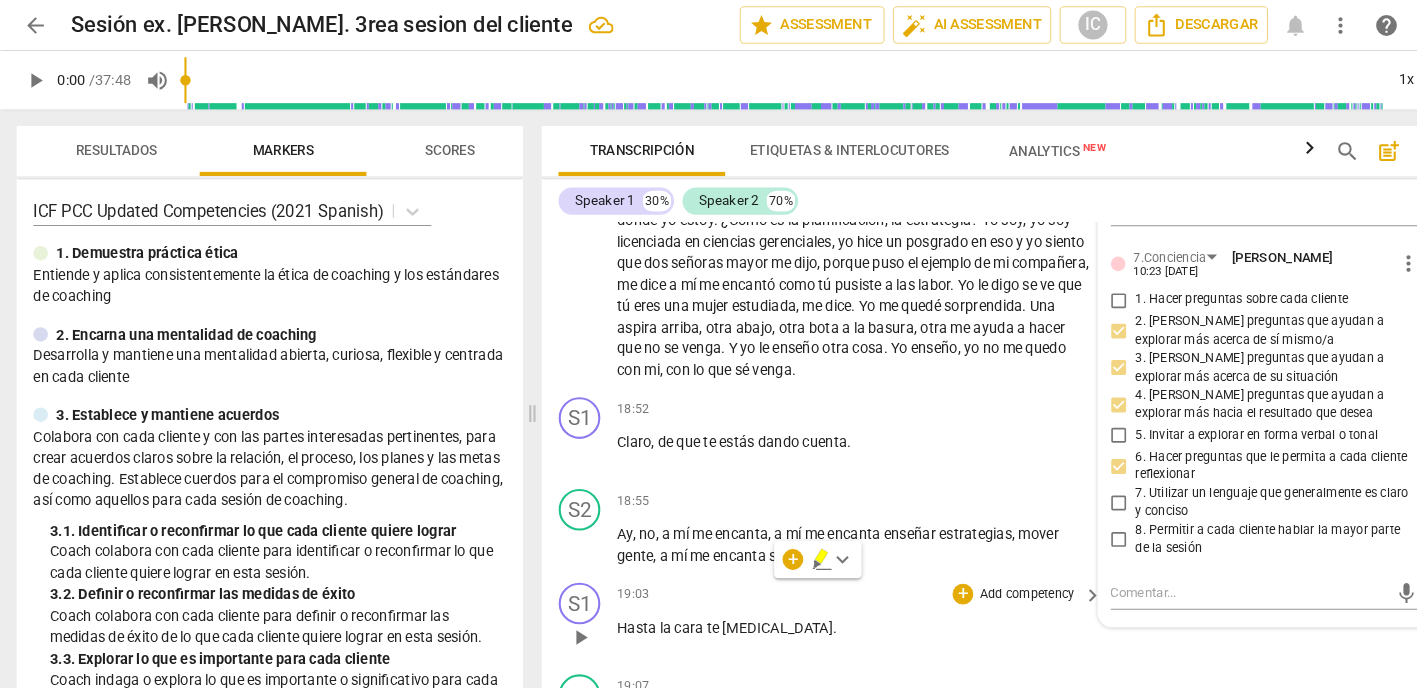 click on "Add competency" at bounding box center [985, 571] 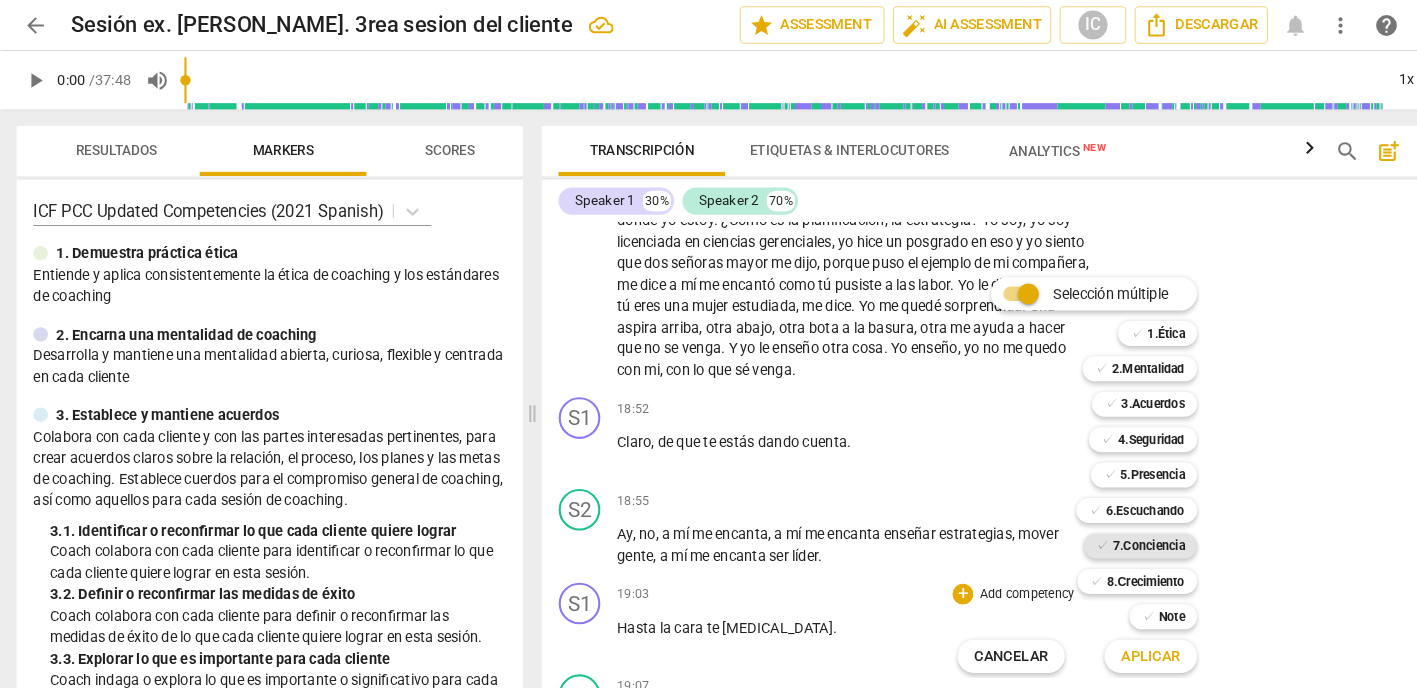 click on "7.Conciencia" at bounding box center (1102, 524) 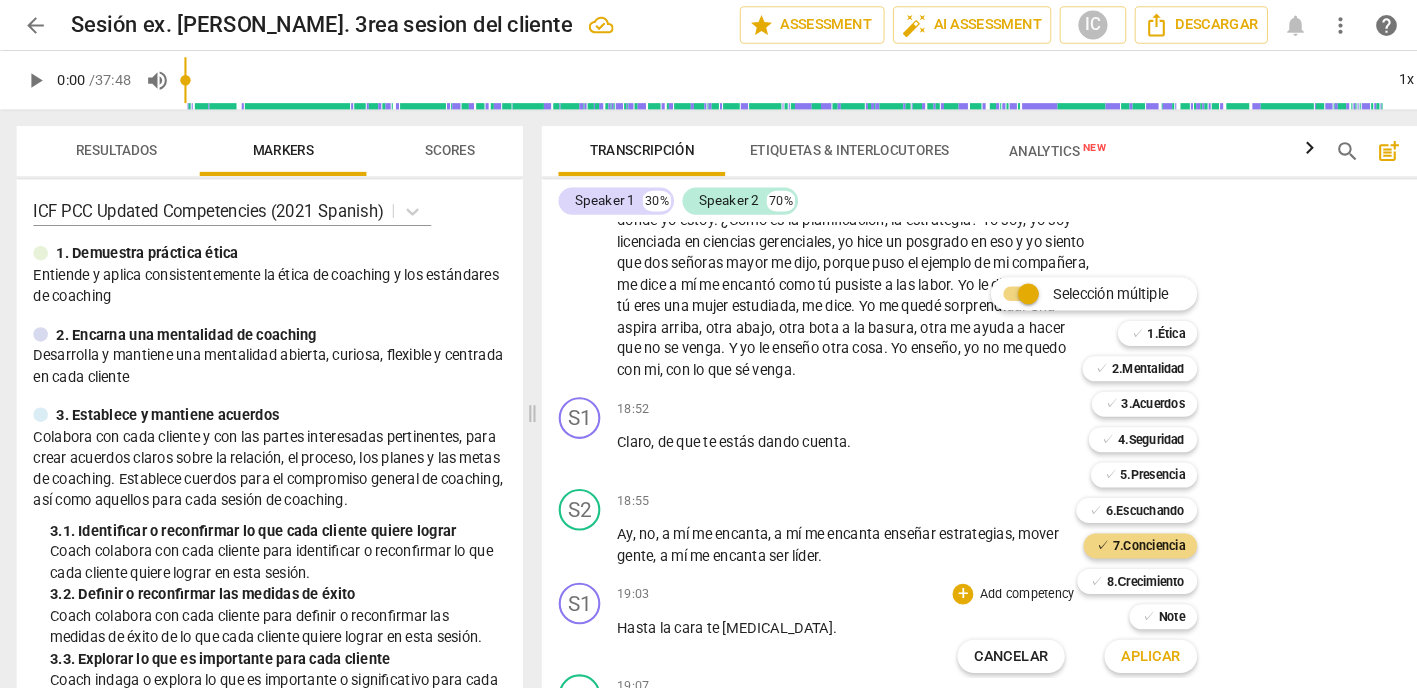click on "Aplicar" at bounding box center (1104, 630) 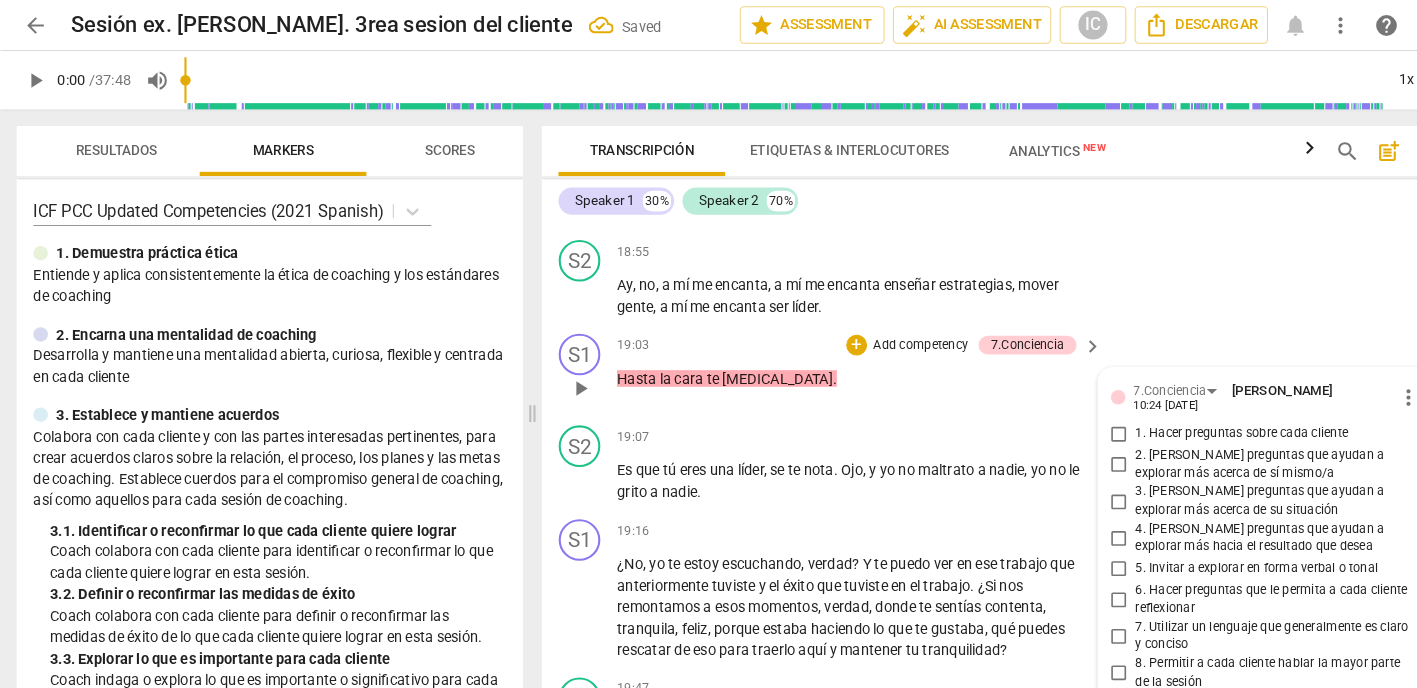scroll, scrollTop: 8709, scrollLeft: 0, axis: vertical 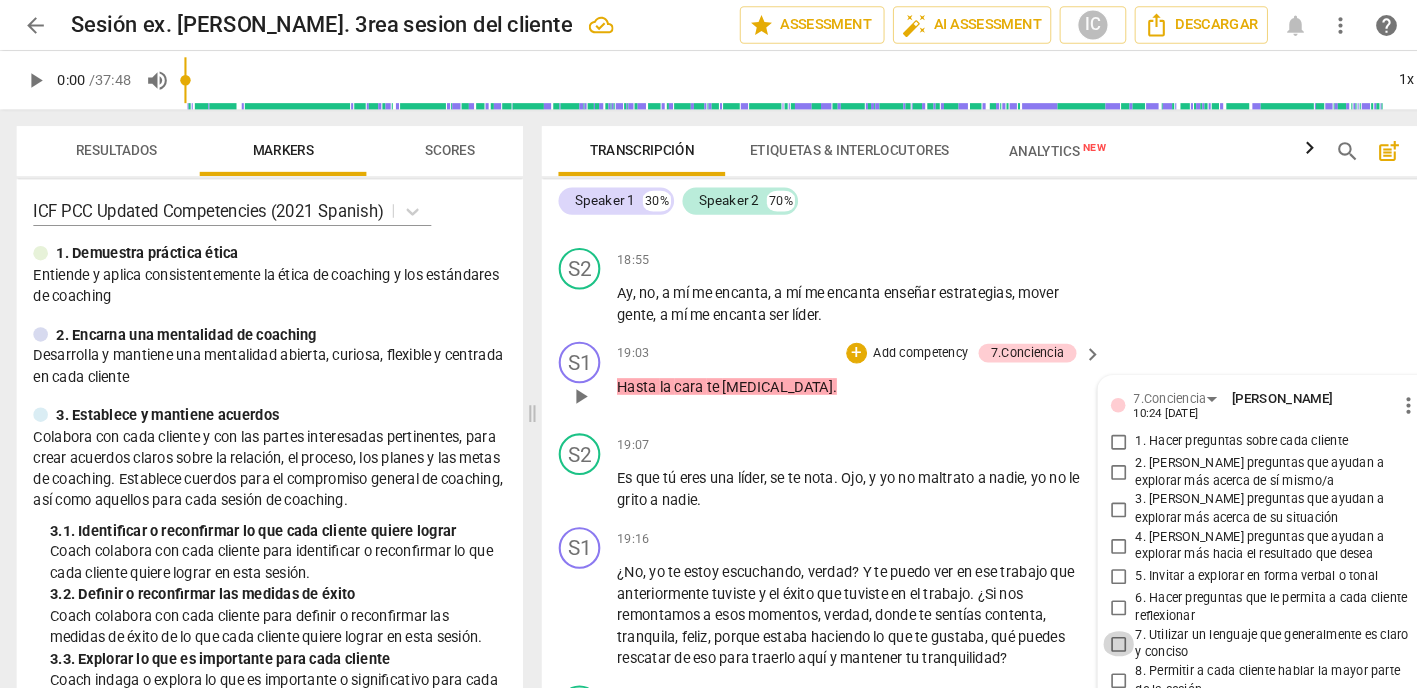 click on "7. Utilizar un lenguaje que generalmente es claro y conciso" at bounding box center (1074, 618) 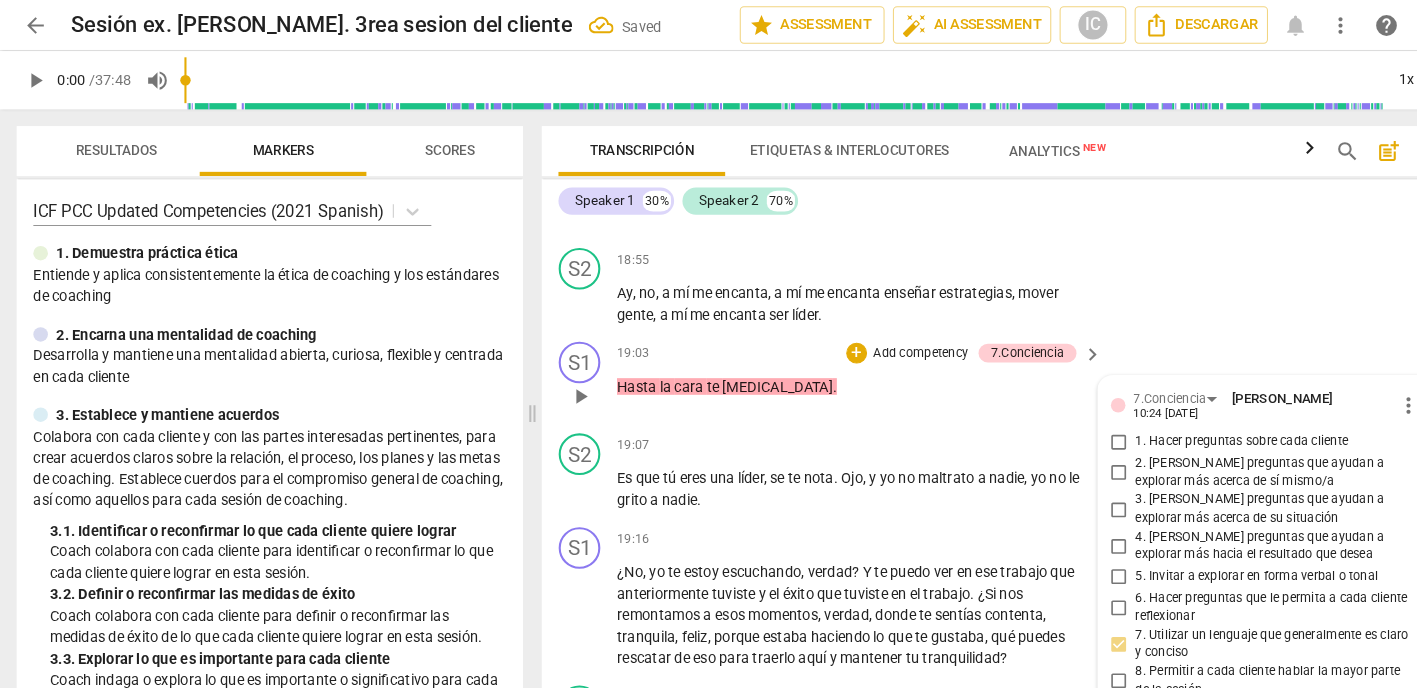 click on "7. Utilizar un lenguaje que generalmente es claro y conciso" at bounding box center [1074, 618] 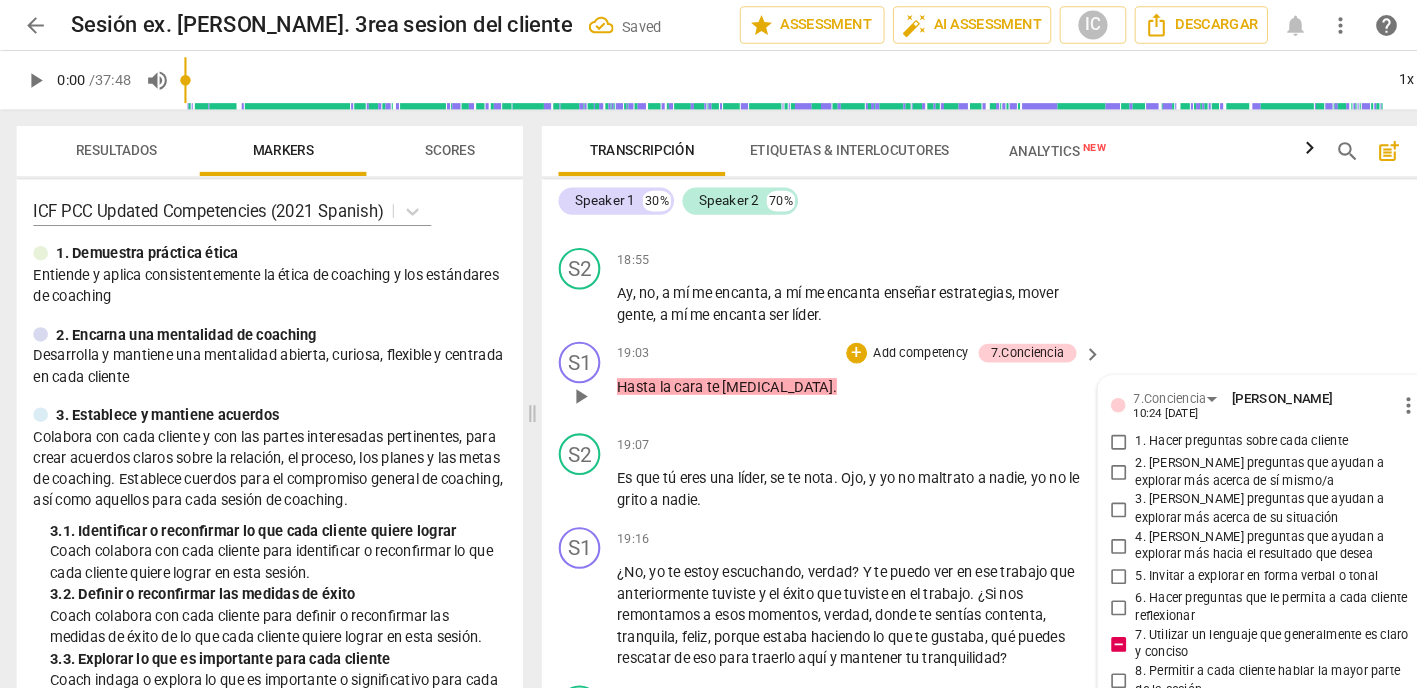 click on "7. Utilizar un lenguaje que generalmente es claro y conciso" at bounding box center (1074, 618) 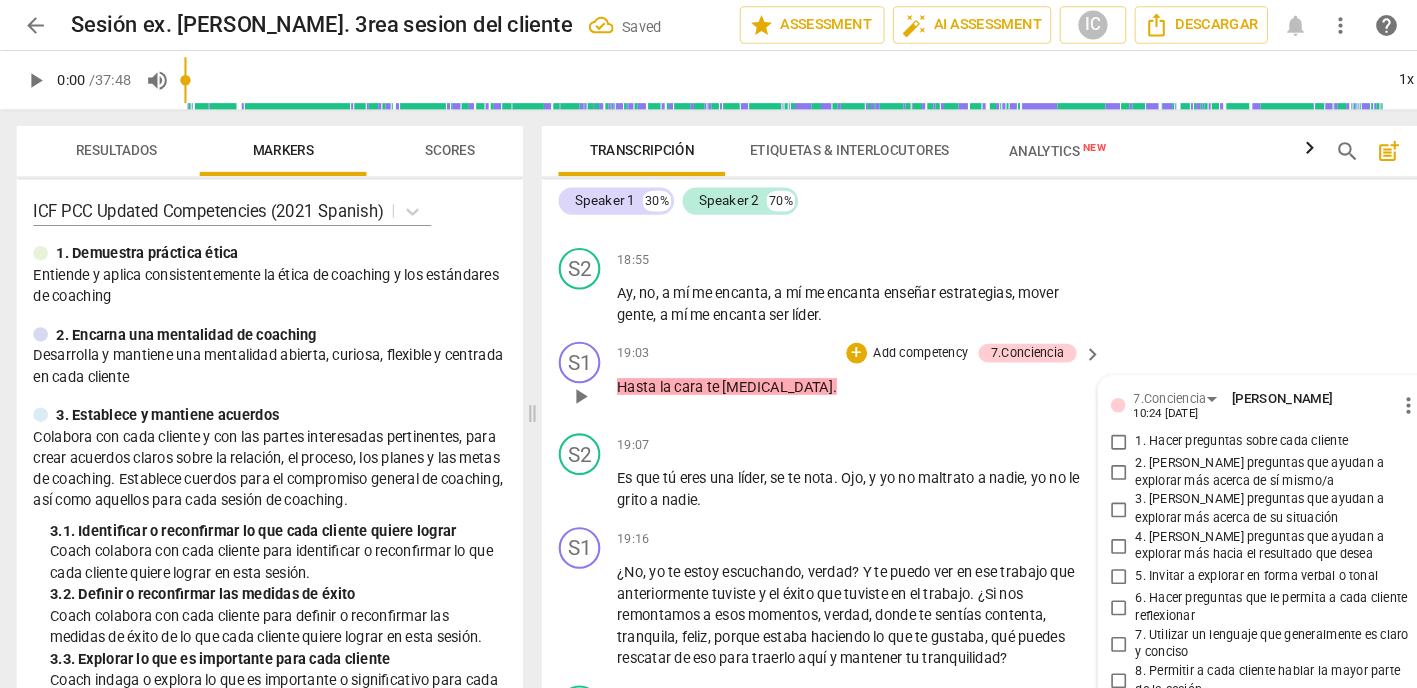 click on "more_vert" at bounding box center [1352, 389] 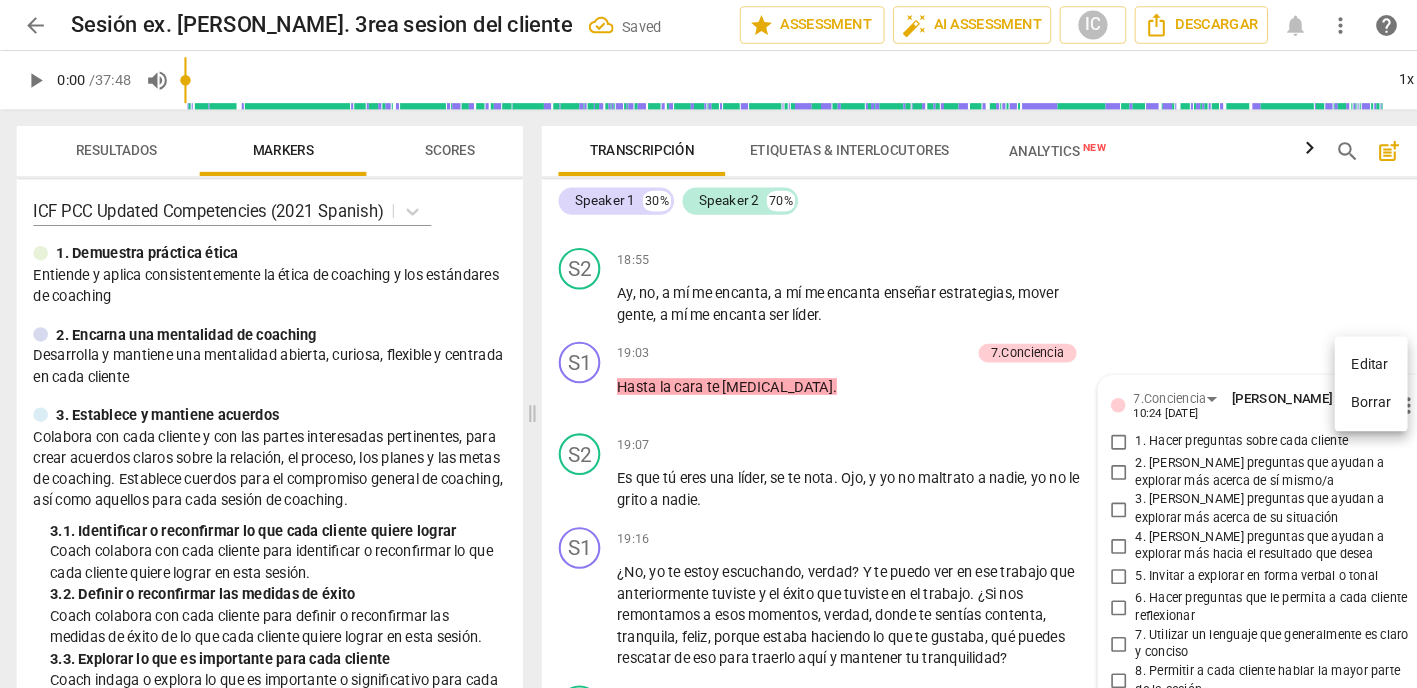 drag, startPoint x: 1336, startPoint y: 390, endPoint x: 875, endPoint y: 306, distance: 468.59045 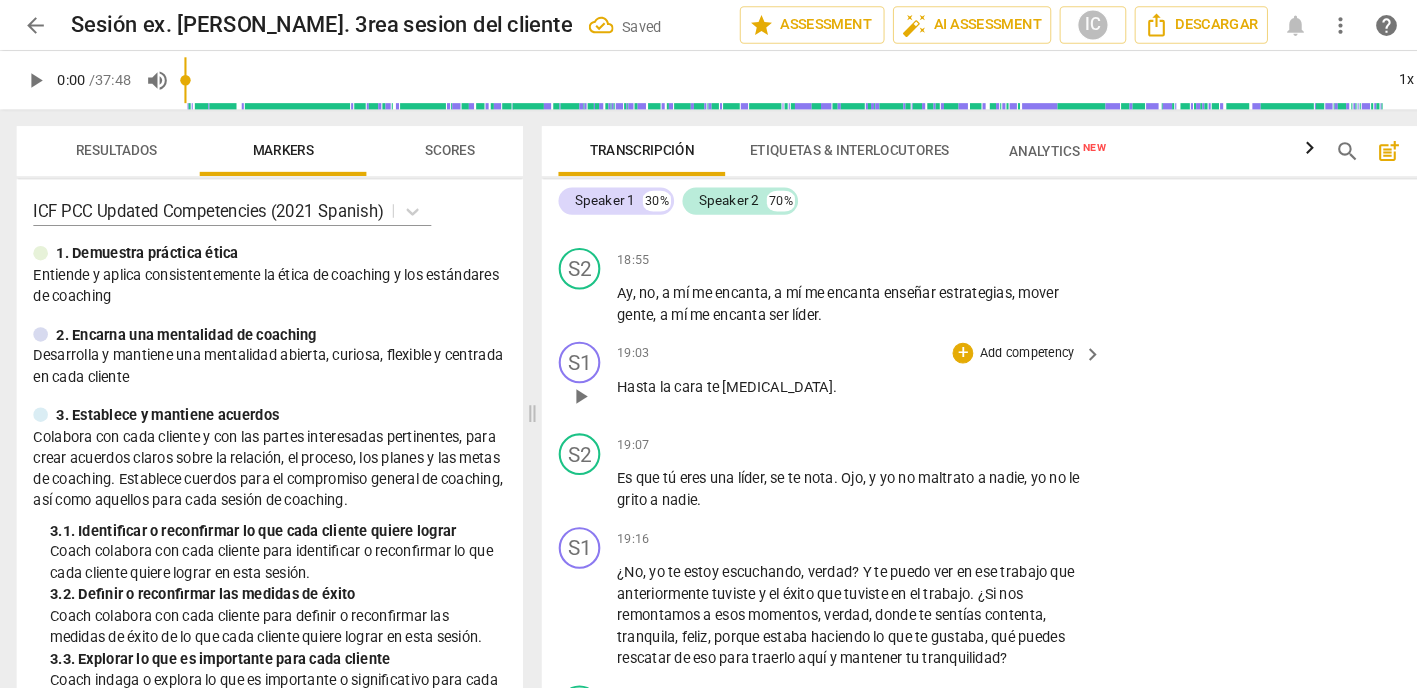 click on "Add competency" at bounding box center (985, 340) 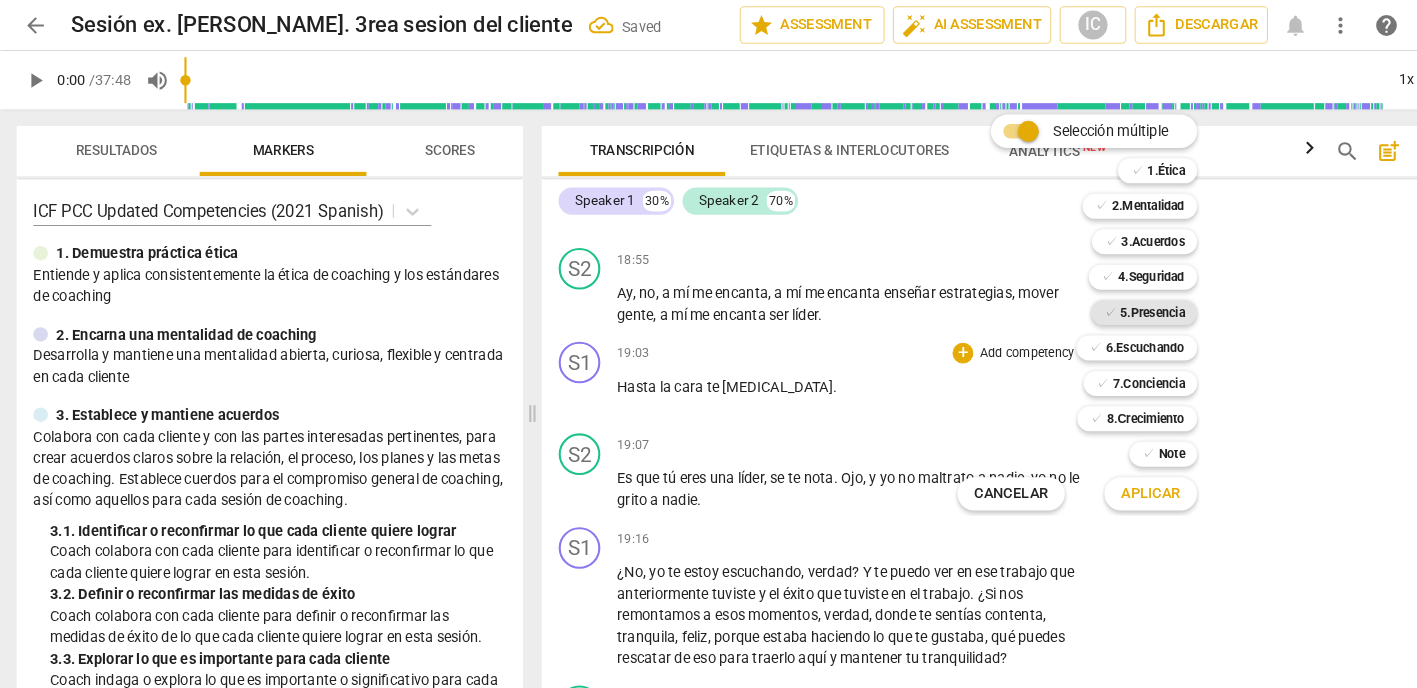 click on "5.Presencia" at bounding box center (1106, 300) 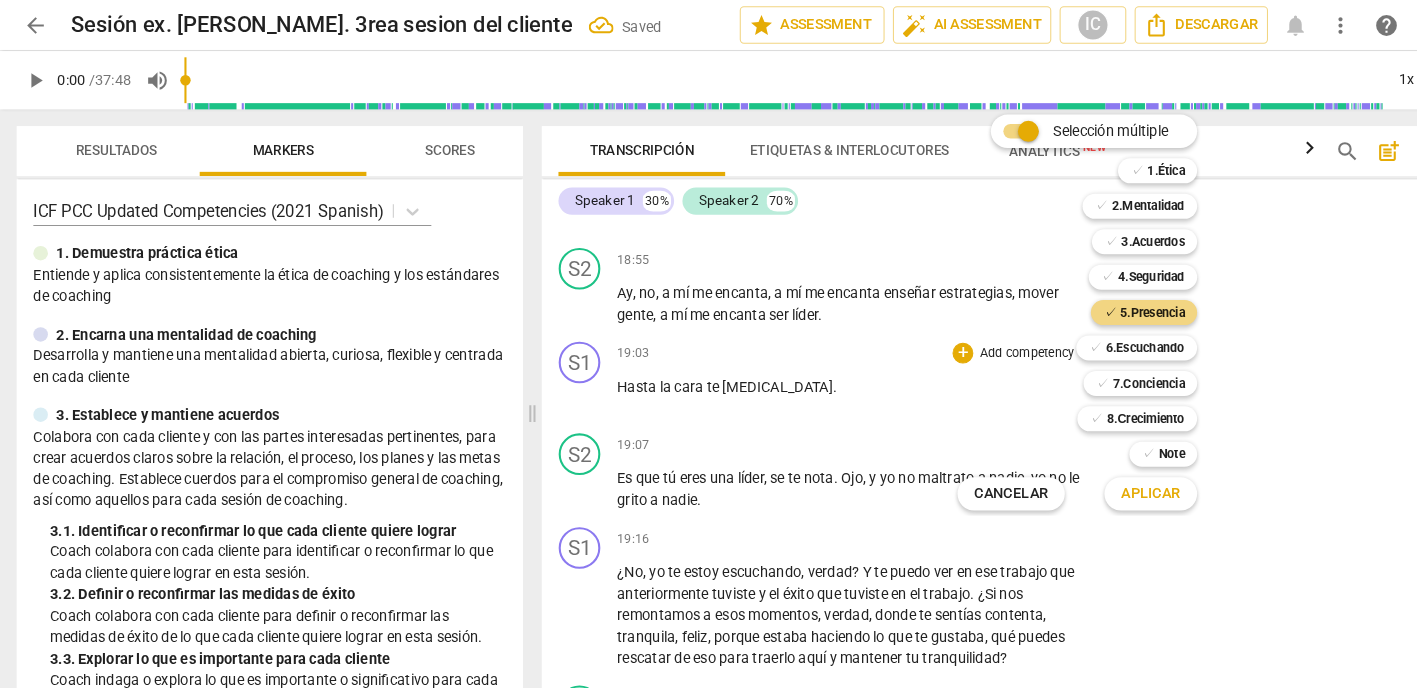 click on "Aplicar" at bounding box center [1104, 474] 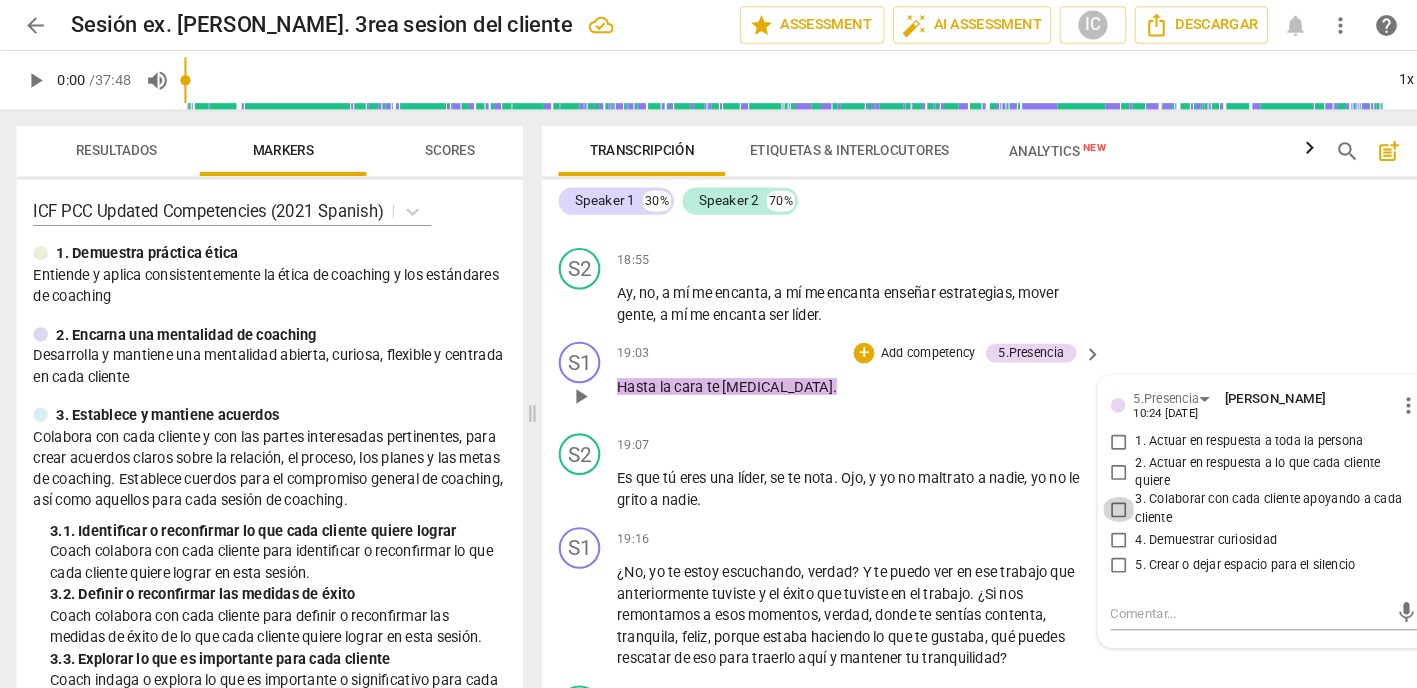 click on "3. Colaborar con cada cliente apoyando a cada cliente" at bounding box center (1074, 489) 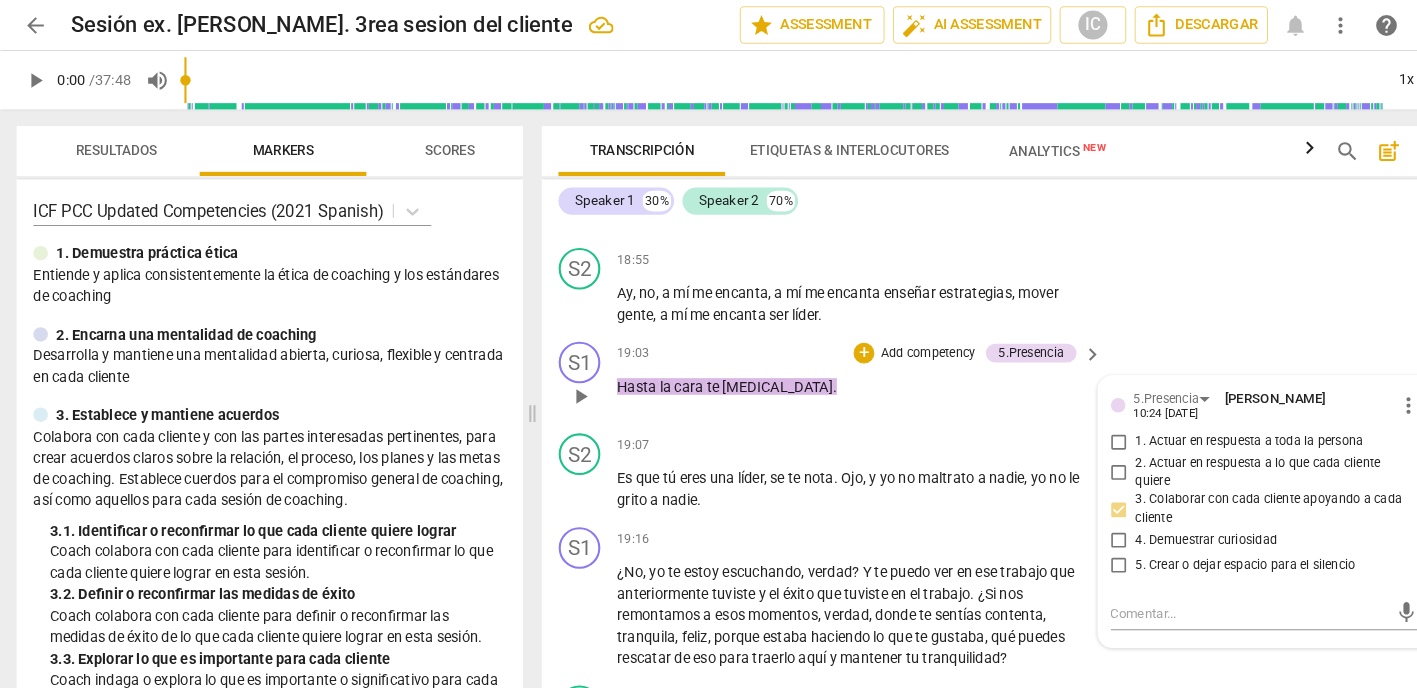 click on "Add competency" at bounding box center [890, 340] 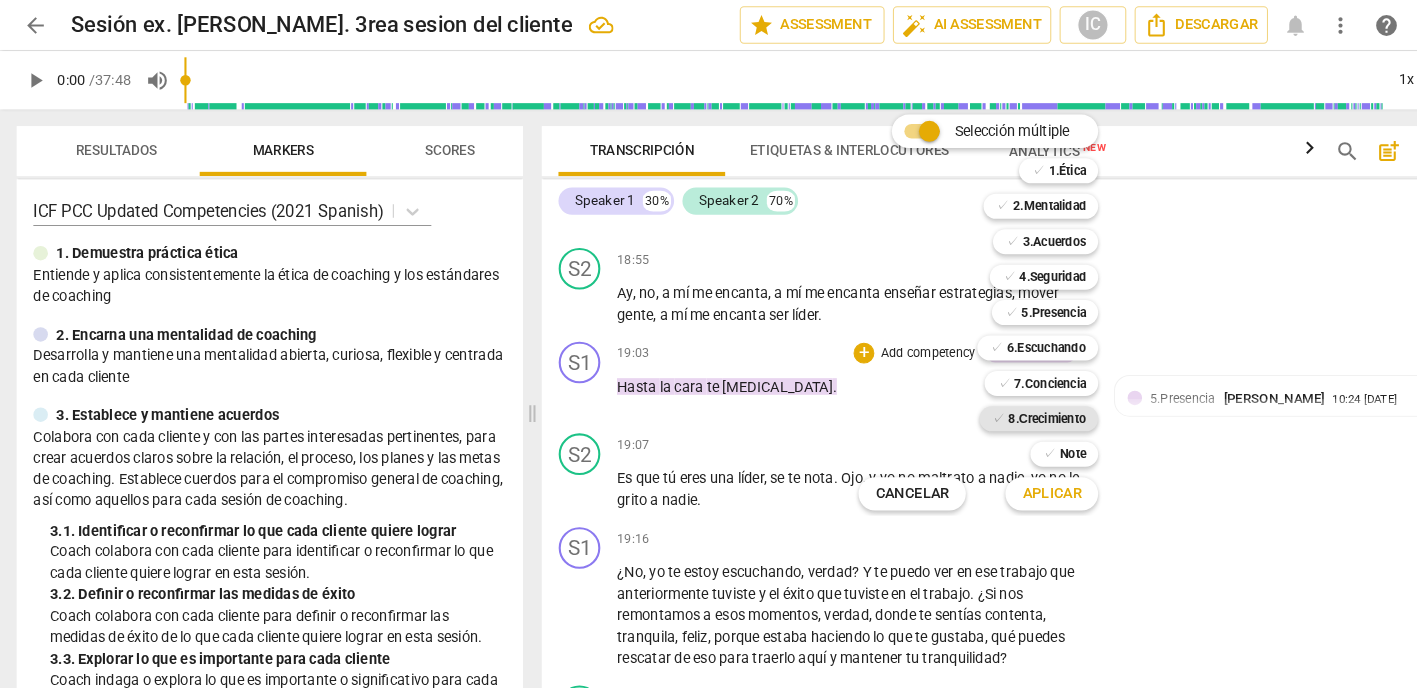 click on "8.Сrecimiento" at bounding box center (1005, 402) 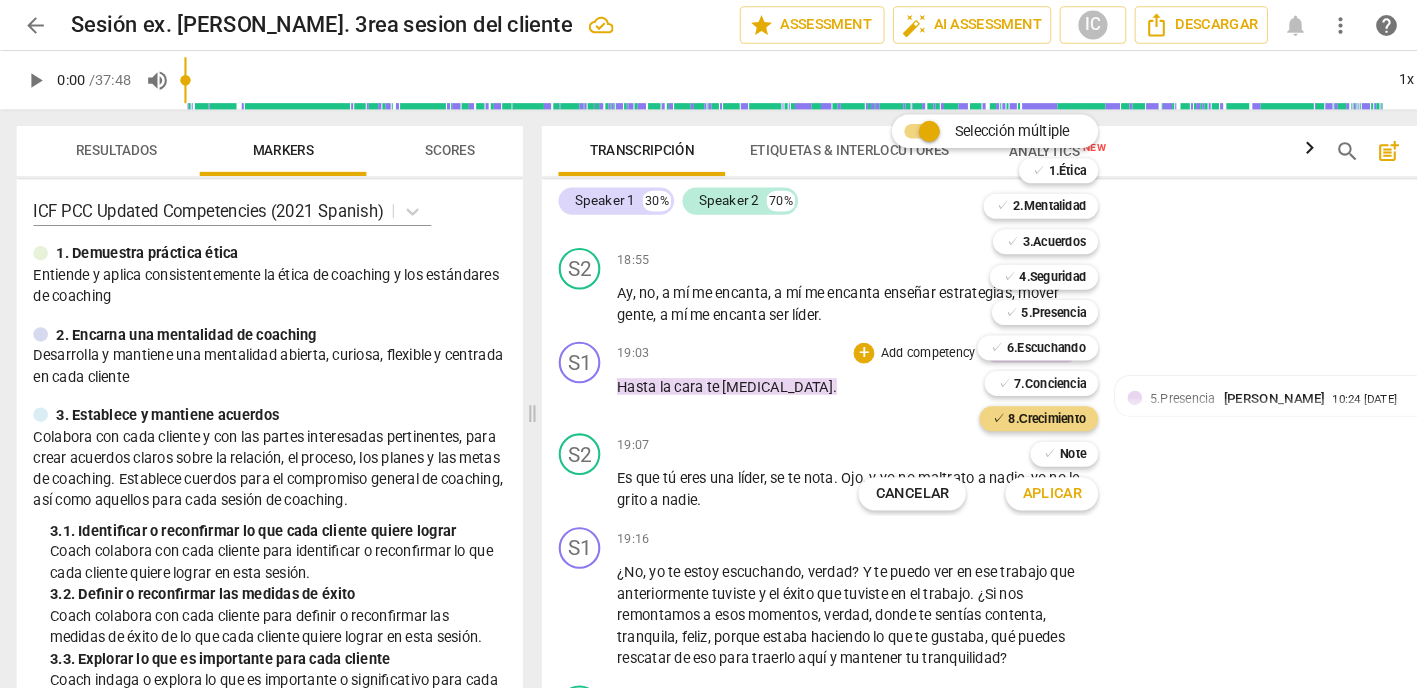 click on "Aplicar" at bounding box center [1009, 474] 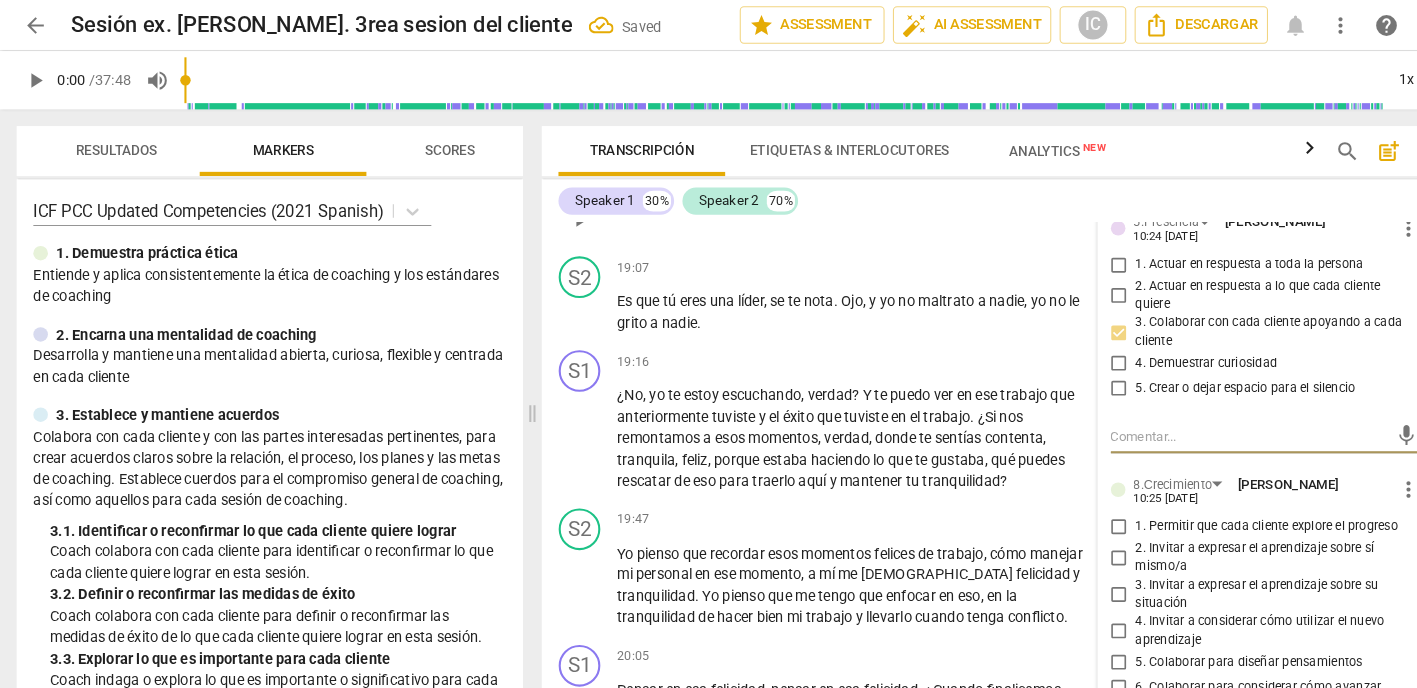 scroll, scrollTop: 8880, scrollLeft: 0, axis: vertical 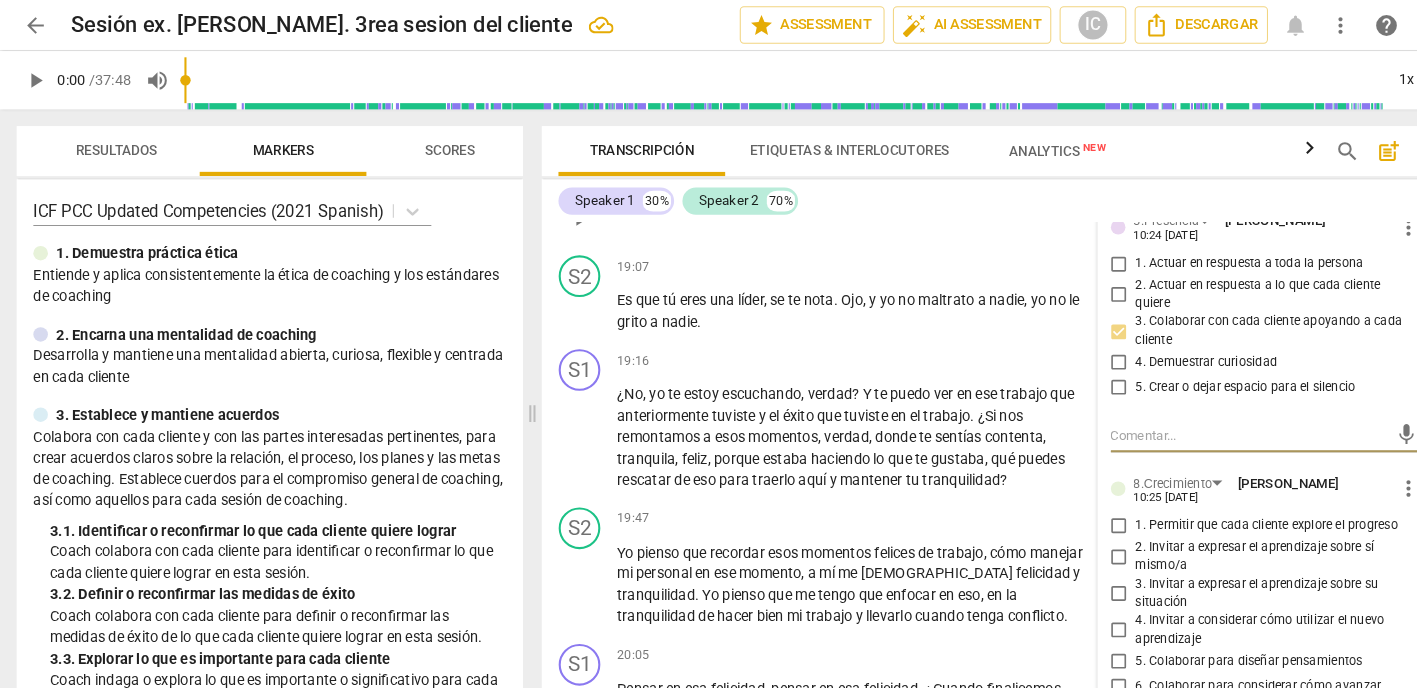 click on "5. Colaborar para diseñar pensamientos" at bounding box center [1074, 634] 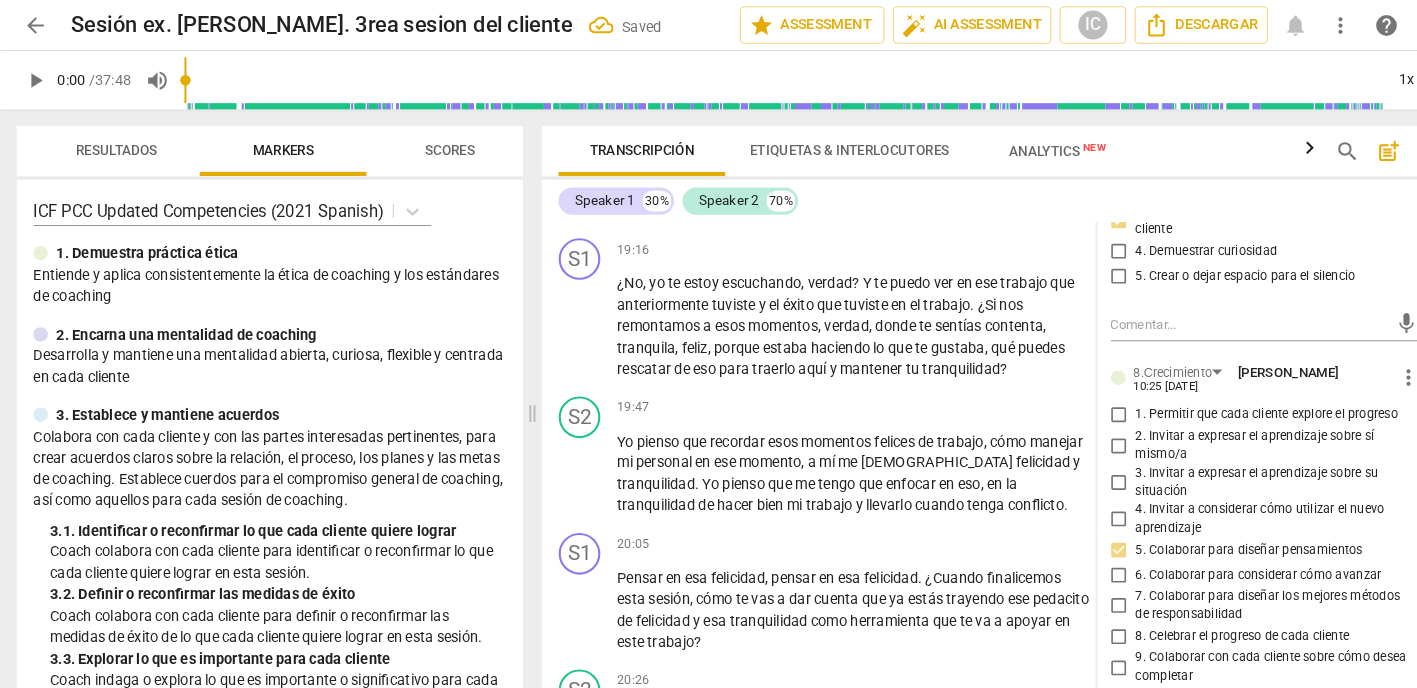 scroll, scrollTop: 8987, scrollLeft: 0, axis: vertical 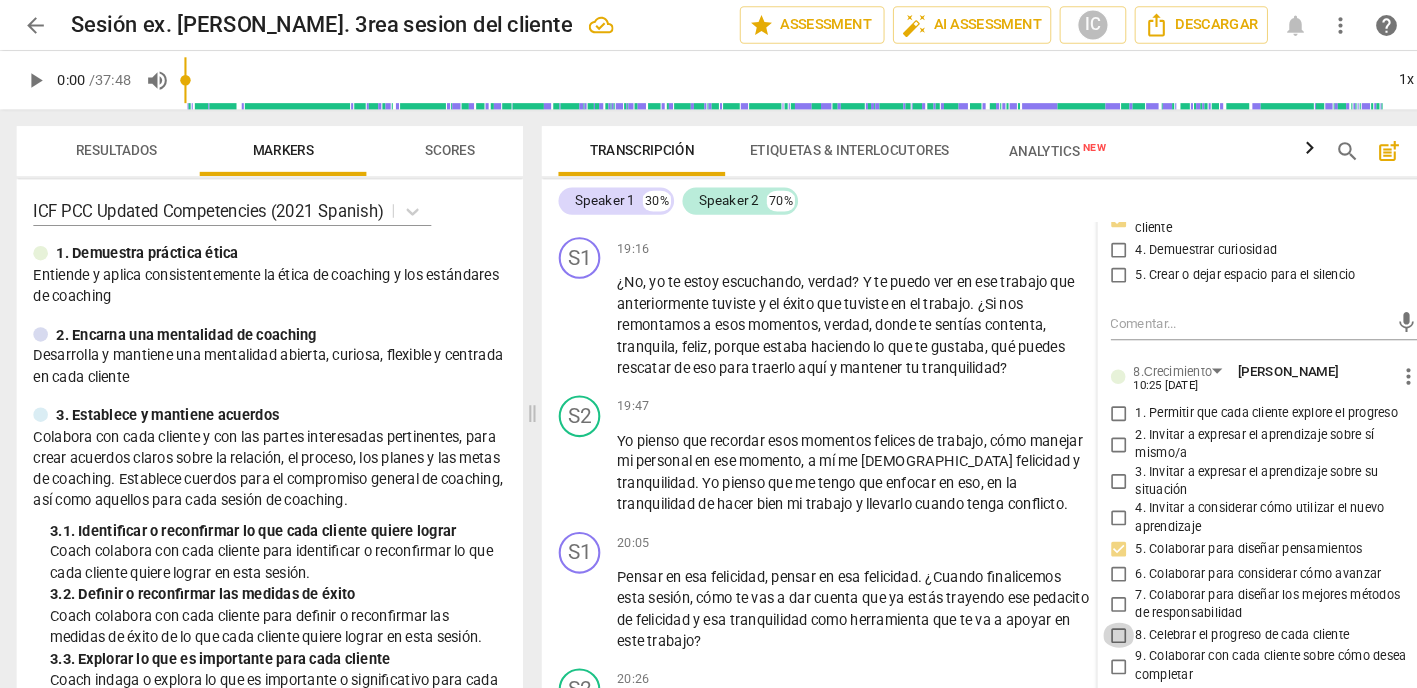 click on "8. Celebrar el progreso de cada cliente" at bounding box center [1074, 610] 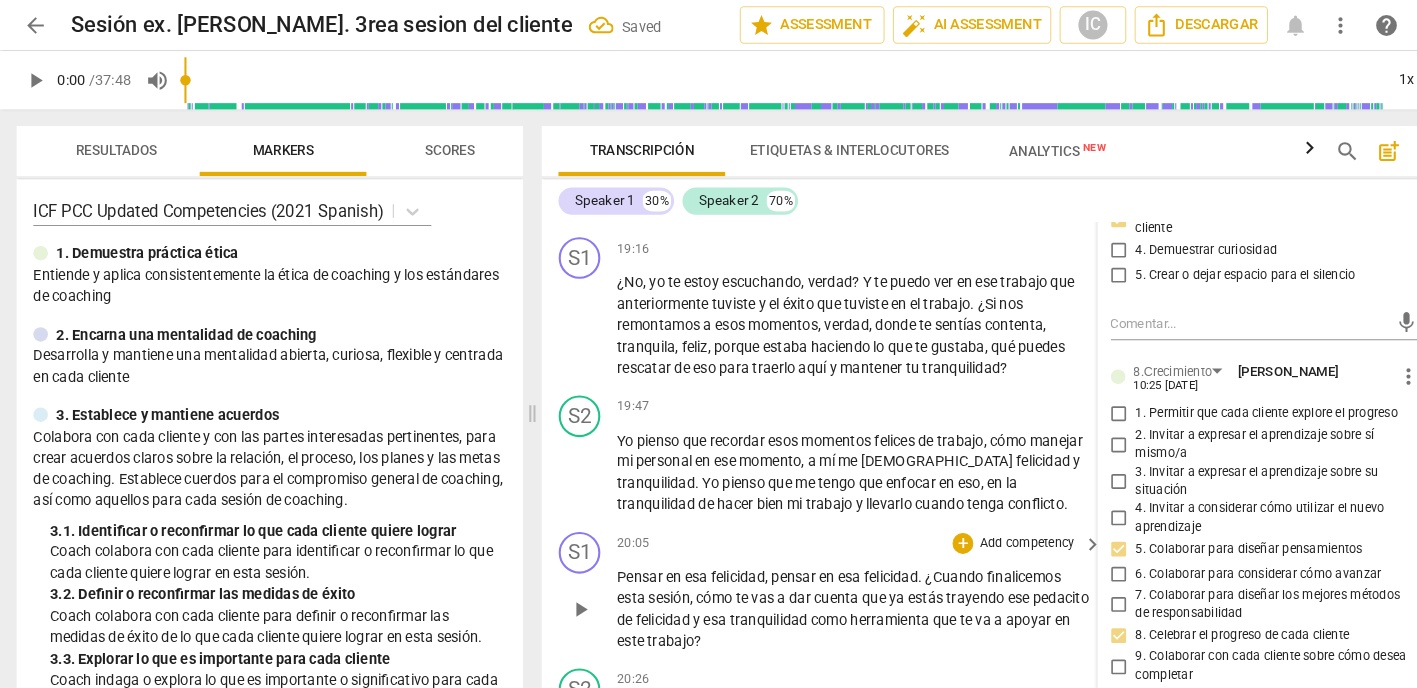 click on "esa" at bounding box center [687, 595] 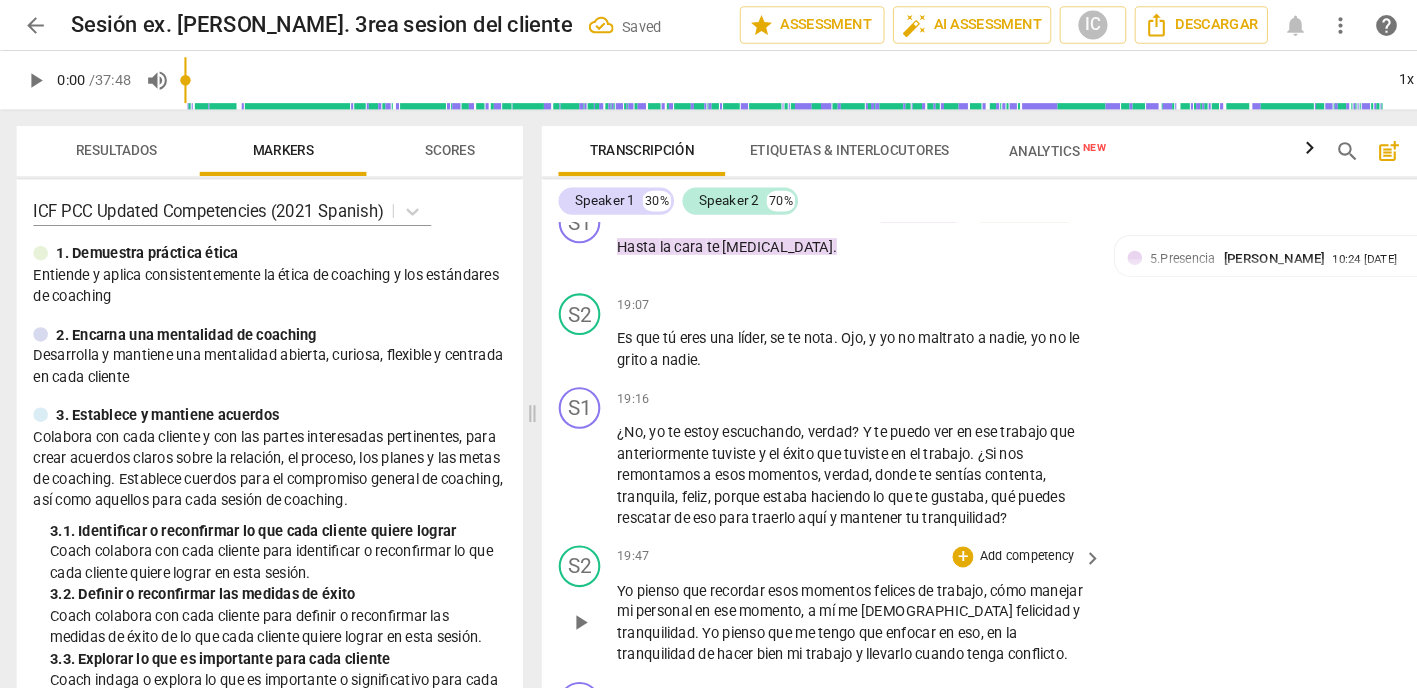 scroll, scrollTop: 8845, scrollLeft: 0, axis: vertical 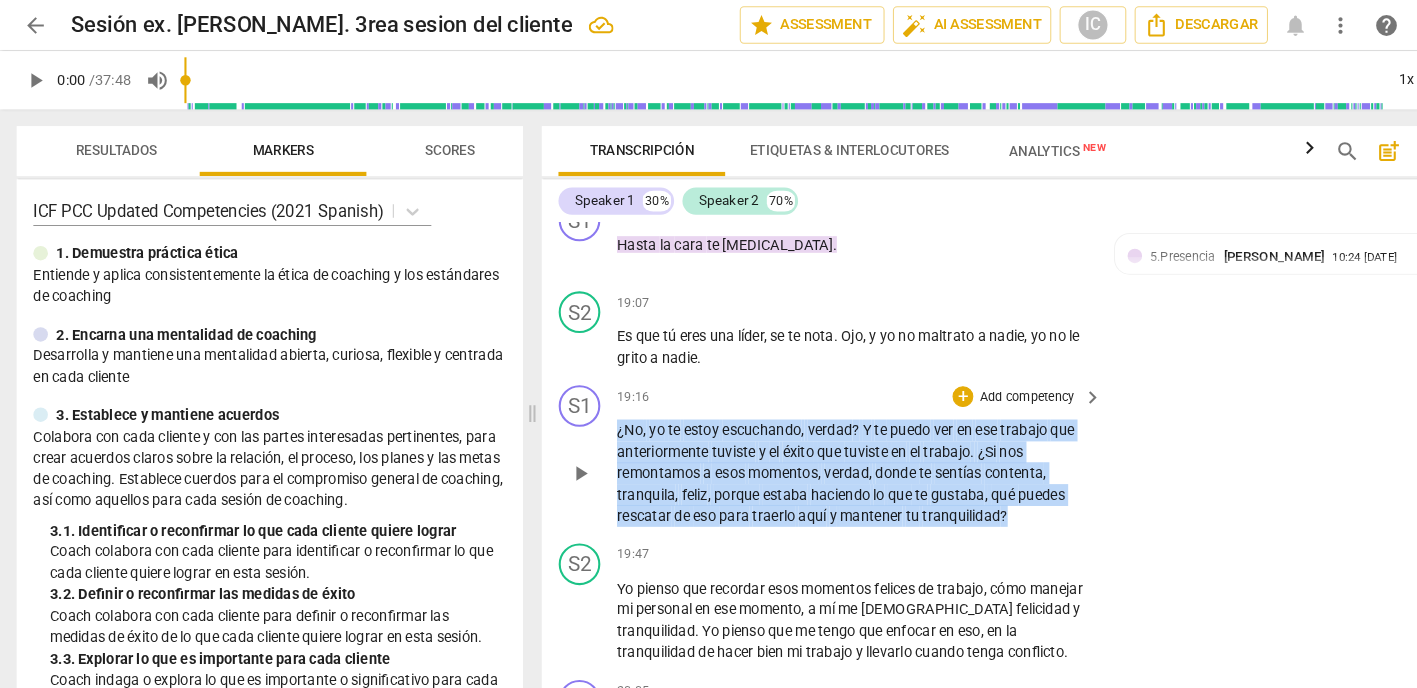 drag, startPoint x: 976, startPoint y: 461, endPoint x: 664, endPoint y: 368, distance: 325.56567 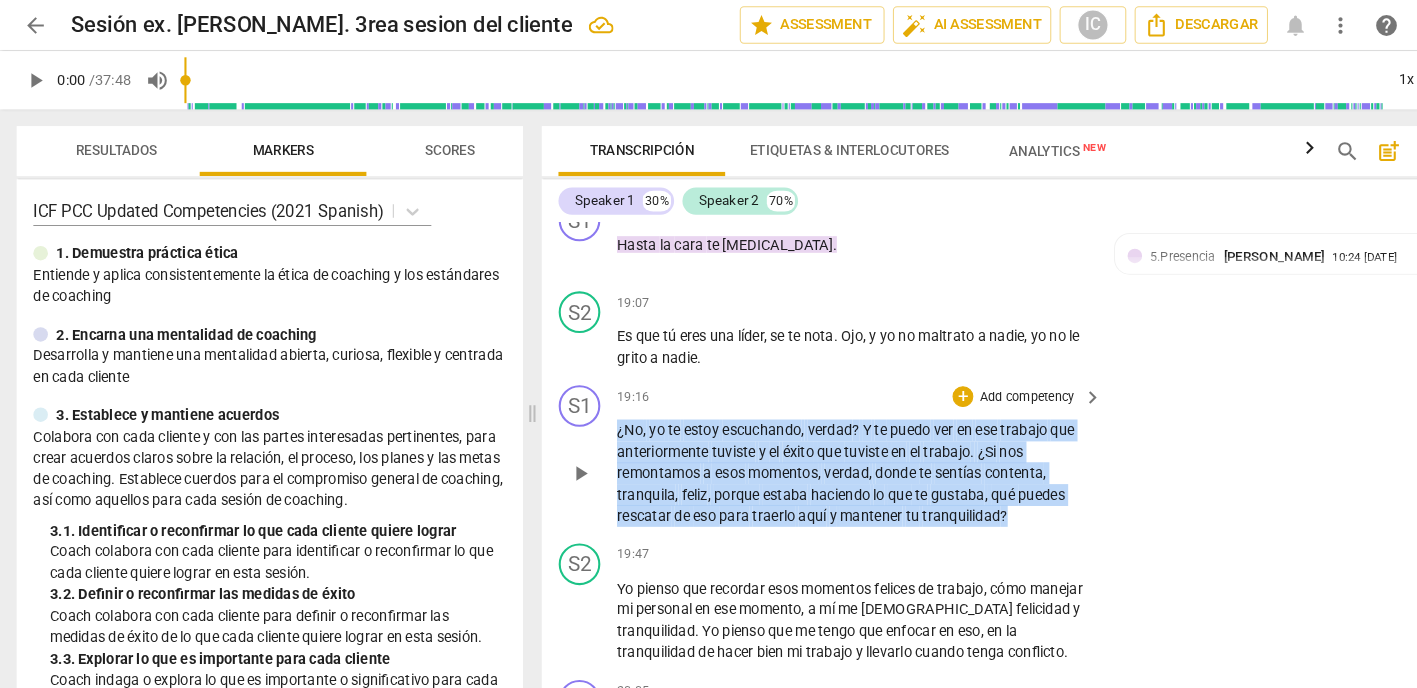 click on "S1 play_arrow pause 19:16 + Add competency keyboard_arrow_right ¿No ,   yo   te   estoy   escuchando ,   verdad ?   Y   te   puedo   ver   en   ese   trabajo   que   anteriormente   tuviste   y   el   éxito   que   tuviste   en   el   trabajo .   ¿Si   nos   remontamos   a   esos   momentos ,   verdad ,   donde   te   sentías   contenta ,   tranquila ,   feliz ,   porque   estaba   haciendo   lo   que   te   gustaba ,   qué   puedes   rescatar   de   eso   para   traerlo   aquí   y   mantener   tu   tranquilidad ?" at bounding box center [960, 438] 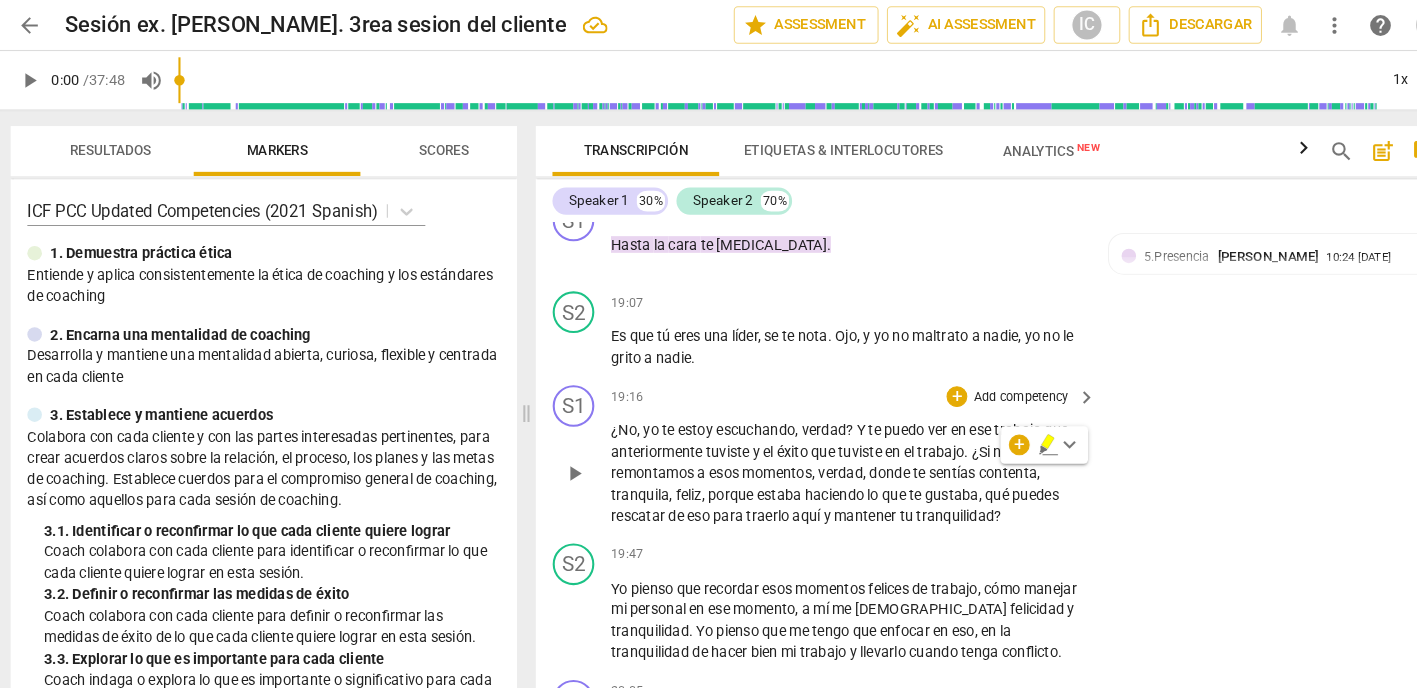 click on "Add competency" at bounding box center (985, 382) 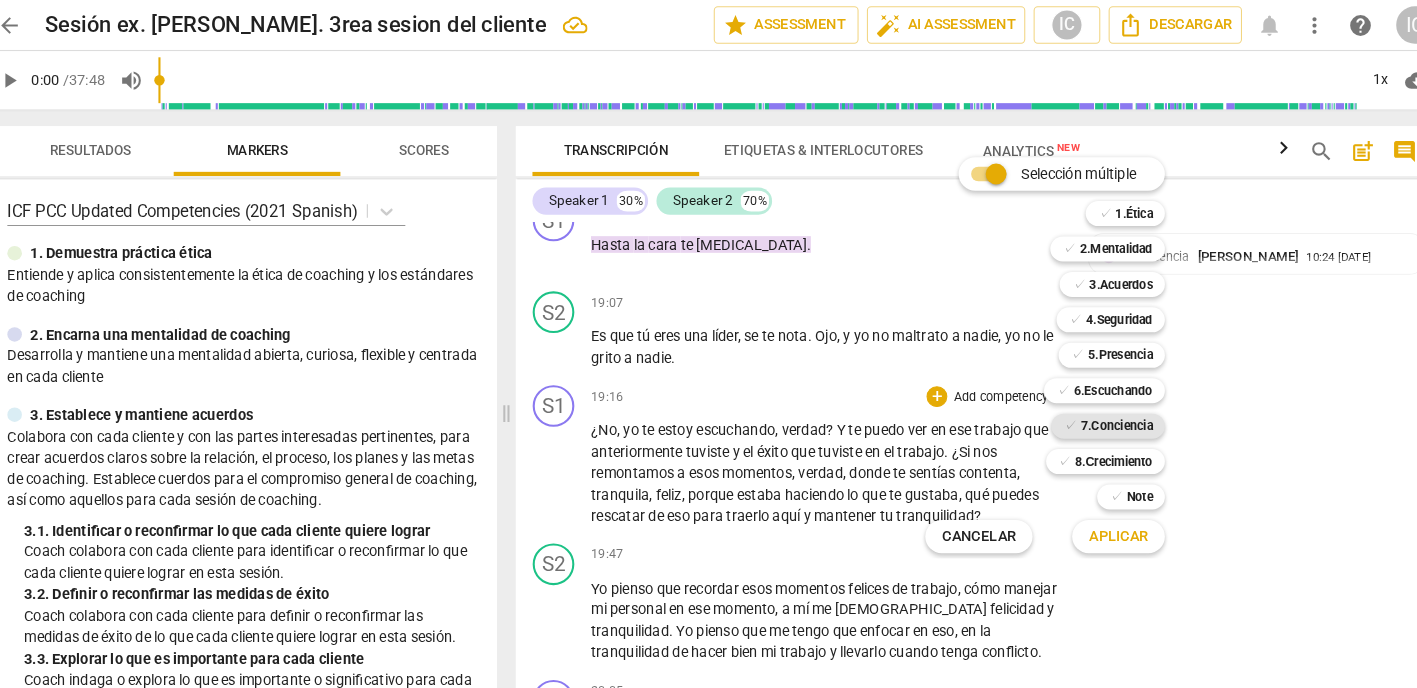 click on "7.Conciencia" at bounding box center (1096, 409) 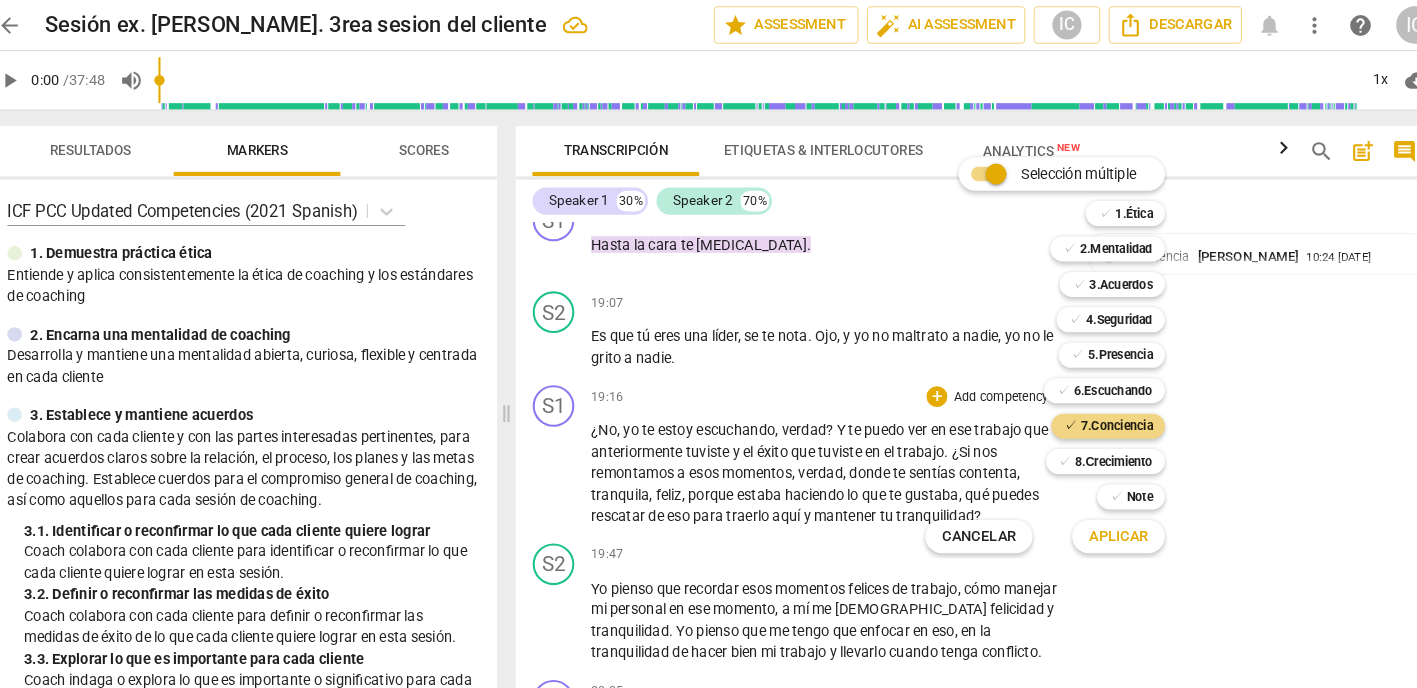 click on "Aplicar" at bounding box center (1098, 515) 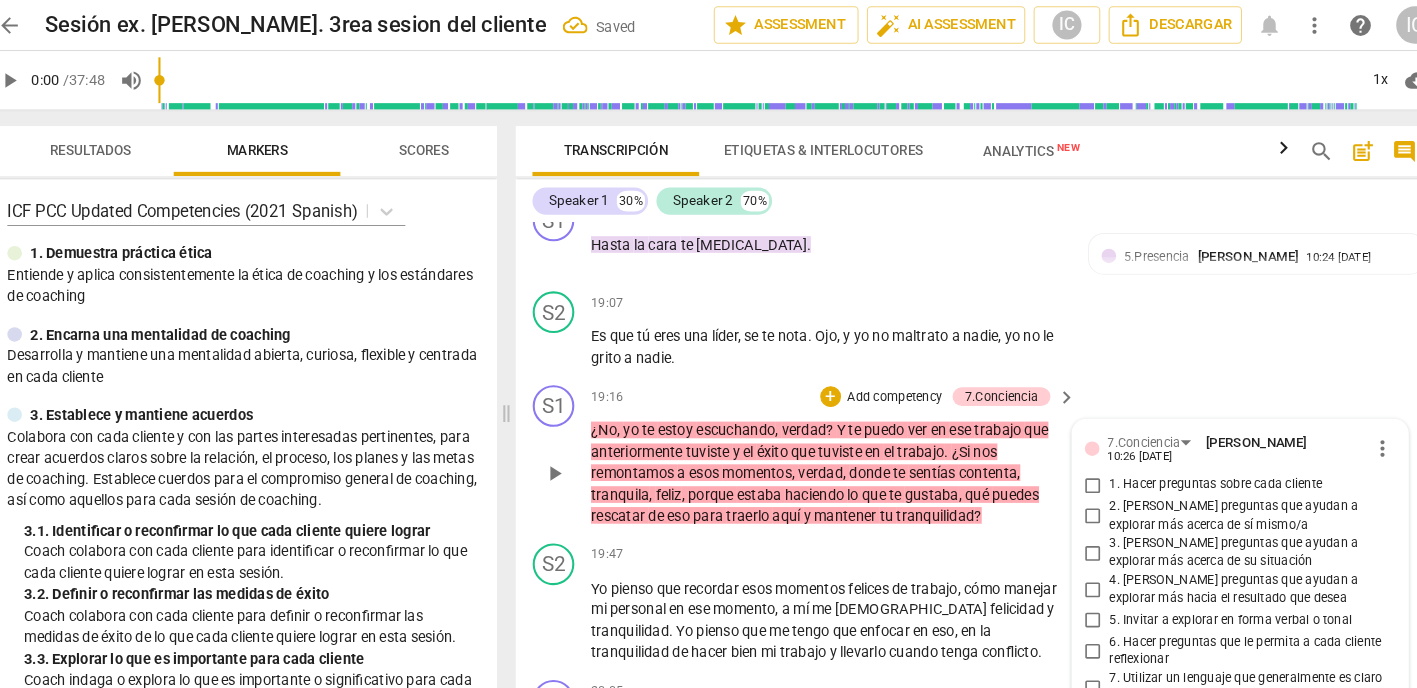 scroll, scrollTop: 9101, scrollLeft: 0, axis: vertical 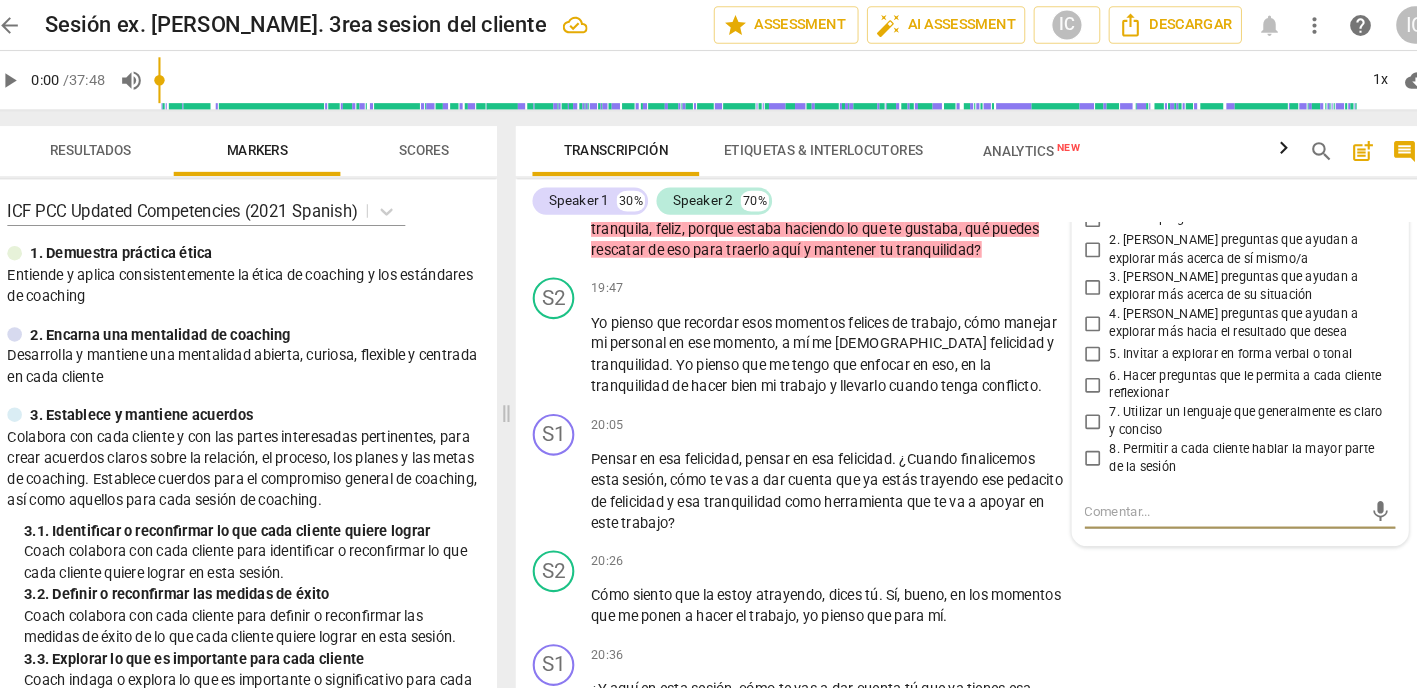 click on "6. Hacer preguntas que le permita a cada cliente reflexionar" at bounding box center [1074, 369] 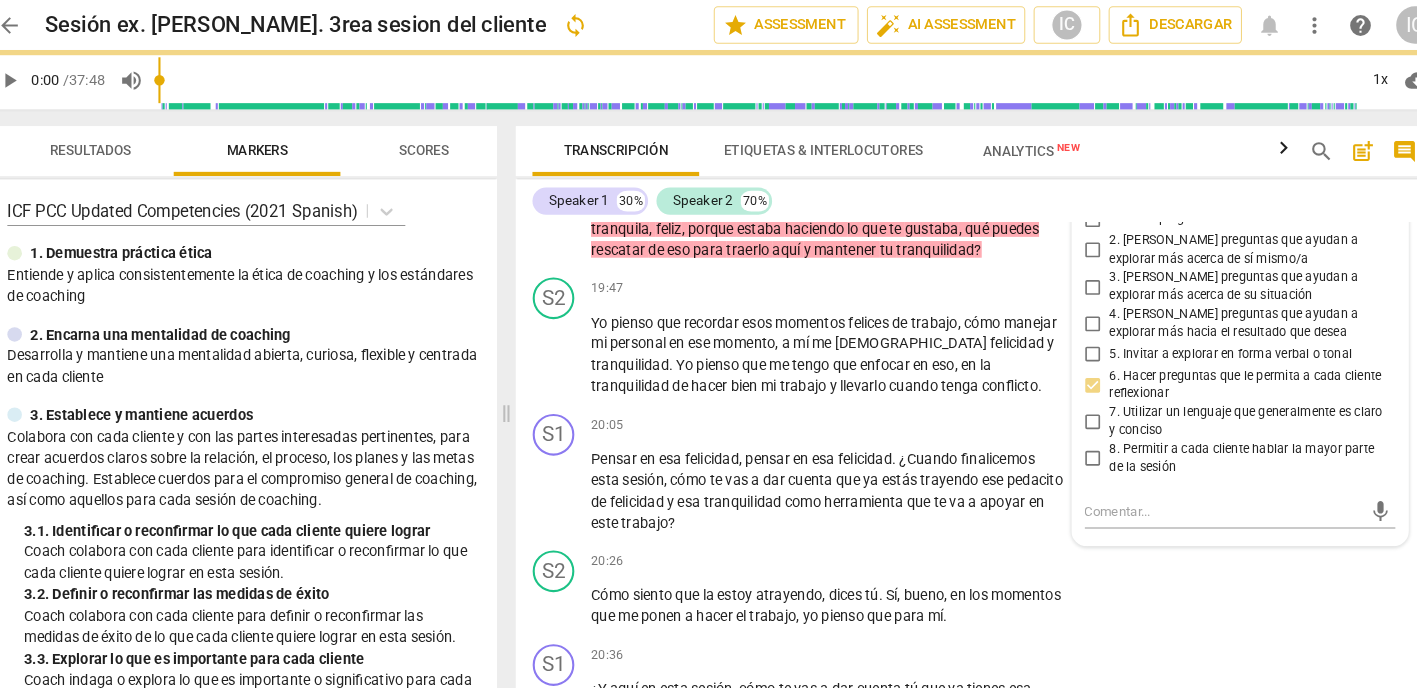 scroll, scrollTop: 9097, scrollLeft: 0, axis: vertical 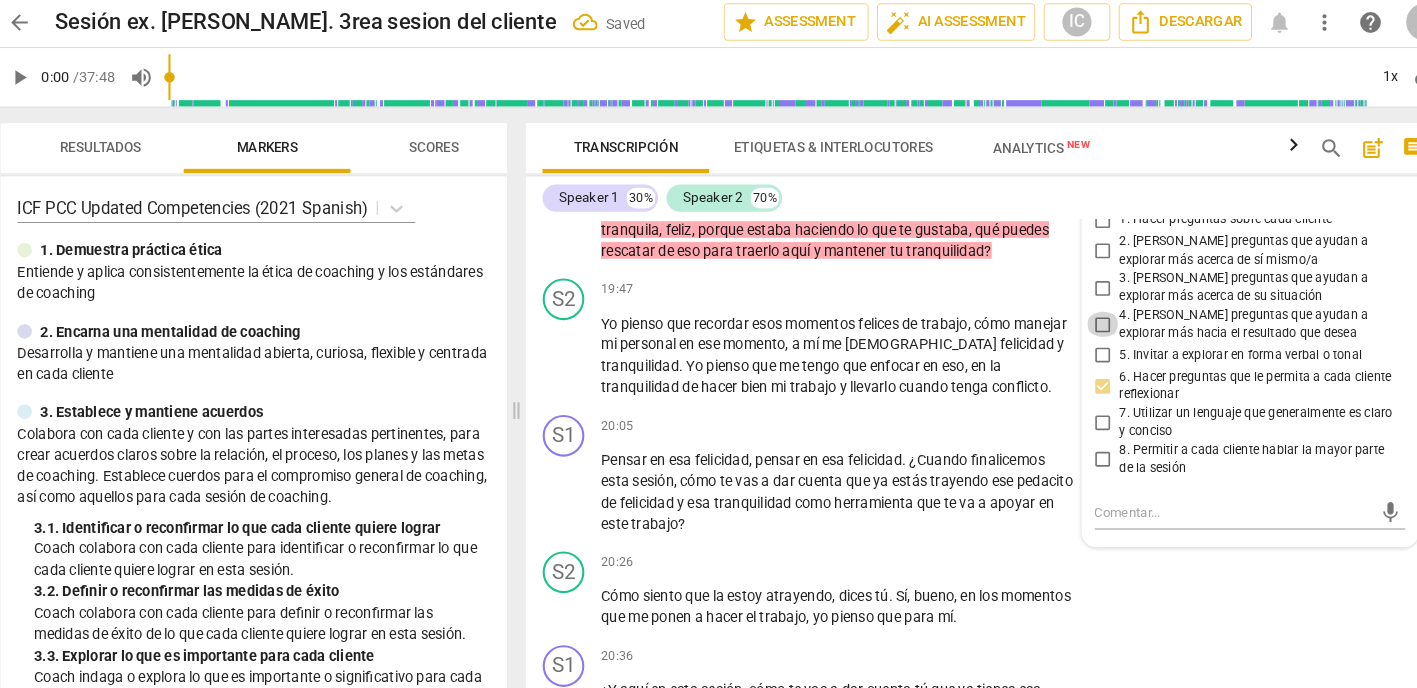 click on "4. [PERSON_NAME] preguntas que ayudan a explorar más hacia el resultado que desea" at bounding box center (1074, 314) 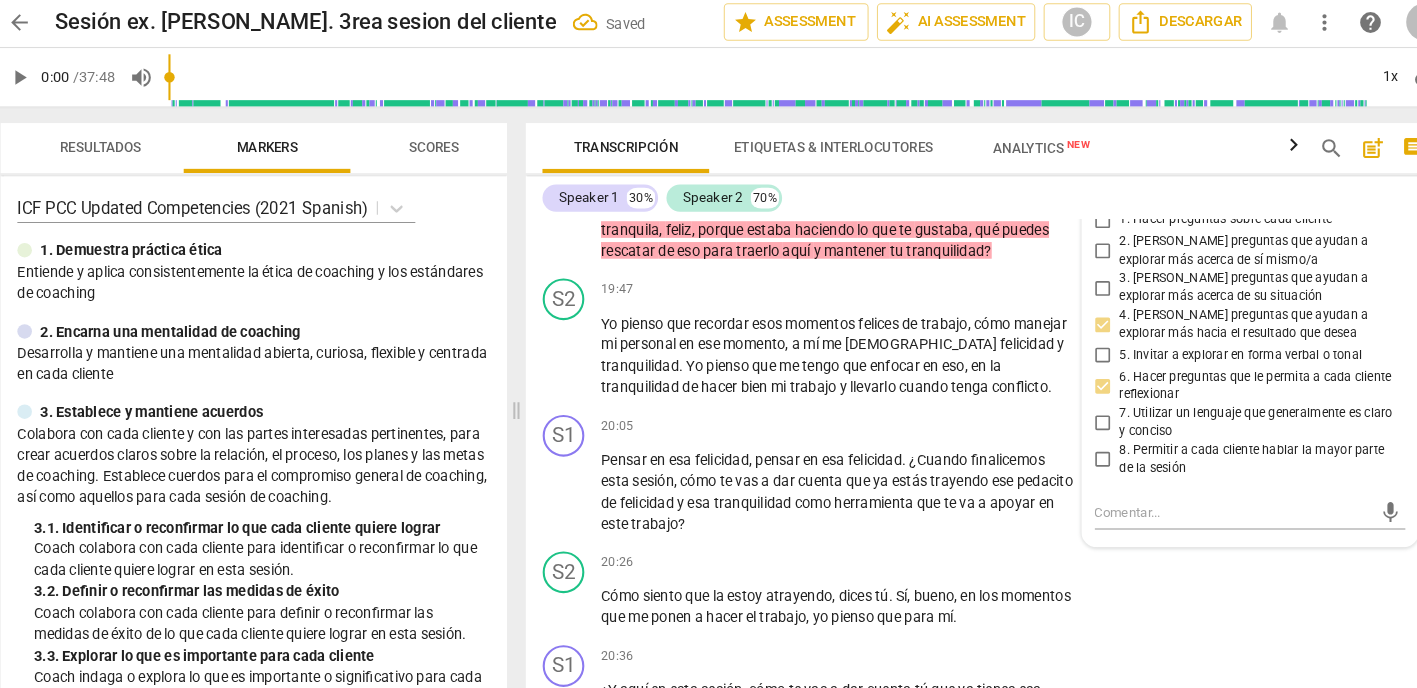 click on "5. Invitar a explorar en forma verbal o tonal" at bounding box center [1074, 344] 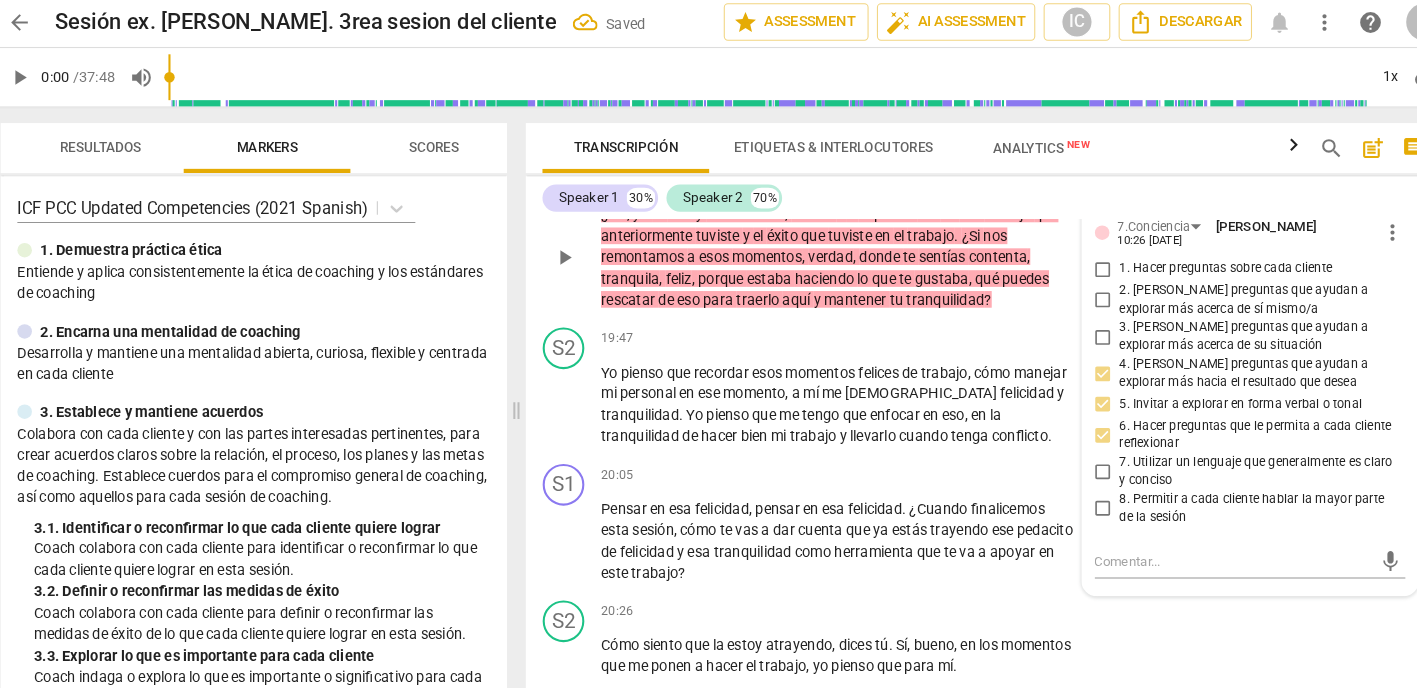 scroll, scrollTop: 9052, scrollLeft: 0, axis: vertical 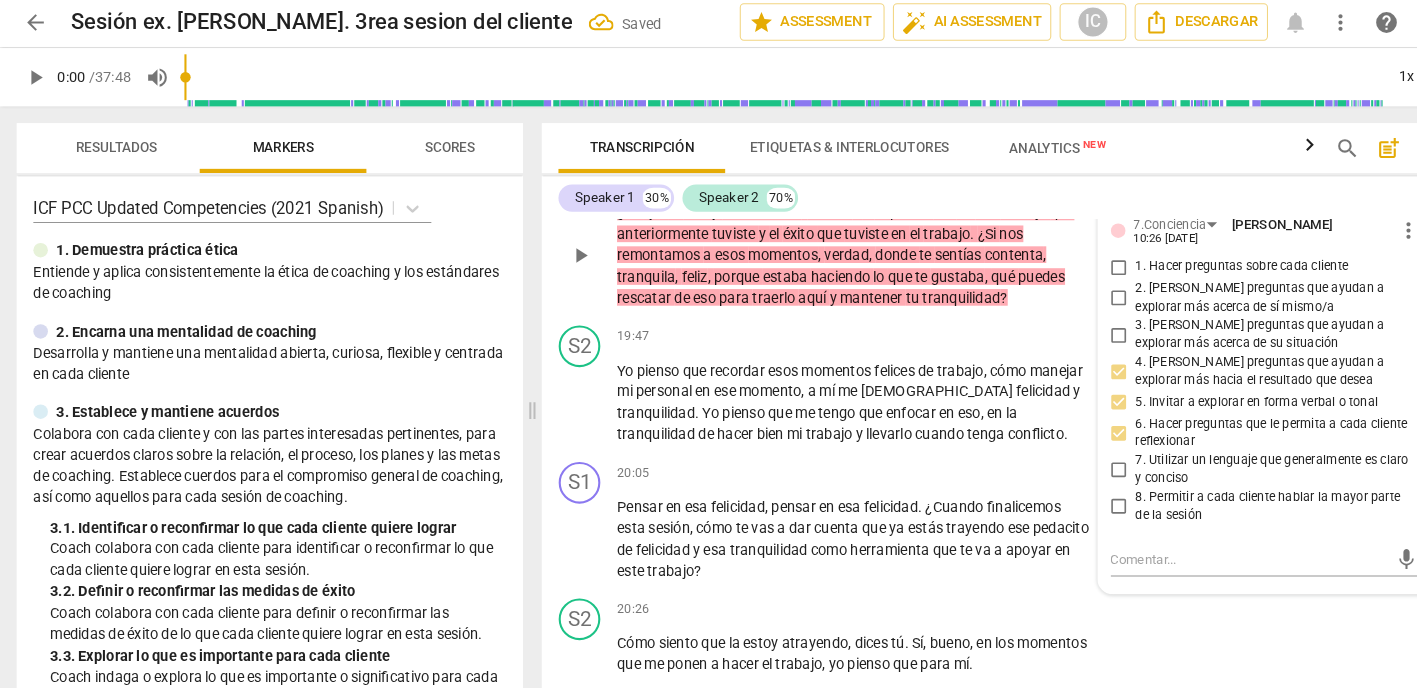 click on "2. [PERSON_NAME] preguntas que ayudan a explorar más acerca de sí mismo/a" at bounding box center [1074, 289] 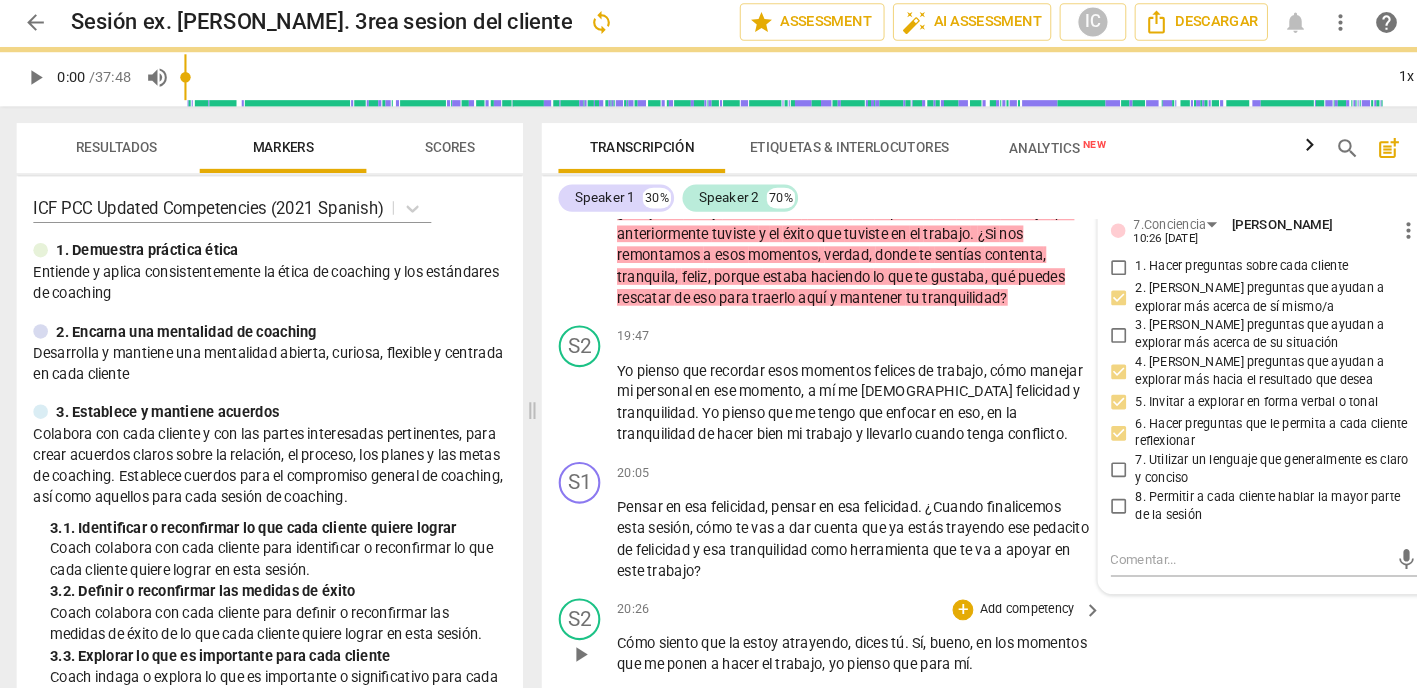 click on "S2 play_arrow pause 20:26 + Add competency keyboard_arrow_right Cómo   siento   que   la   estoy   atrayendo ,   dices   tú .   Sí ,   bueno ,   en   los   momentos   que   me   ponen   a   hacer   el   trabajo ,   yo   pienso   que   para   mí ." at bounding box center [960, 614] 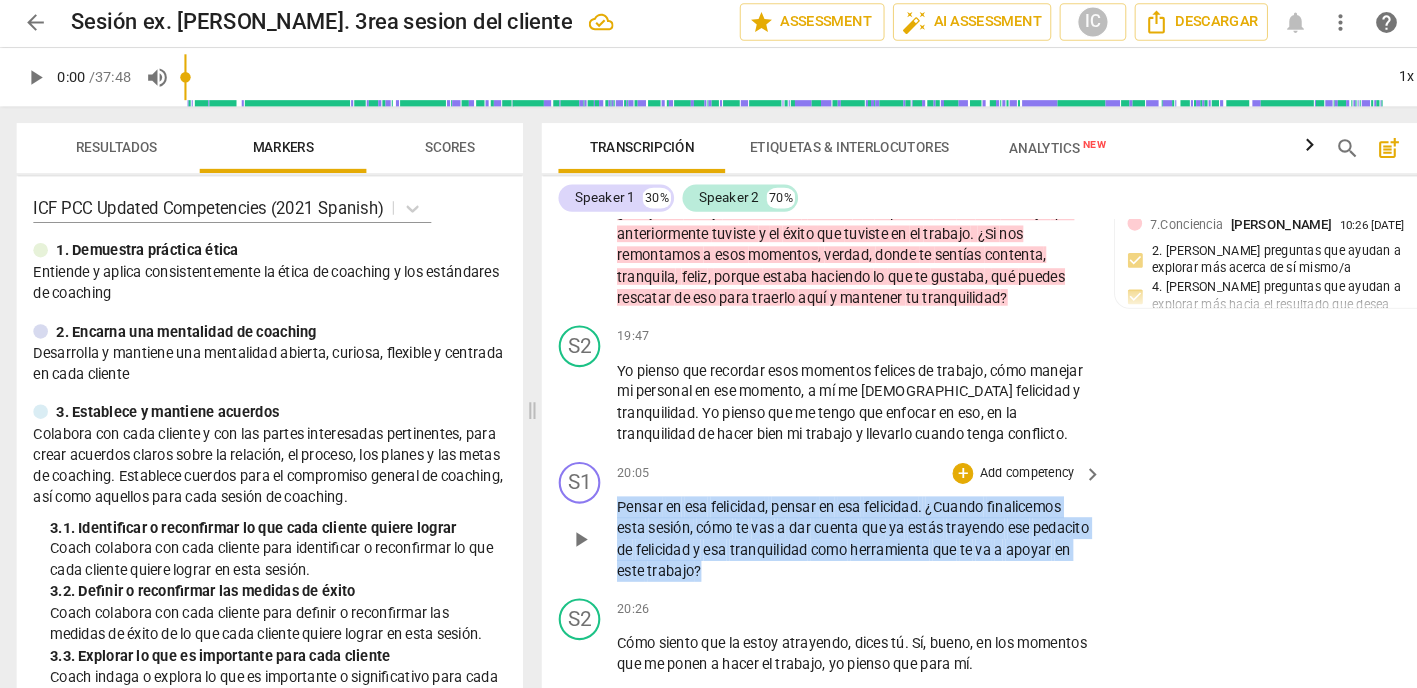 drag, startPoint x: 766, startPoint y: 507, endPoint x: 589, endPoint y: 442, distance: 188.55768 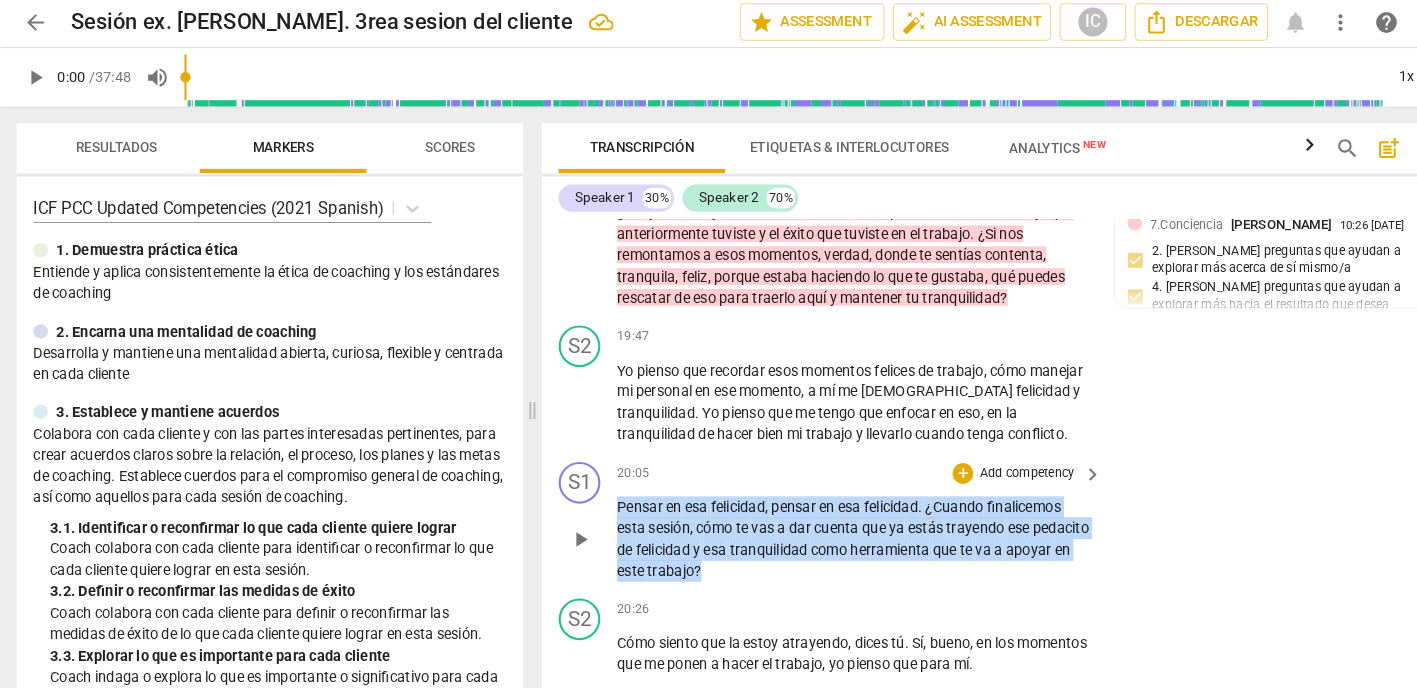 click on "S1 play_arrow pause 20:05 + Add competency keyboard_arrow_right Pensar   en   esa   felicidad ,   pensar   en   esa   felicidad .   ¿Cuando   finalicemos   esta   sesión ,   cómo   te   vas   a   dar   cuenta   que   ya   estás   trayendo   ese   pedacito   de   felicidad   y   esa   tranquilidad   como   herramienta   que   te   va   a   apoyar   en   este   trabajo ?" at bounding box center [960, 503] 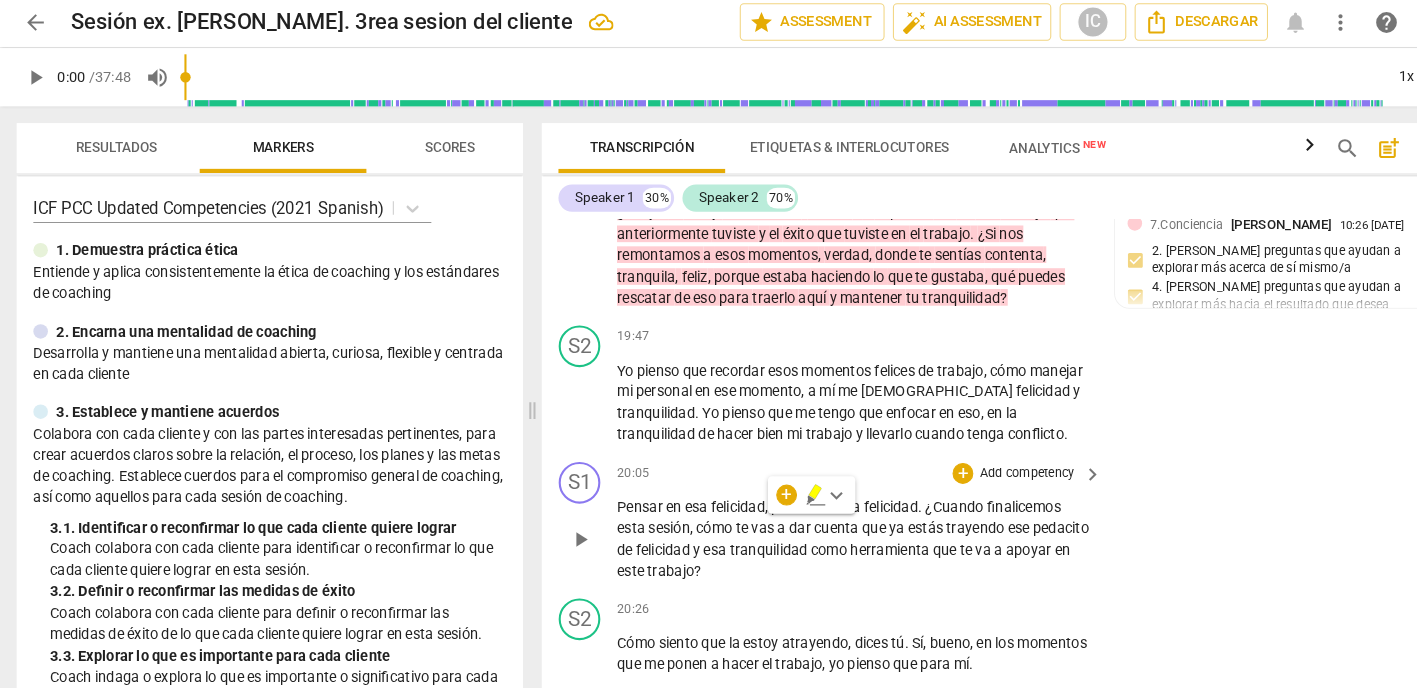 click on "Add competency" at bounding box center [985, 457] 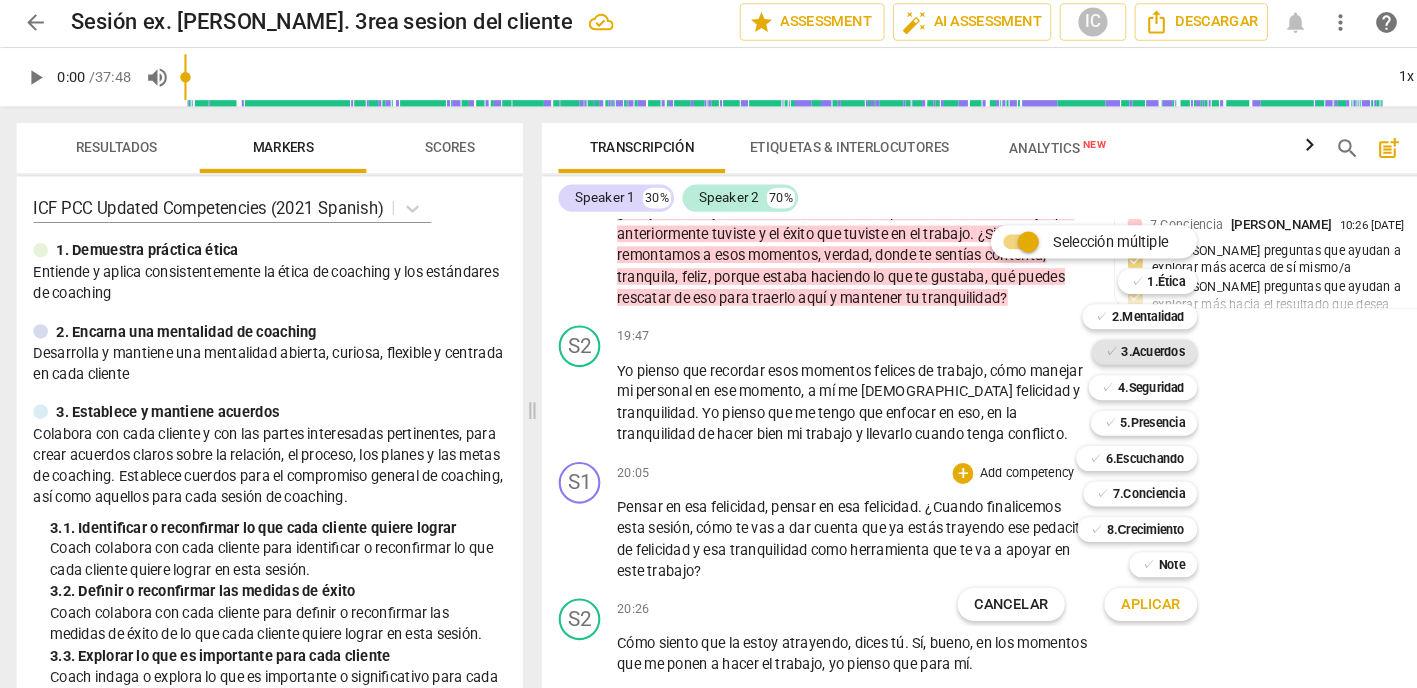 click on "3.Acuerdos" at bounding box center [1106, 341] 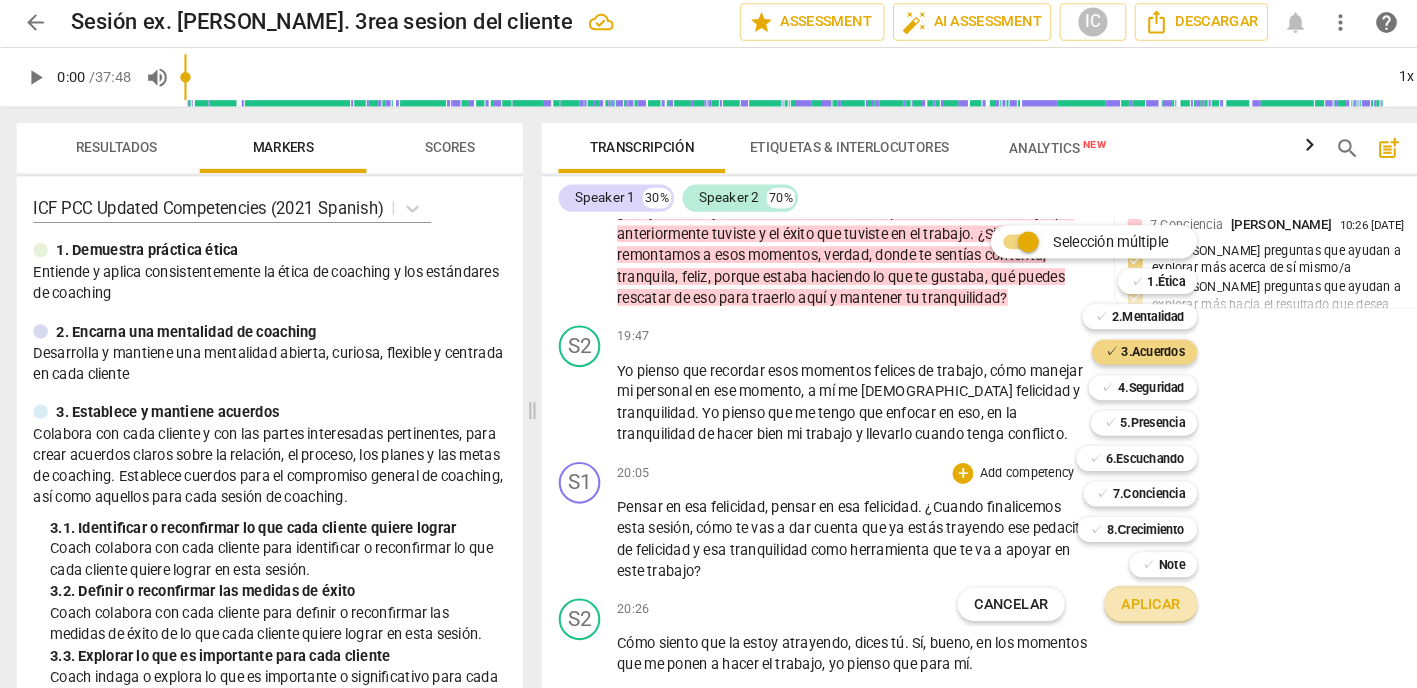 click on "Aplicar" at bounding box center [1104, 583] 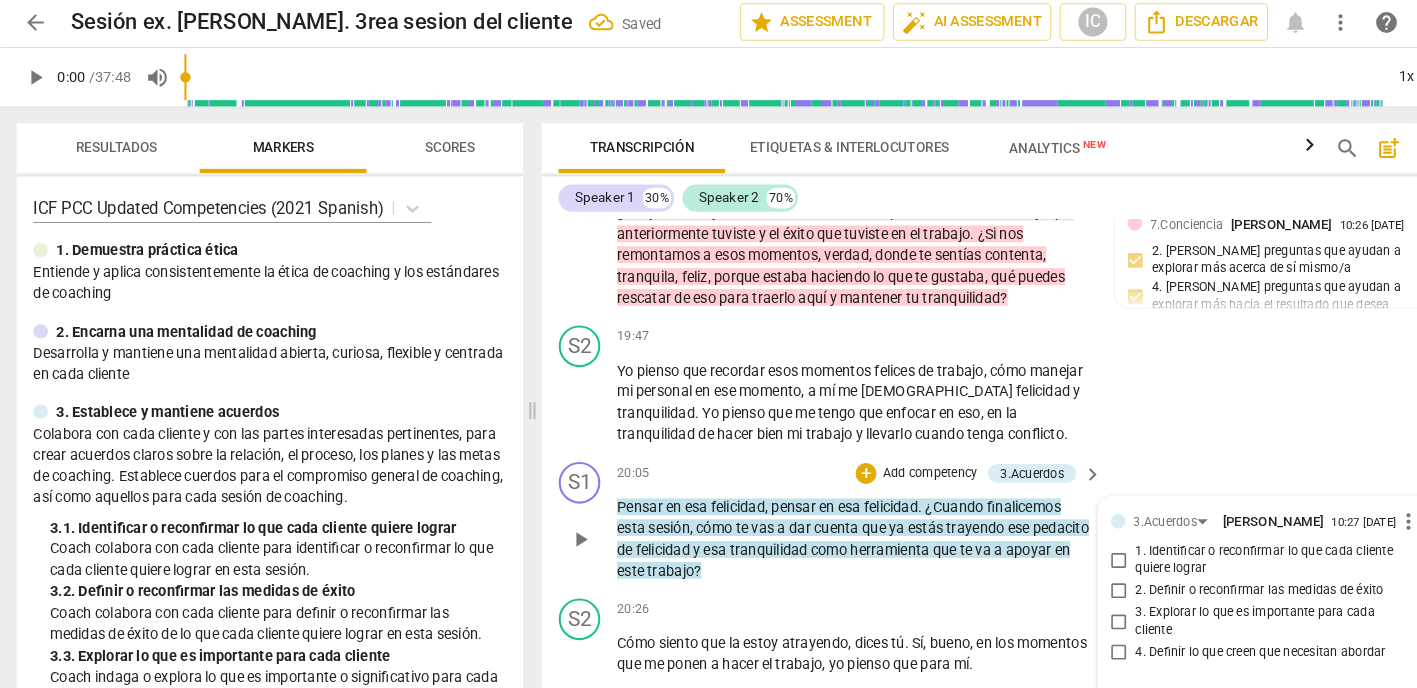 click on "2. Definir o reconfirmar las medidas de éxito" at bounding box center (1074, 570) 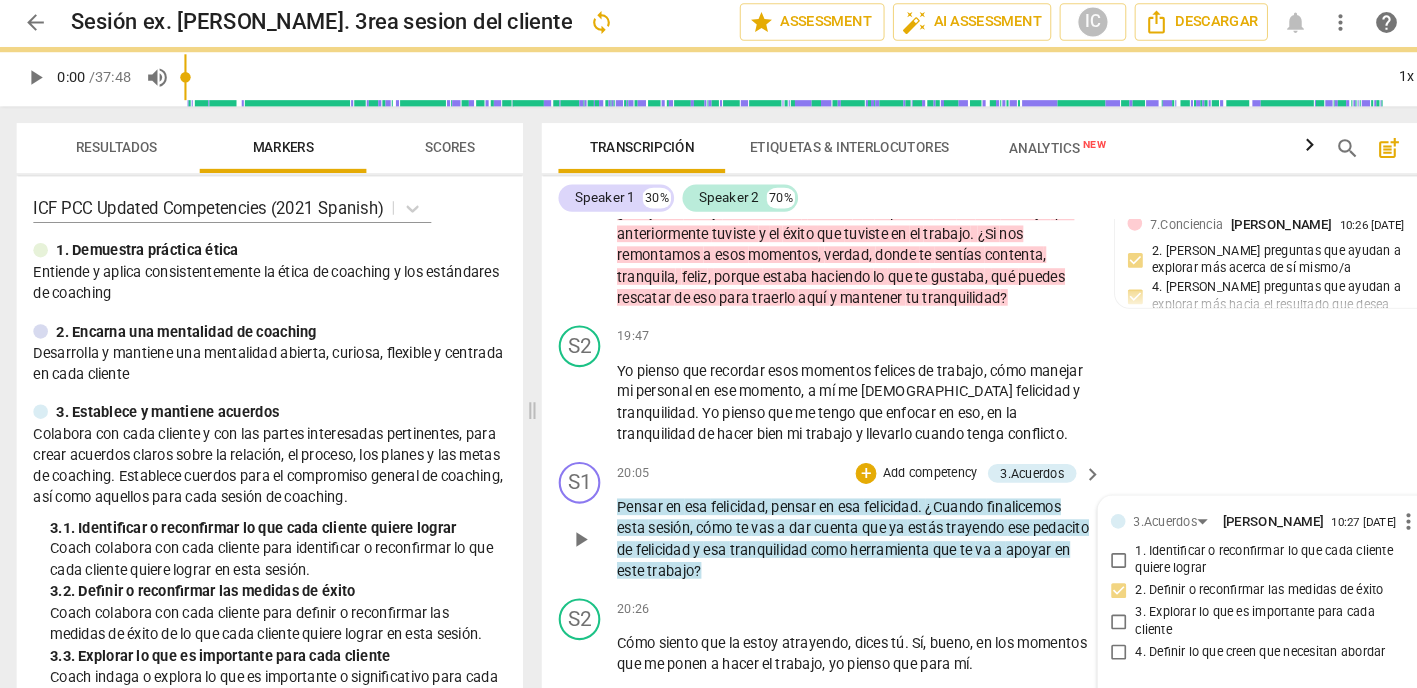 click on "Add competency" at bounding box center (892, 457) 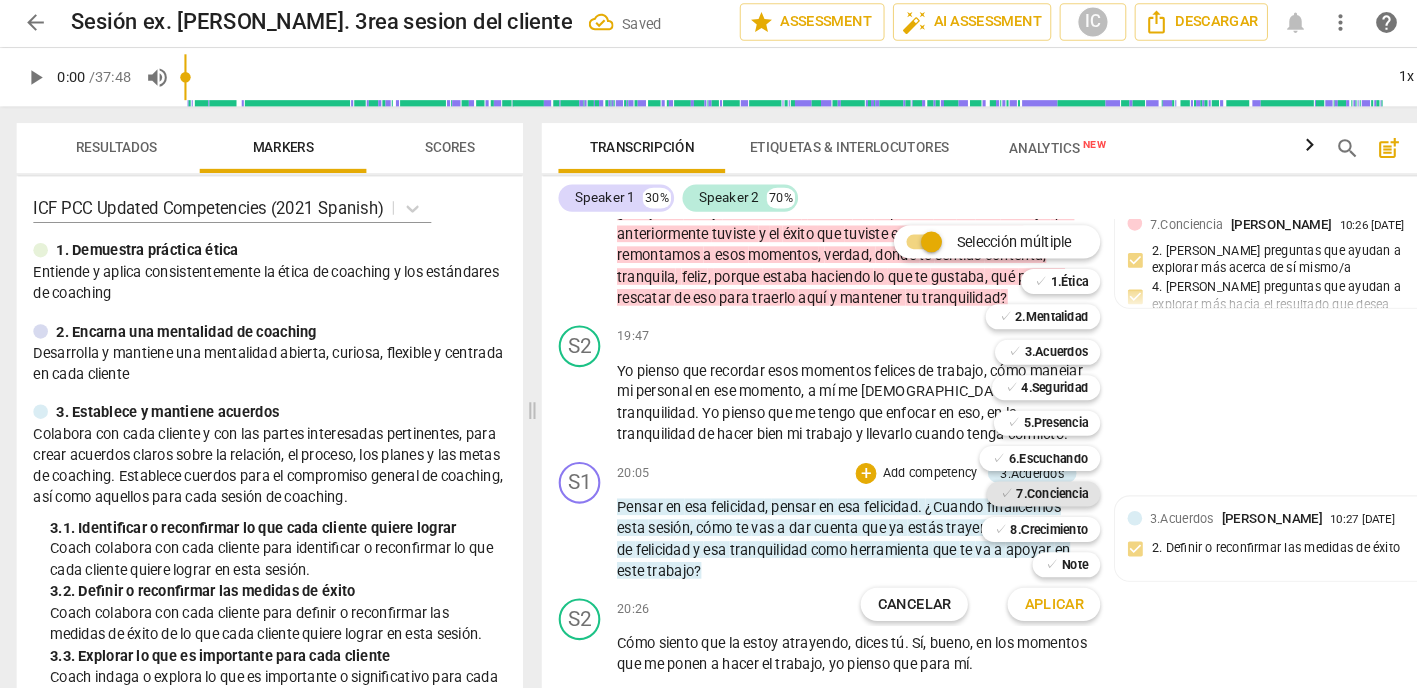 click on "7.Conciencia" at bounding box center (1009, 477) 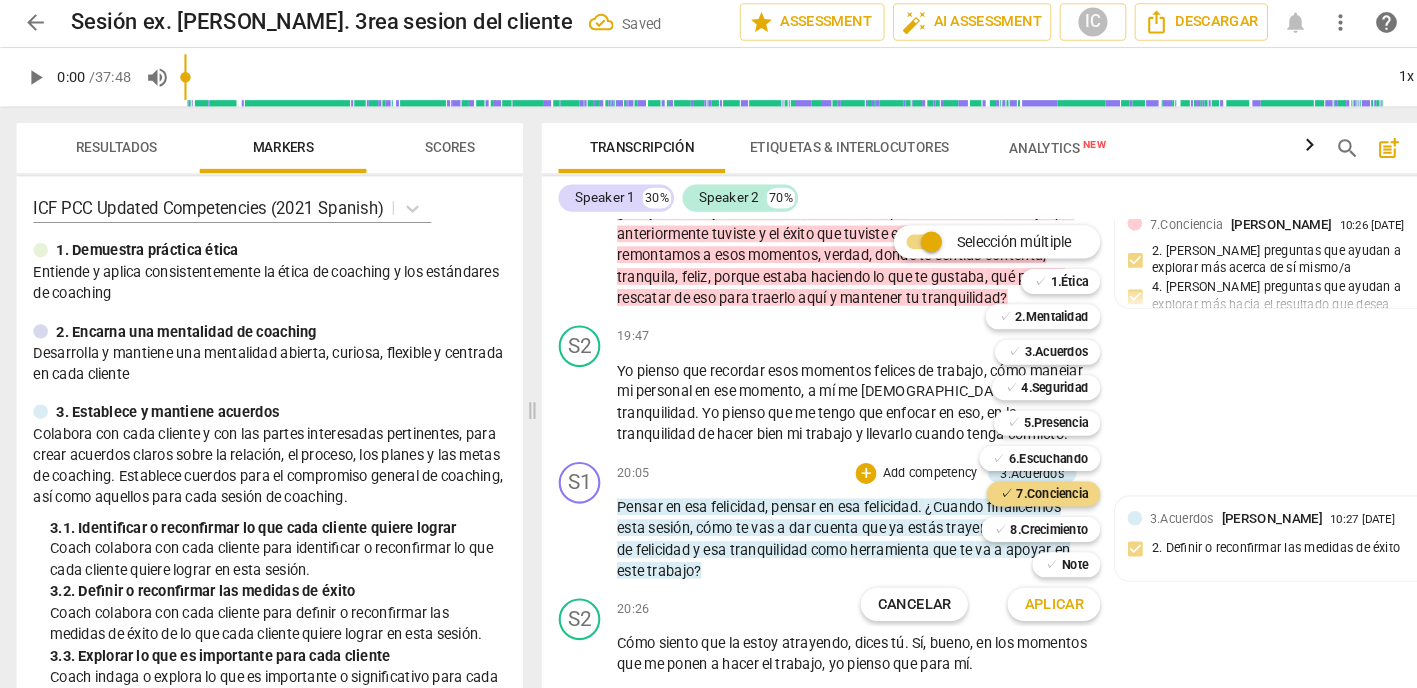 click on "Aplicar" at bounding box center [1011, 583] 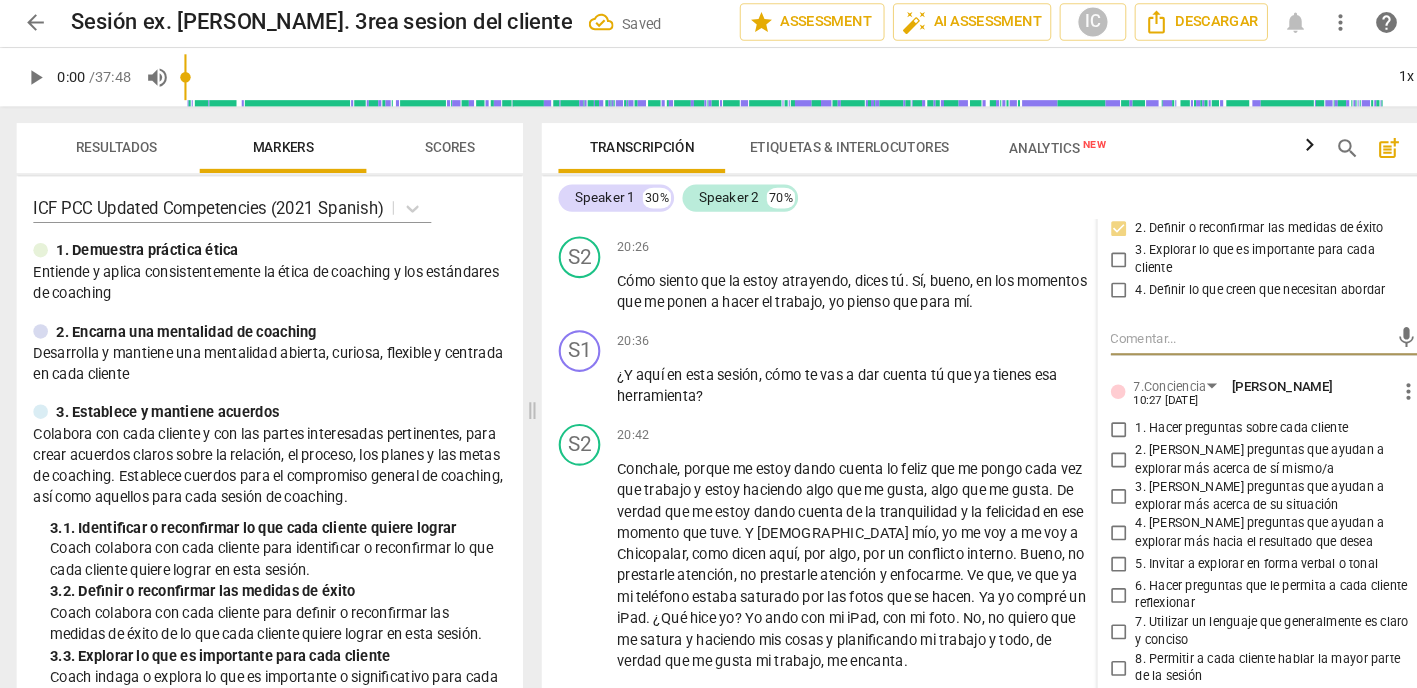scroll, scrollTop: 9405, scrollLeft: 0, axis: vertical 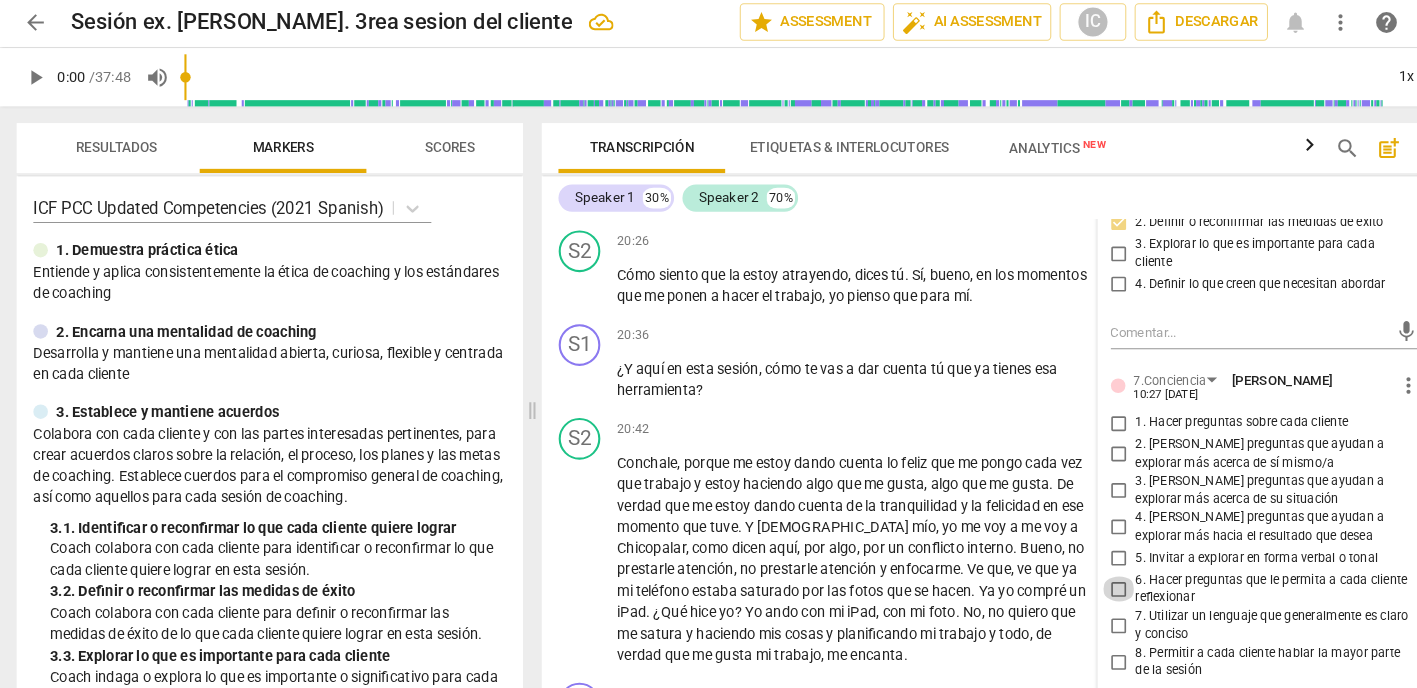 click on "6. Hacer preguntas que le permita a cada cliente reflexionar" at bounding box center [1074, 568] 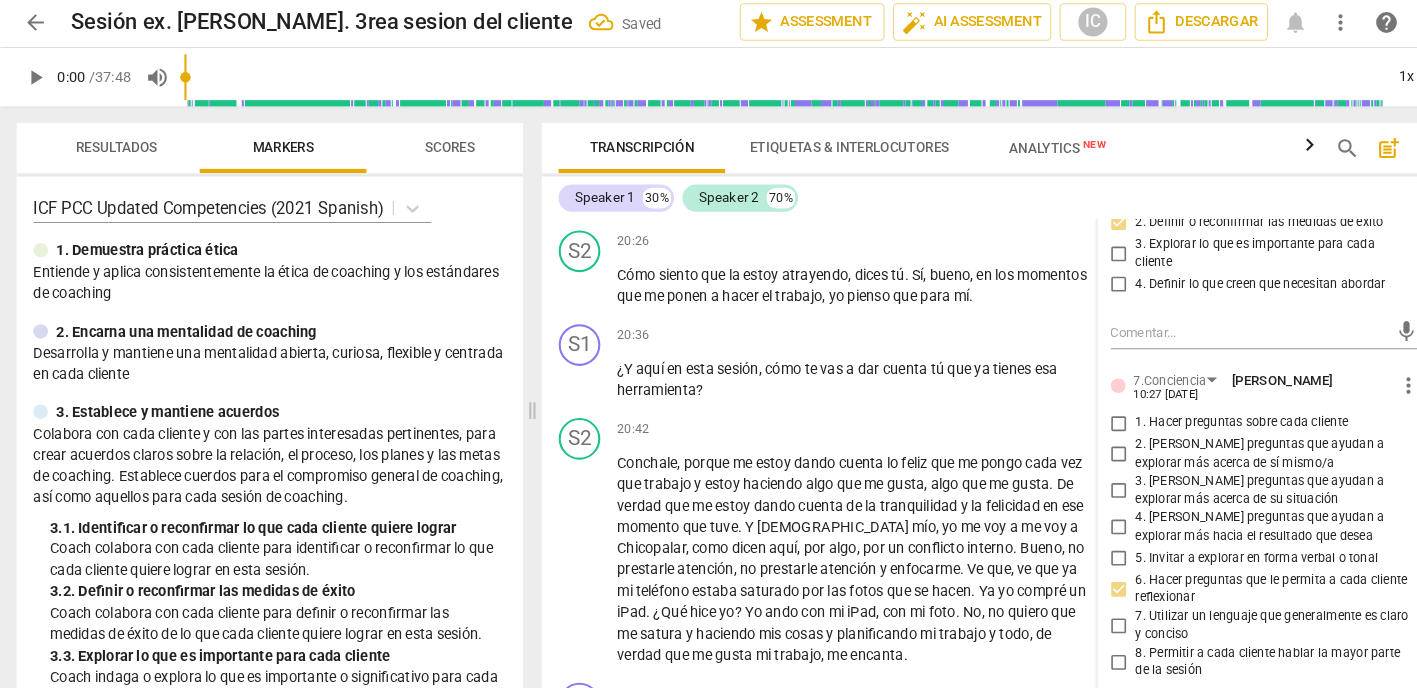 click on "4. [PERSON_NAME] preguntas que ayudan a explorar más hacia el resultado que desea" at bounding box center (1074, 509) 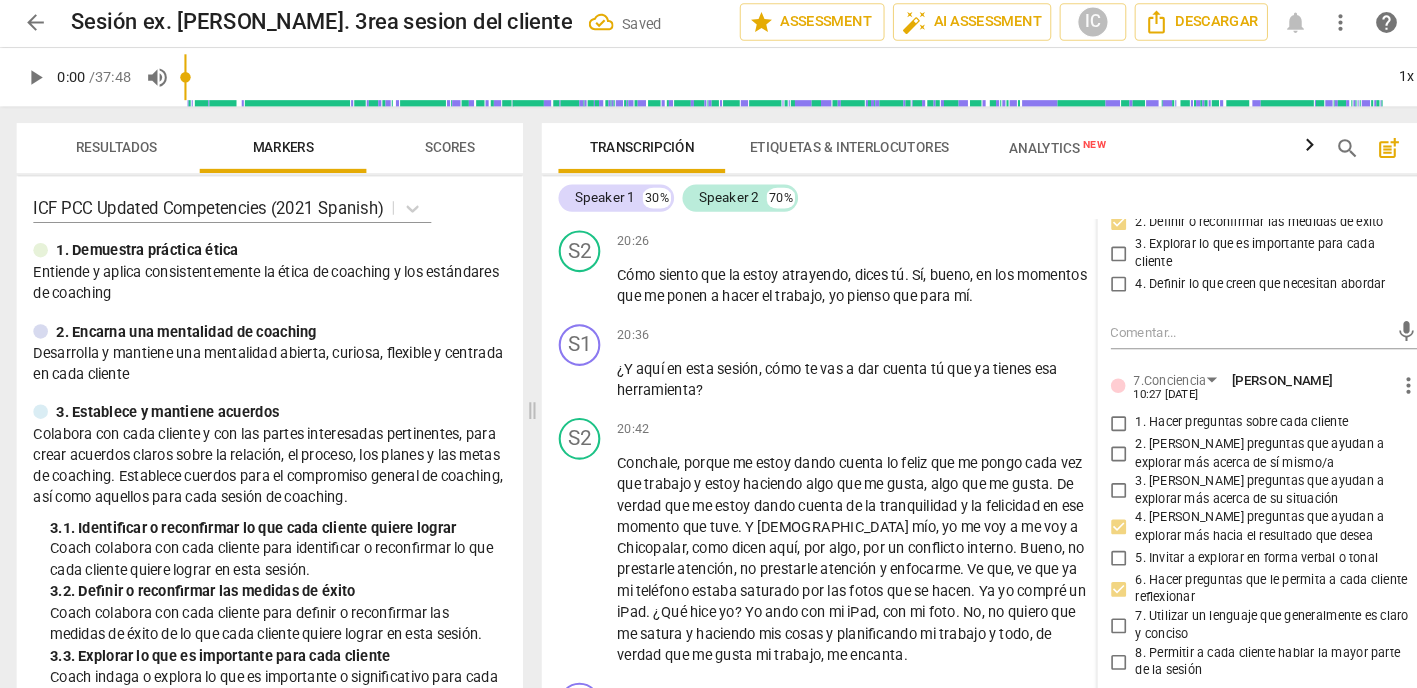 click on "3. [PERSON_NAME] preguntas que ayudan a explorar más acerca de su situación" at bounding box center (1074, 474) 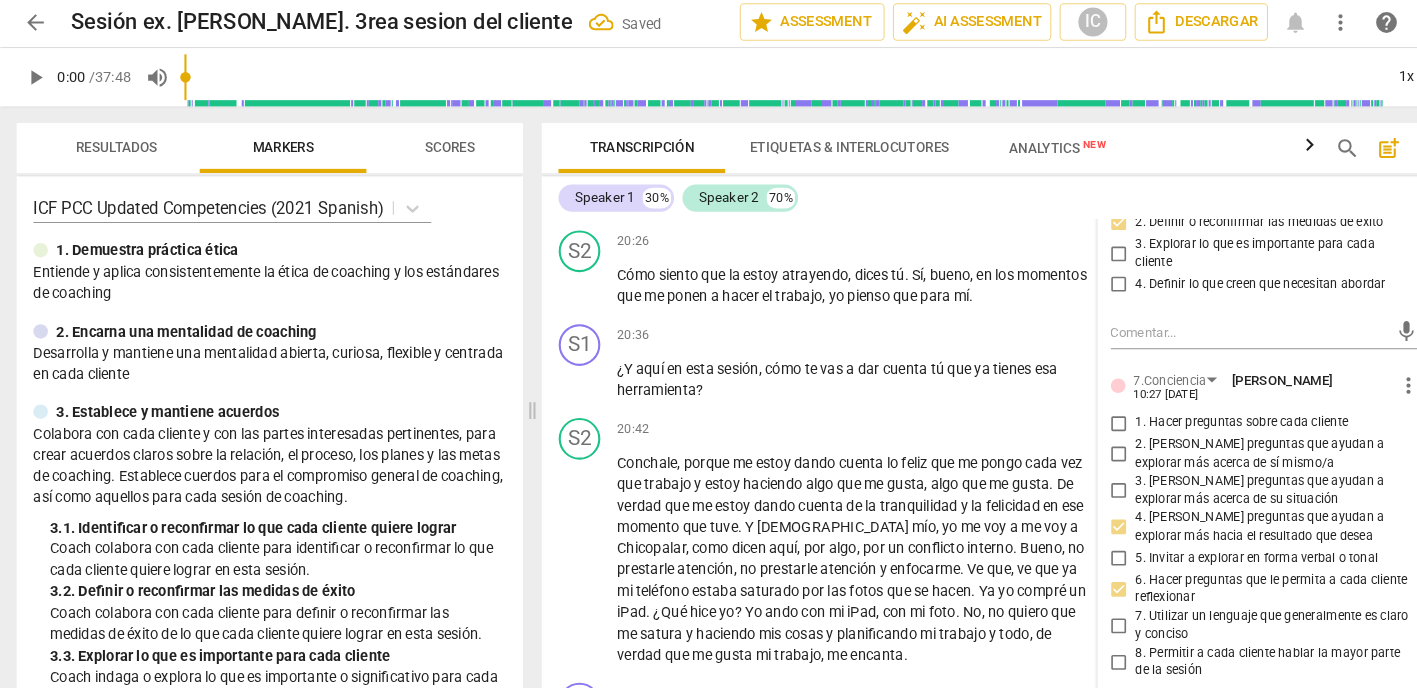 checkbox on "true" 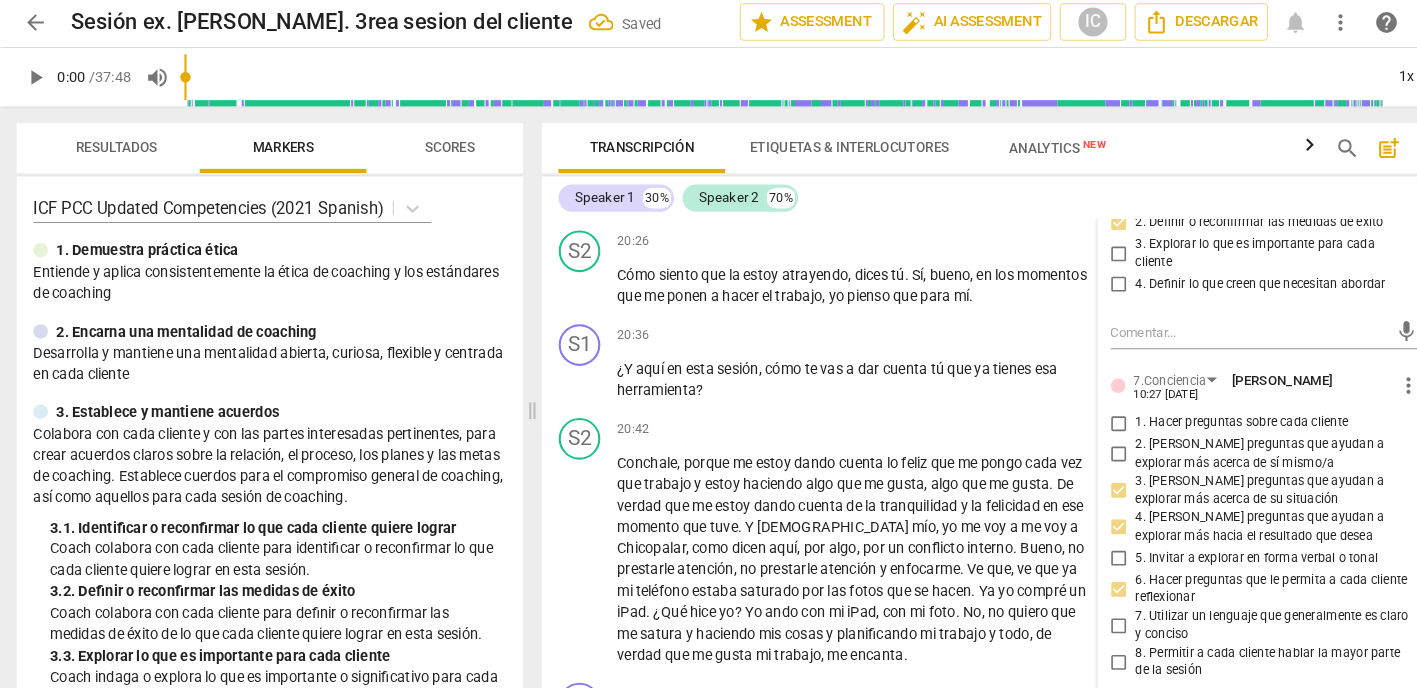 click on "2. [PERSON_NAME] preguntas que ayudan a explorar más acerca de sí mismo/a" at bounding box center [1074, 439] 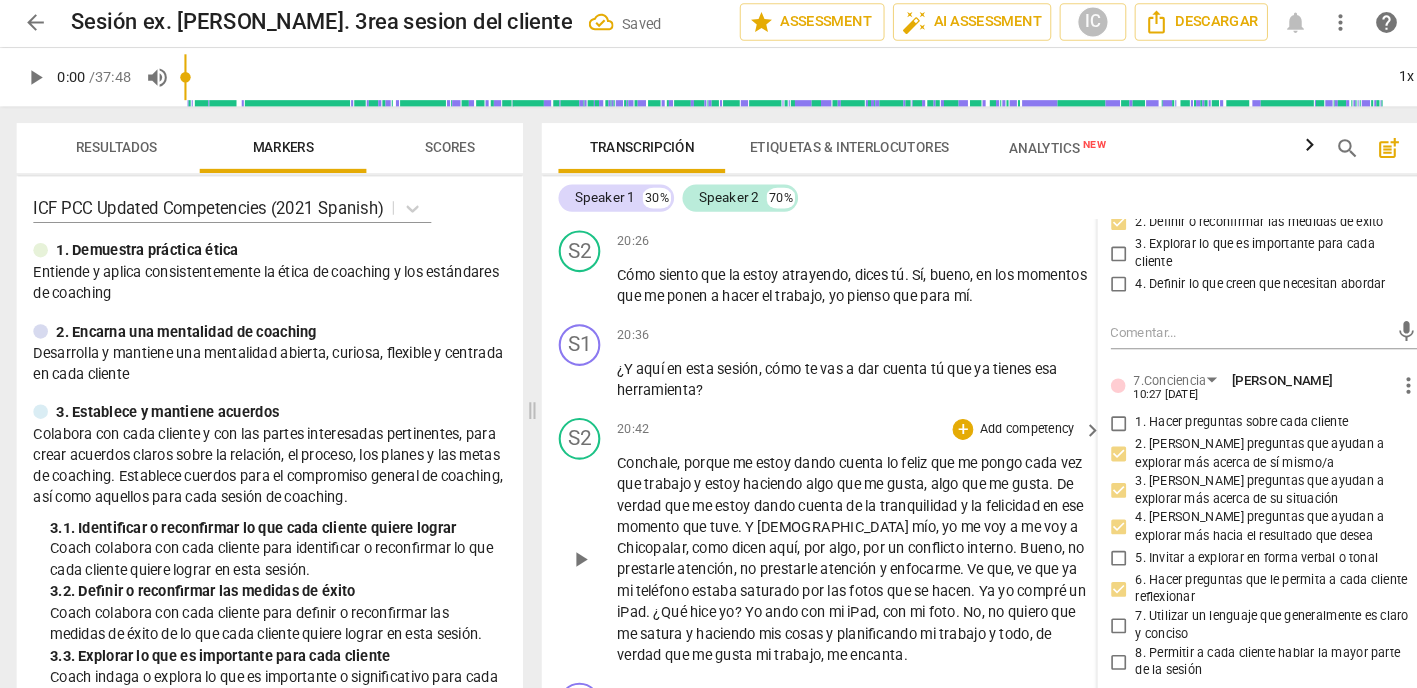 click on "S2 play_arrow pause 20:42 + Add competency keyboard_arrow_right Conchale ,   porque   me   estoy   dando   cuenta   lo   feliz   que   me   pongo   cada   vez   que   trabajo   y   estoy   haciendo   algo   que   me   gusta ,   algo   que   me   gusta .   De   verdad   que   me   estoy   dando   cuenta   de   la   tranquilidad   y   la   felicidad   en   ese   momento   que   tuve .   Y   [DEMOGRAPHIC_DATA]   mío ,   yo   me   voy   a   me   voy   a   Chicopalar ,   como   dicen   aquí ,   por   algo ,   por   un   conflicto   interno .   [PERSON_NAME] ,   no   prestarle   atención ,   no   prestarle   atención   y   enfocarme .   Ve   que ,   ve   que   ya   mi   teléfono   estaba   saturado   por   las   fotos   que   se   hacen .   Ya   yo   compré   un   iPad .   ¿Qué   hice   yo ?   Yo   ando   con   mi   iPad ,   con   mi   foto .   No ,   no   quiero   que   me   satura   y   haciendo   mis   cosas   y   planificando   mi   trabajo   y   todo ,   de   verdad   que   me   gusta   mi   trabajo ,   me   encanta ." at bounding box center [960, 523] 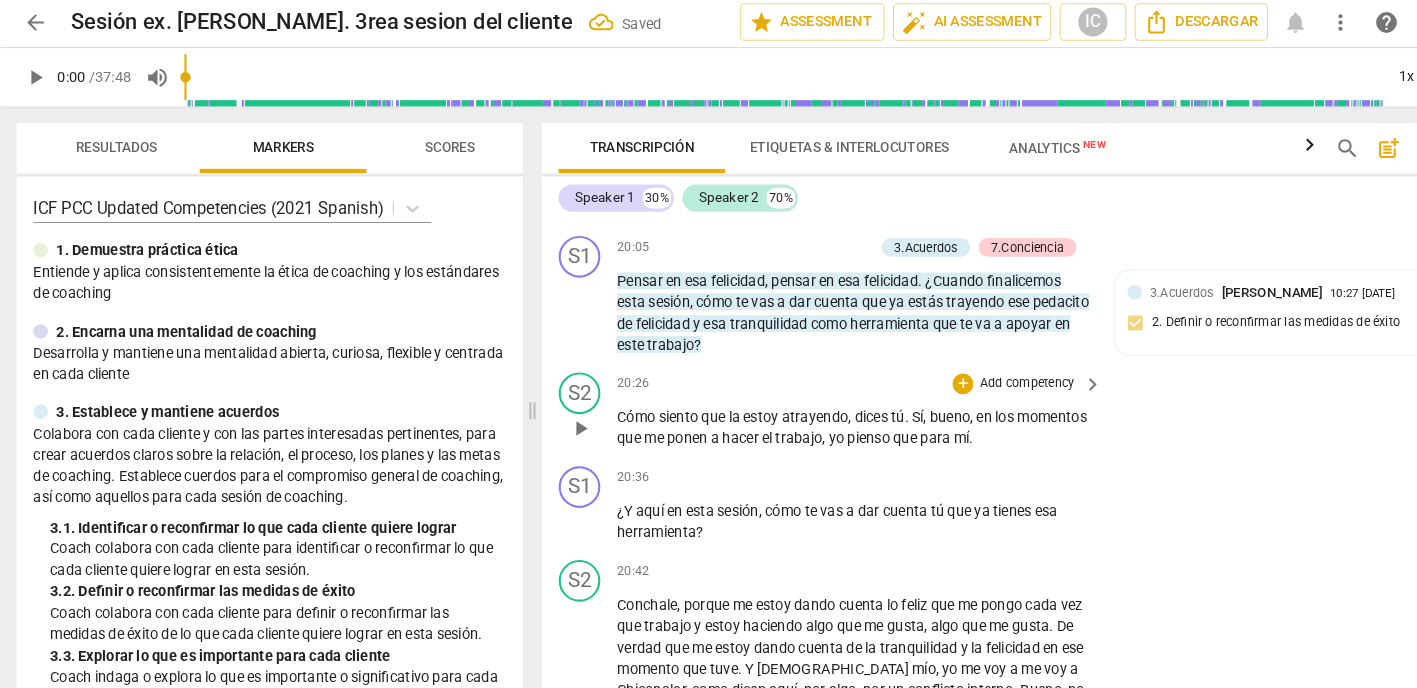 scroll, scrollTop: 9235, scrollLeft: 0, axis: vertical 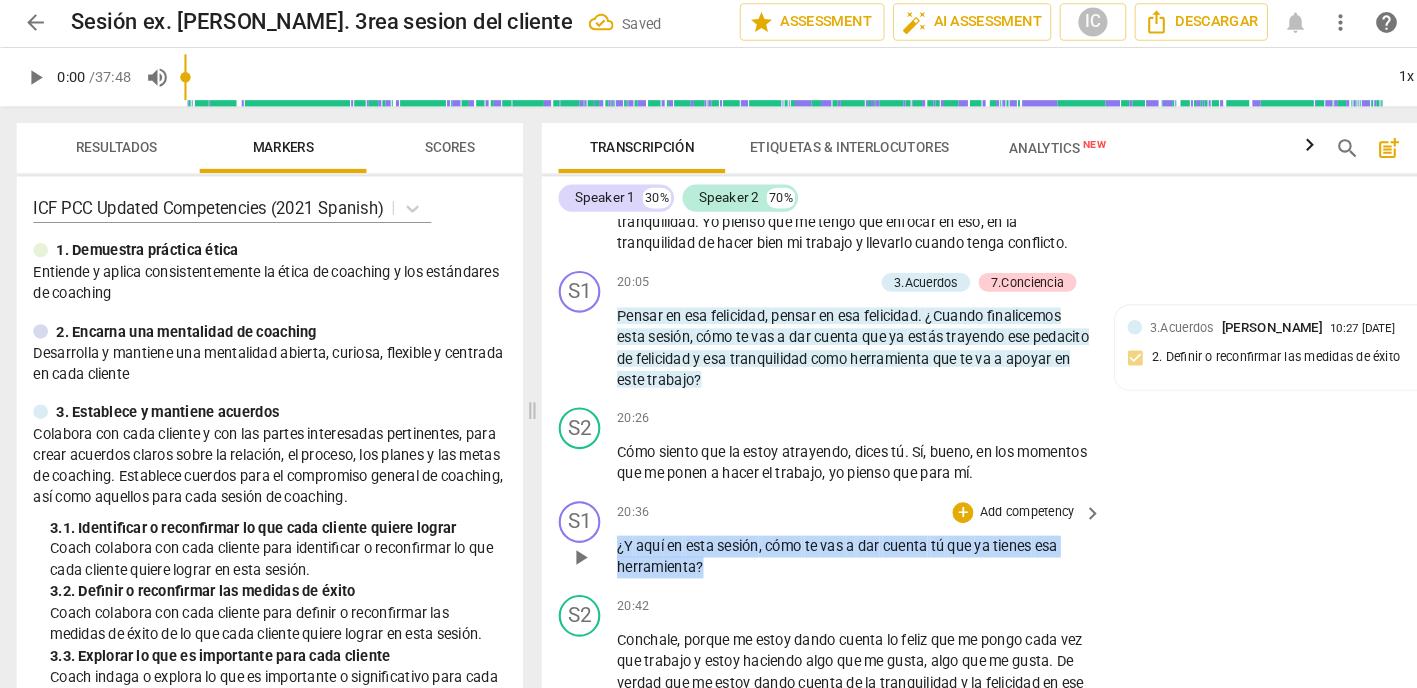 drag, startPoint x: 707, startPoint y: 503, endPoint x: 559, endPoint y: 473, distance: 151.00993 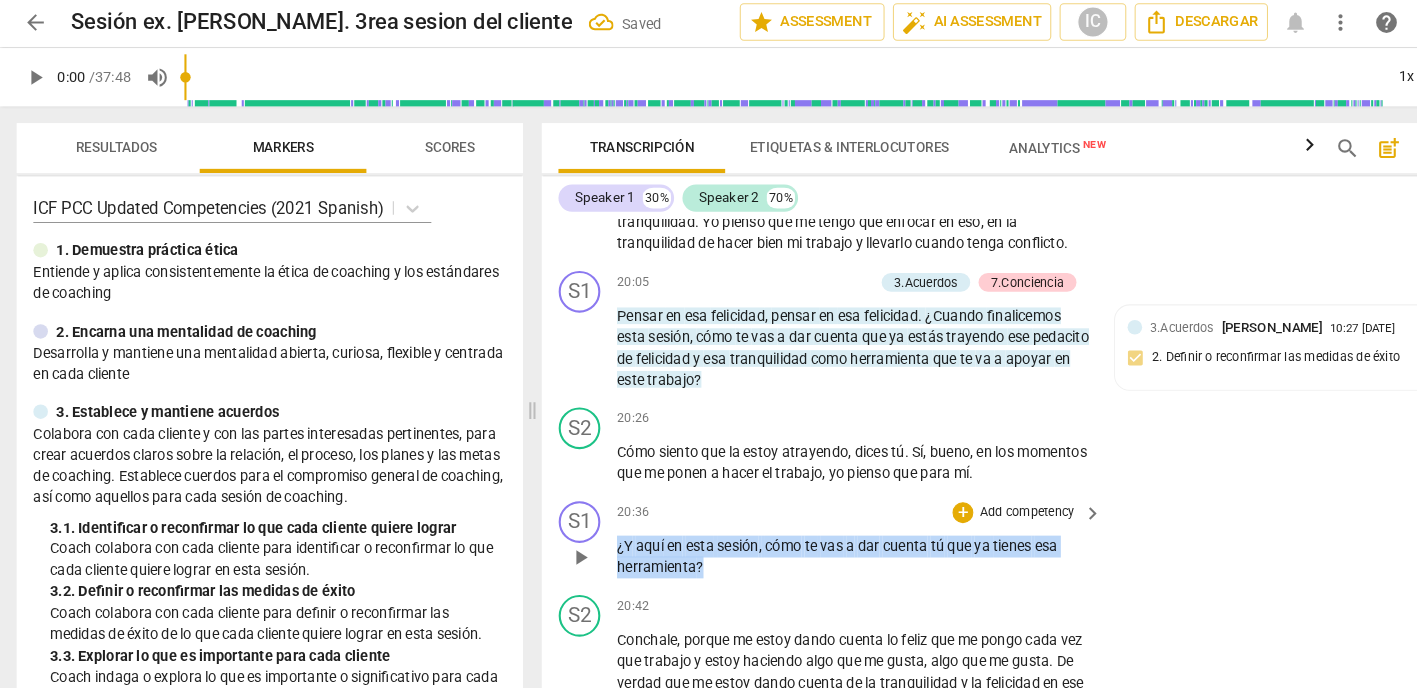 click on "S1 play_arrow pause 20:36 + Add competency keyboard_arrow_right ¿Y   aquí   en   esta   sesión ,   cómo   te   vas   a   dar   cuenta   tú   que   ya   tienes   esa   herramienta ?" at bounding box center [960, 521] 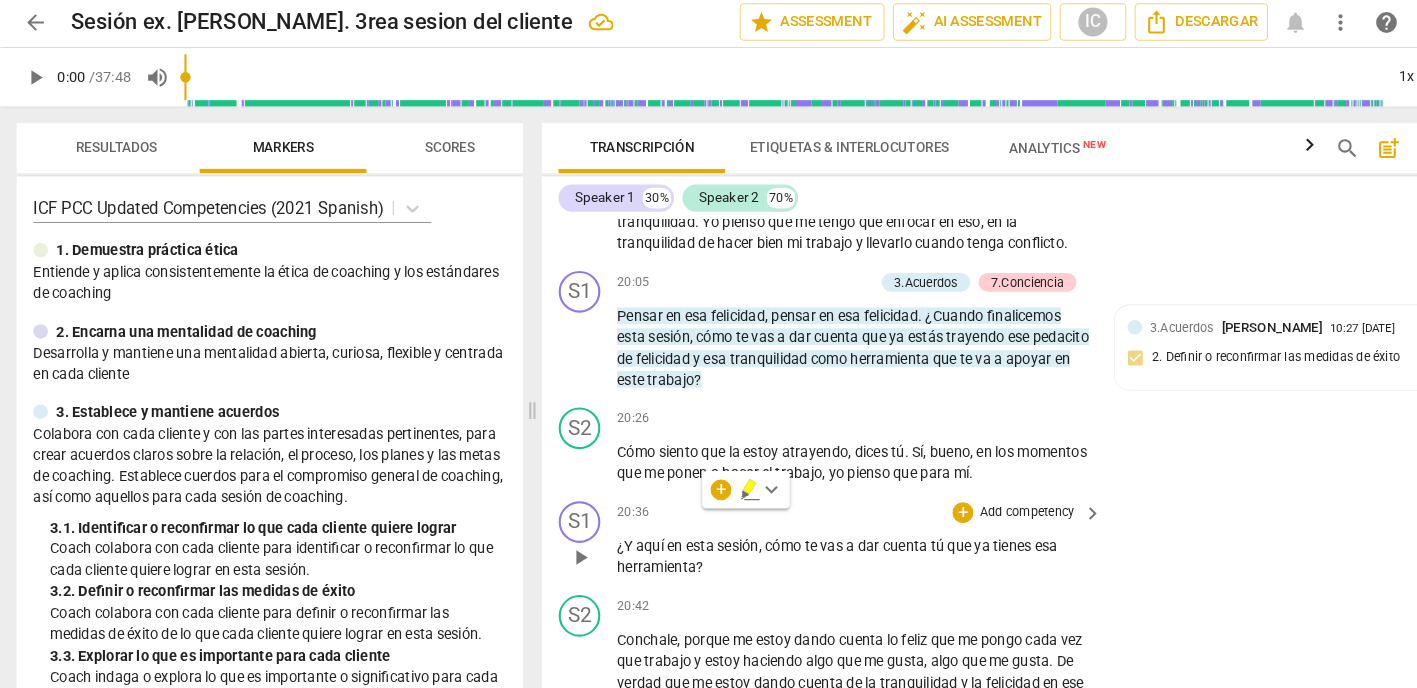 click on "Add competency" at bounding box center (985, 495) 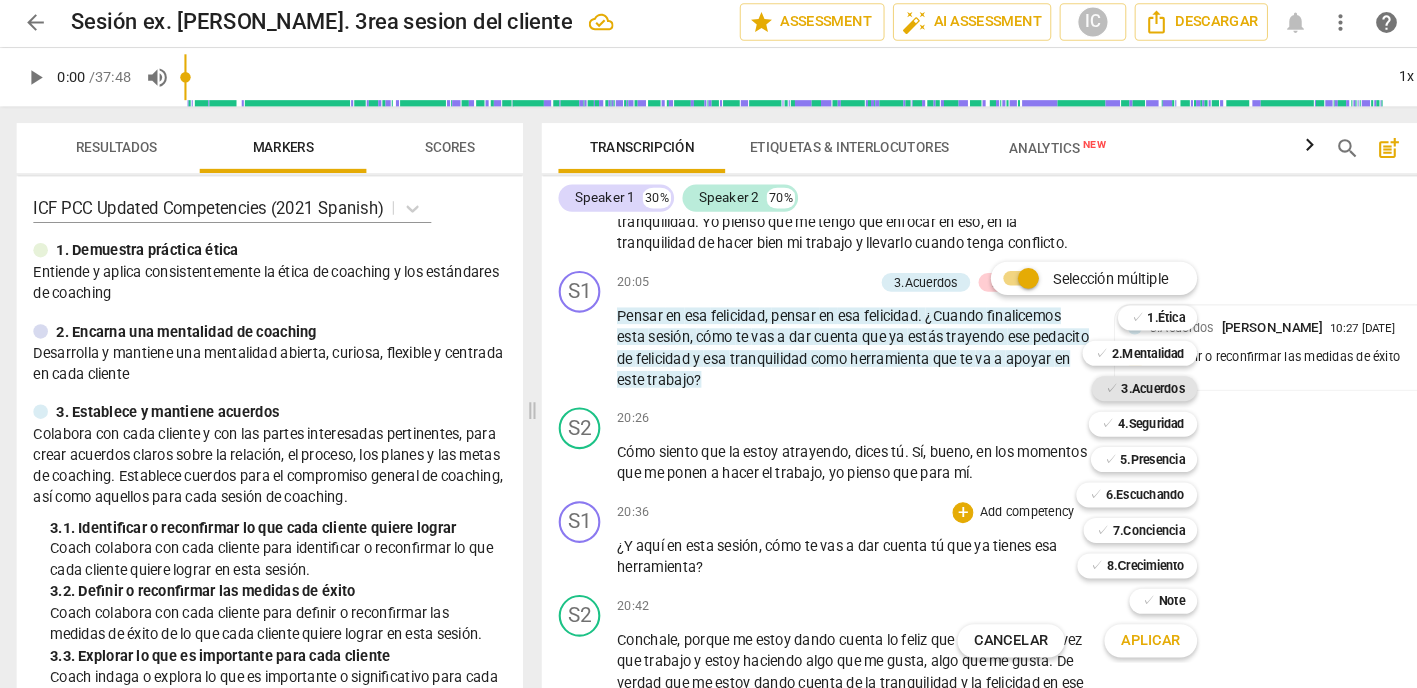 click on "3.Acuerdos" at bounding box center [1106, 376] 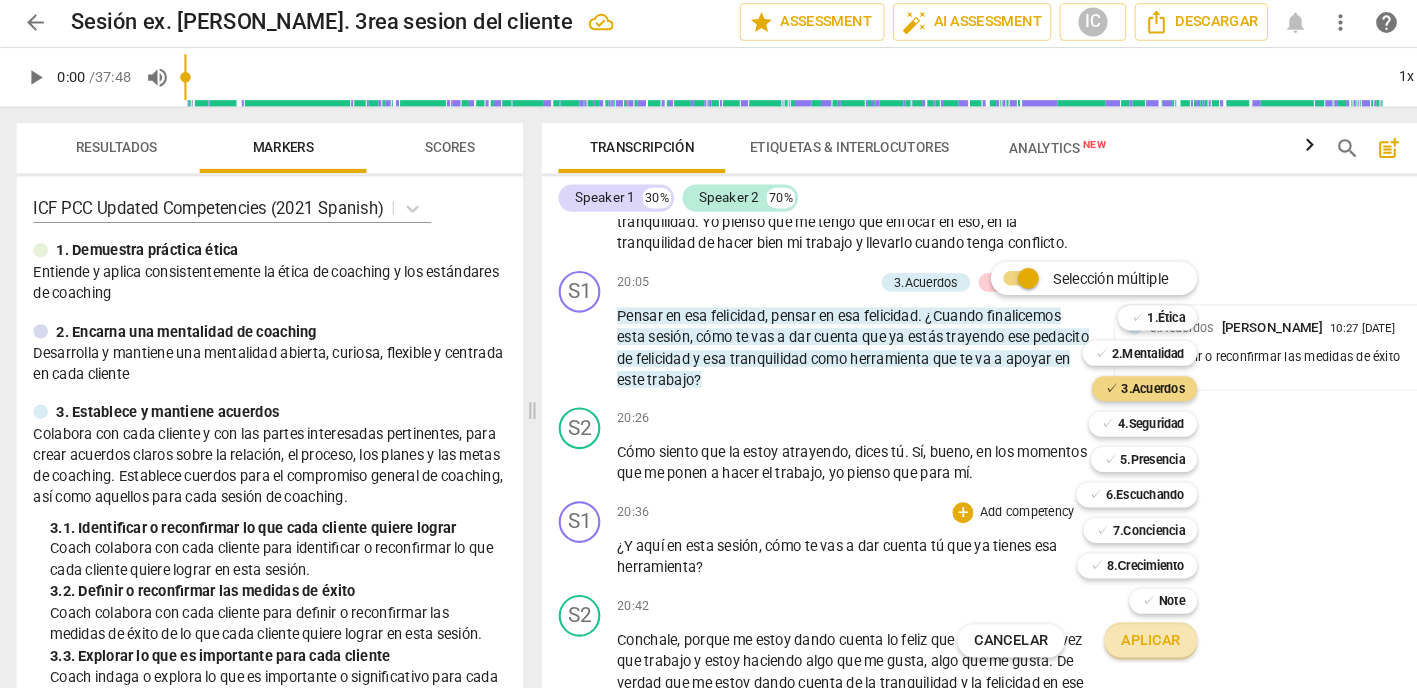 click on "Aplicar" at bounding box center (1104, 618) 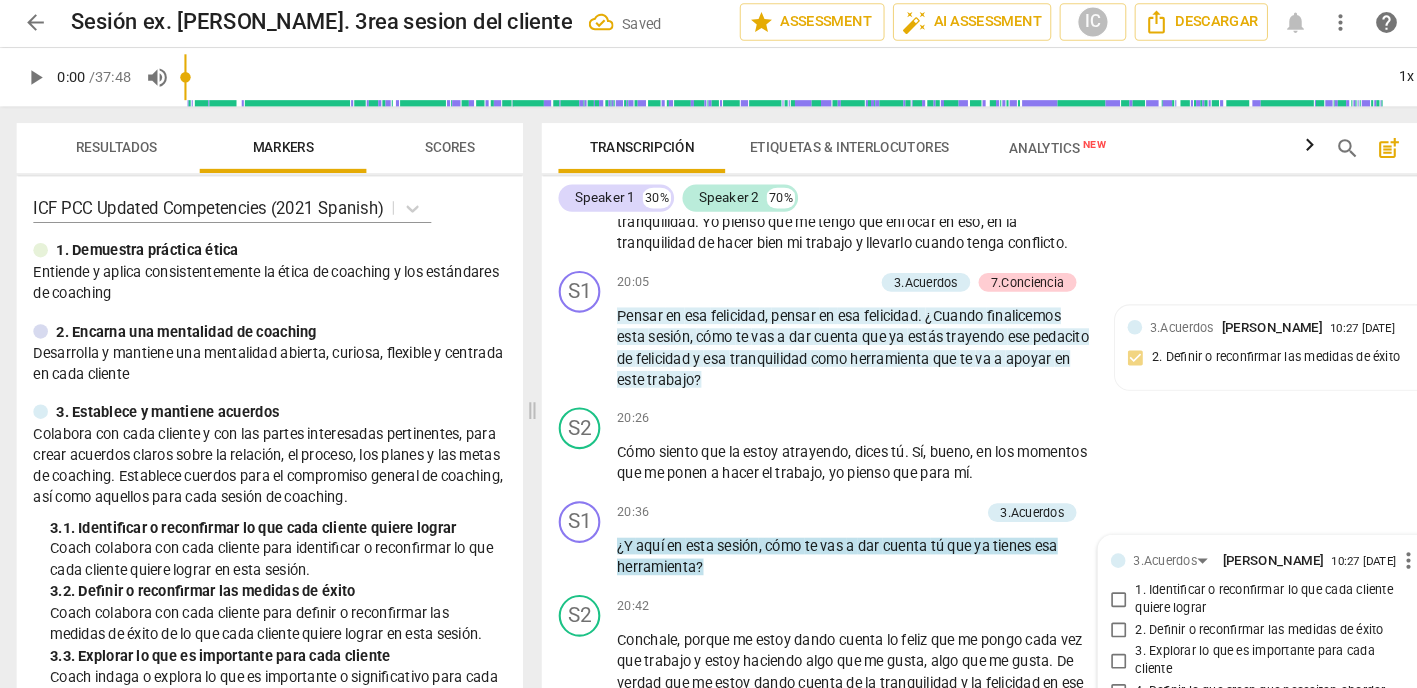 scroll, scrollTop: 9240, scrollLeft: 0, axis: vertical 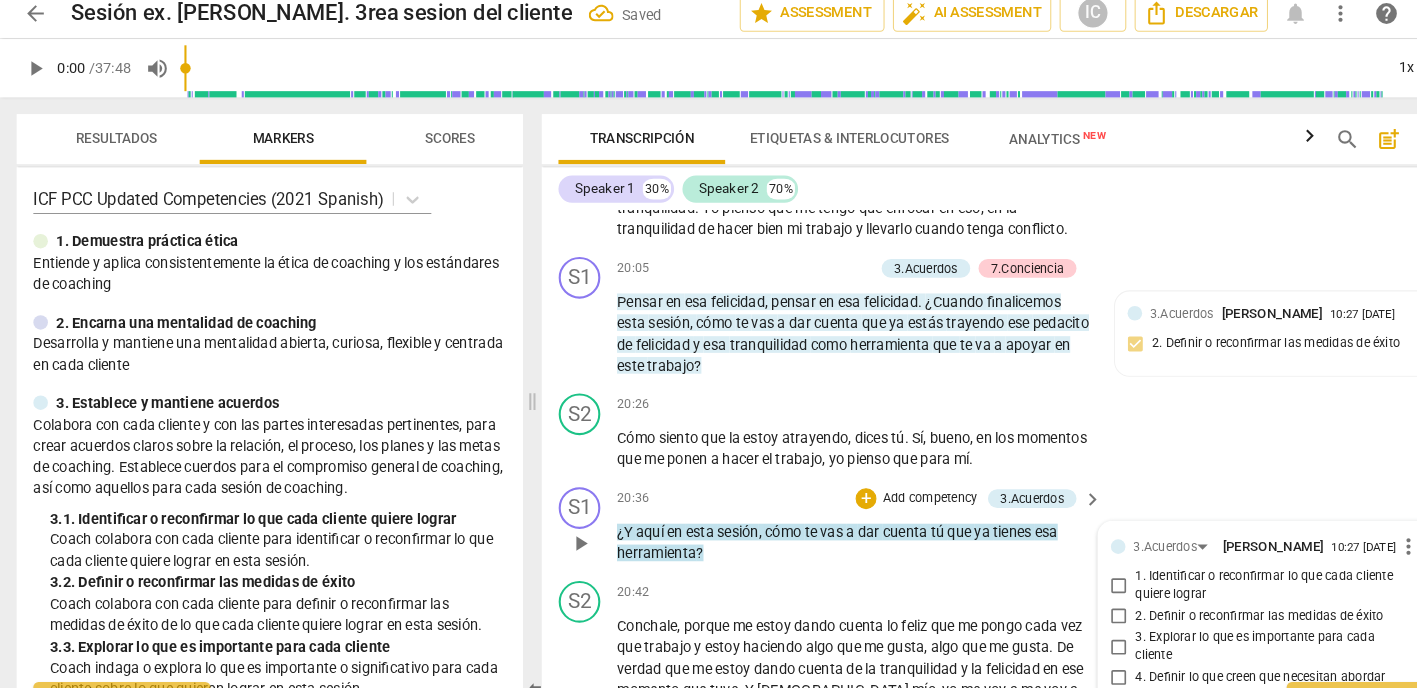 click on "2. Definir o reconfirmar las medidas de éxito" at bounding box center (1074, 603) 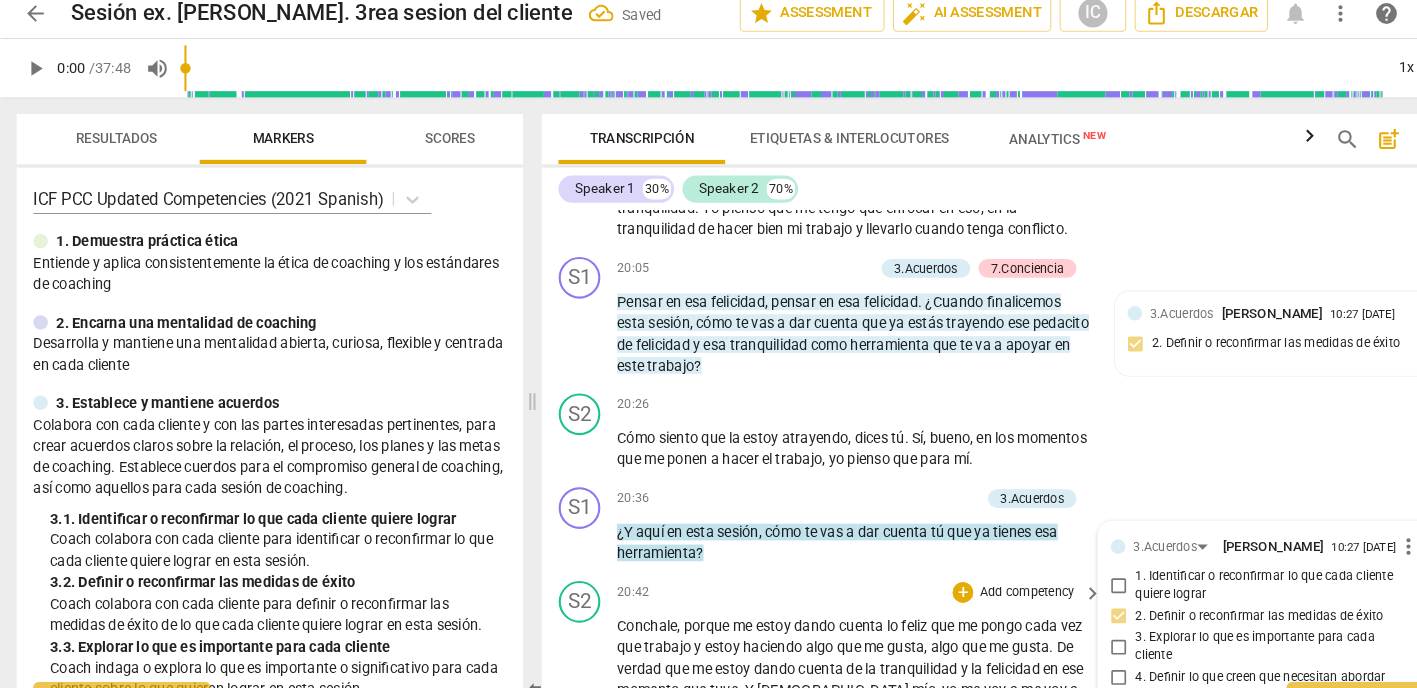 click on "20:42 + Add competency keyboard_arrow_right" at bounding box center [825, 580] 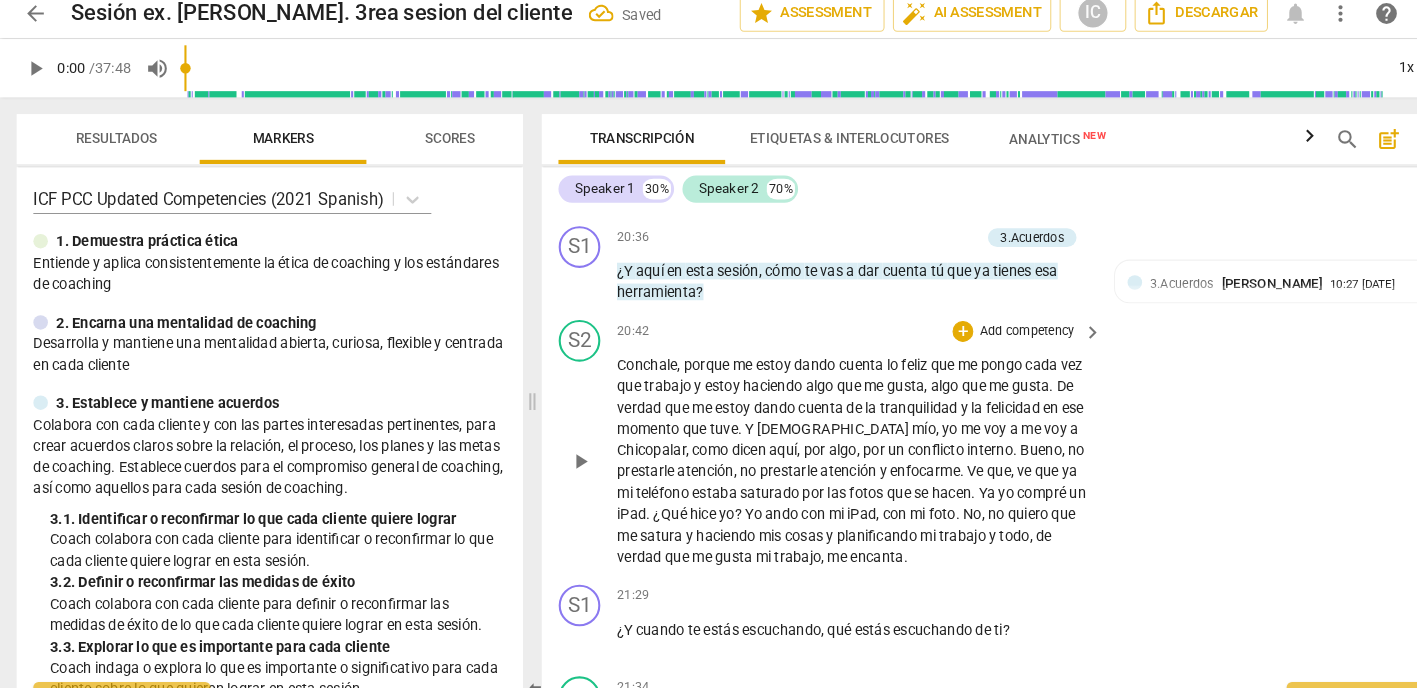 scroll, scrollTop: 9497, scrollLeft: 0, axis: vertical 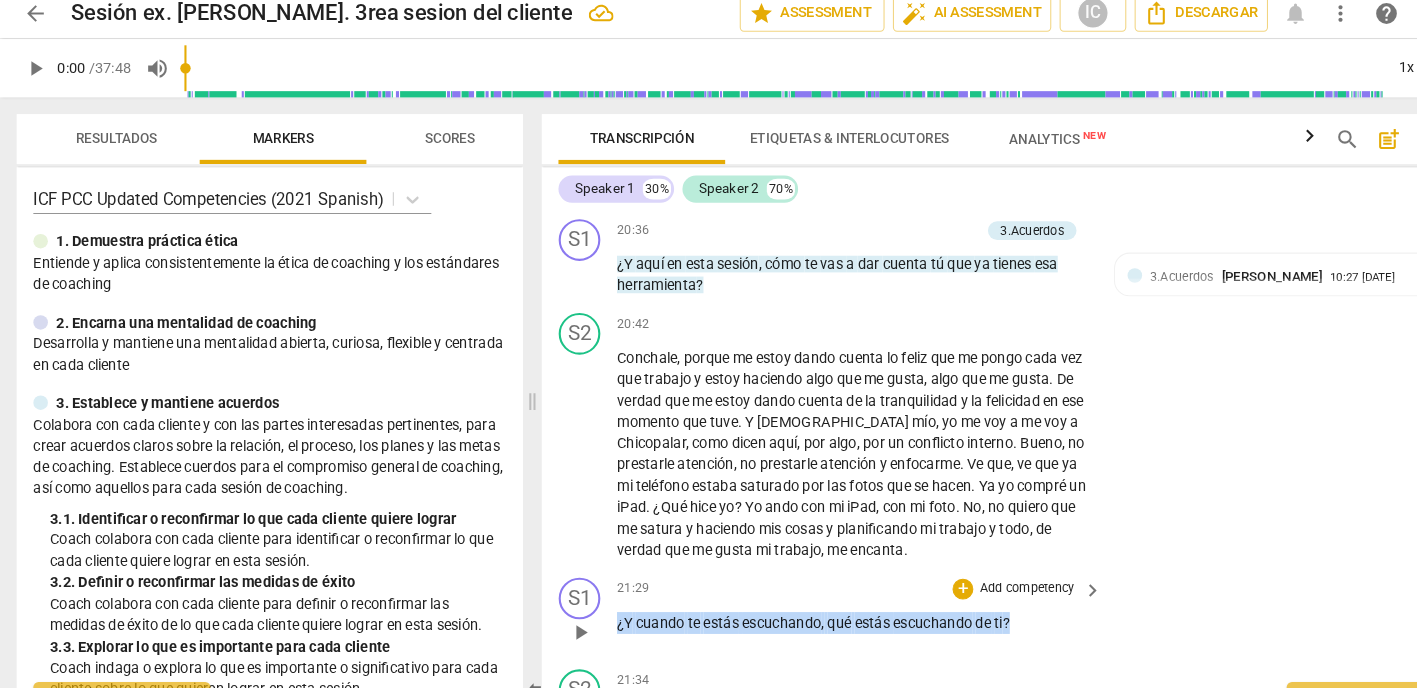 drag, startPoint x: 939, startPoint y: 548, endPoint x: 531, endPoint y: 547, distance: 408.00122 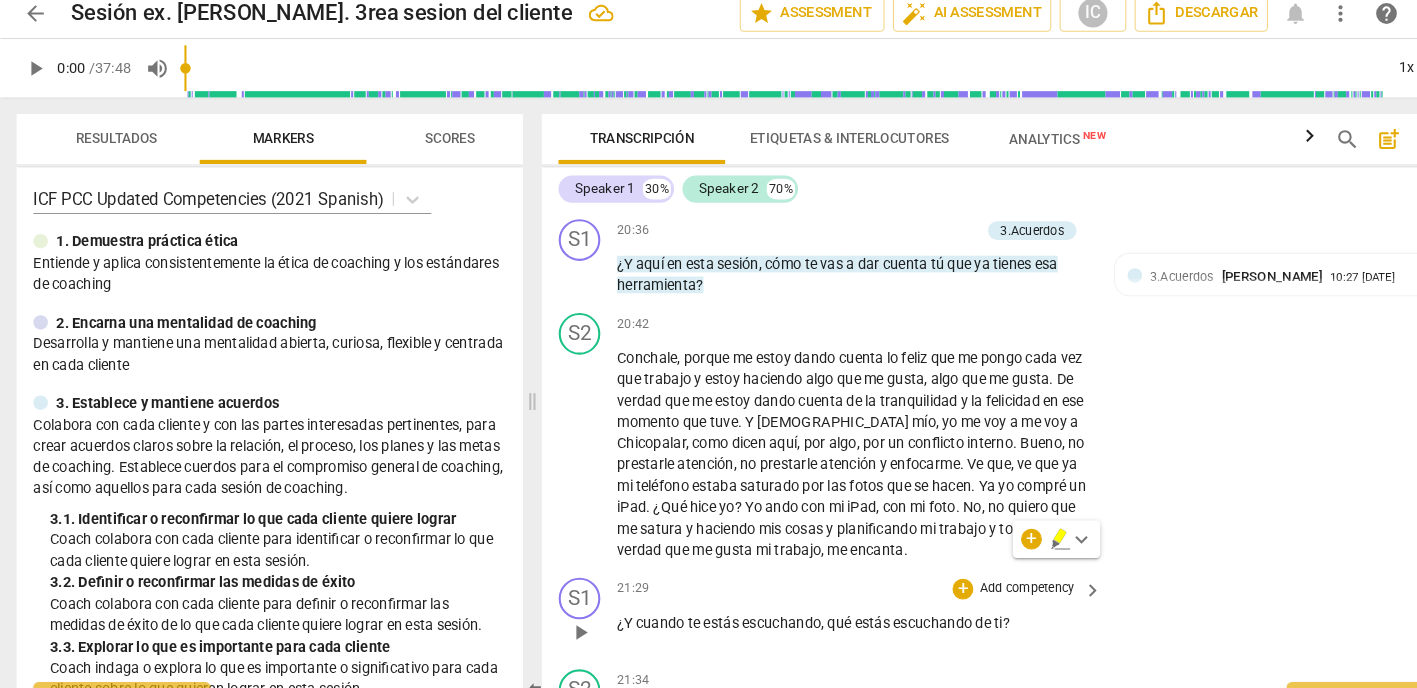 click on "Add competency" at bounding box center (985, 577) 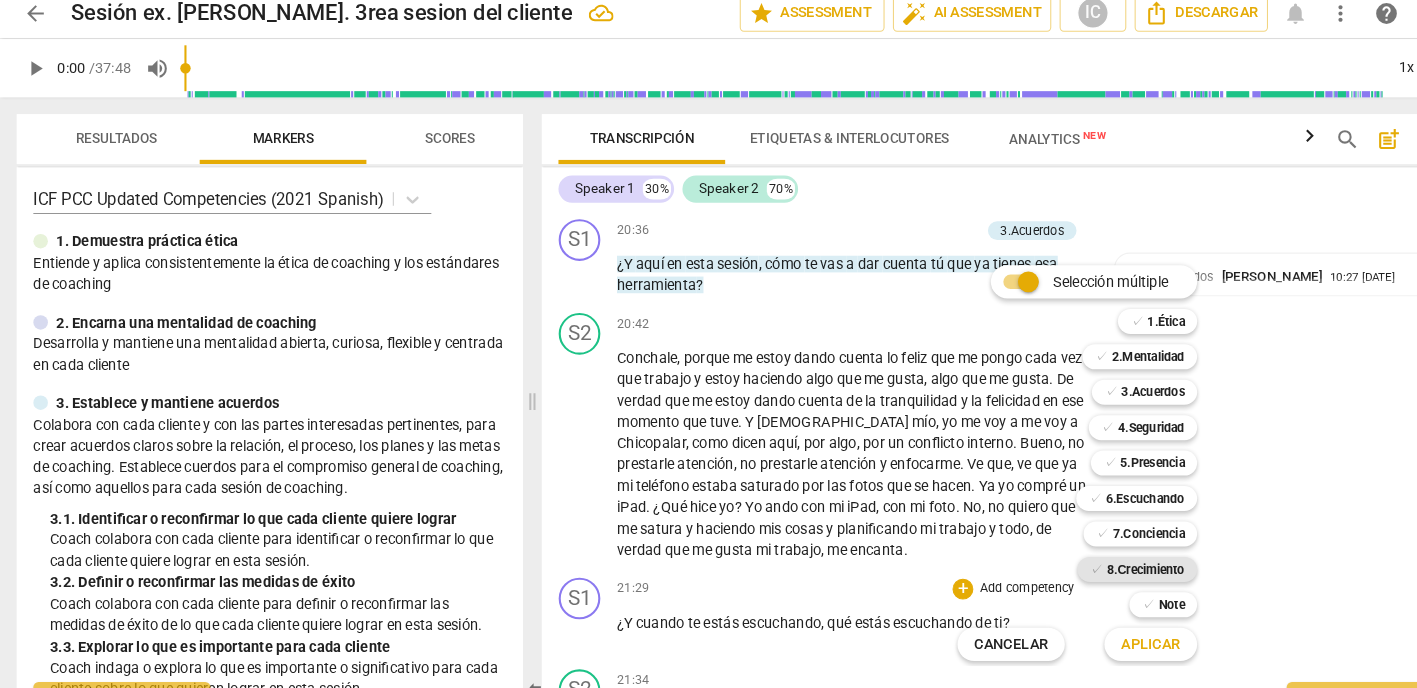 click on "8.Сrecimiento" at bounding box center [1099, 558] 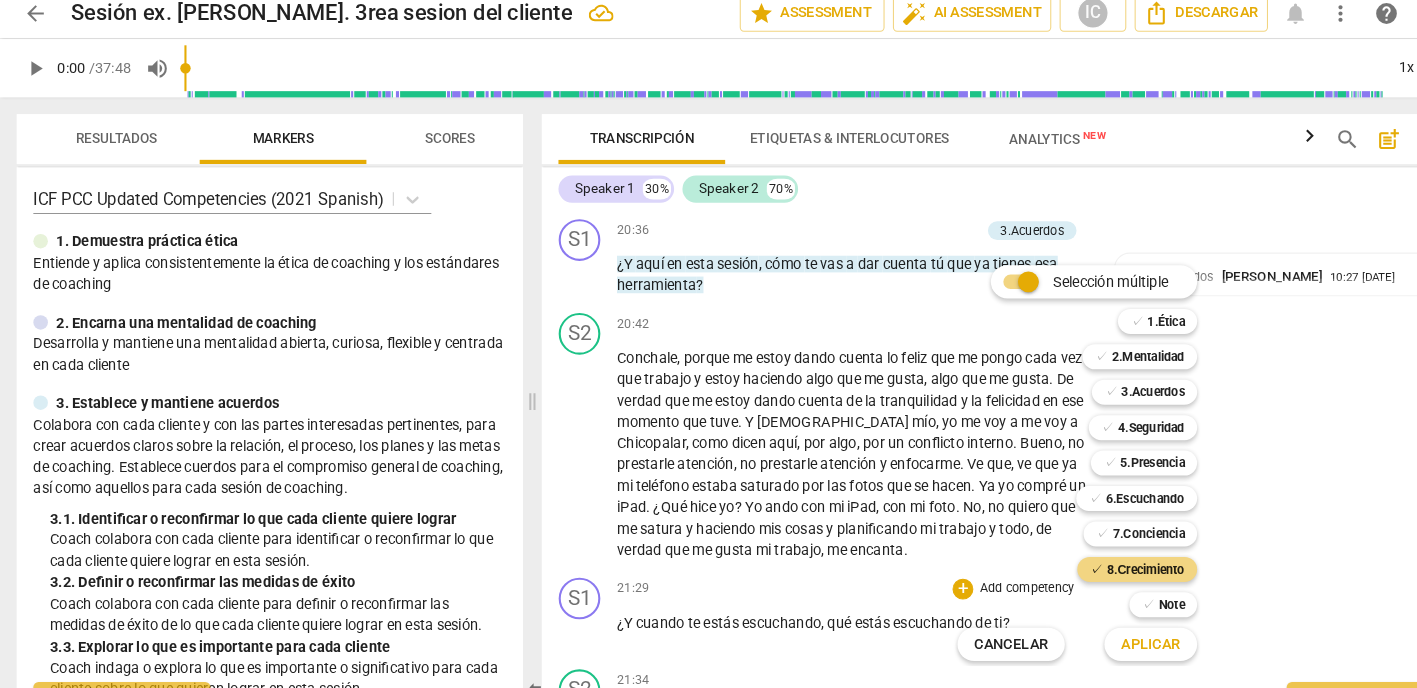 click on "Aplicar" at bounding box center (1104, 630) 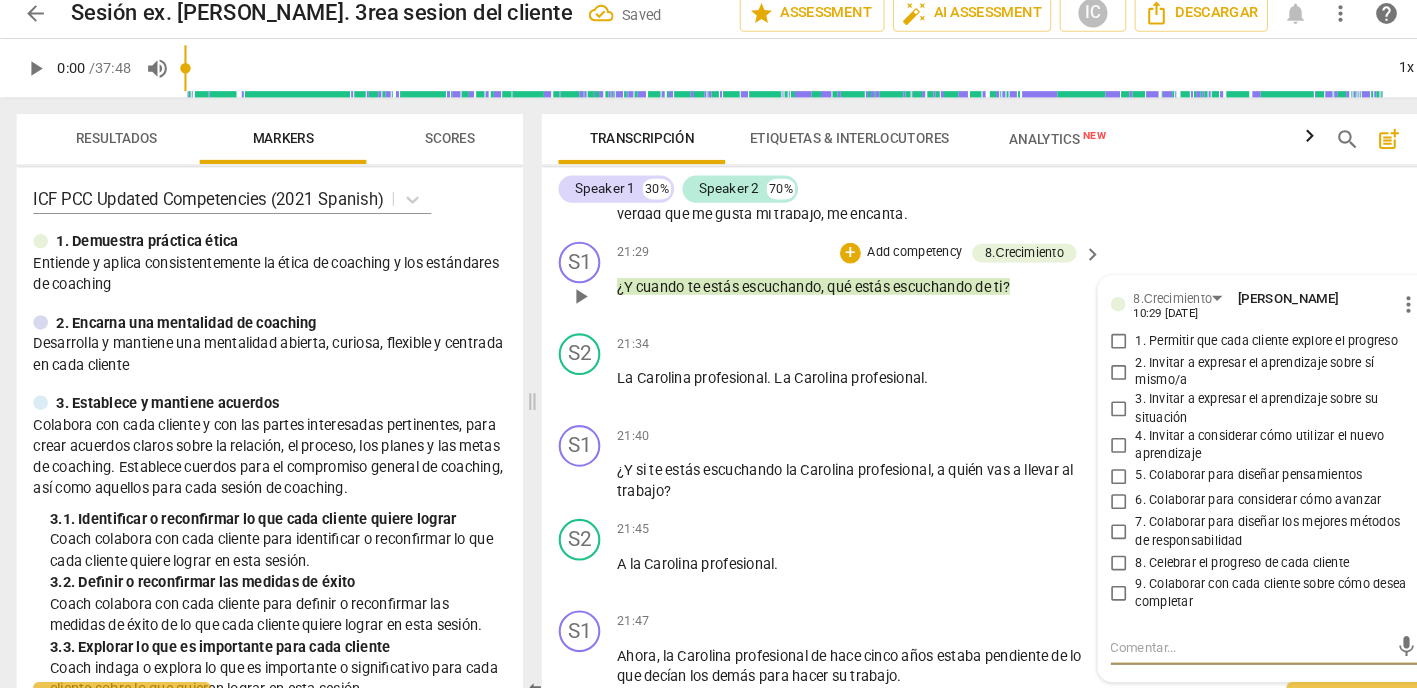 scroll, scrollTop: 9814, scrollLeft: 0, axis: vertical 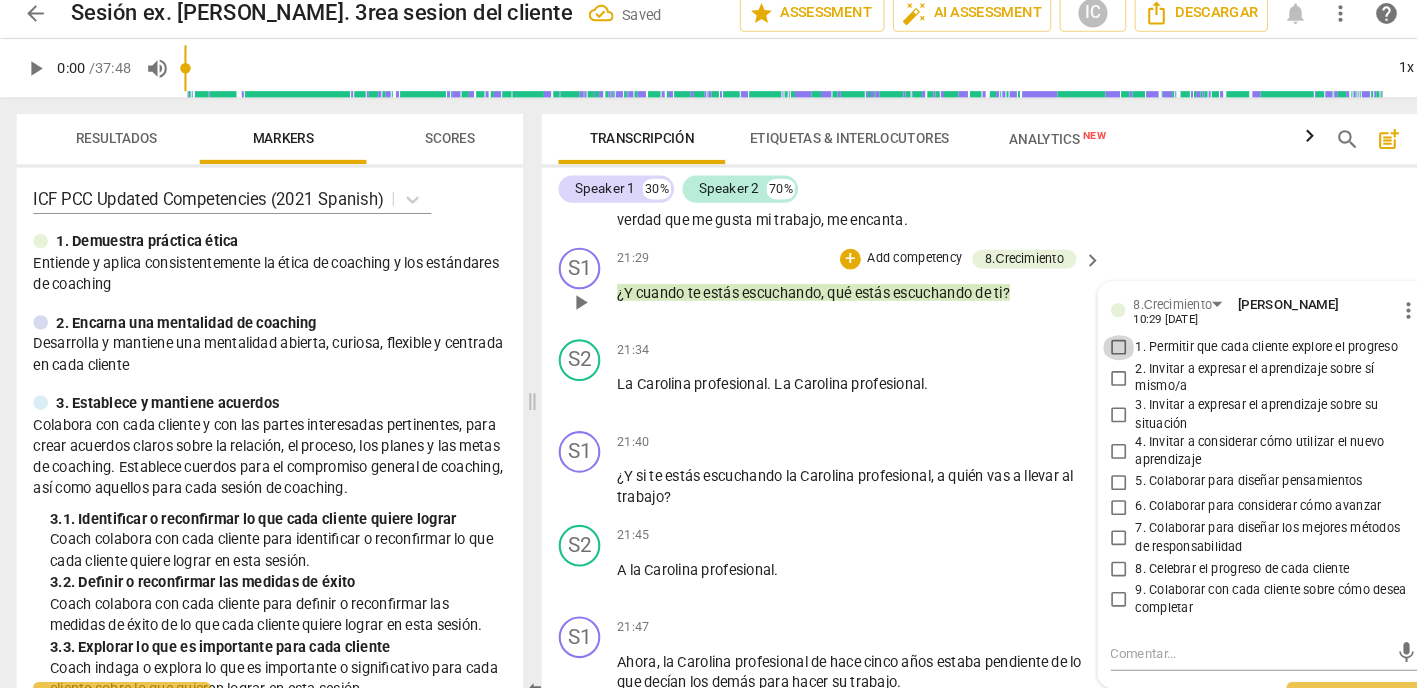 click on "1. Permitir que cada cliente explore el progreso" at bounding box center (1074, 345) 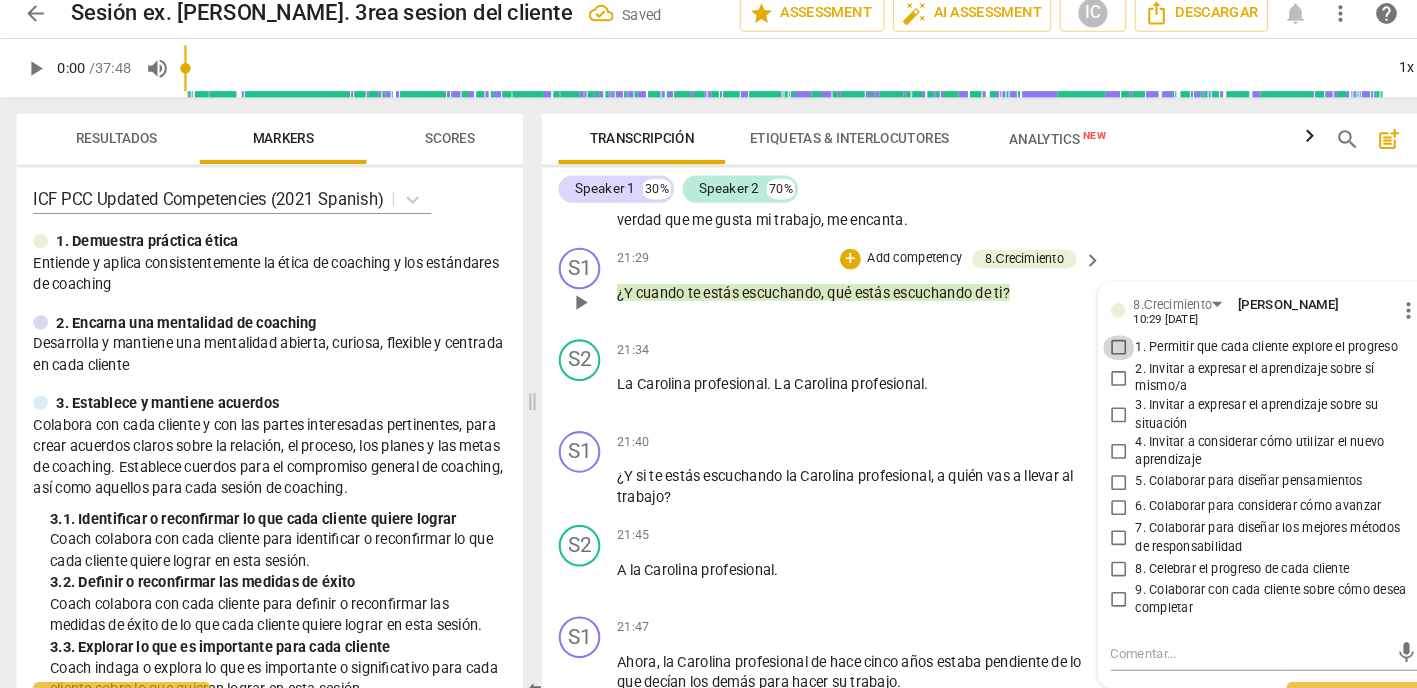 checkbox on "true" 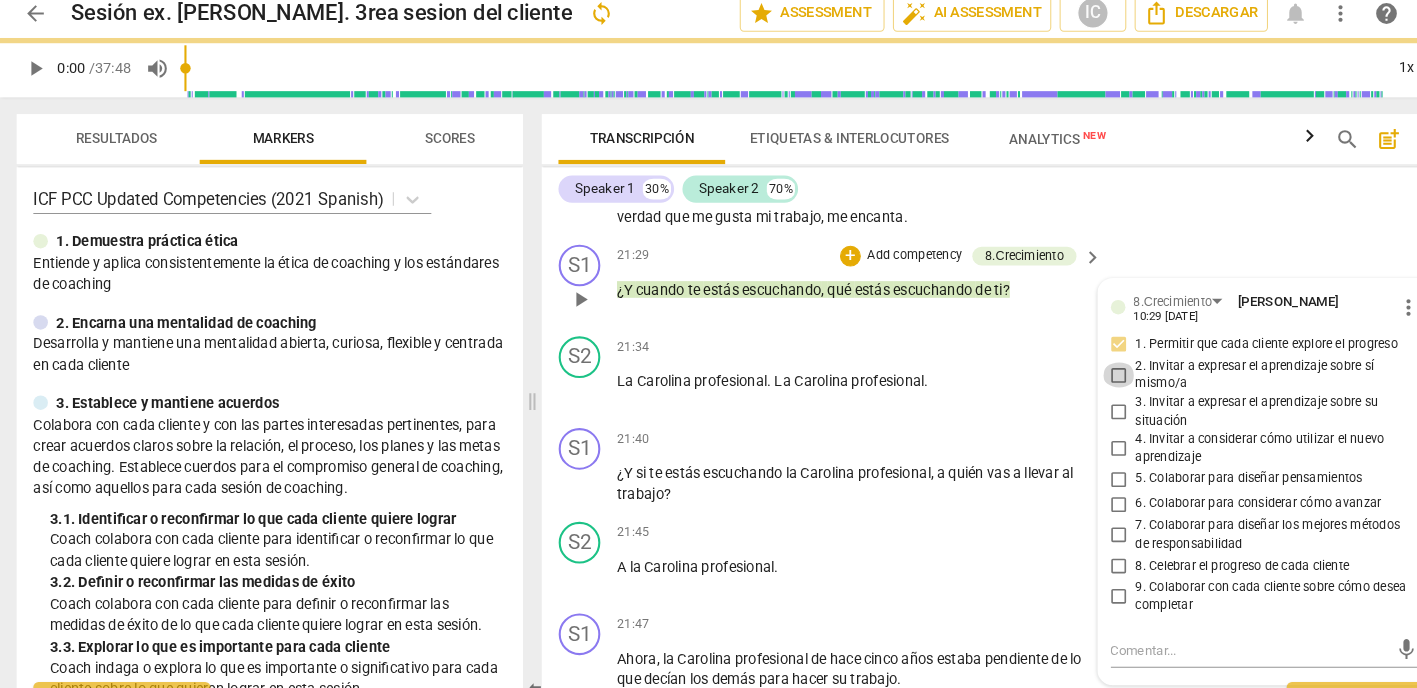 click on "2. Invitar a expresar el aprendizaje sobre sí mismo/a" at bounding box center [1074, 371] 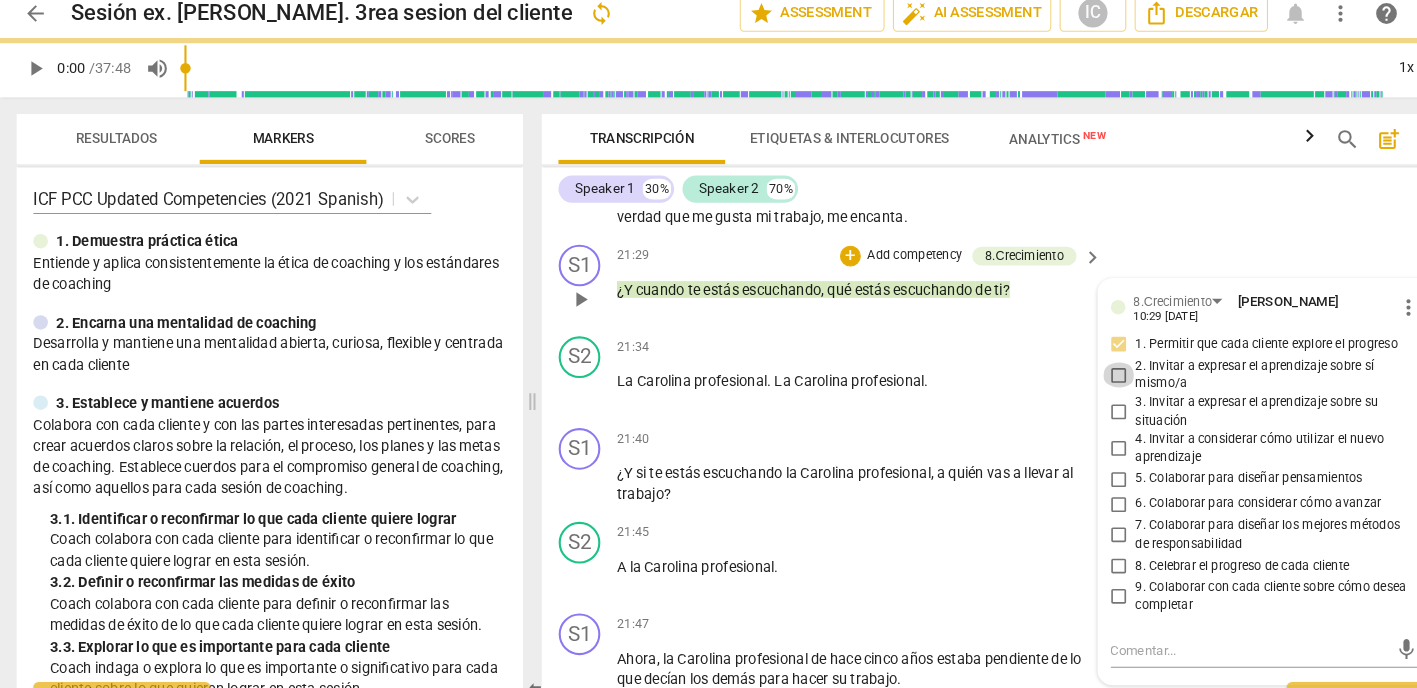 checkbox on "true" 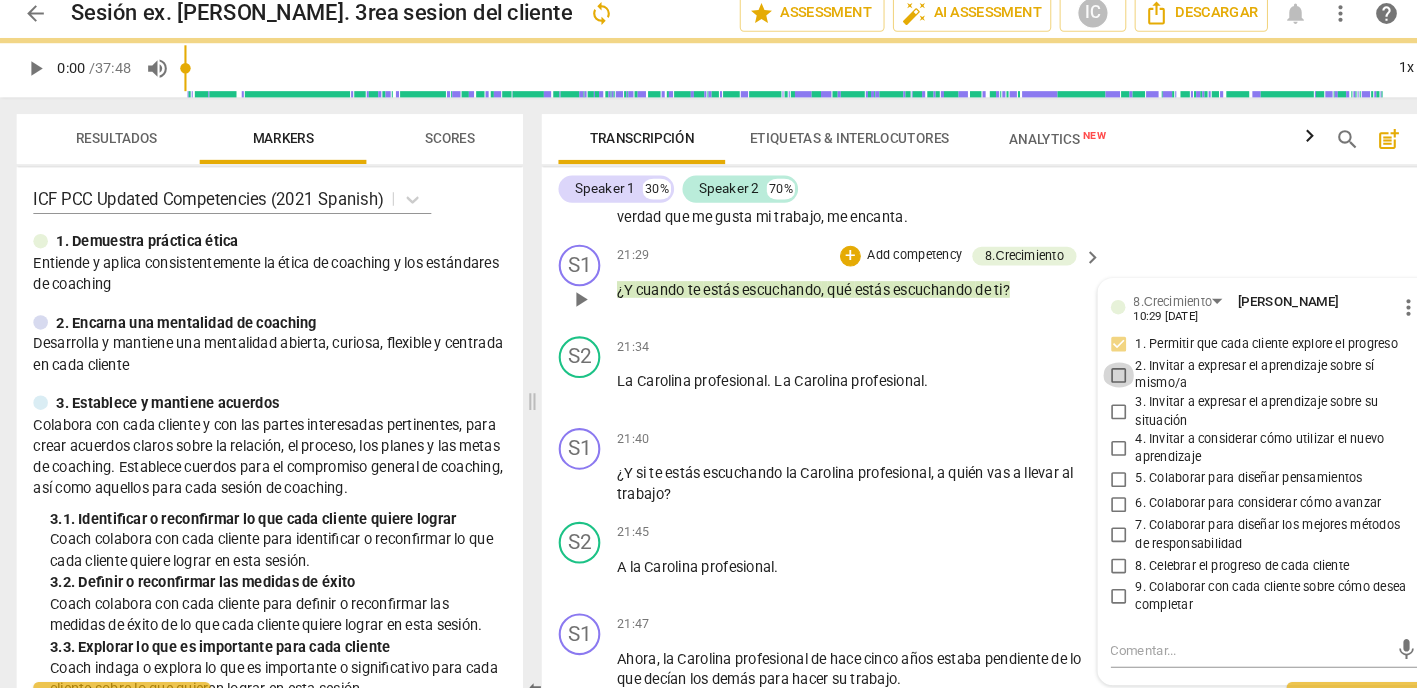 scroll, scrollTop: 9818, scrollLeft: 0, axis: vertical 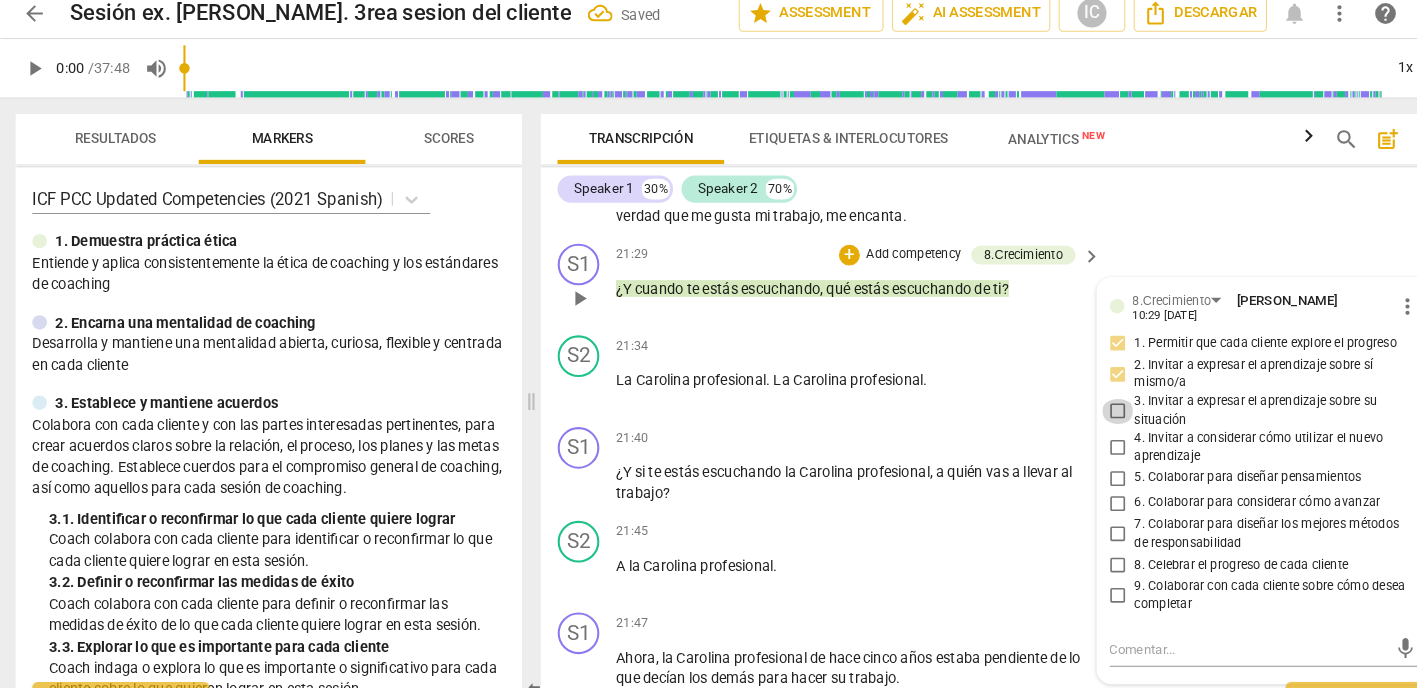 click on "3. Invitar a expresar el aprendizaje sobre su situación" at bounding box center (1074, 406) 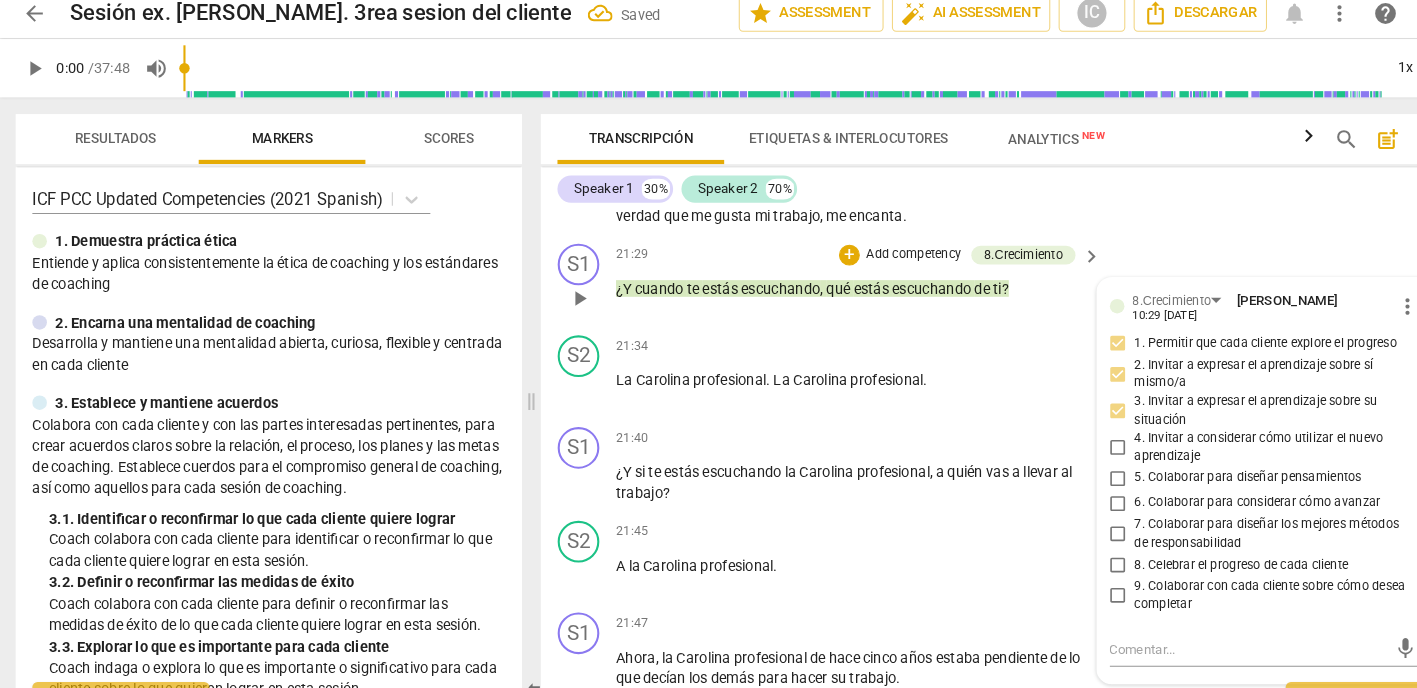 scroll, scrollTop: 9807, scrollLeft: 0, axis: vertical 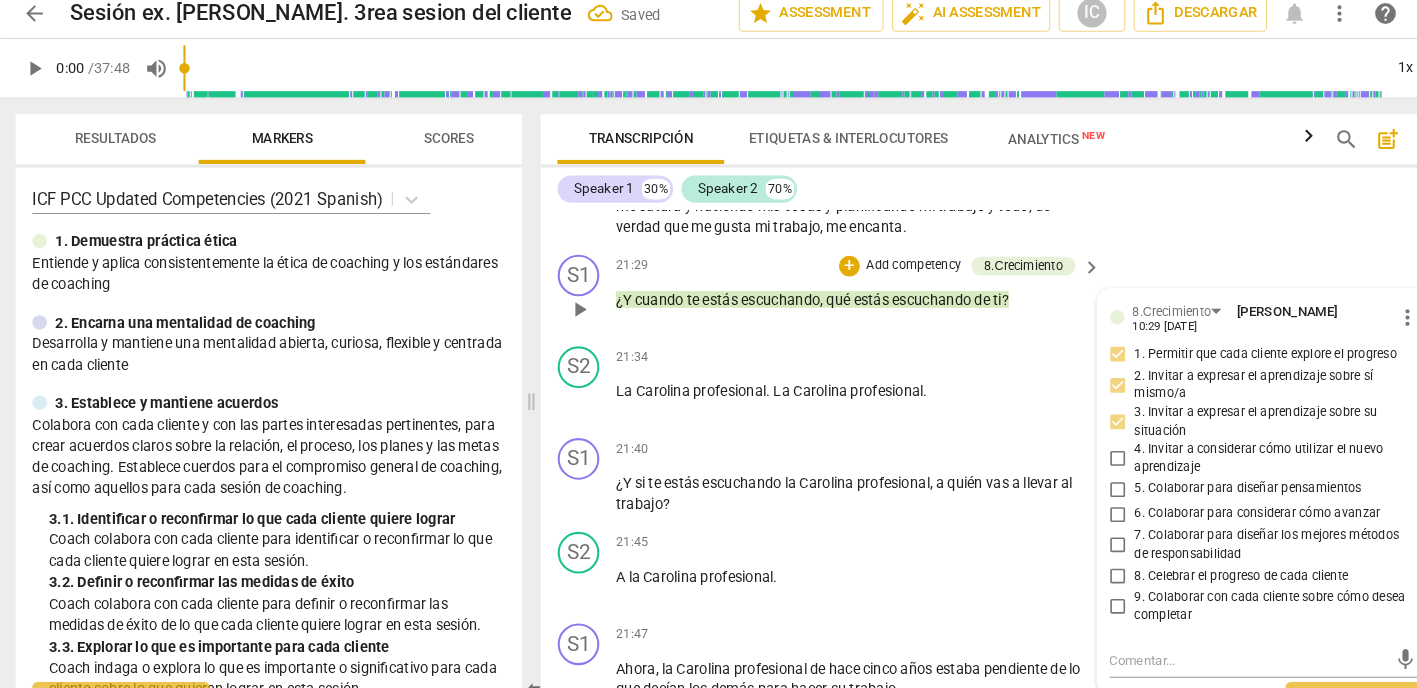 drag, startPoint x: 1070, startPoint y: 405, endPoint x: 1083, endPoint y: 416, distance: 17.029387 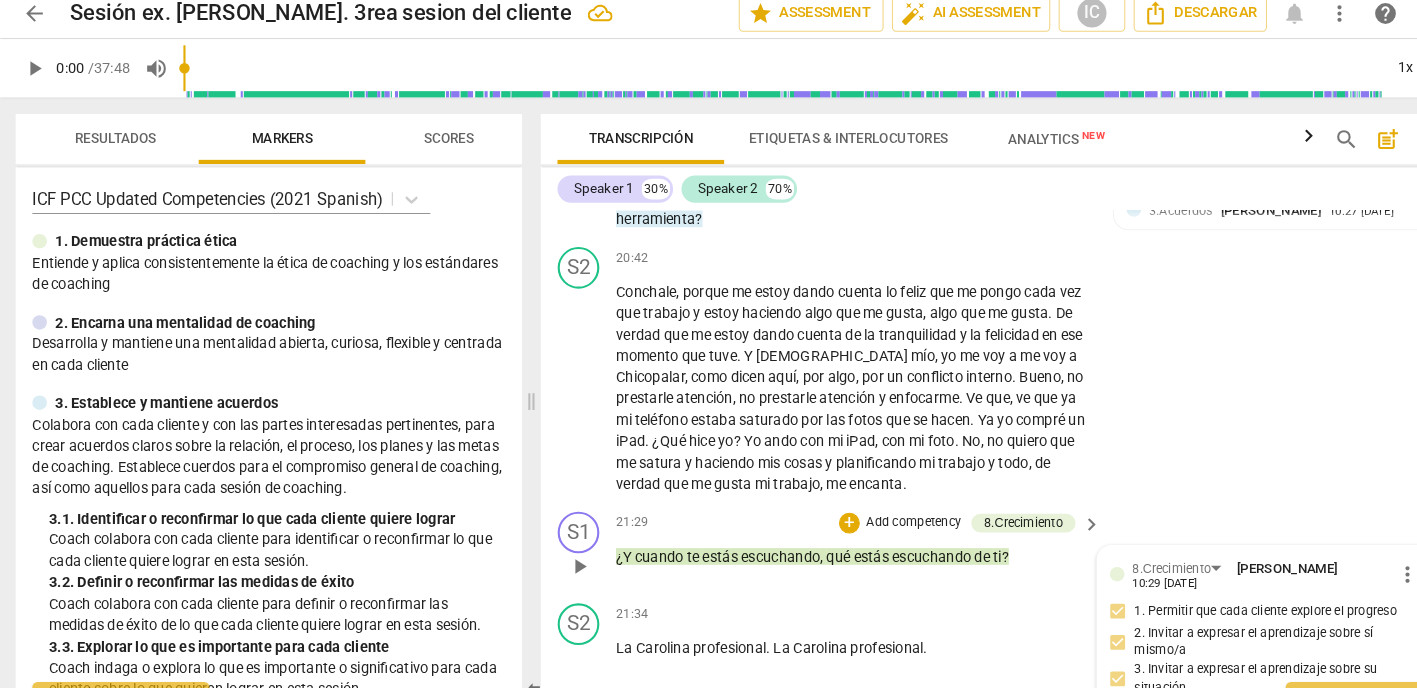 scroll, scrollTop: 9493, scrollLeft: 0, axis: vertical 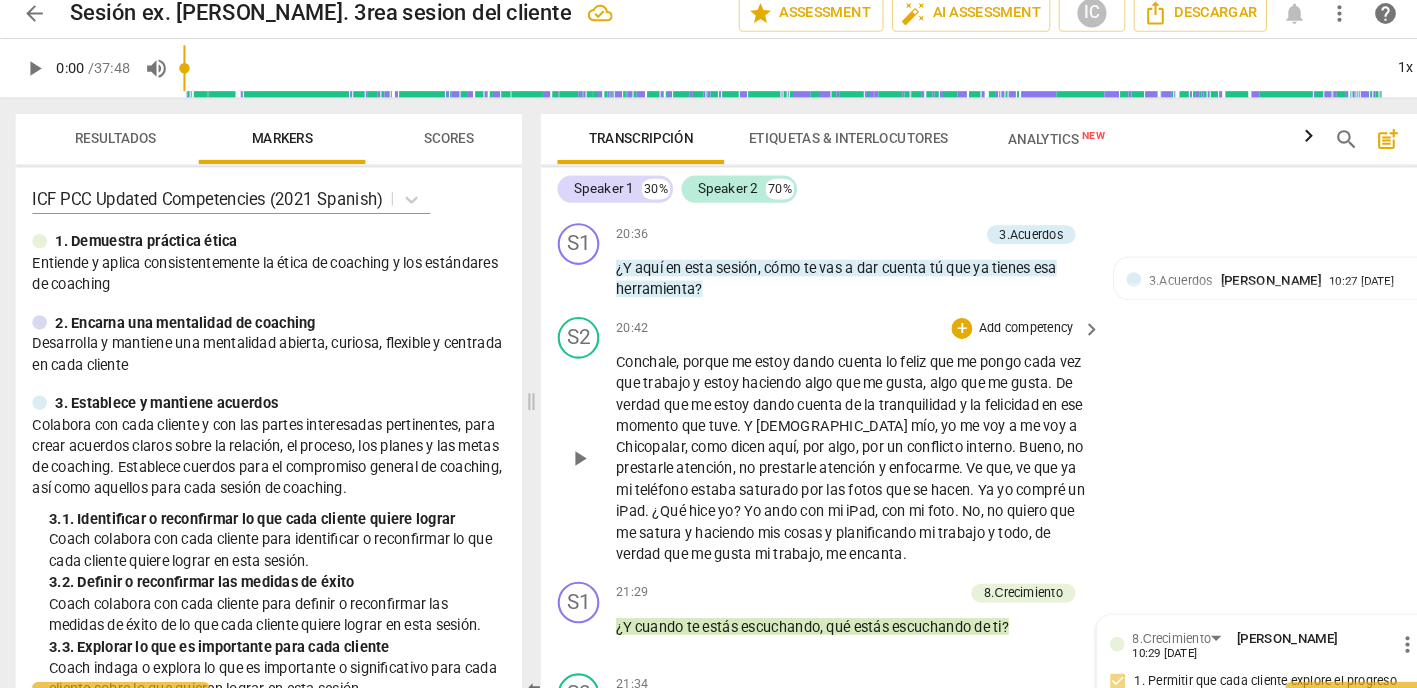 click on "S2 play_arrow pause 20:42 + Add competency keyboard_arrow_right Conchale ,   porque   me   estoy   dando   cuenta   lo   feliz   que   me   pongo   cada   vez   que   trabajo   y   estoy   haciendo   algo   que   me   gusta ,   algo   que   me   gusta .   De   verdad   que   me   estoy   dando   cuenta   de   la   tranquilidad   y   la   felicidad   en   ese   momento   que   tuve .   Y   [DEMOGRAPHIC_DATA]   mío ,   yo   me   voy   a   me   voy   a   Chicopalar ,   como   dicen   aquí ,   por   algo ,   por   un   conflicto   interno .   [PERSON_NAME] ,   no   prestarle   atención ,   no   prestarle   atención   y   enfocarme .   Ve   que ,   ve   que   ya   mi   teléfono   estaba   saturado   por   las   fotos   que   se   hacen .   Ya   yo   compré   un   iPad .   ¿Qué   hice   yo ?   Yo   ando   con   mi   iPad ,   con   mi   foto .   No ,   no   quiero   que   me   satura   y   haciendo   mis   cosas   y   planificando   mi   trabajo   y   todo ,   de   verdad   que   me   gusta   mi   trabajo ,   me   encanta ." at bounding box center [960, 435] 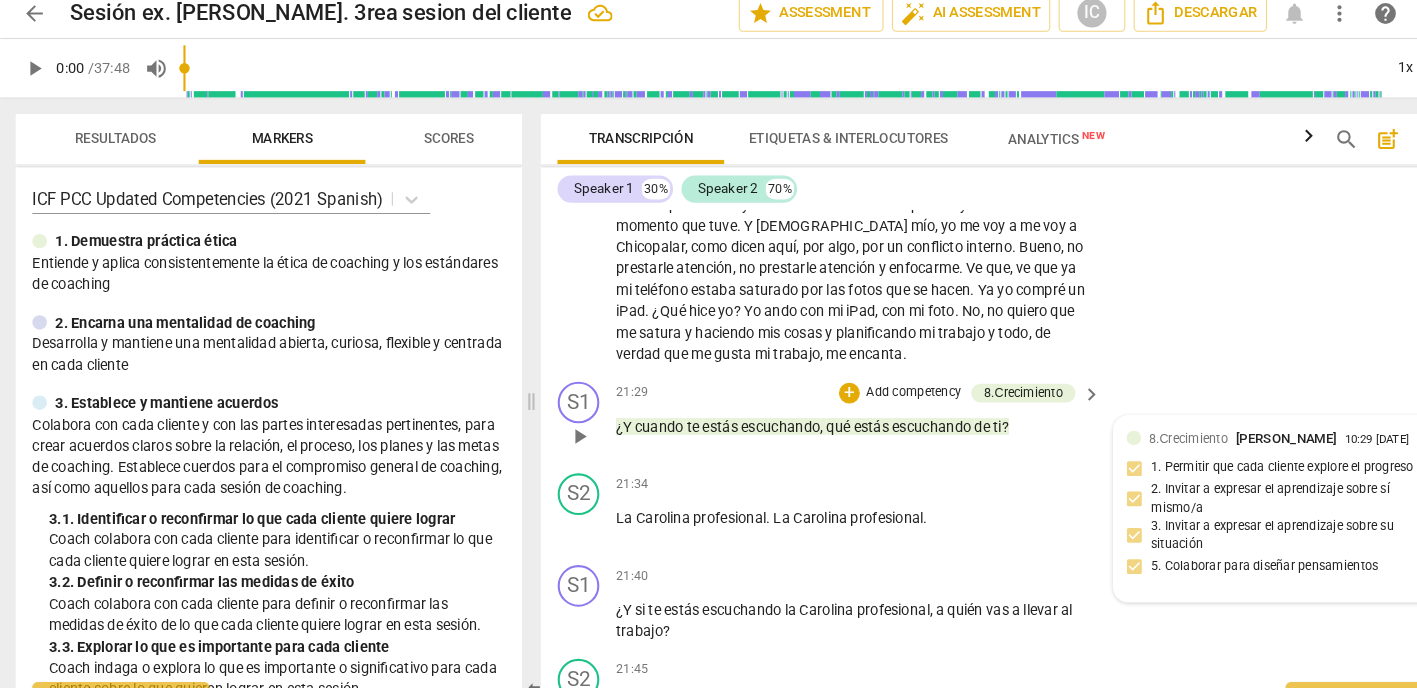 scroll, scrollTop: 9688, scrollLeft: 0, axis: vertical 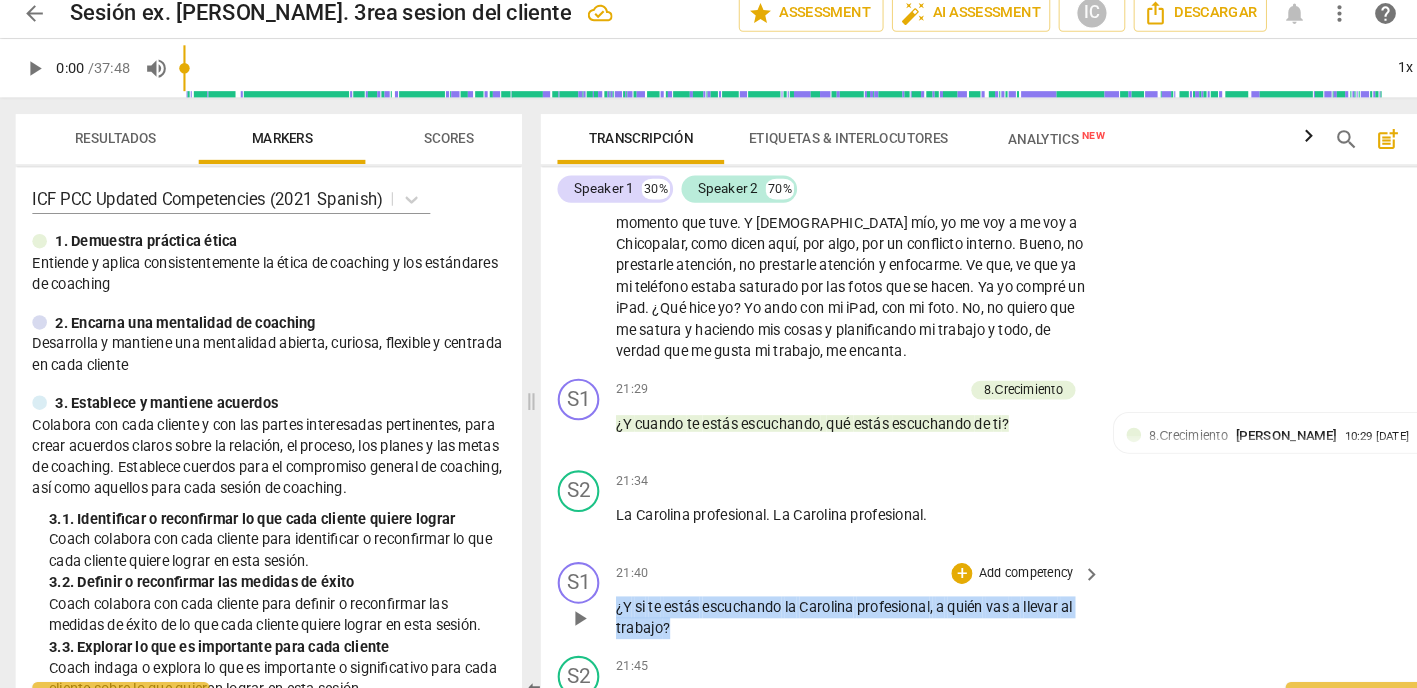 drag, startPoint x: 668, startPoint y: 552, endPoint x: 937, endPoint y: 504, distance: 273.24896 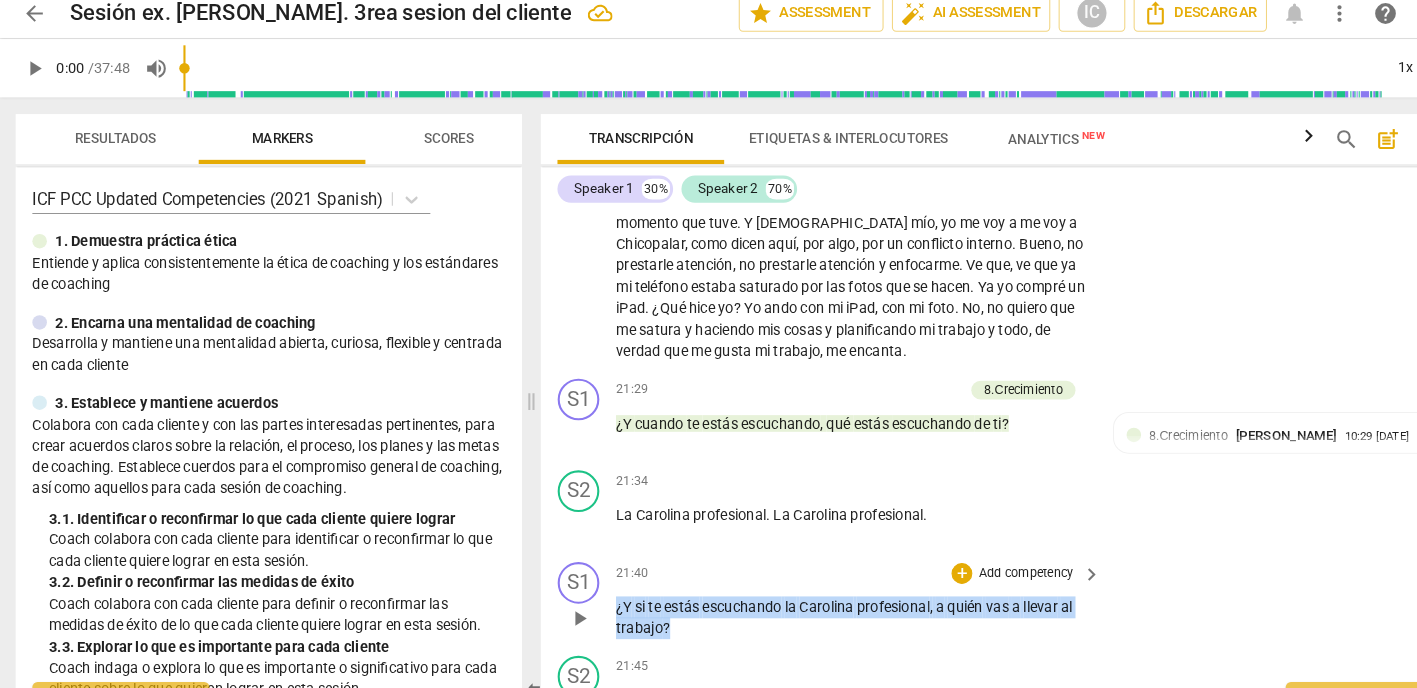 click on "S1 play_arrow pause 21:40 + Add competency keyboard_arrow_right ¿Y   si   te   estás   escuchando   la   Carolina   profesional ,   a   quién   vas   a   llevar   al   trabajo ?" at bounding box center (960, 588) 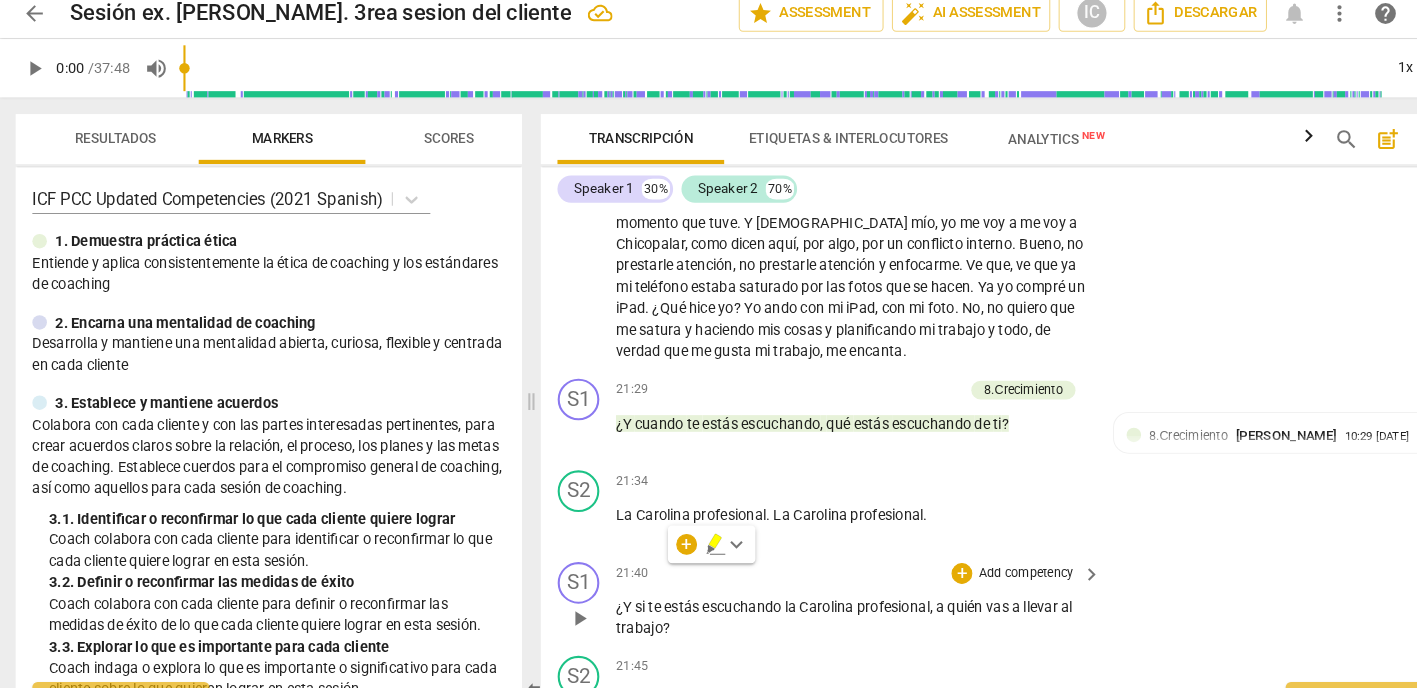 click on "Add competency" at bounding box center [985, 562] 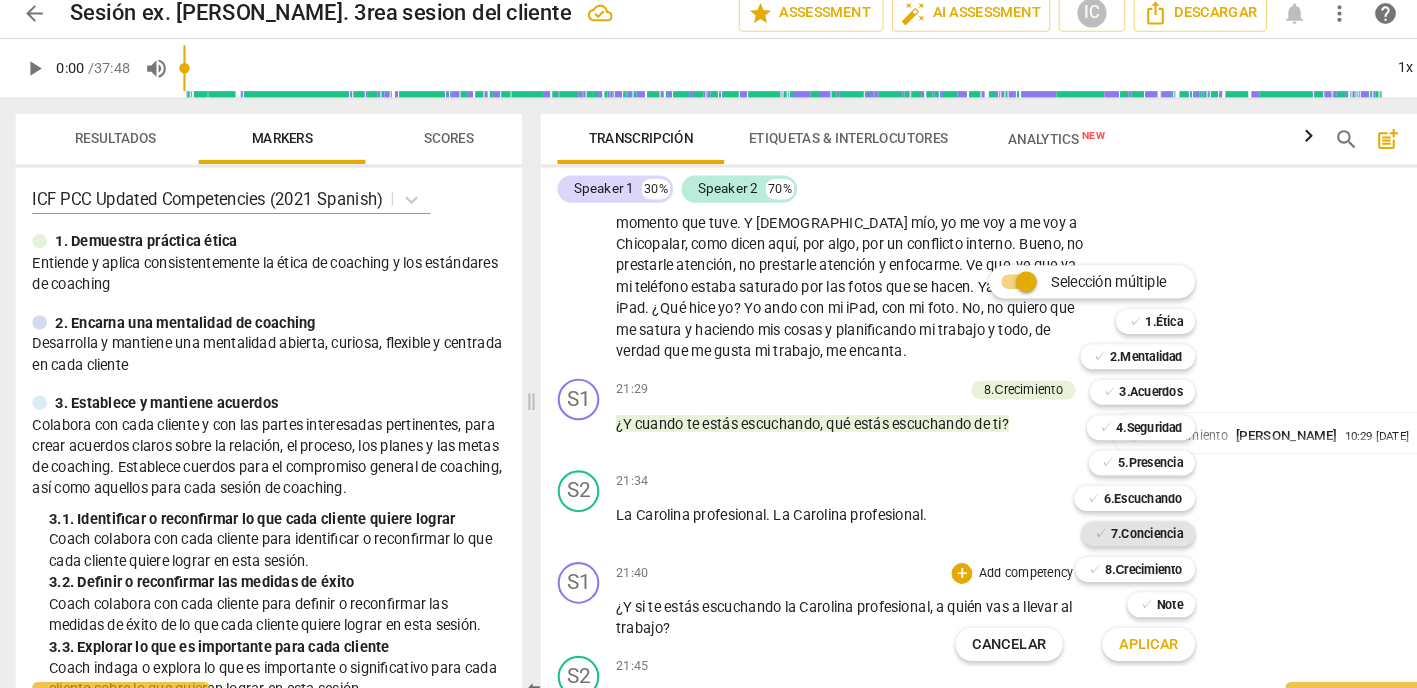 click on "7.Conciencia" at bounding box center [1101, 524] 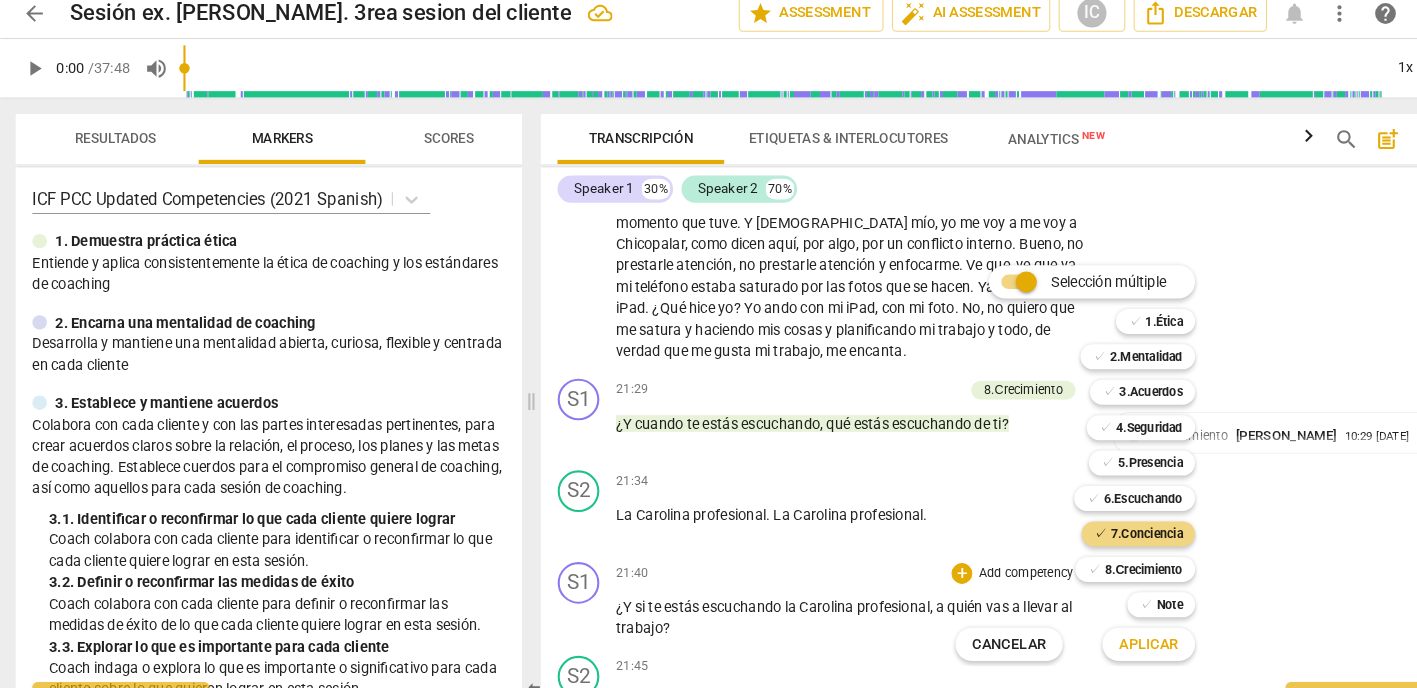 click on "Aplicar" at bounding box center (1103, 630) 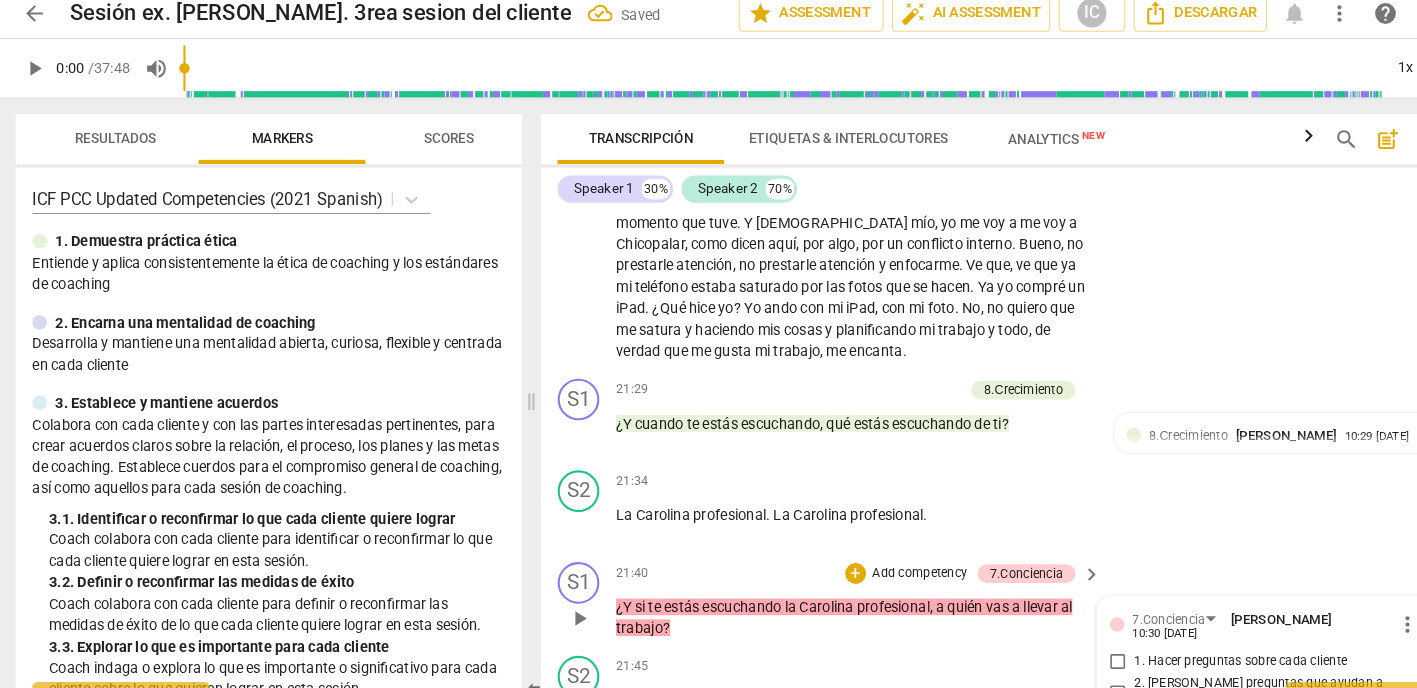 scroll, scrollTop: 10111, scrollLeft: 0, axis: vertical 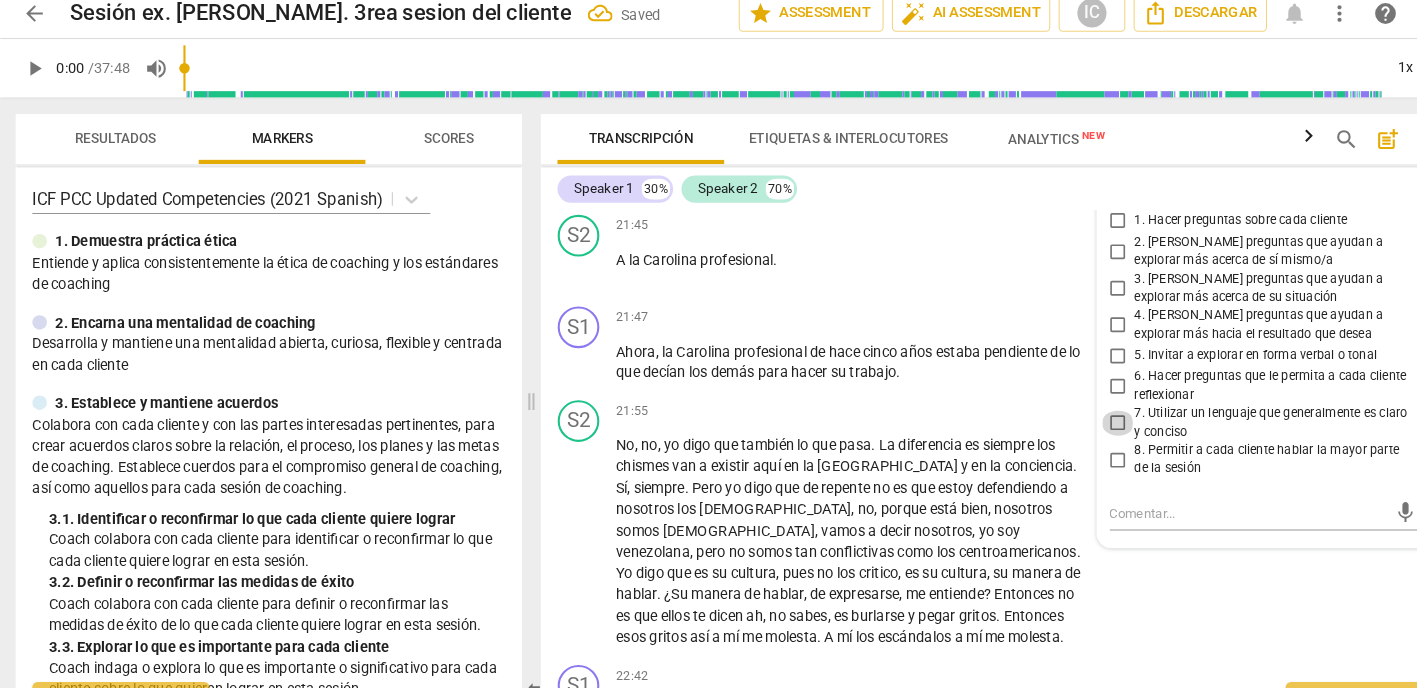 click on "7. Utilizar un lenguaje que generalmente es claro y conciso" at bounding box center [1074, 418] 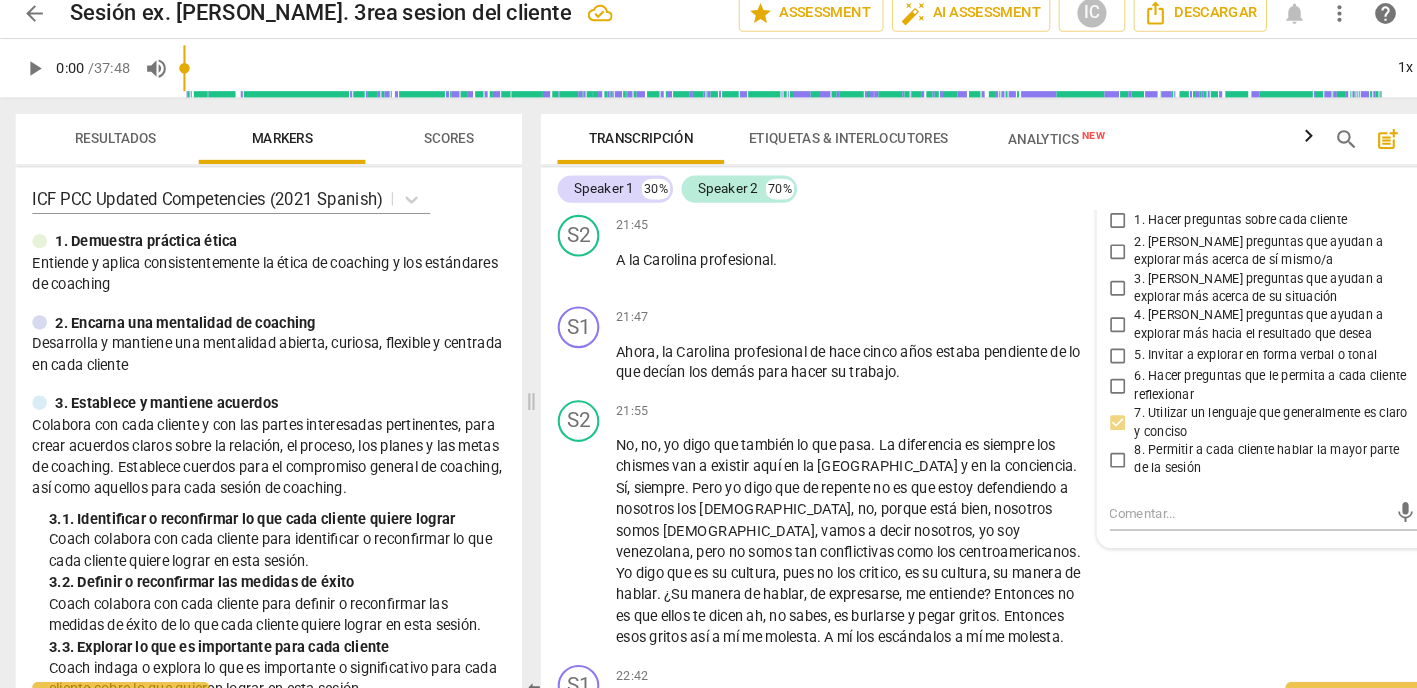 click on "6. Hacer preguntas que le permita a cada cliente reflexionar" at bounding box center (1074, 383) 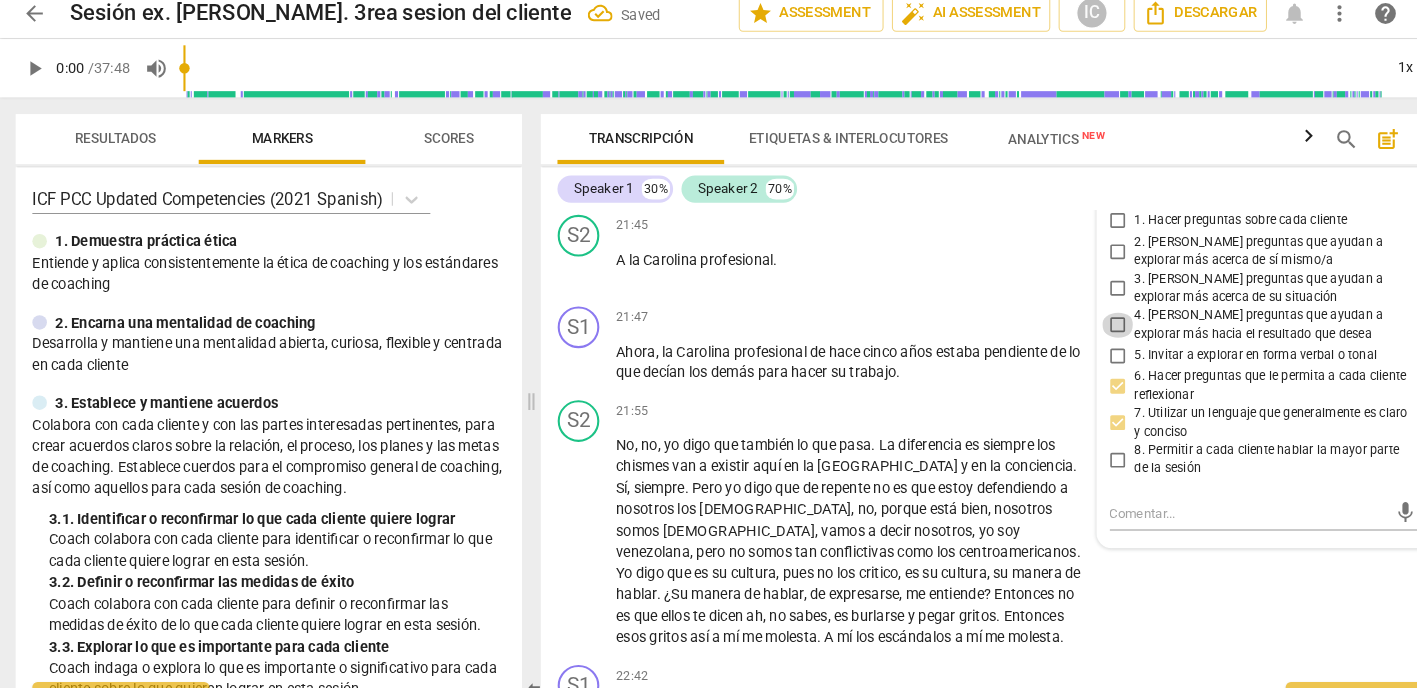 drag, startPoint x: 1073, startPoint y: 253, endPoint x: 1070, endPoint y: 238, distance: 15.297058 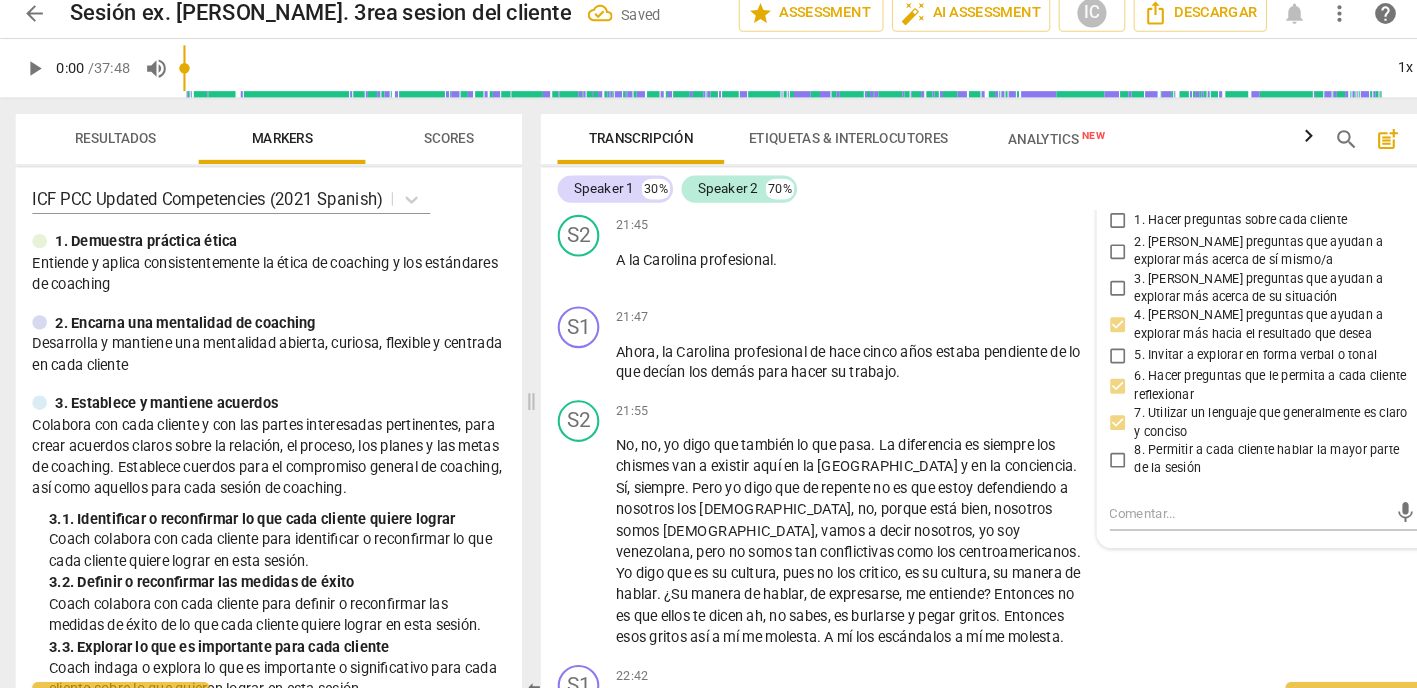 click on "3. [PERSON_NAME] preguntas que ayudan a explorar más acerca de su situación" at bounding box center (1074, 289) 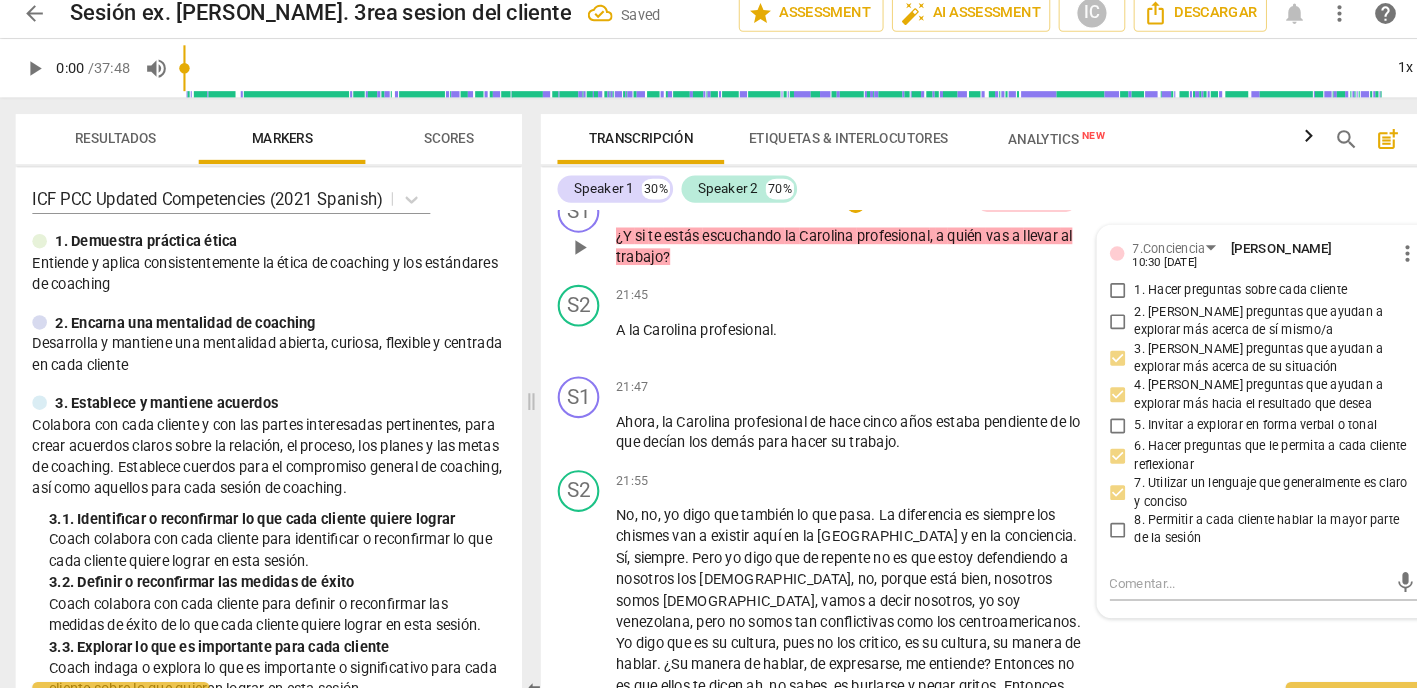 scroll, scrollTop: 10038, scrollLeft: 0, axis: vertical 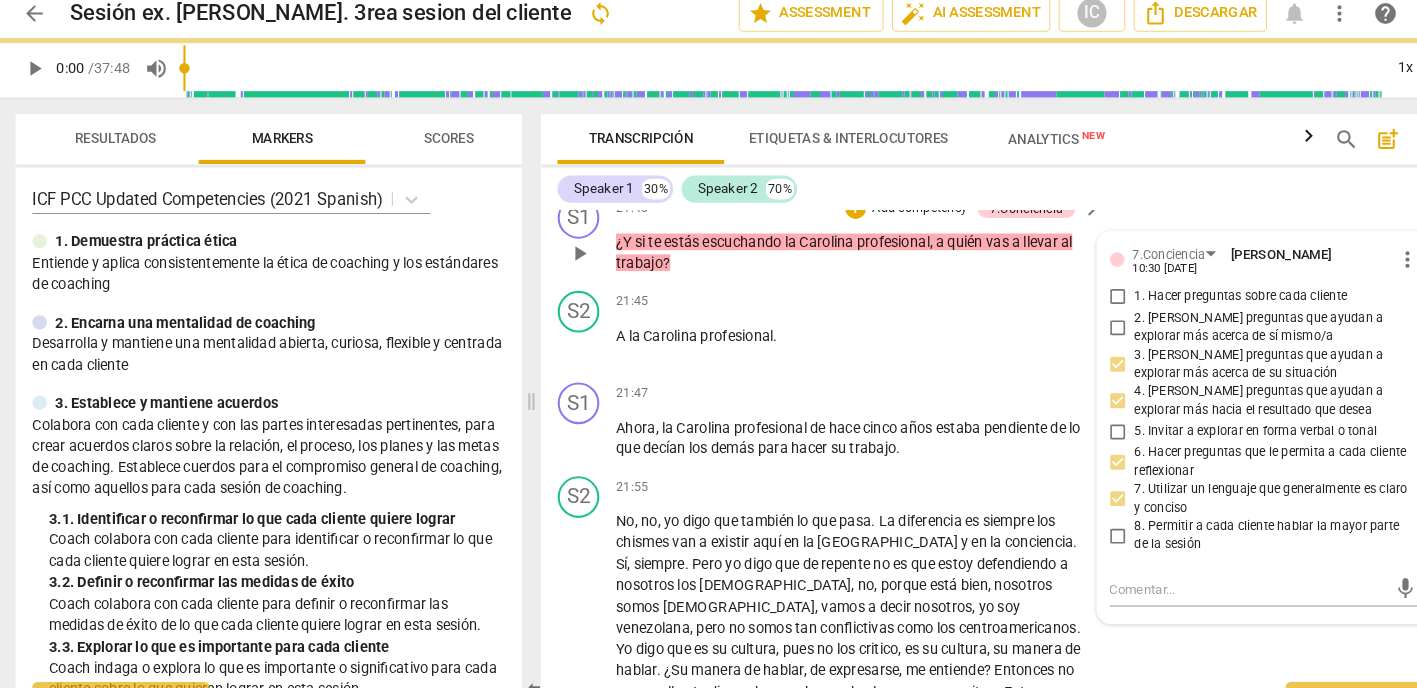 click on "2. [PERSON_NAME] preguntas que ayudan a explorar más acerca de sí mismo/a" at bounding box center (1074, 326) 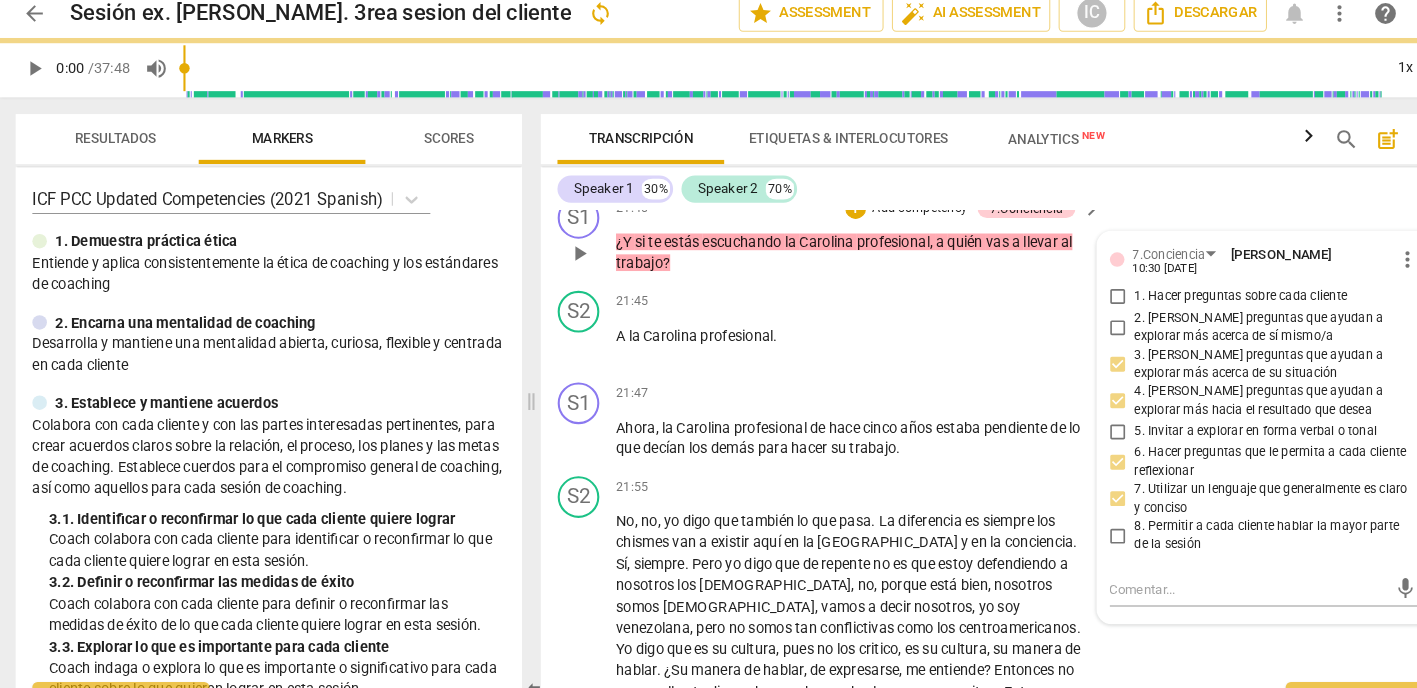 checkbox on "true" 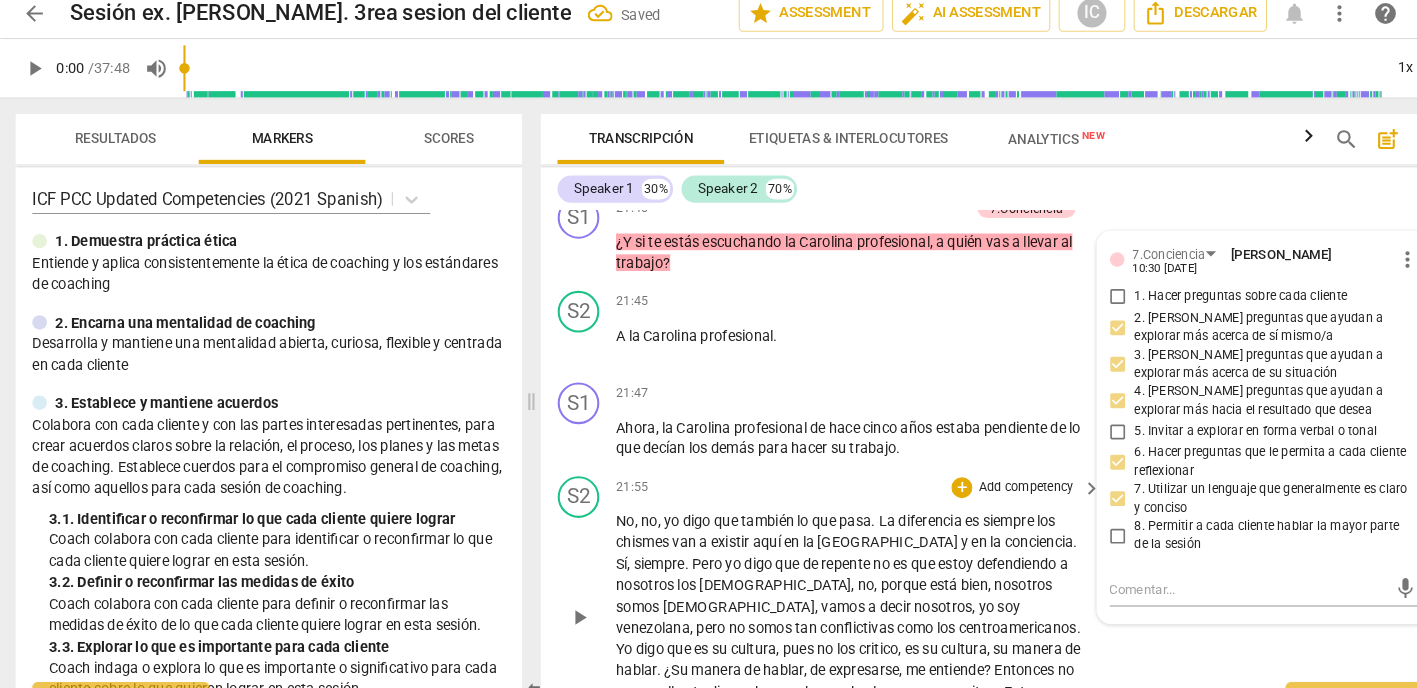 click on "S2 play_arrow pause 21:55 + Add competency keyboard_arrow_right No ,   no ,   yo   digo   que   también   lo   que   pasa .   La   diferencia   es   siempre   los   [DEMOGRAPHIC_DATA]   van   a   existir   aquí   en   la   [GEOGRAPHIC_DATA]   y   en   la   conciencia .   Sí ,   siempre .   Pero   yo   digo   que   de   repente   no   es   que   estoy   defendiendo   a   nosotros   los   [DEMOGRAPHIC_DATA] ,   no ,   porque   está   bien ,   nosotros   somos   chismosos ,   vamos   a   decir   nosotros ,   yo   soy   venezolana ,   pero   no   somos   tan   conflictivas   como   los   centroamericanos .   Yo   digo   que   es   su   cultura ,   pues   no   los   critico ,   es   su   cultura ,   su   manera   de   hablar .   ¿Su   manera   de   hablar ,   de   expresarse ,   me   entiende ?   Entonces   no   es   que   ellos   te   dicen   ah ,   no   sabes ,   es   burlarse   y   pegar   gritos .   Entonces   esos   gritos   así   a   mí   me   molesta .   A   mí   los   escándalos   a   mí   me   molesta ." at bounding box center [960, 588] 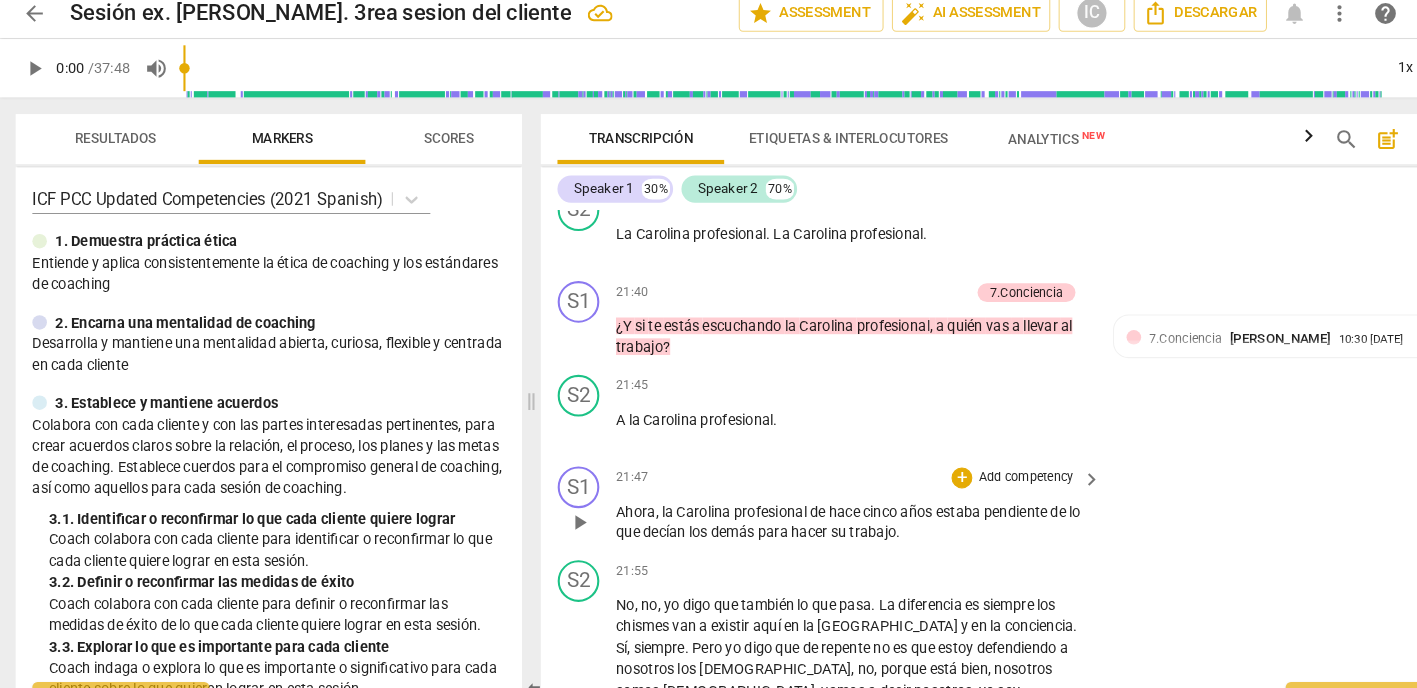 scroll, scrollTop: 9975, scrollLeft: 0, axis: vertical 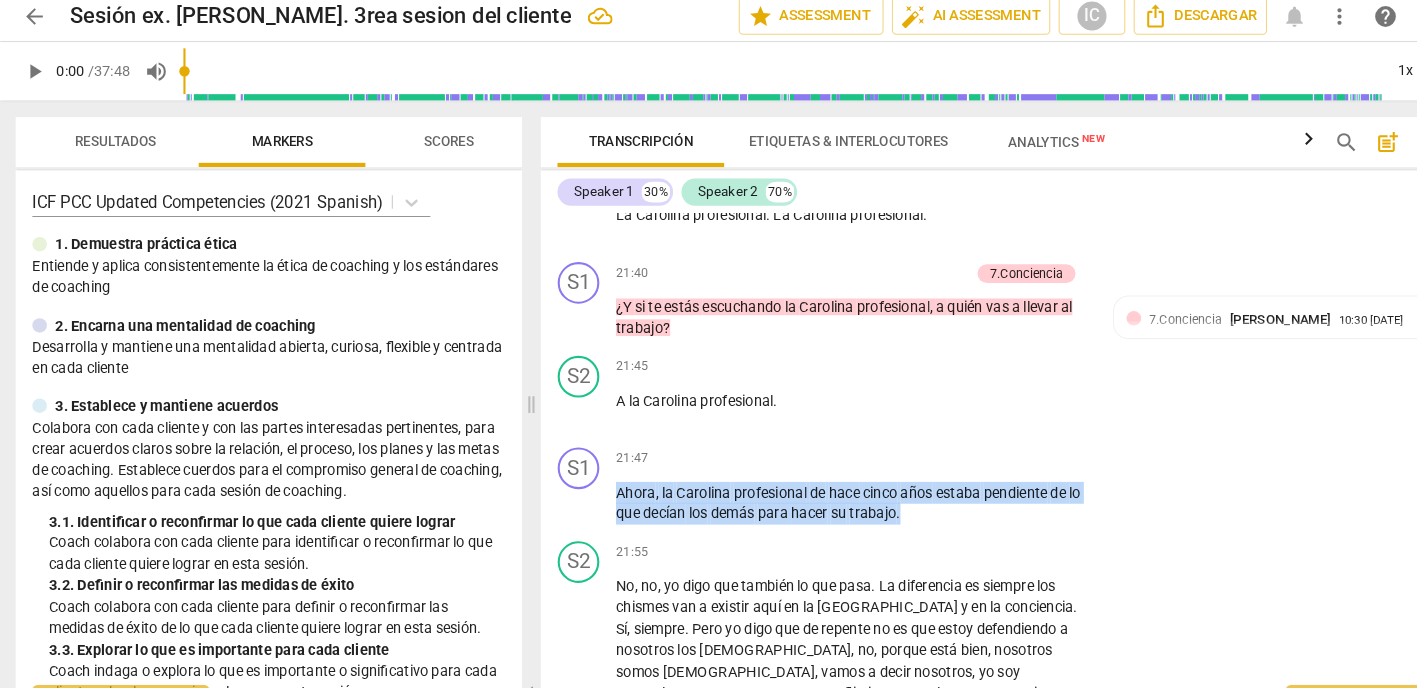 drag, startPoint x: 864, startPoint y: 444, endPoint x: 488, endPoint y: 398, distance: 378.80338 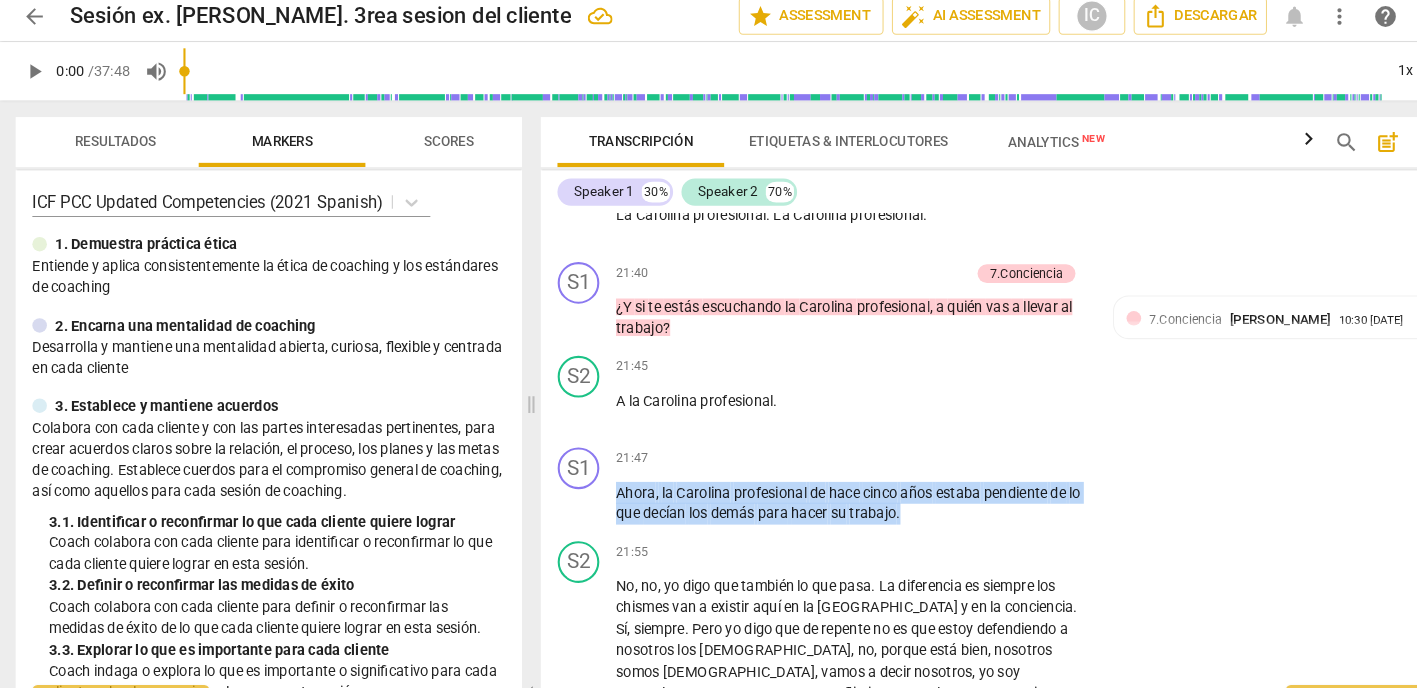 click on "Resultados Markers Scores ICF PCC Updated Competencies (2021 Spanish) 1. Demuestra práctica ética Entiende y aplica consistentemente la ética de coaching y los estándares de coaching 2. Encarna una mentalidad de coaching Desarrolla y mantiene una mentalidad abierta, curiosa, flexible y centrada en cada cliente 3. Establece y mantiene acuerdos Colabora con cada cliente y con las partes interesadas pertinentes, para crear acuerdos claros sobre la relación, el proceso, los planes y las metas de coaching. Establece  cuerdos para el compromiso general de coaching, así como aquellos para cada sesión de coaching. 3. 1. Identificar o reconfirmar lo que cada cliente quiere lograr  Coach colabora con cada cliente para identificar o reconfirmar lo que cada cliente quiere lograr en esta sesión. 3. 2. Definir o reconfirmar las medidas de éxito  Coach colabora con cada cliente para definir o reconfirmar las medidas de éxito de lo que cada cliente quiere lograr en esta sesión. 3. 3. 4. 4. 4. 4. 5. 5. 5. 5." at bounding box center [708, 396] 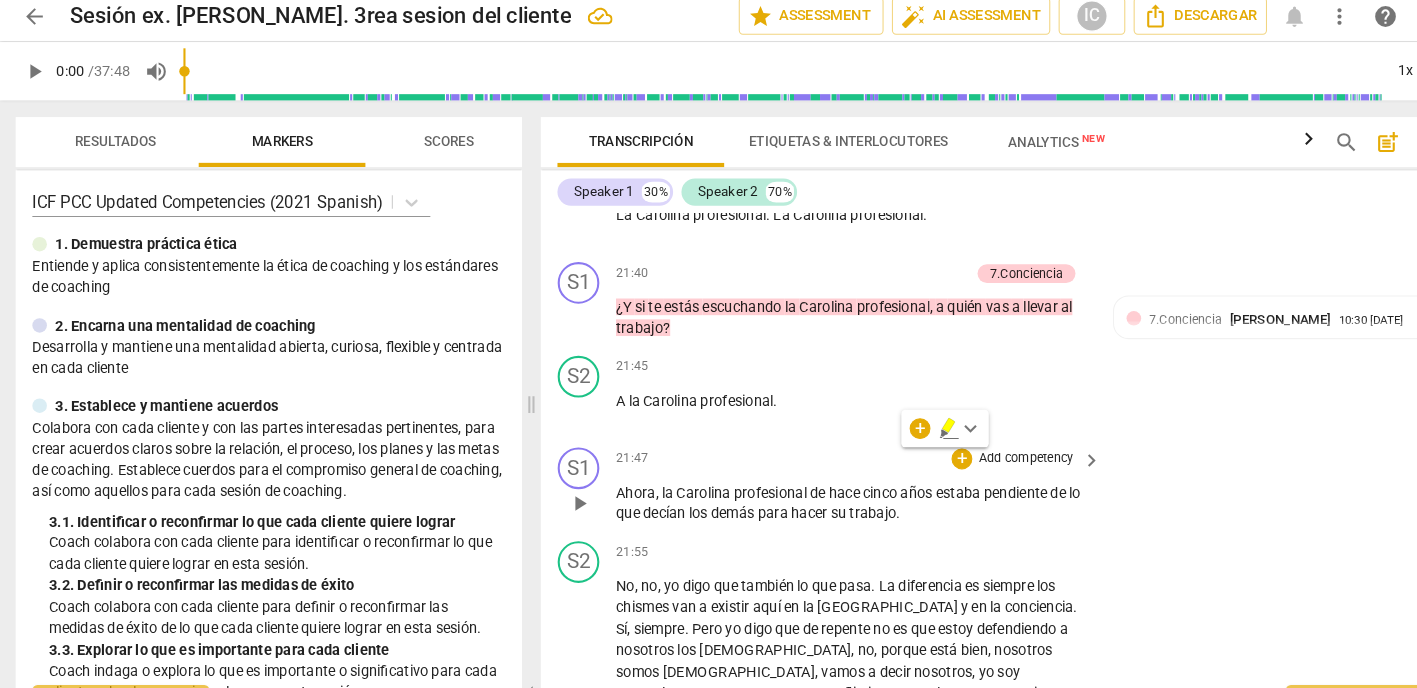 click on "Add competency" at bounding box center [985, 449] 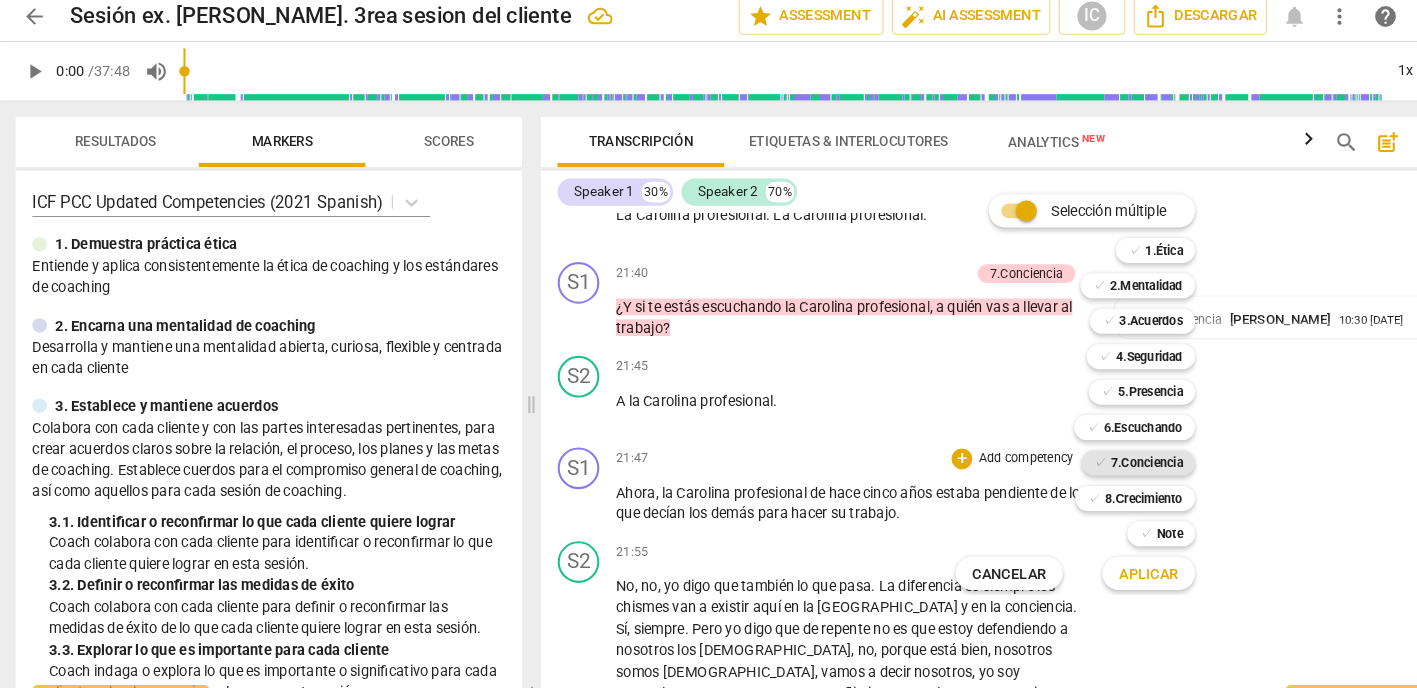 click on "7.Conciencia" at bounding box center (1101, 453) 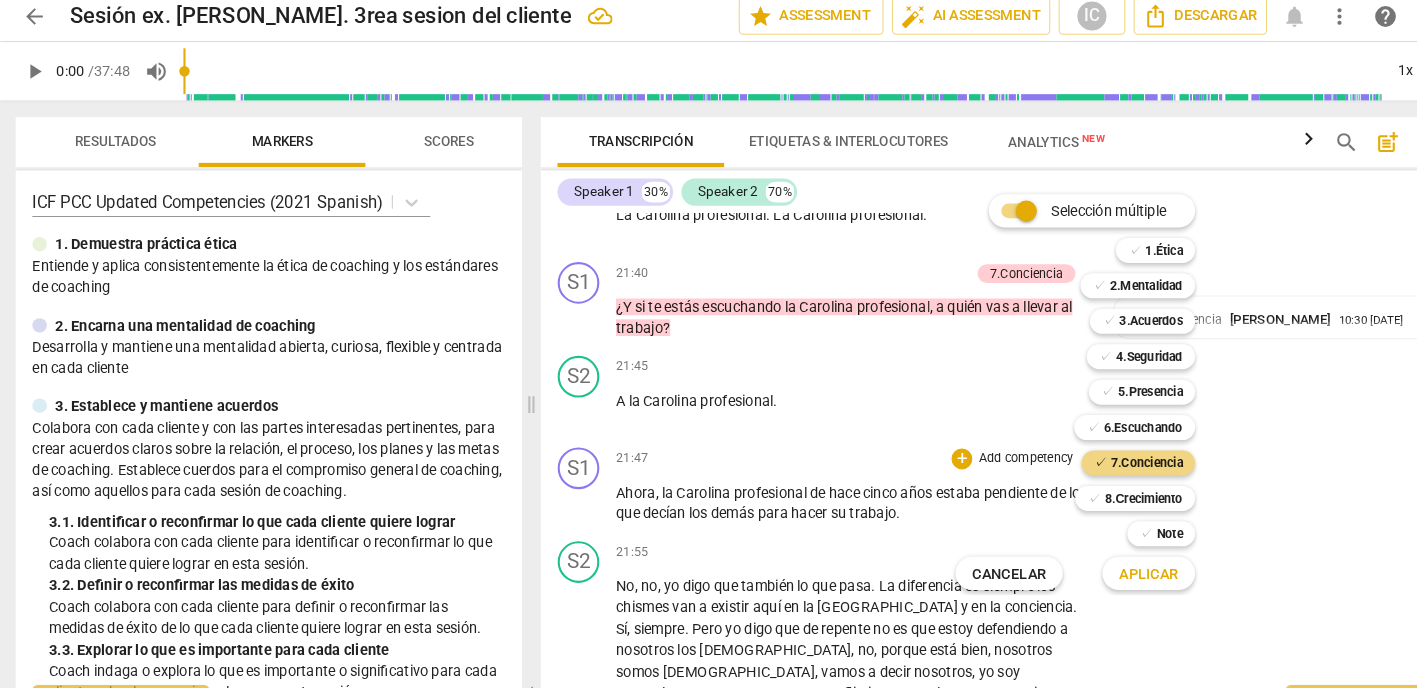 click on "Aplicar" at bounding box center (1103, 560) 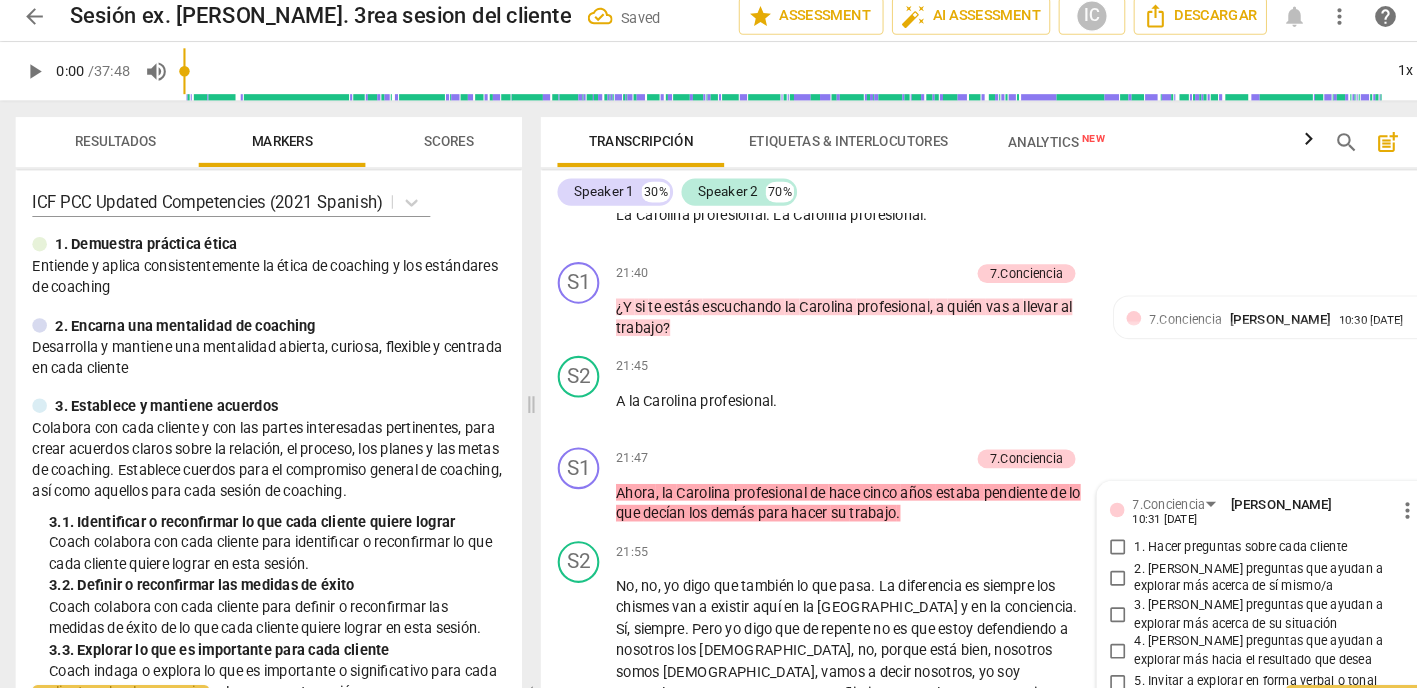 scroll, scrollTop: 10288, scrollLeft: 0, axis: vertical 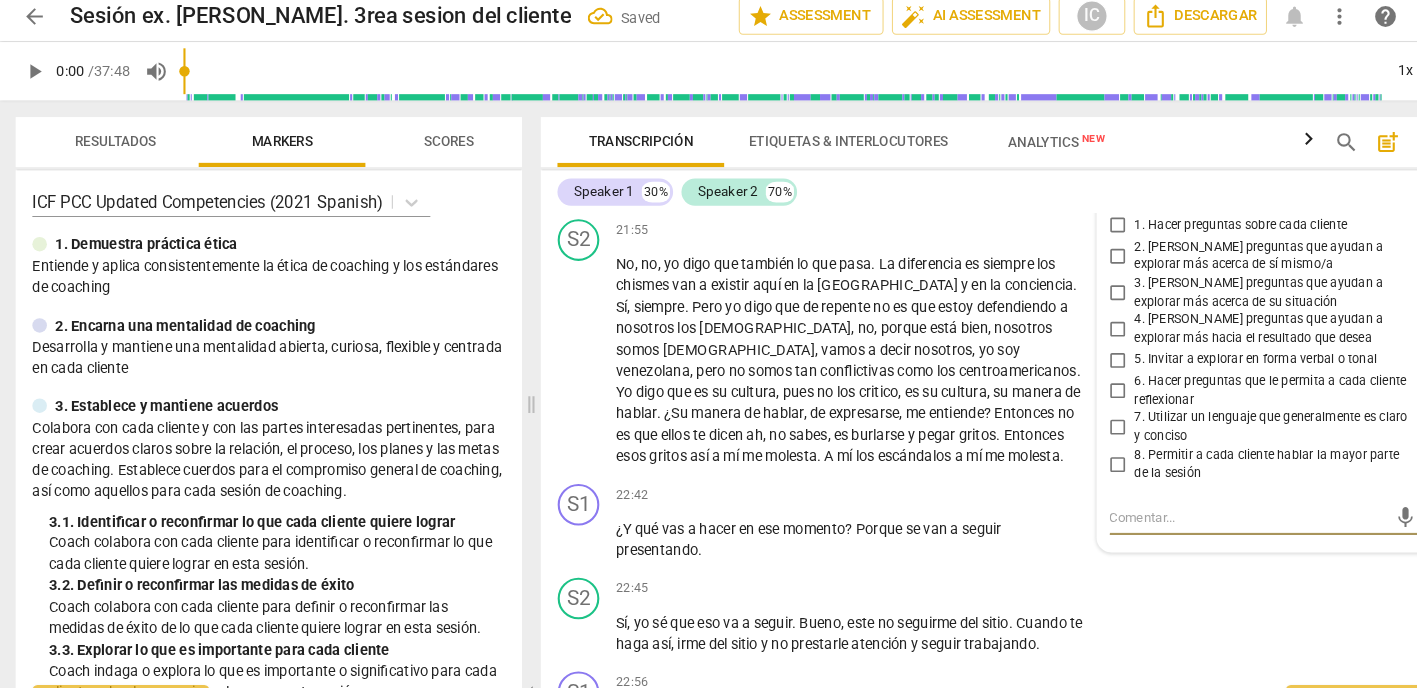 click on "6. Hacer preguntas que le permita a cada cliente reflexionar" at bounding box center [1074, 384] 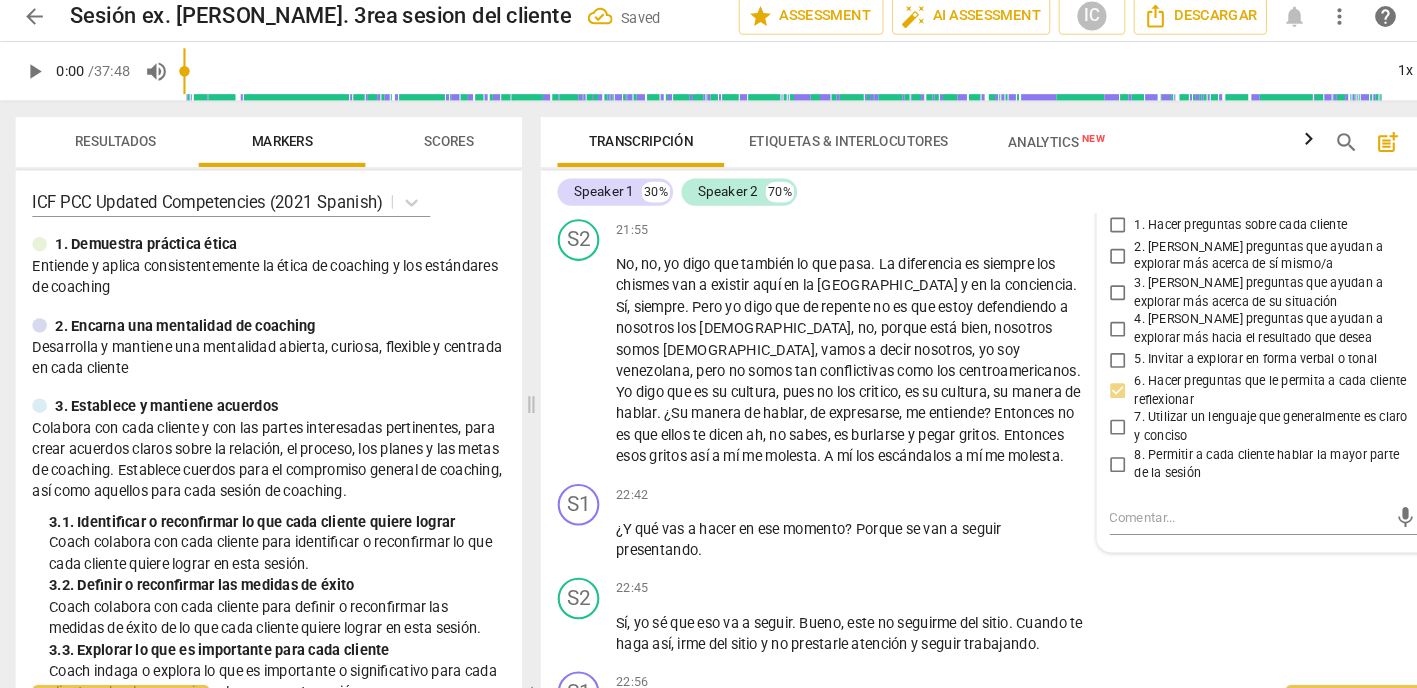 click on "3. [PERSON_NAME] preguntas que ayudan a explorar más acerca de su situación" at bounding box center (1074, 290) 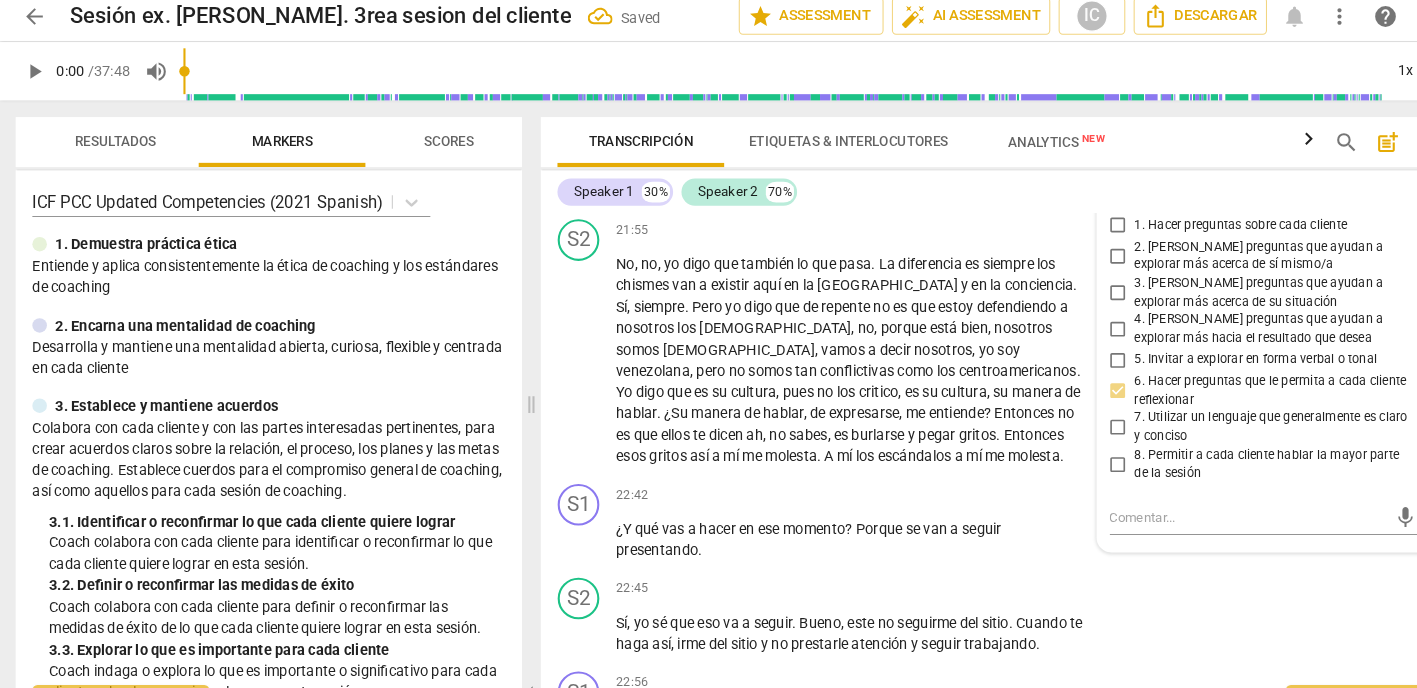 checkbox on "true" 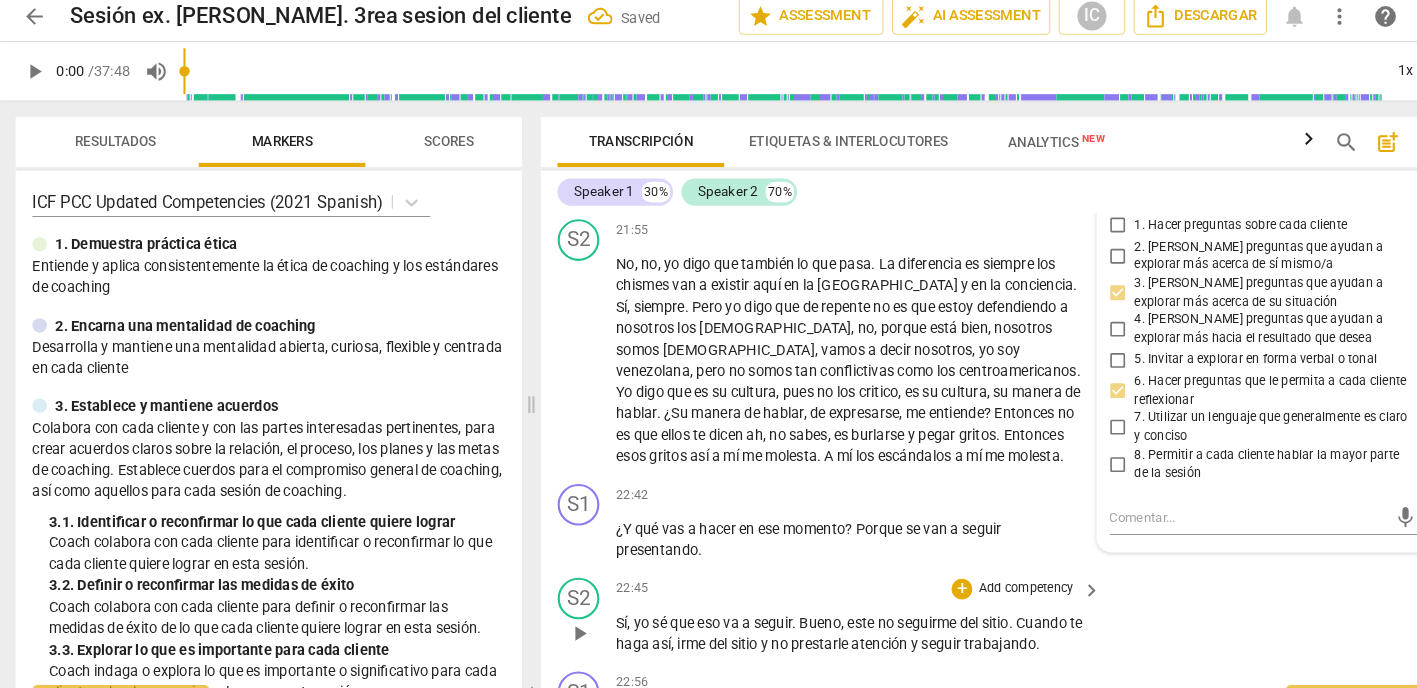 click on "S2 play_arrow pause 22:45 + Add competency keyboard_arrow_right Sí ,   yo   sé   que   eso   va   a   seguir .   Bueno ,   este   no   seguirme   del   sitio .   Cuando   te   haga   así ,   irme   del   sitio   y   no   prestarle   atención   y   seguir   trabajando ." at bounding box center (960, 600) 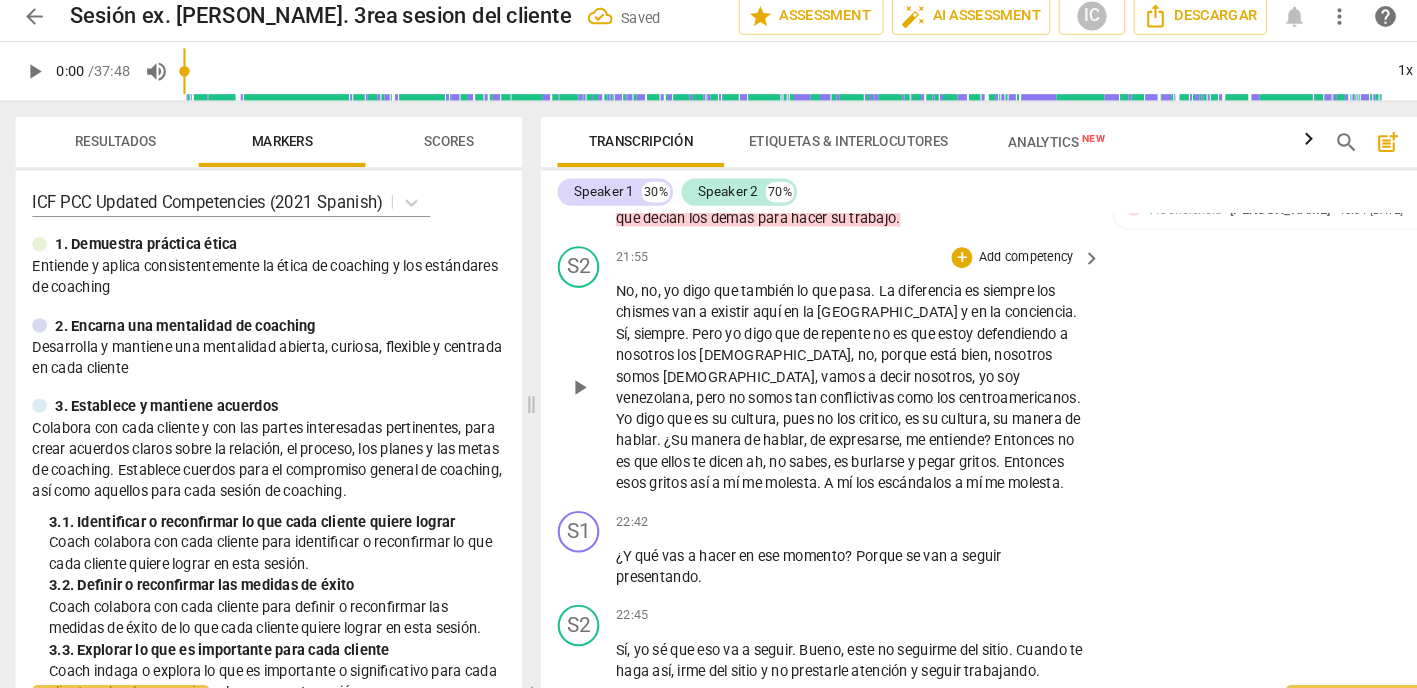 scroll, scrollTop: 10265, scrollLeft: 0, axis: vertical 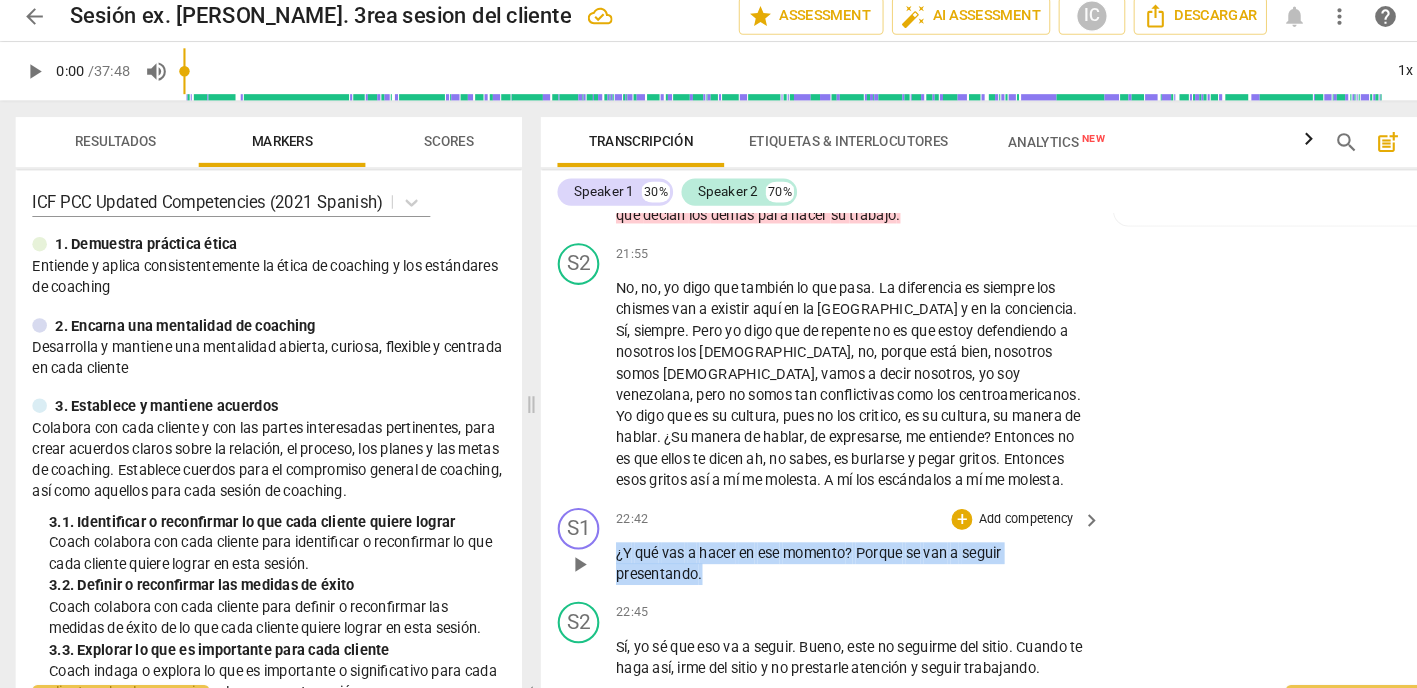 drag, startPoint x: 713, startPoint y: 494, endPoint x: 596, endPoint y: 466, distance: 120.30378 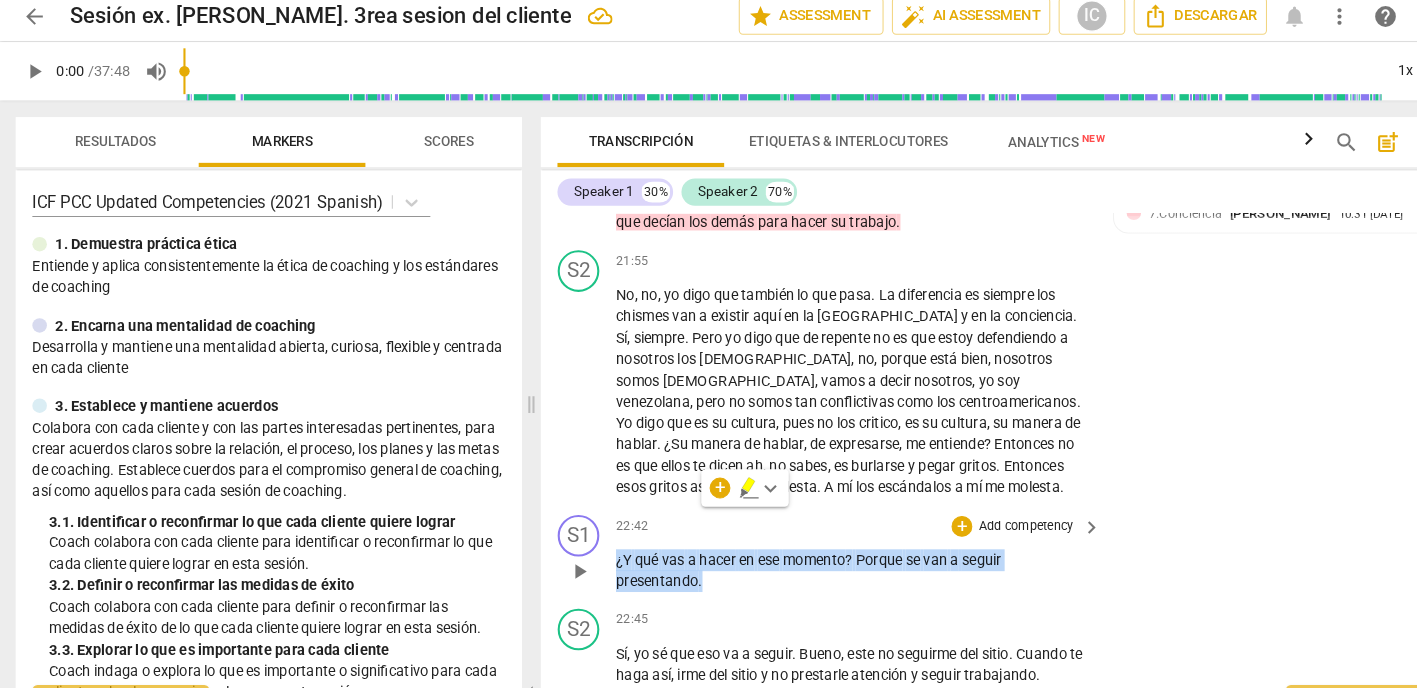 scroll, scrollTop: 10255, scrollLeft: 0, axis: vertical 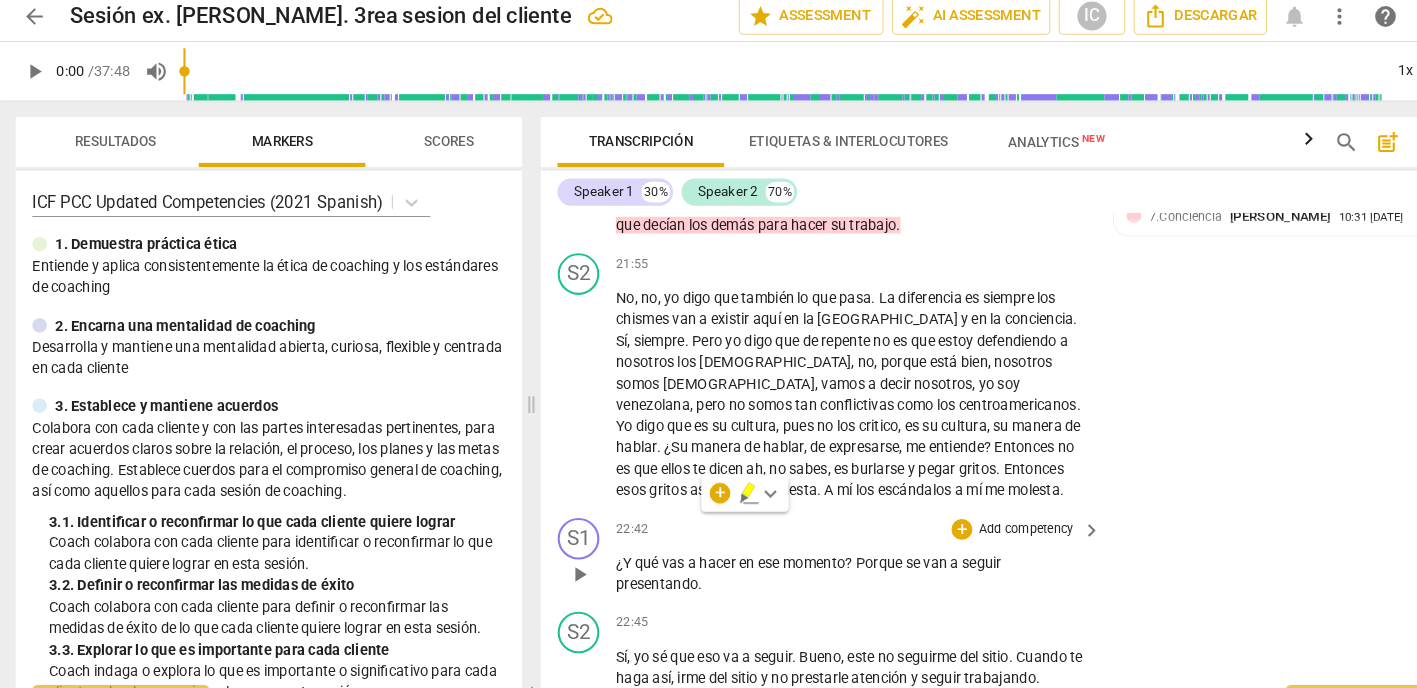 click on "Add competency" at bounding box center (985, 517) 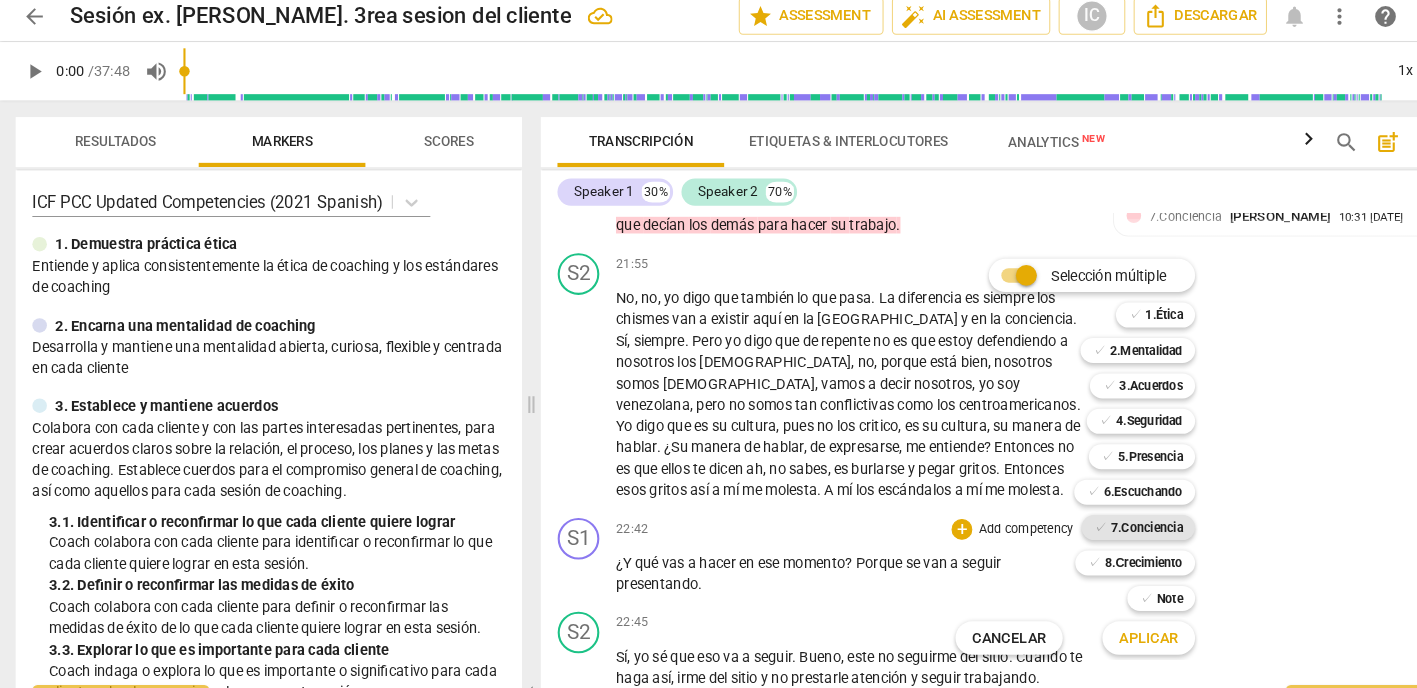 click on "7.Conciencia" at bounding box center [1101, 515] 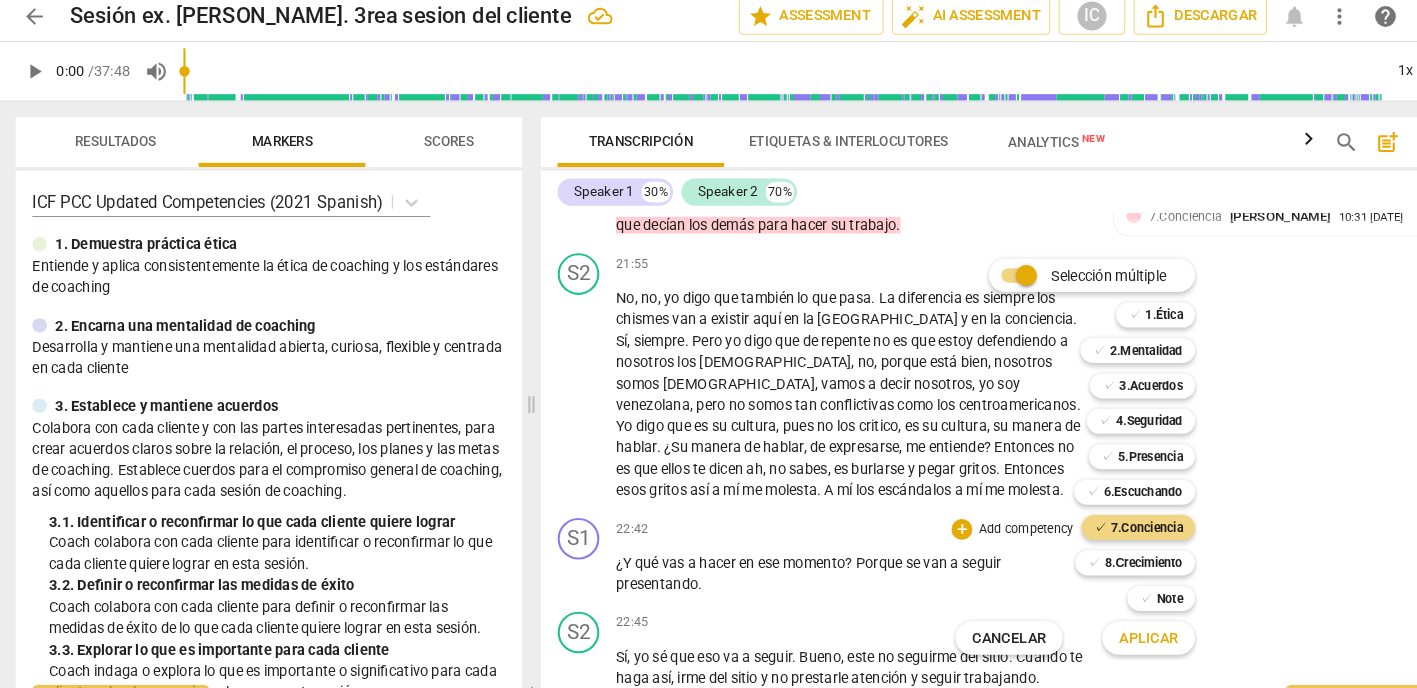 click on "Aplicar" at bounding box center [1103, 622] 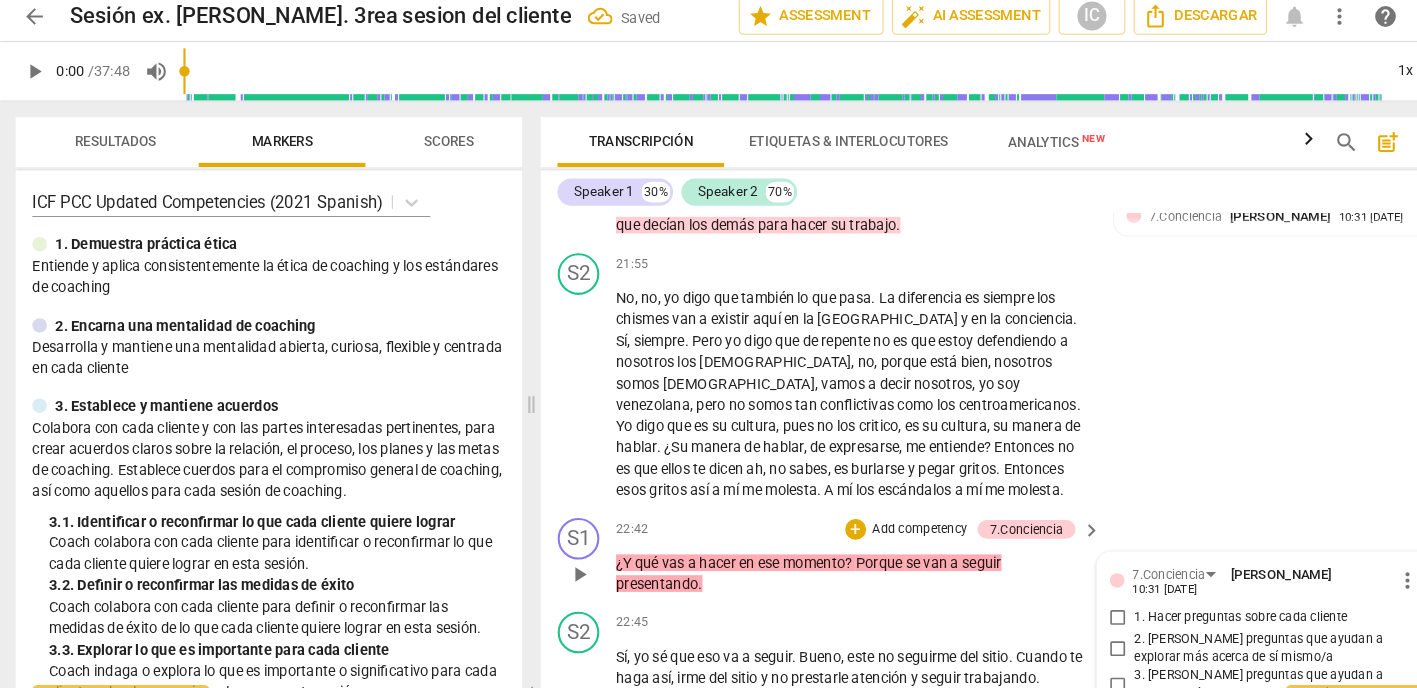 scroll, scrollTop: 10626, scrollLeft: 0, axis: vertical 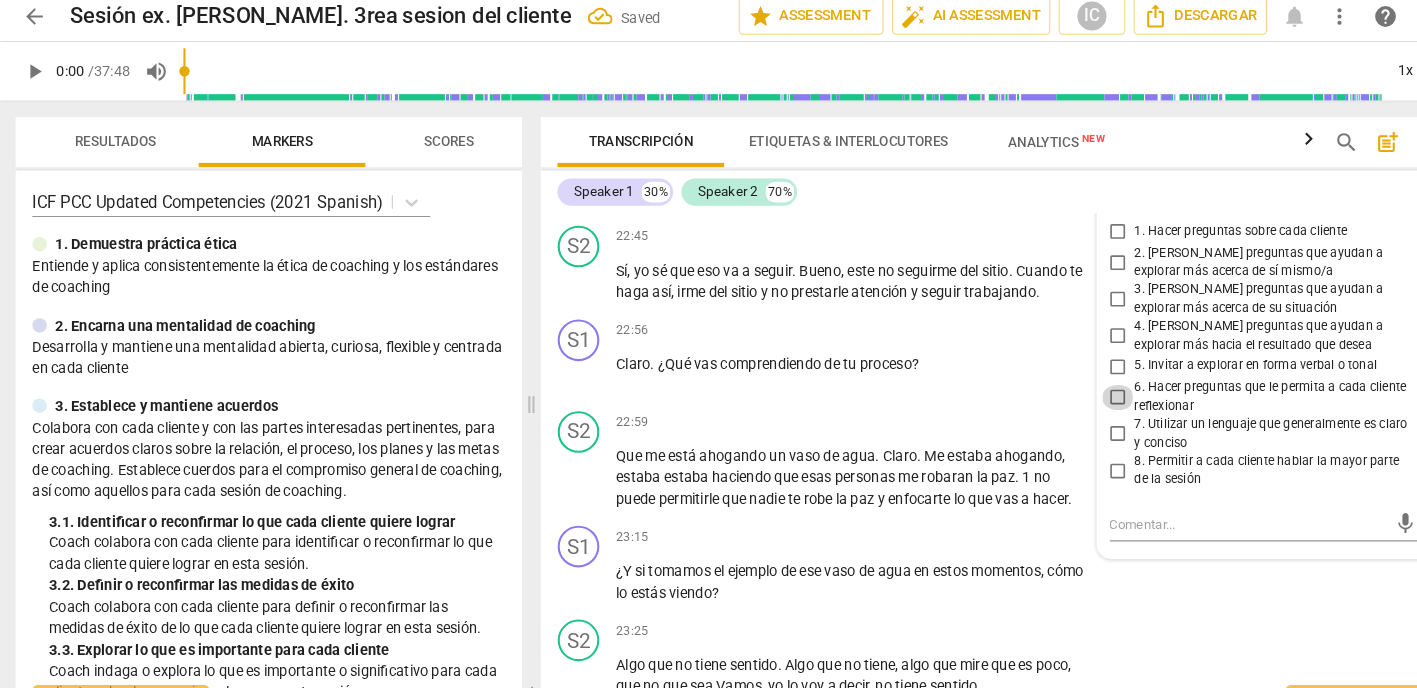 click on "6. Hacer preguntas que le permita a cada cliente reflexionar" at bounding box center [1074, 390] 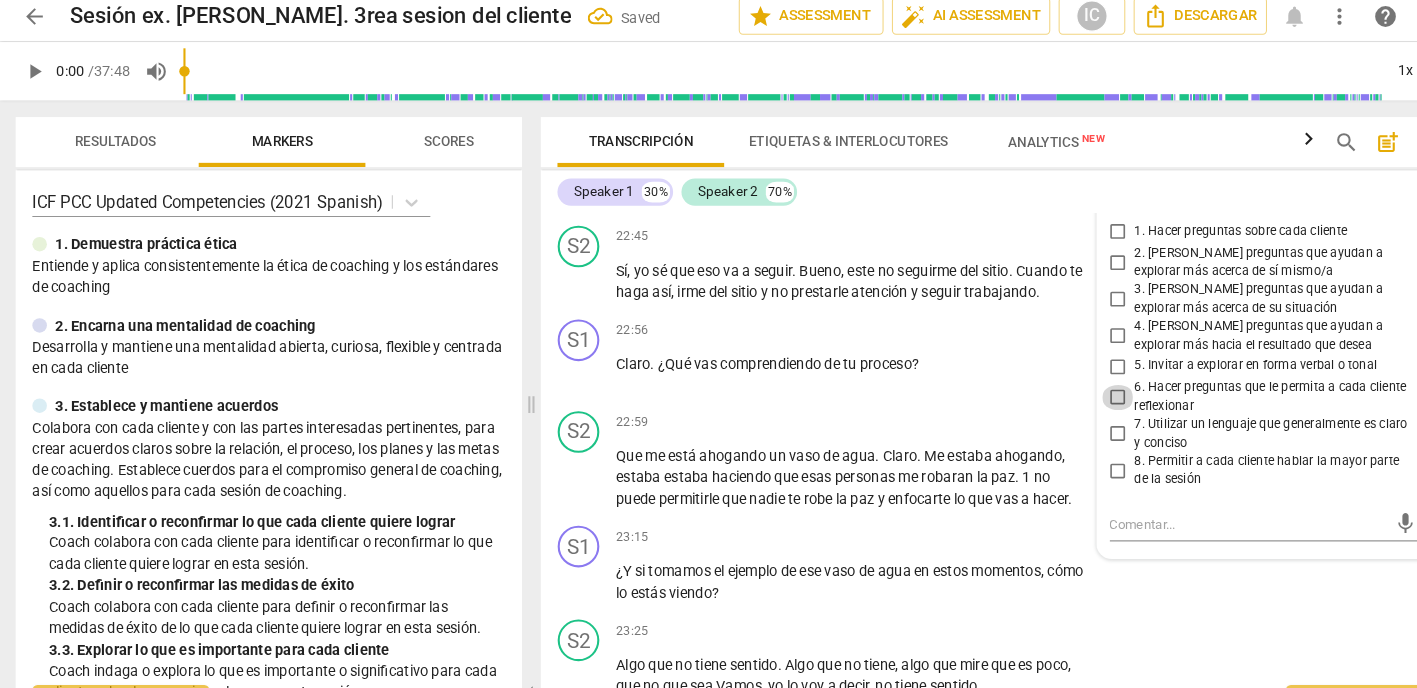 checkbox on "true" 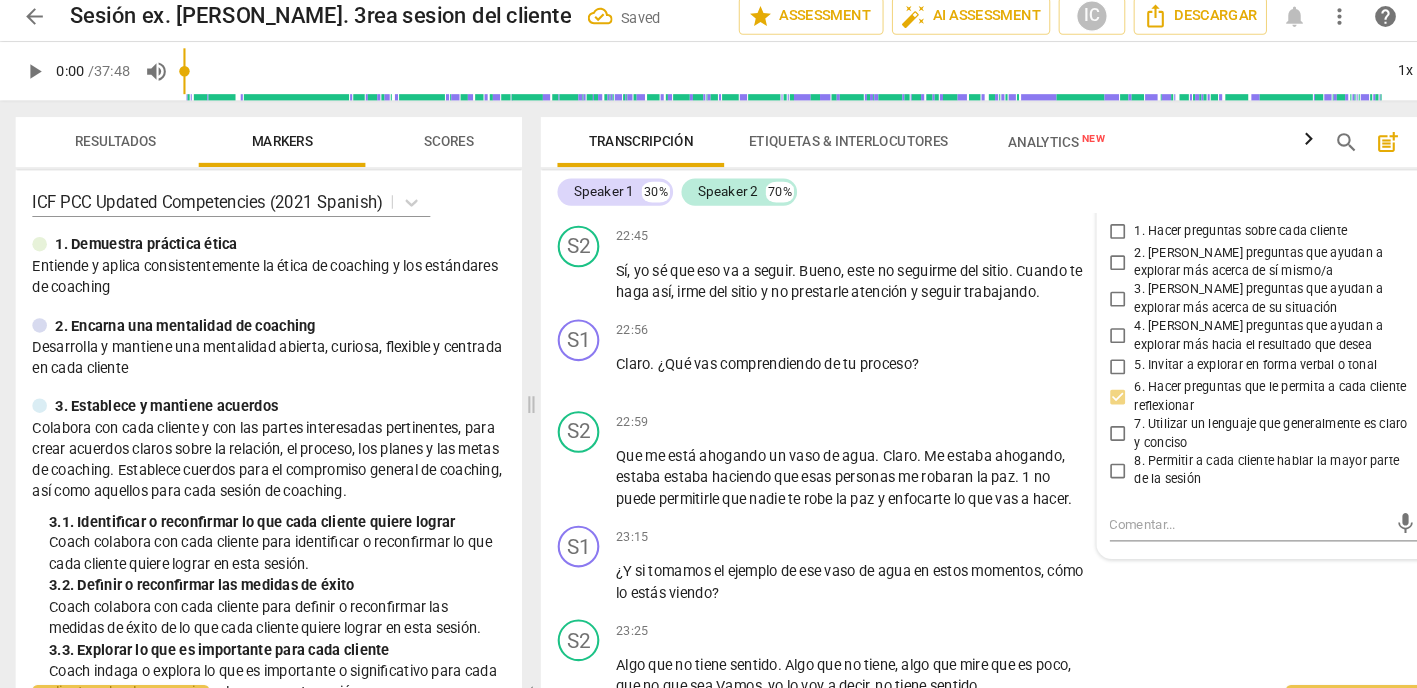 click on "4. [PERSON_NAME] preguntas que ayudan a explorar más hacia el resultado que desea" at bounding box center (1074, 331) 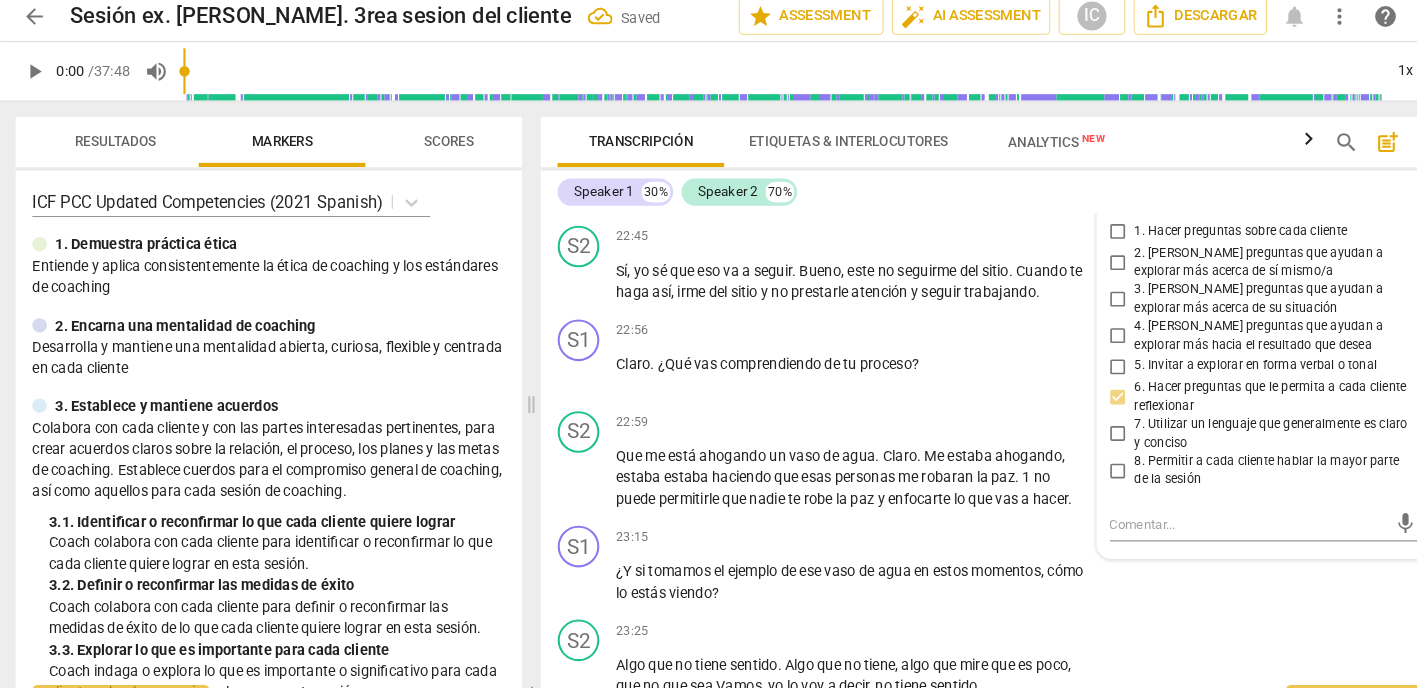 checkbox on "true" 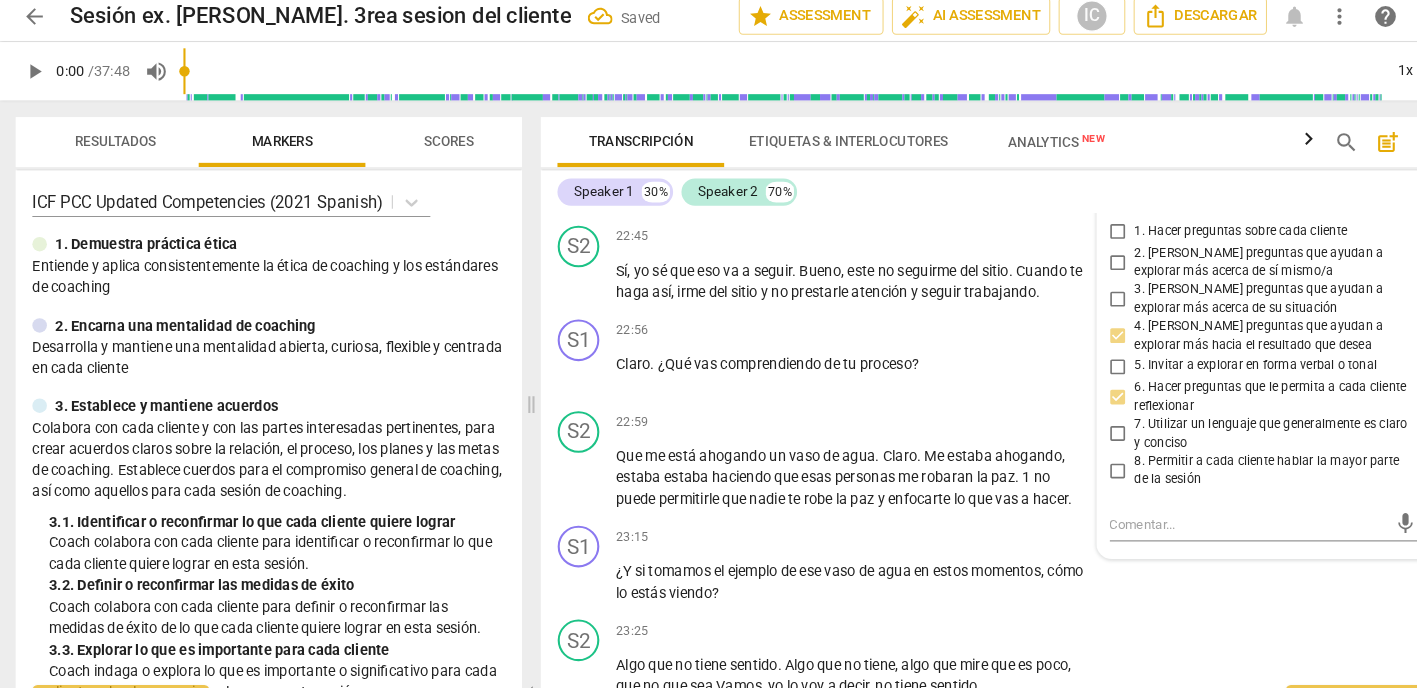 click on "3. [PERSON_NAME] preguntas que ayudan a explorar más acerca de su situación" at bounding box center [1074, 296] 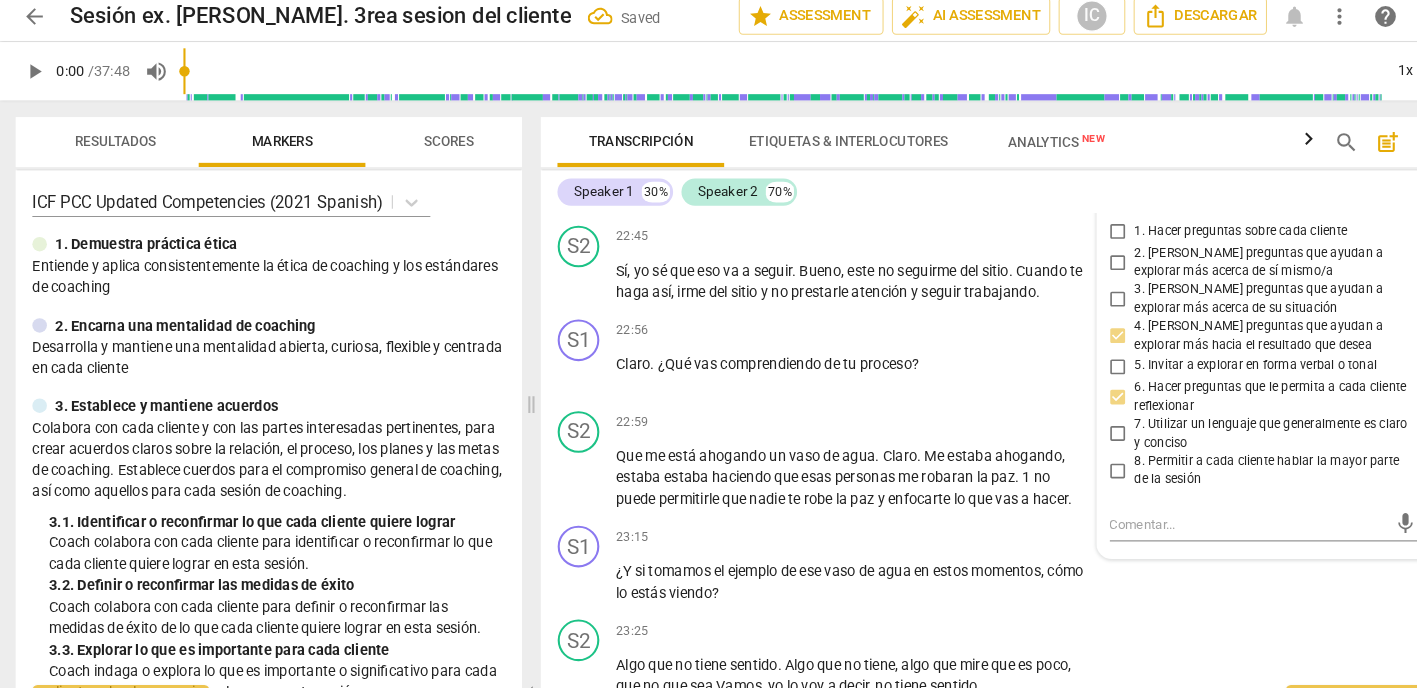 checkbox on "true" 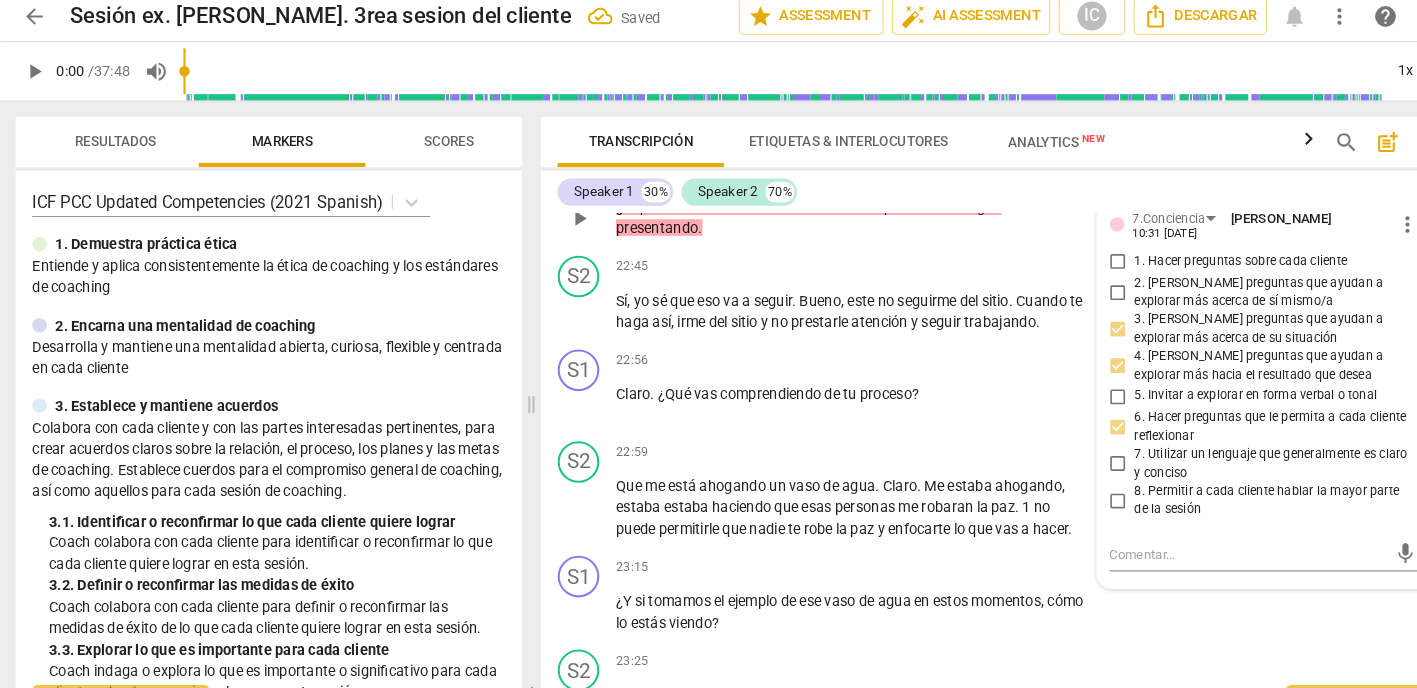scroll, scrollTop: 10563, scrollLeft: 0, axis: vertical 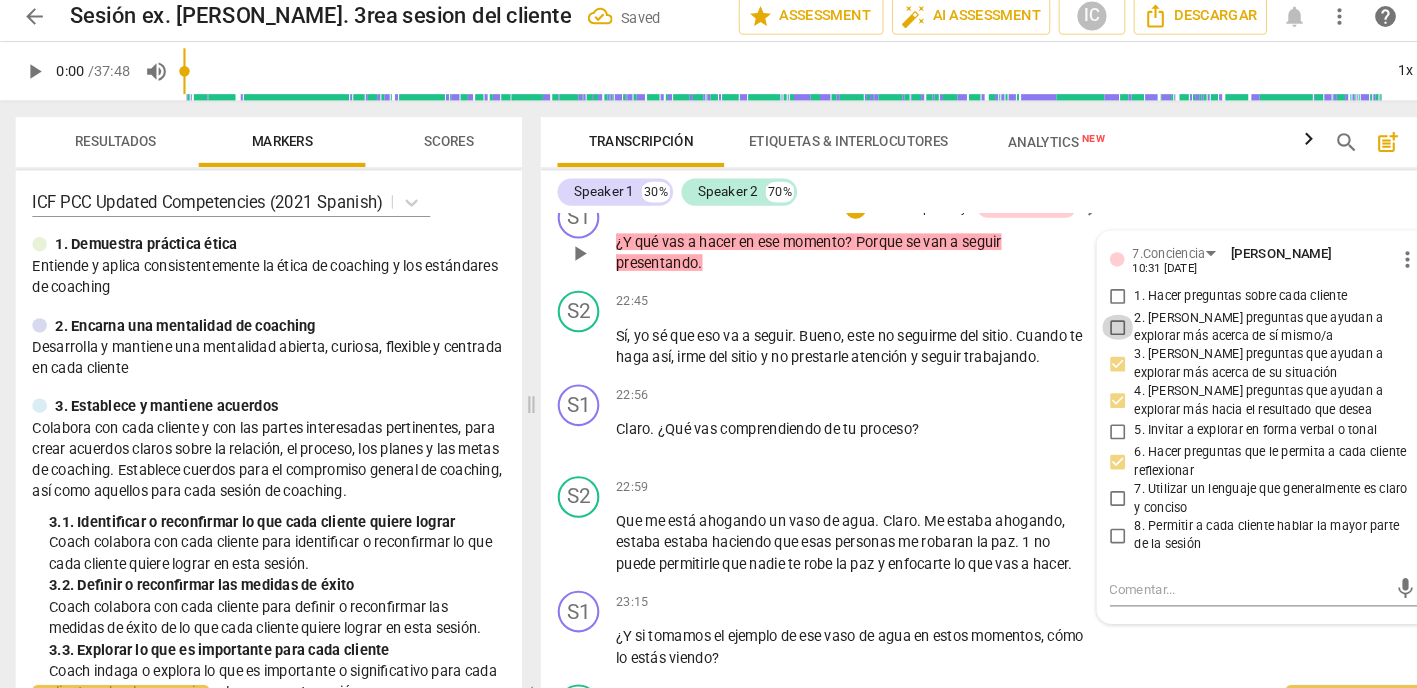 click on "2. [PERSON_NAME] preguntas que ayudan a explorar más acerca de sí mismo/a" at bounding box center (1074, 323) 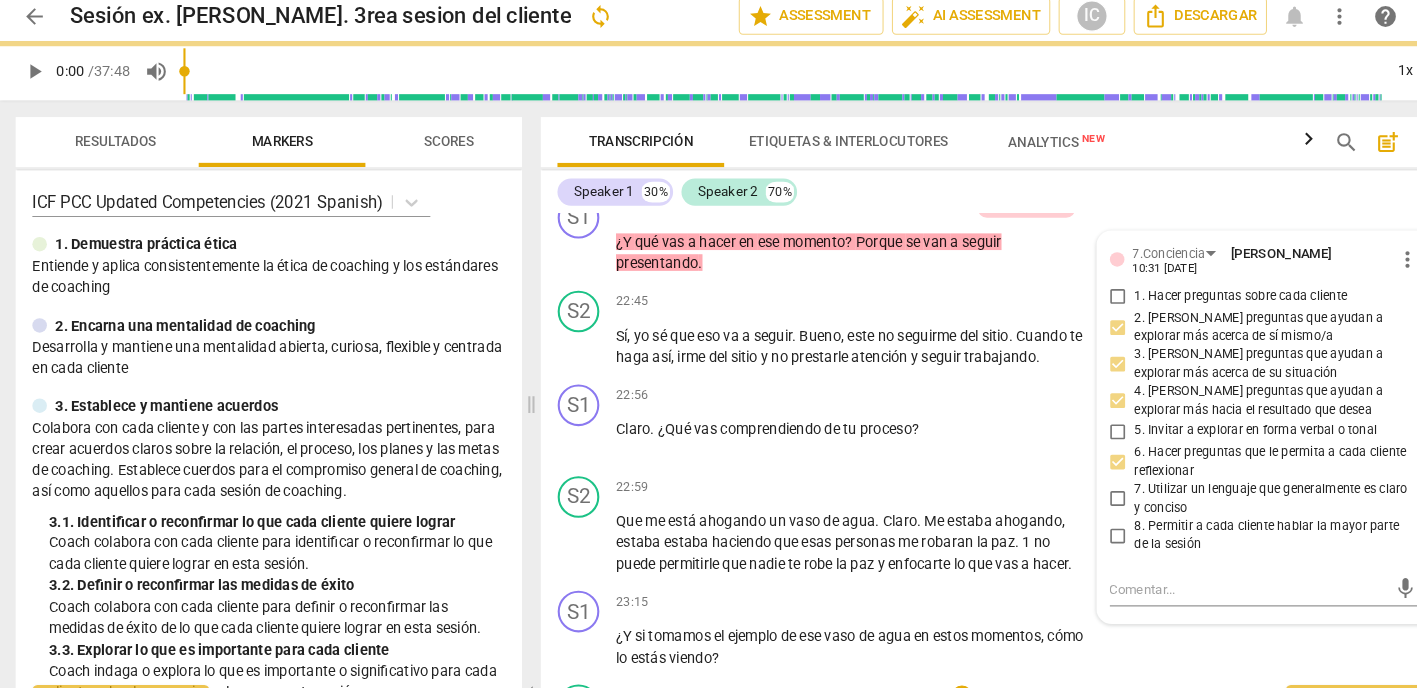 click on "S2 play_arrow pause 23:25 + Add competency keyboard_arrow_right Algo   que   no   tiene   sentido .   Algo   que   no   tiene ,   algo   que   mire   que   es   poco ,   que   no   que   sea   Vamos ,   yo   lo   voy   a   decir ,   no   tiene   sentido ." at bounding box center [960, 703] 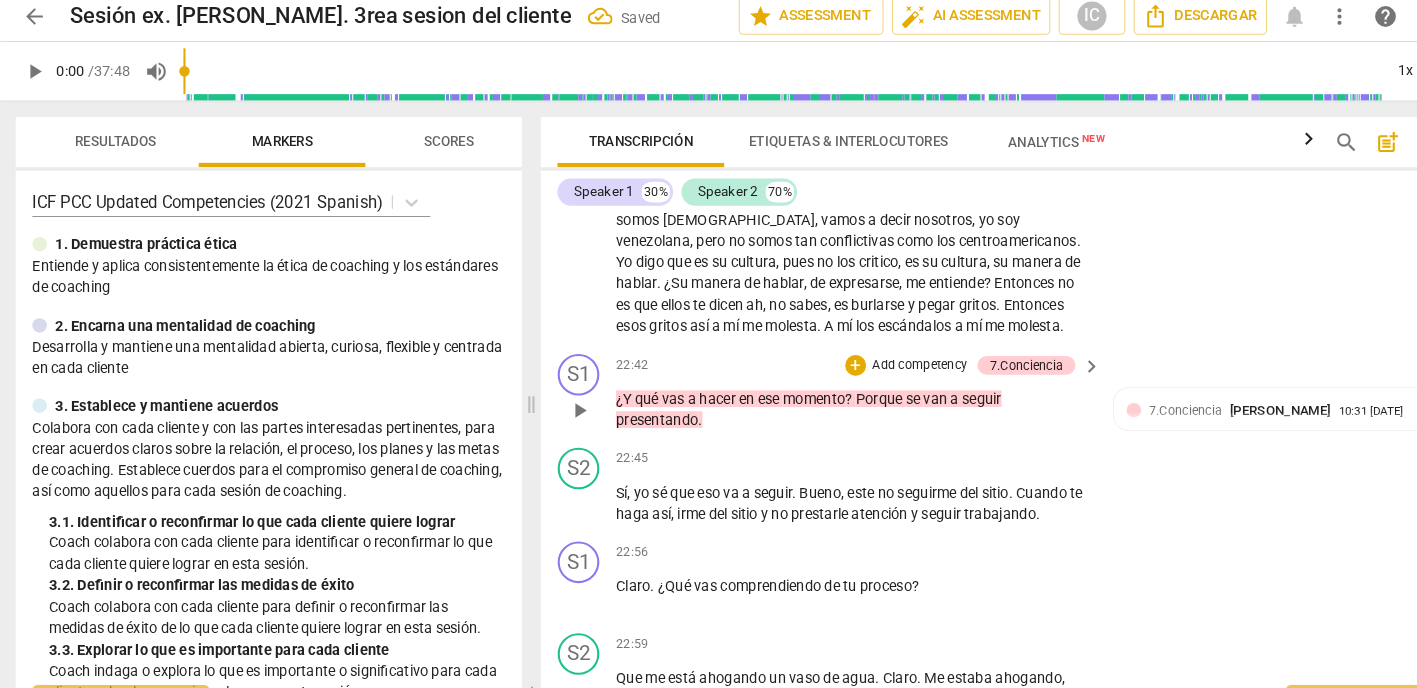 scroll, scrollTop: 10415, scrollLeft: 0, axis: vertical 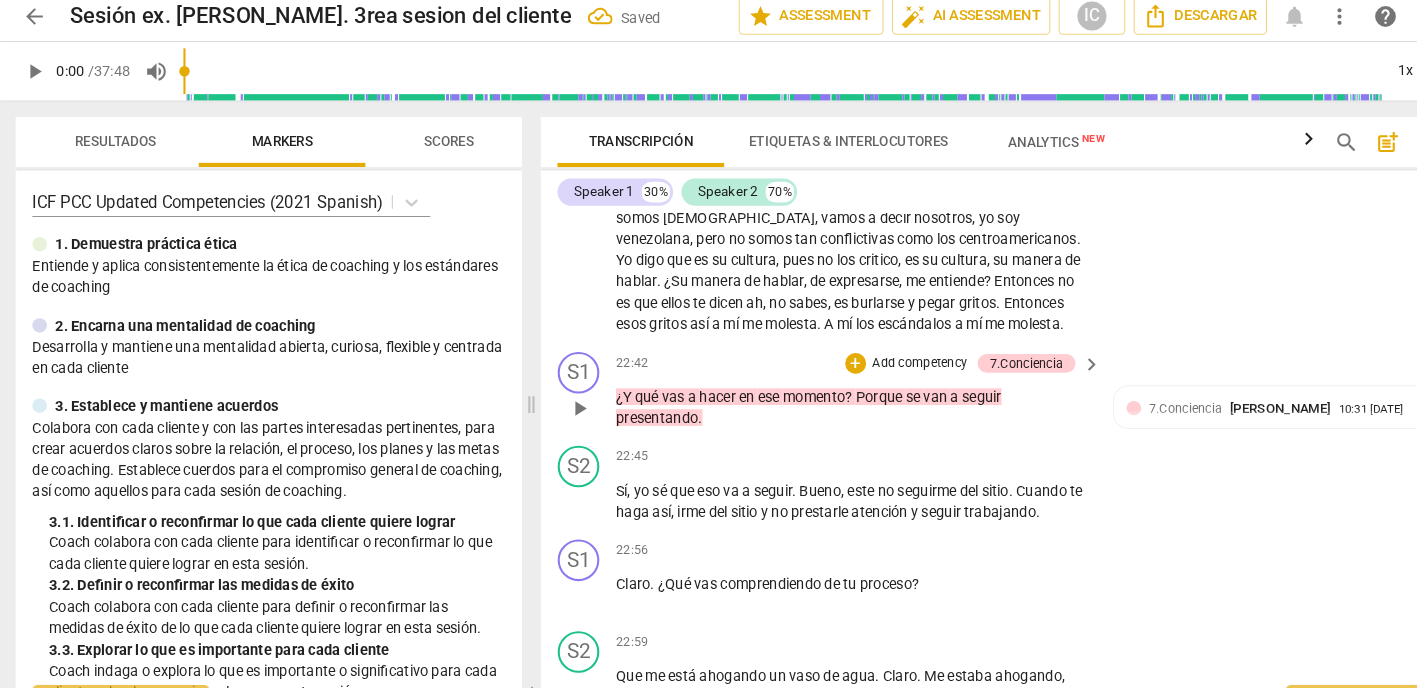 click on "Add competency" at bounding box center (883, 357) 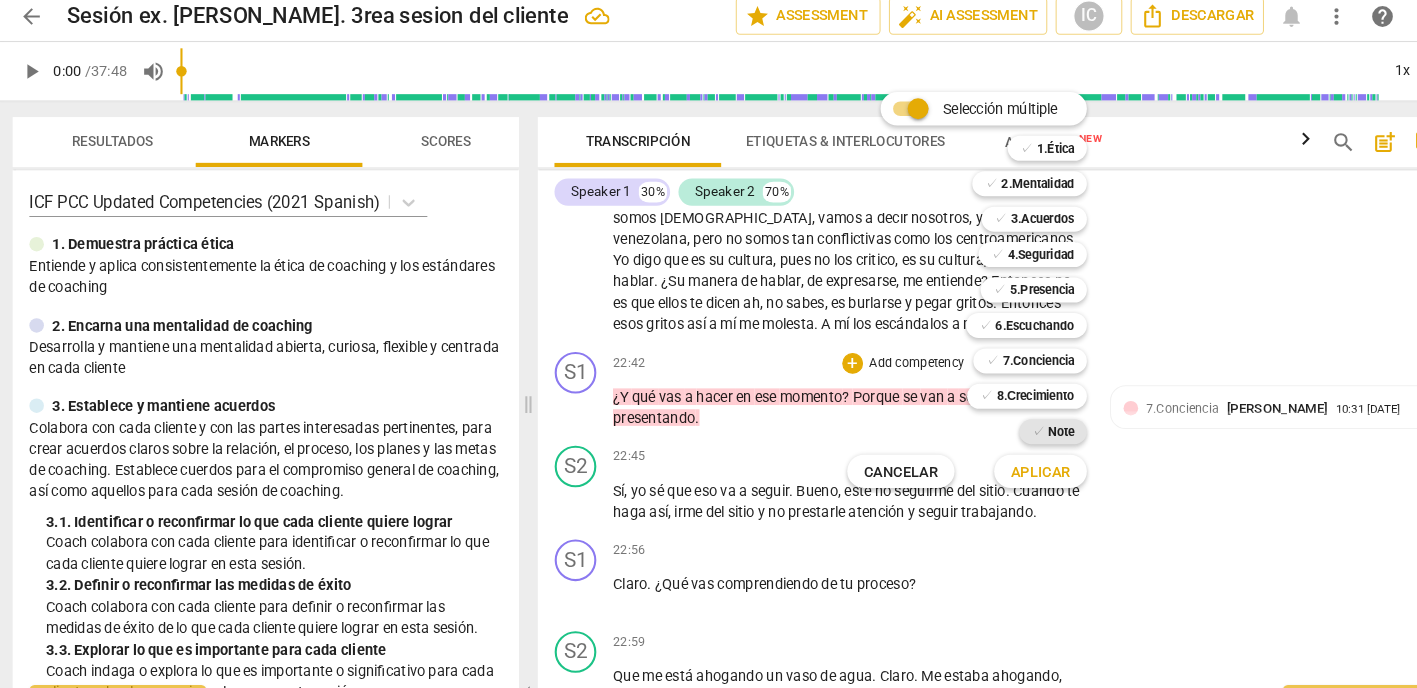 drag, startPoint x: 986, startPoint y: 382, endPoint x: 994, endPoint y: 416, distance: 34.928497 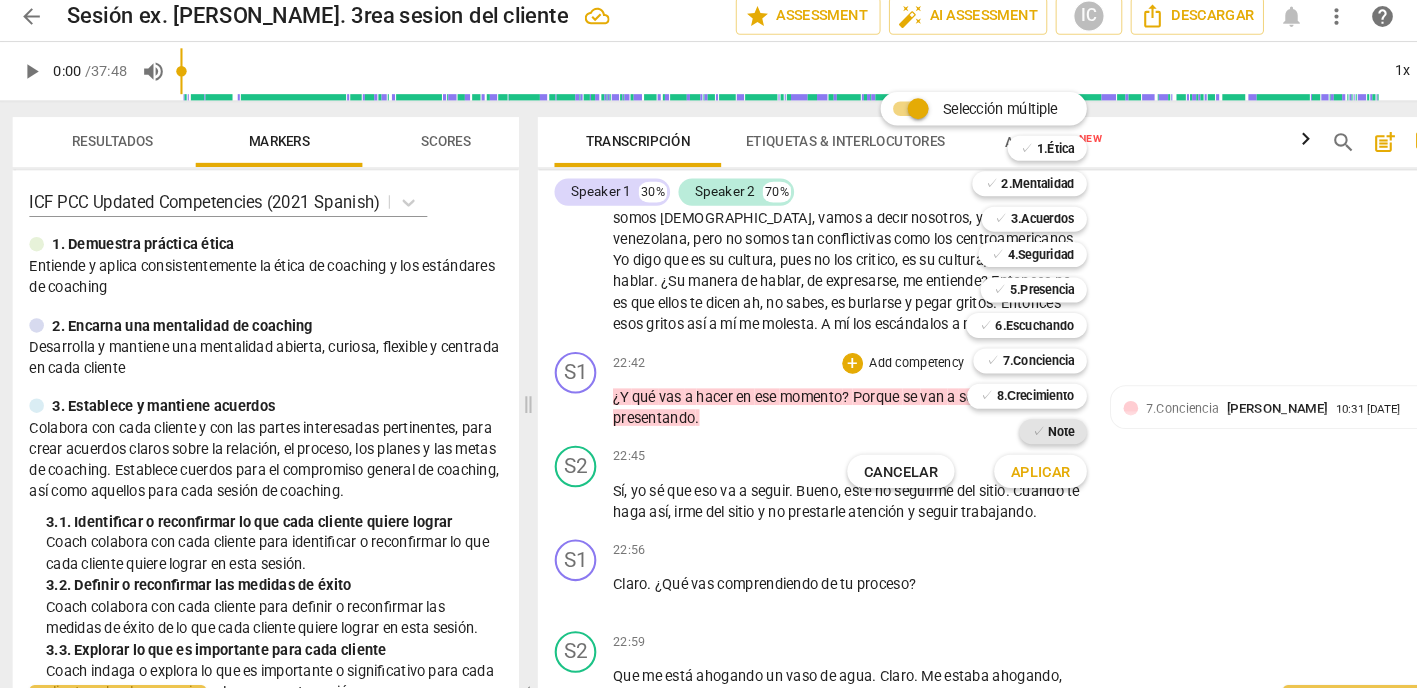 click on "8.Сrecimiento" at bounding box center [997, 389] 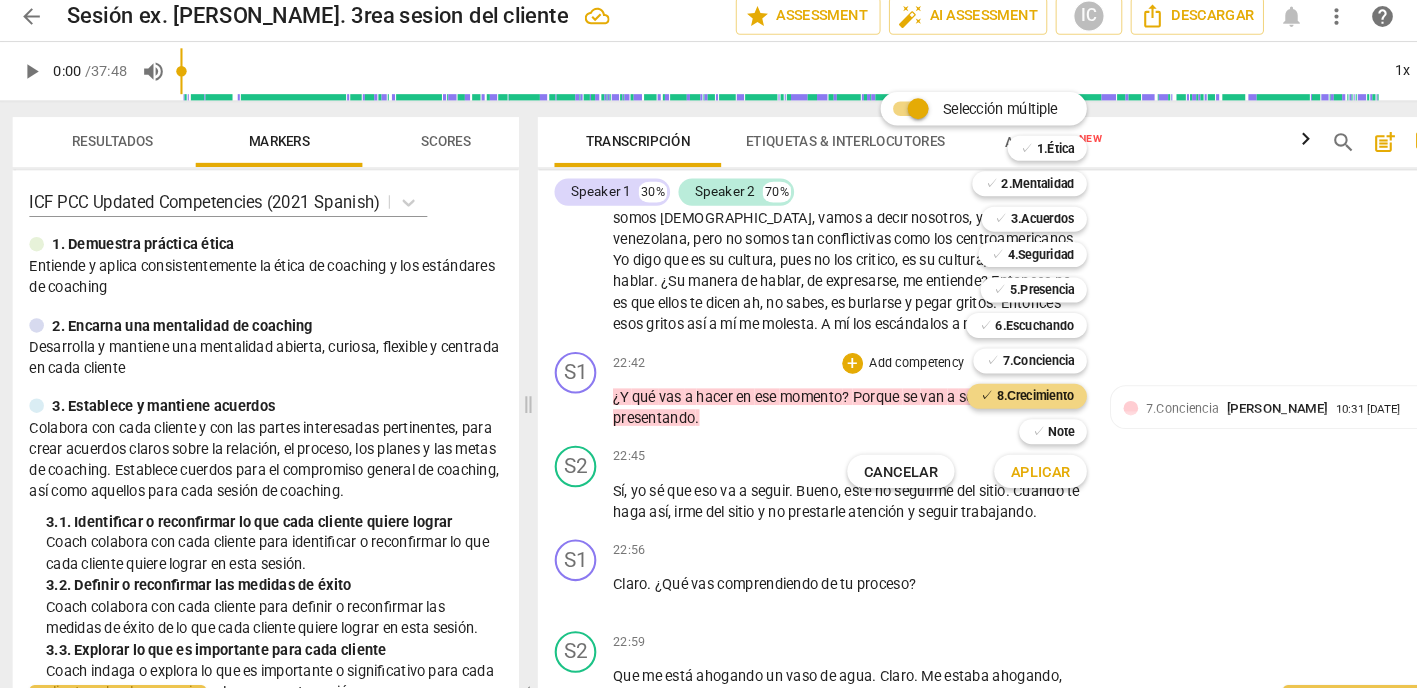 click on "Aplicar" at bounding box center (1002, 462) 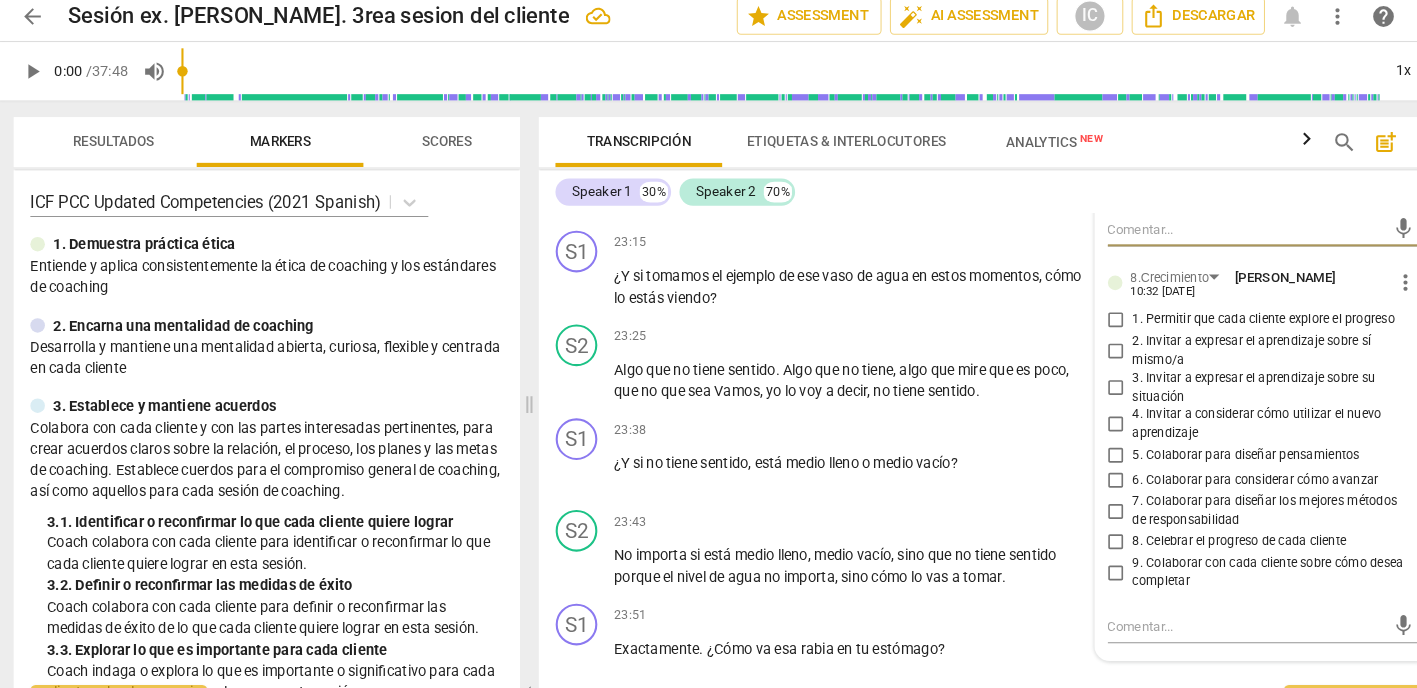 scroll, scrollTop: 10929, scrollLeft: 0, axis: vertical 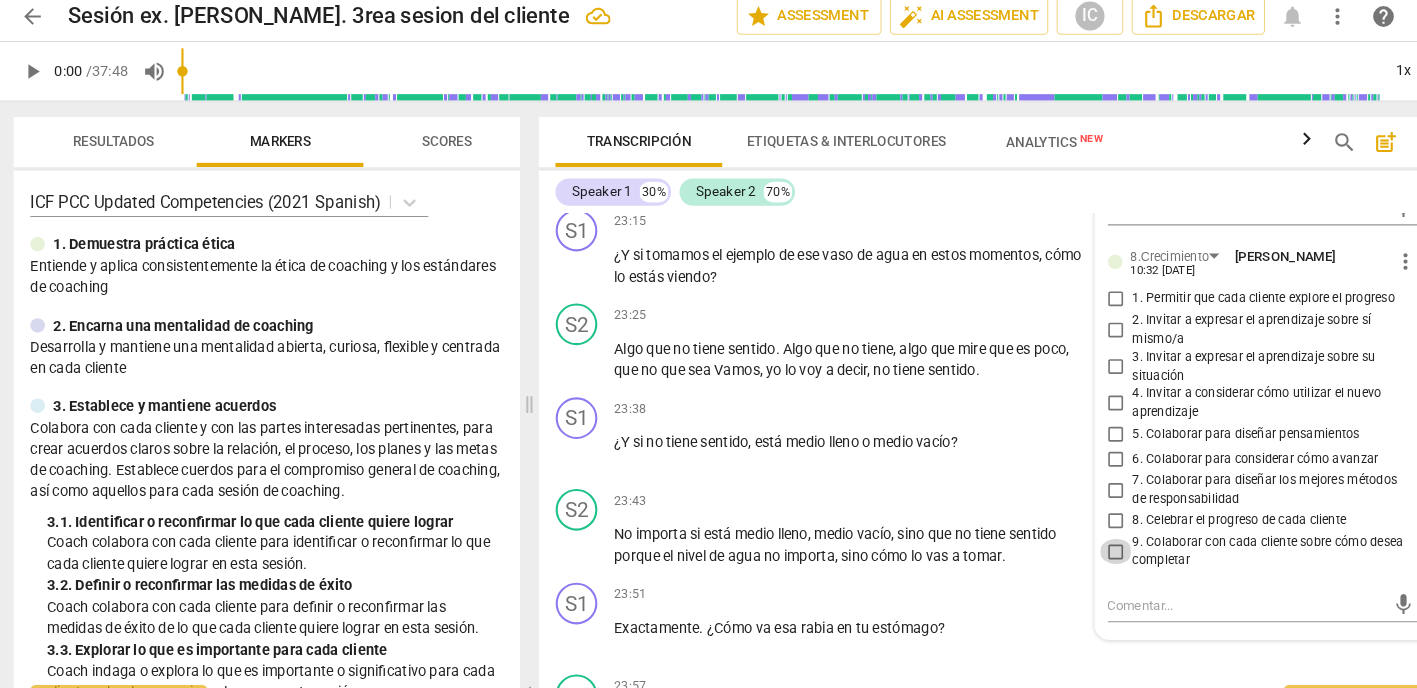 click on "9. Colaborar con cada cliente sobre cómo desea completar" at bounding box center (1074, 538) 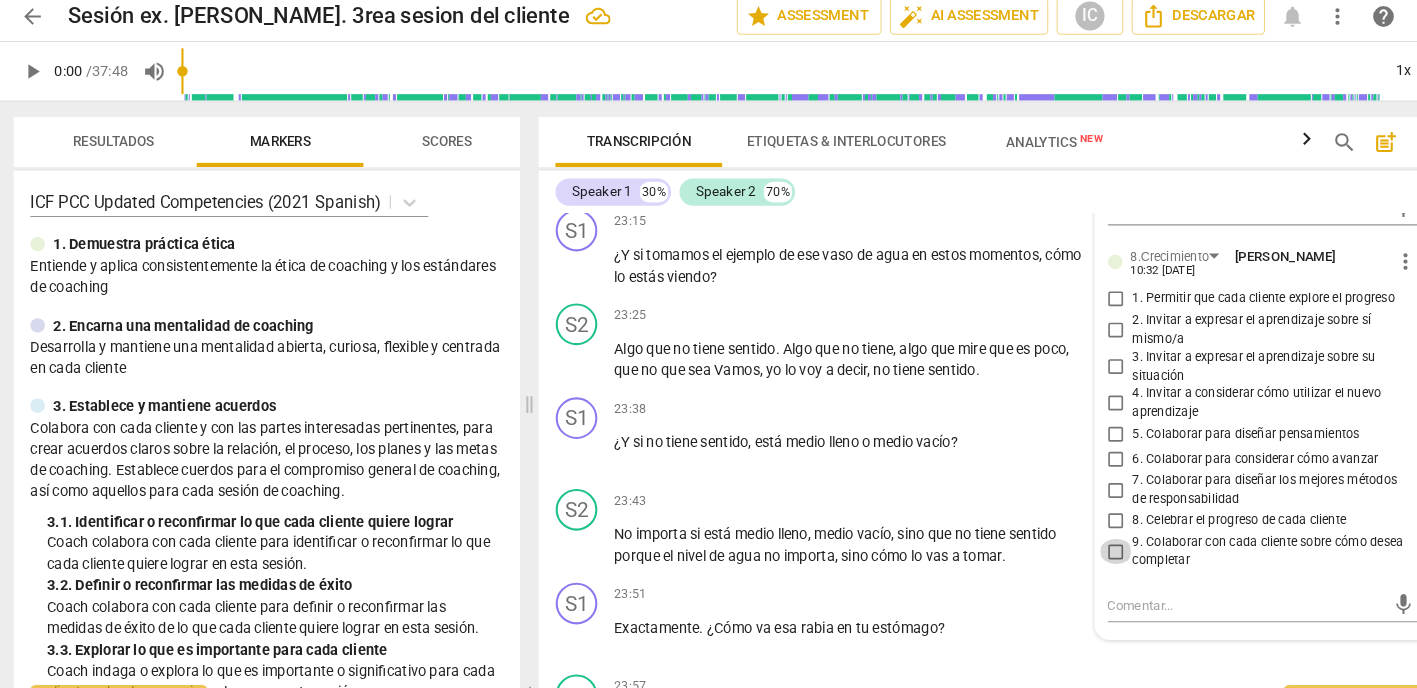 checkbox on "true" 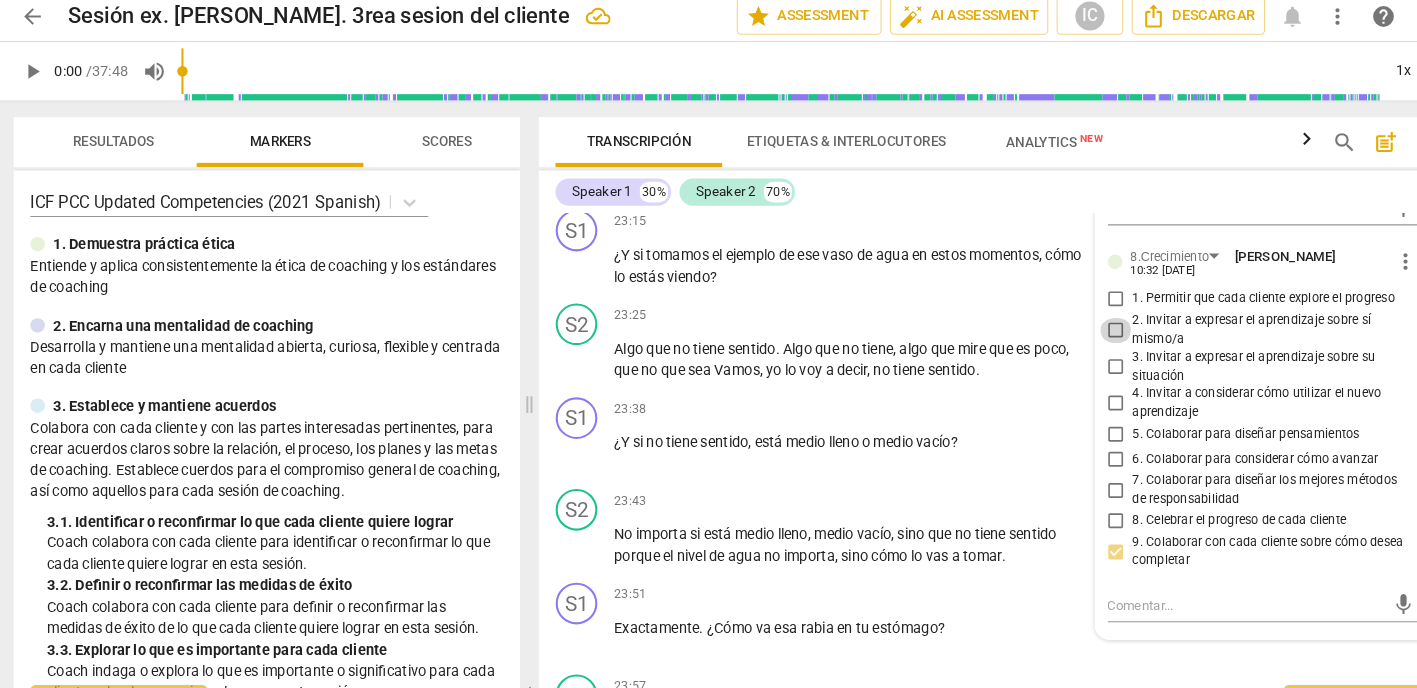 drag, startPoint x: 1063, startPoint y: 243, endPoint x: 1070, endPoint y: 273, distance: 30.805843 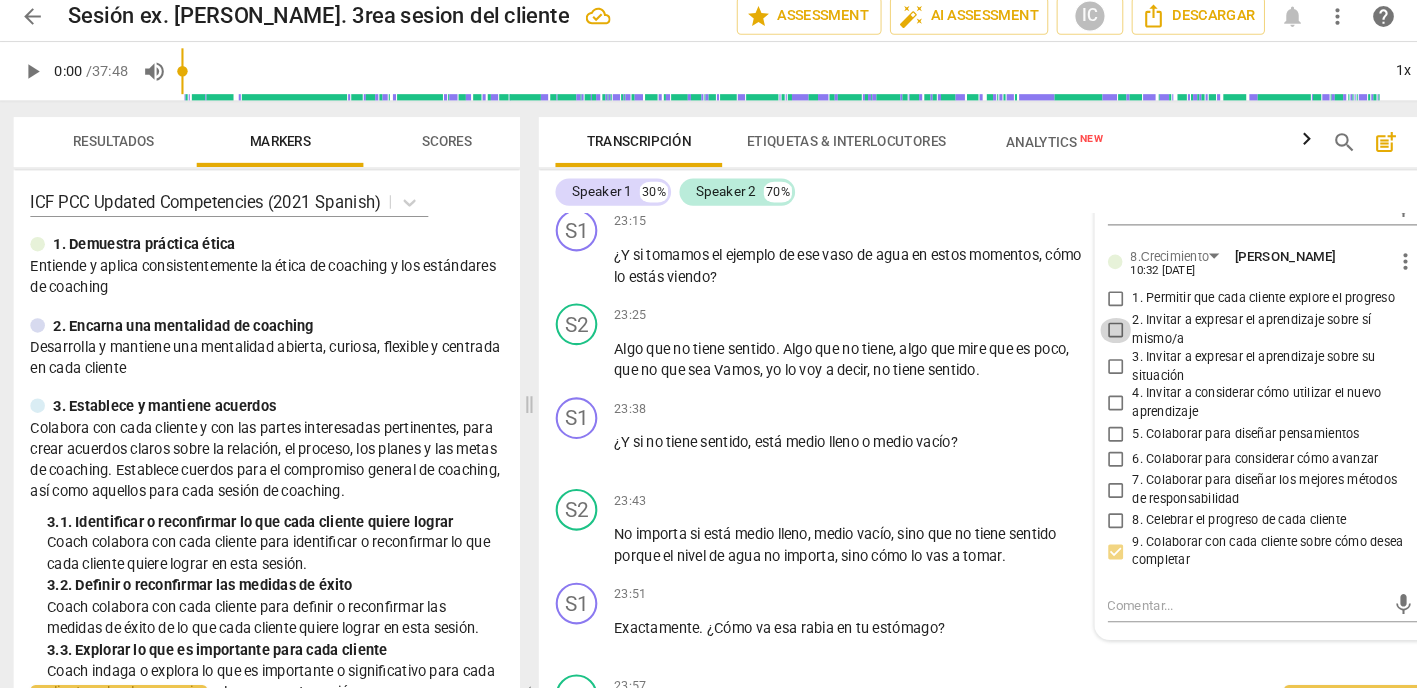 checkbox on "true" 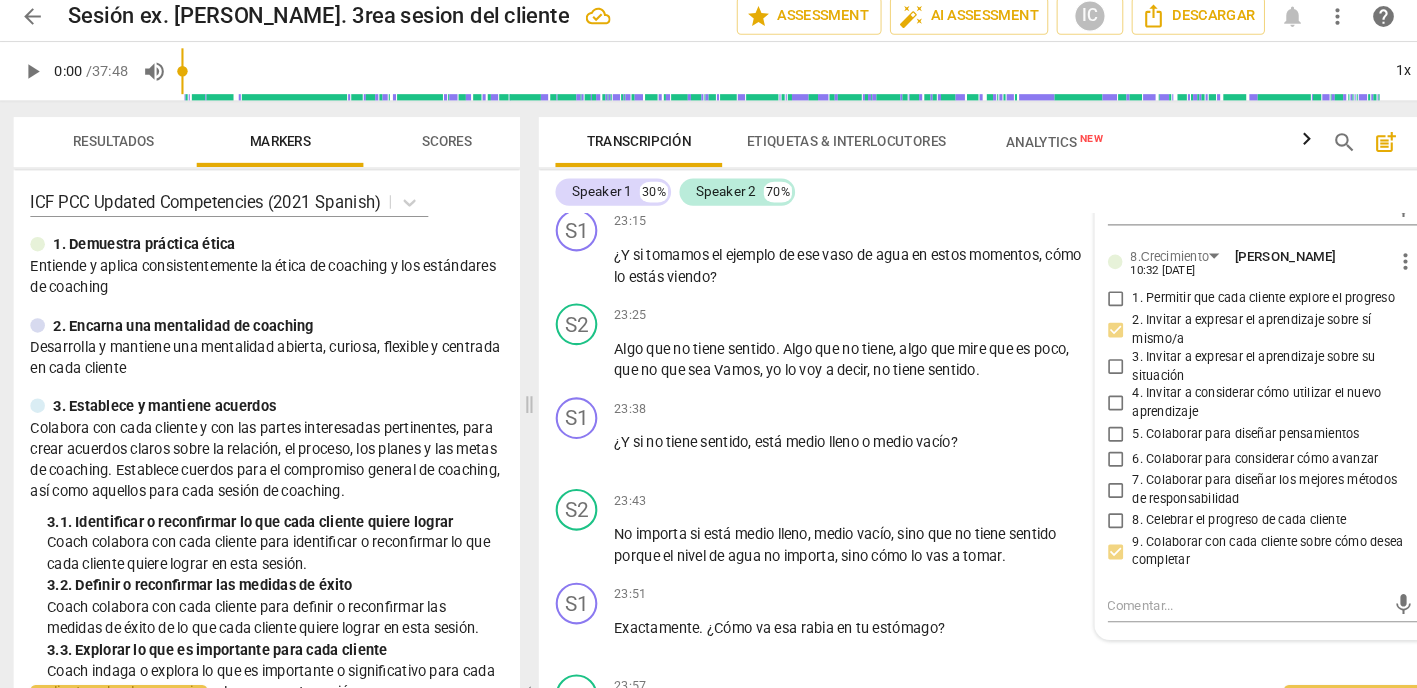 click on "3. Invitar a expresar el aprendizaje sobre su situación" at bounding box center [1074, 361] 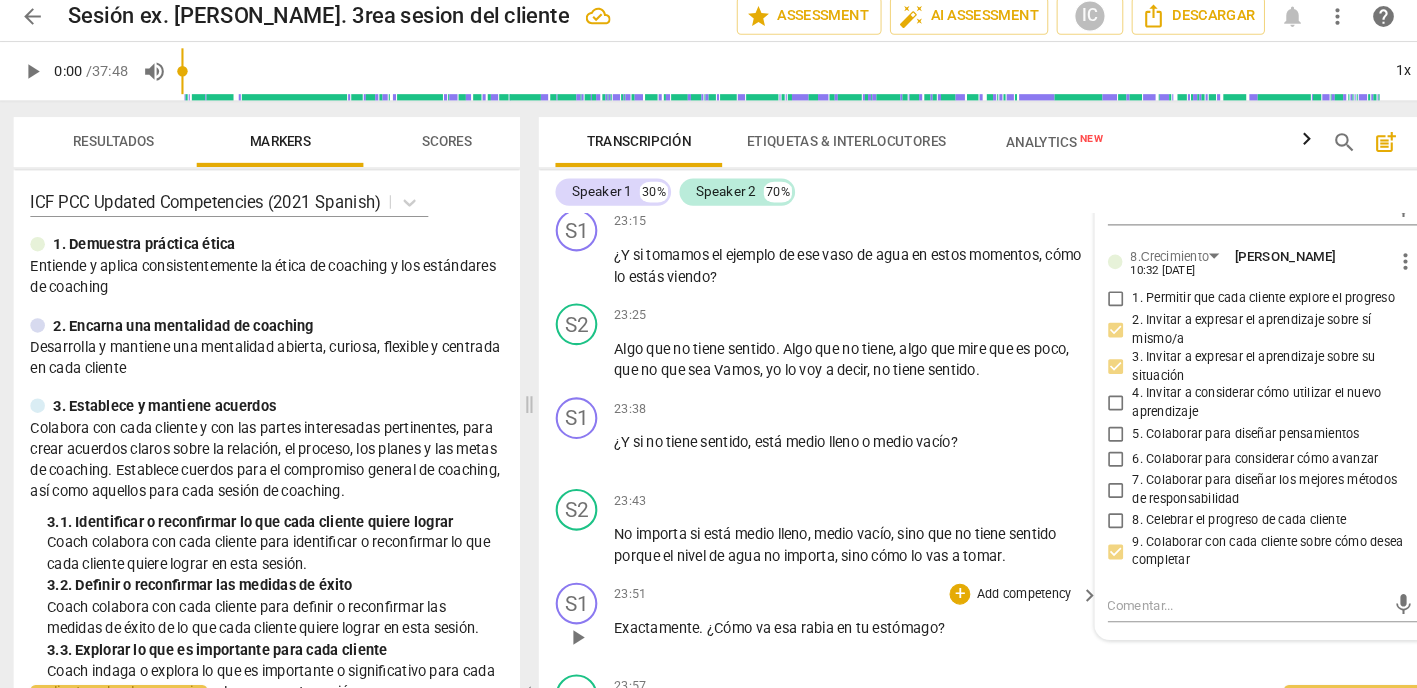 click on "S1 play_arrow pause 23:51 + Add competency keyboard_arrow_right Exactamente .   ¿Cómo   va   esa   rabia   en   tu   estómago ?" at bounding box center (960, 604) 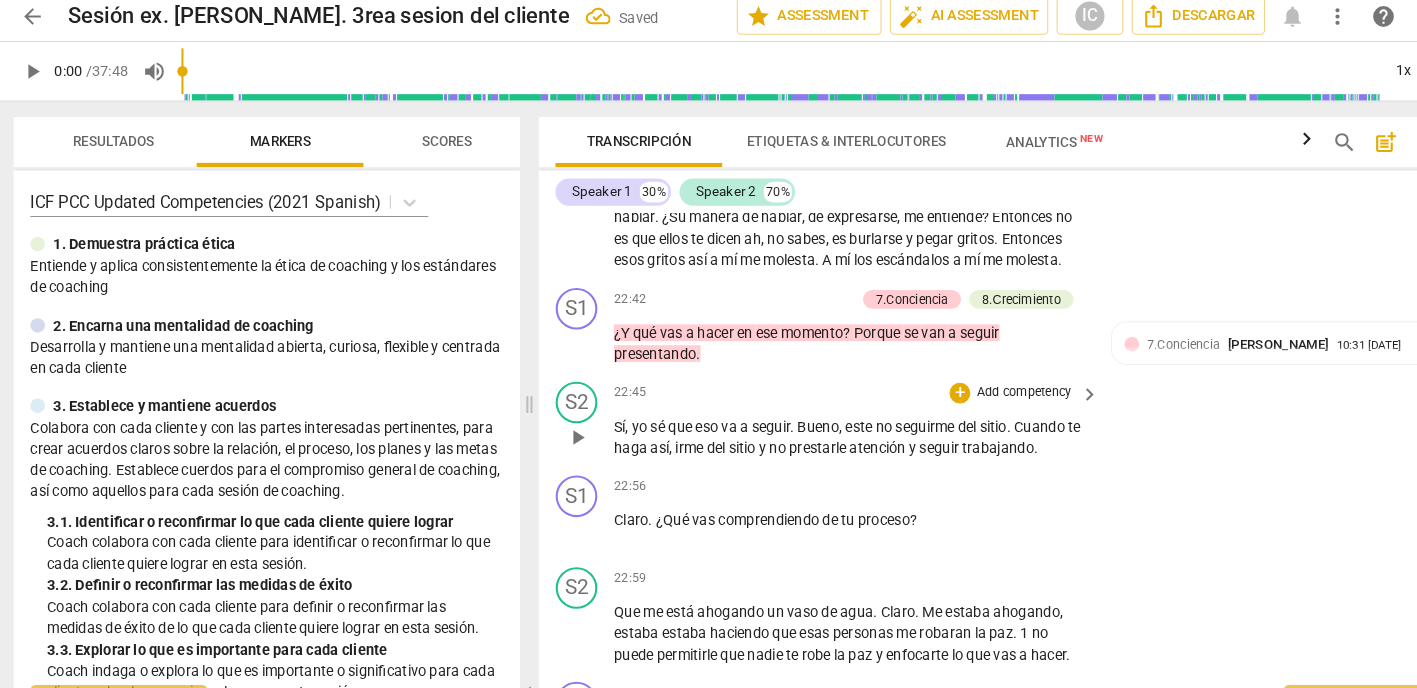 scroll, scrollTop: 10478, scrollLeft: 0, axis: vertical 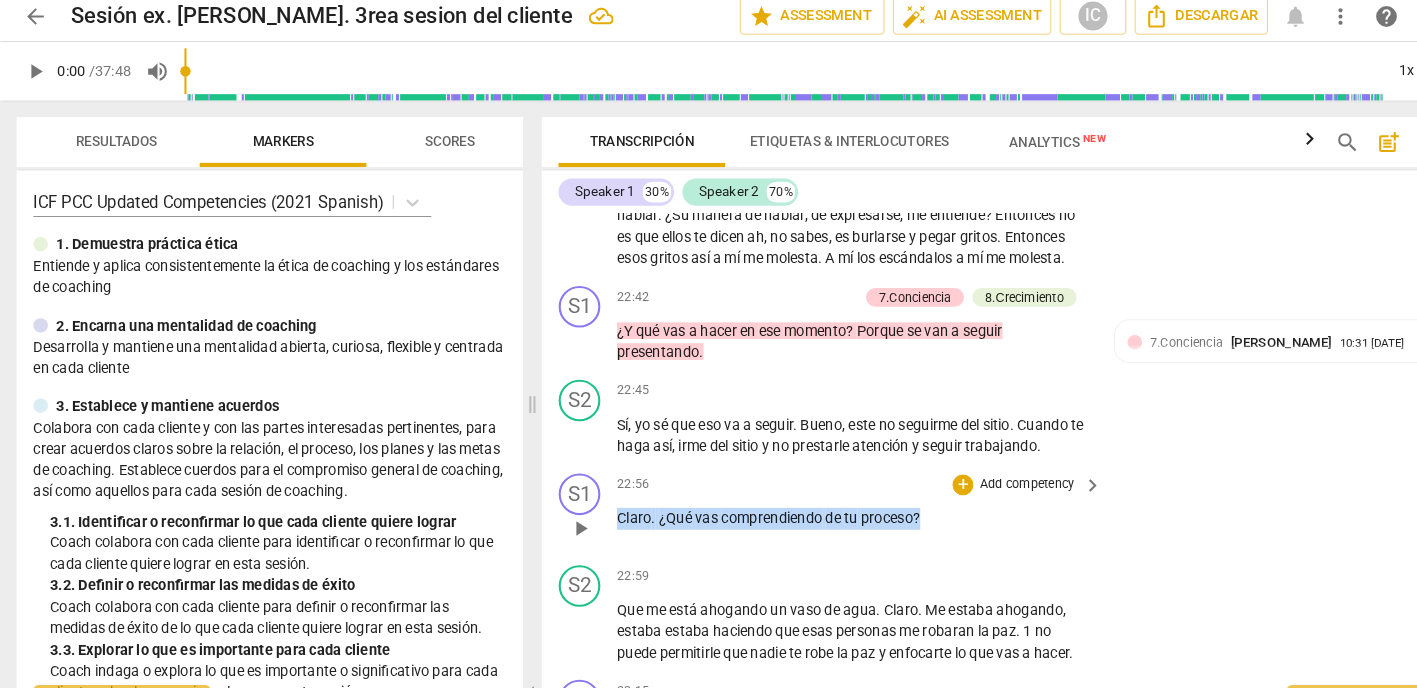 drag, startPoint x: 901, startPoint y: 432, endPoint x: 717, endPoint y: 431, distance: 184.00272 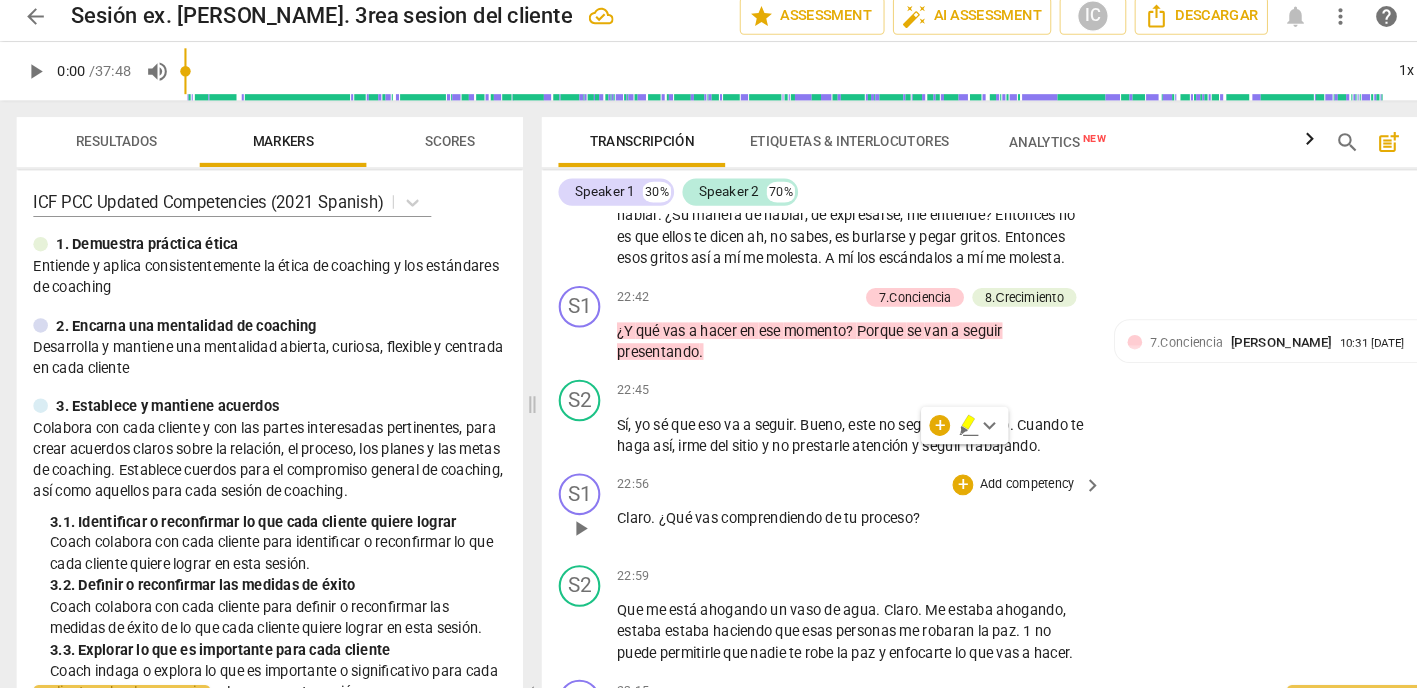 click on "Add competency" at bounding box center [985, 474] 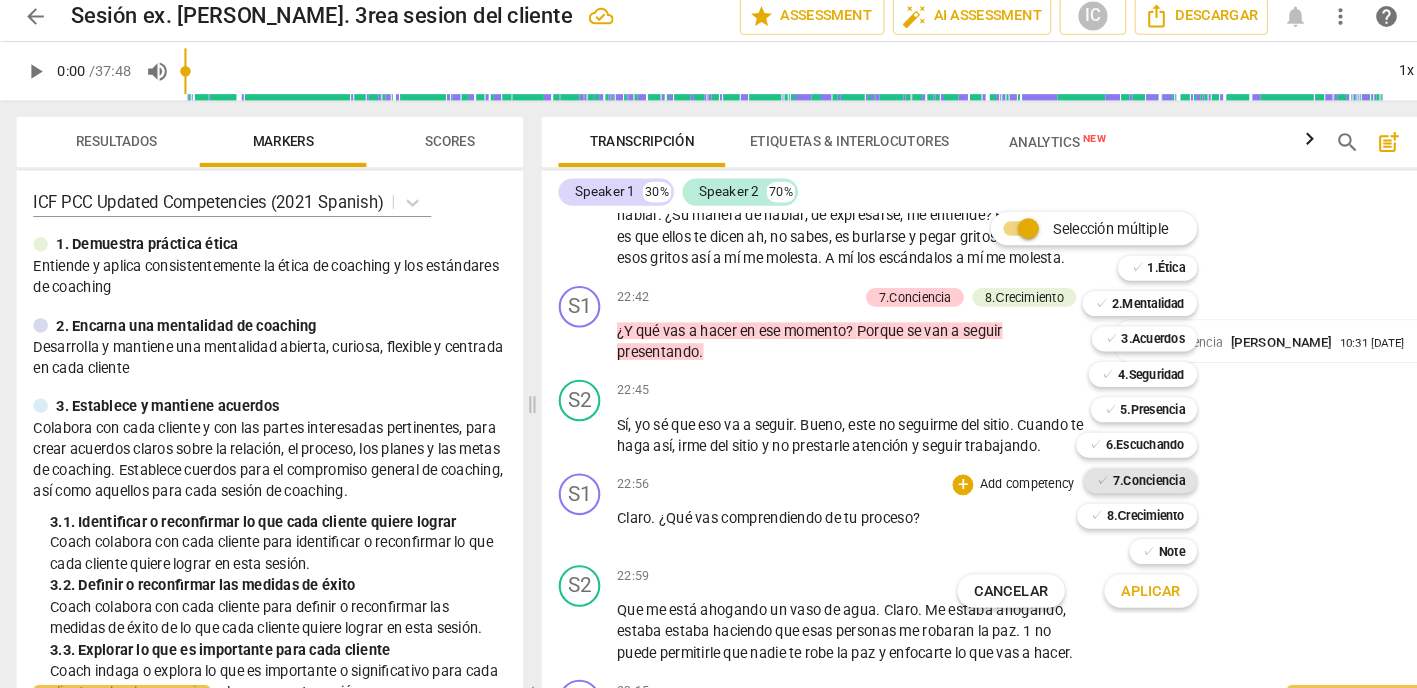 click on "7.Conciencia" at bounding box center (1102, 470) 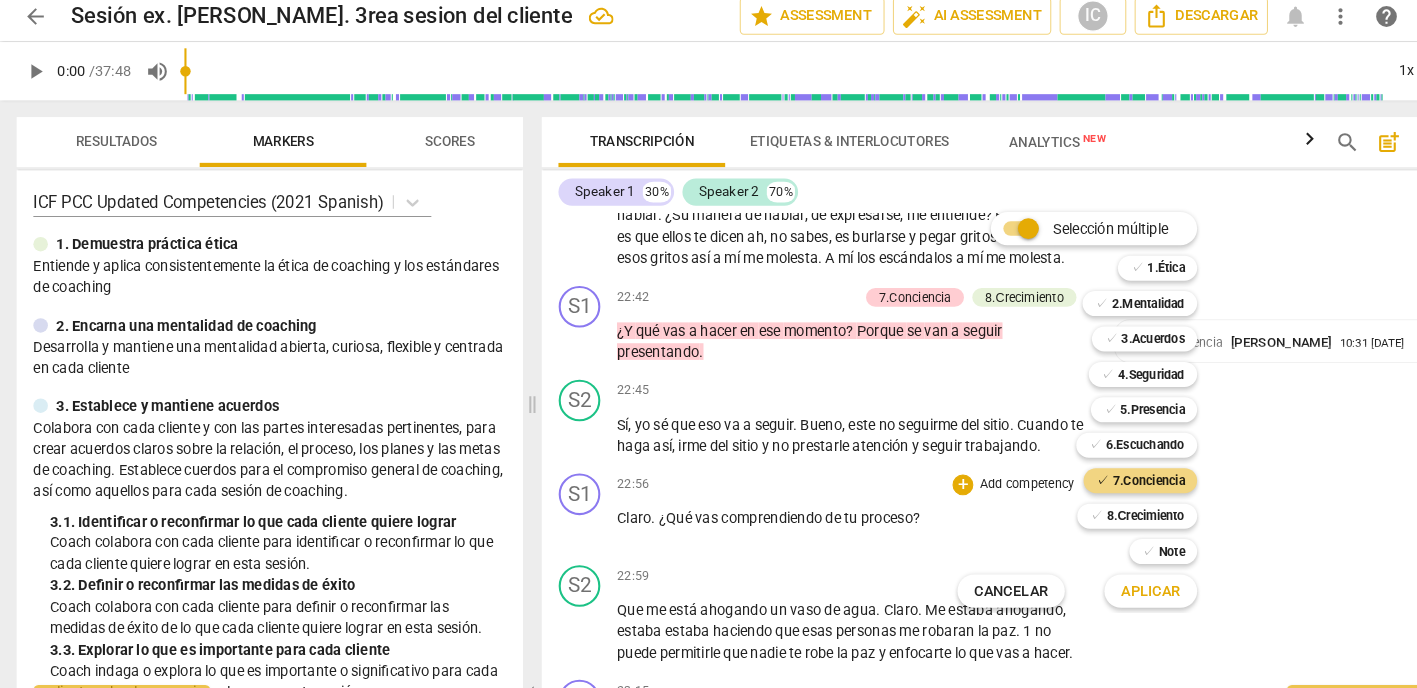 click on "Aplicar" at bounding box center [1104, 577] 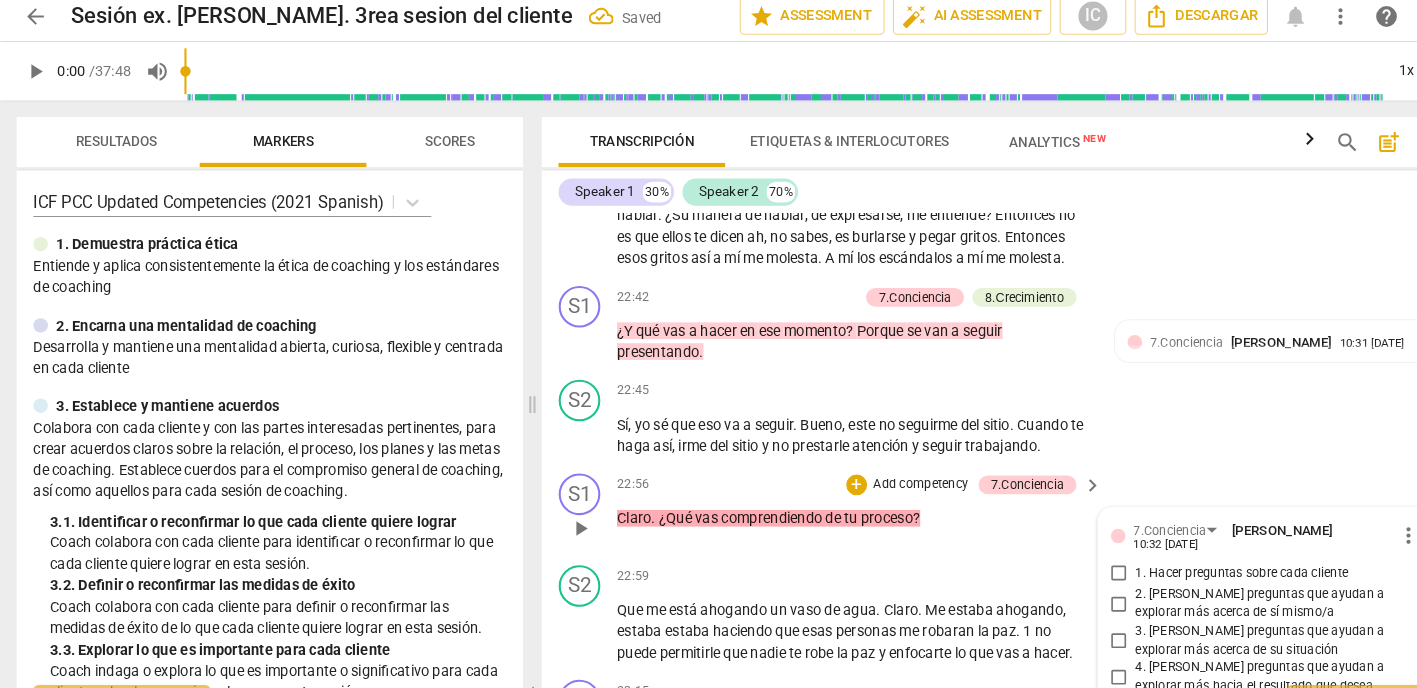 scroll, scrollTop: 10804, scrollLeft: 0, axis: vertical 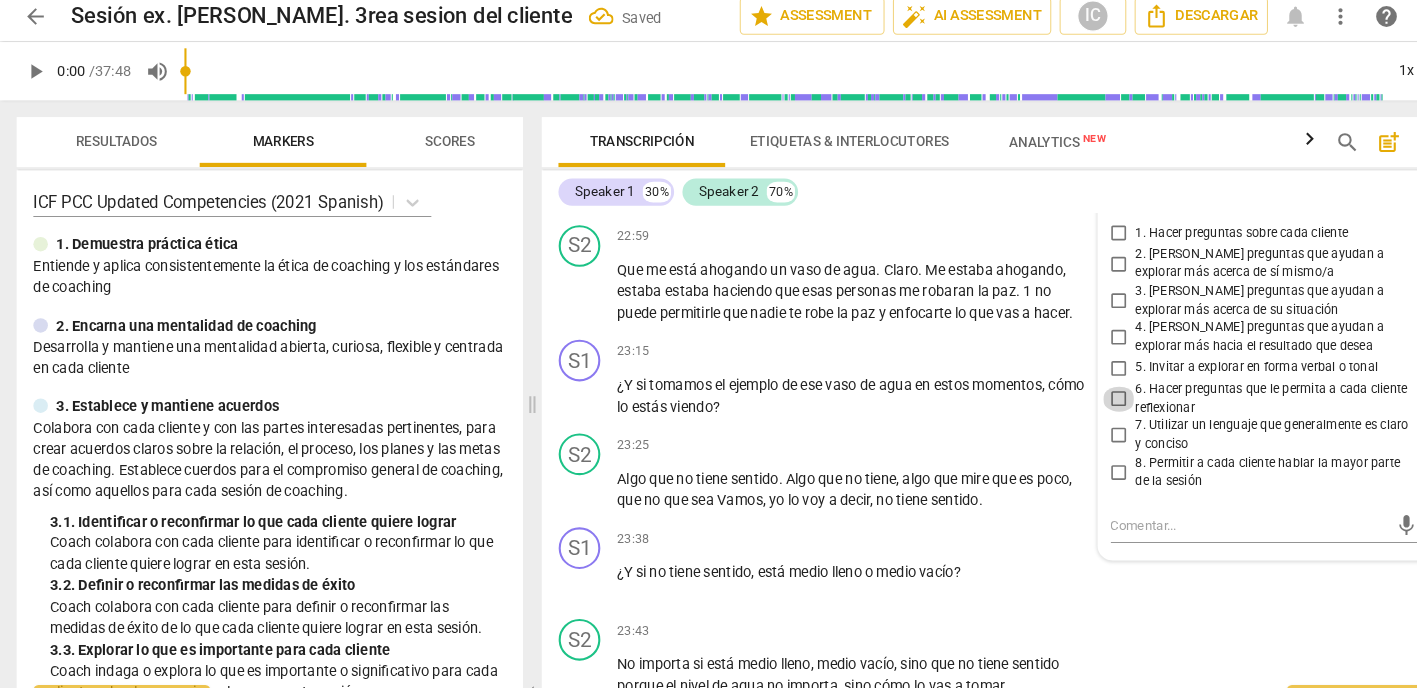 click on "6. Hacer preguntas que le permita a cada cliente reflexionar" at bounding box center (1074, 392) 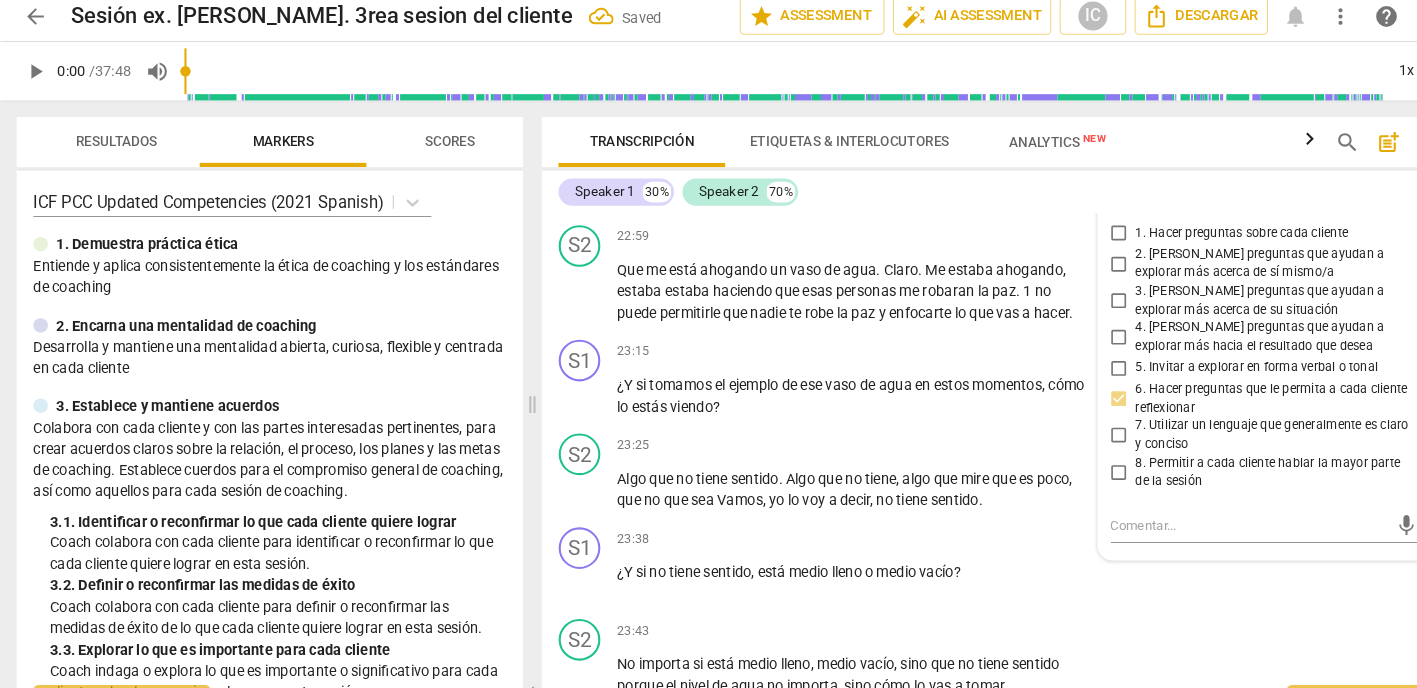 click on "4. [PERSON_NAME] preguntas que ayudan a explorar más hacia el resultado que desea" at bounding box center (1074, 333) 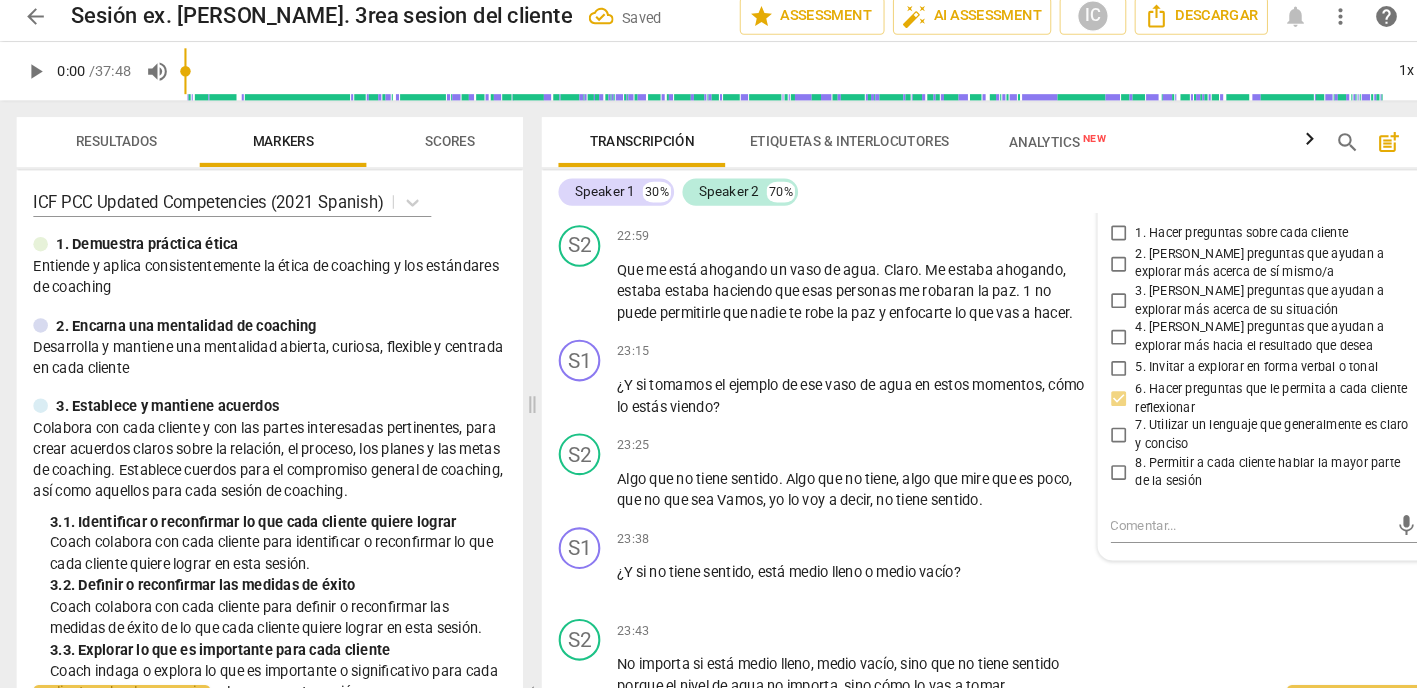 checkbox on "true" 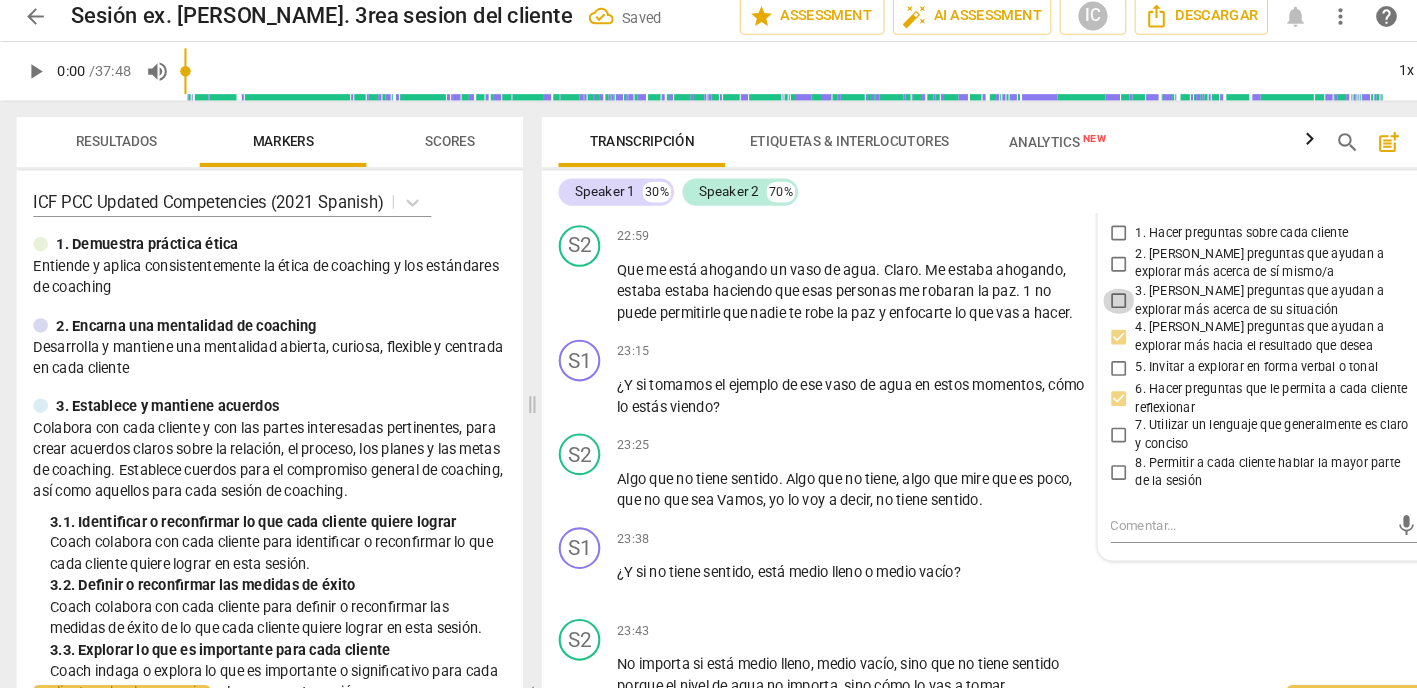 click on "3. [PERSON_NAME] preguntas que ayudan a explorar más acerca de su situación" at bounding box center [1074, 298] 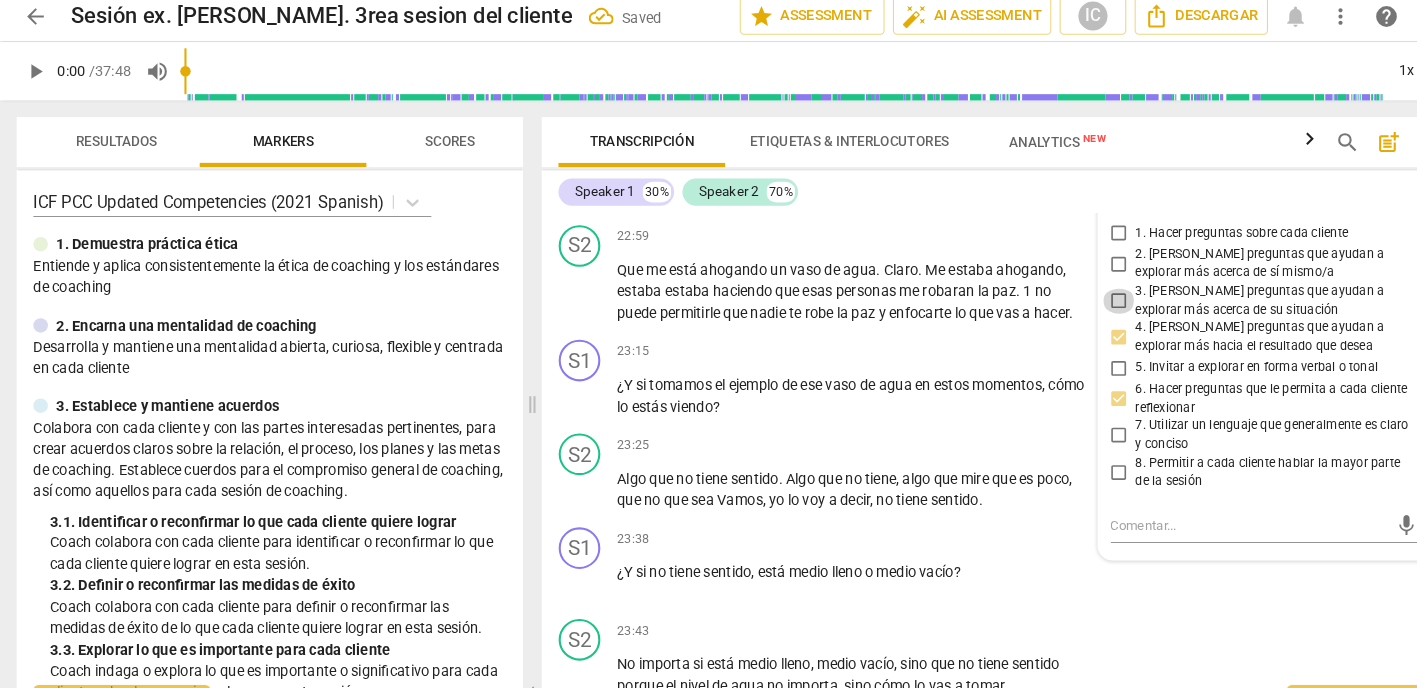 checkbox on "true" 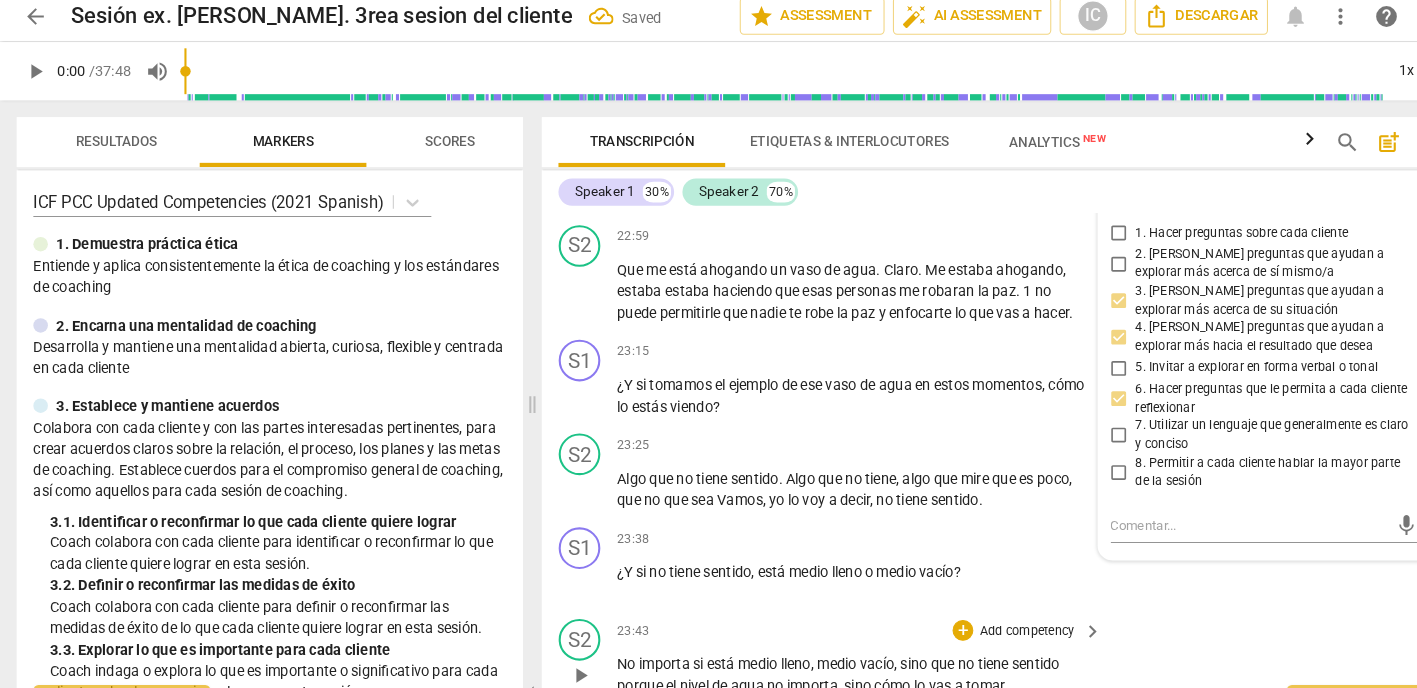 click on "S1 play_arrow pause 00:05 + Add competency keyboard_arrow_right ¿[PERSON_NAME] ,   cómo   estás ?   ¿Cómo   amaneciste   [DATE] ? S2 play_arrow pause 00:08 + Add competency keyboard_arrow_right Hola ,   buenos   días ,   excelente ,   gracias   a   Dios . S1 play_arrow pause 00:13 + Add competency keyboard_arrow_right ¿[PERSON_NAME] ,   cómo   llegas   a   esta   sesión ? S2 play_arrow pause 00:19 + Add competency keyboard_arrow_right ¿Súper   más   tranquila   verdad ?   Ya   he   manejado   un   poco   los   conflictos   internos   y   familiares ,   verdad ,   pero   ya   tengo   otros   conflictos ,   entonces   ahí   donde   yo   quisiera   que   me   diera   las   herramientas   para   poder   manejar   y   para   poder   procesar   un   poquito   esos   conflictos .   No   es   algo   grave ,   no ,   pero   sí   es   algo   un   poquito   inquietante ,   incómodo   lo   que   me   está   pasando . S1 play_arrow pause 00:45 + Add competency 3.Acuerdos keyboard_arrow_right ¿Y   qué   es" at bounding box center [960, 443] 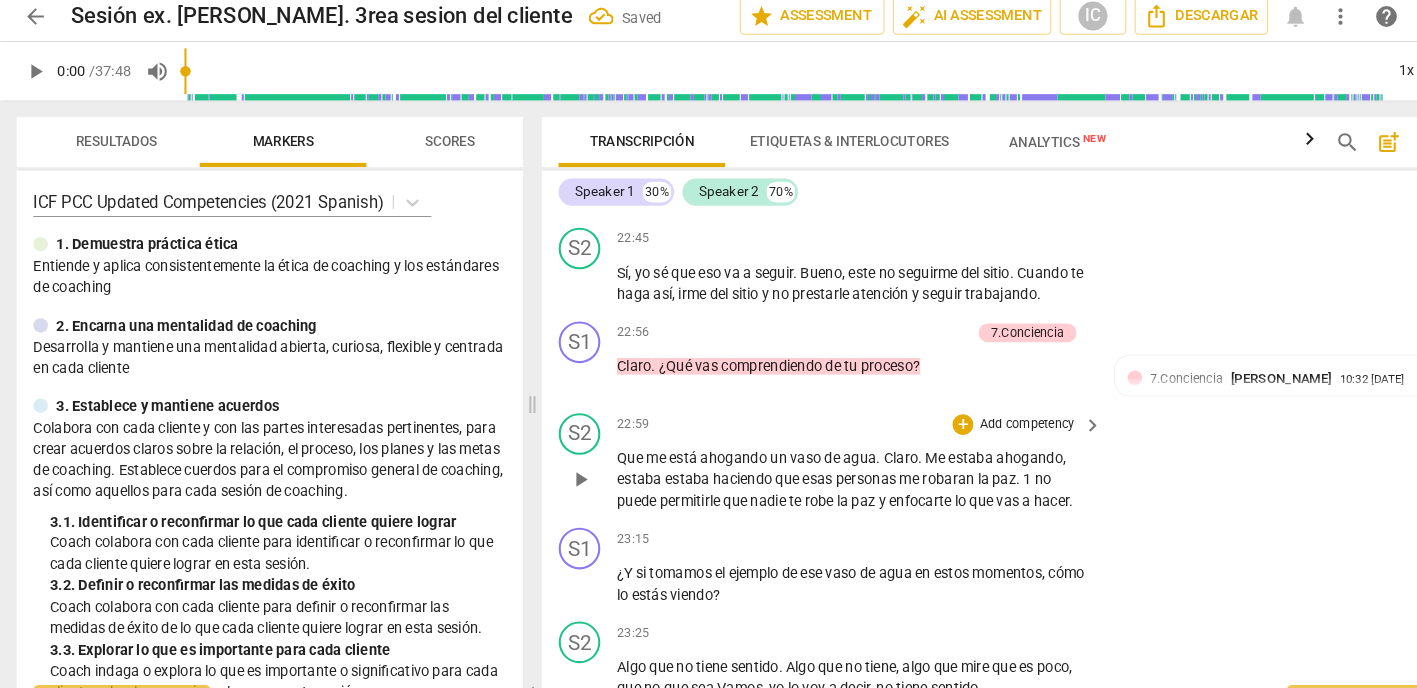 scroll, scrollTop: 10637, scrollLeft: 0, axis: vertical 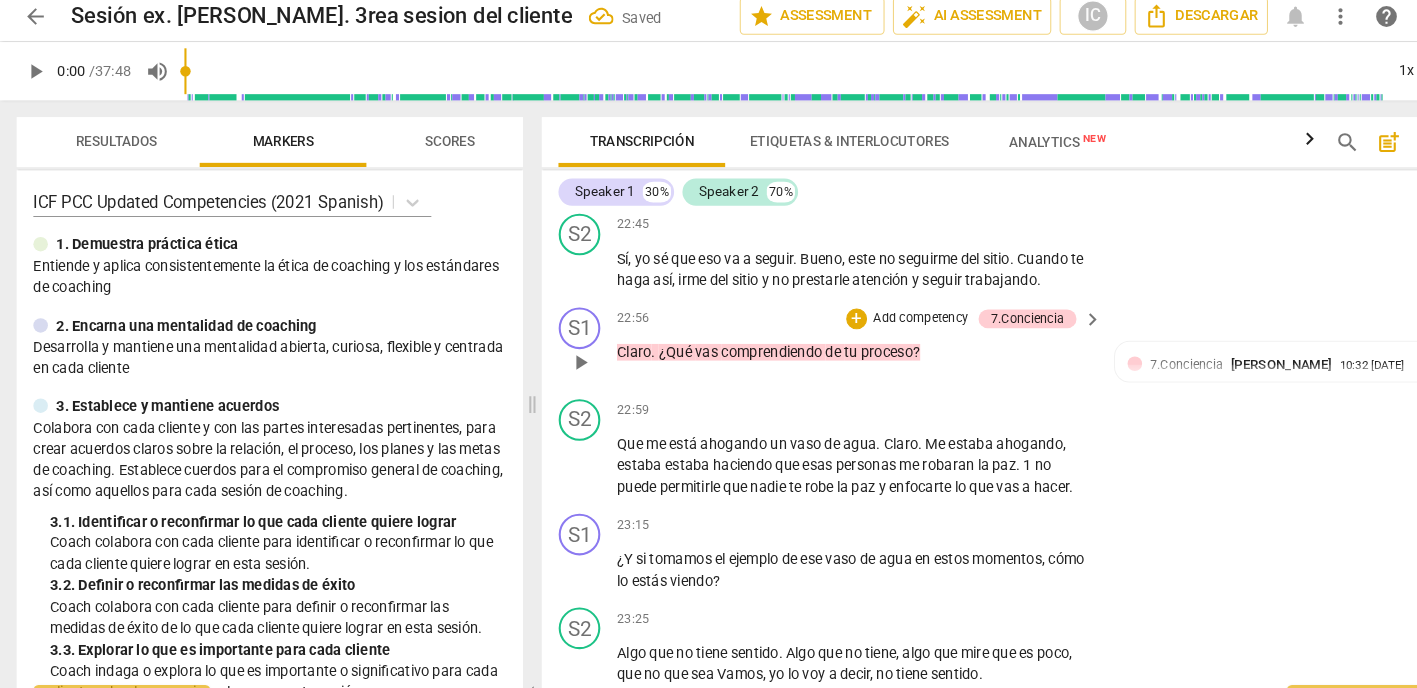 click on "S1 play_arrow pause 22:56 + Add competency 7.Conciencia keyboard_arrow_right Claro .   ¿Qué   vas   comprendiendo   de   tu   proceso ? 7.Conciencia [PERSON_NAME] 10:32 [DATE] 3. [PERSON_NAME] preguntas que ayudan a explorar más acerca de su situación 4. [PERSON_NAME] preguntas que ayudan a explorar más hacia el resultado que desea 6. Hacer preguntas que le permita a cada cliente reflexionar" at bounding box center (960, 340) 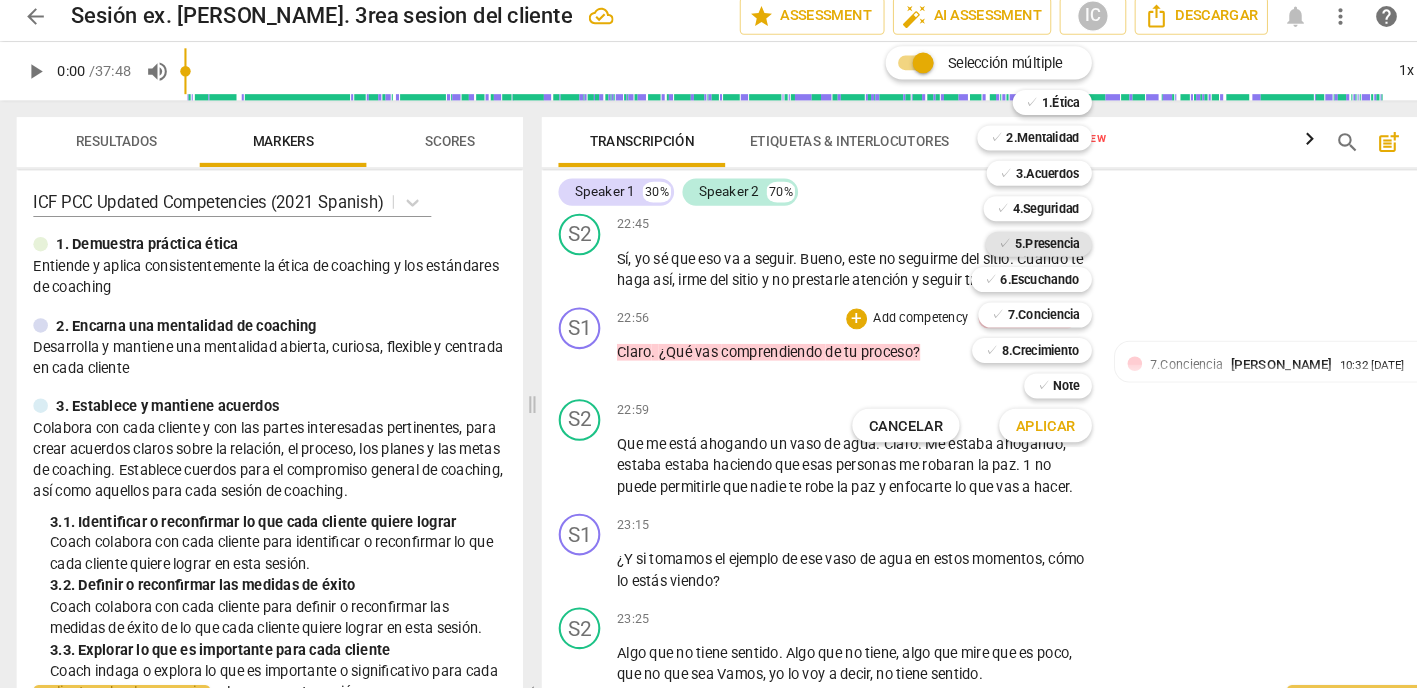 click on "5.Presencia" at bounding box center (1005, 243) 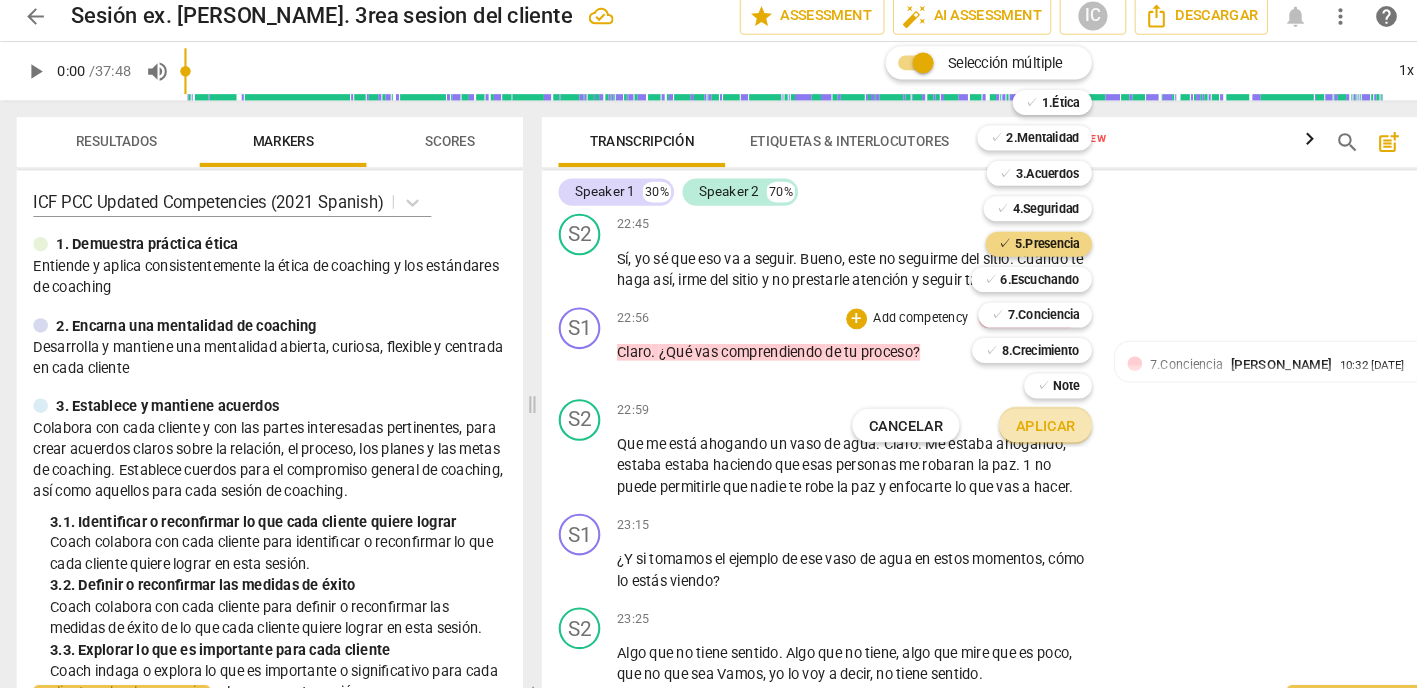 click on "Aplicar" at bounding box center (1003, 418) 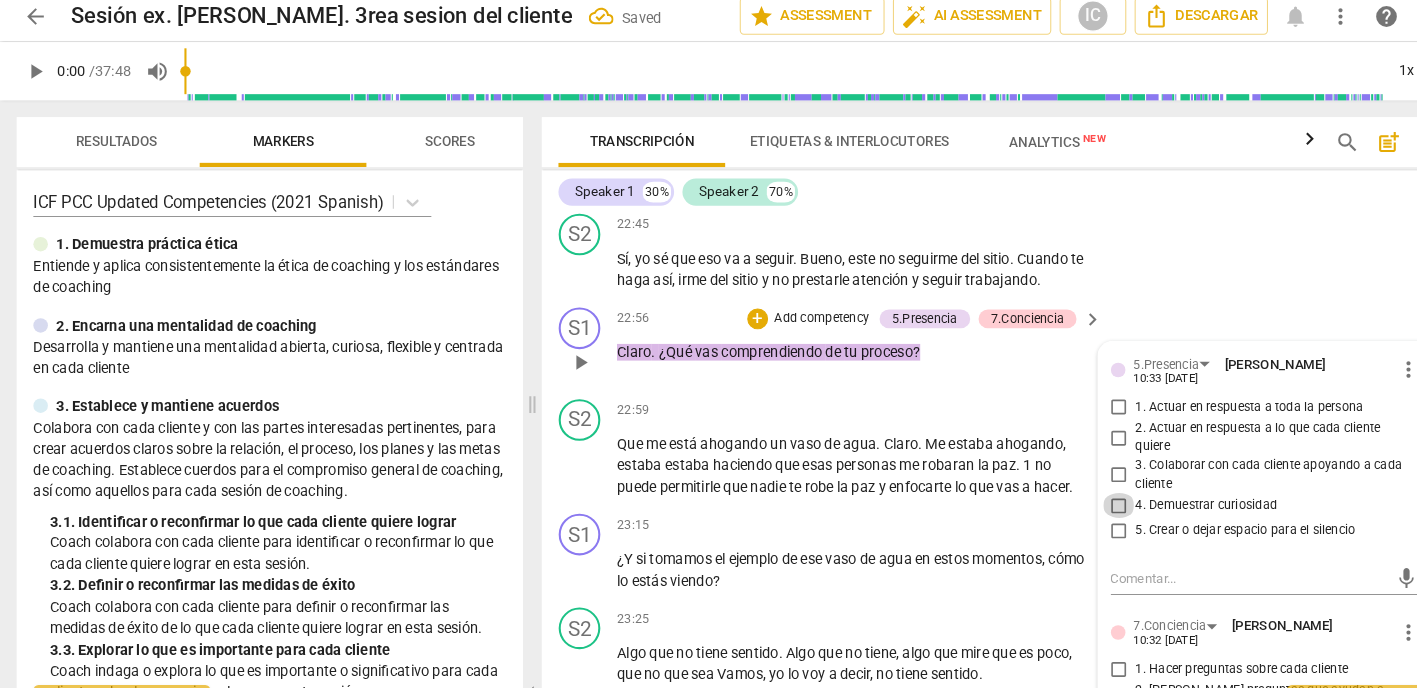click on "4. Demuestrar curiosidad" at bounding box center [1074, 494] 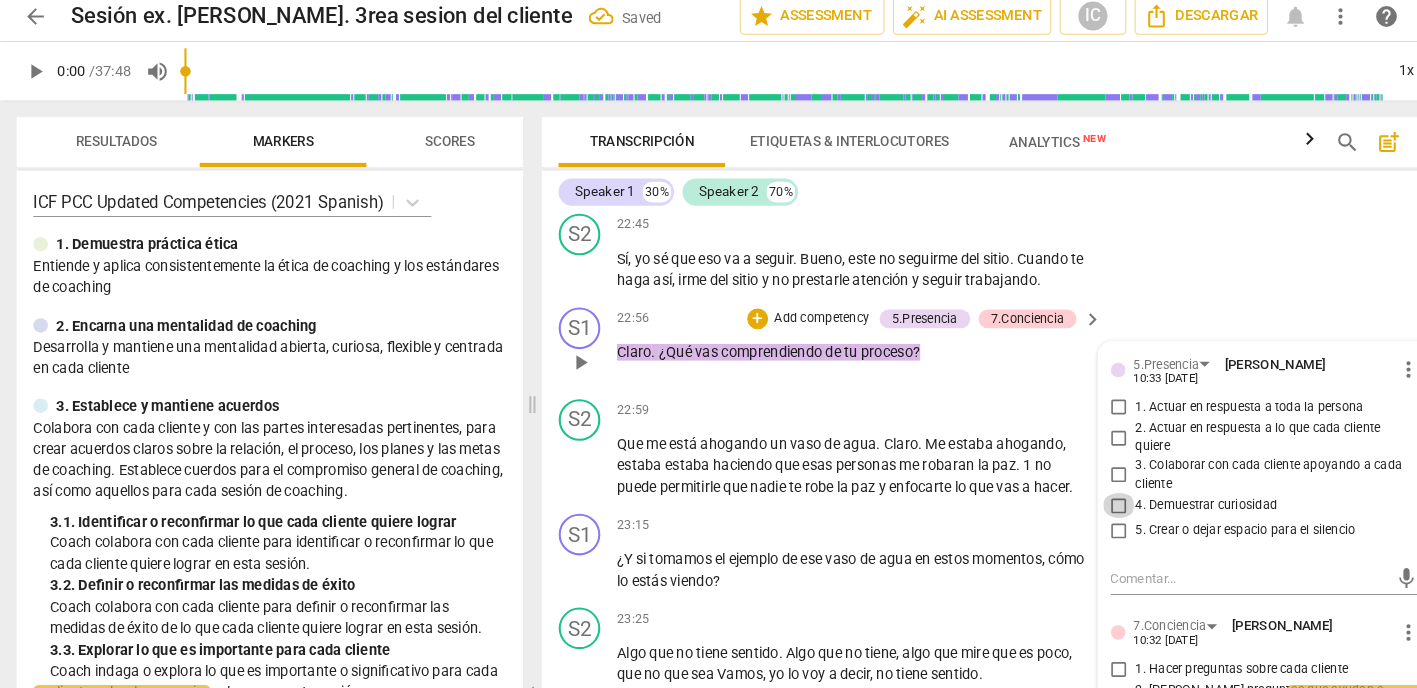 checkbox on "true" 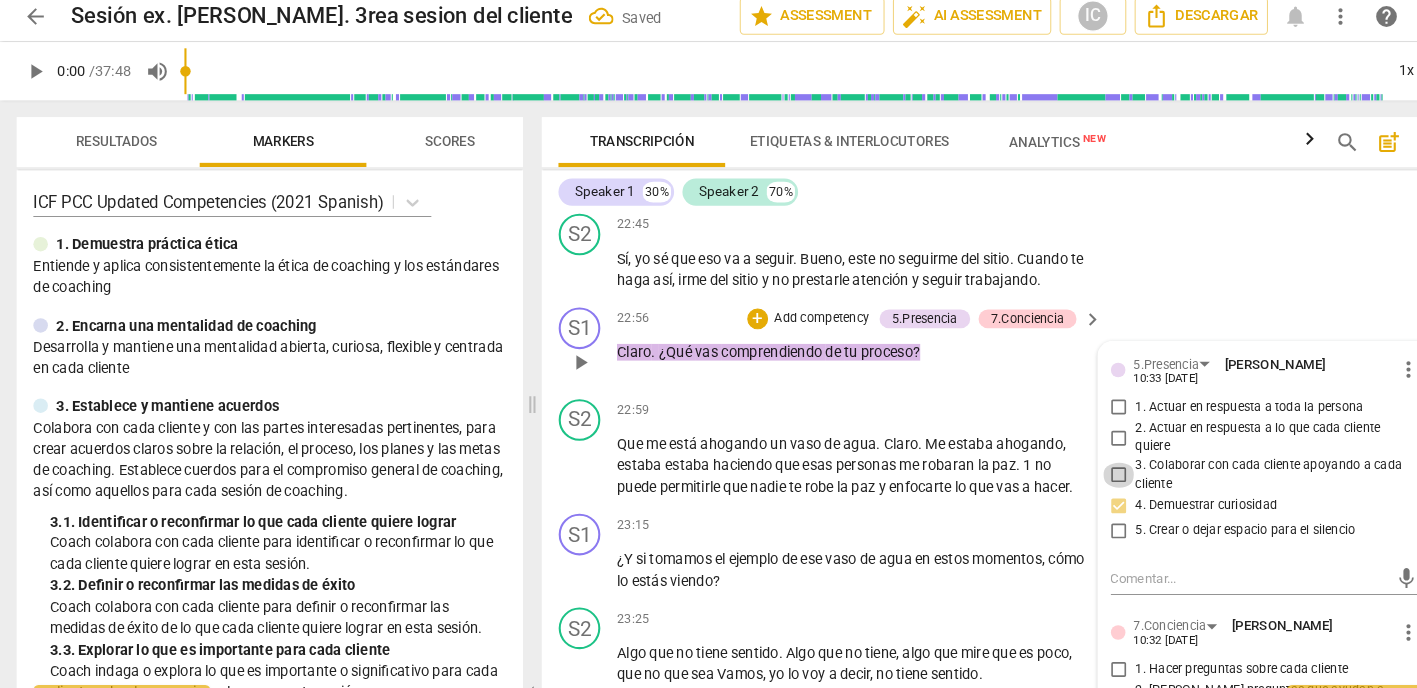 click on "3. Colaborar con cada cliente apoyando a cada cliente" at bounding box center [1074, 465] 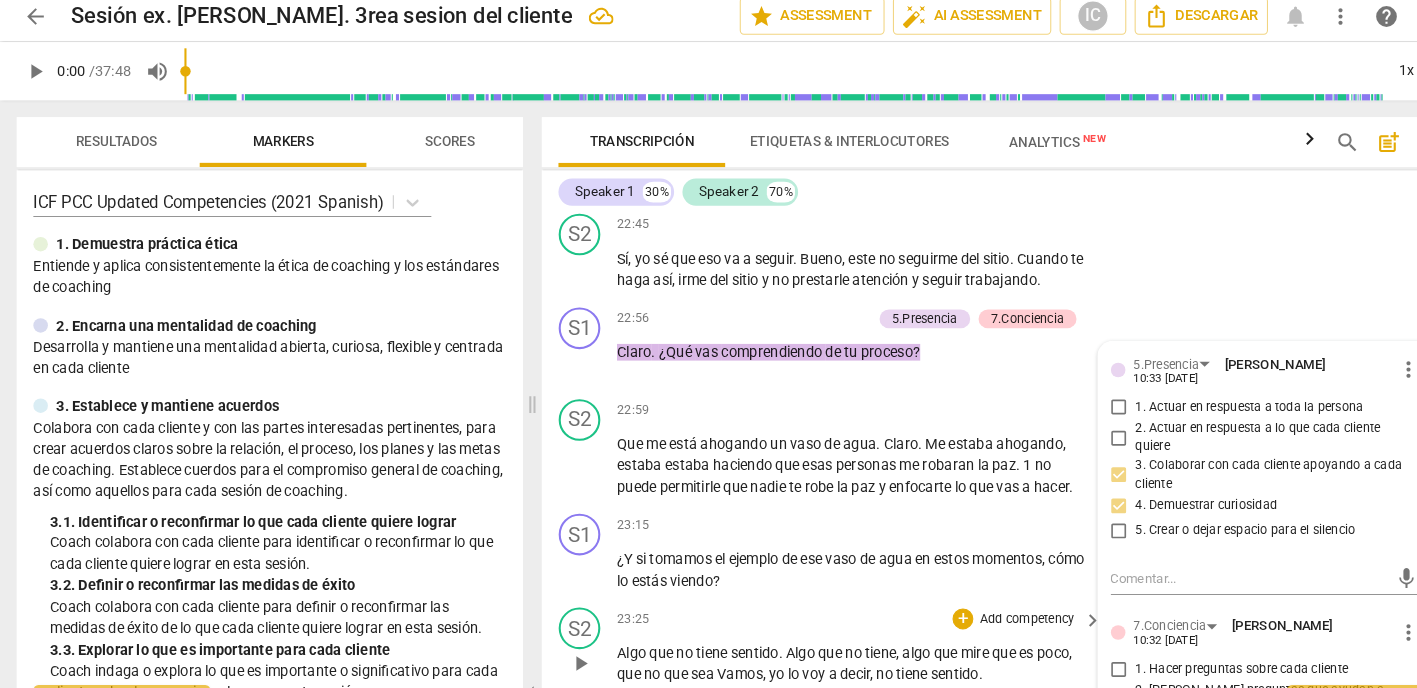 click on "S2 play_arrow pause 23:25 + Add competency keyboard_arrow_right Algo   que   no   tiene   sentido .   Algo   que   no   tiene ,   algo   que   mire   que   es   poco ,   que   no   que   sea   Vamos ,   yo   lo   voy   a   decir ,   no   tiene   sentido ." at bounding box center (960, 629) 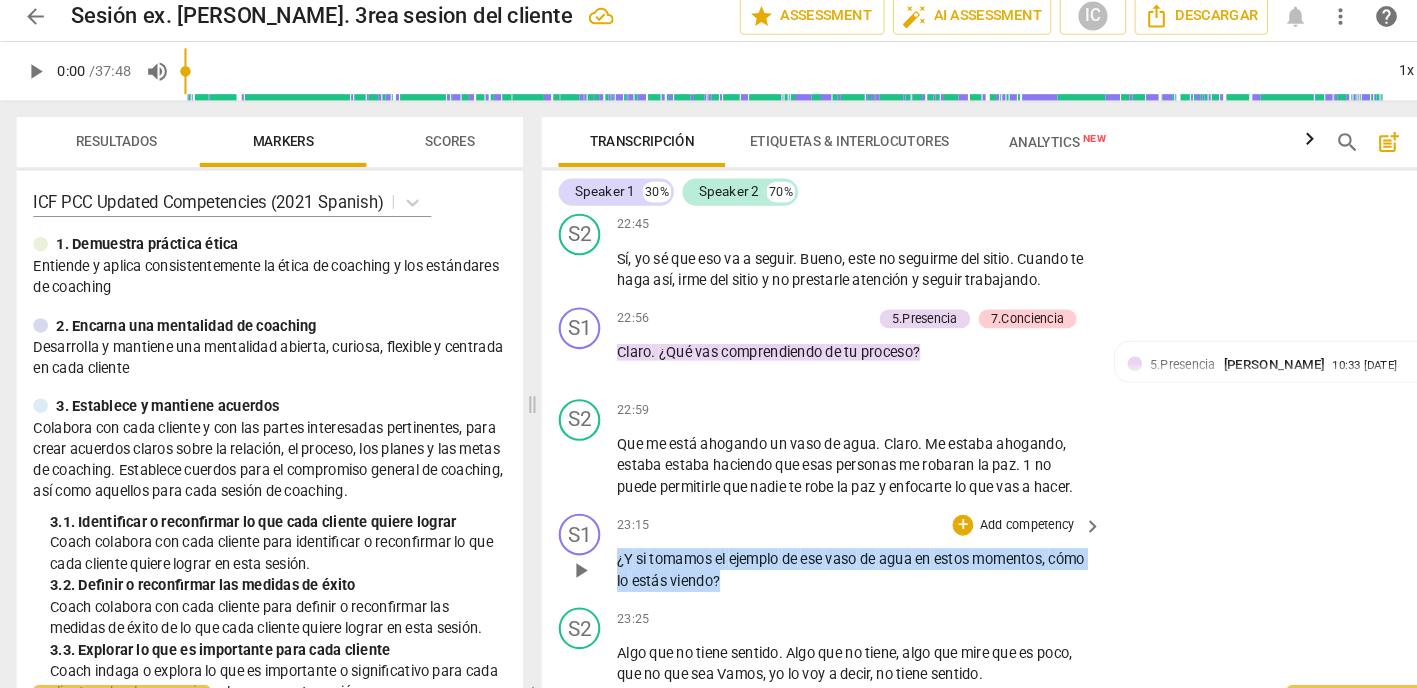 drag, startPoint x: 741, startPoint y: 495, endPoint x: 574, endPoint y: 467, distance: 169.33104 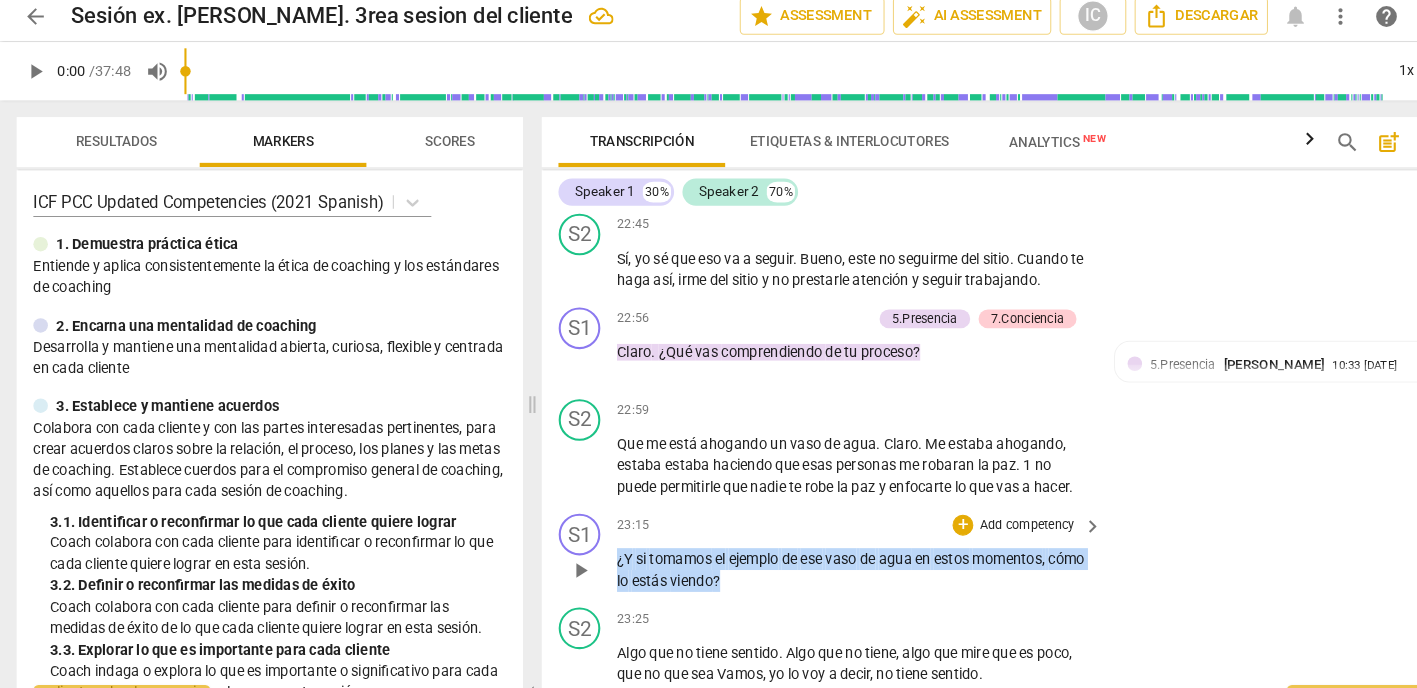 click on "S1 play_arrow pause 23:15 + Add competency keyboard_arrow_right ¿Y   si   tomamos   el   ejemplo   de   ese   vaso   de   agua   en   estos   momentos ,   cómo   lo   estás   viendo ?" at bounding box center [960, 539] 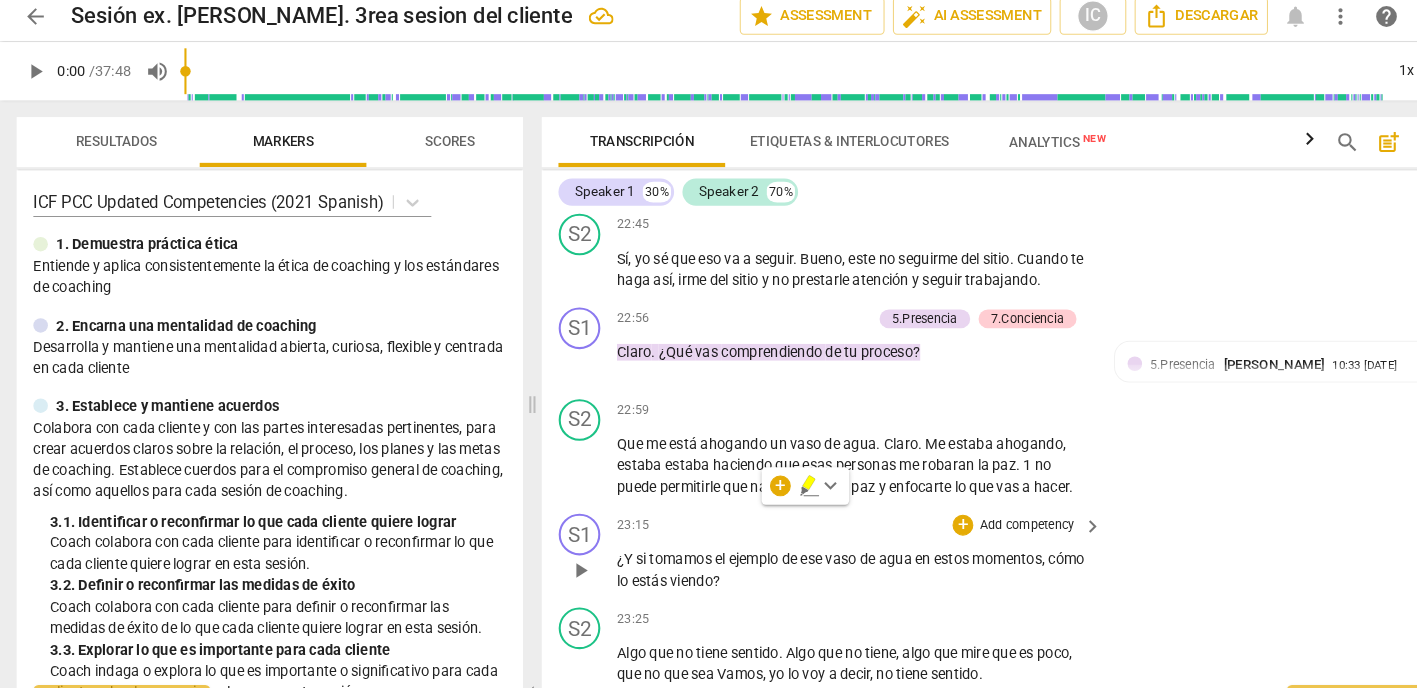 click on "Add competency" at bounding box center [985, 514] 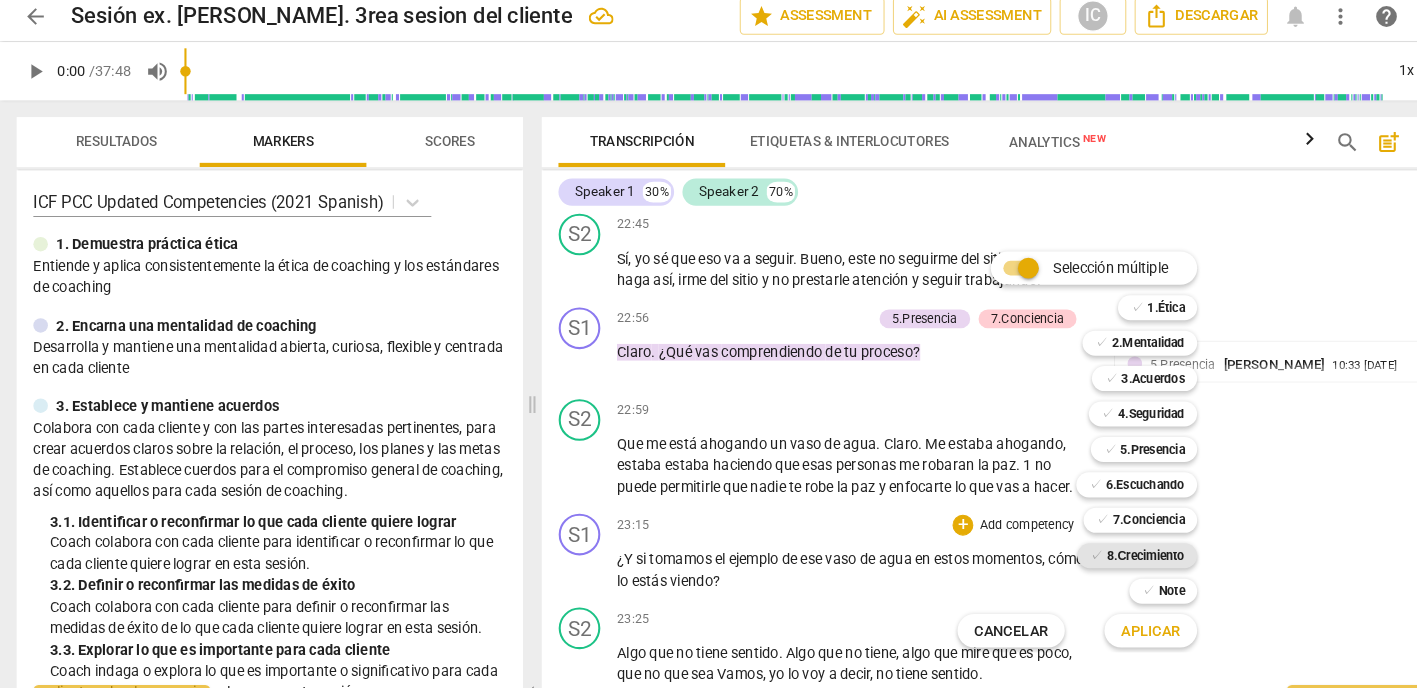 click on "8.Сrecimiento" at bounding box center (1099, 542) 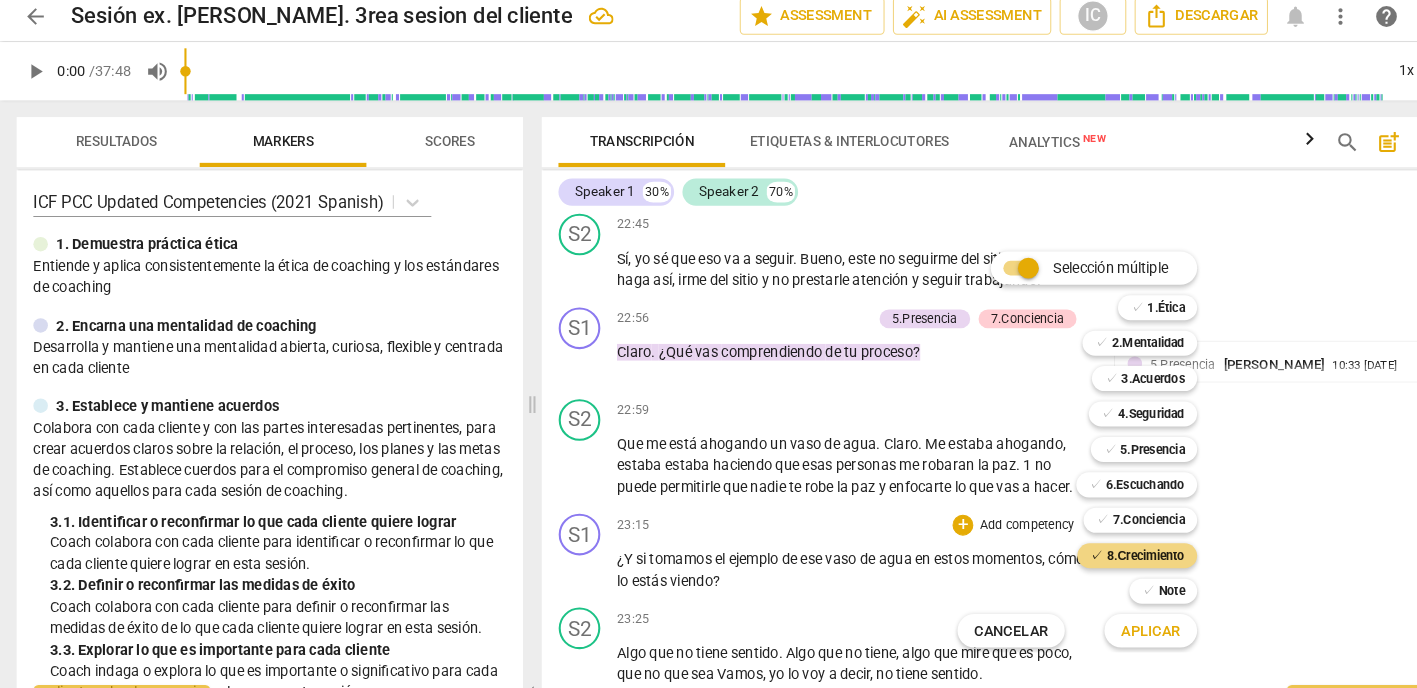 click on "Aplicar" at bounding box center [1104, 614] 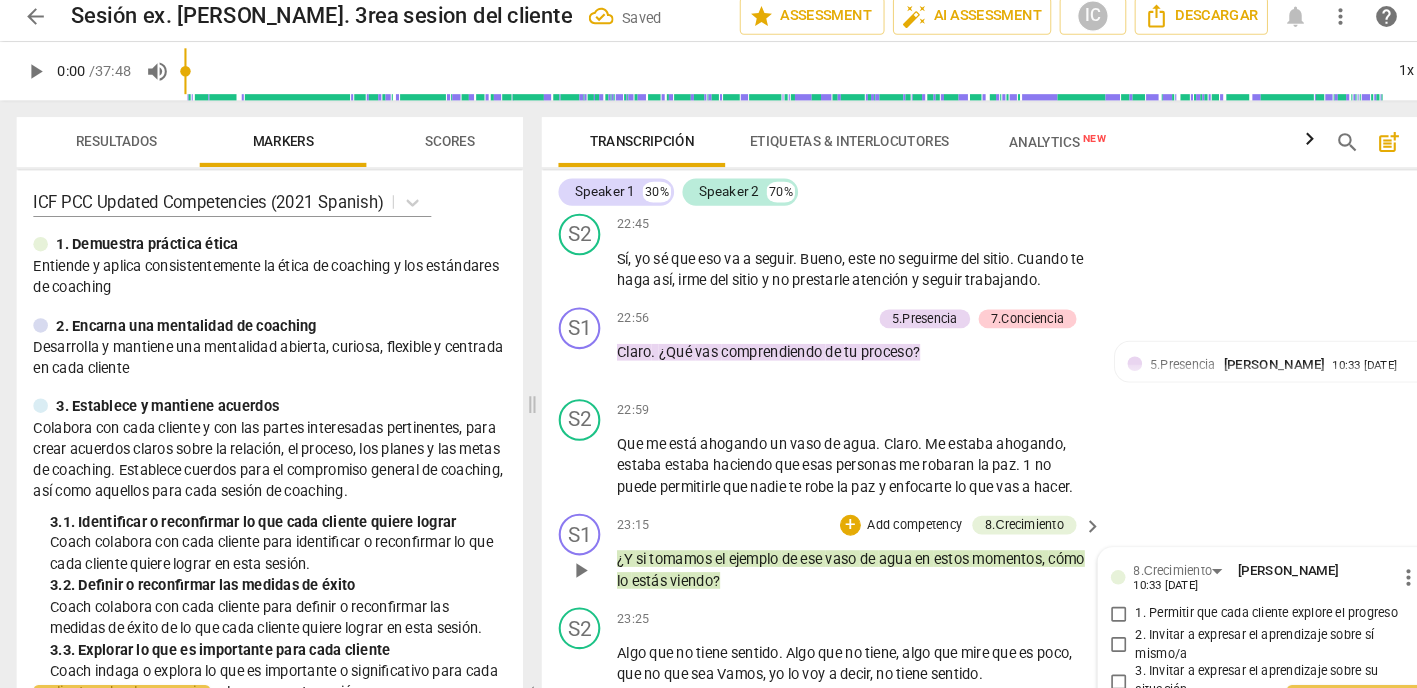 scroll, scrollTop: 11015, scrollLeft: 0, axis: vertical 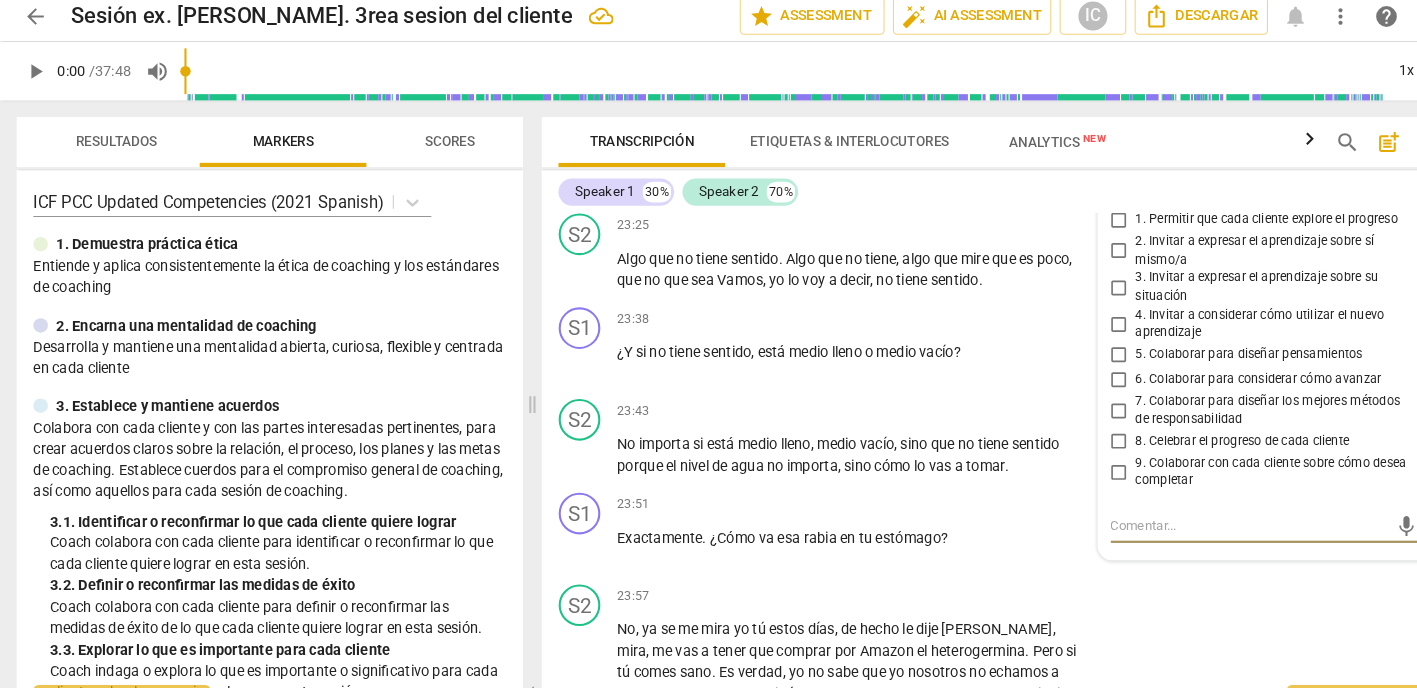 click on "5. Colaborar para diseñar pensamientos" at bounding box center (1074, 350) 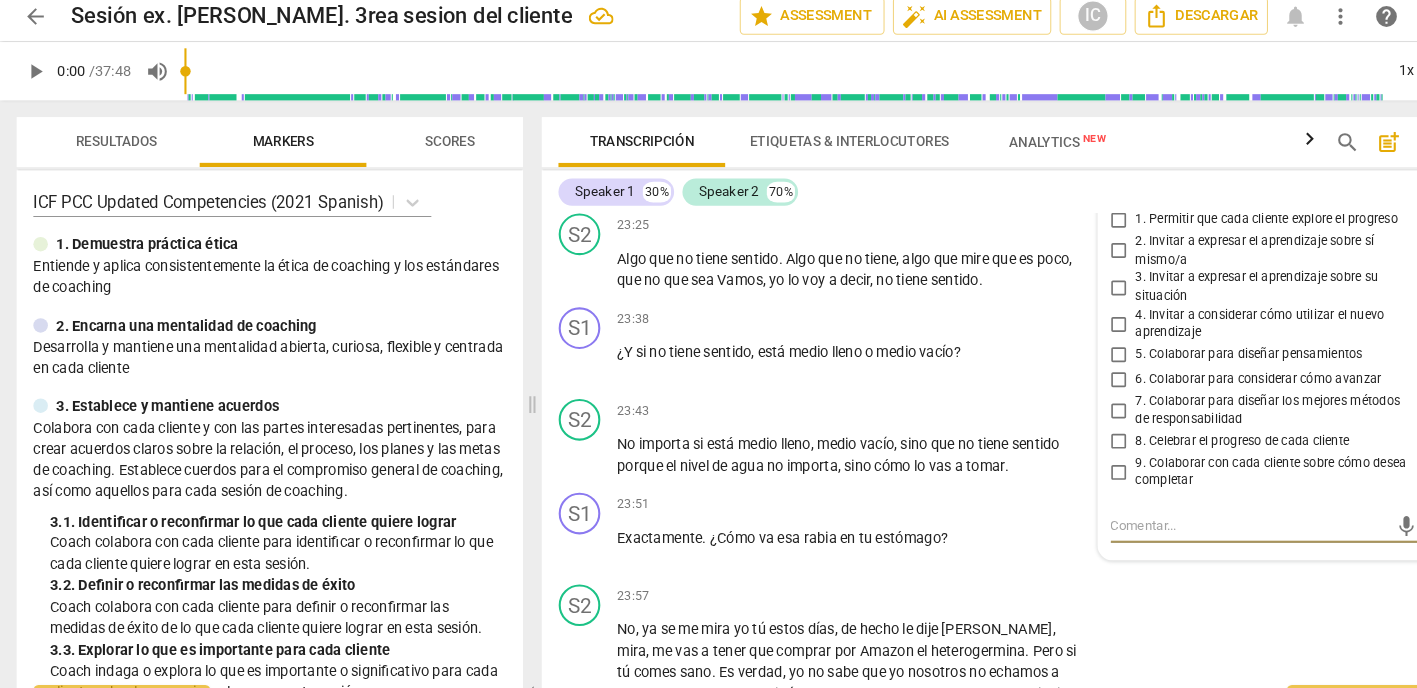 checkbox on "true" 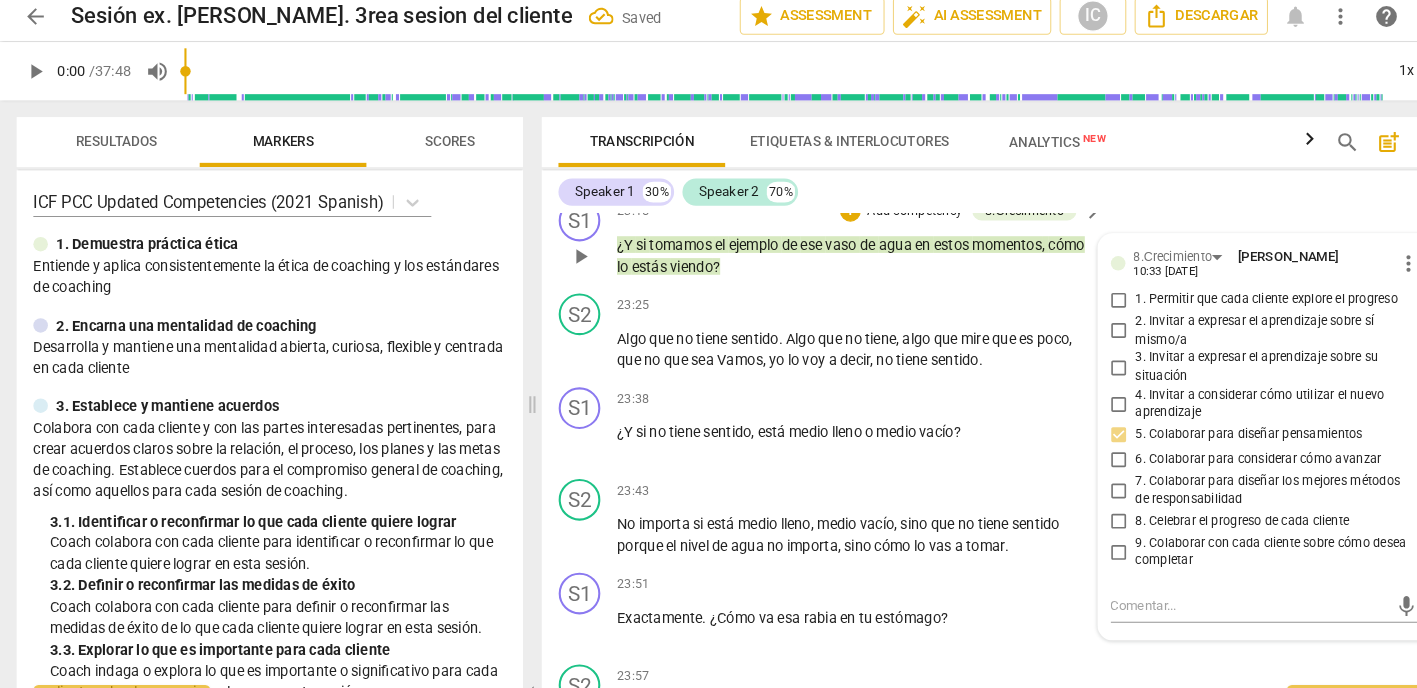 scroll, scrollTop: 10941, scrollLeft: 0, axis: vertical 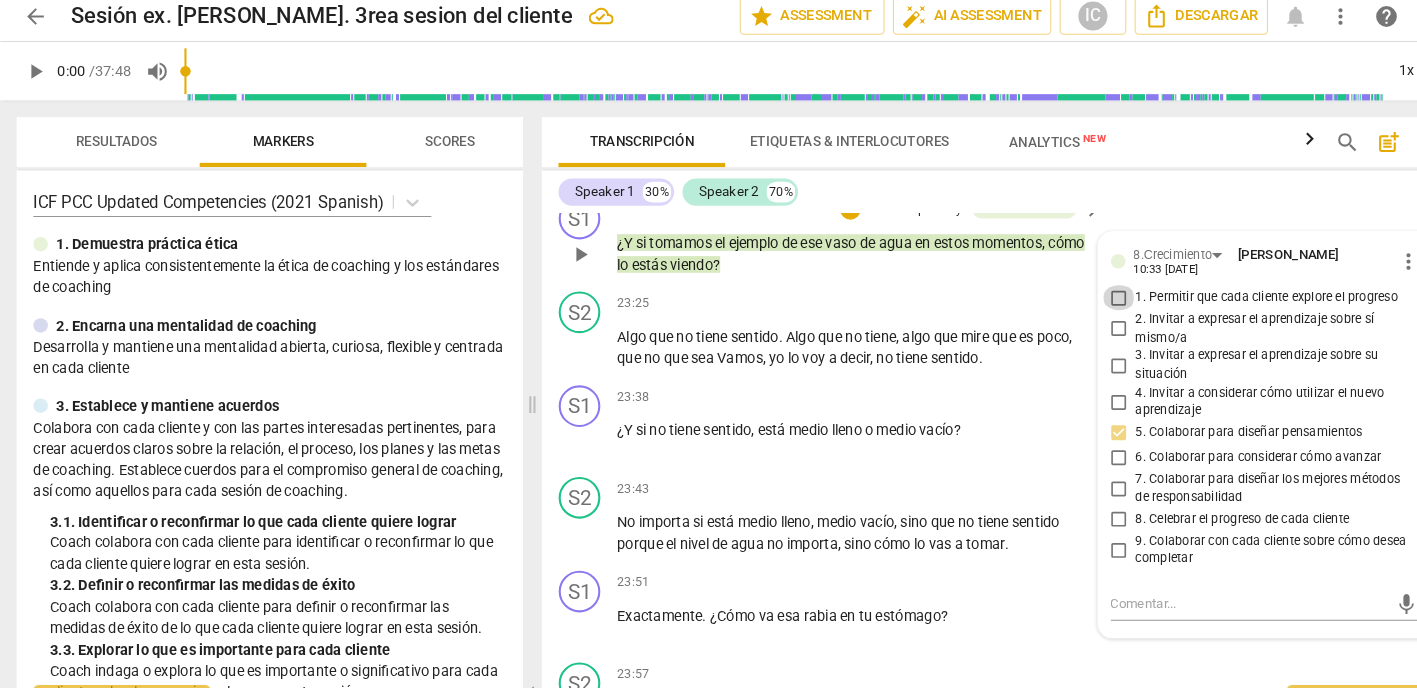 click on "1. Permitir que cada cliente explore el progreso" at bounding box center (1074, 294) 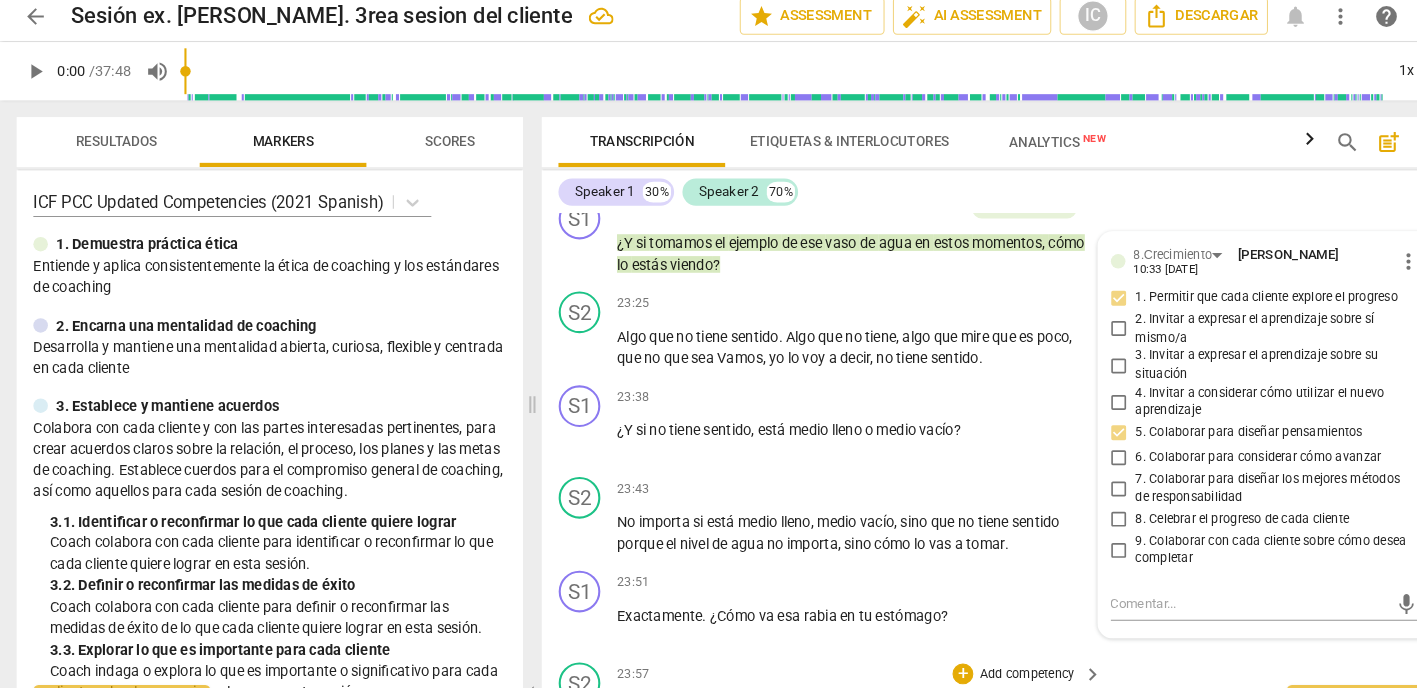 click on "S2 play_arrow pause 23:57 + Add competency keyboard_arrow_right No ,   ya   se   me   mira   yo   tú   estos   días ,   de   hecho   le   dije   [PERSON_NAME] ,   [PERSON_NAME] ,   me   vas   a   tener   que   comprar   por   Amazon   el   heterogermina .   Pero   si   tú   comes   sano .   Es   verdad ,   yo   no   sabe   que   yo   nosotros   no   echamos   a   perder .   [PERSON_NAME] ,   pero   no ,   si   tú   comes   sano .   Pero   no ,   no   es   verdad .   Si   mira ,   es   un   era   un   dolor   como   en   la   boca   del   estómago ,   ya   no   lo   siento .   Y   estaba   comiendo   poquito ,   poquito ,   poquito ,   así .   Pero   el   mismo   nudo .   No ,   no ,   ahorita   tengo   hambre ." at bounding box center [960, 732] 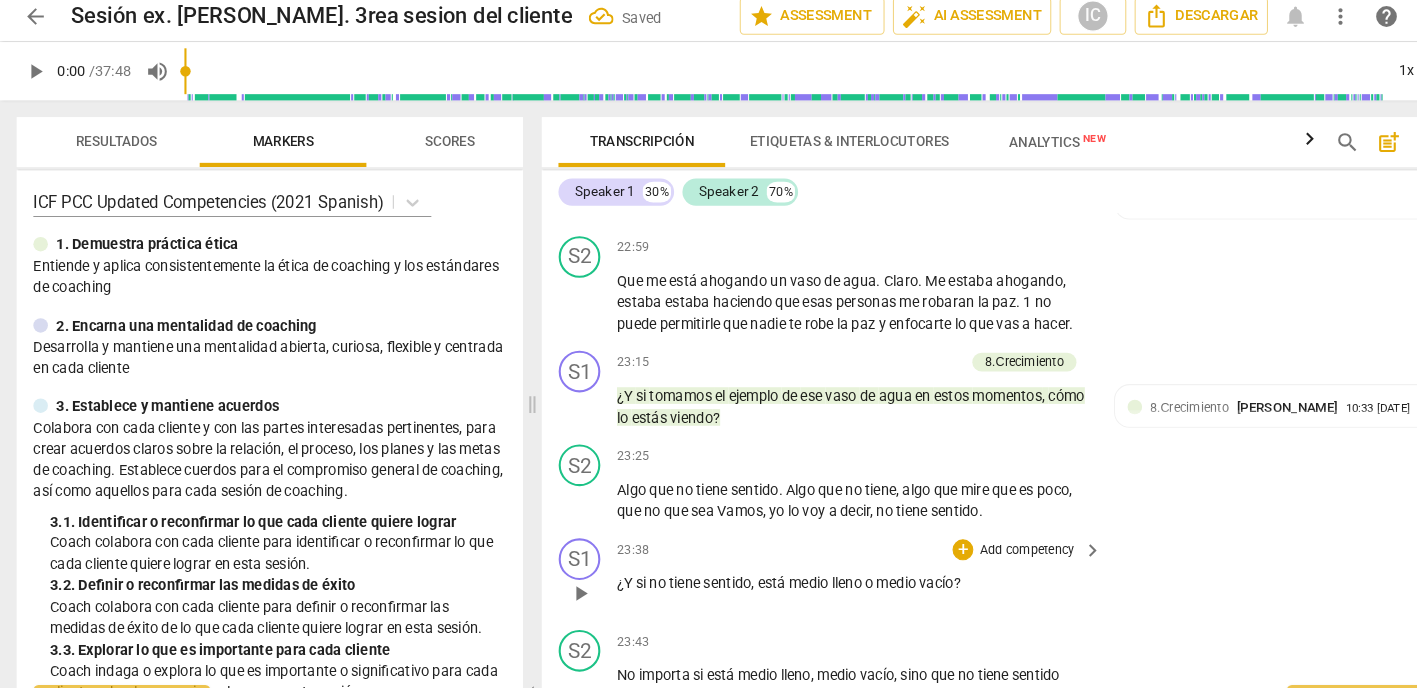 scroll, scrollTop: 10796, scrollLeft: 0, axis: vertical 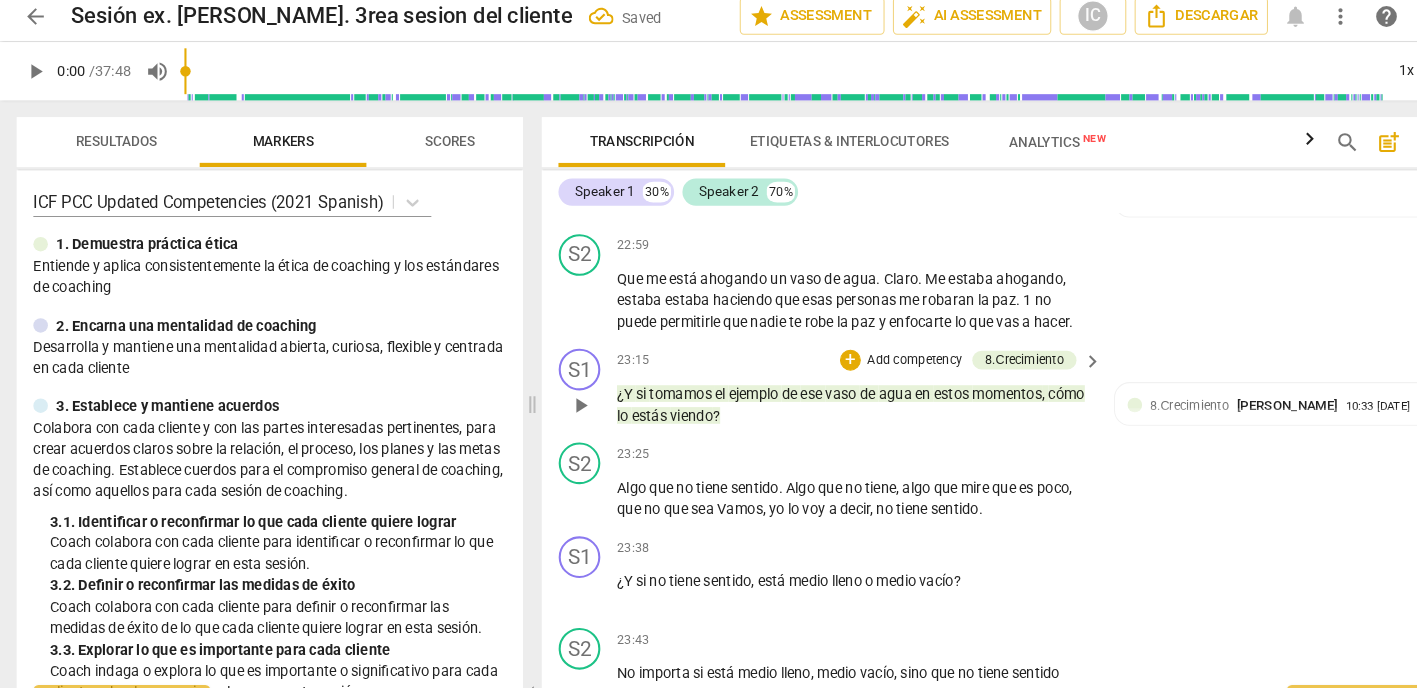 click on "Add competency" at bounding box center [877, 355] 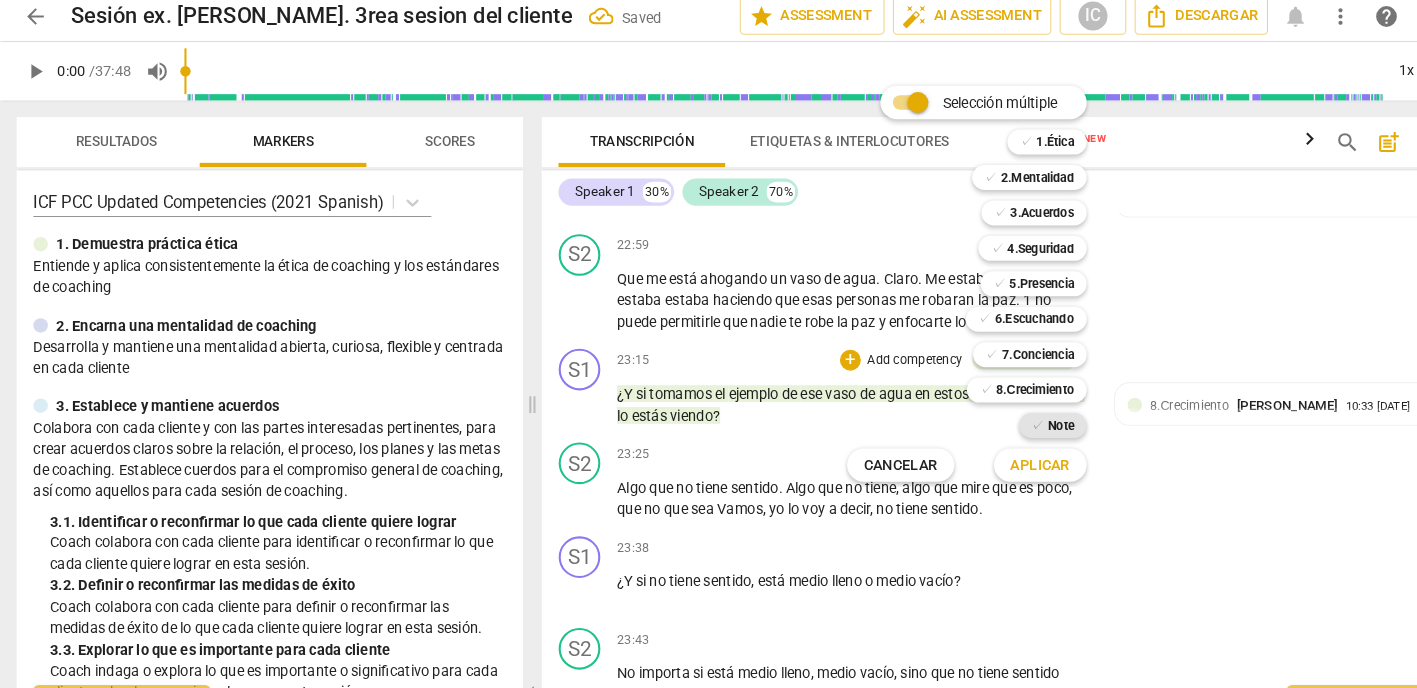 drag, startPoint x: 1004, startPoint y: 343, endPoint x: 1011, endPoint y: 400, distance: 57.428215 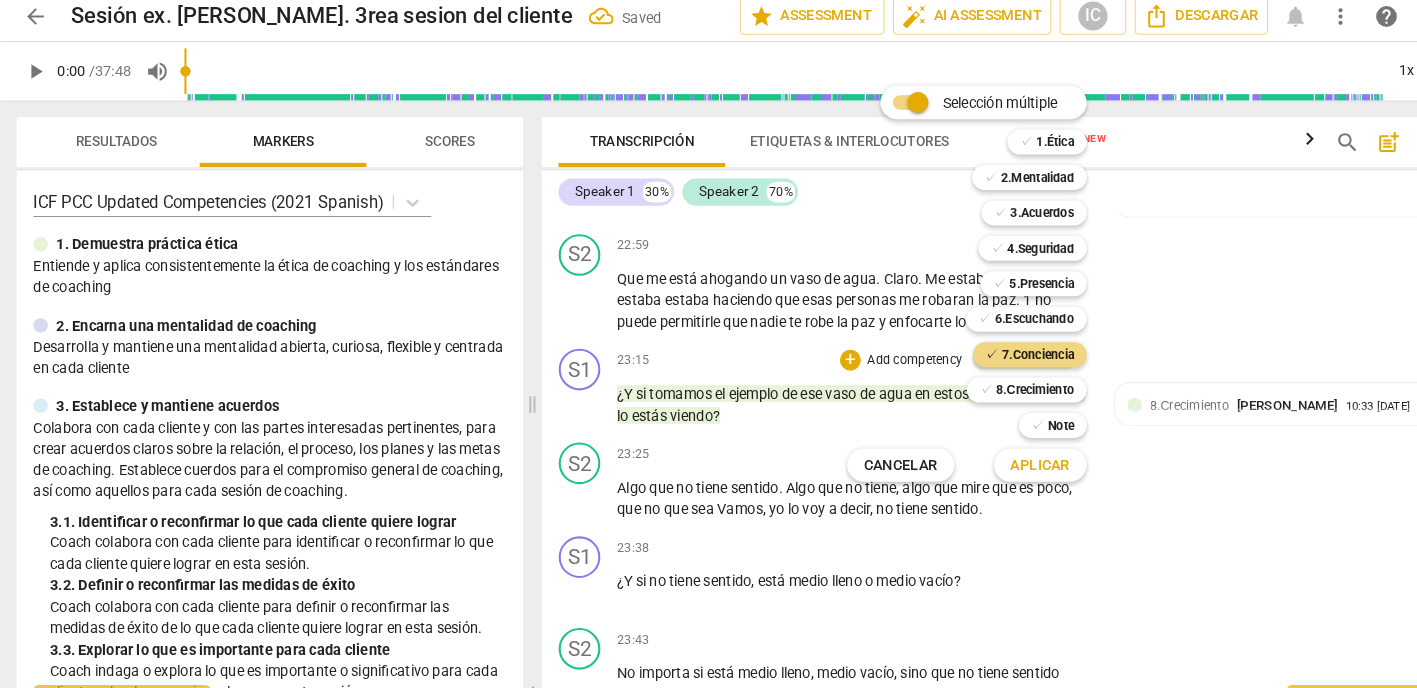 click on "Aplicar" at bounding box center (998, 456) 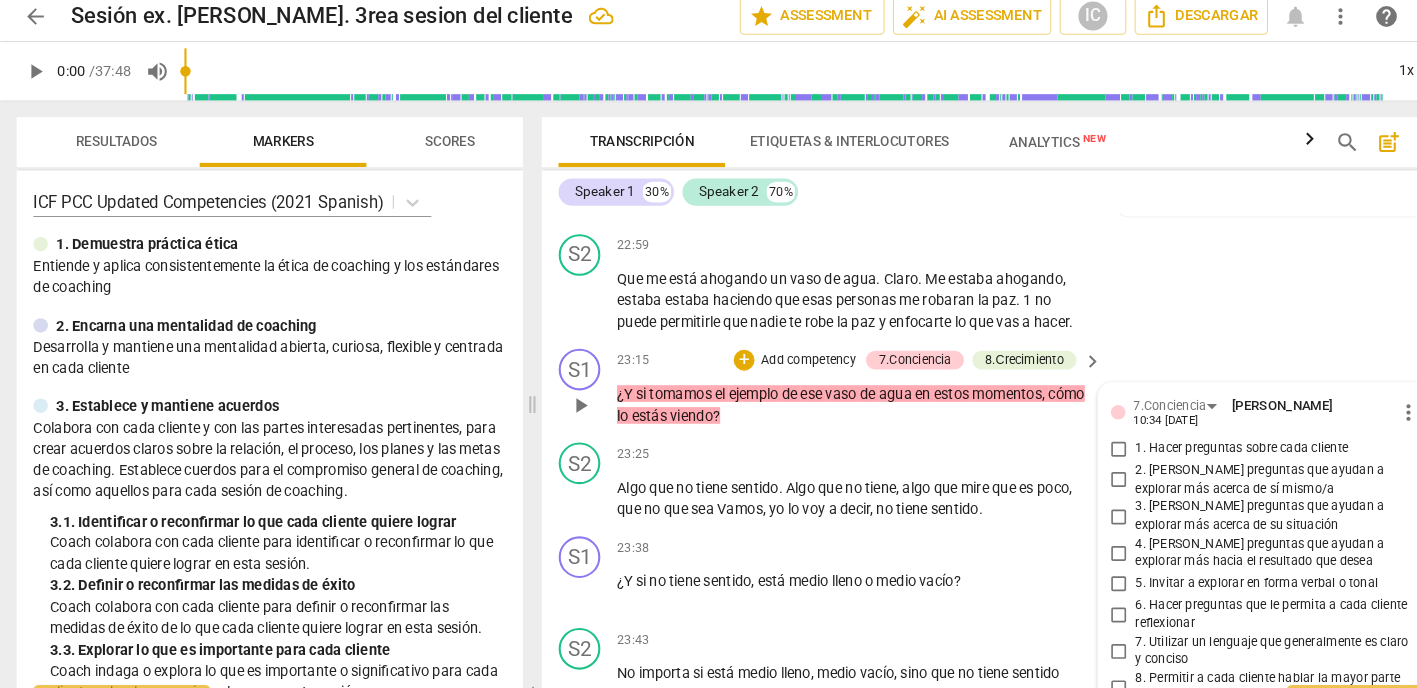 click on "4. [PERSON_NAME] preguntas que ayudan a explorar más hacia el resultado que desea" at bounding box center [1074, 539] 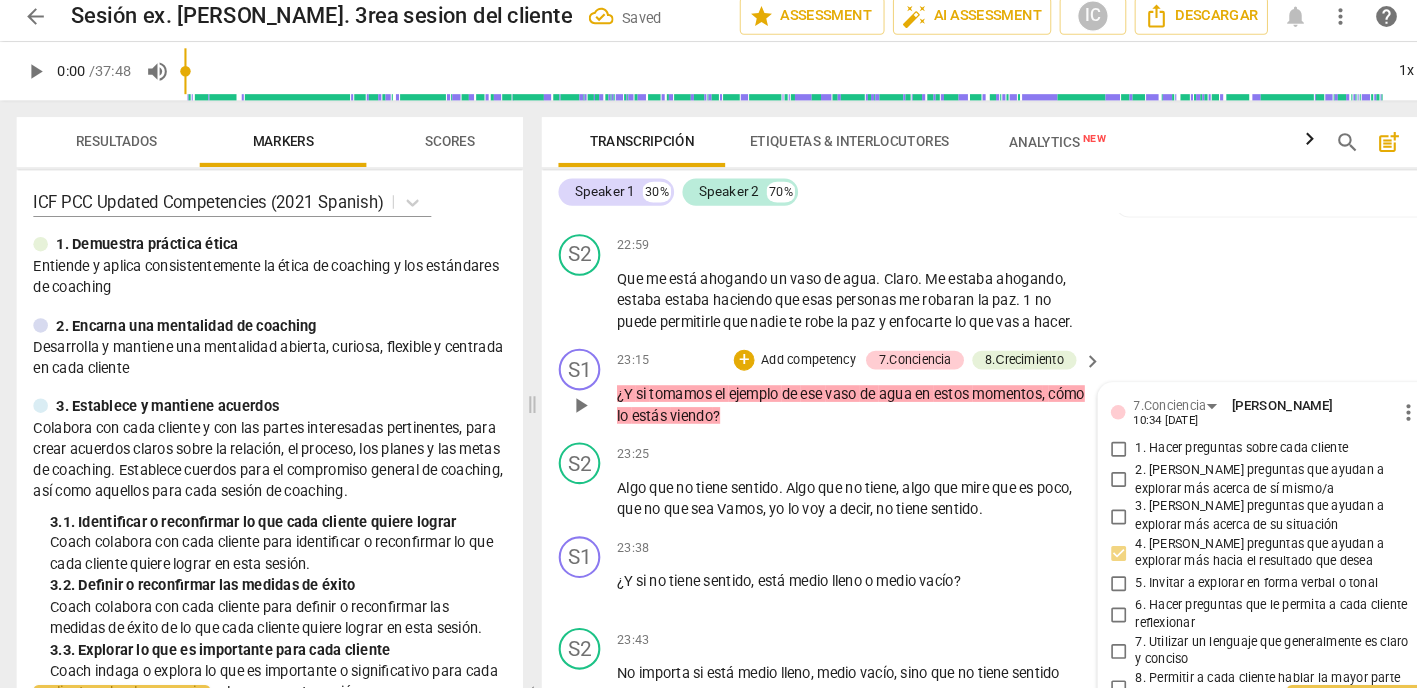 click on "3. [PERSON_NAME] preguntas que ayudan a explorar más acerca de su situación" at bounding box center (1074, 504) 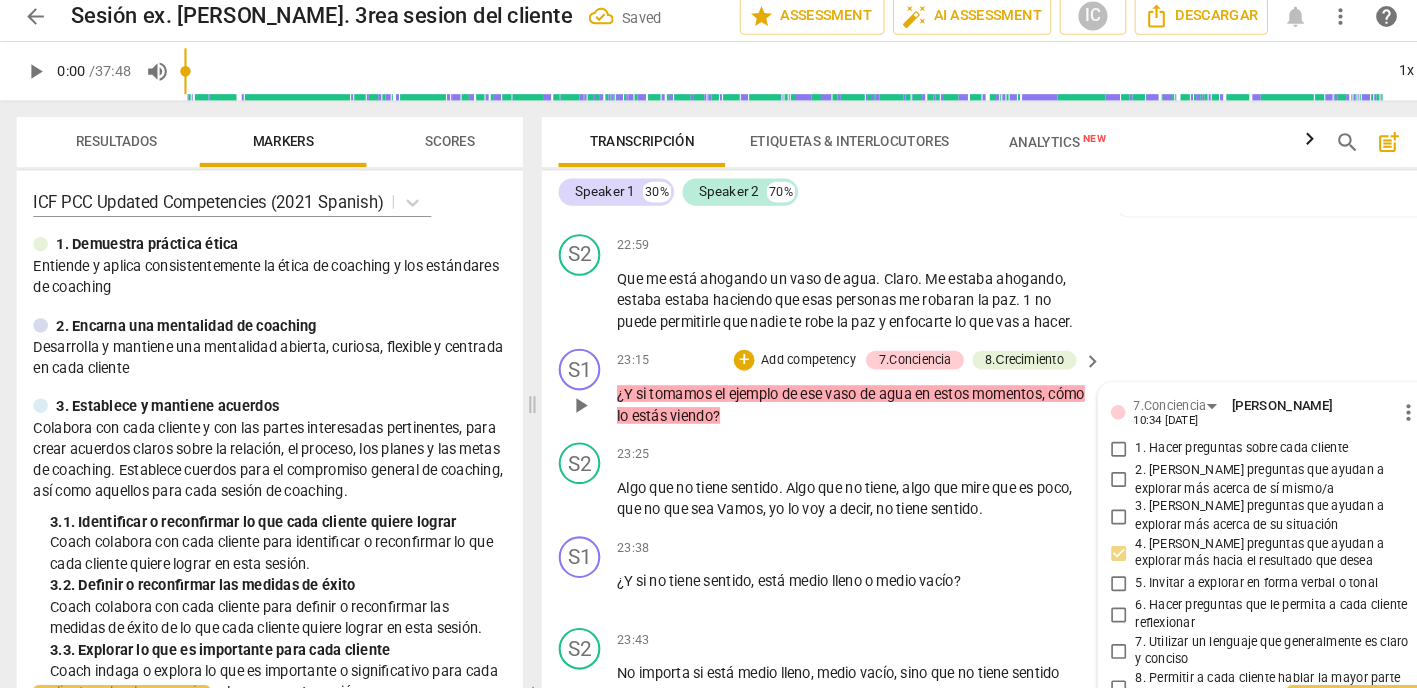 checkbox on "true" 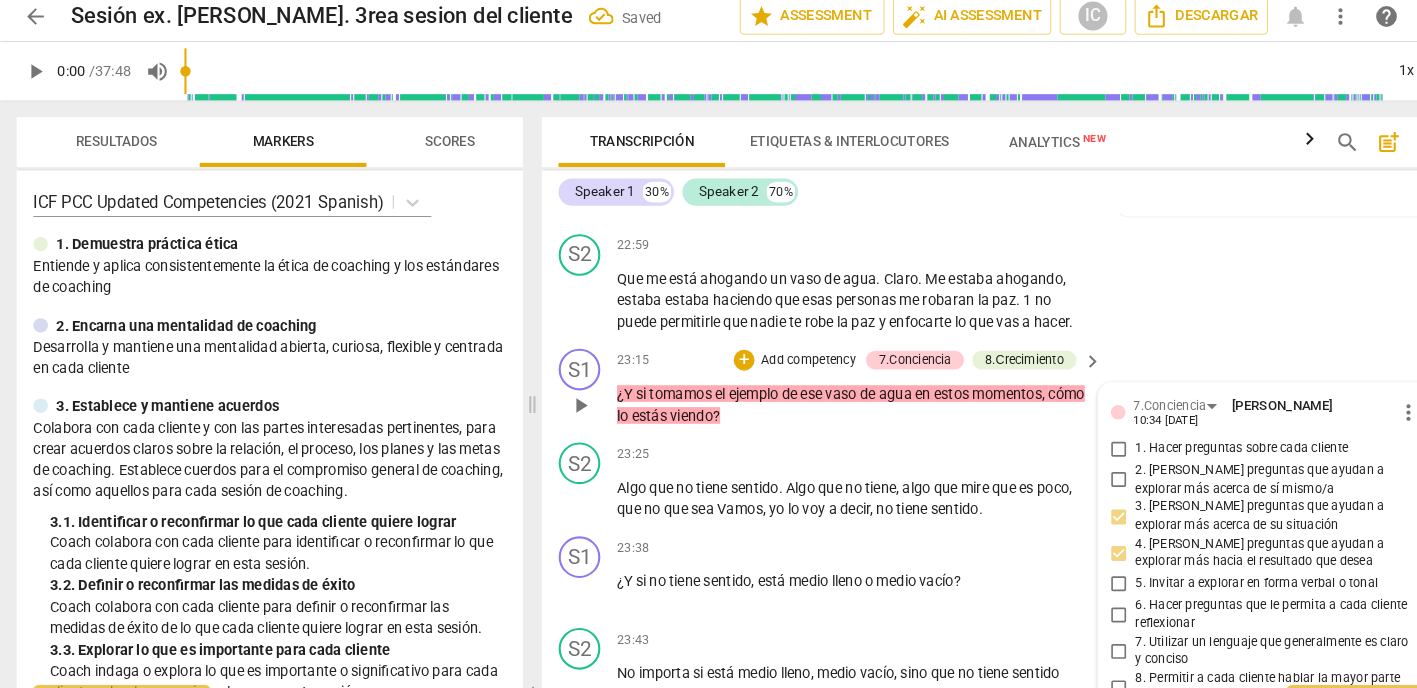 click on "2. [PERSON_NAME] preguntas que ayudan a explorar más acerca de sí mismo/a" at bounding box center (1074, 469) 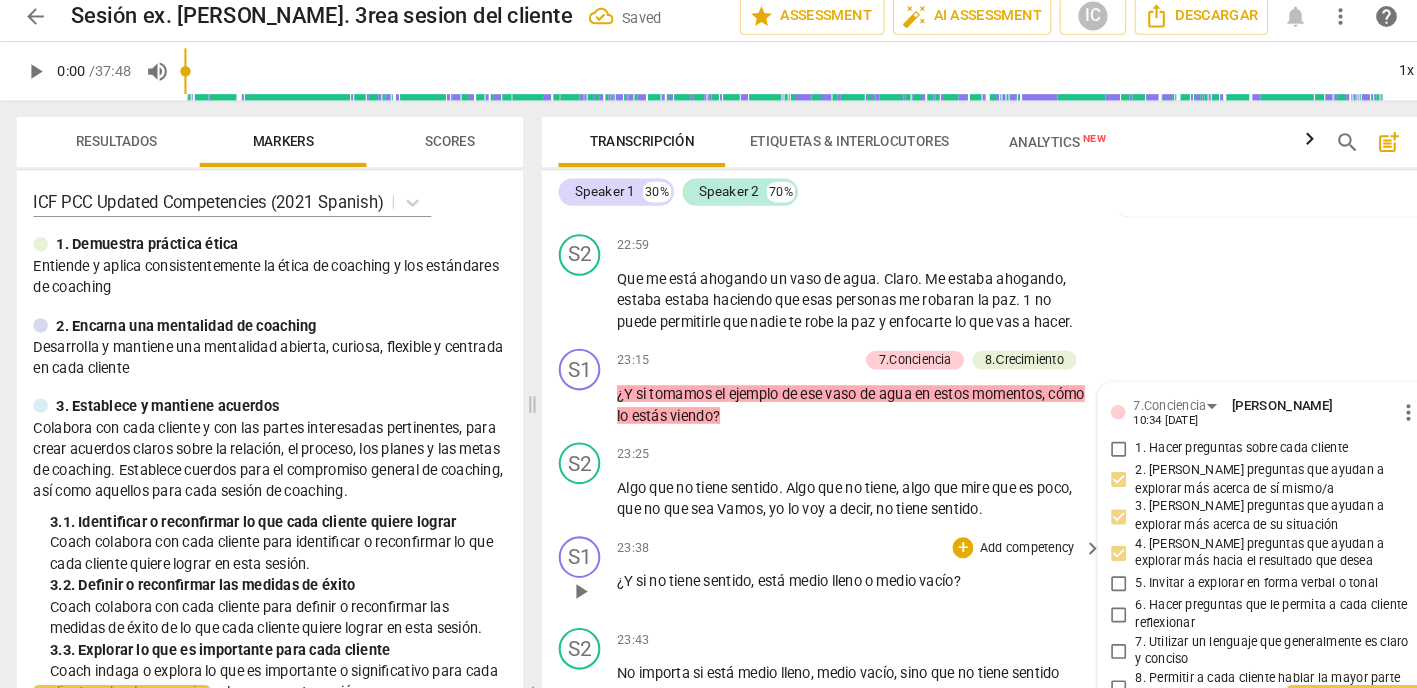 click on "23:38 + Add competency keyboard_arrow_right ¿Y   si   no   tiene   sentido ,   está   medio   lleno   o   medio   vacío ?" at bounding box center [825, 559] 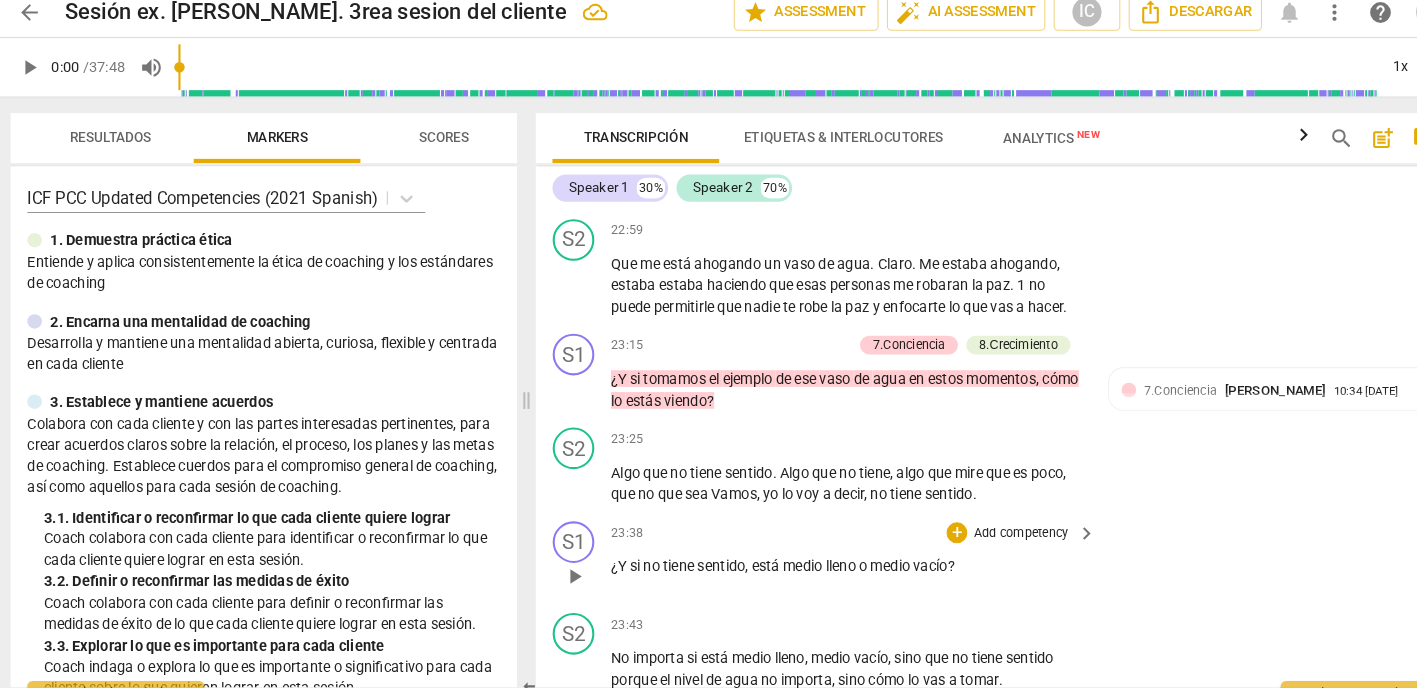 scroll, scrollTop: 10813, scrollLeft: 0, axis: vertical 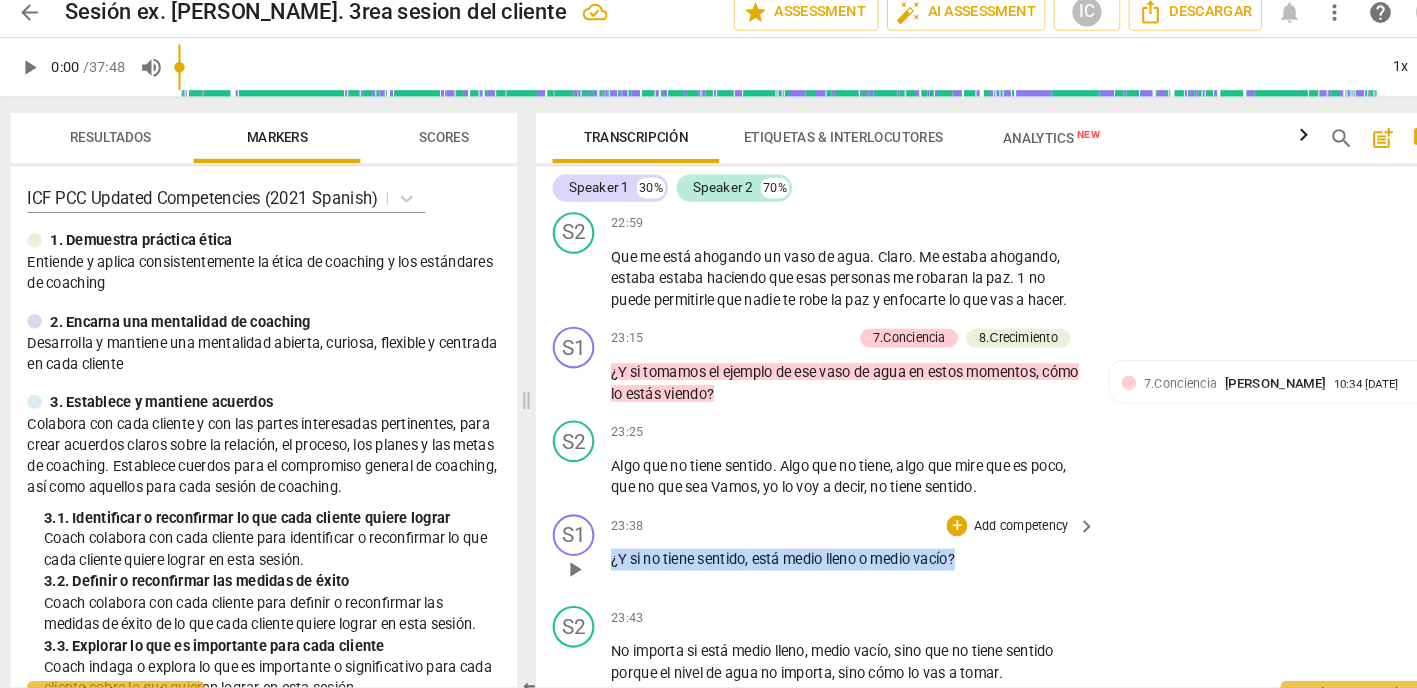 drag, startPoint x: 936, startPoint y: 472, endPoint x: 724, endPoint y: 471, distance: 212.00237 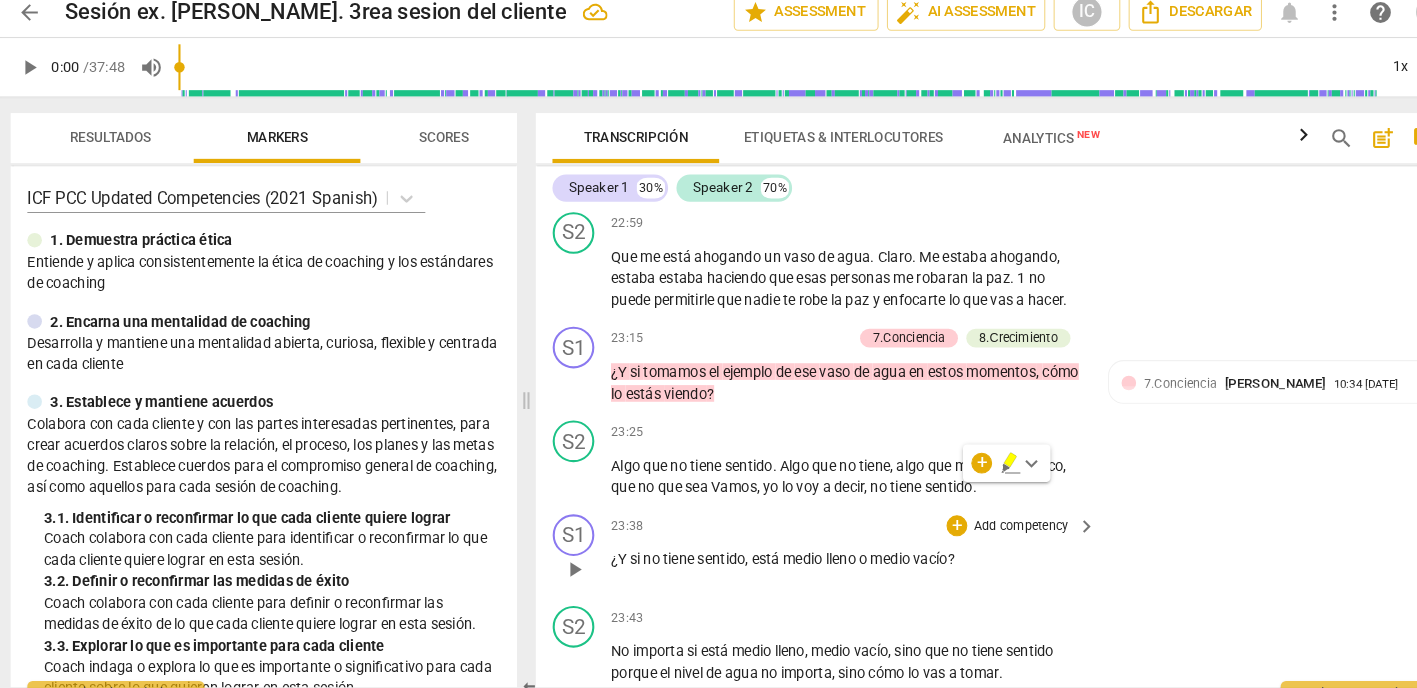 click on "Add competency" at bounding box center [985, 518] 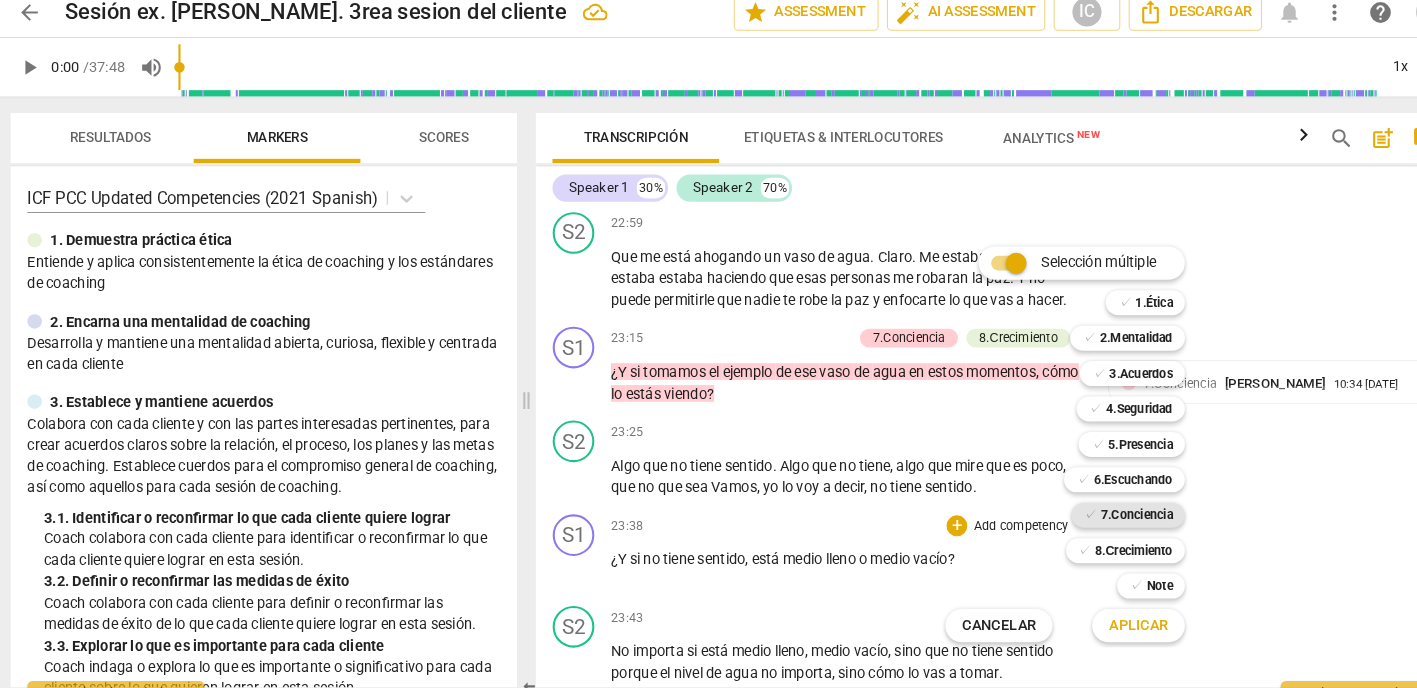 click on "7.Conciencia" at bounding box center [1096, 507] 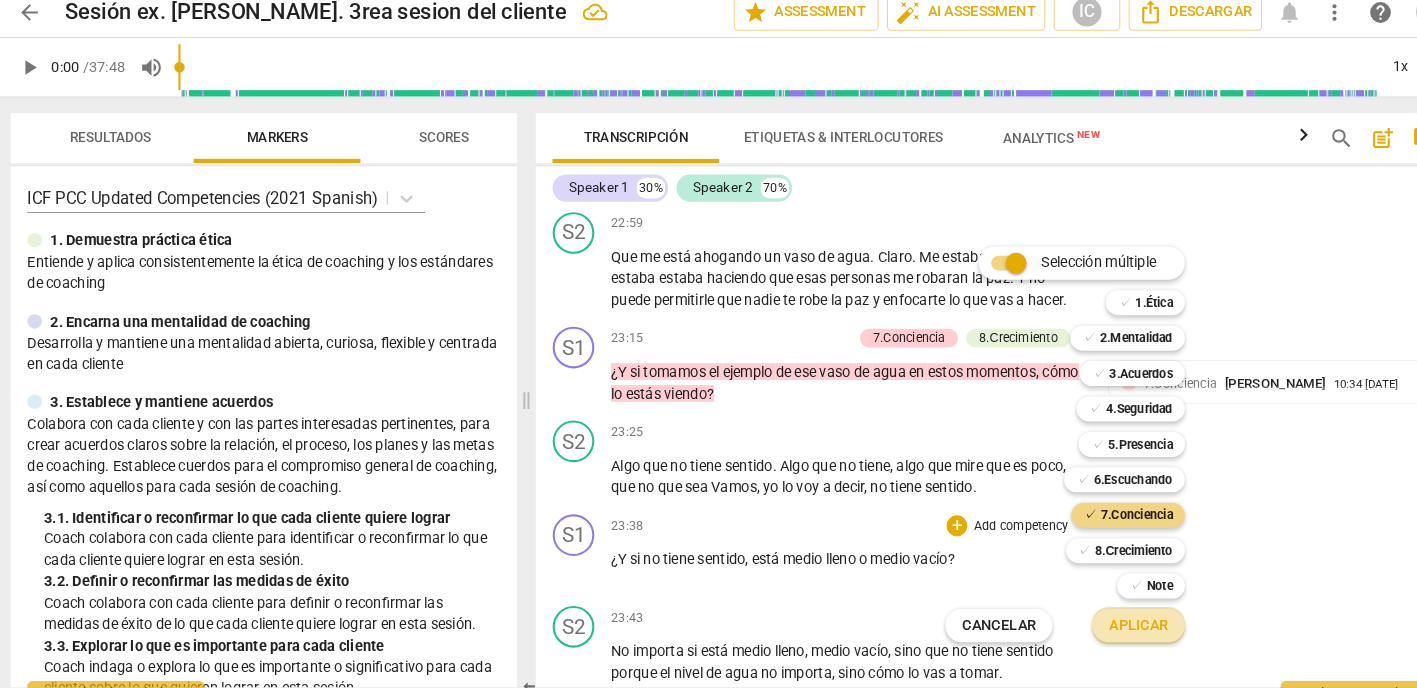 click on "Aplicar" at bounding box center (1098, 613) 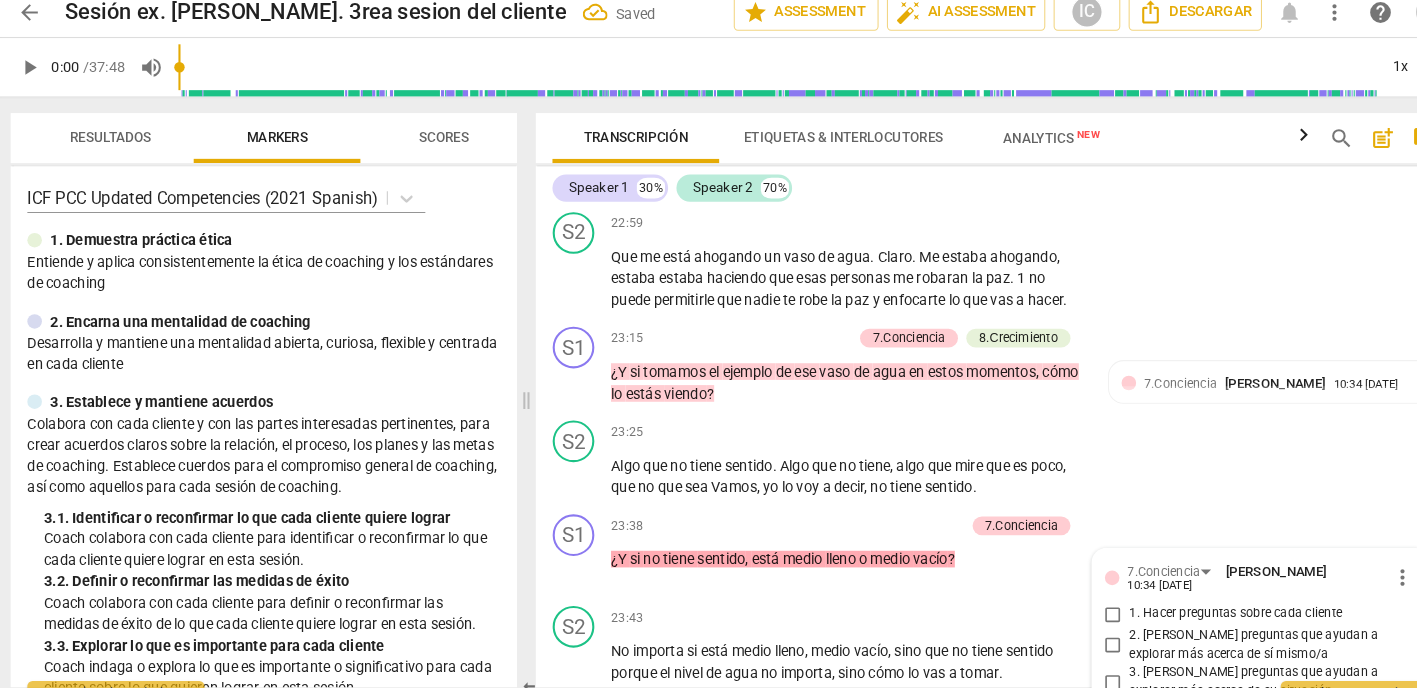 scroll, scrollTop: 11179, scrollLeft: 0, axis: vertical 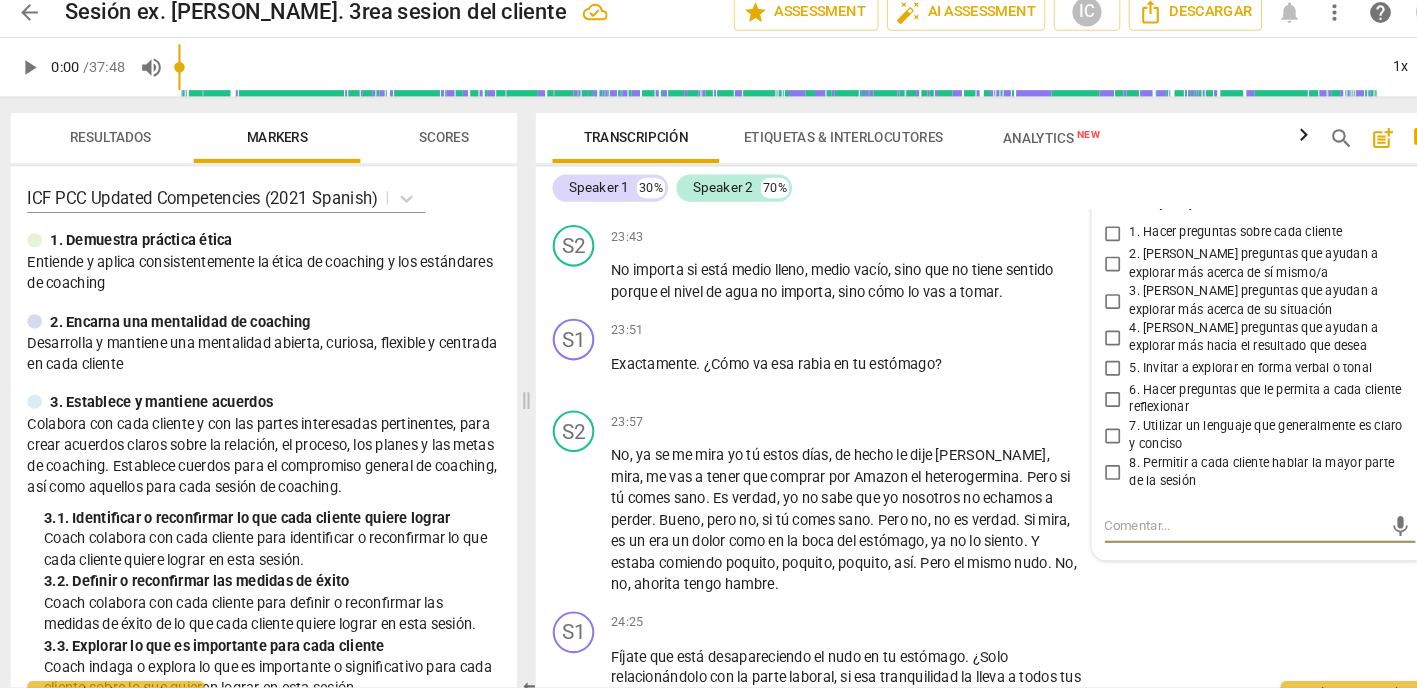 click on "6. Hacer preguntas que le permita a cada cliente reflexionar" at bounding box center [1074, 395] 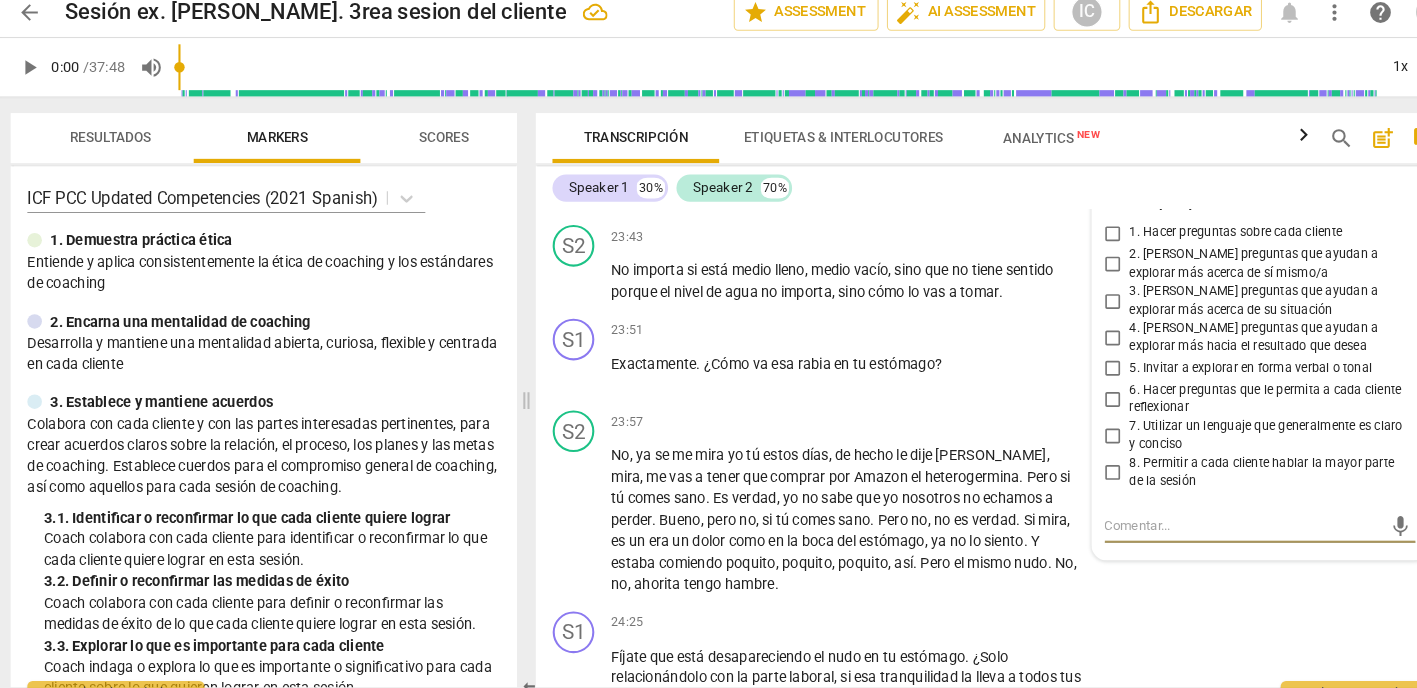 checkbox on "true" 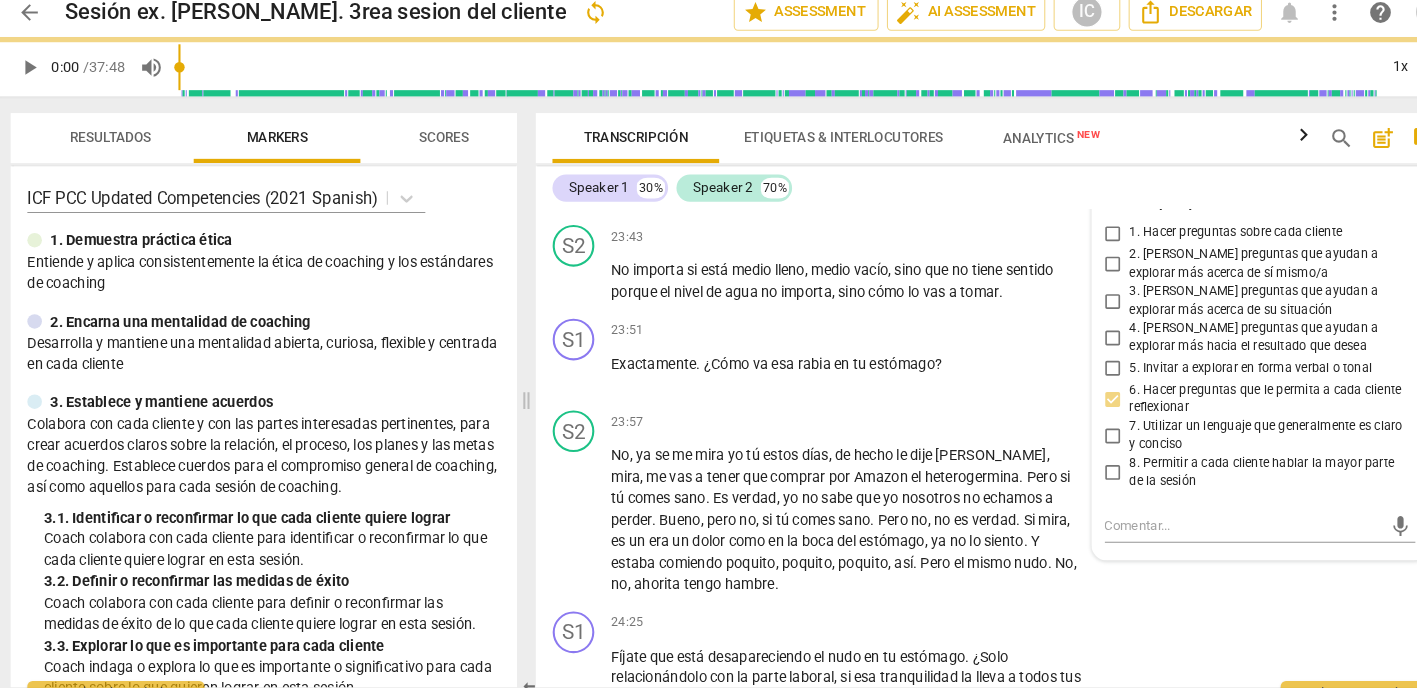click on "4. [PERSON_NAME] preguntas que ayudan a explorar más hacia el resultado que desea" at bounding box center (1074, 336) 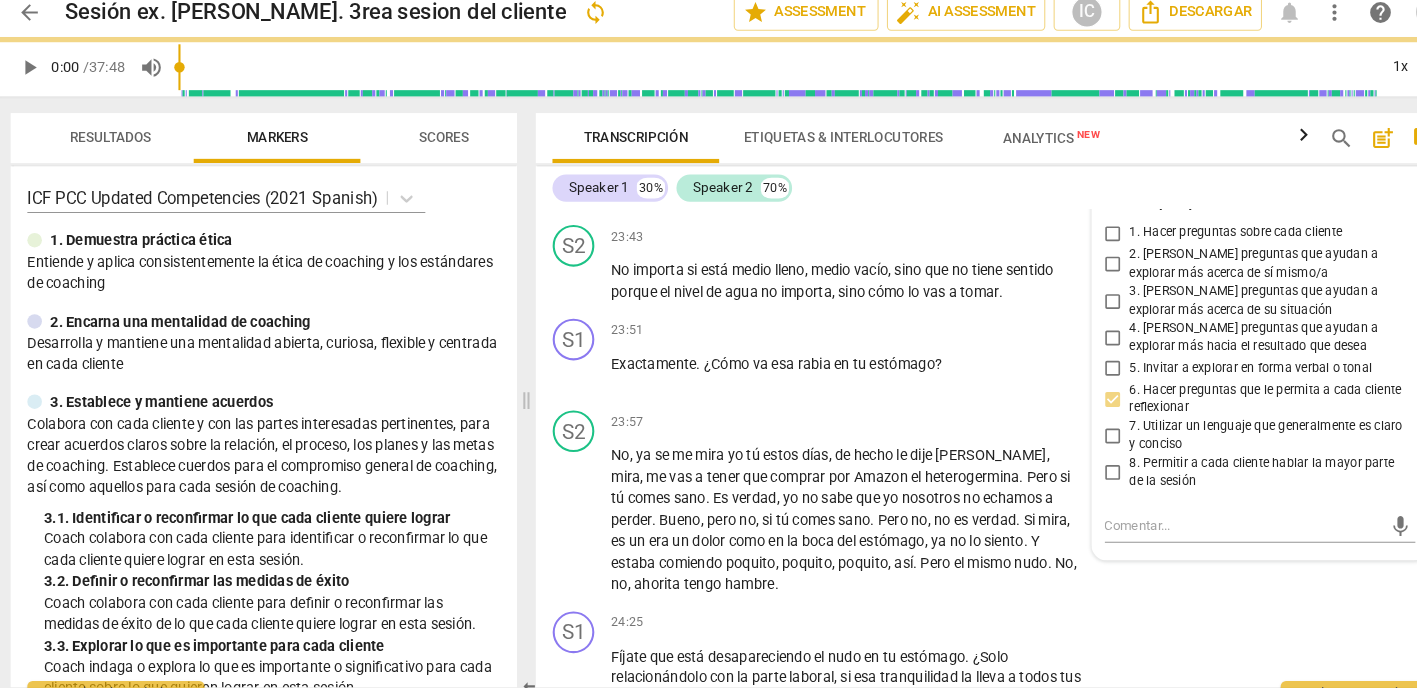 checkbox on "true" 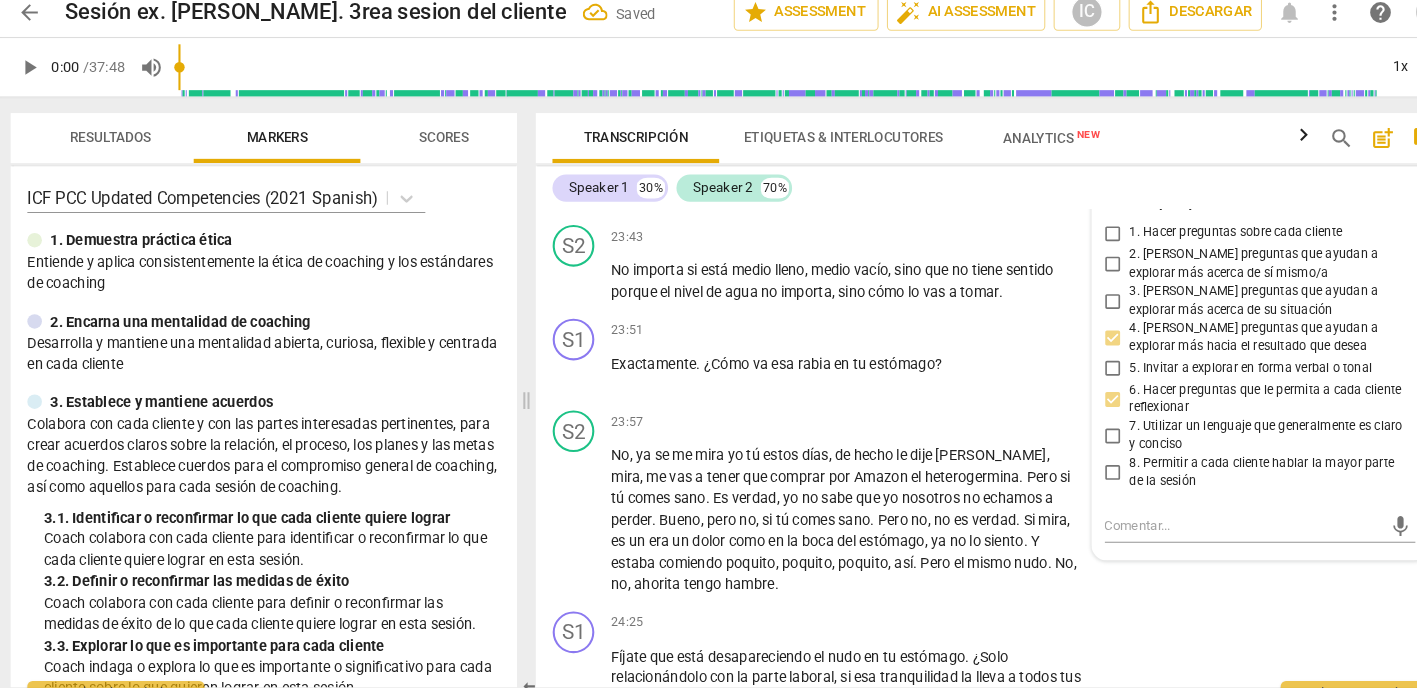 click on "3. [PERSON_NAME] preguntas que ayudan a explorar más acerca de su situación" at bounding box center (1074, 301) 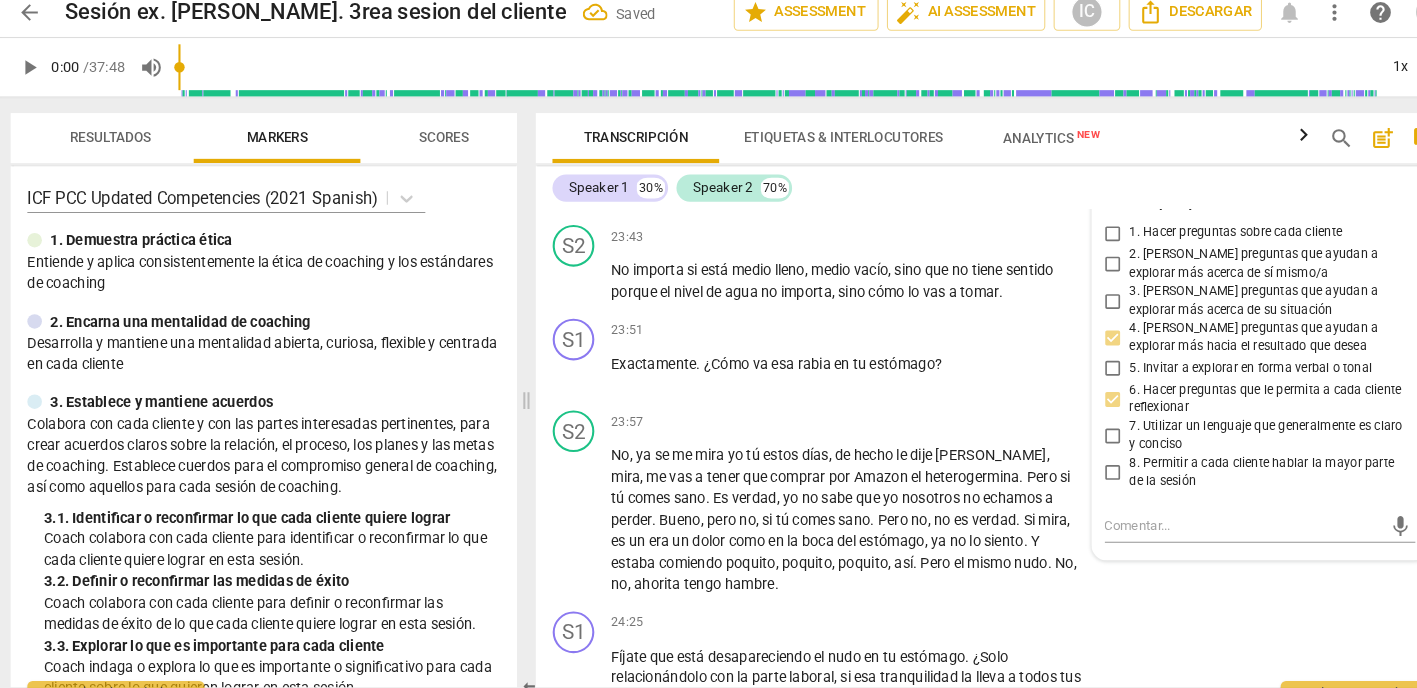 checkbox on "true" 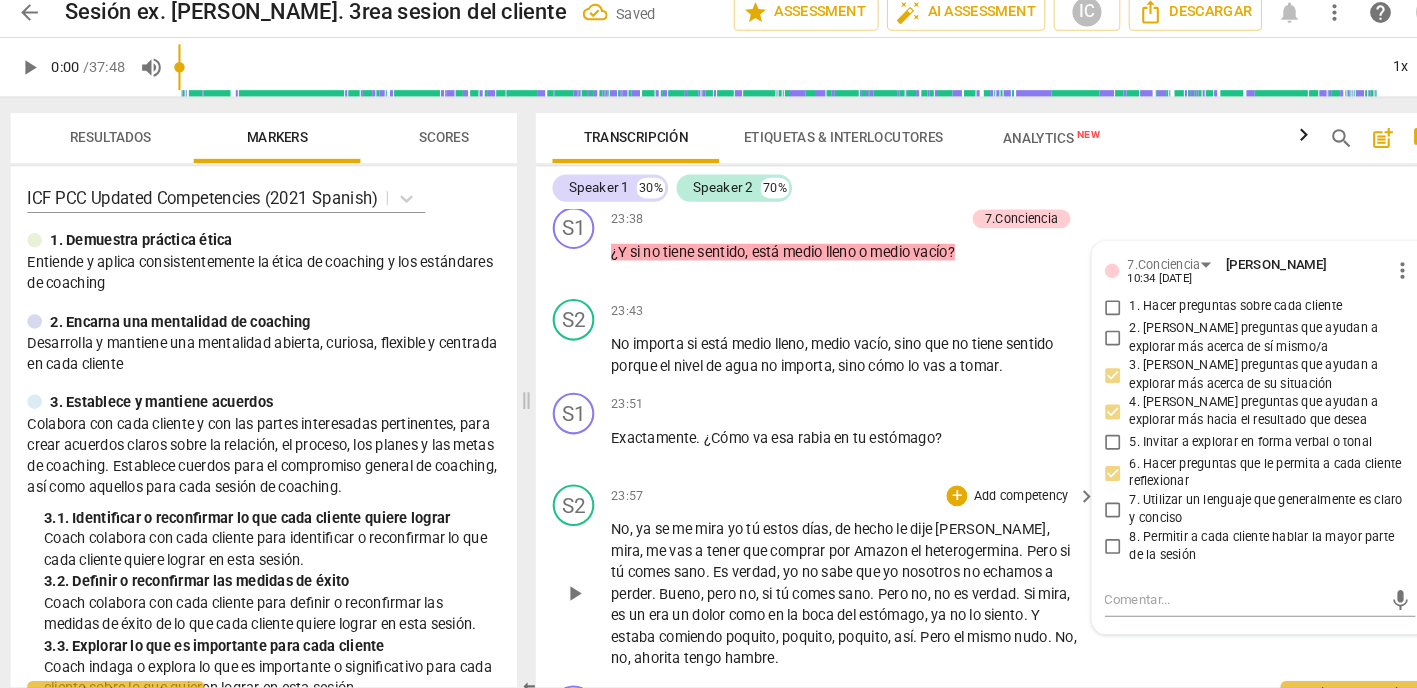 scroll, scrollTop: 11086, scrollLeft: 0, axis: vertical 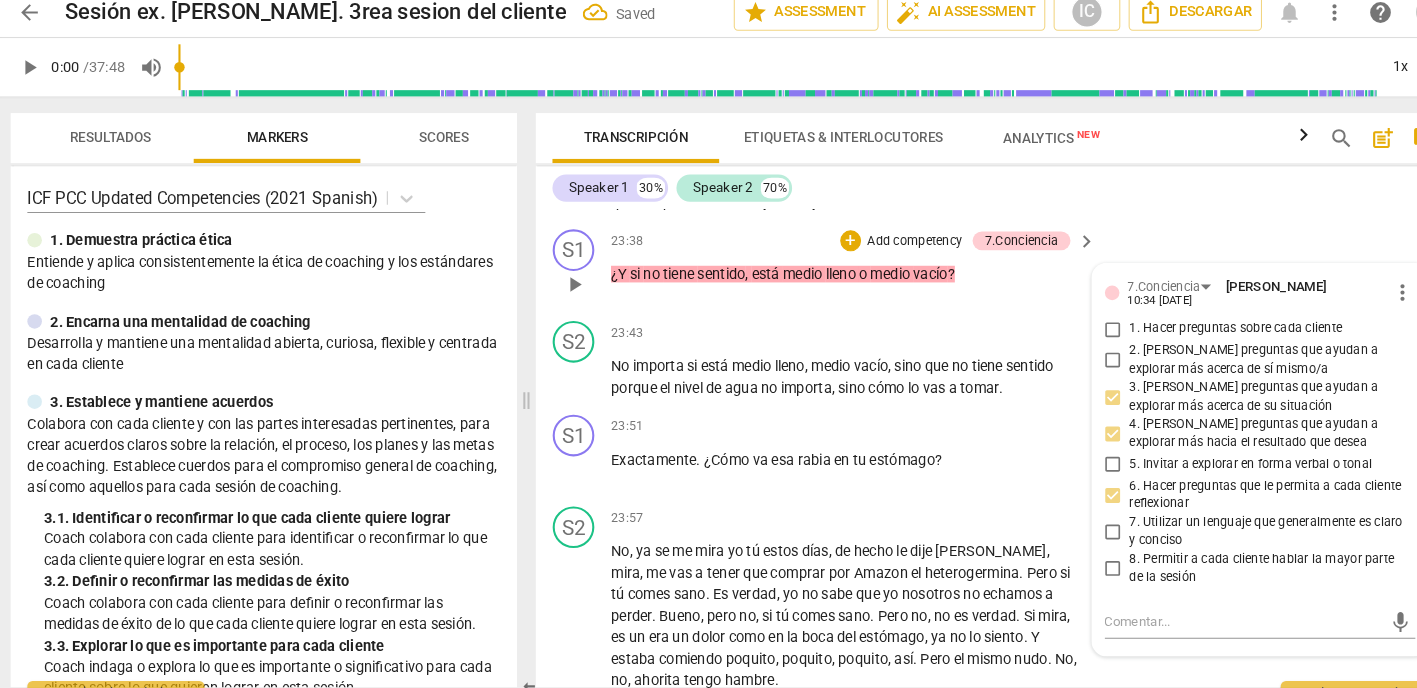 click on "2. [PERSON_NAME] preguntas que ayudan a explorar más acerca de sí mismo/a" at bounding box center [1074, 359] 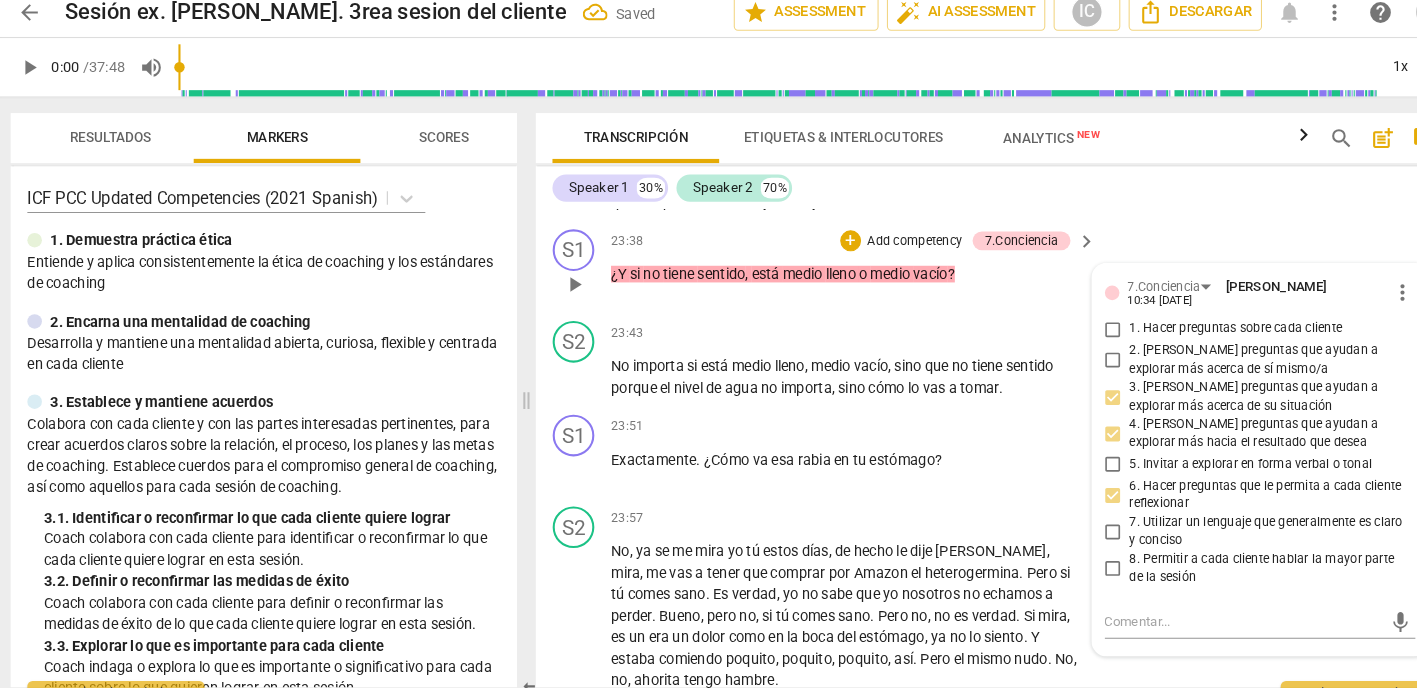 checkbox on "true" 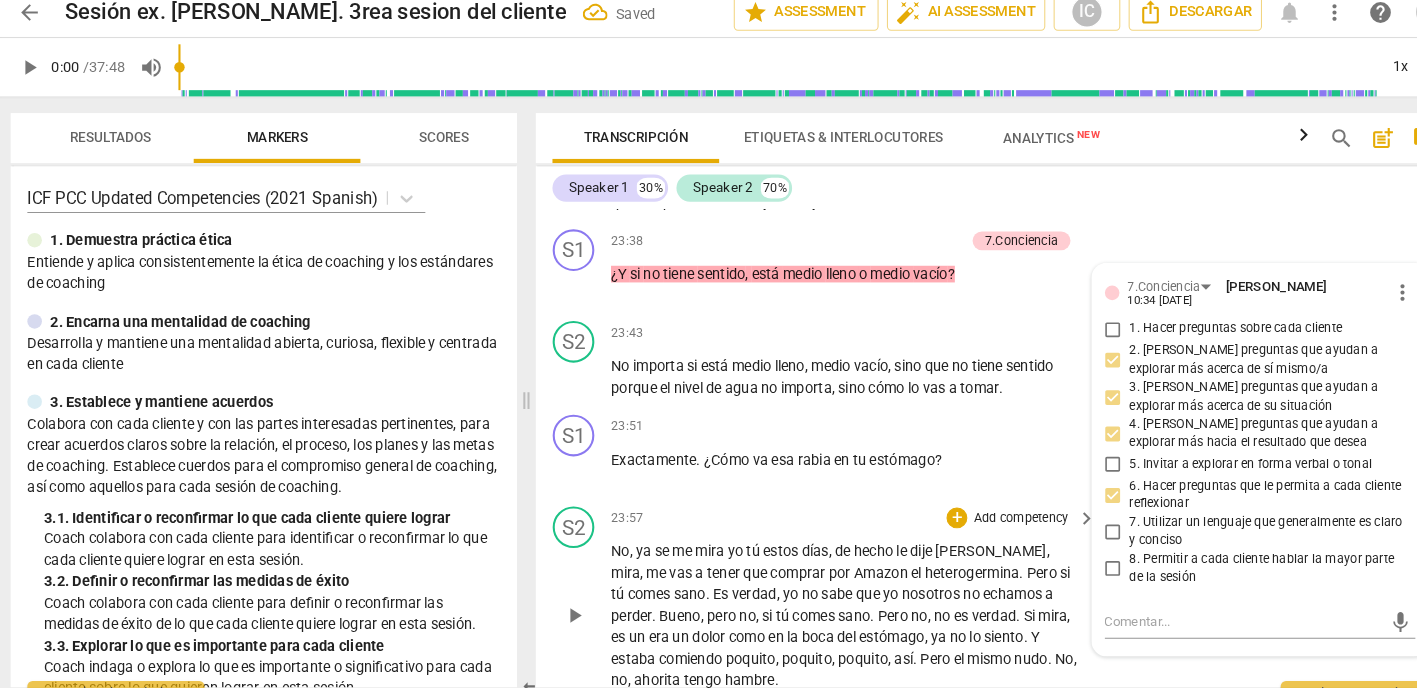click on "S2 play_arrow pause 23:57 + Add competency keyboard_arrow_right No ,   ya   se   me   mira   yo   tú   estos   días ,   de   hecho   le   dije   [PERSON_NAME] ,   [PERSON_NAME] ,   me   vas   a   tener   que   comprar   por   Amazon   el   heterogermina .   Pero   si   tú   comes   sano .   Es   verdad ,   yo   no   sabe   que   yo   nosotros   no   echamos   a   perder .   [PERSON_NAME] ,   pero   no ,   si   tú   comes   sano .   Pero   no ,   no   es   verdad .   Si   mira ,   es   un   era   un   dolor   como   en   la   boca   del   estómago ,   ya   no   lo   siento .   Y   estaba   comiendo   poquito ,   poquito ,   poquito ,   así .   Pero   el   mismo   nudo .   No ,   no ,   ahorita   tengo   hambre ." at bounding box center (960, 587) 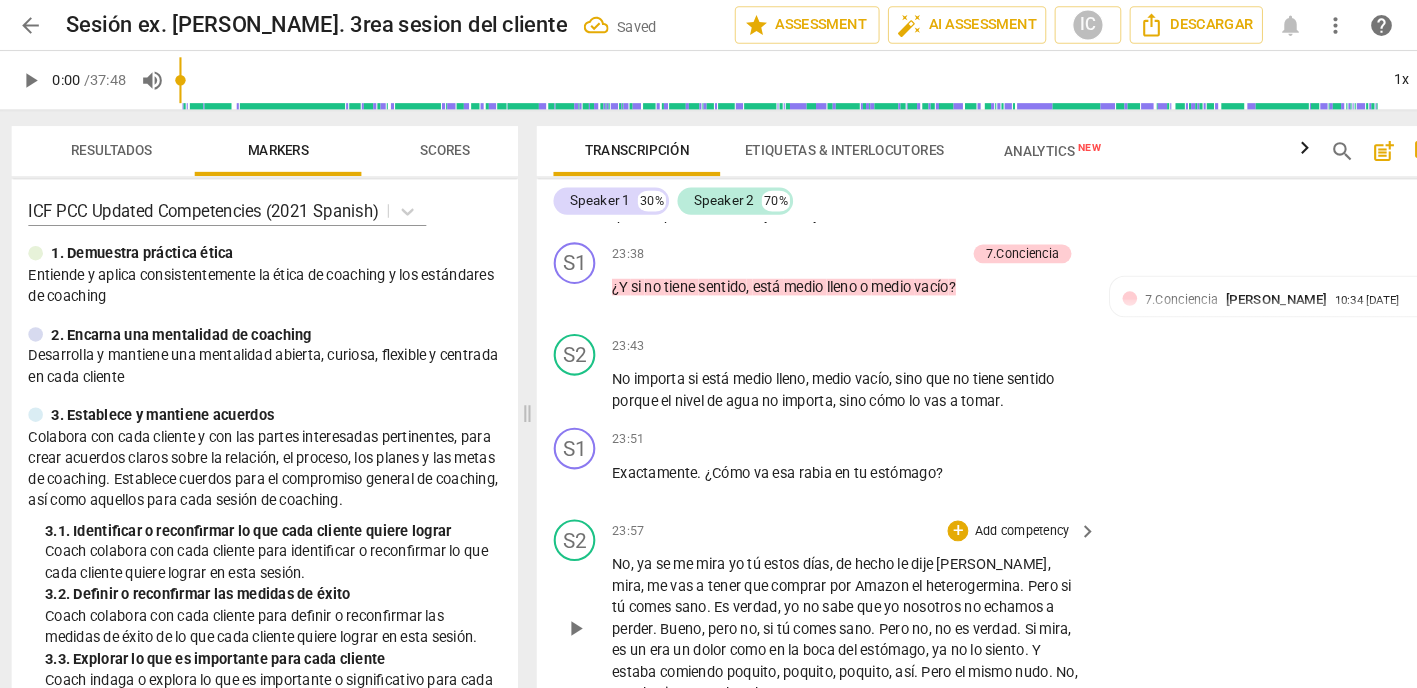 scroll, scrollTop: 0, scrollLeft: 0, axis: both 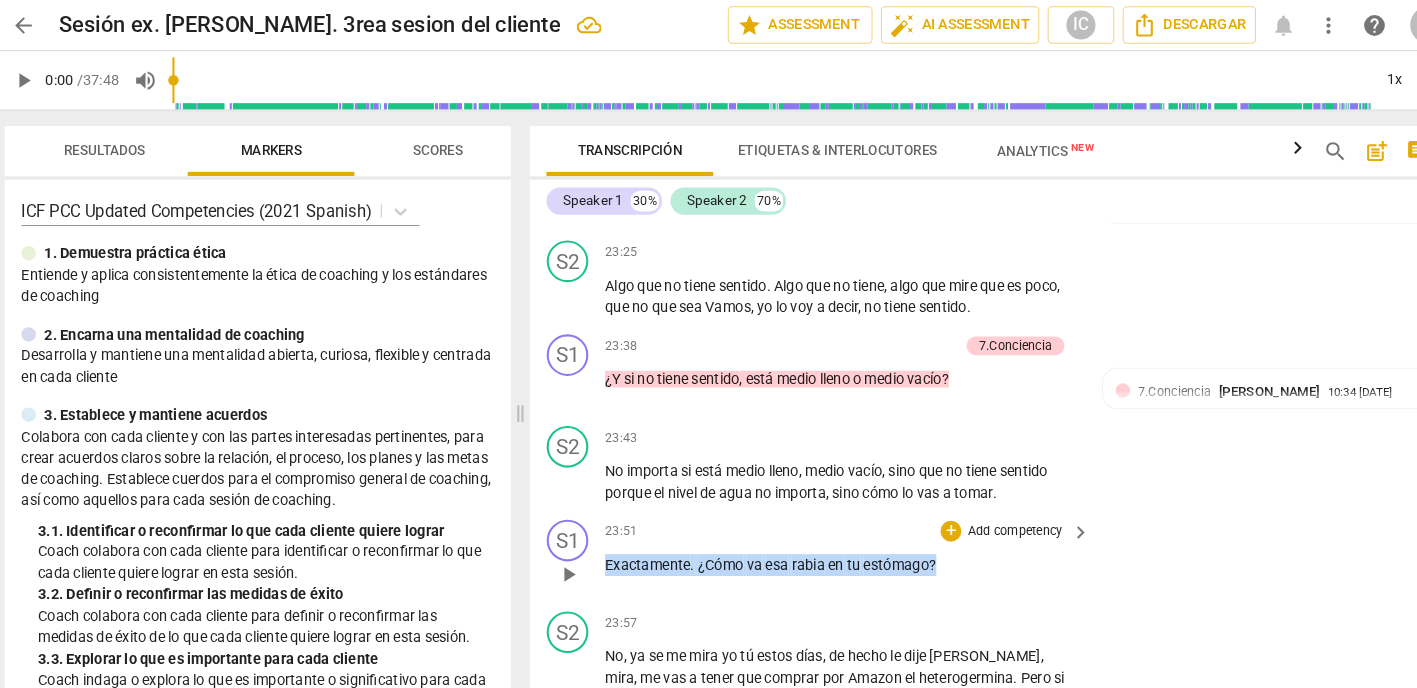 drag, startPoint x: 936, startPoint y: 470, endPoint x: 575, endPoint y: 471, distance: 361.00137 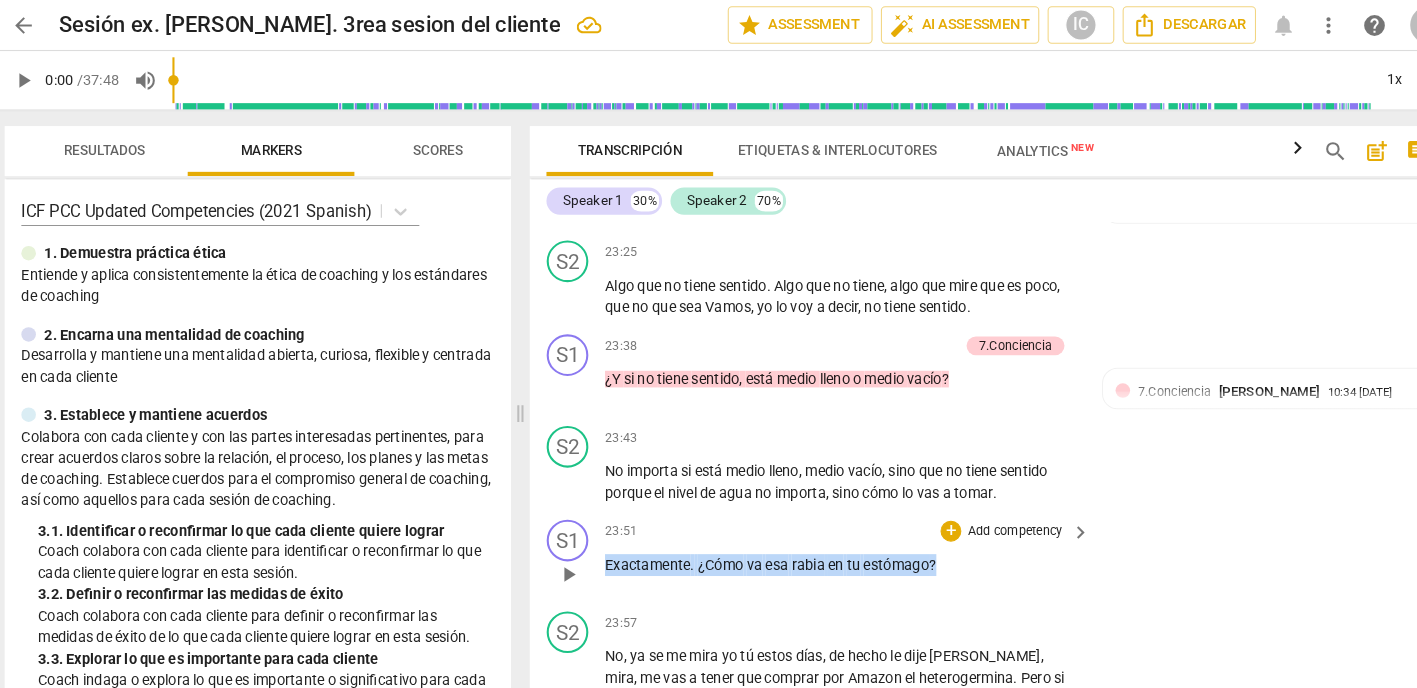 click on "S1 play_arrow pause 23:51 + Add competency keyboard_arrow_right Exactamente .   ¿Cómo   va   esa   rabia   en   tu   estómago ?" at bounding box center [960, 535] 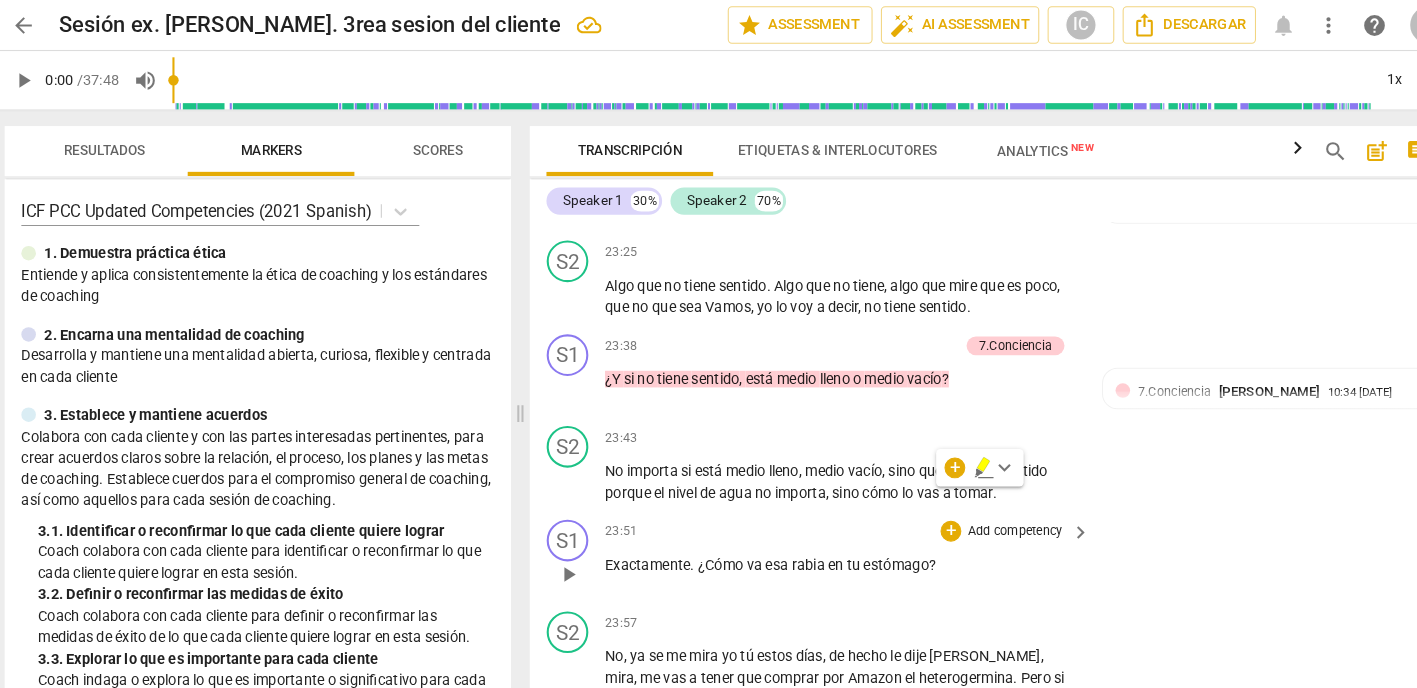 click on "Add competency" at bounding box center (985, 511) 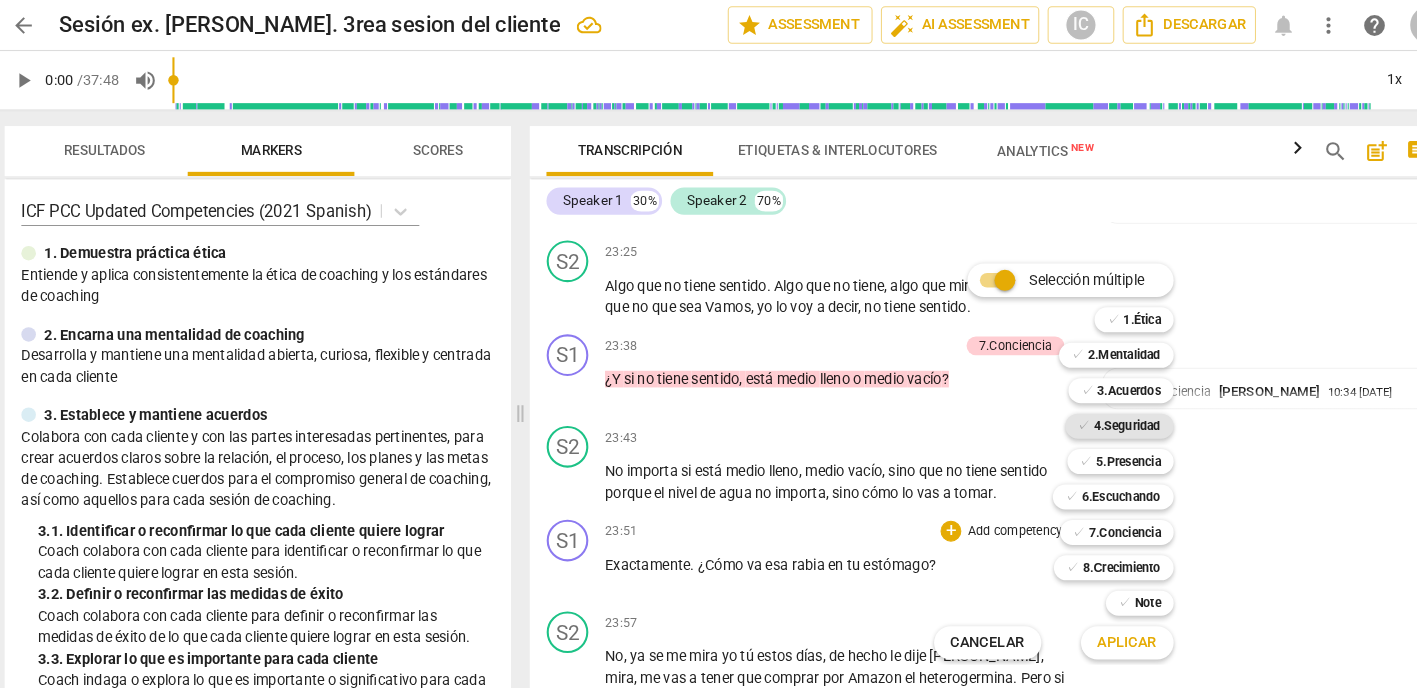 click on "4.Seguridad" at bounding box center [1094, 409] 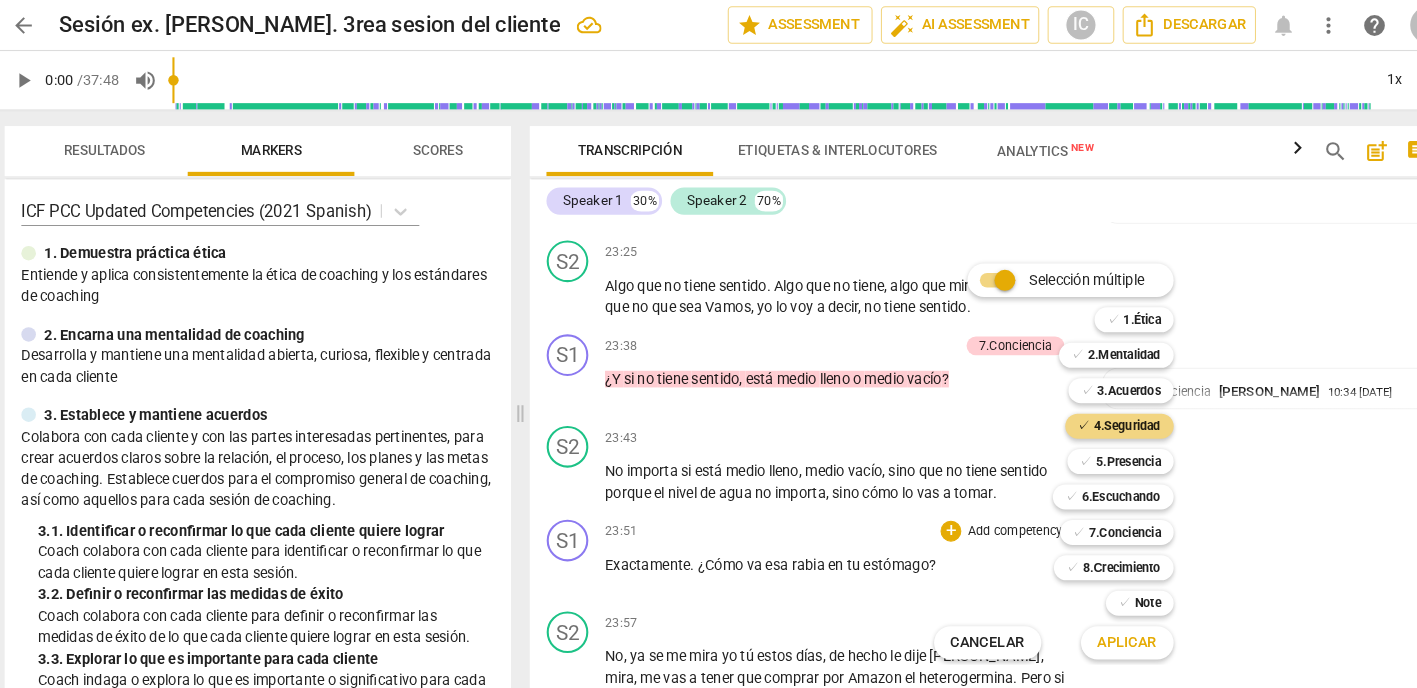 click on "Aplicar" at bounding box center (1093, 617) 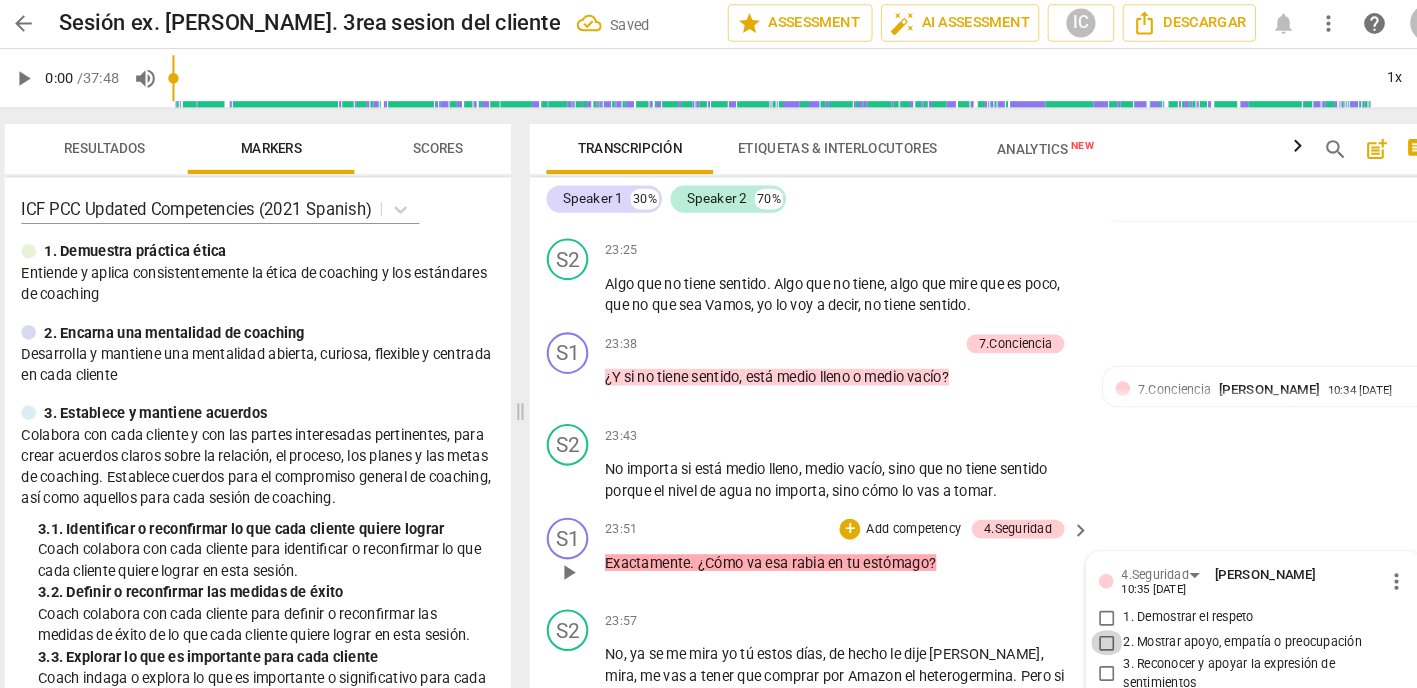 drag, startPoint x: 1056, startPoint y: 551, endPoint x: 1126, endPoint y: 602, distance: 86.608315 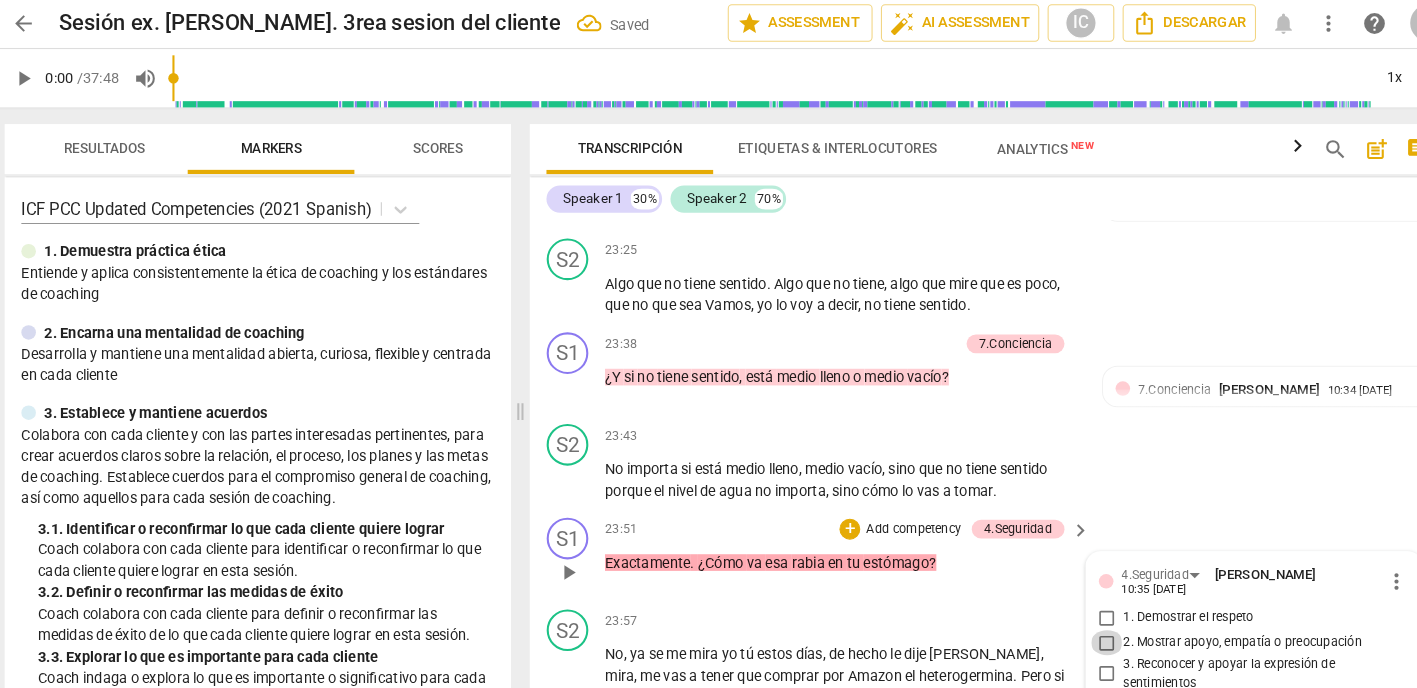 checkbox on "true" 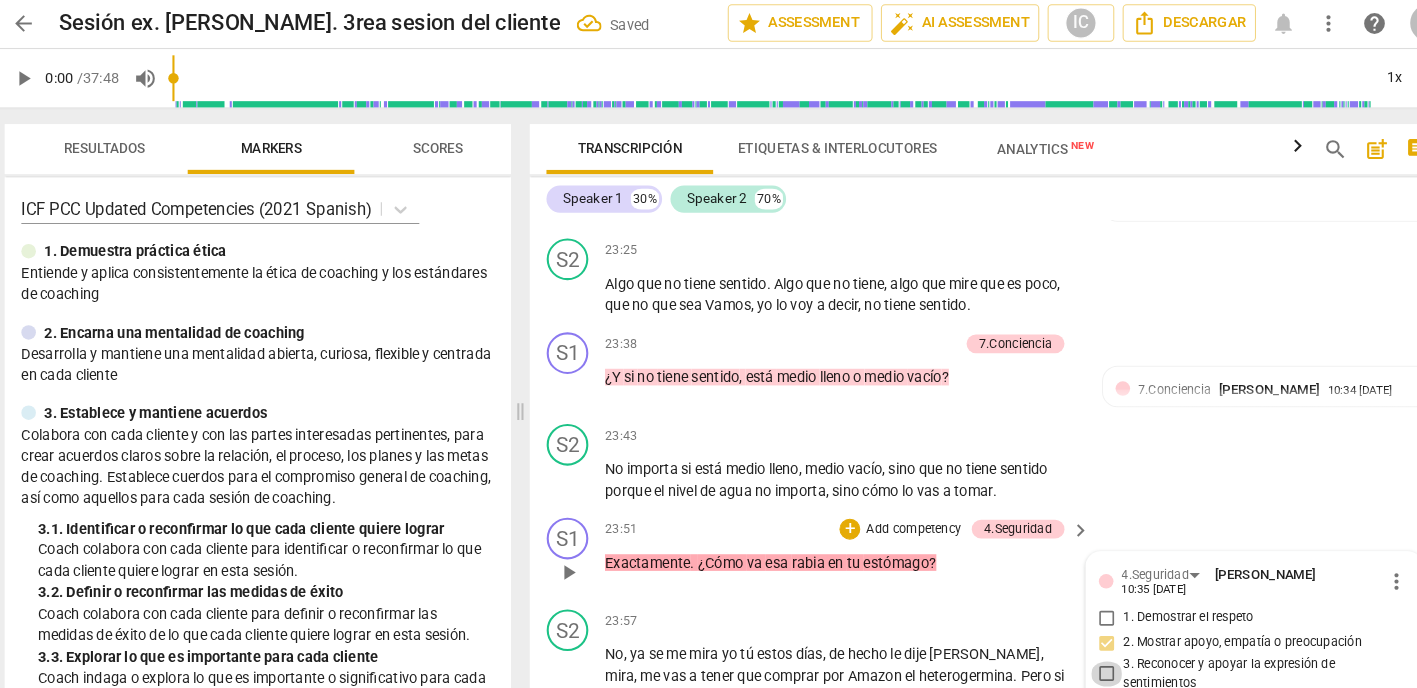 drag, startPoint x: 1053, startPoint y: 576, endPoint x: 1057, endPoint y: 619, distance: 43.185646 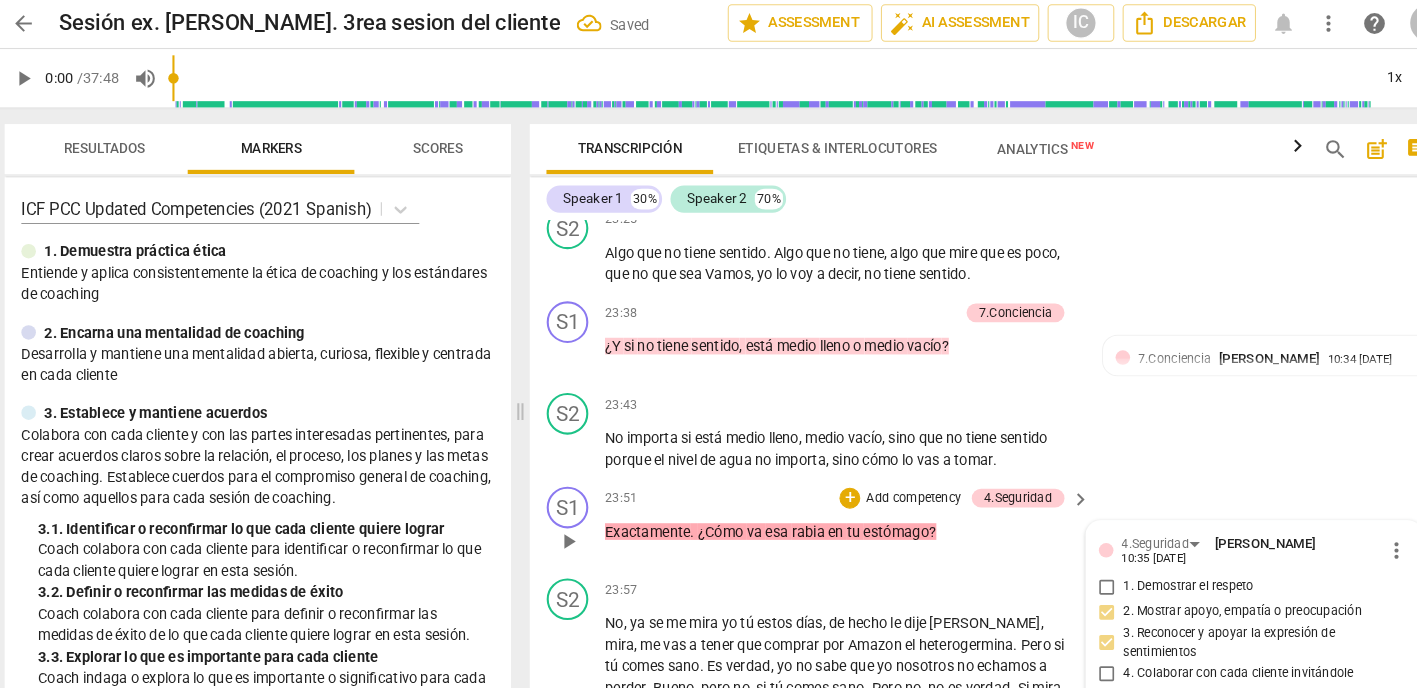 scroll, scrollTop: 11032, scrollLeft: 0, axis: vertical 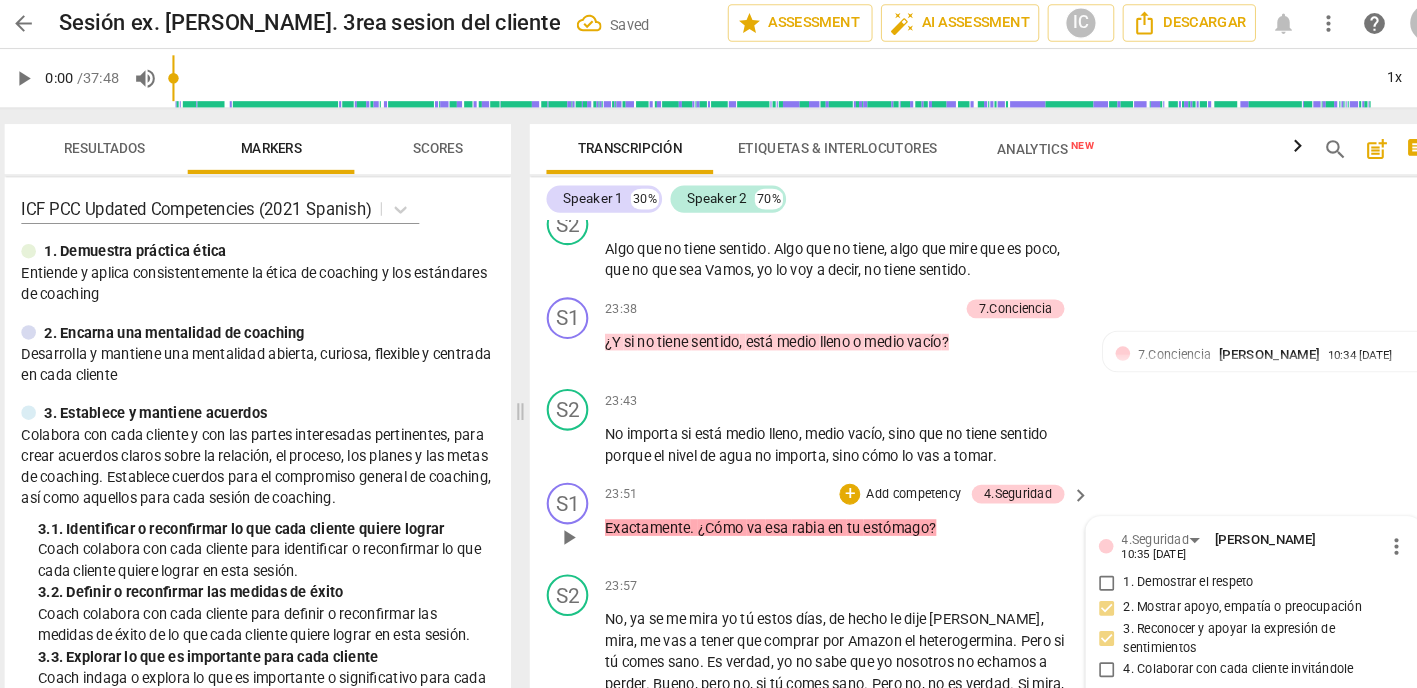 click on "+ Add competency" at bounding box center [876, 476] 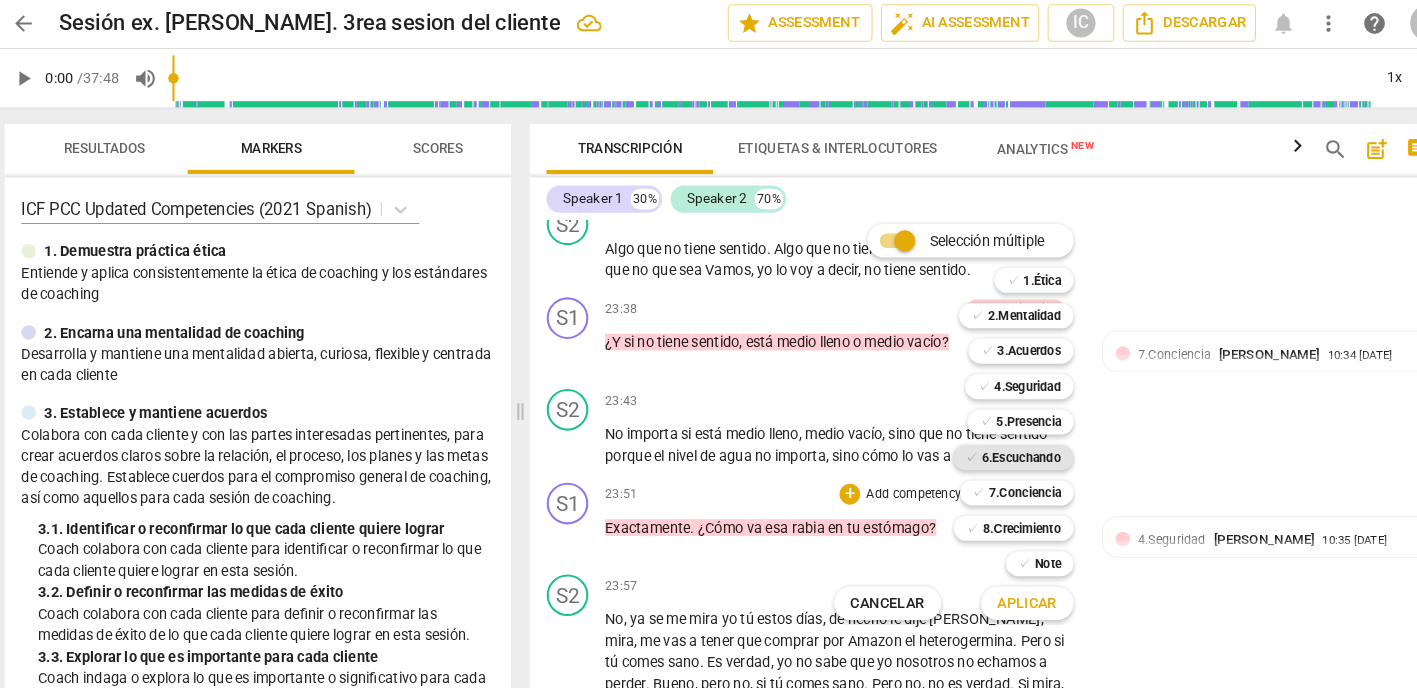 drag, startPoint x: 970, startPoint y: 439, endPoint x: 981, endPoint y: 449, distance: 14.866069 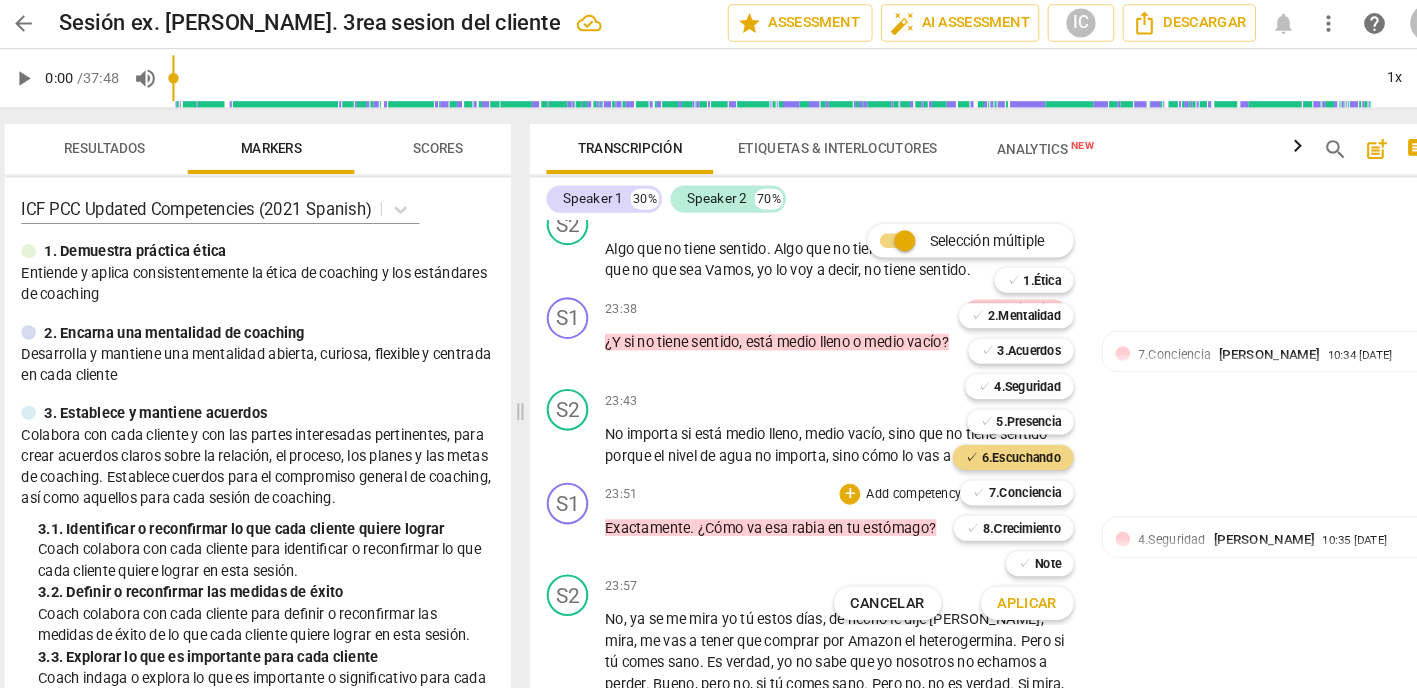 click on "Aplicar" at bounding box center [997, 581] 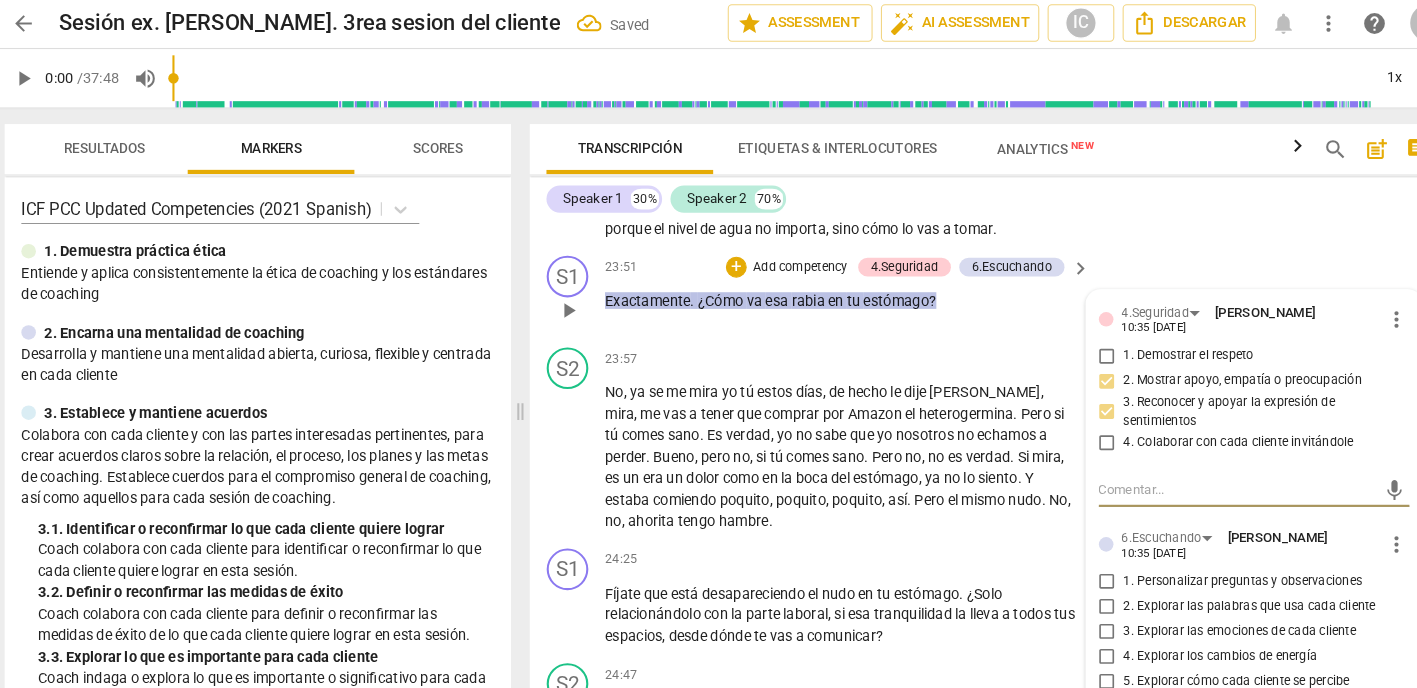 scroll, scrollTop: 11253, scrollLeft: 0, axis: vertical 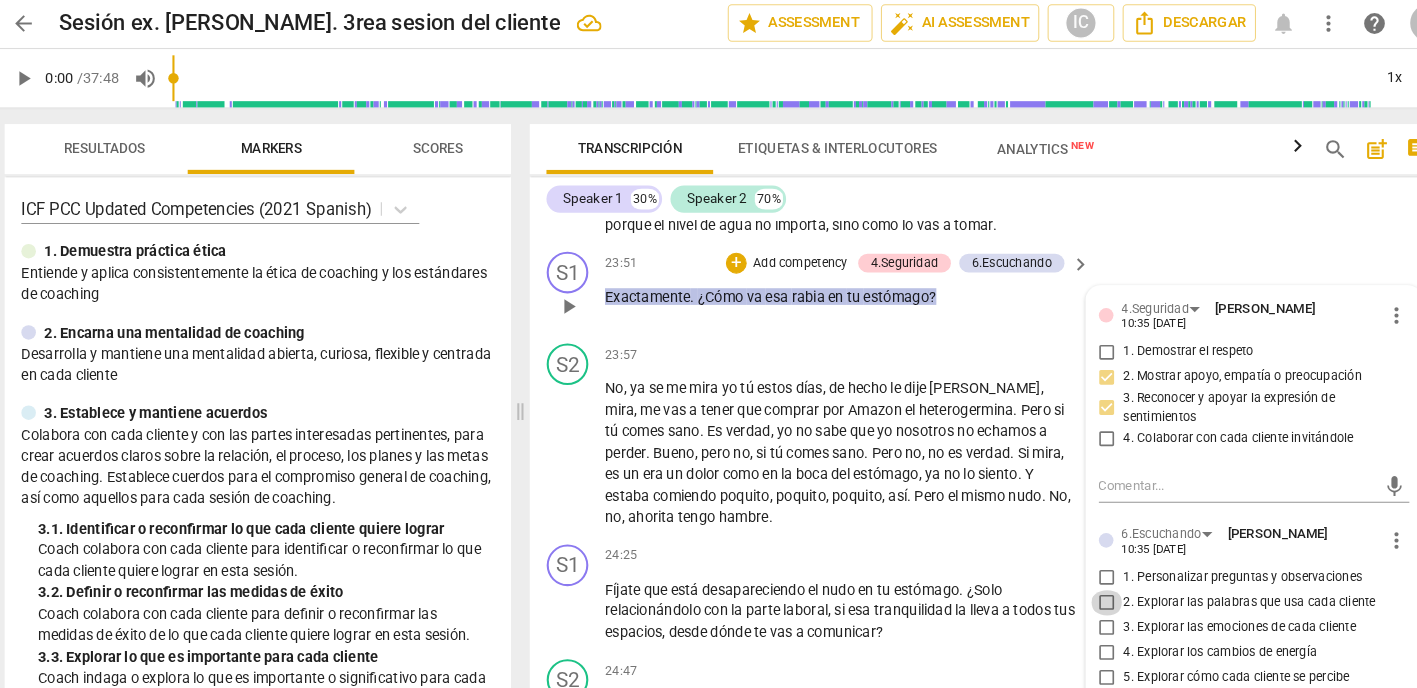 click on "2. Explorar las palabras que usa cada cliente" at bounding box center [1074, 581] 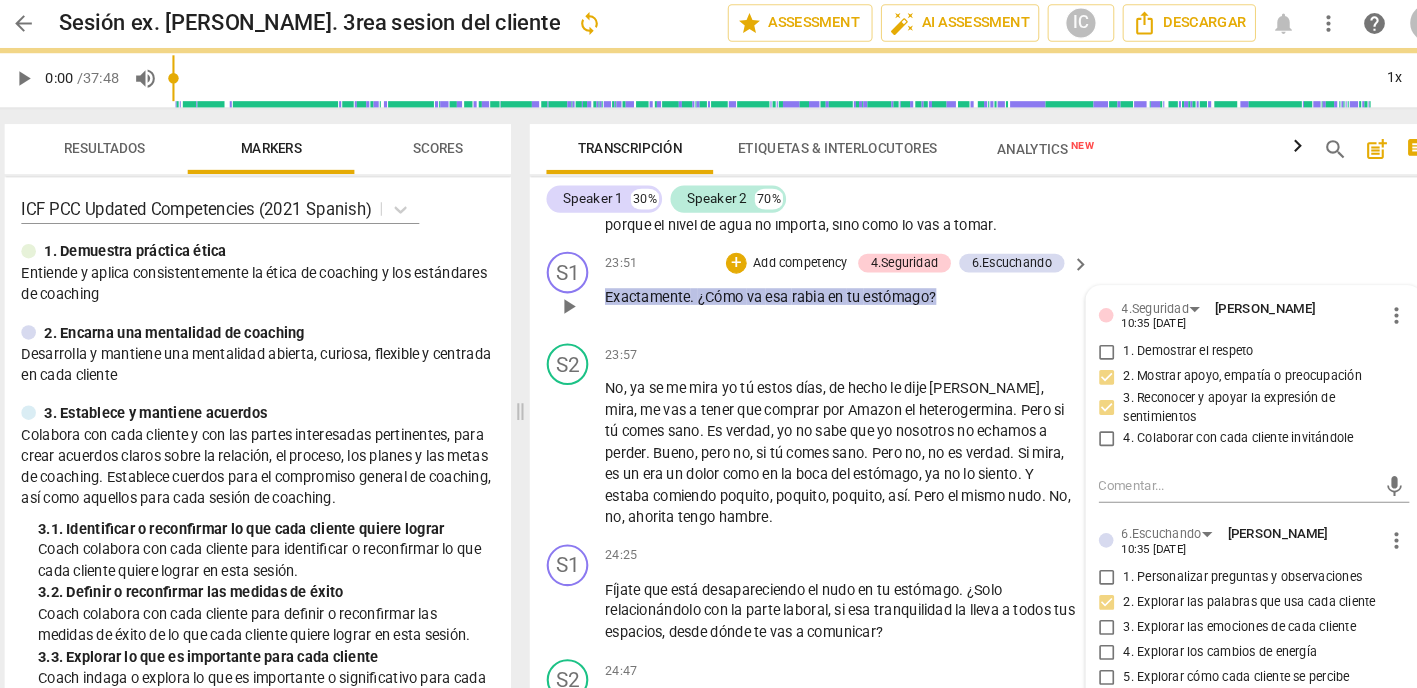 click on "3. Explorar las emociones de cada cliente" at bounding box center [1074, 605] 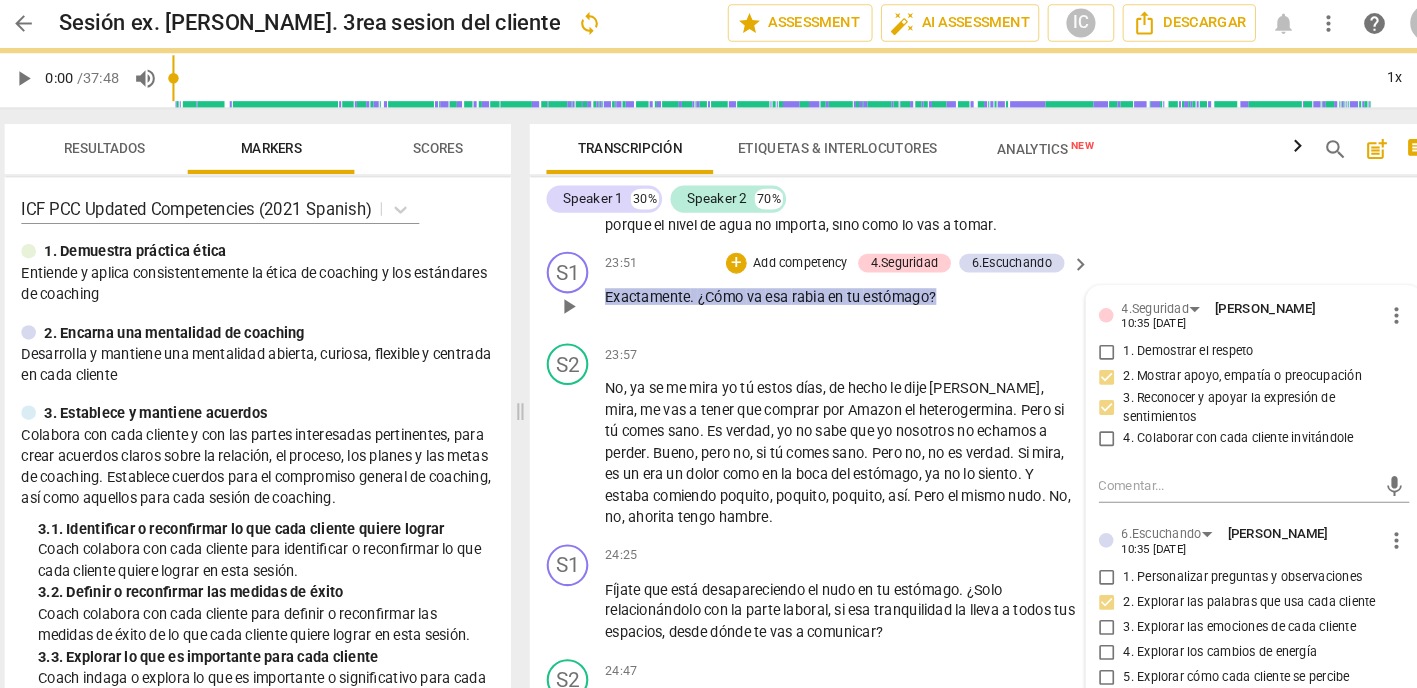 checkbox on "true" 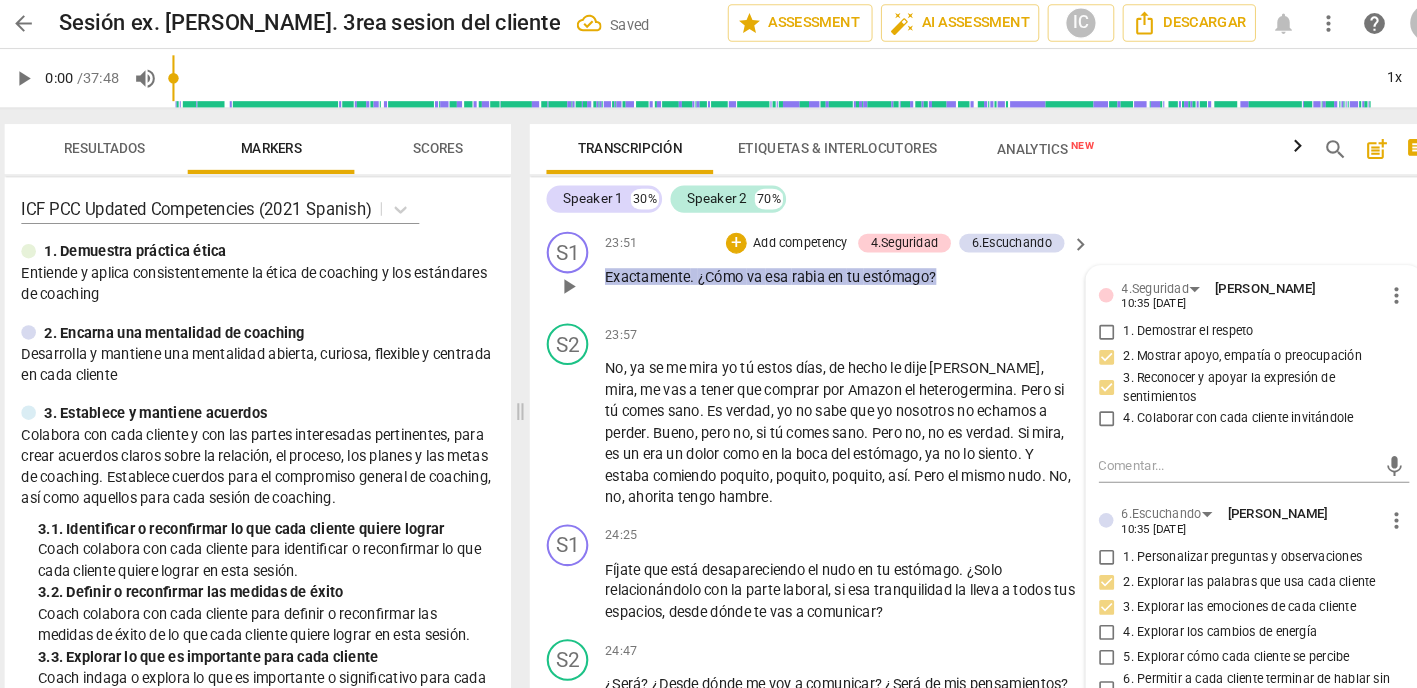 scroll, scrollTop: 11328, scrollLeft: 0, axis: vertical 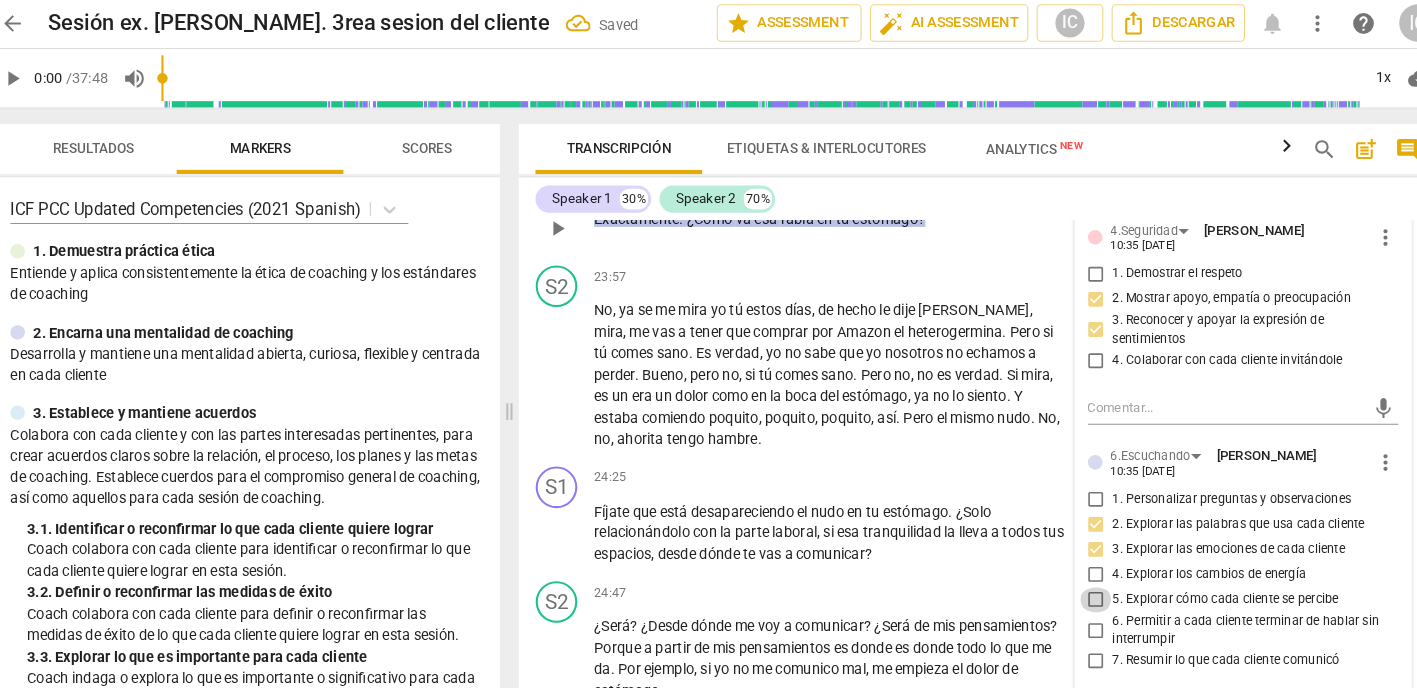 click on "5. Explorar cómo cada cliente se percibe" at bounding box center (1074, 578) 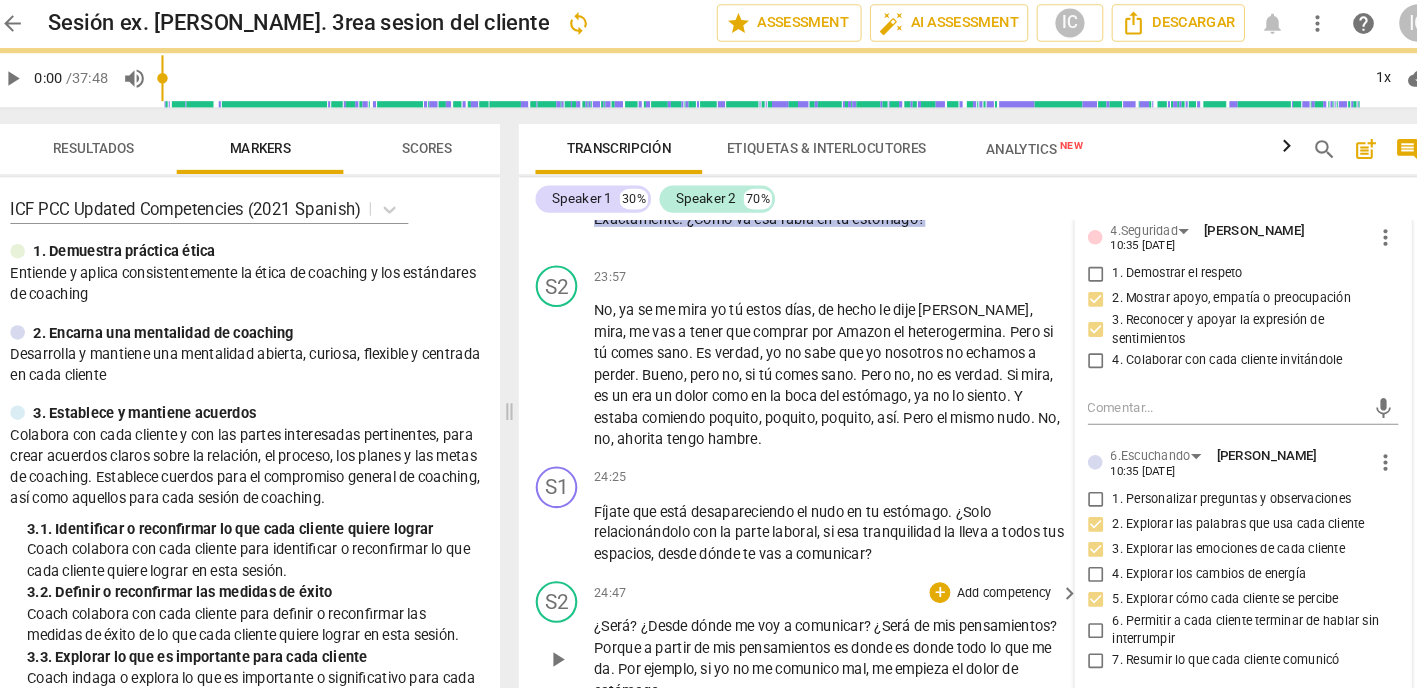 click on "¿Será ?   ¿Desde   dónde   me   voy   a   comunicar ?   ¿Será   de   mis   pensamientos ?   Porque   a   partir   de   mis   pensamientos   es   donde   es   donde   todo   lo   que   me   da .   Por   ejemplo ,   si   yo   no   me   comunico   mal ,   me   empieza   el   dolor   de   estómago ." at bounding box center (819, 634) 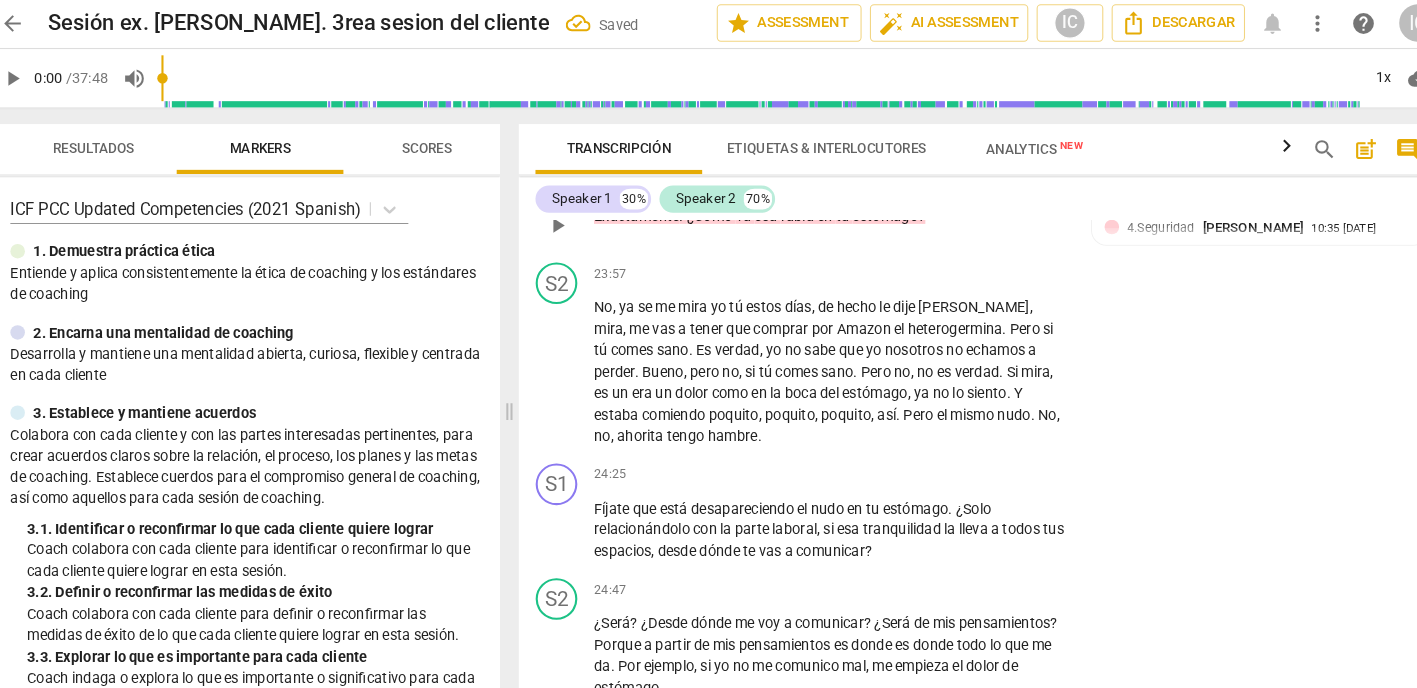scroll, scrollTop: 11338, scrollLeft: 0, axis: vertical 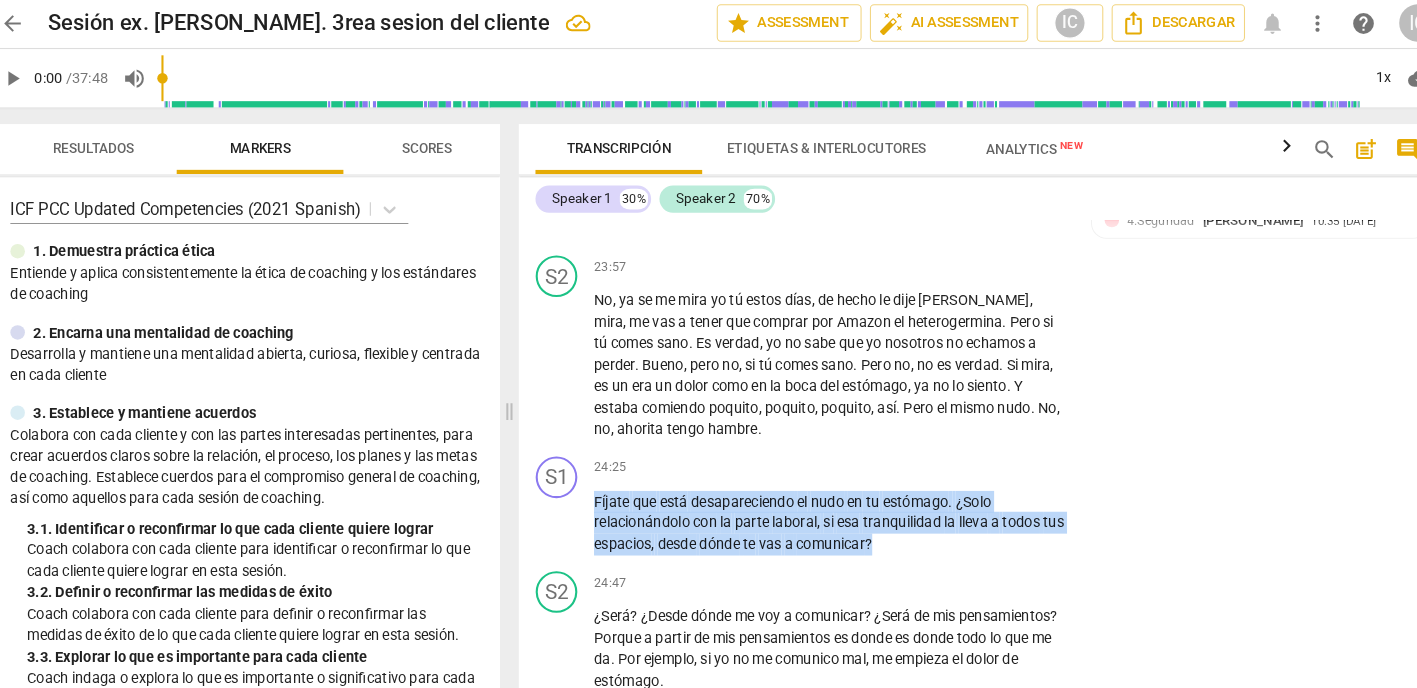 drag, startPoint x: 892, startPoint y: 451, endPoint x: 496, endPoint y: 412, distance: 397.91583 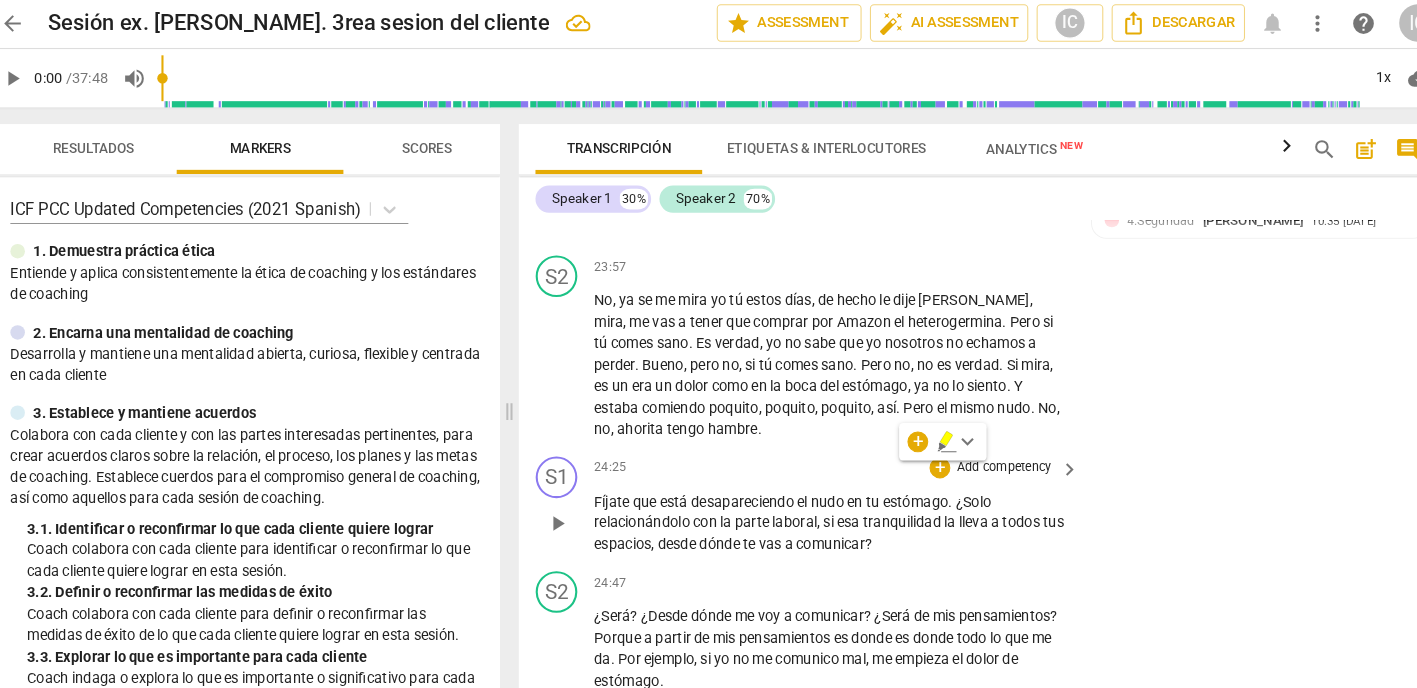 click on "Add competency" at bounding box center [985, 451] 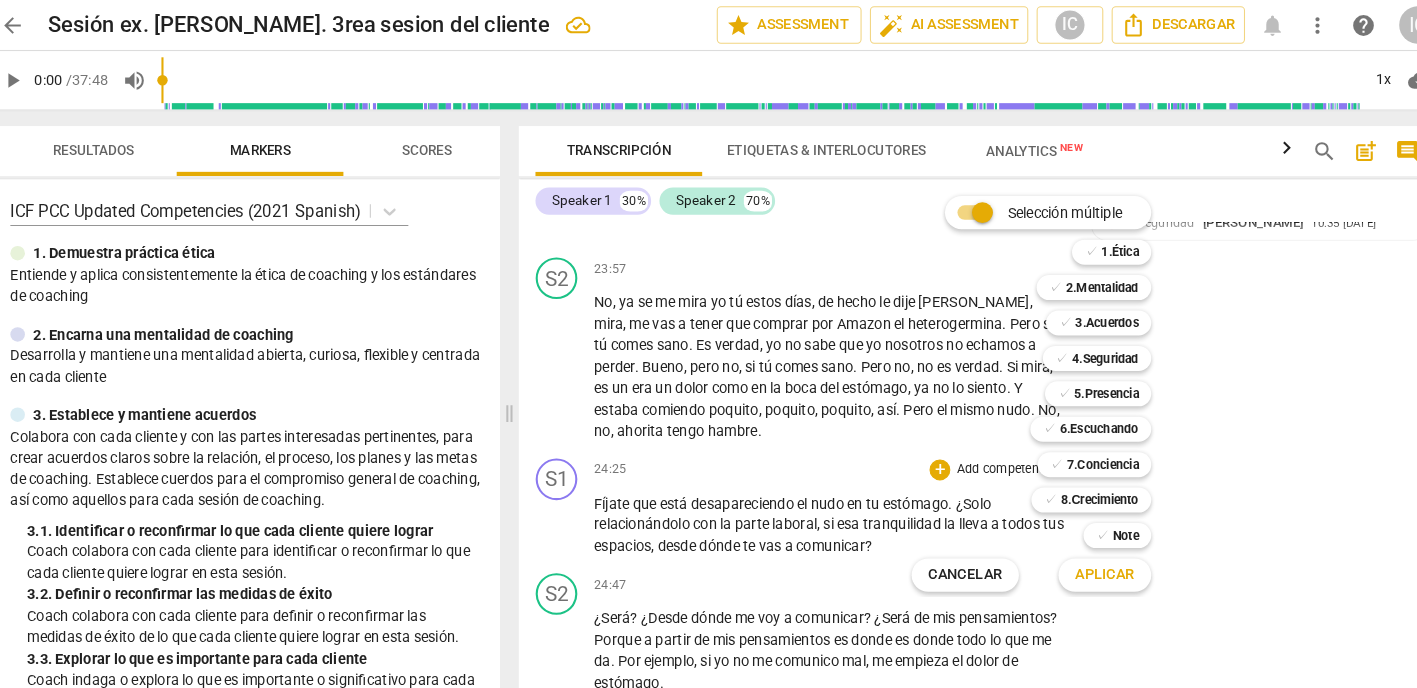 scroll, scrollTop: 0, scrollLeft: 0, axis: both 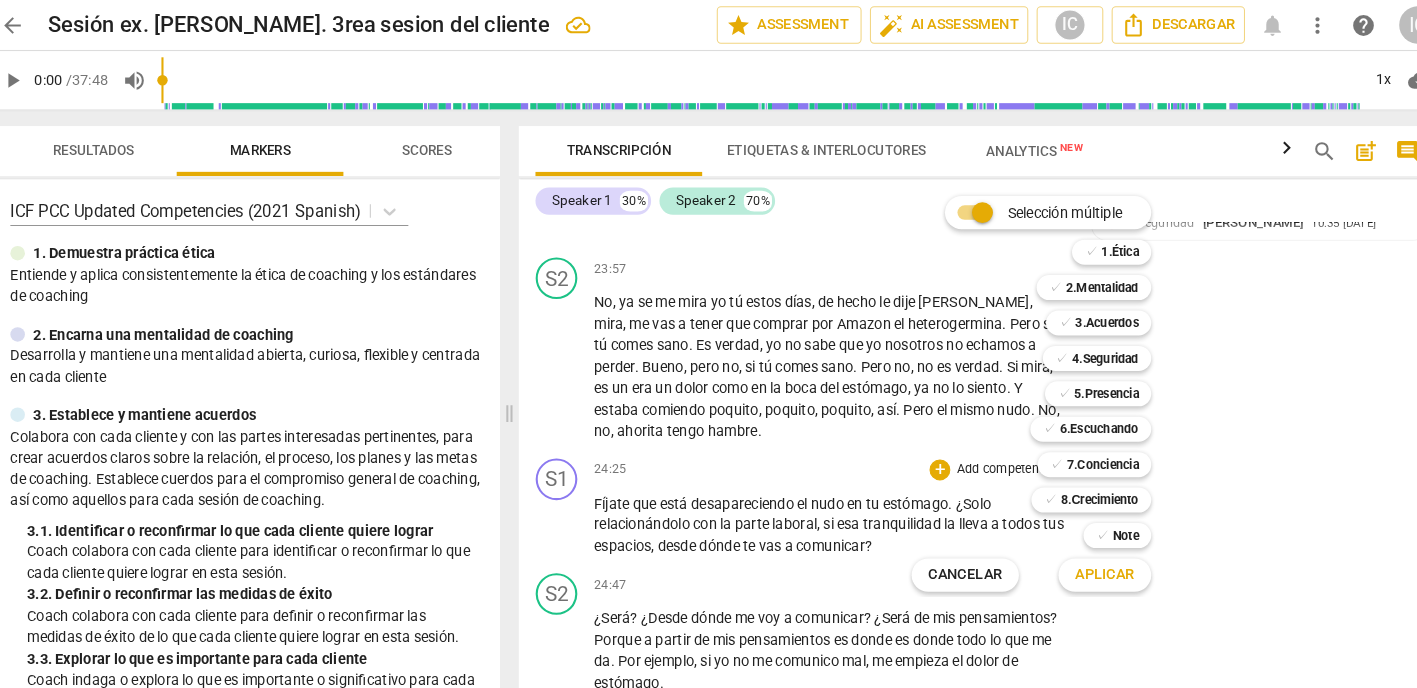 click at bounding box center (708, 344) 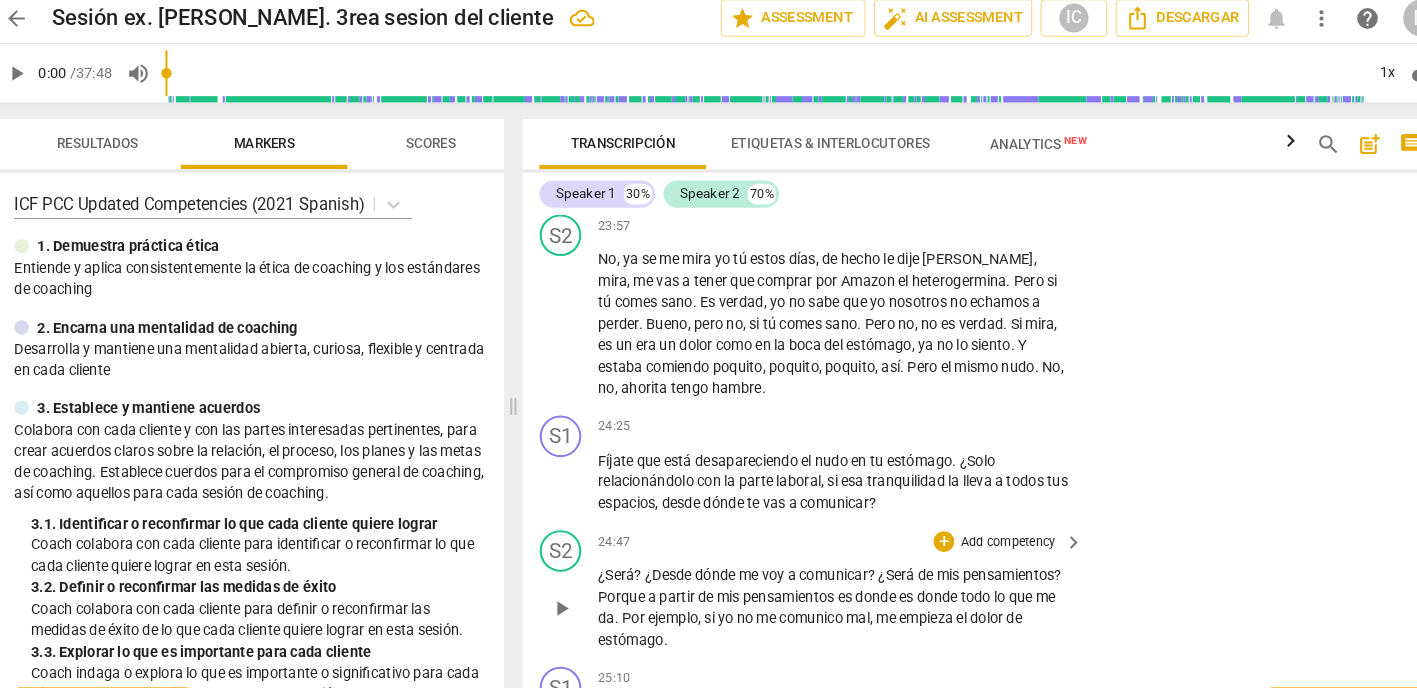scroll, scrollTop: 11376, scrollLeft: 0, axis: vertical 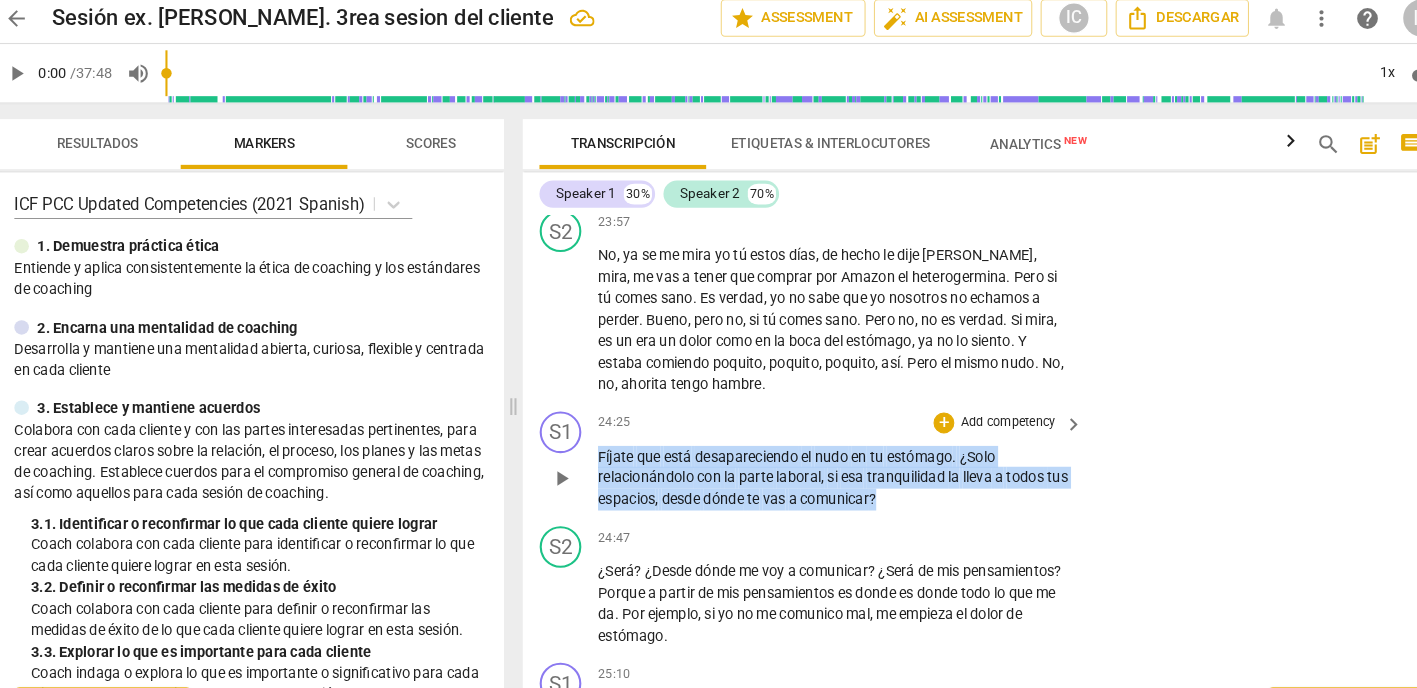 drag, startPoint x: 855, startPoint y: 405, endPoint x: 620, endPoint y: 371, distance: 237.44684 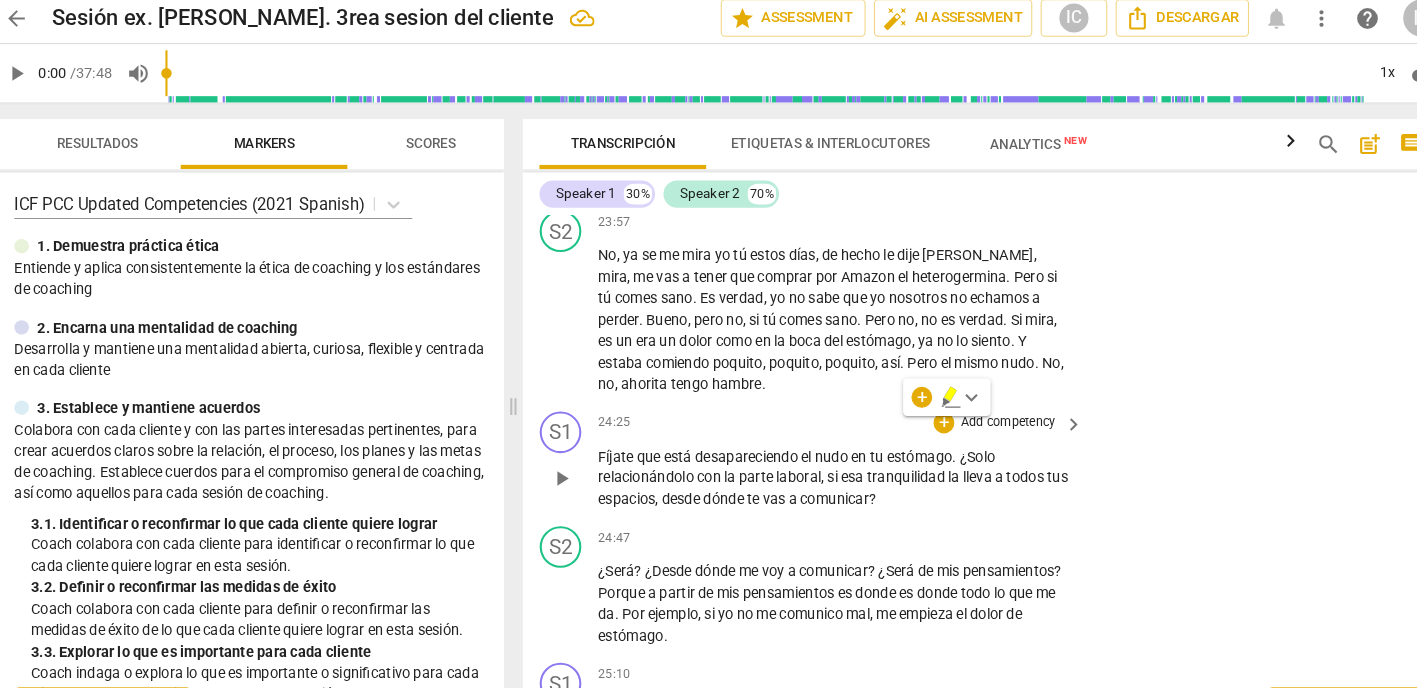 click on "Add competency" at bounding box center (985, 413) 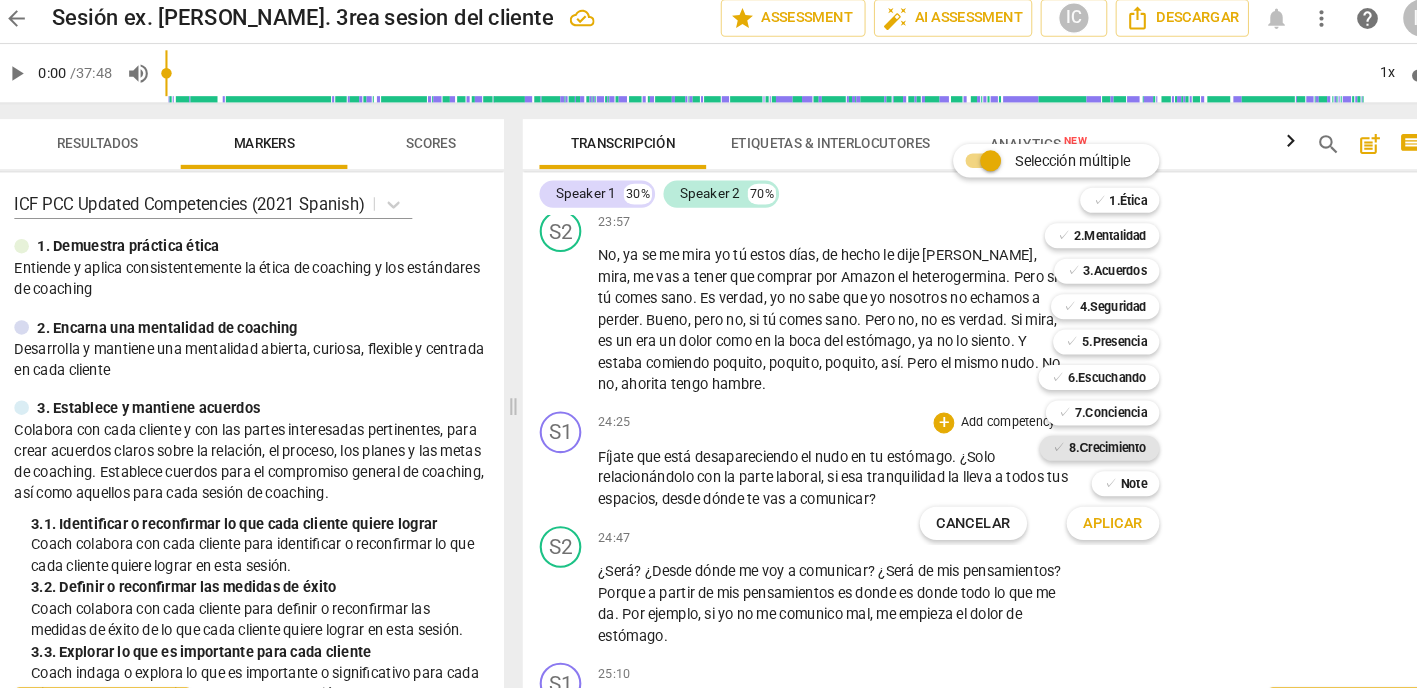 click on "8.Сrecimiento" at bounding box center [1081, 437] 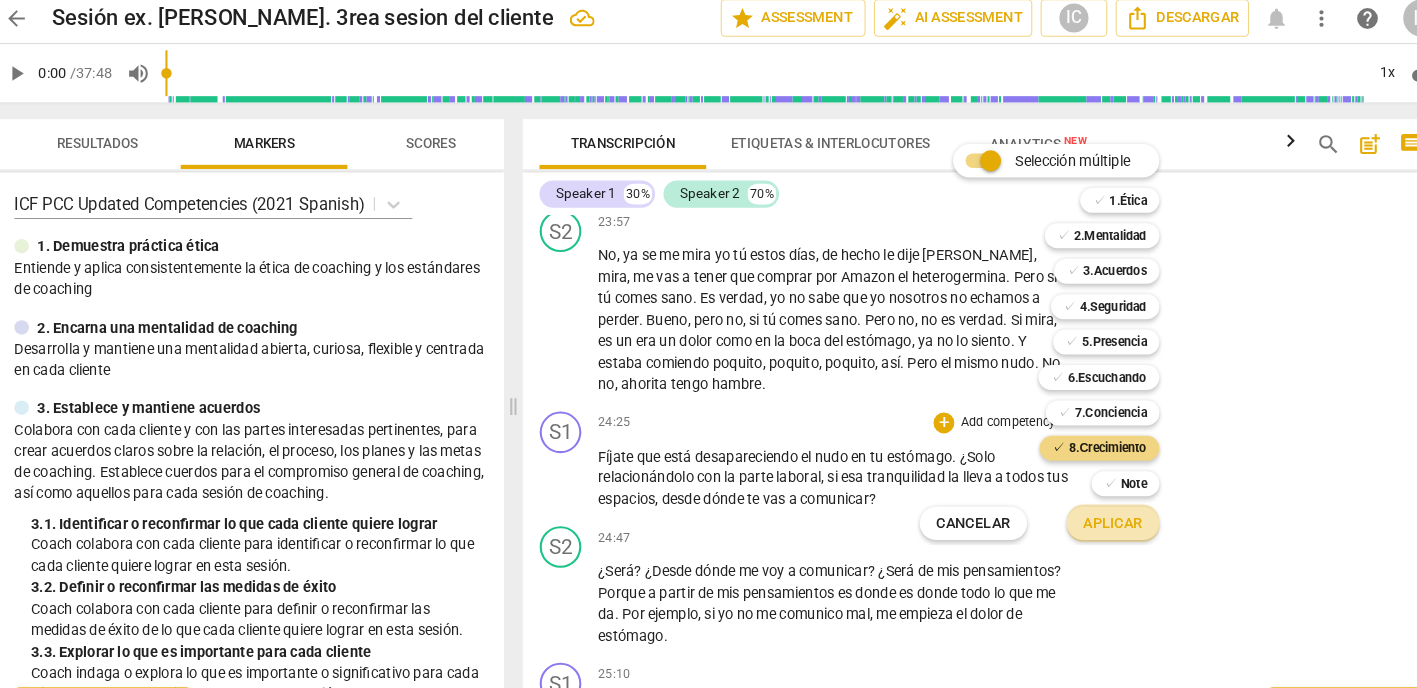 click on "Aplicar" at bounding box center [1086, 509] 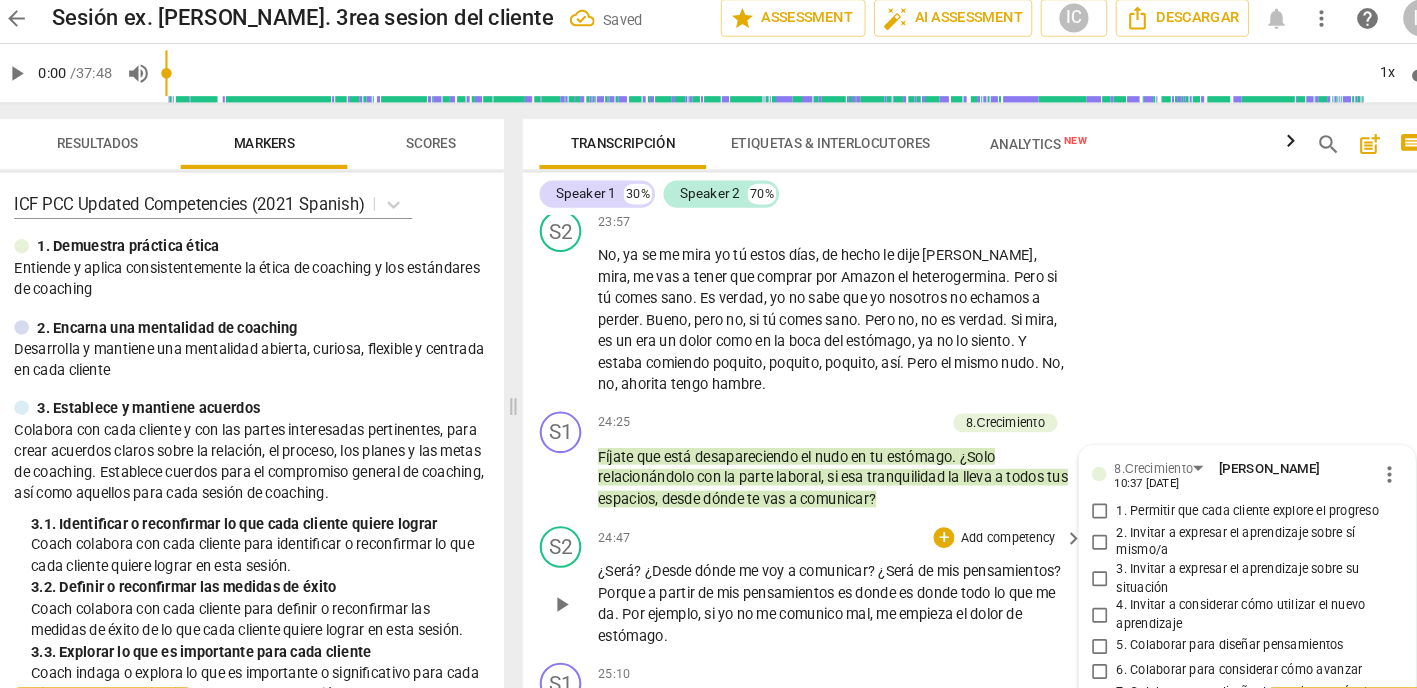 scroll, scrollTop: 11647, scrollLeft: 0, axis: vertical 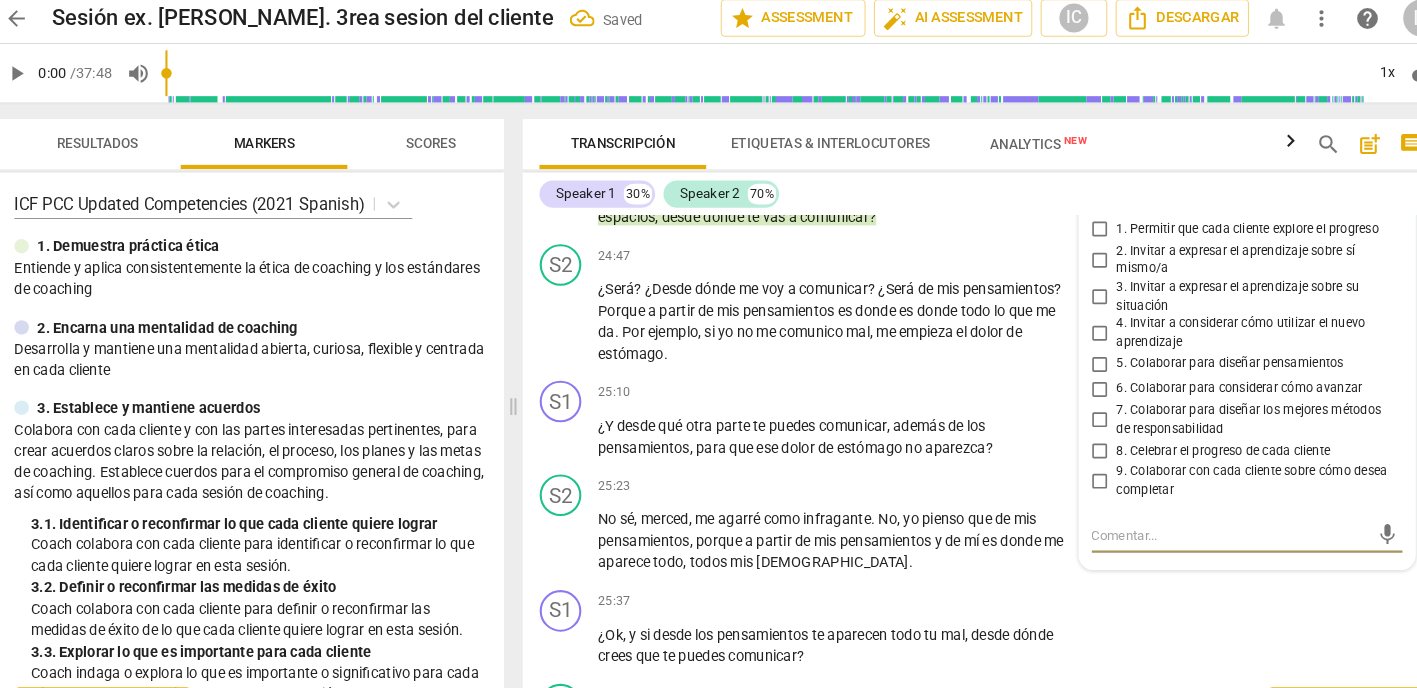 click on "8. Celebrar el progreso de cada cliente" at bounding box center [1074, 439] 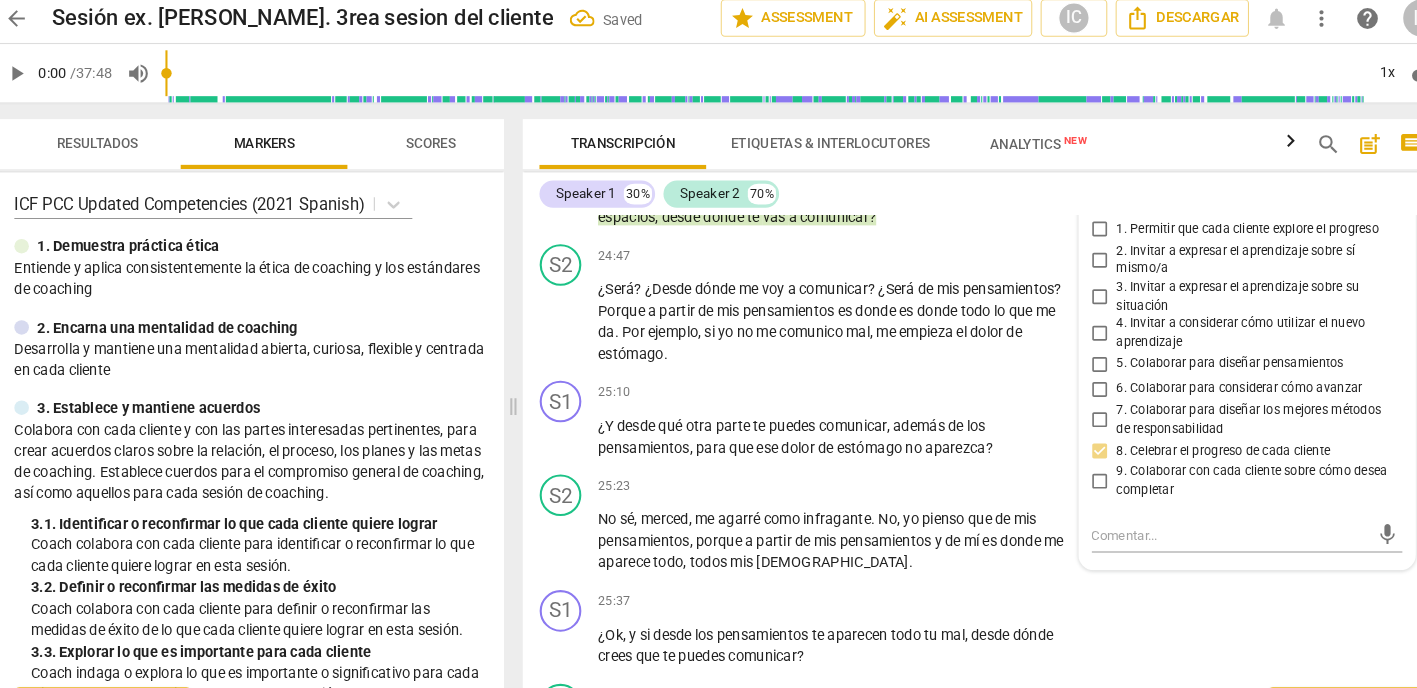 click on "9. Colaborar con cada cliente sobre cómo desea completar" at bounding box center [1074, 469] 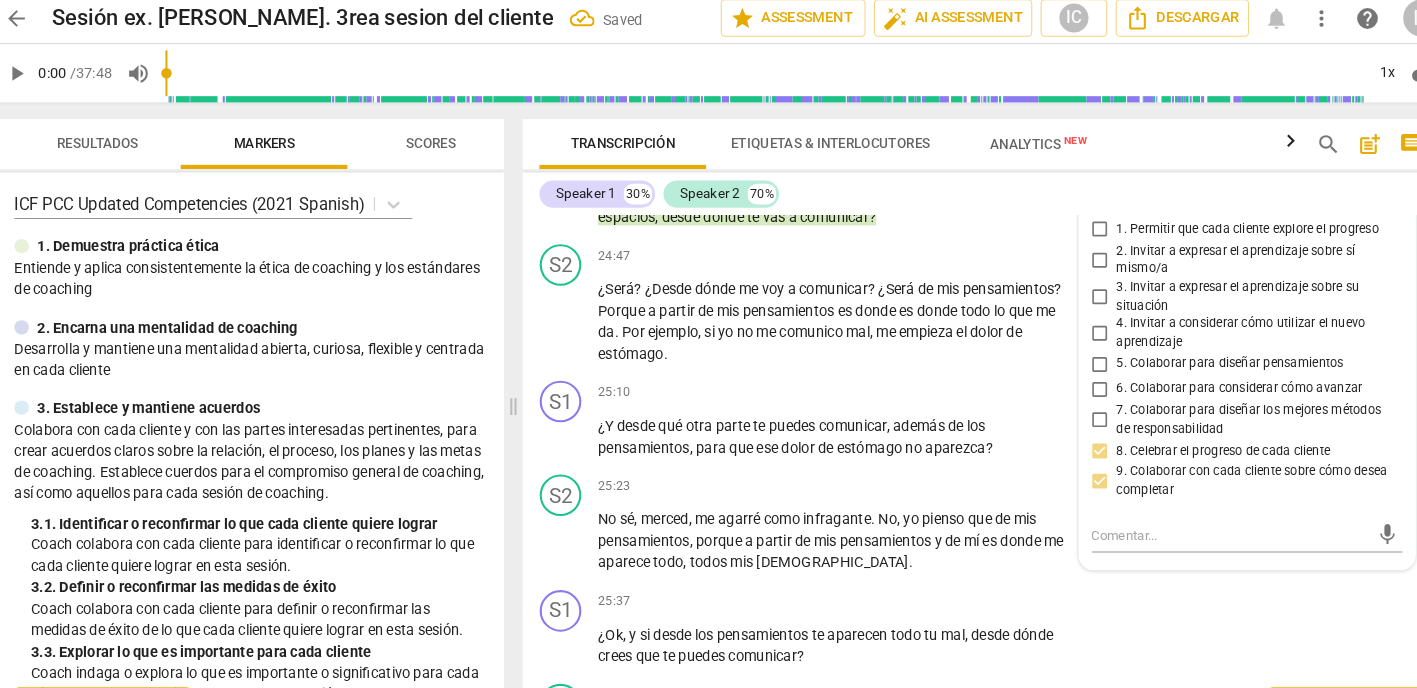 click on "6. Colaborar para considerar cómo avanzar" at bounding box center (1074, 380) 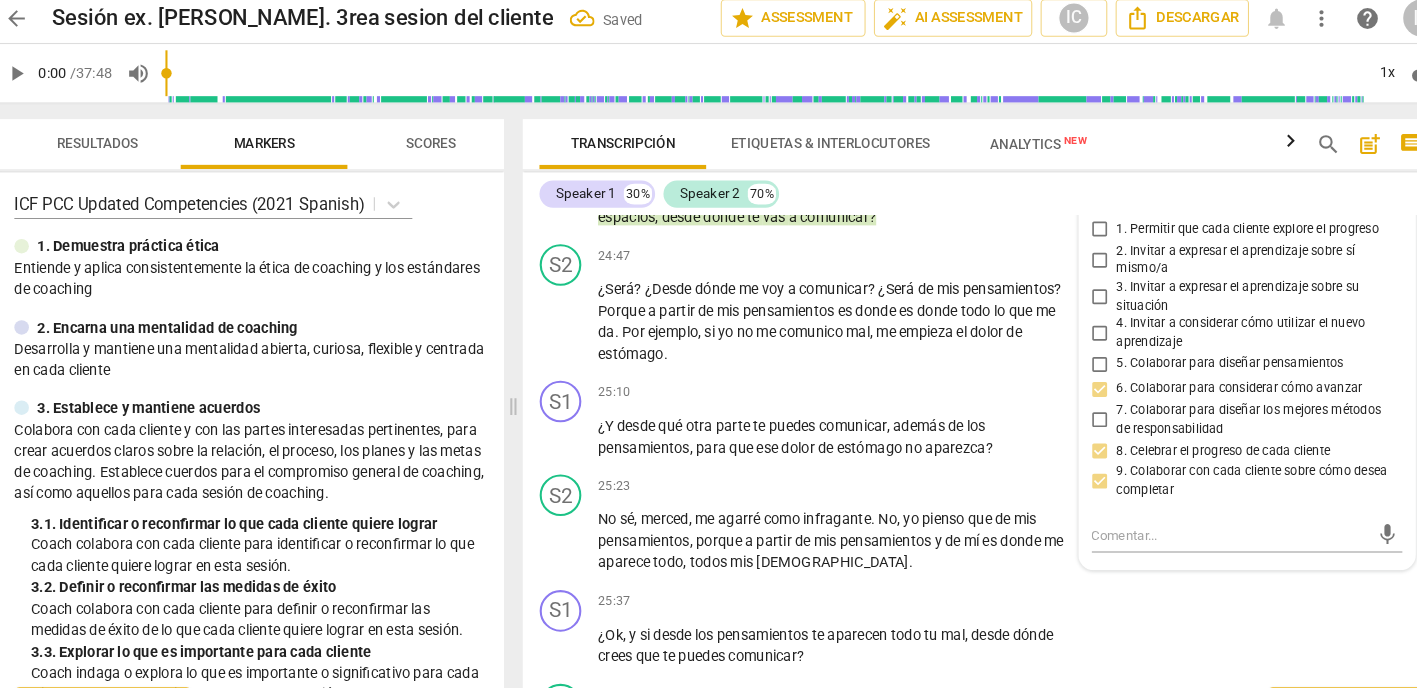click on "5. Colaborar para diseñar pensamientos" at bounding box center (1074, 356) 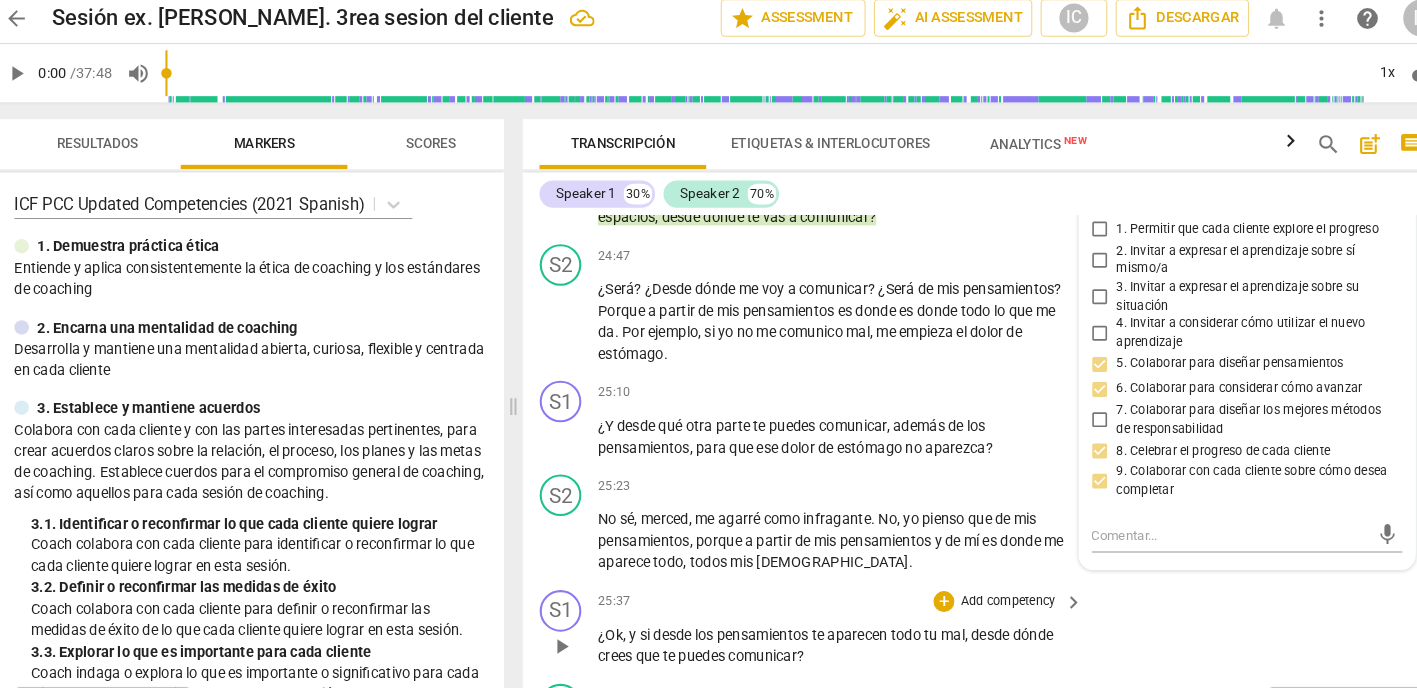 click on "S1 play_arrow pause 25:37 + Add competency keyboard_arrow_right ¿Ok ,   y   si   desde   los   pensamientos   te   aparecen   todo   tu   mal ,   desde   dónde   crees   que   te   puedes   comunicar ?" at bounding box center (960, 610) 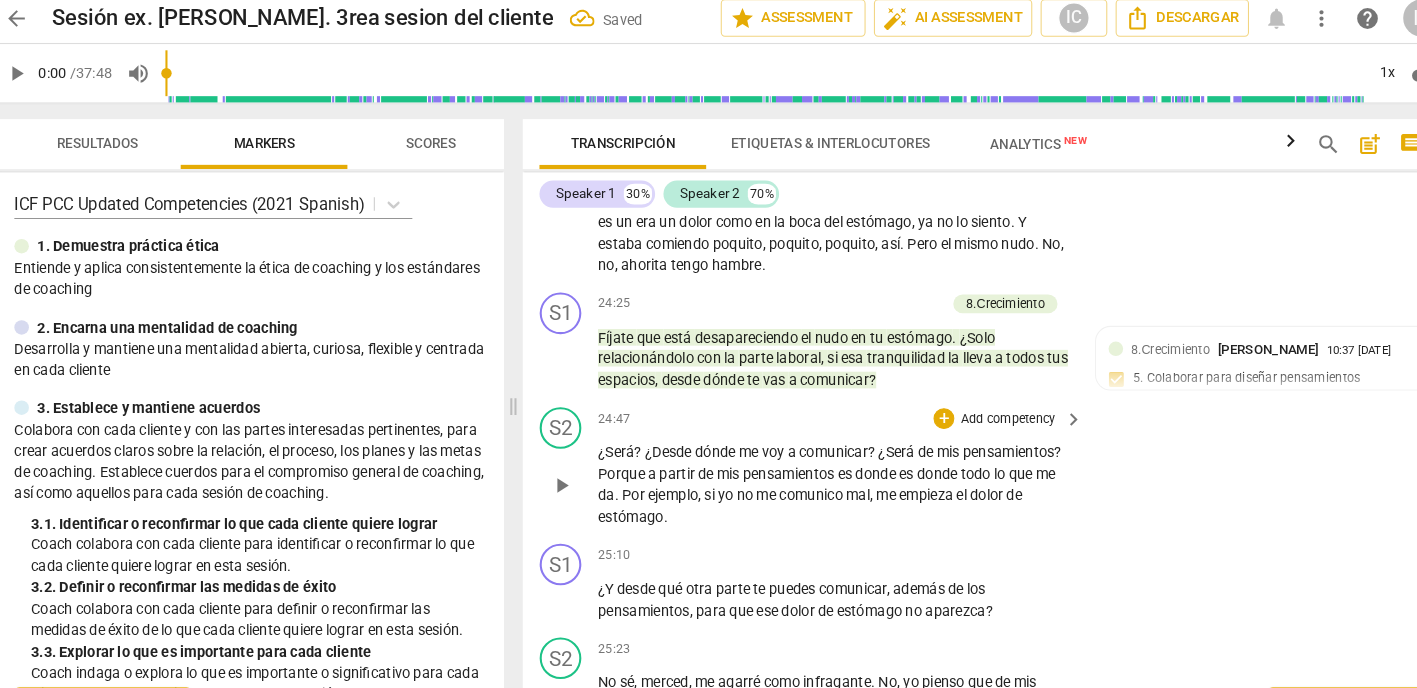 scroll, scrollTop: 11491, scrollLeft: 0, axis: vertical 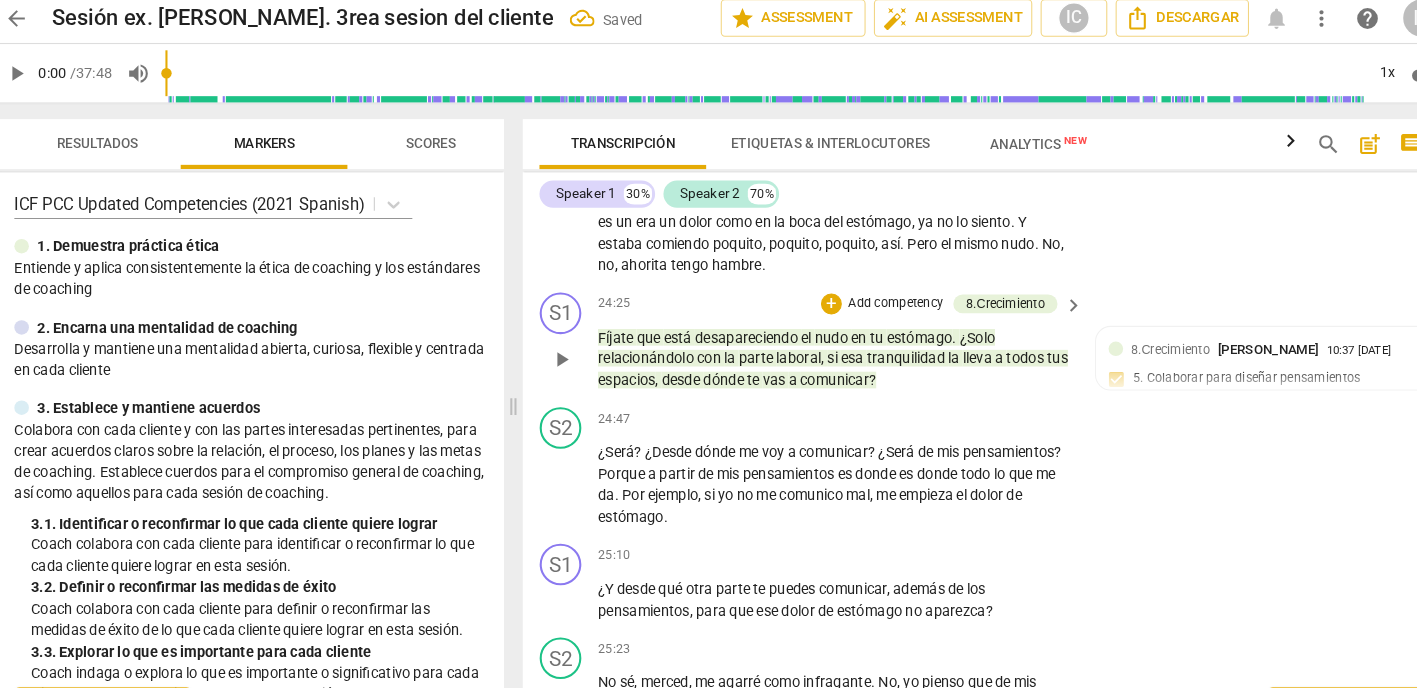 click on "Add competency" at bounding box center [877, 298] 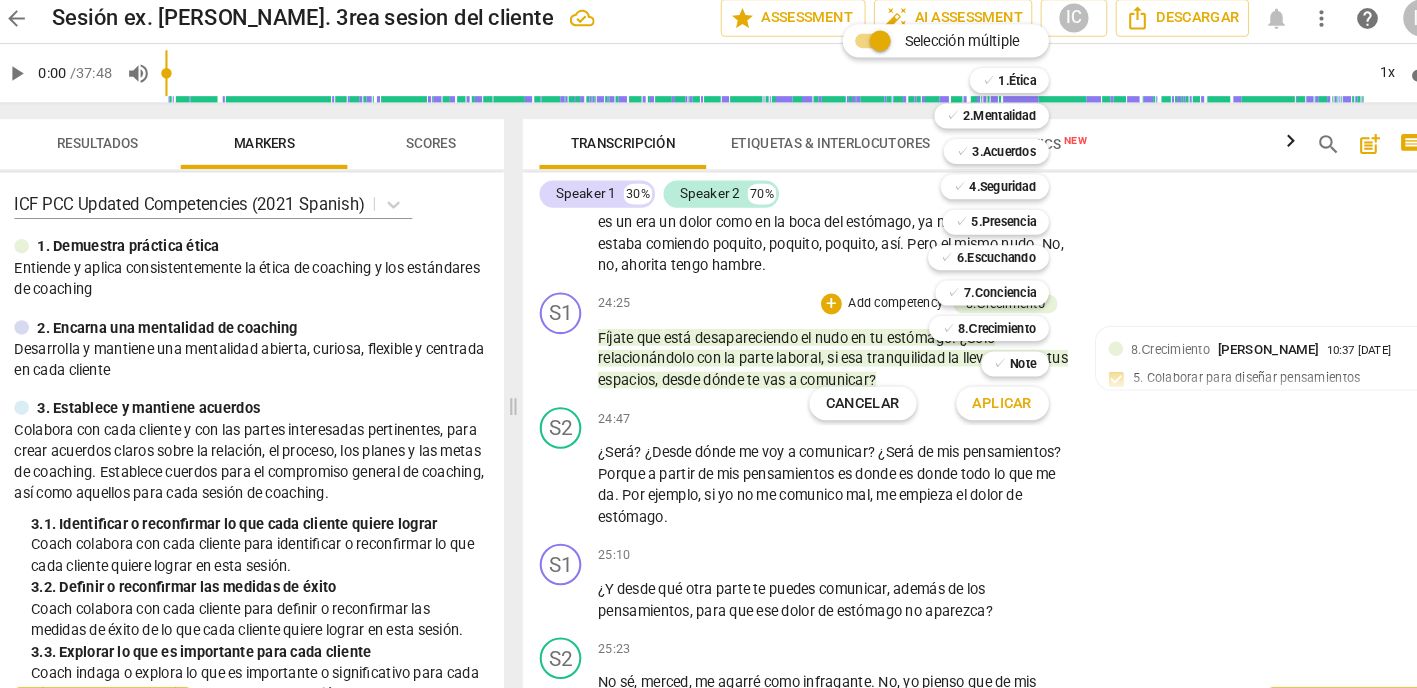 drag, startPoint x: 956, startPoint y: 212, endPoint x: 965, endPoint y: 226, distance: 16.643316 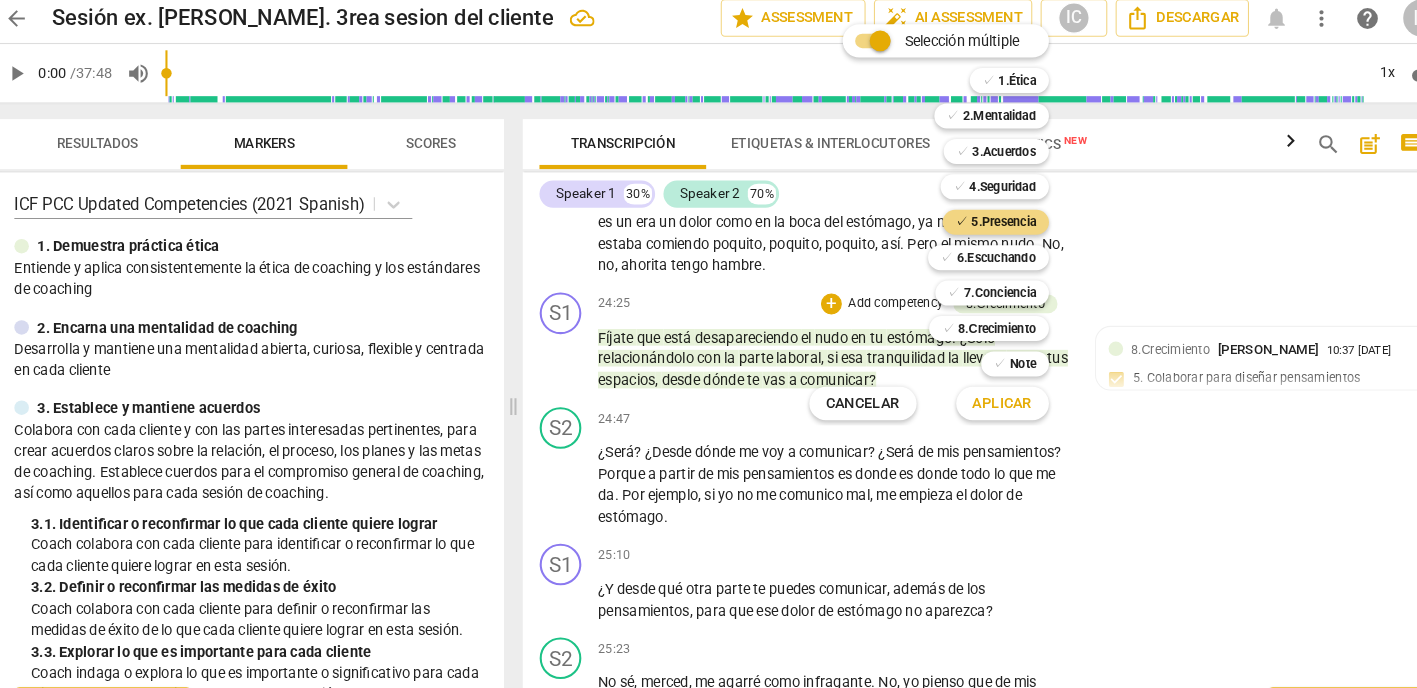 click on "Aplicar" at bounding box center (980, 394) 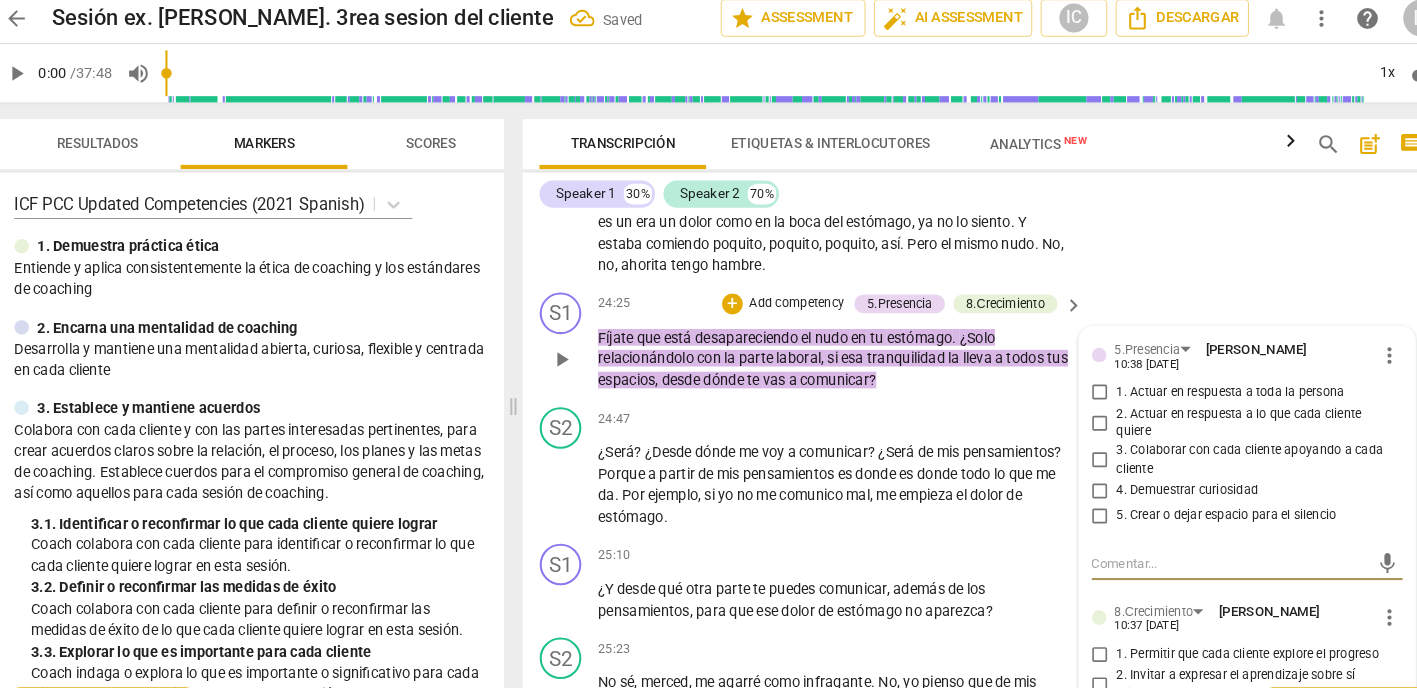 click on "4. Demuestrar curiosidad" at bounding box center (1074, 477) 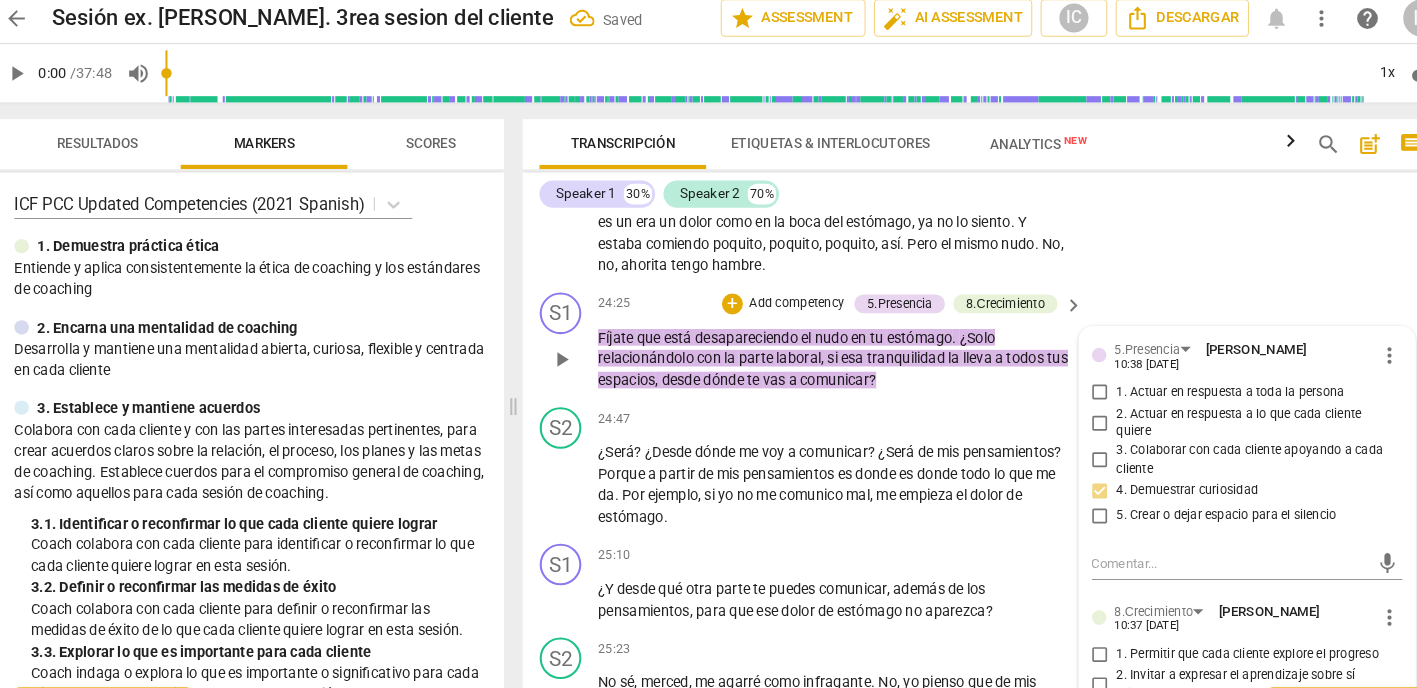 click on "3. Colaborar con cada cliente apoyando a cada cliente" at bounding box center (1074, 448) 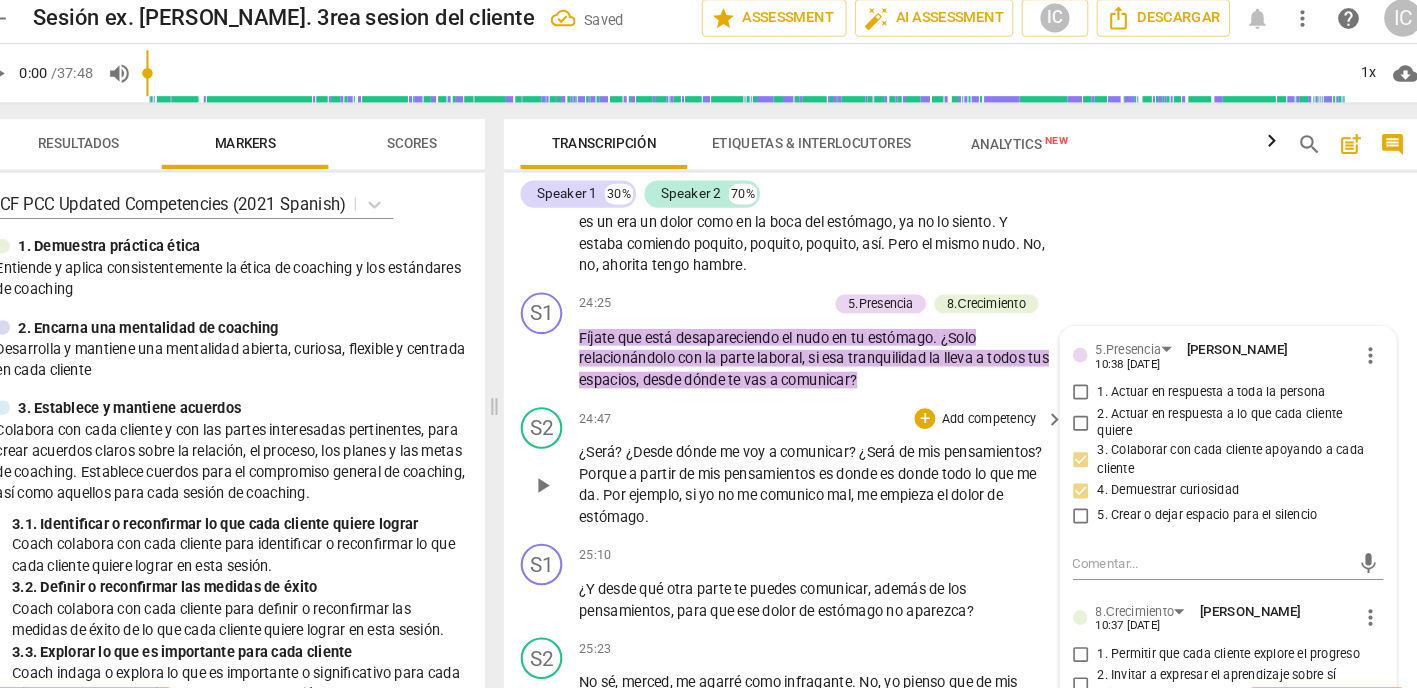 click on "S2 play_arrow pause 24:47 + Add competency keyboard_arrow_right ¿Será ?   ¿Desde   dónde   me   voy   a   comunicar ?   ¿Será   de   mis   pensamientos ?   Porque   a   partir   de   mis   pensamientos   es   donde   es   donde   todo   lo   que   me   da .   Por   ejemplo ,   si   yo   no   me   comunico   mal ,   me   empieza   el   dolor   de   estómago ." at bounding box center (960, 454) 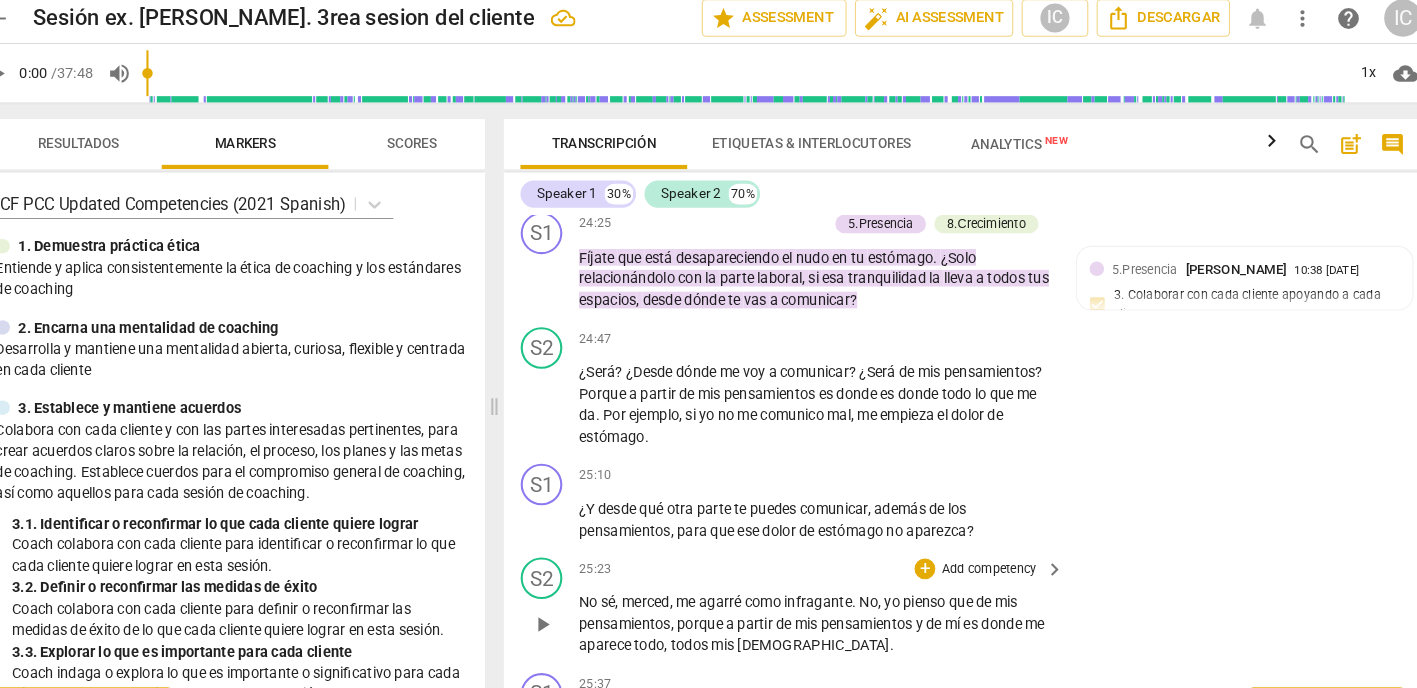 scroll, scrollTop: 11570, scrollLeft: 0, axis: vertical 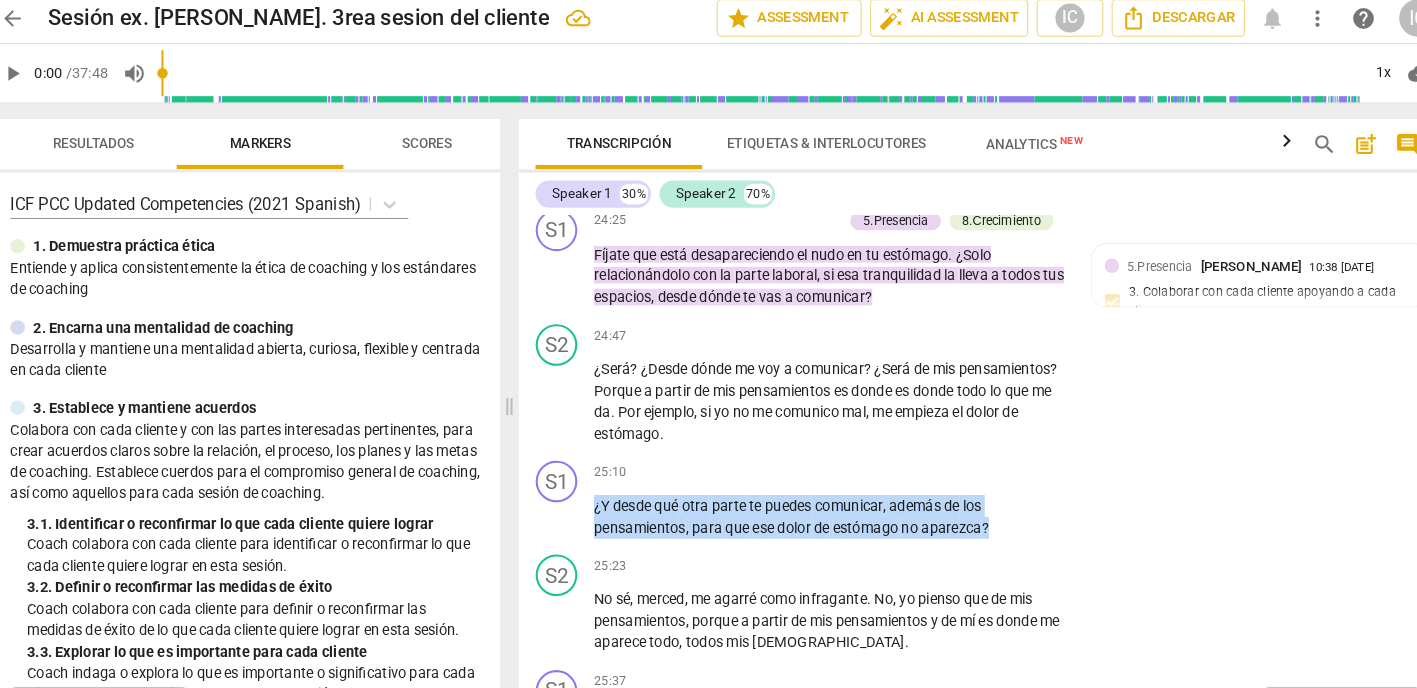 drag, startPoint x: 977, startPoint y: 427, endPoint x: 433, endPoint y: 398, distance: 544.7724 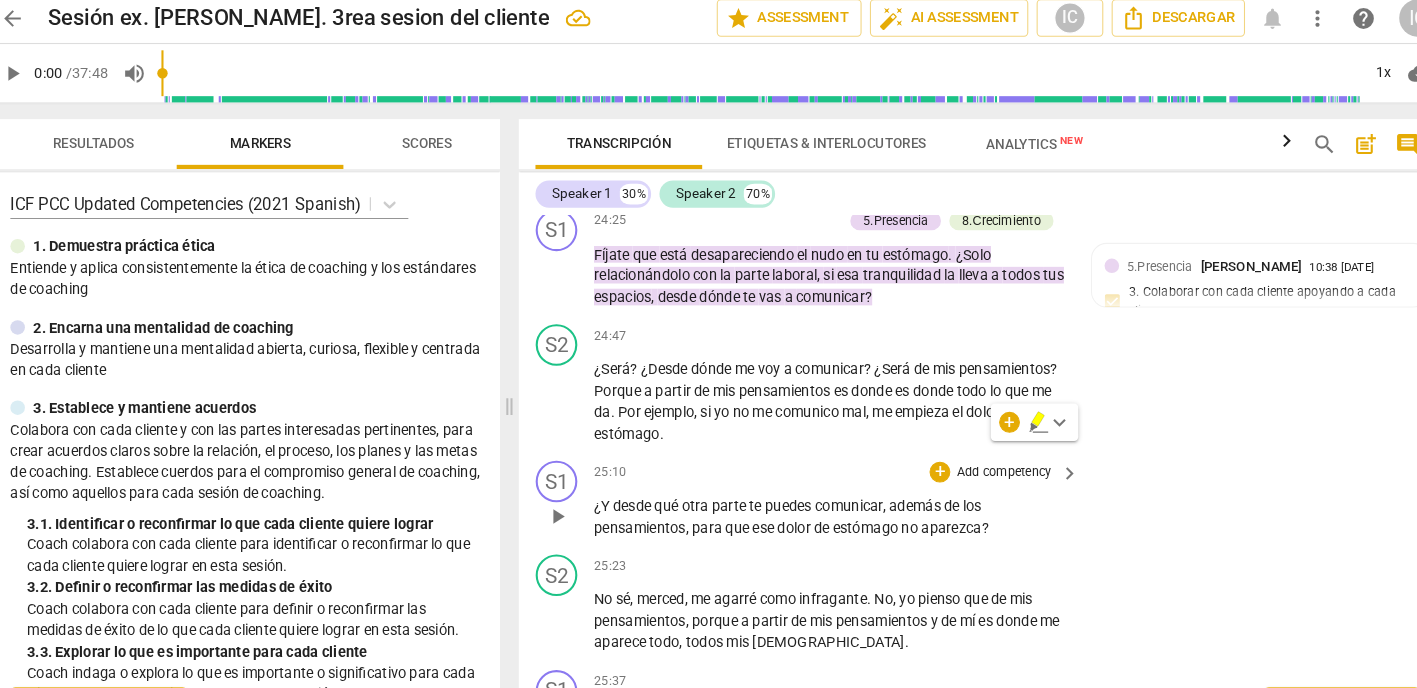 click on "Add competency" at bounding box center [985, 461] 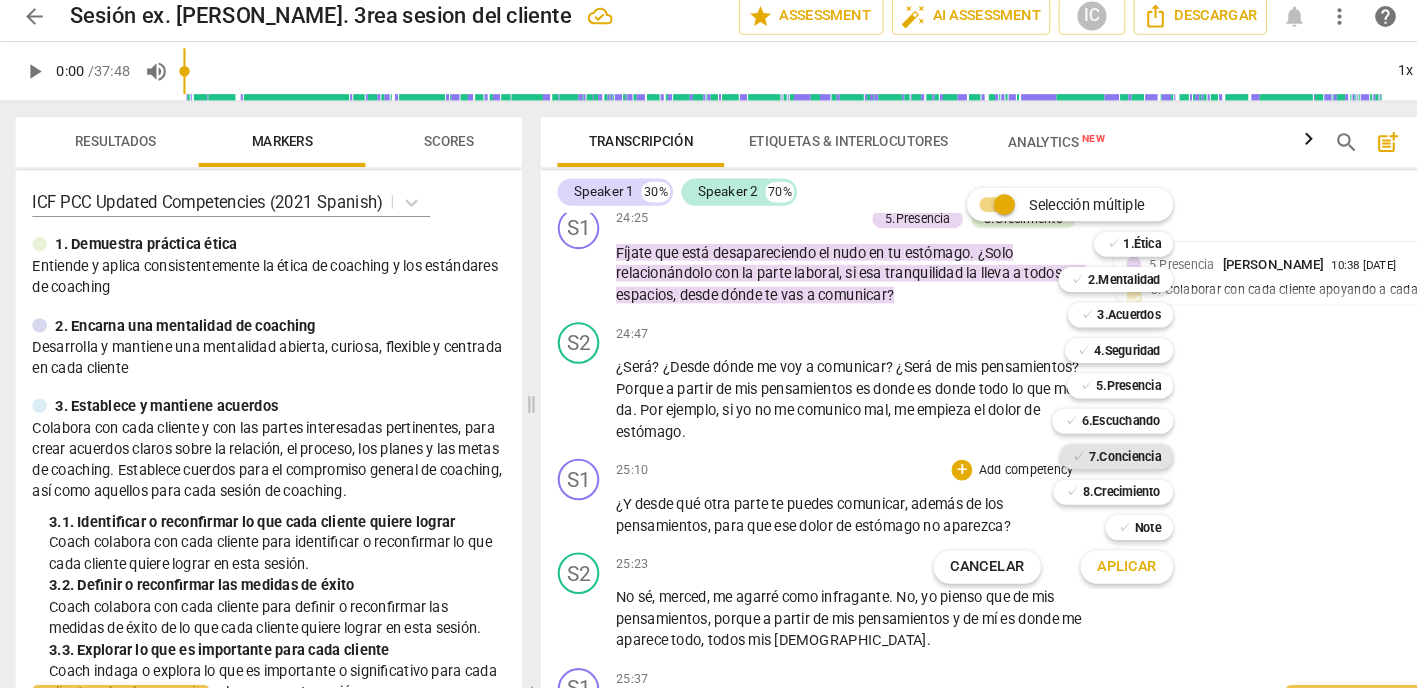 click on "7.Conciencia" at bounding box center [1080, 447] 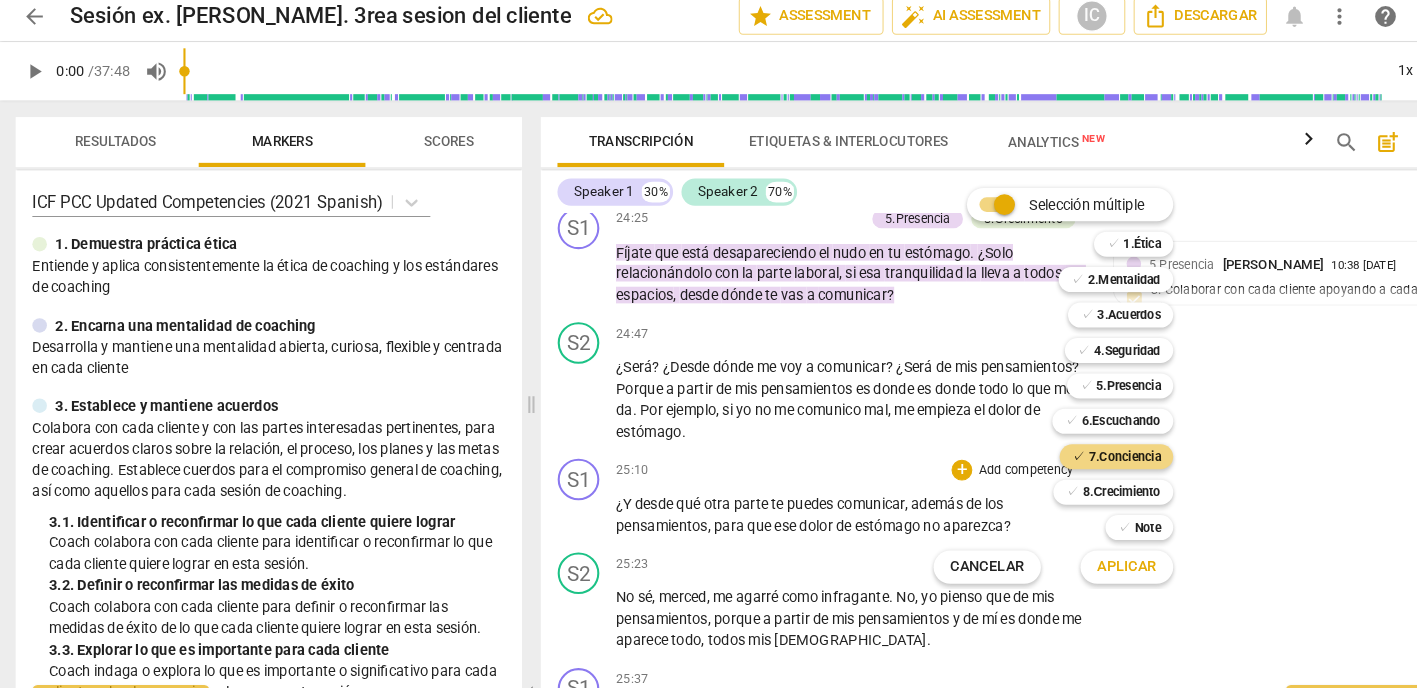 click on "Aplicar" at bounding box center (1082, 553) 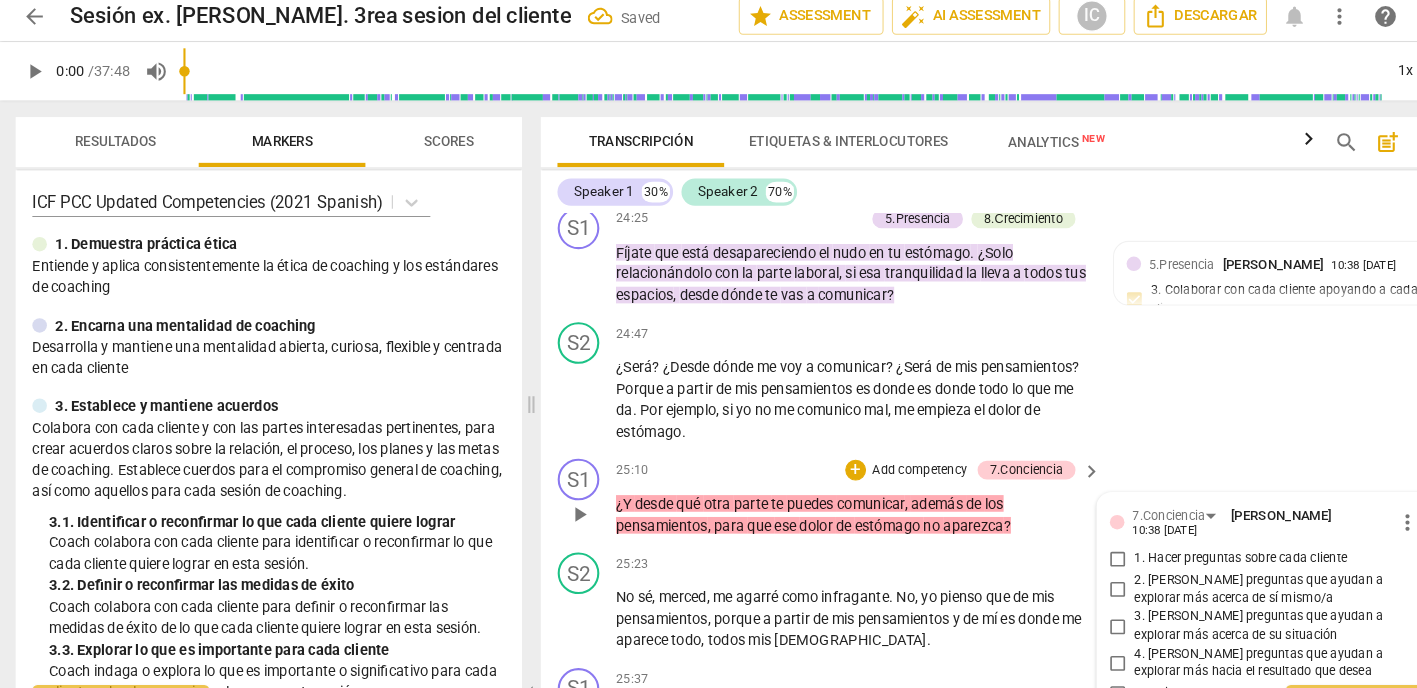 scroll, scrollTop: 11871, scrollLeft: 0, axis: vertical 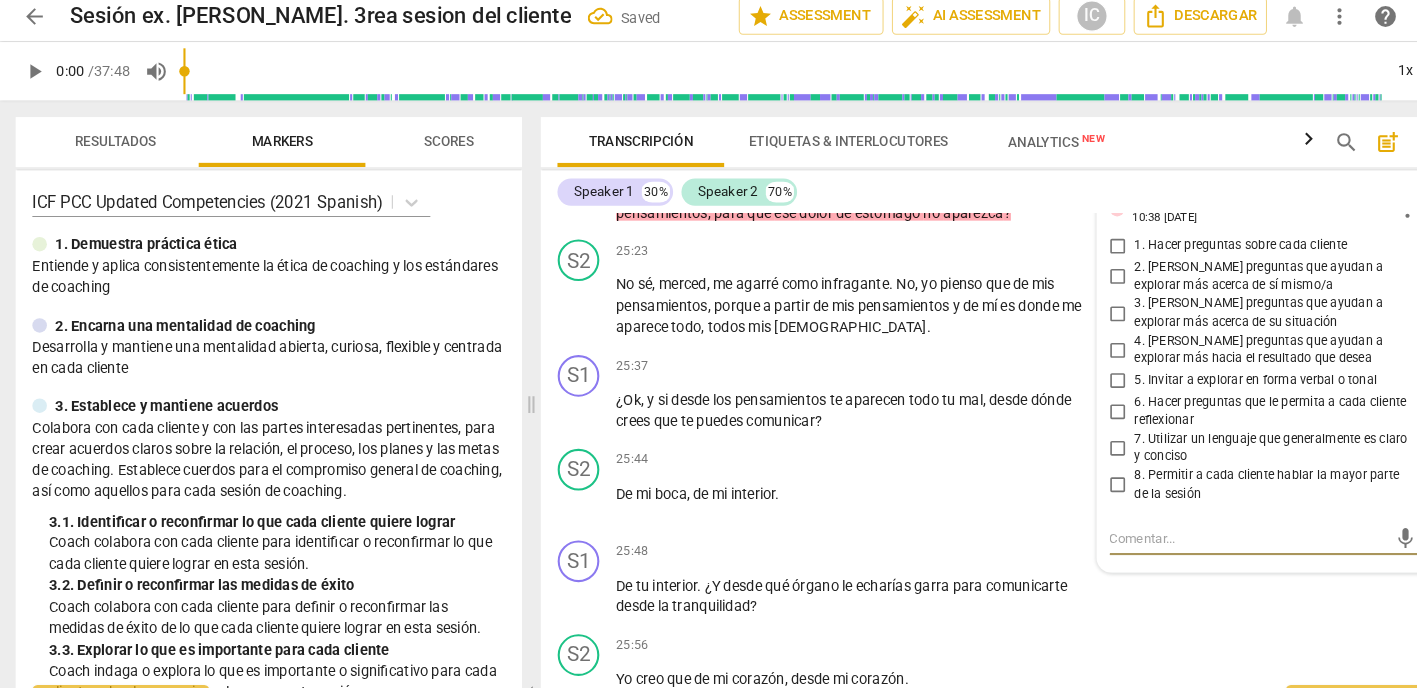 click on "6. Hacer preguntas que le permita a cada cliente reflexionar" at bounding box center (1074, 403) 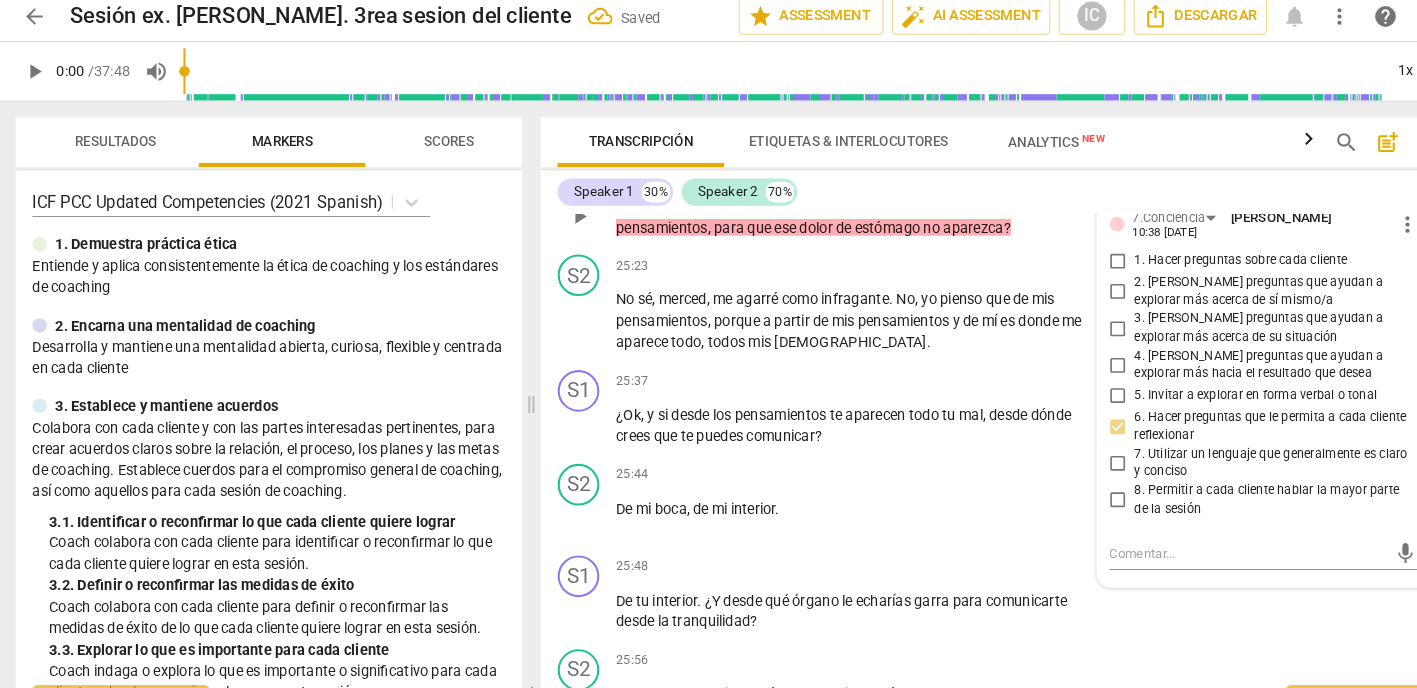 scroll, scrollTop: 11855, scrollLeft: 0, axis: vertical 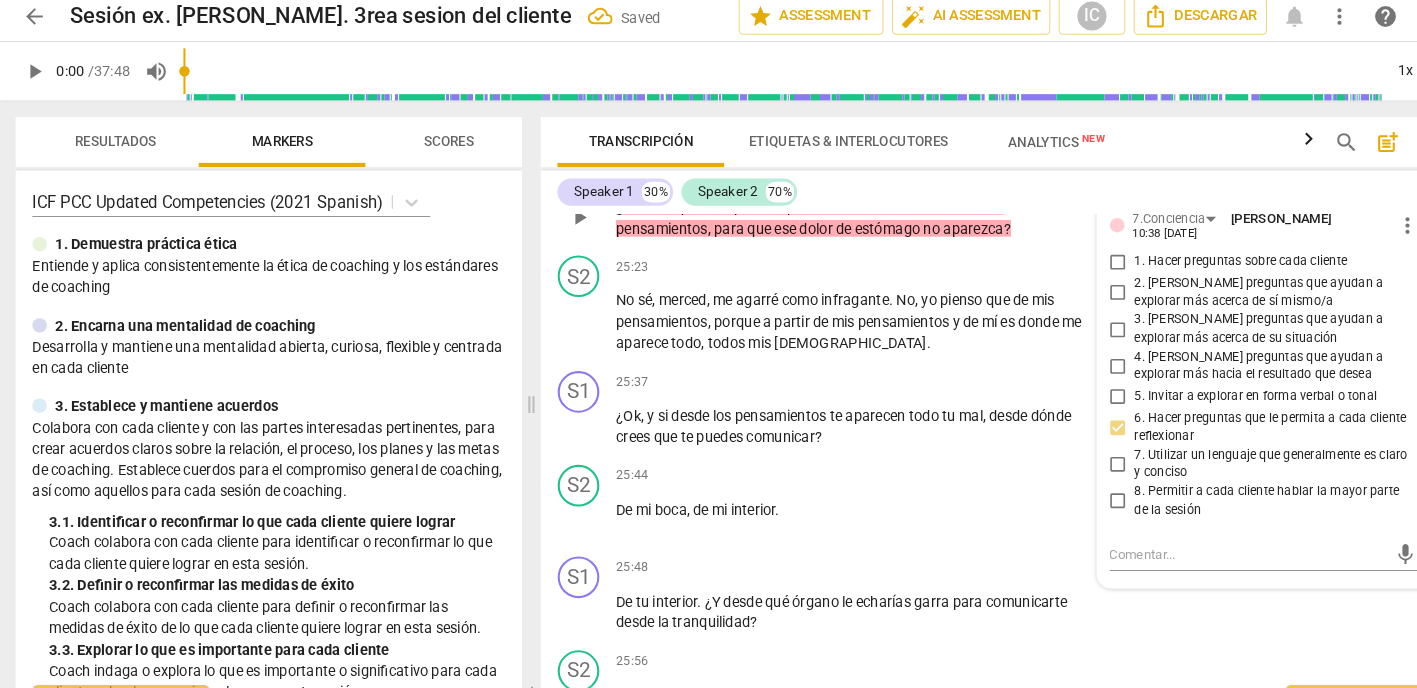 click on "3. [PERSON_NAME] preguntas que ayudan a explorar más acerca de su situación" at bounding box center [1074, 325] 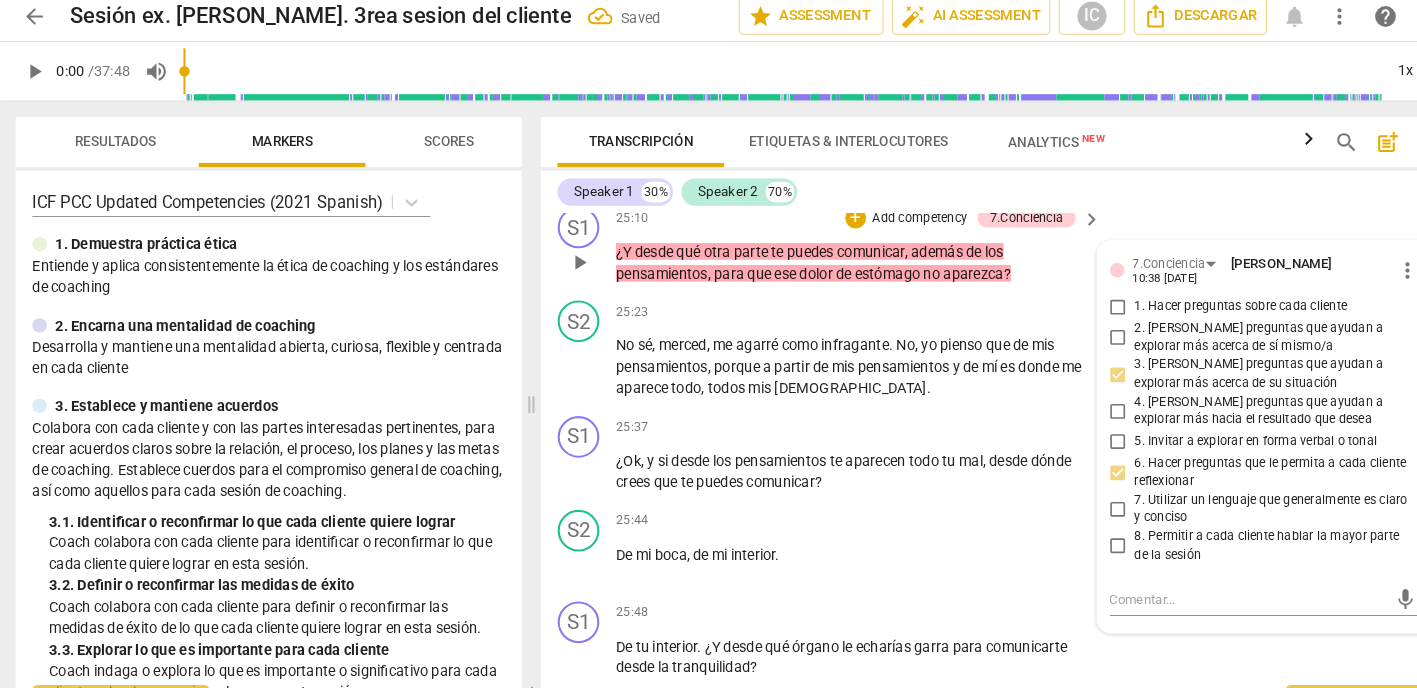 scroll, scrollTop: 11792, scrollLeft: 0, axis: vertical 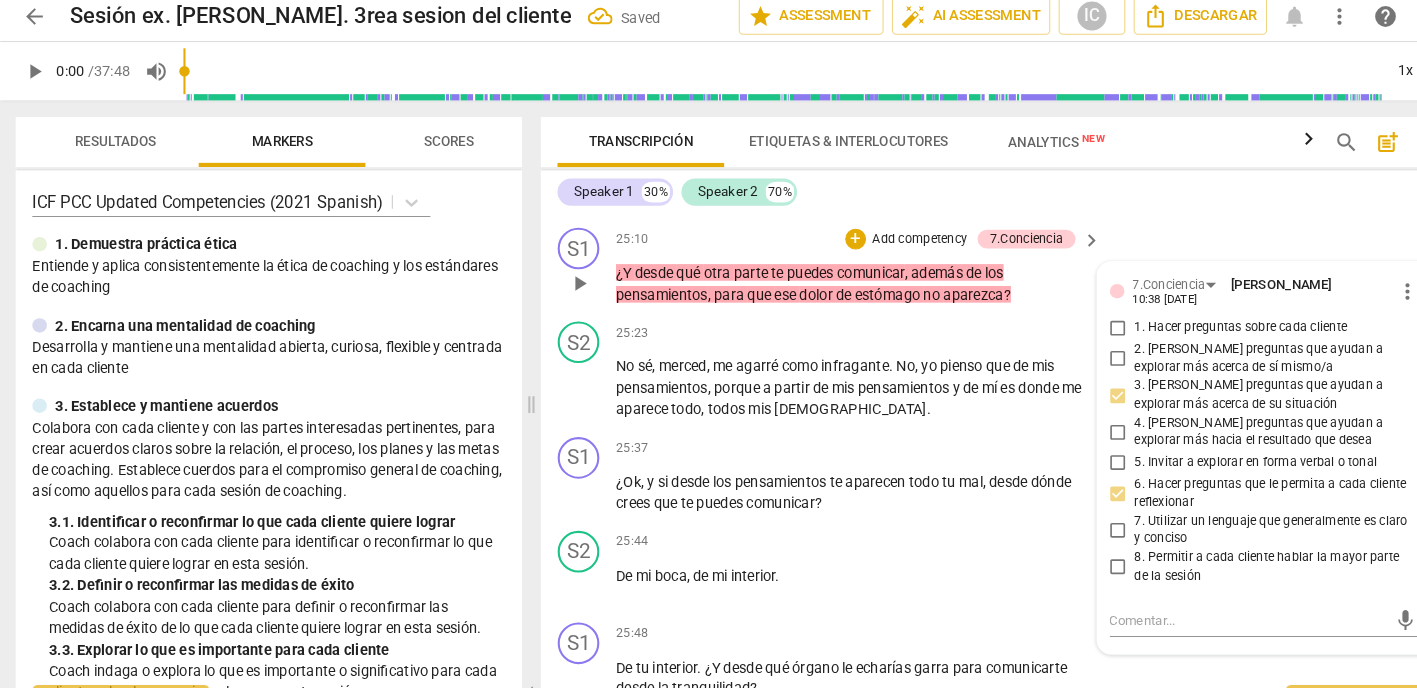click on "2. [PERSON_NAME] preguntas que ayudan a explorar más acerca de sí mismo/a" at bounding box center [1074, 353] 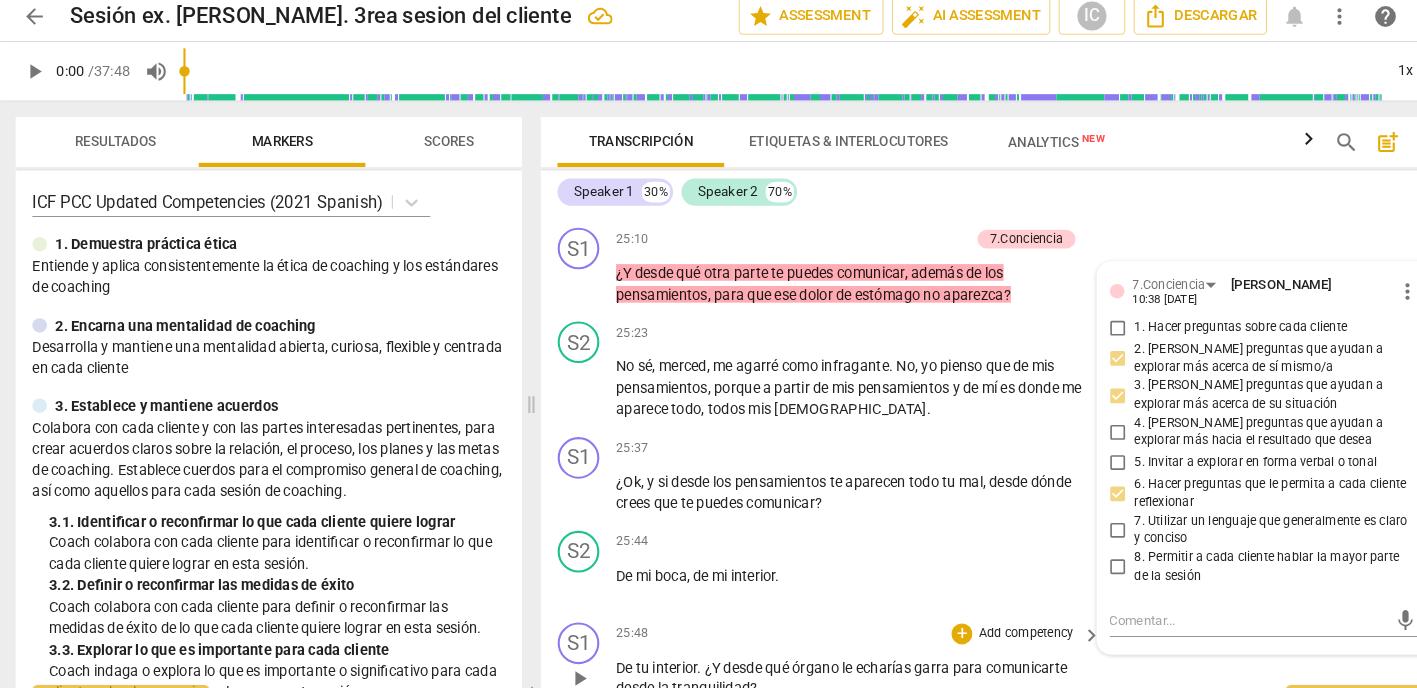 click on "S1 play_arrow pause 25:48 + Add competency keyboard_arrow_right De   tu   interior .   ¿Y   desde   qué   órgano   le   echarías   garra   para   comunicarte   desde   la   tranquilidad ?" at bounding box center (960, 643) 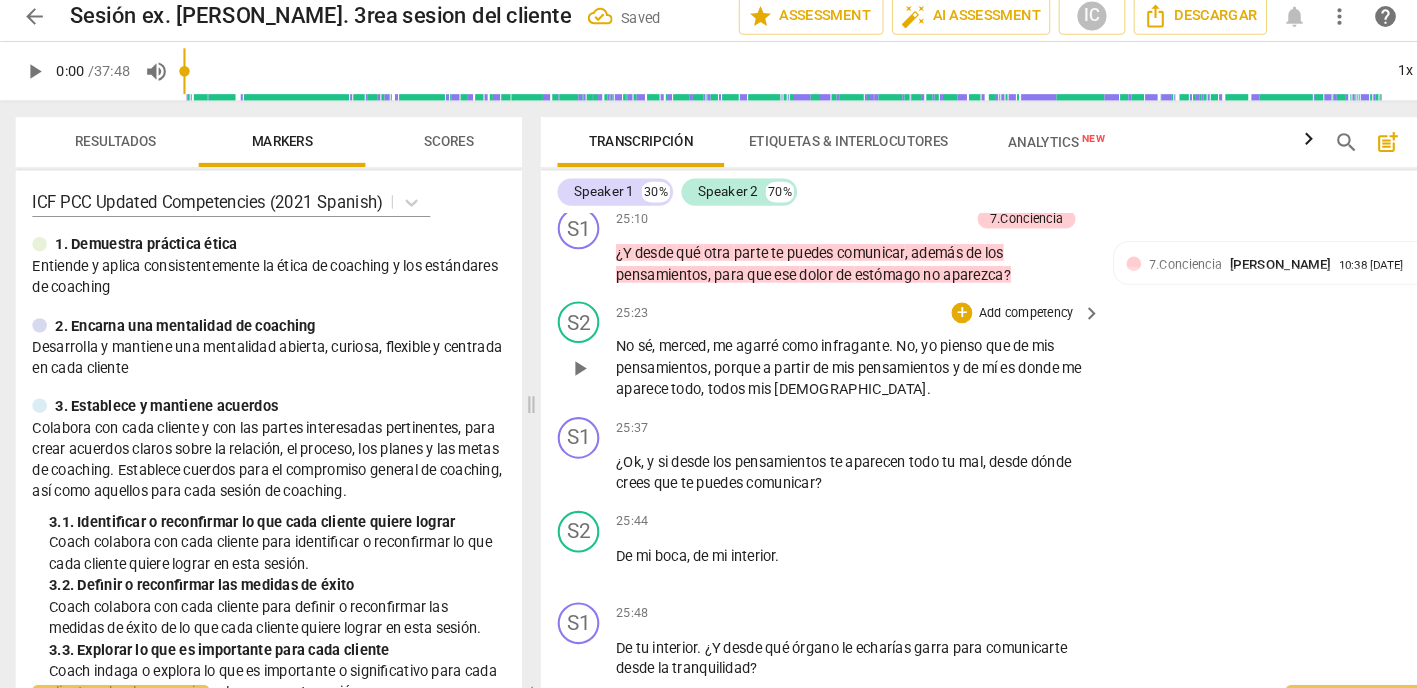 scroll, scrollTop: 11821, scrollLeft: 0, axis: vertical 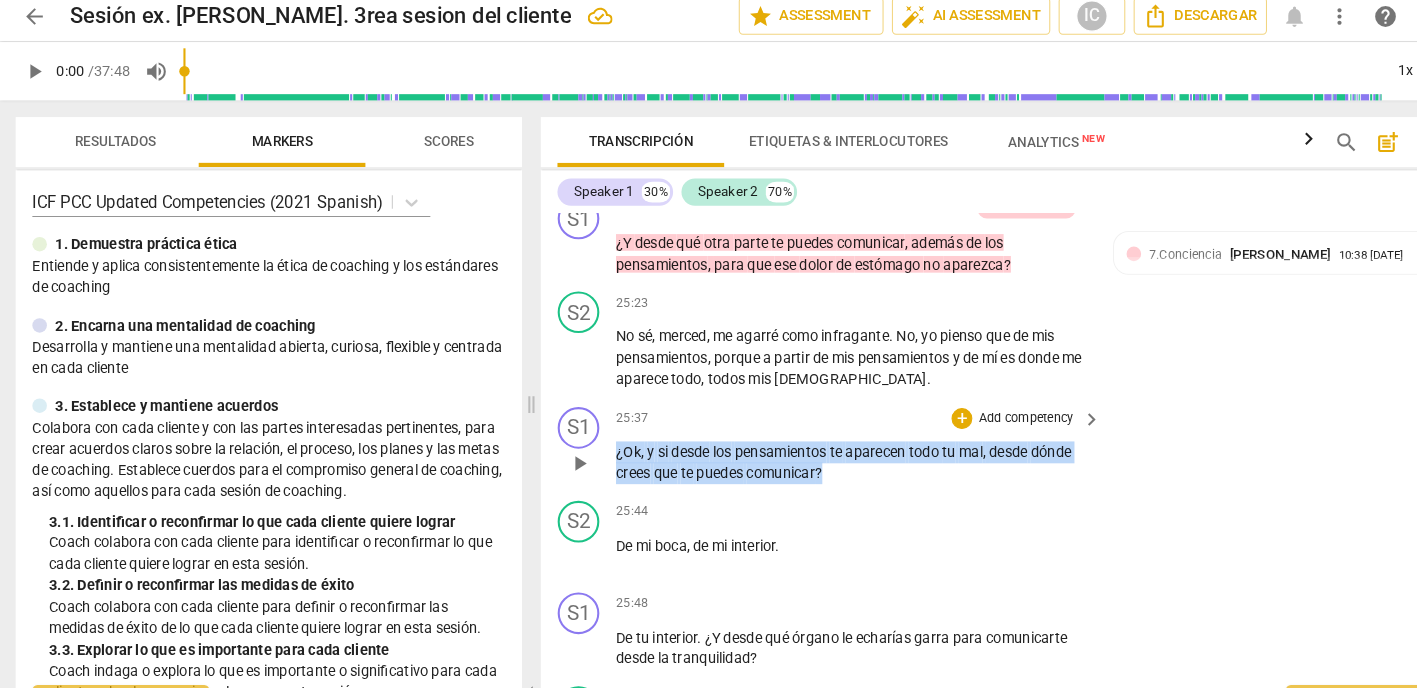 drag, startPoint x: 809, startPoint y: 374, endPoint x: 651, endPoint y: 351, distance: 159.66527 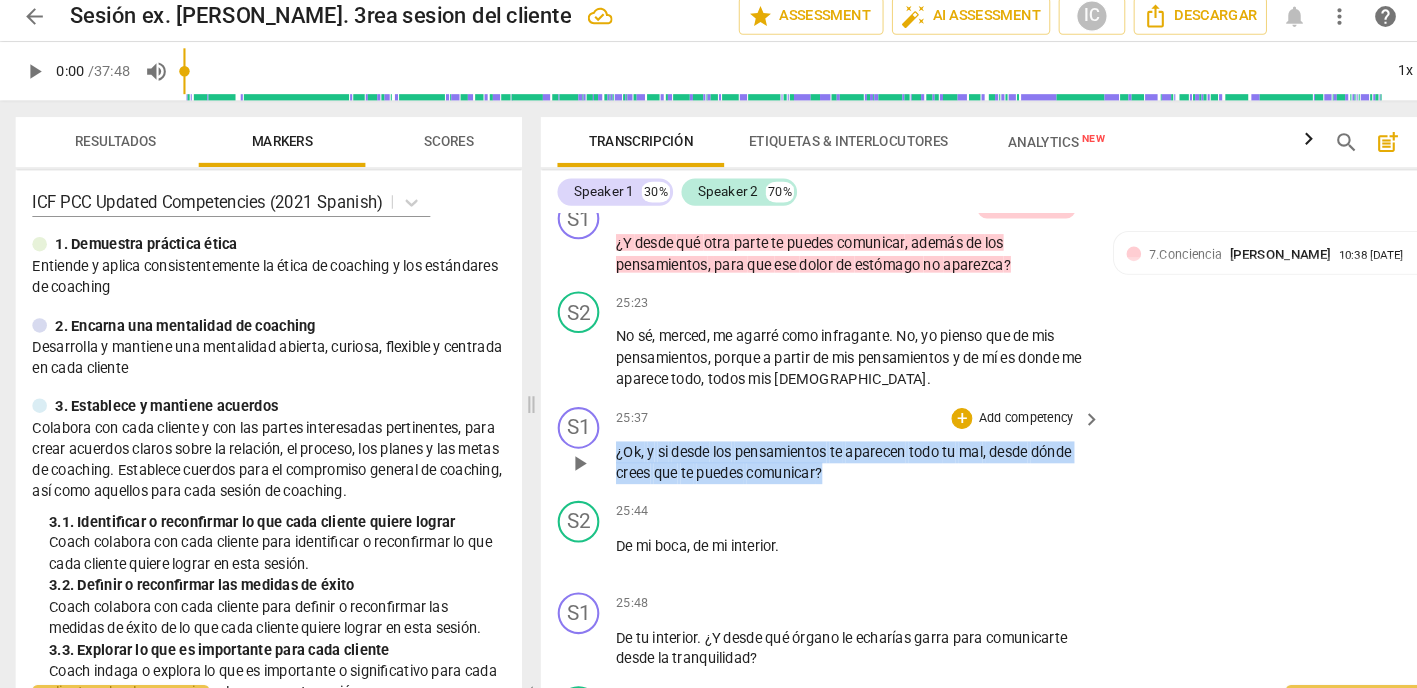 click on "S1 play_arrow pause 25:37 + Add competency keyboard_arrow_right ¿Ok ,   y   si   desde   los   pensamientos   te   aparecen   todo   tu   mal ,   desde   dónde   crees   que   te   puedes   comunicar ?" at bounding box center [960, 436] 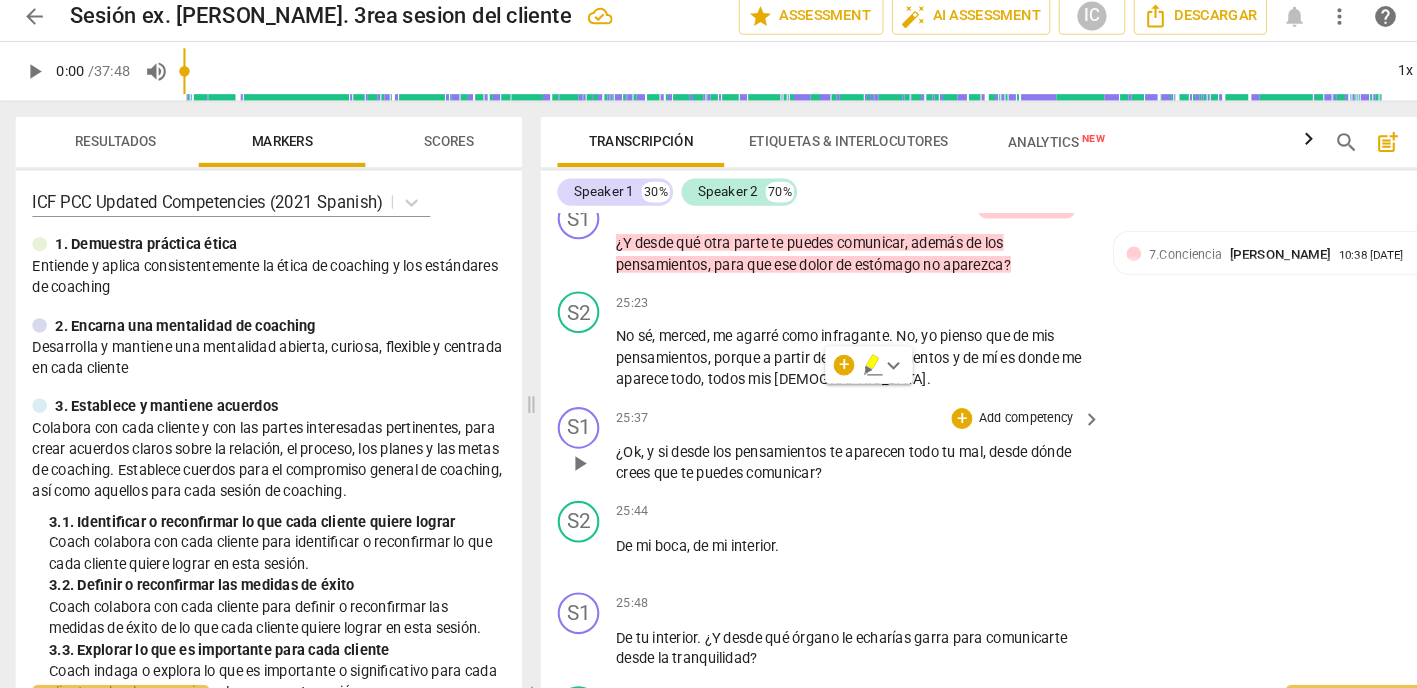 click on "Add competency" at bounding box center (985, 410) 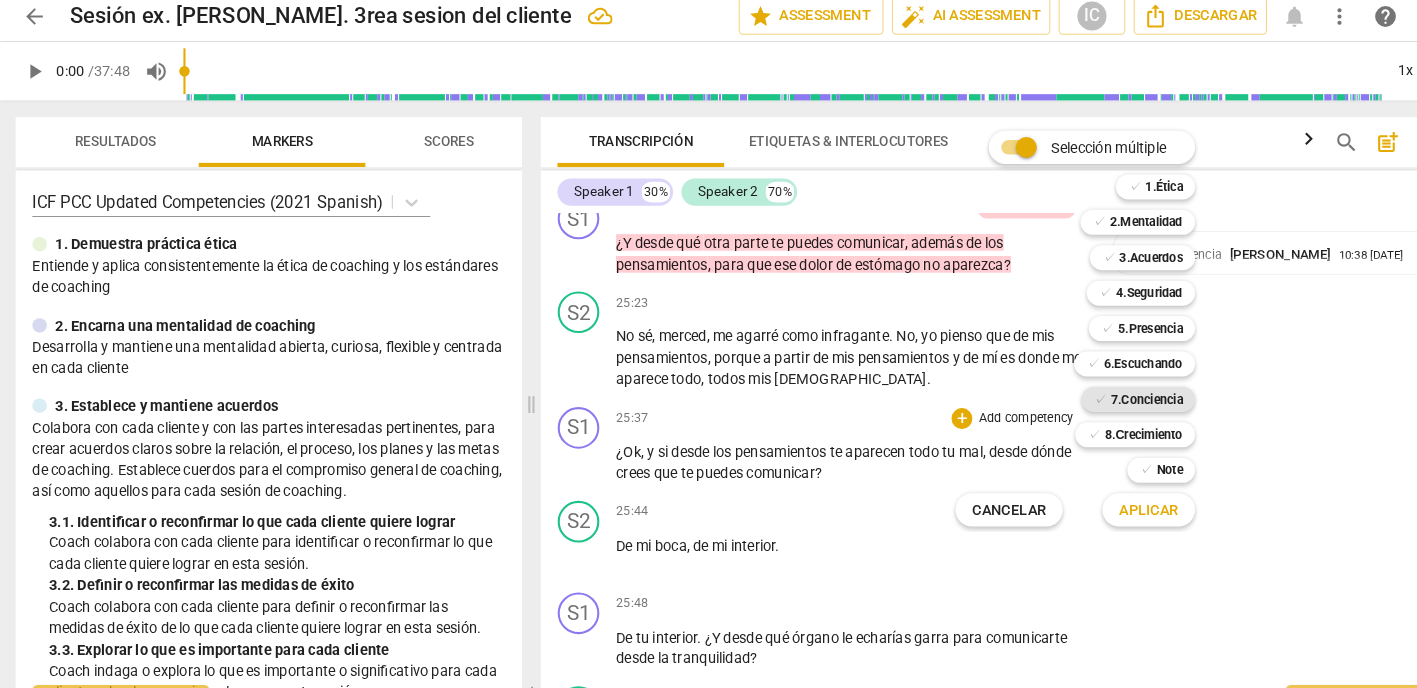 click on "7.Conciencia" at bounding box center (1101, 392) 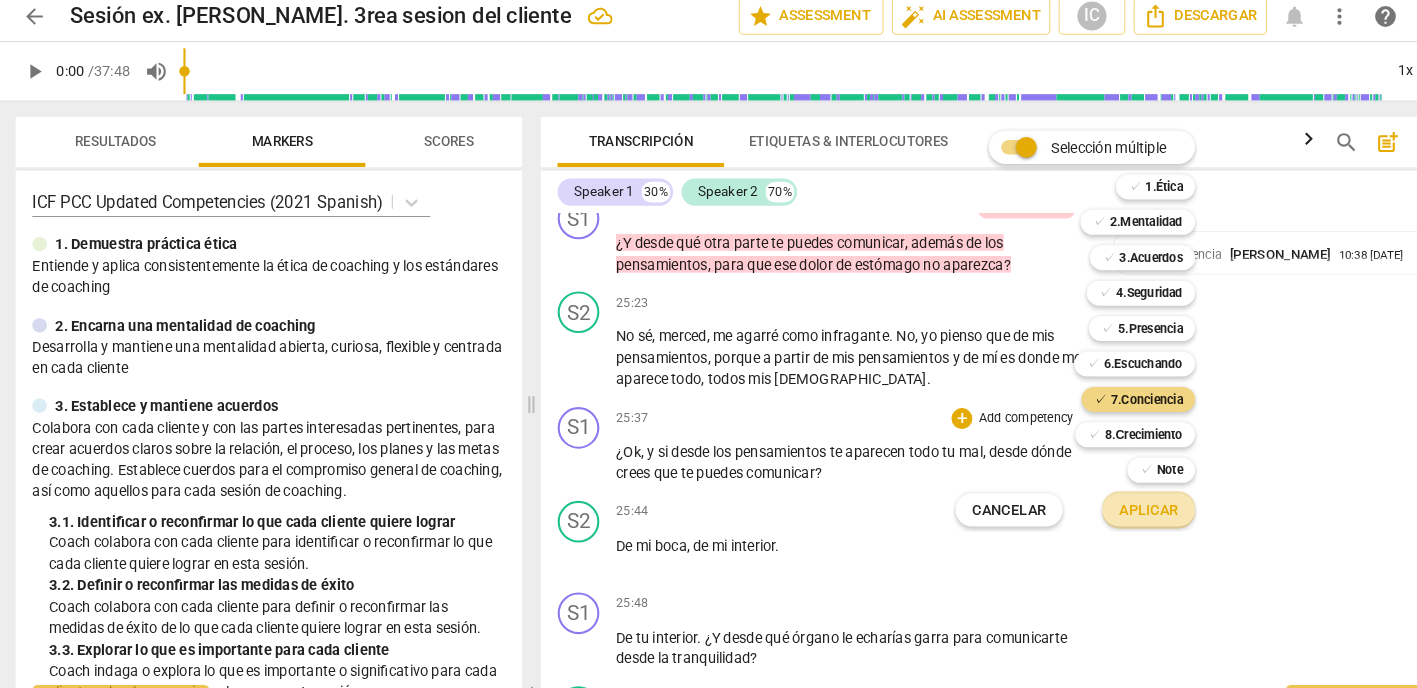 click on "Aplicar" at bounding box center [1103, 499] 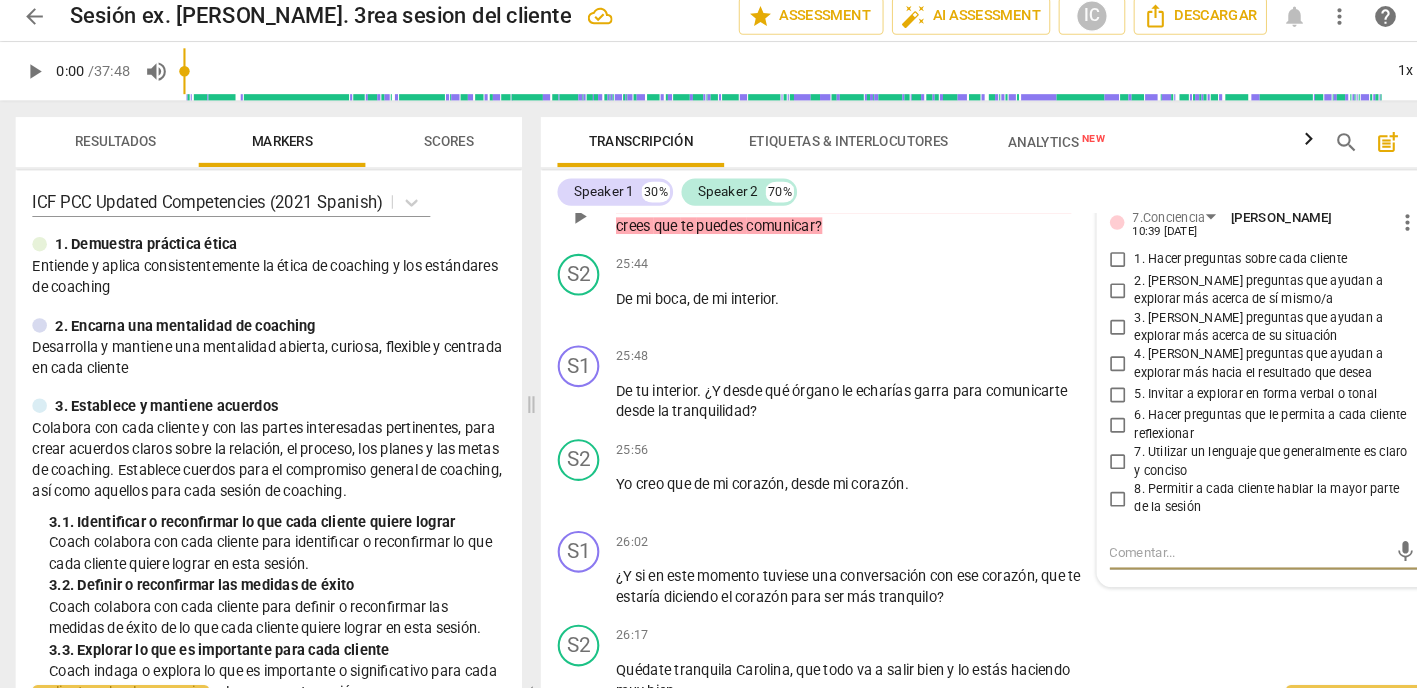 scroll, scrollTop: 12054, scrollLeft: 0, axis: vertical 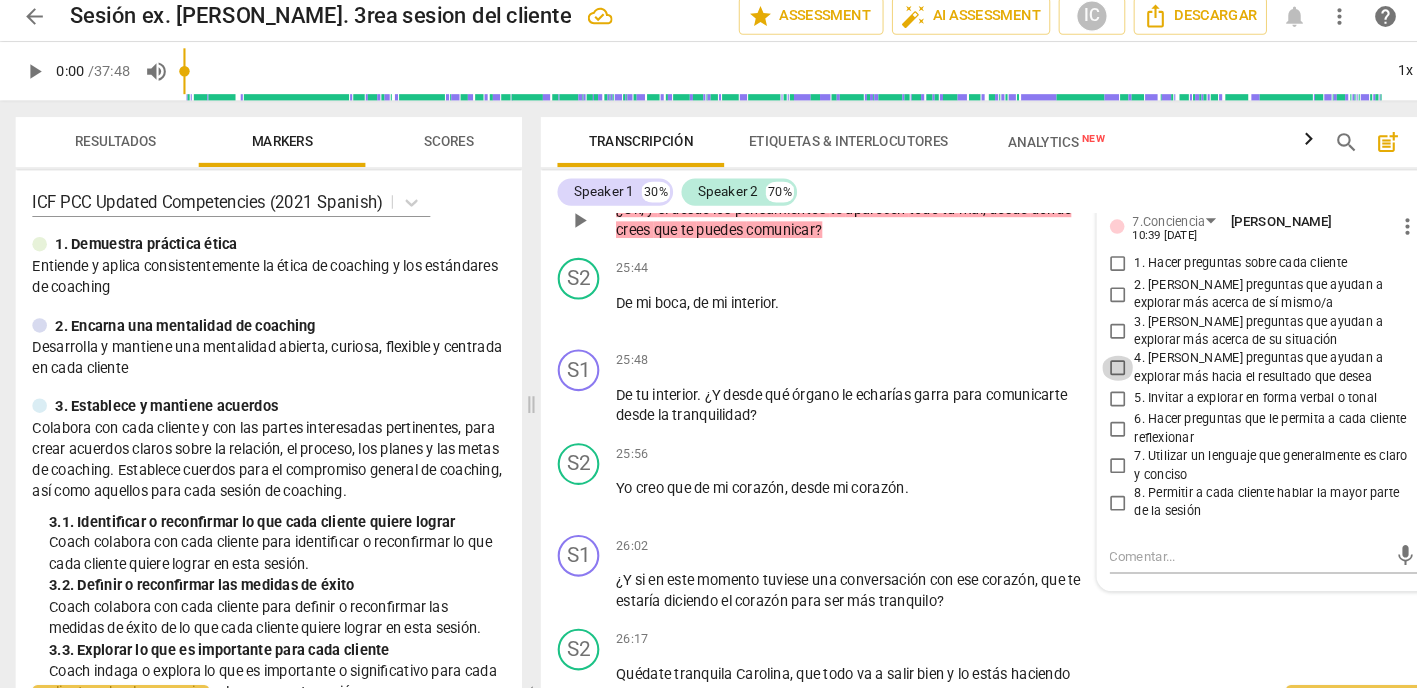 click on "4. [PERSON_NAME] preguntas que ayudan a explorar más hacia el resultado que desea" at bounding box center [1074, 362] 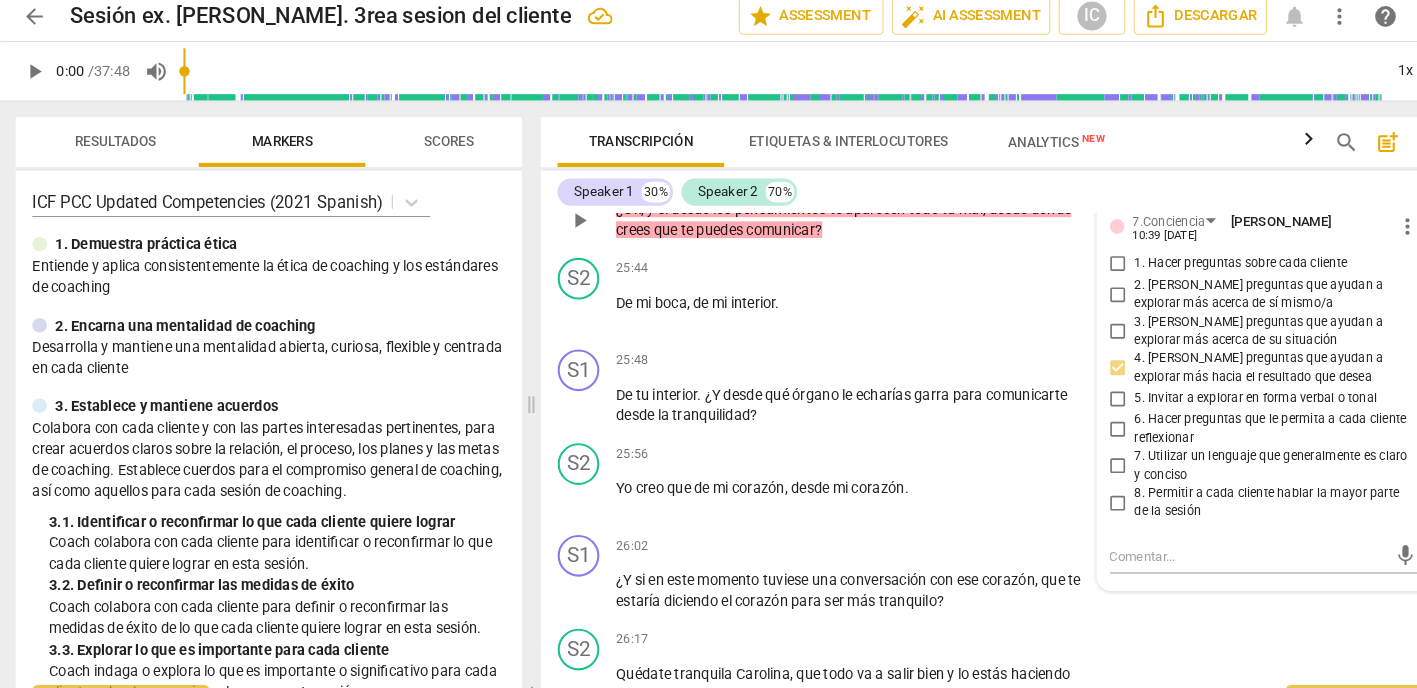 click on "3. [PERSON_NAME] preguntas que ayudan a explorar más acerca de su situación" at bounding box center [1074, 327] 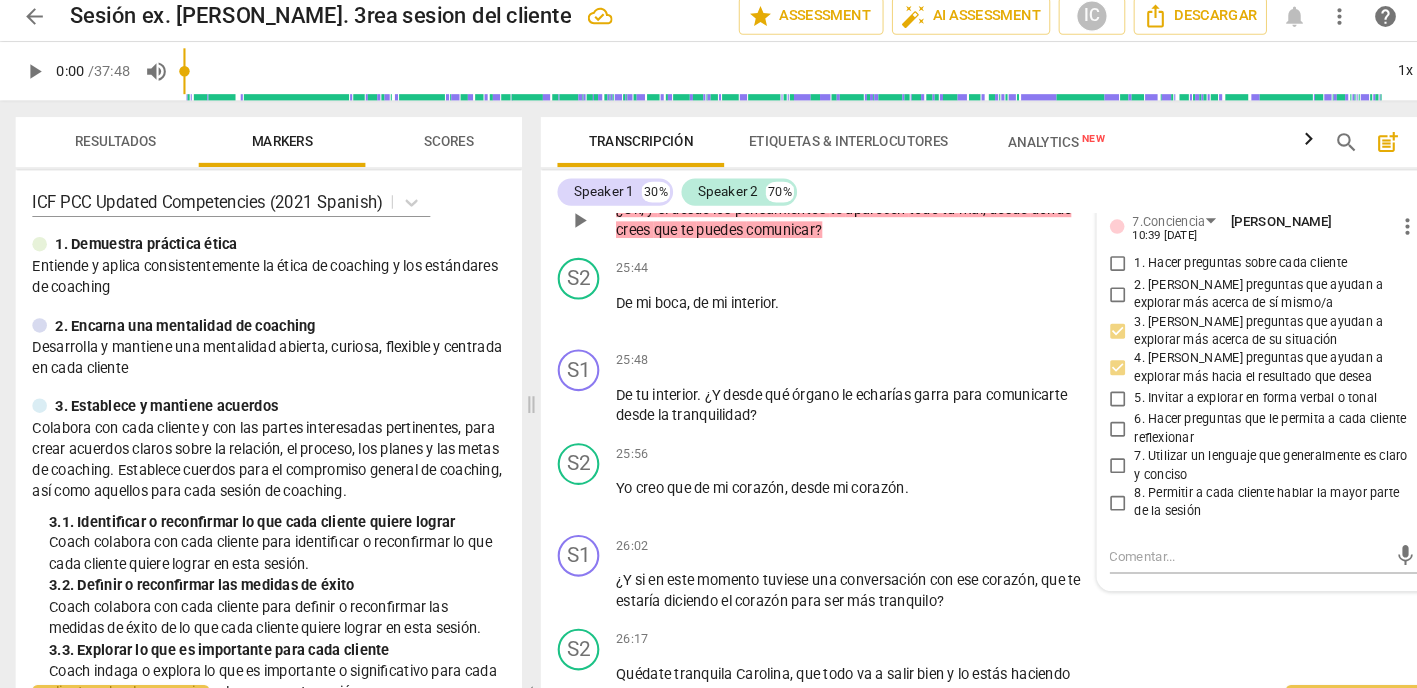 scroll, scrollTop: 12029, scrollLeft: 0, axis: vertical 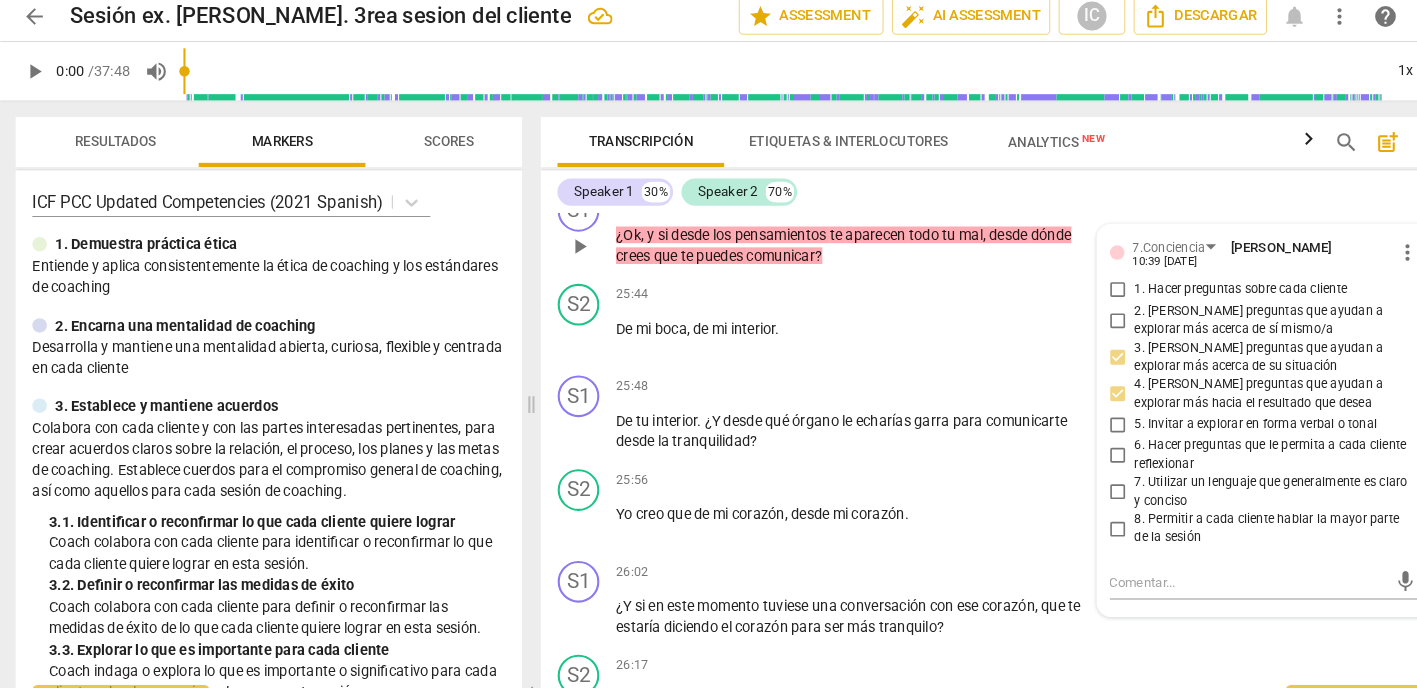 click on "2. [PERSON_NAME] preguntas que ayudan a explorar más acerca de sí mismo/a" at bounding box center (1074, 316) 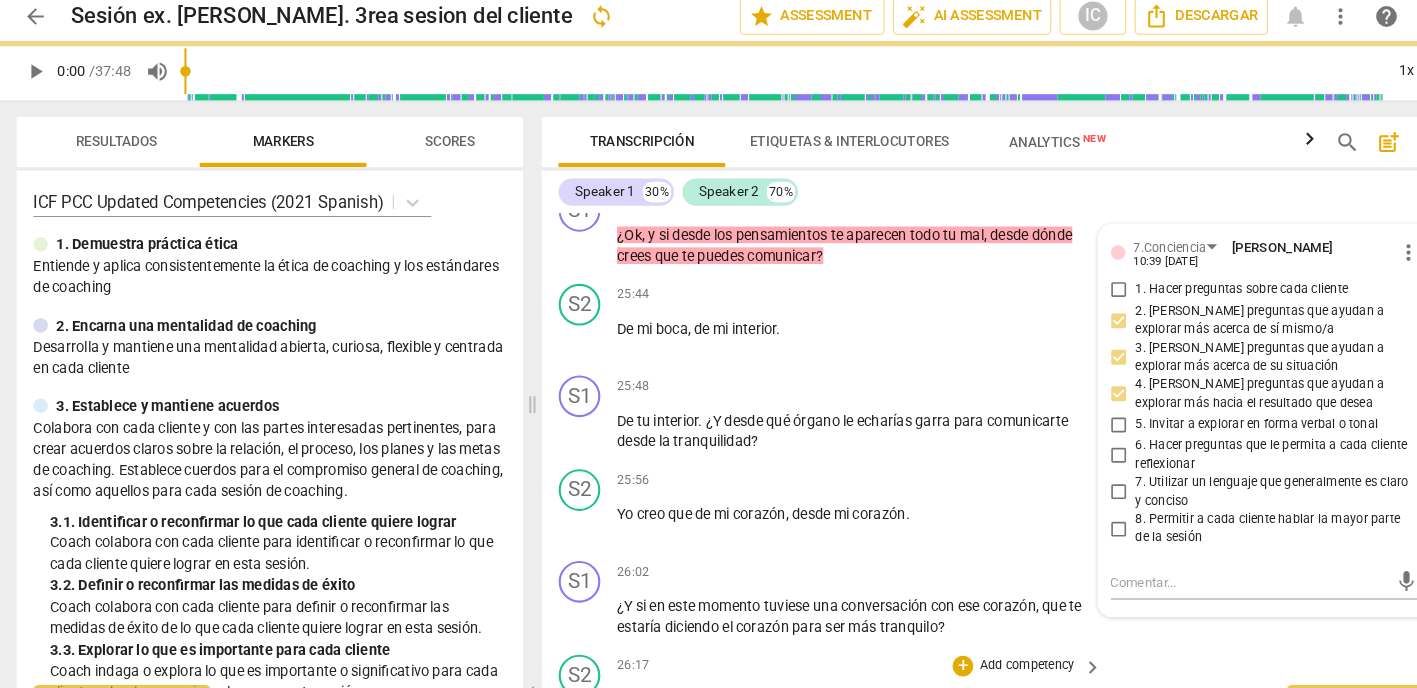 click on "S2 play_arrow pause 26:17 + Add competency keyboard_arrow_right Quédate   tranquila   Carolina ,   que   todo   va   a   salir   bien   y   lo   estás   haciendo   muy   bien ." at bounding box center (960, 674) 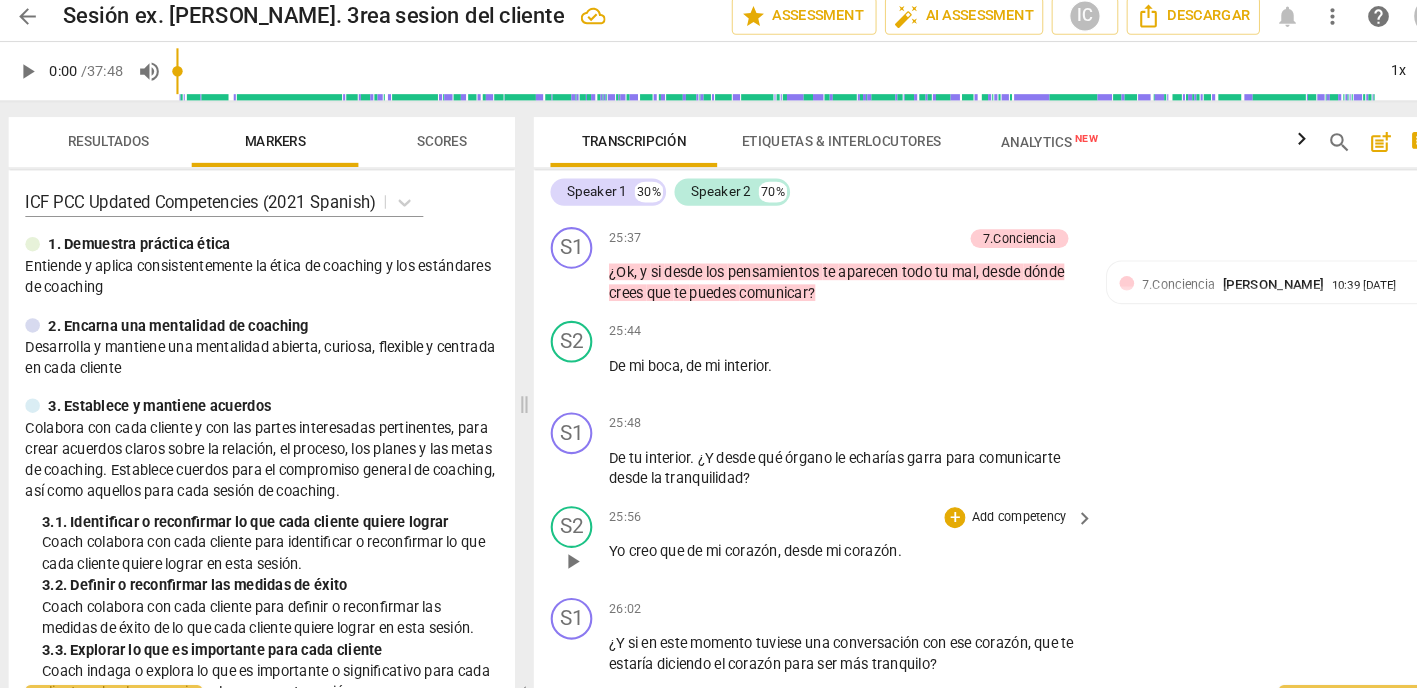 scroll, scrollTop: 11995, scrollLeft: 0, axis: vertical 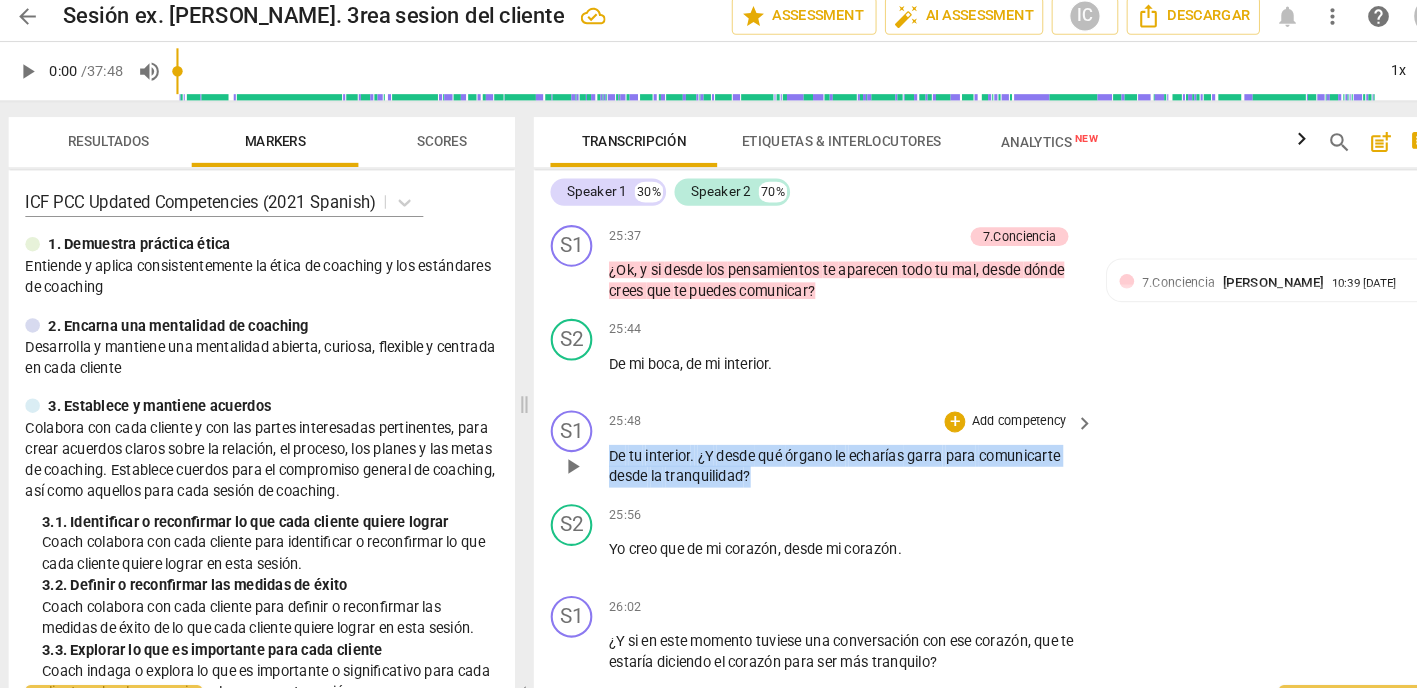 drag, startPoint x: 741, startPoint y: 381, endPoint x: 560, endPoint y: 364, distance: 181.79659 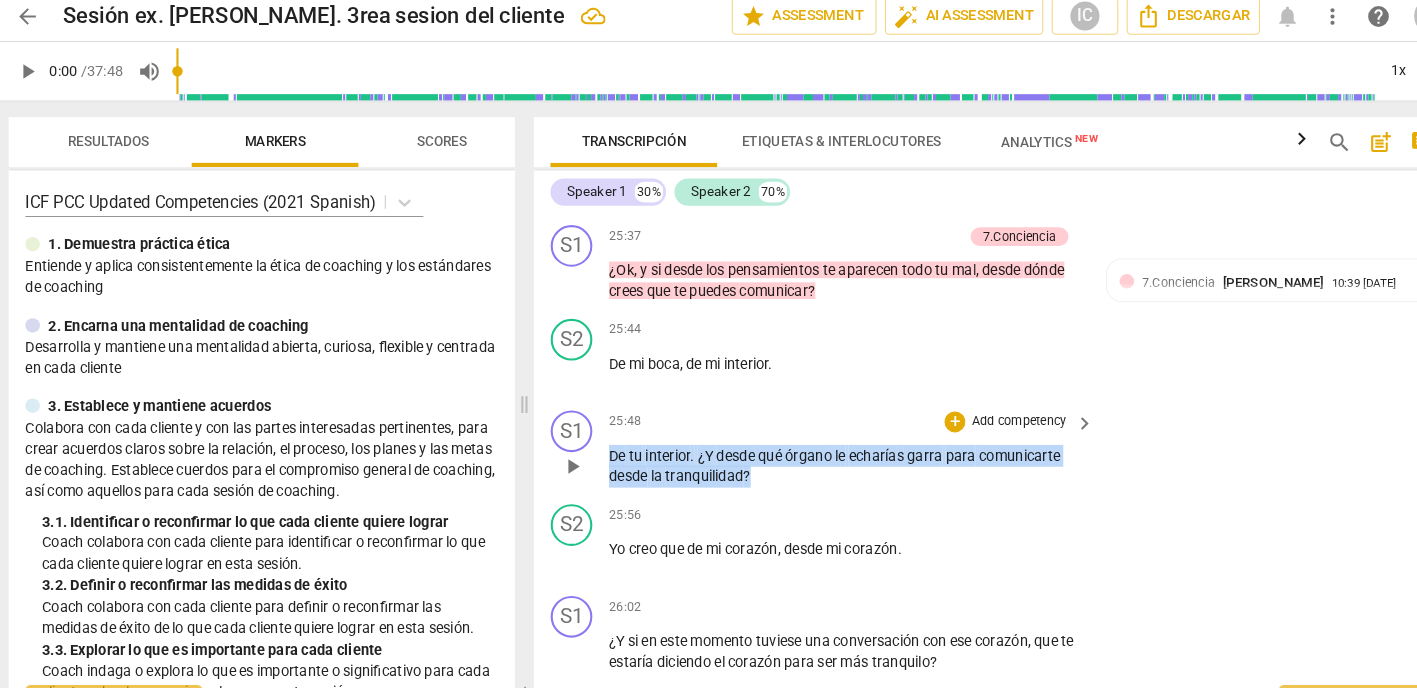 click on "S1 play_arrow pause 25:48 + Add competency keyboard_arrow_right De   tu   interior .   ¿Y   desde   qué   órgano   le   echarías   garra   para   comunicarte   desde   la   tranquilidad ?" at bounding box center [960, 440] 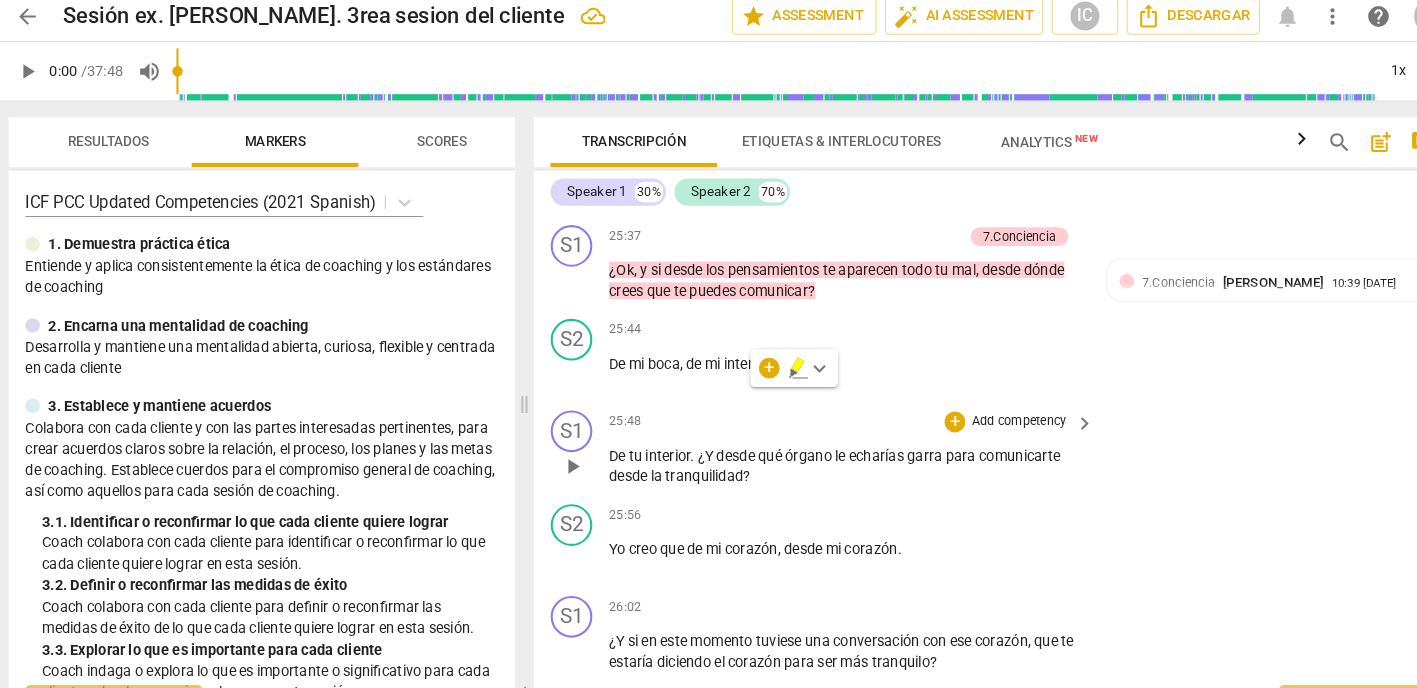 click on "Add competency" at bounding box center (985, 414) 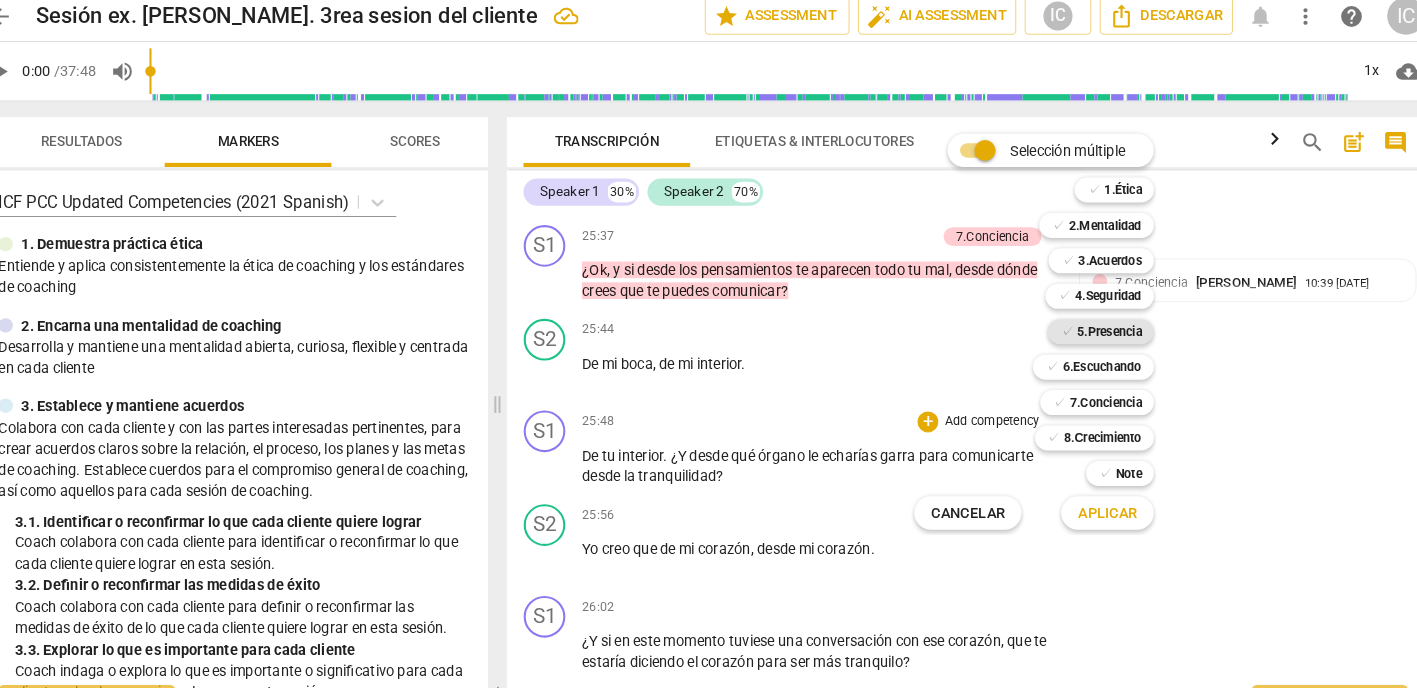 click on "5.Presencia" at bounding box center (1098, 327) 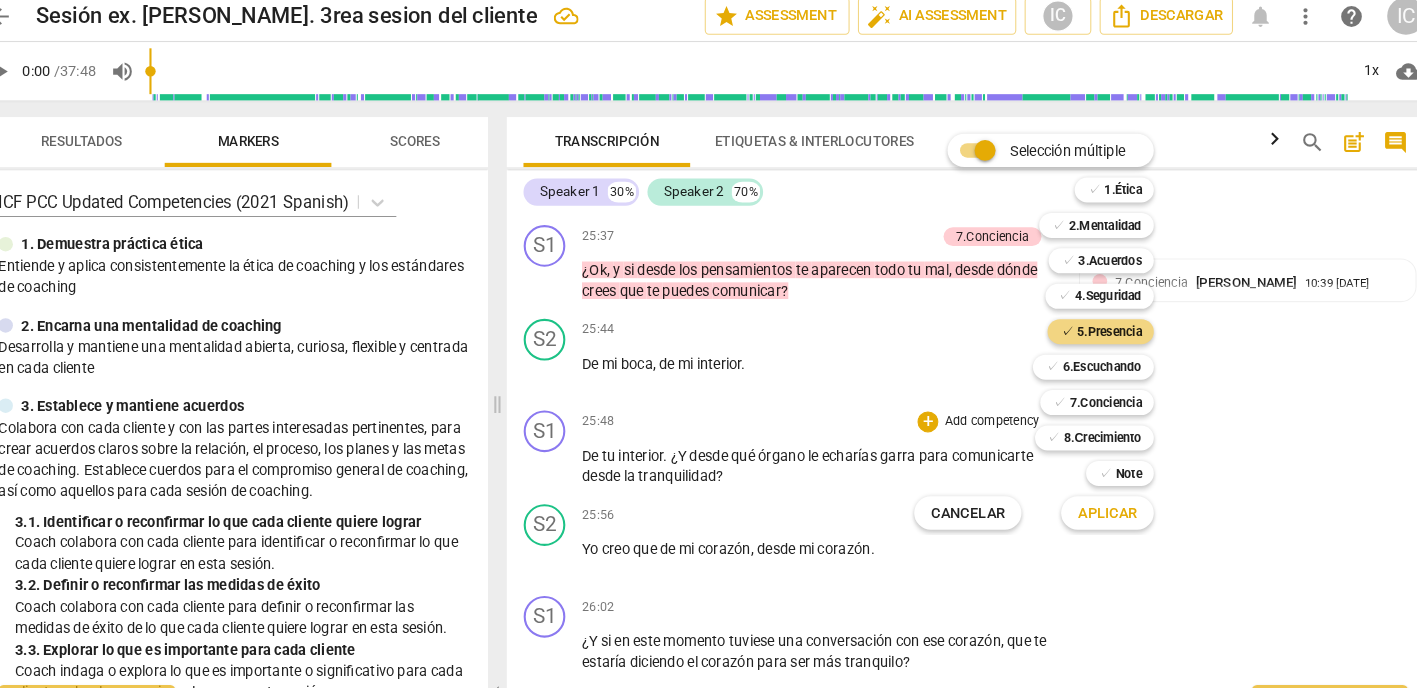 click on "Aplicar" at bounding box center [1096, 502] 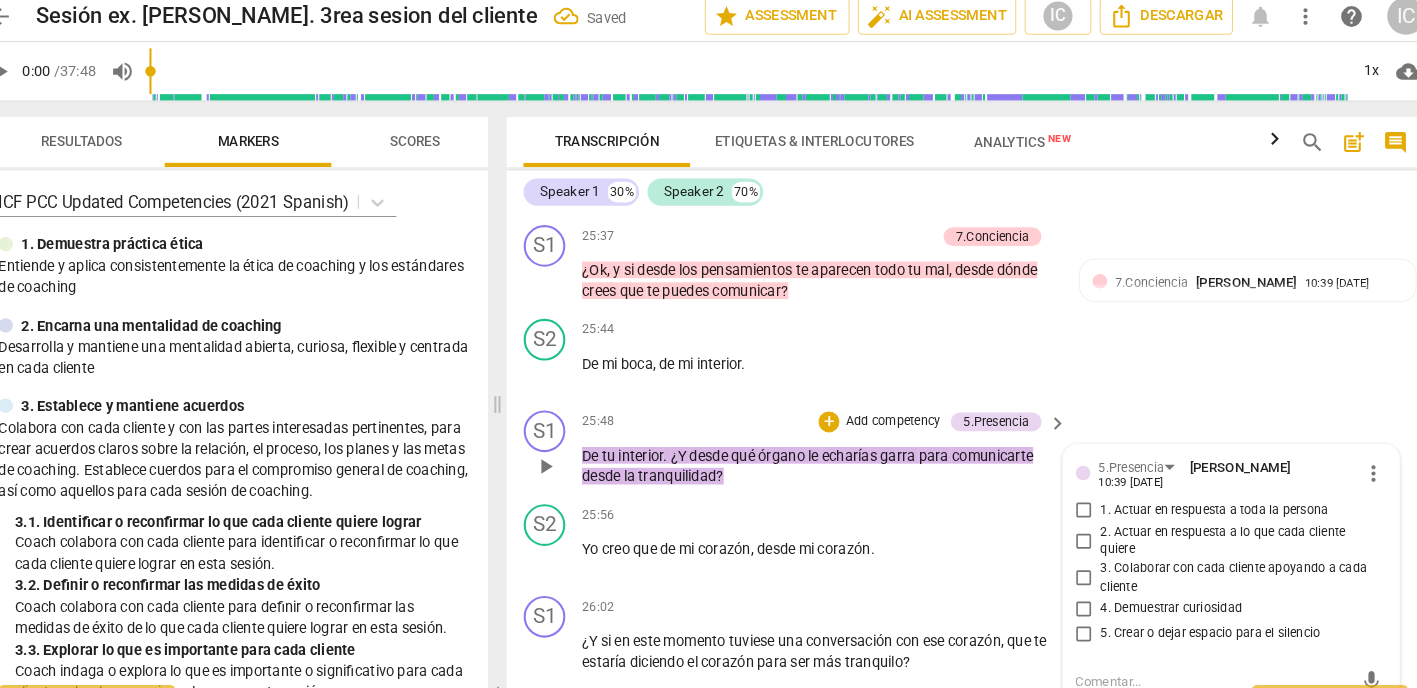 click on "4. Demuestrar curiosidad" at bounding box center [1158, 593] 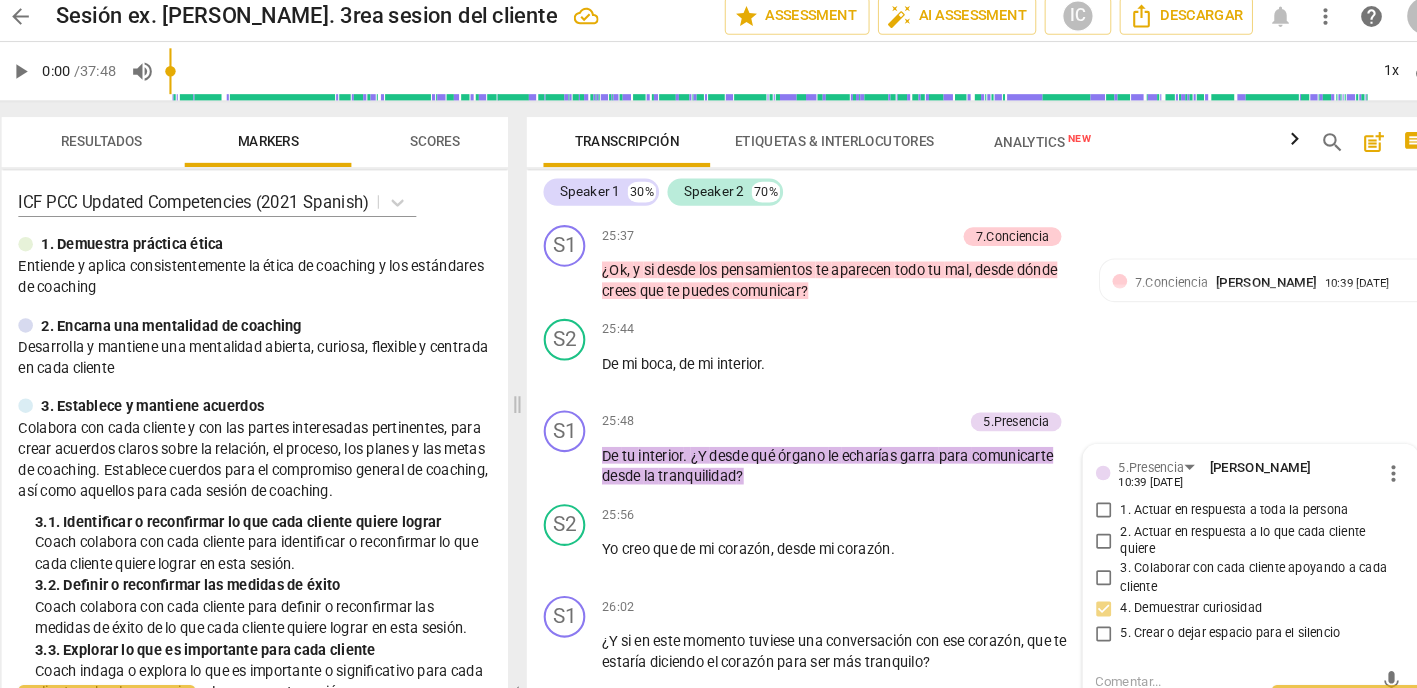 click on "S2 play_arrow pause 26:17 + Add competency keyboard_arrow_right Quédate   tranquila   Carolina ,   que   todo   va   a   salir   bien   y   lo   estás   haciendo   muy   bien ." at bounding box center [960, 708] 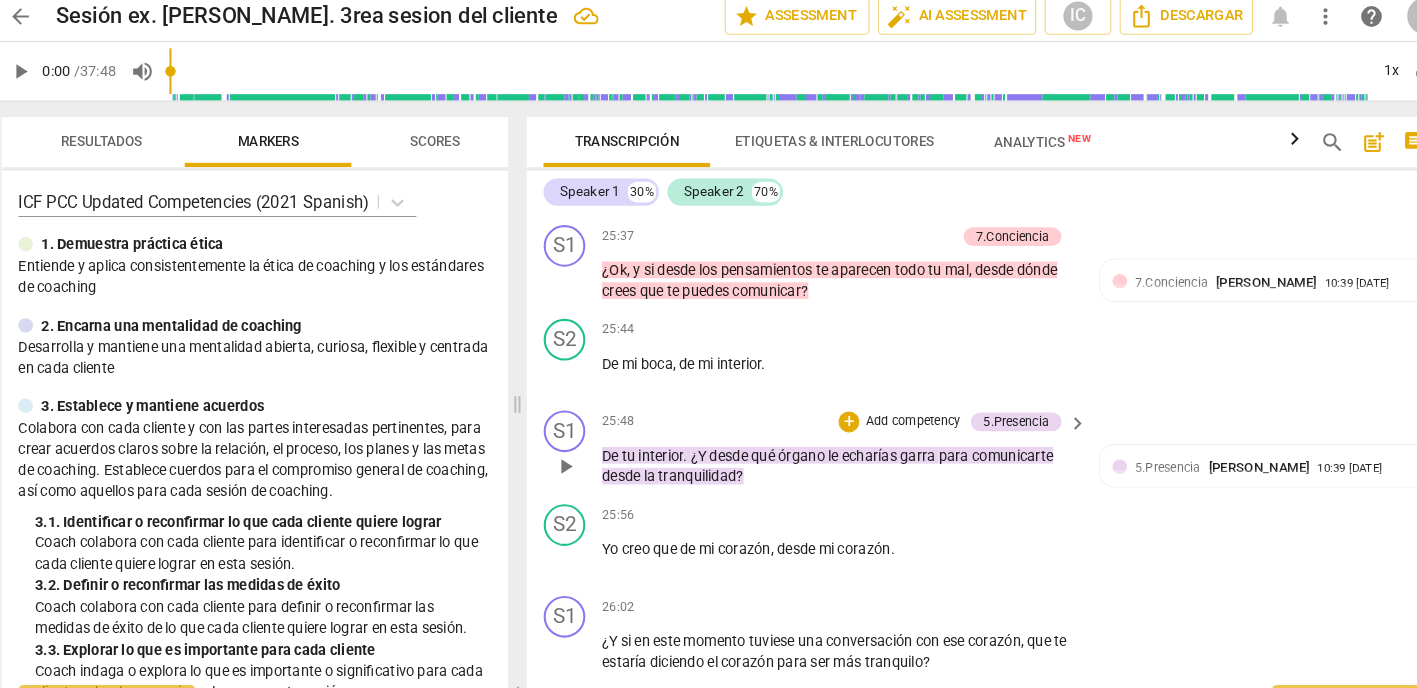 click on "Add competency" at bounding box center [890, 414] 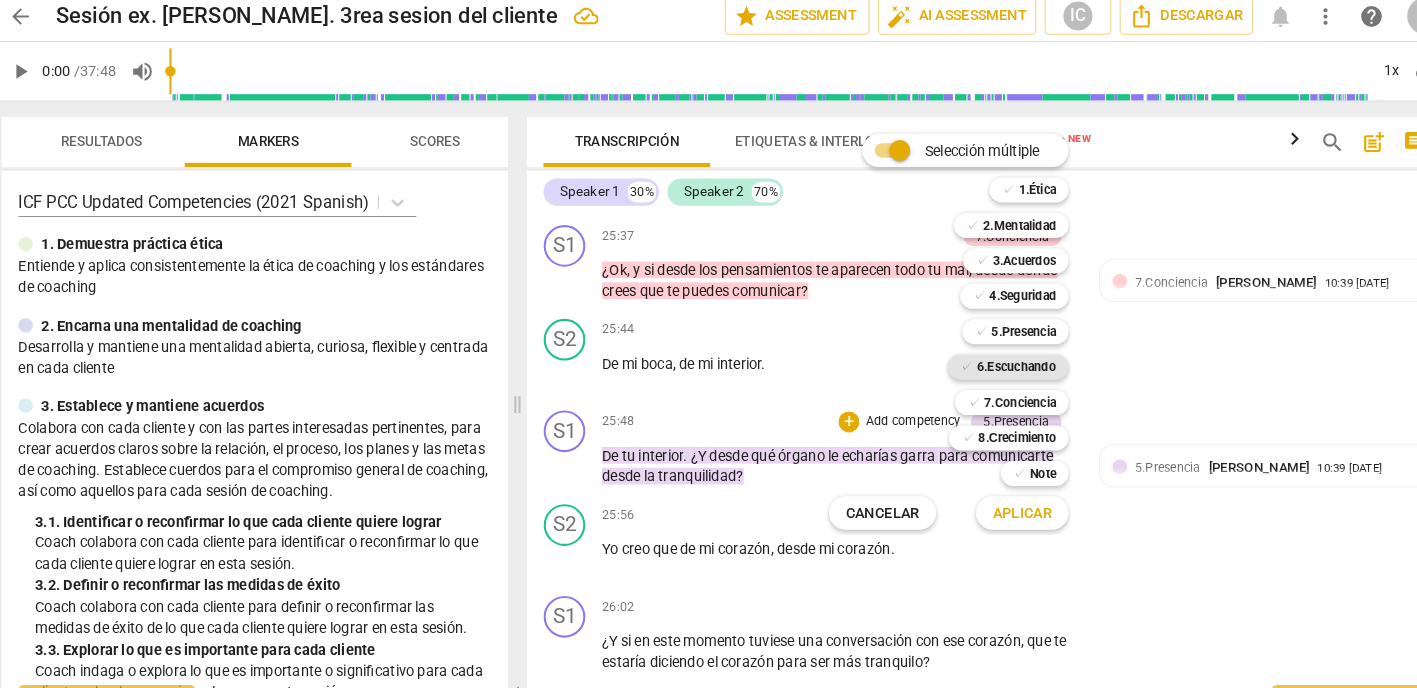 click on "6.Escuchando" at bounding box center (990, 361) 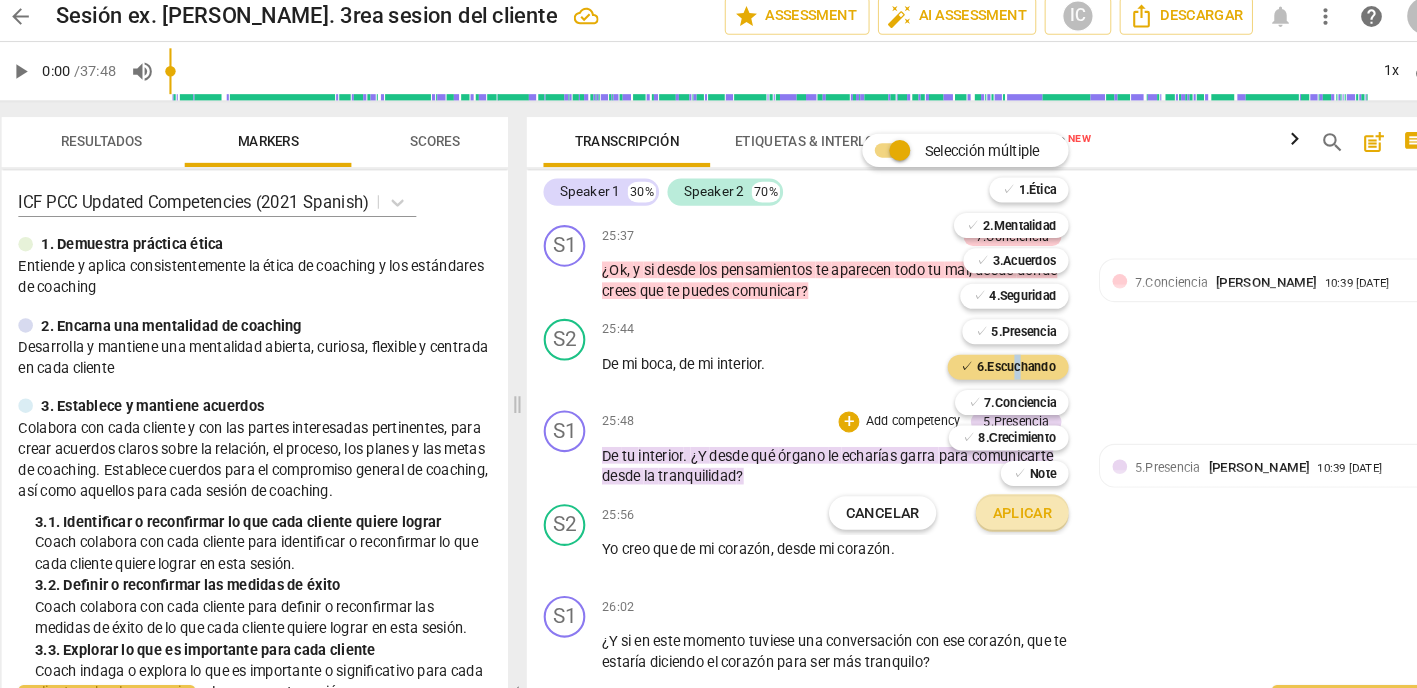 click on "Aplicar" at bounding box center (995, 502) 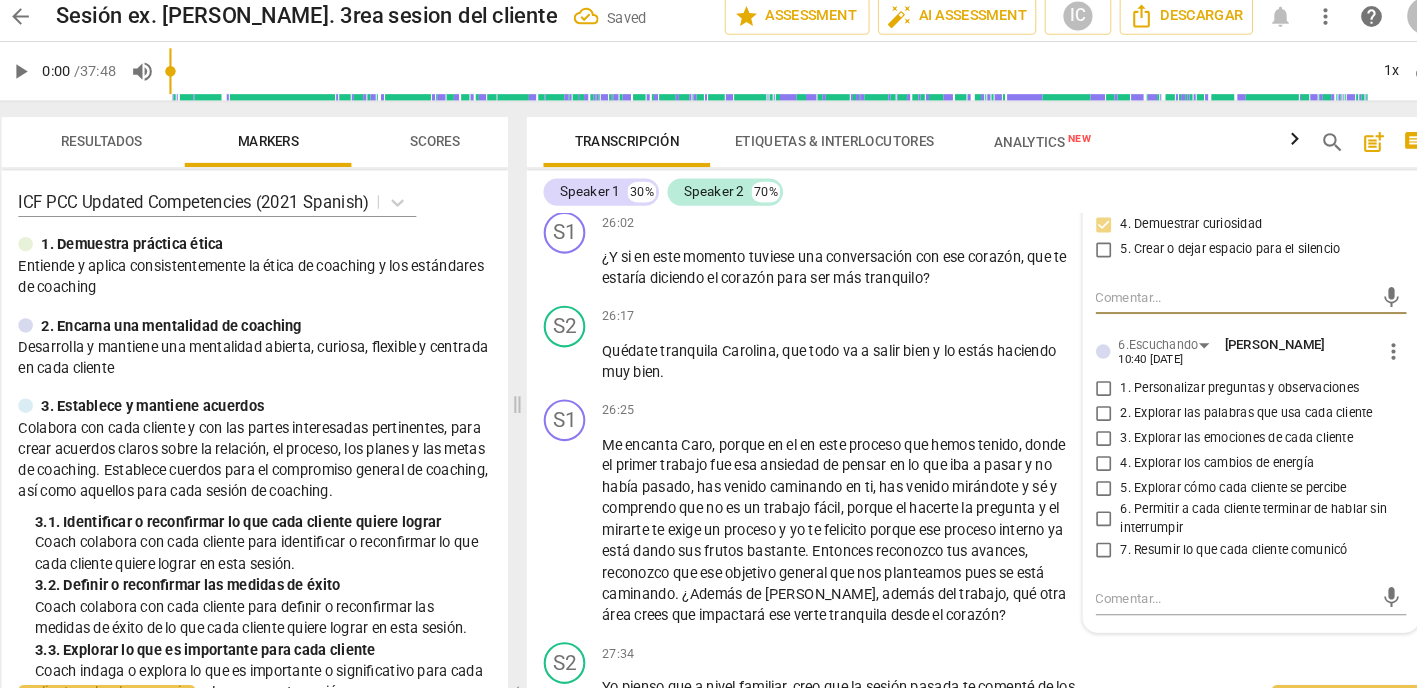 scroll, scrollTop: 12400, scrollLeft: 0, axis: vertical 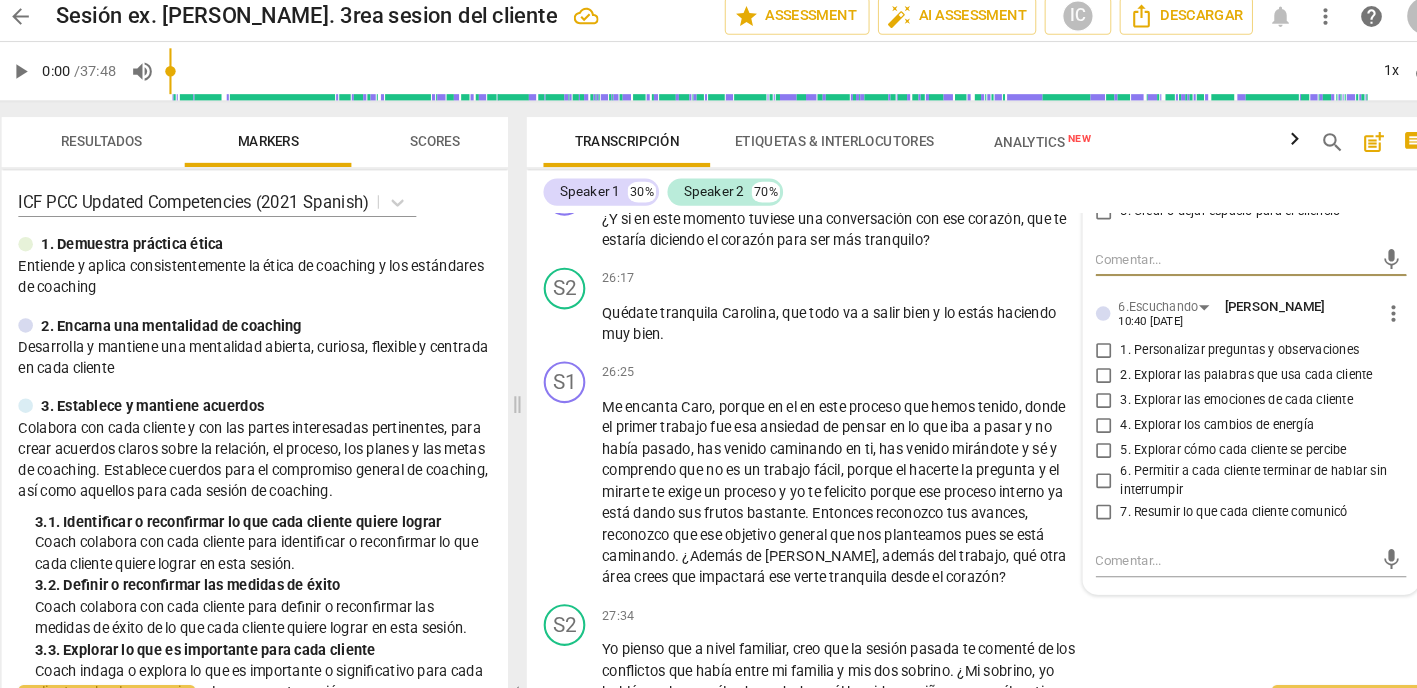 click on "5. Explorar cómo cada cliente se percibe" at bounding box center (1074, 441) 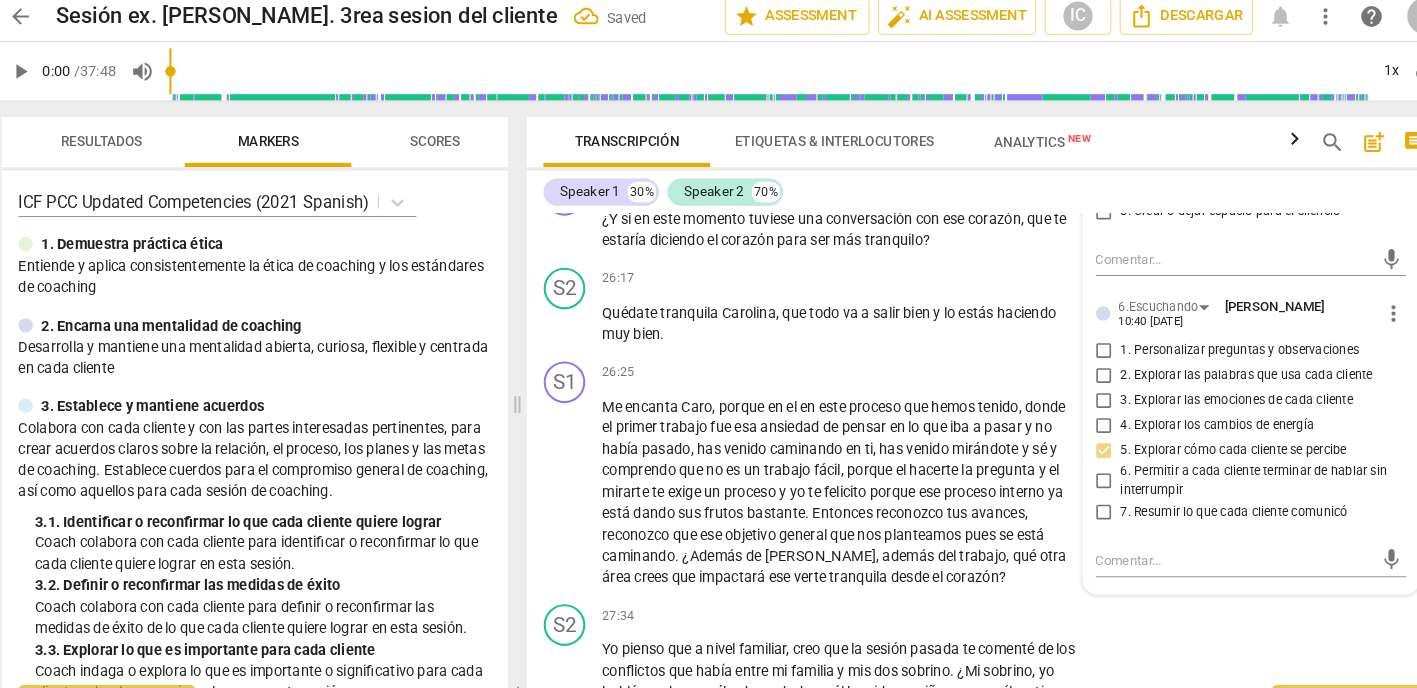 click on "3. Explorar las emociones de cada cliente" at bounding box center (1074, 393) 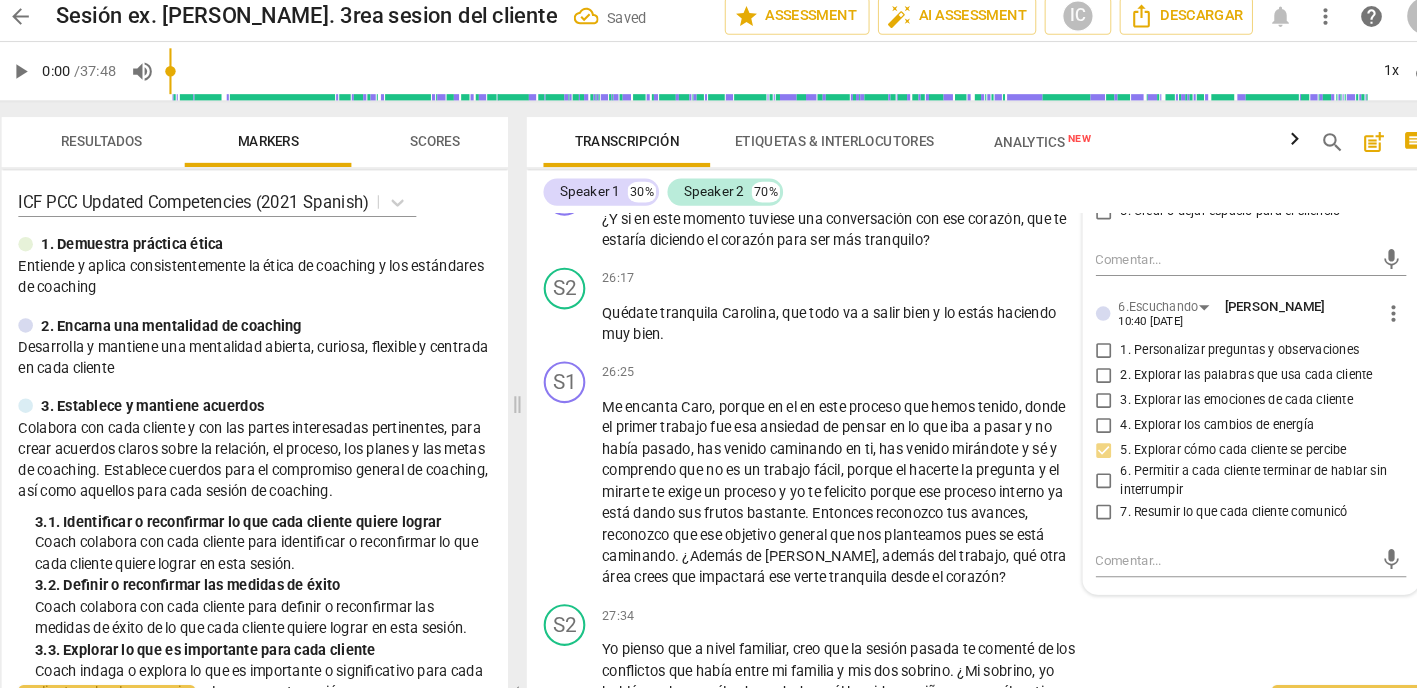 checkbox on "true" 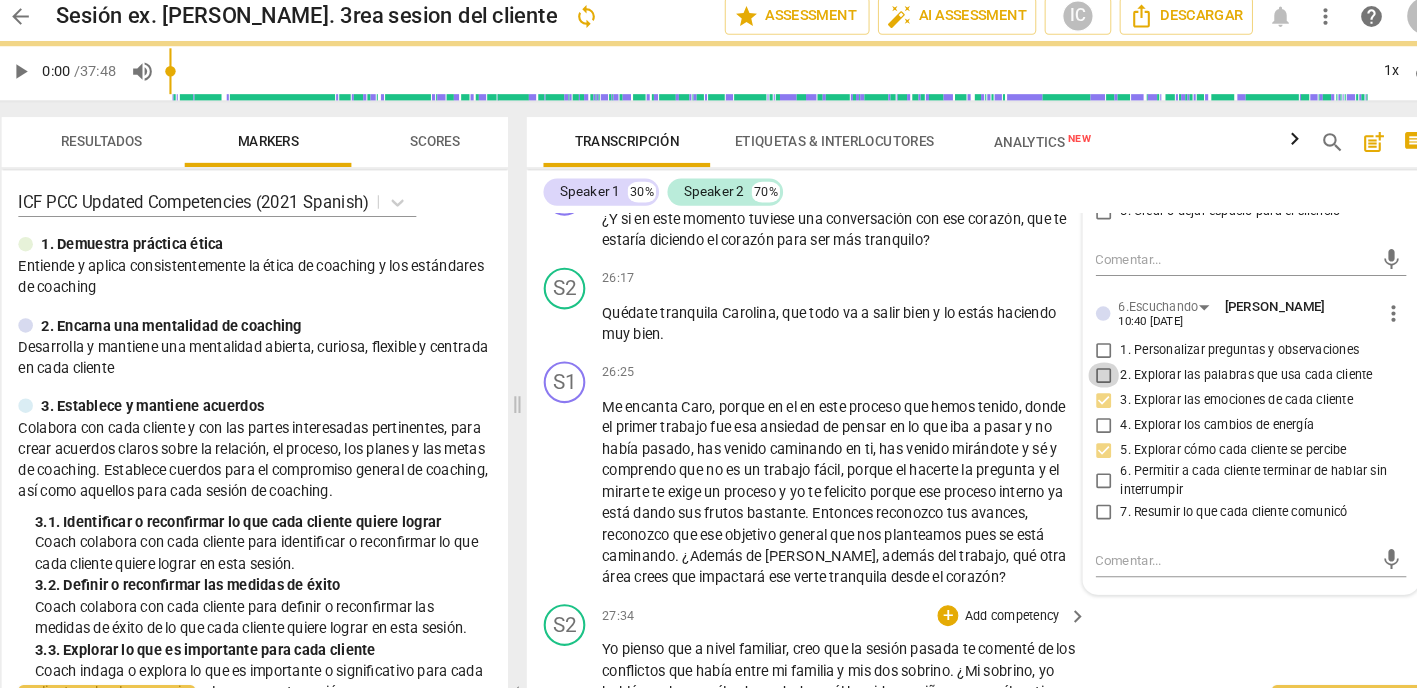 drag, startPoint x: 1052, startPoint y: 277, endPoint x: 1193, endPoint y: 547, distance: 304.59973 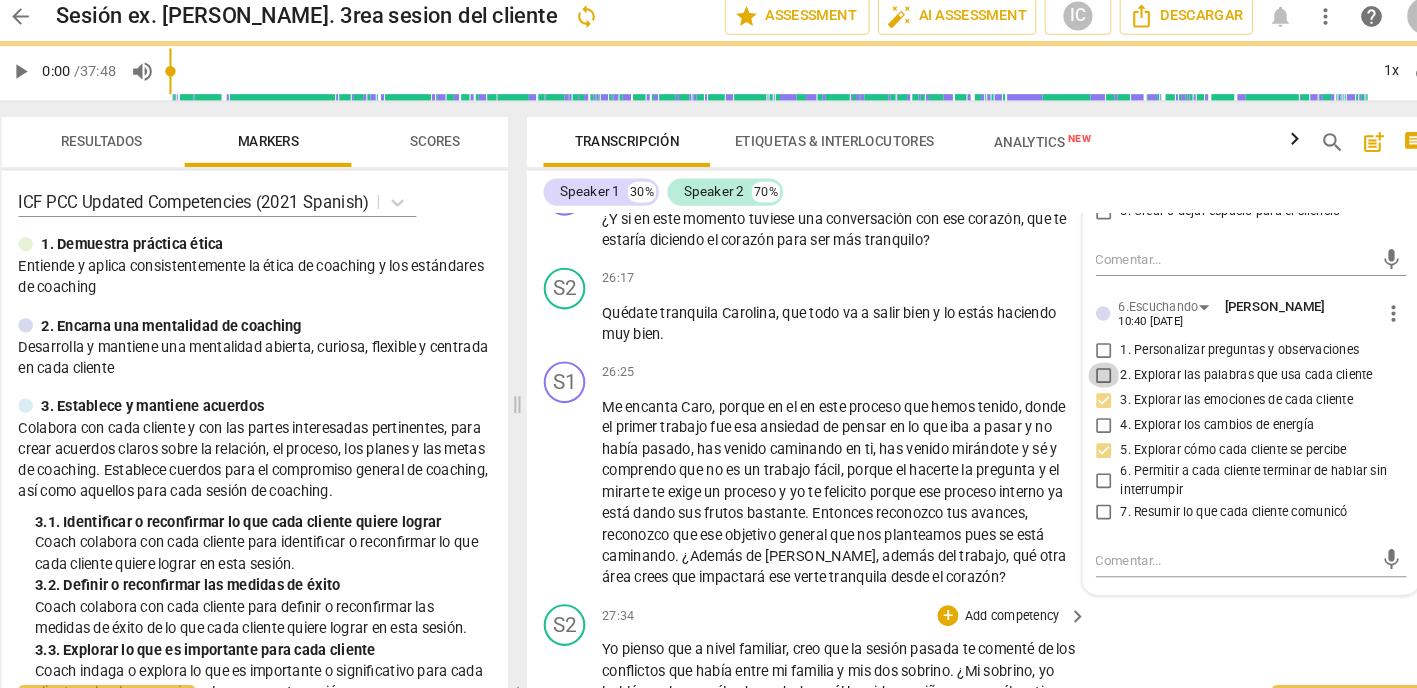 click on "2. Explorar las palabras que usa cada cliente" at bounding box center (1074, 369) 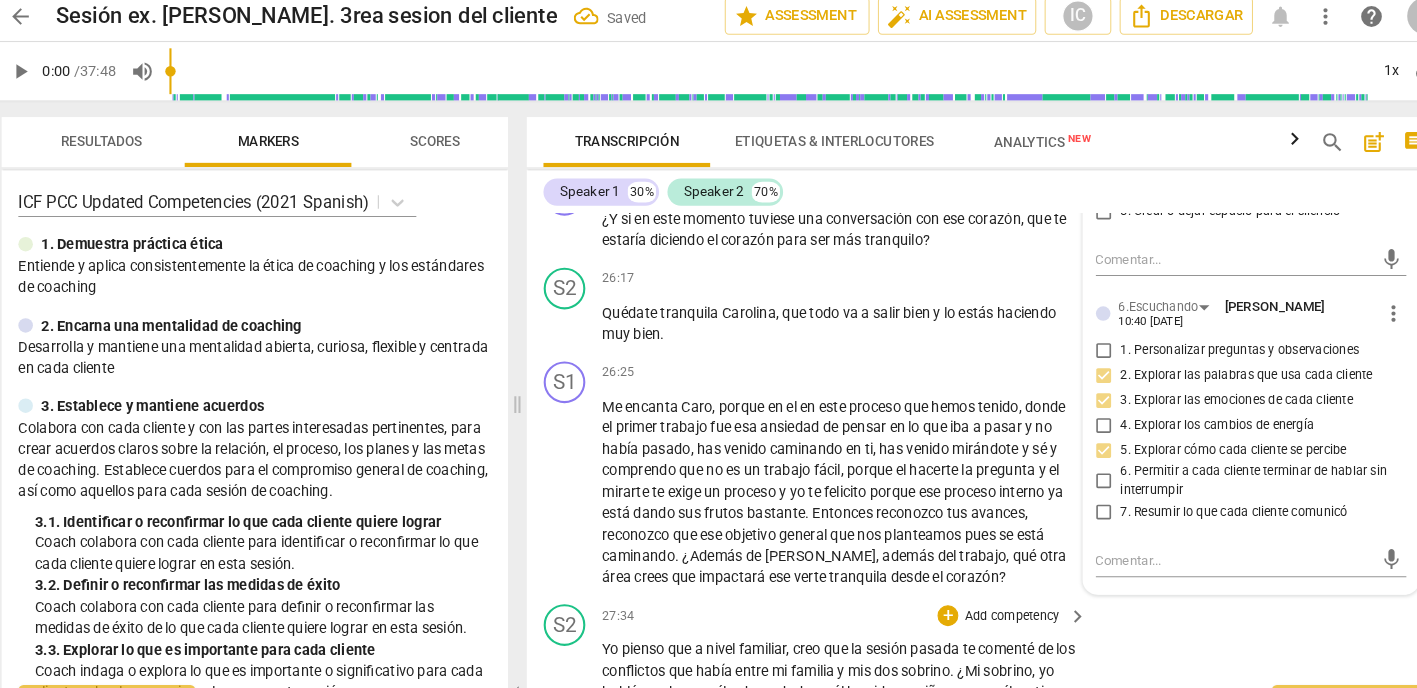 click on "S2 play_arrow pause 27:34 + Add competency keyboard_arrow_right Yo   pienso   que   a   nivel   familiar ,   creo   que   la   sesión   pasada   te   comenté   de   los   conflictos   que   había   entre   mi   familia   y   mis   dos   sobrino .   ¿Mi   sobrino ,   yo   hablé   mucho   con   él   y   de   verdad   que   él   ha   sido   un   niño   que   que   él   no   tiene   rencor ,   ni   yo   rencor   hacia   él ,   no ?   Y   hablamos ,   conversamos   todos   los   días   conversamos .   ¿Pero   mi   sobrina   en   ese   momento   que   me   recuerdo   que   me   dijiste   ajá ,   y   si   ella   no   te   contesta ,   cómo   lo   vas   a   manejar ?   [PERSON_NAME] ,   yo   llamé   a   mi   otra   sobrina ,   yo   le   digo ,   le   dije   hija ,   escríbele   a   [PERSON_NAME]   que   yo   quiero   hablar   con   ella   y   que   me   desbloquee .   Entonces   me   dijo   [PERSON_NAME] ,   me   dijo   tía ,   yo   ya   le   dije ,   pero   ya   yo   no   puedo   hacer   más   nada .   Yo   bueno ," at bounding box center (960, 790) 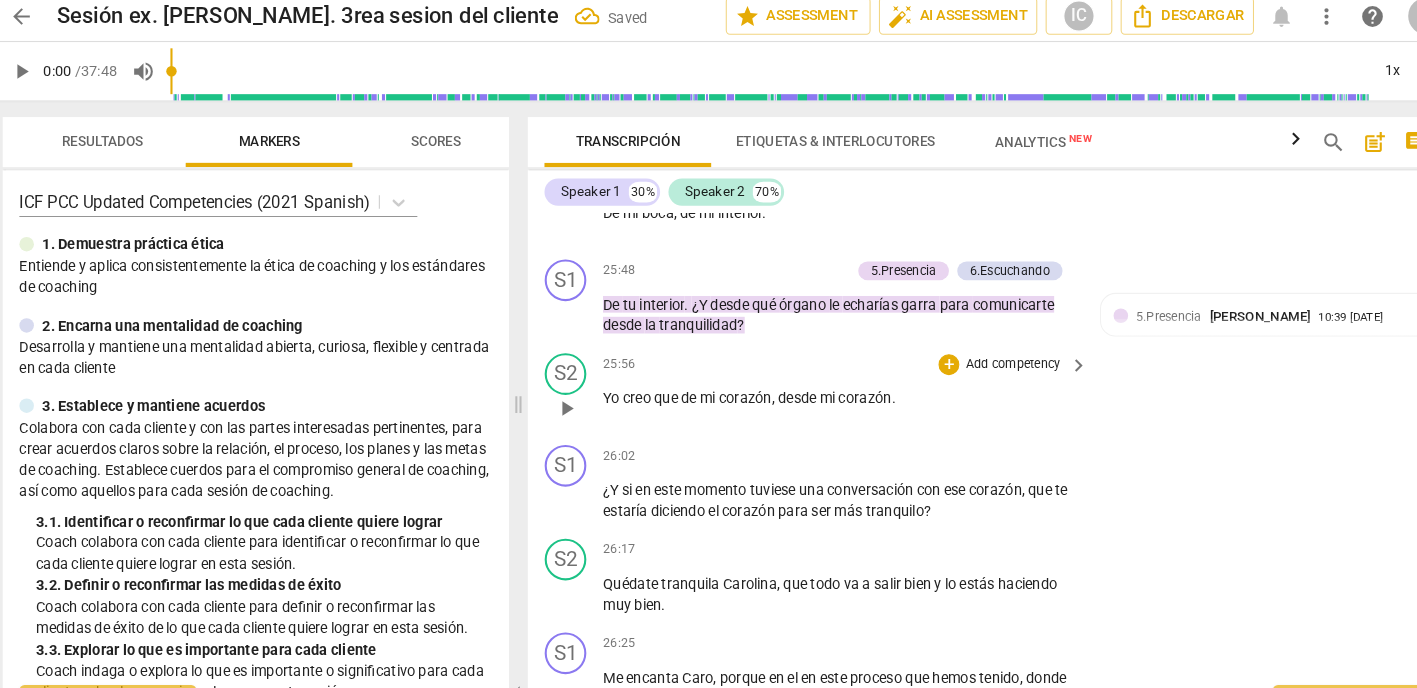 scroll, scrollTop: 12144, scrollLeft: 0, axis: vertical 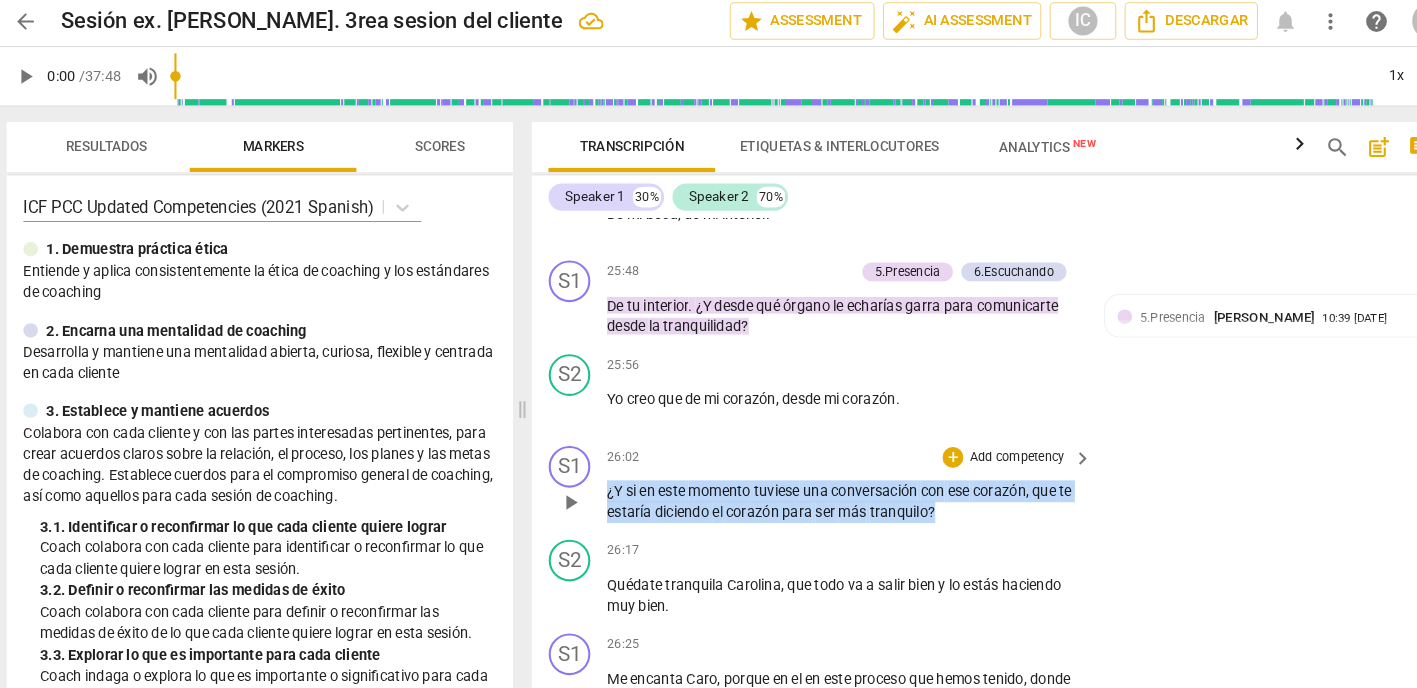 drag, startPoint x: 933, startPoint y: 420, endPoint x: 520, endPoint y: 380, distance: 414.93253 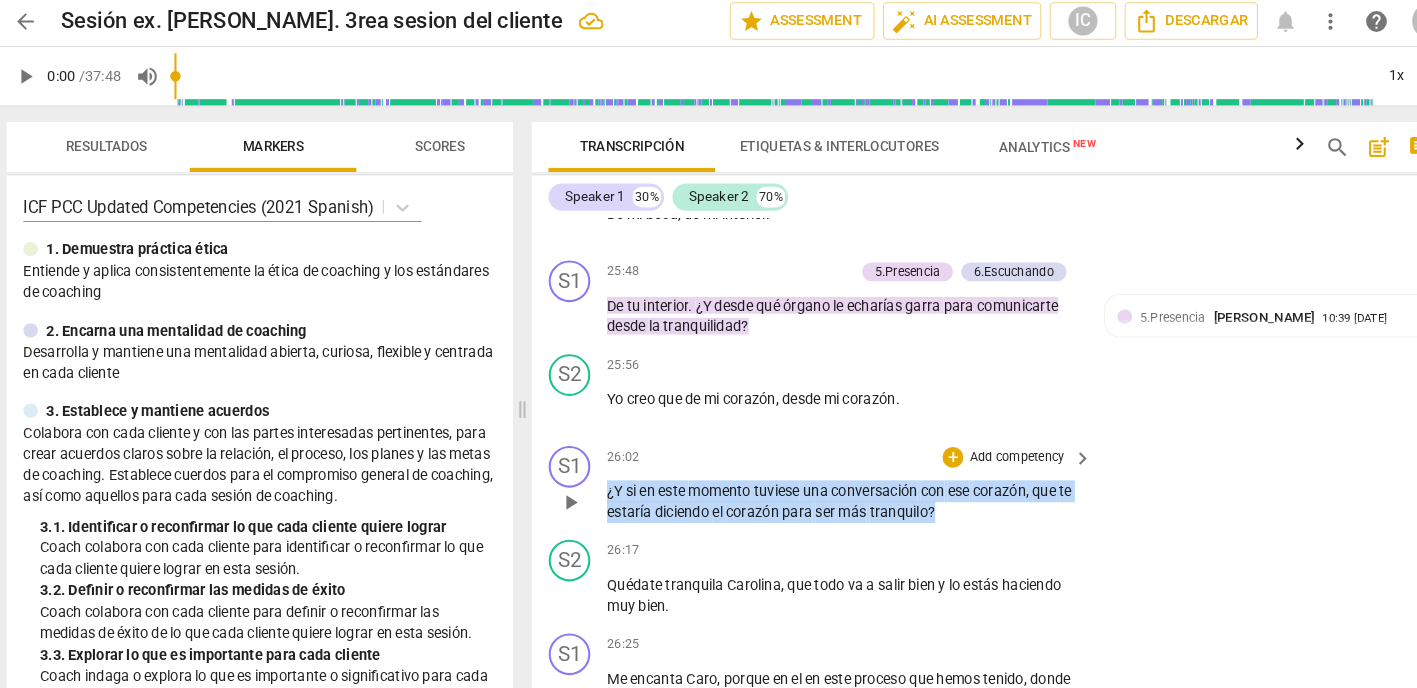 click on "S1 play_arrow pause 26:02 + Add competency keyboard_arrow_right ¿Y   si   en   este   momento   tuviese   una   conversación   con   ese   corazón ,   que   te   estaría   diciendo   el   corazón   para   ser   más   tranquilo ?" at bounding box center [960, 469] 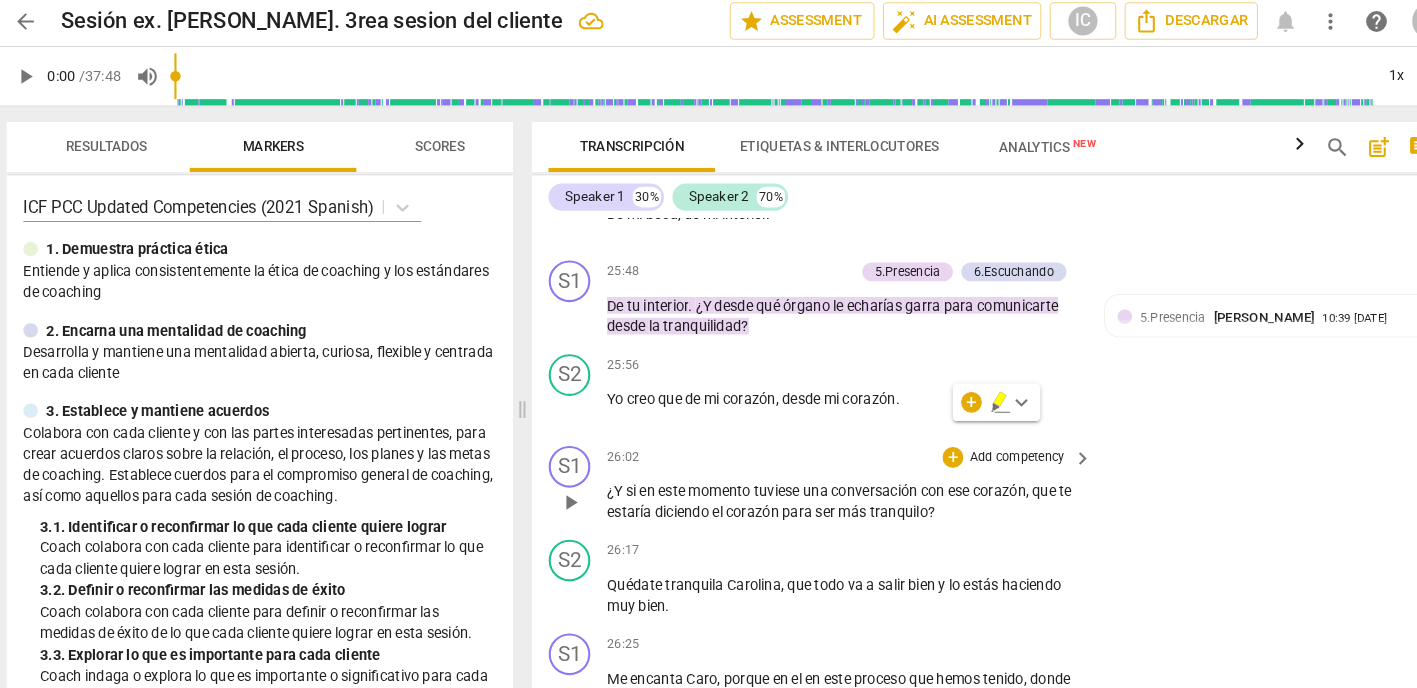 click on "Add competency" at bounding box center [985, 443] 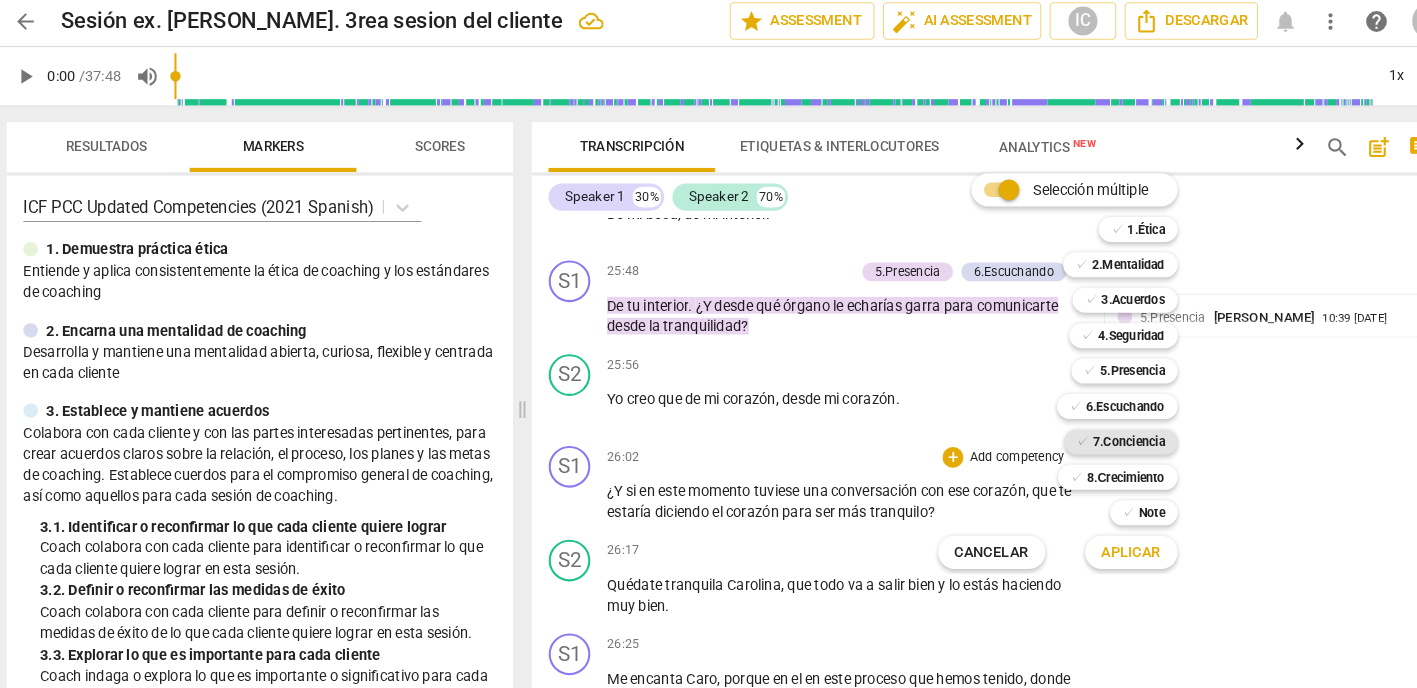 click on "7.Conciencia" at bounding box center (1093, 428) 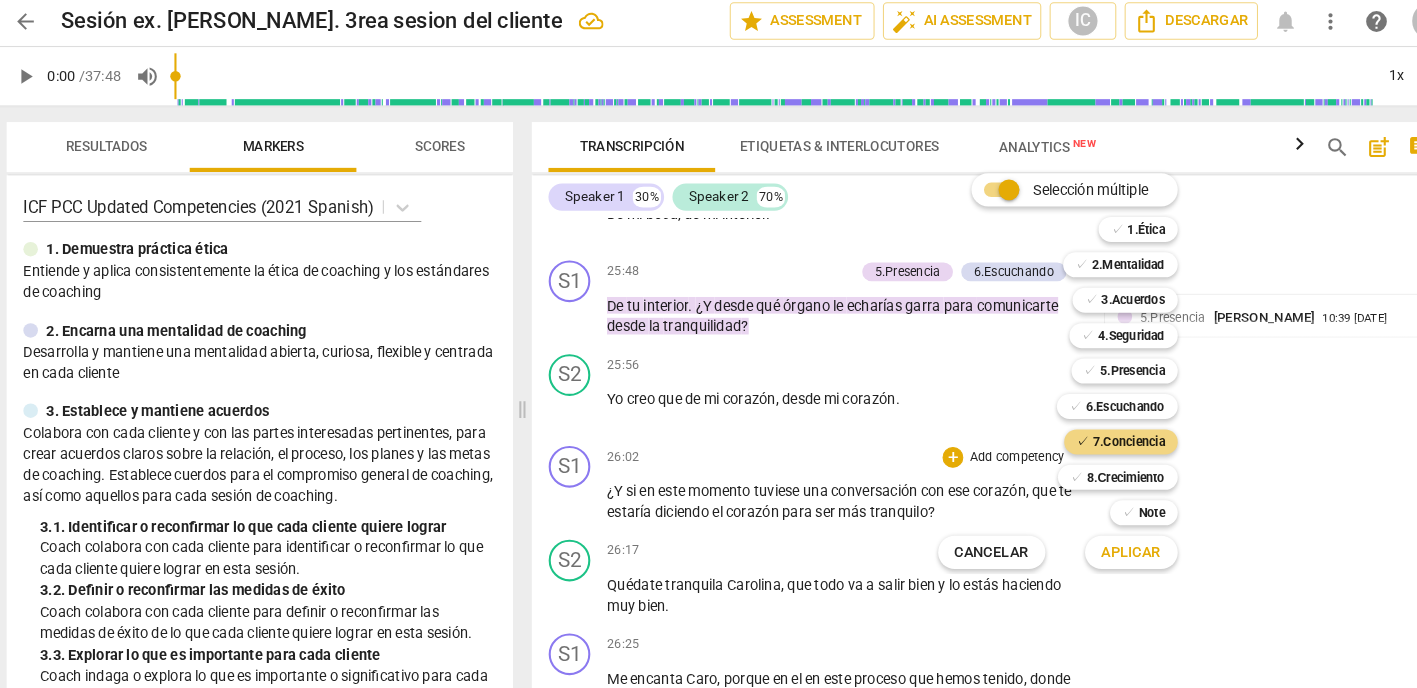 click on "Aplicar" at bounding box center [1095, 534] 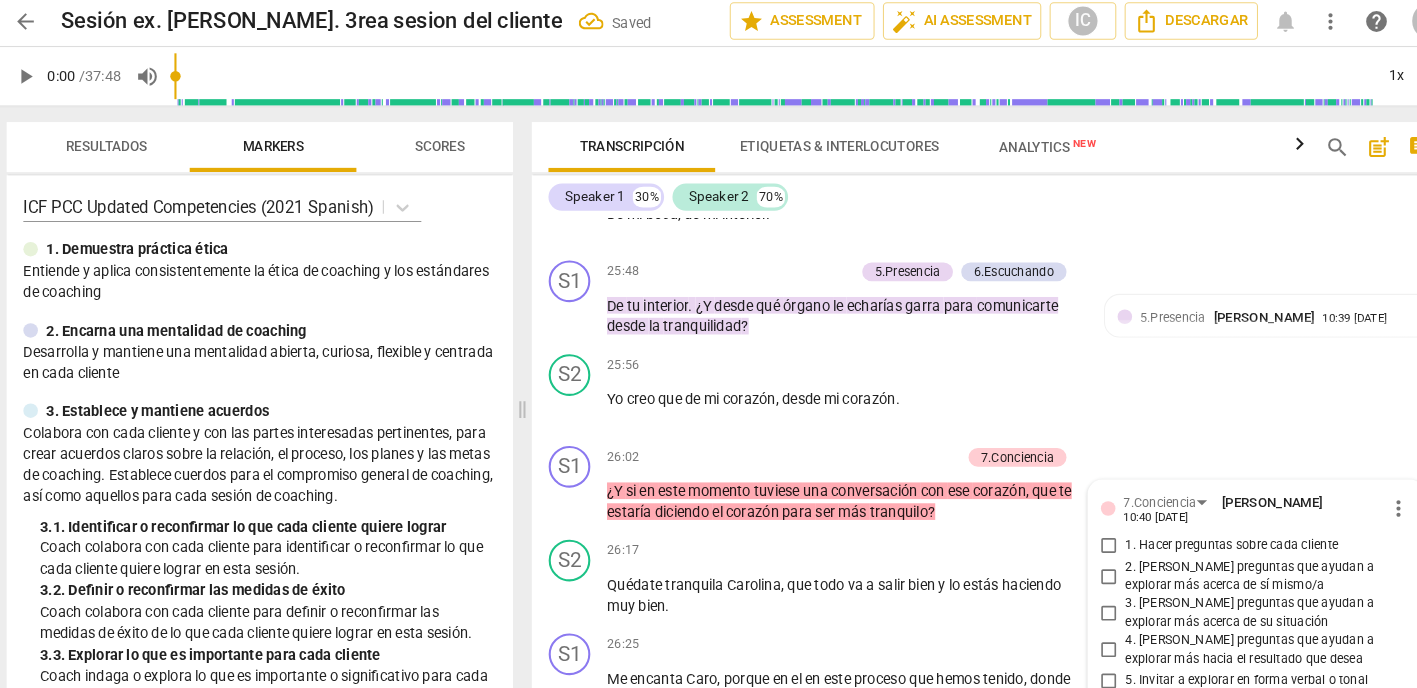 scroll, scrollTop: 12423, scrollLeft: 0, axis: vertical 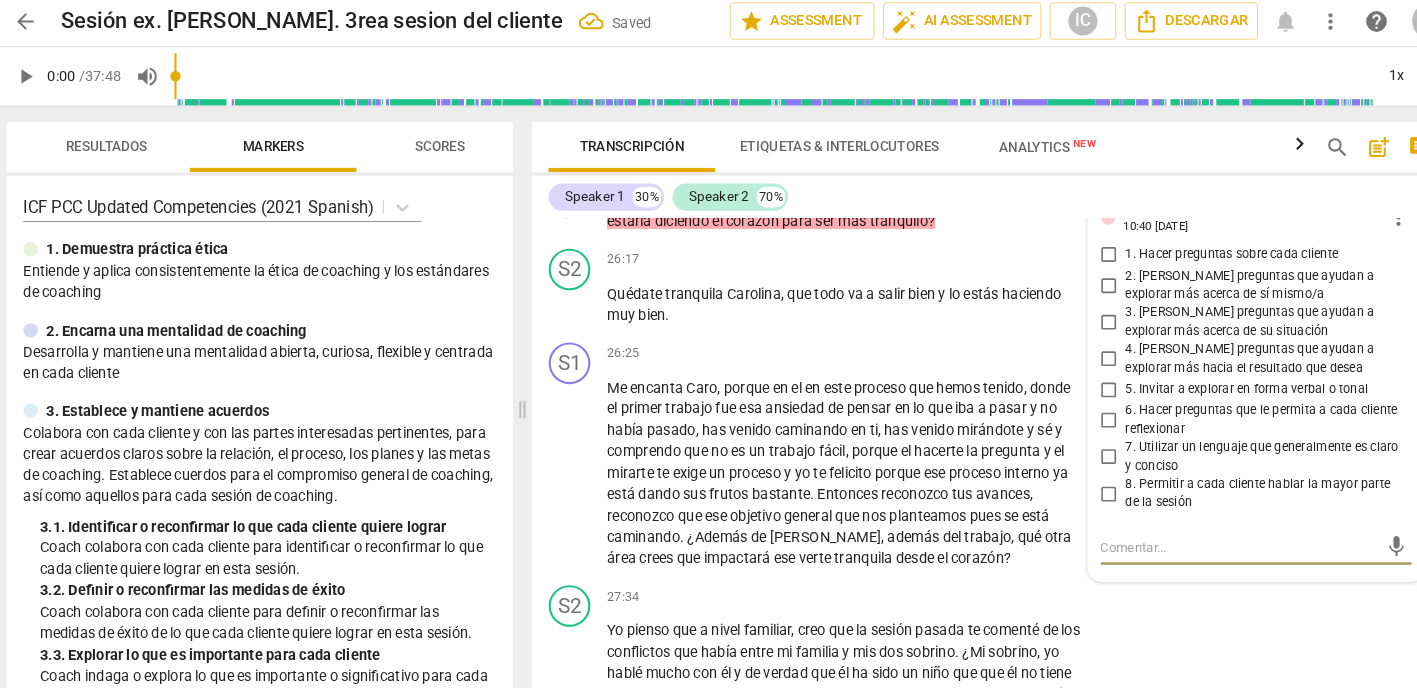 click on "6. Hacer preguntas que le permita a cada cliente reflexionar" at bounding box center (1074, 408) 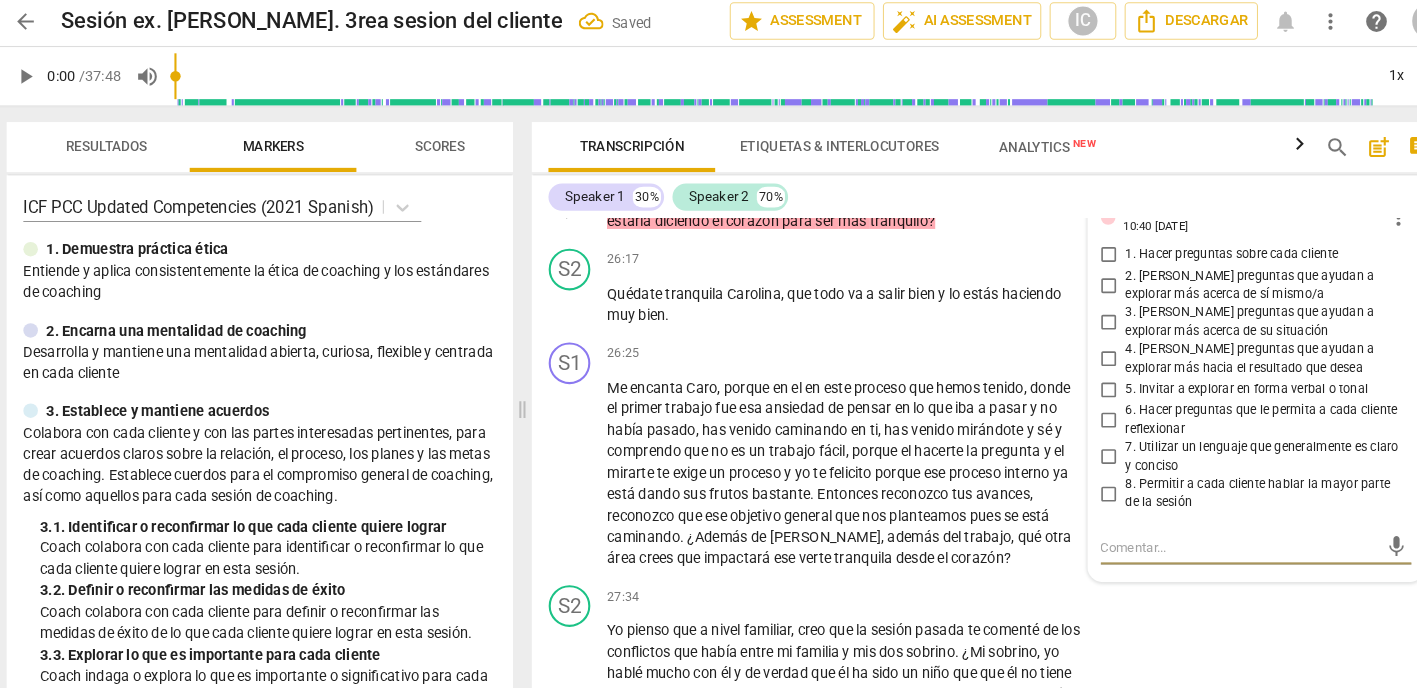 checkbox on "true" 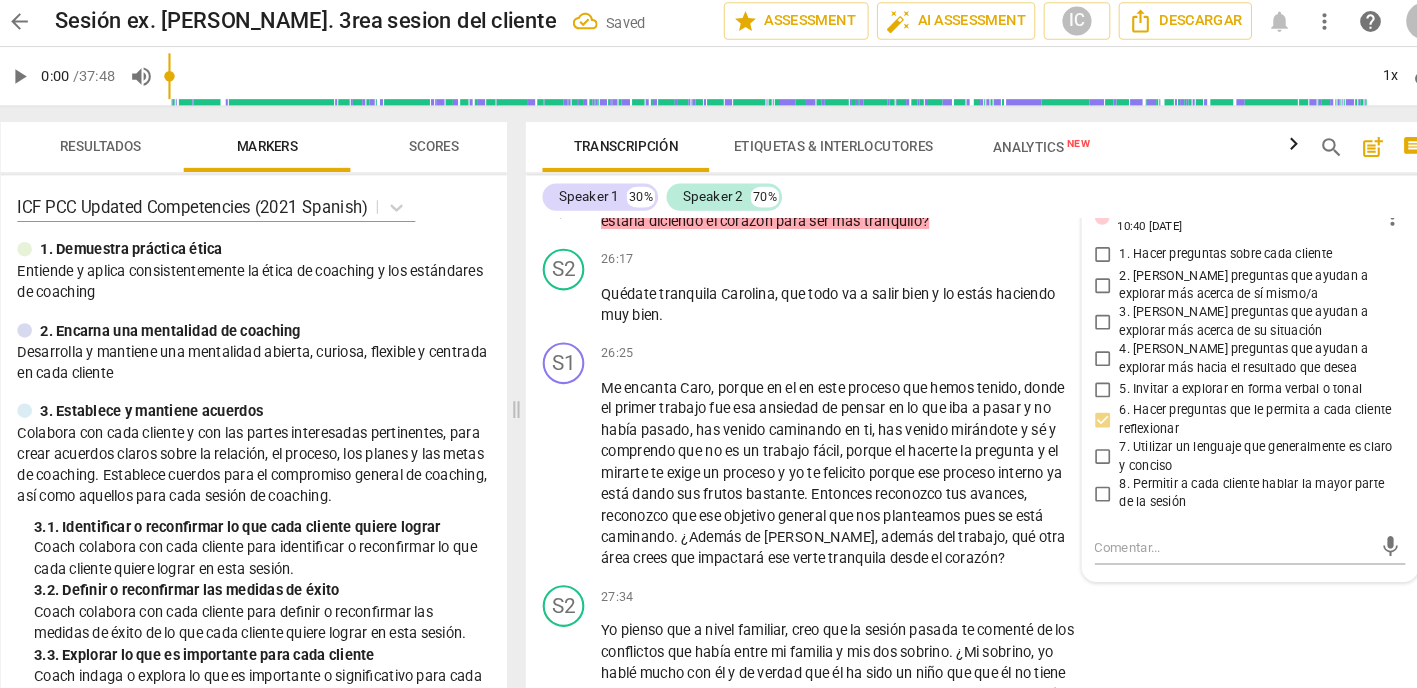 drag, startPoint x: 1060, startPoint y: 265, endPoint x: 1059, endPoint y: 247, distance: 18.027756 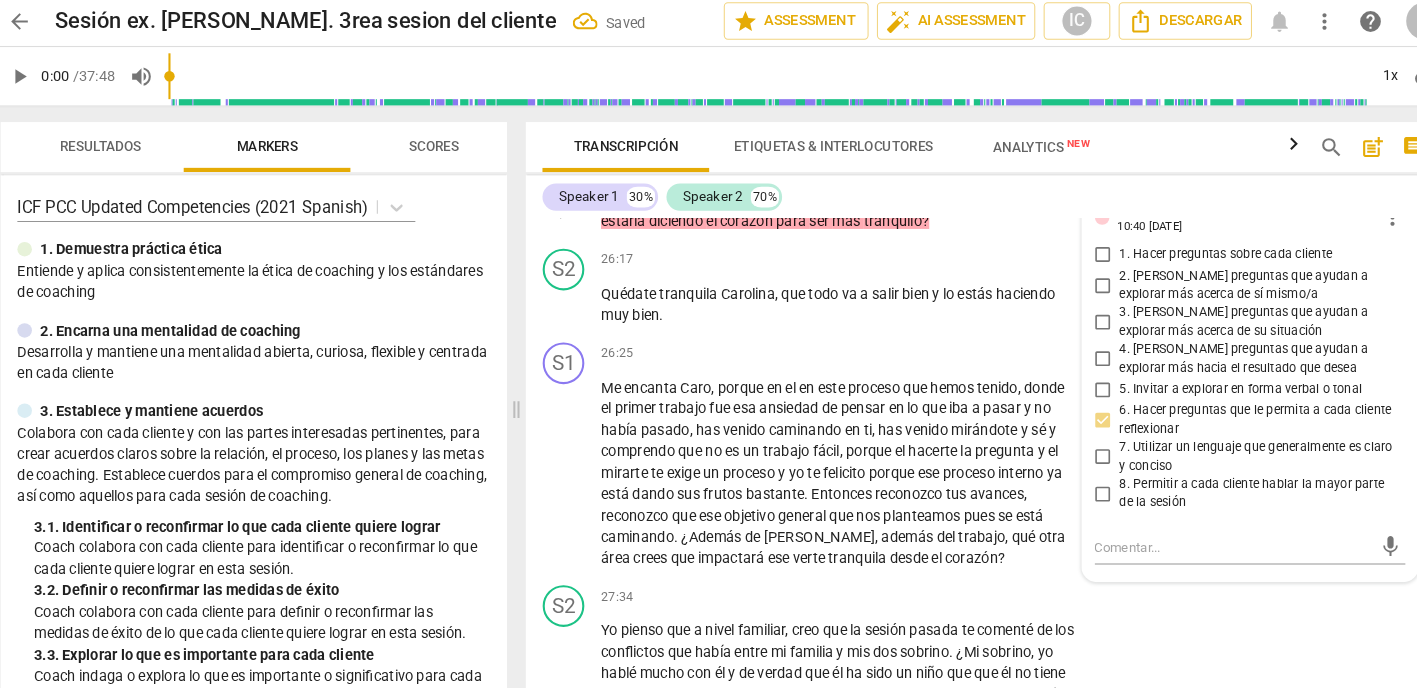 checkbox on "true" 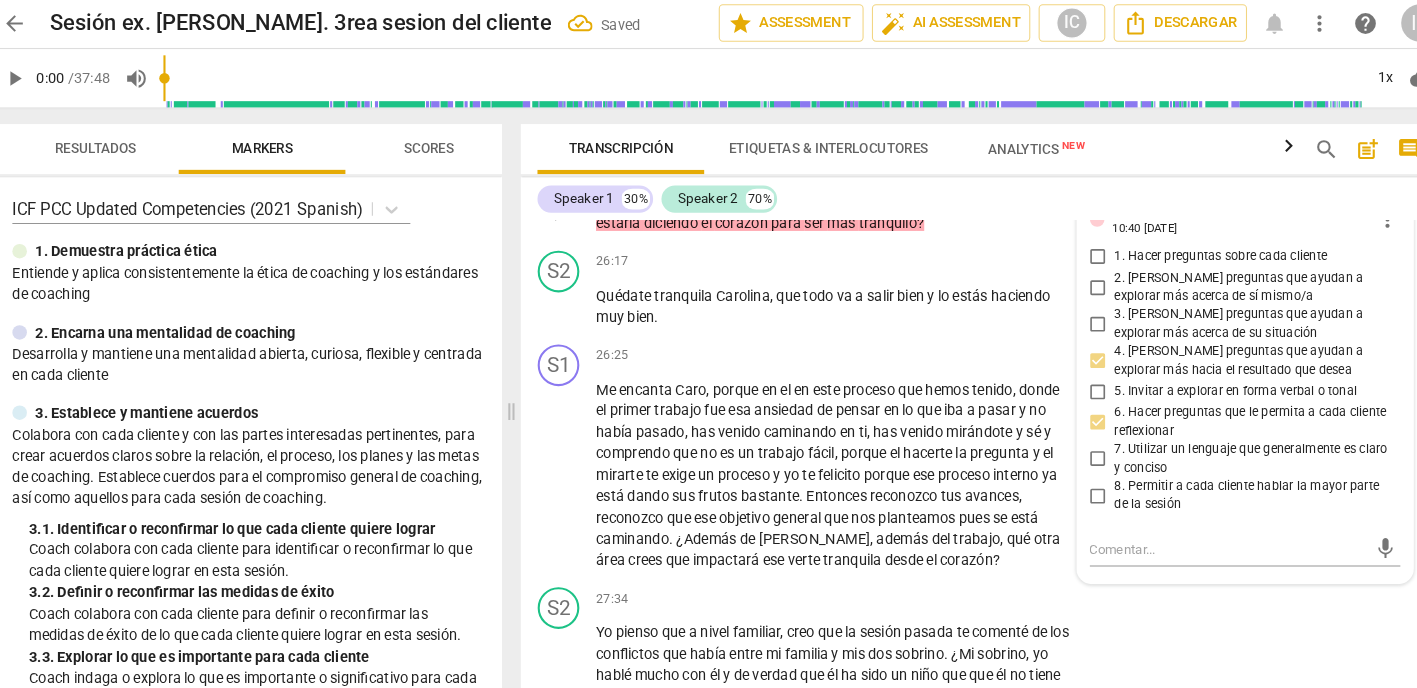 click on "3. [PERSON_NAME] preguntas que ayudan a explorar más acerca de su situación" at bounding box center (1074, 314) 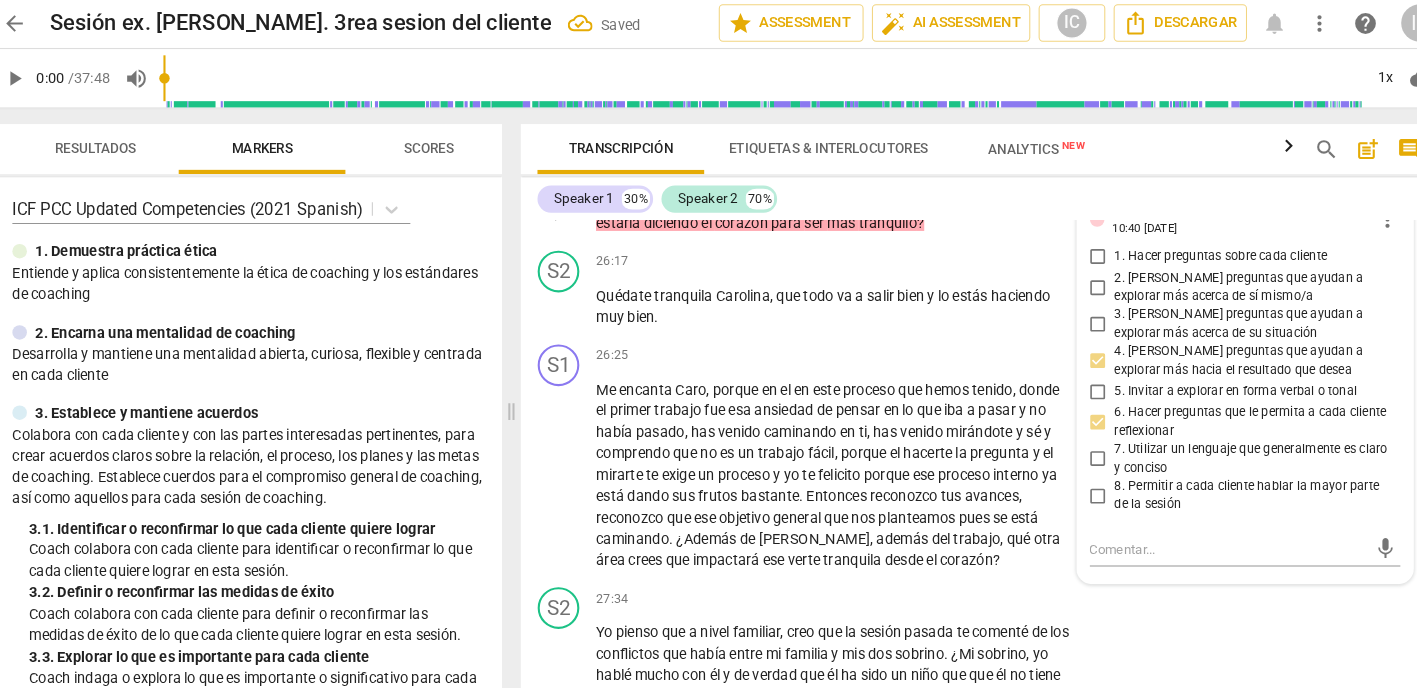 checkbox on "true" 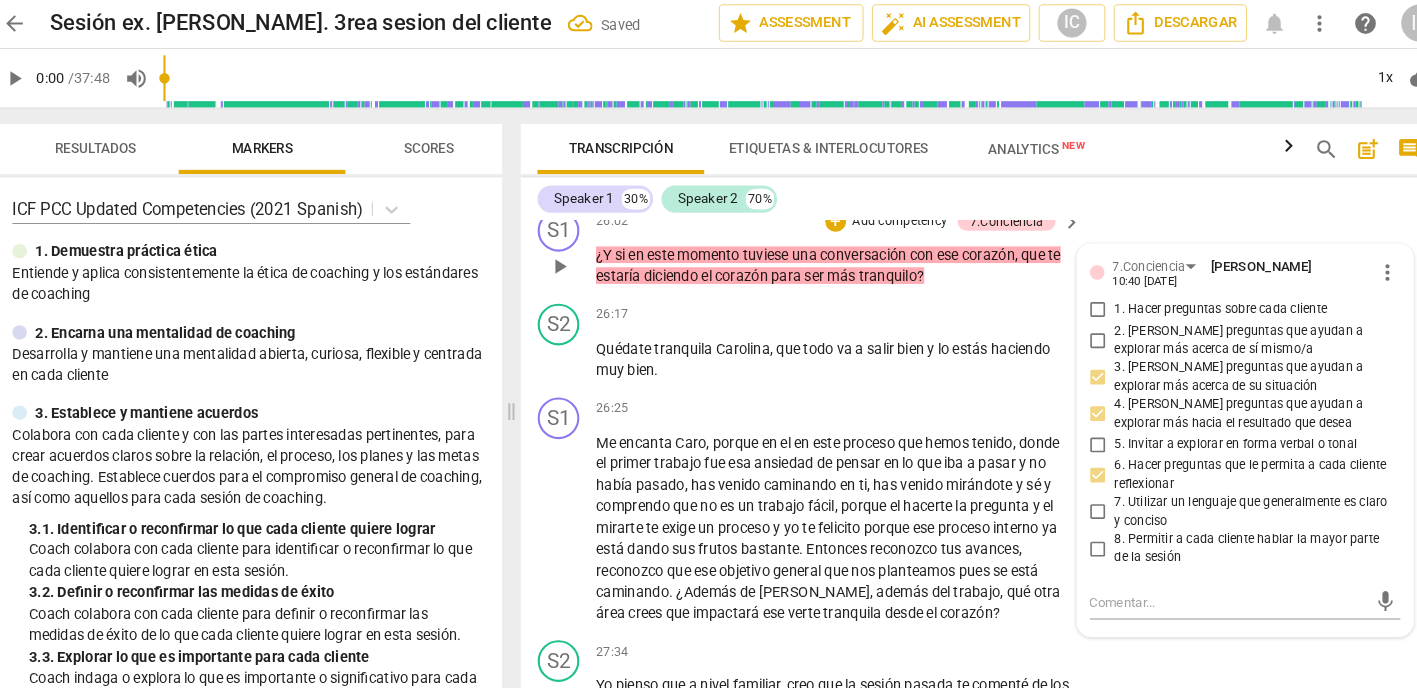 scroll, scrollTop: 12368, scrollLeft: 0, axis: vertical 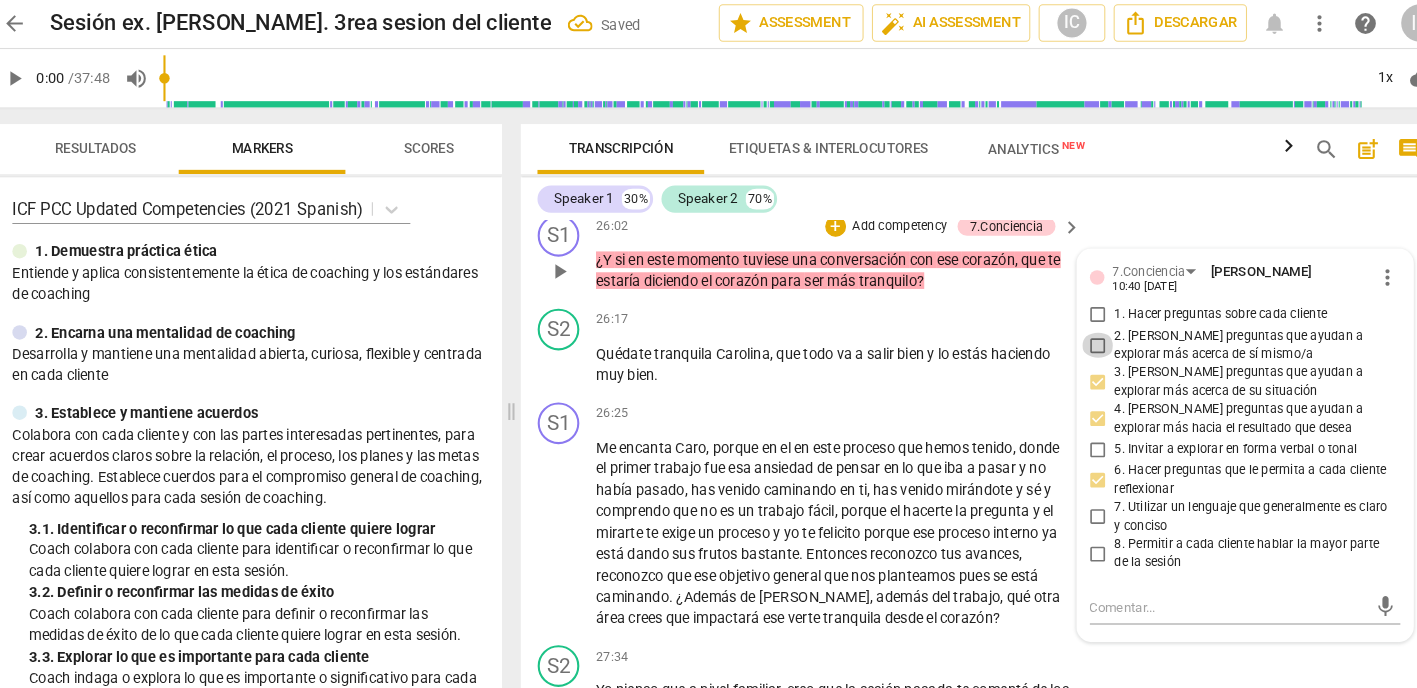 click on "2. [PERSON_NAME] preguntas que ayudan a explorar más acerca de sí mismo/a" at bounding box center [1074, 333] 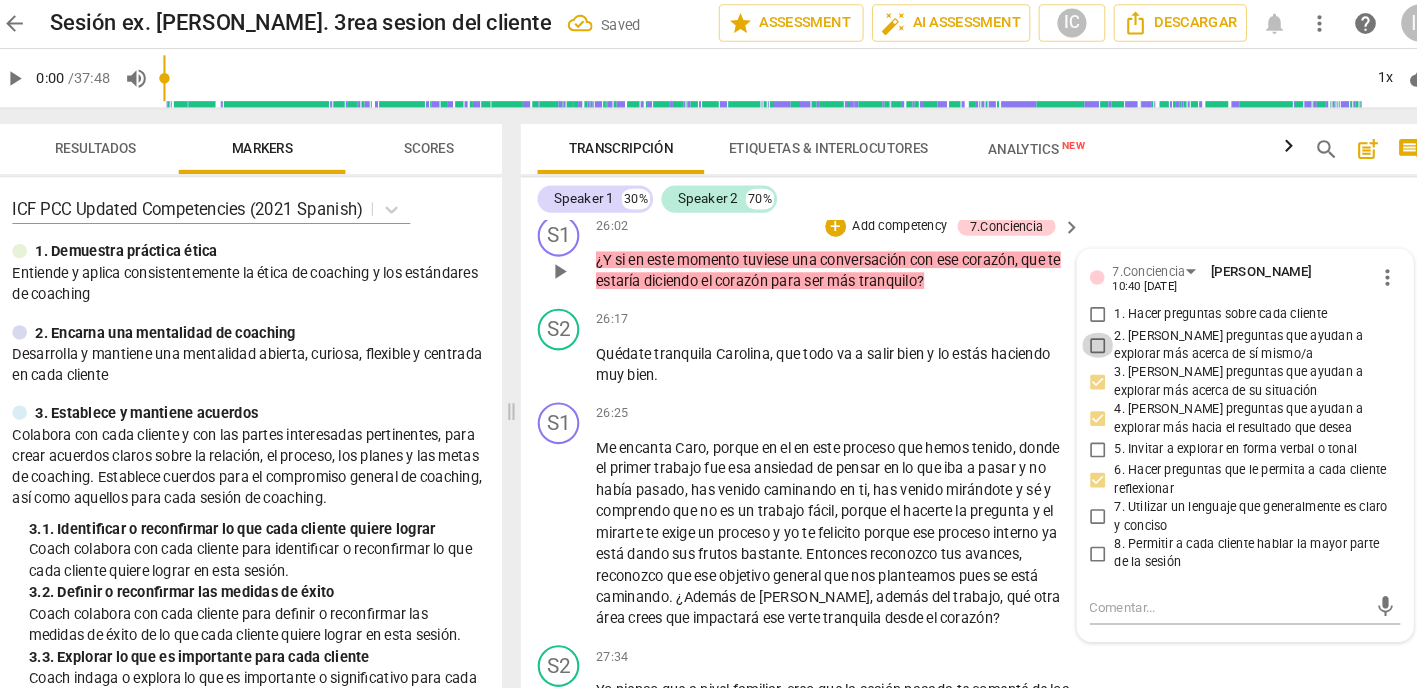 checkbox on "true" 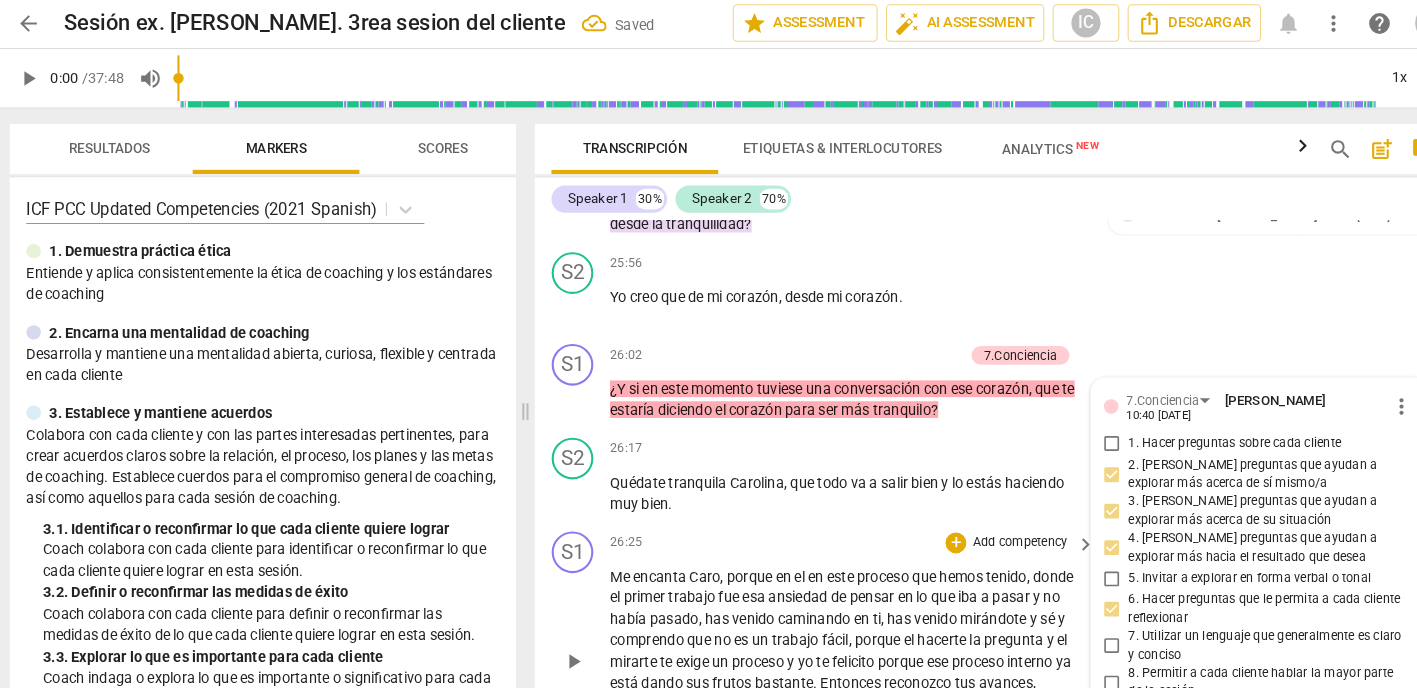 scroll, scrollTop: 12245, scrollLeft: 0, axis: vertical 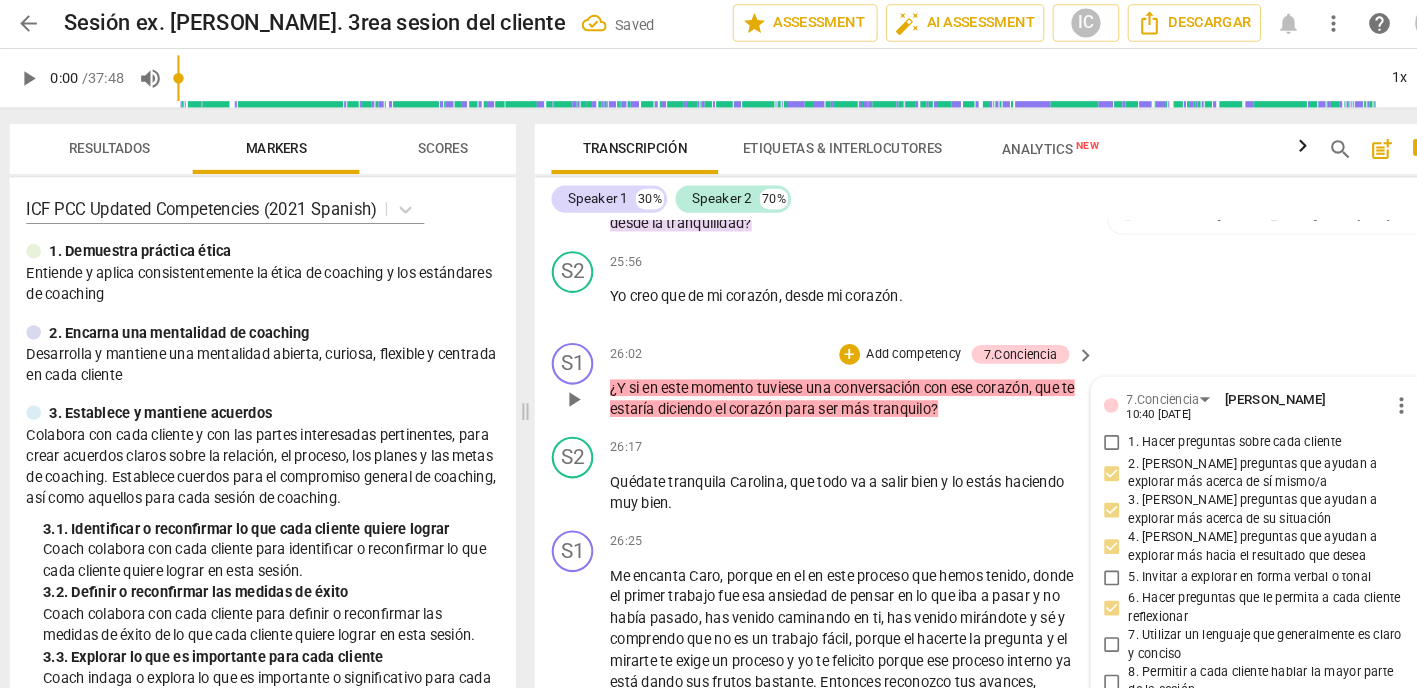click on "Add competency" at bounding box center (883, 342) 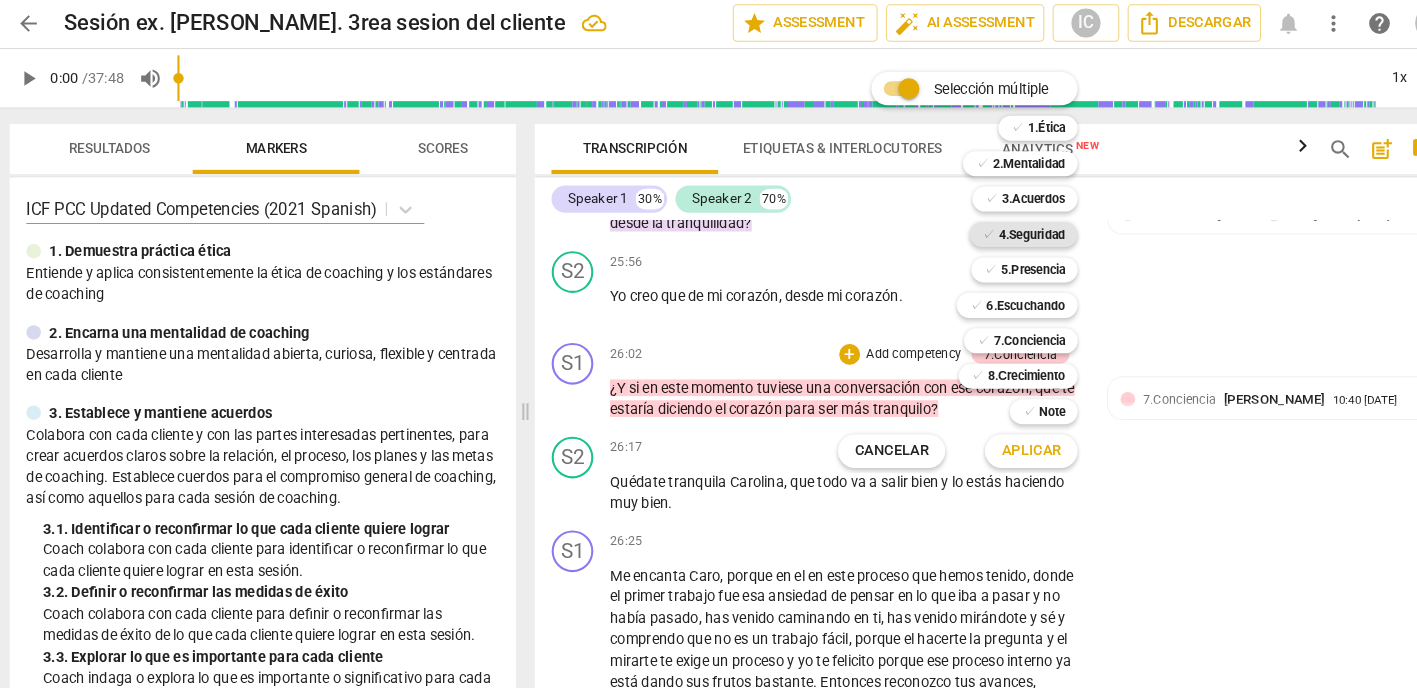 click on "4.Seguridad" at bounding box center (997, 227) 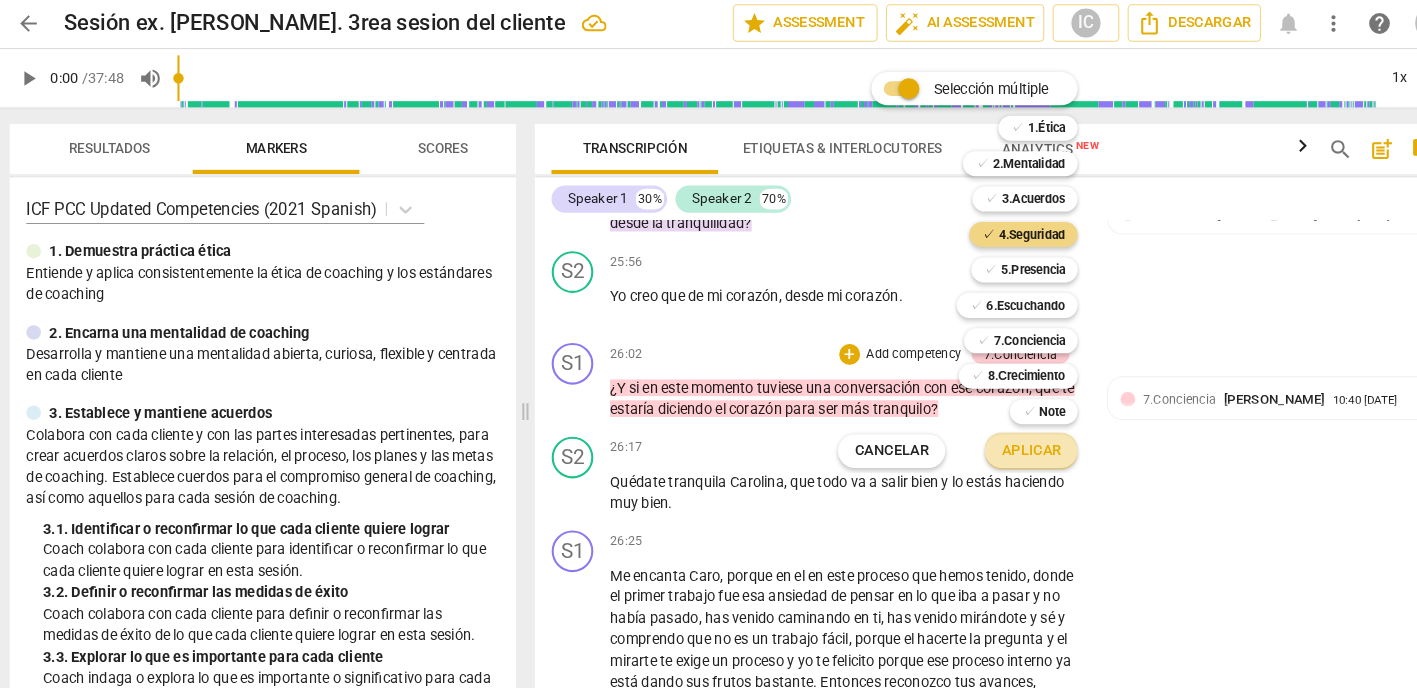 click on "Aplicar" at bounding box center (996, 435) 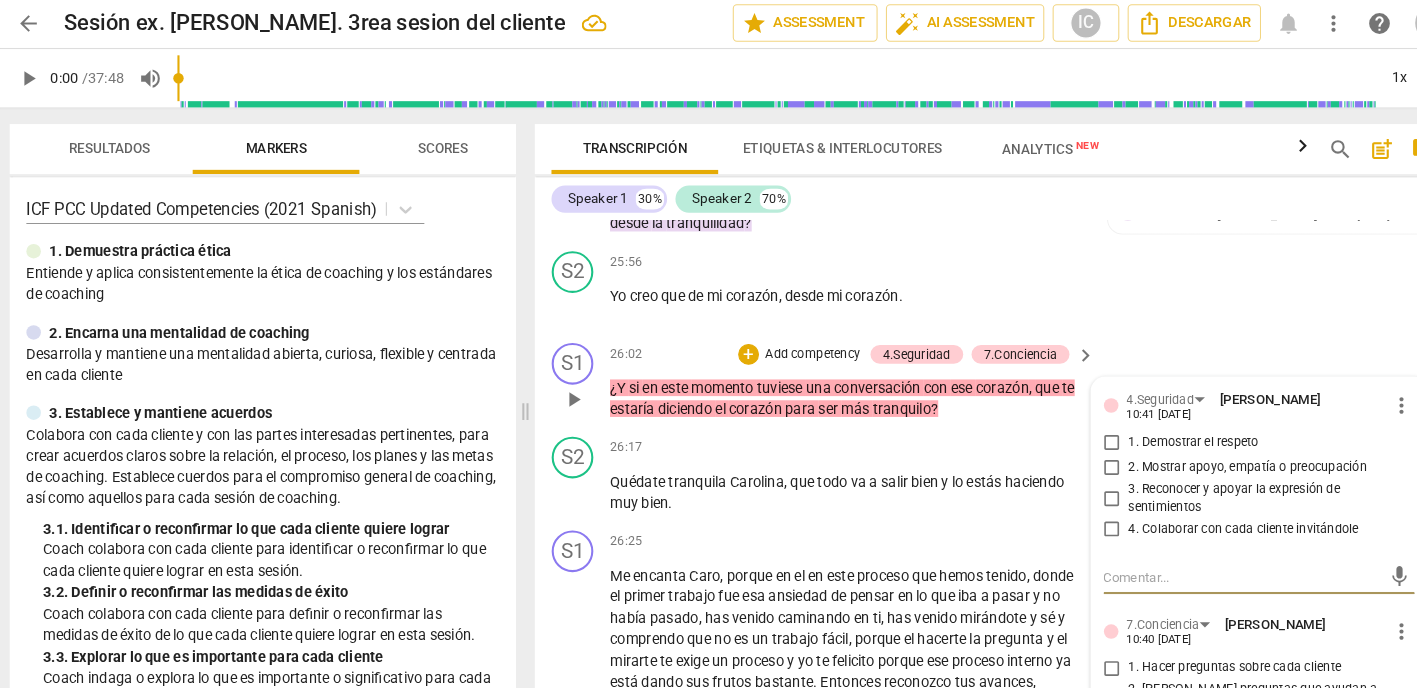 click on "4. Colaborar con cada cliente invitándole" at bounding box center [1074, 510] 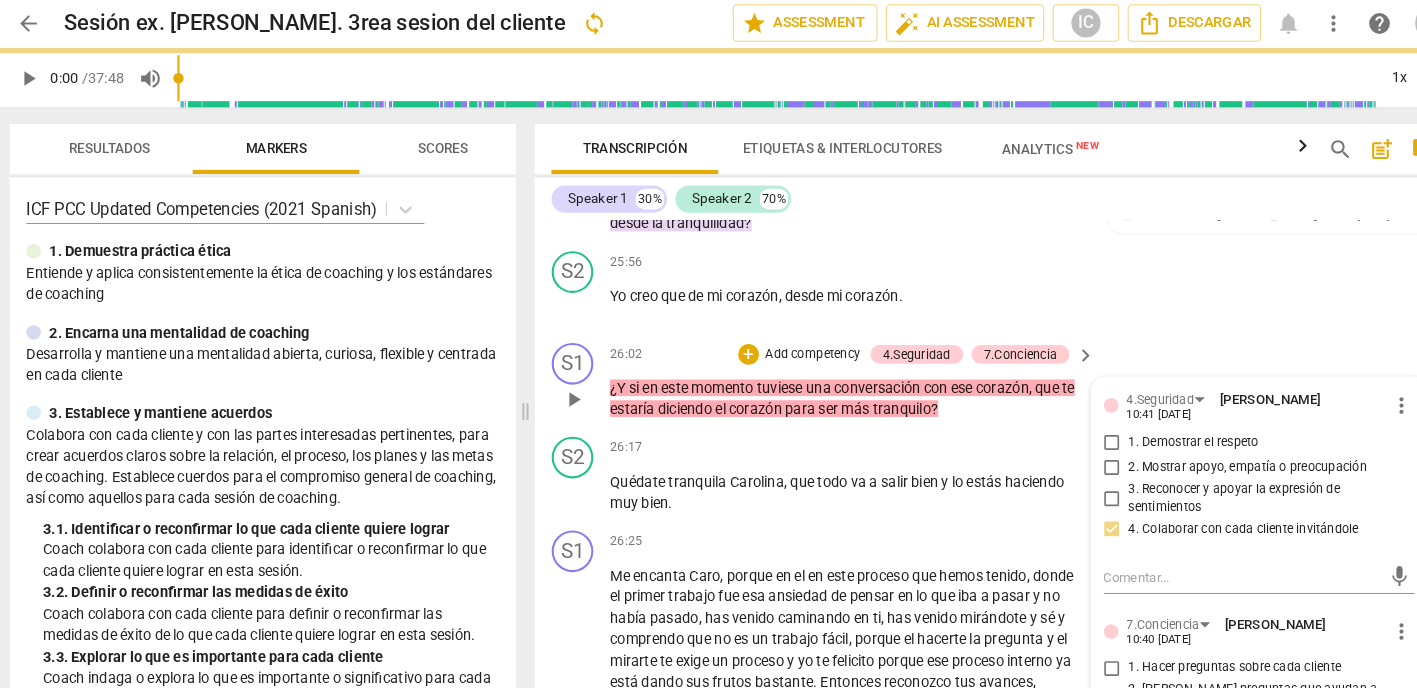 click on "Add competency" at bounding box center [786, 342] 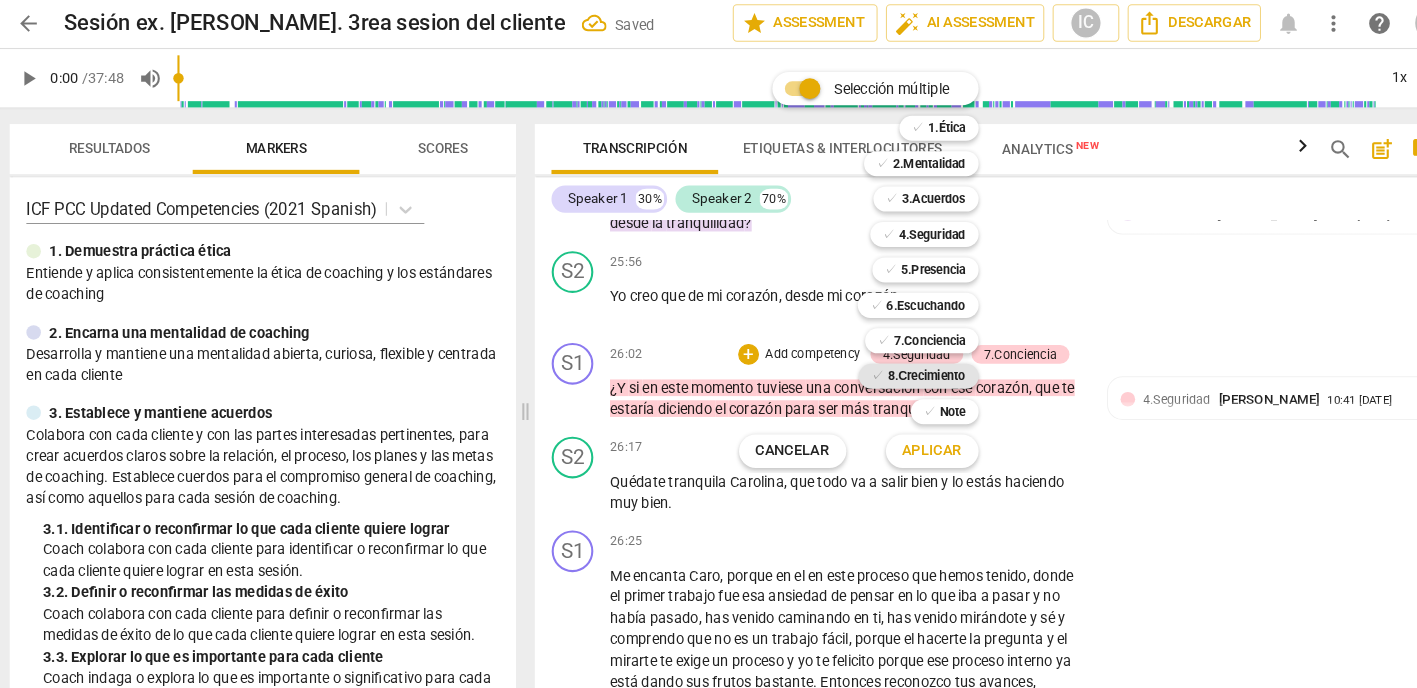 click on "8.Сrecimiento" at bounding box center (896, 363) 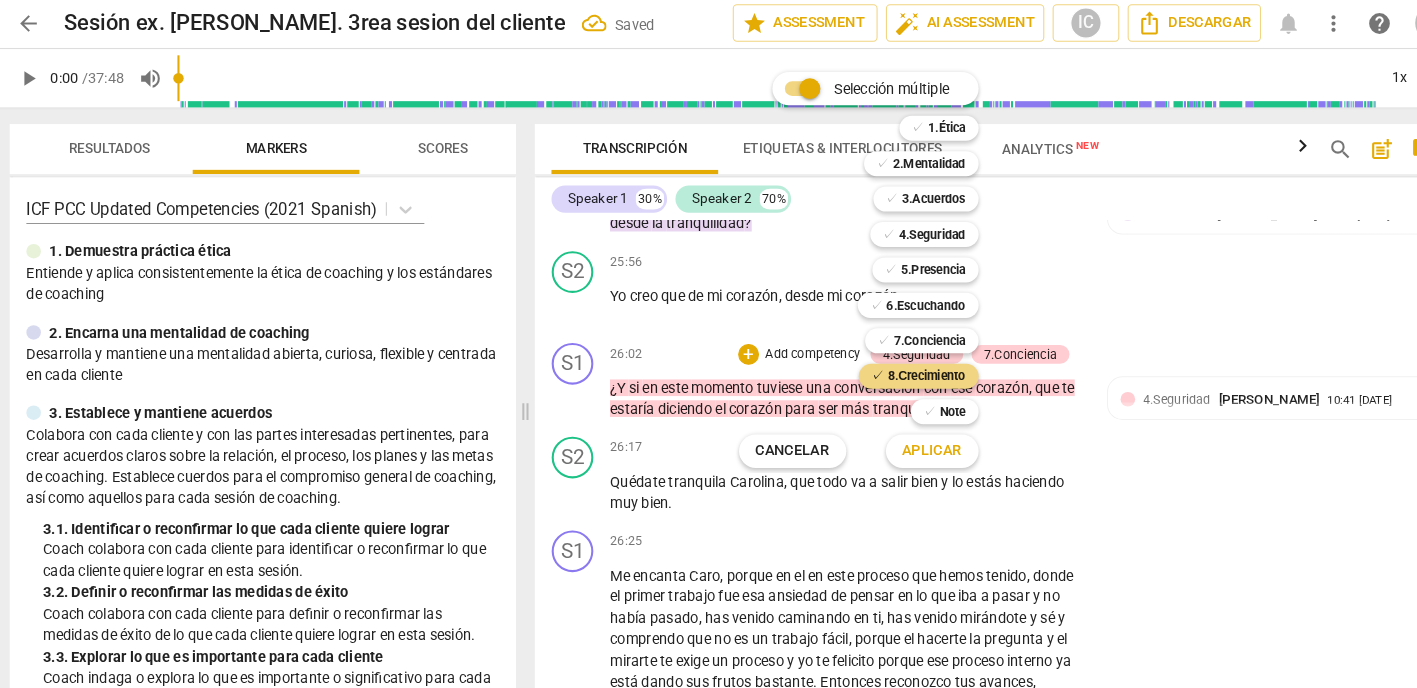 click on "Aplicar" at bounding box center [901, 435] 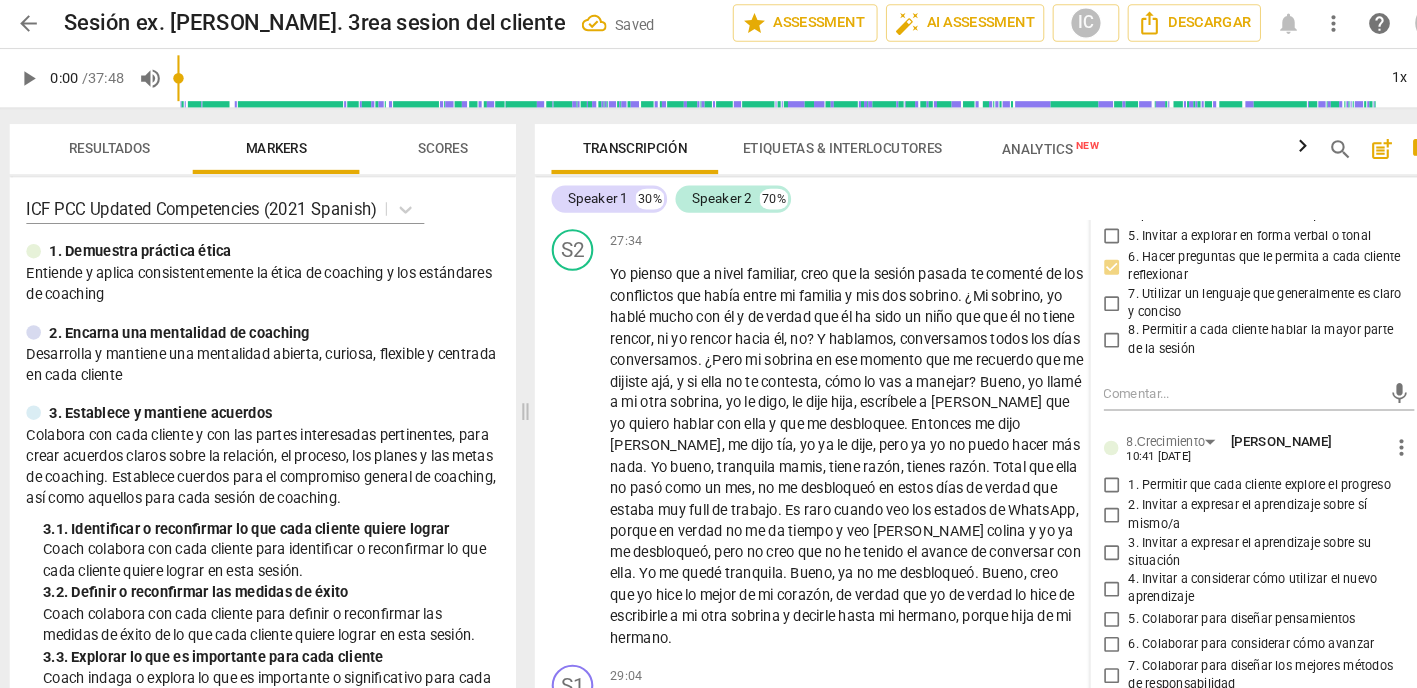 scroll, scrollTop: 12793, scrollLeft: 0, axis: vertical 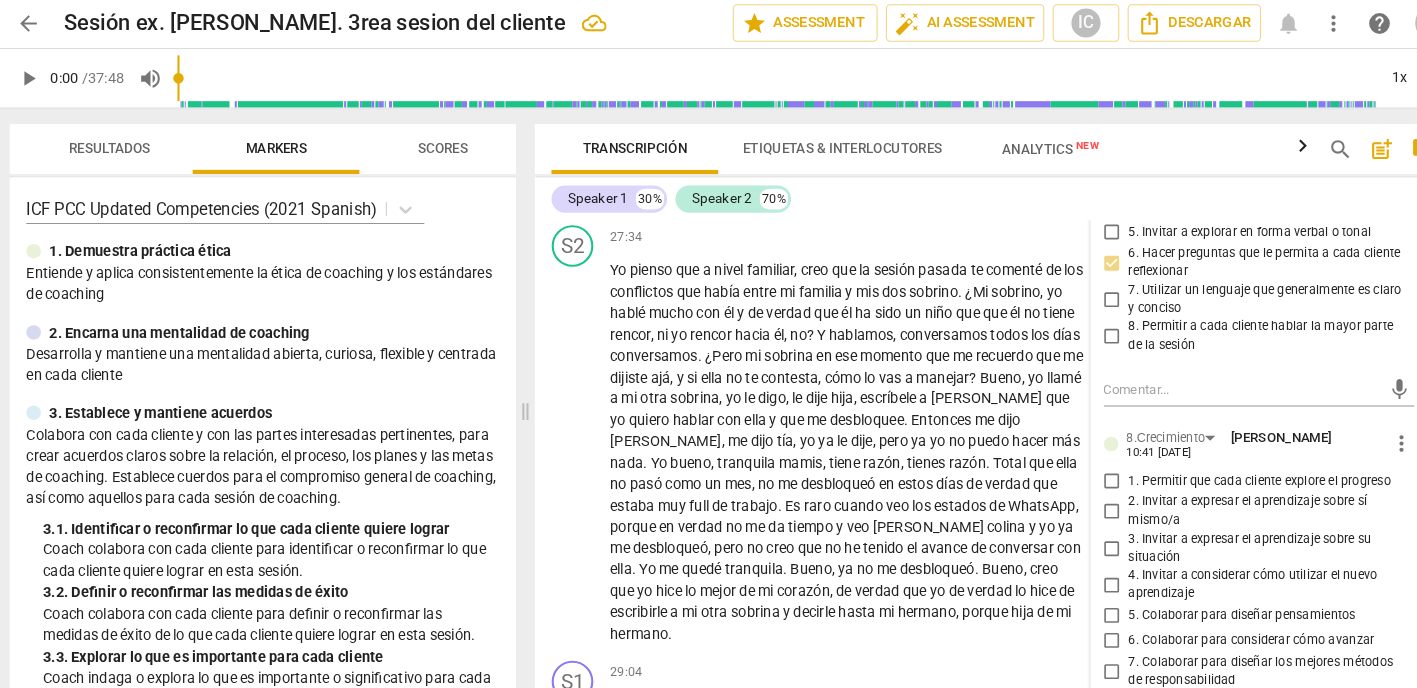 click on "3. Invitar a expresar el aprendizaje sobre su situación" at bounding box center [1074, 528] 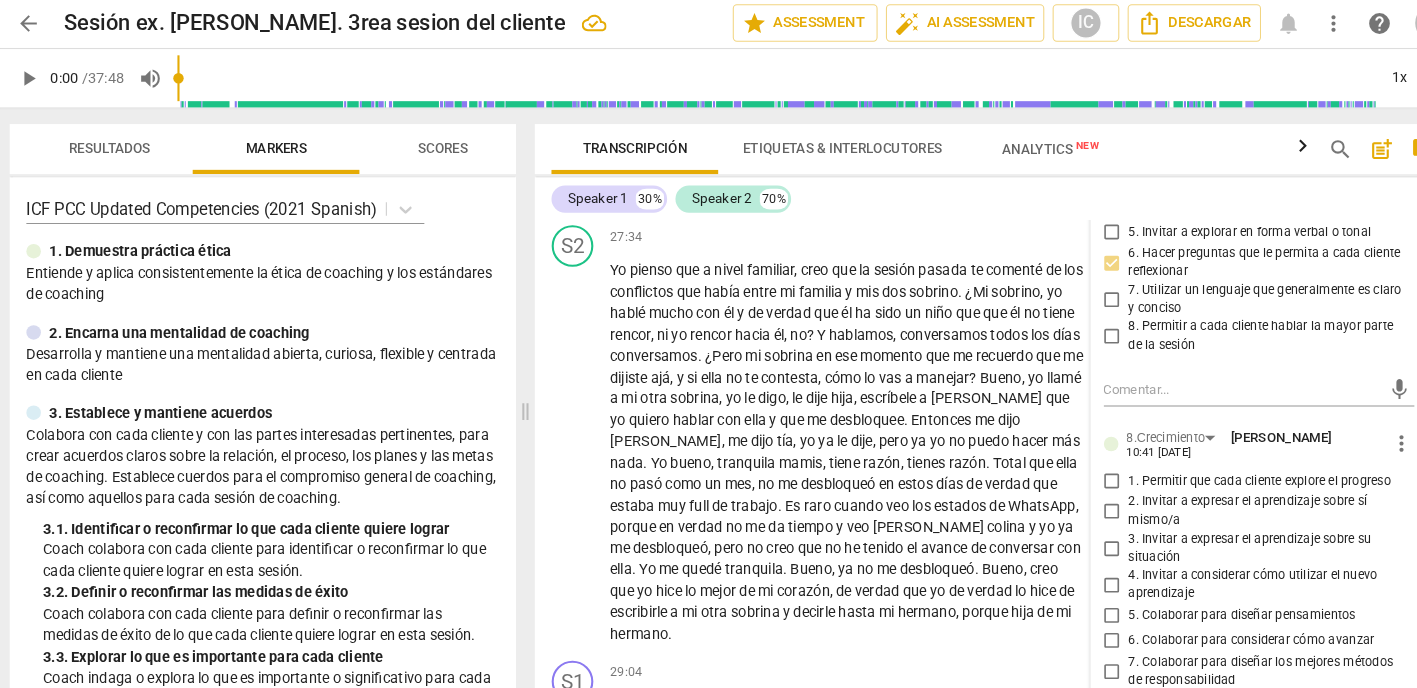 checkbox on "true" 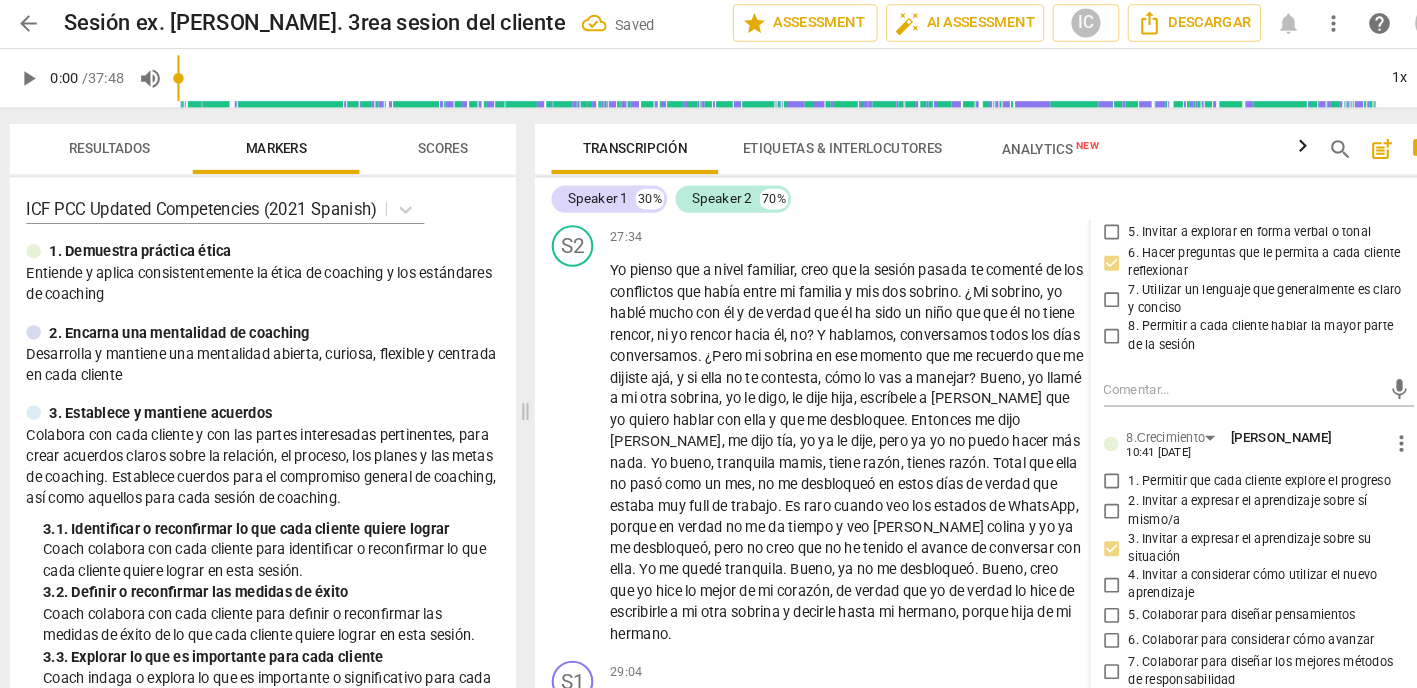 click on "5. Colaborar para diseñar pensamientos" at bounding box center (1074, 593) 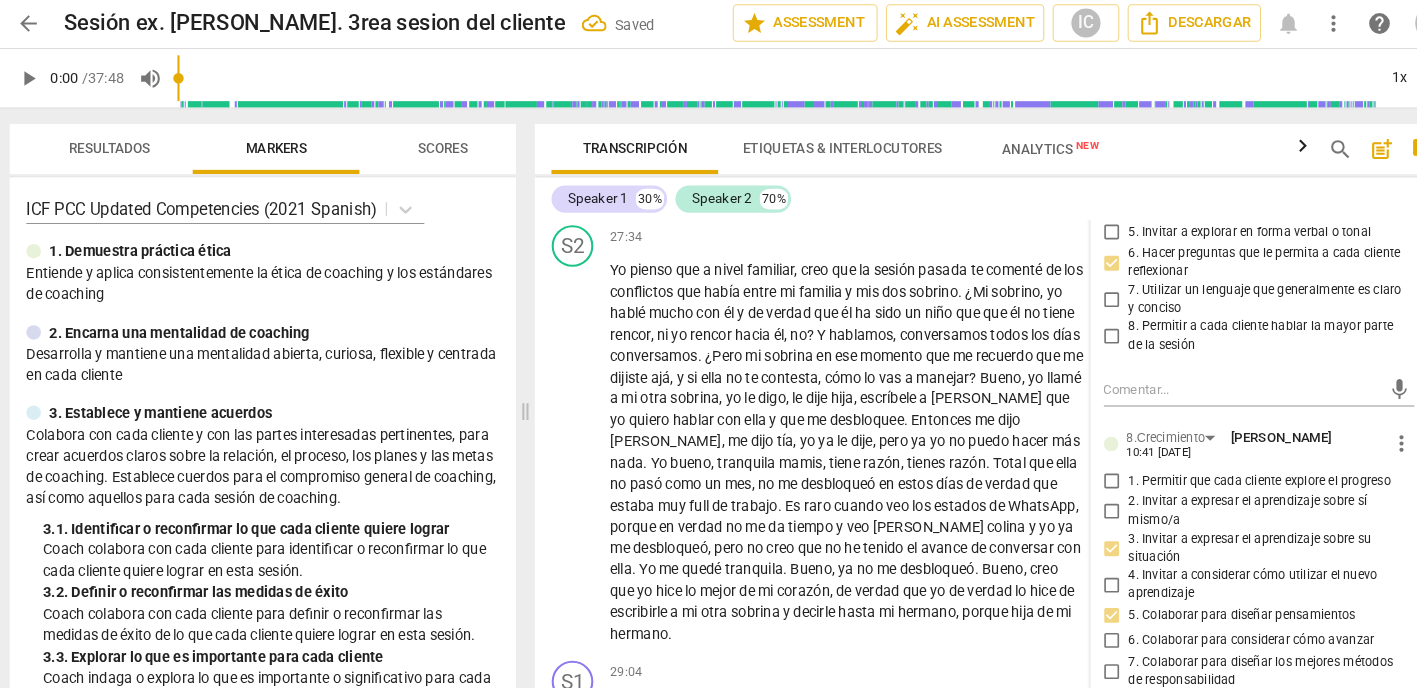drag, startPoint x: 1060, startPoint y: 521, endPoint x: 1050, endPoint y: 578, distance: 57.870544 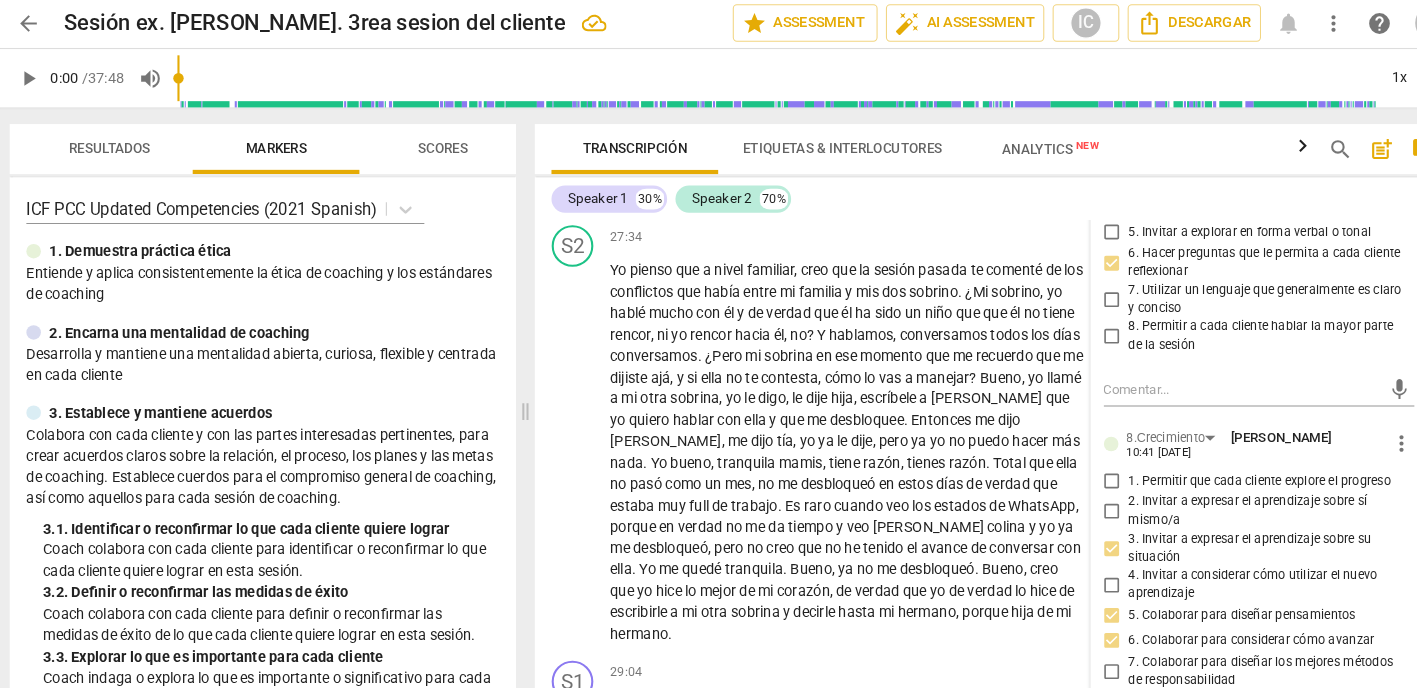 click on "9. Colaborar con cada cliente sobre cómo desea completar" at bounding box center [1074, 706] 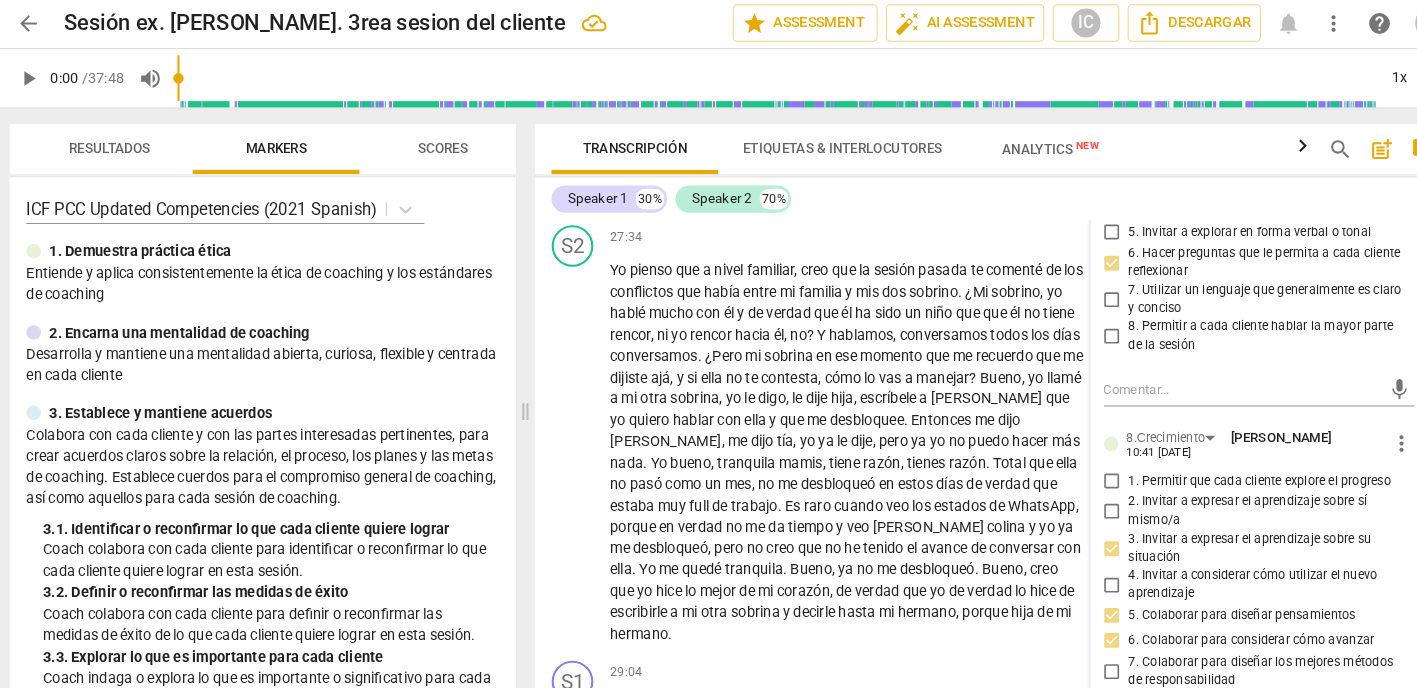 checkbox on "true" 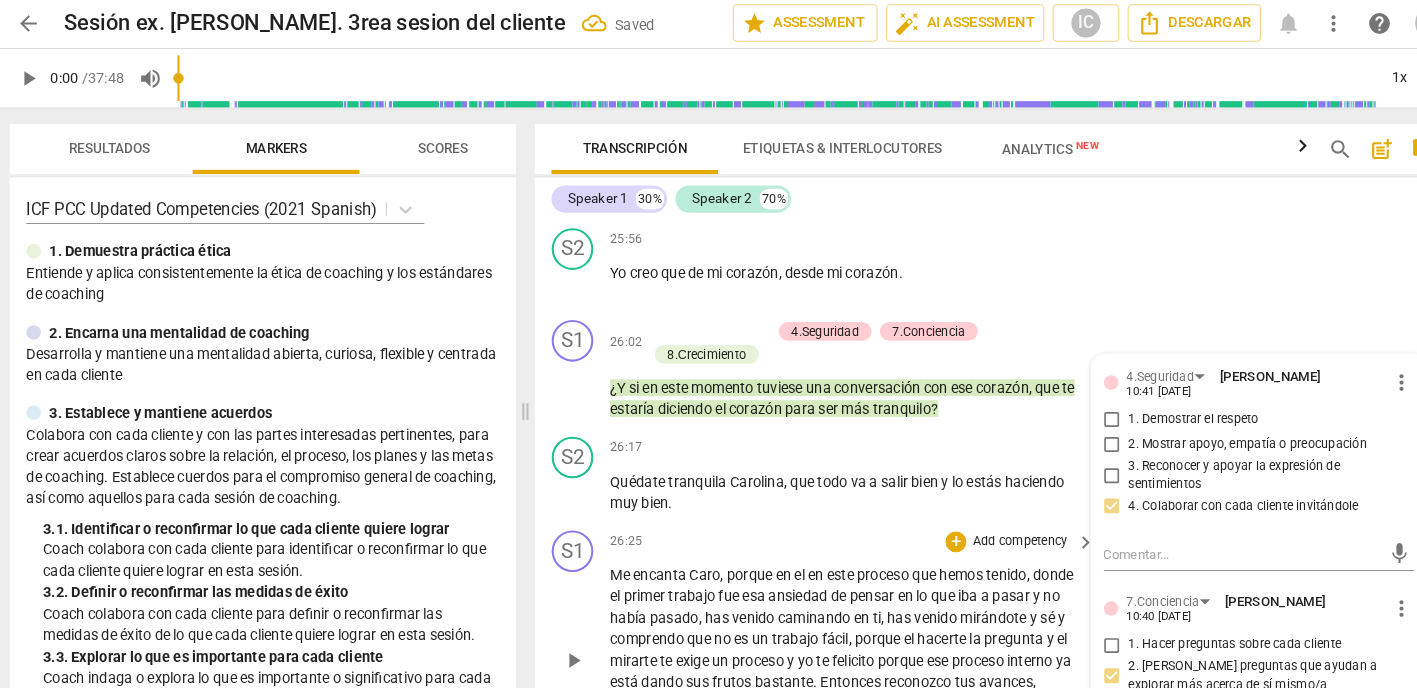 scroll, scrollTop: 12270, scrollLeft: 0, axis: vertical 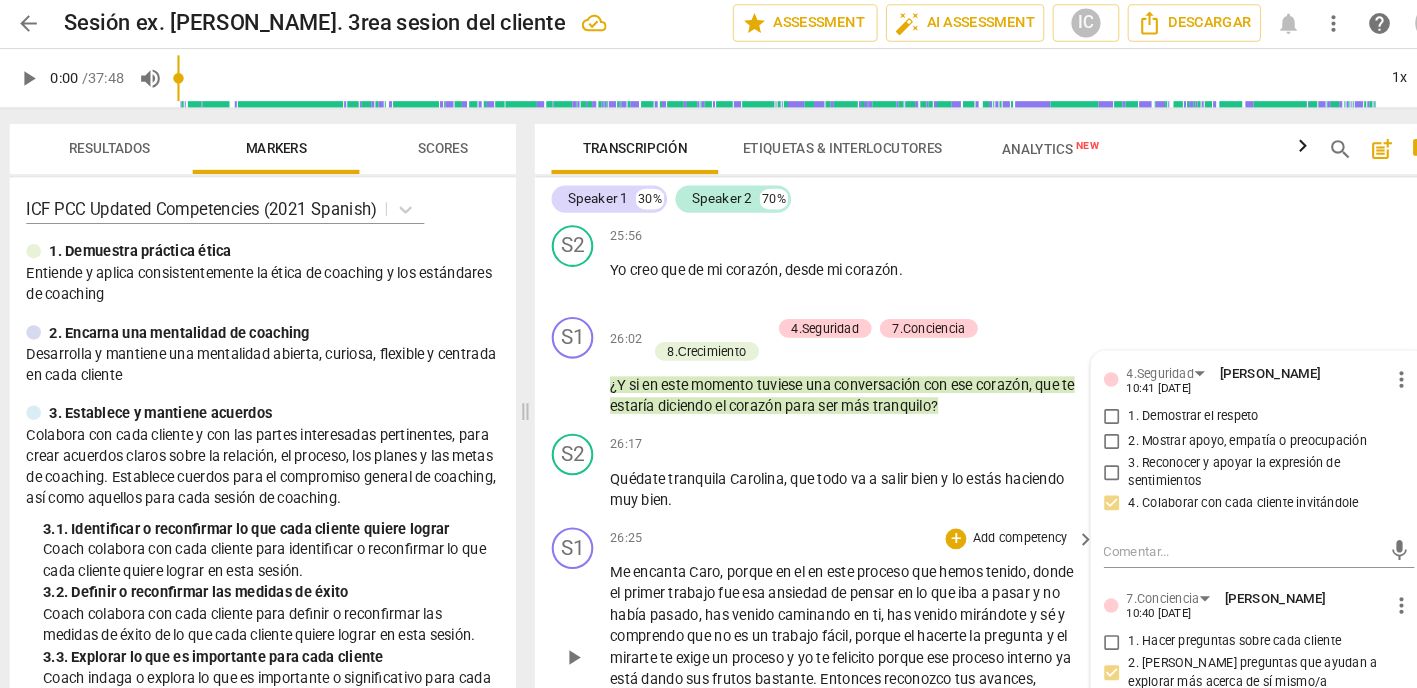 click on "trabajo" at bounding box center [771, 612] 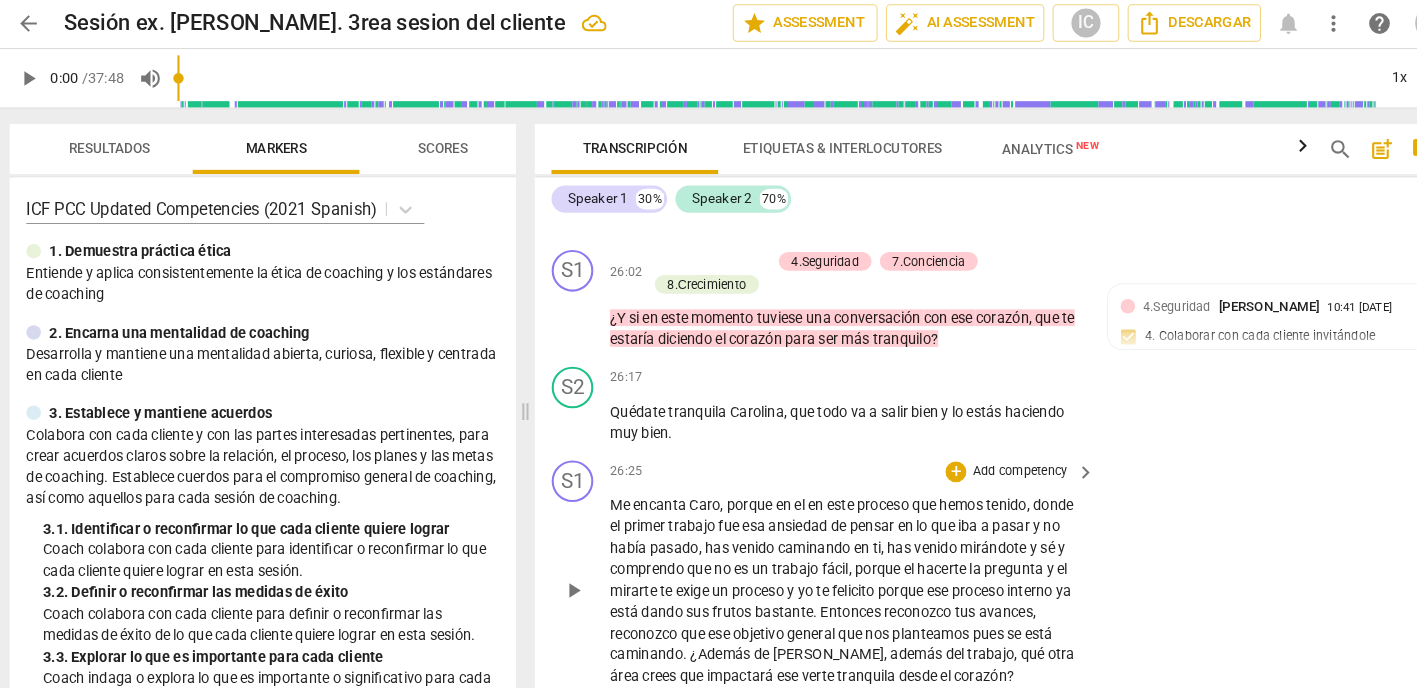 scroll, scrollTop: 12340, scrollLeft: 0, axis: vertical 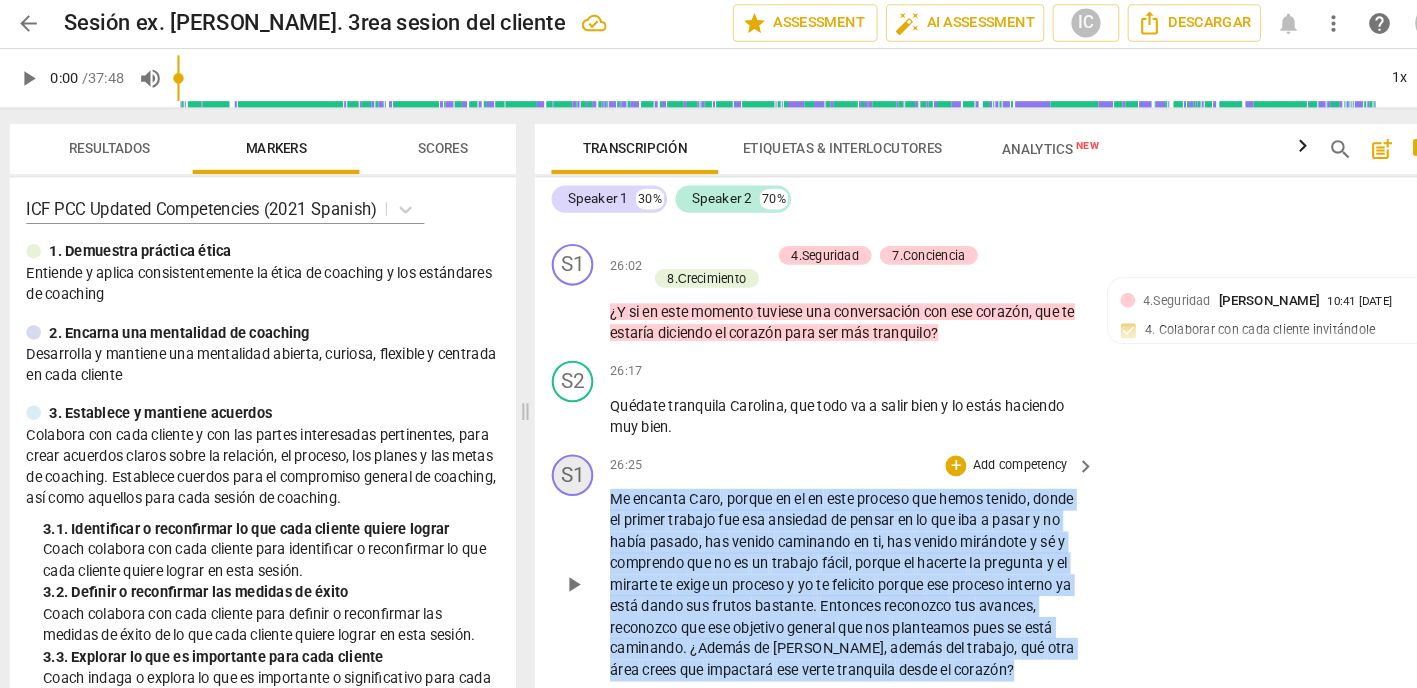 drag, startPoint x: 1017, startPoint y: 561, endPoint x: 545, endPoint y: 392, distance: 501.3432 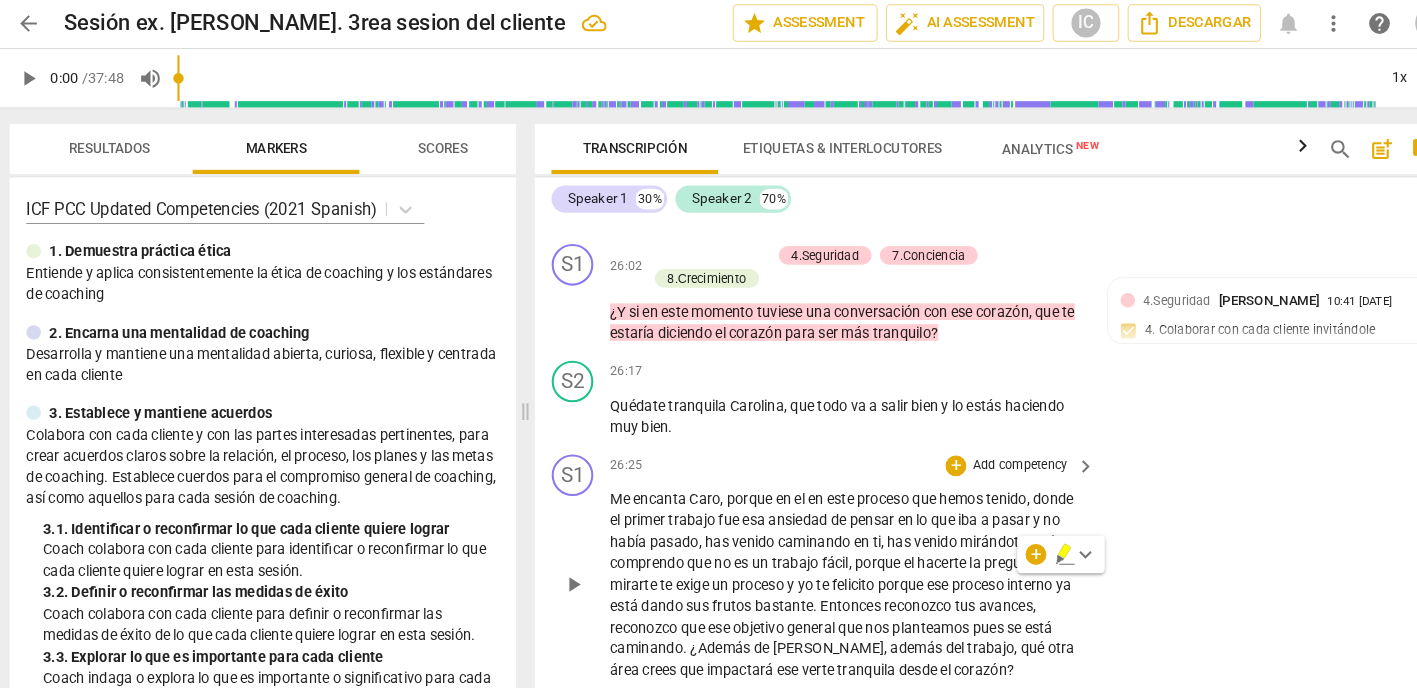 click on "Add competency" at bounding box center [985, 449] 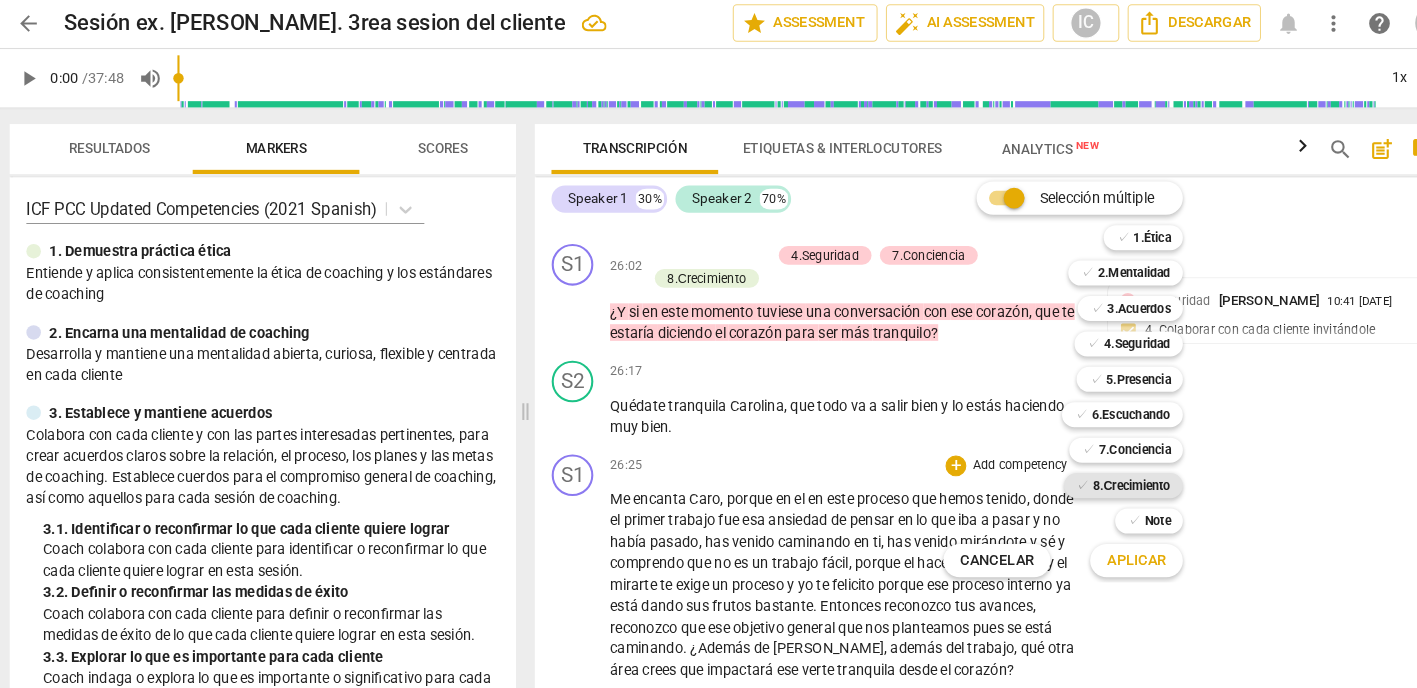 click on "8.Сrecimiento" at bounding box center [1093, 468] 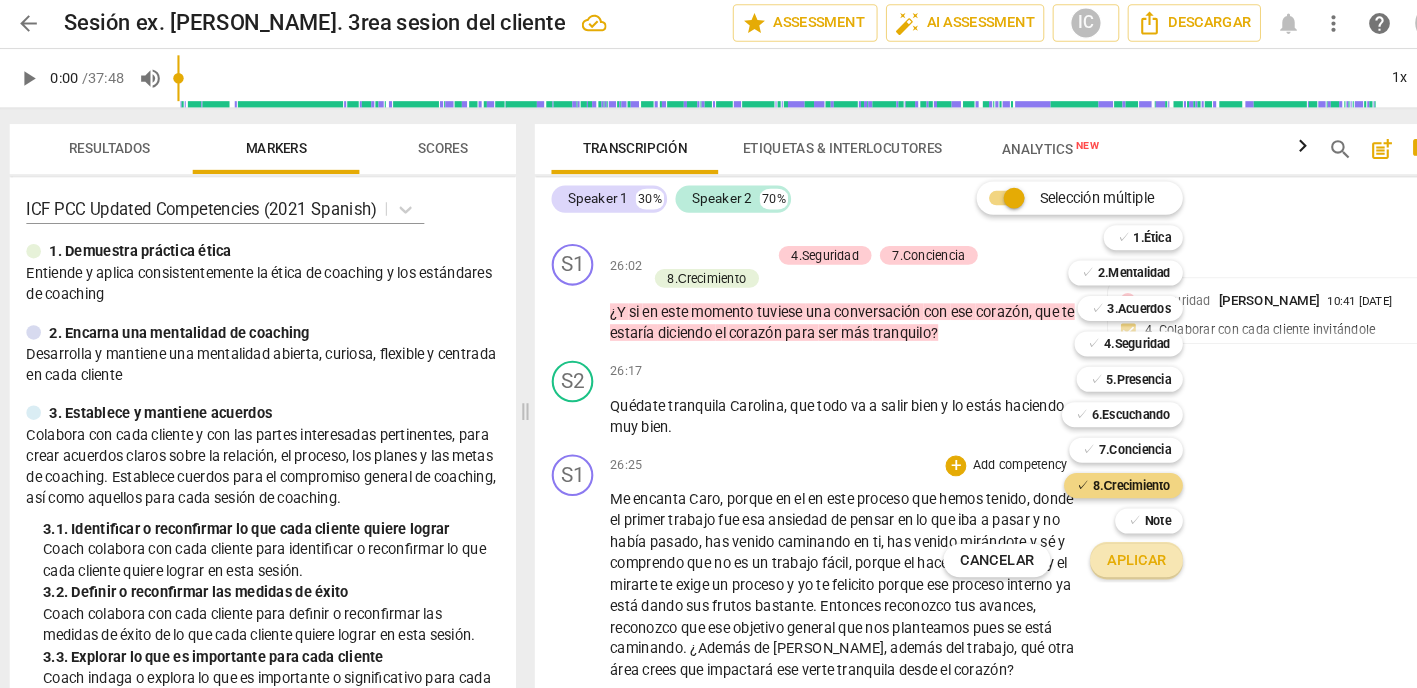 click on "Aplicar" at bounding box center (1097, 540) 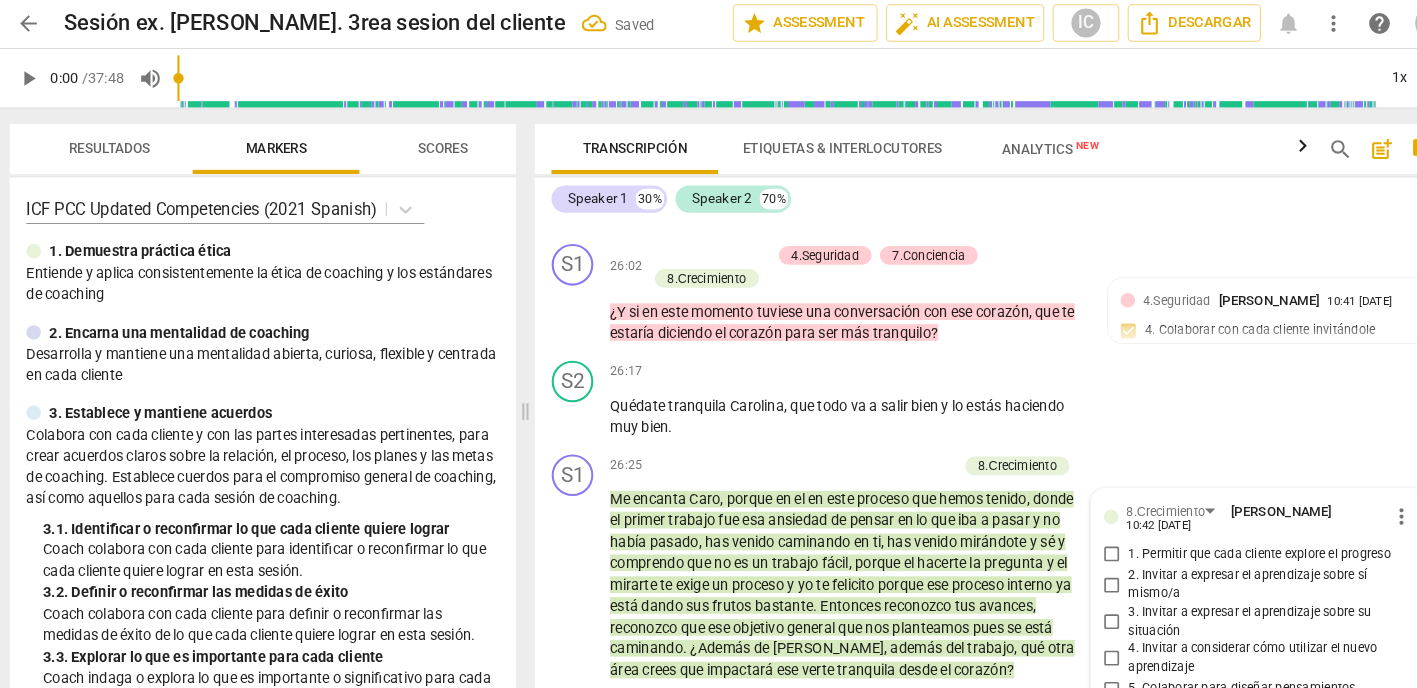 scroll, scrollTop: 12637, scrollLeft: 0, axis: vertical 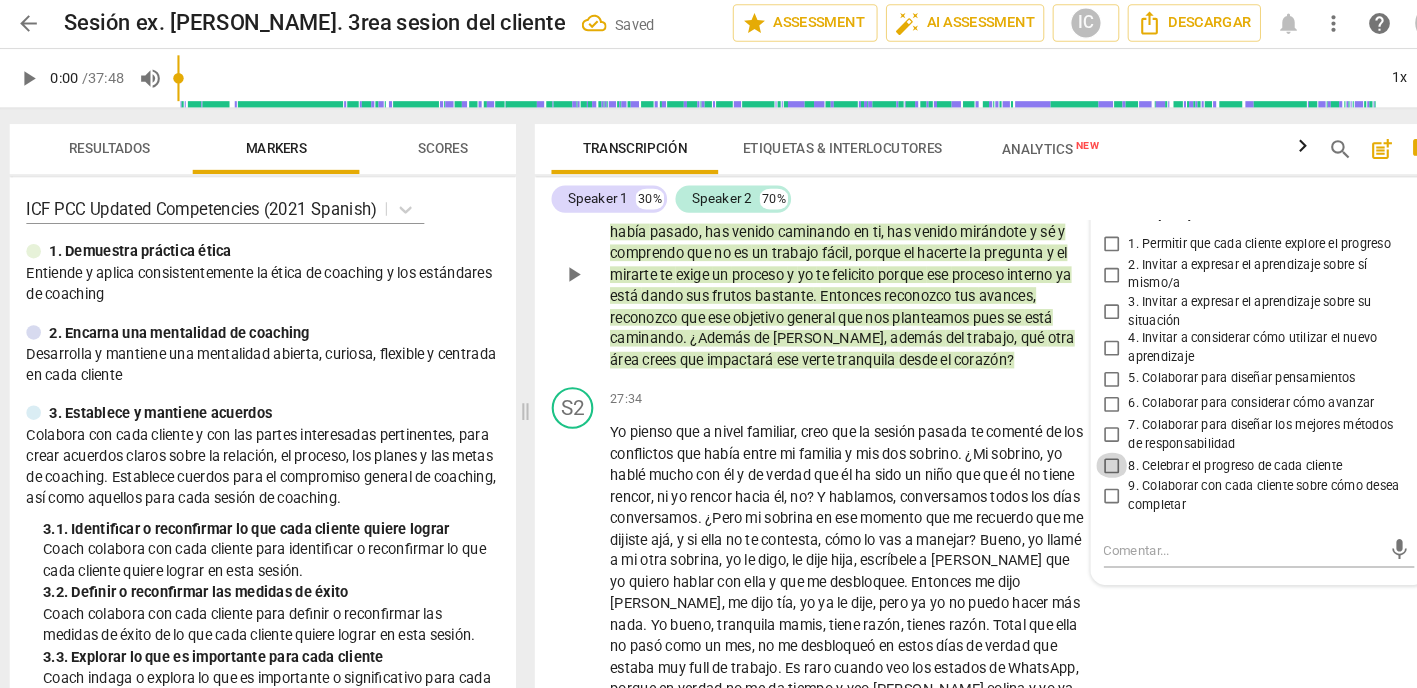 drag, startPoint x: 1060, startPoint y: 358, endPoint x: 1061, endPoint y: 371, distance: 13.038404 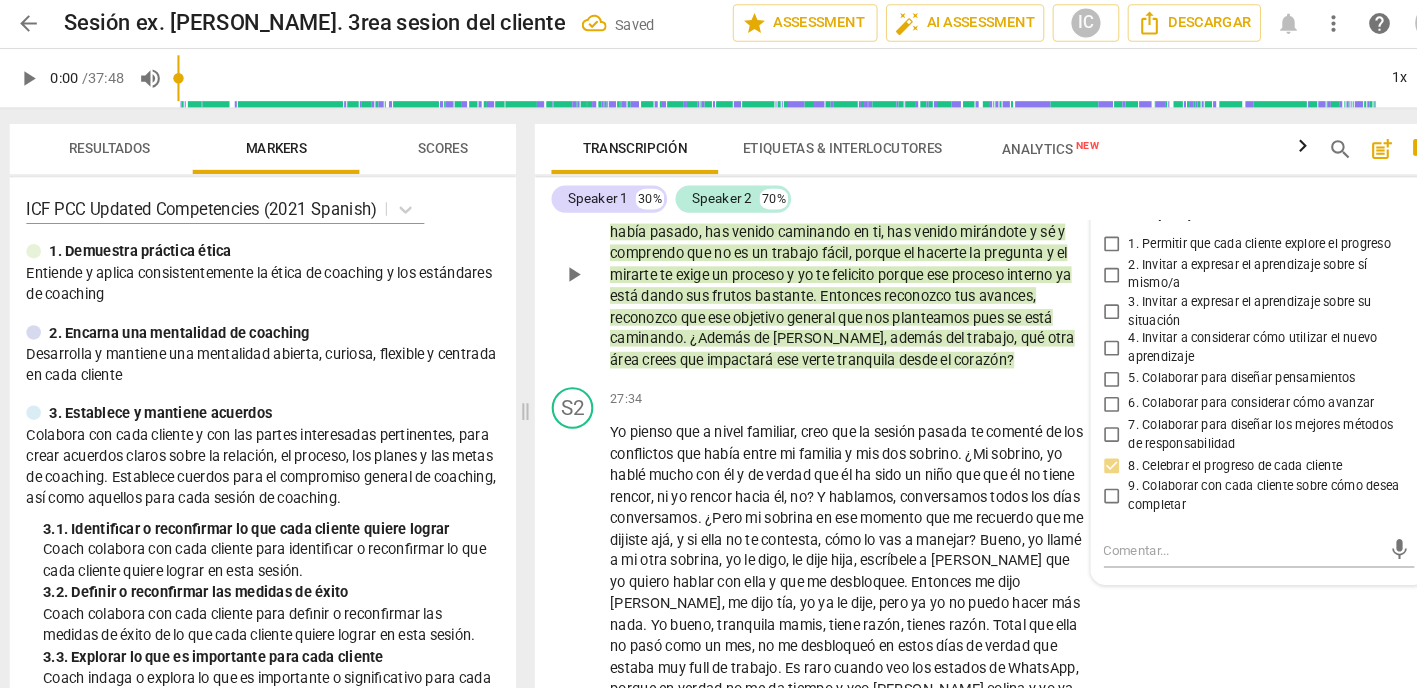 click on "9. Colaborar con cada cliente sobre cómo desea completar" at bounding box center (1074, 479) 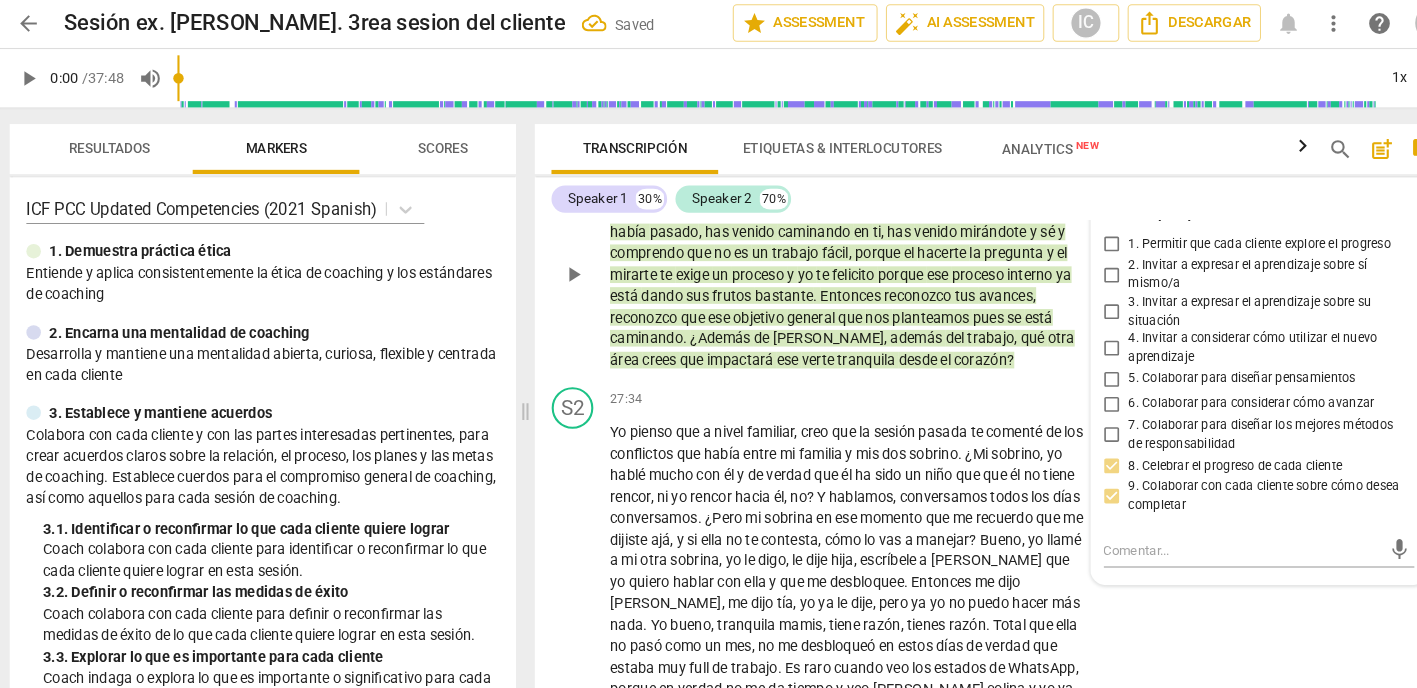 click on "6. Colaborar para considerar cómo avanzar" at bounding box center [1074, 390] 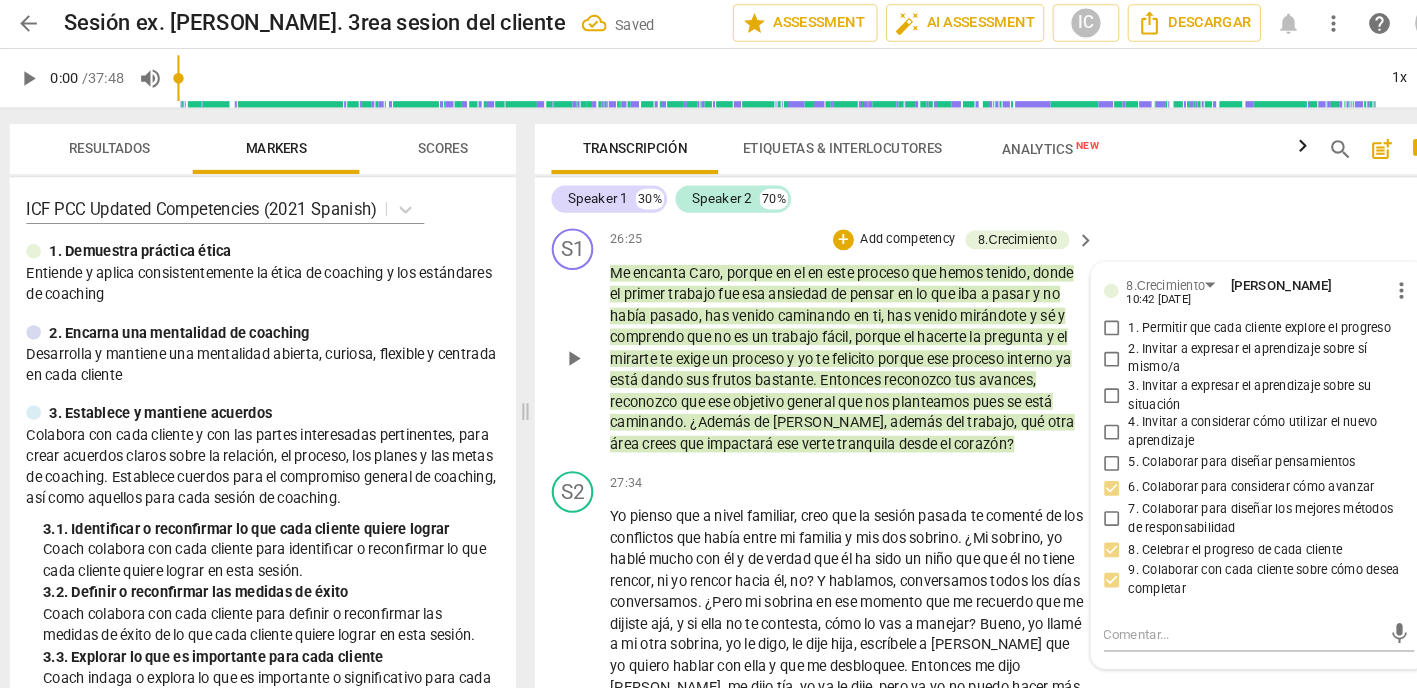 scroll, scrollTop: 12561, scrollLeft: 0, axis: vertical 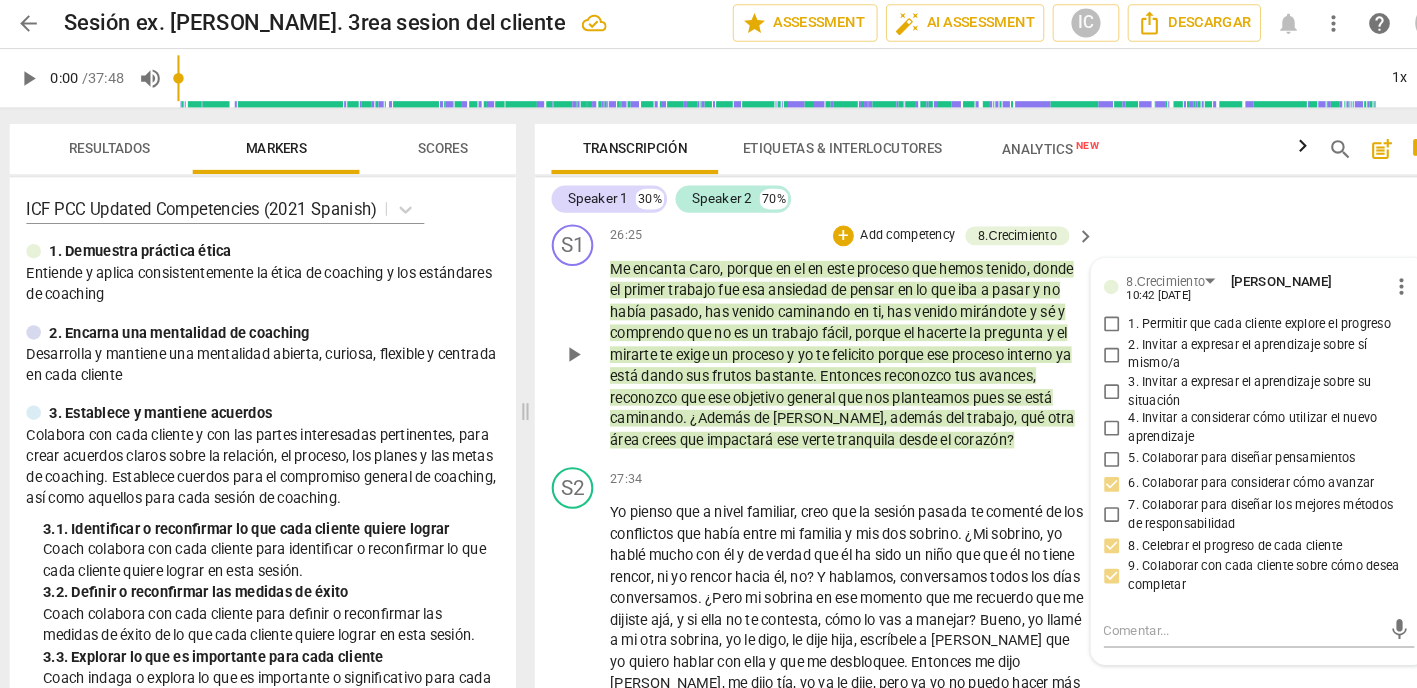 drag, startPoint x: 1059, startPoint y: 255, endPoint x: 1108, endPoint y: 303, distance: 68.593 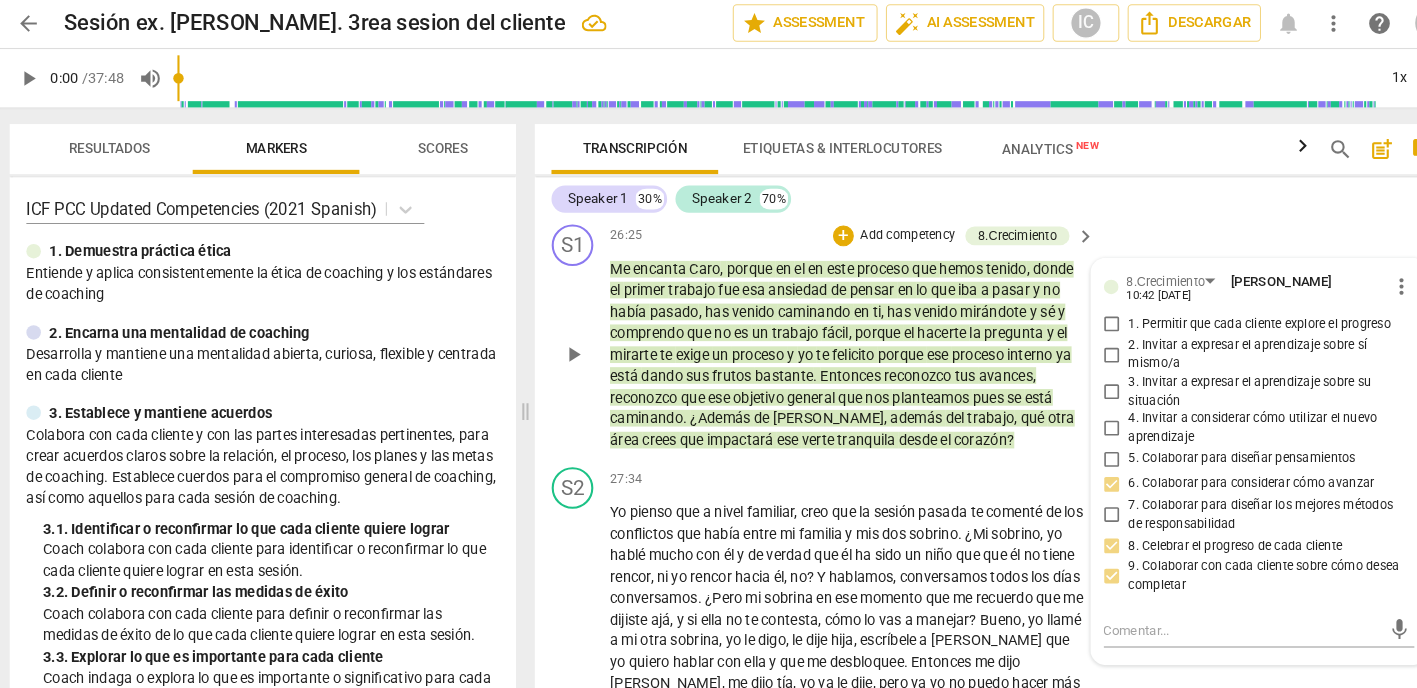click on "2. Invitar a expresar el aprendizaje sobre sí mismo/a" at bounding box center (1074, 342) 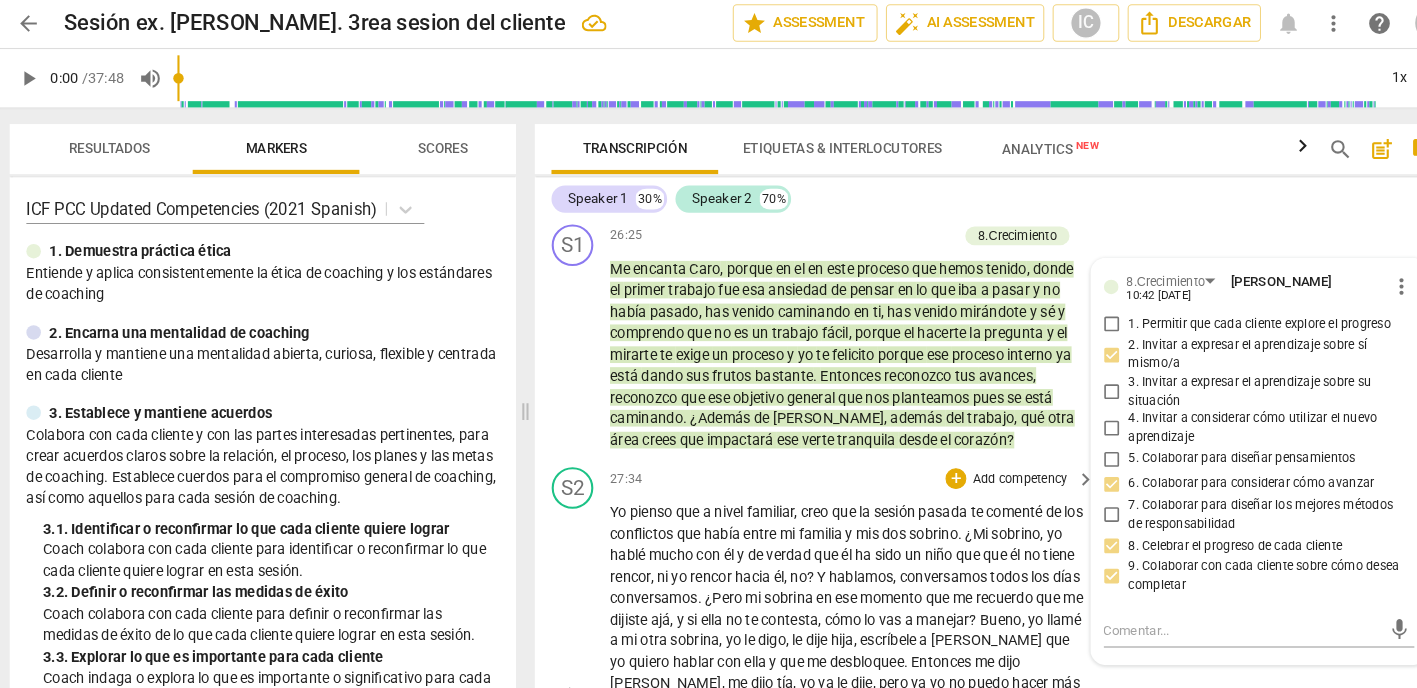 click on "S2 play_arrow pause 27:34 + Add competency keyboard_arrow_right Yo   pienso   que   a   nivel   familiar ,   creo   que   la   sesión   pasada   te   comenté   de   los   conflictos   que   había   entre   mi   familia   y   mis   dos   sobrino .   ¿Mi   sobrino ,   yo   hablé   mucho   con   él   y   de   verdad   que   él   ha   sido   un   niño   que   que   él   no   tiene   rencor ,   ni   yo   rencor   hacia   él ,   no ?   Y   hablamos ,   conversamos   todos   los   días   conversamos .   ¿Pero   mi   sobrina   en   ese   momento   que   me   recuerdo   que   me   dijiste   ajá ,   y   si   ella   no   te   contesta ,   cómo   lo   vas   a   manejar ?   [PERSON_NAME] ,   yo   llamé   a   mi   otra   sobrina ,   yo   le   digo ,   le   dije   hija ,   escríbele   a   [PERSON_NAME]   que   yo   quiero   hablar   con   ella   y   que   me   desbloquee .   Entonces   me   dijo   [PERSON_NAME] ,   me   dijo   tía ,   yo   ya   le   dije ,   pero   ya   yo   no   puedo   hacer   más   nada .   Yo   bueno ," at bounding box center [960, 651] 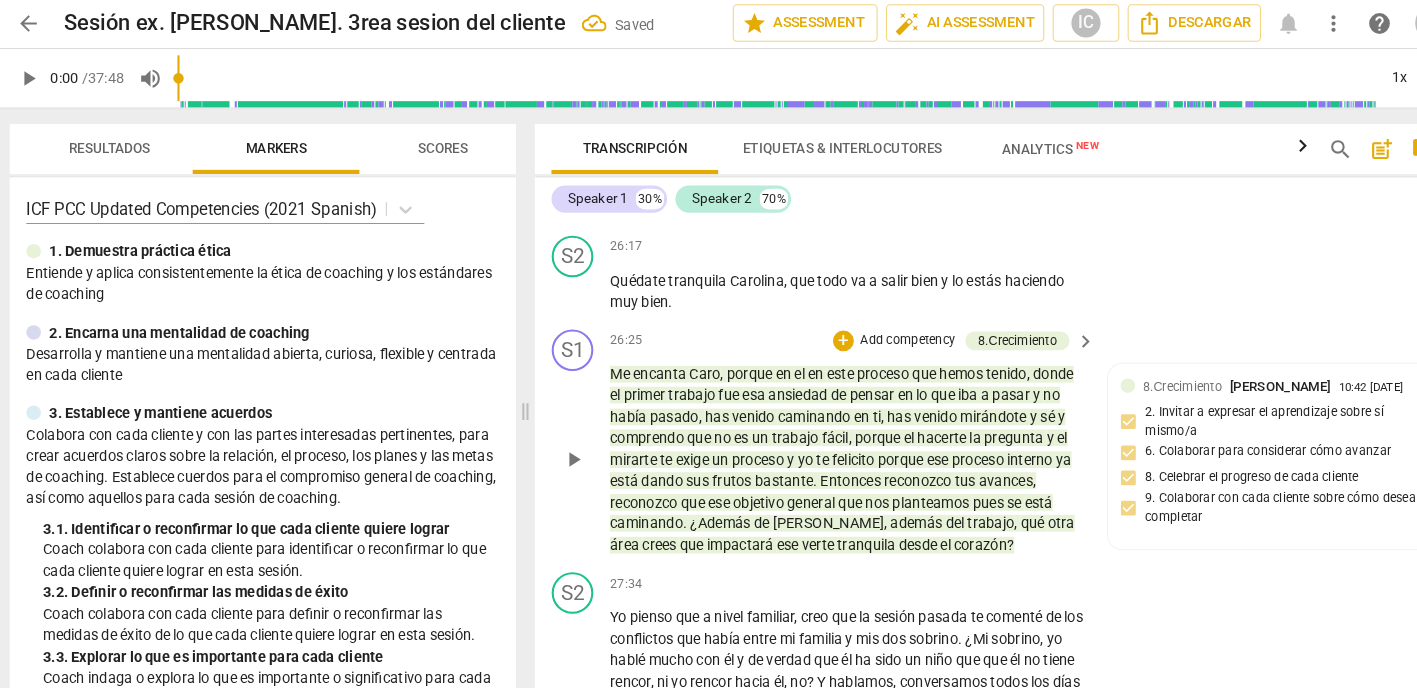 scroll, scrollTop: 12457, scrollLeft: 0, axis: vertical 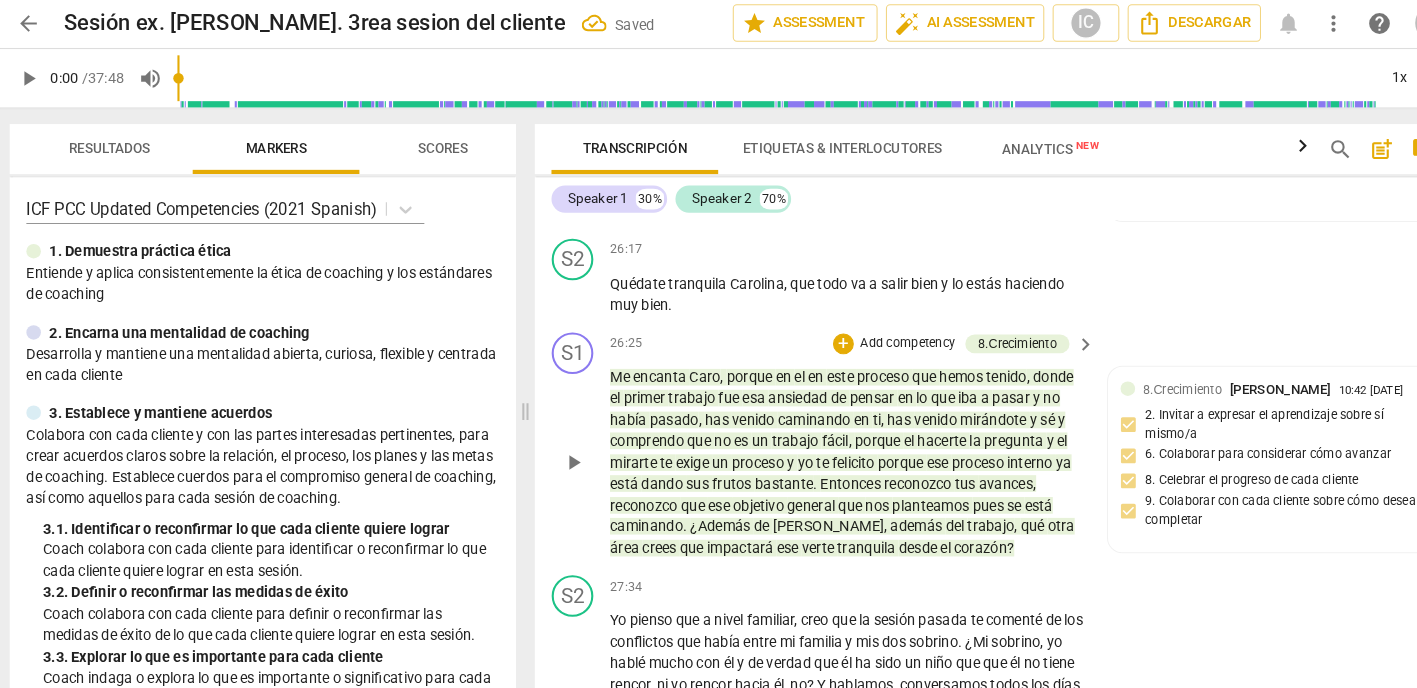 click on "Add competency" at bounding box center [877, 332] 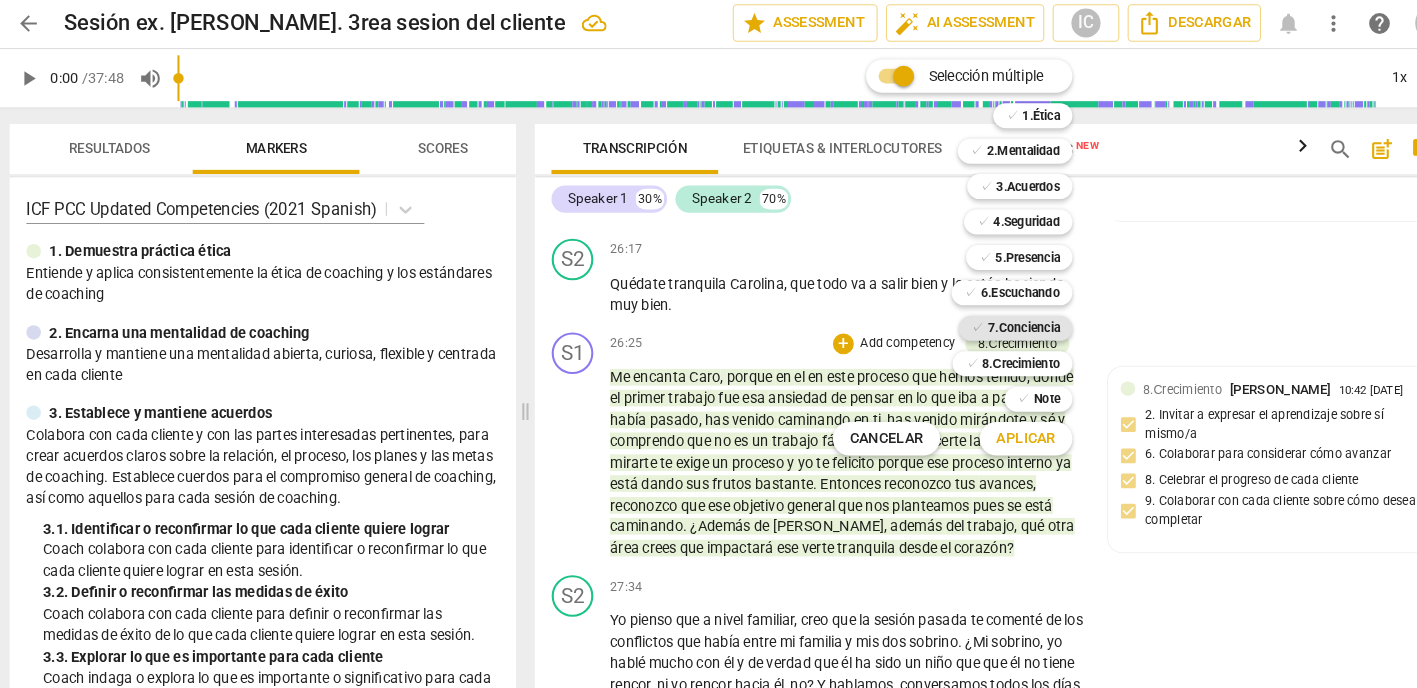 click on "7.Conciencia" at bounding box center [989, 317] 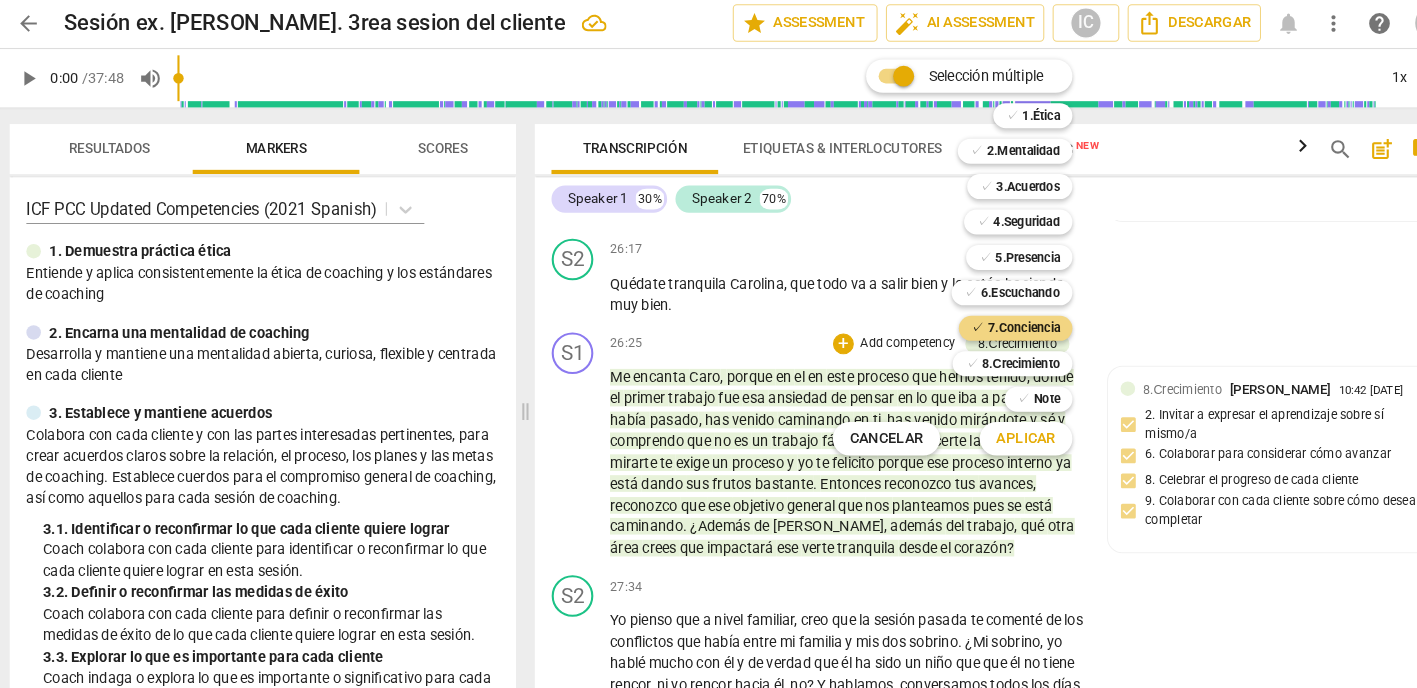 click on "Aplicar" at bounding box center [991, 423] 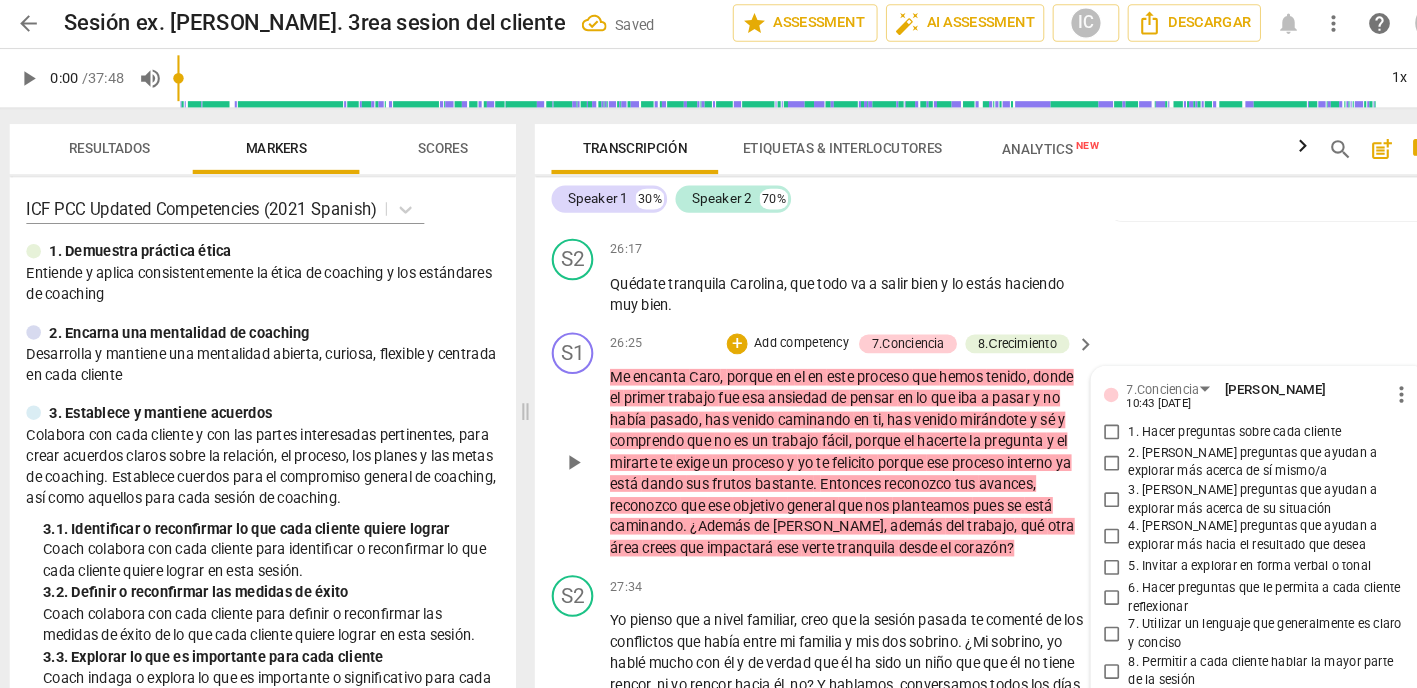 click on "2. [PERSON_NAME] preguntas que ayudan a explorar más acerca de sí mismo/a" at bounding box center [1074, 446] 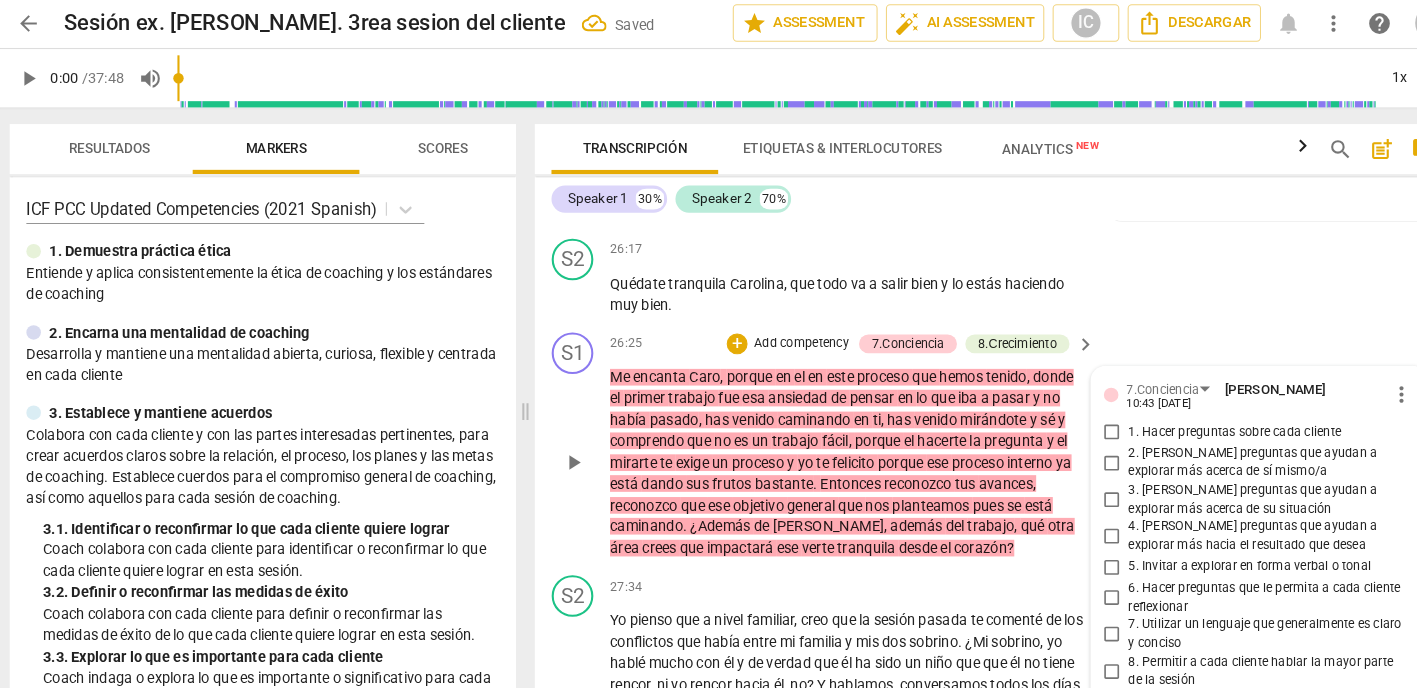 checkbox on "true" 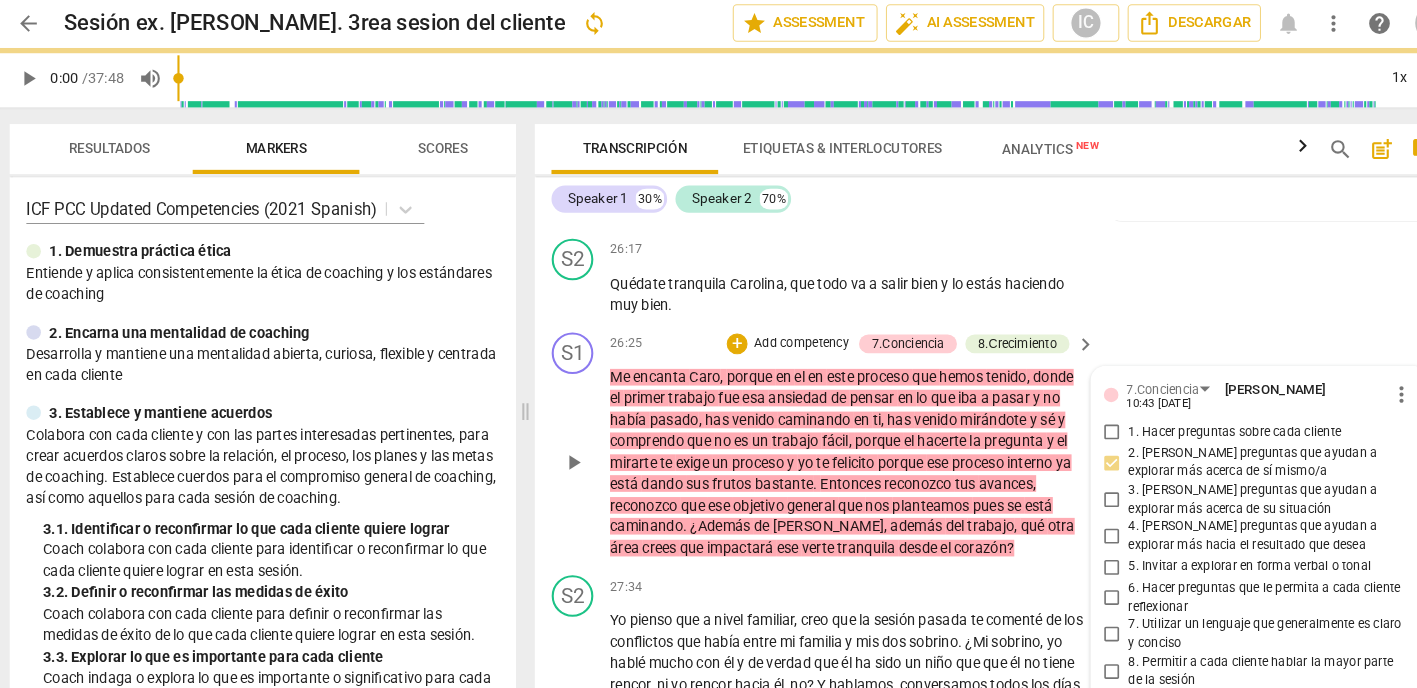 click on "3. [PERSON_NAME] preguntas que ayudan a explorar más acerca de su situación" at bounding box center (1074, 482) 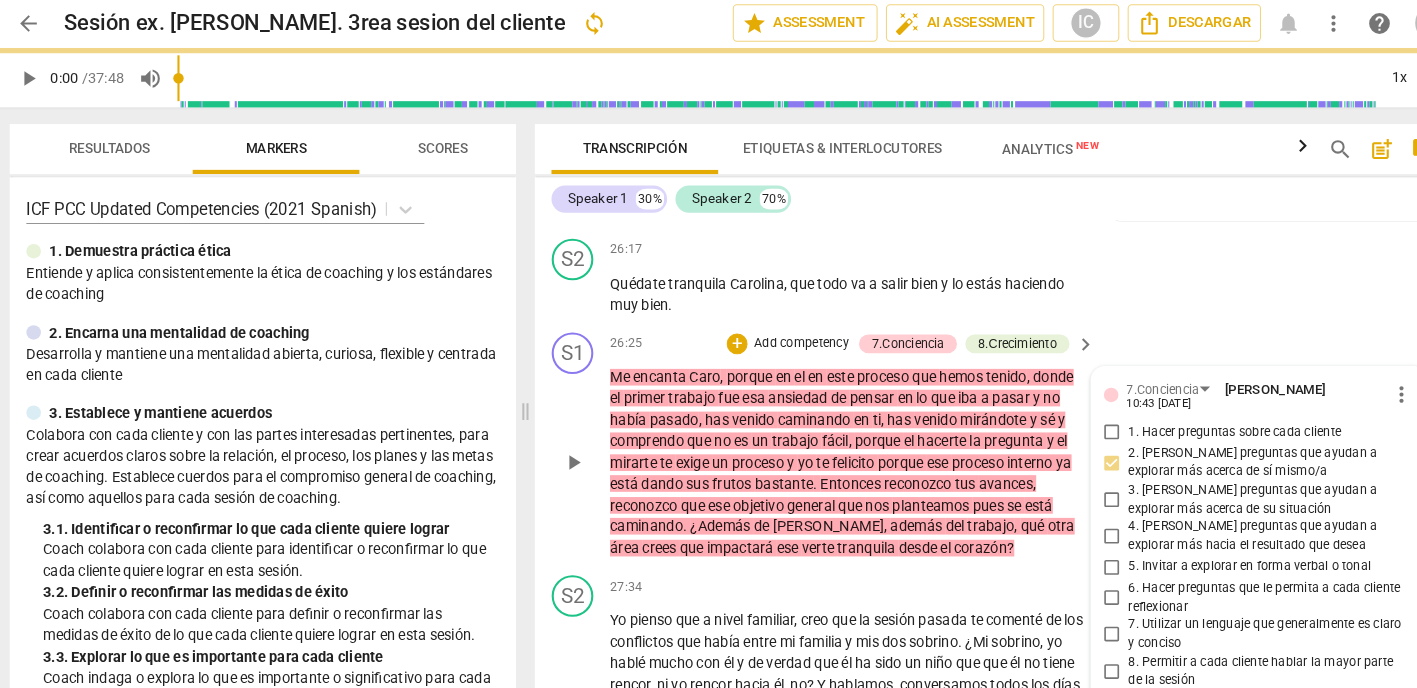 checkbox on "true" 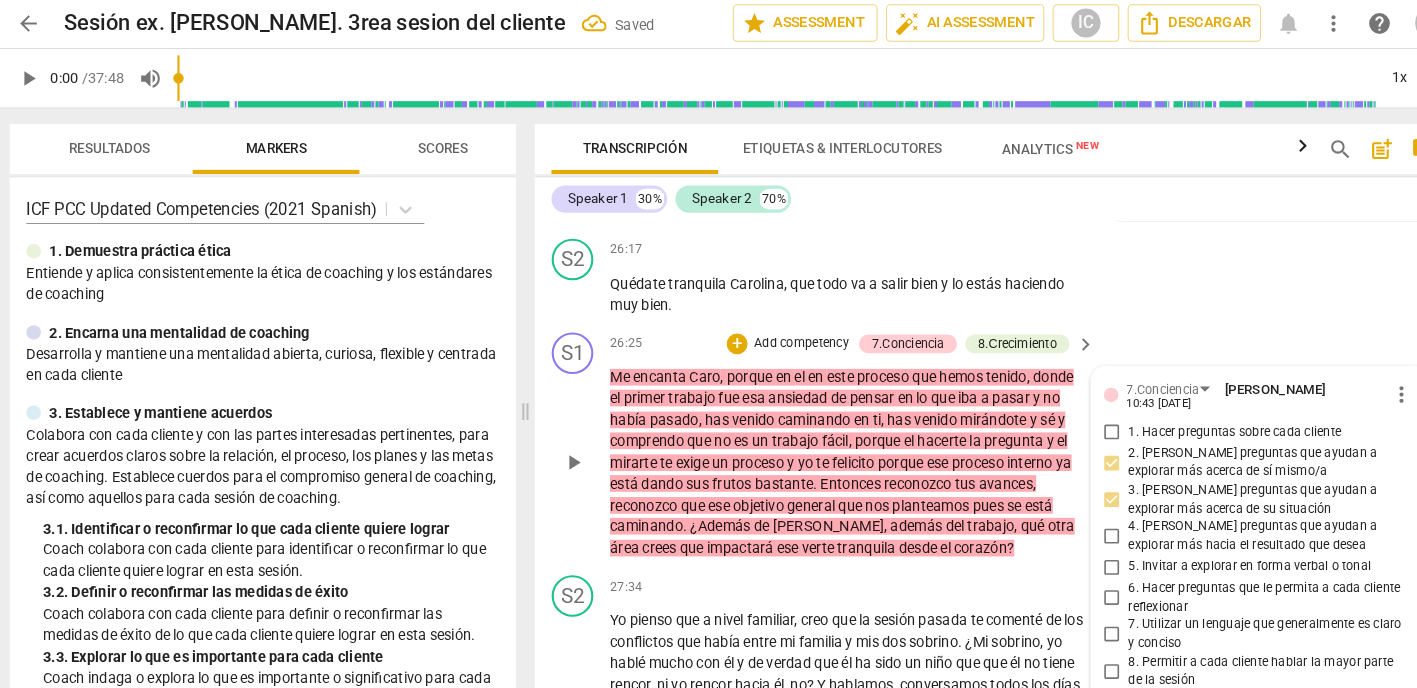 click on "6. Hacer preguntas que le permita a cada cliente reflexionar" at bounding box center (1074, 576) 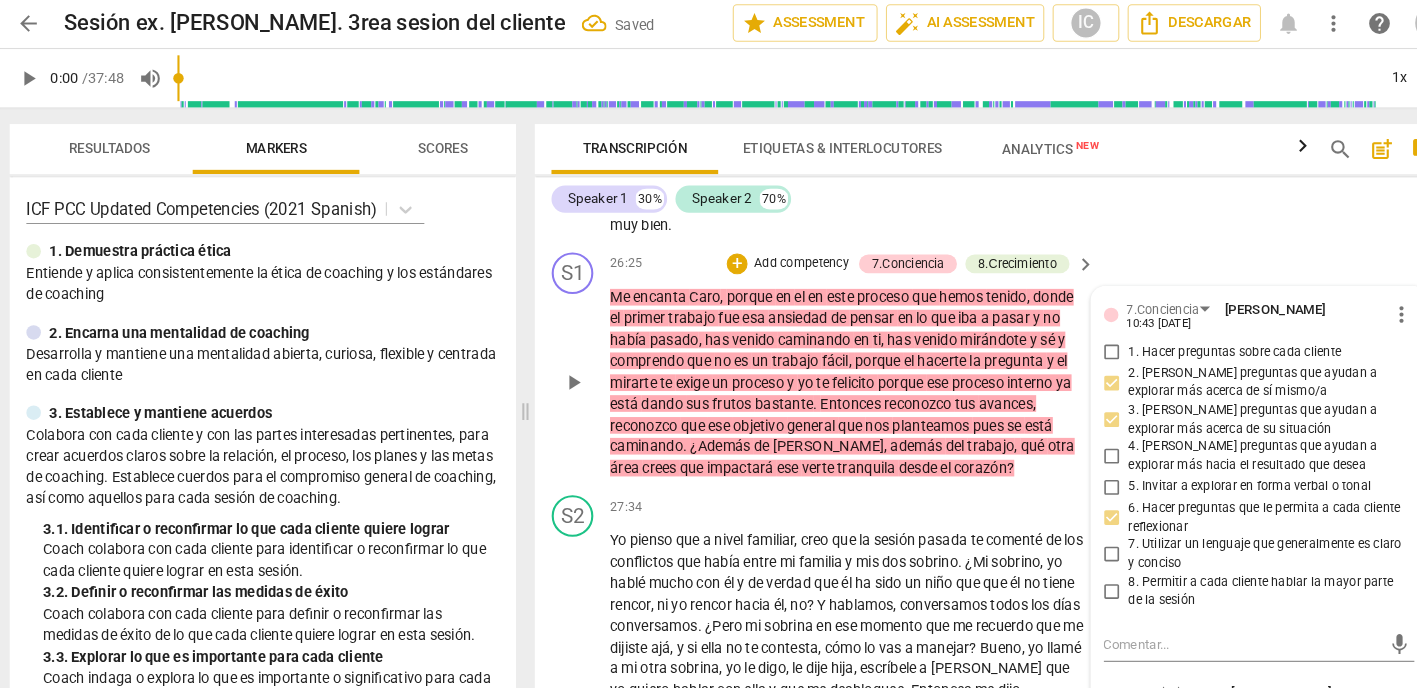 scroll, scrollTop: 12549, scrollLeft: 0, axis: vertical 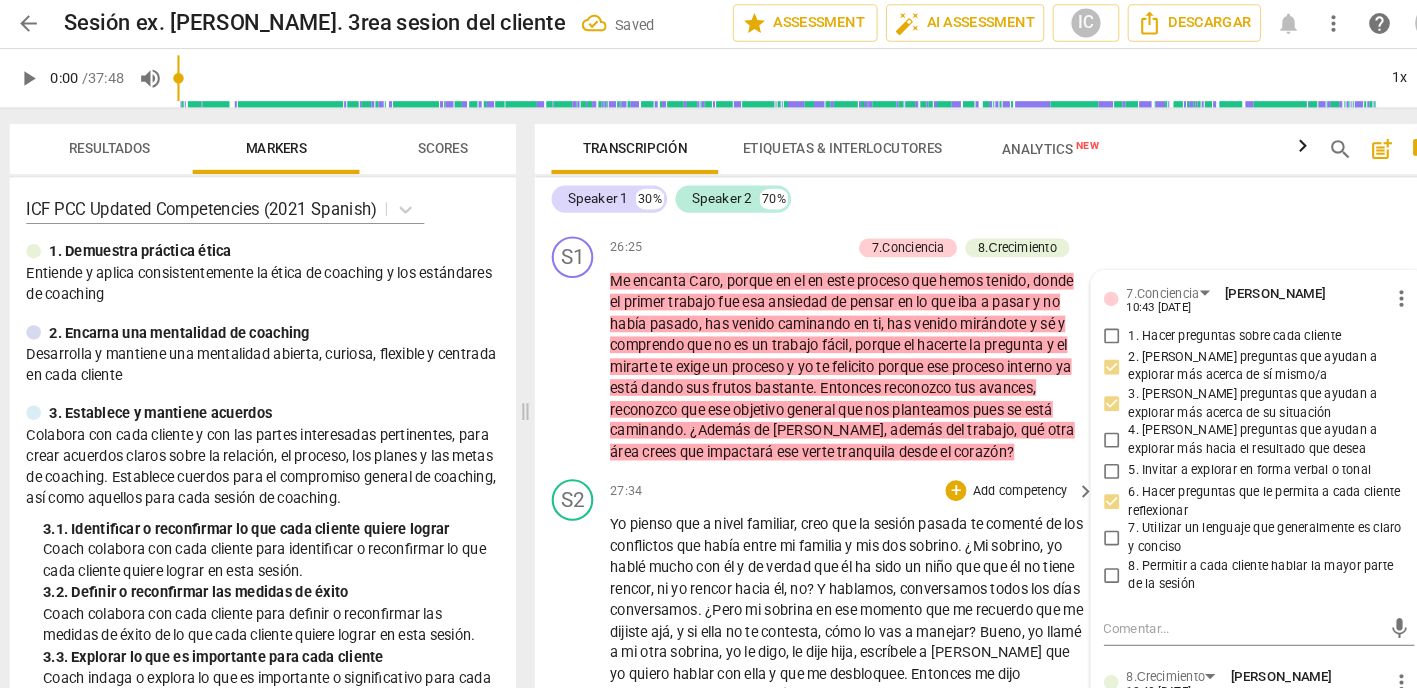 click on "Yo   pienso   que   a   nivel   familiar ,   creo   que   la   sesión   pasada   te   comenté   de   los   conflictos   que   había   entre   mi   familia   y   mis   dos   sobrino .   ¿Mi   sobrino ,   yo   hablé   mucho   con   él   y   de   verdad   que   él   ha   sido   un   niño   que   que   él   no   tiene   rencor ,   ni   yo   rencor   hacia   él ,   no ?   Y   hablamos ,   conversamos   todos   los   días   conversamos .   ¿Pero   mi   sobrina   en   ese   momento   que   me   recuerdo   que   me   dijiste   ajá ,   y   si   ella   no   te   contesta ,   cómo   lo   vas   a   manejar ?   [PERSON_NAME] ,   yo   llamé   a   mi   otra   sobrina ,   yo   le   digo ,   le   dije   hija ,   escríbele   a   [PERSON_NAME]   que   yo   quiero   hablar   con   ella   y   que   me   desbloquee .   Entonces   me   dijo   [PERSON_NAME] ,   me   dijo   tía ,   yo   ya   le   dije ,   pero   ya   yo   no   puedo   hacer   más   nada .   Yo   bueno ,   tranquila   mamis ,   tiene   razón ,   tienes   razón ." at bounding box center (819, 679) 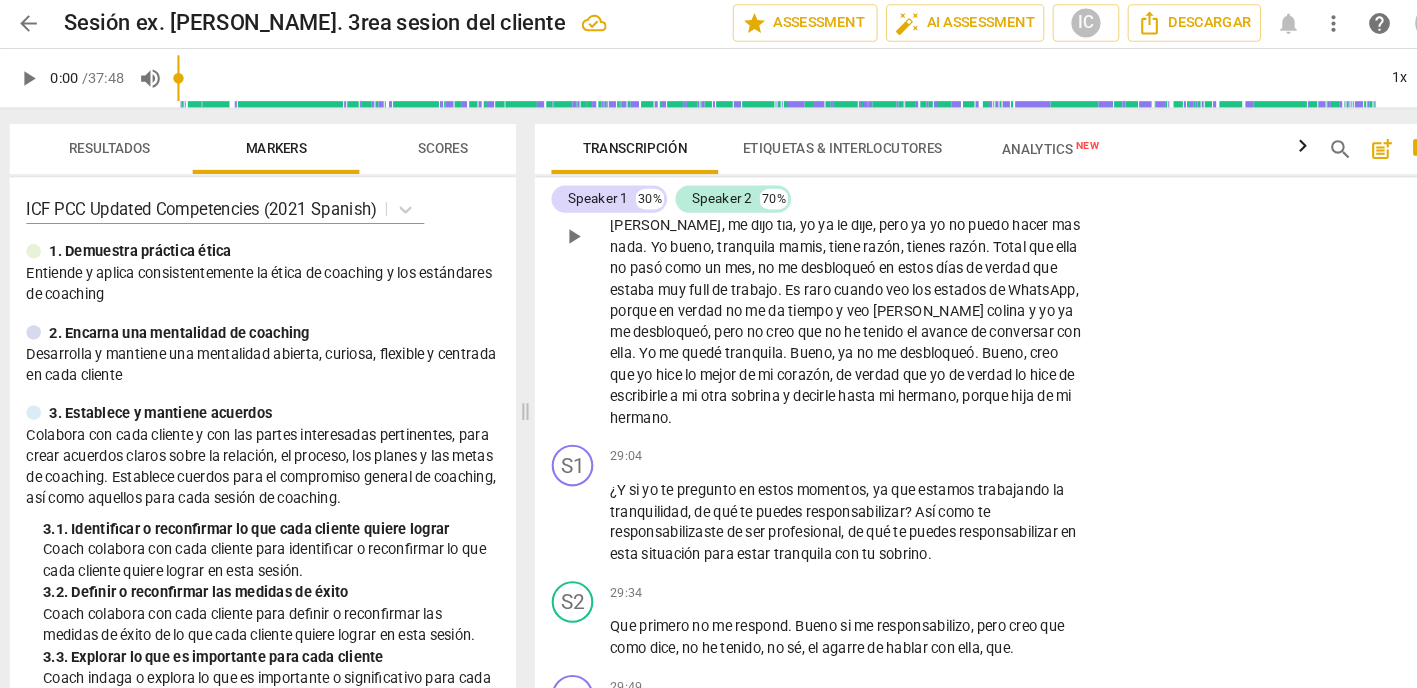 scroll, scrollTop: 13026, scrollLeft: 0, axis: vertical 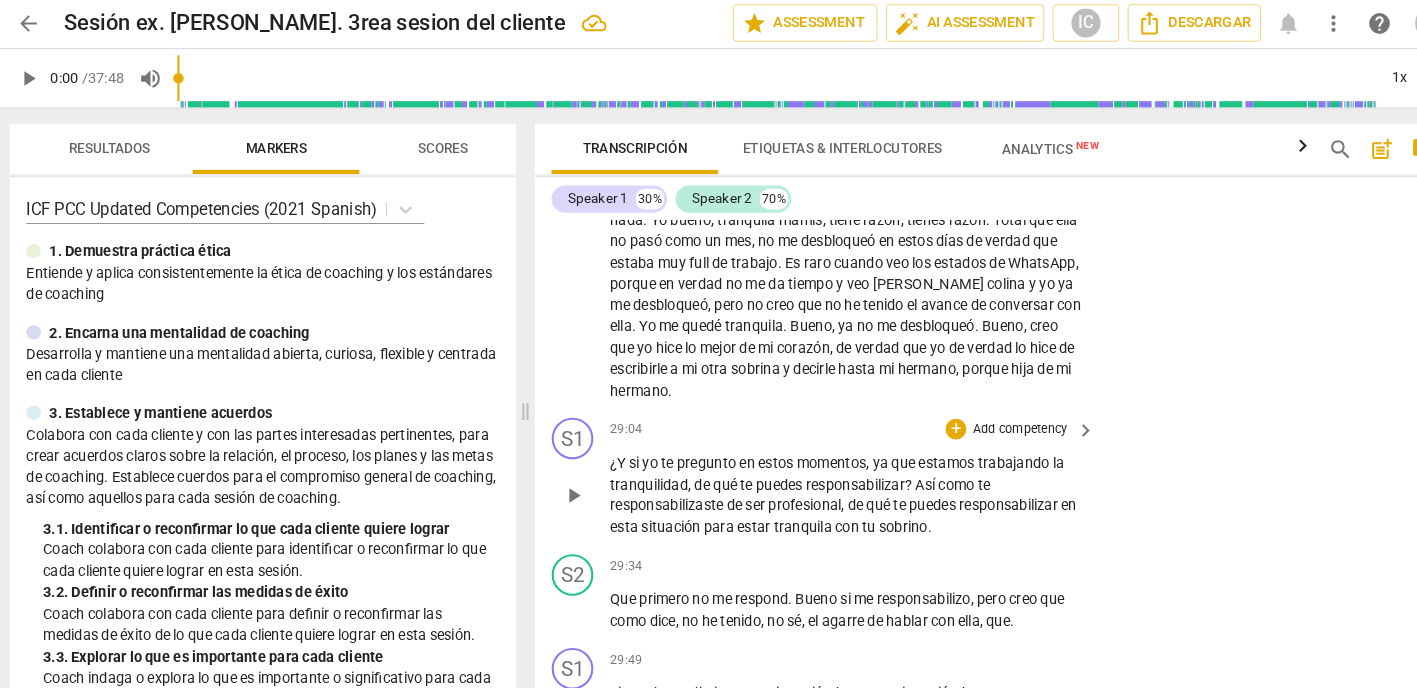 click on "S1 play_arrow pause 29:04 + Add competency keyboard_arrow_right ¿Y   si   yo   te   pregunto   en   estos   momentos ,   ya   que   estamos   trabajando   la   tranquilidad ,   de   qué   te   puedes   responsabilizar ?   Así   como   te   responsabilizaste   de   ser   profesional ,   de   qué   te   puedes   responsabilizar   en   esta   situación   para   estar   tranquila   con   tu   sobrino ." at bounding box center (960, 460) 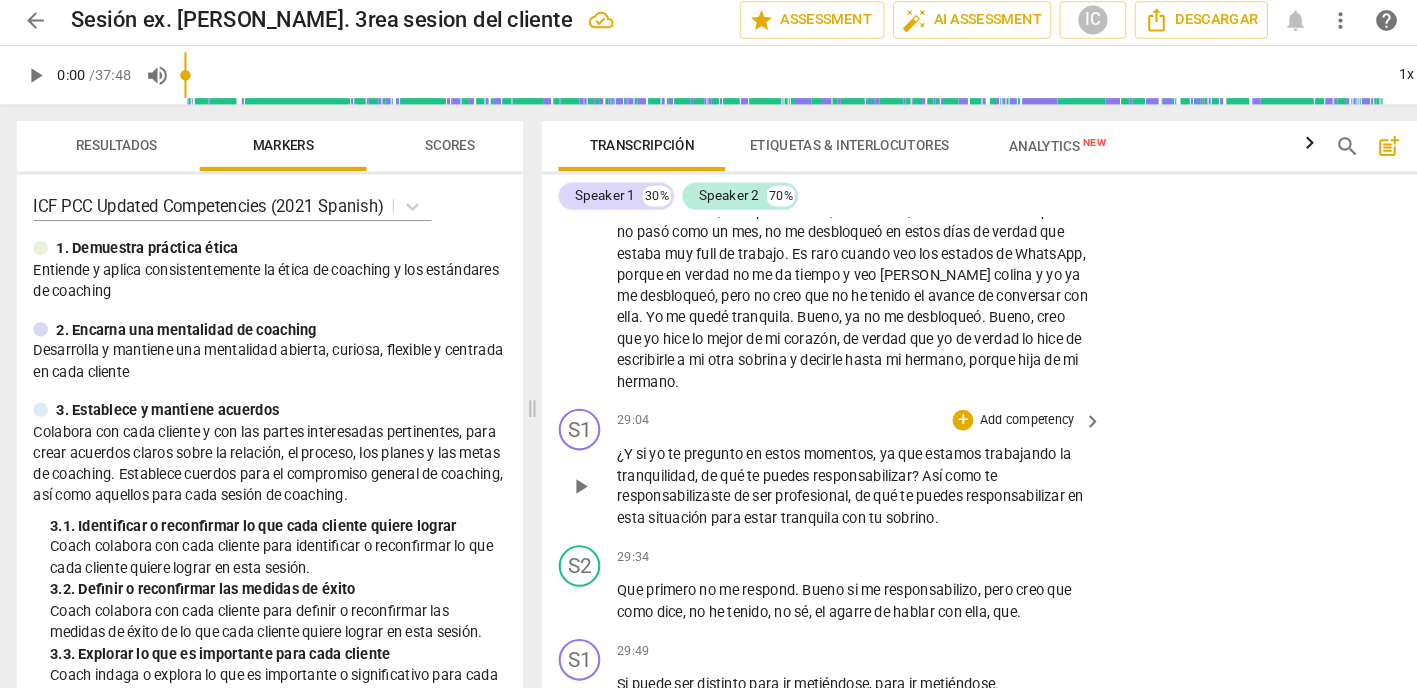 scroll, scrollTop: 13034, scrollLeft: 0, axis: vertical 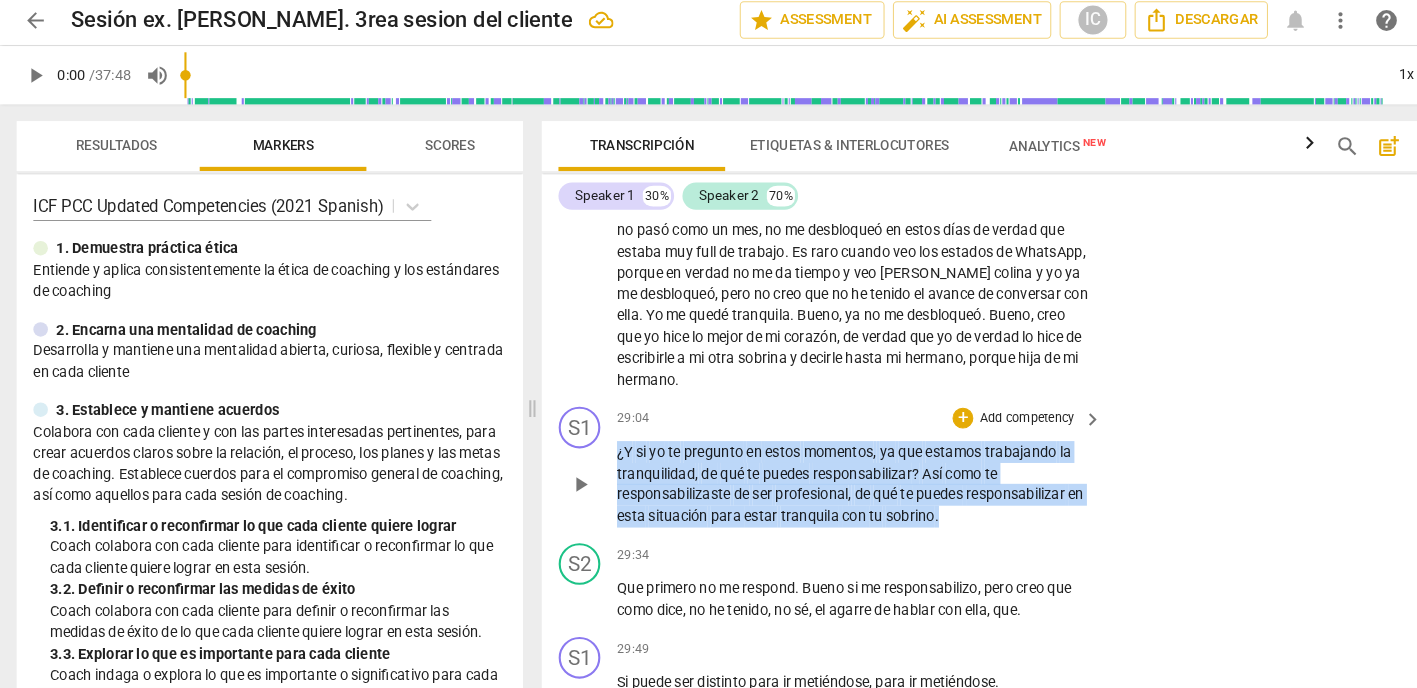drag, startPoint x: 936, startPoint y: 398, endPoint x: 547, endPoint y: 343, distance: 392.86893 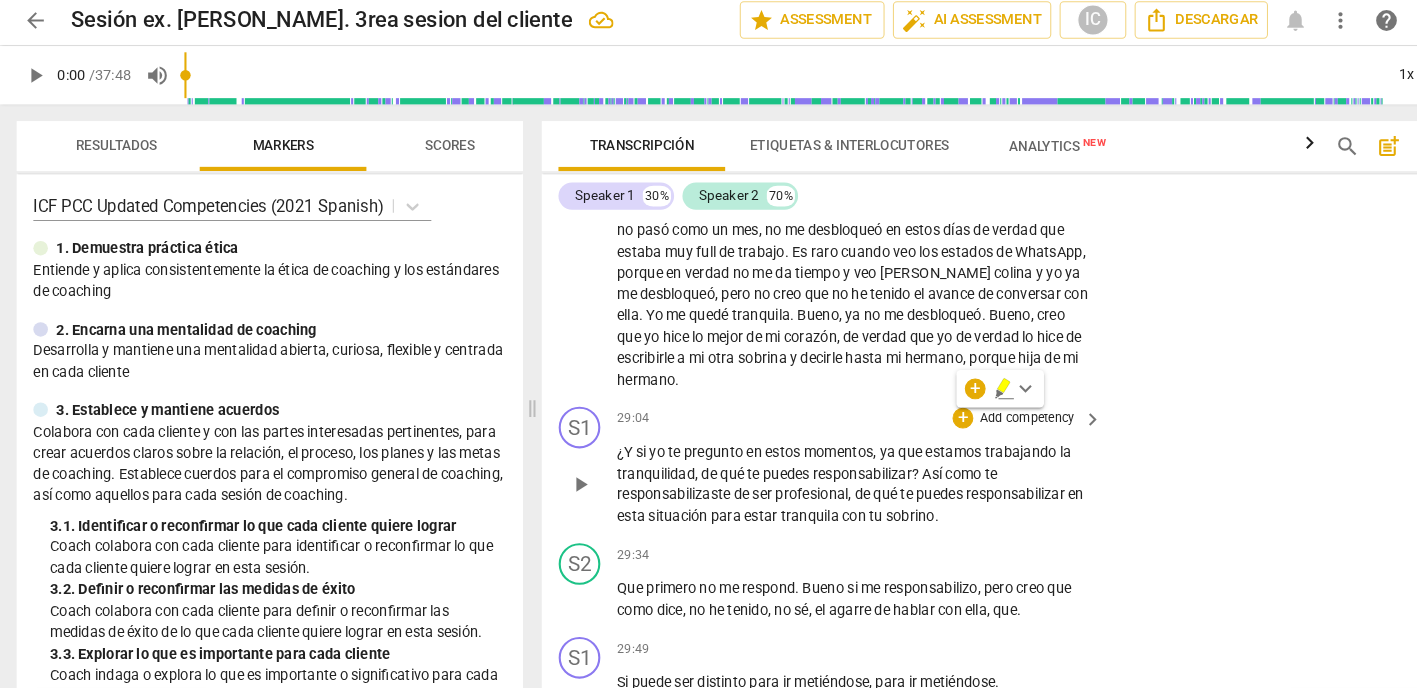 click on "ser" at bounding box center [733, 479] 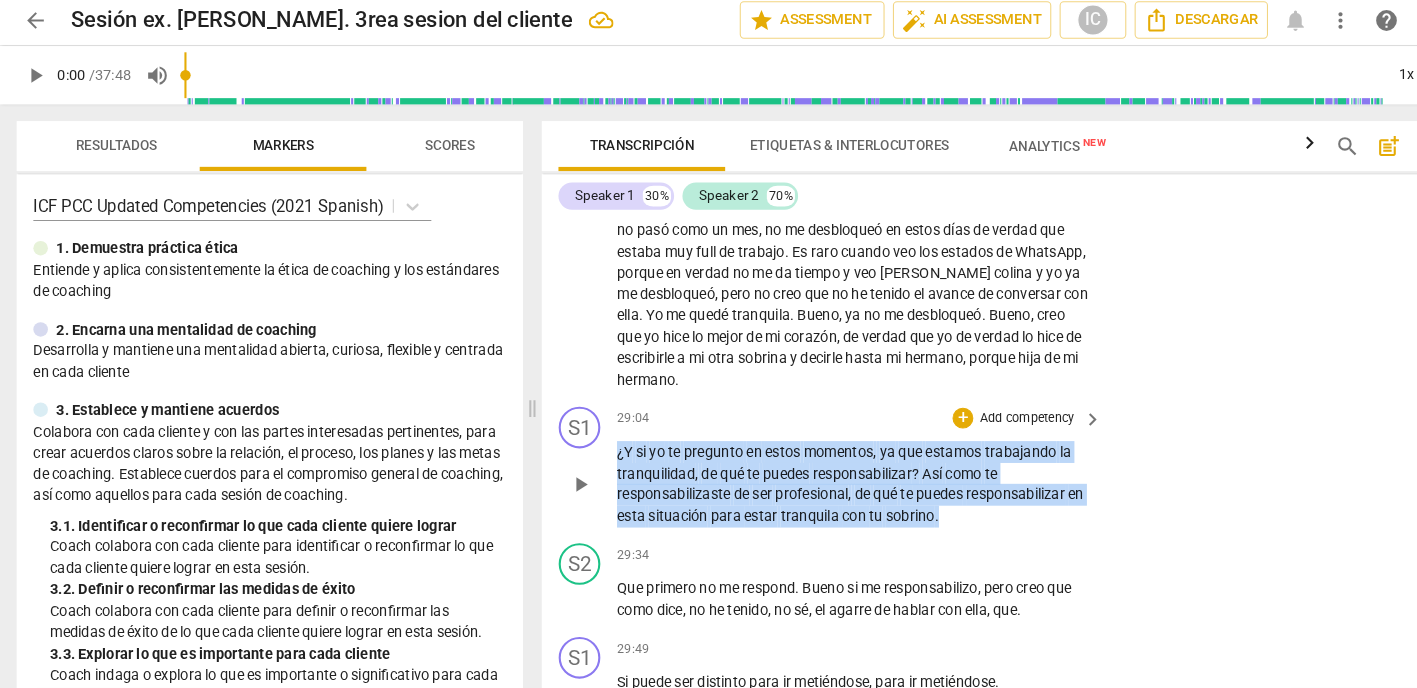 drag, startPoint x: 982, startPoint y: 406, endPoint x: 638, endPoint y: 330, distance: 352.29532 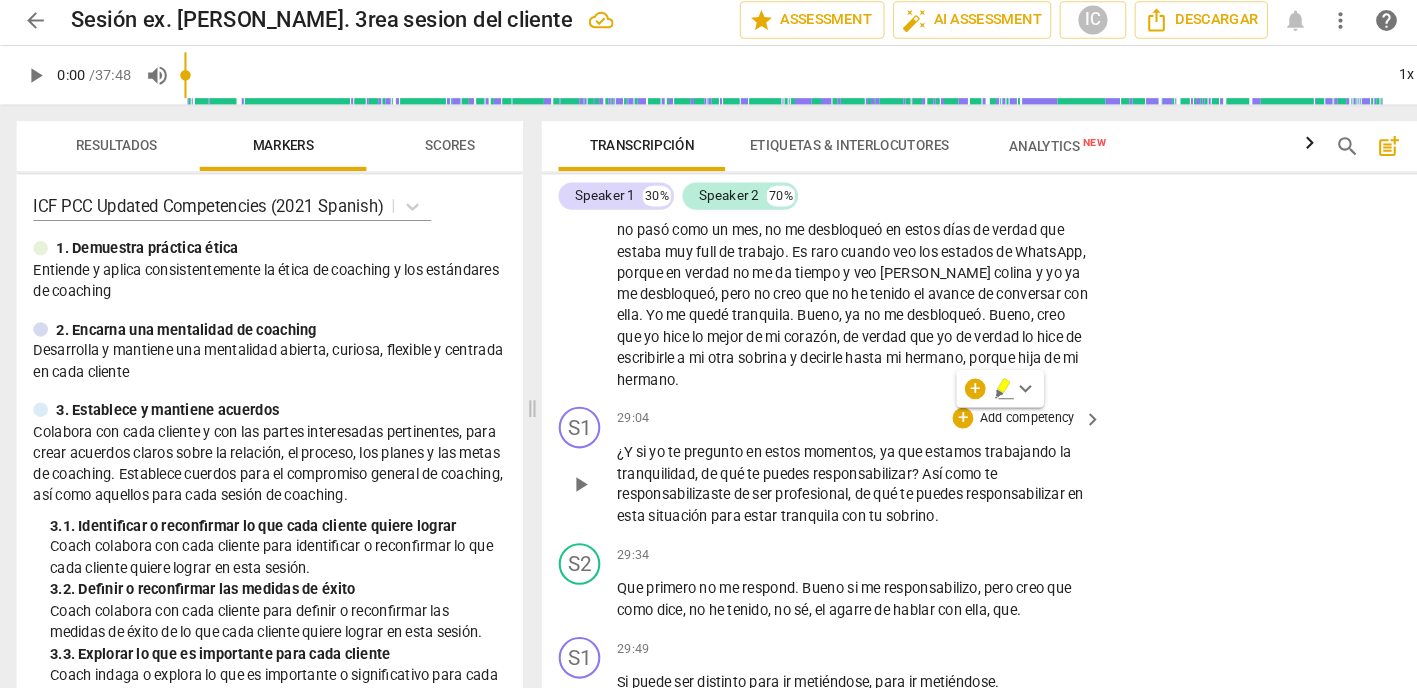 click on "Add competency" at bounding box center (985, 407) 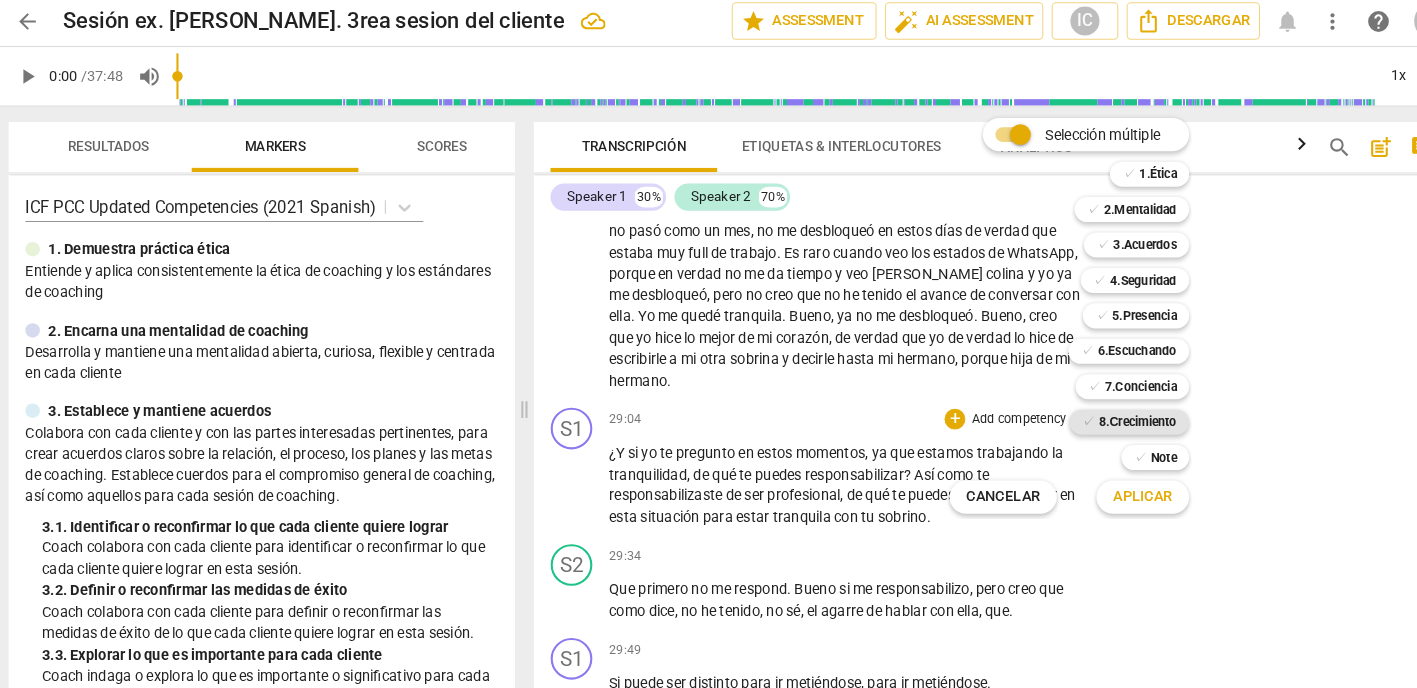 click on "8.Сrecimiento" at bounding box center (1099, 409) 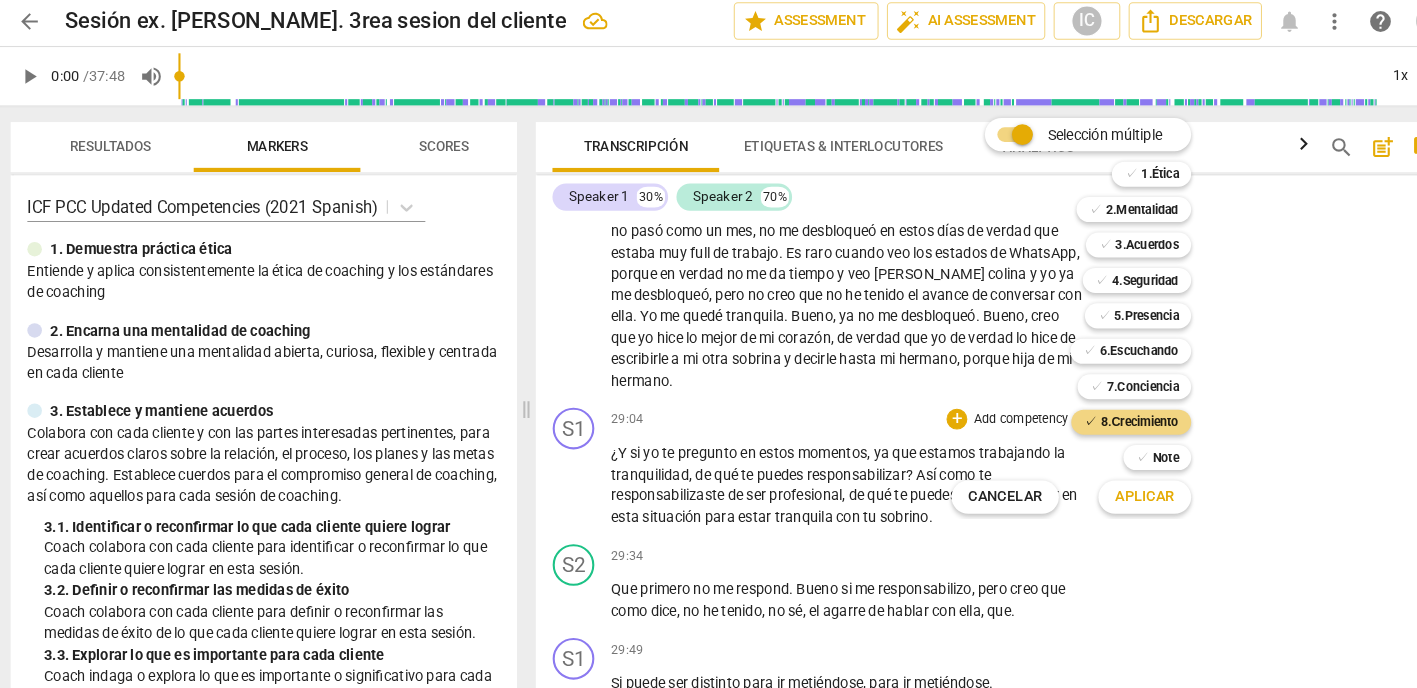 click on "Aplicar" at bounding box center [1104, 481] 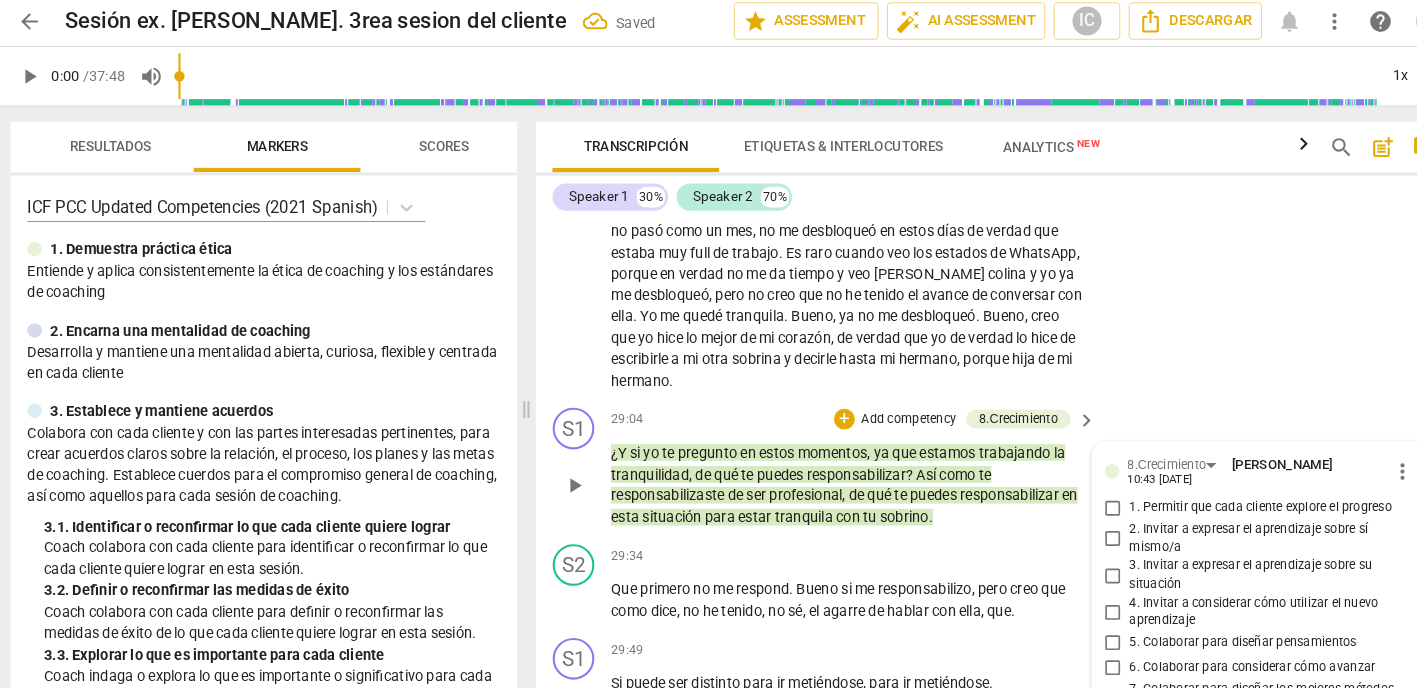 scroll, scrollTop: 13275, scrollLeft: 0, axis: vertical 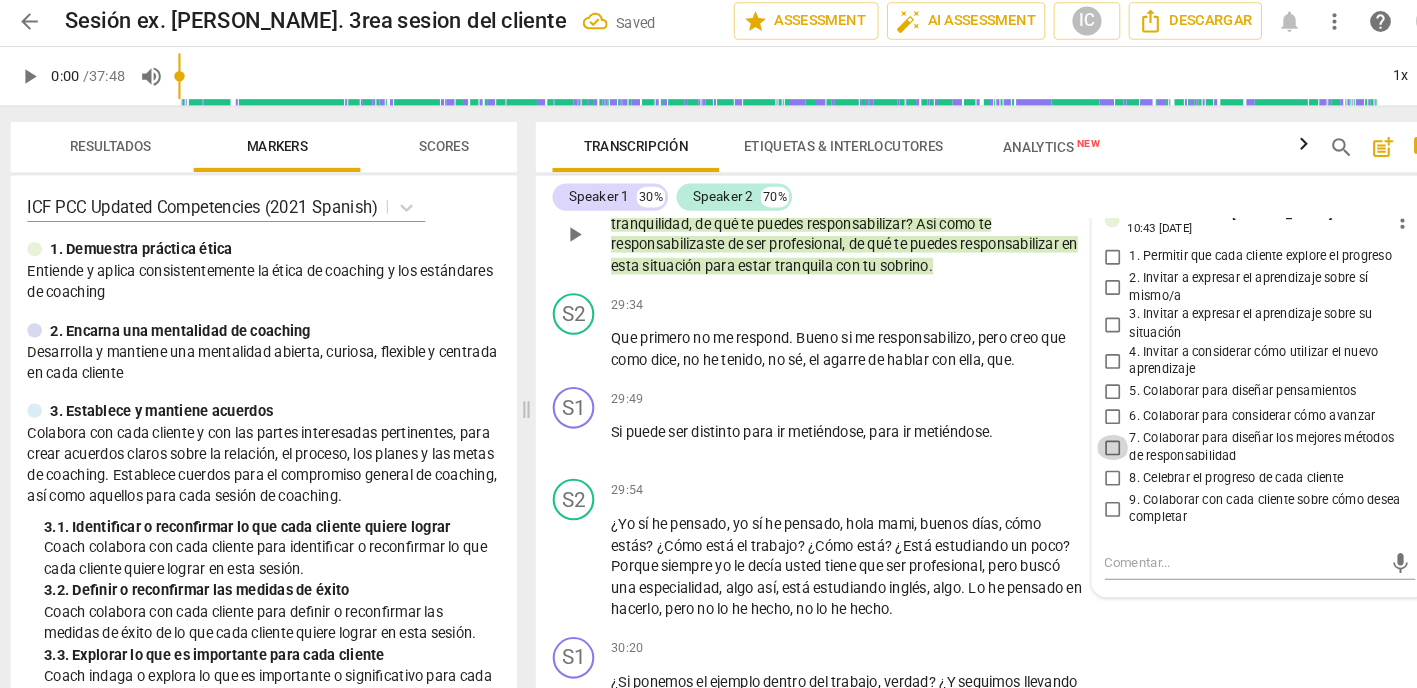 click on "7. Colaborar para diseñar los mejores métodos de responsabilidad" at bounding box center [1074, 433] 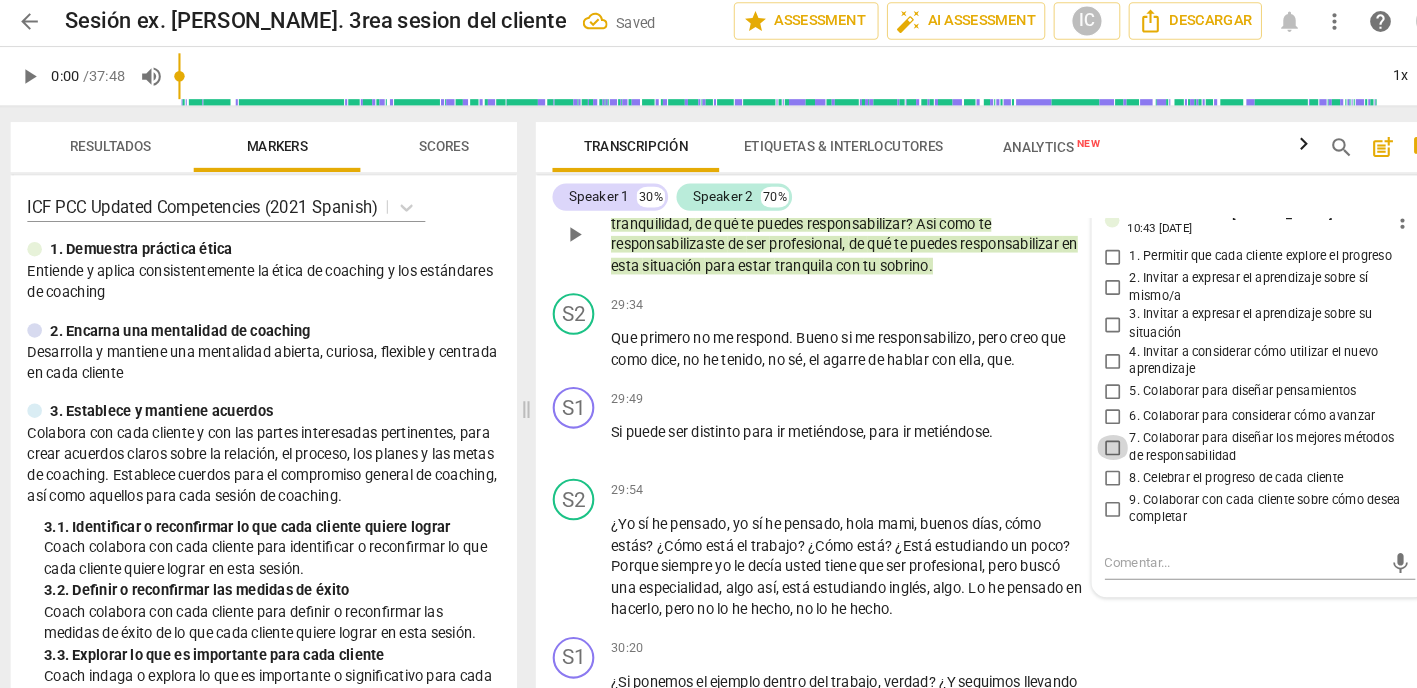 checkbox on "true" 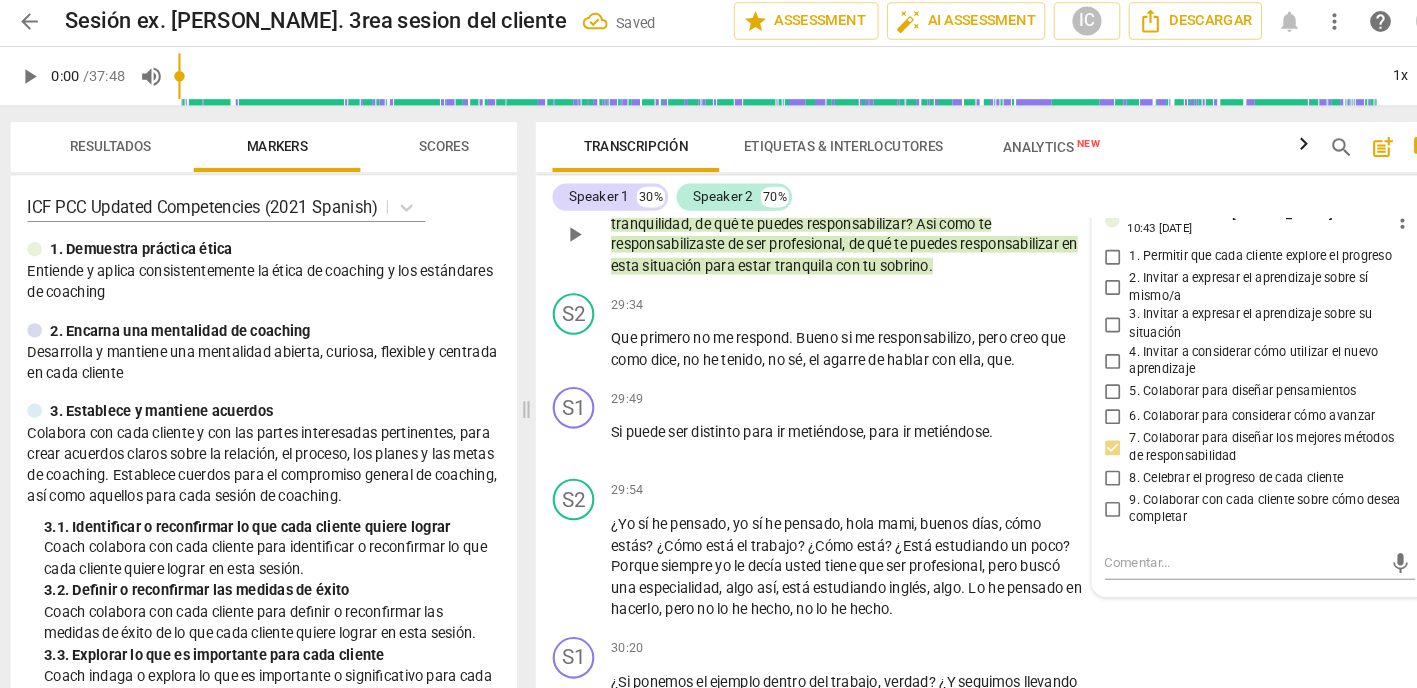 click on "8. Celebrar el progreso de cada cliente" at bounding box center (1074, 463) 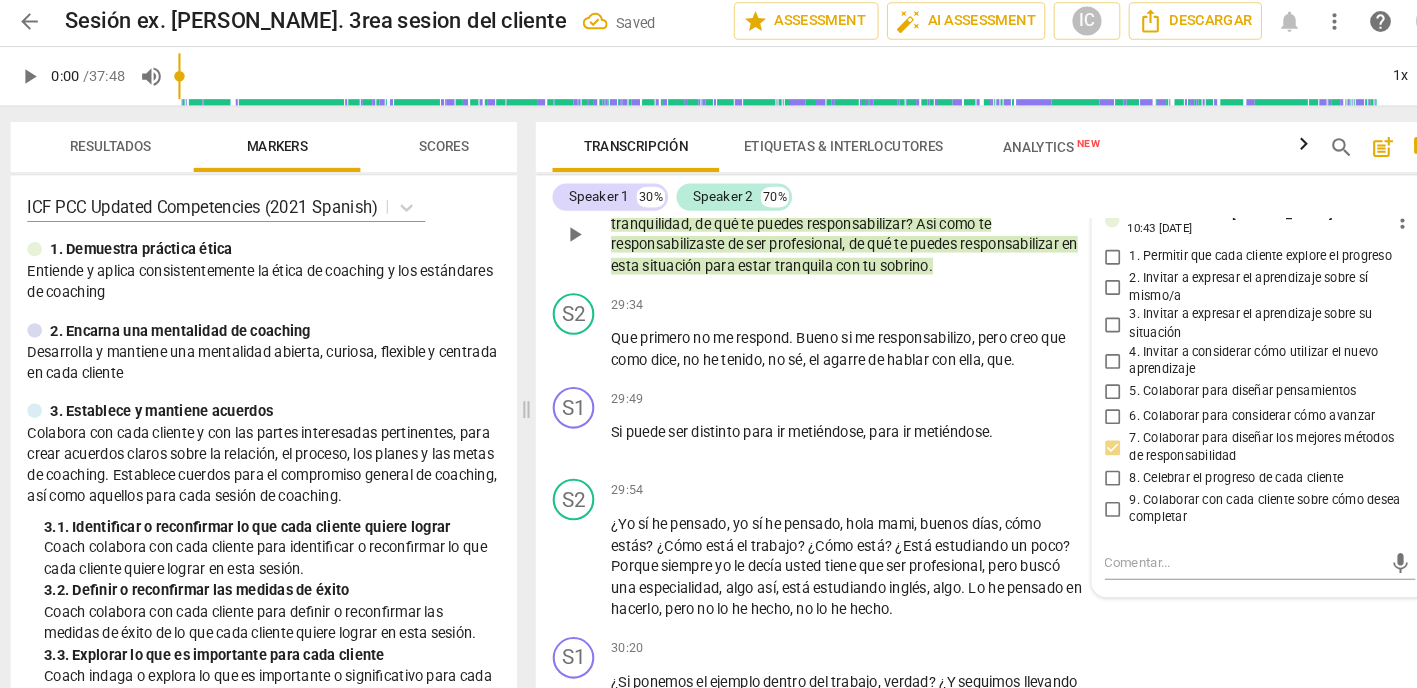 checkbox on "true" 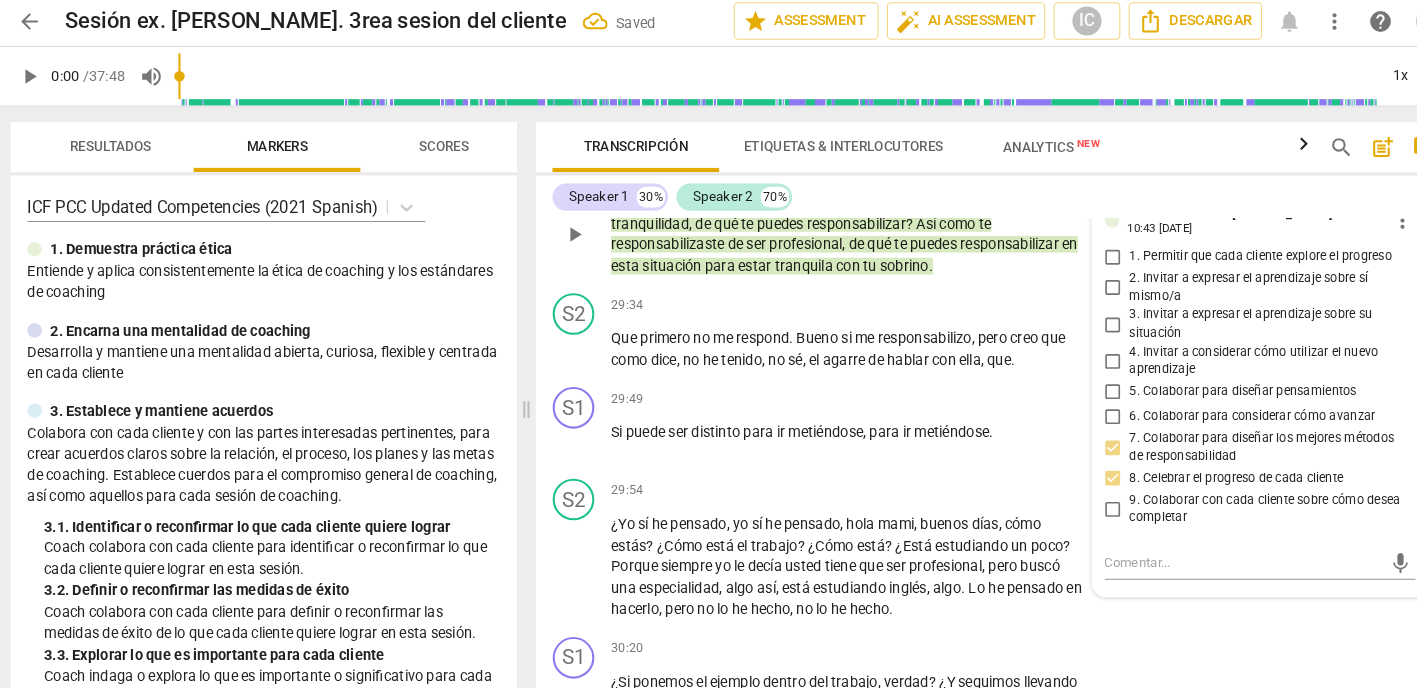 click on "6. Colaborar para considerar cómo avanzar" at bounding box center [1074, 404] 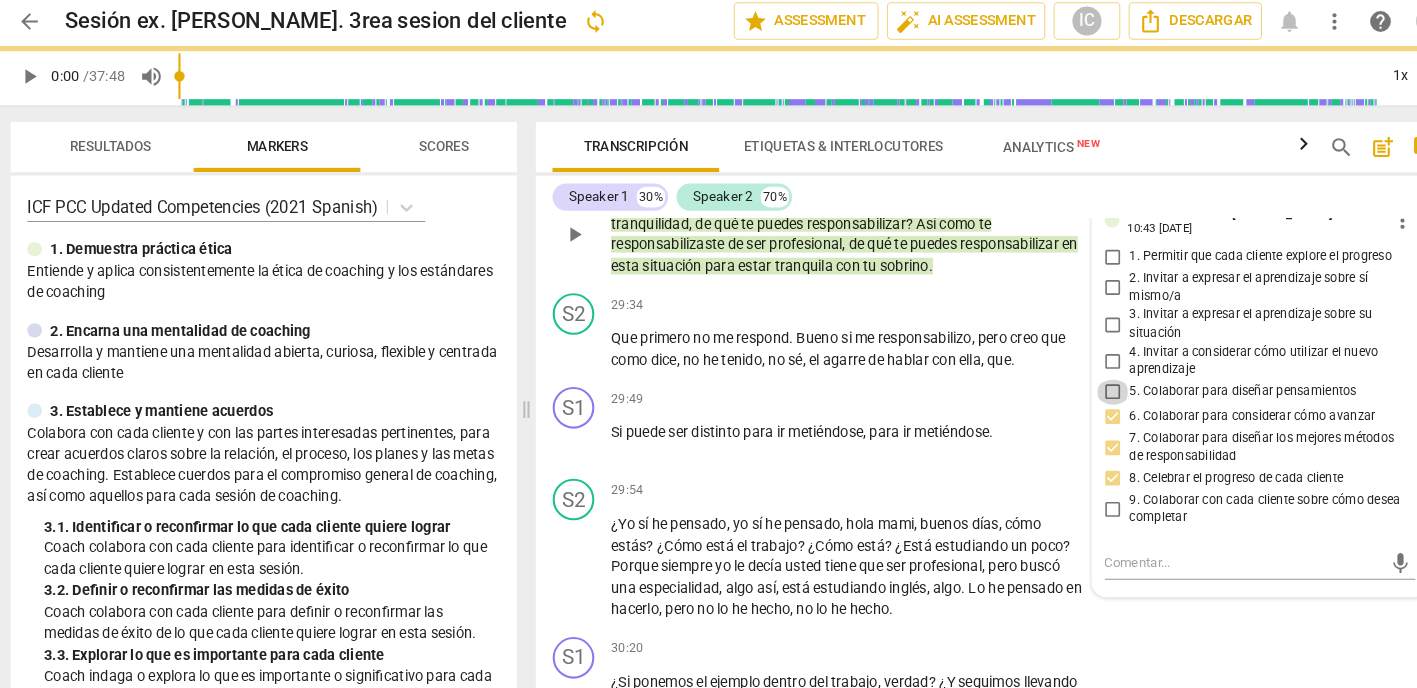 drag, startPoint x: 1064, startPoint y: 279, endPoint x: 1083, endPoint y: 384, distance: 106.7052 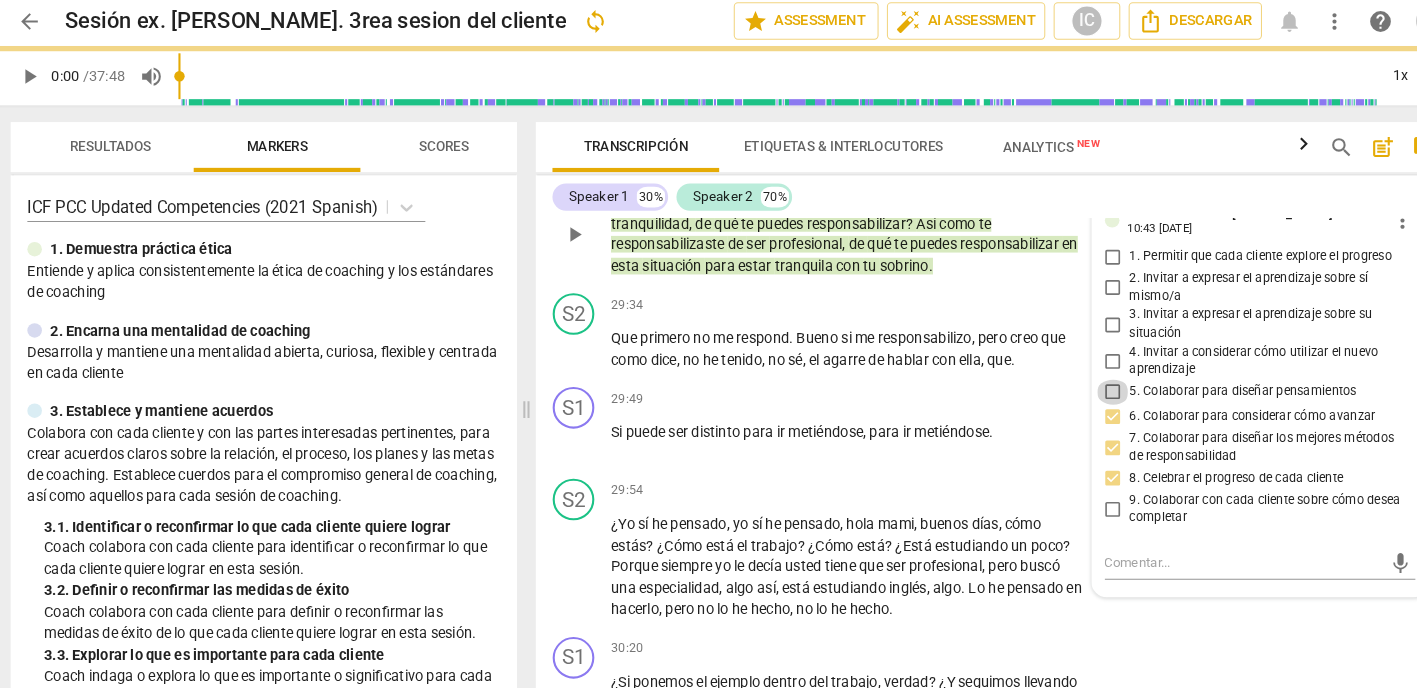 click on "5. Colaborar para diseñar pensamientos" at bounding box center (1074, 380) 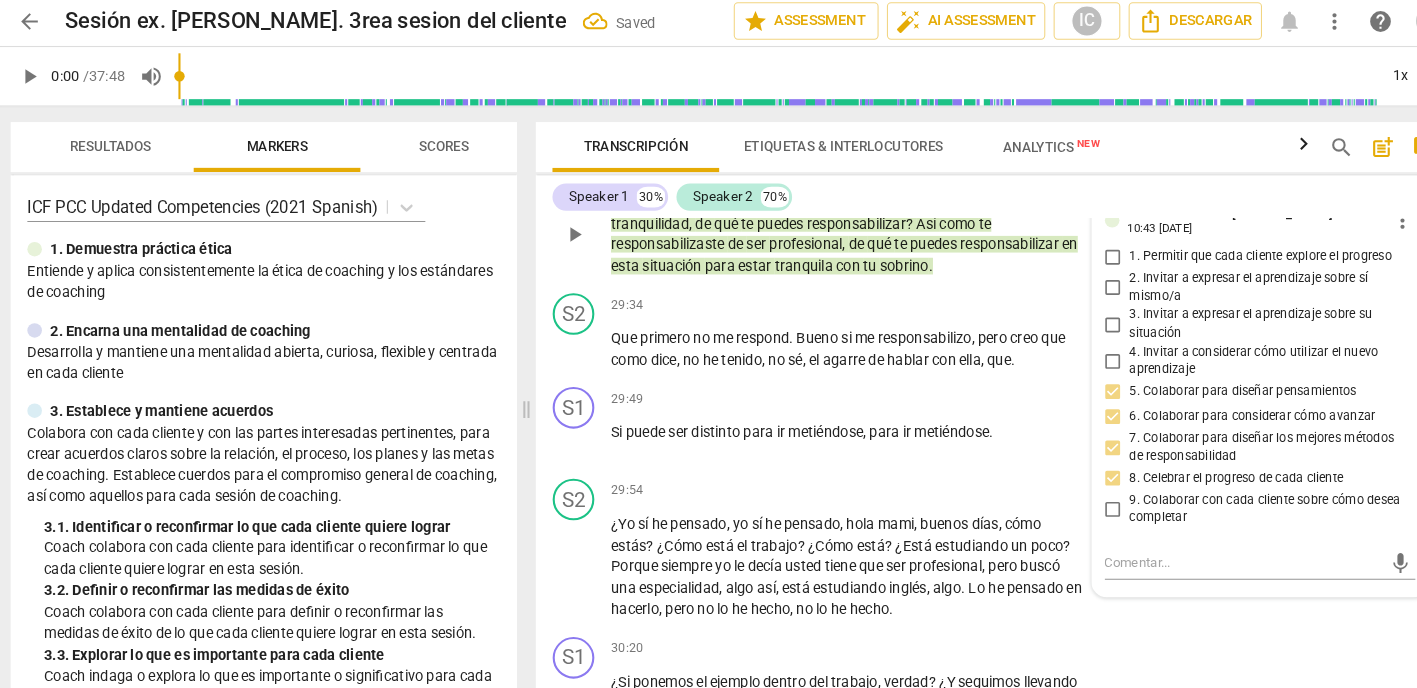 drag, startPoint x: 1068, startPoint y: 245, endPoint x: 1074, endPoint y: 260, distance: 16.155495 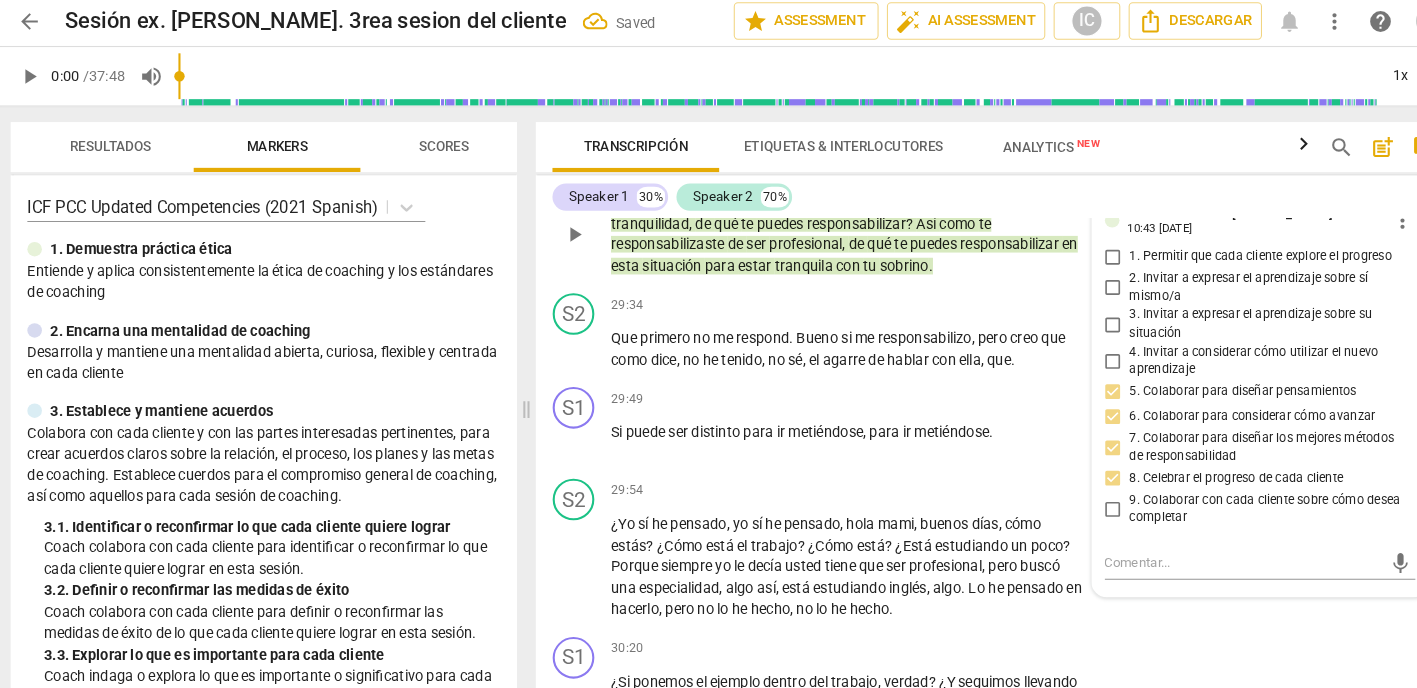 checkbox on "true" 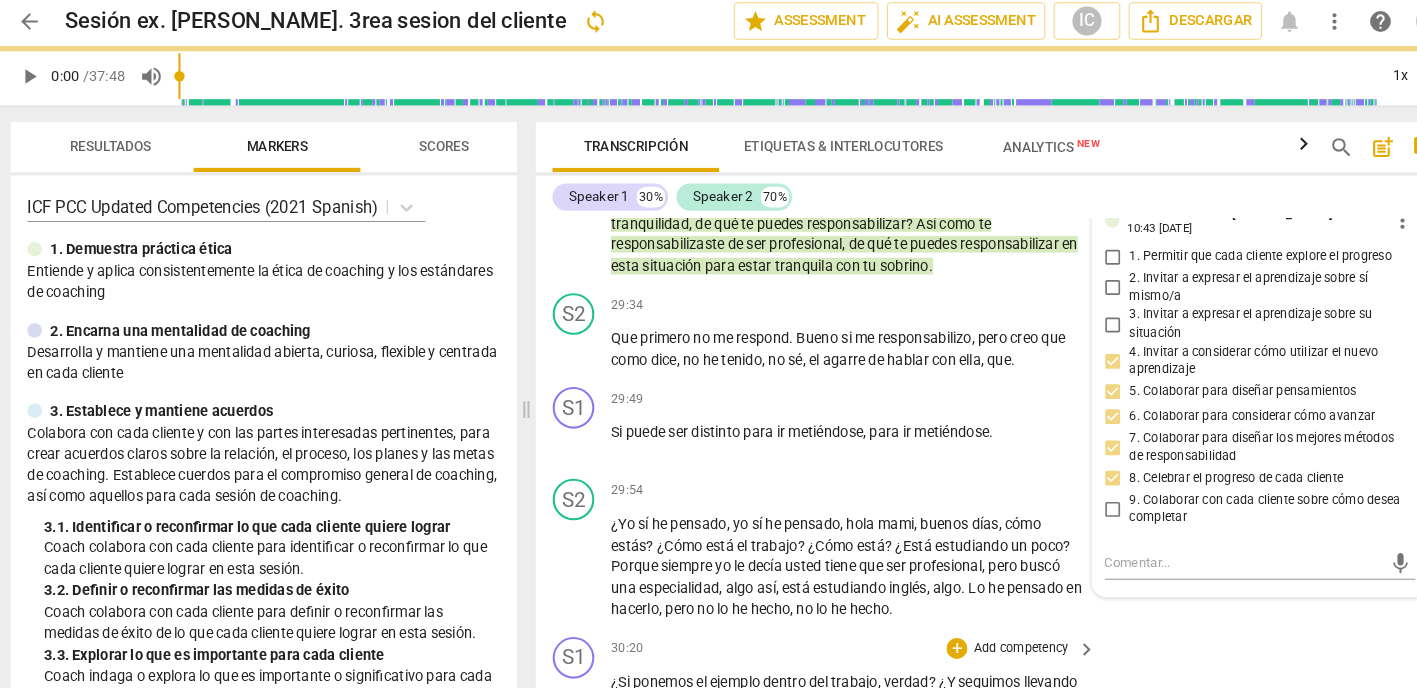 click on "S1 play_arrow pause 30:20 + Add competency keyboard_arrow_right ¿Si   ponemos   el   ejemplo   dentro   del   trabajo ,   verdad ?   ¿Y   seguimos   llevando   el   vaso   y   dices   no   es   no   importa   que   esté   lleno ,   no   importa   que   esté   vacío ,   lo   importante   es   cómo   me   lo   voy   a   tomar   y   tú   te   haces   responsable   de   esa   tranquilidad   haciendo   tu   trabajo ,   qué   es   lo   peor   que   puede   pasar ?" at bounding box center [960, 672] 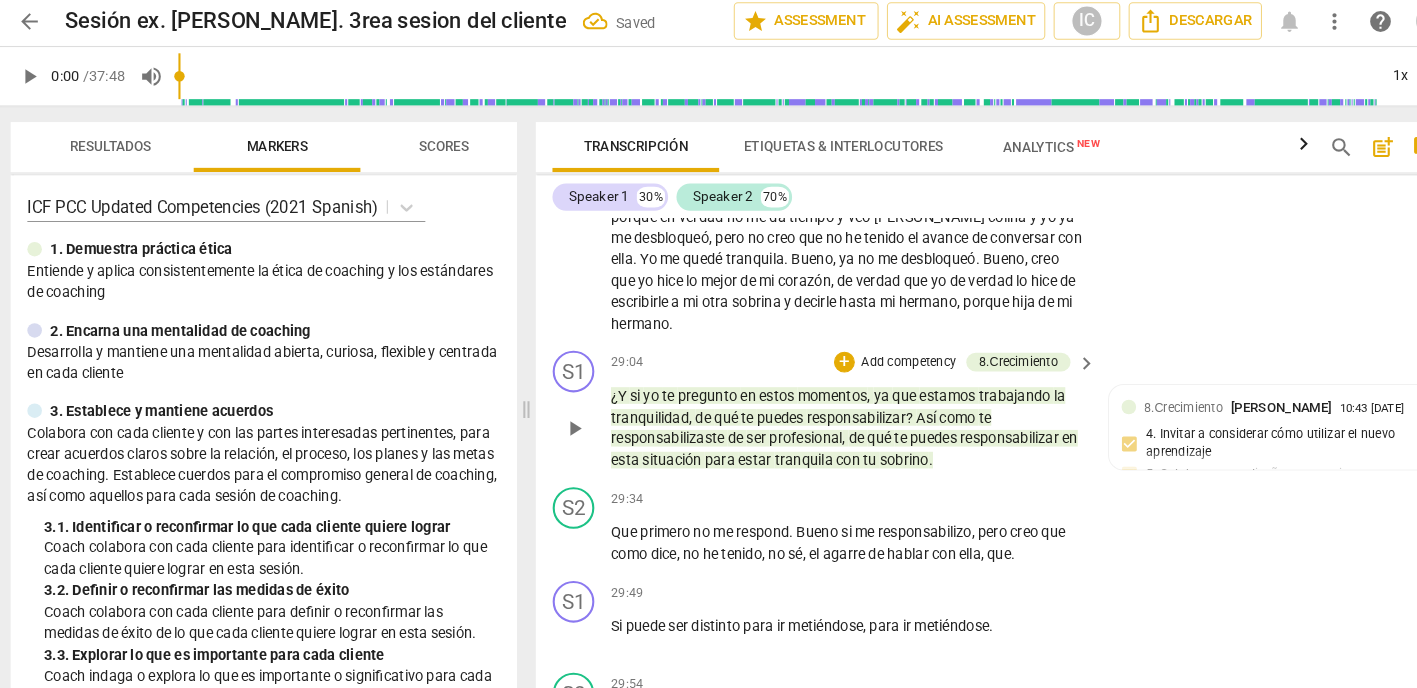 scroll, scrollTop: 13091, scrollLeft: 0, axis: vertical 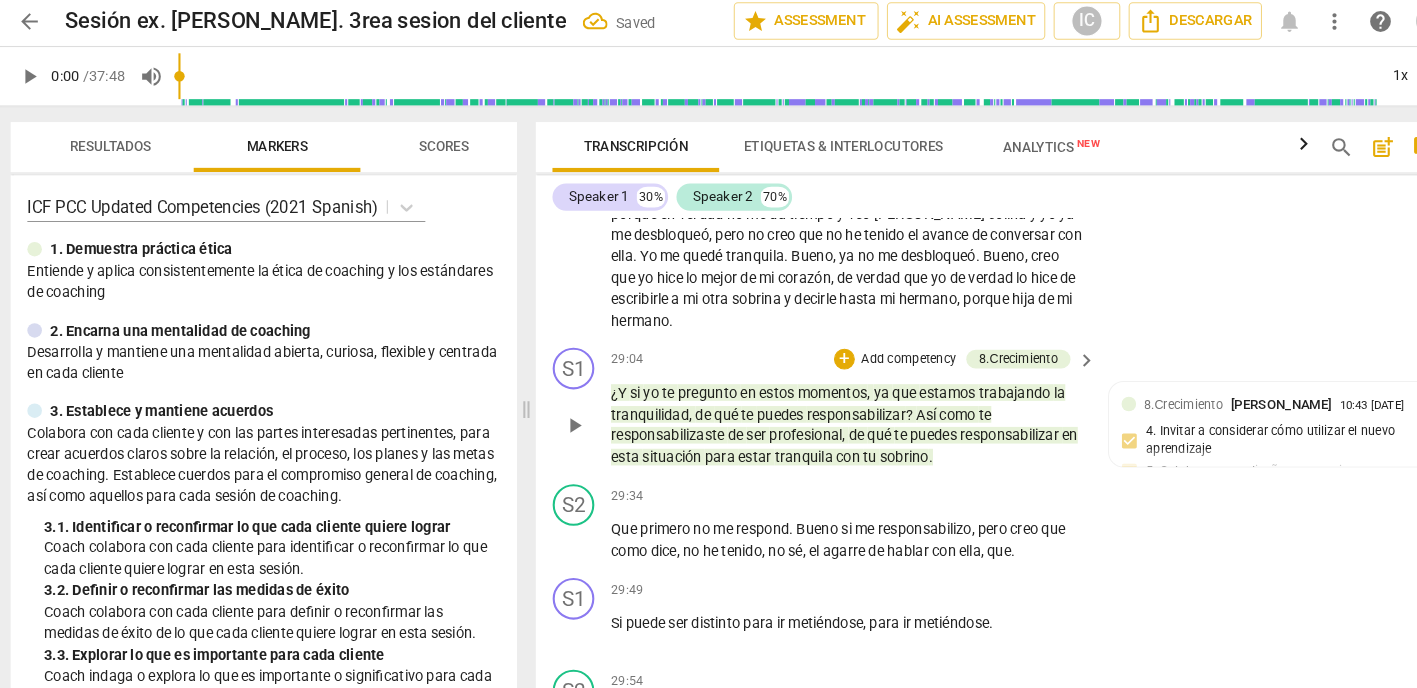 click on "Add competency" at bounding box center (877, 350) 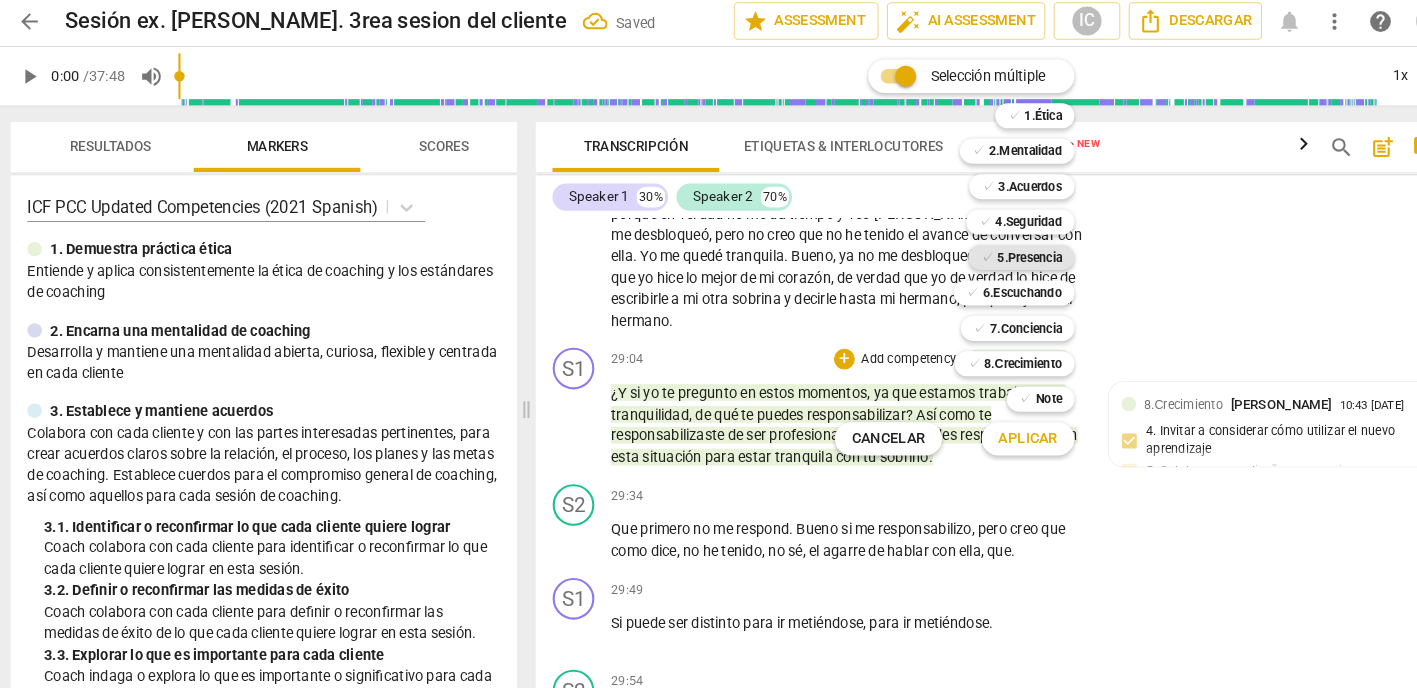 click on "5.Presencia" at bounding box center (994, 251) 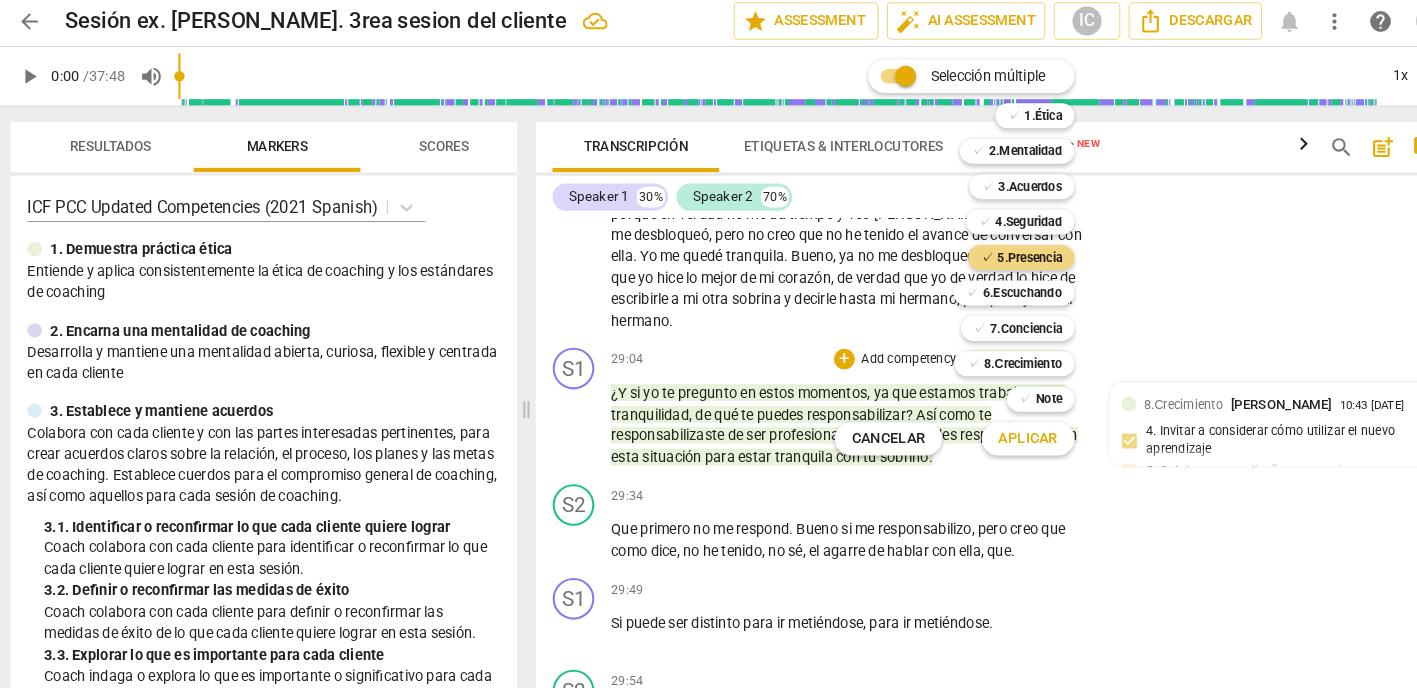 click on "Aplicar" at bounding box center (992, 425) 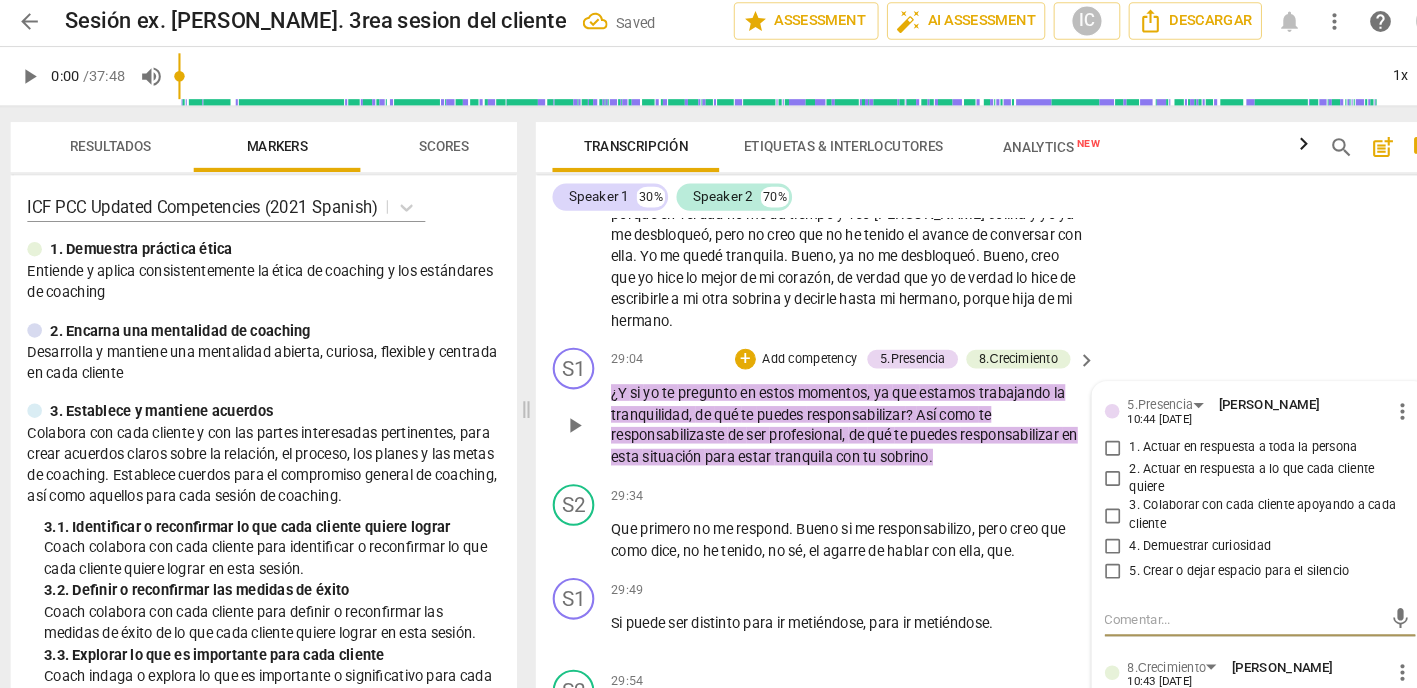 click on "4. Demuestrar curiosidad" at bounding box center [1074, 529] 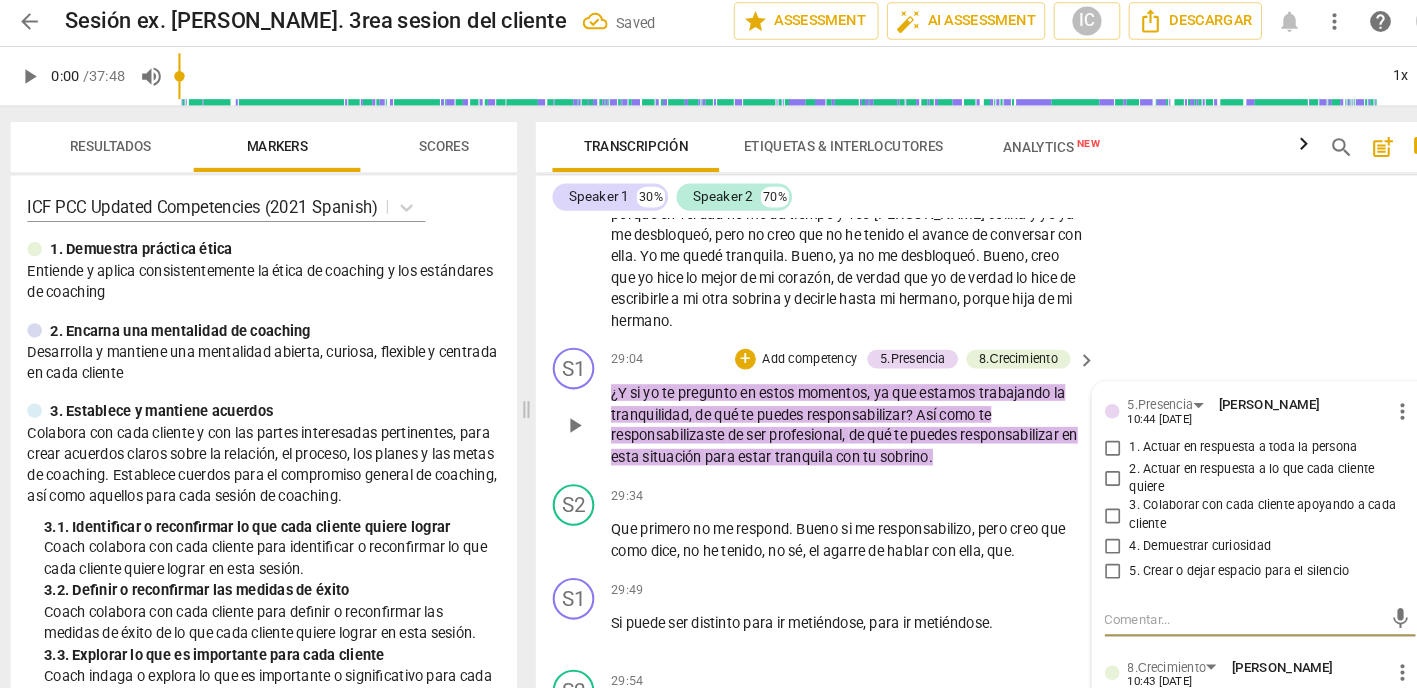 checkbox on "true" 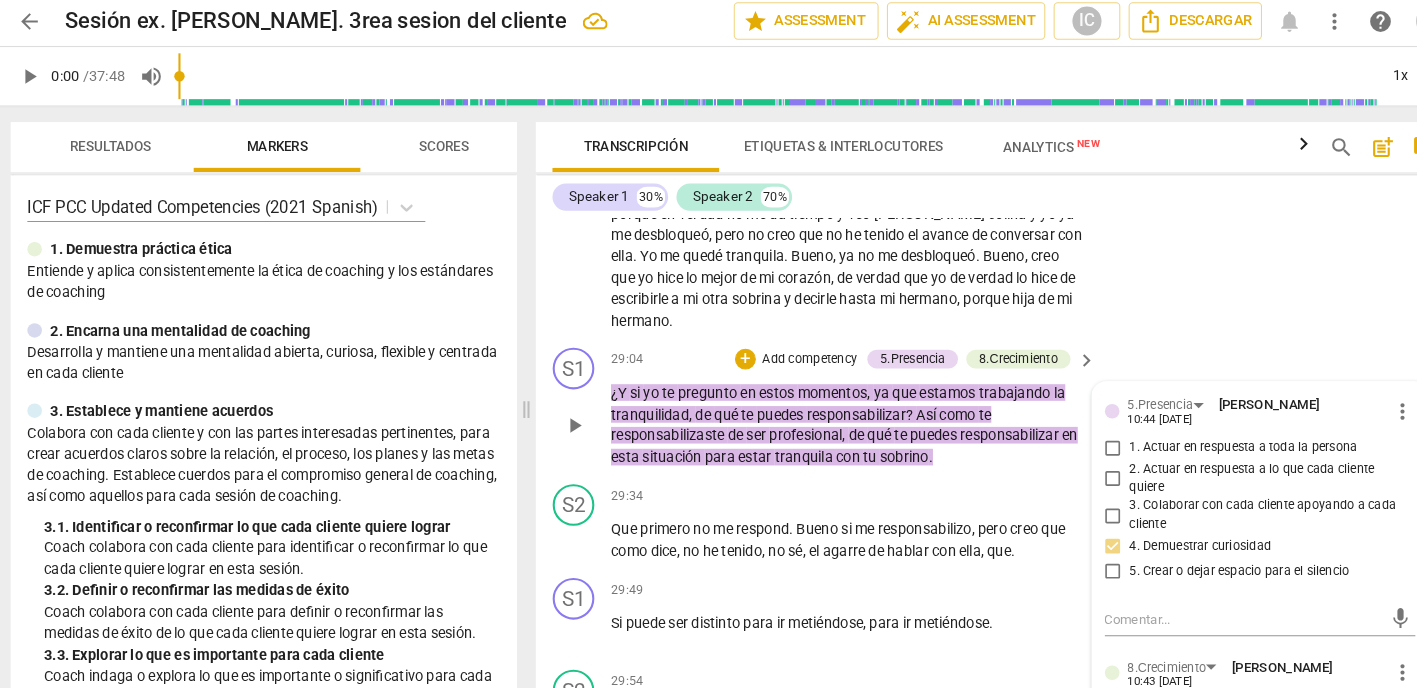 click on "3. Colaborar con cada cliente apoyando a cada cliente" at bounding box center (1074, 499) 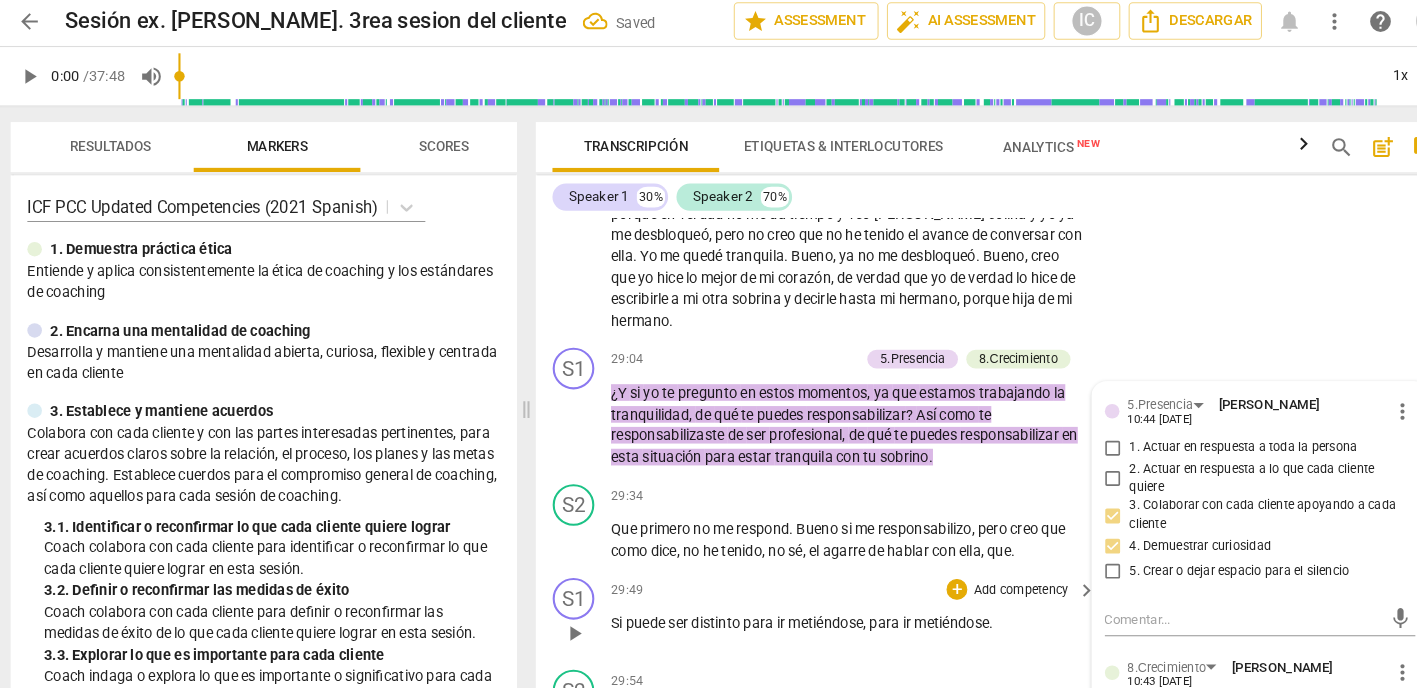 click on "29:49 + Add competency keyboard_arrow_right Si   puede   ser   distinto   para   ir   metiéndose ,   para   ir   metiéndose ." at bounding box center (825, 595) 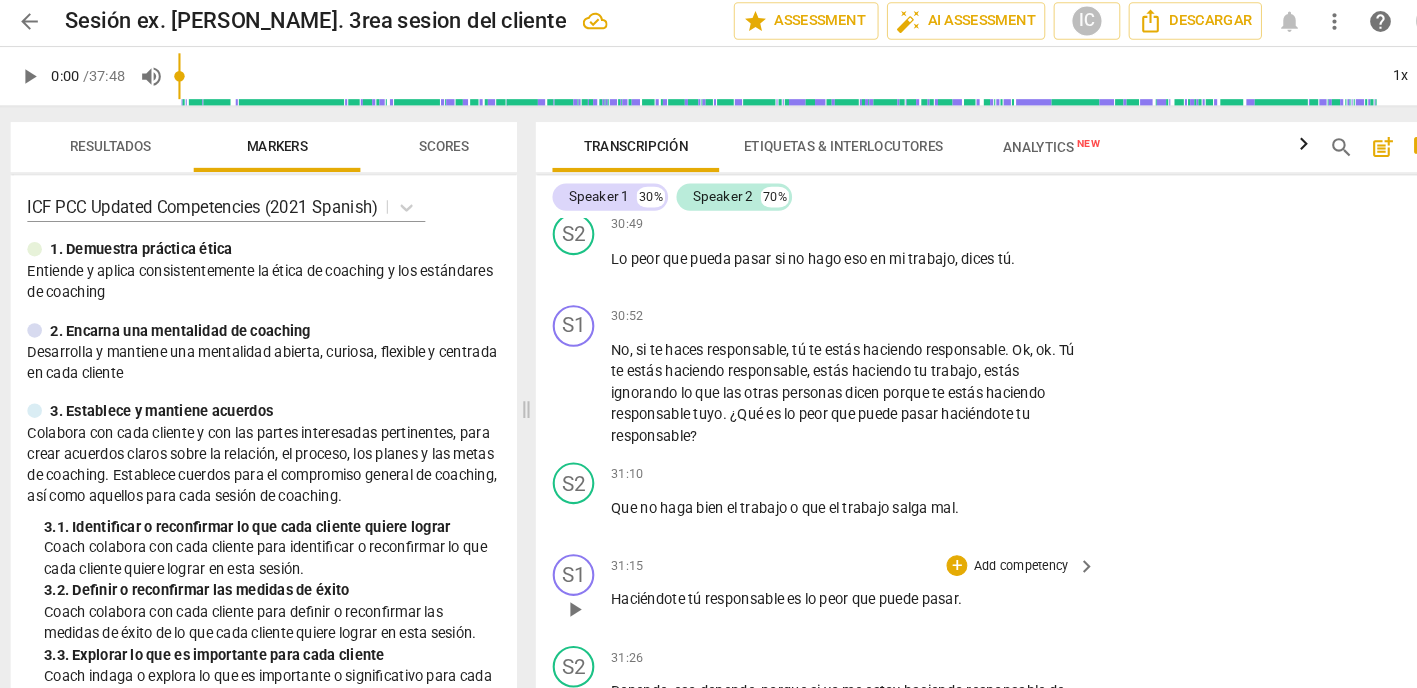 scroll, scrollTop: 13811, scrollLeft: 0, axis: vertical 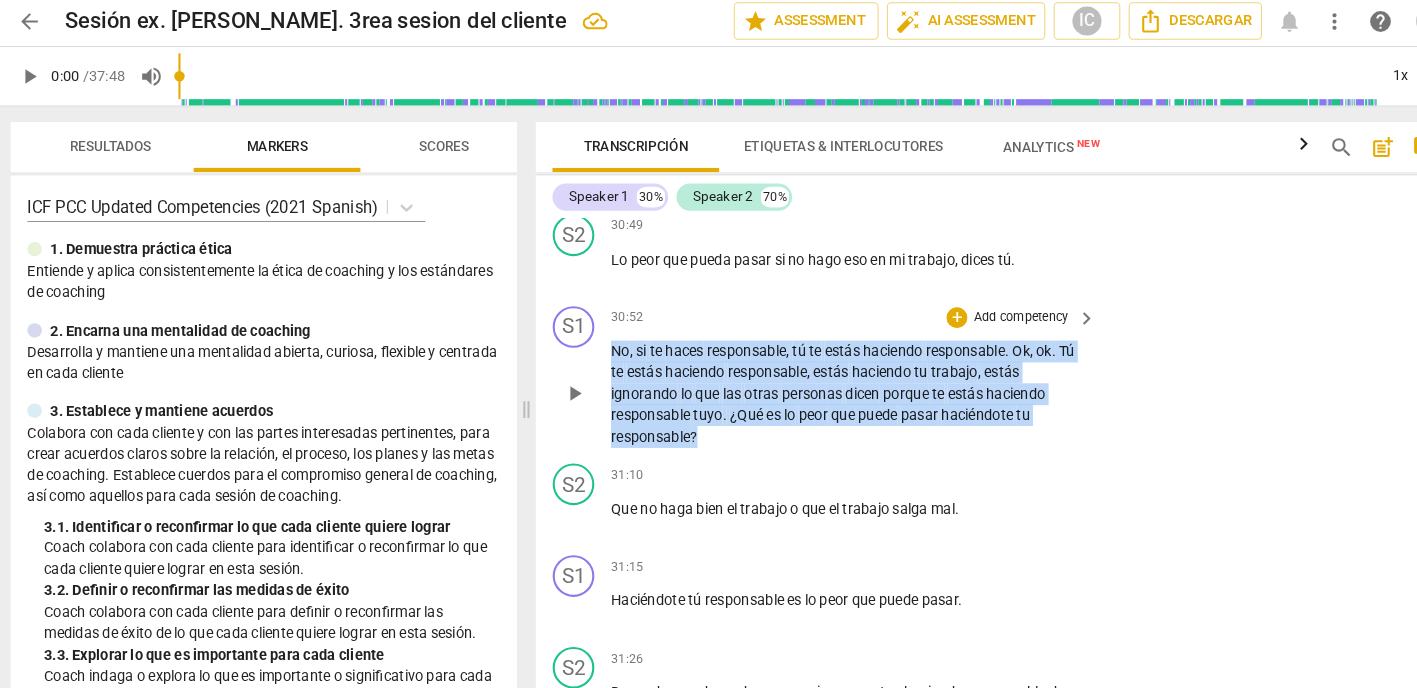 drag, startPoint x: 679, startPoint y: 333, endPoint x: 666, endPoint y: 240, distance: 93.904205 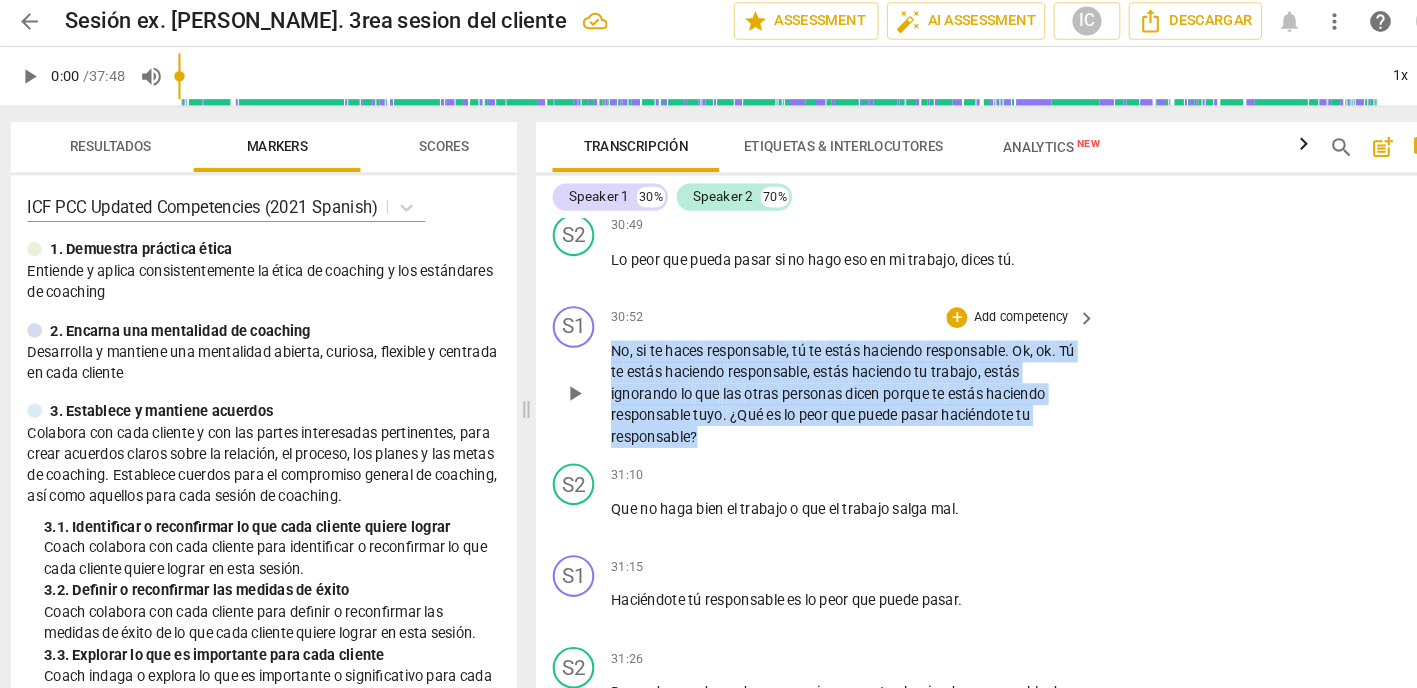 click on "No ,   si   te   haces   responsable ,   tú   te   estás   haciendo   responsable .   Ok ,   ok .   Tú   te   estás   haciendo   responsable ,   estás   haciendo   tu   trabajo ,   estás   ignorando   lo   que   las   otras   personas   dicen   porque   te   estás   haciendo   responsable   tuyo .   ¿Qué   es   lo   peor   que   puede   pasar   haciéndote   tu   responsable ?" at bounding box center [819, 382] 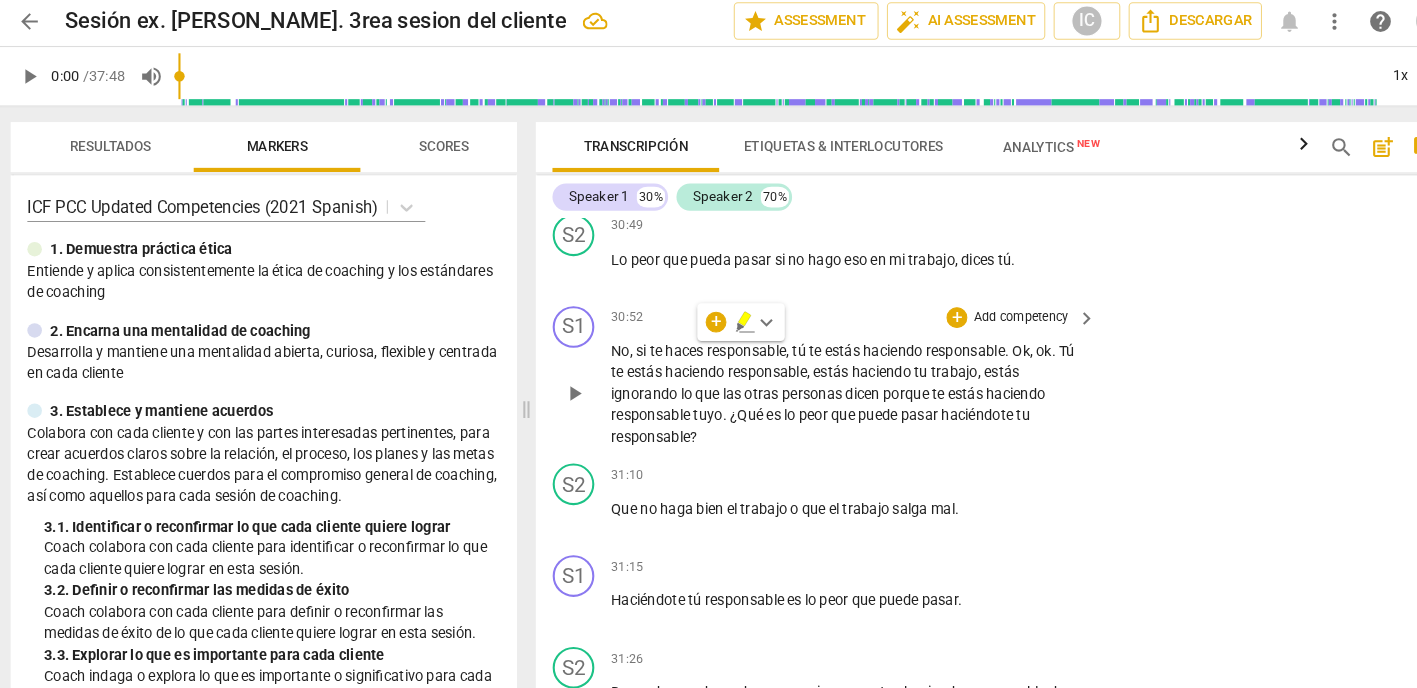 click on "Add competency" at bounding box center [985, 309] 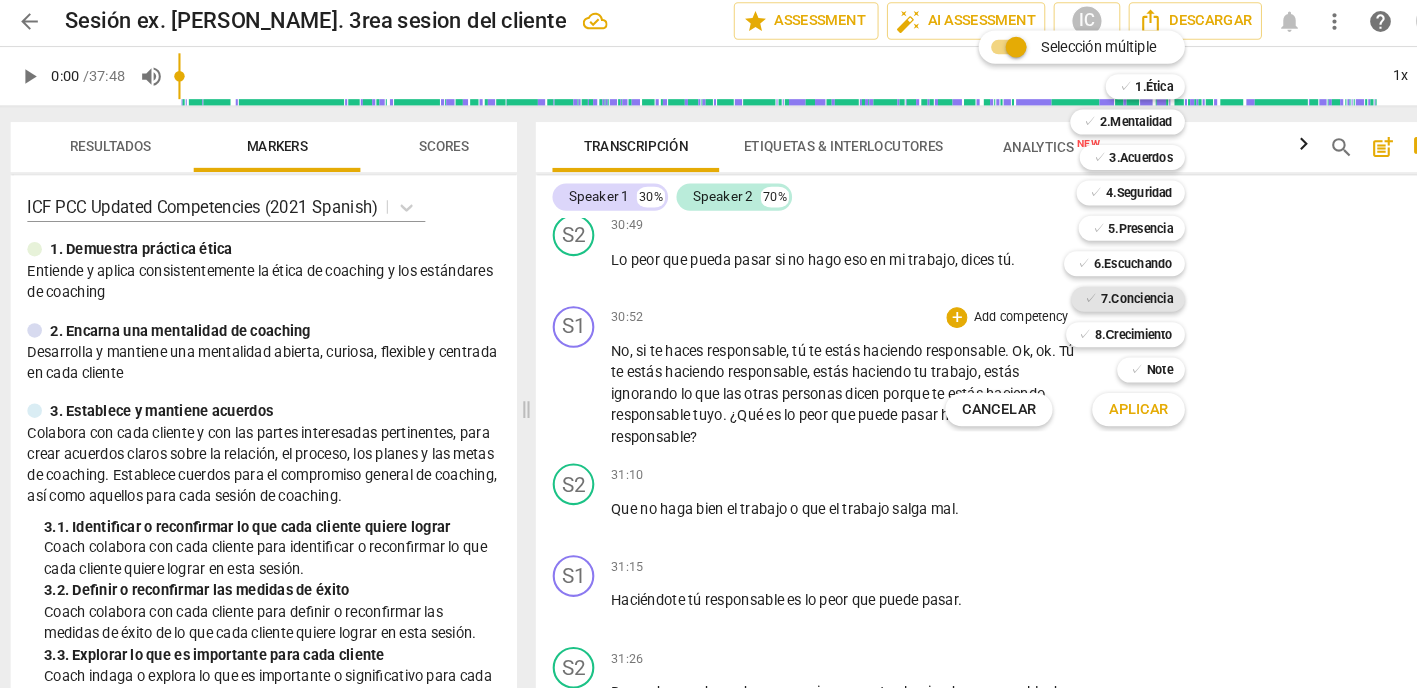 click on "7.Conciencia" at bounding box center (1096, 291) 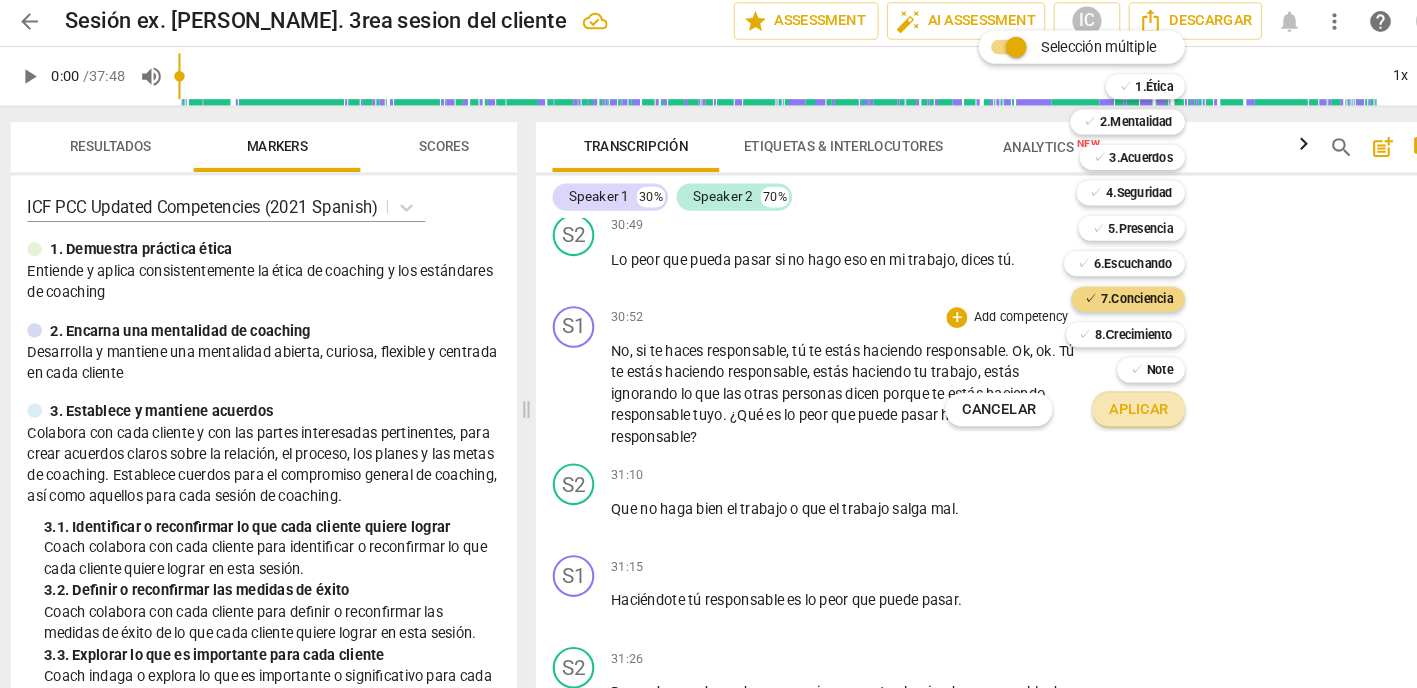 click on "Aplicar" at bounding box center (1098, 397) 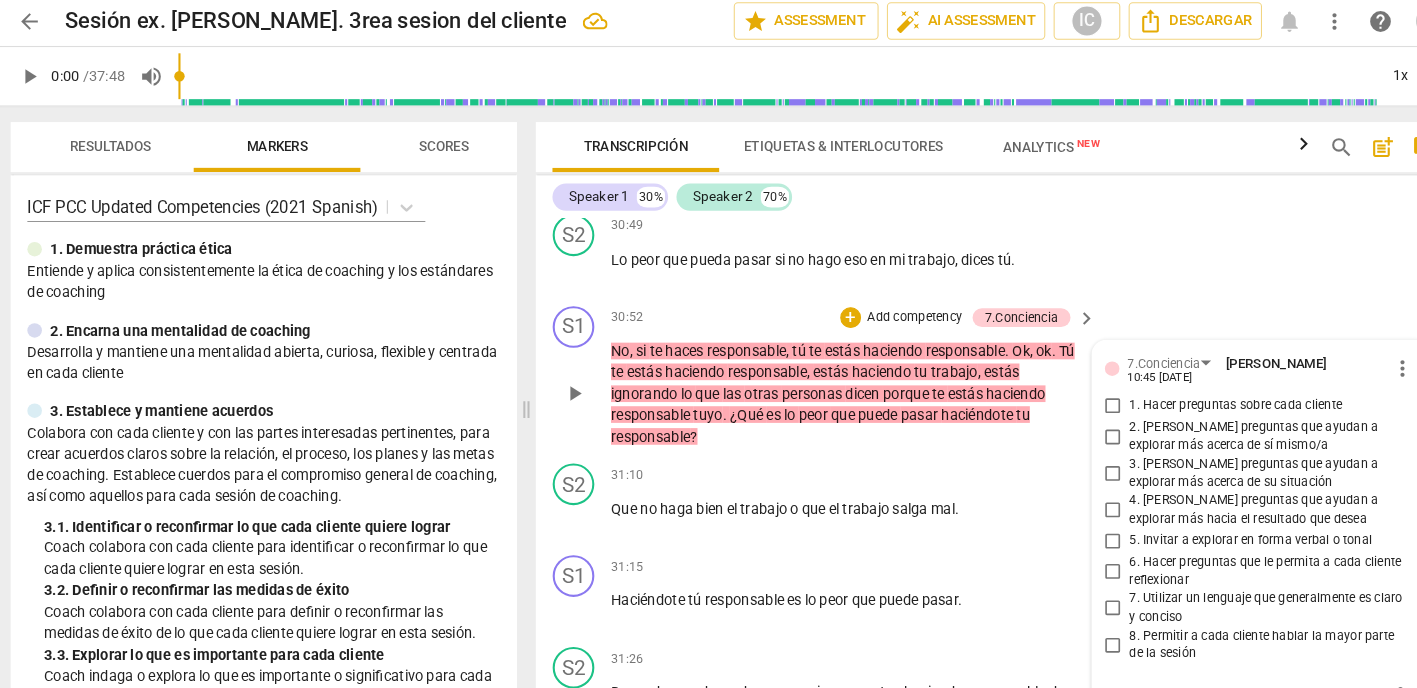 click on "6. Hacer preguntas que le permita a cada cliente reflexionar" at bounding box center [1074, 553] 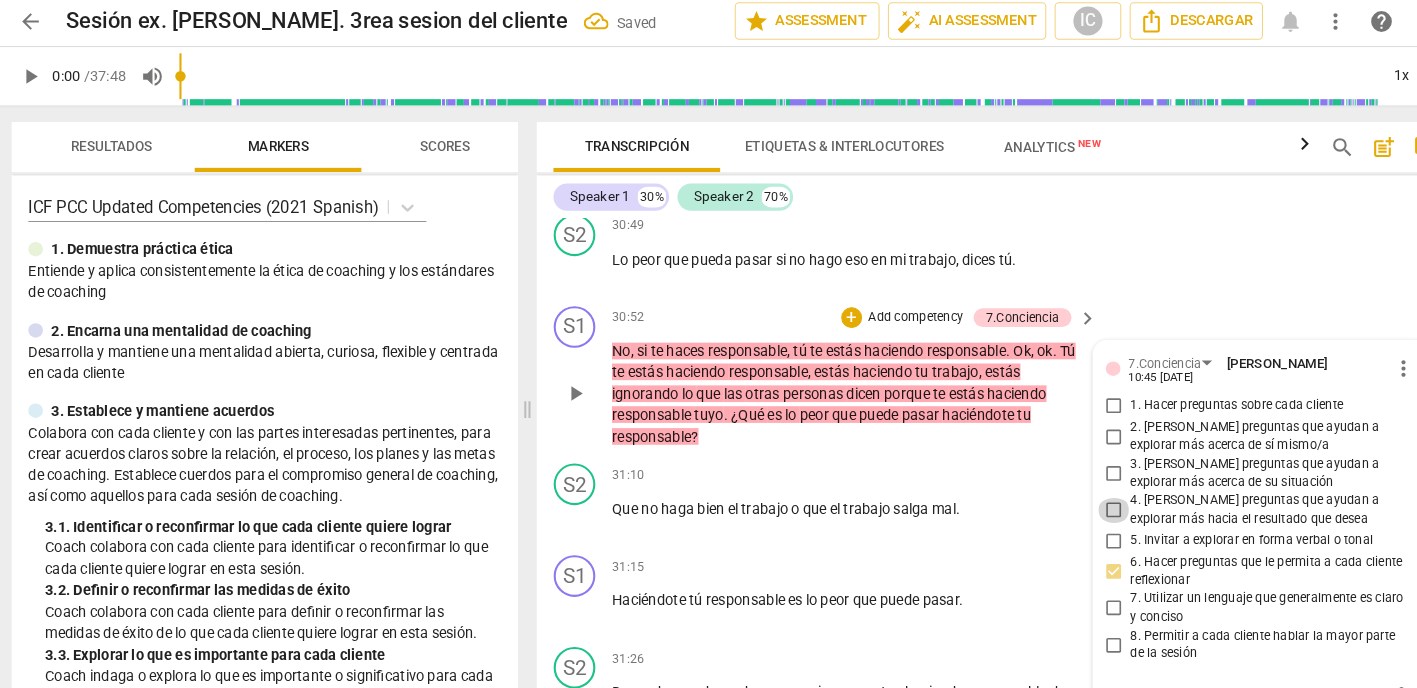 click on "4. [PERSON_NAME] preguntas que ayudan a explorar más hacia el resultado que desea" at bounding box center (1074, 494) 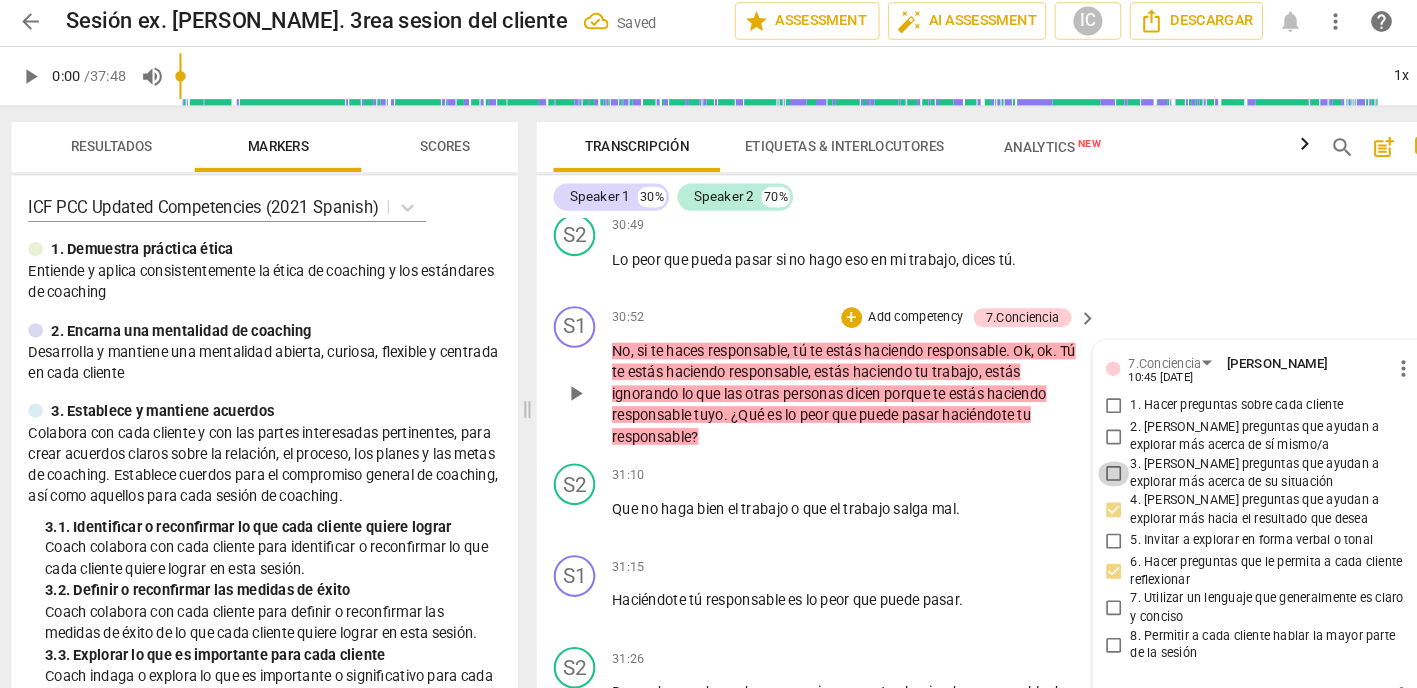 click on "3. [PERSON_NAME] preguntas que ayudan a explorar más acerca de su situación" at bounding box center (1074, 459) 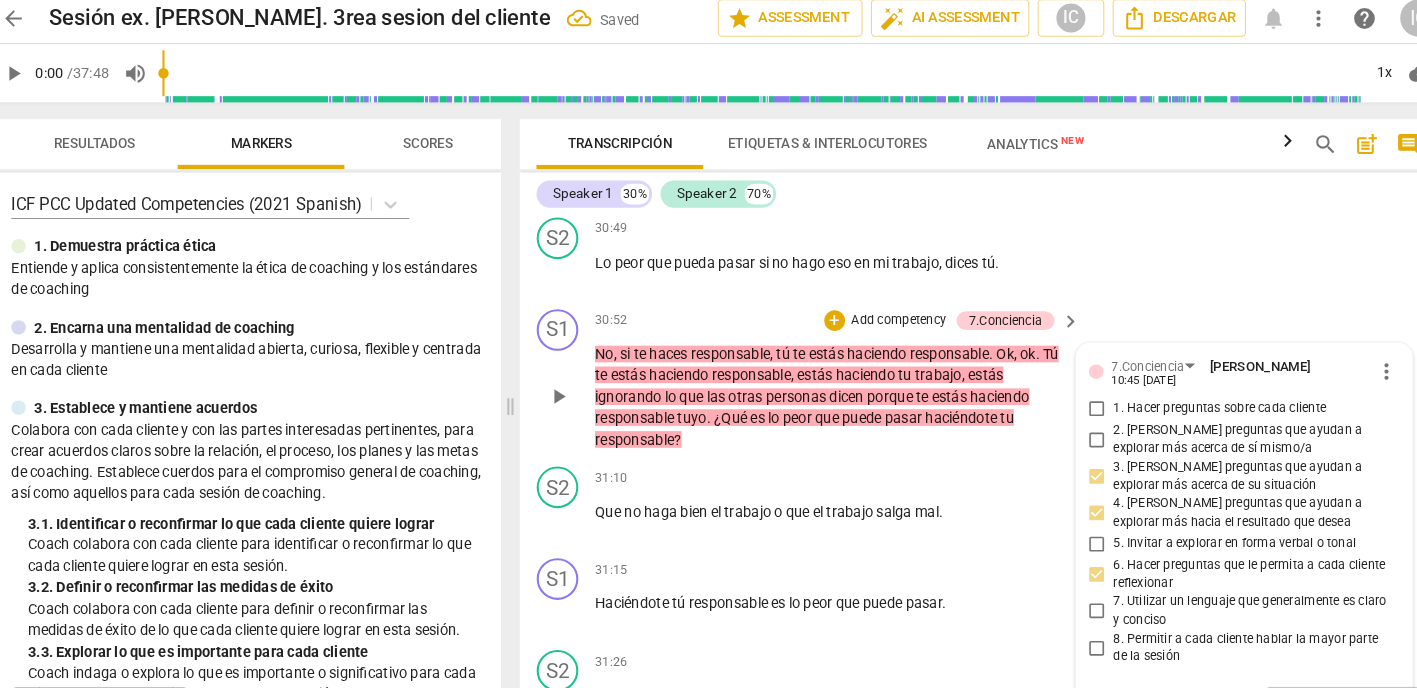 scroll, scrollTop: 13804, scrollLeft: 0, axis: vertical 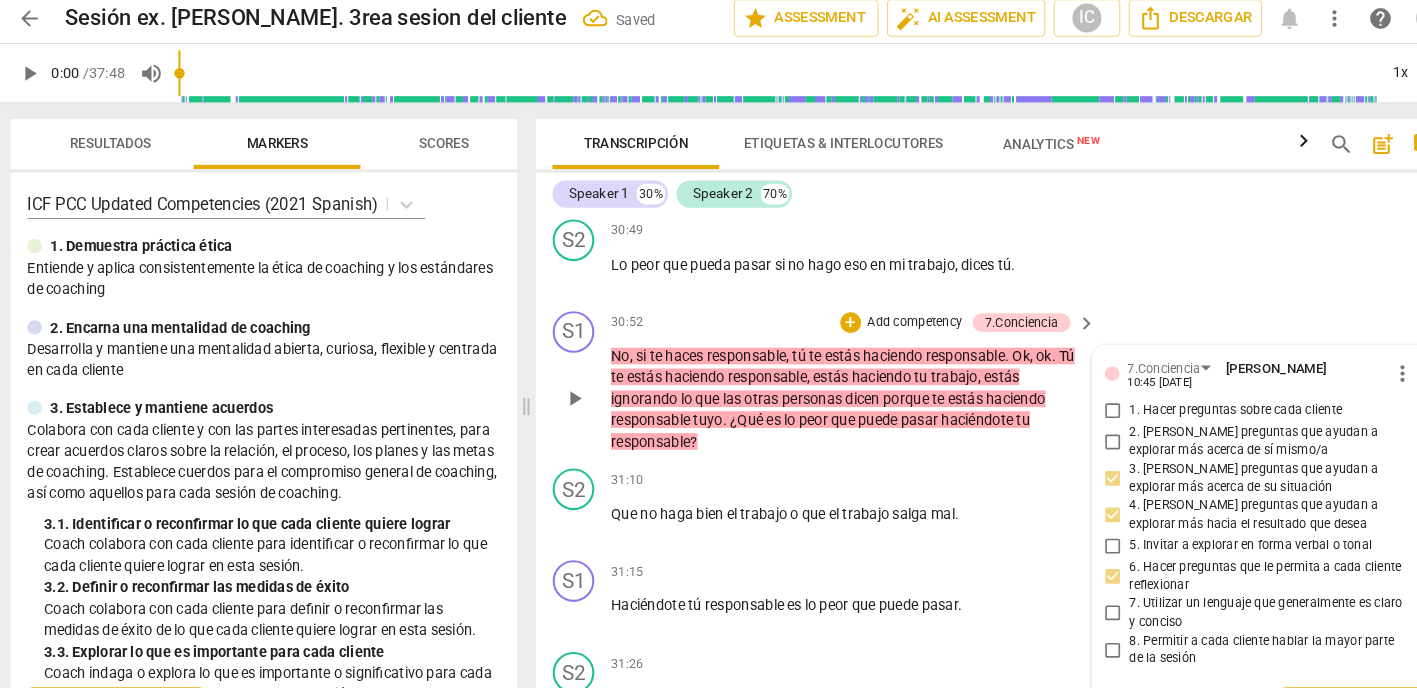 click on "2. [PERSON_NAME] preguntas que ayudan a explorar más acerca de sí mismo/a" at bounding box center (1074, 430) 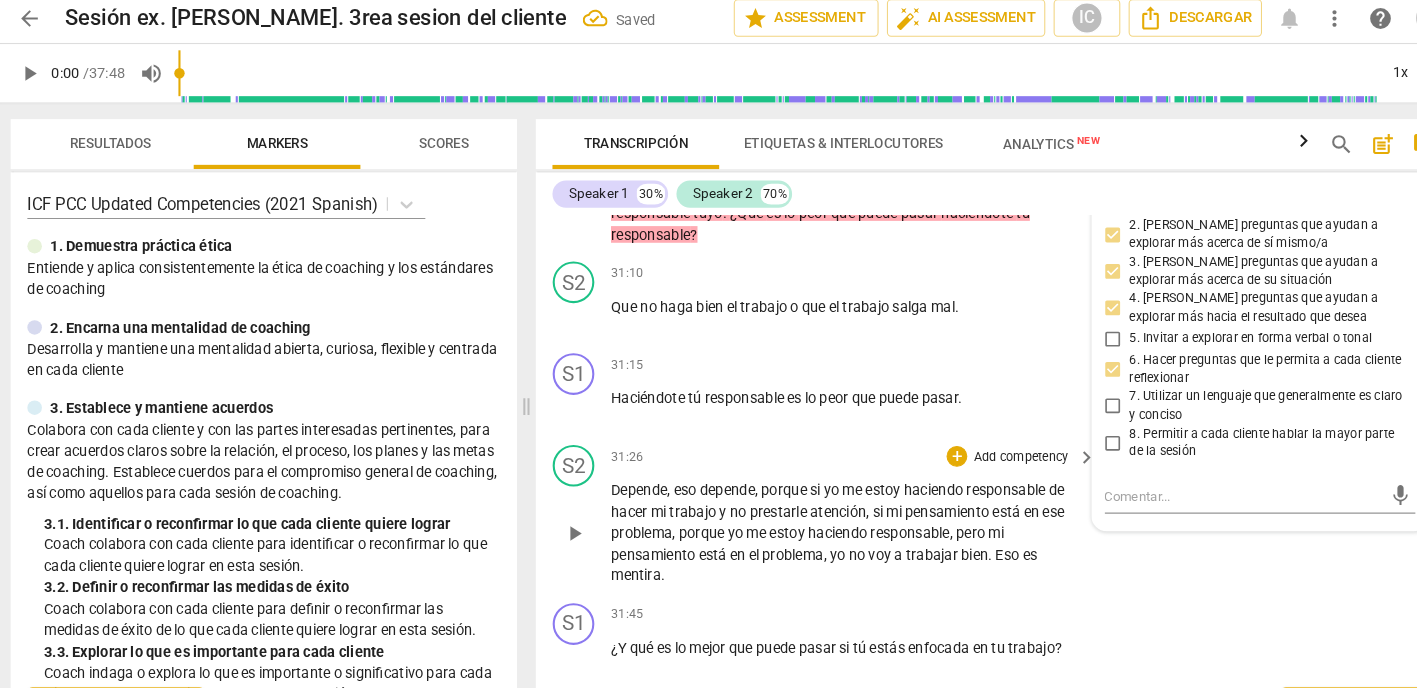scroll, scrollTop: 14010, scrollLeft: 0, axis: vertical 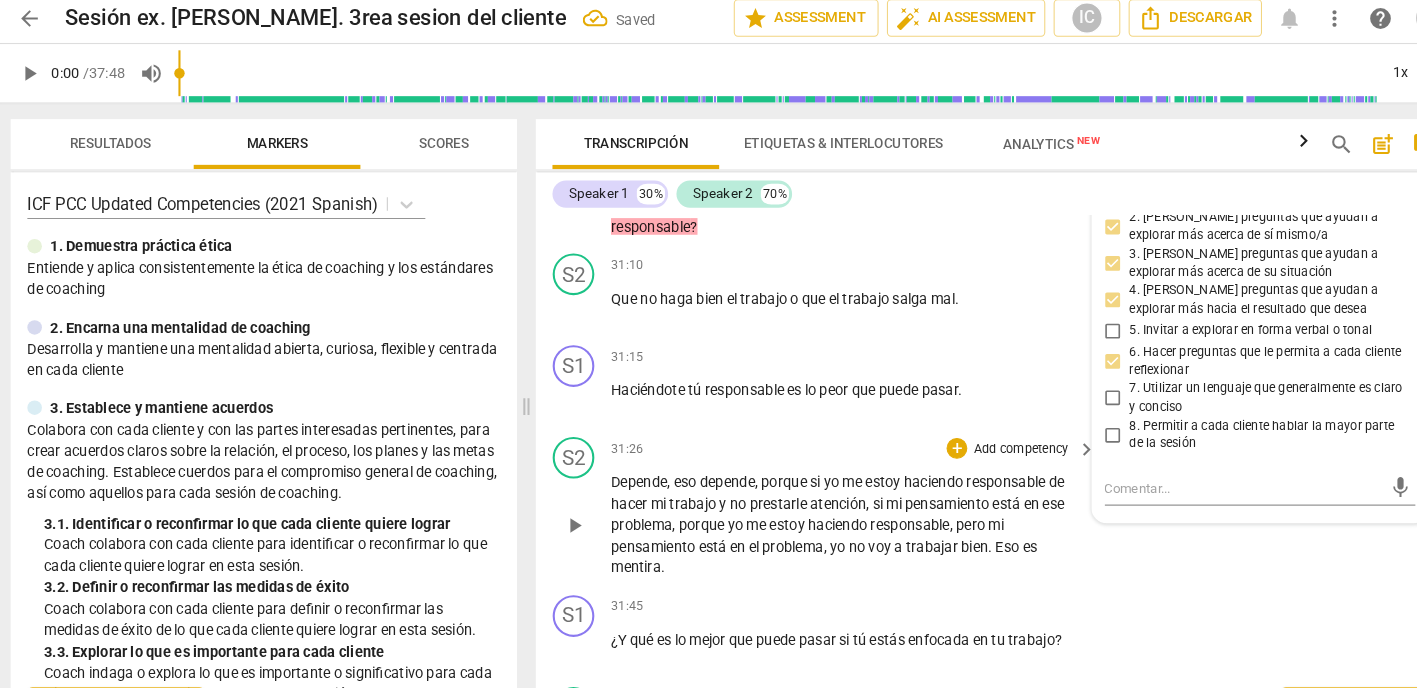 click on "31:45 + Add competency keyboard_arrow_right ¿Y   qué   es   lo   mejor   que   puede   pasar   si   tú   estás   enfocada   en   tu   trabajo ?" at bounding box center [825, 614] 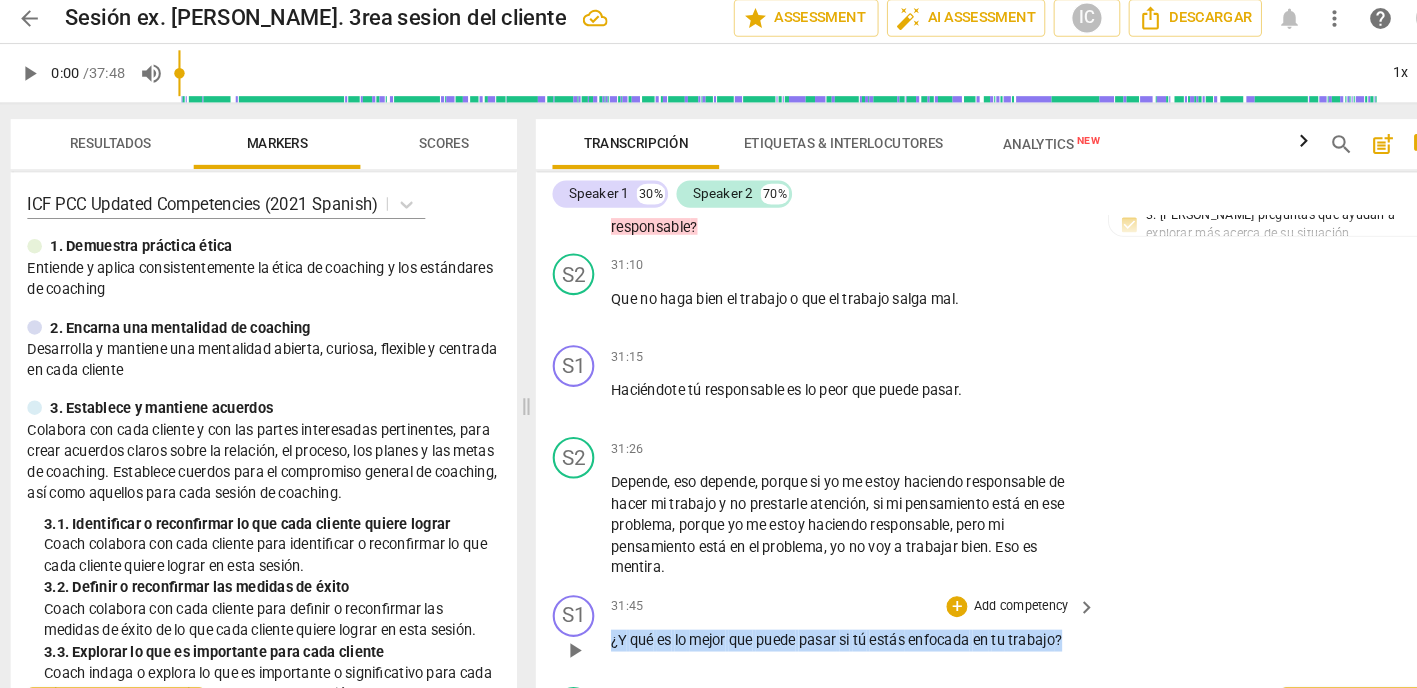 drag, startPoint x: 1033, startPoint y: 526, endPoint x: 562, endPoint y: 531, distance: 471.02655 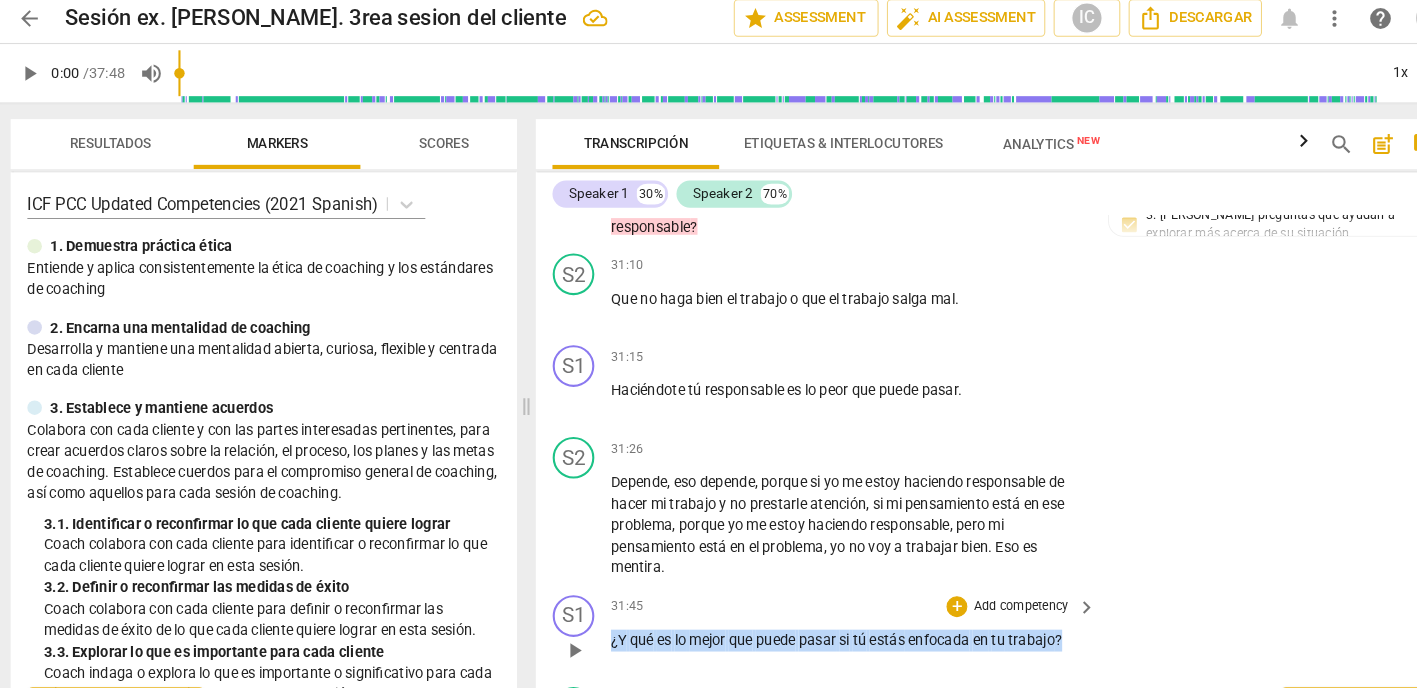 click on "S1 play_arrow pause 31:45 + Add competency keyboard_arrow_right ¿Y   qué   es   lo   mejor   que   puede   pasar   si   tú   estás   enfocada   en   tu   trabajo ?" at bounding box center [960, 614] 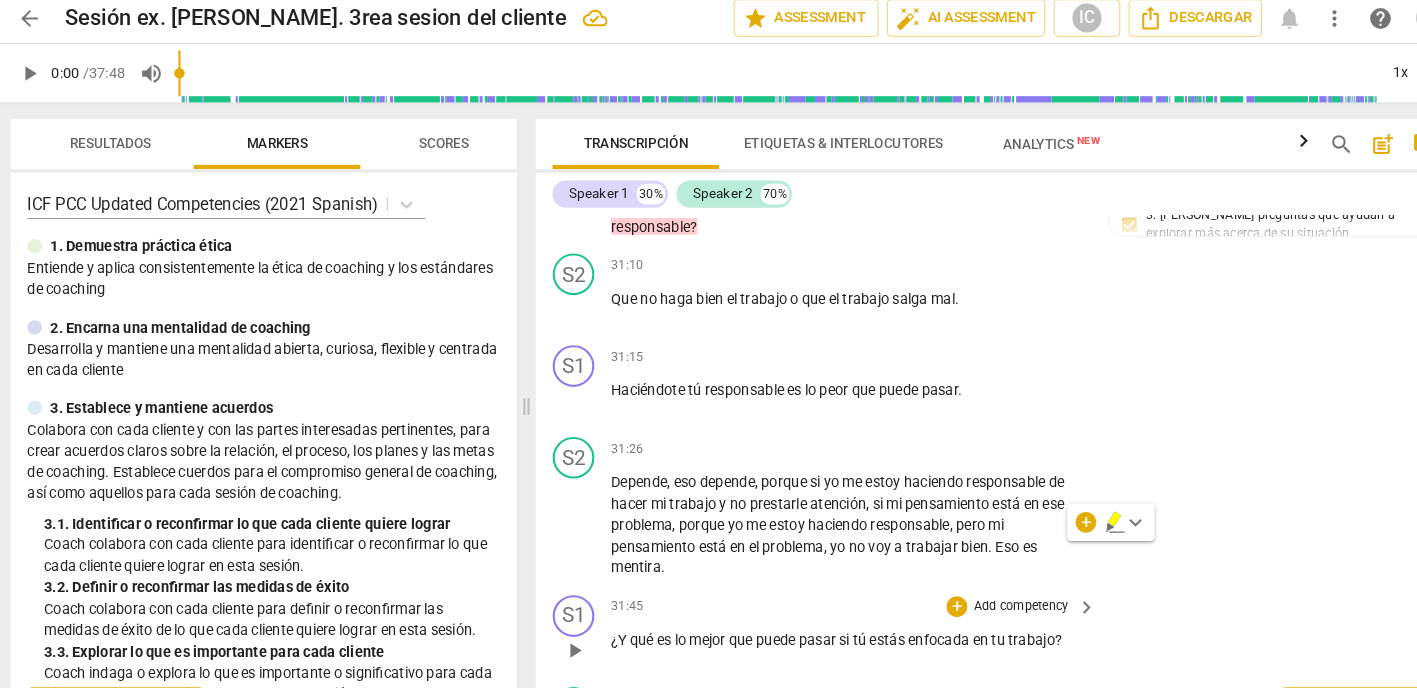 click on "Add competency" at bounding box center [985, 589] 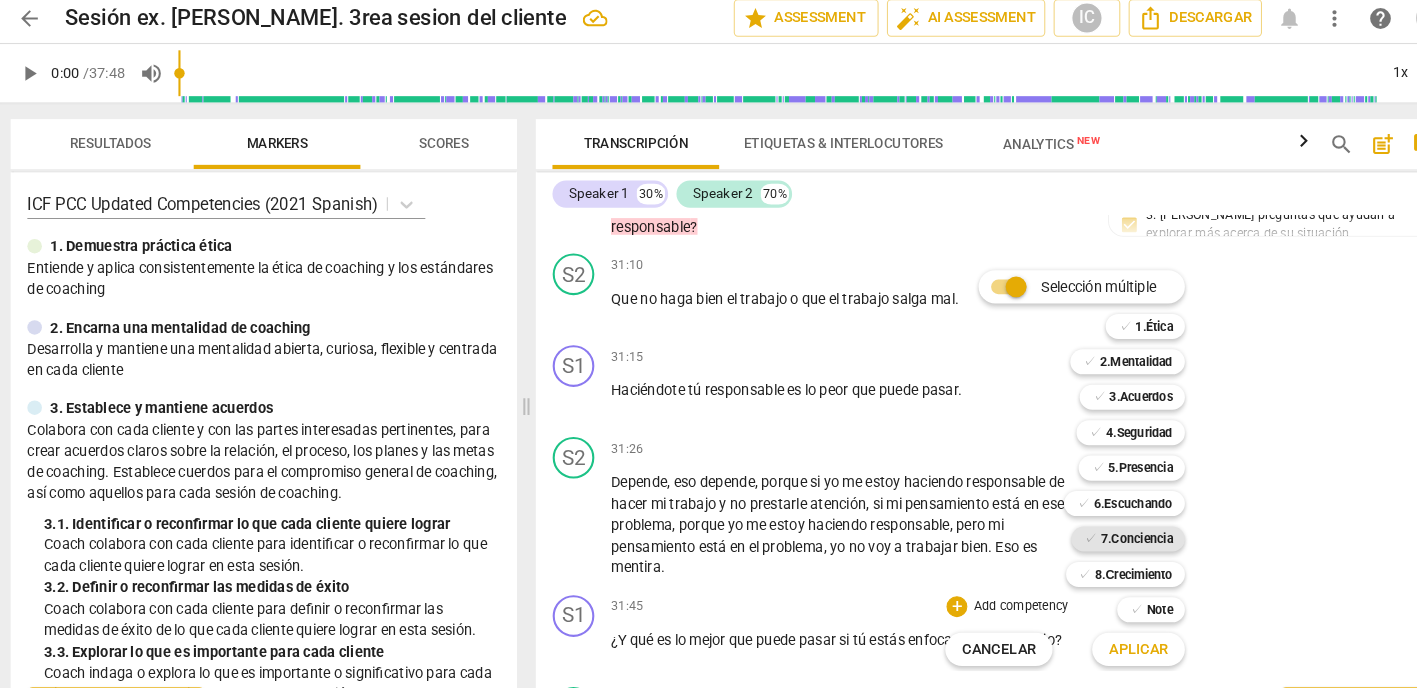 click on "7.Conciencia" at bounding box center [1096, 524] 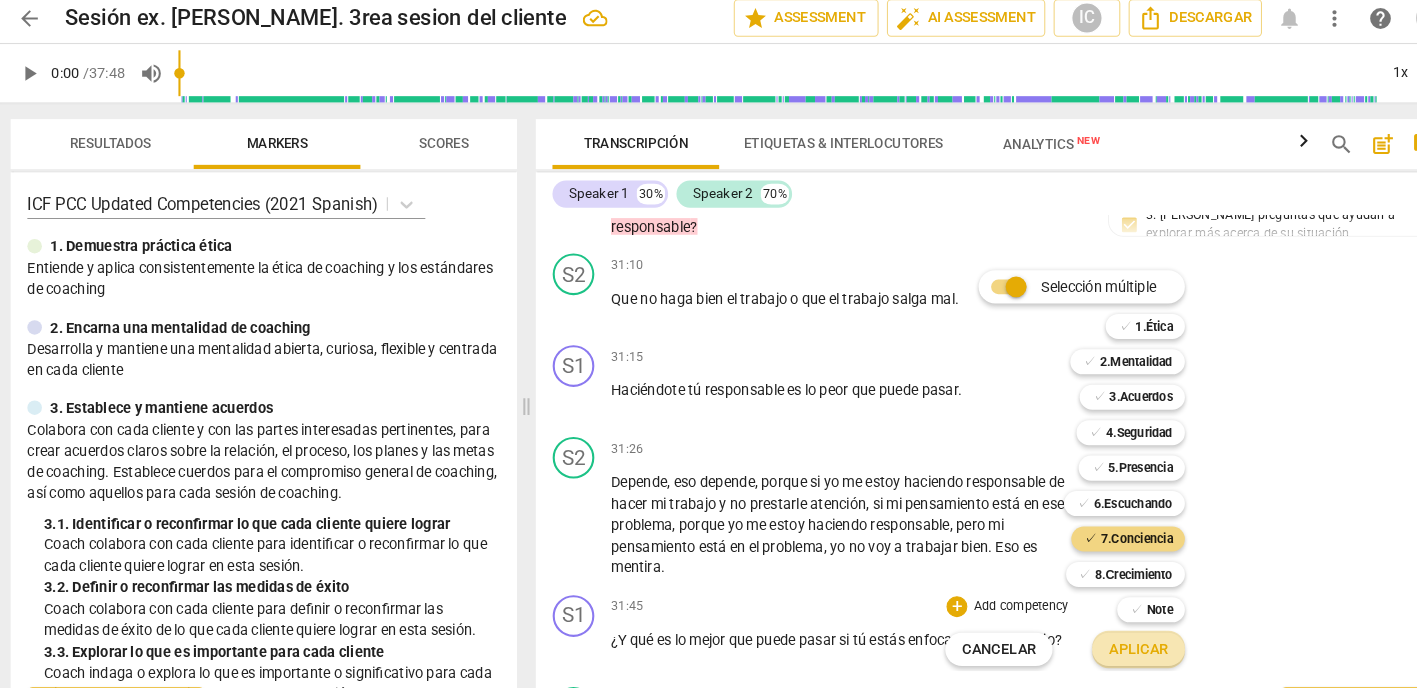 click on "Aplicar" at bounding box center (1098, 630) 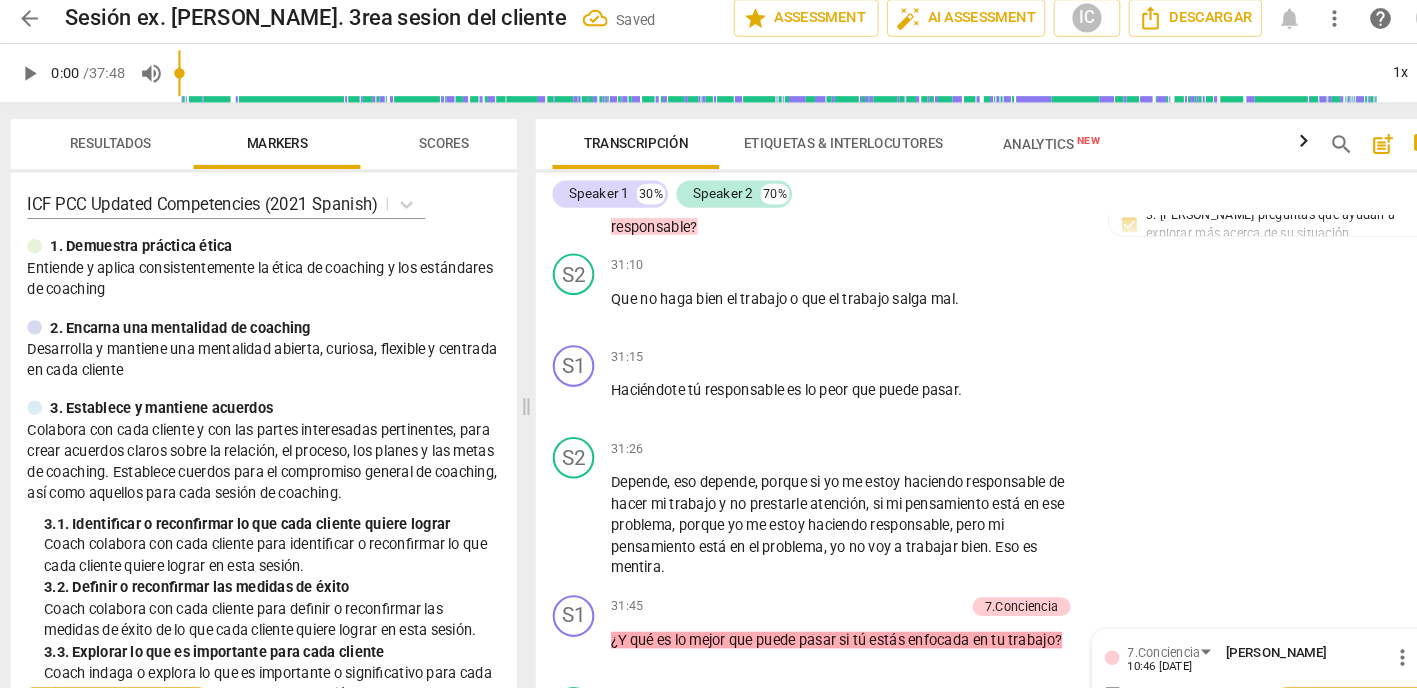 scroll, scrollTop: 14427, scrollLeft: 0, axis: vertical 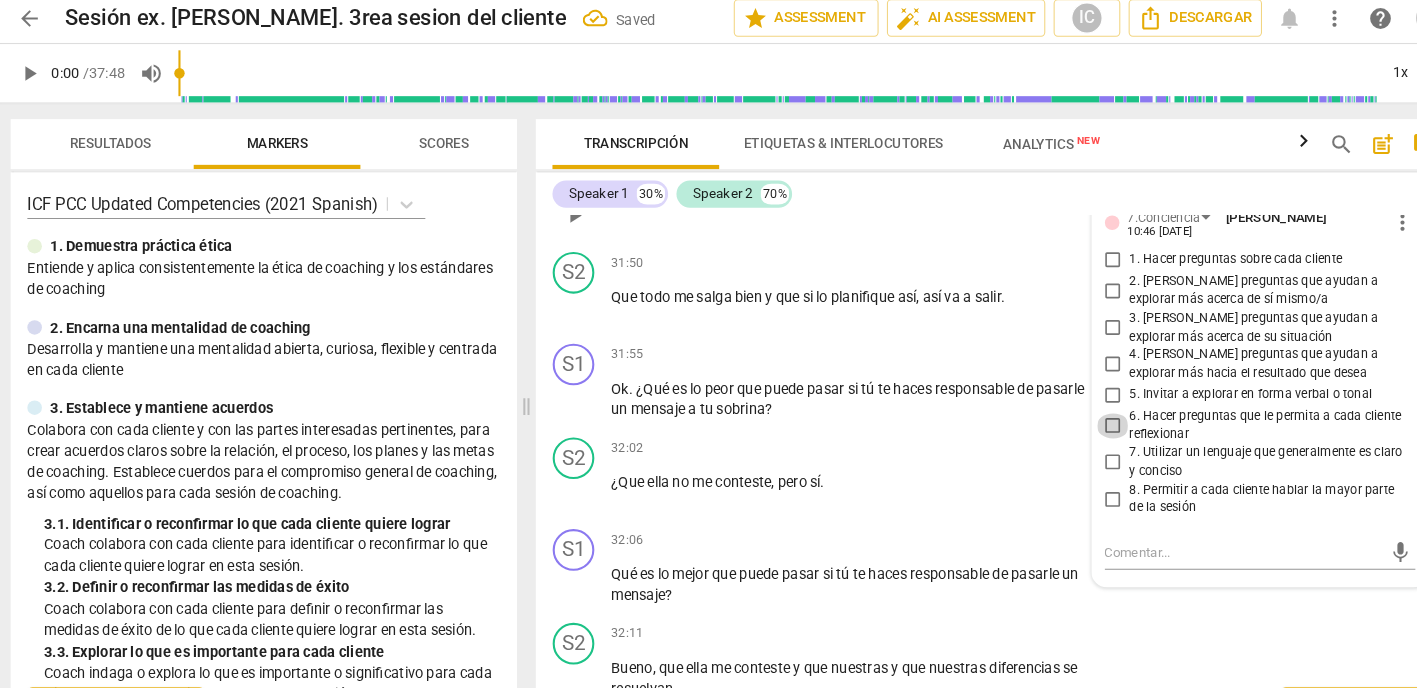 click on "6. Hacer preguntas que le permita a cada cliente reflexionar" at bounding box center (1074, 416) 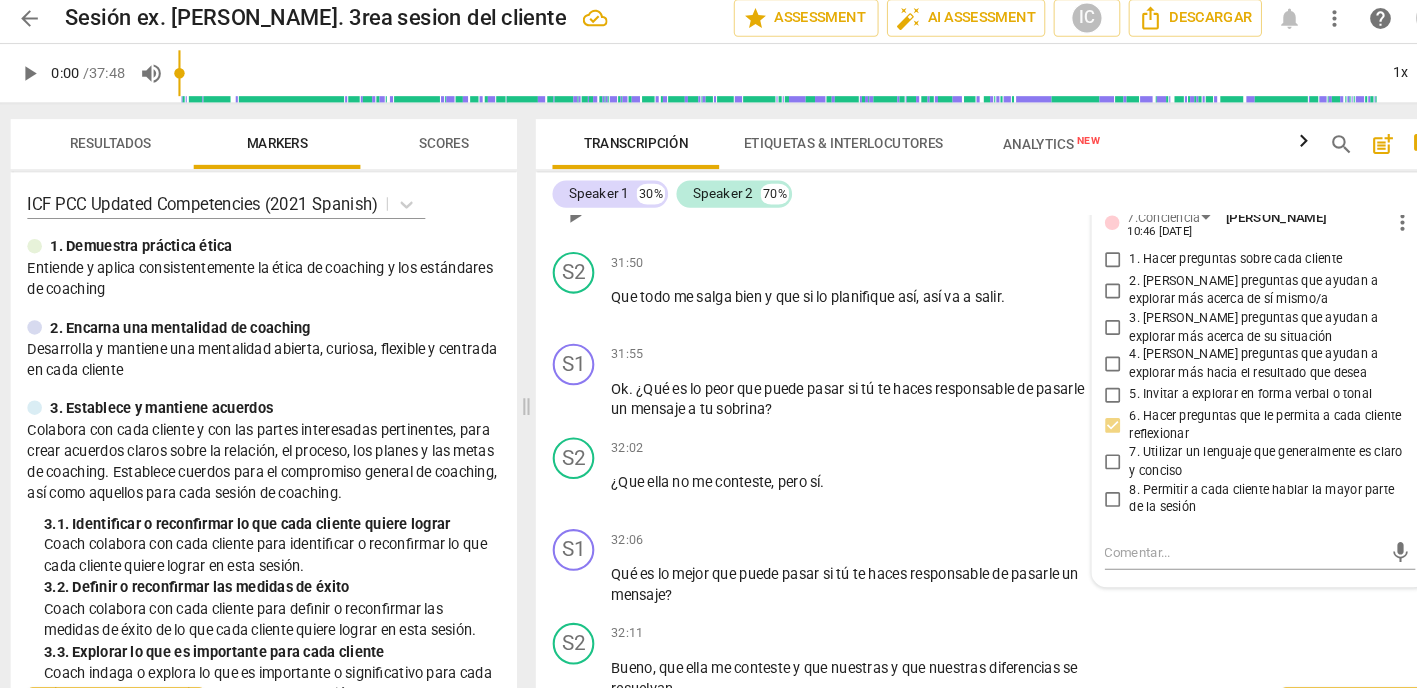 click on "4. [PERSON_NAME] preguntas que ayudan a explorar más hacia el resultado que desea" at bounding box center (1074, 357) 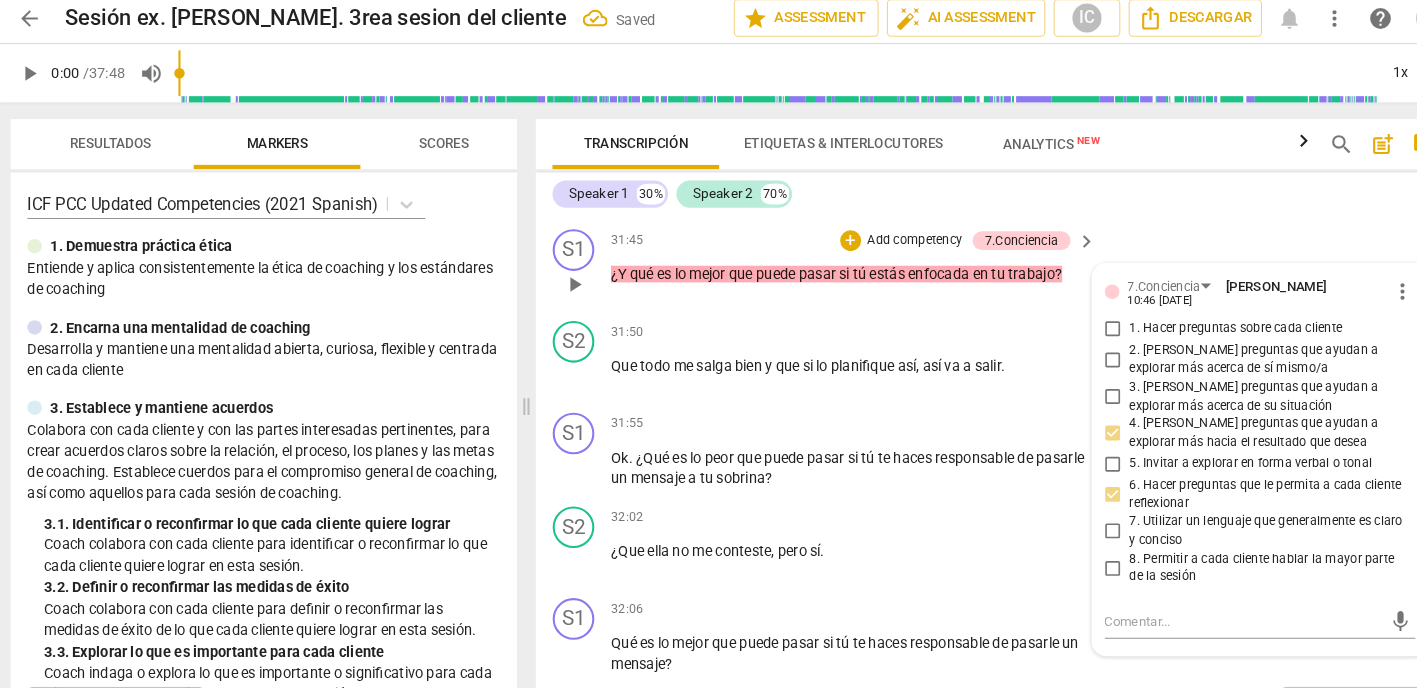 scroll, scrollTop: 14359, scrollLeft: 0, axis: vertical 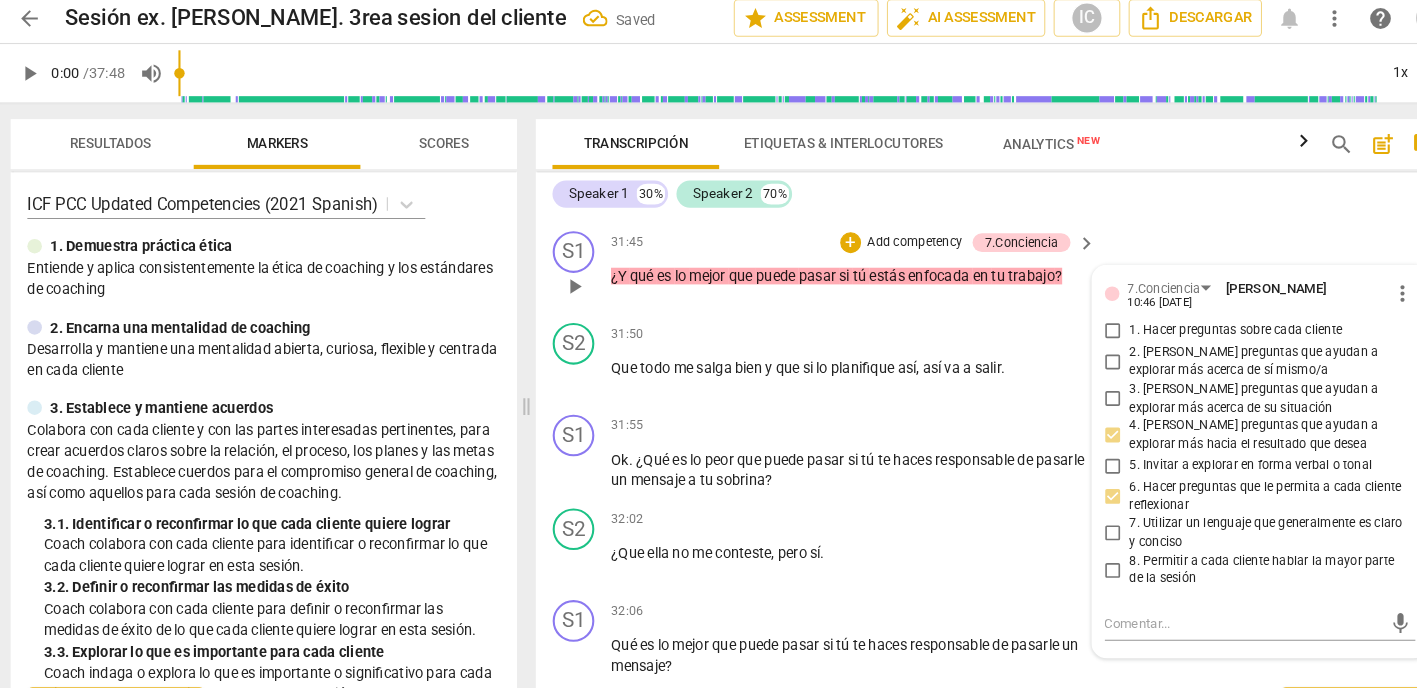 drag, startPoint x: 1070, startPoint y: 289, endPoint x: 1072, endPoint y: 262, distance: 27.073973 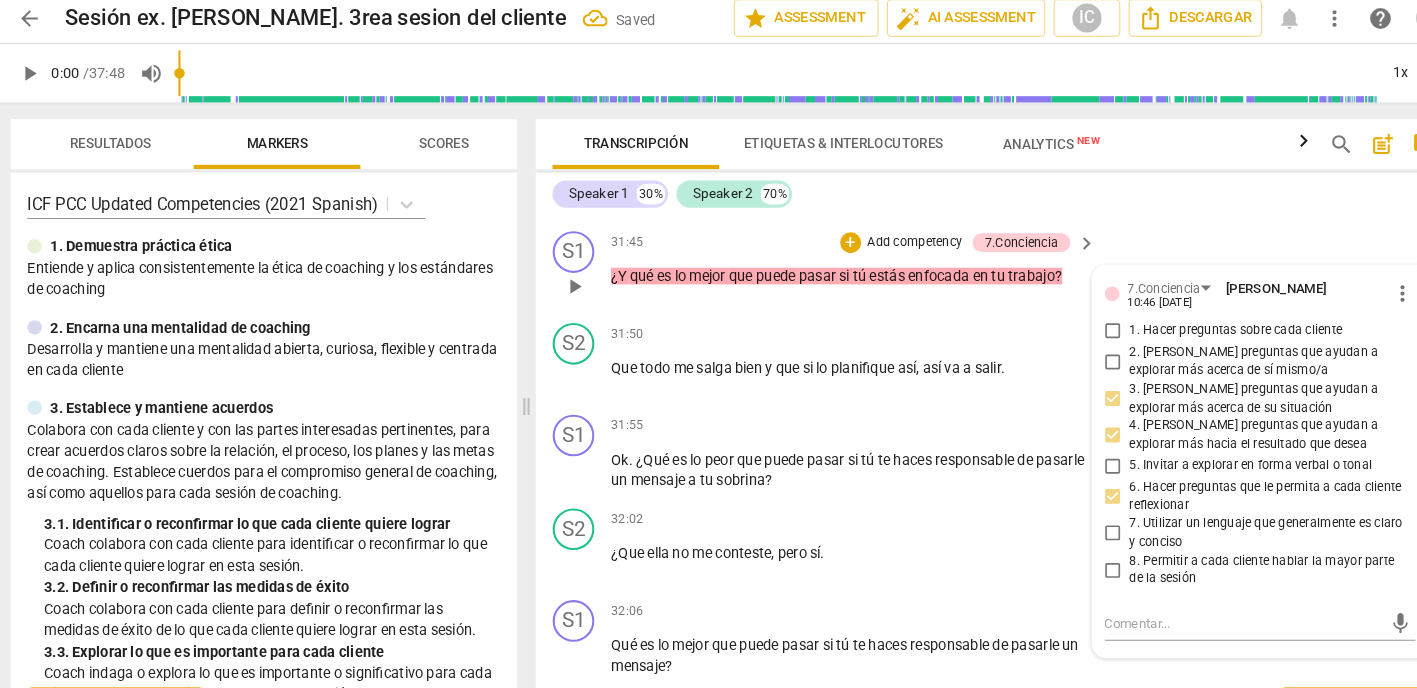click on "2. [PERSON_NAME] preguntas que ayudan a explorar más acerca de sí mismo/a" at bounding box center (1074, 354) 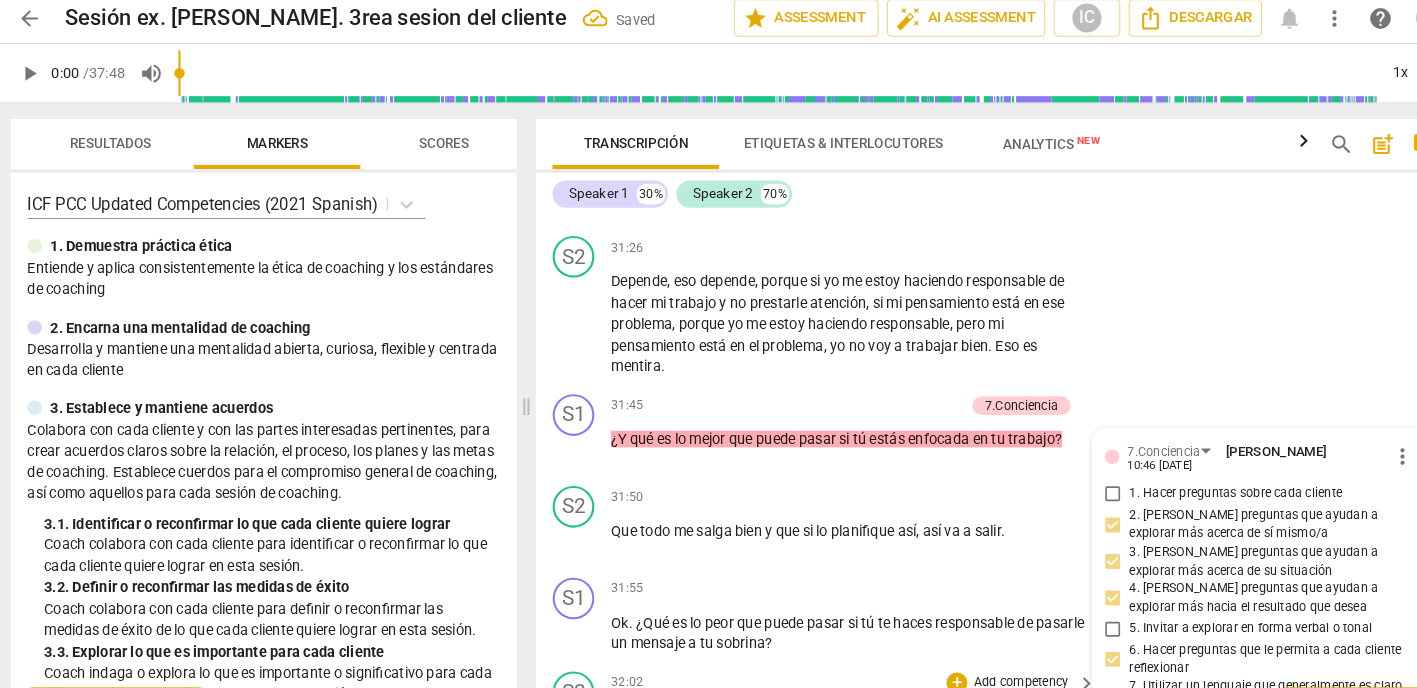 scroll, scrollTop: 14199, scrollLeft: 0, axis: vertical 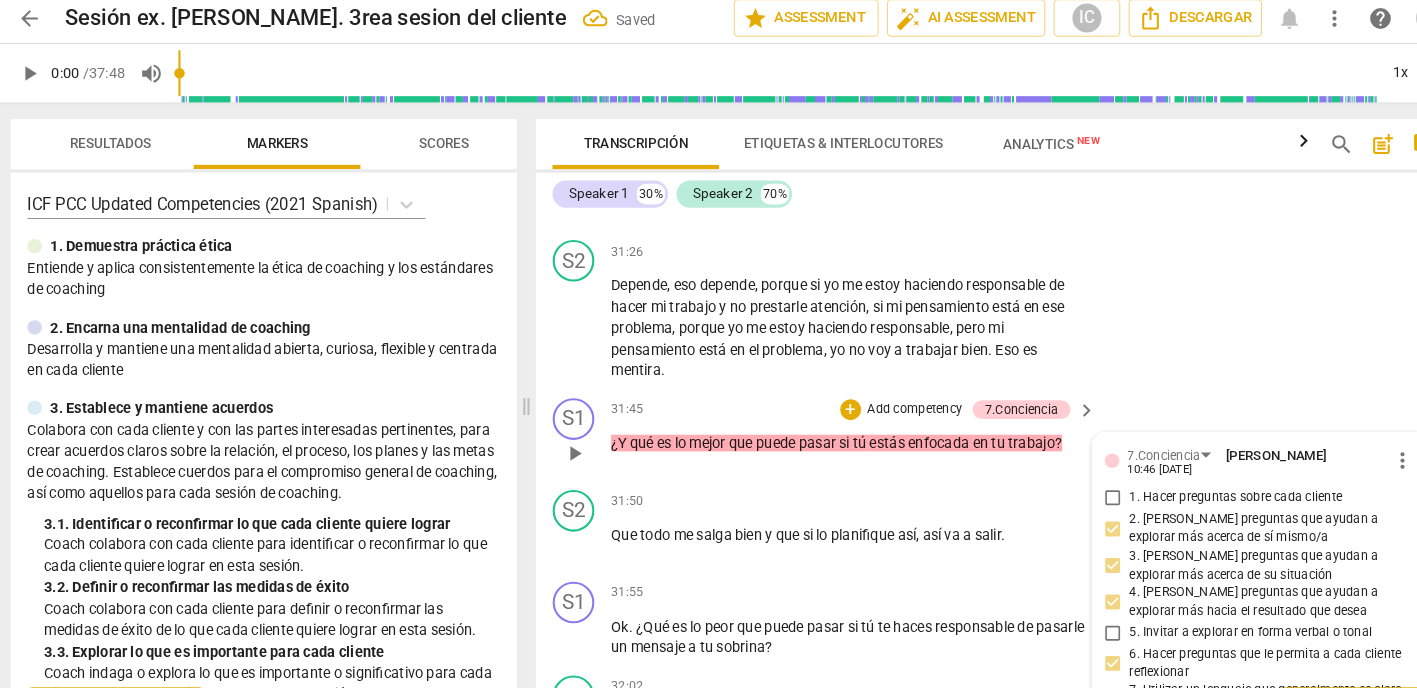 click on "Add competency" at bounding box center (883, 400) 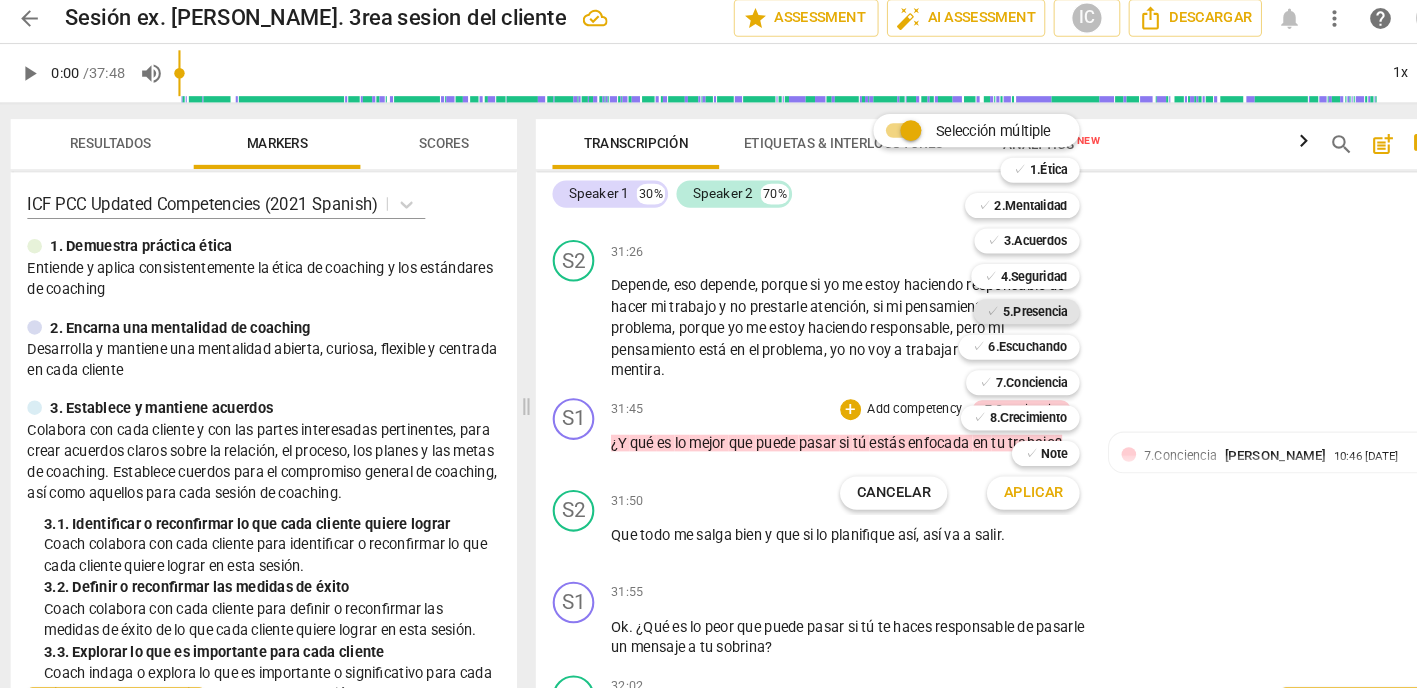 click on "5.Presencia" at bounding box center [999, 306] 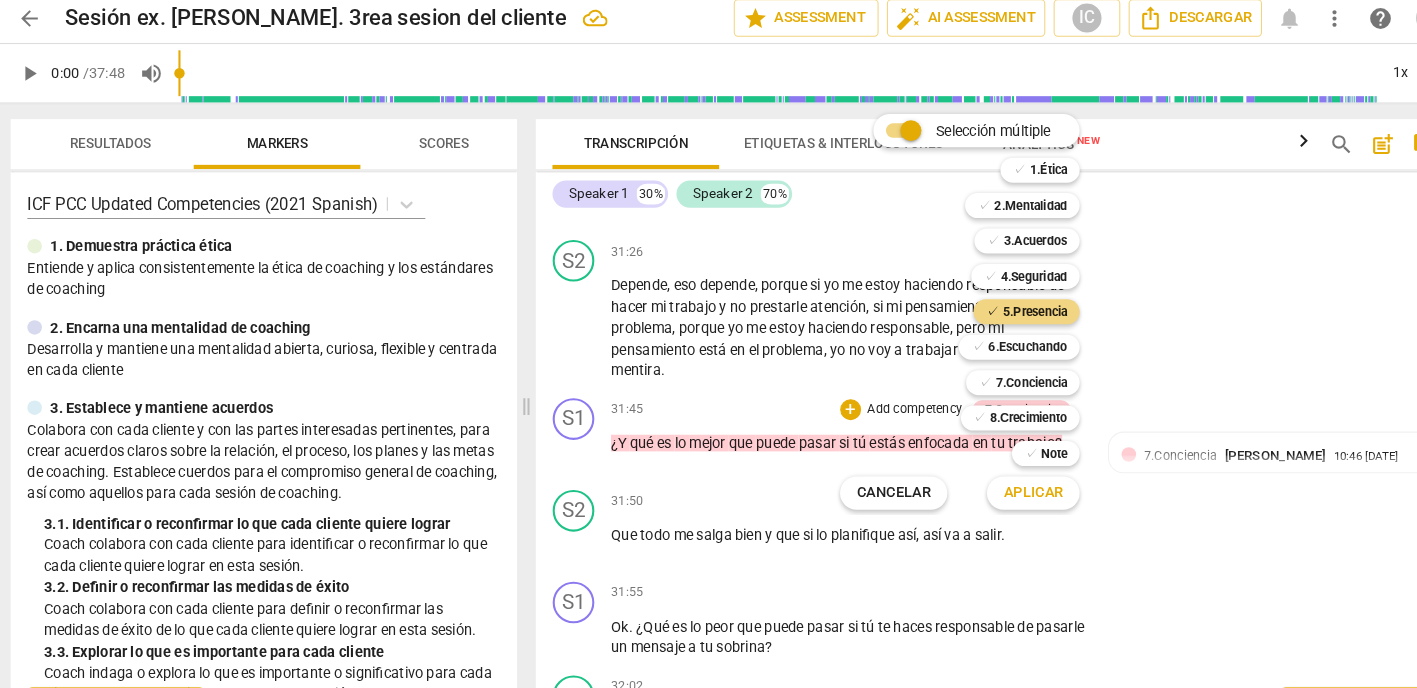 click on "Aplicar" at bounding box center [997, 480] 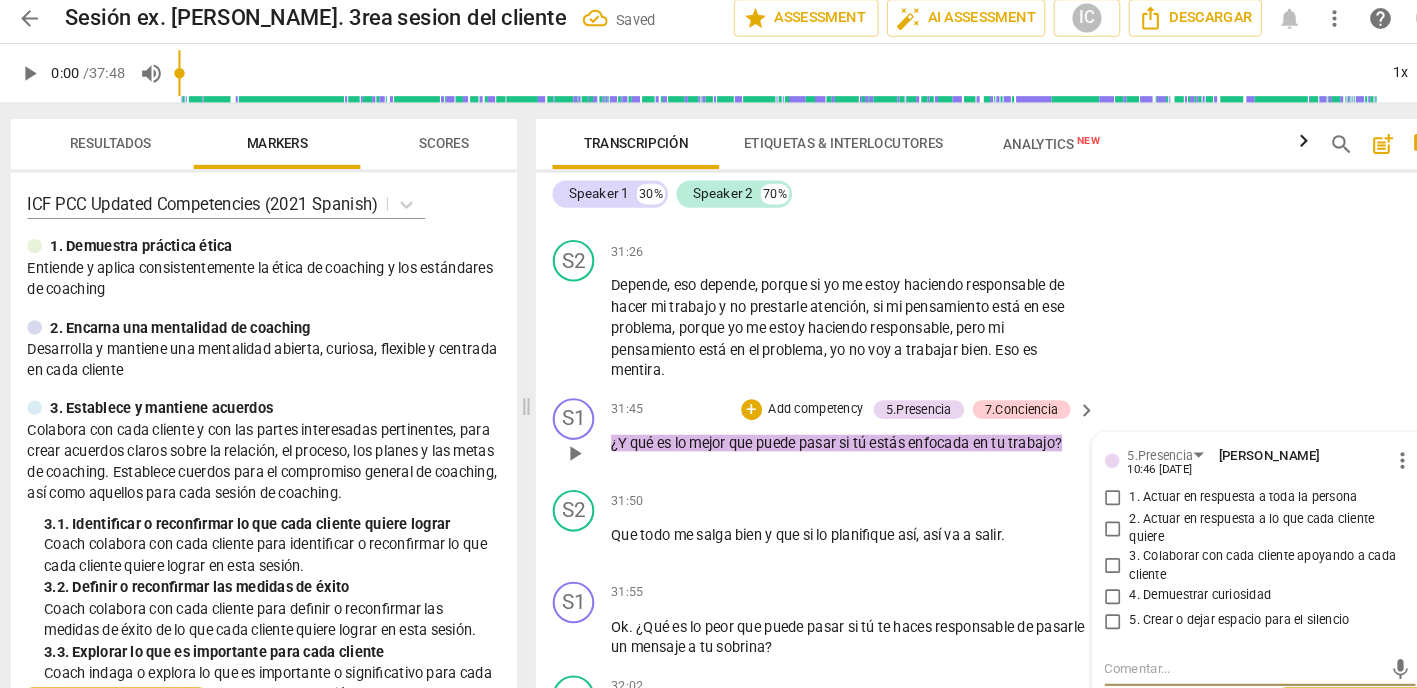 click on "4. Demuestrar curiosidad" at bounding box center (1074, 579) 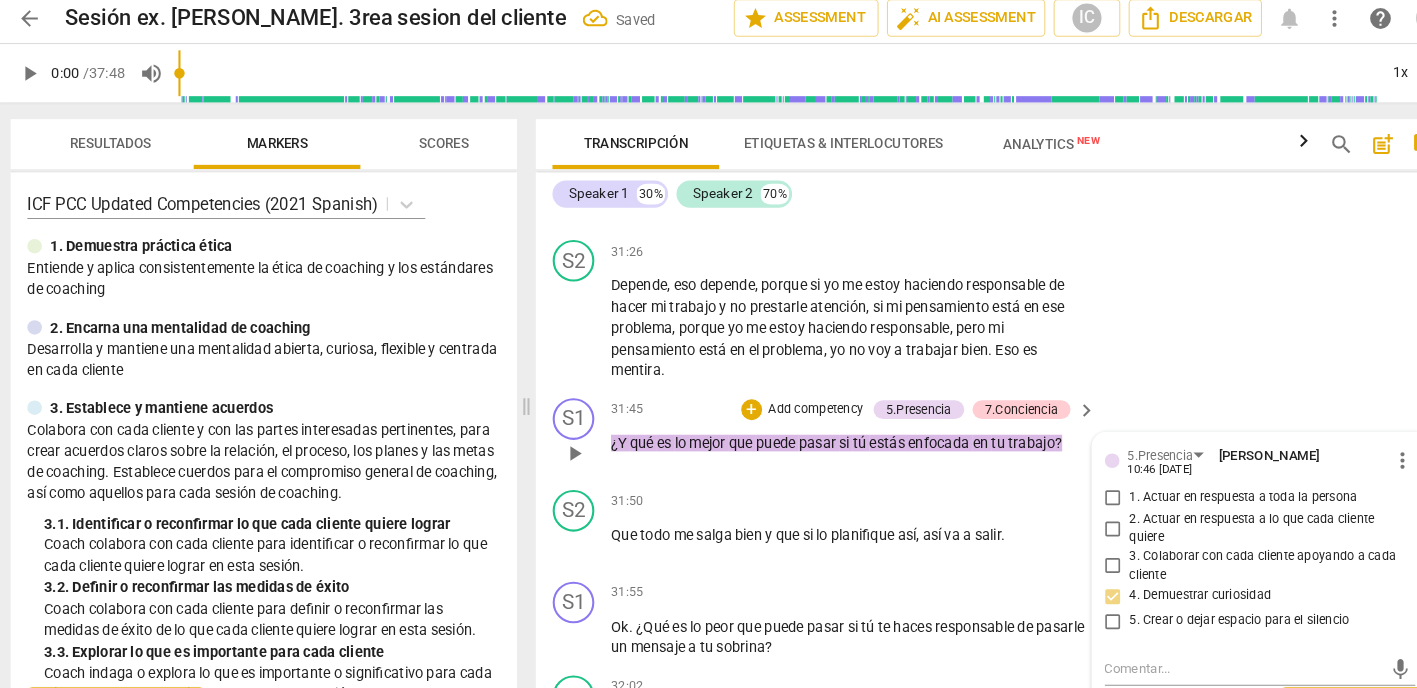 click on "3. Colaborar con cada cliente apoyando a cada cliente" at bounding box center [1074, 550] 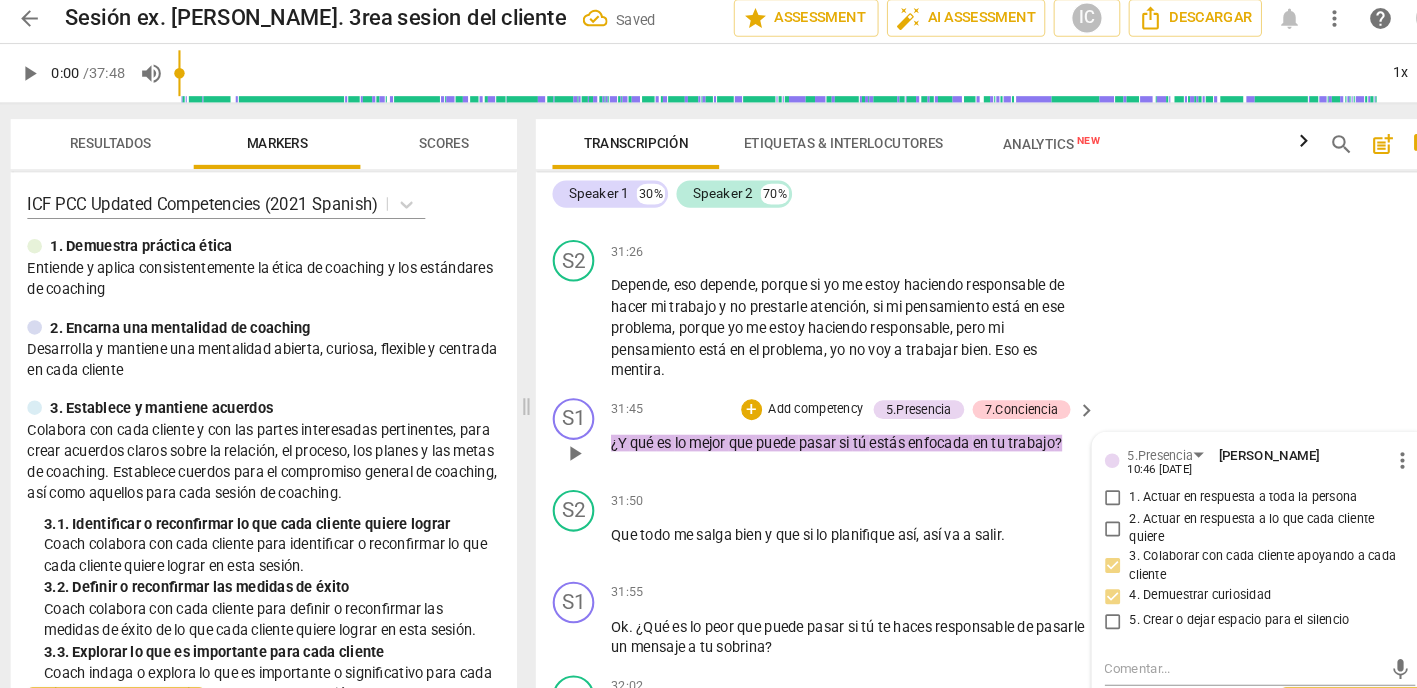 click on "Add competency" at bounding box center [788, 400] 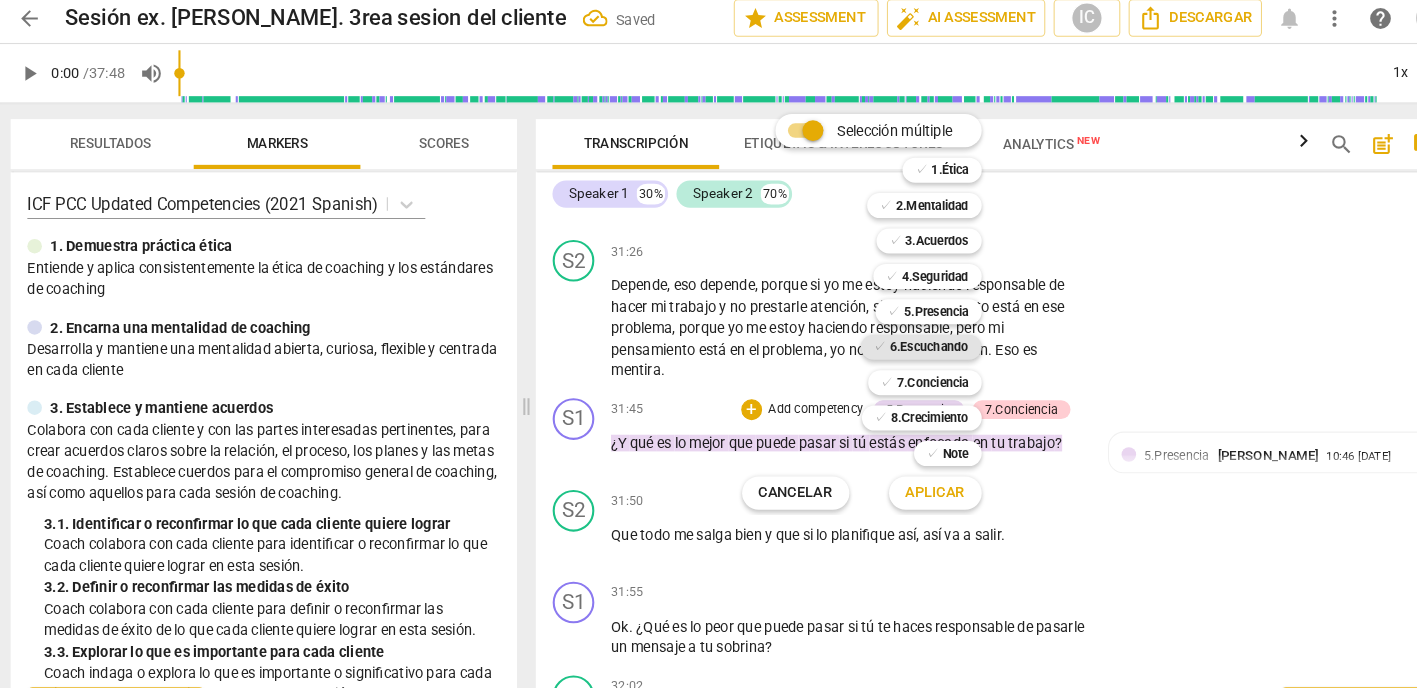click on "6.Escuchando" at bounding box center [898, 340] 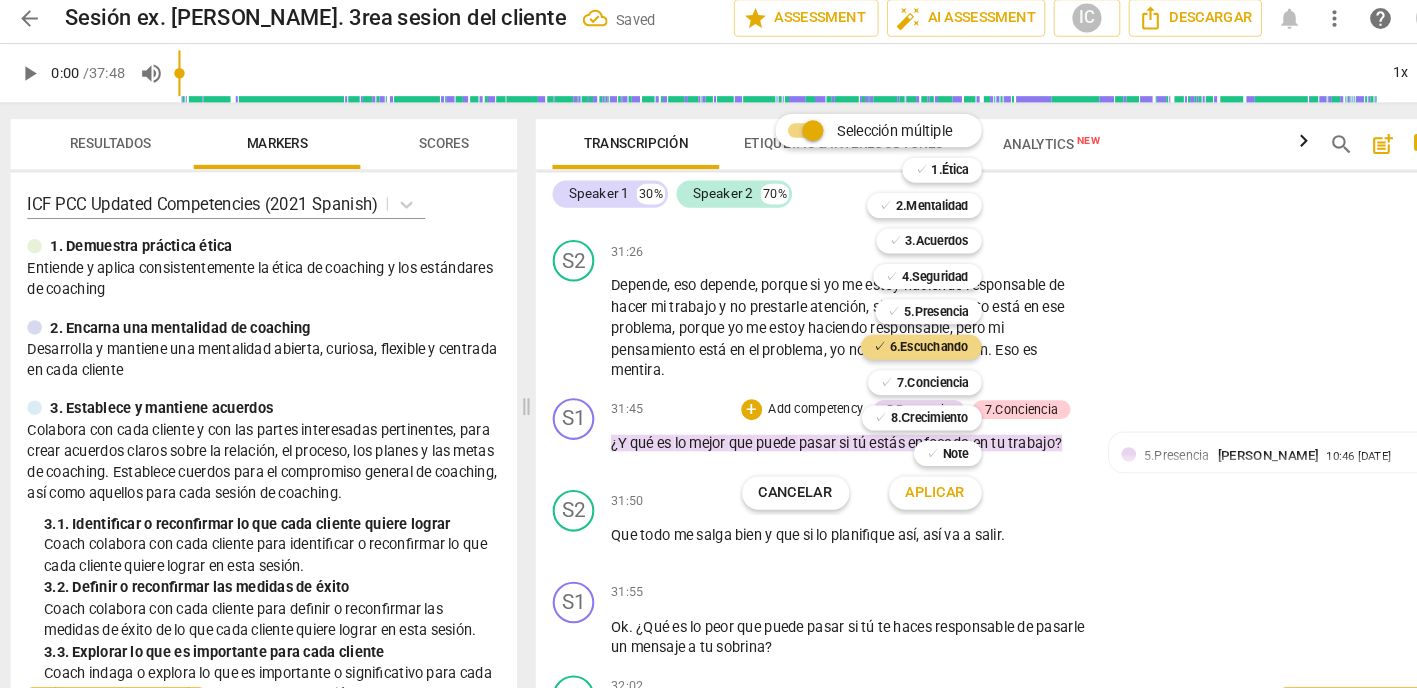 click on "Aplicar" at bounding box center [903, 480] 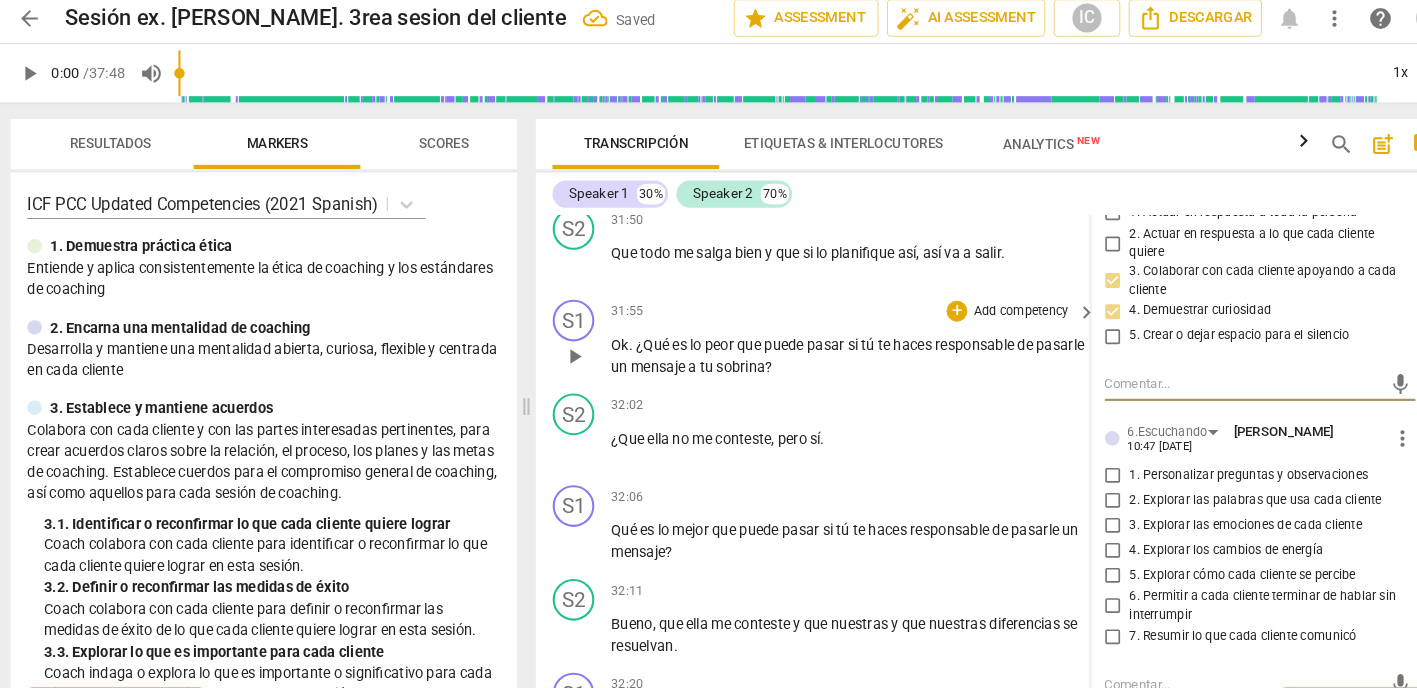 scroll, scrollTop: 14538, scrollLeft: 0, axis: vertical 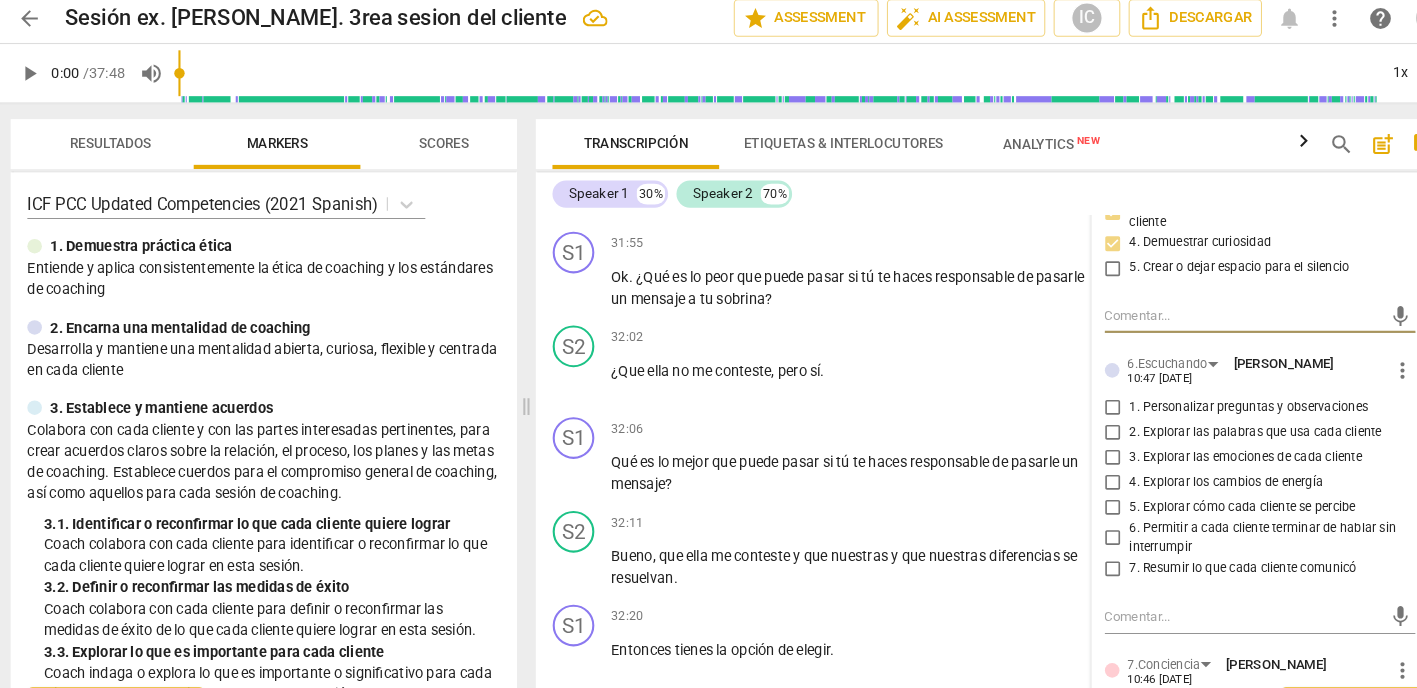 click on "5. Explorar cómo cada cliente se percibe" at bounding box center (1074, 493) 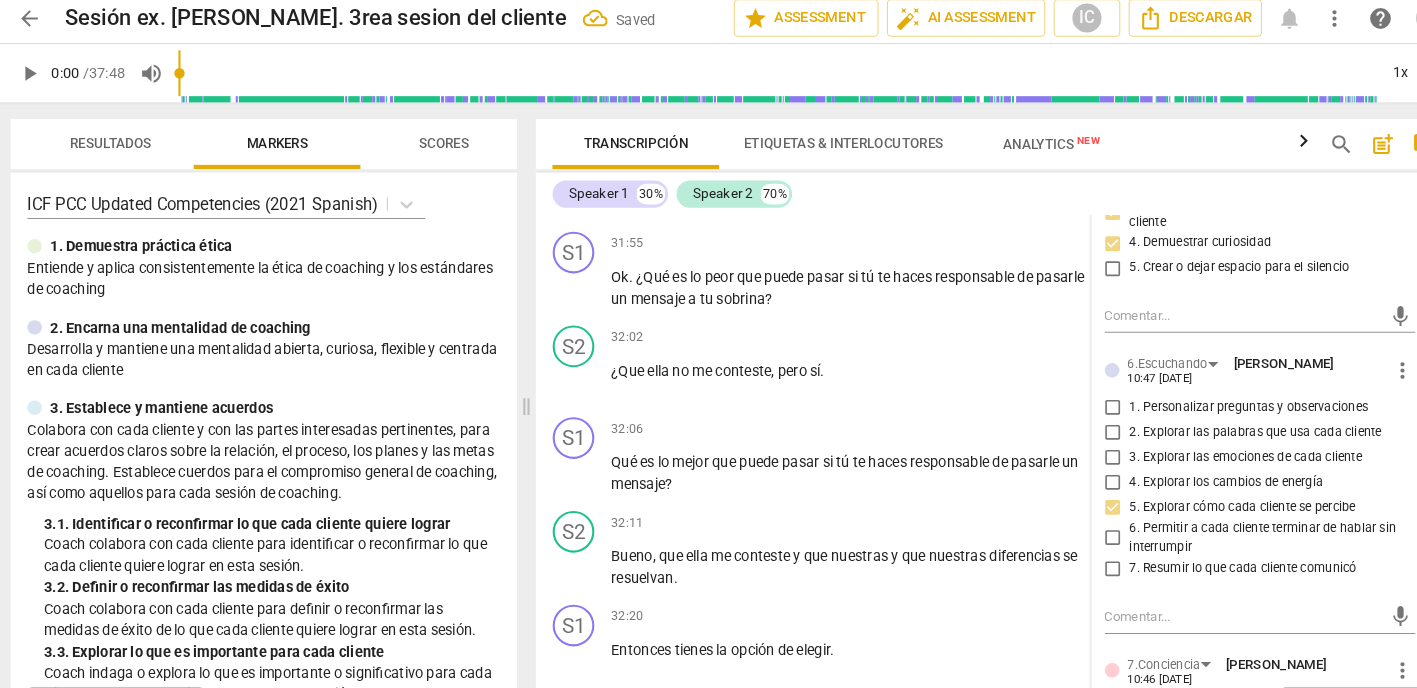 click on "3. Explorar las emociones de cada cliente" at bounding box center [1074, 445] 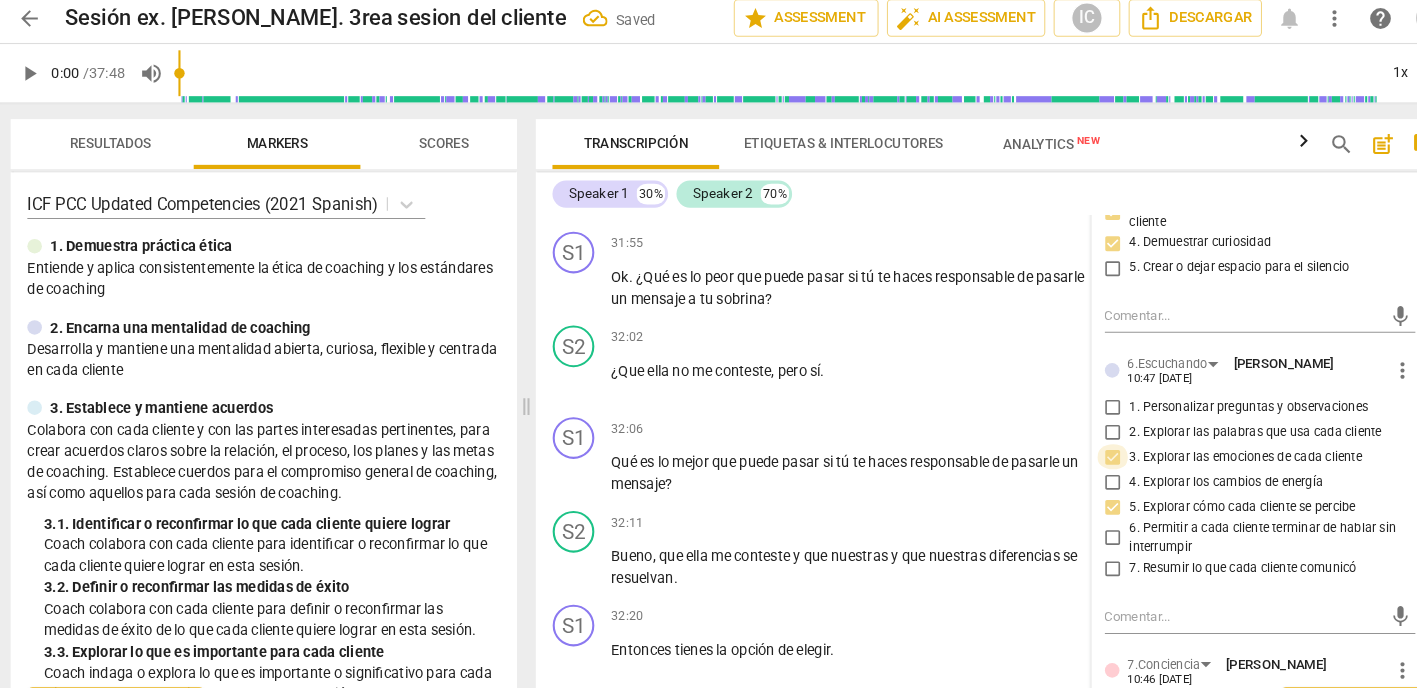 click on "3. Explorar las emociones de cada cliente" at bounding box center (1074, 445) 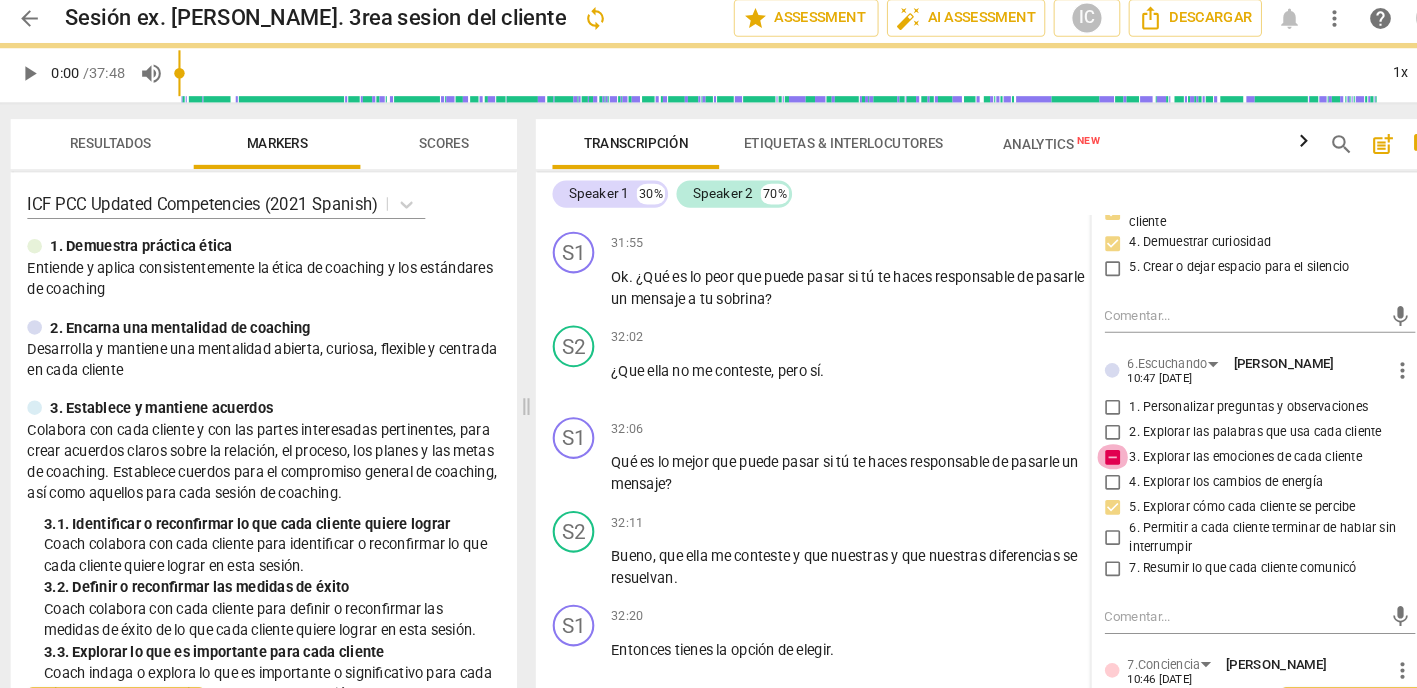 click on "3. Explorar las emociones de cada cliente" at bounding box center [1074, 445] 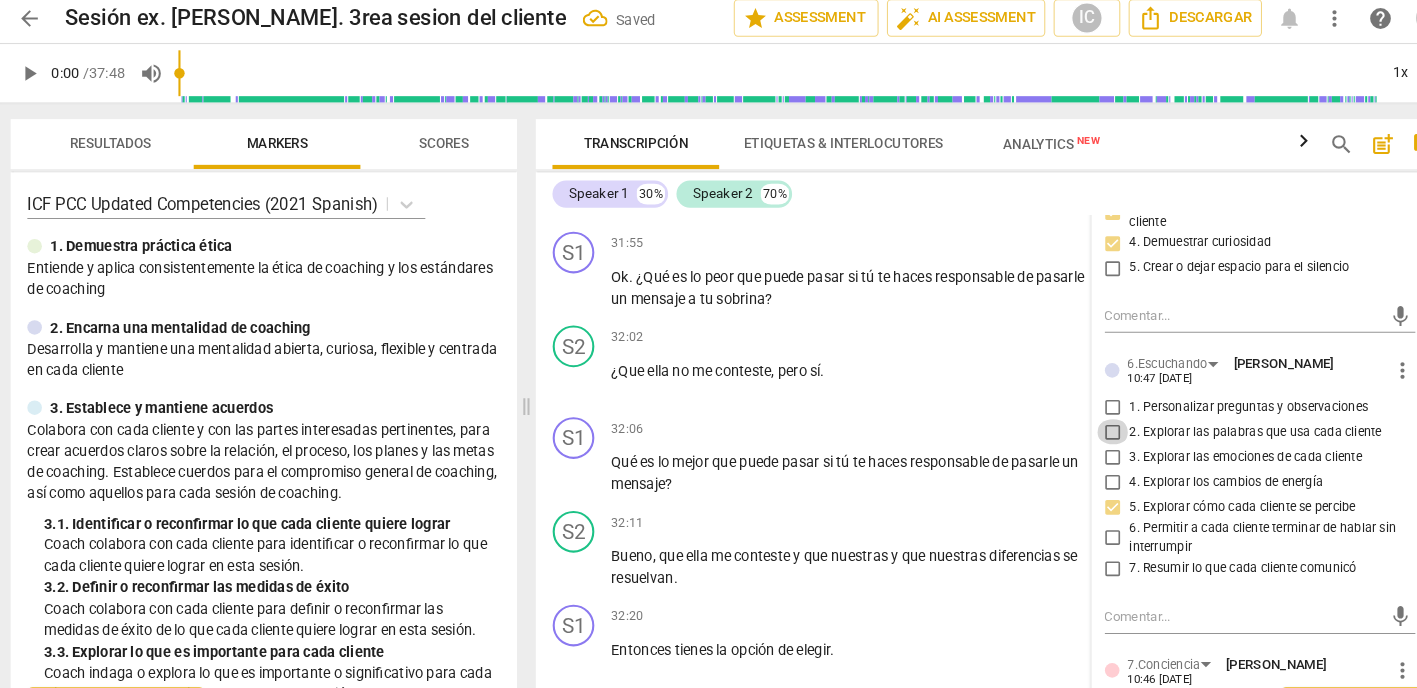 click on "2. Explorar las palabras que usa cada cliente" at bounding box center (1074, 421) 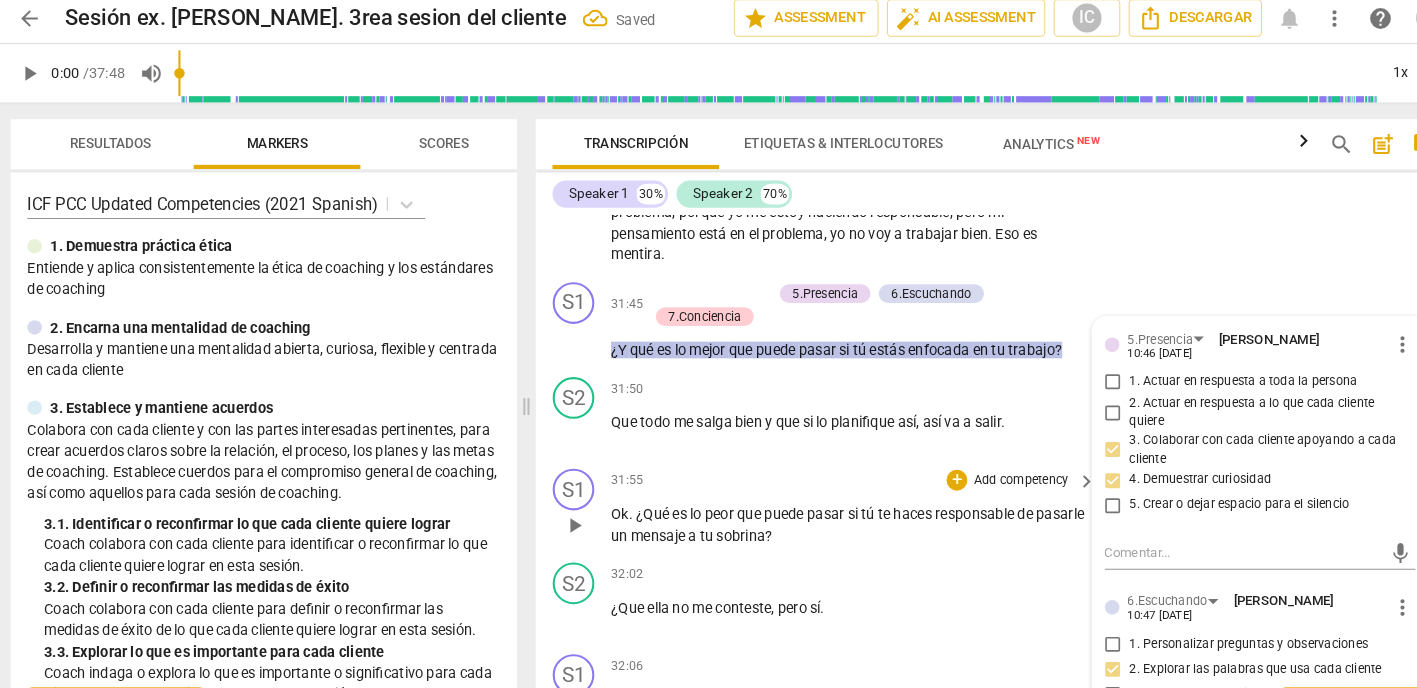 scroll, scrollTop: 14311, scrollLeft: 0, axis: vertical 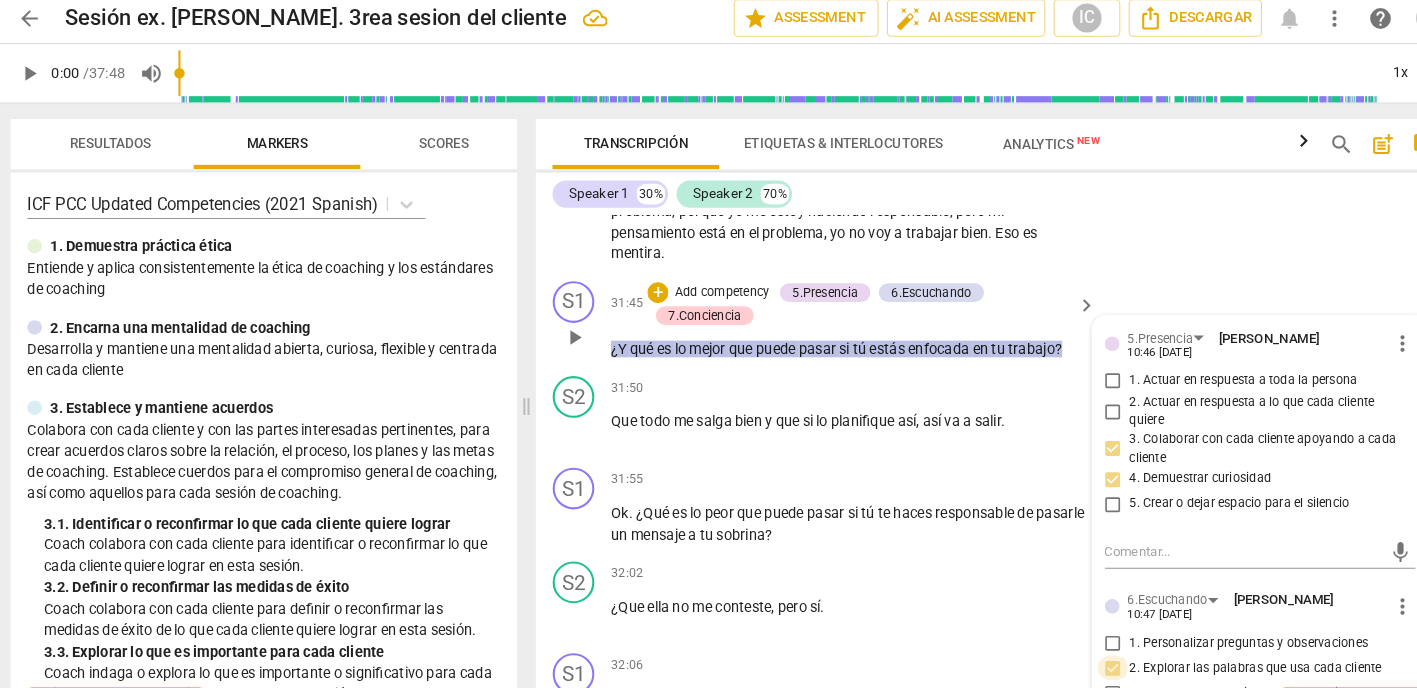 click on "2. Explorar las palabras que usa cada cliente" at bounding box center (1074, 648) 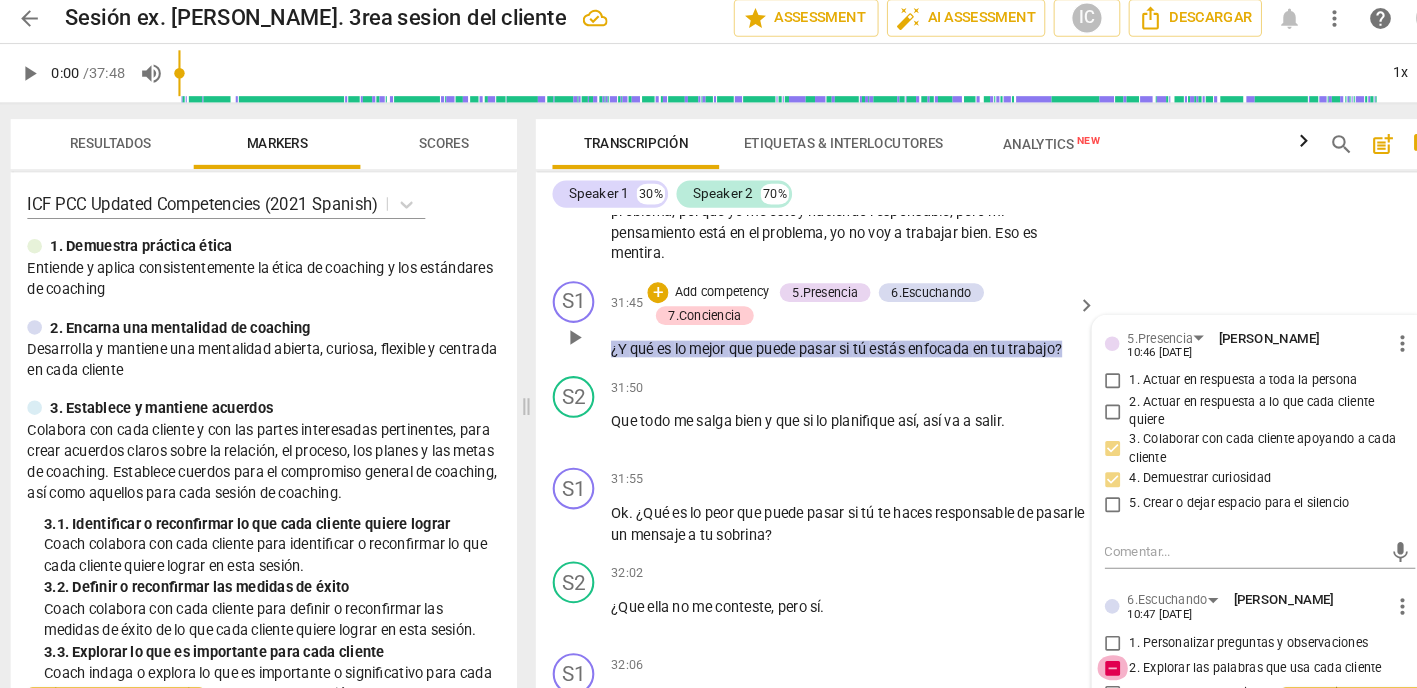 click on "2. Explorar las palabras que usa cada cliente" at bounding box center (1074, 648) 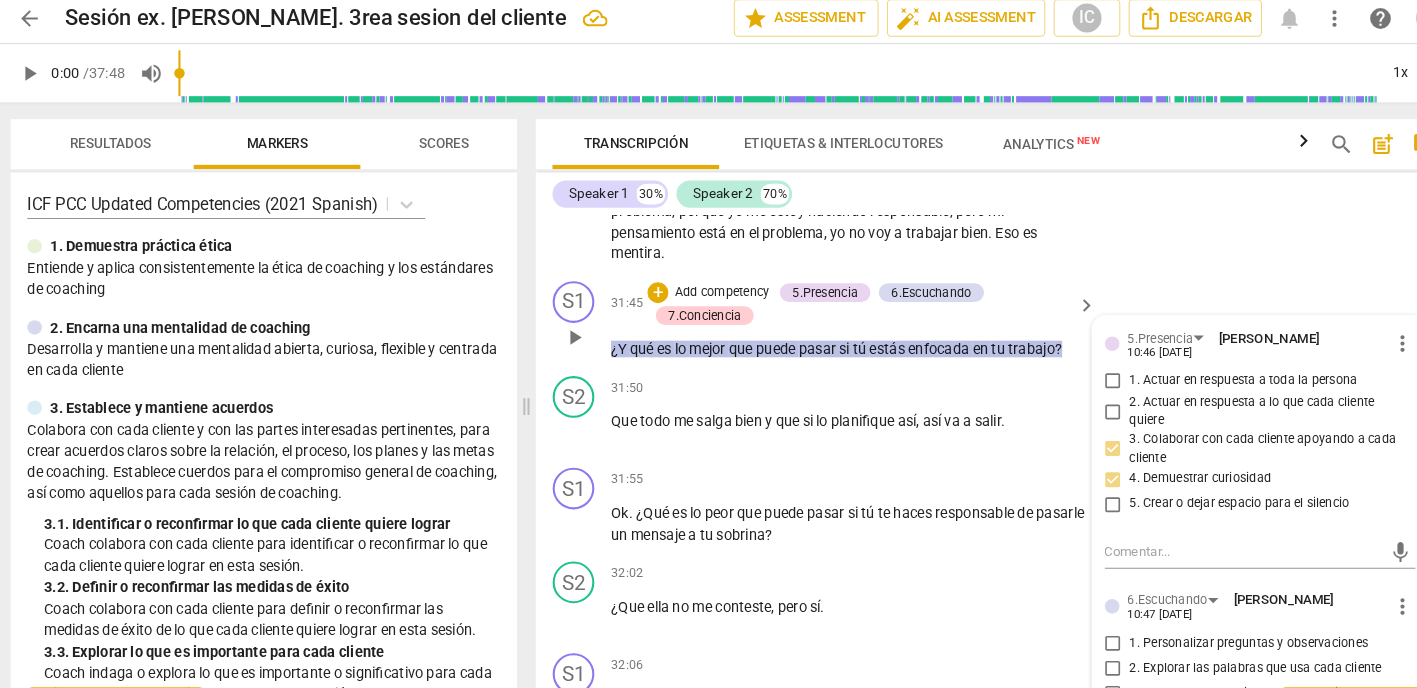 click on "1. Personalizar preguntas y observaciones" at bounding box center [1074, 624] 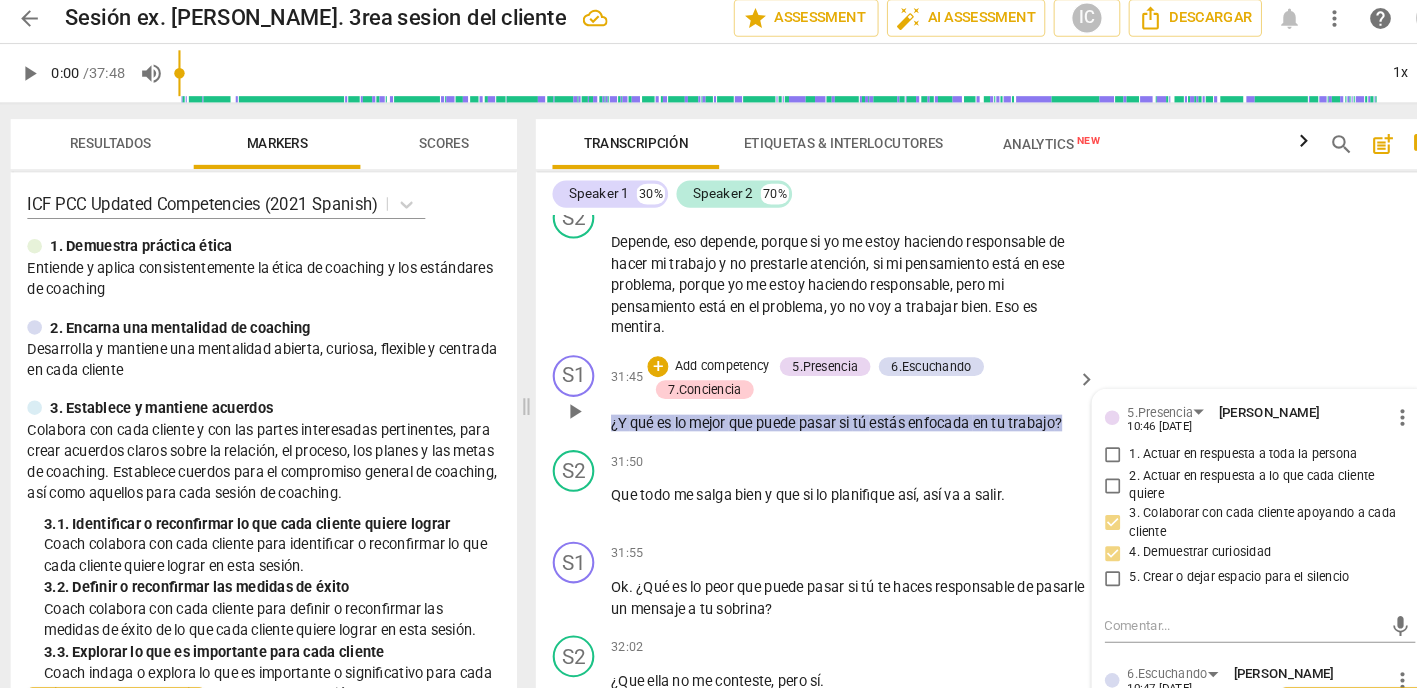 scroll, scrollTop: 14248, scrollLeft: 0, axis: vertical 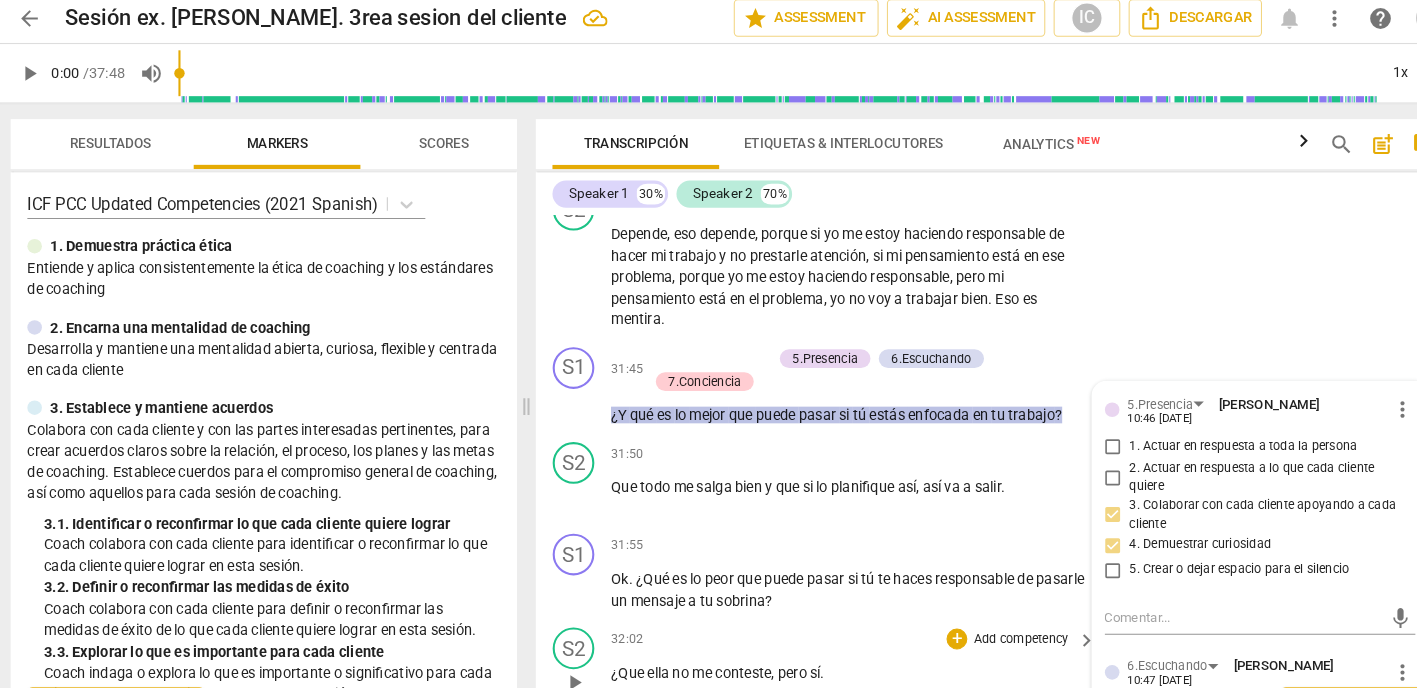 click on "S2 play_arrow pause 32:02 + Add competency keyboard_arrow_right ¿Que   ella   no   me   conteste ,   pero   sí ." at bounding box center [960, 645] 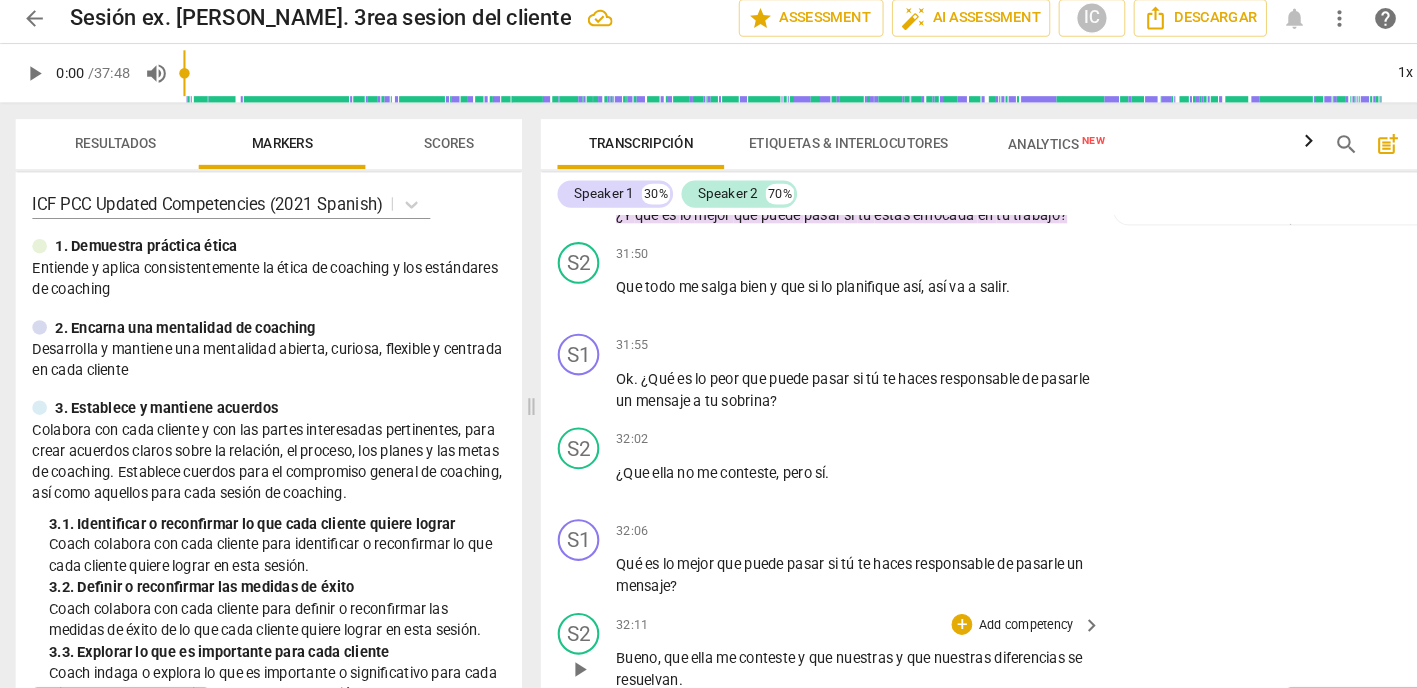 scroll, scrollTop: 14438, scrollLeft: 0, axis: vertical 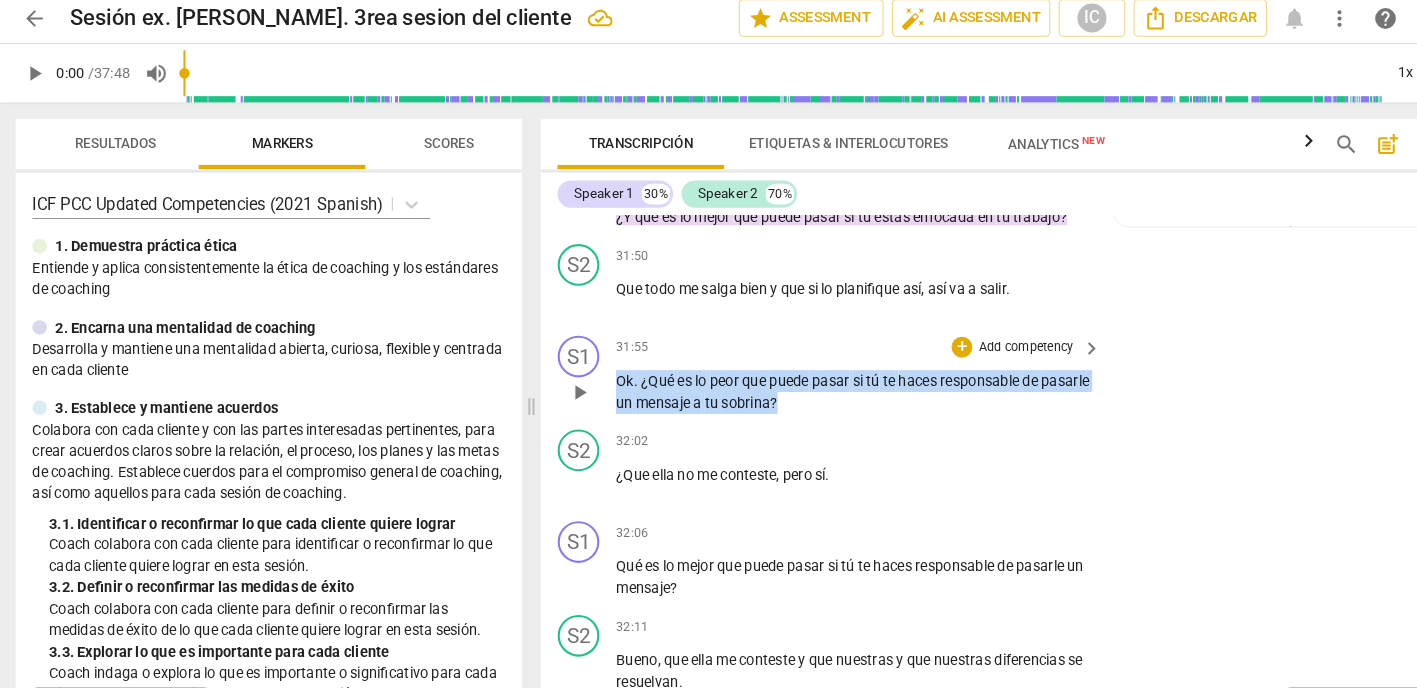 drag, startPoint x: 805, startPoint y: 296, endPoint x: 550, endPoint y: 274, distance: 255.94727 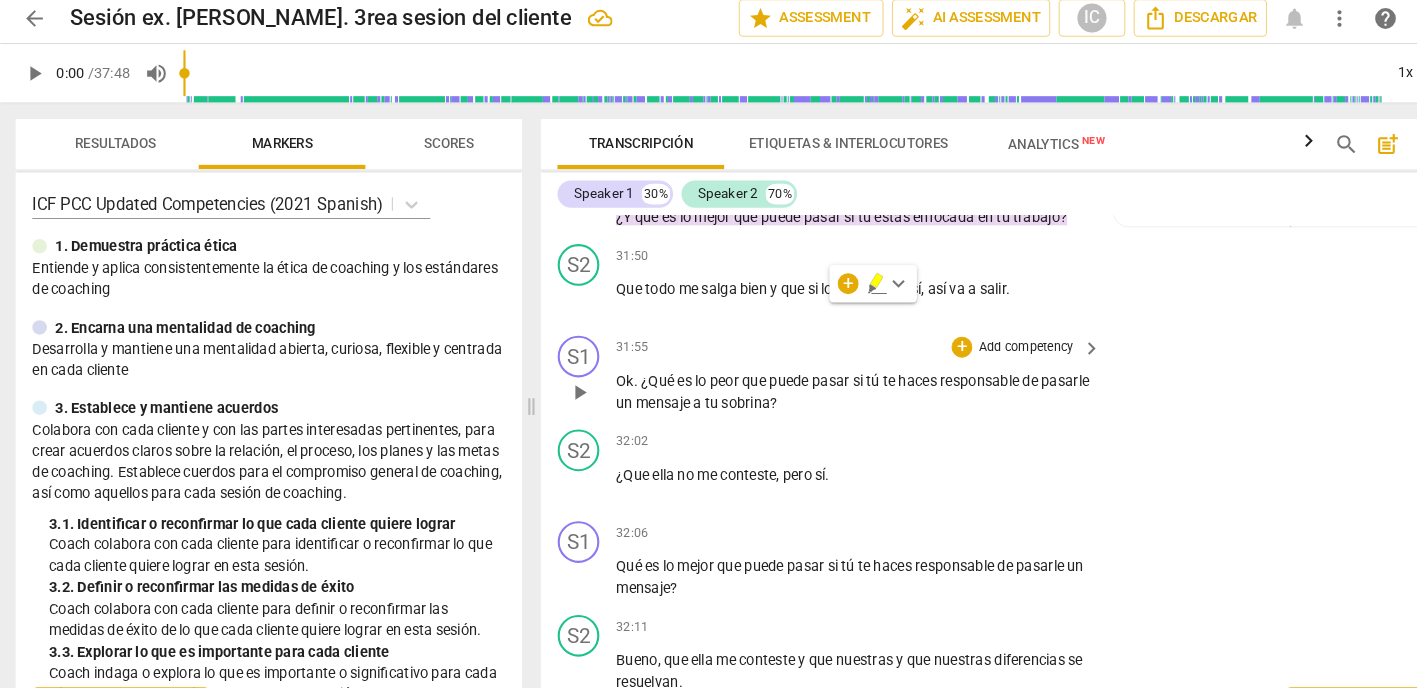 click on "Add competency" at bounding box center [985, 341] 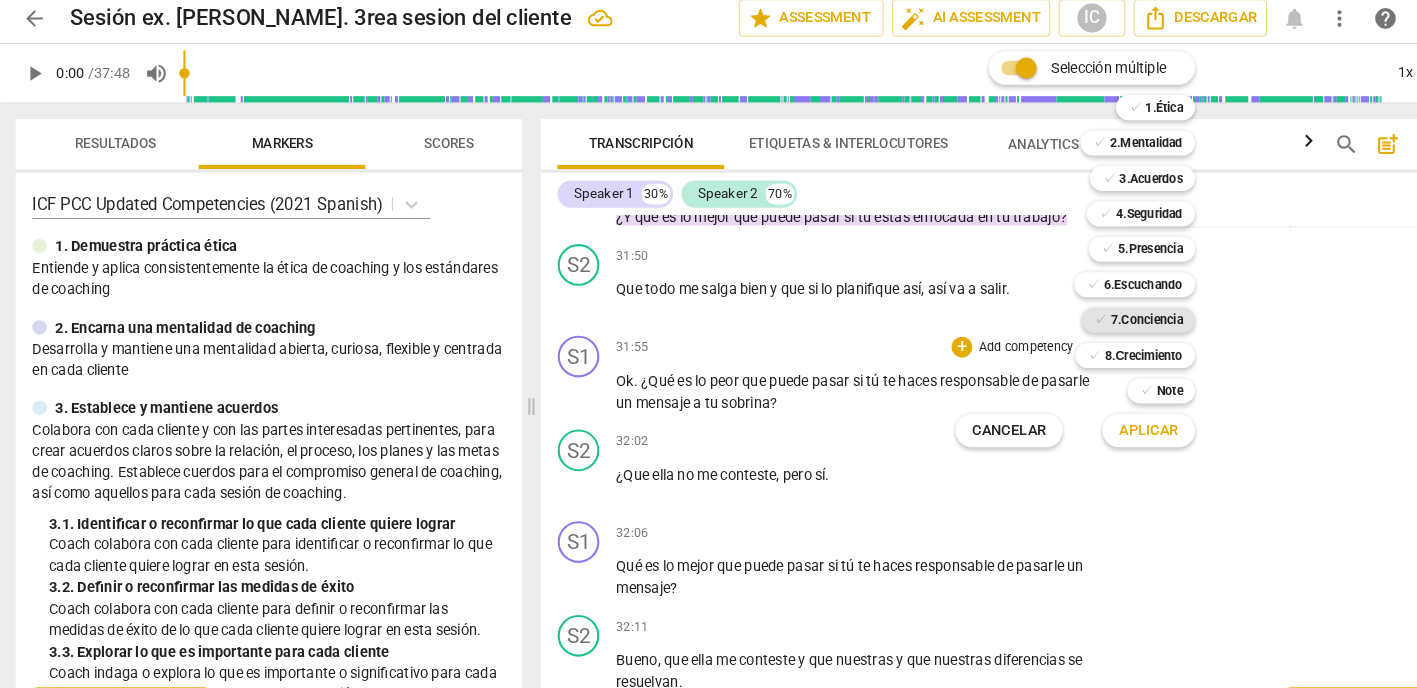 click on "7.Conciencia" at bounding box center (1101, 314) 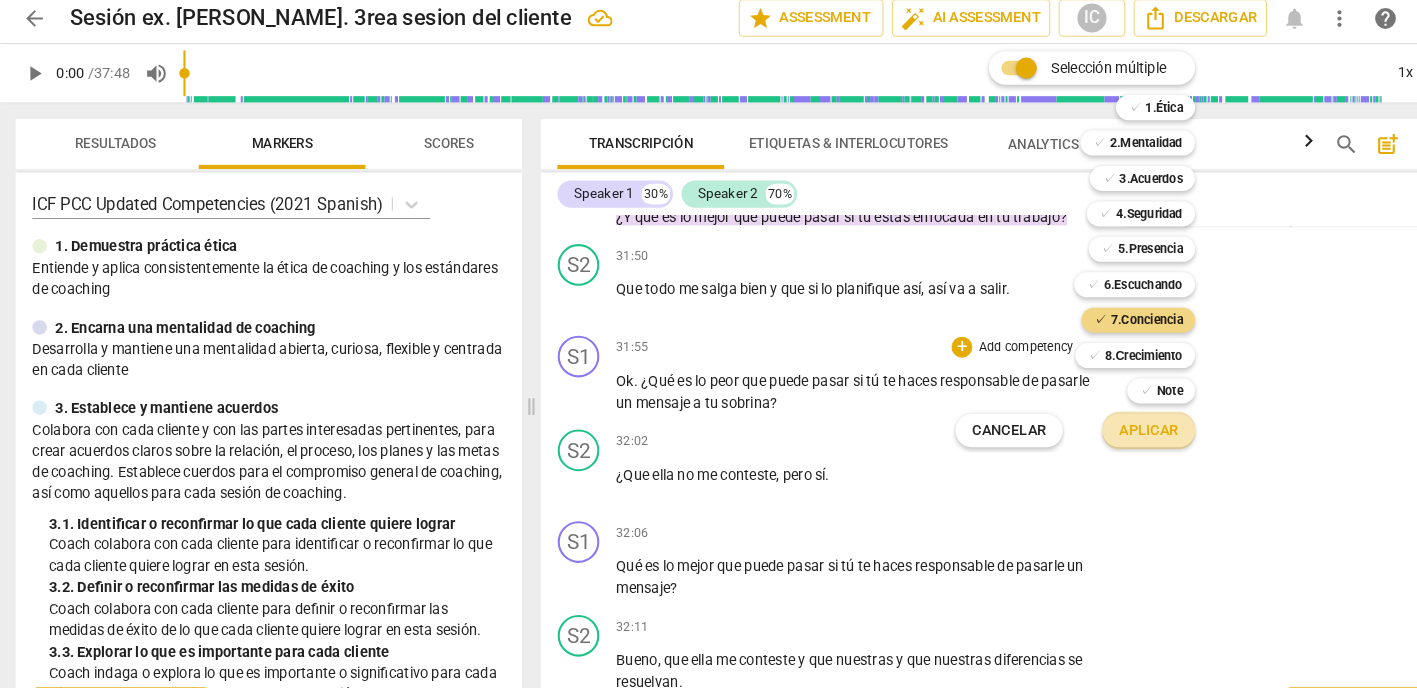 click on "Aplicar" at bounding box center [1103, 420] 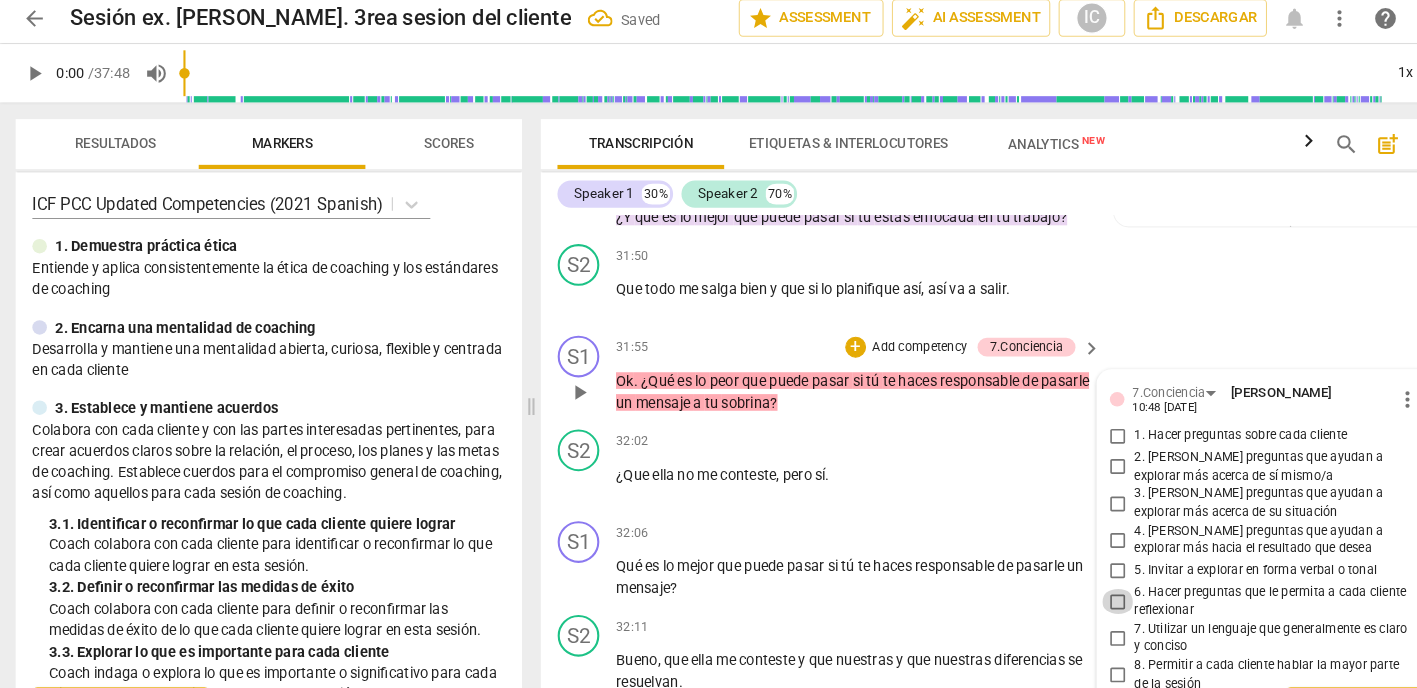 click on "6. Hacer preguntas que le permita a cada cliente reflexionar" at bounding box center [1074, 584] 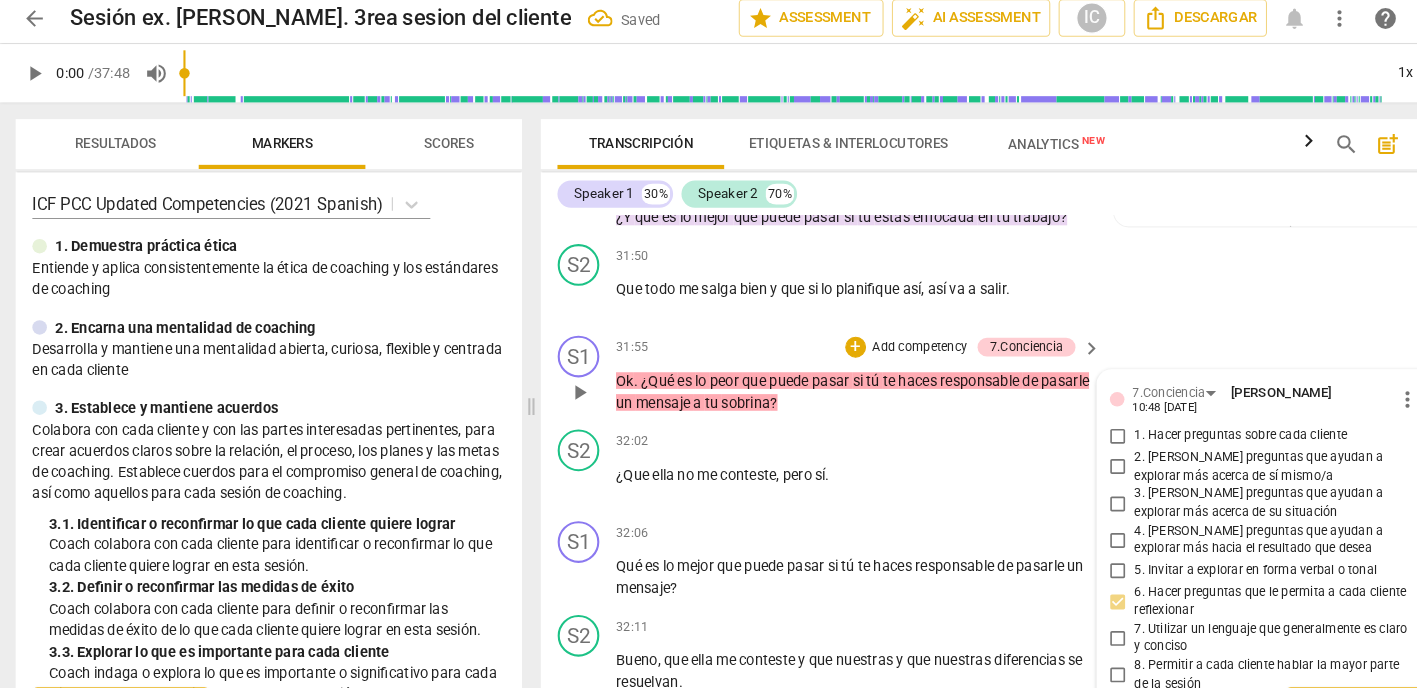 click on "4. [PERSON_NAME] preguntas que ayudan a explorar más hacia el resultado que desea" at bounding box center (1074, 525) 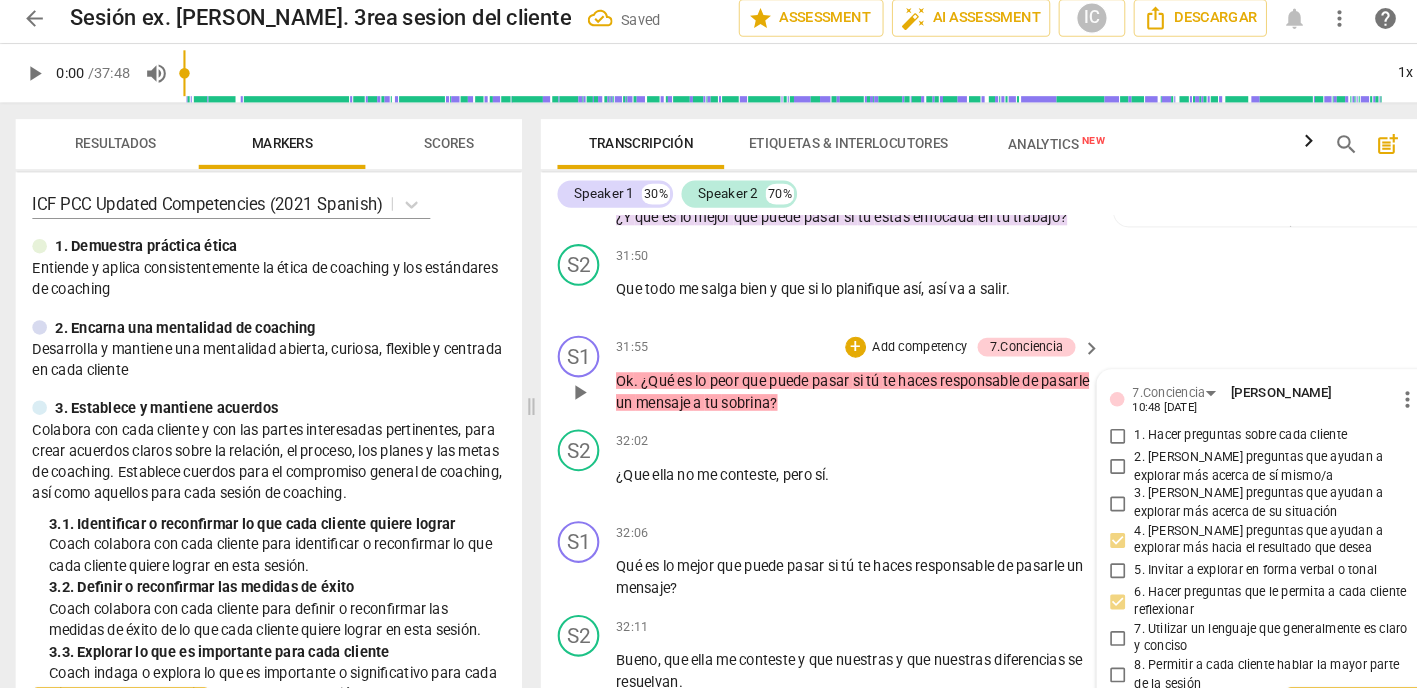 click on "3. [PERSON_NAME] preguntas que ayudan a explorar más acerca de su situación" at bounding box center (1074, 490) 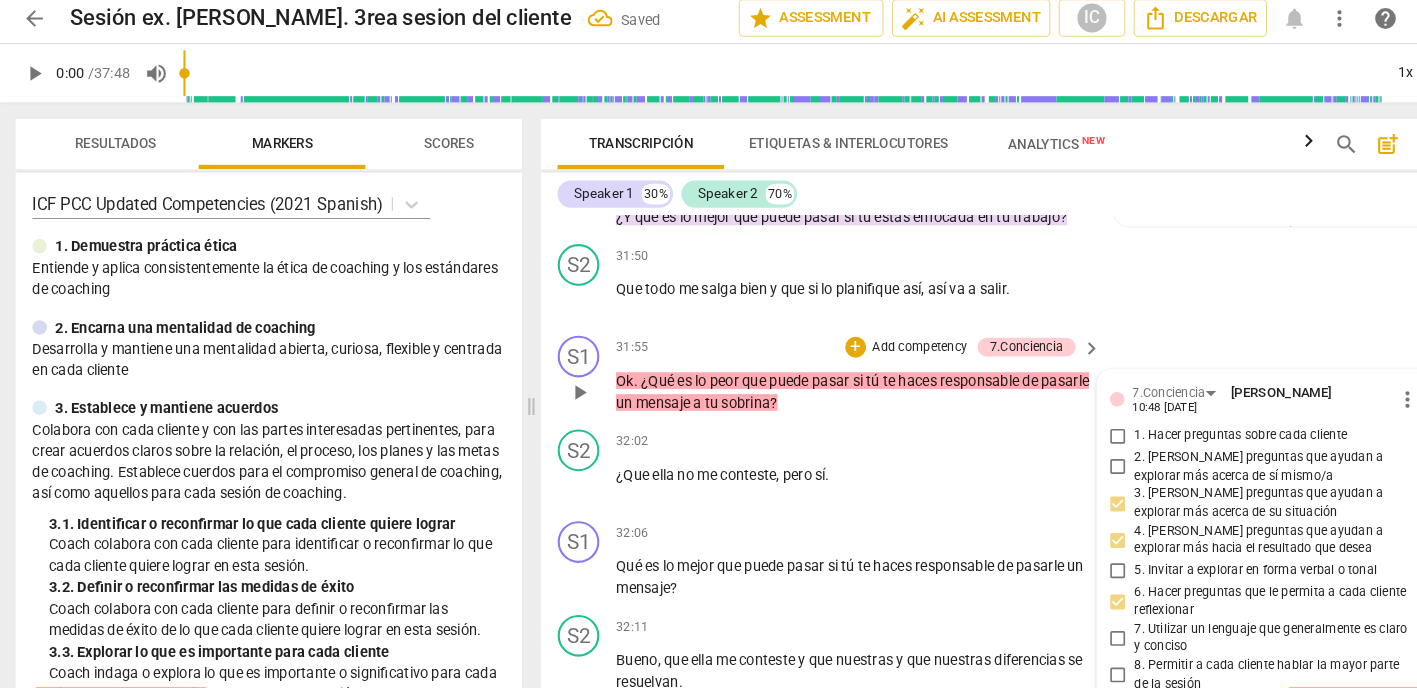 click on "2. [PERSON_NAME] preguntas que ayudan a explorar más acerca de sí mismo/a" at bounding box center [1074, 455] 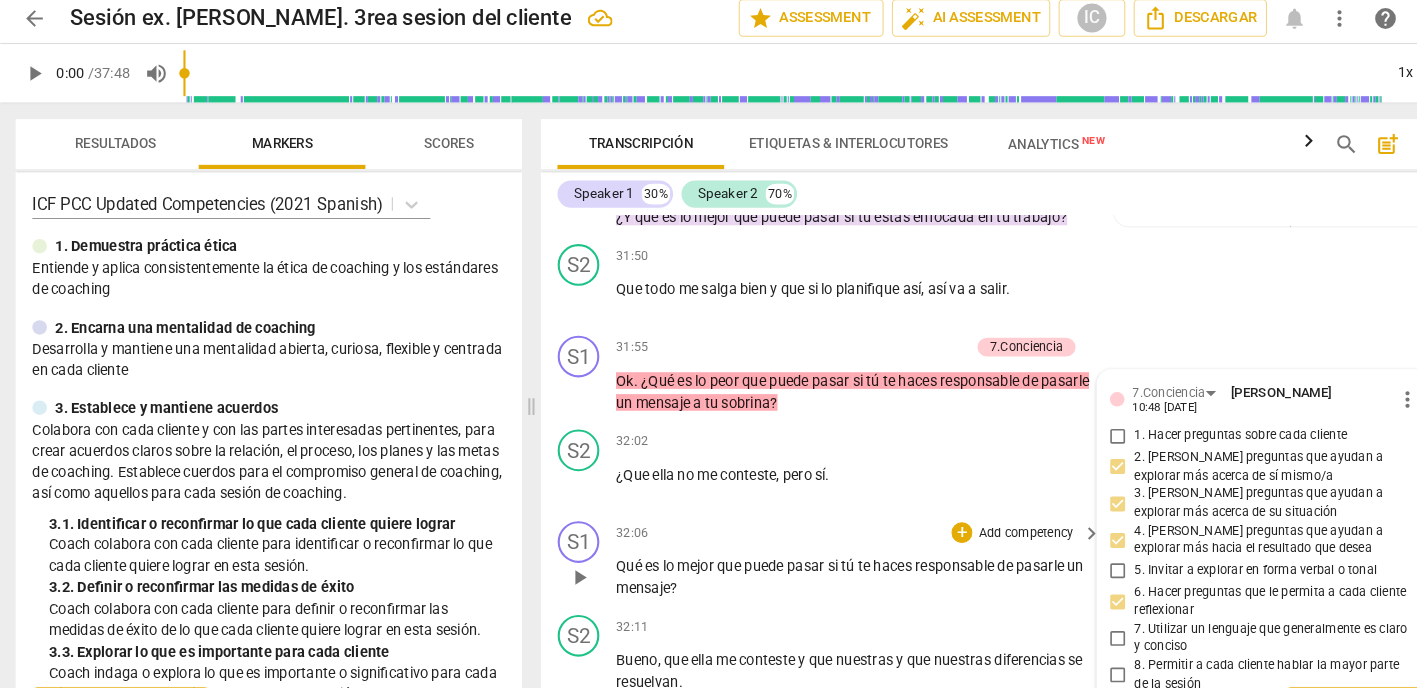 click on "S1 play_arrow pause 32:06 + Add competency keyboard_arrow_right Qué   es   lo   mejor   que   puede   pasar   si   tú   te   haces   responsable   de   pasarle   un   mensaje ?" at bounding box center (960, 544) 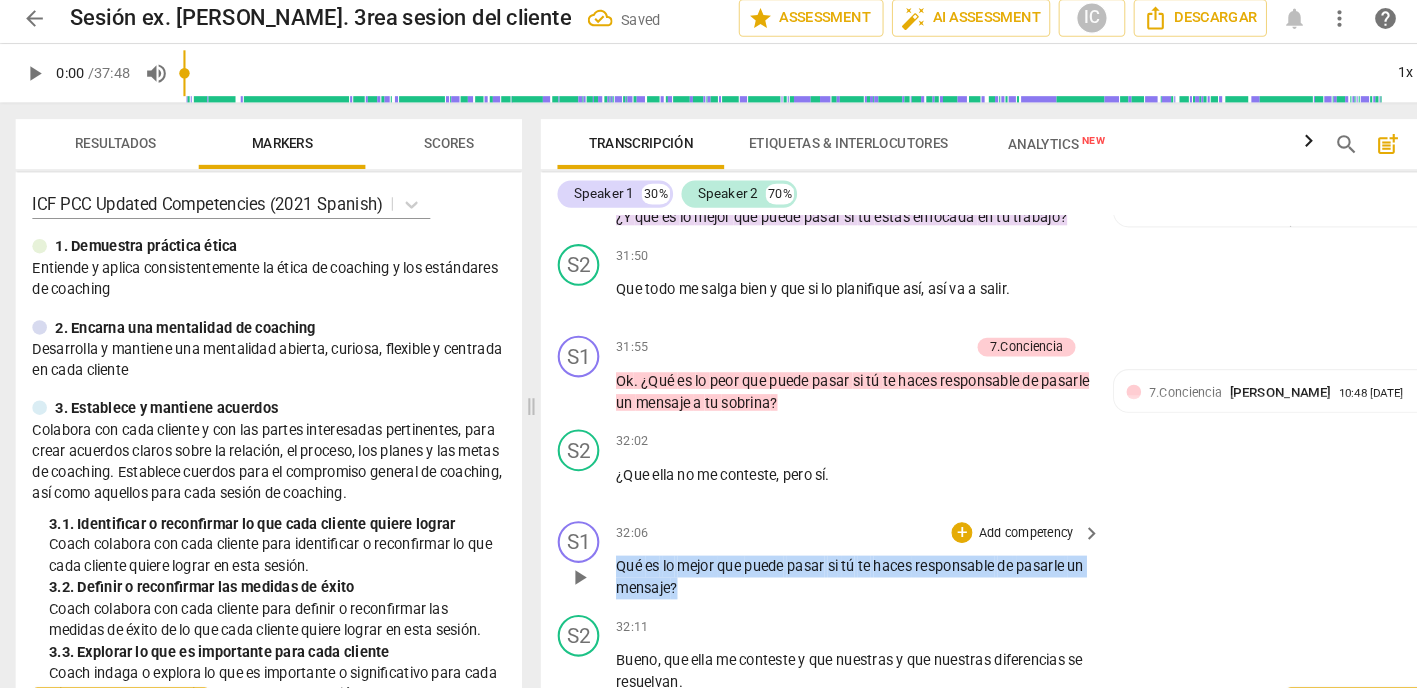 drag, startPoint x: 677, startPoint y: 476, endPoint x: 637, endPoint y: 442, distance: 52.49762 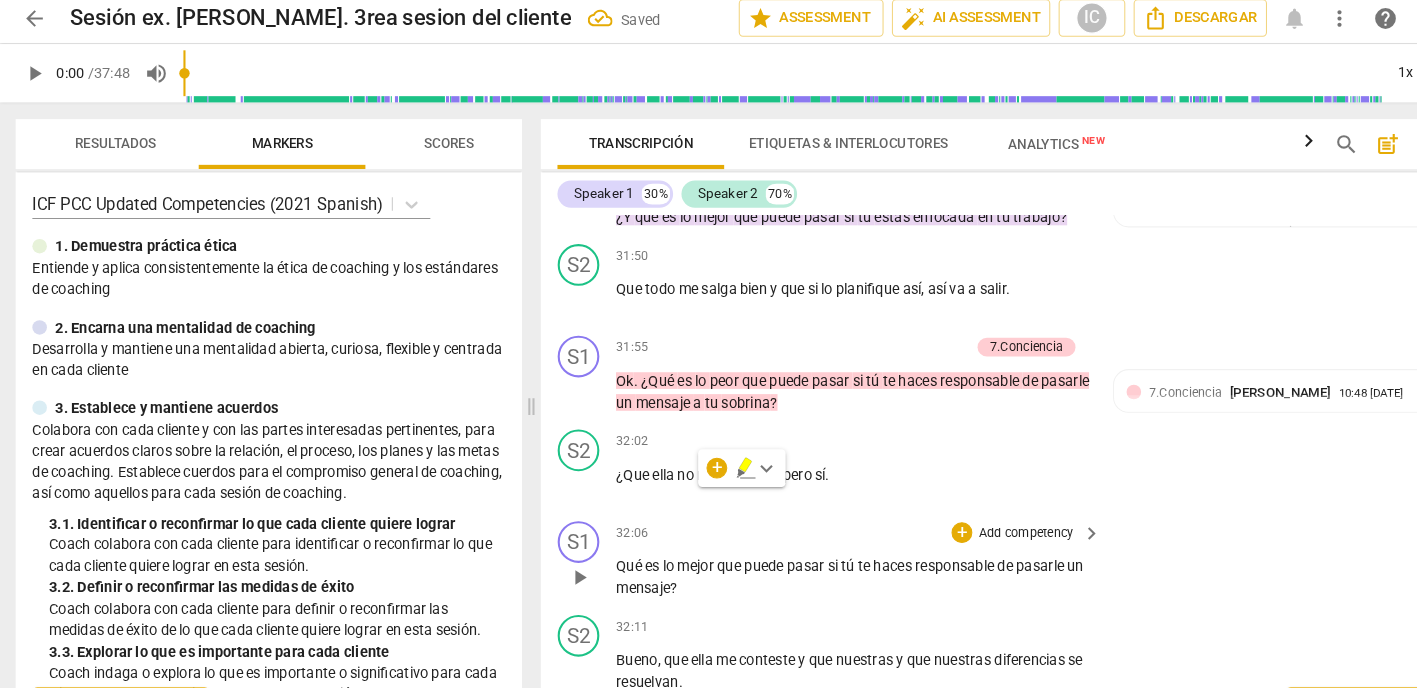 click on "Add competency" at bounding box center [985, 519] 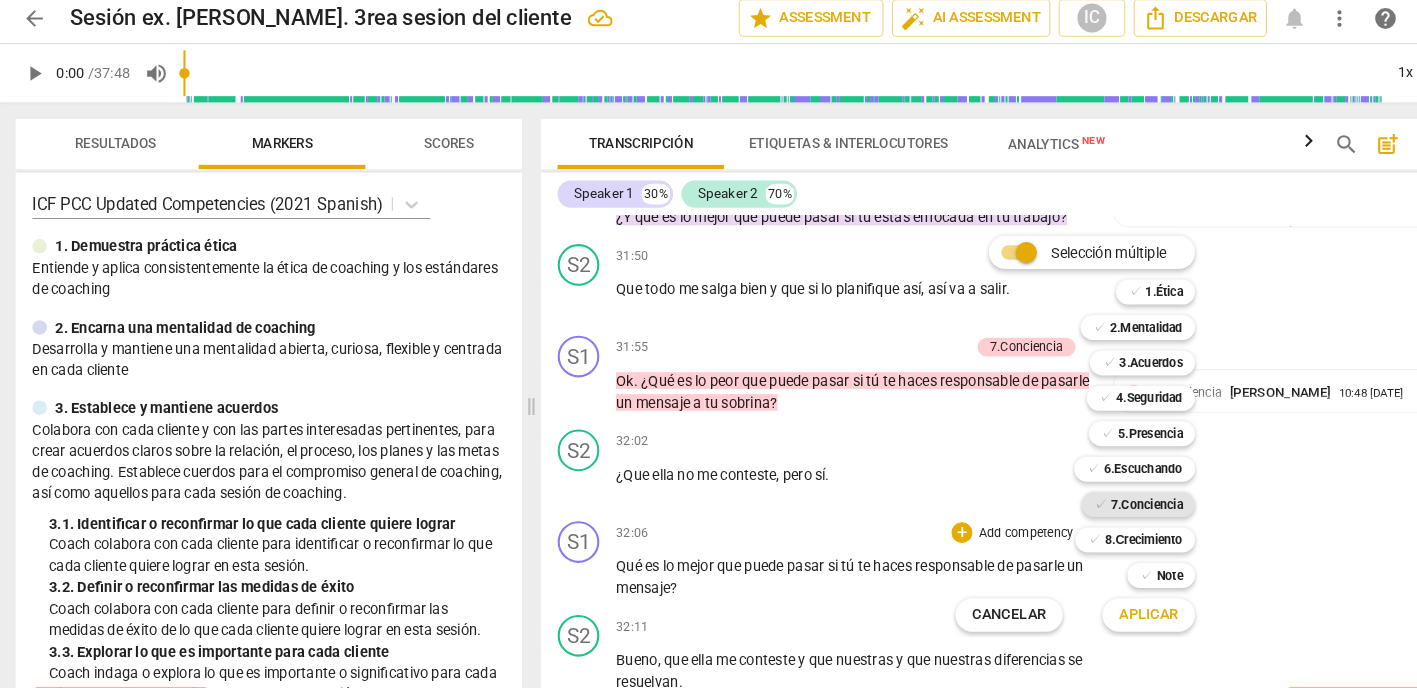 click on "7.Conciencia" at bounding box center (1101, 491) 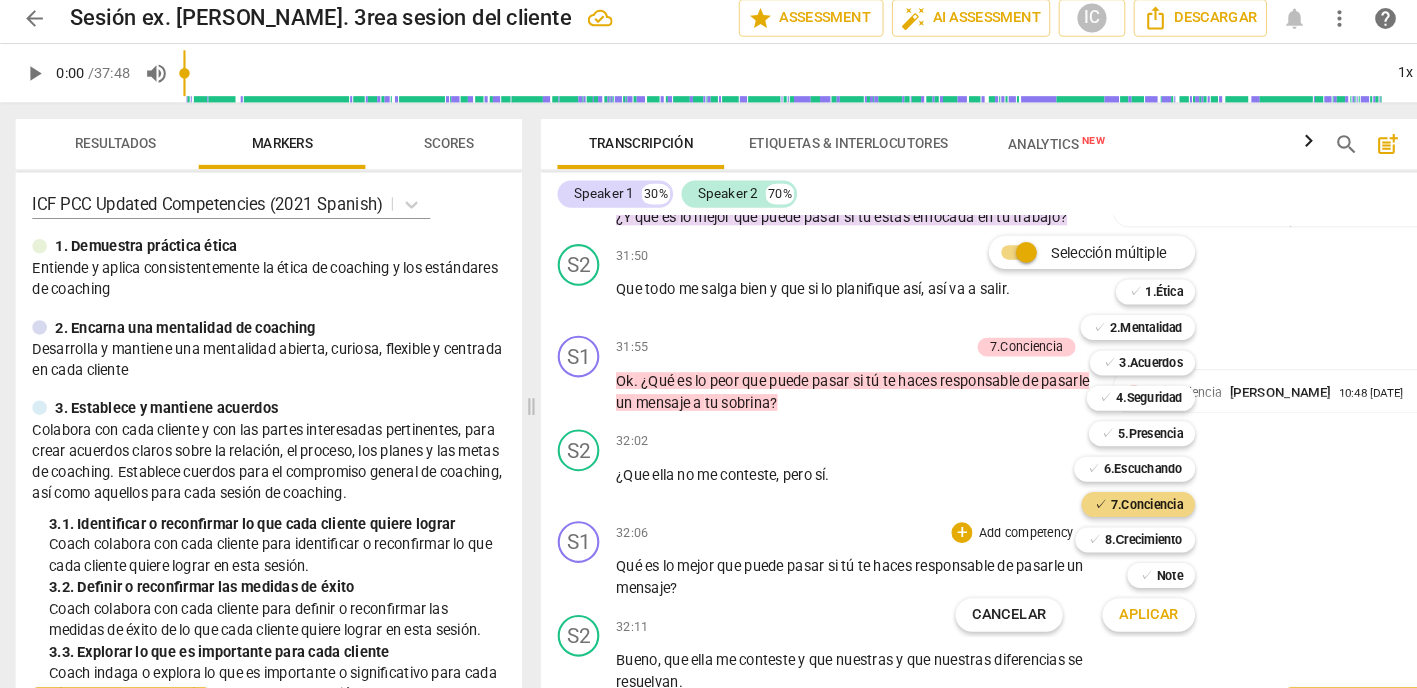 click on "Aplicar" at bounding box center [1103, 597] 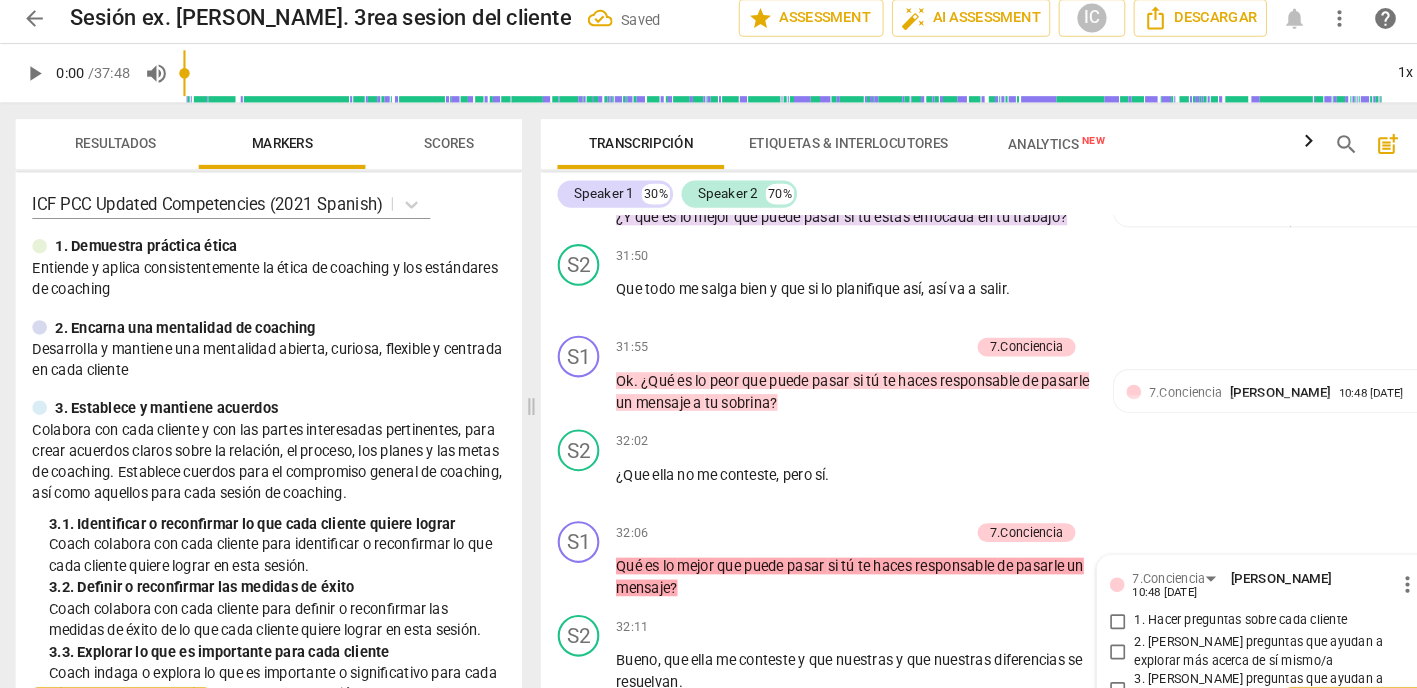 scroll, scrollTop: 14783, scrollLeft: 0, axis: vertical 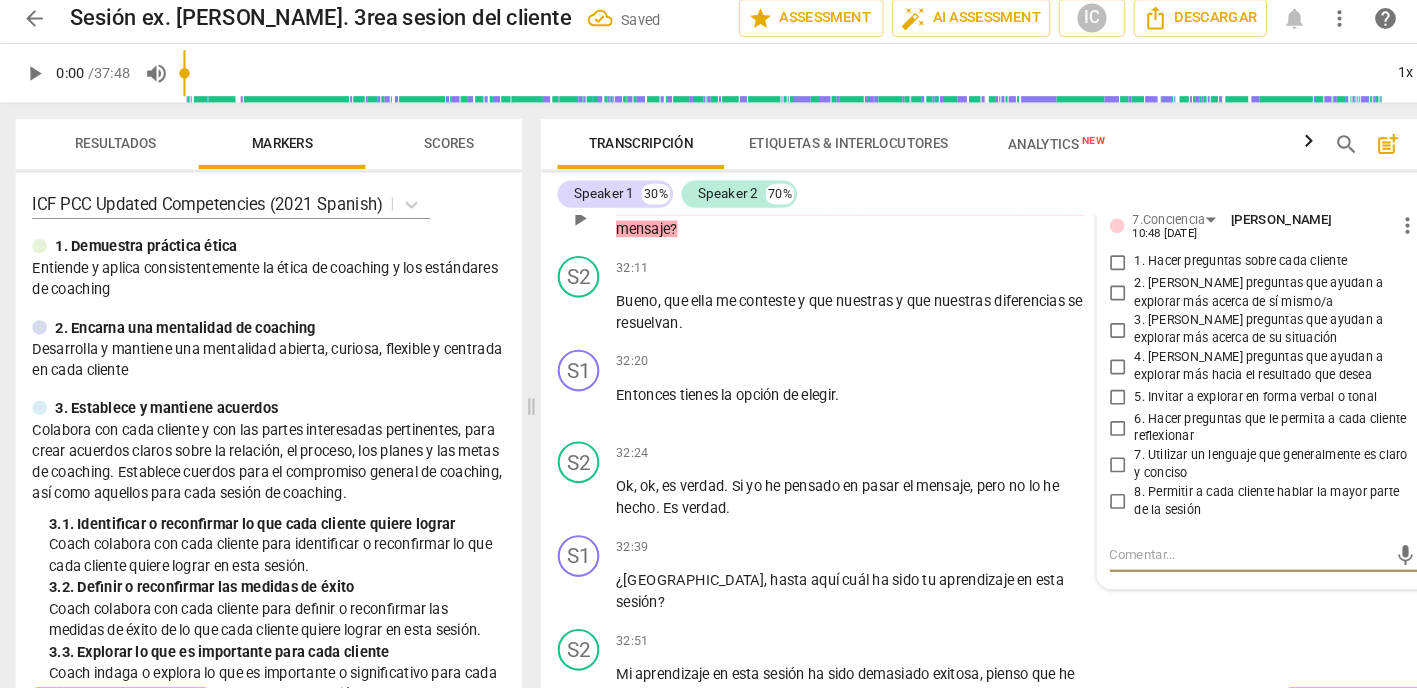 click on "6. Hacer preguntas que le permita a cada cliente reflexionar" at bounding box center (1074, 417) 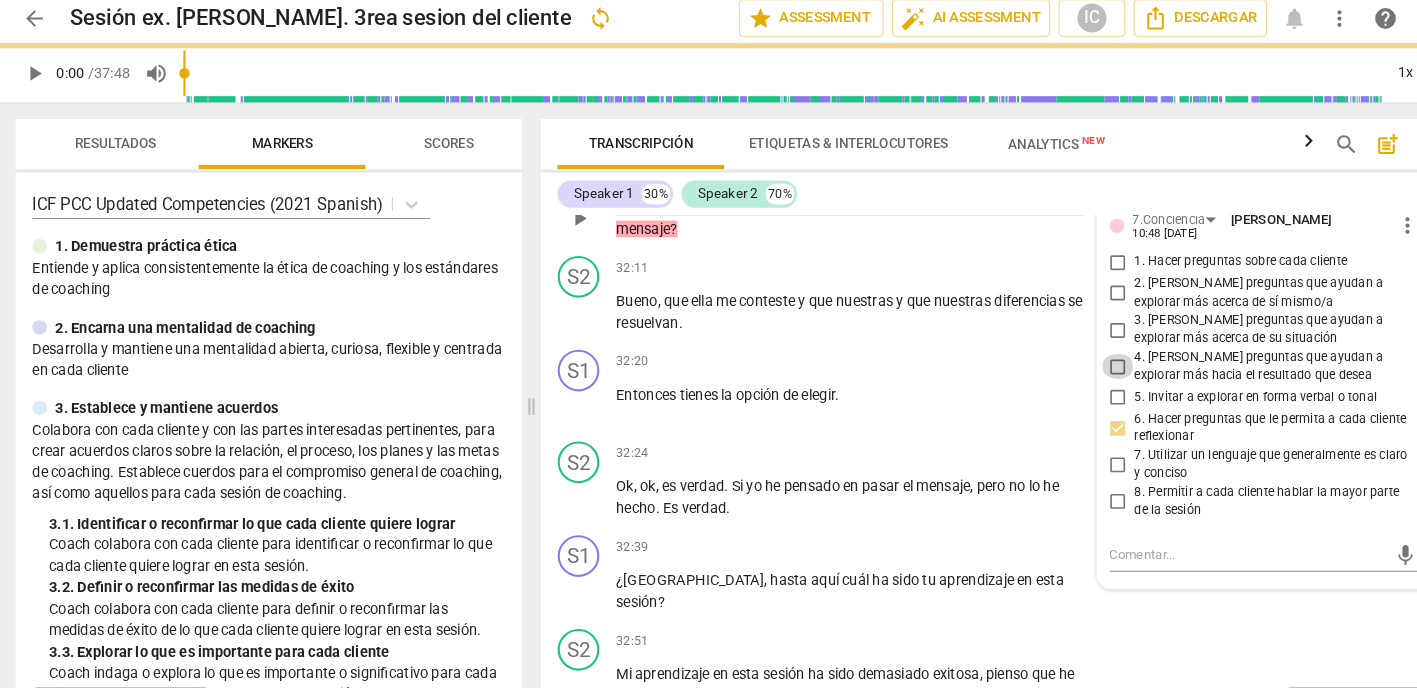 click on "4. [PERSON_NAME] preguntas que ayudan a explorar más hacia el resultado que desea" at bounding box center [1074, 358] 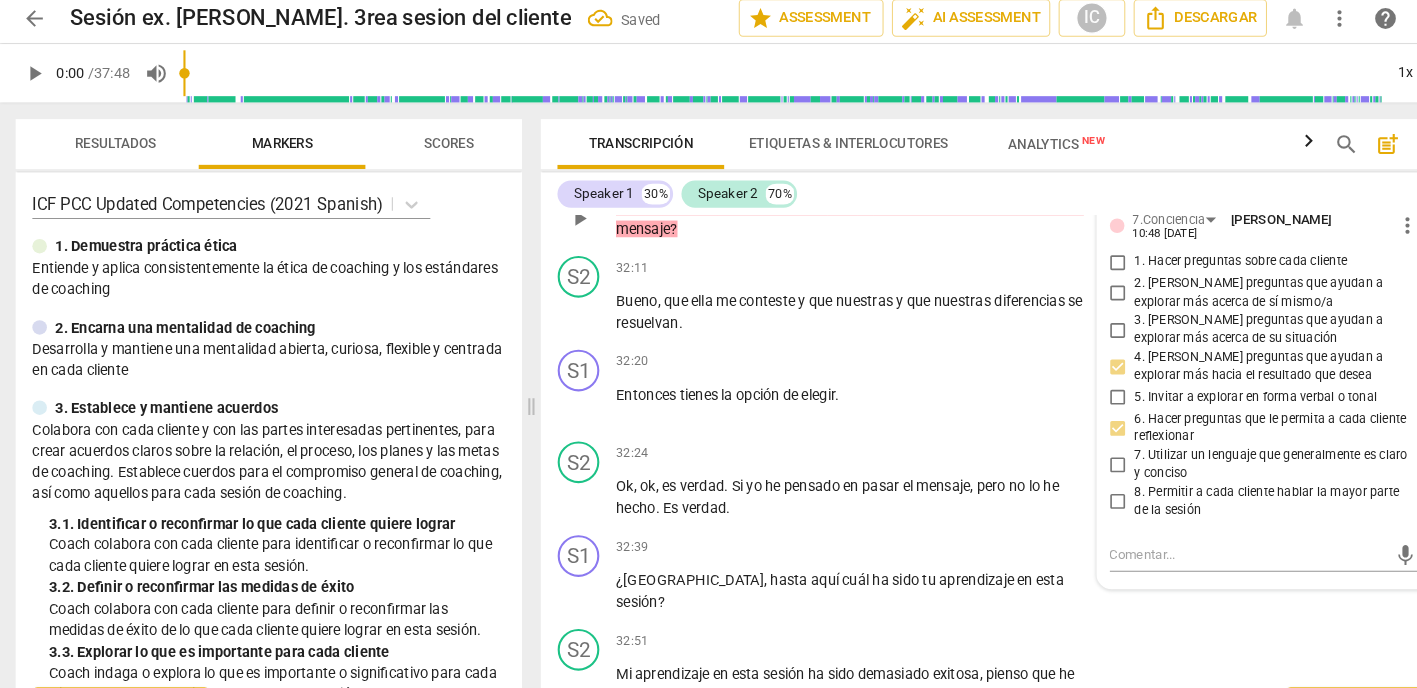 click on "3. [PERSON_NAME] preguntas que ayudan a explorar más acerca de su situación" at bounding box center [1074, 323] 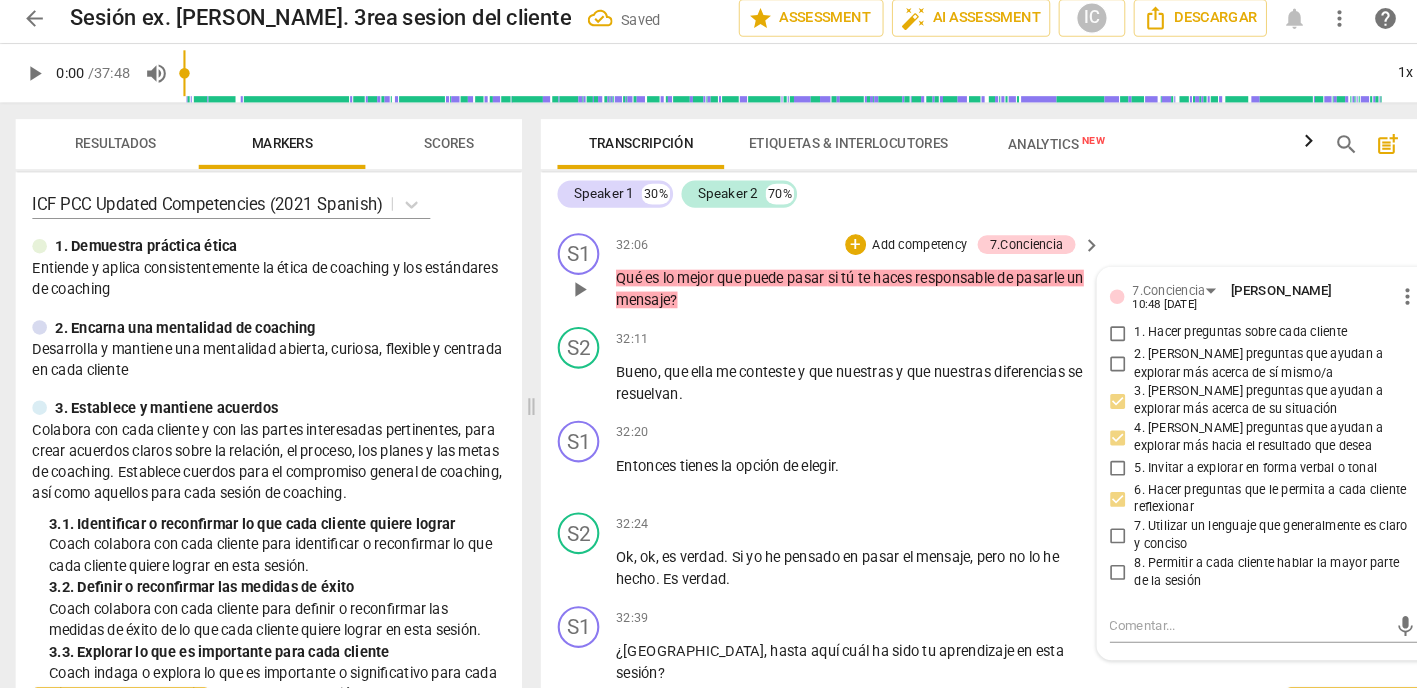 scroll, scrollTop: 14716, scrollLeft: 0, axis: vertical 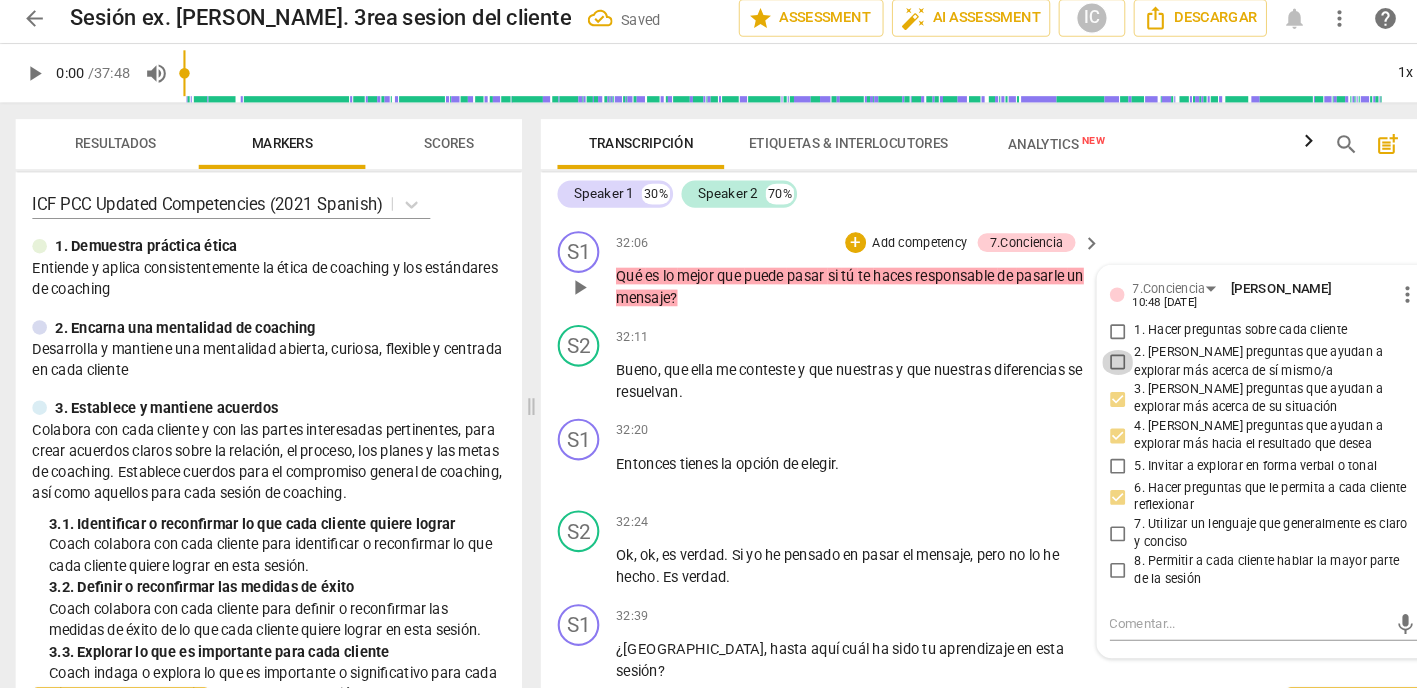 click on "2. [PERSON_NAME] preguntas que ayudan a explorar más acerca de sí mismo/a" at bounding box center (1074, 355) 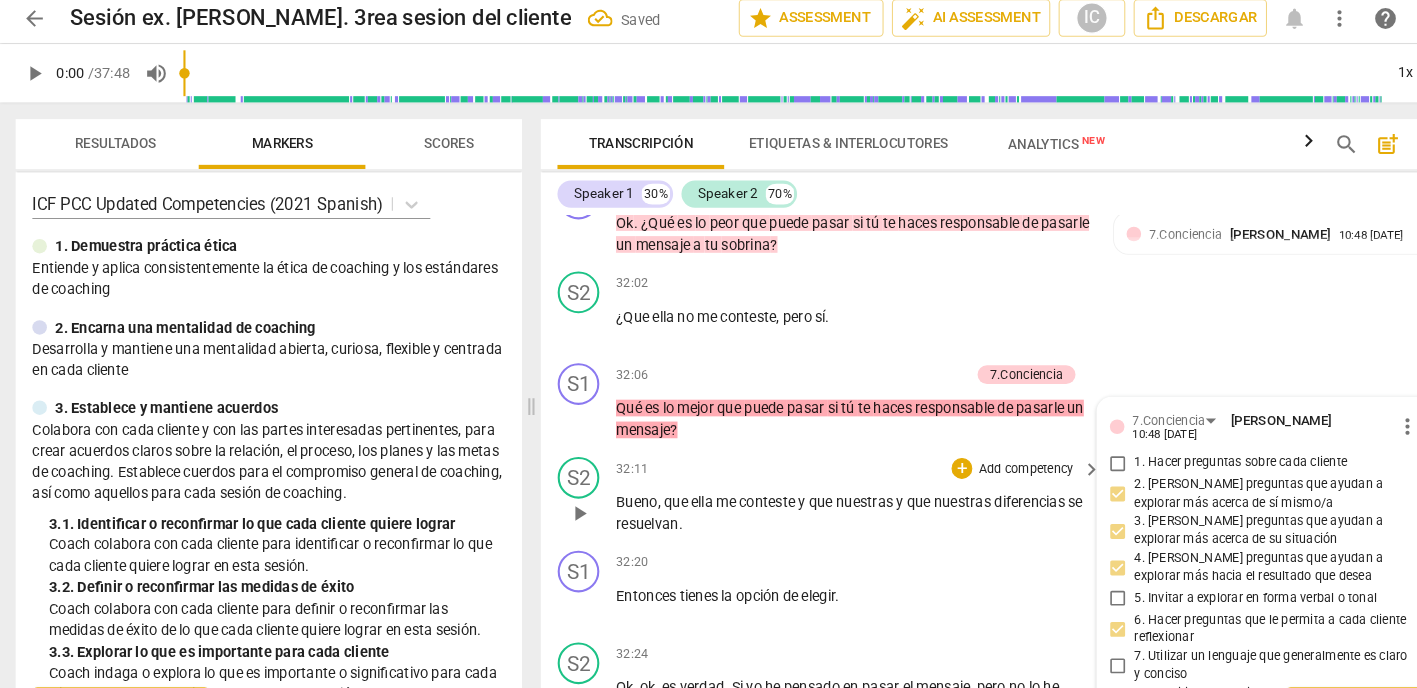 scroll, scrollTop: 14586, scrollLeft: 0, axis: vertical 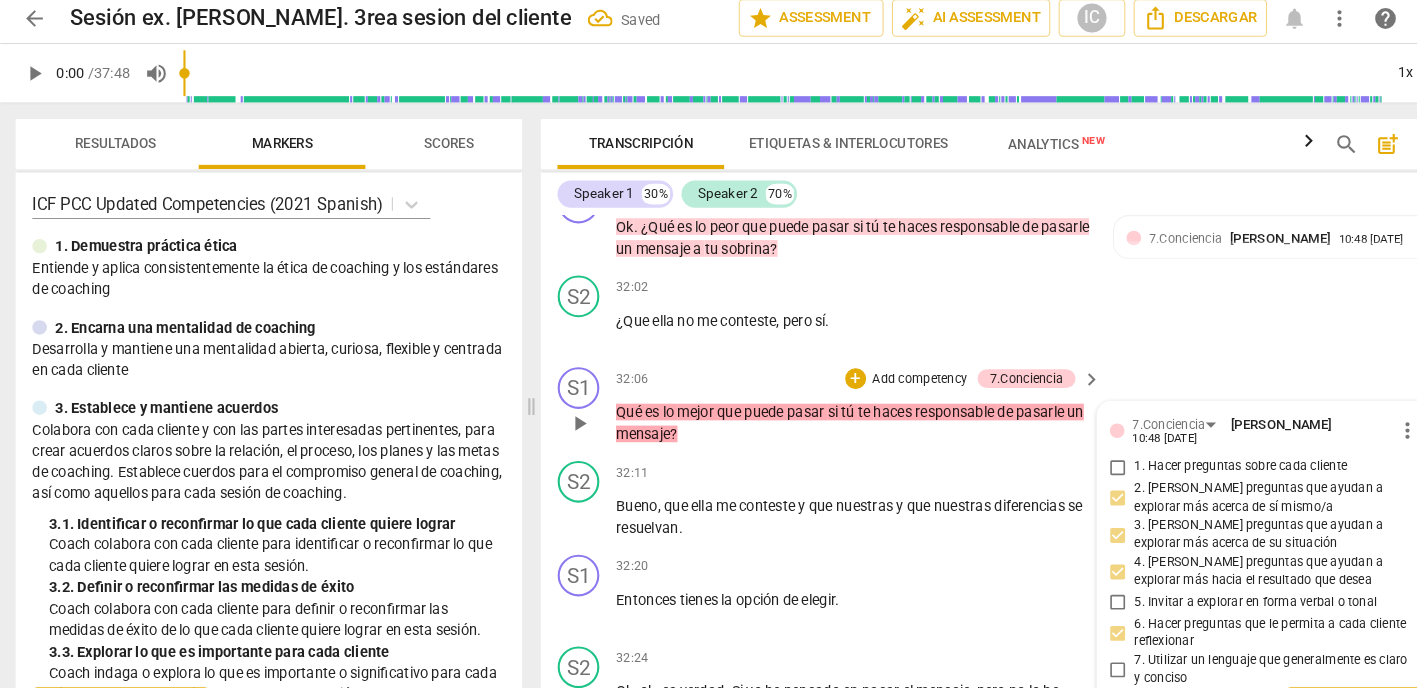 click on "Add competency" at bounding box center [883, 371] 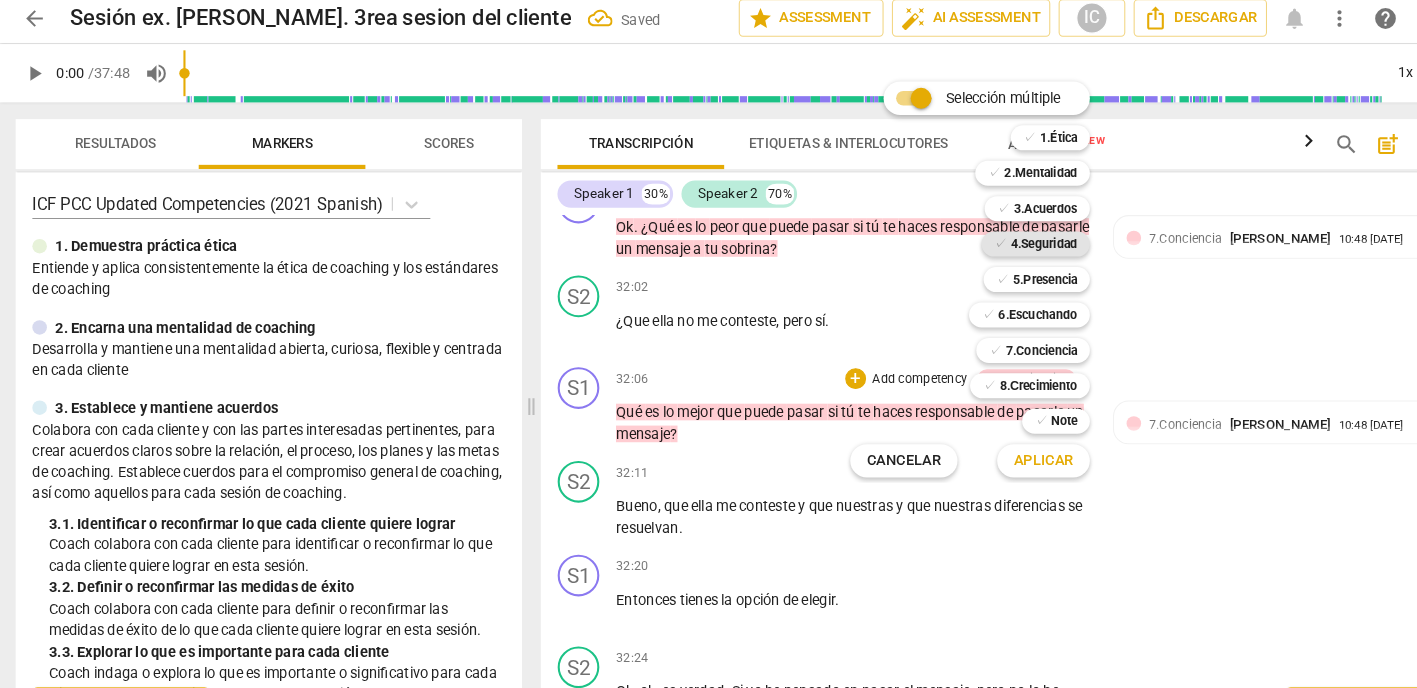click on "4.Seguridad" at bounding box center [1003, 241] 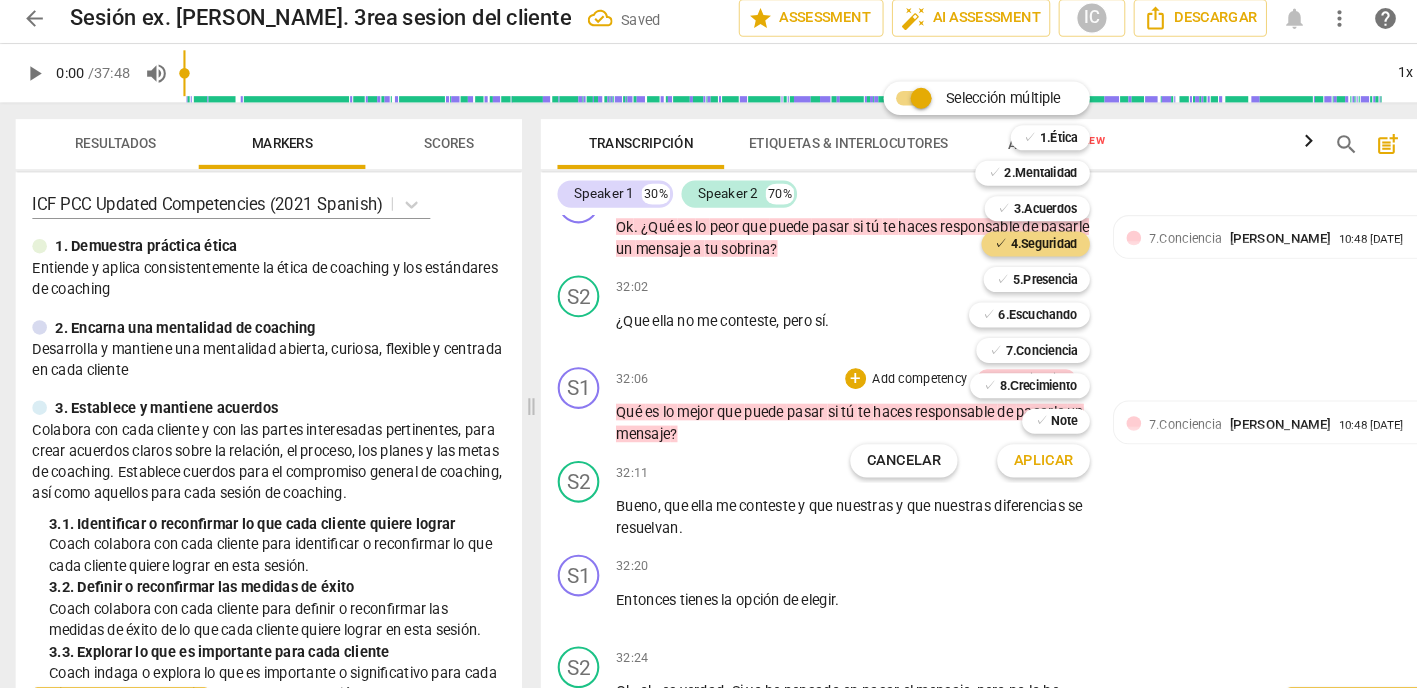 click on "Aplicar" at bounding box center (1002, 449) 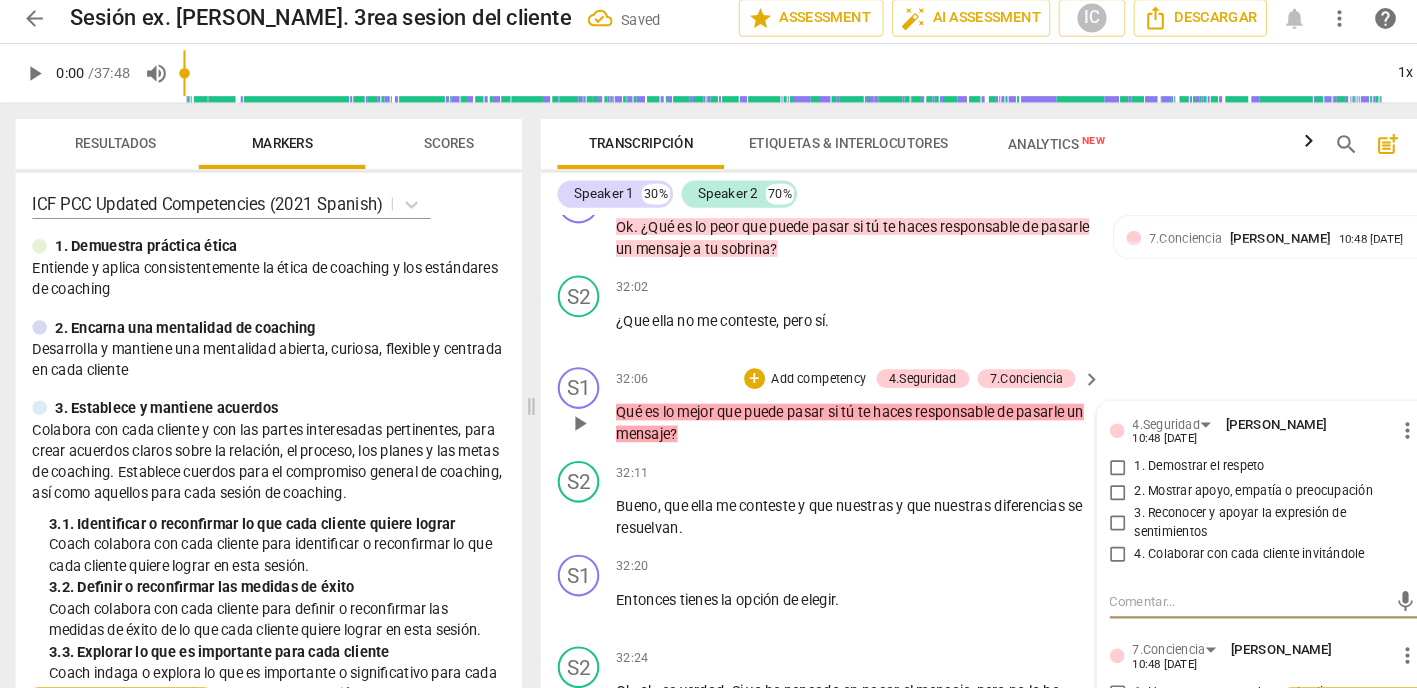 click on "2. Mostrar apoyo, empatía o preocupación" at bounding box center [1074, 479] 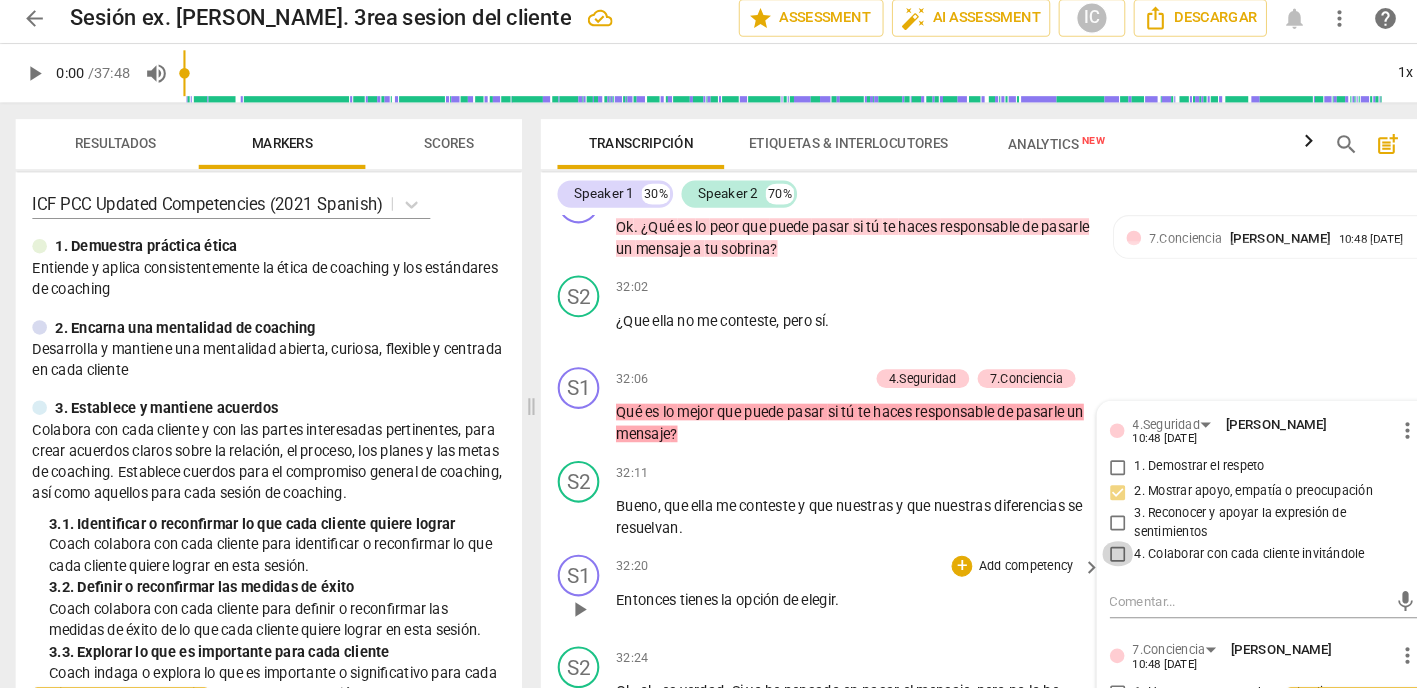 drag, startPoint x: 1070, startPoint y: 436, endPoint x: 985, endPoint y: 488, distance: 99.64437 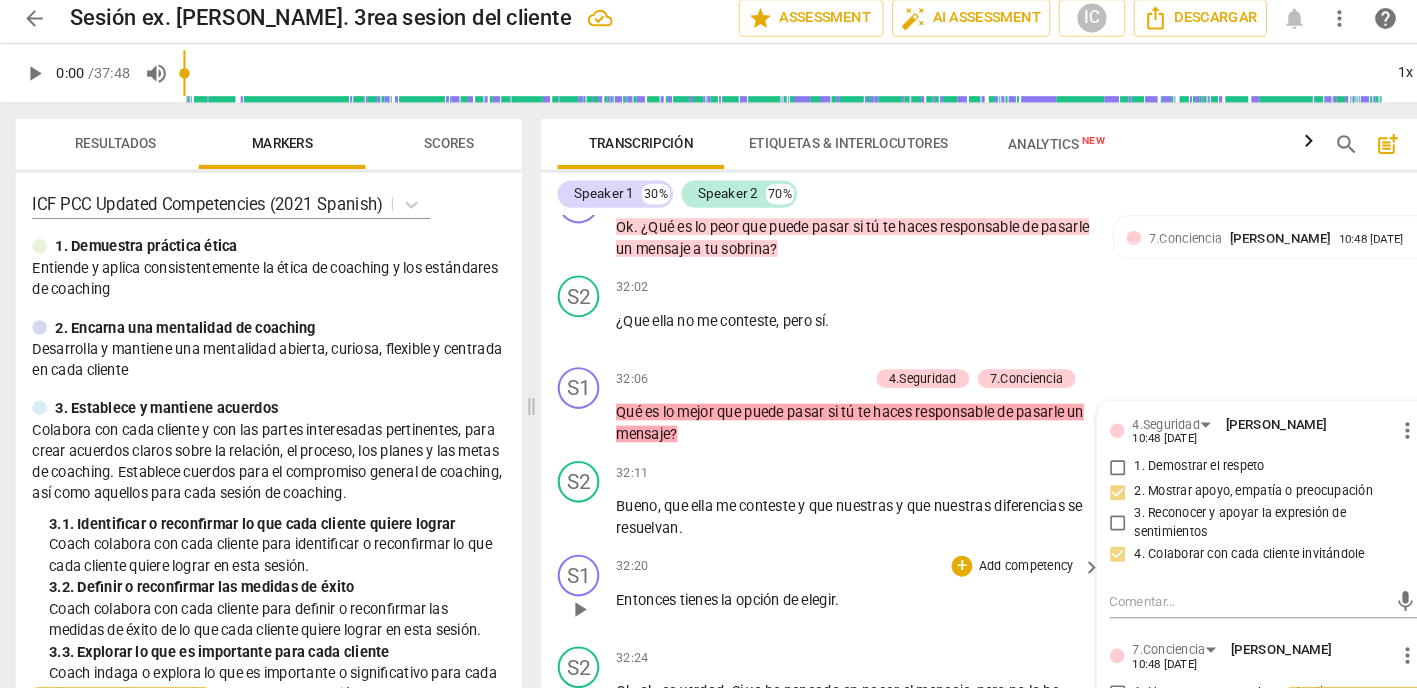 click on "32:20 + Add competency keyboard_arrow_right Entonces   tienes   la   opción   de   elegir ." at bounding box center [825, 575] 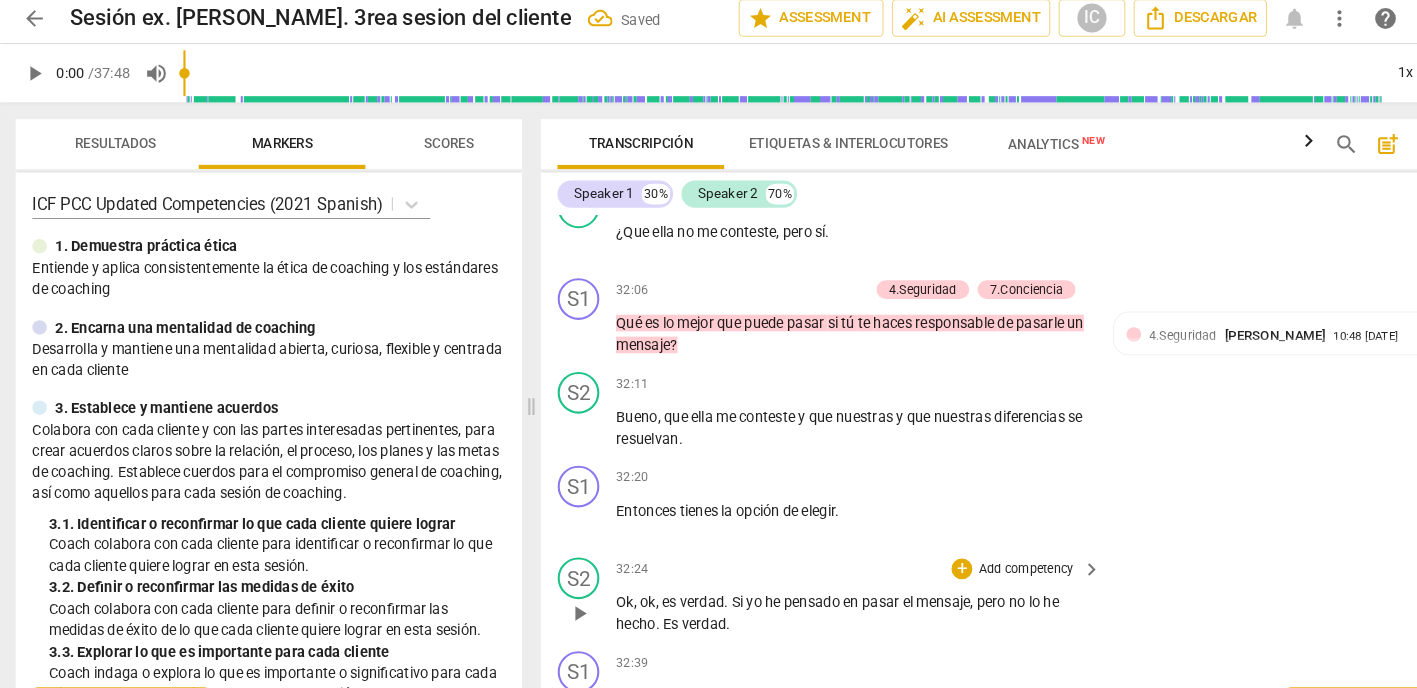 scroll, scrollTop: 14673, scrollLeft: 0, axis: vertical 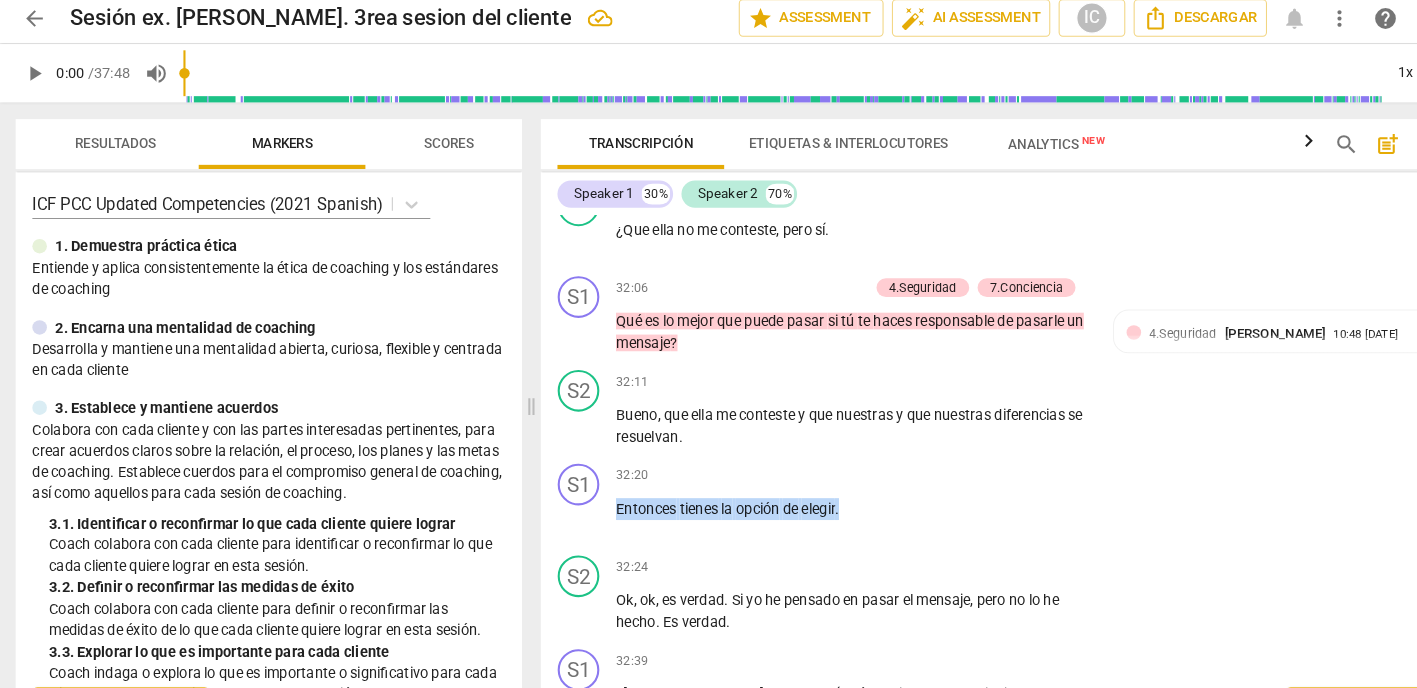 drag, startPoint x: 815, startPoint y: 396, endPoint x: 453, endPoint y: 387, distance: 362.11185 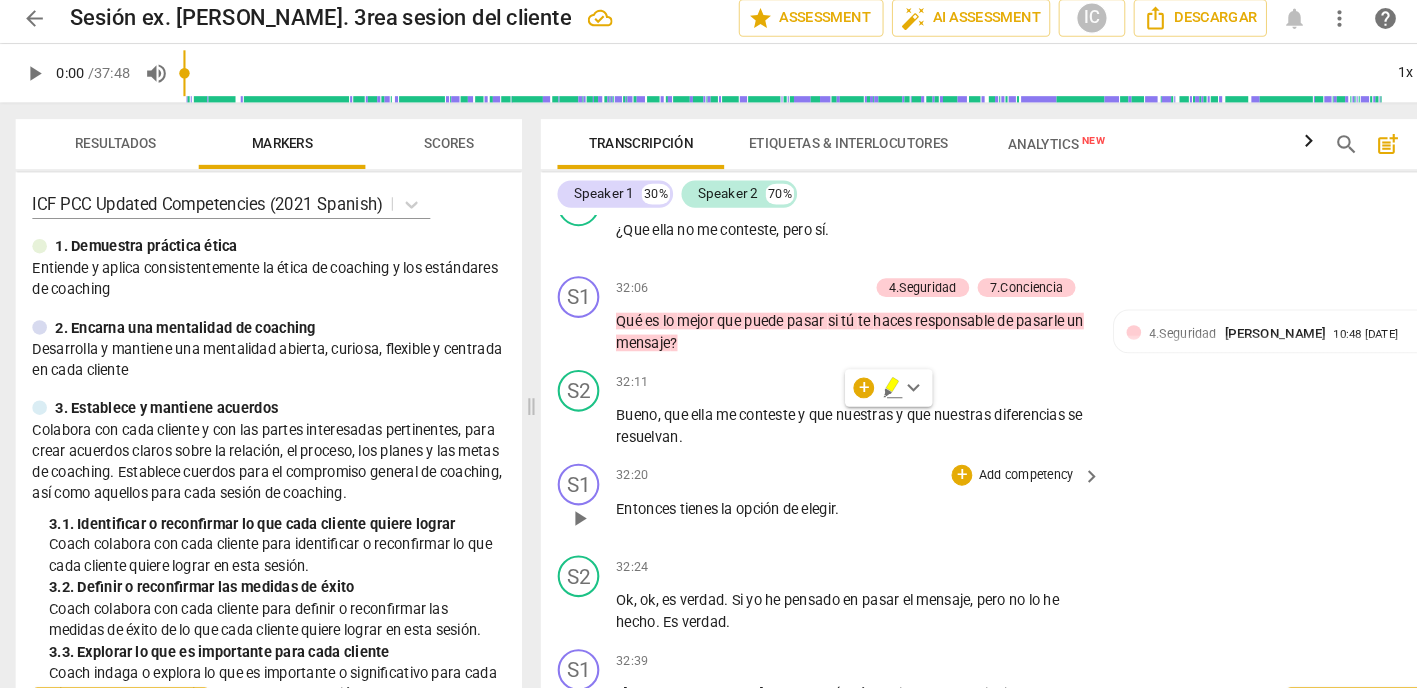 click on "Add competency" at bounding box center [985, 464] 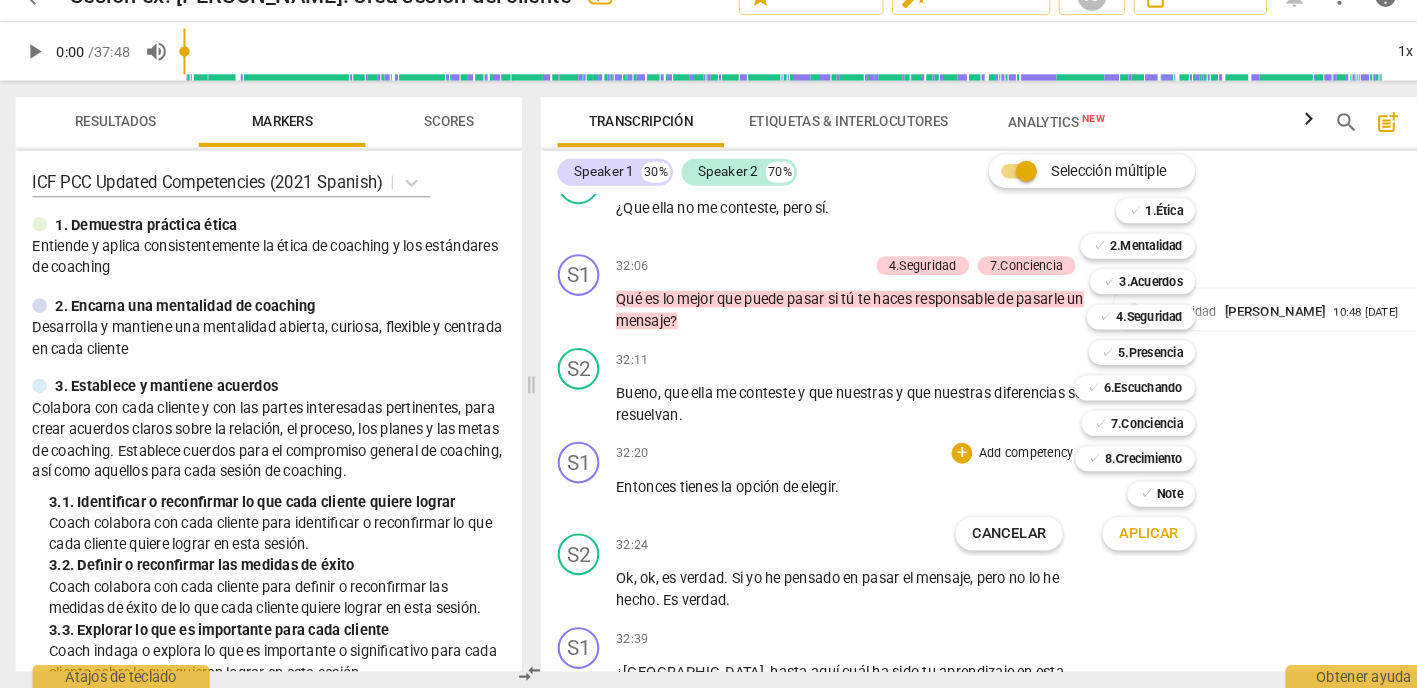 scroll, scrollTop: 0, scrollLeft: 0, axis: both 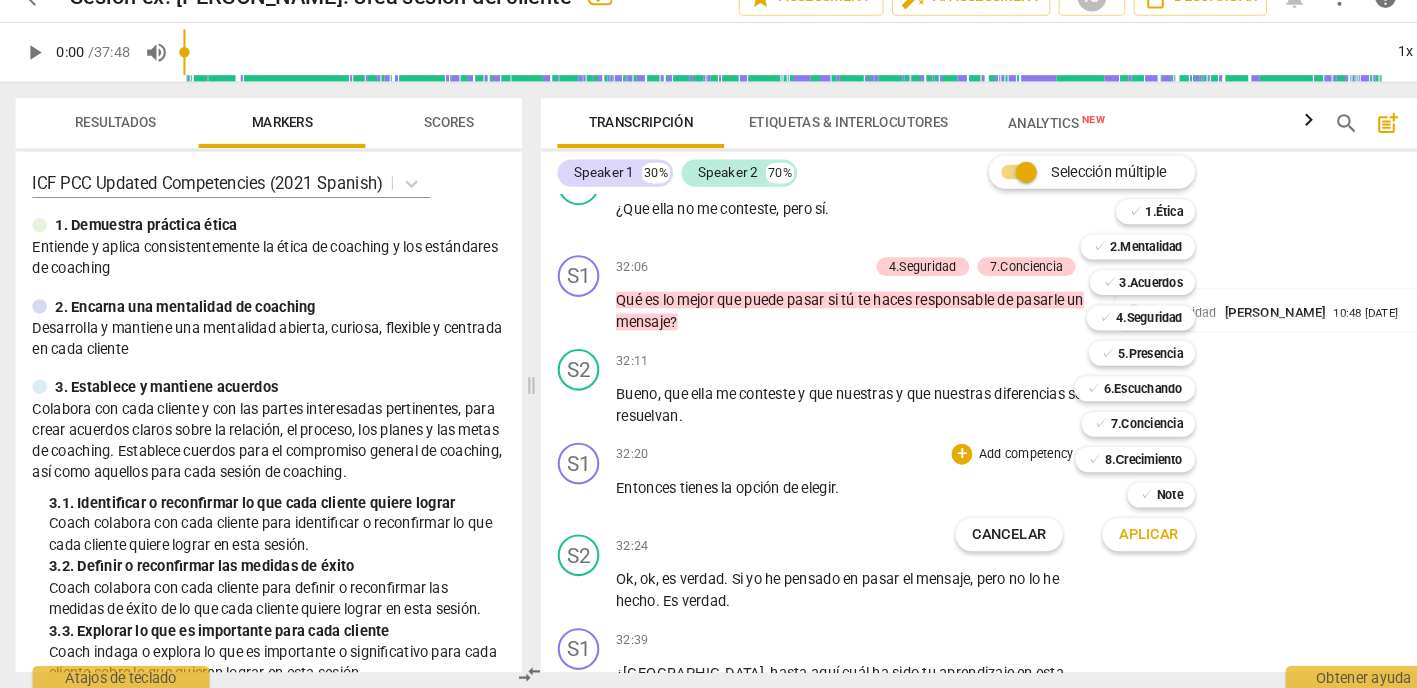 click at bounding box center (708, 344) 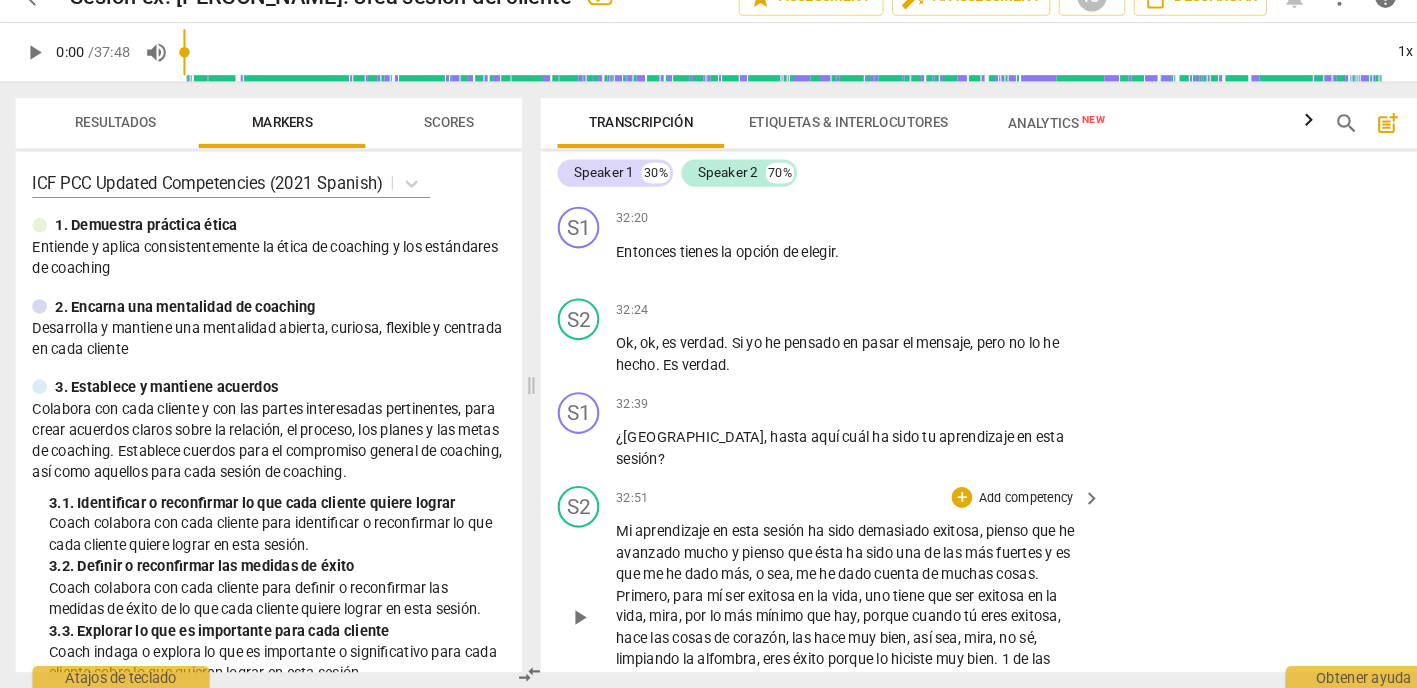 scroll, scrollTop: 14903, scrollLeft: 0, axis: vertical 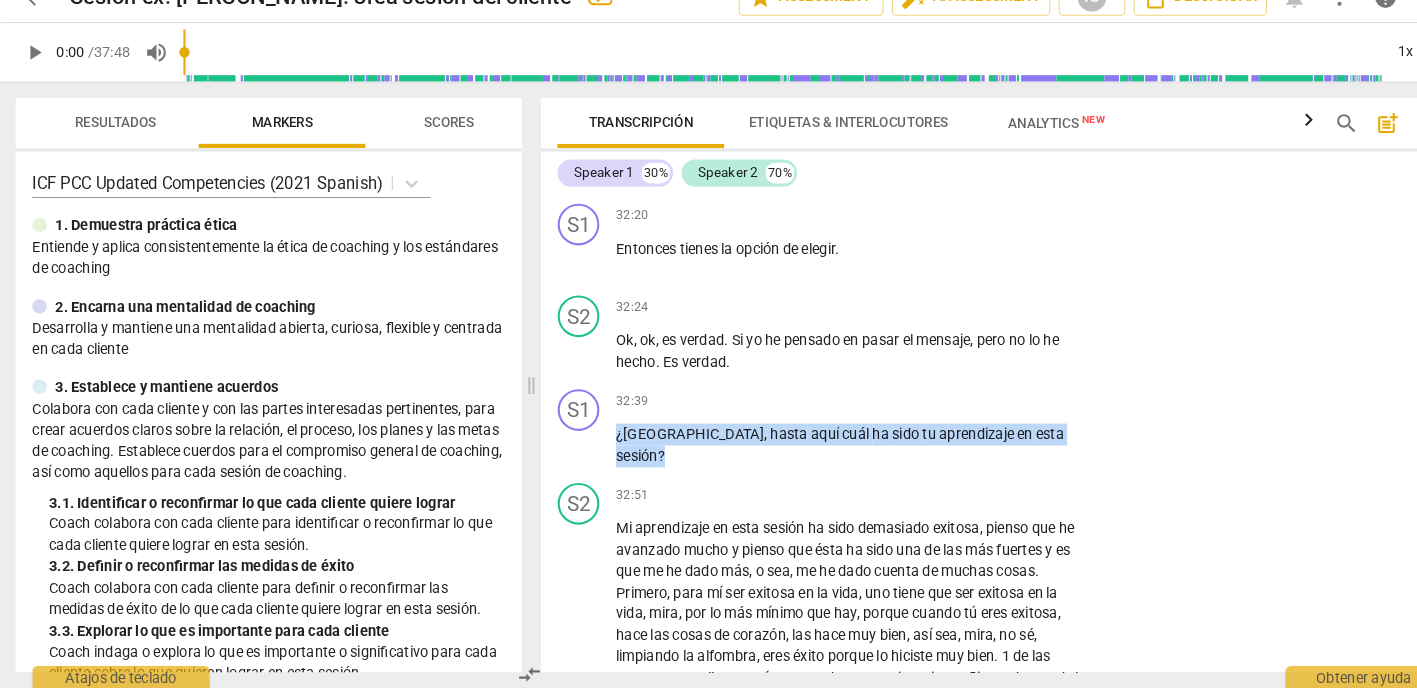 drag, startPoint x: 1007, startPoint y: 327, endPoint x: 502, endPoint y: 325, distance: 505.00397 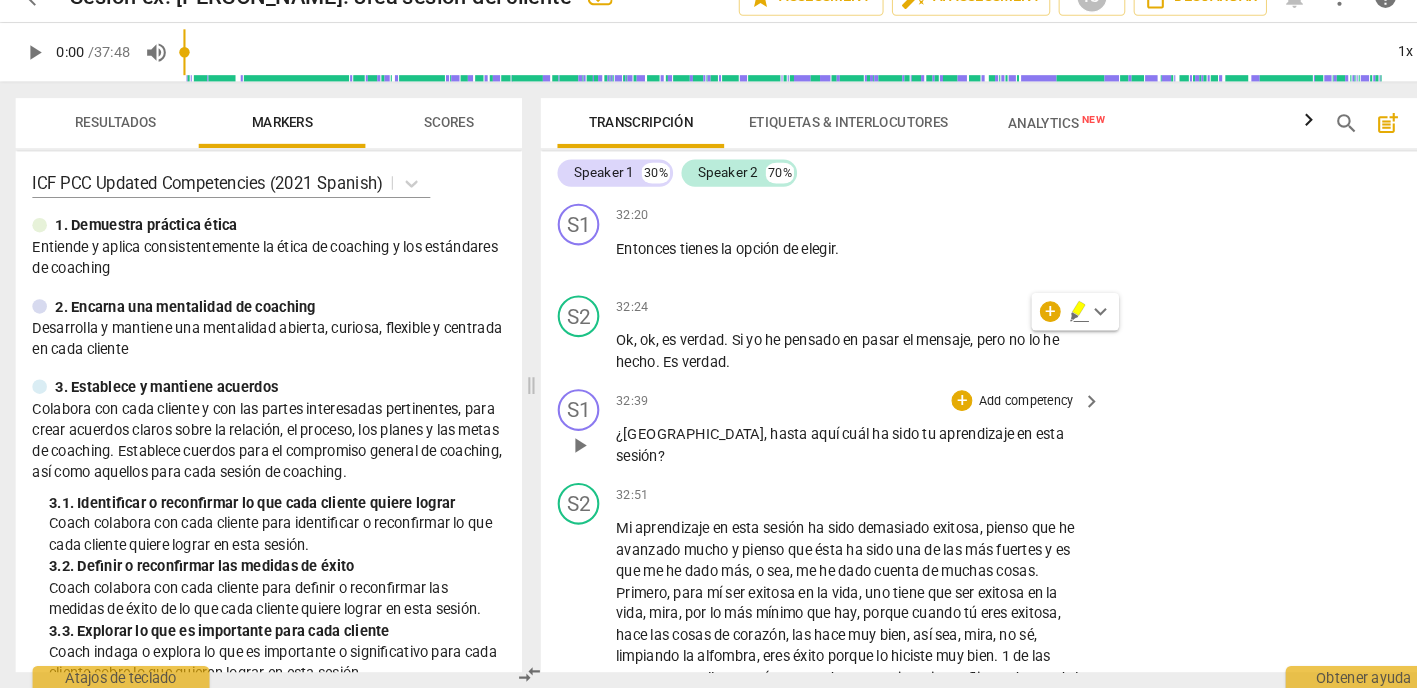 click on "Add competency" at bounding box center [985, 412] 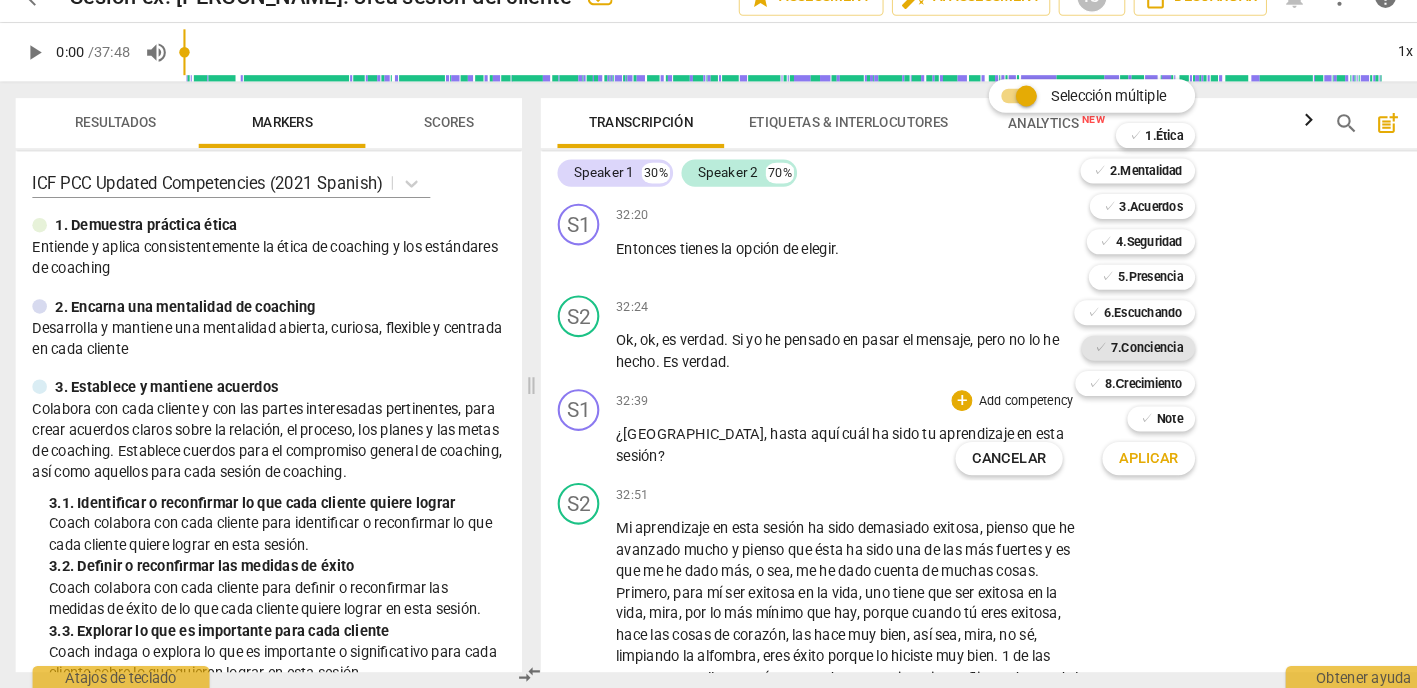 click on "7.Conciencia" at bounding box center [1101, 361] 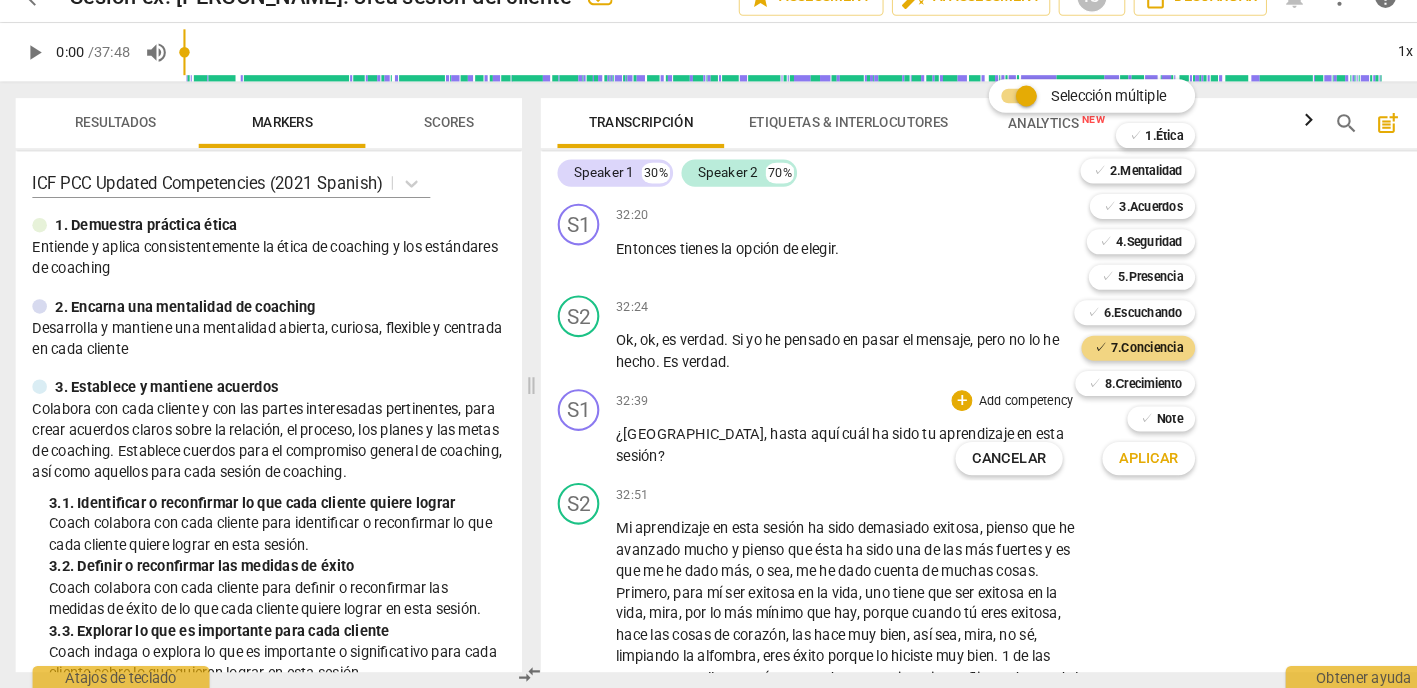 click on "Aplicar" at bounding box center [1103, 467] 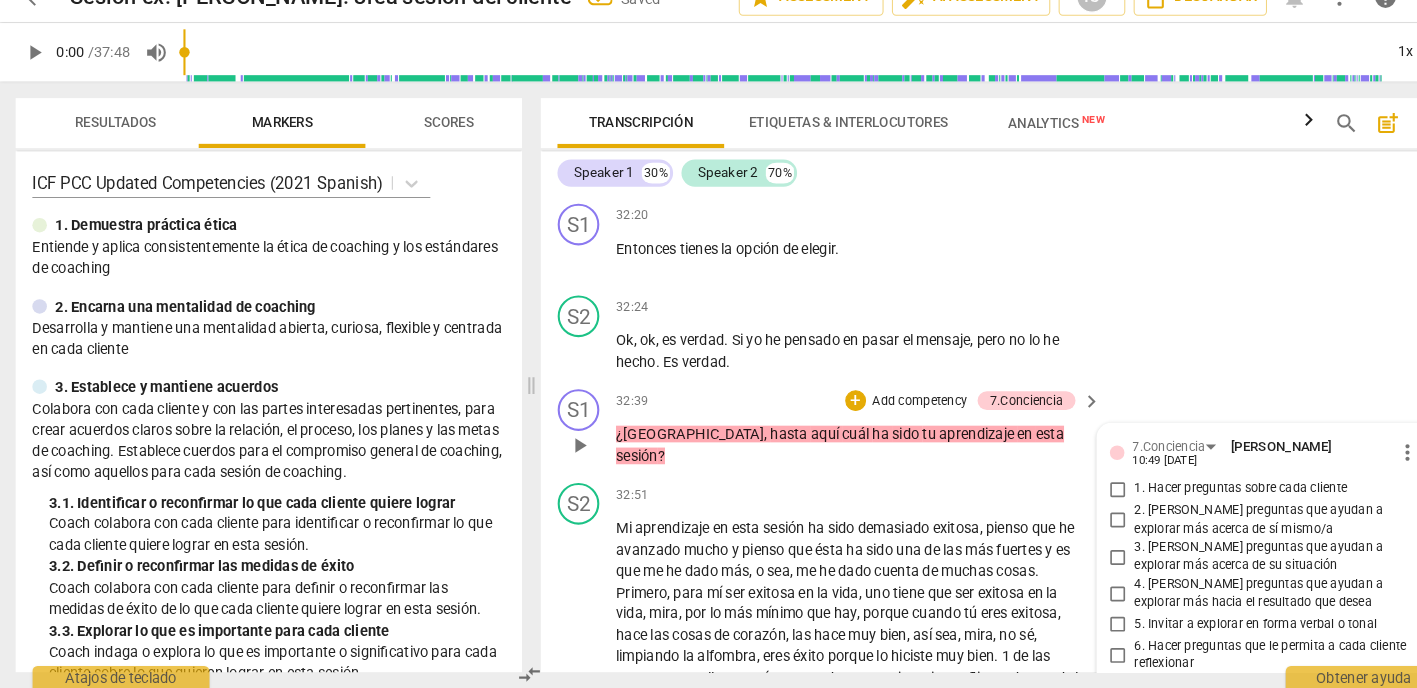 scroll, scrollTop: 14916, scrollLeft: 0, axis: vertical 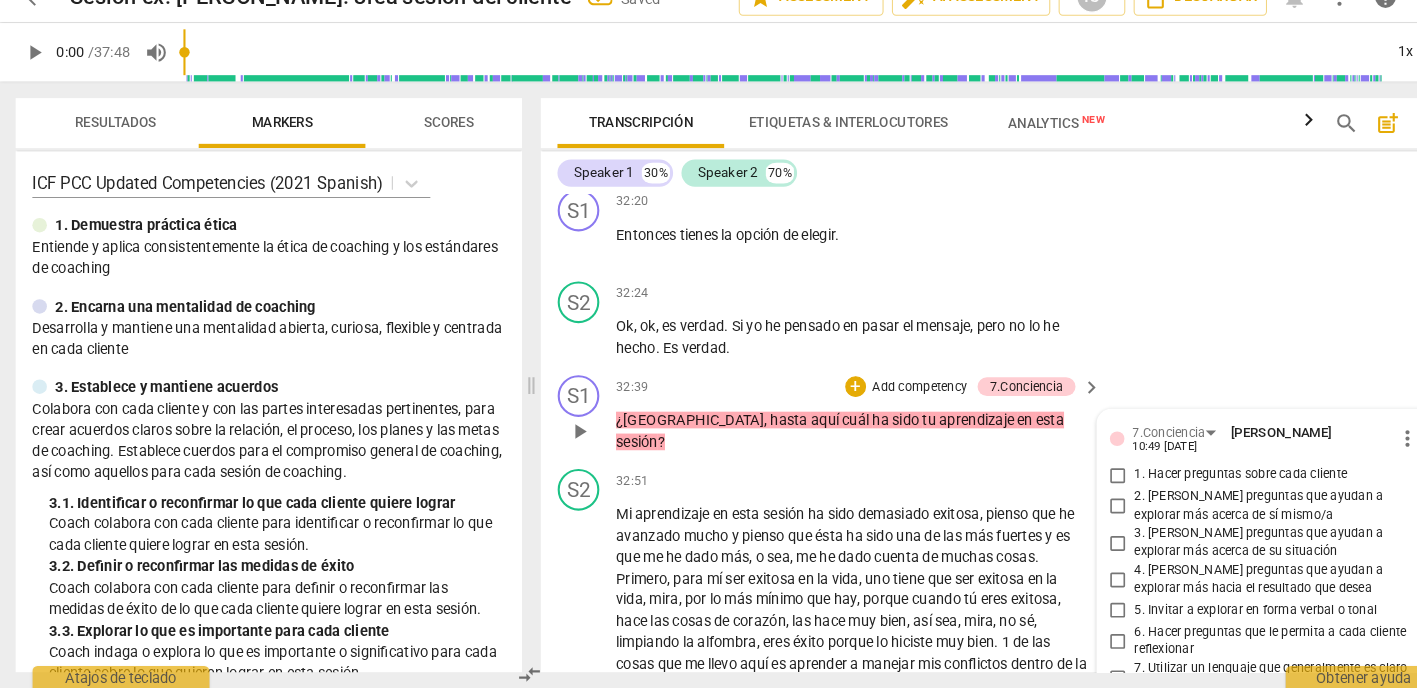 click on "1. Hacer preguntas sobre cada cliente" at bounding box center [1074, 483] 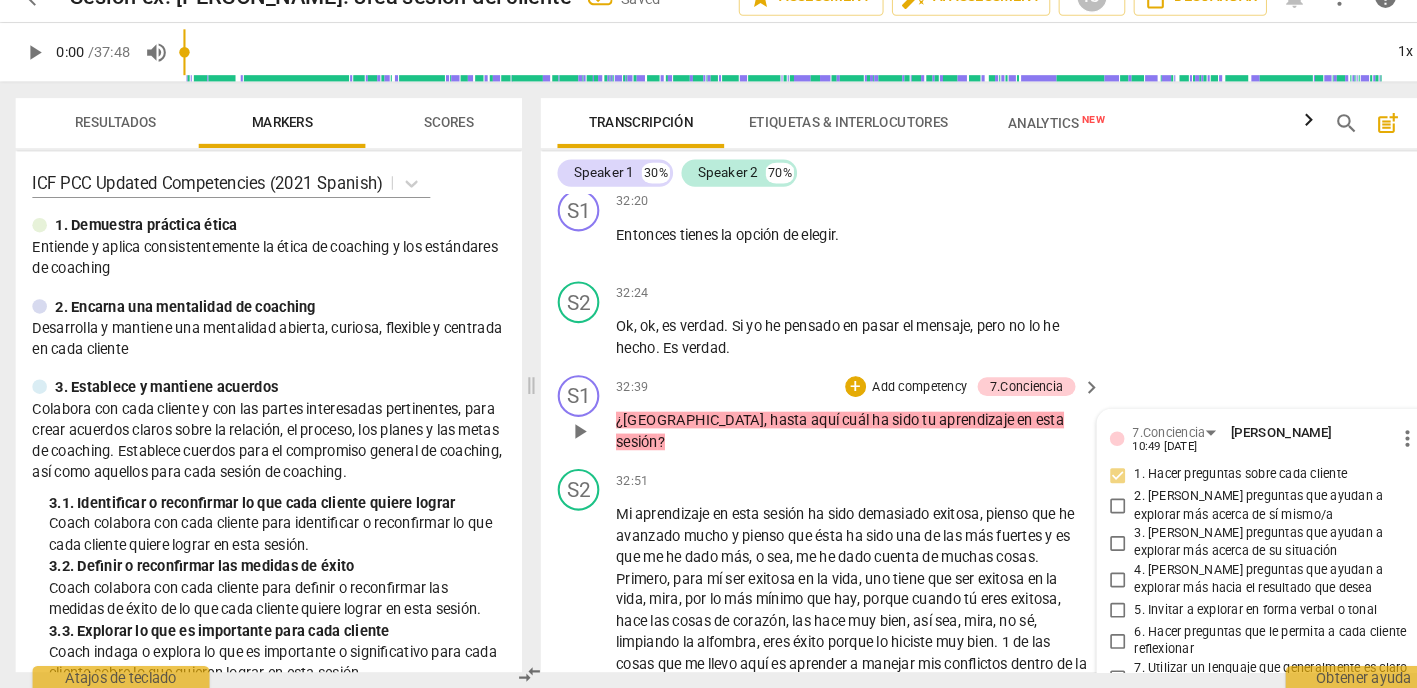 click on "2. [PERSON_NAME] preguntas que ayudan a explorar más acerca de sí mismo/a" at bounding box center (1074, 513) 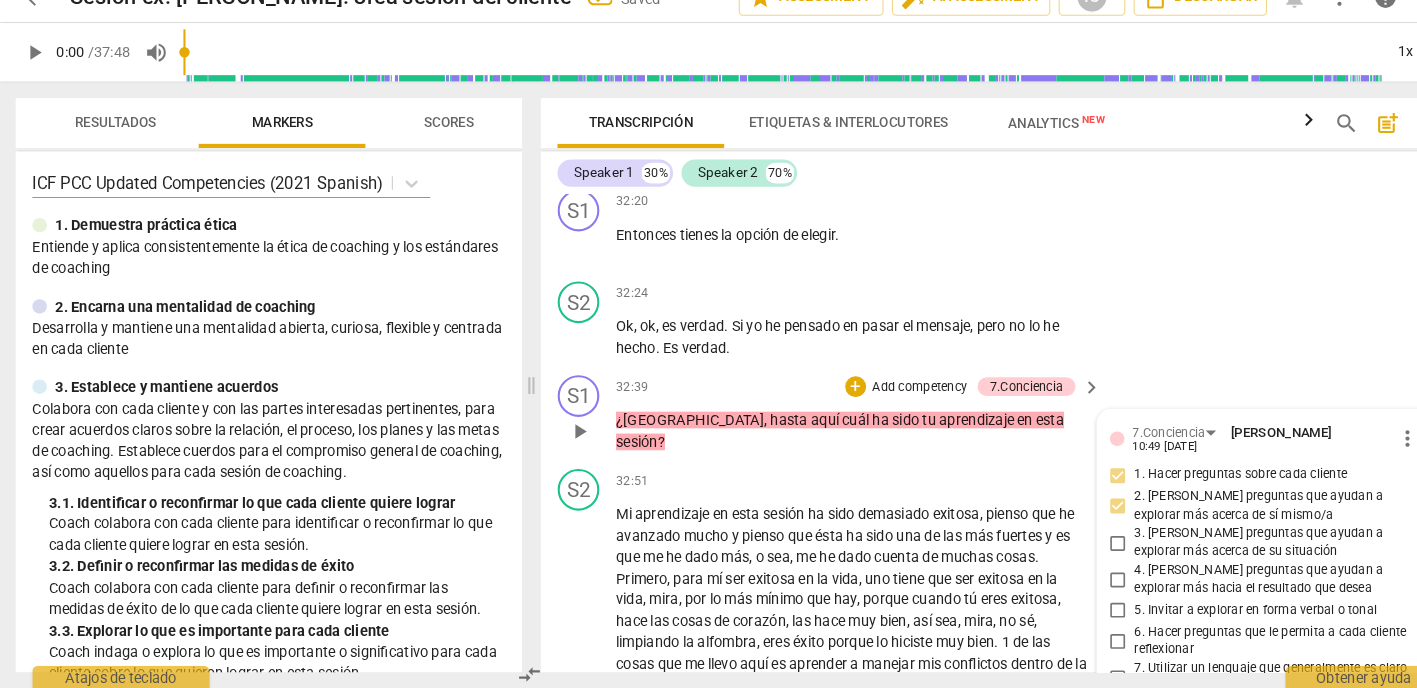 drag, startPoint x: 1068, startPoint y: 462, endPoint x: 1073, endPoint y: 475, distance: 13.928389 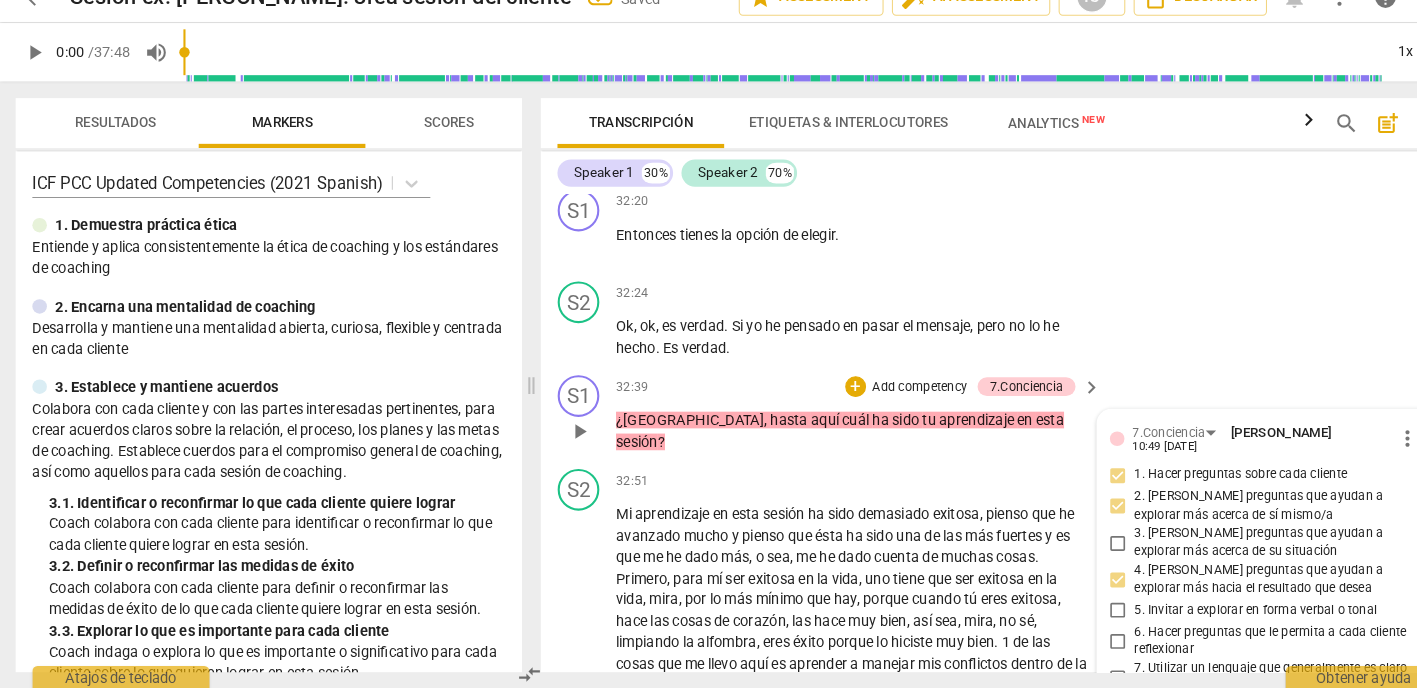 click on "6. Hacer preguntas que le permita a cada cliente reflexionar" at bounding box center [1074, 642] 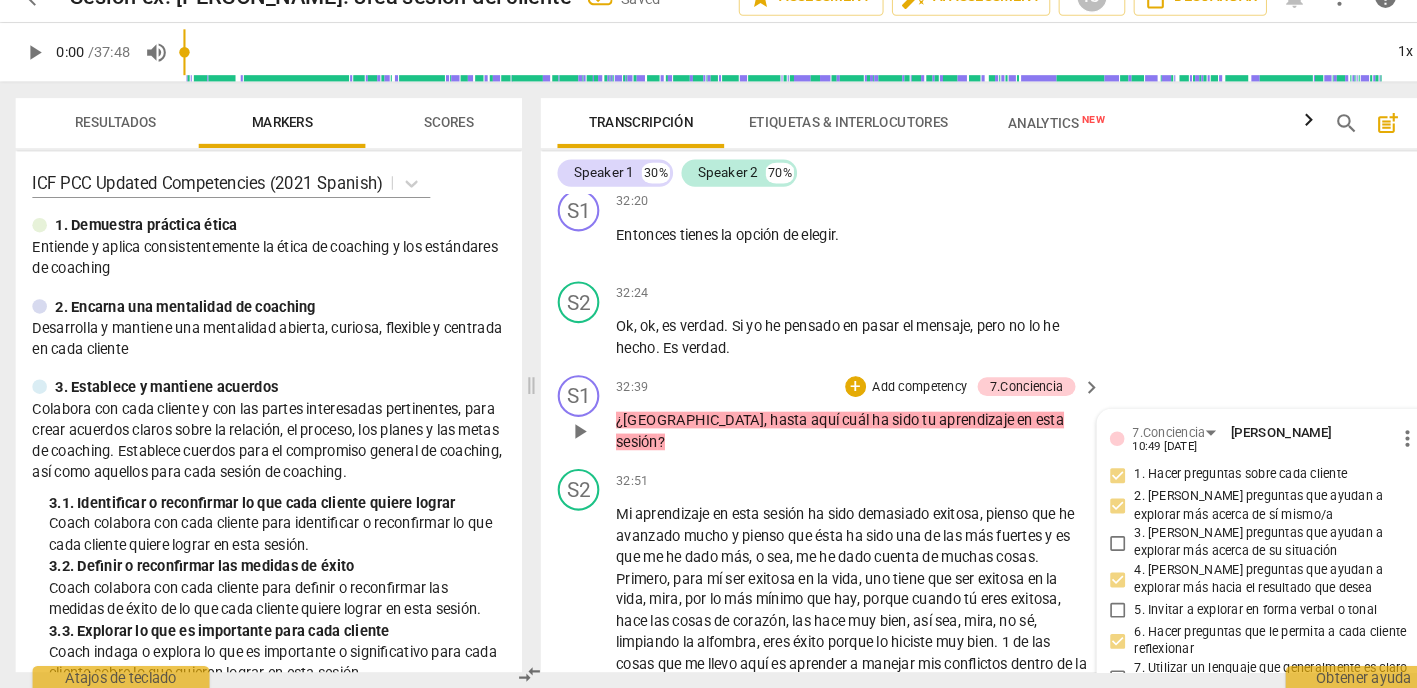 click on "Add competency" at bounding box center [883, 399] 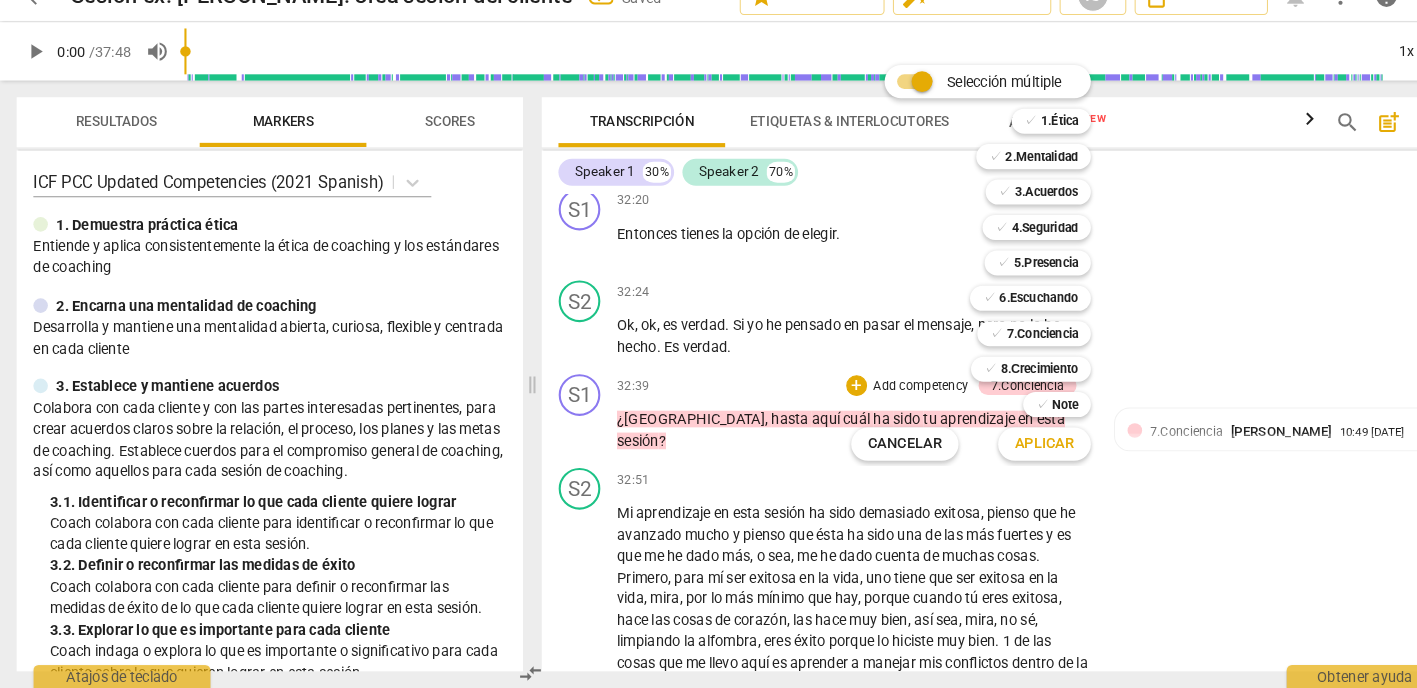scroll, scrollTop: 0, scrollLeft: 0, axis: both 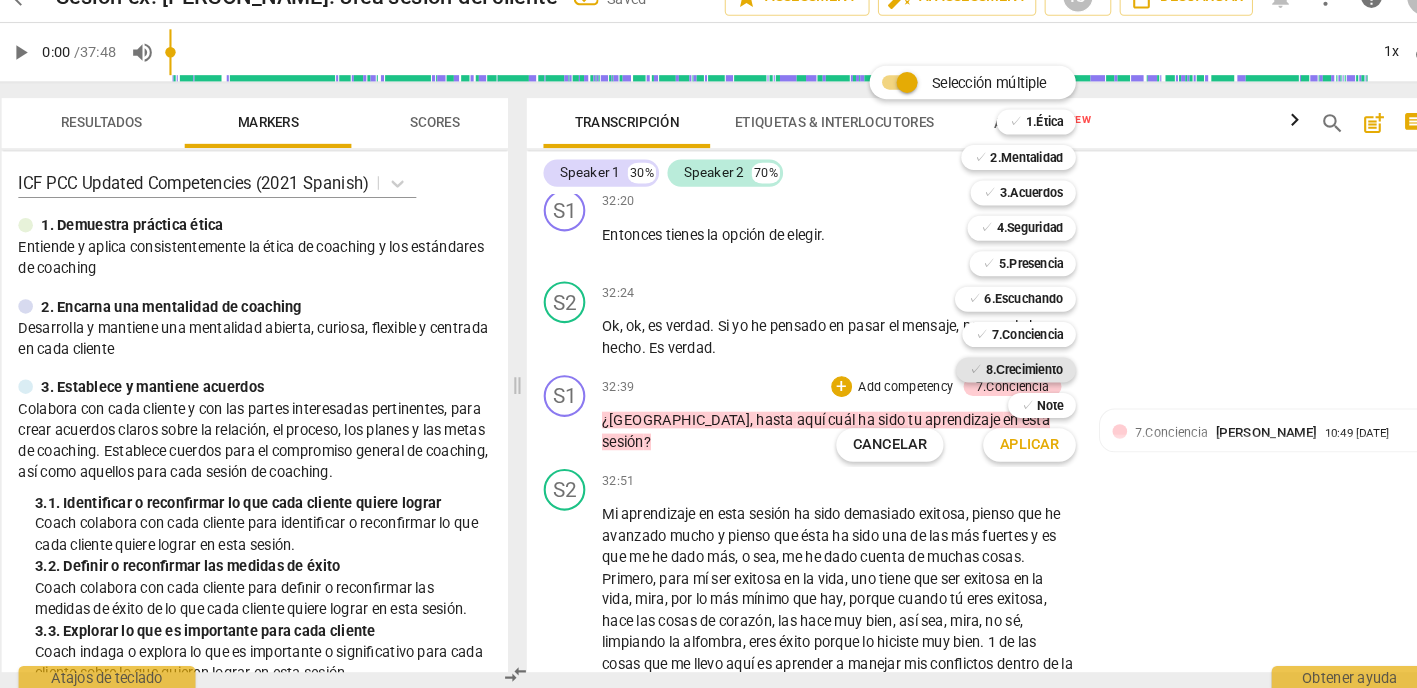 click on "8.Сrecimiento" at bounding box center [997, 382] 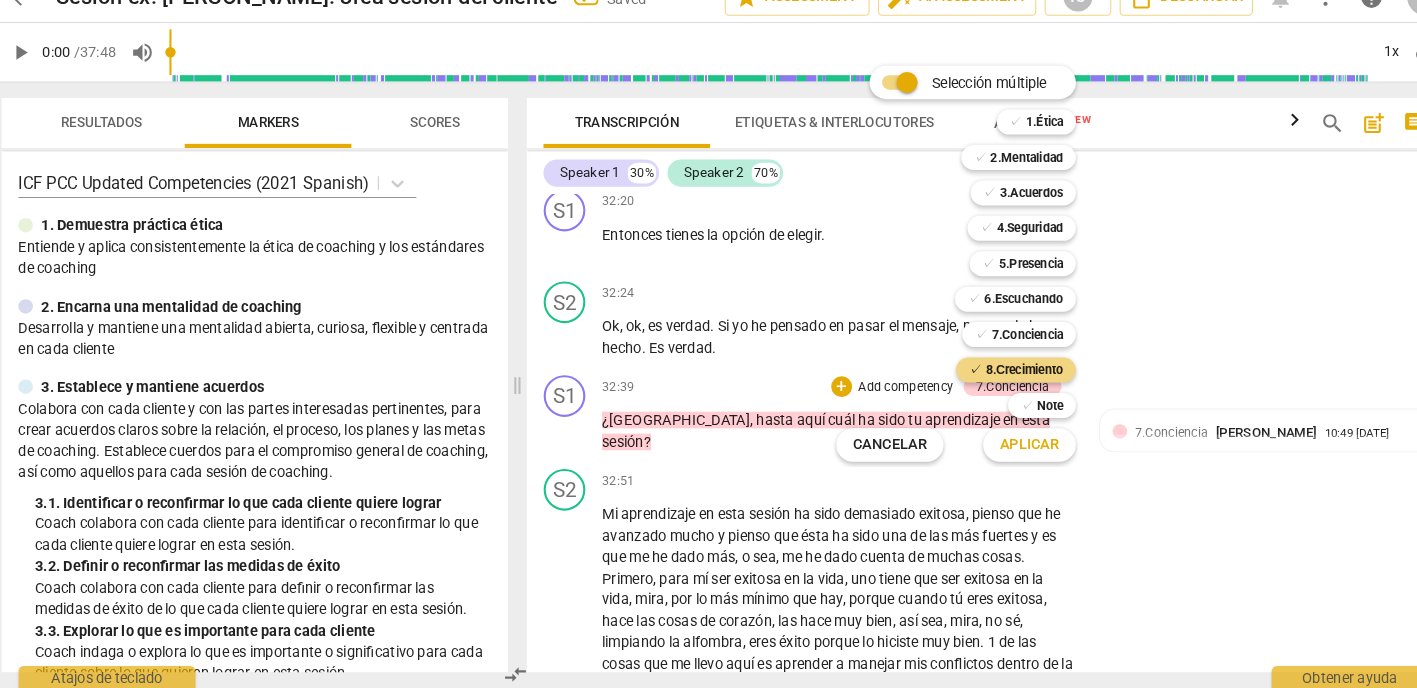click on "Aplicar" at bounding box center [1002, 454] 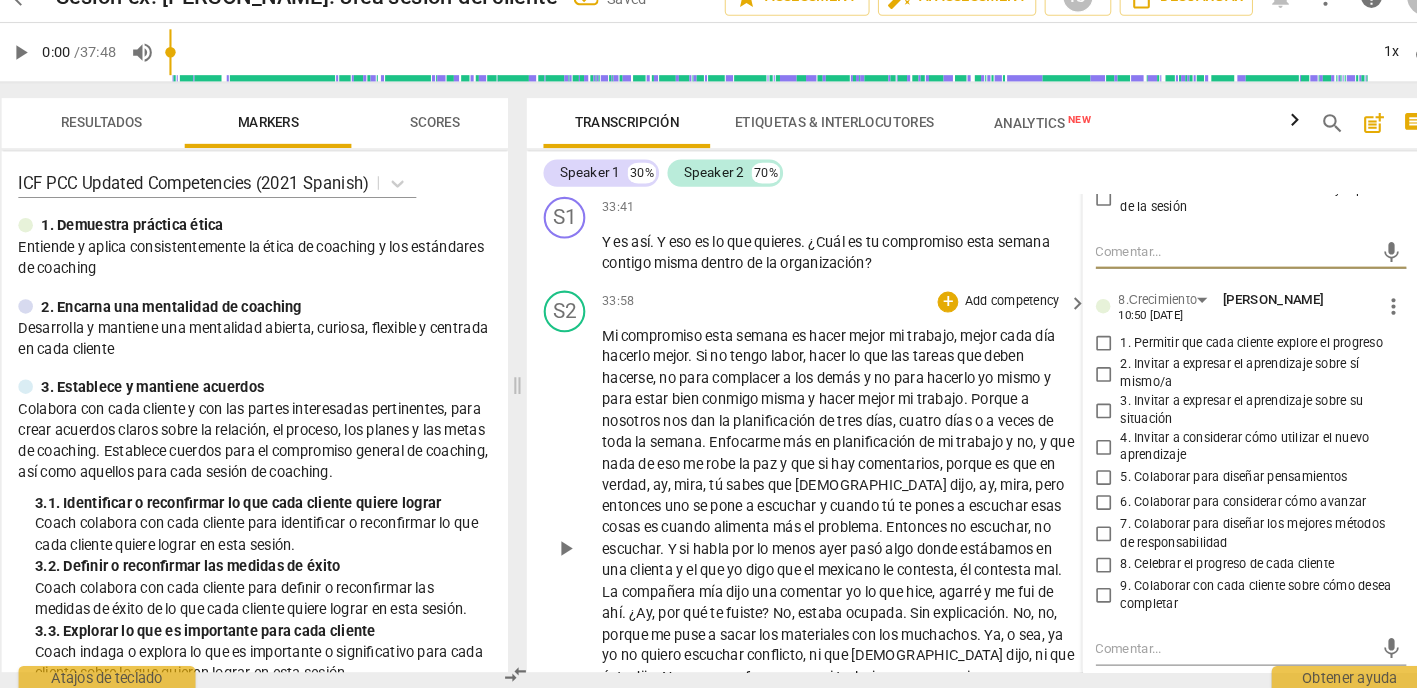 scroll, scrollTop: 15409, scrollLeft: 0, axis: vertical 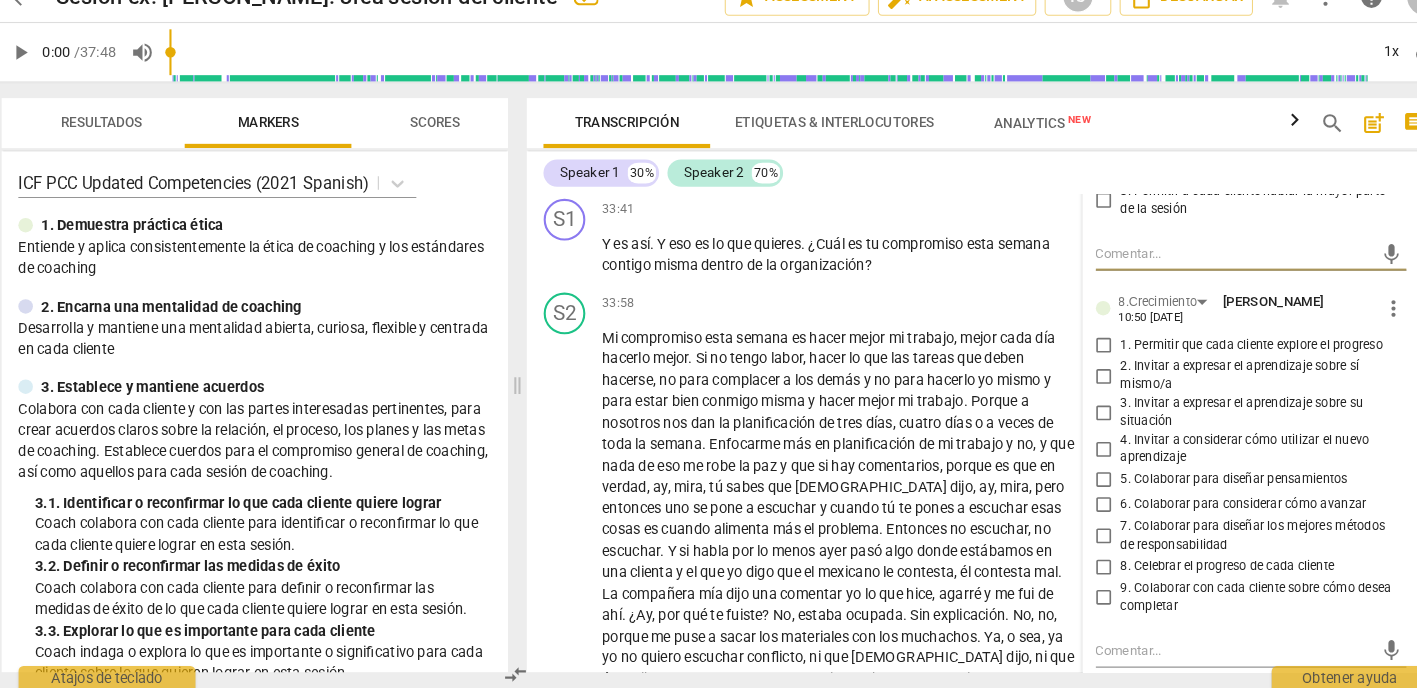 click on "1. Permitir que cada cliente explore el progreso" at bounding box center [1074, 358] 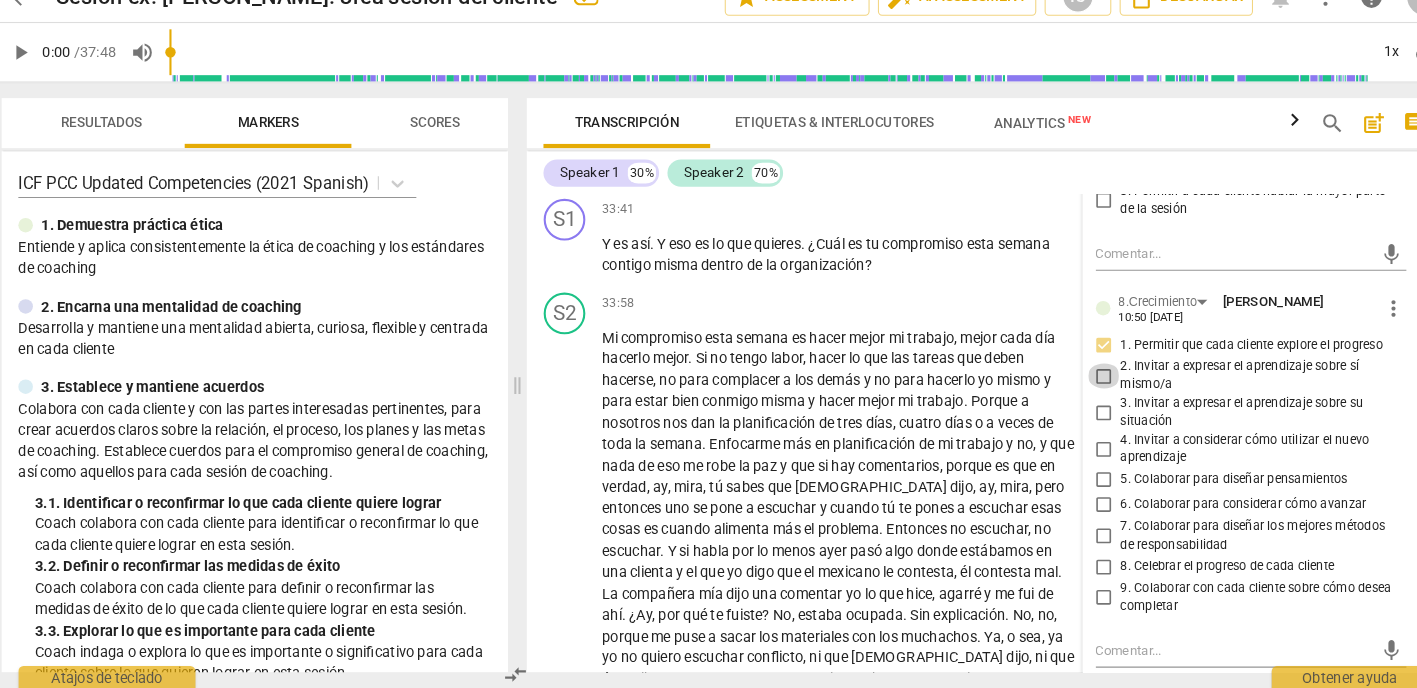 click on "2. Invitar a expresar el aprendizaje sobre sí mismo/a" at bounding box center [1074, 388] 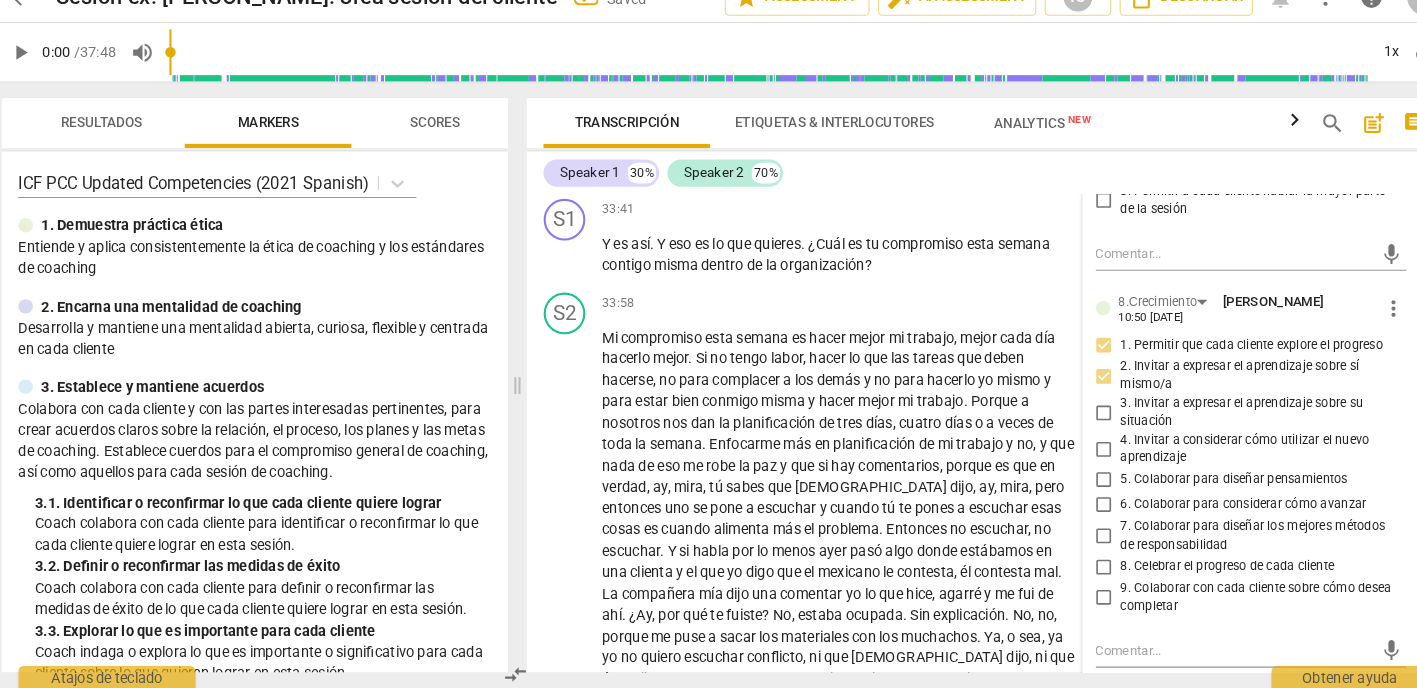 click on "3. Invitar a expresar el aprendizaje sobre su situación" at bounding box center (1074, 423) 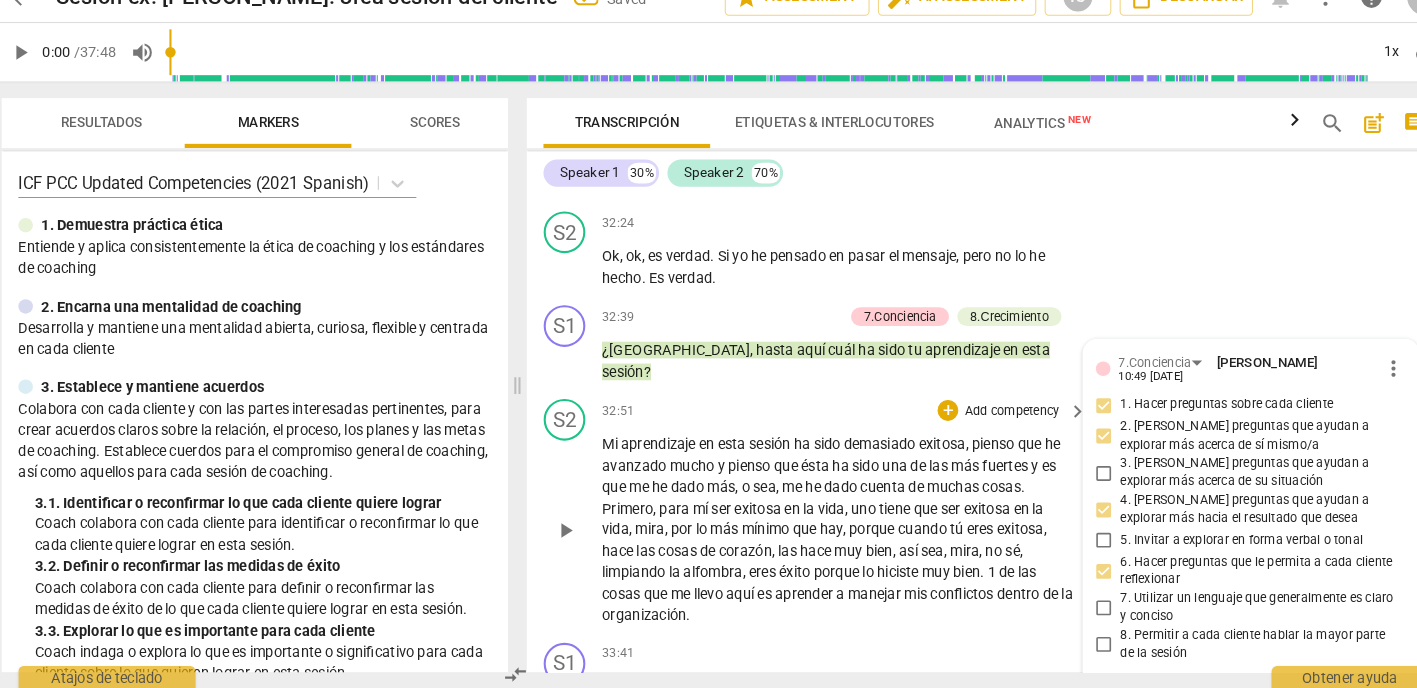 scroll, scrollTop: 14998, scrollLeft: 0, axis: vertical 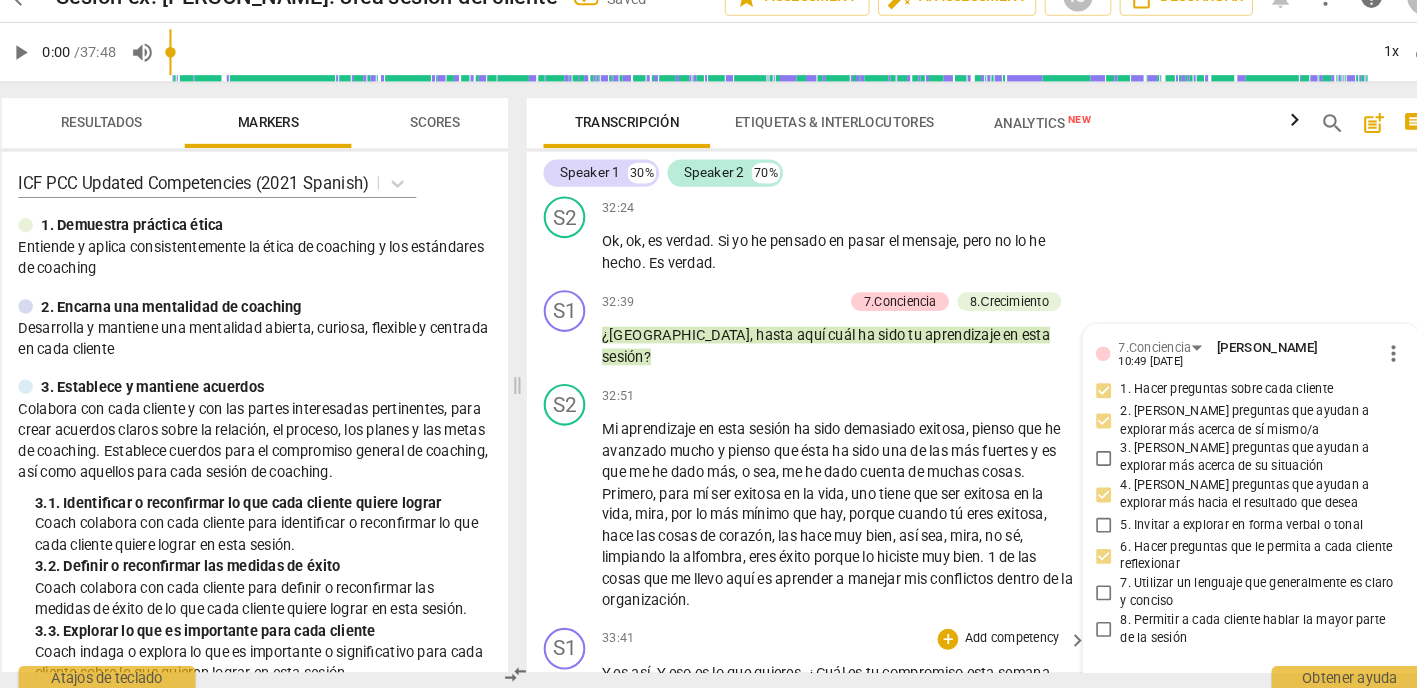 click on "quieres" at bounding box center (760, 672) 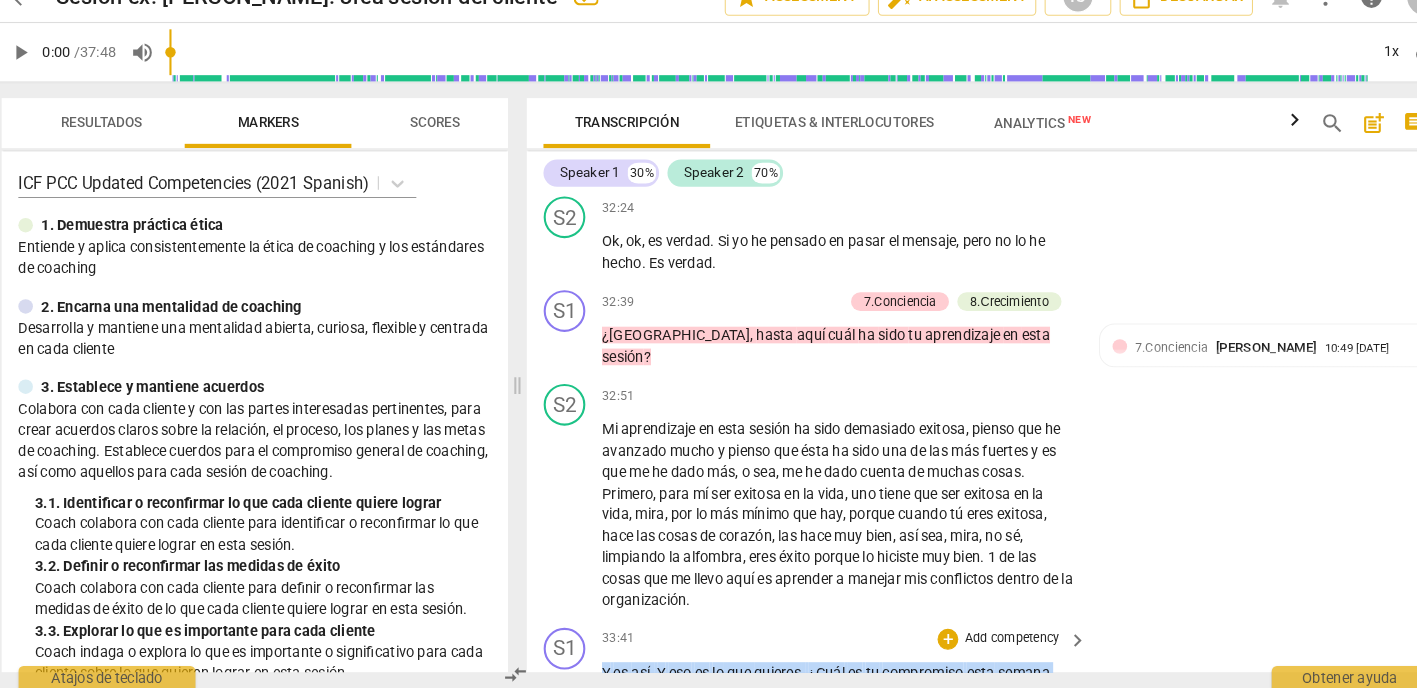 drag, startPoint x: 844, startPoint y: 572, endPoint x: 555, endPoint y: 544, distance: 290.35324 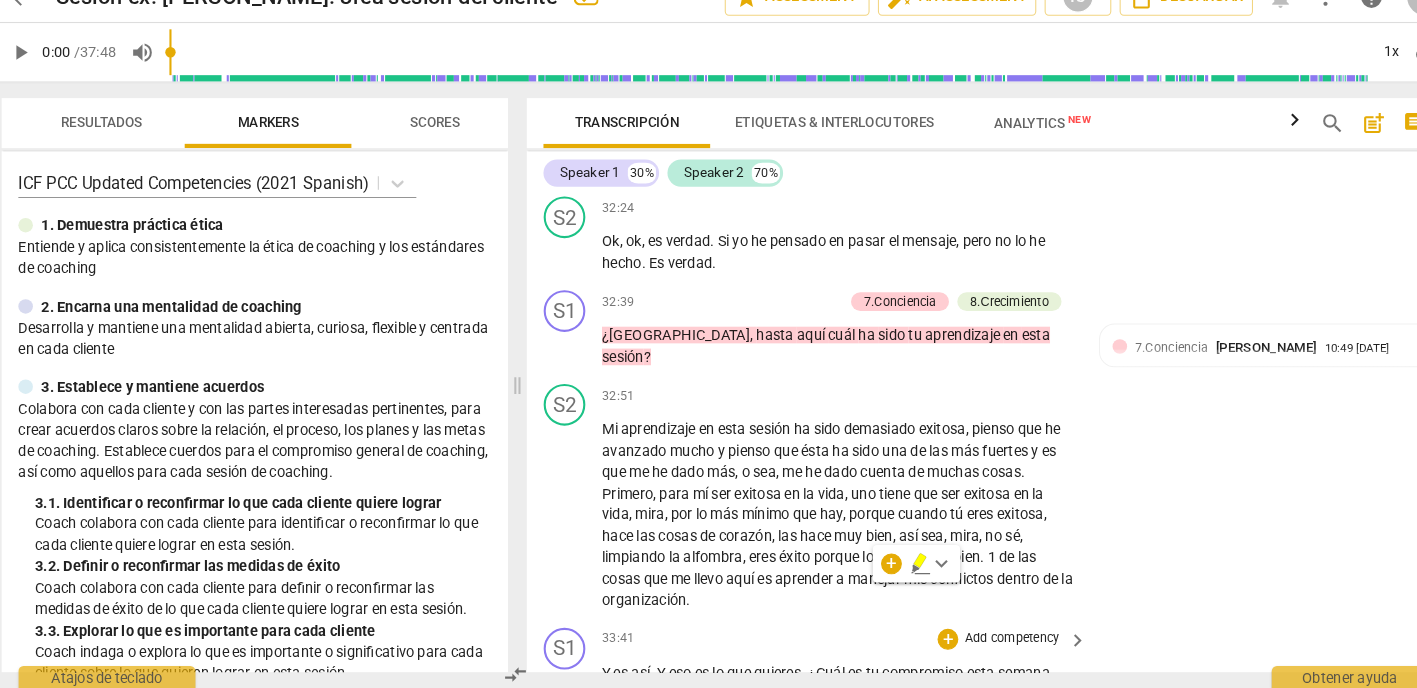click on "Add competency" at bounding box center [985, 640] 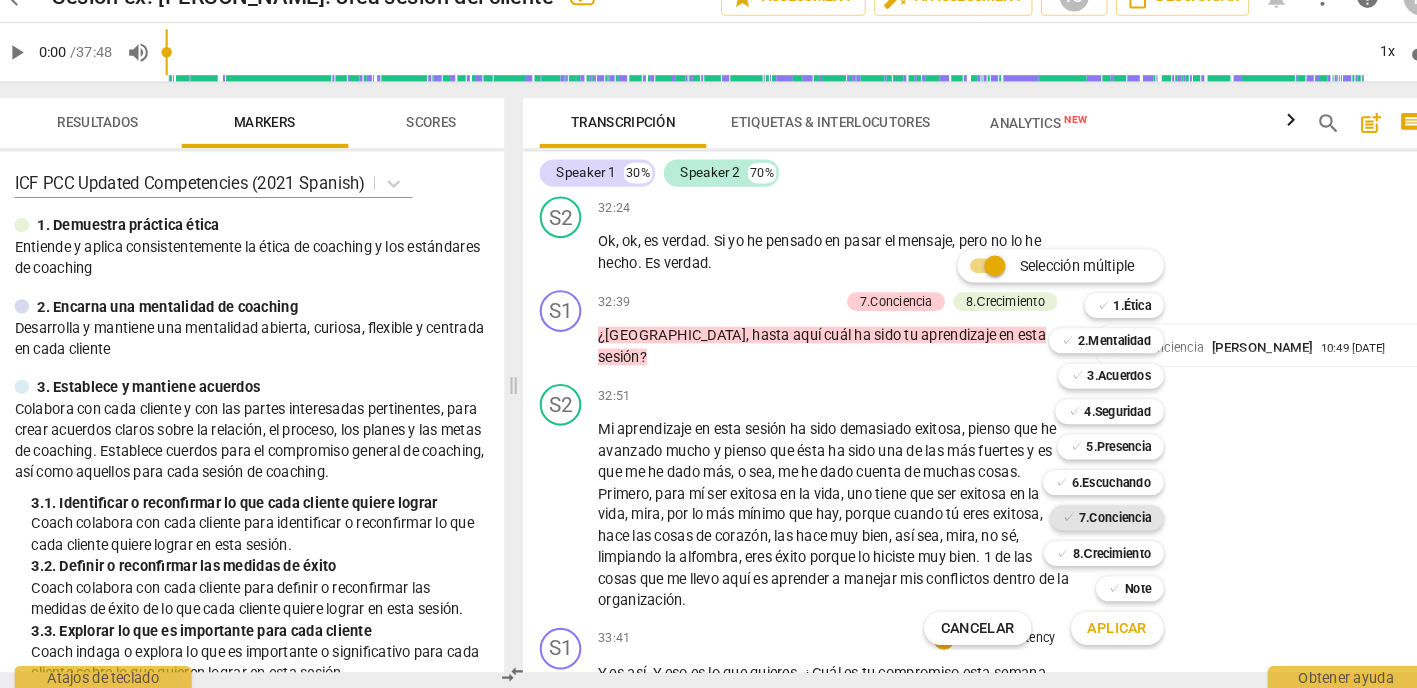 click on "7.Conciencia" at bounding box center (1088, 524) 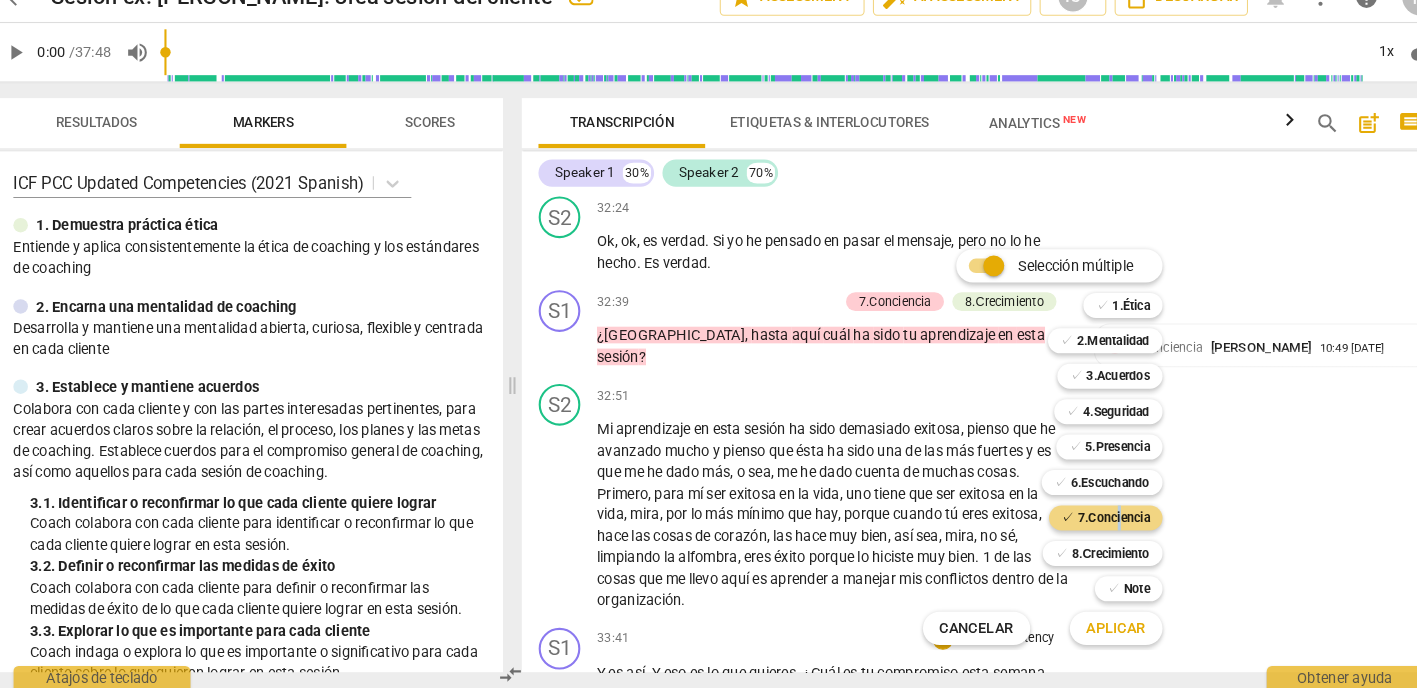 click on "Aplicar" at bounding box center [1090, 630] 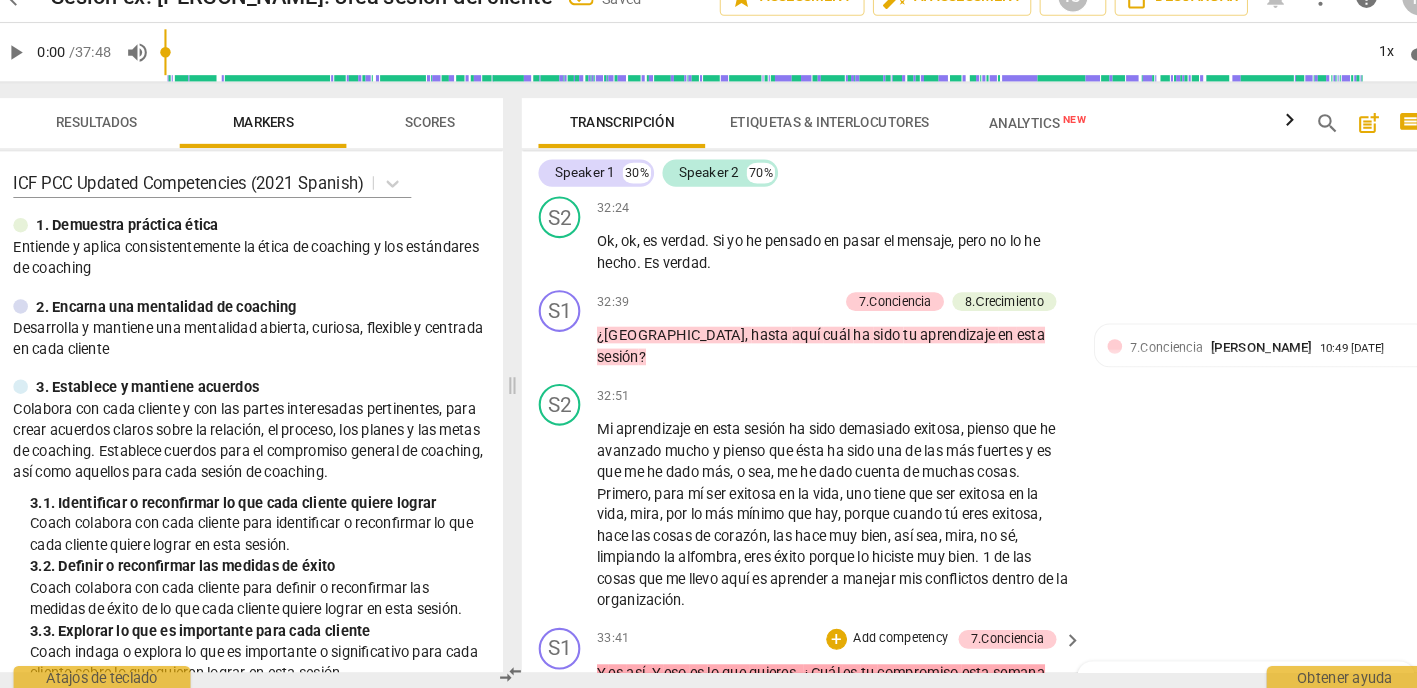 scroll, scrollTop: 15455, scrollLeft: 0, axis: vertical 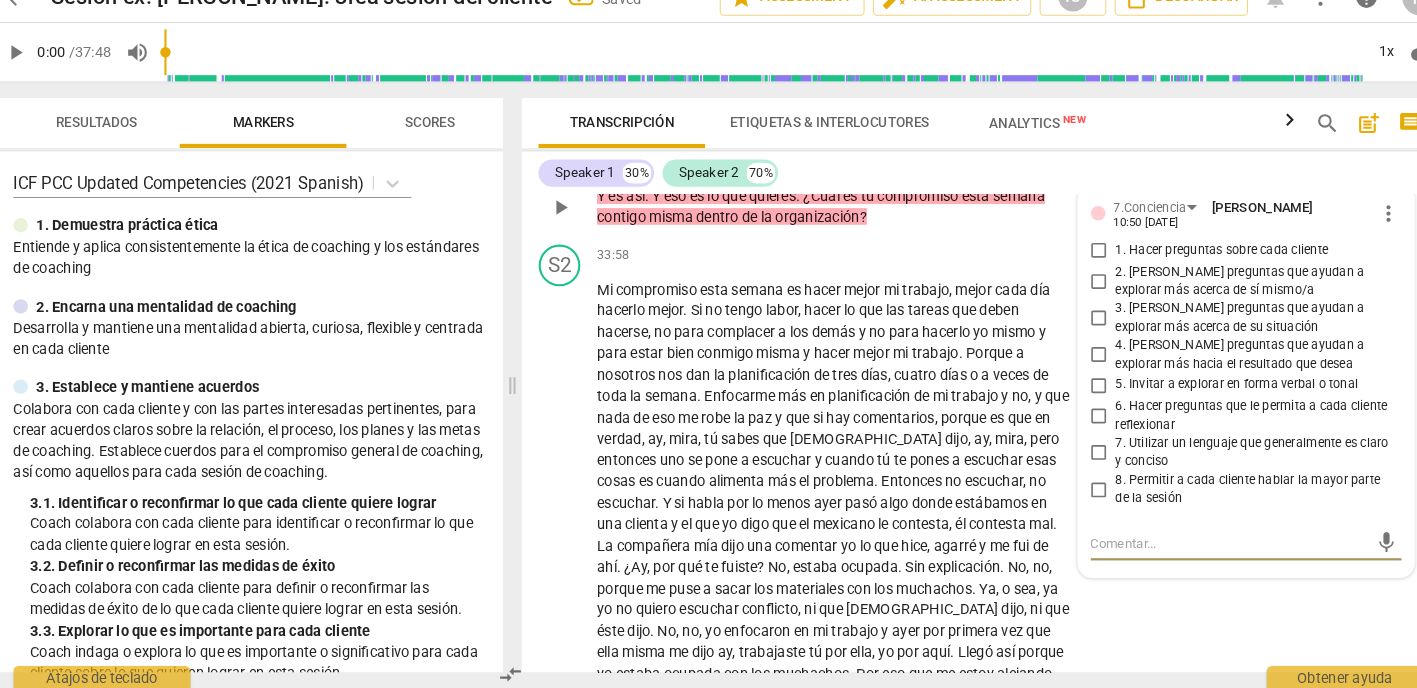 click on "6. Hacer preguntas que le permita a cada cliente reflexionar" at bounding box center [1074, 427] 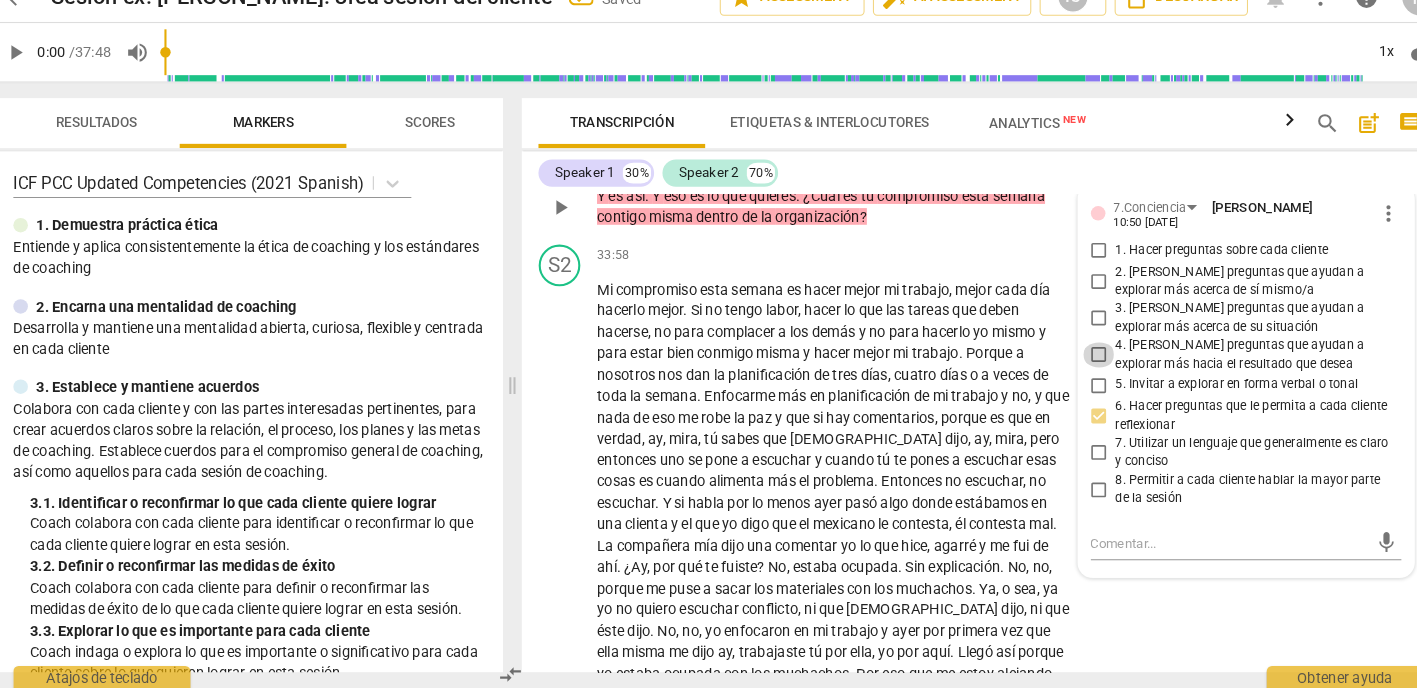 drag, startPoint x: 1047, startPoint y: 234, endPoint x: 1058, endPoint y: 250, distance: 19.416489 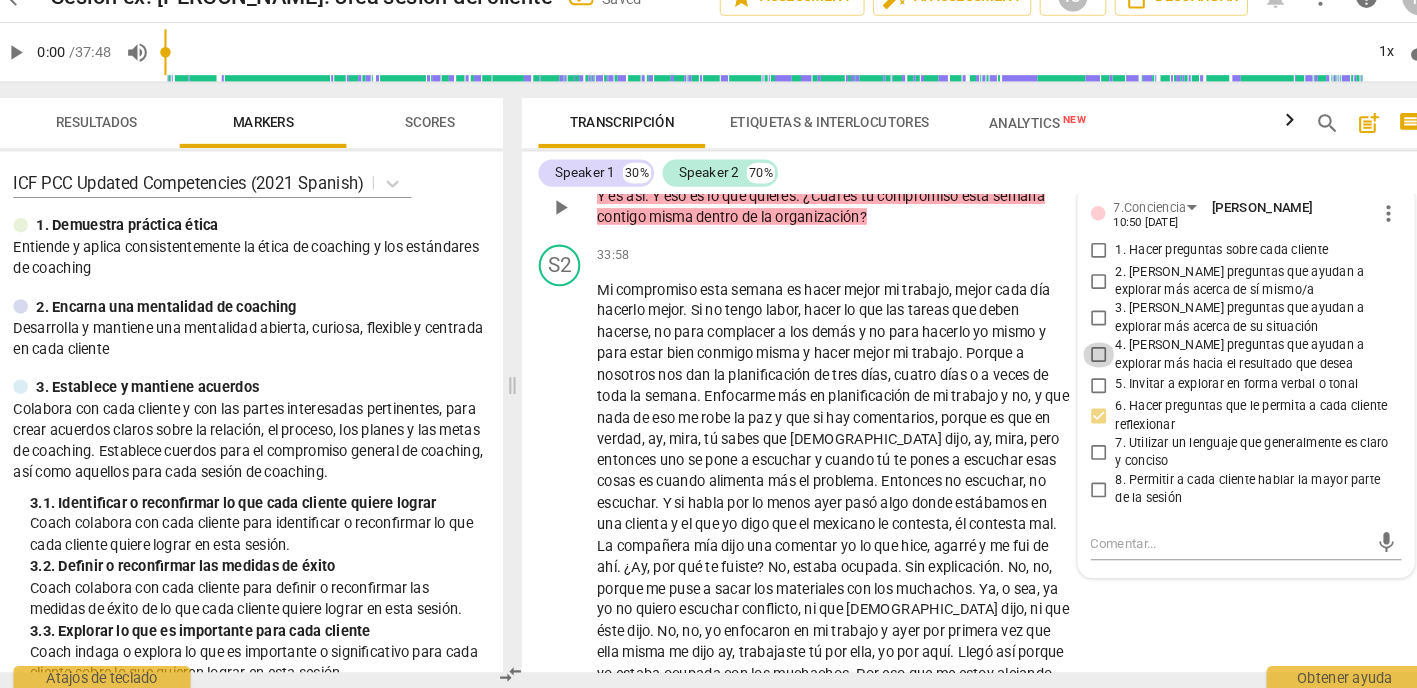 click on "4. [PERSON_NAME] preguntas que ayudan a explorar más hacia el resultado que desea" at bounding box center [1074, 368] 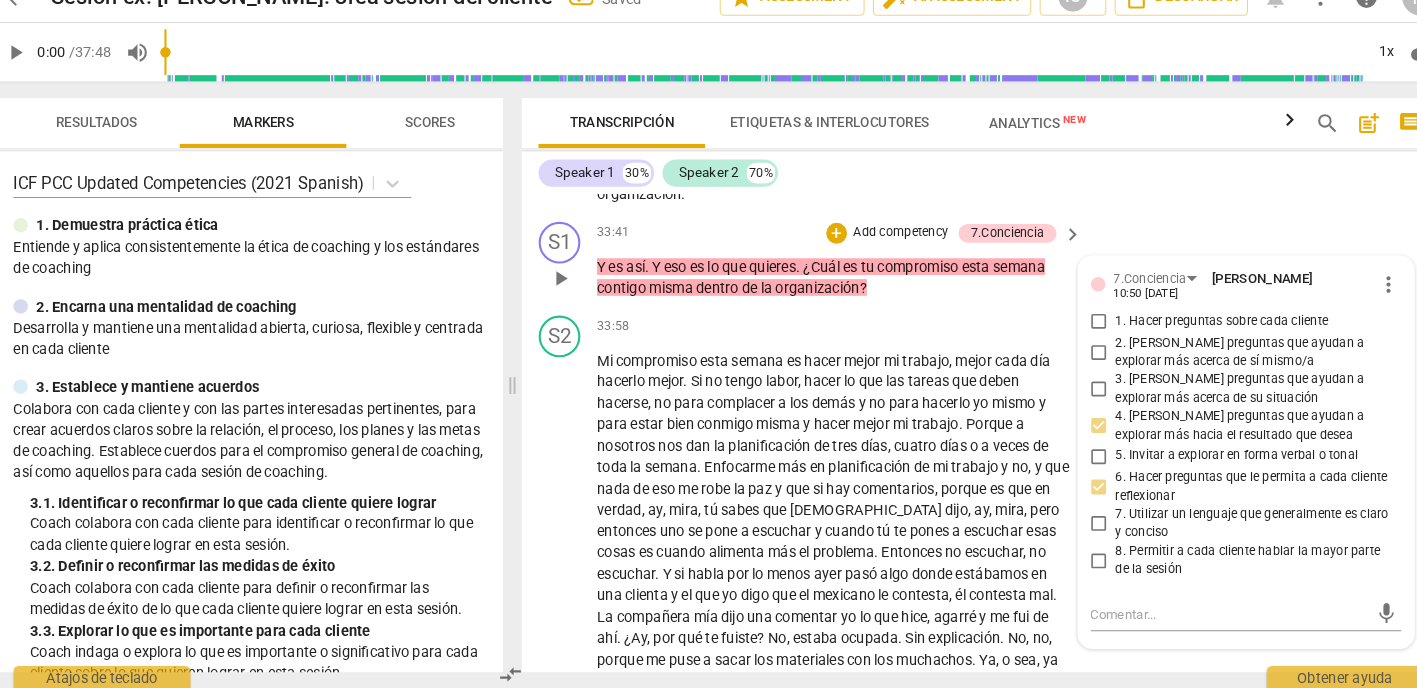 scroll, scrollTop: 15389, scrollLeft: 0, axis: vertical 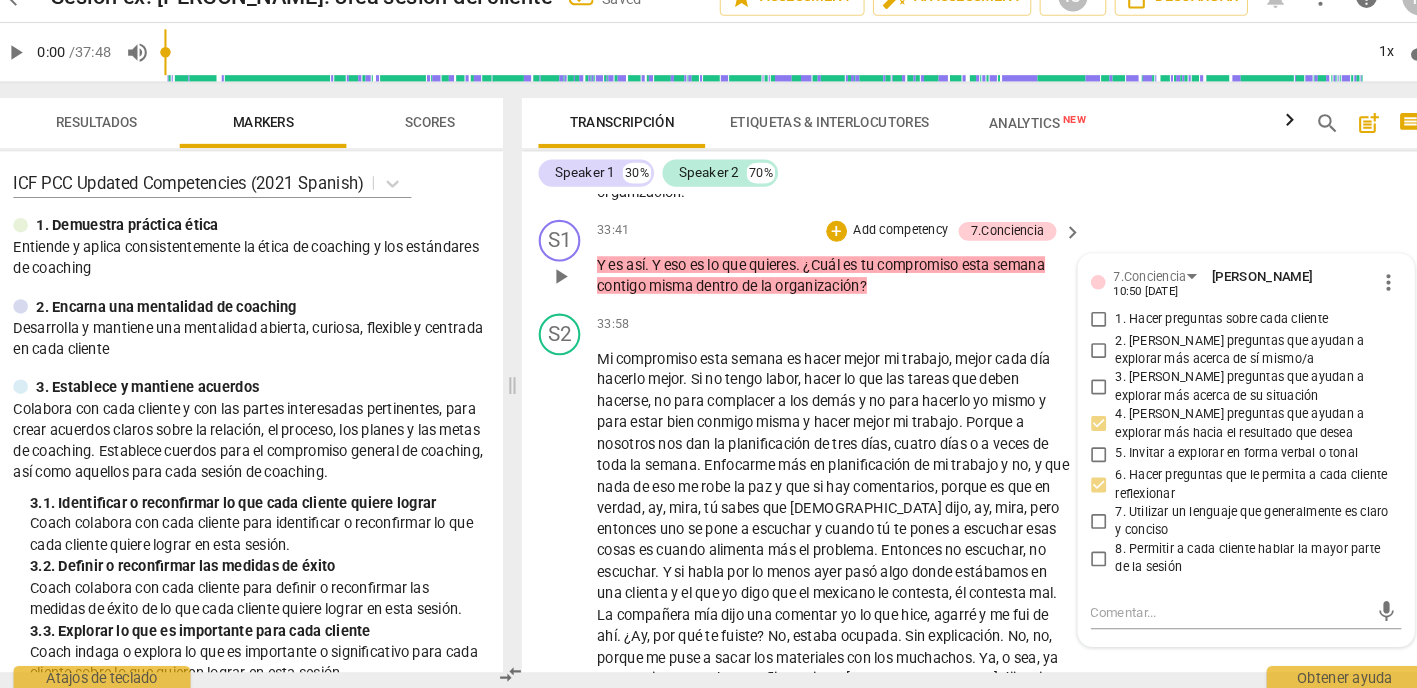 click on "3. [PERSON_NAME] preguntas que ayudan a explorar más acerca de su situación" at bounding box center [1074, 399] 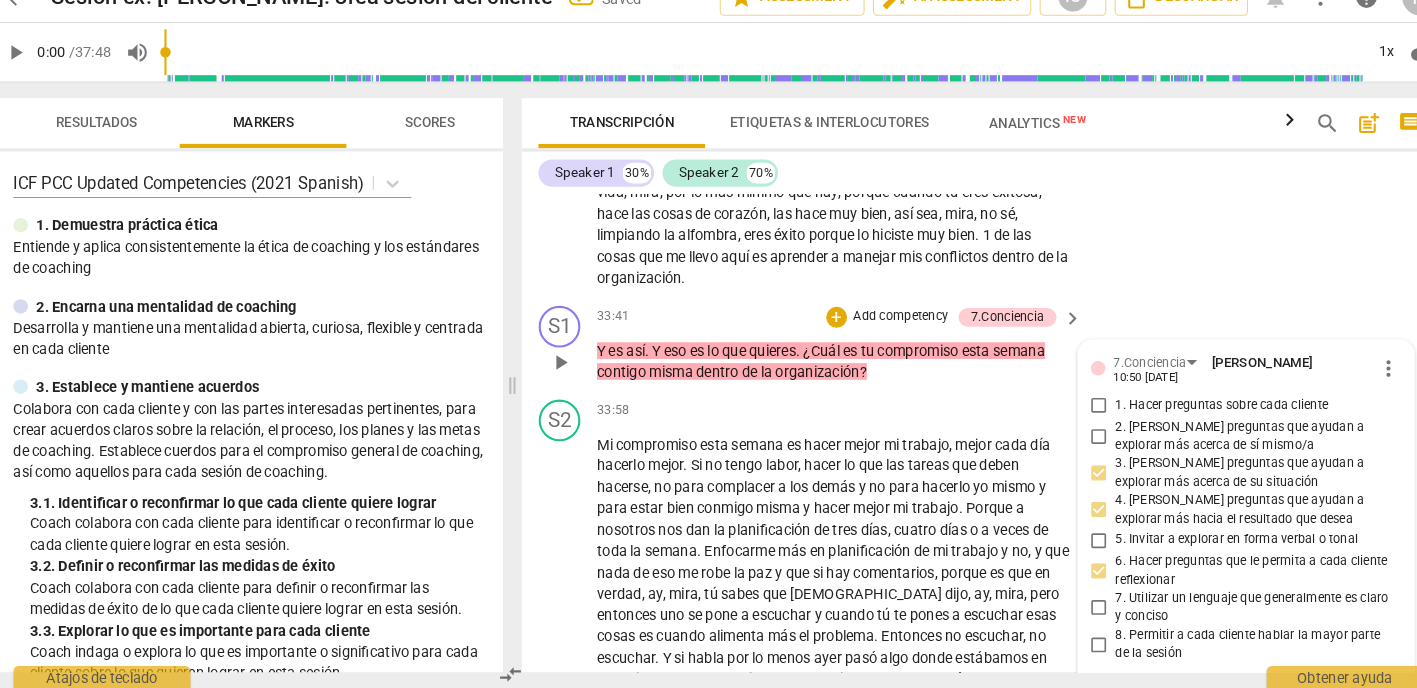 scroll, scrollTop: 15309, scrollLeft: 0, axis: vertical 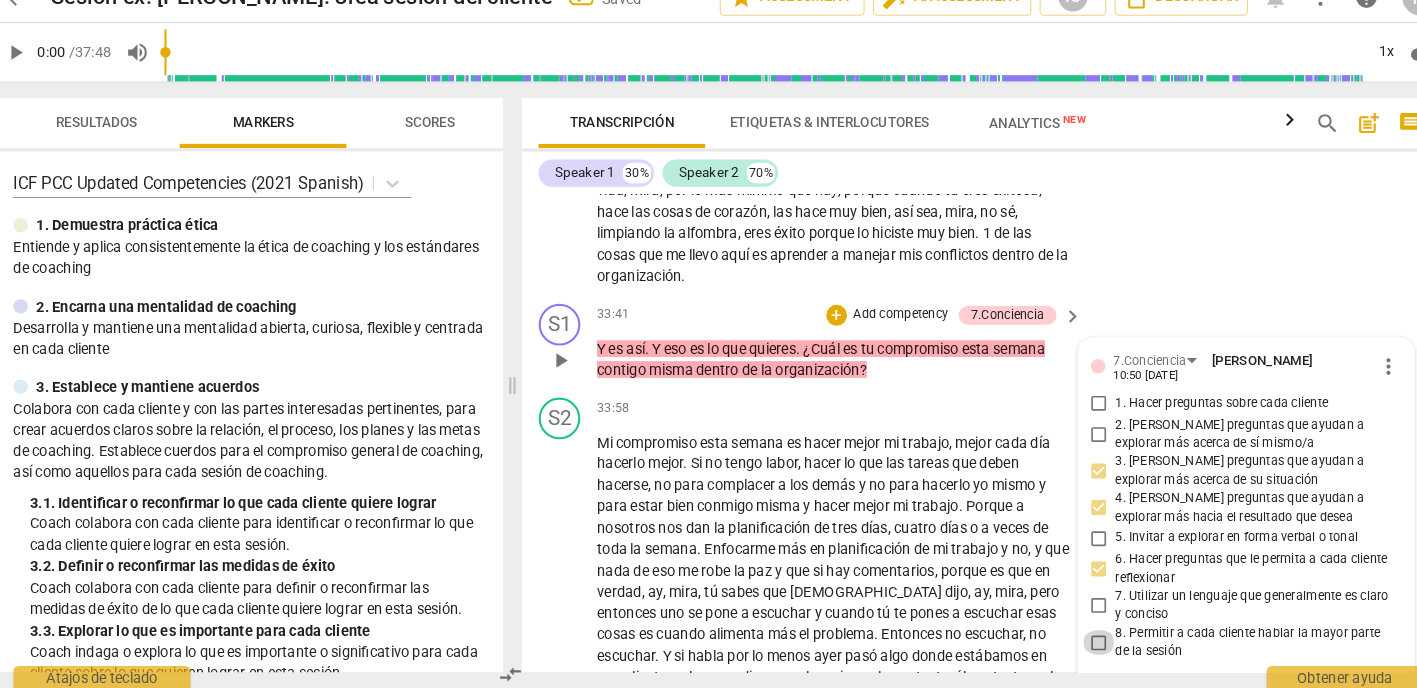 click on "8. Permitir a cada cliente hablar la mayor parte de la sesión" at bounding box center [1074, 643] 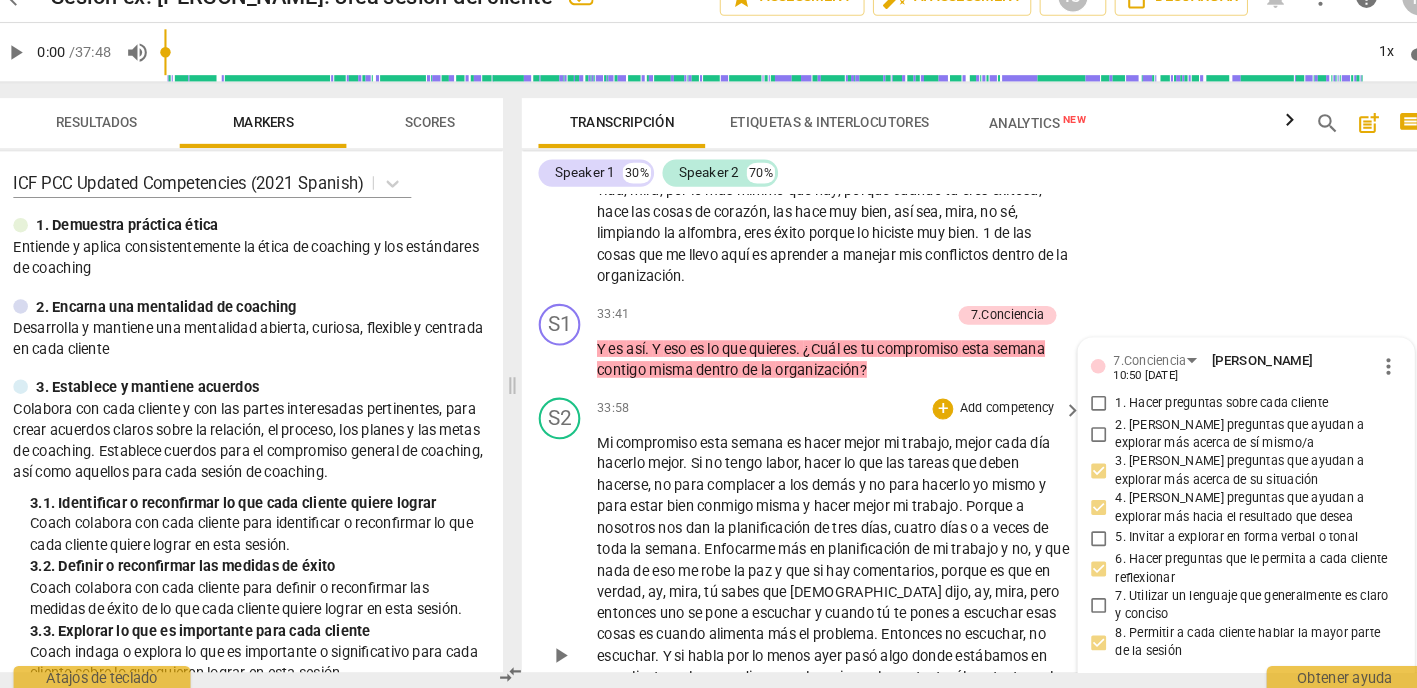 click on "S2 play_arrow pause 33:58 + Add competency keyboard_arrow_right Mi   compromiso   esta   semana   es   hacer   mejor   mi   trabajo ,   mejor   cada   día   hacerlo   mejor .   Si   no   tengo   labor ,   hacer   lo   que   las   tareas   que   deben   hacerse ,   no   para   complacer   a   los   demás   y   no   para   hacerlo   yo   mismo   y   para   estar   bien   conmigo   misma   y   hacer   mejor   mi   trabajo .   Porque   a   nosotros   nos   dan   la   planificación   de   tres   días ,   cuatro   días   o   a   veces   de   toda   la   semana .   Enfocarme   más   en   planificación   de   mi   trabajo   y   no ,   y   que   nada   de   eso   me   robe   la   paz   y   que   si   hay   comentarios ,   porque   es   que   en   verdad ,   ay ,   mira ,   tú   sabes   que   [DEMOGRAPHIC_DATA]   dijo ,   ay ,   mira ,   pero   entonces   uno   se   pone   a   escuchar   y   cuando   tú   te   pones   a   escuchar   esas   cosas   es   cuando   alimenta   más   el   problema .   Entonces   no   ,   no" at bounding box center [960, 640] 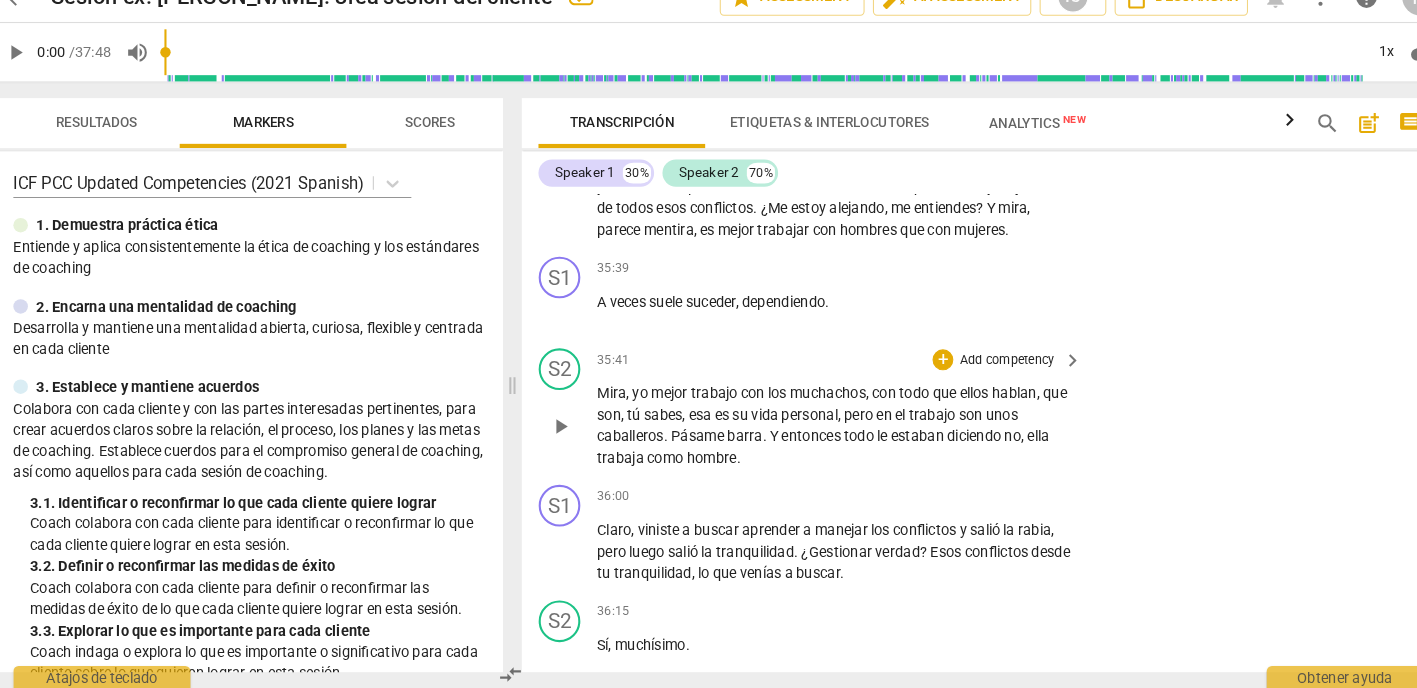 scroll, scrollTop: 15929, scrollLeft: 0, axis: vertical 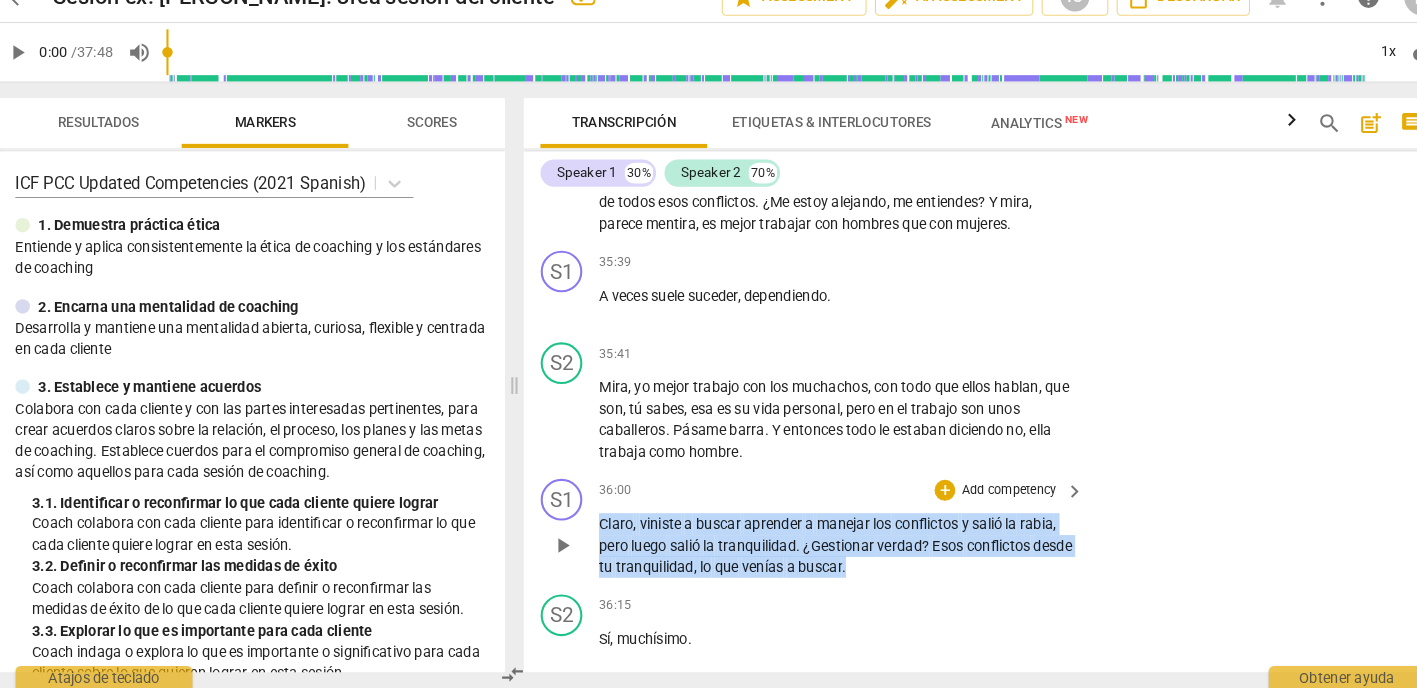 drag, startPoint x: 875, startPoint y: 429, endPoint x: 539, endPoint y: 388, distance: 338.49225 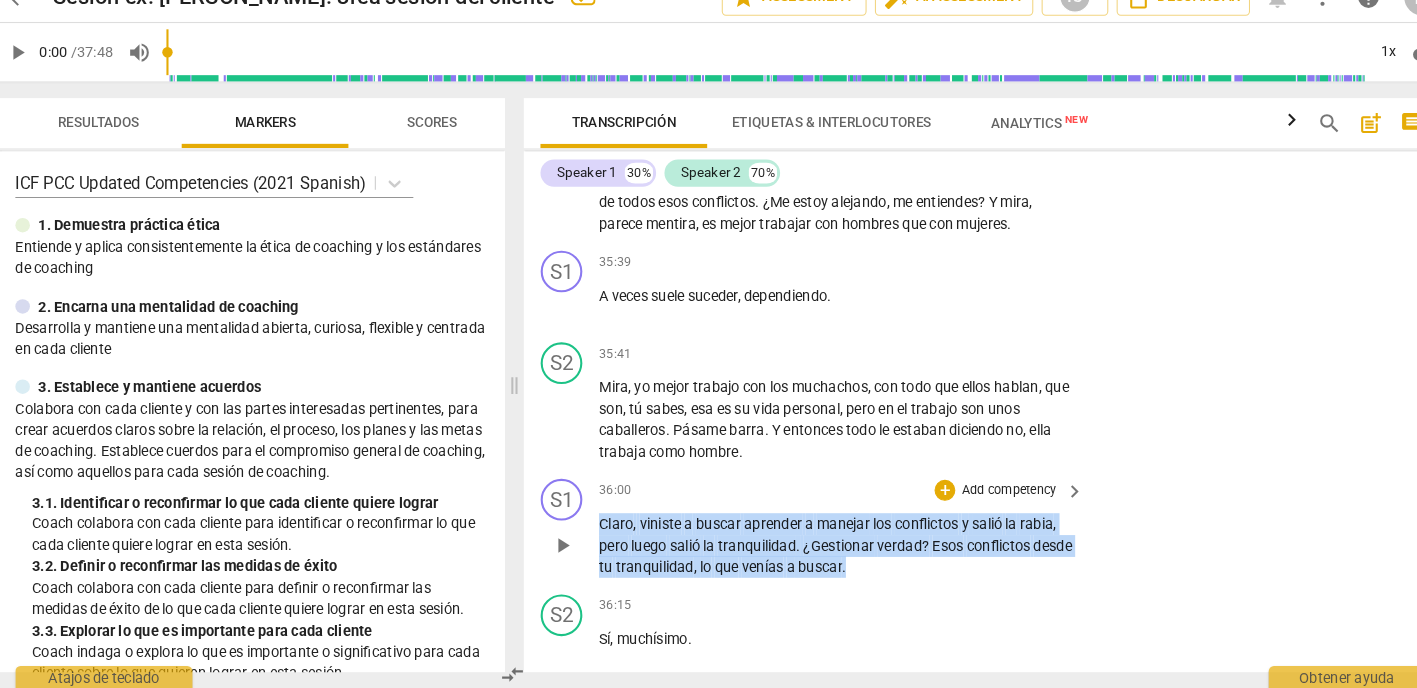click on "S1 play_arrow pause 36:00 + Add competency keyboard_arrow_right Claro ,   viniste   a   buscar   aprender   a   manejar   los   conflictos   y   salió   la   rabia ,   pero   luego   salió   la   tranquilidad .   ¿Gestionar   verdad ?   Esos   conflictos   desde   tu   tranquilidad ,   lo   que   venías   a   buscar ." at bounding box center (960, 533) 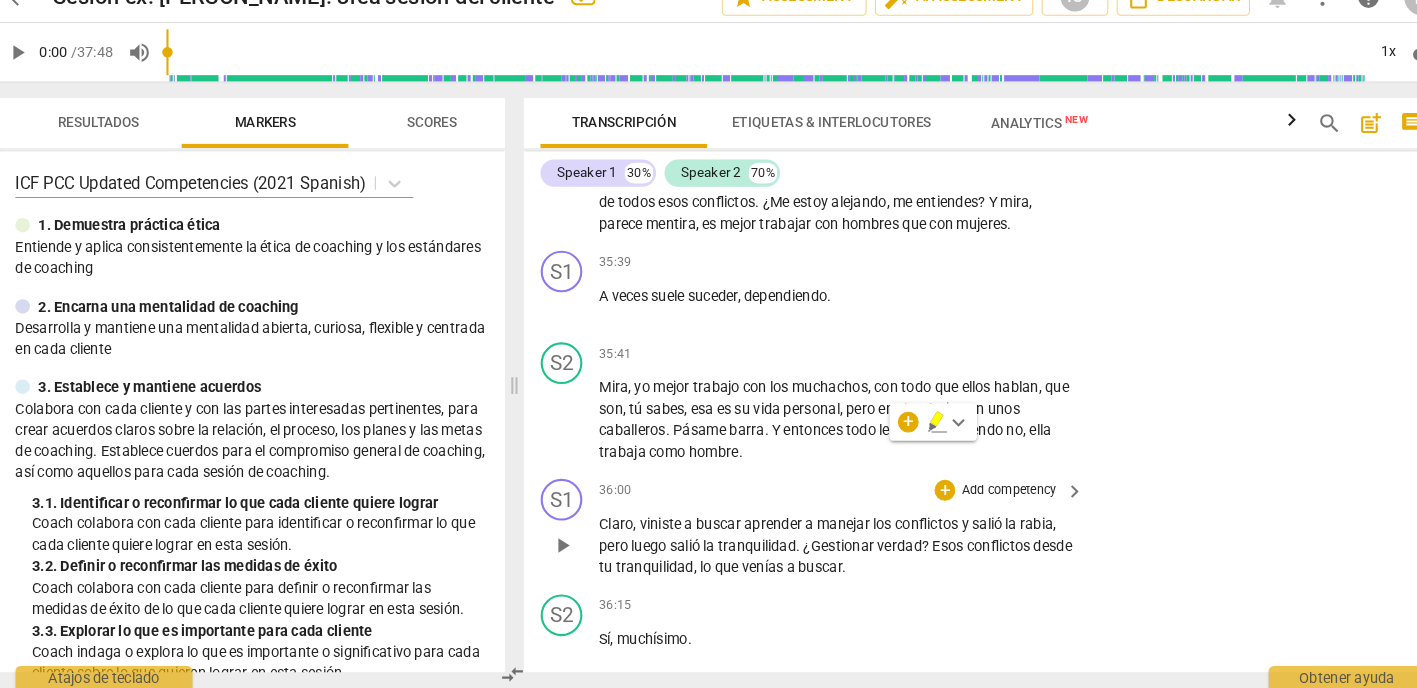 click on "Add competency" at bounding box center [985, 498] 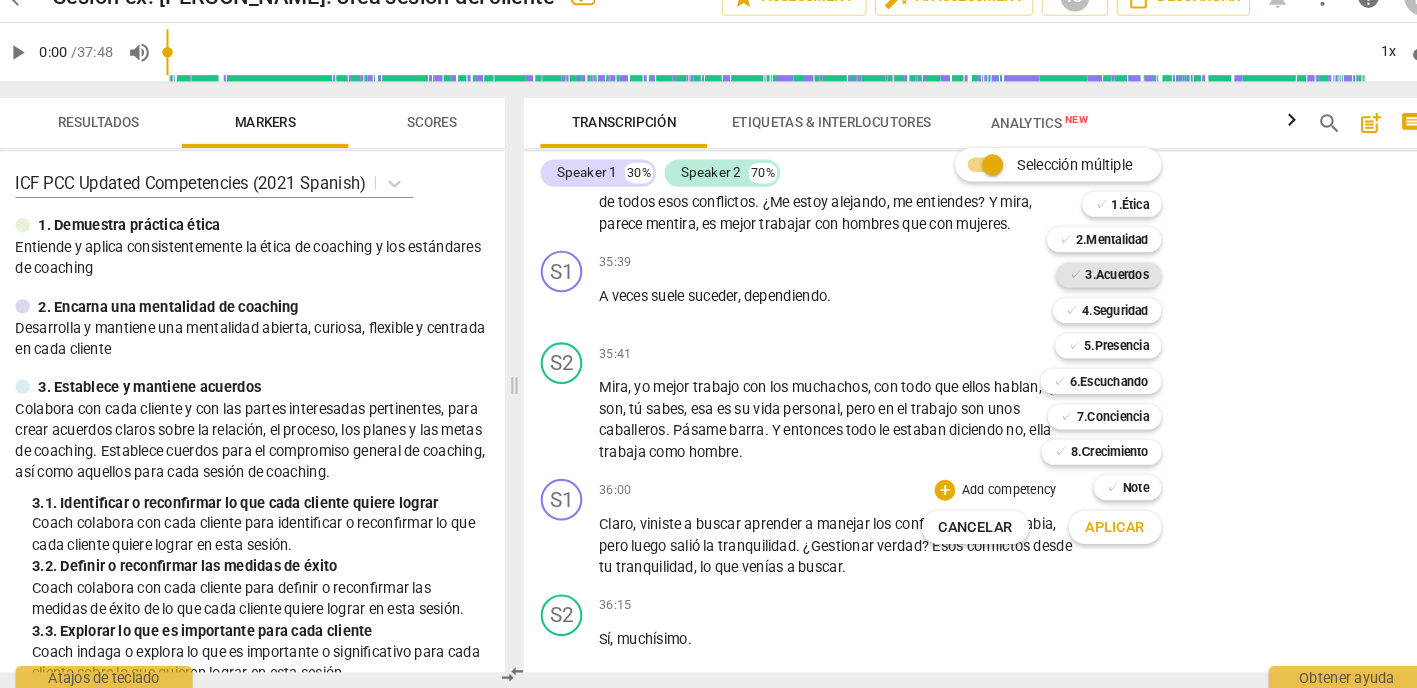 click on "3.Acuerdos" at bounding box center [1089, 291] 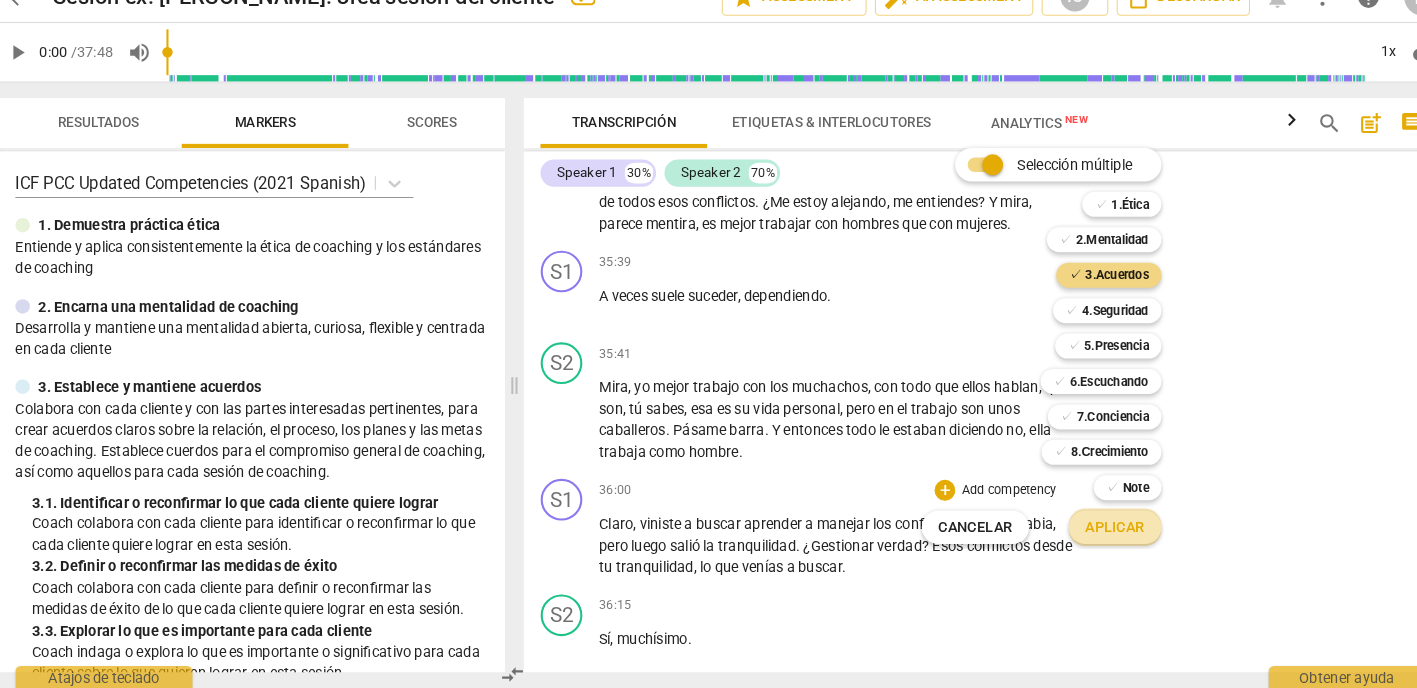 click on "Aplicar" at bounding box center [1087, 533] 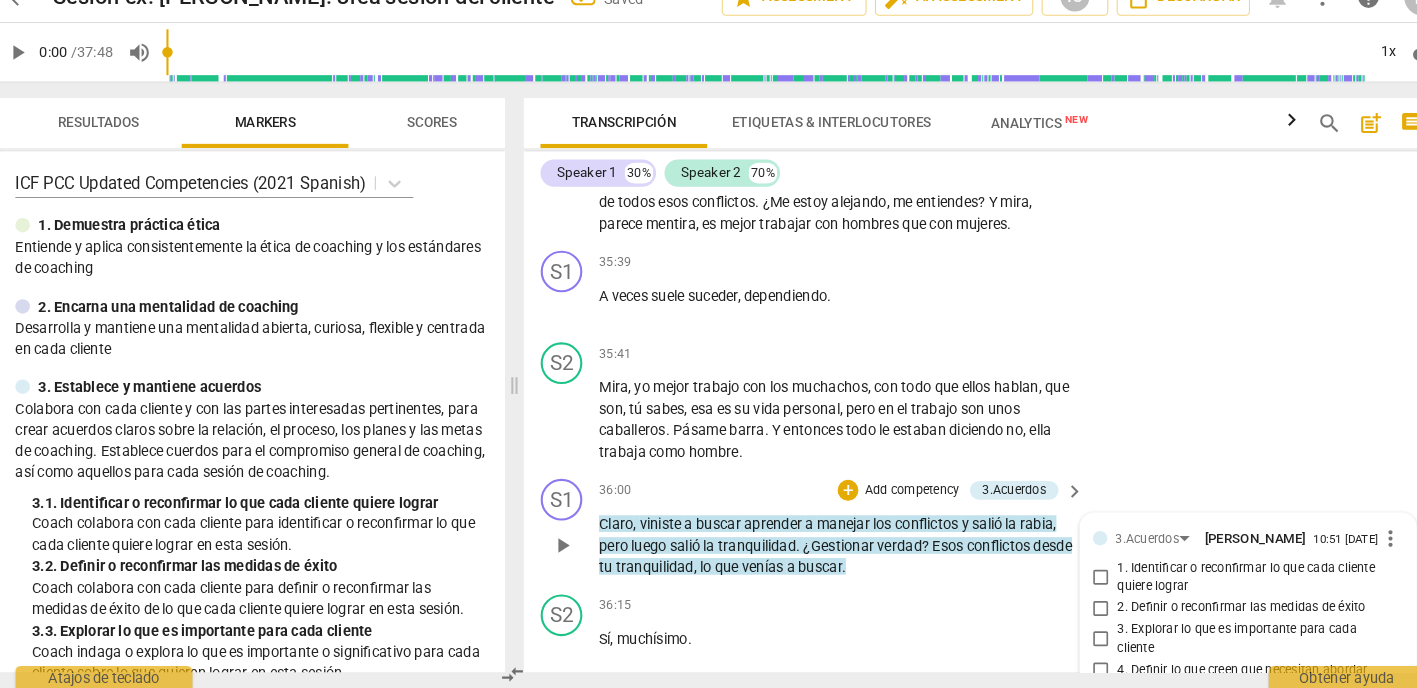 drag, startPoint x: 1098, startPoint y: 449, endPoint x: 1088, endPoint y: 455, distance: 11.661903 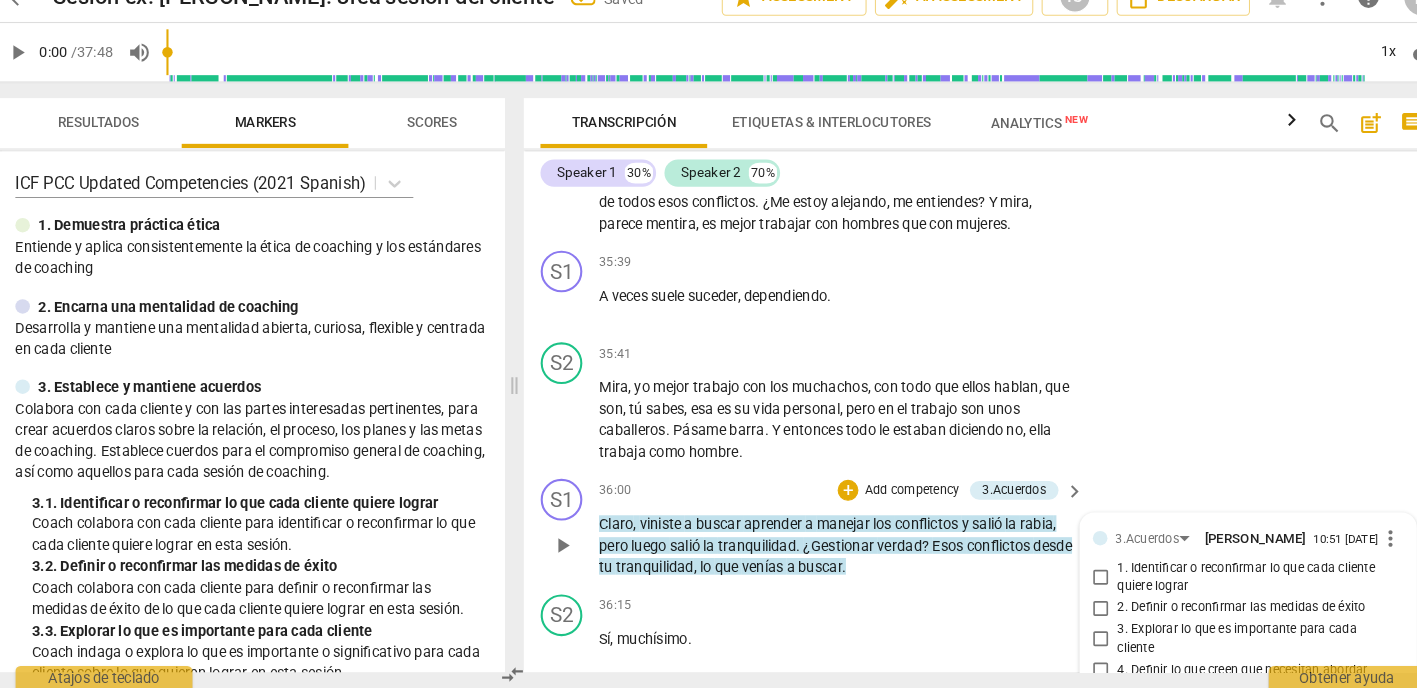 click on "1. Identificar o reconfirmar lo que cada cliente quiere lograr" at bounding box center (1223, 580) 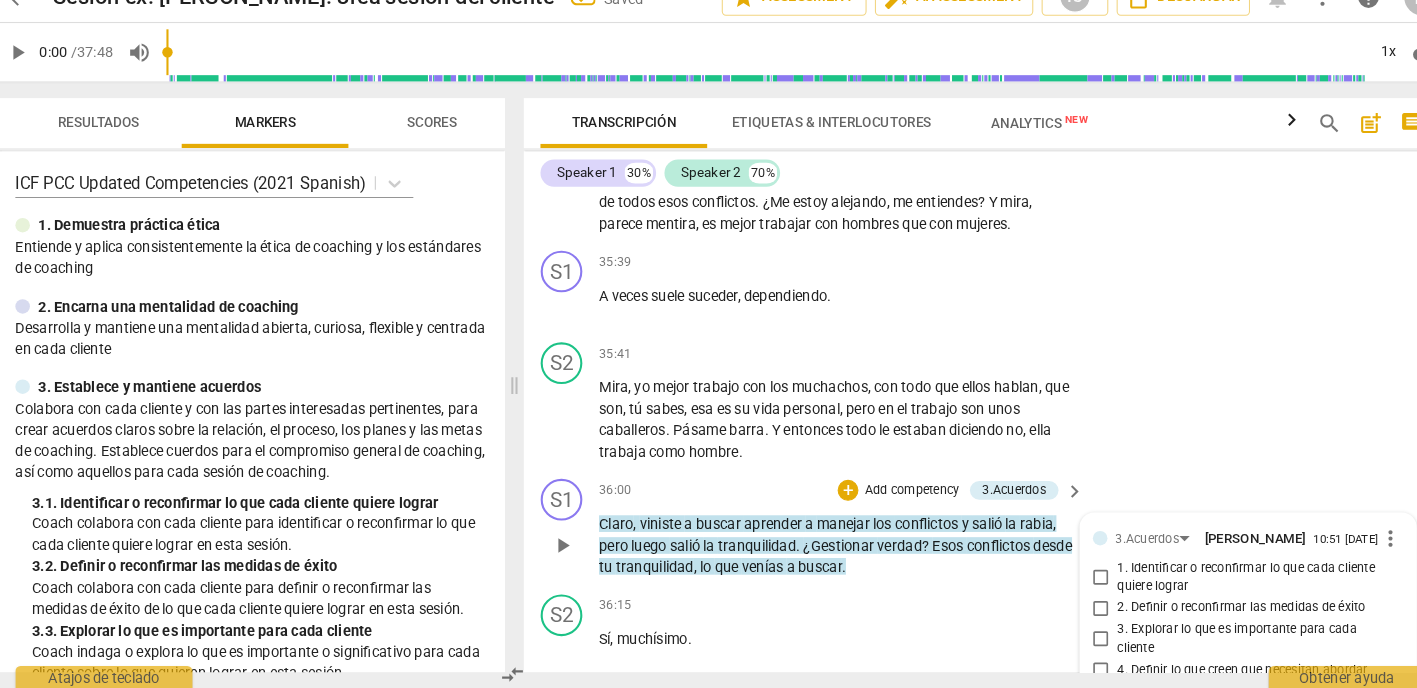 click on "1. Identificar o reconfirmar lo que cada cliente quiere lograr" at bounding box center [1074, 581] 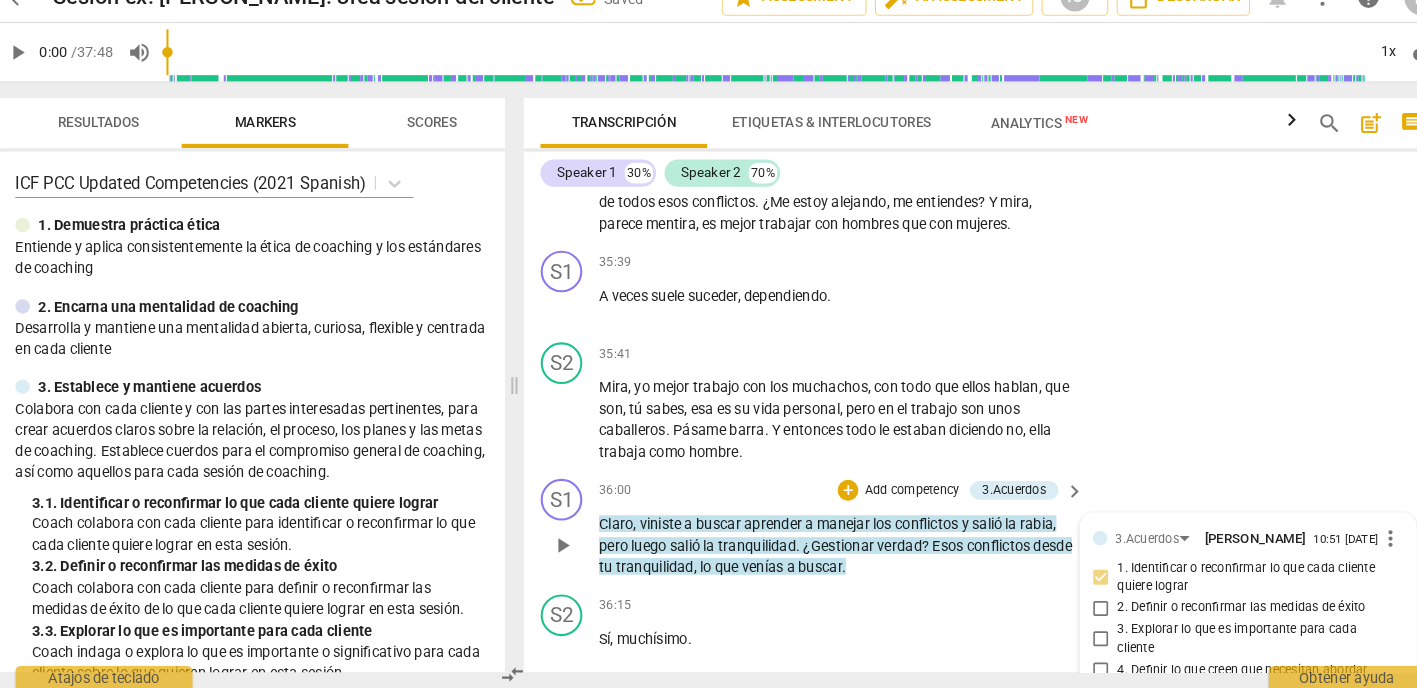 click on "3. Explorar lo que es importante para cada cliente" at bounding box center [1074, 640] 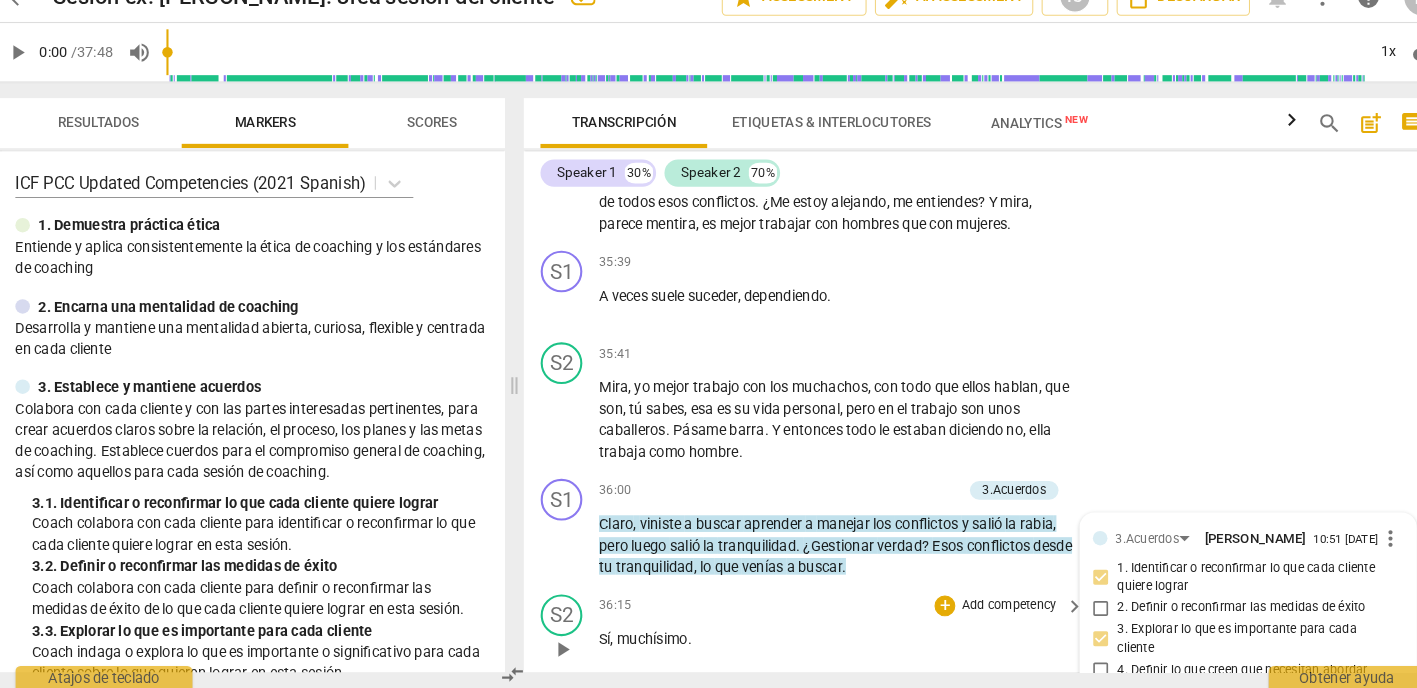 click on "Sí ,   muchísimo ." at bounding box center (819, 640) 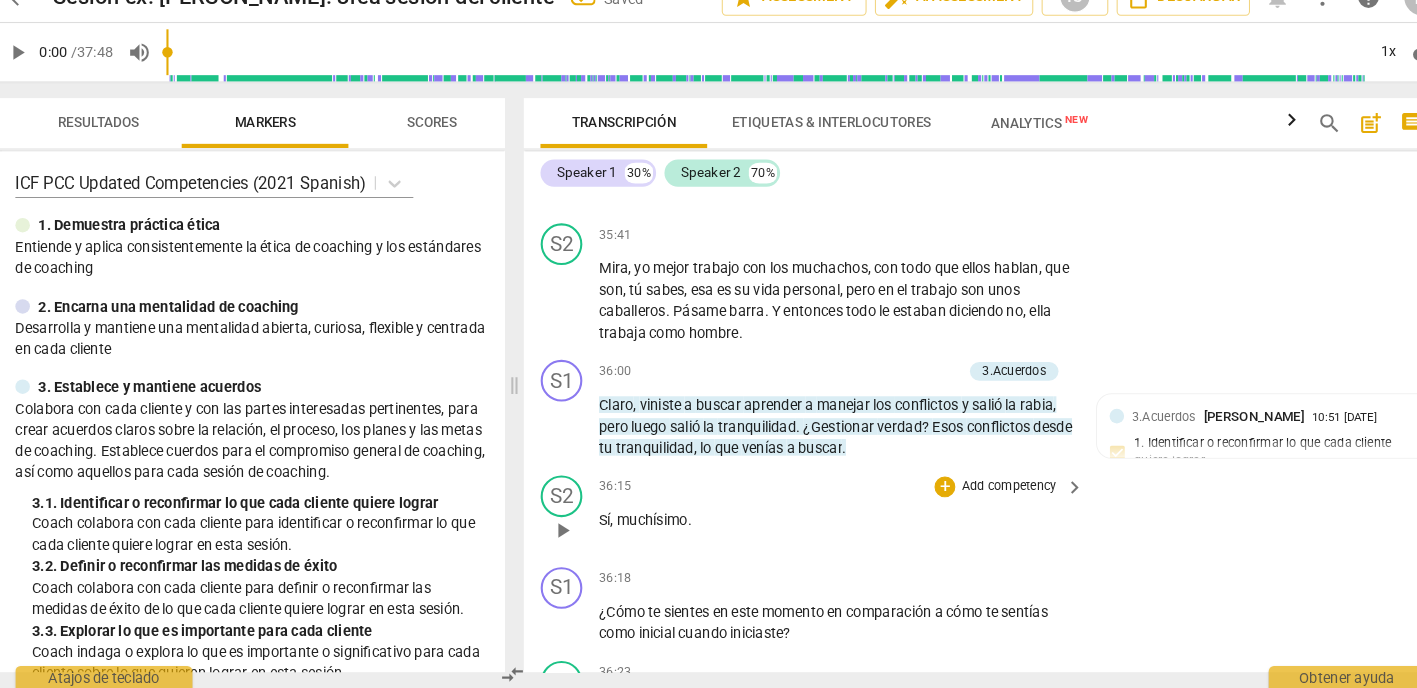 scroll, scrollTop: 16055, scrollLeft: 0, axis: vertical 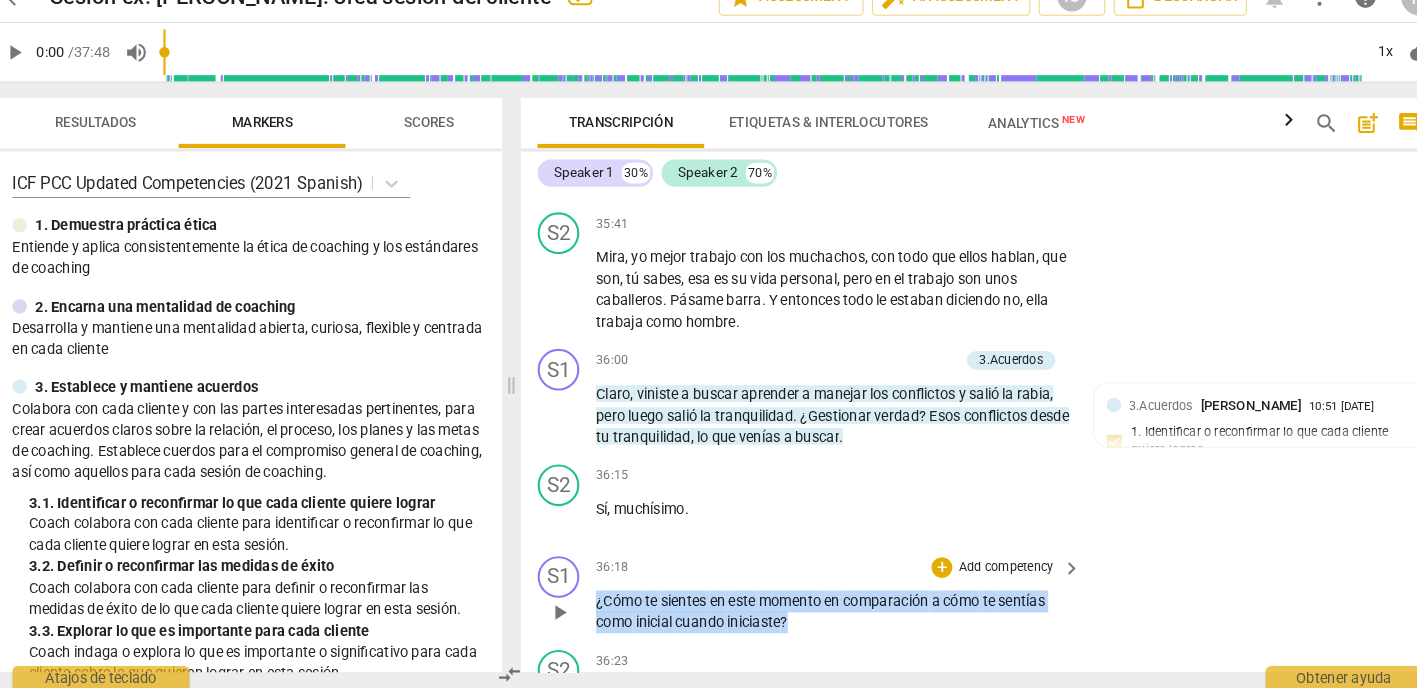 drag, startPoint x: 716, startPoint y: 487, endPoint x: 507, endPoint y: 454, distance: 211.58922 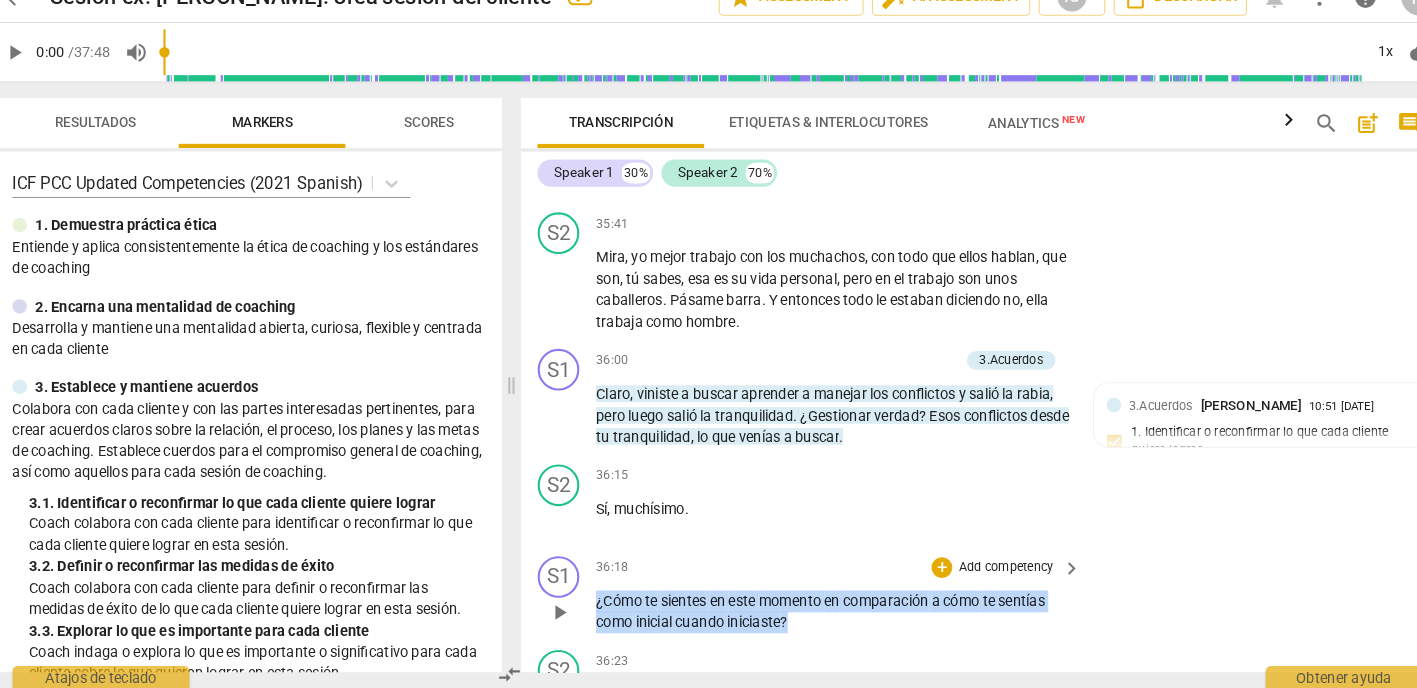 click on "S1 play_arrow pause 36:18 + Add competency keyboard_arrow_right ¿Cómo   te   sientes   en   este   momento   en   comparación   a   cómo   te   sentías   como   inicial   cuando   iniciaste ?" at bounding box center (960, 598) 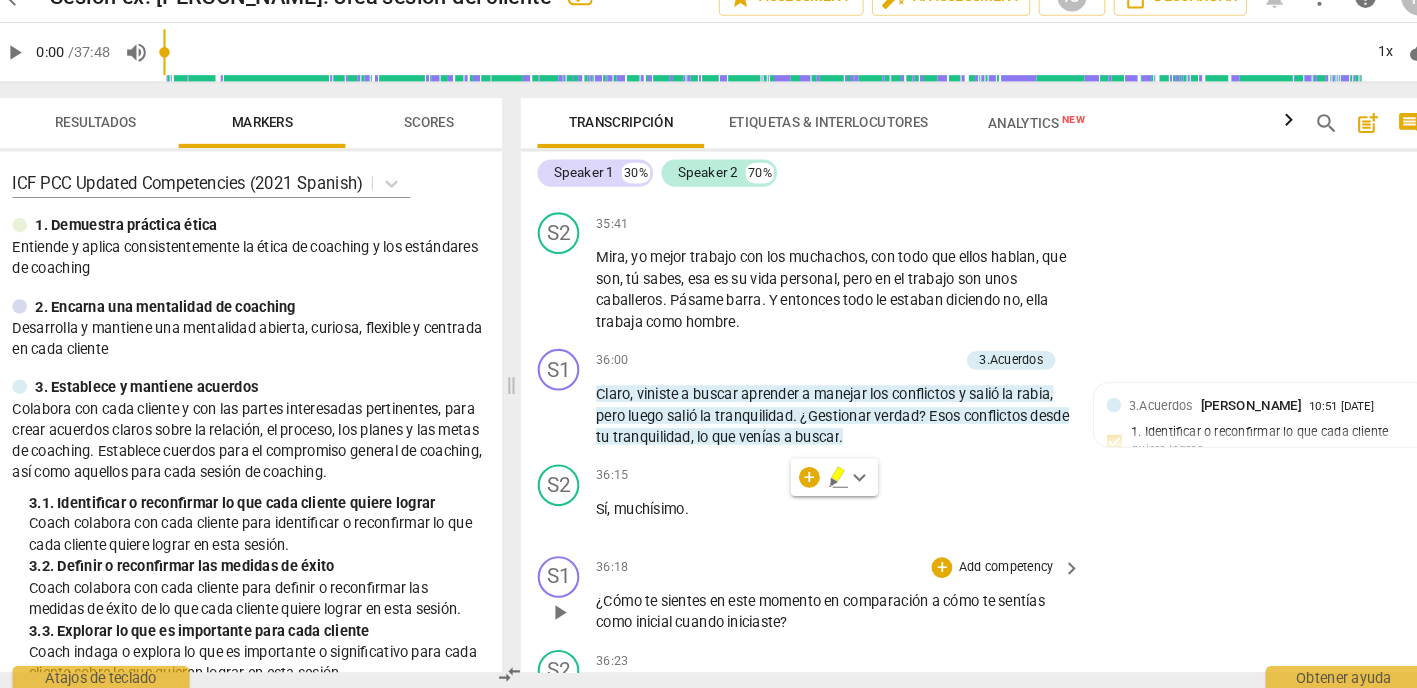 click on "Add competency" at bounding box center [985, 572] 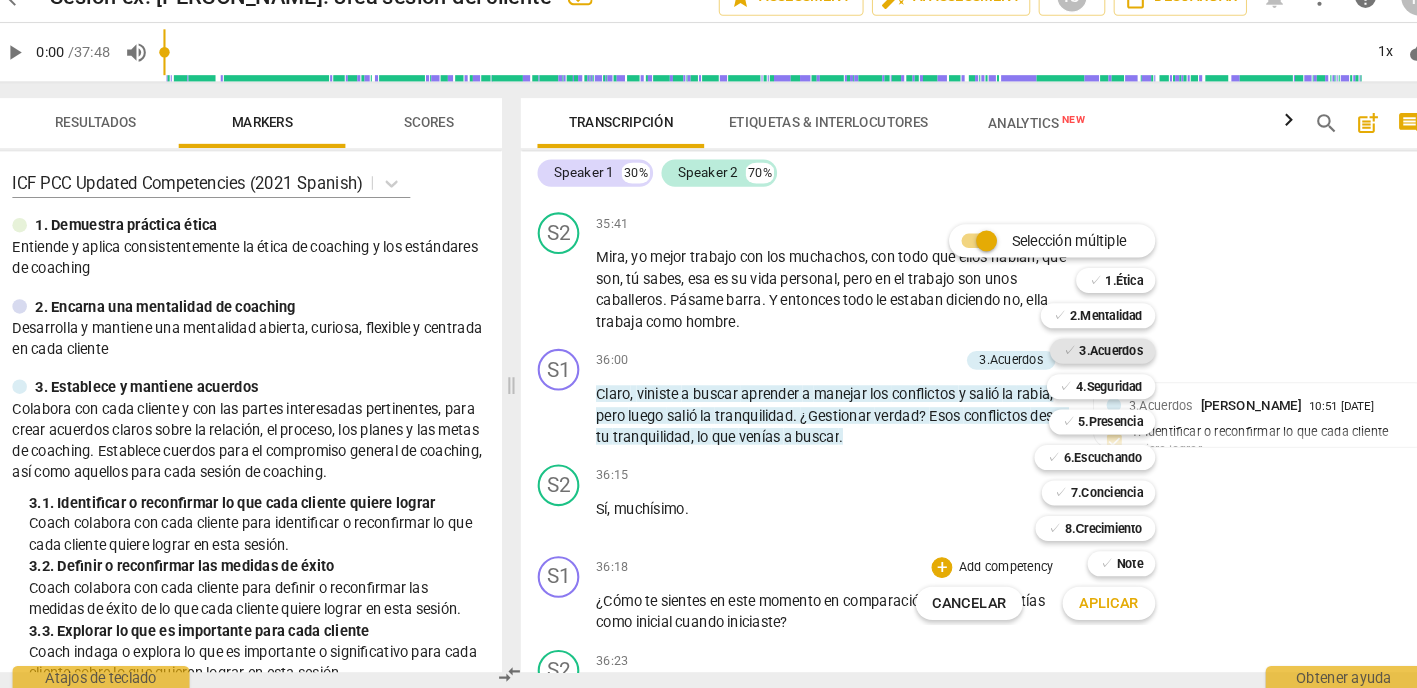 click on "3.Acuerdos" at bounding box center [1086, 364] 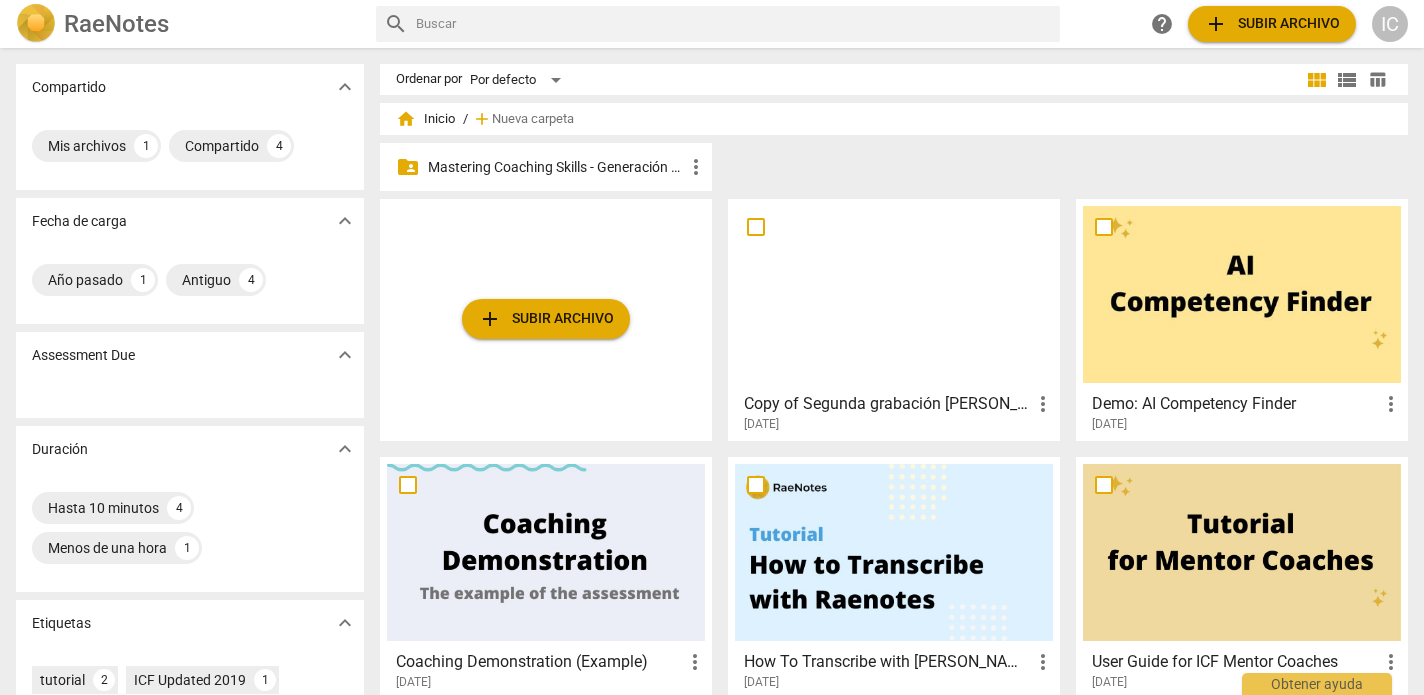 scroll, scrollTop: 0, scrollLeft: 0, axis: both 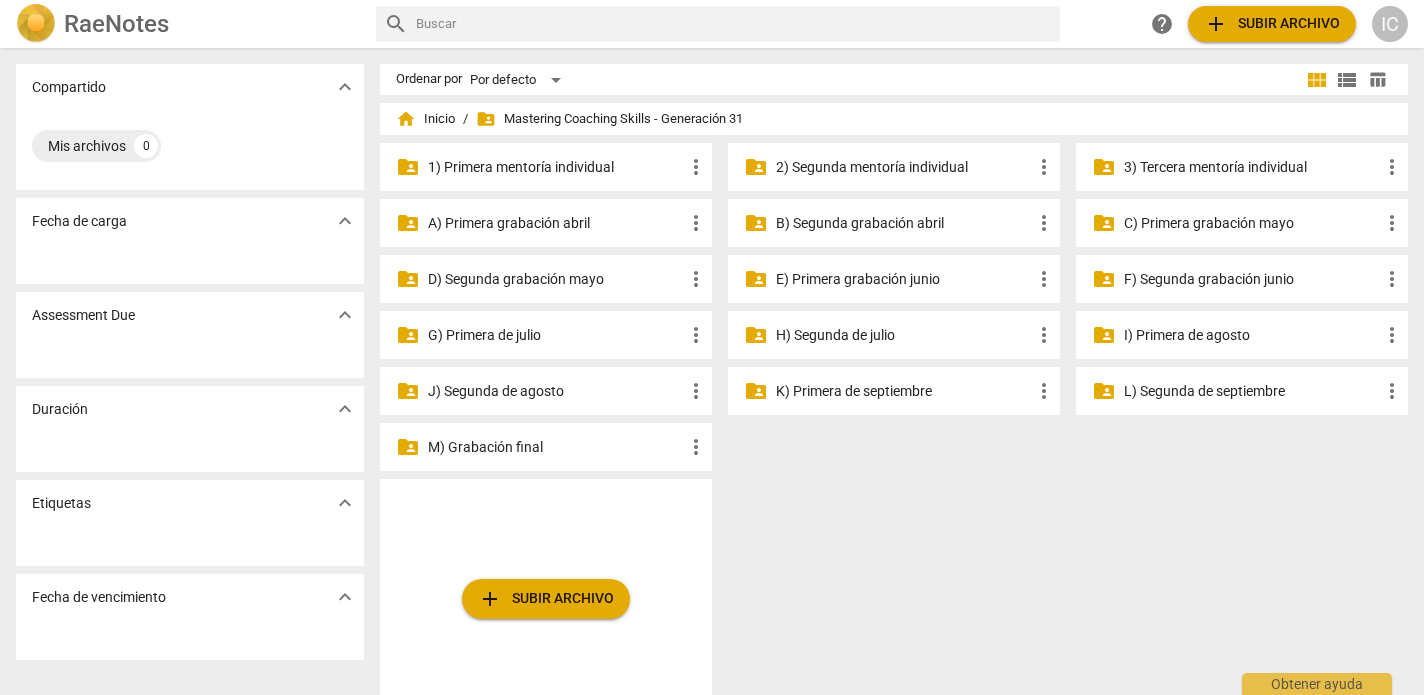 click on "F) Segunda grabación junio" at bounding box center (1252, 279) 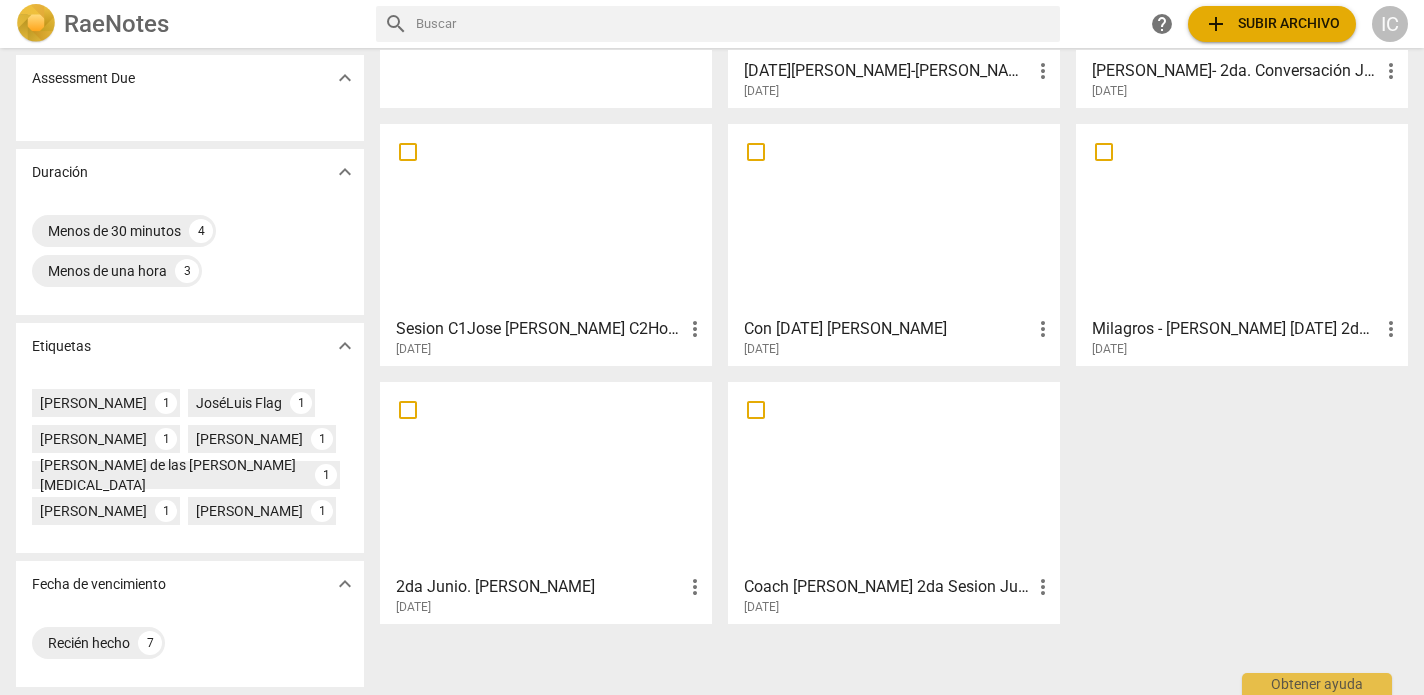 scroll, scrollTop: 329, scrollLeft: 0, axis: vertical 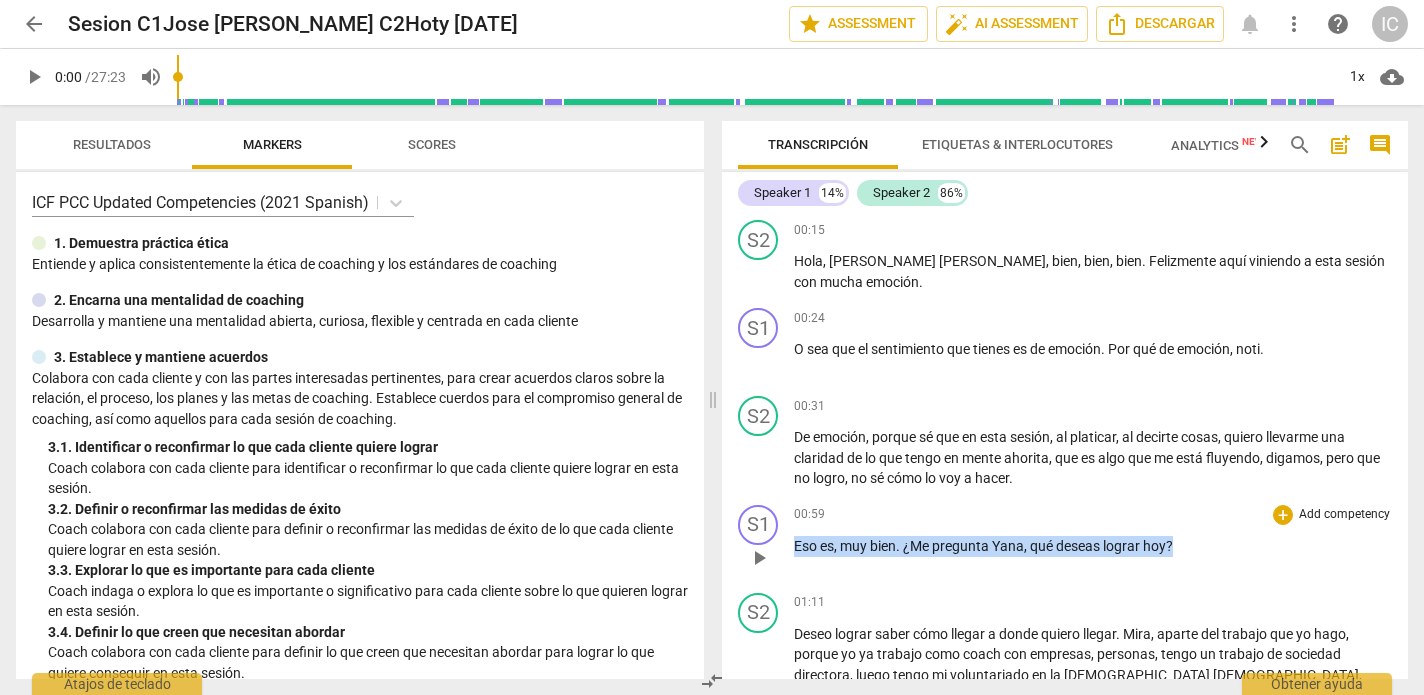 drag, startPoint x: 1139, startPoint y: 543, endPoint x: 795, endPoint y: 533, distance: 344.14532 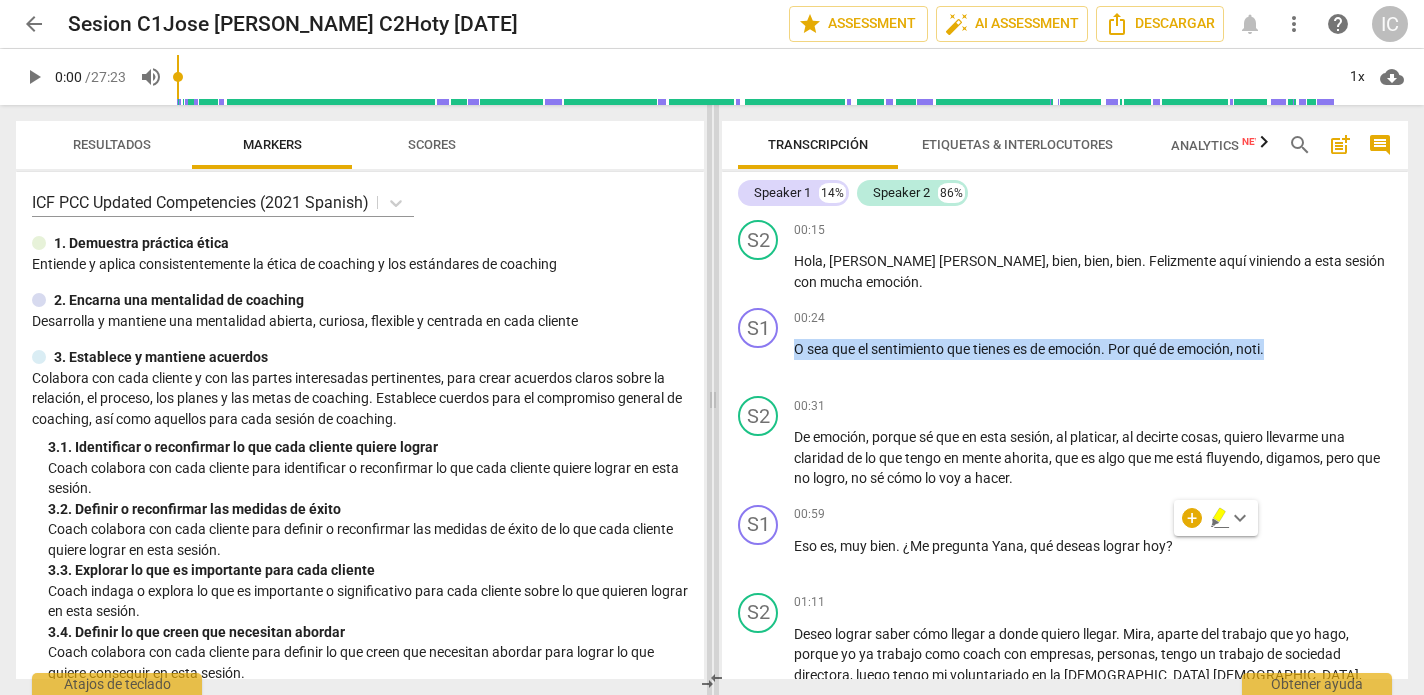 drag, startPoint x: 1274, startPoint y: 351, endPoint x: 715, endPoint y: 353, distance: 559.0036 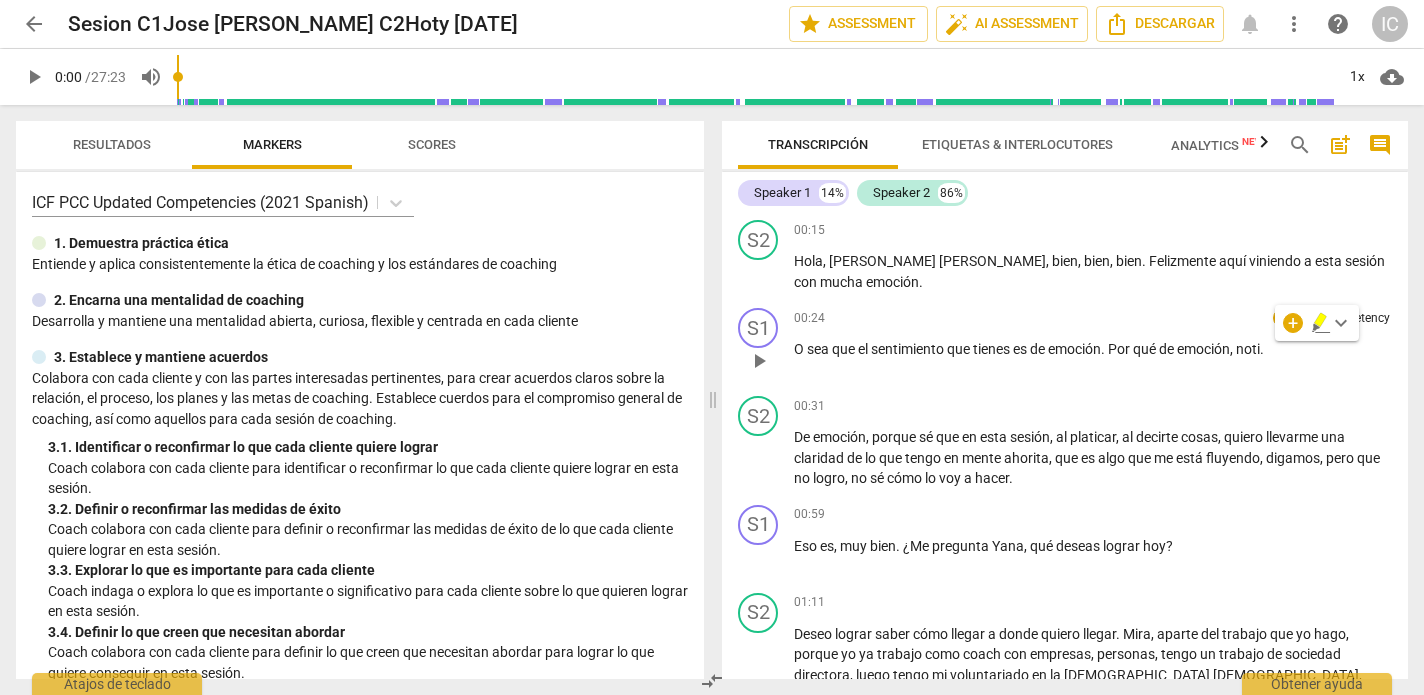 click on "Add competency" at bounding box center [1344, 319] 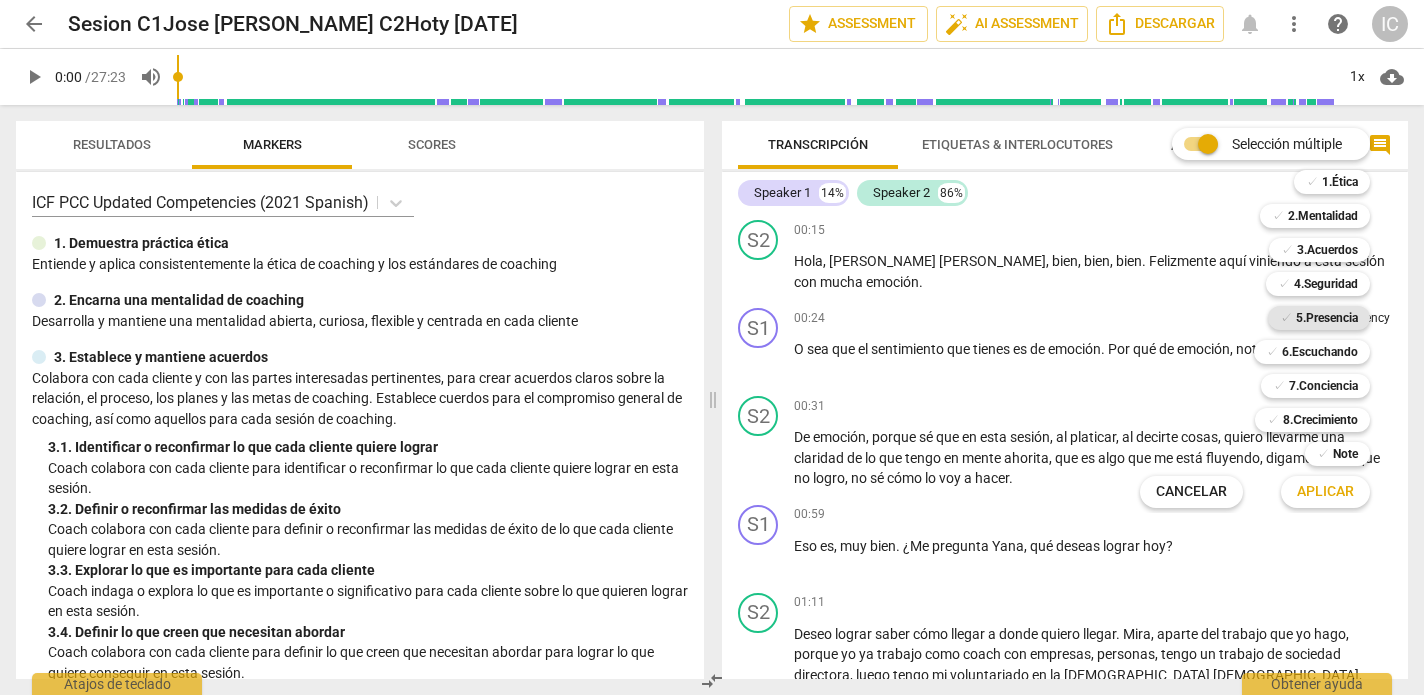click on "5.Presencia" at bounding box center (1327, 318) 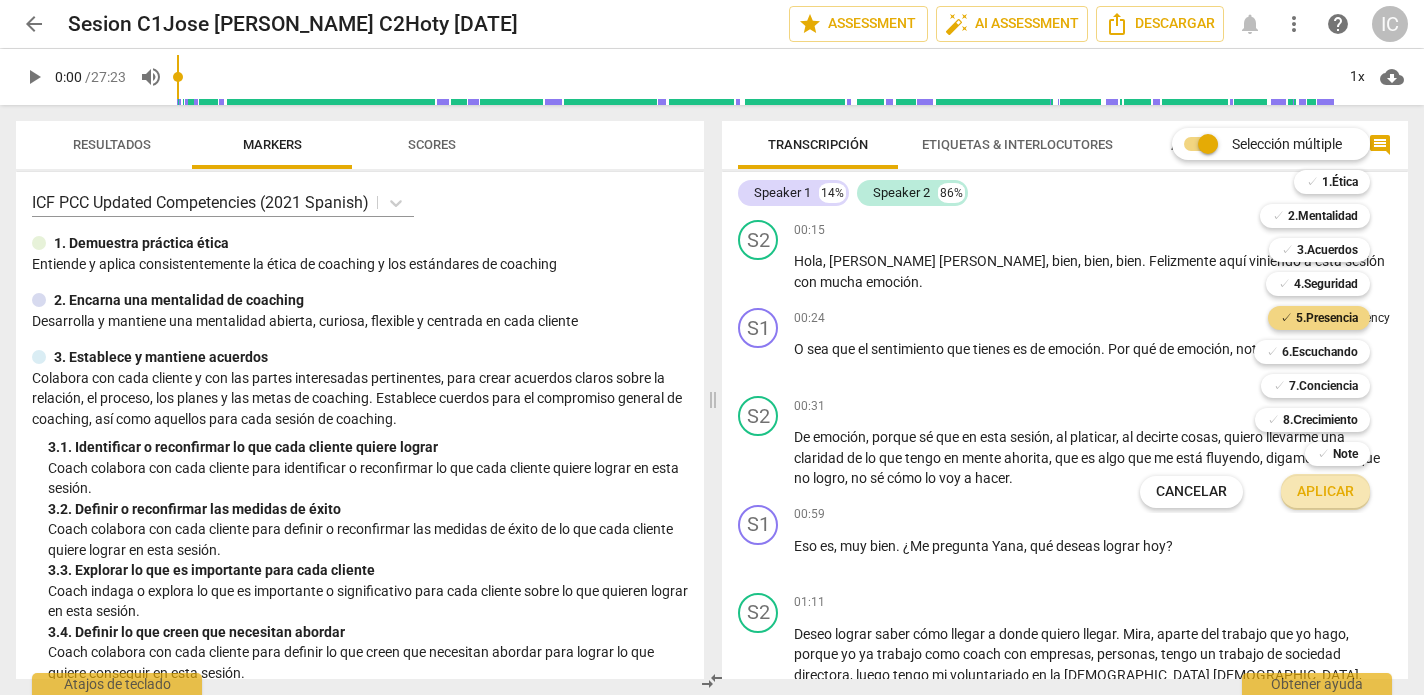 click on "Aplicar" at bounding box center (1325, 492) 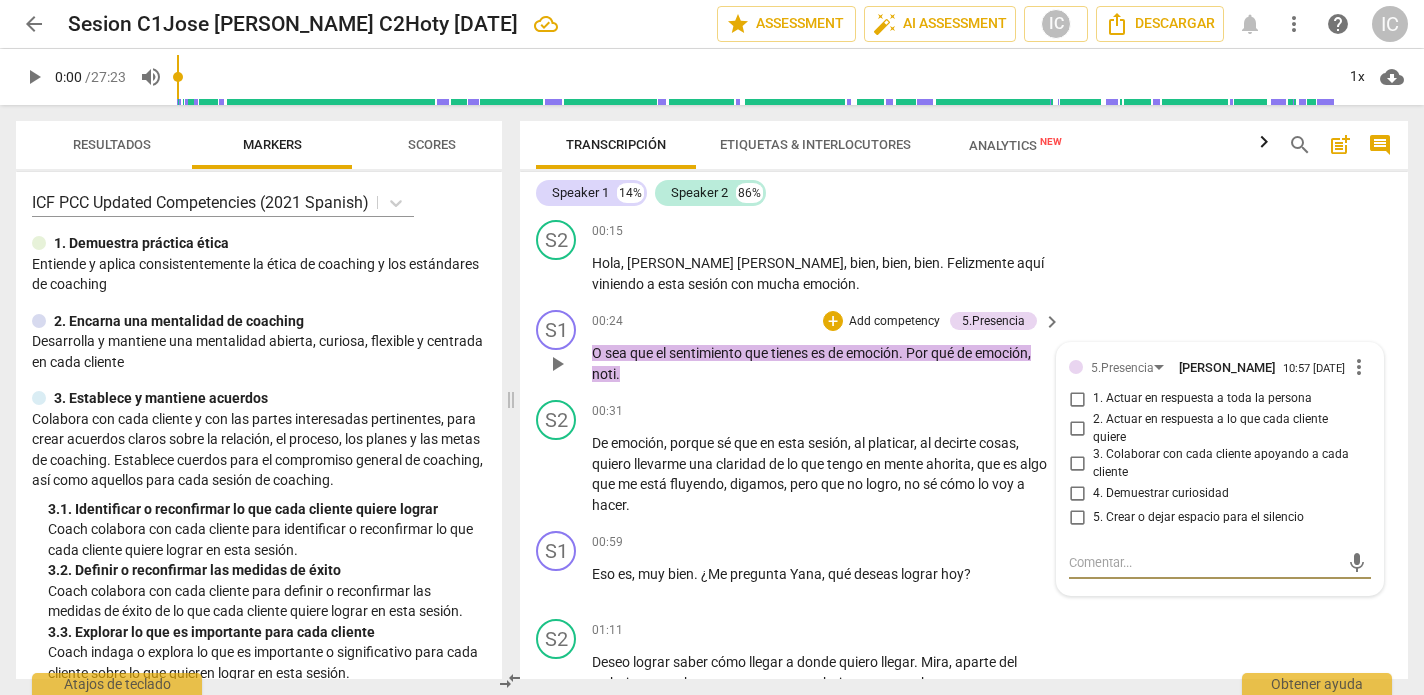 click on "4. Demuestrar curiosidad" at bounding box center (1161, 494) 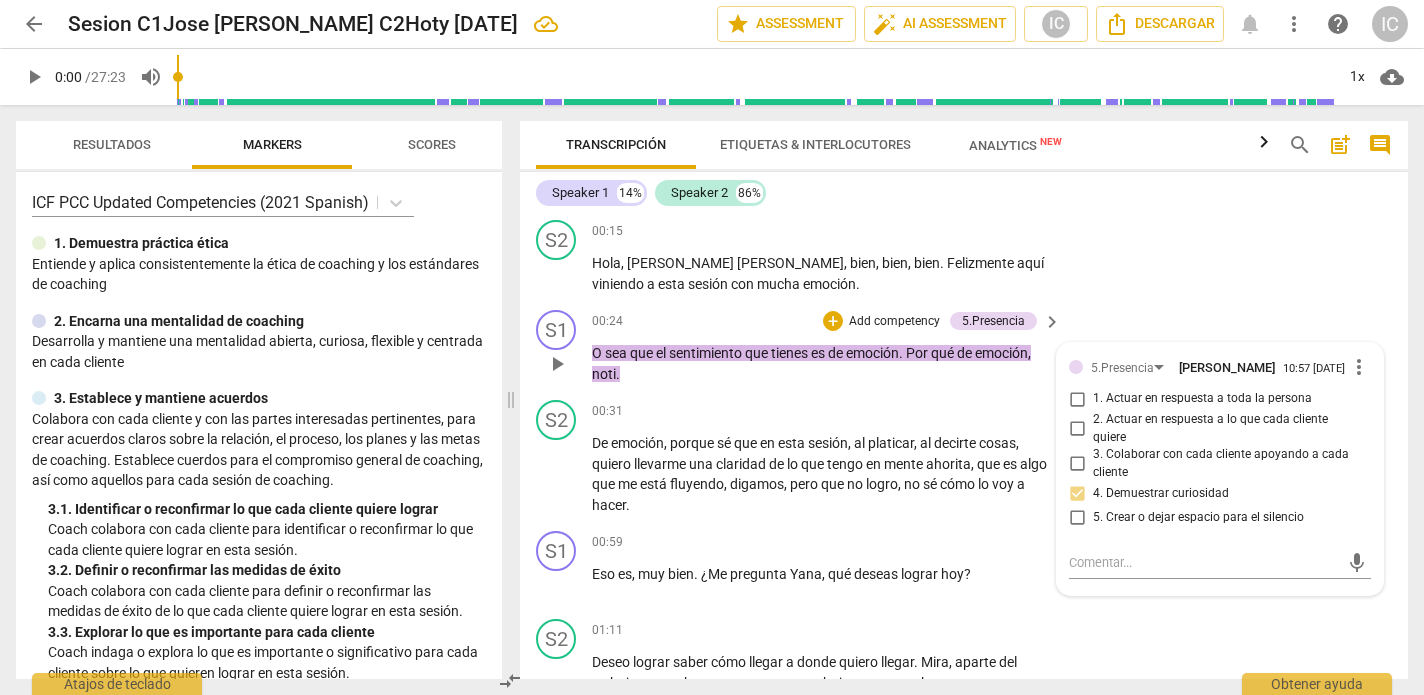scroll, scrollTop: 0, scrollLeft: 1, axis: horizontal 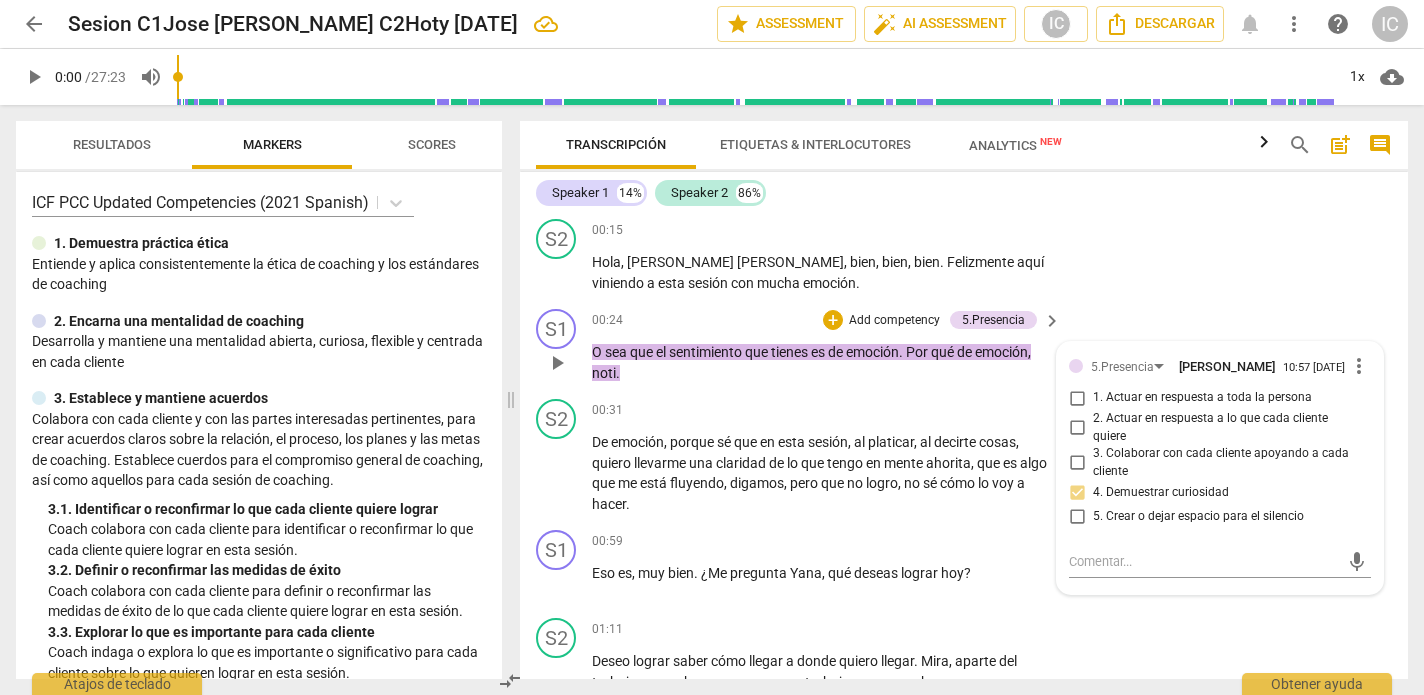 click on "3. Colaborar con cada cliente apoyando a cada cliente" at bounding box center (1077, 463) 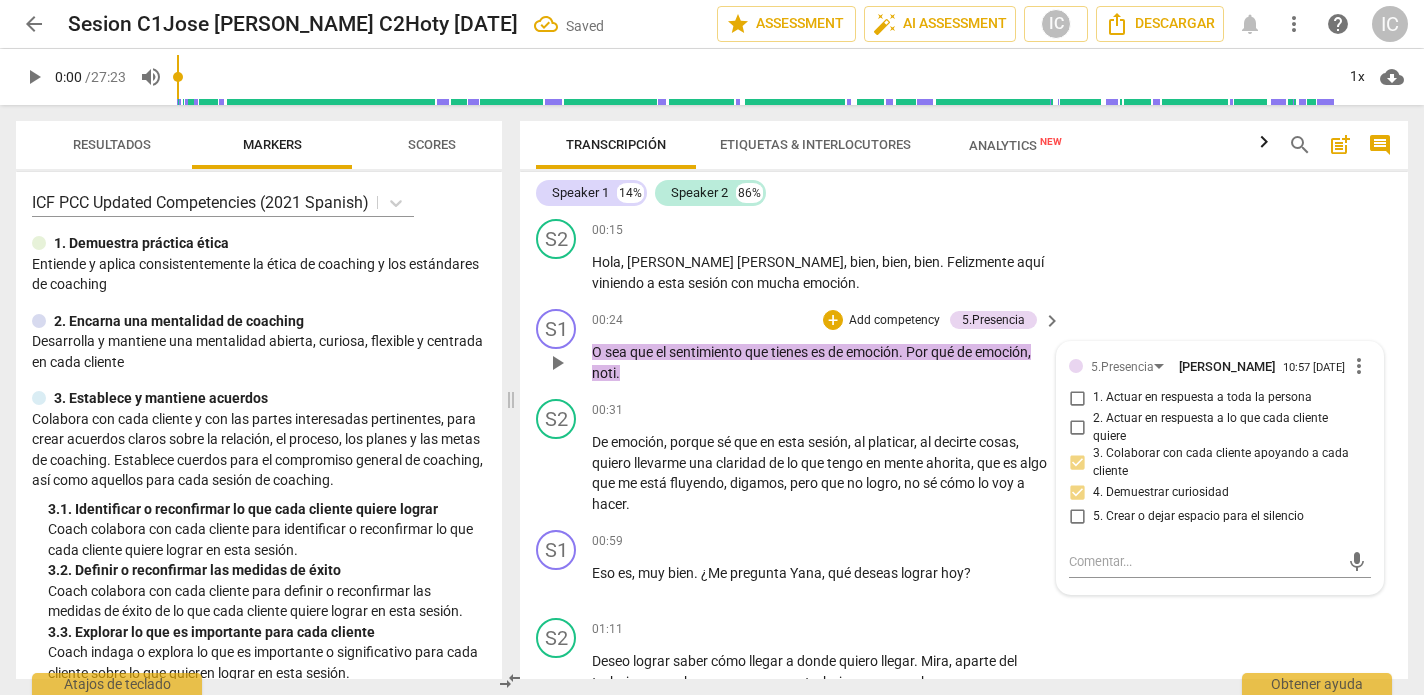 click on "Add competency" at bounding box center (894, 321) 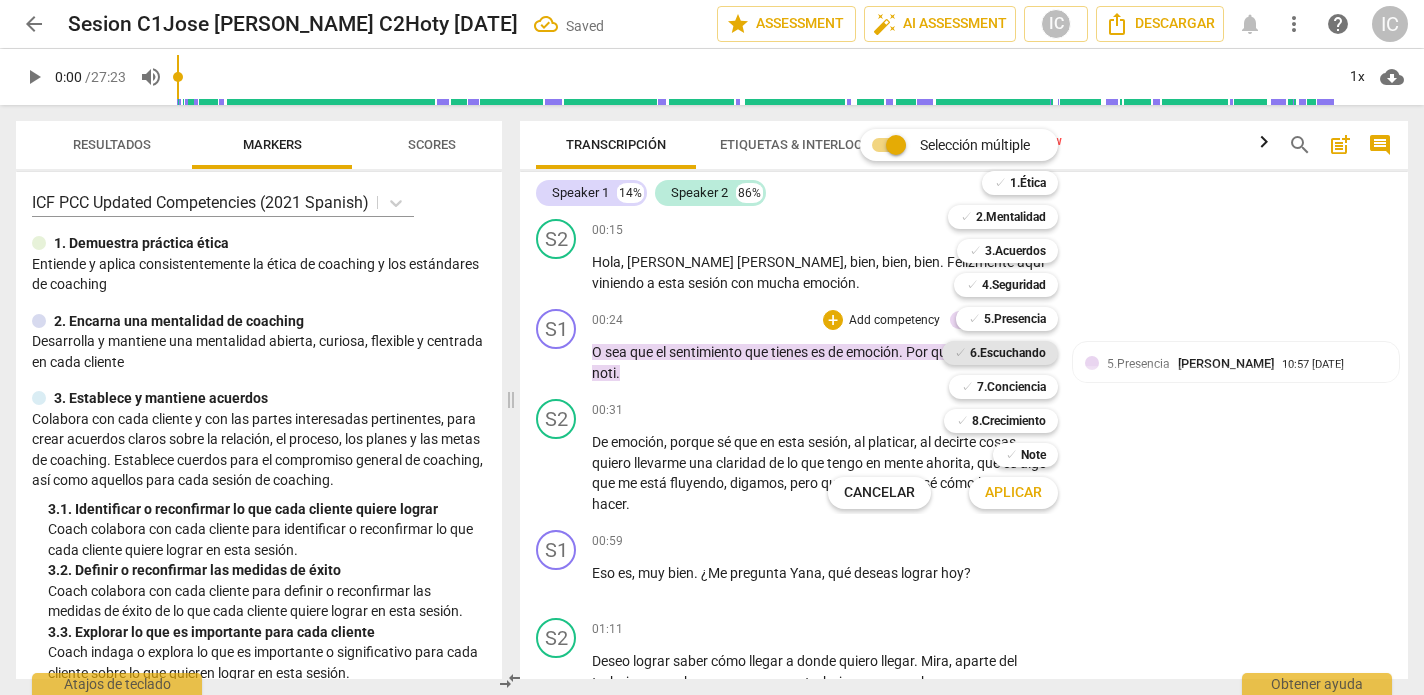 click on "6.Escuchando" at bounding box center (1008, 353) 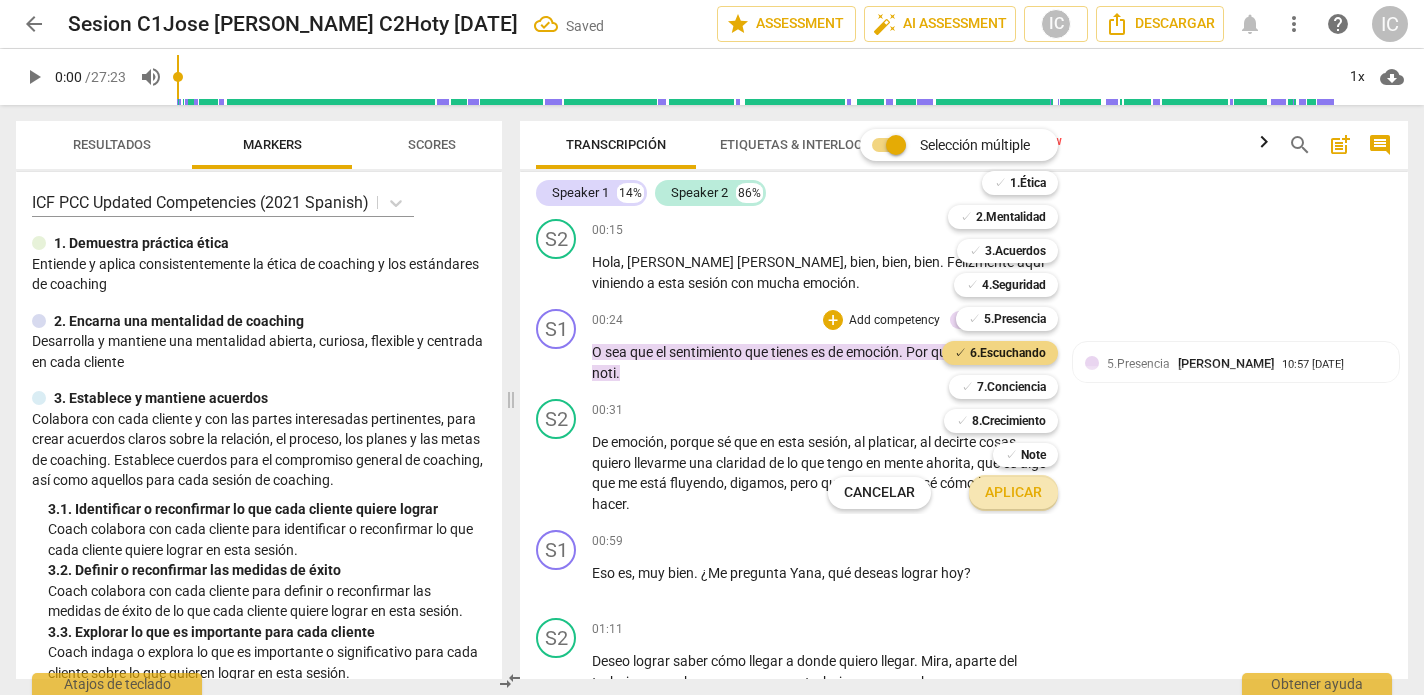 click on "Aplicar" at bounding box center (1013, 493) 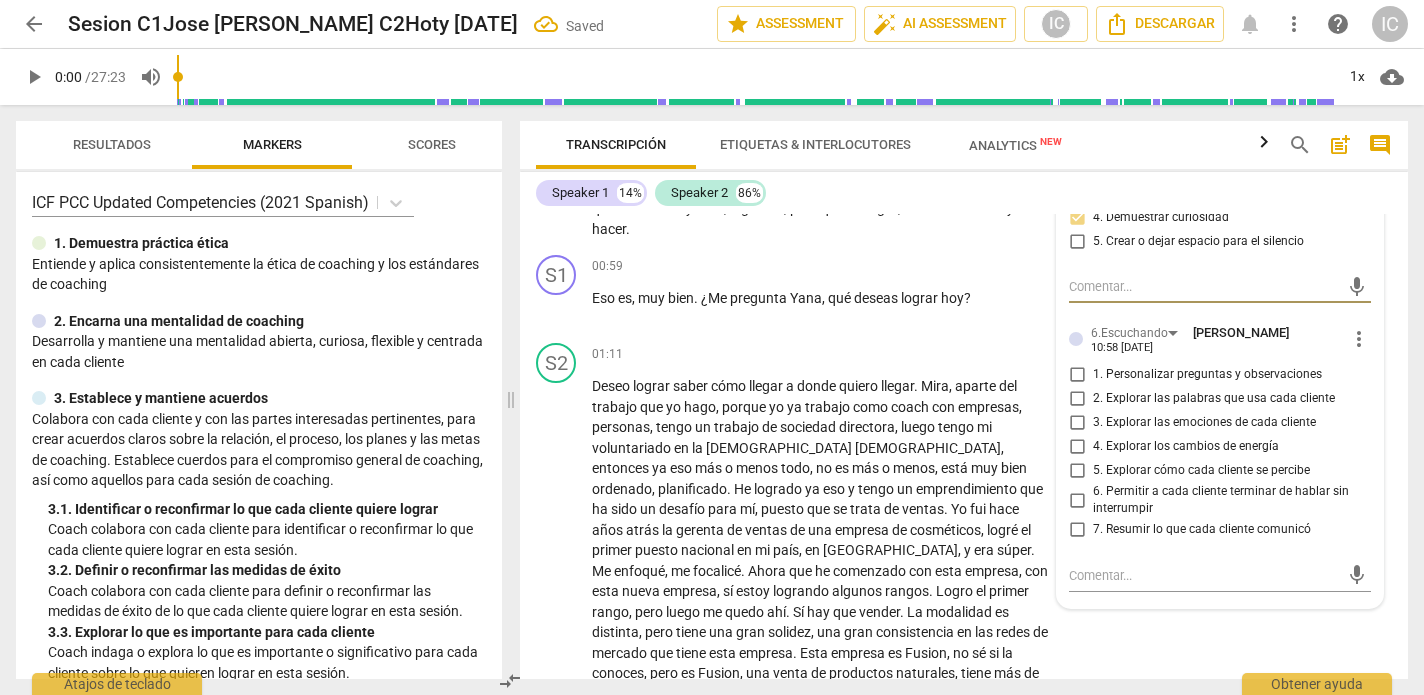scroll, scrollTop: 724, scrollLeft: 0, axis: vertical 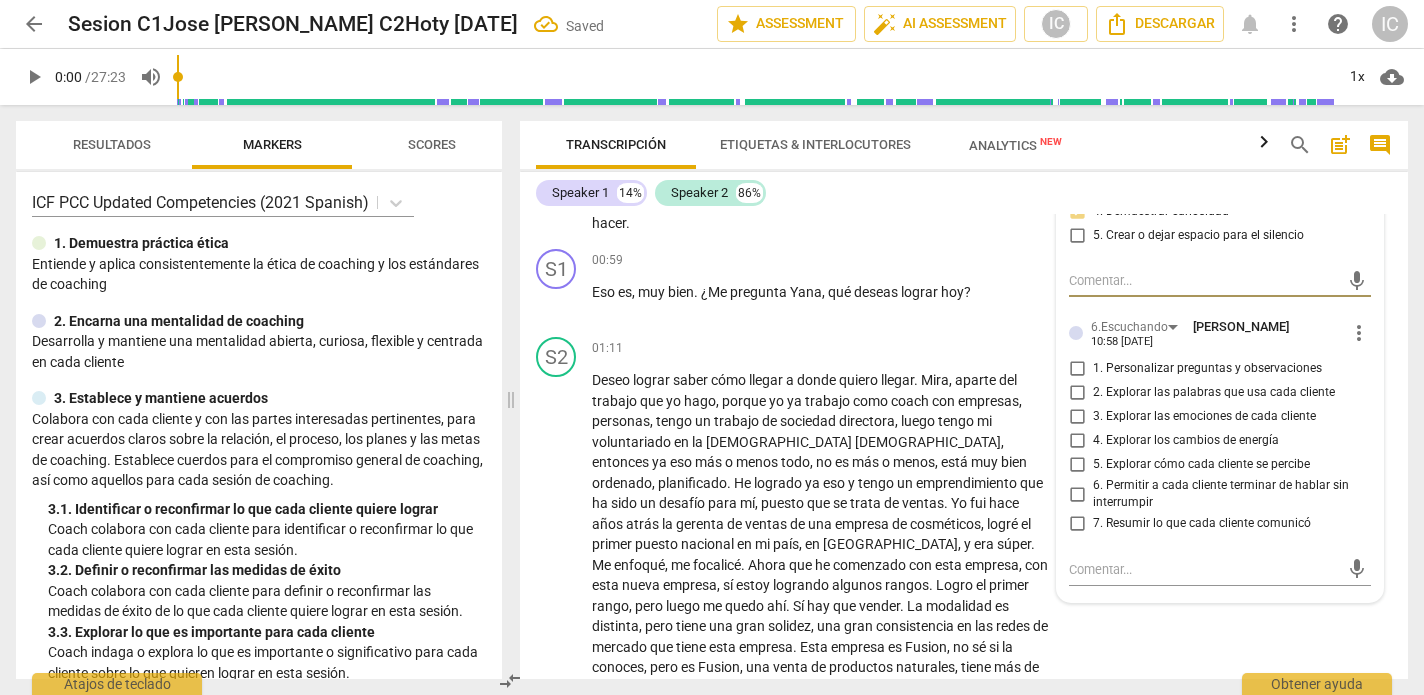 drag, startPoint x: 1076, startPoint y: 388, endPoint x: 1065, endPoint y: 393, distance: 12.083046 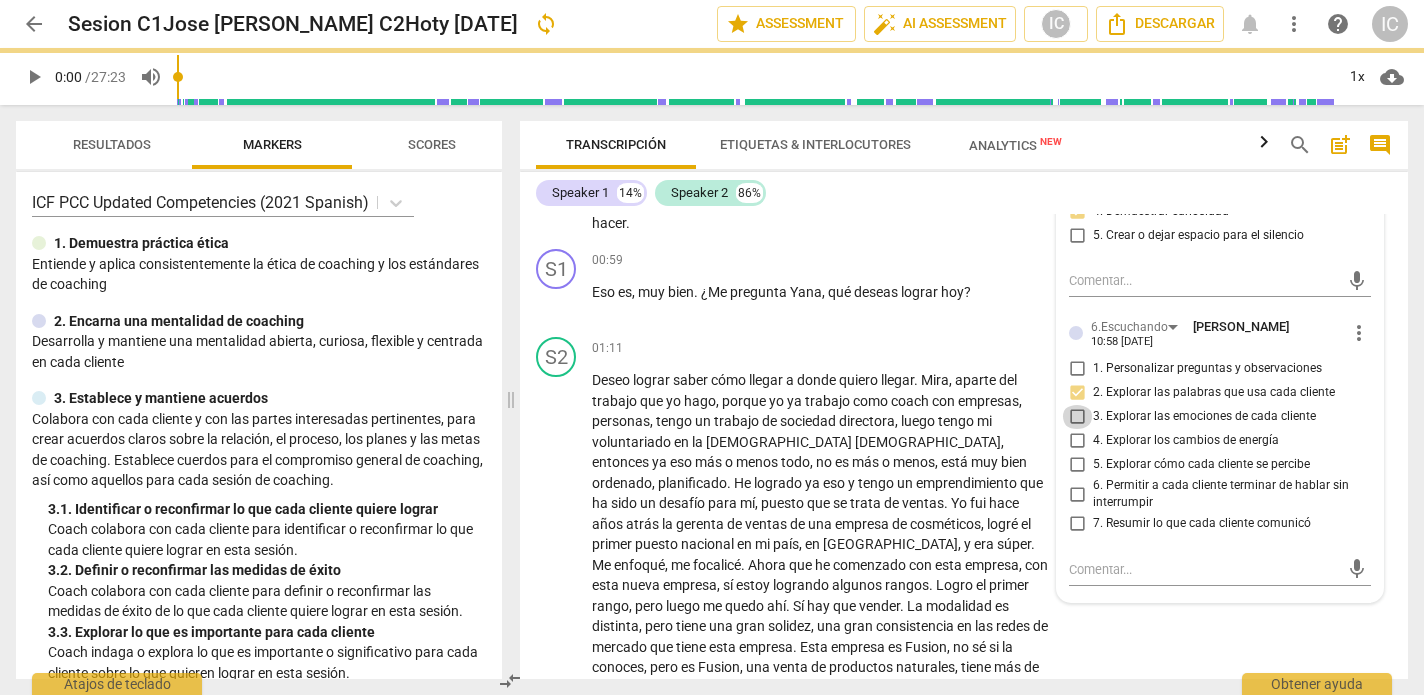 click on "3. Explorar las emociones de cada cliente" at bounding box center [1077, 417] 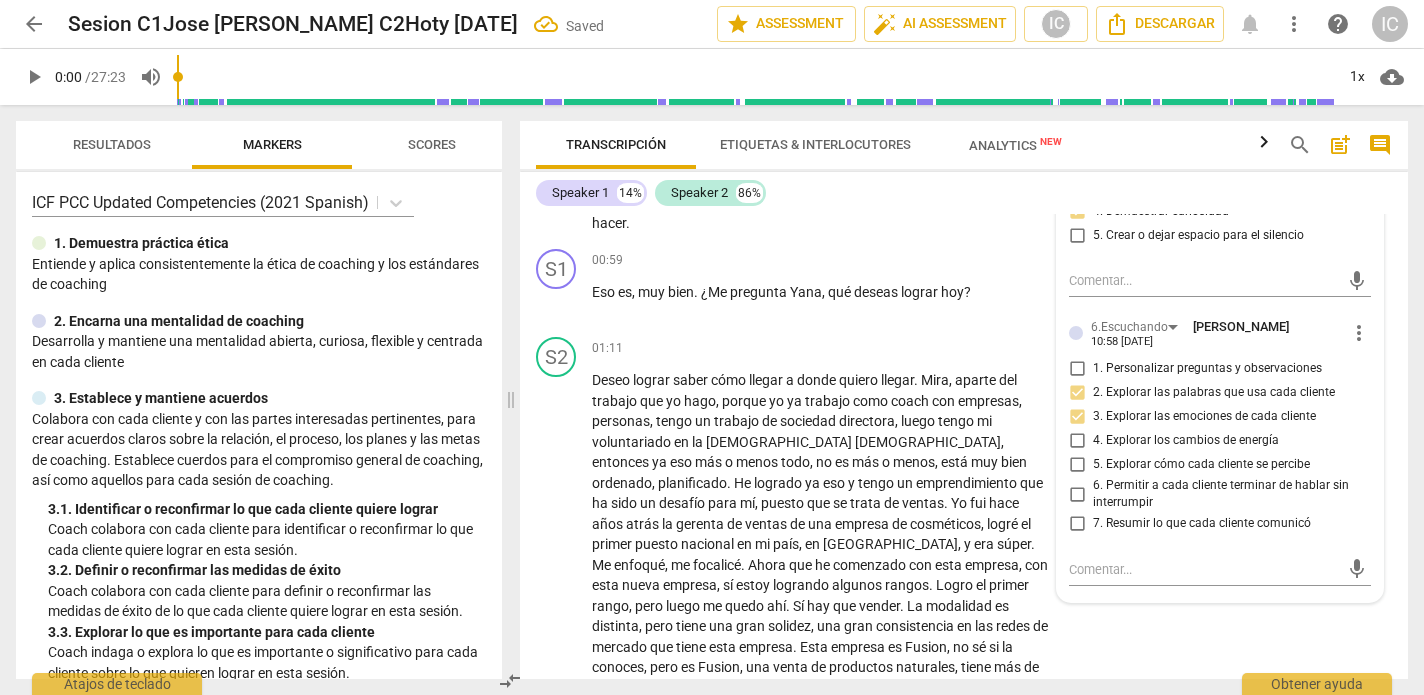 click on "De   emoción ,   porque   sé   que   en   esta   sesión ,   al   platicar ,   al   decirte   cosas ,   quiero   llevarme   una   claridad   de   lo   que   tengo   en   mente   ahorita ,   que   es   algo   que   me   está   fluyendo ,   digamos ,   pero   que   no   logro ,   no   sé   cómo   lo   voy   a   hacer ." at bounding box center [821, 192] 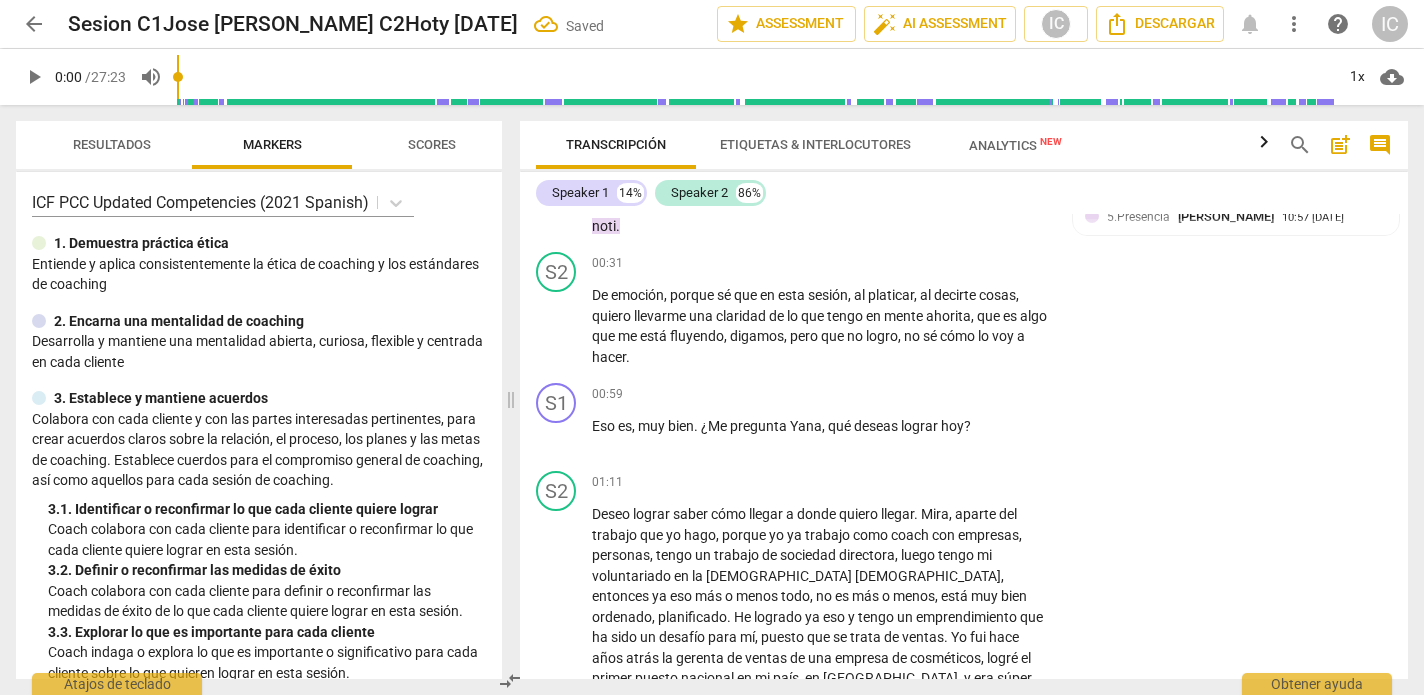 scroll, scrollTop: 602, scrollLeft: 0, axis: vertical 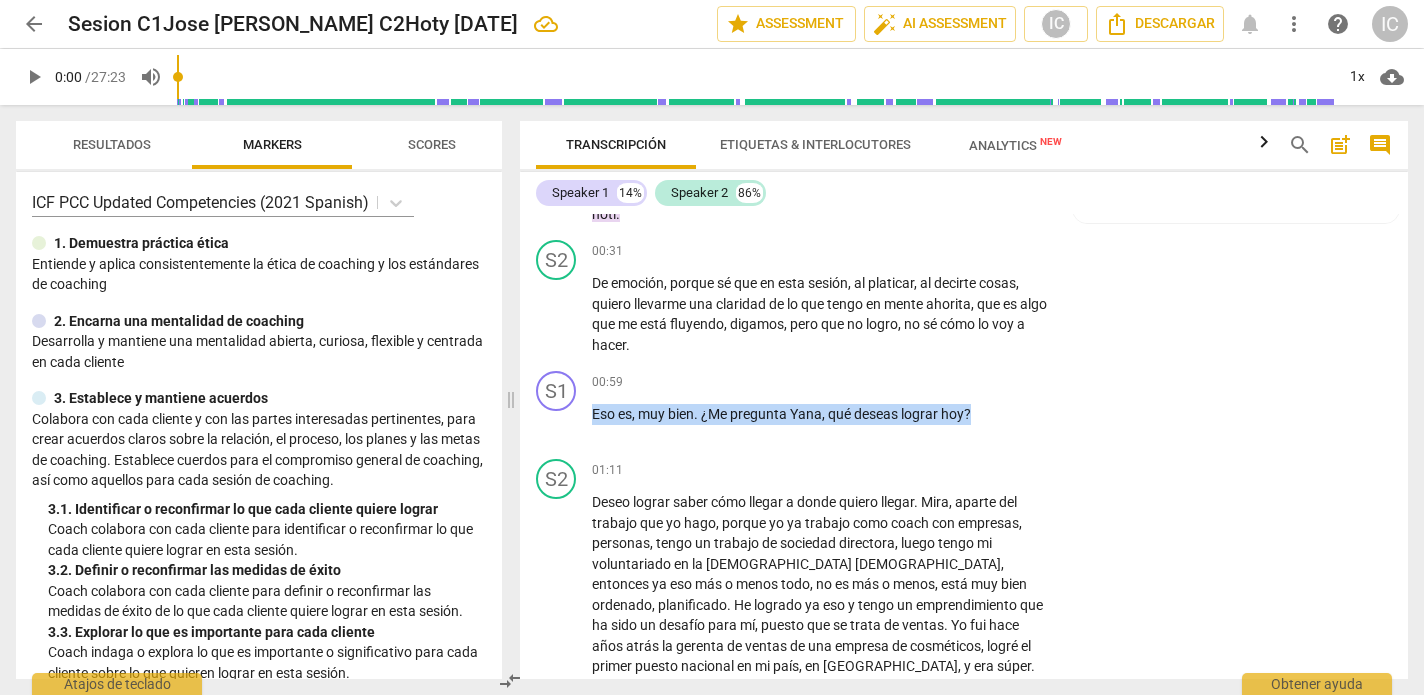 drag, startPoint x: 1046, startPoint y: 412, endPoint x: 407, endPoint y: 376, distance: 640.0133 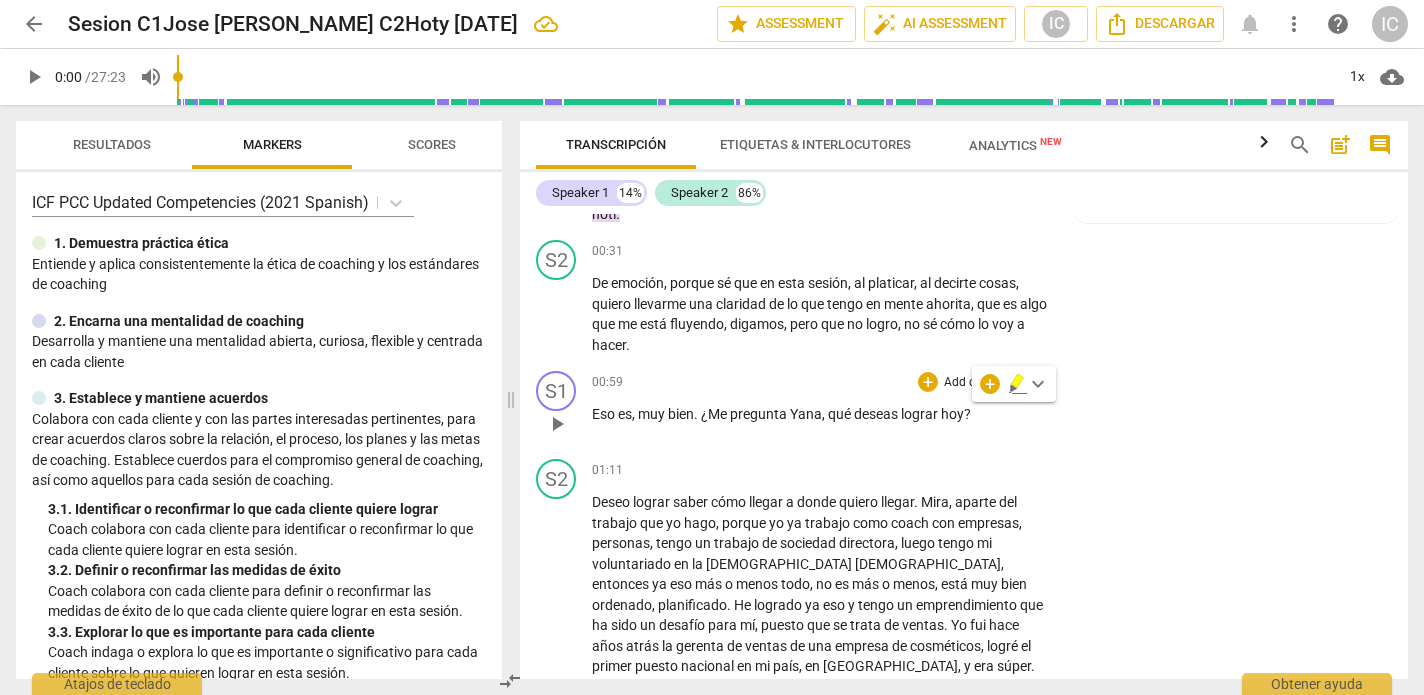 click on "+ Add competency" at bounding box center [977, 382] 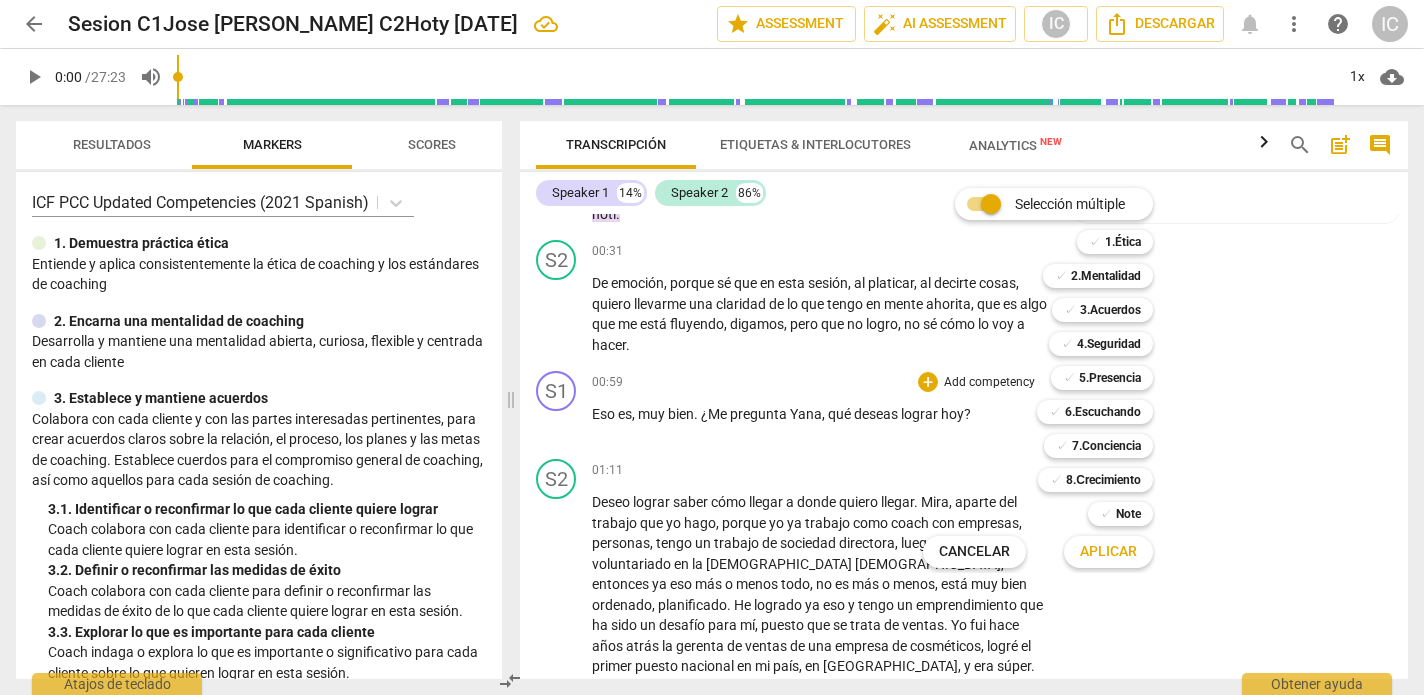 drag, startPoint x: 1114, startPoint y: 310, endPoint x: 1119, endPoint y: 331, distance: 21.587032 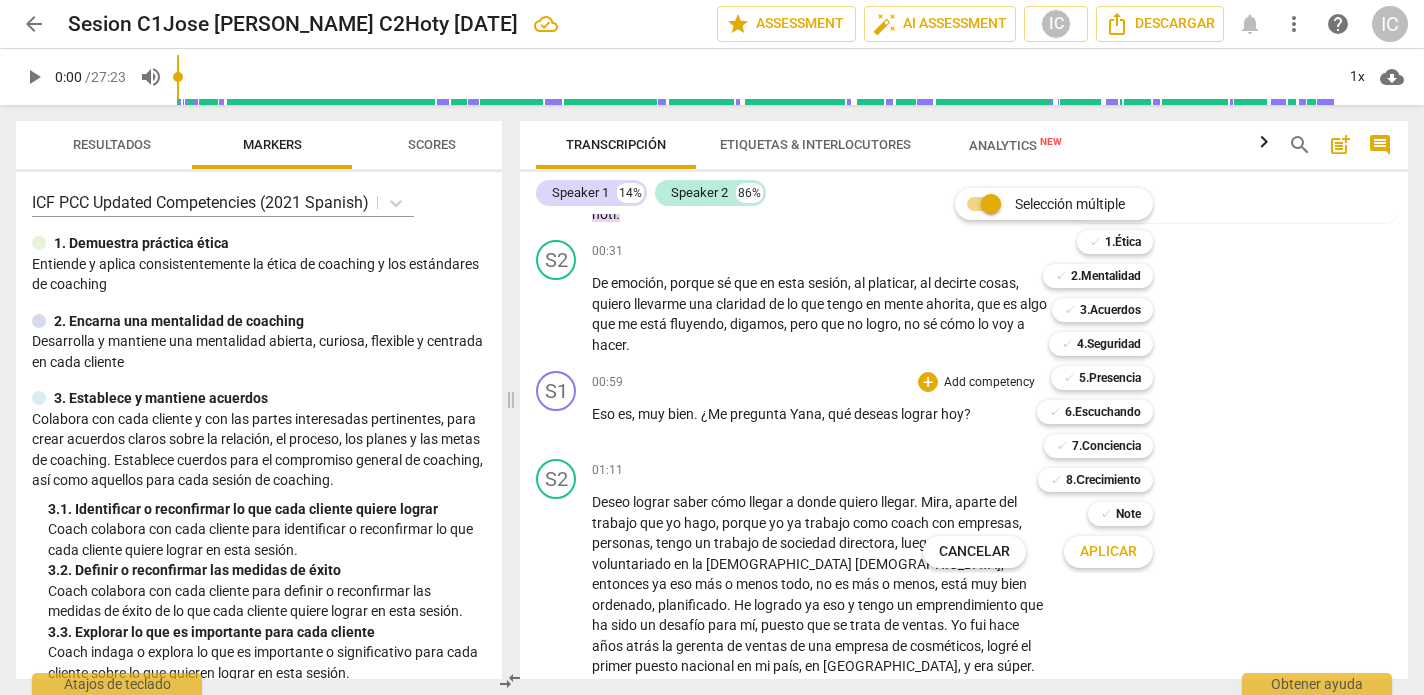 click on "3.Acuerdos" at bounding box center (1110, 310) 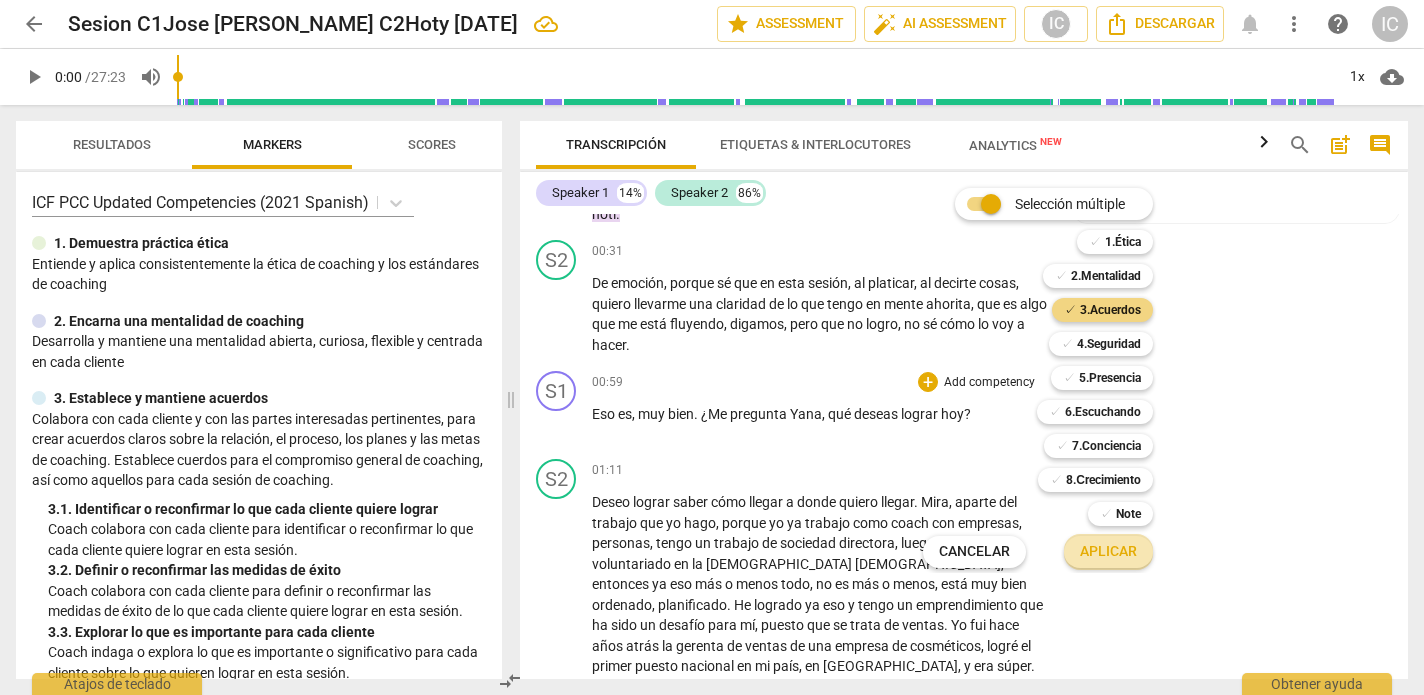 click on "Aplicar" at bounding box center [1108, 552] 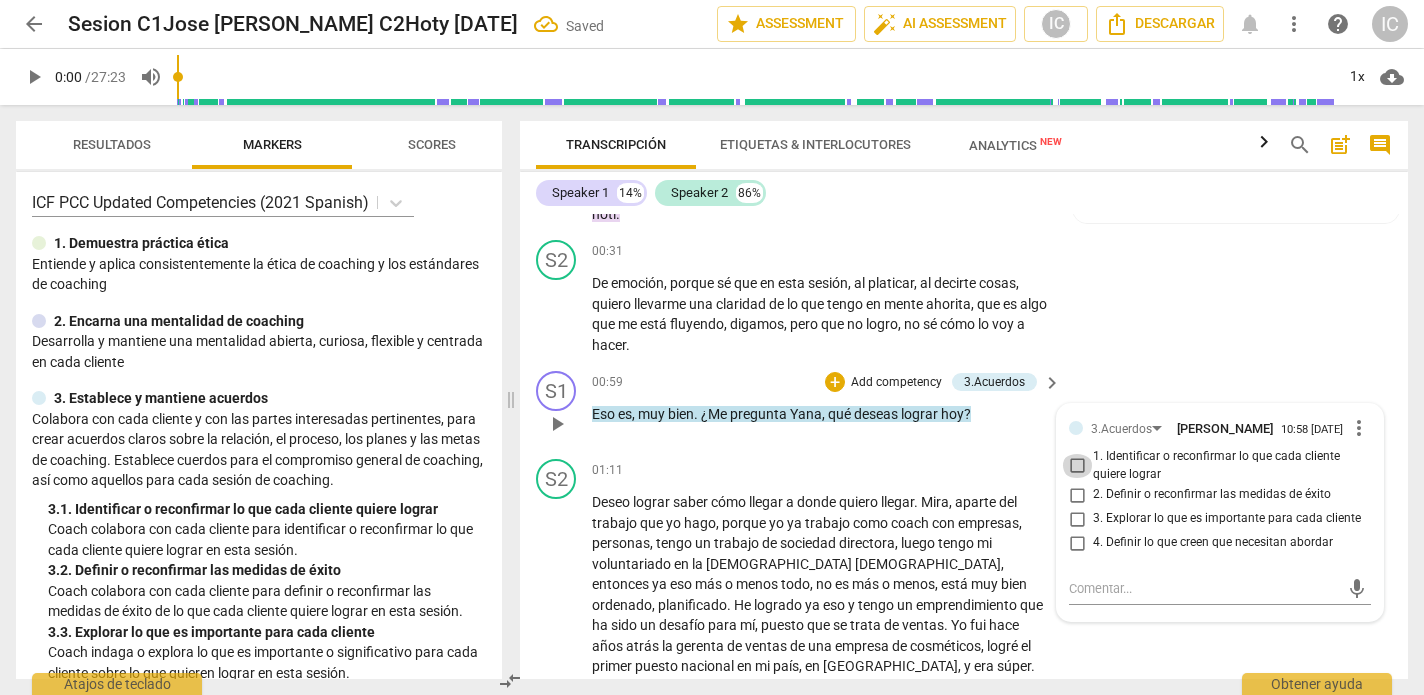 click on "1. Identificar o reconfirmar lo que cada cliente quiere lograr" at bounding box center (1077, 466) 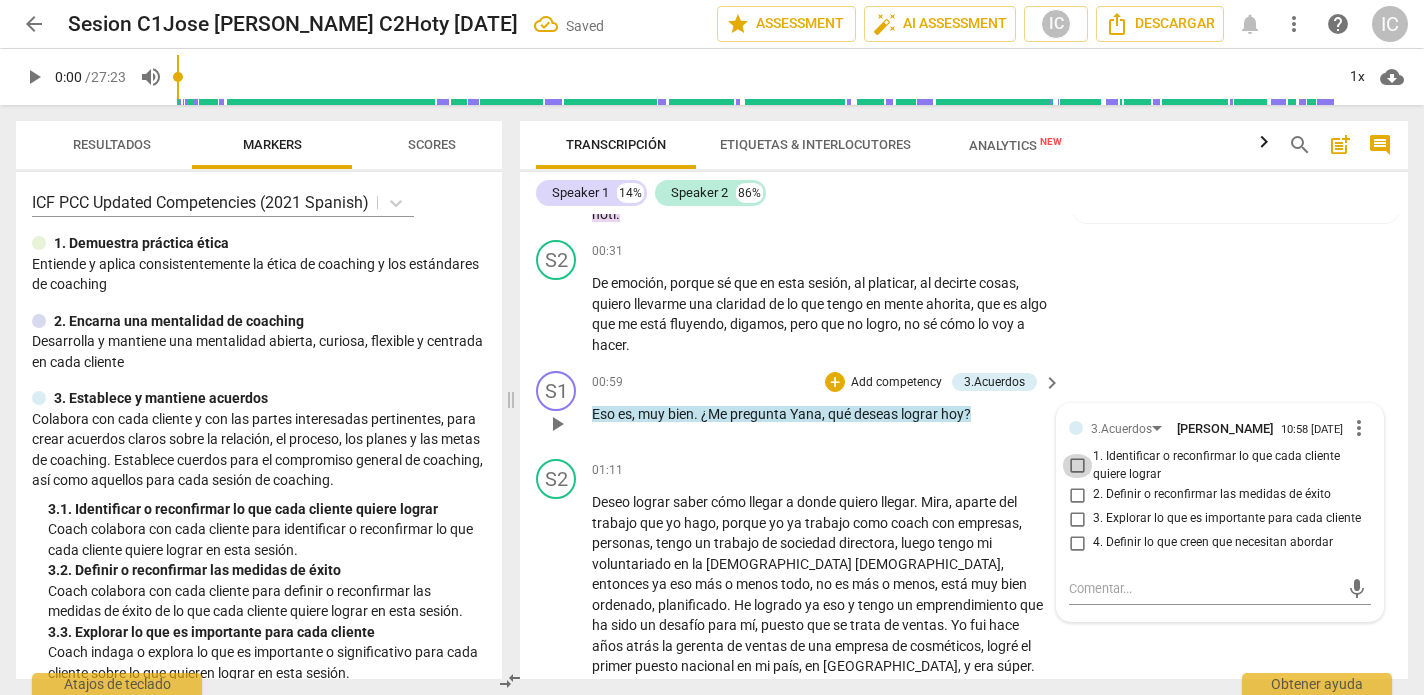 checkbox on "true" 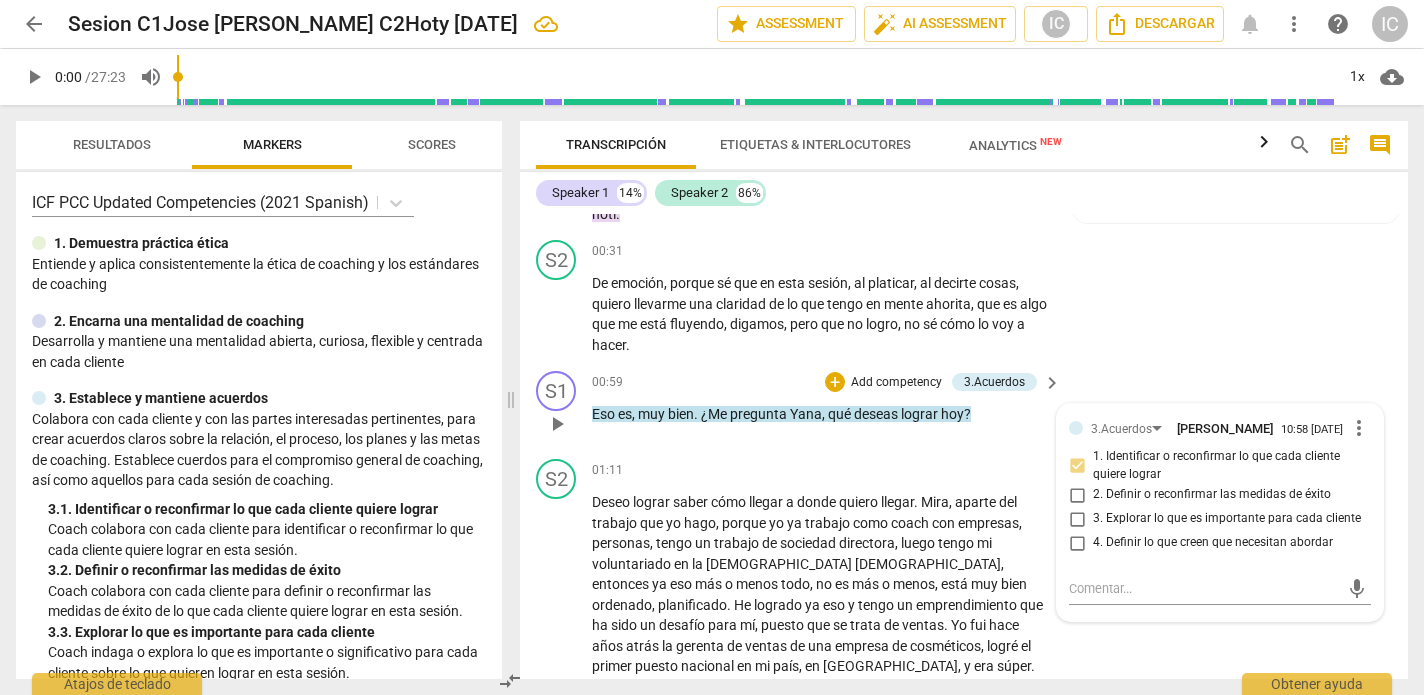 click on "4. Definir lo que creen que necesitan abordar" at bounding box center [1077, 543] 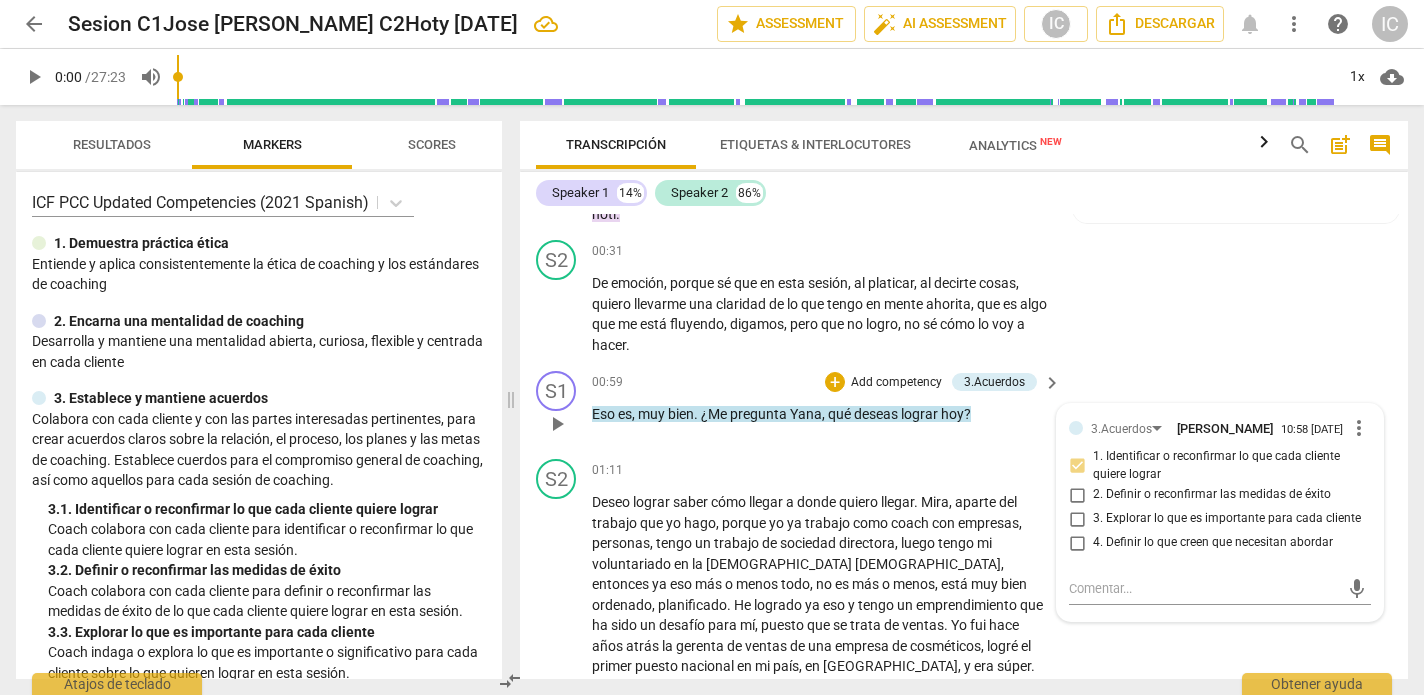 checkbox on "true" 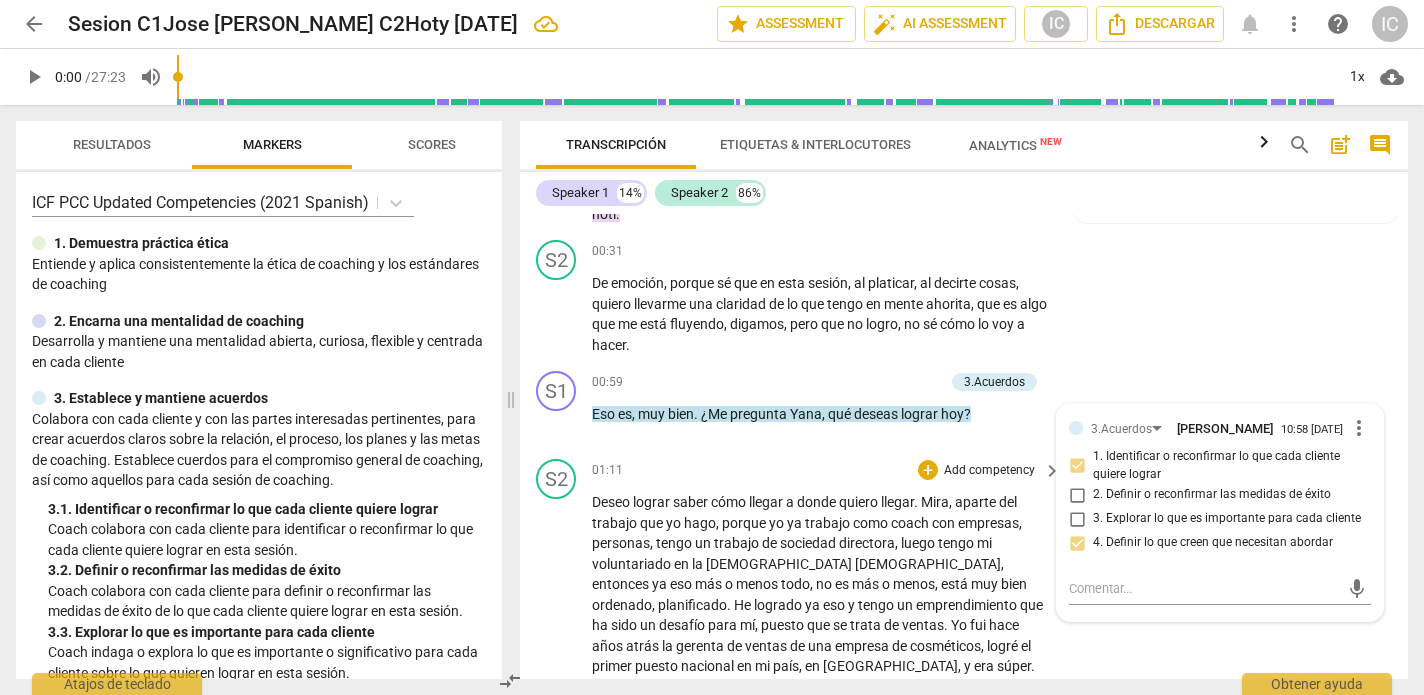 click on "S2 play_arrow pause 01:11 + Add competency keyboard_arrow_right Deseo   lograr   saber   cómo   llegar   a   donde   quiero   llegar .   Mira ,   aparte   del   trabajo   que   yo   hago ,   porque   yo   ya   trabajo   como   coach   con   empresas ,   personas ,   tengo   un   trabajo   de   sociedad   directora ,   luego   tengo   mi   voluntariado   en   la   iglesia   católica ,   entonces   ya   eso   más   o   menos   todo ,   no   es   más   o   menos ,   está   muy   bien   ordenado ,   planificado .   He   logrado   ya   eso   y   tengo   un   emprendimiento   que   ha   sido   un   desafío   para   mí ,   puesto   que   se   trata   de   ventas .   Yo   fui   hace   años   atrás   la   gerenta   de   ventas   de   una   empresa   de   cosméticos ,   logré   el   primer   puesto   nacional   en   mi   país ,   en   Perú ,   y   era   súper .   Me   enfoqué ,   me   focalicé .   Ahora   que   he   comenzado   con   esta   empresa ,   con   esta   nueva   empresa ,   sí   estoy" at bounding box center [964, 957] 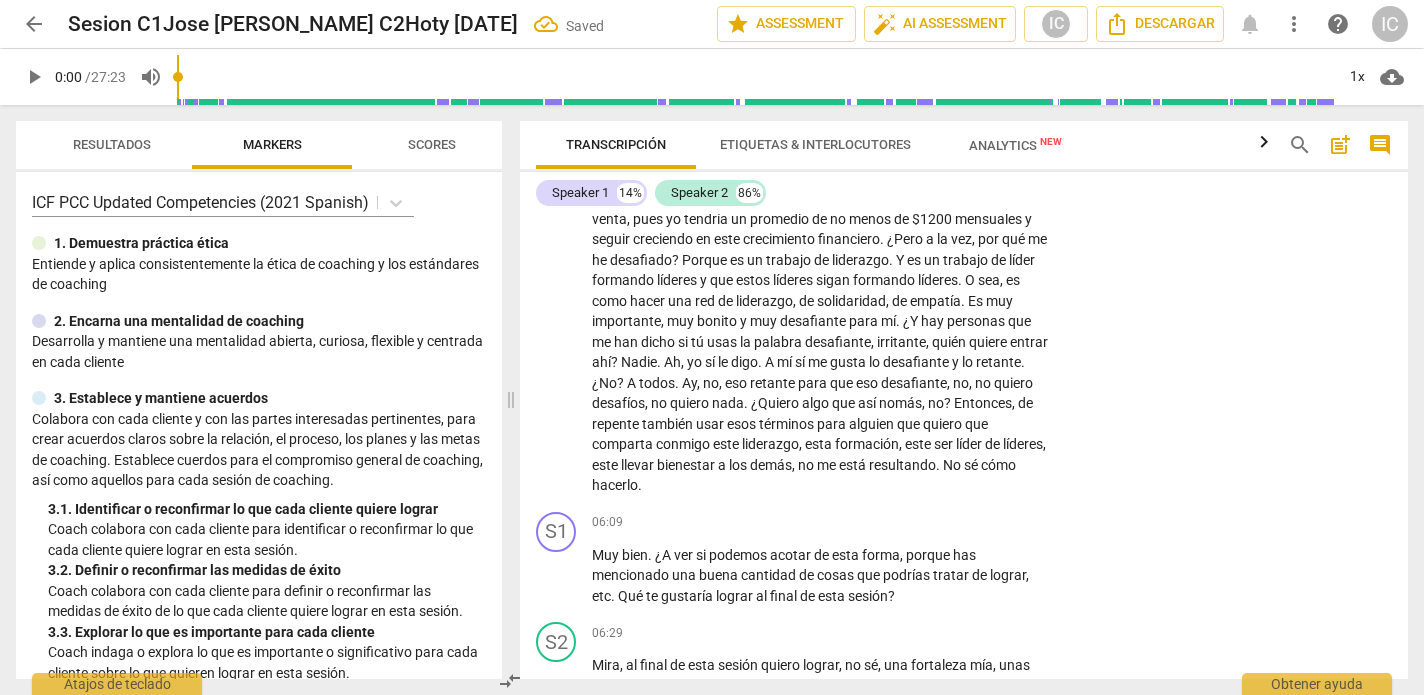 scroll, scrollTop: 1566, scrollLeft: 0, axis: vertical 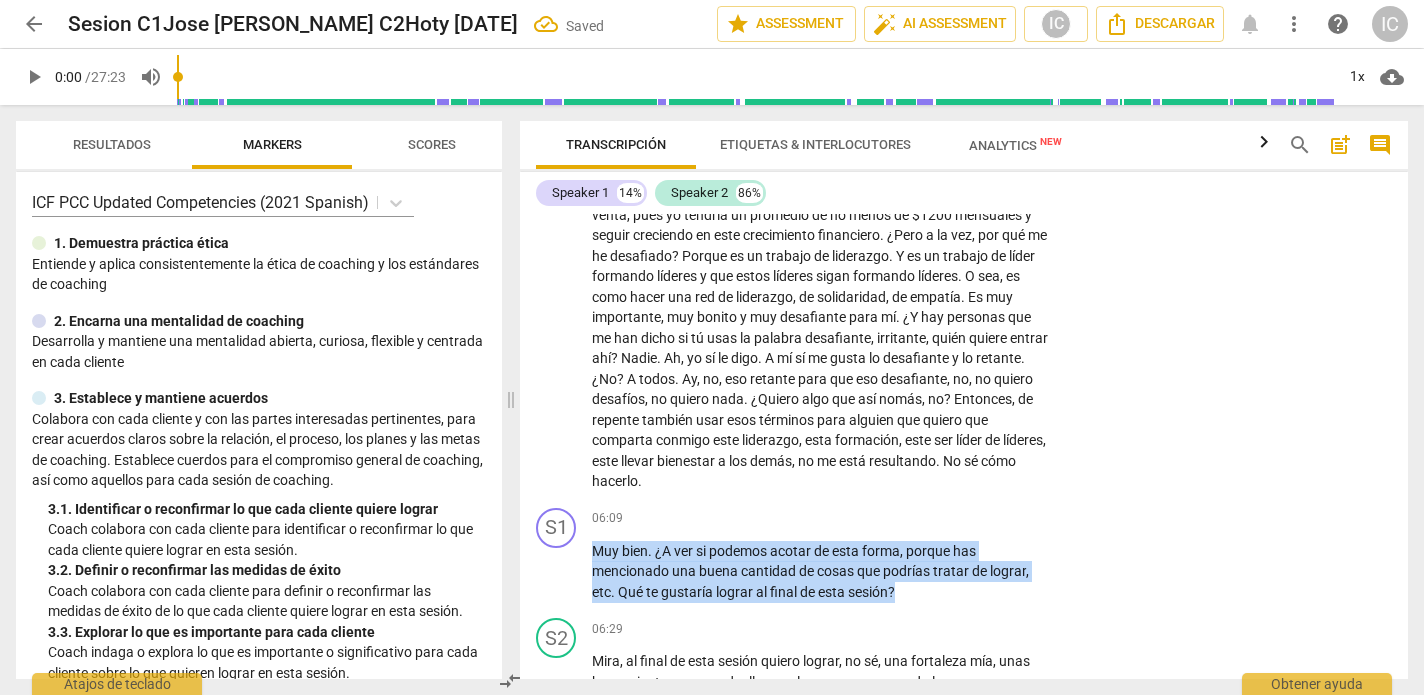 drag, startPoint x: 931, startPoint y: 516, endPoint x: 423, endPoint y: 485, distance: 508.94498 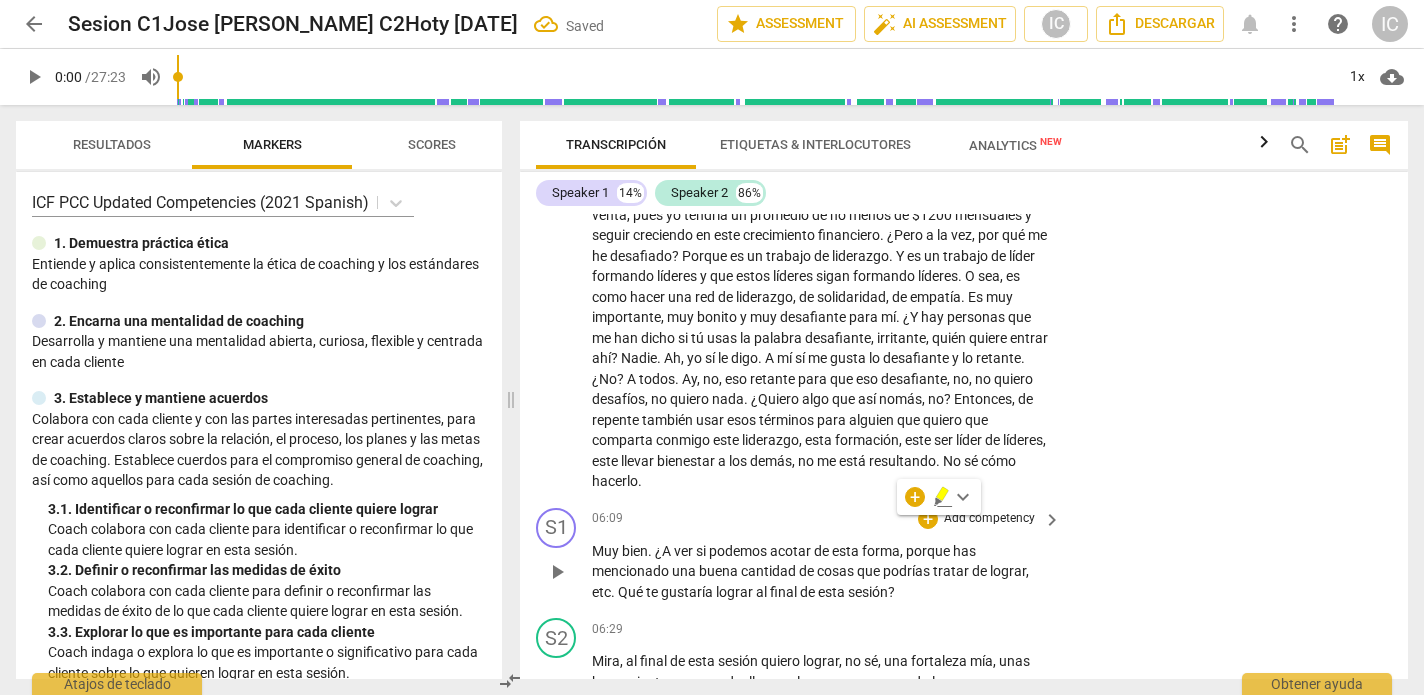 click on "S1 play_arrow pause 06:09 + Add competency keyboard_arrow_right Muy   bien .   ¿A   ver   si   podemos   acotar   de   esta   forma ,   porque   has   mencionado   una   buena   cantidad   de   cosas   que   podrías   tratar   de   lograr ,   etc .   Qué   te   gustaría   lograr   al   final   de   esta   sesión ?" at bounding box center [964, 555] 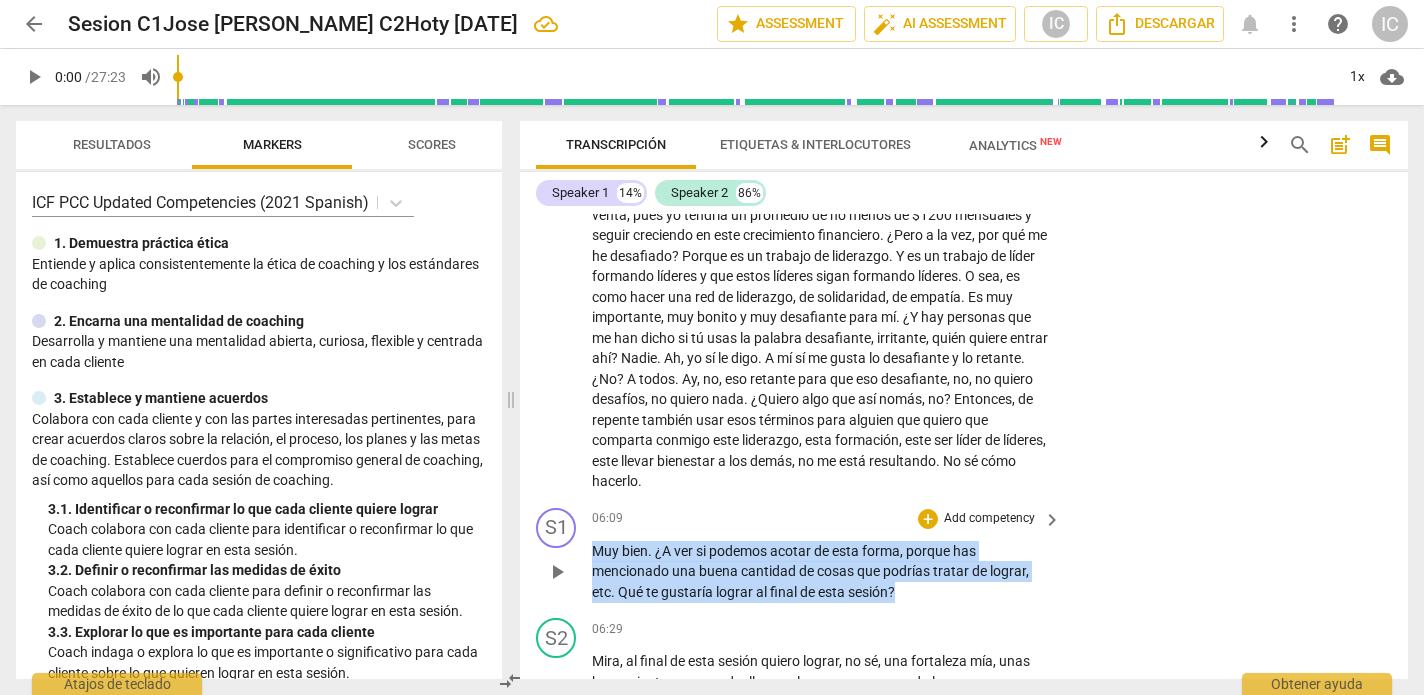 drag, startPoint x: 930, startPoint y: 523, endPoint x: 667, endPoint y: 489, distance: 265.1886 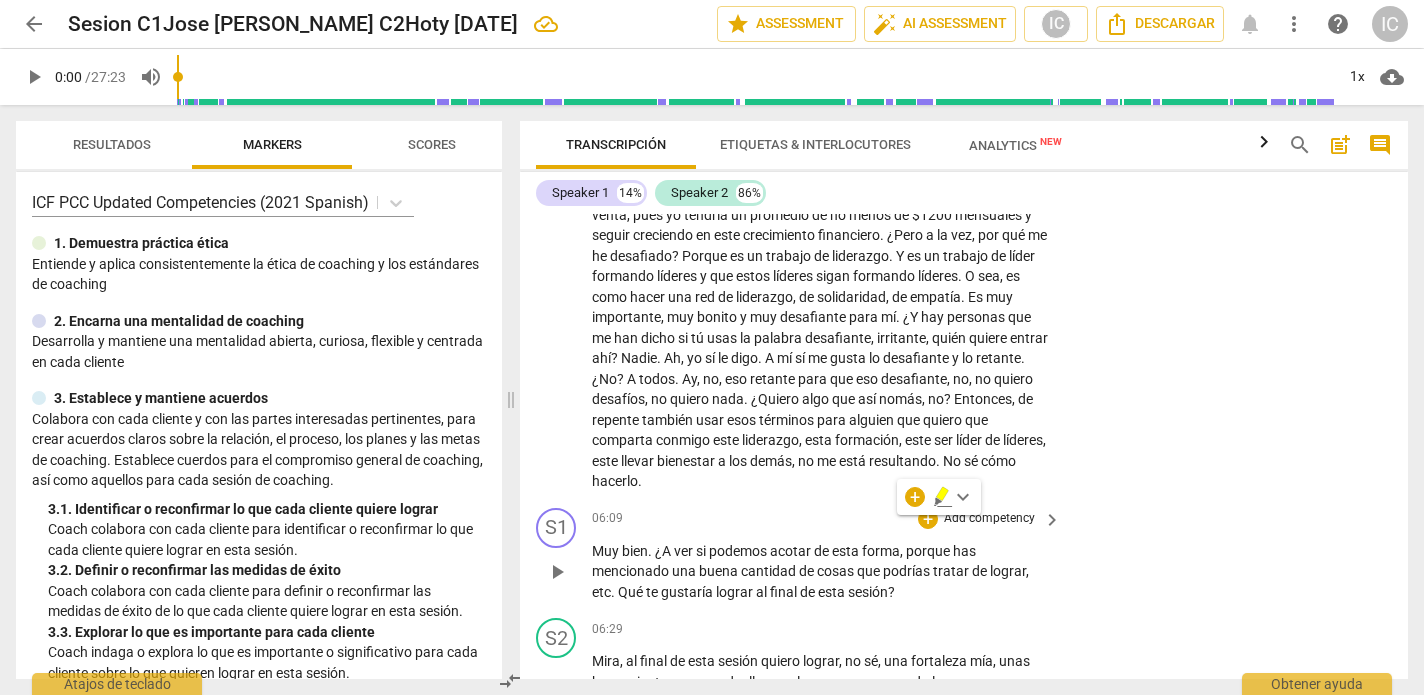 click on "Add competency" at bounding box center (989, 519) 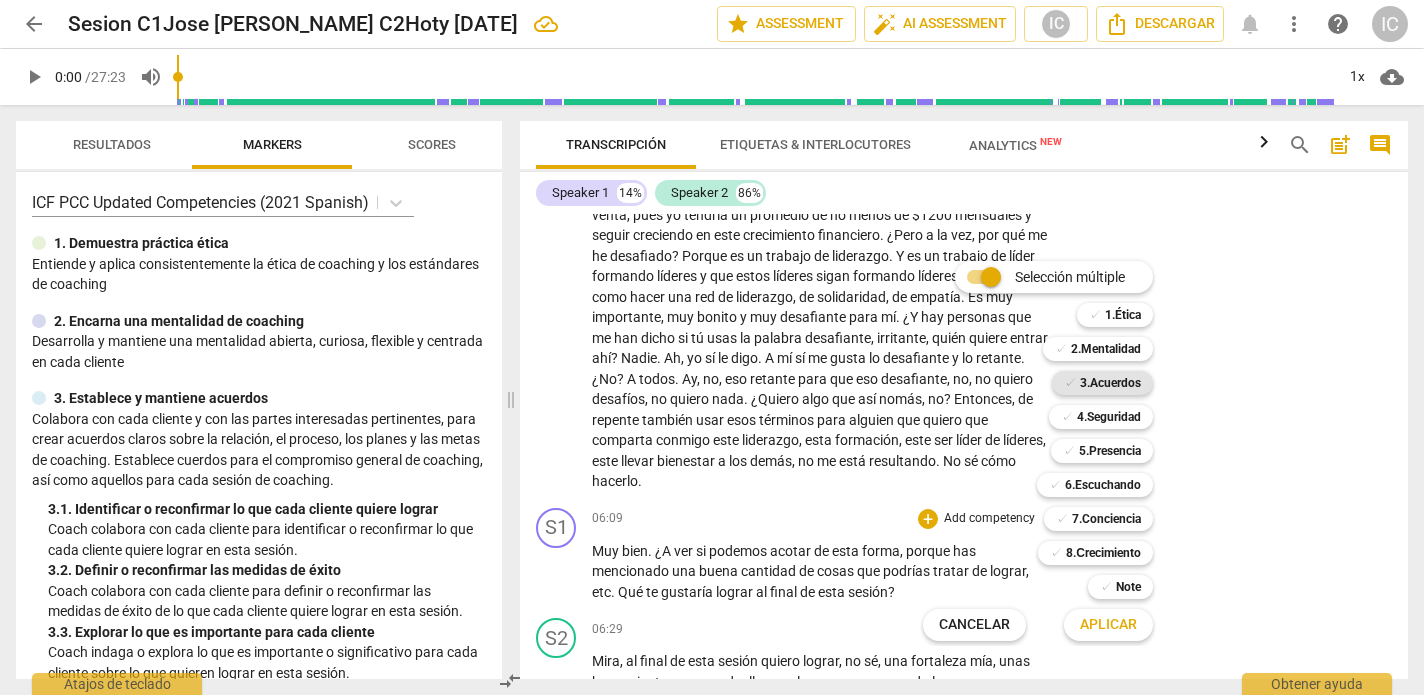 click on "3.Acuerdos" at bounding box center [1110, 383] 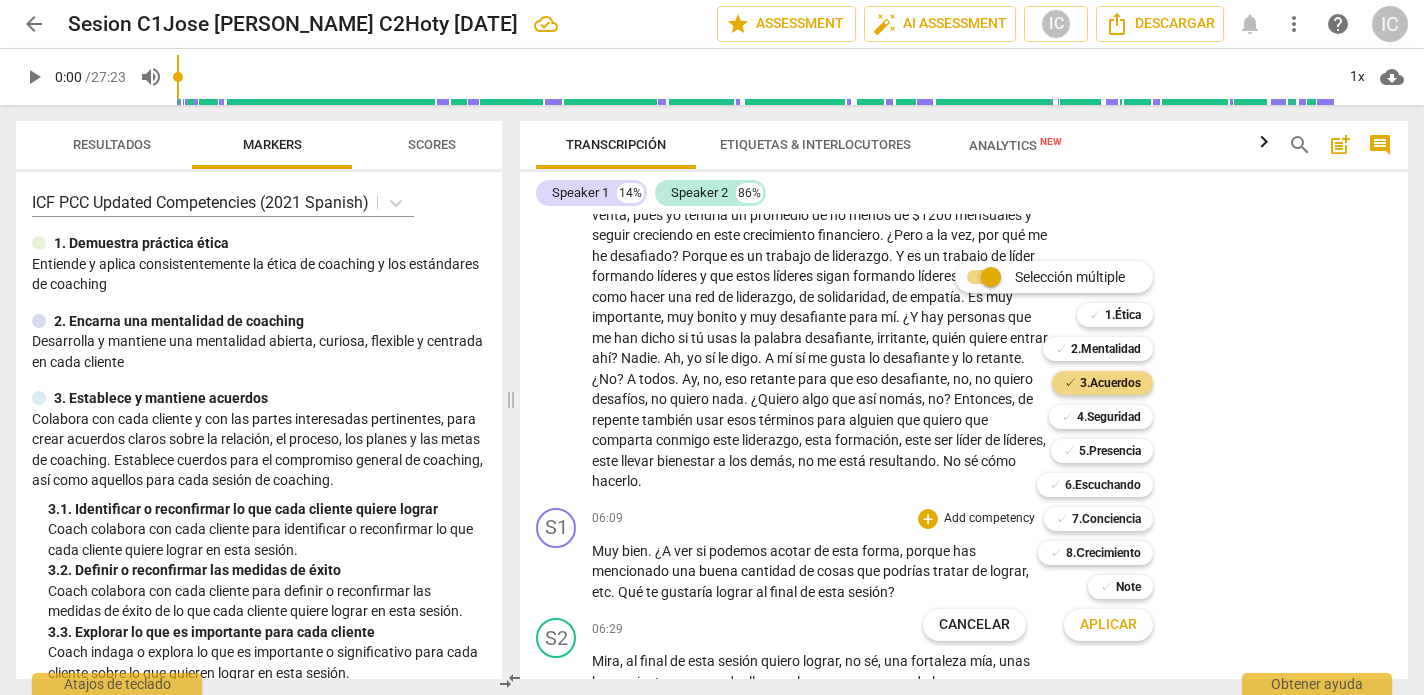 click on "Aplicar" at bounding box center [1108, 625] 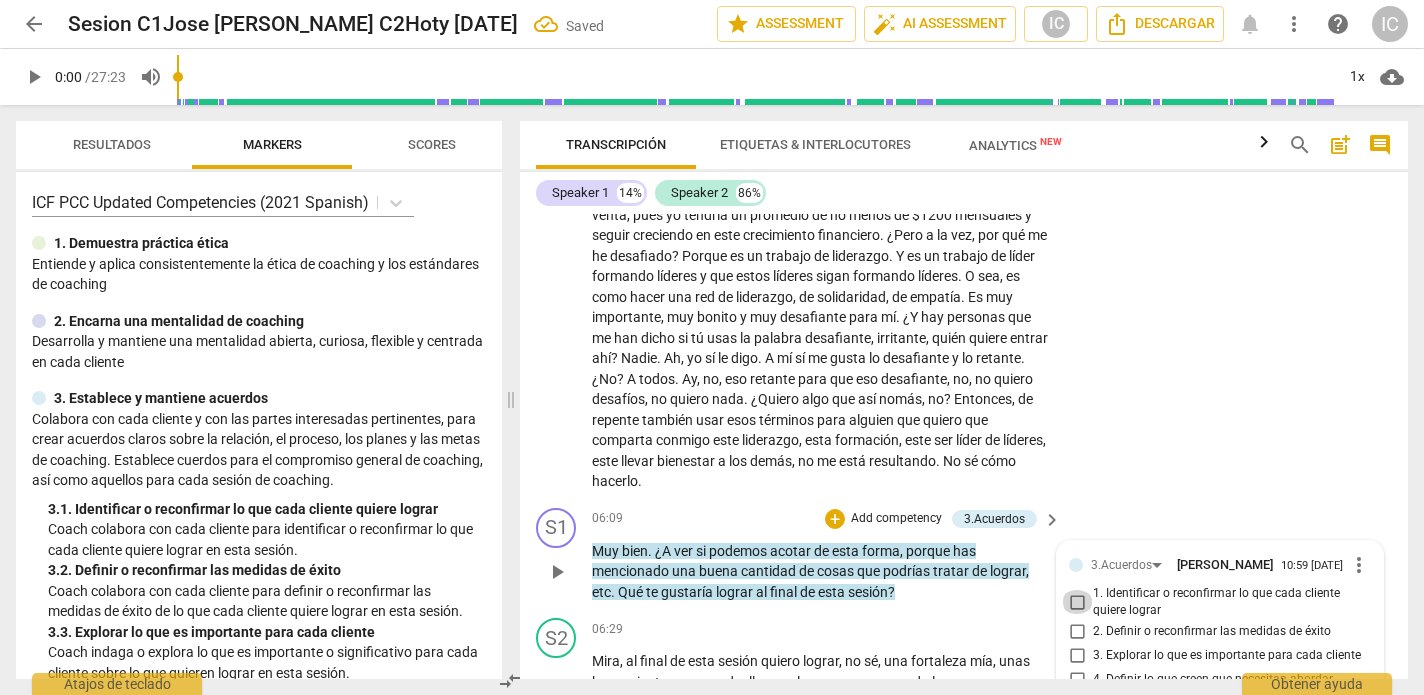 click on "1. Identificar o reconfirmar lo que cada cliente quiere lograr" at bounding box center [1077, 602] 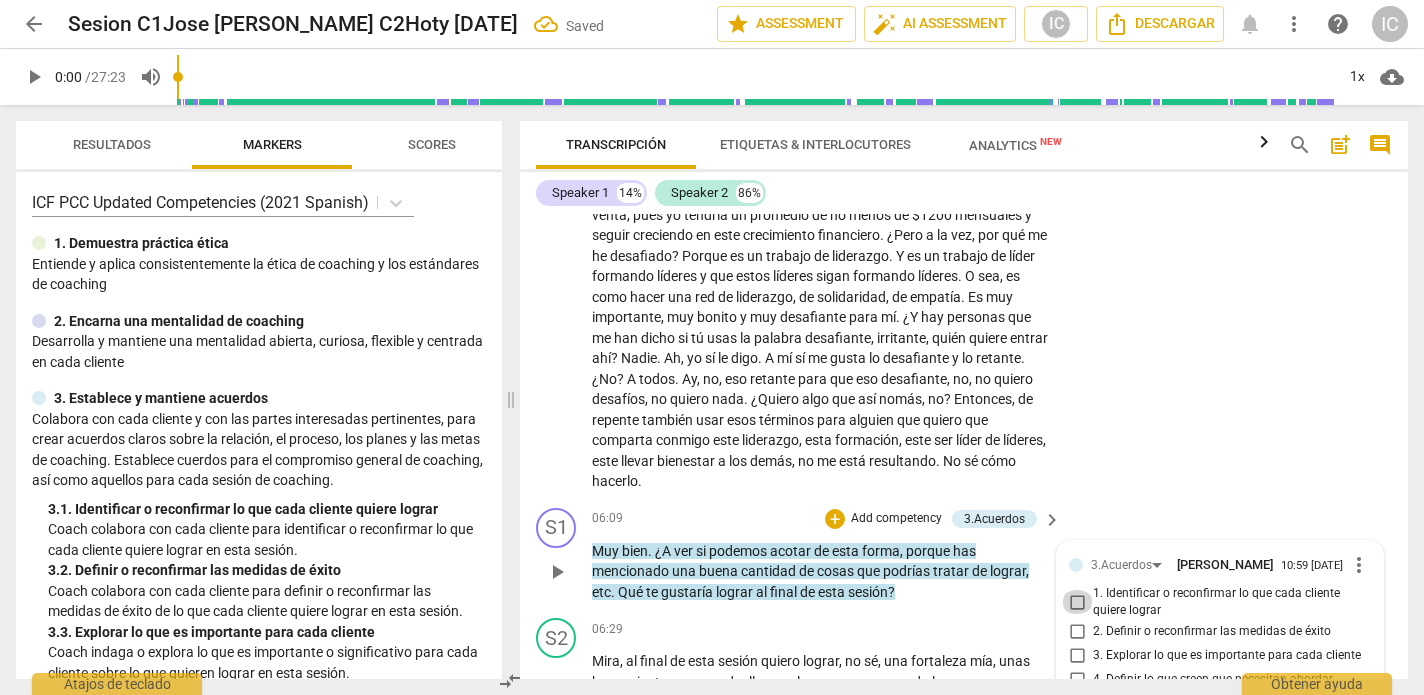 checkbox on "true" 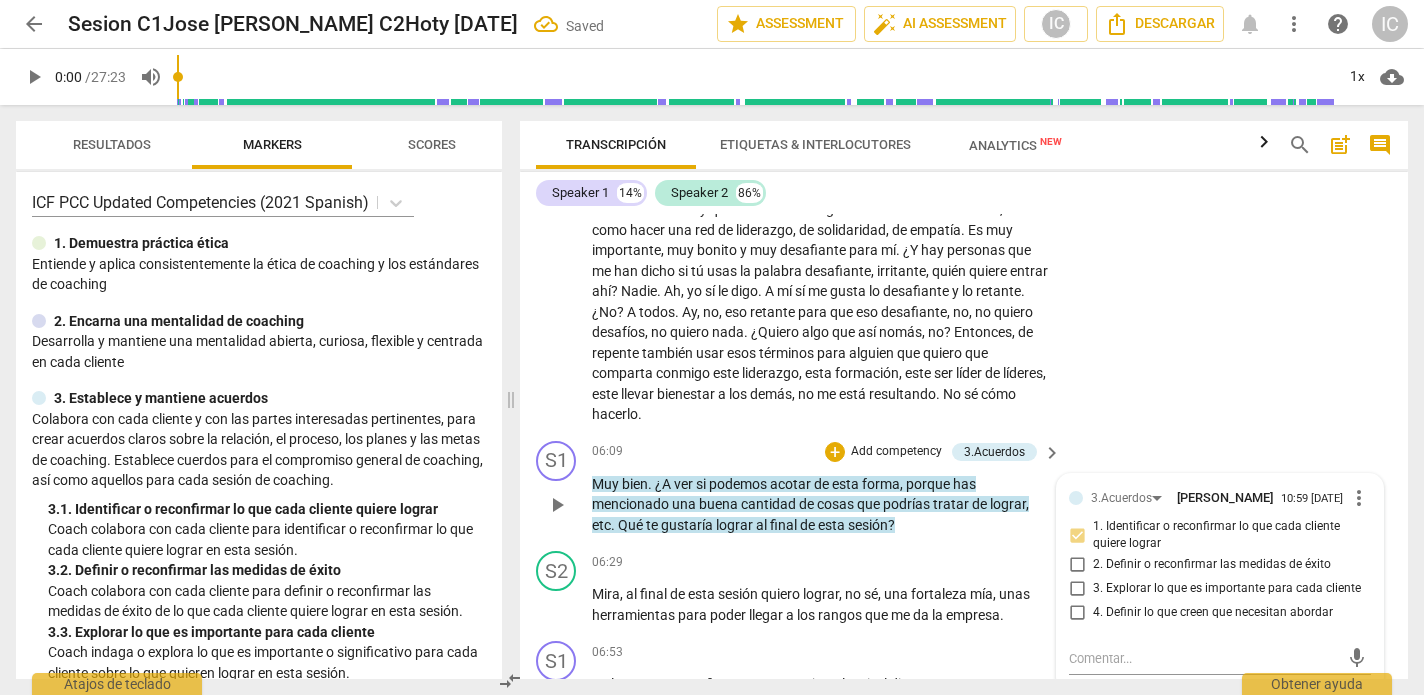scroll, scrollTop: 1646, scrollLeft: 0, axis: vertical 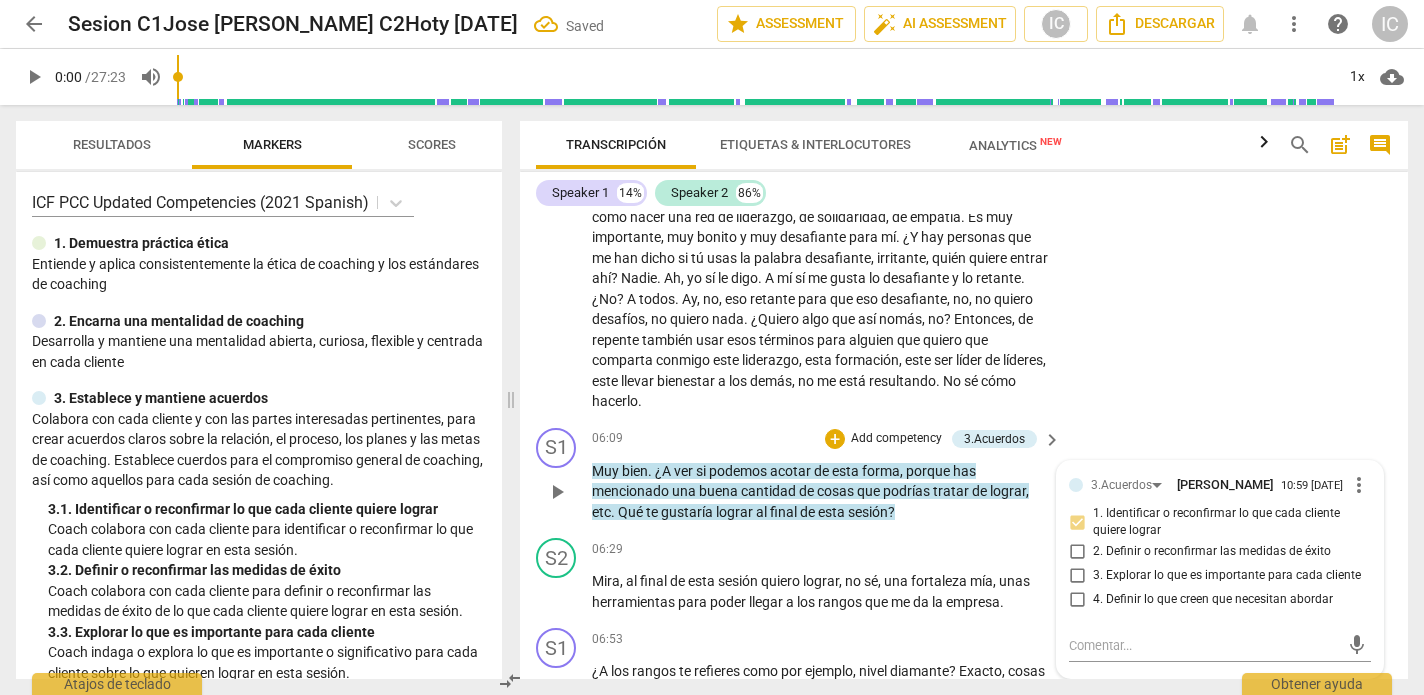click on "3. Explorar lo que es importante para cada cliente" at bounding box center [1077, 576] 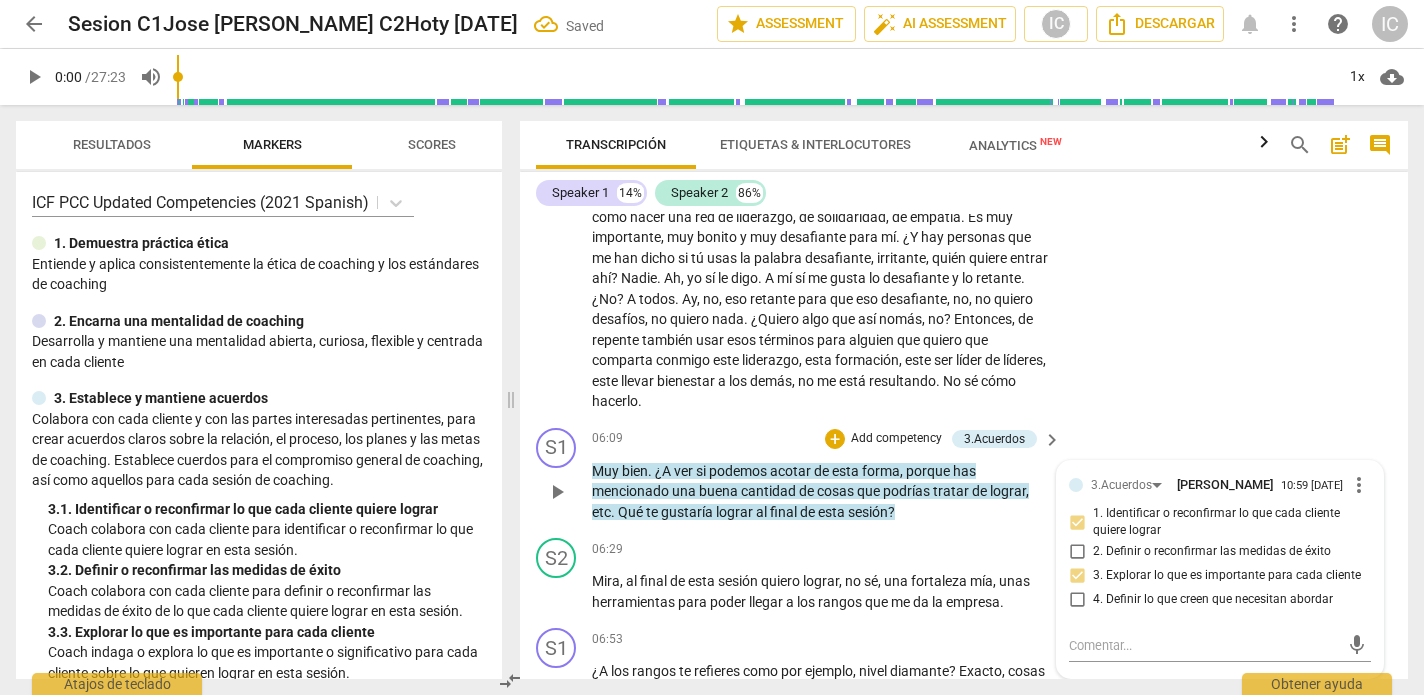scroll, scrollTop: 1648, scrollLeft: 0, axis: vertical 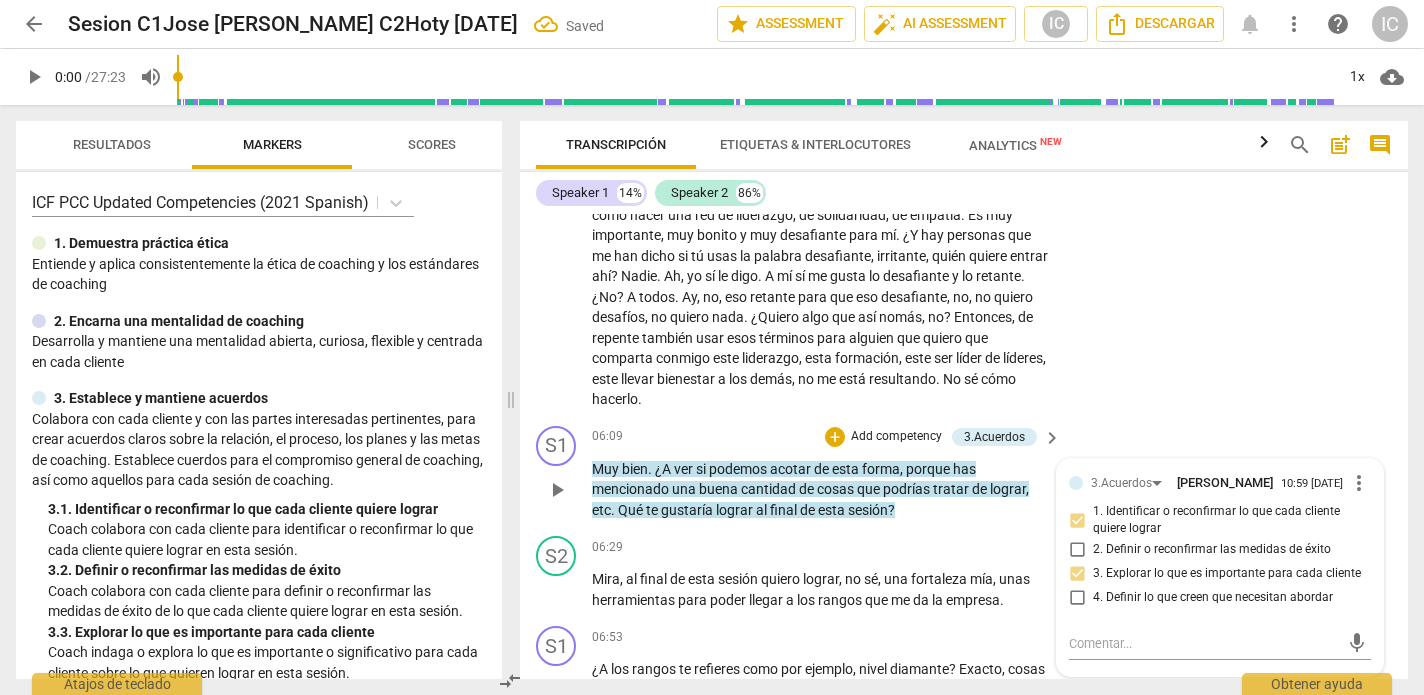 click on "4. Definir lo que creen que necesitan abordar" at bounding box center (1077, 598) 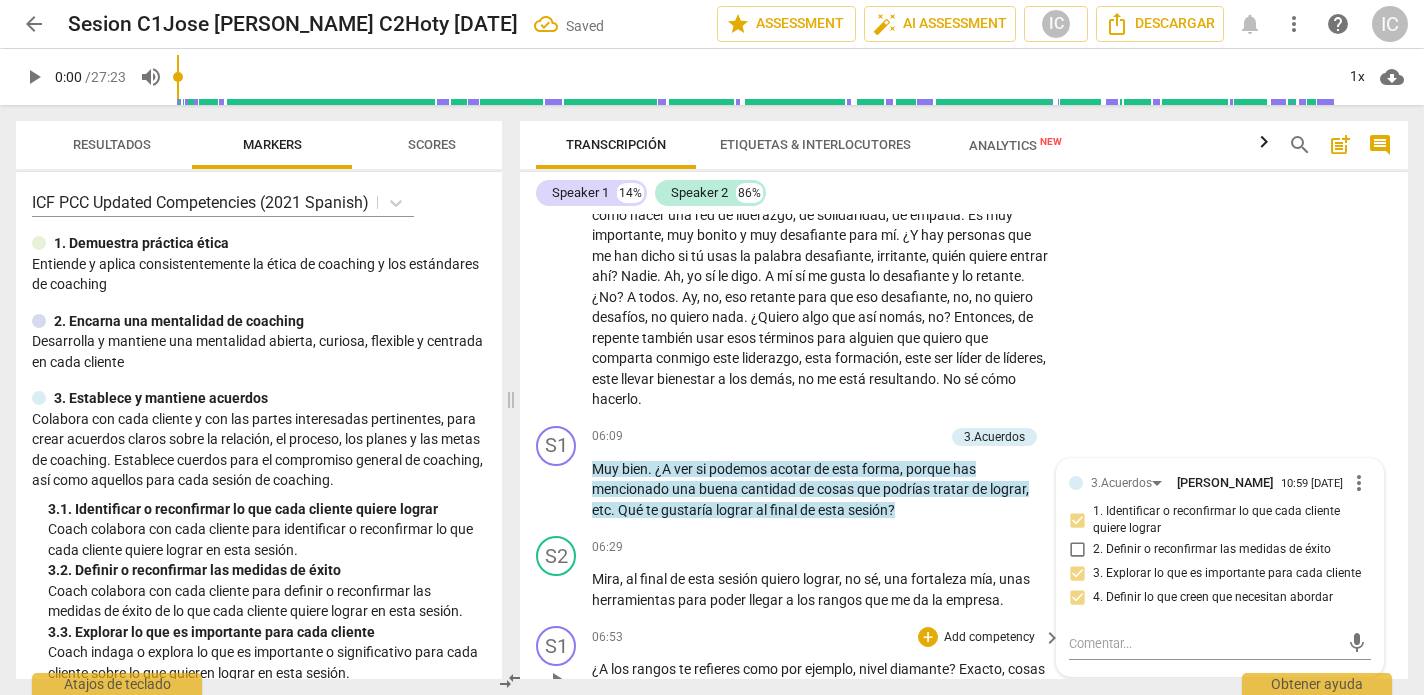 scroll, scrollTop: 0, scrollLeft: 0, axis: both 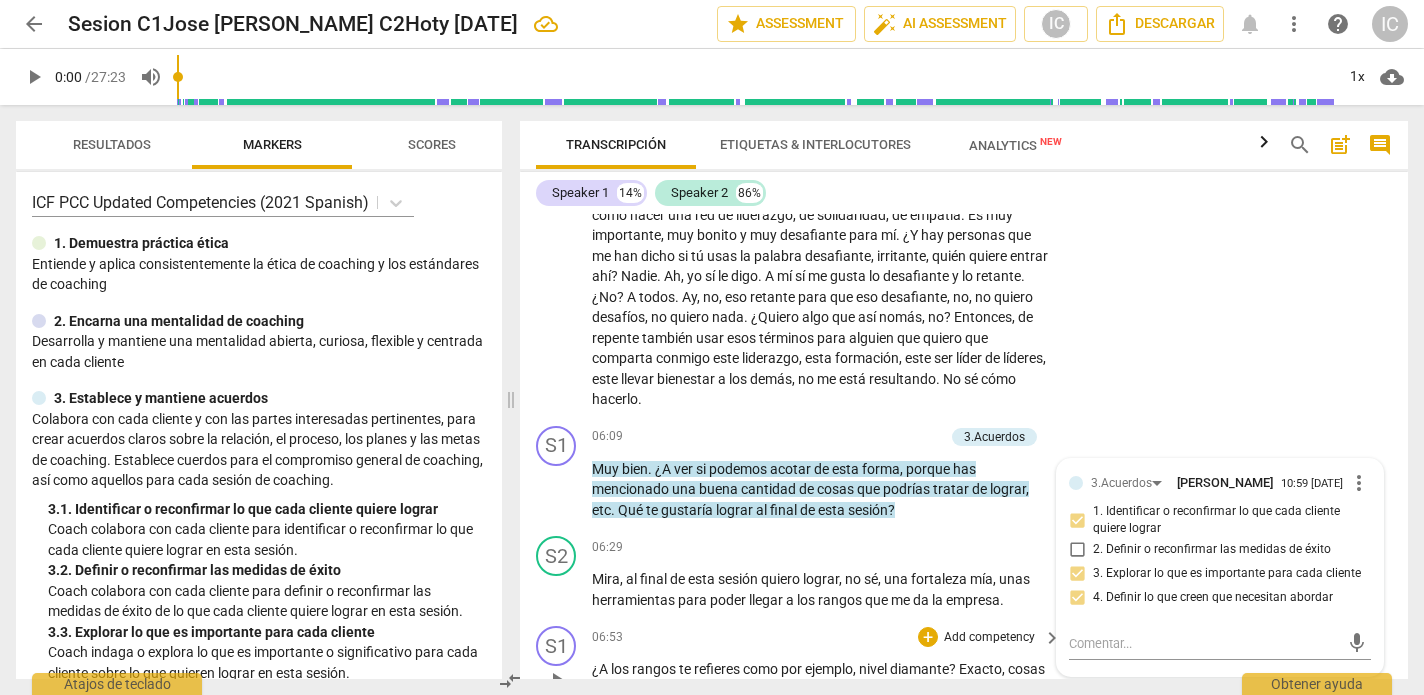 click on "06:53 + Add competency keyboard_arrow_right" at bounding box center [827, 637] 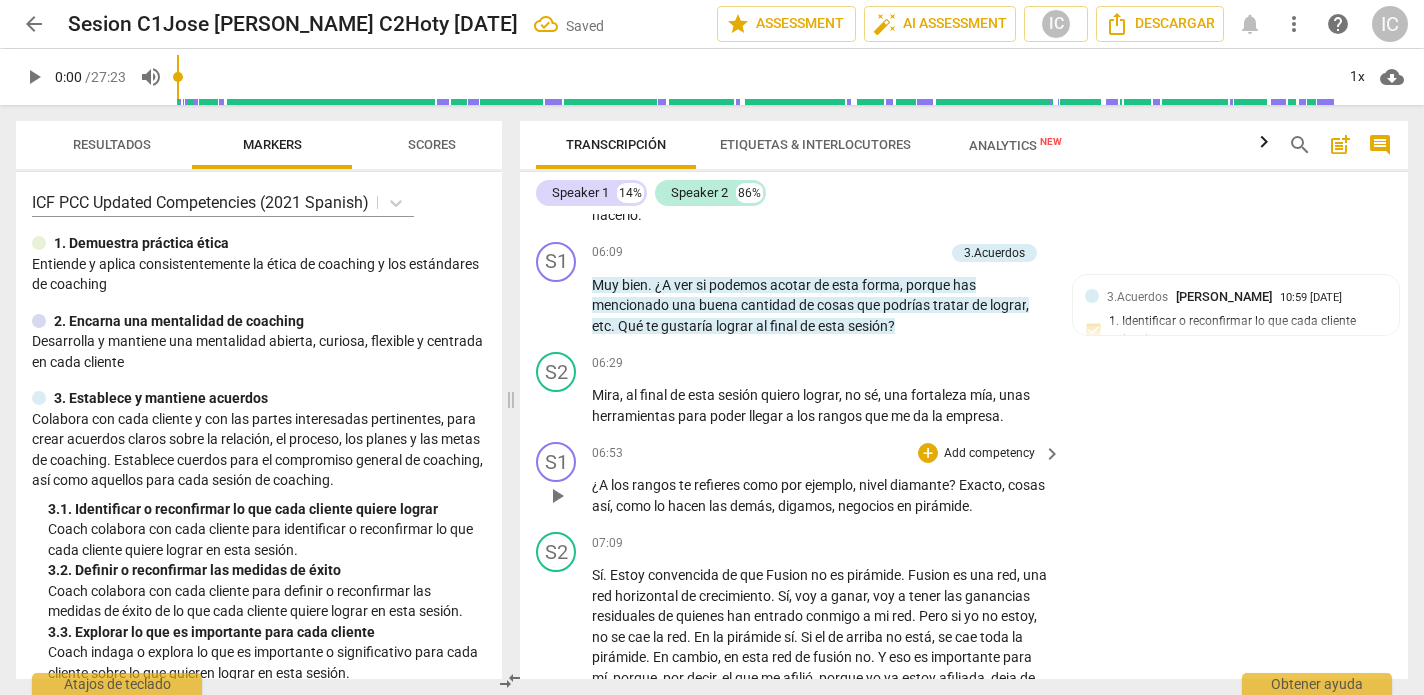 scroll, scrollTop: 1837, scrollLeft: 0, axis: vertical 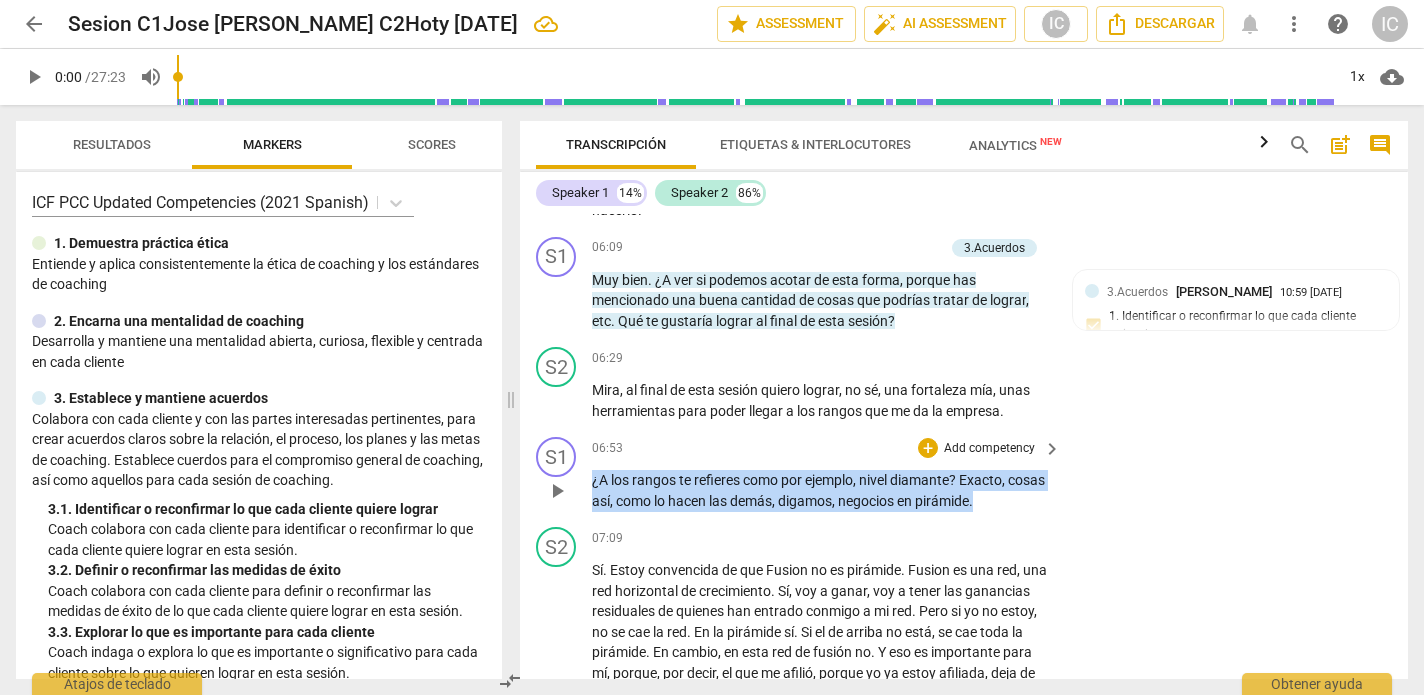 drag, startPoint x: 1037, startPoint y: 436, endPoint x: 641, endPoint y: 404, distance: 397.29083 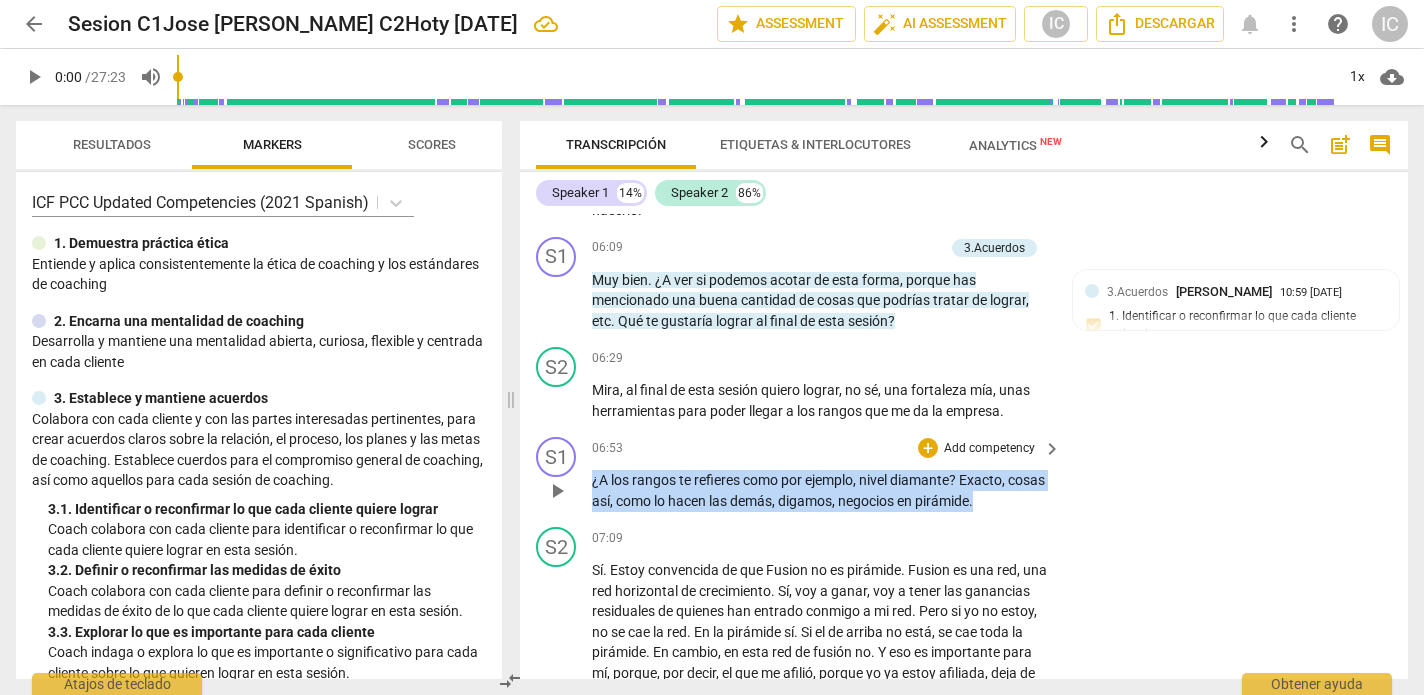 scroll, scrollTop: 0, scrollLeft: 0, axis: both 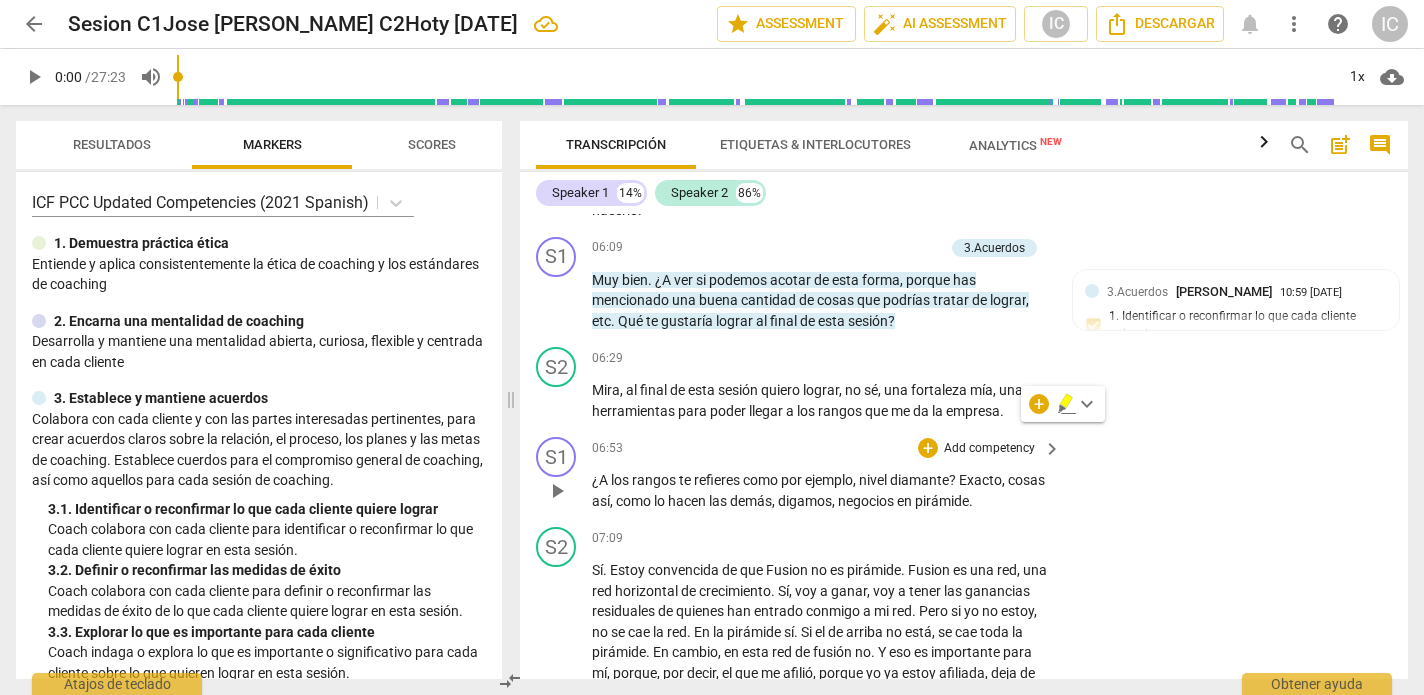 click on "Add competency" at bounding box center [989, 449] 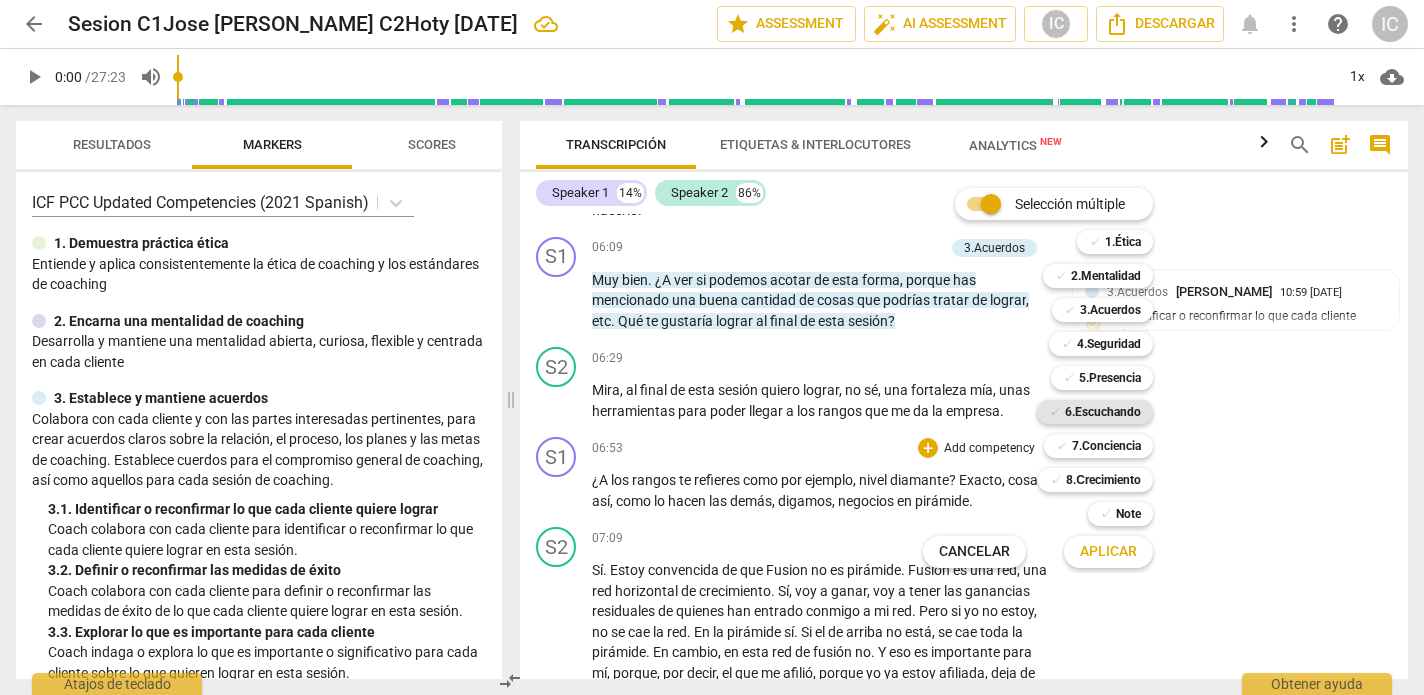 click on "6.Escuchando" at bounding box center [1103, 412] 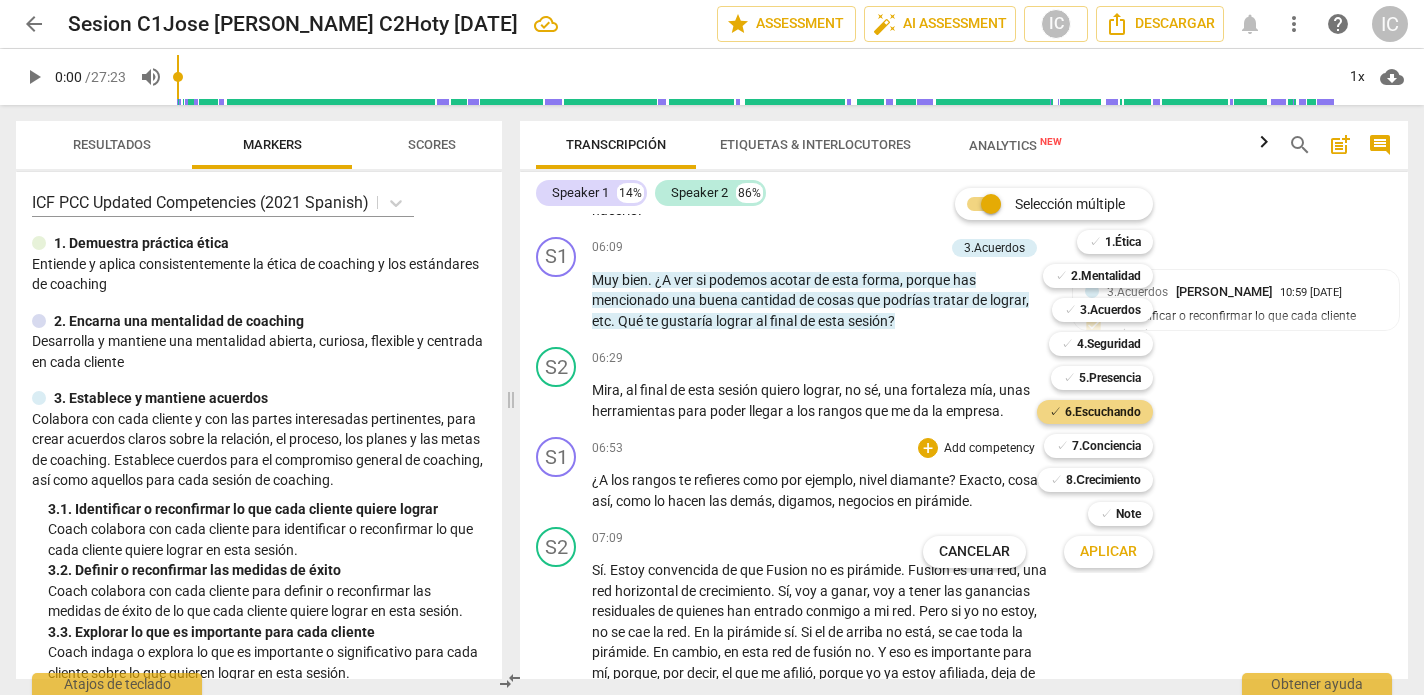 click on "Aplicar" at bounding box center (1108, 552) 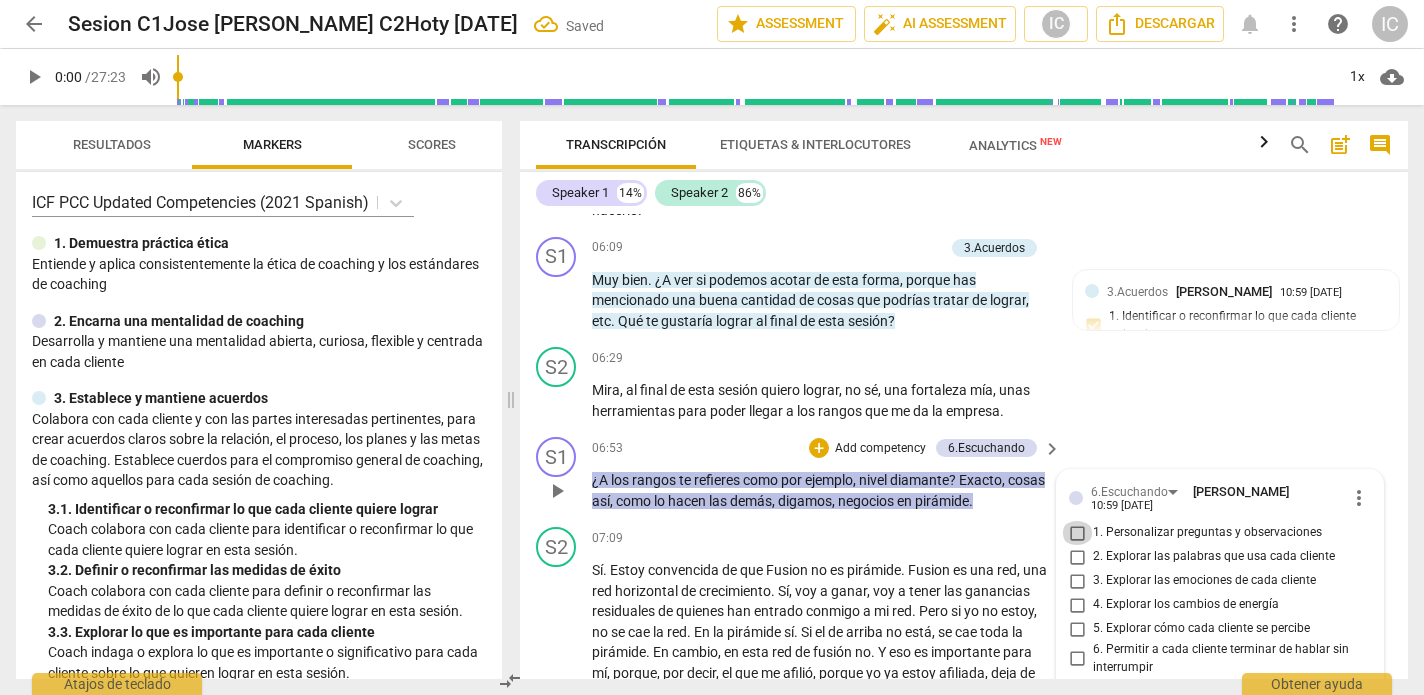 drag, startPoint x: 1086, startPoint y: 457, endPoint x: 1081, endPoint y: 467, distance: 11.18034 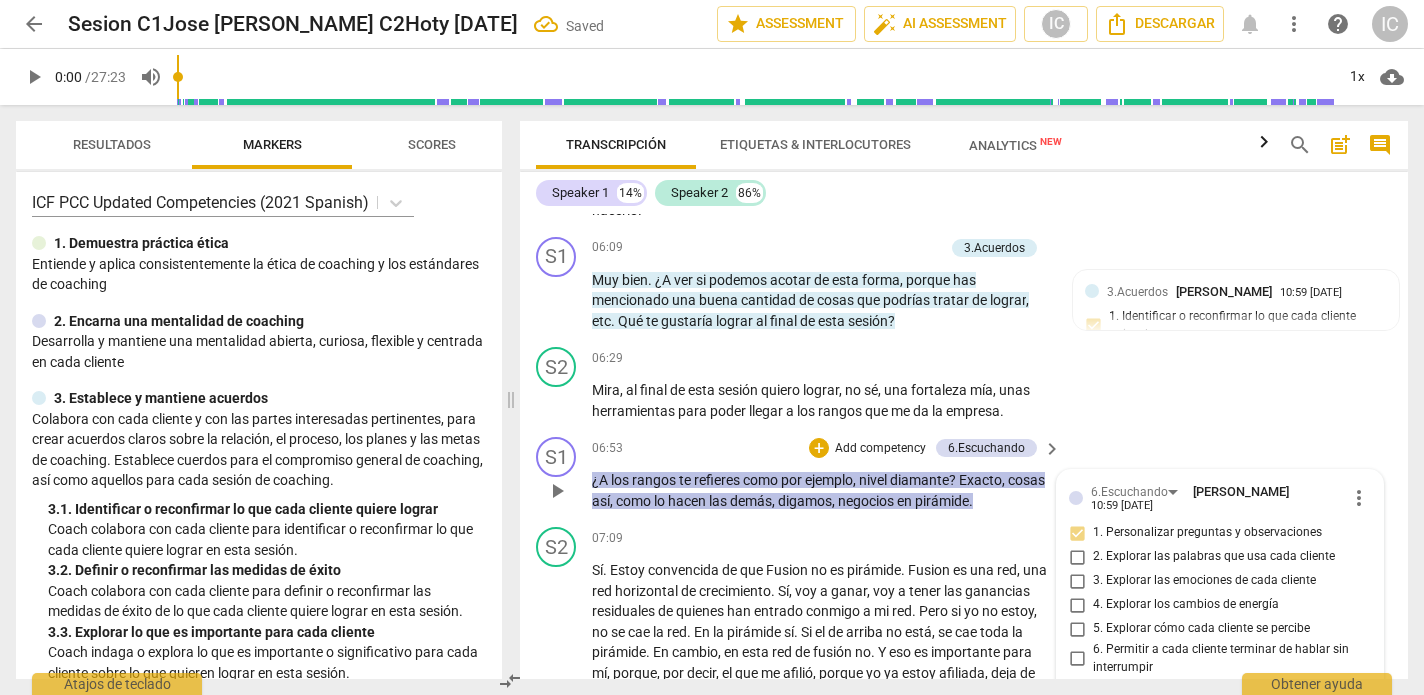 click on "2. Explorar las palabras que usa cada cliente" at bounding box center [1077, 557] 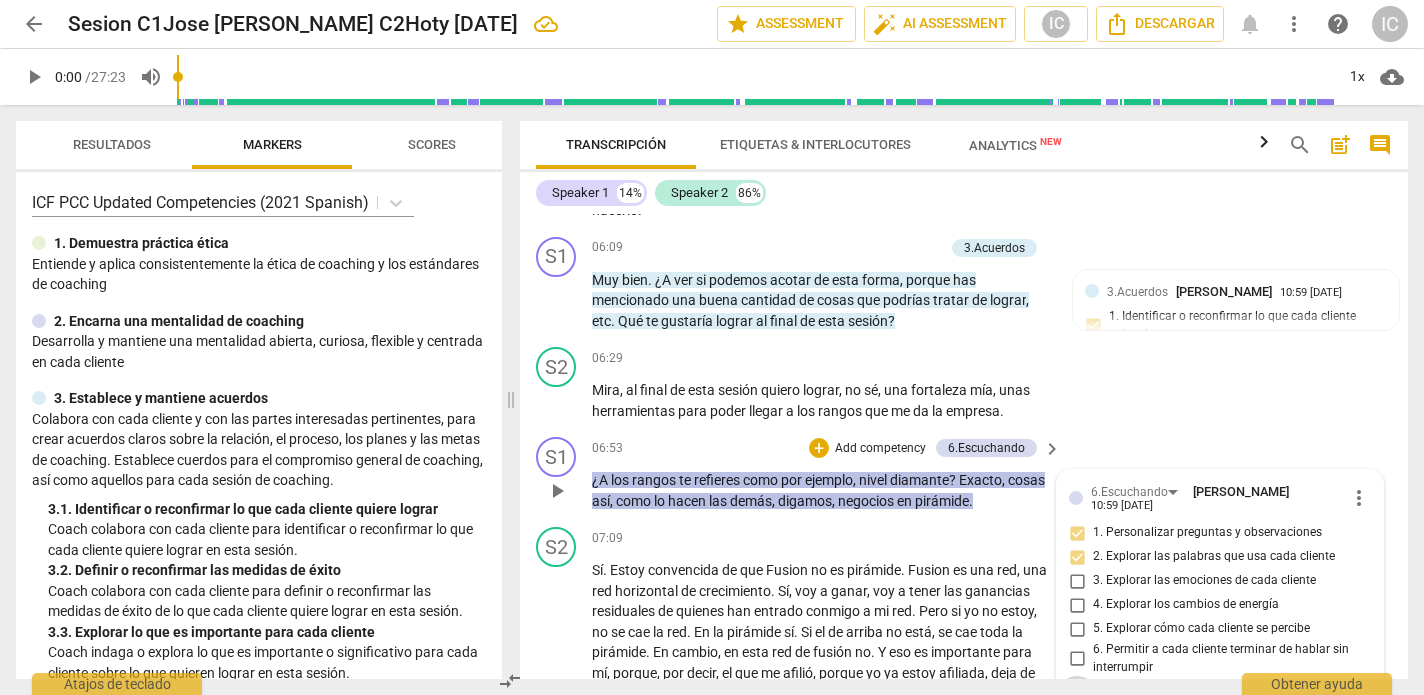 click on "7. Resumir lo que cada cliente comunicó" at bounding box center (1077, 688) 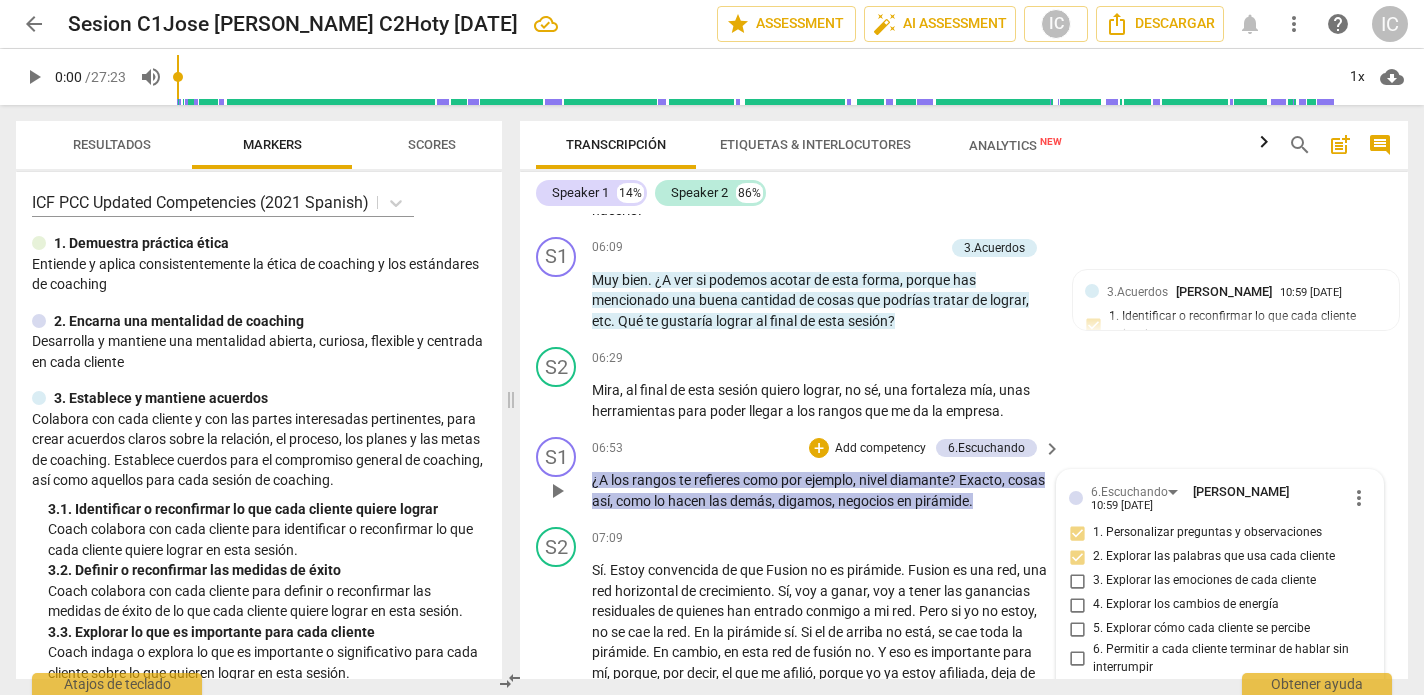 click on "06:53 + Add competency 6.Escuchando keyboard_arrow_right" at bounding box center (827, 448) 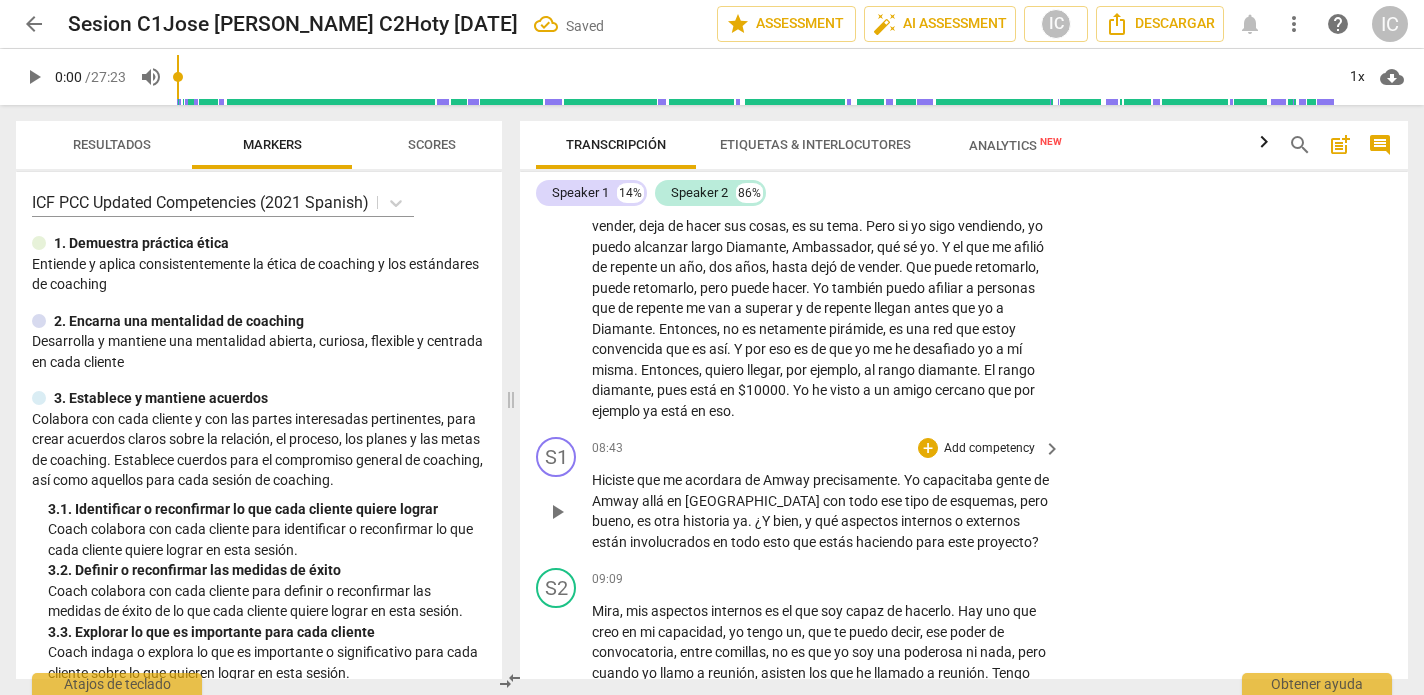 scroll, scrollTop: 2307, scrollLeft: 0, axis: vertical 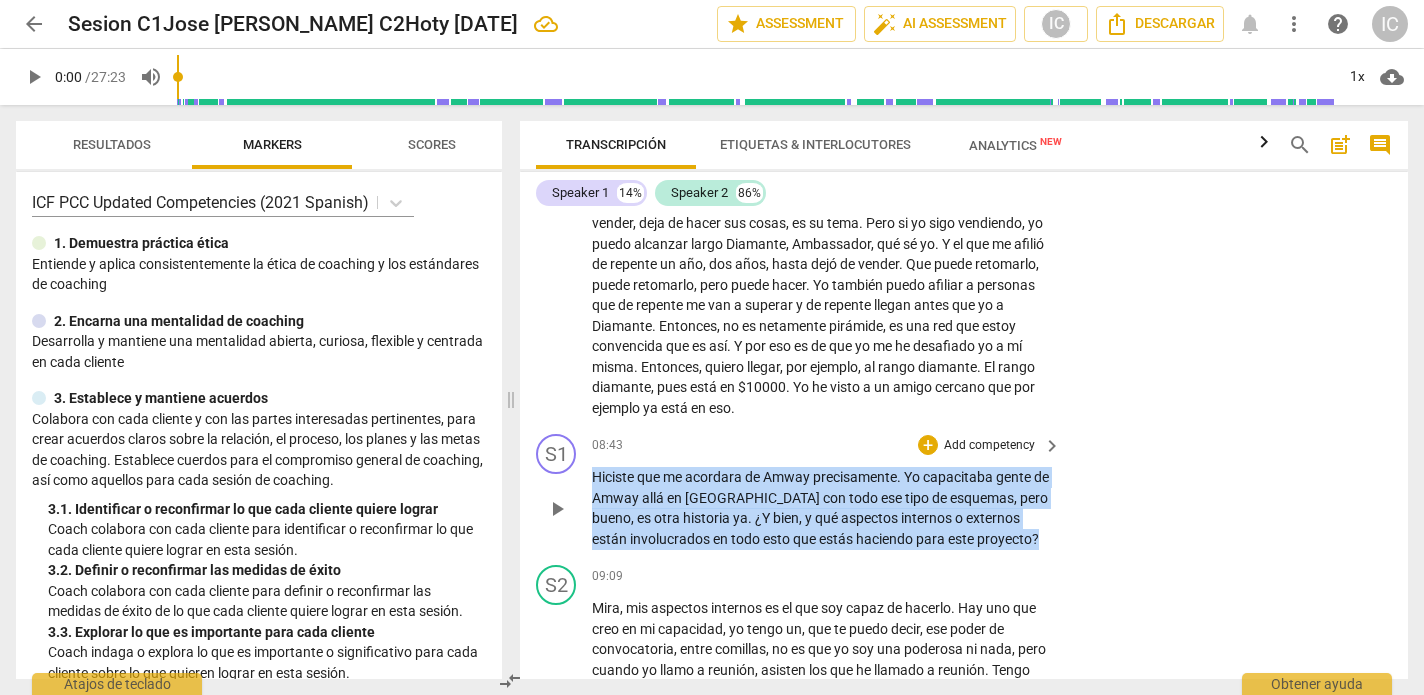 drag, startPoint x: 1021, startPoint y: 464, endPoint x: 536, endPoint y: 400, distance: 489.20447 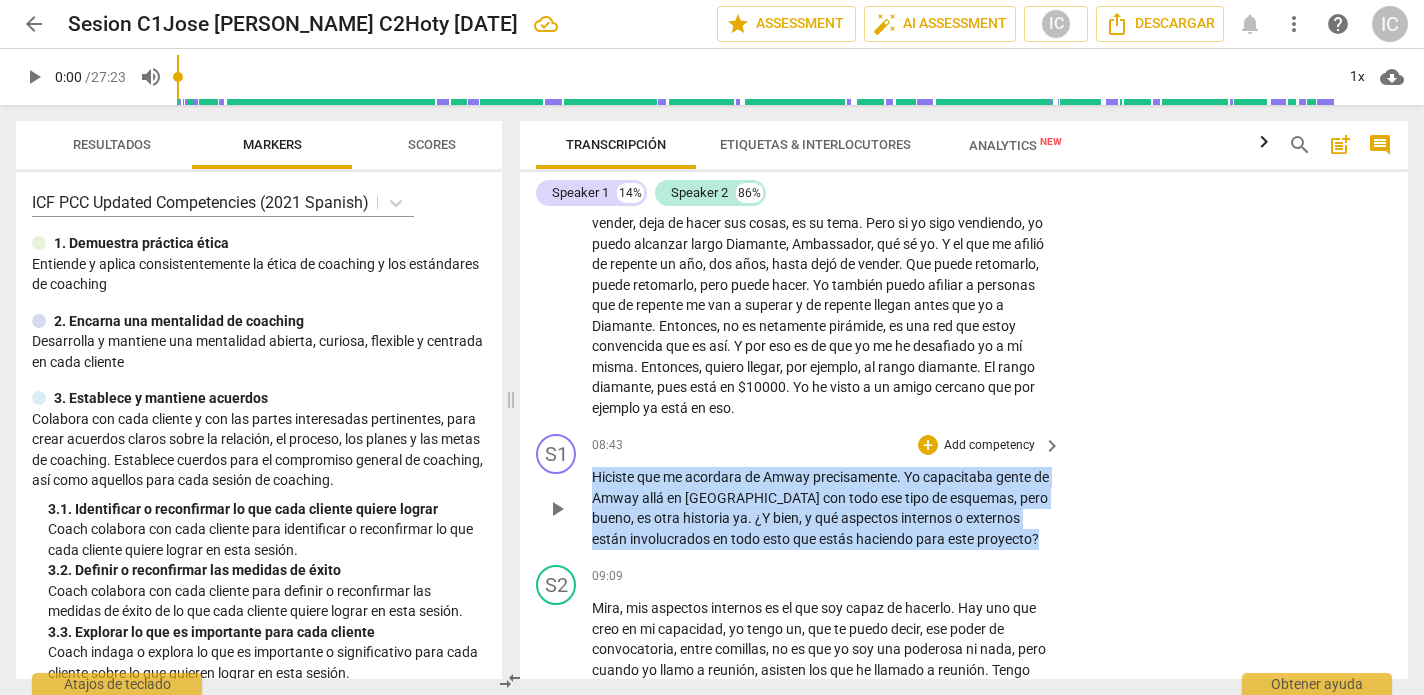 click on "S1 play_arrow pause 08:43 + Add competency keyboard_arrow_right Hiciste   que   me   acordara   de   Amway   precisamente .   Yo   capacitaba   gente   de   Amway   allá   en   Venezuela   con   todo   ese   tipo   de   esquemas ,   pero   bueno ,   es   otra   historia   ya .   ¿Y   bien ,   y   qué   aspectos   internos   o   externos   están   involucrados   en   todo   esto   que   estás   haciendo   para   este   proyecto ?" at bounding box center (964, 491) 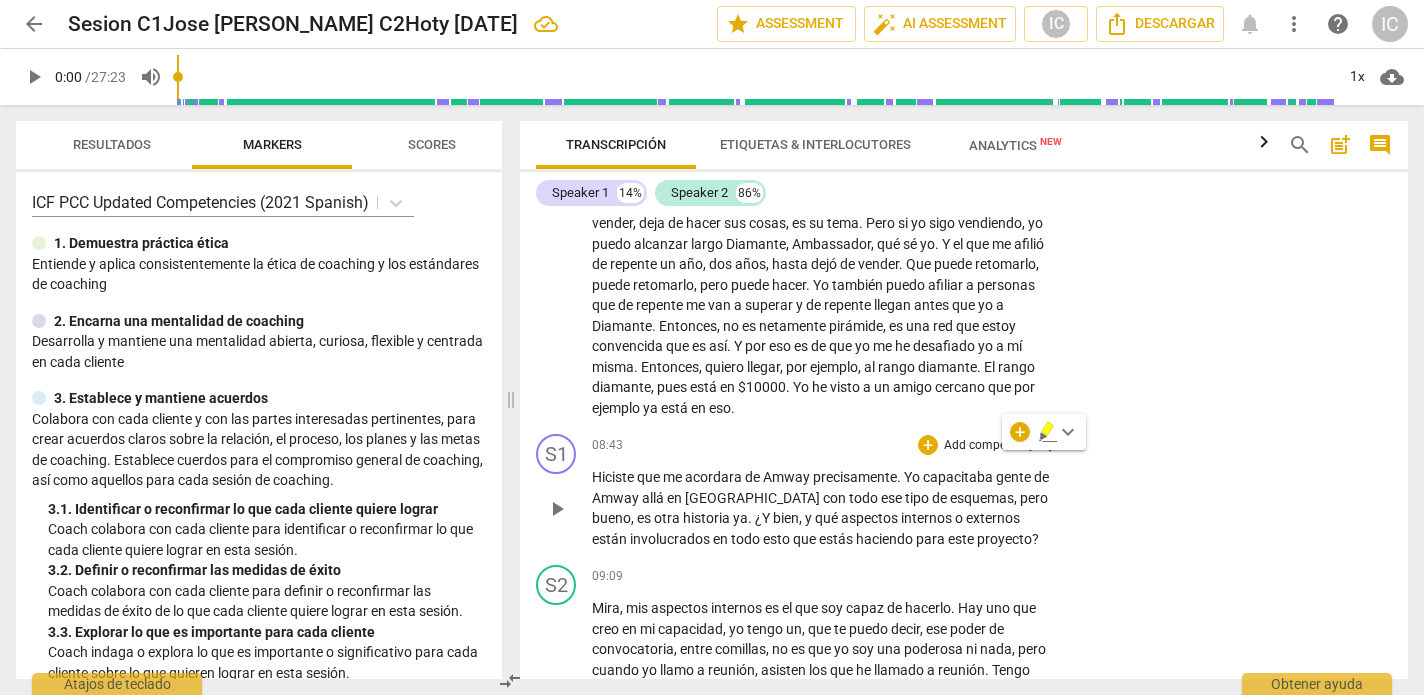click on "Add competency" at bounding box center (989, 446) 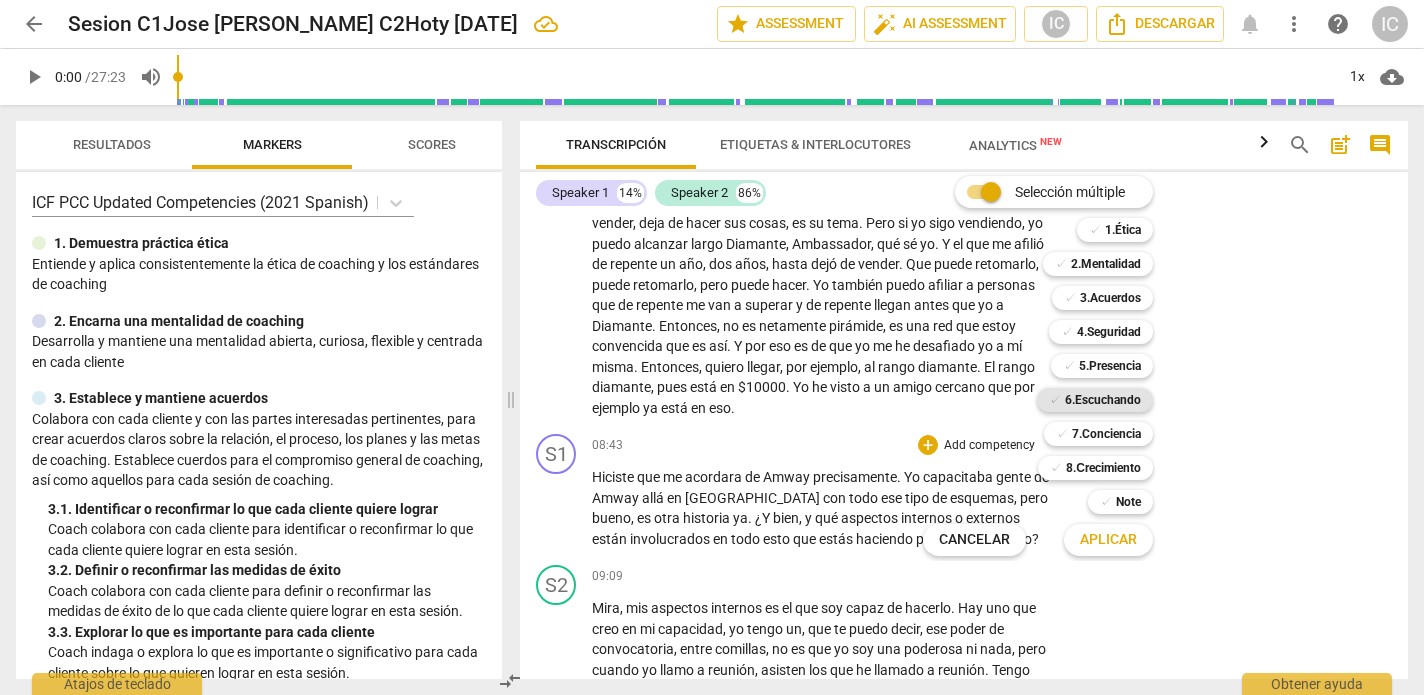 click on "6.Escuchando" at bounding box center (1103, 400) 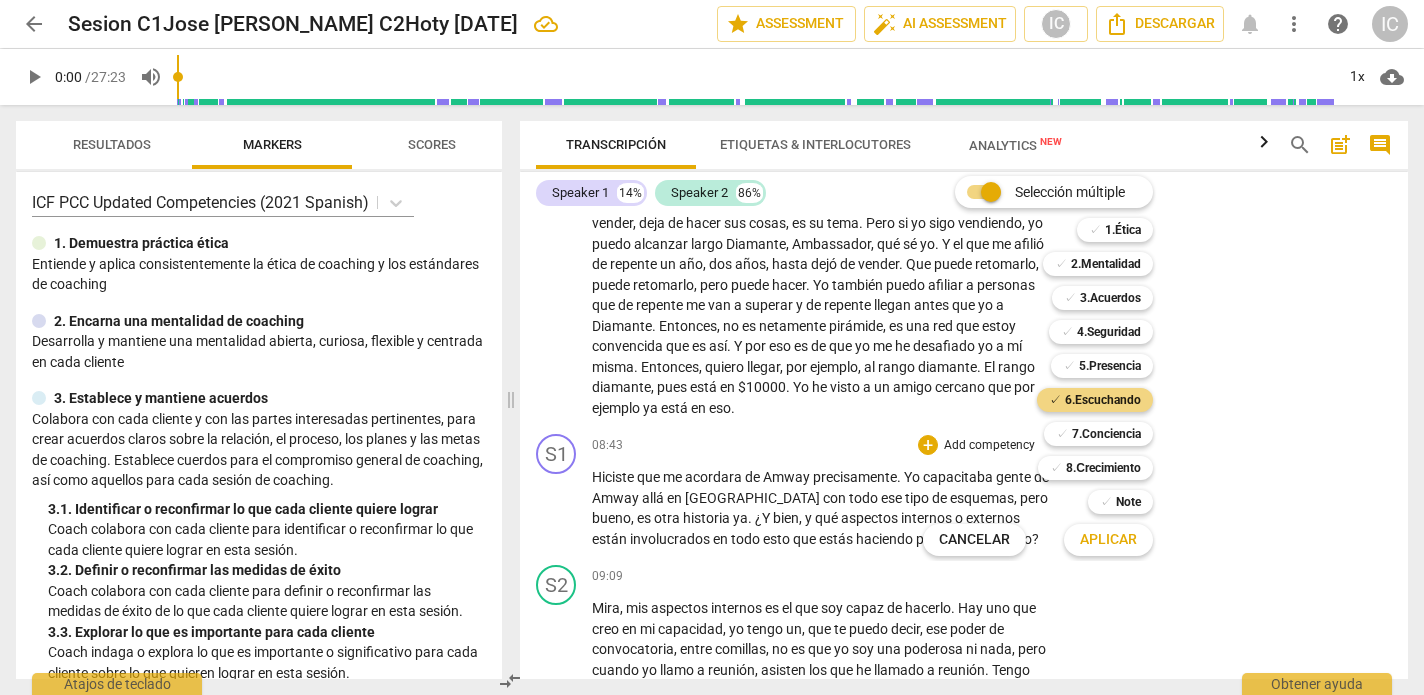 click on "Aplicar" at bounding box center (1108, 540) 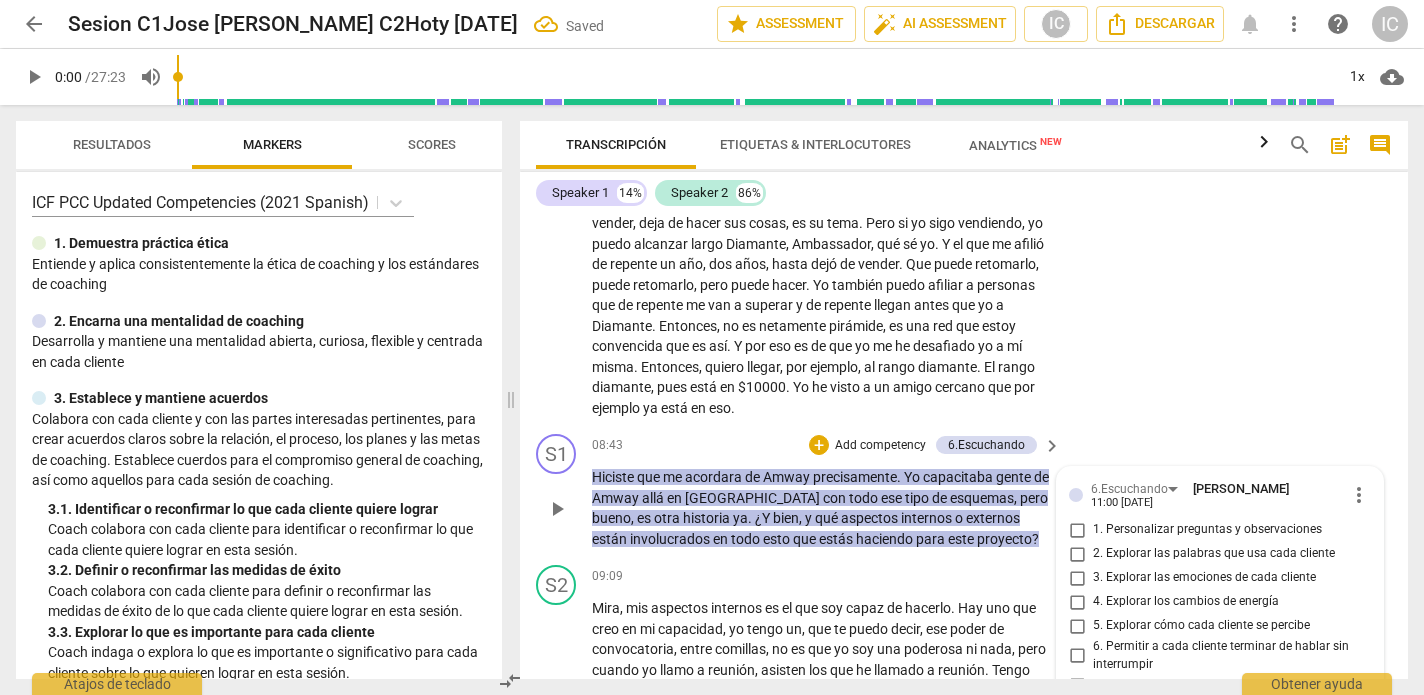 click on "1. Personalizar preguntas y observaciones" at bounding box center (1077, 530) 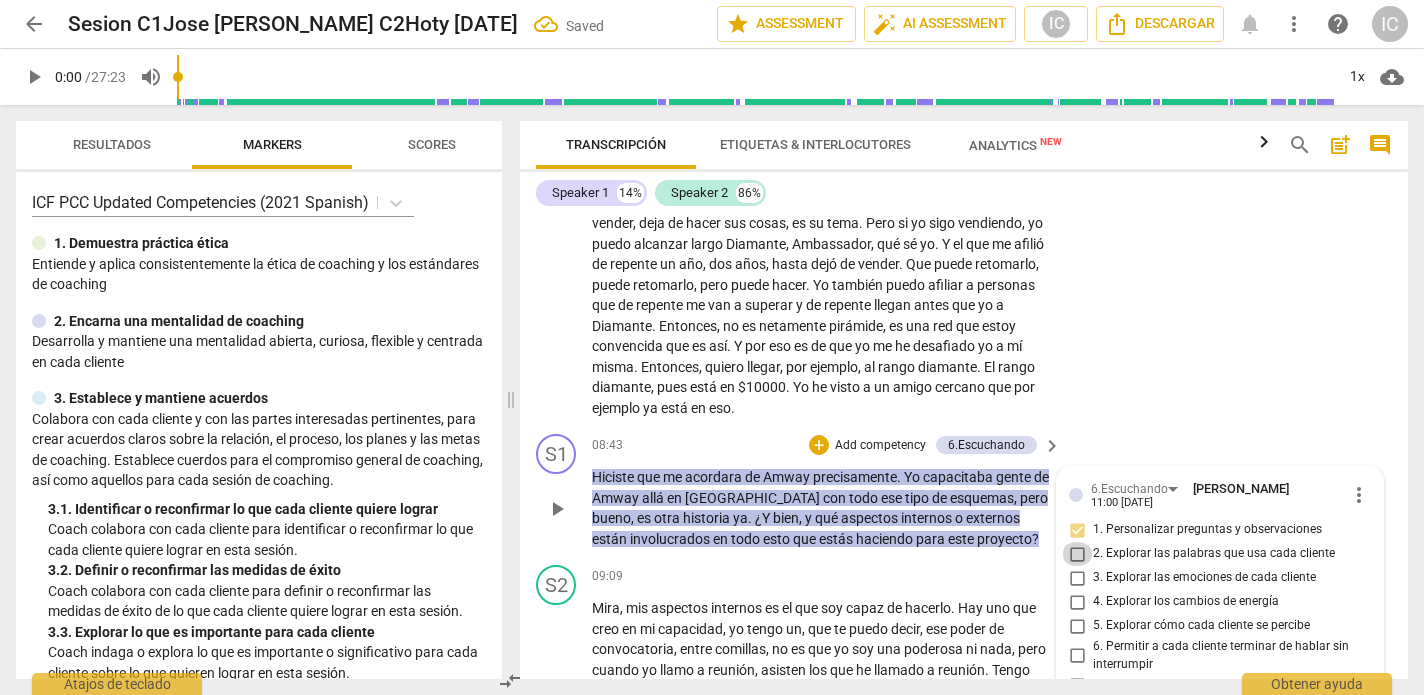 drag, startPoint x: 1074, startPoint y: 470, endPoint x: 1092, endPoint y: 506, distance: 40.24922 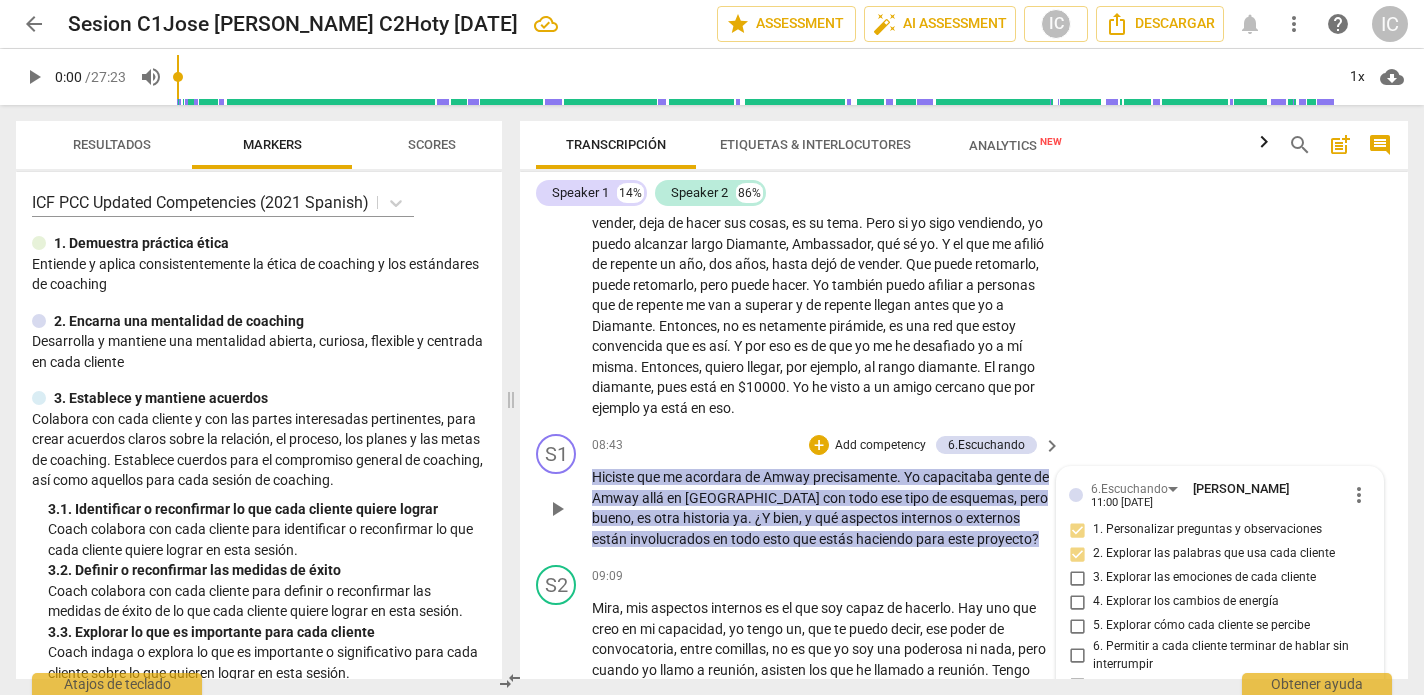 scroll, scrollTop: 0, scrollLeft: 0, axis: both 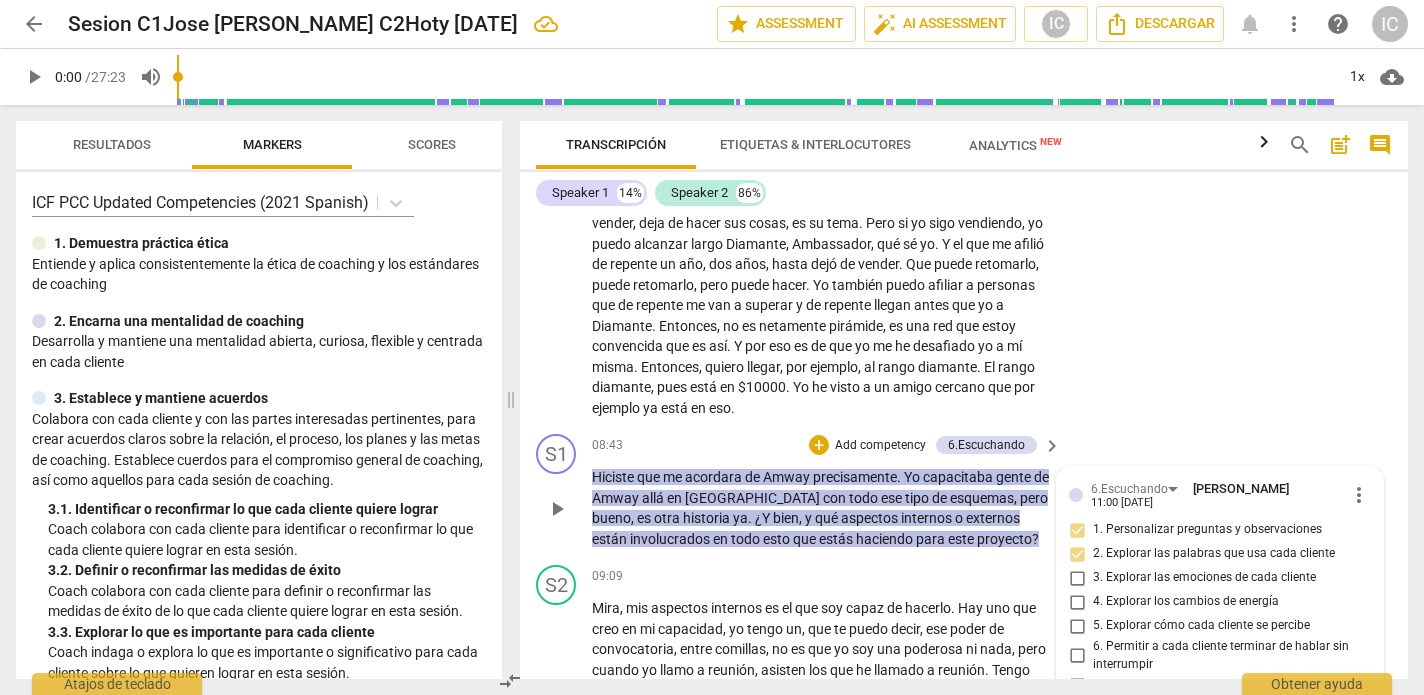 click on "Add competency" at bounding box center (880, 446) 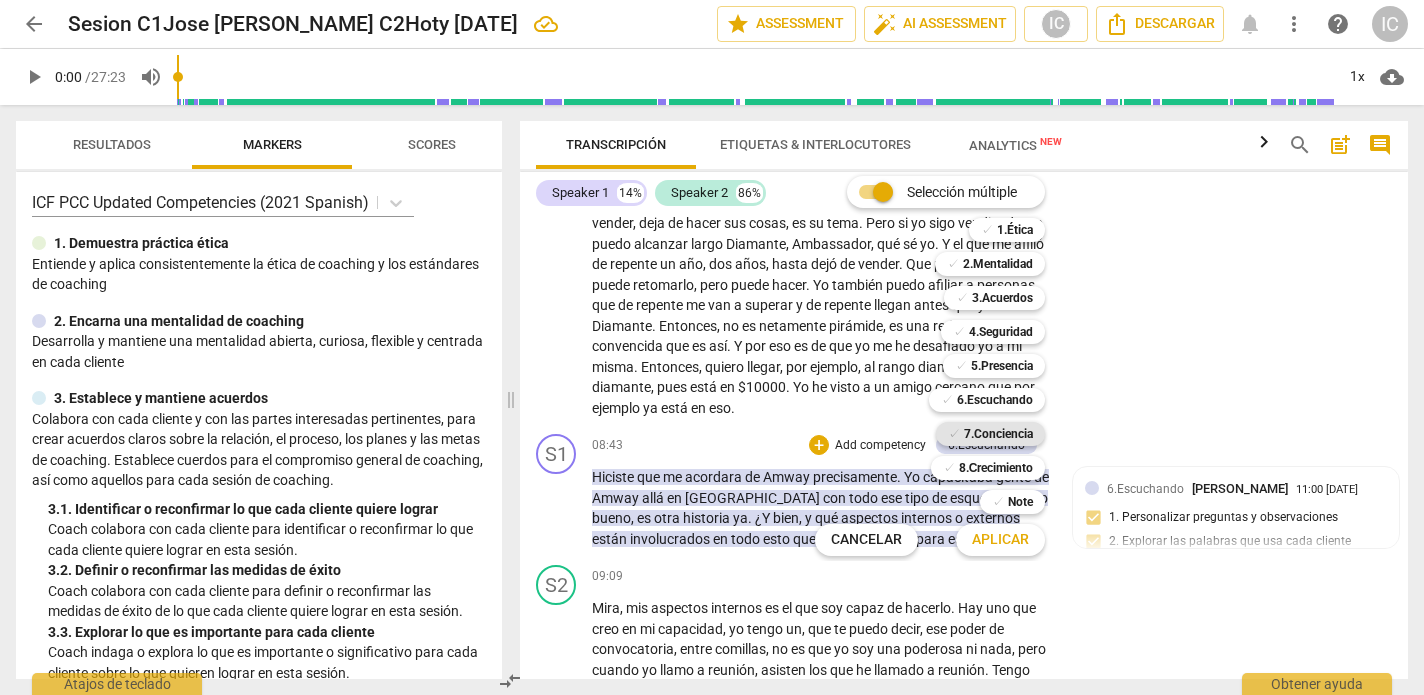 click on "7.Conciencia" at bounding box center [998, 434] 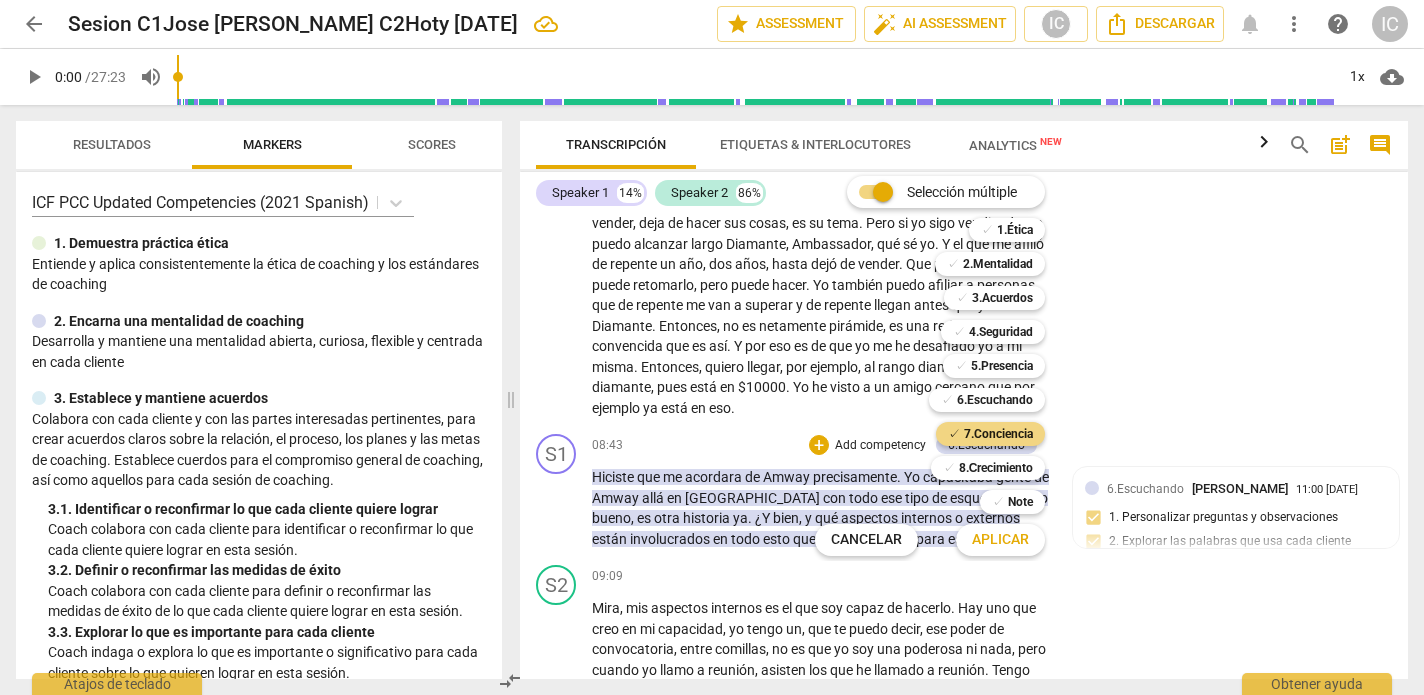 click on "Aplicar" at bounding box center (1000, 540) 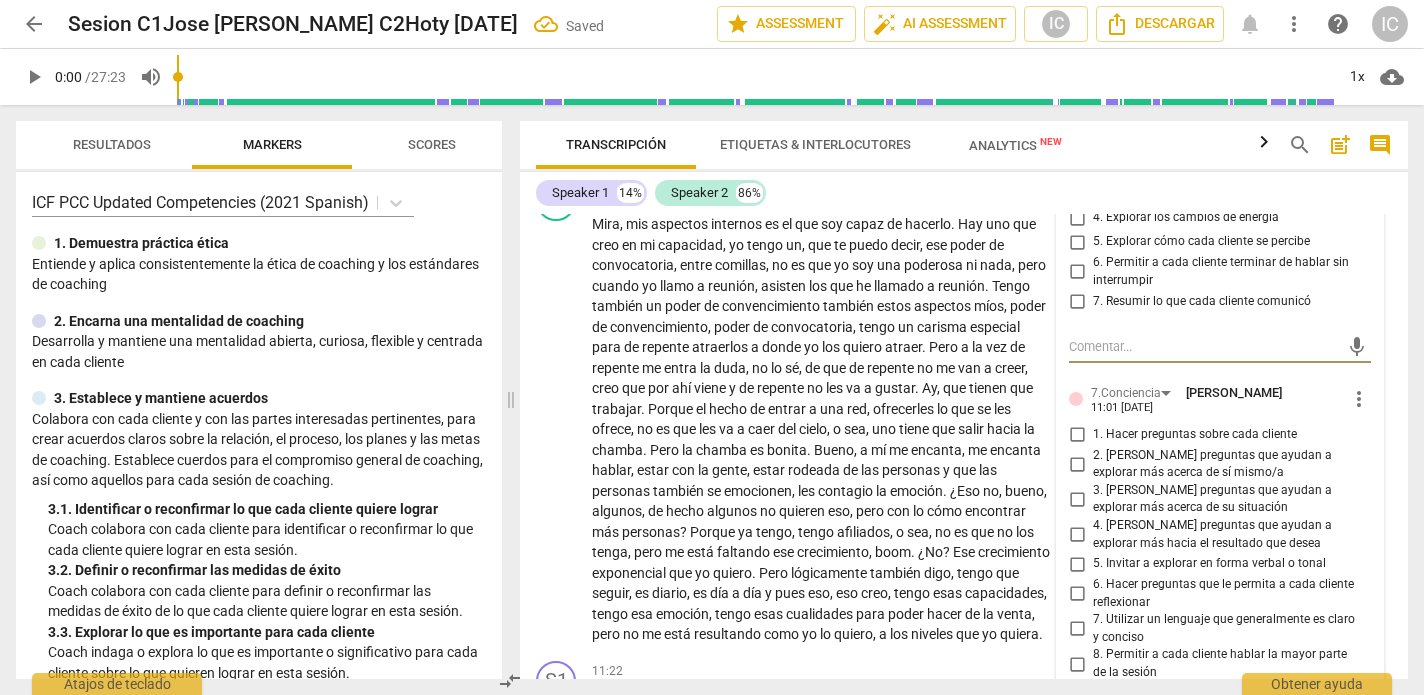 scroll, scrollTop: 2762, scrollLeft: 0, axis: vertical 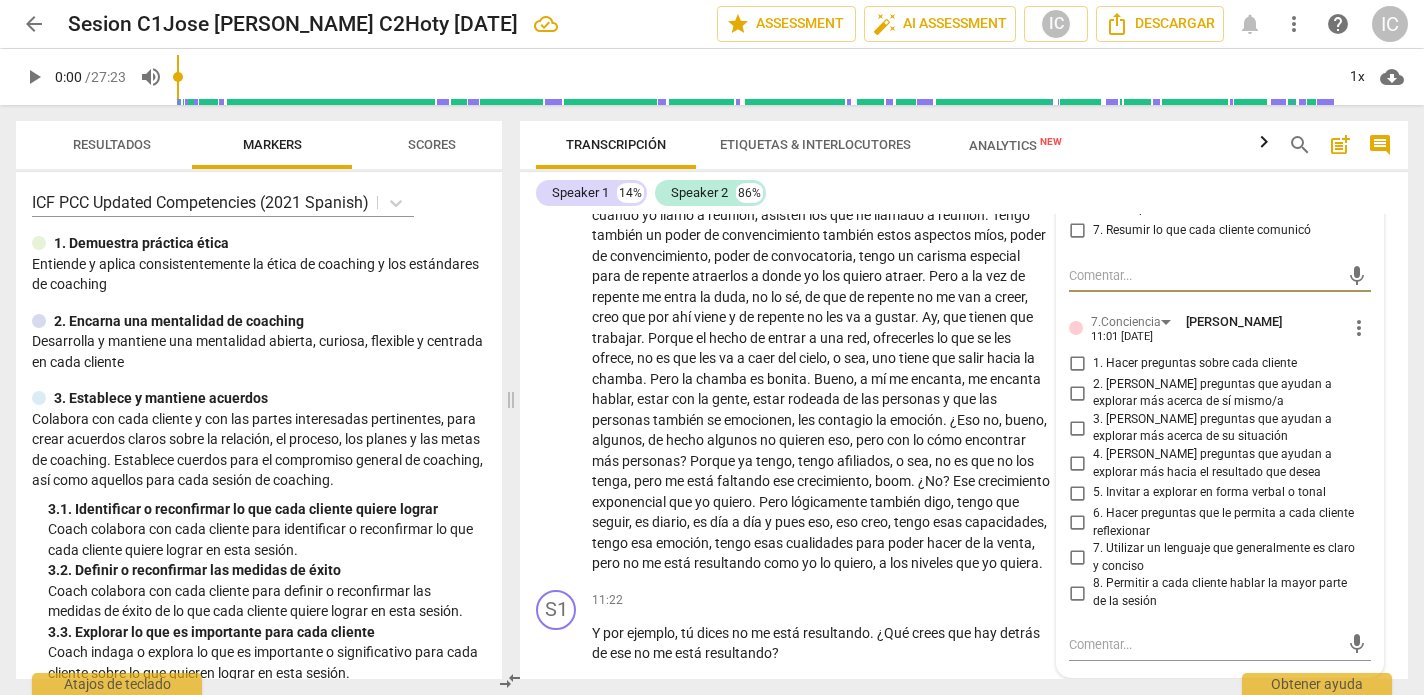 click on "1. Hacer preguntas sobre cada cliente" at bounding box center (1077, 364) 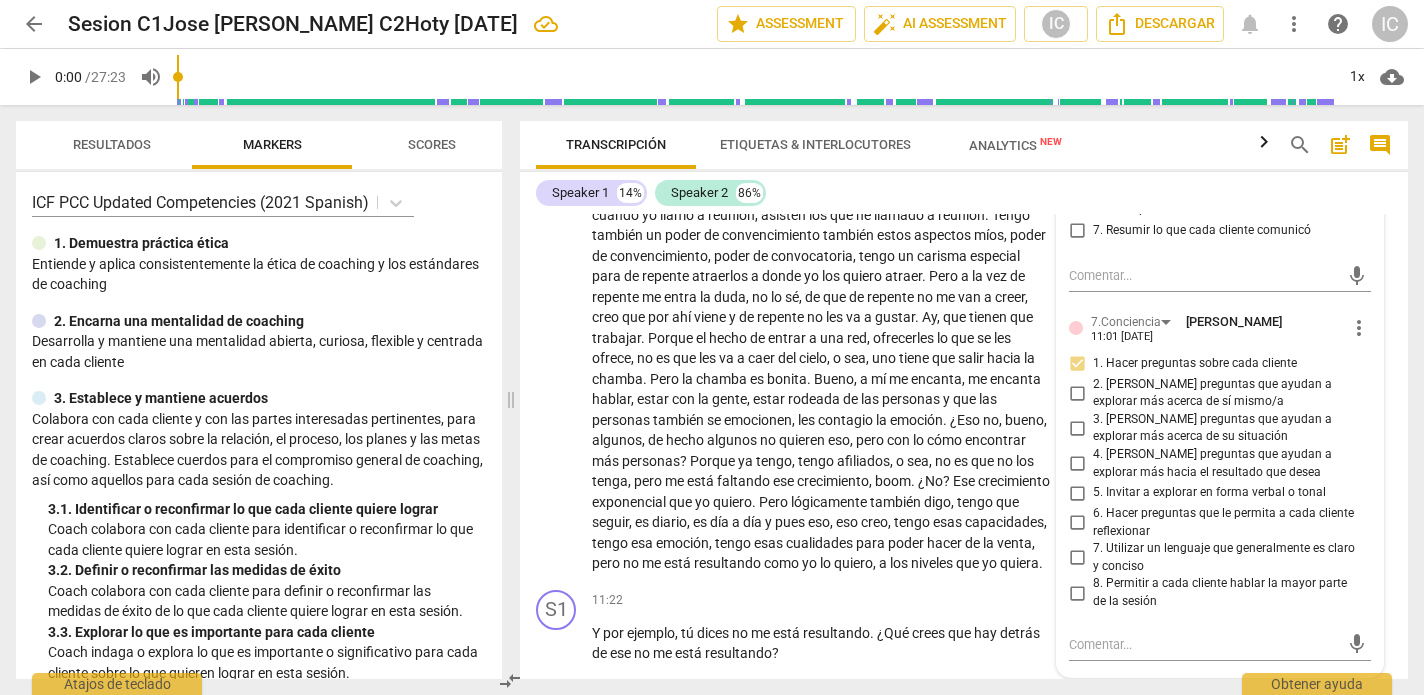 drag, startPoint x: 1074, startPoint y: 307, endPoint x: 1086, endPoint y: 327, distance: 23.323807 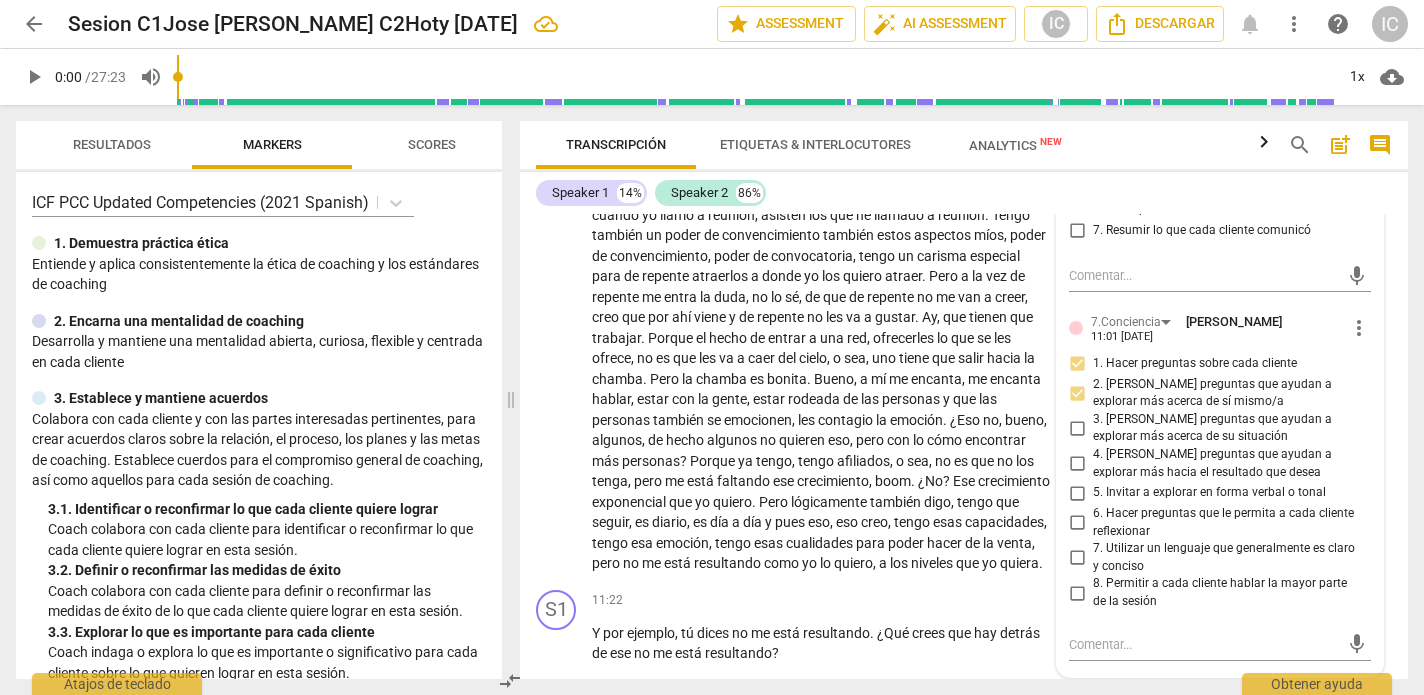 click on "3. [PERSON_NAME] preguntas que ayudan a explorar más acerca de su situación" at bounding box center (1077, 428) 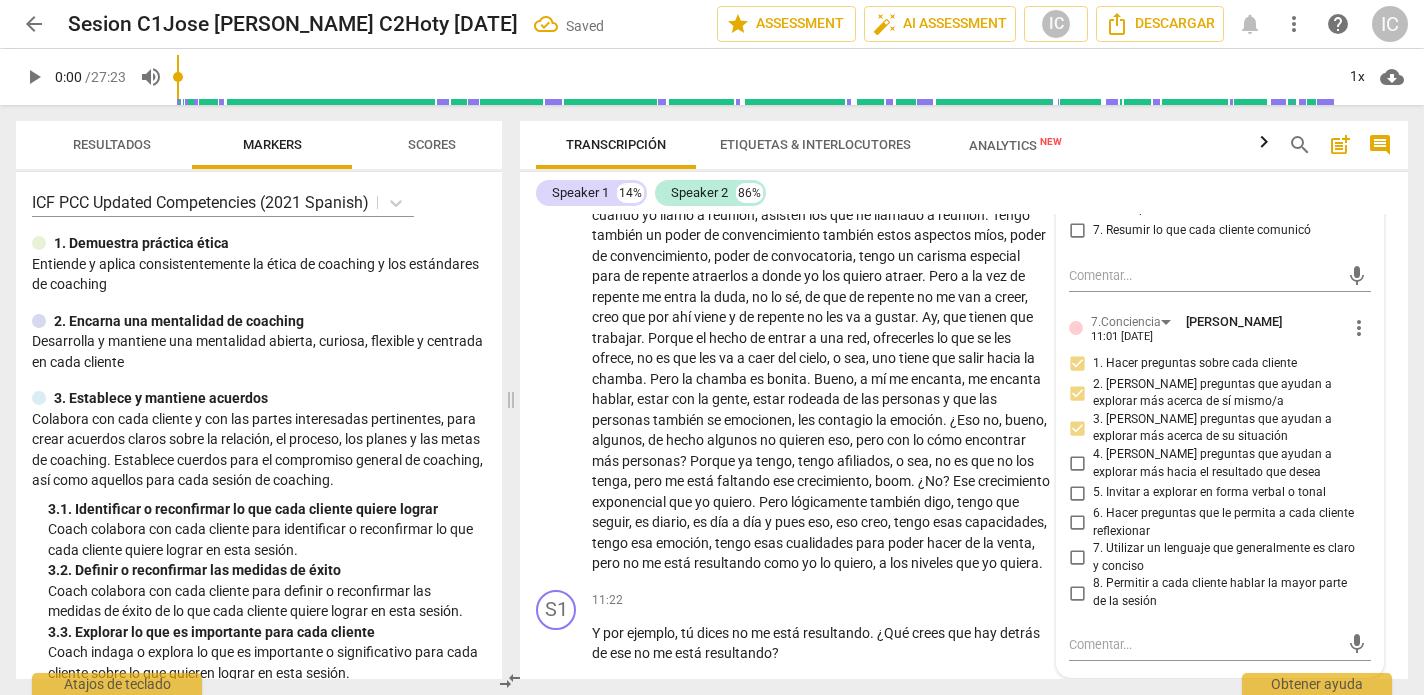 click on "6. Hacer preguntas que le permita a cada cliente reflexionar" at bounding box center [1077, 523] 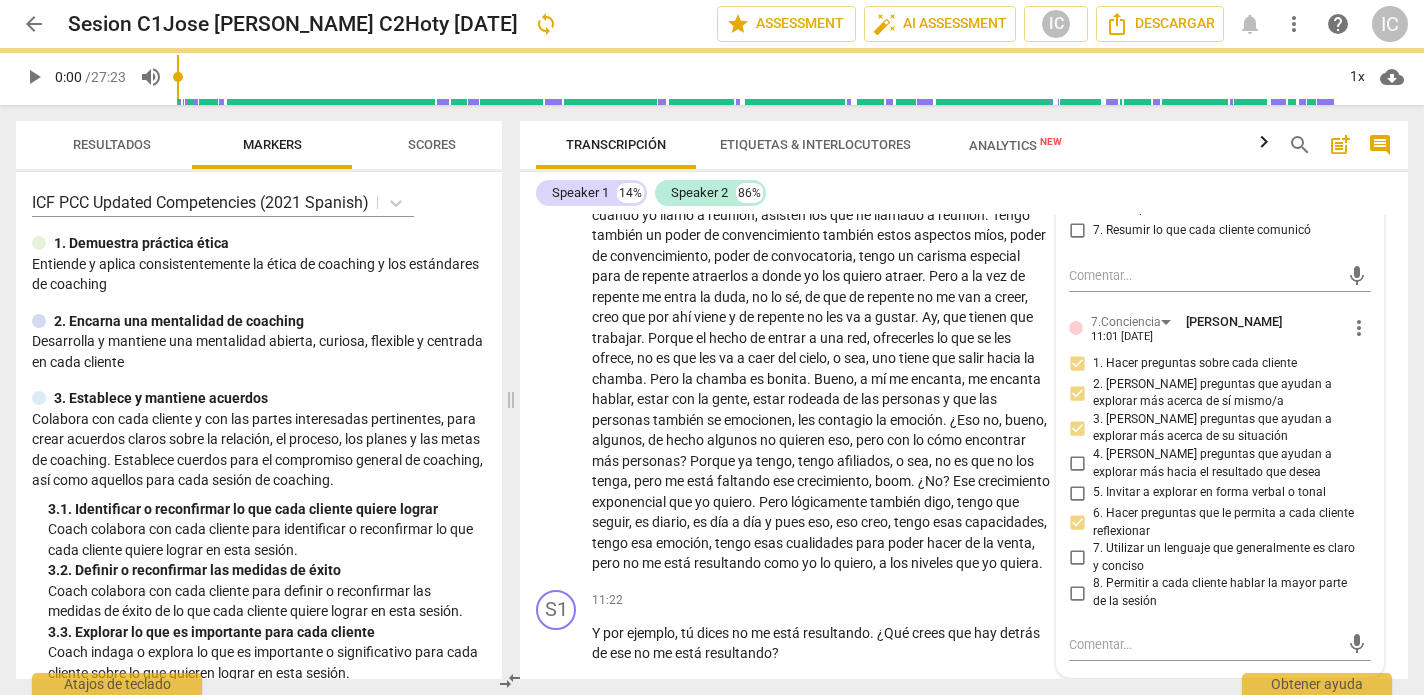 drag, startPoint x: 1150, startPoint y: 632, endPoint x: 1094, endPoint y: 611, distance: 59.808025 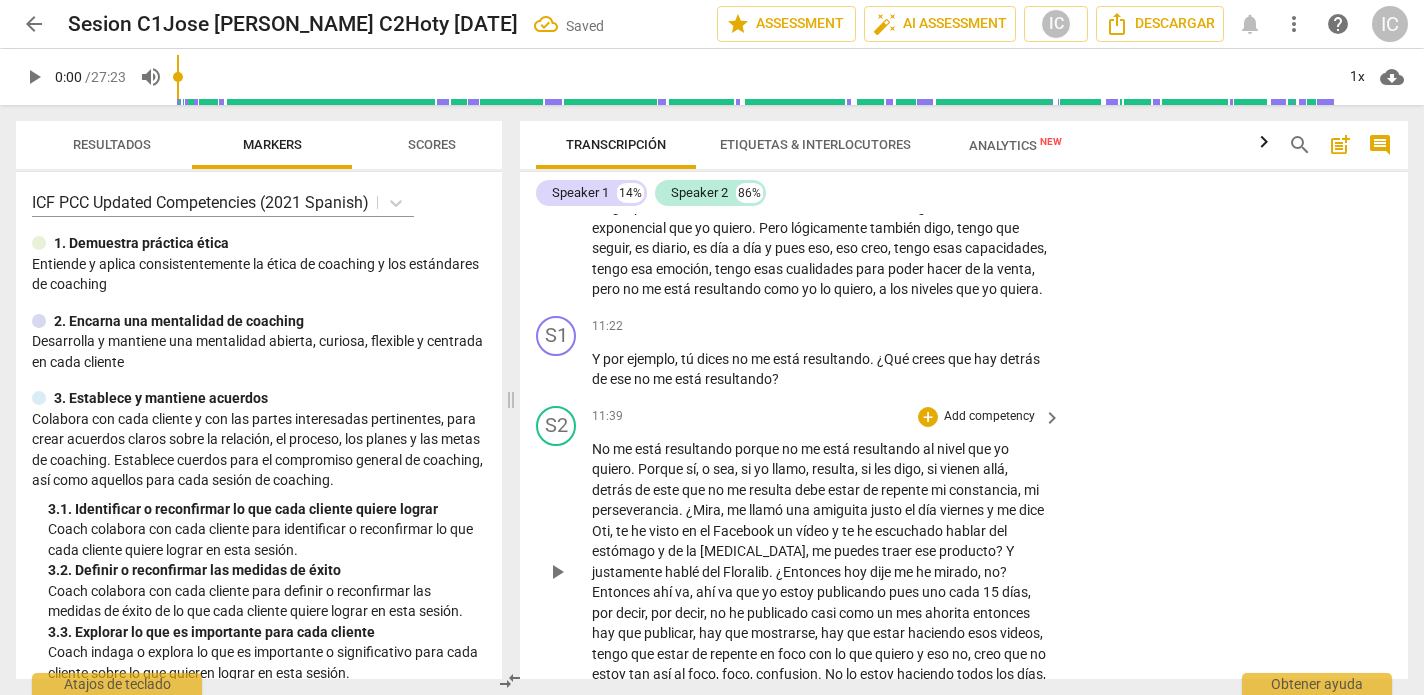 scroll, scrollTop: 3013, scrollLeft: 0, axis: vertical 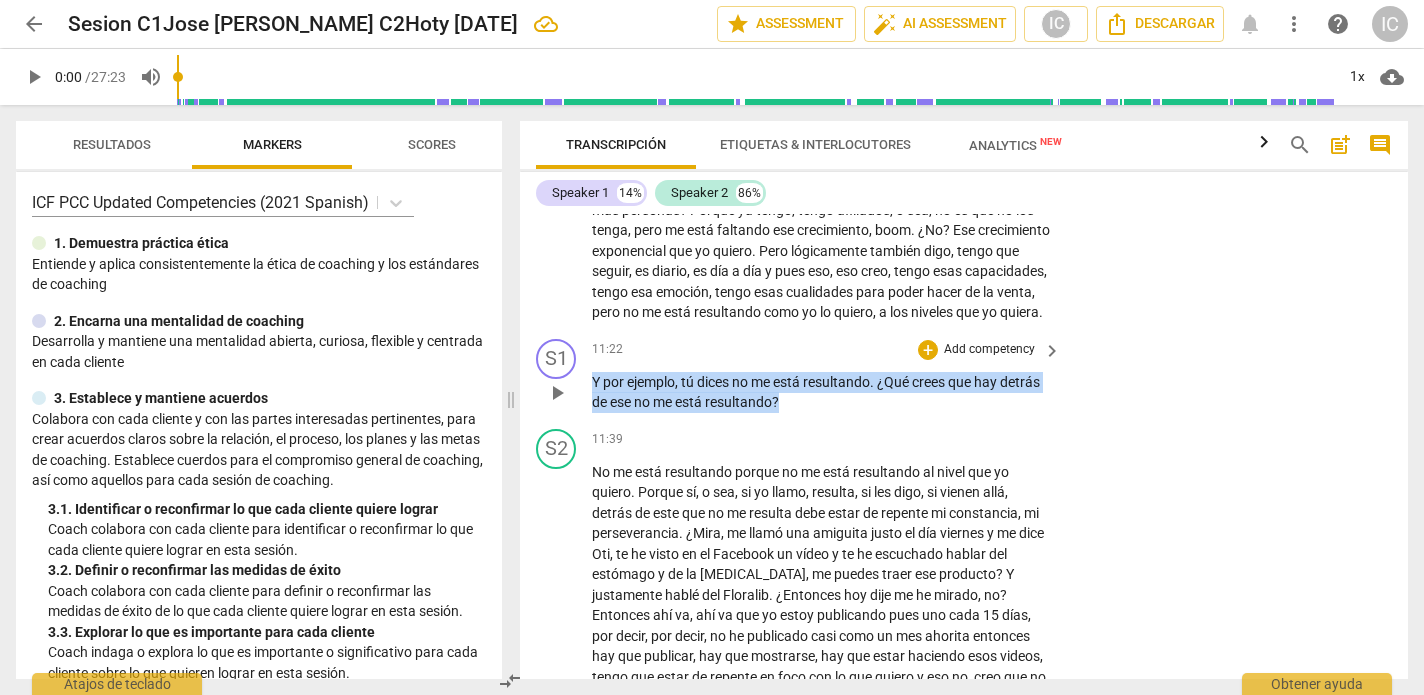 drag, startPoint x: 824, startPoint y: 334, endPoint x: 523, endPoint y: 314, distance: 301.66373 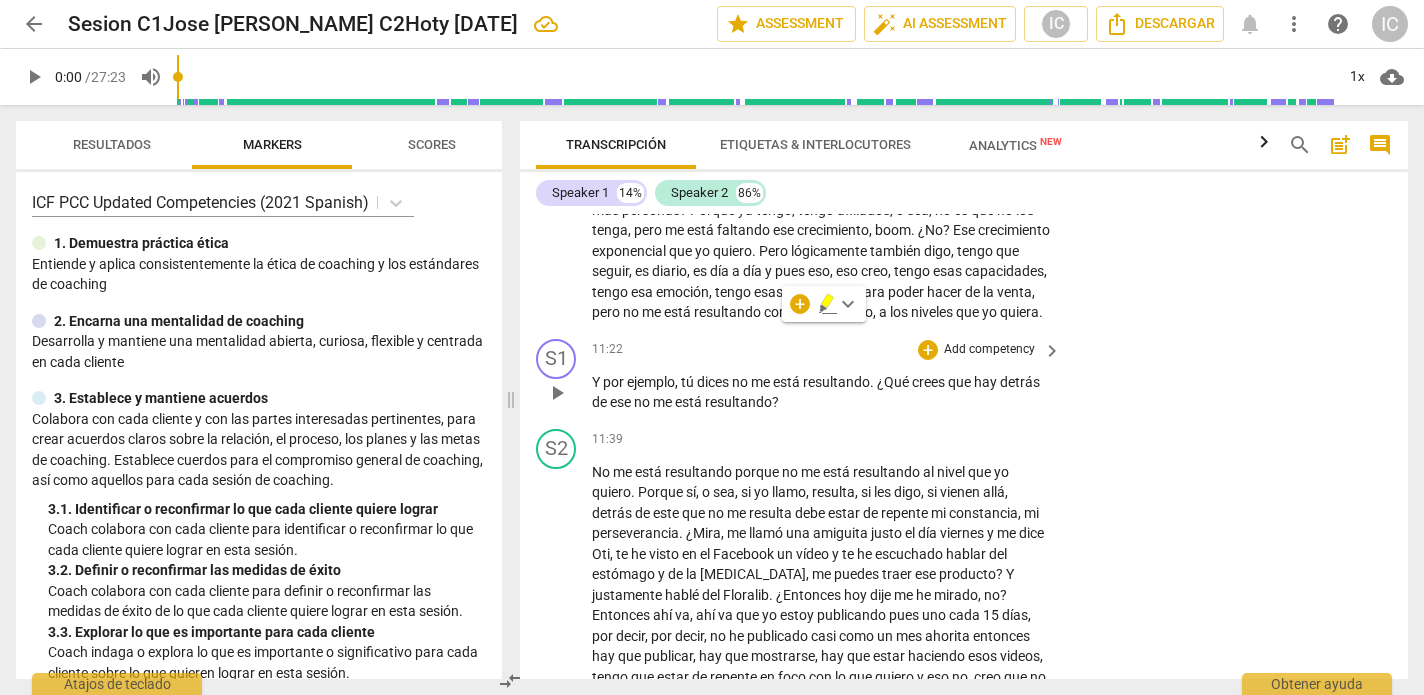click on "Add competency" at bounding box center [989, 350] 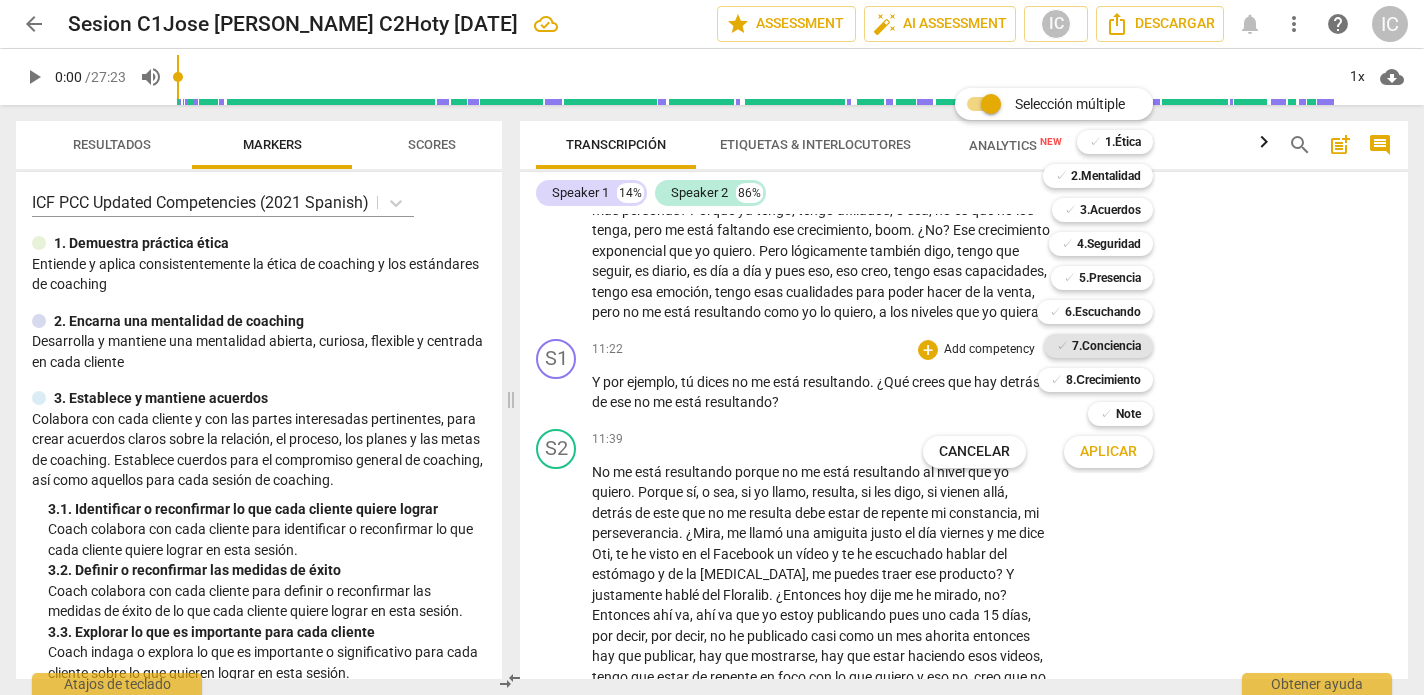 click on "7.Conciencia" at bounding box center (1106, 346) 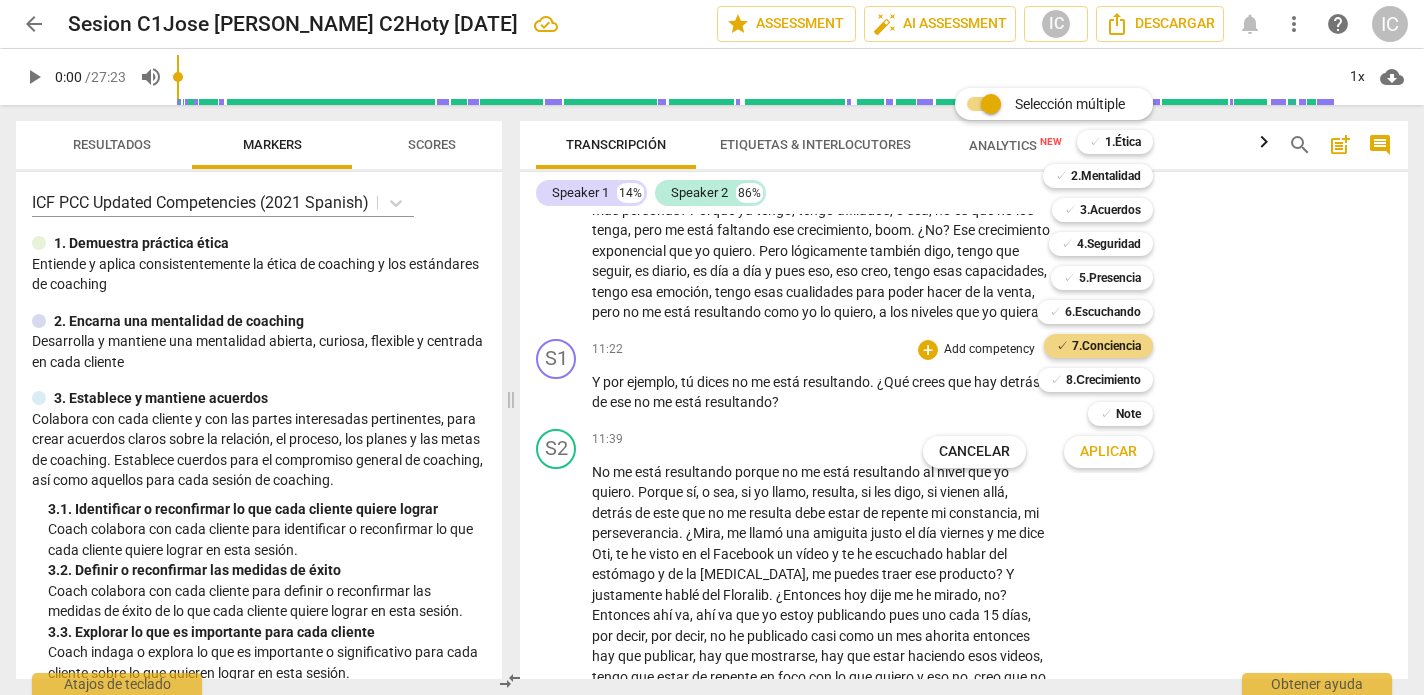 click on "Aplicar" at bounding box center (1108, 452) 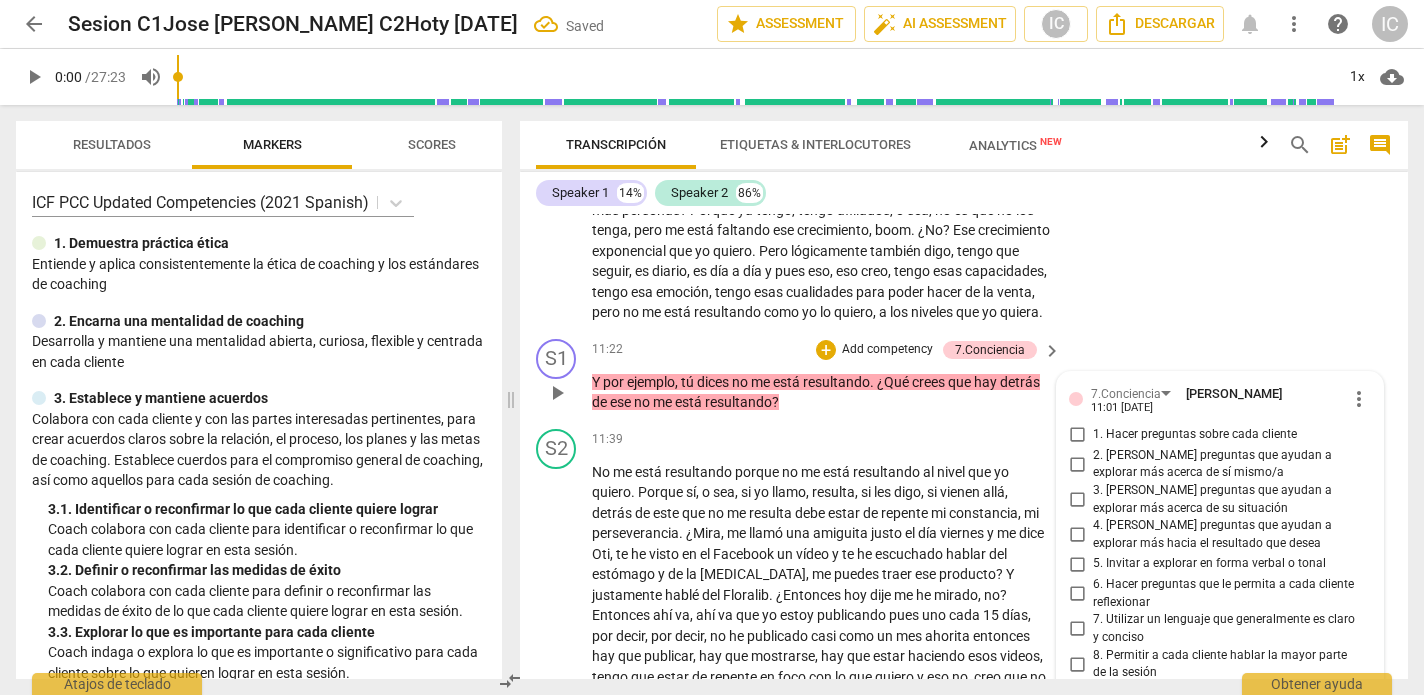 click on "6. Hacer preguntas que le permita a cada cliente reflexionar" at bounding box center [1077, 594] 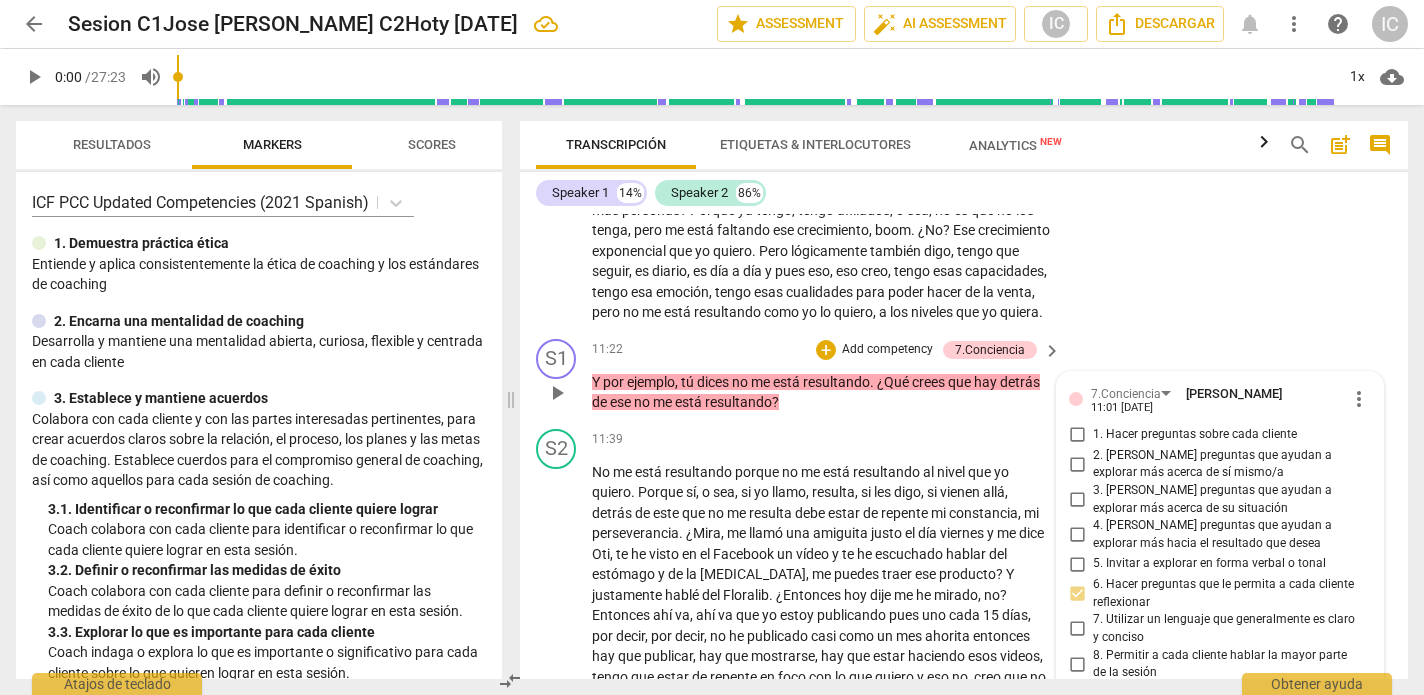 click on "2. [PERSON_NAME] preguntas que ayudan a explorar más acerca de sí mismo/a" at bounding box center [1077, 464] 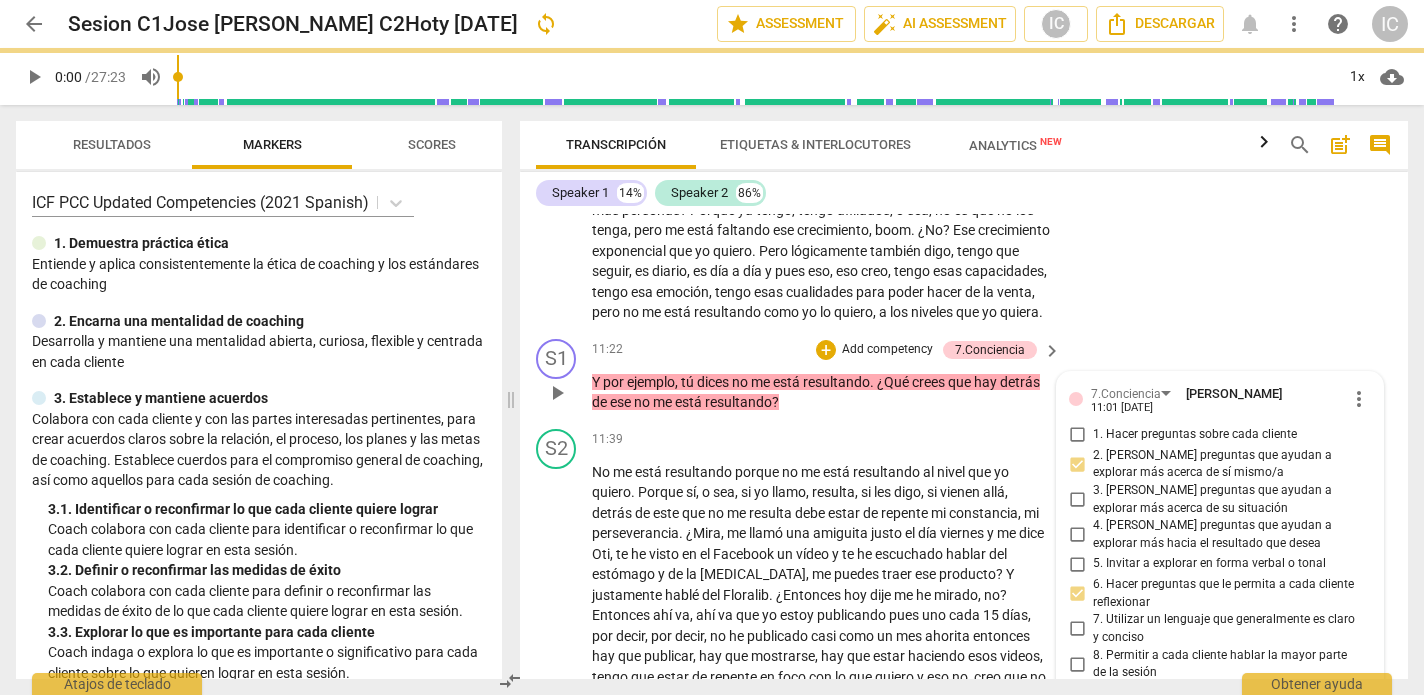 click on "Add competency" at bounding box center [887, 350] 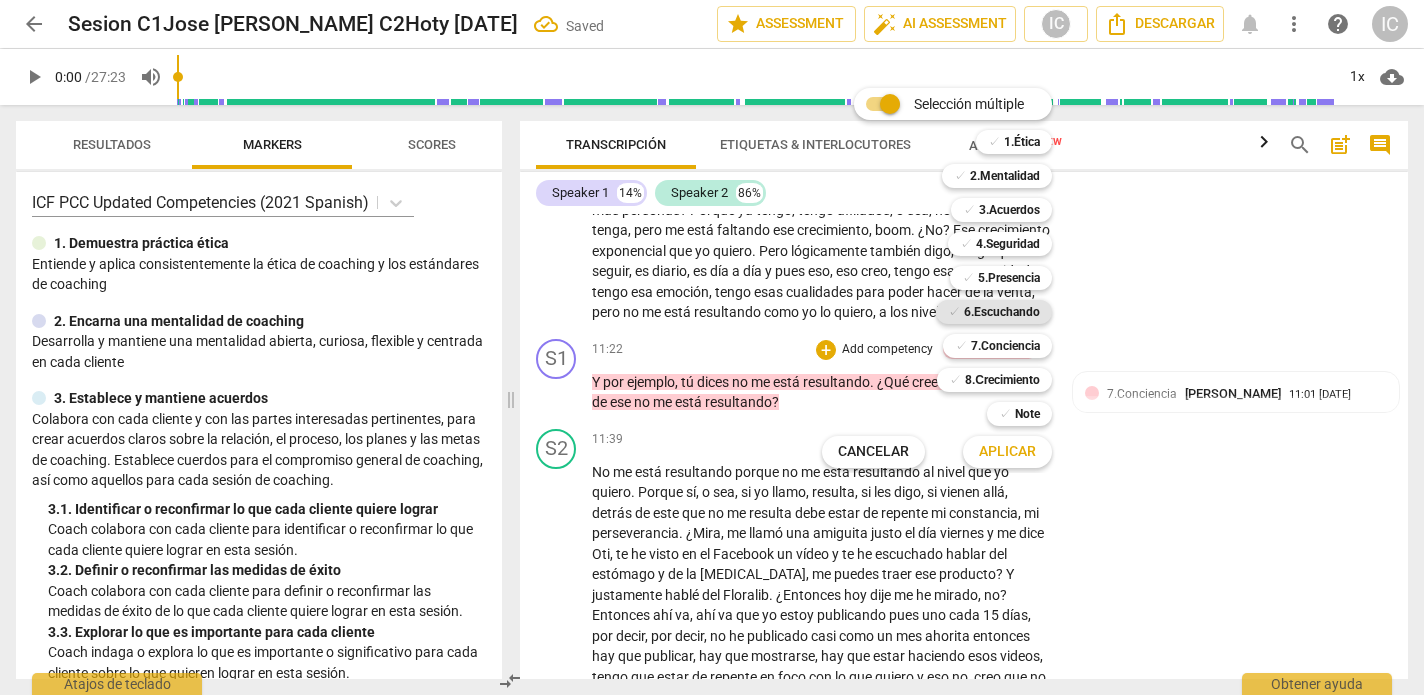 click on "6.Escuchando" at bounding box center (1002, 312) 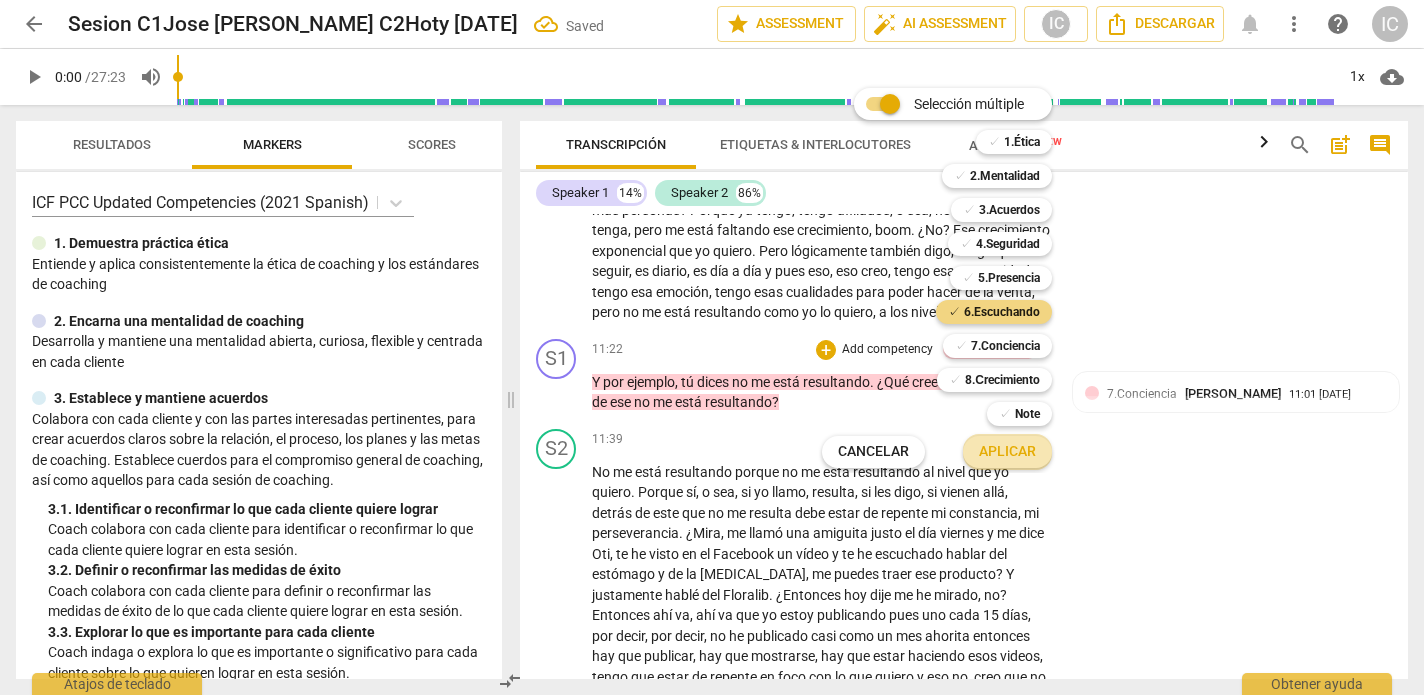 click on "Aplicar" at bounding box center (1007, 452) 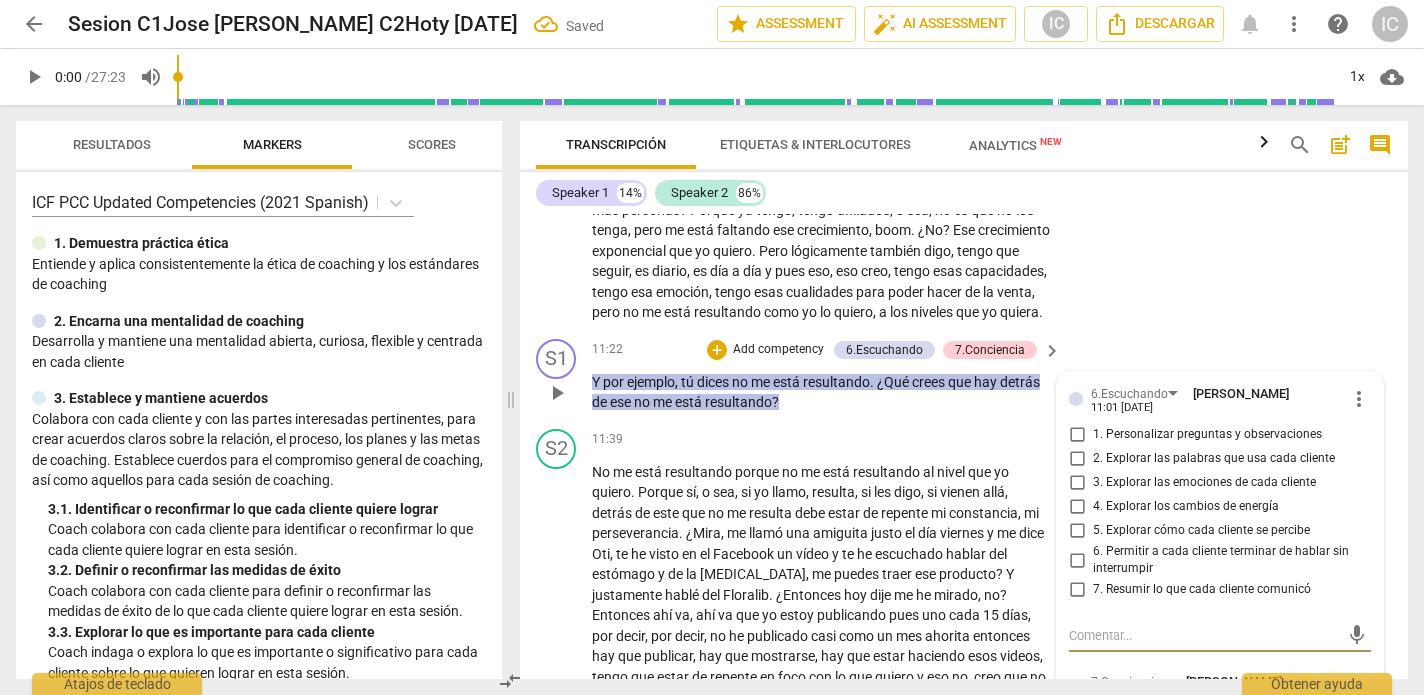 click on "1. Personalizar preguntas y observaciones" at bounding box center [1077, 435] 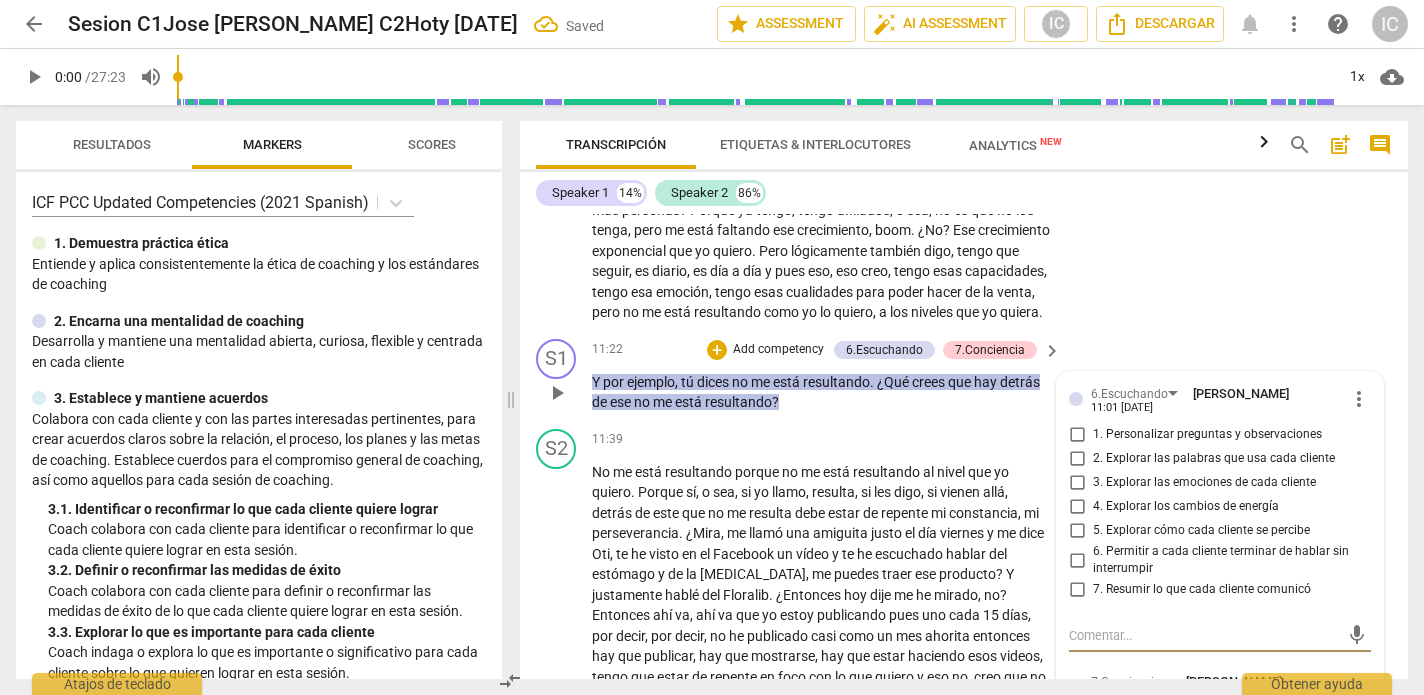 checkbox on "true" 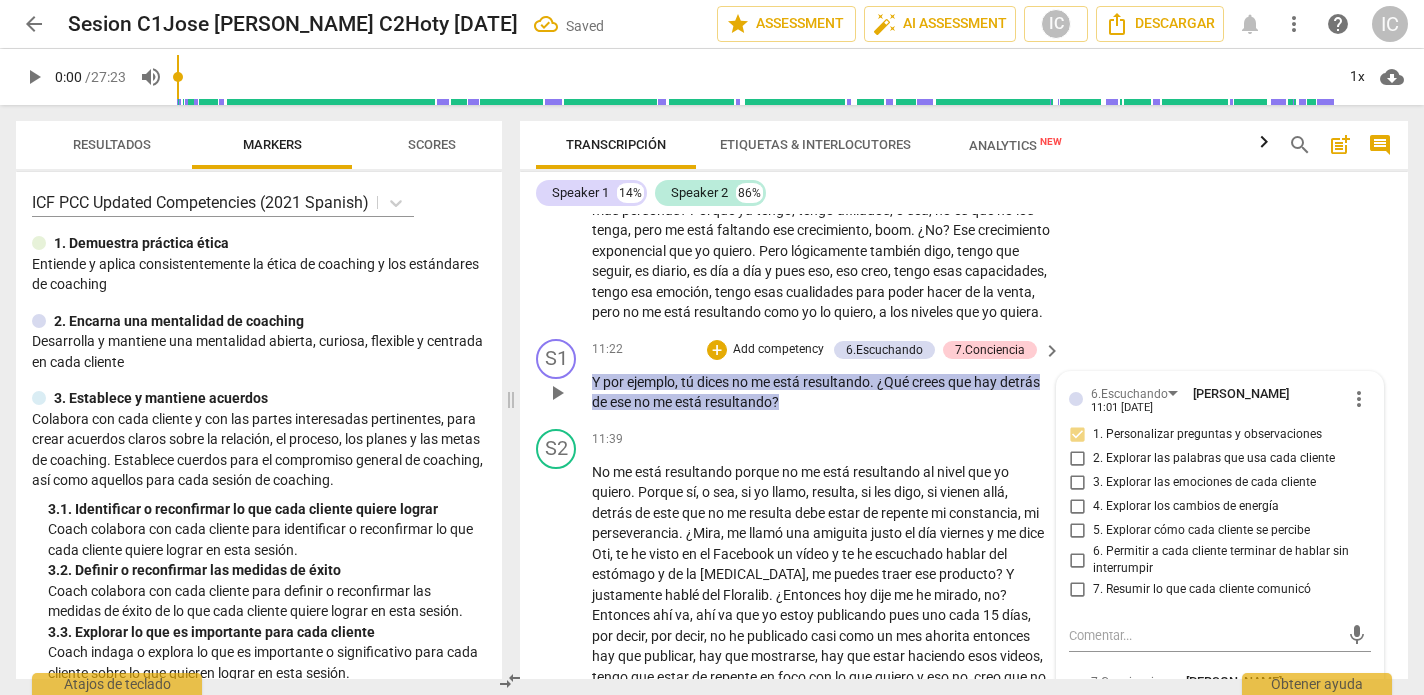 drag, startPoint x: 1075, startPoint y: 383, endPoint x: 1081, endPoint y: 393, distance: 11.661903 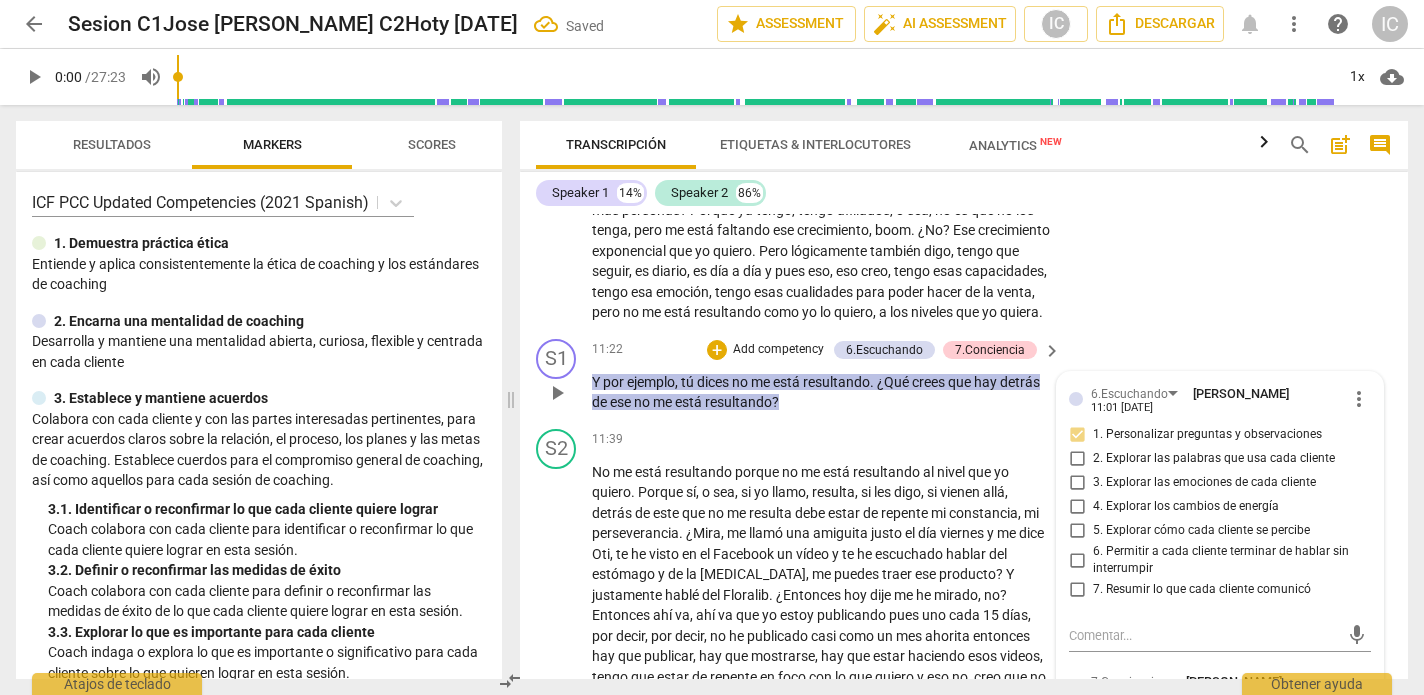 click on "2. Explorar las palabras que usa cada cliente" at bounding box center (1077, 459) 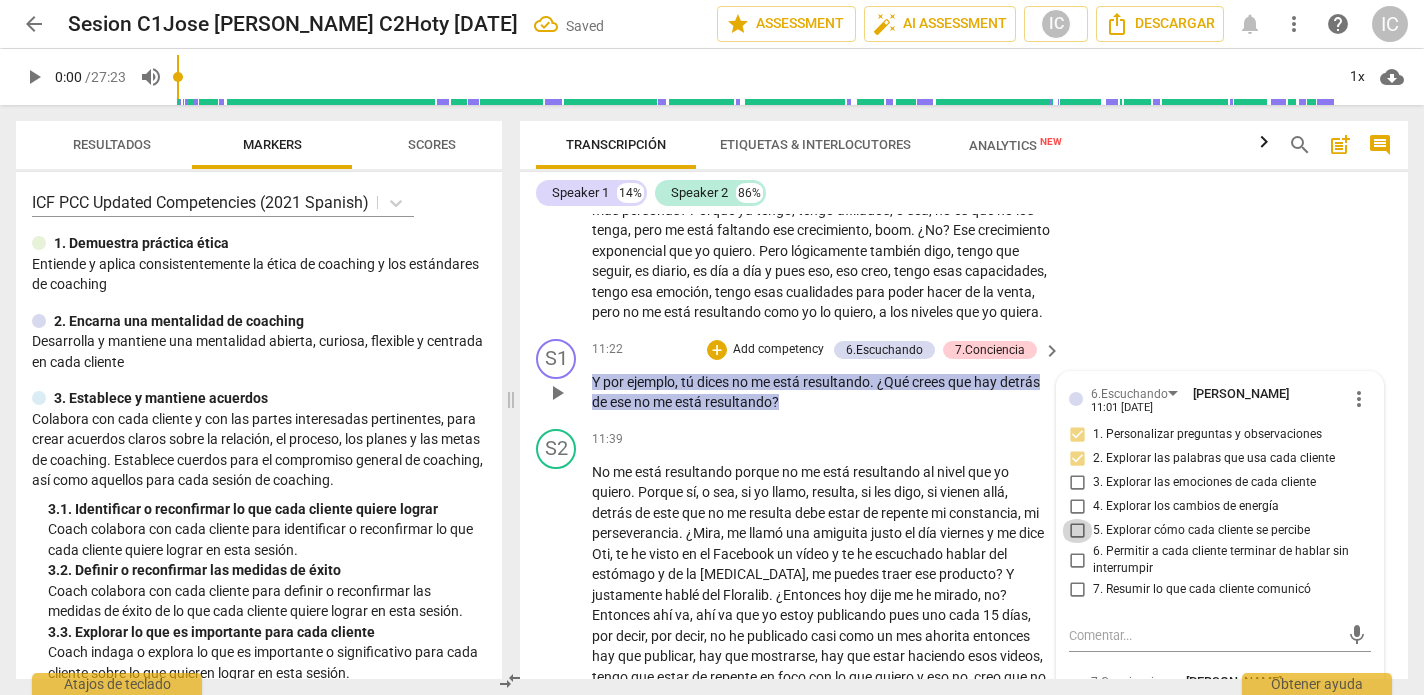 click on "5. Explorar cómo cada cliente se percibe" at bounding box center [1077, 531] 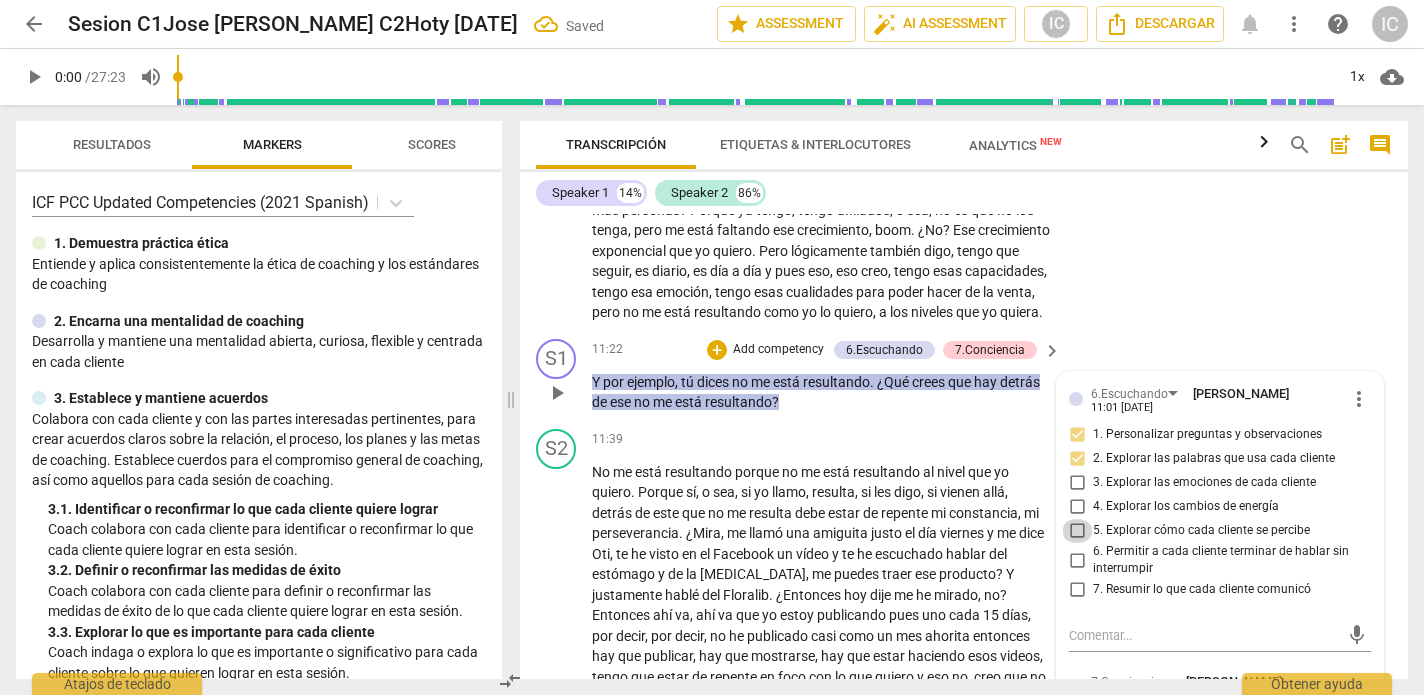 checkbox on "true" 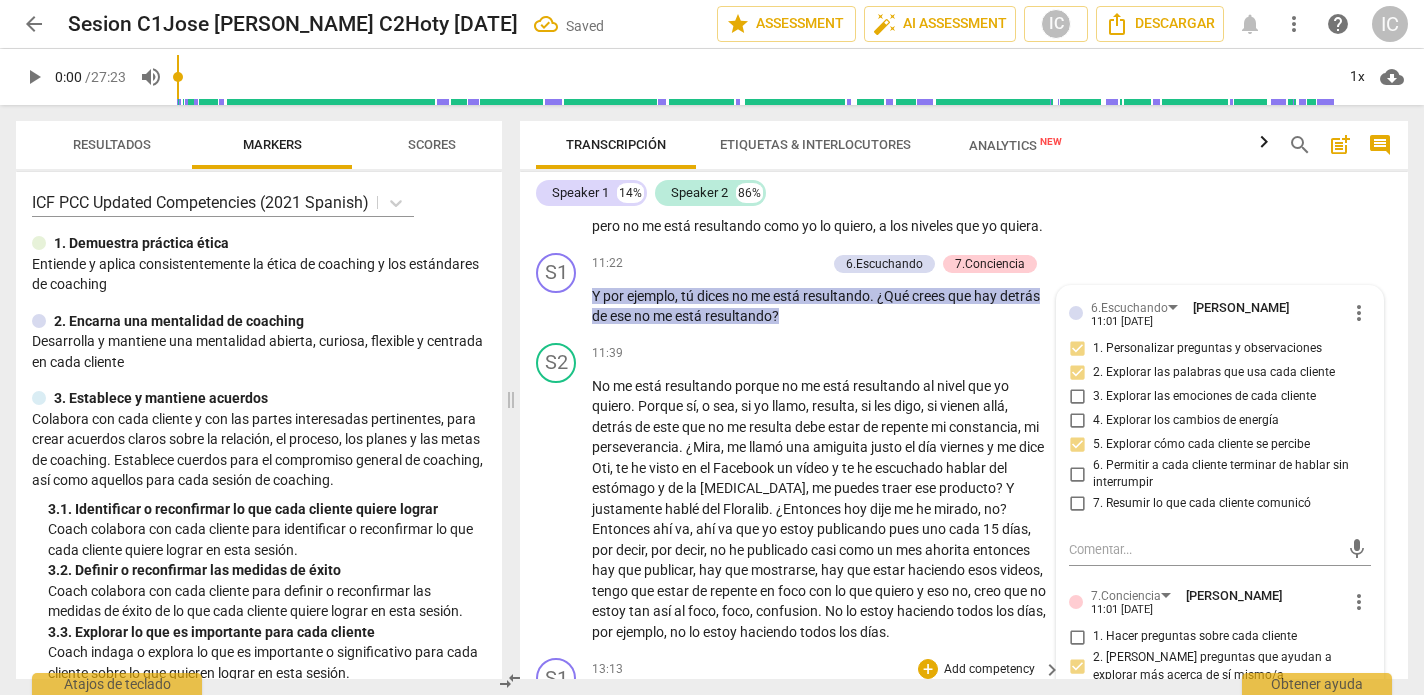 scroll, scrollTop: 3133, scrollLeft: 0, axis: vertical 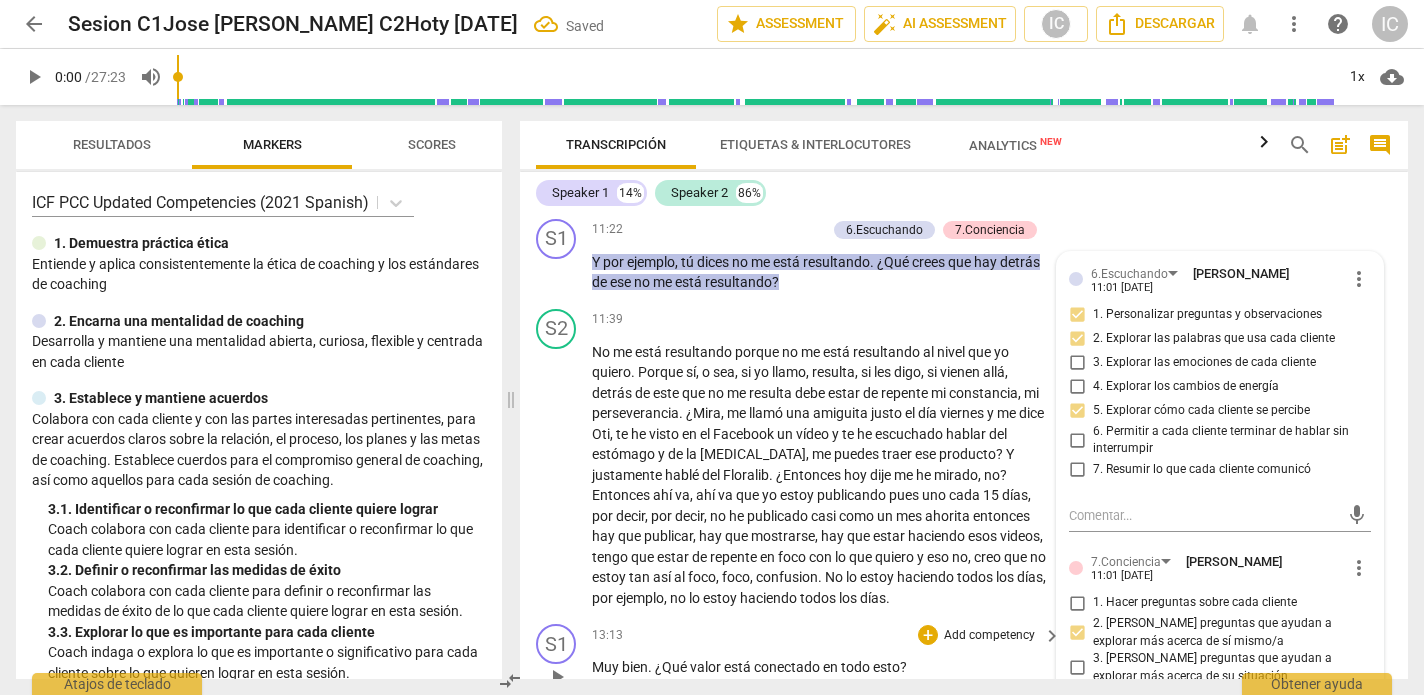 click on "conectado" at bounding box center [788, 667] 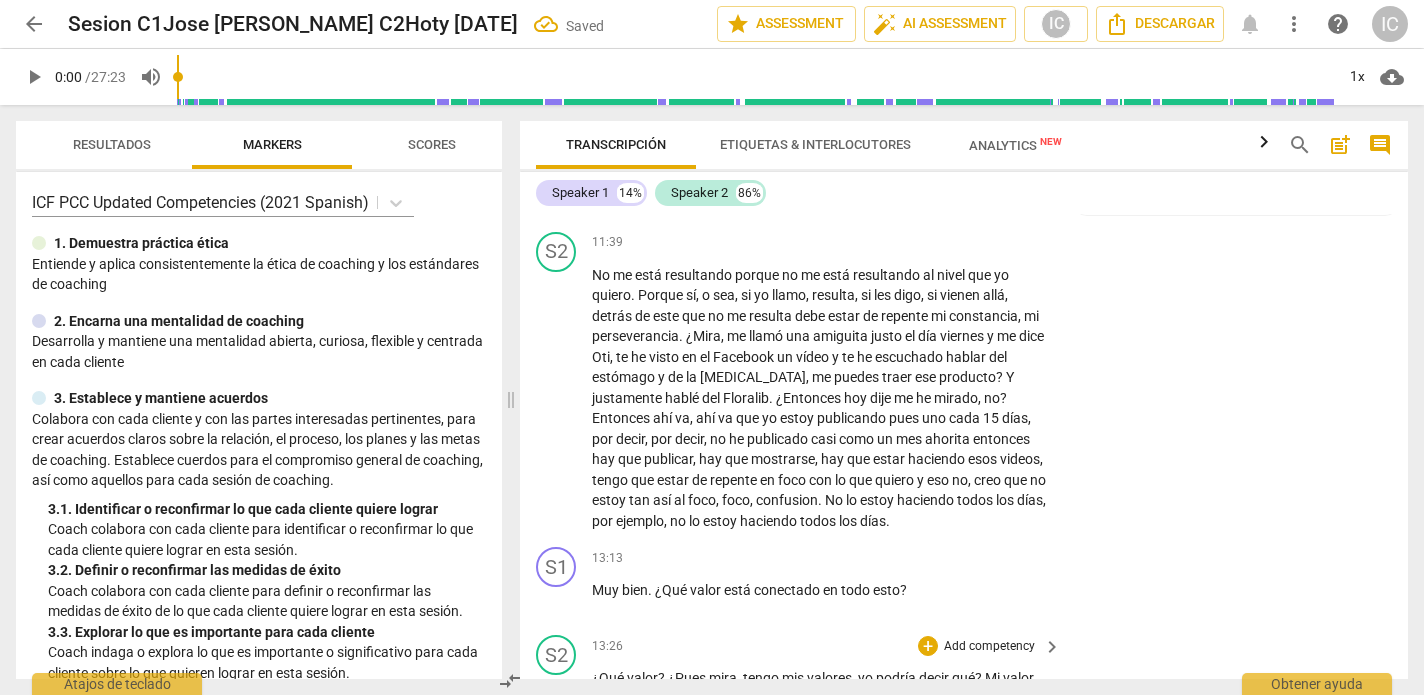 scroll, scrollTop: 3211, scrollLeft: 0, axis: vertical 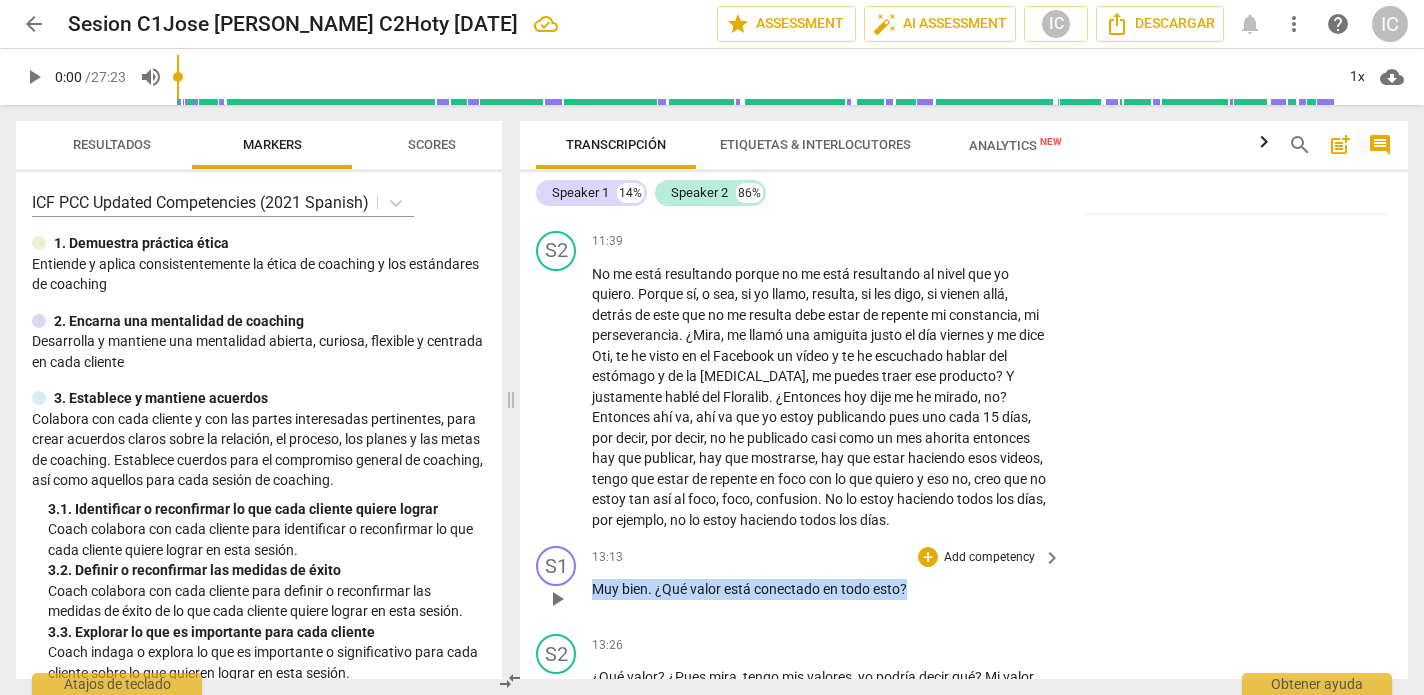 drag, startPoint x: 930, startPoint y: 516, endPoint x: 644, endPoint y: 504, distance: 286.25165 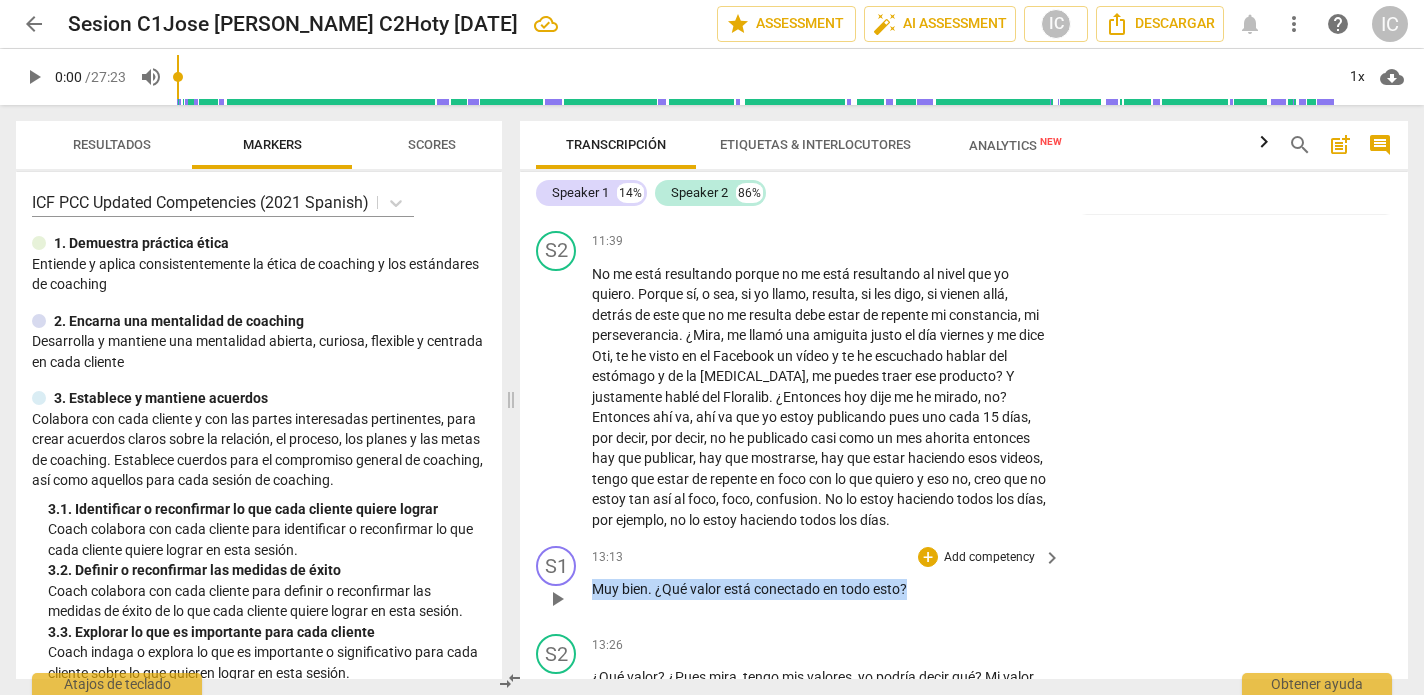 click on "Resultados Markers Scores ICF PCC Updated Competencies (2021 Spanish) 1. Demuestra práctica ética Entiende y aplica consistentemente la ética de coaching y los estándares de coaching 2. Encarna una mentalidad de coaching Desarrolla y mantiene una mentalidad abierta, curiosa, flexible y centrada en cada cliente 3. Establece y mantiene acuerdos Colabora con cada cliente y con las partes interesadas pertinentes, para crear acuerdos claros sobre la relación, el proceso, los planes y las metas de coaching. Establece  cuerdos para el compromiso general de coaching, así como aquellos para cada sesión de coaching. 3. 1. Identificar o reconfirmar lo que cada cliente quiere lograr  Coach colabora con cada cliente para identificar o reconfirmar lo que cada cliente quiere lograr en esta sesión. 3. 2. Definir o reconfirmar las medidas de éxito  Coach colabora con cada cliente para definir o reconfirmar las medidas de éxito de lo que cada cliente quiere lograr en esta sesión. 3. 3. 4. 4. 4. 4. 5. 5. 5. 5." at bounding box center [712, 400] 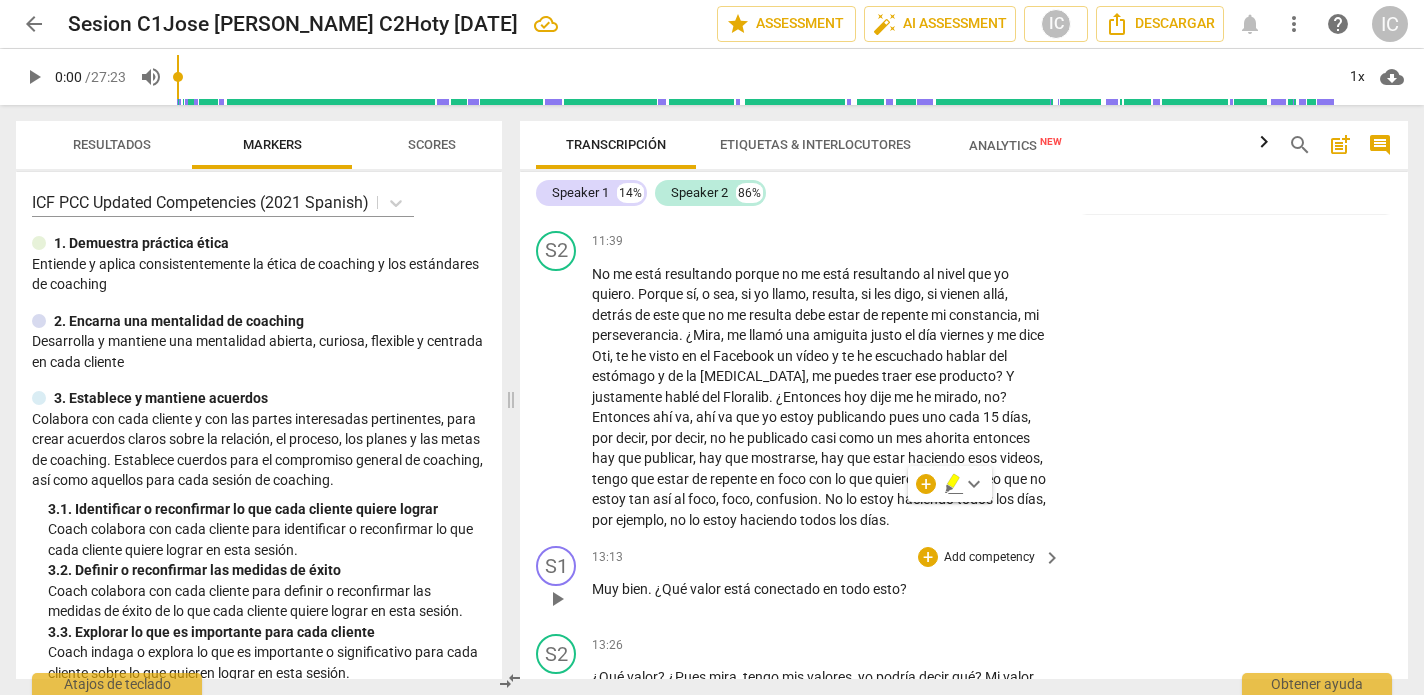 click on "Add competency" at bounding box center [989, 558] 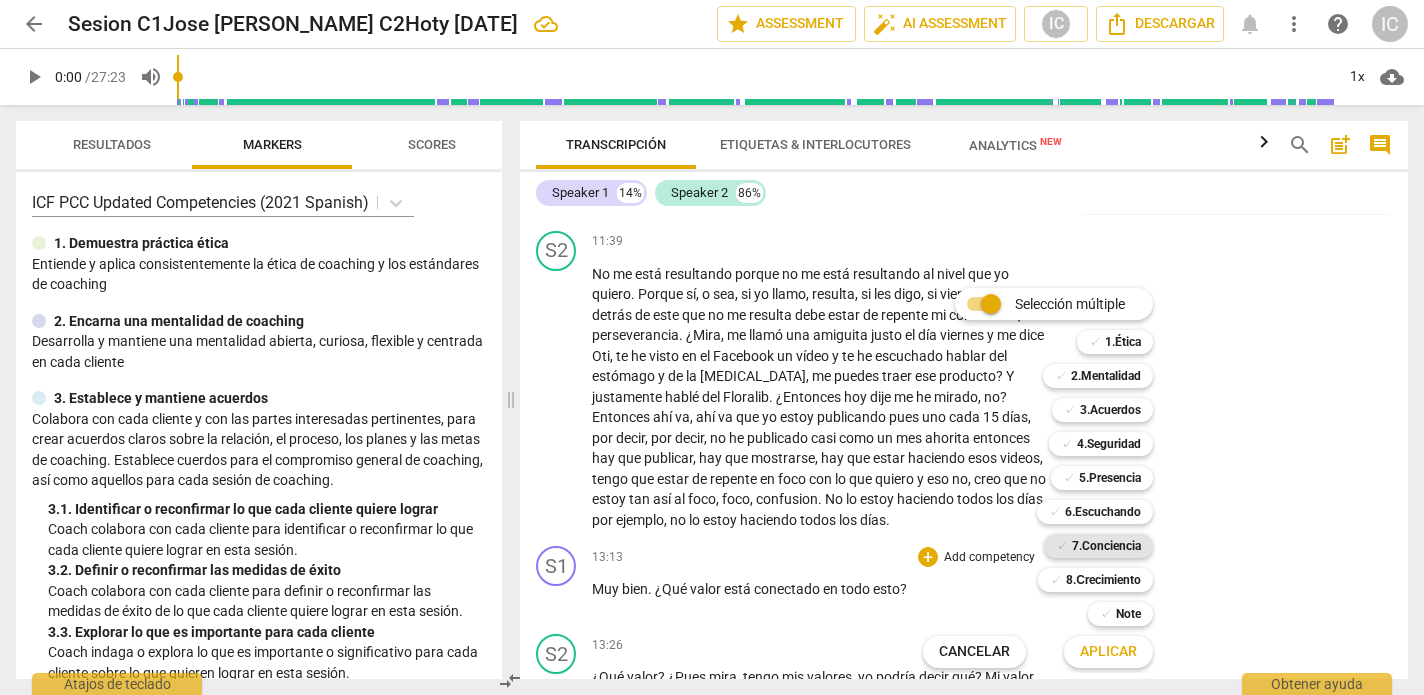 click on "7.Conciencia" at bounding box center [1106, 546] 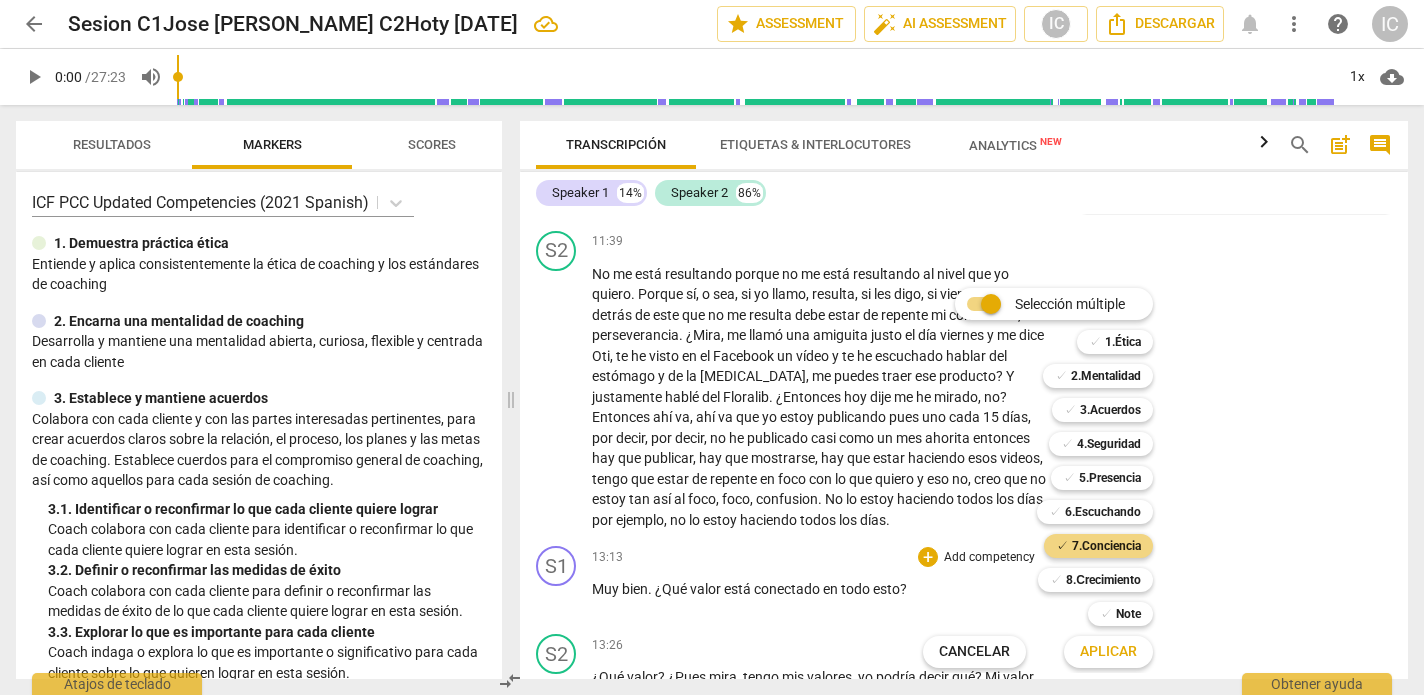 click on "Aplicar" at bounding box center (1108, 652) 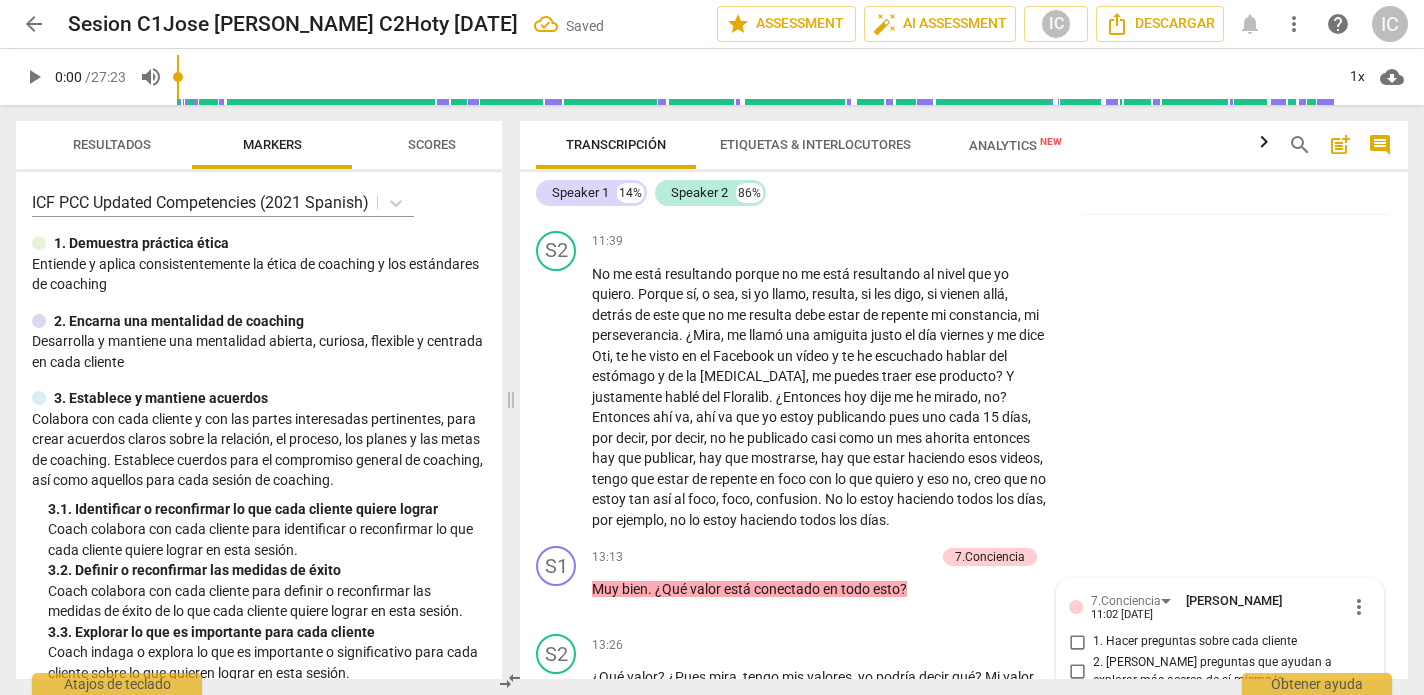 scroll, scrollTop: 3600, scrollLeft: 0, axis: vertical 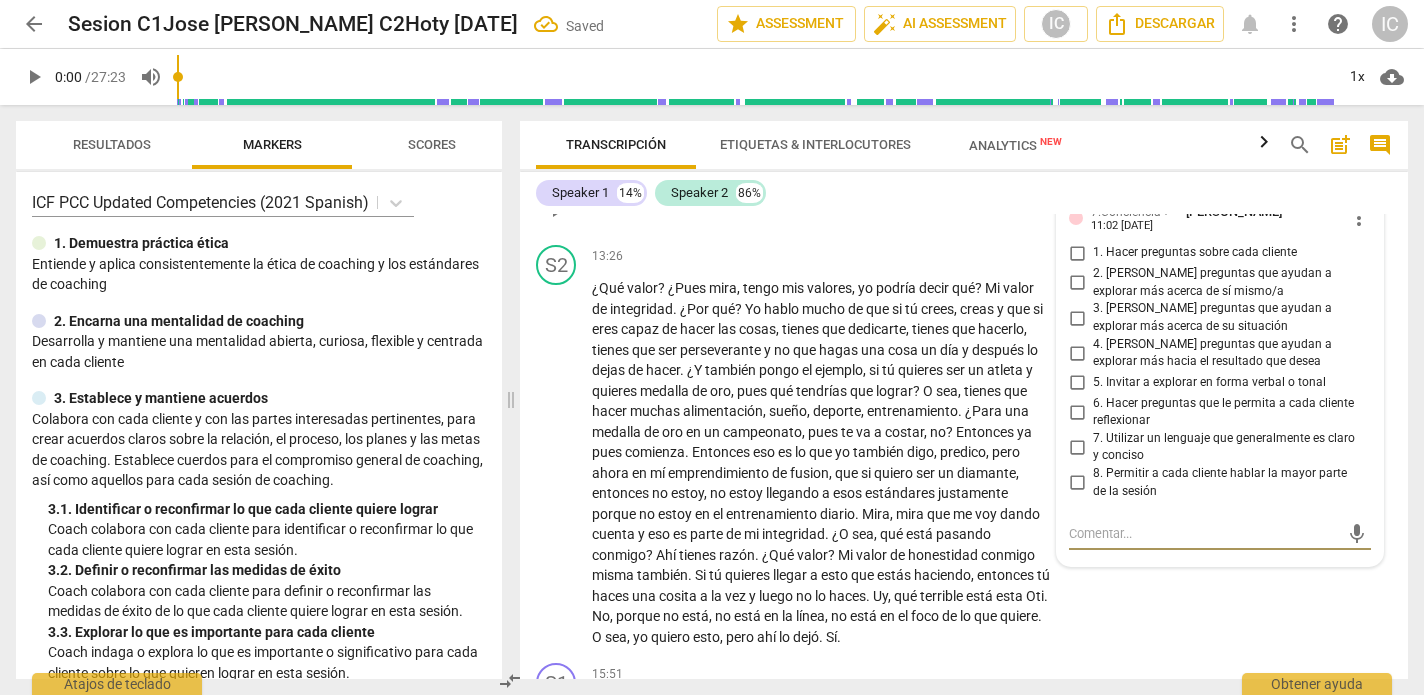 click on "6. Hacer preguntas que le permita a cada cliente reflexionar" at bounding box center [1077, 412] 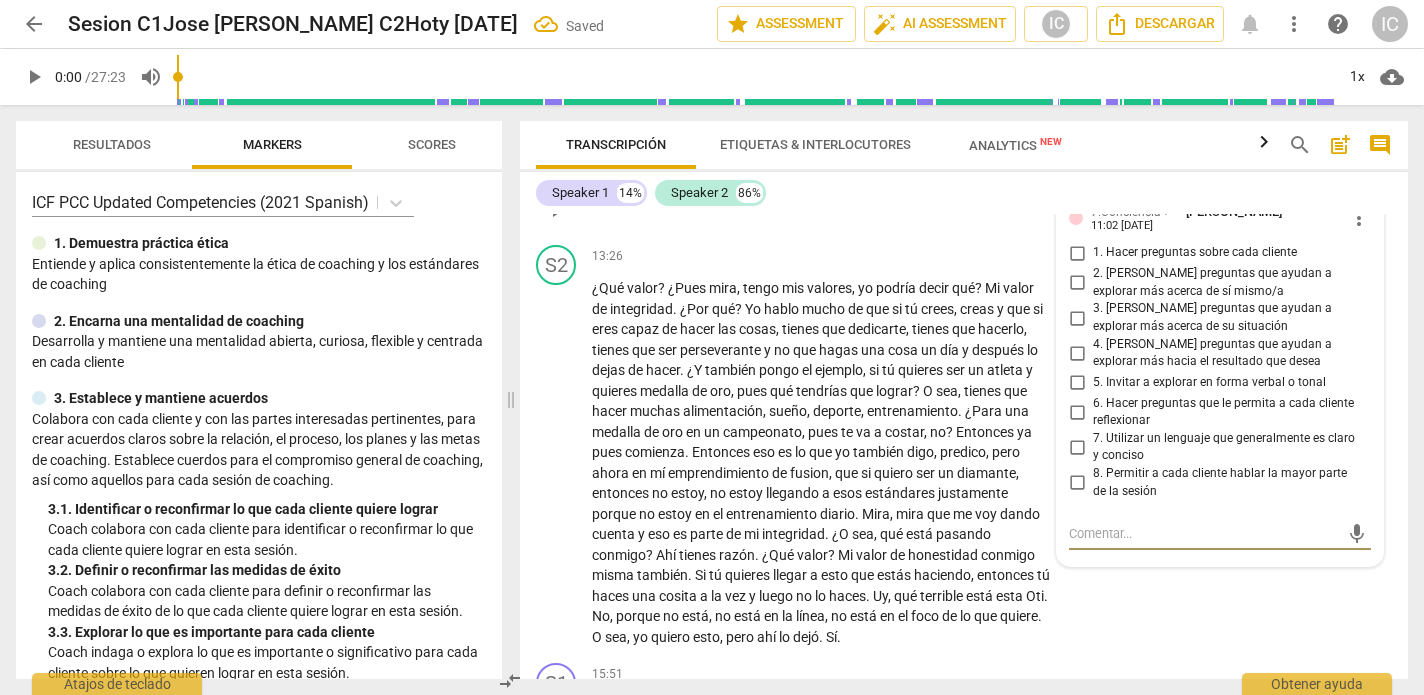 checkbox on "true" 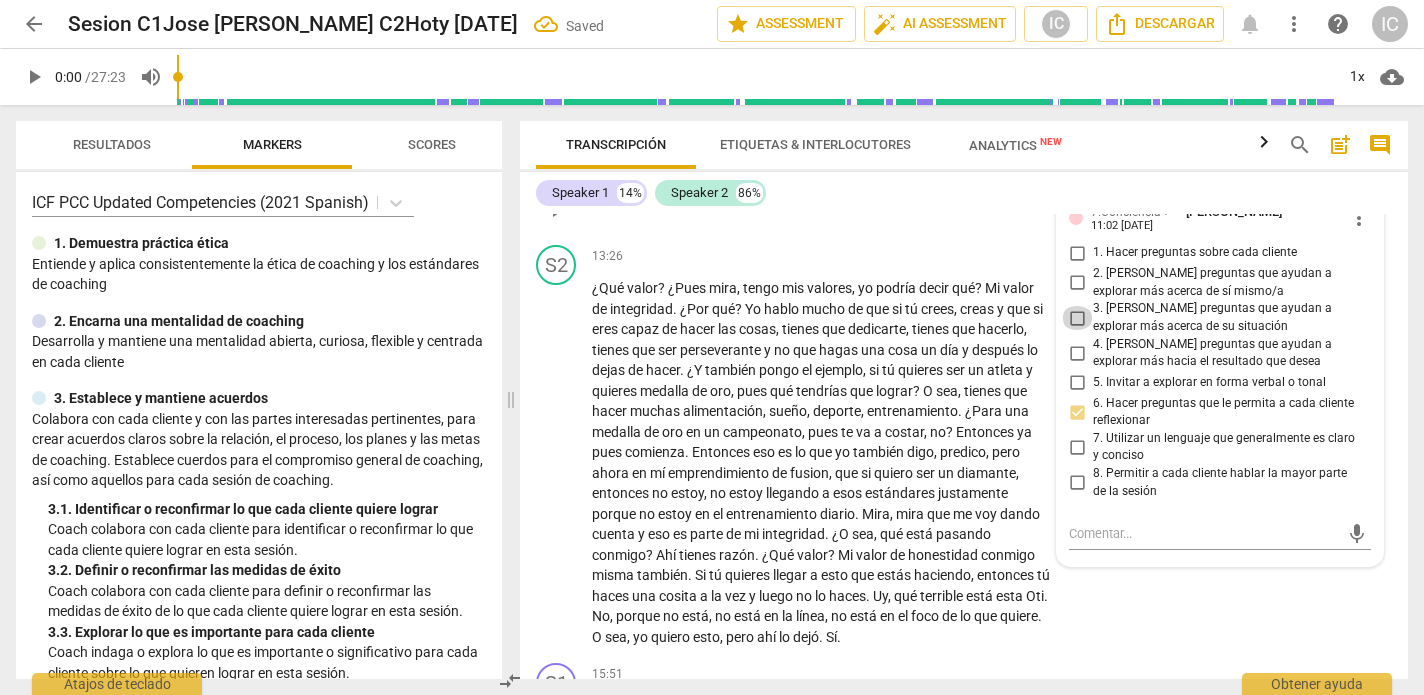 click on "3. [PERSON_NAME] preguntas que ayudan a explorar más acerca de su situación" at bounding box center (1077, 318) 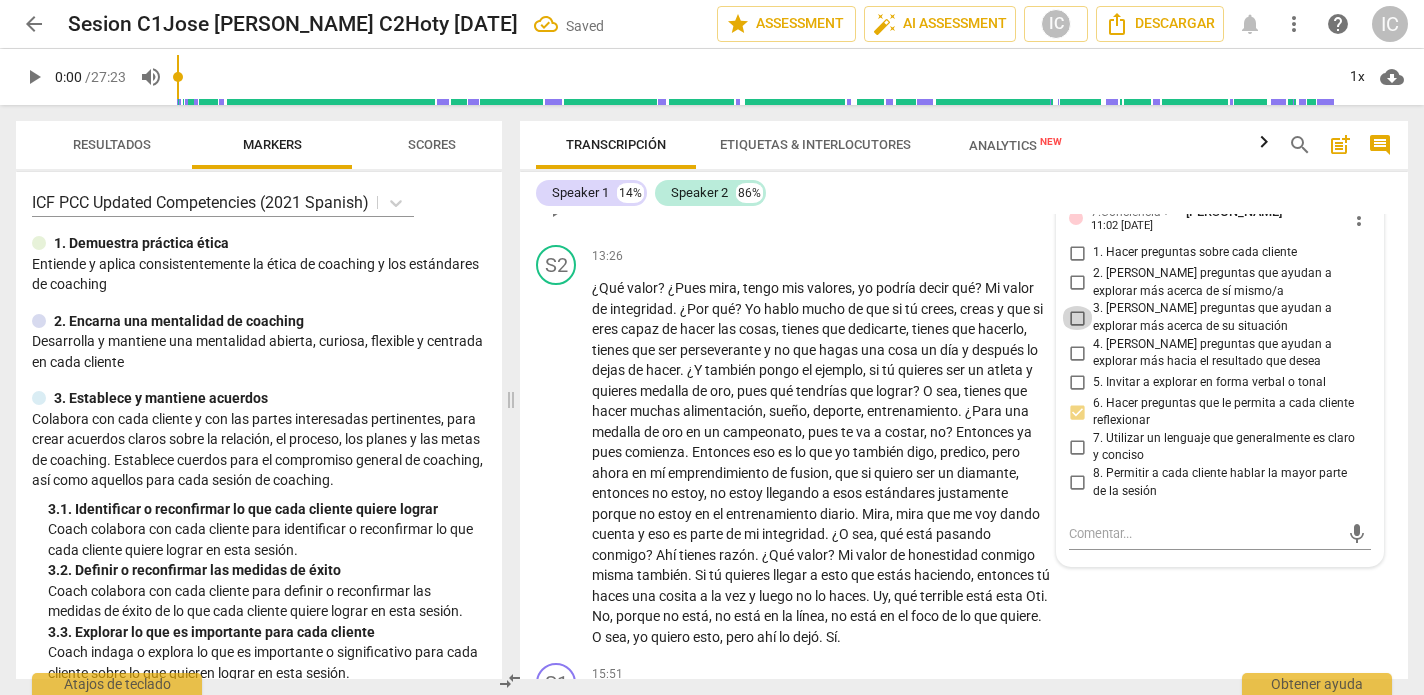 checkbox on "true" 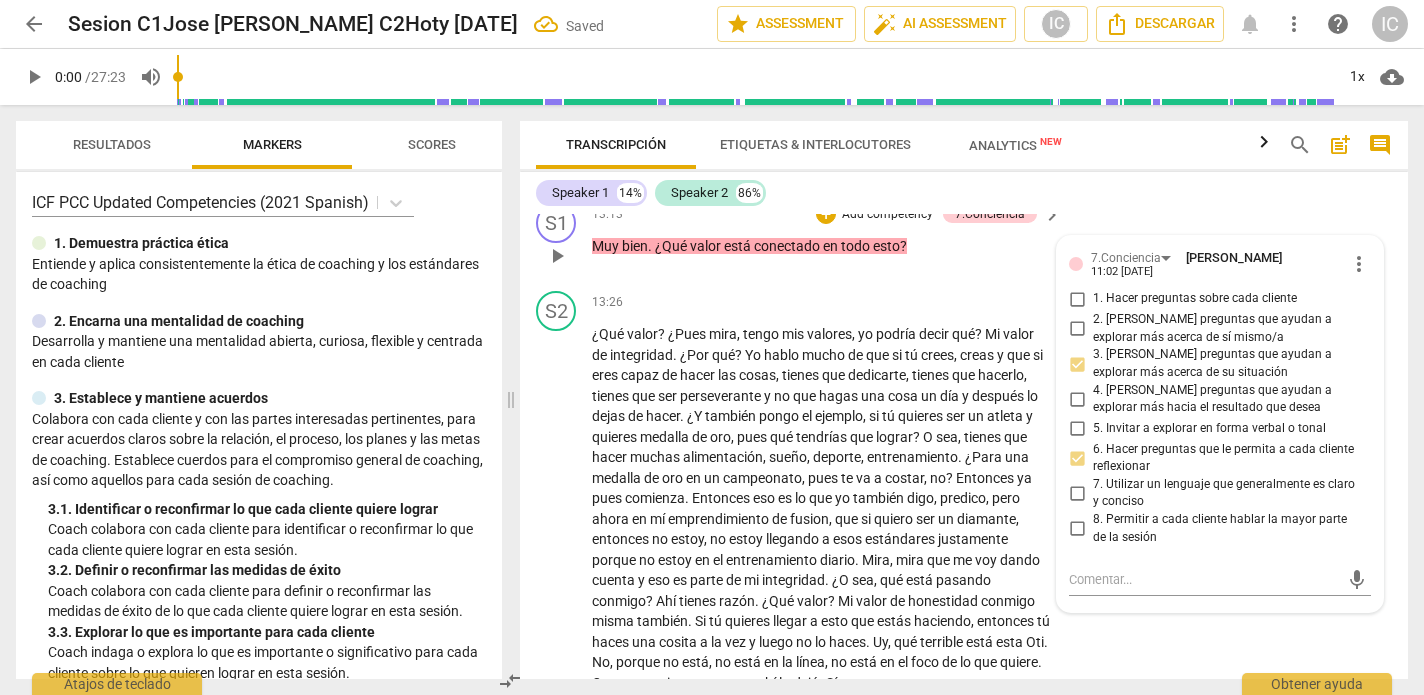scroll, scrollTop: 3549, scrollLeft: 0, axis: vertical 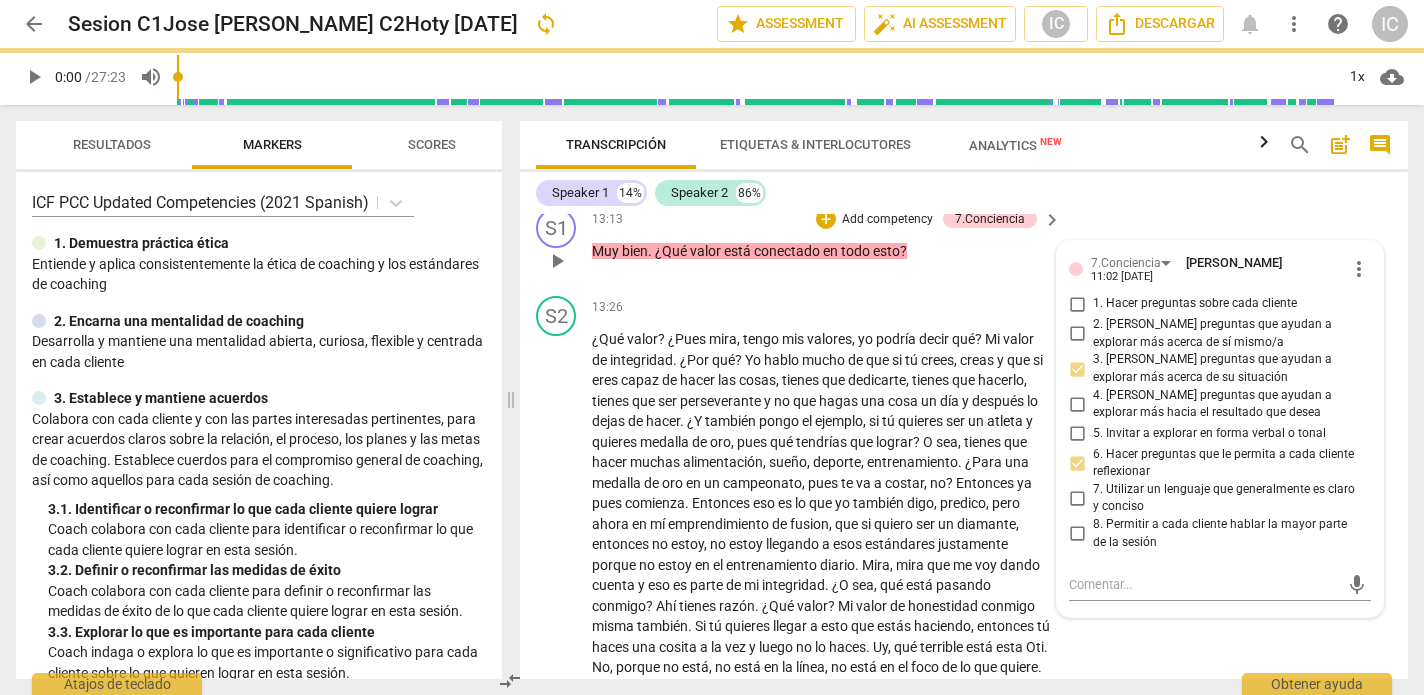 click on "2. [PERSON_NAME] preguntas que ayudan a explorar más acerca de sí mismo/a" at bounding box center (1077, 334) 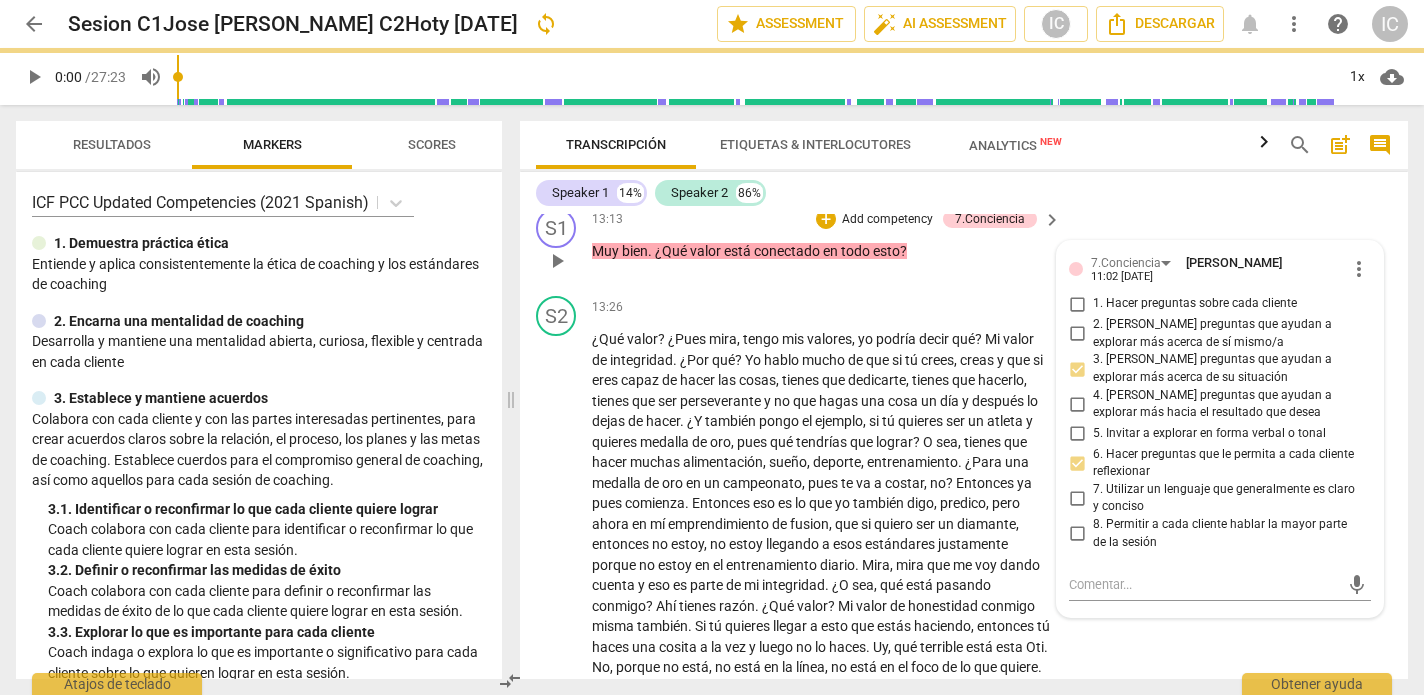 checkbox on "true" 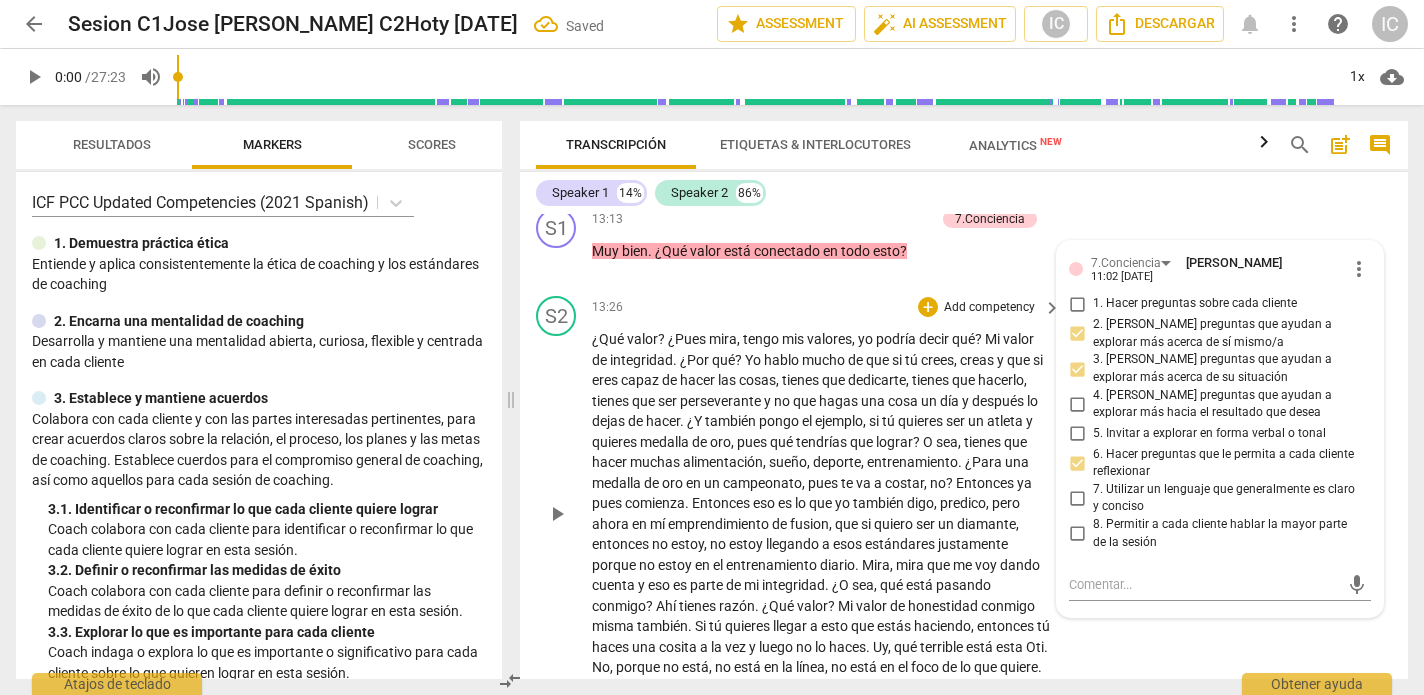 click on "S2 play_arrow pause 13:26 + Add competency keyboard_arrow_right ¿Qué   valor ?   ¿Pues   mira ,   tengo   mis   valores ,   yo   podría   decir   qué ?   Mi   valor   de   integridad .   ¿Por   qué ?   Yo   hablo   mucho   de   que   si   tú   crees ,   creas   y   que   si   eres   capaz   de   hacer   las   cosas ,   tienes   que   dedicarte ,   tienes   que   hacerlo ,   tienes   que   ser   perseverante   y   no   que   hagas   una   cosa   un   día   y   después   lo   dejas   de   hacer .   ¿Y   también   pongo   el   ejemplo ,   si   tú   quieres   ser   un   atleta   y   quieres   medalla   de   oro ,   pues   qué   tendrías   que   lograr ?   O   sea ,   tienes   que   hacer   muchas   alimentación ,   sueño ,   deporte ,   entrenamiento .   ¿Para   una   medalla   de   oro   en   un   campeonato ,   pues   te   va   a   costar ,   no ?   Entonces   ya   pues   comienza .   Entonces   eso   es   lo   que   yo   también   digo ,   predico ,   pero   ahora   en   mí   emprendimiento" at bounding box center [964, 497] 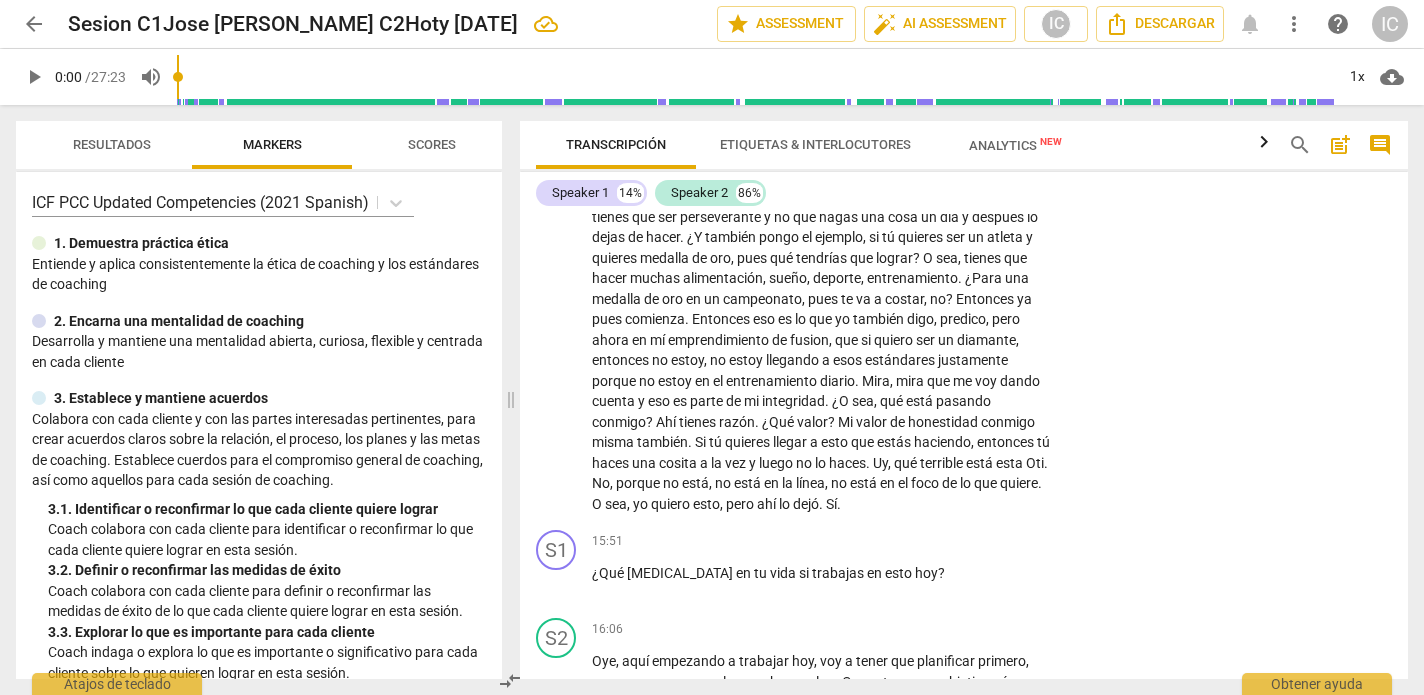 scroll, scrollTop: 3742, scrollLeft: 0, axis: vertical 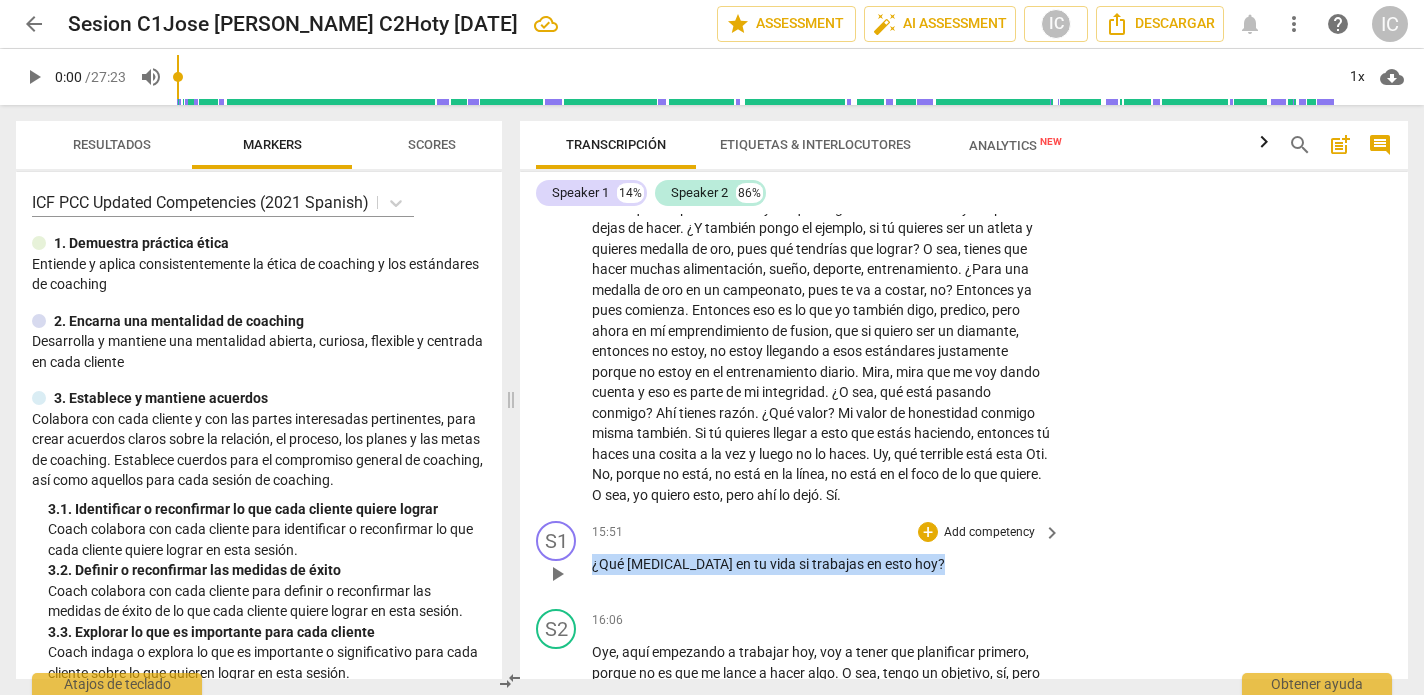 drag, startPoint x: 888, startPoint y: 473, endPoint x: 523, endPoint y: 453, distance: 365.54755 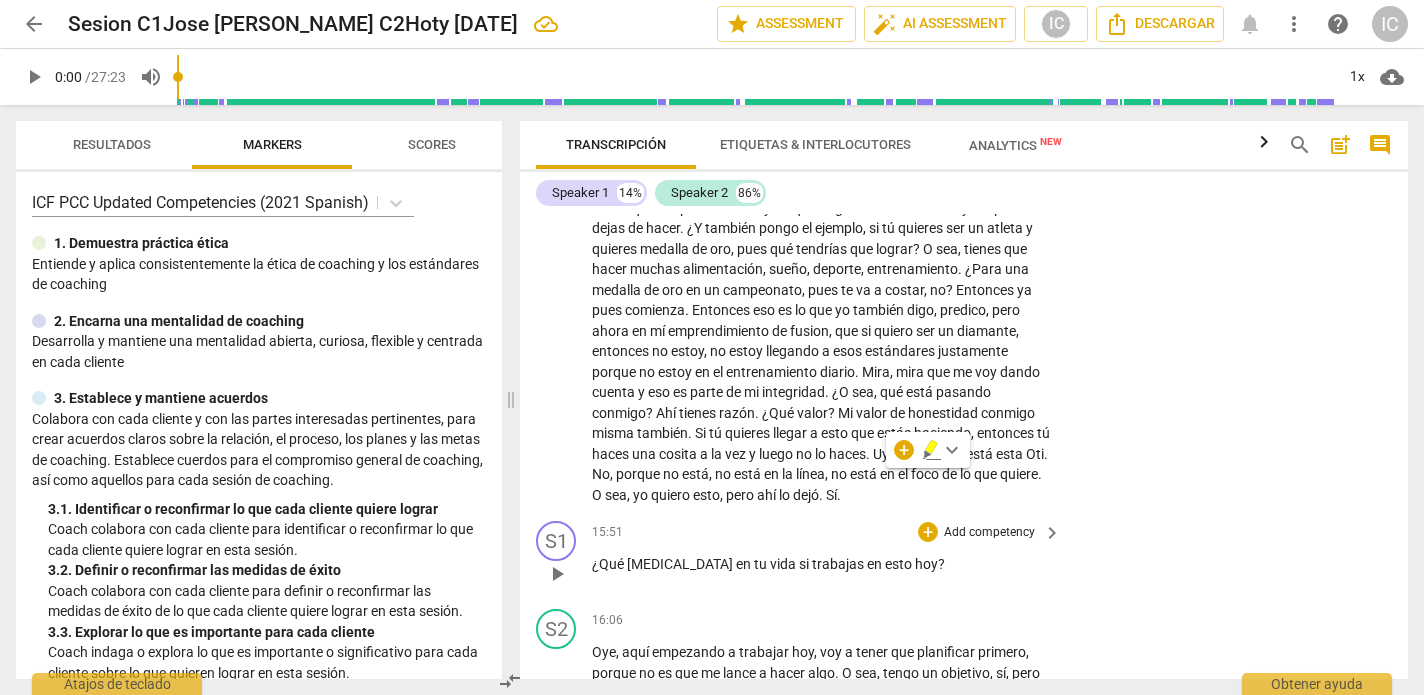 click on "Add competency" at bounding box center (989, 533) 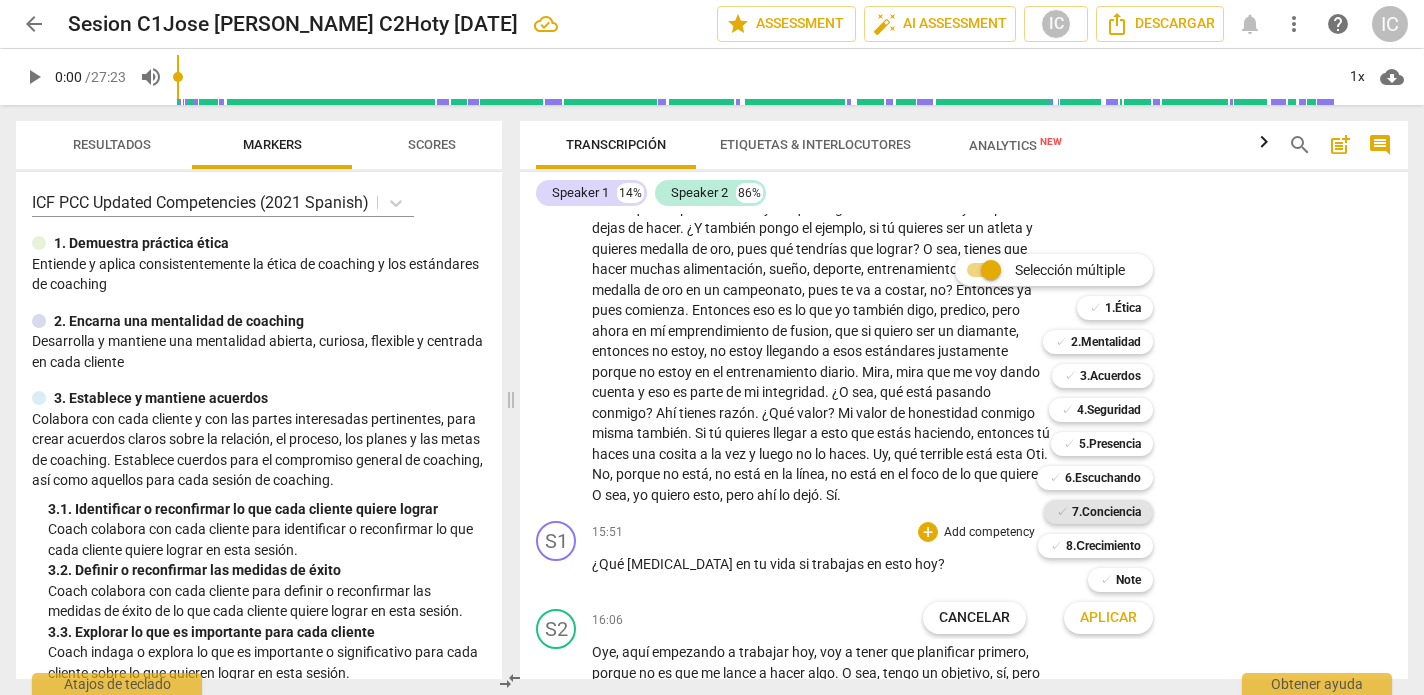 click on "7.Conciencia" at bounding box center (1106, 512) 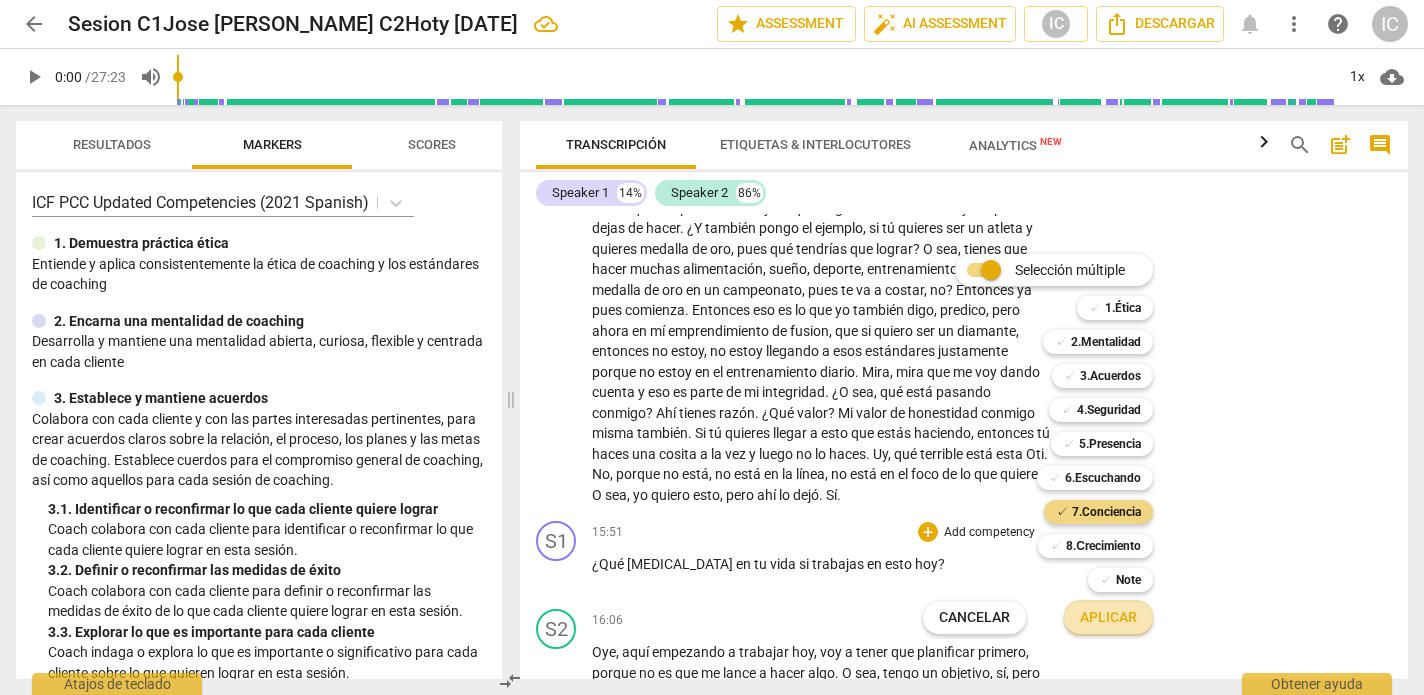 click on "Aplicar" at bounding box center [1108, 618] 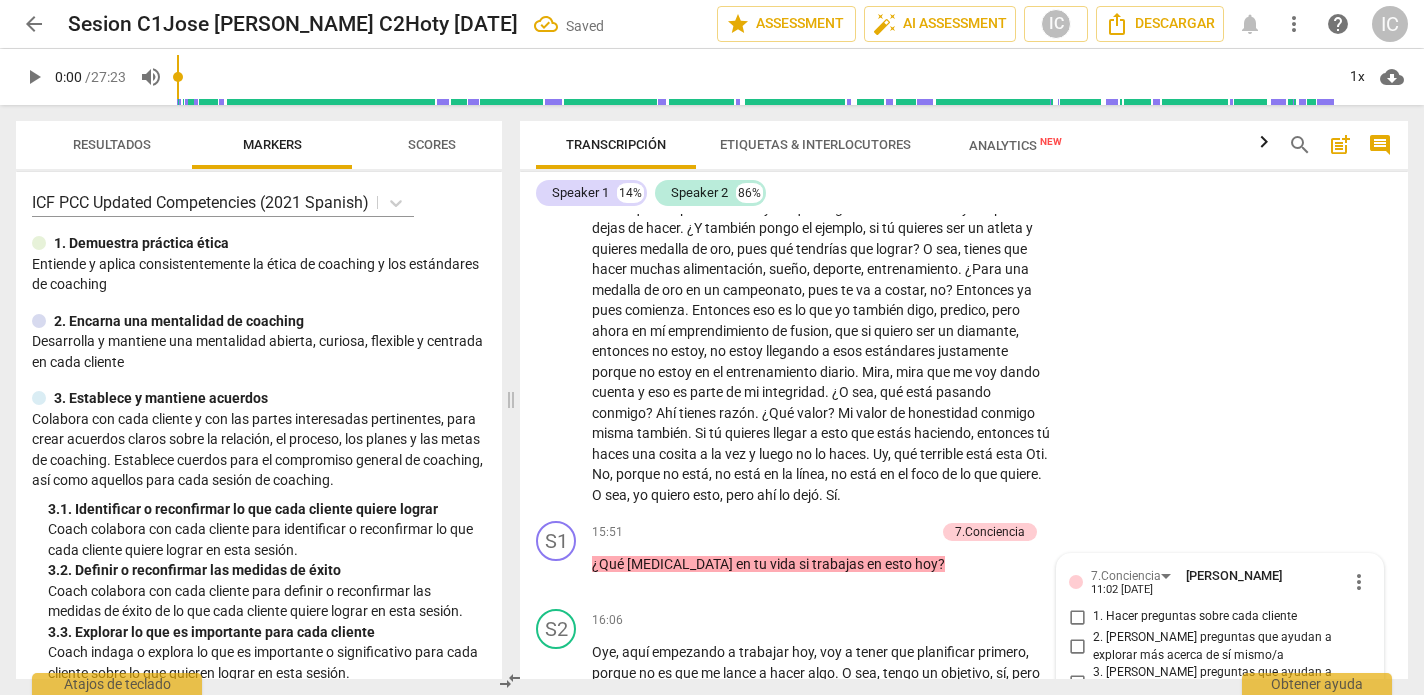 scroll, scrollTop: 4097, scrollLeft: 0, axis: vertical 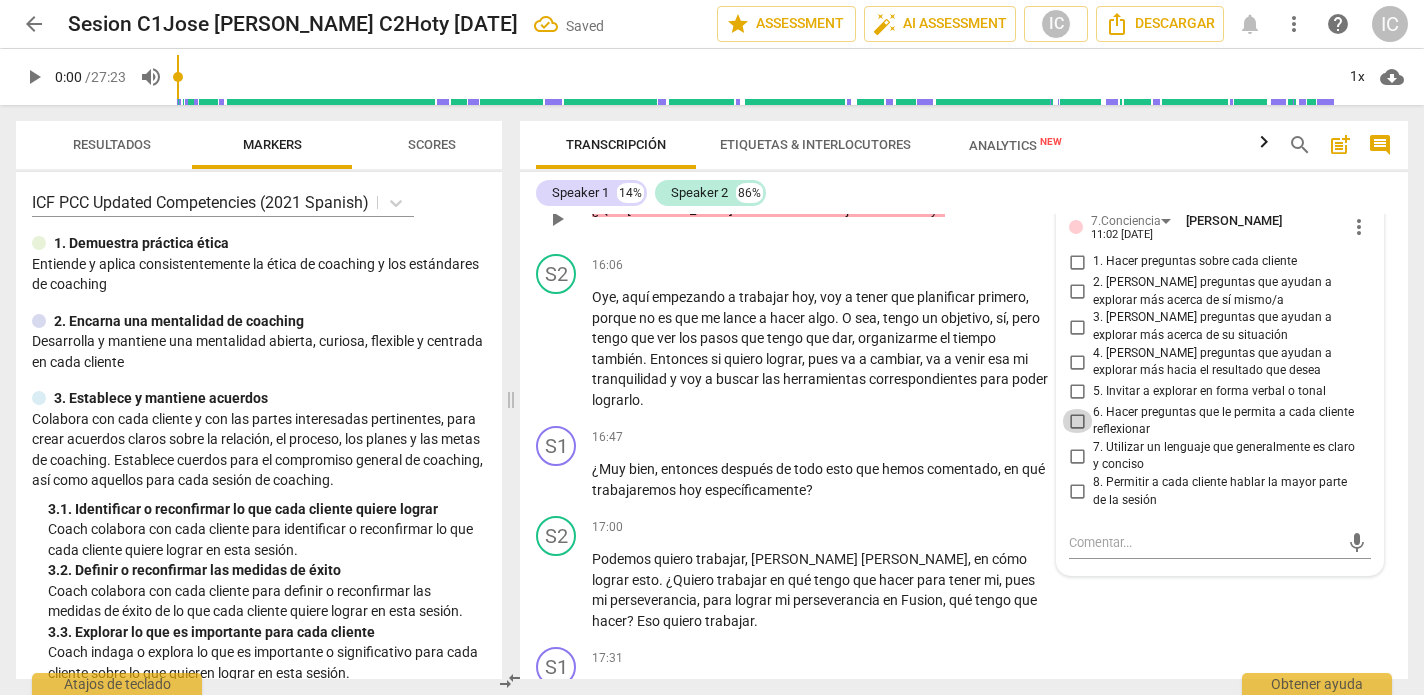 click on "6. Hacer preguntas que le permita a cada cliente reflexionar" at bounding box center (1077, 421) 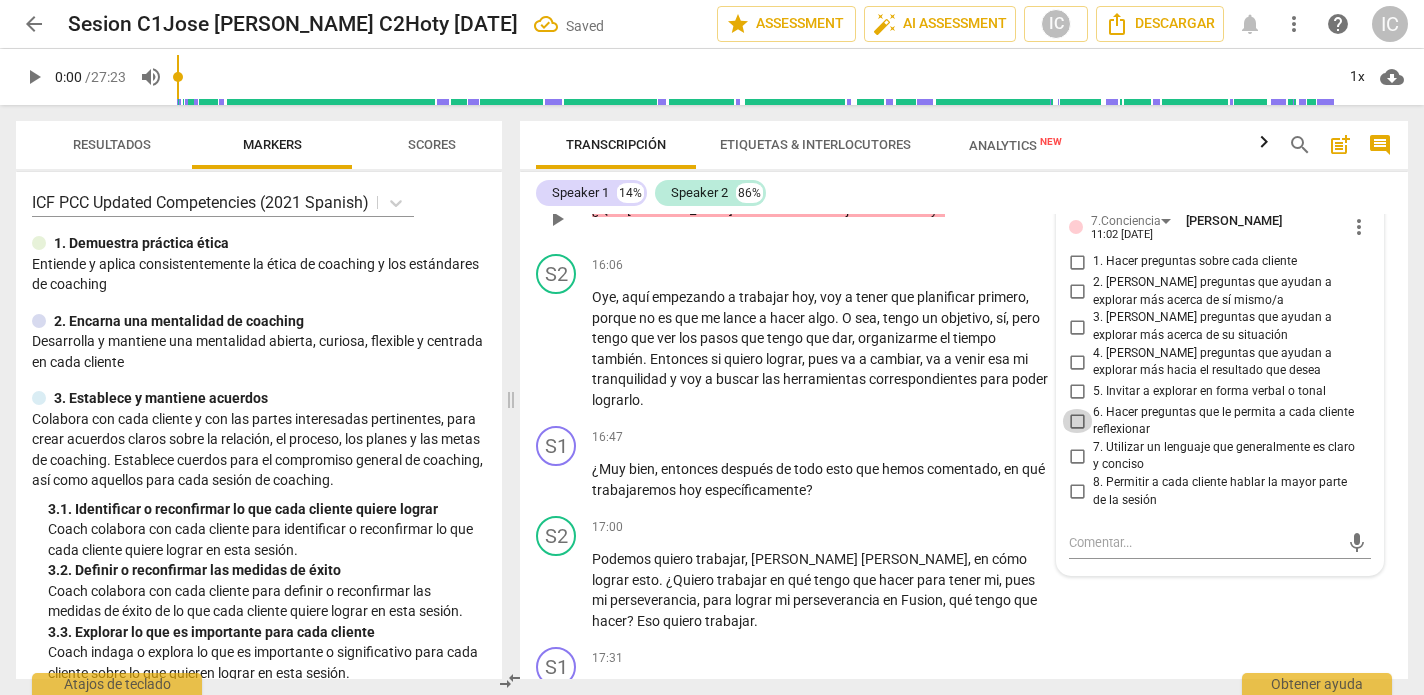 checkbox on "true" 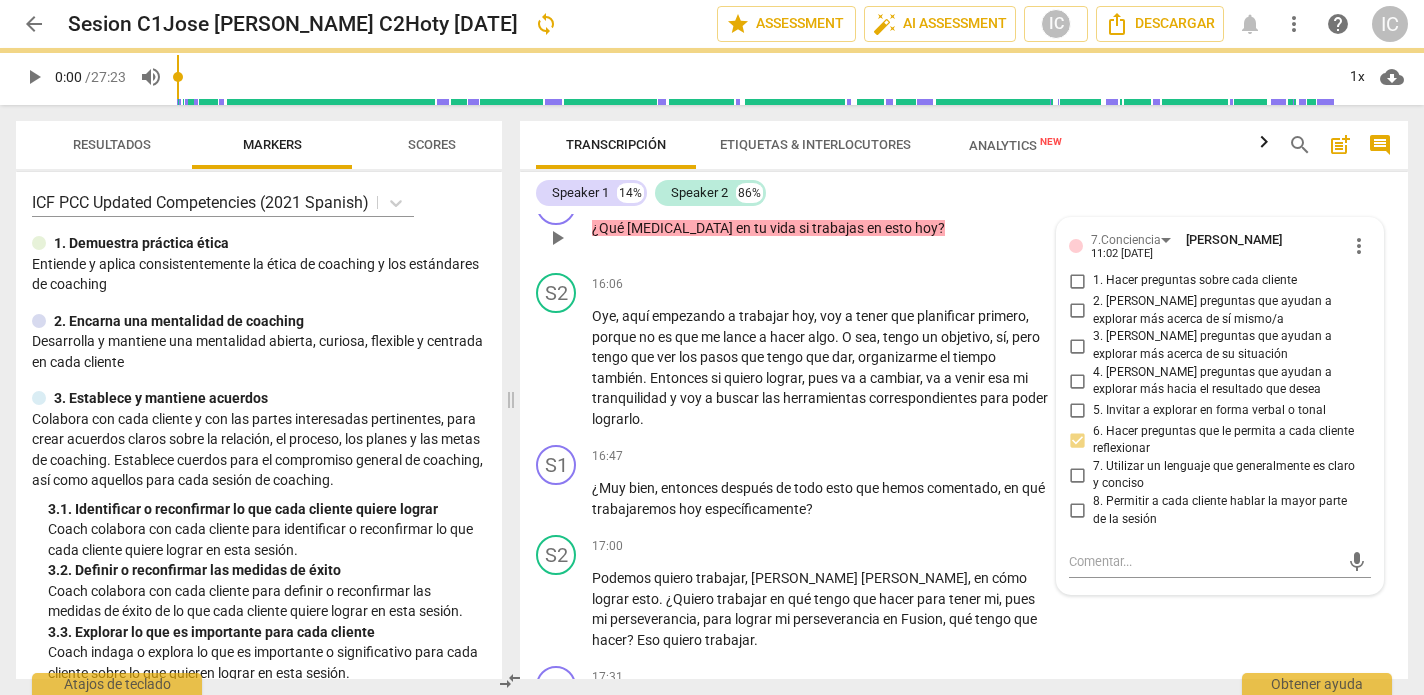 scroll, scrollTop: 4053, scrollLeft: 0, axis: vertical 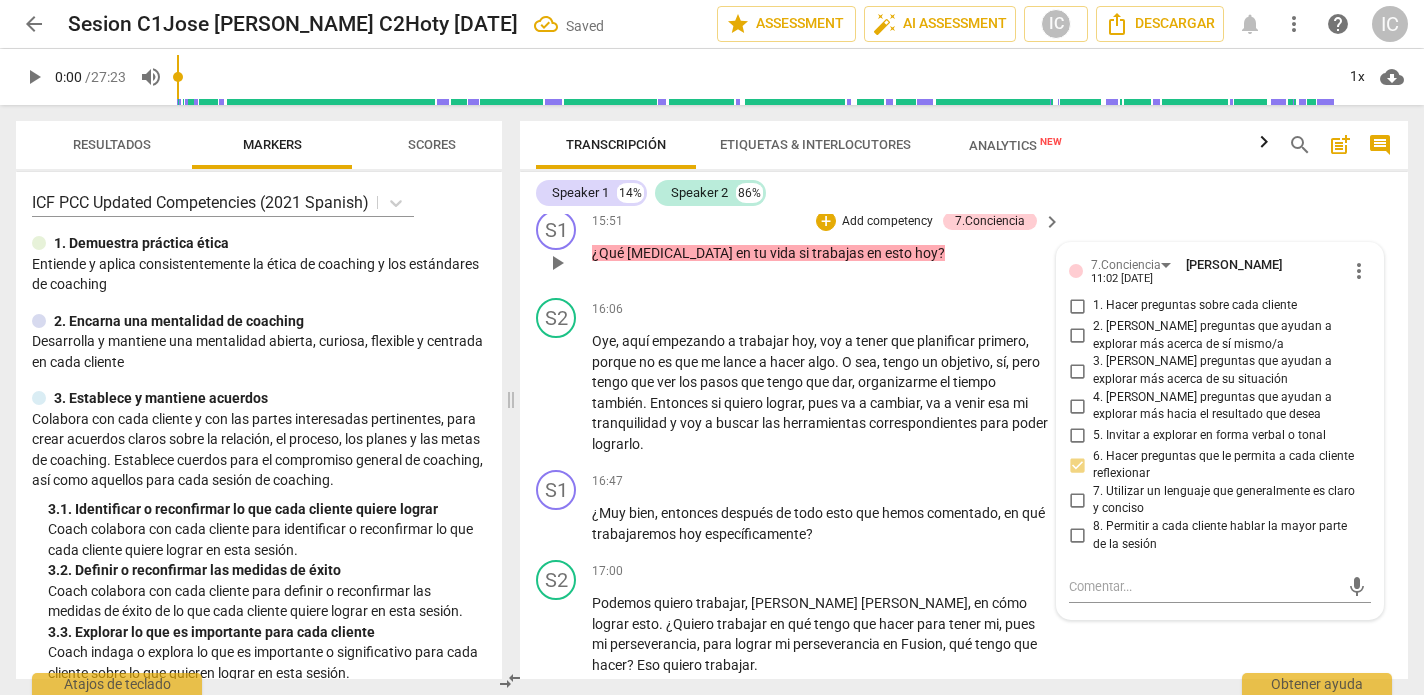 click on "3. [PERSON_NAME] preguntas que ayudan a explorar más acerca de su situación" at bounding box center (1077, 371) 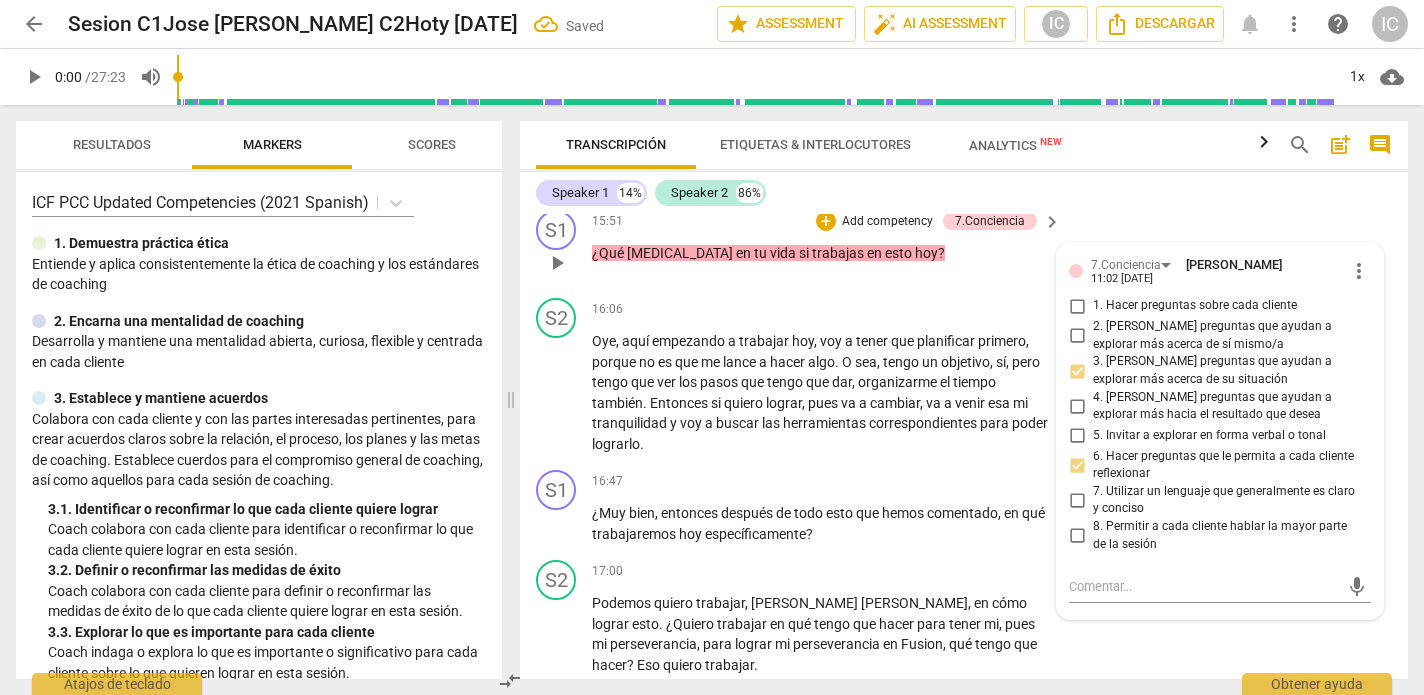 scroll, scrollTop: 0, scrollLeft: 0, axis: both 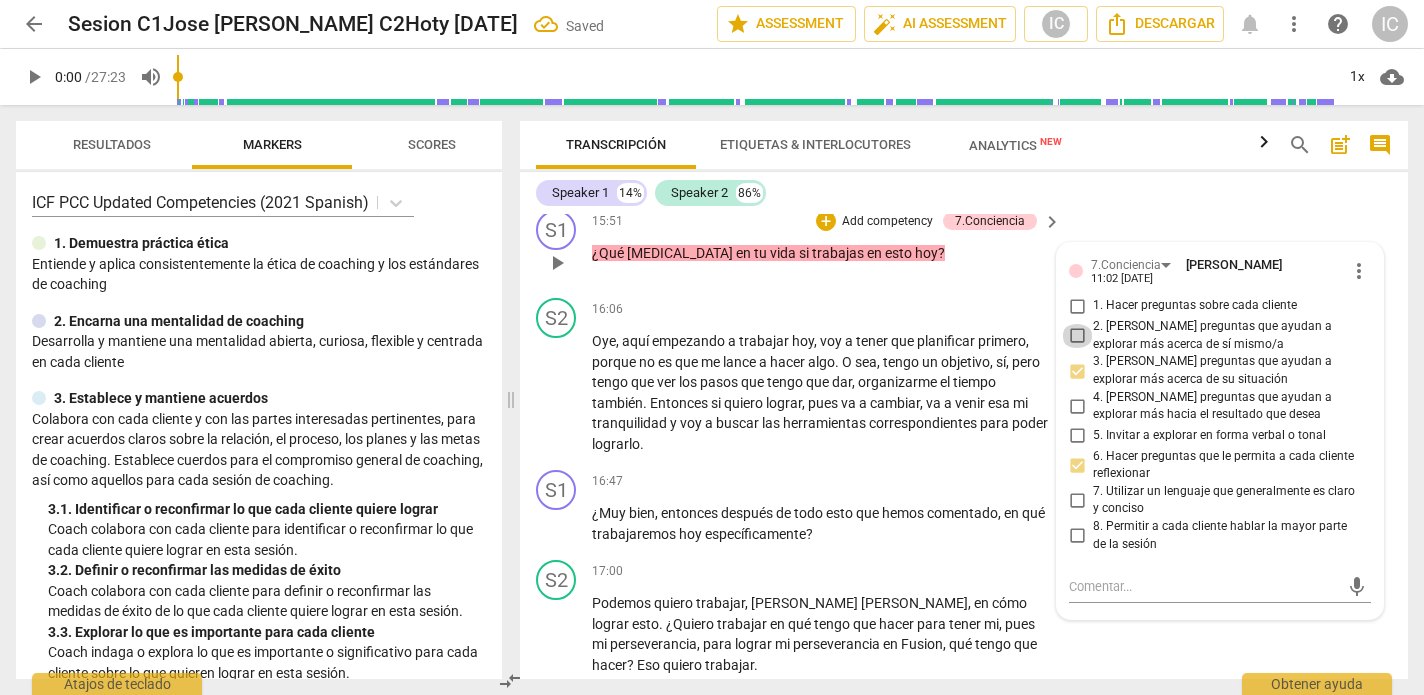 click on "2. [PERSON_NAME] preguntas que ayudan a explorar más acerca de sí mismo/a" at bounding box center (1077, 336) 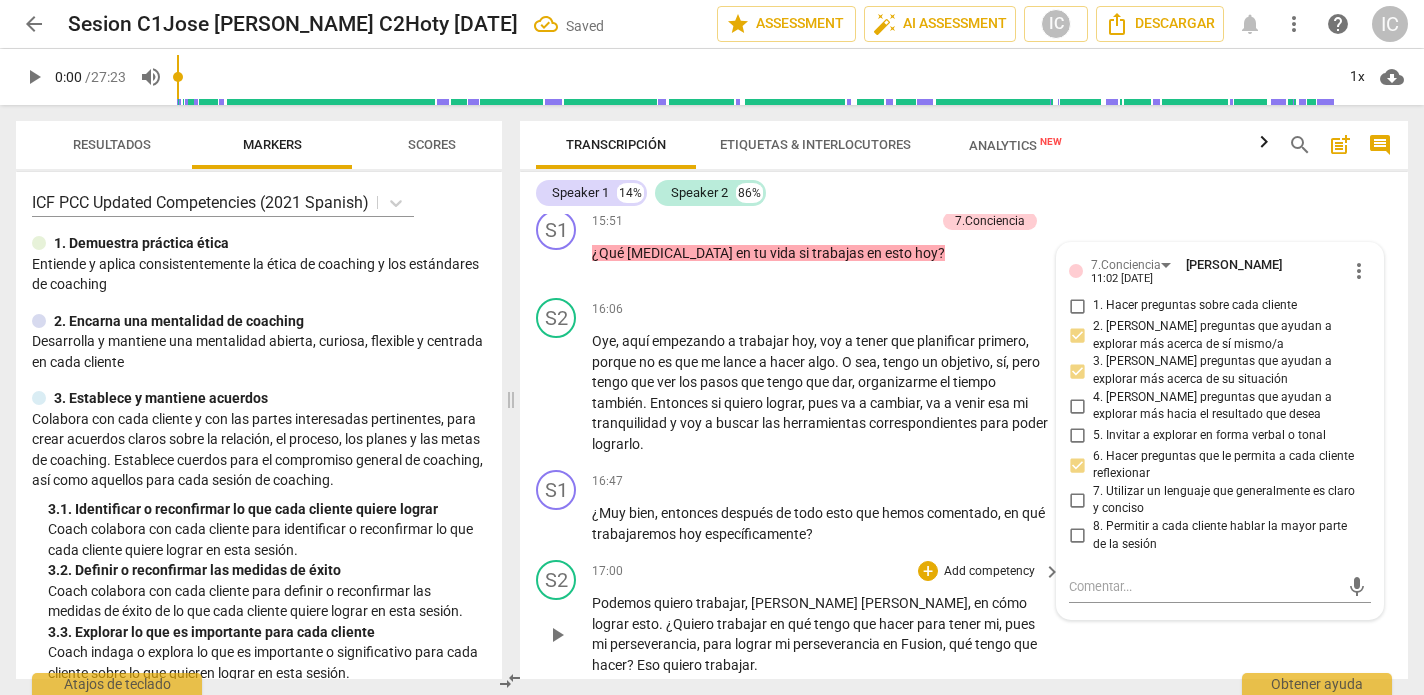 click on "S2 play_arrow pause 17:00 + Add competency keyboard_arrow_right Podemos   quiero   trabajar ,   José   Luis ,   en   cómo   lograr   esto .   ¿Quiero   trabajar   en   qué   tengo   que   hacer   para   tener   mi ,   pues   mi   perseverancia ,   para   lograr   mi   perseverancia   en   Fusion ,   qué   tengo   que   hacer ?   Eso   quiero   trabajar ." at bounding box center [964, 617] 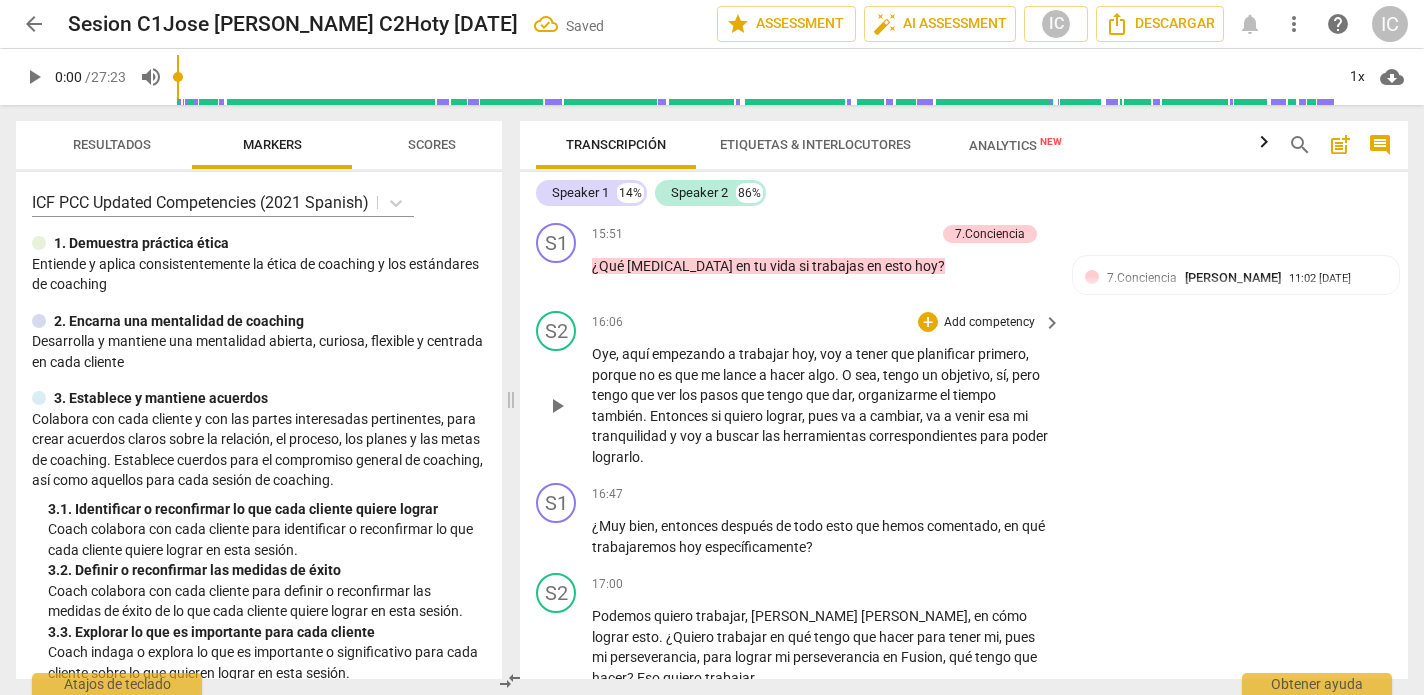 scroll, scrollTop: 4045, scrollLeft: 0, axis: vertical 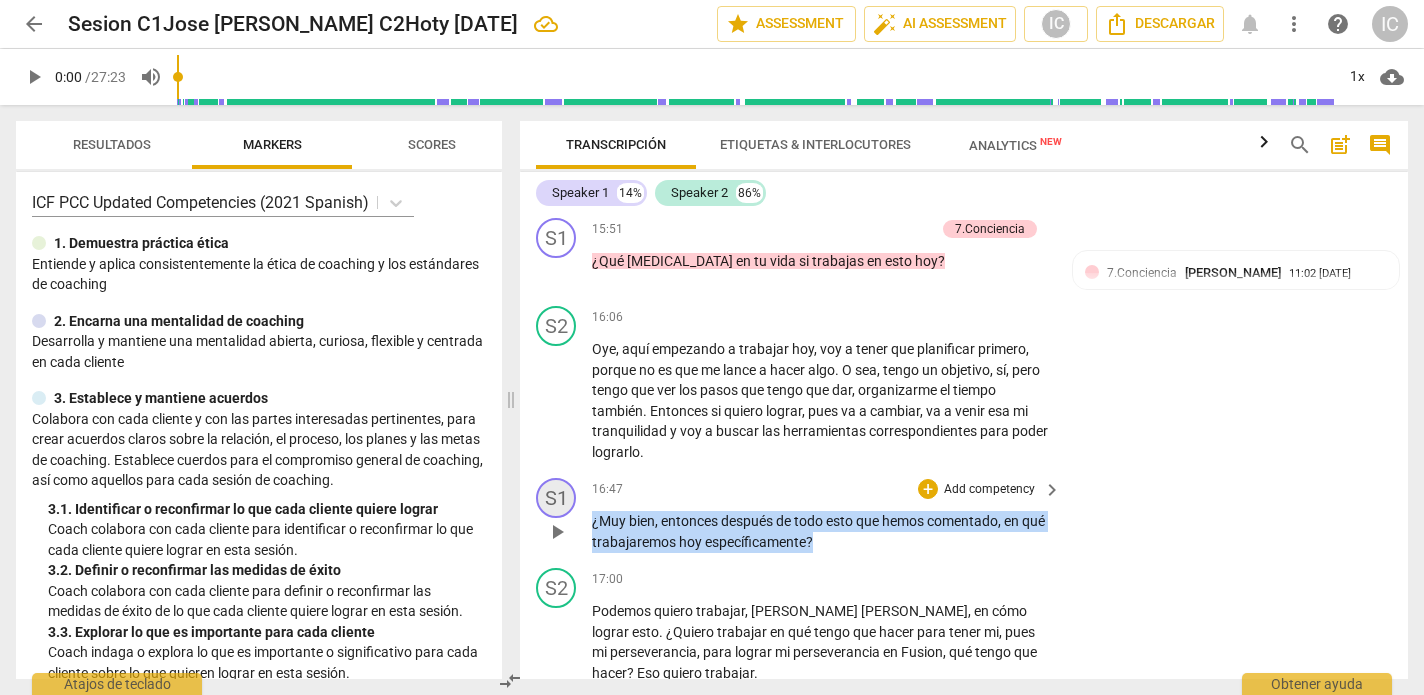 drag, startPoint x: 861, startPoint y: 454, endPoint x: 546, endPoint y: 416, distance: 317.28378 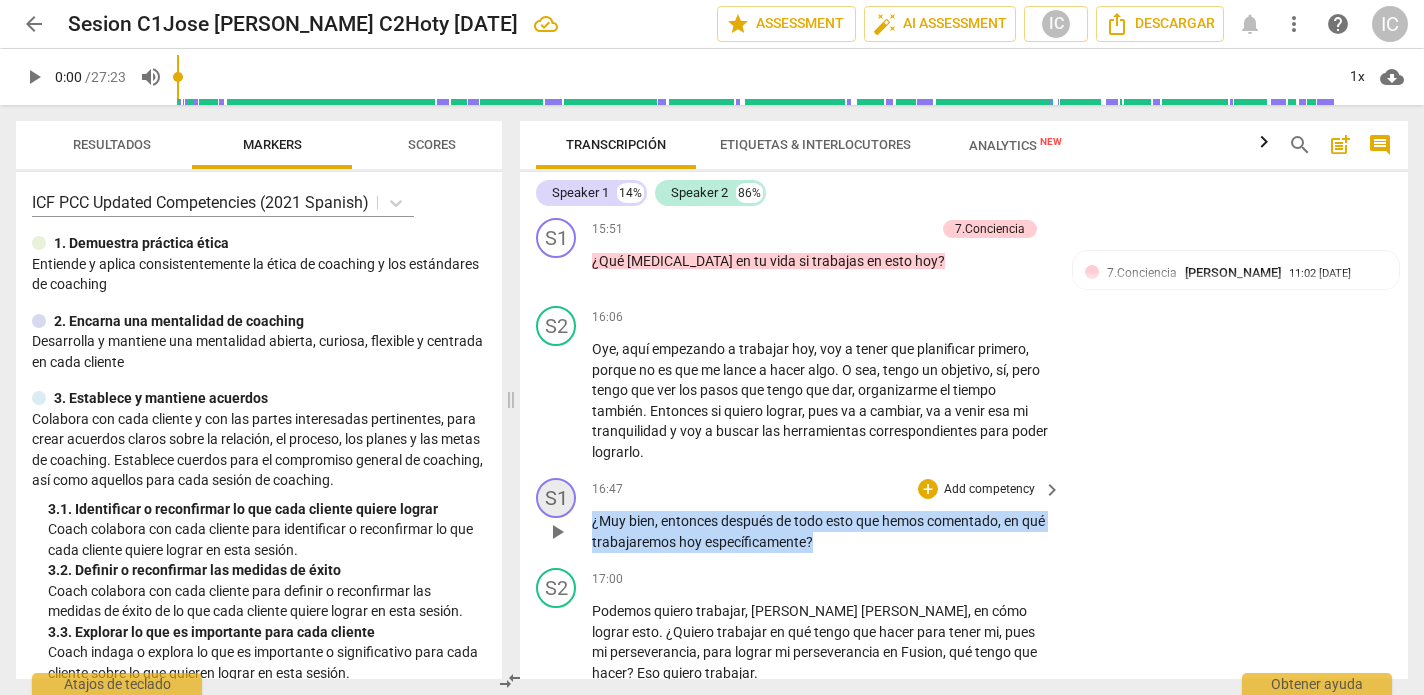 click on "S1 play_arrow pause 16:47 + Add competency keyboard_arrow_right ¿Muy   bien ,   entonces   después   de   todo   esto   que   hemos   comentado ,   en   qué   trabajaremos   hoy   específicamente ?" at bounding box center (964, 515) 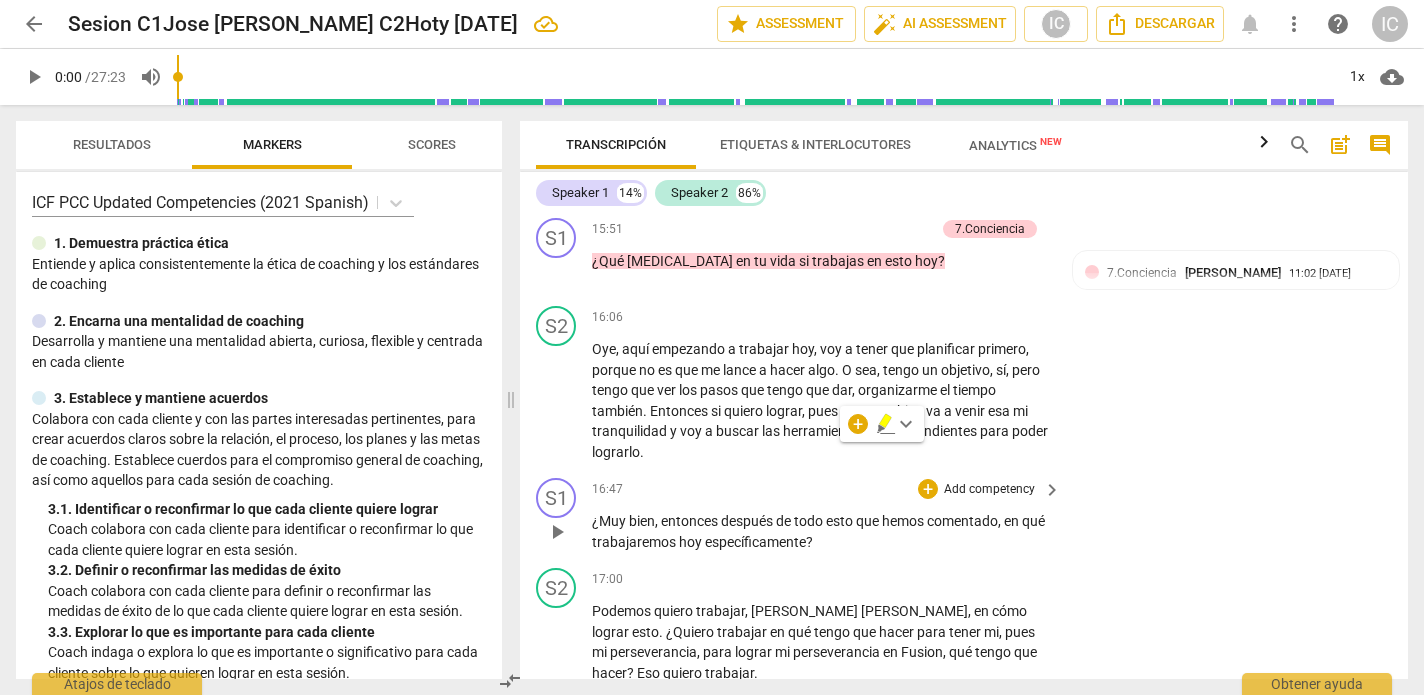click on "Add competency" at bounding box center [989, 490] 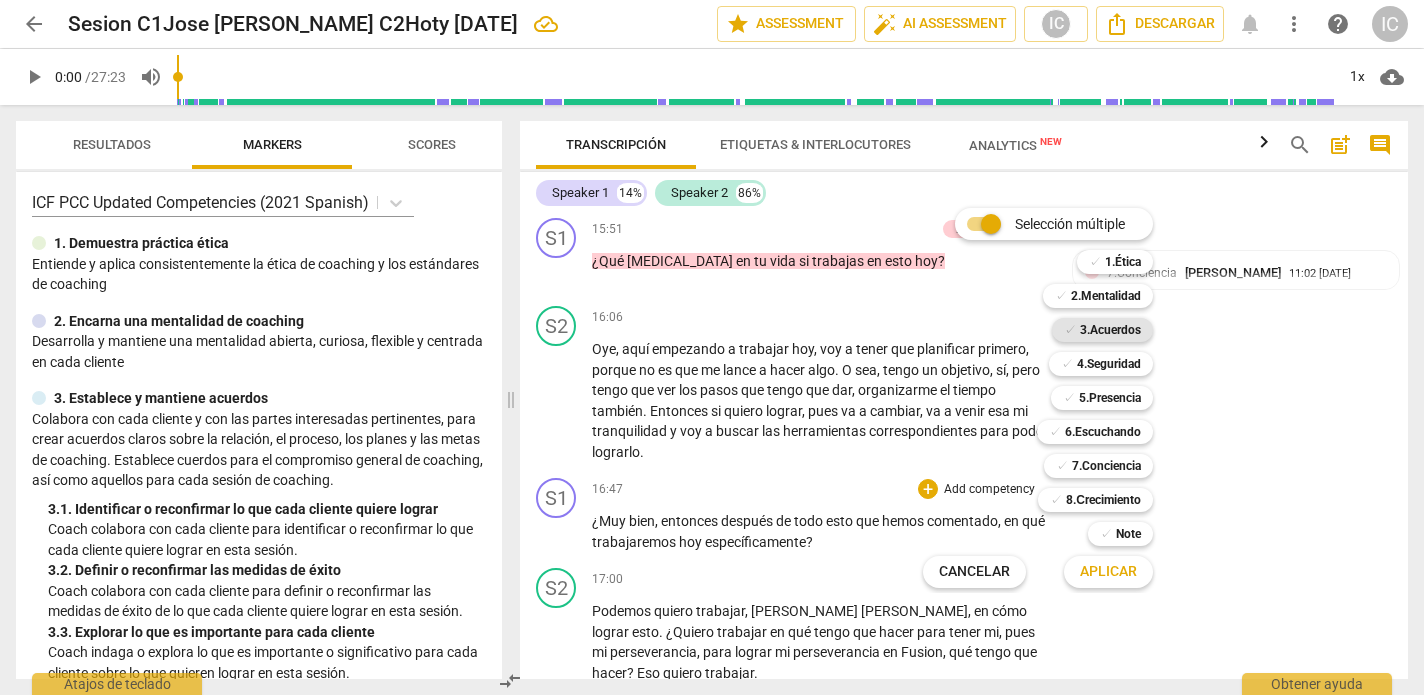 click on "3.Acuerdos" at bounding box center (1110, 330) 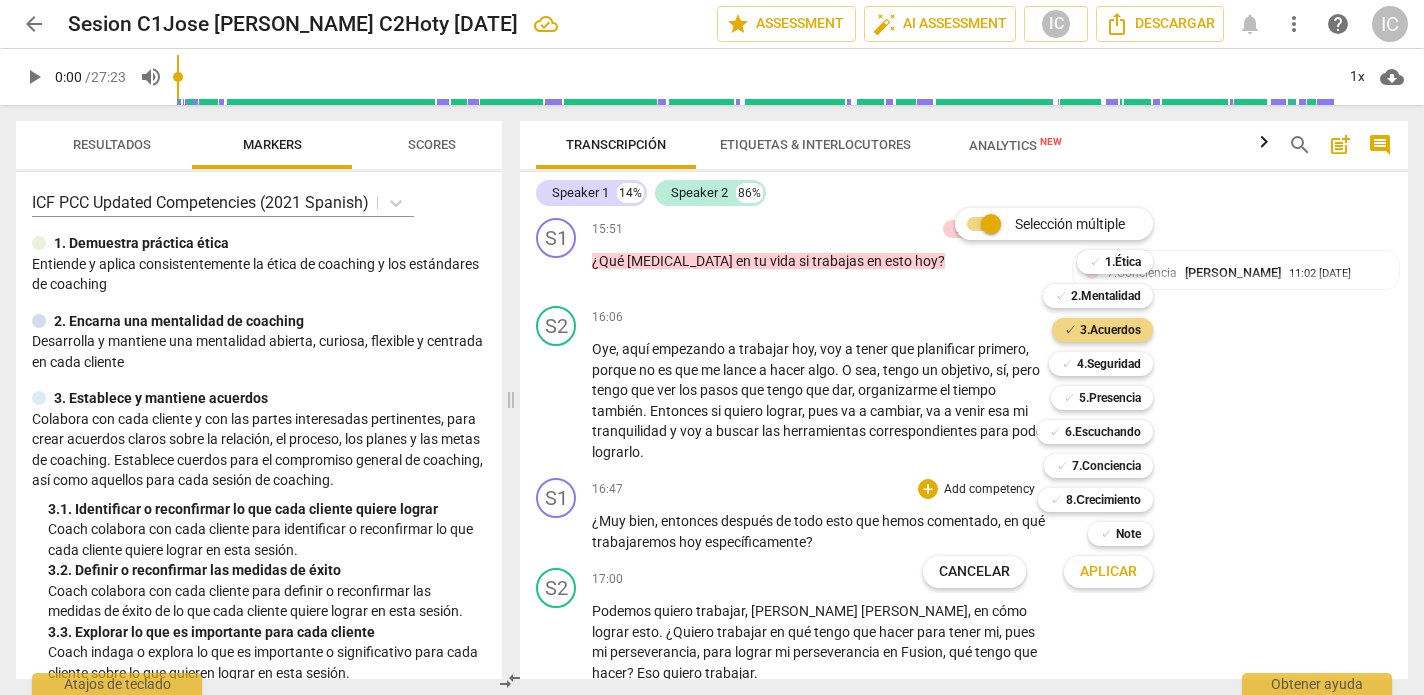 click on "Aplicar" at bounding box center [1108, 572] 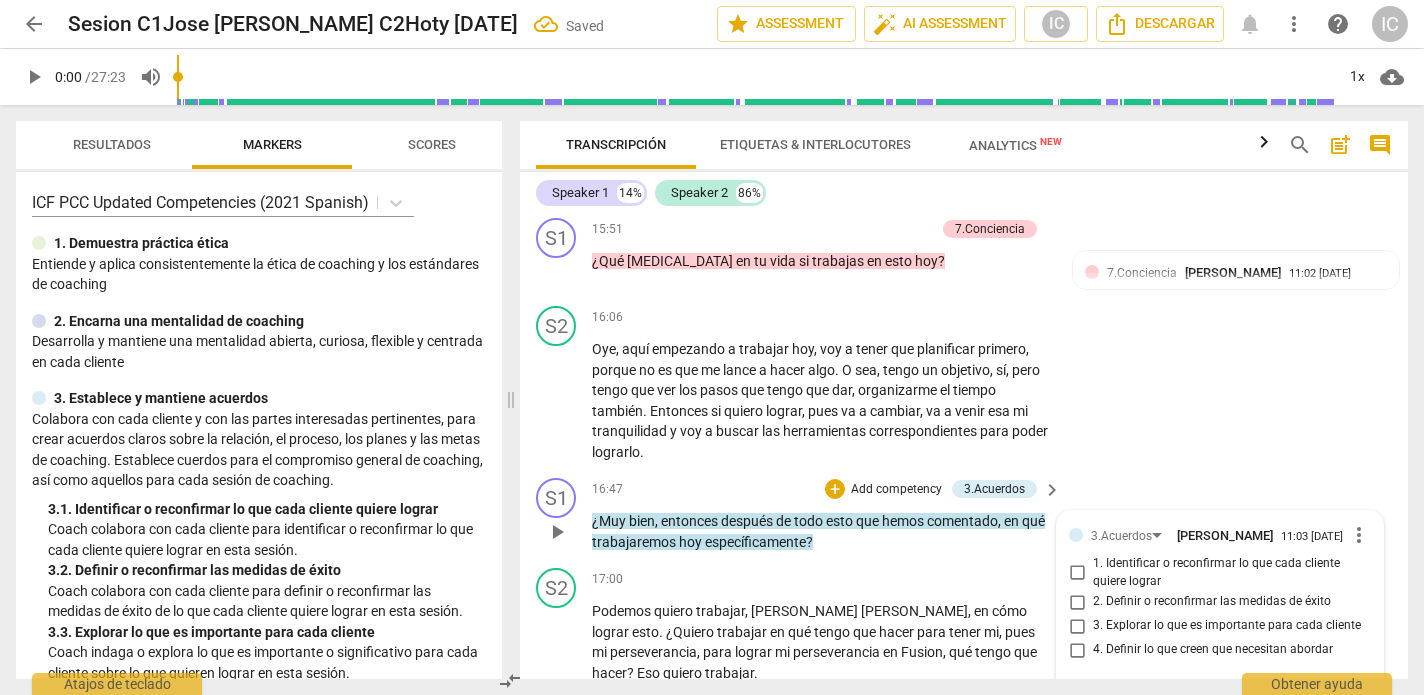 click on "4. Definir lo que creen que necesitan abordar" at bounding box center [1213, 650] 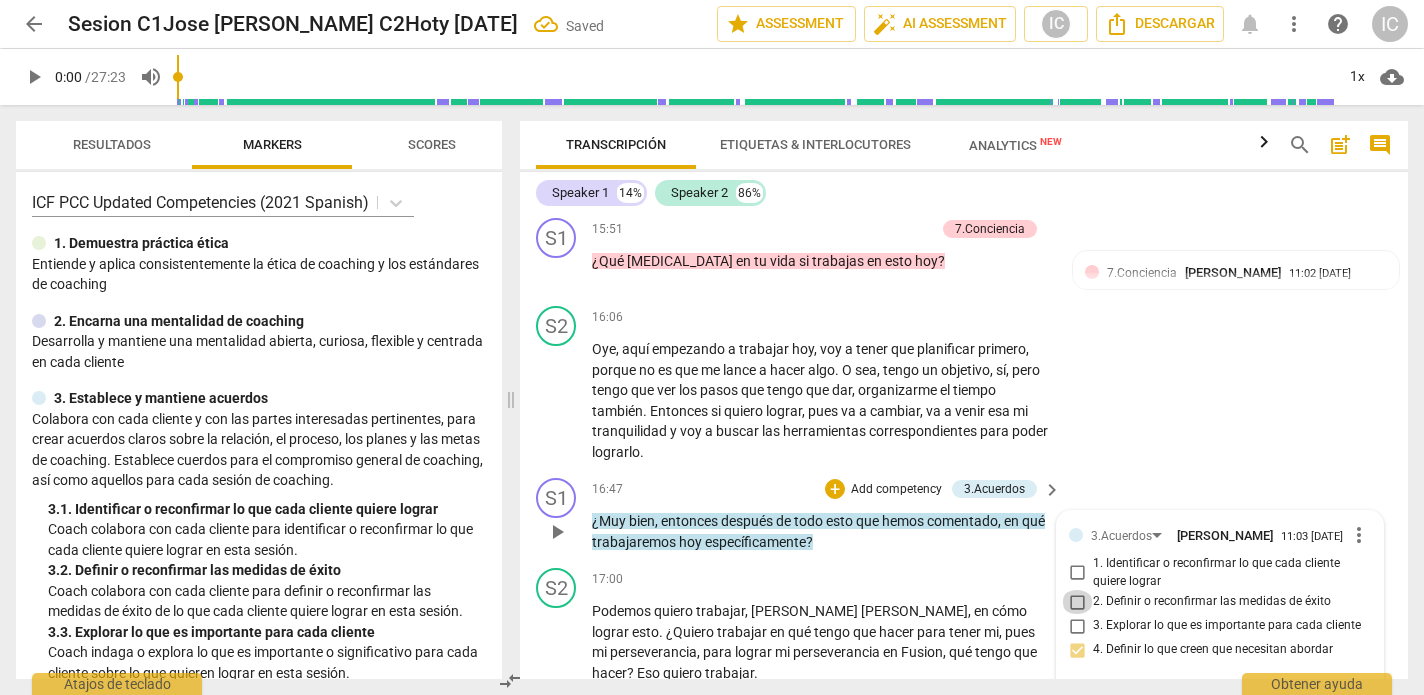 click on "2. Definir o reconfirmar las medidas de éxito" at bounding box center (1077, 602) 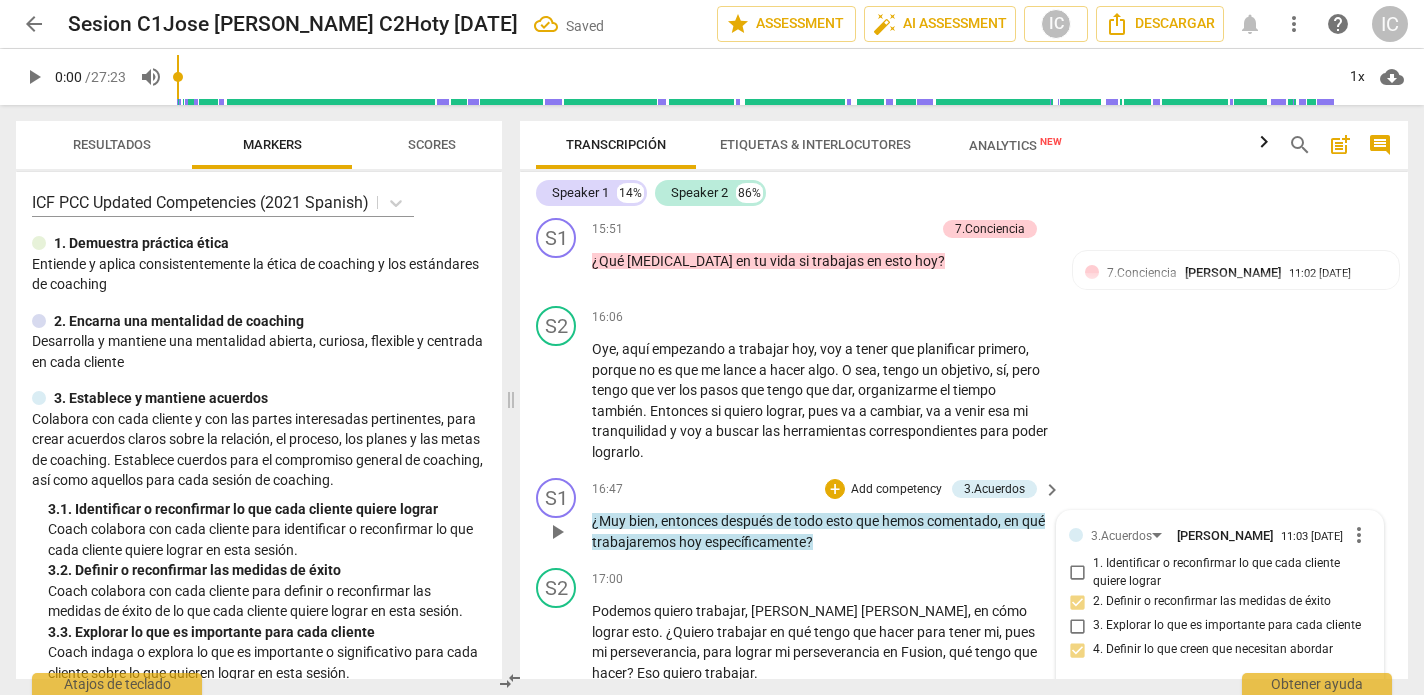 click on "2. Definir o reconfirmar las medidas de éxito" at bounding box center [1077, 602] 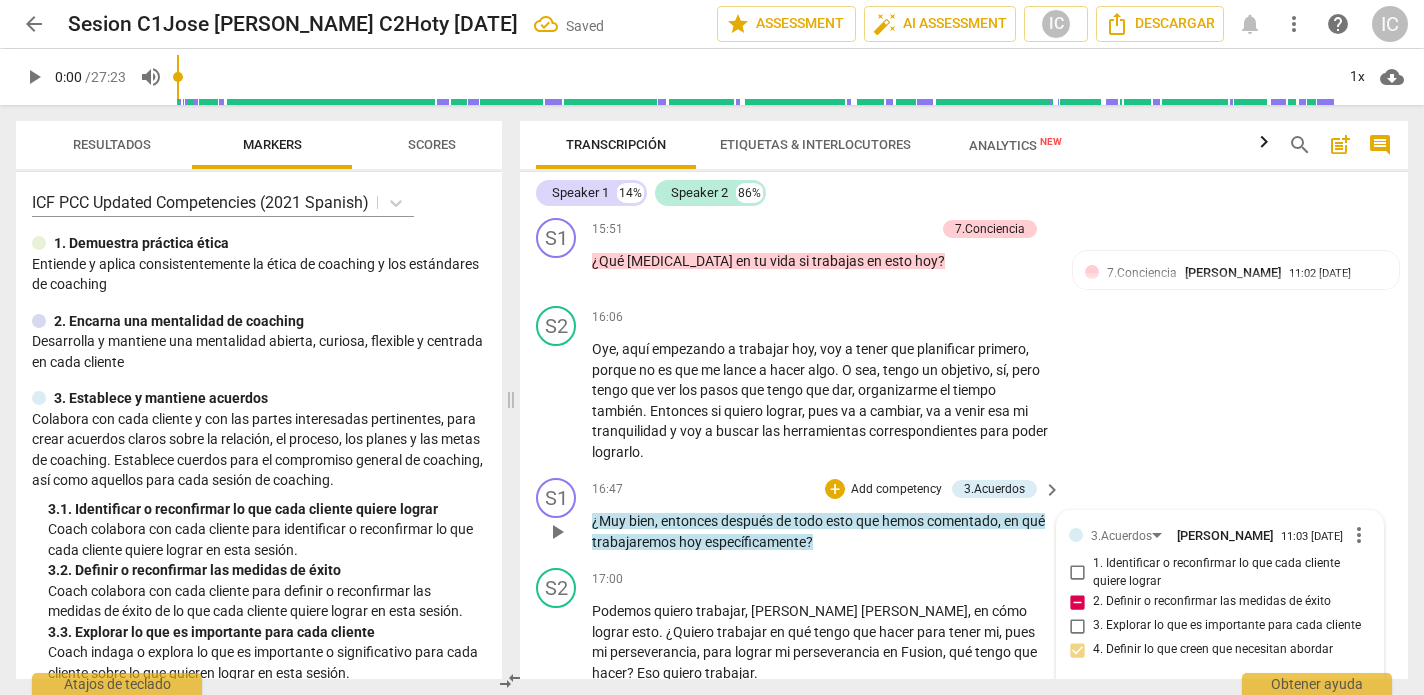 click on "2. Definir o reconfirmar las medidas de éxito" at bounding box center (1077, 602) 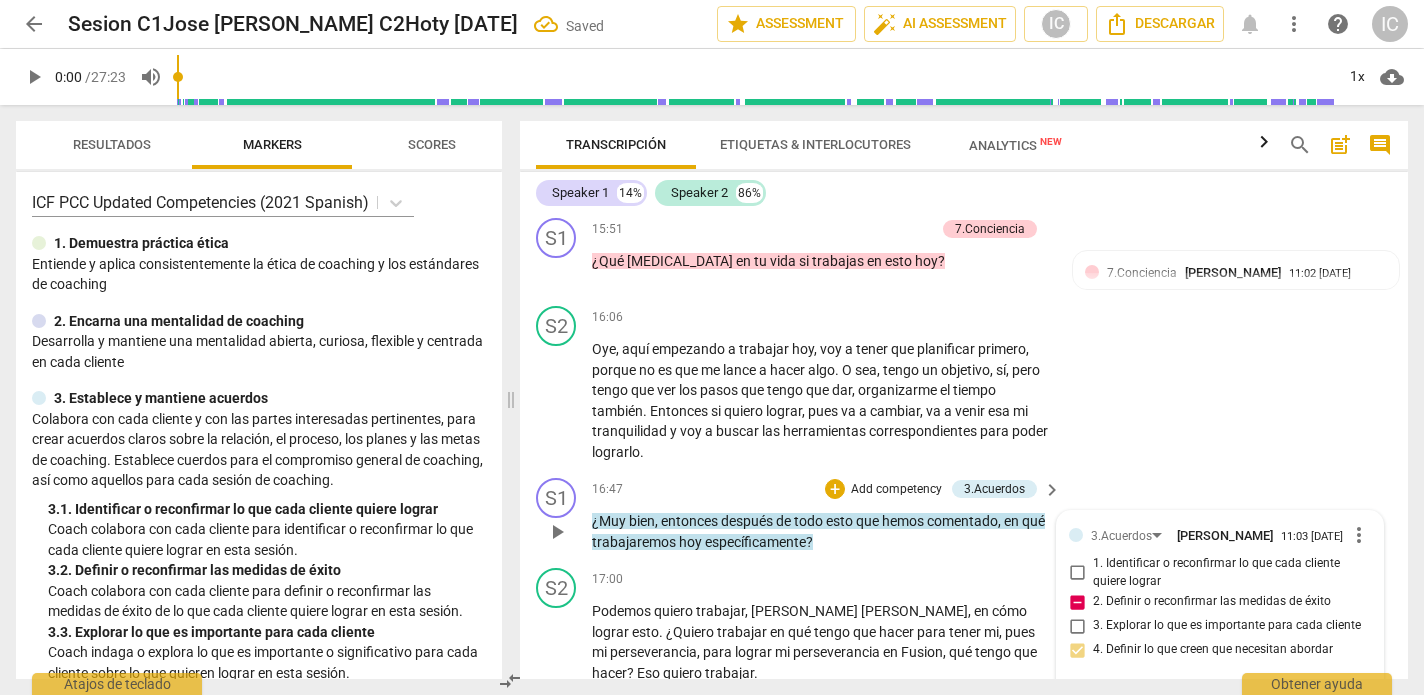 checkbox on "false" 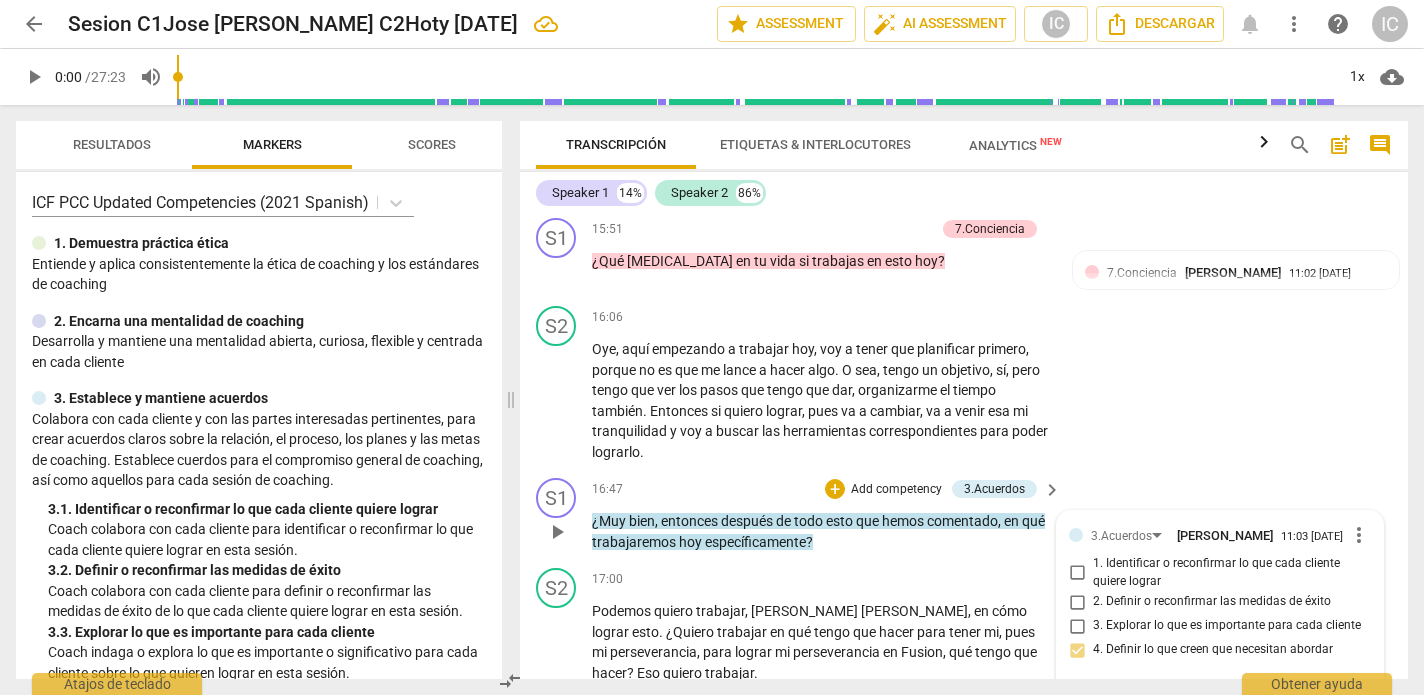 drag, startPoint x: 1069, startPoint y: 479, endPoint x: 1080, endPoint y: 492, distance: 17.029387 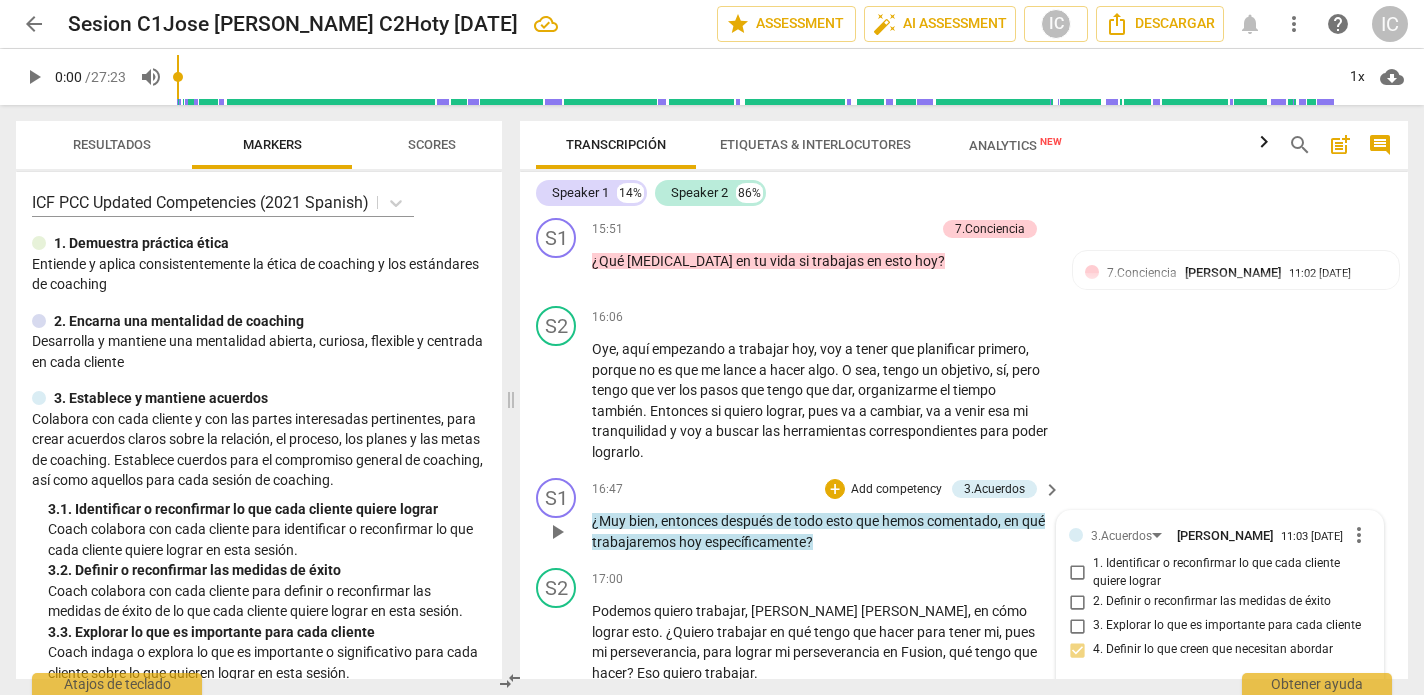 click on "1. Identificar o reconfirmar lo que cada cliente quiere lograr" at bounding box center [1077, 573] 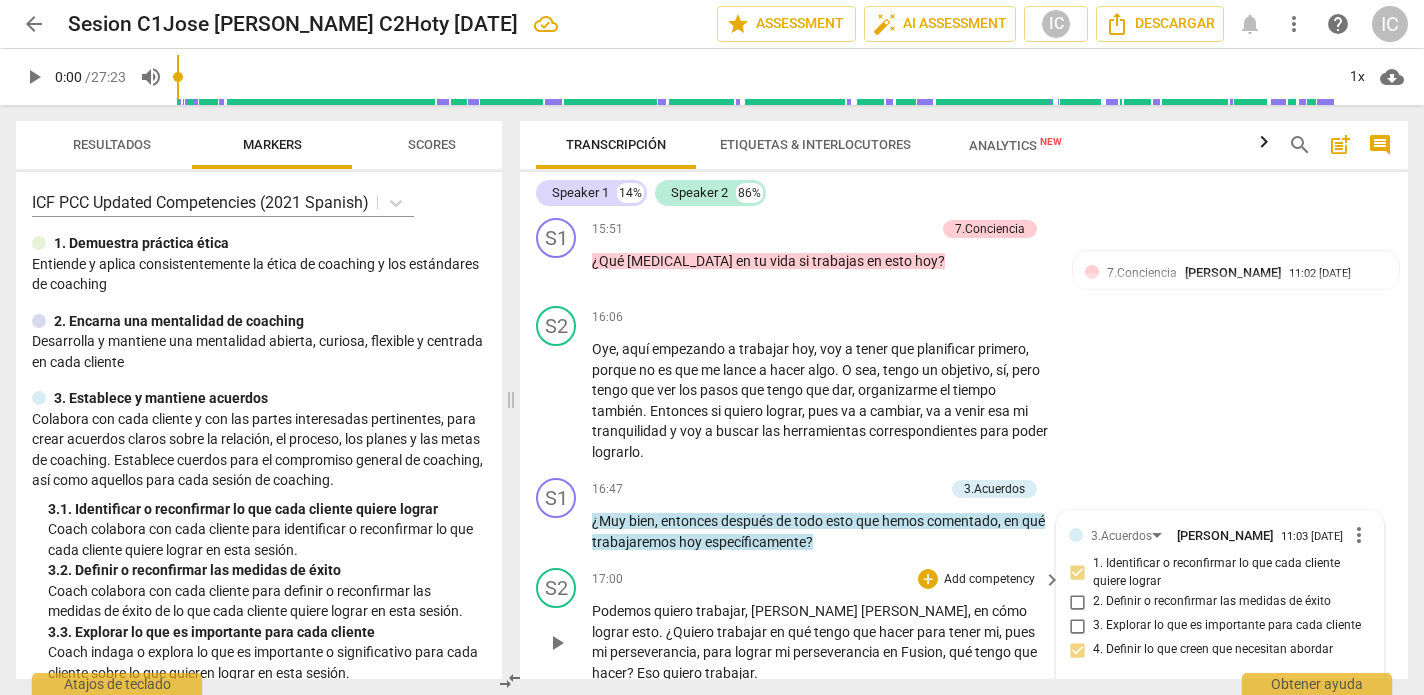 click on "S2 play_arrow pause 17:00 + Add competency keyboard_arrow_right Podemos   quiero   trabajar ,   José   Luis ,   en   cómo   lograr   esto .   ¿Quiero   trabajar   en   qué   tengo   que   hacer   para   tener   mi ,   pues   mi   perseverancia ,   para   lograr   mi   perseverancia   en   Fusion ,   qué   tengo   que   hacer ?   Eso   quiero   trabajar ." at bounding box center (964, 625) 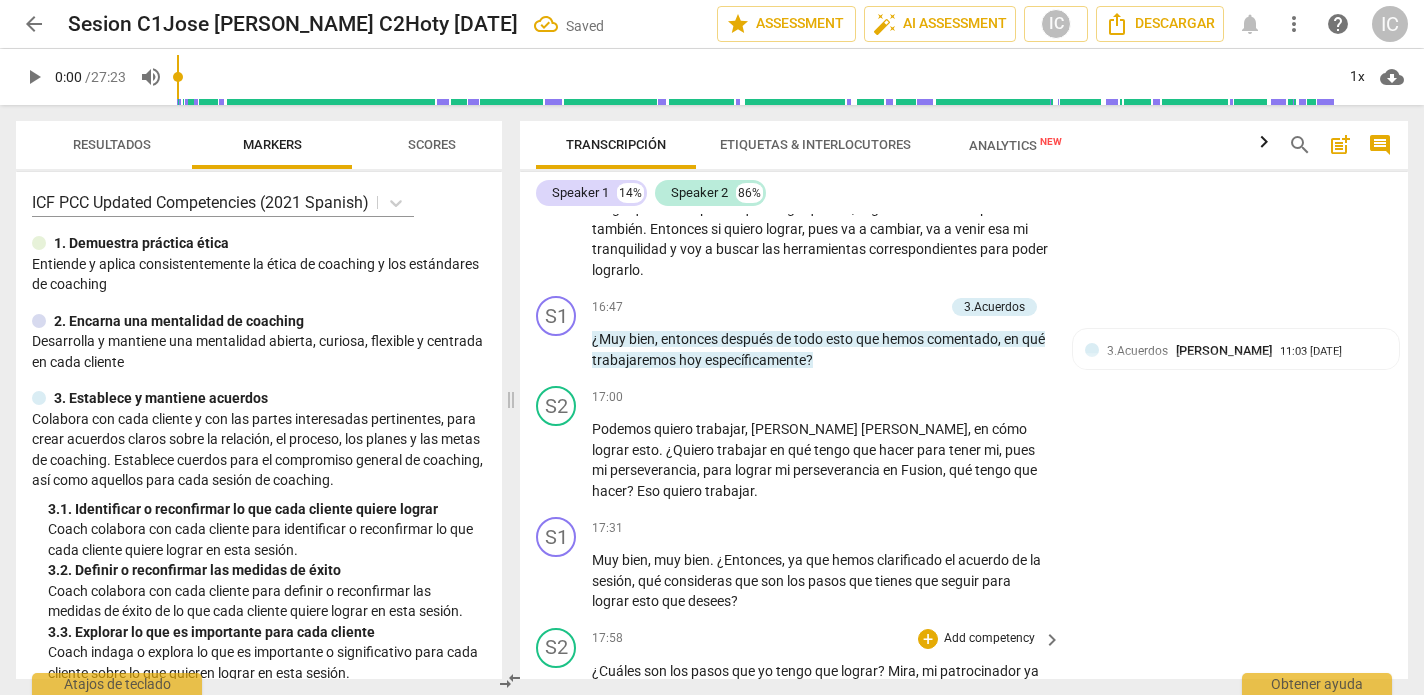 scroll, scrollTop: 4229, scrollLeft: 0, axis: vertical 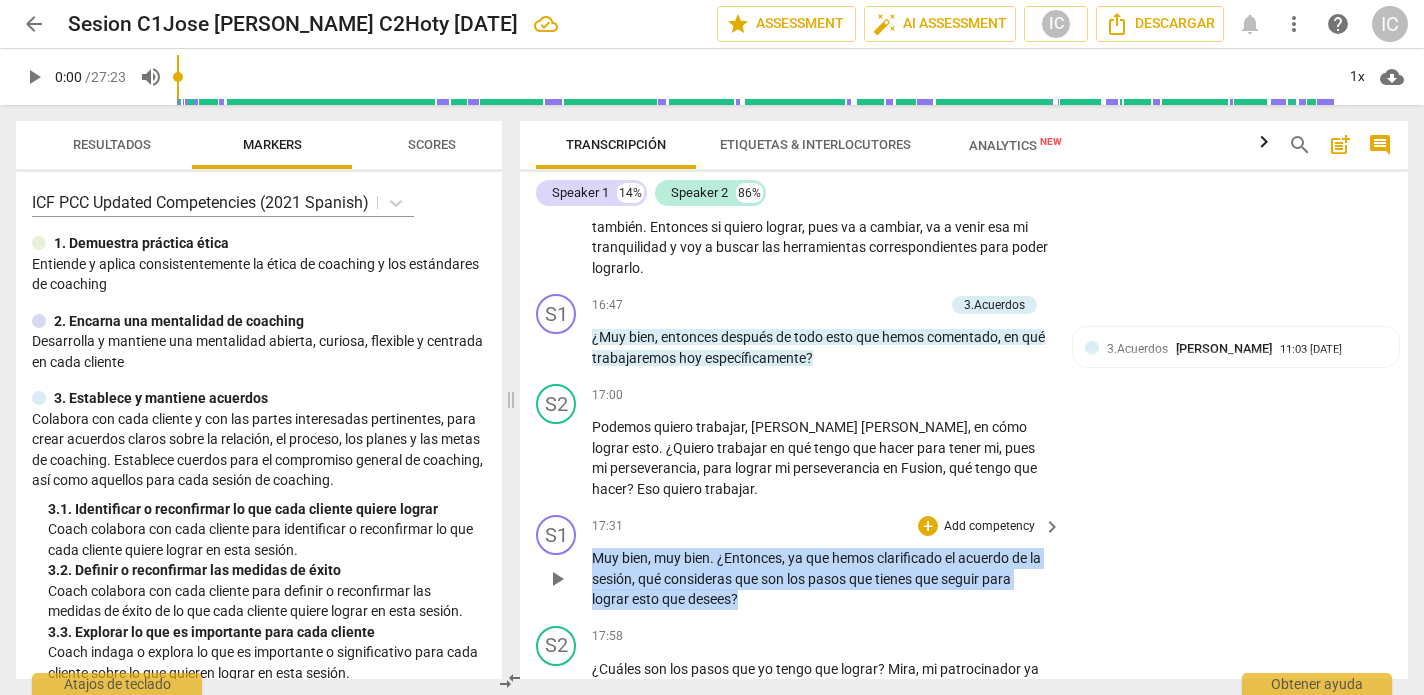 drag, startPoint x: 784, startPoint y: 510, endPoint x: 574, endPoint y: 461, distance: 215.6409 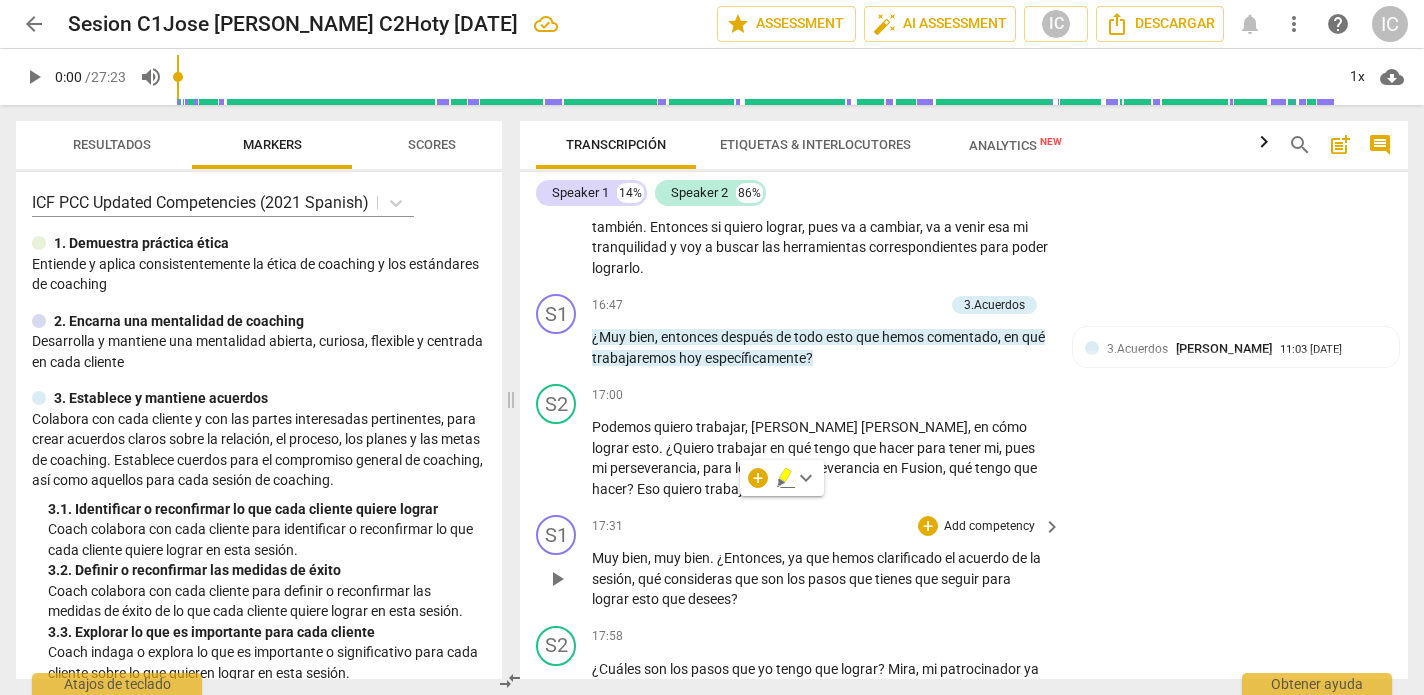 click on "S1 play_arrow pause 17:31 + Add competency keyboard_arrow_right Muy   bien ,   muy   bien .   ¿Entonces ,   ya   que   hemos   clarificado   el   acuerdo   de   la   sesión ,   qué   consideras   que   son   los   pasos   que   tienes   que   seguir   para   lograr   esto   que   desees ?" at bounding box center (964, 562) 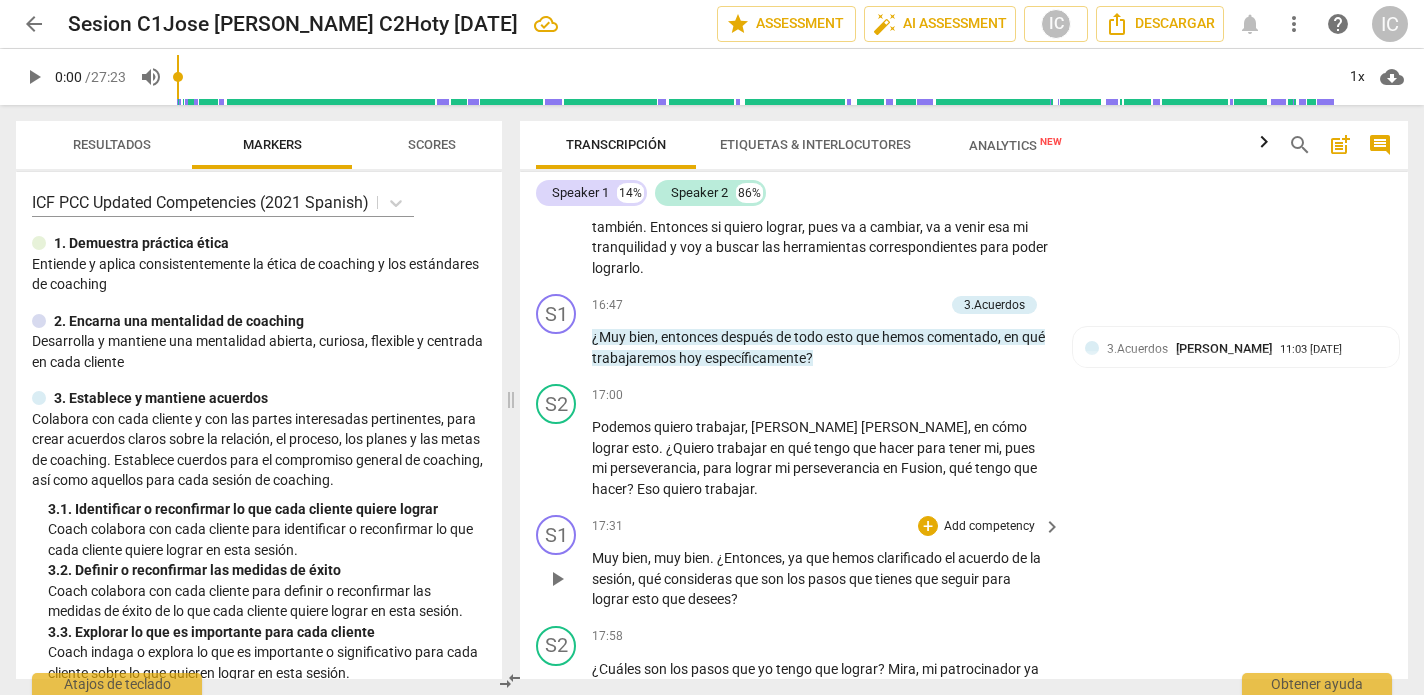 click on "Add competency" at bounding box center [989, 527] 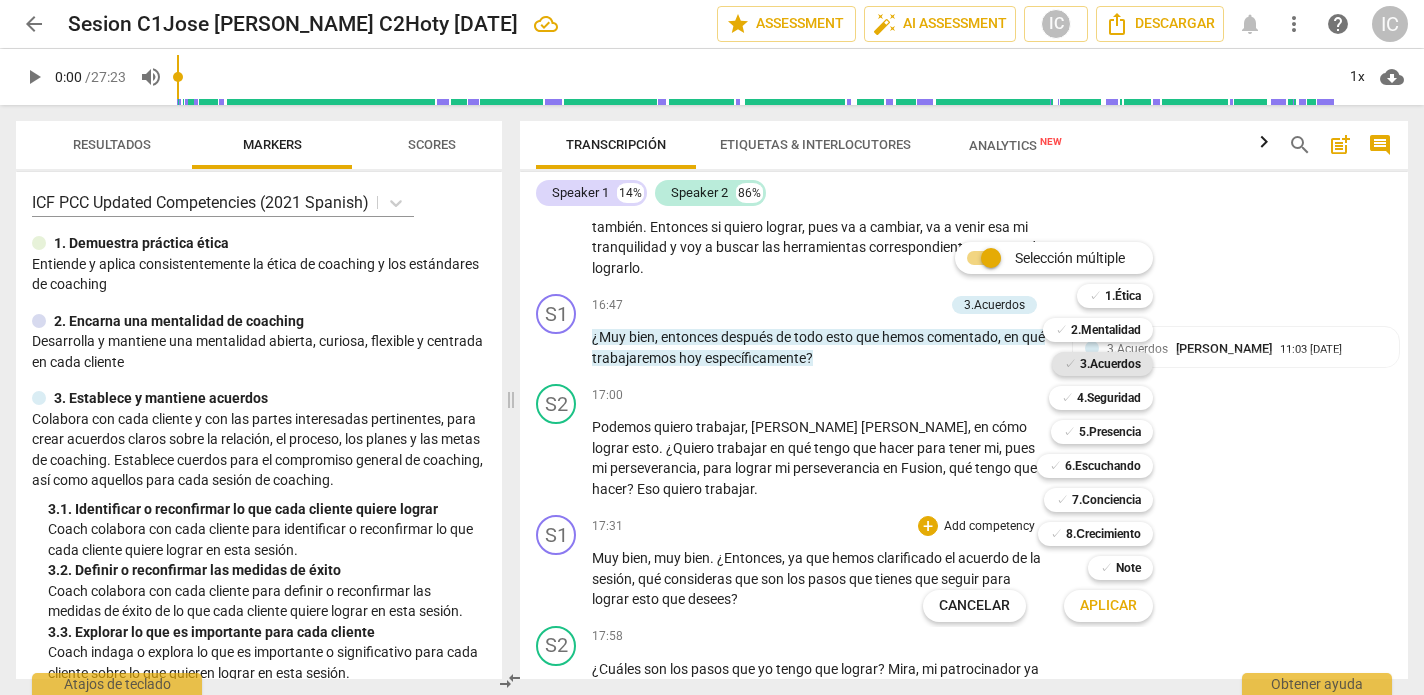 click on "3.Acuerdos" at bounding box center (1110, 364) 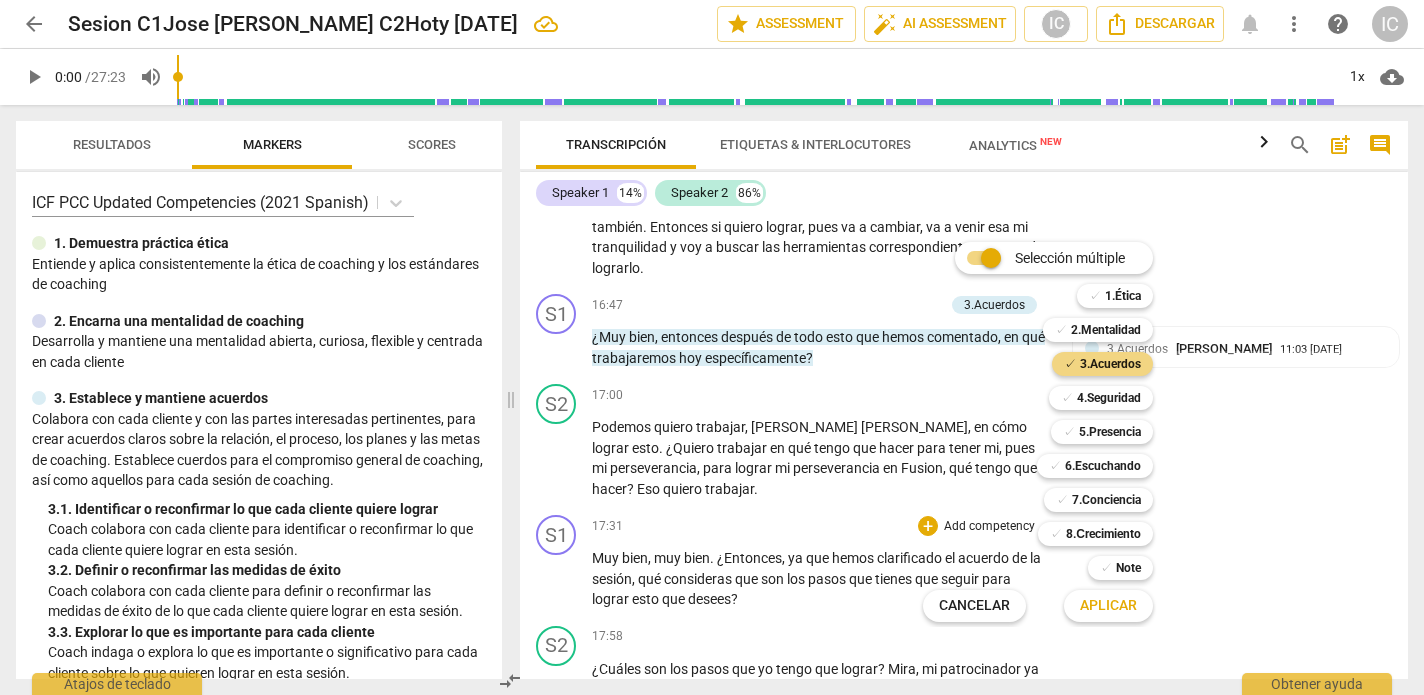 click on "Aplicar" at bounding box center (1108, 606) 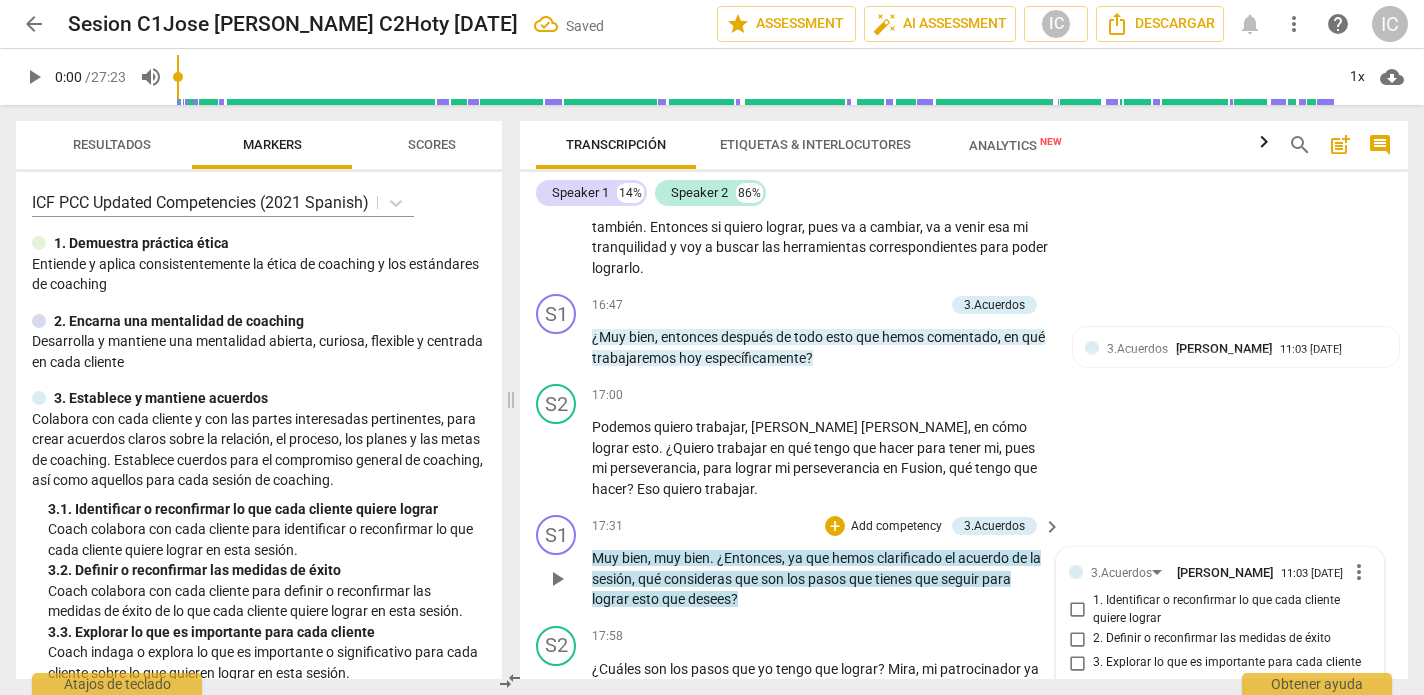 click on "1. Identificar o reconfirmar lo que cada cliente quiere lograr" at bounding box center (1077, 610) 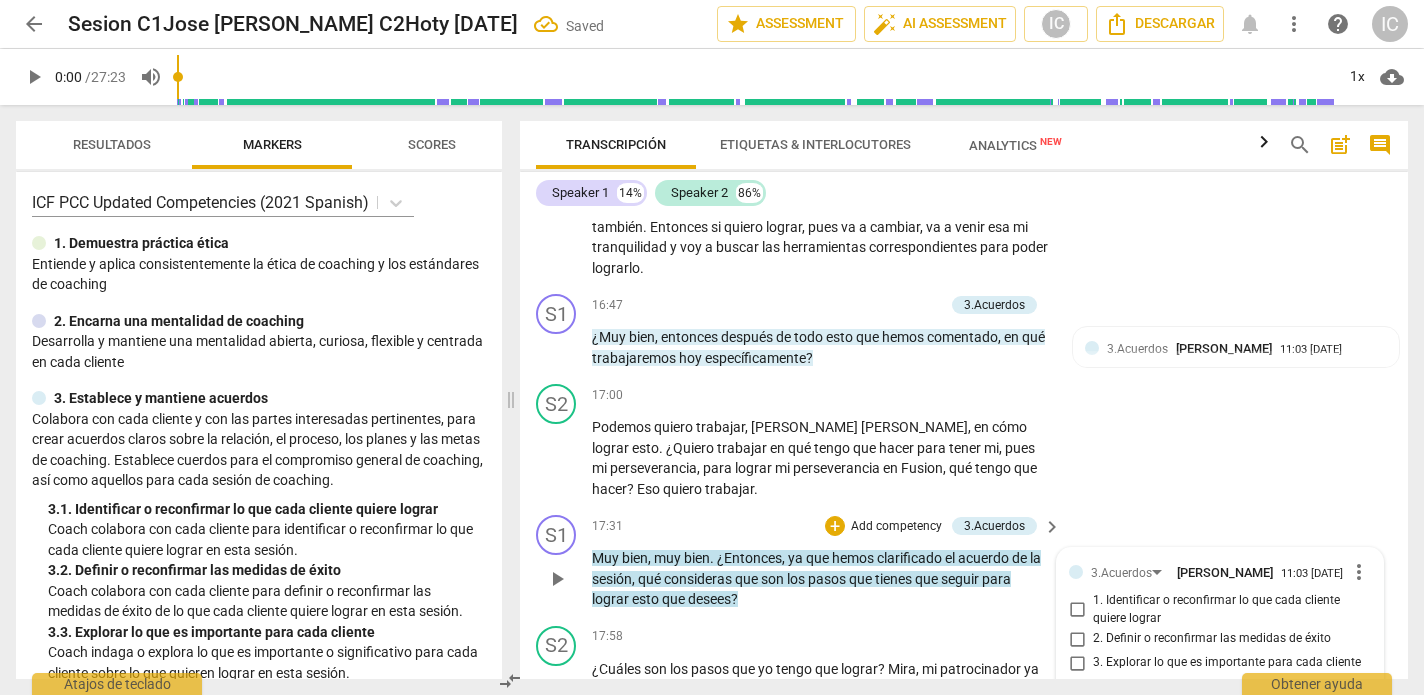 checkbox on "true" 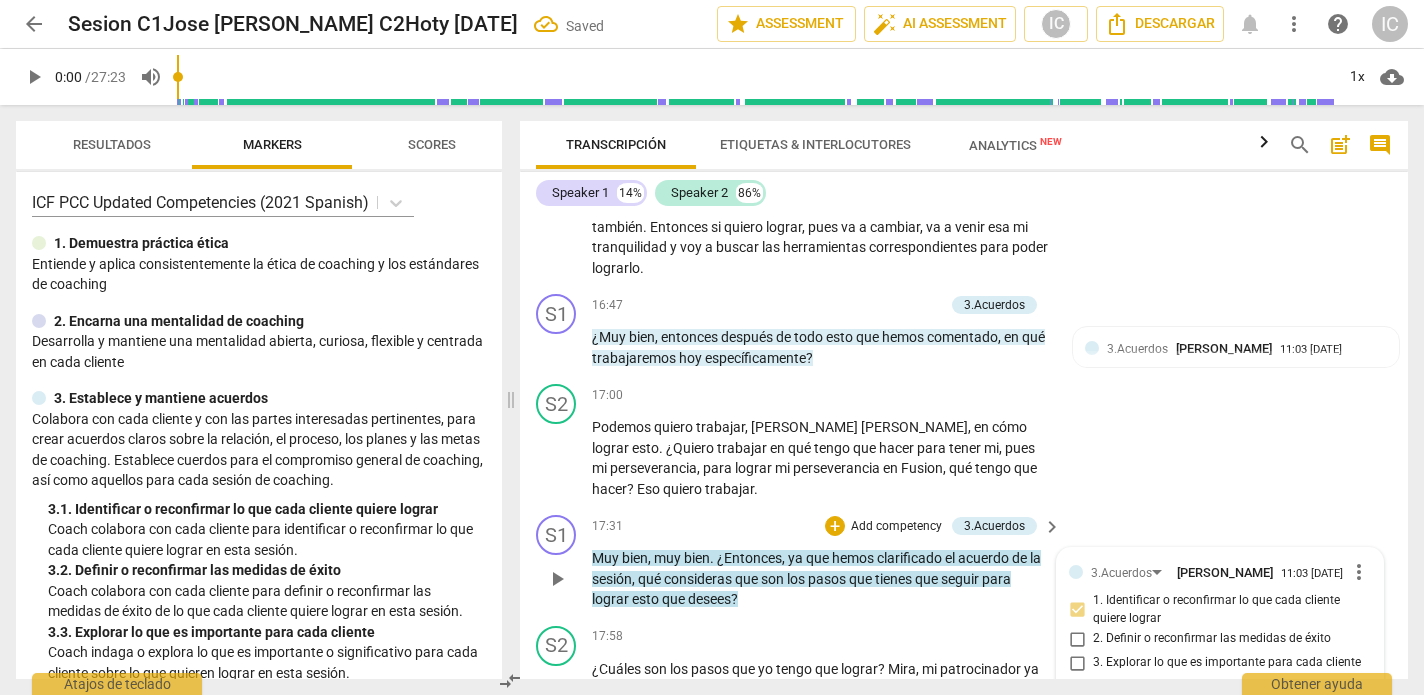 click on "2. Definir o reconfirmar las medidas de éxito" at bounding box center (1077, 639) 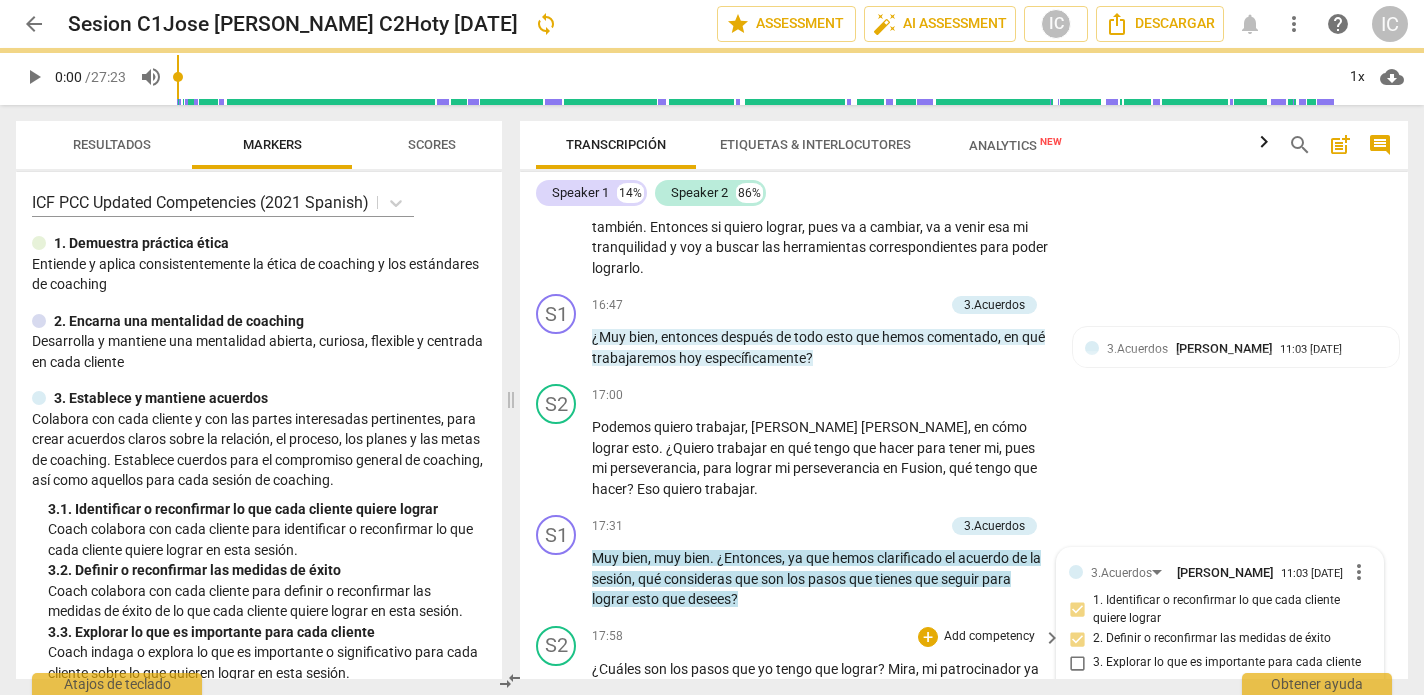 drag, startPoint x: 1075, startPoint y: 598, endPoint x: 1040, endPoint y: 575, distance: 41.880783 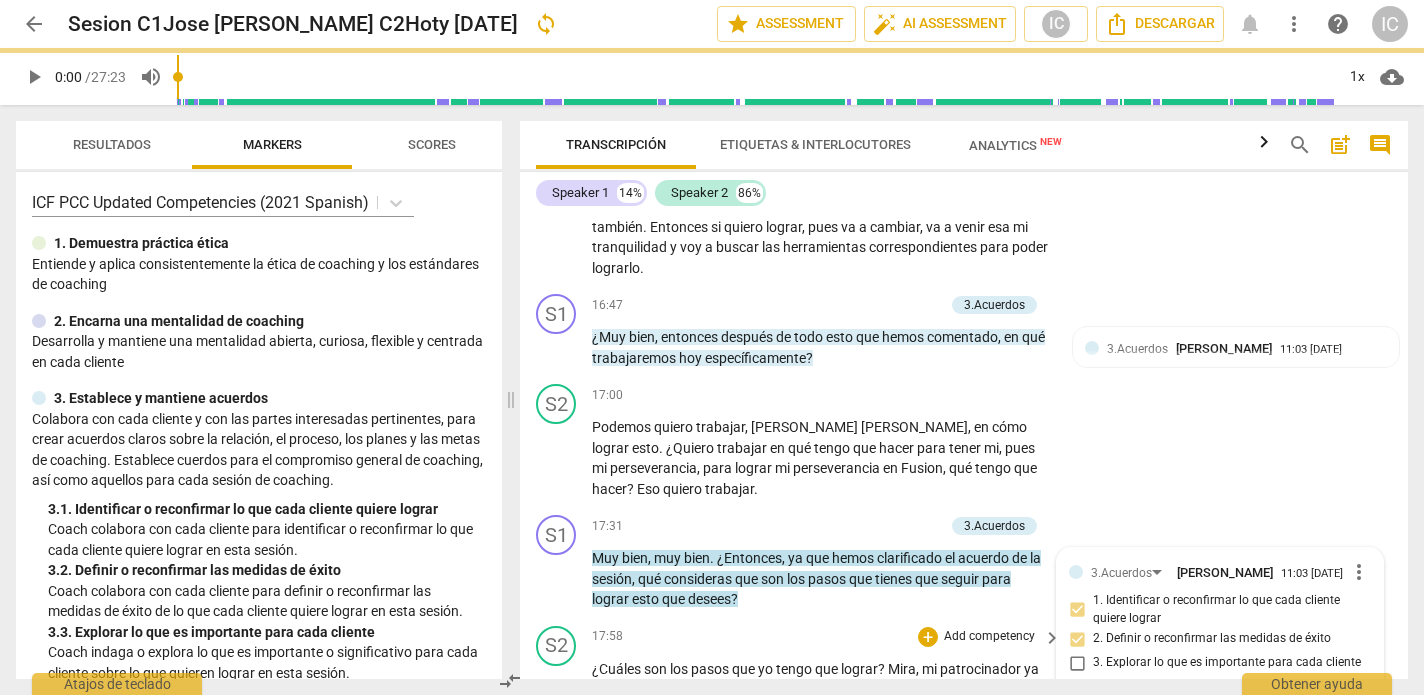 click on "4. Definir lo que creen que necesitan abordar" at bounding box center (1077, 687) 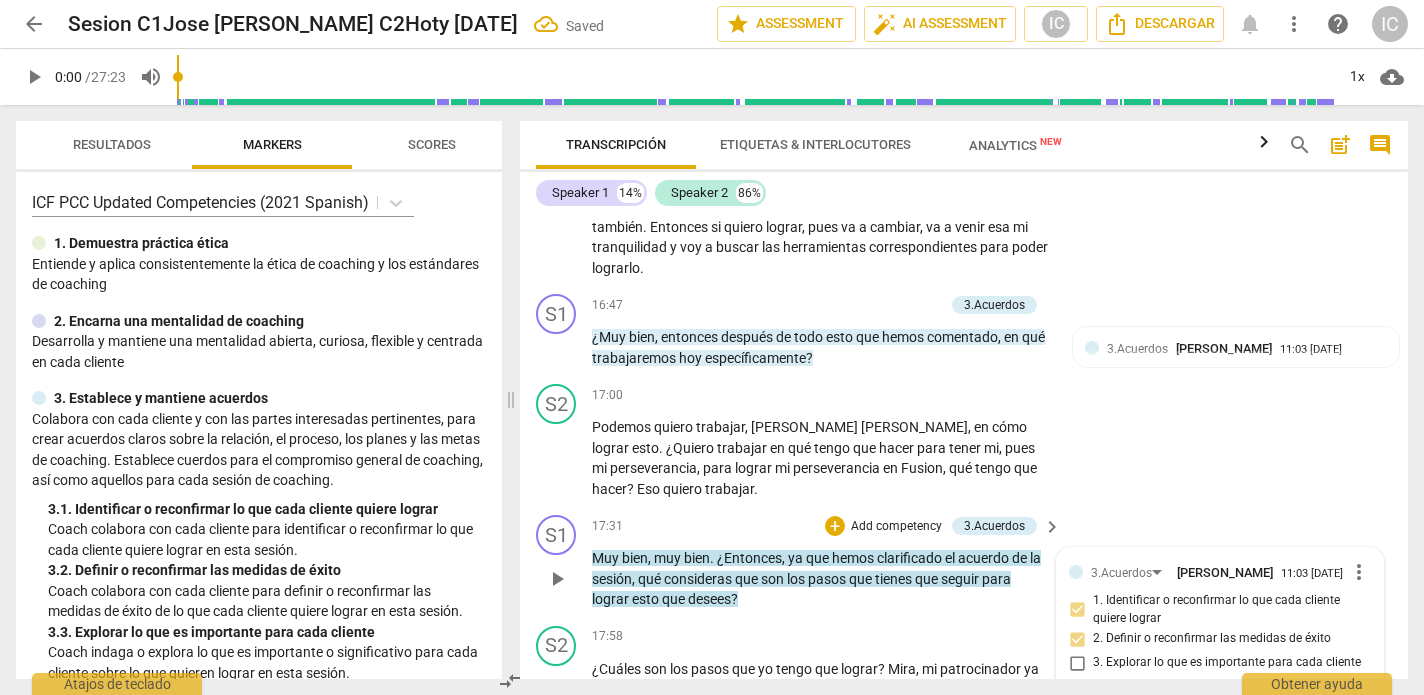 click on "S1 play_arrow pause 17:31 + Add competency 3.Acuerdos keyboard_arrow_right Muy   bien ,   muy   bien .   ¿Entonces ,   ya   que   hemos   clarificado   el   acuerdo   de   la   sesión ,   qué   consideras   que   son   los   pasos   que   tienes   que   seguir   para   lograr   esto   que   desees ? 3.Acuerdos Ivanna Carabetta 11:03 07-12-2025 more_vert 1. Identificar o reconfirmar lo que cada cliente quiere lograr  2. Definir o reconfirmar las medidas de éxito  3. Explorar lo que es importante para cada cliente  4. Definir lo que creen que necesitan abordar  mic" at bounding box center (964, 562) 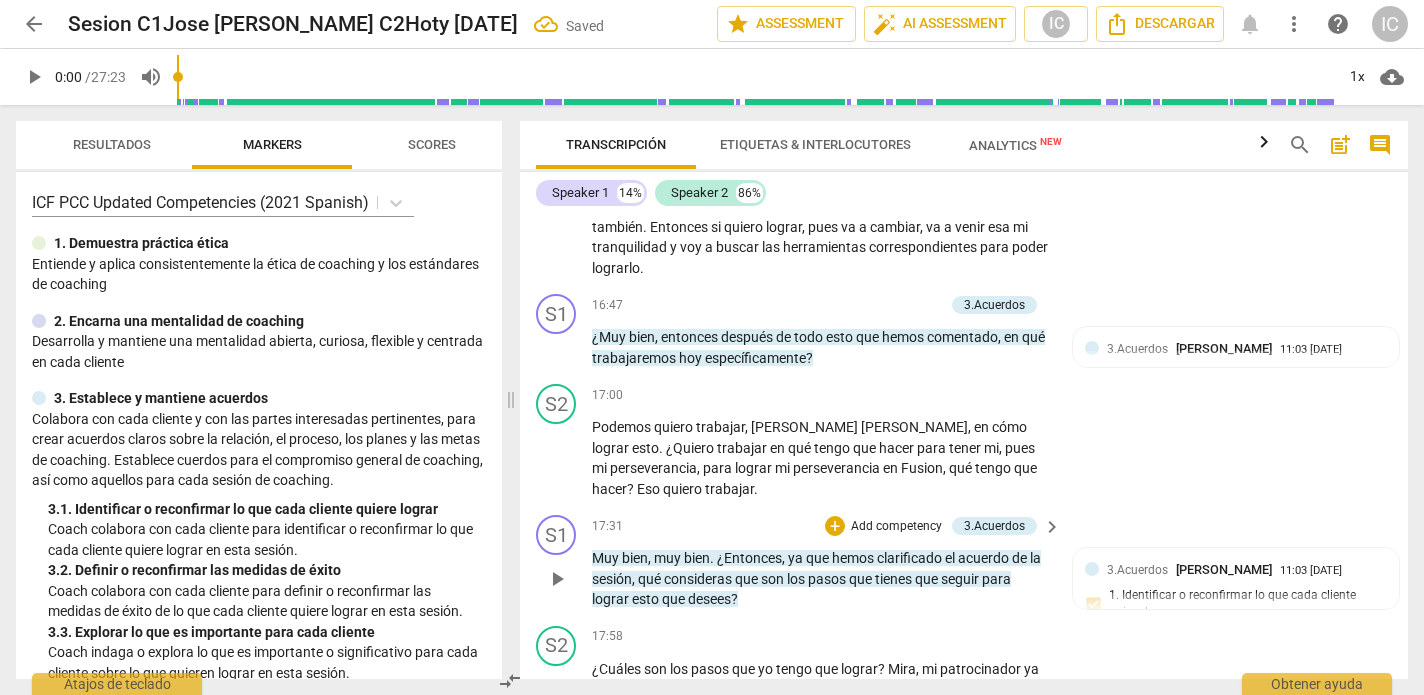 click on "Add competency" at bounding box center (896, 527) 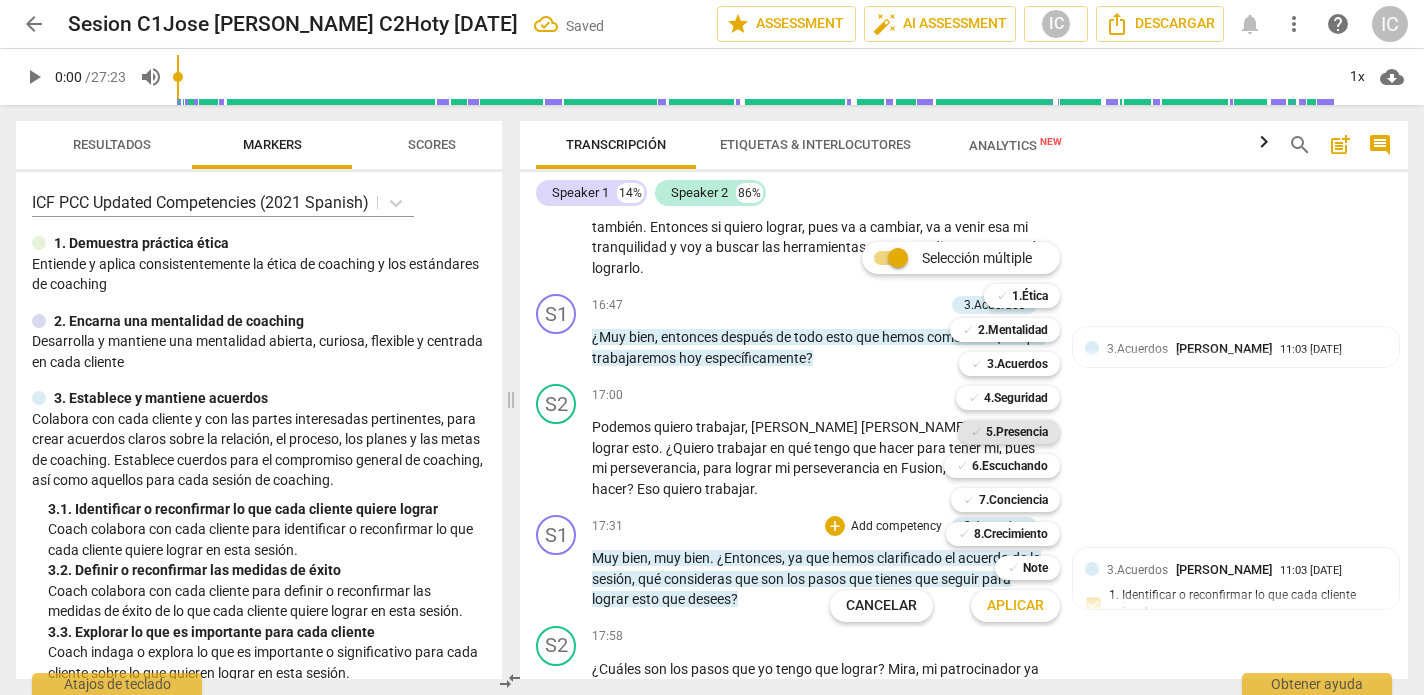 click on "5.Presencia" at bounding box center [1017, 432] 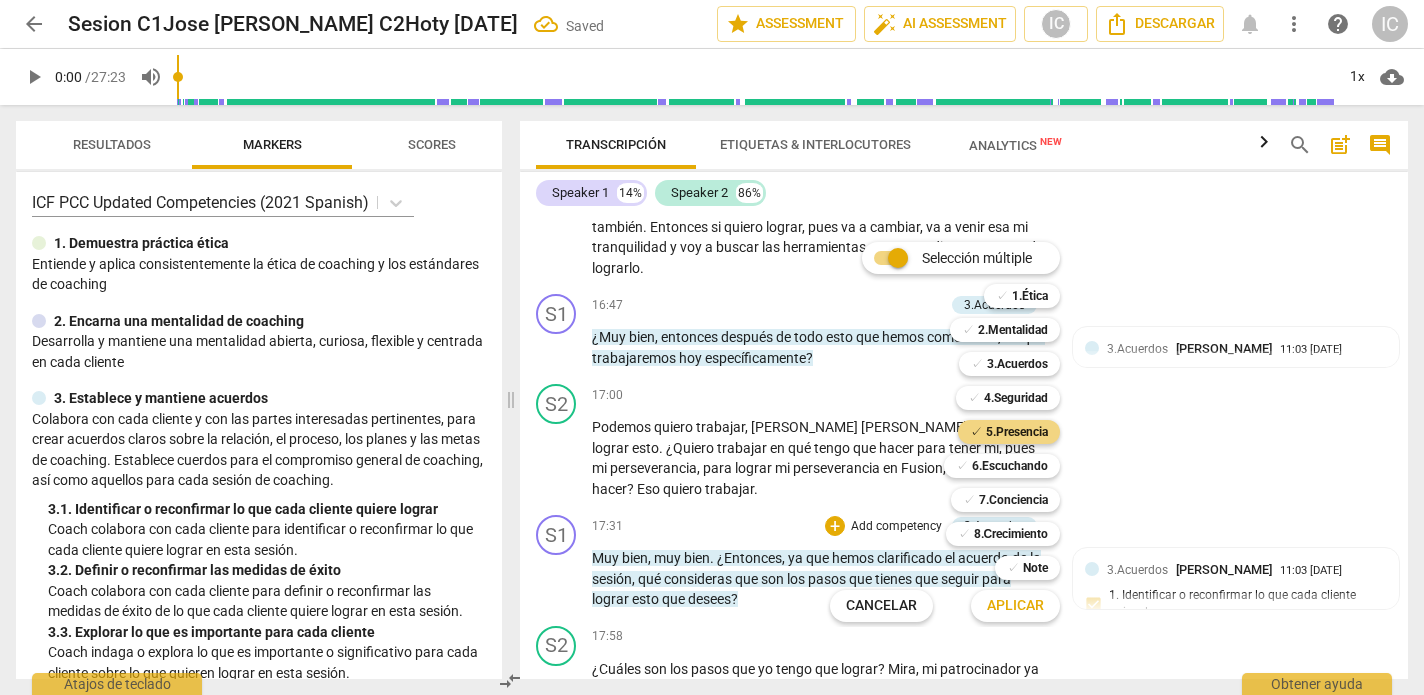 click on "Aplicar" at bounding box center (1015, 606) 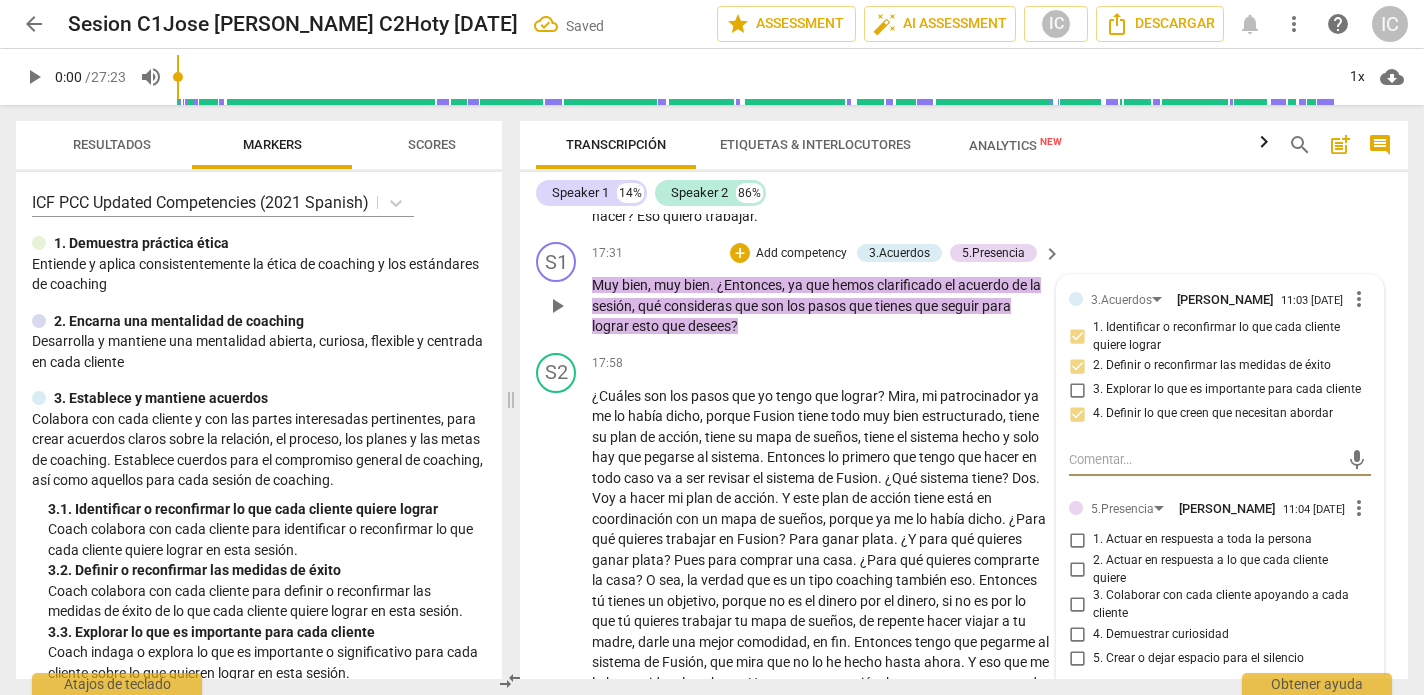 scroll, scrollTop: 4503, scrollLeft: 0, axis: vertical 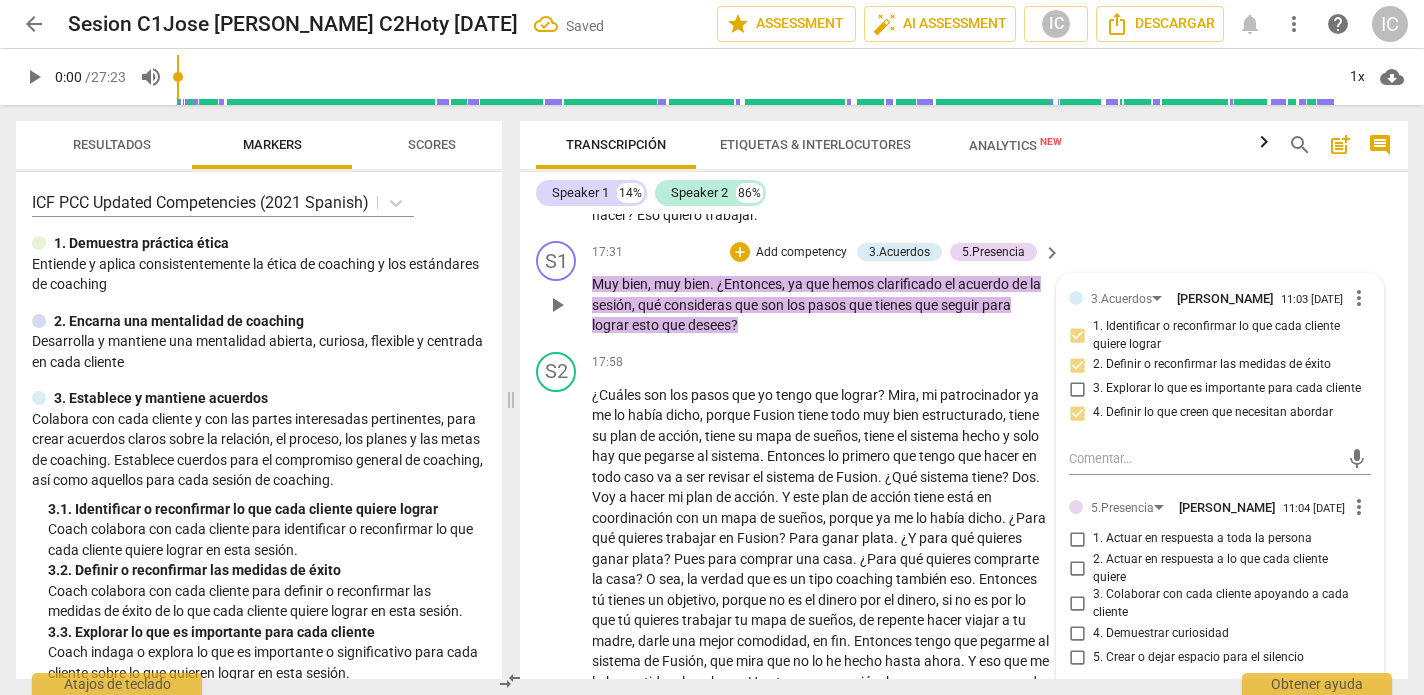 click on "4. Demuestrar curiosidad" at bounding box center (1161, 634) 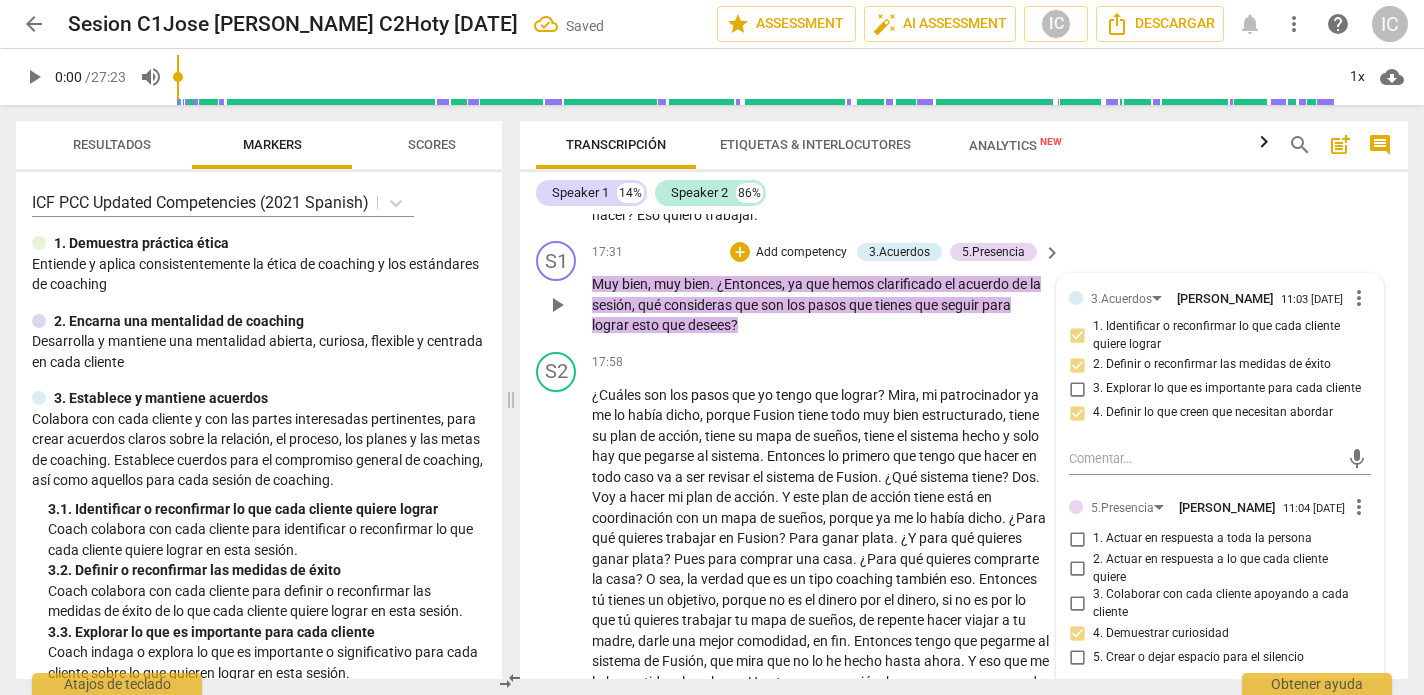 click on "3. Colaborar con cada cliente apoyando a cada cliente" at bounding box center [1077, 604] 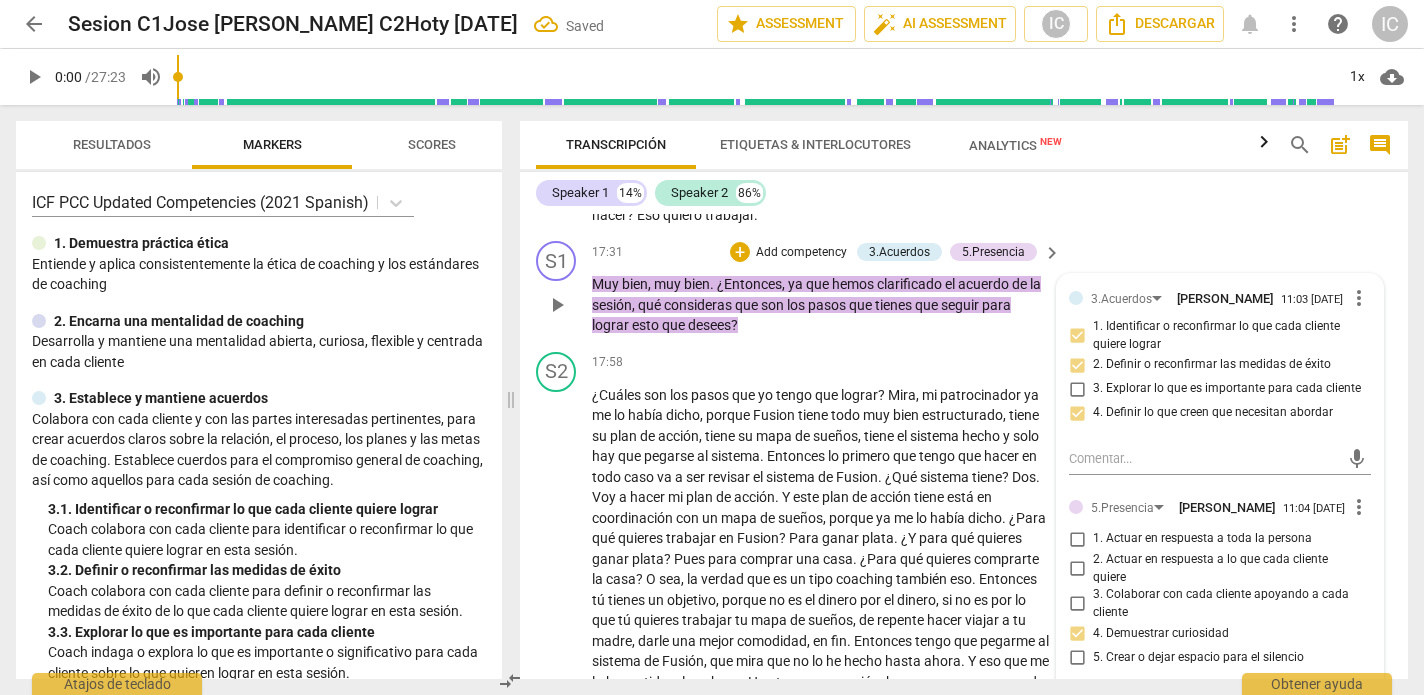 checkbox on "true" 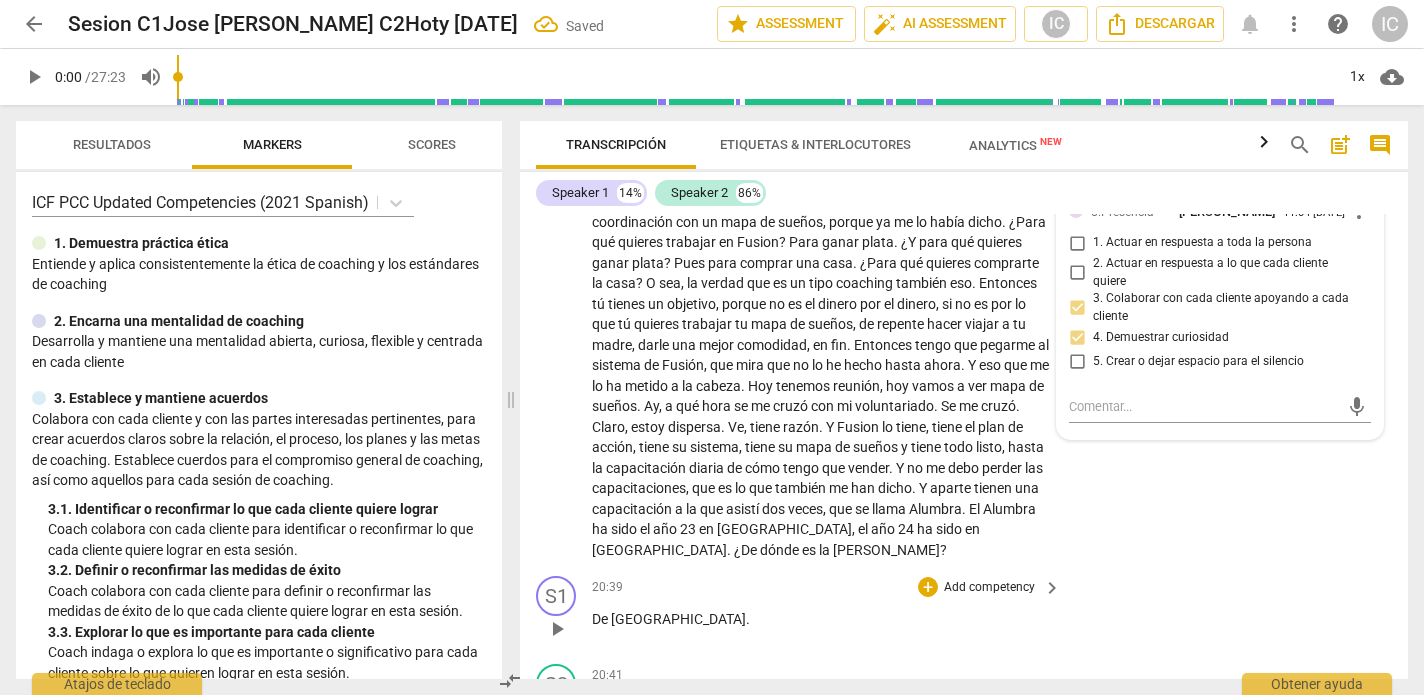 scroll, scrollTop: 4802, scrollLeft: 0, axis: vertical 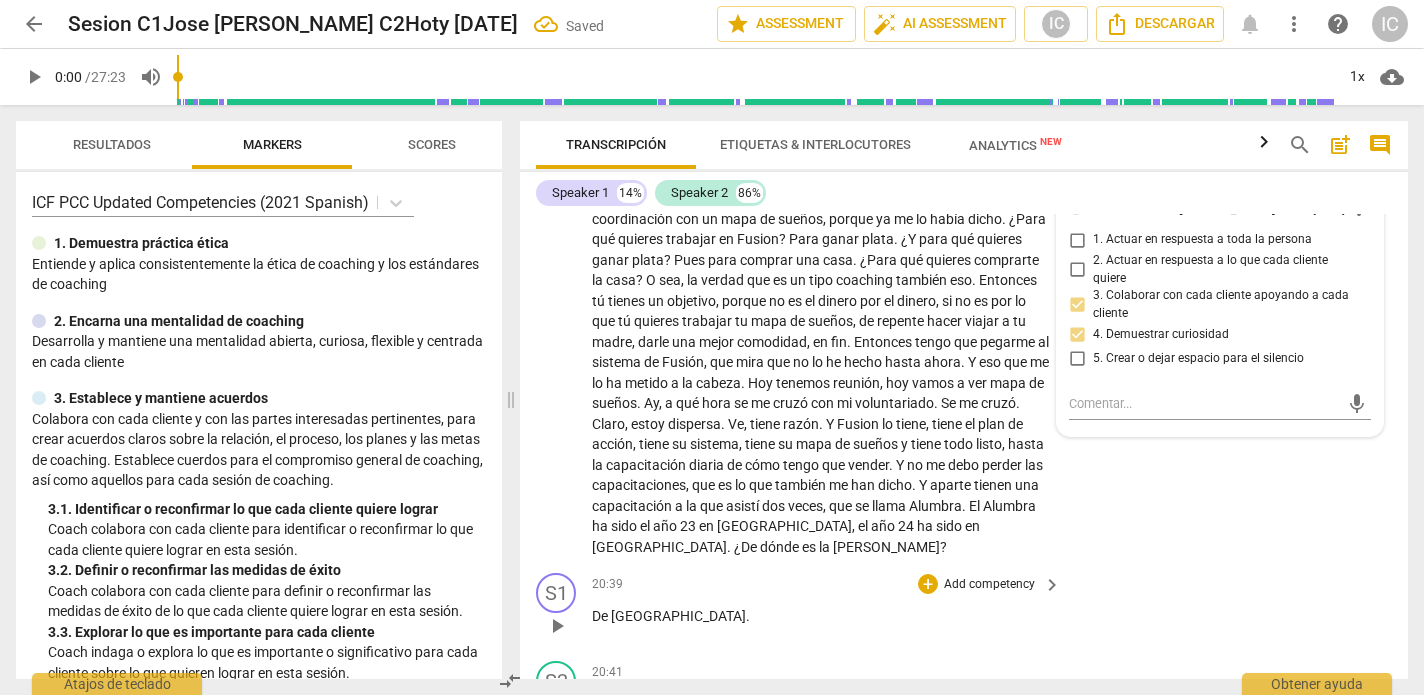 click on "20:39 + Add competency keyboard_arrow_right De   Colombia ." at bounding box center [827, 609] 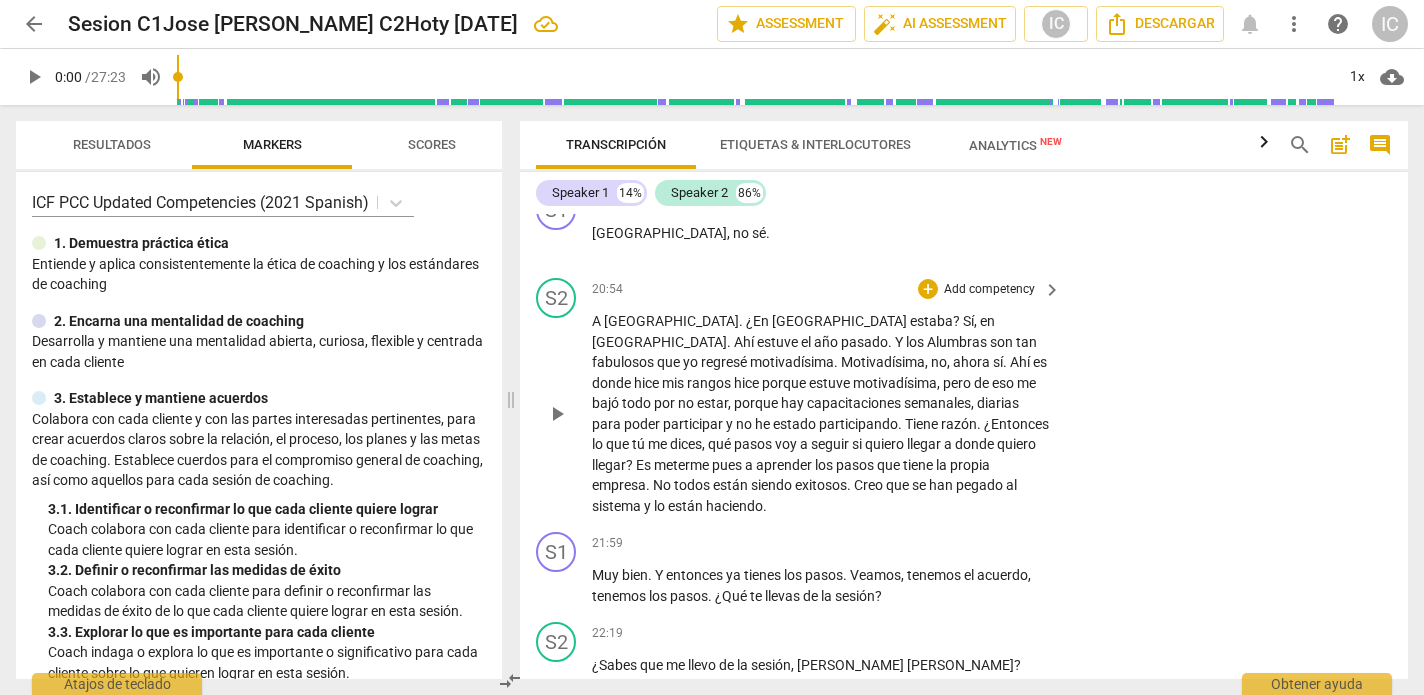 scroll, scrollTop: 5365, scrollLeft: 0, axis: vertical 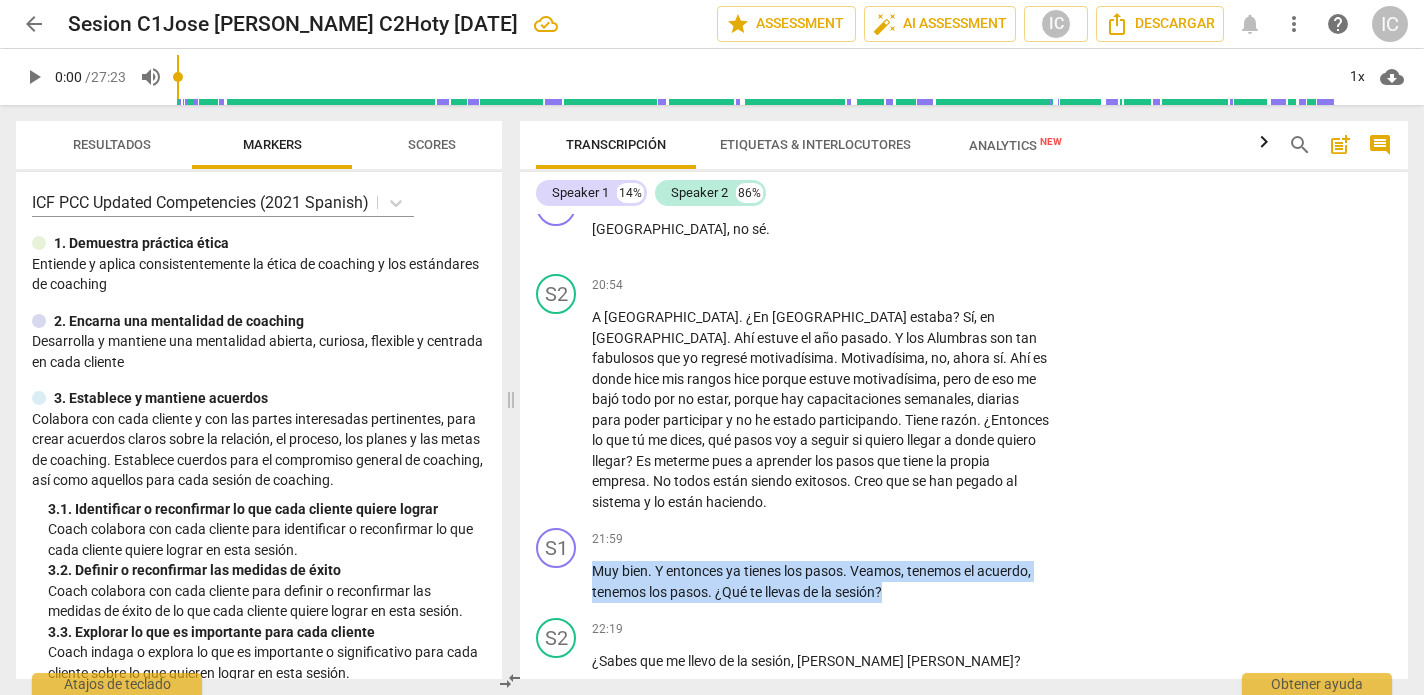 drag, startPoint x: 911, startPoint y: 465, endPoint x: 470, endPoint y: 436, distance: 441.95248 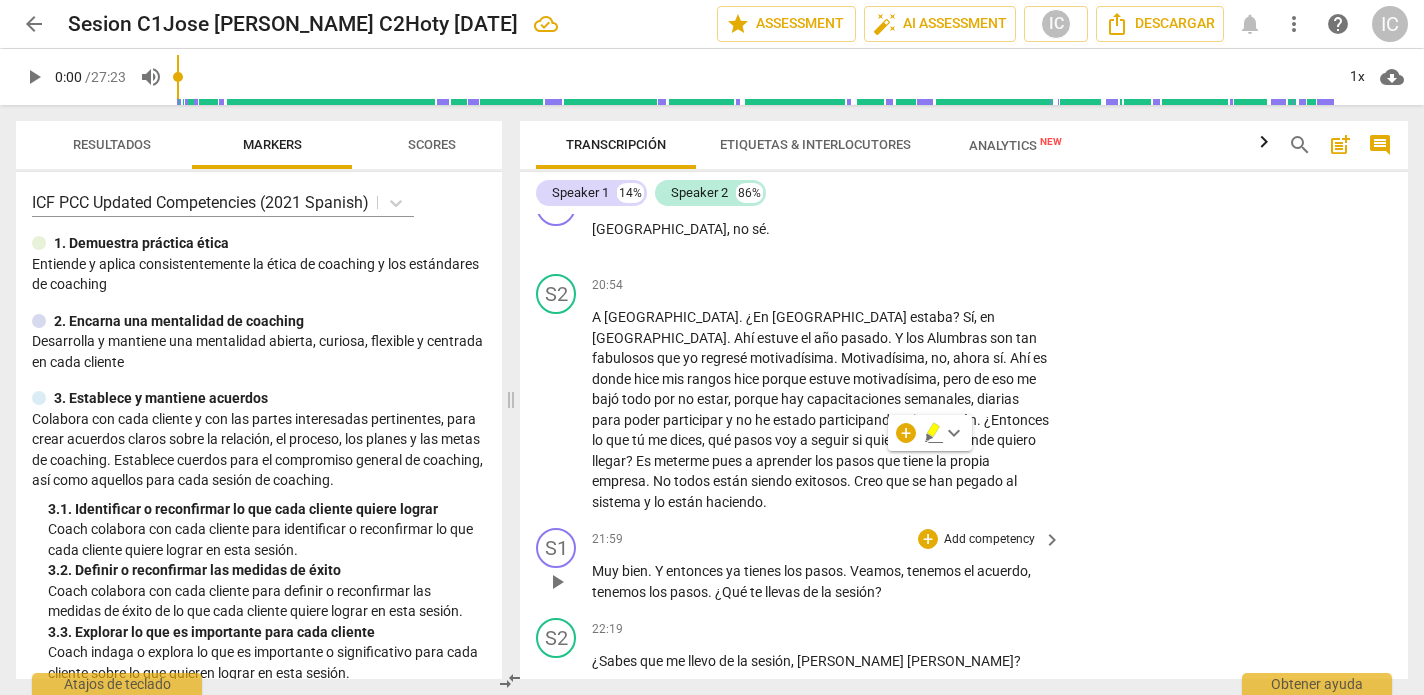 click on "Add competency" at bounding box center (989, 540) 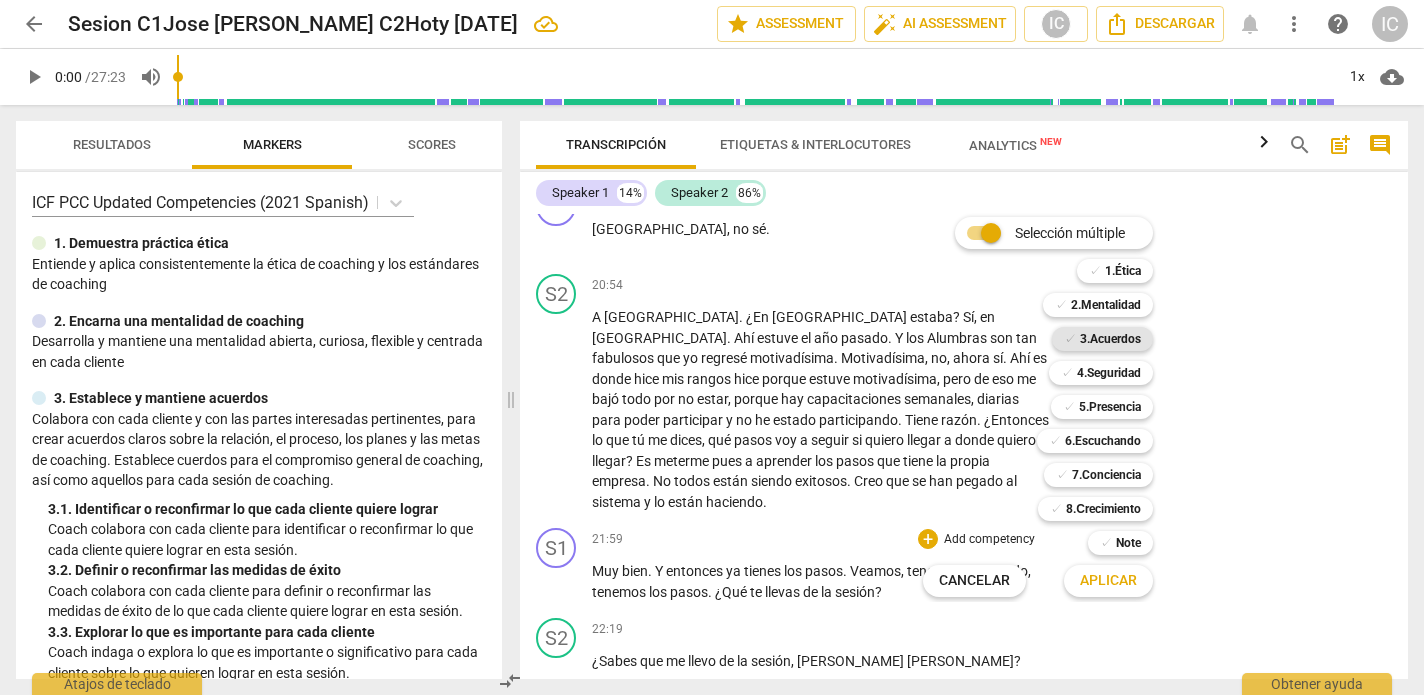 click on "3.Acuerdos" at bounding box center (1110, 339) 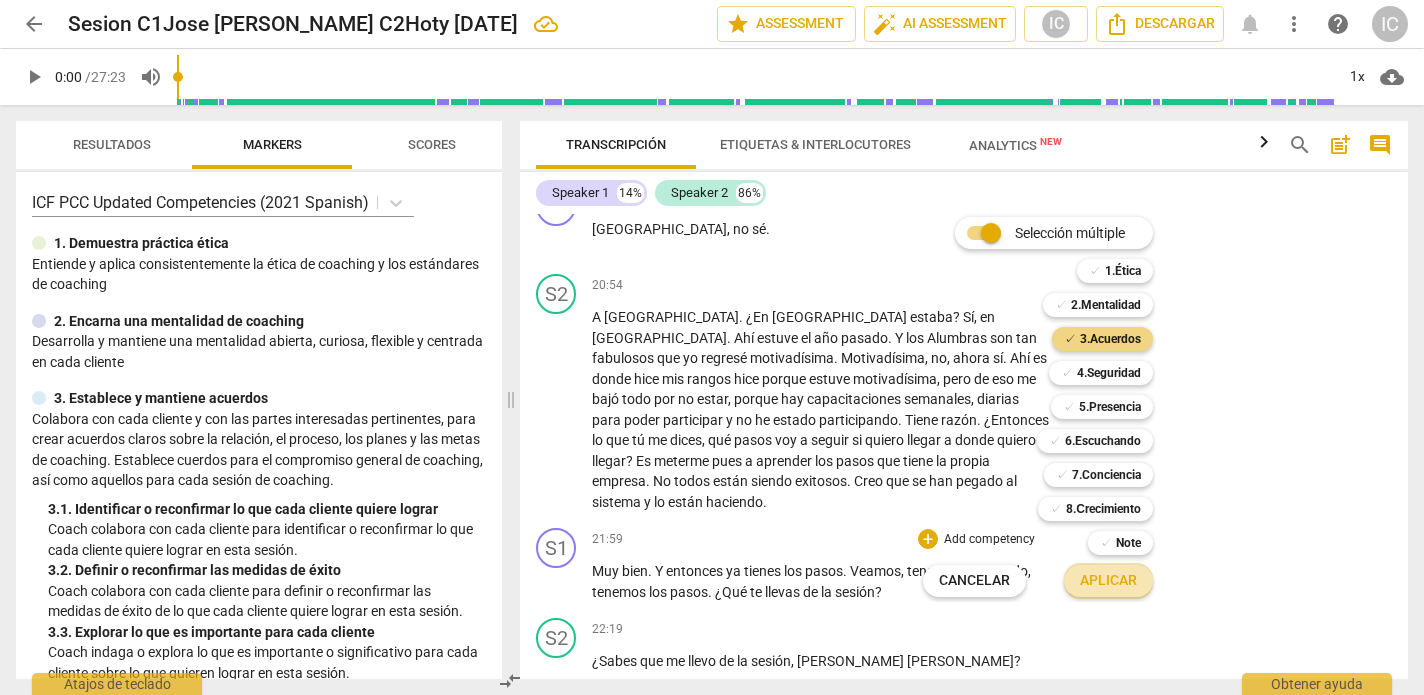 click on "Aplicar" at bounding box center (1108, 581) 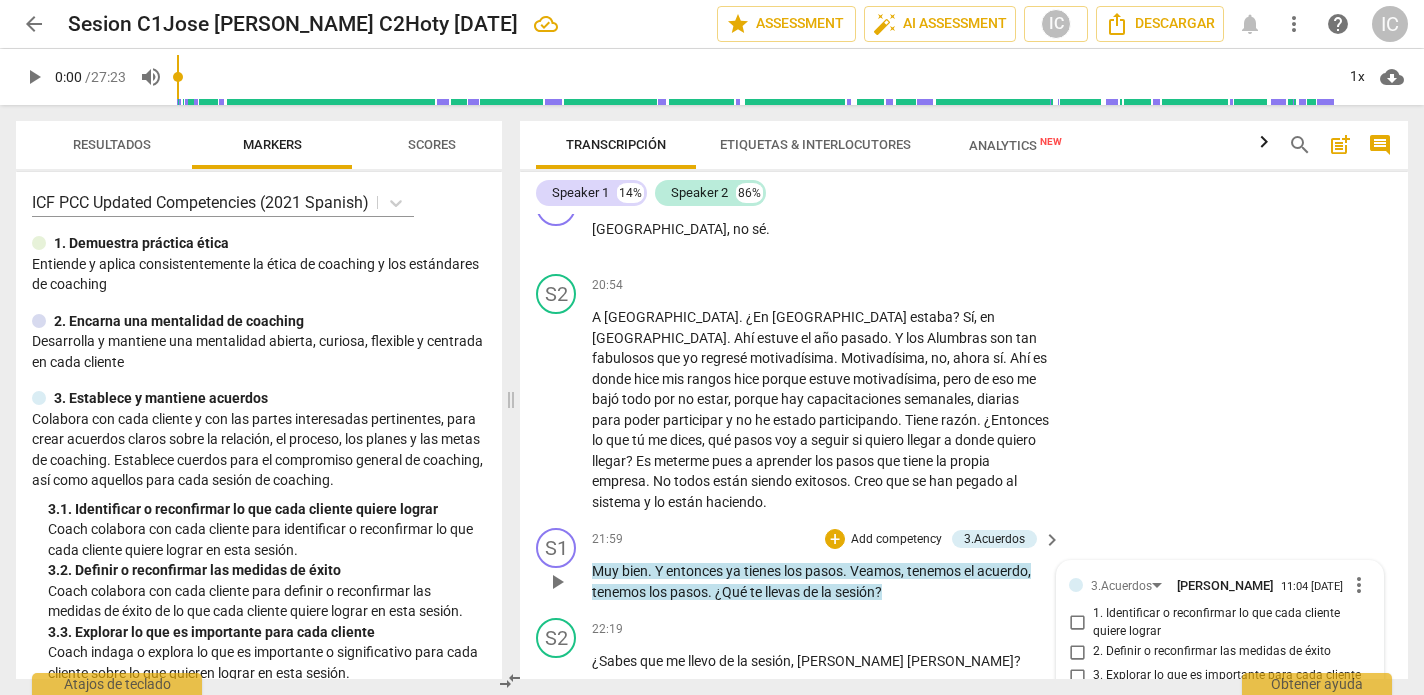 click on "4. Definir lo que creen que necesitan abordar" at bounding box center [1077, 700] 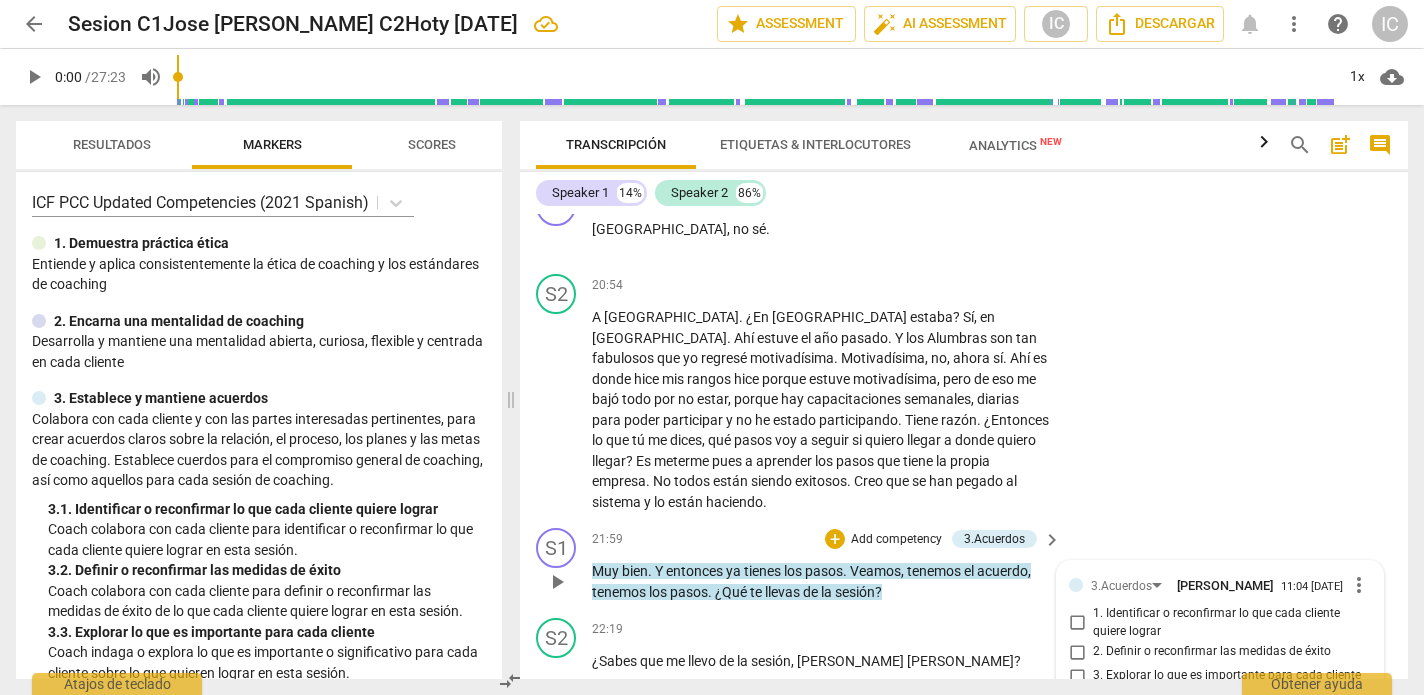 checkbox on "true" 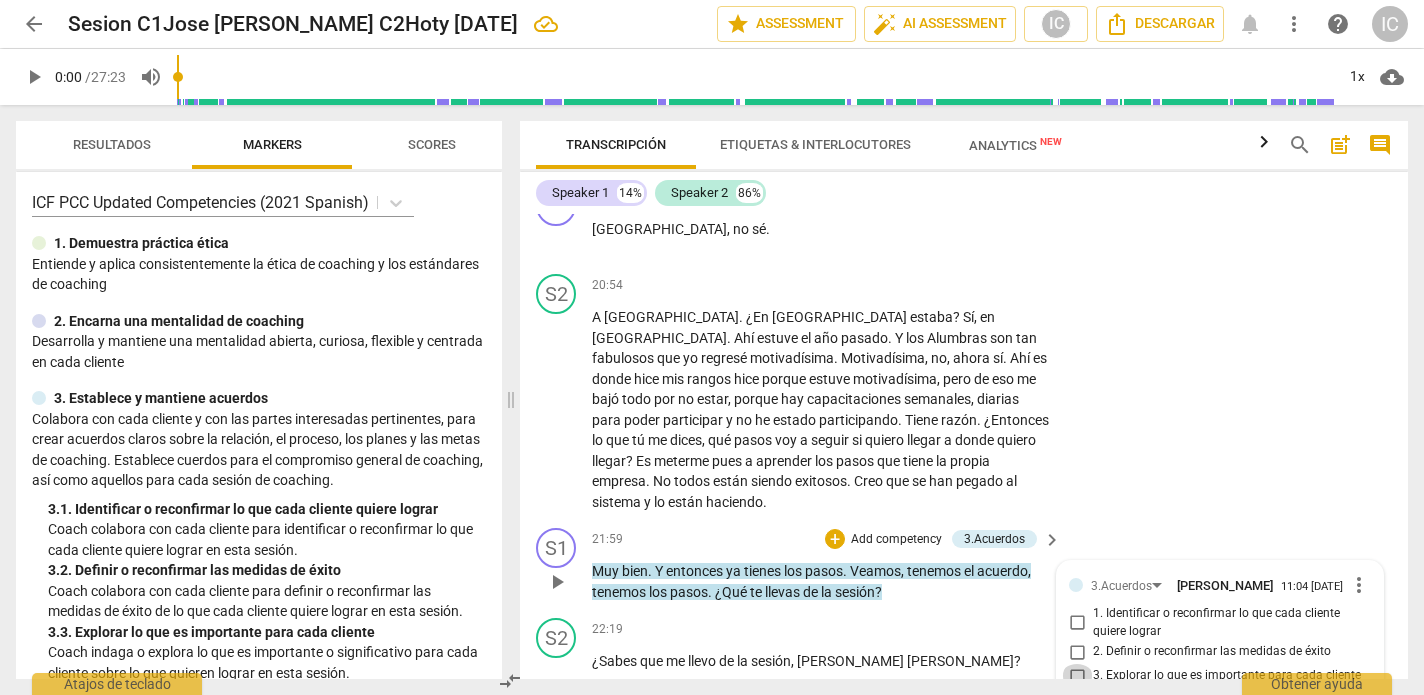 click on "3. Explorar lo que es importante para cada cliente" at bounding box center [1077, 676] 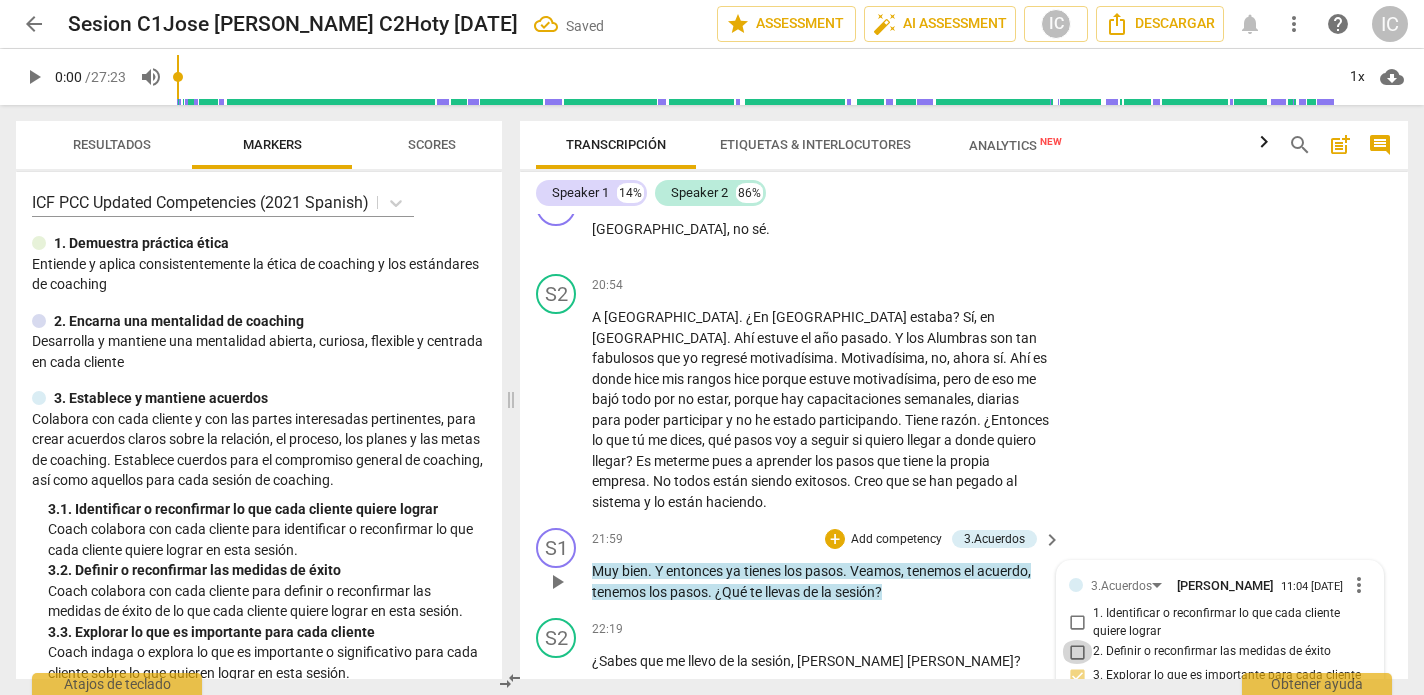 drag, startPoint x: 1082, startPoint y: 530, endPoint x: 1068, endPoint y: 535, distance: 14.866069 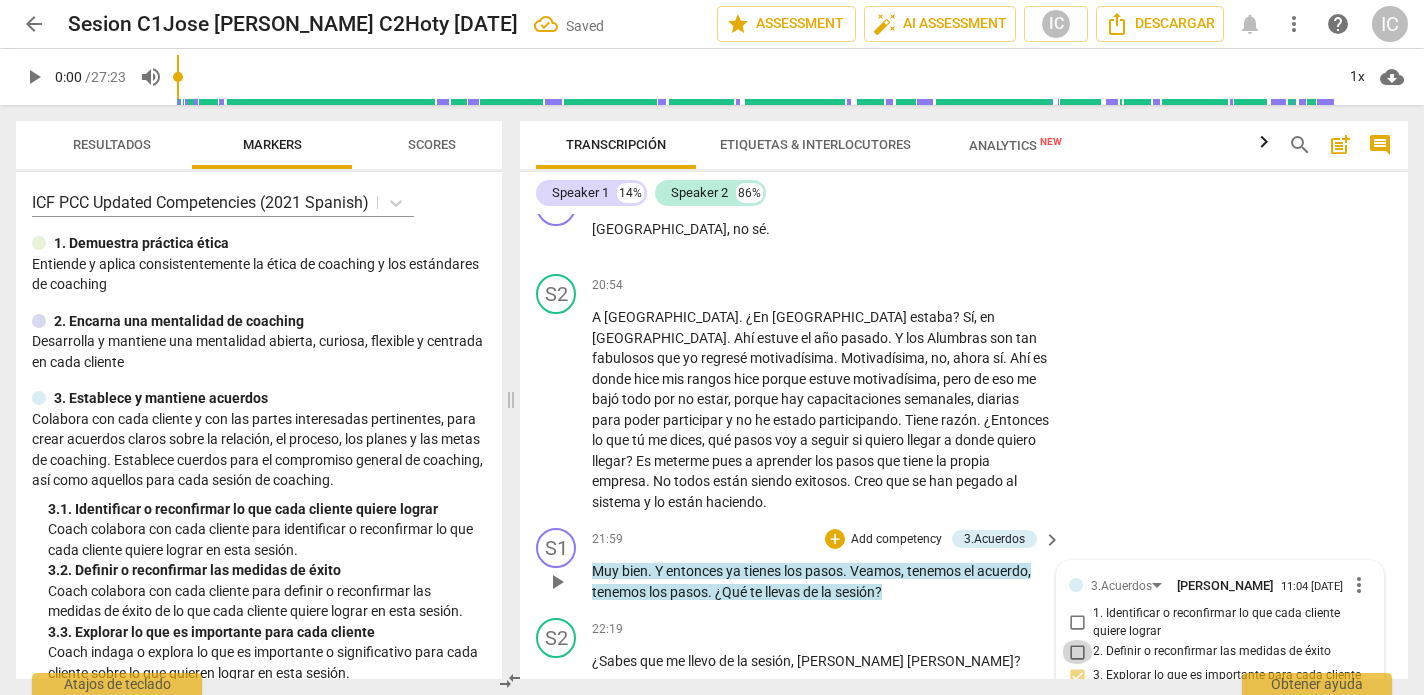 click on "2. Definir o reconfirmar las medidas de éxito" at bounding box center [1077, 652] 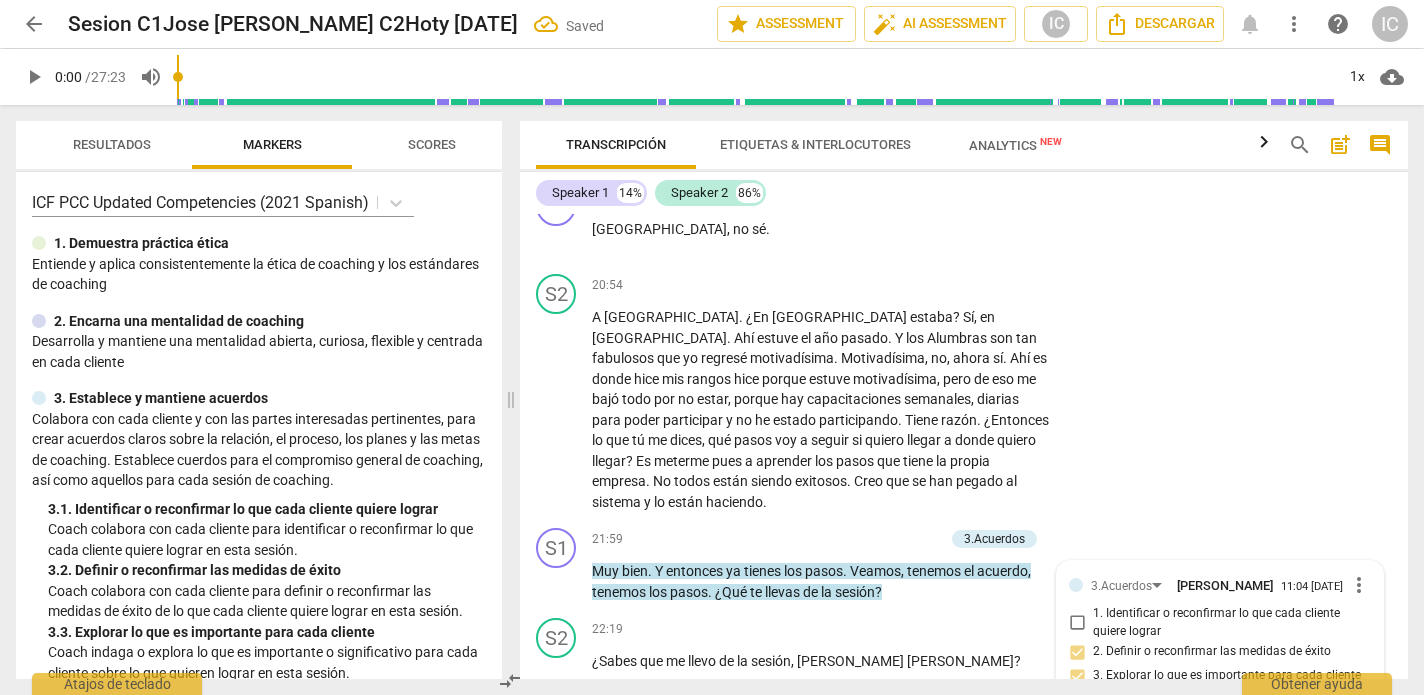 click on "Add competency" at bounding box center [989, 718] 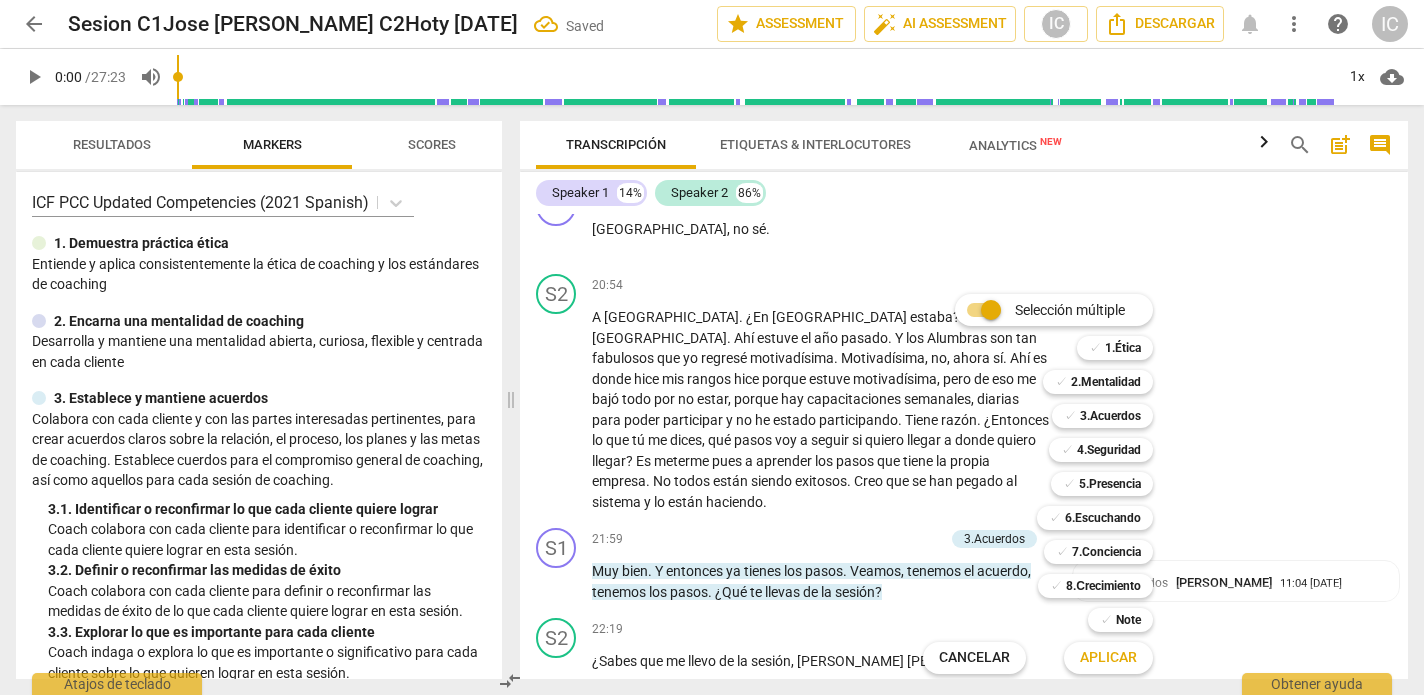 click at bounding box center [712, 347] 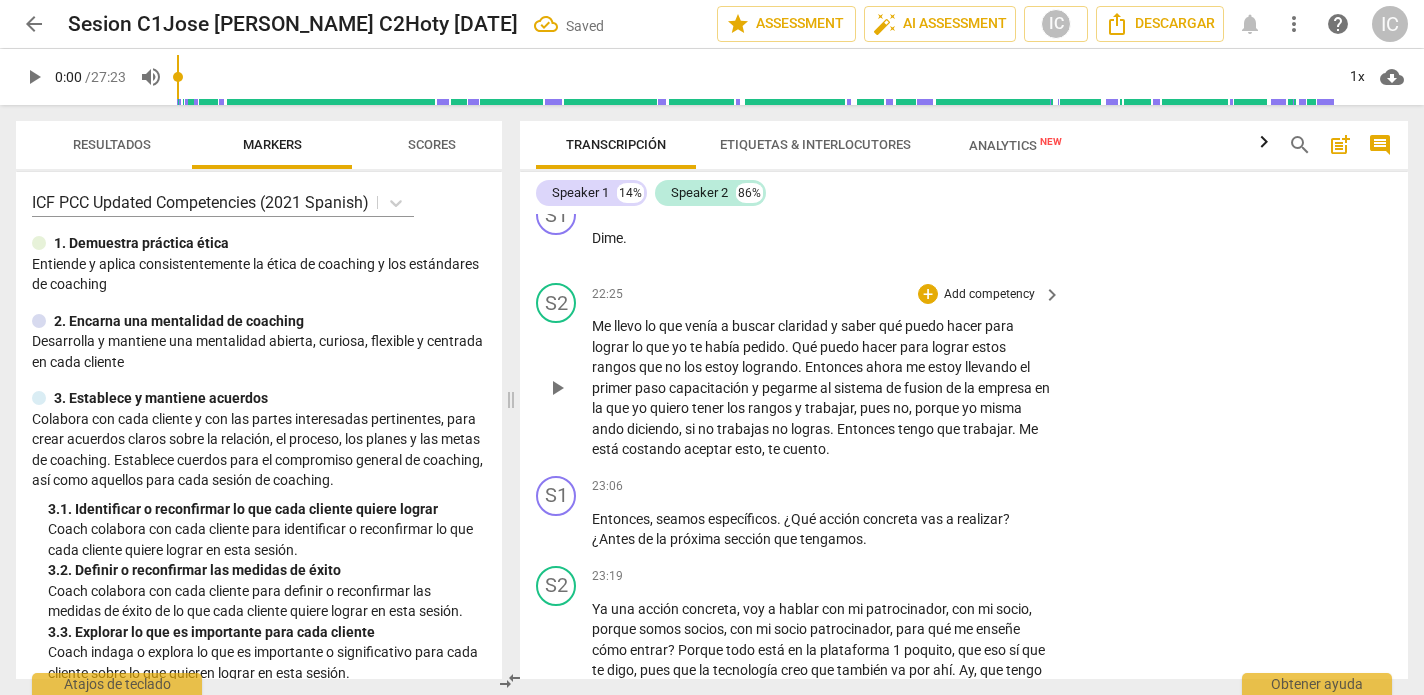 scroll, scrollTop: 5878, scrollLeft: 0, axis: vertical 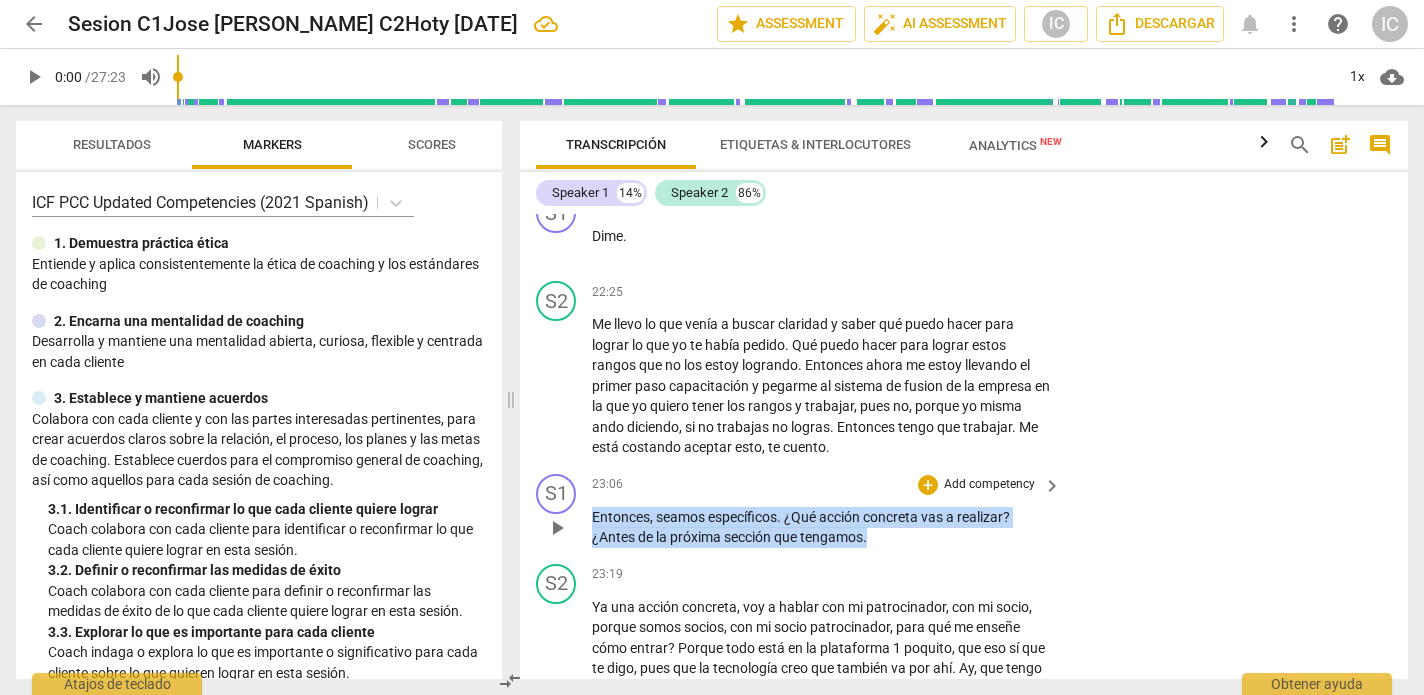 drag, startPoint x: 901, startPoint y: 403, endPoint x: 544, endPoint y: 376, distance: 358.01956 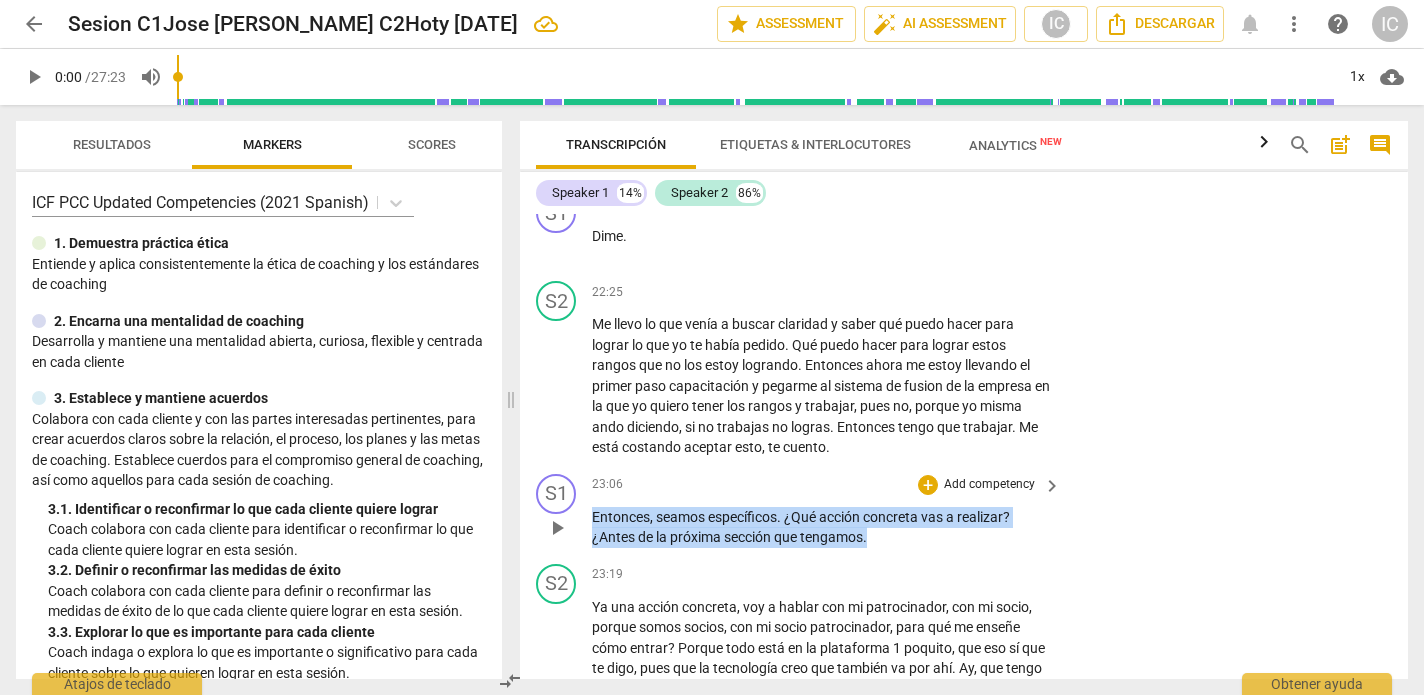 click on "S1 play_arrow pause 23:06 + Add competency keyboard_arrow_right Entonces ,   seamos   específicos .   ¿Qué   acción   concreta   vas   a   realizar ?   ¿Antes   de   la   próxima   sección   que   tengamos ." at bounding box center [964, 511] 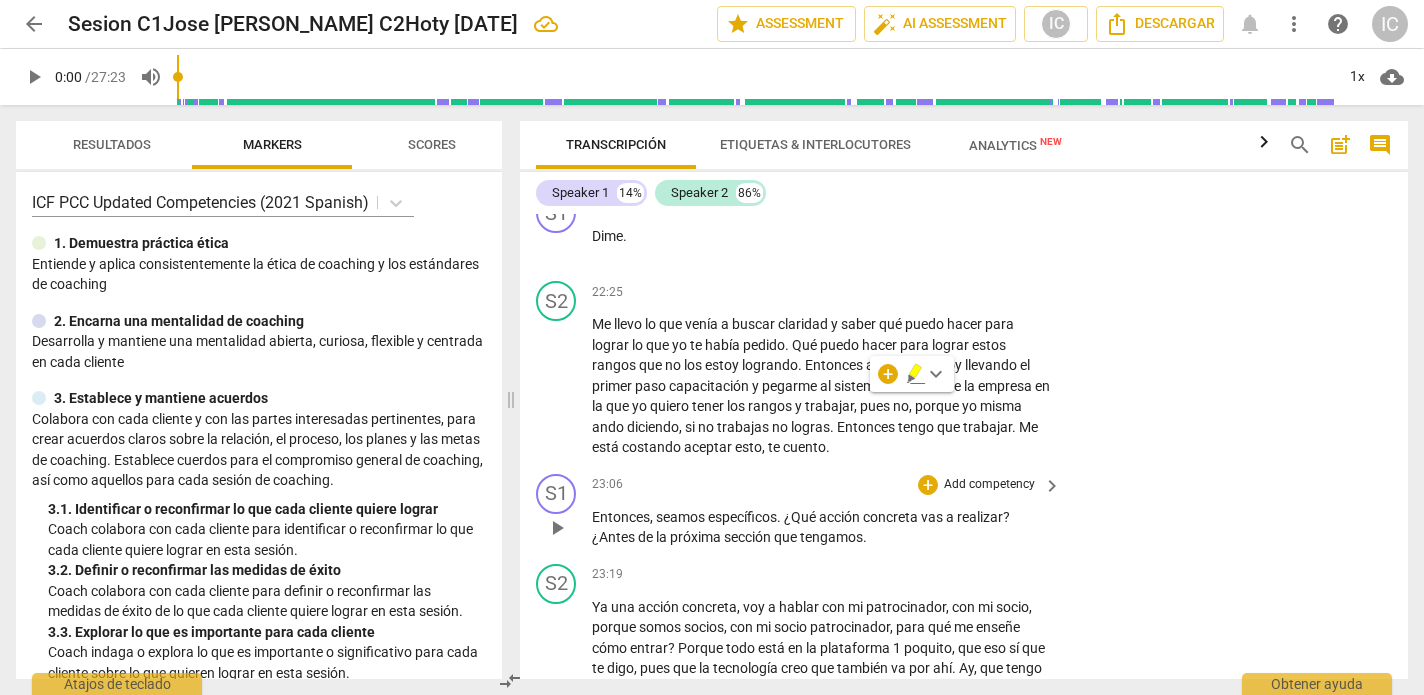 click on "Add competency" at bounding box center (989, 485) 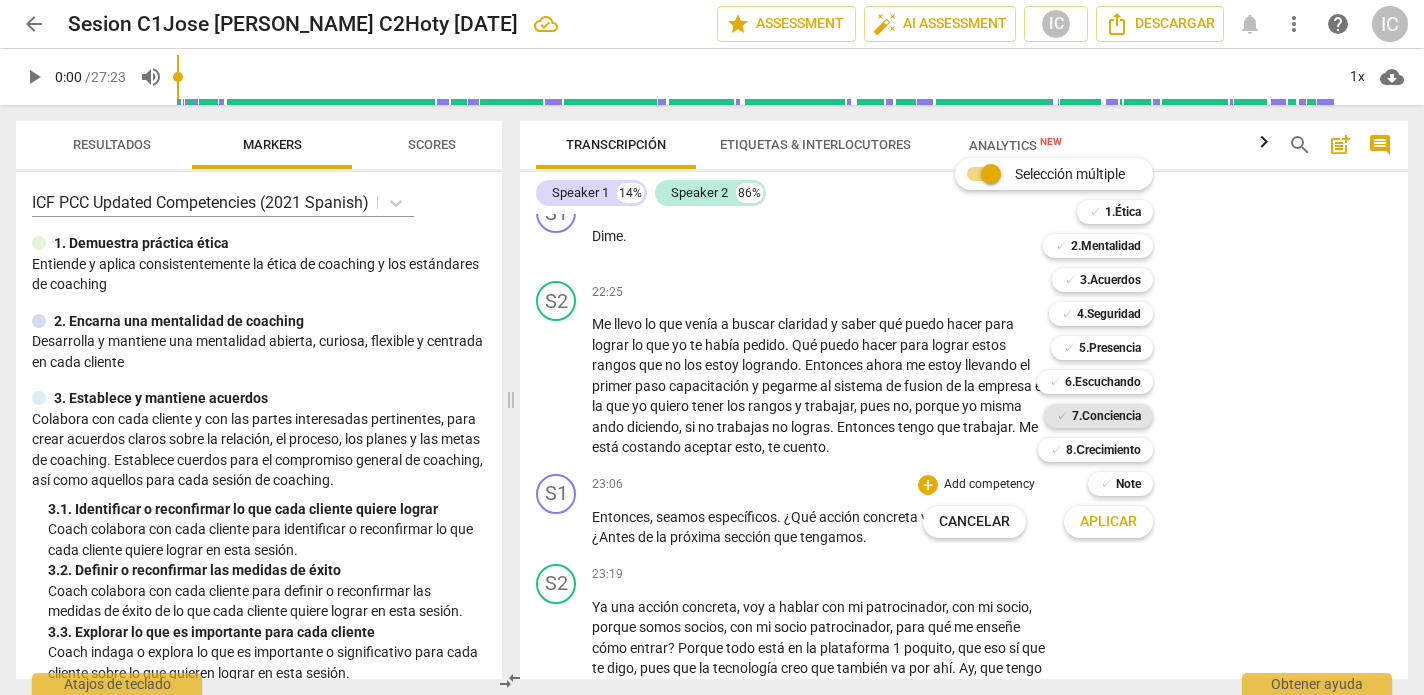 click on "7.Conciencia" at bounding box center (1106, 416) 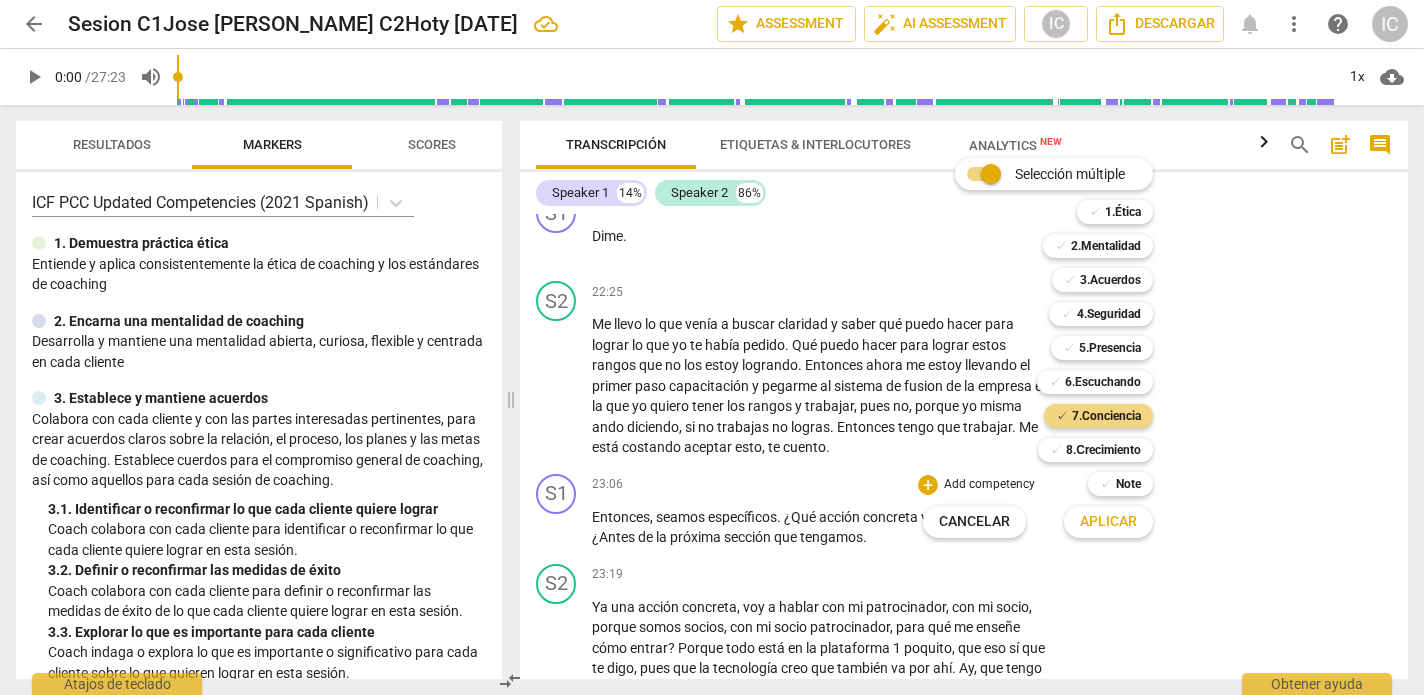 click on "Aplicar" at bounding box center (1108, 522) 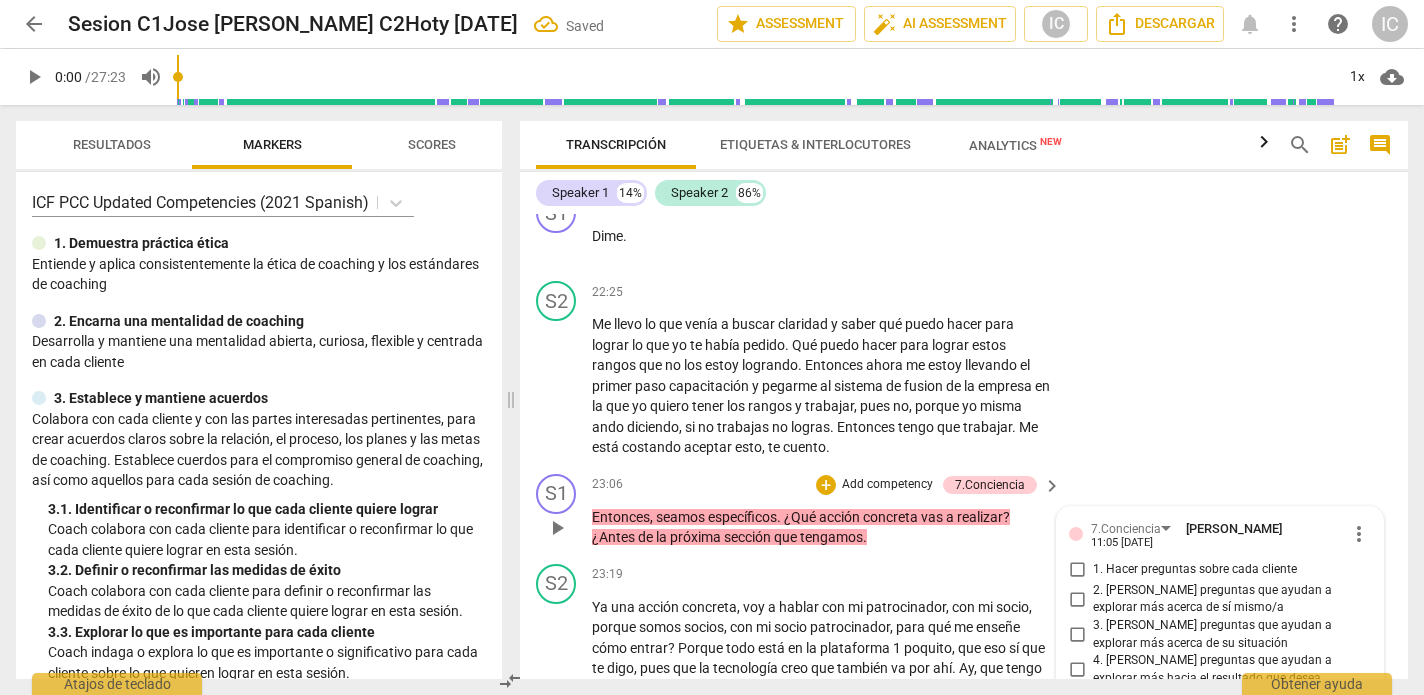 scroll, scrollTop: 6137, scrollLeft: 0, axis: vertical 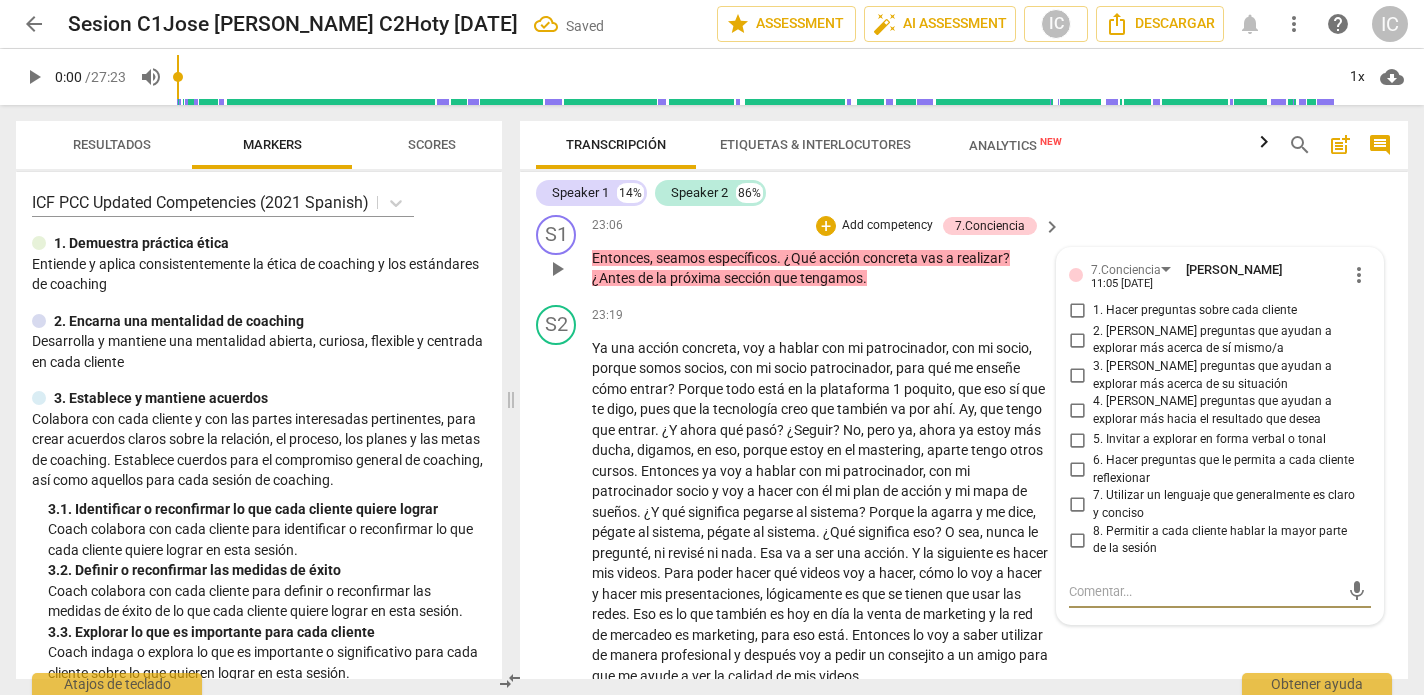 click on "6. Hacer preguntas que le permita a cada cliente reflexionar" at bounding box center (1077, 470) 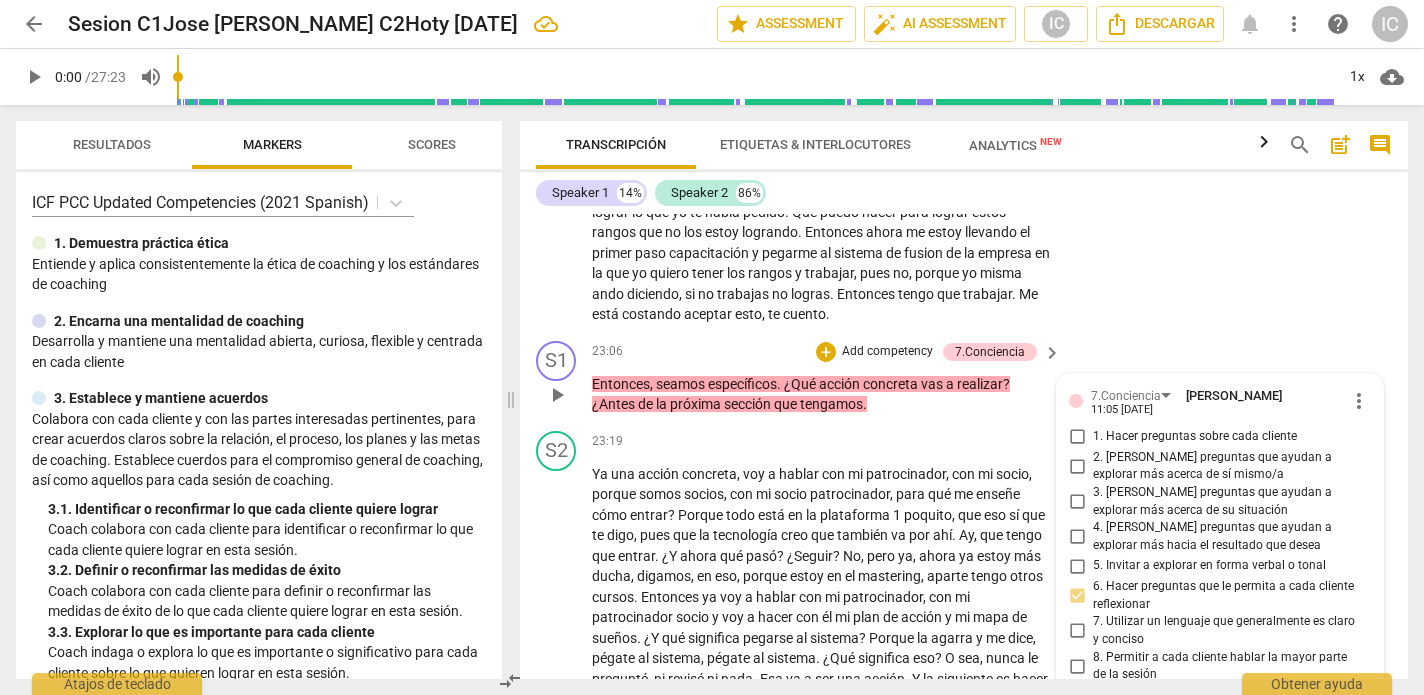 scroll, scrollTop: 5996, scrollLeft: 0, axis: vertical 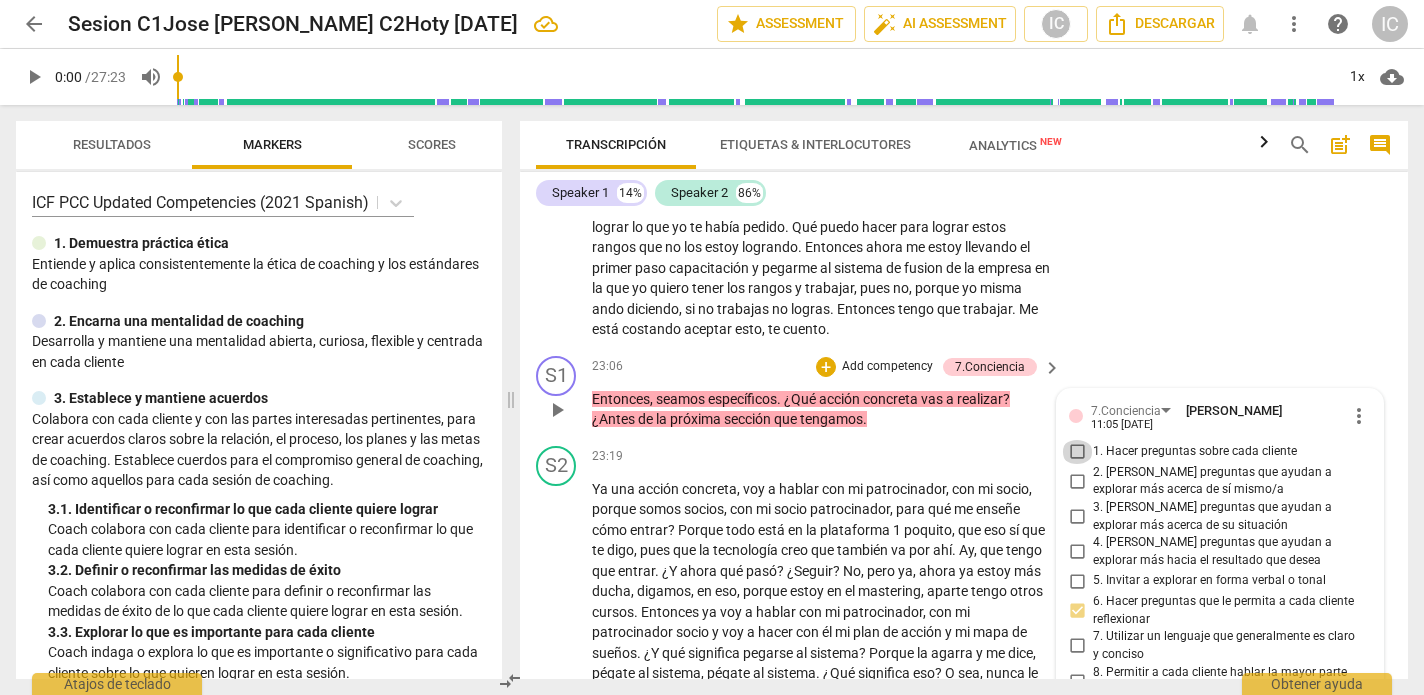 click on "1. Hacer preguntas sobre cada cliente" at bounding box center [1077, 452] 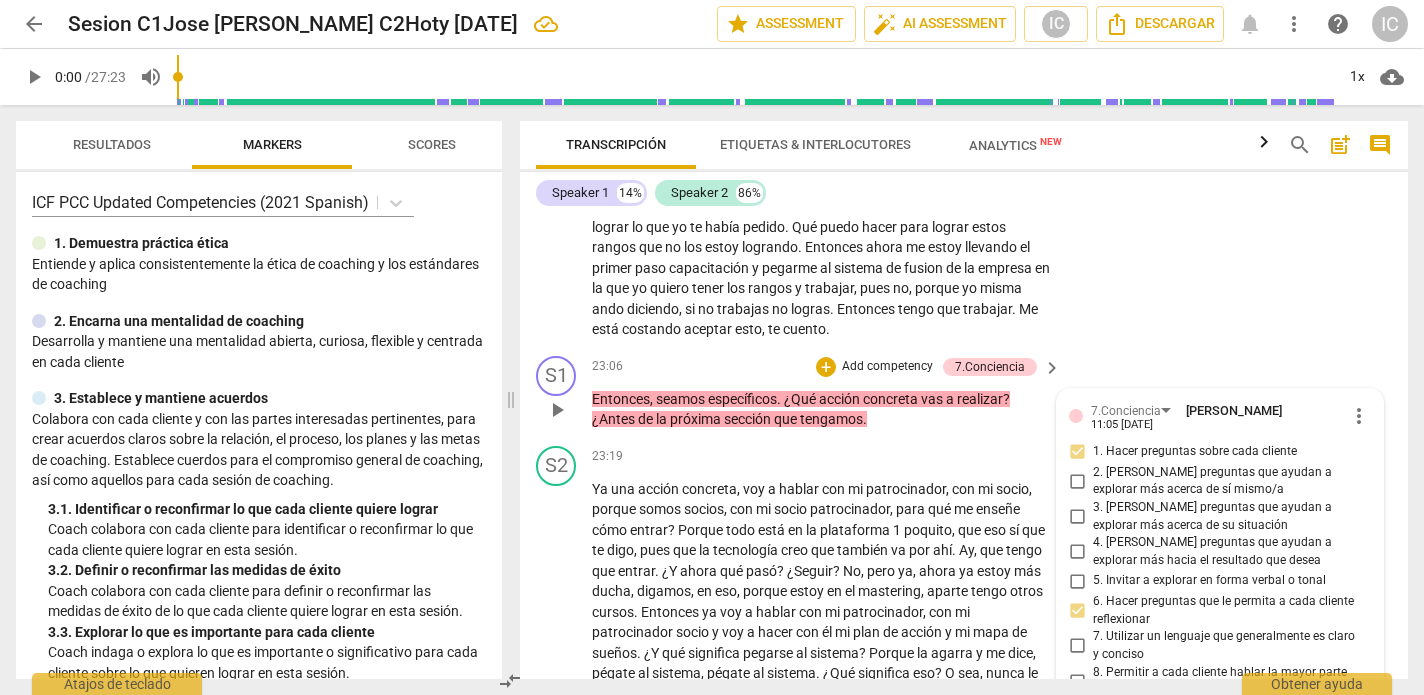 scroll, scrollTop: 0, scrollLeft: 1, axis: horizontal 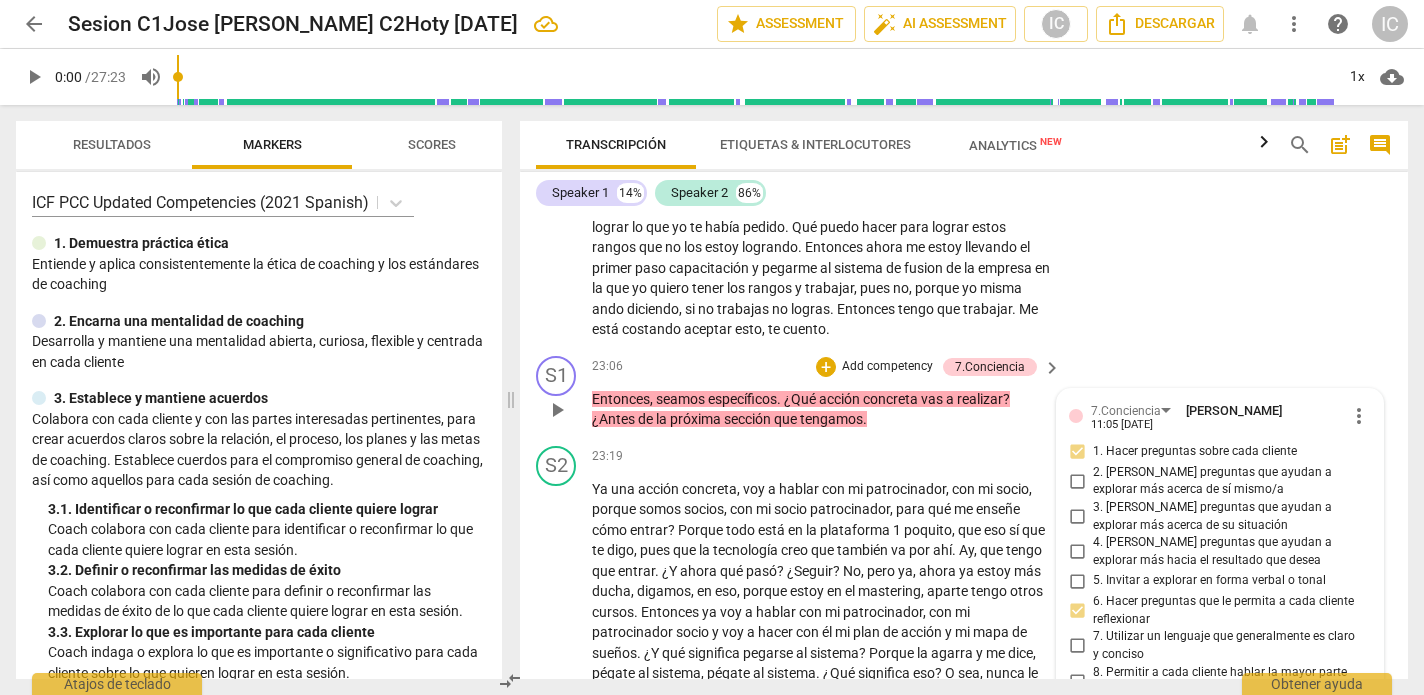 click on "2. [PERSON_NAME] preguntas que ayudan a explorar más acerca de sí mismo/a" at bounding box center [1077, 481] 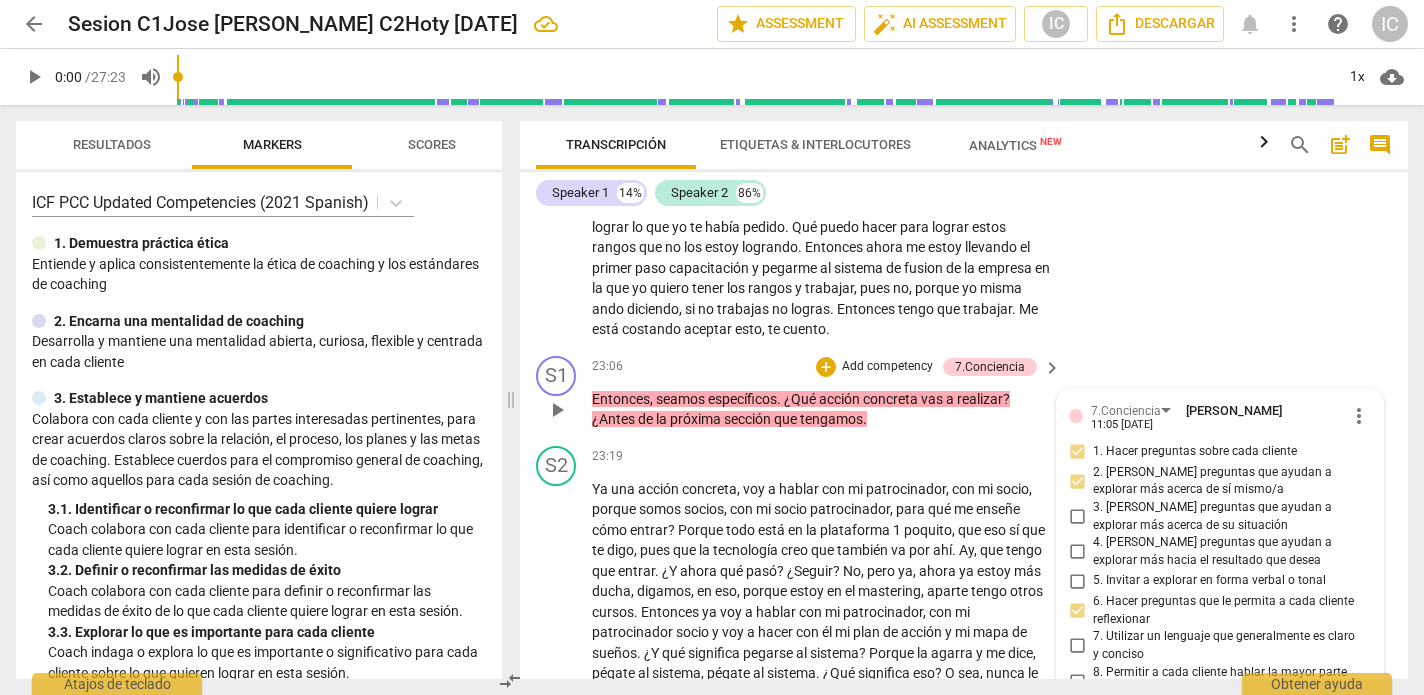 scroll, scrollTop: 0, scrollLeft: 0, axis: both 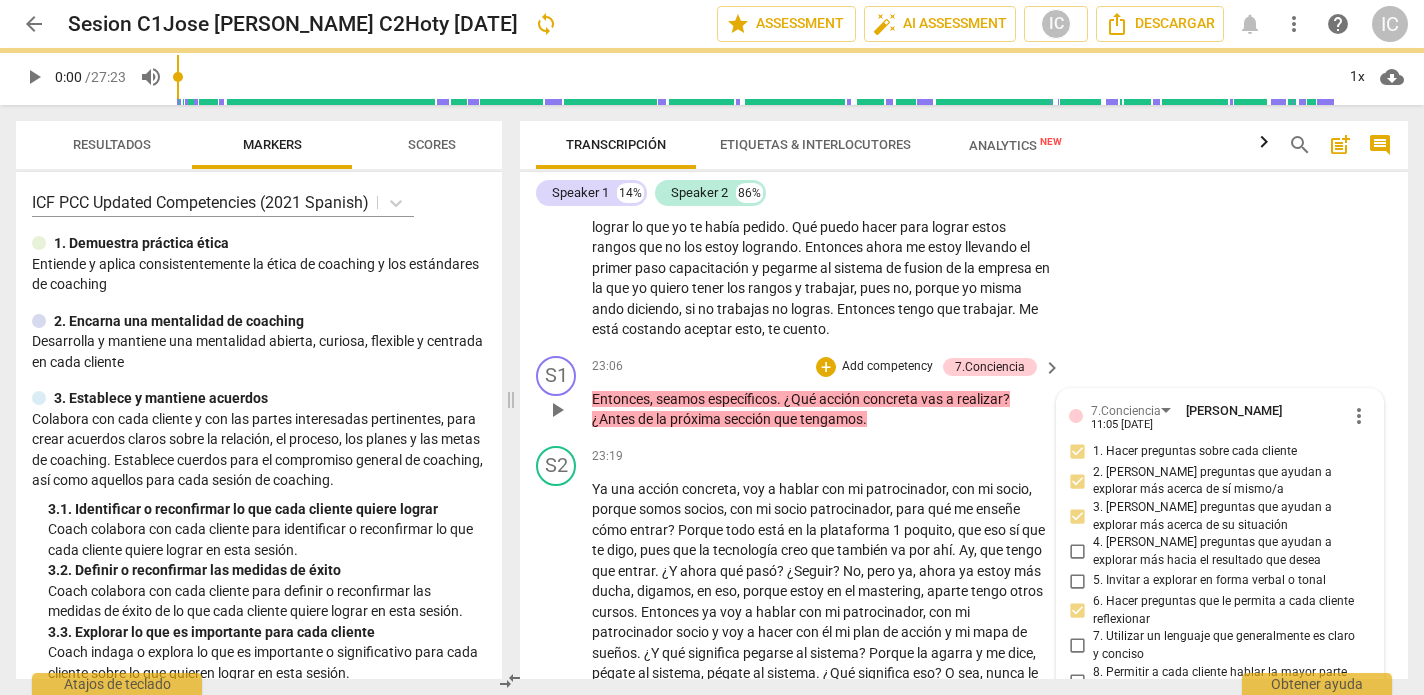 drag, startPoint x: 1071, startPoint y: 410, endPoint x: 1092, endPoint y: 539, distance: 130.69812 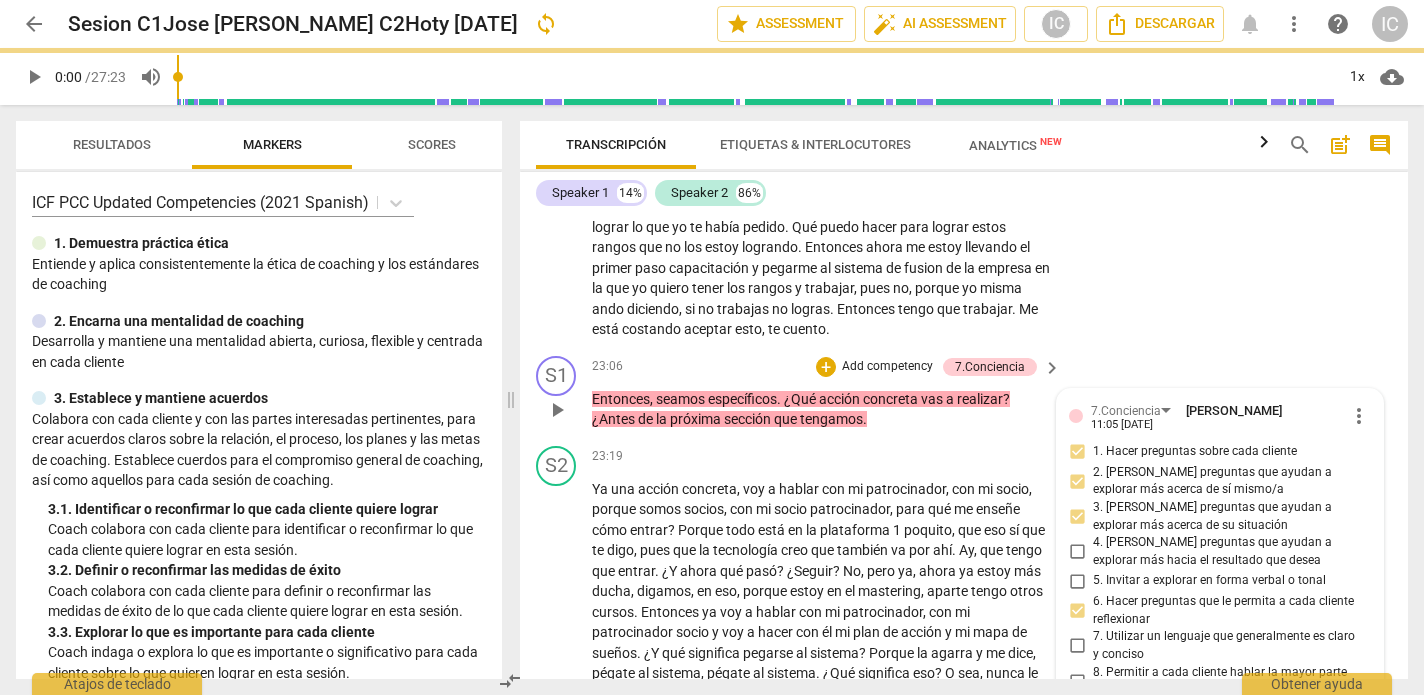 click on "4. [PERSON_NAME] preguntas que ayudan a explorar más hacia el resultado que desea" at bounding box center (1077, 552) 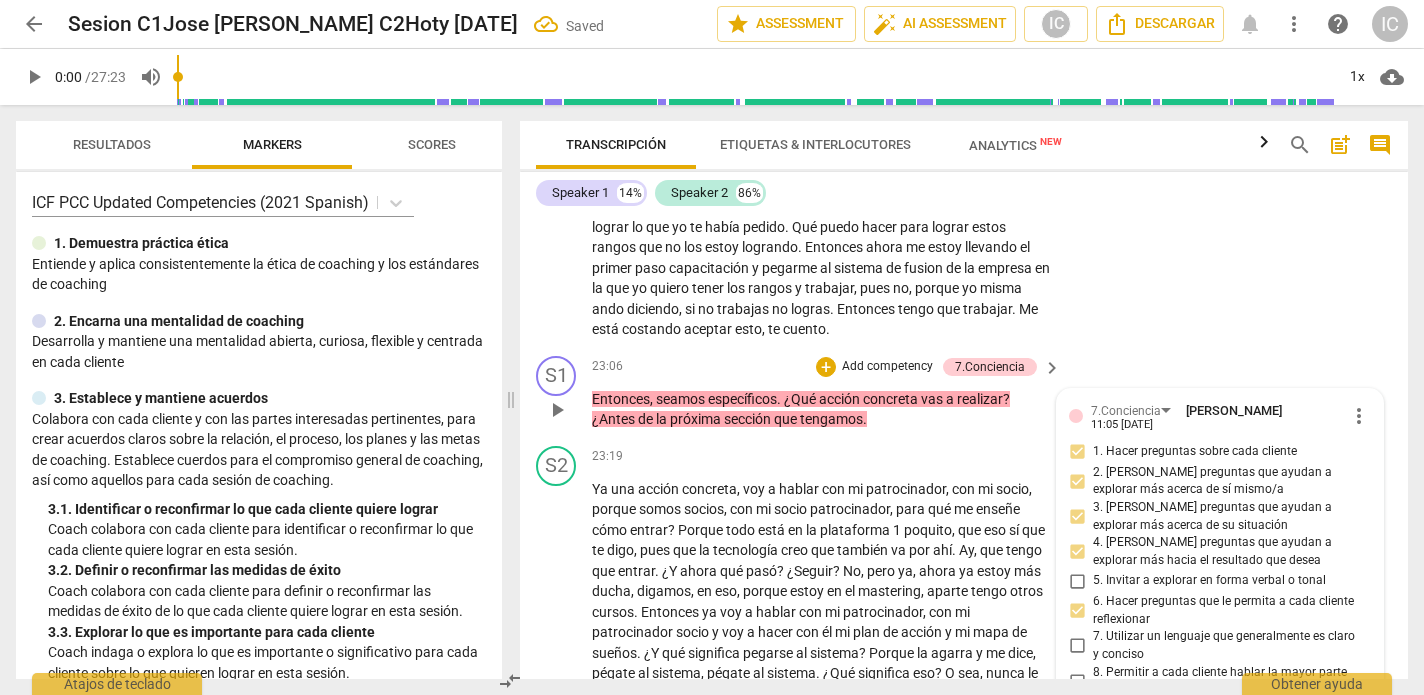 click on "Add competency" at bounding box center [887, 367] 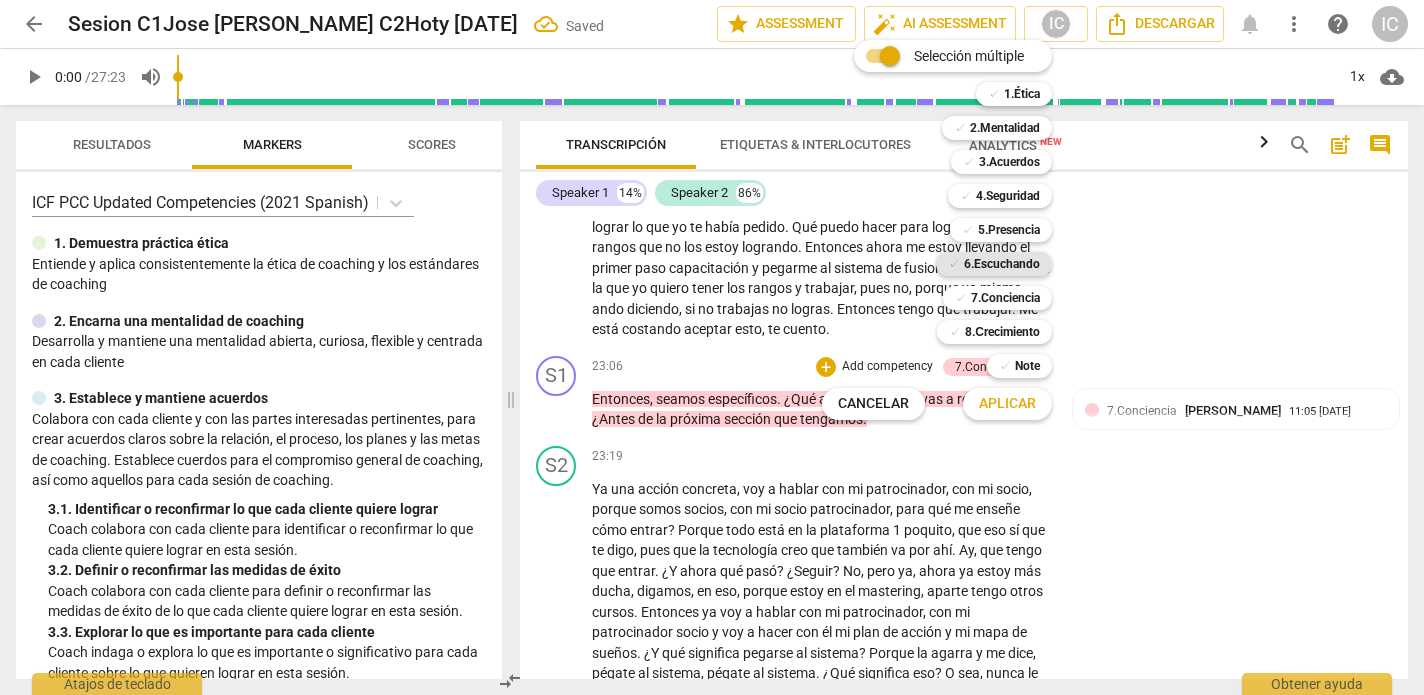 click on "6.Escuchando" at bounding box center (1002, 264) 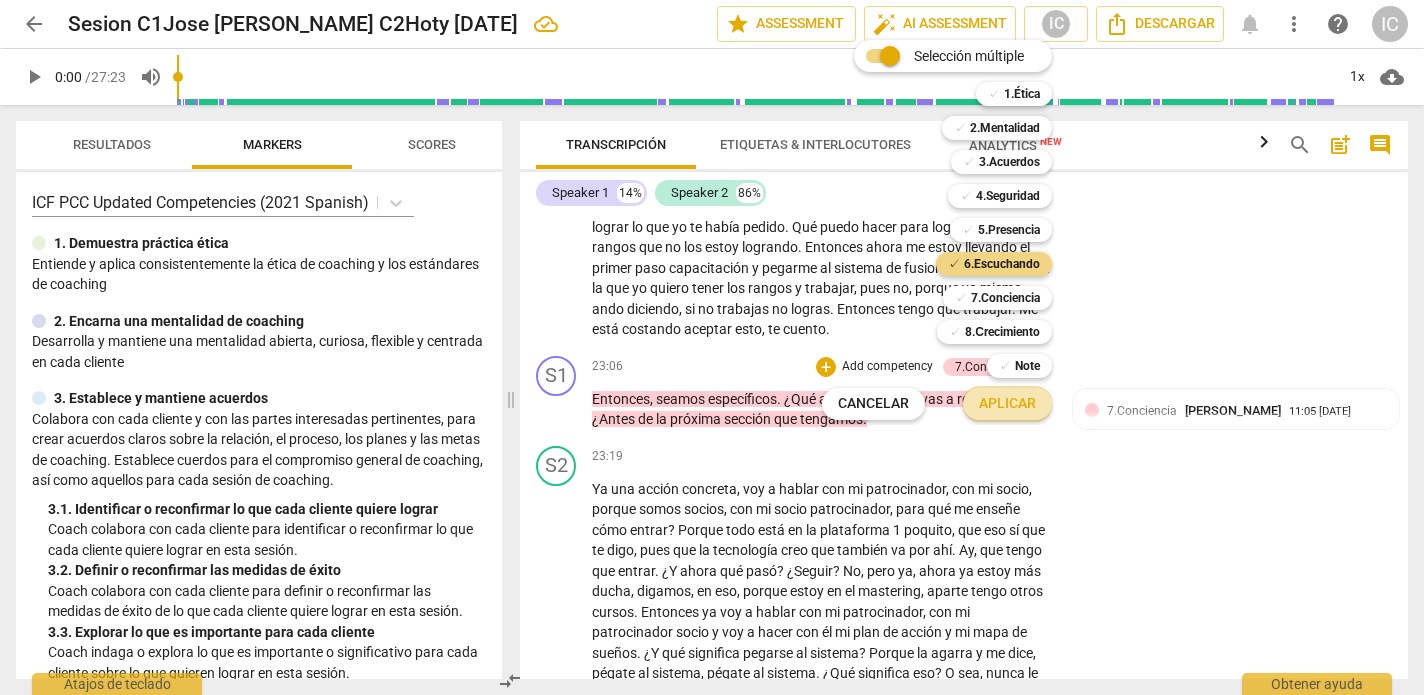 click on "Aplicar" at bounding box center (1007, 404) 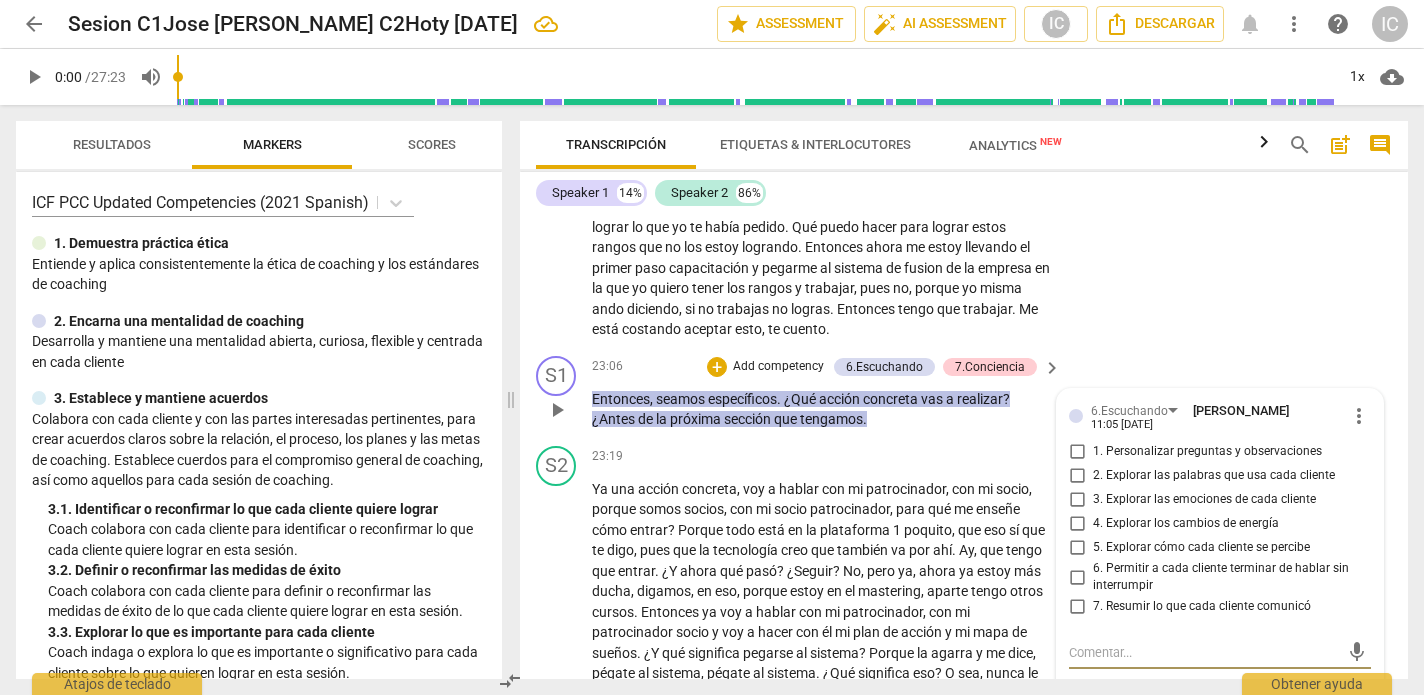 click on "2. Explorar las palabras que usa cada cliente" at bounding box center (1077, 476) 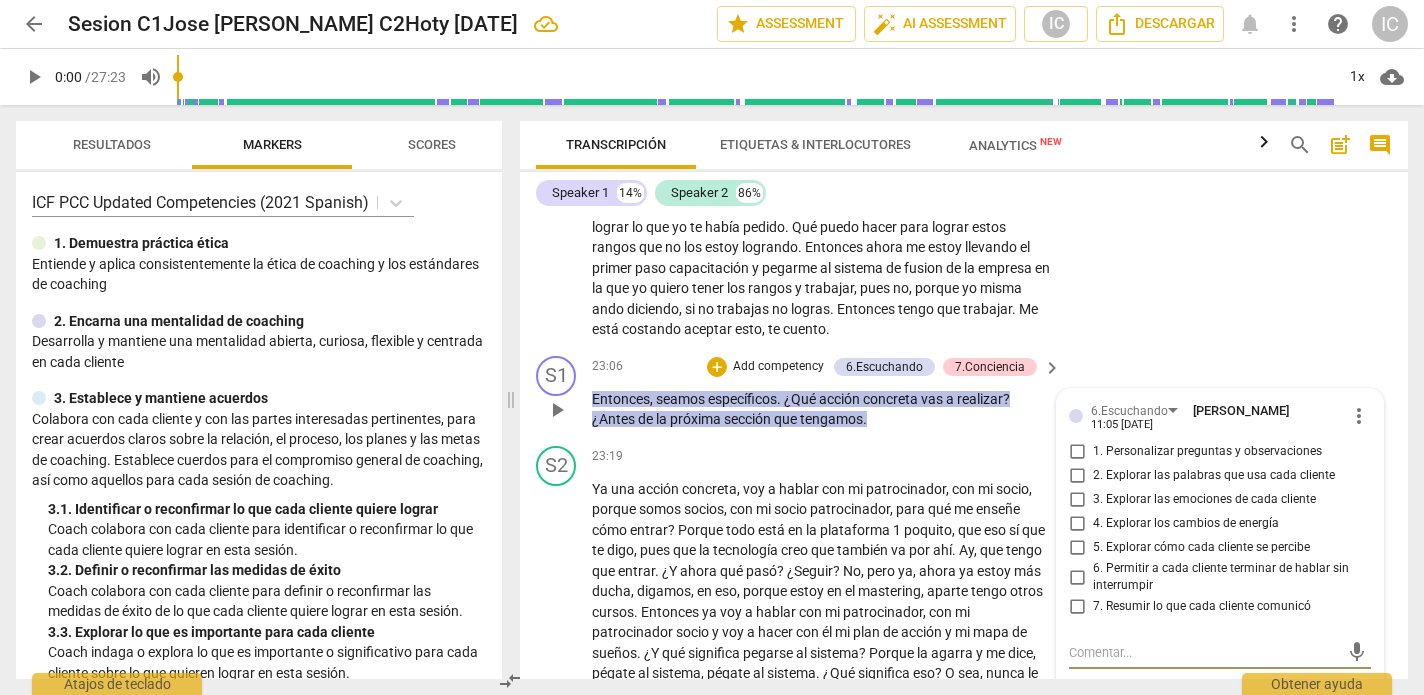 checkbox on "true" 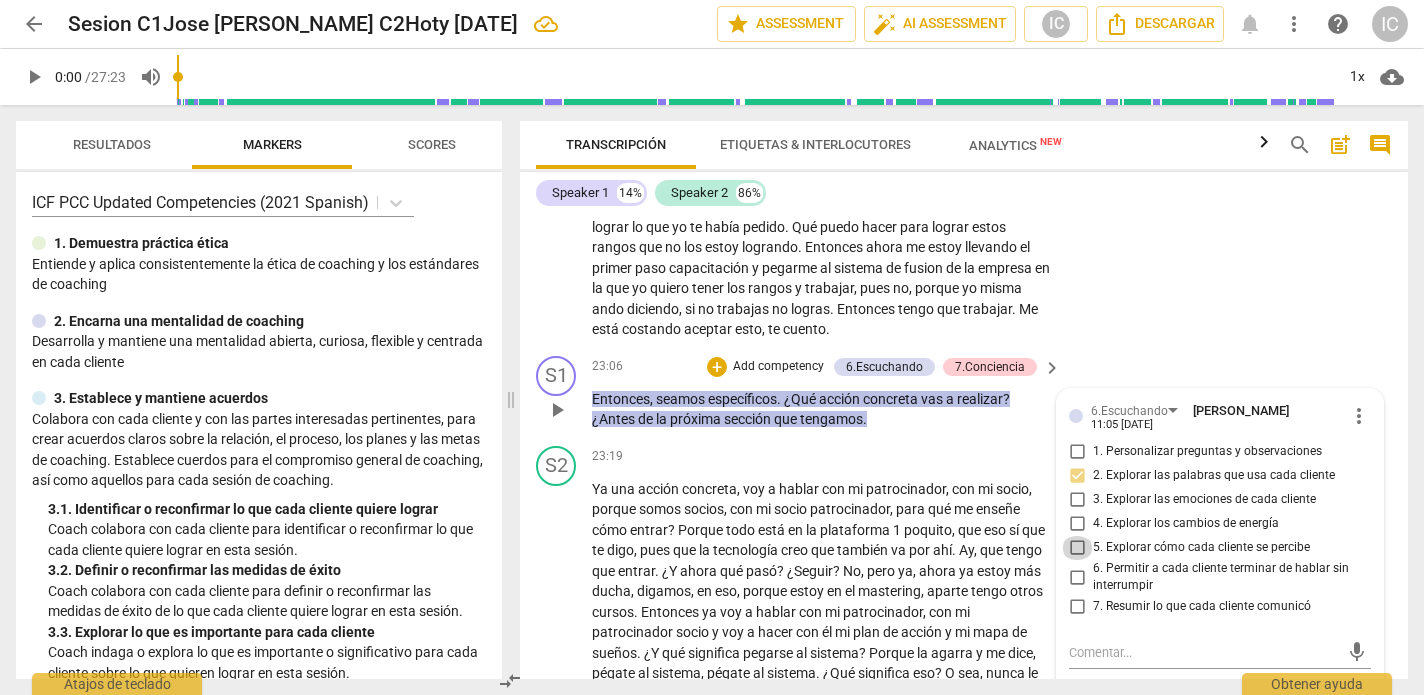 drag, startPoint x: 1076, startPoint y: 409, endPoint x: 1089, endPoint y: 434, distance: 28.178005 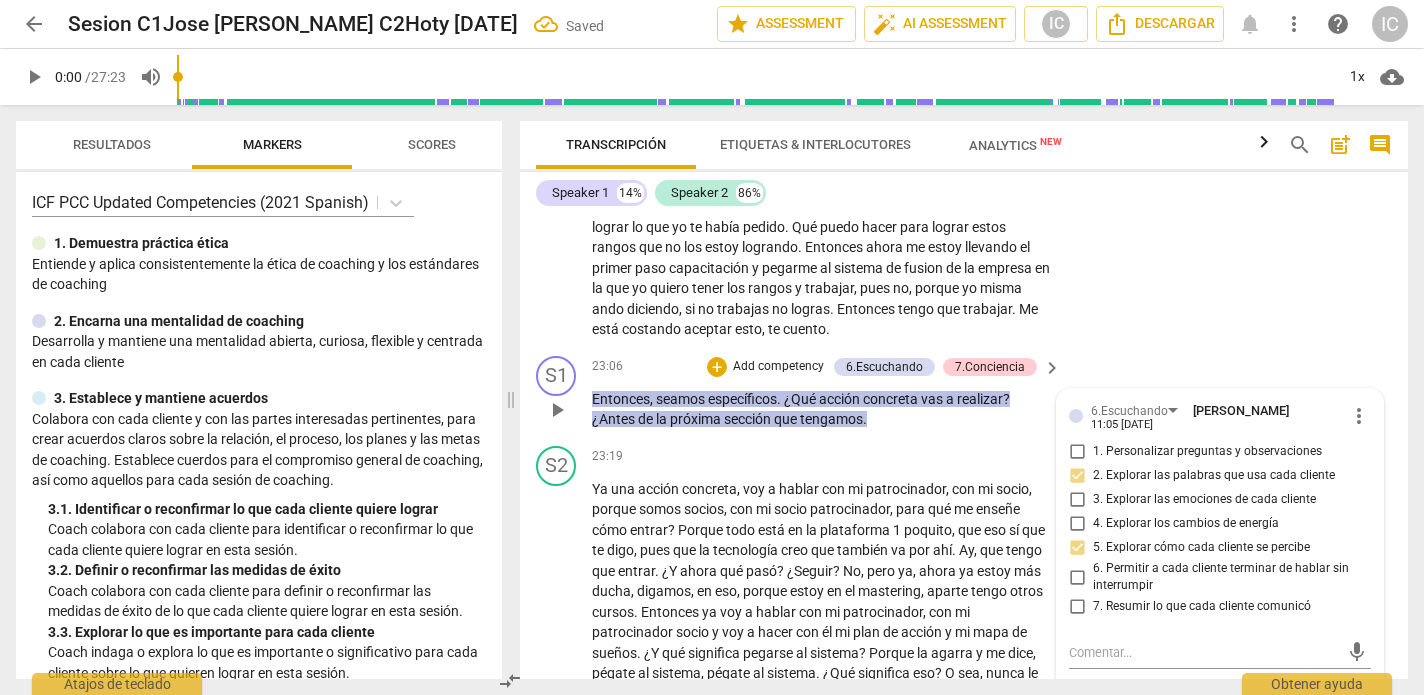 click on "Add competency" at bounding box center [778, 367] 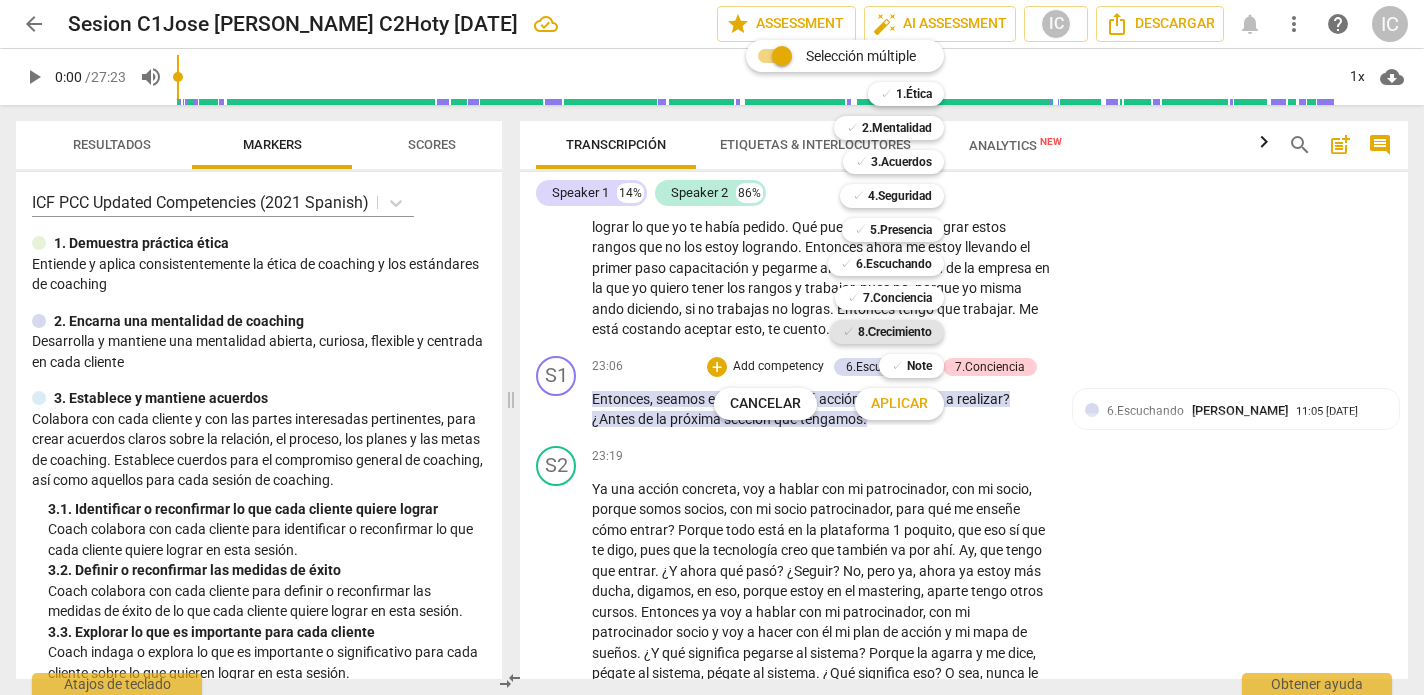 click on "8.Сrecimiento" at bounding box center (895, 332) 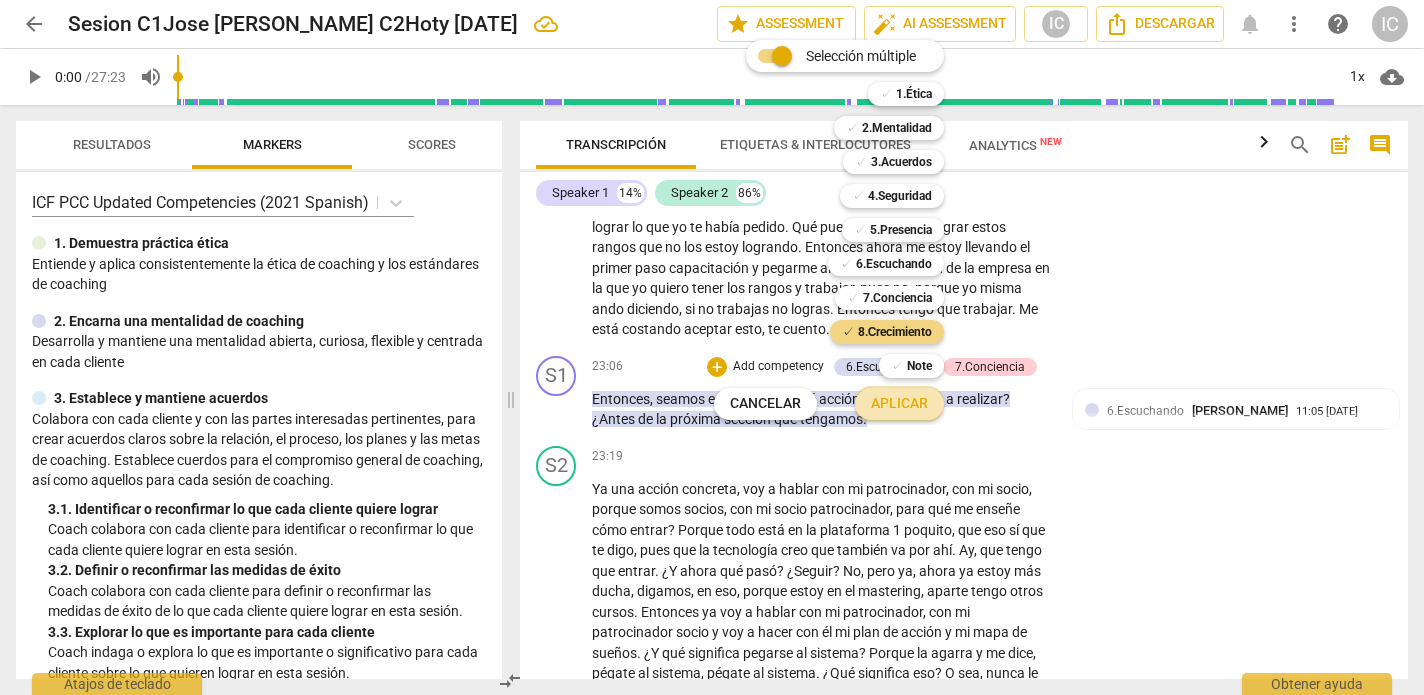 click on "Aplicar" at bounding box center (899, 404) 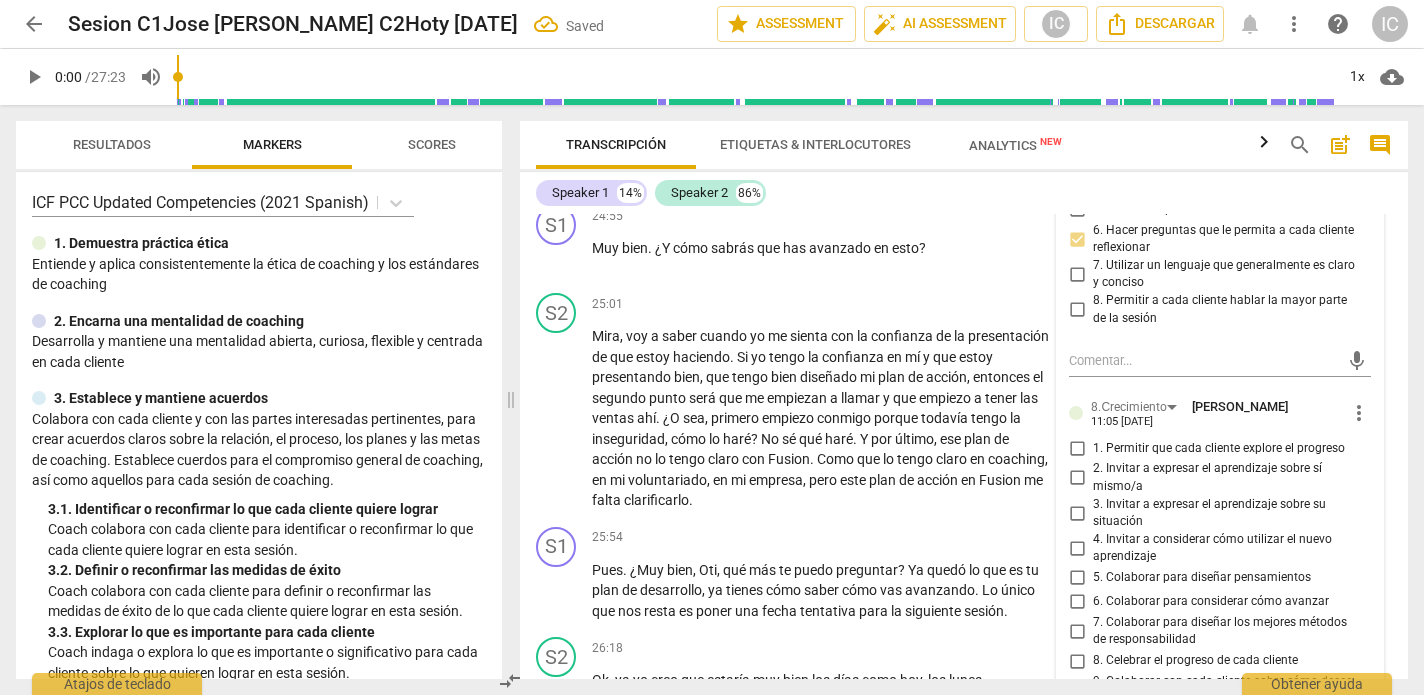 scroll, scrollTop: 6662, scrollLeft: 0, axis: vertical 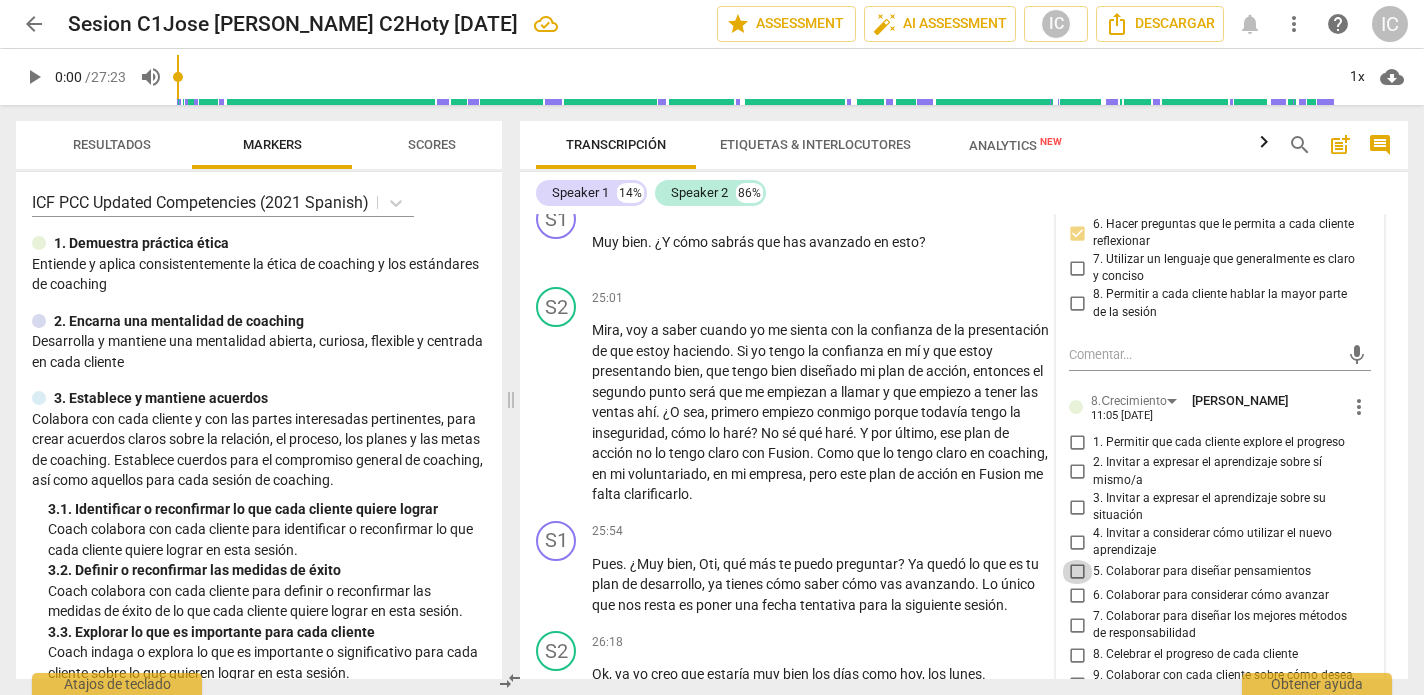 click on "5. Colaborar para diseñar pensamientos" at bounding box center (1077, 572) 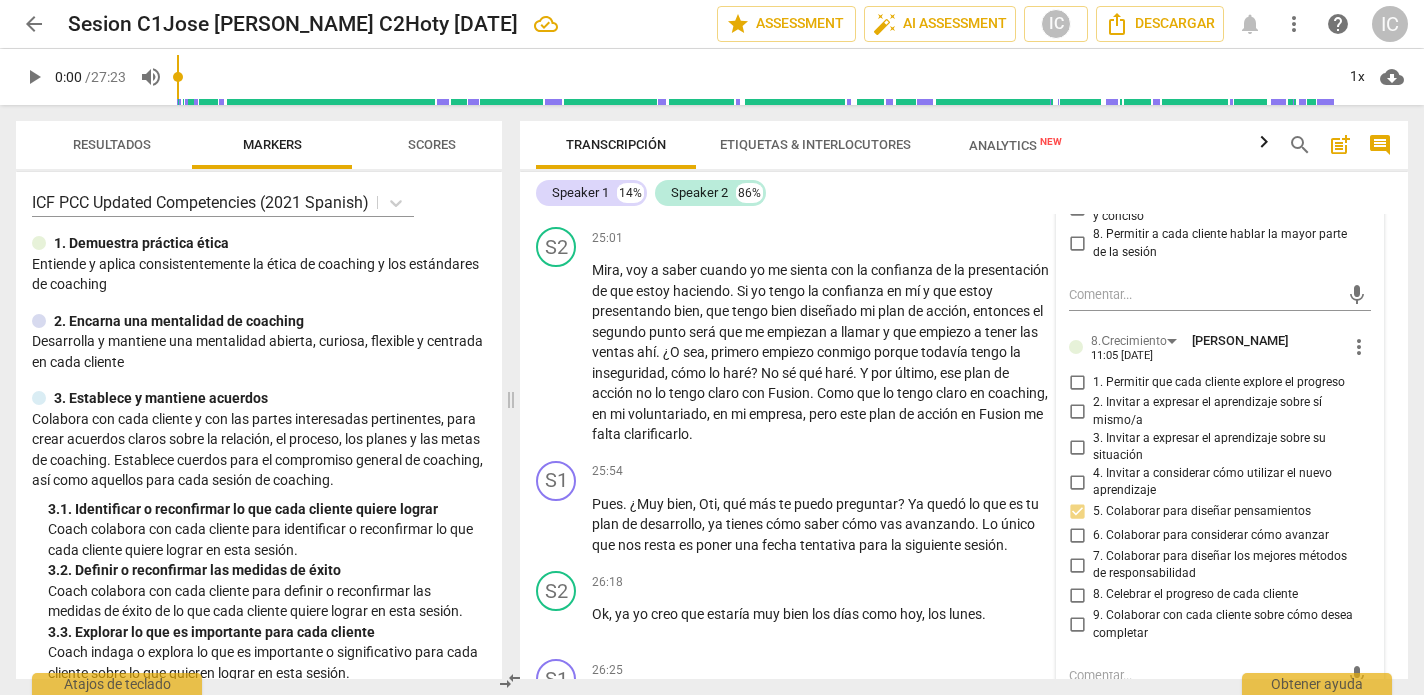scroll, scrollTop: 6723, scrollLeft: 0, axis: vertical 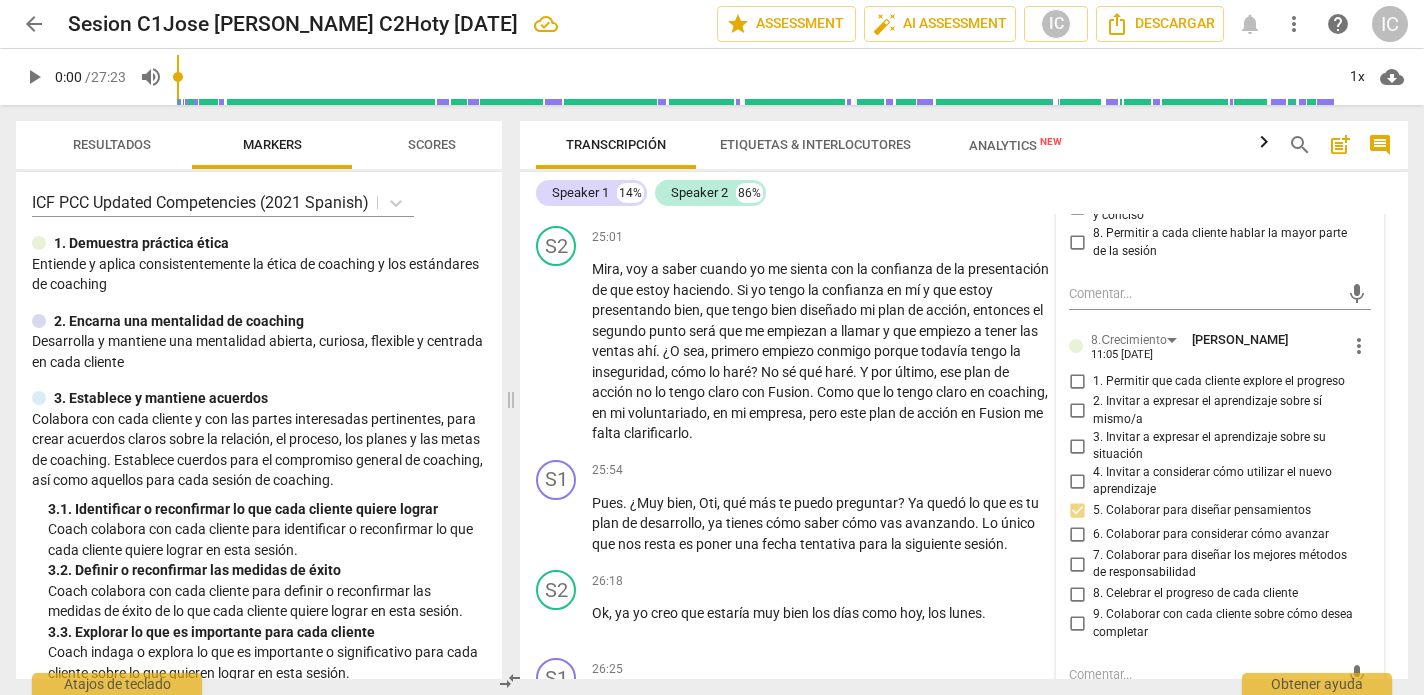 drag, startPoint x: 1073, startPoint y: 471, endPoint x: 1065, endPoint y: 508, distance: 37.85499 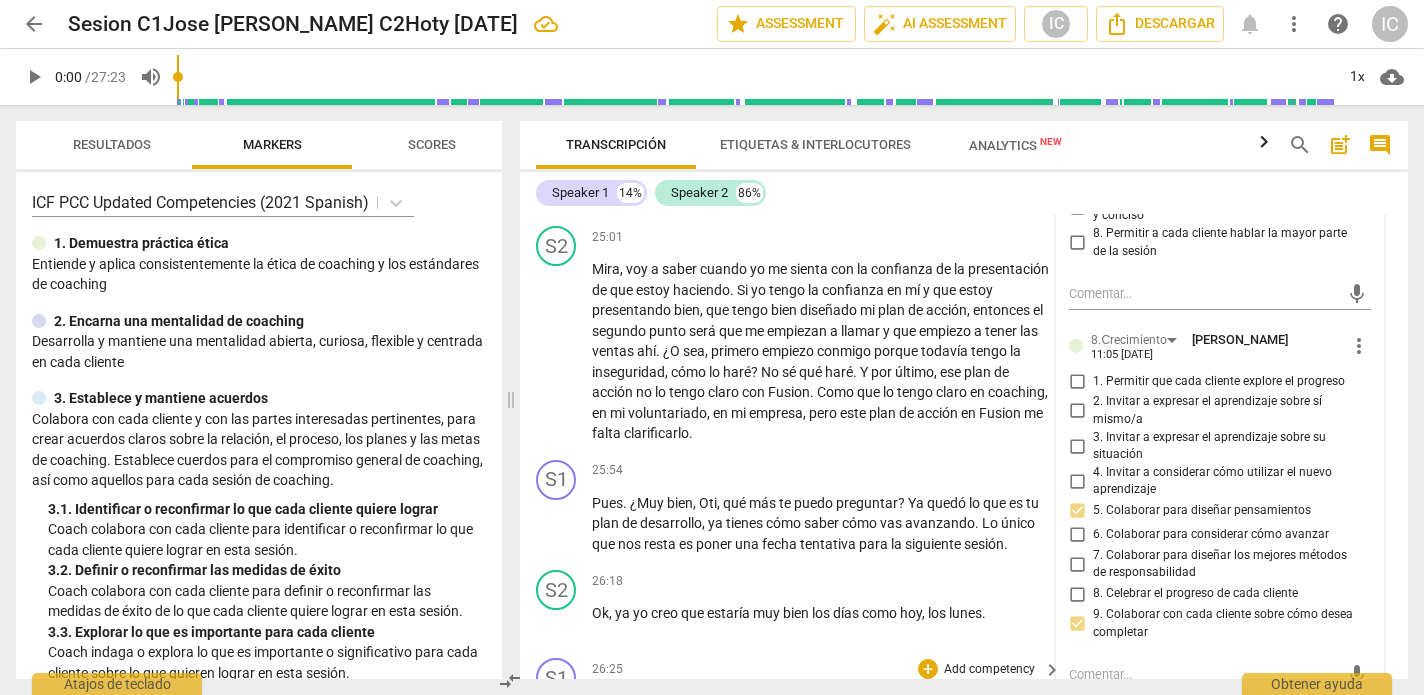 click on "26:25 + Add competency keyboard_arrow_right Muy   bien ." at bounding box center [827, 694] 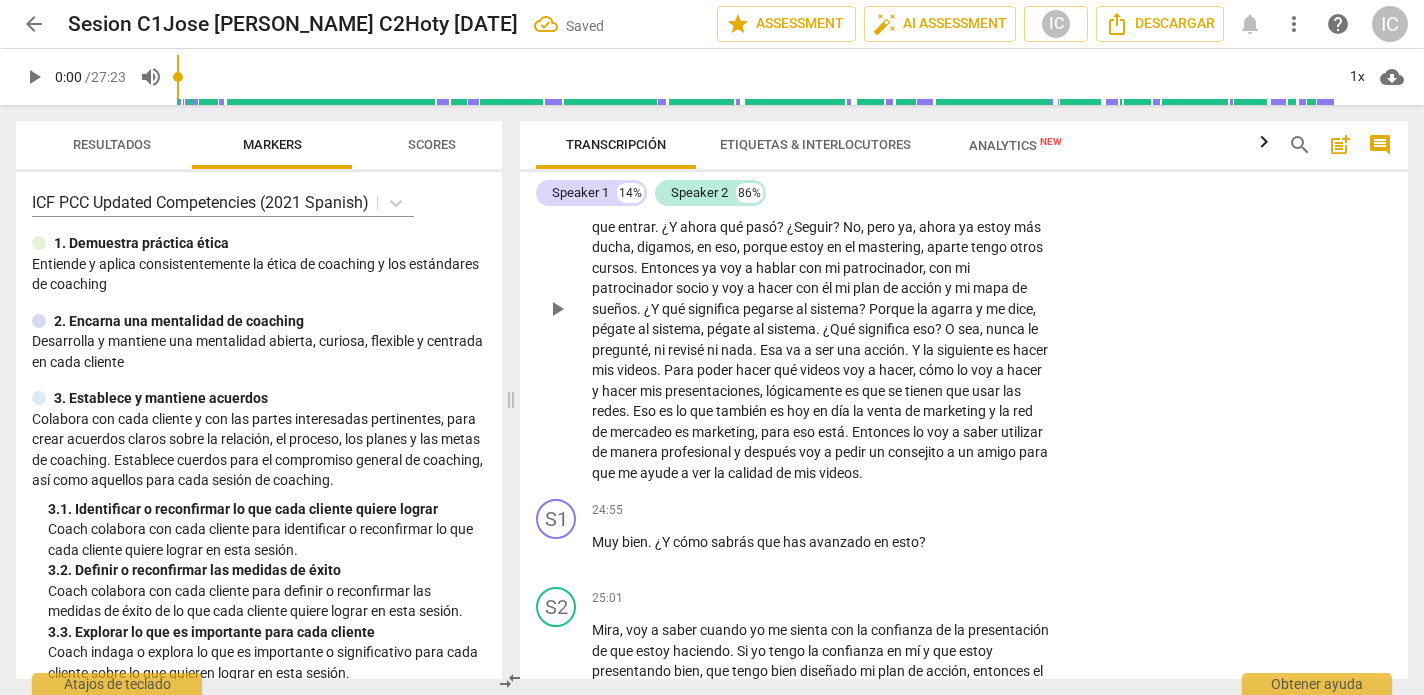 scroll, scrollTop: 6379, scrollLeft: 0, axis: vertical 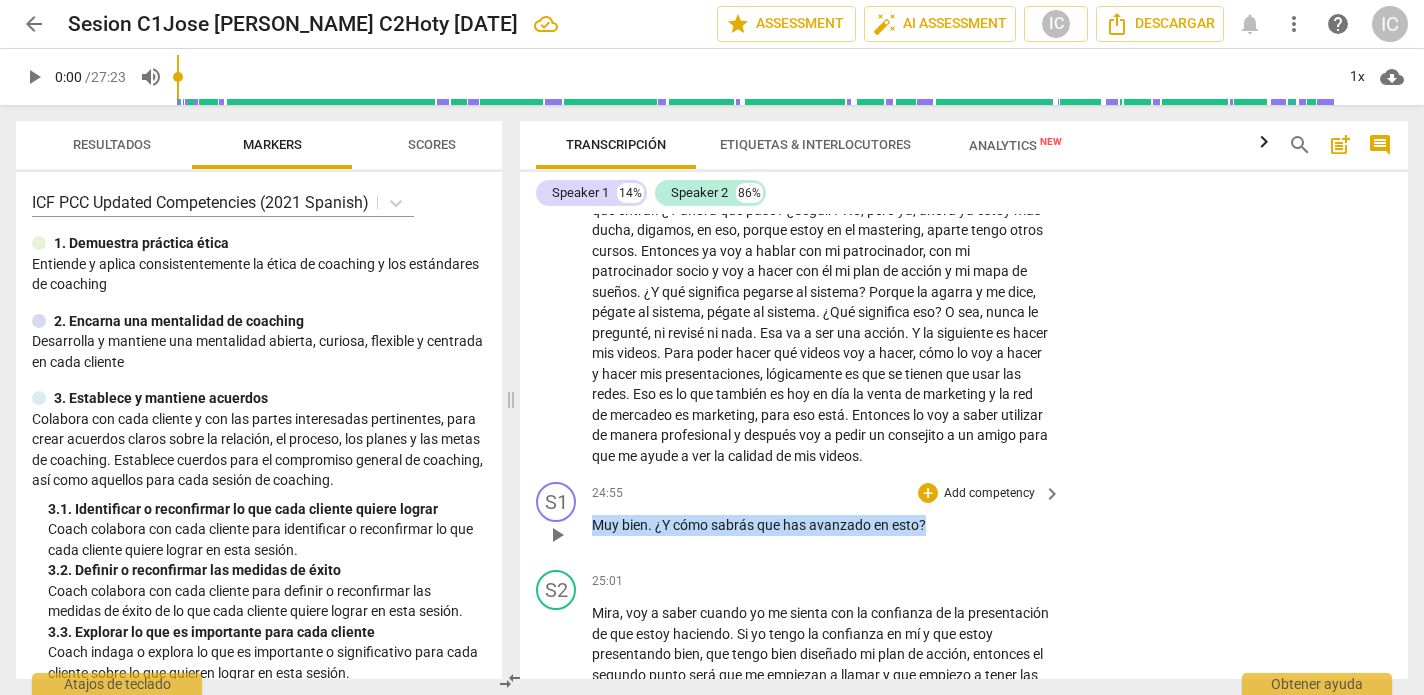 drag, startPoint x: 942, startPoint y: 377, endPoint x: 553, endPoint y: 378, distance: 389.00128 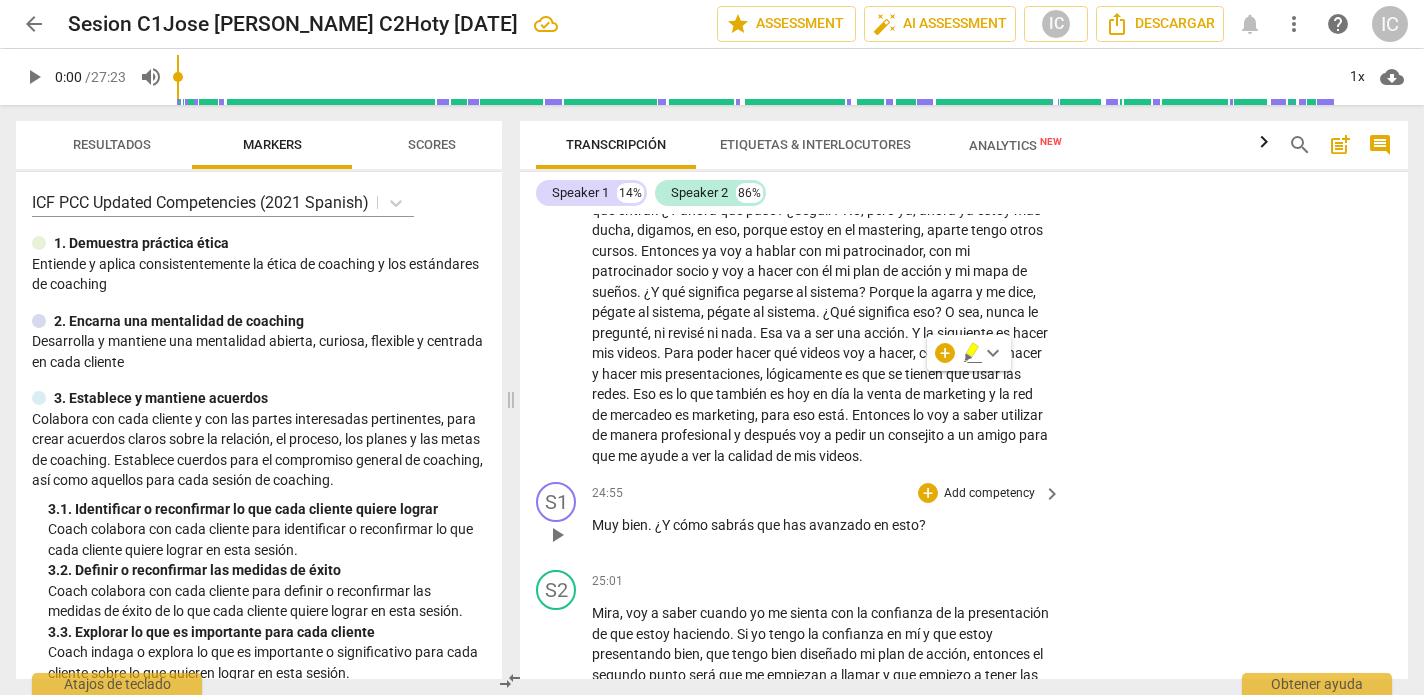 click on "Add competency" at bounding box center [989, 494] 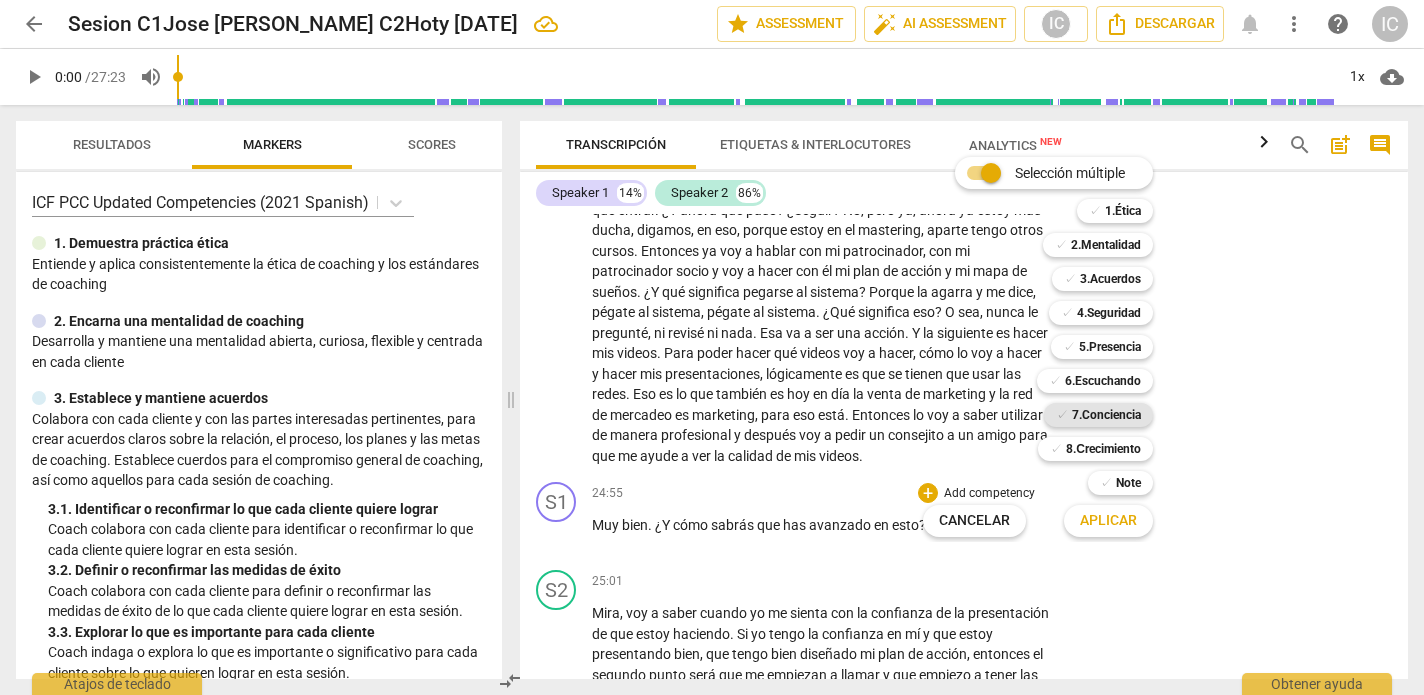 click on "✓ 7.Conciencia" at bounding box center (1098, 415) 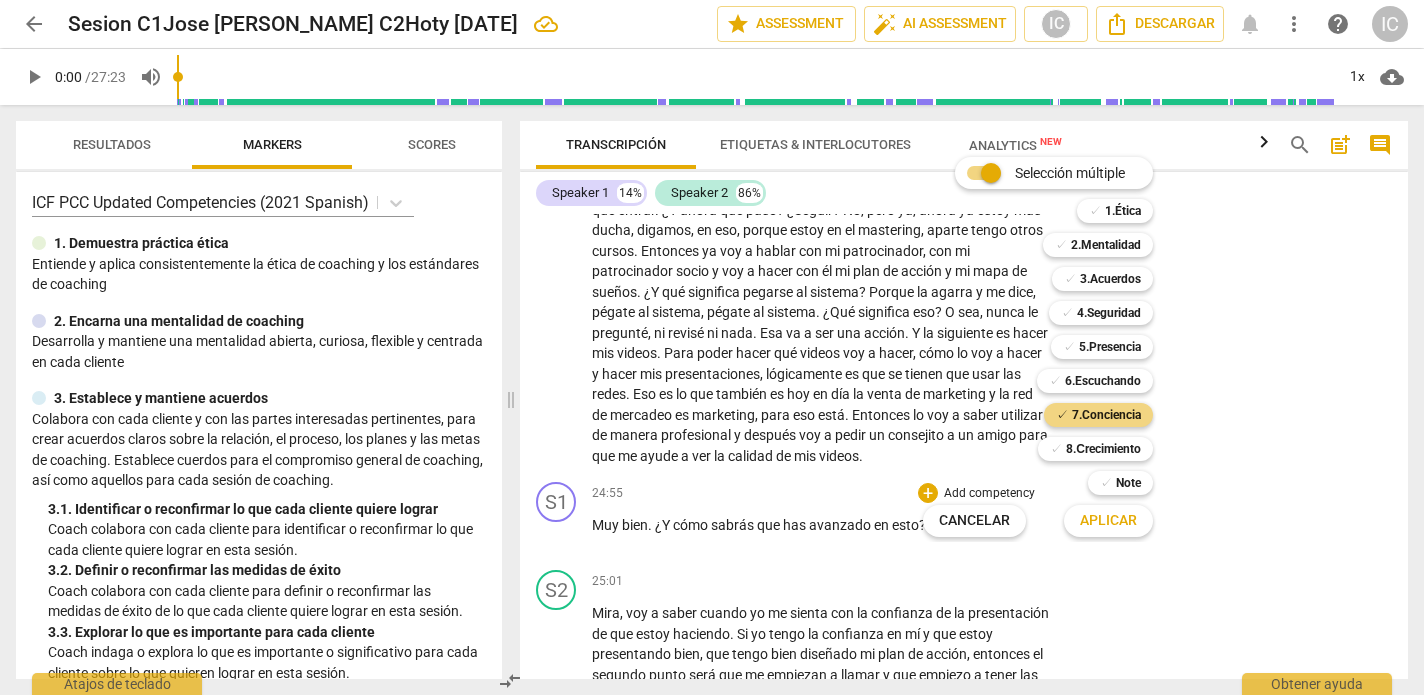 click on "Aplicar" at bounding box center [1108, 521] 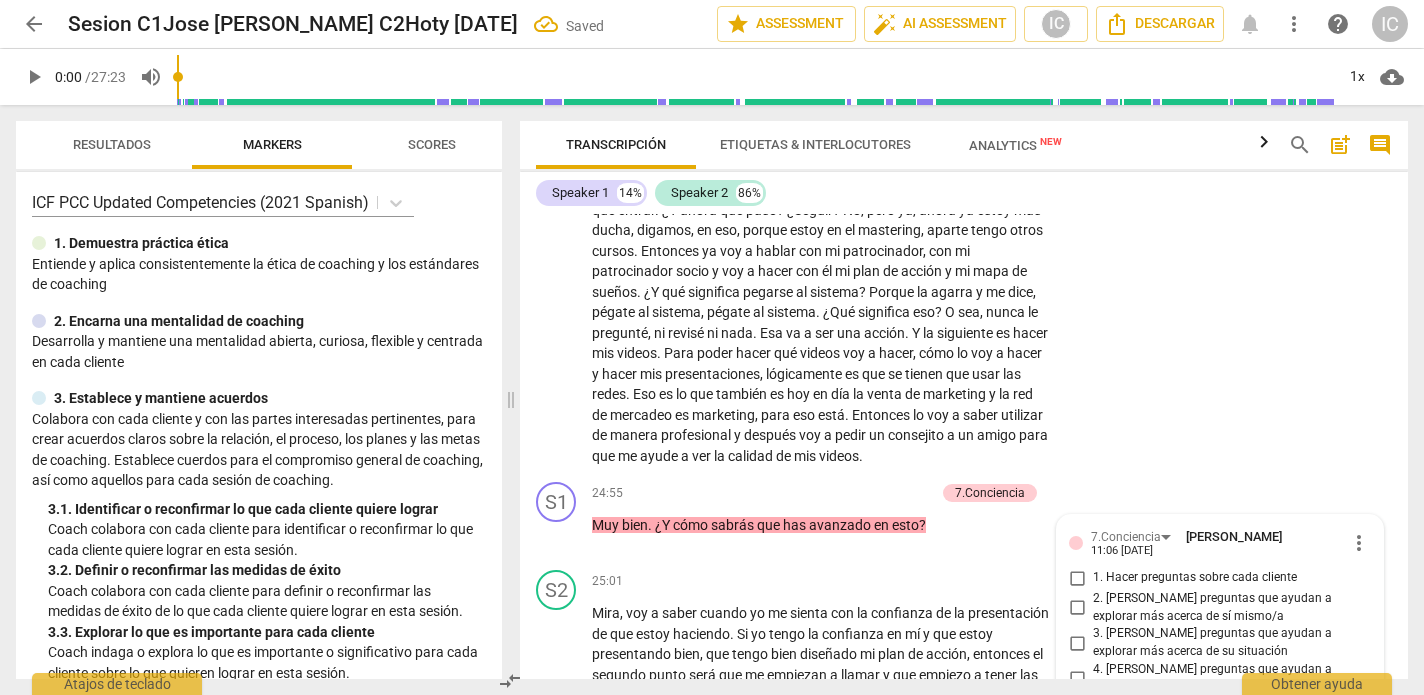 scroll, scrollTop: 6637, scrollLeft: 0, axis: vertical 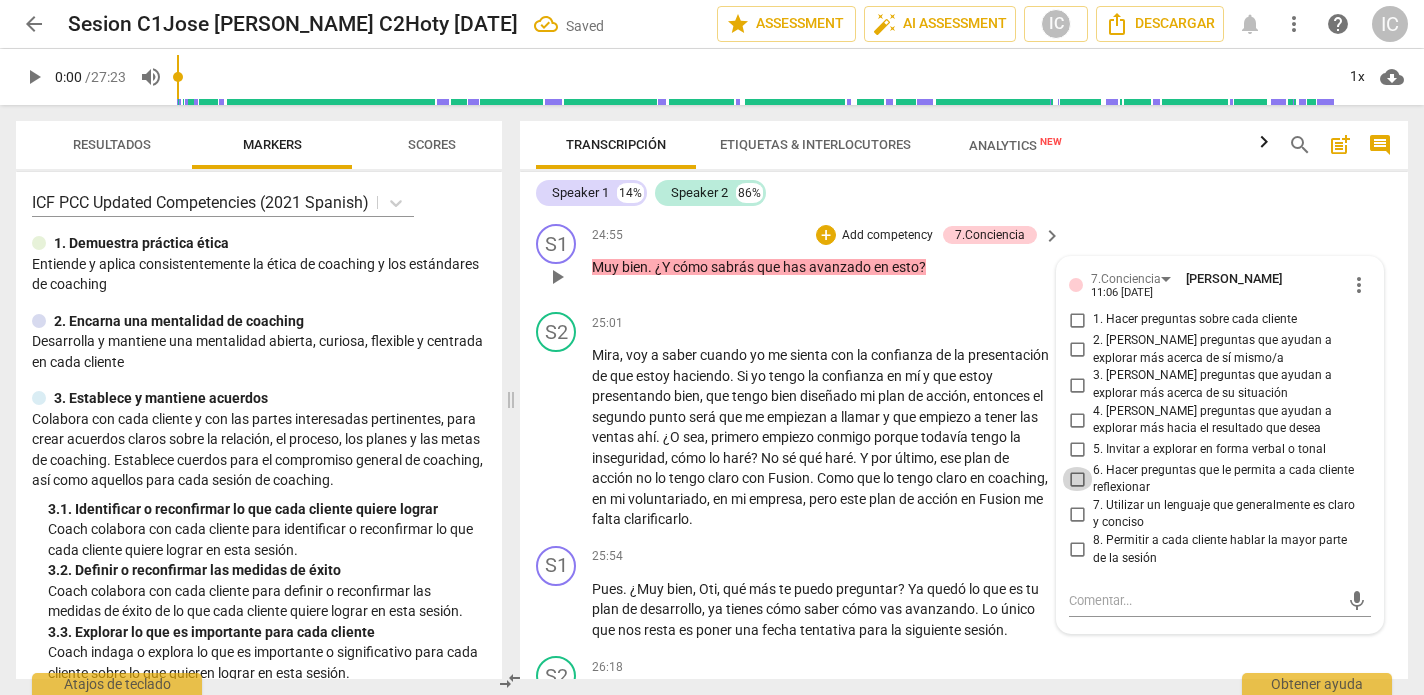 click on "6. Hacer preguntas que le permita a cada cliente reflexionar" at bounding box center [1077, 479] 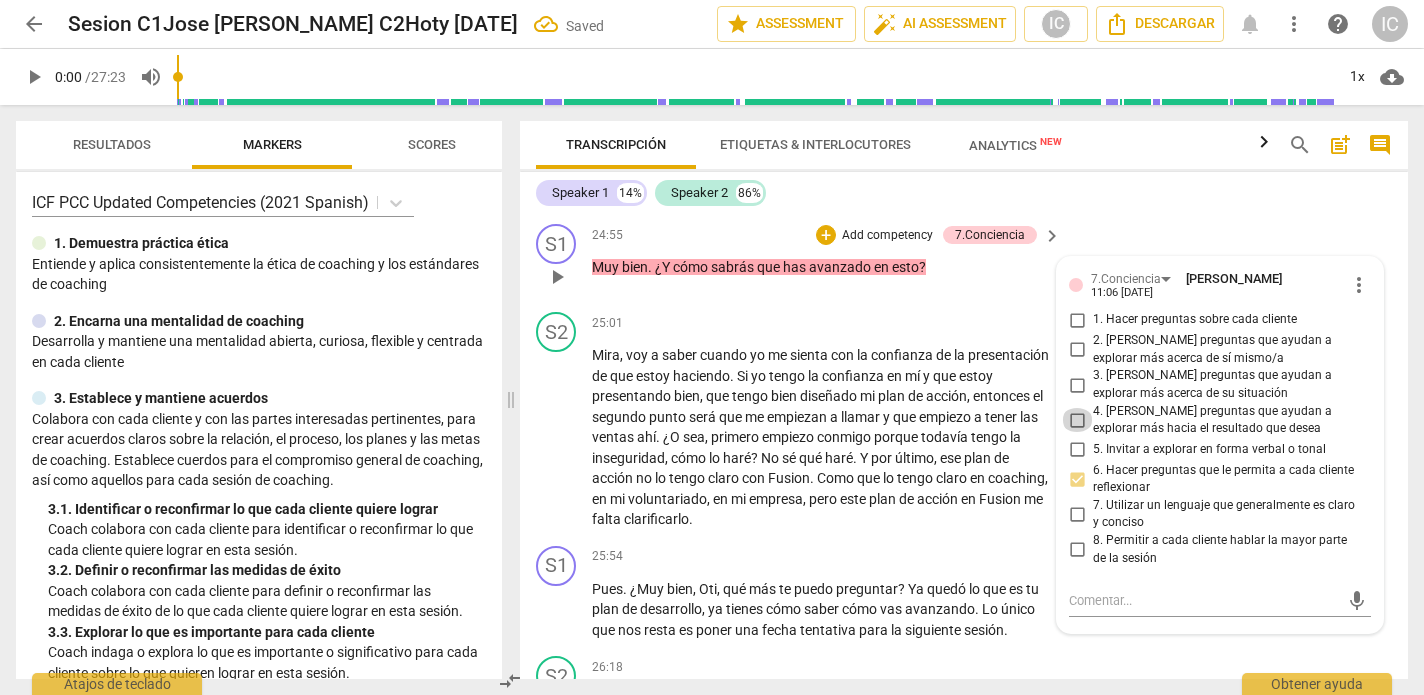 click on "4. [PERSON_NAME] preguntas que ayudan a explorar más hacia el resultado que desea" at bounding box center (1077, 420) 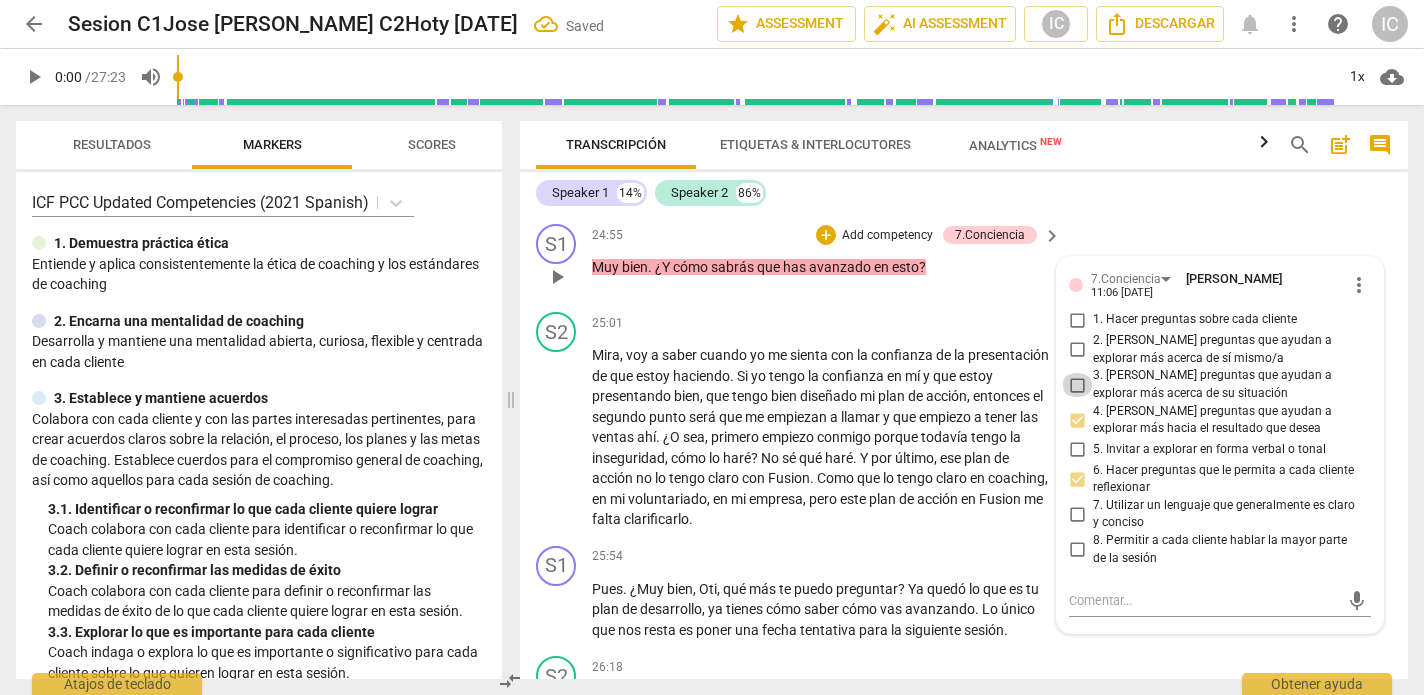 click on "3. [PERSON_NAME] preguntas que ayudan a explorar más acerca de su situación" at bounding box center (1077, 385) 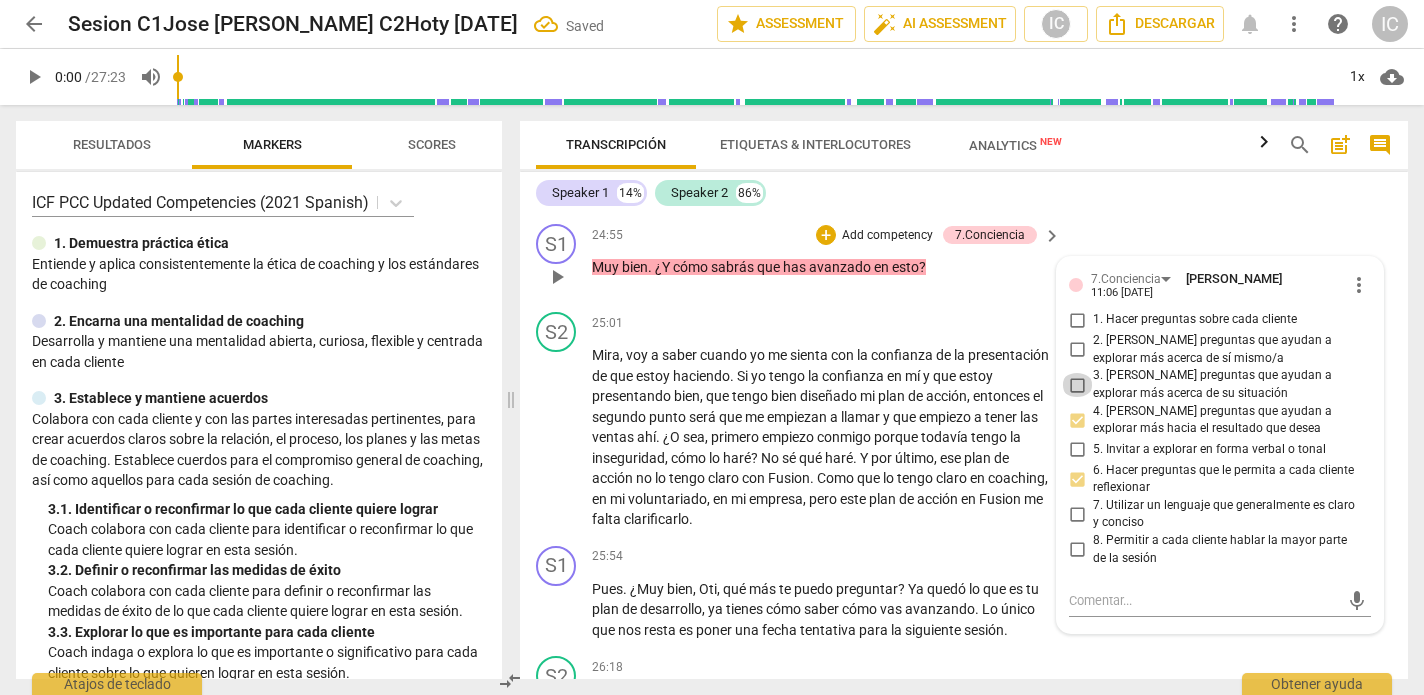 checkbox on "true" 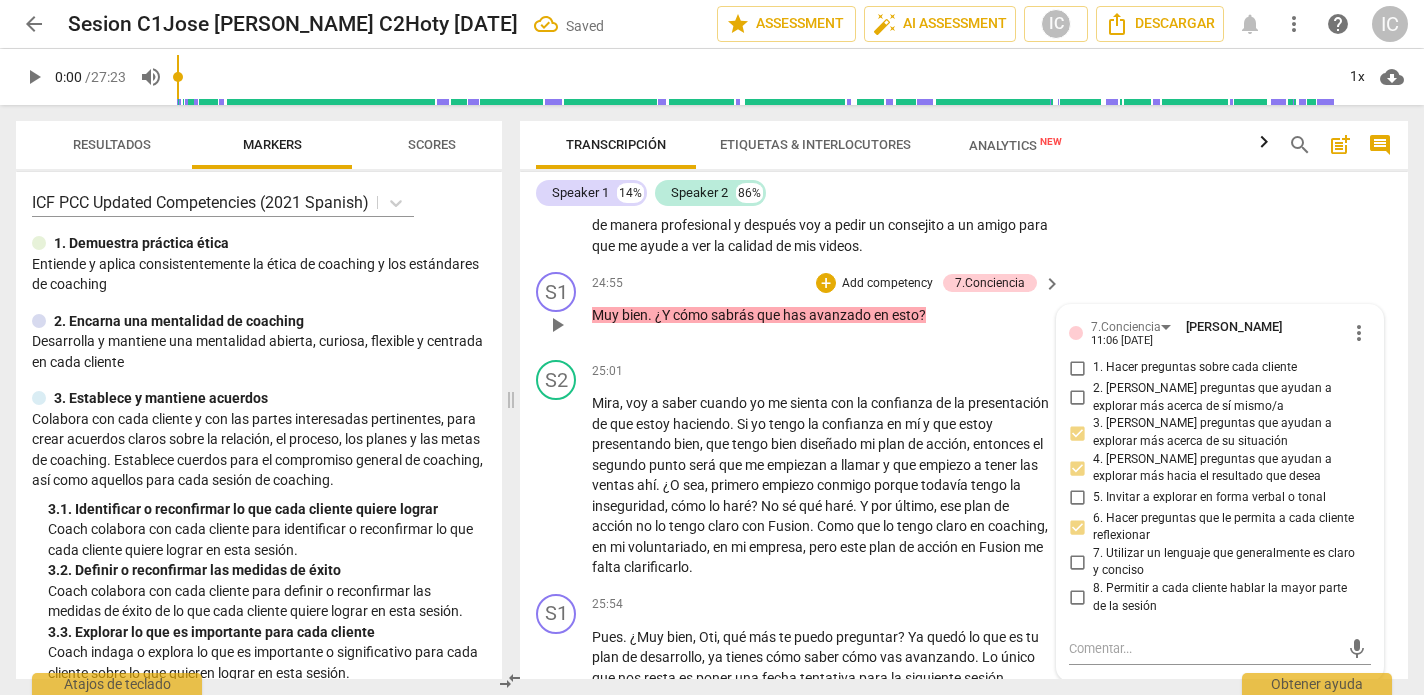 scroll, scrollTop: 6573, scrollLeft: 0, axis: vertical 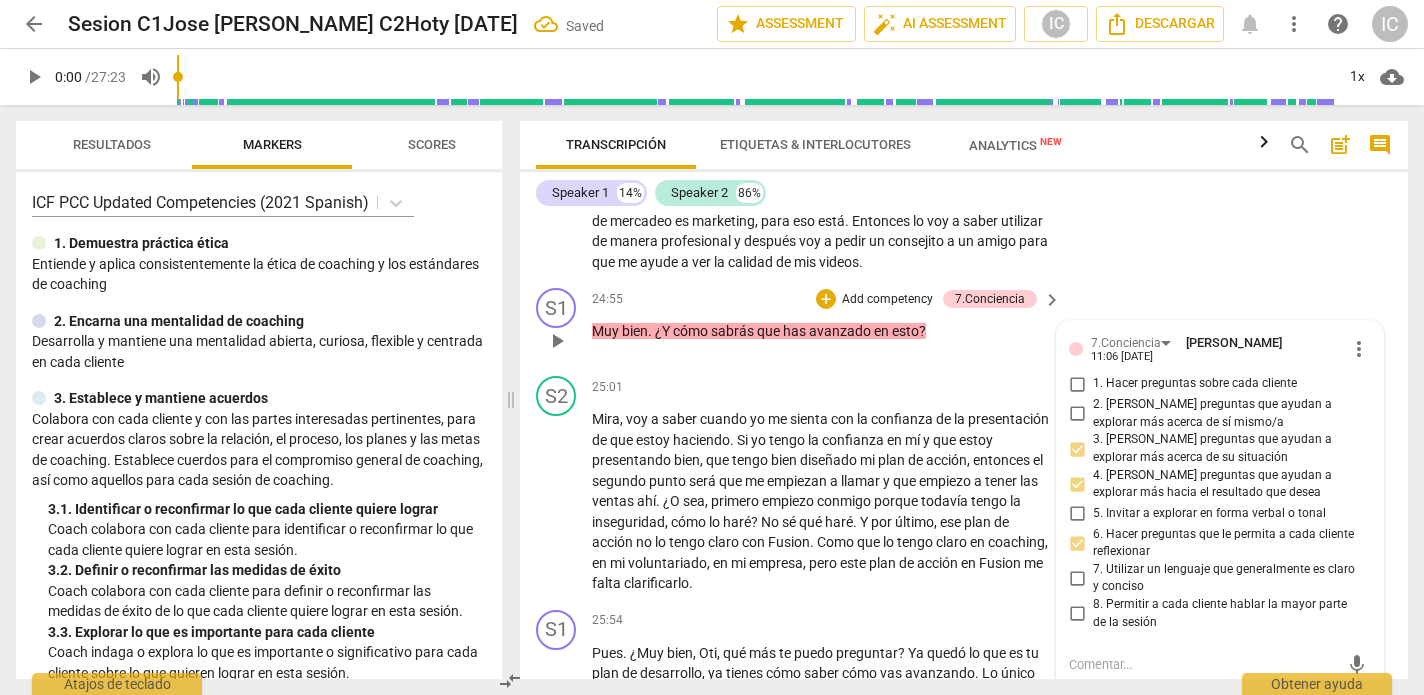 click on "2. [PERSON_NAME] preguntas que ayudan a explorar más acerca de sí mismo/a" at bounding box center (1077, 414) 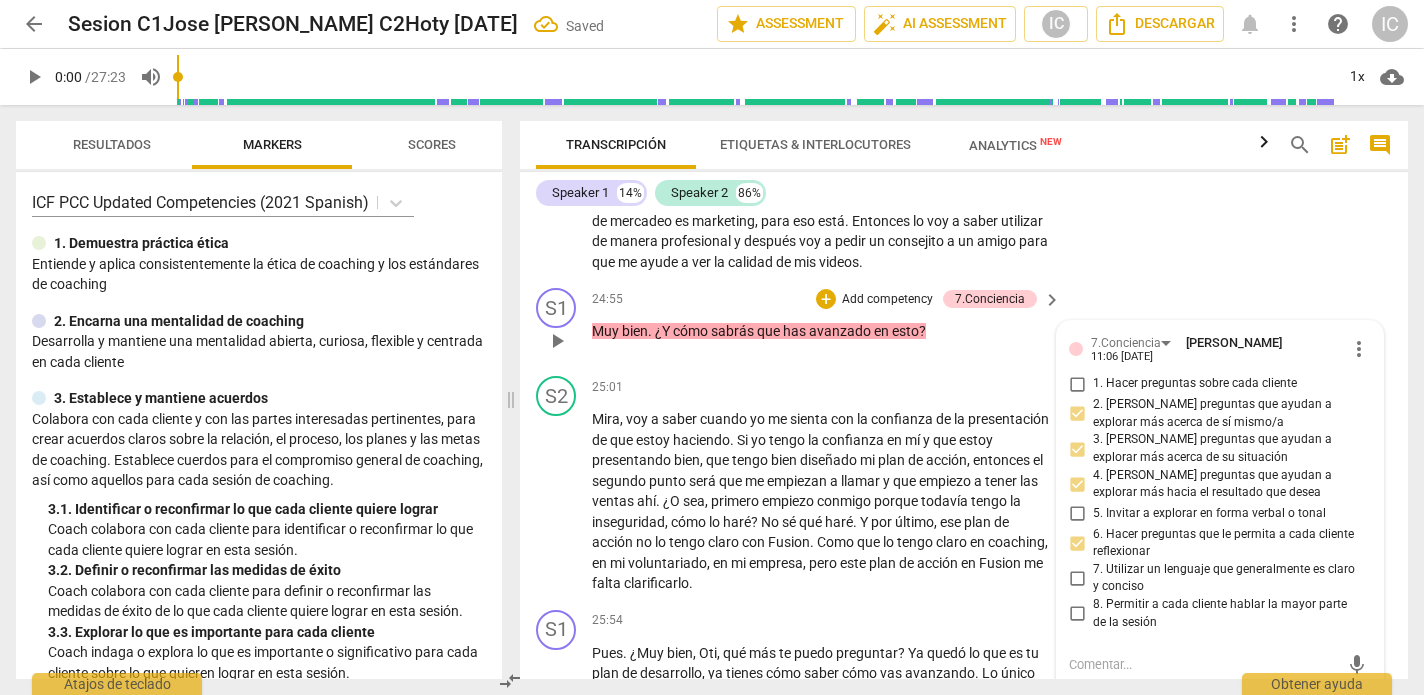 scroll, scrollTop: 0, scrollLeft: 0, axis: both 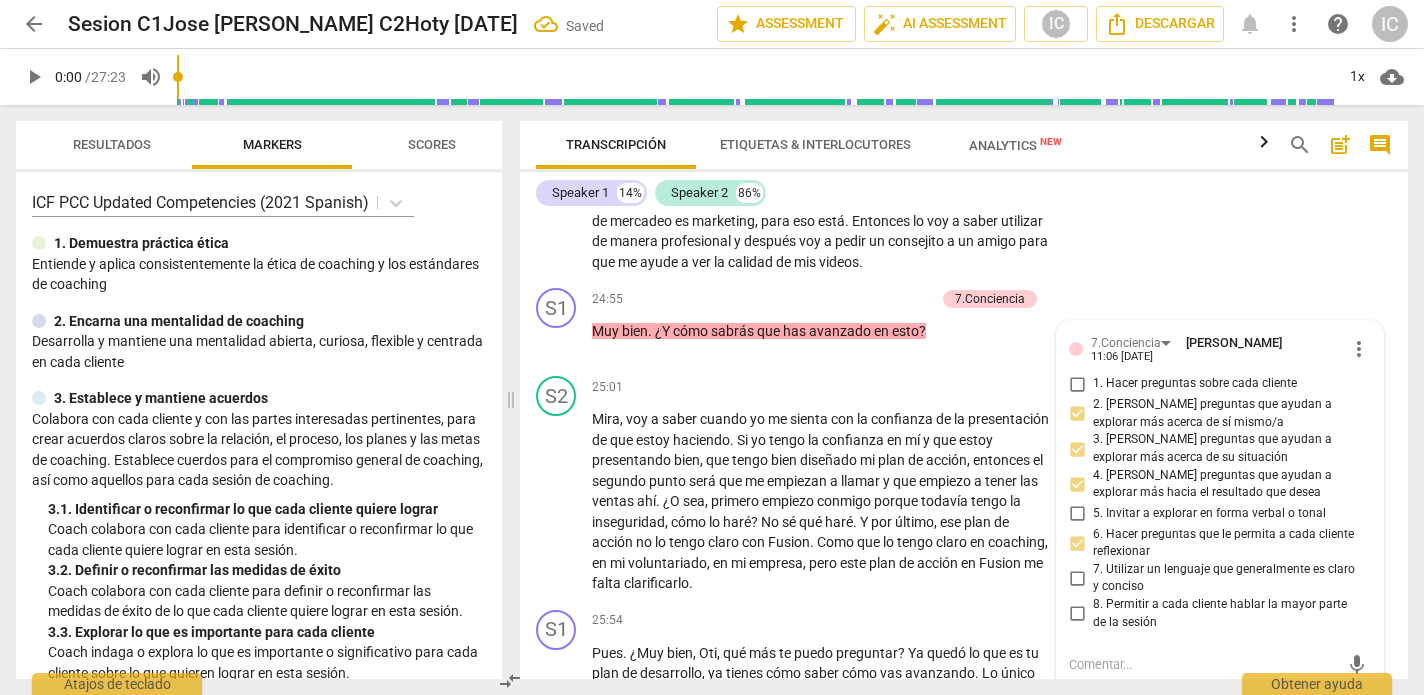 click on "S2 play_arrow pause 26:18 + Add competency keyboard_arrow_right Ok ,   ya   yo   creo   que   estaría   muy   bien   los   días   como   hoy ,   los   lunes ." at bounding box center (964, 756) 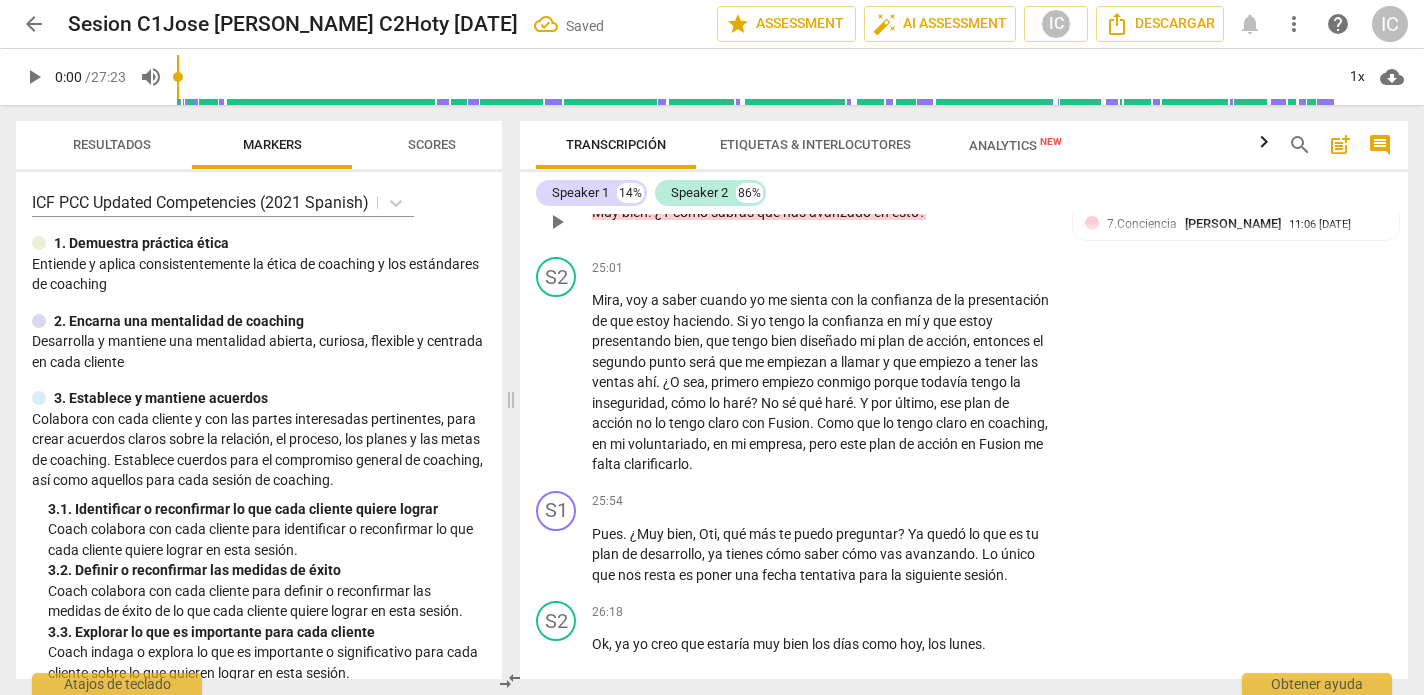 scroll, scrollTop: 6700, scrollLeft: 0, axis: vertical 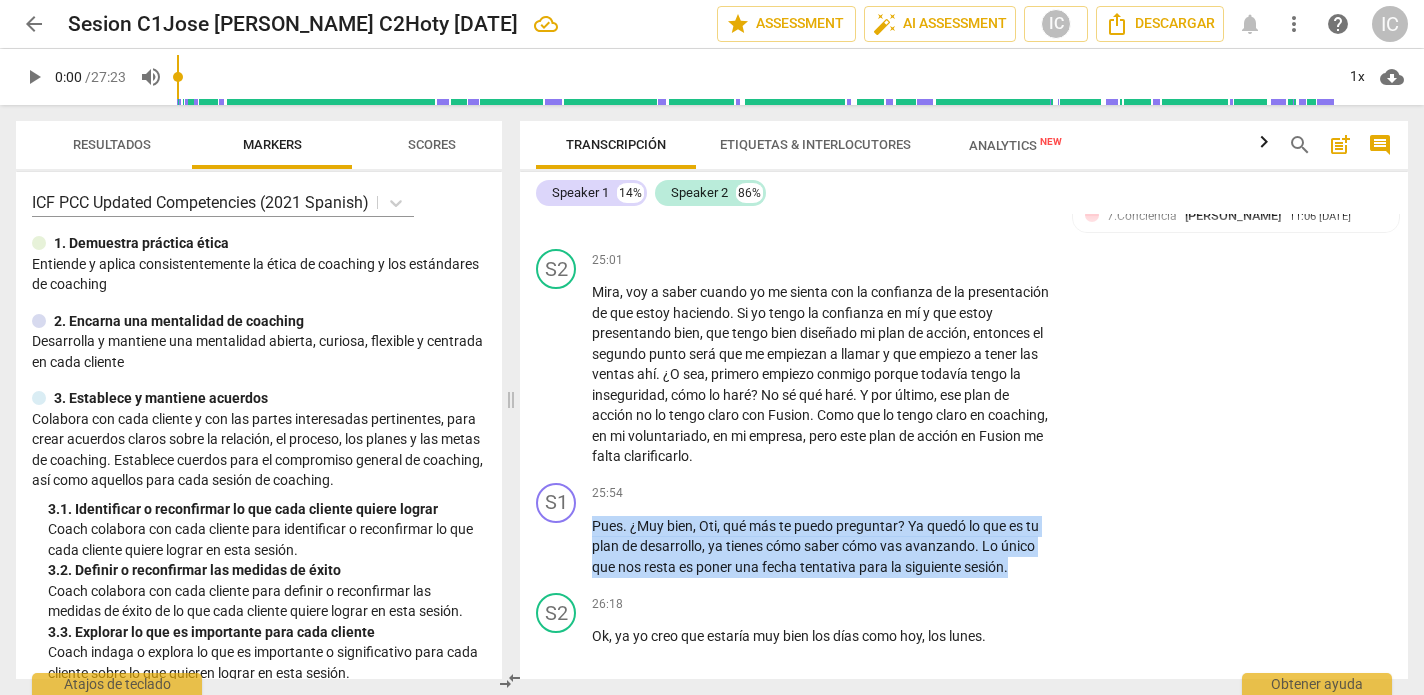 drag, startPoint x: 1024, startPoint y: 420, endPoint x: 486, endPoint y: 372, distance: 540.137 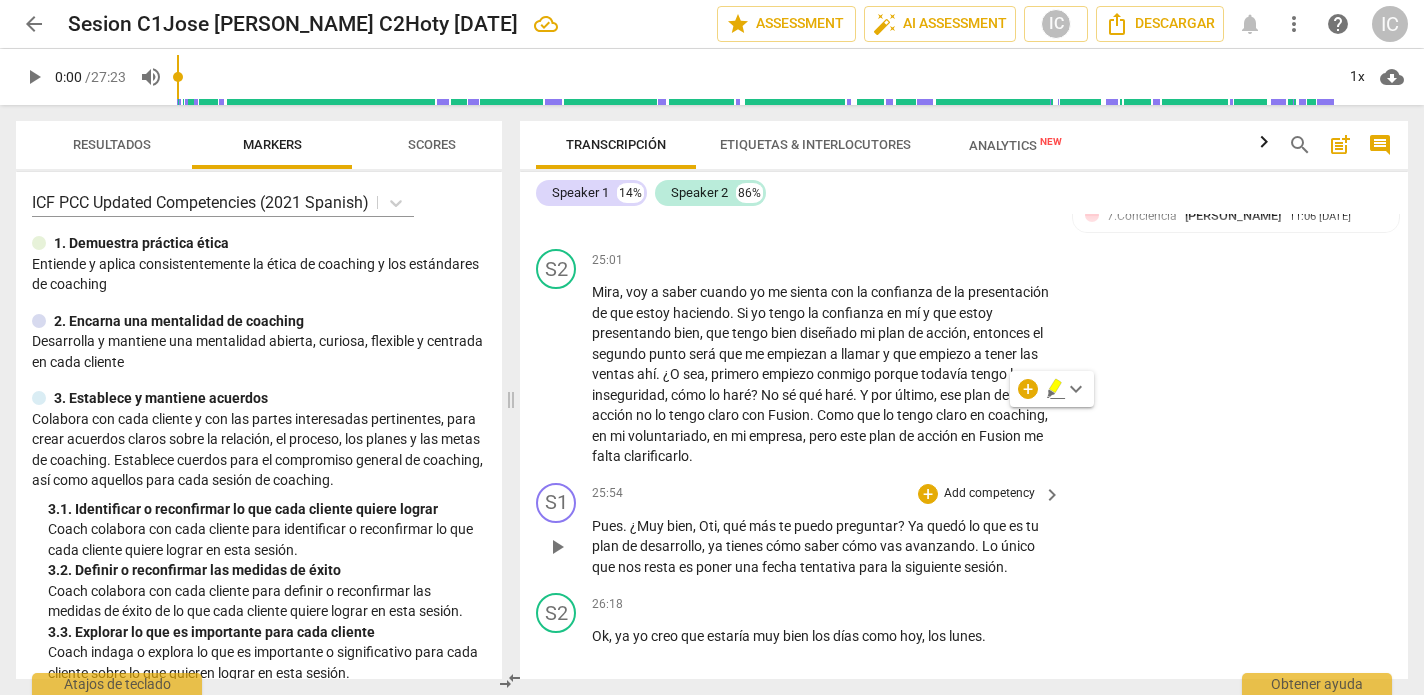 click on "Add competency" at bounding box center (989, 494) 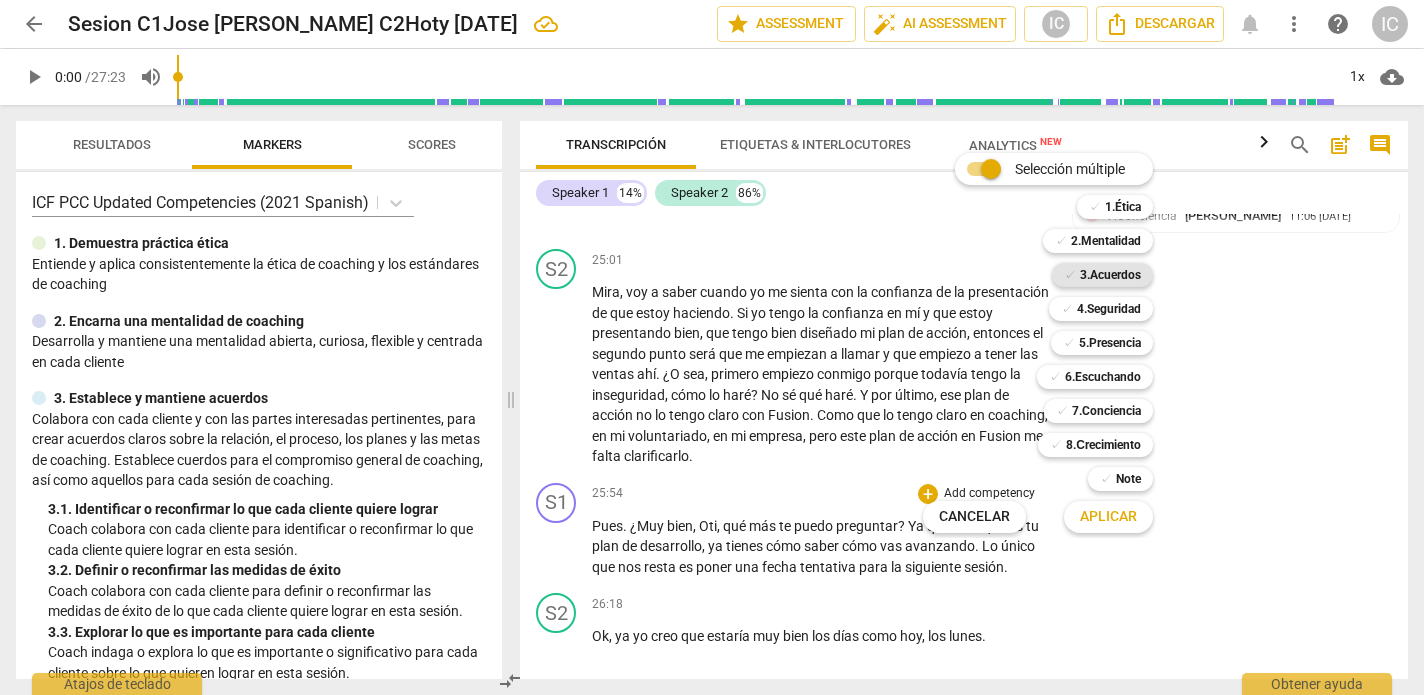 click on "3.Acuerdos" at bounding box center [1110, 275] 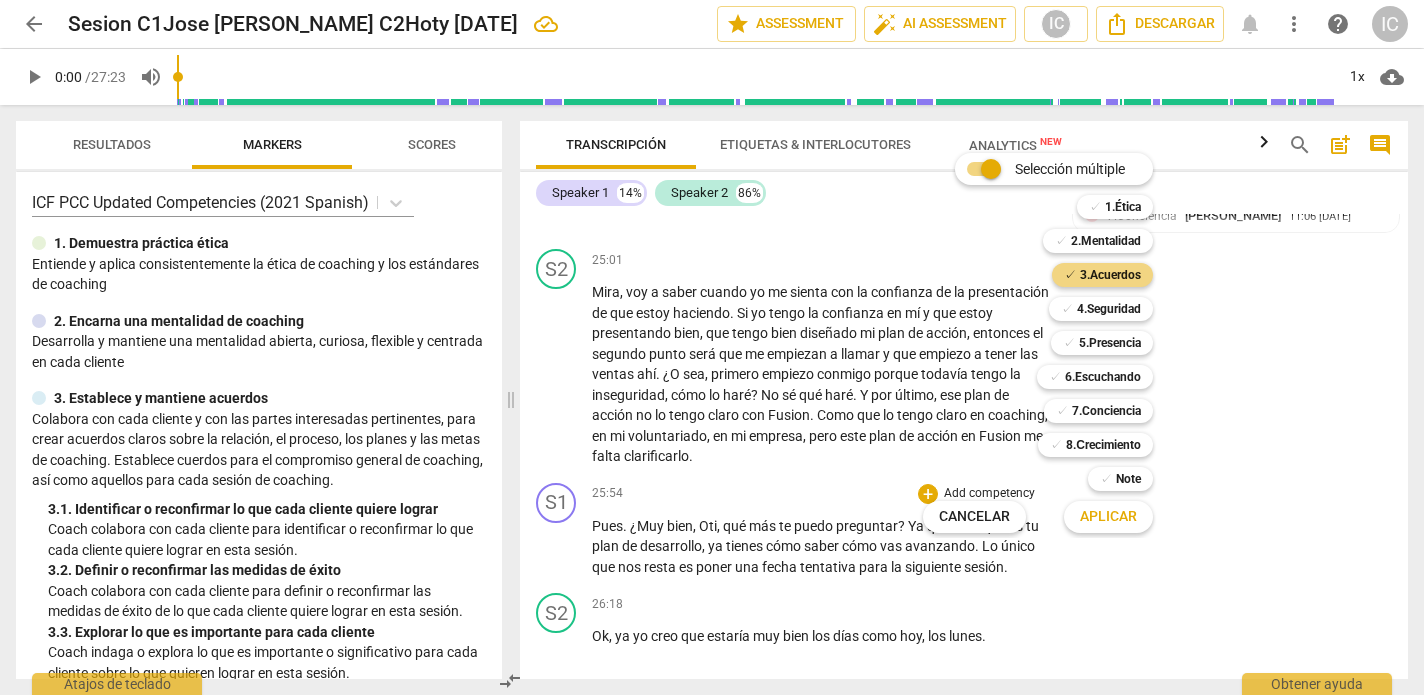 click on "Aplicar" at bounding box center (1108, 517) 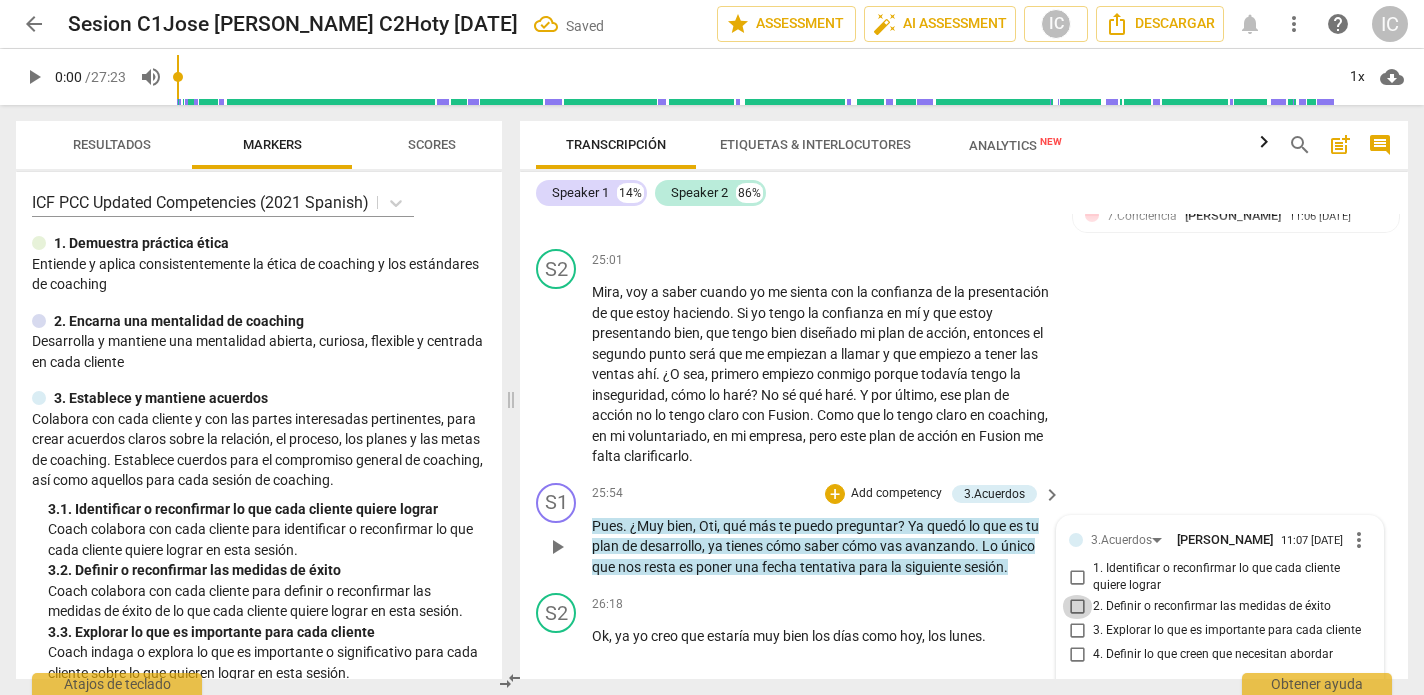 click on "2. Definir o reconfirmar las medidas de éxito" at bounding box center (1077, 607) 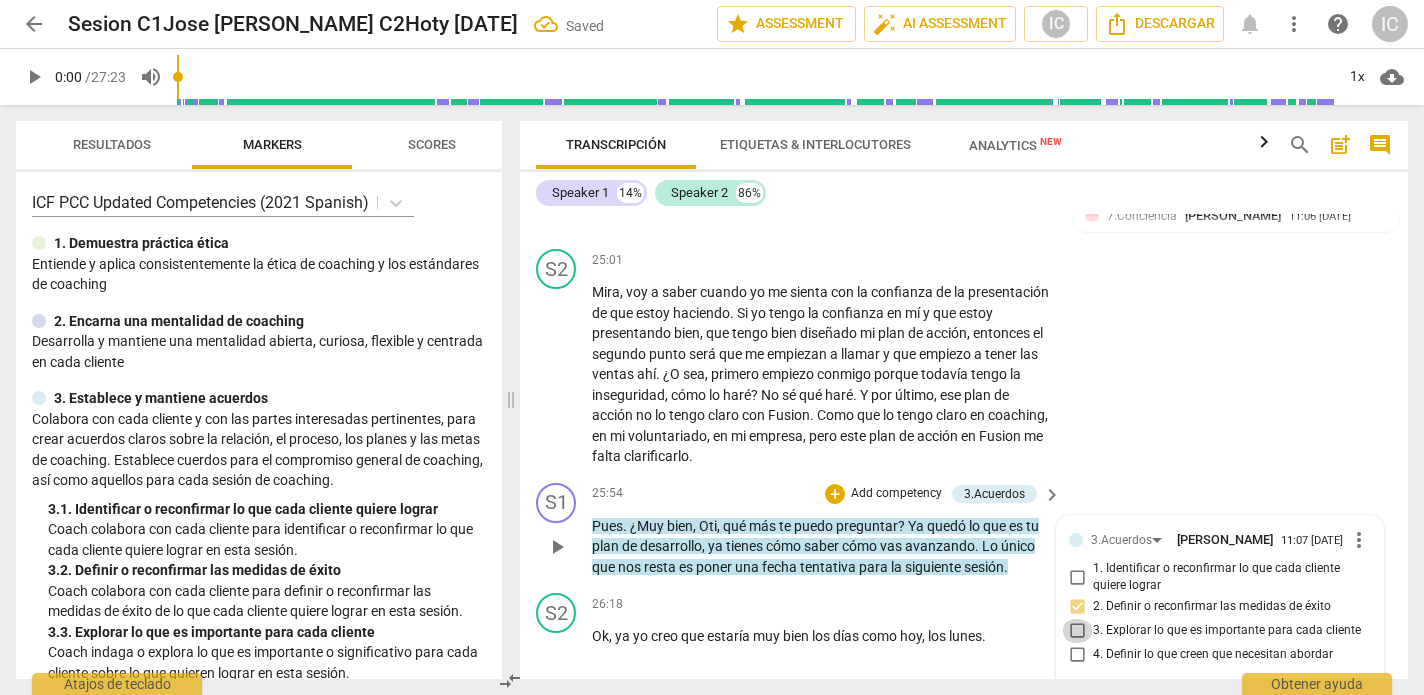 click on "3. Explorar lo que es importante para cada cliente" at bounding box center [1077, 631] 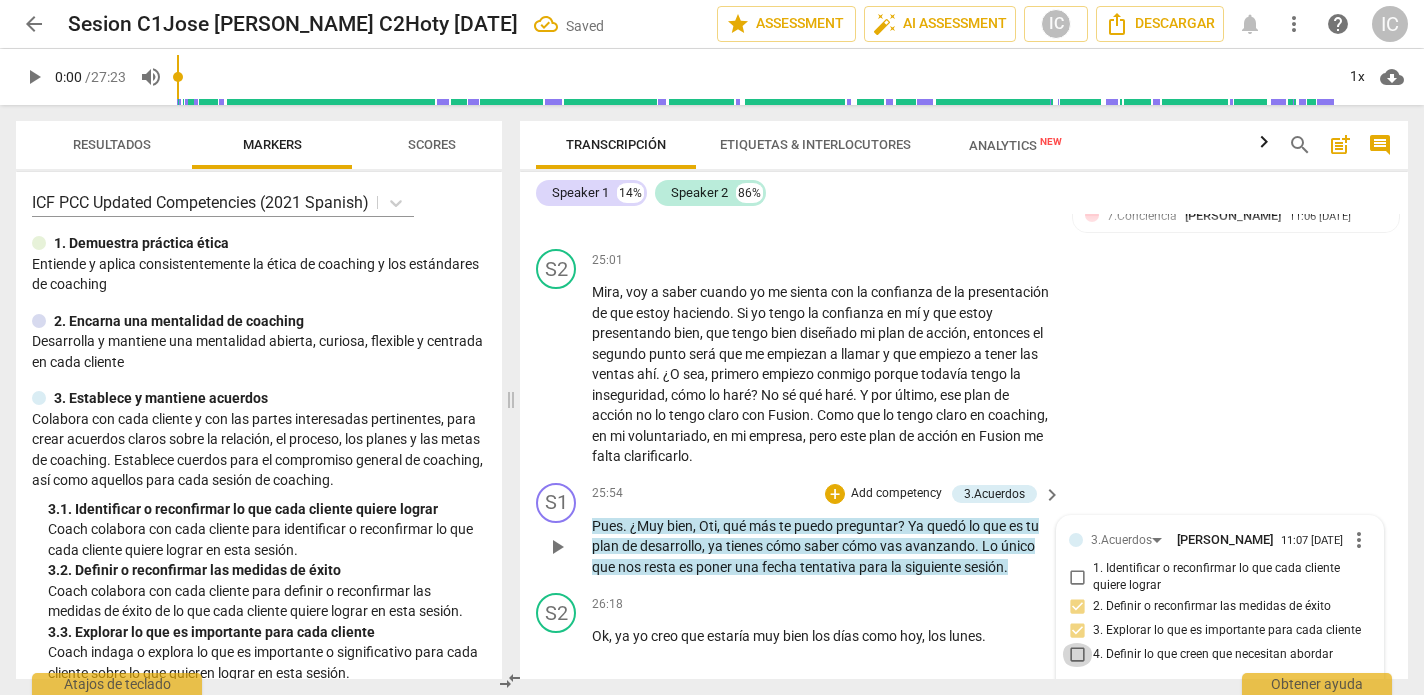 click on "4. Definir lo que creen que necesitan abordar" at bounding box center [1077, 655] 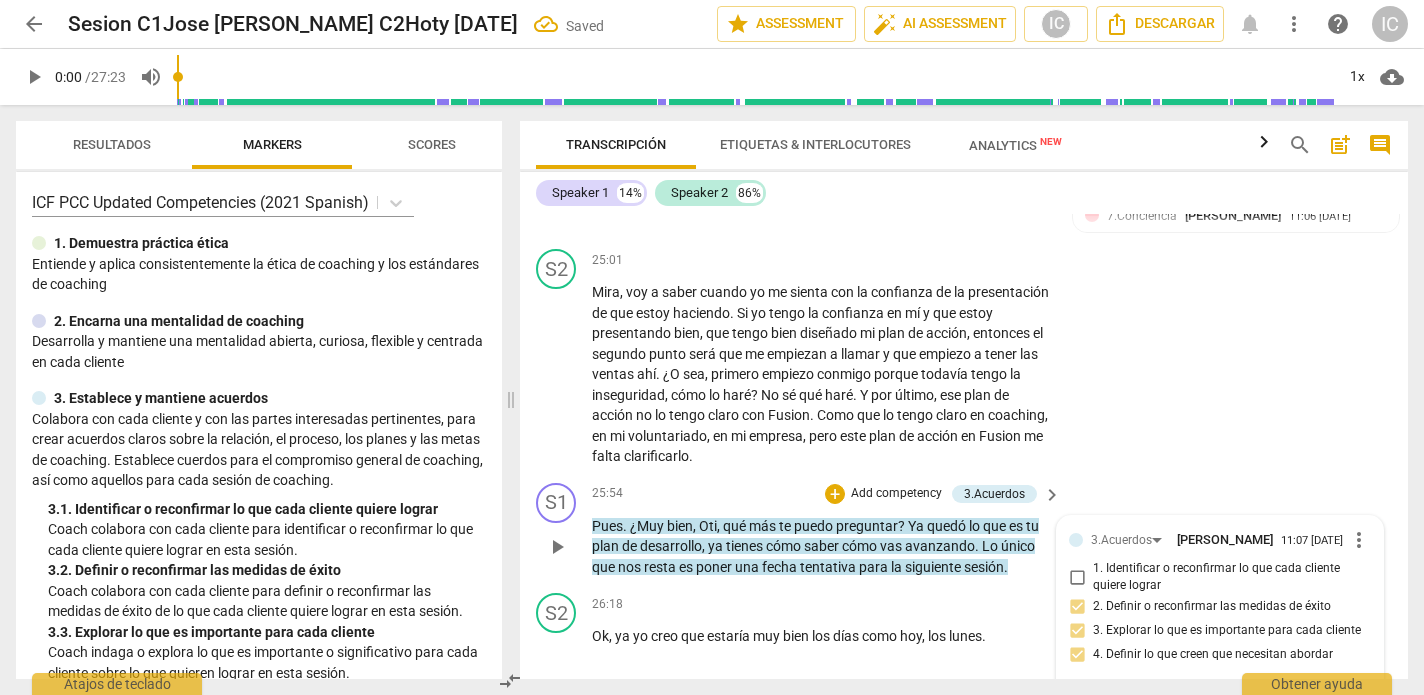 click on "Add competency" at bounding box center [896, 494] 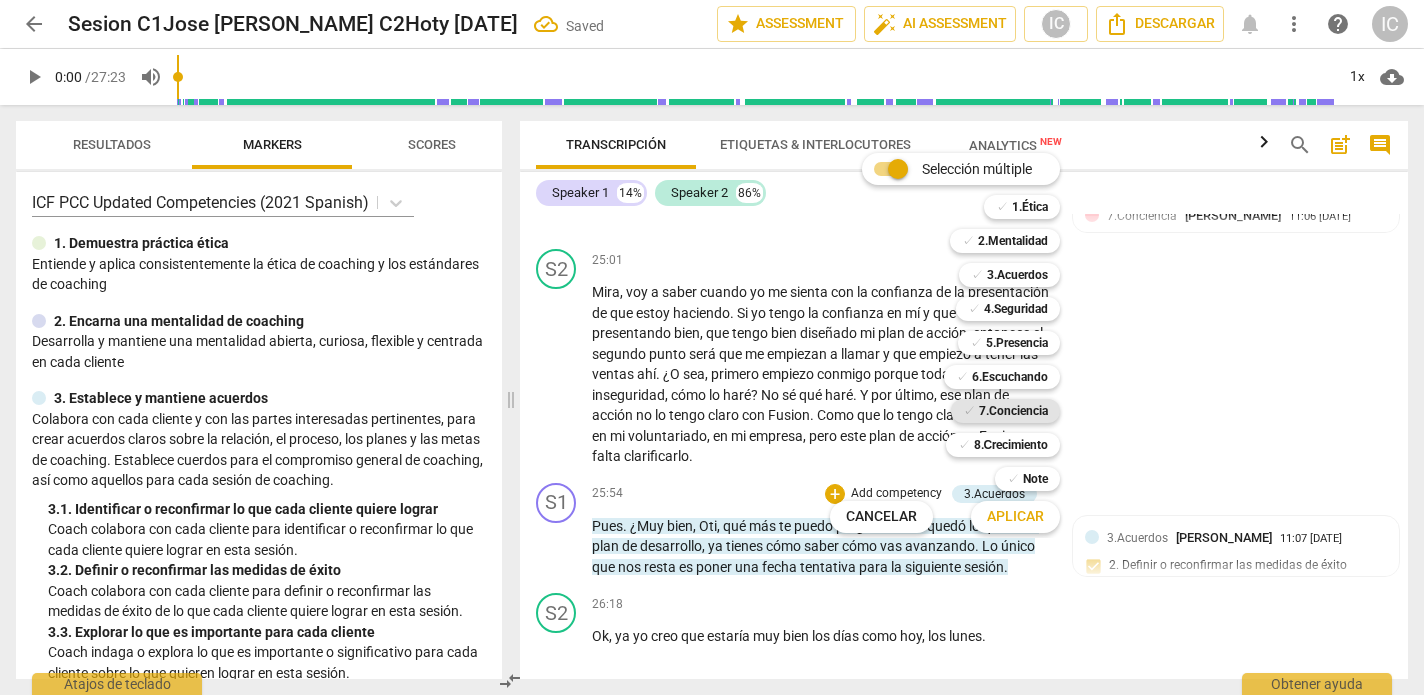 click on "7.Conciencia" at bounding box center [1013, 411] 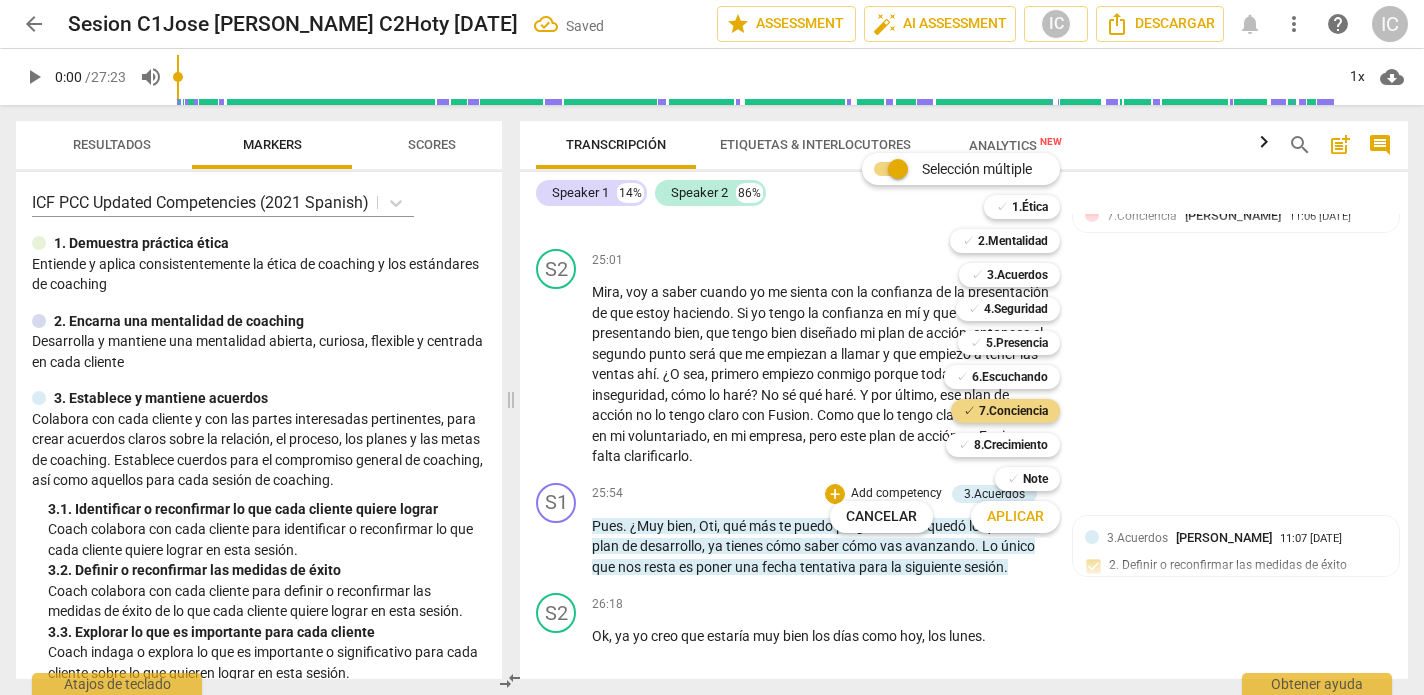 click on "Aplicar" at bounding box center (1015, 517) 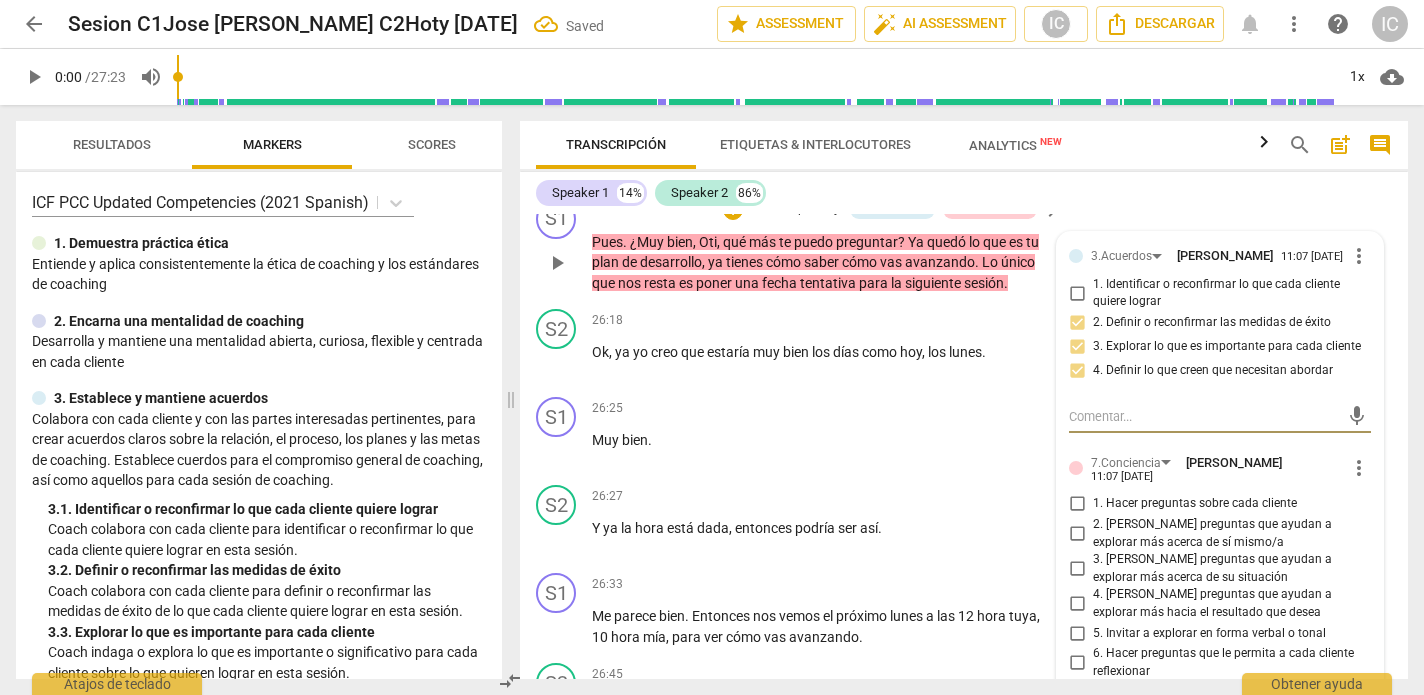 scroll, scrollTop: 6996, scrollLeft: 0, axis: vertical 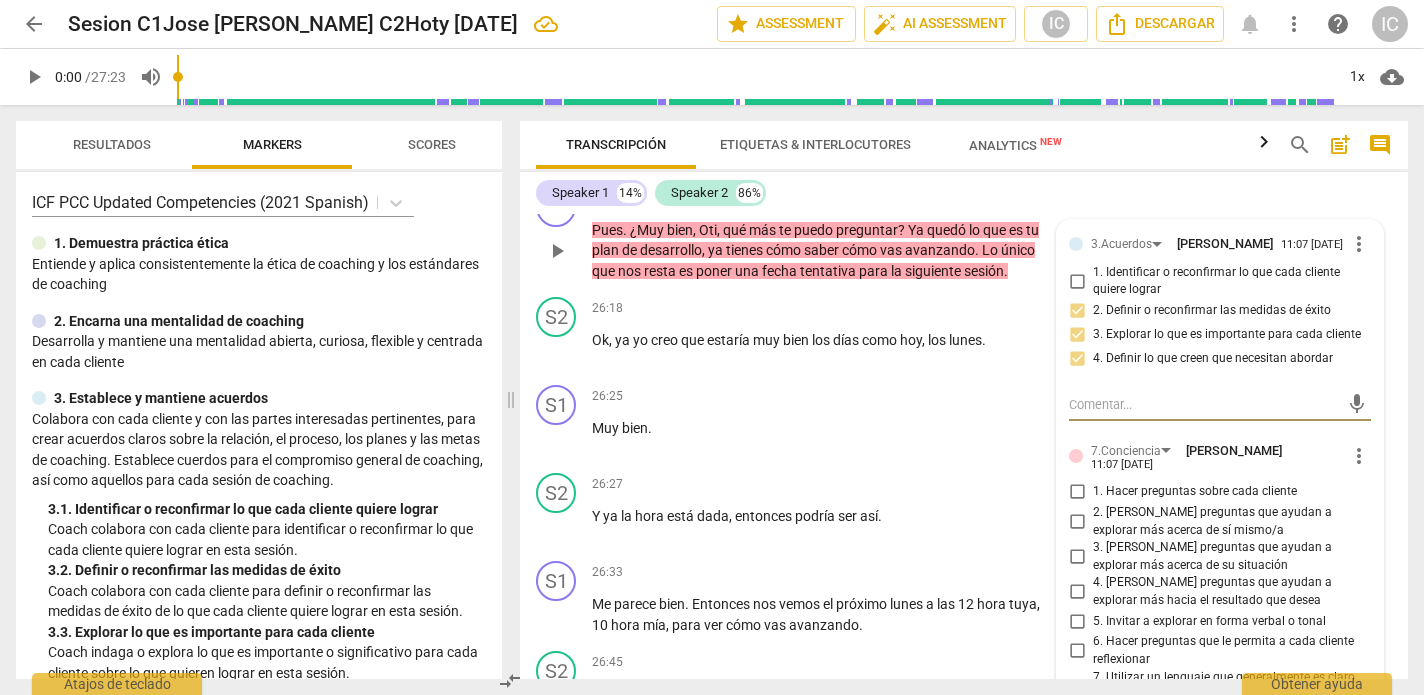 click on "2. [PERSON_NAME] preguntas que ayudan a explorar más acerca de sí mismo/a" at bounding box center [1077, 522] 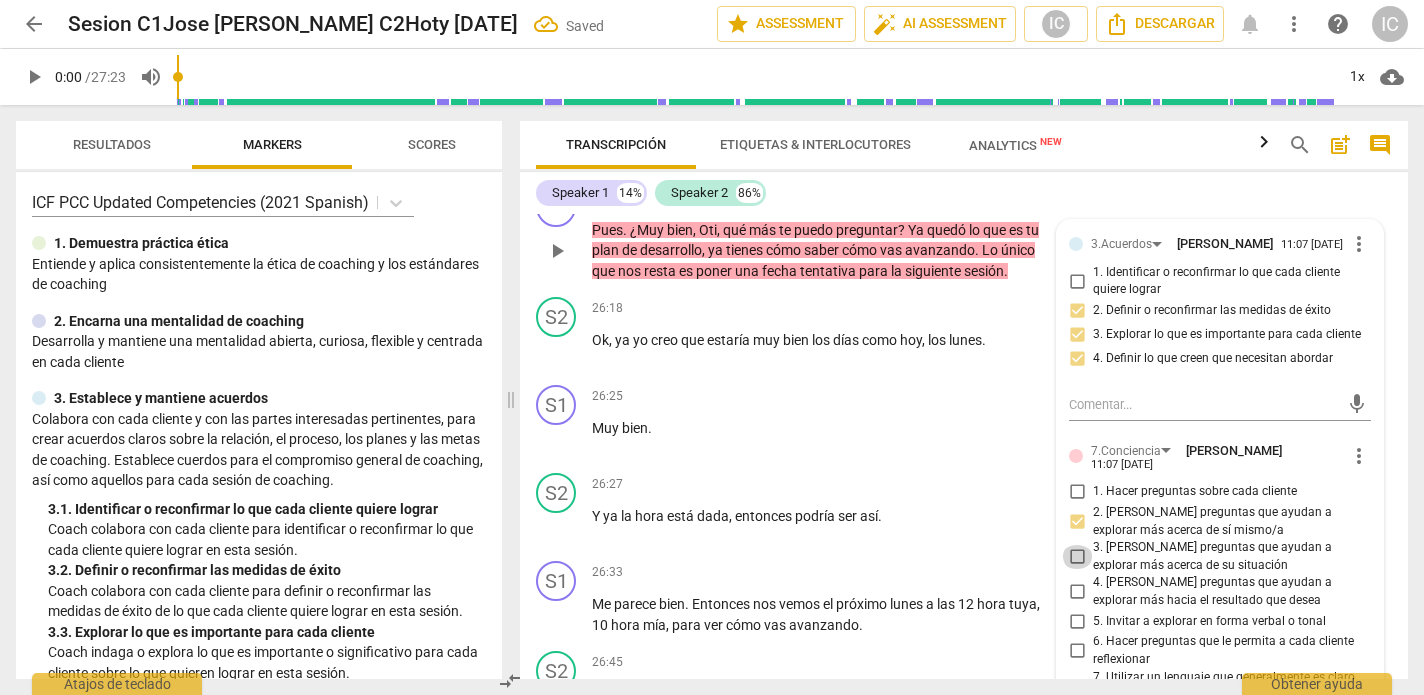 click on "3. [PERSON_NAME] preguntas que ayudan a explorar más acerca de su situación" at bounding box center [1077, 557] 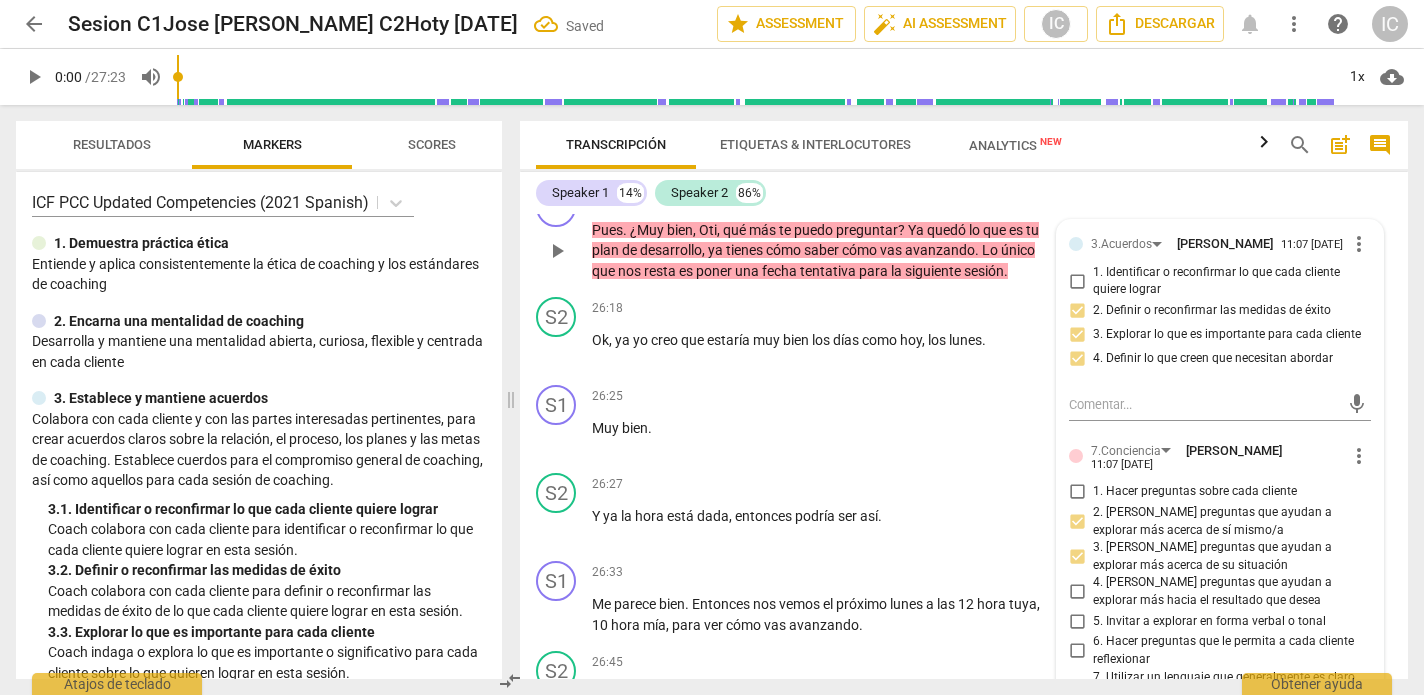 click on "4. [PERSON_NAME] preguntas que ayudan a explorar más hacia el resultado que desea" at bounding box center [1077, 592] 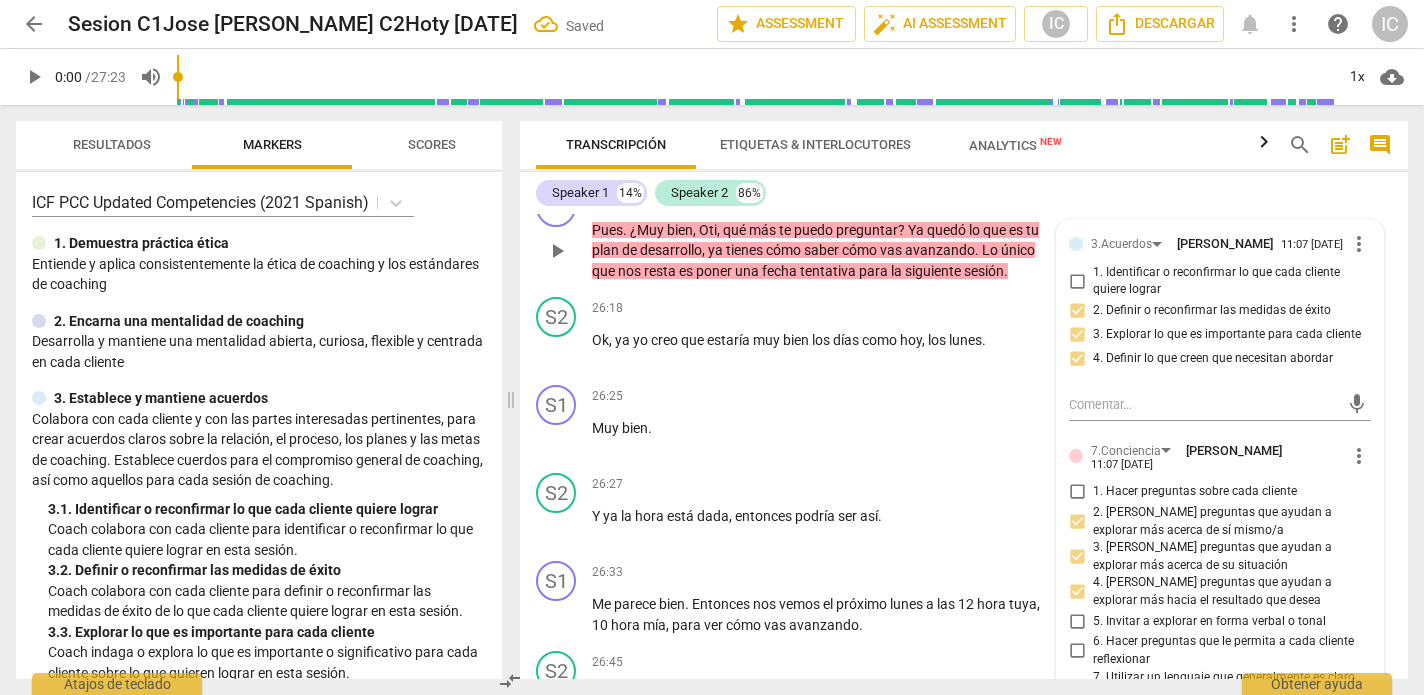 click on "6. Hacer preguntas que le permita a cada cliente reflexionar" at bounding box center (1077, 651) 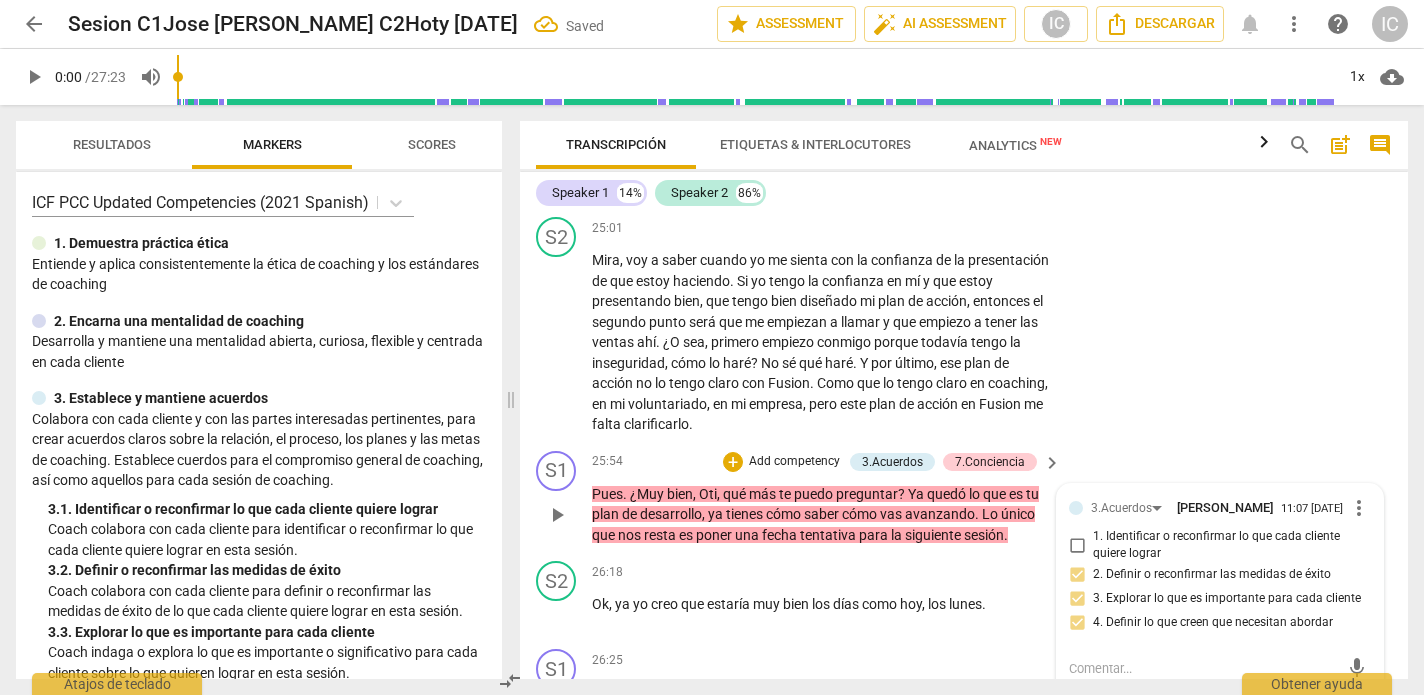 scroll, scrollTop: 6733, scrollLeft: 0, axis: vertical 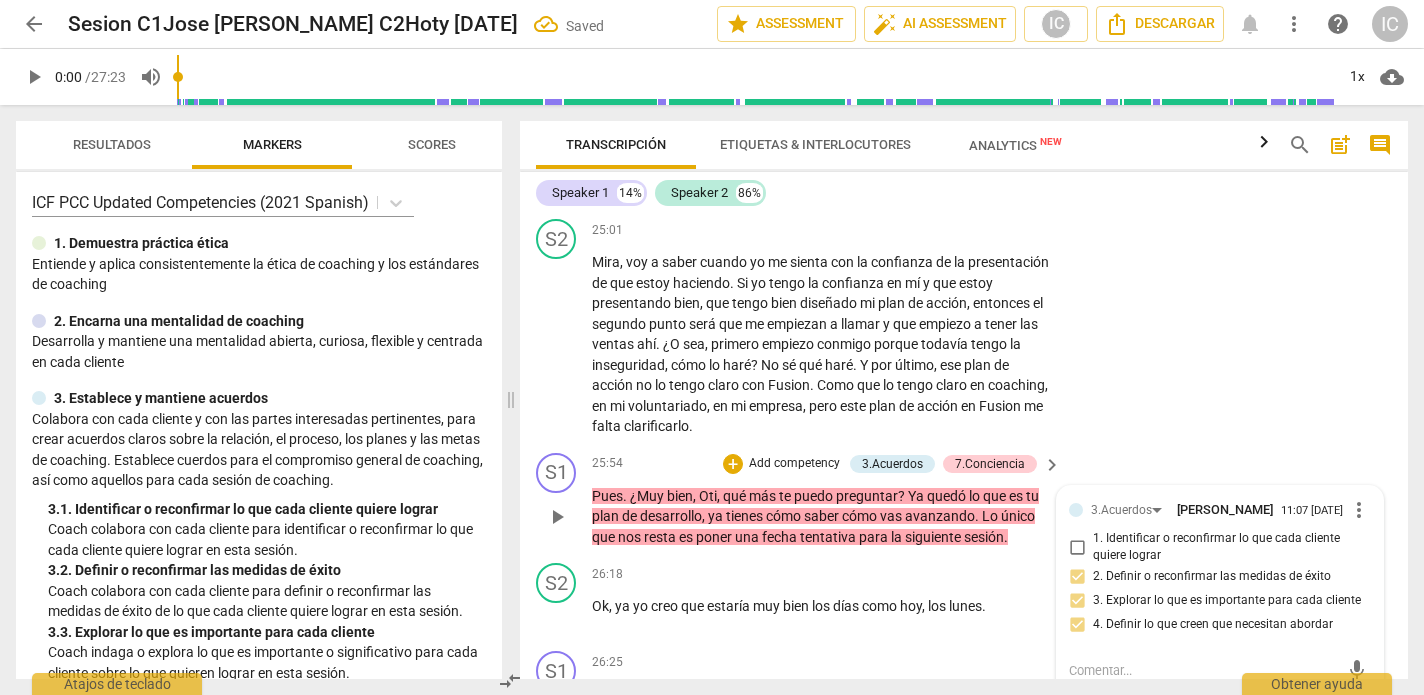click on "Add competency" at bounding box center [794, 464] 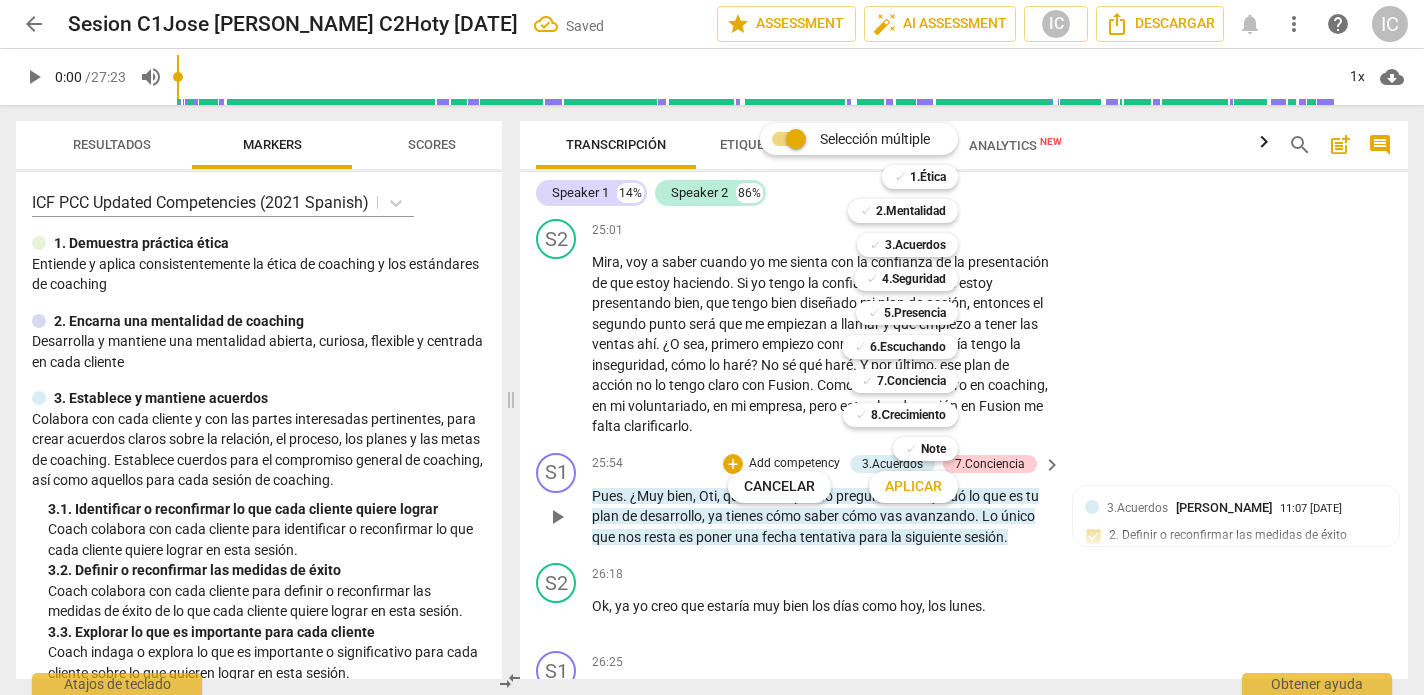 scroll, scrollTop: 0, scrollLeft: 0, axis: both 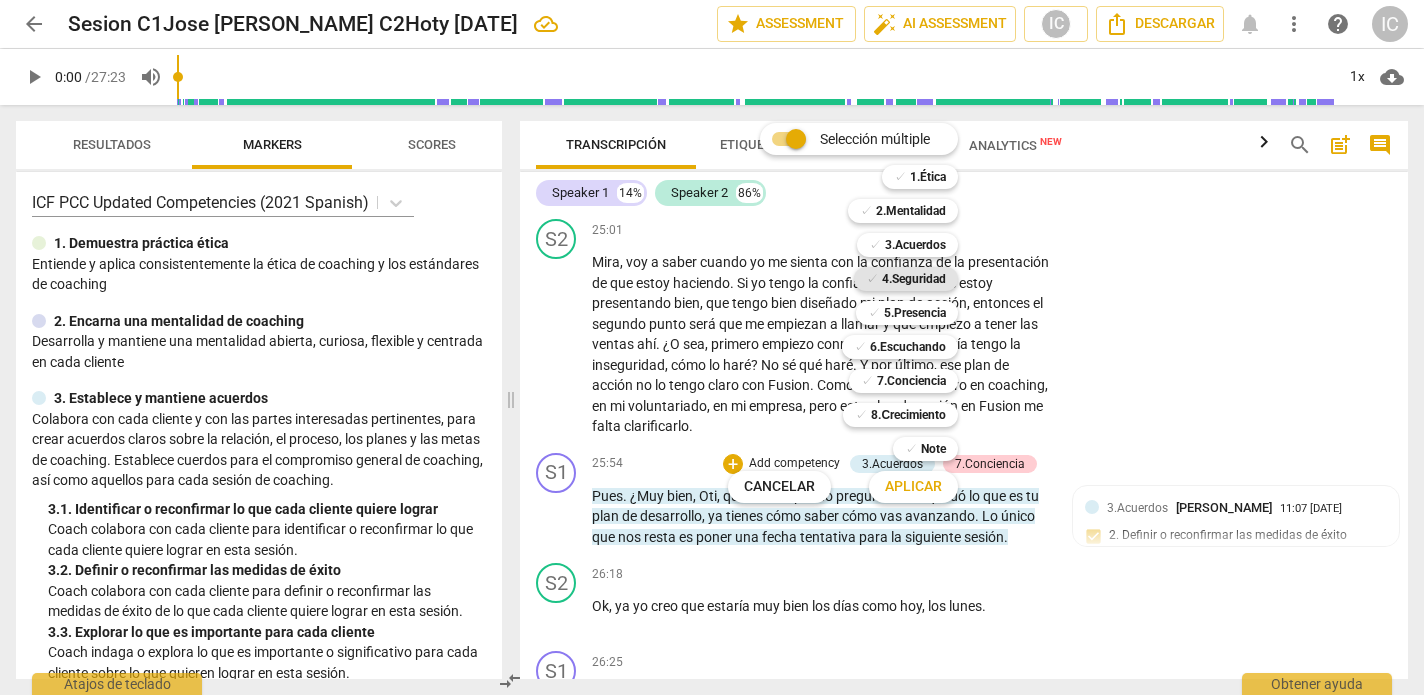 click on "4.Seguridad" at bounding box center [914, 279] 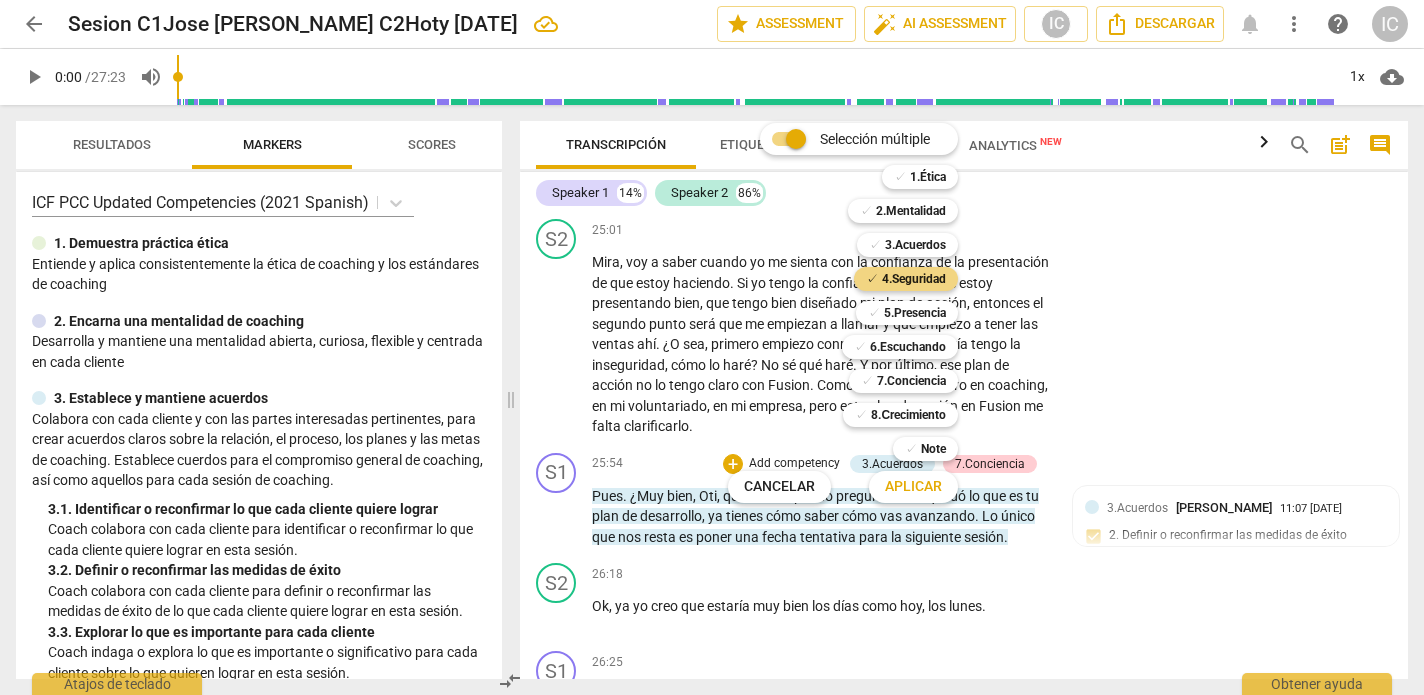 click on "Aplicar" at bounding box center (913, 487) 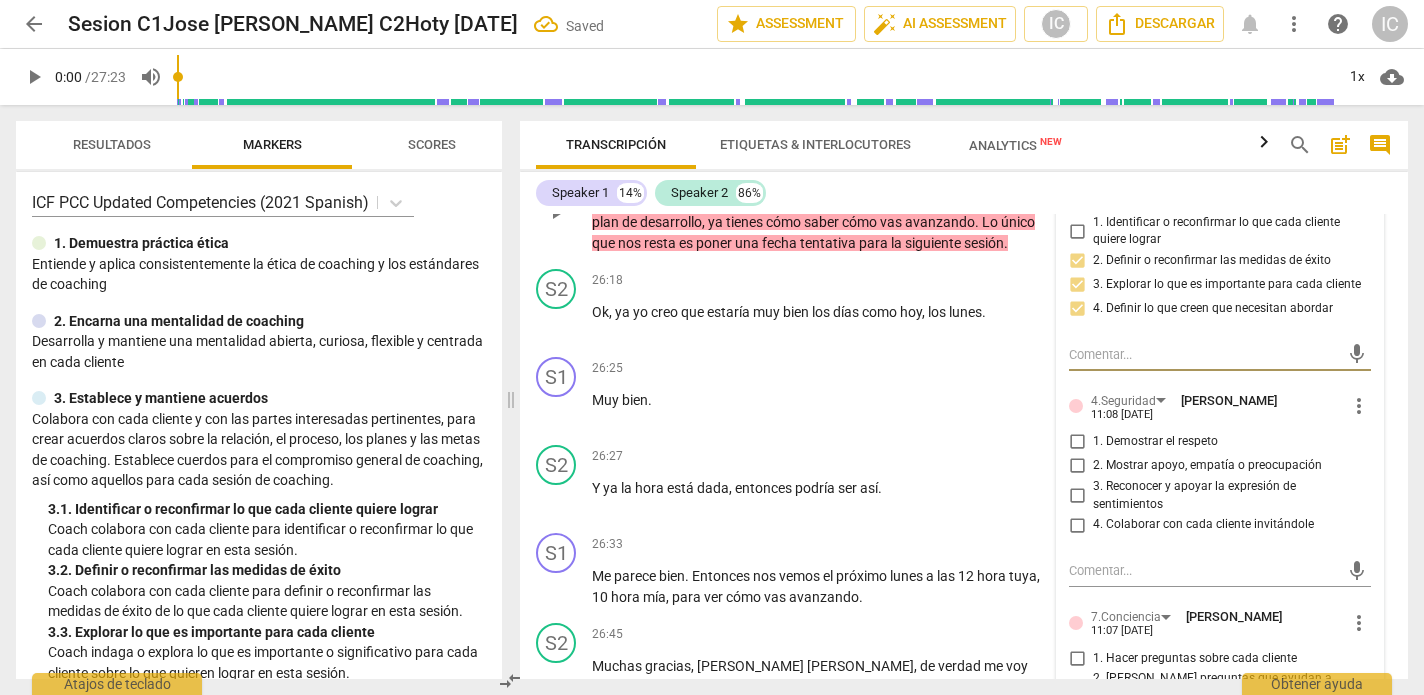 scroll, scrollTop: 6990, scrollLeft: 0, axis: vertical 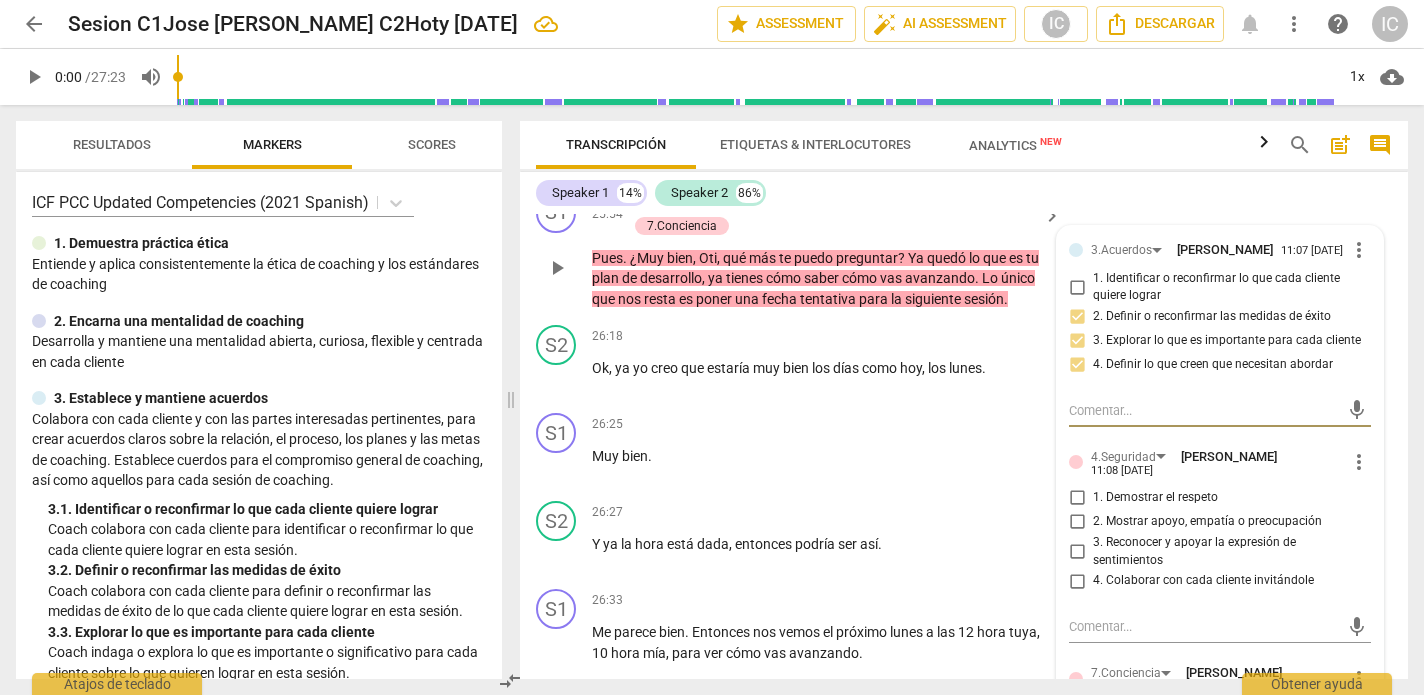 drag, startPoint x: 1072, startPoint y: 372, endPoint x: 1076, endPoint y: 383, distance: 11.7046995 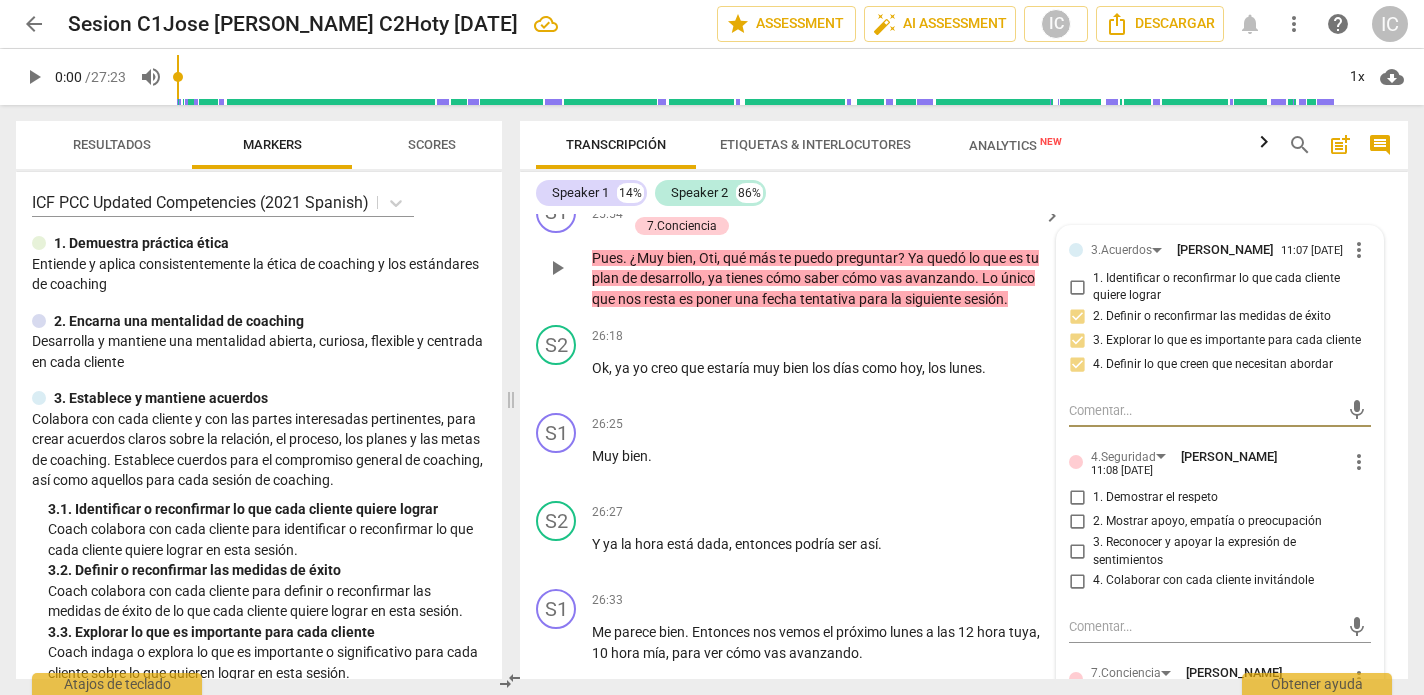 click on "2. Mostrar apoyo, empatía o preocupación" at bounding box center (1077, 522) 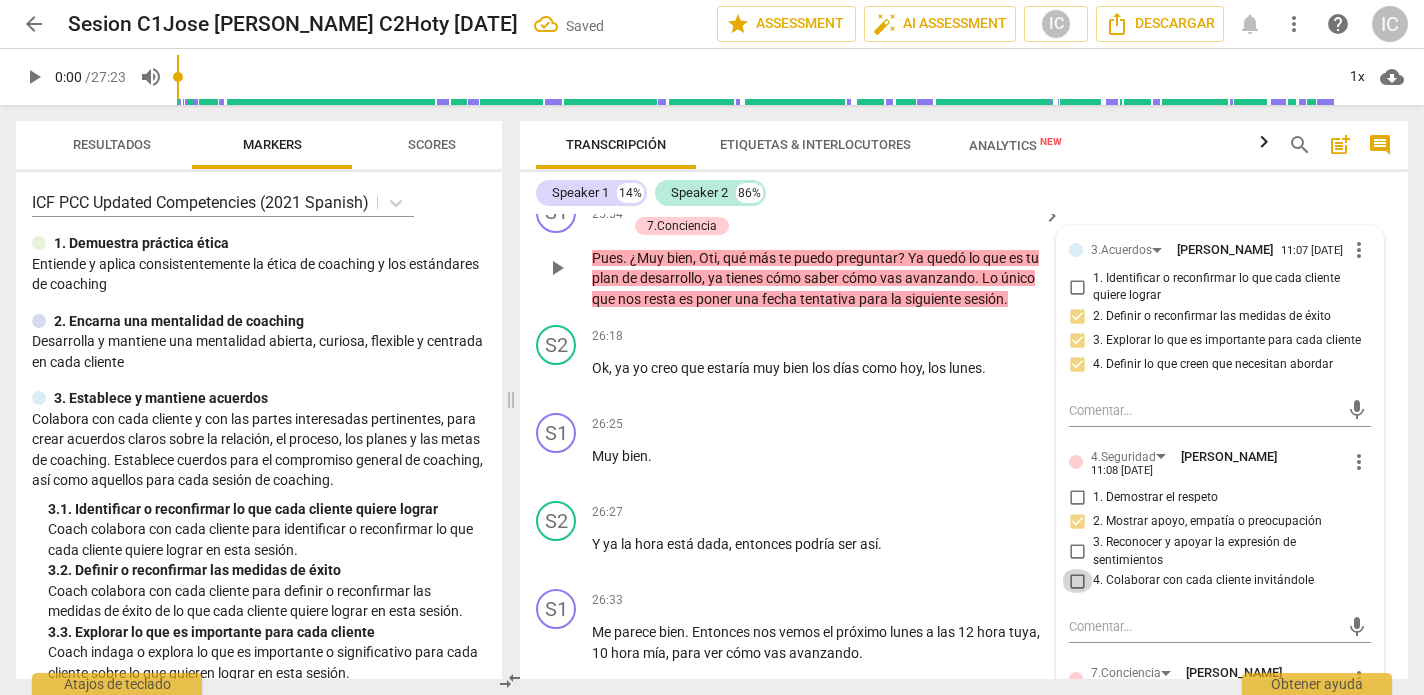click on "4. Colaborar con cada cliente invitándole" at bounding box center (1077, 581) 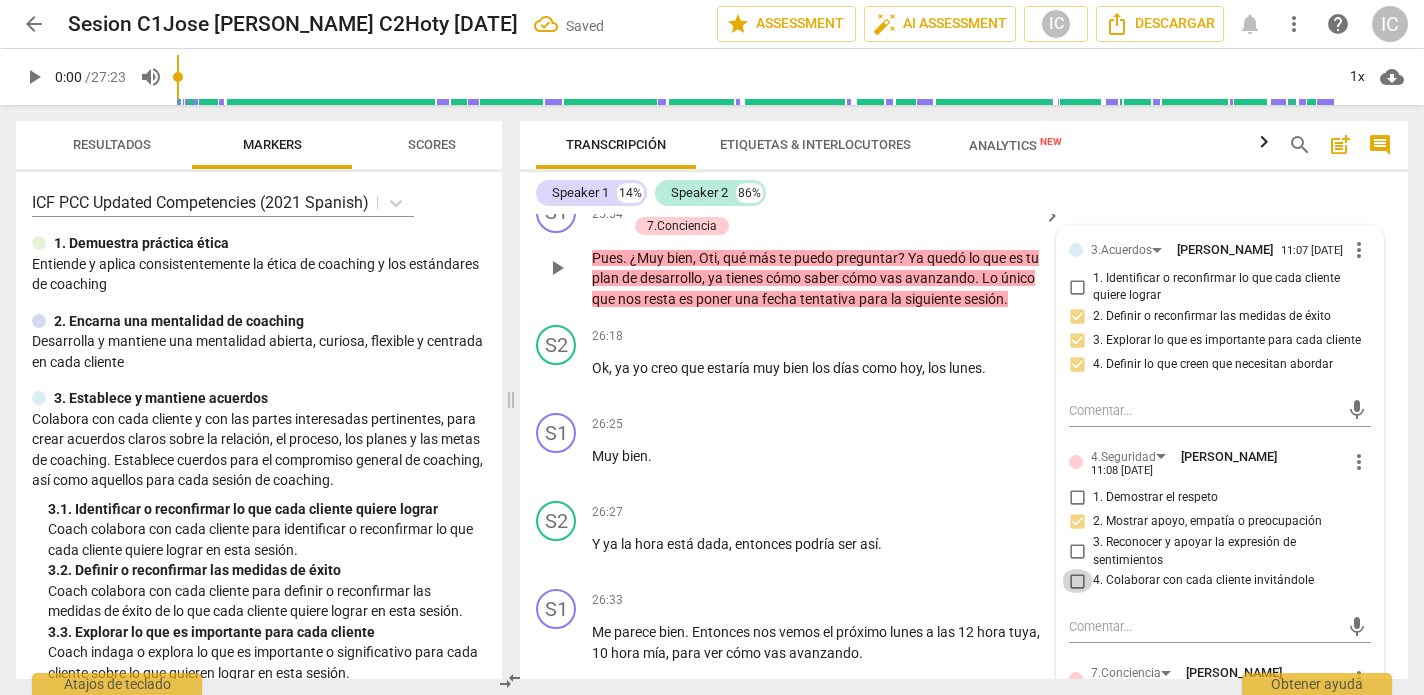 checkbox on "true" 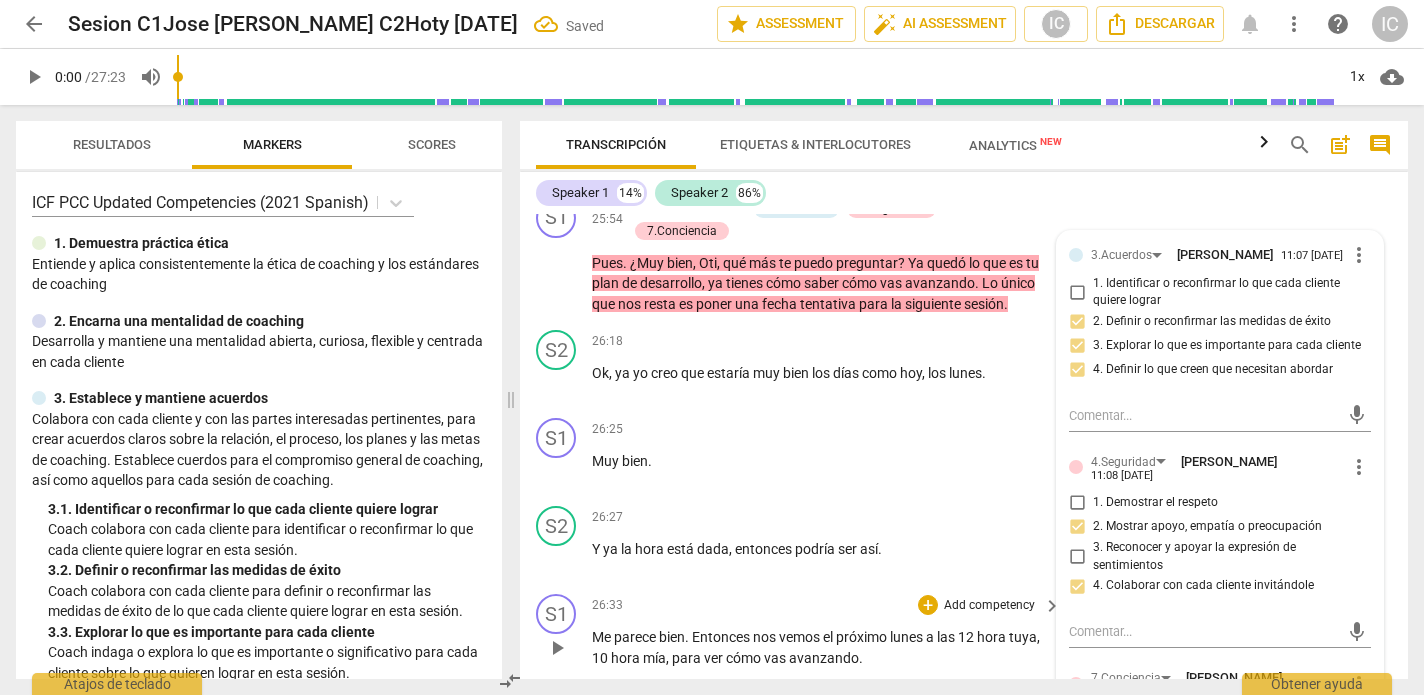 scroll, scrollTop: 6986, scrollLeft: 0, axis: vertical 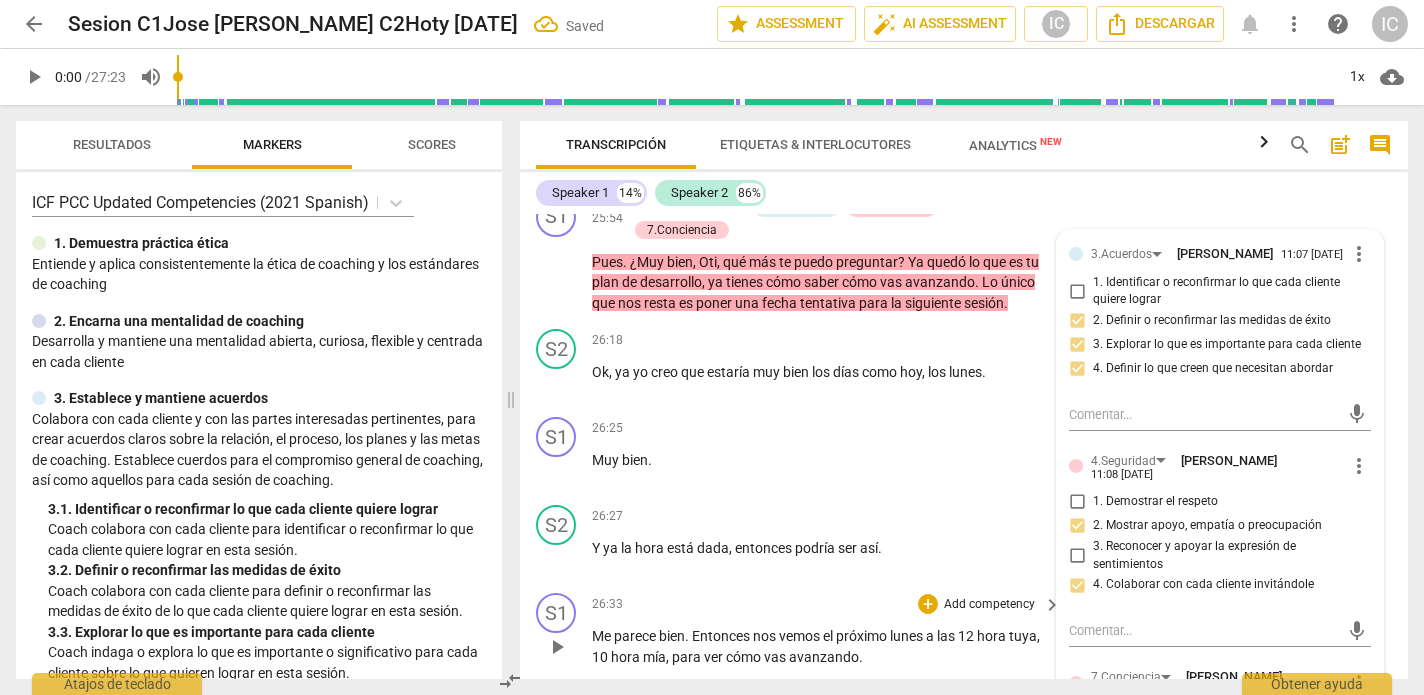 click on "avanzando" at bounding box center [824, 657] 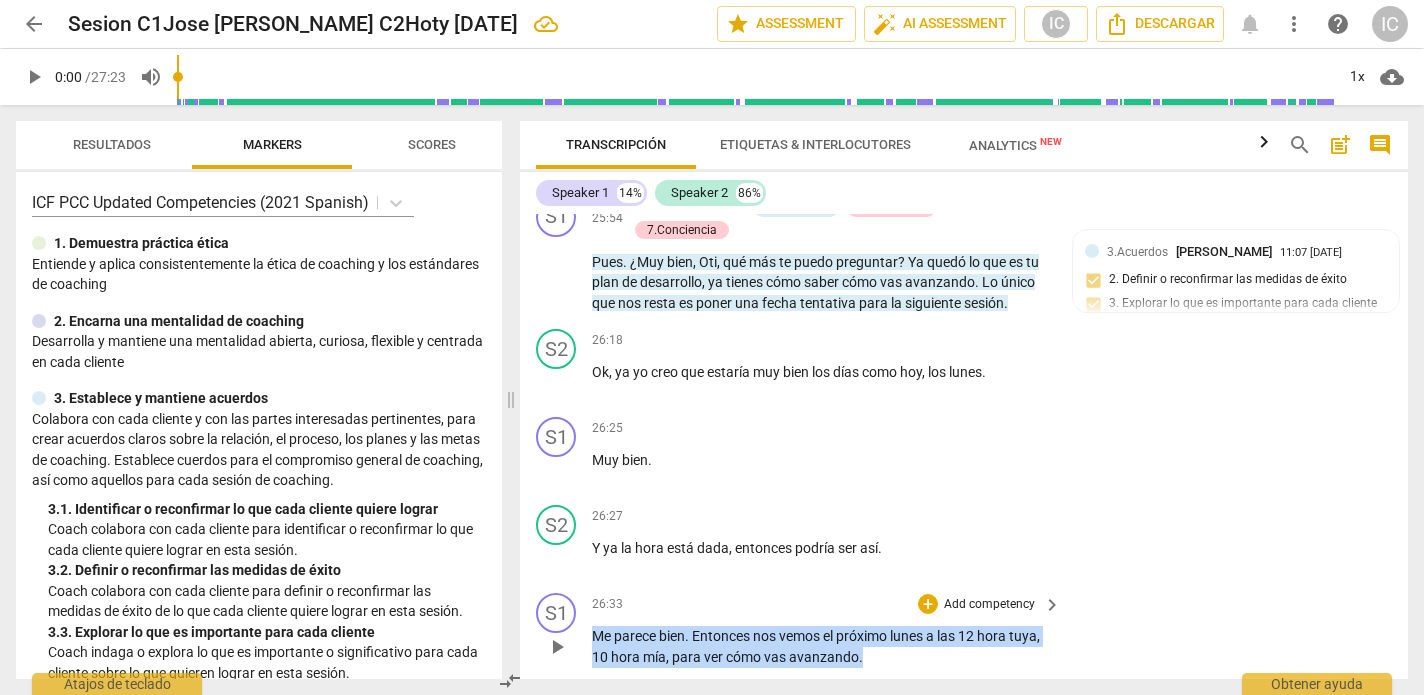 drag, startPoint x: 920, startPoint y: 510, endPoint x: 646, endPoint y: 482, distance: 275.42694 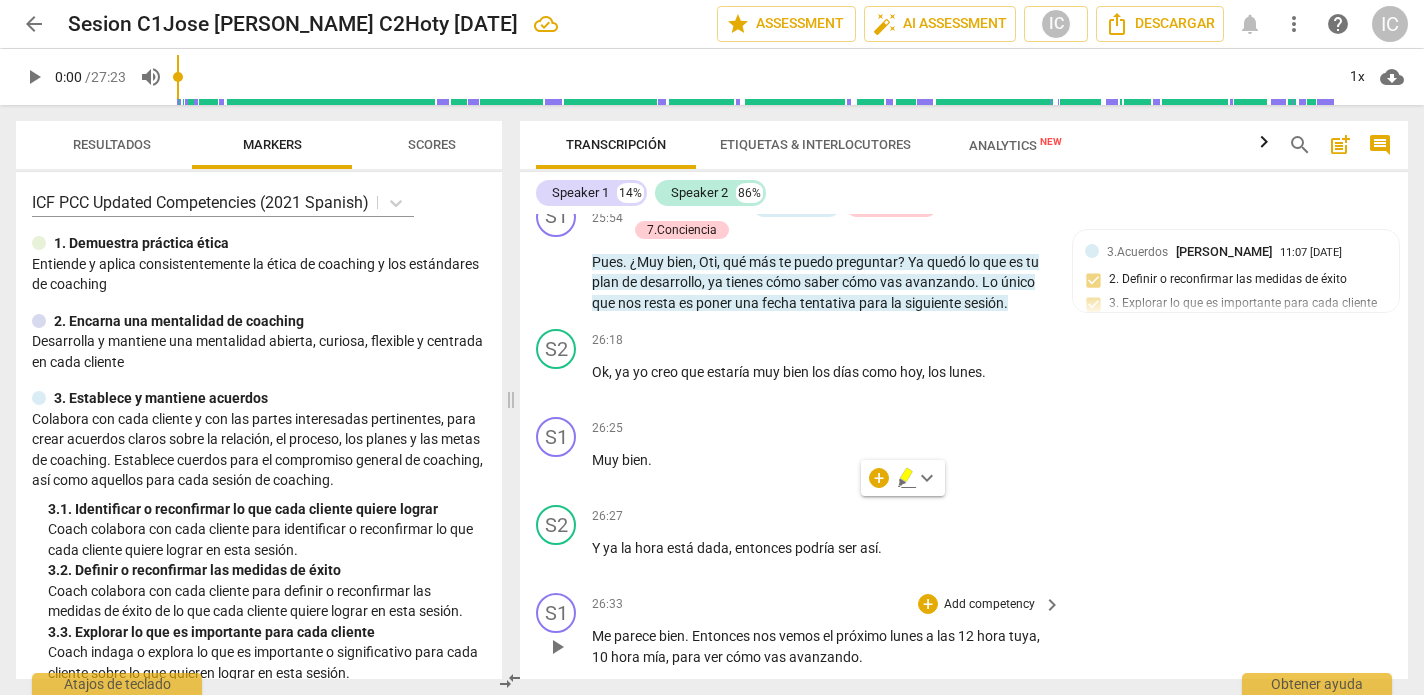 click on "Add competency" at bounding box center (989, 605) 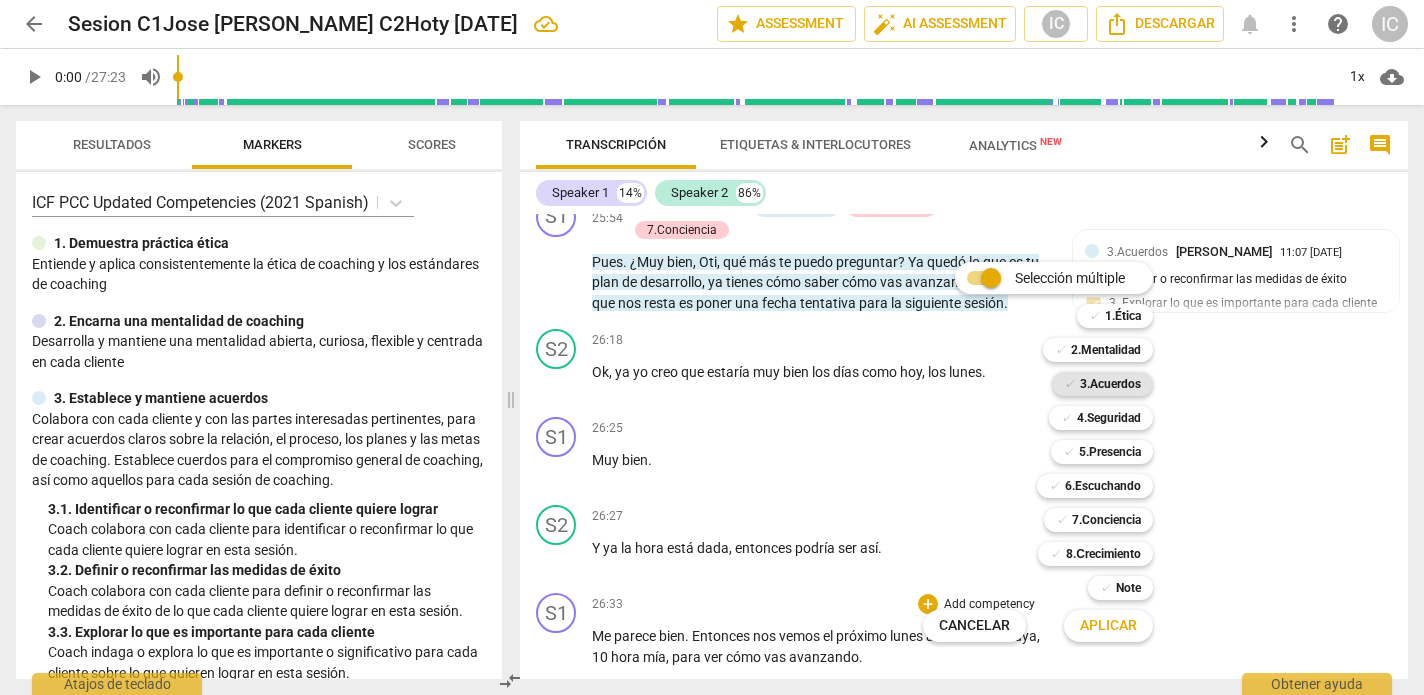 click on "3.Acuerdos" at bounding box center [1110, 384] 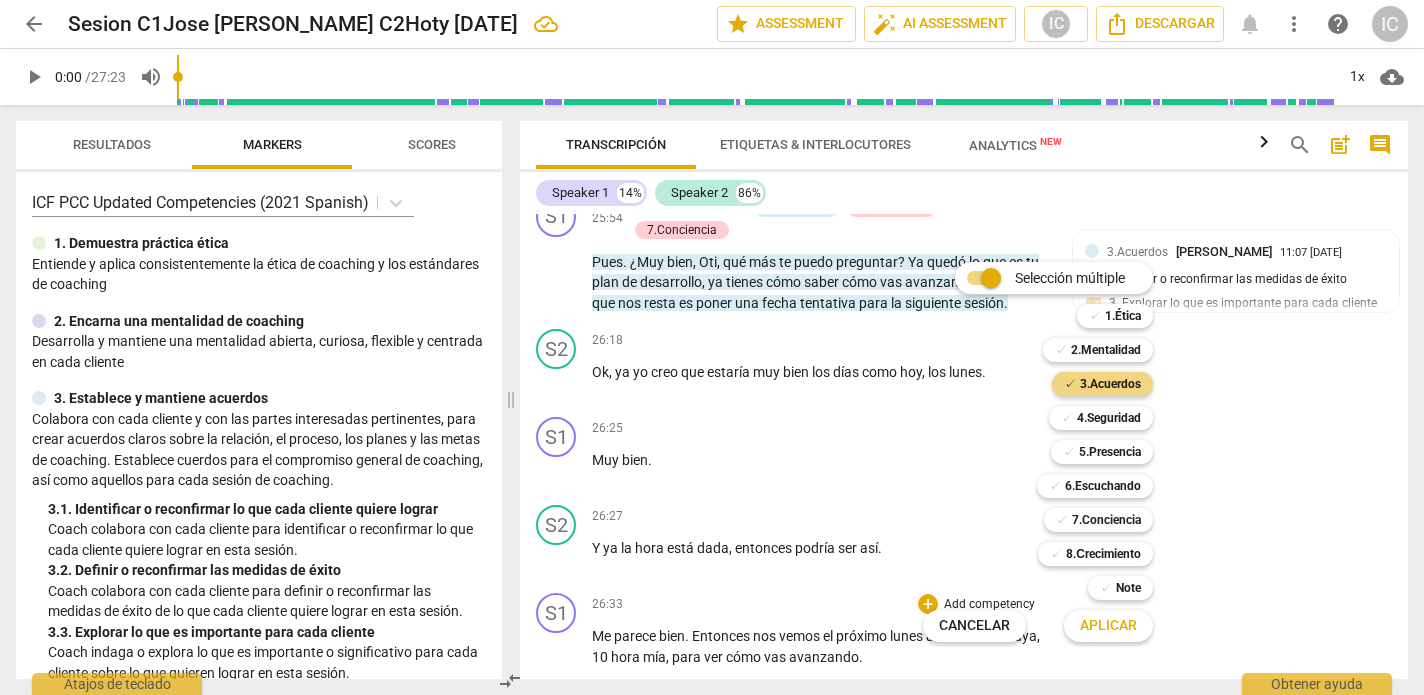 click on "Aplicar" at bounding box center (1108, 626) 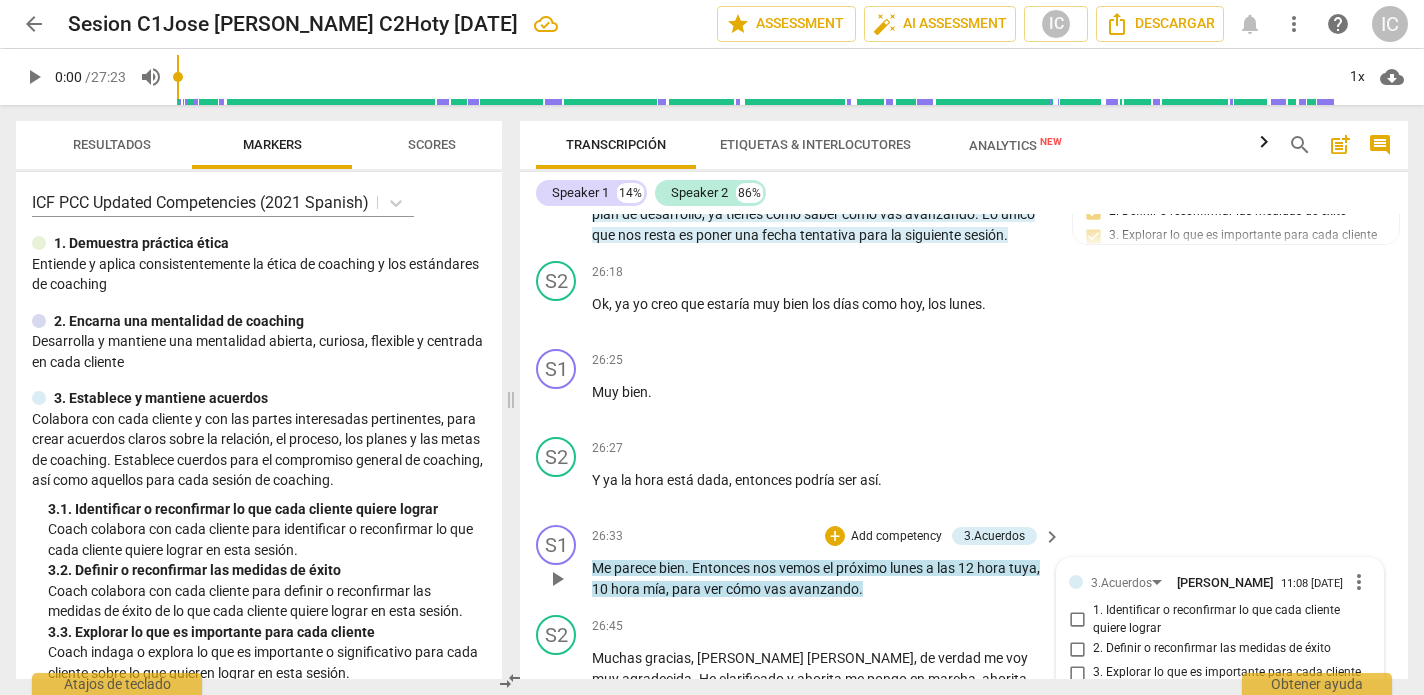 scroll, scrollTop: 7055, scrollLeft: 0, axis: vertical 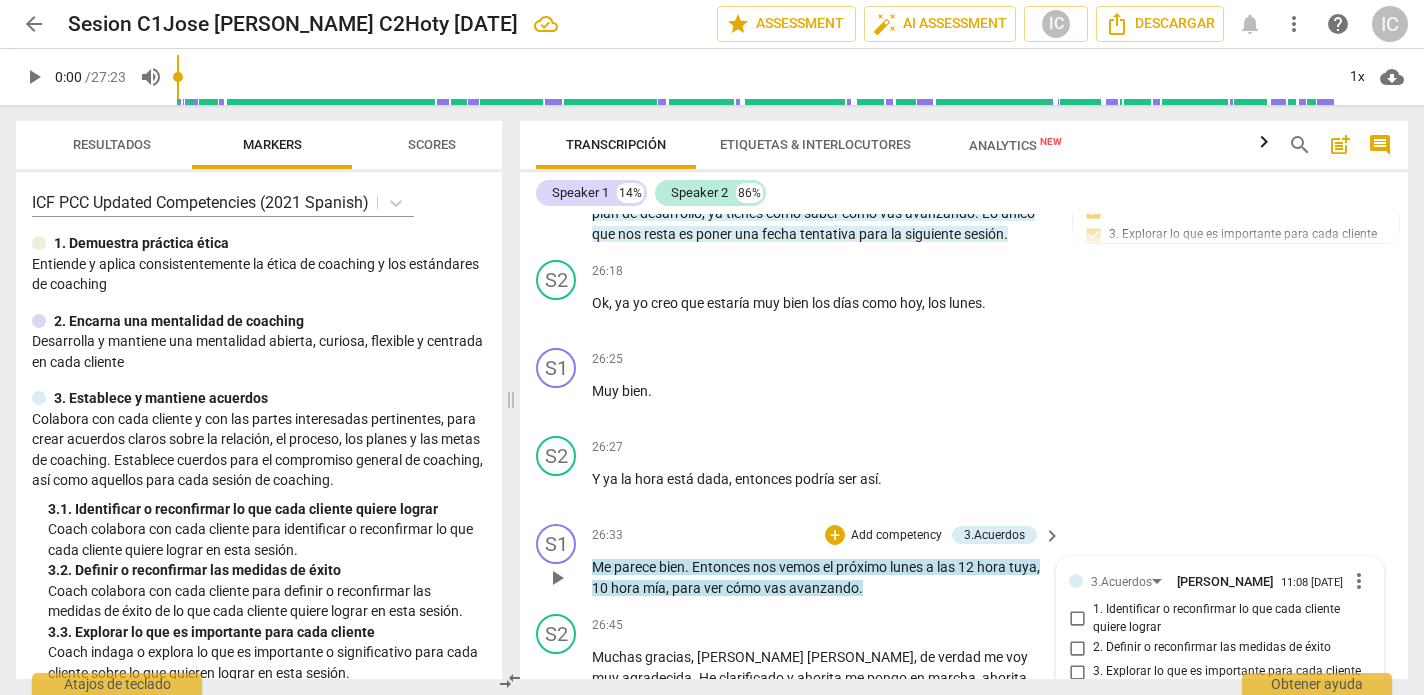 click on "more_vert" at bounding box center (1359, 581) 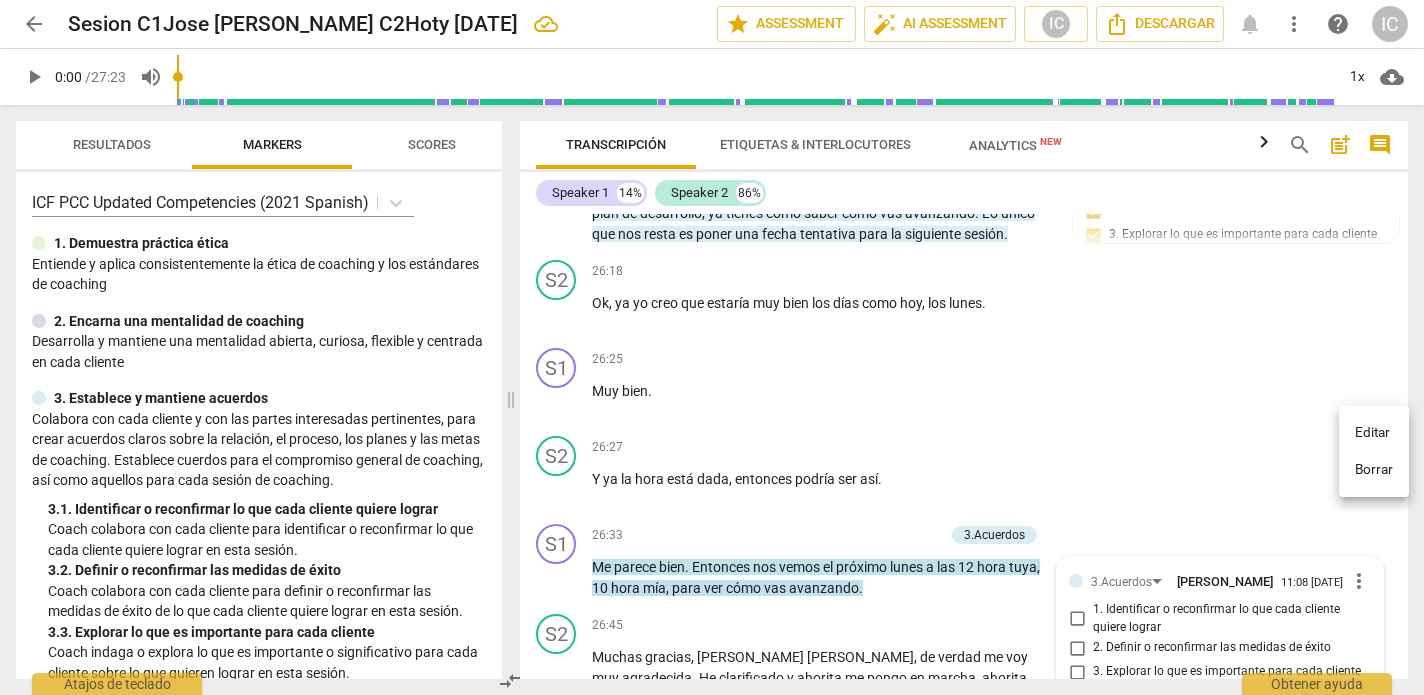 click on "Borrar" at bounding box center (1374, 470) 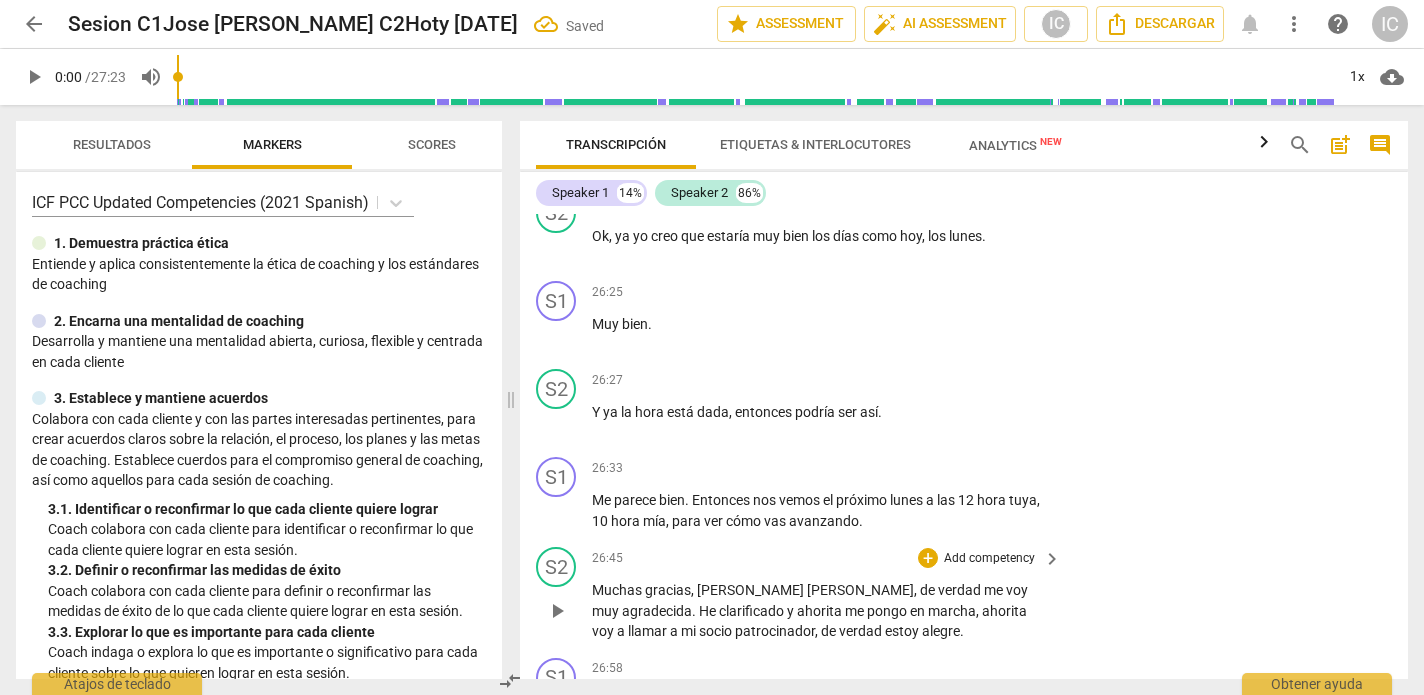 scroll, scrollTop: 7121, scrollLeft: 0, axis: vertical 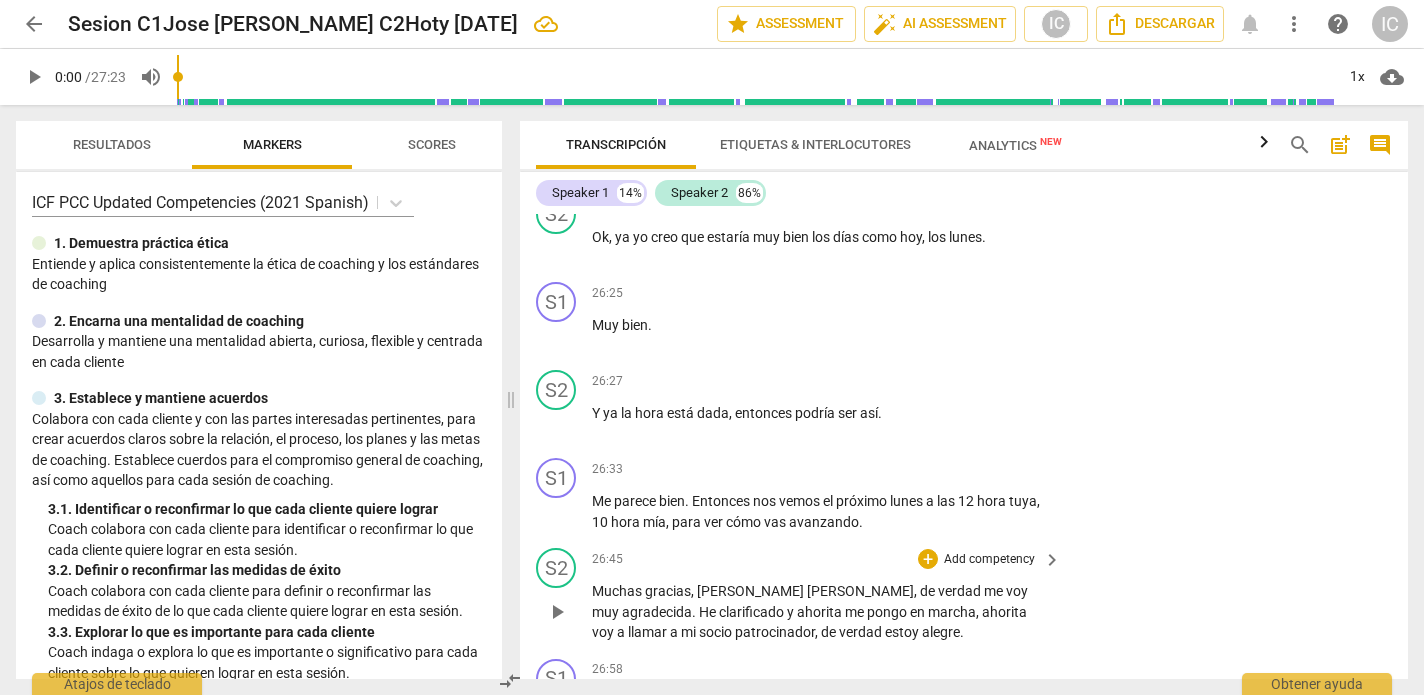 click on "S2 play_arrow pause 26:45 + Add competency keyboard_arrow_right Muchas   gracias ,   José   Luis ,   de   verdad   me   voy   muy   agradecida .   He   clarificado   y   ahorita   me   pongo   en   marcha ,   ahorita   voy   a   llamar   a   mi   socio   patrocinador ,   de   verdad   estoy   alegre ." at bounding box center (964, 595) 